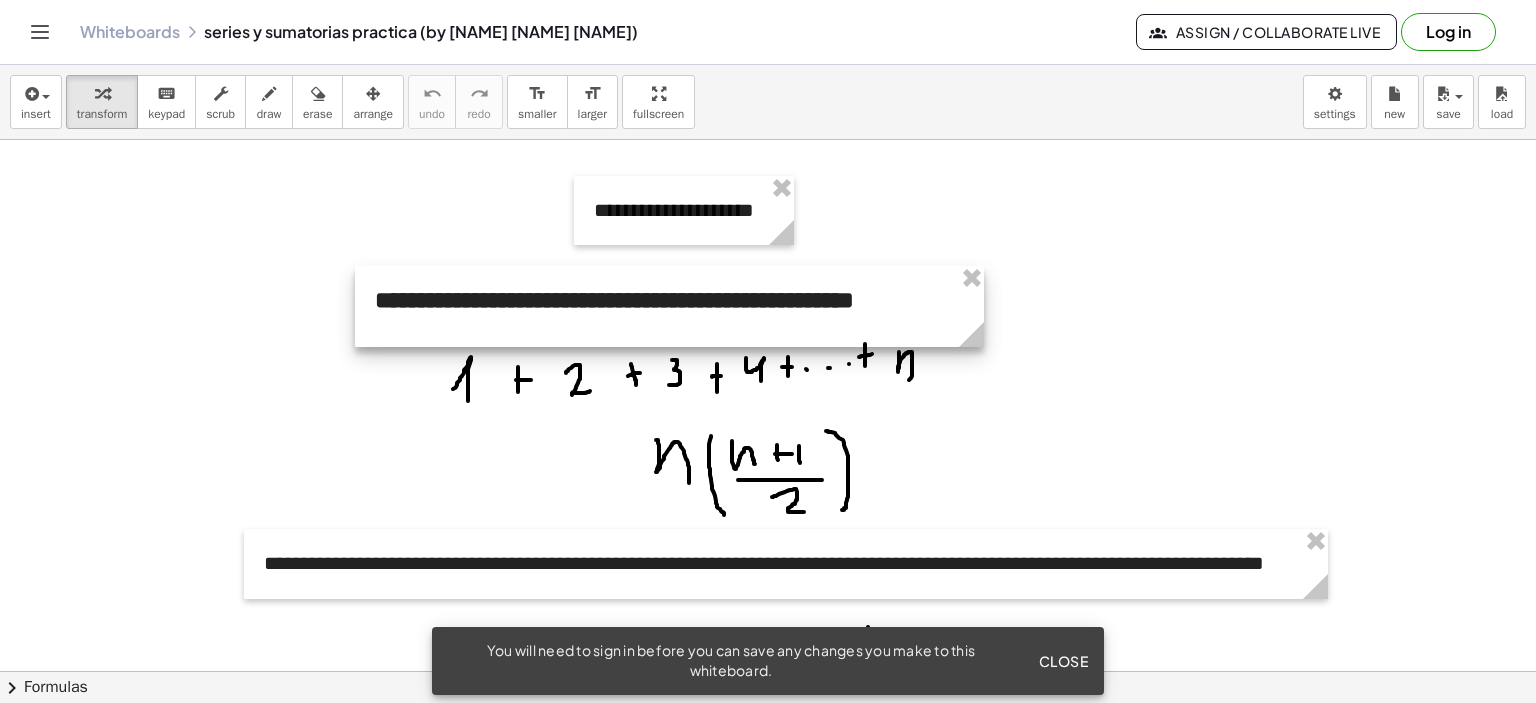 scroll, scrollTop: 0, scrollLeft: 0, axis: both 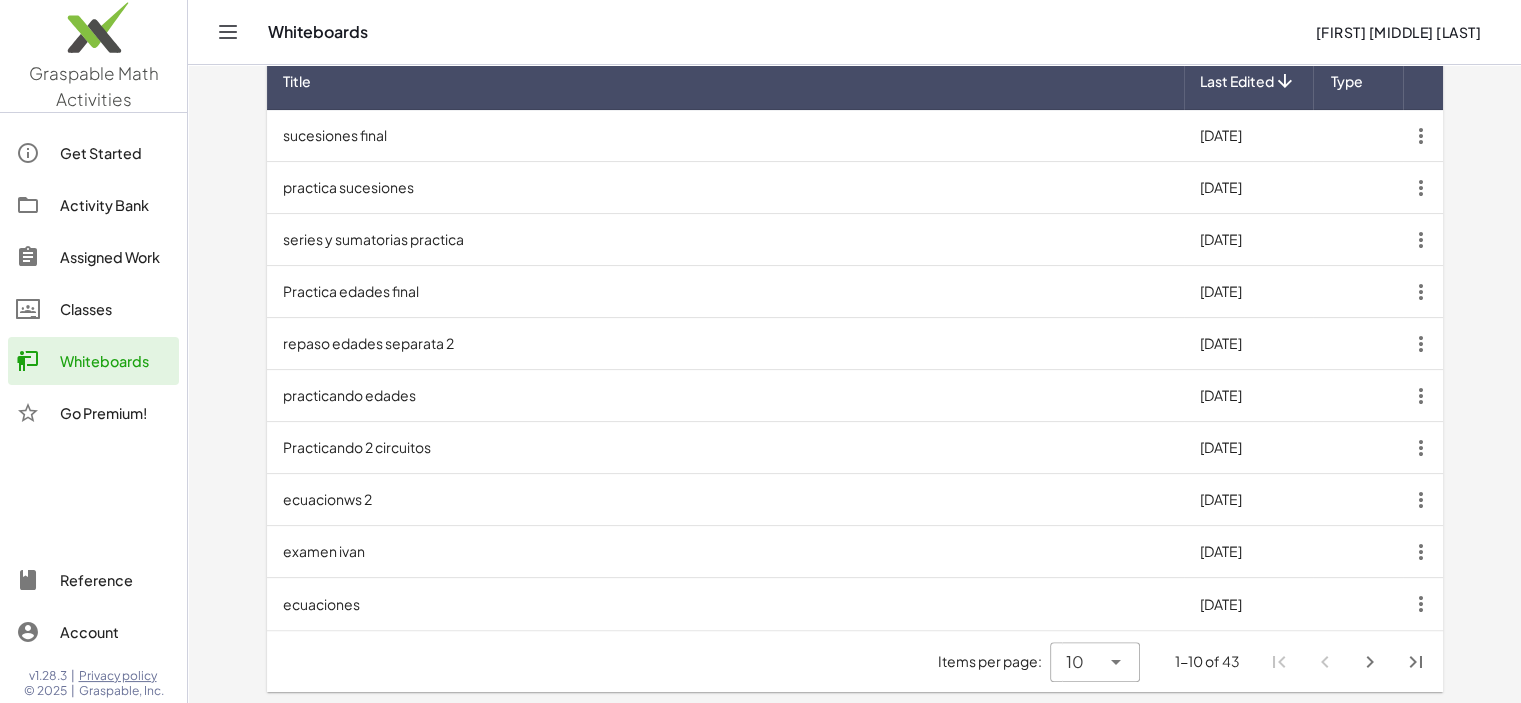 click at bounding box center [1370, 662] 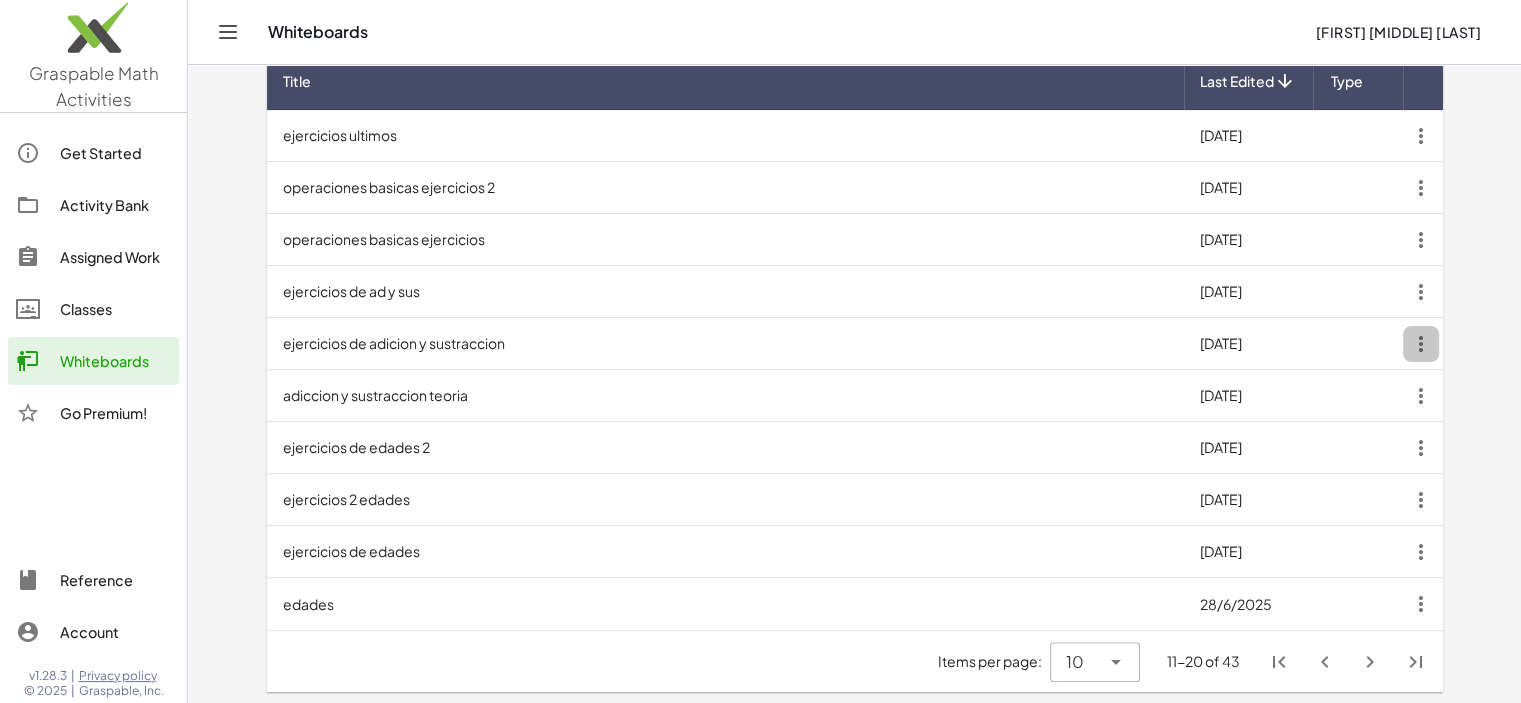 click 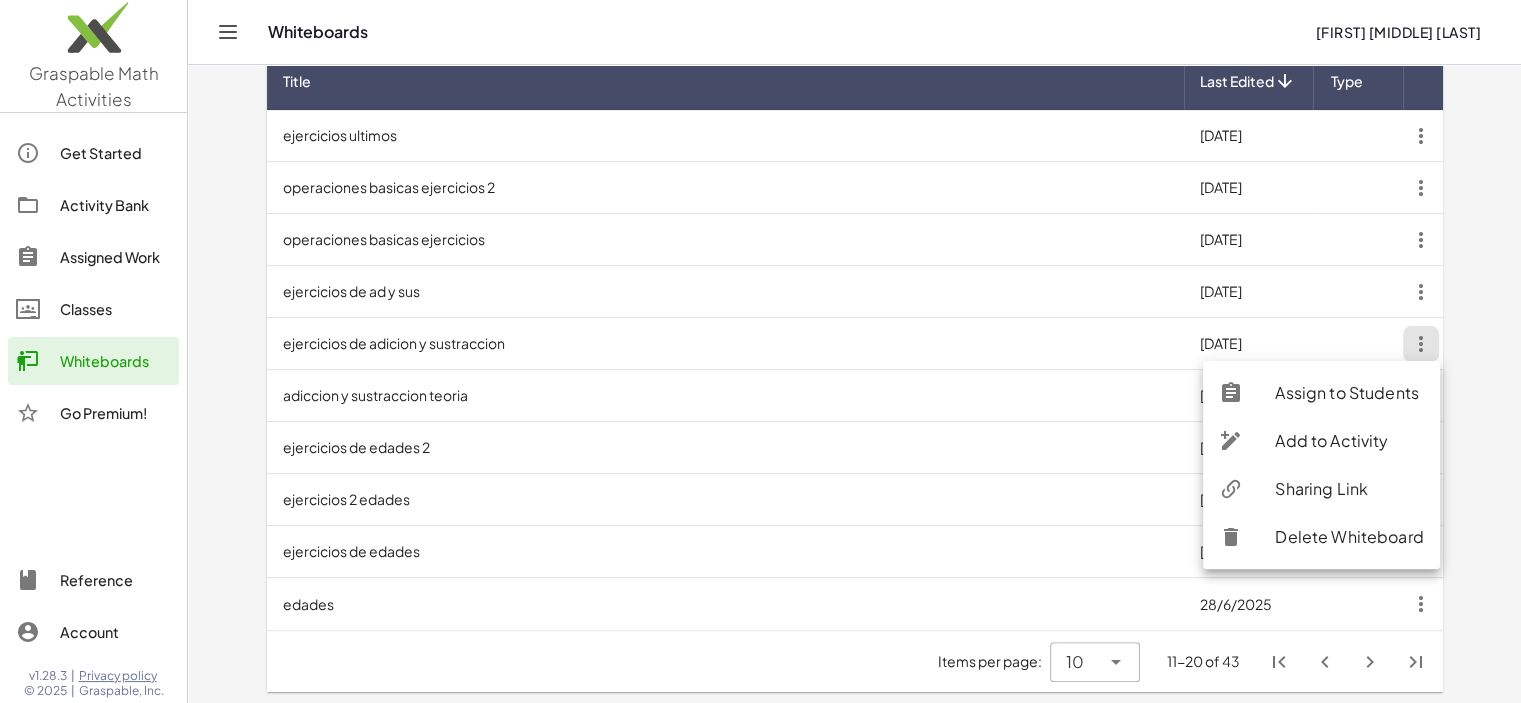 click on "Sharing Link" 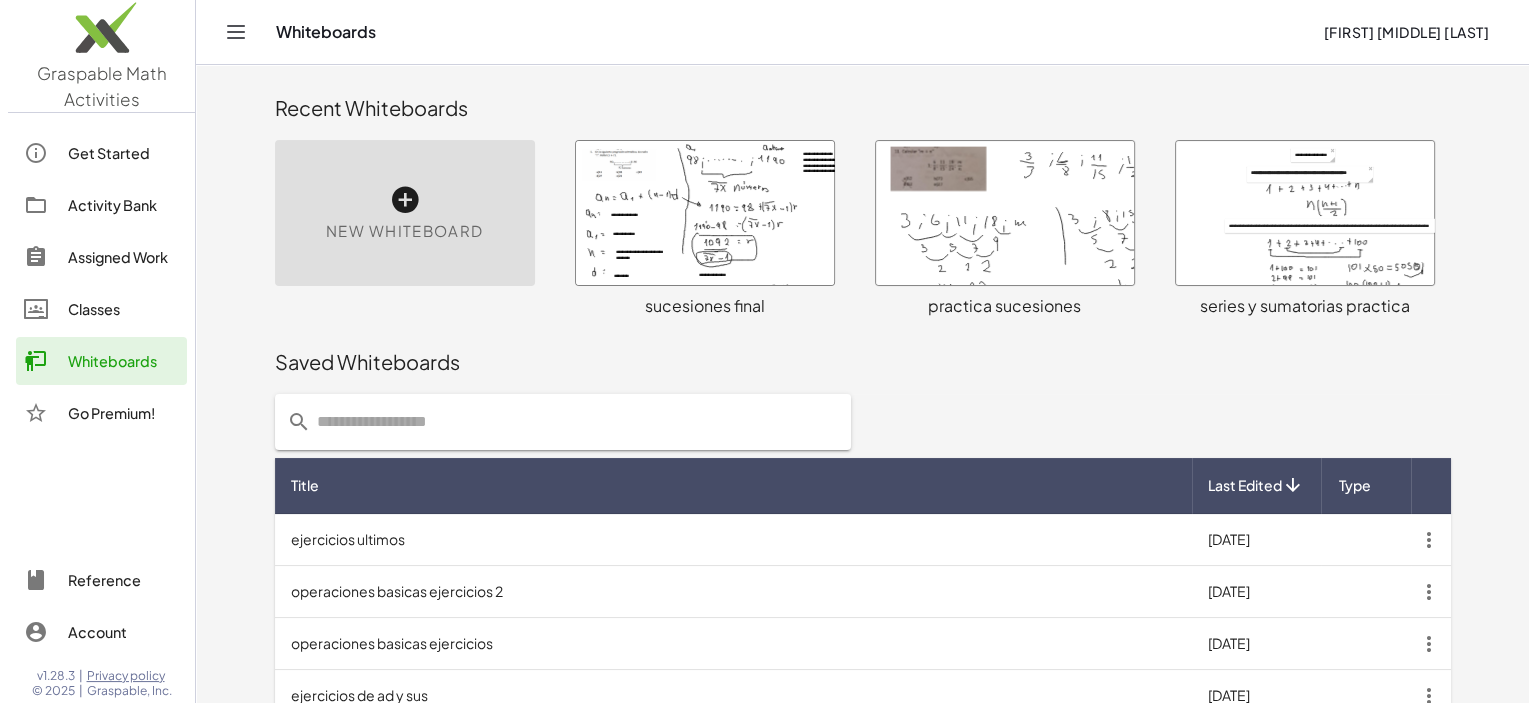 scroll, scrollTop: 0, scrollLeft: 0, axis: both 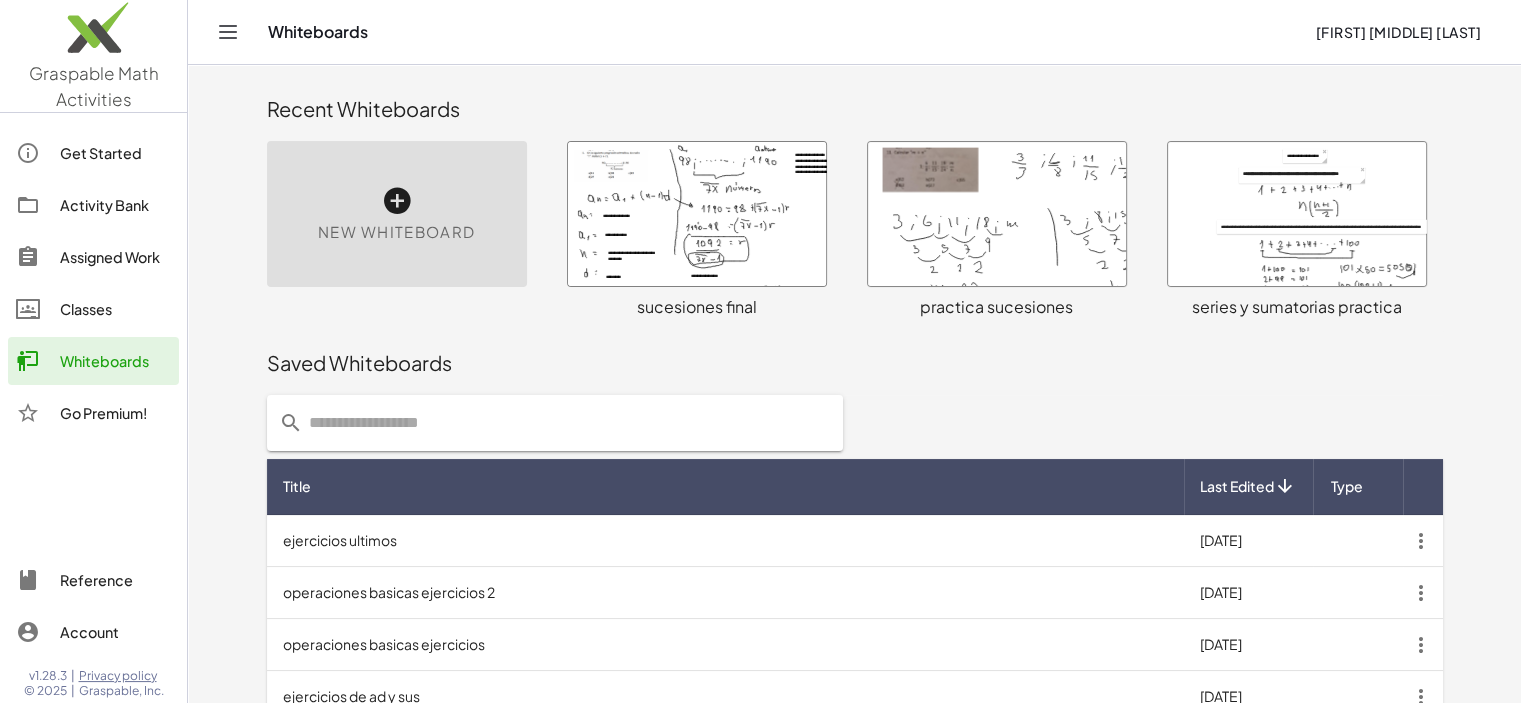 click on "New Whiteboard" at bounding box center [396, 232] 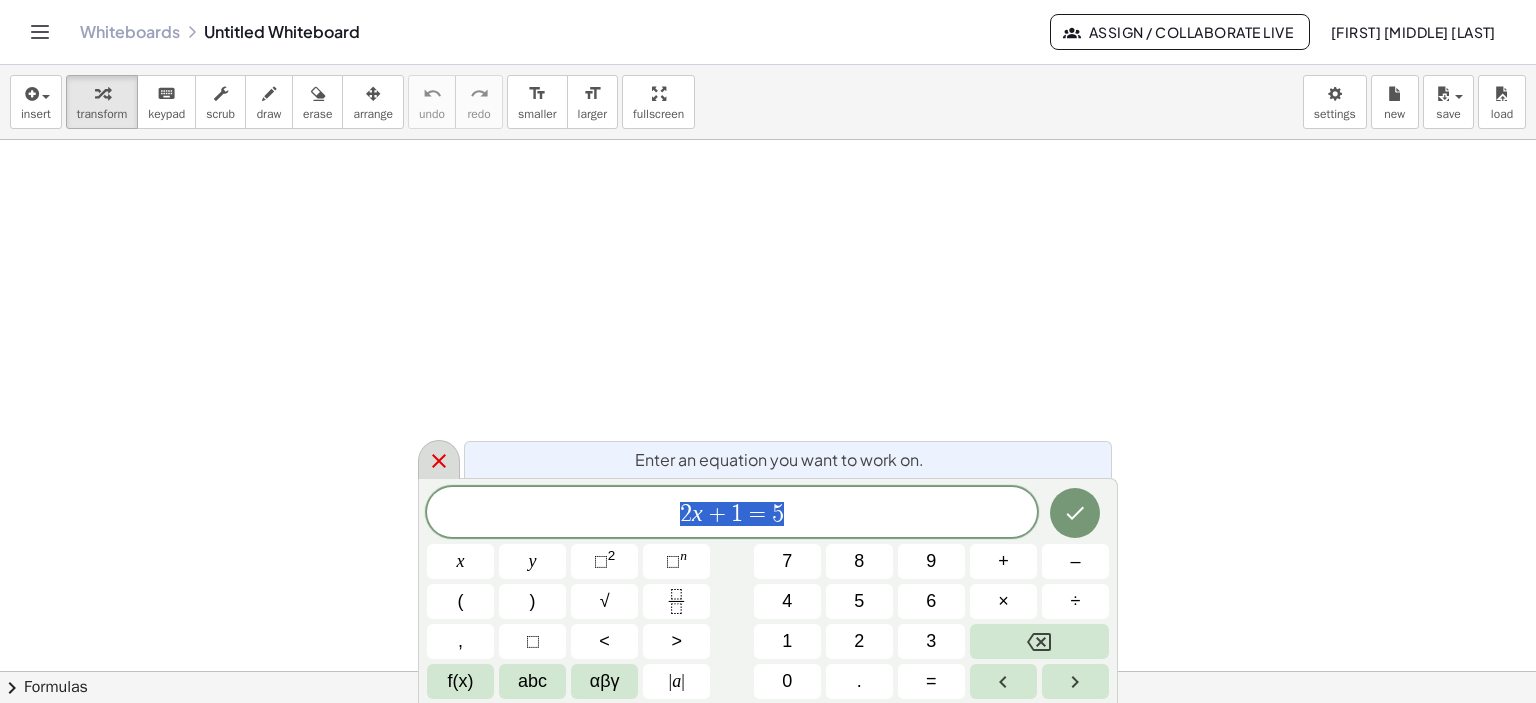 click 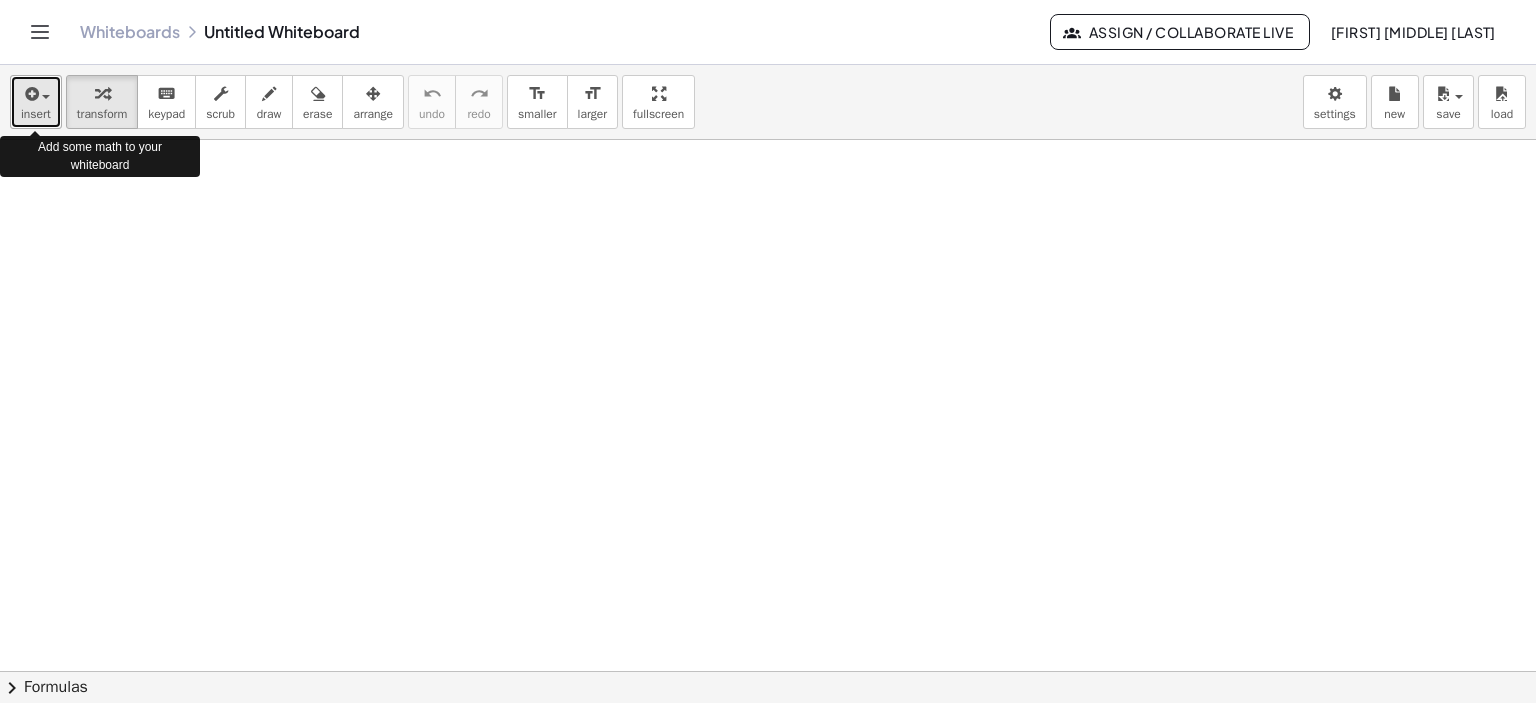 click on "insert" at bounding box center (36, 114) 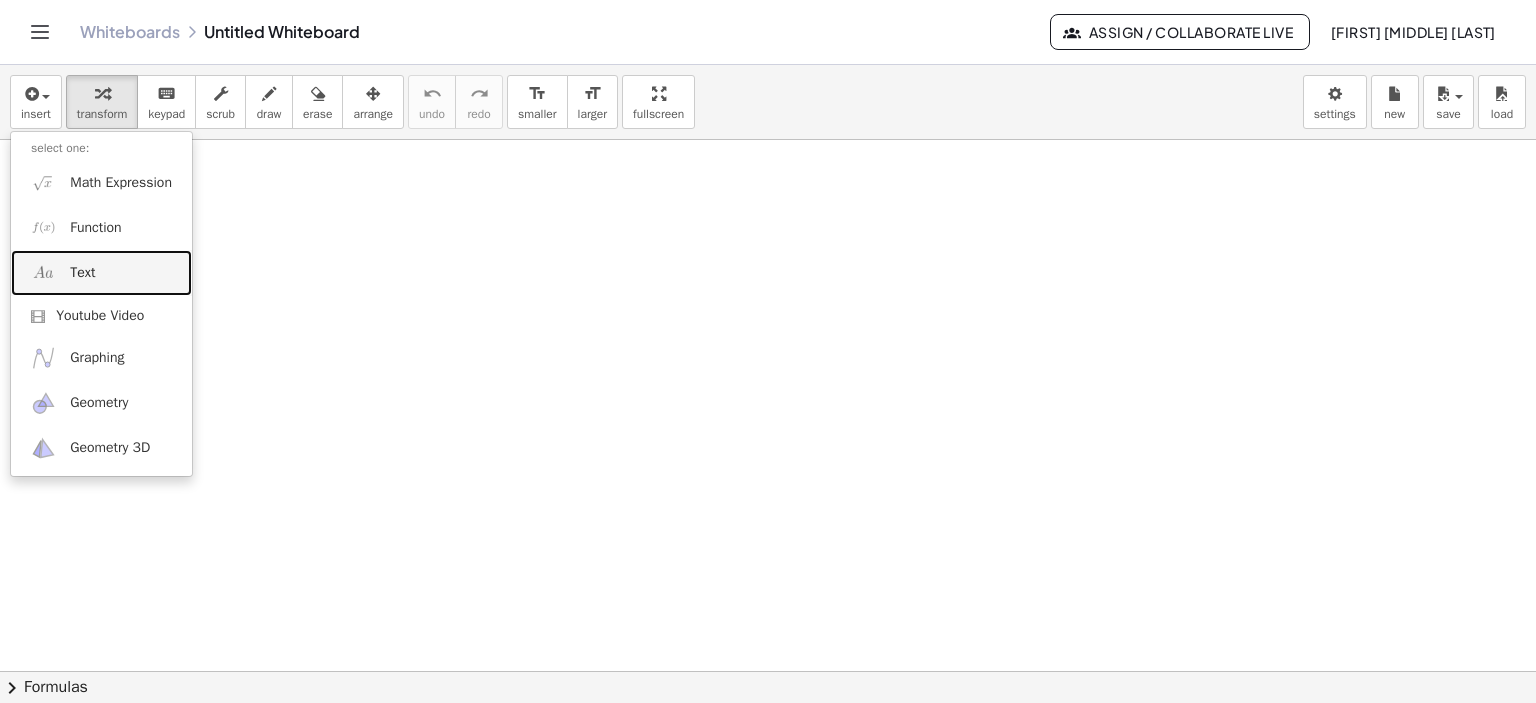 click on "Text" at bounding box center [82, 273] 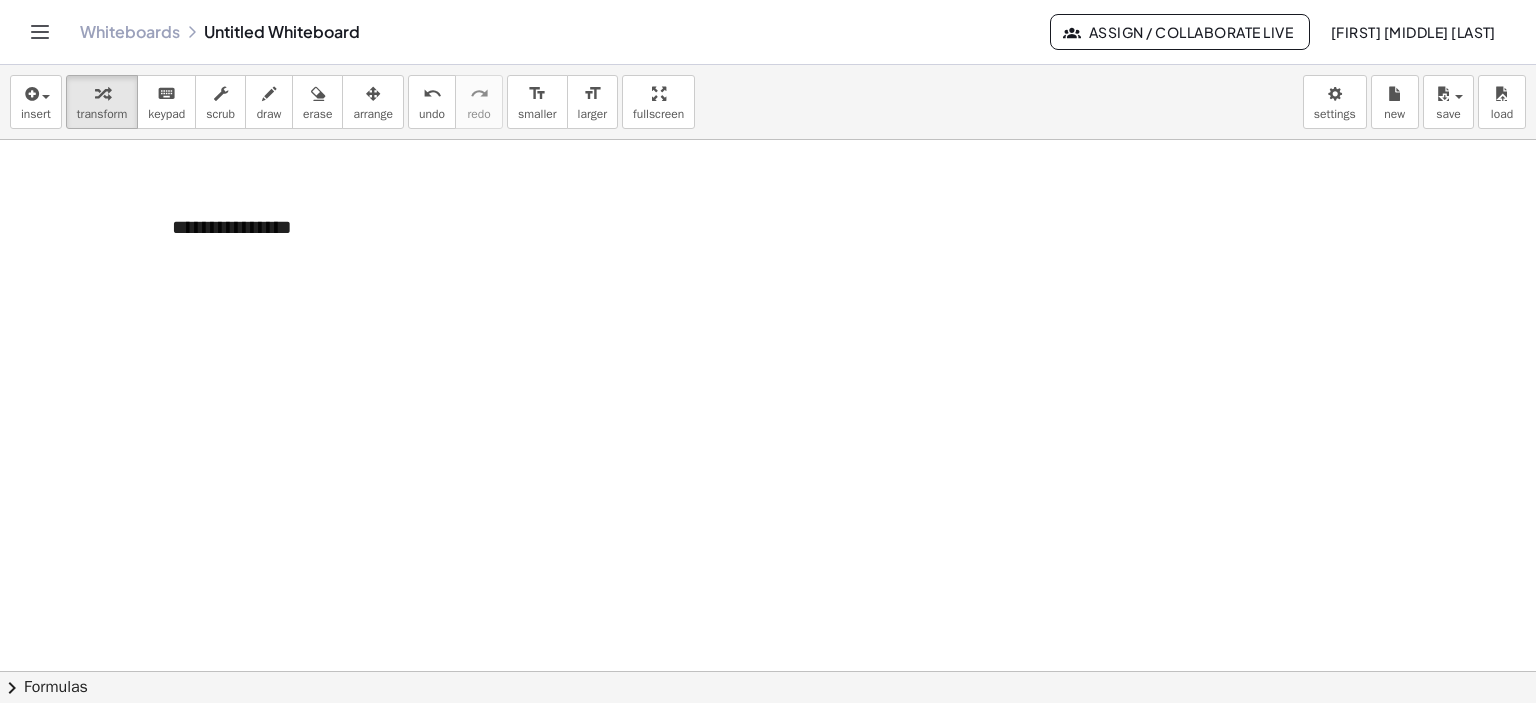 type 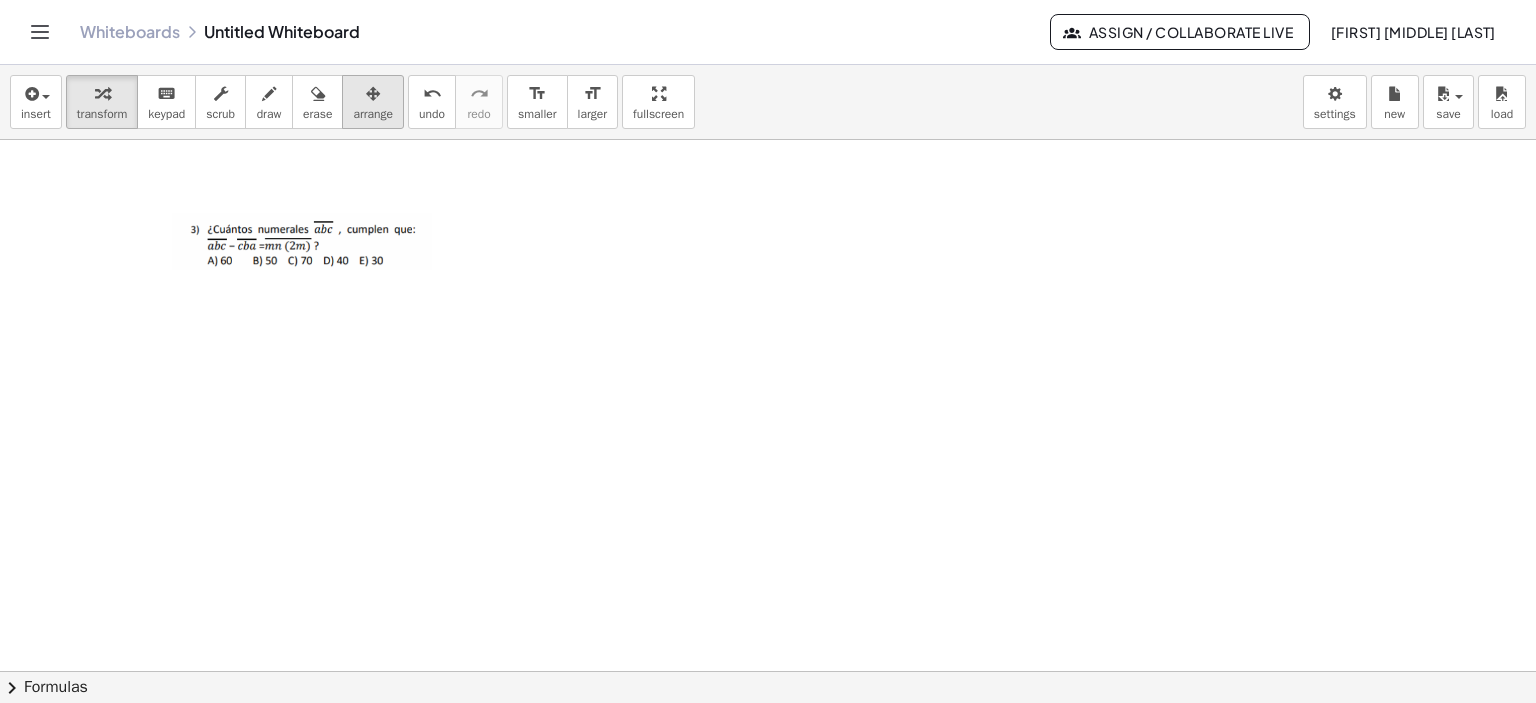 click at bounding box center (373, 93) 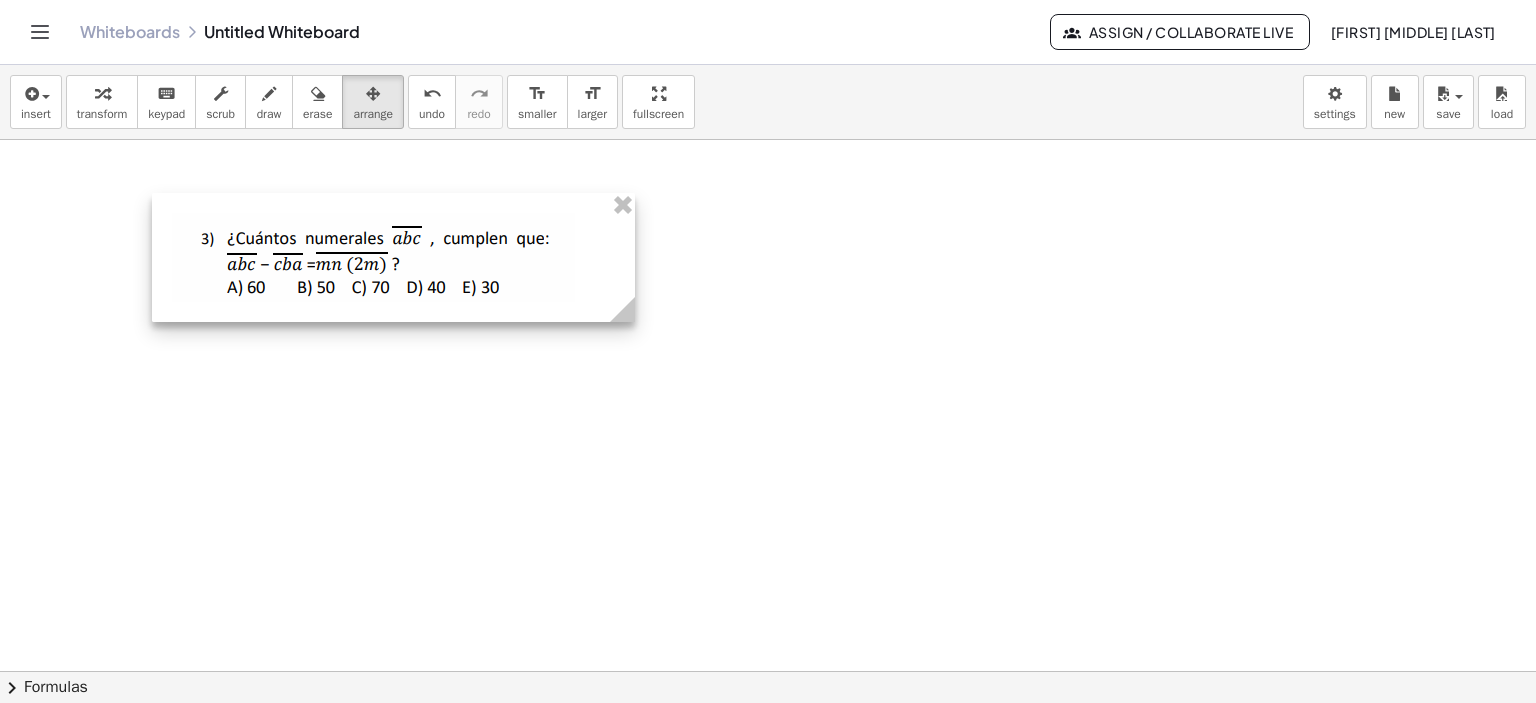 drag, startPoint x: 448, startPoint y: 276, endPoint x: 636, endPoint y: 295, distance: 188.95767 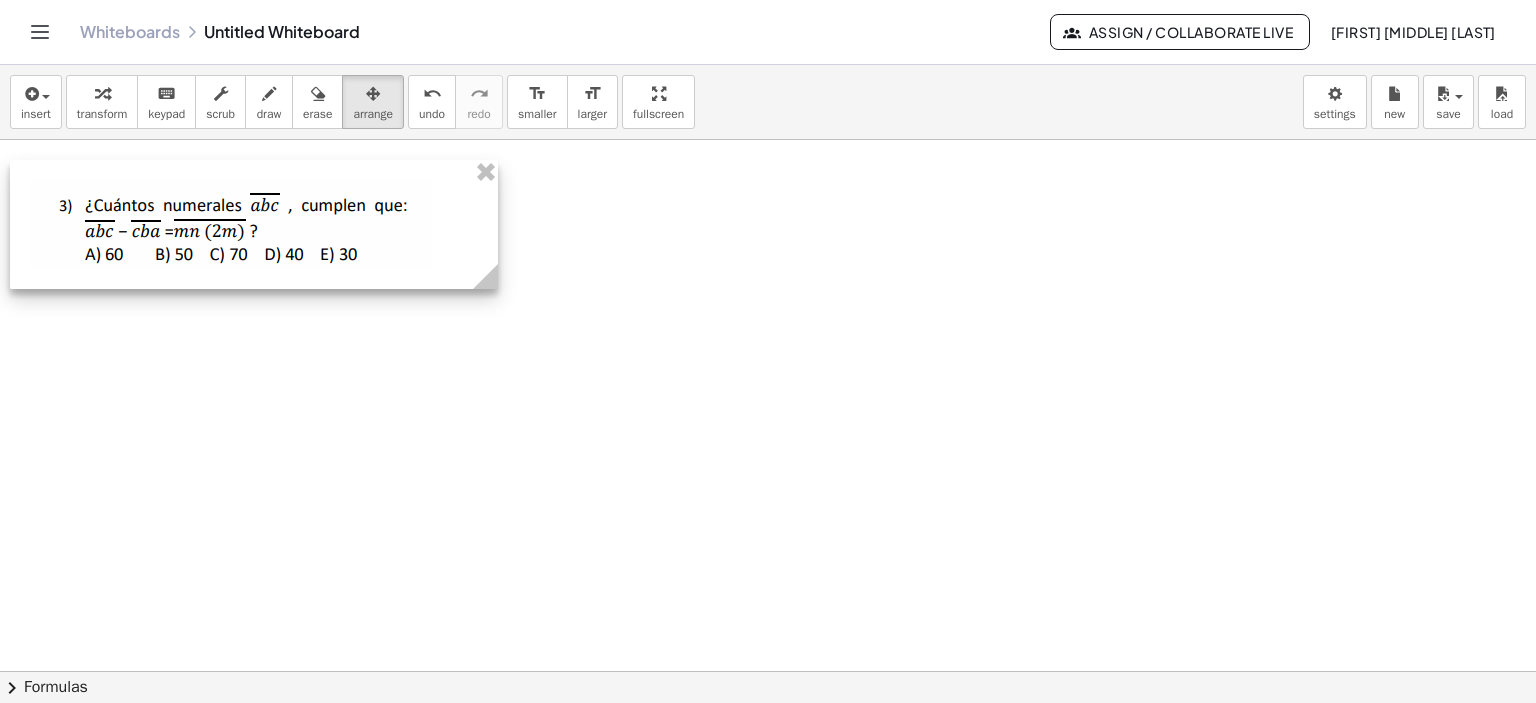 drag, startPoint x: 524, startPoint y: 296, endPoint x: 384, endPoint y: 263, distance: 143.83672 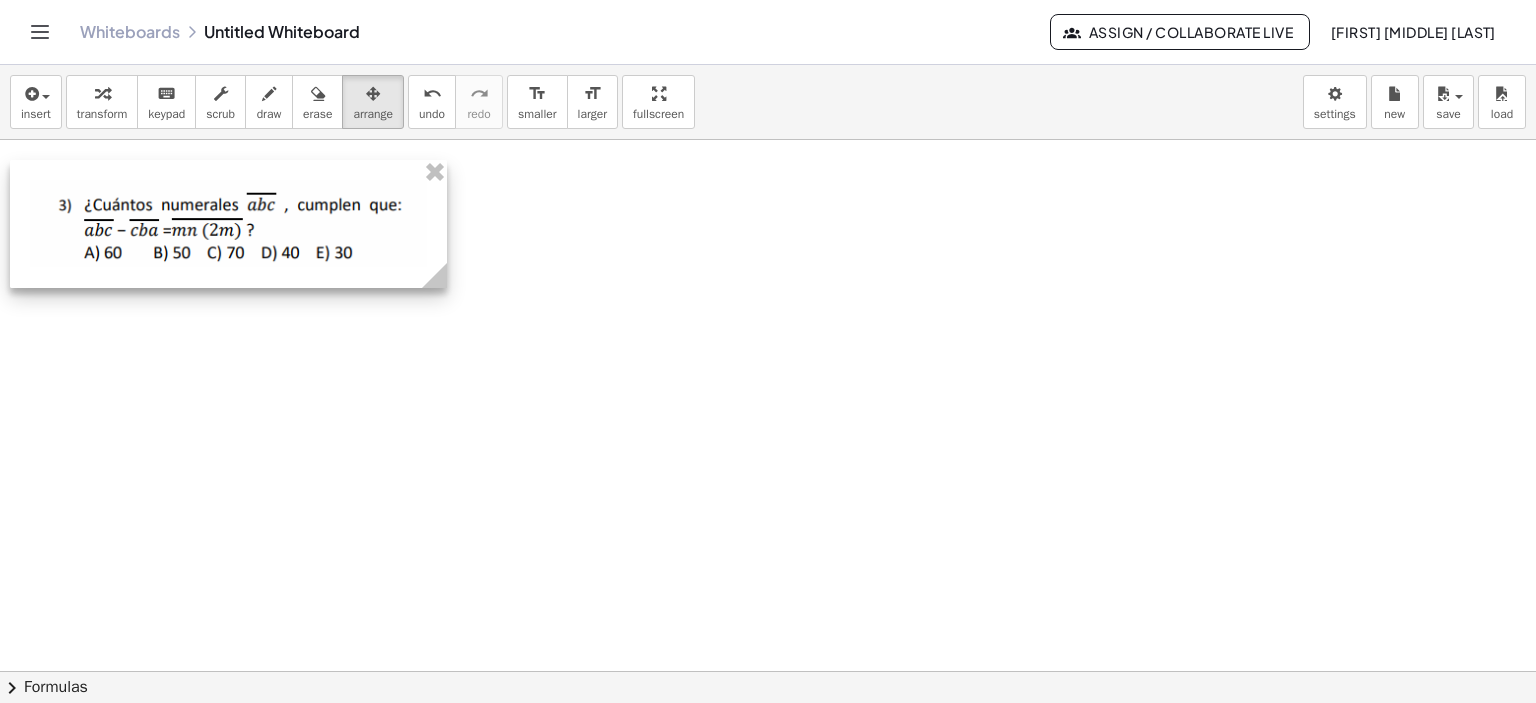 drag, startPoint x: 495, startPoint y: 270, endPoint x: 444, endPoint y: 271, distance: 51.009804 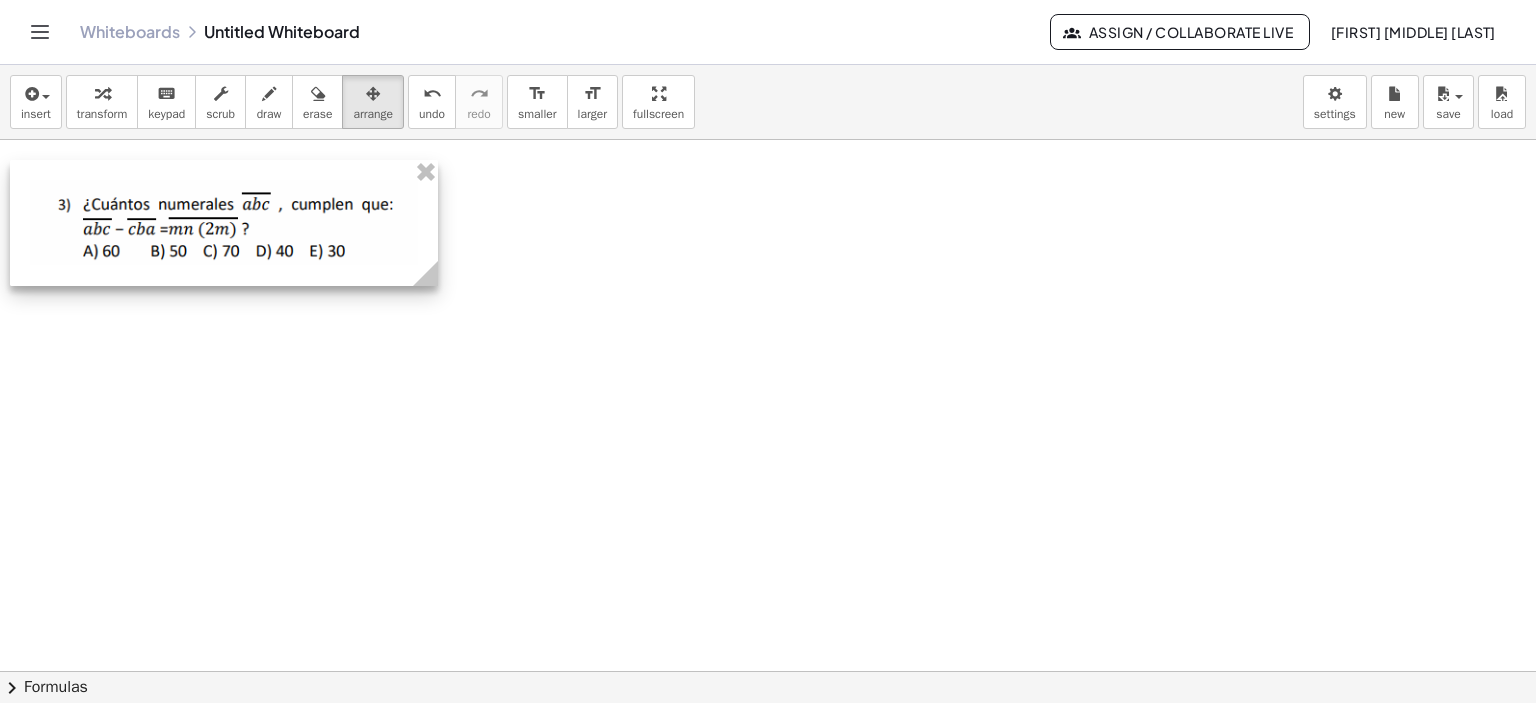 click 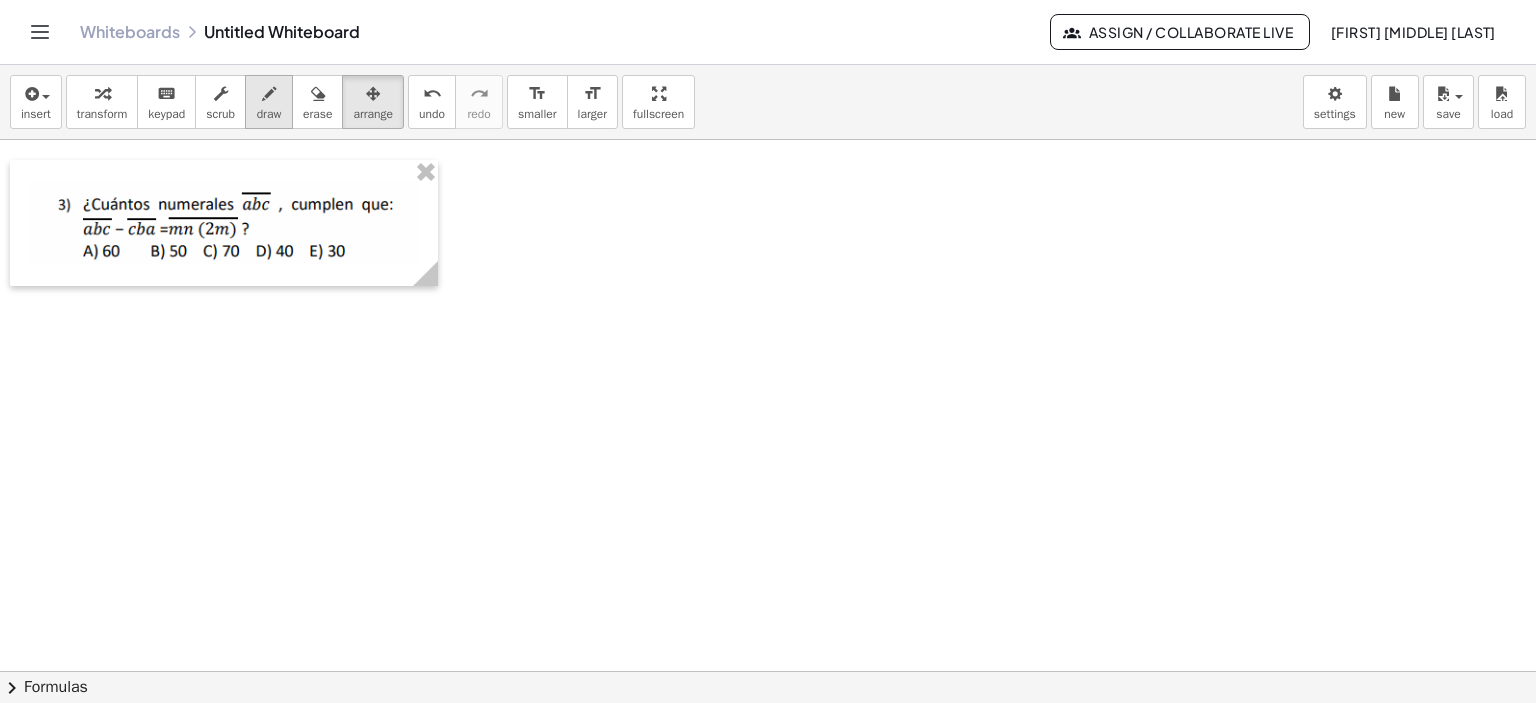 click at bounding box center (269, 94) 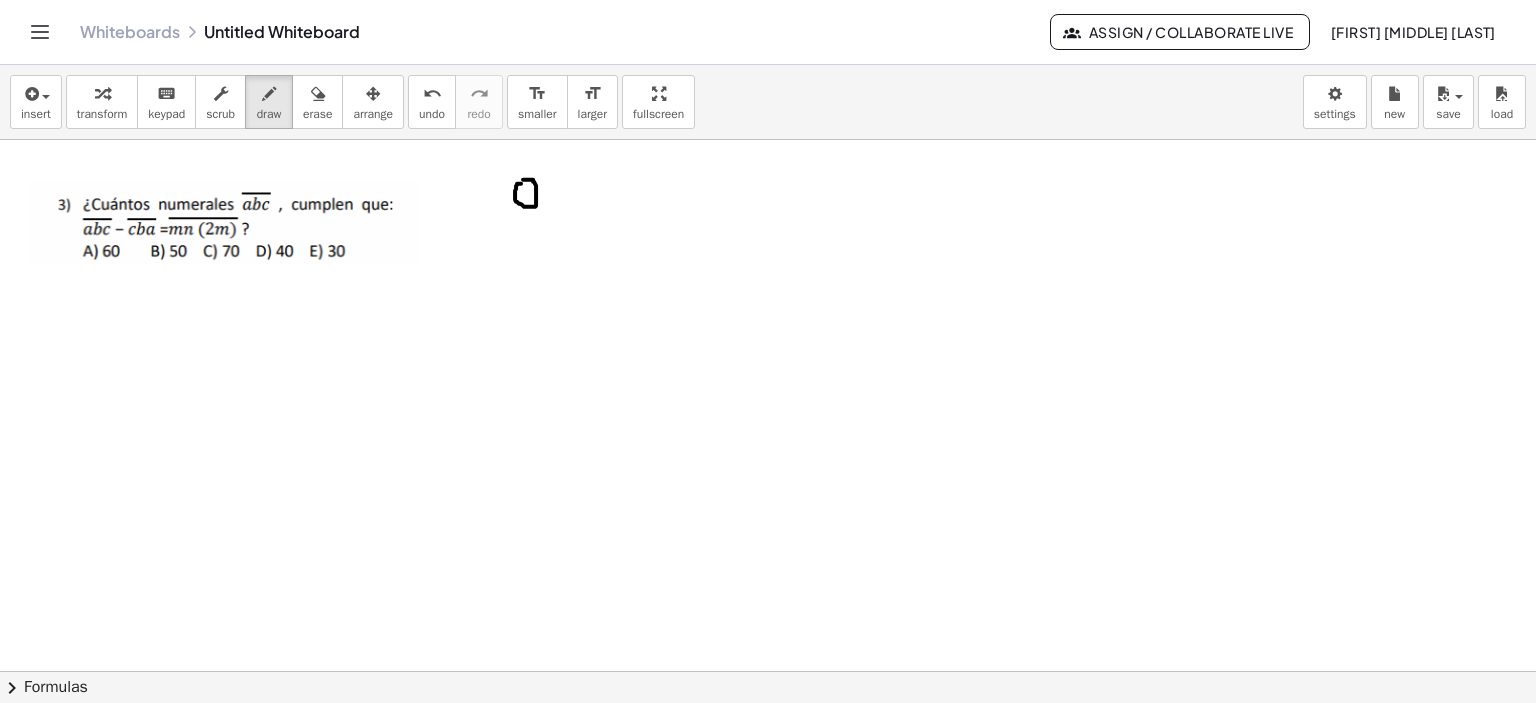 click at bounding box center [768, 672] 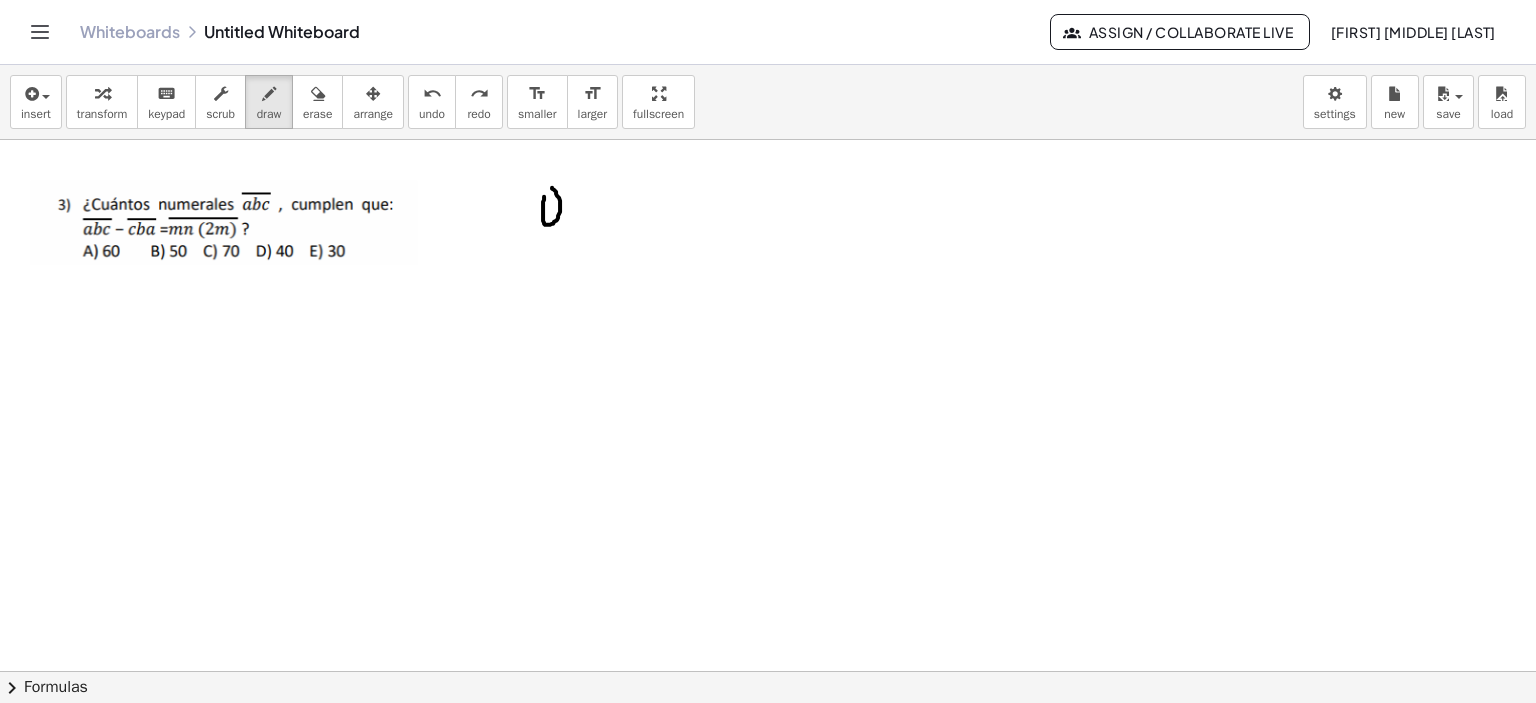 click at bounding box center (768, 672) 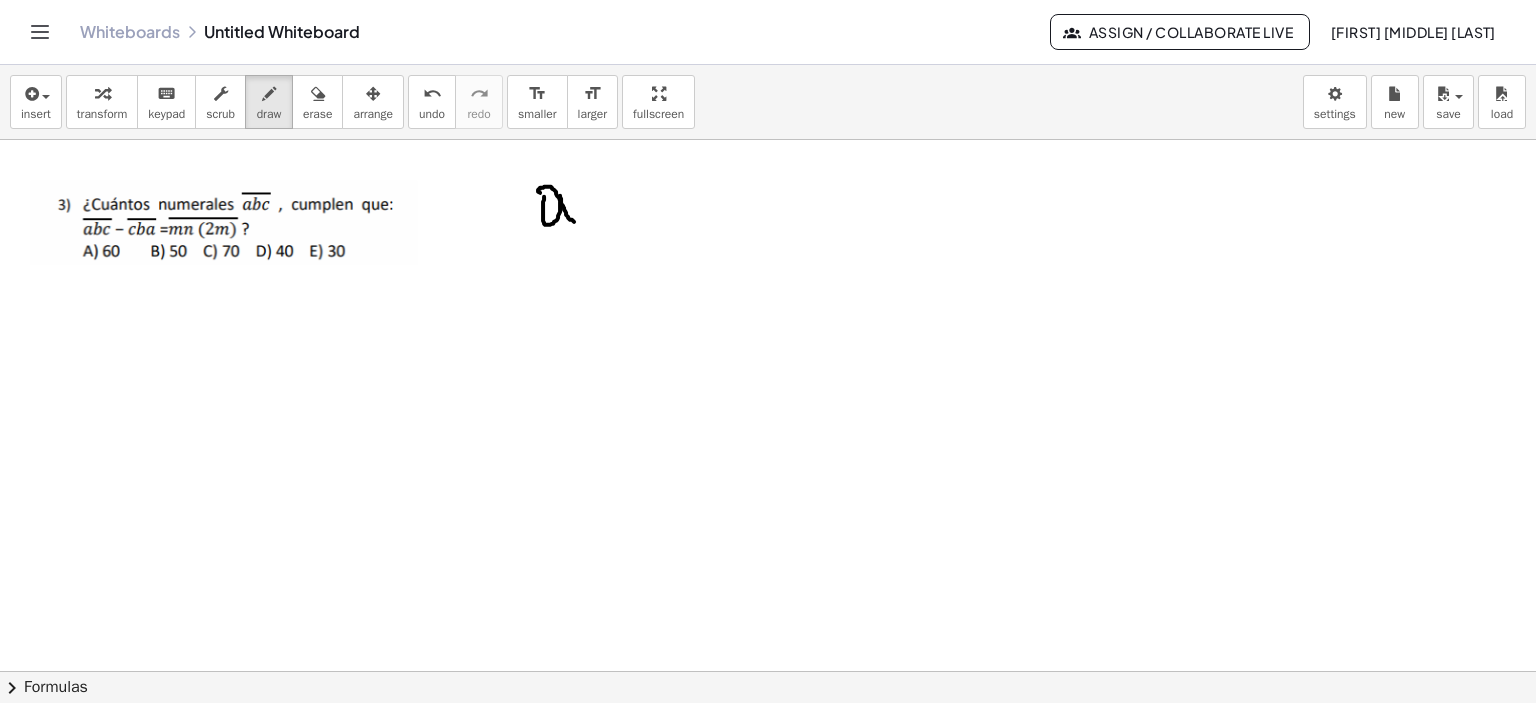 drag, startPoint x: 560, startPoint y: 196, endPoint x: 577, endPoint y: 221, distance: 30.232433 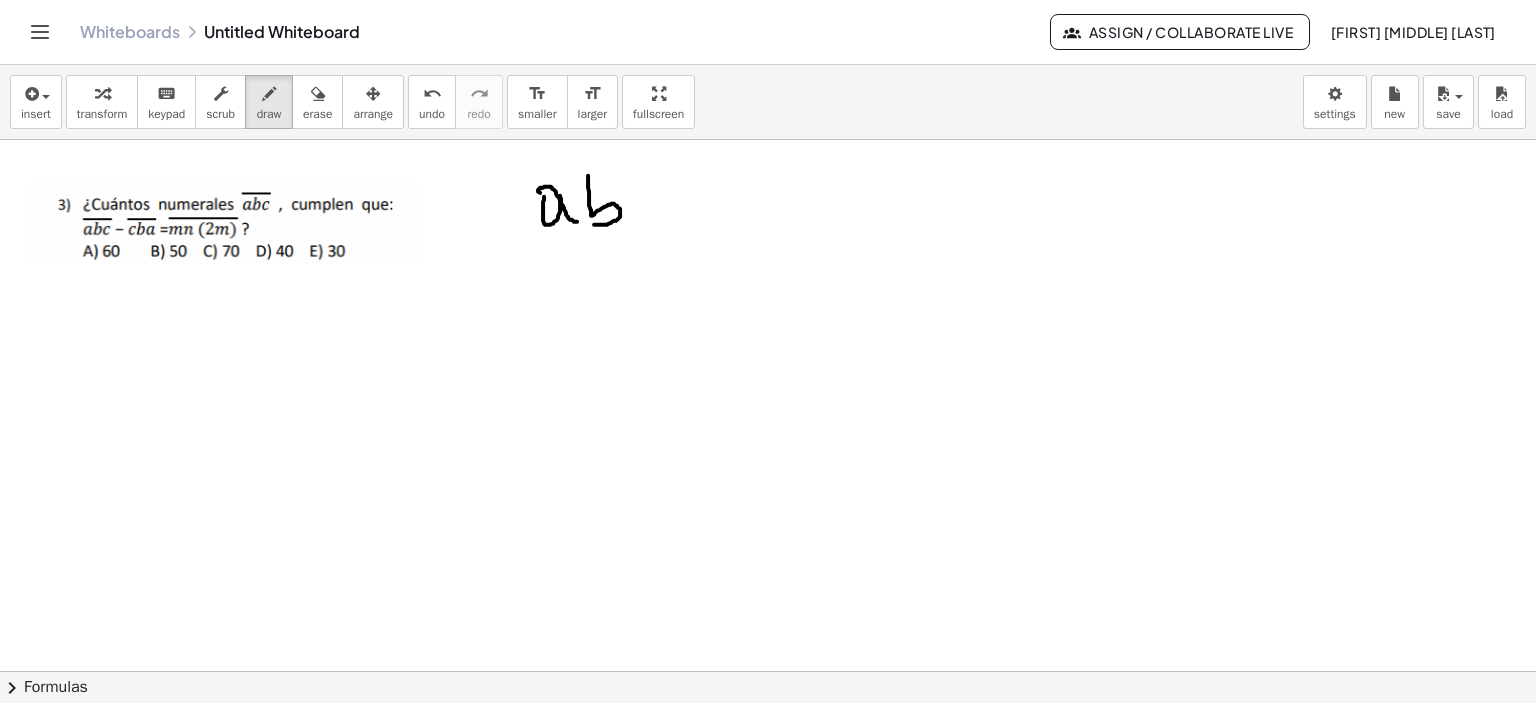 drag, startPoint x: 588, startPoint y: 175, endPoint x: 587, endPoint y: 219, distance: 44.011364 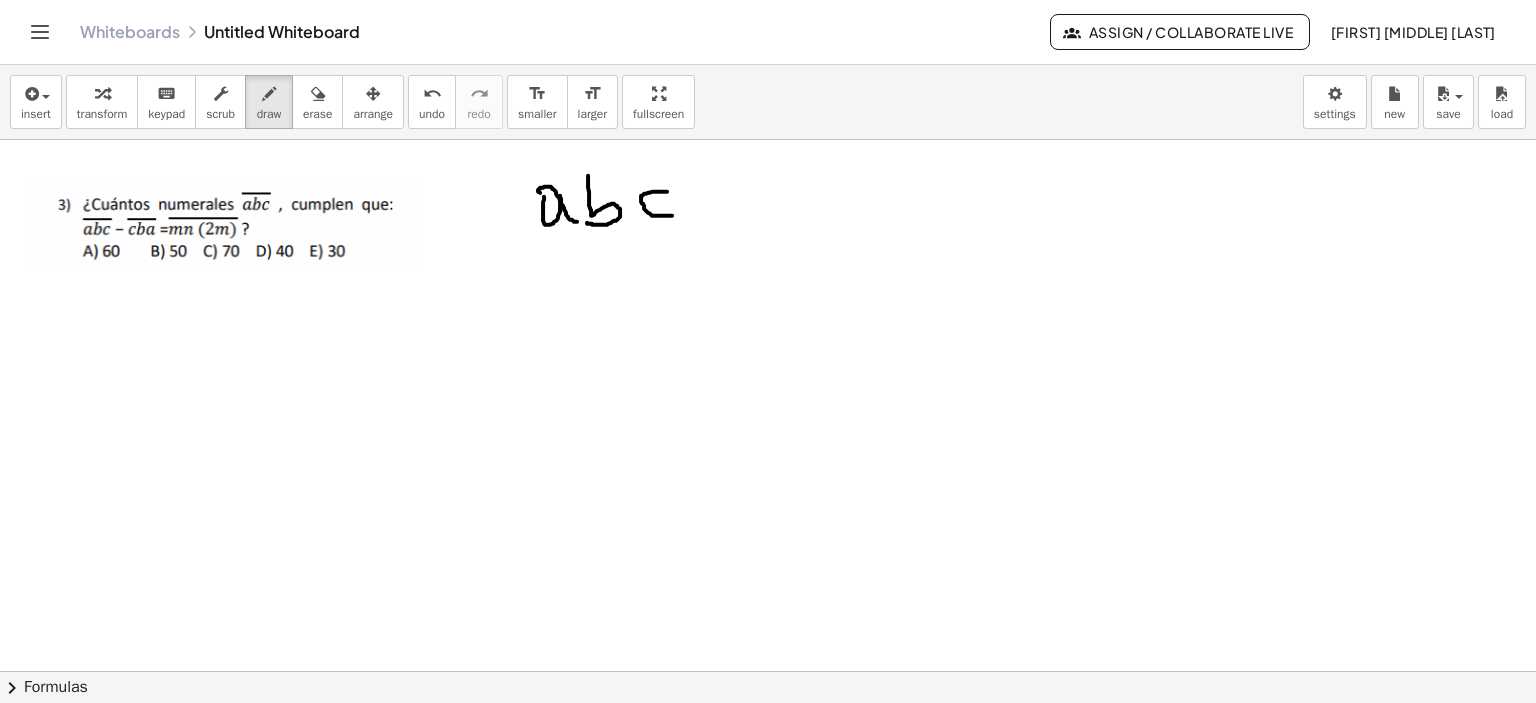 drag, startPoint x: 648, startPoint y: 192, endPoint x: 672, endPoint y: 215, distance: 33.24154 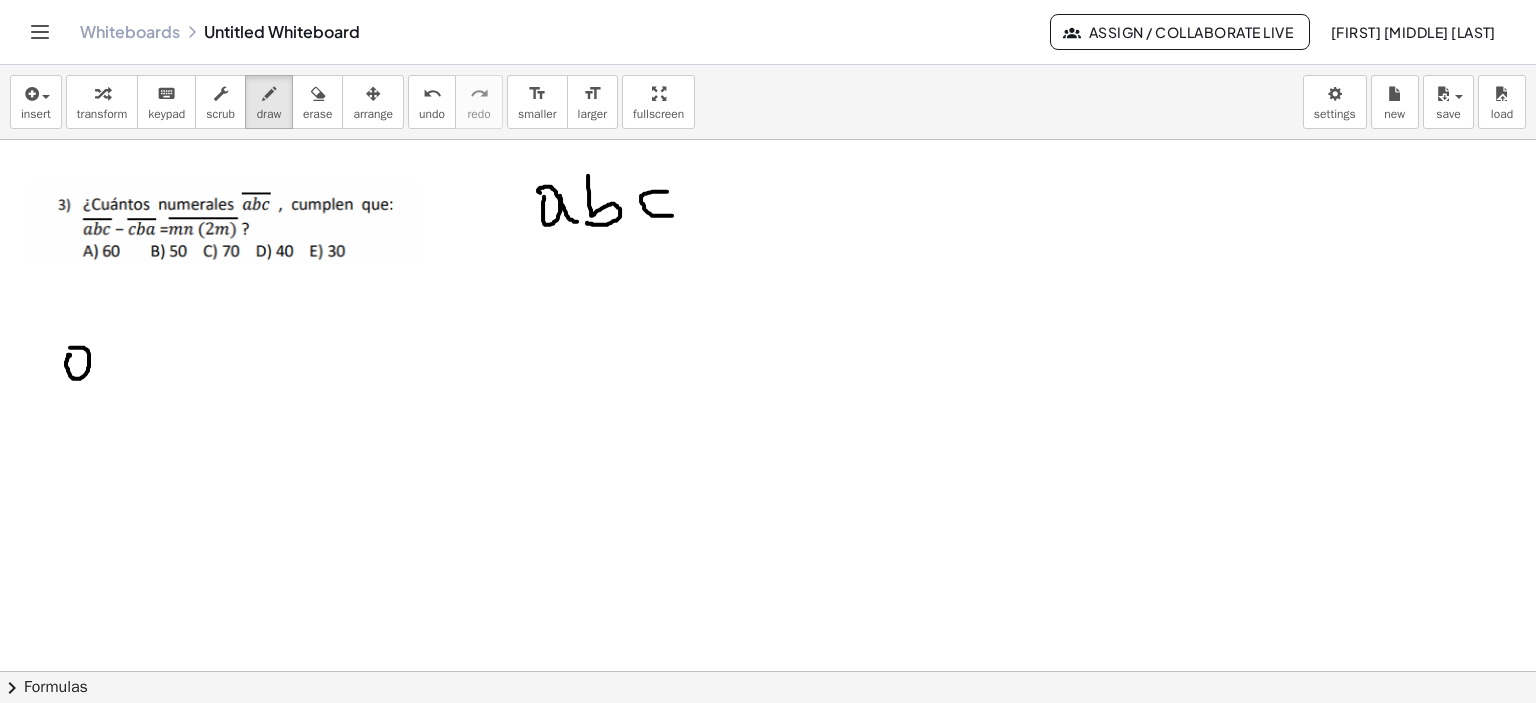 click at bounding box center (768, 672) 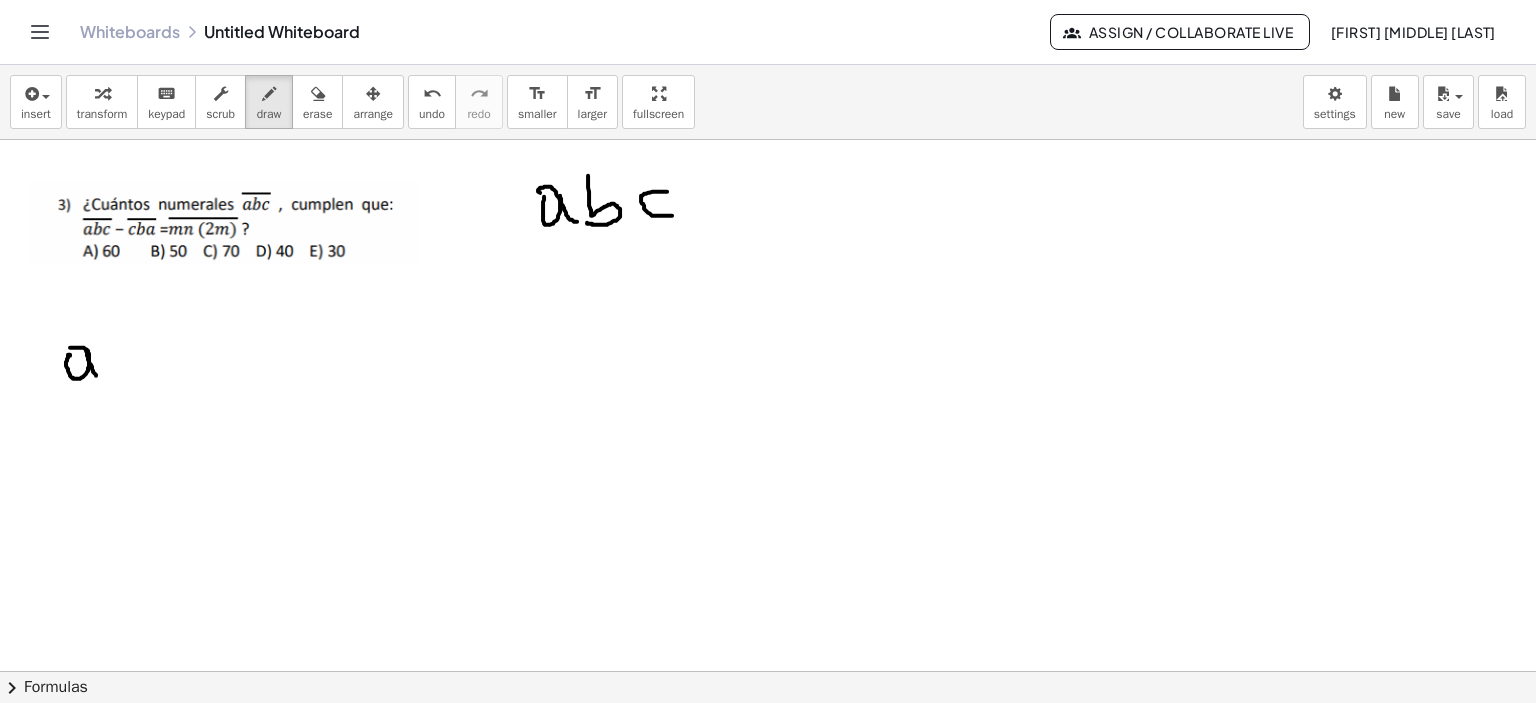 drag, startPoint x: 86, startPoint y: 350, endPoint x: 99, endPoint y: 375, distance: 28.178005 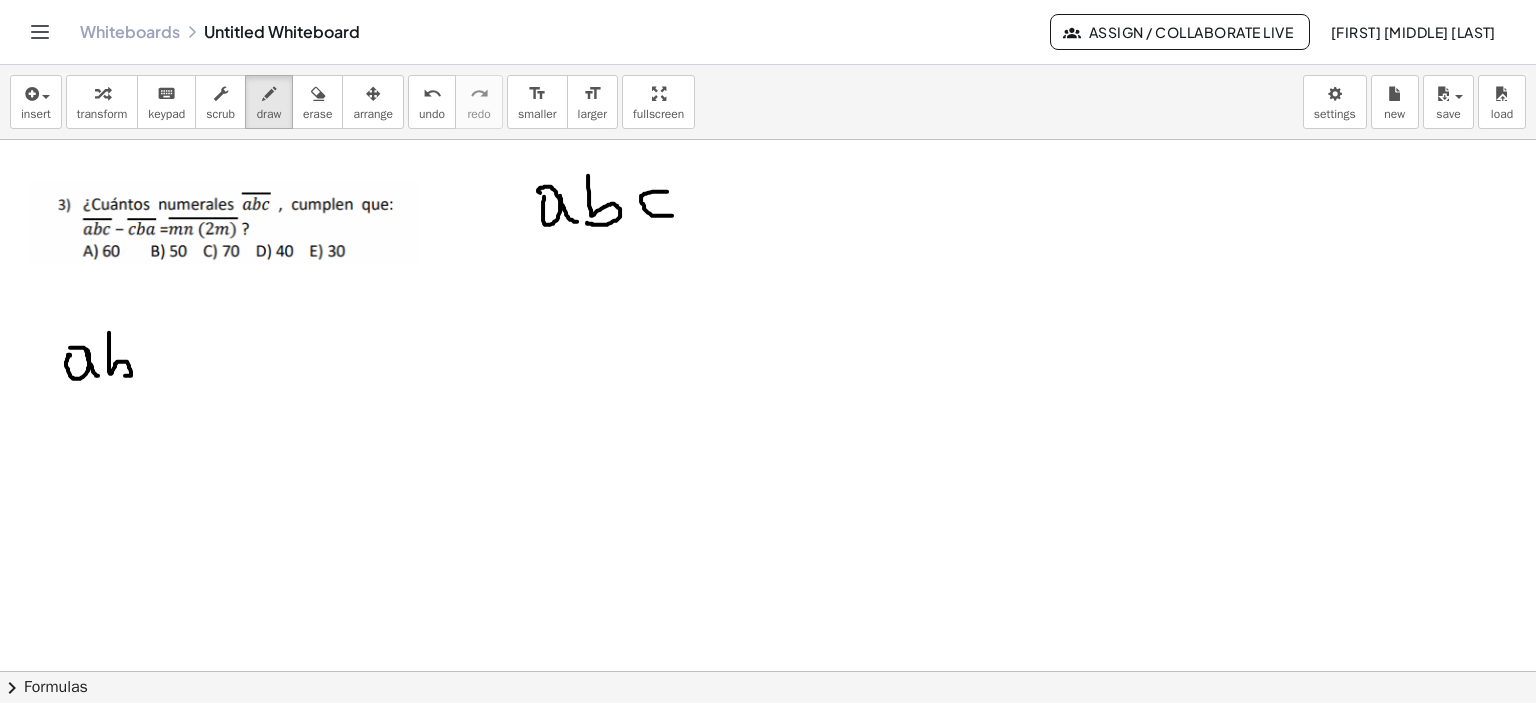 drag, startPoint x: 109, startPoint y: 332, endPoint x: 111, endPoint y: 373, distance: 41.04875 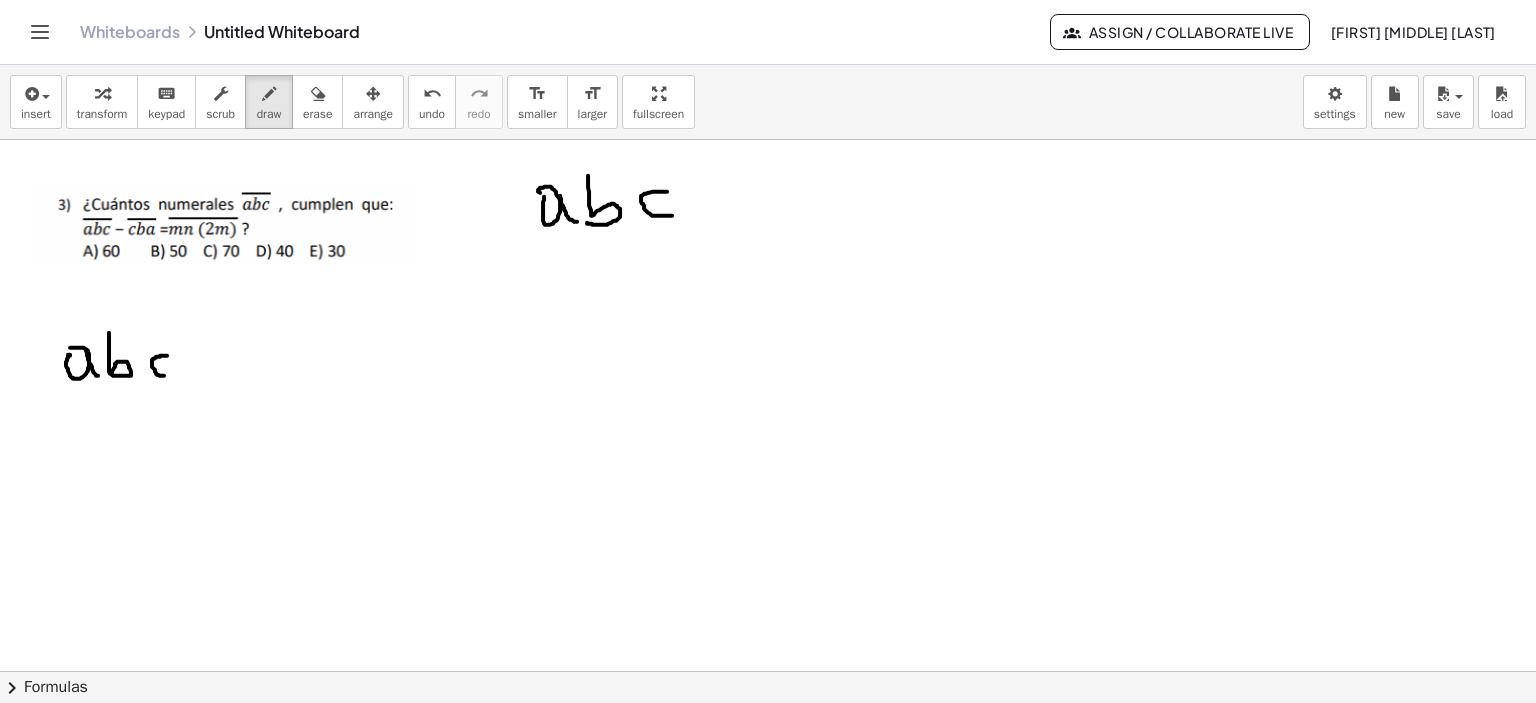 drag, startPoint x: 167, startPoint y: 355, endPoint x: 171, endPoint y: 375, distance: 20.396078 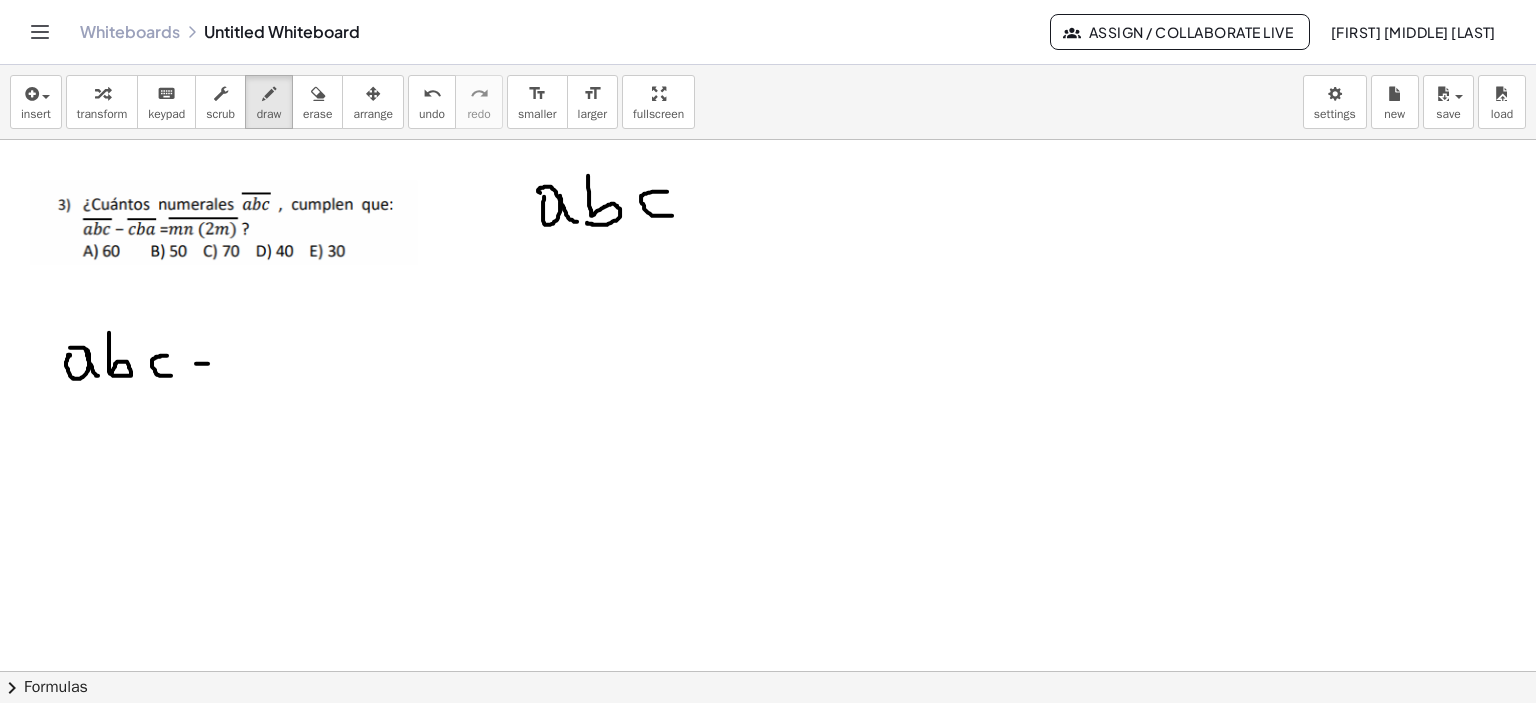 drag, startPoint x: 196, startPoint y: 363, endPoint x: 217, endPoint y: 365, distance: 21.095022 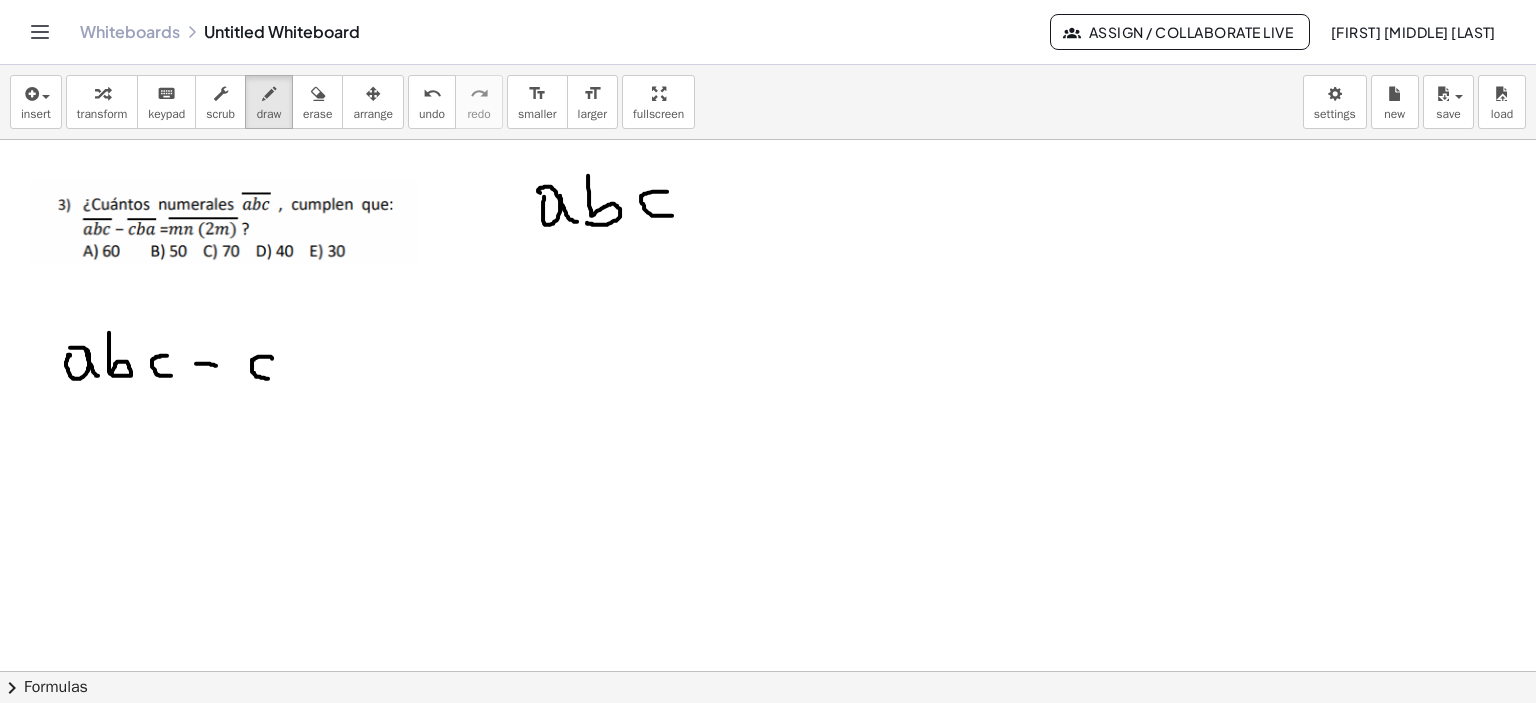 drag, startPoint x: 272, startPoint y: 358, endPoint x: 277, endPoint y: 370, distance: 13 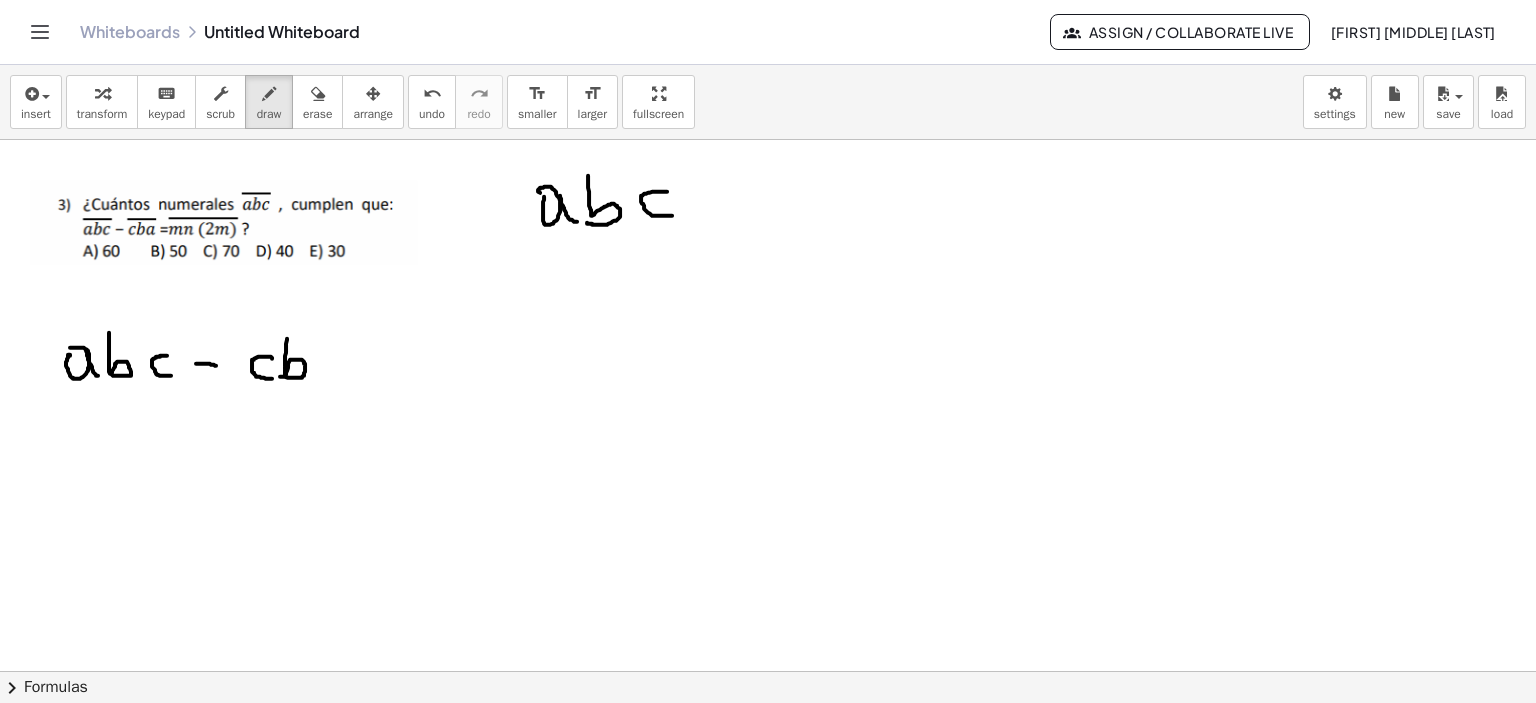 drag, startPoint x: 287, startPoint y: 338, endPoint x: 281, endPoint y: 373, distance: 35.510563 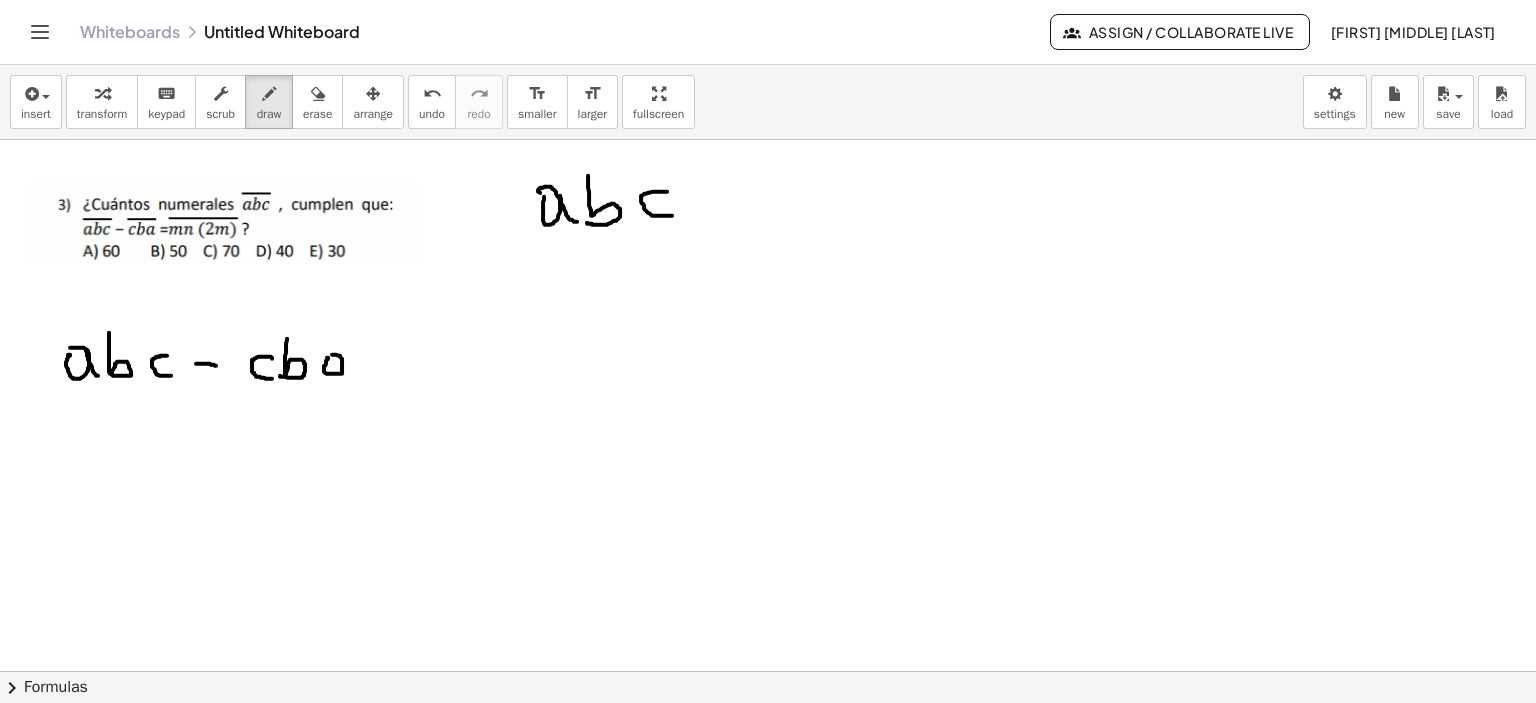 click at bounding box center [768, 672] 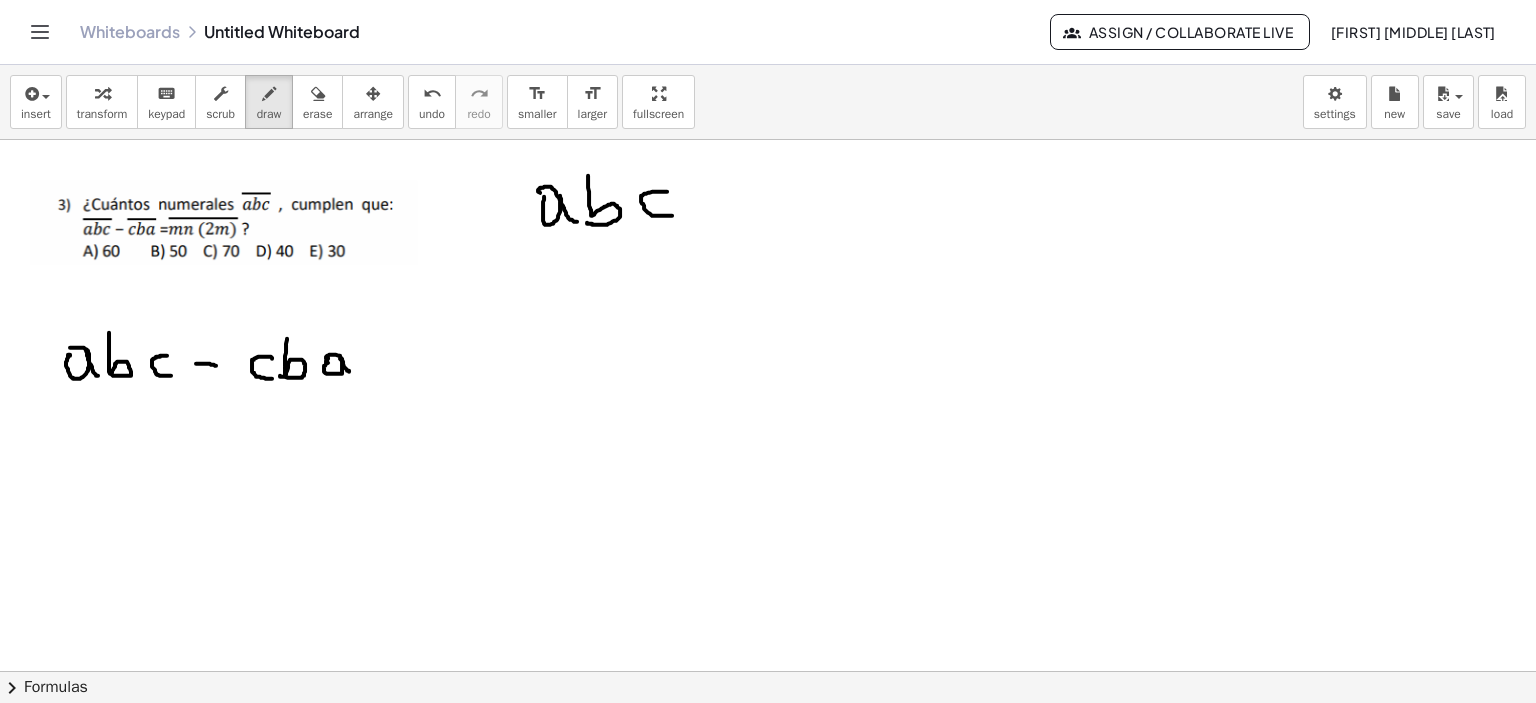 click at bounding box center [768, 672] 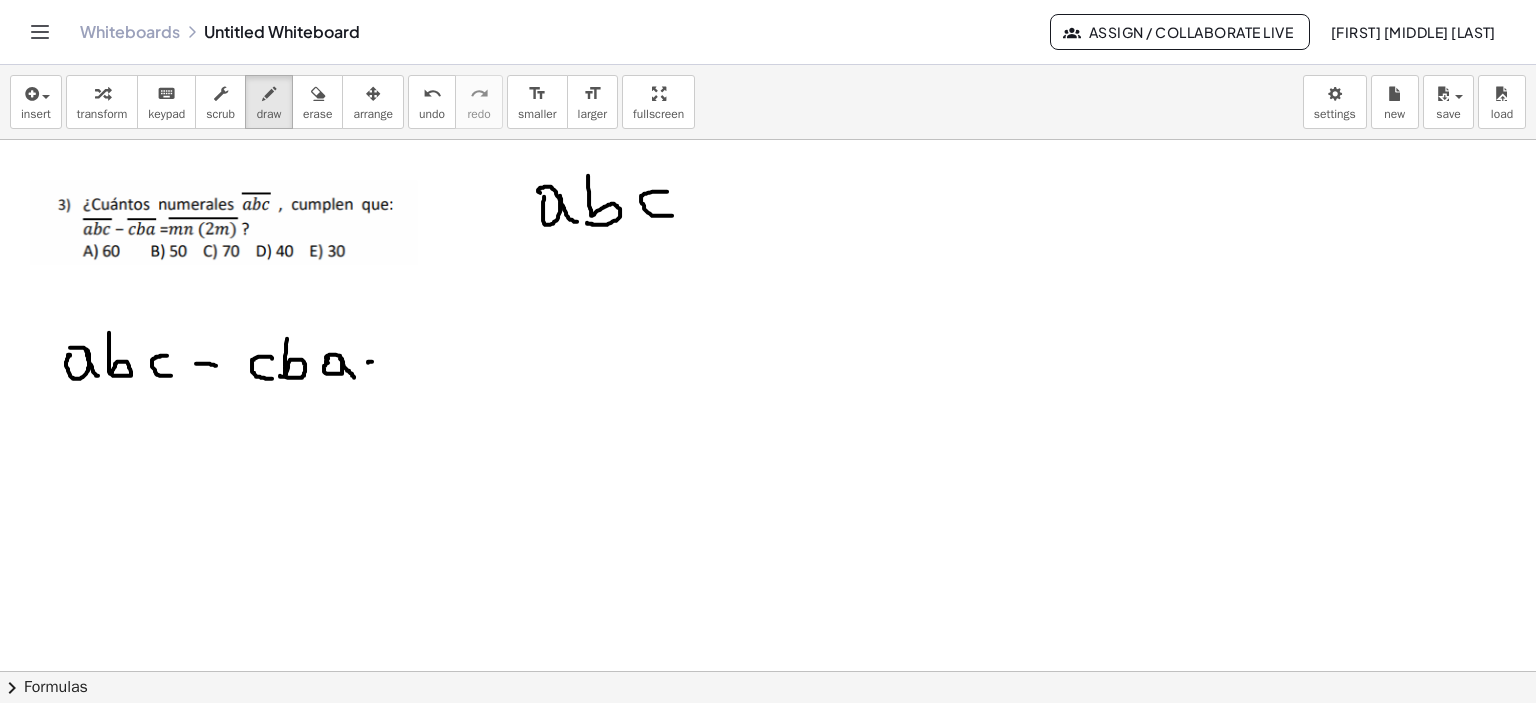 click at bounding box center (768, 672) 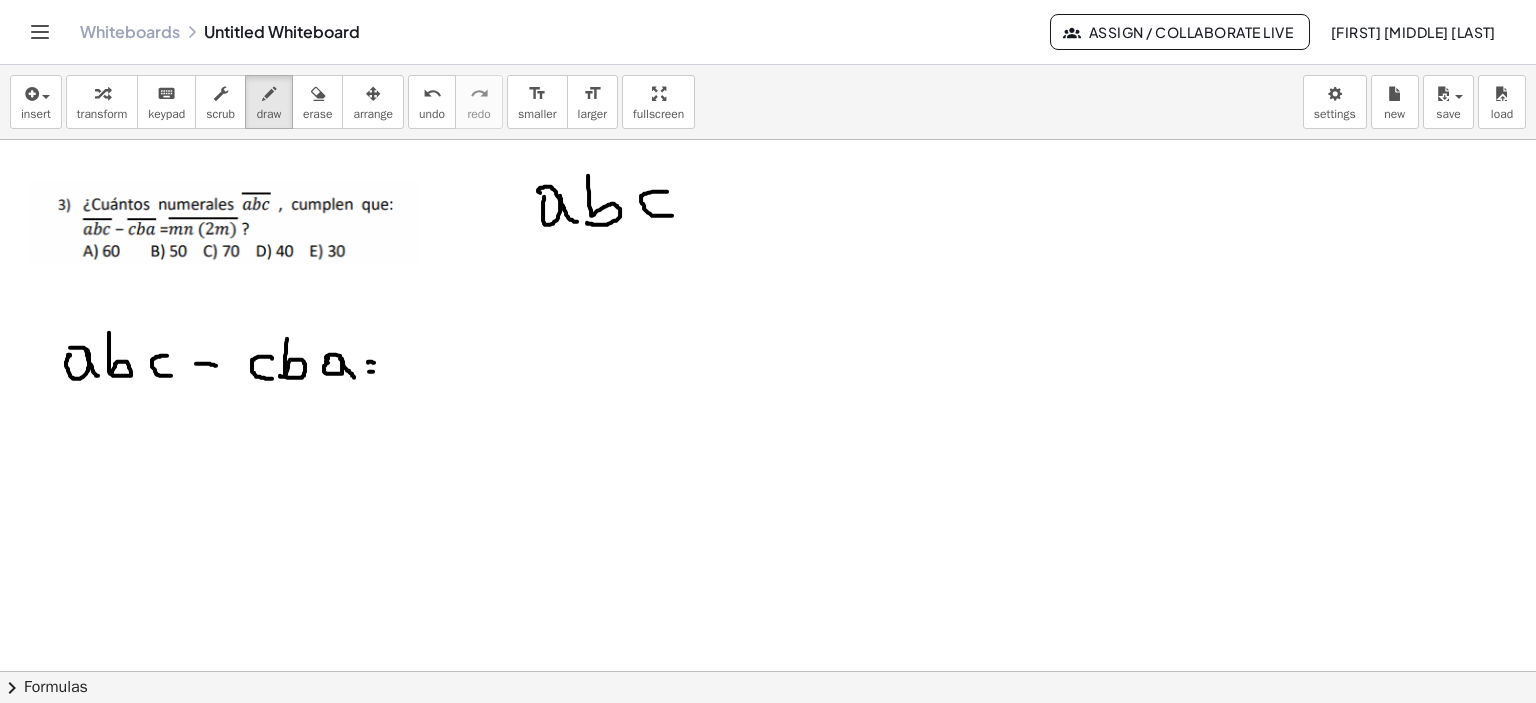 click at bounding box center [768, 672] 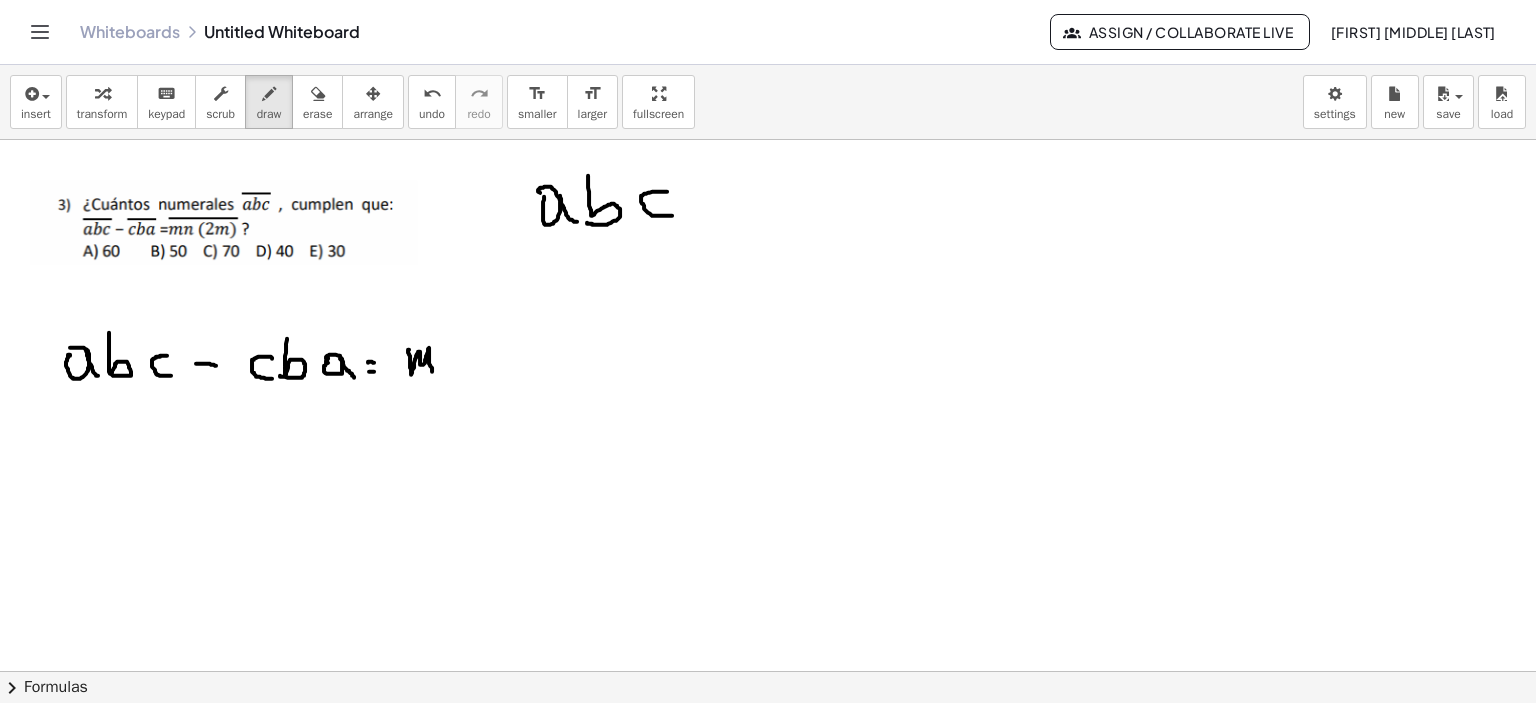 drag, startPoint x: 409, startPoint y: 349, endPoint x: 432, endPoint y: 372, distance: 32.526913 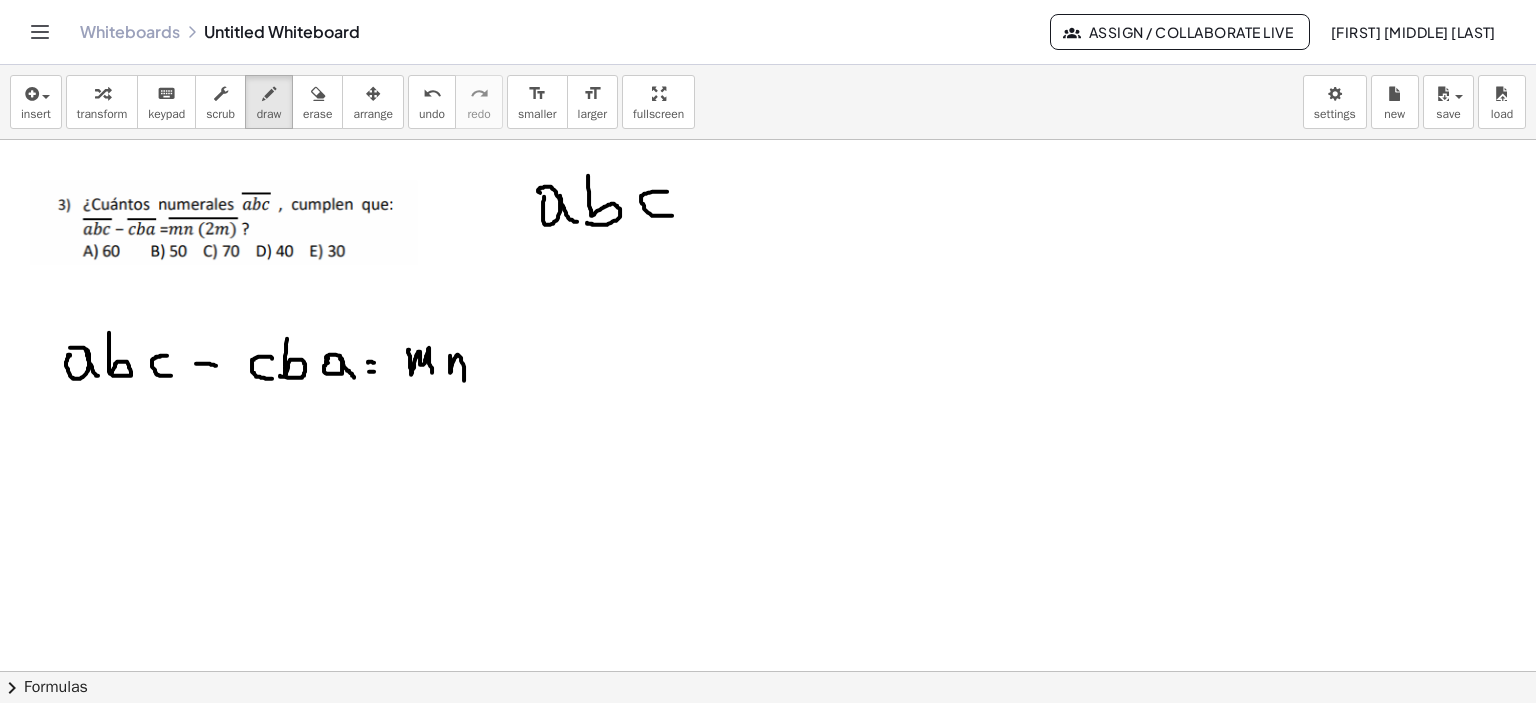 drag, startPoint x: 450, startPoint y: 355, endPoint x: 464, endPoint y: 380, distance: 28.653097 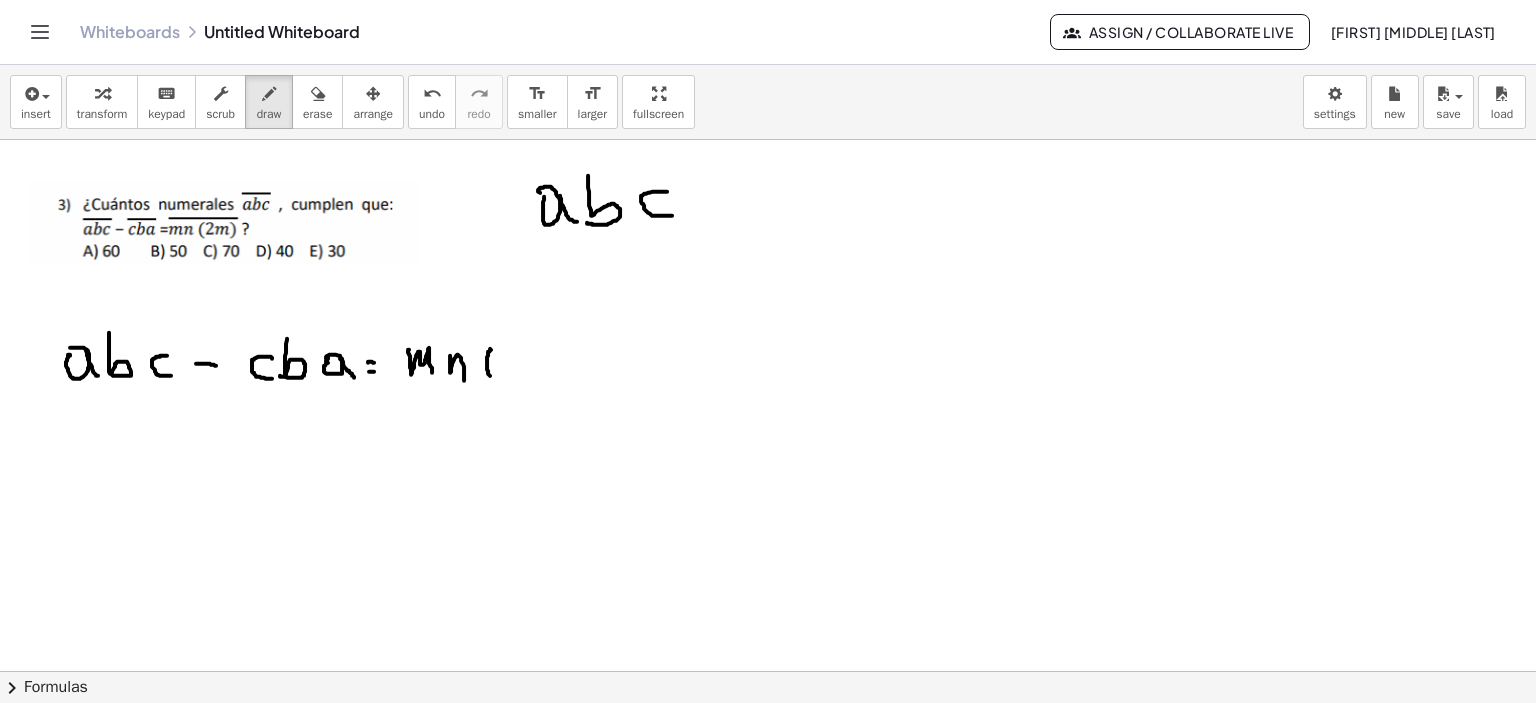 drag, startPoint x: 490, startPoint y: 348, endPoint x: 493, endPoint y: 376, distance: 28.160255 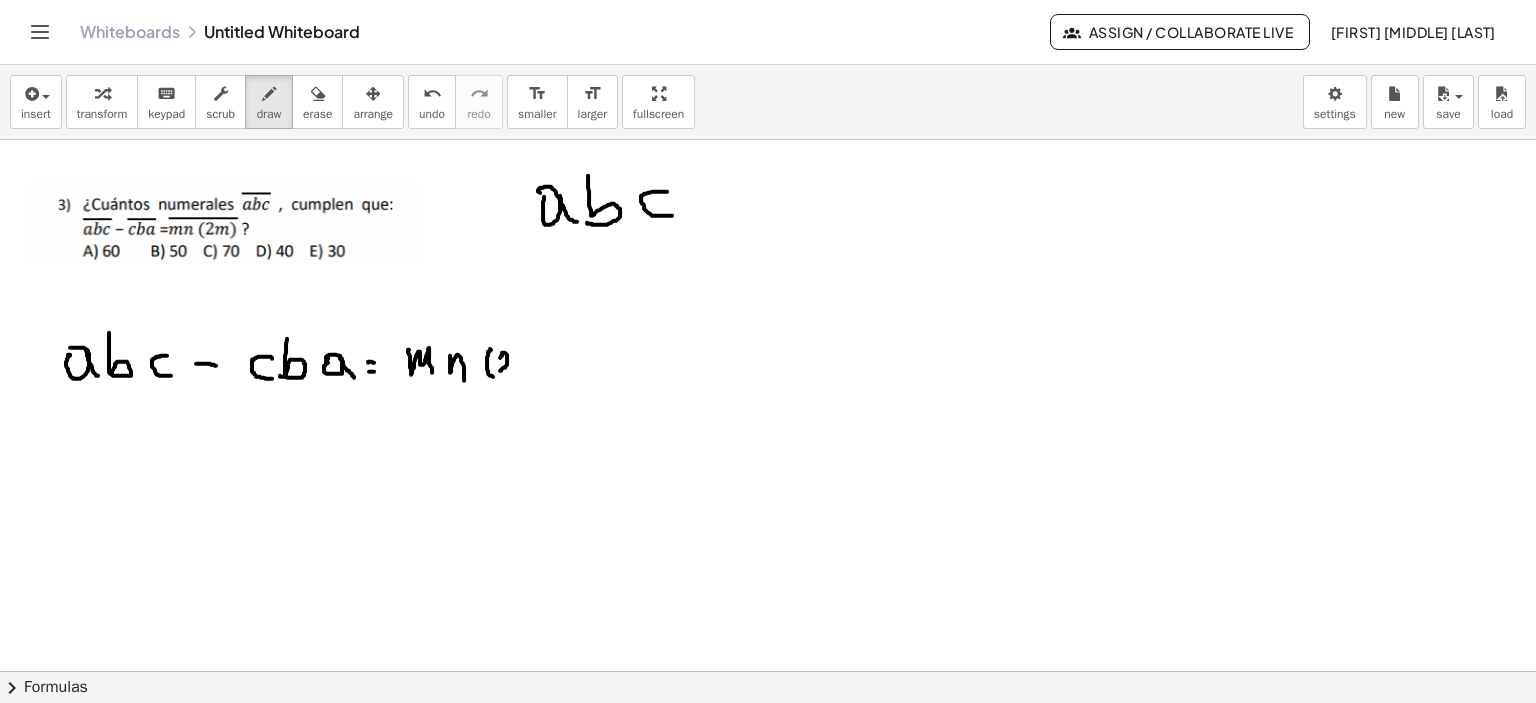 drag, startPoint x: 500, startPoint y: 357, endPoint x: 507, endPoint y: 371, distance: 15.652476 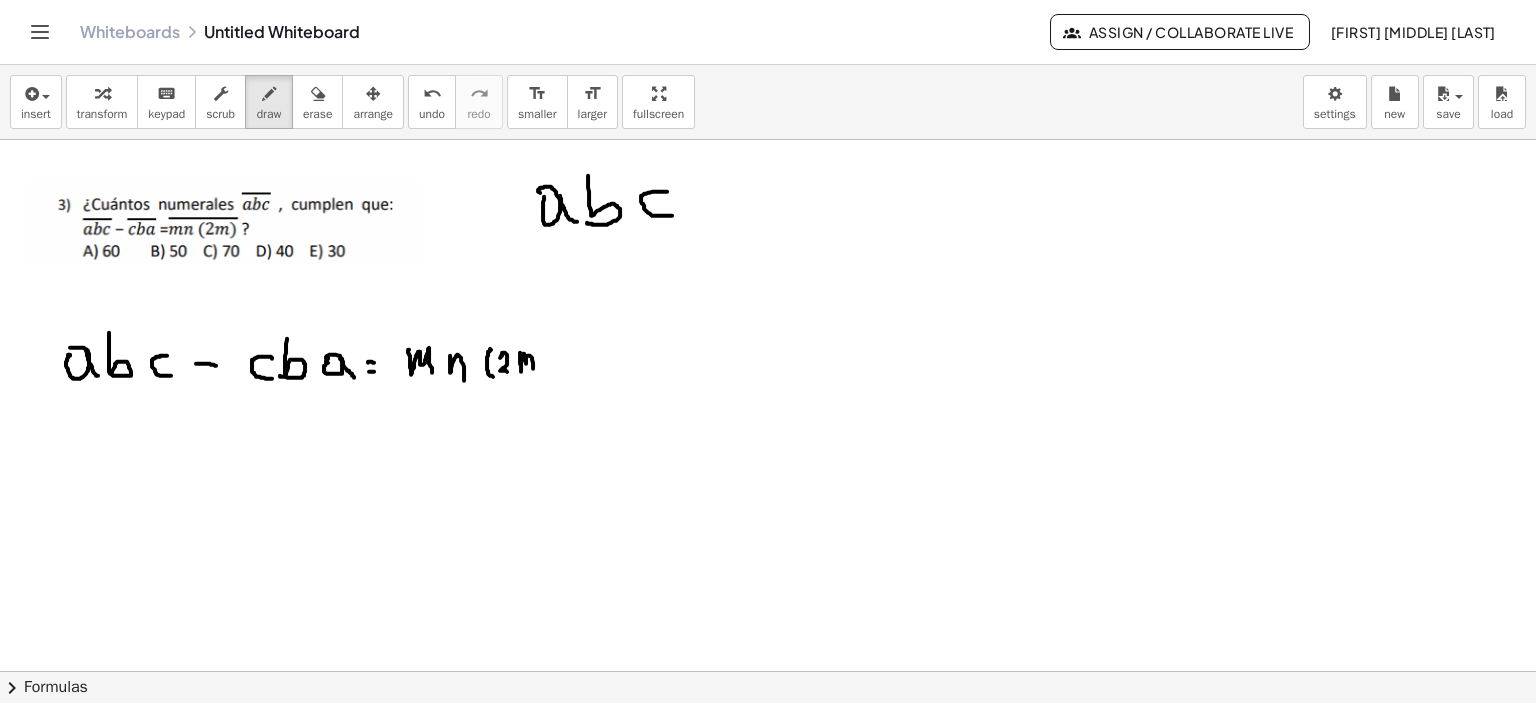 drag, startPoint x: 520, startPoint y: 352, endPoint x: 533, endPoint y: 368, distance: 20.615528 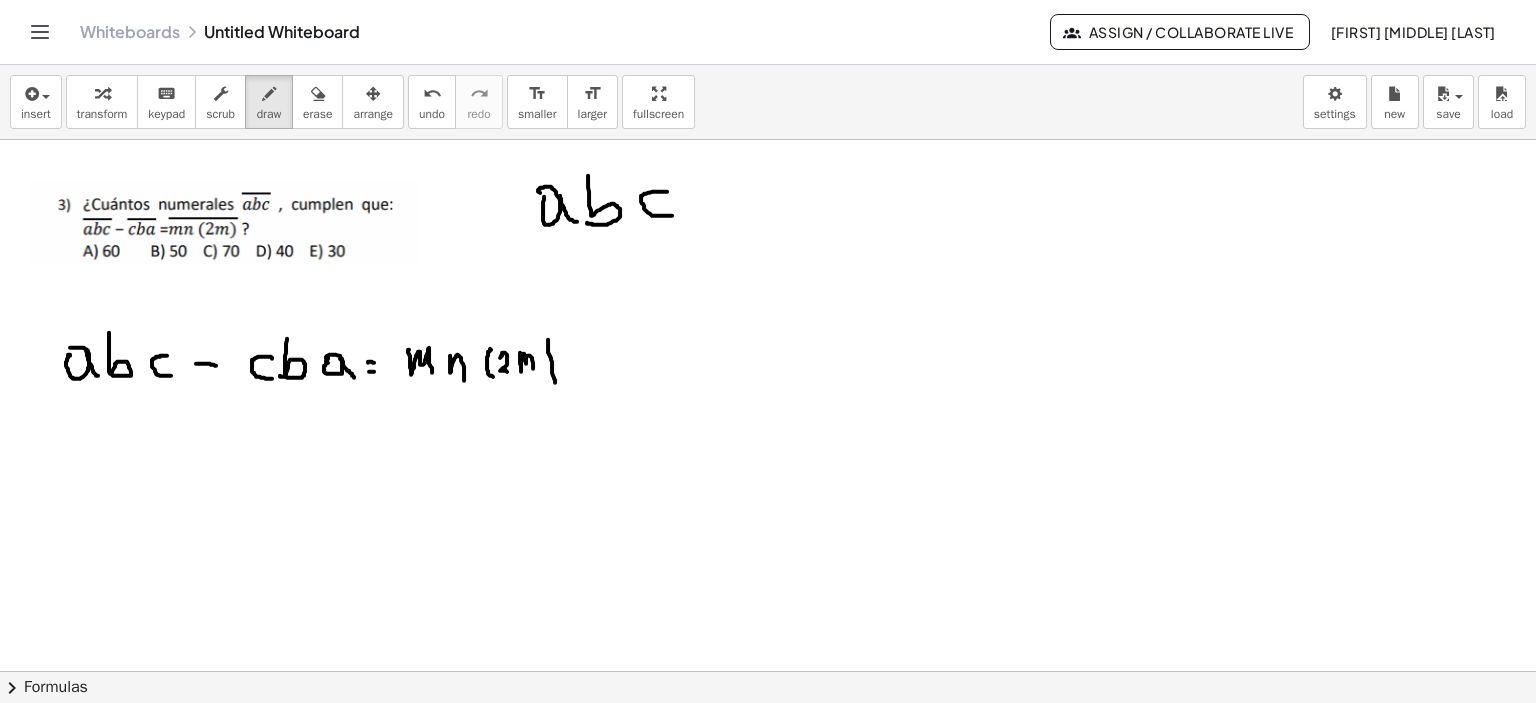 drag, startPoint x: 548, startPoint y: 339, endPoint x: 543, endPoint y: 377, distance: 38.327538 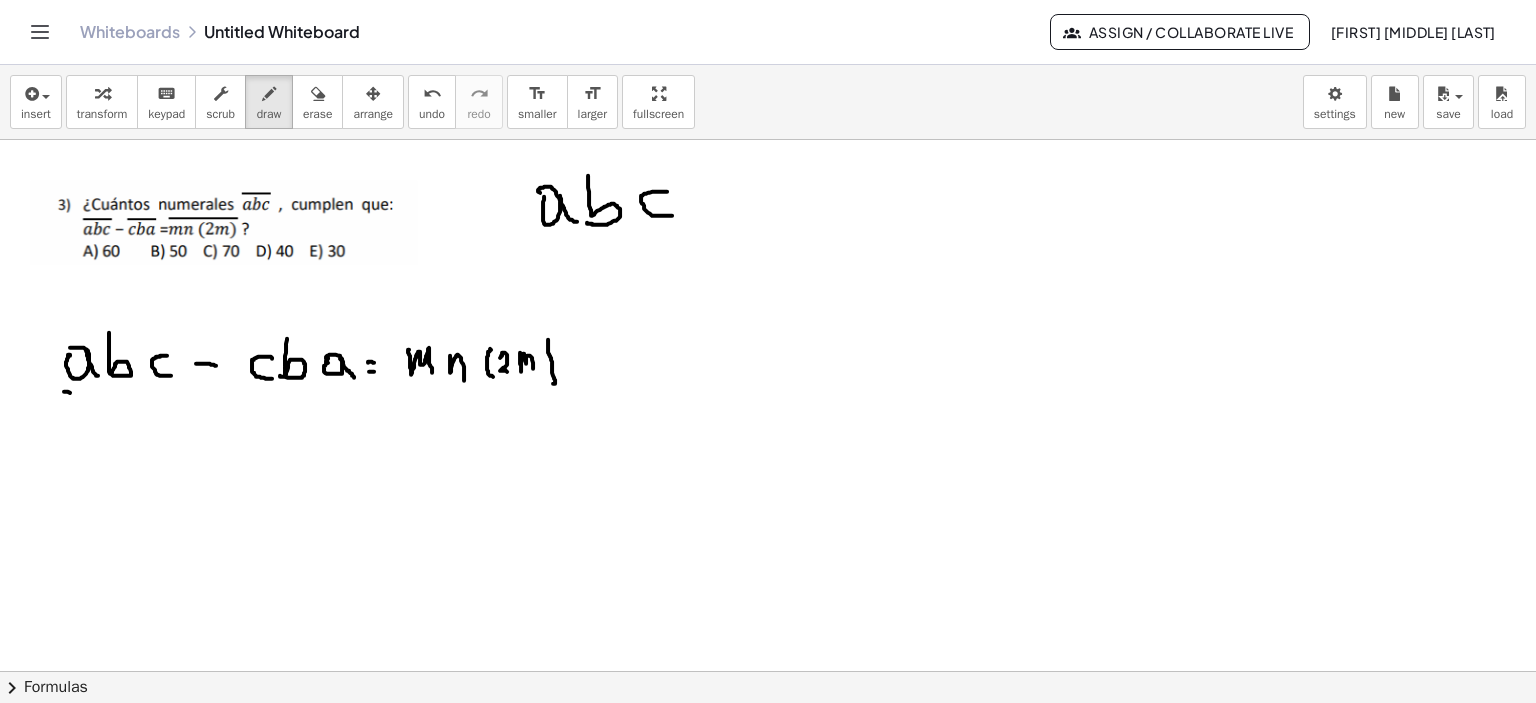 click at bounding box center [768, 672] 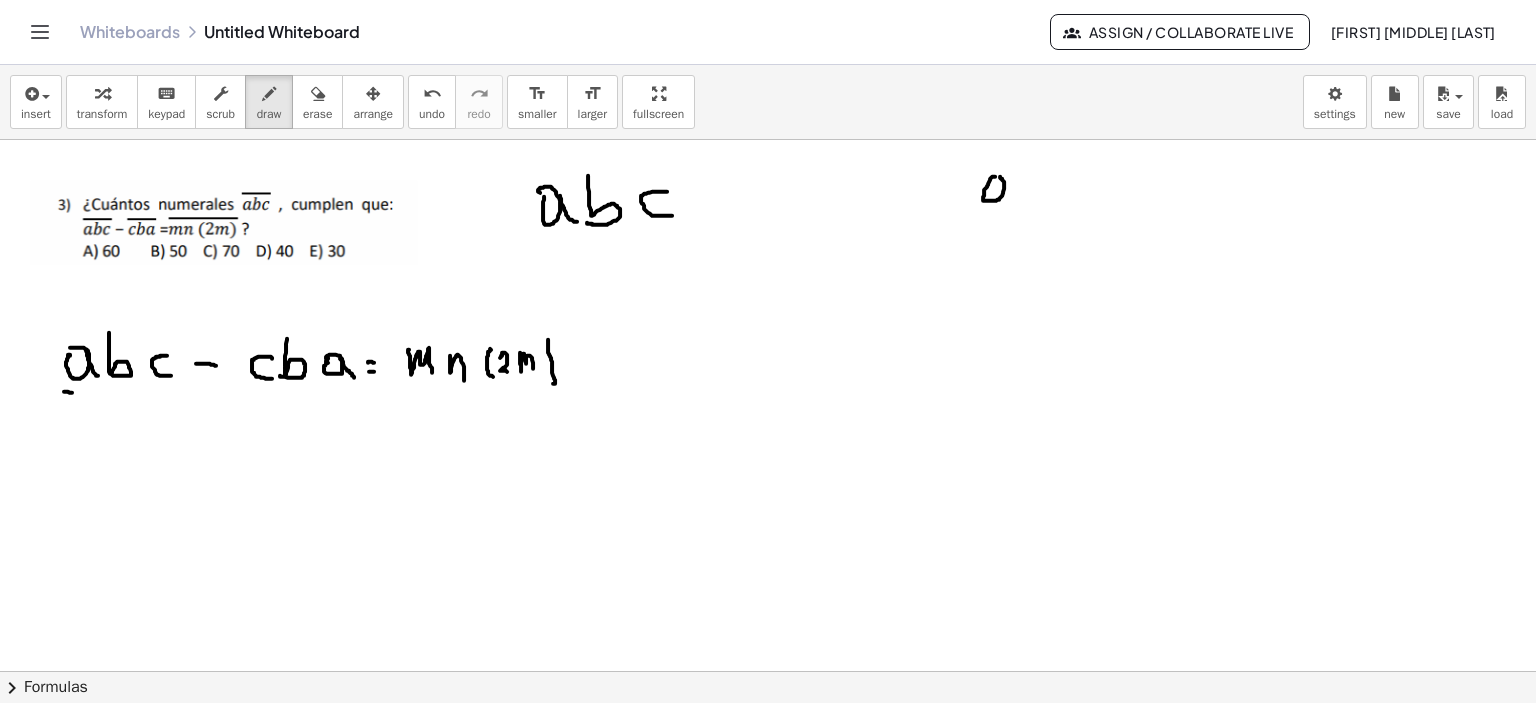 click at bounding box center [768, 672] 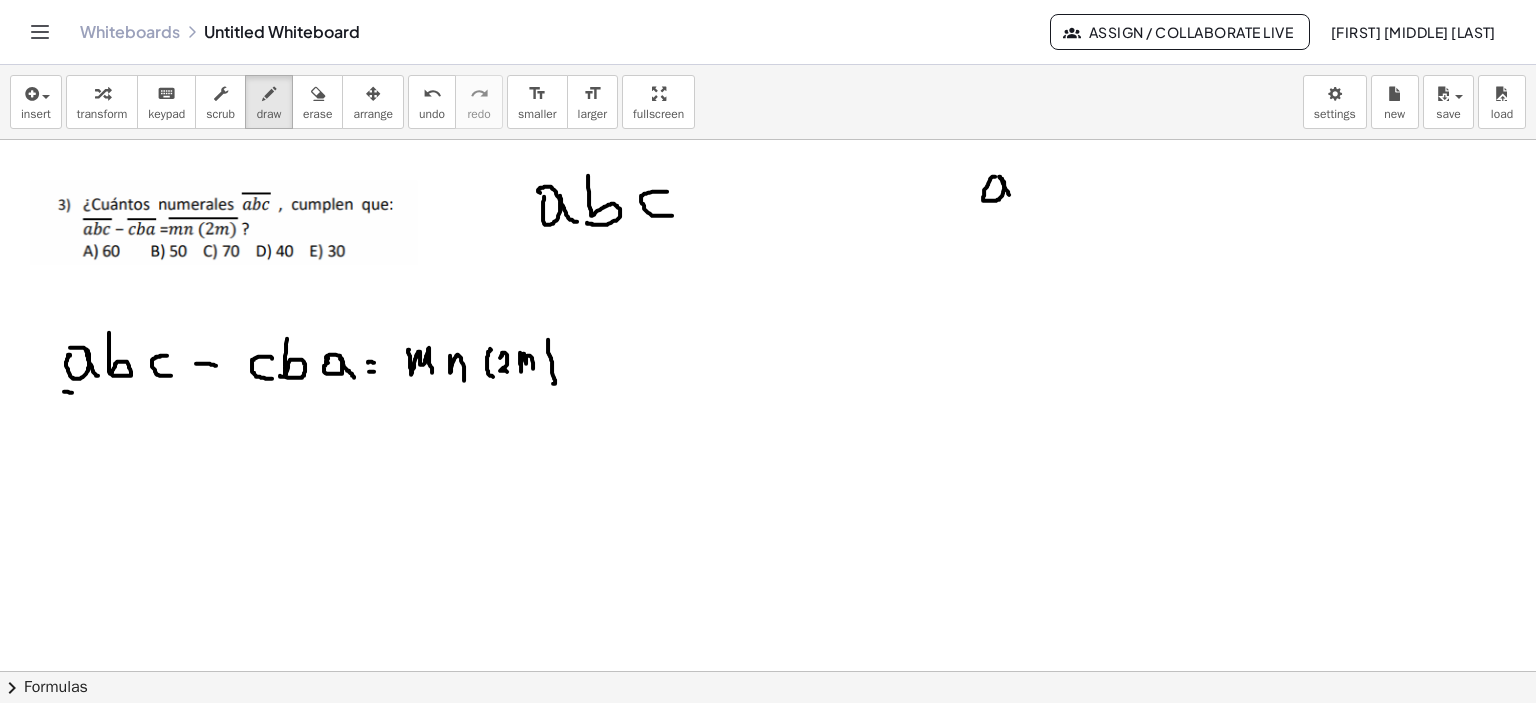 click at bounding box center [768, 672] 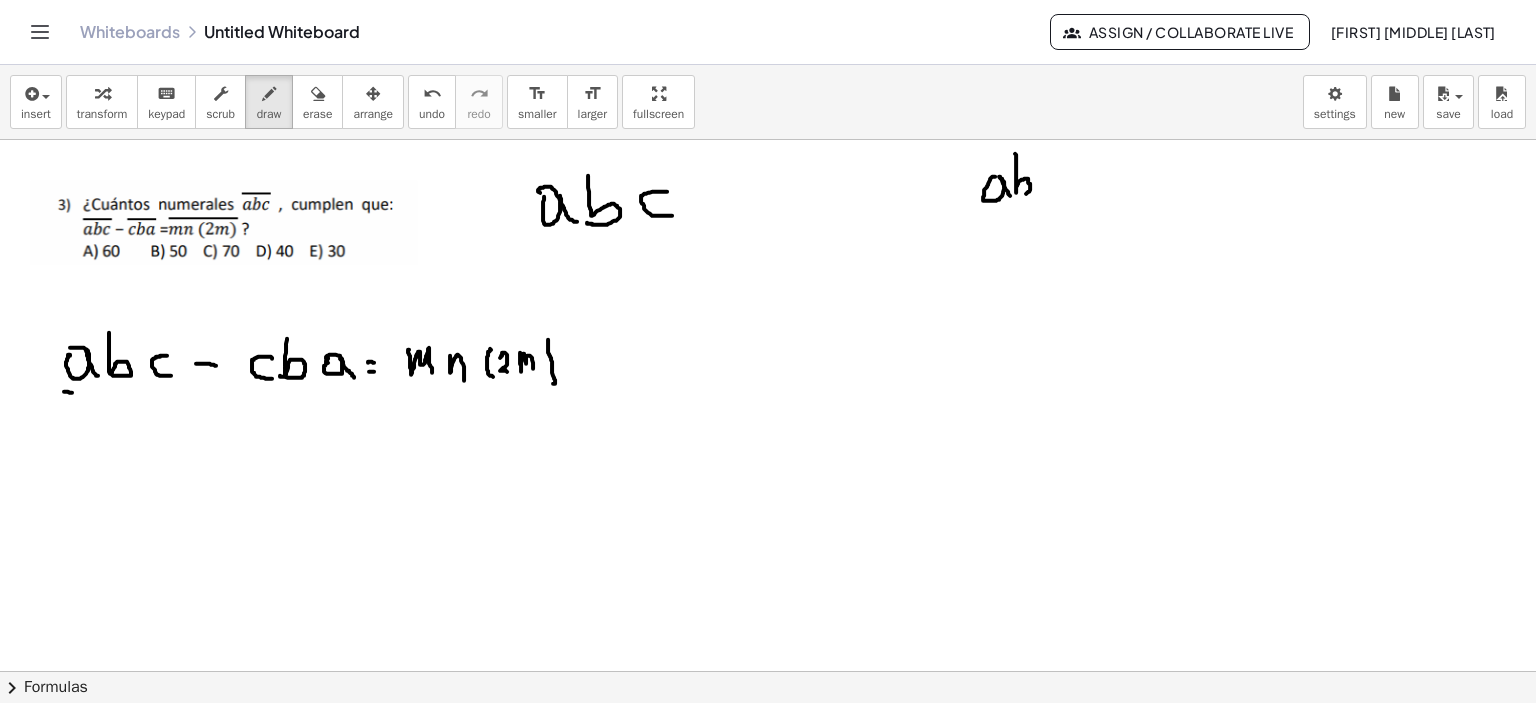 drag, startPoint x: 1015, startPoint y: 153, endPoint x: 1020, endPoint y: 195, distance: 42.296574 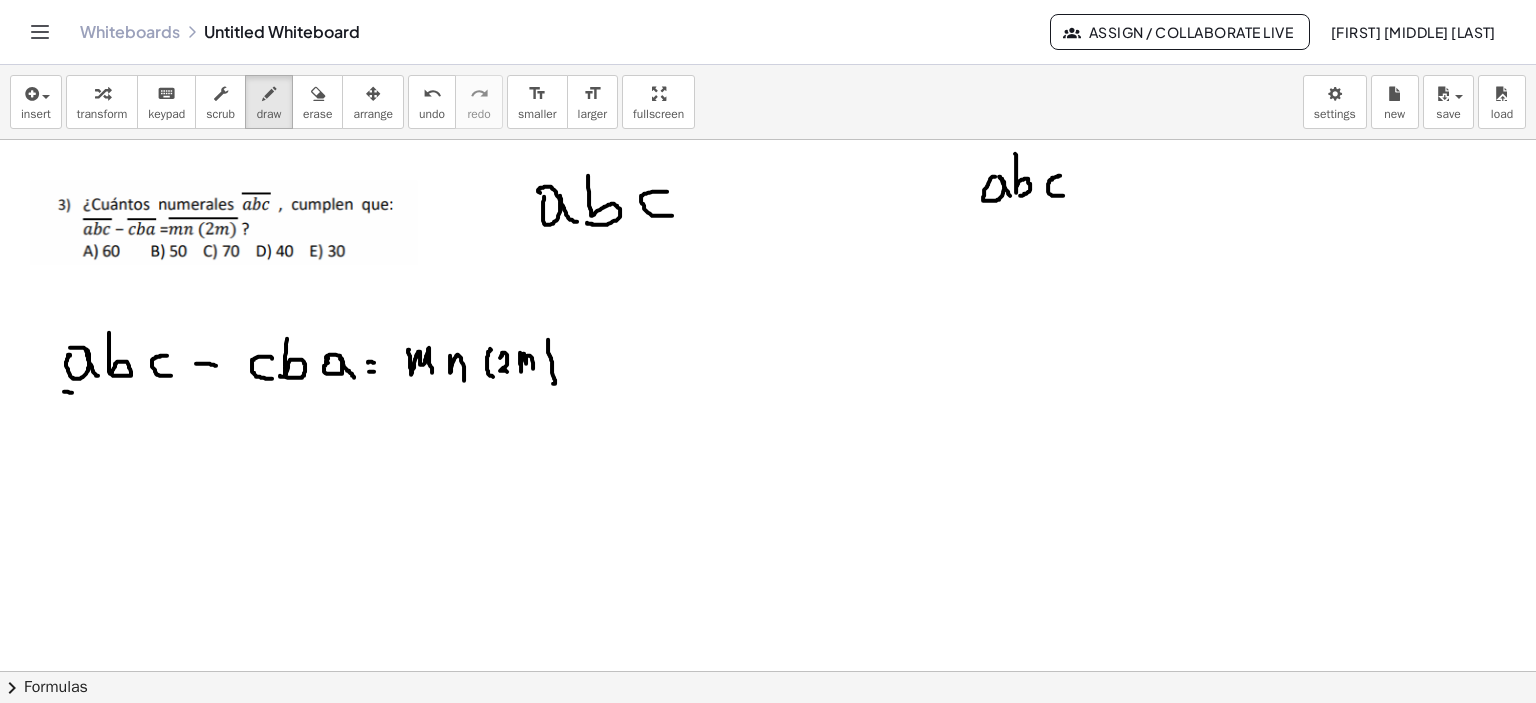 drag, startPoint x: 1060, startPoint y: 175, endPoint x: 1066, endPoint y: 195, distance: 20.880613 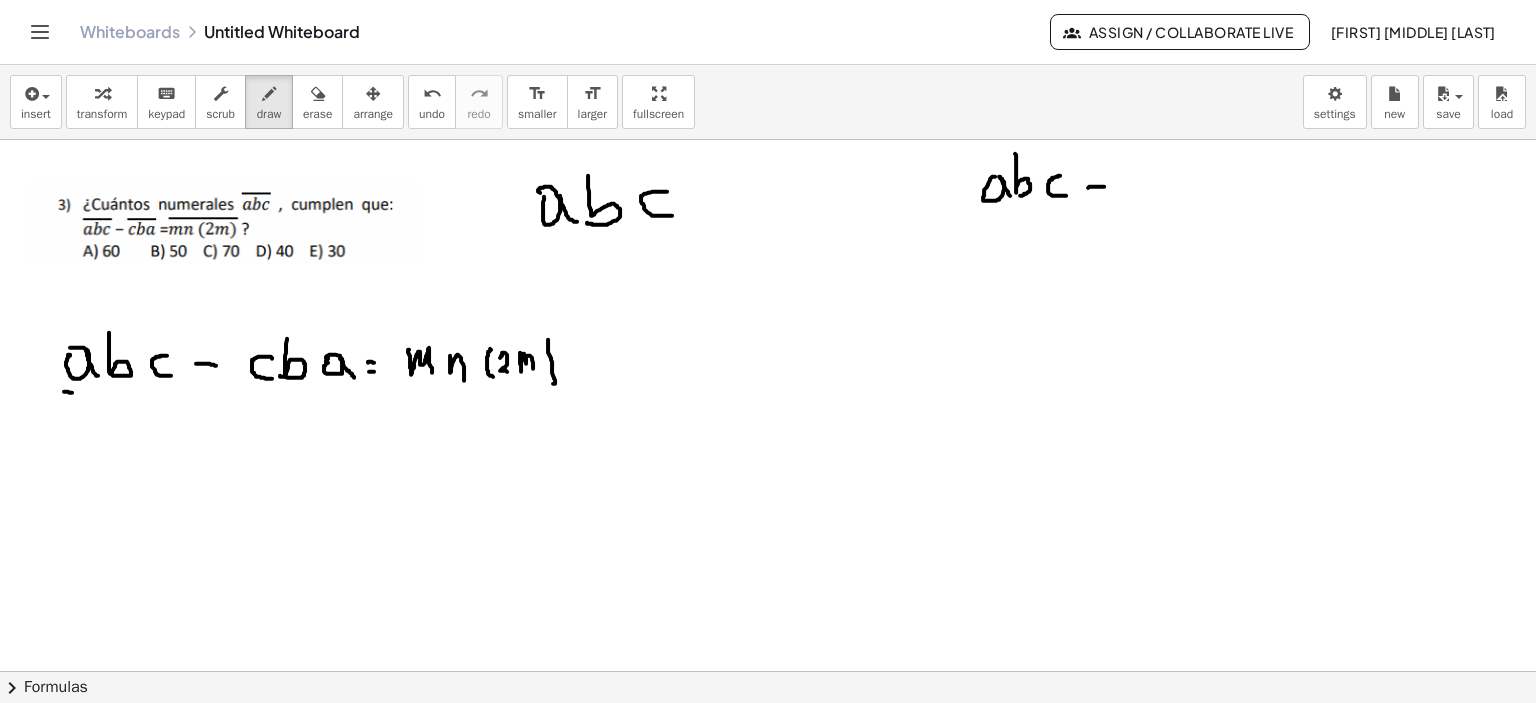 drag, startPoint x: 1088, startPoint y: 187, endPoint x: 1106, endPoint y: 186, distance: 18.027756 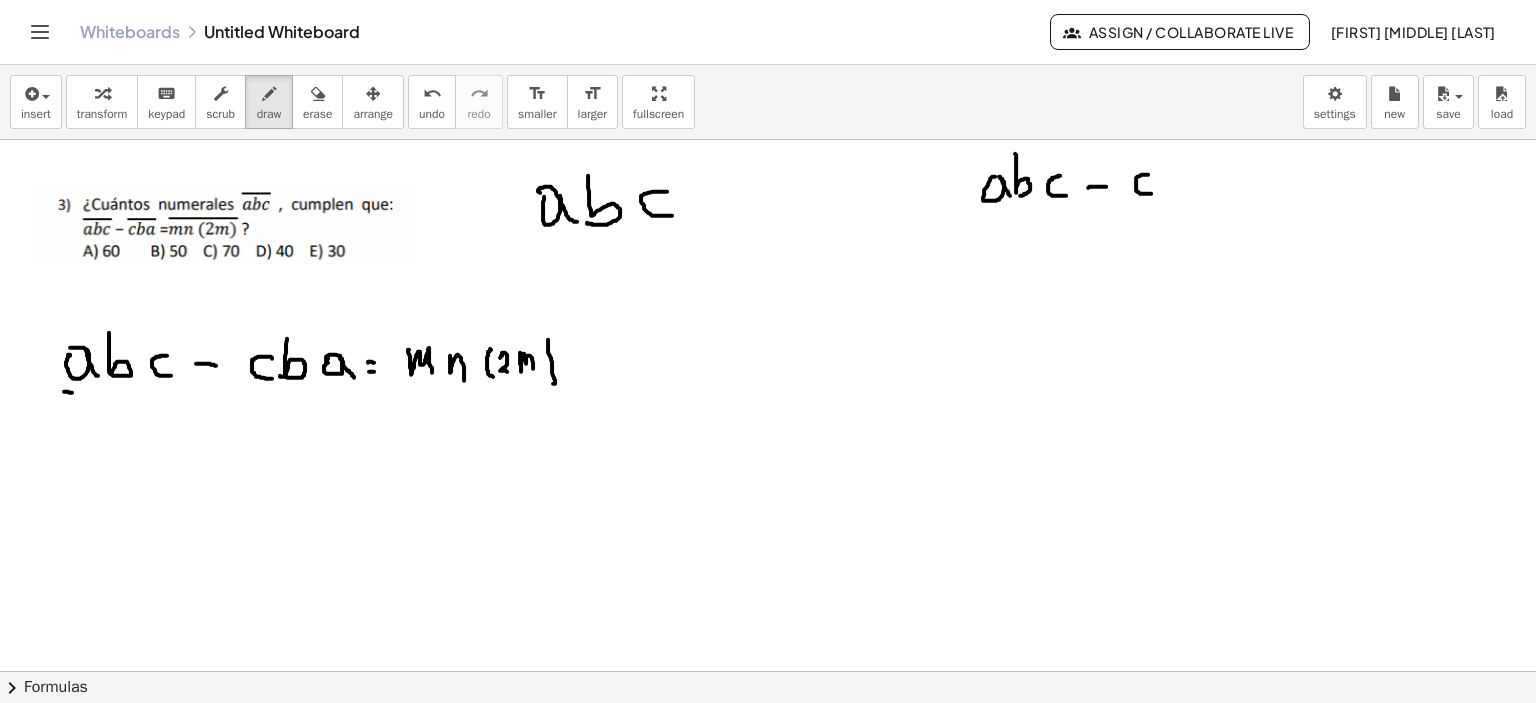 drag, startPoint x: 1148, startPoint y: 174, endPoint x: 1151, endPoint y: 193, distance: 19.235384 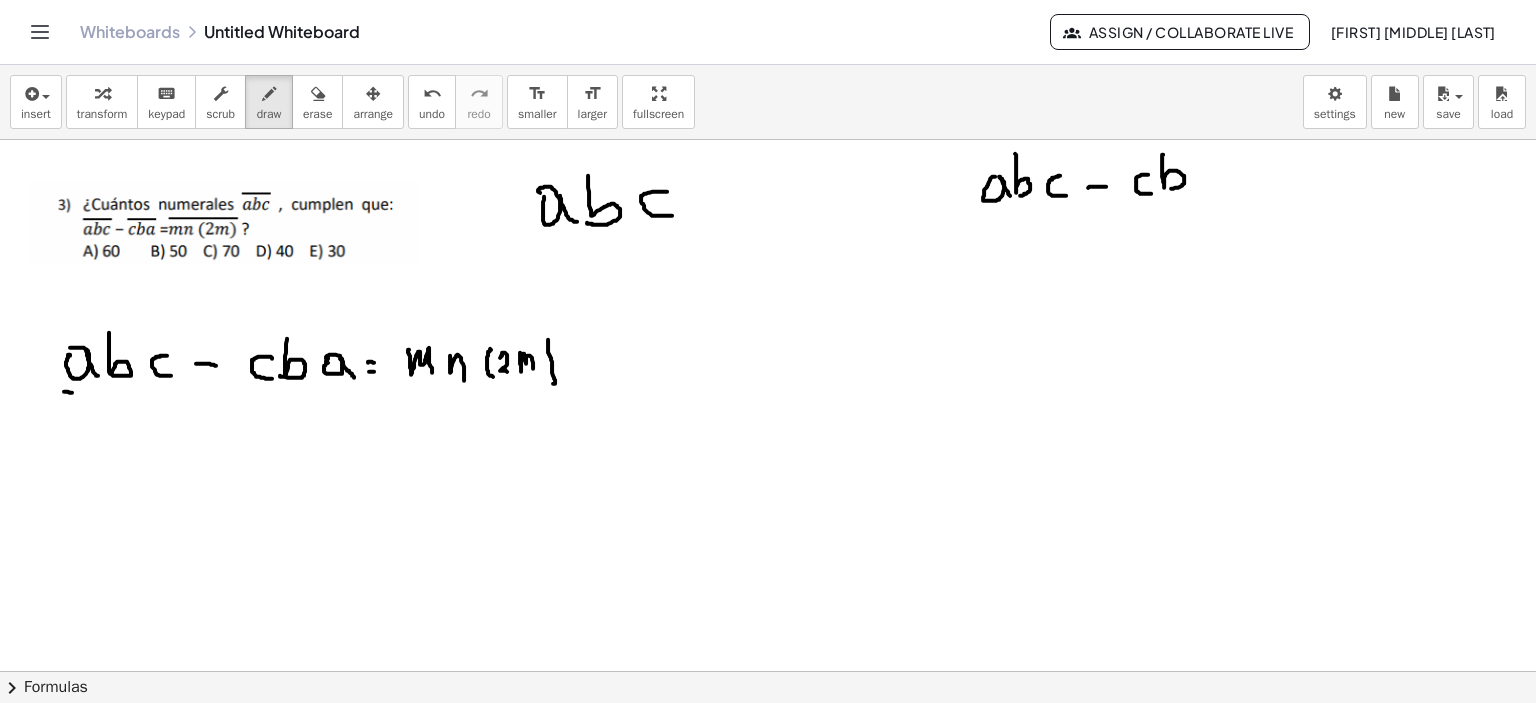 drag, startPoint x: 1163, startPoint y: 154, endPoint x: 1171, endPoint y: 188, distance: 34.928497 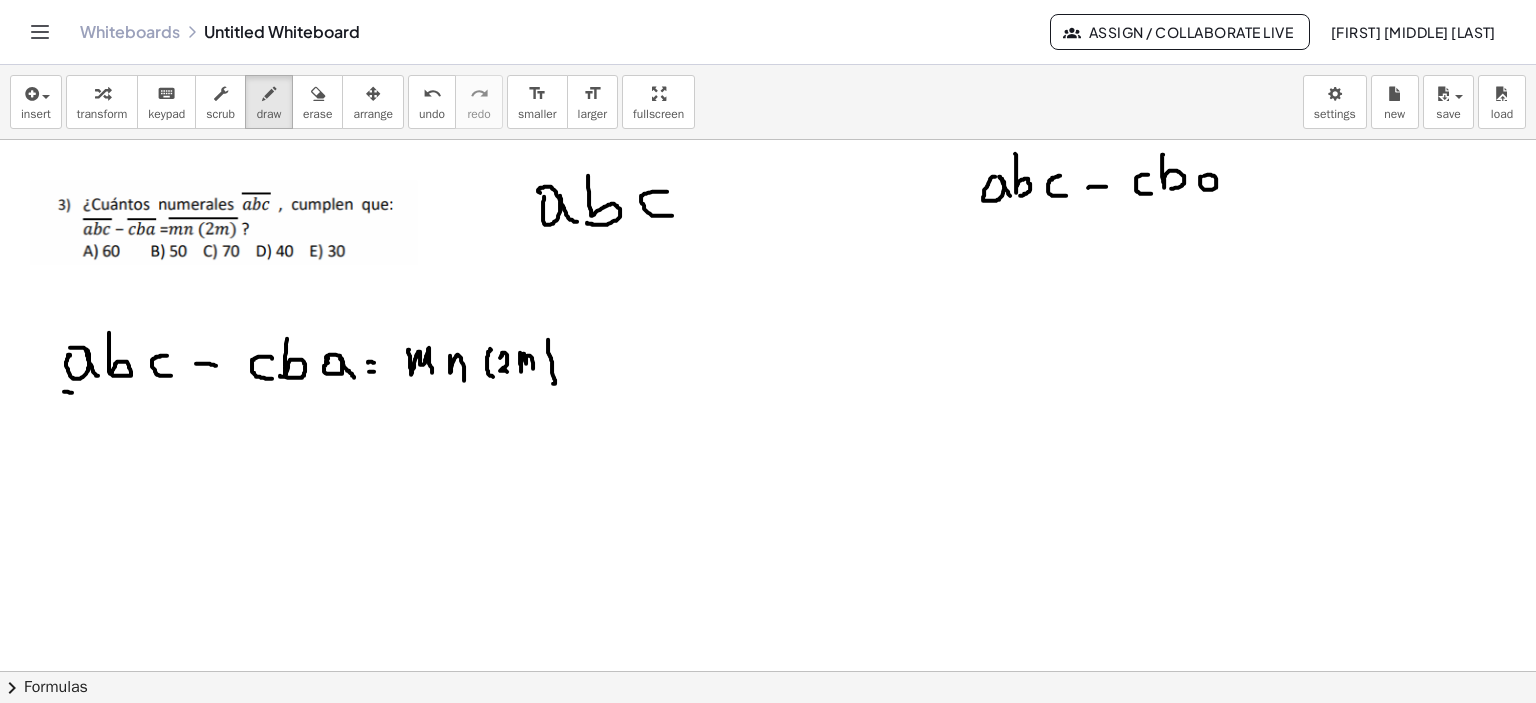 click at bounding box center [768, 672] 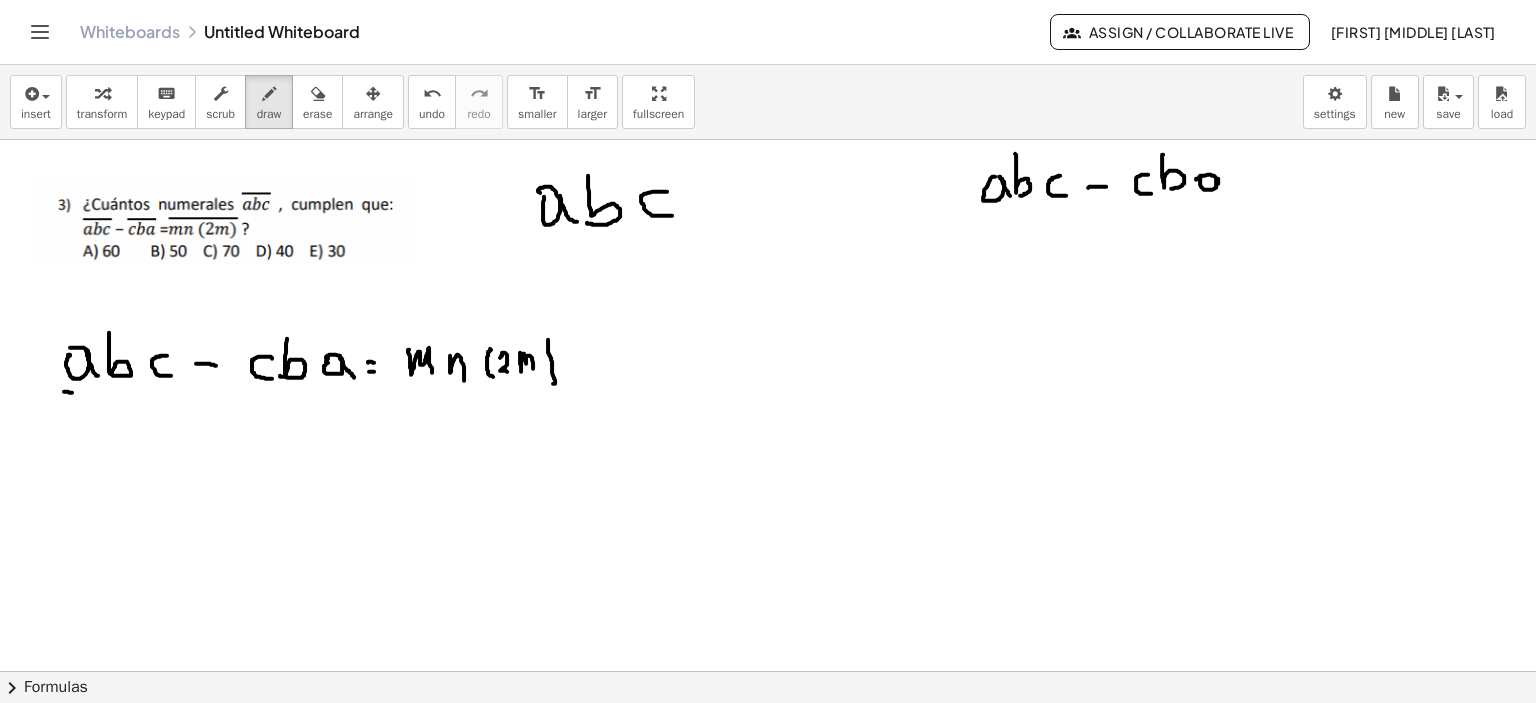 drag, startPoint x: 1217, startPoint y: 178, endPoint x: 1222, endPoint y: 194, distance: 16.763054 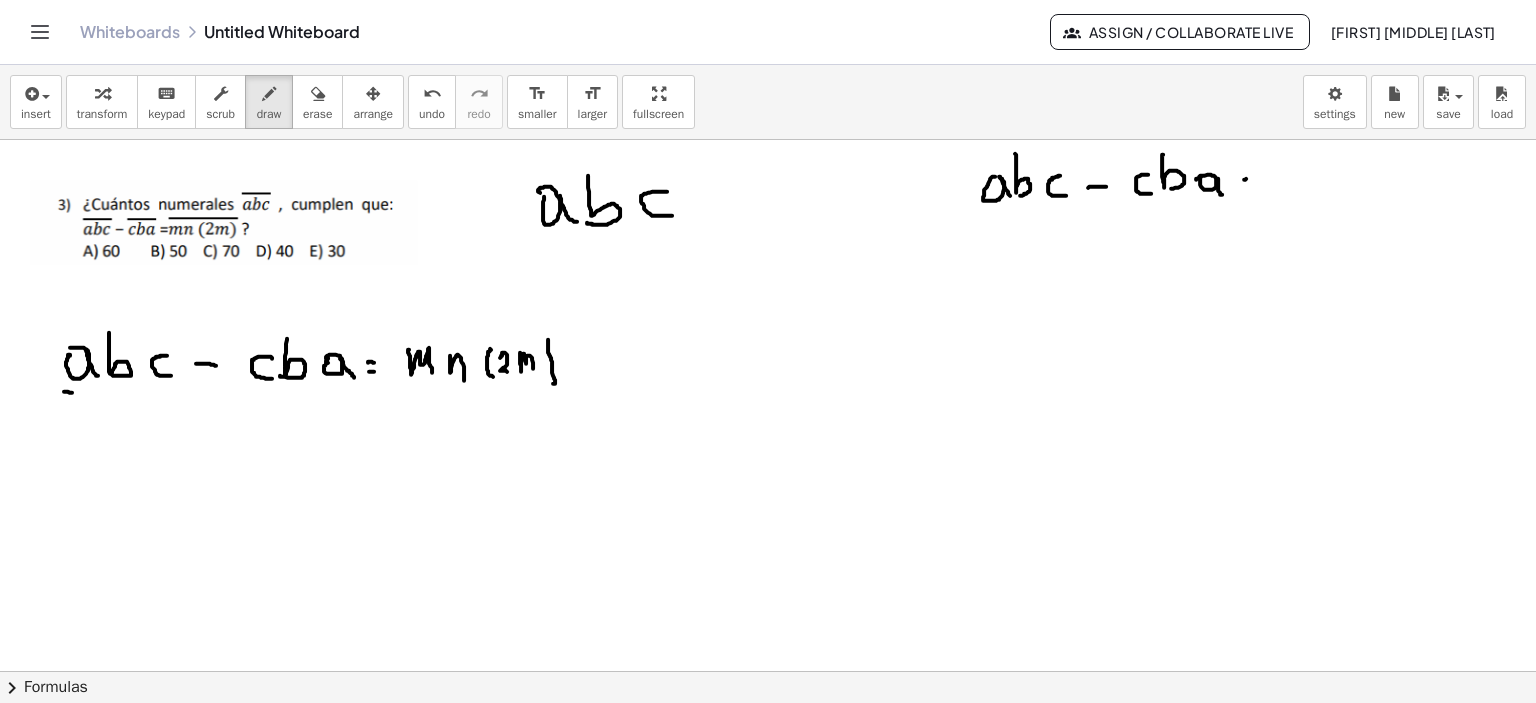 drag, startPoint x: 1244, startPoint y: 179, endPoint x: 1258, endPoint y: 178, distance: 14.035668 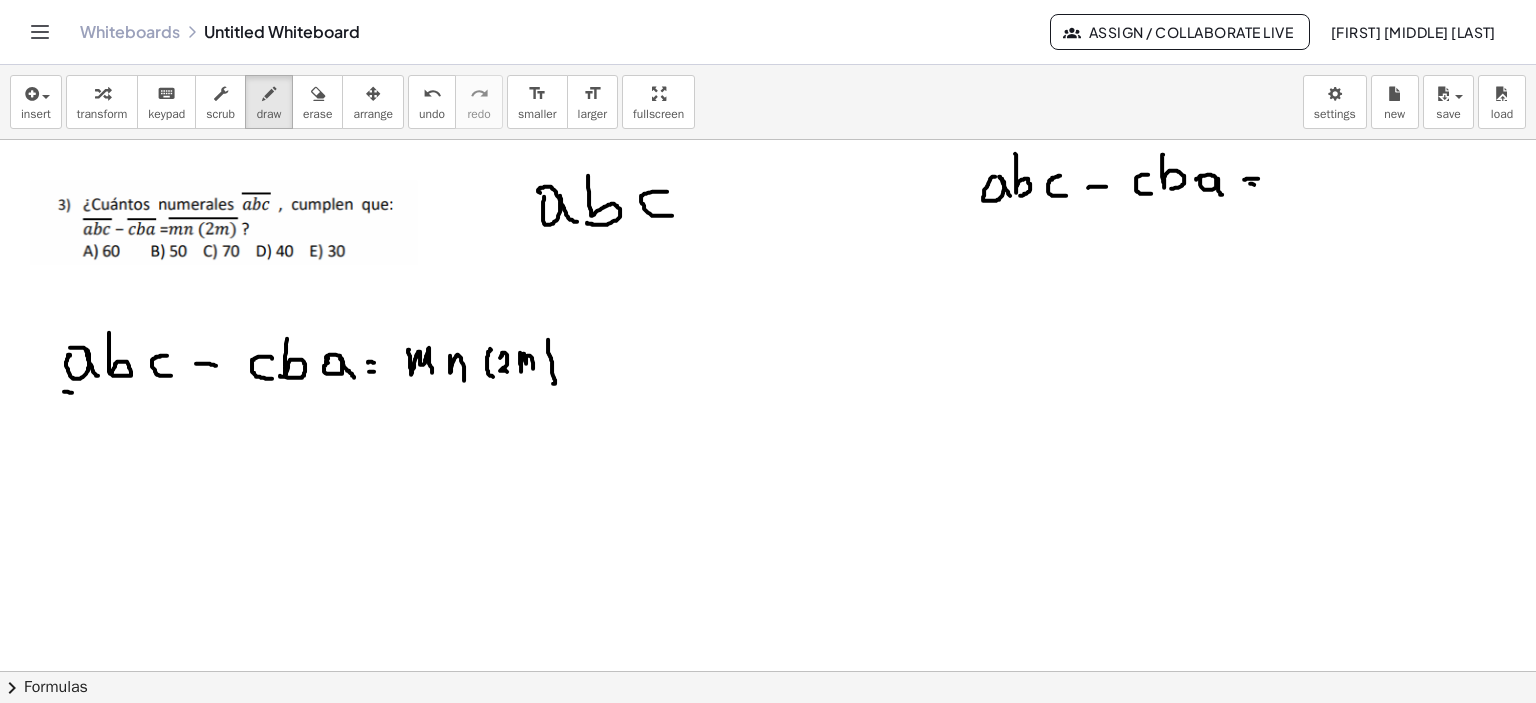 drag, startPoint x: 1250, startPoint y: 183, endPoint x: 1262, endPoint y: 184, distance: 12.0415945 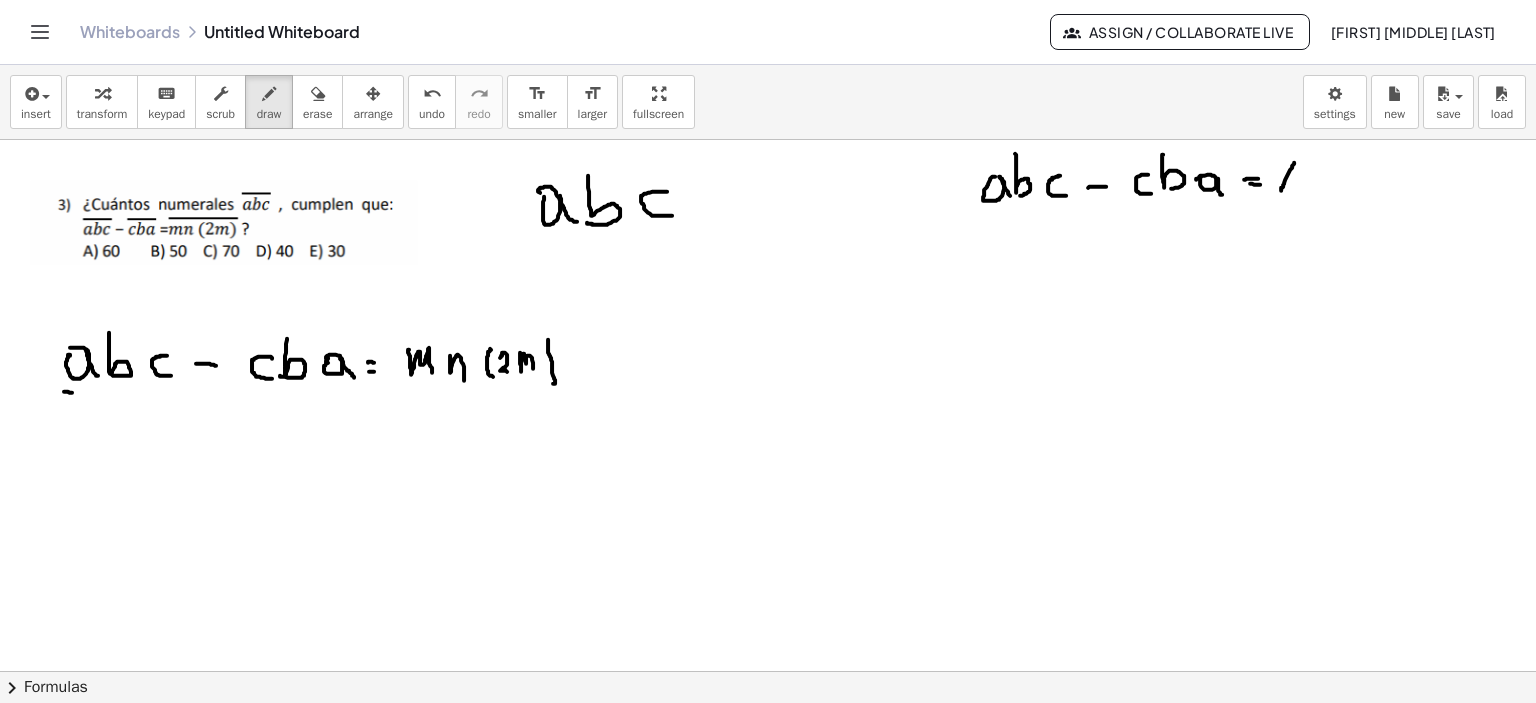 drag, startPoint x: 1294, startPoint y: 162, endPoint x: 1282, endPoint y: 161, distance: 12.0415945 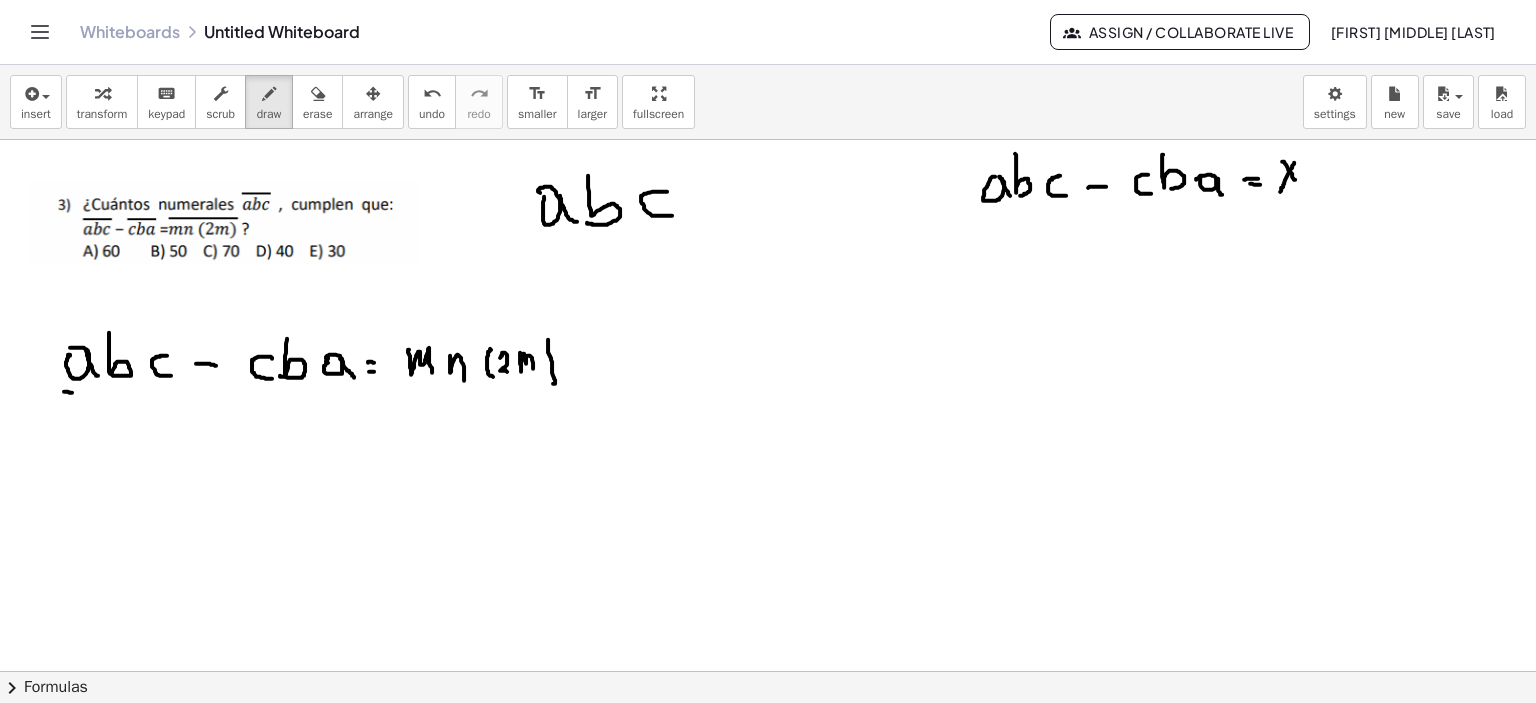 drag, startPoint x: 1282, startPoint y: 161, endPoint x: 1298, endPoint y: 179, distance: 24.083189 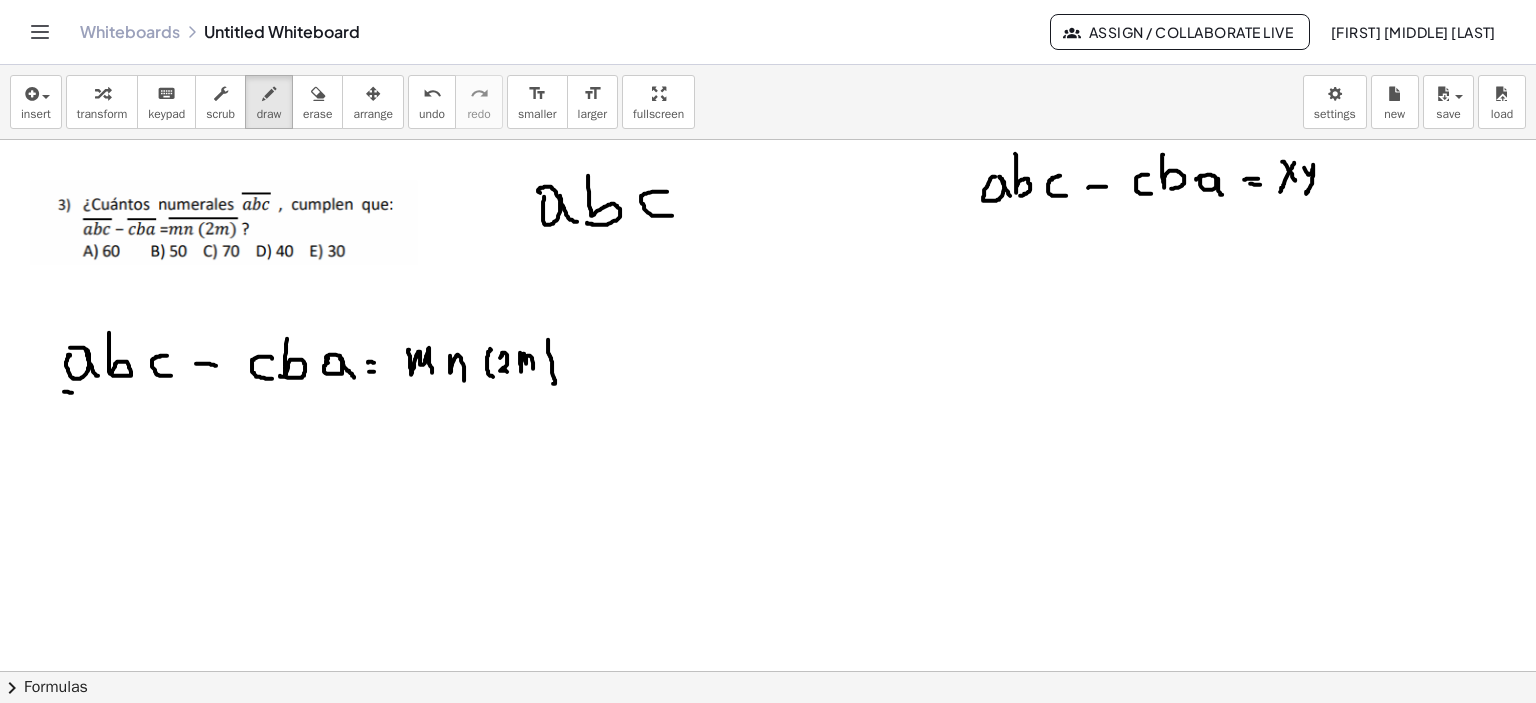 drag, startPoint x: 1304, startPoint y: 167, endPoint x: 1310, endPoint y: 179, distance: 13.416408 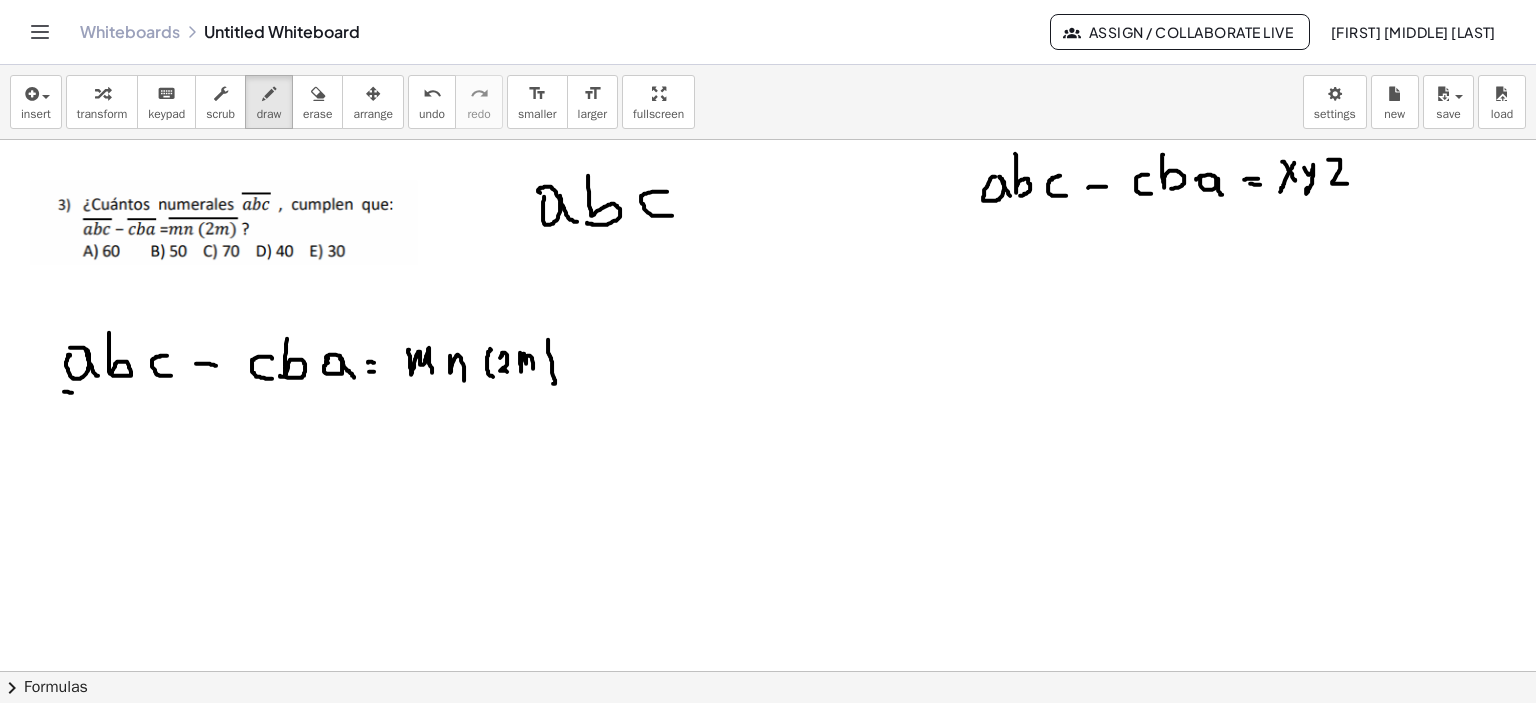 drag, startPoint x: 1328, startPoint y: 159, endPoint x: 1339, endPoint y: 174, distance: 18.601076 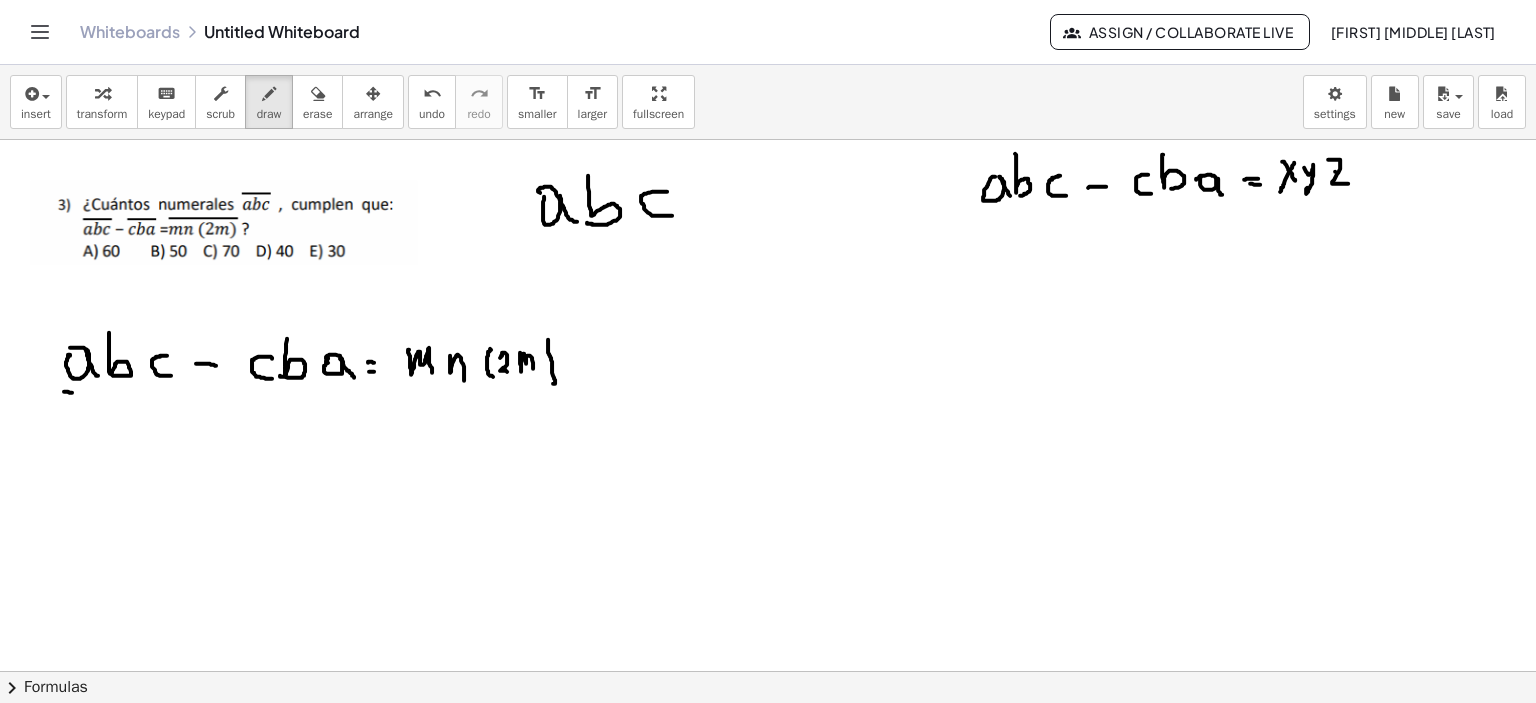 click at bounding box center [768, 672] 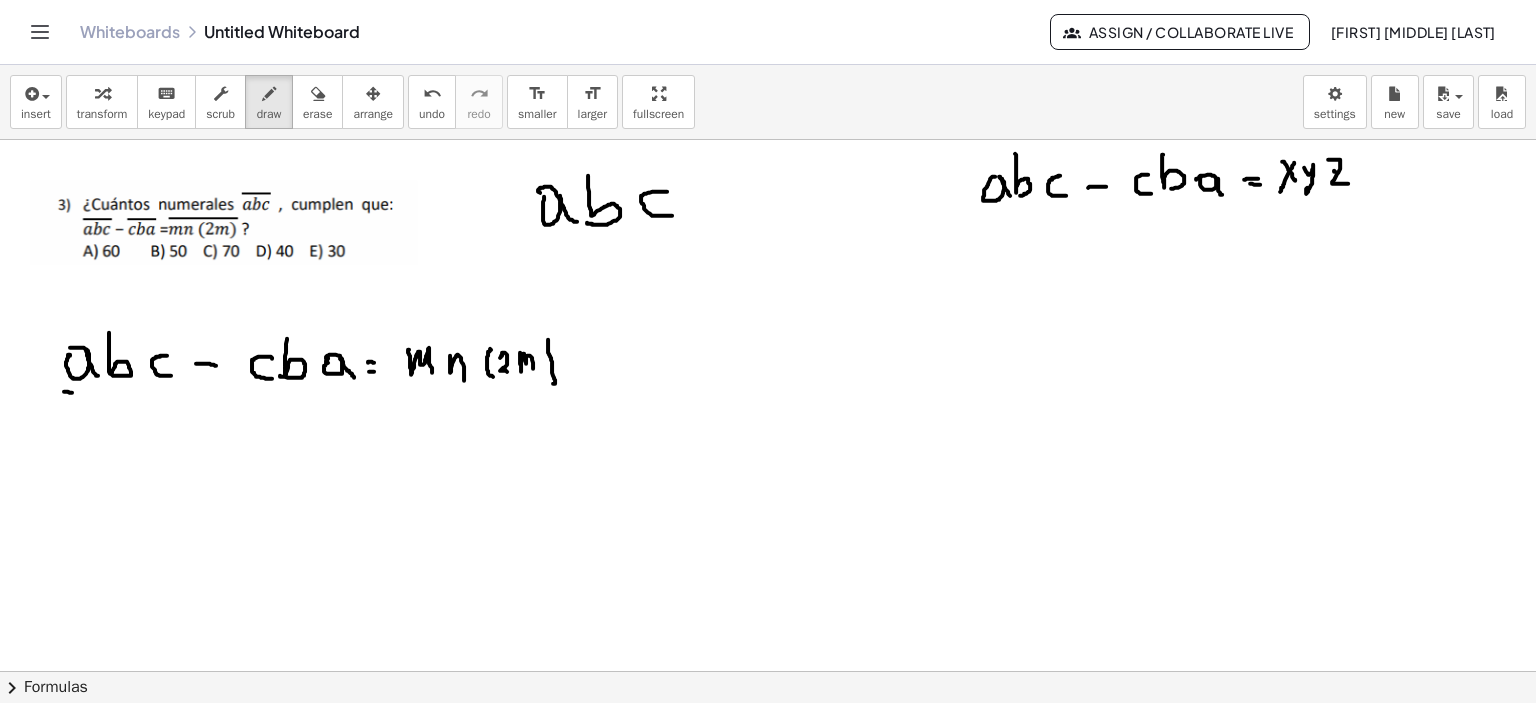click at bounding box center (768, 672) 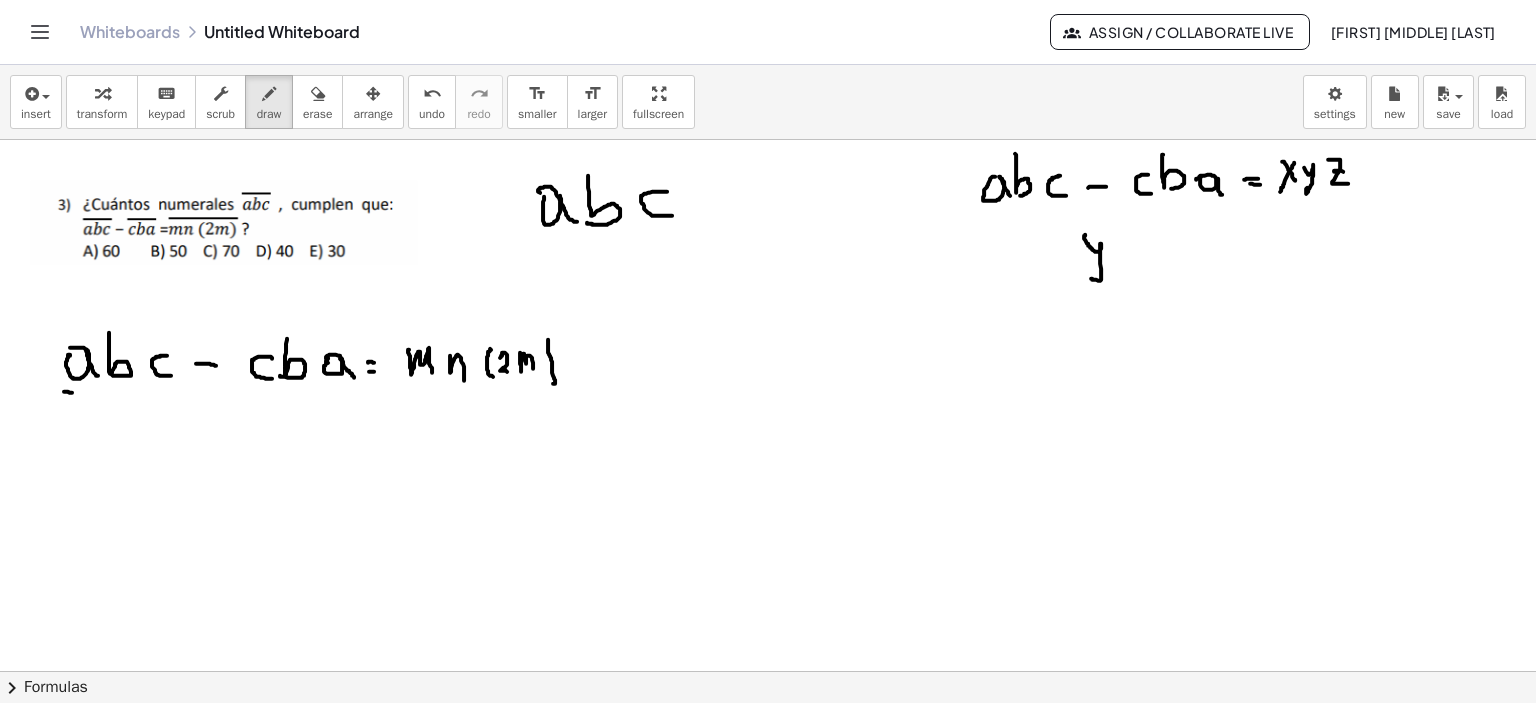 drag, startPoint x: 1085, startPoint y: 235, endPoint x: 1090, endPoint y: 277, distance: 42.296574 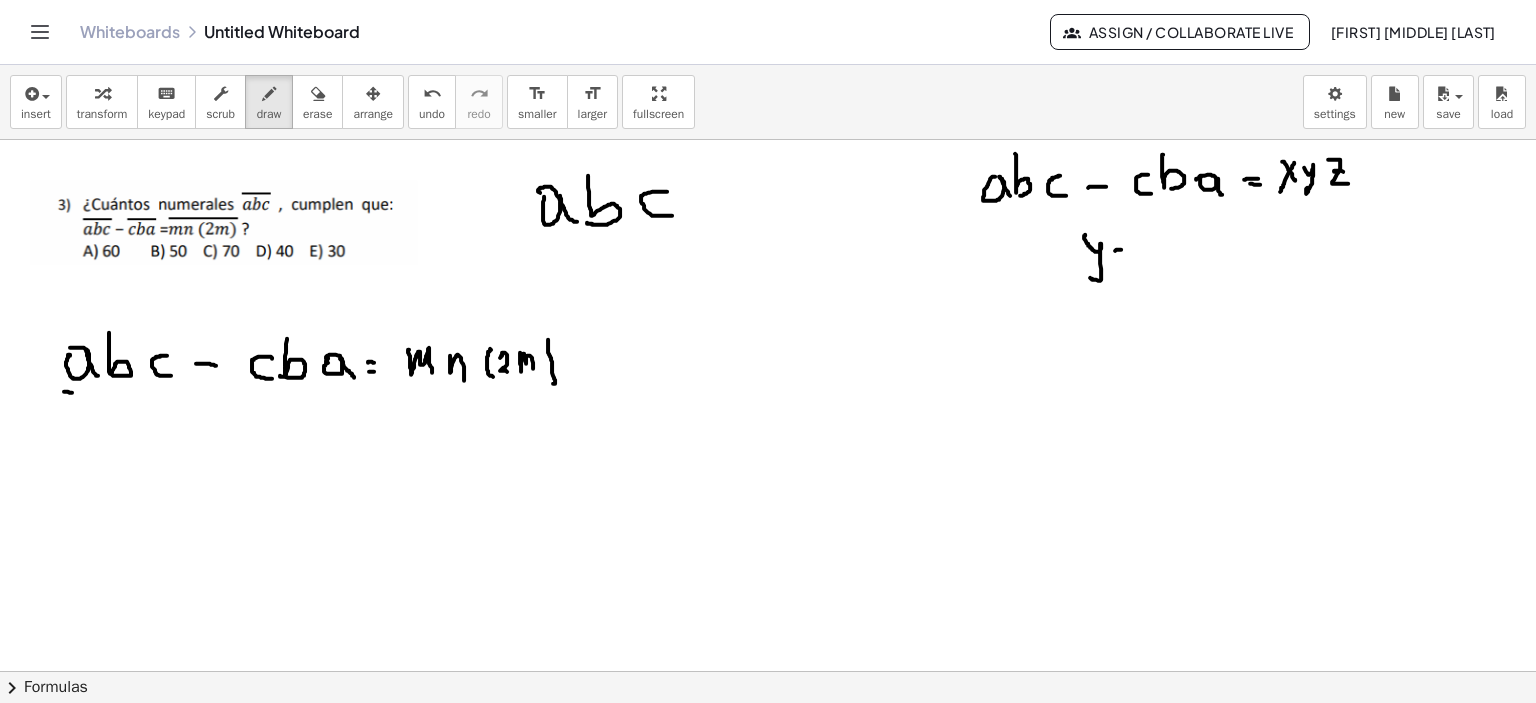 click at bounding box center (768, 672) 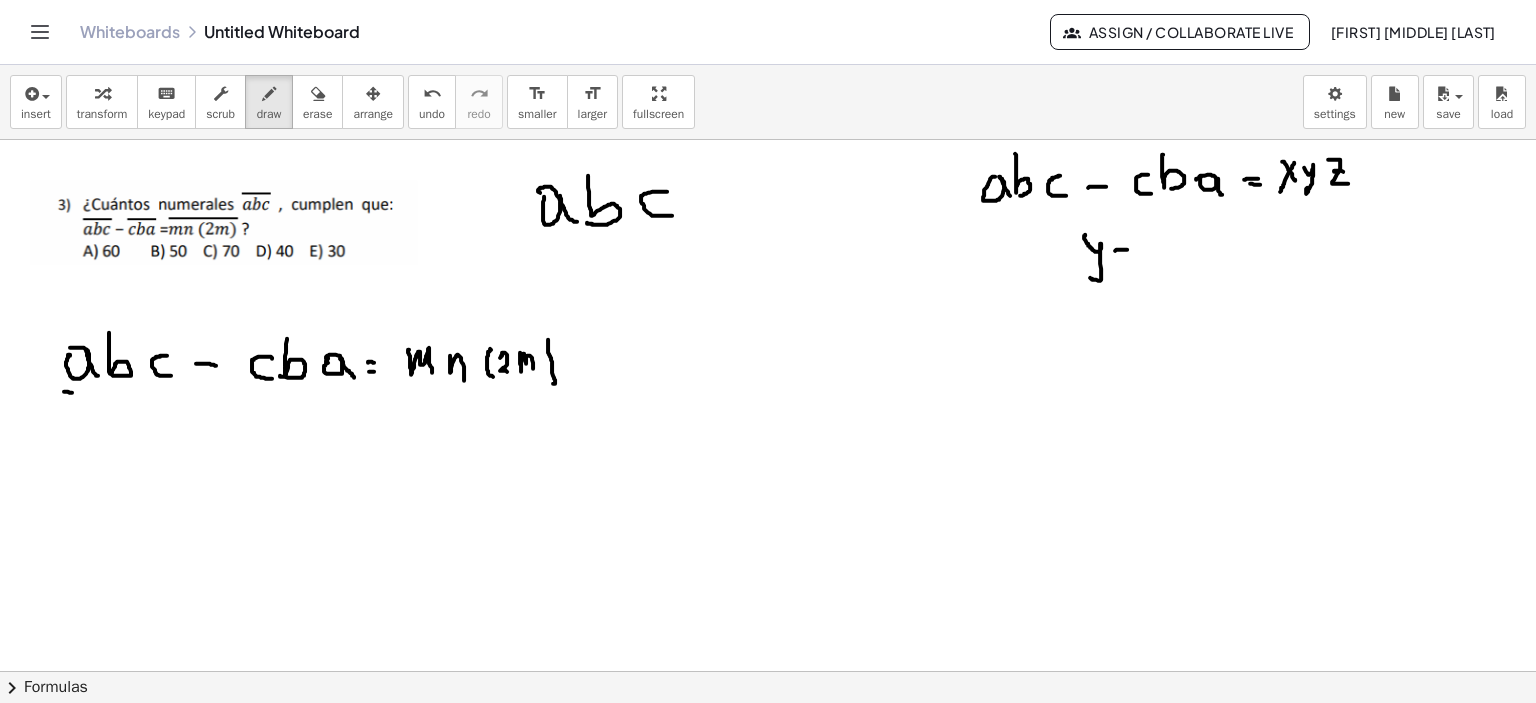 drag, startPoint x: 1120, startPoint y: 262, endPoint x: 1132, endPoint y: 262, distance: 12 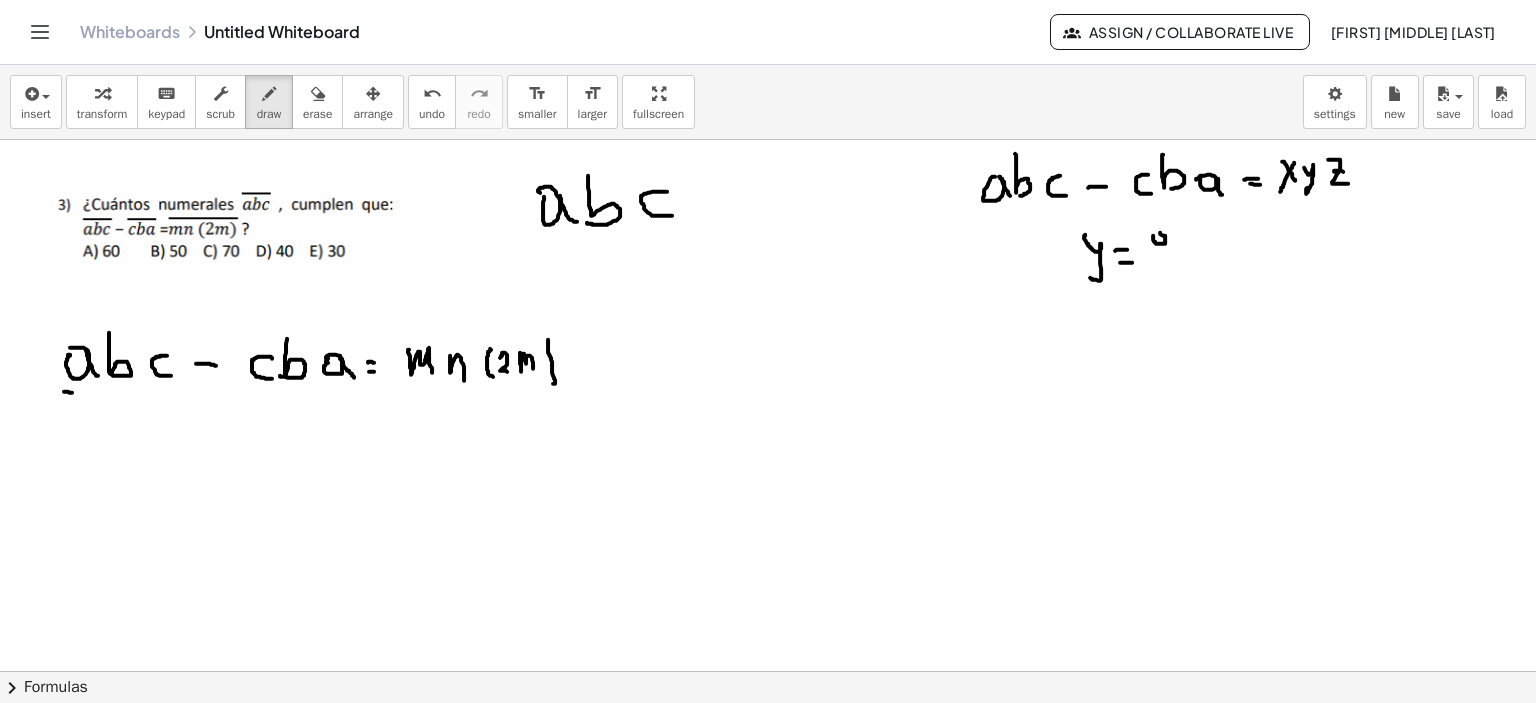 click at bounding box center [768, 672] 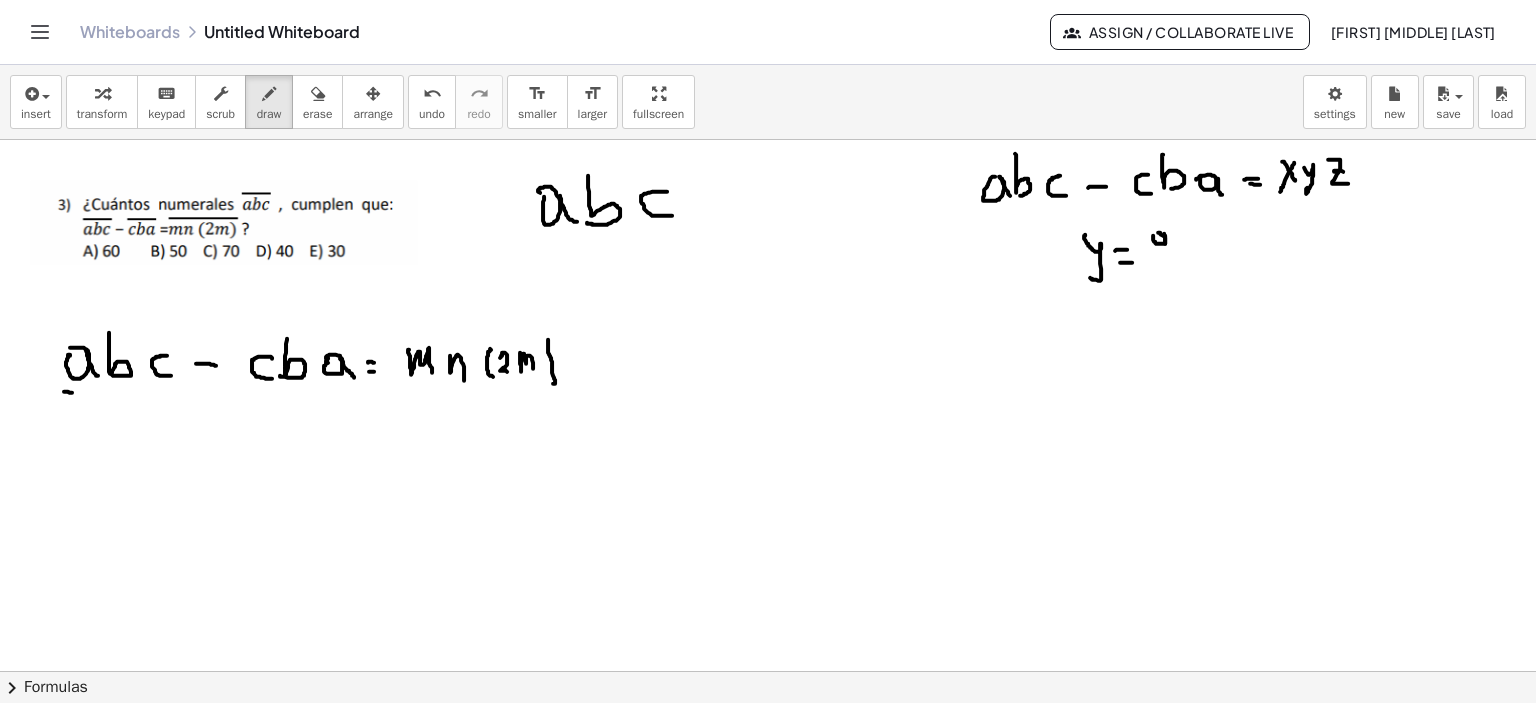 drag, startPoint x: 1164, startPoint y: 233, endPoint x: 1165, endPoint y: 262, distance: 29.017237 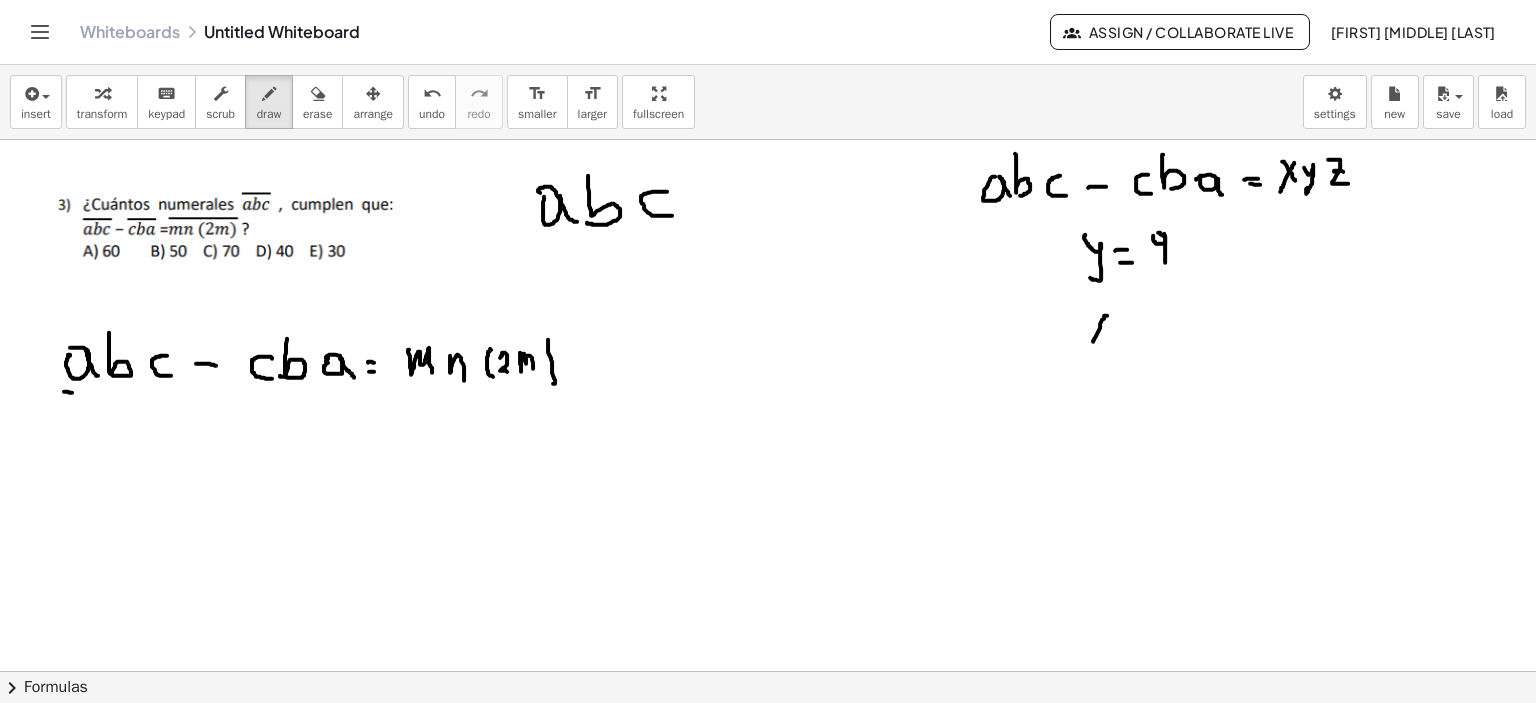 drag, startPoint x: 1107, startPoint y: 315, endPoint x: 1087, endPoint y: 335, distance: 28.284271 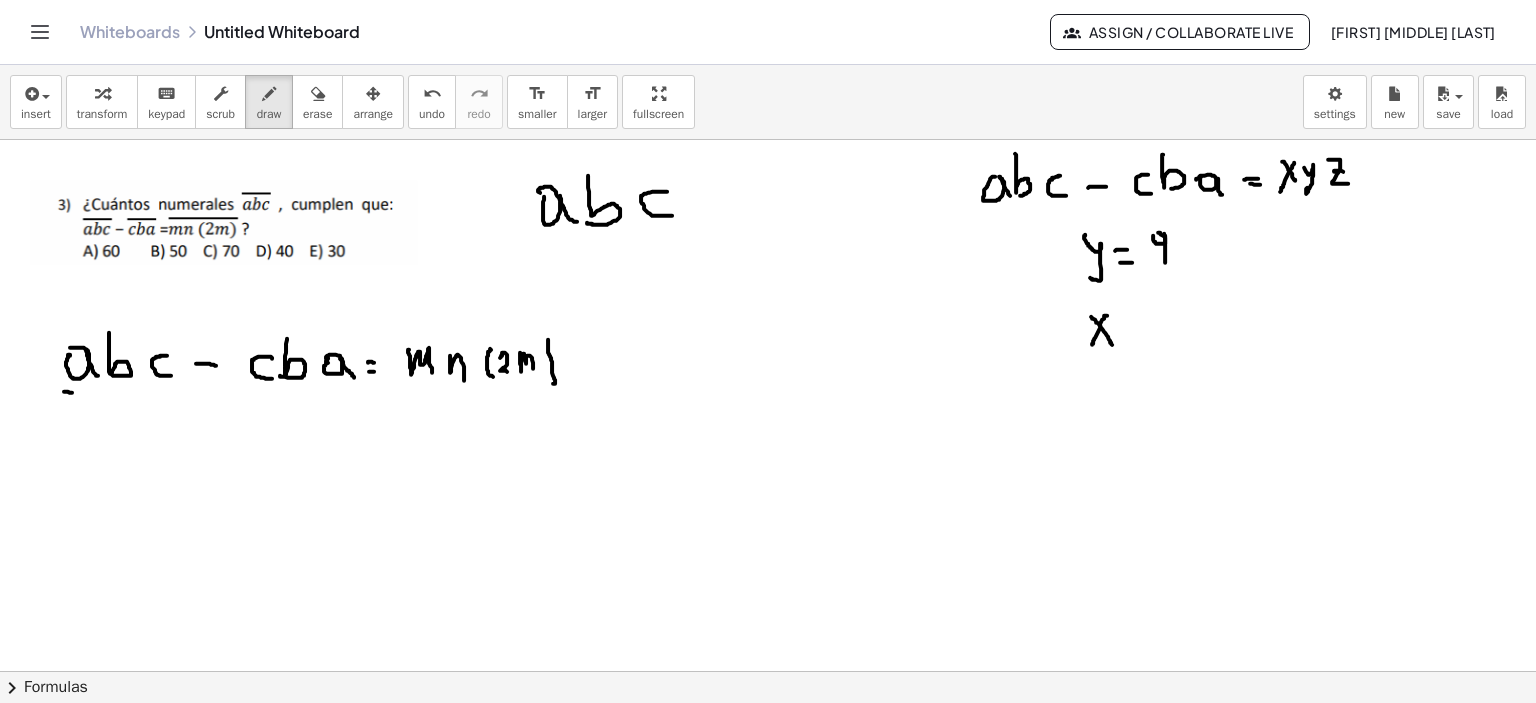 drag, startPoint x: 1091, startPoint y: 316, endPoint x: 1112, endPoint y: 344, distance: 35 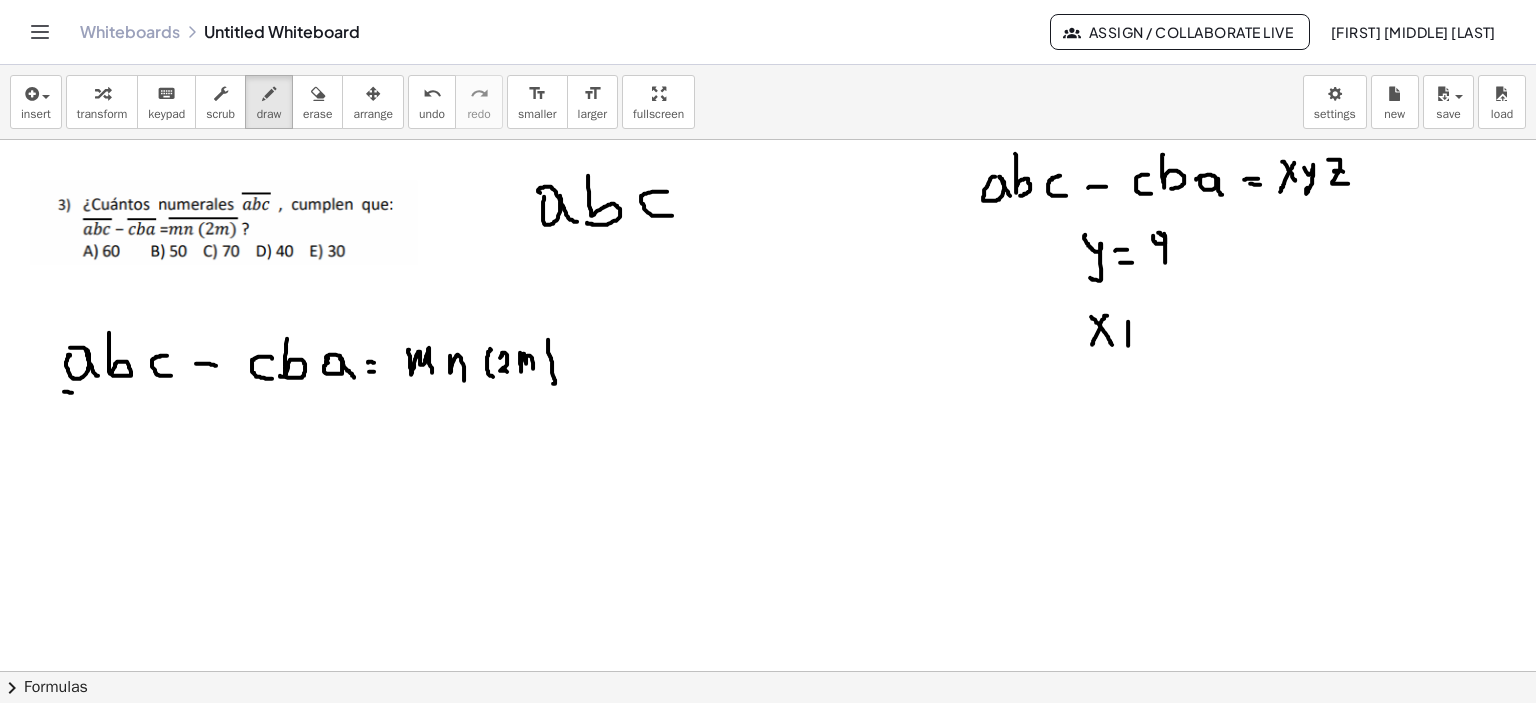 drag, startPoint x: 1128, startPoint y: 327, endPoint x: 1121, endPoint y: 338, distance: 13.038404 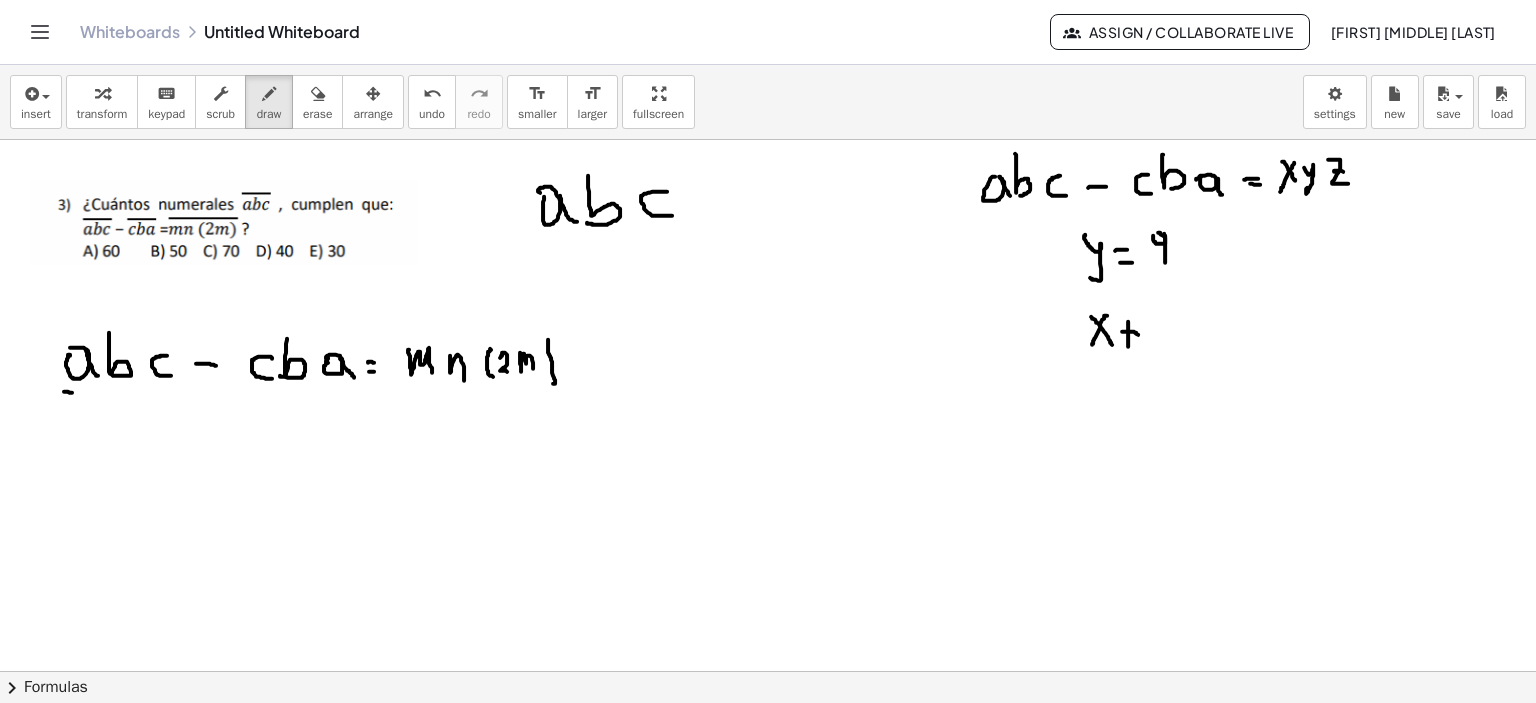 click at bounding box center [768, 672] 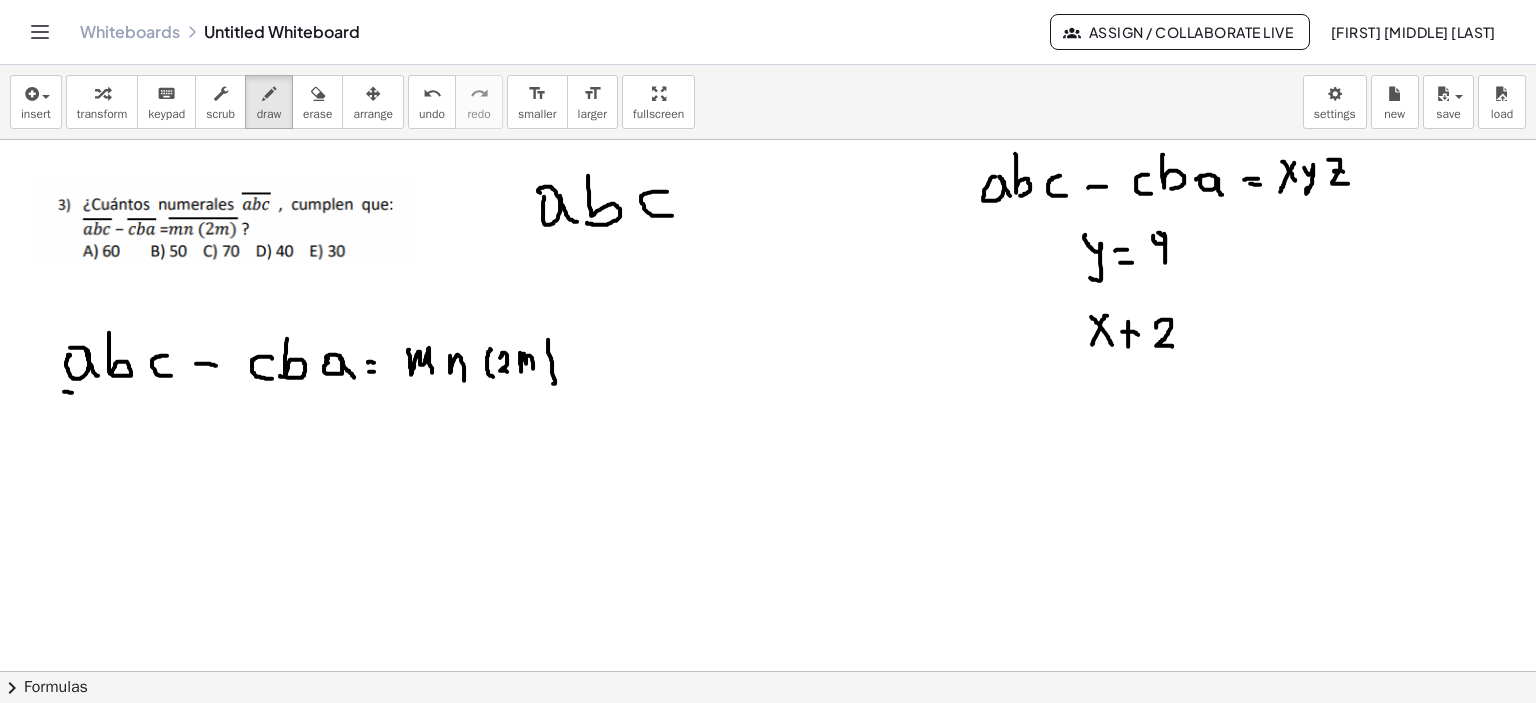 drag, startPoint x: 1156, startPoint y: 327, endPoint x: 1172, endPoint y: 346, distance: 24.839485 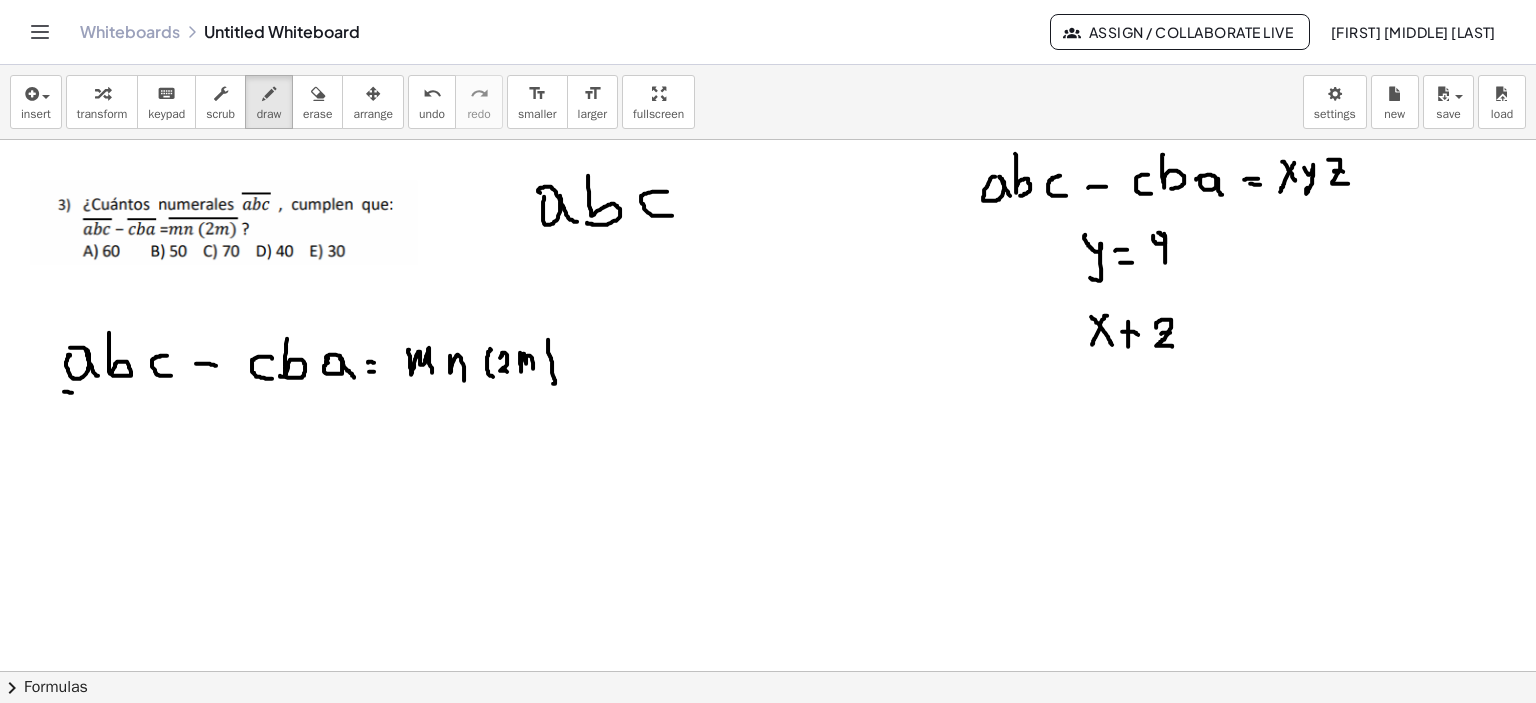 drag, startPoint x: 1161, startPoint y: 333, endPoint x: 1172, endPoint y: 332, distance: 11.045361 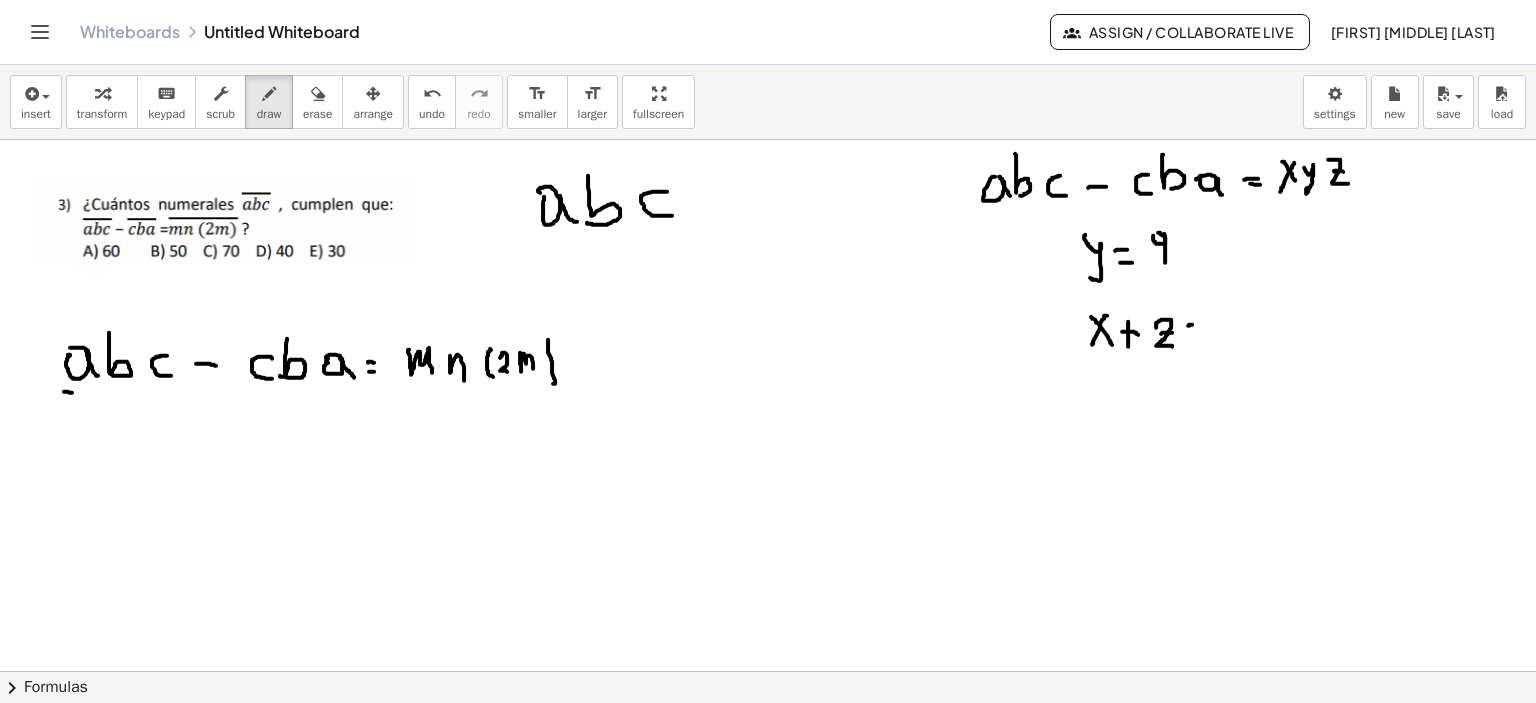 click at bounding box center (768, 672) 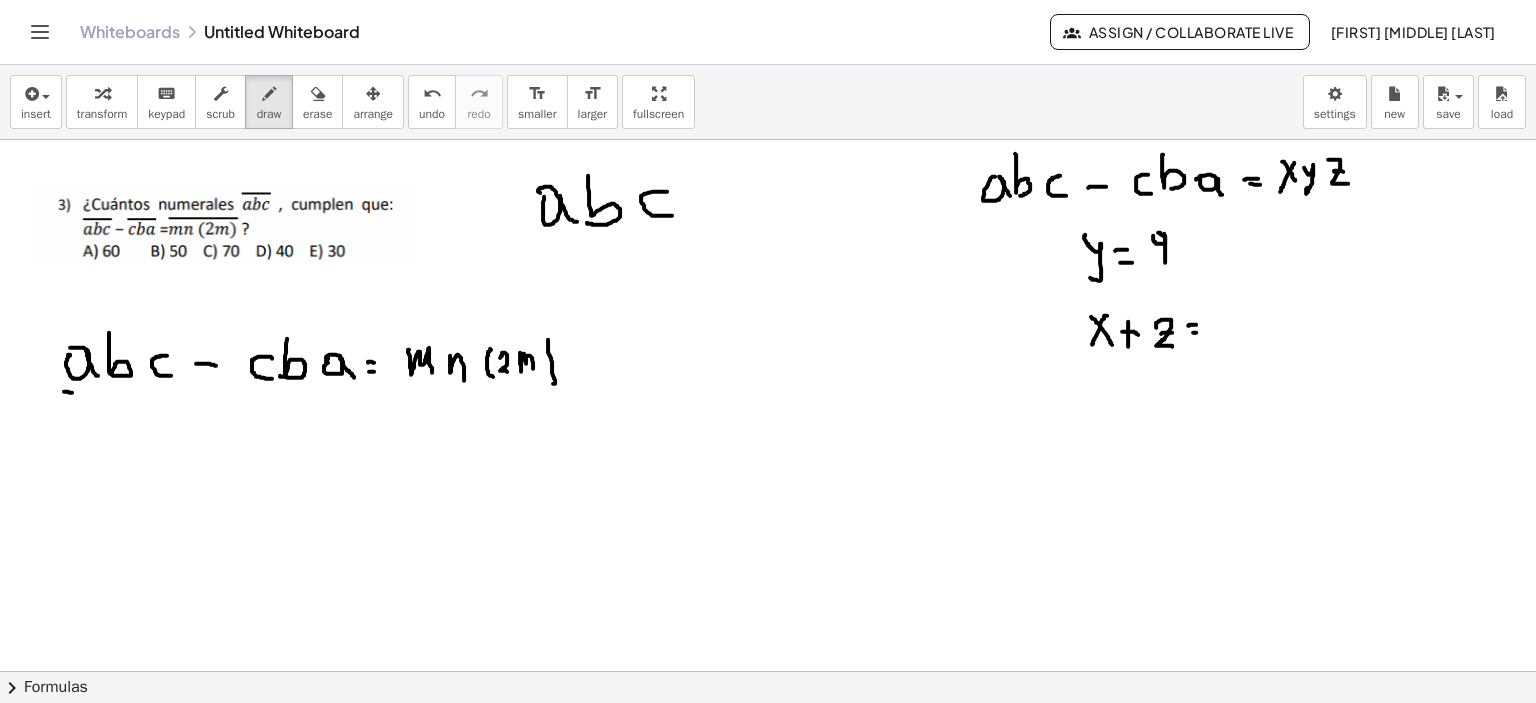 click at bounding box center [768, 672] 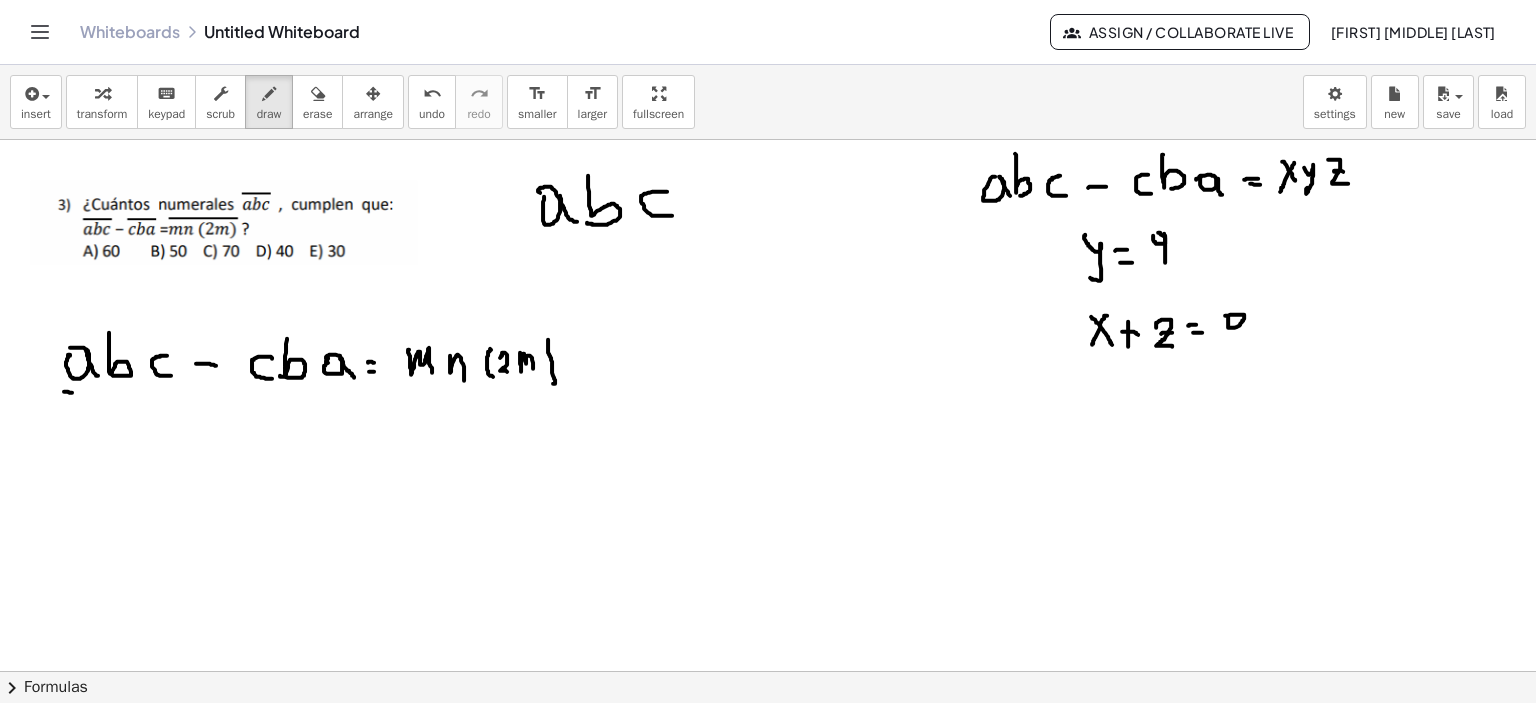 click at bounding box center [768, 672] 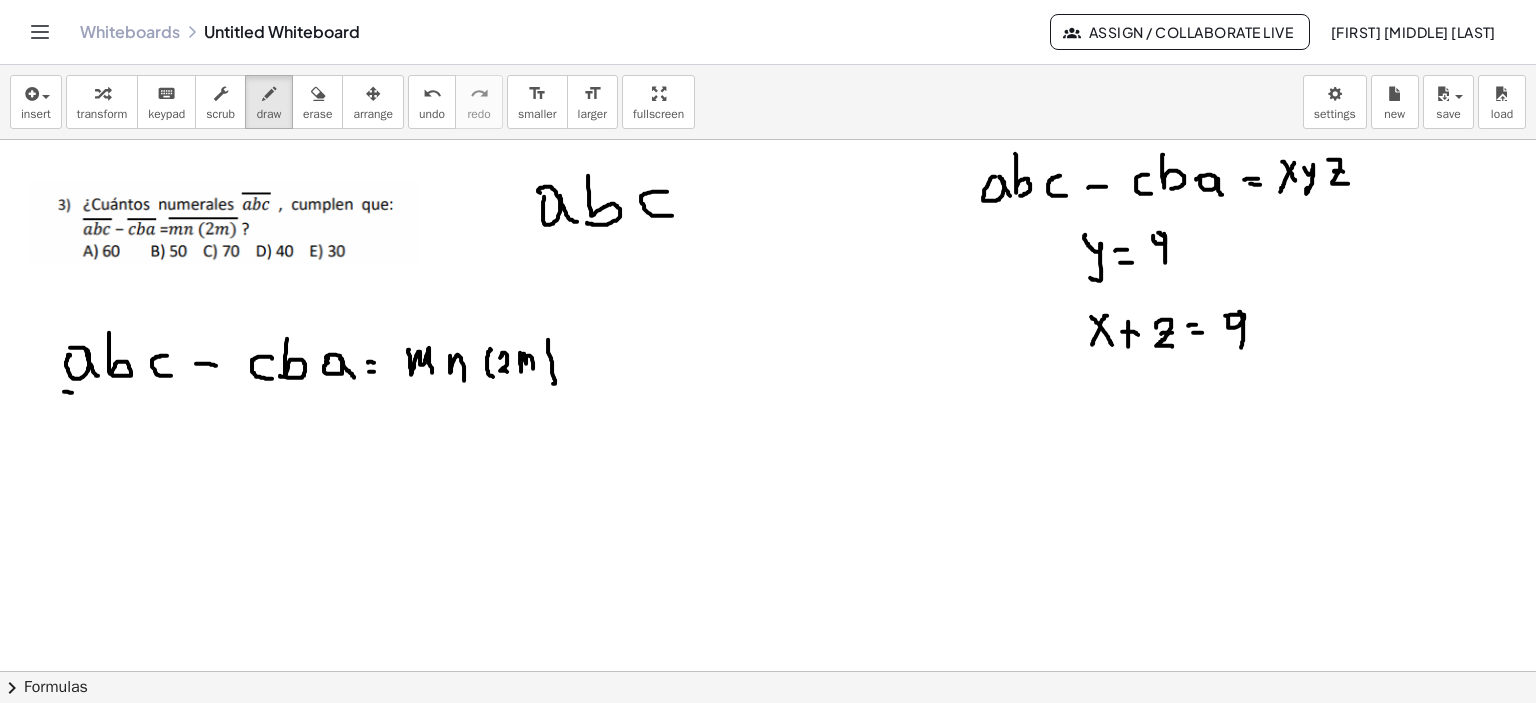 drag, startPoint x: 1239, startPoint y: 311, endPoint x: 1232, endPoint y: 351, distance: 40.60788 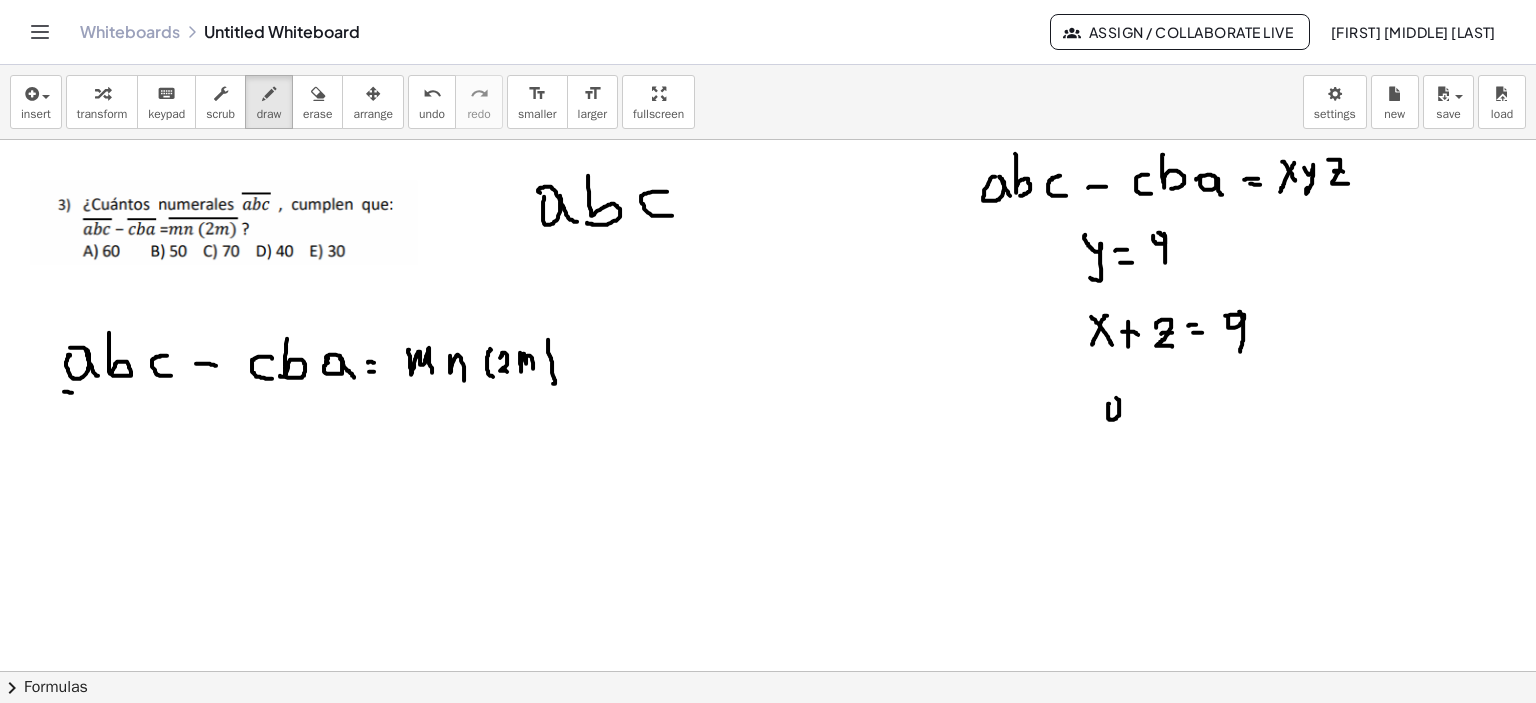 click at bounding box center [768, 672] 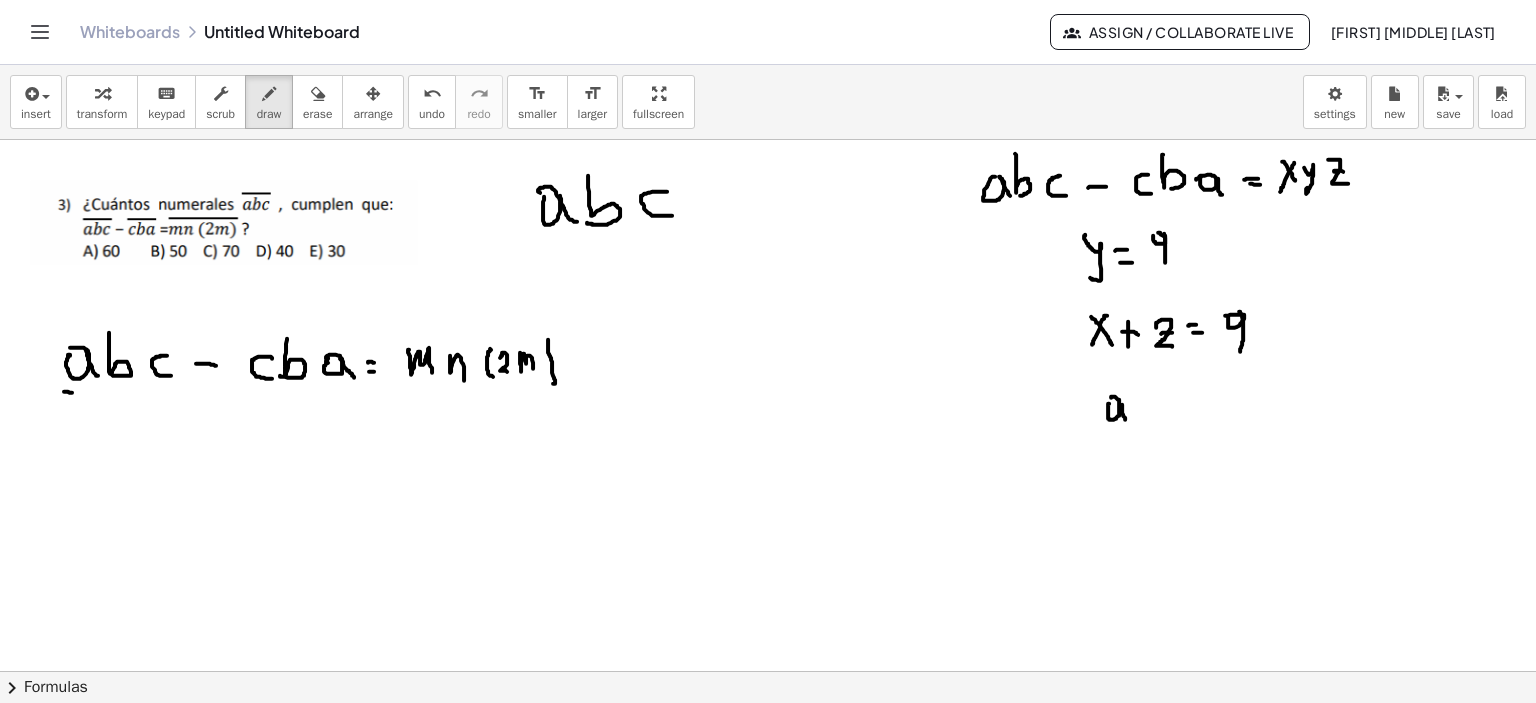 click at bounding box center [768, 672] 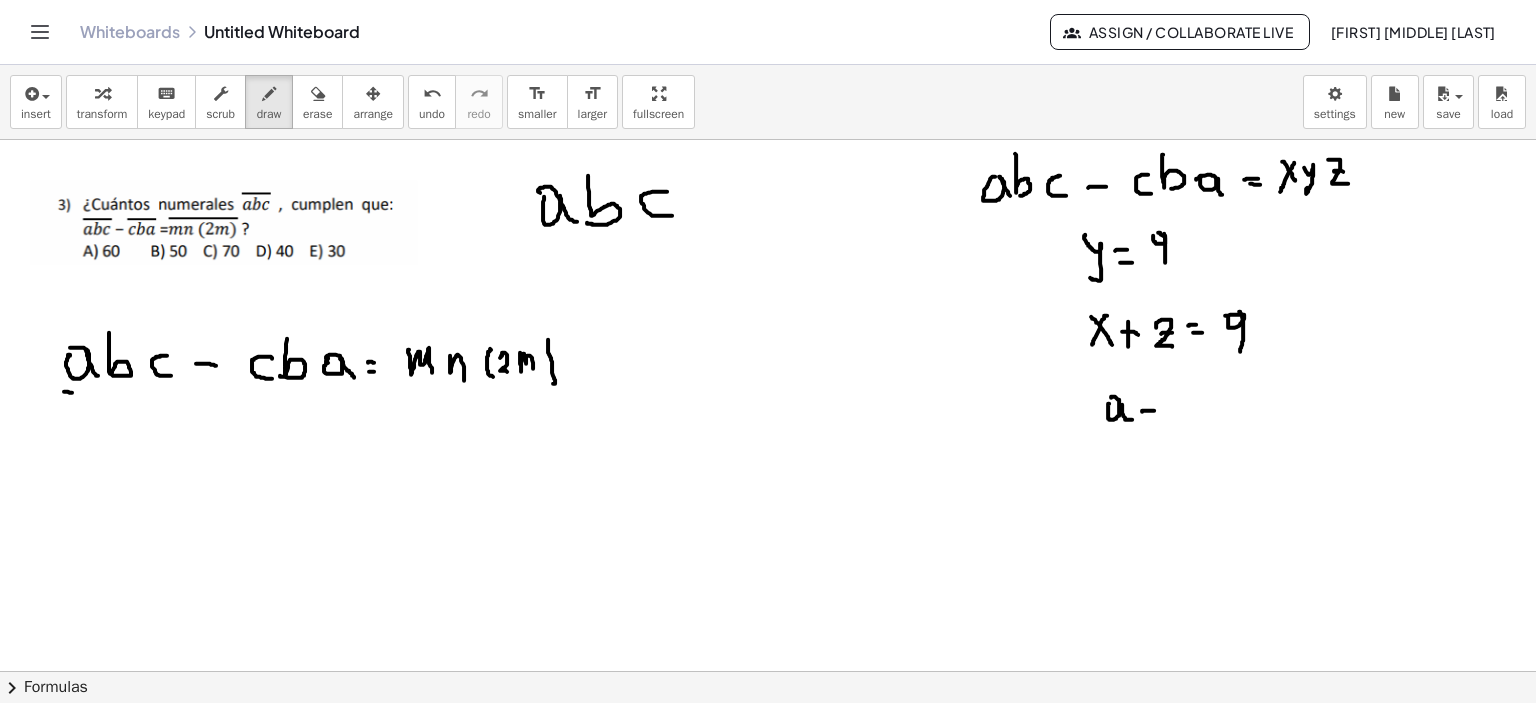 drag, startPoint x: 1154, startPoint y: 410, endPoint x: 1164, endPoint y: 411, distance: 10.049875 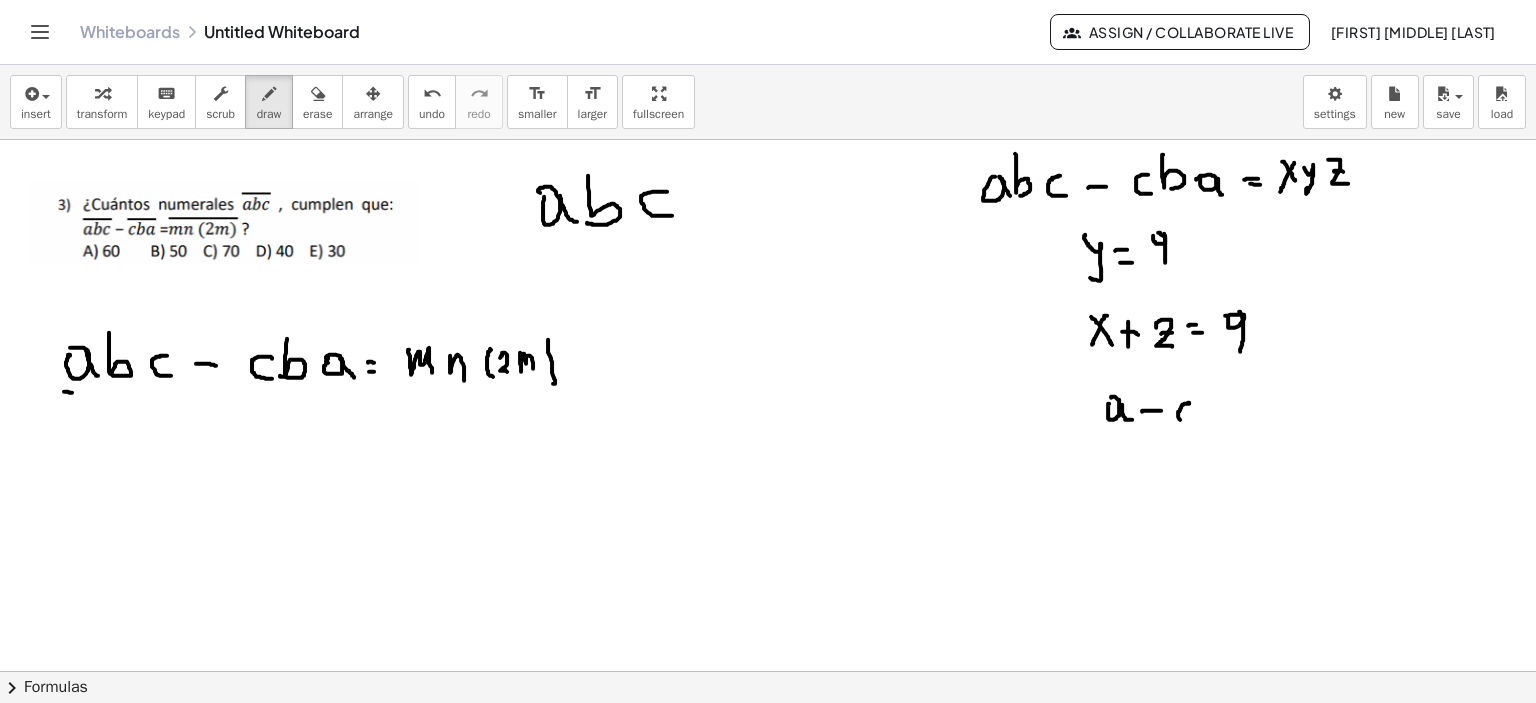 drag, startPoint x: 1189, startPoint y: 403, endPoint x: 1189, endPoint y: 419, distance: 16 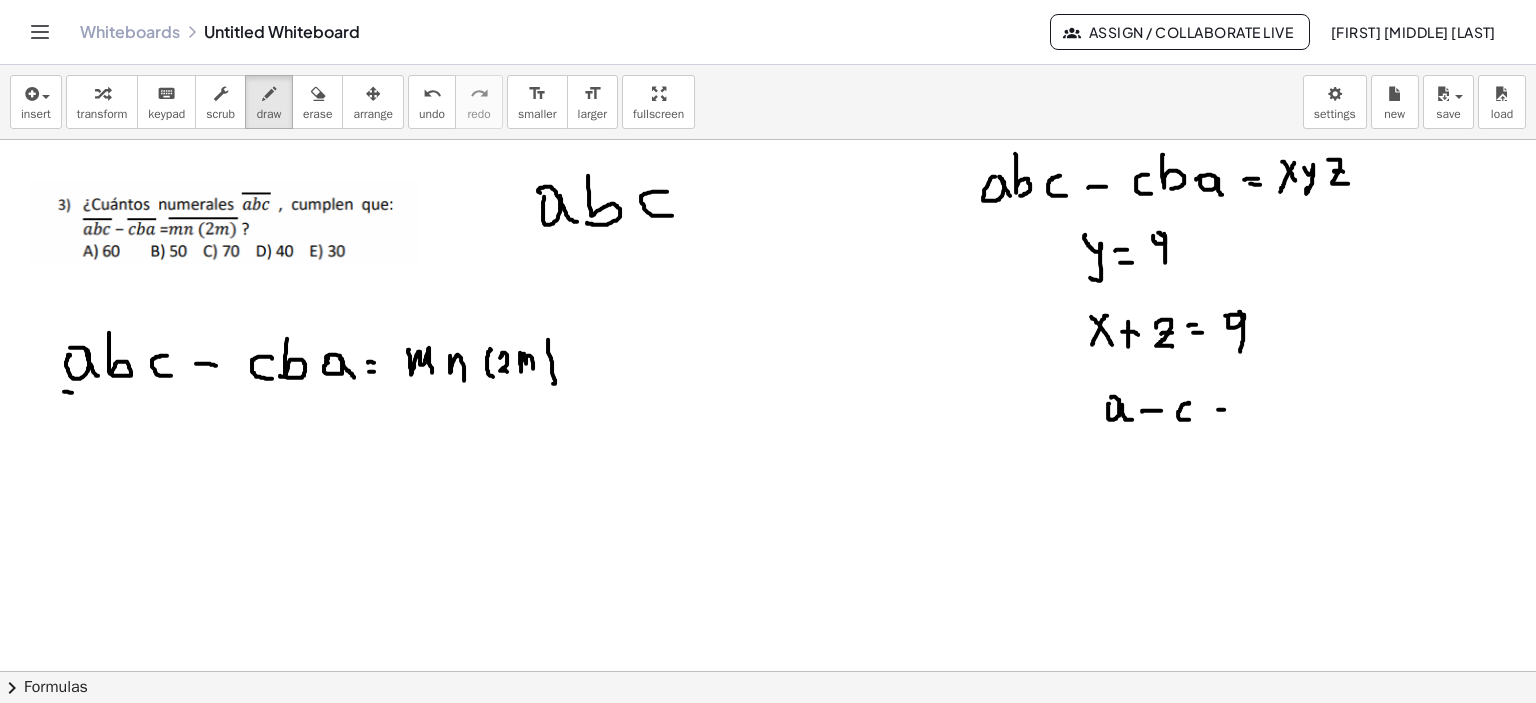 click at bounding box center (768, 672) 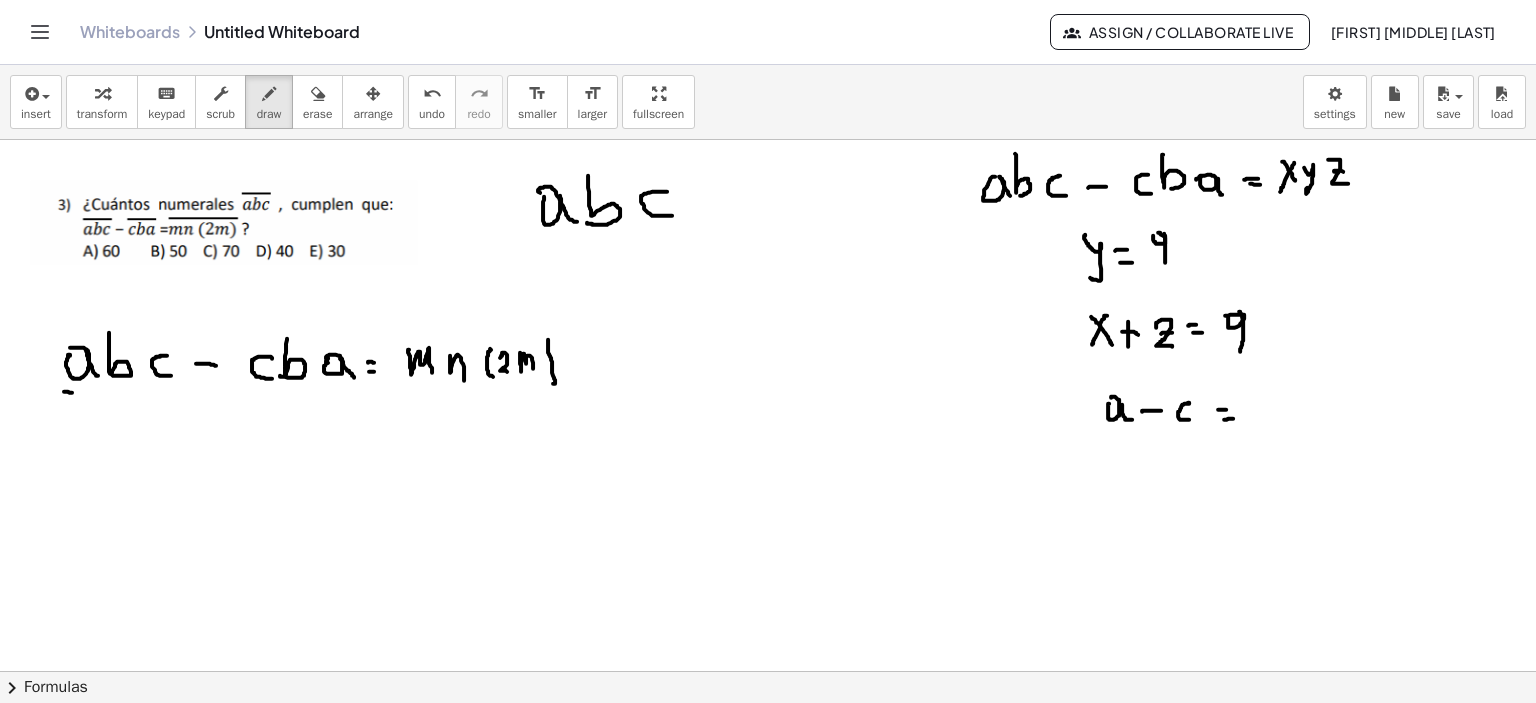 drag, startPoint x: 1224, startPoint y: 419, endPoint x: 1248, endPoint y: 415, distance: 24.33105 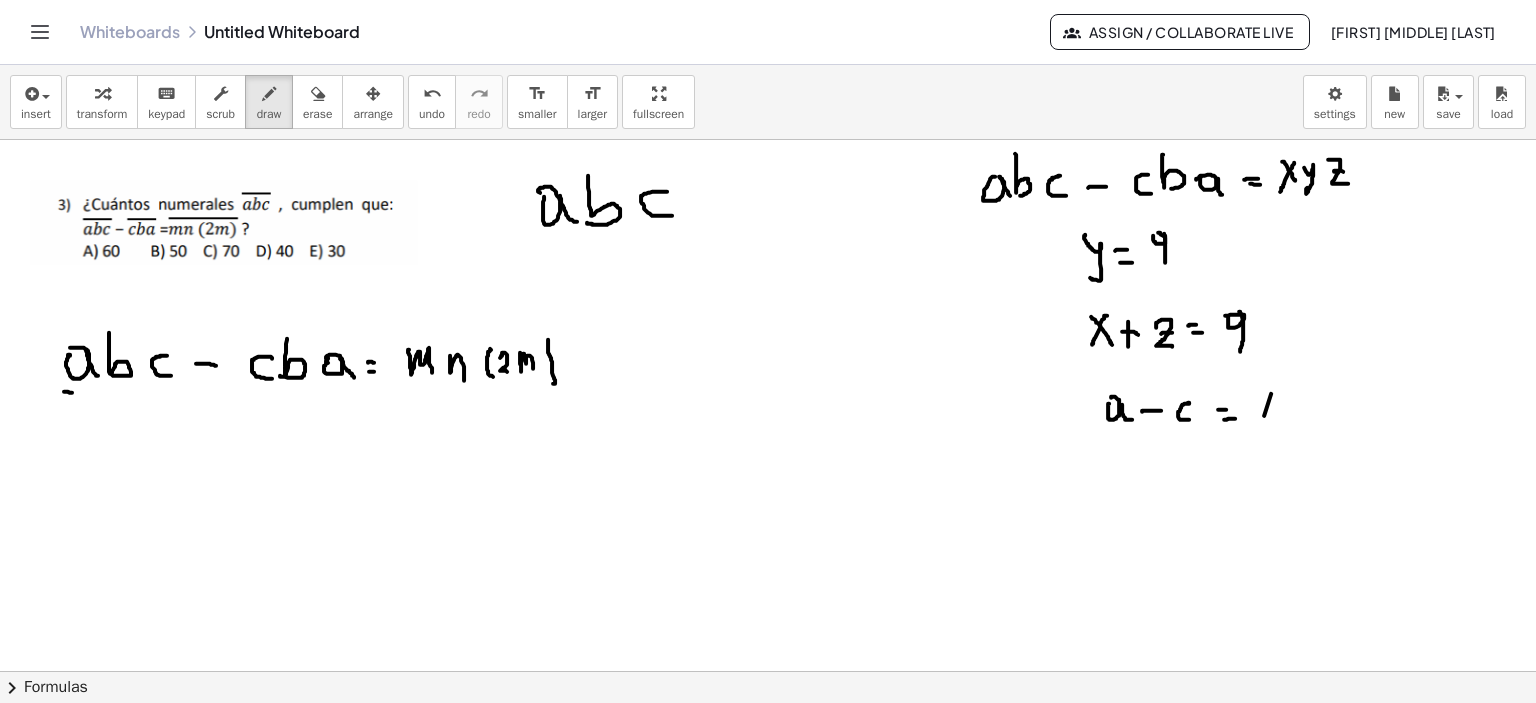 click at bounding box center [768, 672] 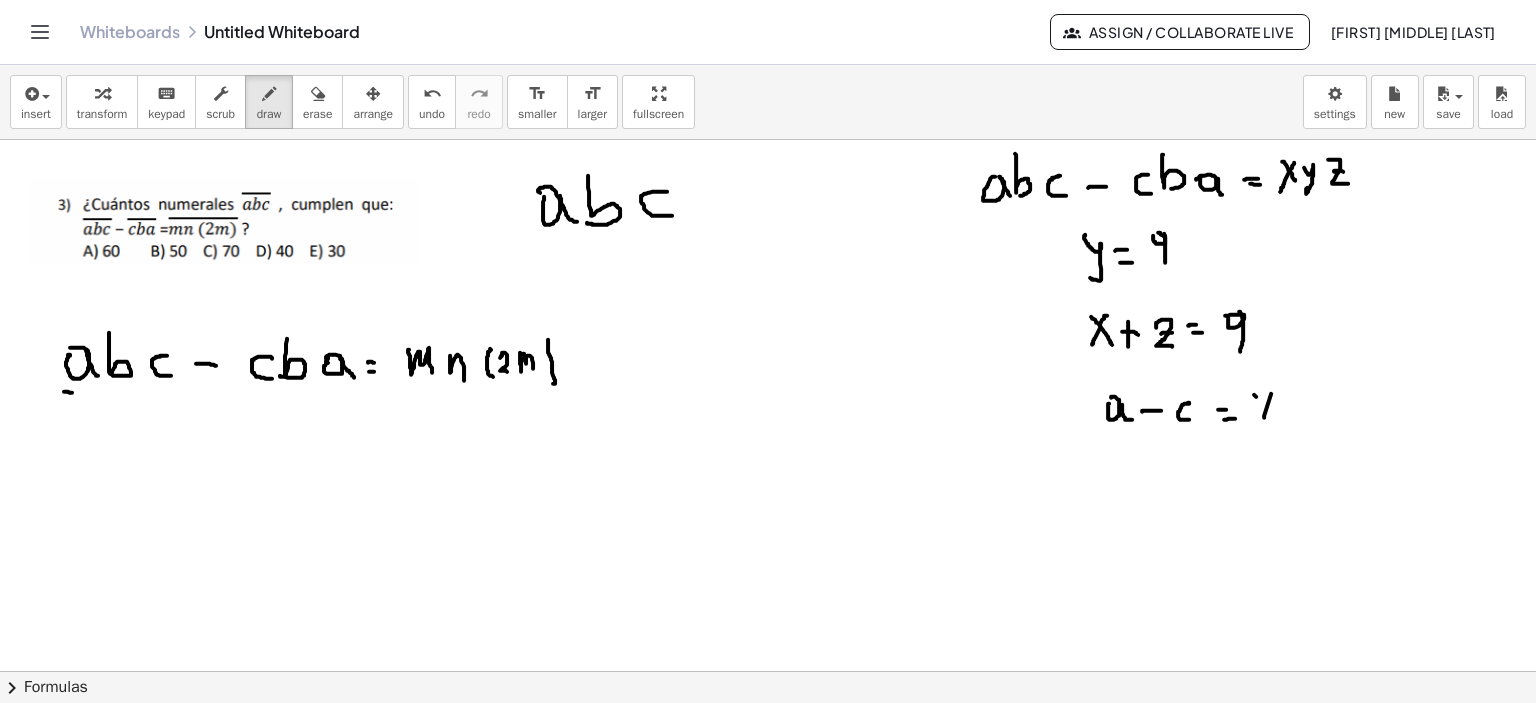 drag, startPoint x: 1254, startPoint y: 394, endPoint x: 1271, endPoint y: 411, distance: 24.04163 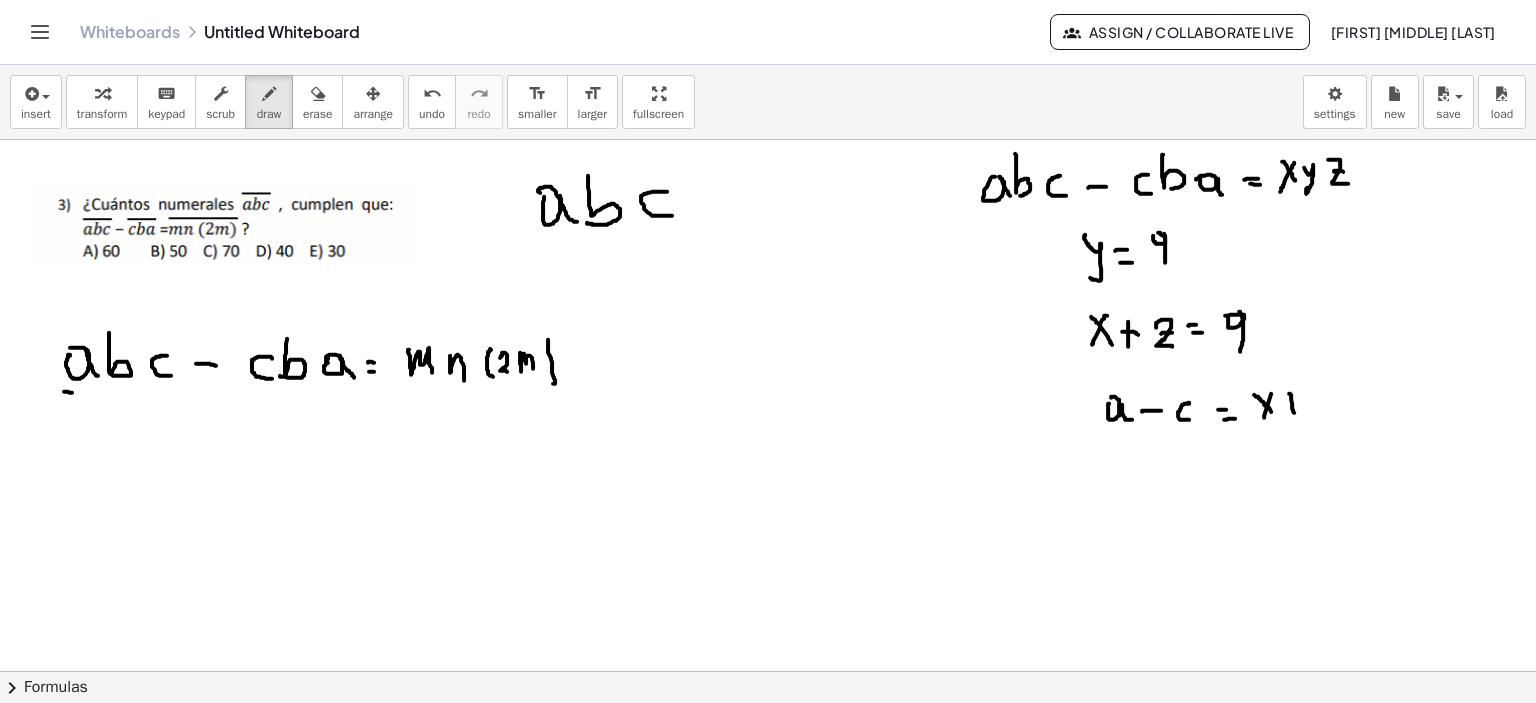 click at bounding box center [768, 672] 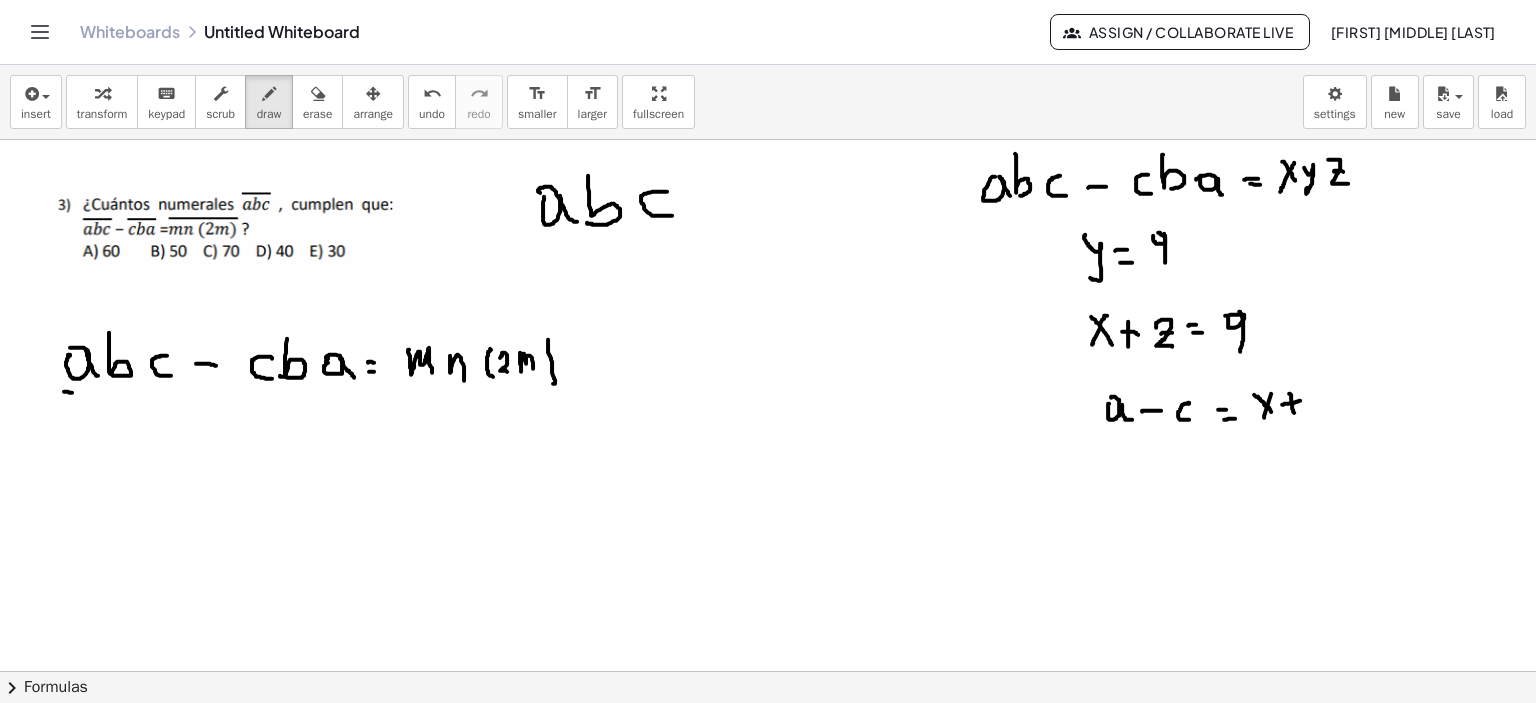 drag, startPoint x: 1287, startPoint y: 403, endPoint x: 1316, endPoint y: 398, distance: 29.427877 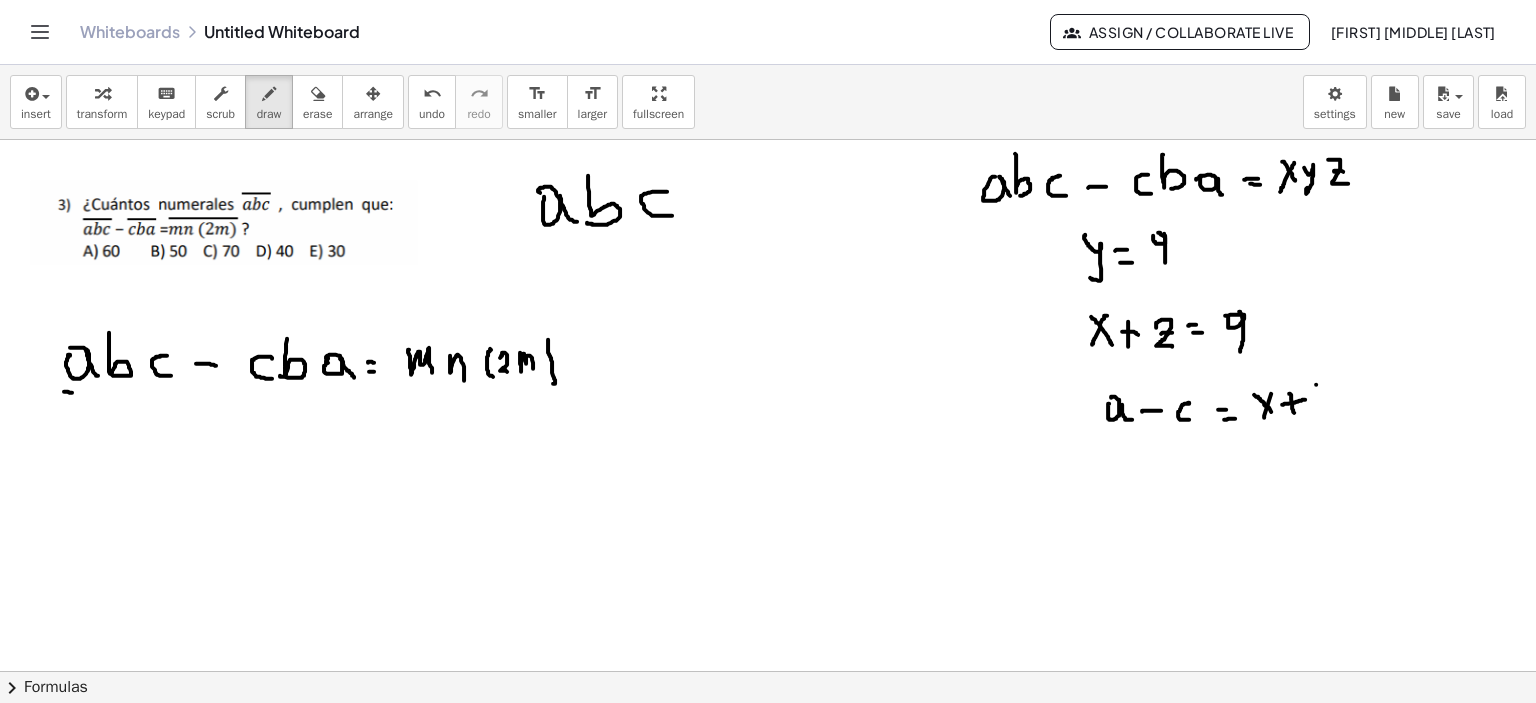 drag, startPoint x: 1316, startPoint y: 384, endPoint x: 1314, endPoint y: 413, distance: 29.068884 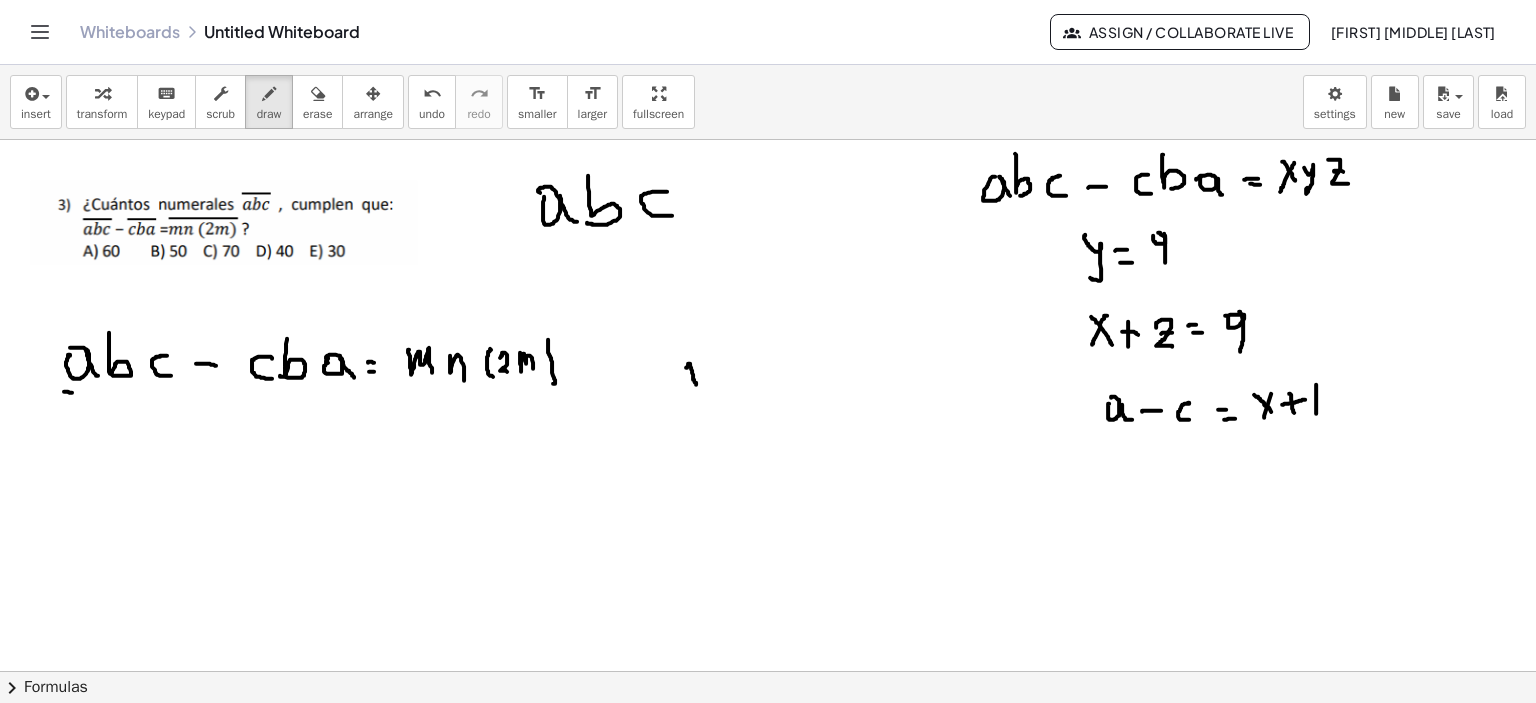 drag, startPoint x: 686, startPoint y: 367, endPoint x: 696, endPoint y: 384, distance: 19.723083 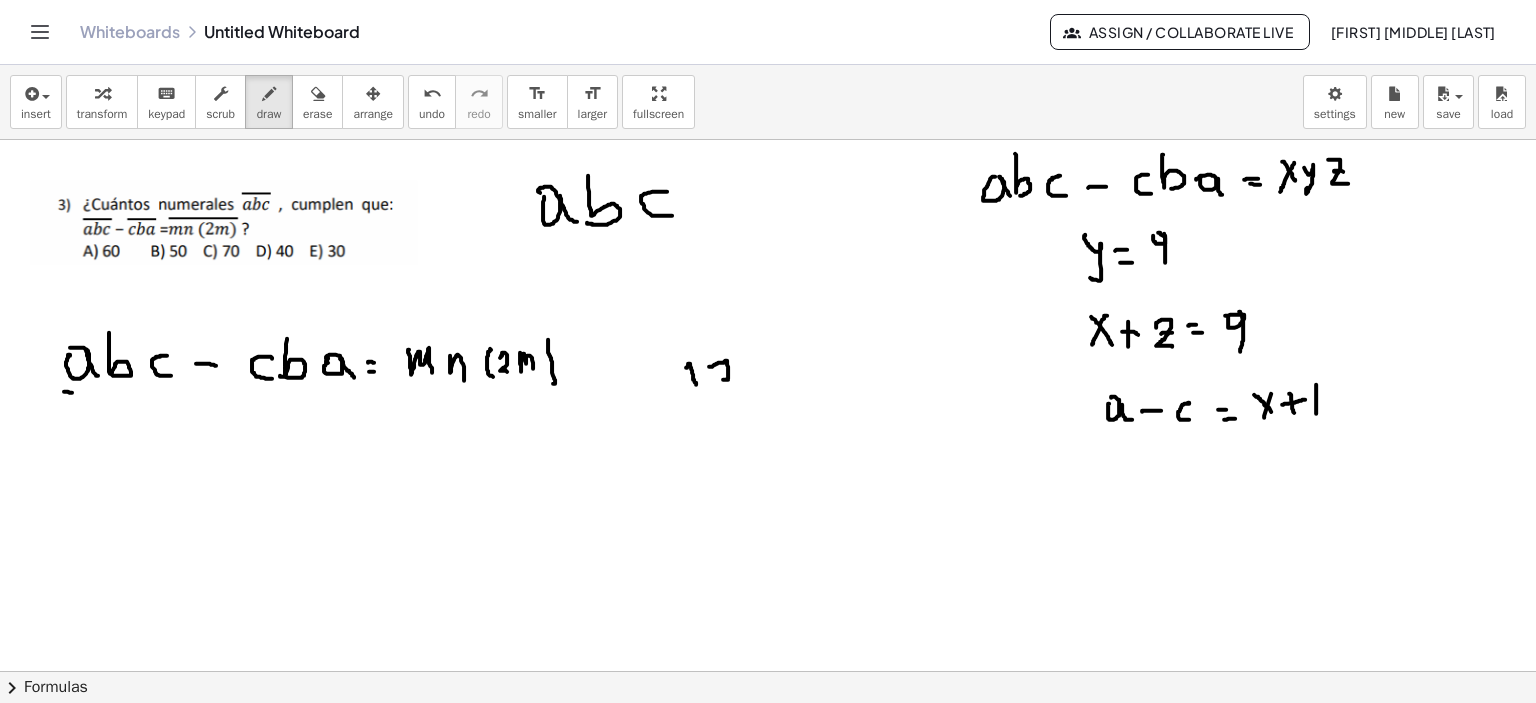 drag, startPoint x: 709, startPoint y: 366, endPoint x: 737, endPoint y: 380, distance: 31.304953 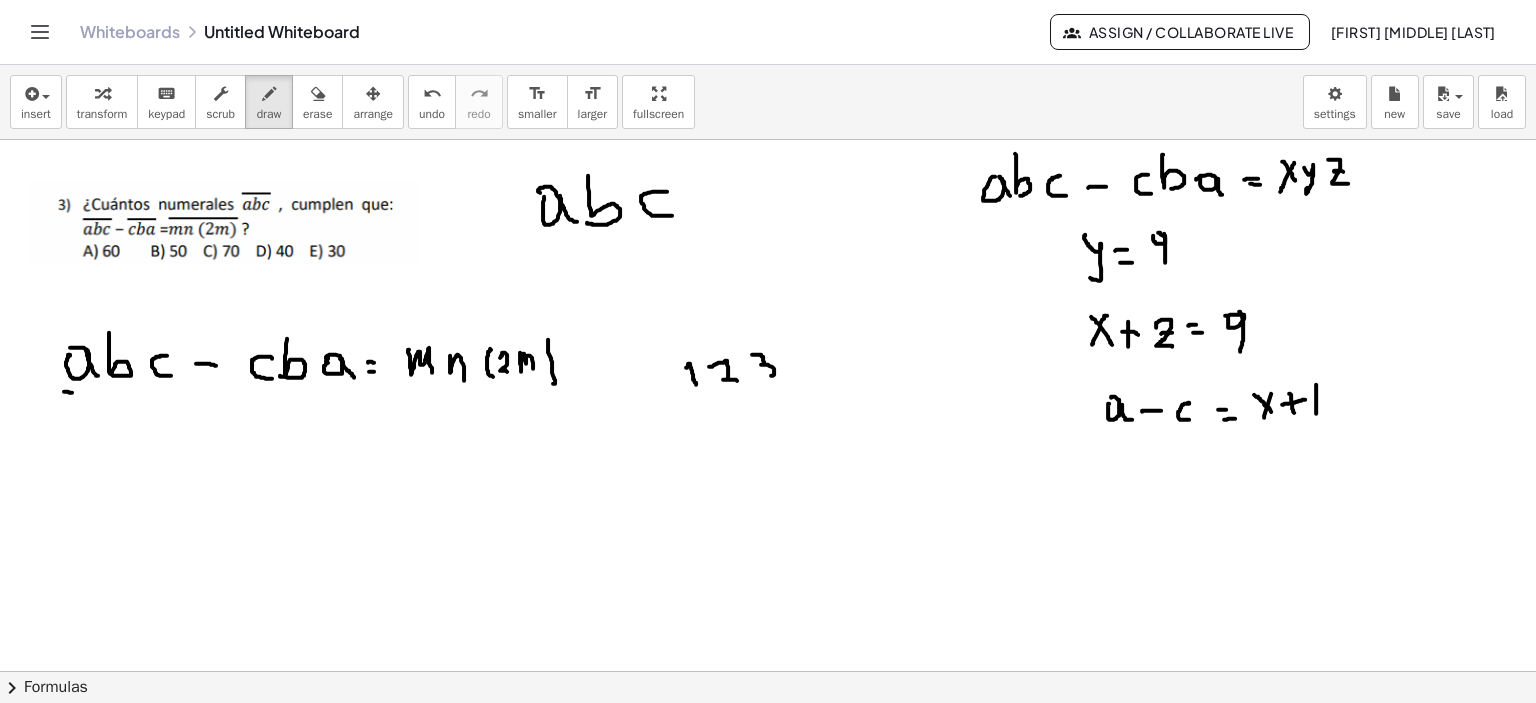 drag, startPoint x: 752, startPoint y: 354, endPoint x: 766, endPoint y: 374, distance: 24.41311 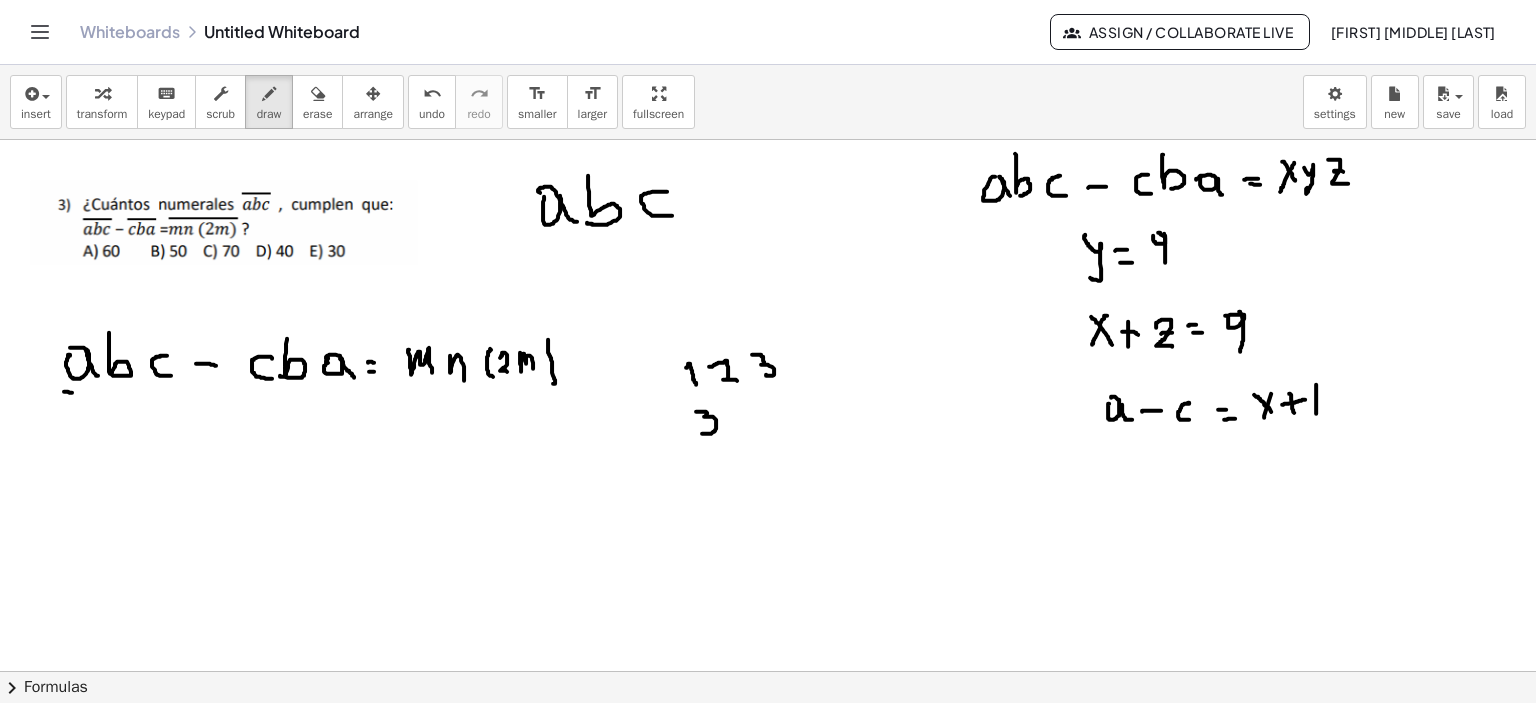 drag, startPoint x: 696, startPoint y: 411, endPoint x: 702, endPoint y: 433, distance: 22.803509 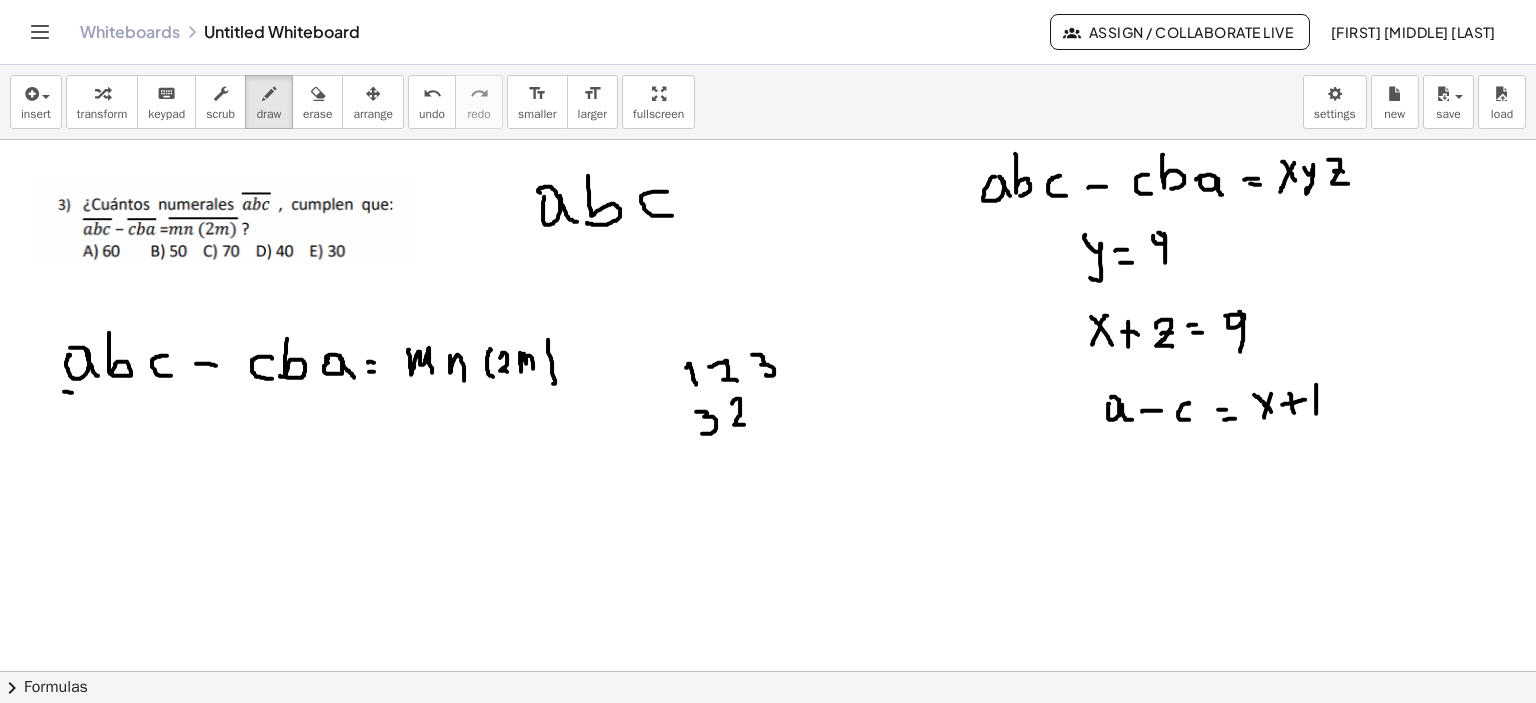 drag, startPoint x: 732, startPoint y: 403, endPoint x: 748, endPoint y: 424, distance: 26.400757 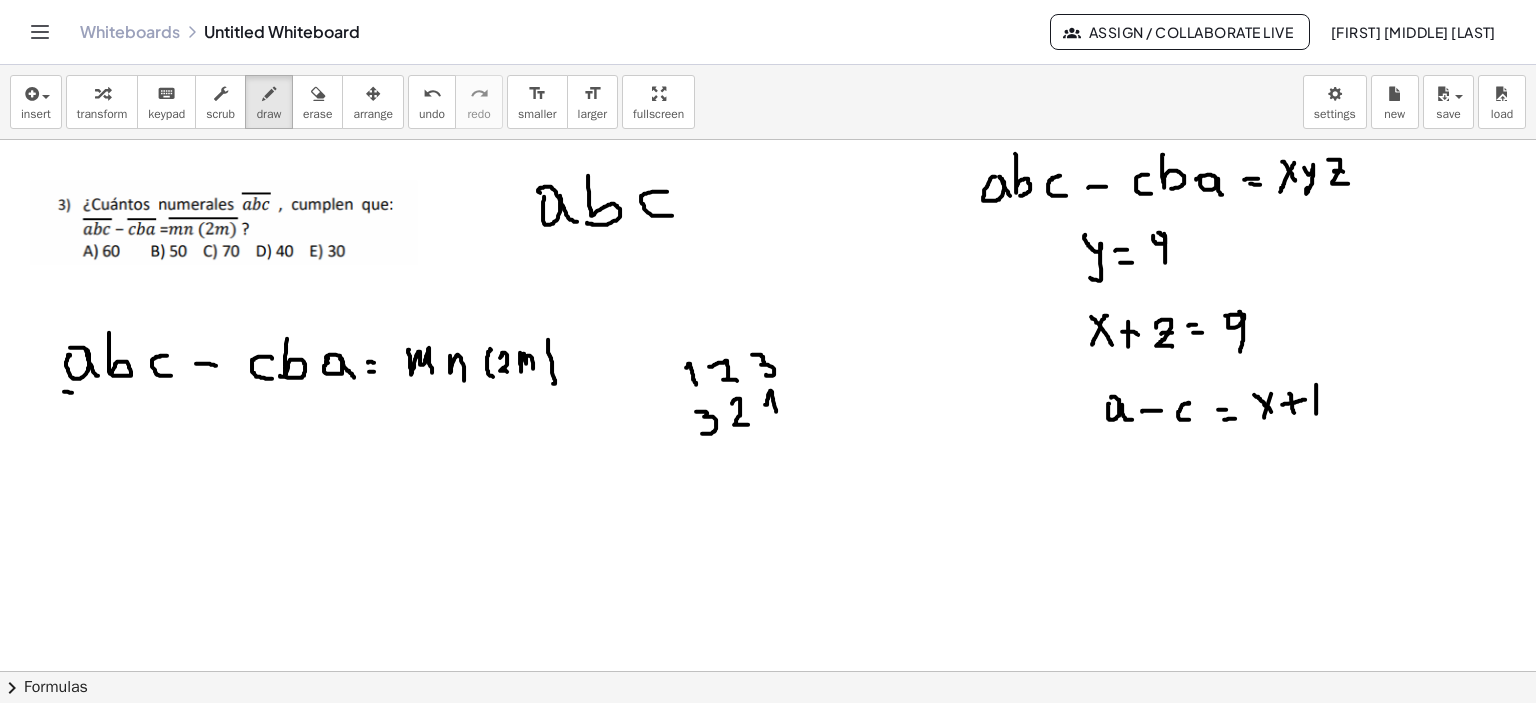 drag, startPoint x: 765, startPoint y: 404, endPoint x: 752, endPoint y: 433, distance: 31.780497 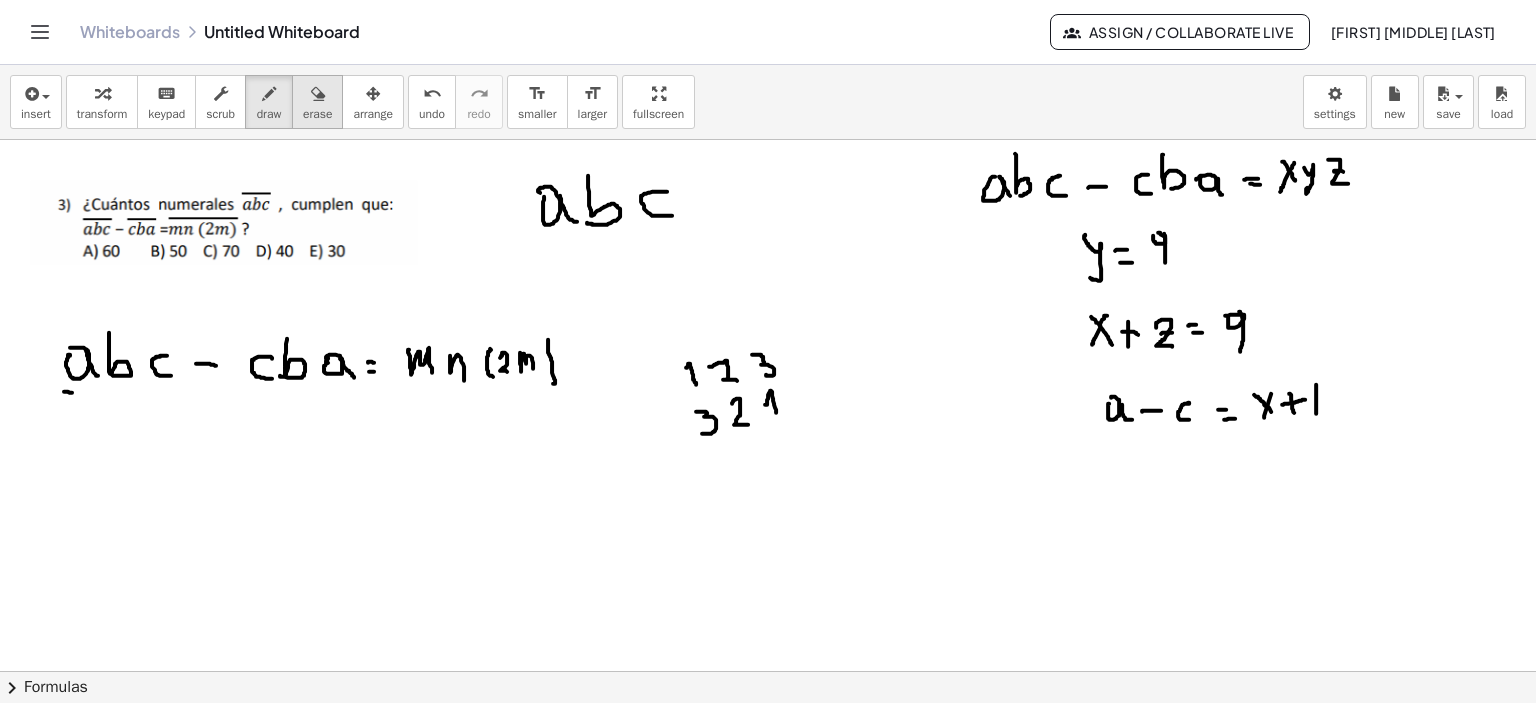 click at bounding box center (318, 94) 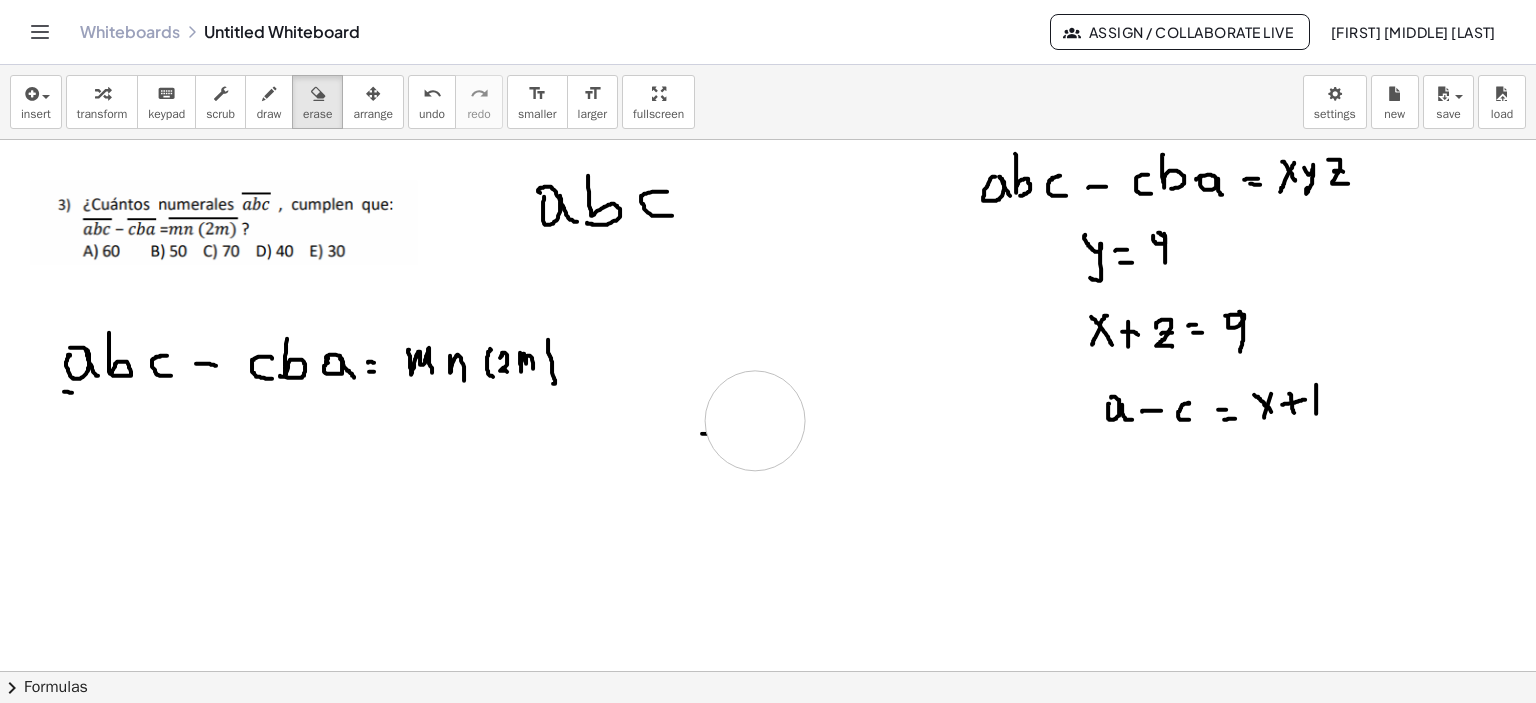 drag, startPoint x: 694, startPoint y: 381, endPoint x: 645, endPoint y: 360, distance: 53.310413 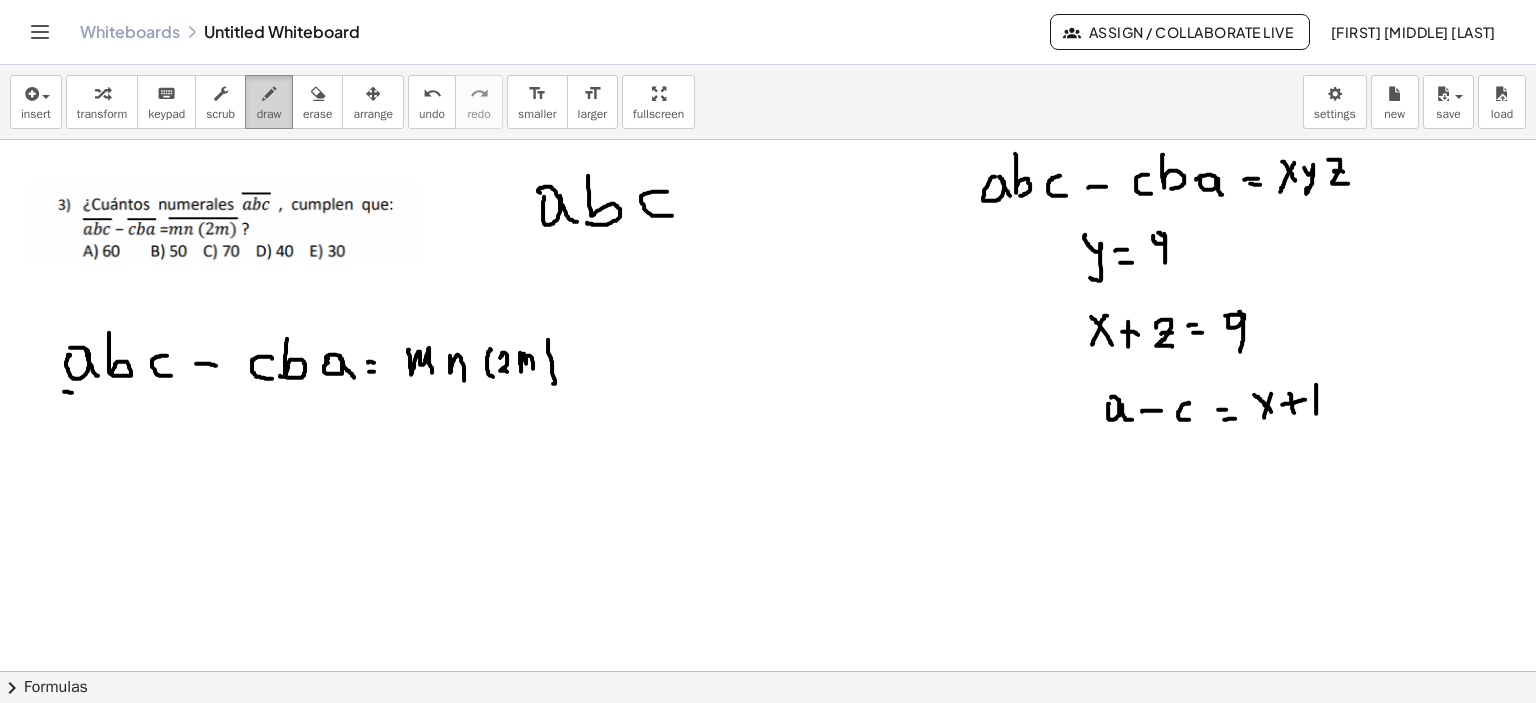 click at bounding box center [269, 94] 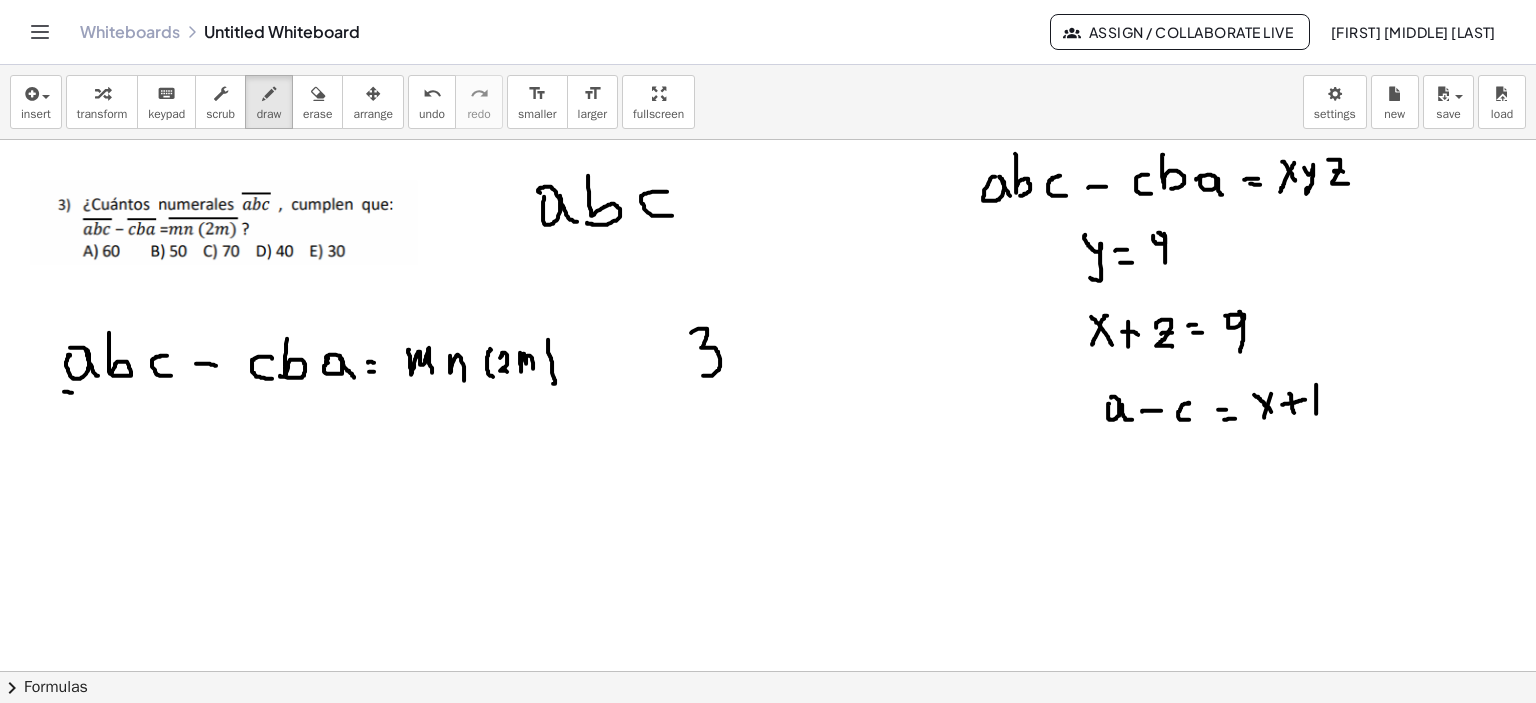 drag, startPoint x: 691, startPoint y: 332, endPoint x: 701, endPoint y: 375, distance: 44.14748 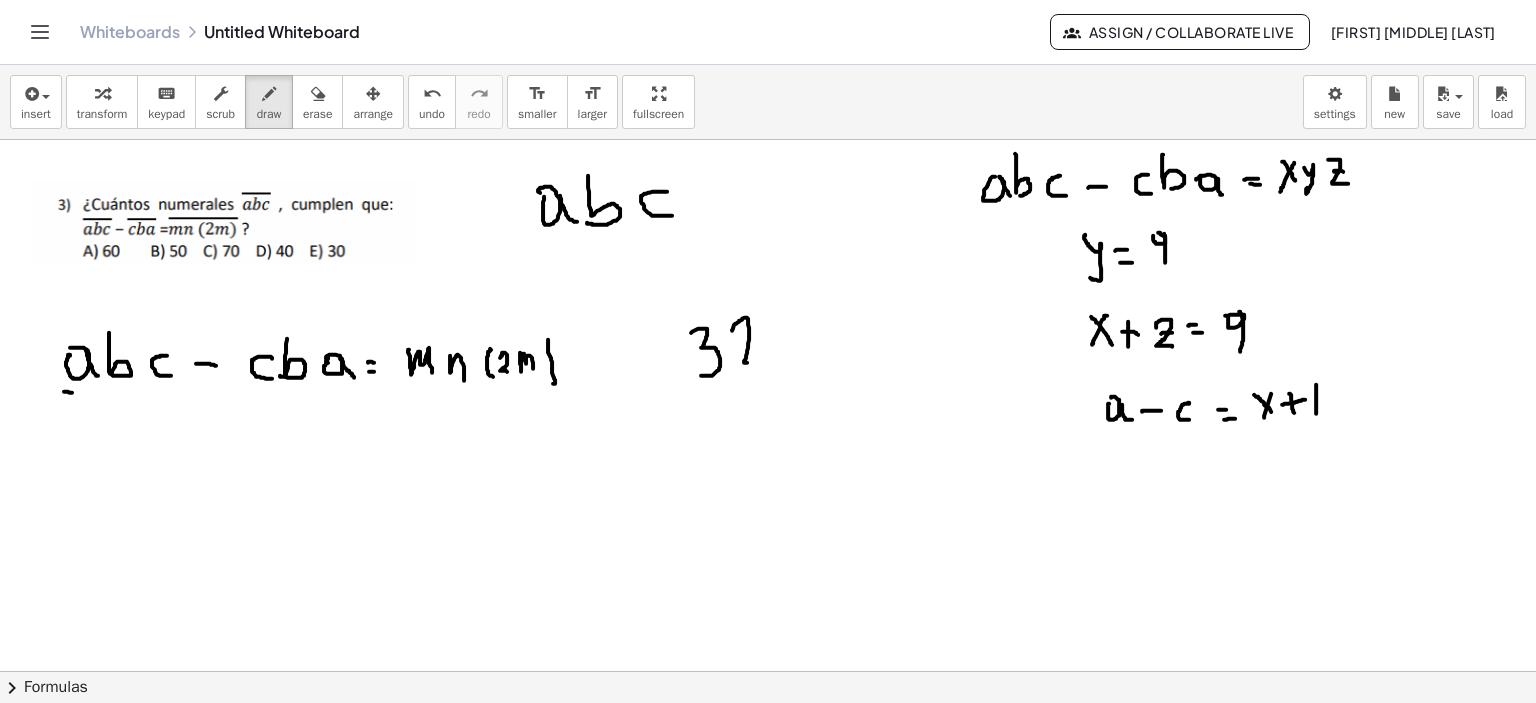 drag, startPoint x: 733, startPoint y: 328, endPoint x: 764, endPoint y: 362, distance: 46.010868 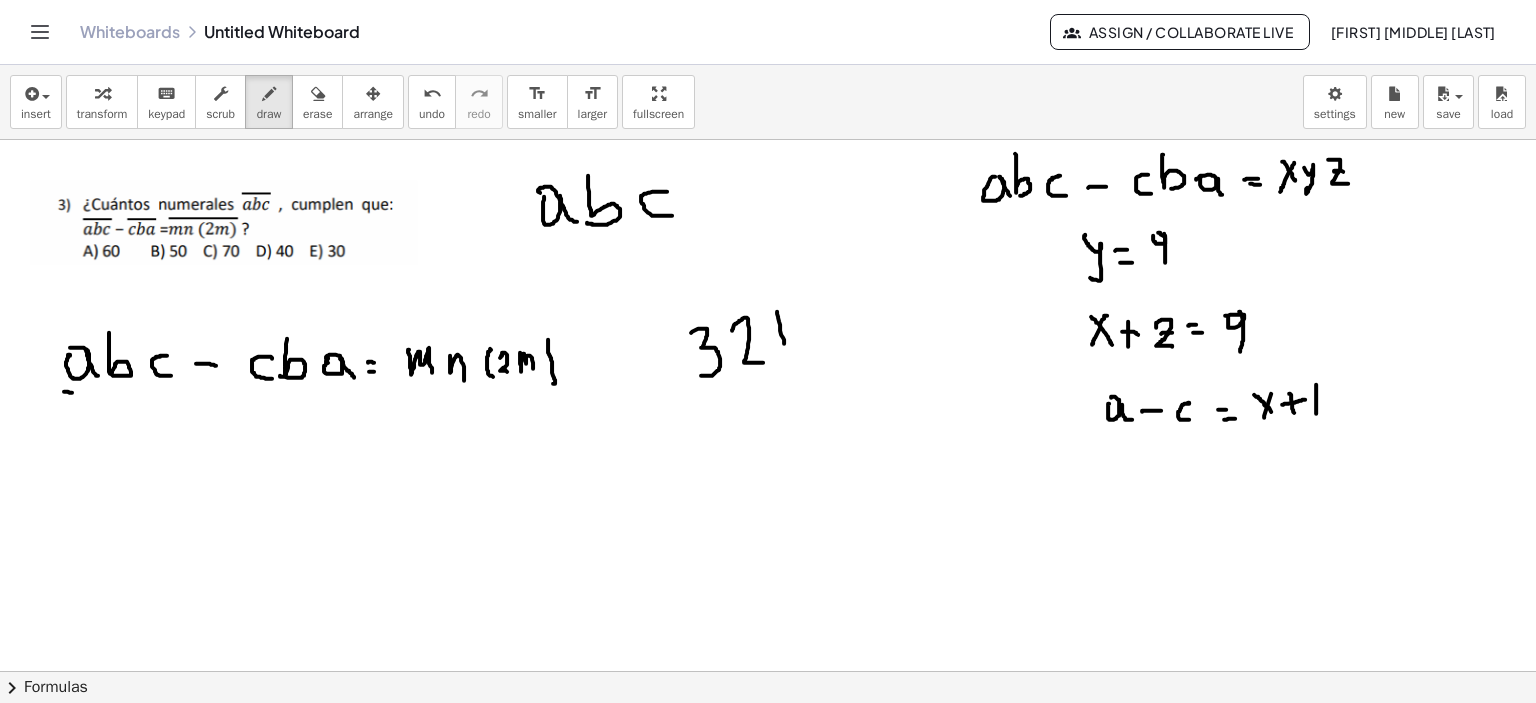 drag, startPoint x: 777, startPoint y: 311, endPoint x: 784, endPoint y: 351, distance: 40.60788 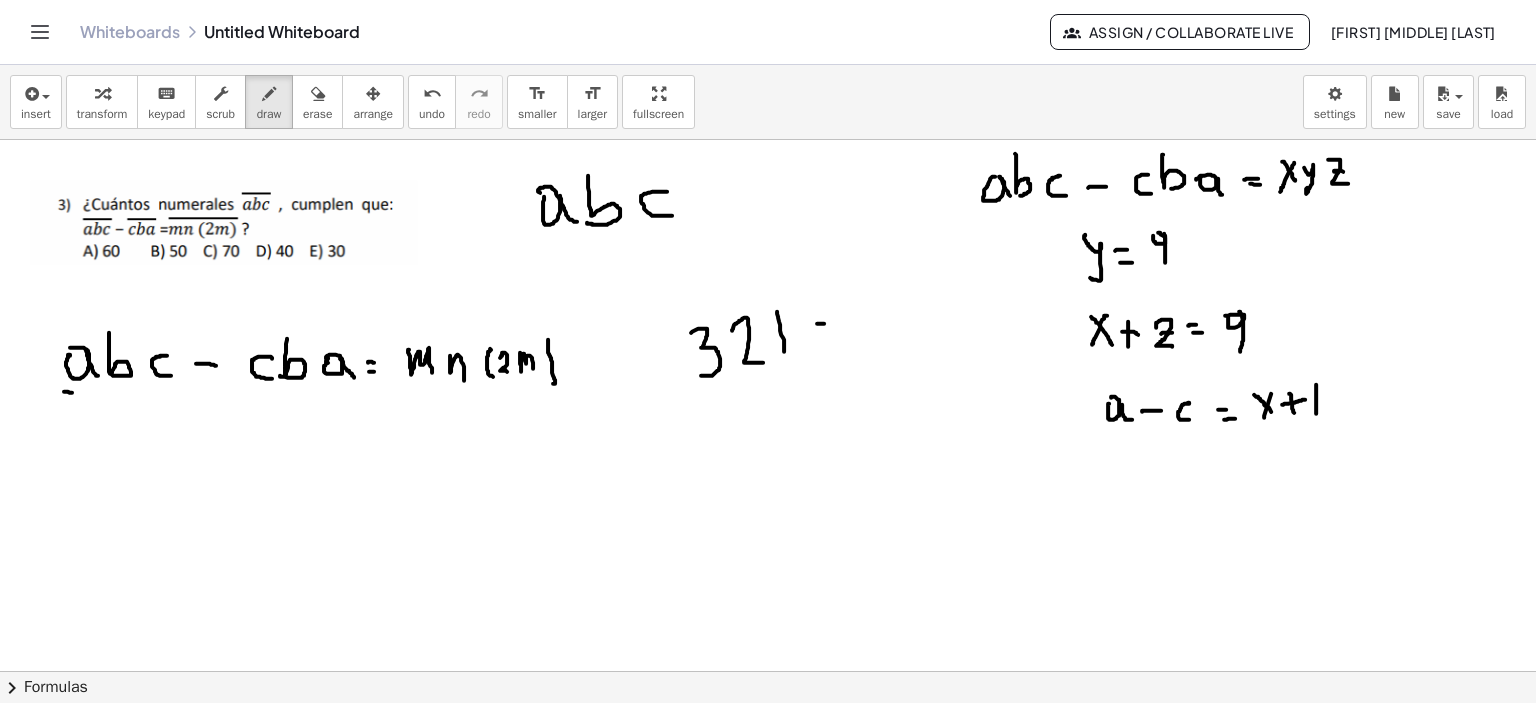 drag, startPoint x: 824, startPoint y: 323, endPoint x: 844, endPoint y: 319, distance: 20.396078 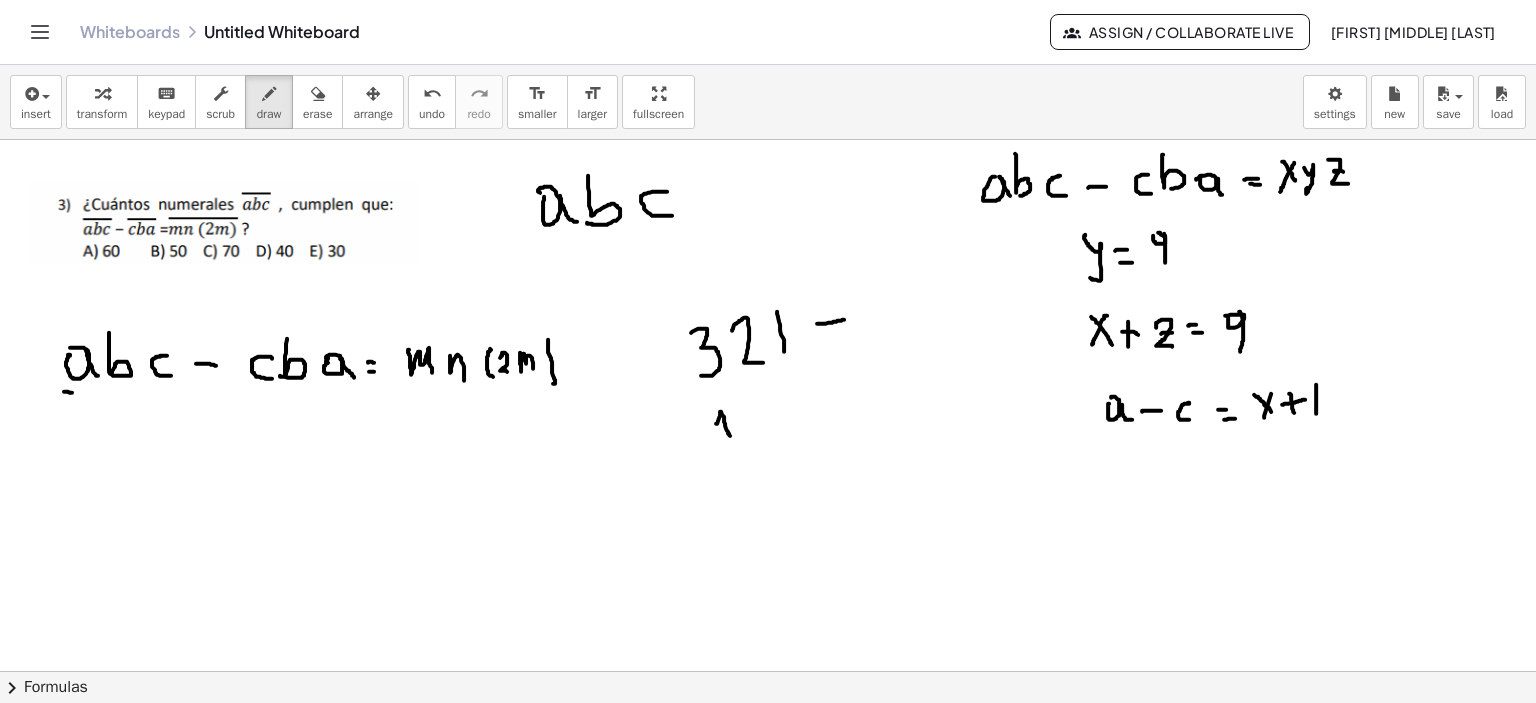 drag, startPoint x: 716, startPoint y: 423, endPoint x: 731, endPoint y: 437, distance: 20.518284 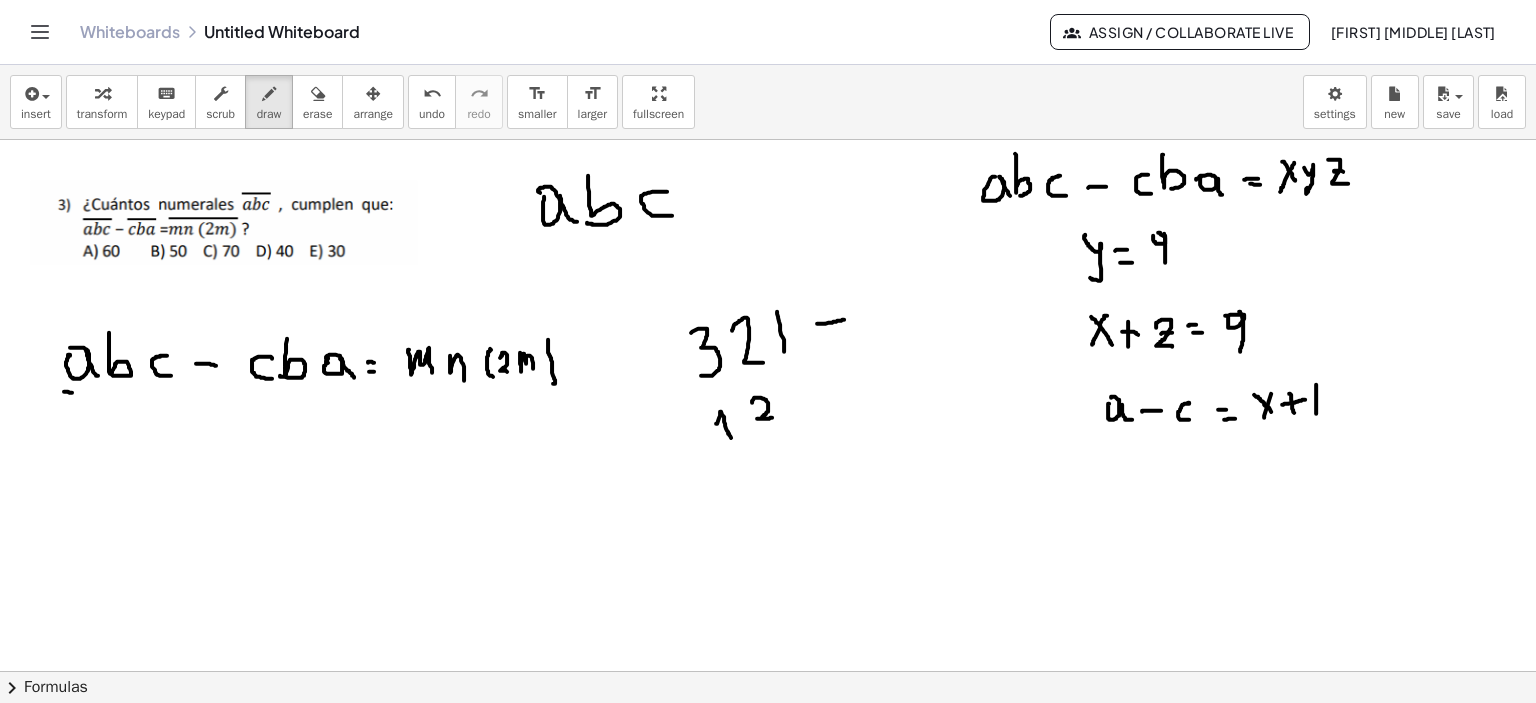 drag, startPoint x: 752, startPoint y: 402, endPoint x: 774, endPoint y: 416, distance: 26.076809 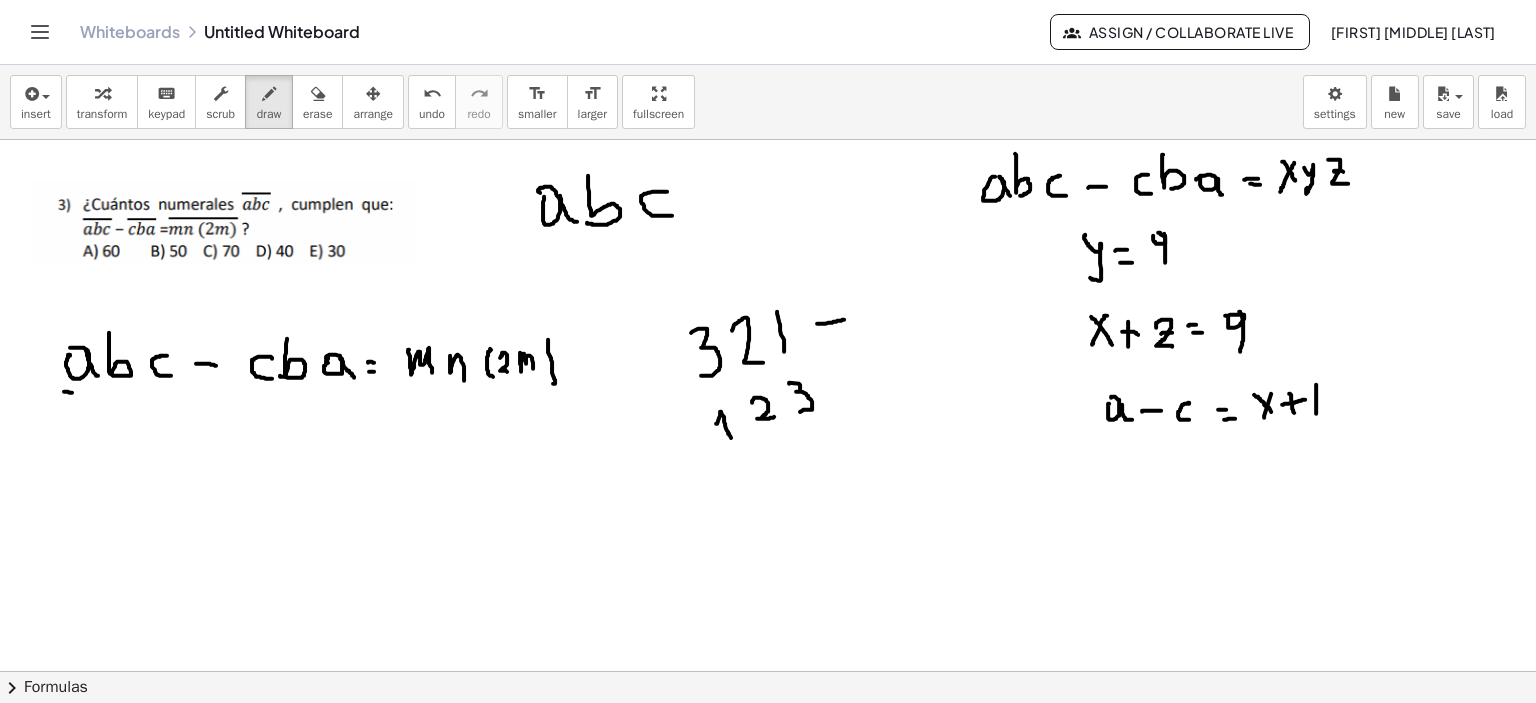 drag, startPoint x: 789, startPoint y: 383, endPoint x: 800, endPoint y: 411, distance: 30.083218 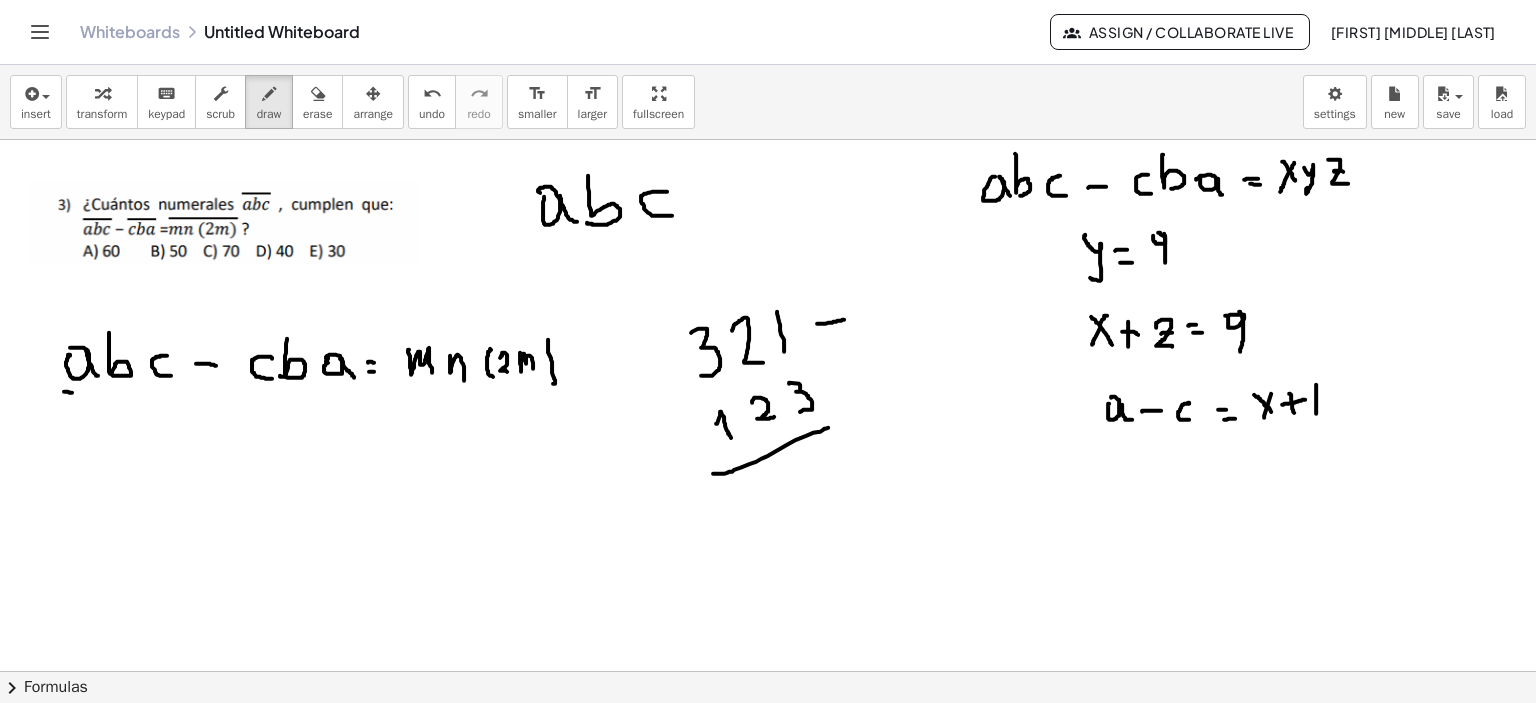 drag, startPoint x: 713, startPoint y: 473, endPoint x: 852, endPoint y: 423, distance: 147.71933 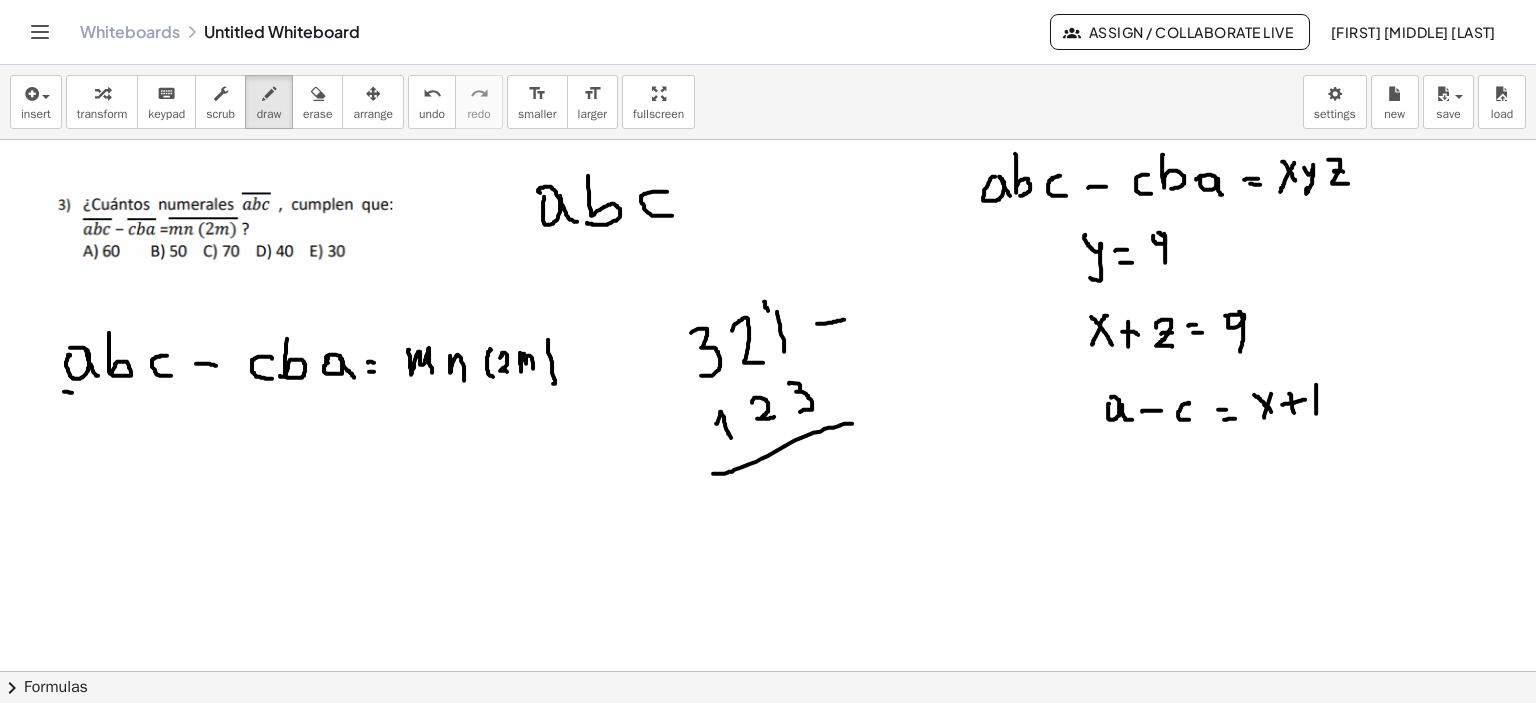 click at bounding box center [768, 672] 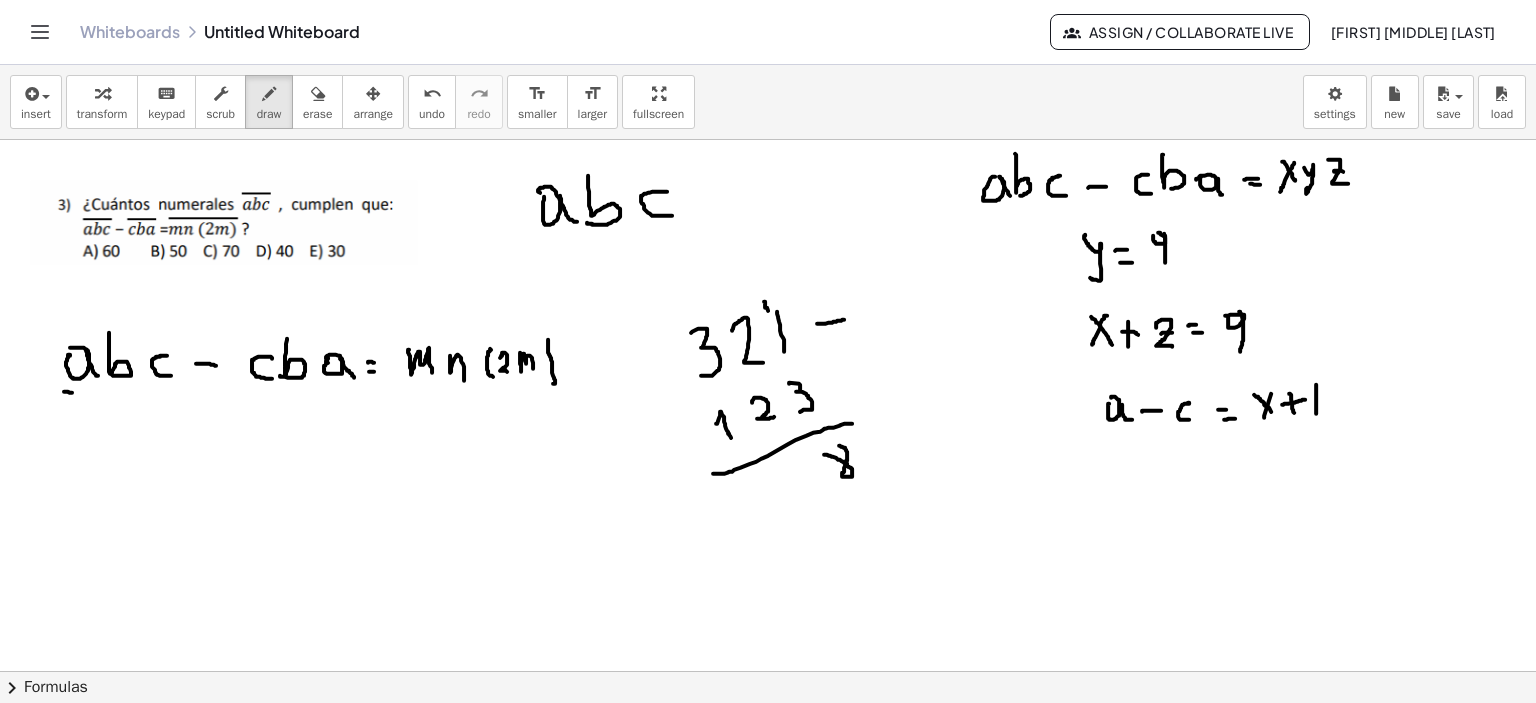 click at bounding box center [768, 672] 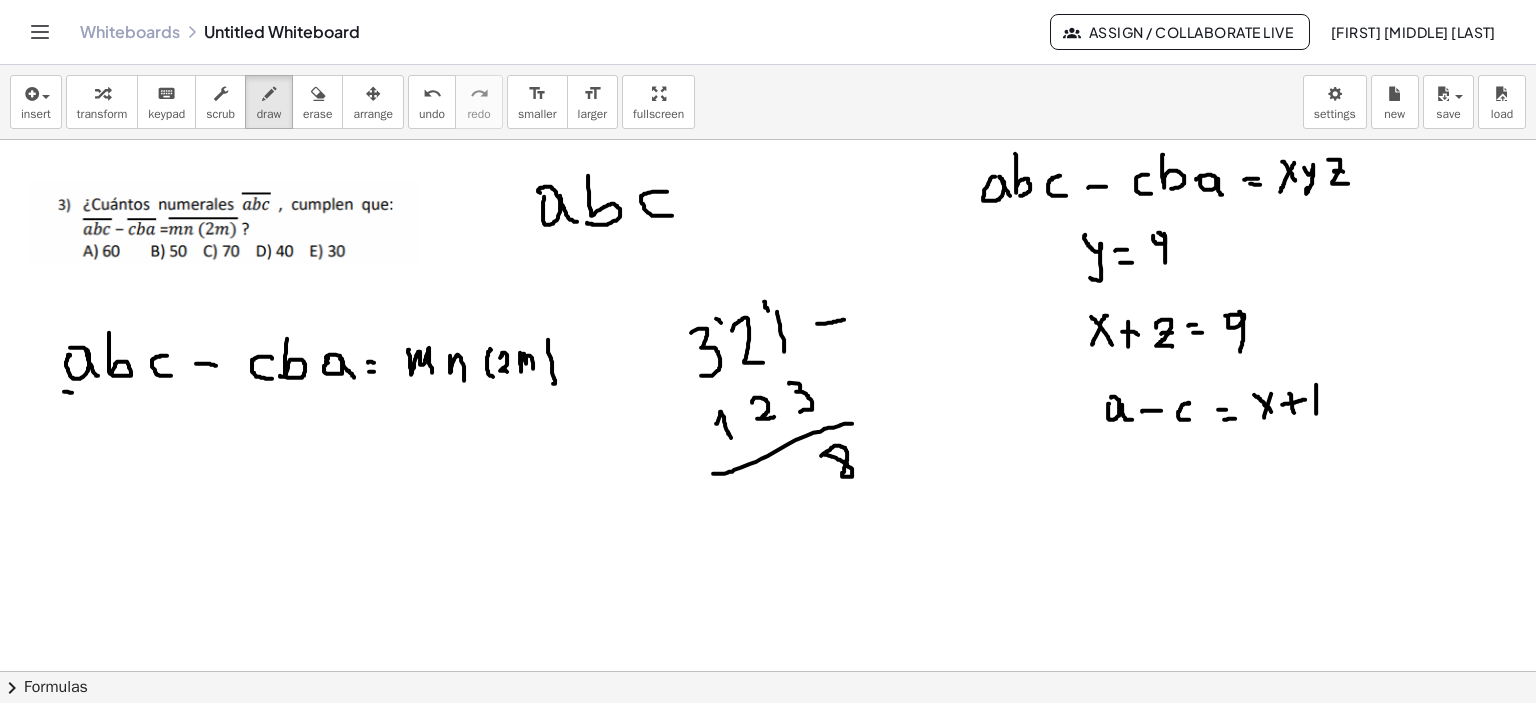 click at bounding box center (768, 672) 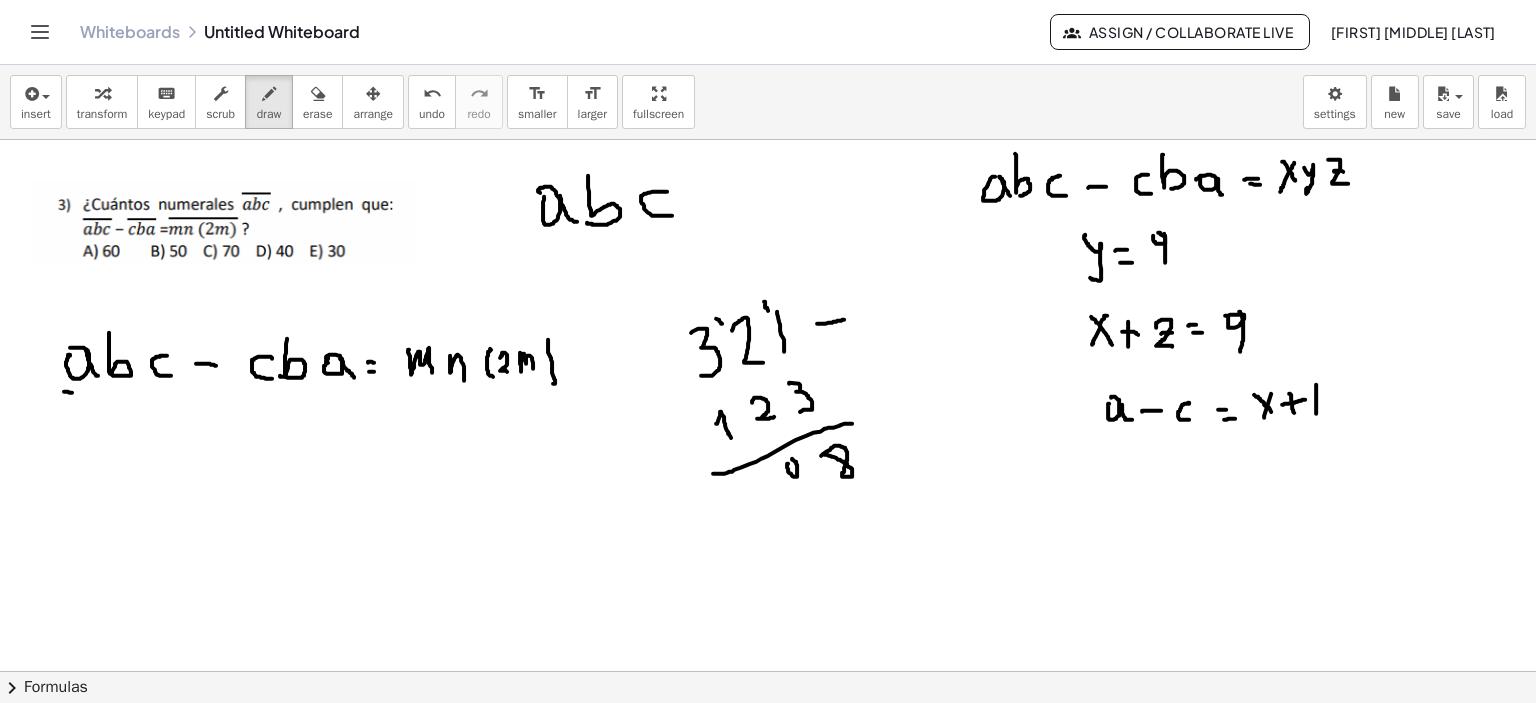 click at bounding box center [768, 672] 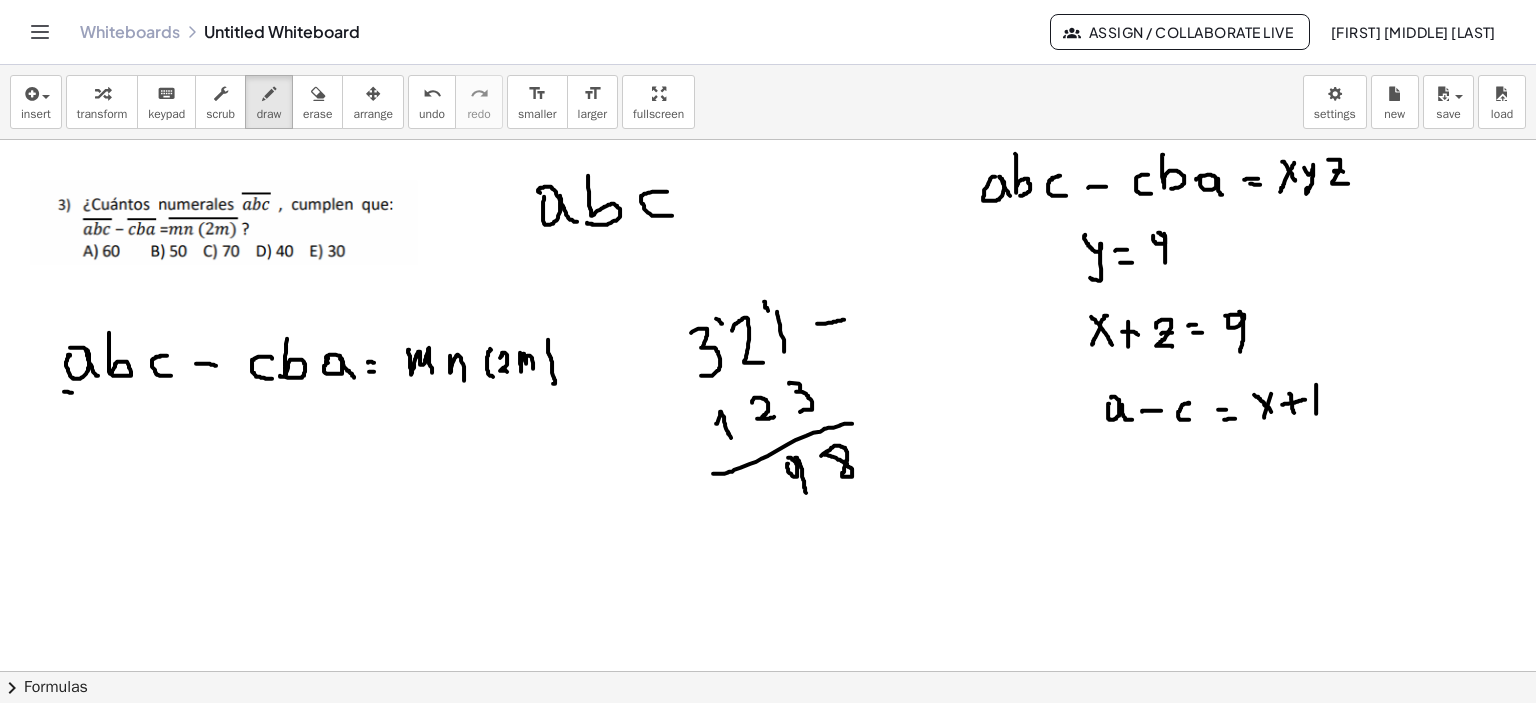 drag, startPoint x: 795, startPoint y: 457, endPoint x: 808, endPoint y: 498, distance: 43.011627 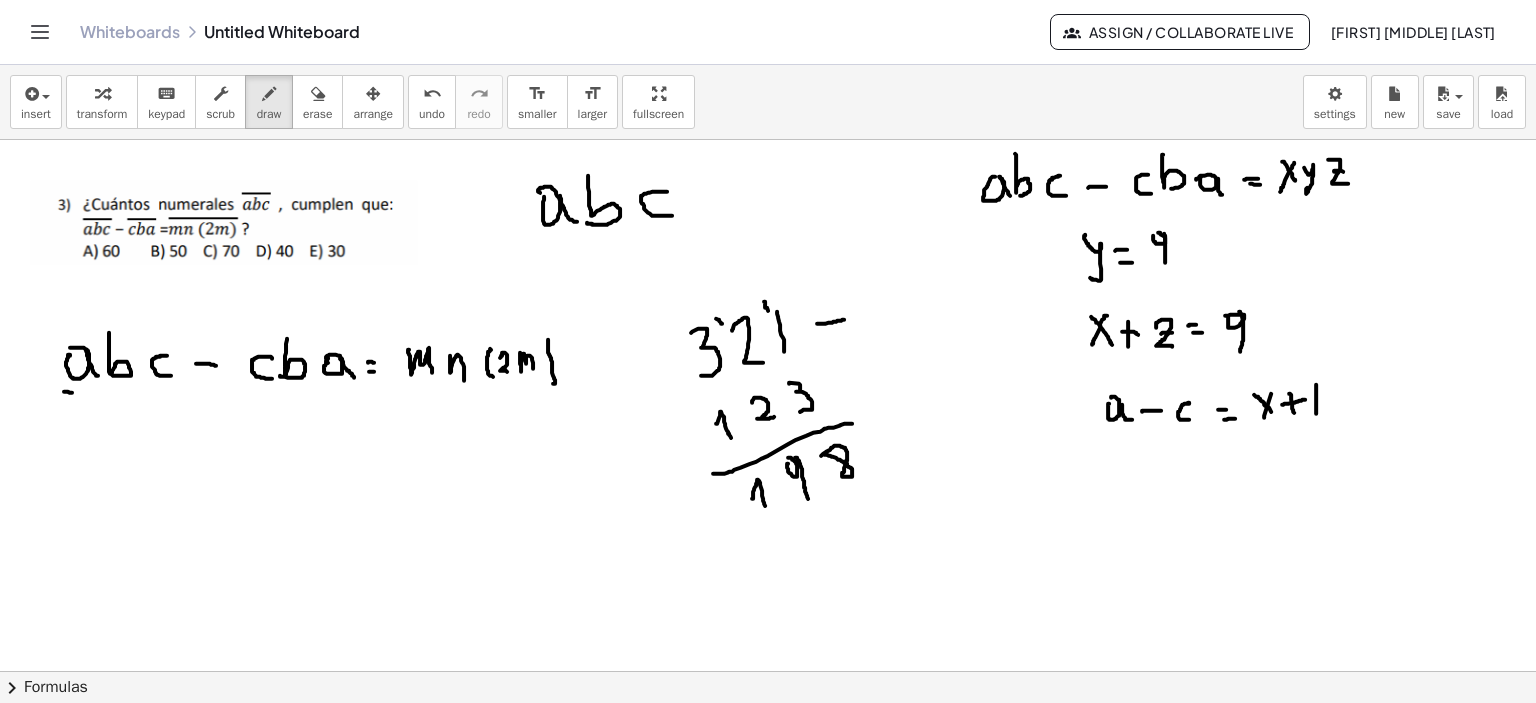 drag, startPoint x: 752, startPoint y: 498, endPoint x: 766, endPoint y: 506, distance: 16.124516 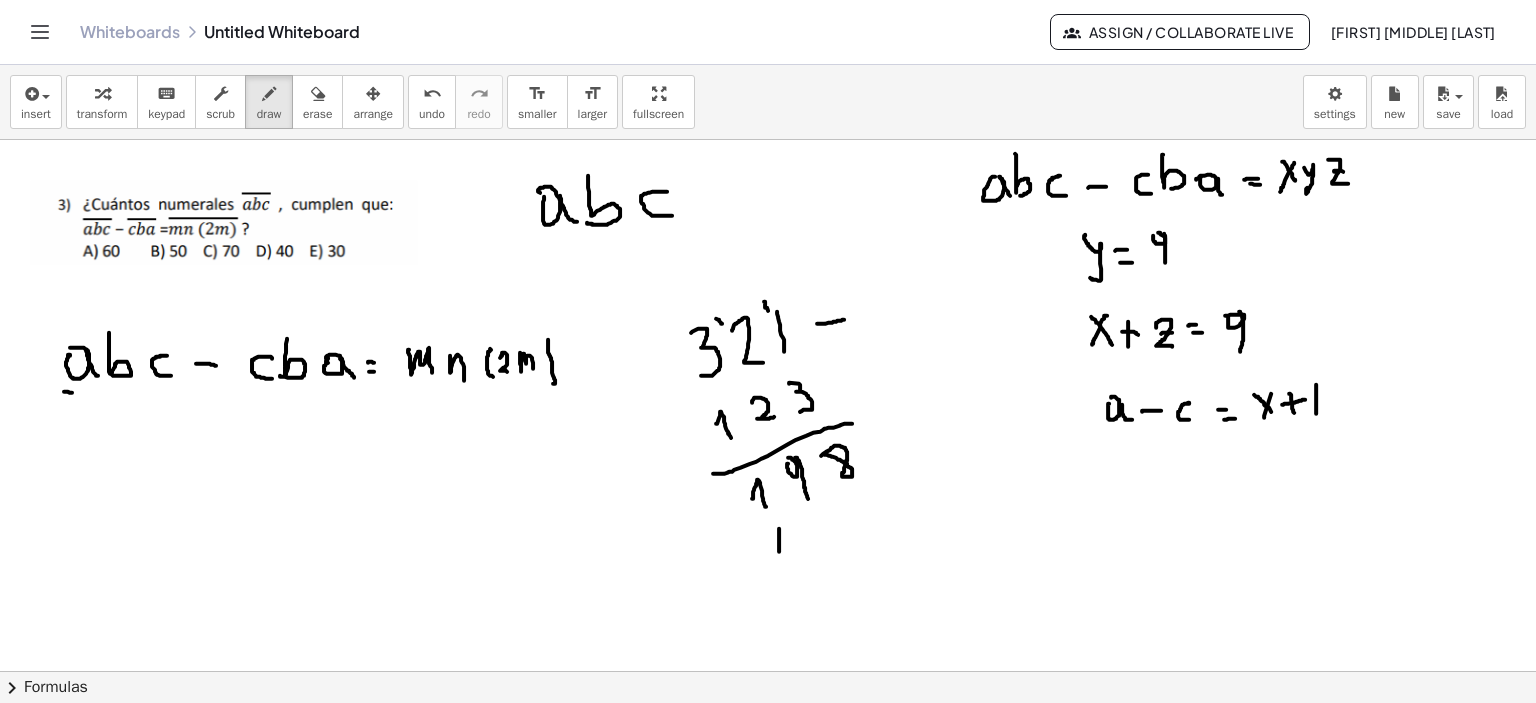 drag, startPoint x: 779, startPoint y: 528, endPoint x: 771, endPoint y: 549, distance: 22.472204 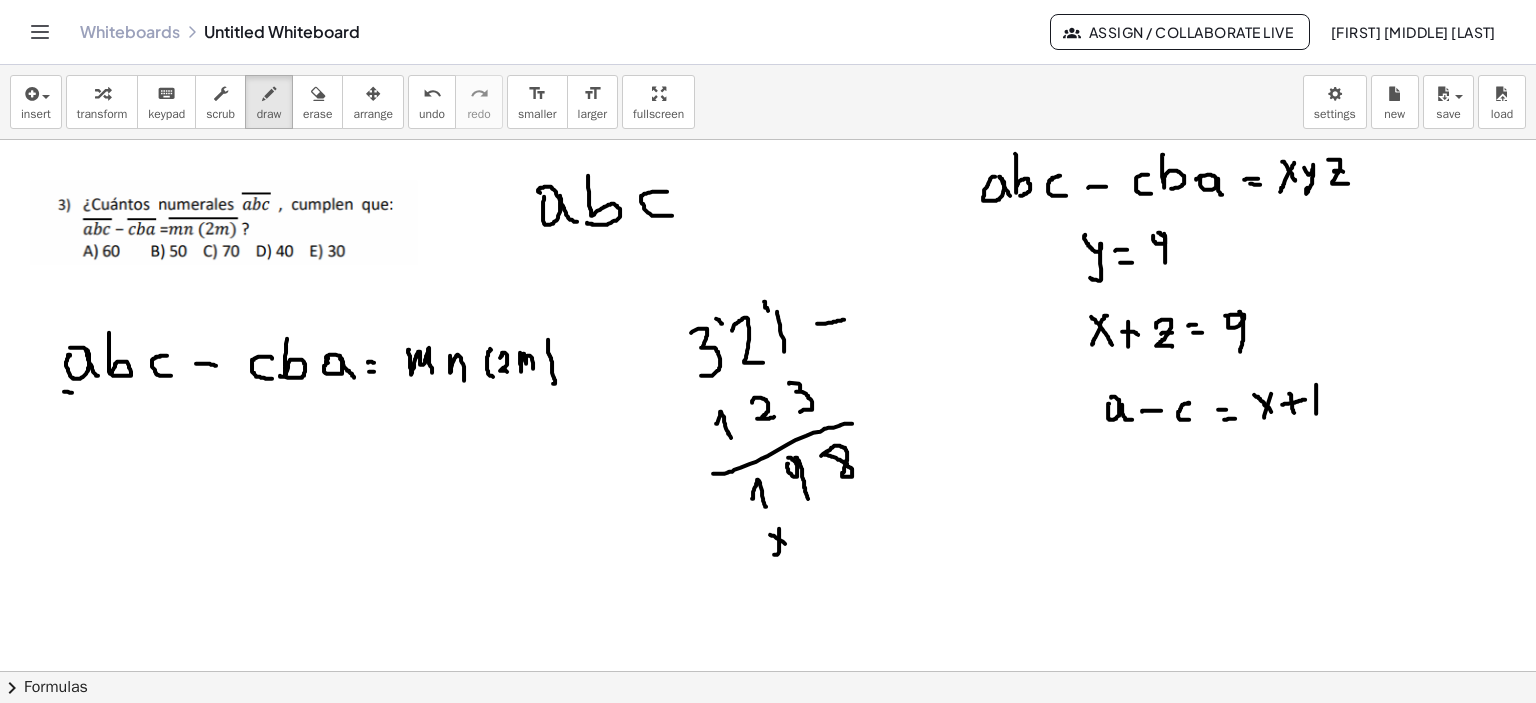 drag, startPoint x: 785, startPoint y: 543, endPoint x: 806, endPoint y: 539, distance: 21.377558 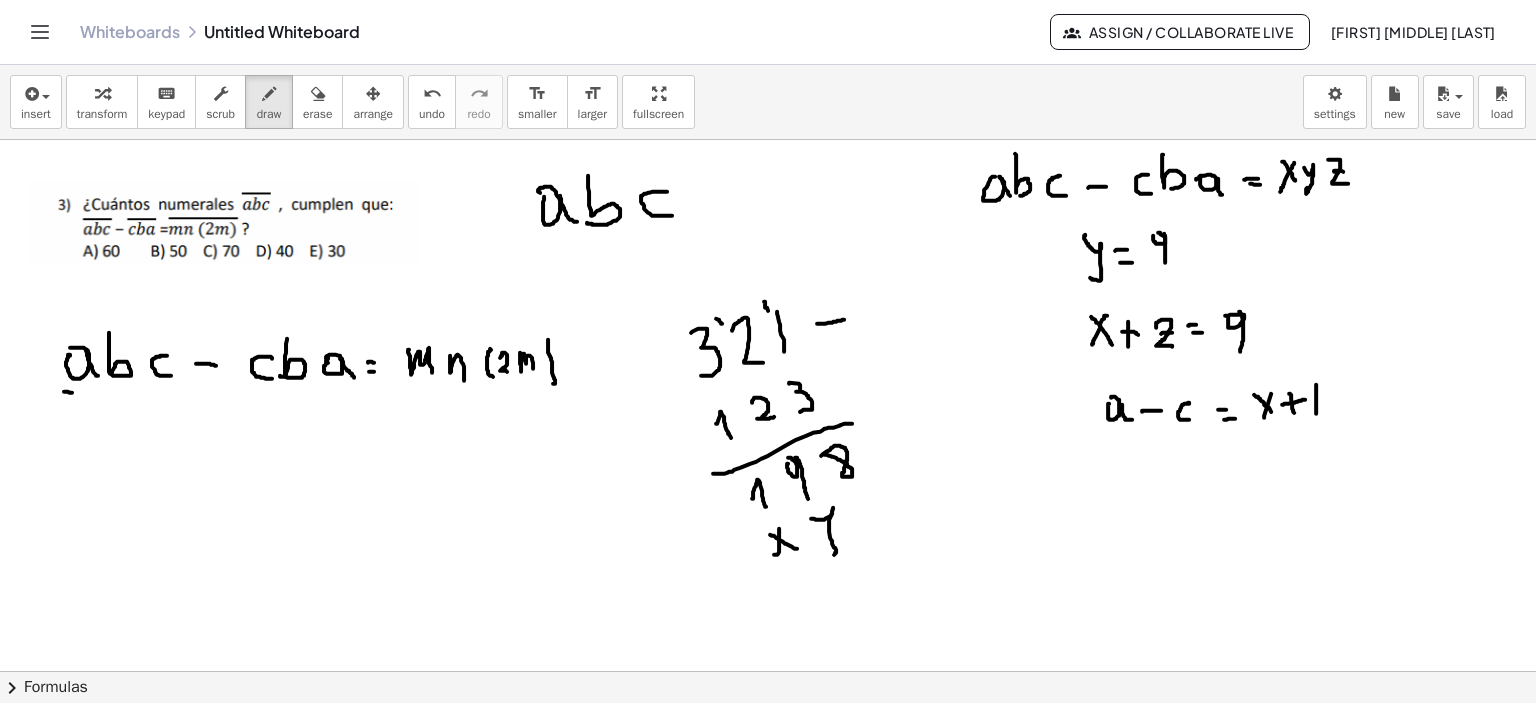 drag, startPoint x: 812, startPoint y: 518, endPoint x: 837, endPoint y: 528, distance: 26.925823 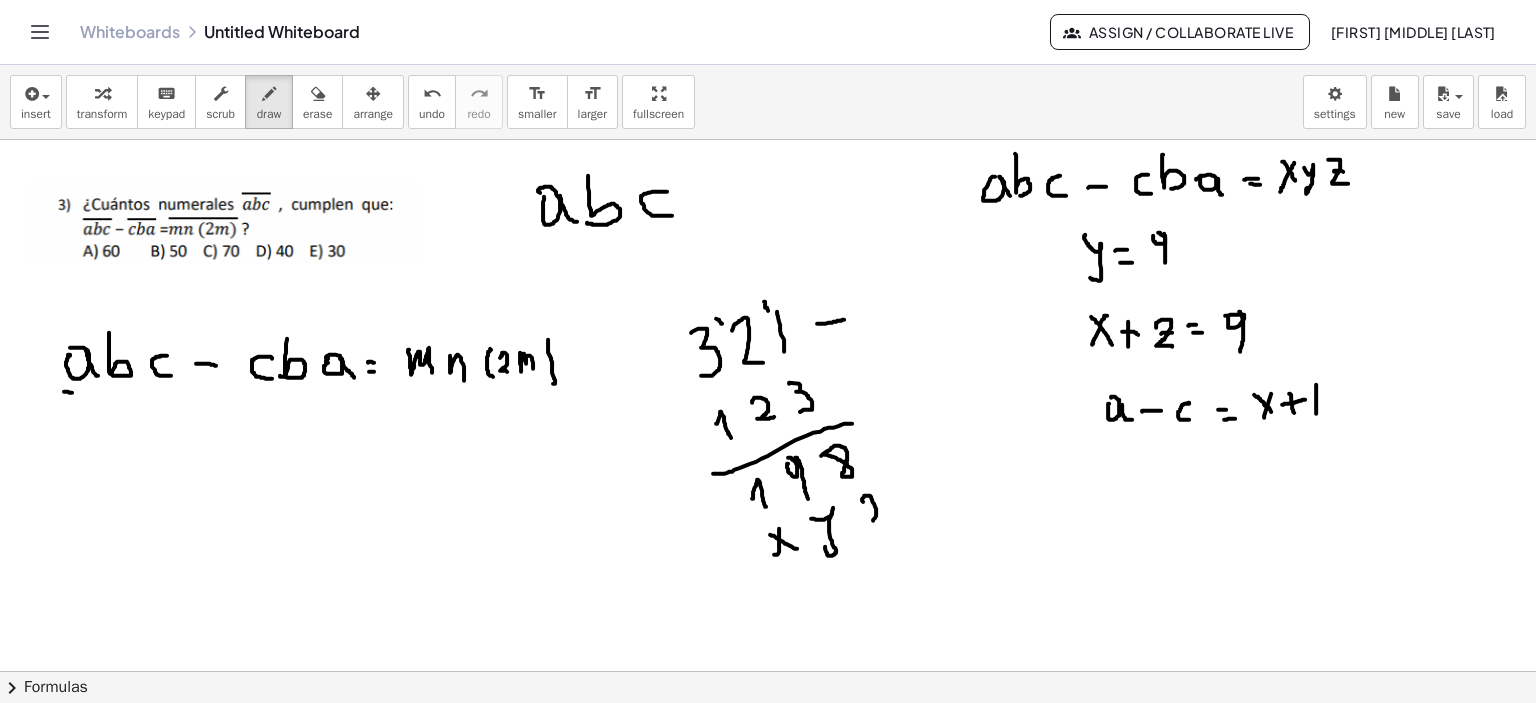 drag, startPoint x: 863, startPoint y: 501, endPoint x: 880, endPoint y: 519, distance: 24.758837 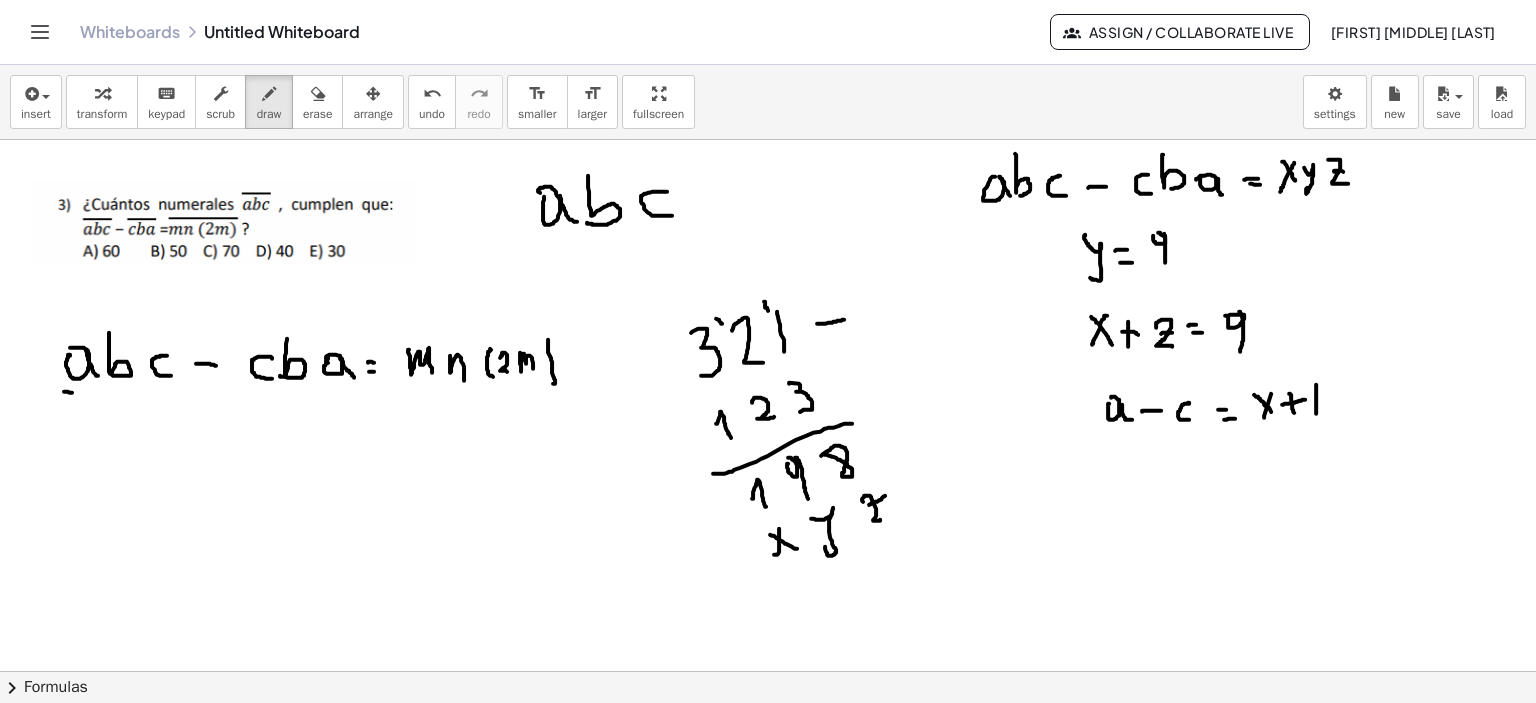 click at bounding box center (768, 672) 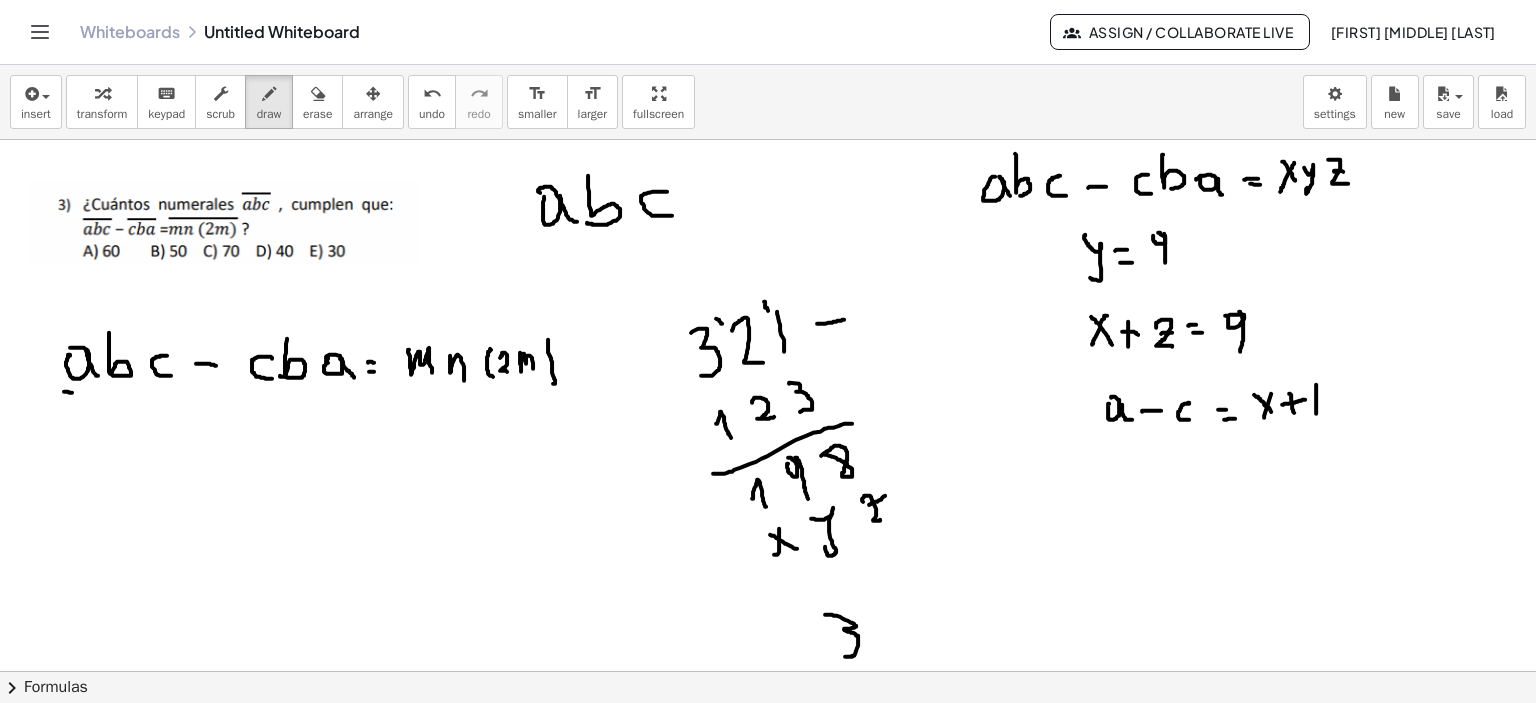 drag, startPoint x: 825, startPoint y: 614, endPoint x: 853, endPoint y: 642, distance: 39.59798 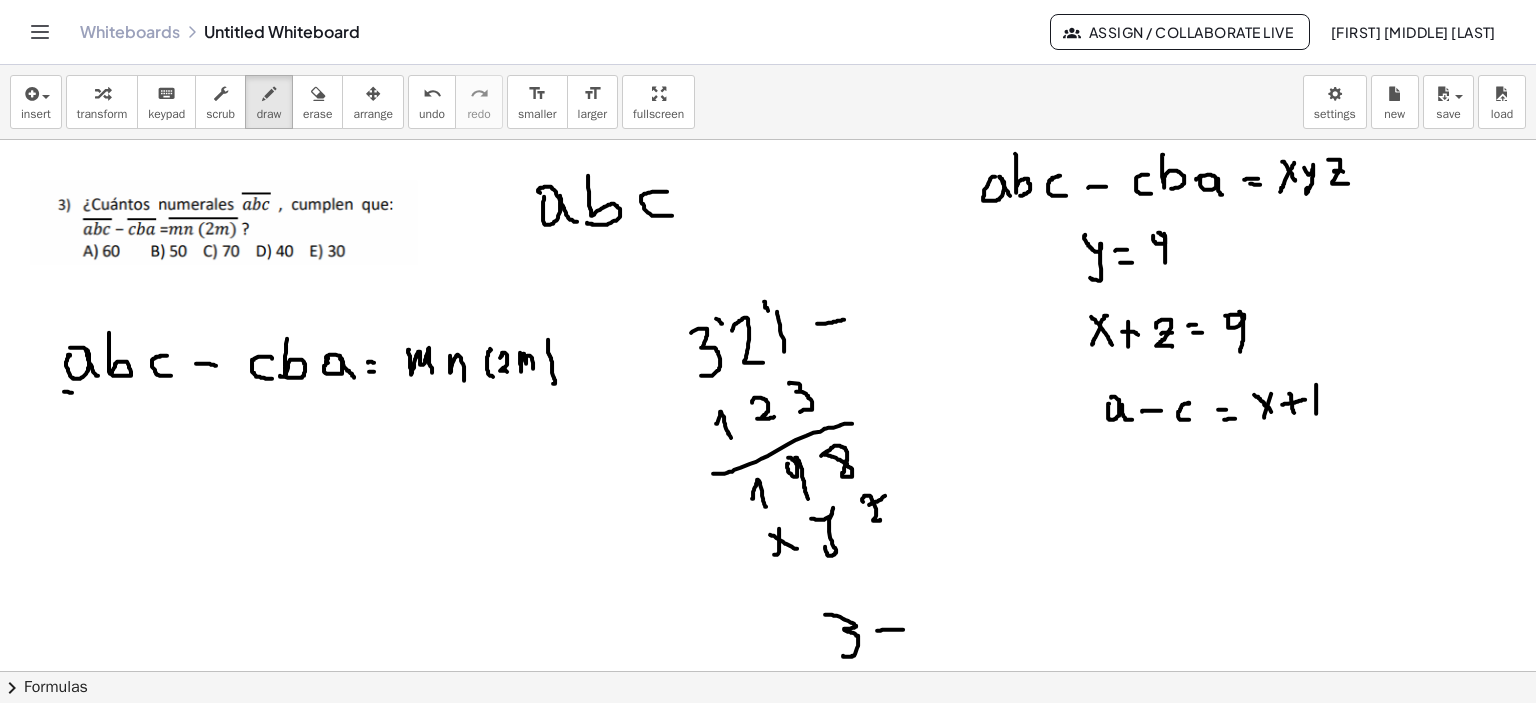 click at bounding box center (768, 672) 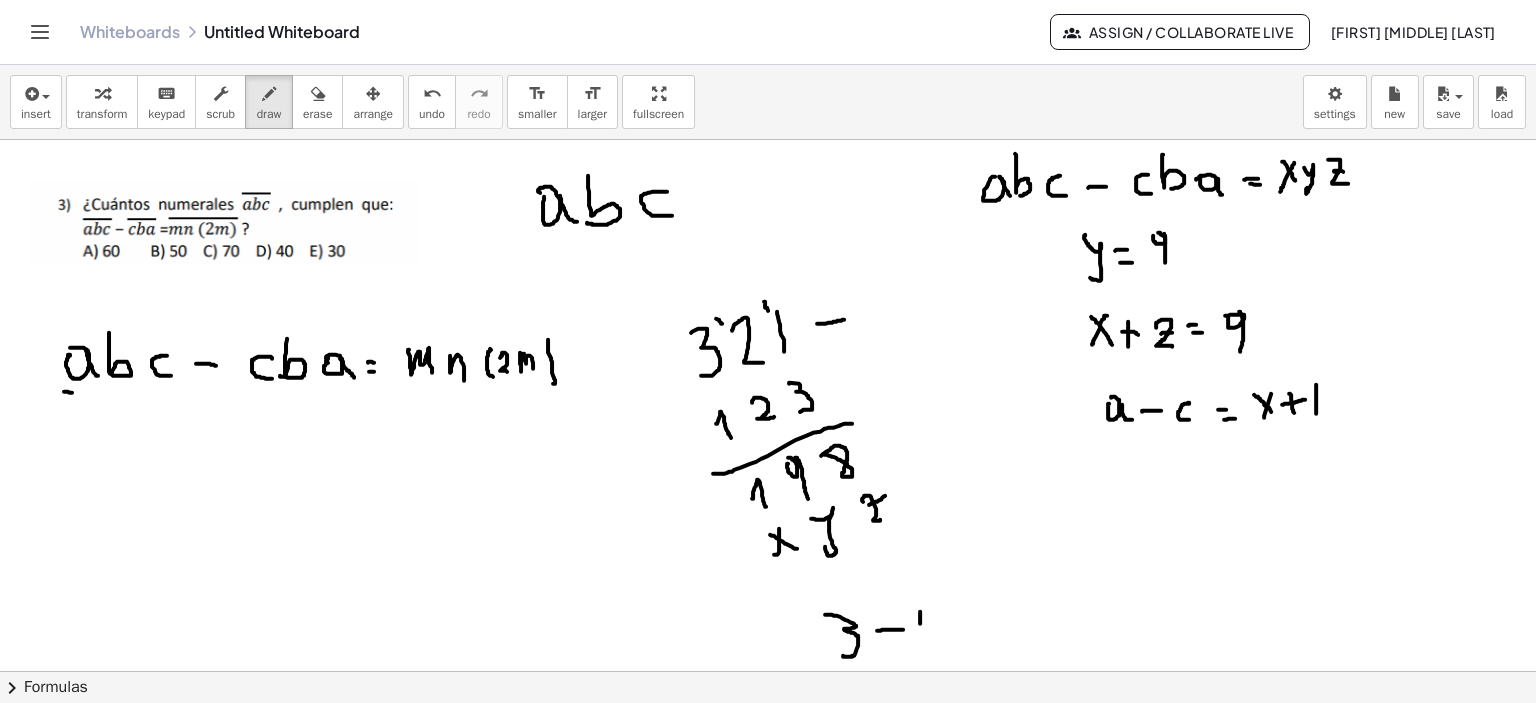 drag, startPoint x: 920, startPoint y: 623, endPoint x: 928, endPoint y: 640, distance: 18.788294 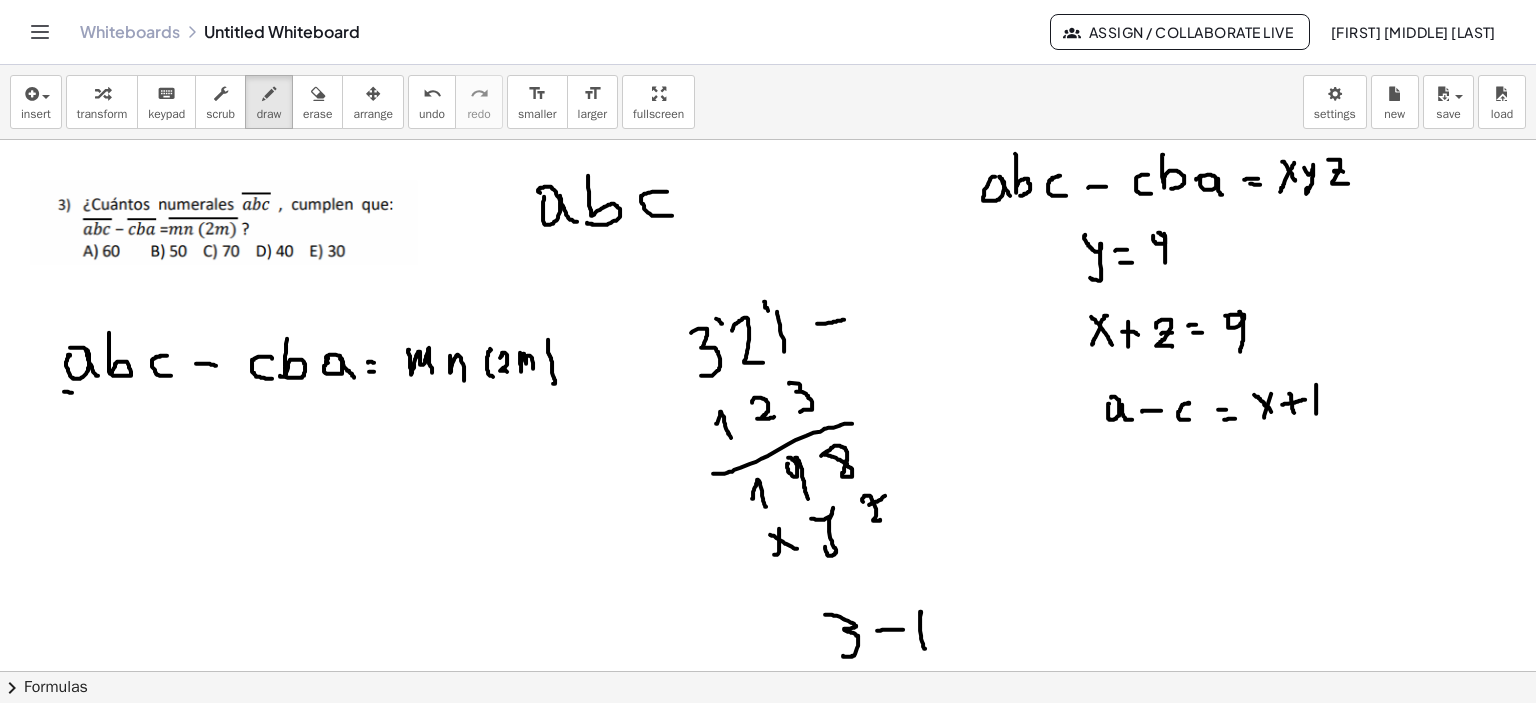 drag, startPoint x: 952, startPoint y: 611, endPoint x: 963, endPoint y: 609, distance: 11.18034 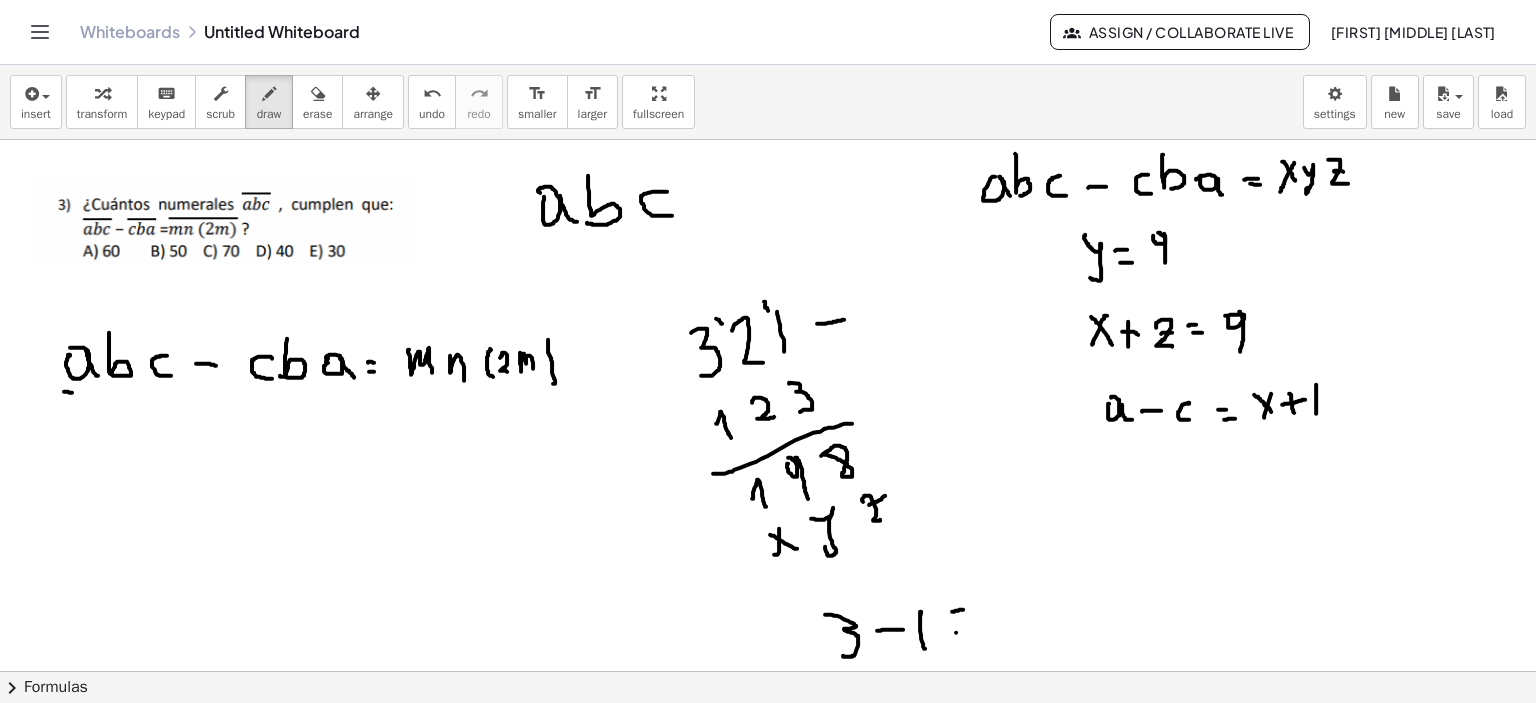 click at bounding box center [768, 672] 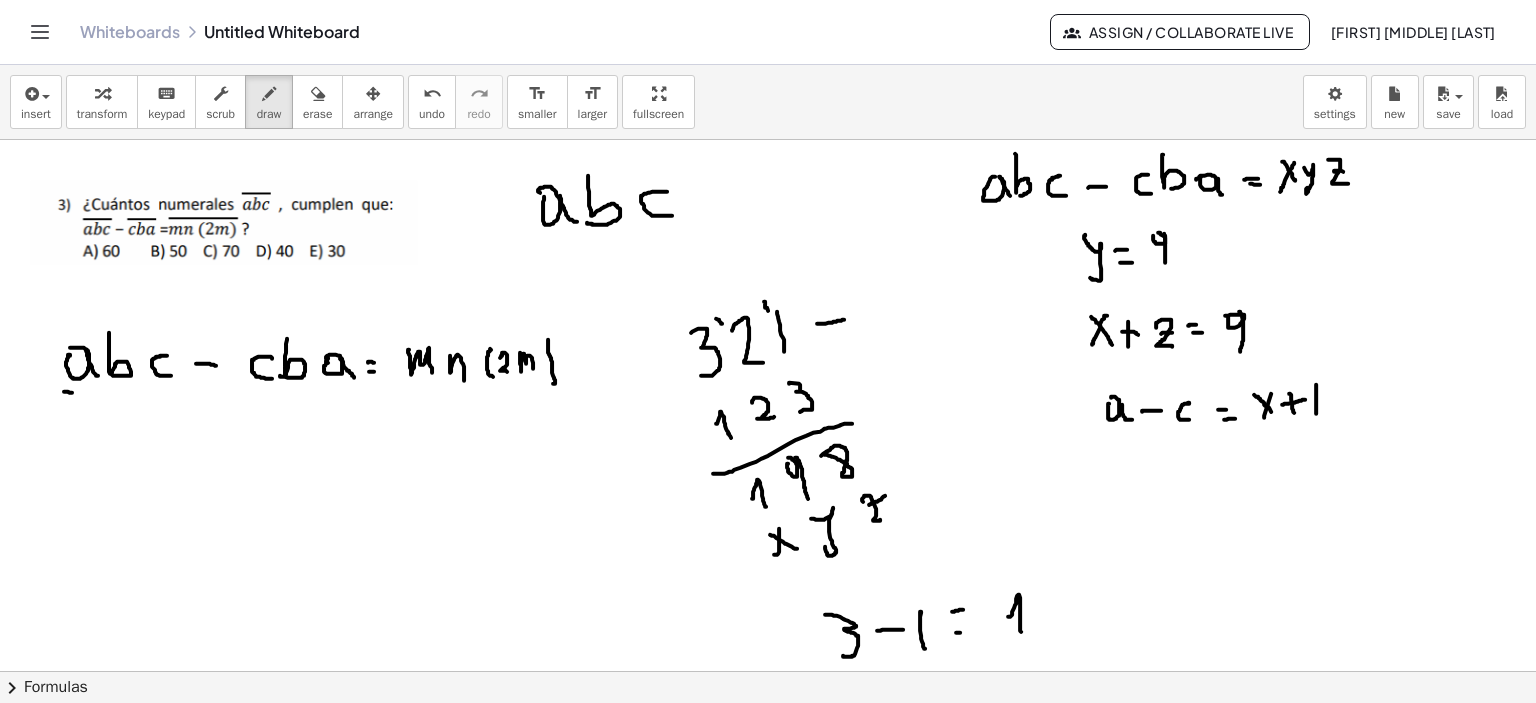 drag, startPoint x: 1008, startPoint y: 616, endPoint x: 1040, endPoint y: 600, distance: 35.77709 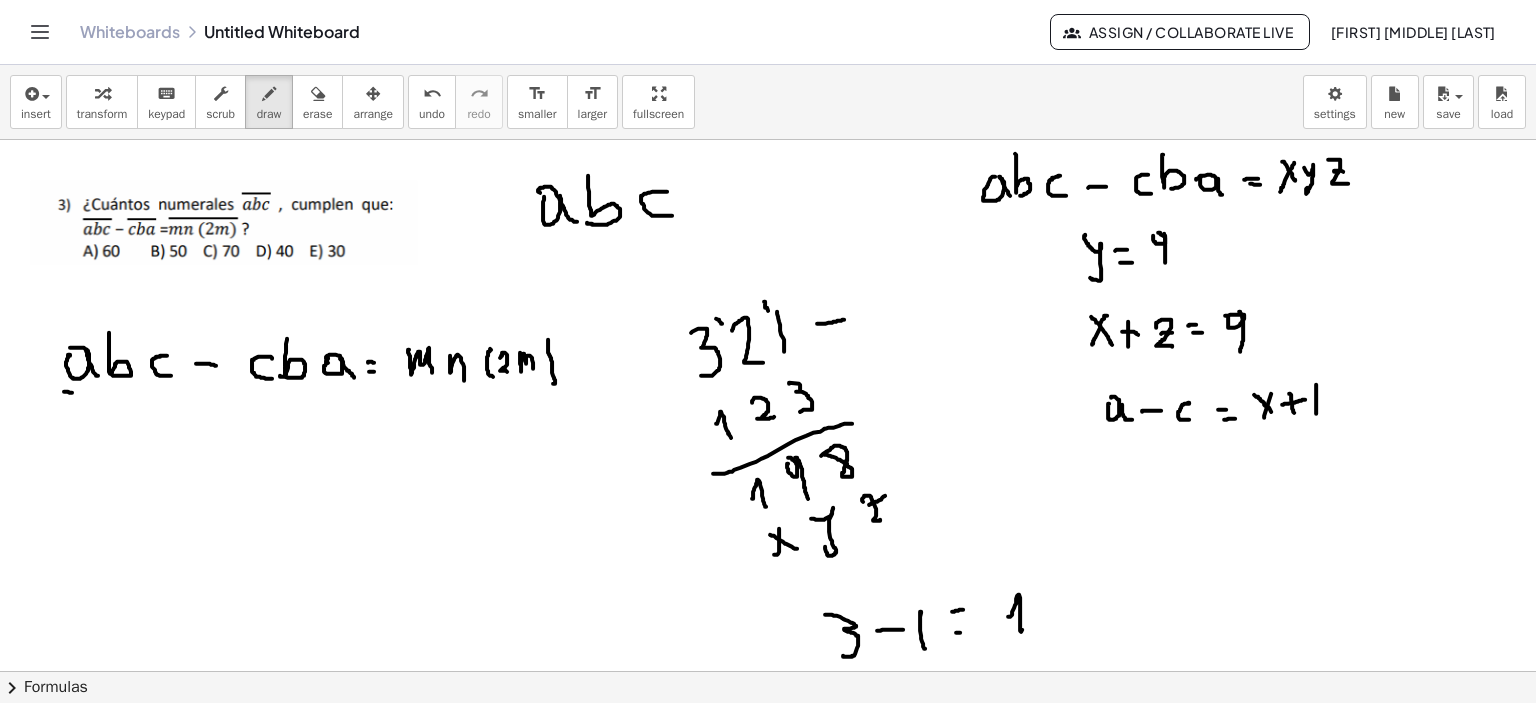 drag, startPoint x: 1047, startPoint y: 593, endPoint x: 1047, endPoint y: 619, distance: 26 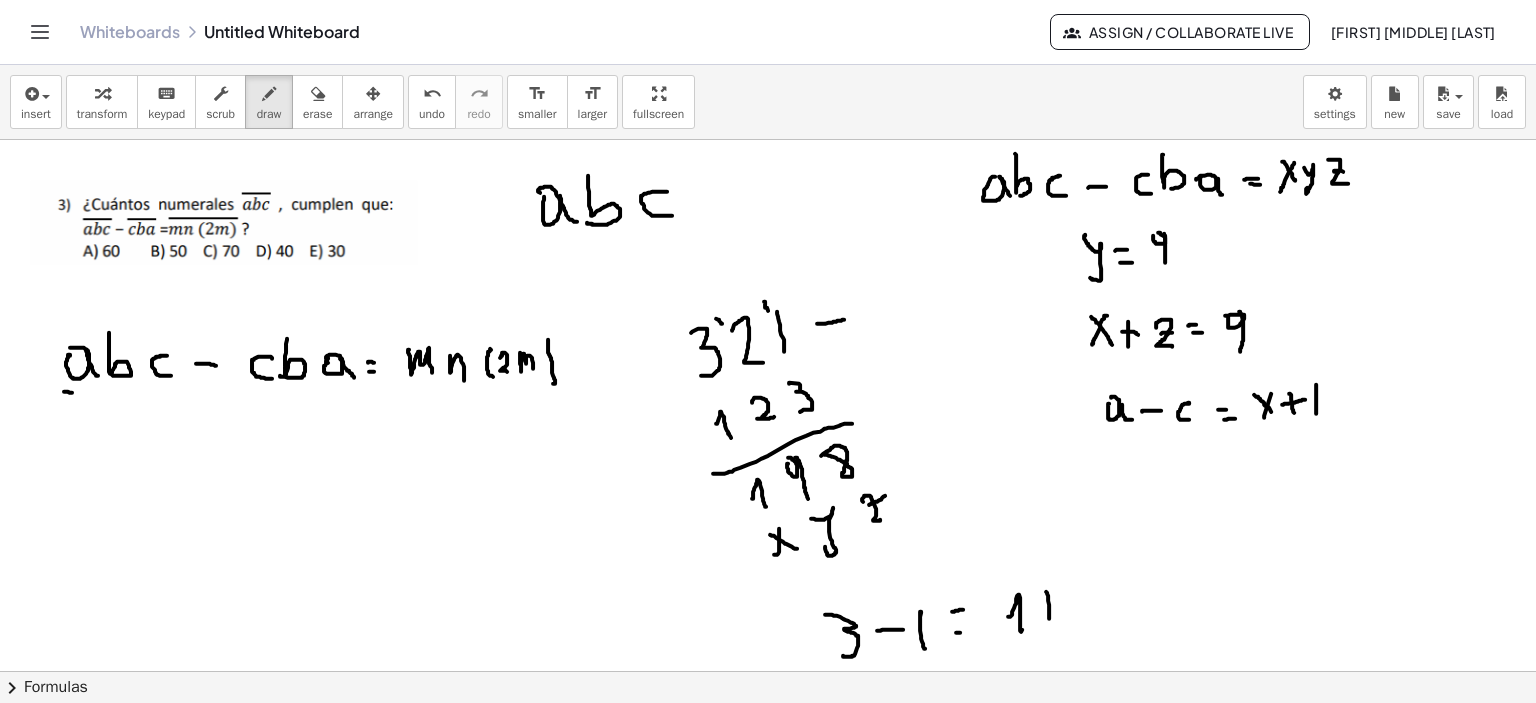 click at bounding box center [768, 672] 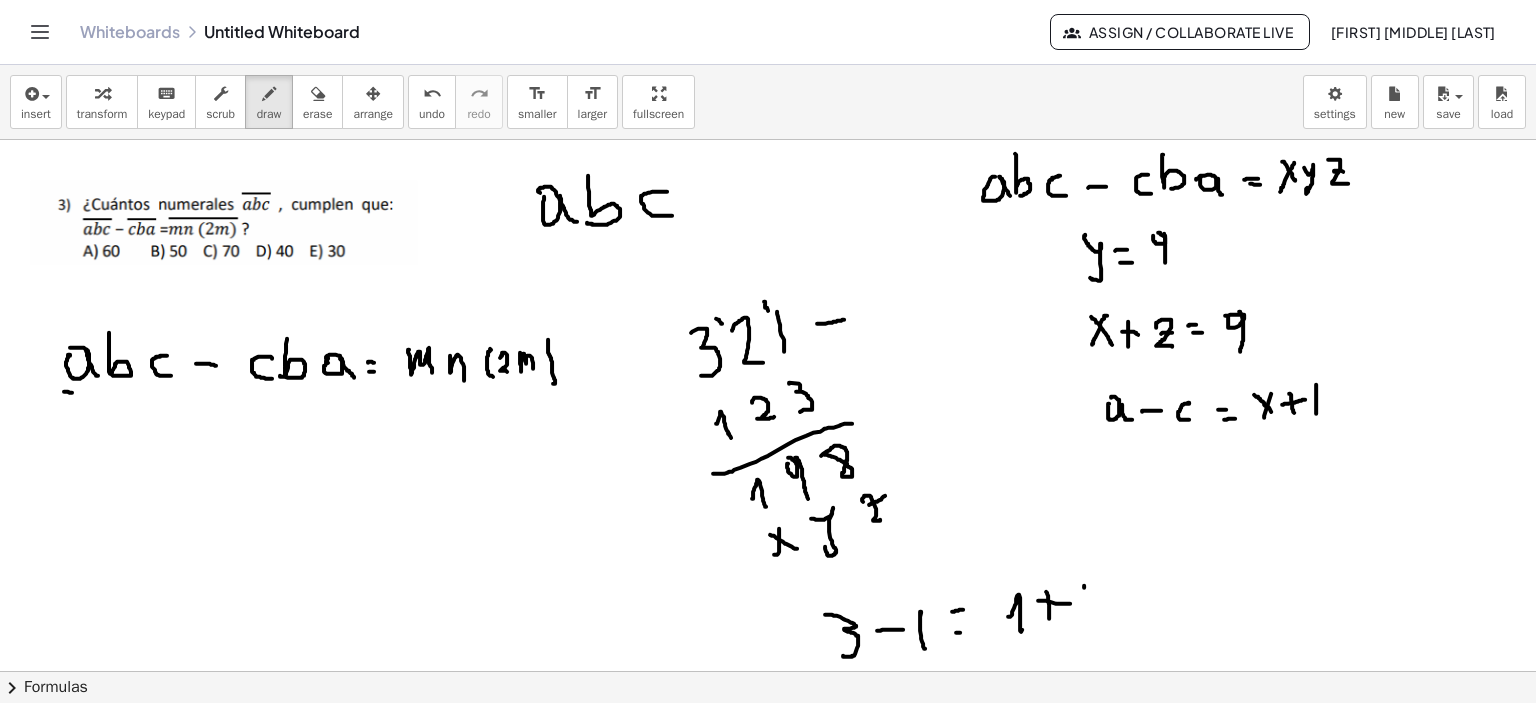 drag, startPoint x: 1084, startPoint y: 587, endPoint x: 1080, endPoint y: 623, distance: 36.221542 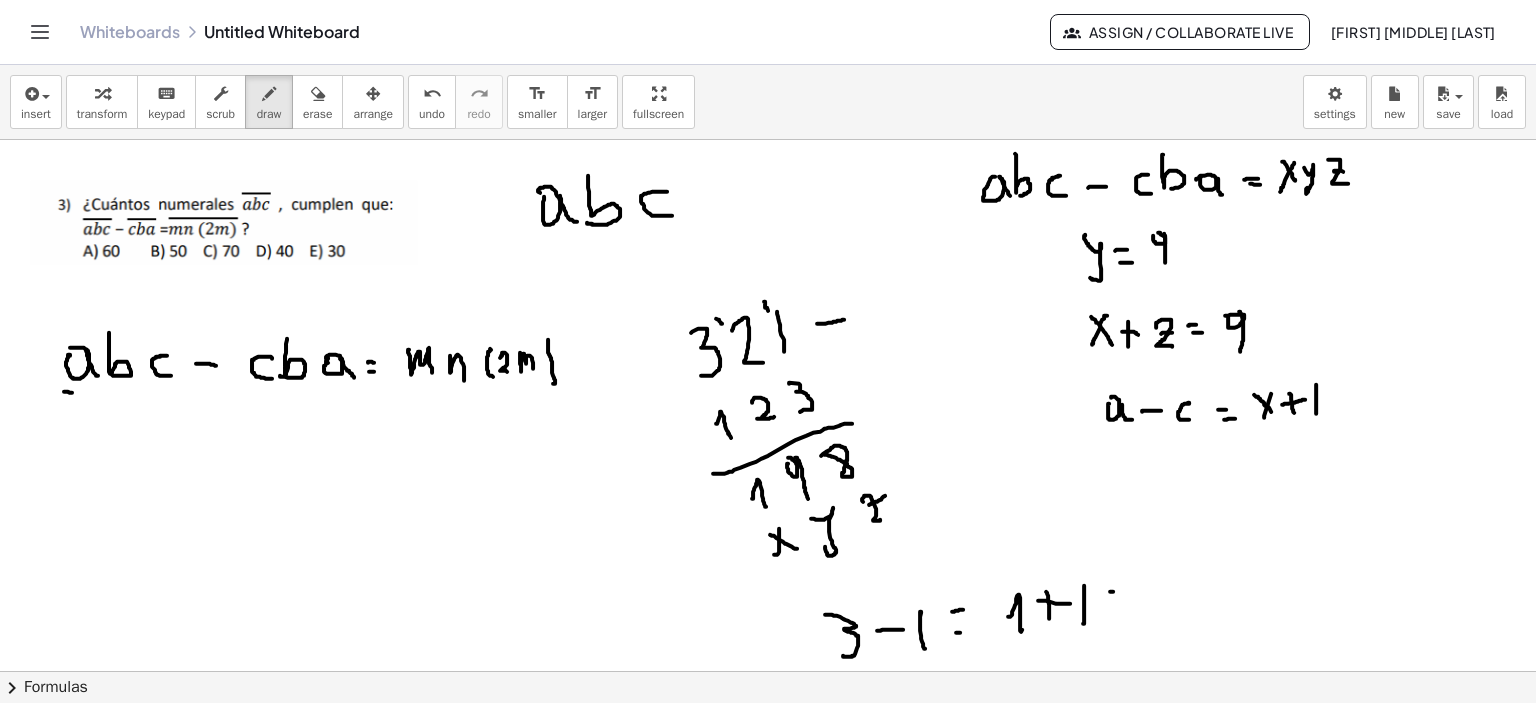 click at bounding box center [768, 672] 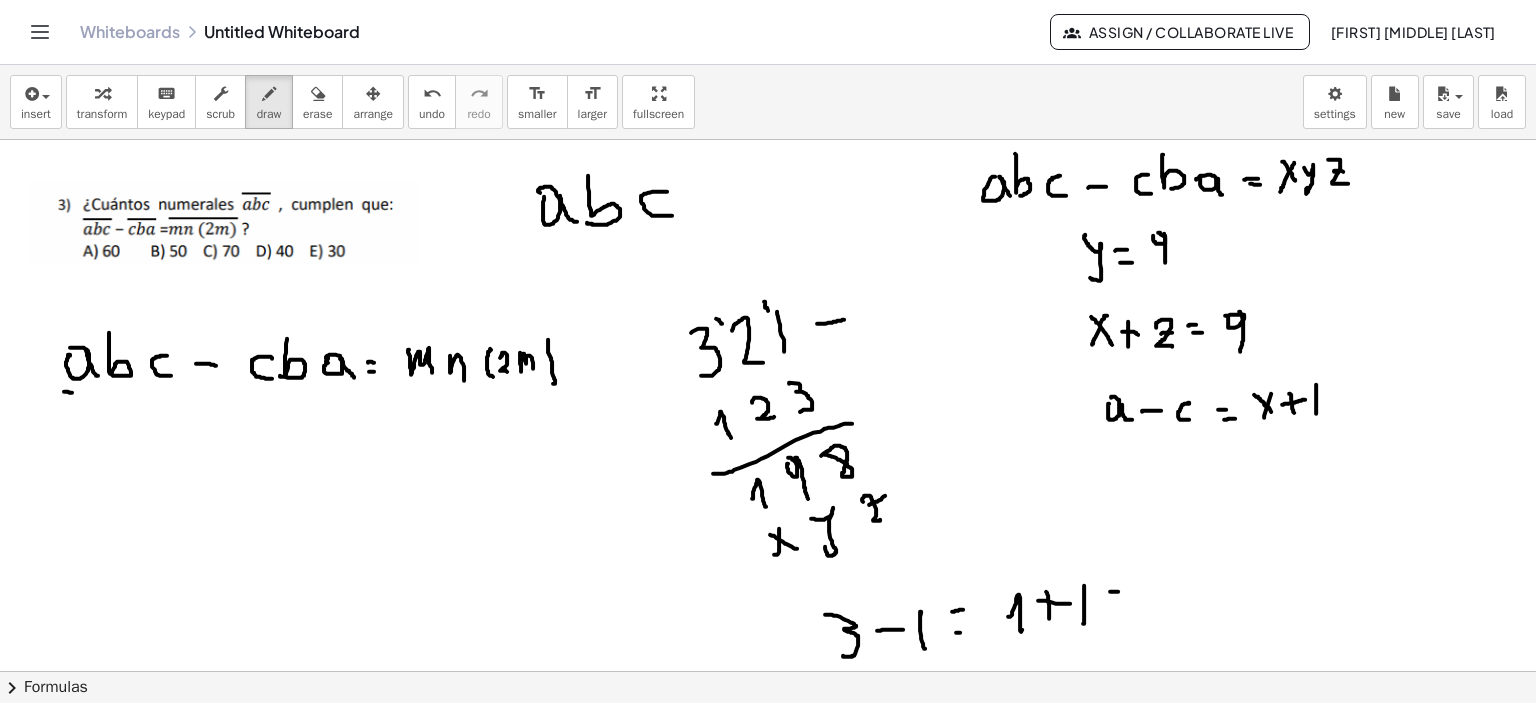 drag, startPoint x: 1117, startPoint y: 605, endPoint x: 1140, endPoint y: 596, distance: 24.698177 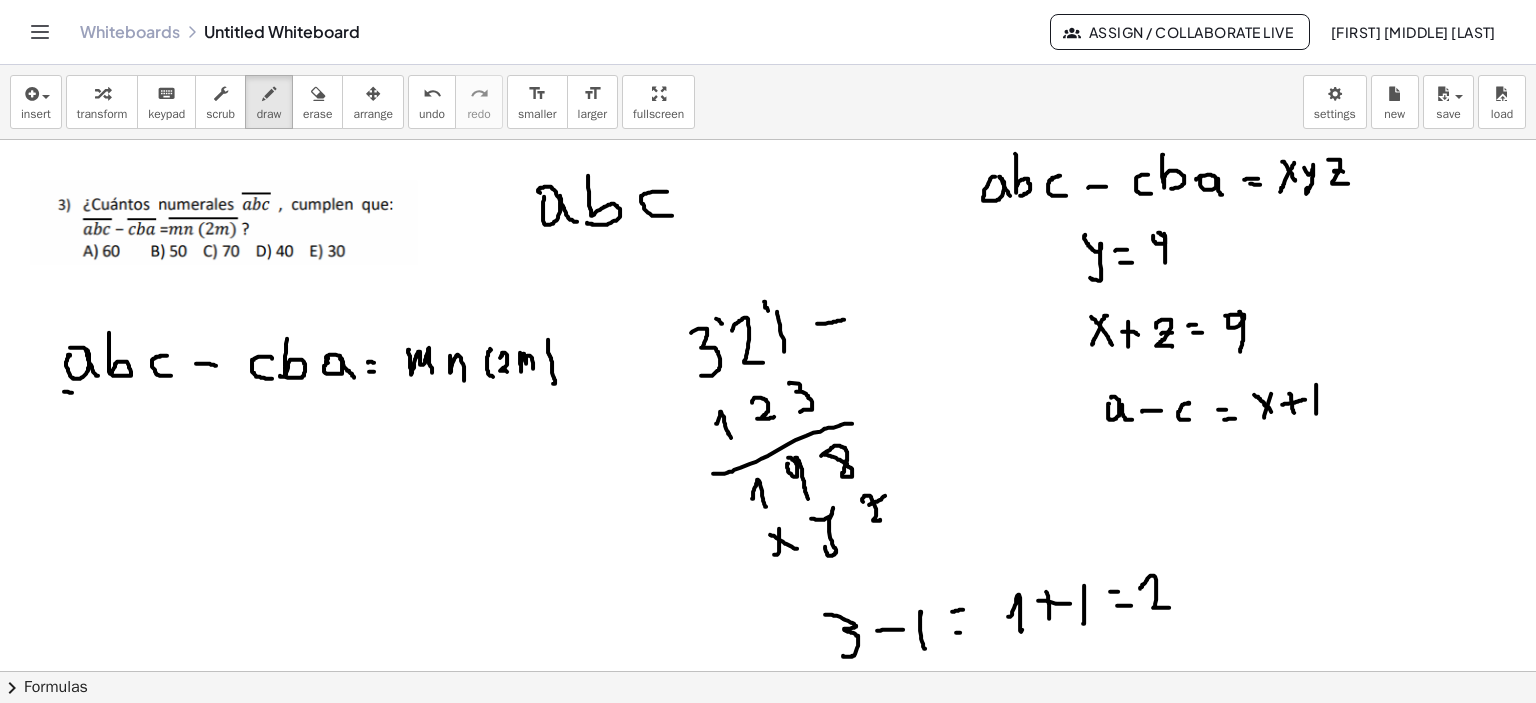 drag, startPoint x: 1149, startPoint y: 576, endPoint x: 1138, endPoint y: 588, distance: 16.27882 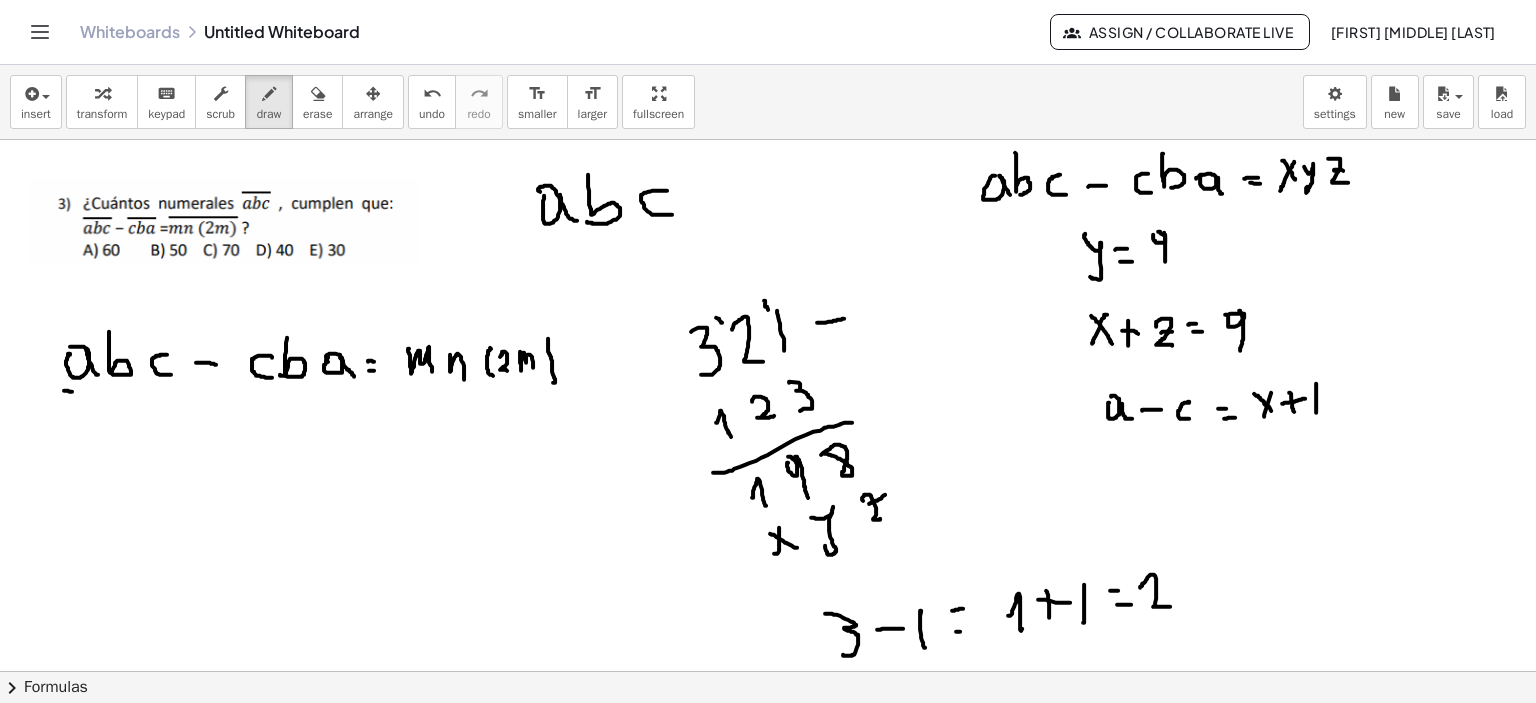 scroll, scrollTop: 0, scrollLeft: 0, axis: both 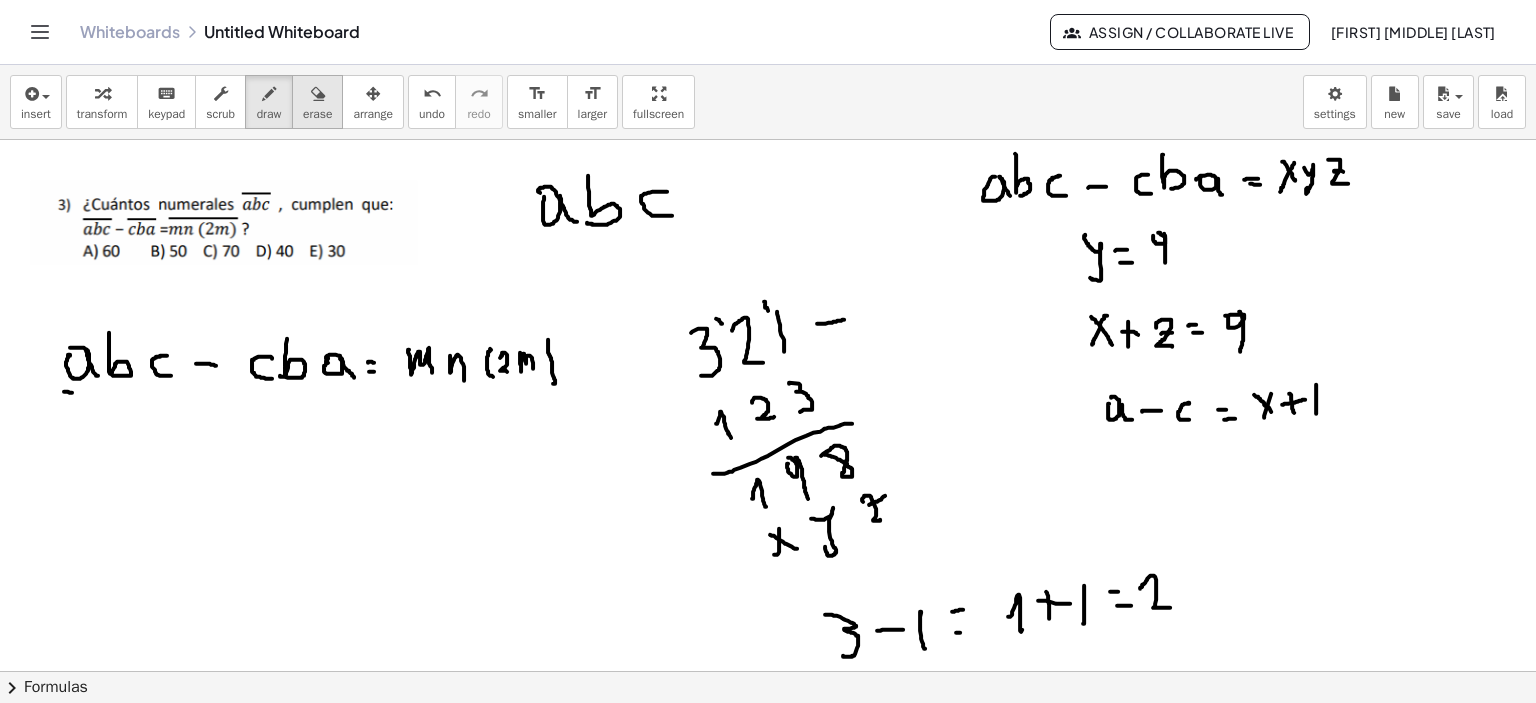 click at bounding box center [318, 94] 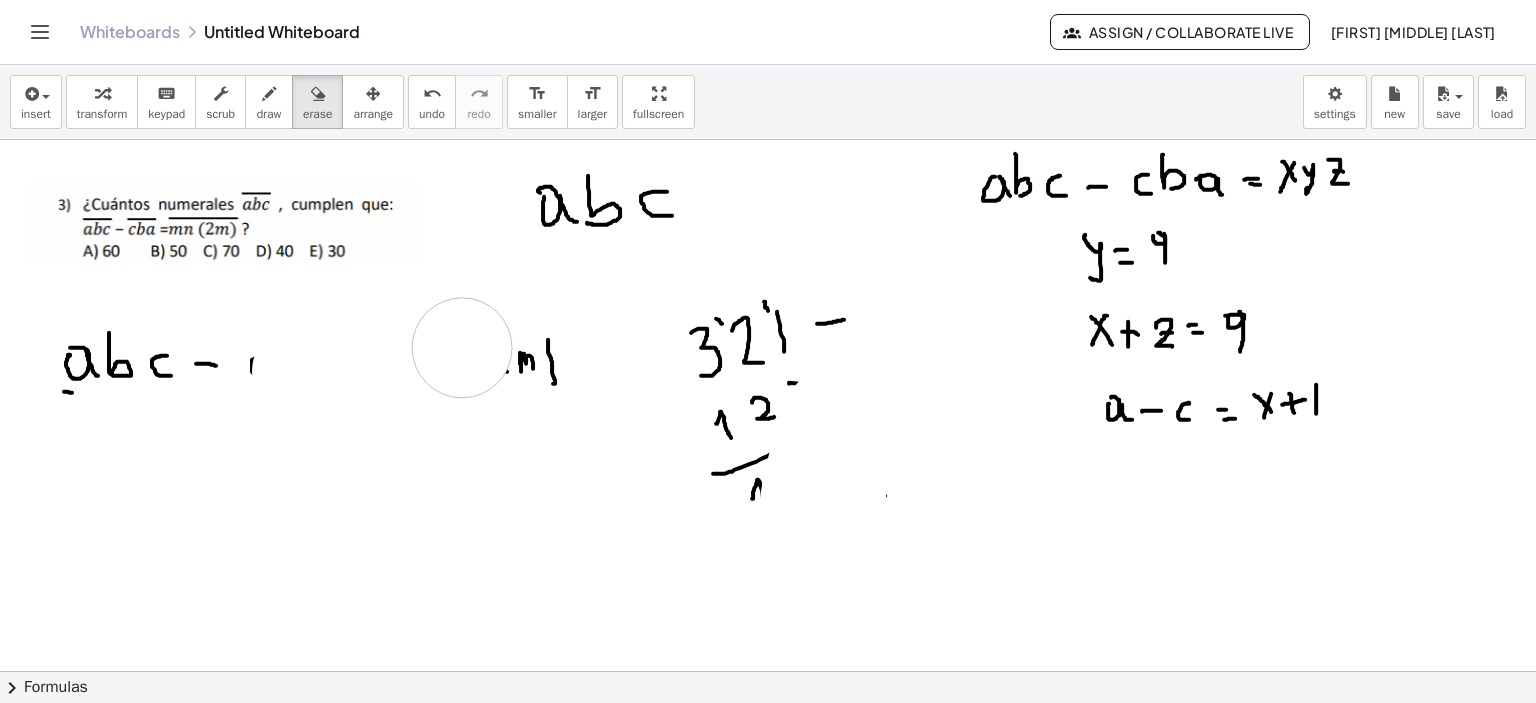 drag, startPoint x: 788, startPoint y: 646, endPoint x: 462, endPoint y: 347, distance: 442.35394 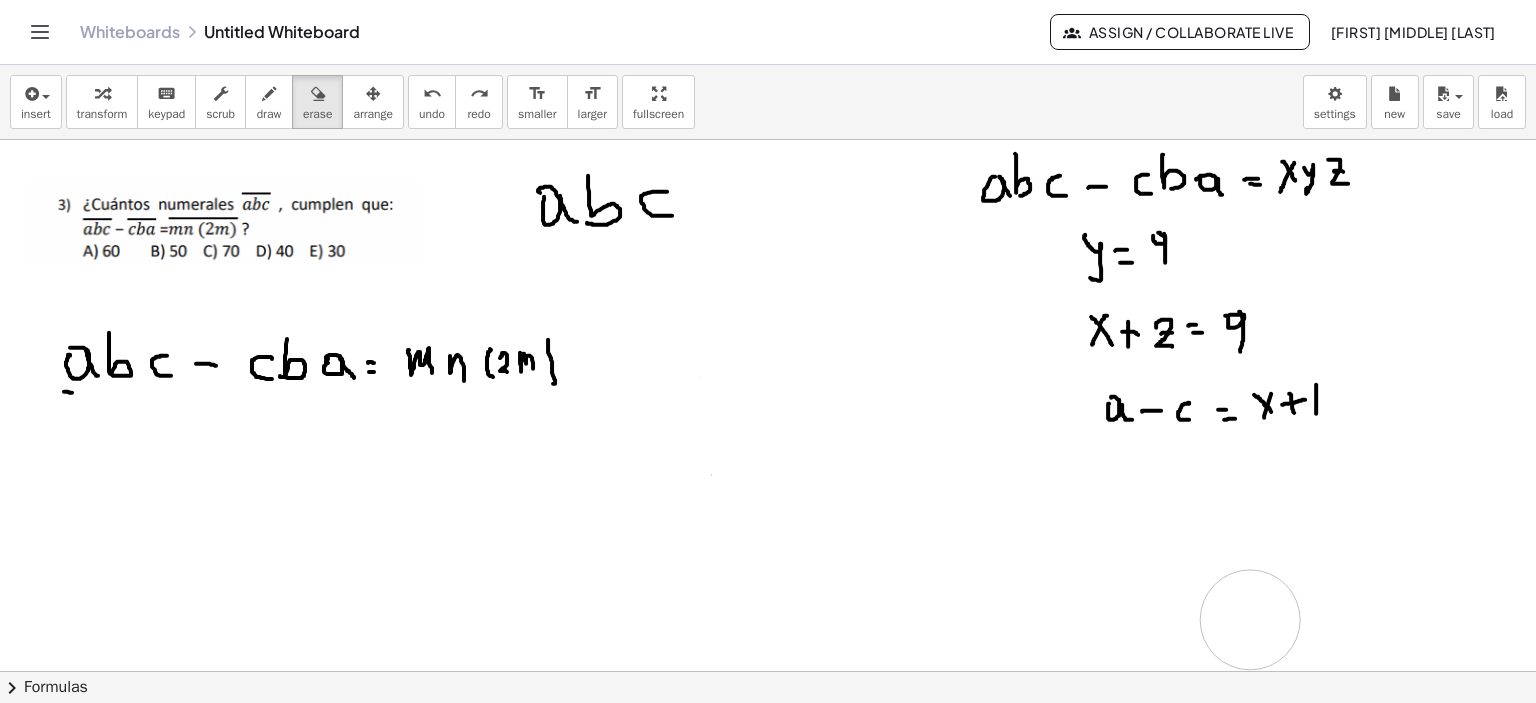 drag, startPoint x: 702, startPoint y: 327, endPoint x: 654, endPoint y: 459, distance: 140.4564 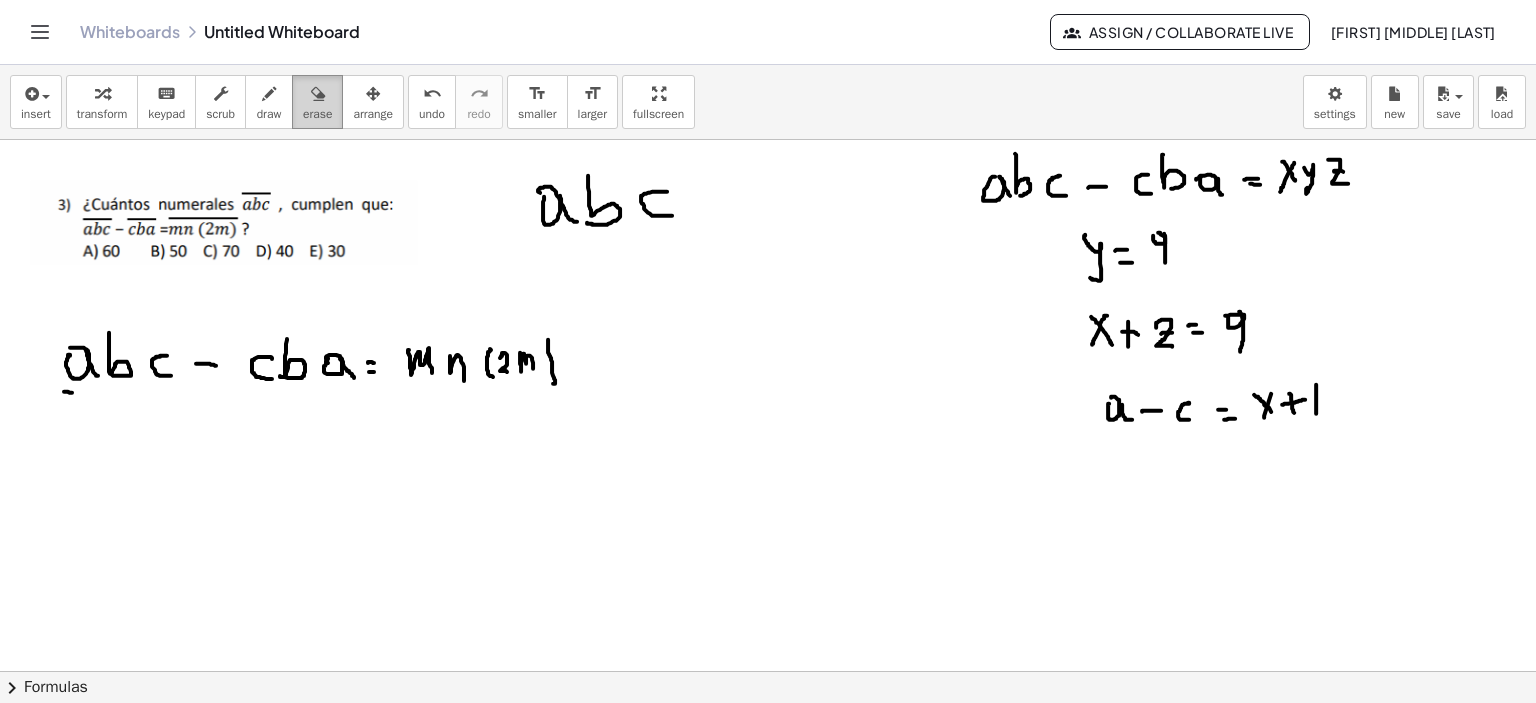 click at bounding box center [318, 94] 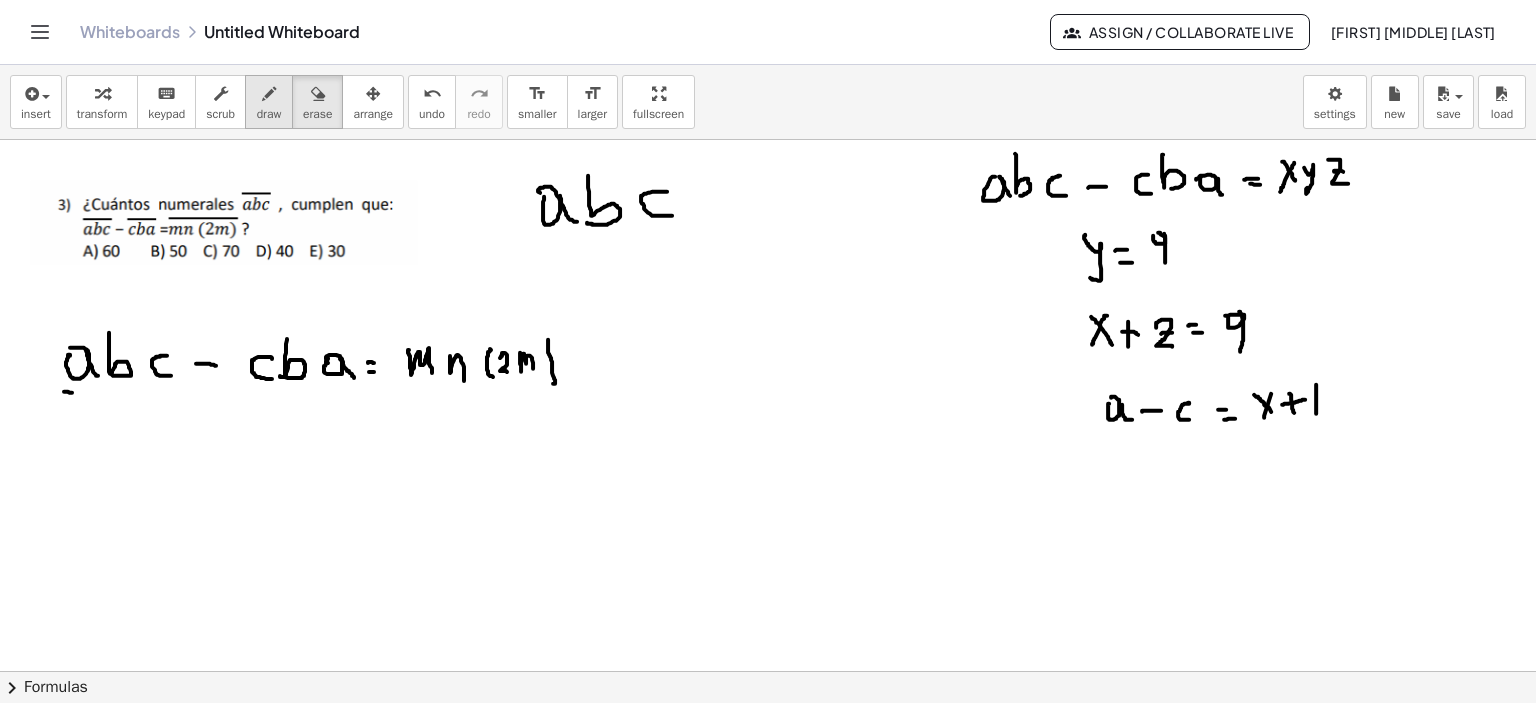 click at bounding box center (269, 93) 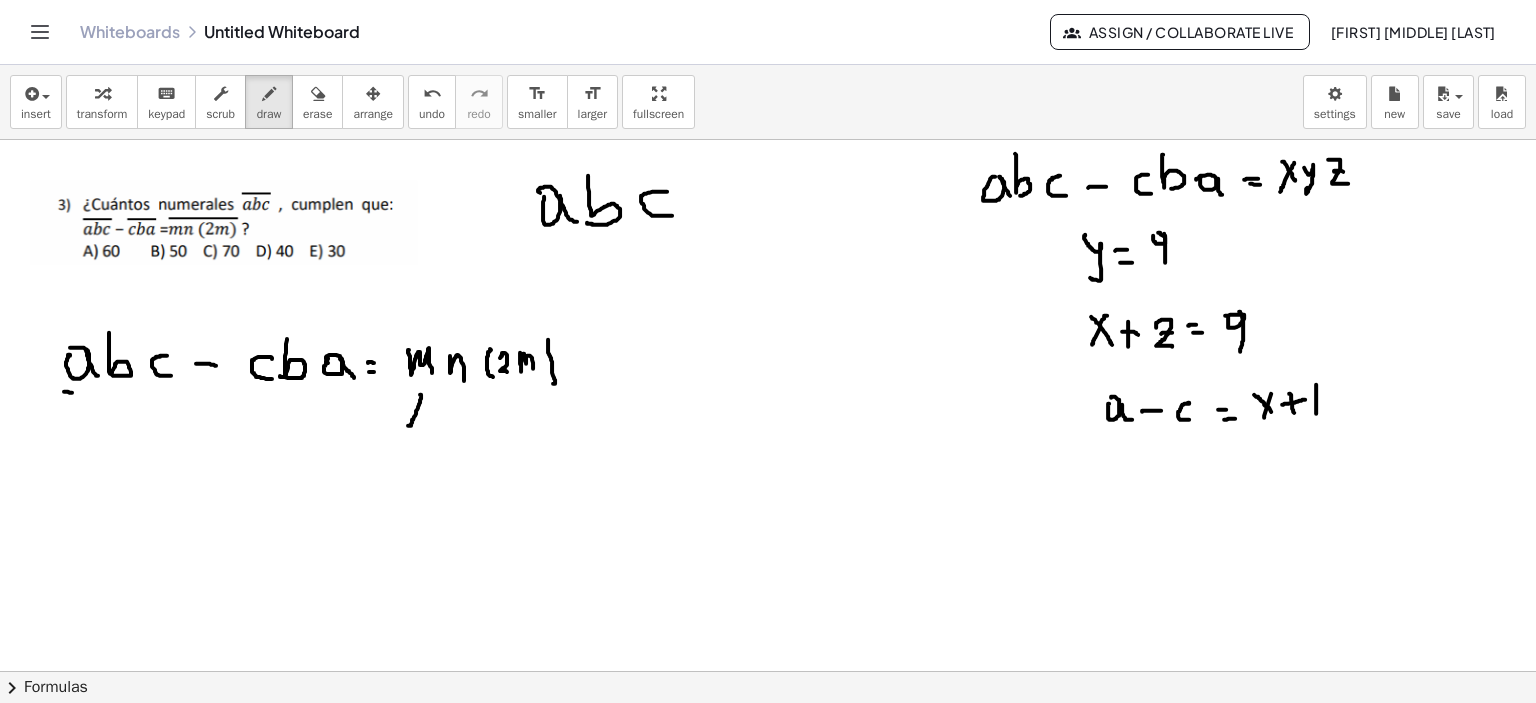 drag, startPoint x: 420, startPoint y: 394, endPoint x: 408, endPoint y: 406, distance: 16.970562 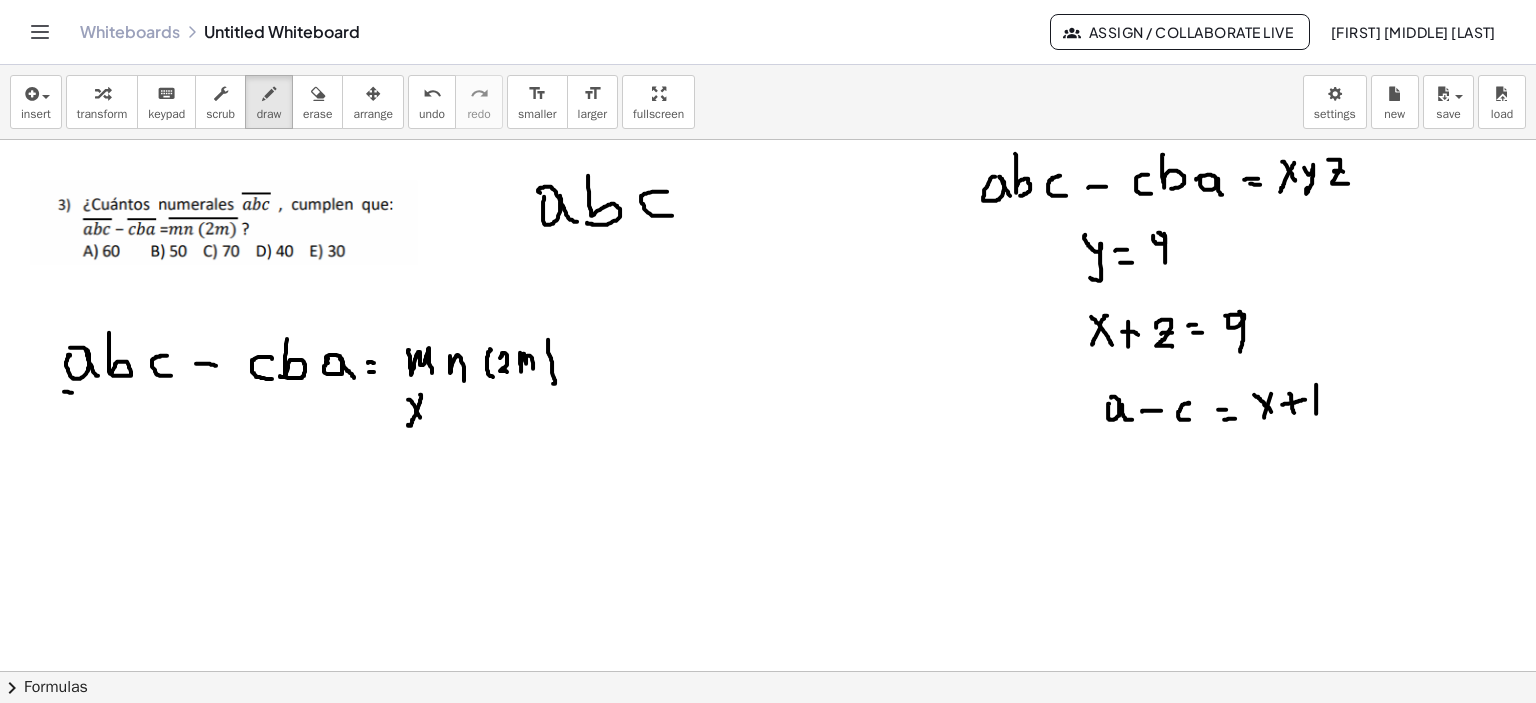 drag, startPoint x: 408, startPoint y: 399, endPoint x: 420, endPoint y: 417, distance: 21.633308 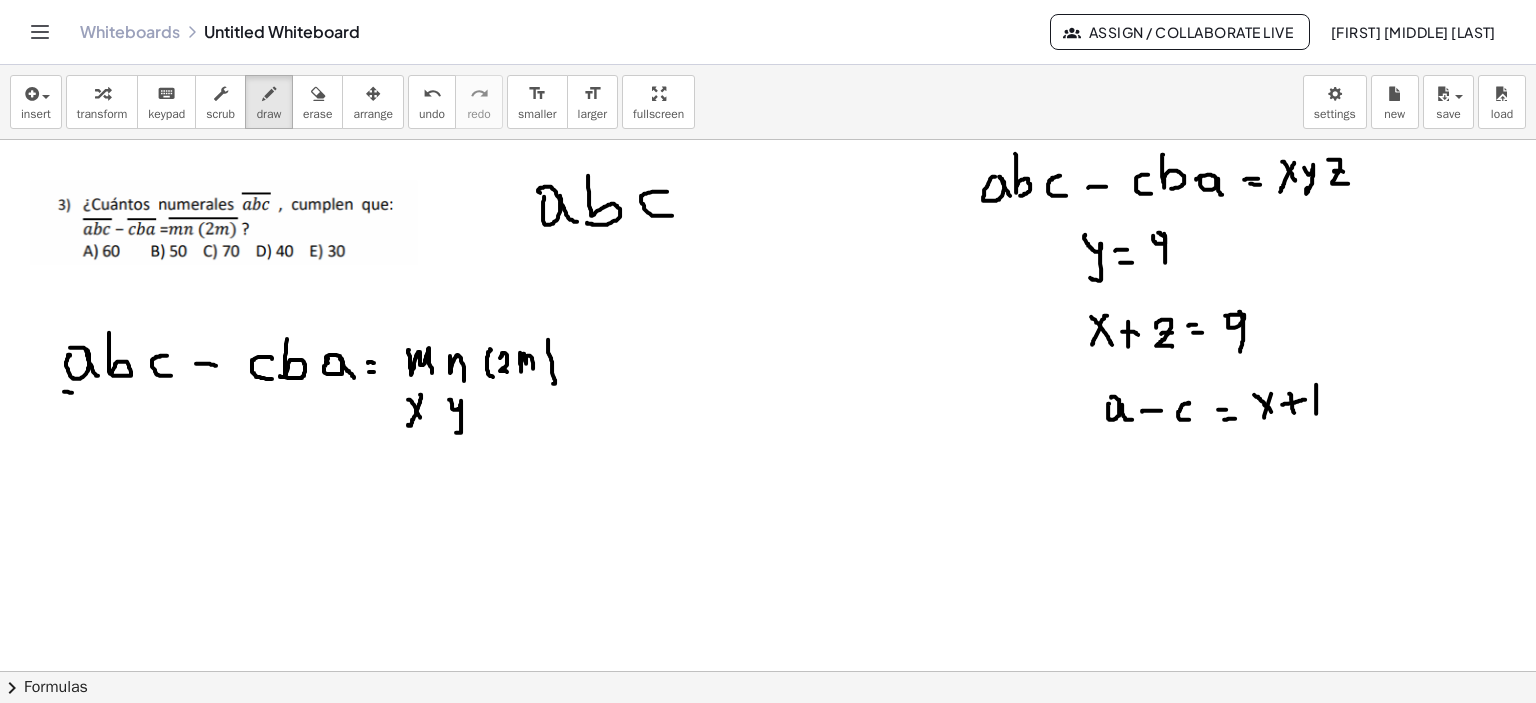 drag, startPoint x: 449, startPoint y: 399, endPoint x: 454, endPoint y: 431, distance: 32.38827 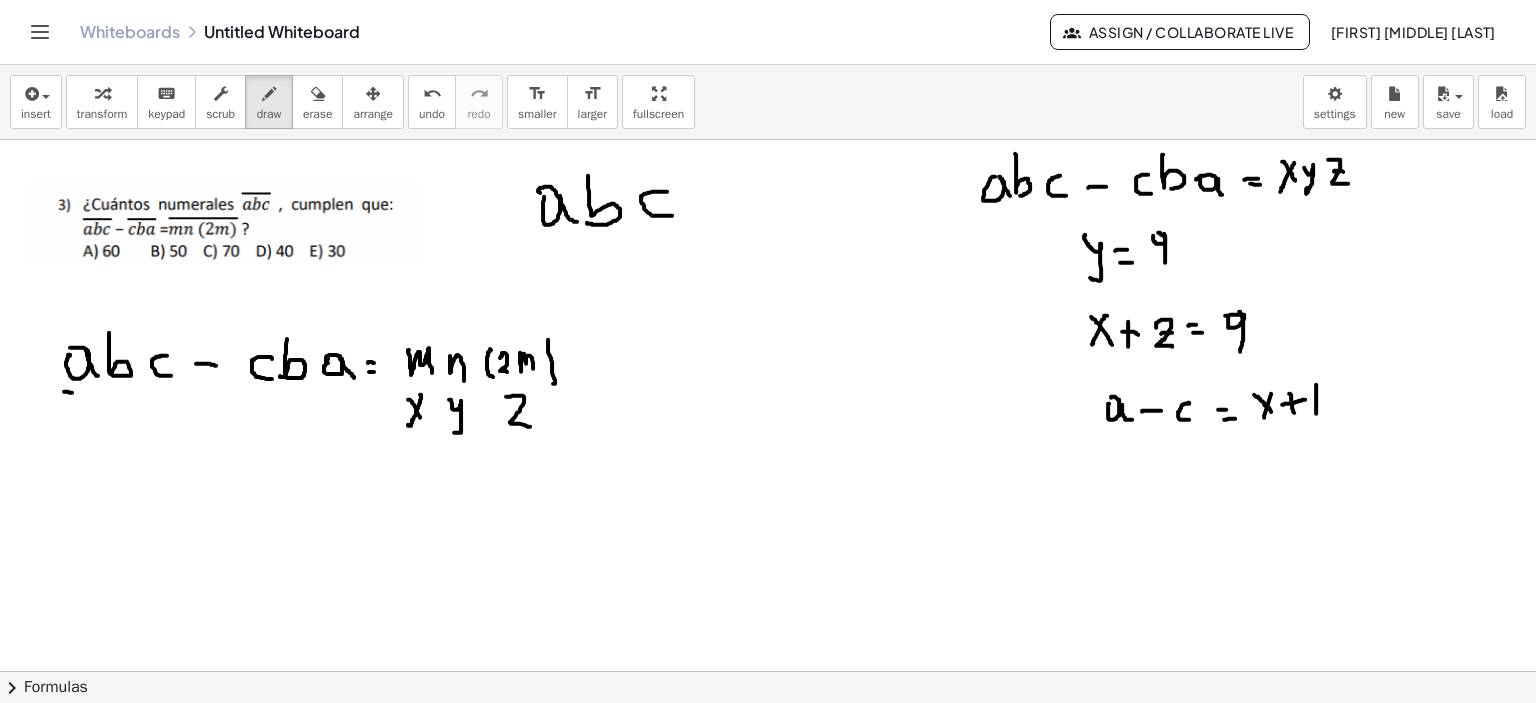 drag, startPoint x: 506, startPoint y: 396, endPoint x: 530, endPoint y: 426, distance: 38.418747 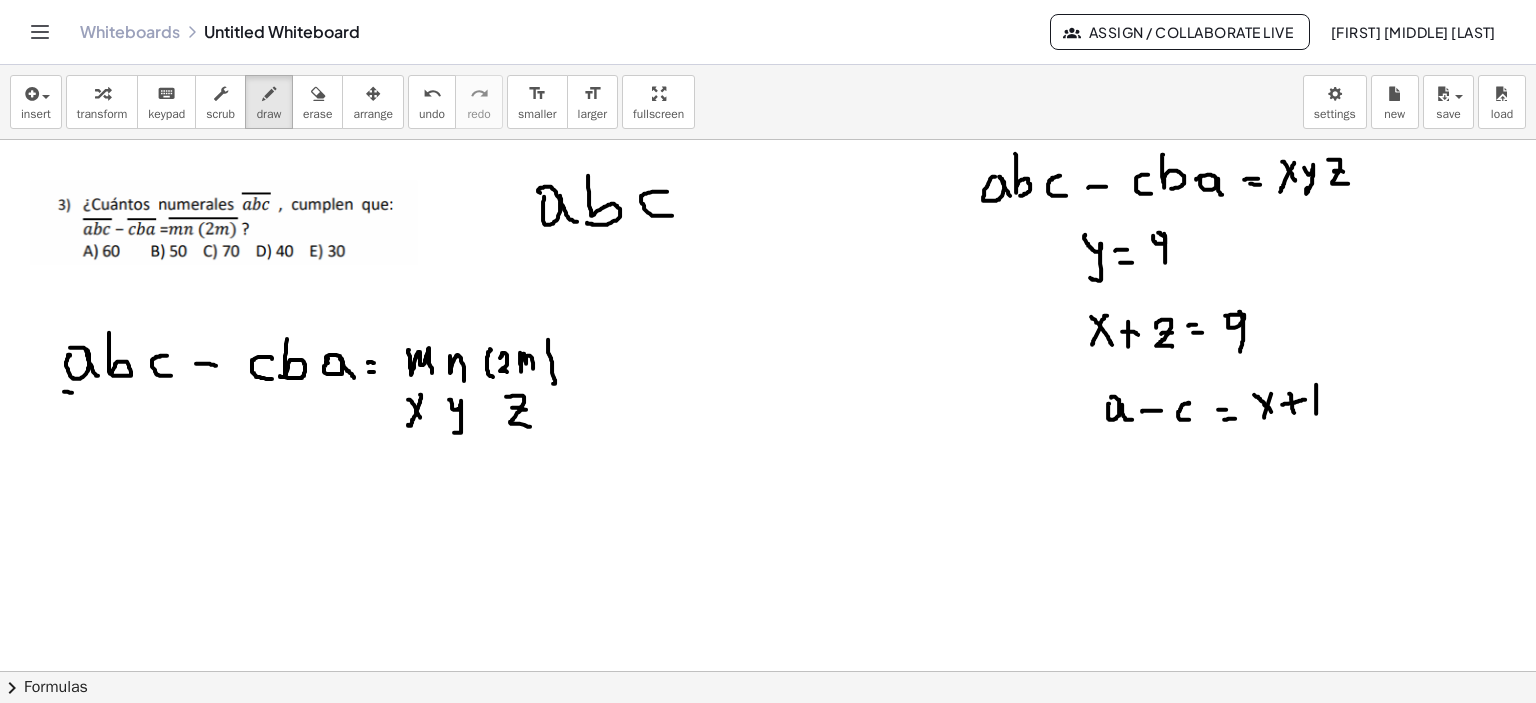 click at bounding box center [768, 672] 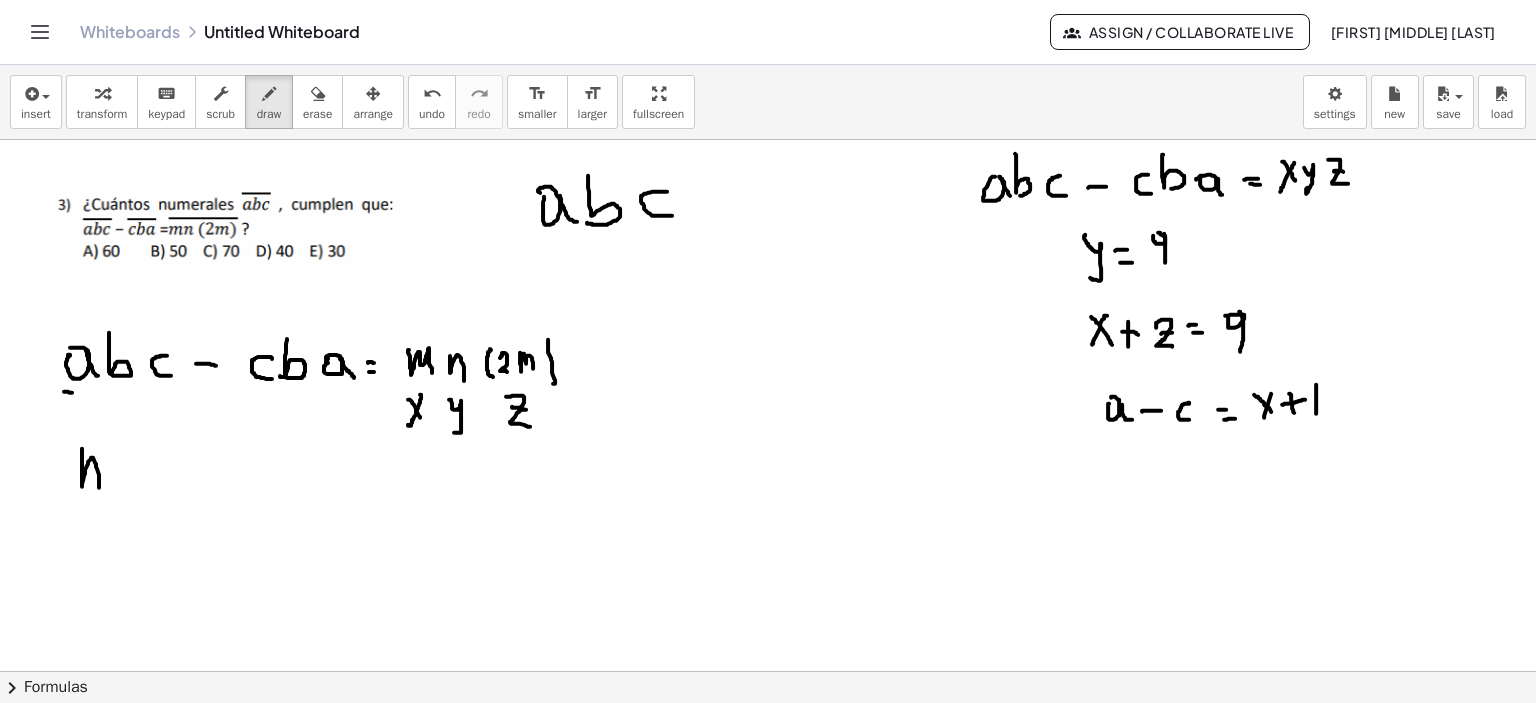 drag, startPoint x: 82, startPoint y: 466, endPoint x: 100, endPoint y: 487, distance: 27.658634 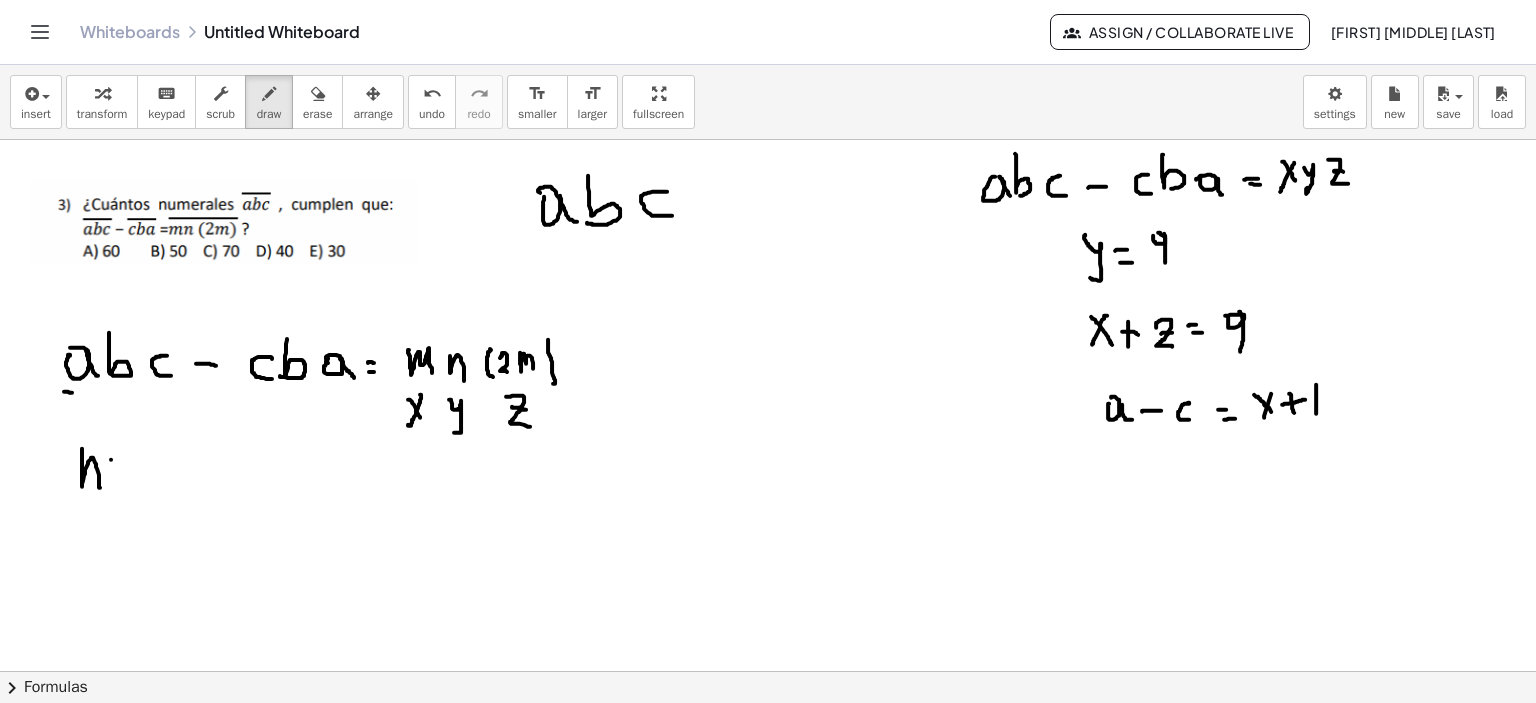 click at bounding box center (768, 672) 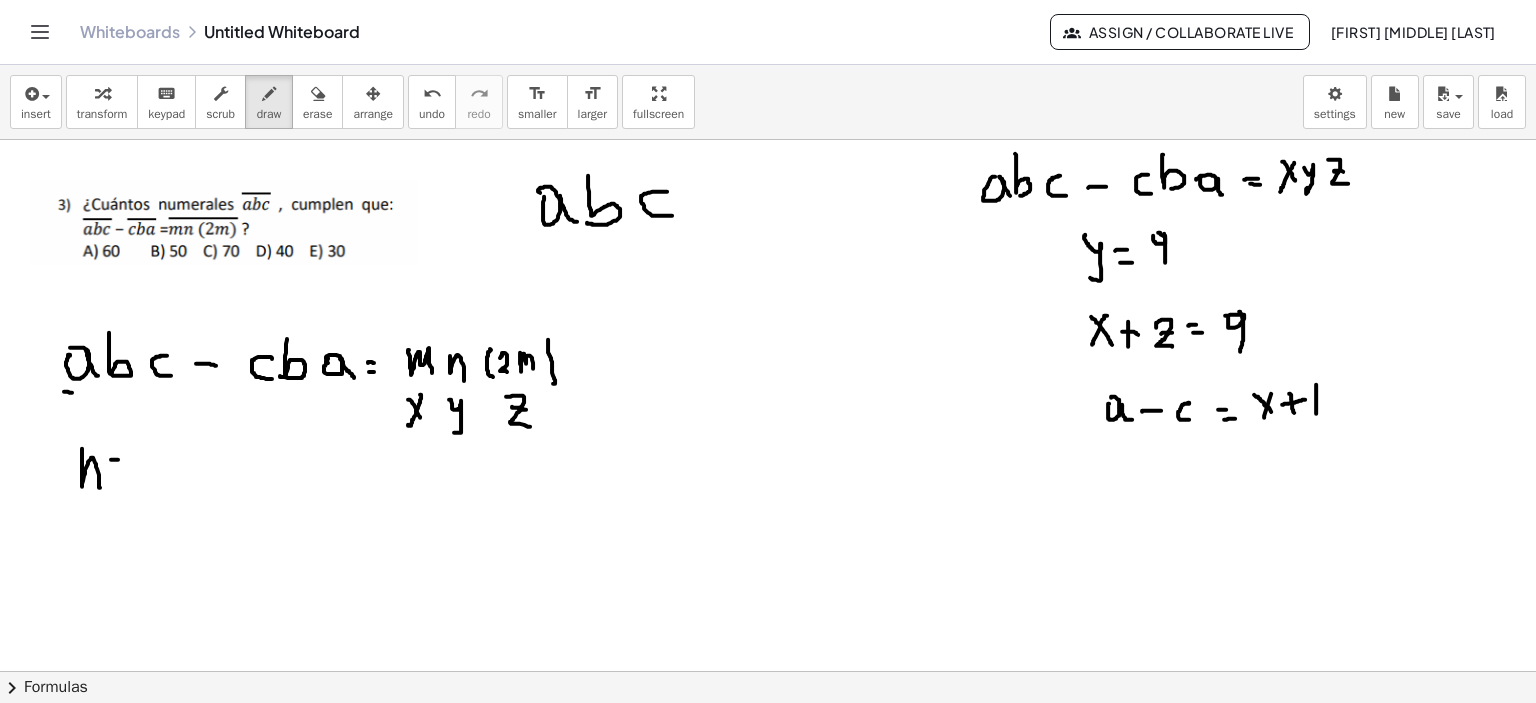 drag, startPoint x: 115, startPoint y: 474, endPoint x: 128, endPoint y: 474, distance: 13 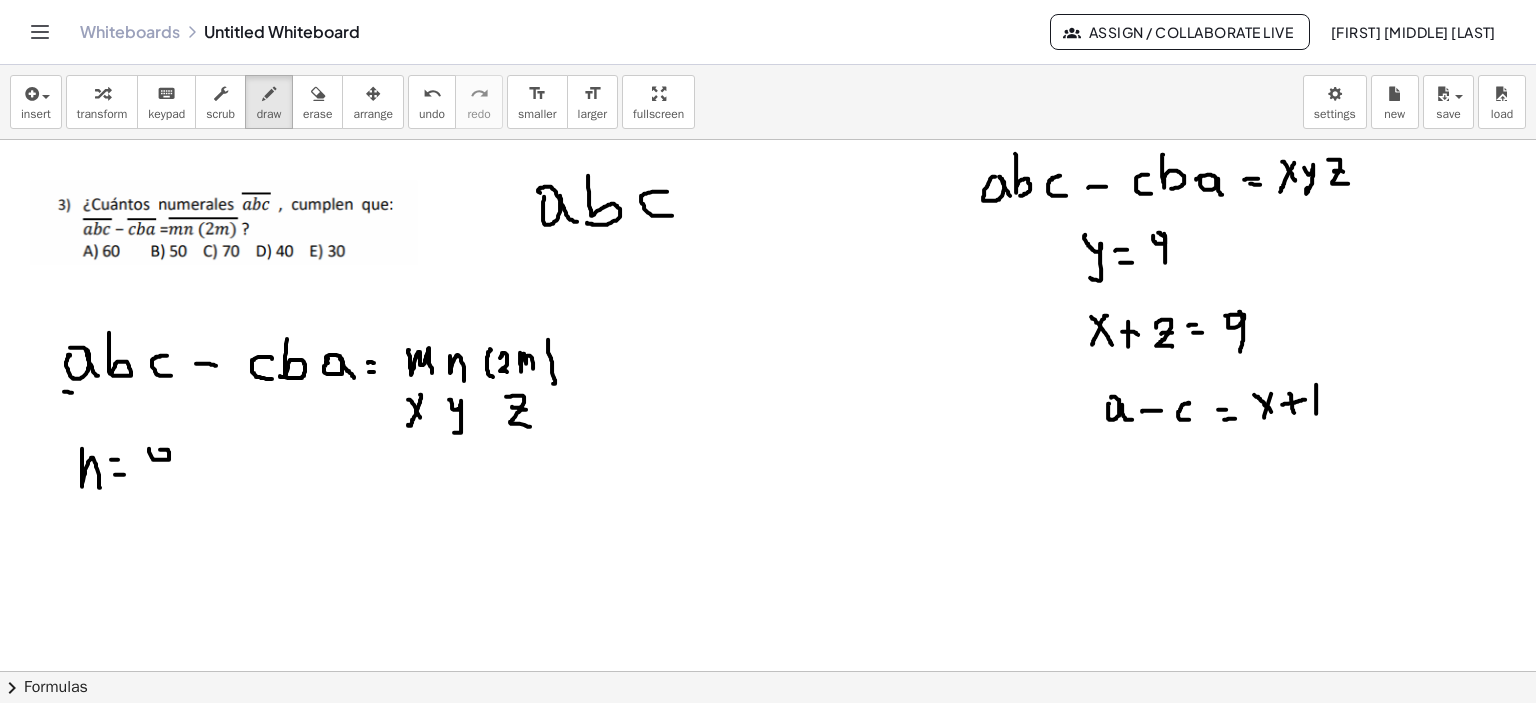 click at bounding box center [768, 672] 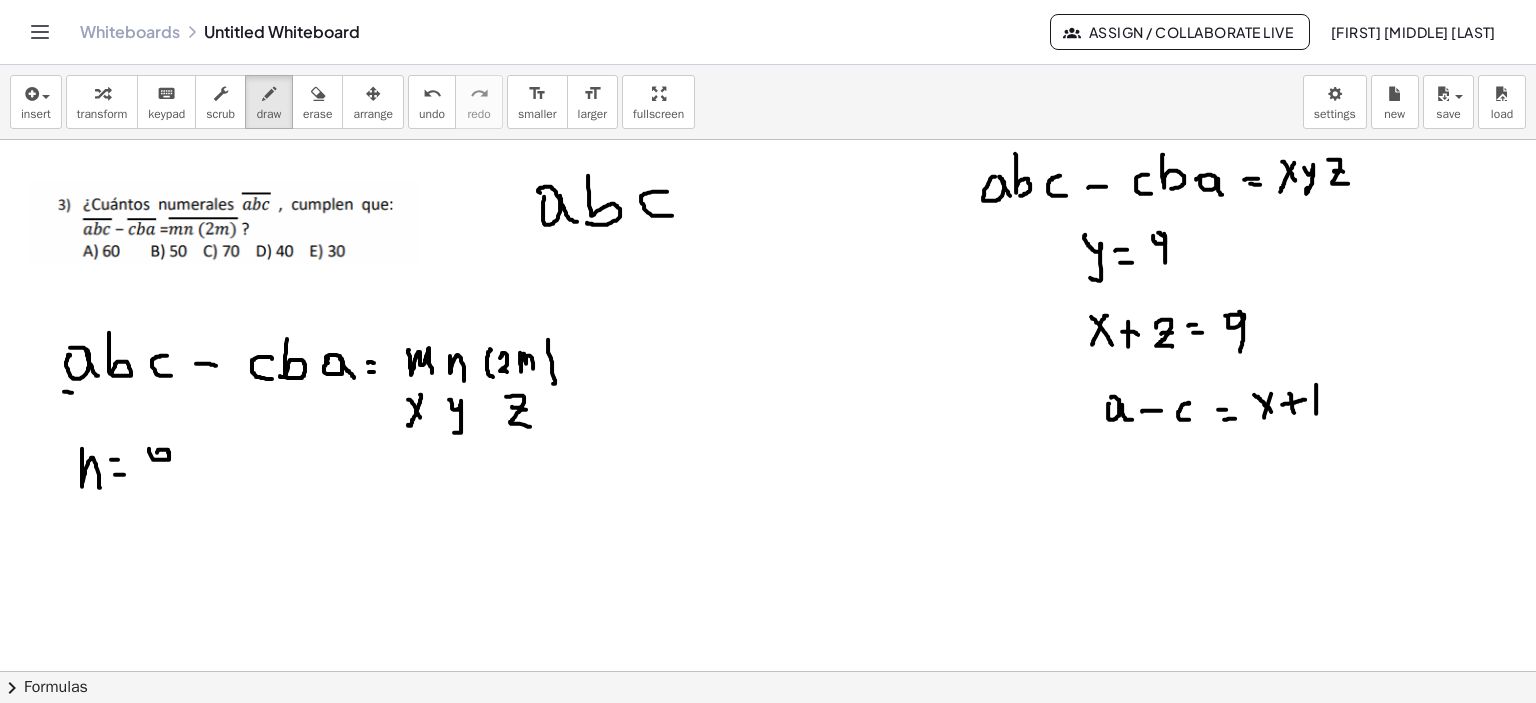 drag, startPoint x: 169, startPoint y: 455, endPoint x: 168, endPoint y: 496, distance: 41.01219 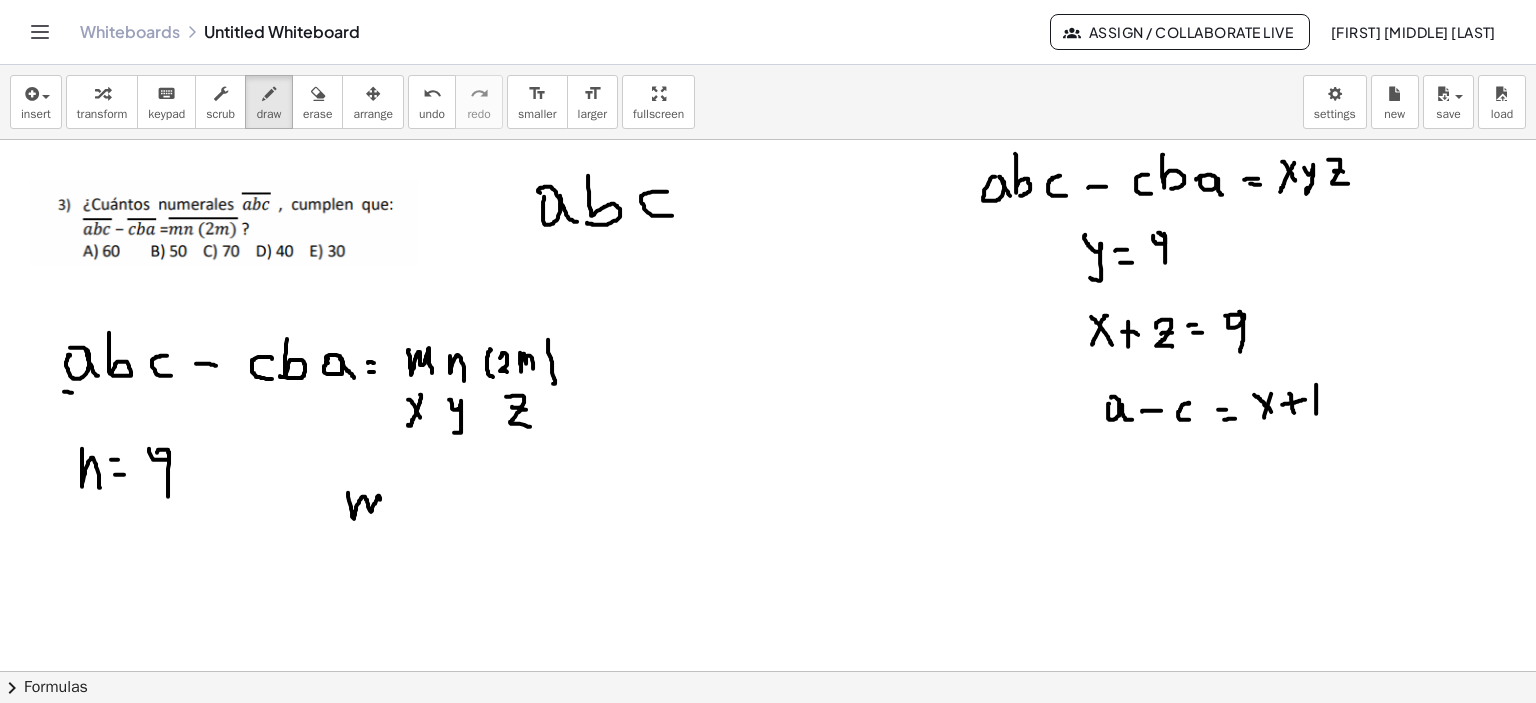 drag, startPoint x: 351, startPoint y: 508, endPoint x: 392, endPoint y: 505, distance: 41.109608 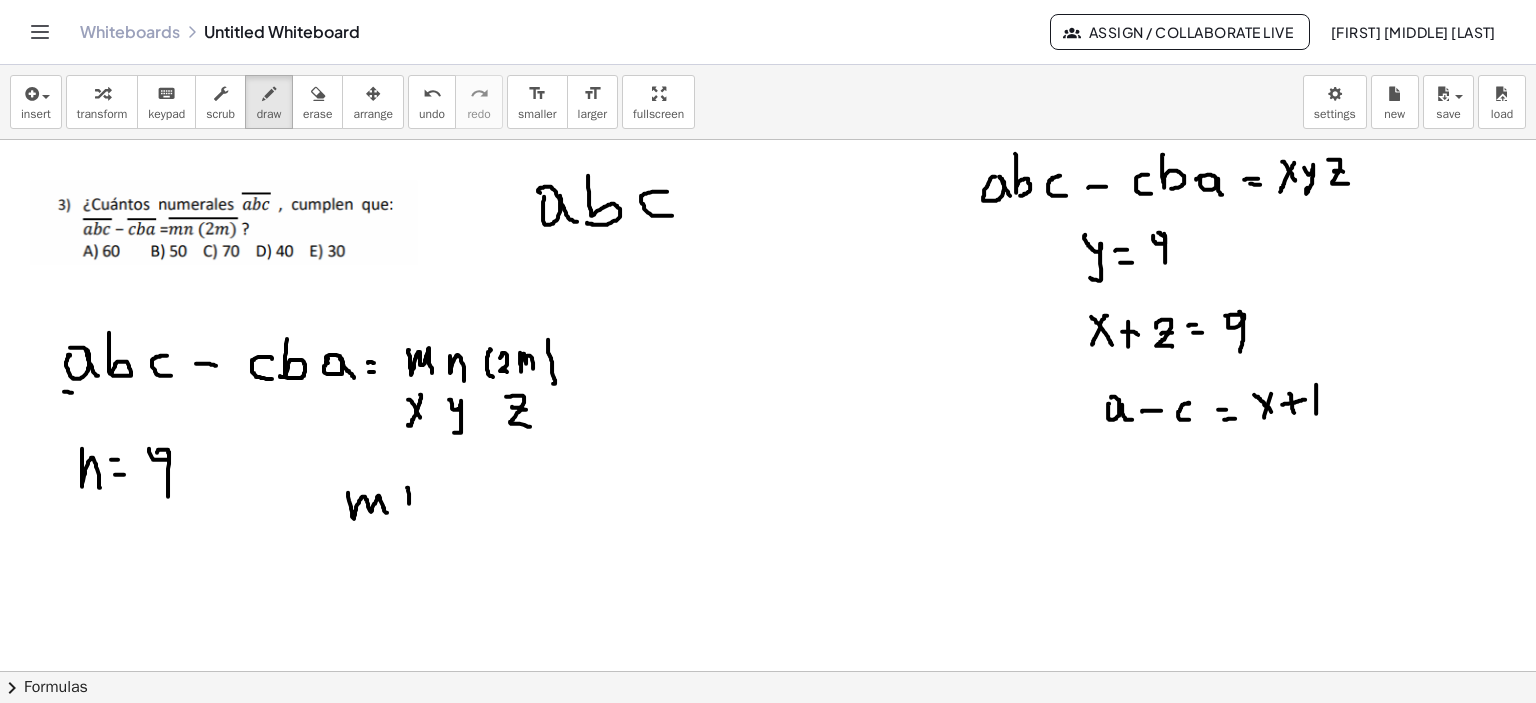 drag, startPoint x: 407, startPoint y: 487, endPoint x: 409, endPoint y: 503, distance: 16.124516 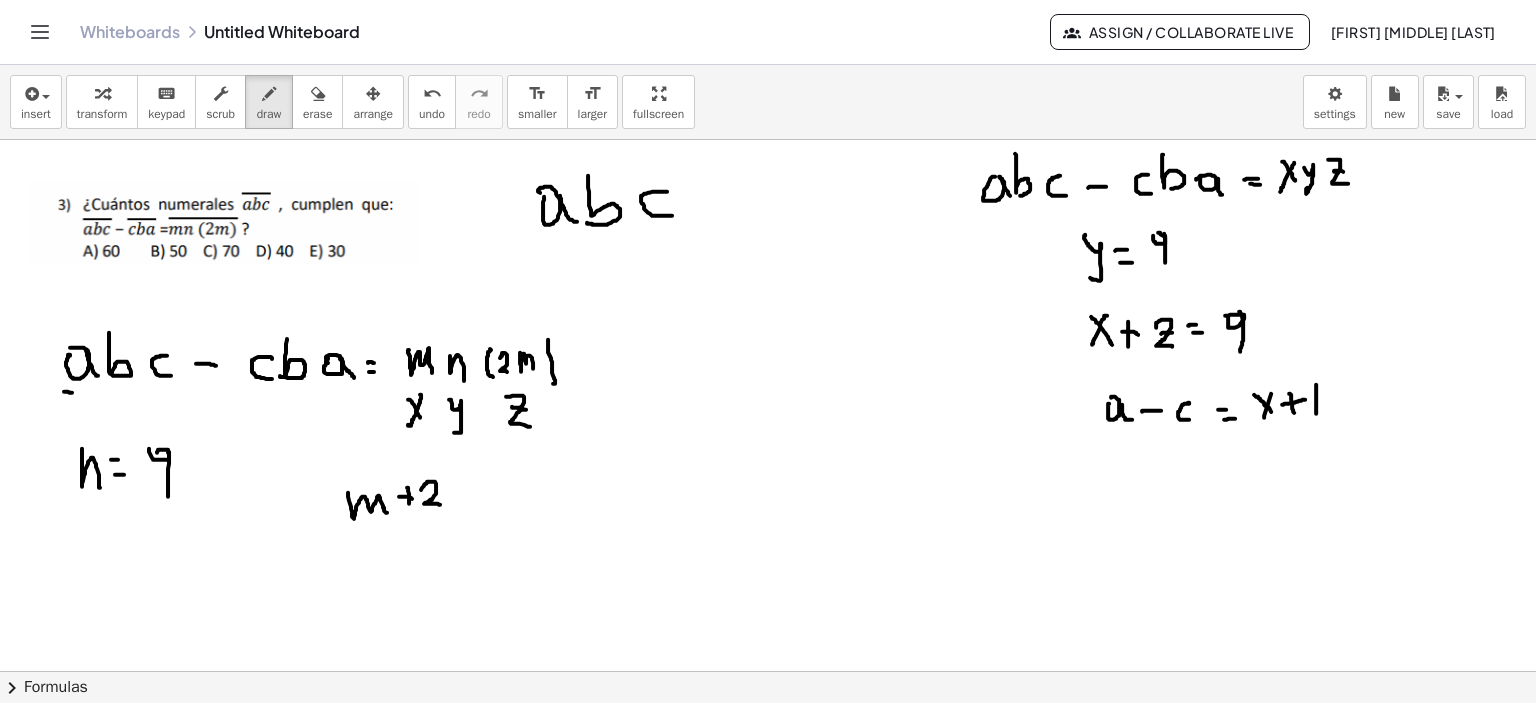 drag, startPoint x: 427, startPoint y: 482, endPoint x: 441, endPoint y: 504, distance: 26.076809 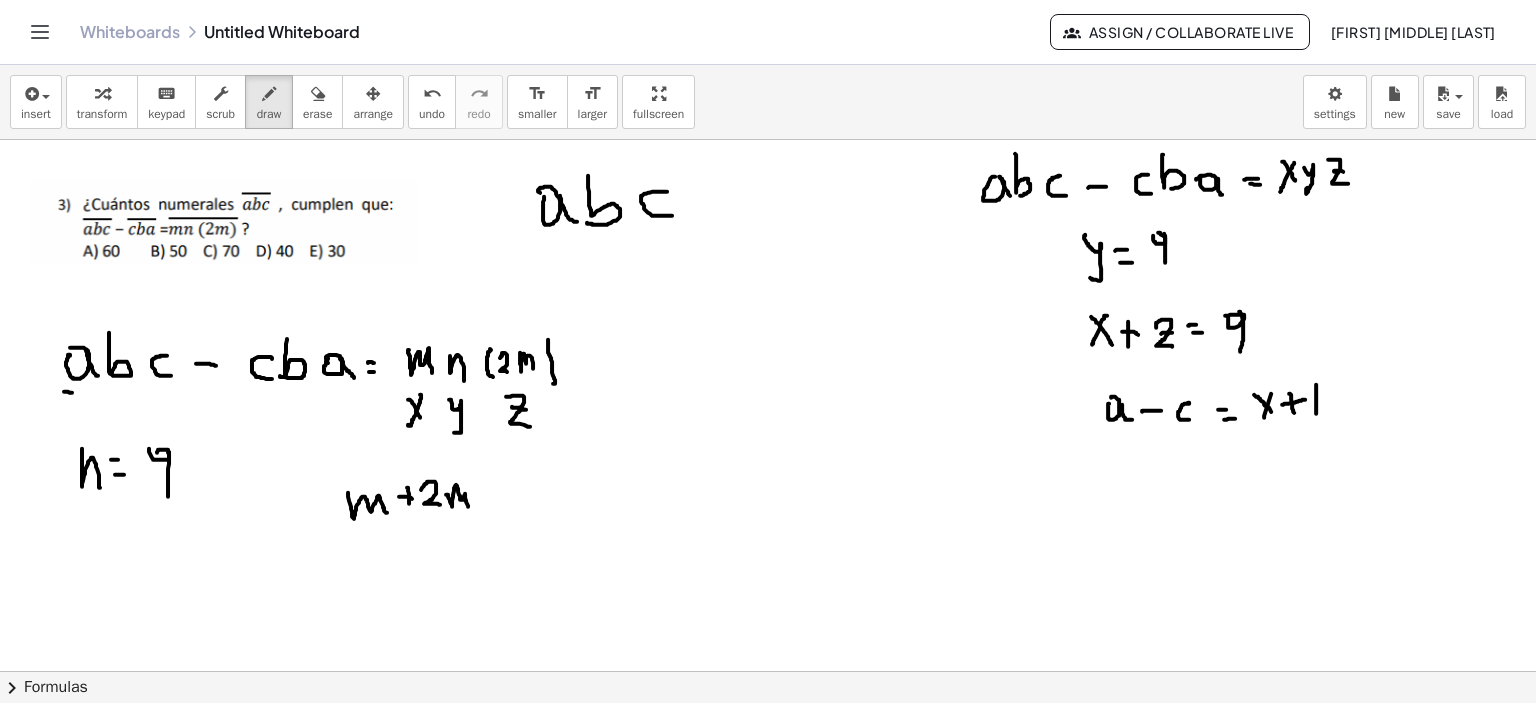 drag, startPoint x: 446, startPoint y: 494, endPoint x: 468, endPoint y: 506, distance: 25.059929 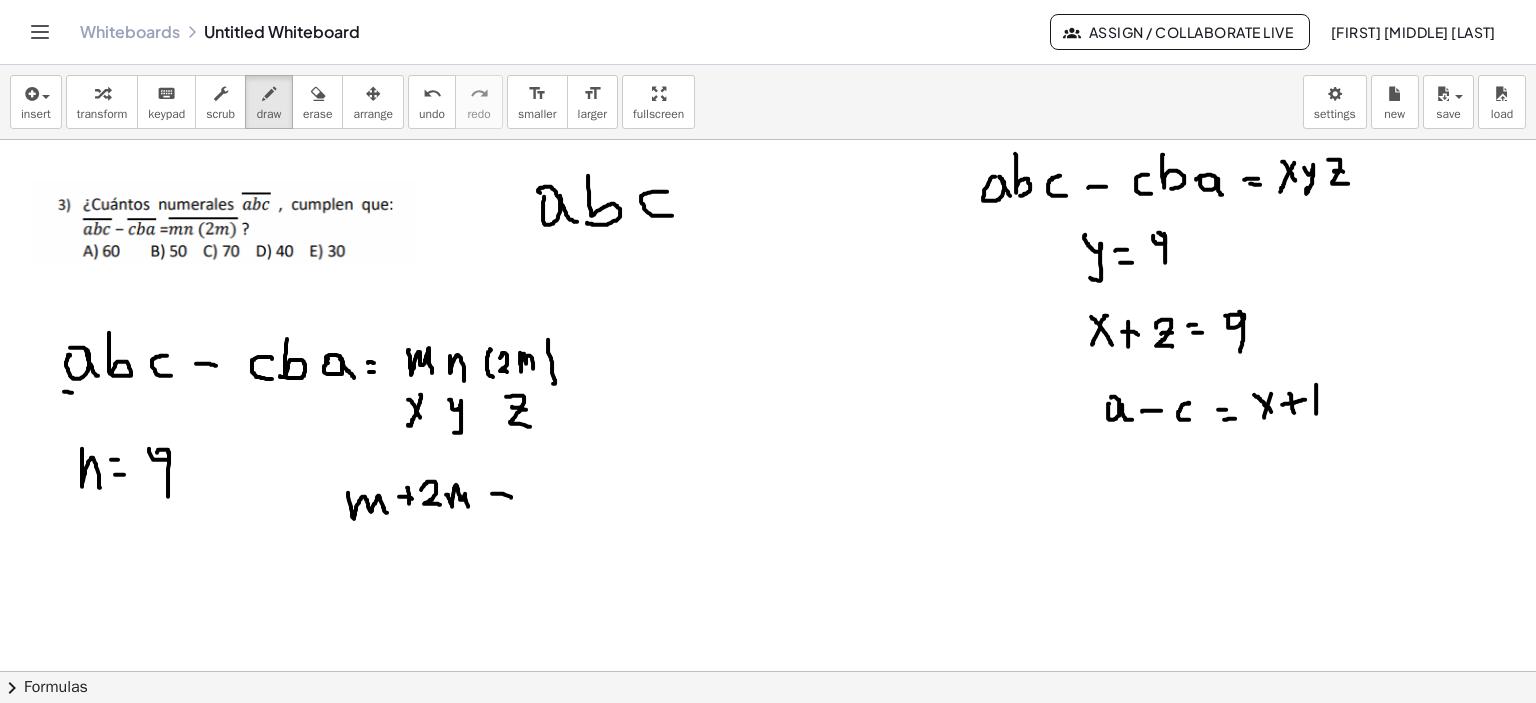 drag, startPoint x: 499, startPoint y: 501, endPoint x: 516, endPoint y: 503, distance: 17.117243 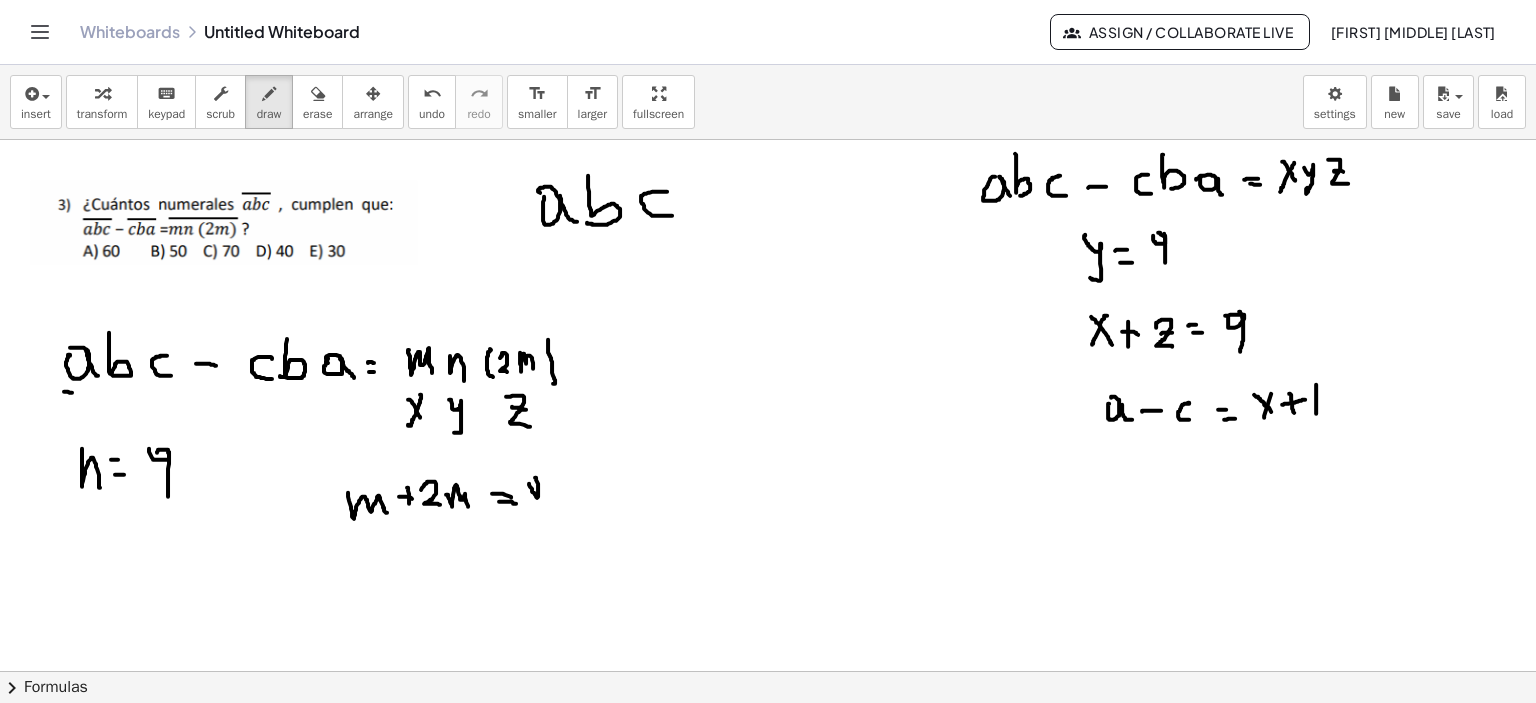 click at bounding box center (768, 672) 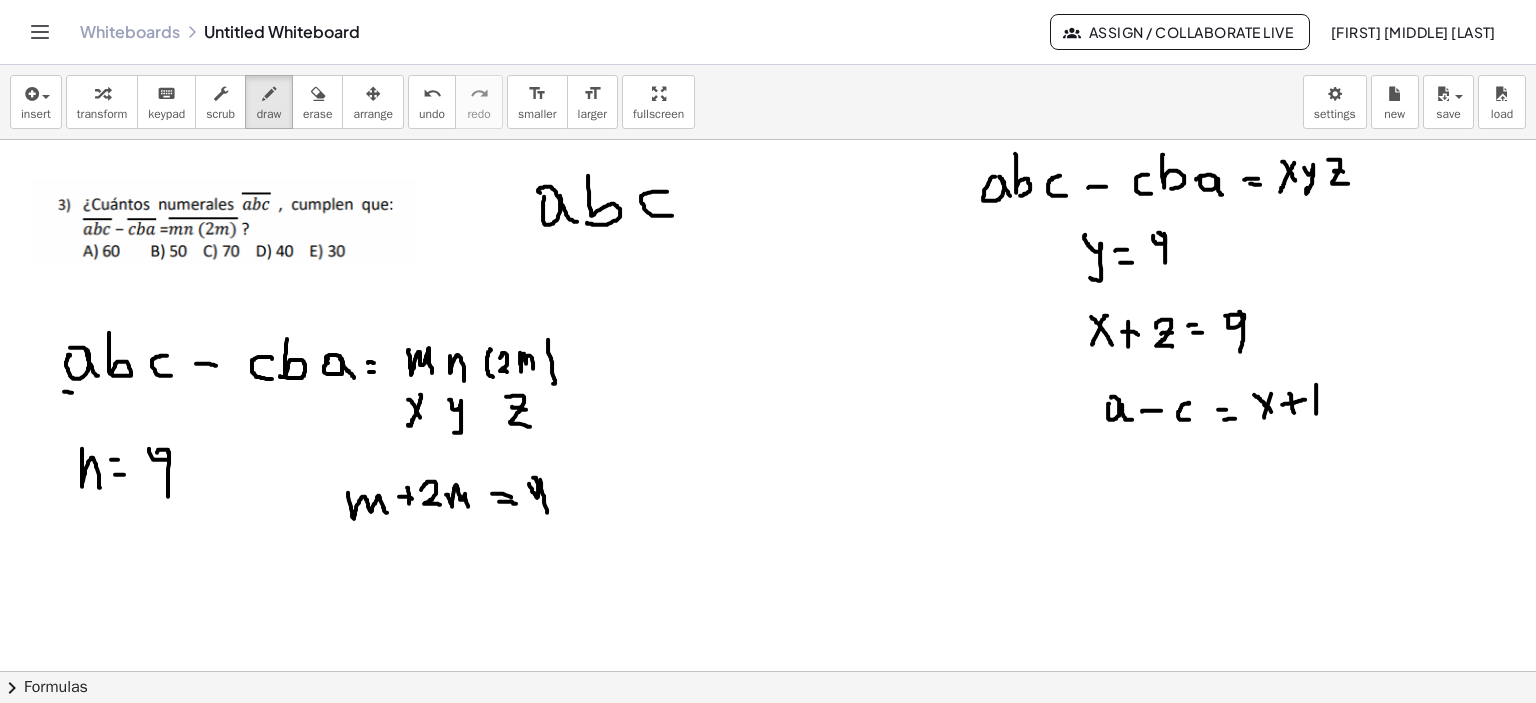 drag, startPoint x: 540, startPoint y: 479, endPoint x: 548, endPoint y: 514, distance: 35.902645 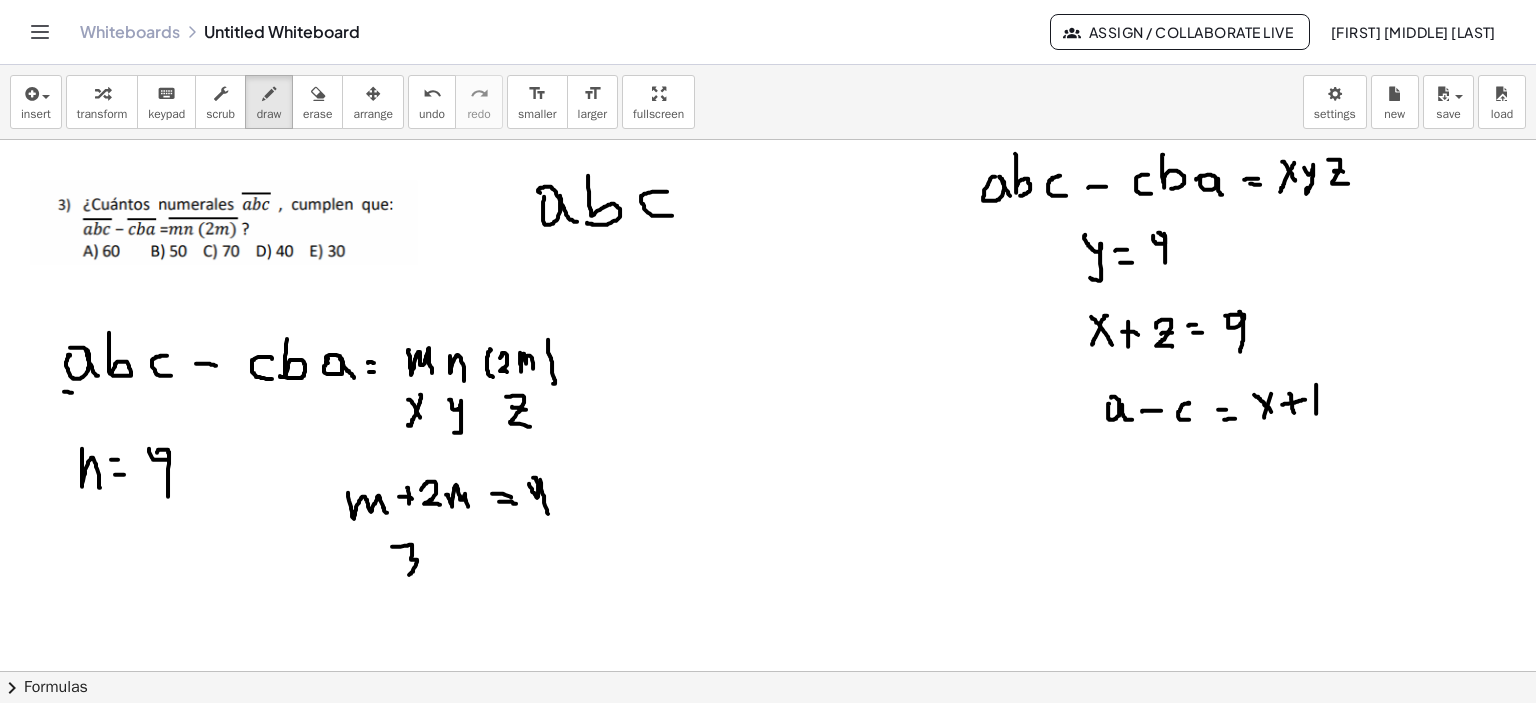 drag, startPoint x: 392, startPoint y: 546, endPoint x: 421, endPoint y: 546, distance: 29 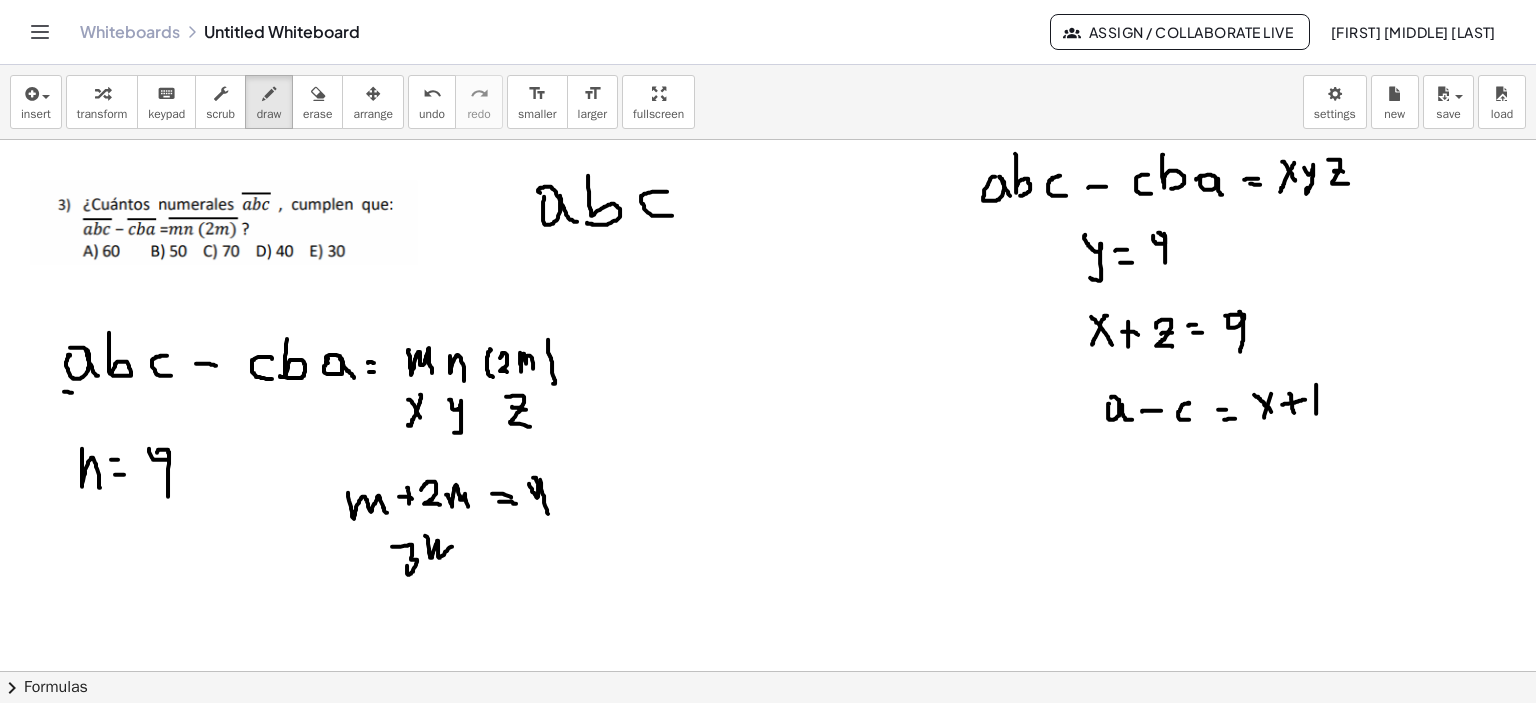 drag, startPoint x: 425, startPoint y: 535, endPoint x: 452, endPoint y: 553, distance: 32.449963 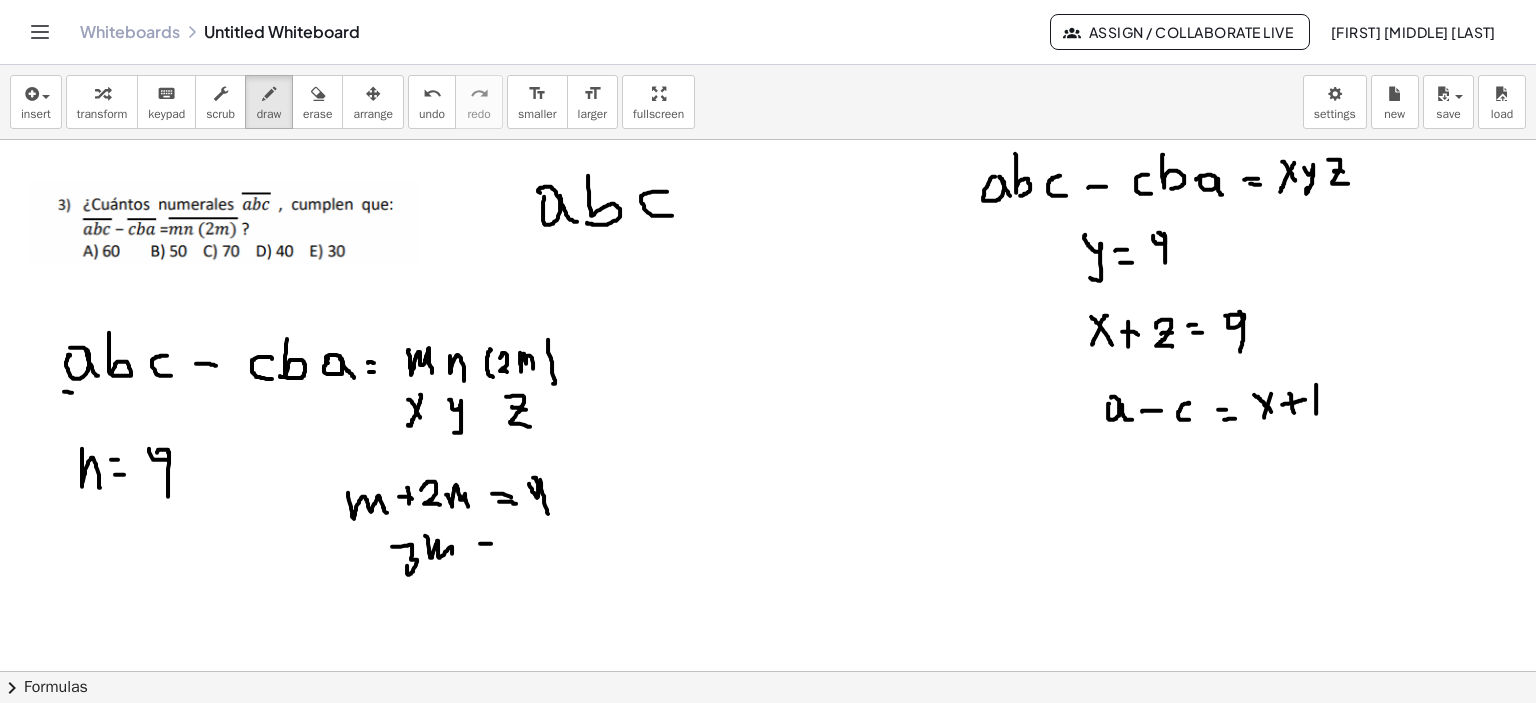 drag, startPoint x: 480, startPoint y: 543, endPoint x: 494, endPoint y: 543, distance: 14 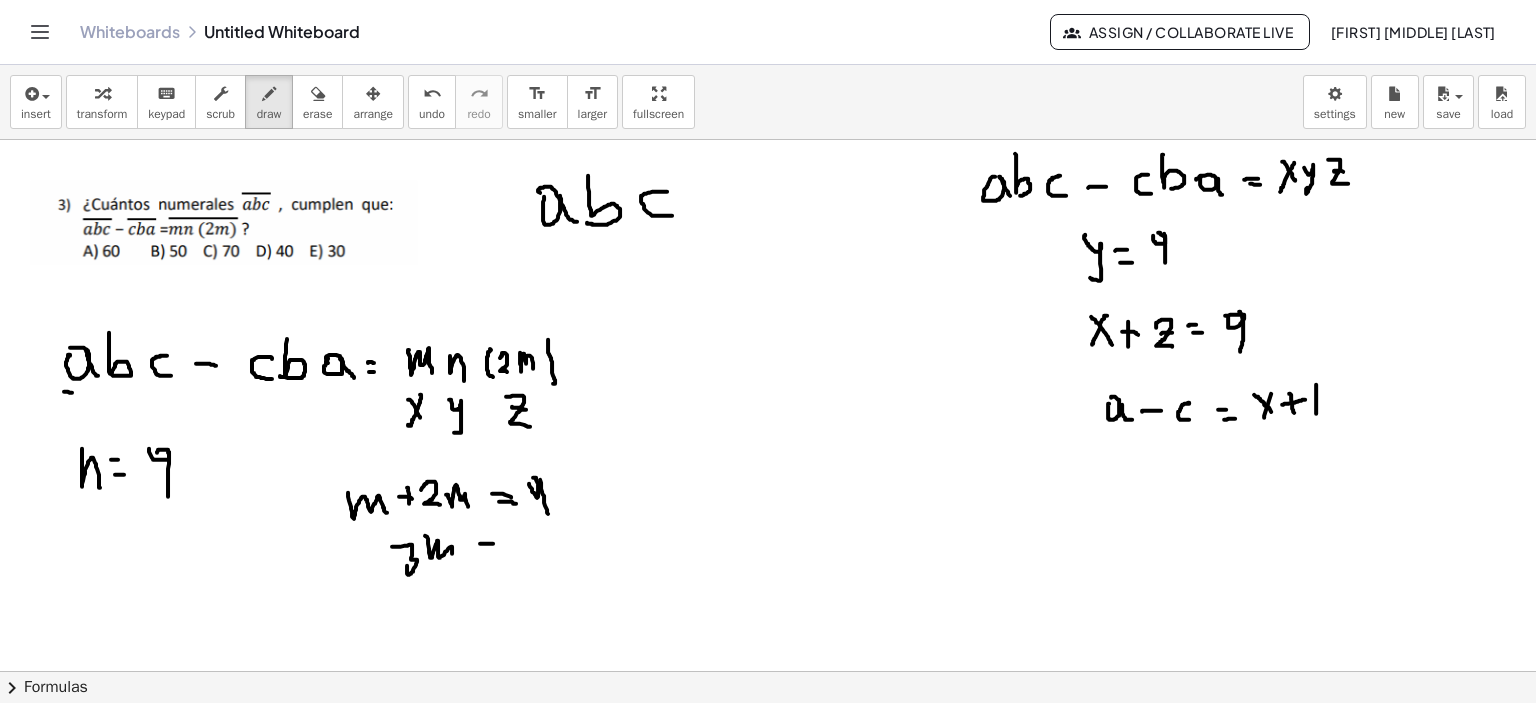 drag, startPoint x: 486, startPoint y: 555, endPoint x: 503, endPoint y: 552, distance: 17.262676 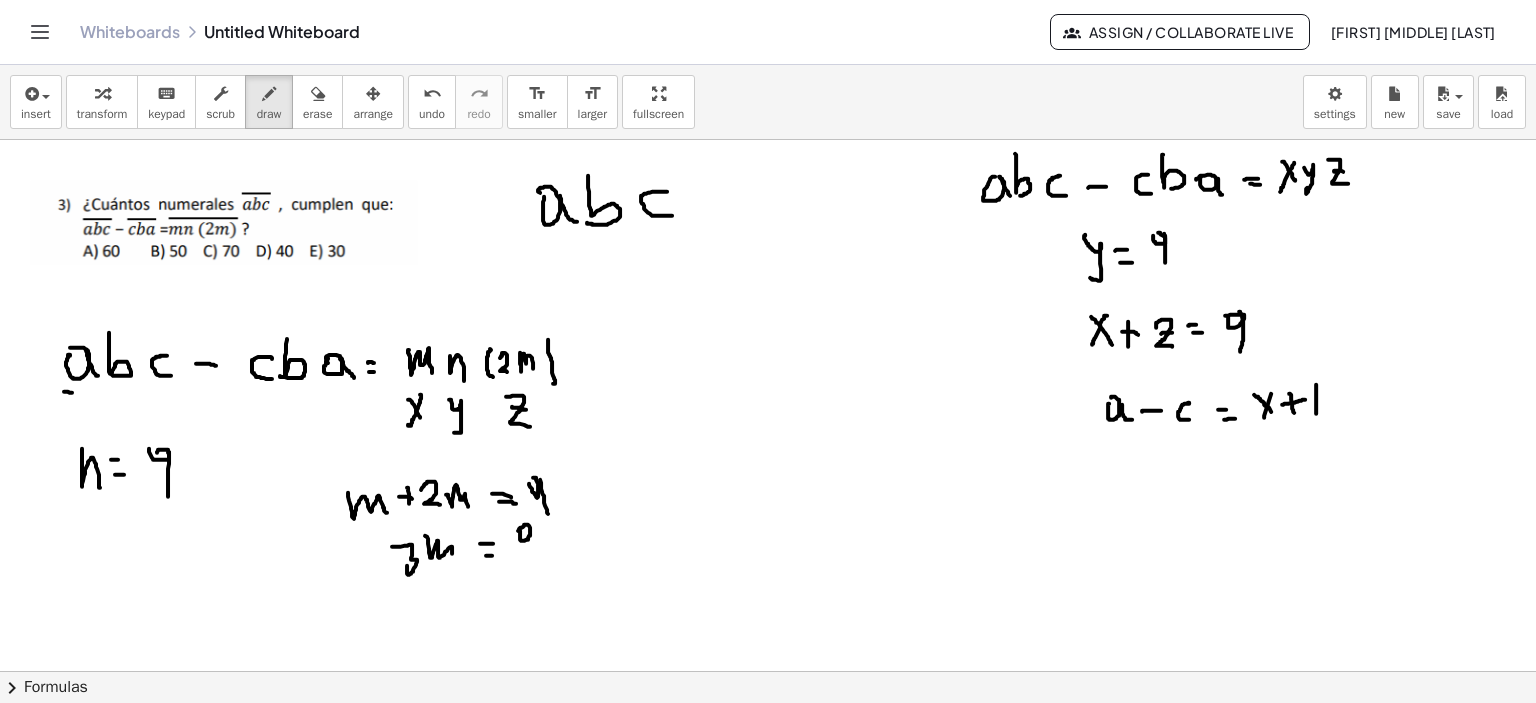 click at bounding box center (768, 672) 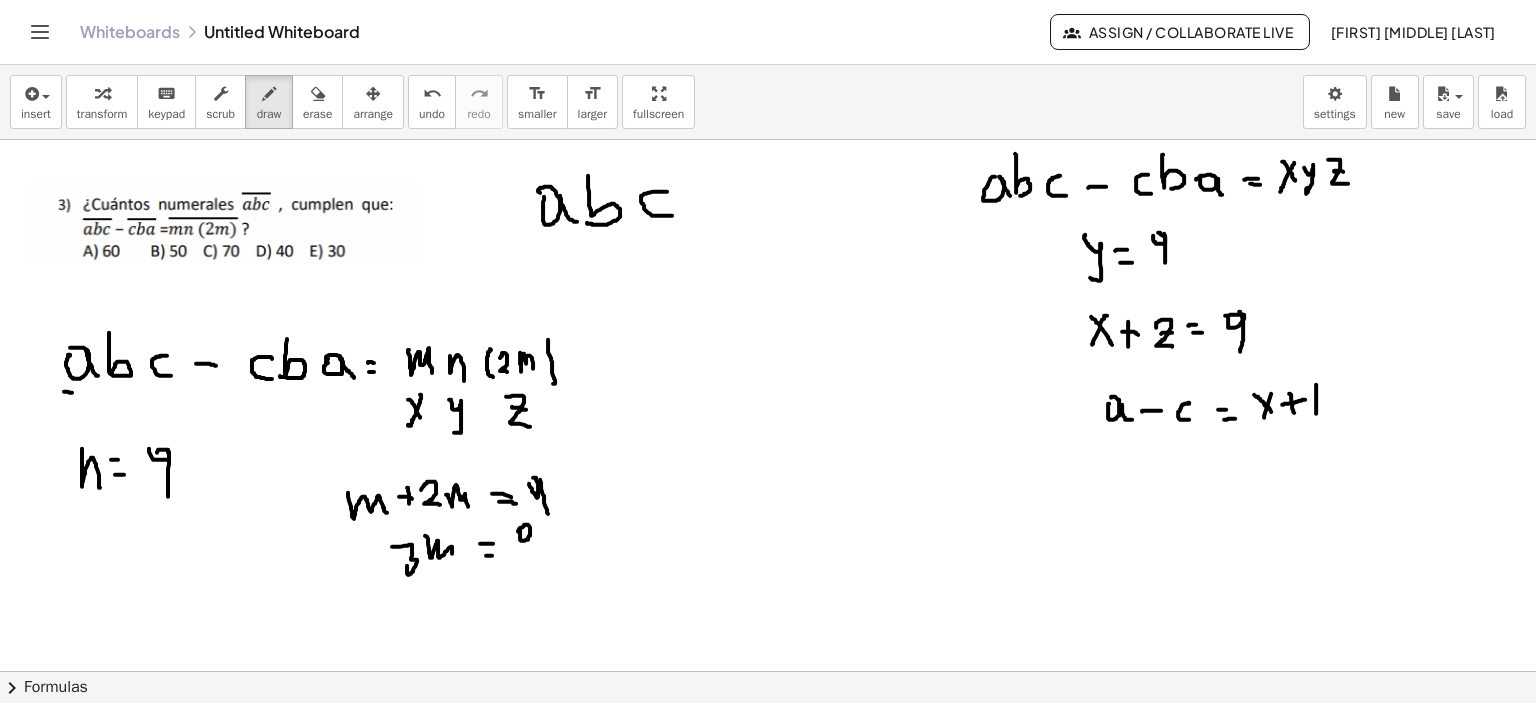 click at bounding box center [768, 672] 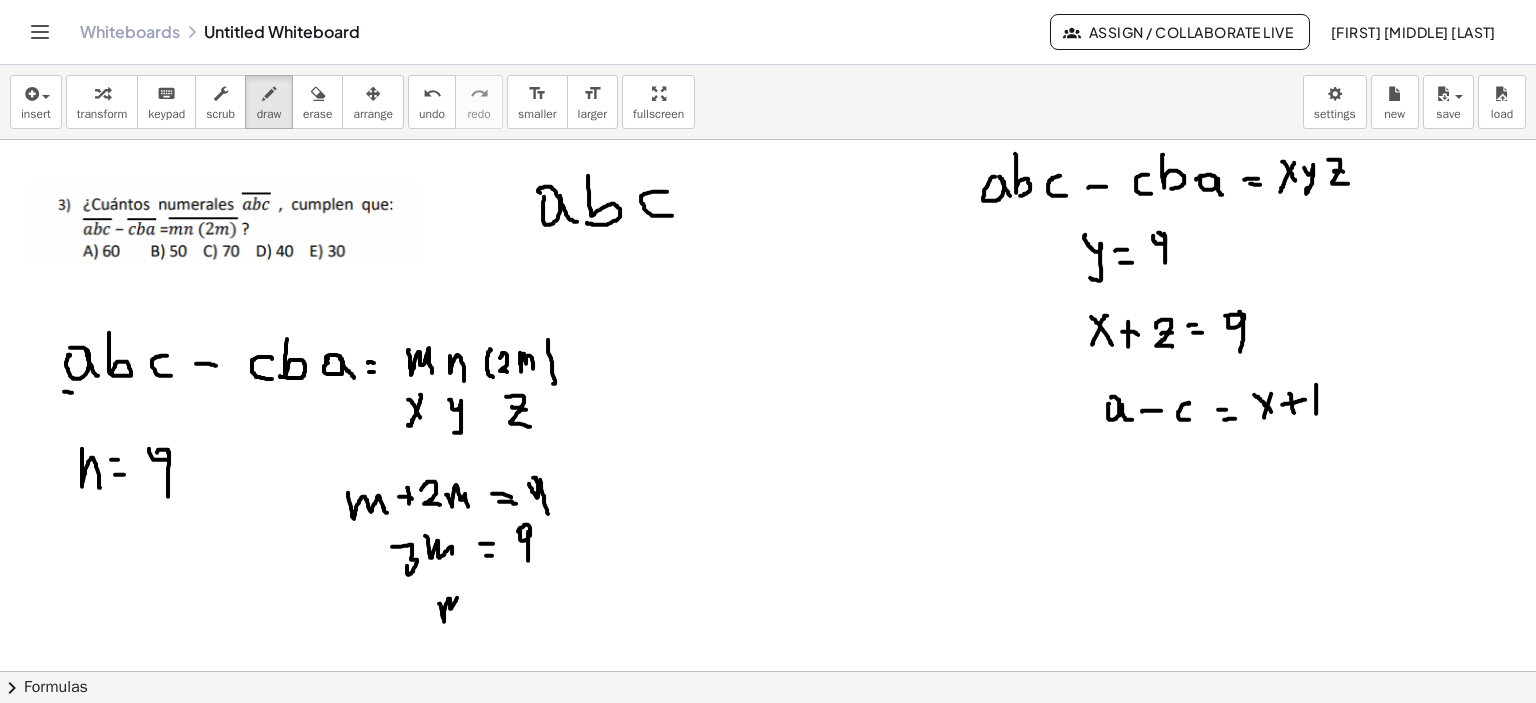 drag, startPoint x: 439, startPoint y: 603, endPoint x: 460, endPoint y: 615, distance: 24.186773 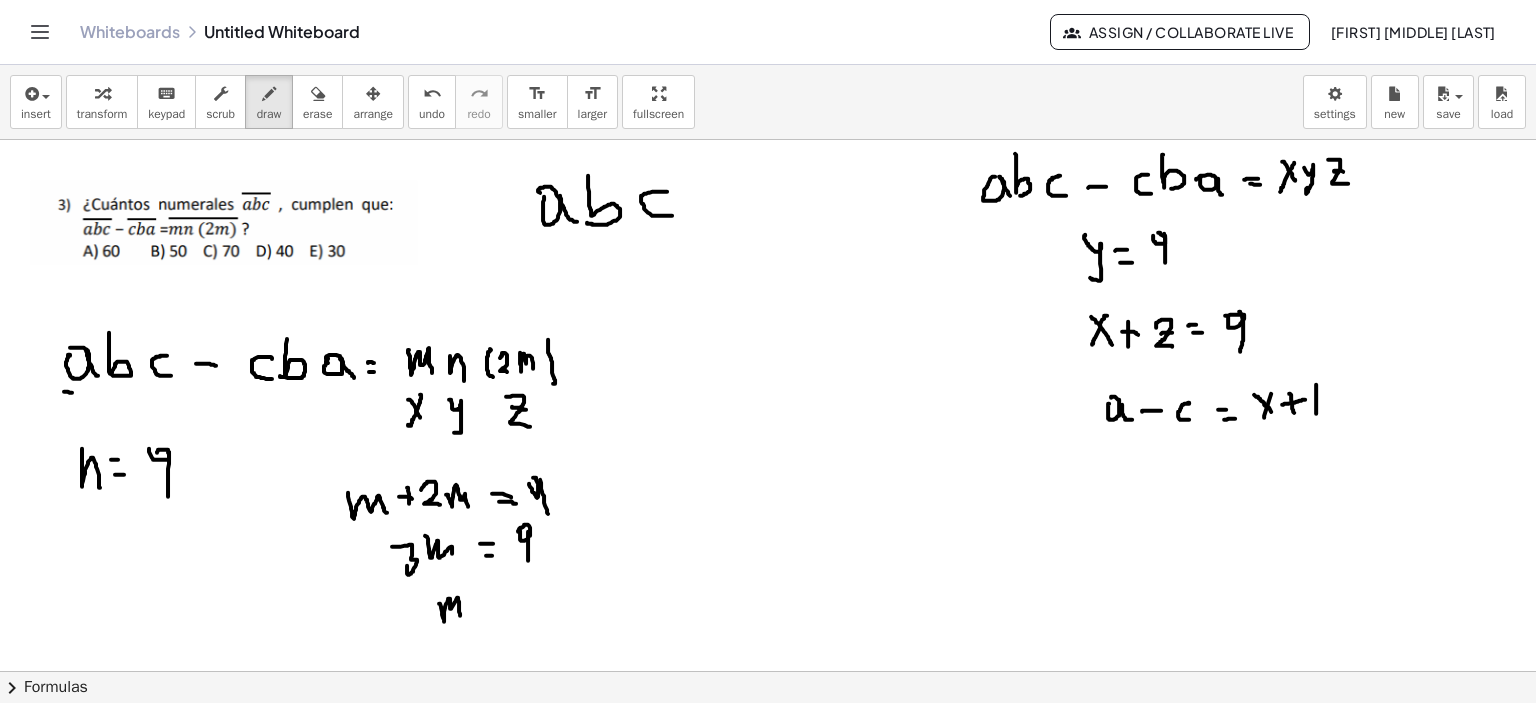 drag, startPoint x: 492, startPoint y: 596, endPoint x: 503, endPoint y: 596, distance: 11 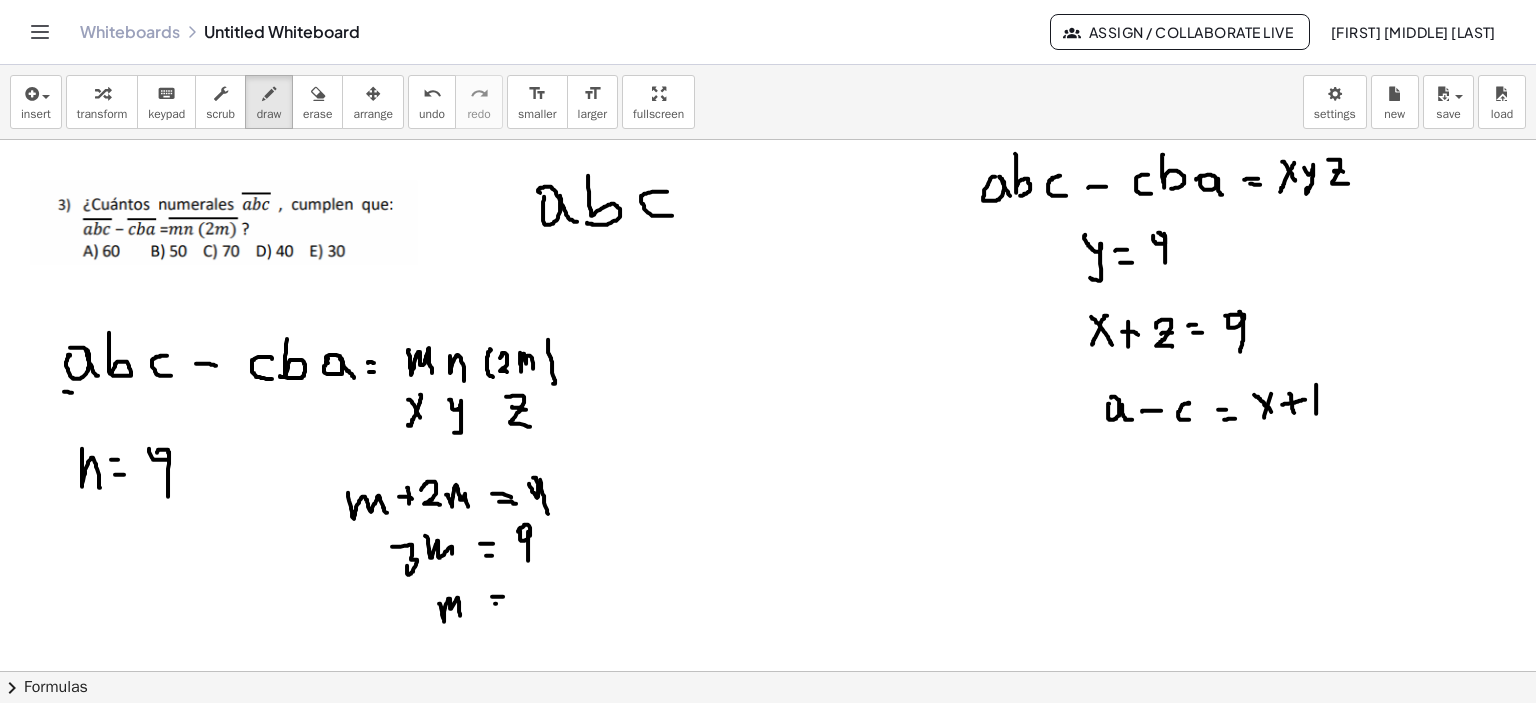 click at bounding box center (768, 672) 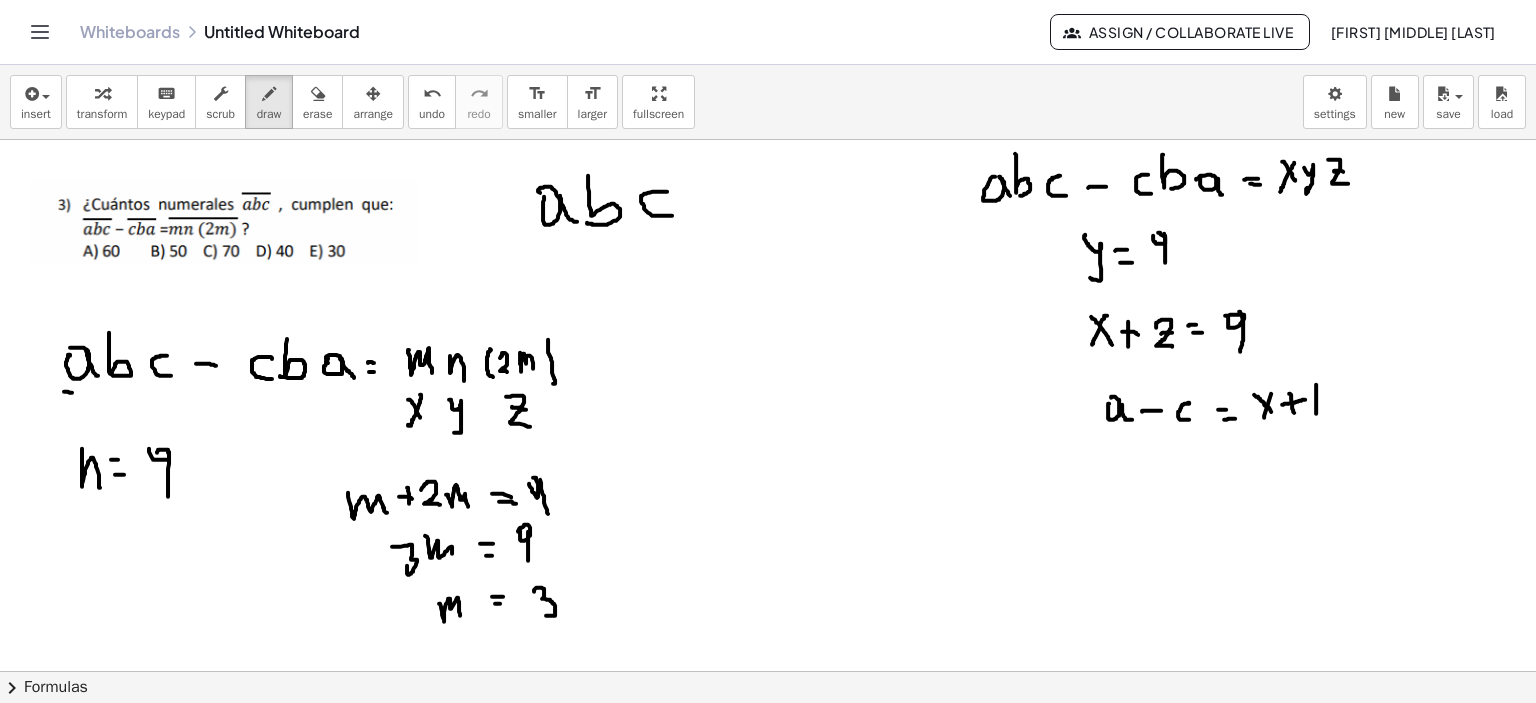 drag, startPoint x: 534, startPoint y: 591, endPoint x: 493, endPoint y: 594, distance: 41.109608 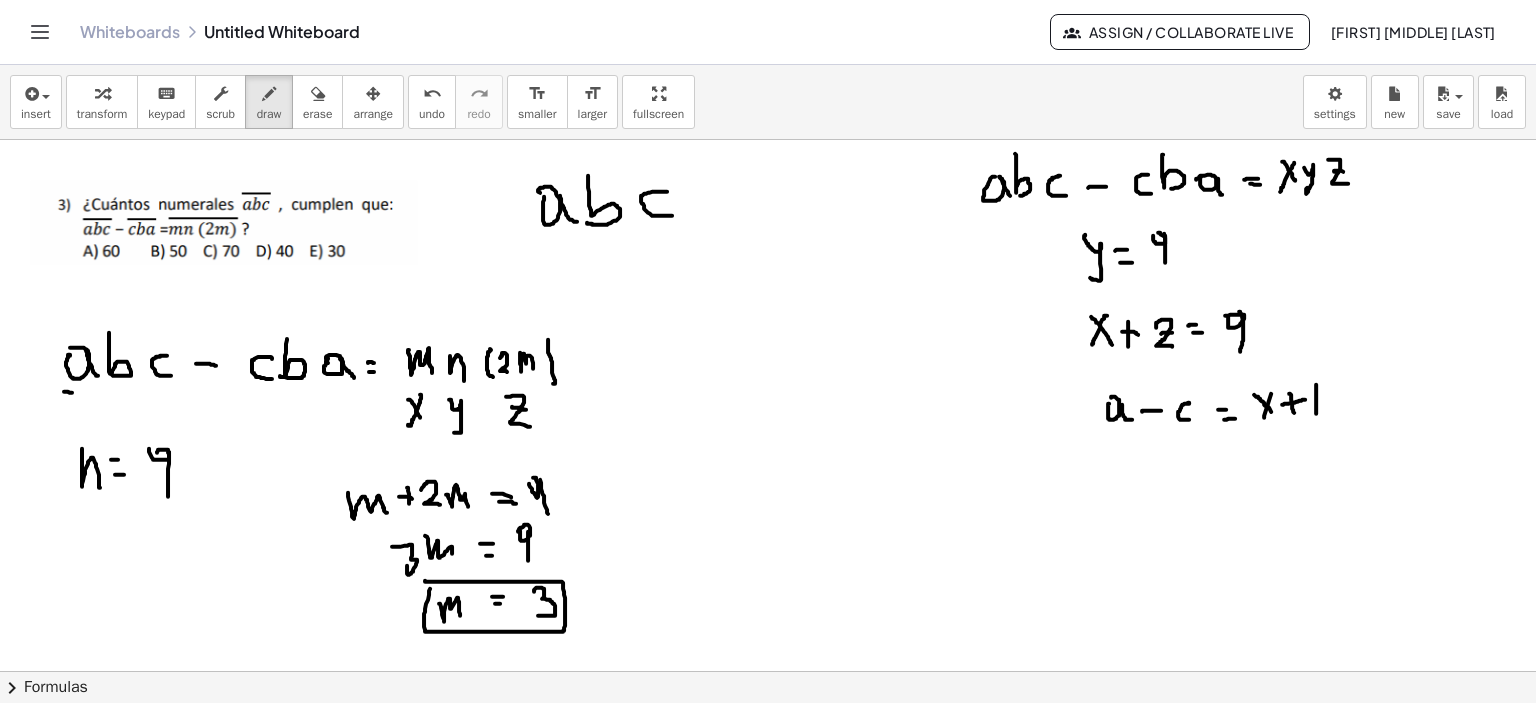 click at bounding box center (768, 672) 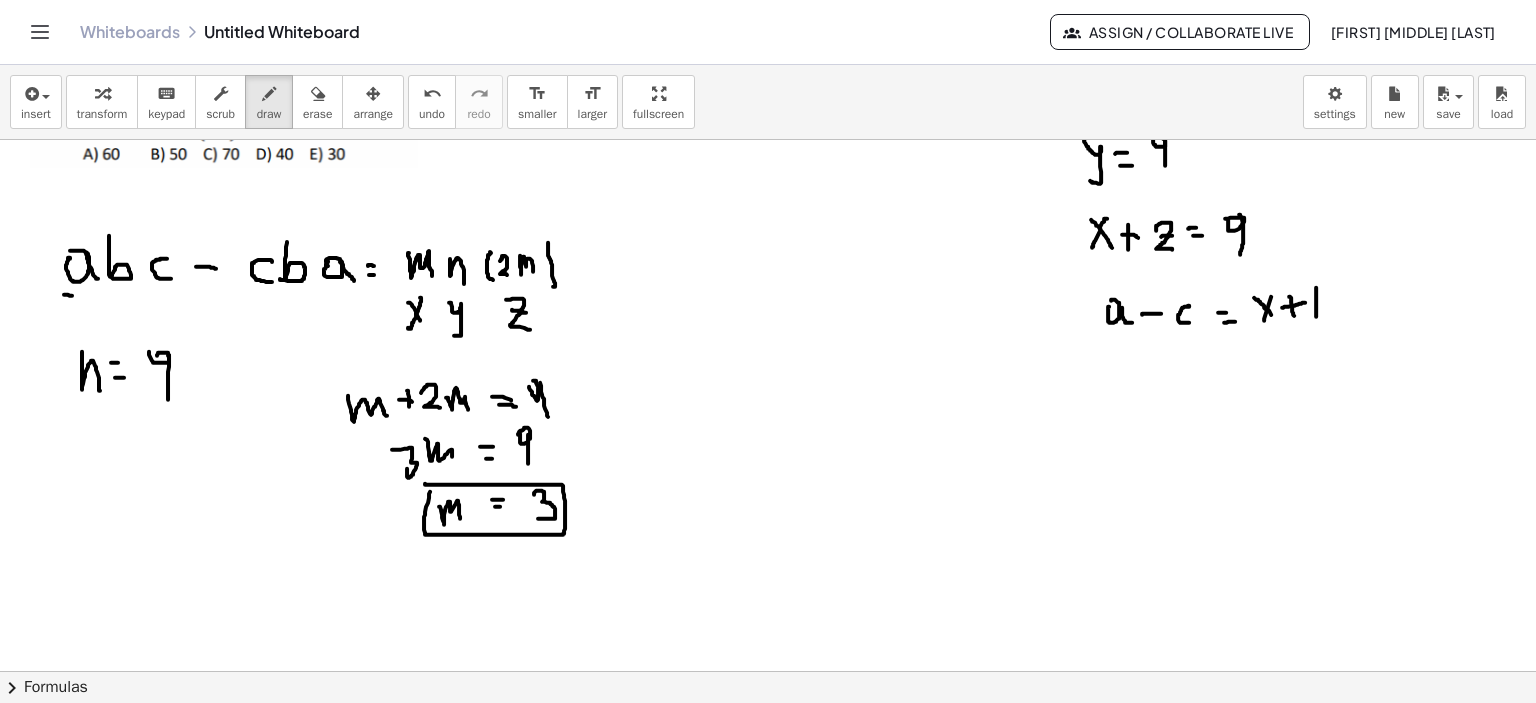 scroll, scrollTop: 100, scrollLeft: 0, axis: vertical 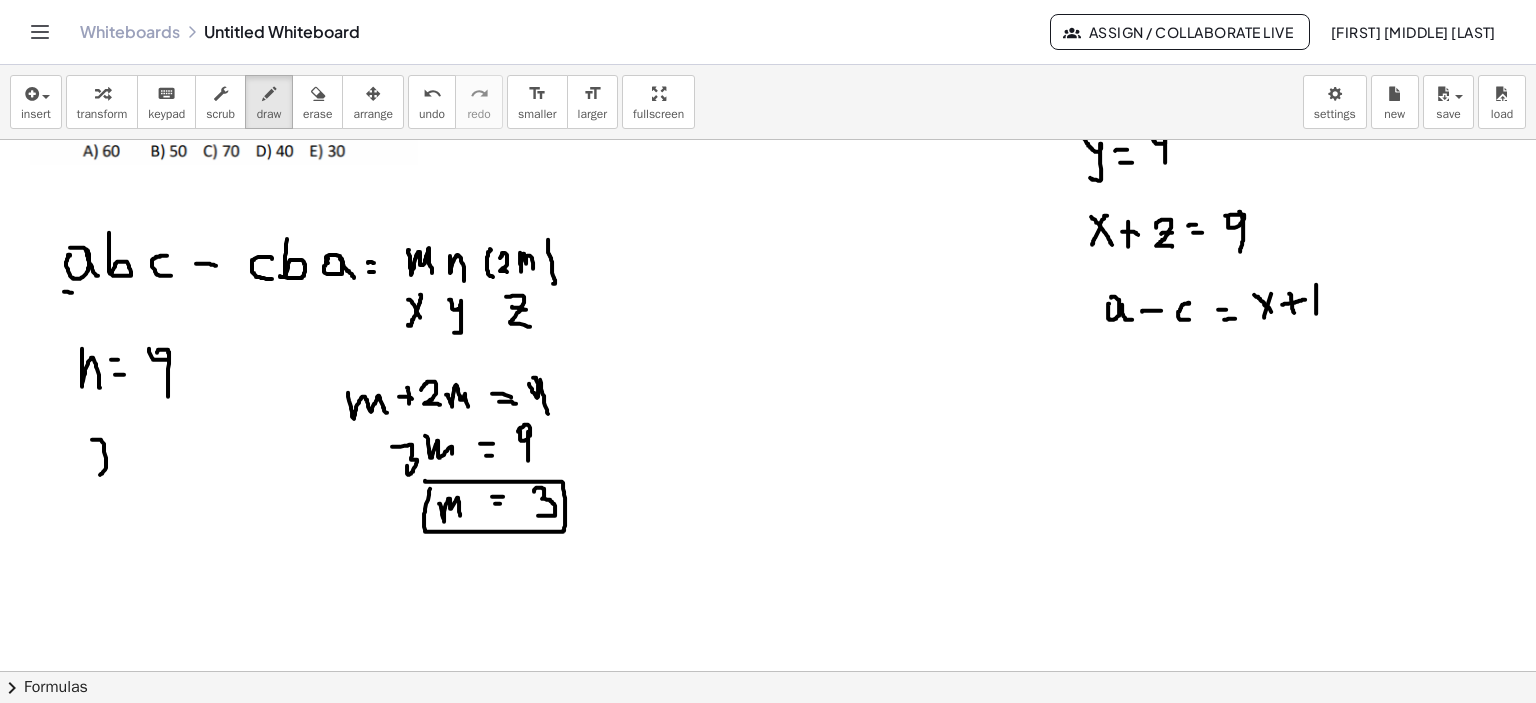 drag, startPoint x: 92, startPoint y: 439, endPoint x: 121, endPoint y: 477, distance: 47.801674 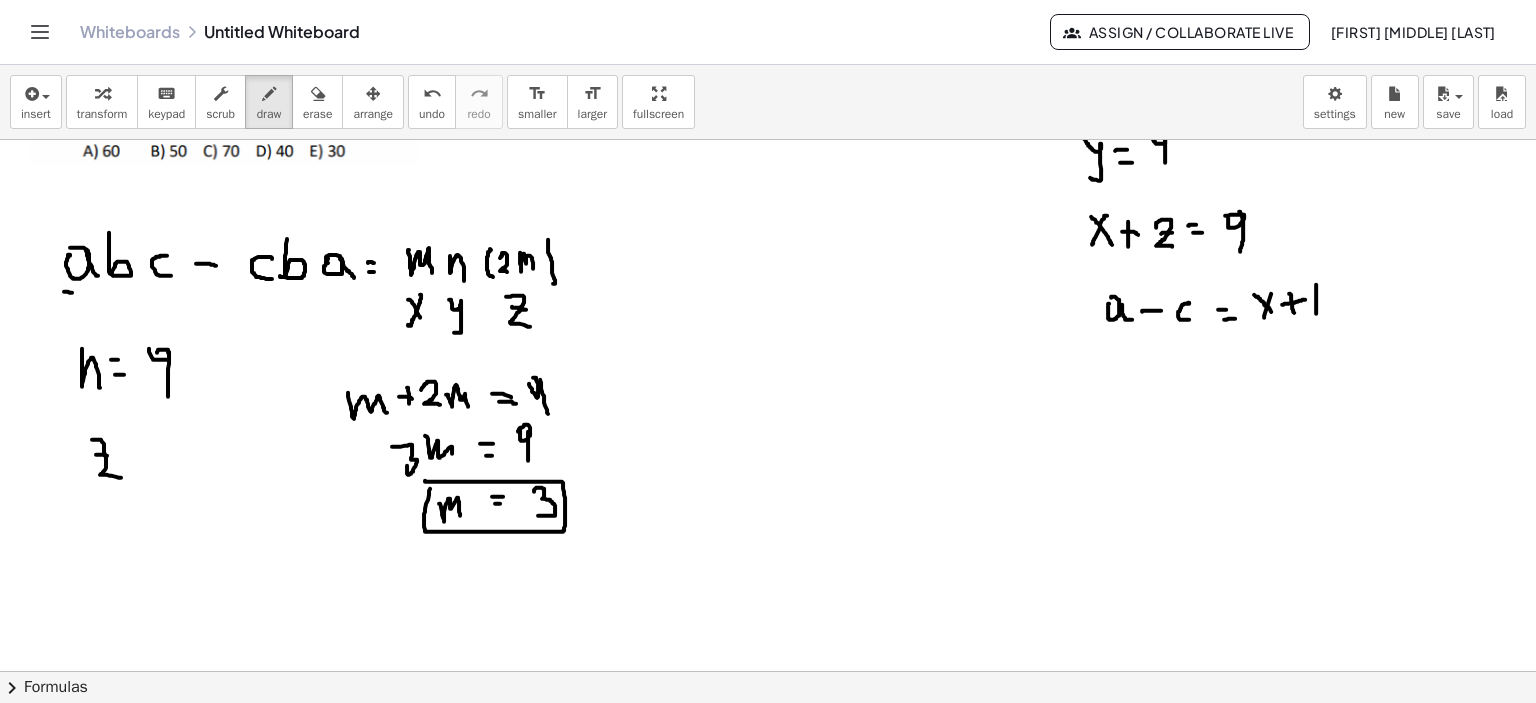 drag, startPoint x: 97, startPoint y: 454, endPoint x: 112, endPoint y: 455, distance: 15.033297 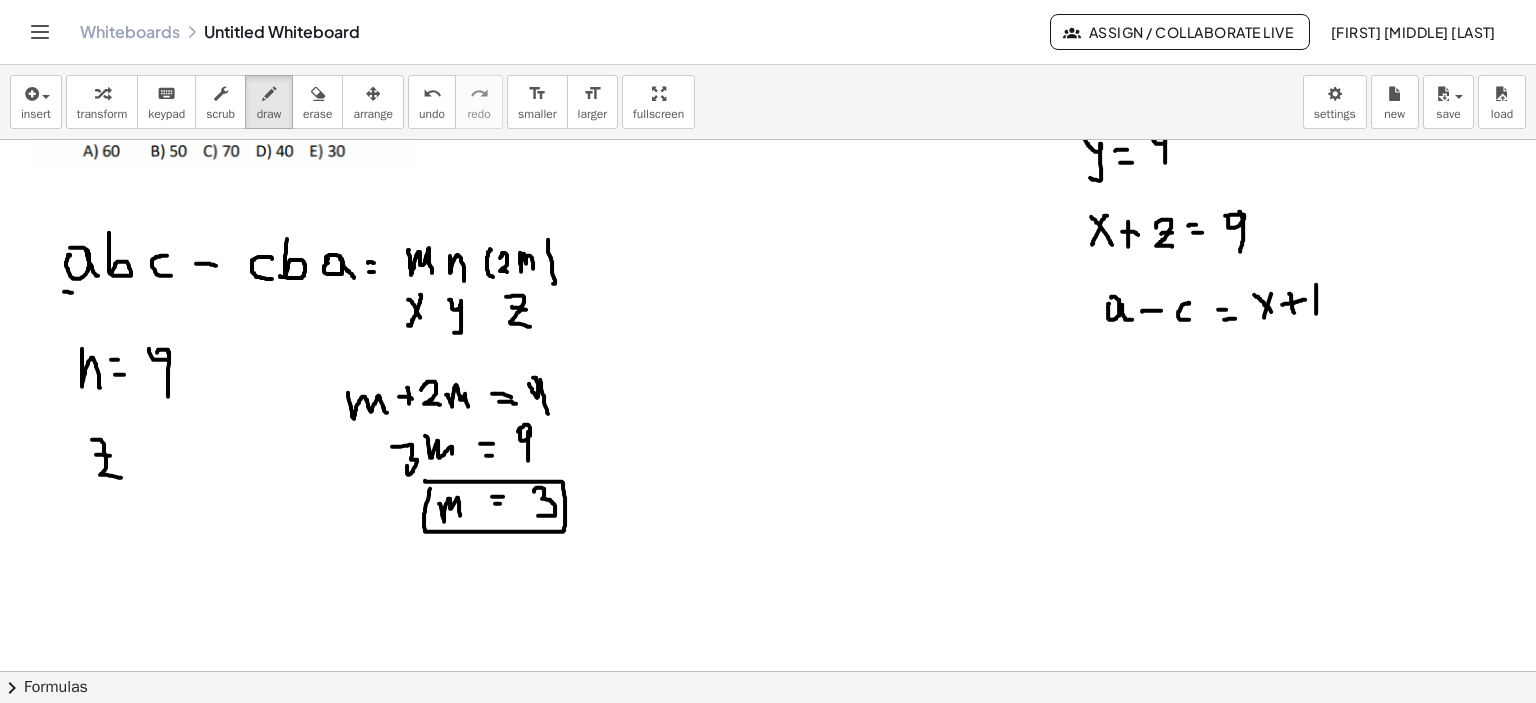 drag, startPoint x: 132, startPoint y: 451, endPoint x: 151, endPoint y: 451, distance: 19 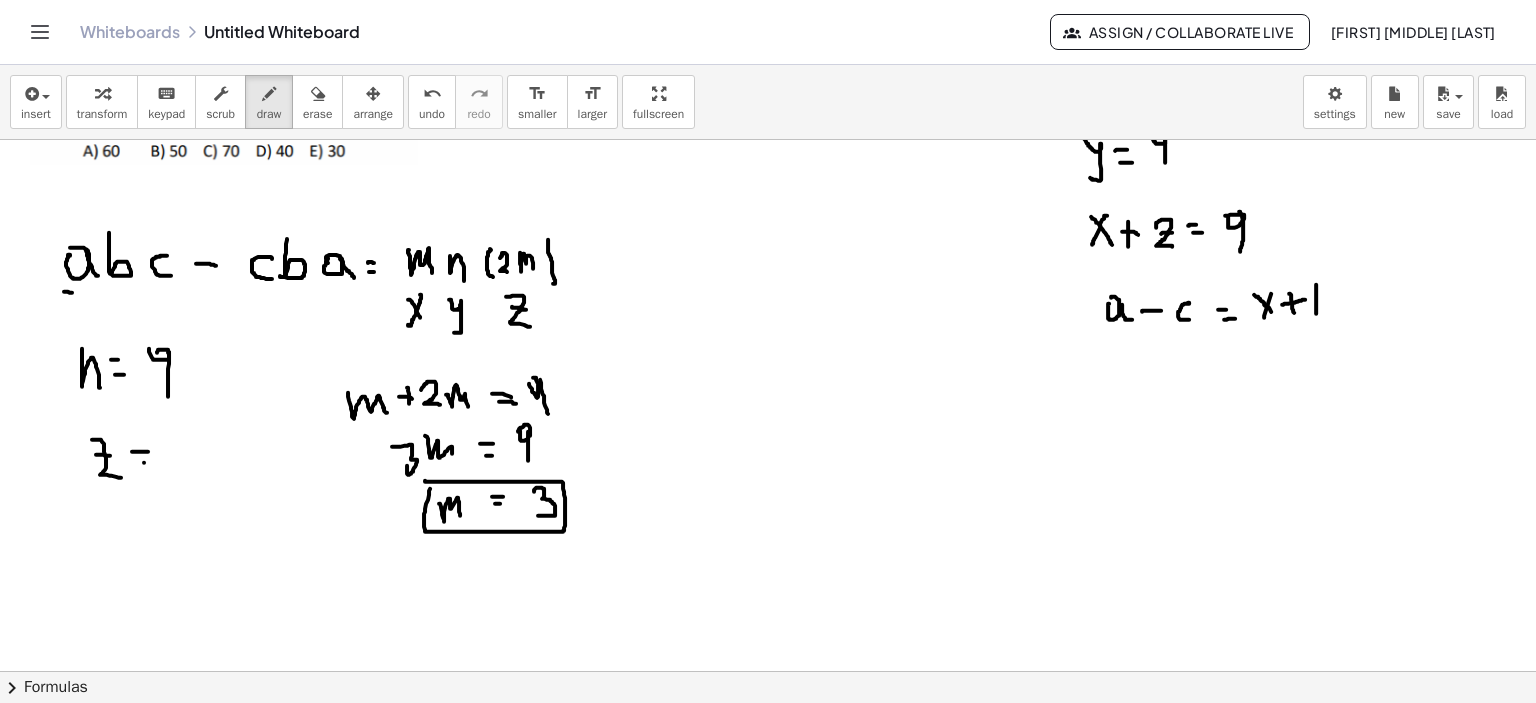 drag, startPoint x: 144, startPoint y: 462, endPoint x: 260, endPoint y: 493, distance: 120.070816 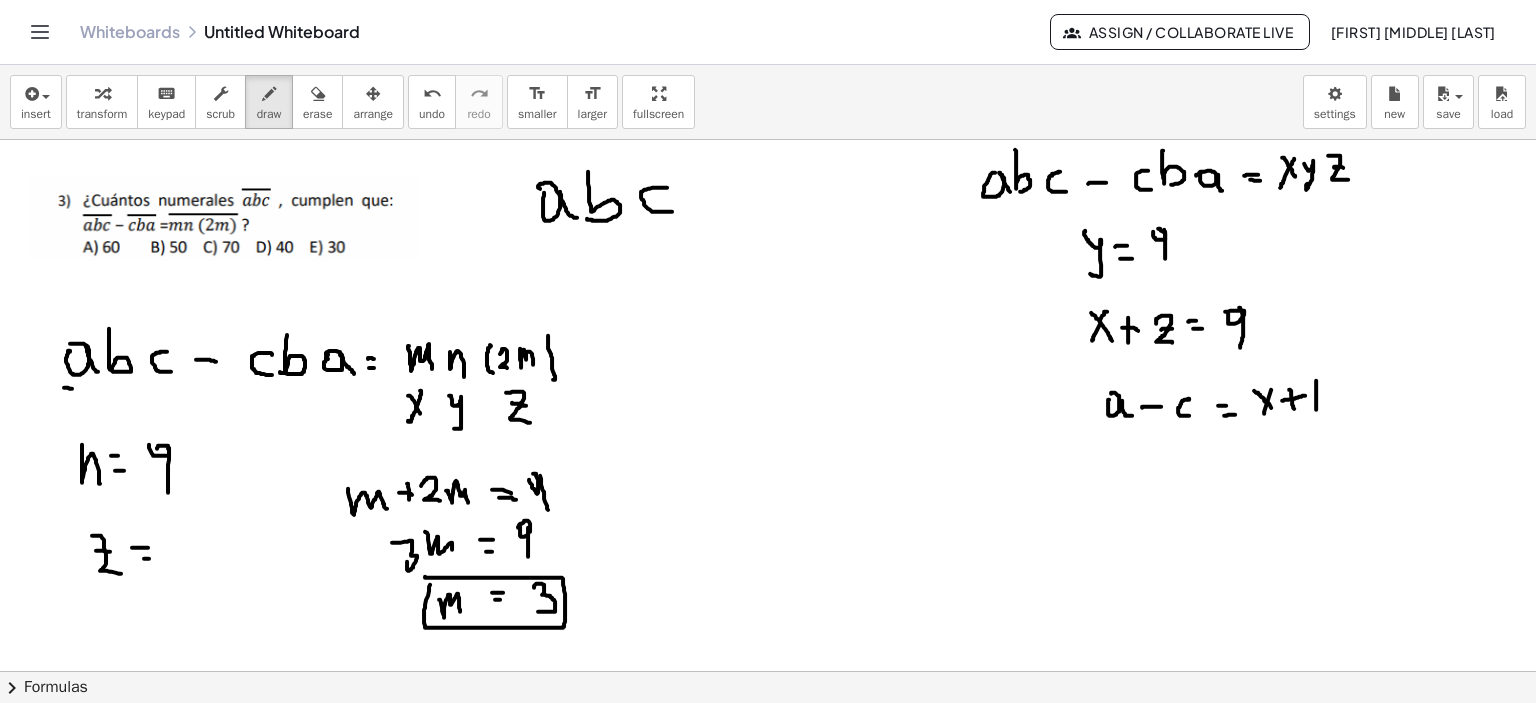scroll, scrollTop: 0, scrollLeft: 0, axis: both 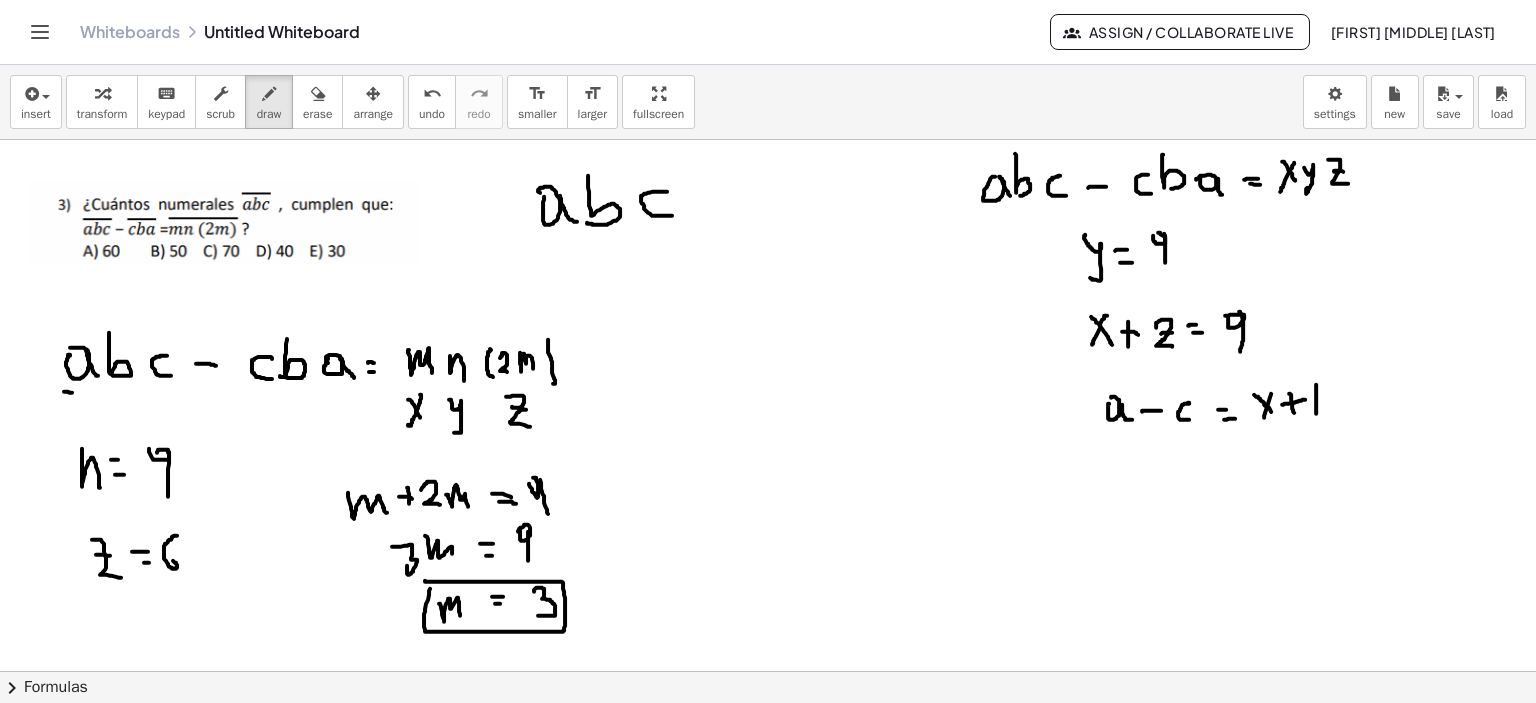 drag, startPoint x: 177, startPoint y: 535, endPoint x: 165, endPoint y: 555, distance: 23.323807 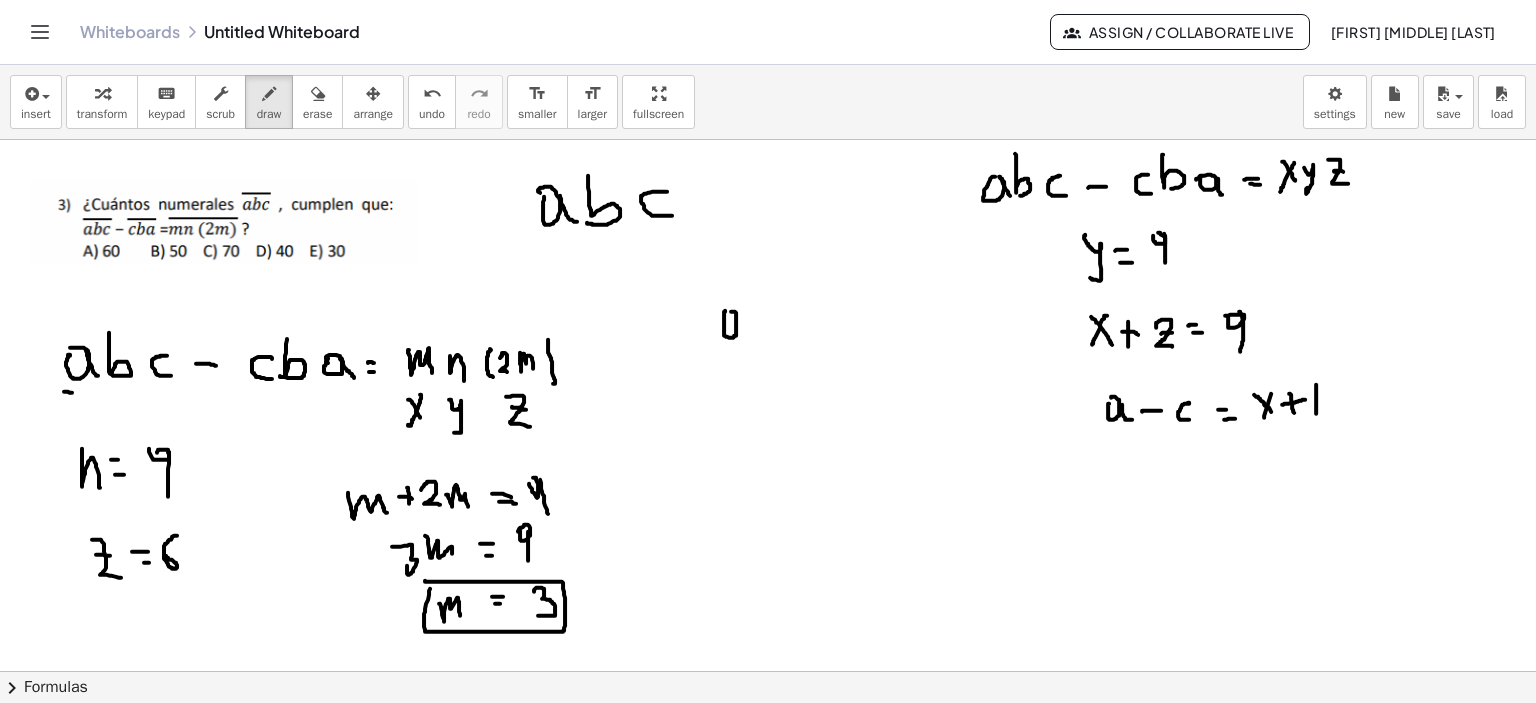 click at bounding box center [768, 672] 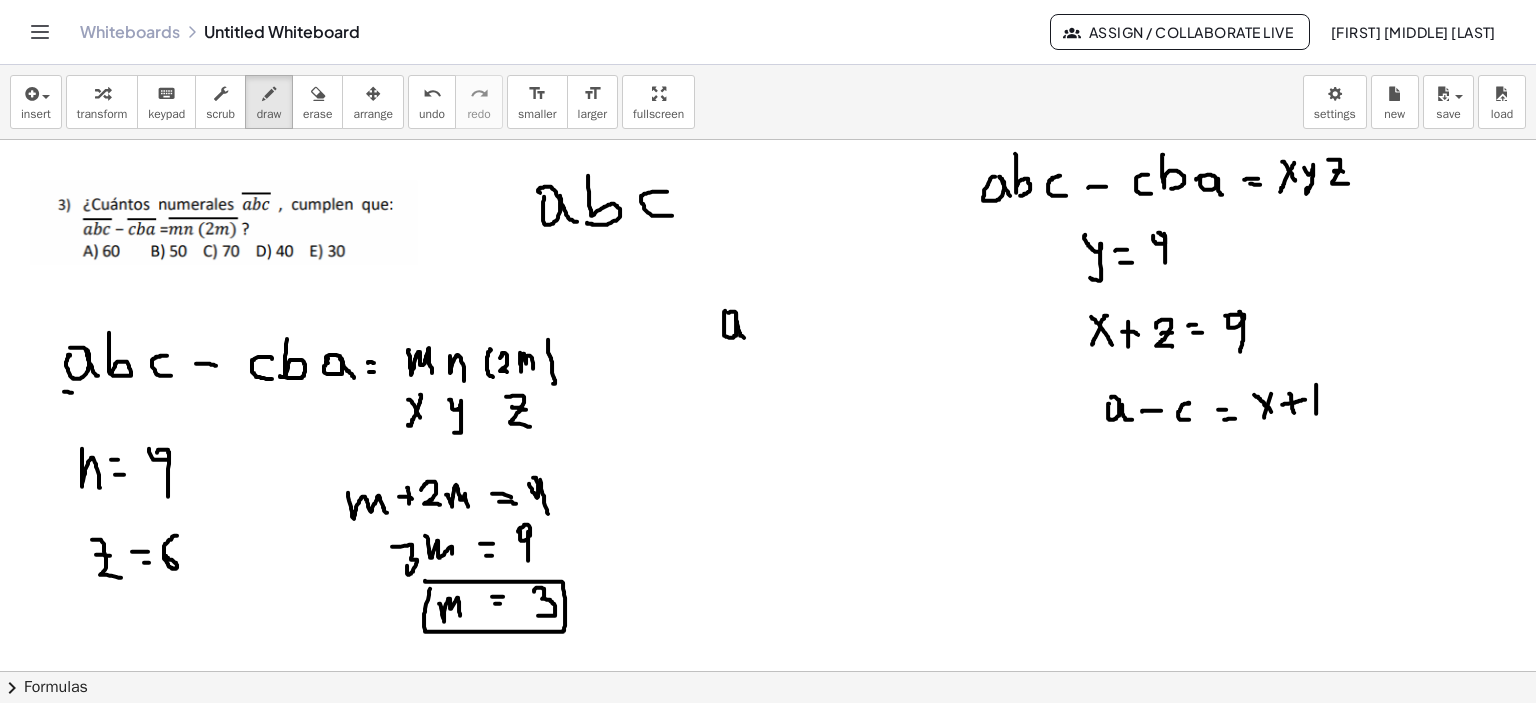 drag, startPoint x: 736, startPoint y: 316, endPoint x: 745, endPoint y: 337, distance: 22.847319 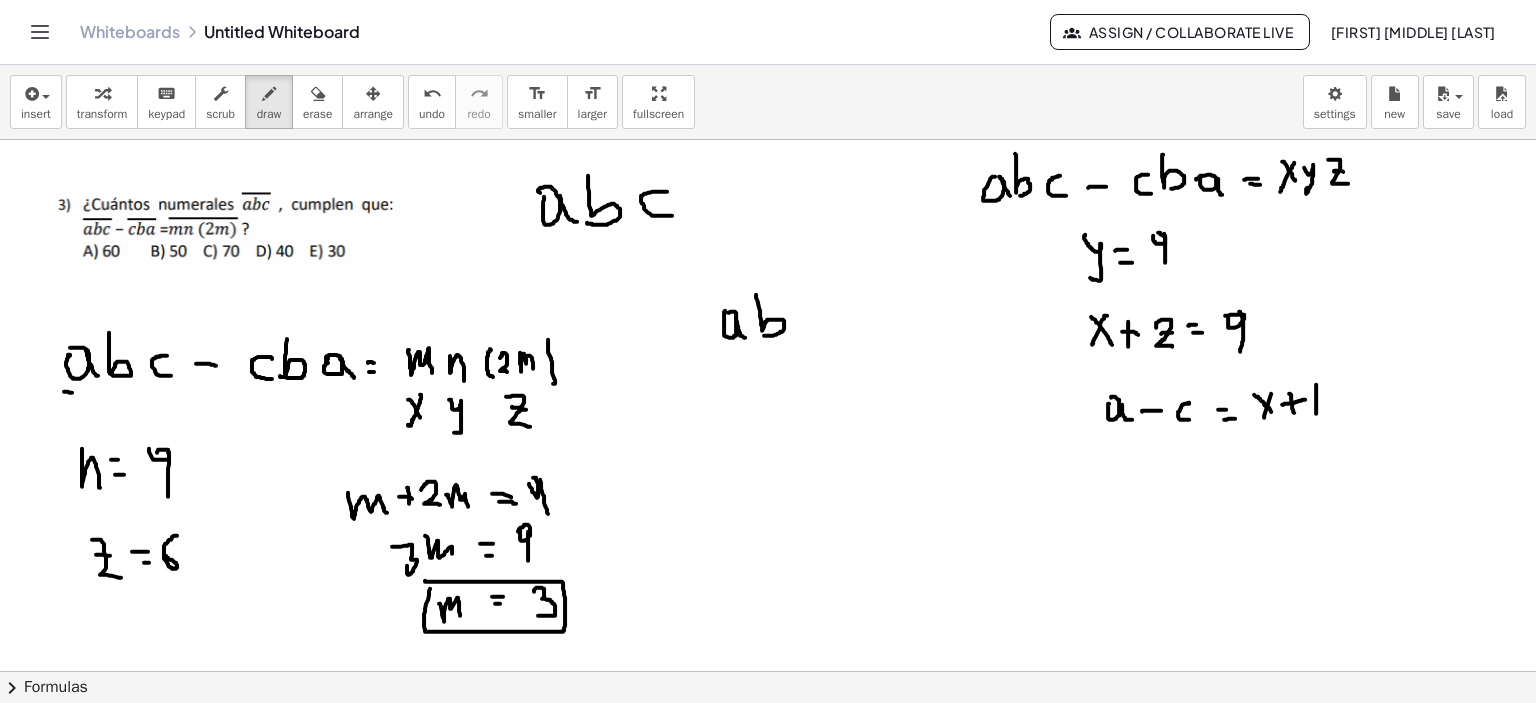 drag, startPoint x: 756, startPoint y: 294, endPoint x: 764, endPoint y: 335, distance: 41.773197 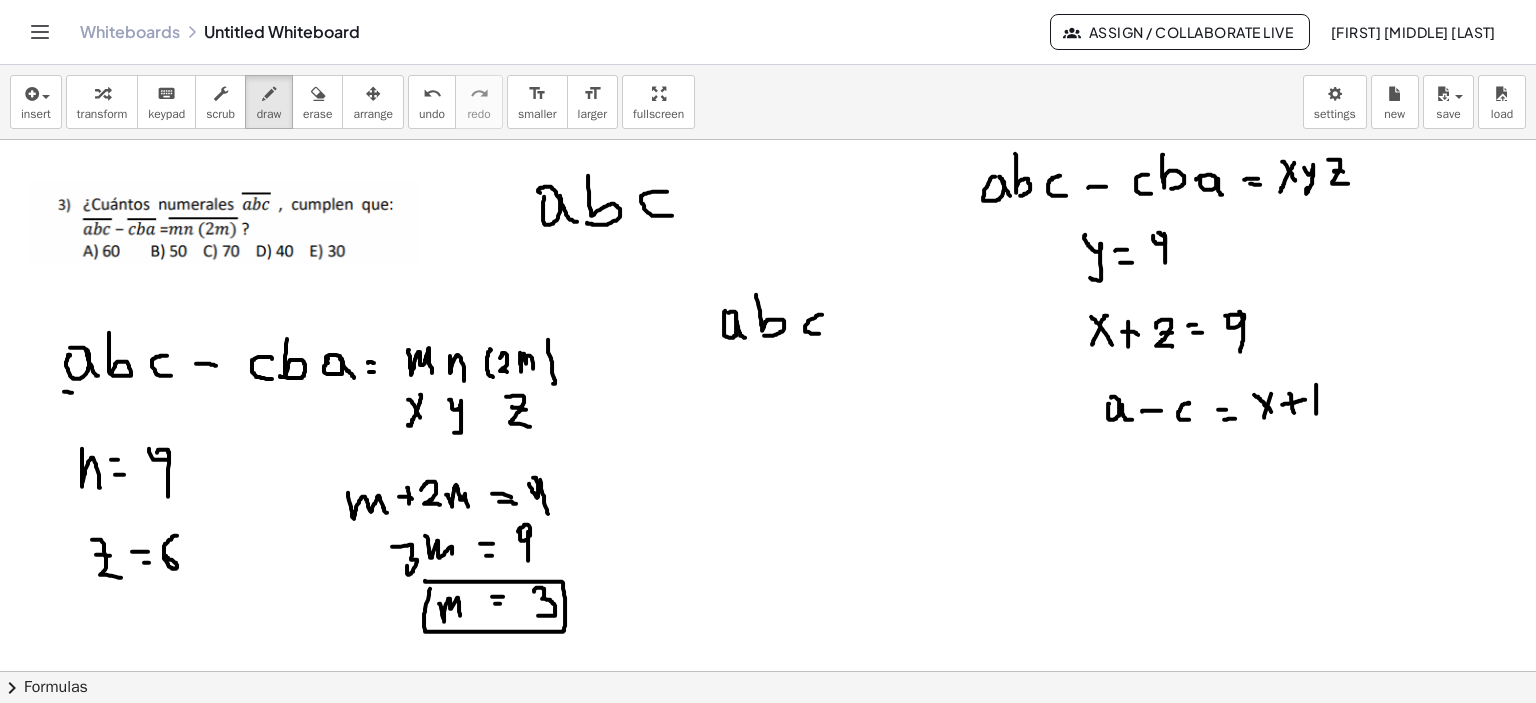 drag, startPoint x: 822, startPoint y: 314, endPoint x: 825, endPoint y: 331, distance: 17.262676 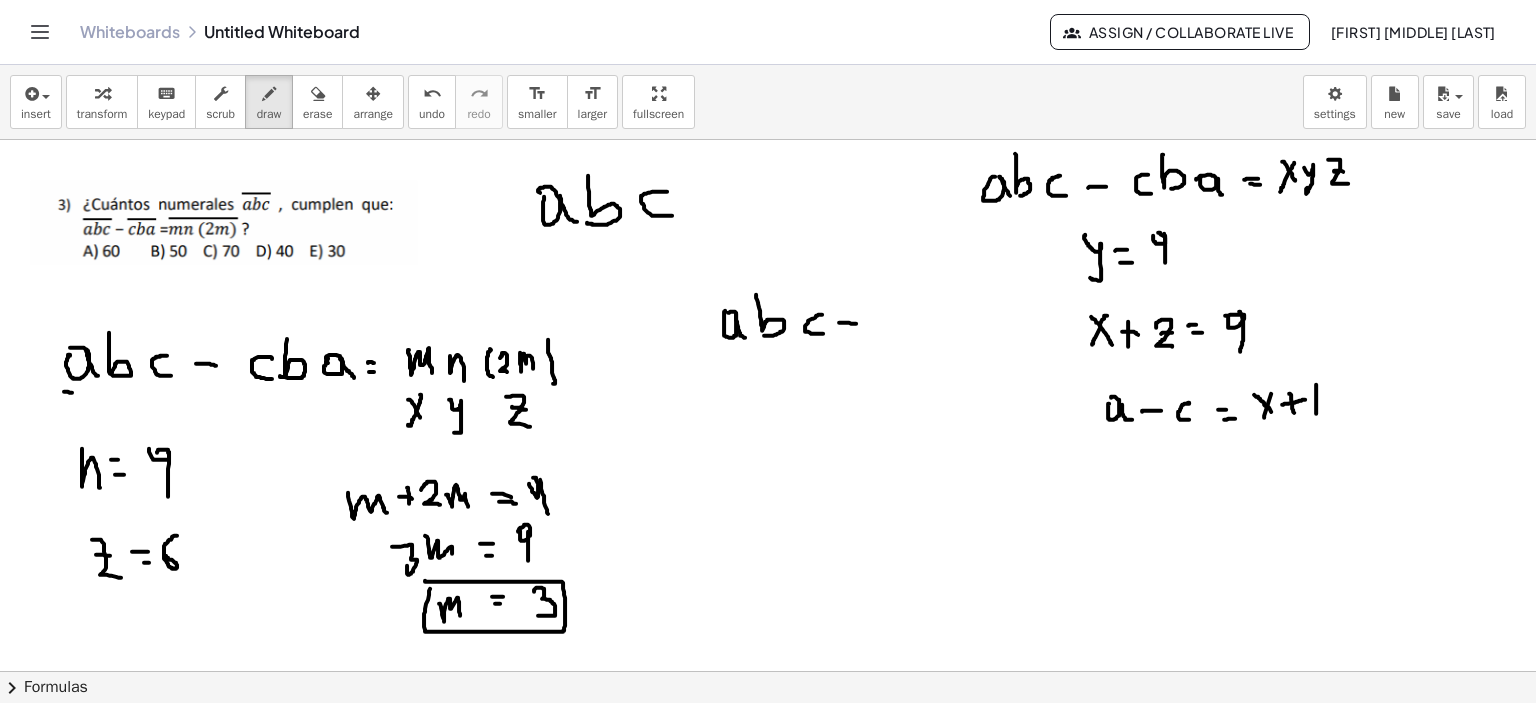 drag, startPoint x: 847, startPoint y: 322, endPoint x: 858, endPoint y: 324, distance: 11.18034 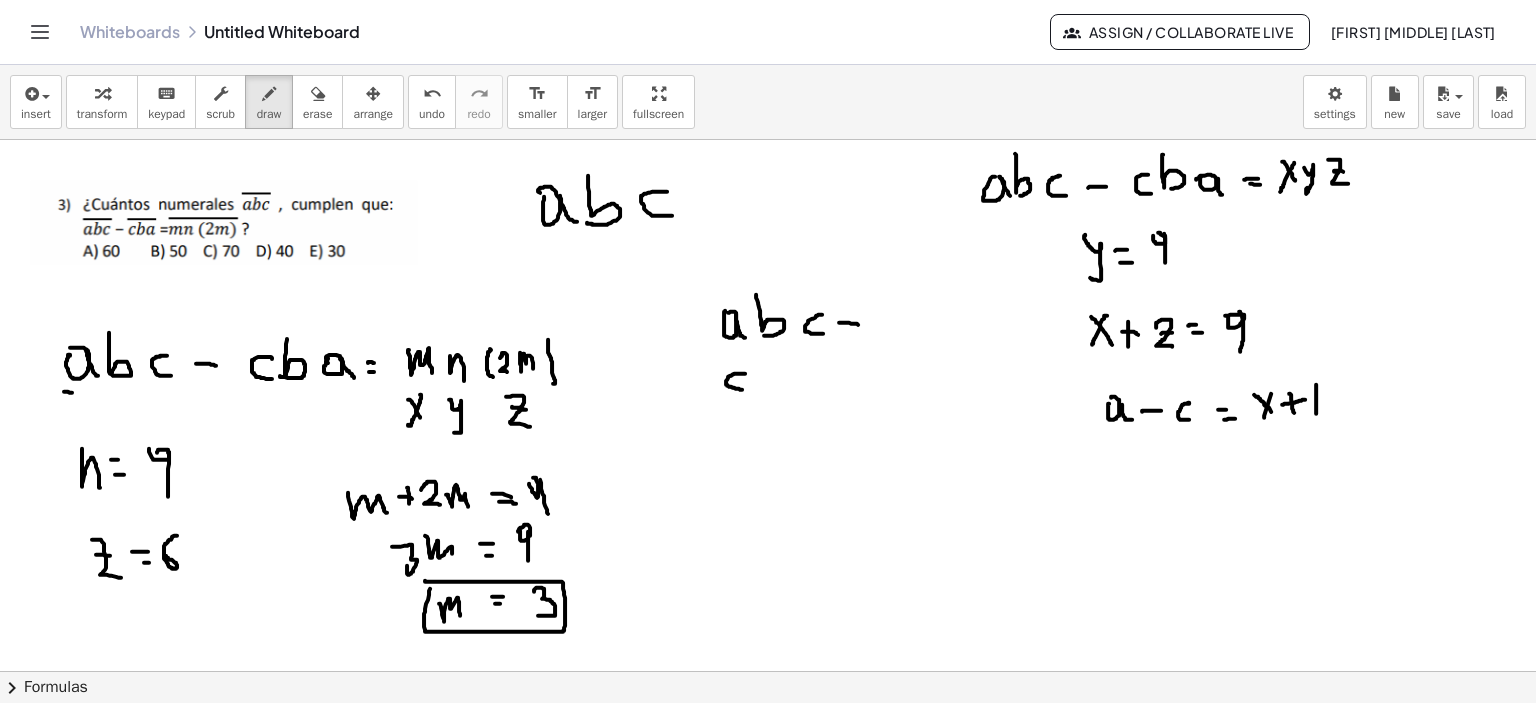 drag, startPoint x: 744, startPoint y: 373, endPoint x: 747, endPoint y: 388, distance: 15.297058 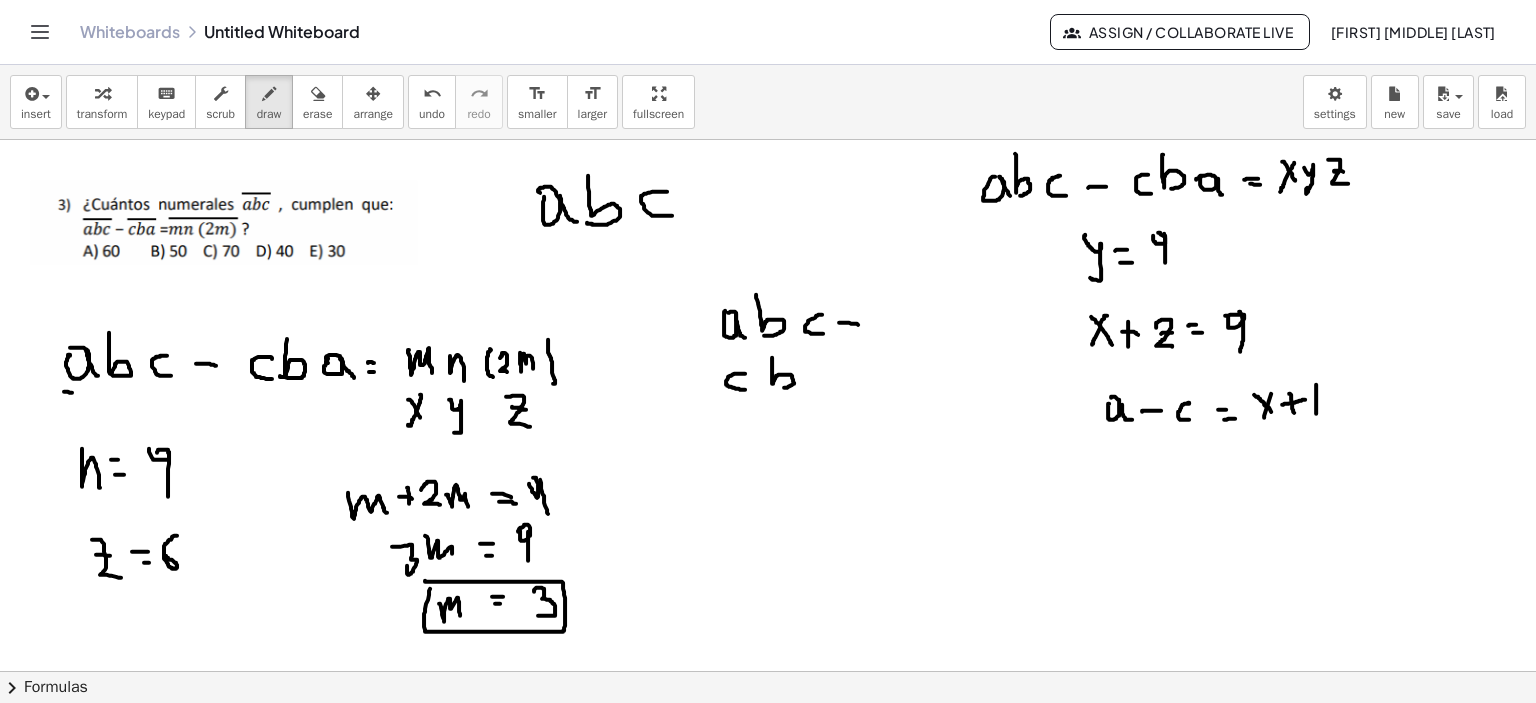 drag, startPoint x: 772, startPoint y: 357, endPoint x: 781, endPoint y: 387, distance: 31.320919 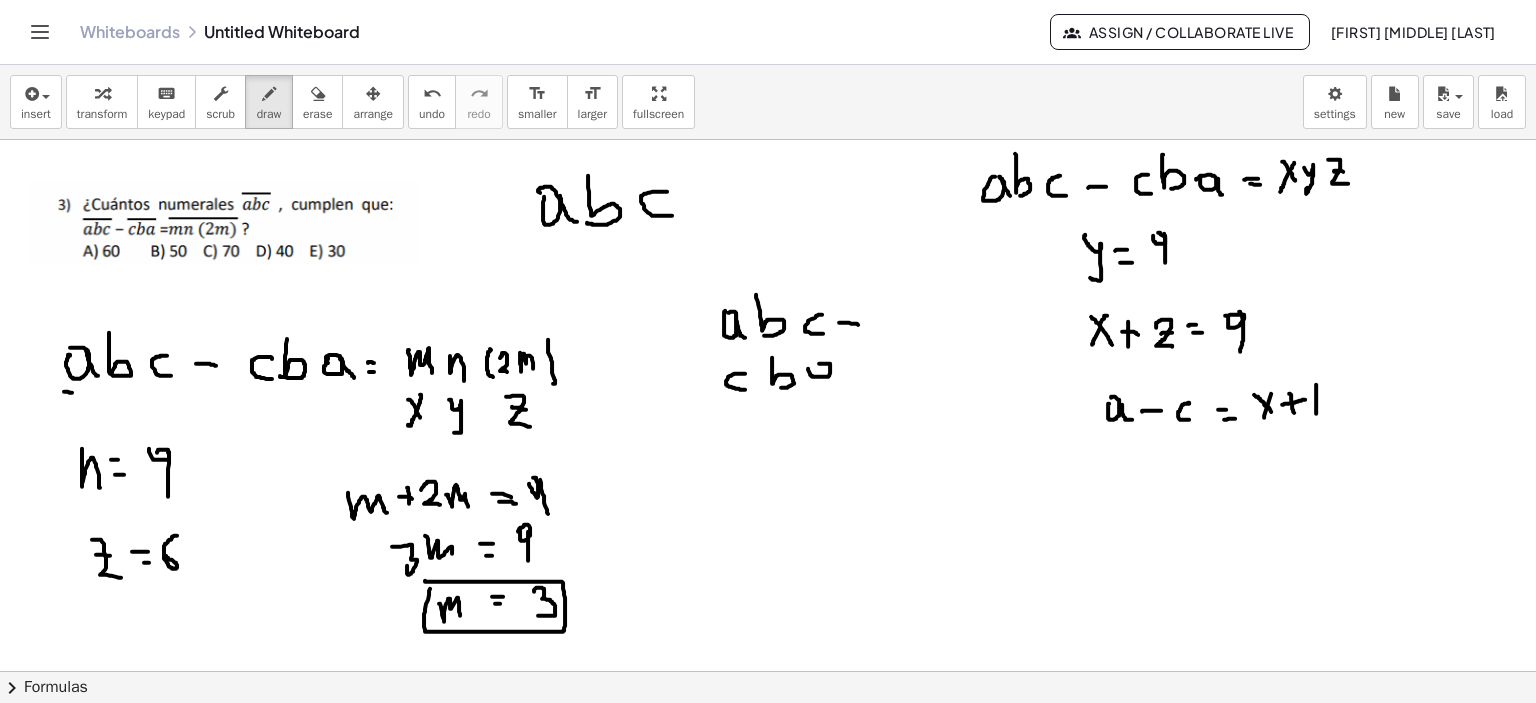 click at bounding box center (768, 672) 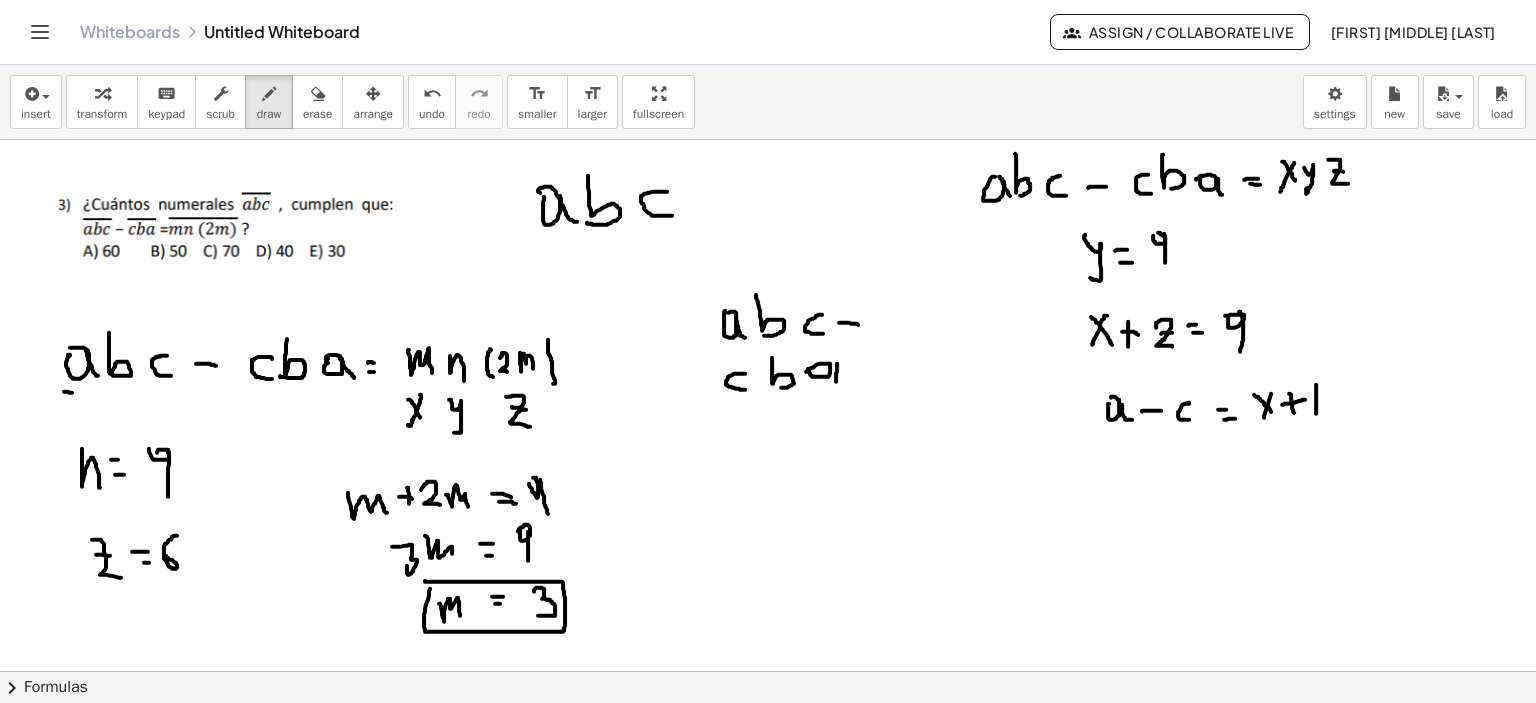 drag, startPoint x: 837, startPoint y: 363, endPoint x: 840, endPoint y: 386, distance: 23.194826 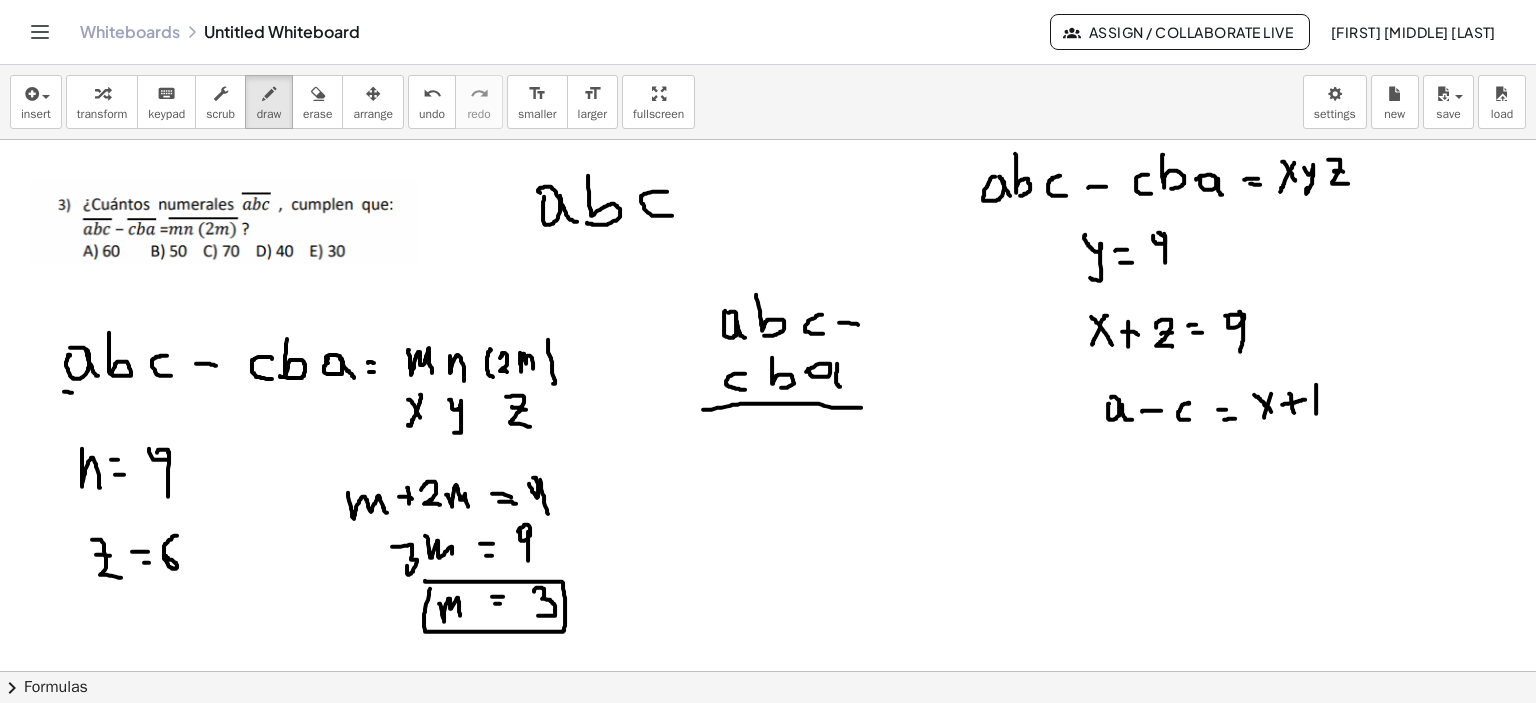 drag, startPoint x: 703, startPoint y: 409, endPoint x: 861, endPoint y: 407, distance: 158.01266 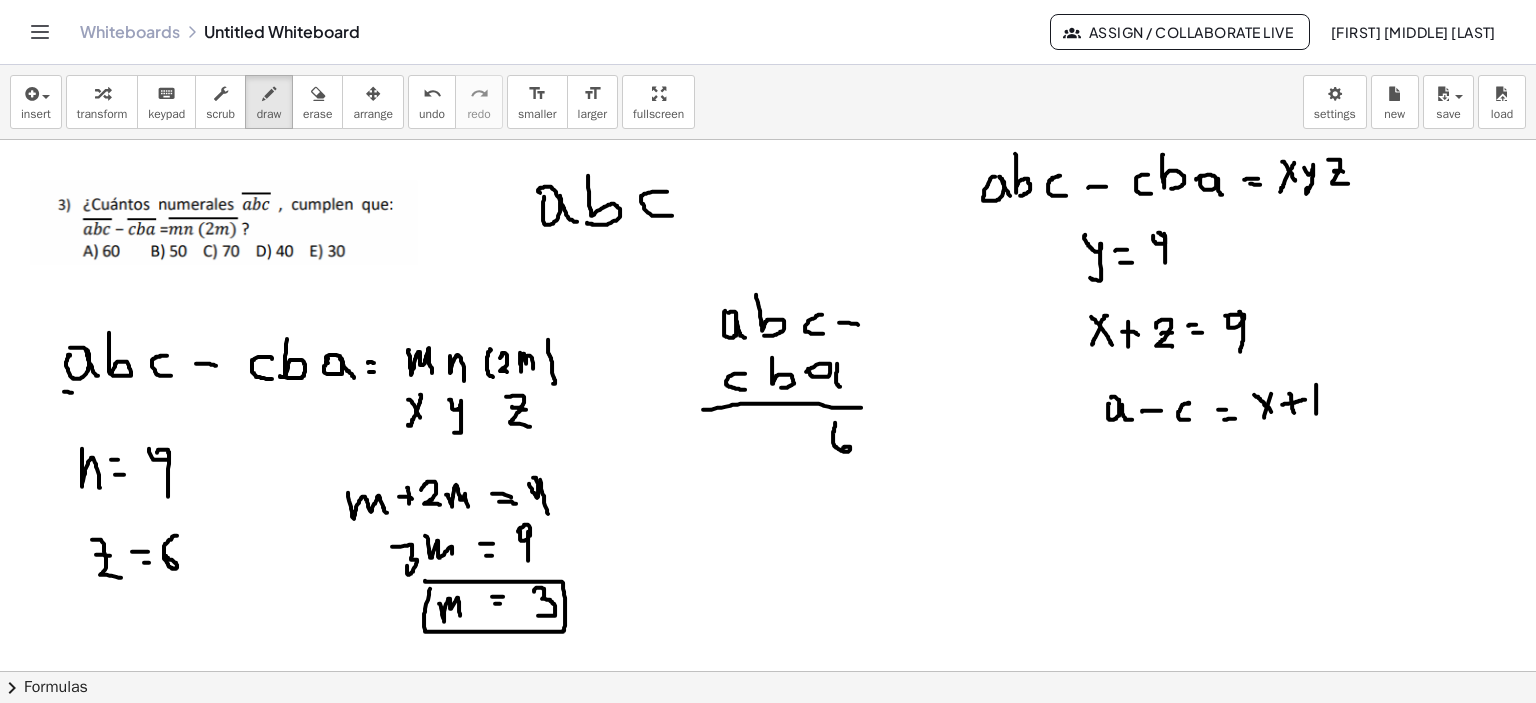drag, startPoint x: 835, startPoint y: 422, endPoint x: 839, endPoint y: 447, distance: 25.317978 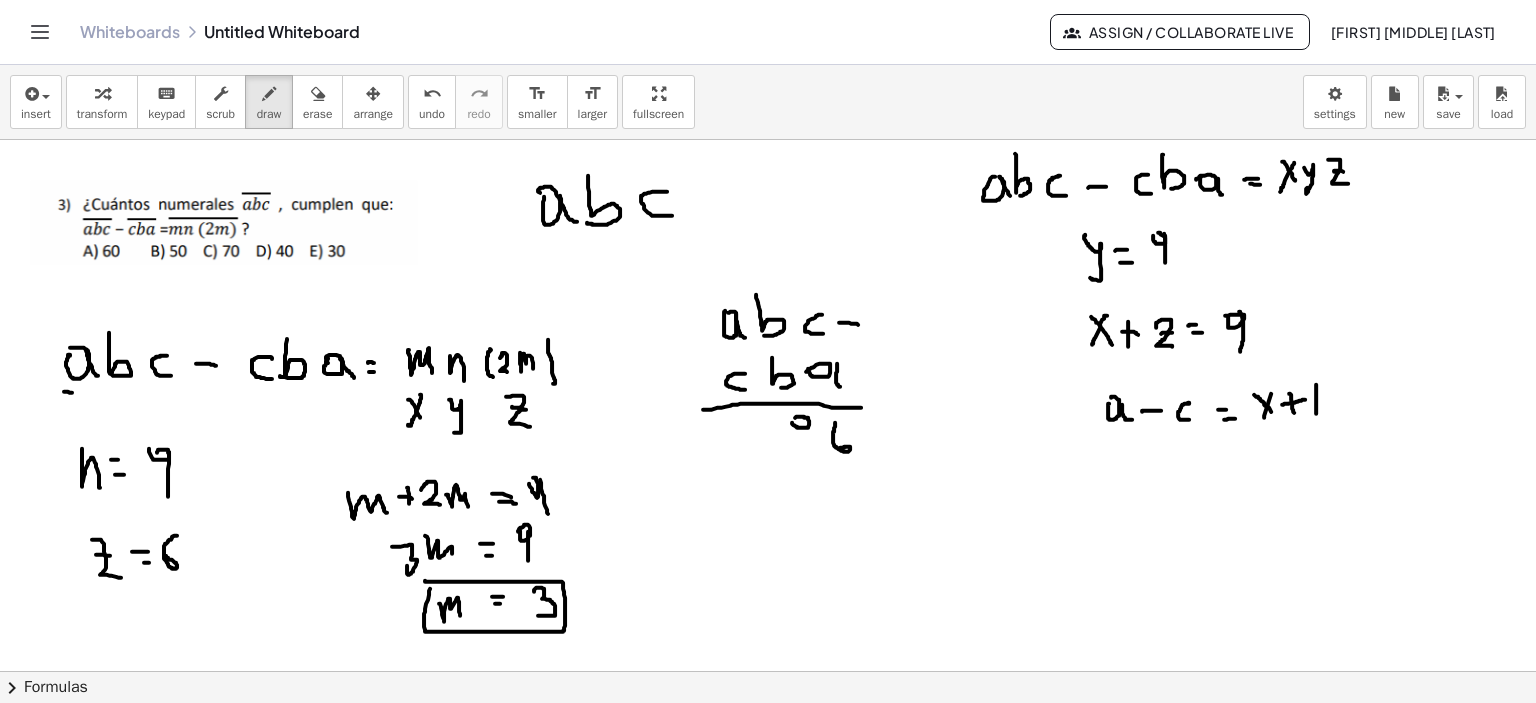 click at bounding box center [768, 672] 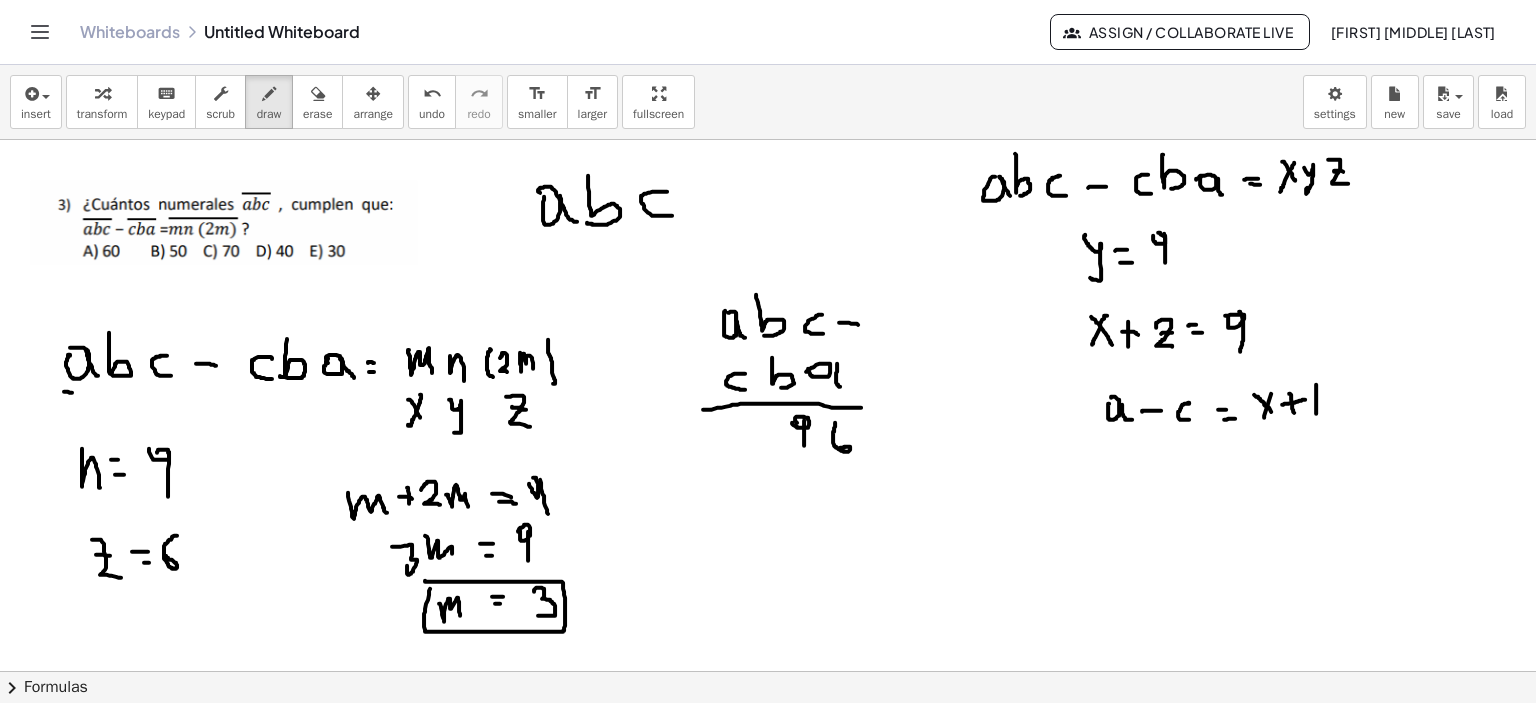 drag, startPoint x: 804, startPoint y: 421, endPoint x: 804, endPoint y: 449, distance: 28 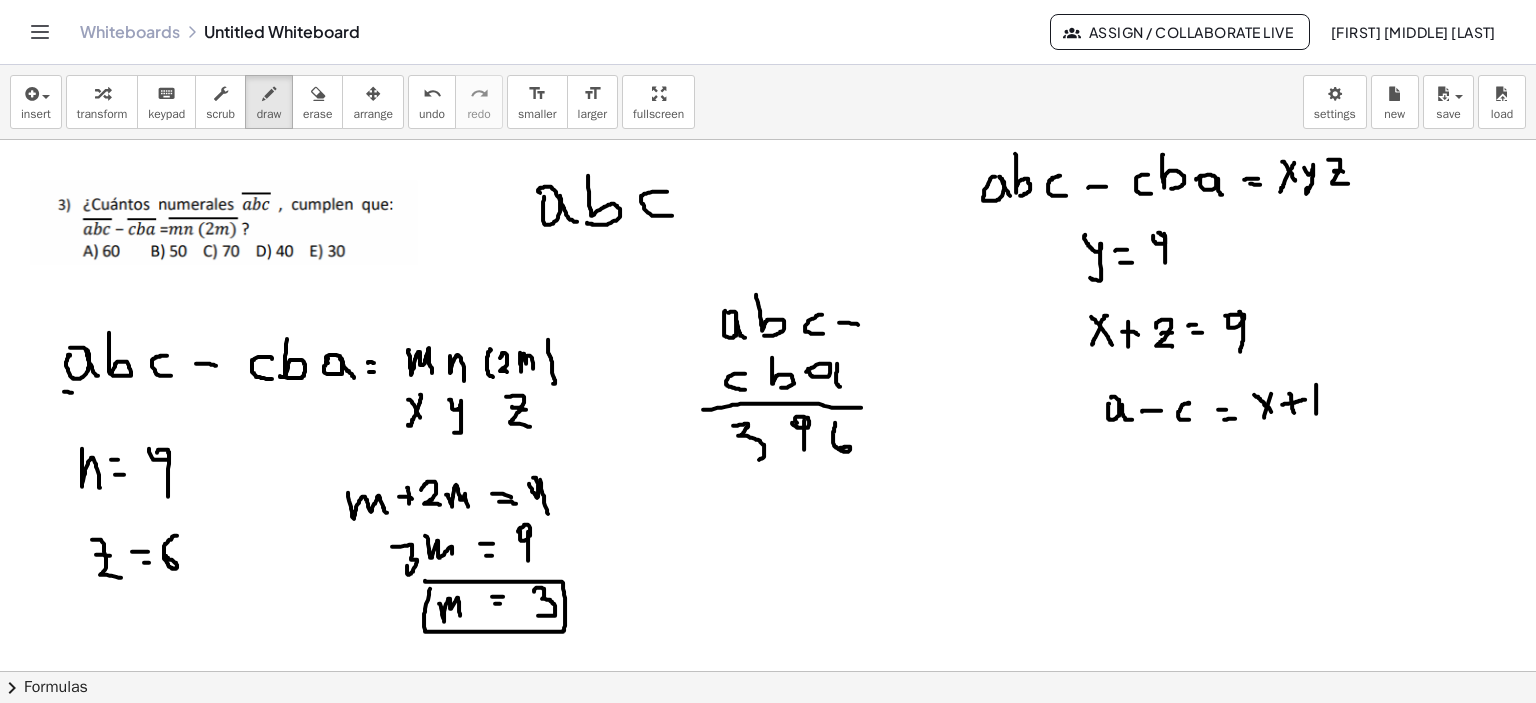 drag, startPoint x: 733, startPoint y: 425, endPoint x: 742, endPoint y: 455, distance: 31.320919 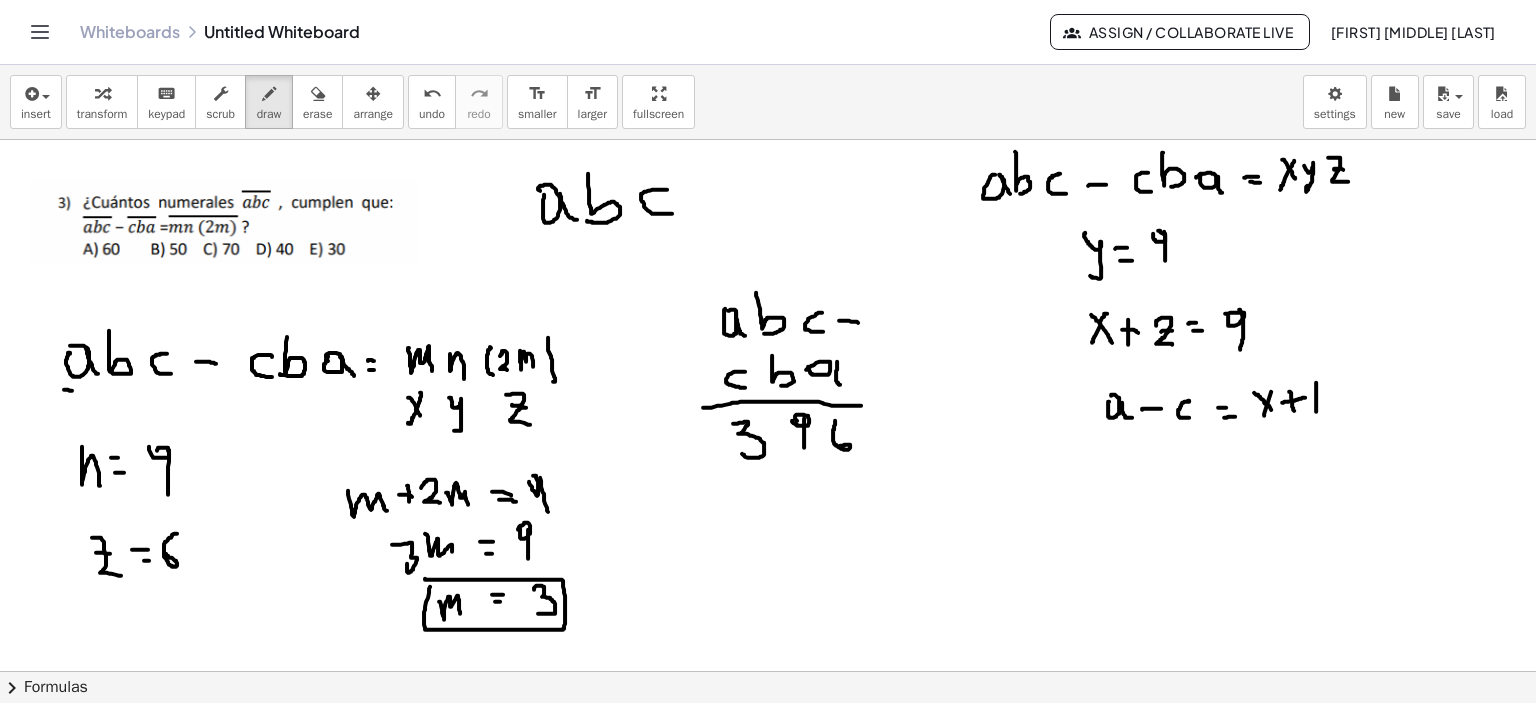 scroll, scrollTop: 0, scrollLeft: 0, axis: both 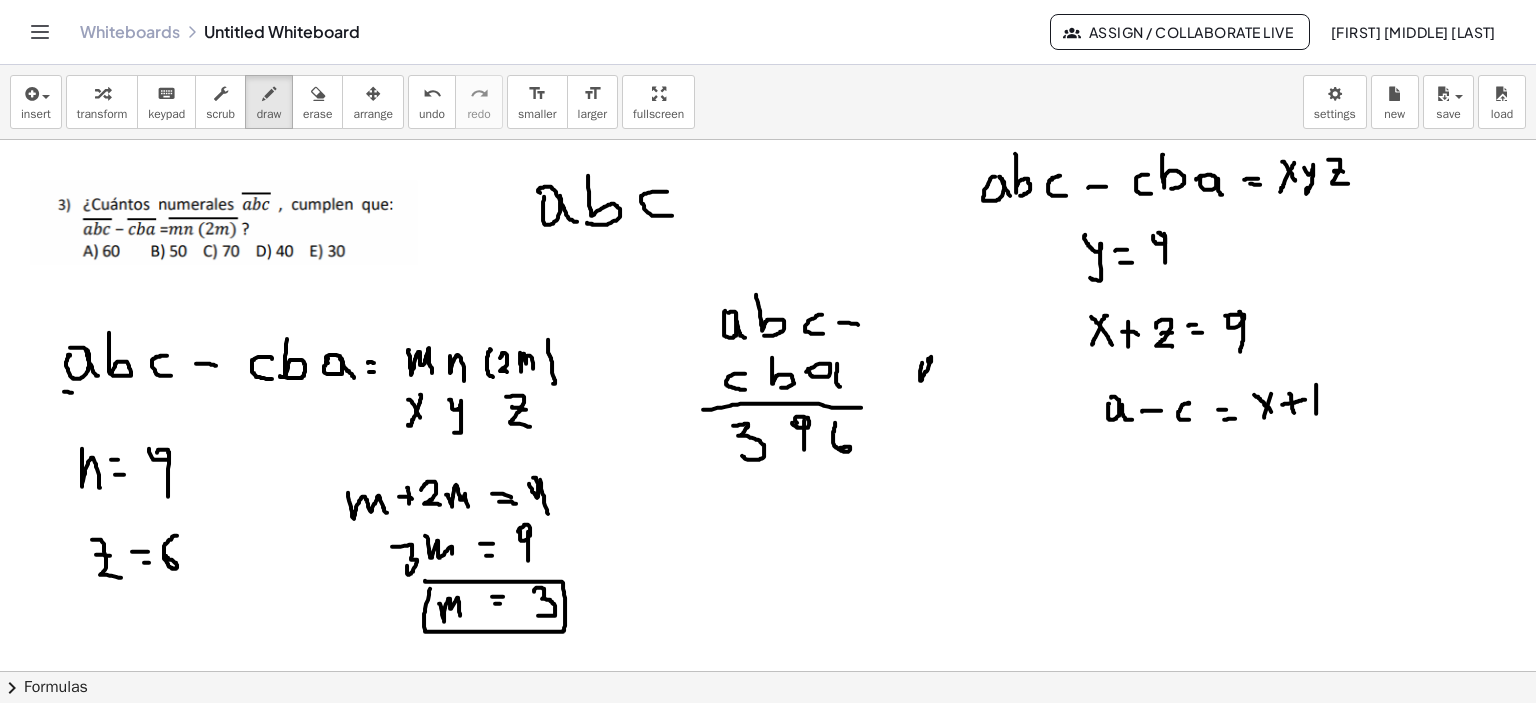drag, startPoint x: 920, startPoint y: 378, endPoint x: 924, endPoint y: 367, distance: 11.7046995 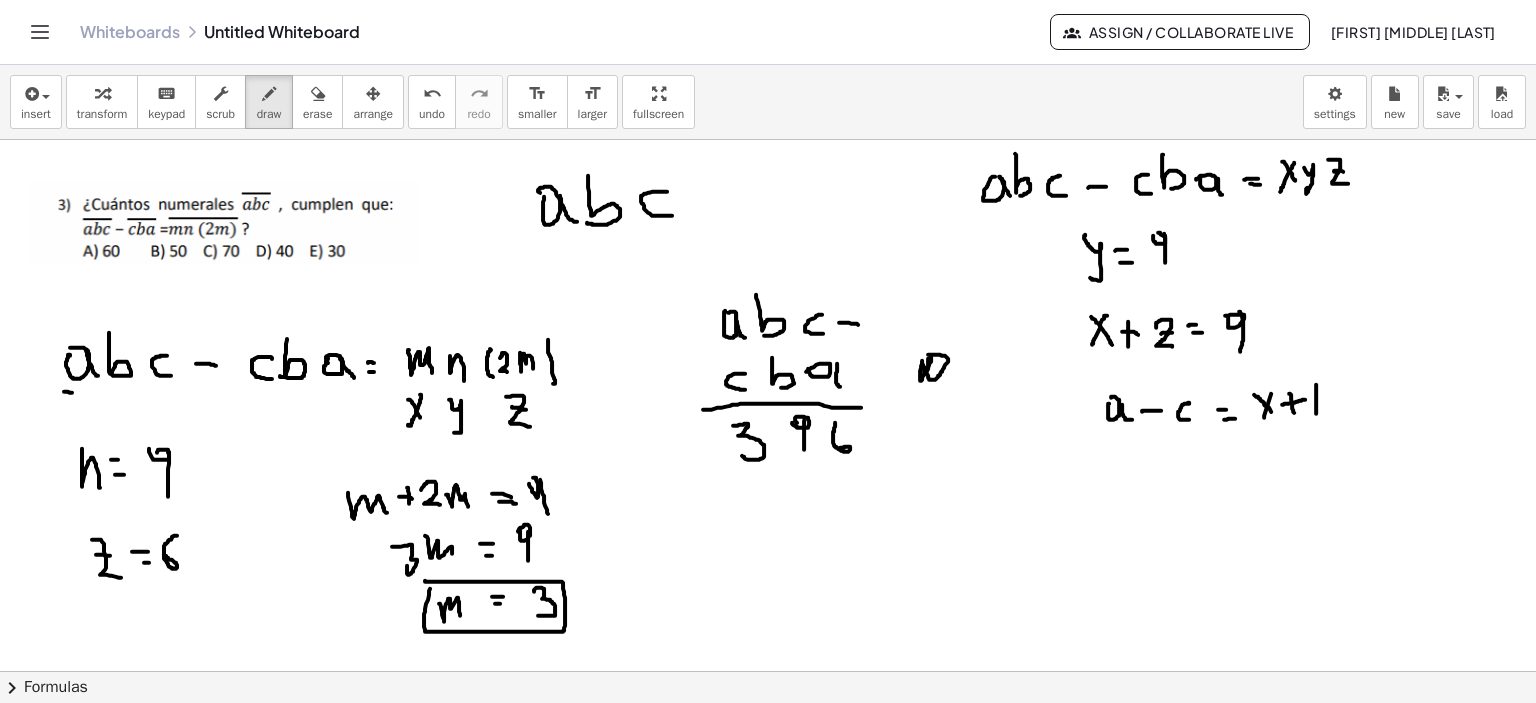 click at bounding box center [768, 672] 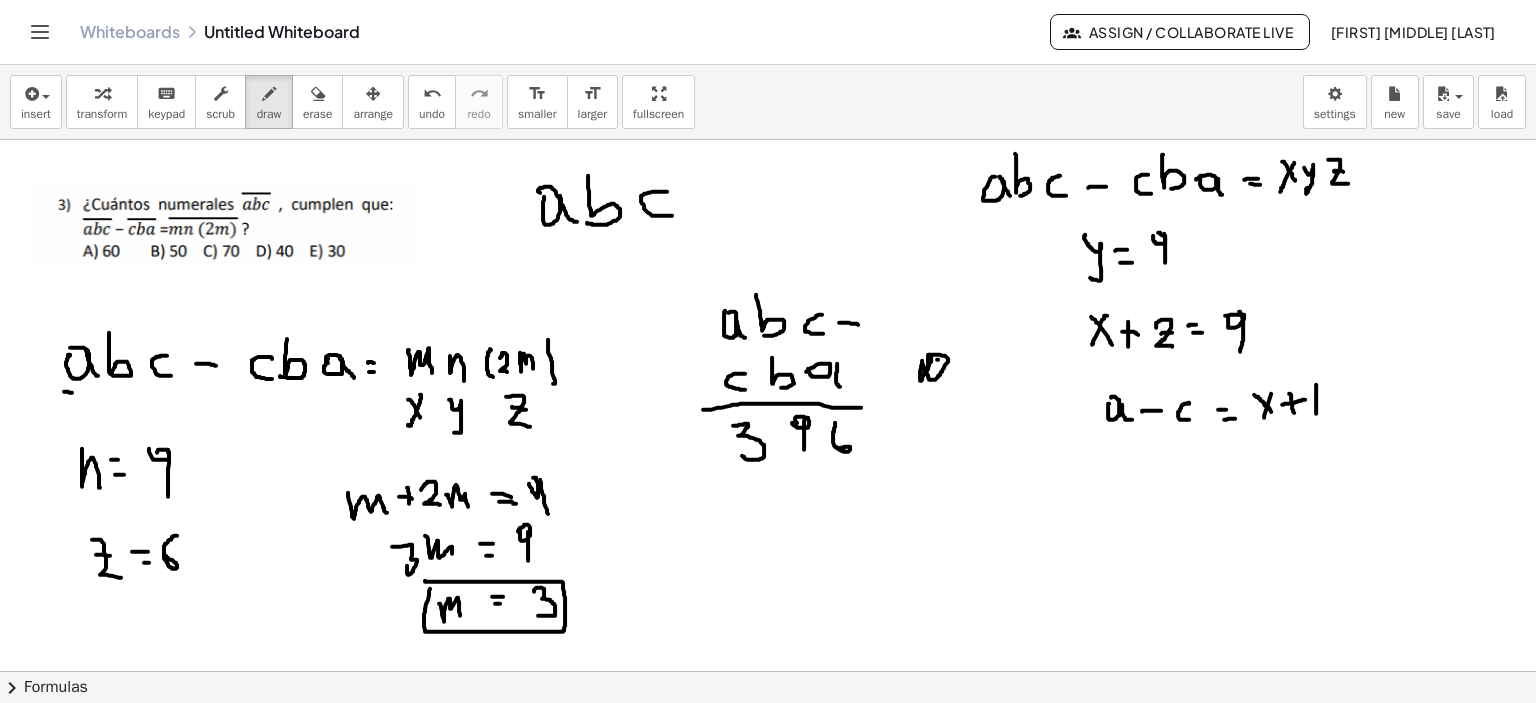 drag, startPoint x: 937, startPoint y: 359, endPoint x: 948, endPoint y: 378, distance: 21.954498 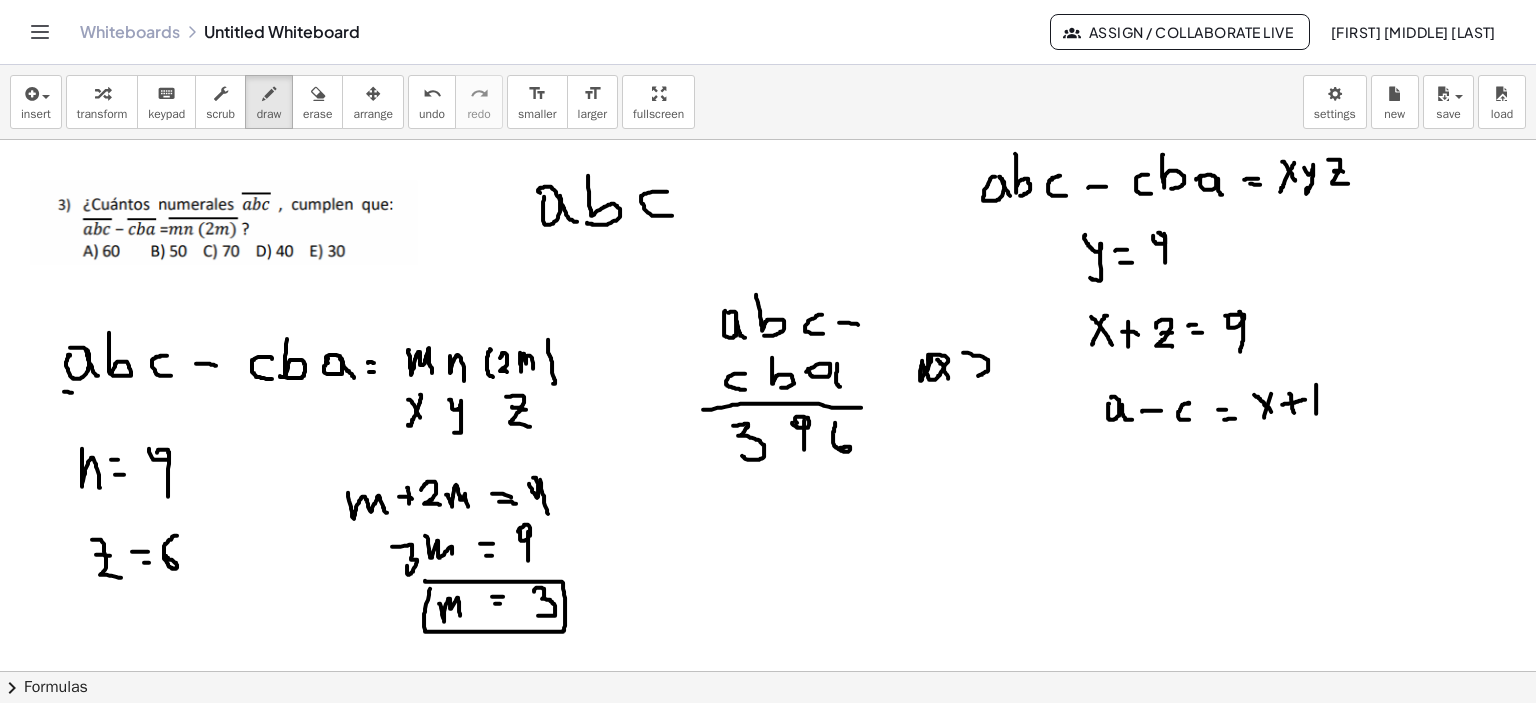 drag, startPoint x: 963, startPoint y: 352, endPoint x: 975, endPoint y: 372, distance: 23.323807 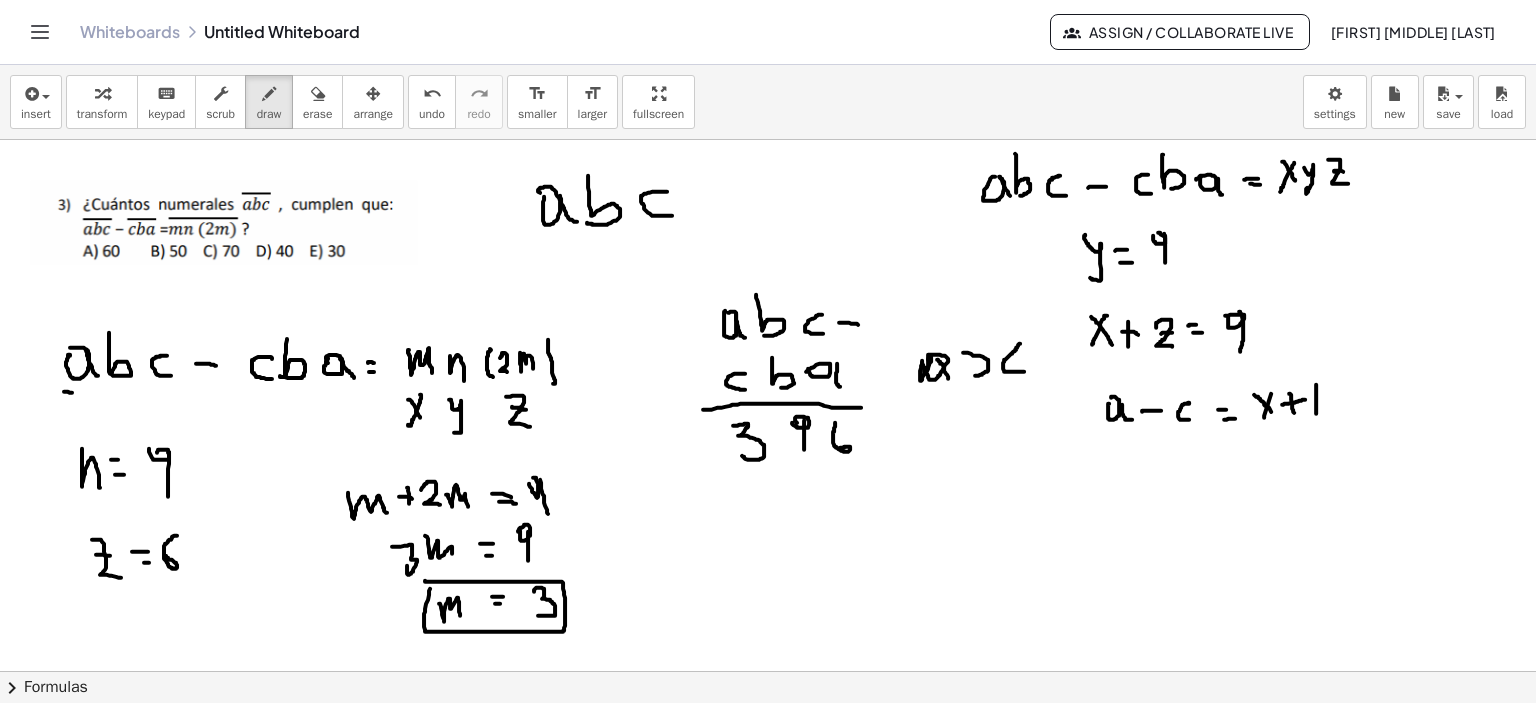 drag, startPoint x: 1020, startPoint y: 343, endPoint x: 1025, endPoint y: 371, distance: 28.442924 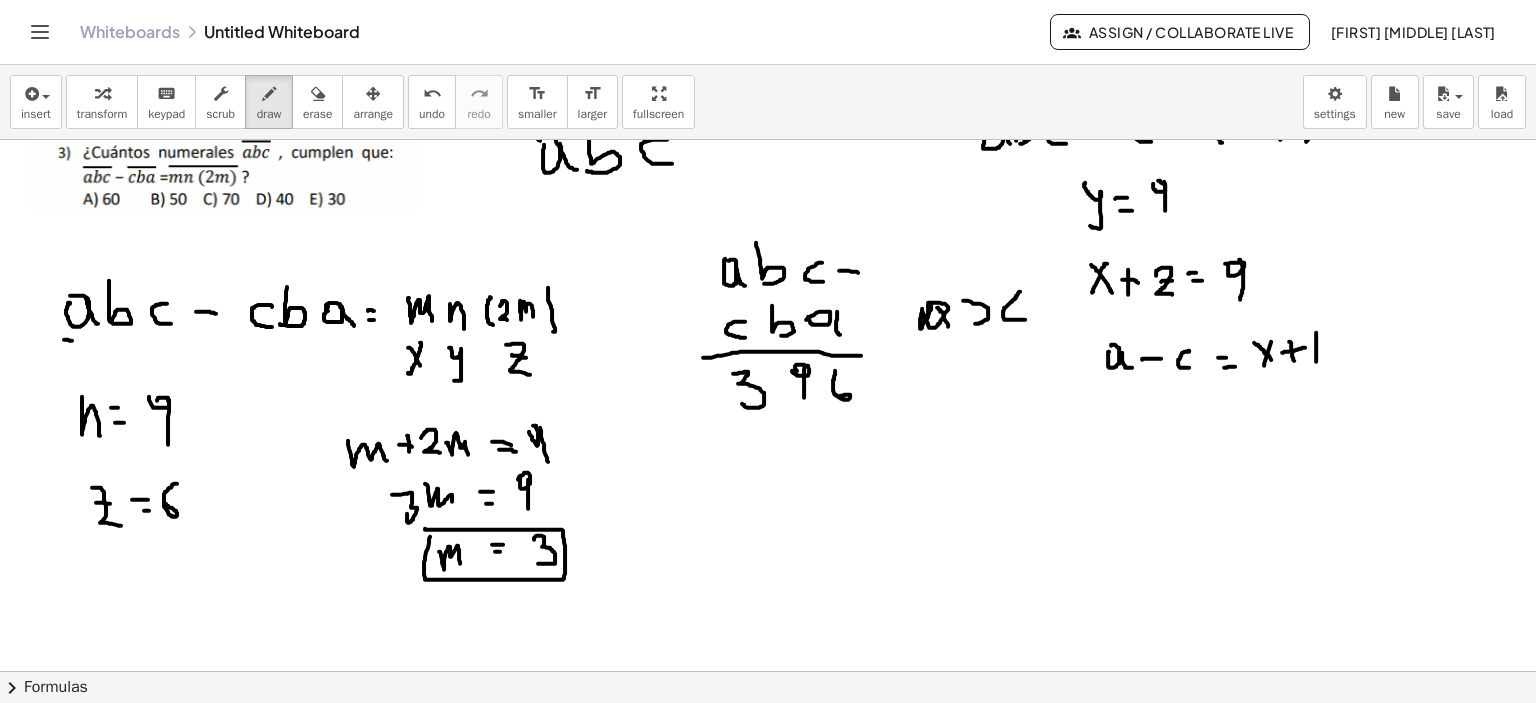 scroll, scrollTop: 100, scrollLeft: 0, axis: vertical 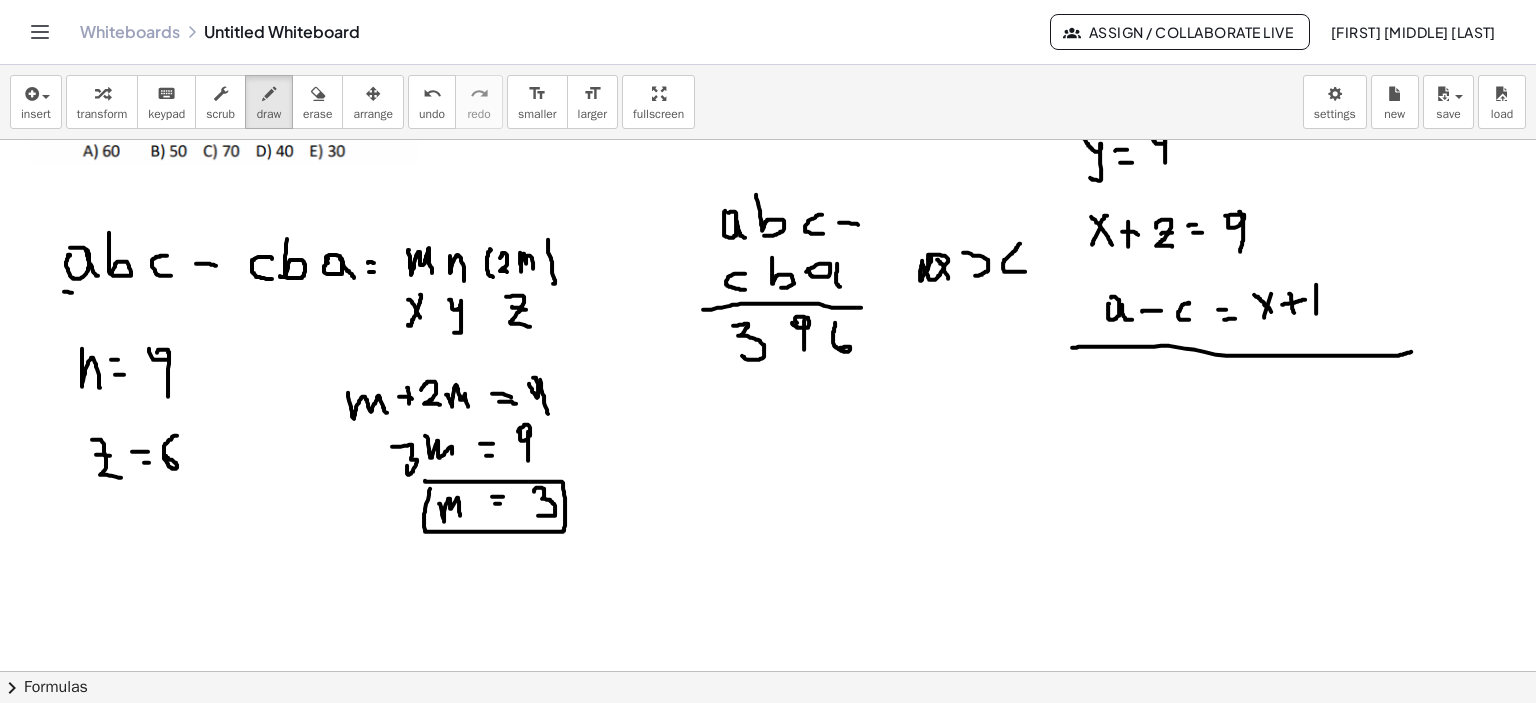 drag, startPoint x: 1072, startPoint y: 347, endPoint x: 1417, endPoint y: 348, distance: 345.00143 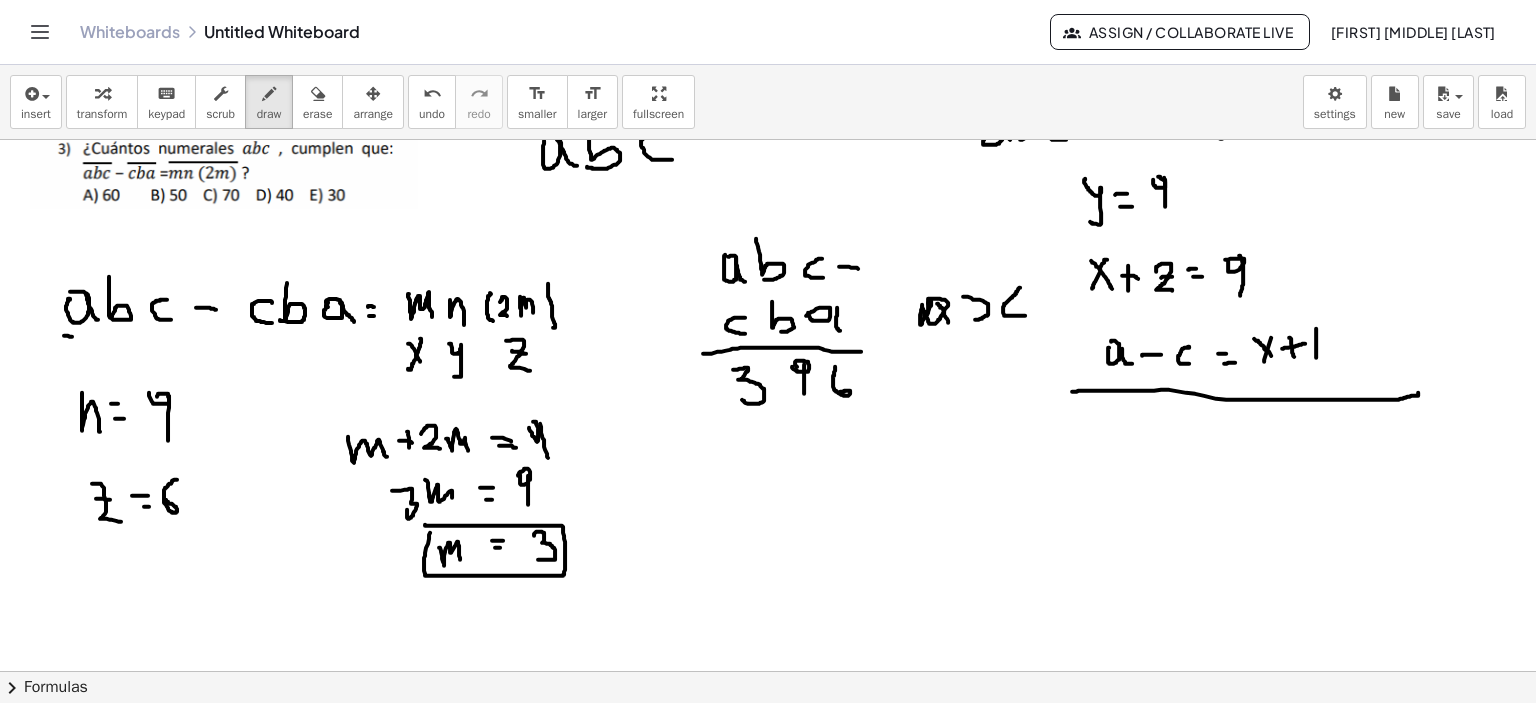scroll, scrollTop: 0, scrollLeft: 0, axis: both 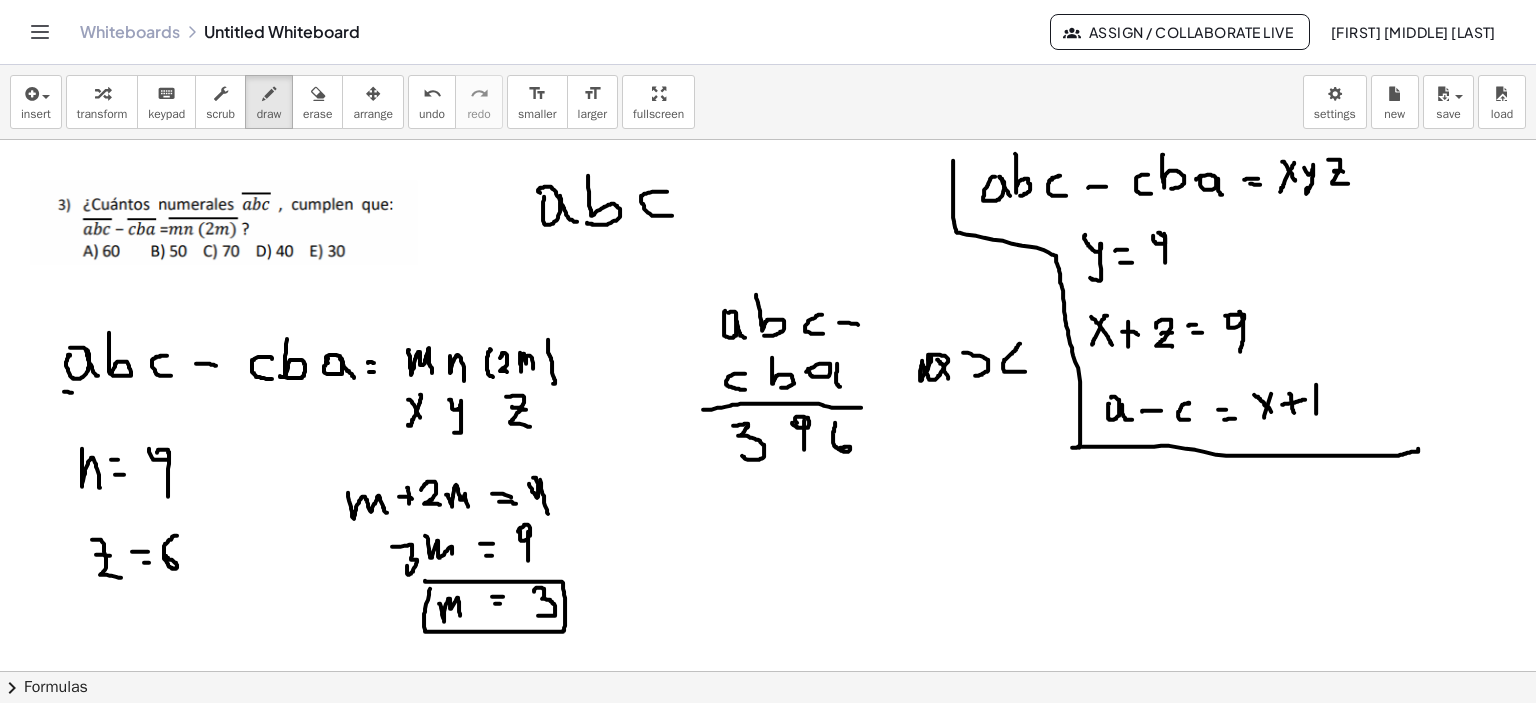 drag, startPoint x: 1079, startPoint y: 447, endPoint x: 953, endPoint y: 160, distance: 313.44058 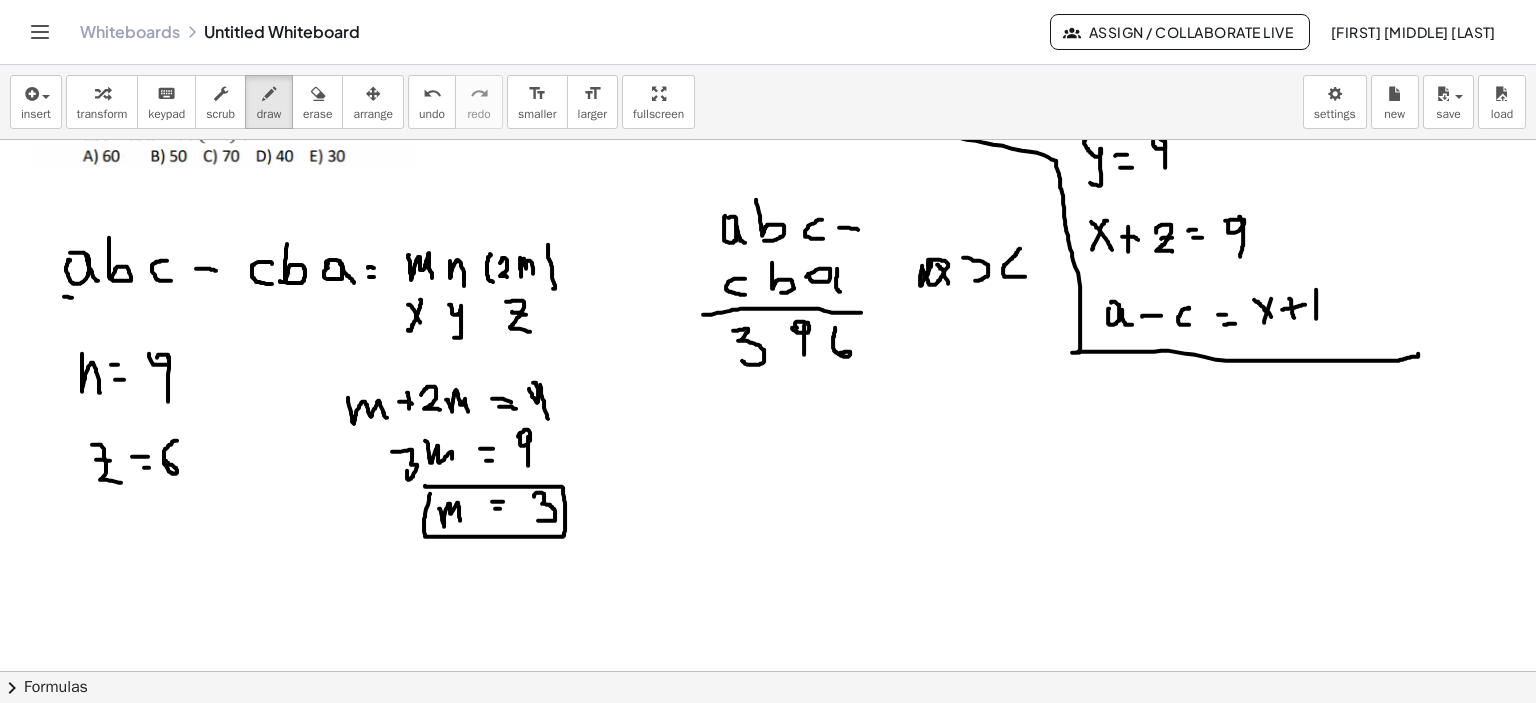 scroll, scrollTop: 100, scrollLeft: 0, axis: vertical 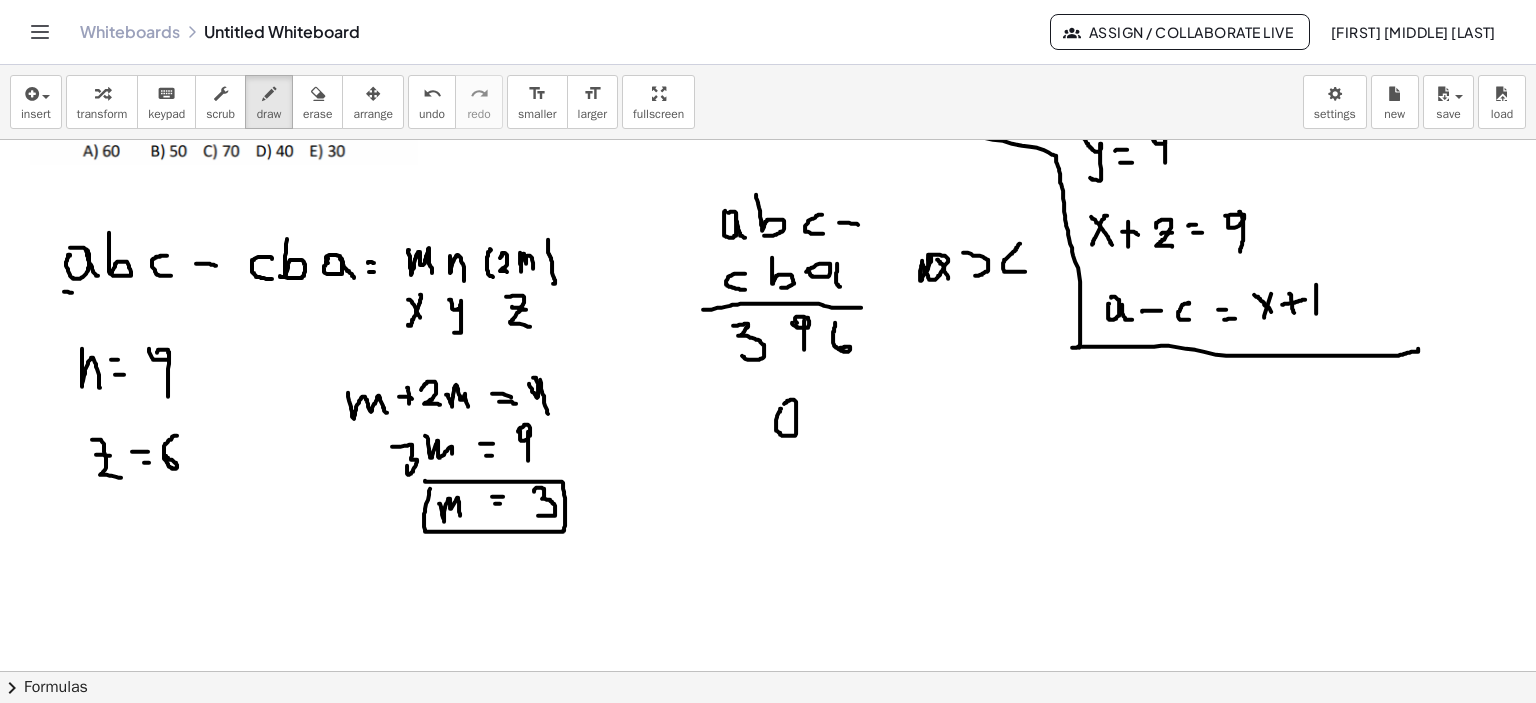 click at bounding box center (768, 572) 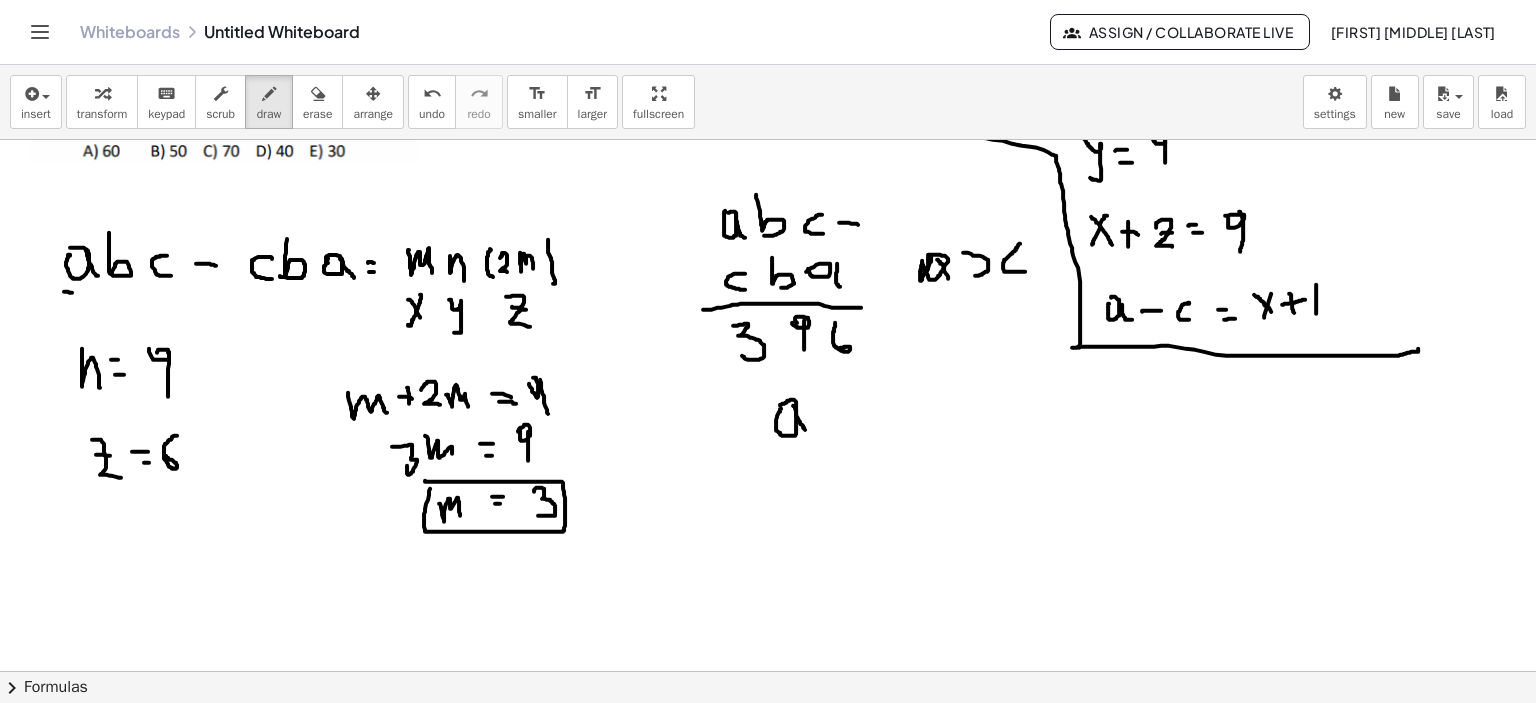 drag, startPoint x: 793, startPoint y: 405, endPoint x: 805, endPoint y: 429, distance: 26.832815 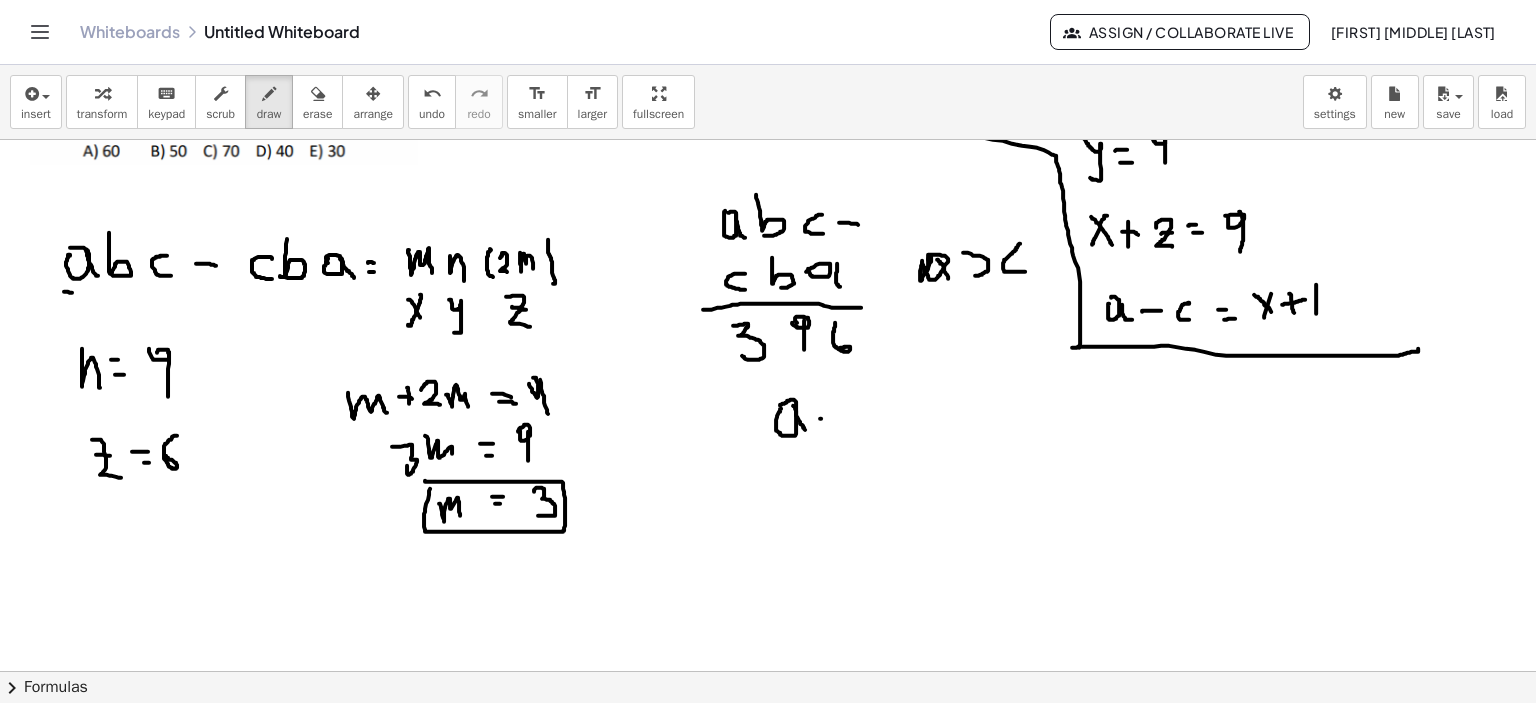drag, startPoint x: 820, startPoint y: 418, endPoint x: 852, endPoint y: 412, distance: 32.55764 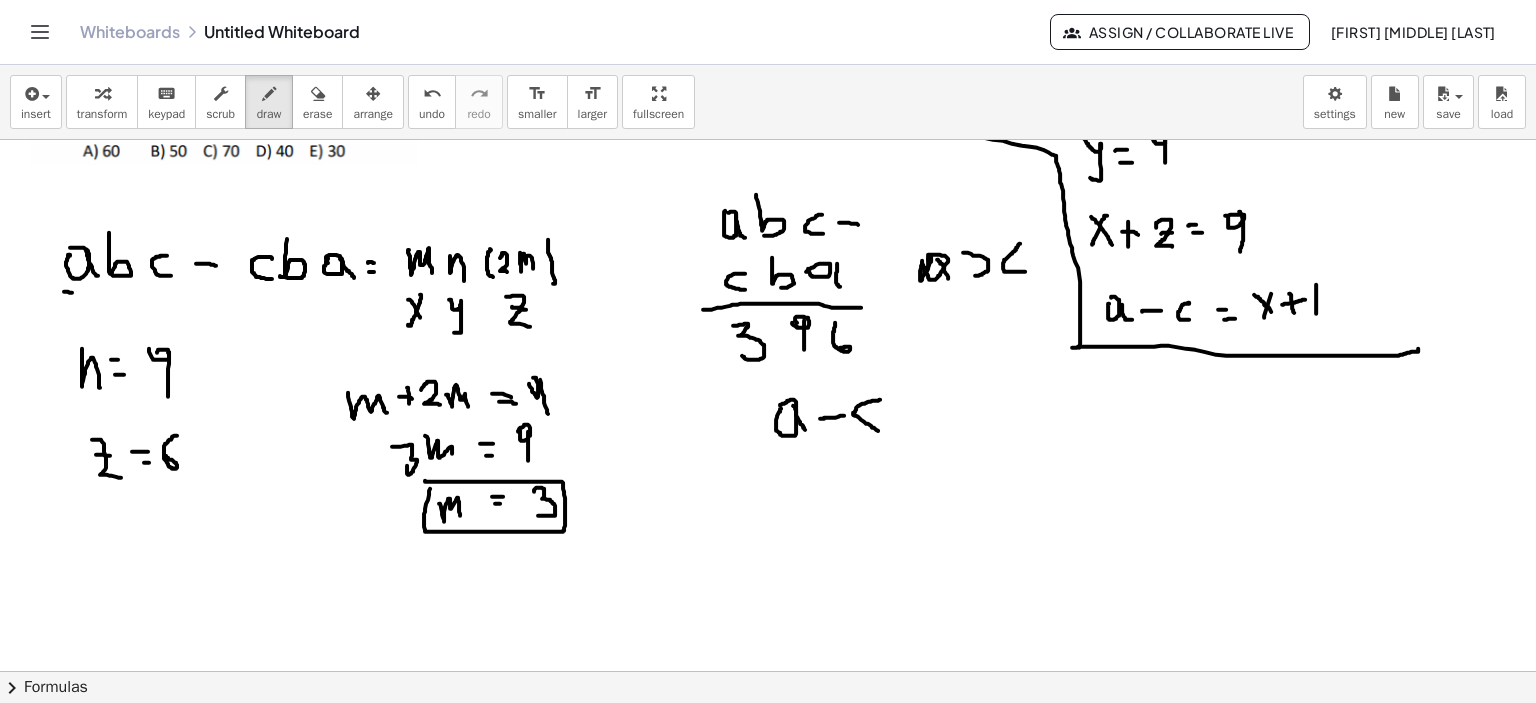 drag, startPoint x: 880, startPoint y: 399, endPoint x: 885, endPoint y: 427, distance: 28.442924 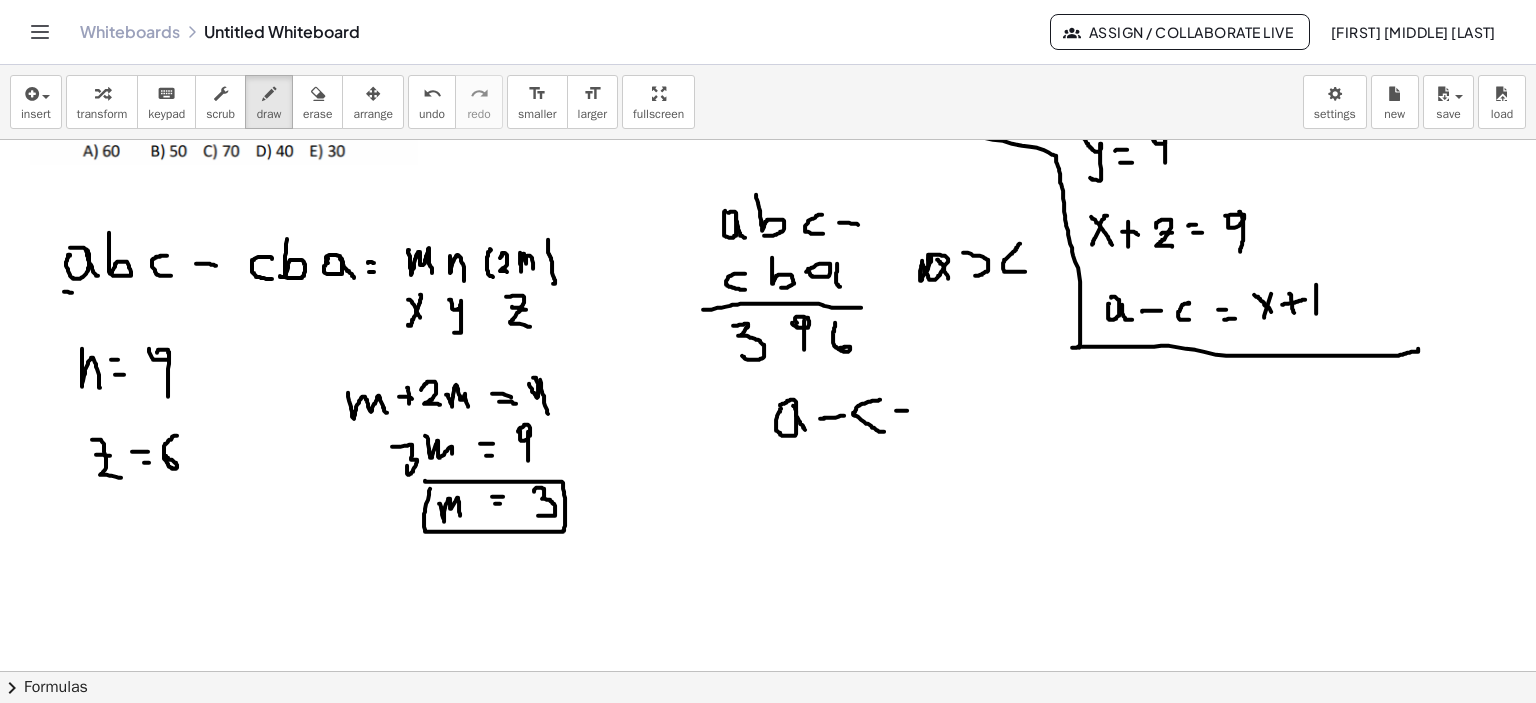 drag, startPoint x: 898, startPoint y: 410, endPoint x: 909, endPoint y: 410, distance: 11 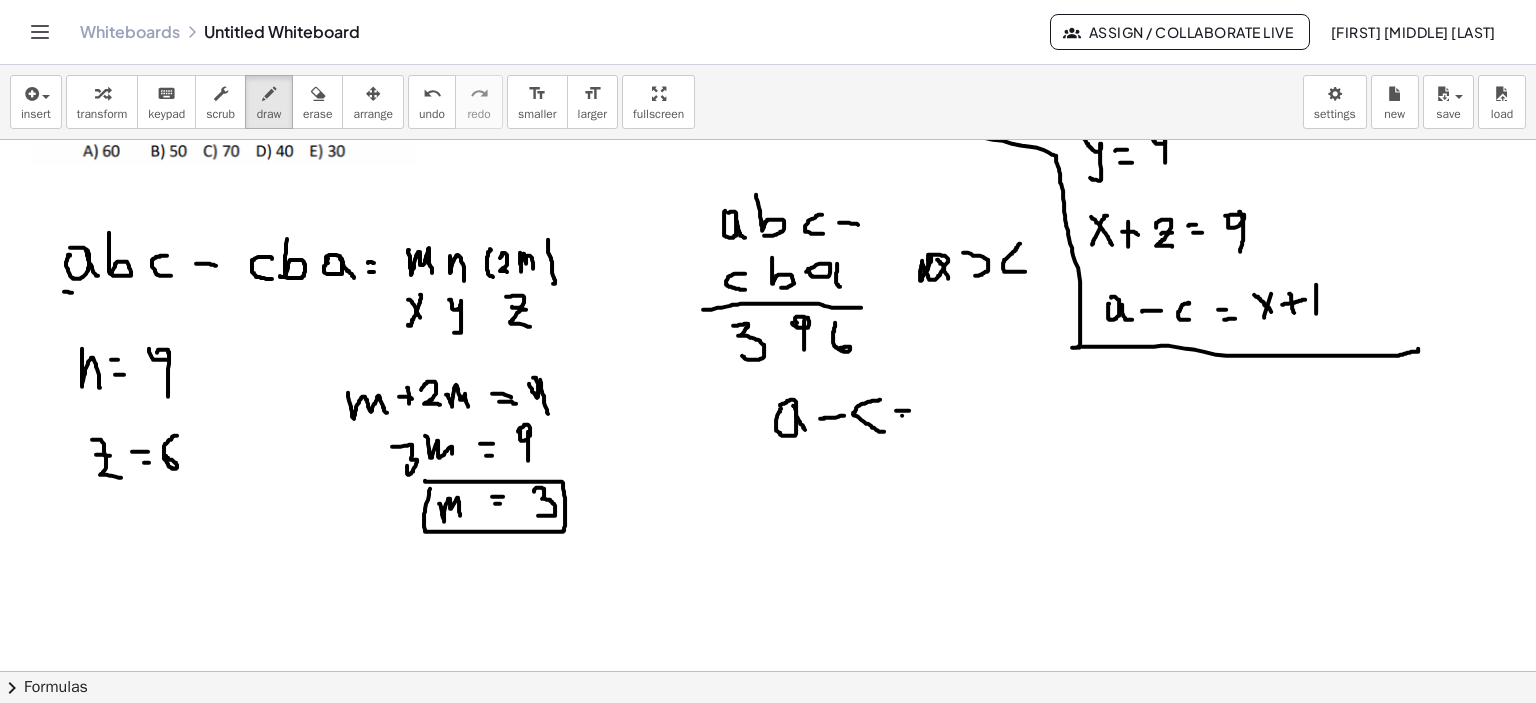 drag, startPoint x: 902, startPoint y: 415, endPoint x: 917, endPoint y: 415, distance: 15 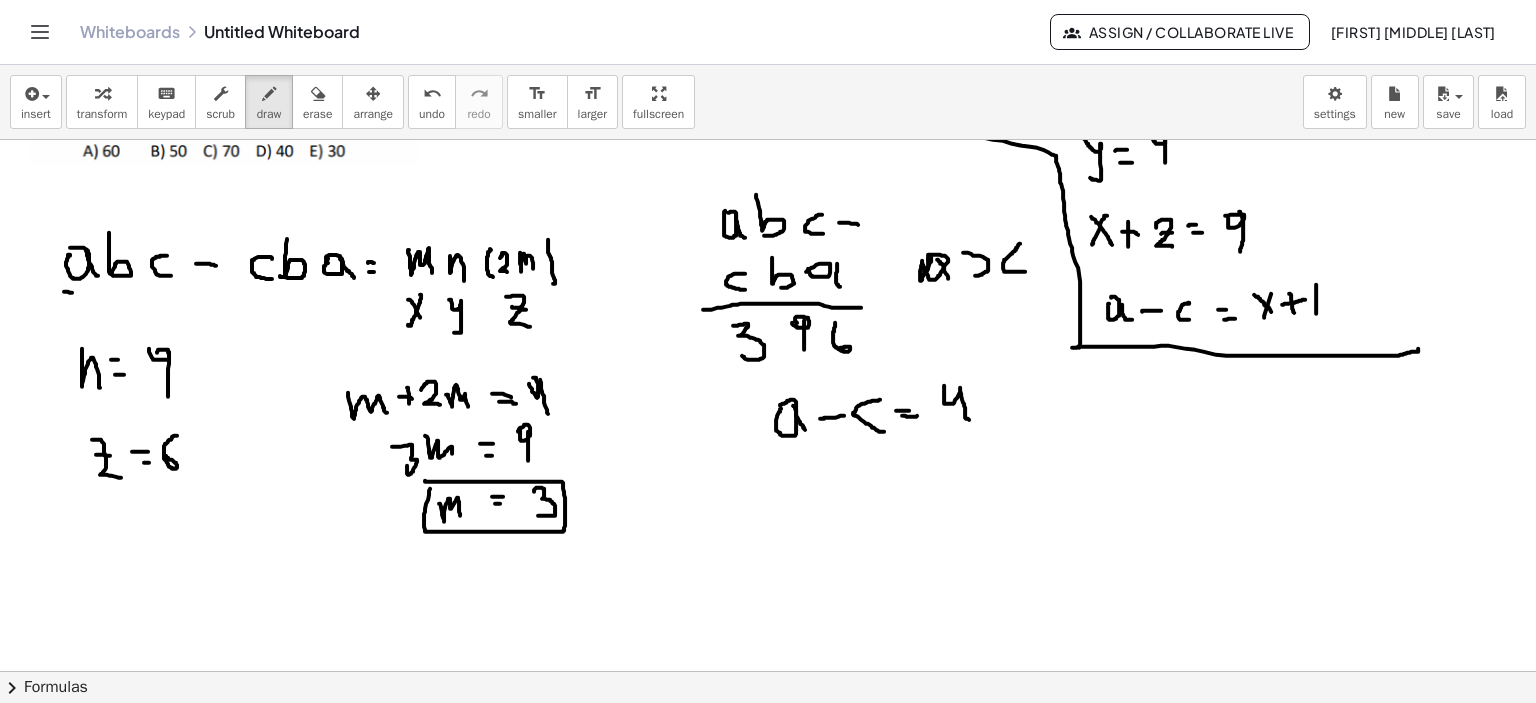 drag, startPoint x: 944, startPoint y: 385, endPoint x: 969, endPoint y: 419, distance: 42.201897 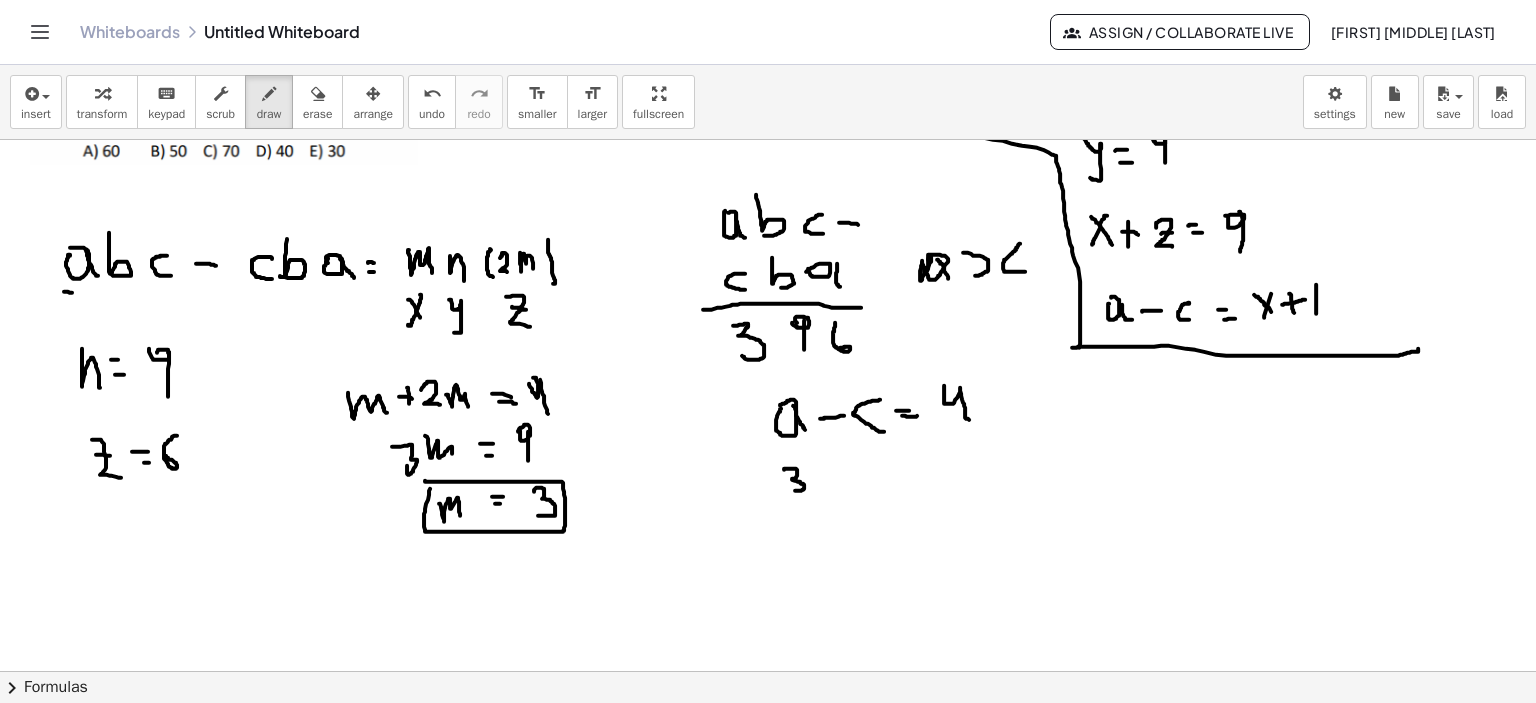 drag, startPoint x: 784, startPoint y: 469, endPoint x: 792, endPoint y: 490, distance: 22.472204 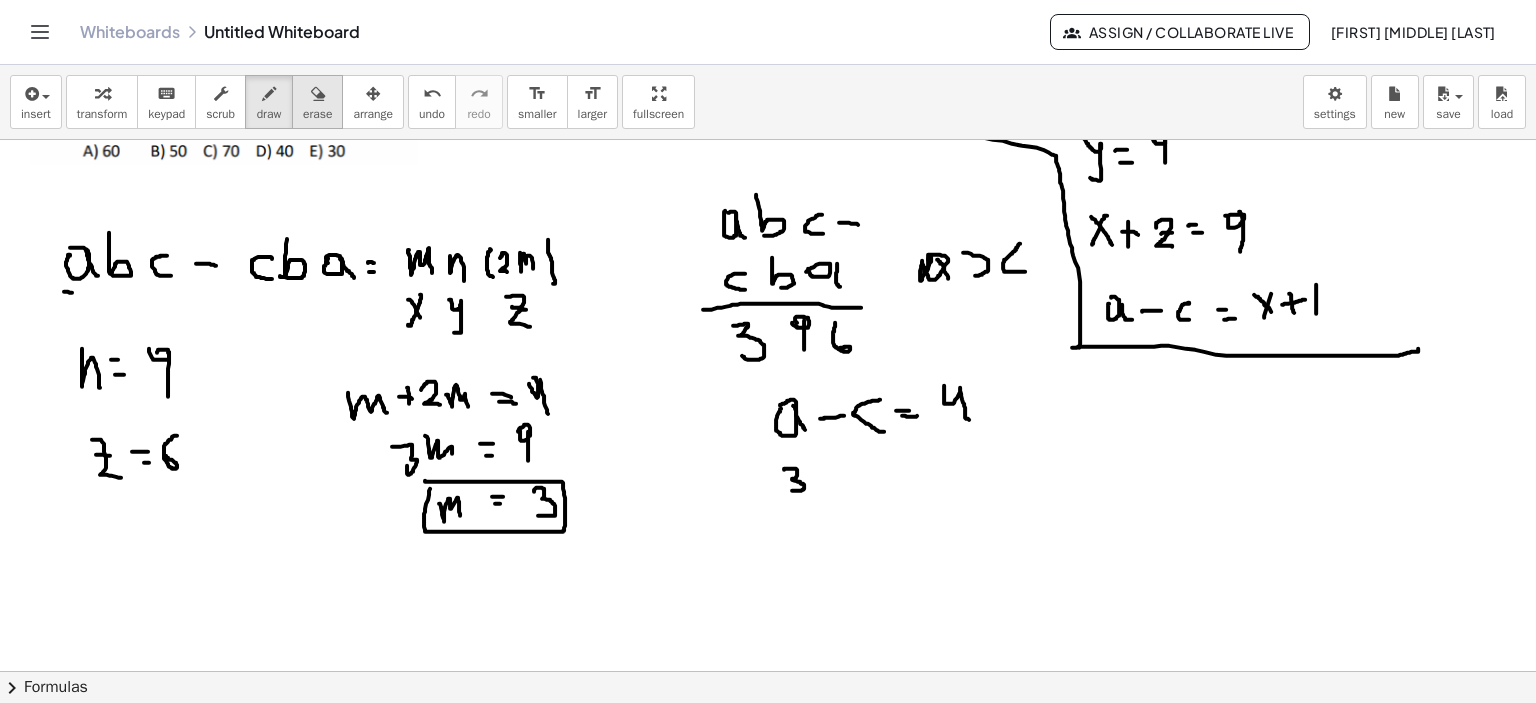 click at bounding box center (318, 94) 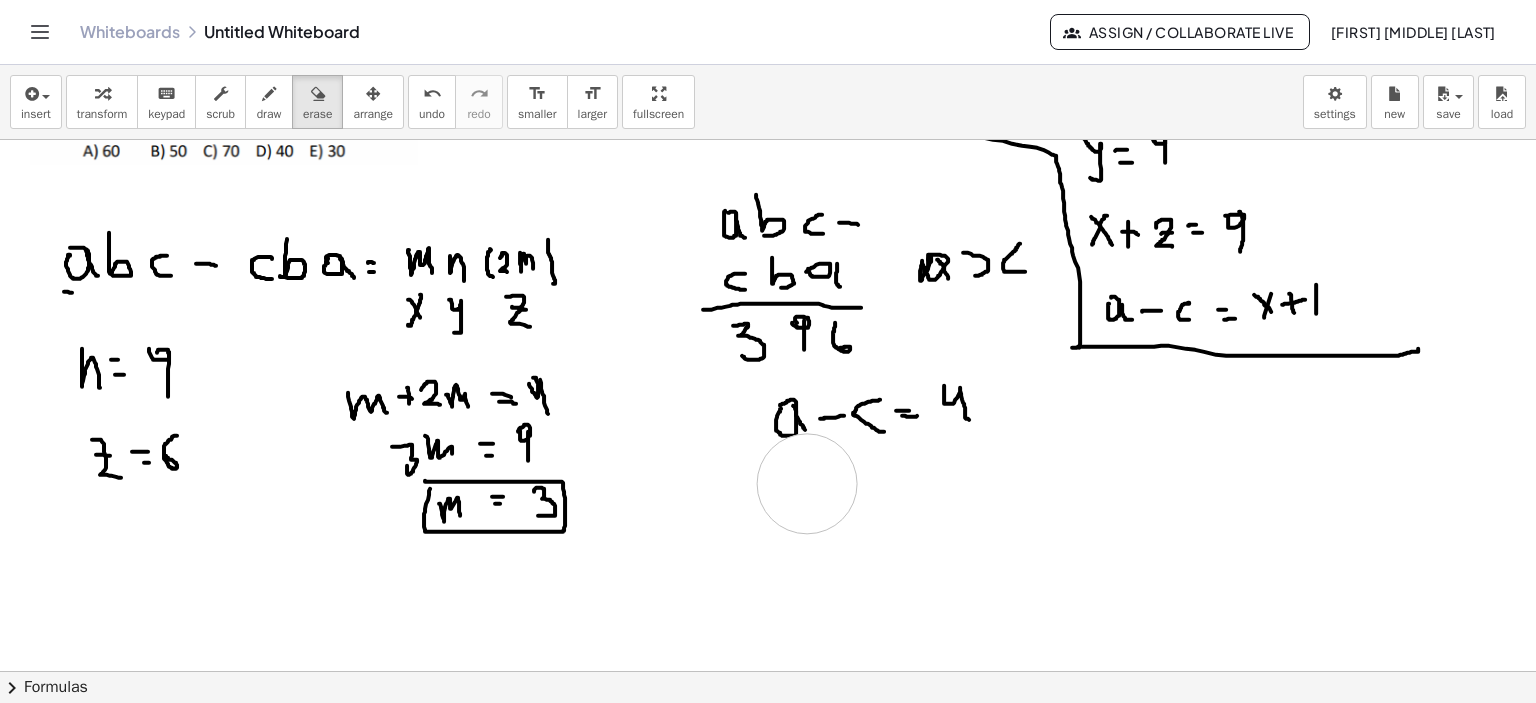 click at bounding box center (768, 572) 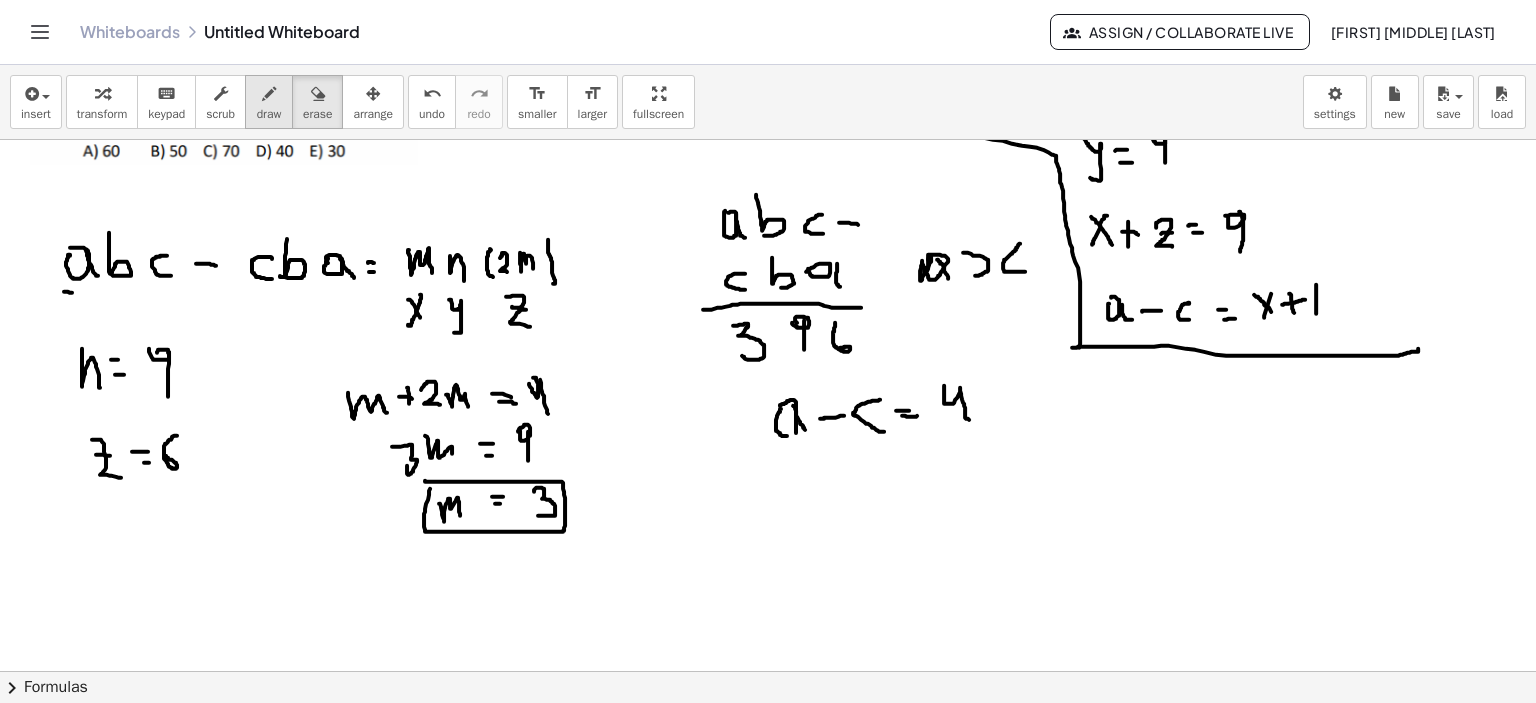 click at bounding box center [269, 94] 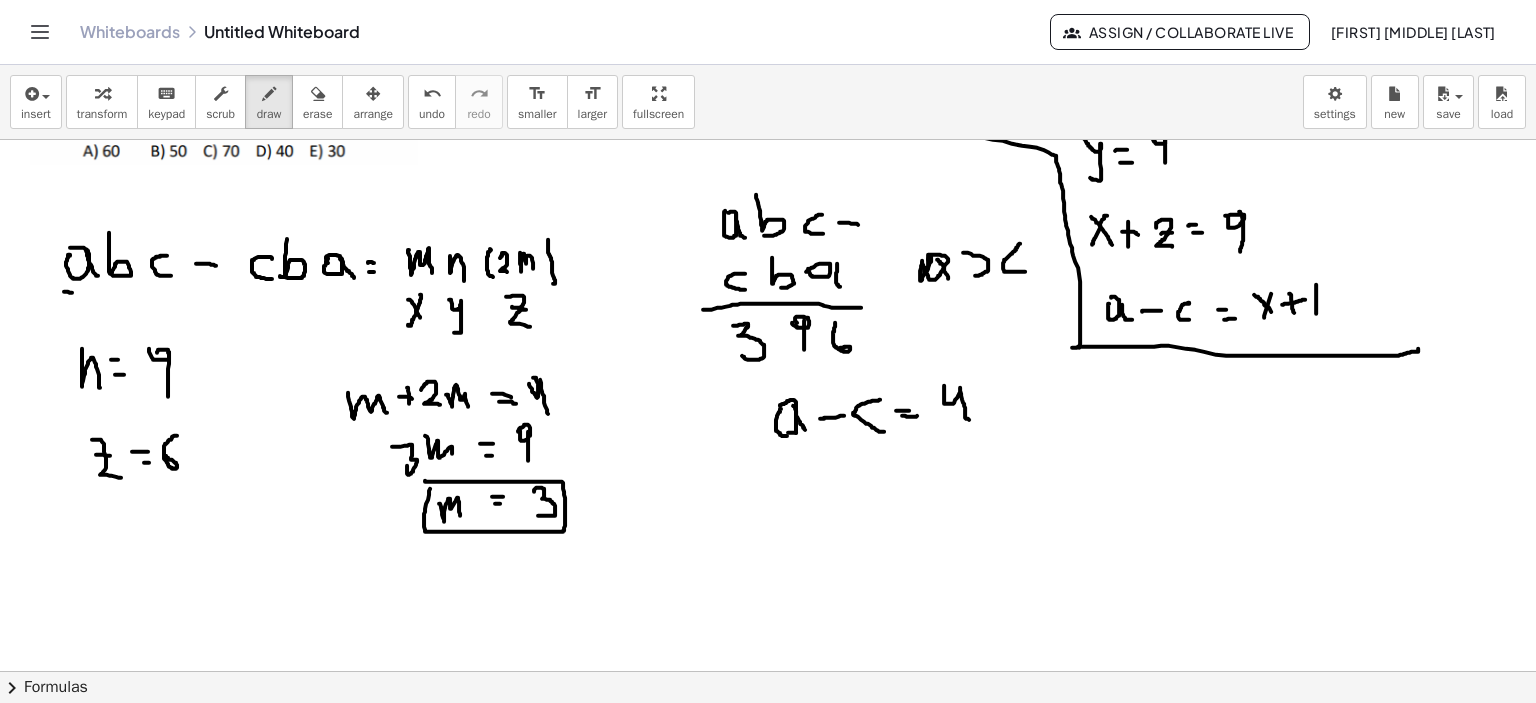 drag, startPoint x: 788, startPoint y: 432, endPoint x: 803, endPoint y: 425, distance: 16.552946 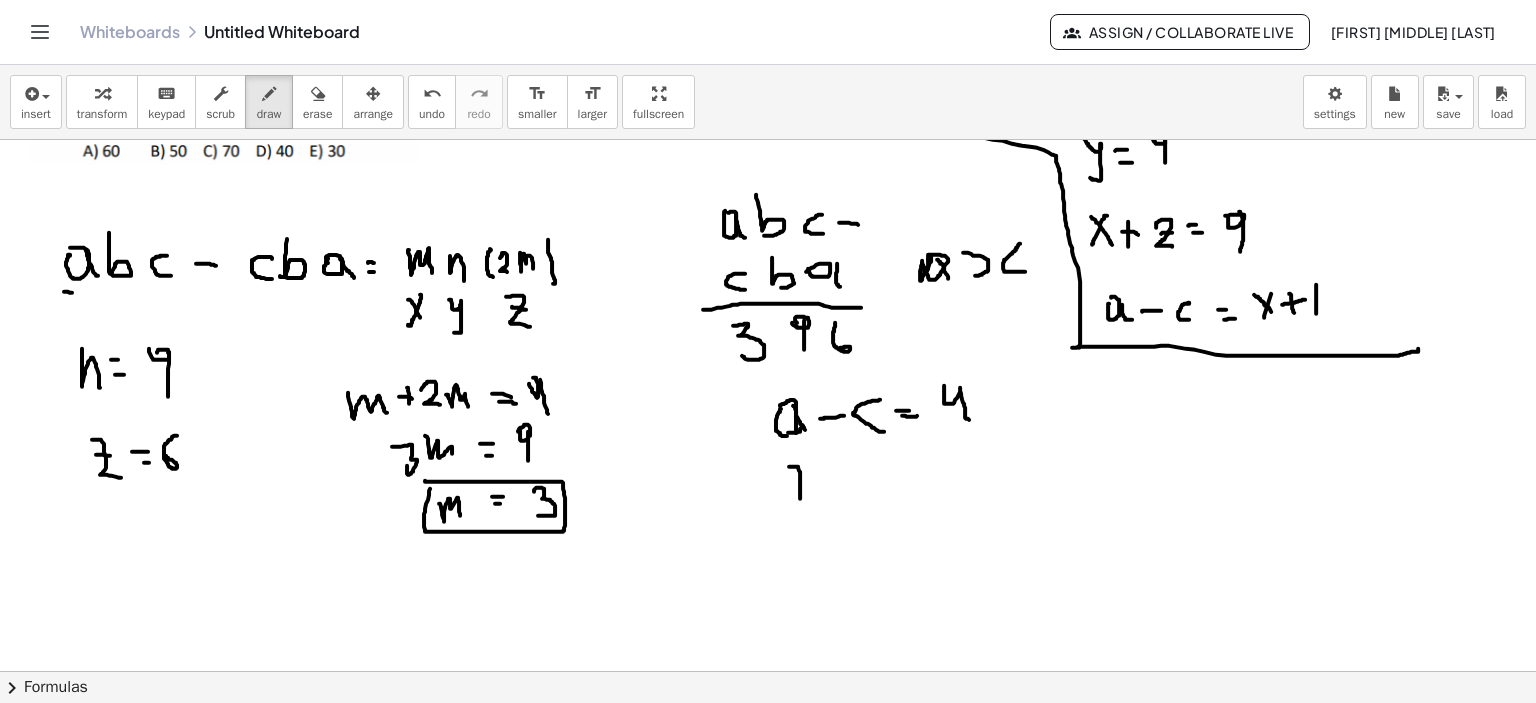 drag, startPoint x: 789, startPoint y: 466, endPoint x: 792, endPoint y: 491, distance: 25.179358 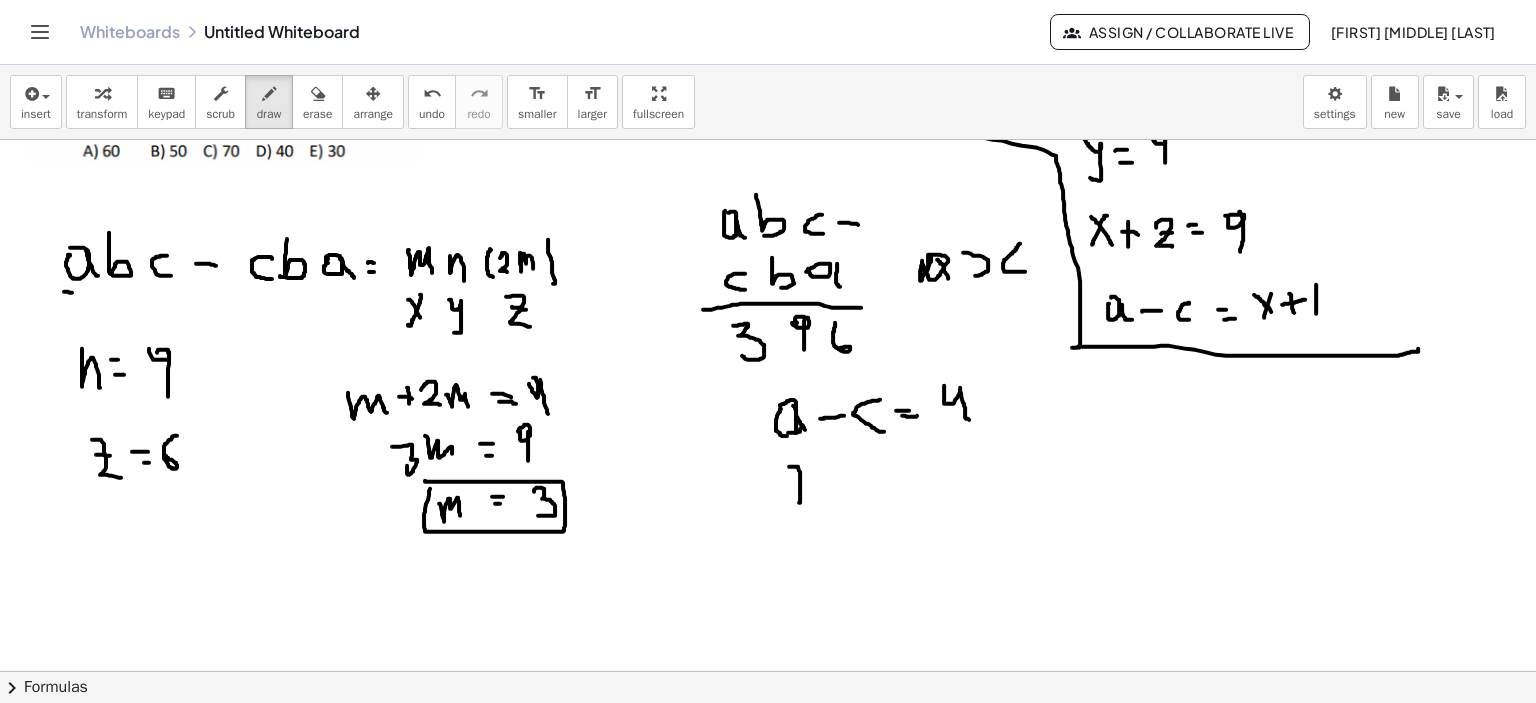 click at bounding box center [768, 572] 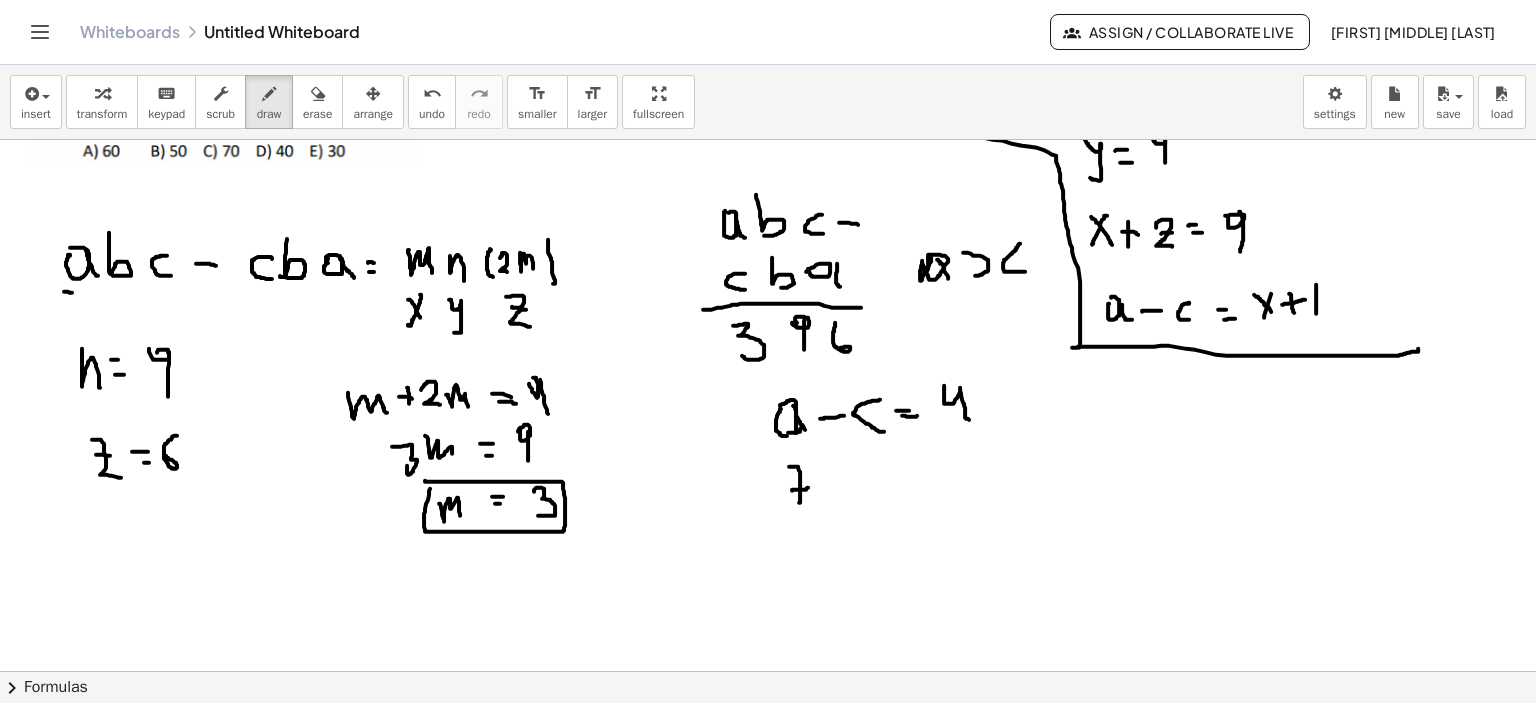 drag, startPoint x: 832, startPoint y: 480, endPoint x: 845, endPoint y: 480, distance: 13 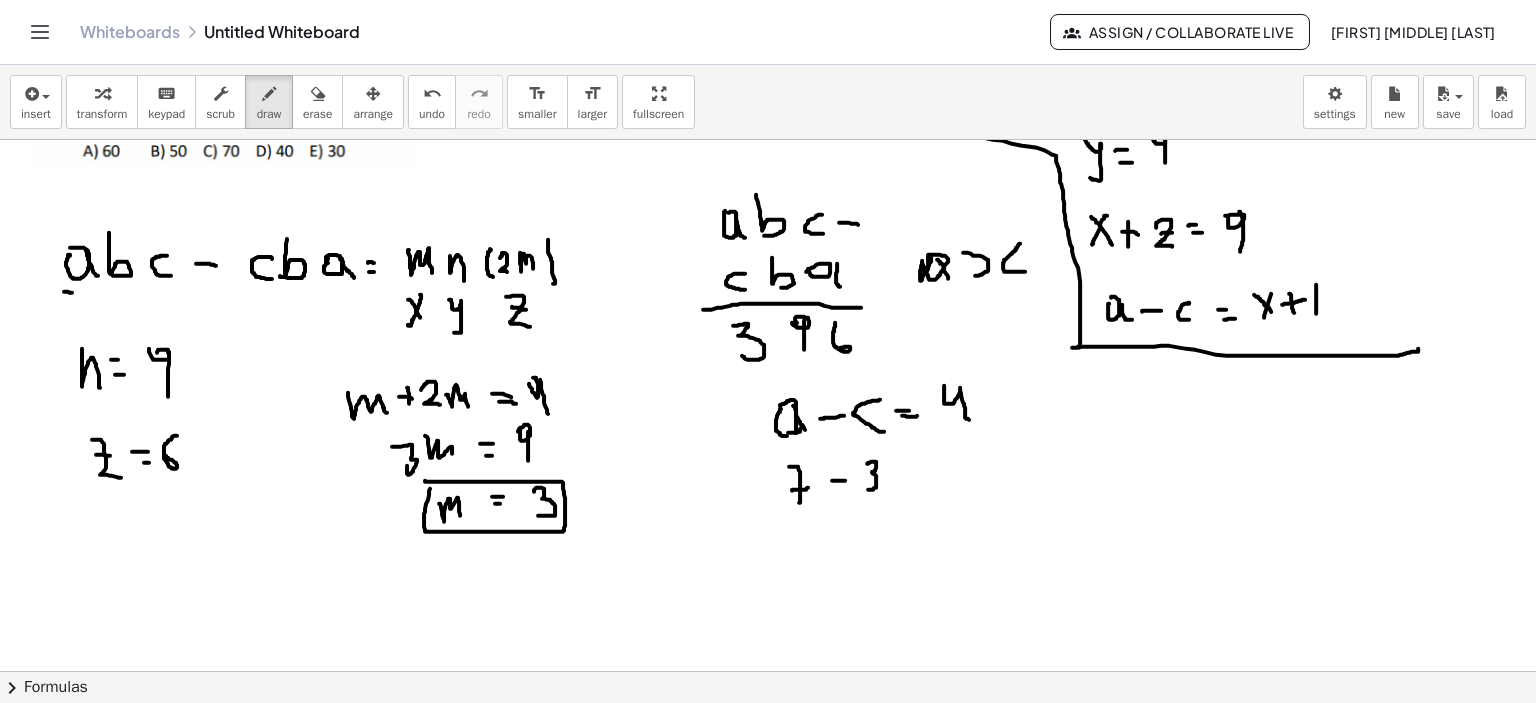drag, startPoint x: 867, startPoint y: 463, endPoint x: 867, endPoint y: 485, distance: 22 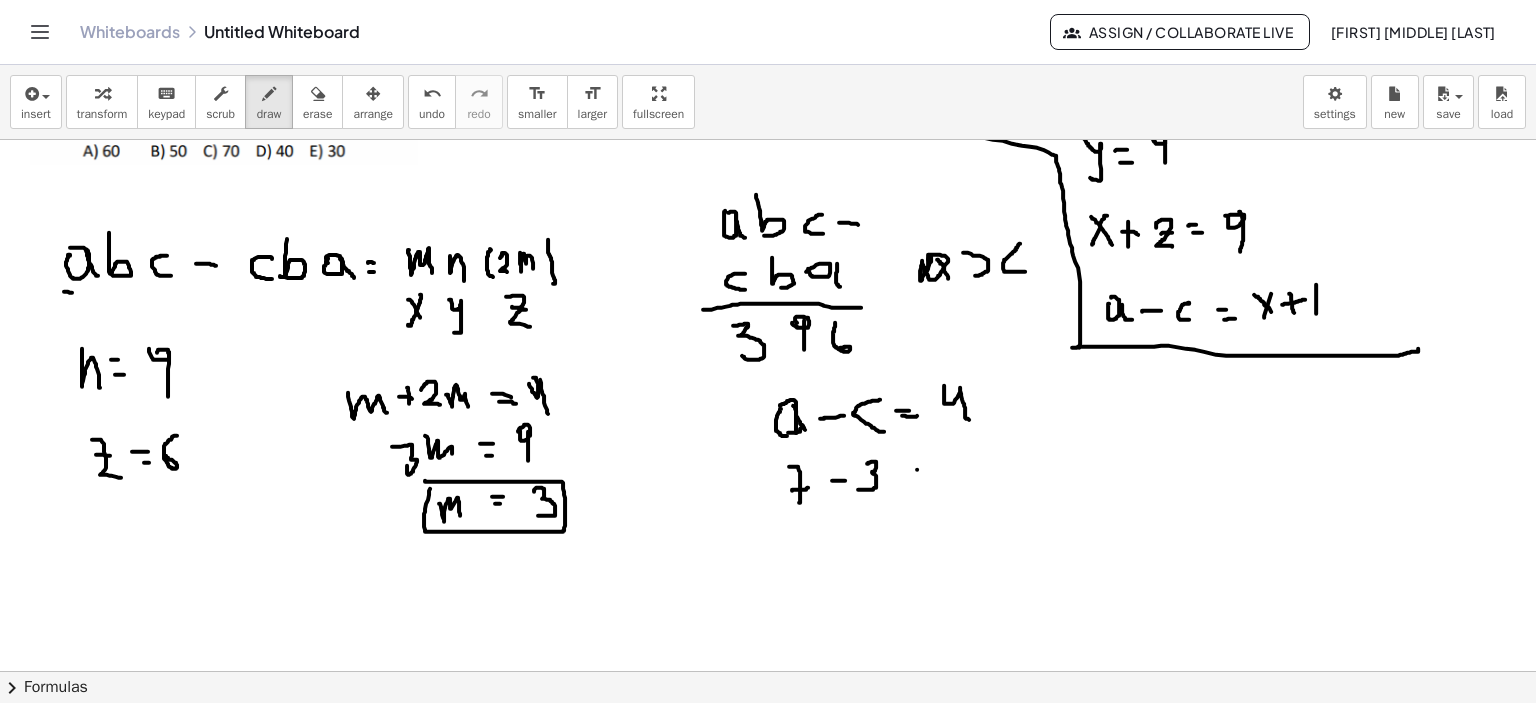 click at bounding box center (768, 572) 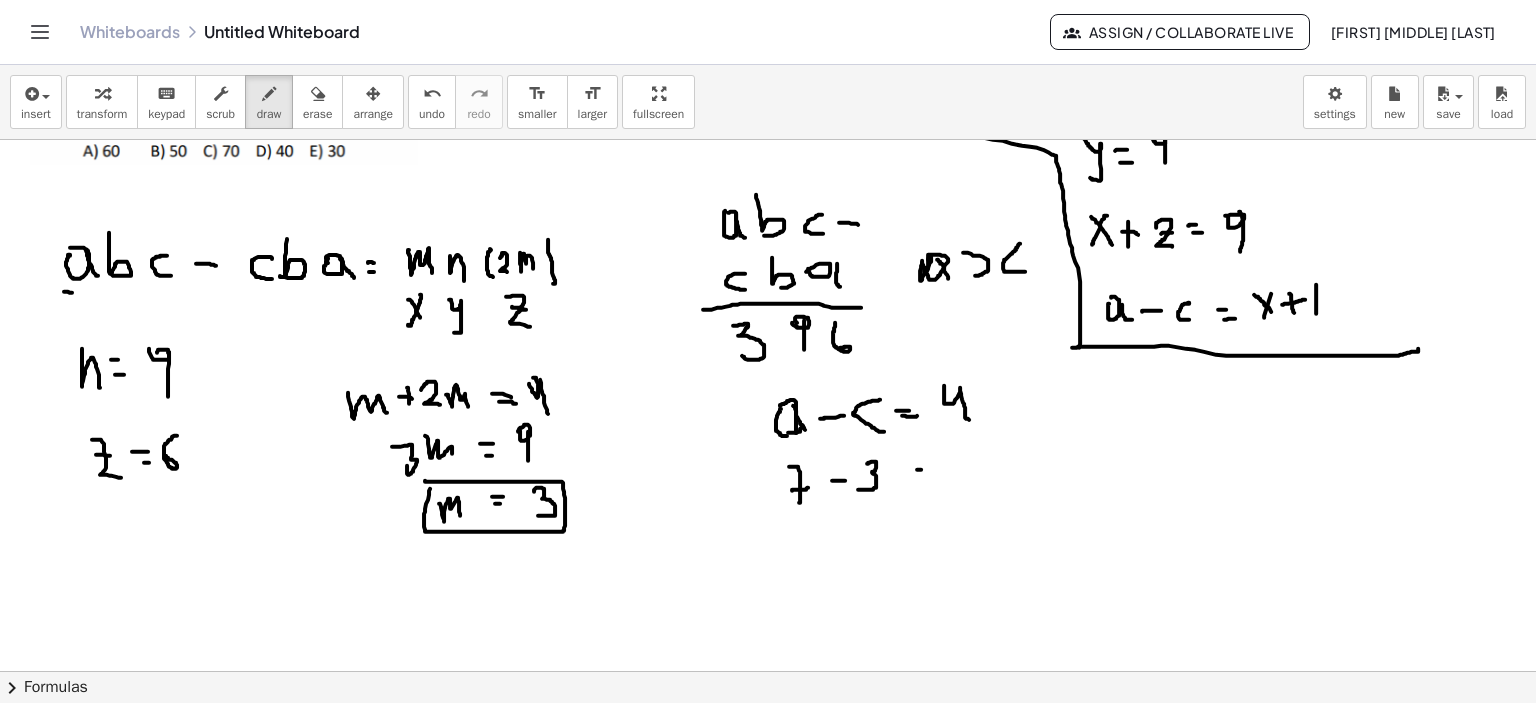 click at bounding box center (768, 572) 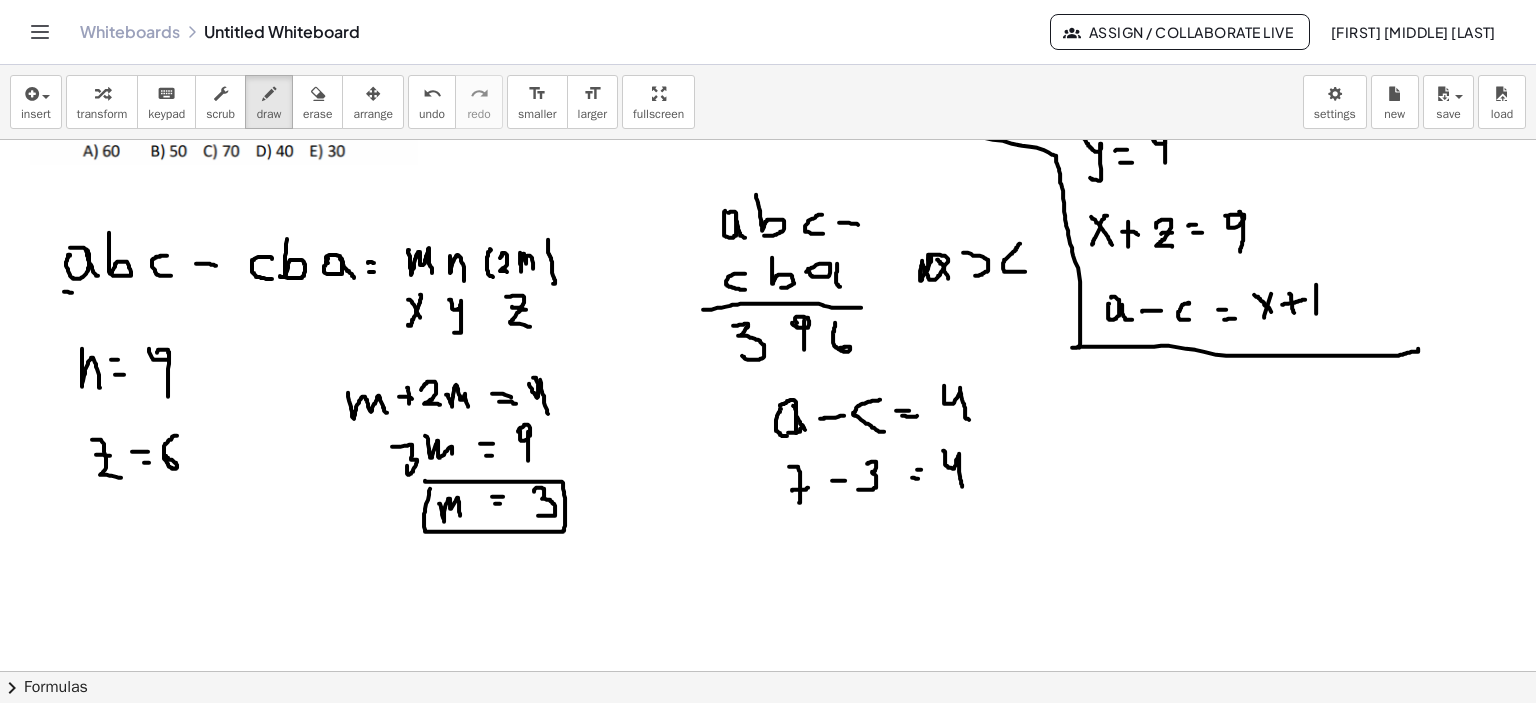 drag, startPoint x: 943, startPoint y: 450, endPoint x: 962, endPoint y: 486, distance: 40.706264 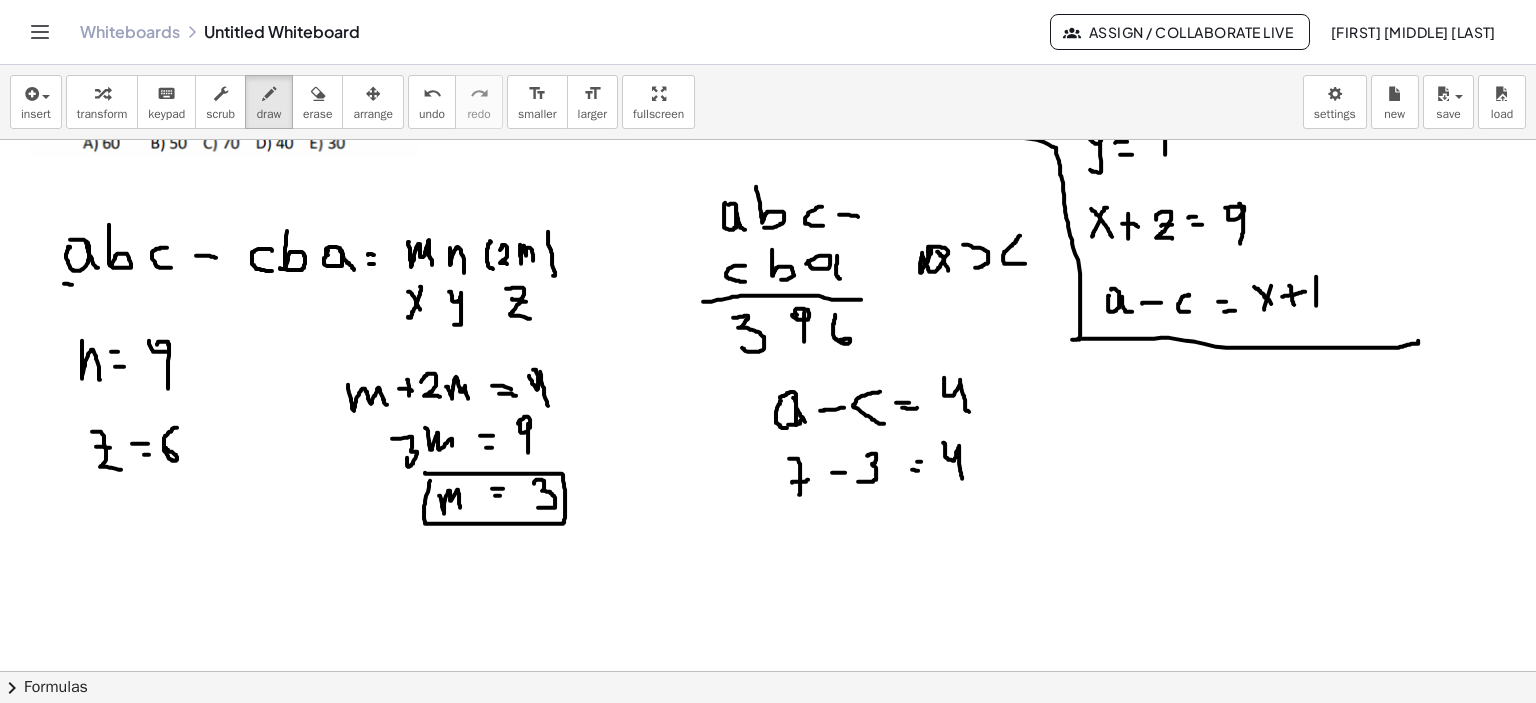scroll, scrollTop: 100, scrollLeft: 0, axis: vertical 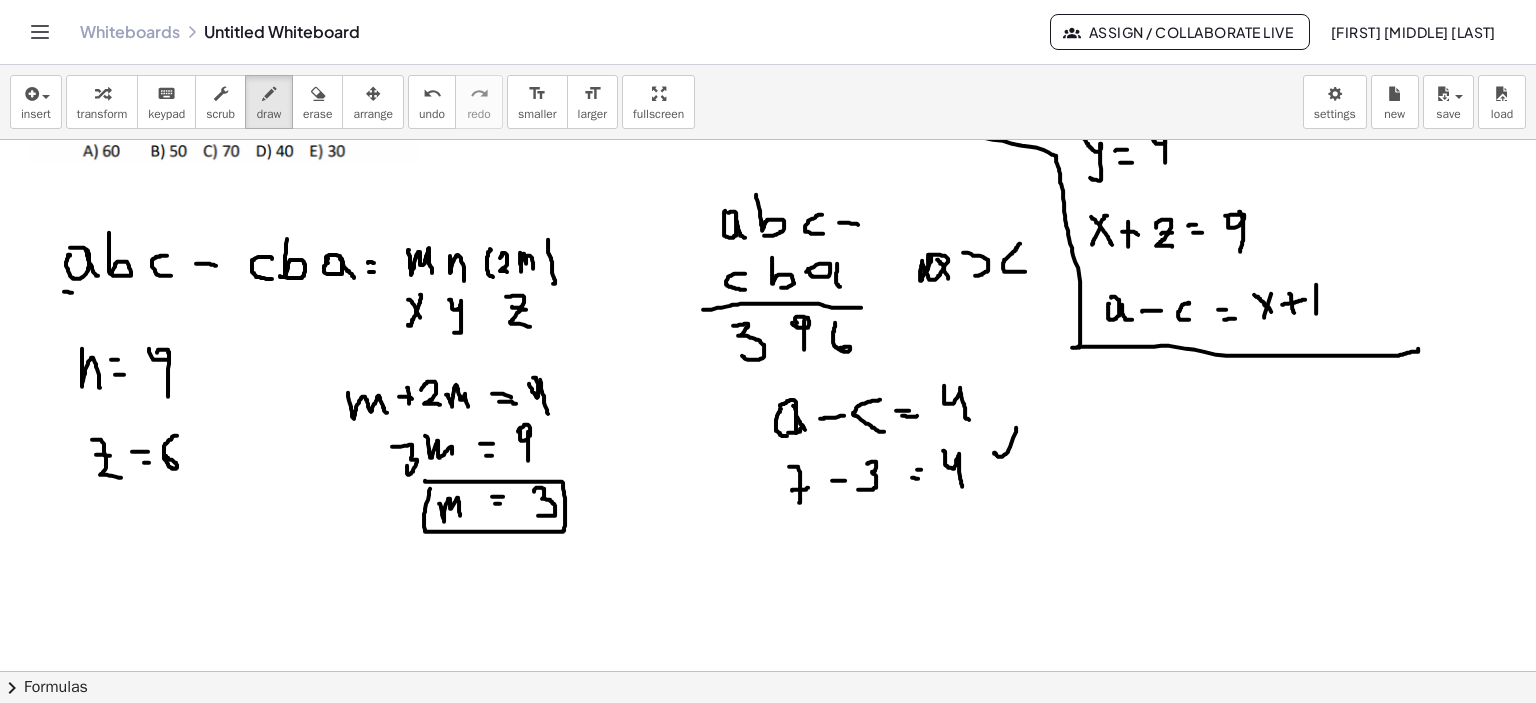 drag, startPoint x: 994, startPoint y: 453, endPoint x: 1015, endPoint y: 425, distance: 35 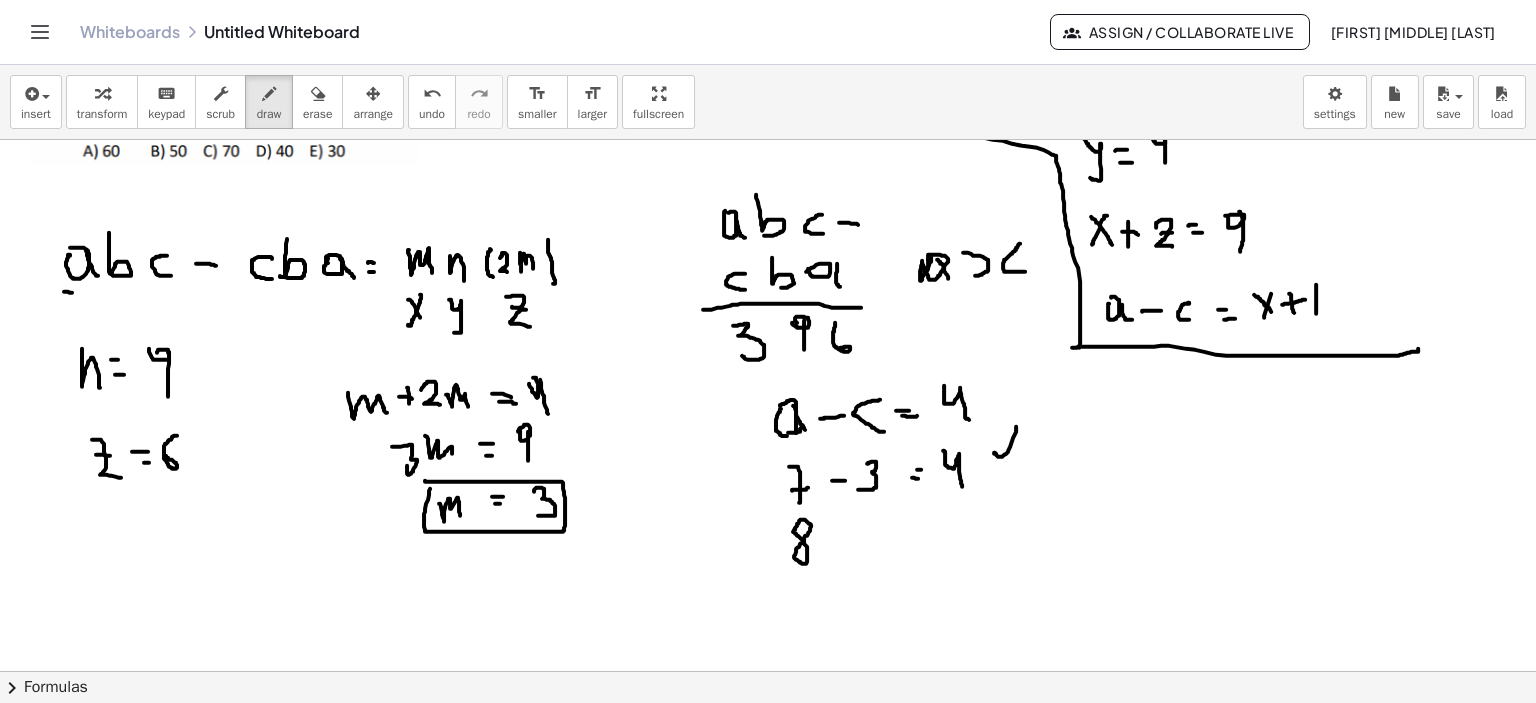 click at bounding box center [768, 572] 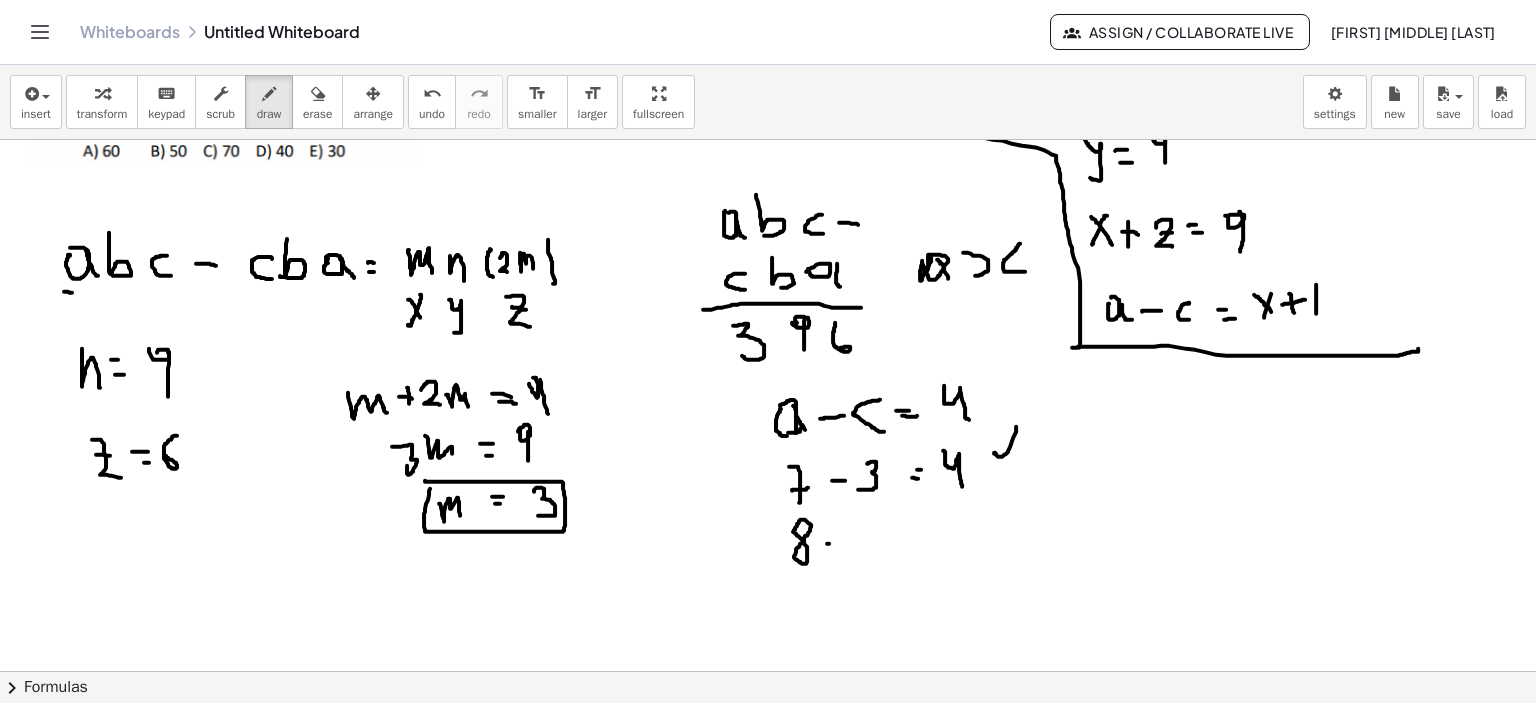 drag, startPoint x: 827, startPoint y: 543, endPoint x: 839, endPoint y: 543, distance: 12 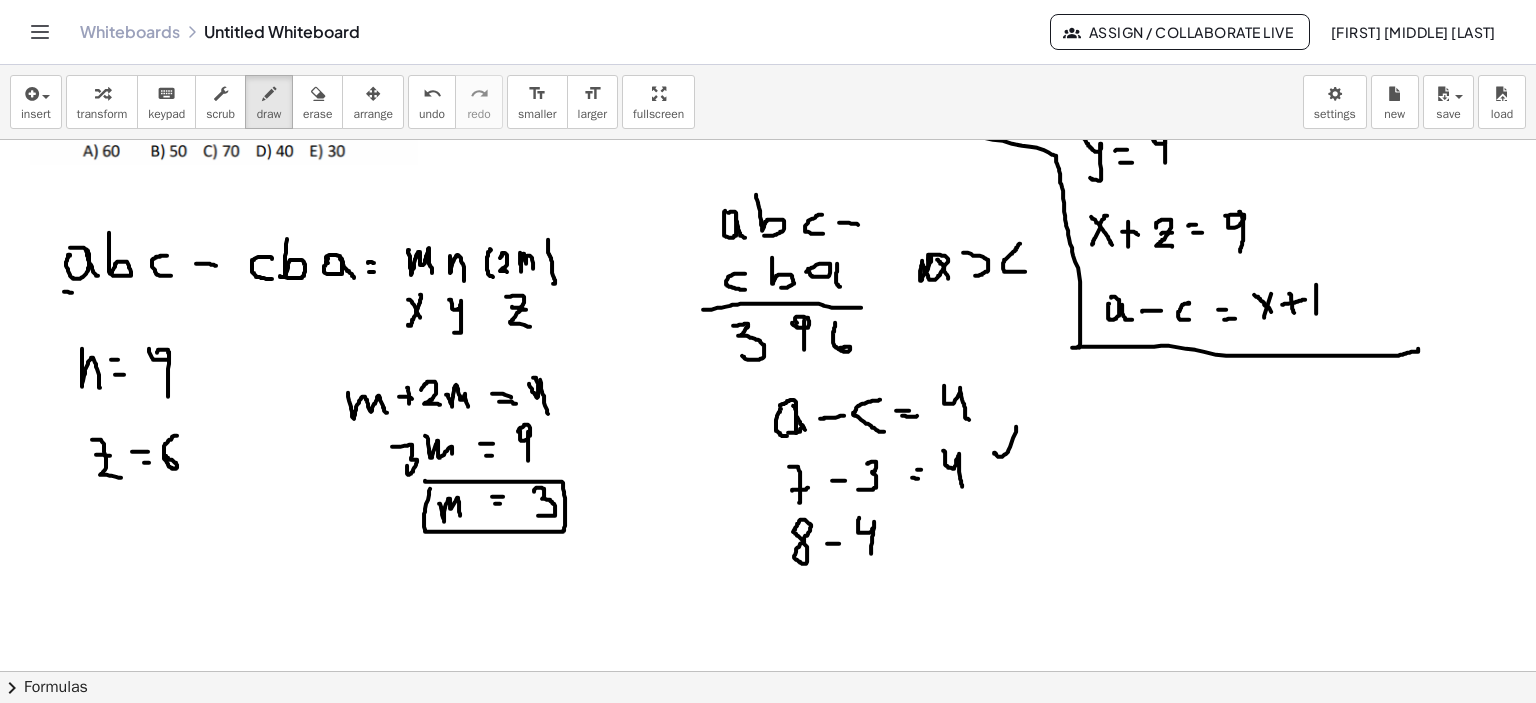 drag, startPoint x: 859, startPoint y: 517, endPoint x: 871, endPoint y: 553, distance: 37.94733 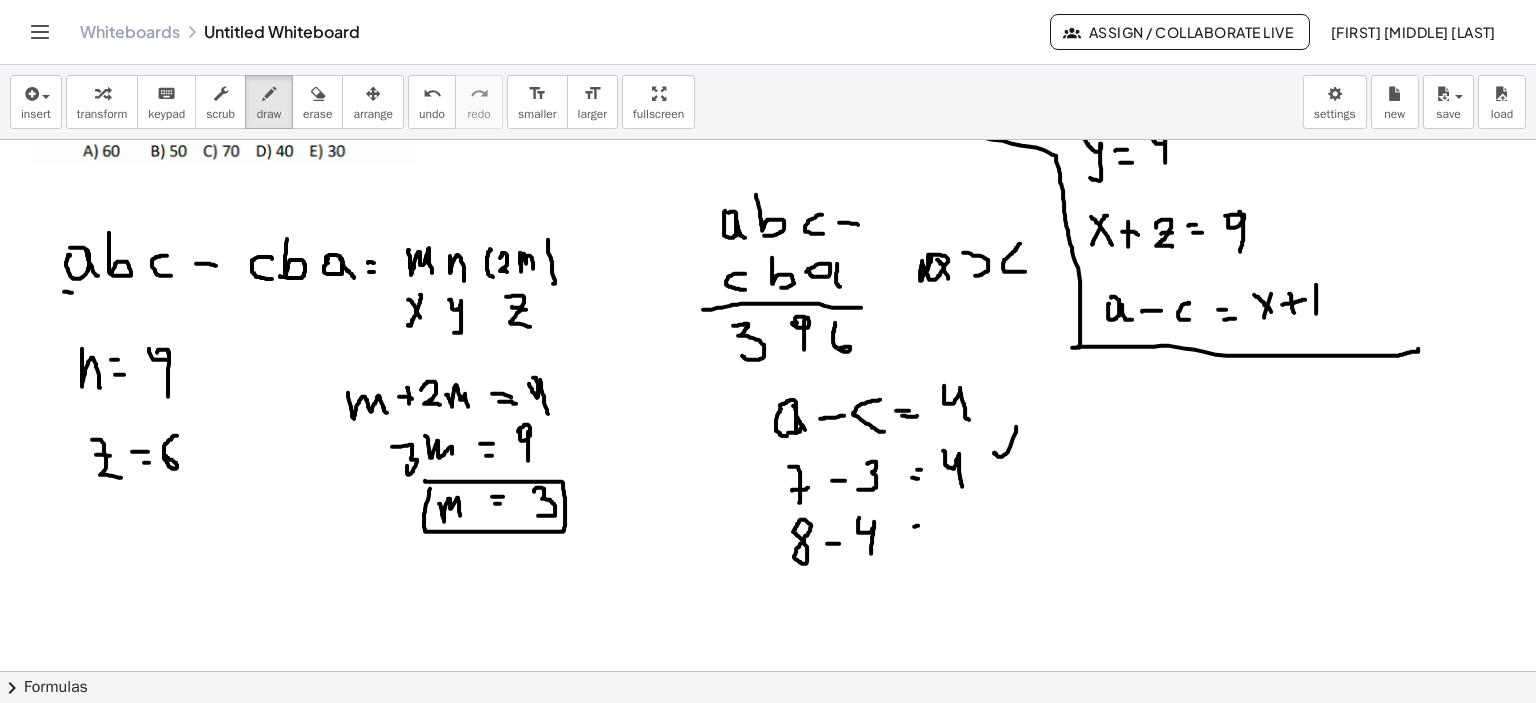 click at bounding box center [768, 572] 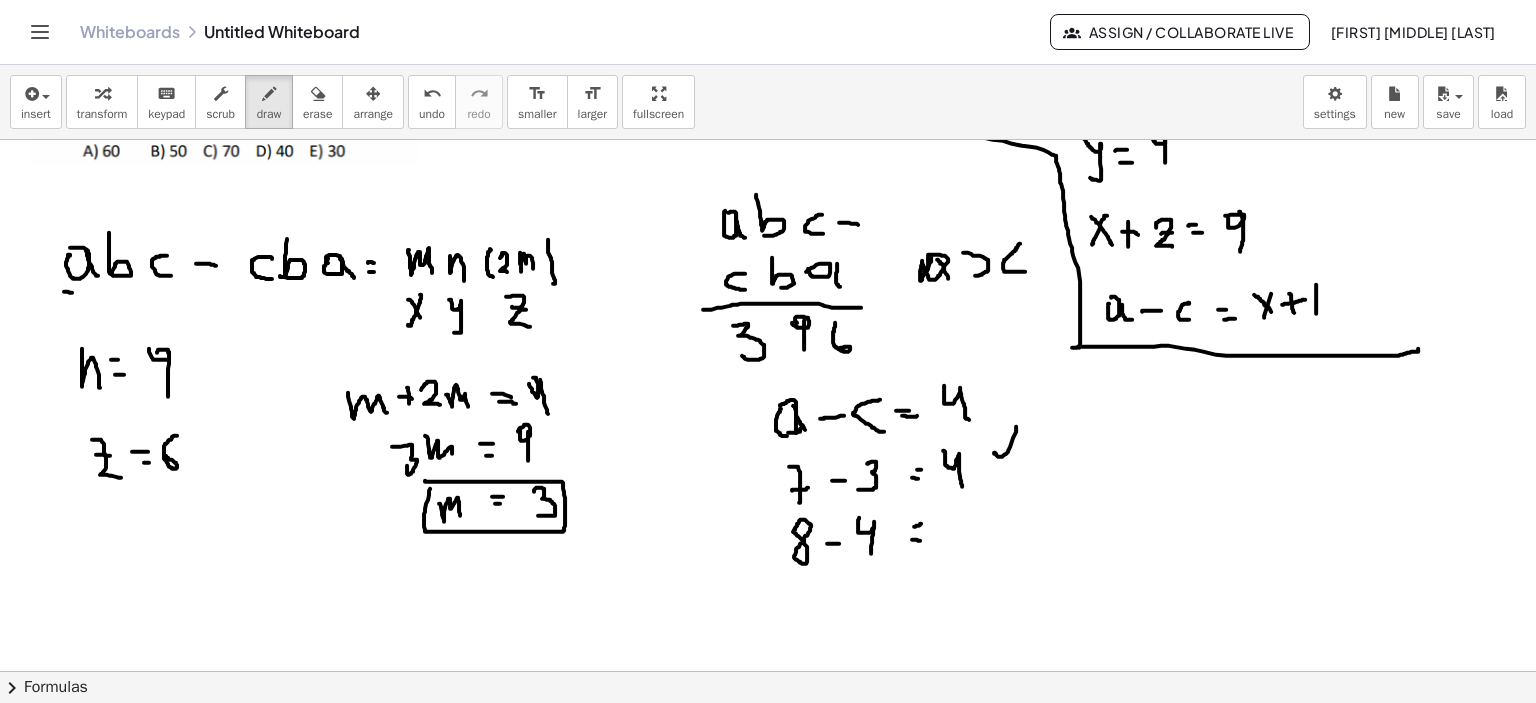 drag, startPoint x: 914, startPoint y: 539, endPoint x: 925, endPoint y: 540, distance: 11.045361 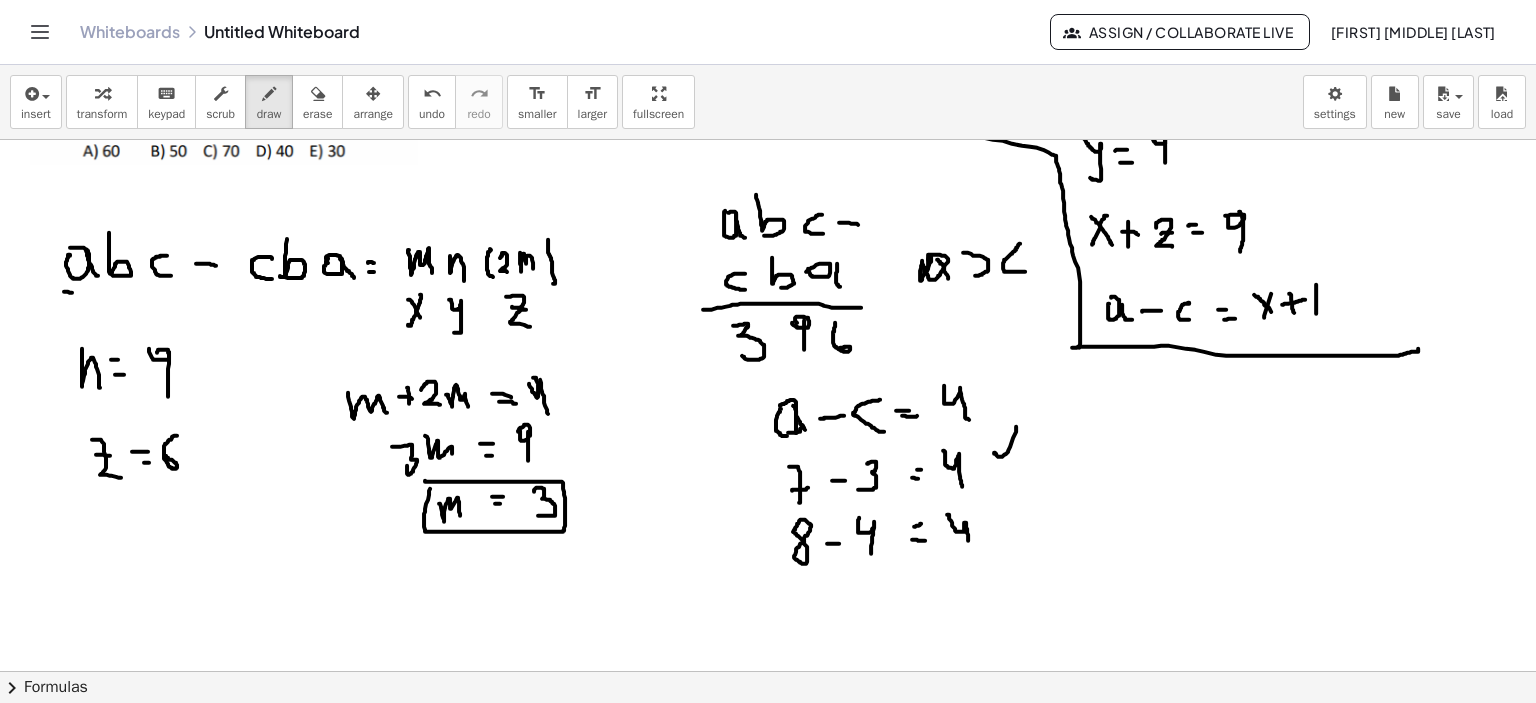 drag, startPoint x: 948, startPoint y: 514, endPoint x: 968, endPoint y: 540, distance: 32.80244 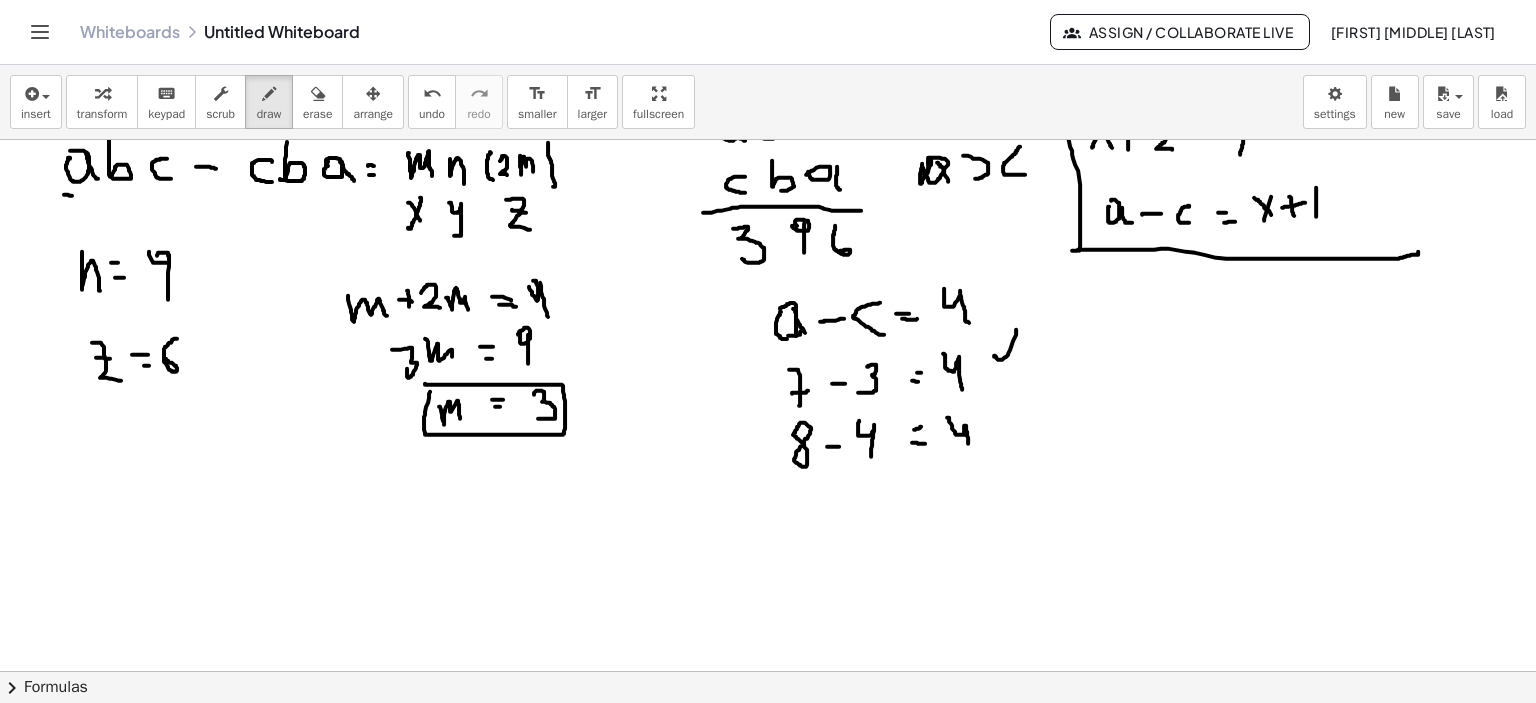 scroll, scrollTop: 200, scrollLeft: 0, axis: vertical 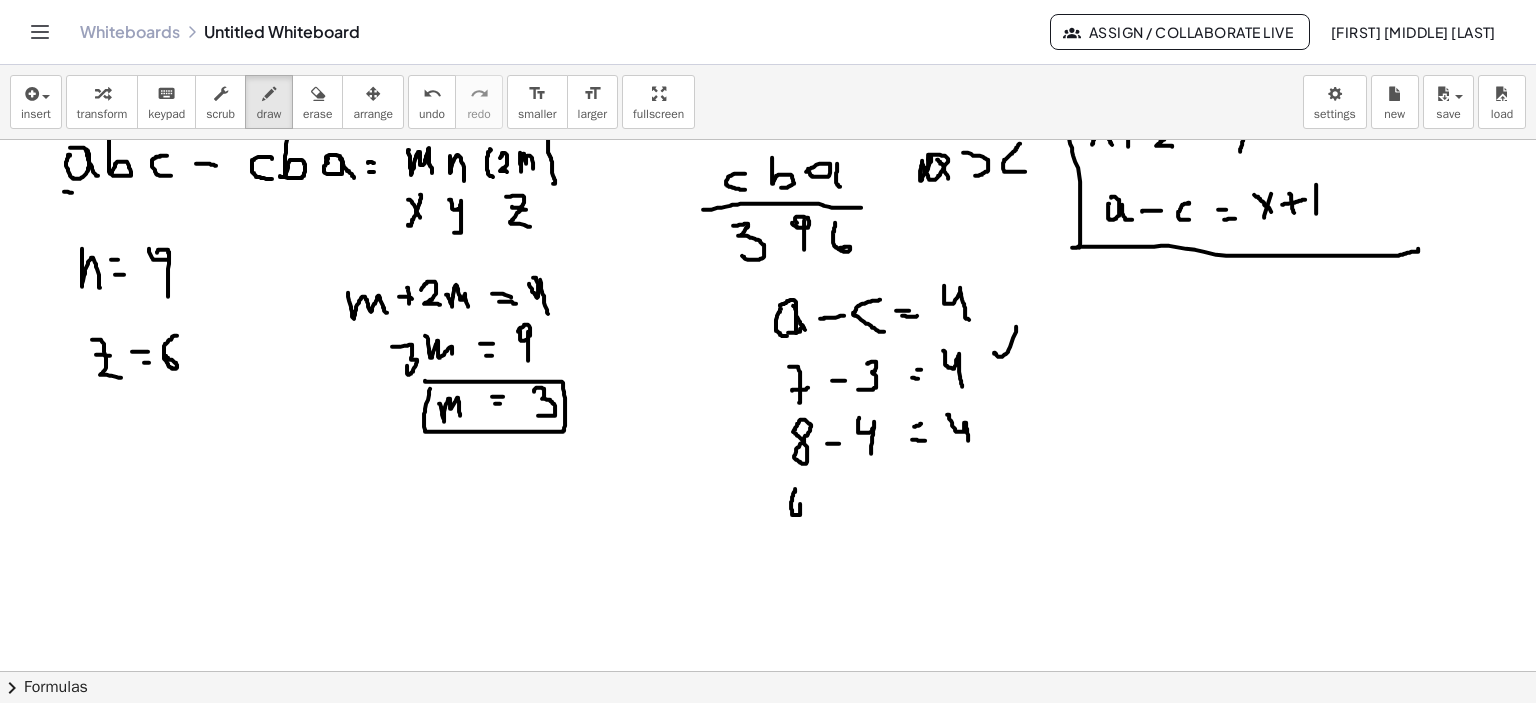 drag, startPoint x: 795, startPoint y: 488, endPoint x: 796, endPoint y: 503, distance: 15.033297 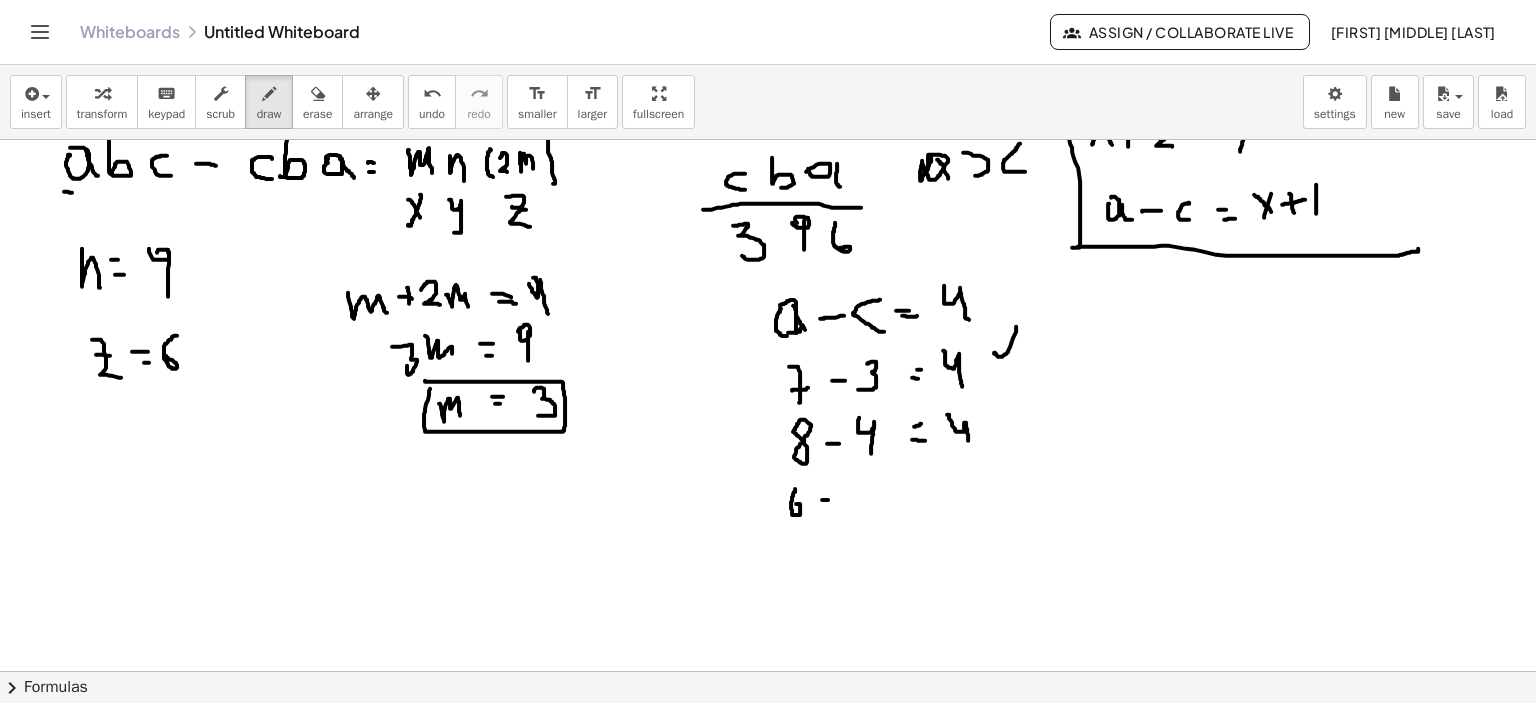 click at bounding box center (768, 472) 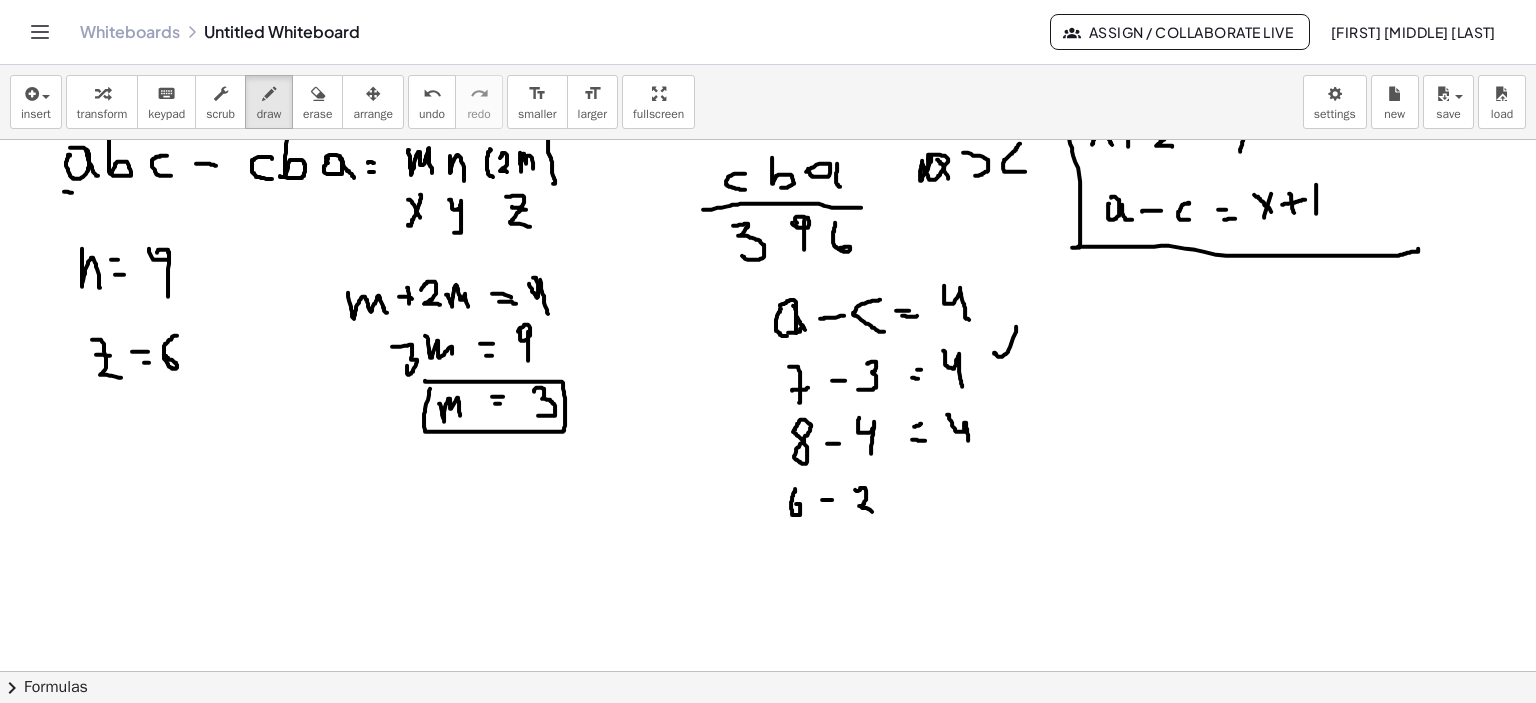 drag, startPoint x: 855, startPoint y: 489, endPoint x: 872, endPoint y: 511, distance: 27.802877 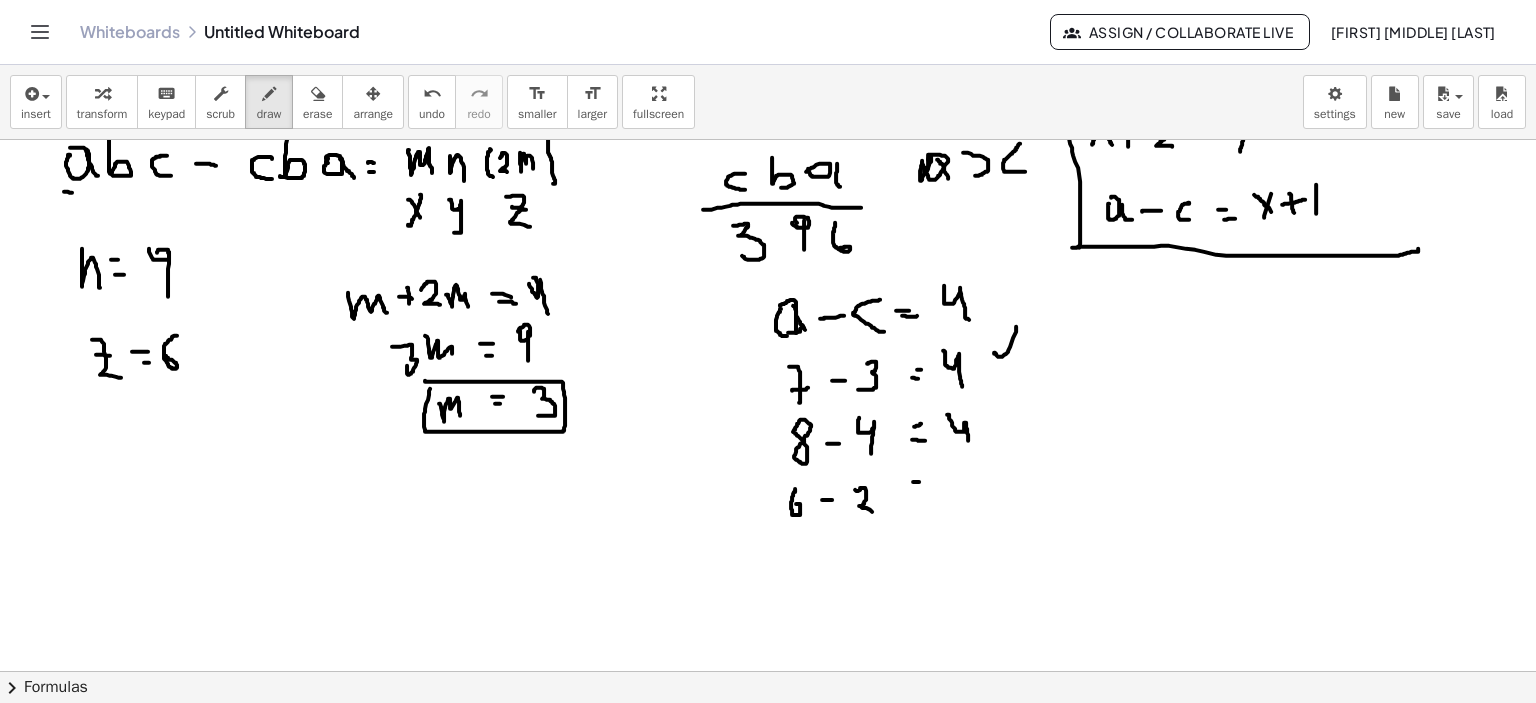 click at bounding box center (768, 472) 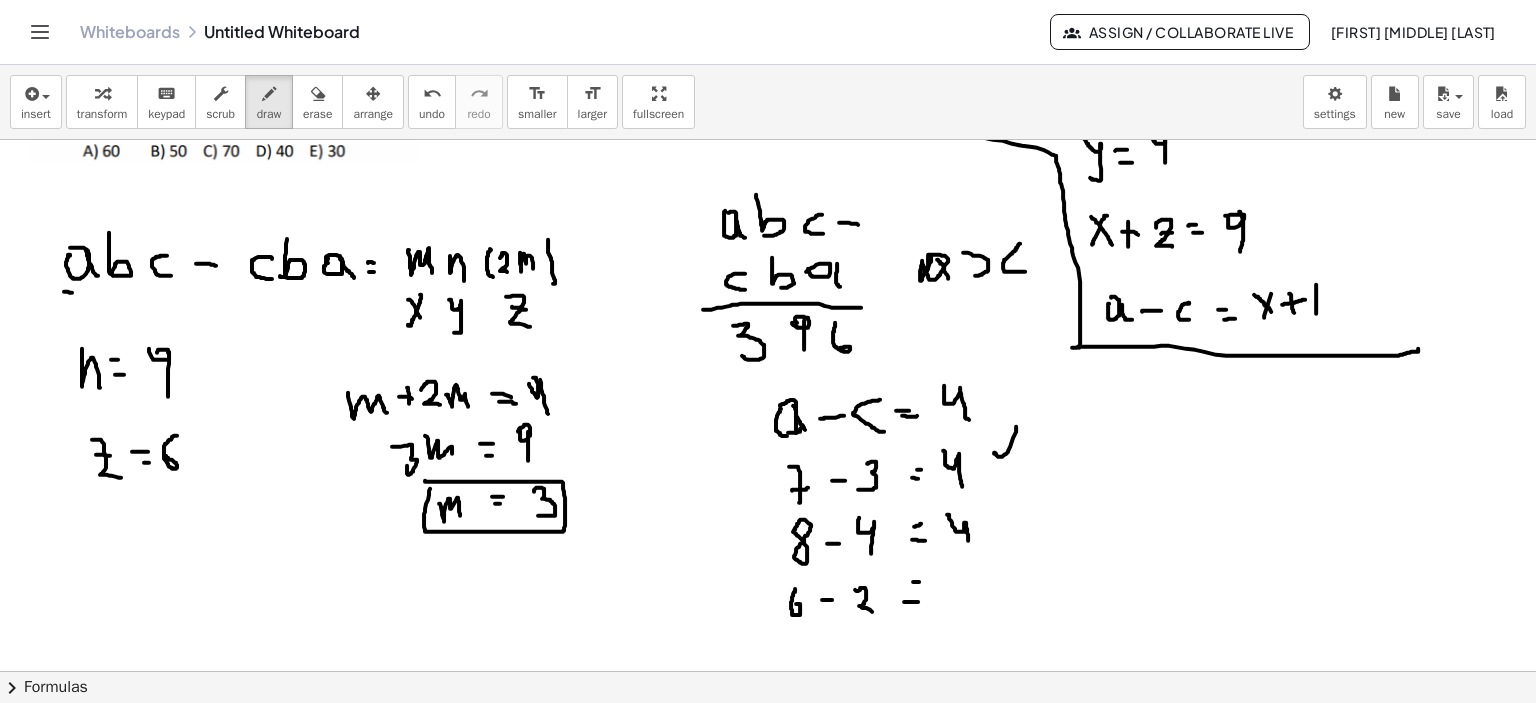 scroll, scrollTop: 100, scrollLeft: 0, axis: vertical 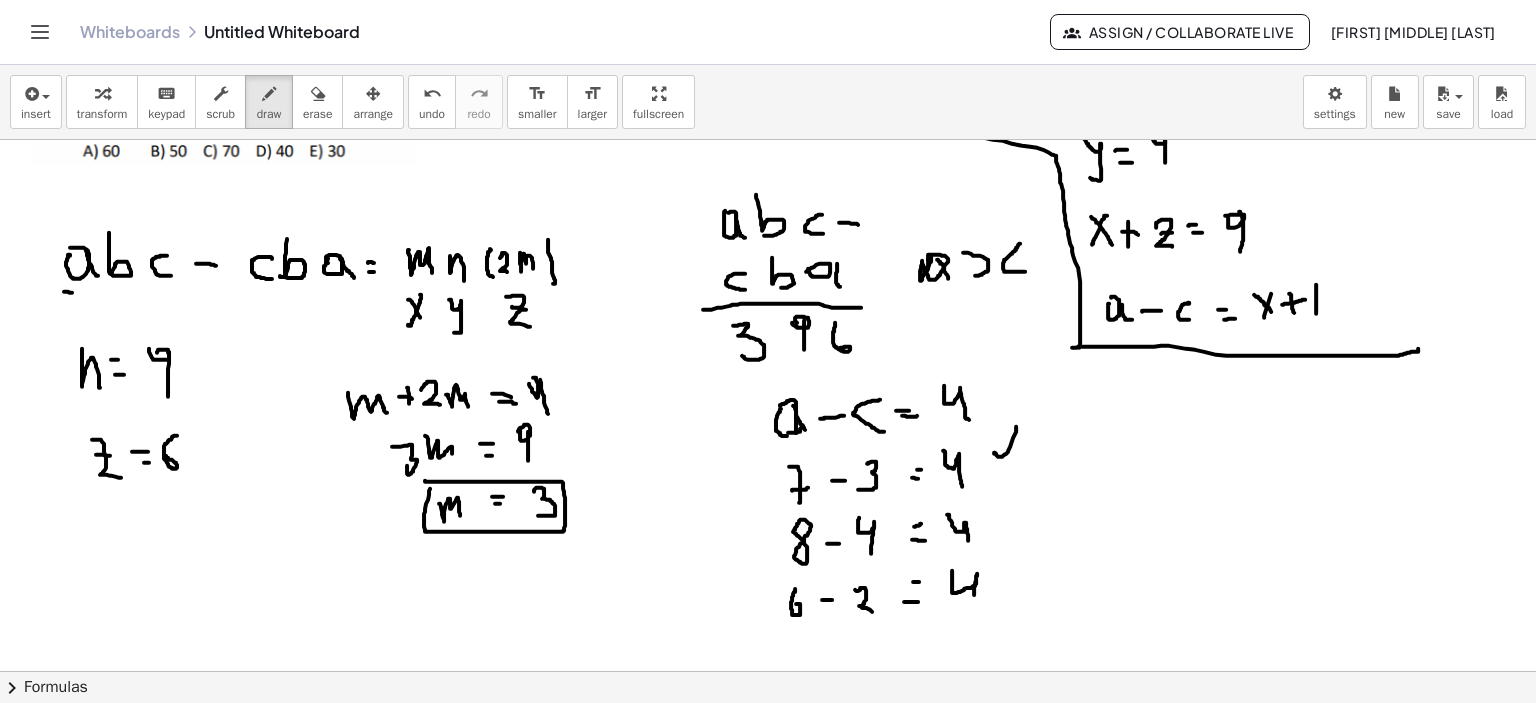 drag, startPoint x: 952, startPoint y: 584, endPoint x: 973, endPoint y: 601, distance: 27.018513 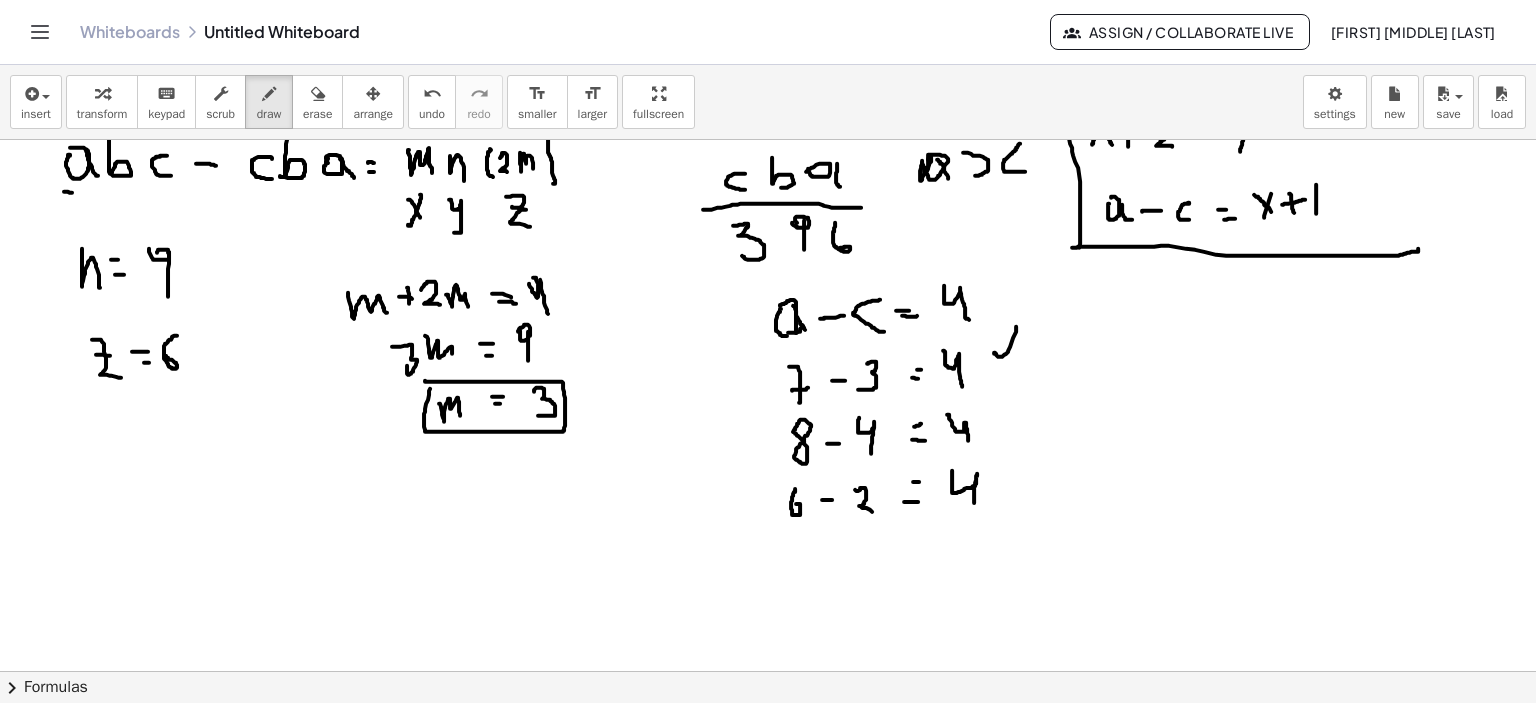scroll, scrollTop: 200, scrollLeft: 0, axis: vertical 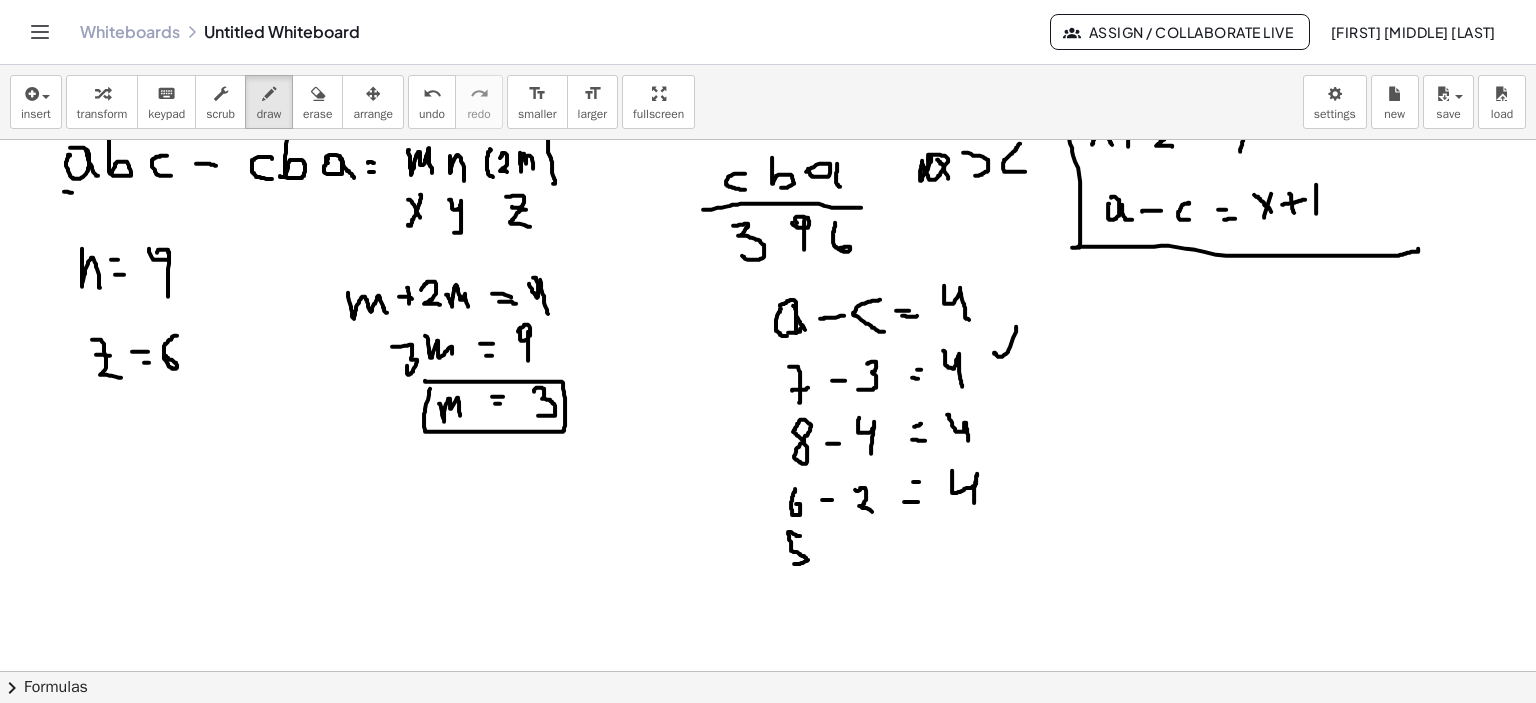 drag, startPoint x: 800, startPoint y: 535, endPoint x: 791, endPoint y: 563, distance: 29.410883 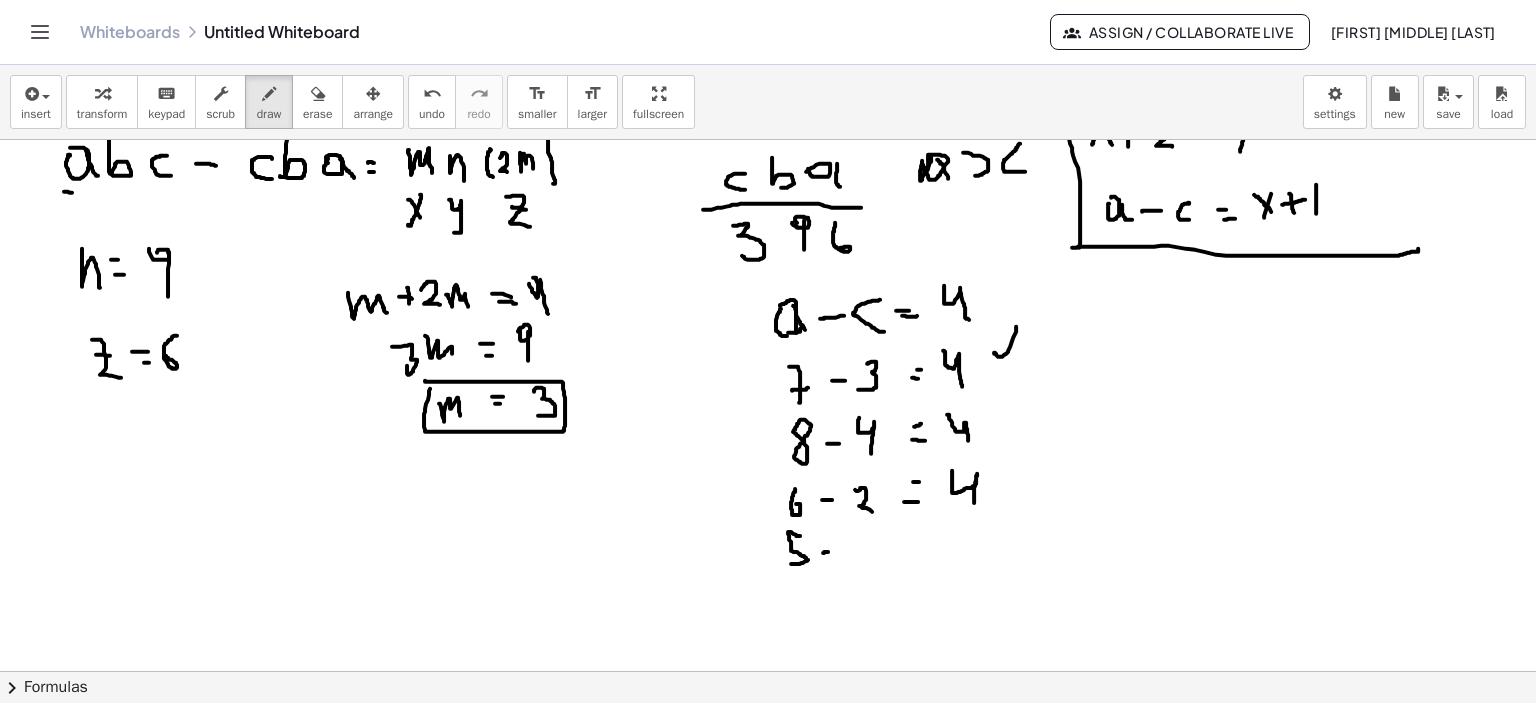 drag, startPoint x: 824, startPoint y: 552, endPoint x: 851, endPoint y: 551, distance: 27.018513 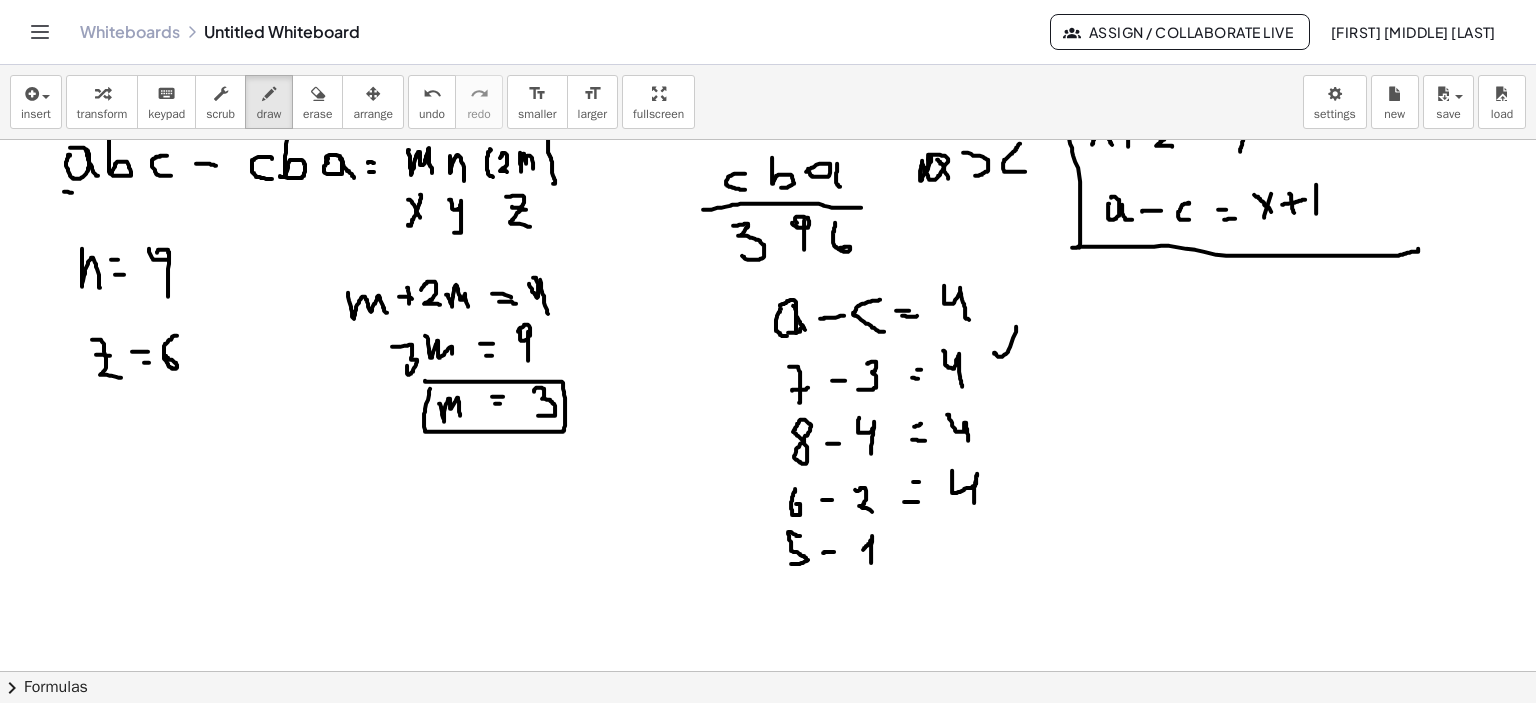 drag, startPoint x: 864, startPoint y: 547, endPoint x: 871, endPoint y: 562, distance: 16.552946 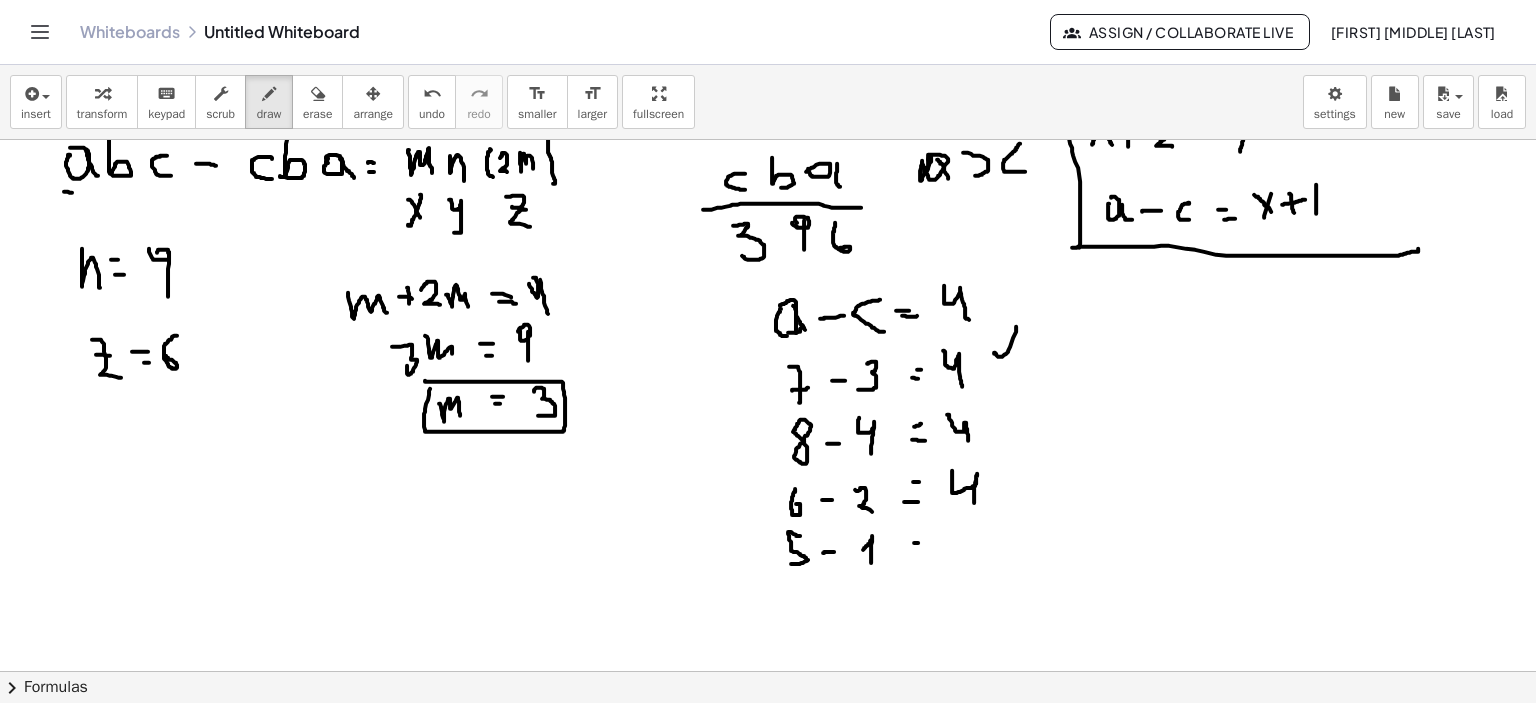 drag, startPoint x: 918, startPoint y: 542, endPoint x: 928, endPoint y: 543, distance: 10.049875 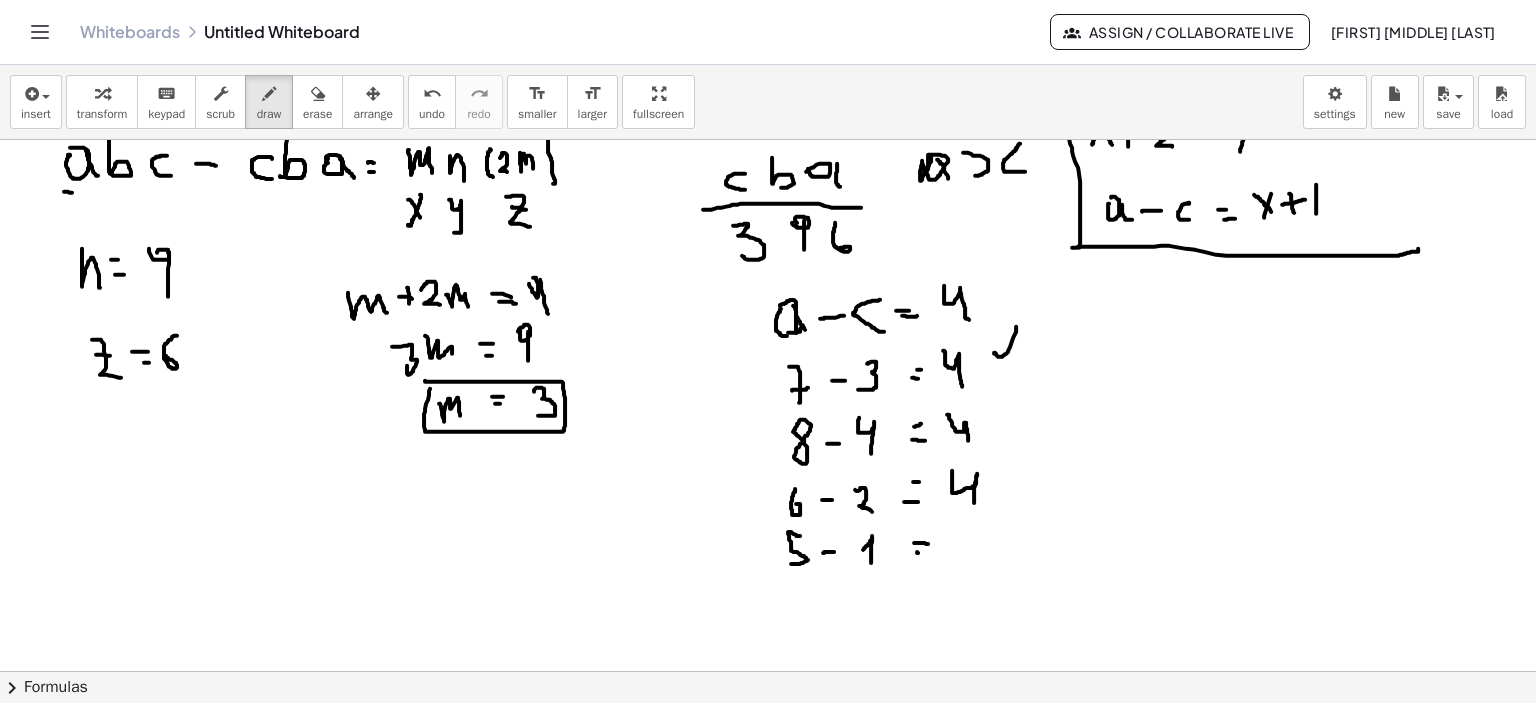 drag, startPoint x: 917, startPoint y: 551, endPoint x: 934, endPoint y: 555, distance: 17.464249 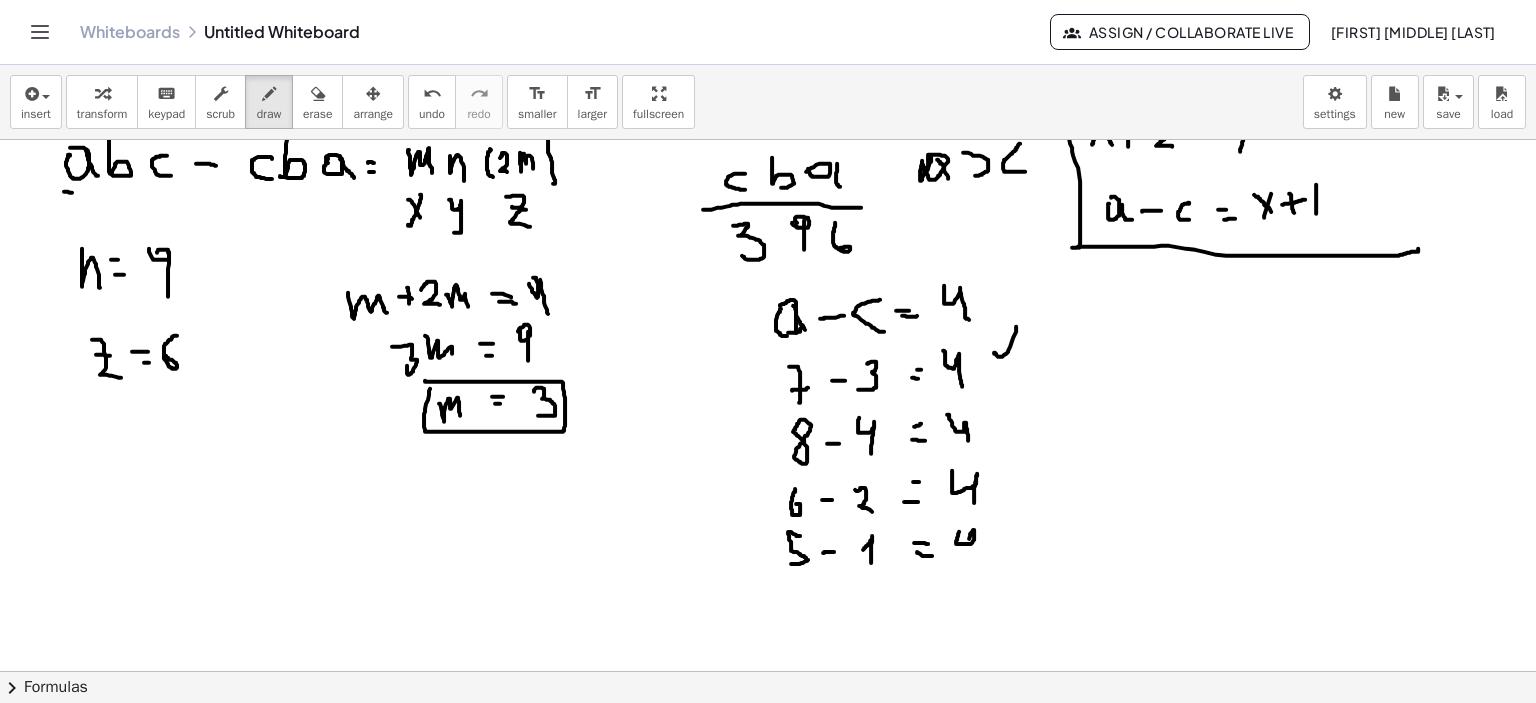 drag, startPoint x: 959, startPoint y: 531, endPoint x: 965, endPoint y: 563, distance: 32.55764 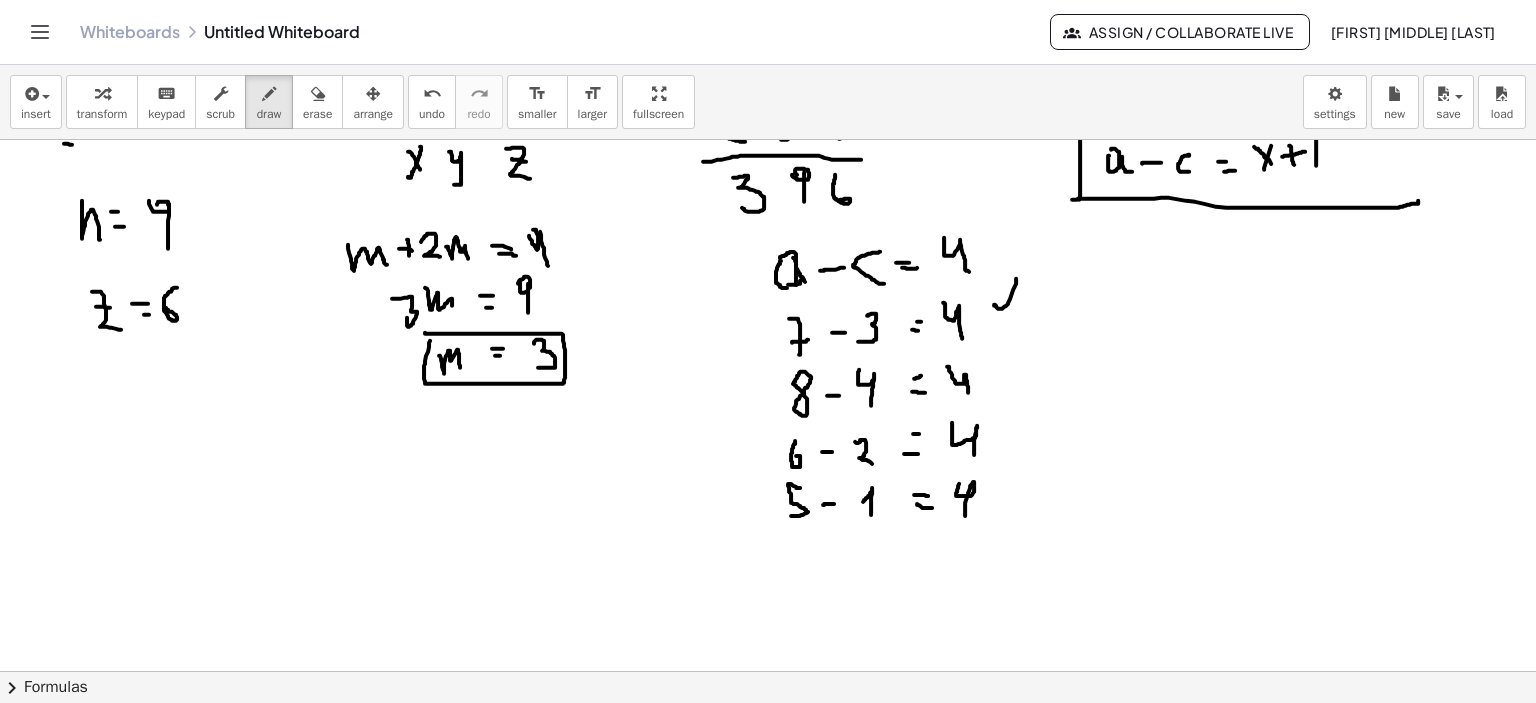 scroll, scrollTop: 300, scrollLeft: 0, axis: vertical 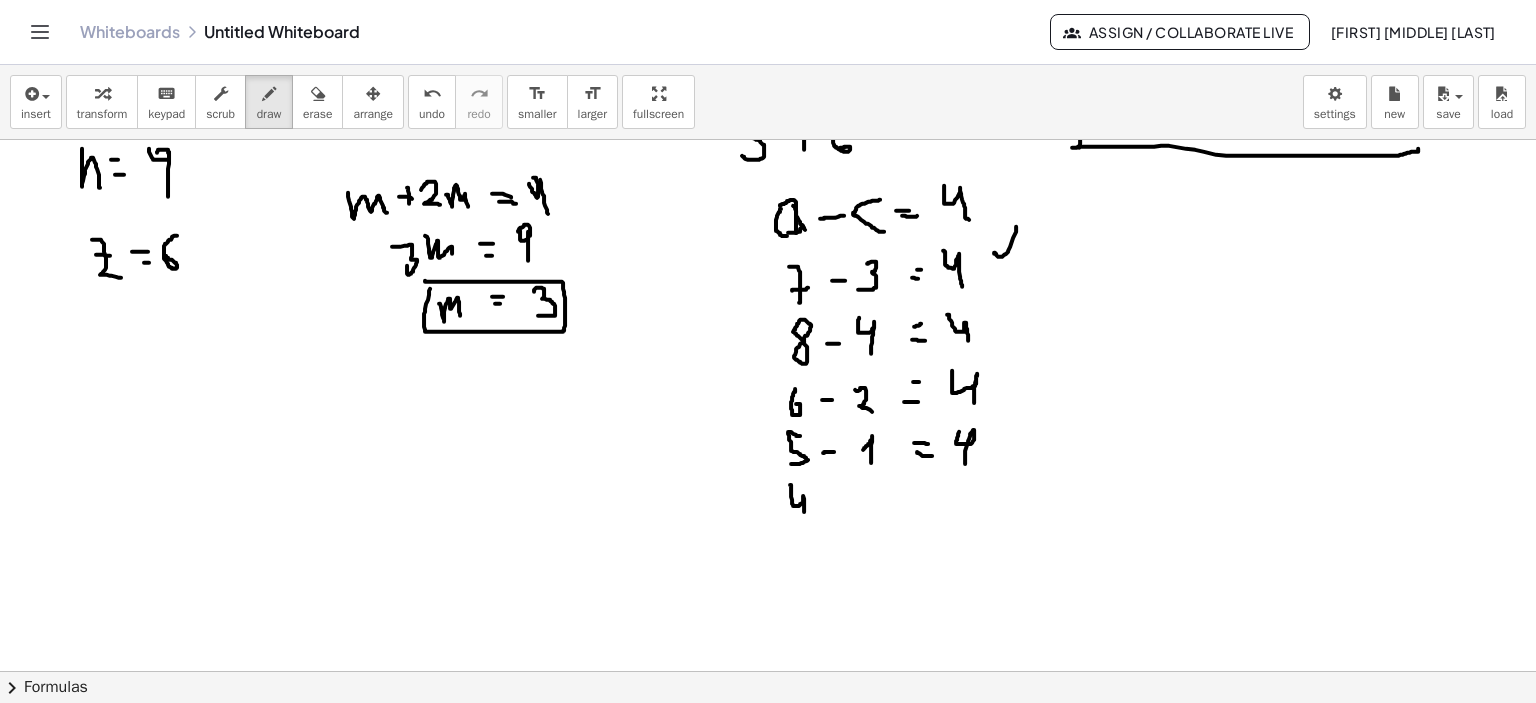 drag, startPoint x: 790, startPoint y: 484, endPoint x: 810, endPoint y: 513, distance: 35.22783 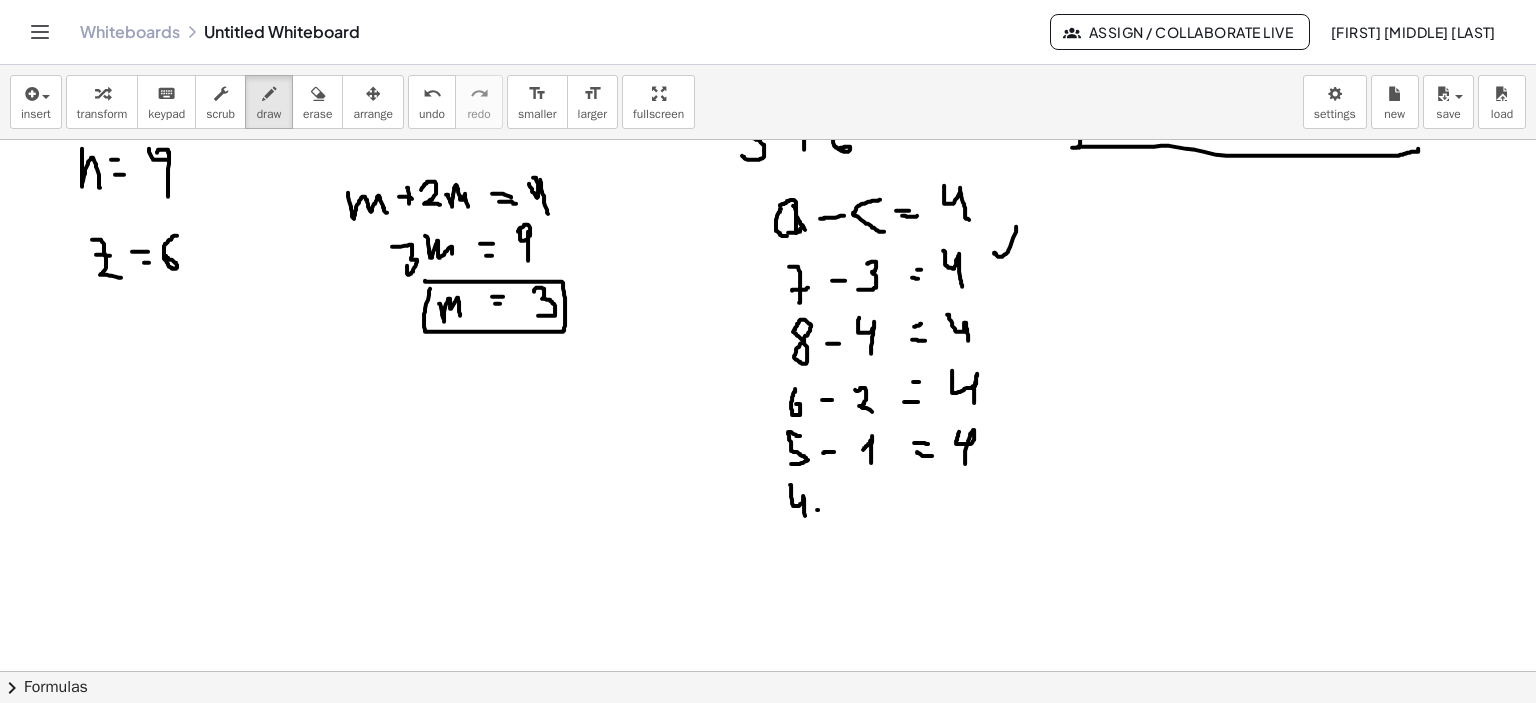 drag, startPoint x: 817, startPoint y: 509, endPoint x: 833, endPoint y: 507, distance: 16.124516 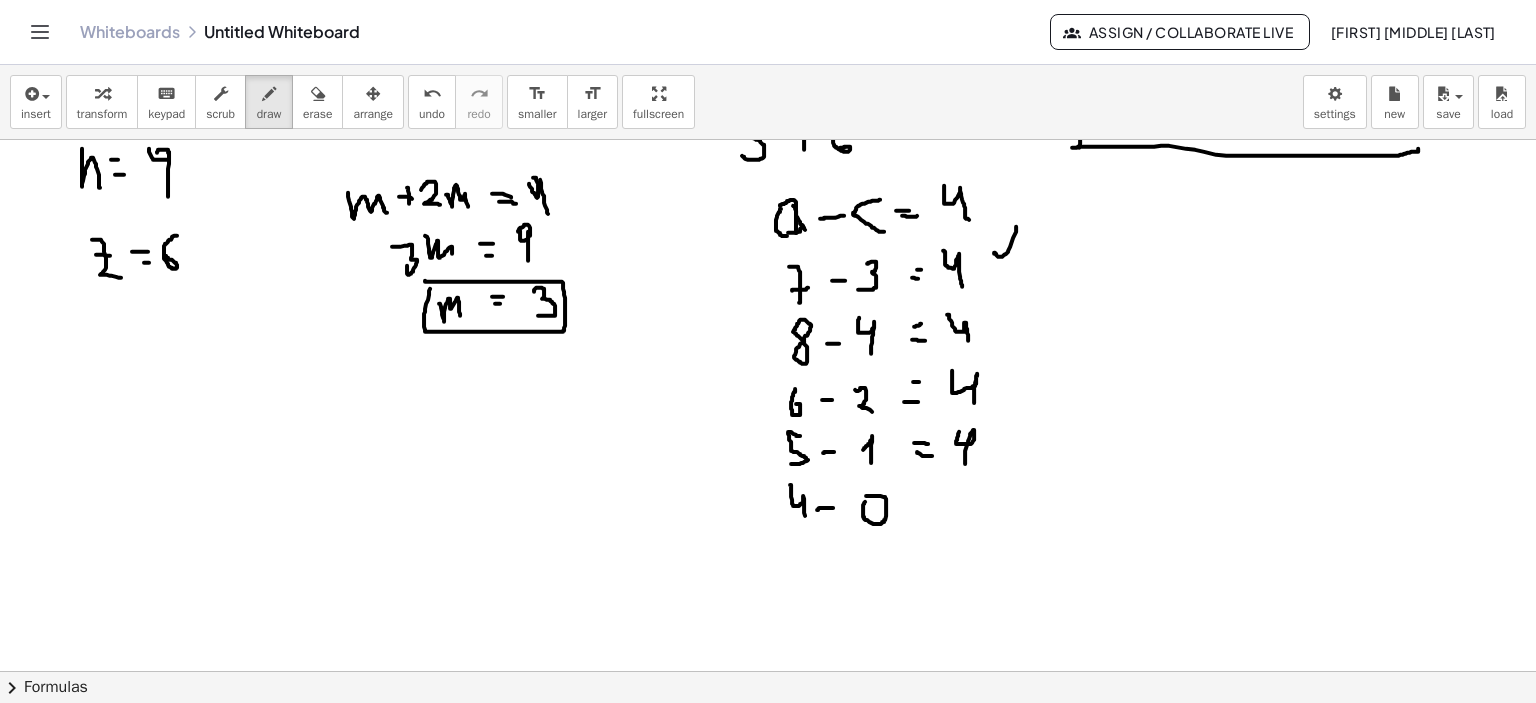 drag, startPoint x: 863, startPoint y: 506, endPoint x: 866, endPoint y: 495, distance: 11.401754 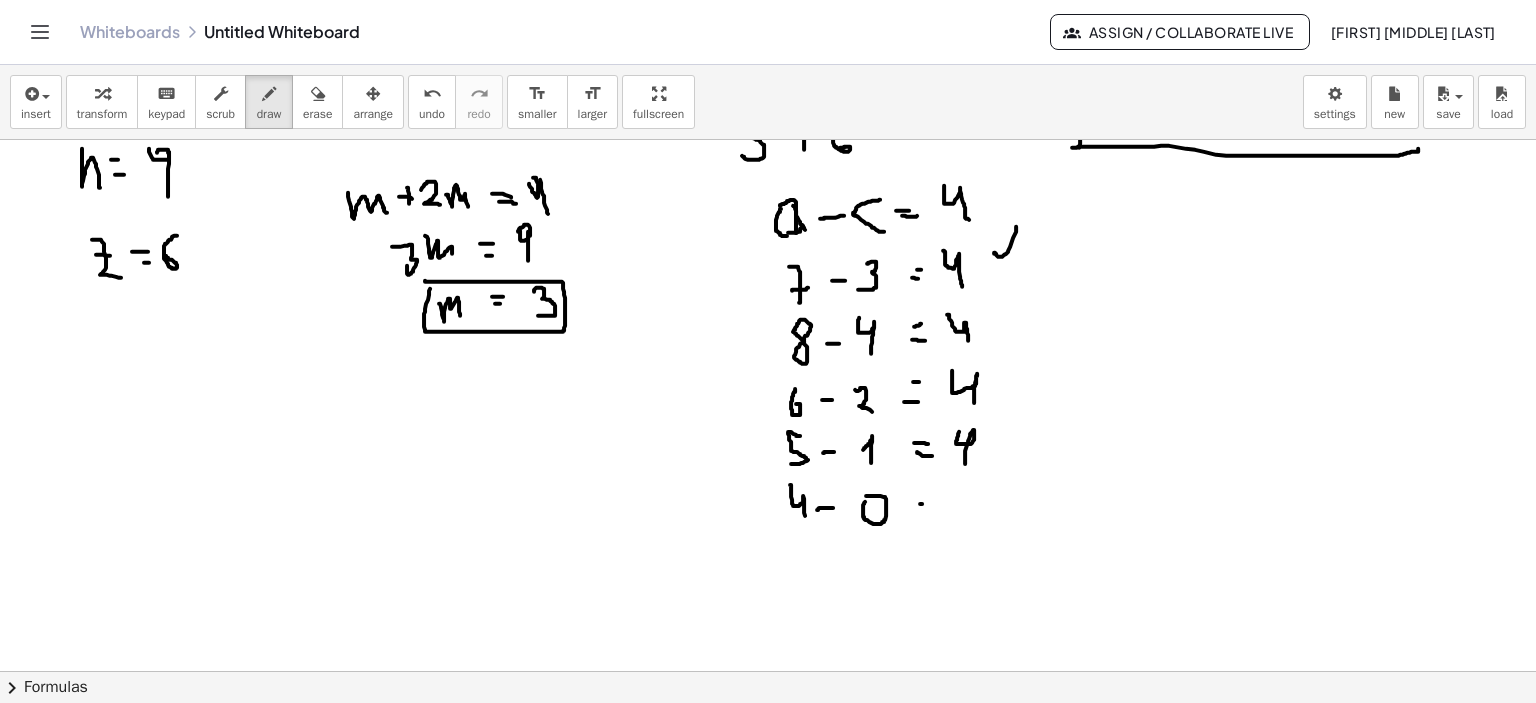 click at bounding box center [768, 372] 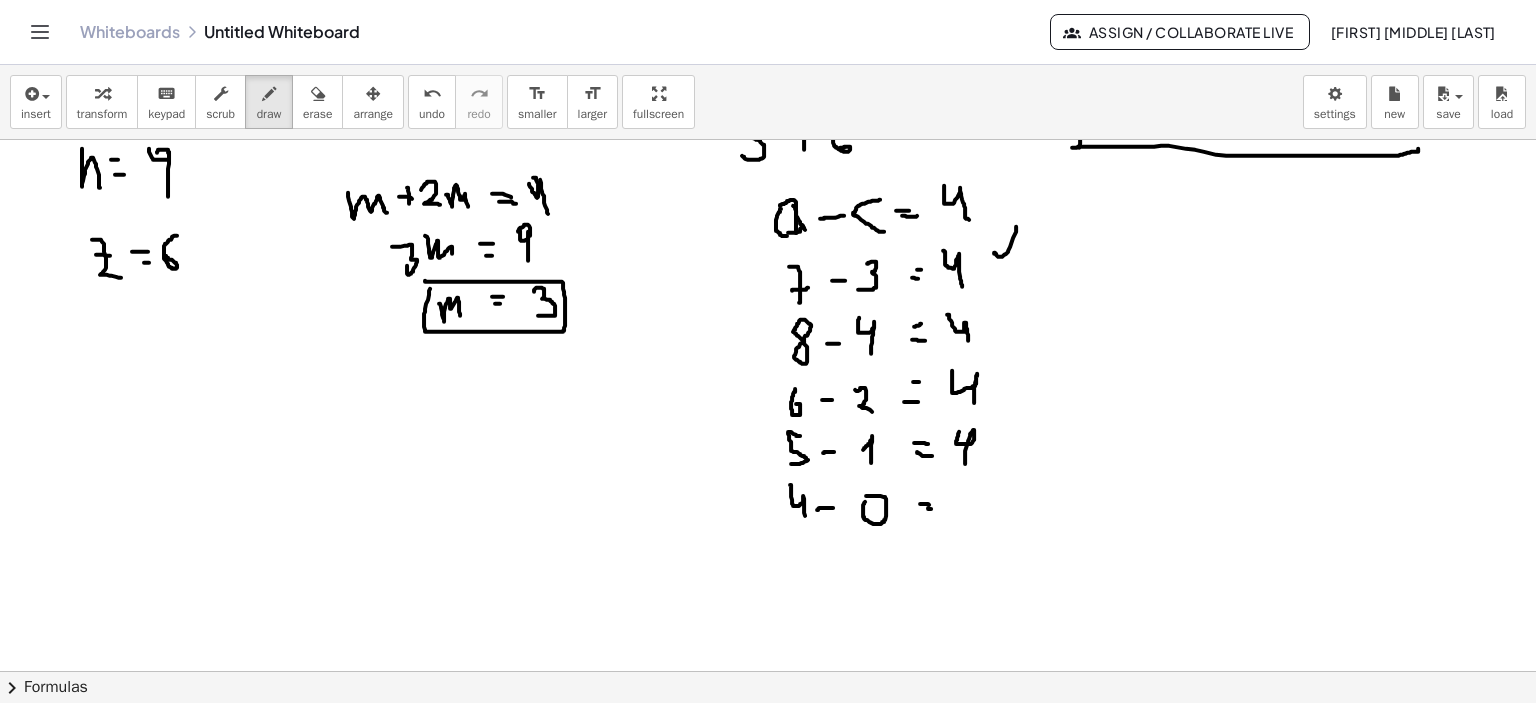 click at bounding box center [768, 372] 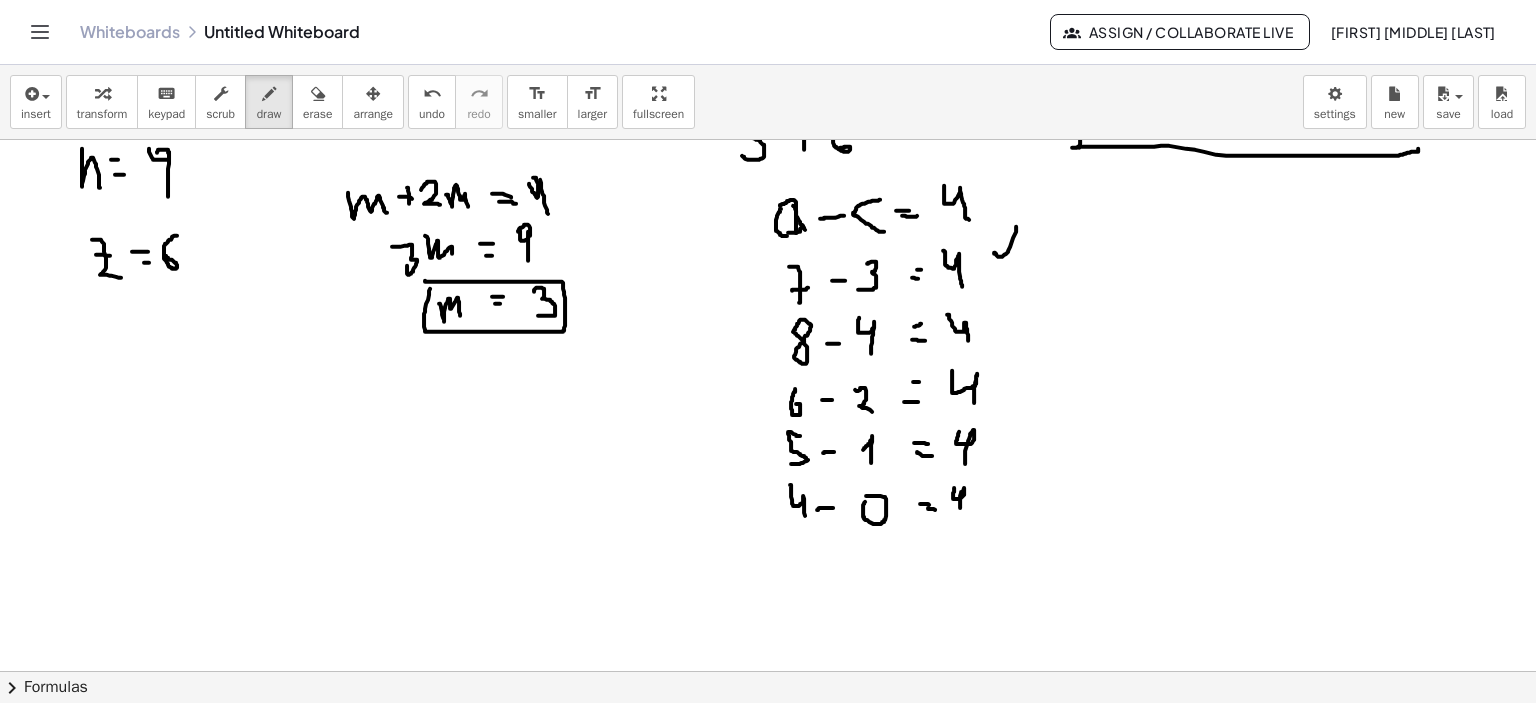 drag, startPoint x: 954, startPoint y: 487, endPoint x: 937, endPoint y: 521, distance: 38.013157 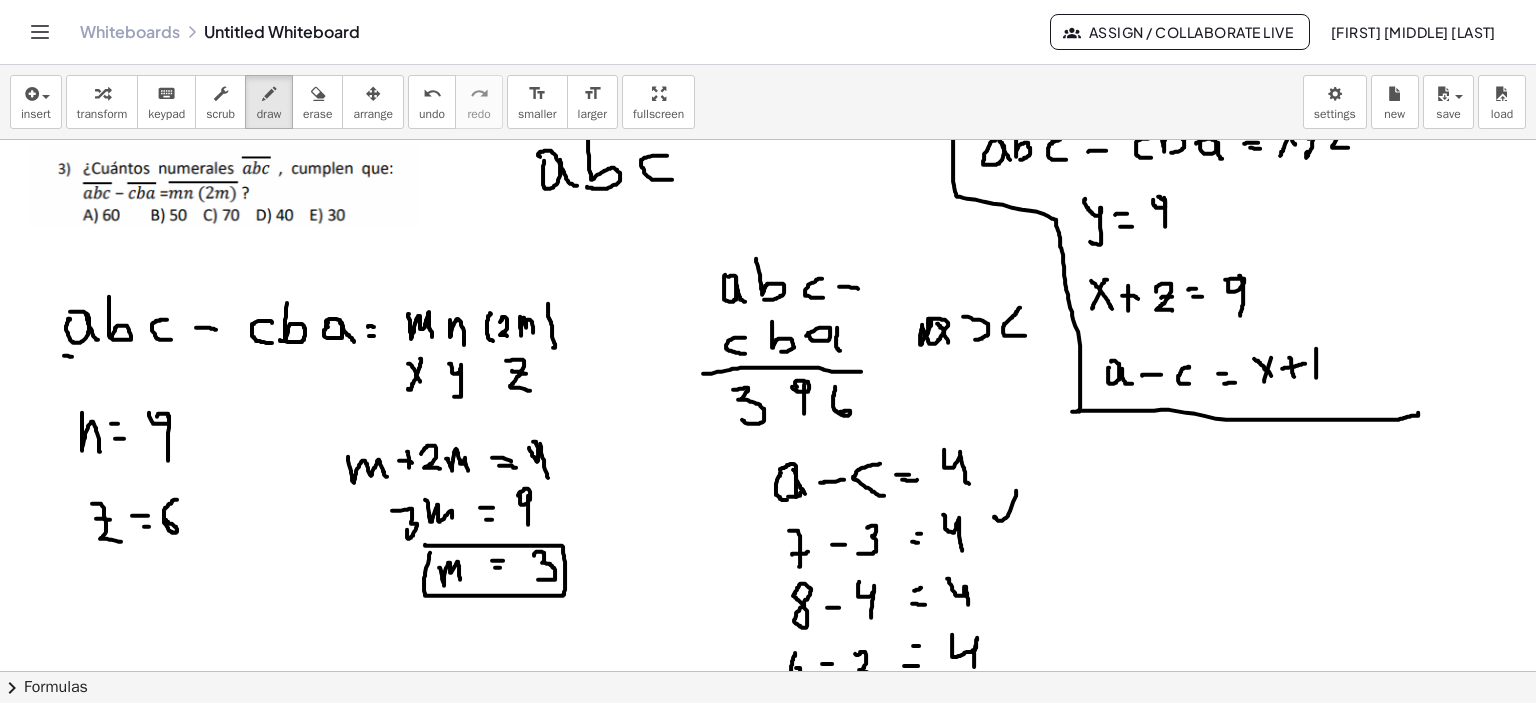 scroll, scrollTop: 0, scrollLeft: 0, axis: both 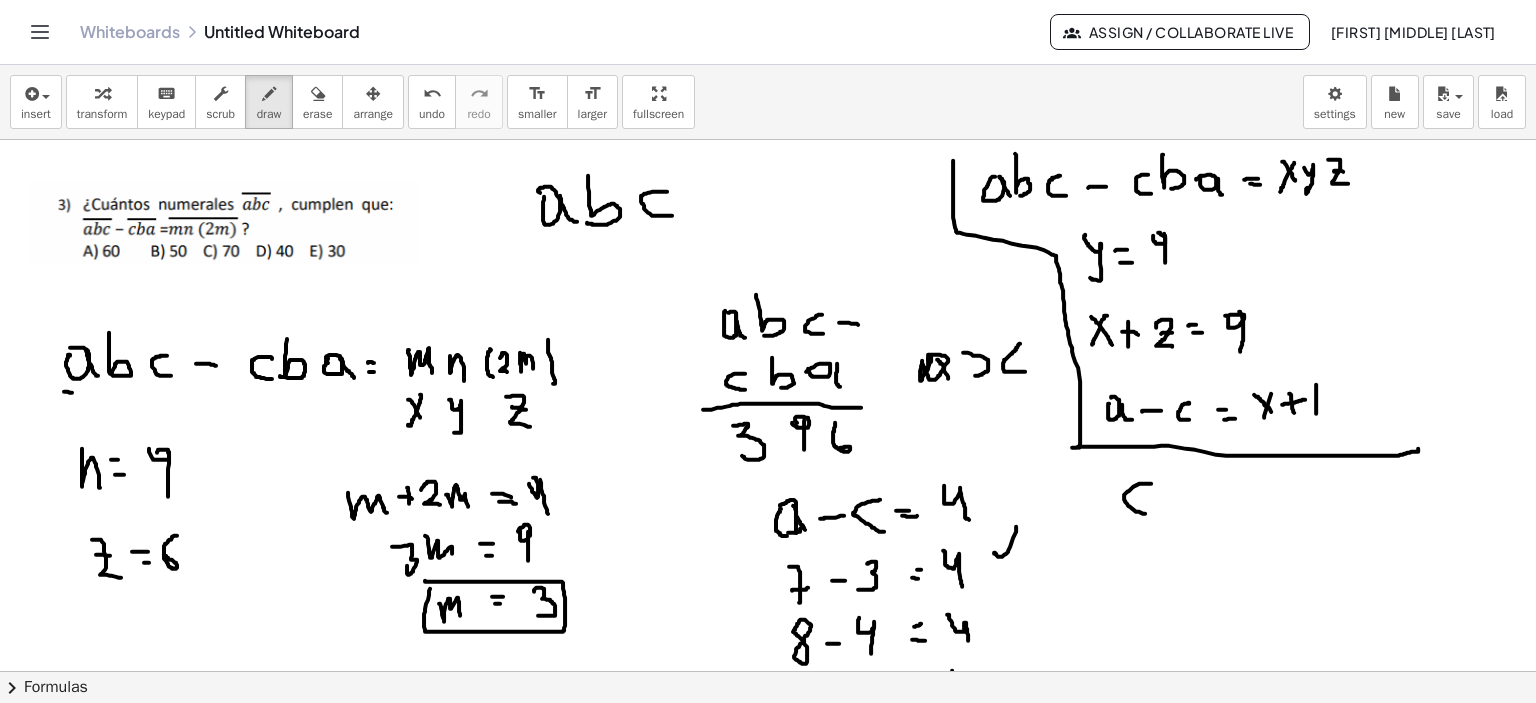 drag, startPoint x: 1151, startPoint y: 483, endPoint x: 1161, endPoint y: 506, distance: 25.079872 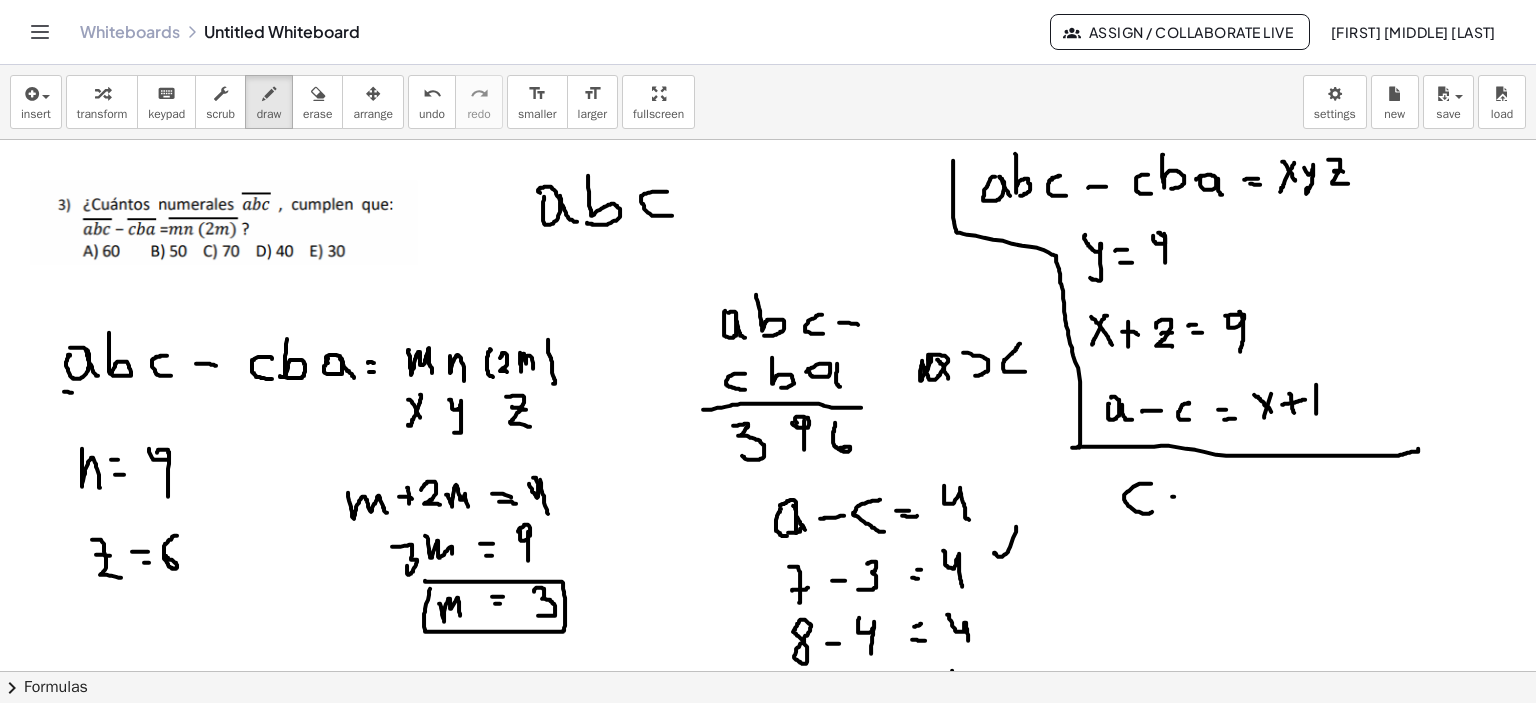 drag, startPoint x: 1174, startPoint y: 496, endPoint x: 1191, endPoint y: 496, distance: 17 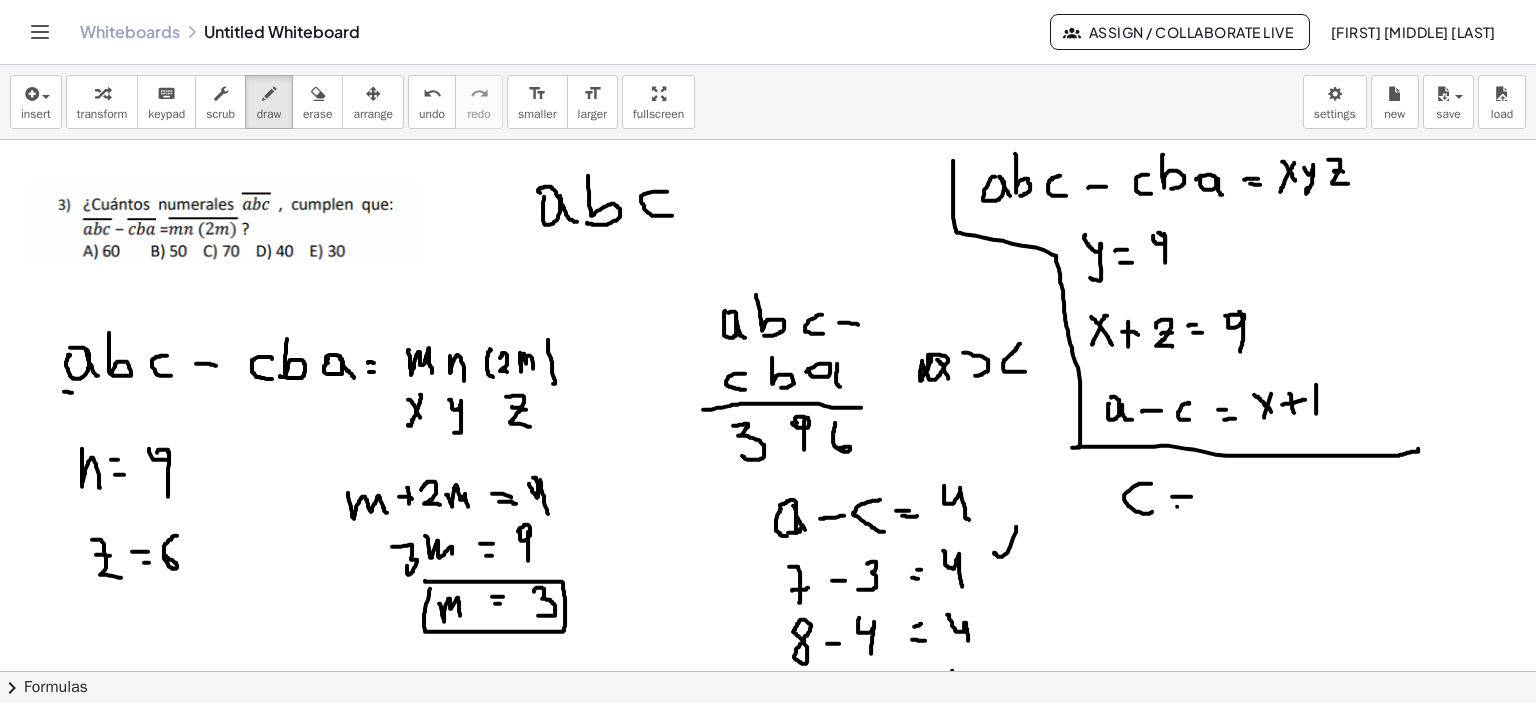 drag, startPoint x: 1177, startPoint y: 506, endPoint x: 1189, endPoint y: 504, distance: 12.165525 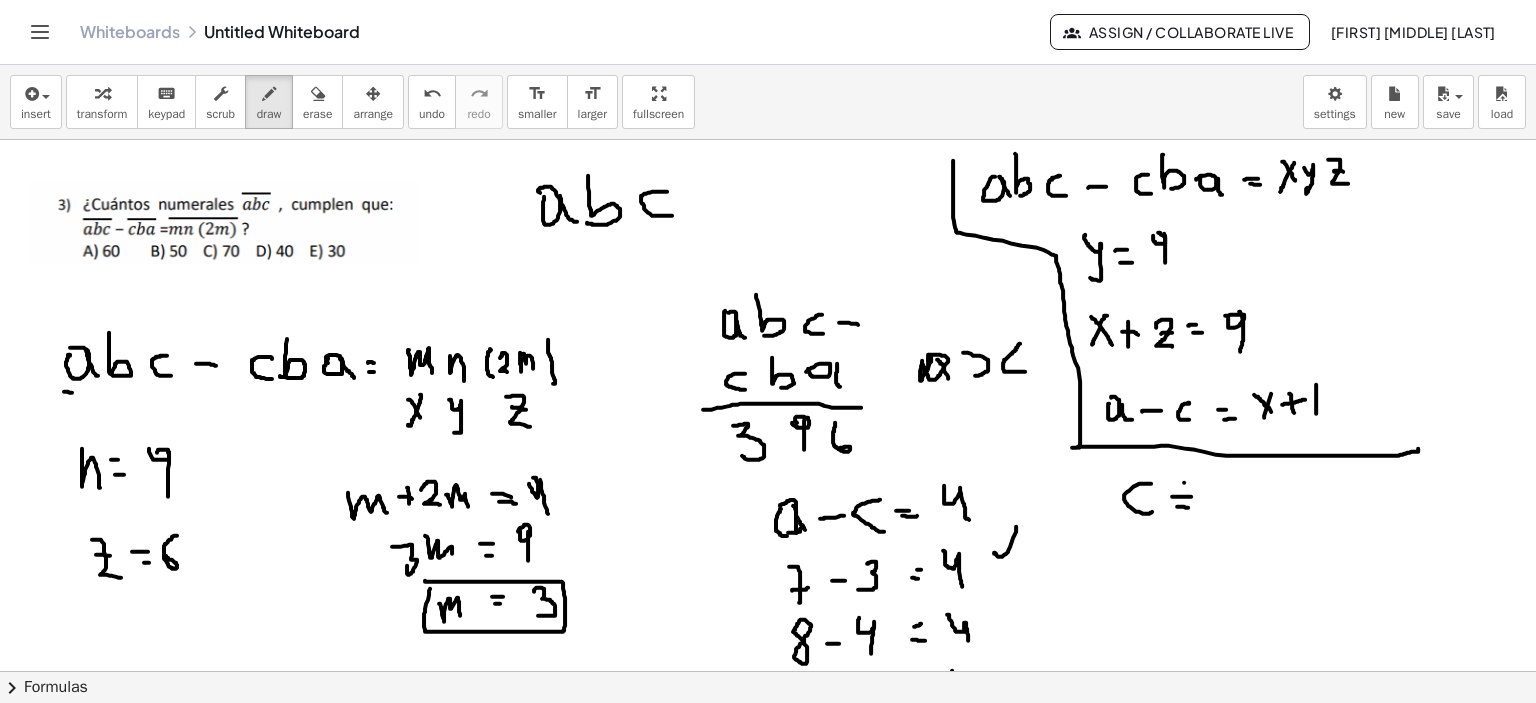 drag, startPoint x: 1184, startPoint y: 482, endPoint x: 1180, endPoint y: 522, distance: 40.1995 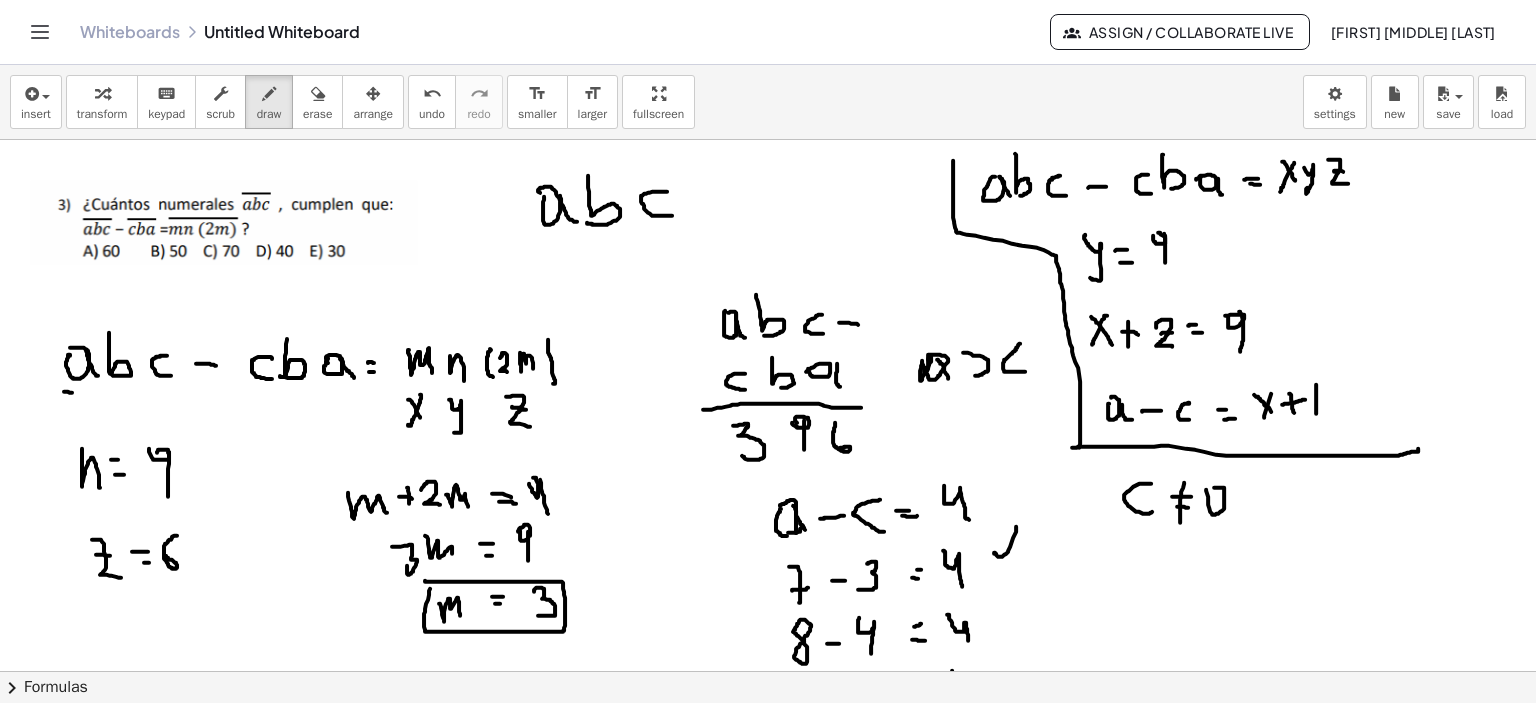 click at bounding box center (768, 672) 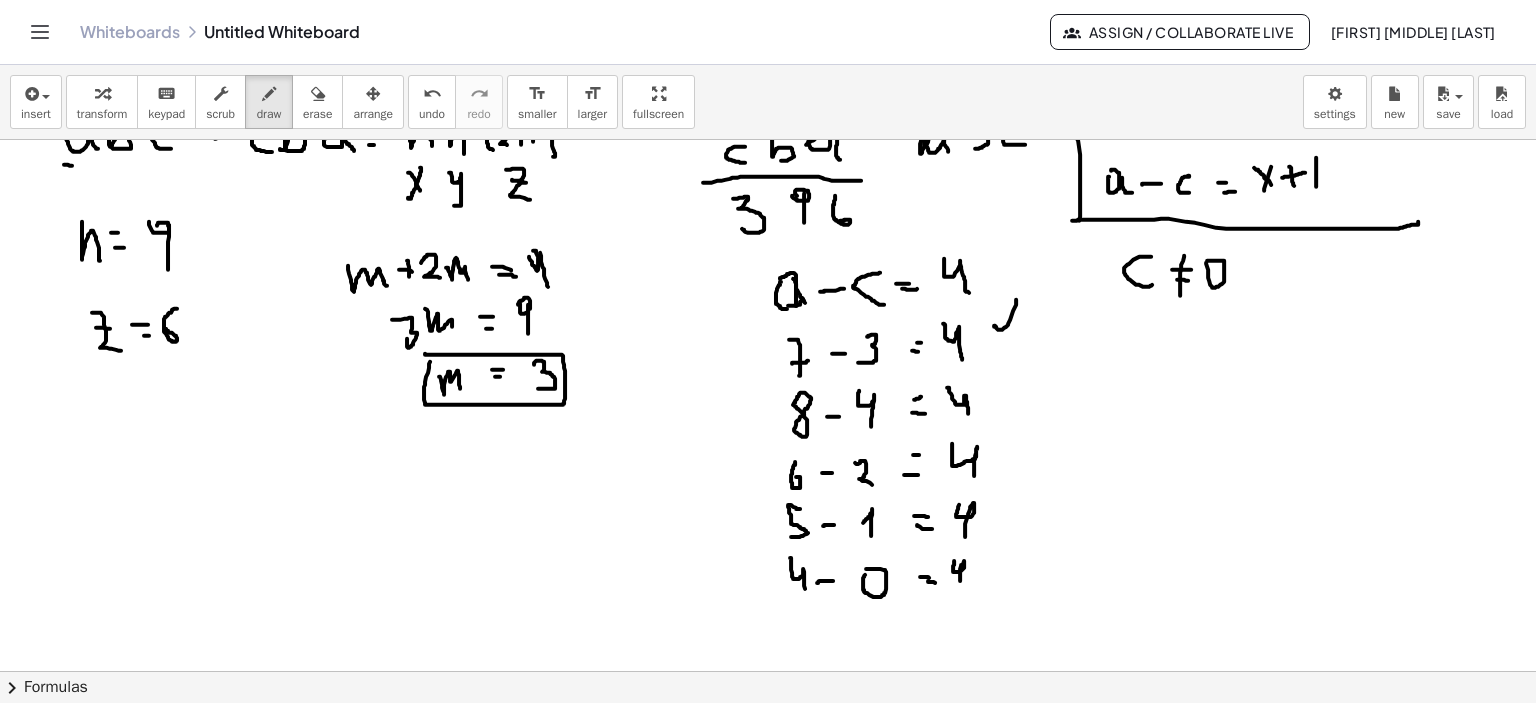scroll, scrollTop: 300, scrollLeft: 0, axis: vertical 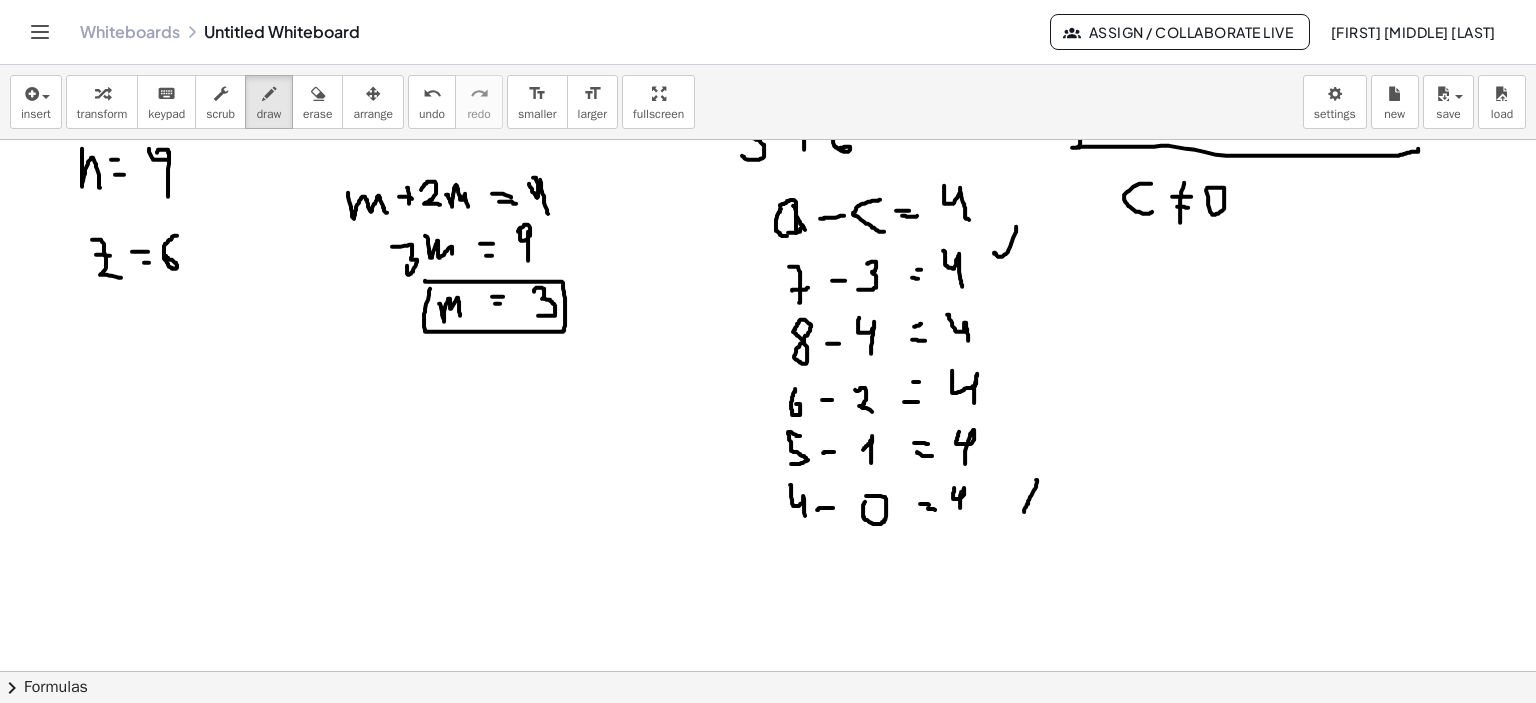 drag, startPoint x: 1036, startPoint y: 479, endPoint x: 1019, endPoint y: 510, distance: 35.35534 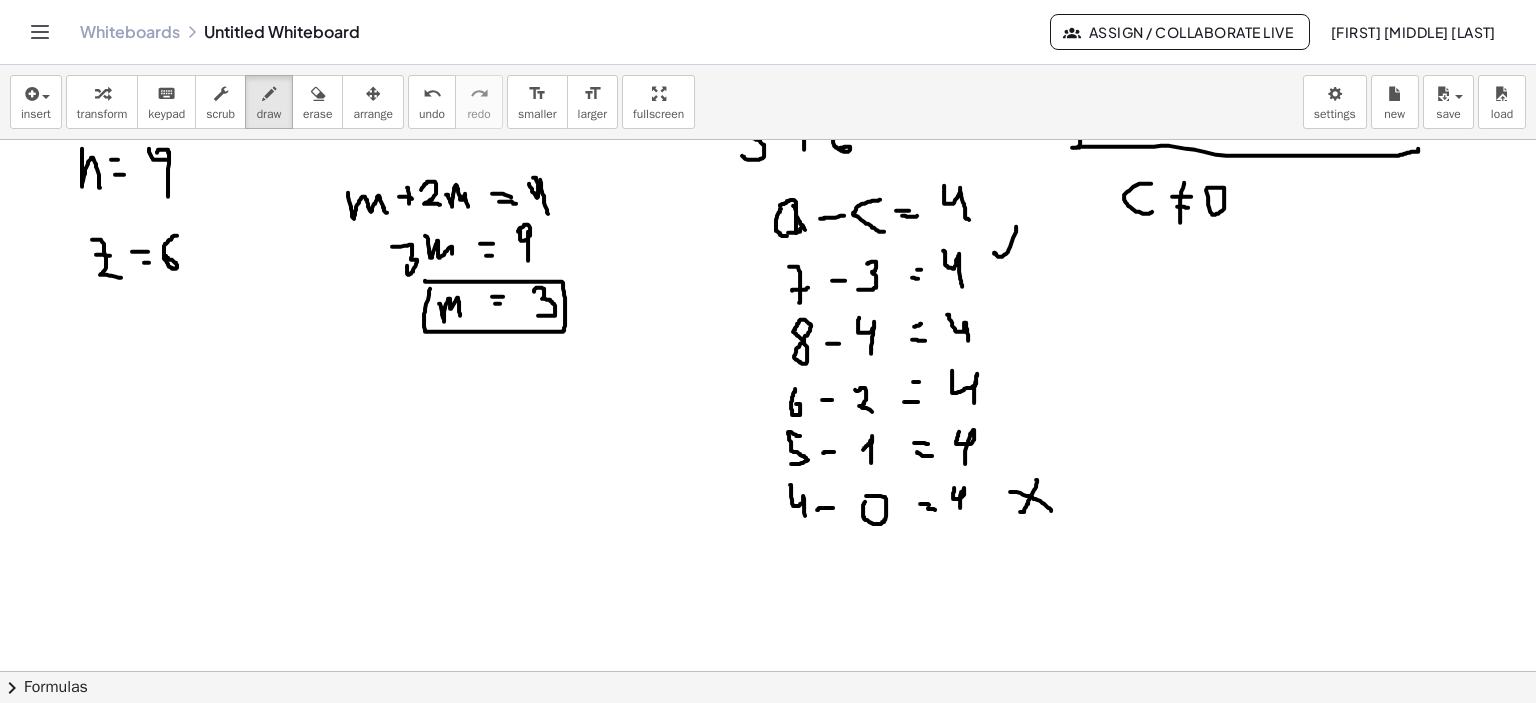 click at bounding box center (768, 372) 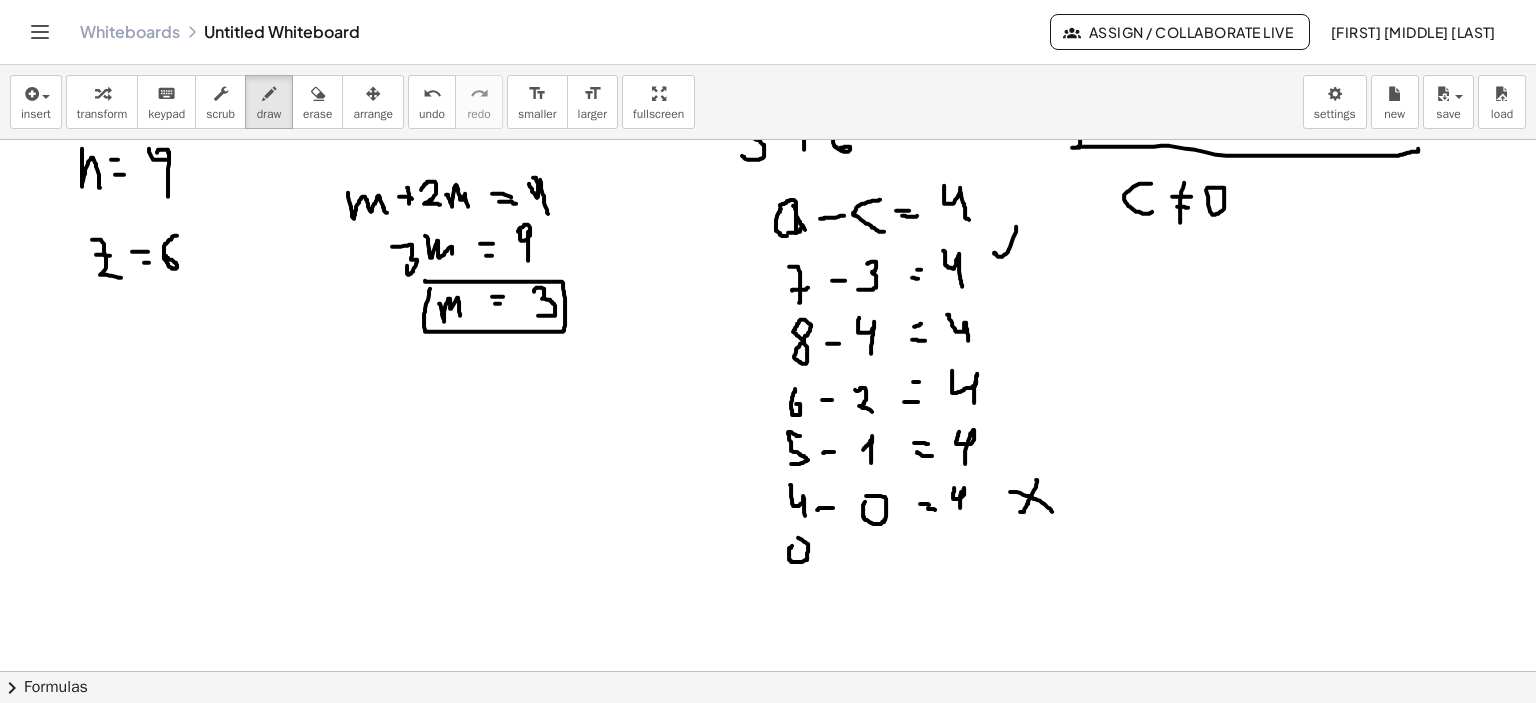 click at bounding box center [768, 372] 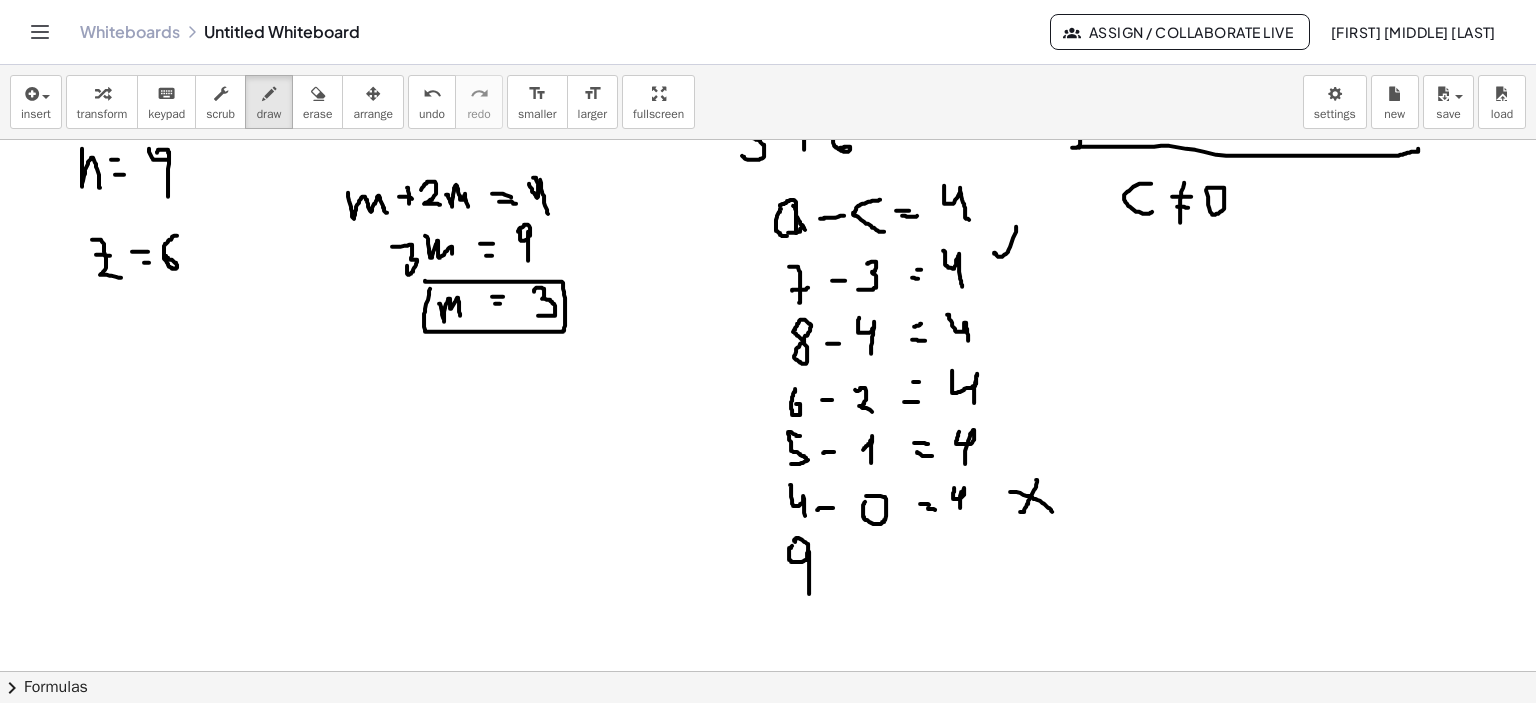 drag, startPoint x: 808, startPoint y: 550, endPoint x: 826, endPoint y: 568, distance: 25.455845 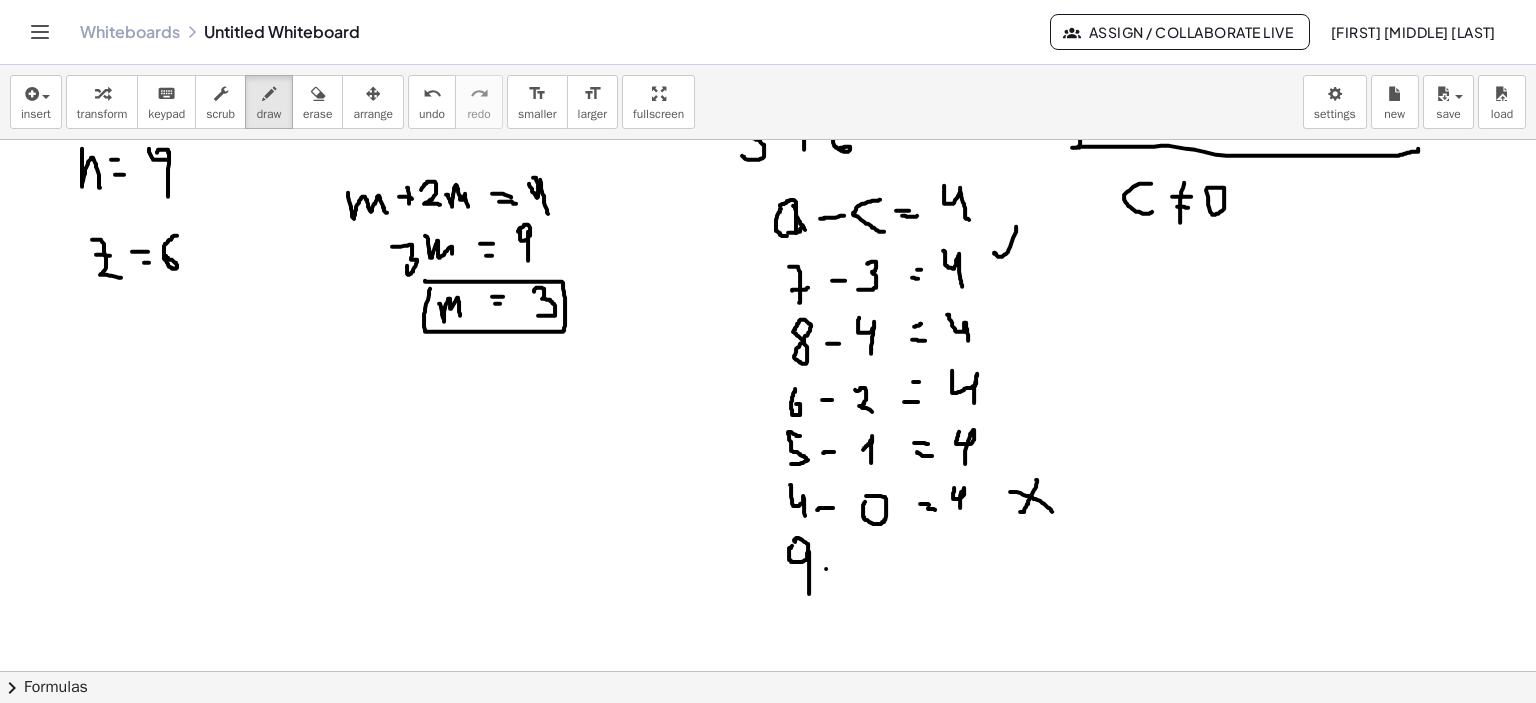 drag, startPoint x: 826, startPoint y: 568, endPoint x: 844, endPoint y: 568, distance: 18 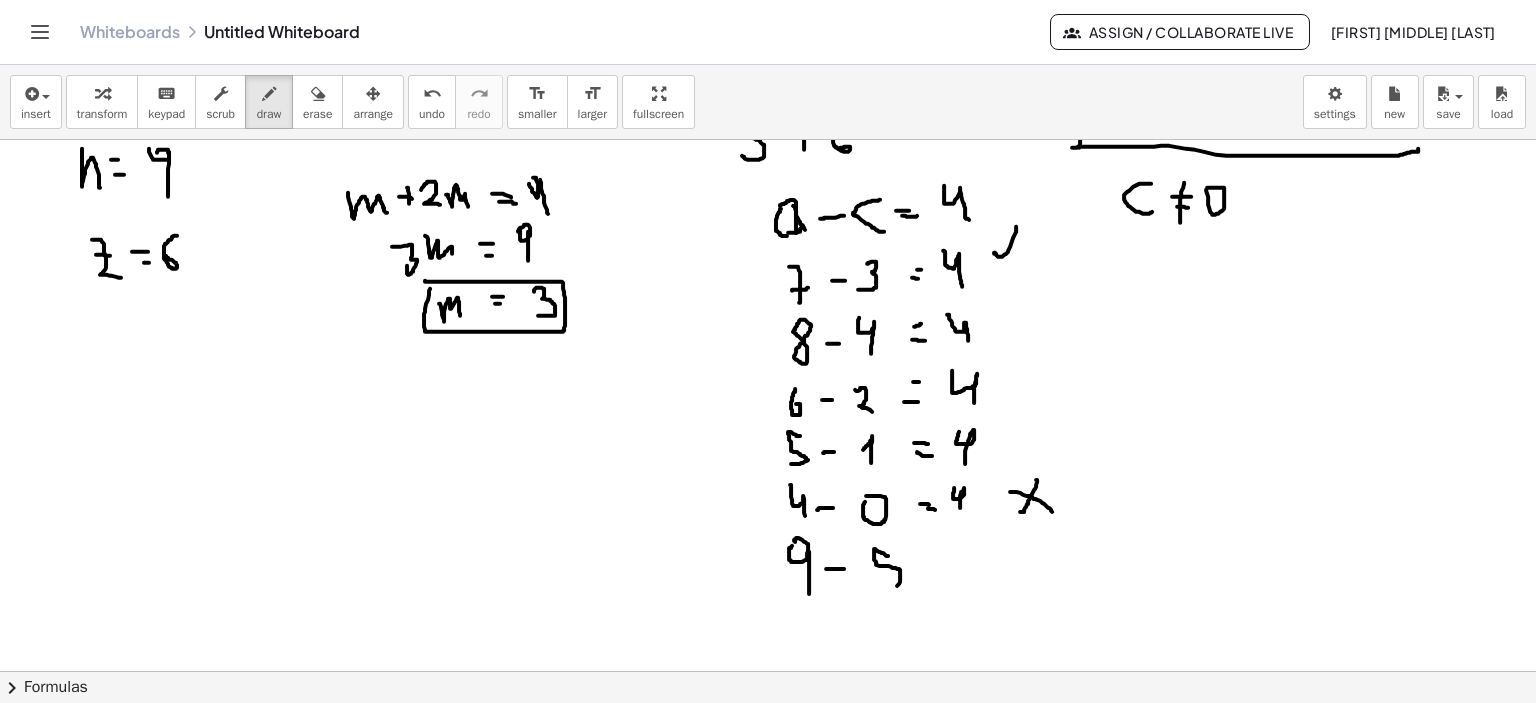 drag, startPoint x: 888, startPoint y: 555, endPoint x: 879, endPoint y: 580, distance: 26.57066 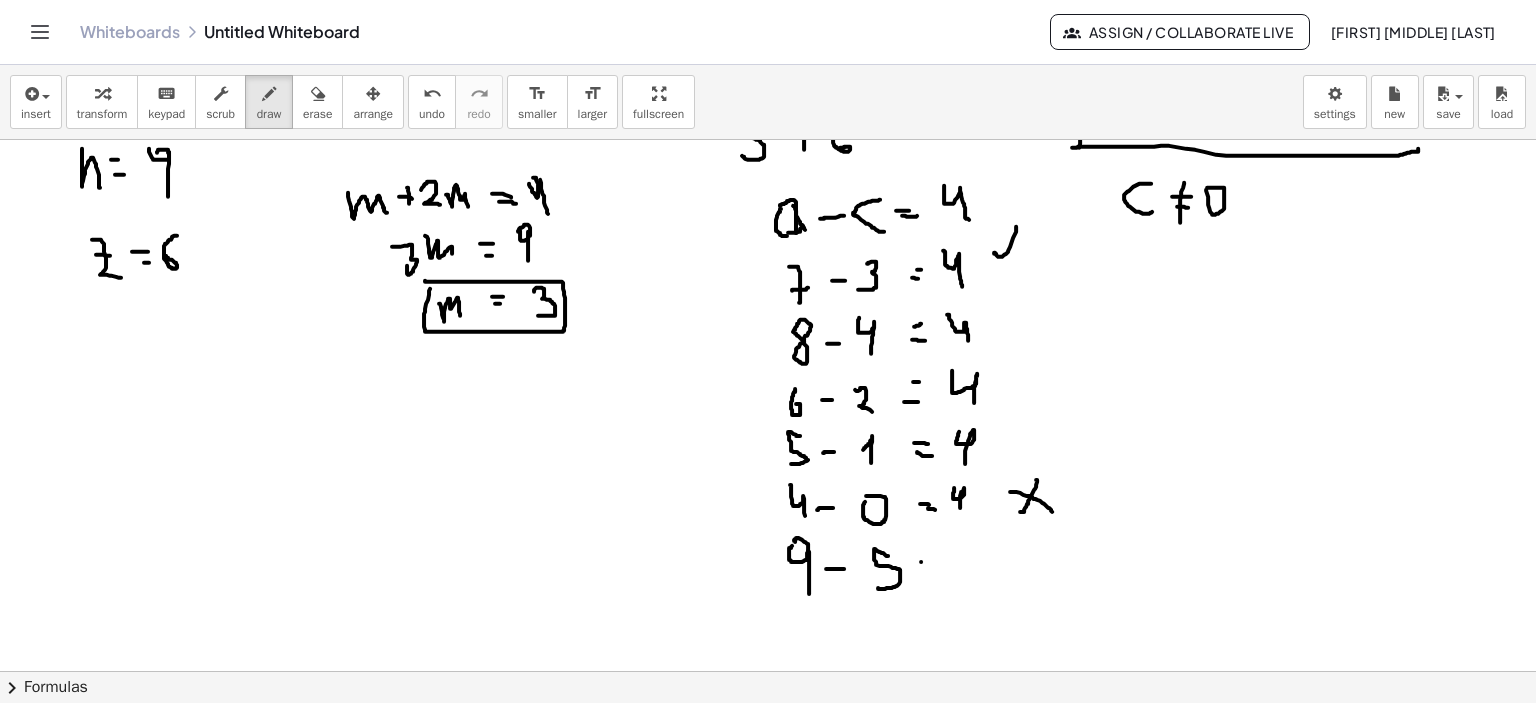 drag, startPoint x: 921, startPoint y: 561, endPoint x: 935, endPoint y: 563, distance: 14.142136 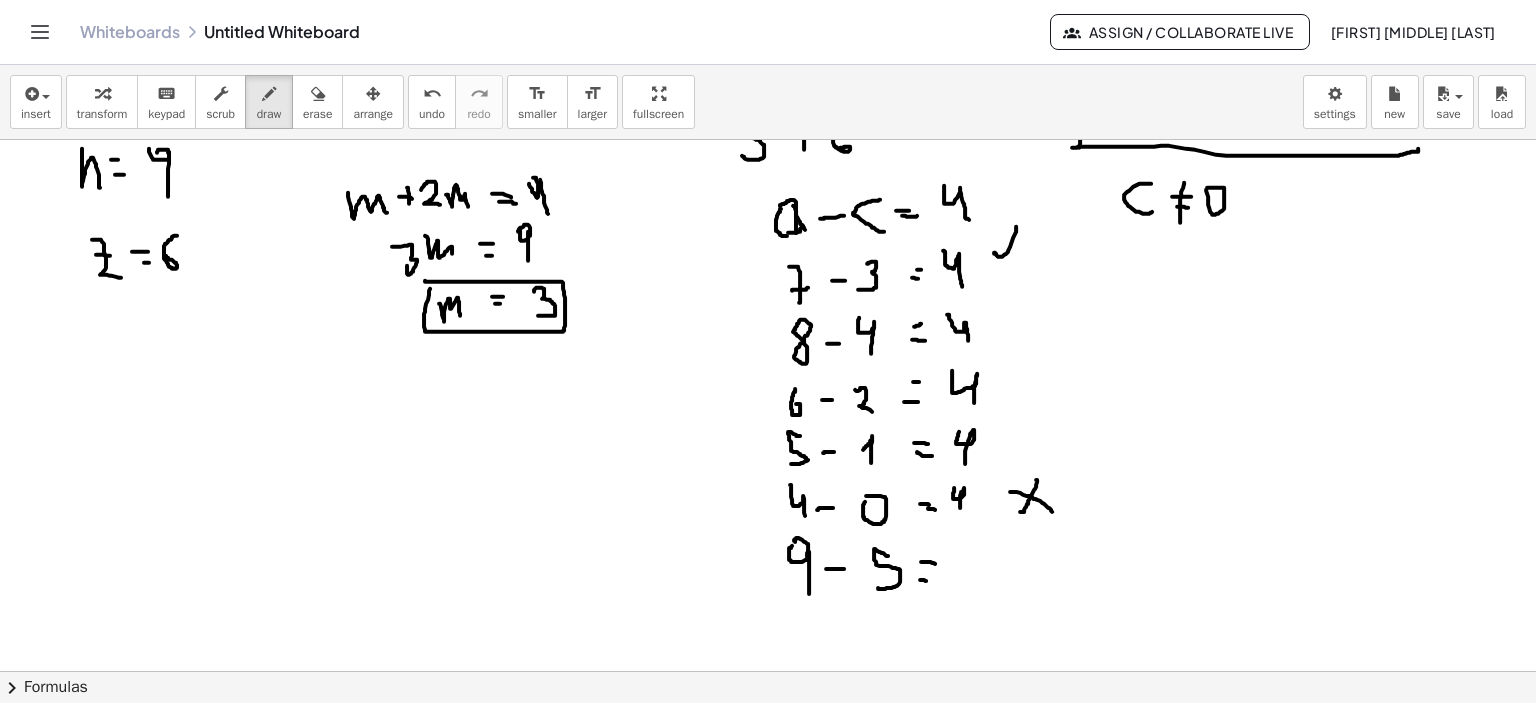 drag, startPoint x: 920, startPoint y: 579, endPoint x: 937, endPoint y: 582, distance: 17.262676 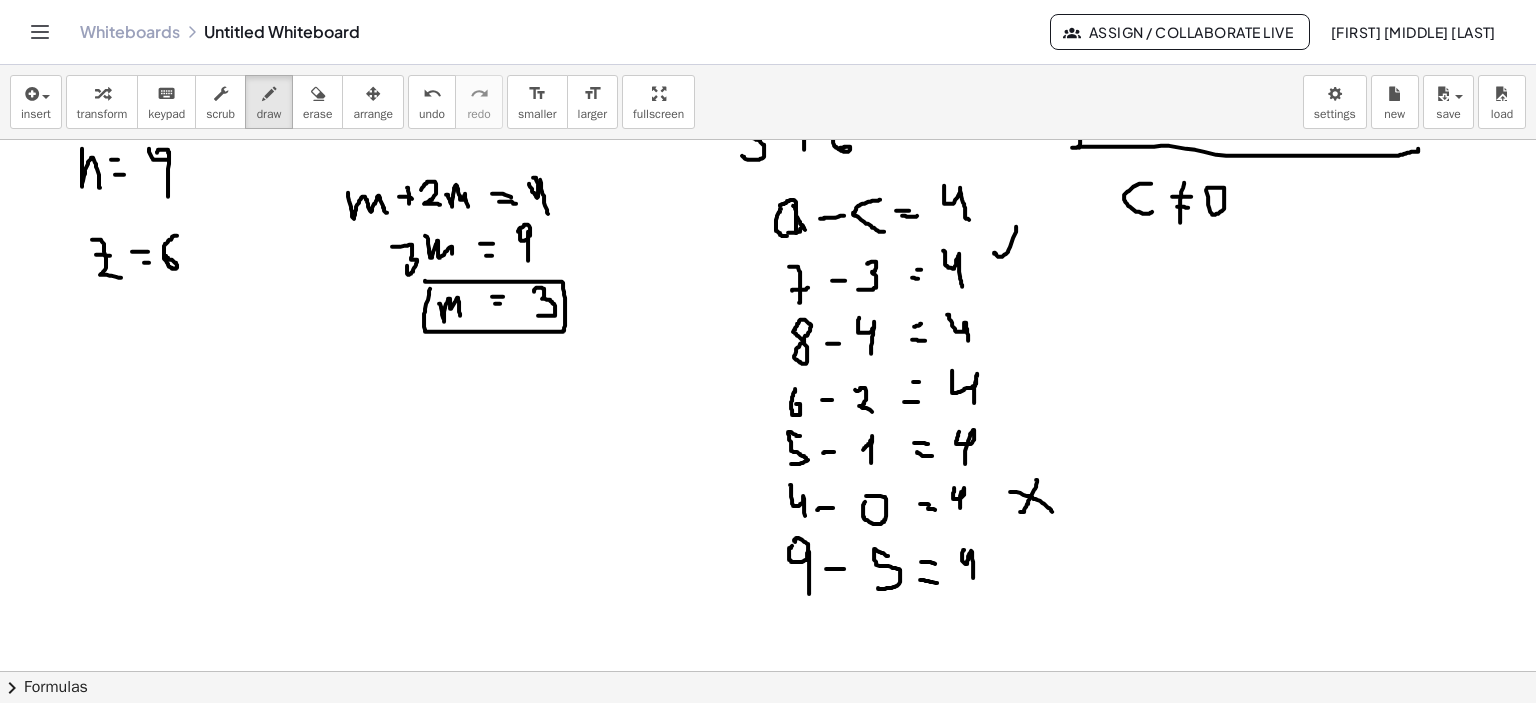 drag, startPoint x: 964, startPoint y: 549, endPoint x: 973, endPoint y: 581, distance: 33.24154 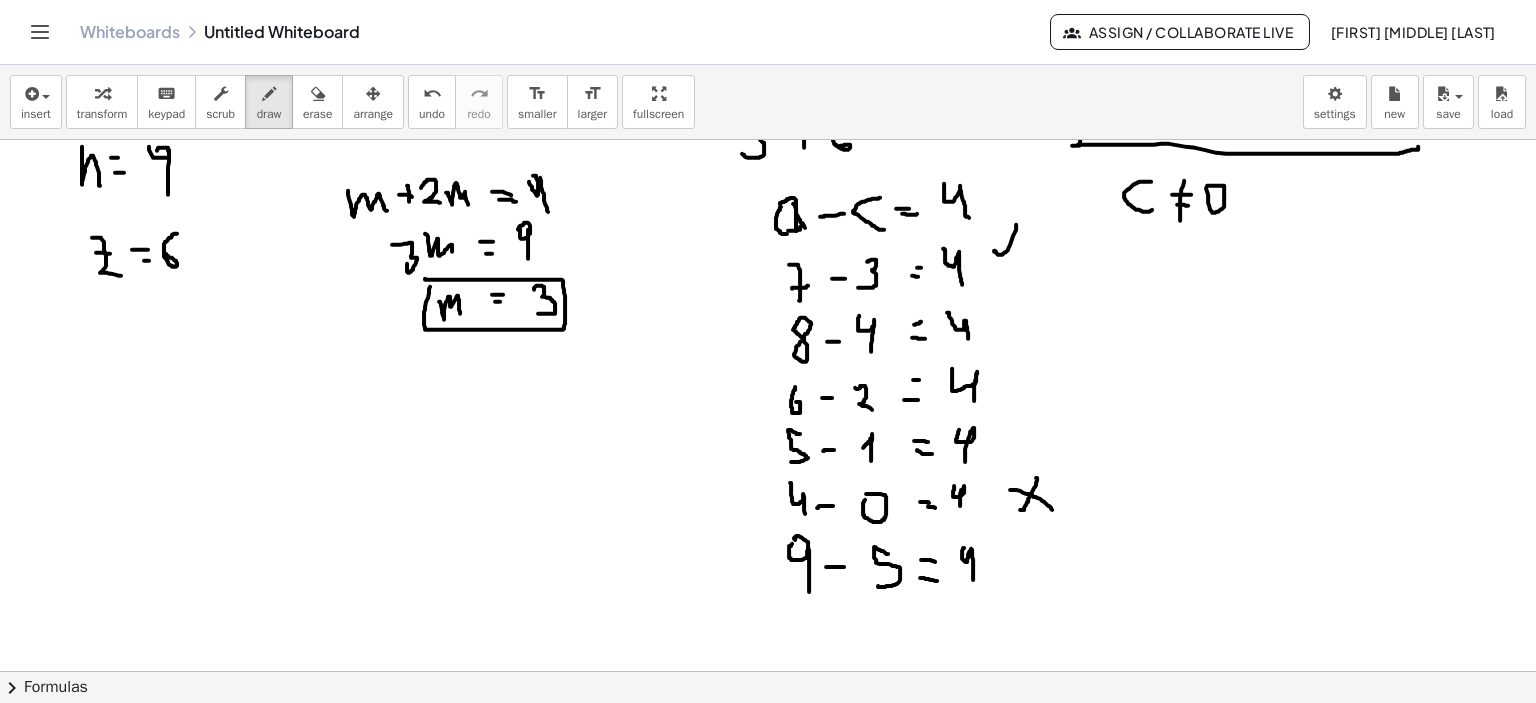 scroll, scrollTop: 300, scrollLeft: 0, axis: vertical 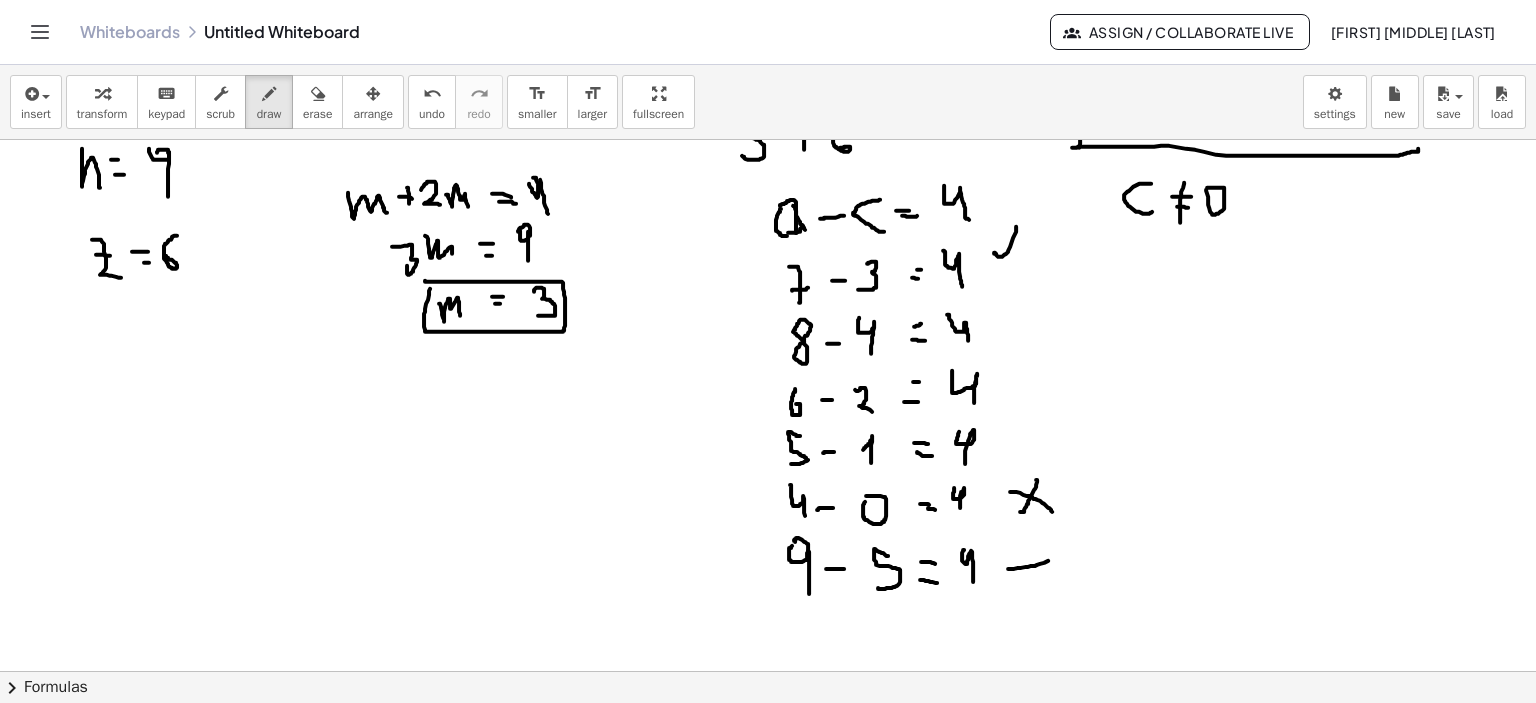 drag, startPoint x: 1026, startPoint y: 566, endPoint x: 1053, endPoint y: 556, distance: 28.79236 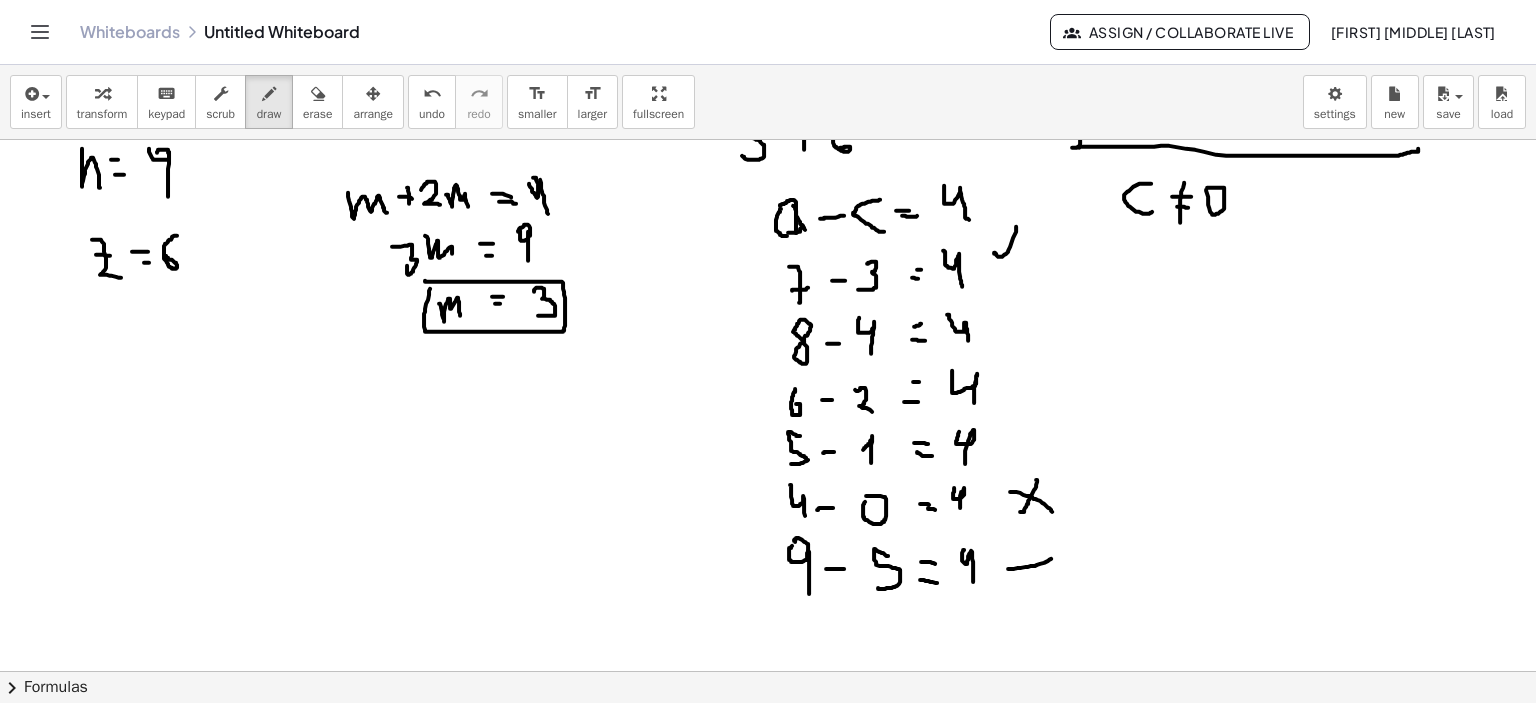 drag, startPoint x: 1003, startPoint y: 447, endPoint x: 1036, endPoint y: 430, distance: 37.12142 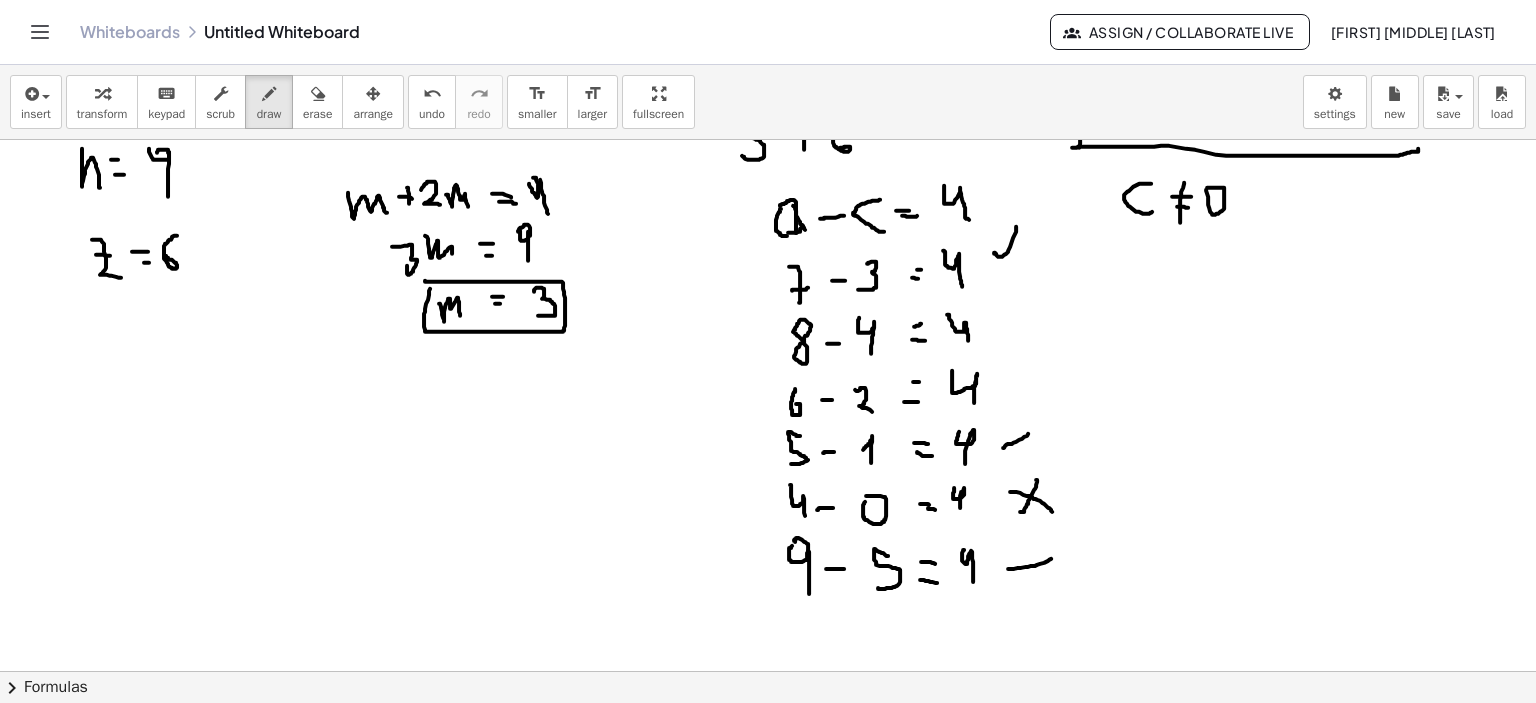 drag, startPoint x: 1004, startPoint y: 390, endPoint x: 1033, endPoint y: 366, distance: 37.64306 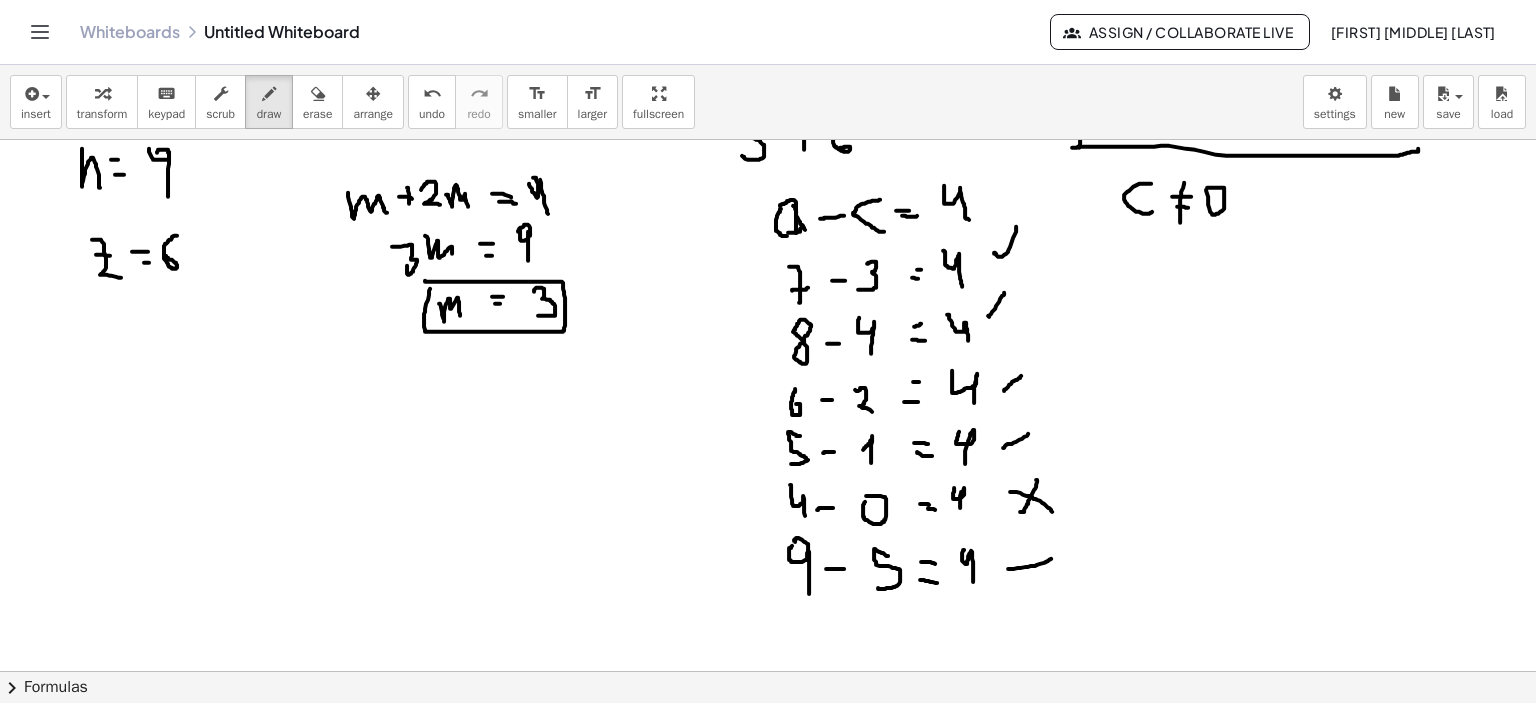 drag, startPoint x: 989, startPoint y: 316, endPoint x: 1006, endPoint y: 289, distance: 31.906113 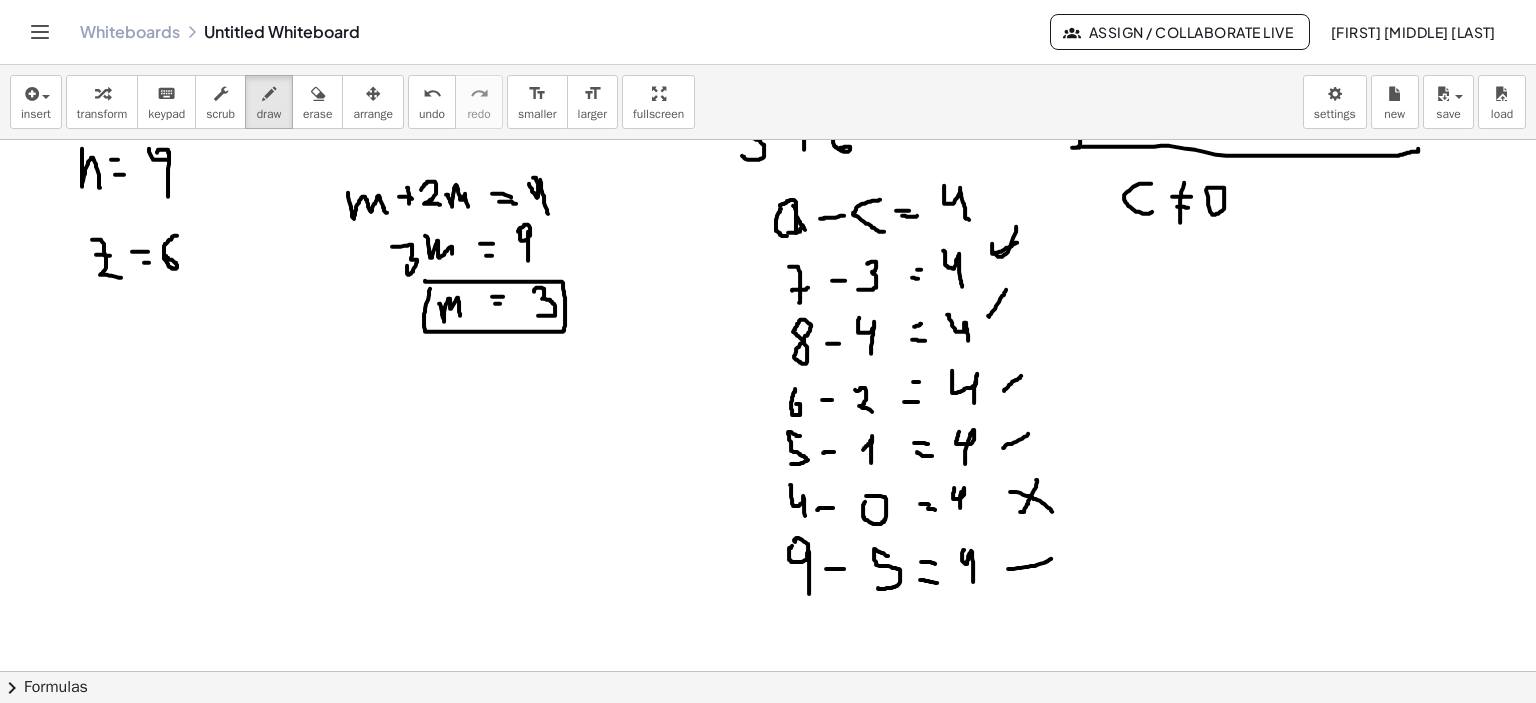 drag, startPoint x: 992, startPoint y: 243, endPoint x: 1020, endPoint y: 239, distance: 28.284271 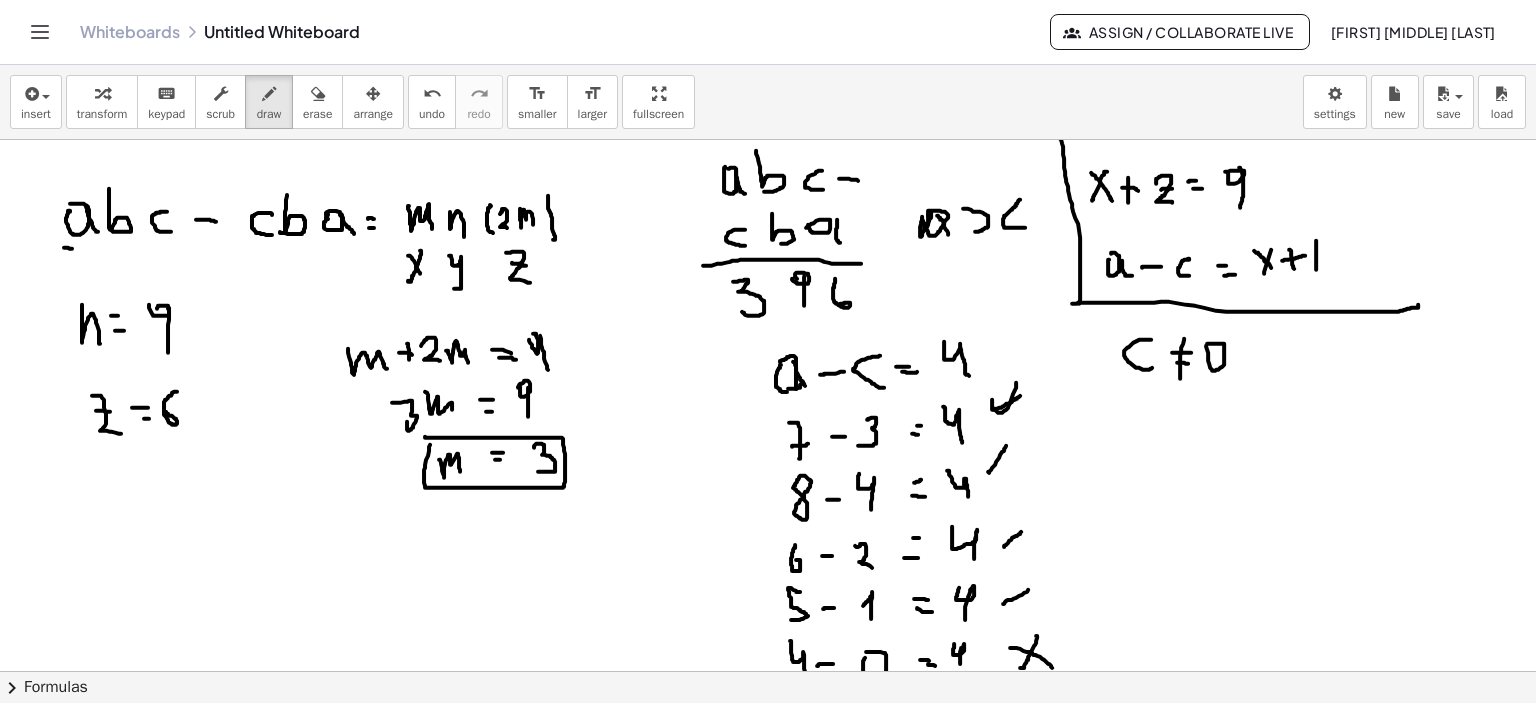 scroll, scrollTop: 200, scrollLeft: 0, axis: vertical 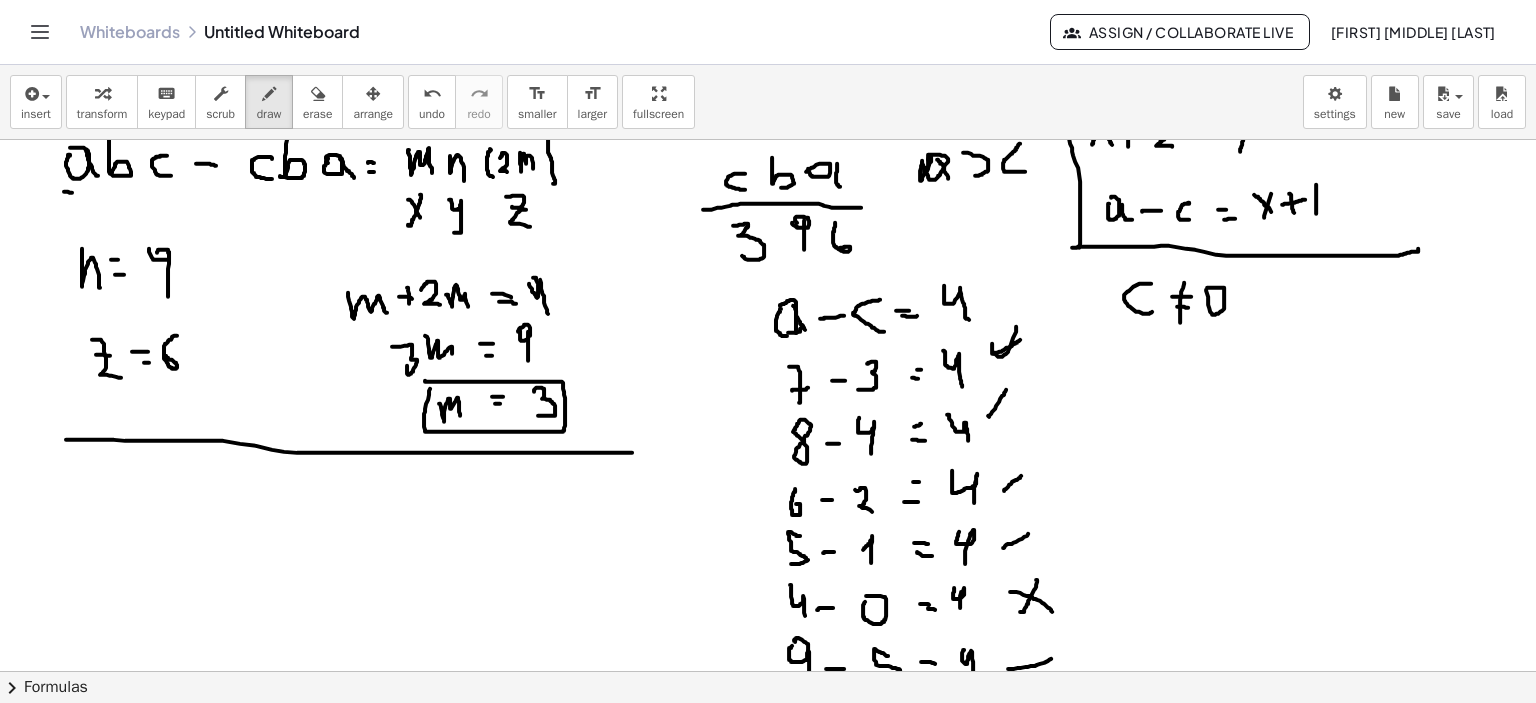 drag, startPoint x: 66, startPoint y: 439, endPoint x: 632, endPoint y: 452, distance: 566.1493 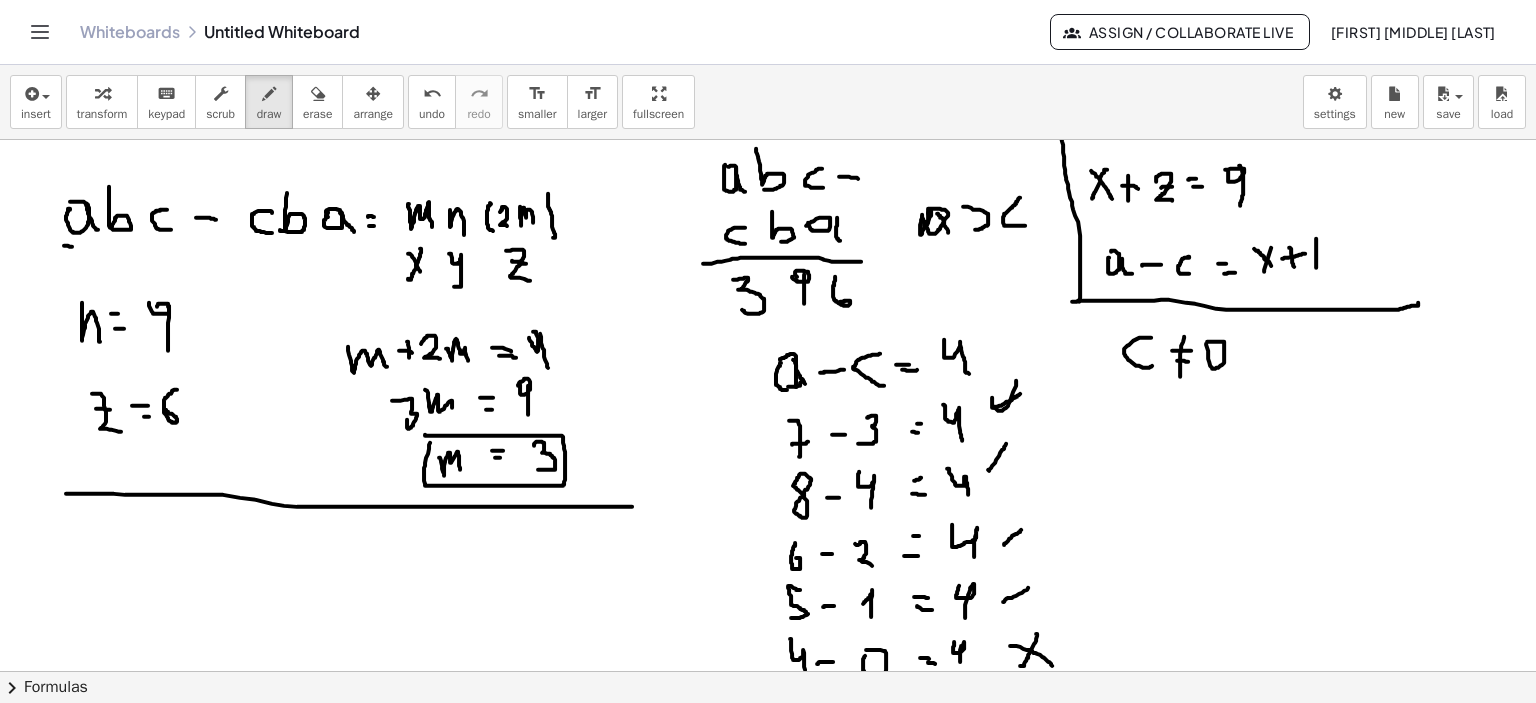 scroll, scrollTop: 100, scrollLeft: 0, axis: vertical 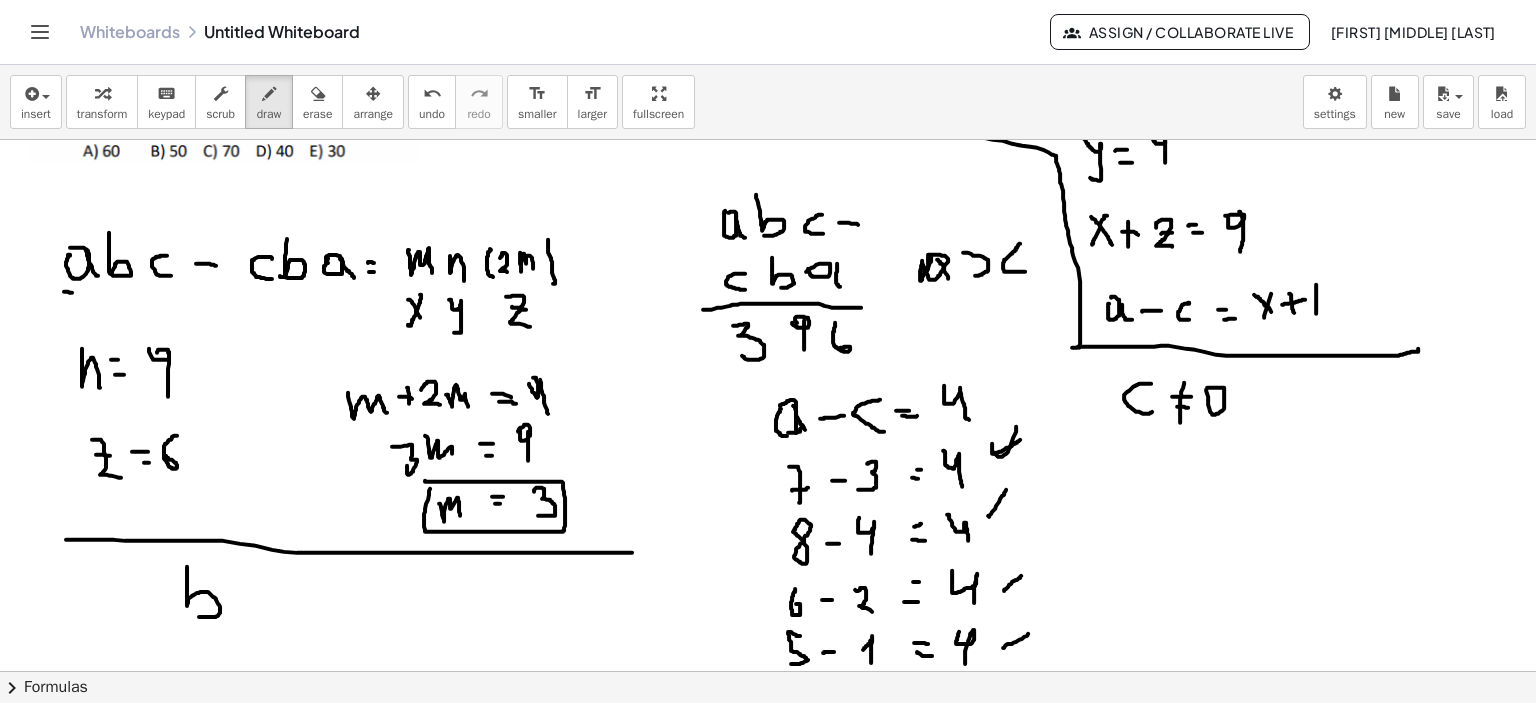 drag, startPoint x: 187, startPoint y: 567, endPoint x: 207, endPoint y: 599, distance: 37.735924 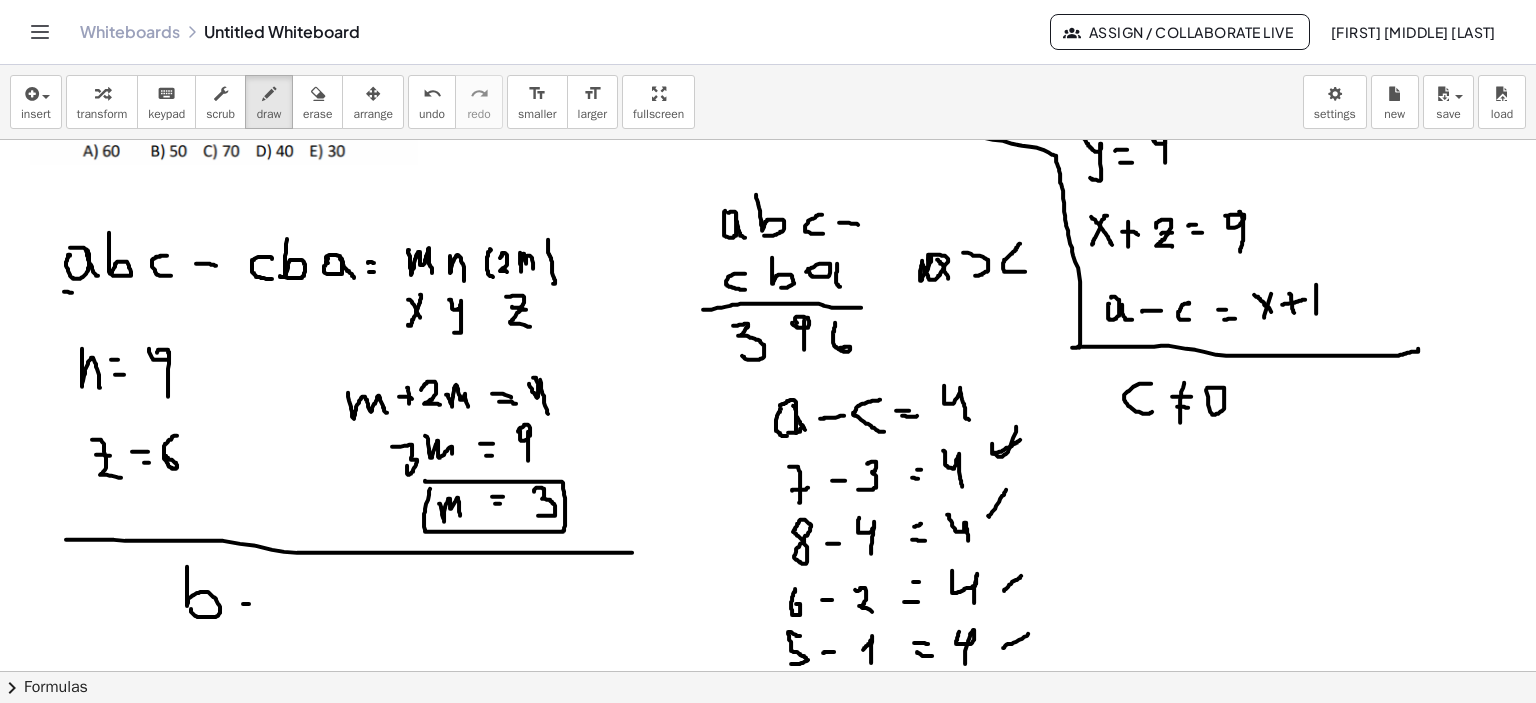 drag, startPoint x: 249, startPoint y: 603, endPoint x: 269, endPoint y: 603, distance: 20 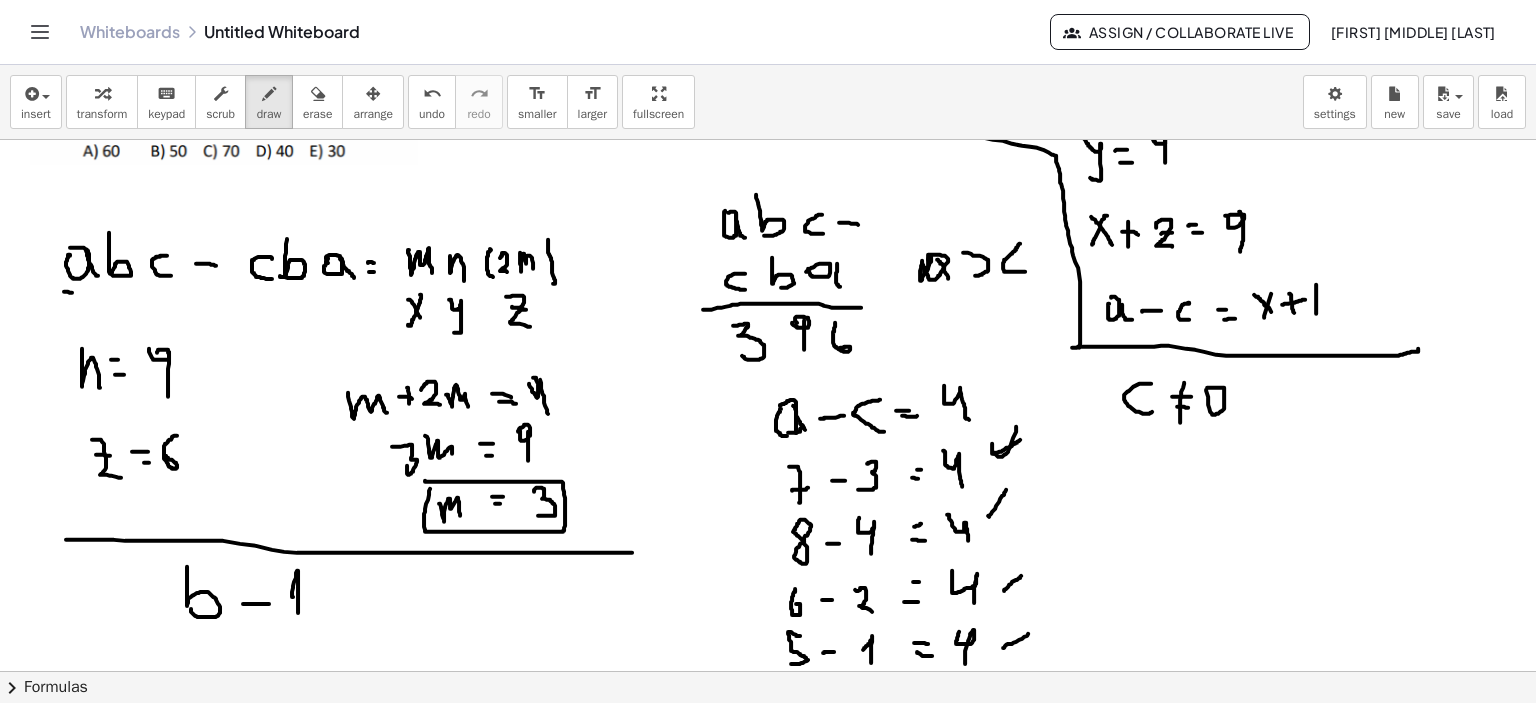 drag, startPoint x: 292, startPoint y: 591, endPoint x: 300, endPoint y: 621, distance: 31.04835 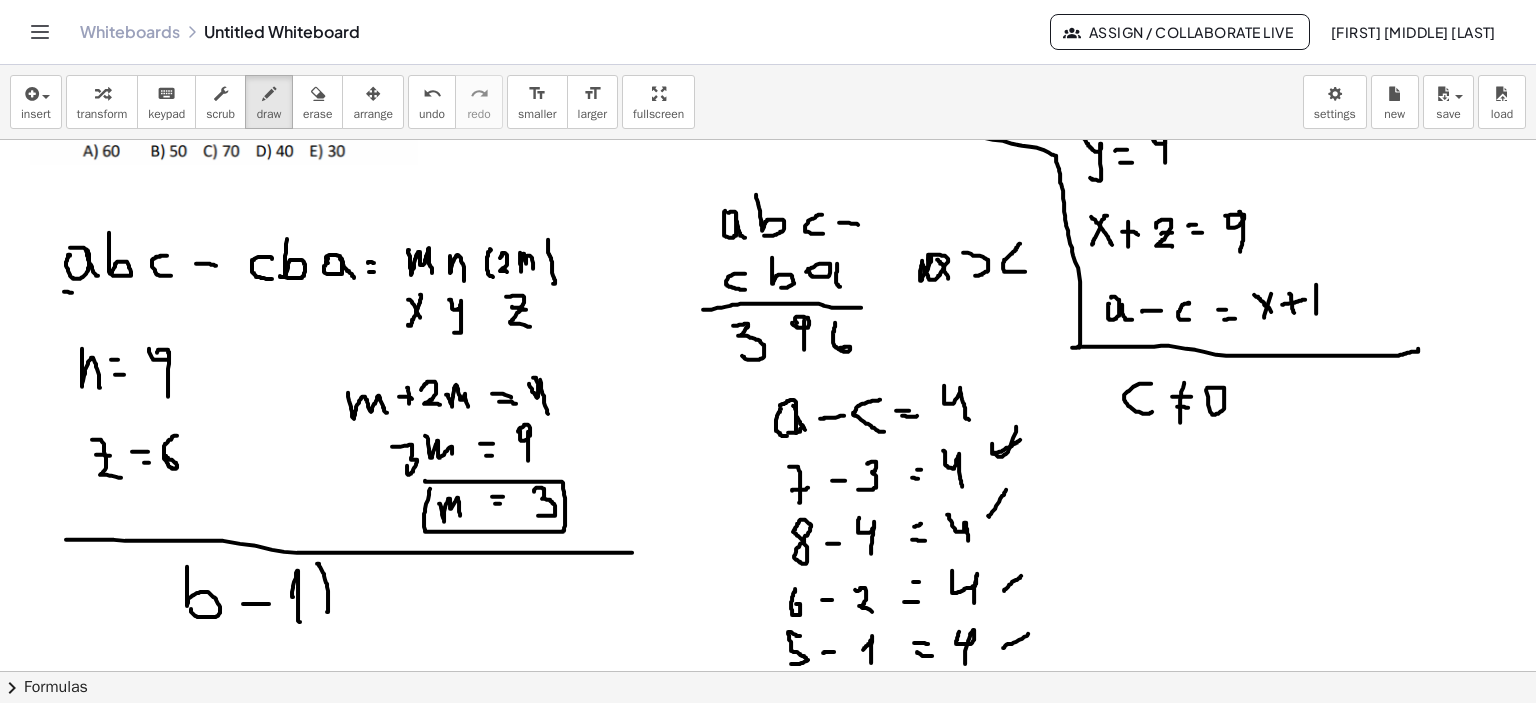 drag, startPoint x: 317, startPoint y: 563, endPoint x: 319, endPoint y: 630, distance: 67.02985 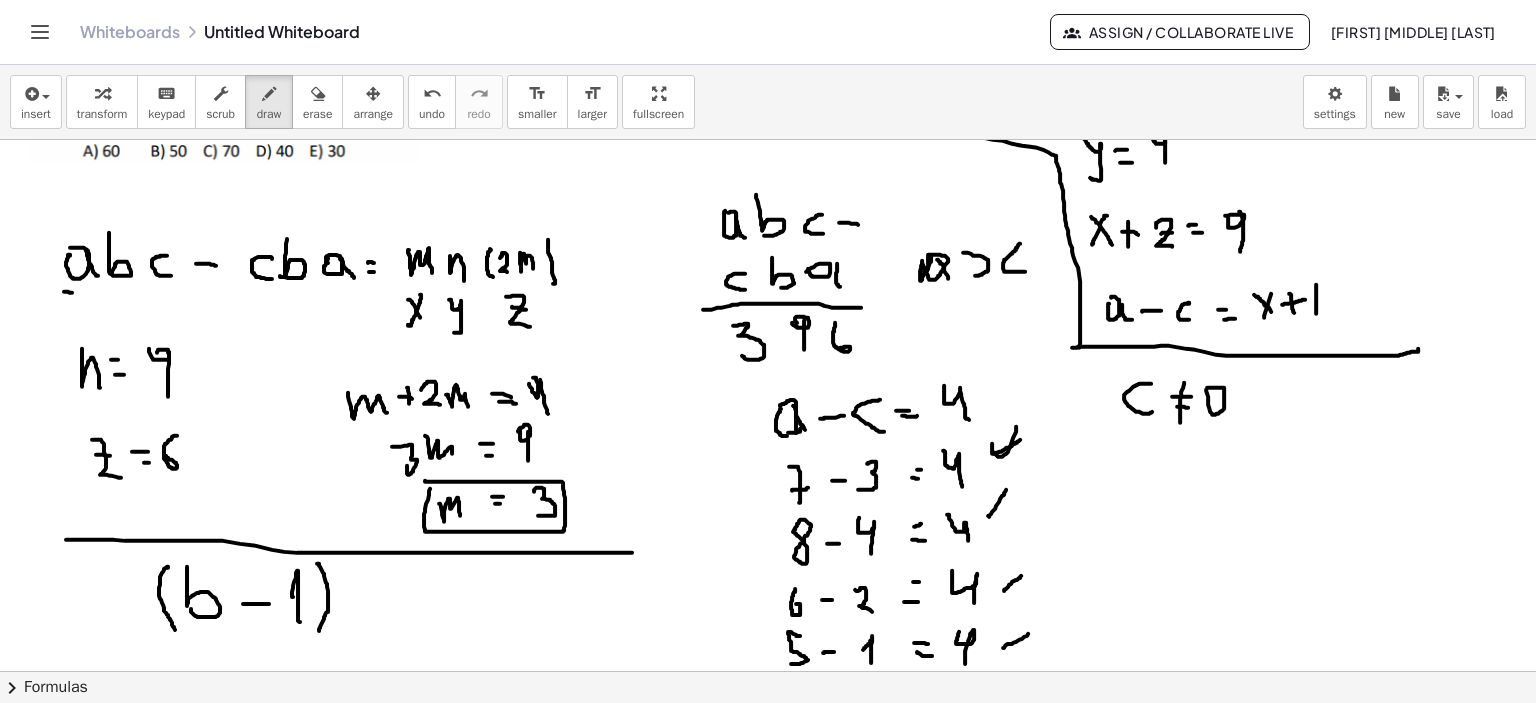 drag, startPoint x: 167, startPoint y: 566, endPoint x: 185, endPoint y: 629, distance: 65.52099 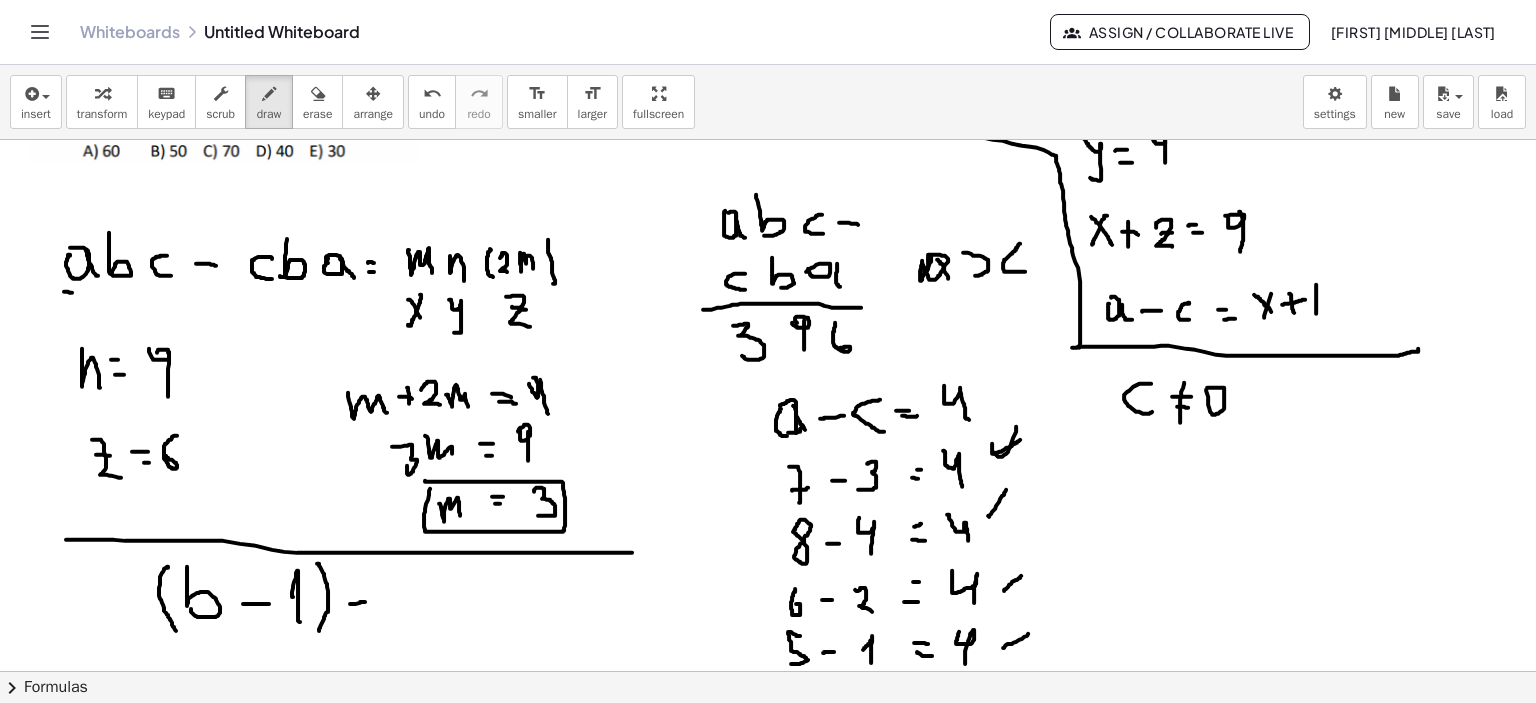 drag, startPoint x: 352, startPoint y: 603, endPoint x: 374, endPoint y: 601, distance: 22.090721 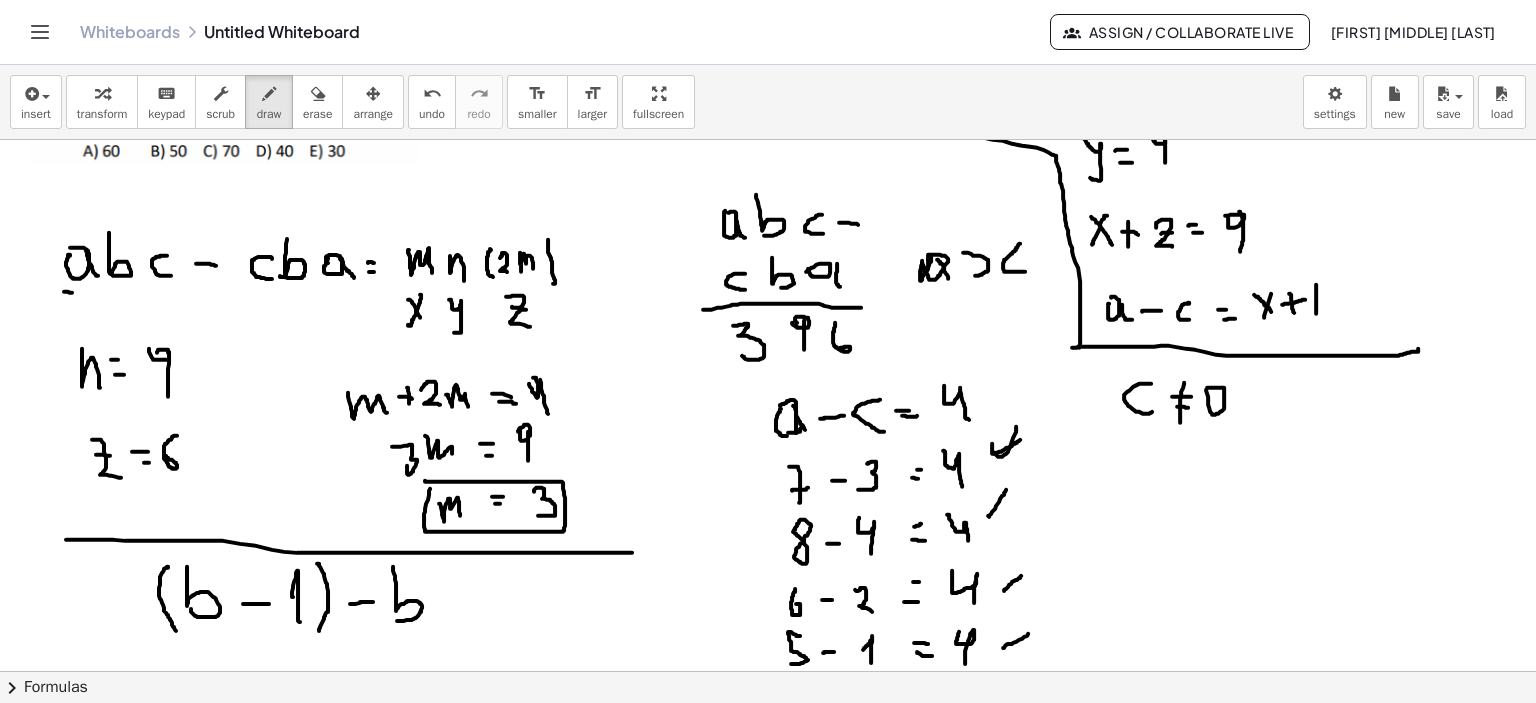drag, startPoint x: 393, startPoint y: 566, endPoint x: 394, endPoint y: 620, distance: 54.00926 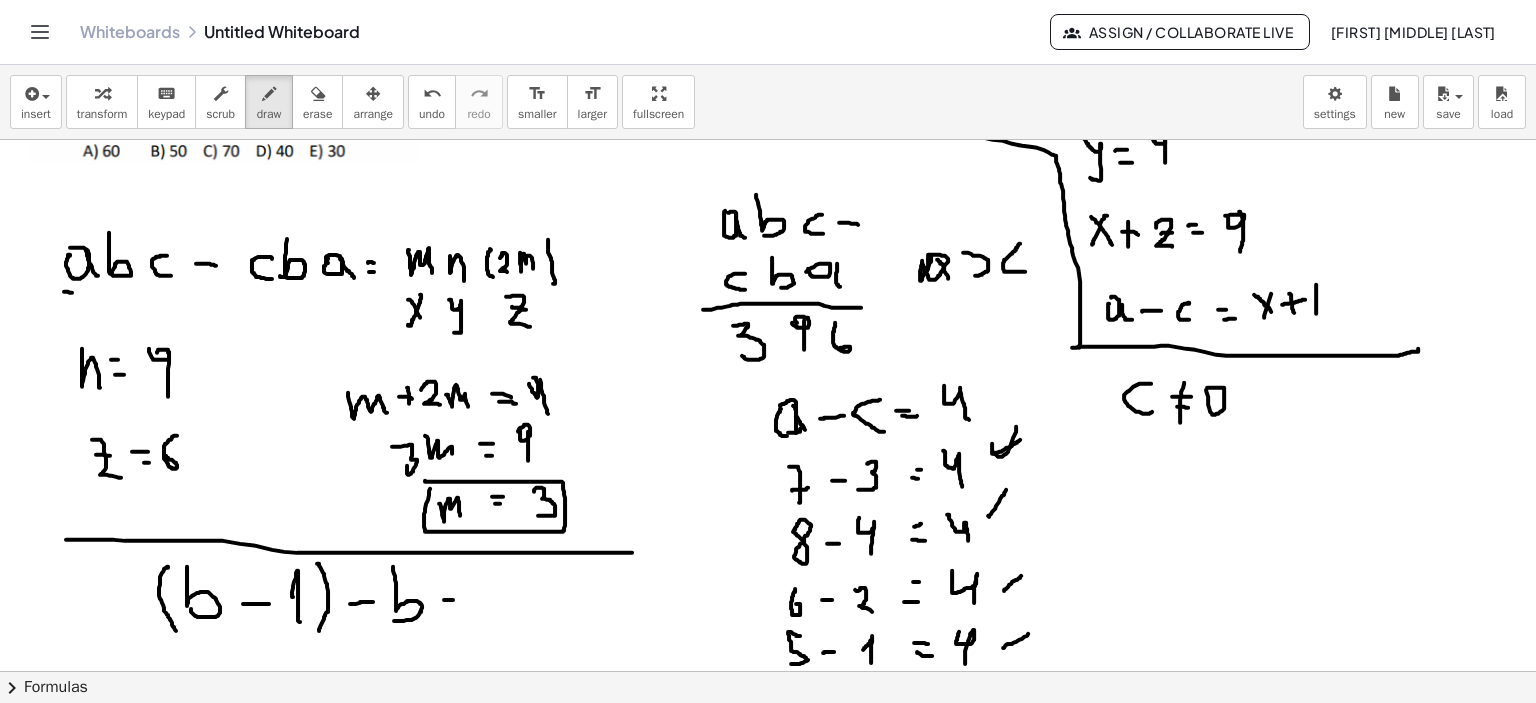 drag, startPoint x: 444, startPoint y: 599, endPoint x: 456, endPoint y: 599, distance: 12 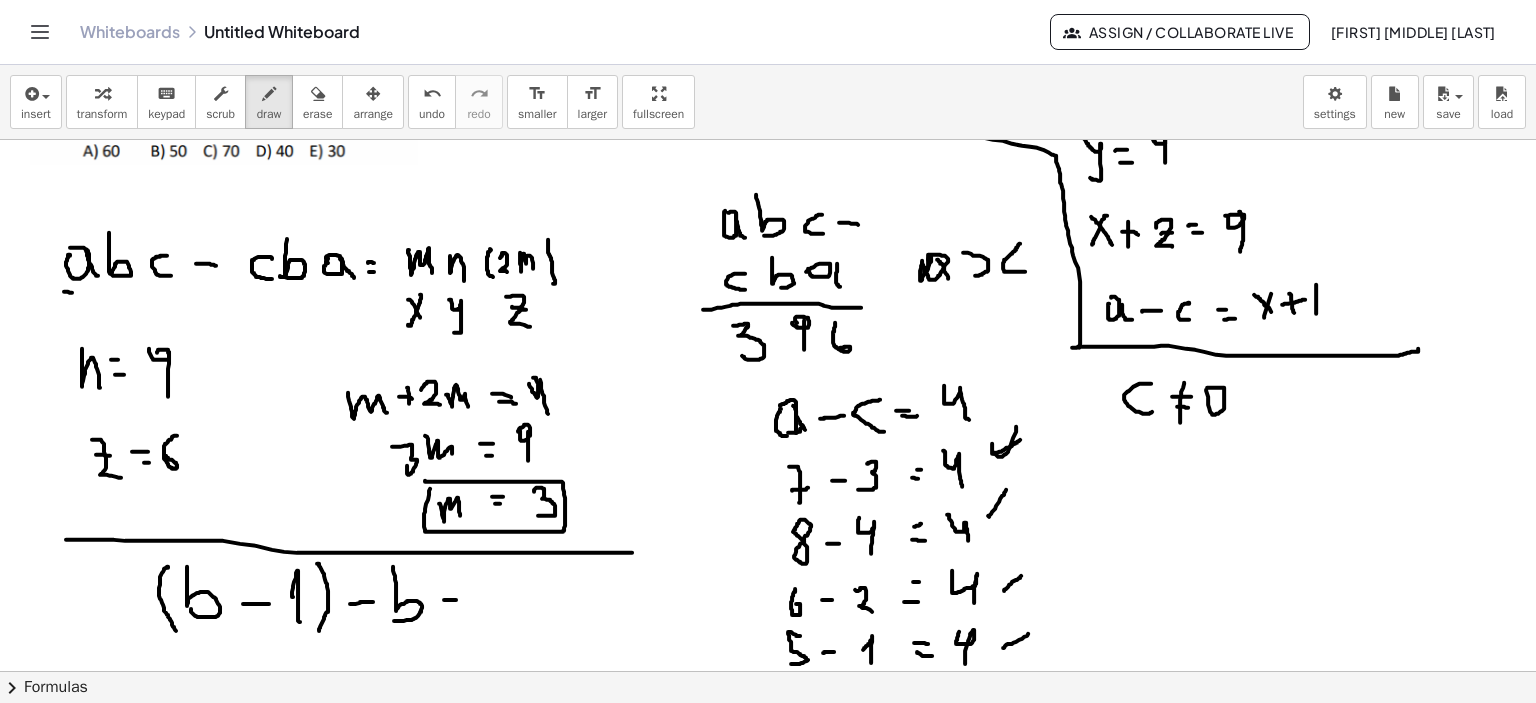 drag, startPoint x: 451, startPoint y: 611, endPoint x: 472, endPoint y: 617, distance: 21.84033 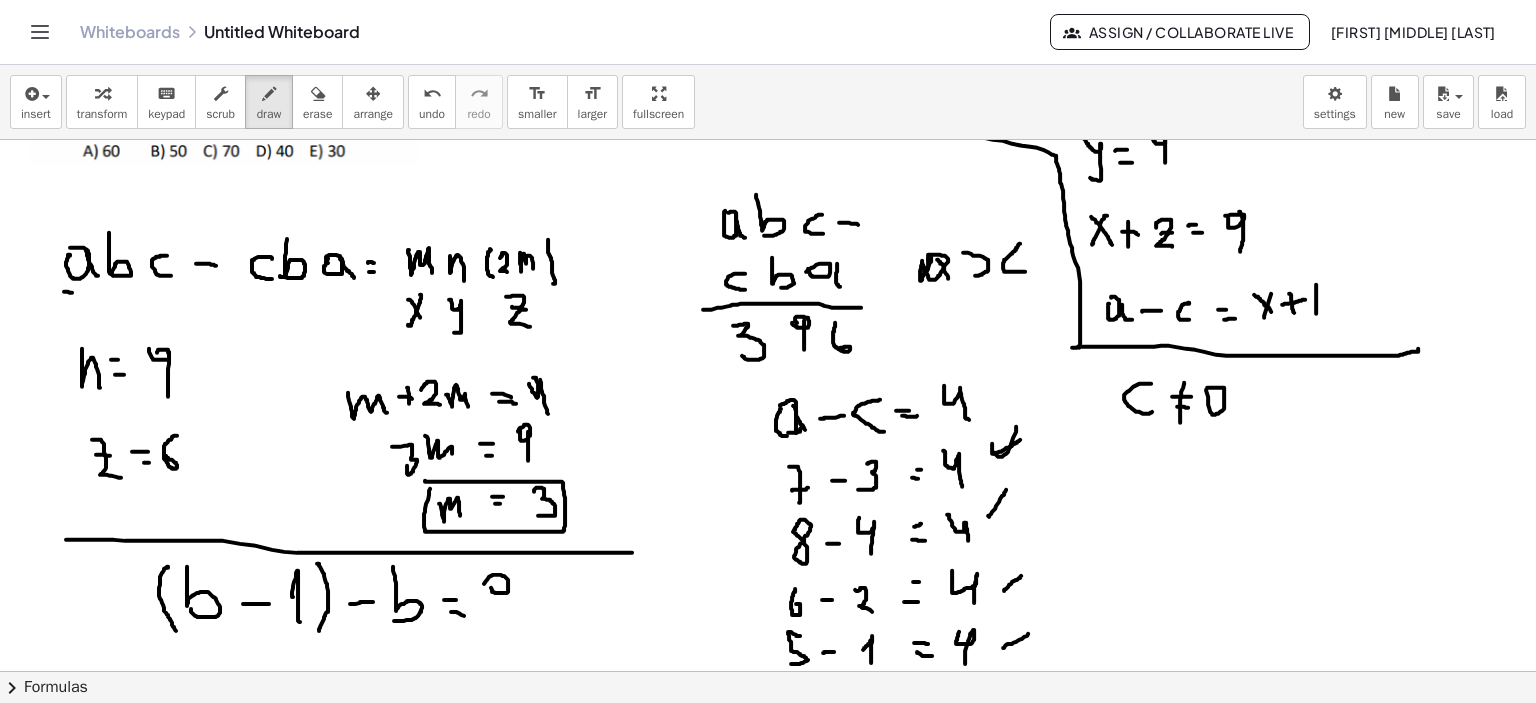 click at bounding box center (768, 572) 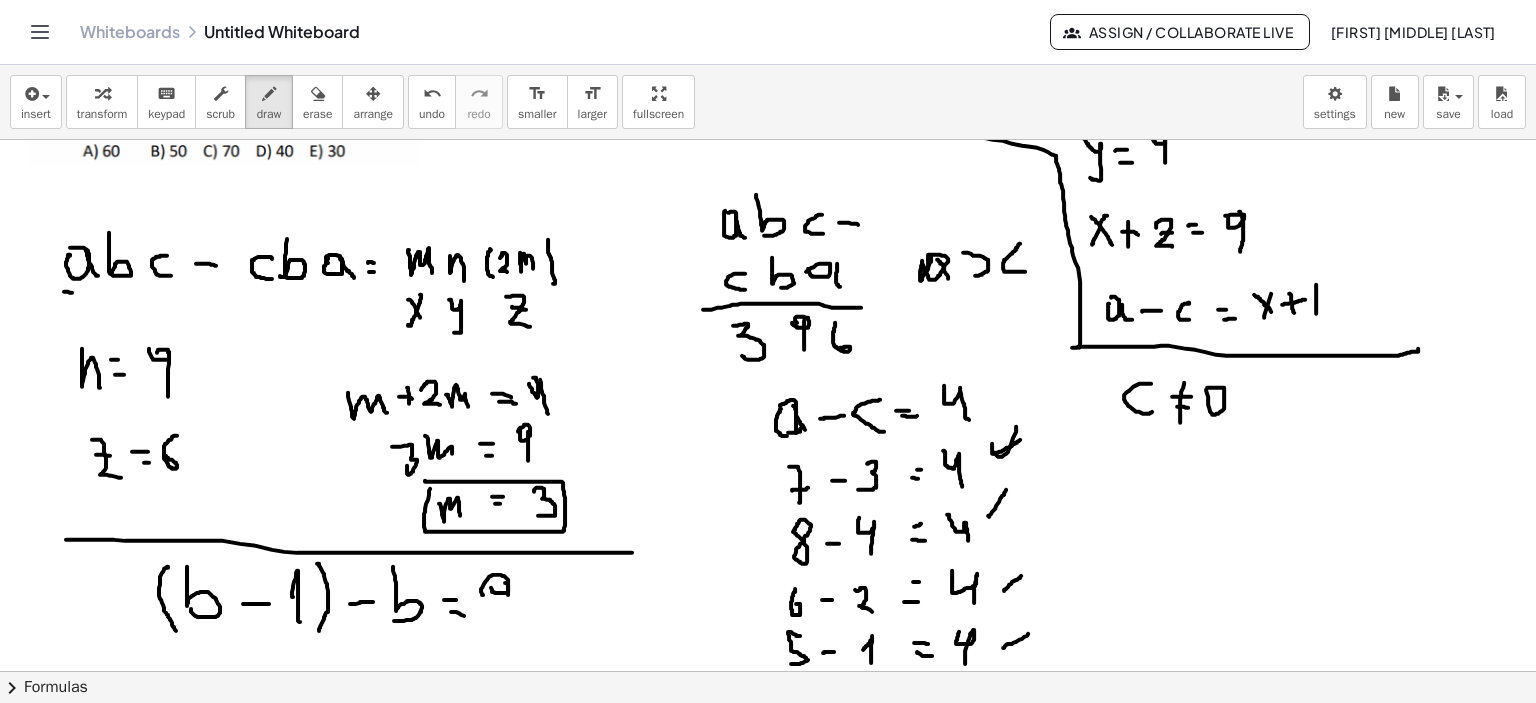 drag, startPoint x: 505, startPoint y: 582, endPoint x: 524, endPoint y: 627, distance: 48.8467 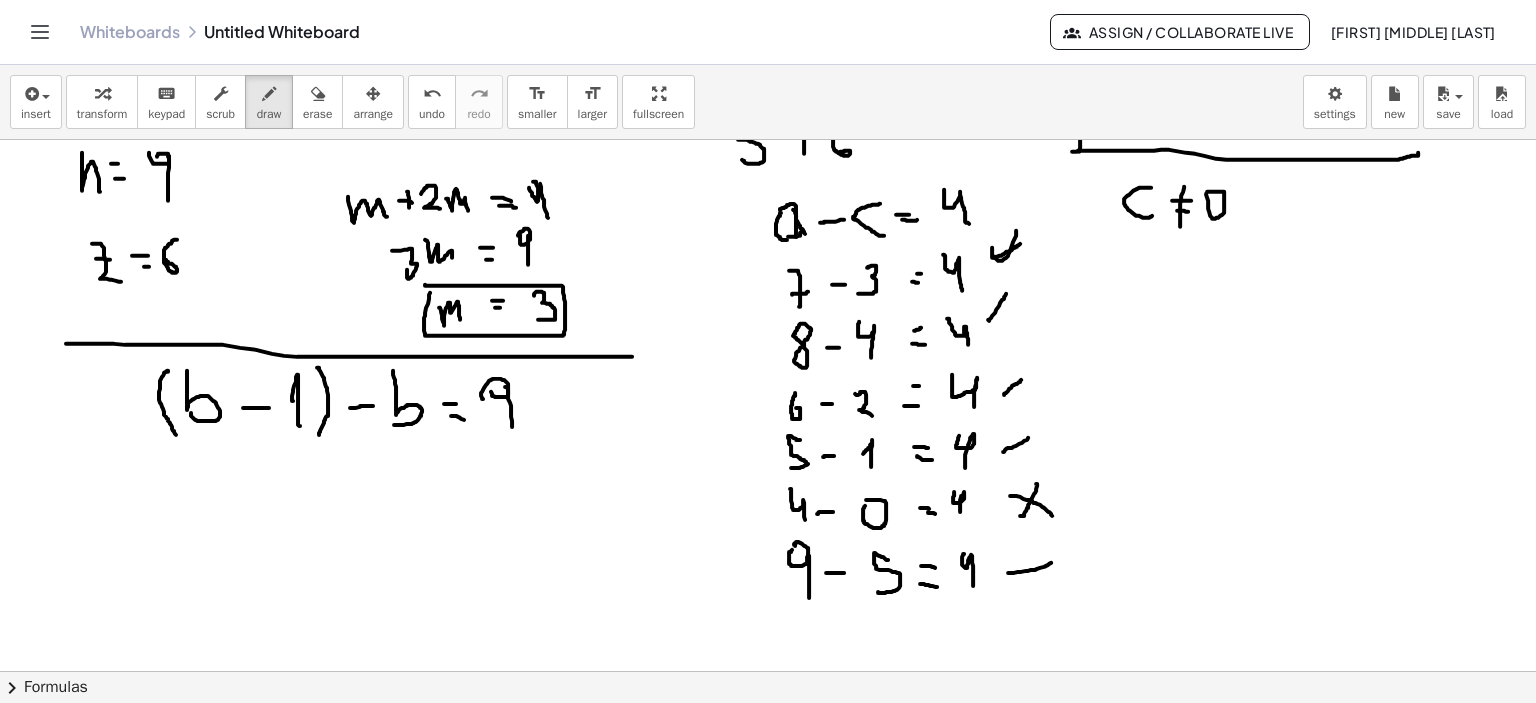 scroll, scrollTop: 300, scrollLeft: 0, axis: vertical 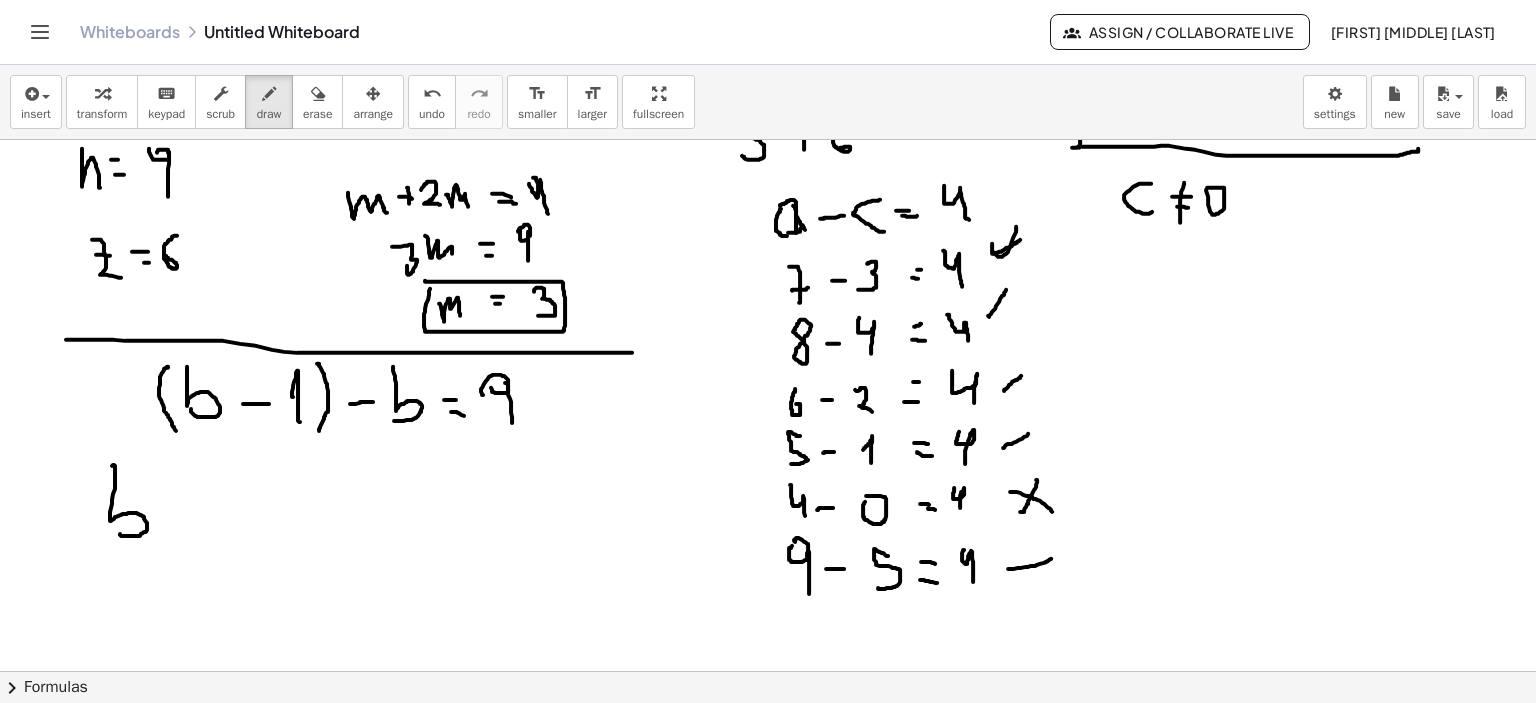 drag, startPoint x: 112, startPoint y: 465, endPoint x: 149, endPoint y: 507, distance: 55.97321 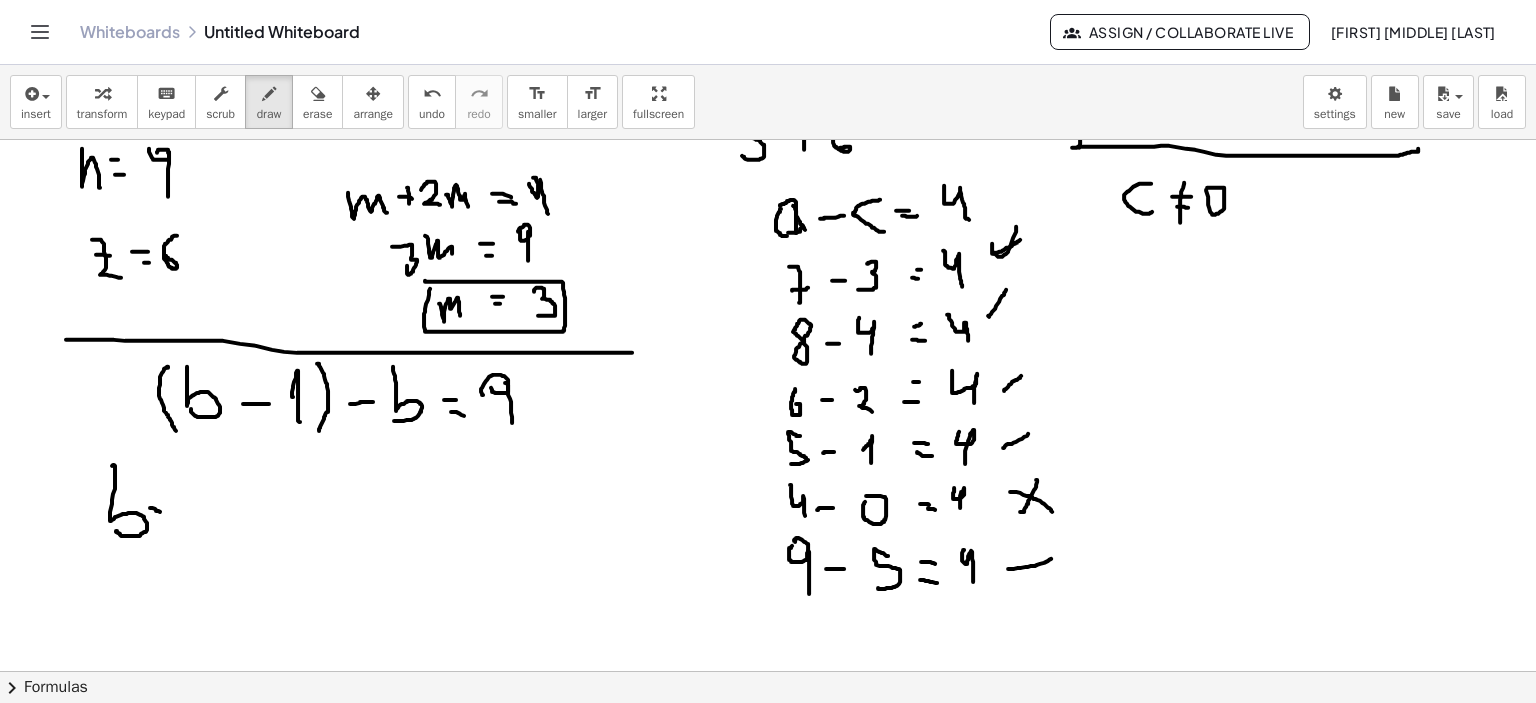 drag, startPoint x: 160, startPoint y: 511, endPoint x: 169, endPoint y: 522, distance: 14.21267 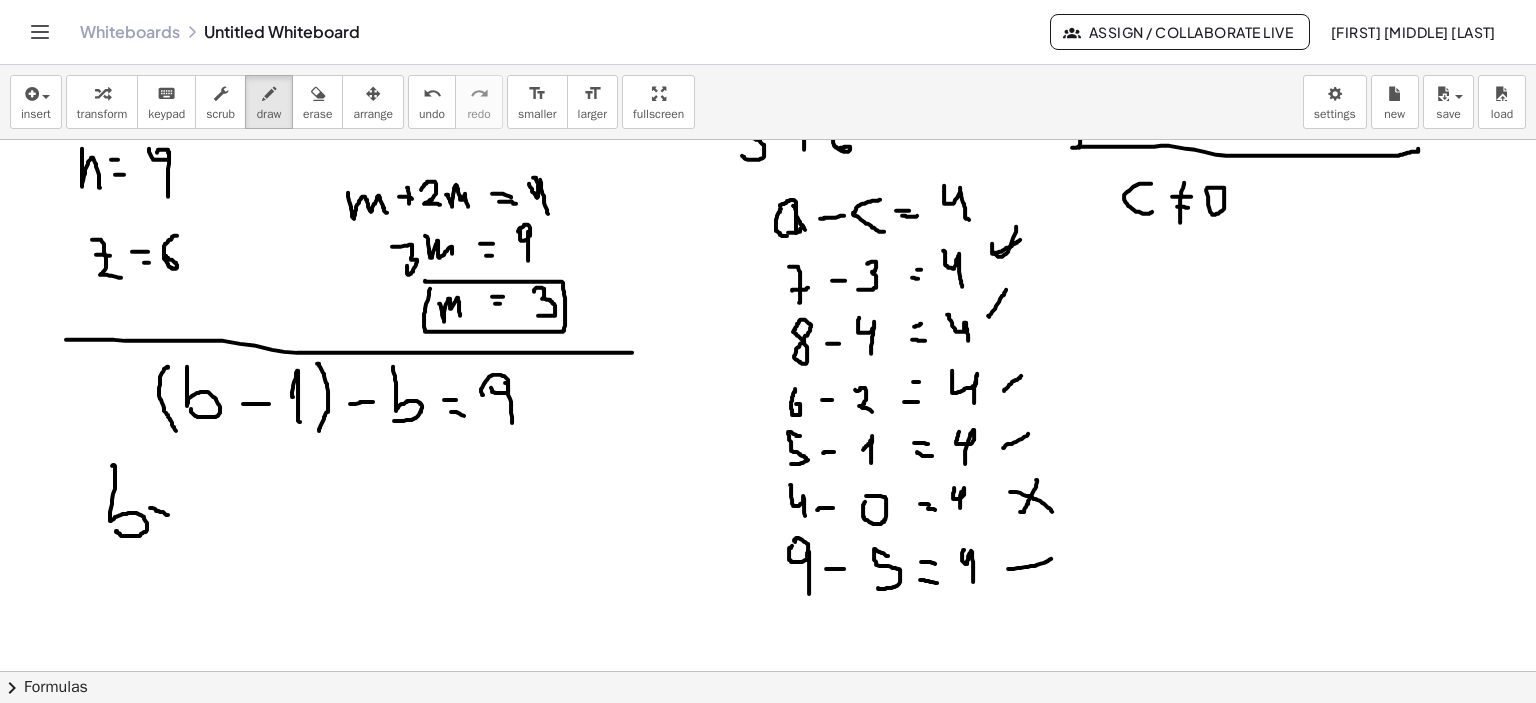 drag, startPoint x: 162, startPoint y: 520, endPoint x: 181, endPoint y: 523, distance: 19.235384 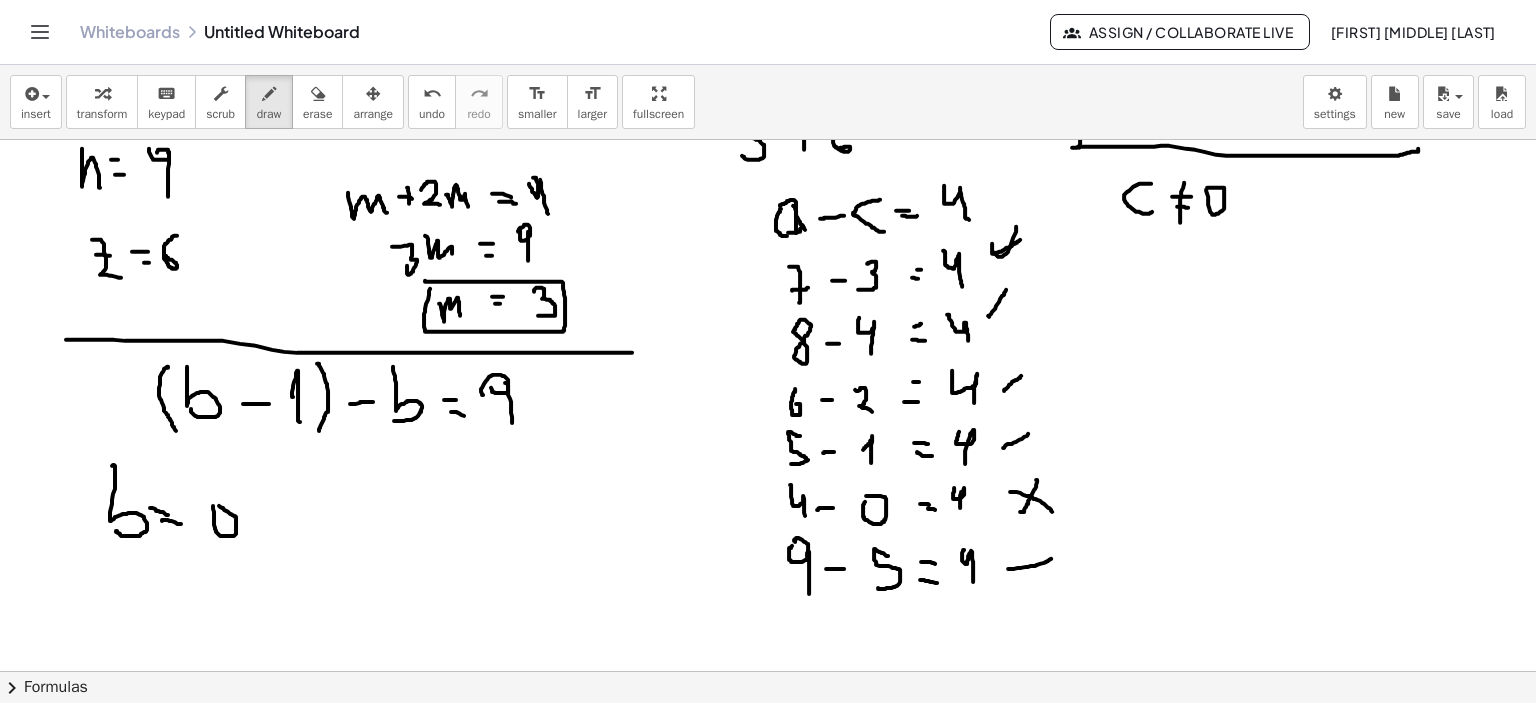 drag, startPoint x: 214, startPoint y: 515, endPoint x: 211, endPoint y: 496, distance: 19.235384 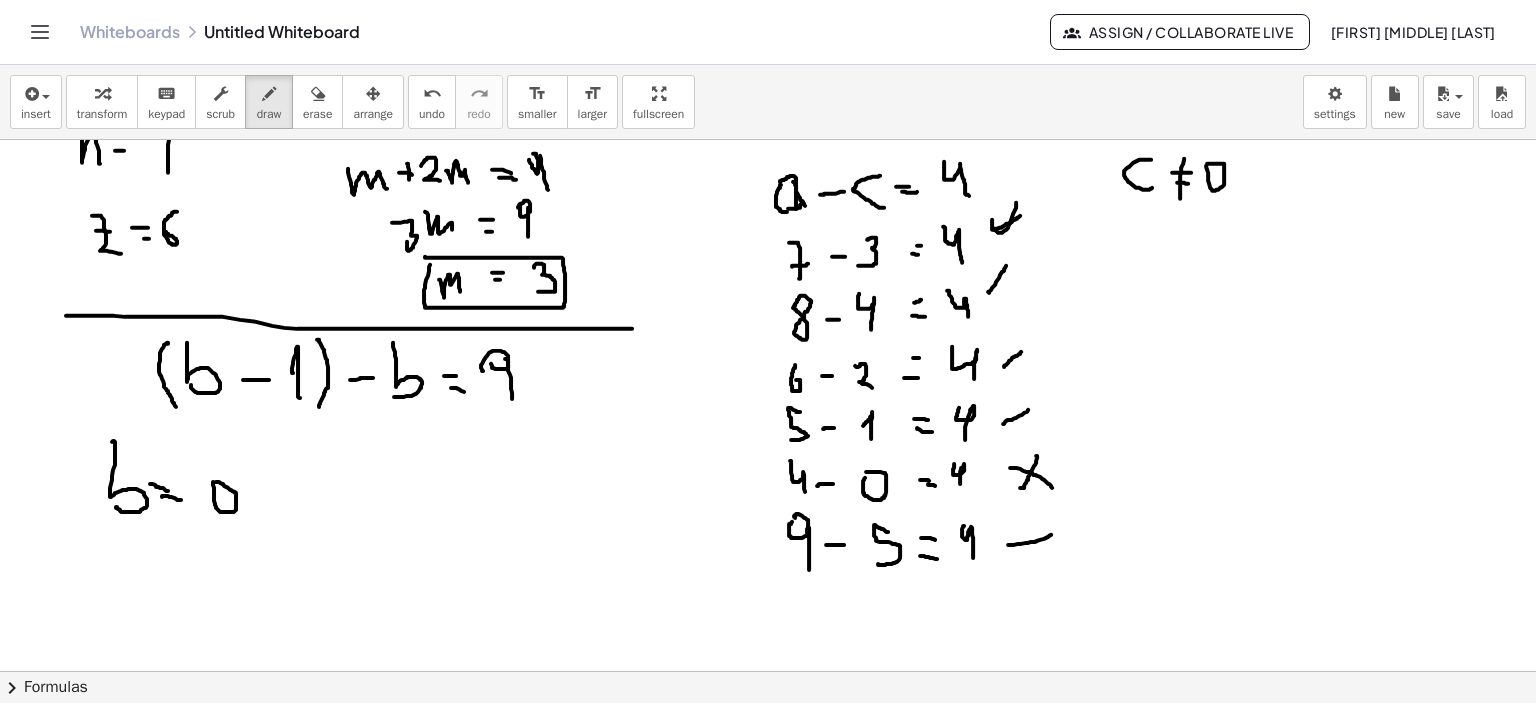 scroll, scrollTop: 400, scrollLeft: 0, axis: vertical 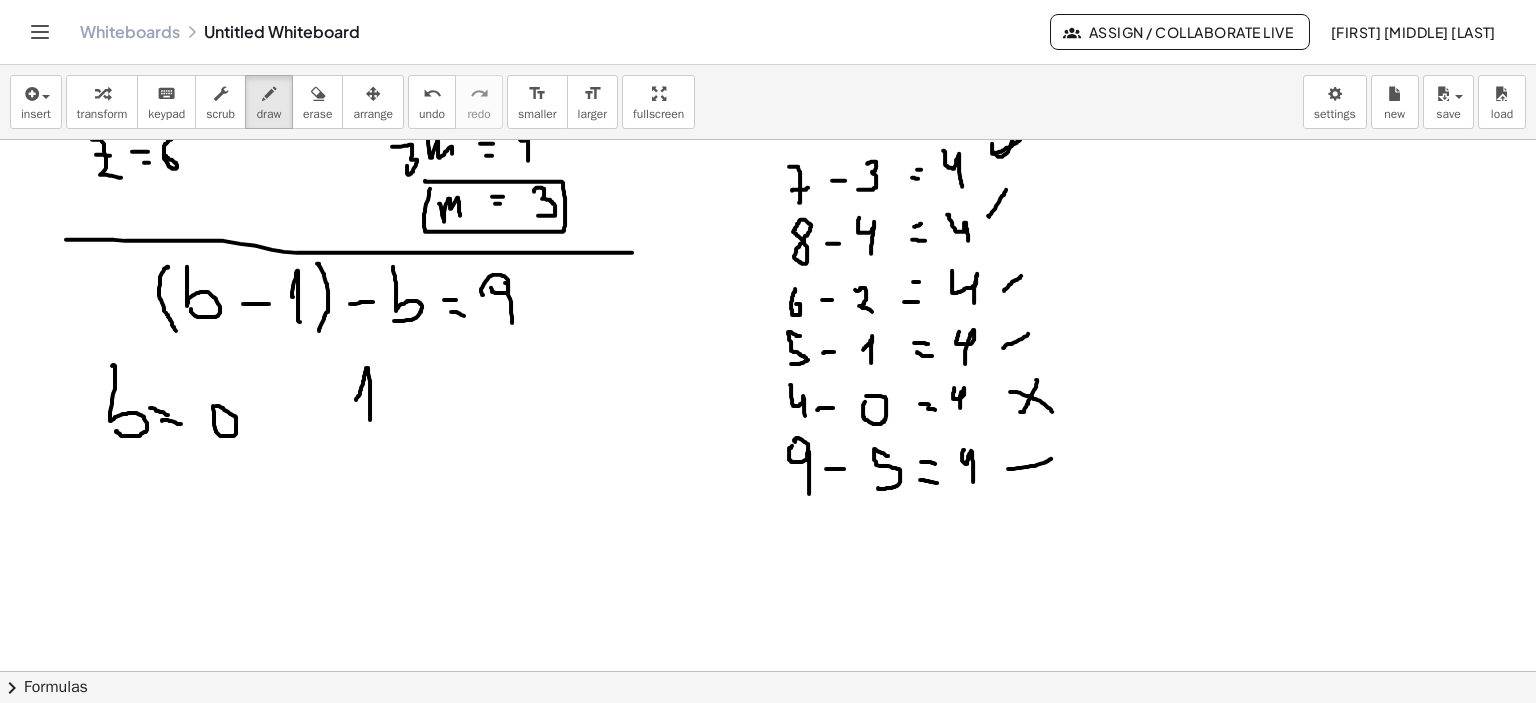 drag, startPoint x: 356, startPoint y: 399, endPoint x: 370, endPoint y: 425, distance: 29.529646 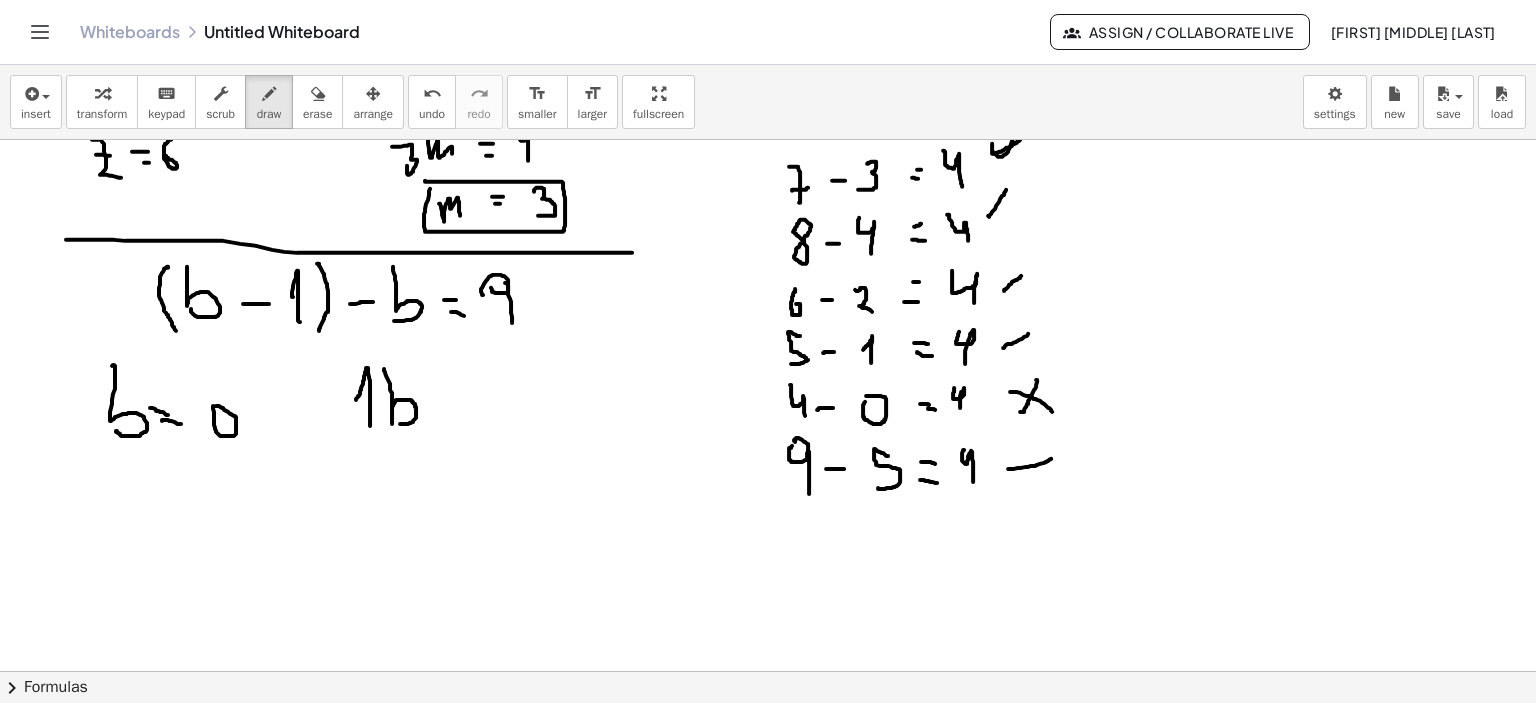 drag, startPoint x: 384, startPoint y: 368, endPoint x: 384, endPoint y: 419, distance: 51 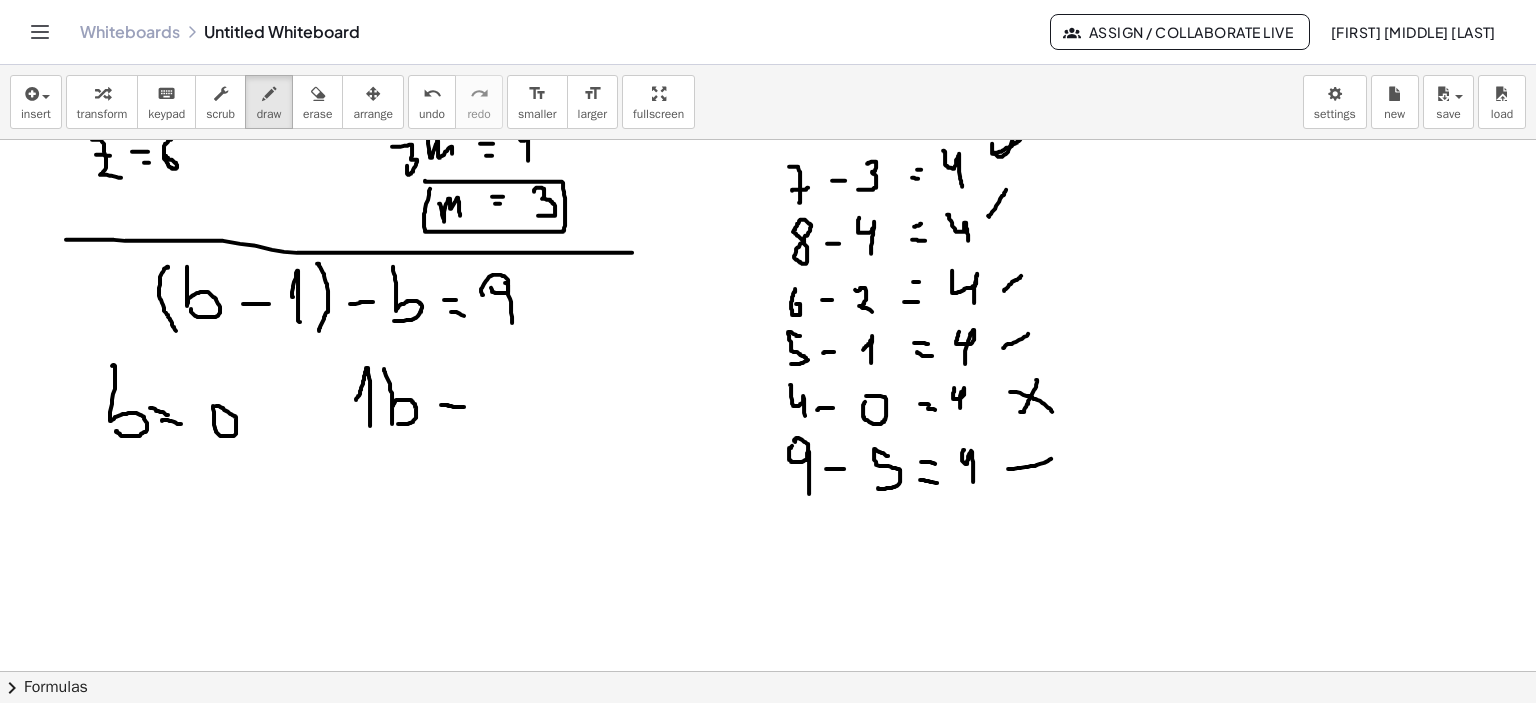 drag, startPoint x: 443, startPoint y: 404, endPoint x: 466, endPoint y: 406, distance: 23.086792 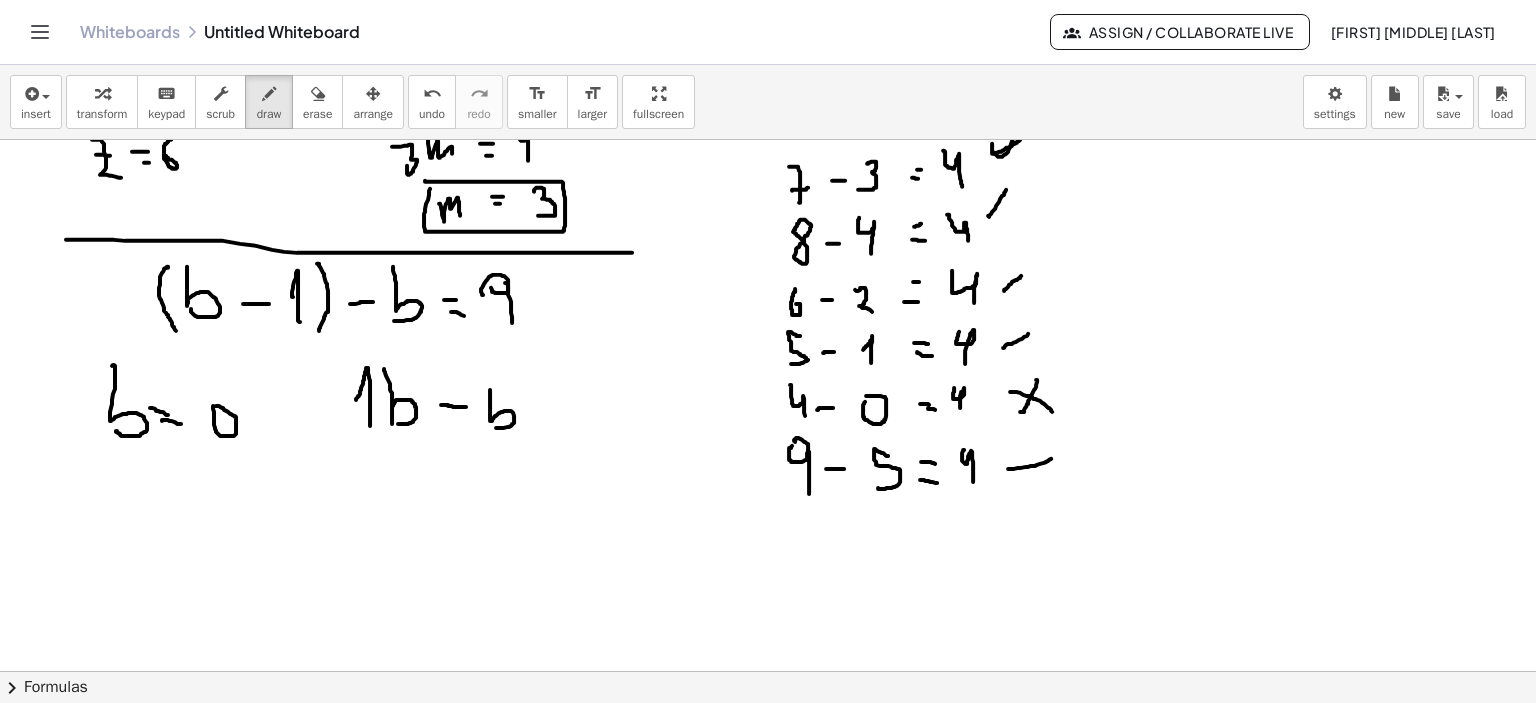 drag, startPoint x: 490, startPoint y: 389, endPoint x: 492, endPoint y: 426, distance: 37.054016 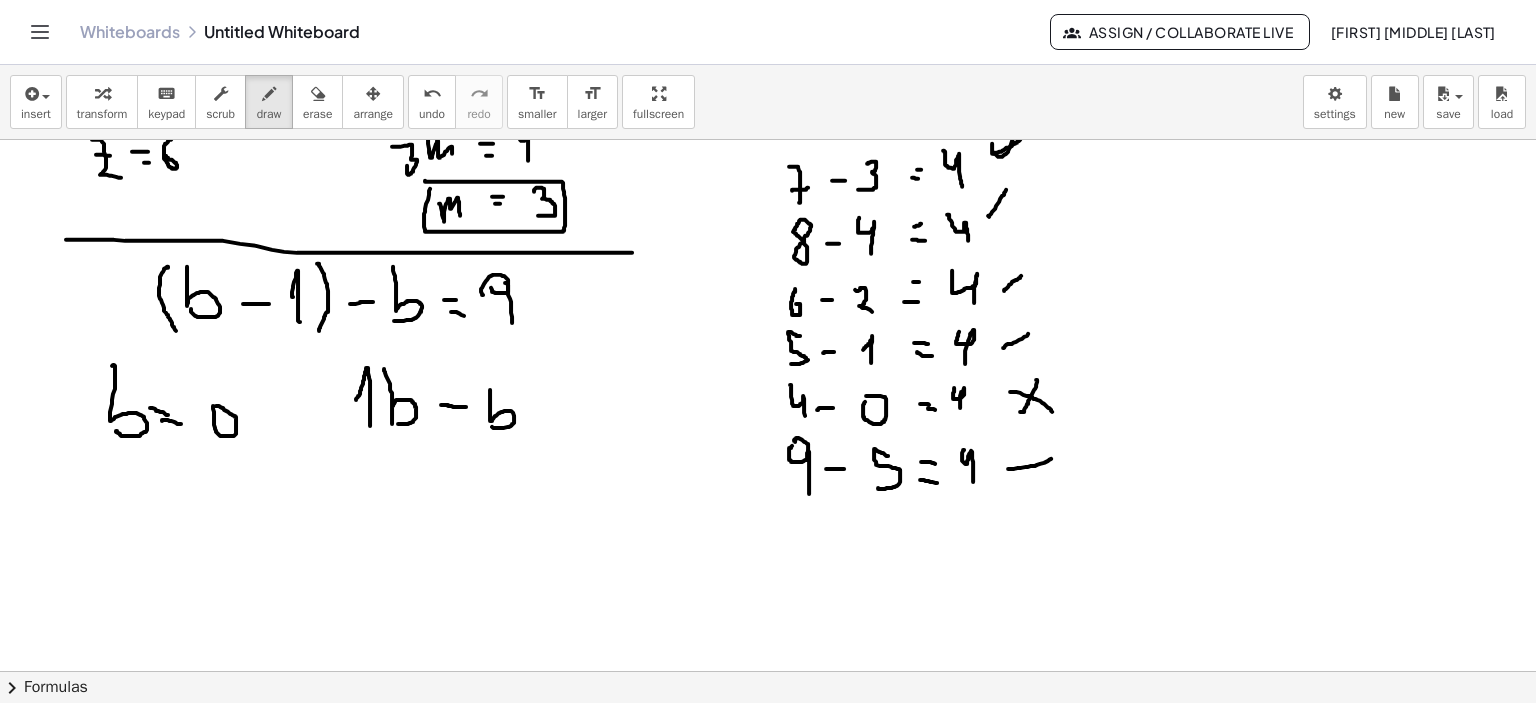 click at bounding box center (768, 272) 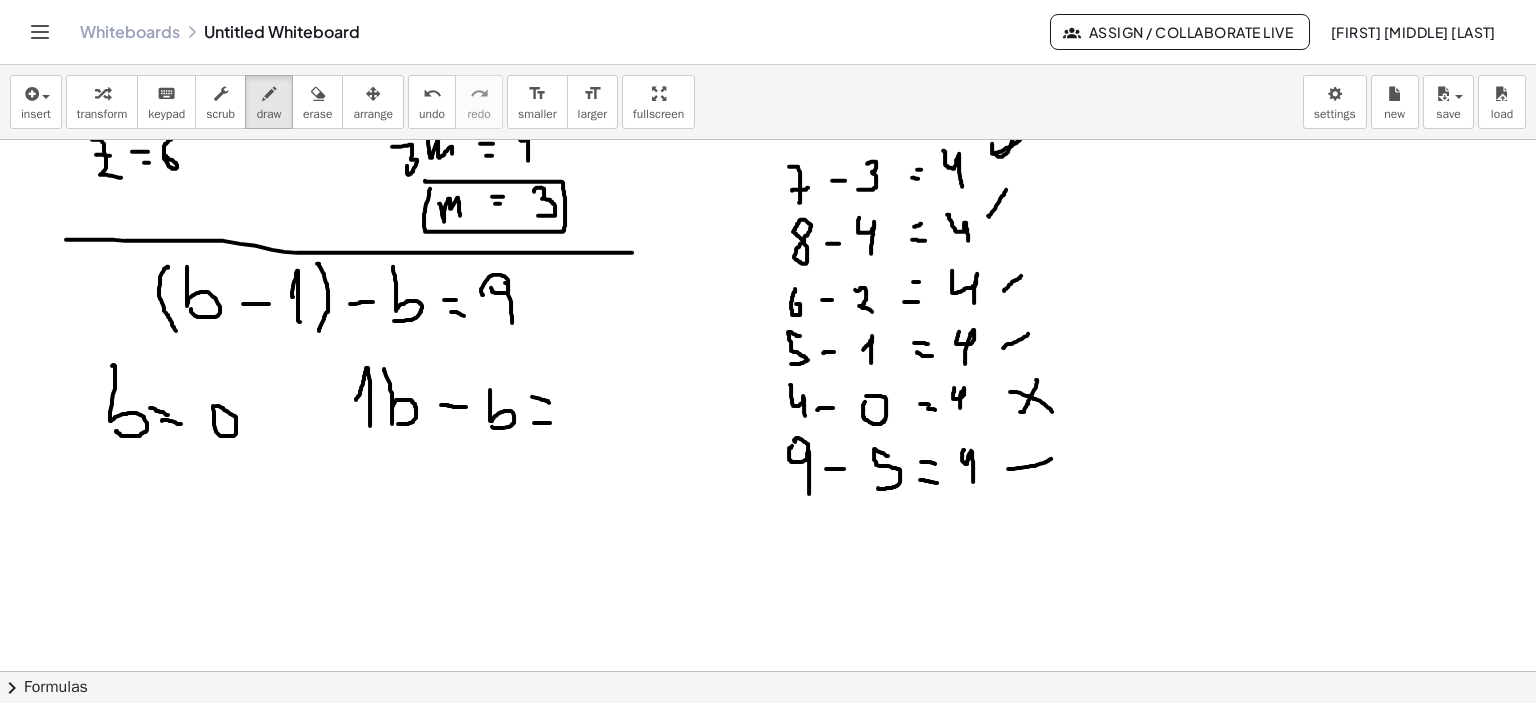 drag, startPoint x: 540, startPoint y: 422, endPoint x: 568, endPoint y: 415, distance: 28.86174 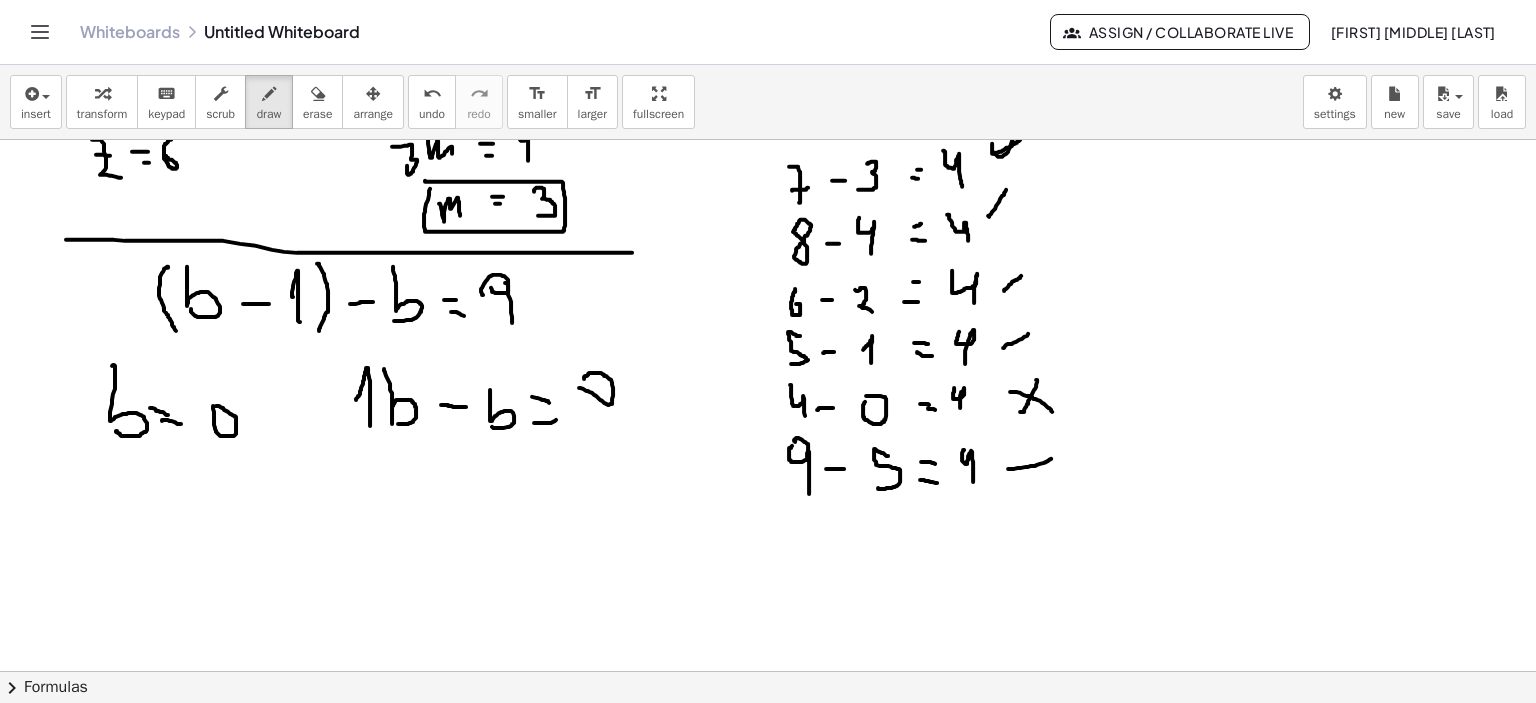 drag, startPoint x: 579, startPoint y: 387, endPoint x: 593, endPoint y: 380, distance: 15.652476 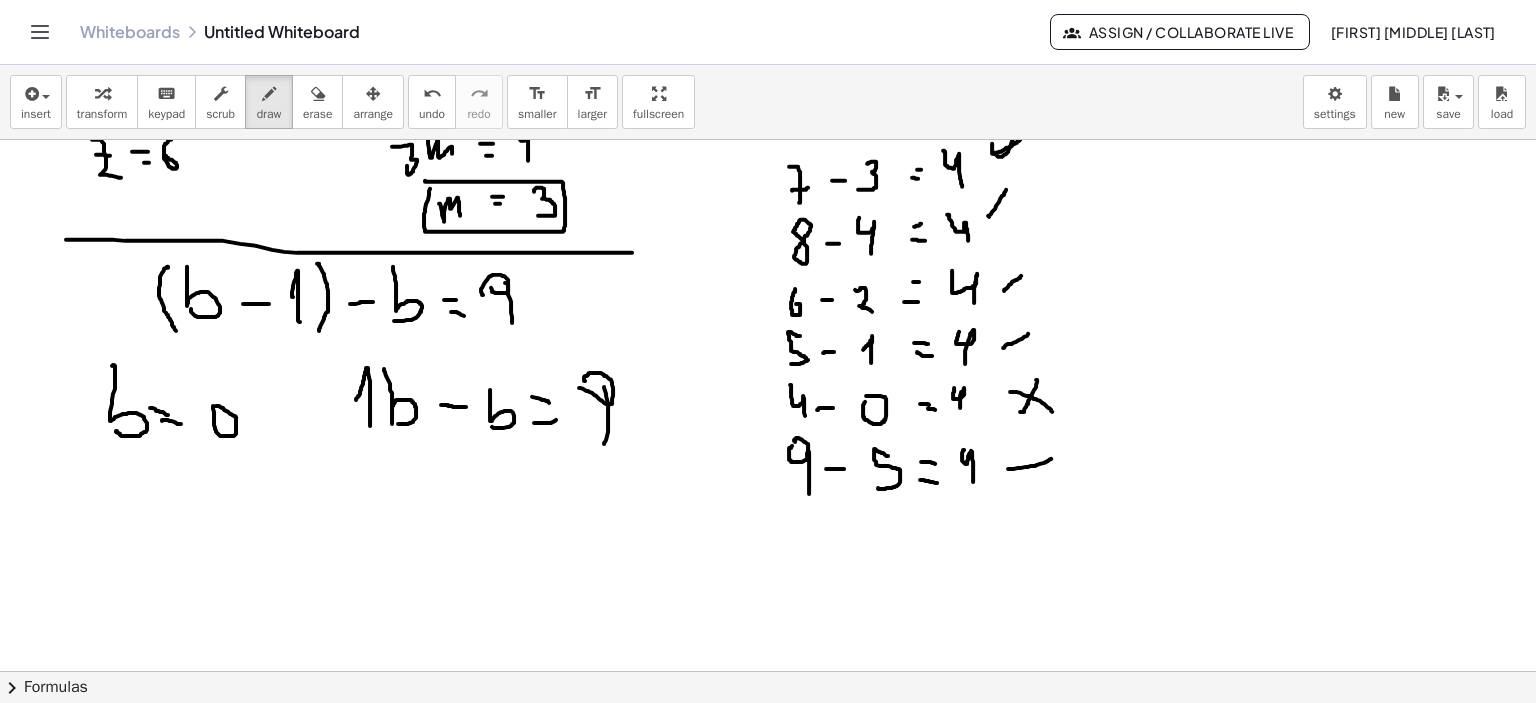 drag, startPoint x: 608, startPoint y: 415, endPoint x: 597, endPoint y: 443, distance: 30.083218 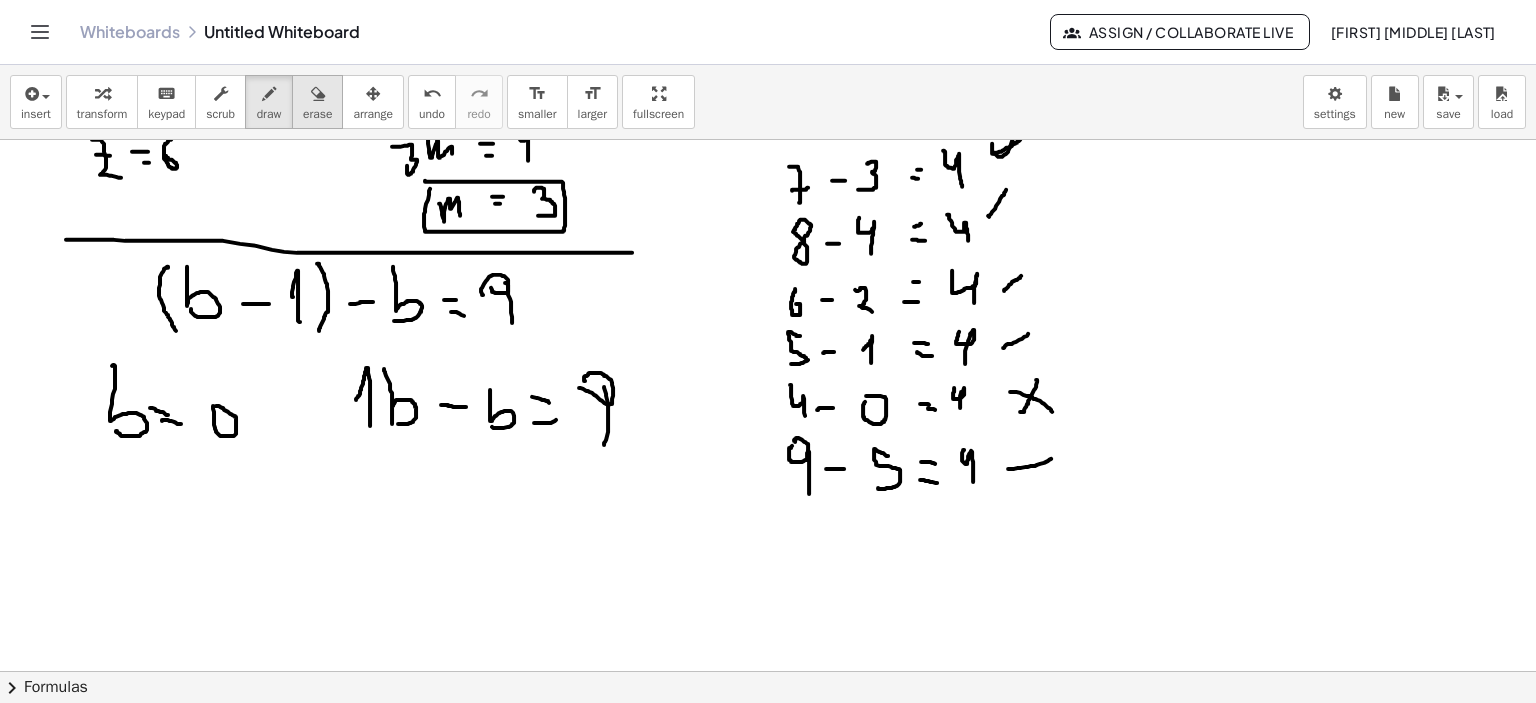 click at bounding box center [318, 94] 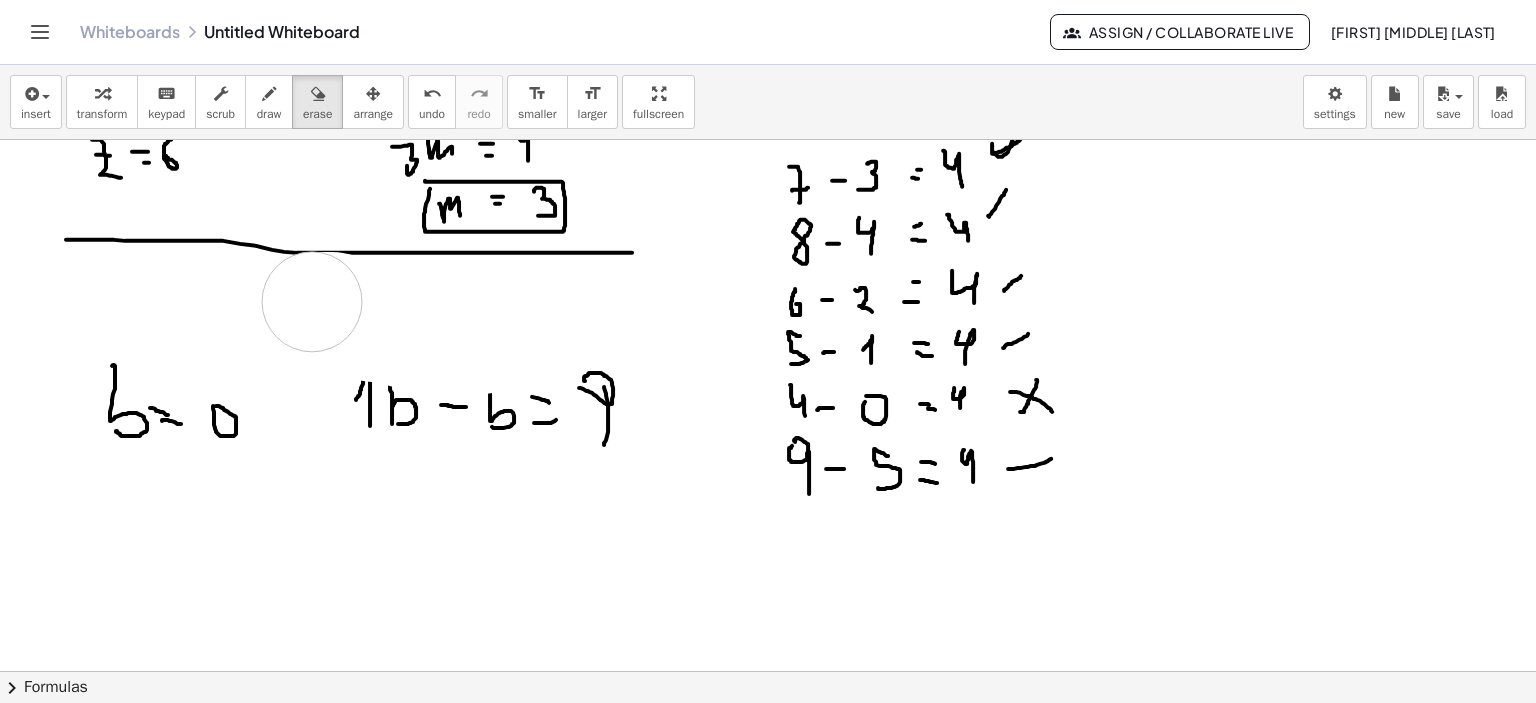 drag, startPoint x: 164, startPoint y: 300, endPoint x: 312, endPoint y: 301, distance: 148.00337 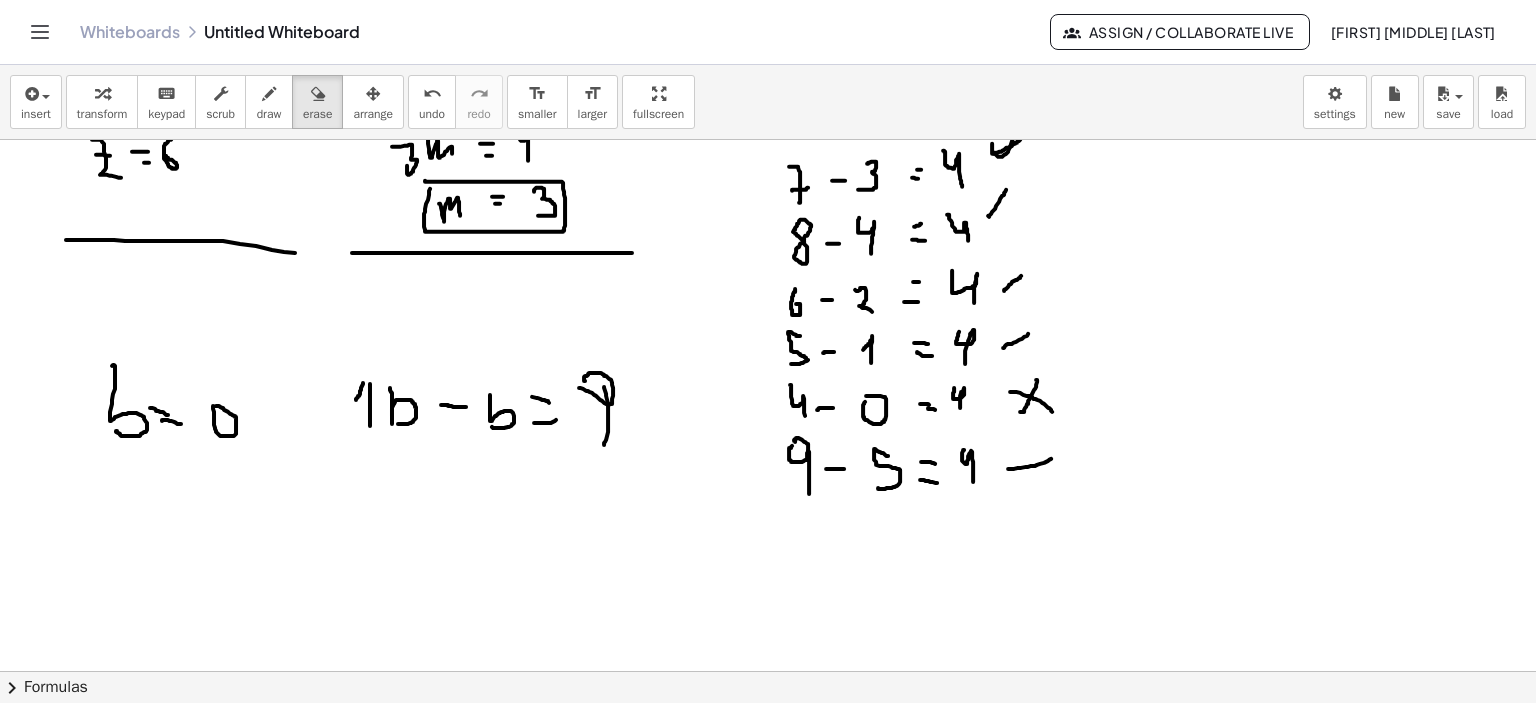 drag, startPoint x: 270, startPoint y: 98, endPoint x: 328, endPoint y: 351, distance: 259.56308 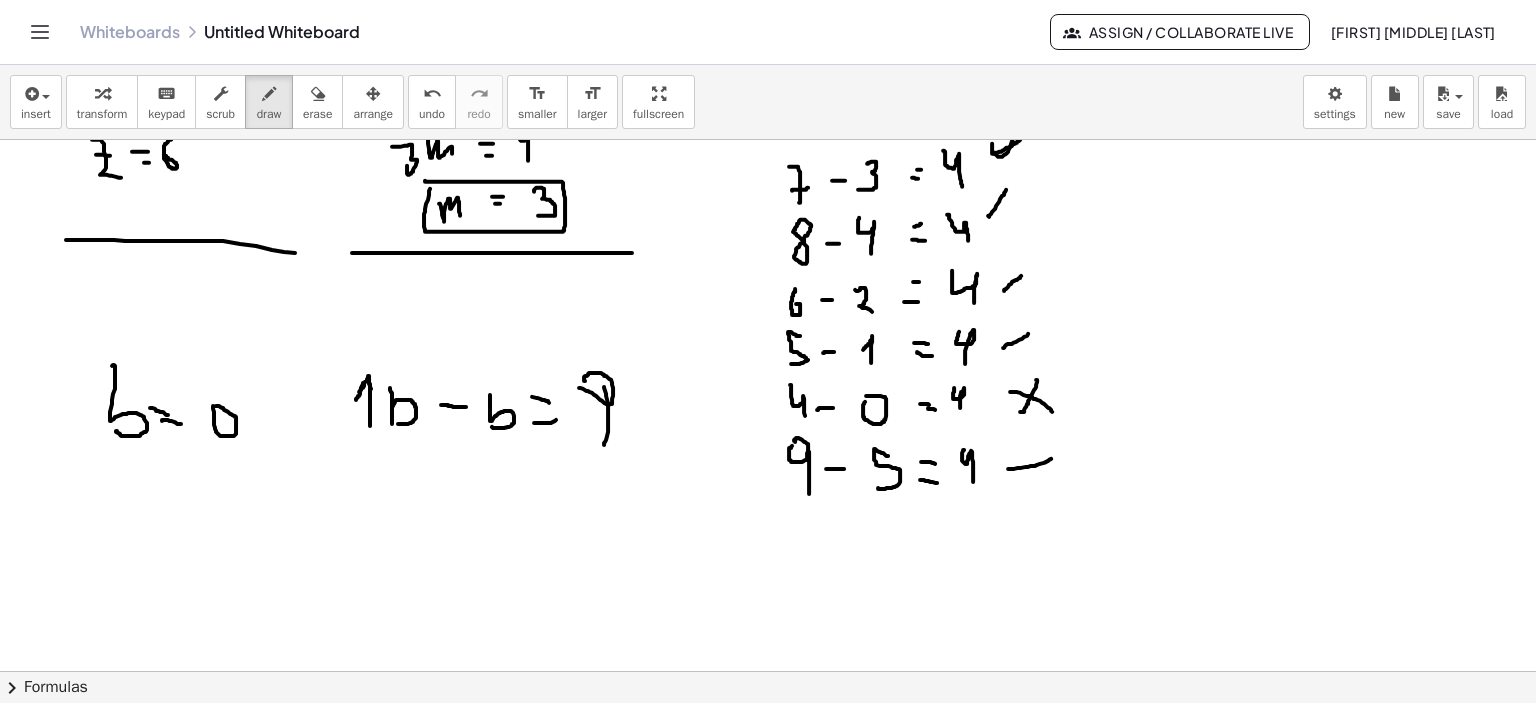 drag, startPoint x: 359, startPoint y: 391, endPoint x: 371, endPoint y: 391, distance: 12 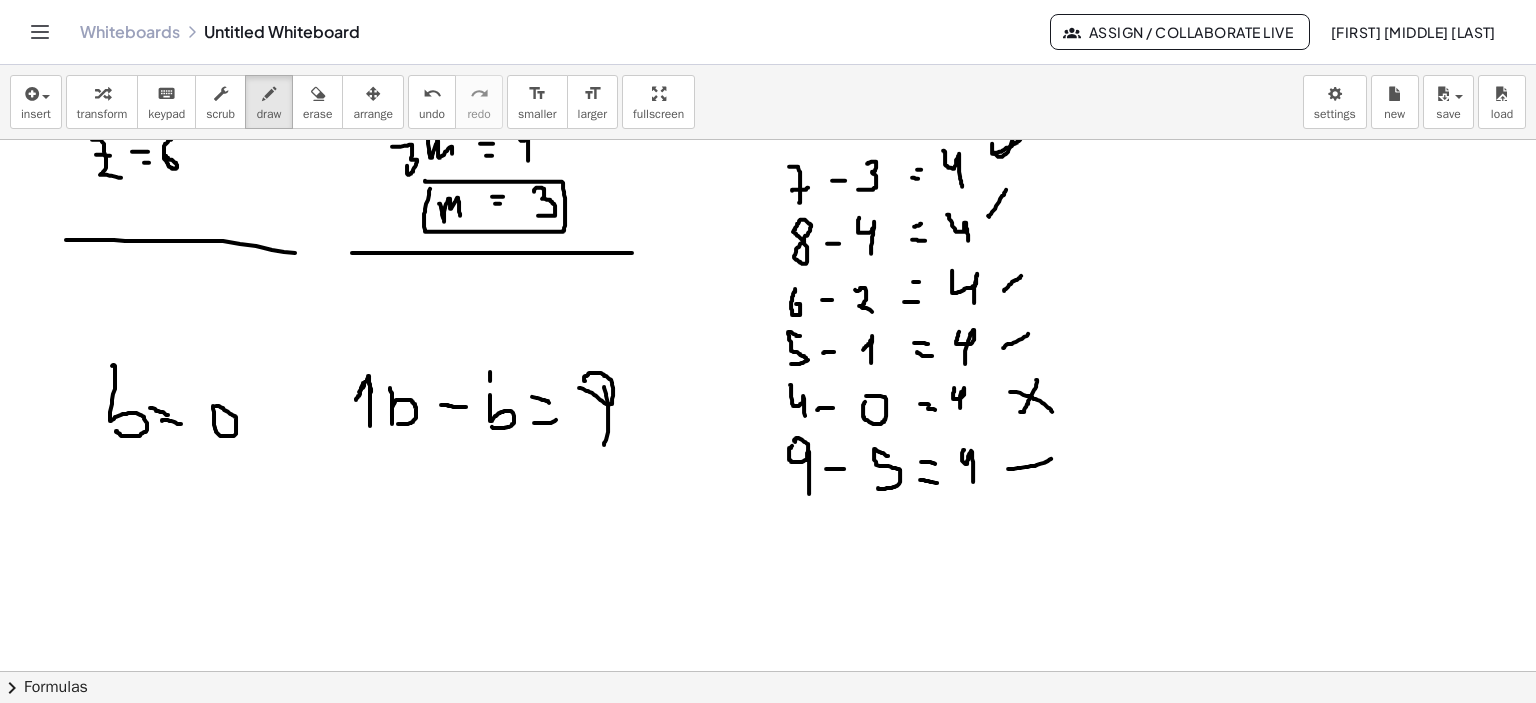 drag, startPoint x: 490, startPoint y: 379, endPoint x: 490, endPoint y: 402, distance: 23 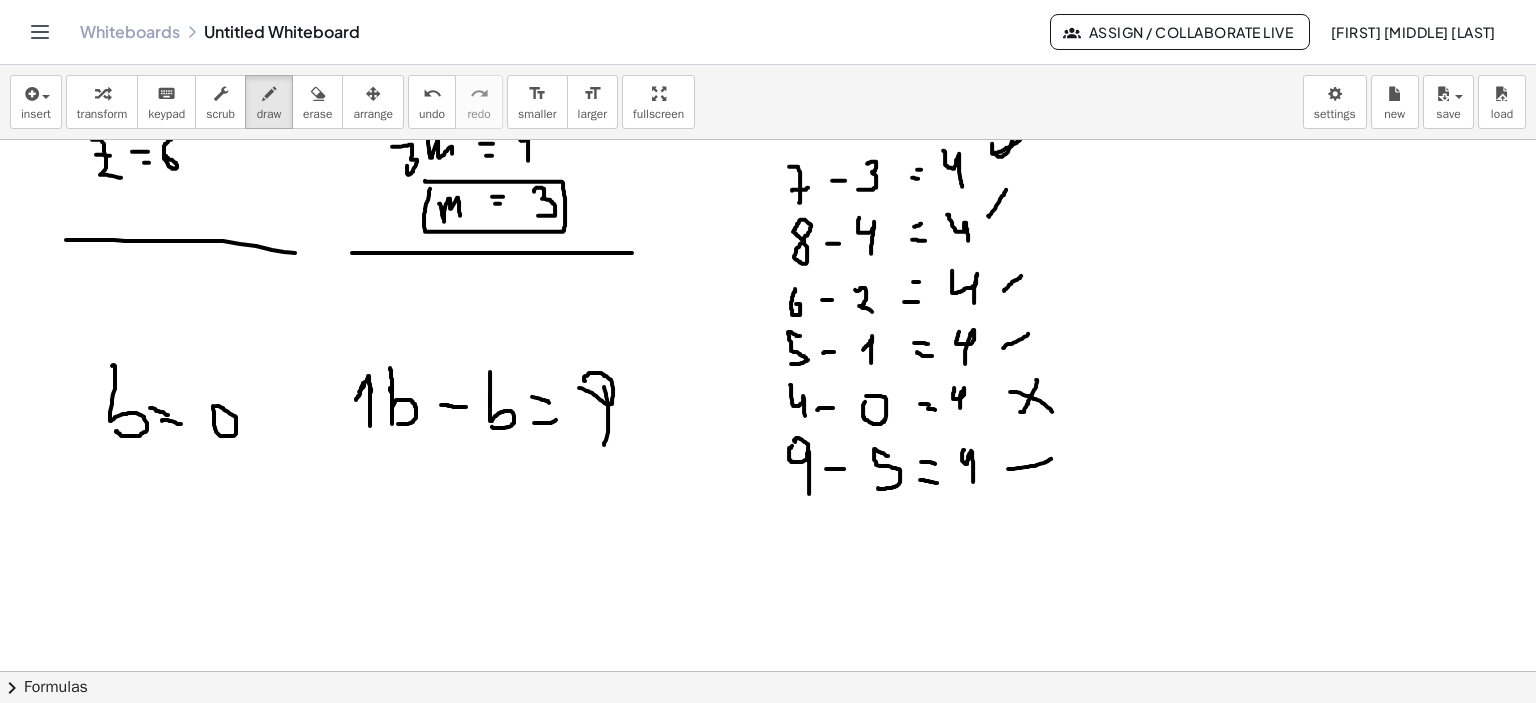 drag, startPoint x: 392, startPoint y: 391, endPoint x: 390, endPoint y: 367, distance: 24.083189 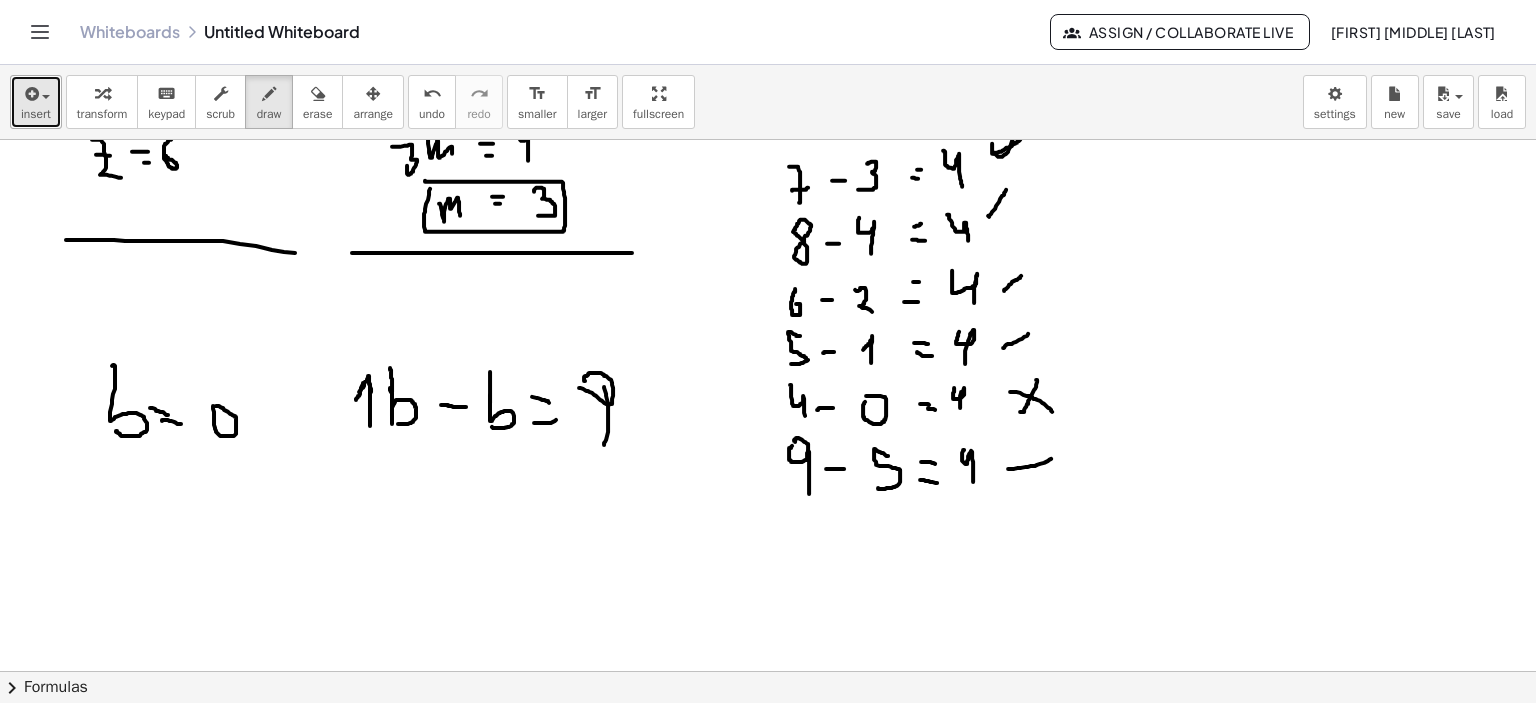 click on "insert" at bounding box center [36, 114] 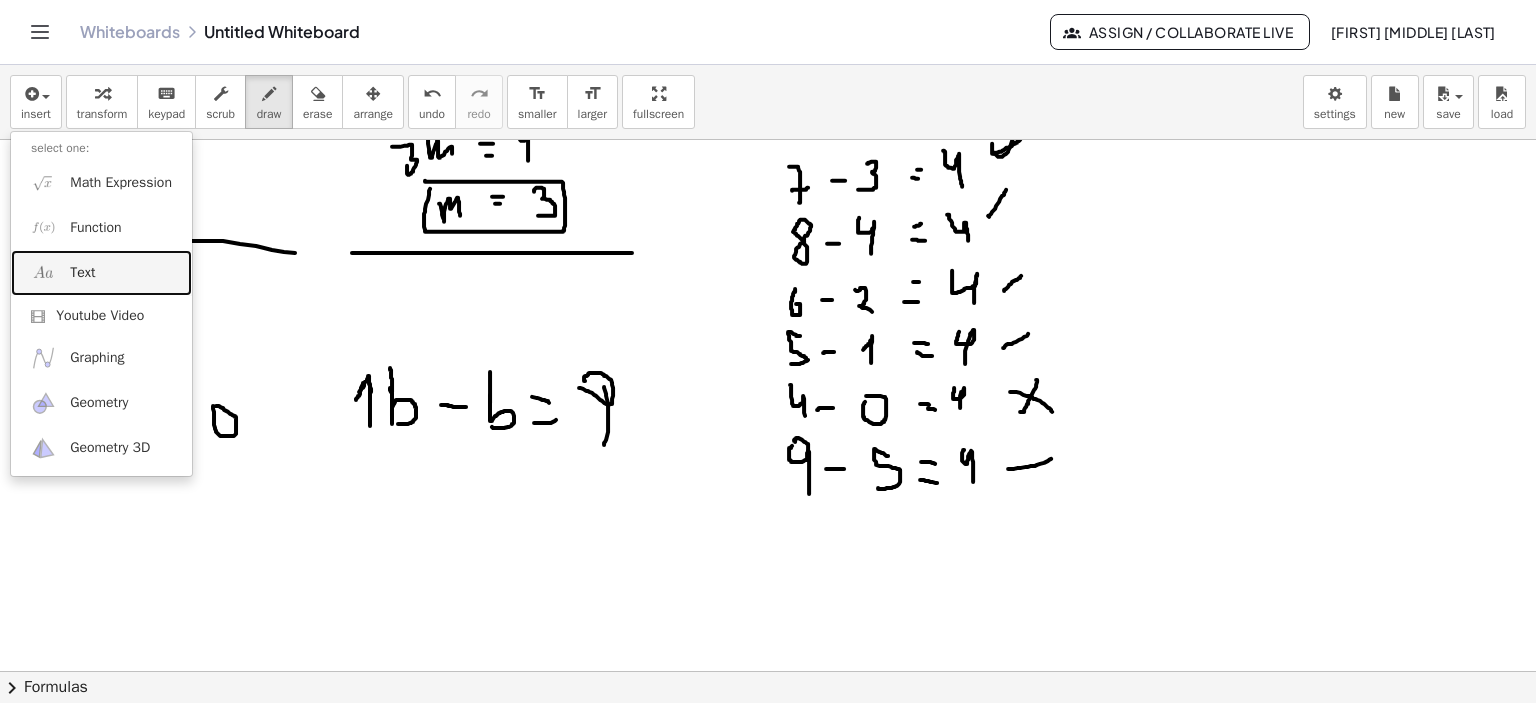 click on "Text" at bounding box center [82, 273] 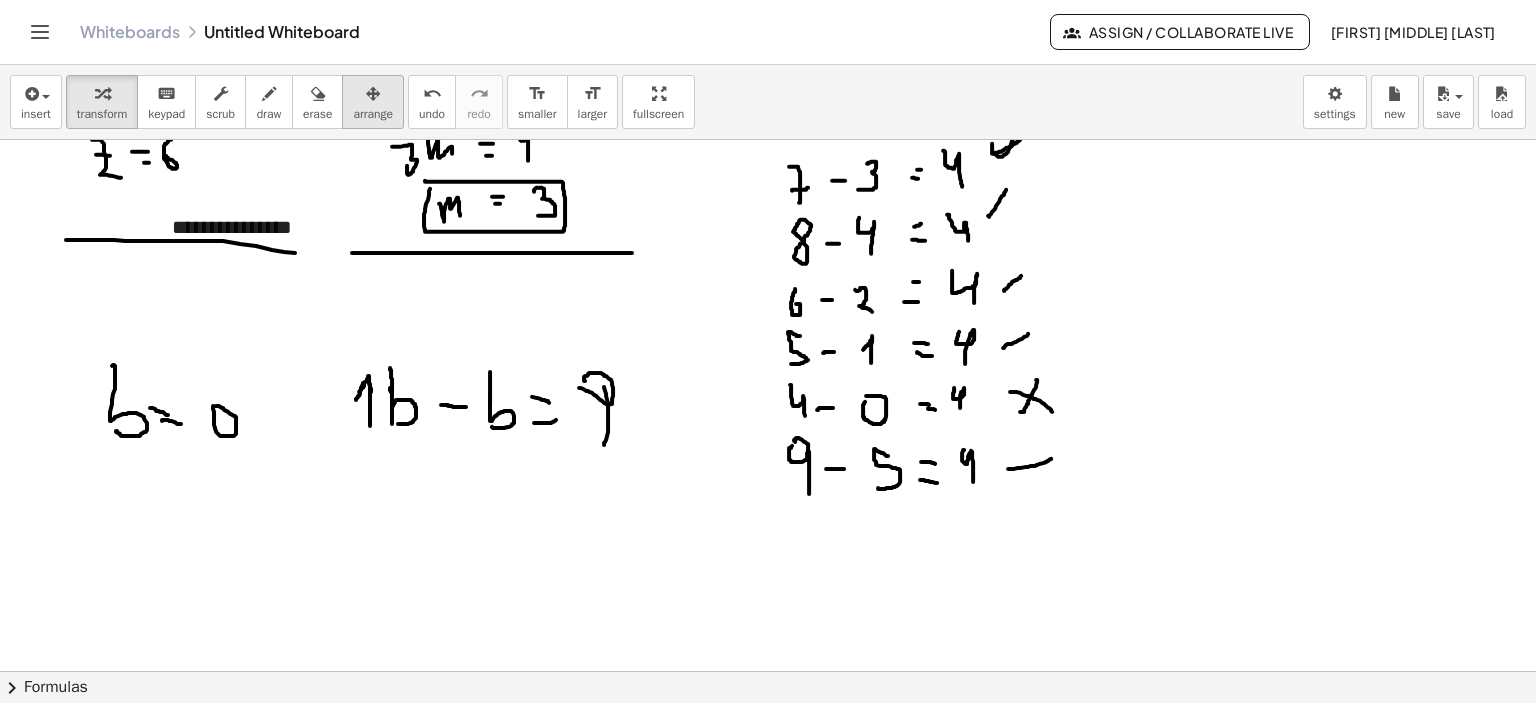 click at bounding box center [373, 93] 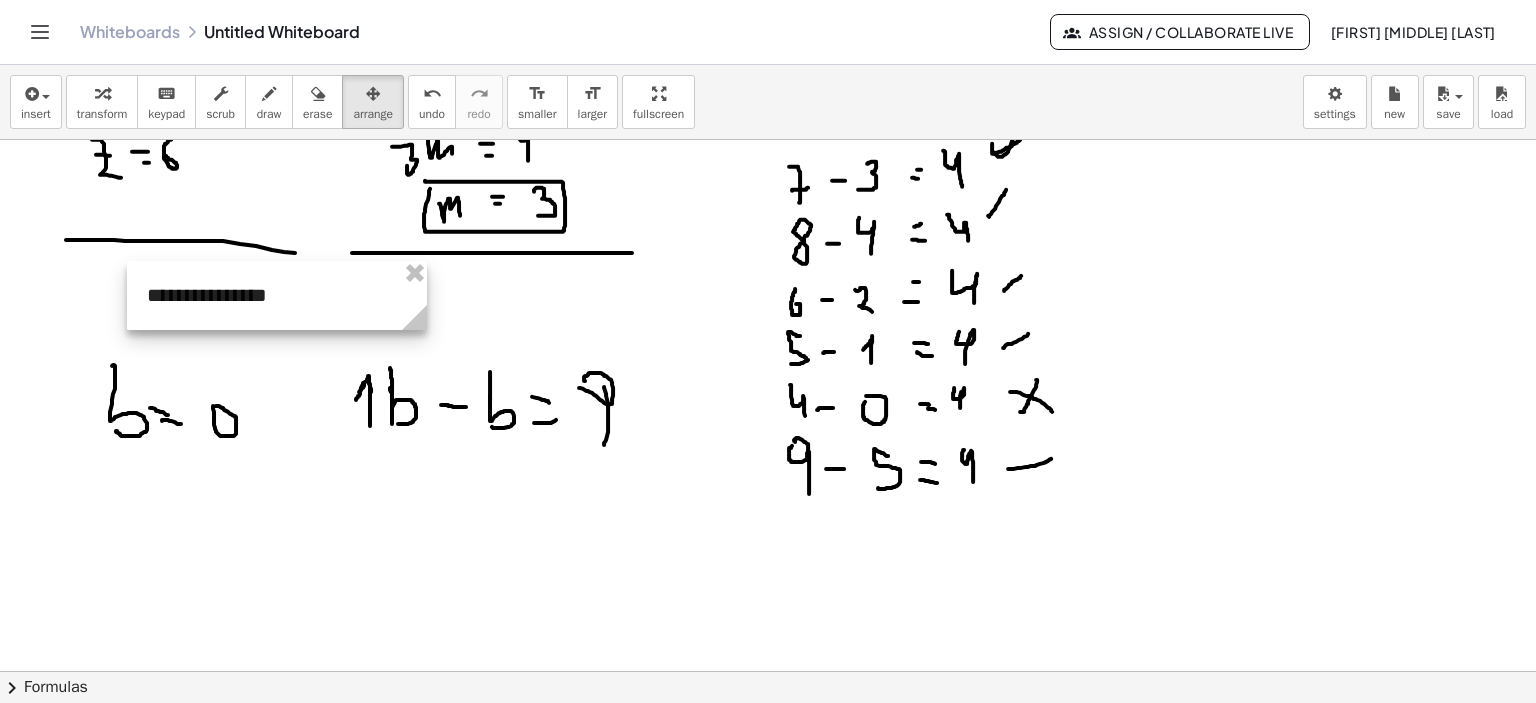drag, startPoint x: 264, startPoint y: 239, endPoint x: 239, endPoint y: 307, distance: 72.44998 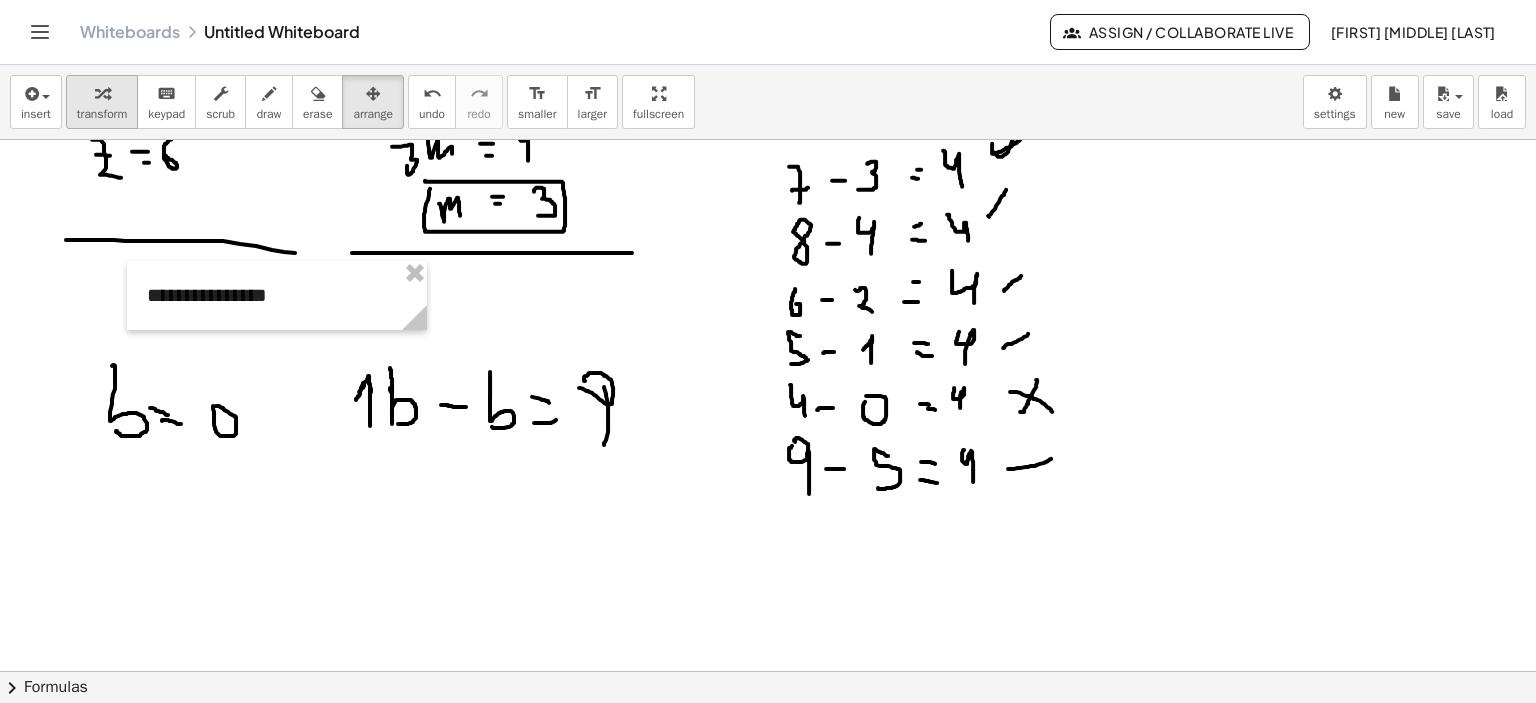 click at bounding box center (102, 94) 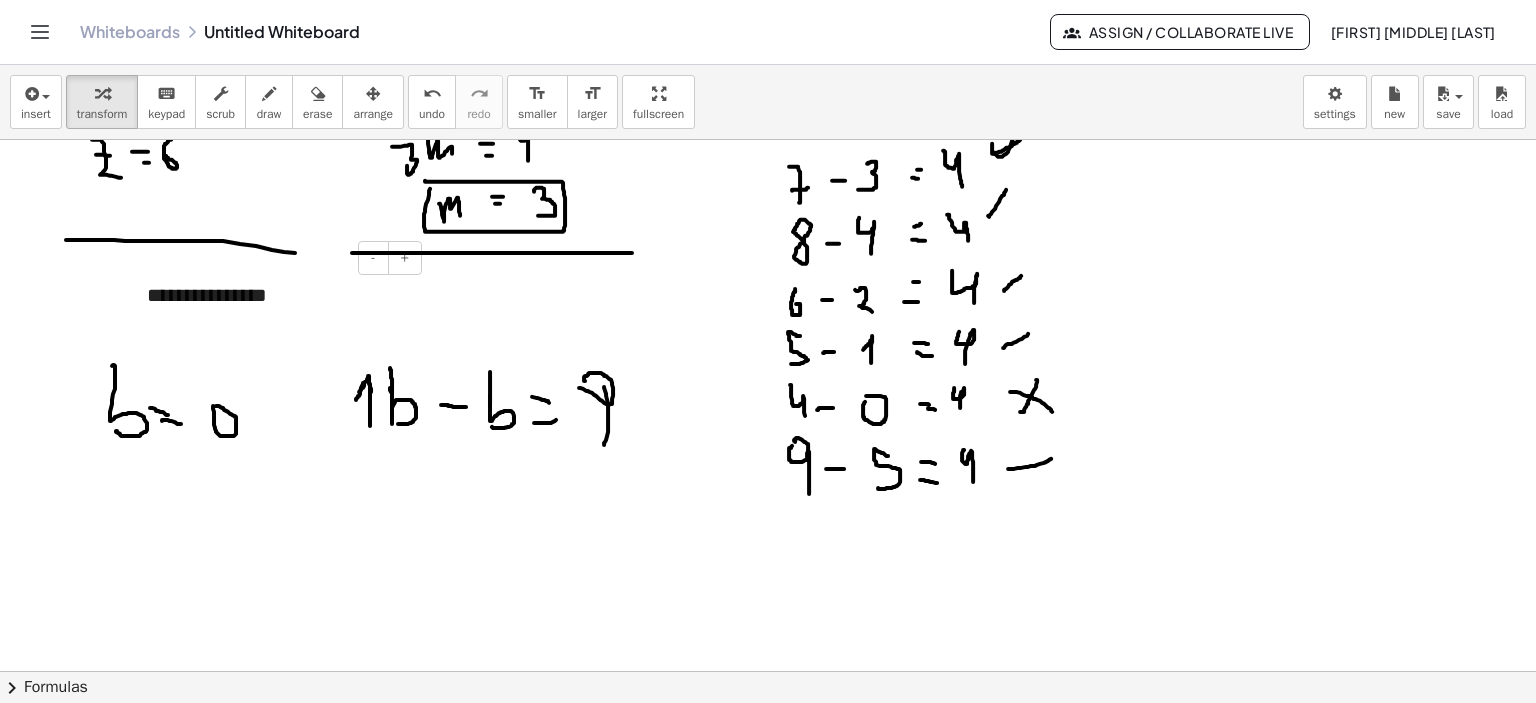 click on "**********" at bounding box center (277, 295) 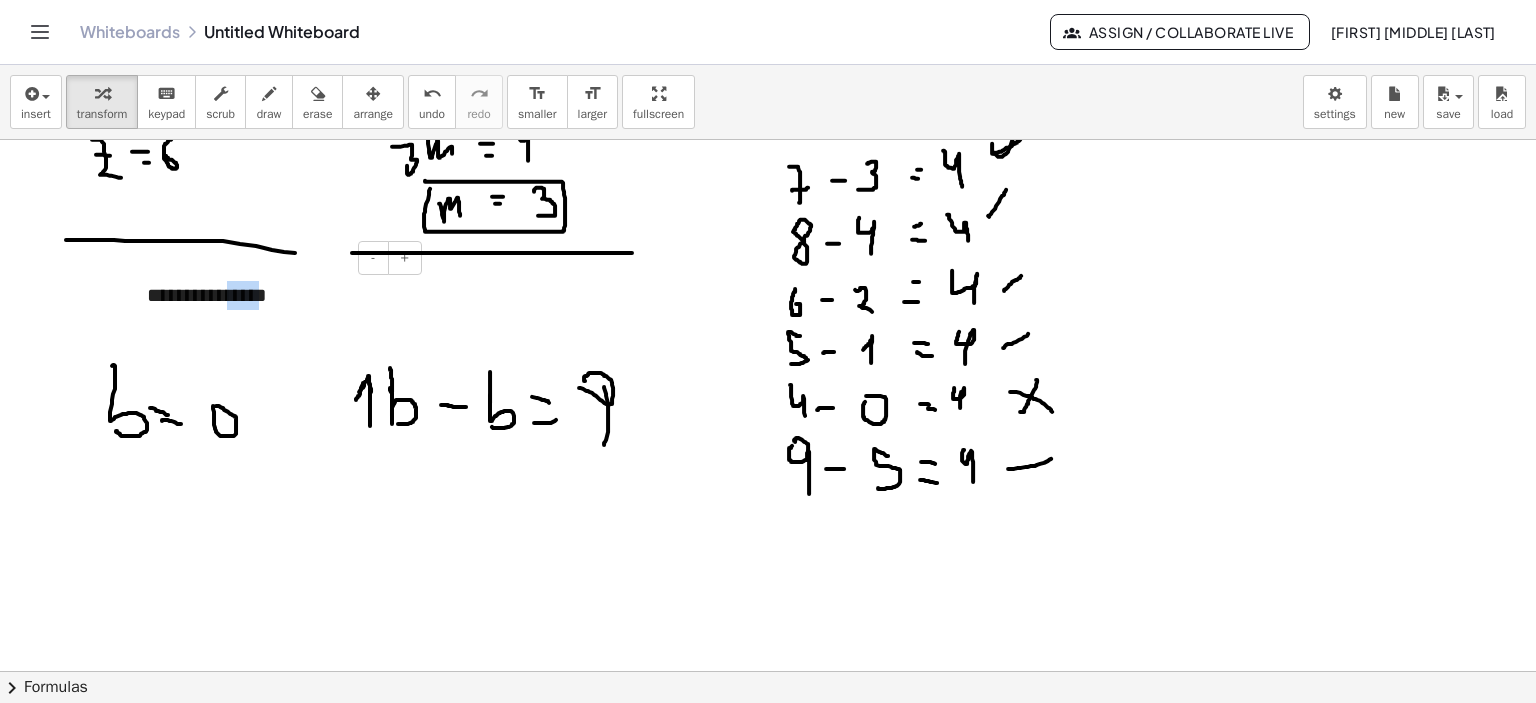 click on "**********" at bounding box center (277, 295) 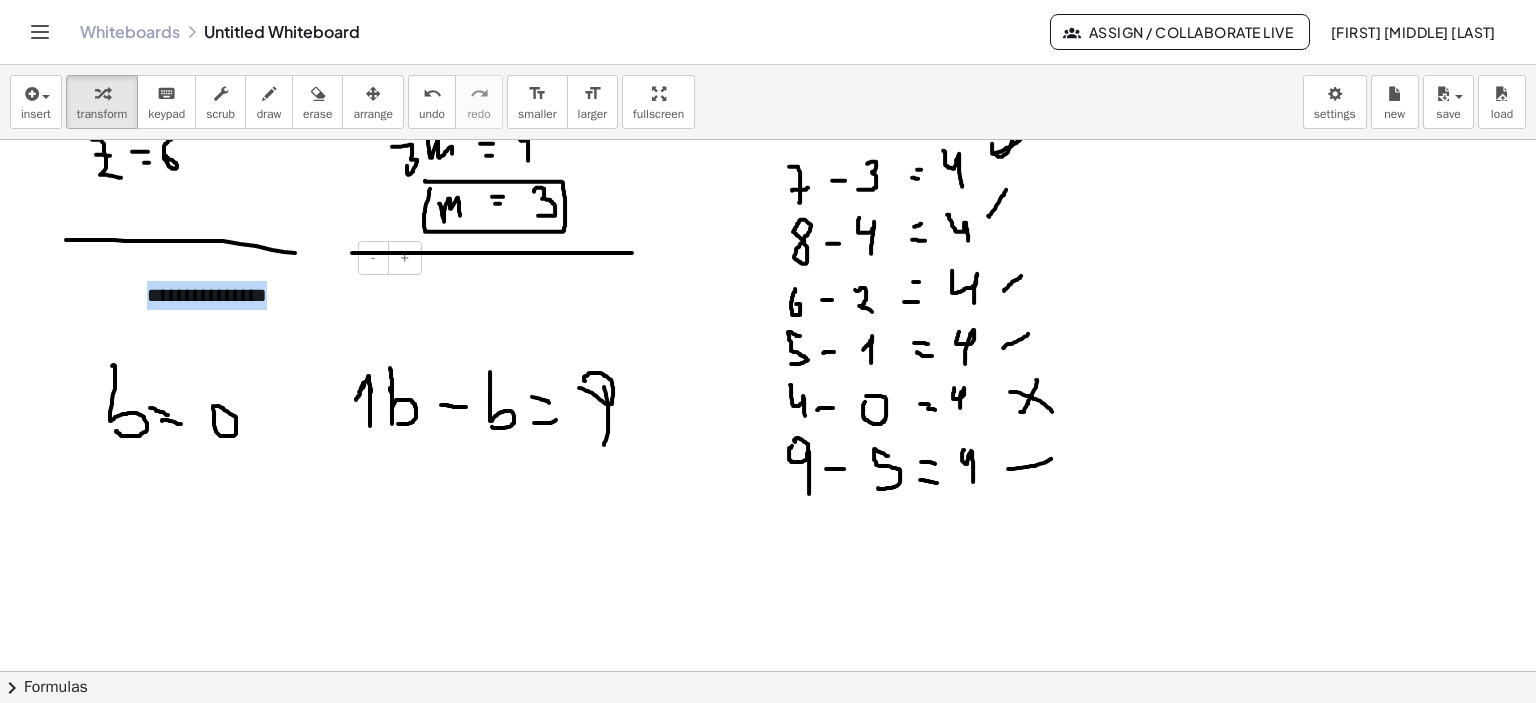 click on "**********" at bounding box center [277, 295] 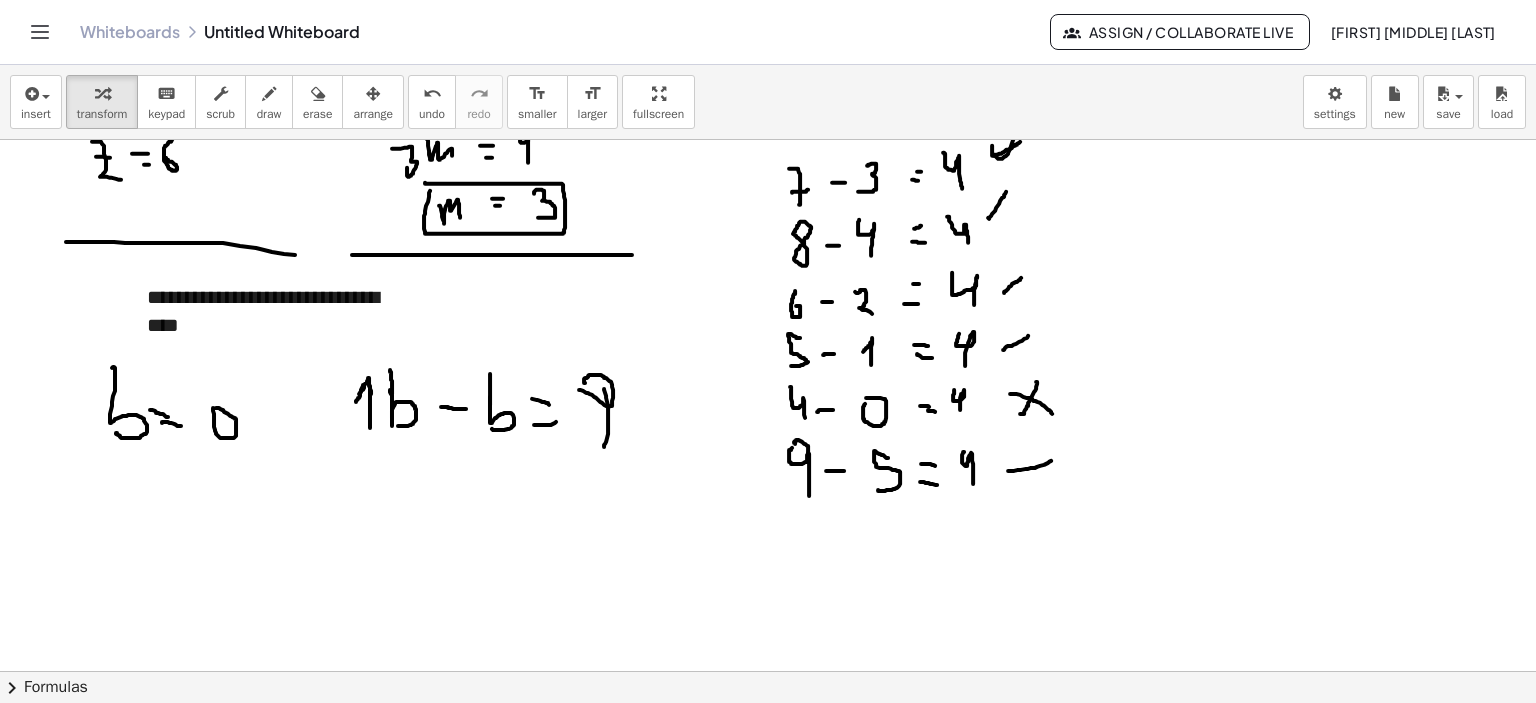 scroll, scrollTop: 400, scrollLeft: 0, axis: vertical 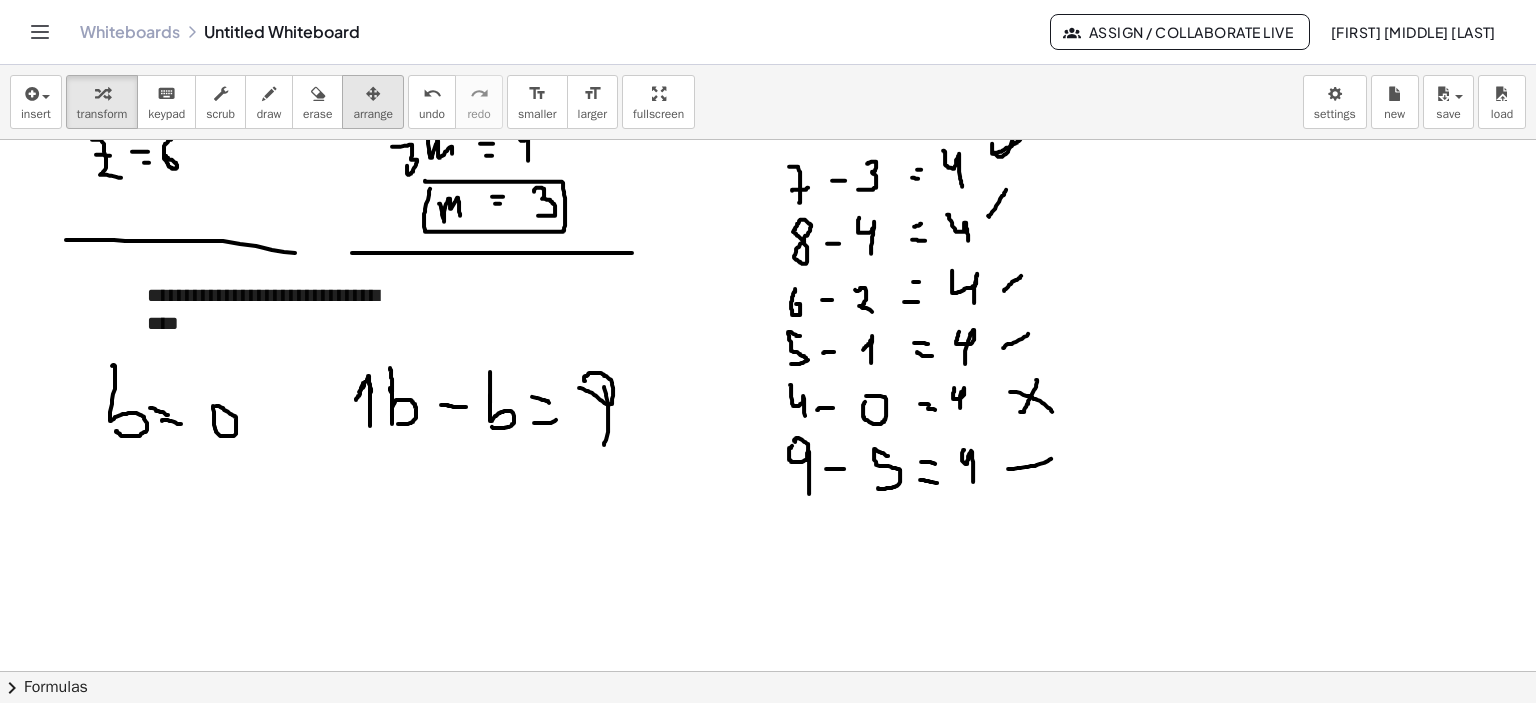 click at bounding box center [373, 94] 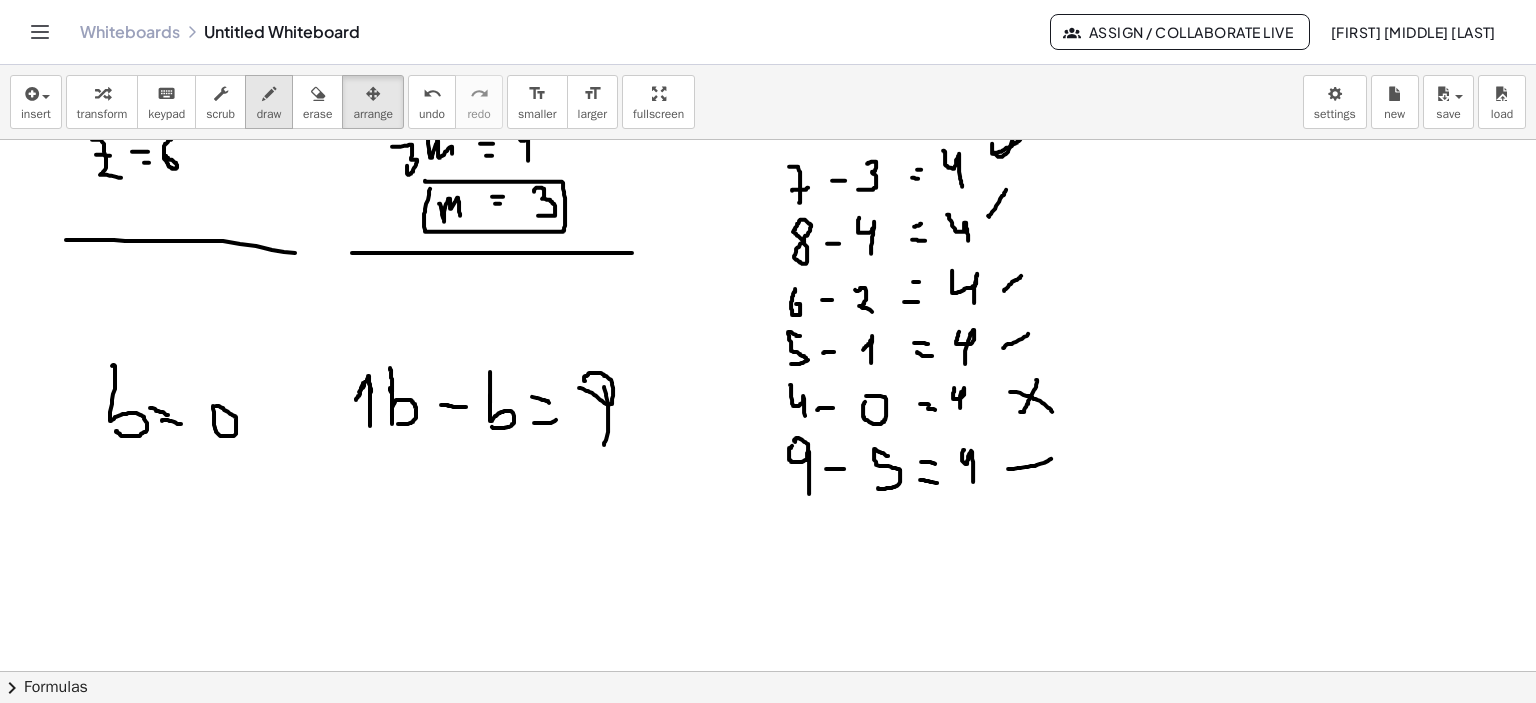 click on "draw" at bounding box center (269, 114) 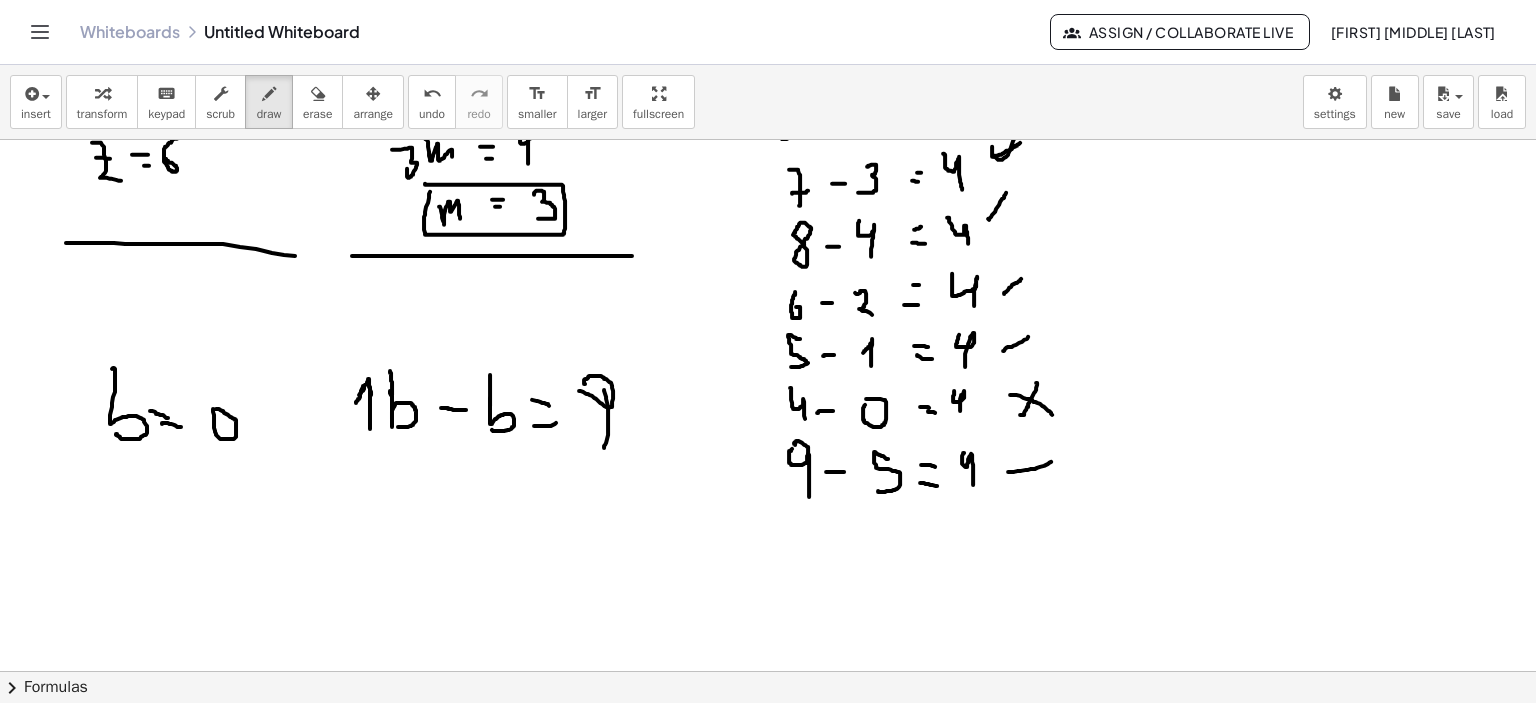 scroll, scrollTop: 400, scrollLeft: 0, axis: vertical 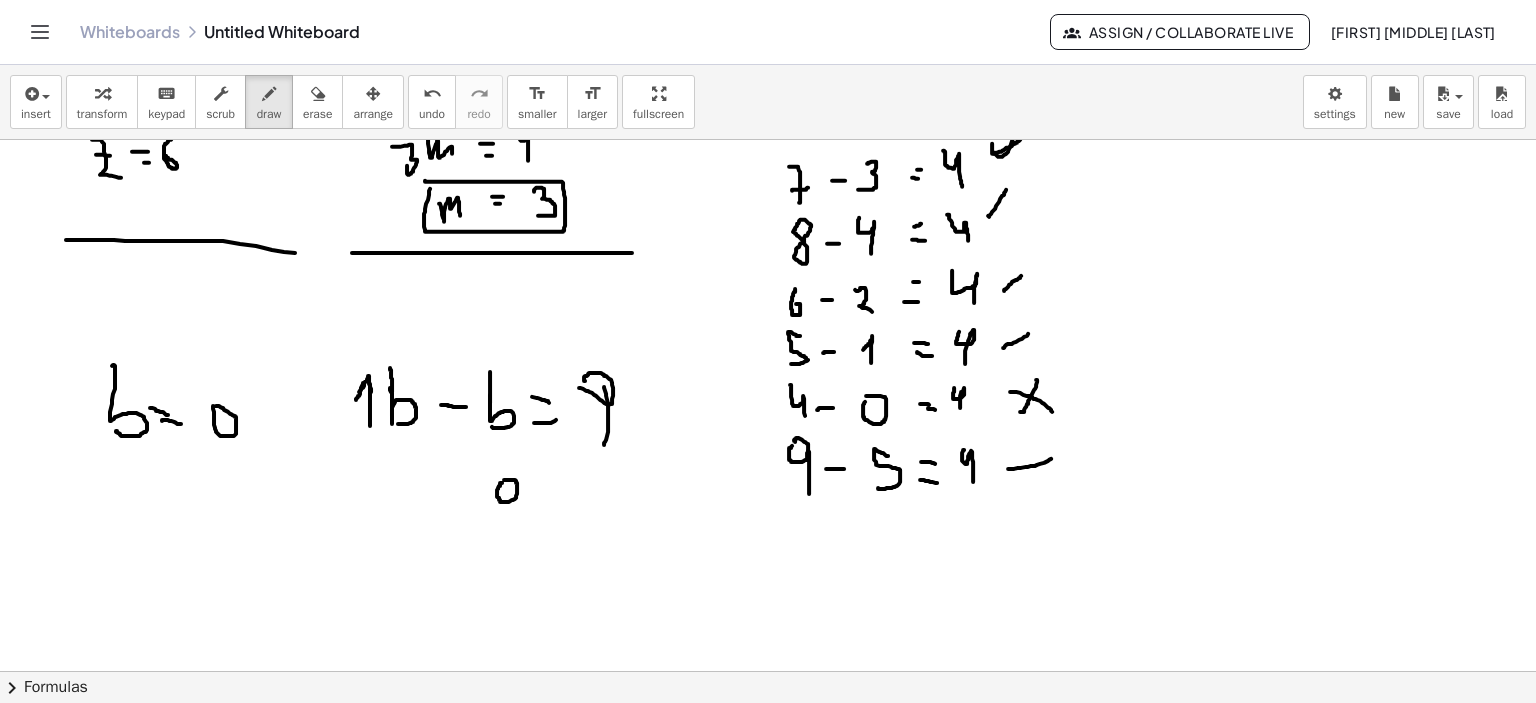 click at bounding box center (768, 272) 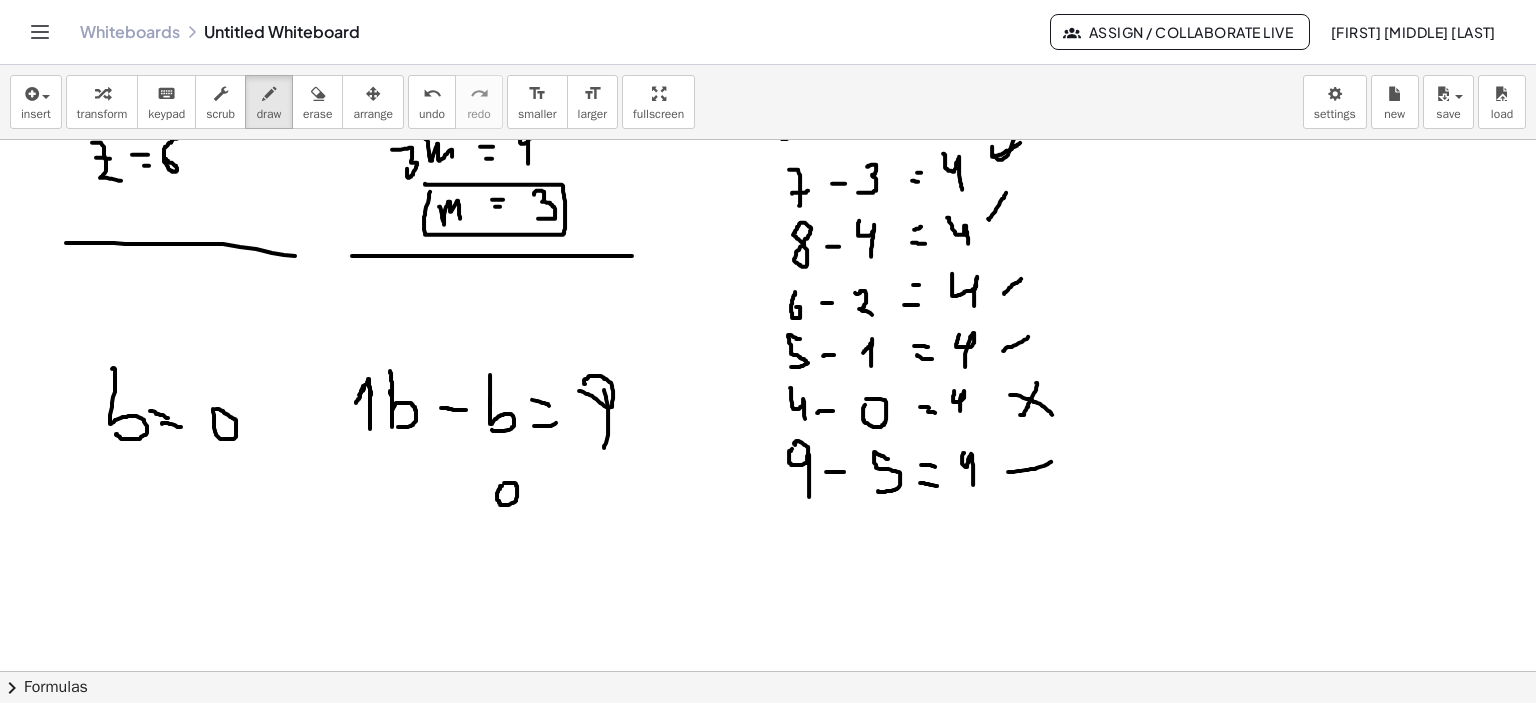 scroll, scrollTop: 400, scrollLeft: 0, axis: vertical 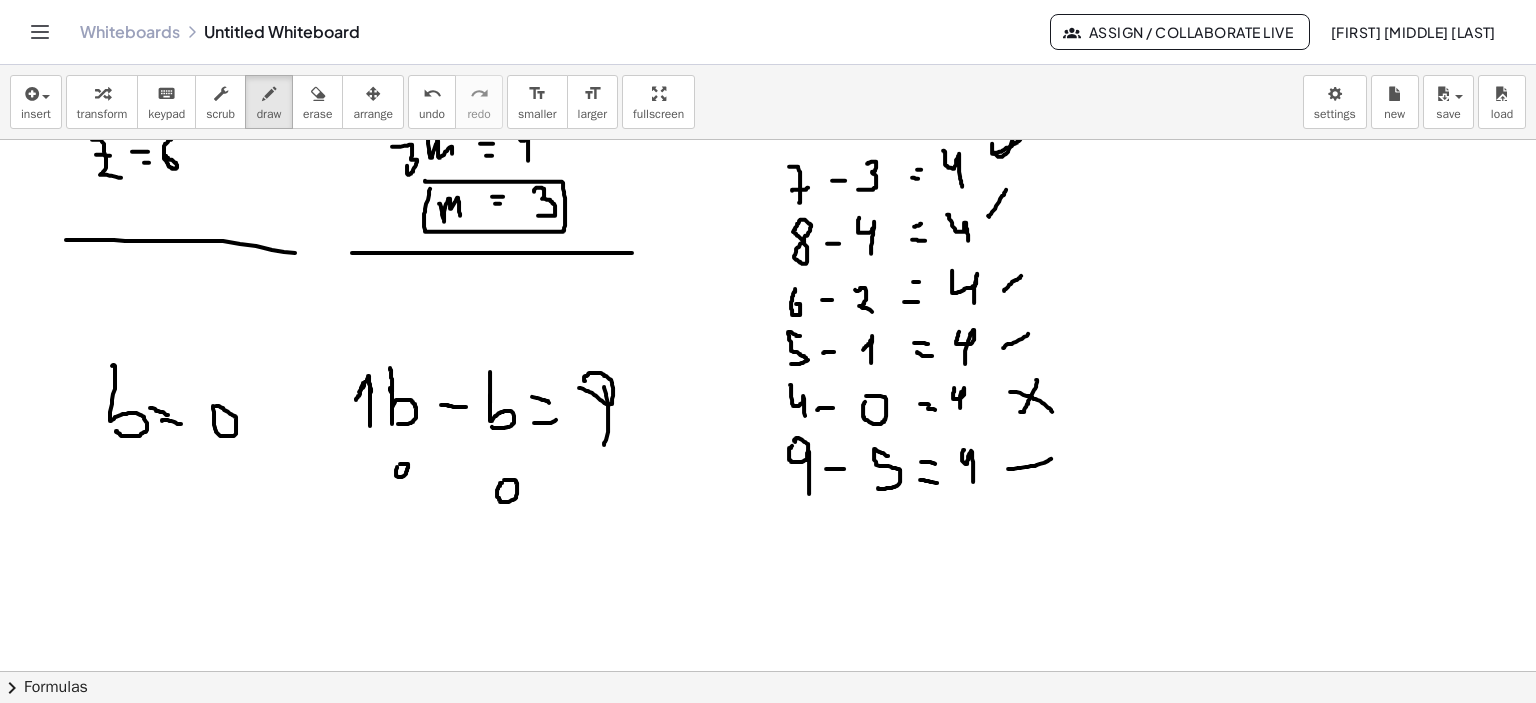 drag, startPoint x: 396, startPoint y: 475, endPoint x: 400, endPoint y: 463, distance: 12.649111 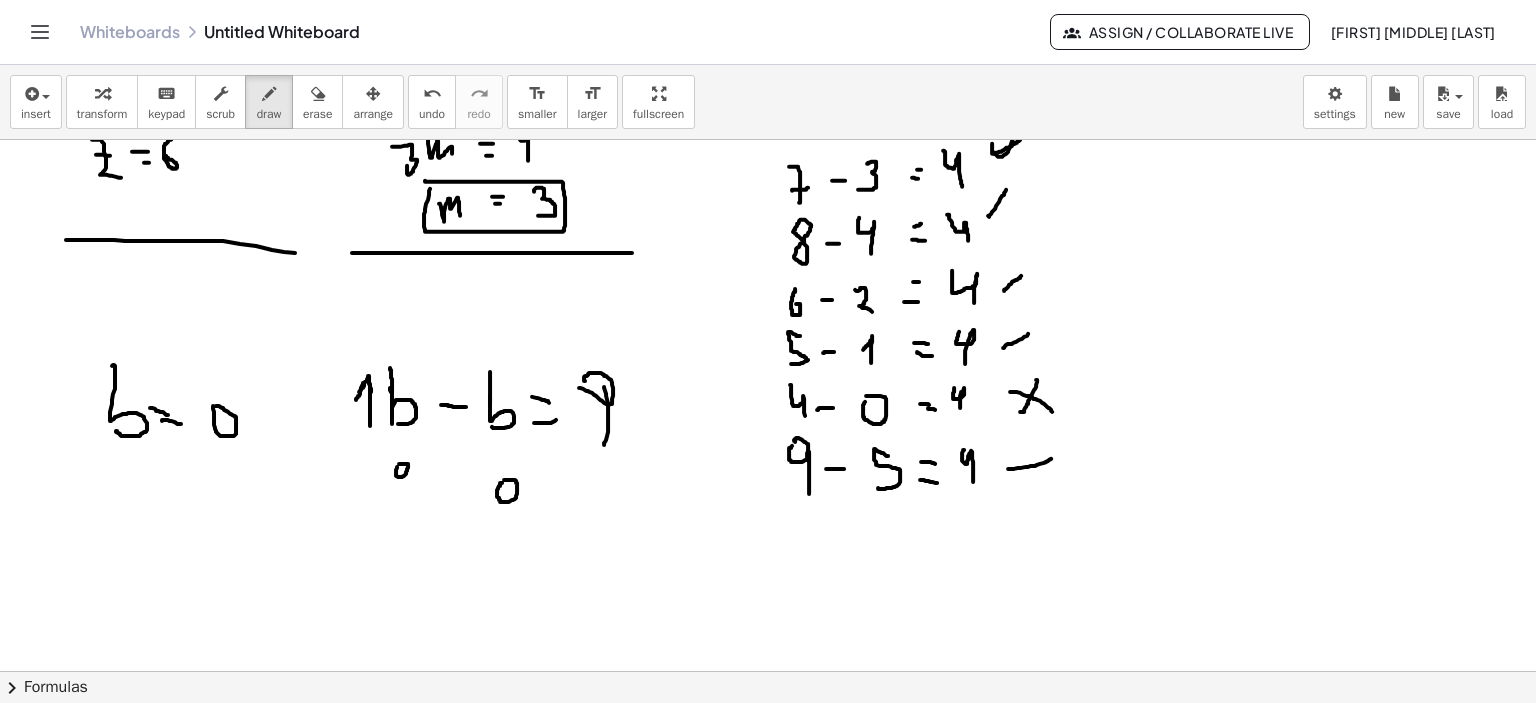 click at bounding box center [768, 272] 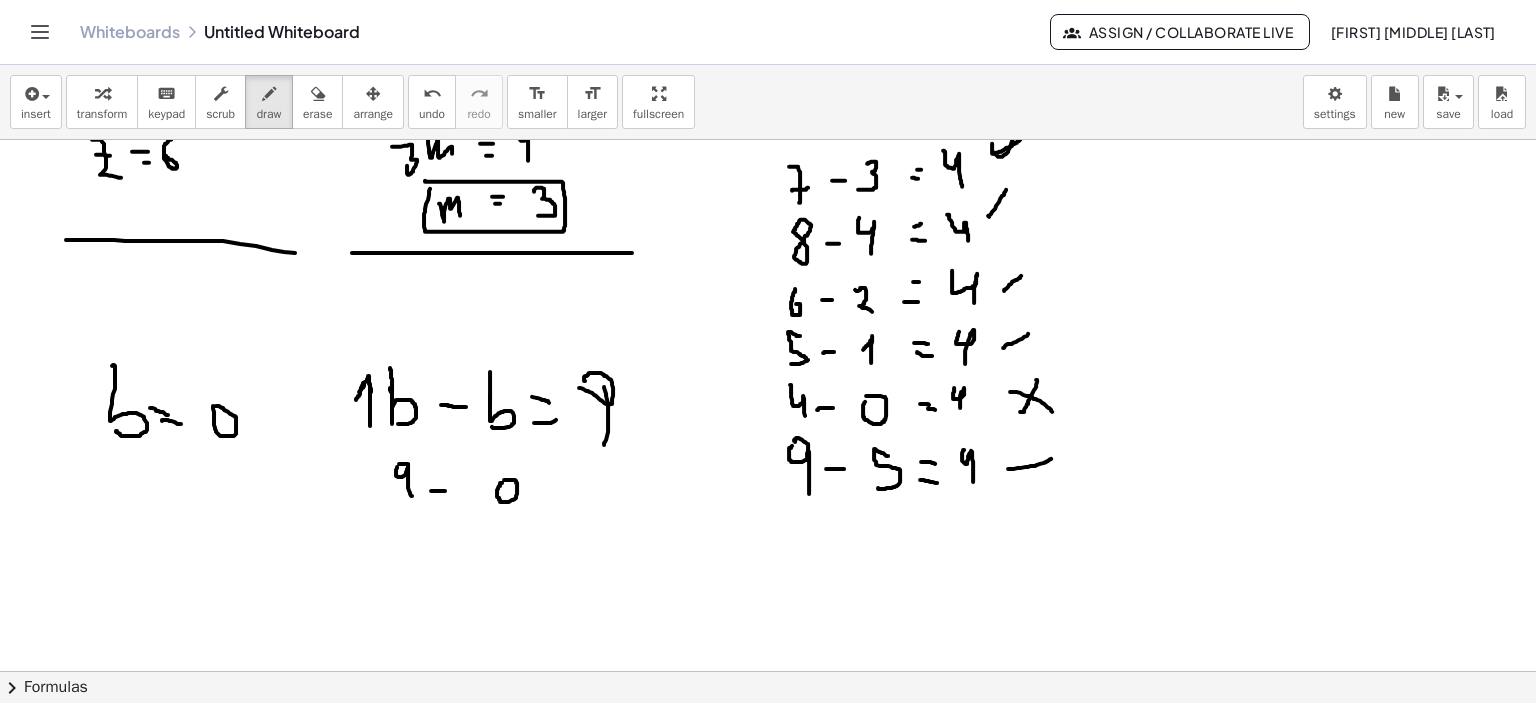 drag, startPoint x: 436, startPoint y: 490, endPoint x: 457, endPoint y: 490, distance: 21 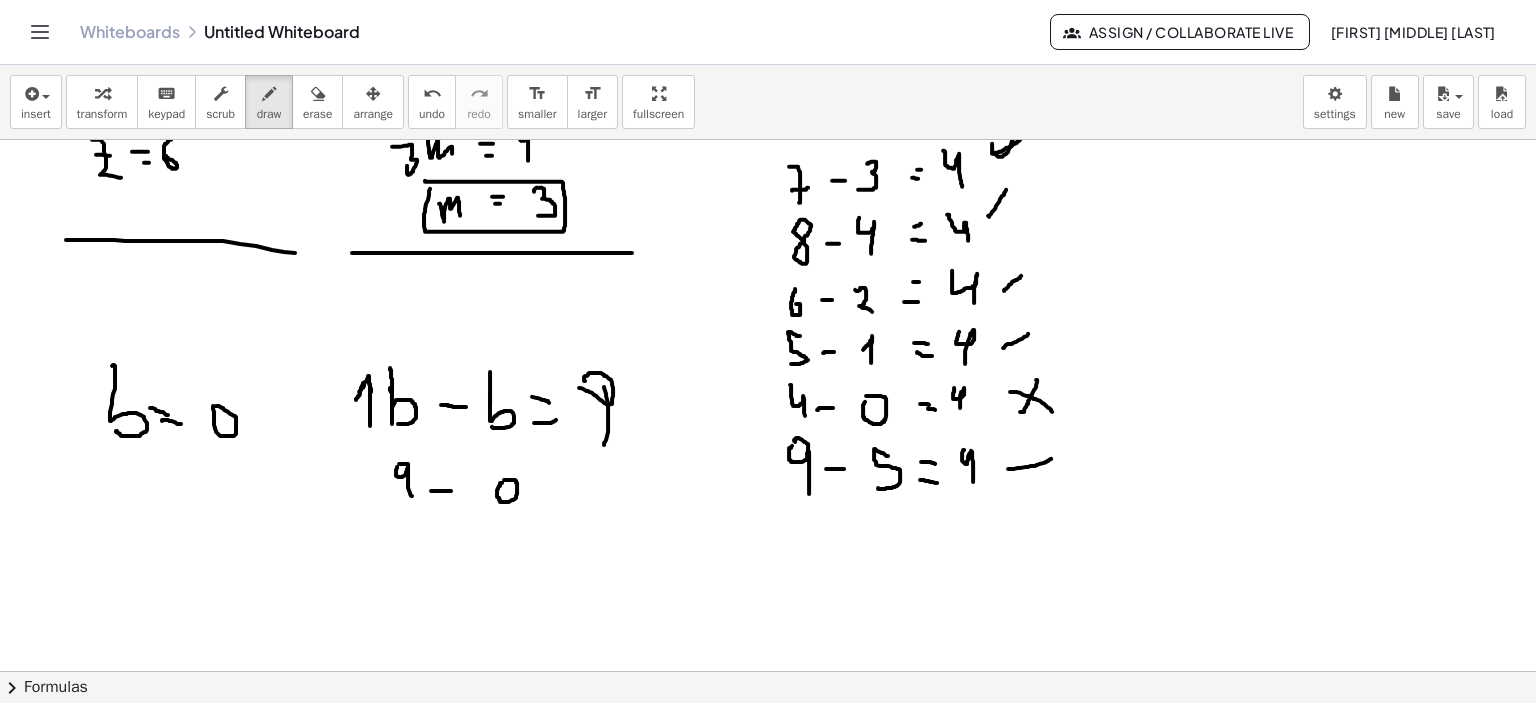 click at bounding box center [768, 272] 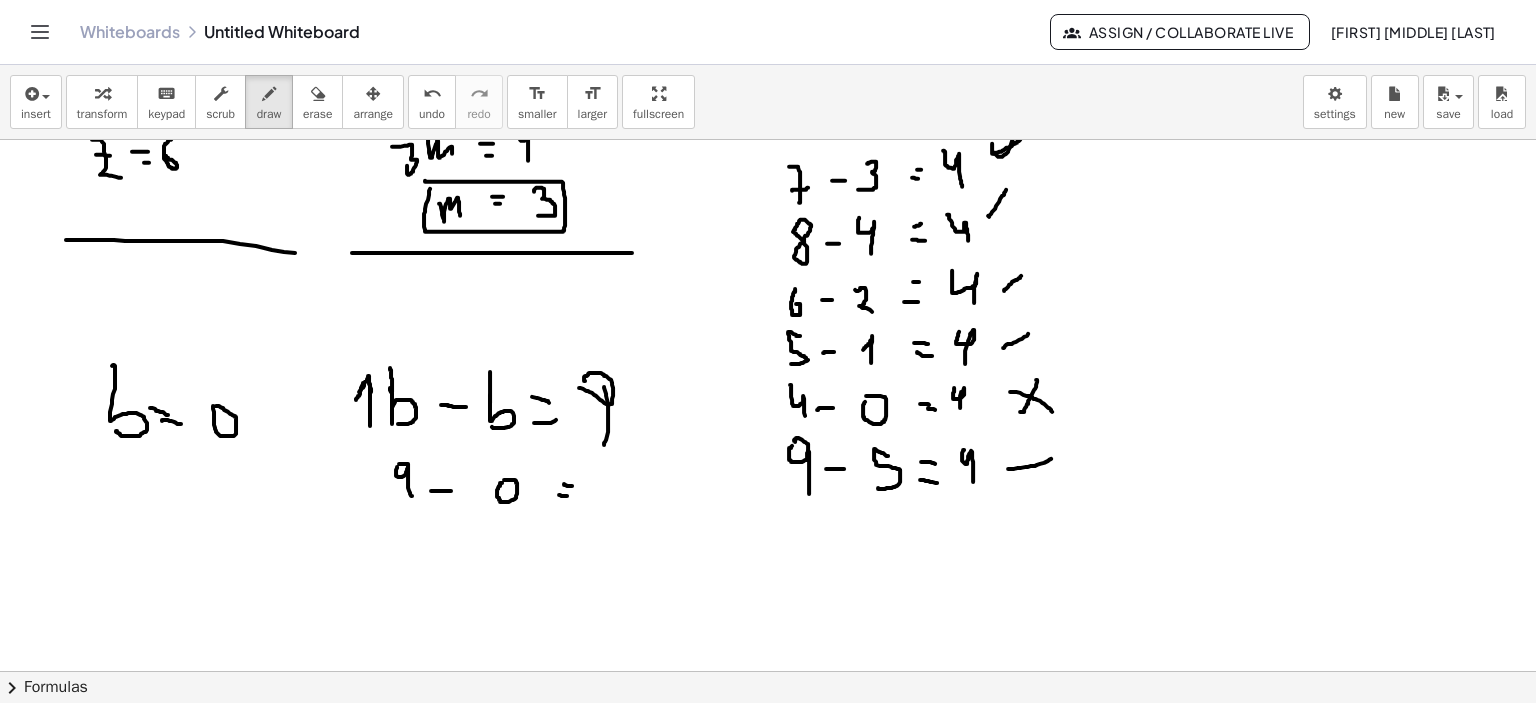 drag, startPoint x: 559, startPoint y: 494, endPoint x: 576, endPoint y: 496, distance: 17.117243 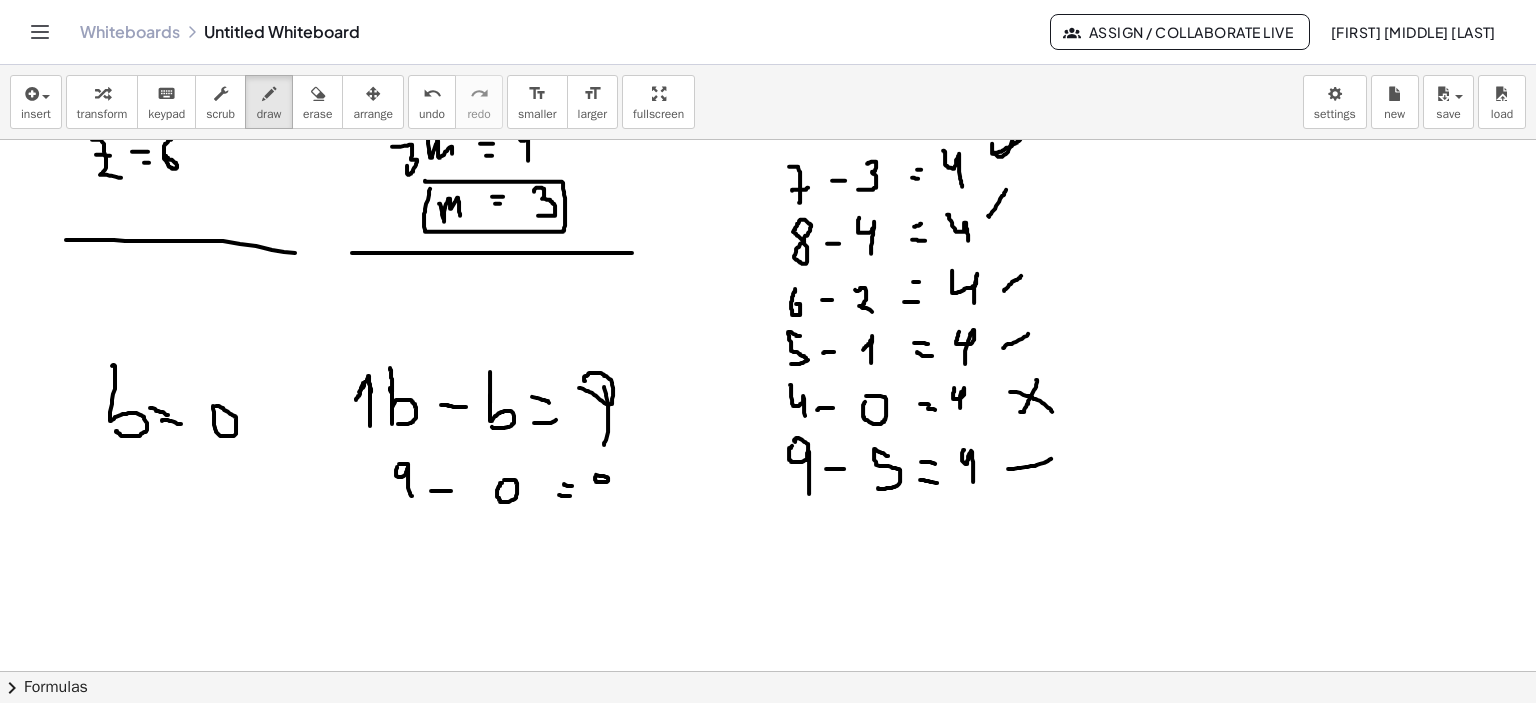 click at bounding box center [768, 272] 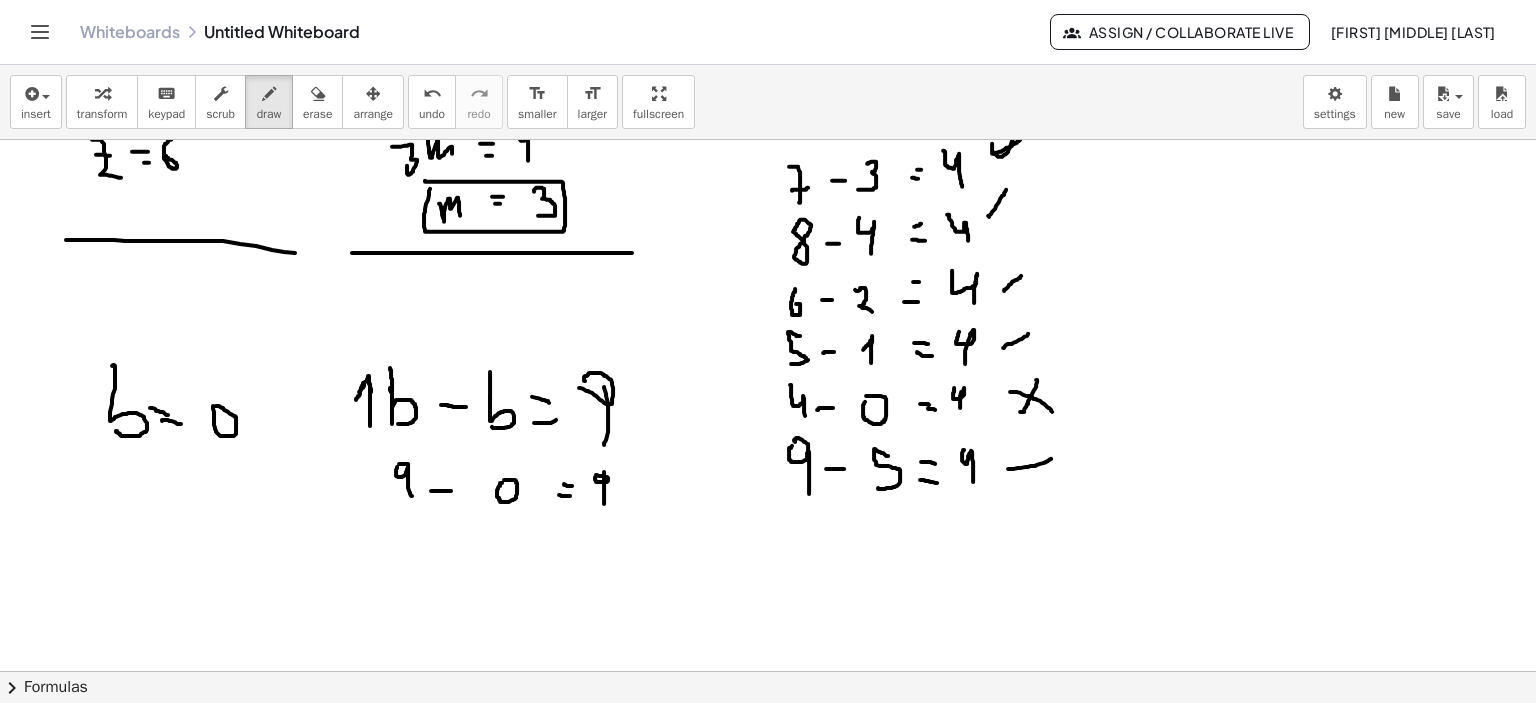 drag, startPoint x: 604, startPoint y: 471, endPoint x: 604, endPoint y: 503, distance: 32 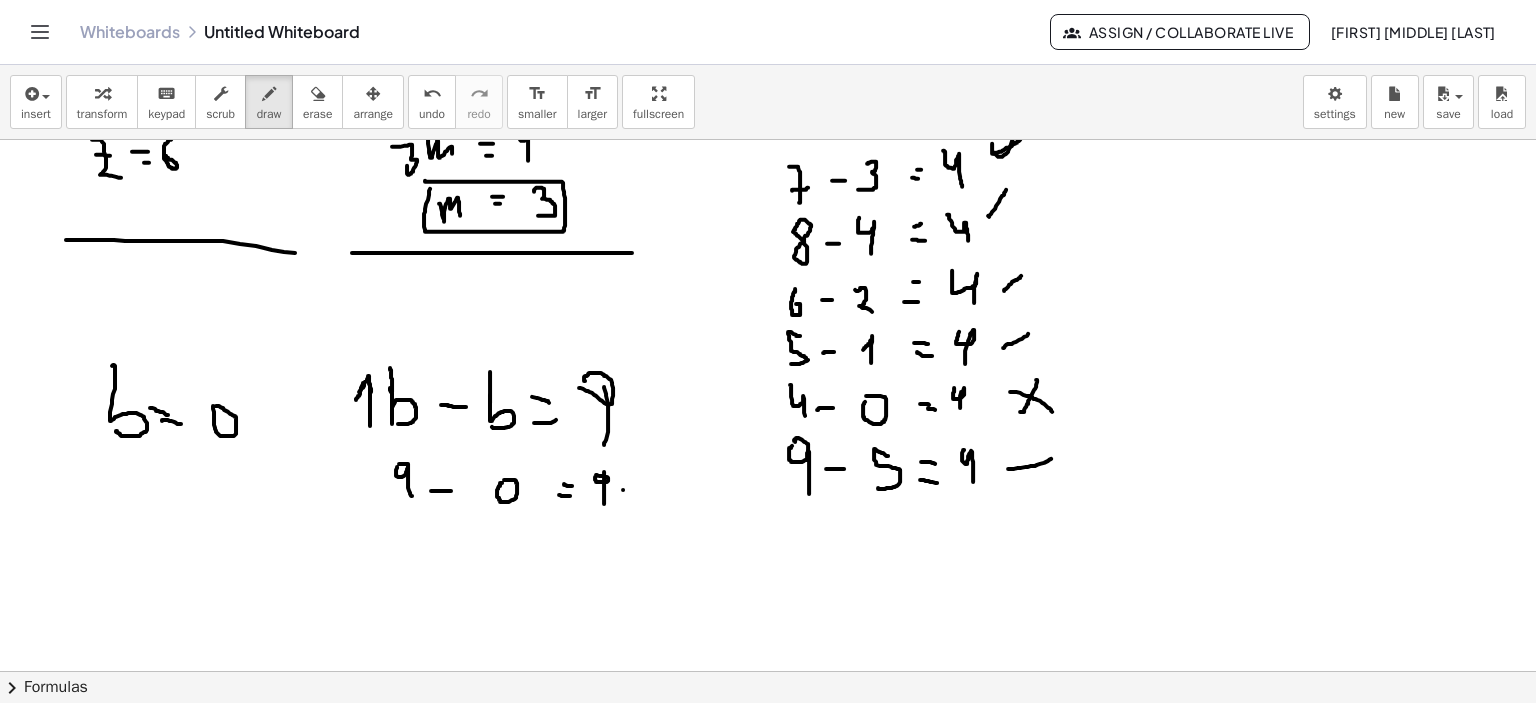 drag, startPoint x: 623, startPoint y: 489, endPoint x: 654, endPoint y: 454, distance: 46.75468 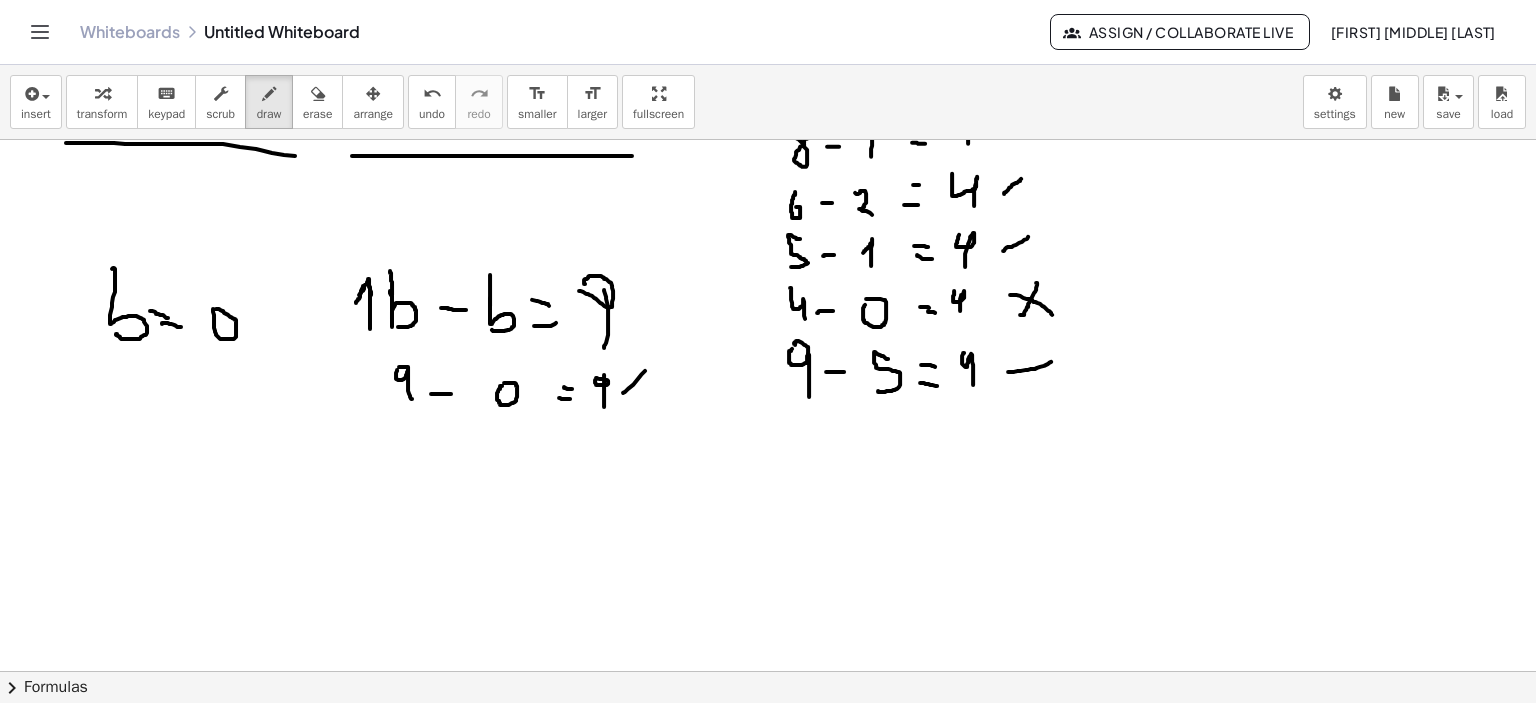 scroll, scrollTop: 500, scrollLeft: 0, axis: vertical 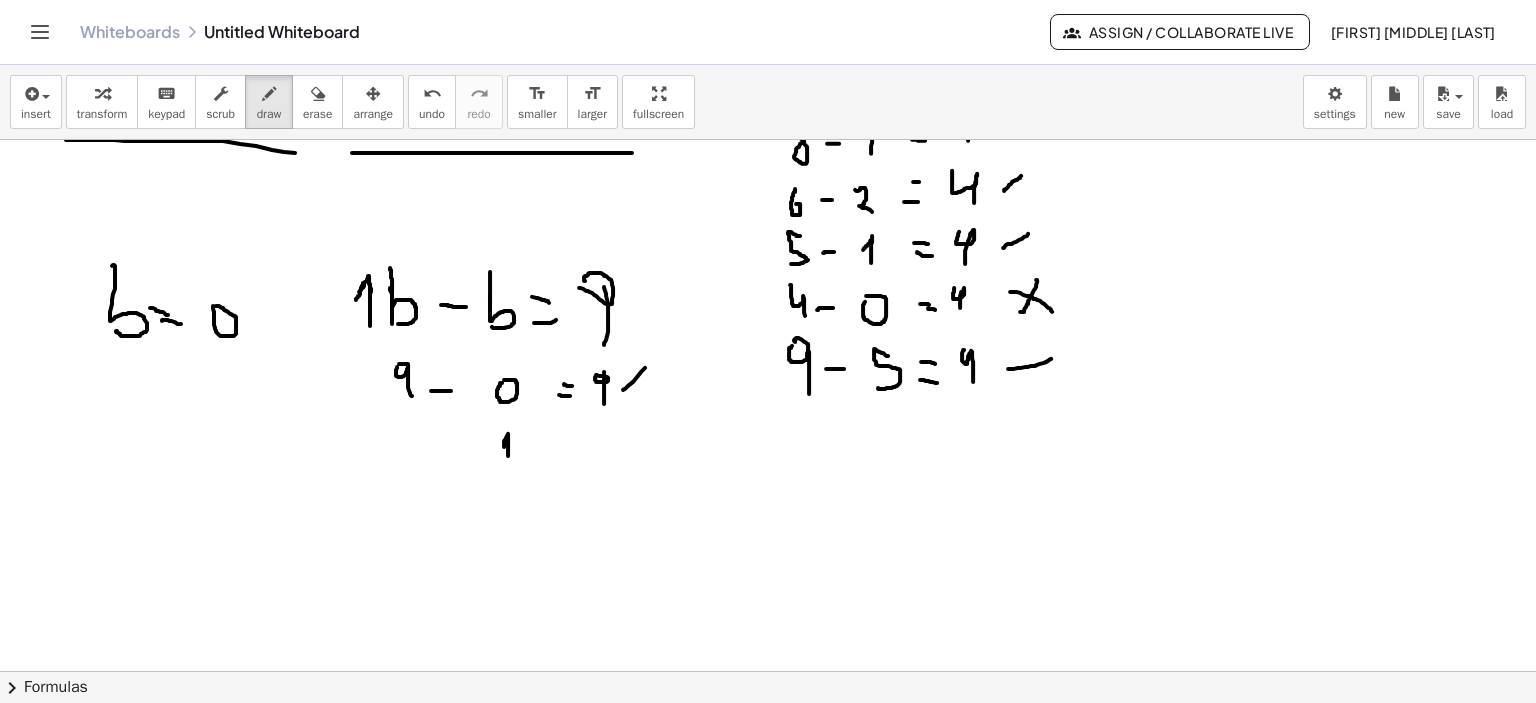 click at bounding box center [768, 172] 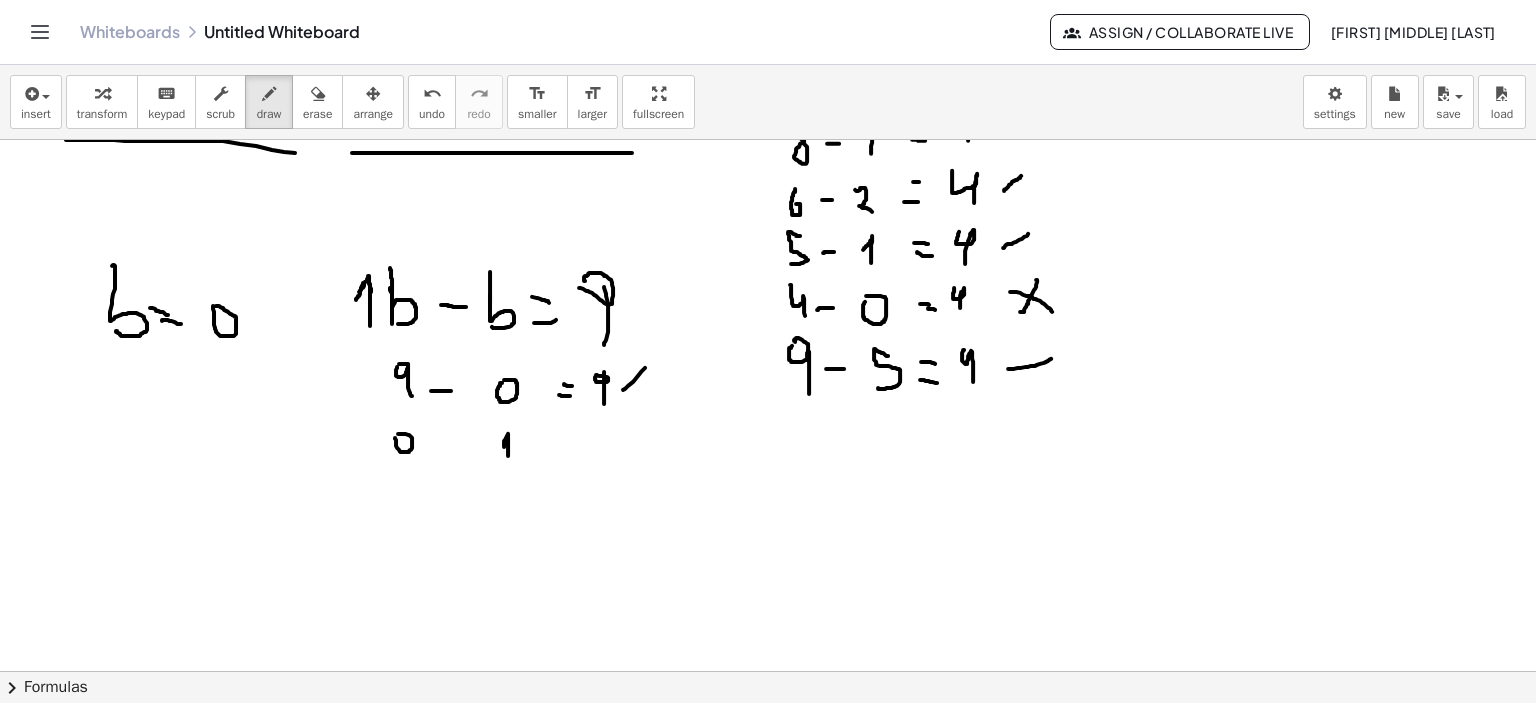 drag, startPoint x: 398, startPoint y: 448, endPoint x: 398, endPoint y: 433, distance: 15 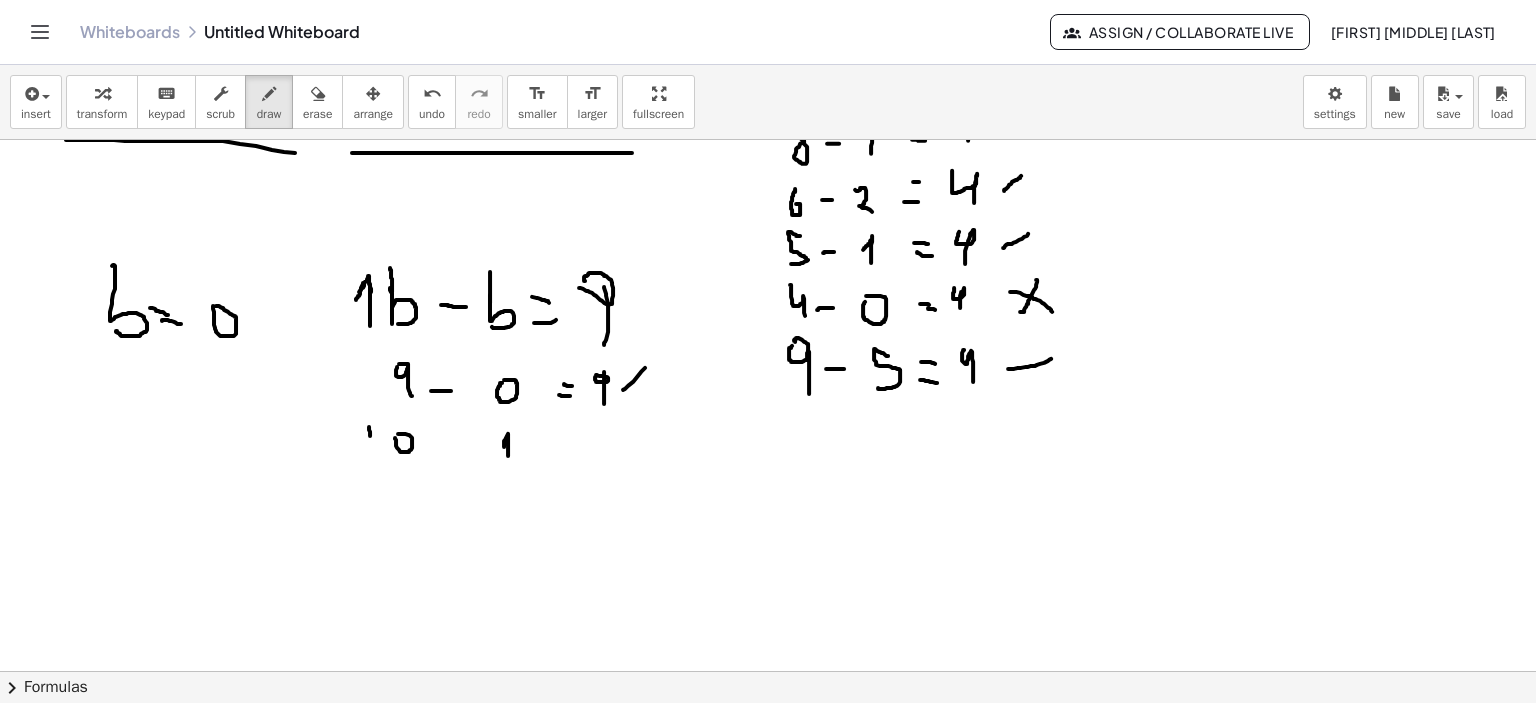 drag, startPoint x: 370, startPoint y: 435, endPoint x: 377, endPoint y: 454, distance: 20.248457 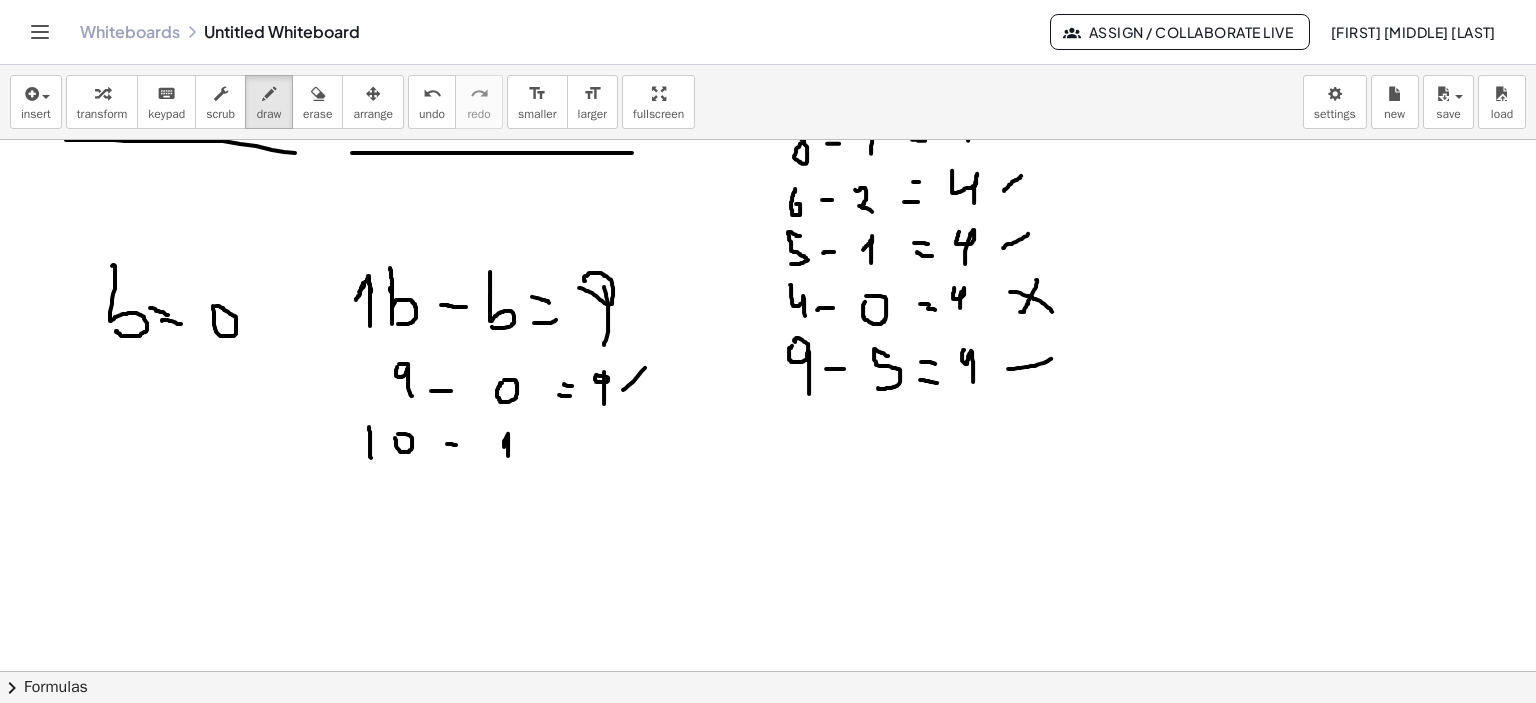 drag, startPoint x: 447, startPoint y: 443, endPoint x: 469, endPoint y: 445, distance: 22.090721 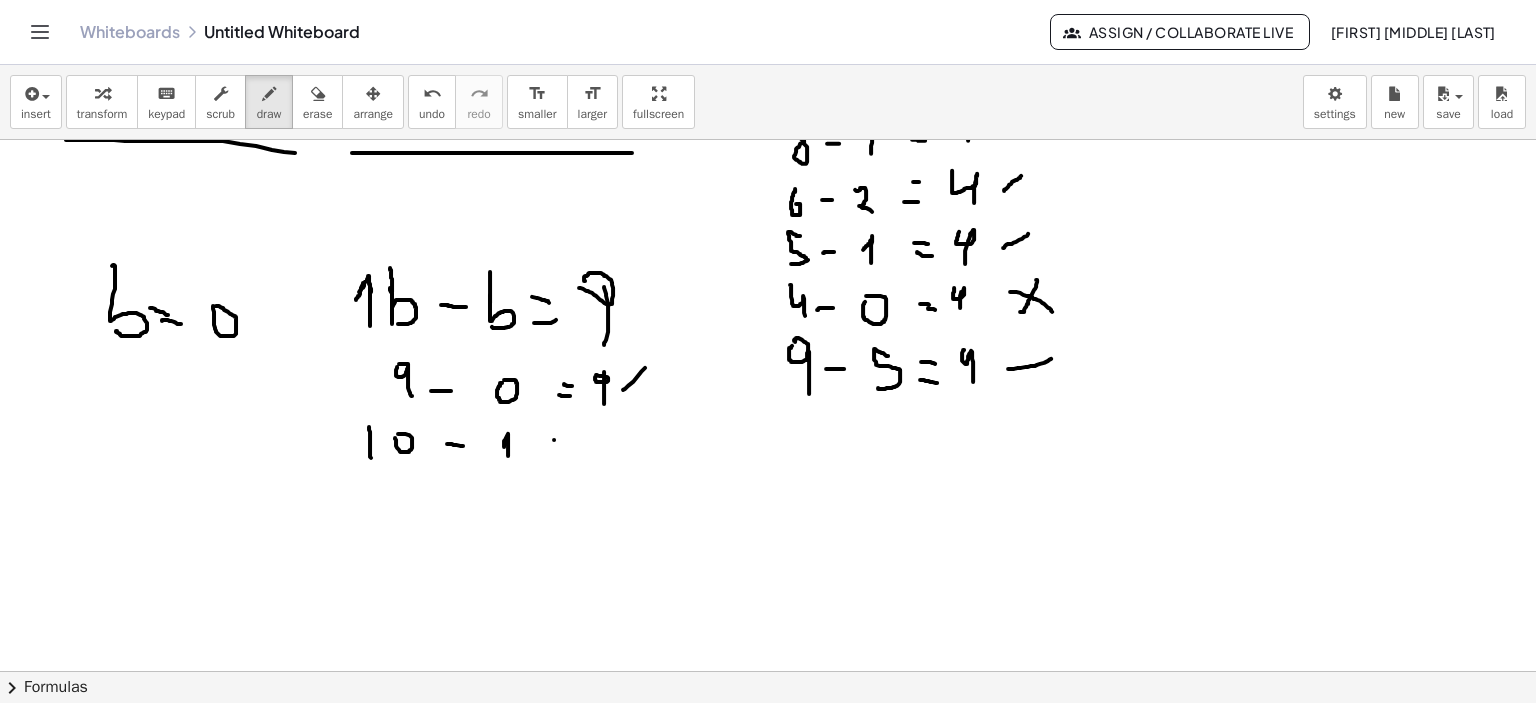 click at bounding box center [768, 172] 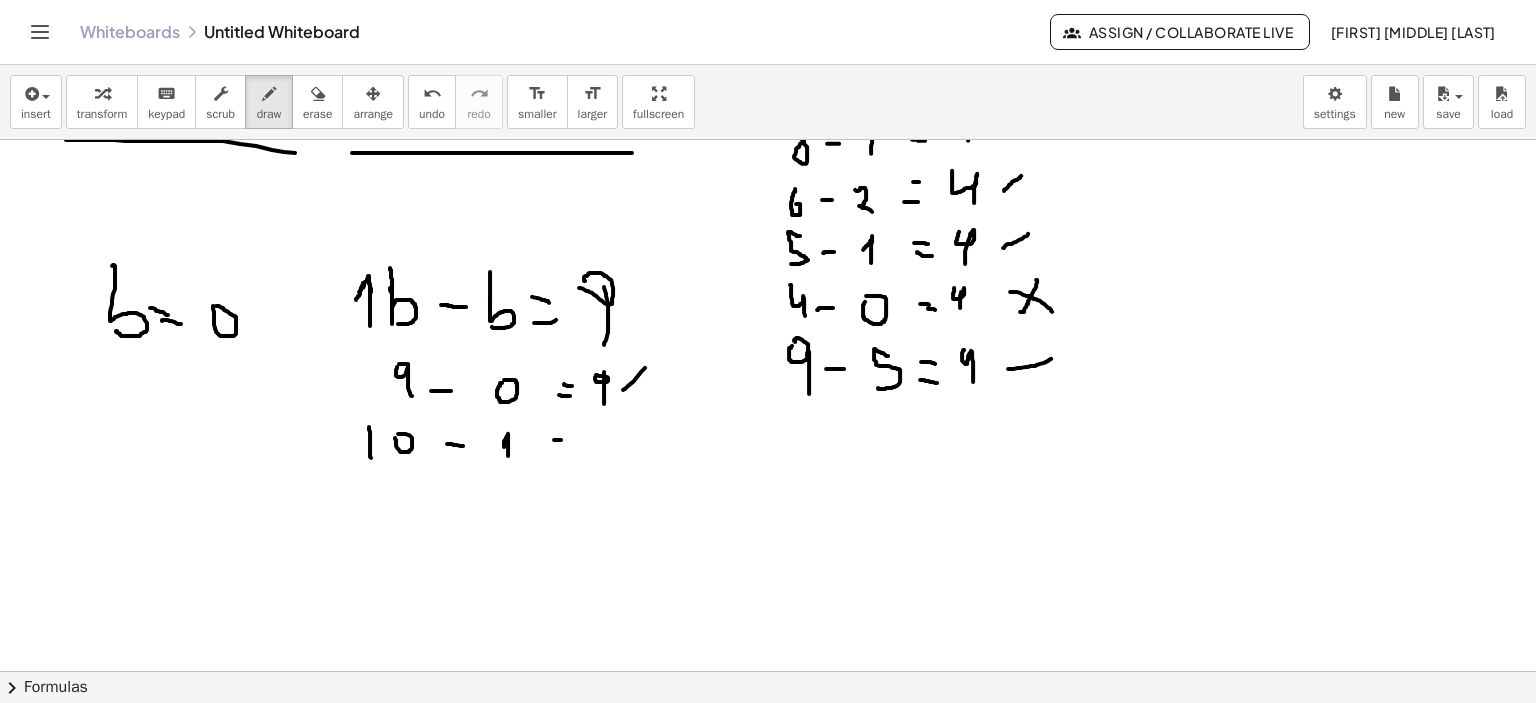 click at bounding box center [768, 172] 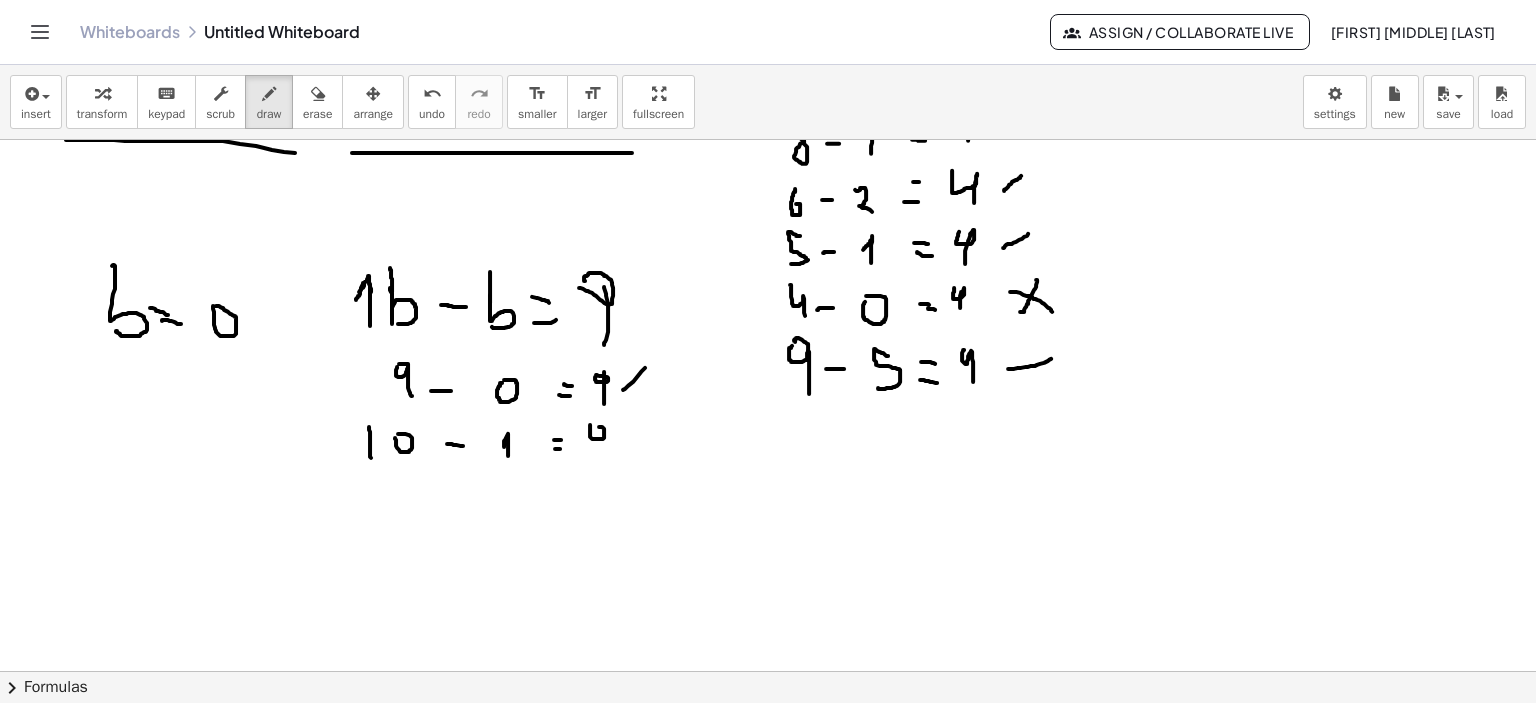 click at bounding box center [768, 172] 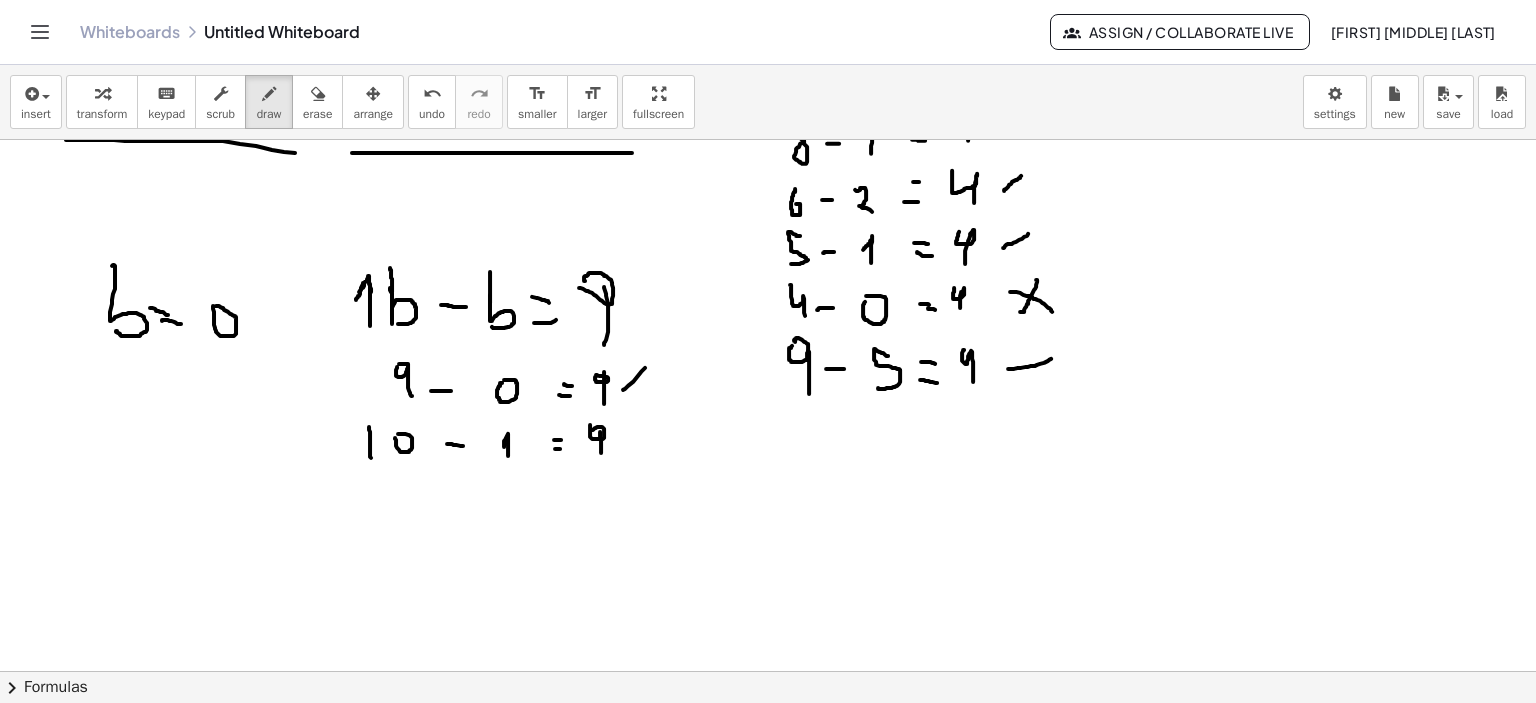 drag, startPoint x: 600, startPoint y: 432, endPoint x: 601, endPoint y: 456, distance: 24.020824 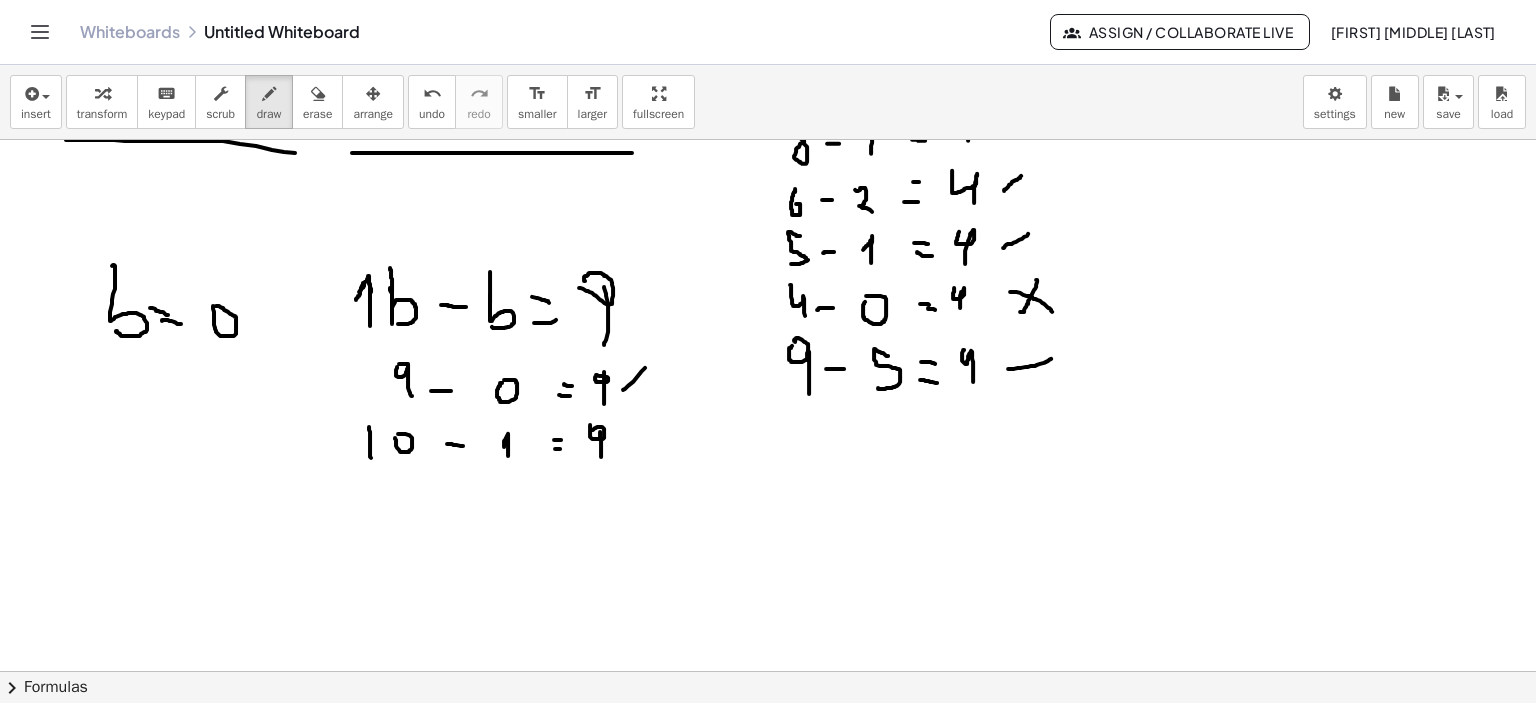 drag, startPoint x: 450, startPoint y: 496, endPoint x: 468, endPoint y: 496, distance: 18 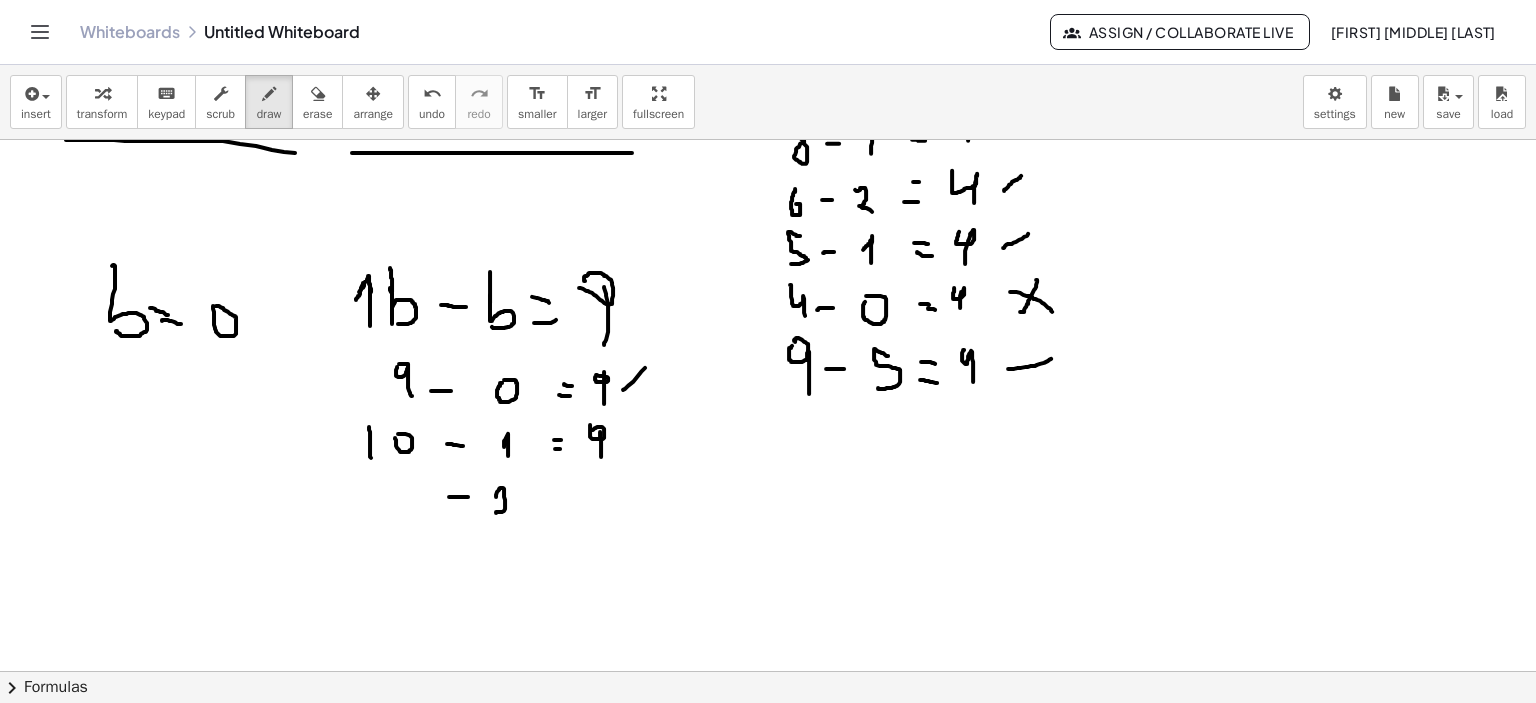 drag, startPoint x: 496, startPoint y: 496, endPoint x: 505, endPoint y: 513, distance: 19.235384 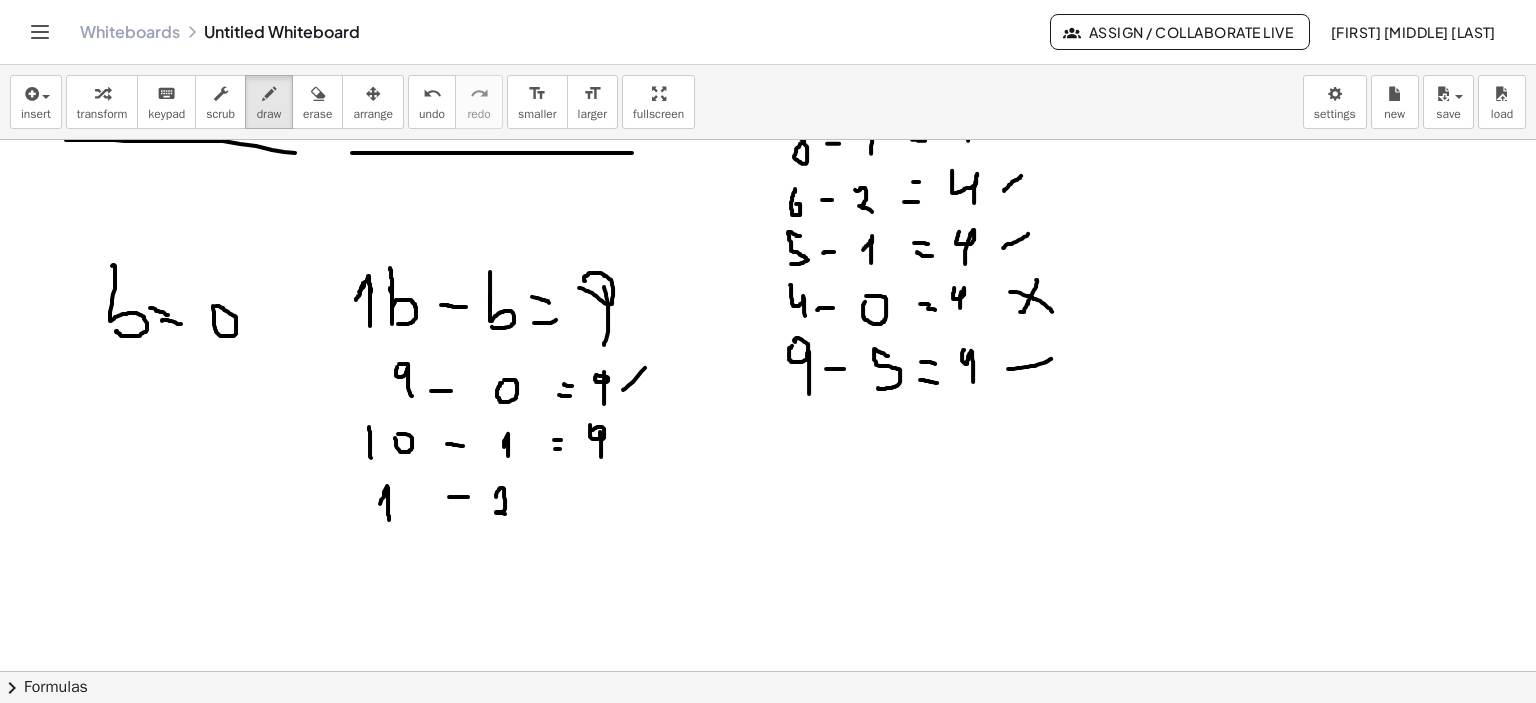 drag, startPoint x: 380, startPoint y: 503, endPoint x: 405, endPoint y: 501, distance: 25.079872 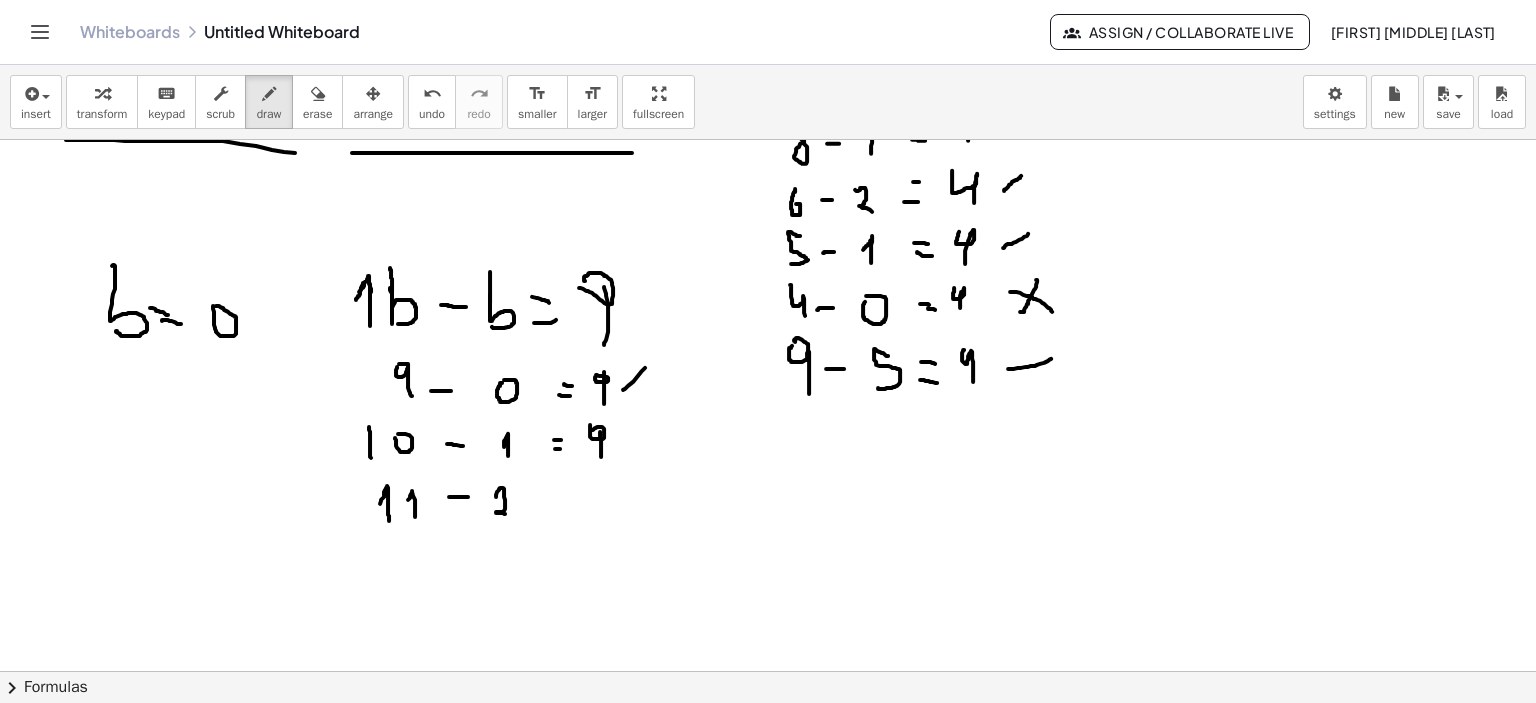 drag, startPoint x: 408, startPoint y: 499, endPoint x: 415, endPoint y: 519, distance: 21.189621 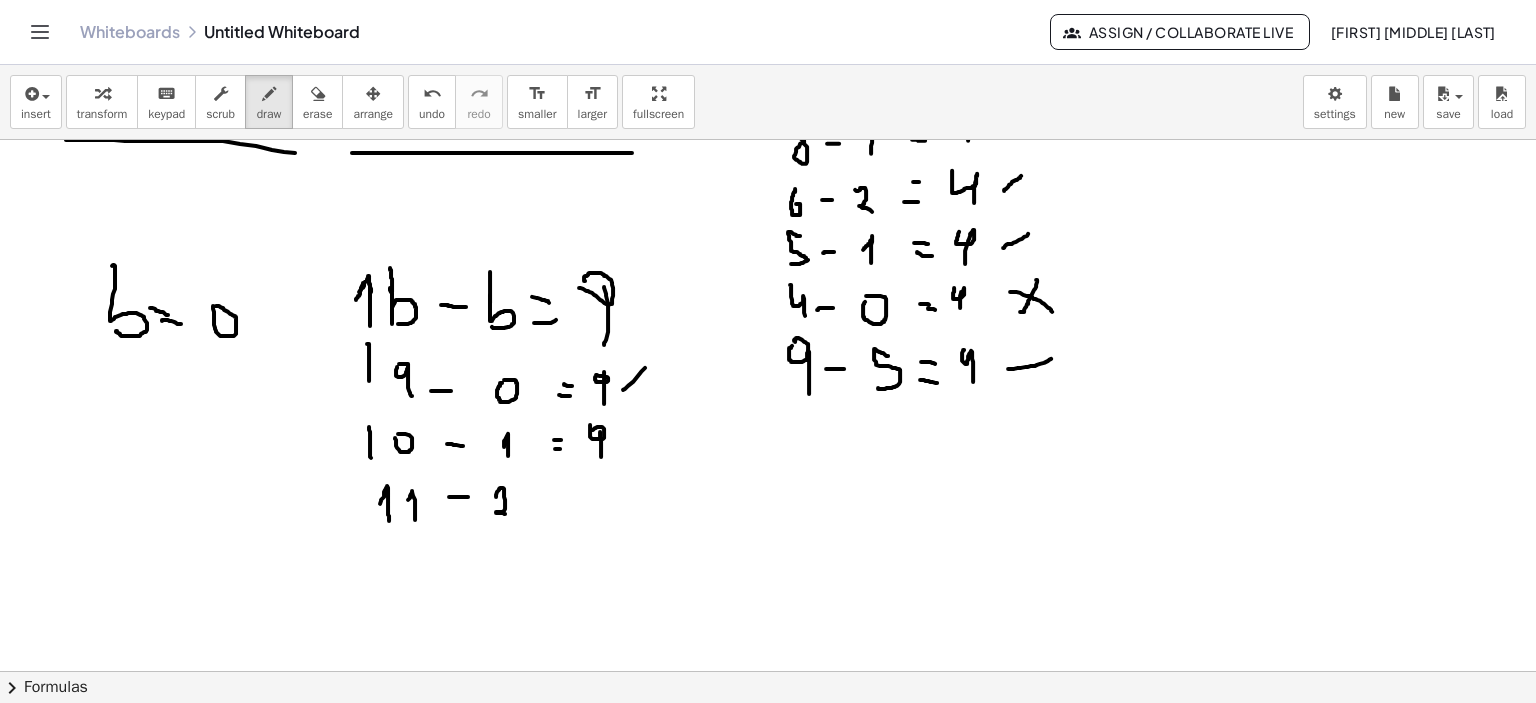 drag, startPoint x: 367, startPoint y: 343, endPoint x: 369, endPoint y: 380, distance: 37.054016 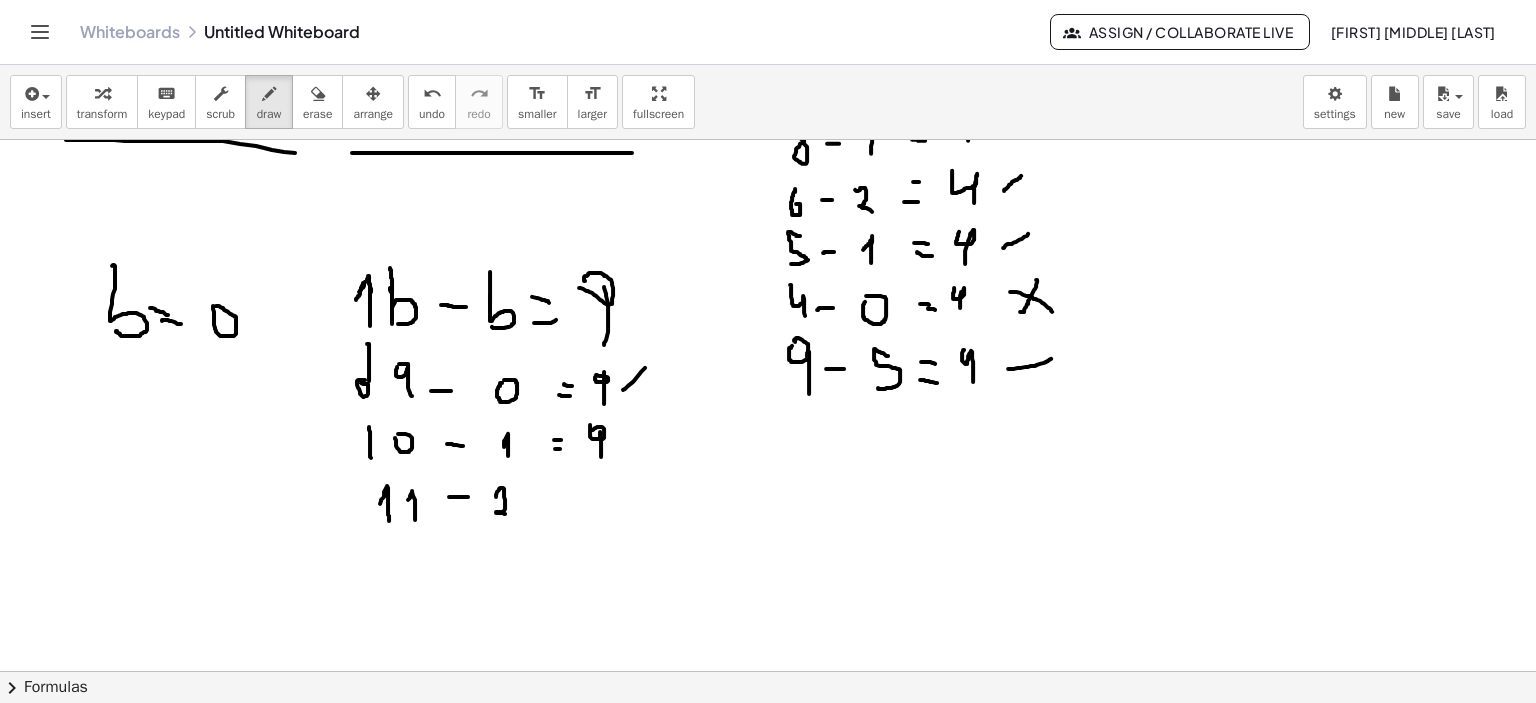 click at bounding box center (768, 172) 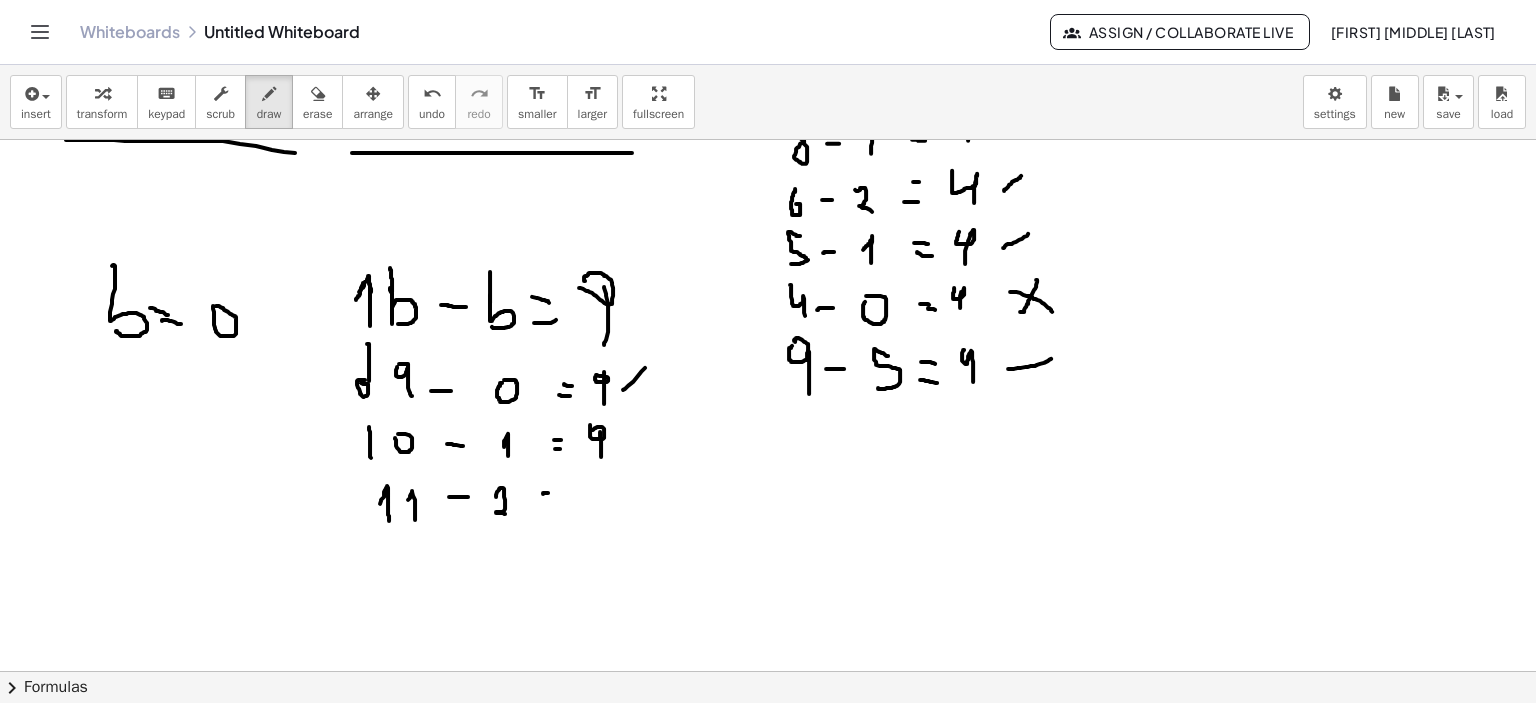 drag, startPoint x: 543, startPoint y: 493, endPoint x: 555, endPoint y: 492, distance: 12.0415945 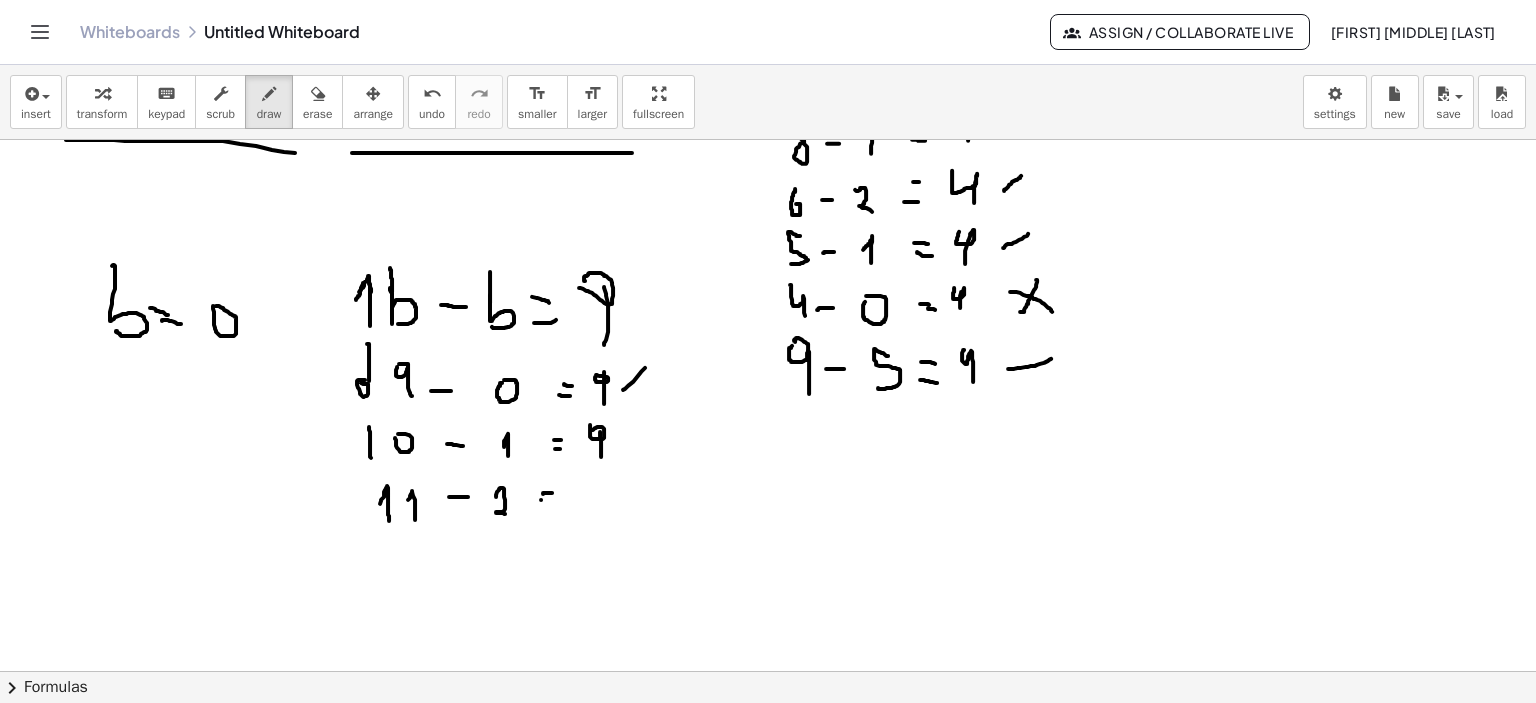 drag, startPoint x: 541, startPoint y: 499, endPoint x: 553, endPoint y: 500, distance: 12.0415945 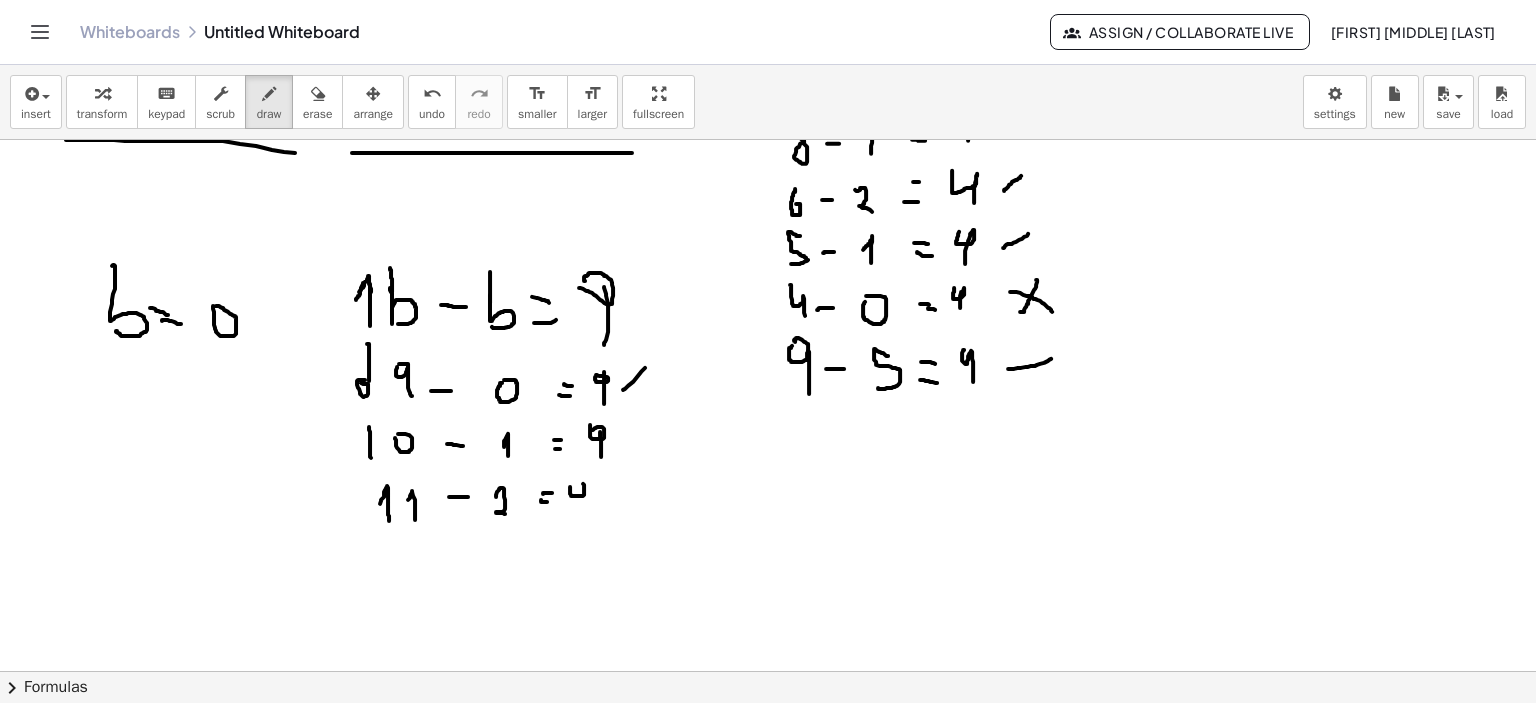 drag, startPoint x: 570, startPoint y: 493, endPoint x: 575, endPoint y: 483, distance: 11.18034 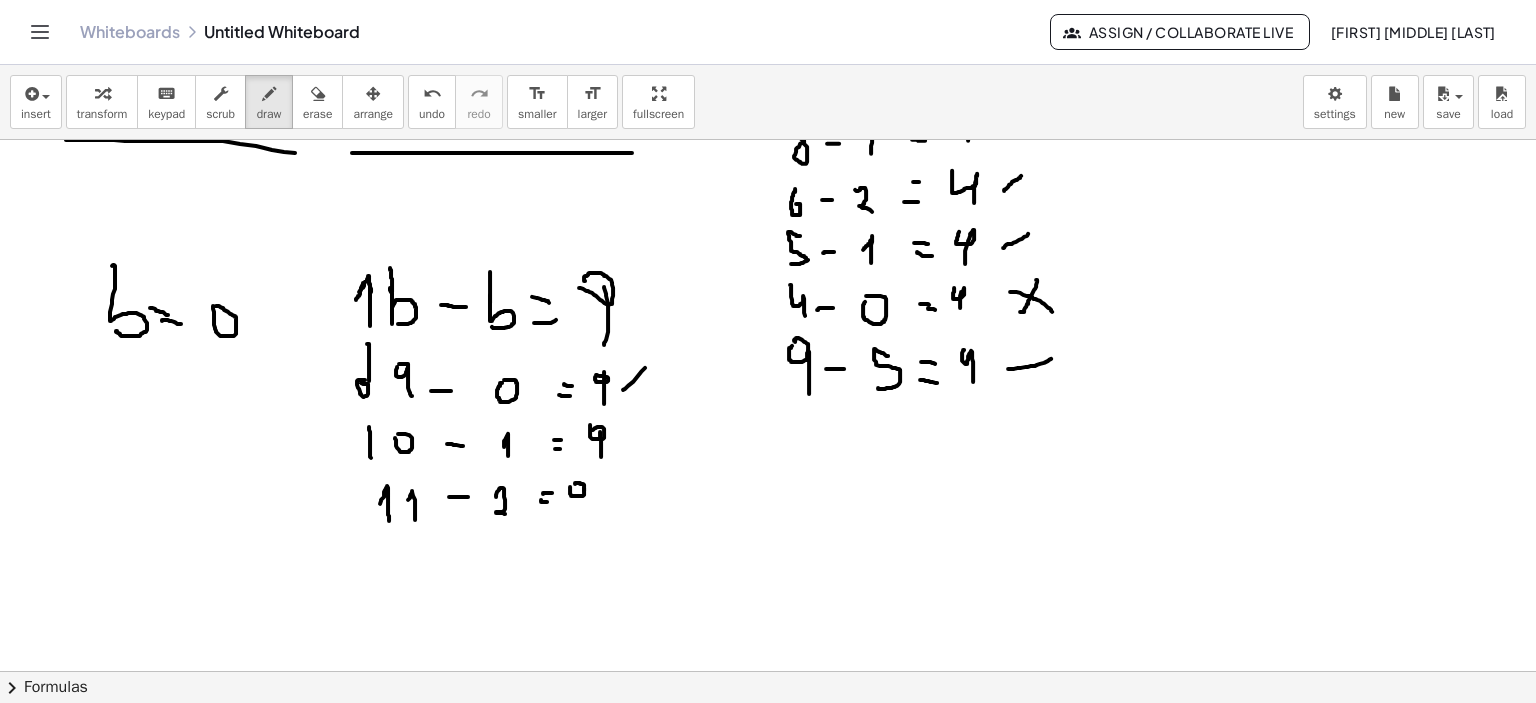 drag, startPoint x: 584, startPoint y: 490, endPoint x: 584, endPoint y: 510, distance: 20 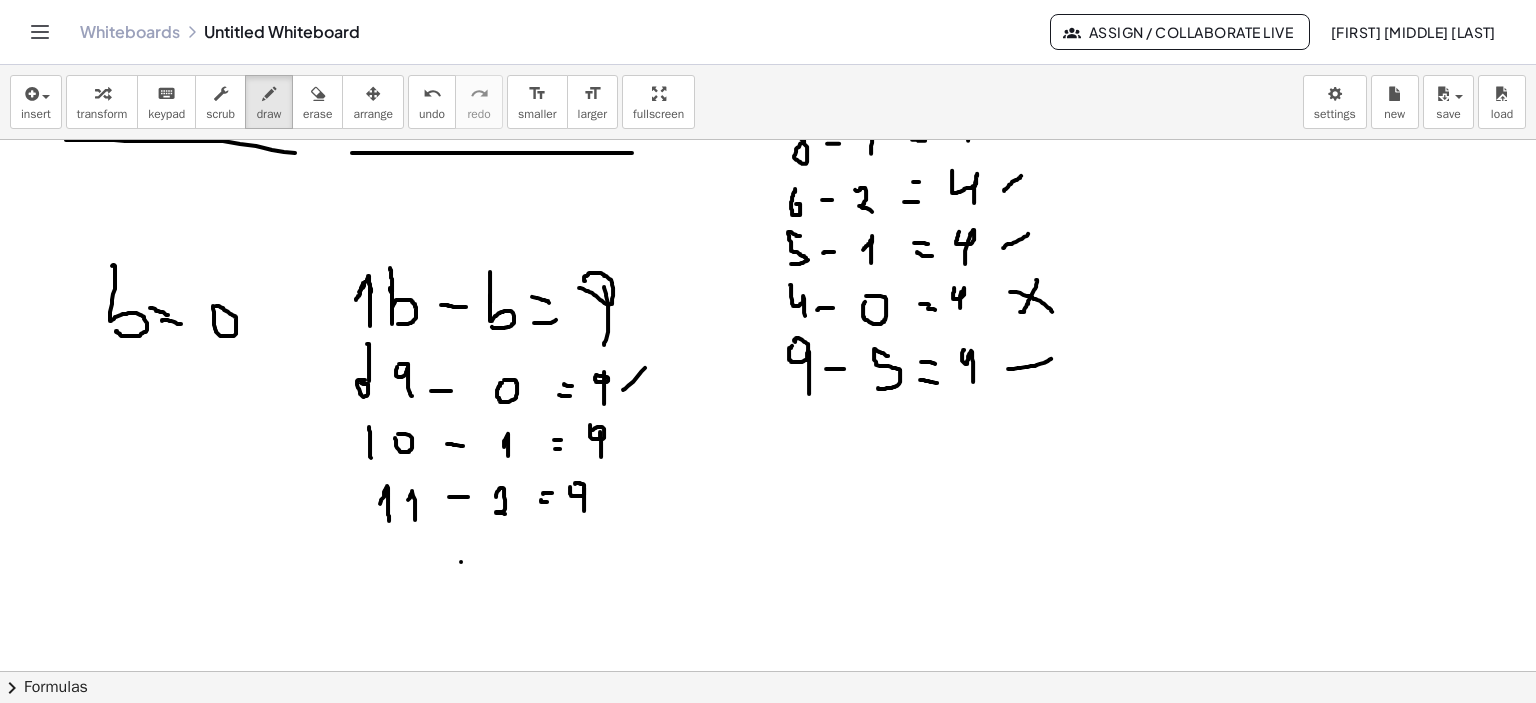 drag, startPoint x: 461, startPoint y: 561, endPoint x: 471, endPoint y: 562, distance: 10.049875 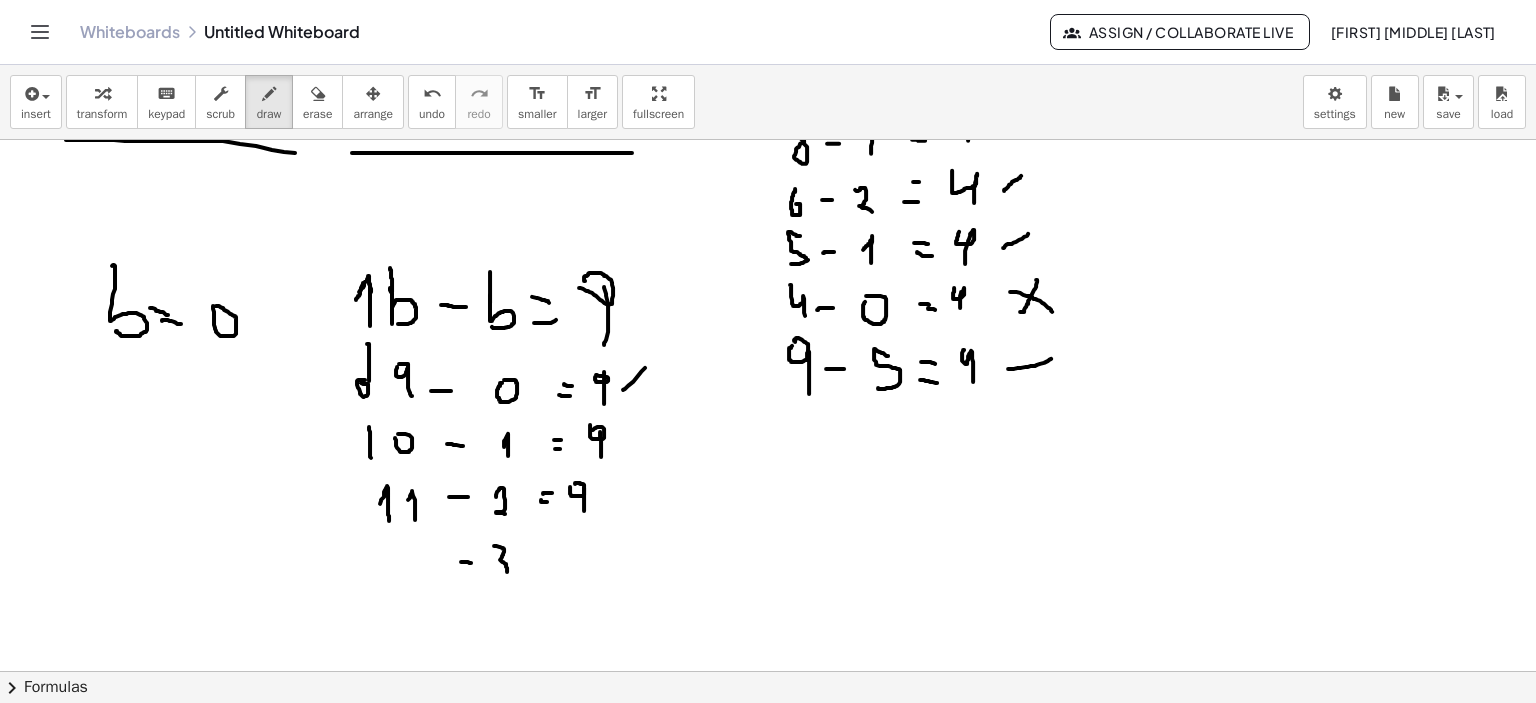 drag, startPoint x: 494, startPoint y: 545, endPoint x: 491, endPoint y: 571, distance: 26.172504 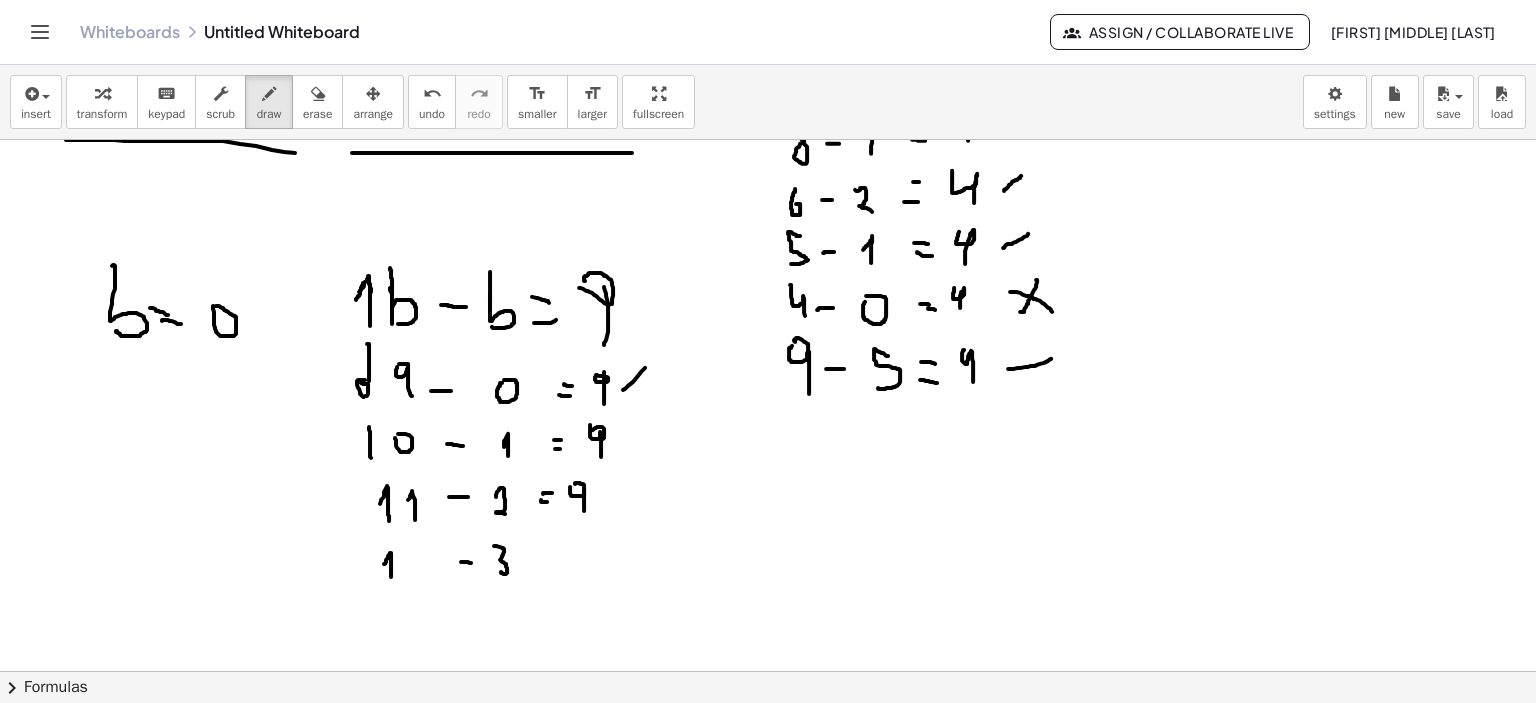 drag, startPoint x: 384, startPoint y: 563, endPoint x: 391, endPoint y: 576, distance: 14.764823 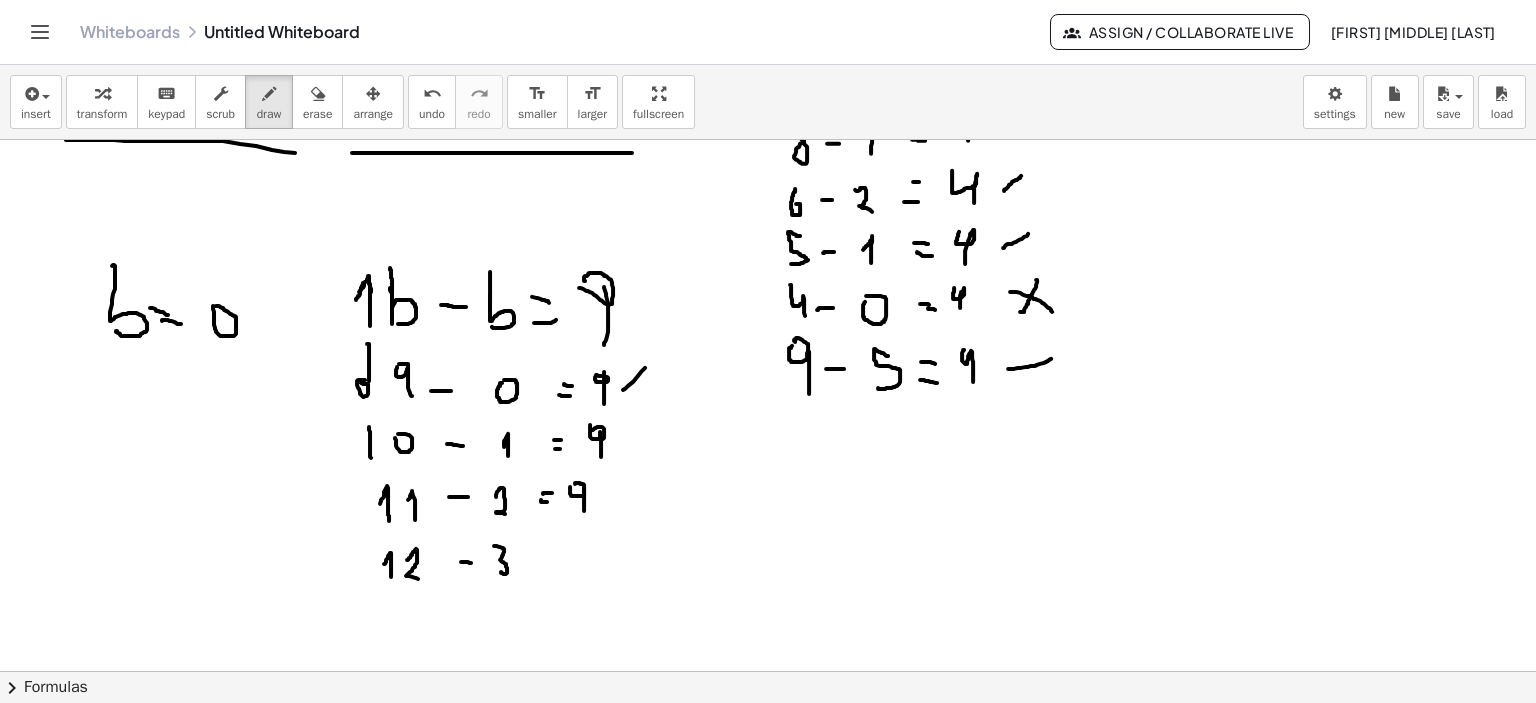 drag, startPoint x: 407, startPoint y: 559, endPoint x: 418, endPoint y: 578, distance: 21.954498 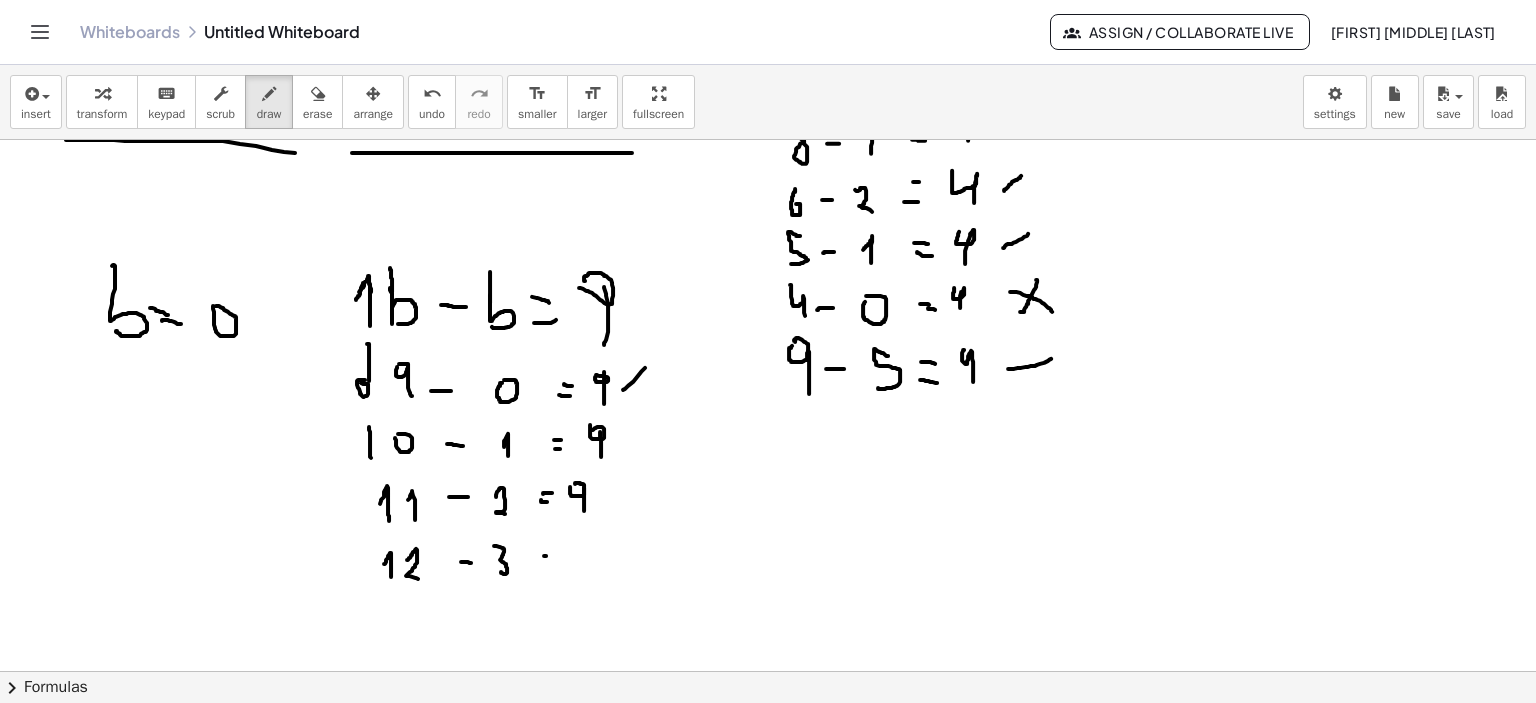 click at bounding box center (768, 172) 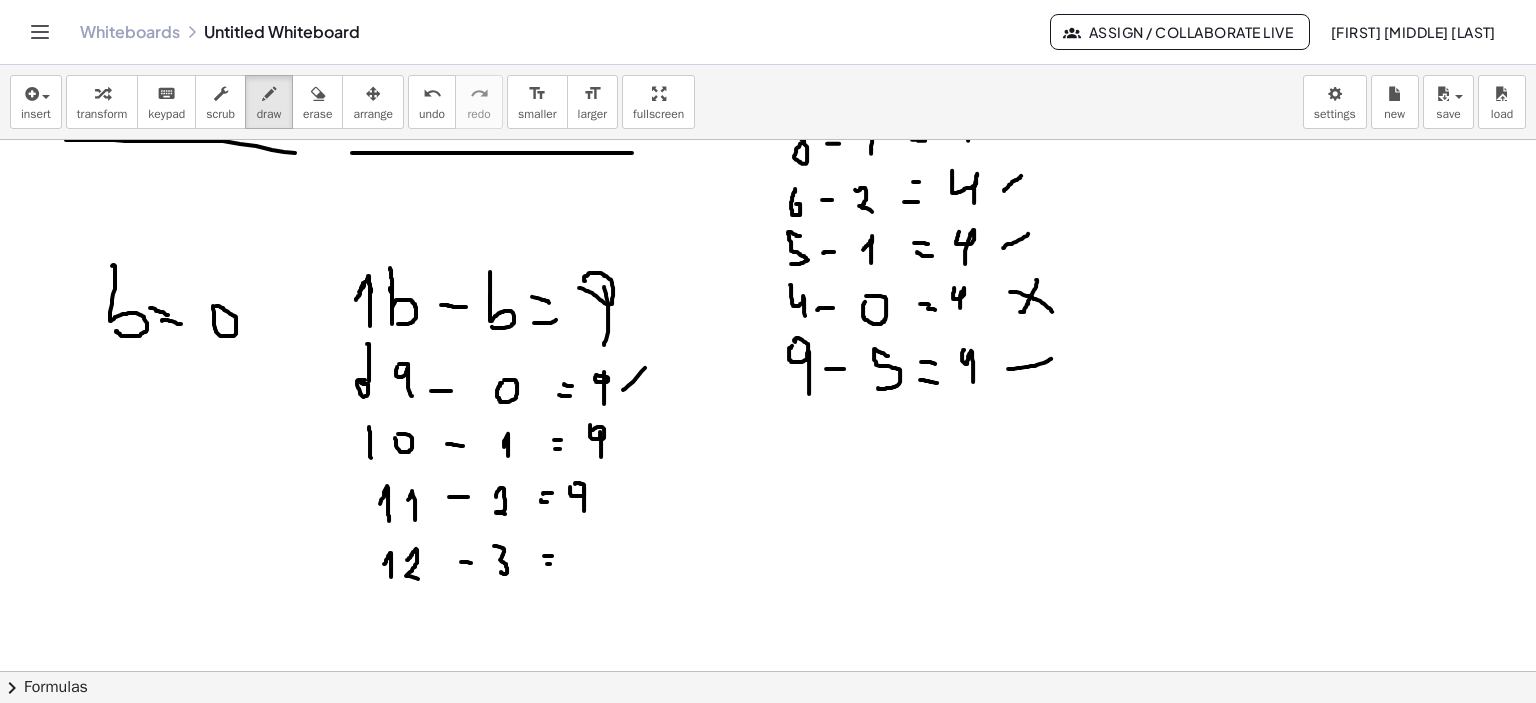 drag, startPoint x: 547, startPoint y: 563, endPoint x: 561, endPoint y: 558, distance: 14.866069 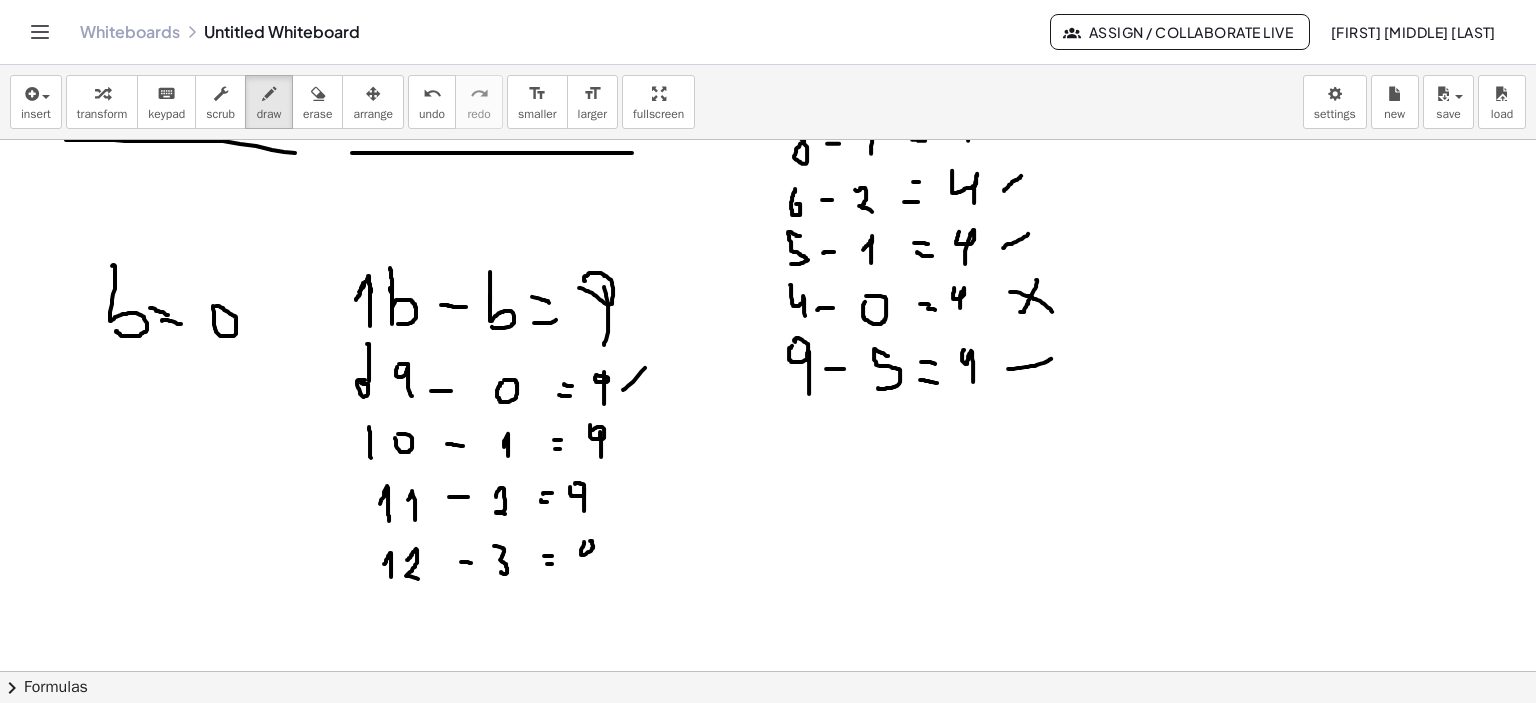 click at bounding box center (768, 172) 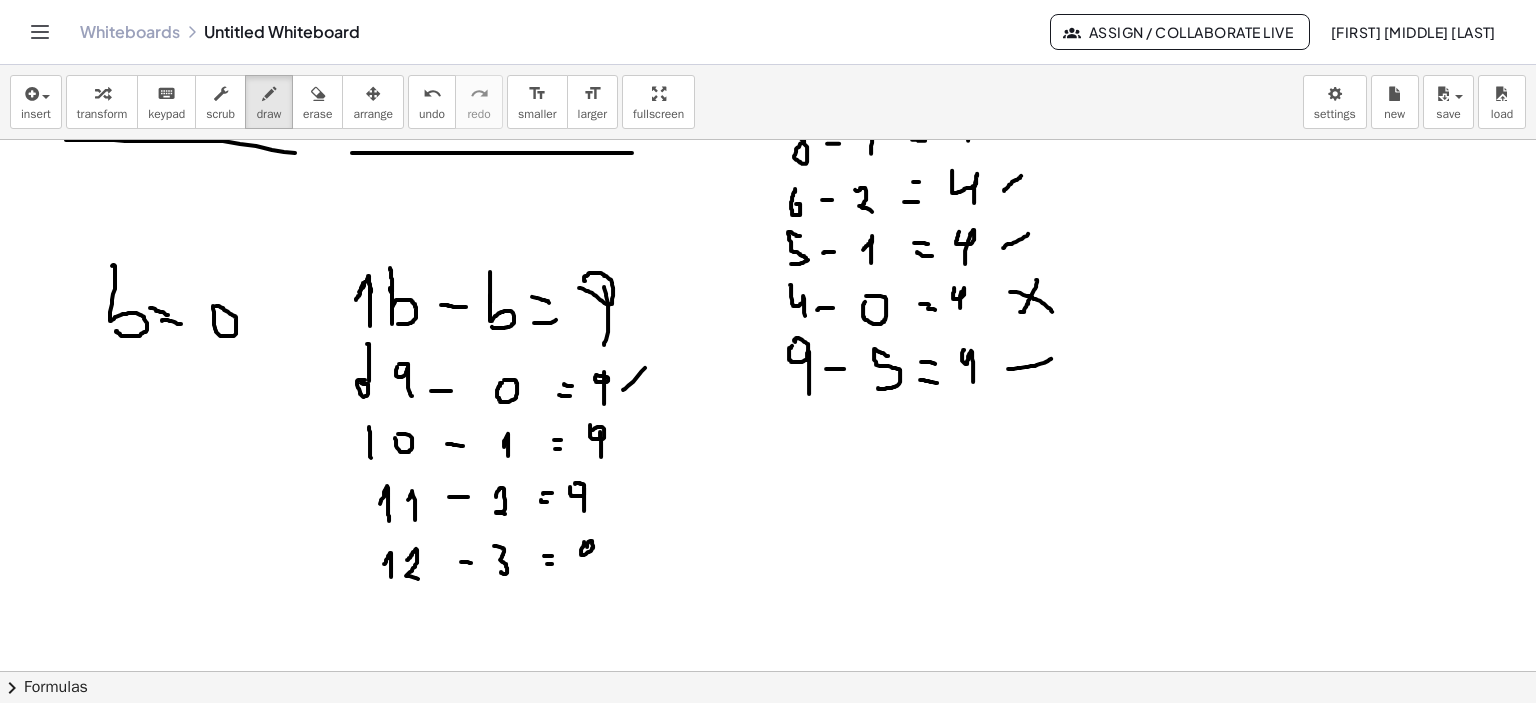 drag, startPoint x: 592, startPoint y: 544, endPoint x: 591, endPoint y: 563, distance: 19.026299 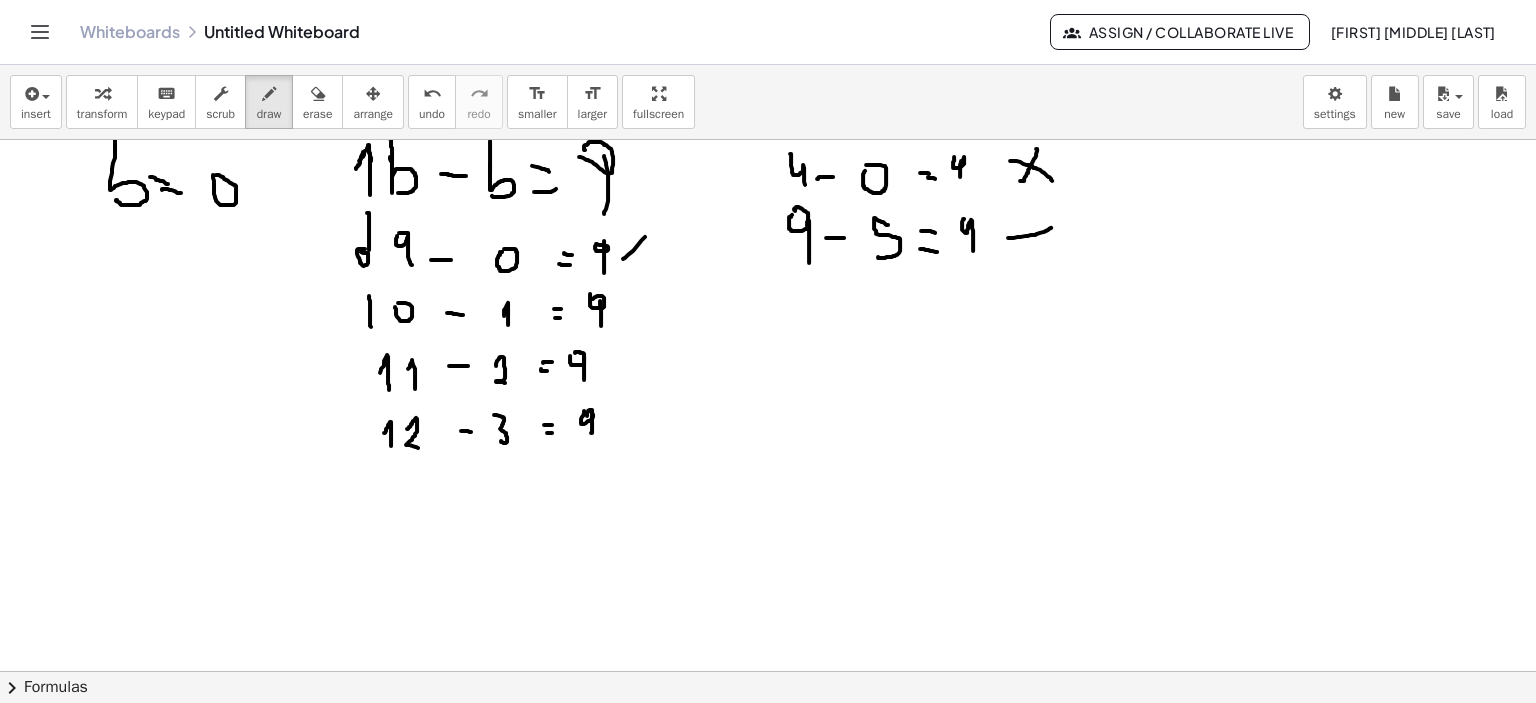 scroll, scrollTop: 632, scrollLeft: 0, axis: vertical 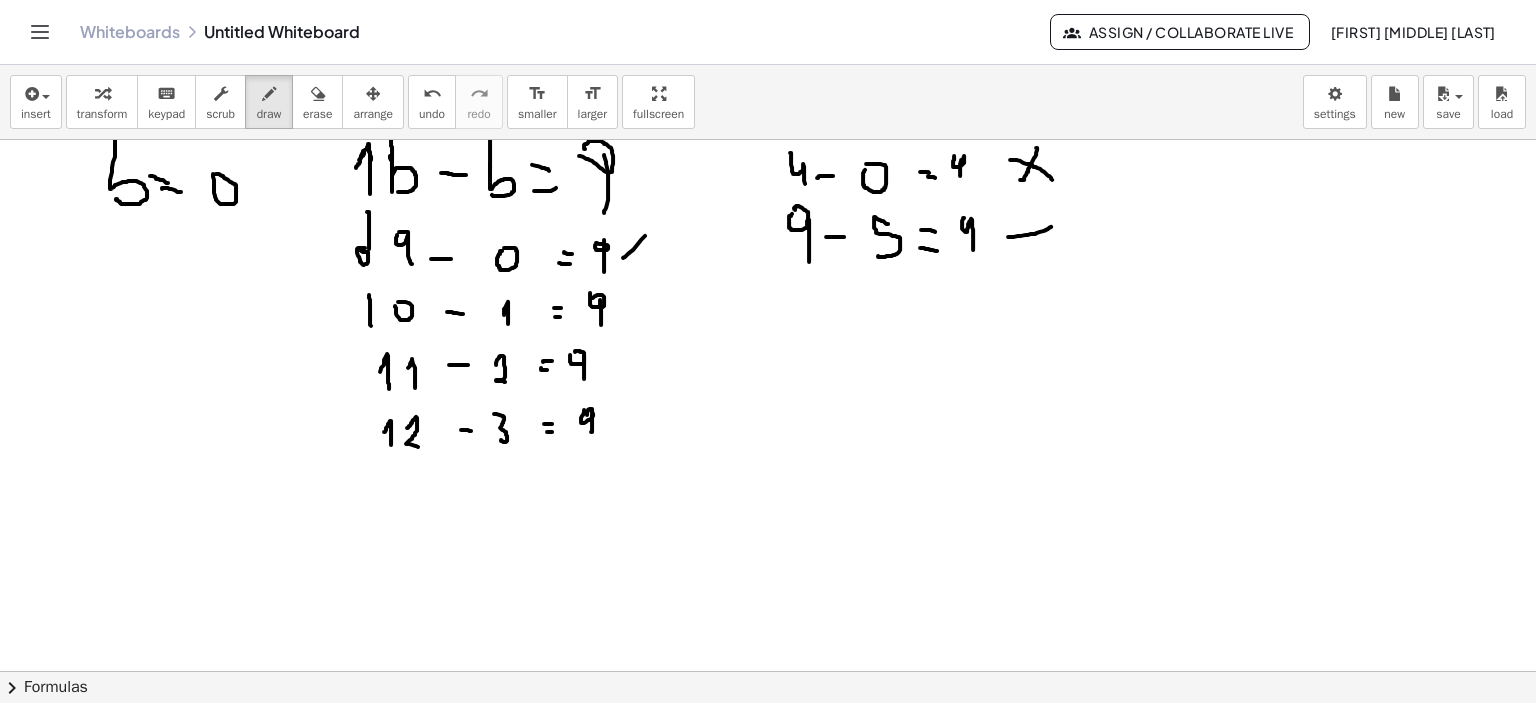 click at bounding box center (768, 306) 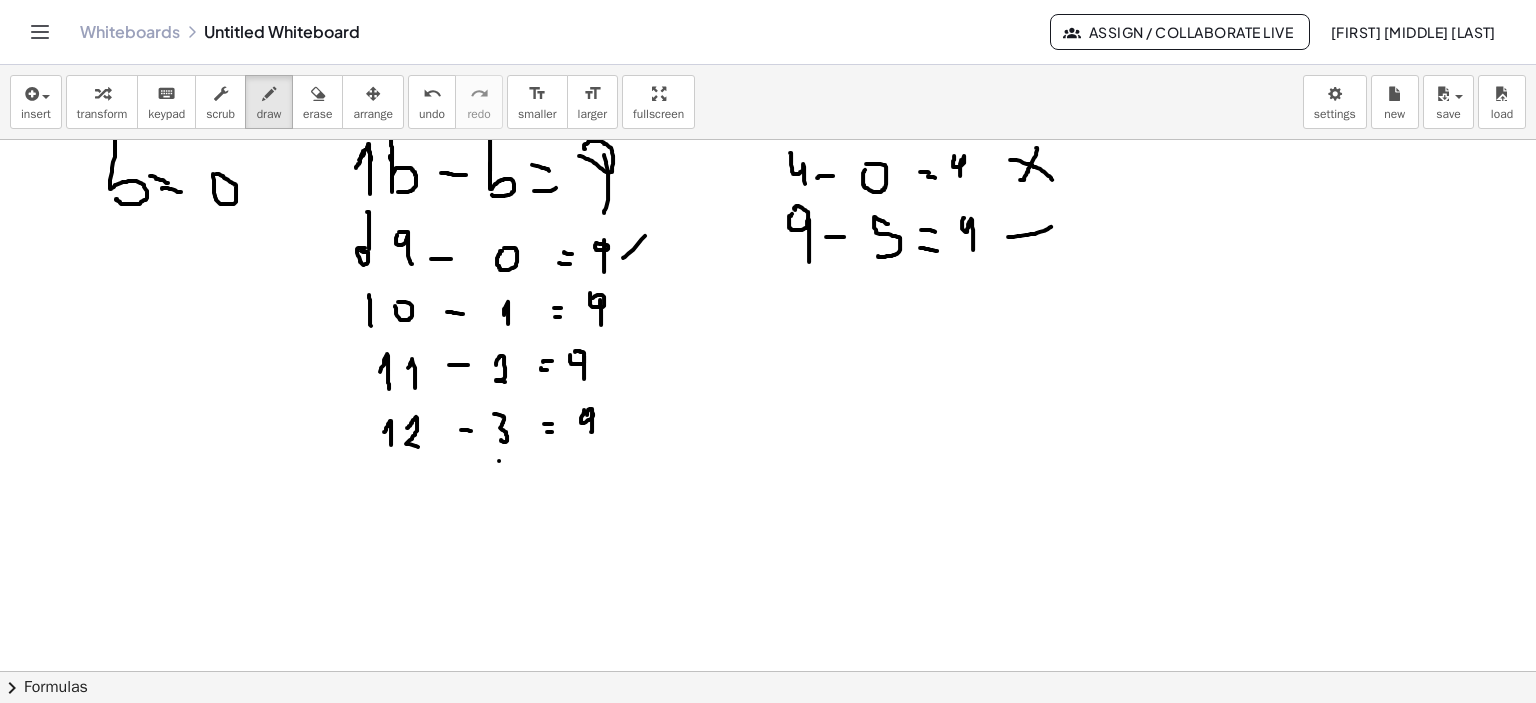 click at bounding box center [768, 306] 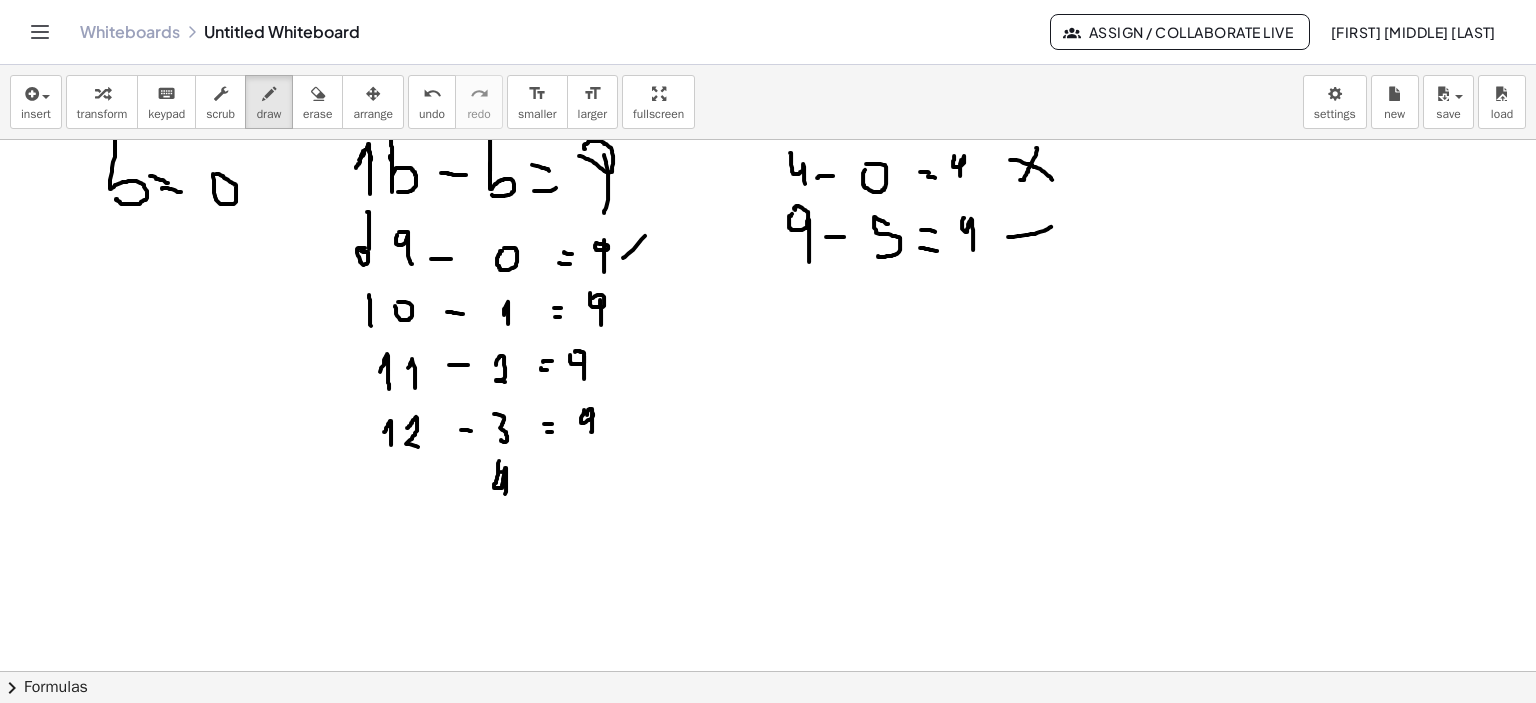 drag, startPoint x: 498, startPoint y: 463, endPoint x: 505, endPoint y: 493, distance: 30.805843 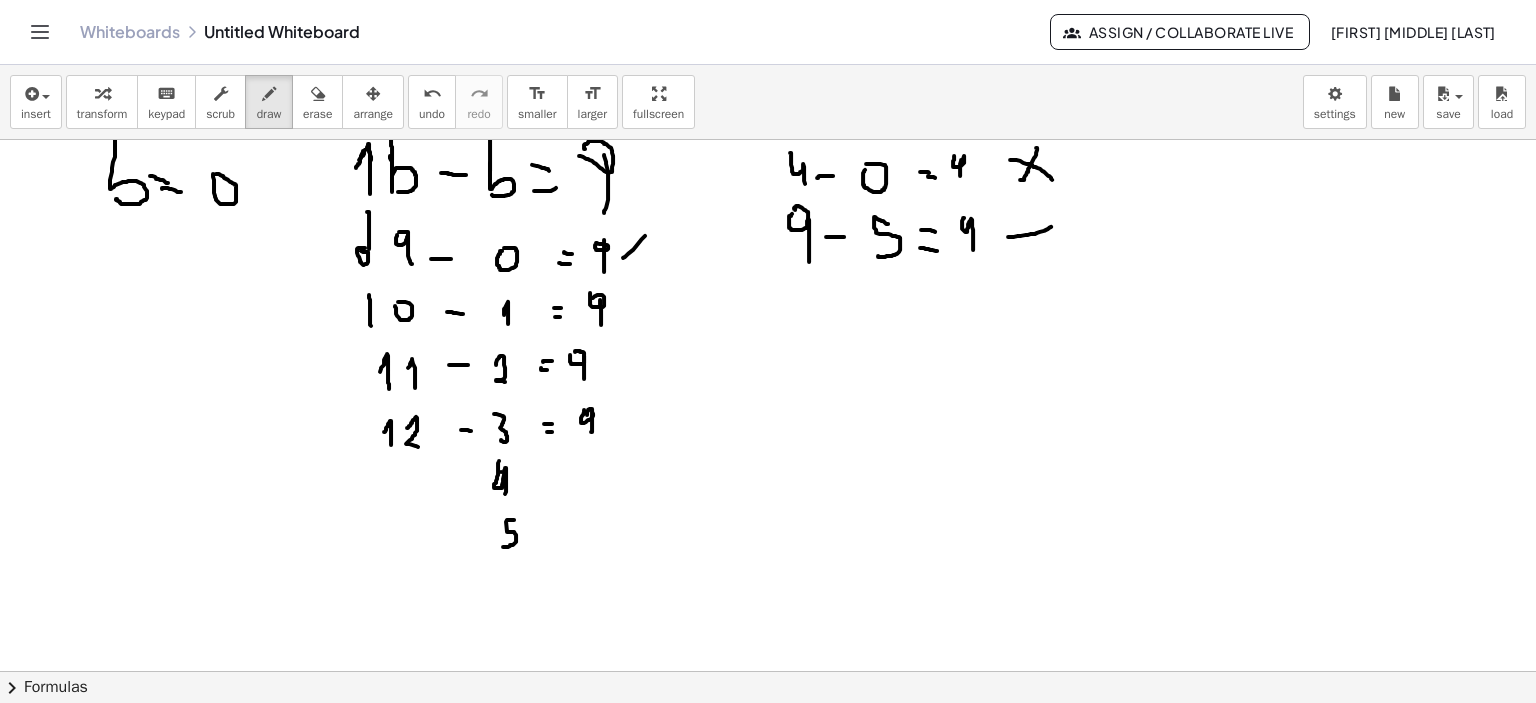 drag, startPoint x: 514, startPoint y: 519, endPoint x: 504, endPoint y: 531, distance: 15.6205 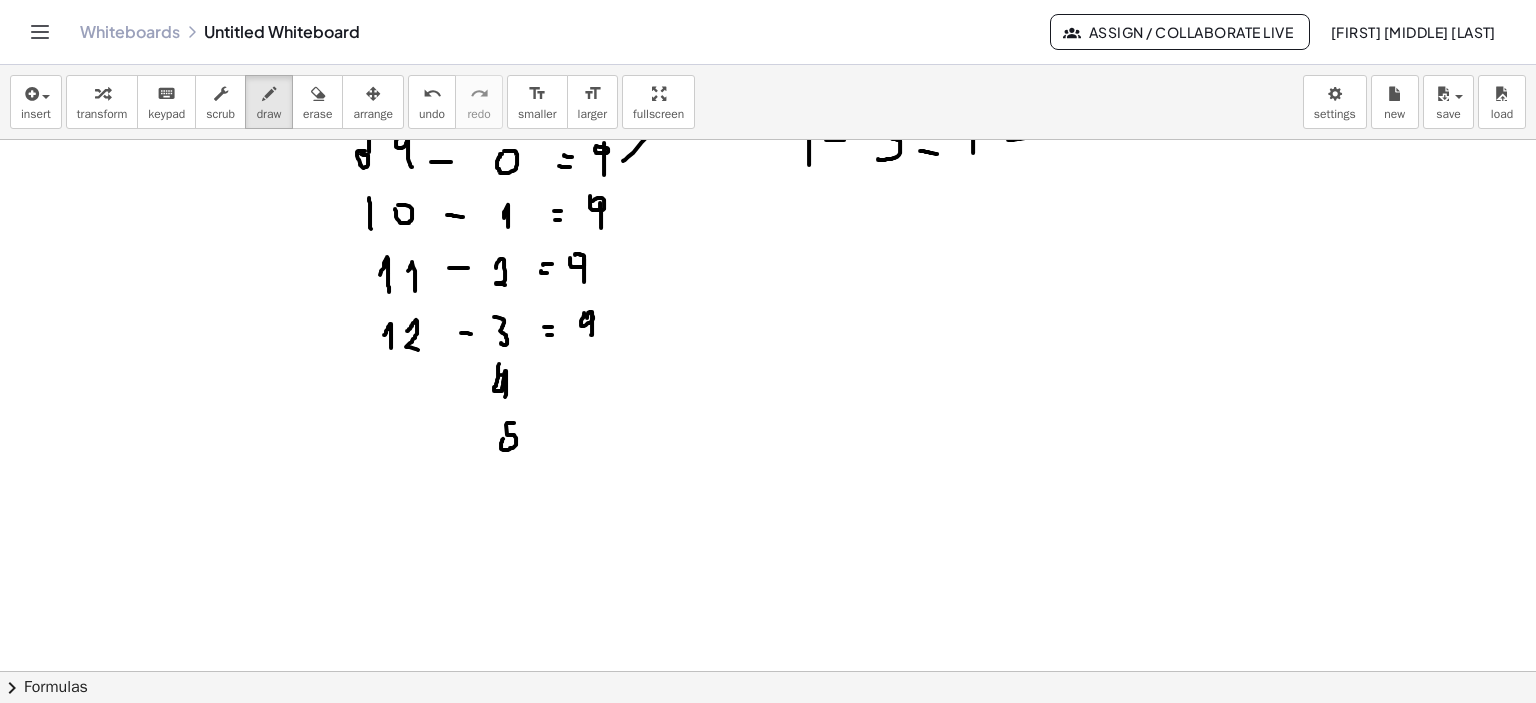 scroll, scrollTop: 732, scrollLeft: 0, axis: vertical 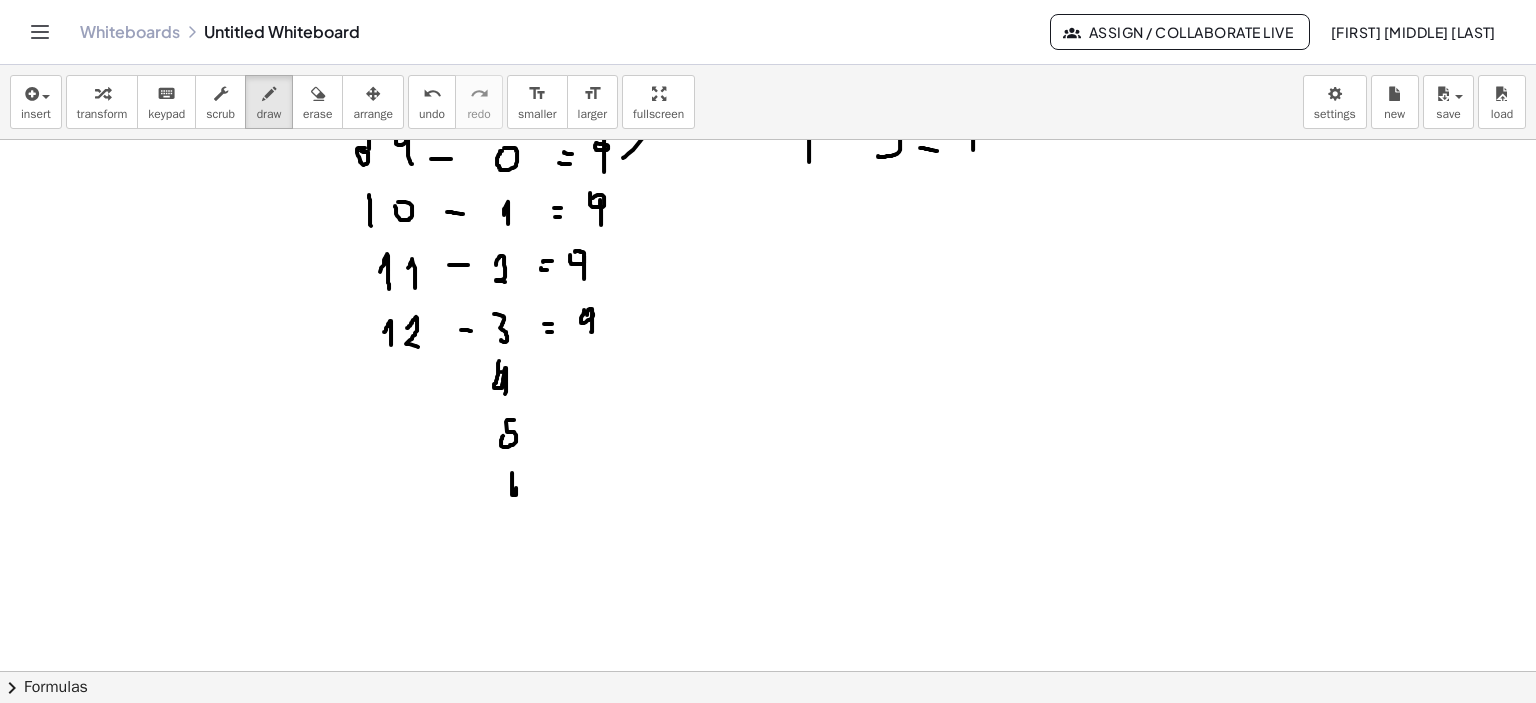 drag, startPoint x: 512, startPoint y: 472, endPoint x: 512, endPoint y: 491, distance: 19 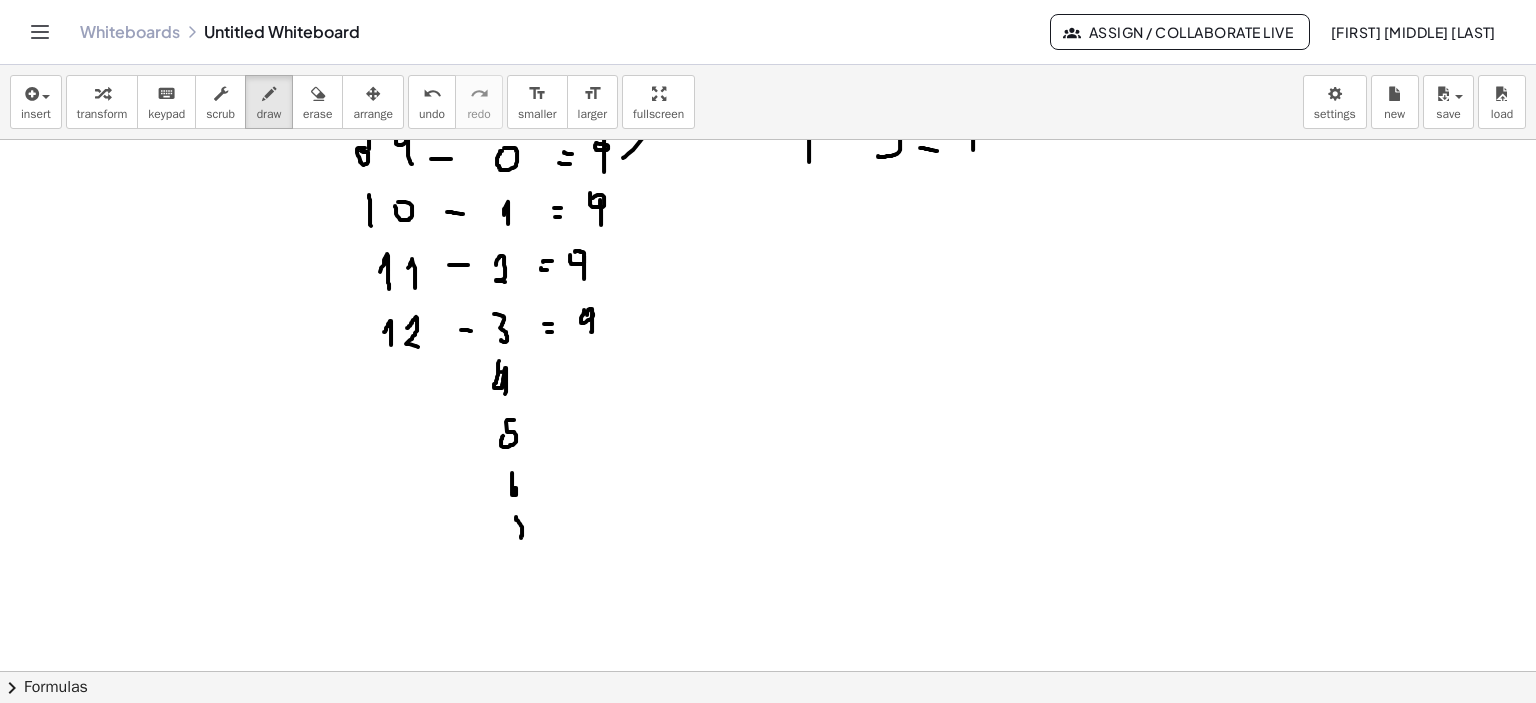 drag, startPoint x: 516, startPoint y: 516, endPoint x: 518, endPoint y: 533, distance: 17.117243 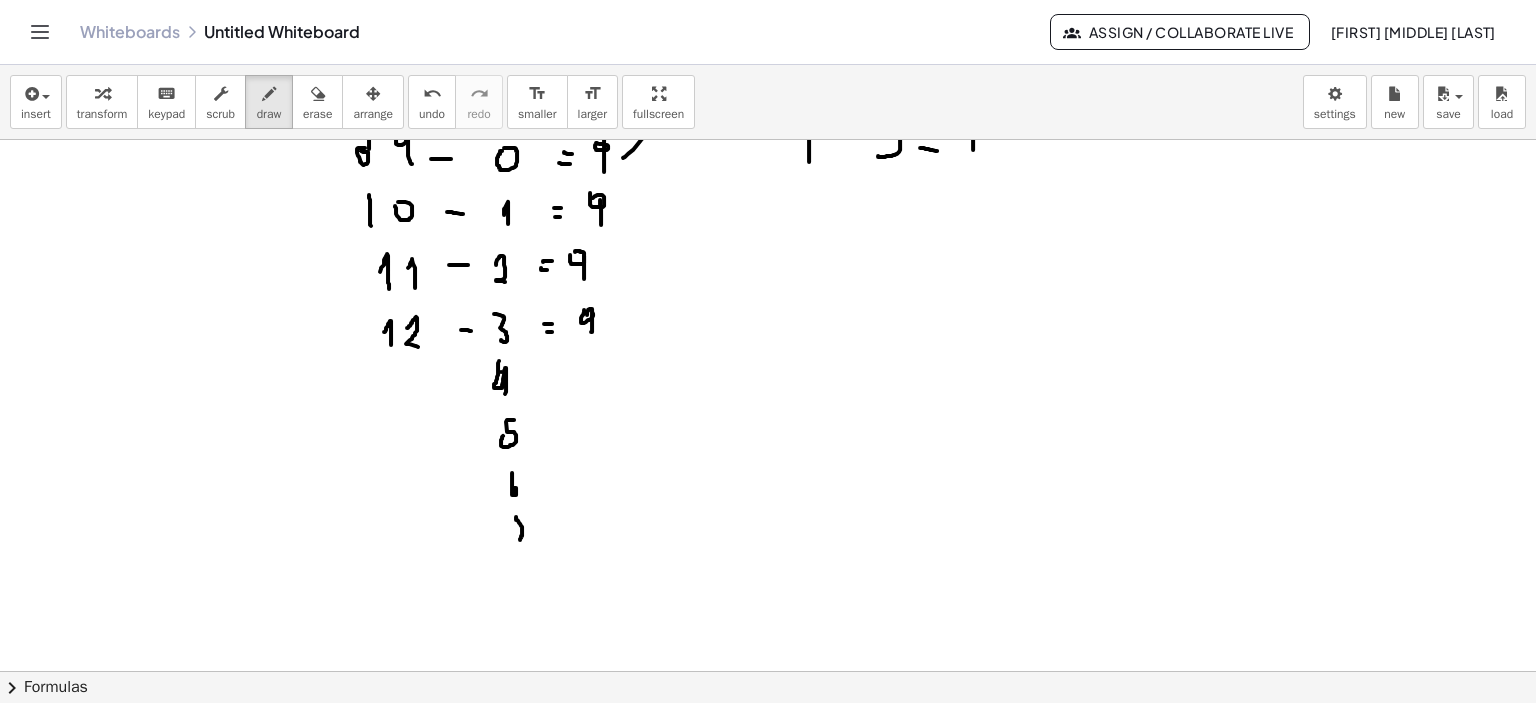 click at bounding box center (768, 206) 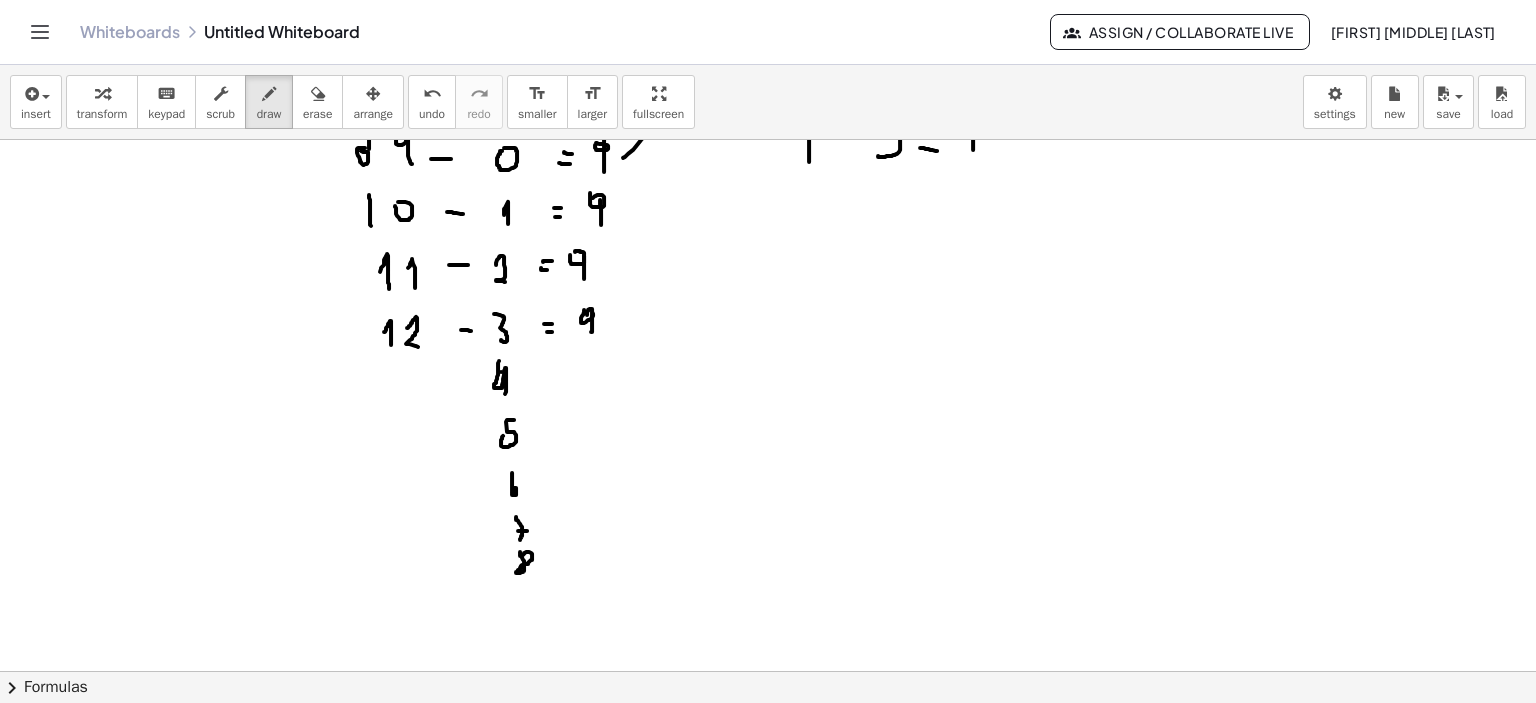 drag, startPoint x: 520, startPoint y: 552, endPoint x: 520, endPoint y: 567, distance: 15 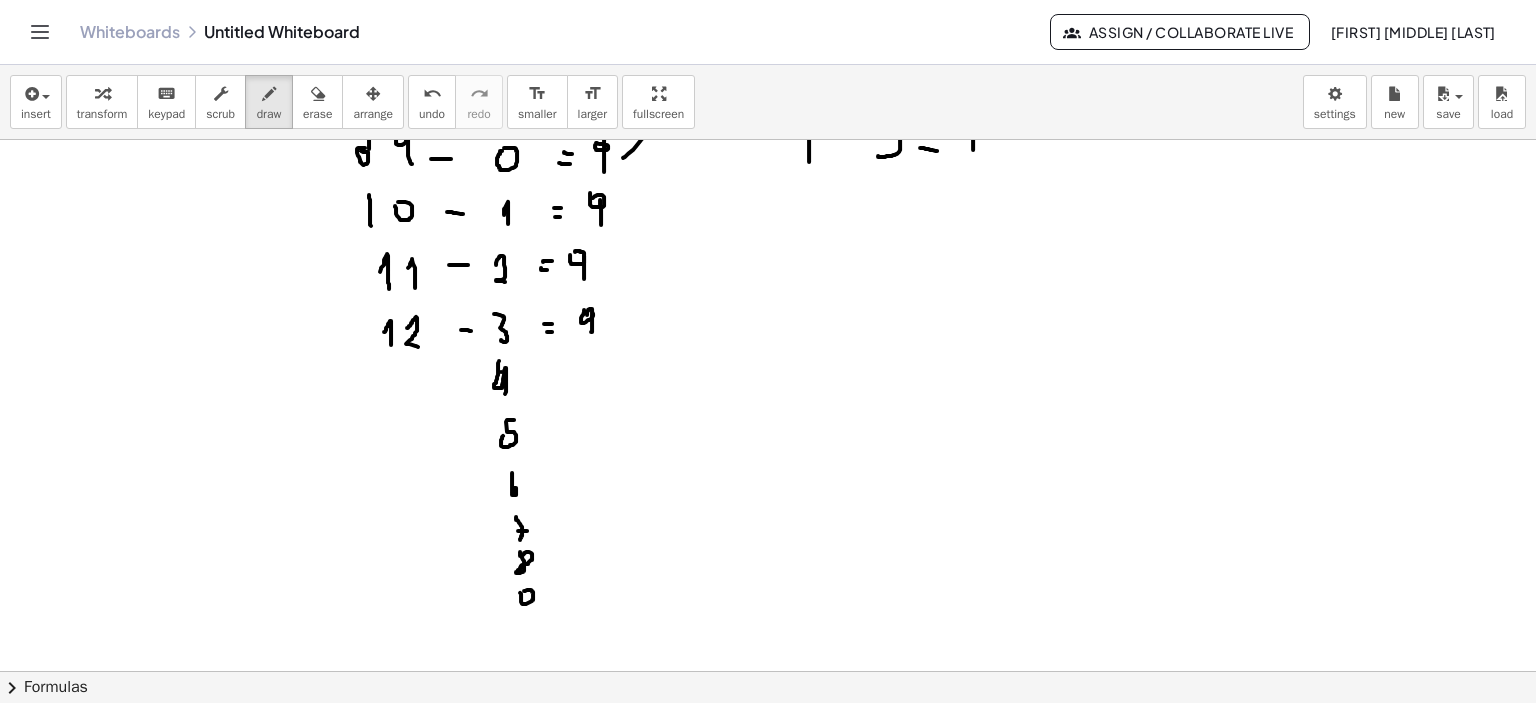 click at bounding box center [768, 206] 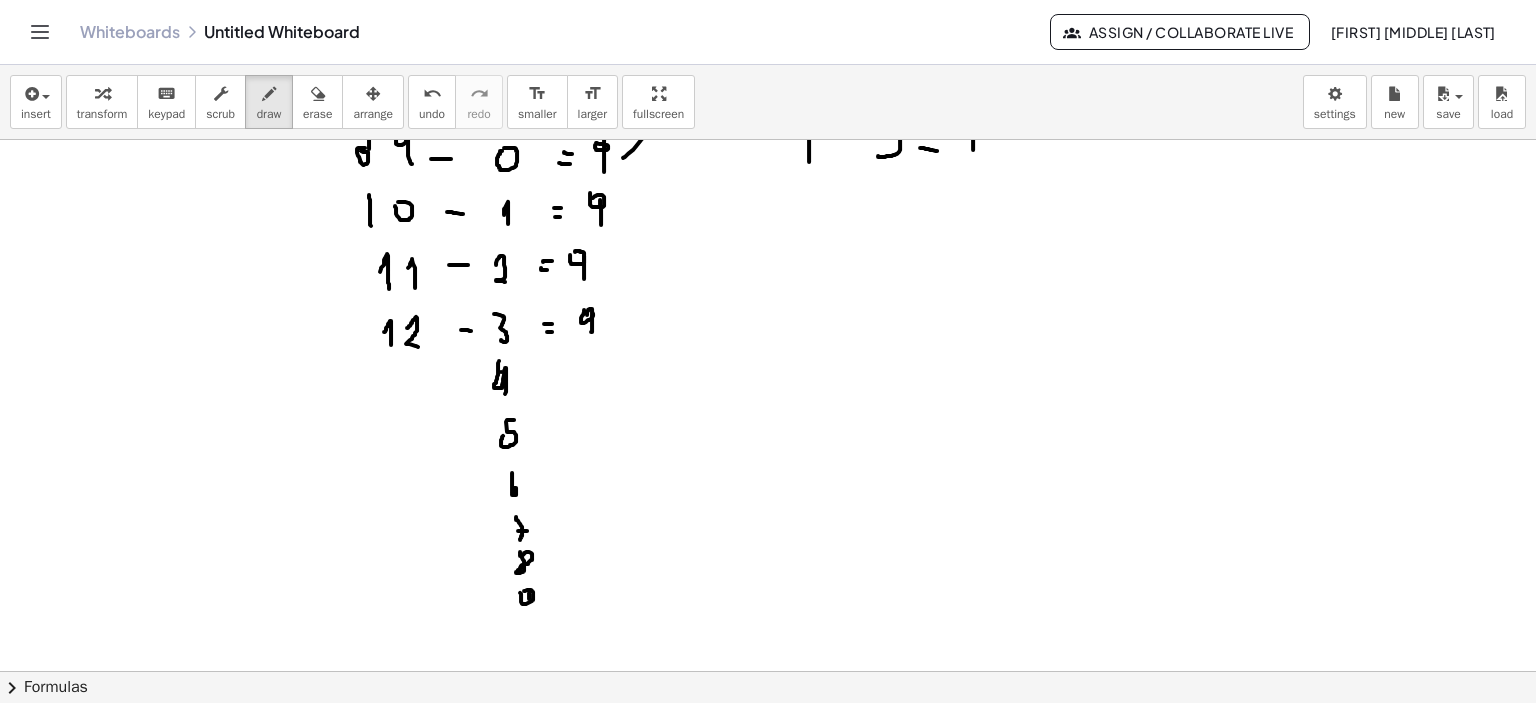 drag, startPoint x: 529, startPoint y: 592, endPoint x: 529, endPoint y: 611, distance: 19 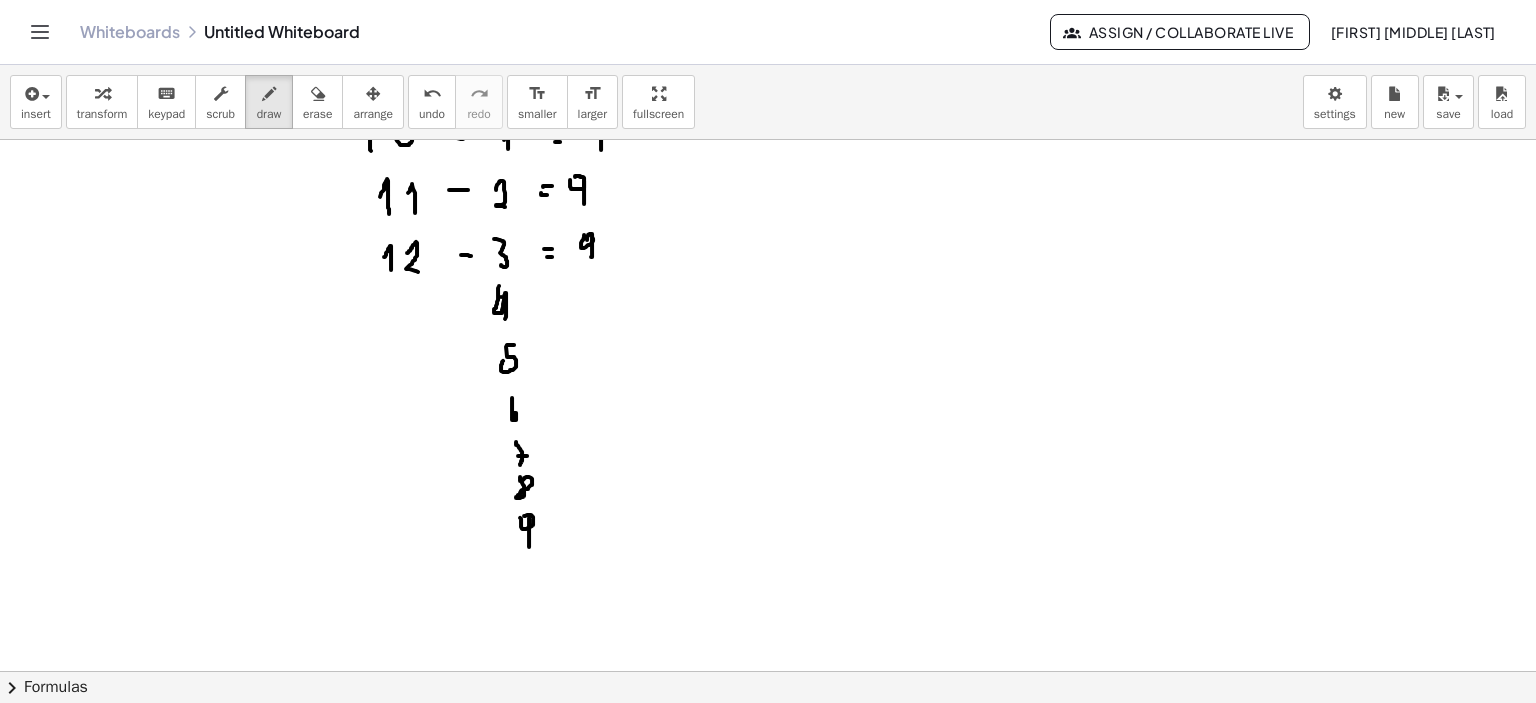 scroll, scrollTop: 832, scrollLeft: 0, axis: vertical 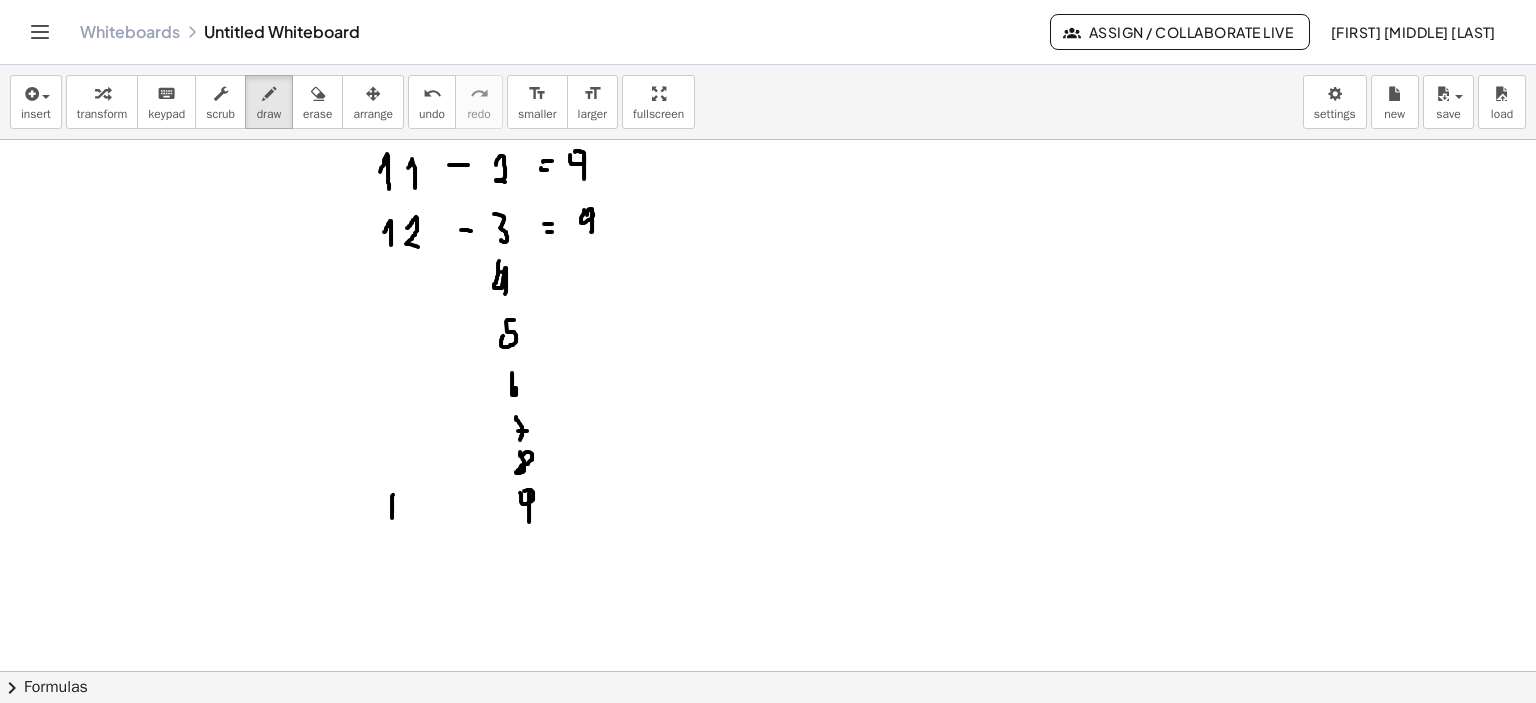 drag 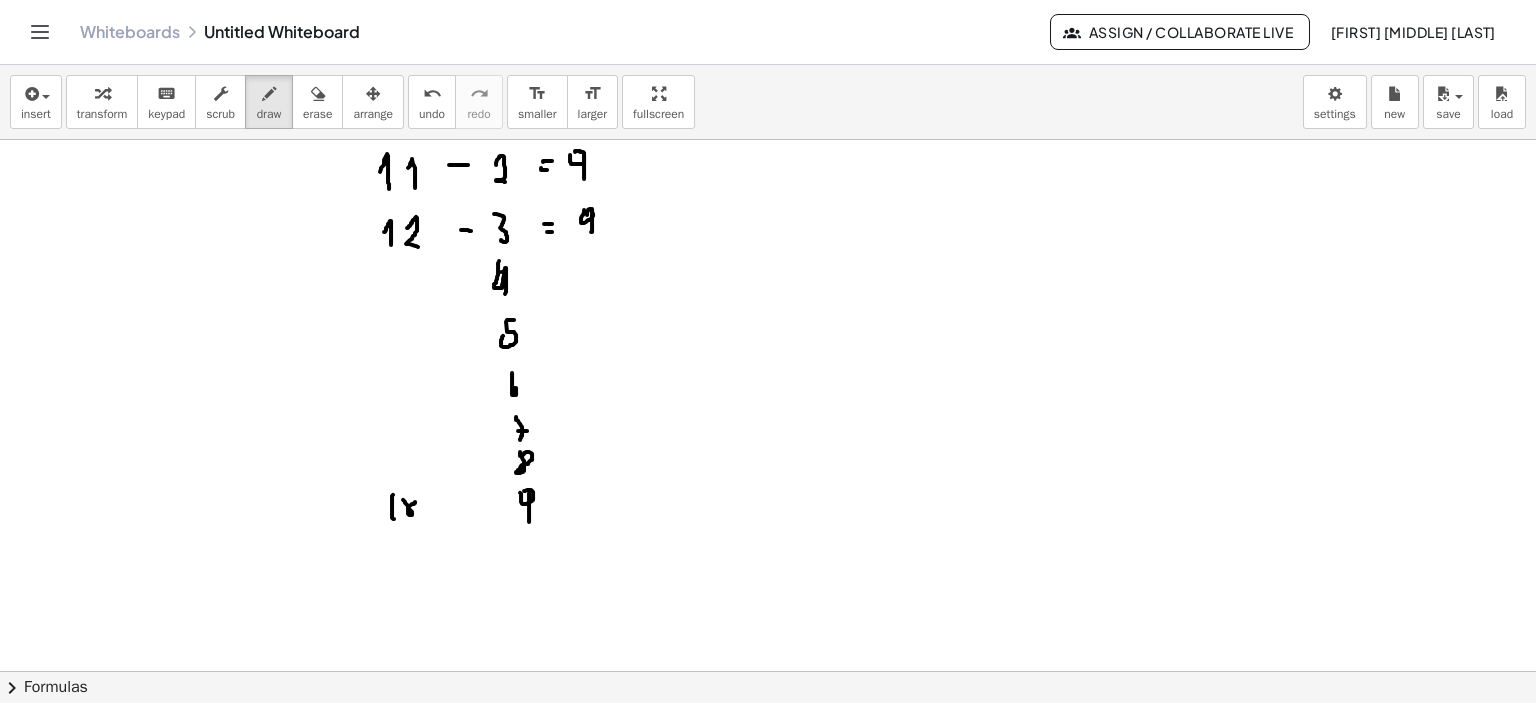 click at bounding box center (768, 106) 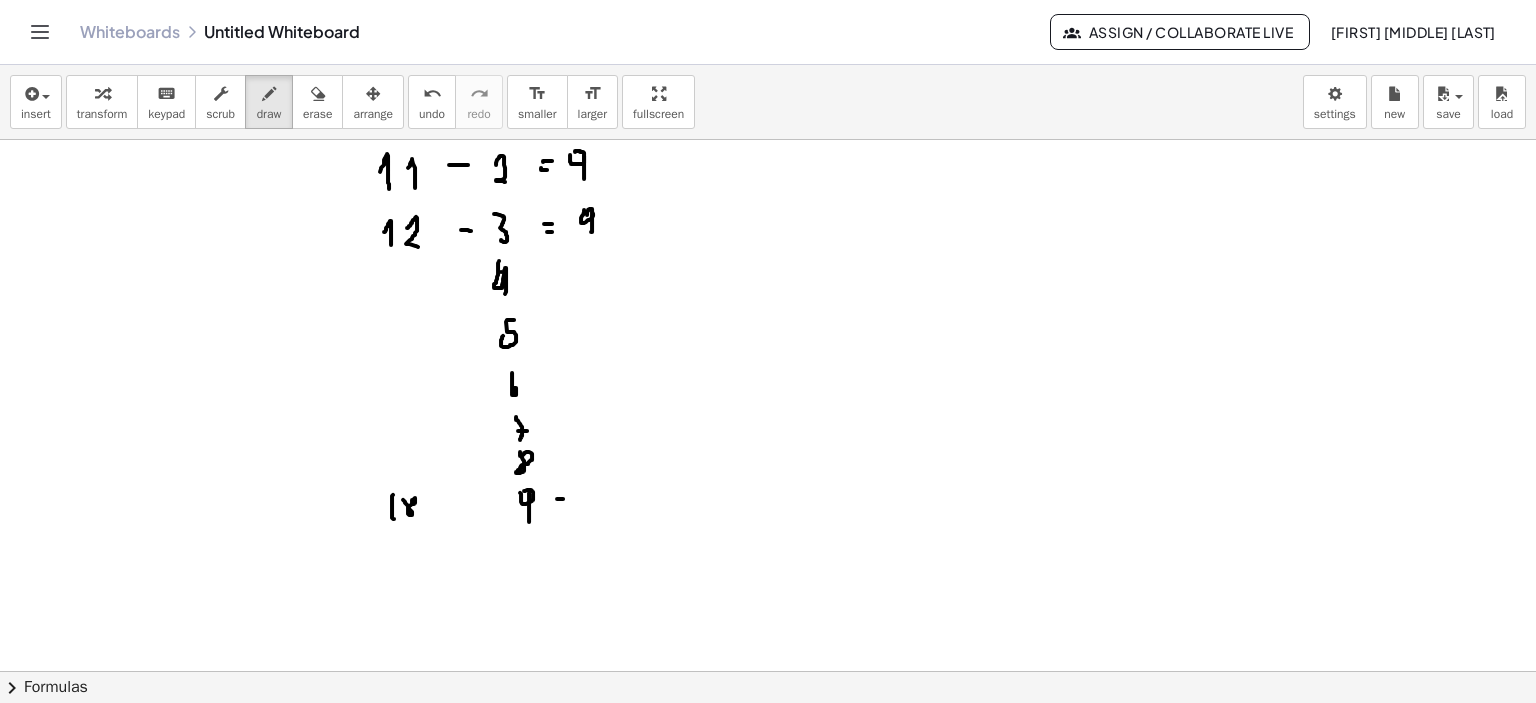 click at bounding box center [768, 106] 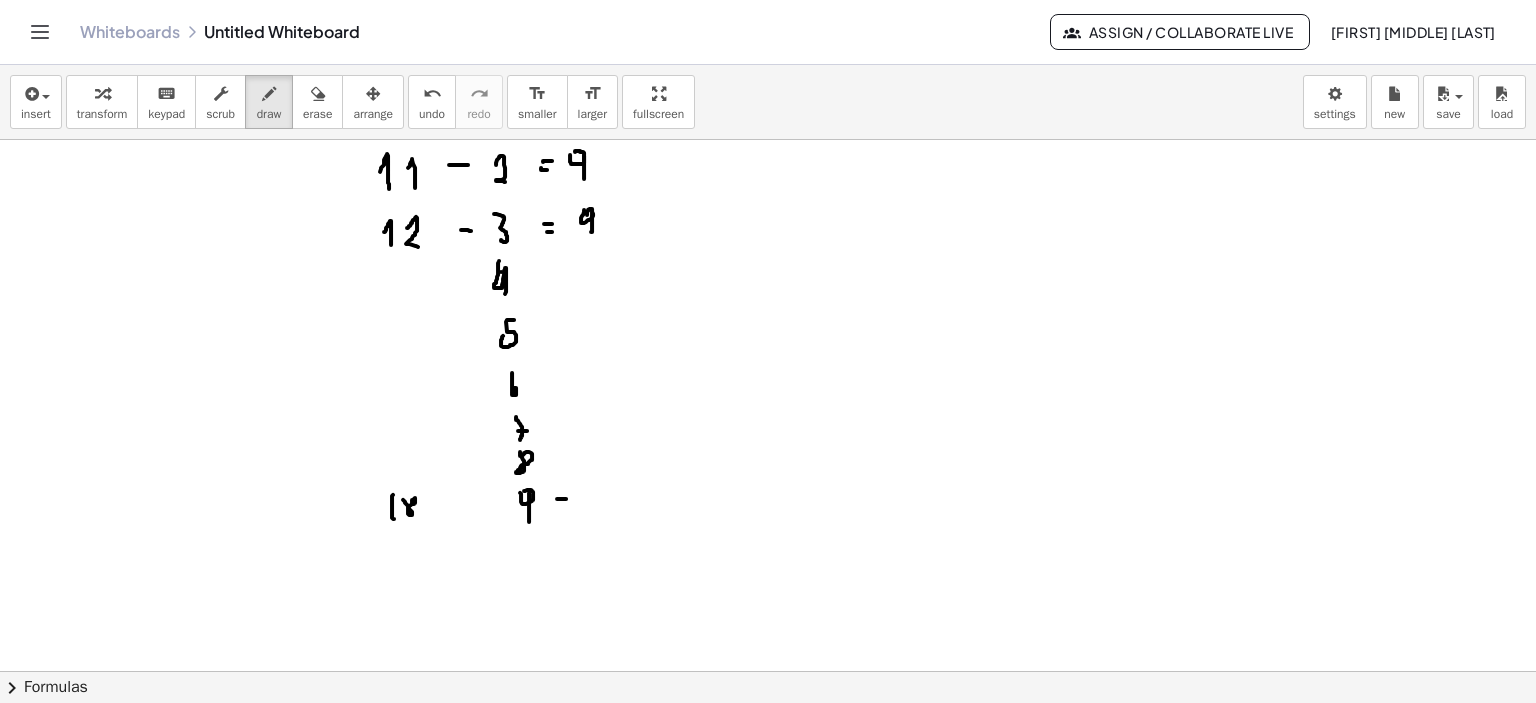 click at bounding box center (768, 106) 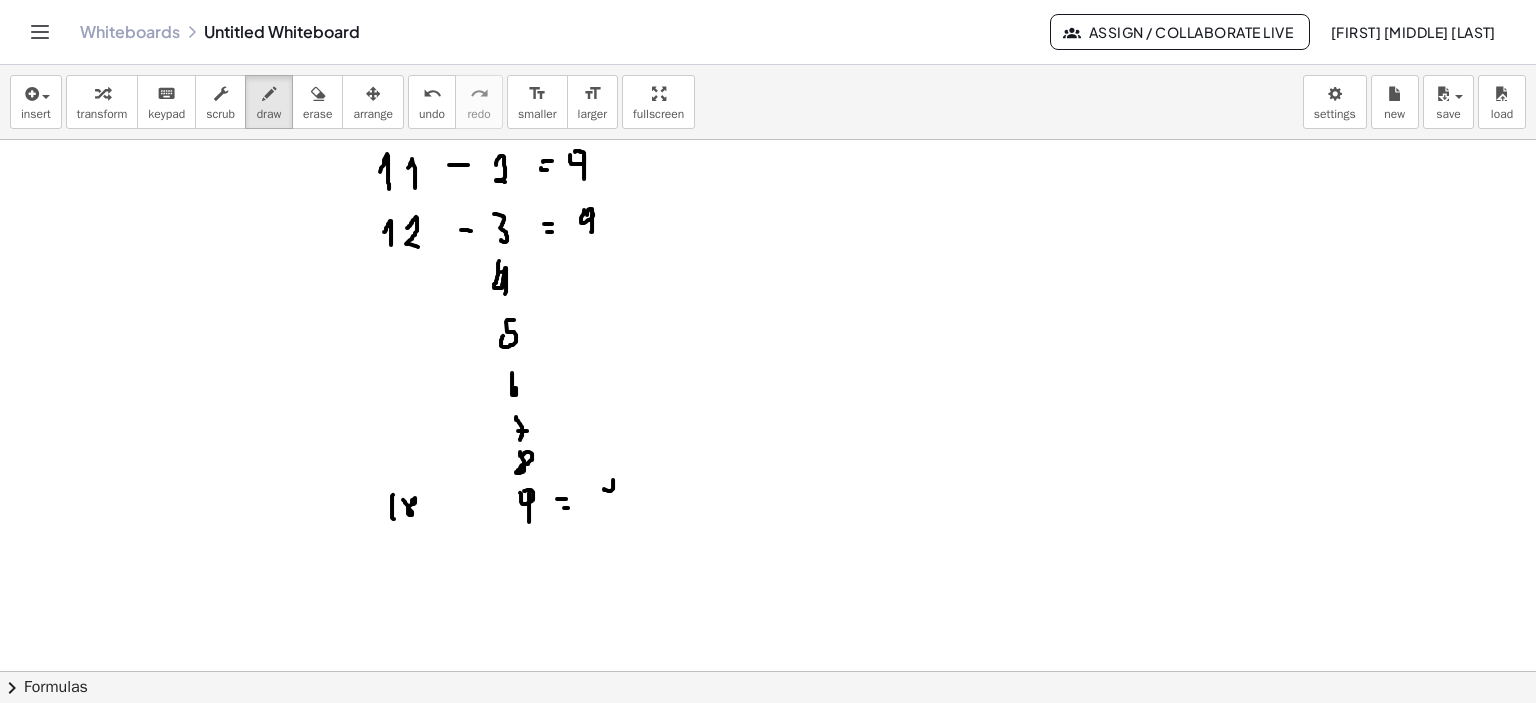 click at bounding box center [768, 106] 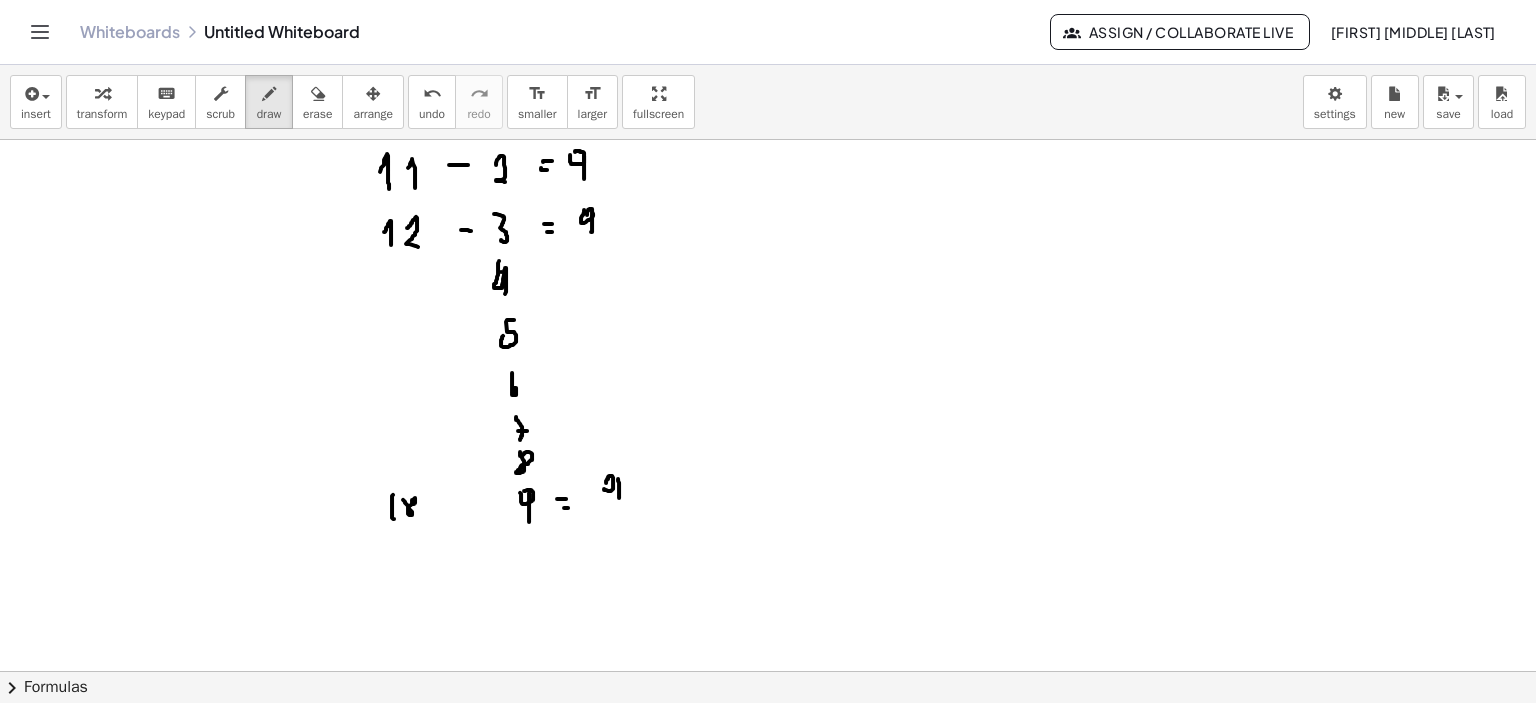 click at bounding box center [768, 106] 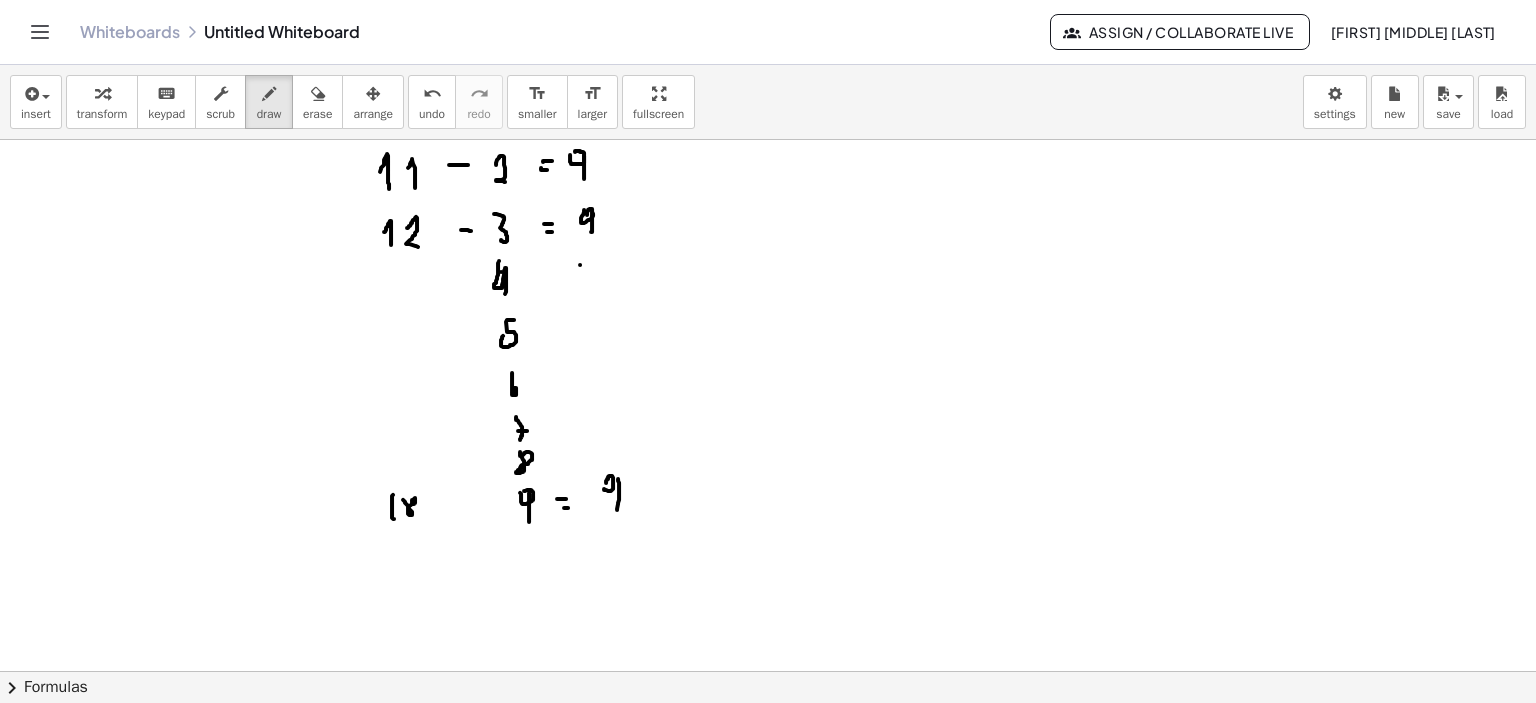 click at bounding box center (768, 106) 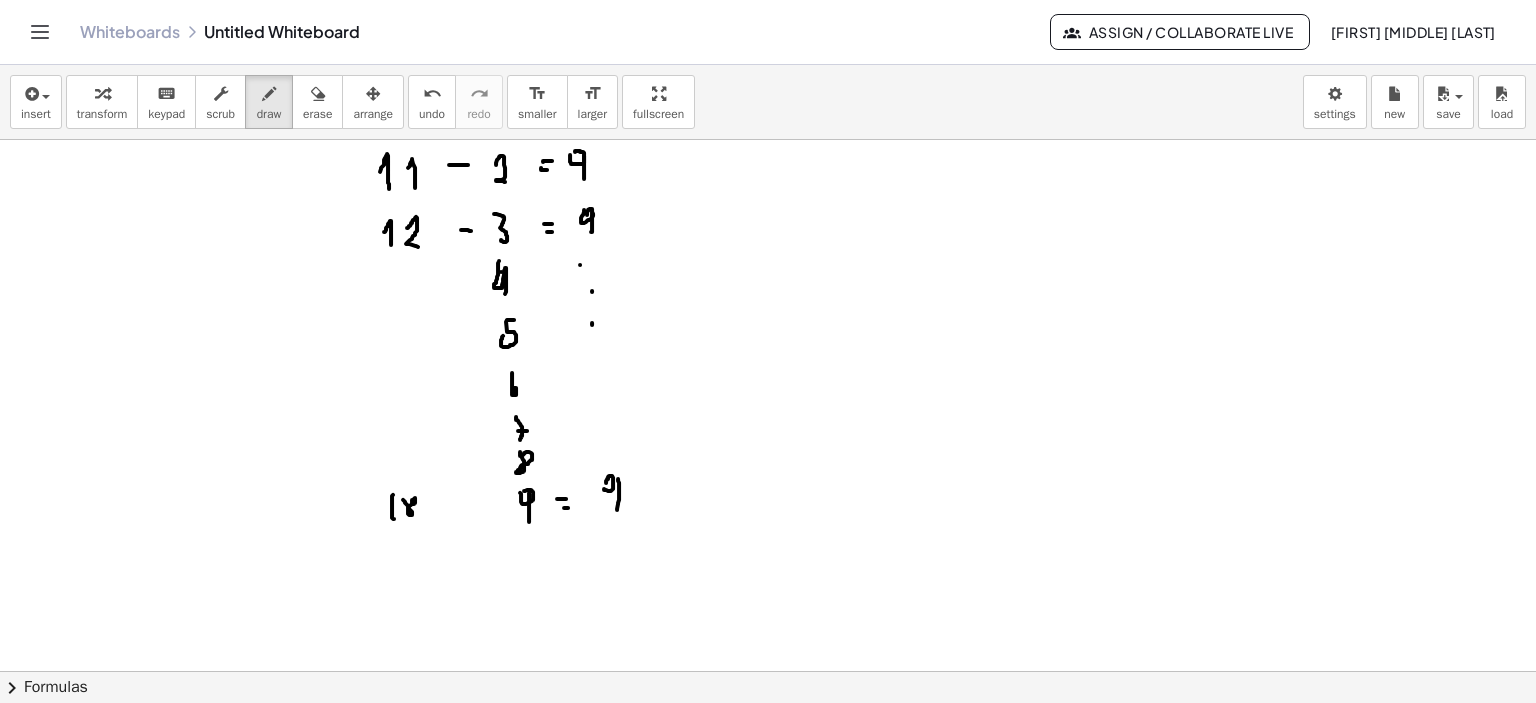 click at bounding box center [768, 106] 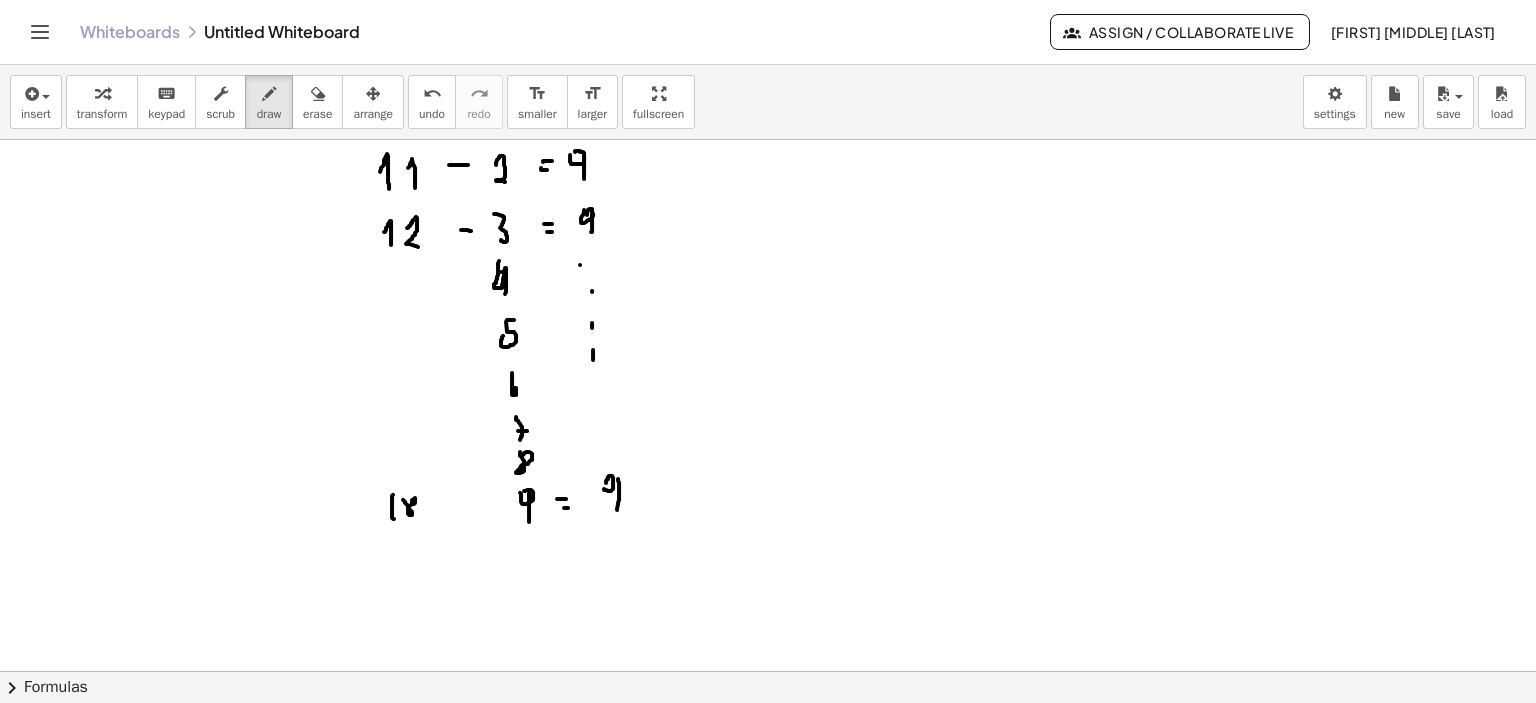 click at bounding box center (768, 106) 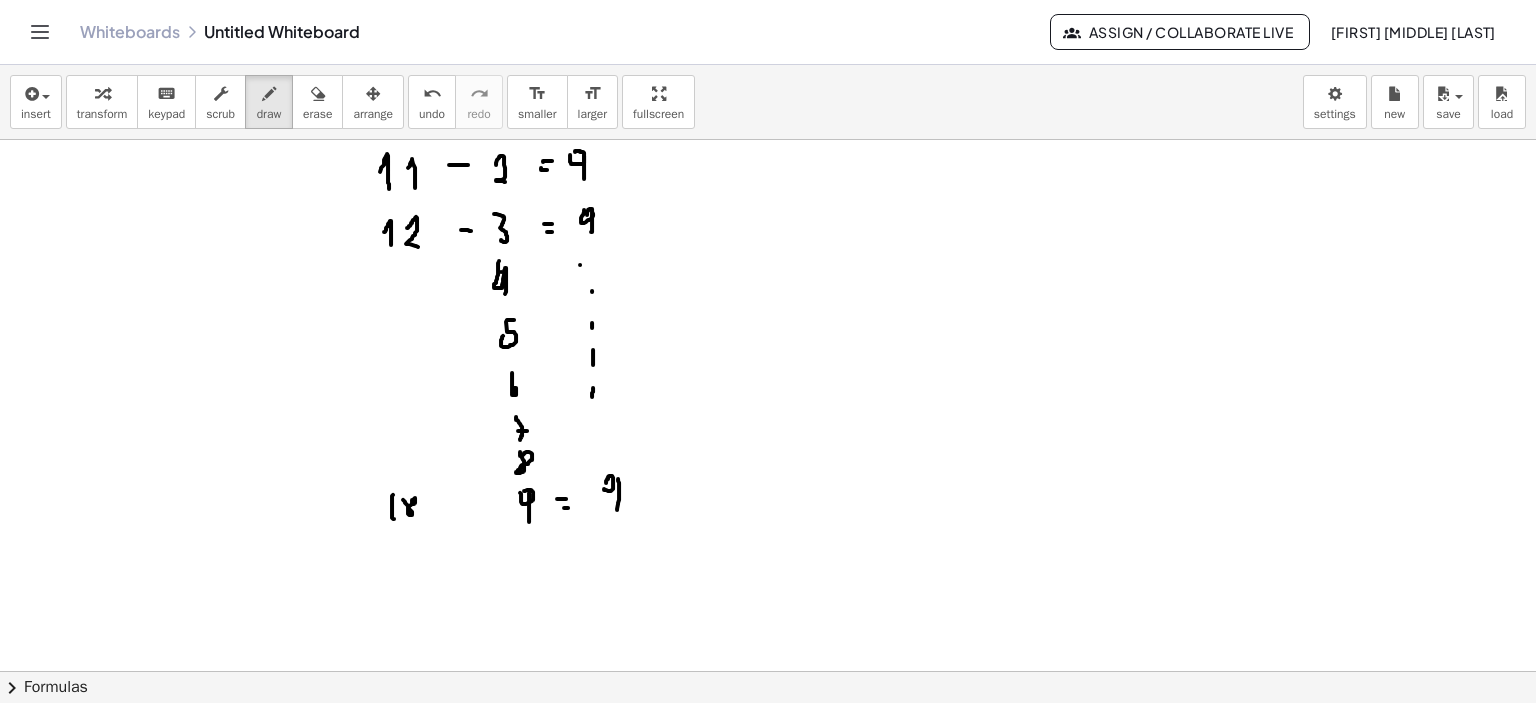 click at bounding box center [768, 106] 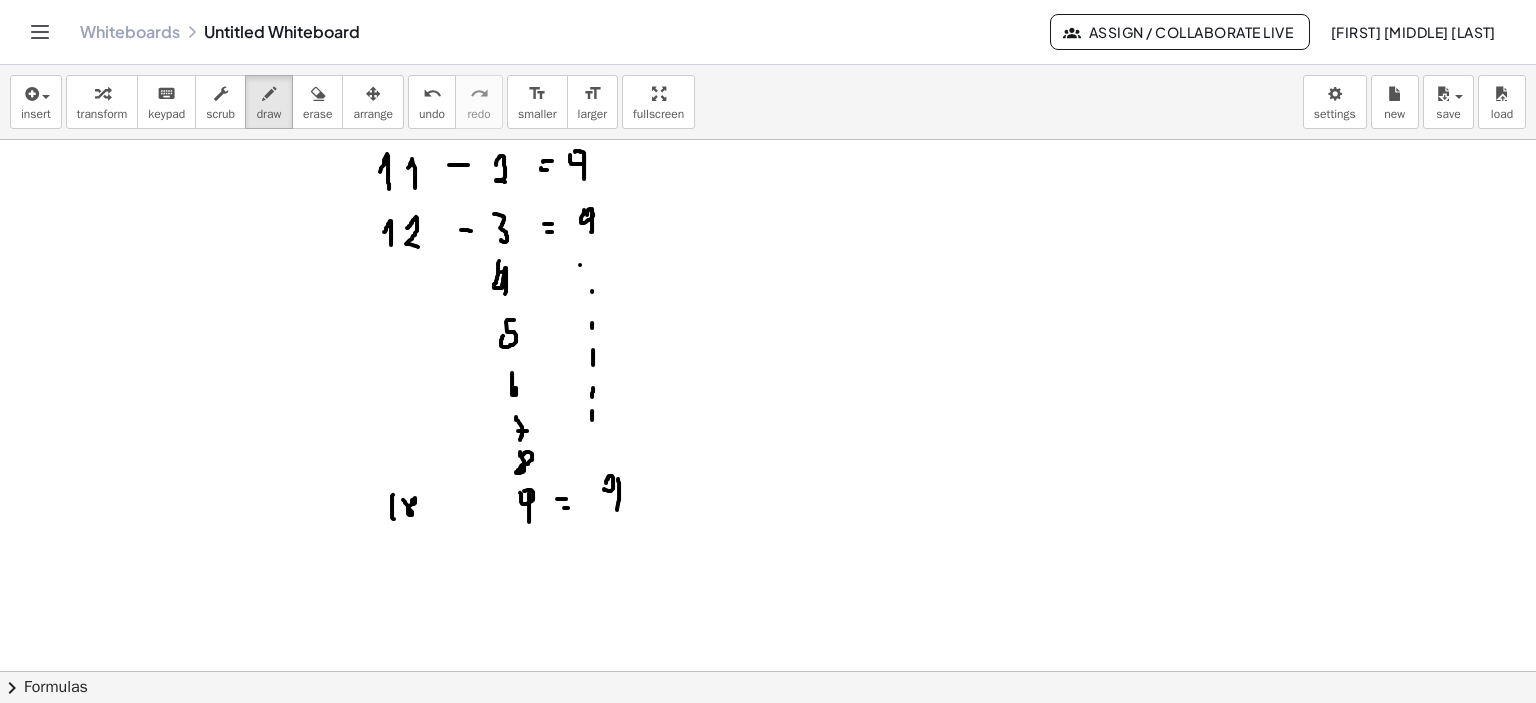 click at bounding box center [768, 106] 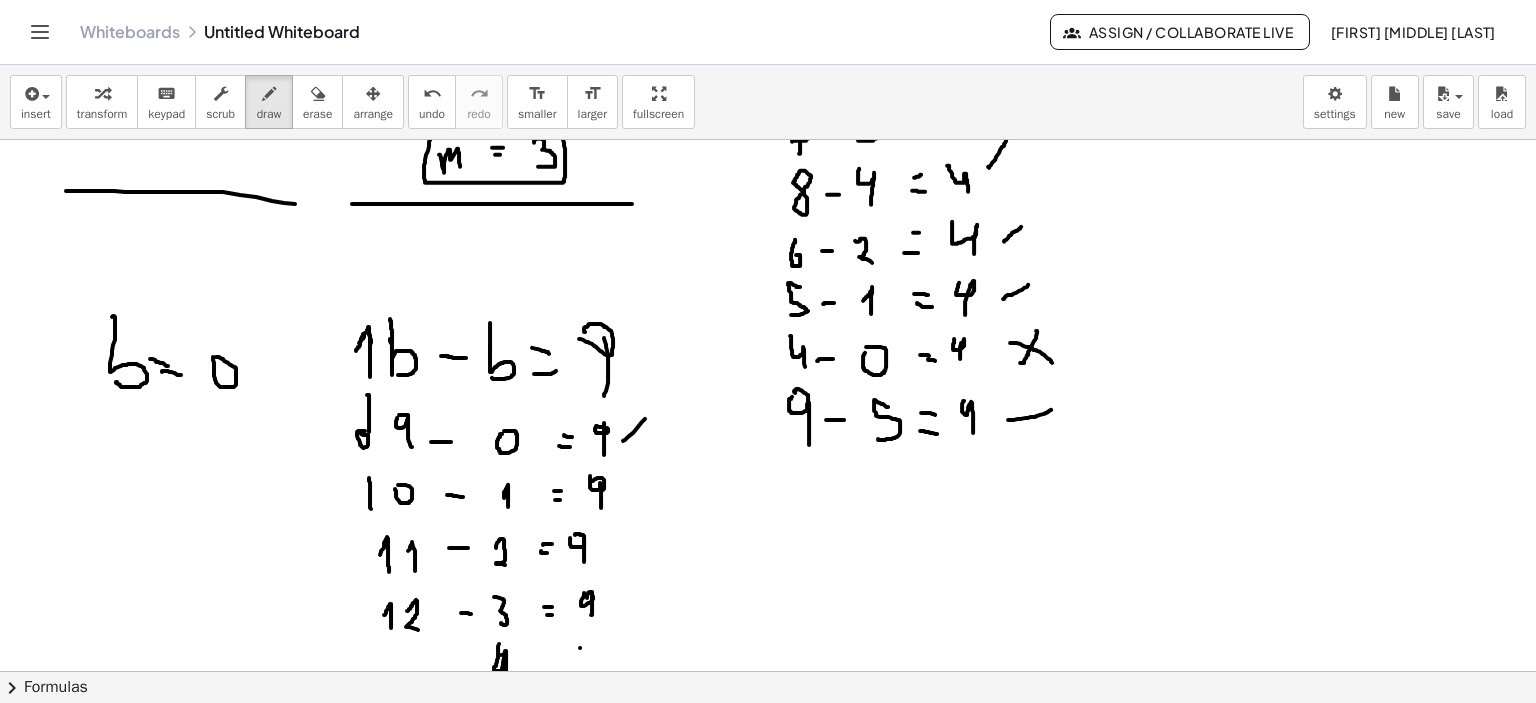 scroll, scrollTop: 432, scrollLeft: 0, axis: vertical 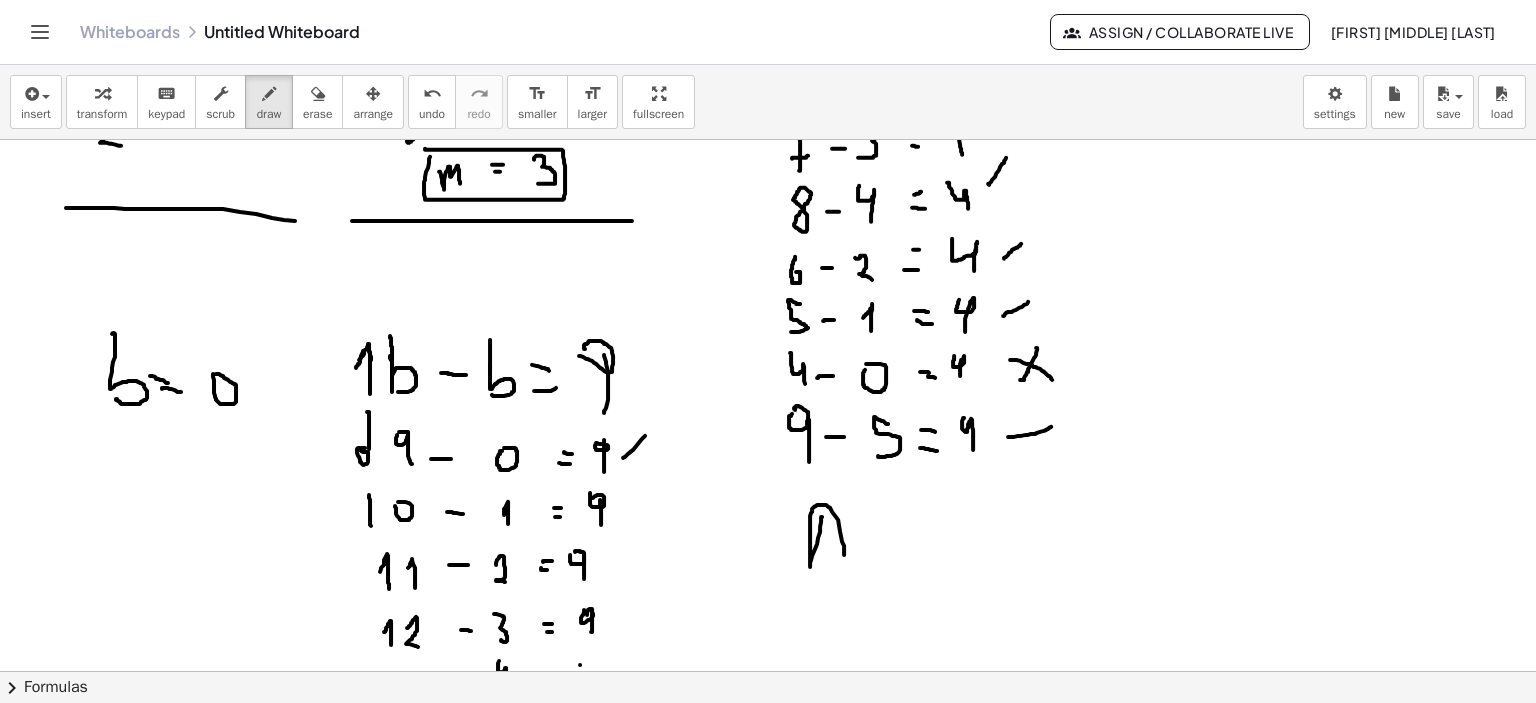 drag, startPoint x: 822, startPoint y: 516, endPoint x: 864, endPoint y: 499, distance: 45.310043 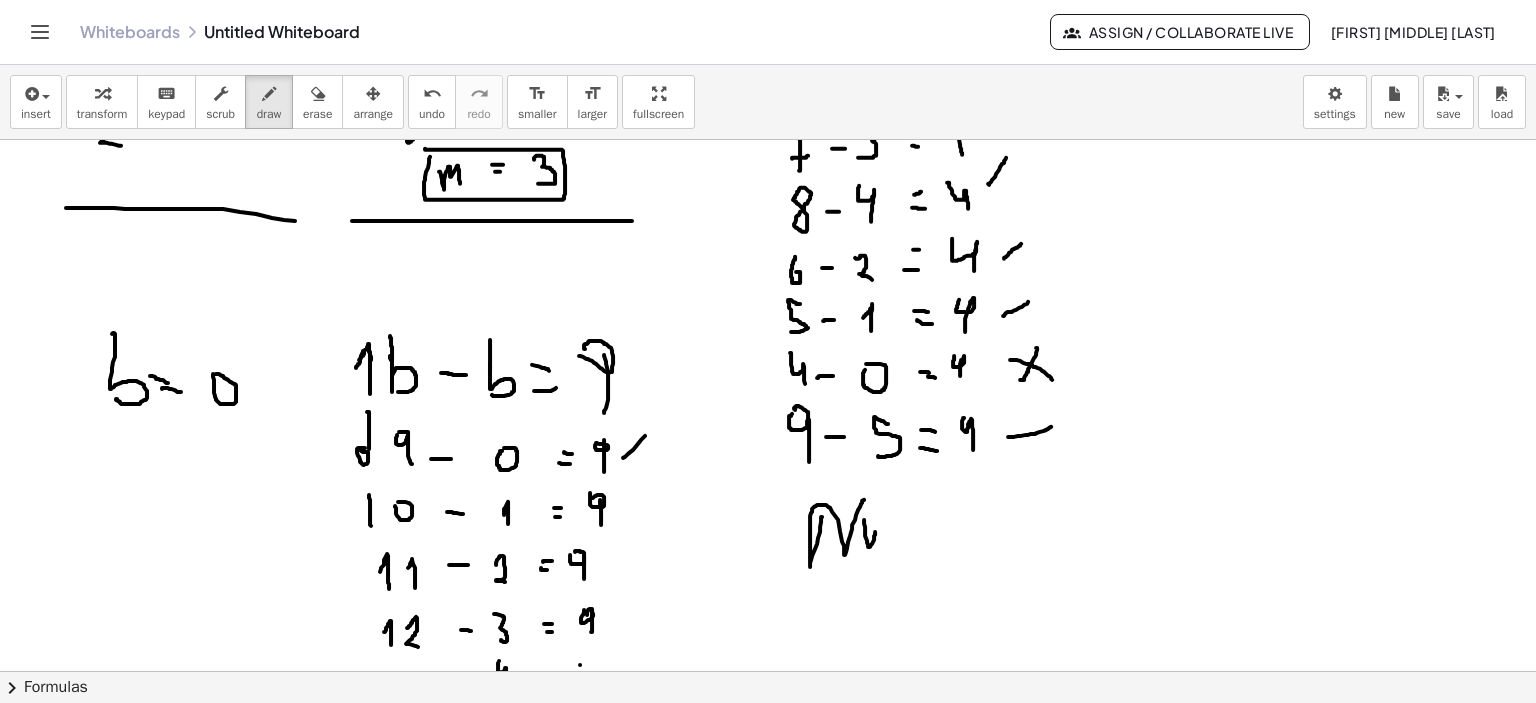 drag, startPoint x: 865, startPoint y: 531, endPoint x: 878, endPoint y: 523, distance: 15.264338 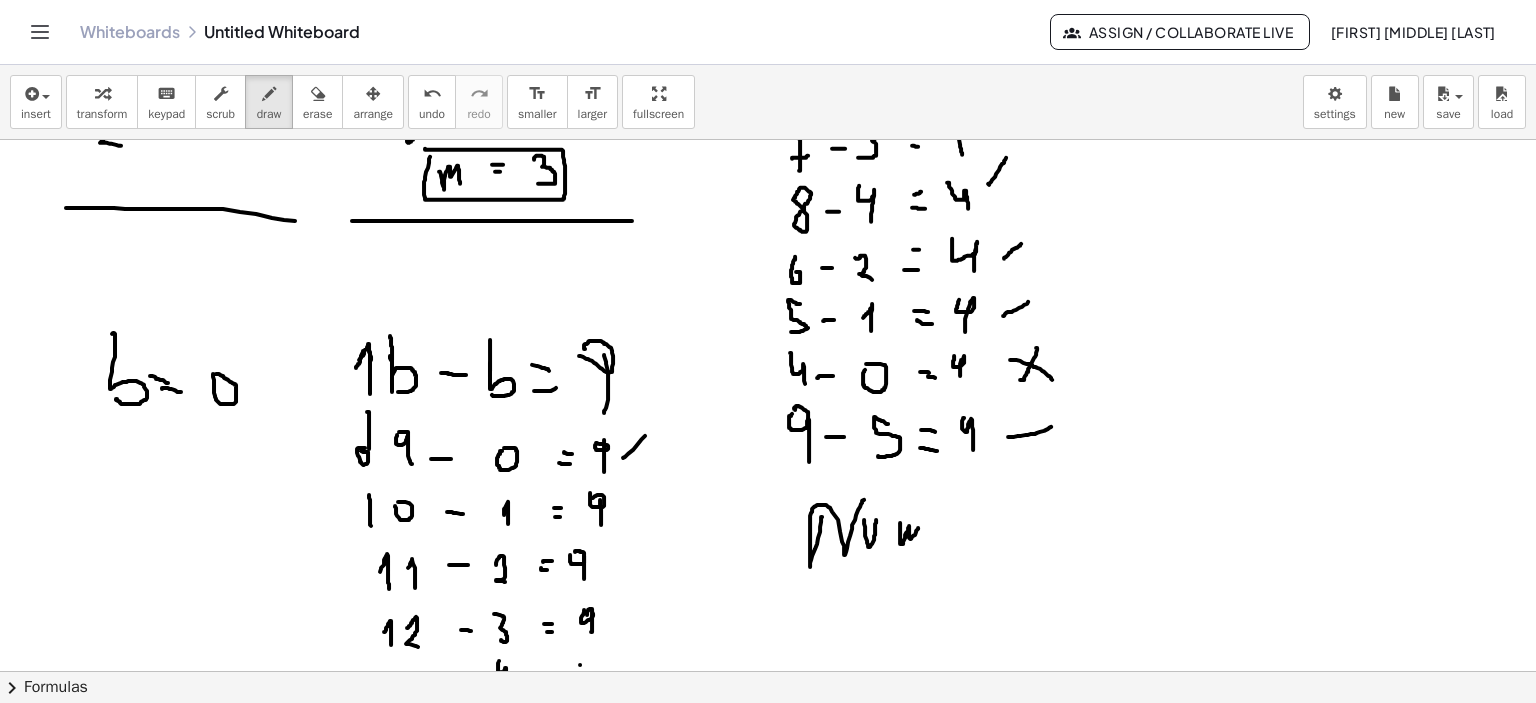 drag, startPoint x: 900, startPoint y: 538, endPoint x: 919, endPoint y: 539, distance: 19.026299 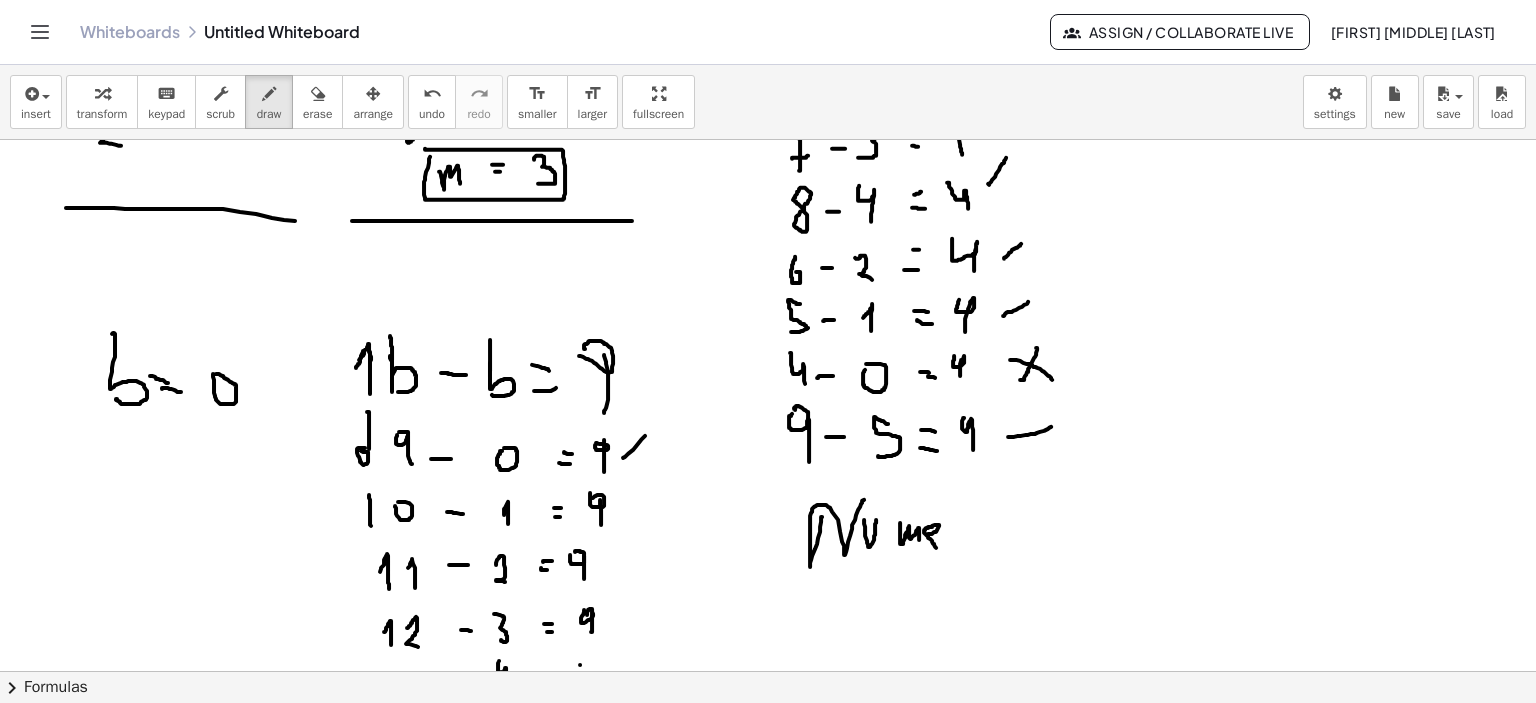 drag, startPoint x: 928, startPoint y: 533, endPoint x: 939, endPoint y: 544, distance: 15.556349 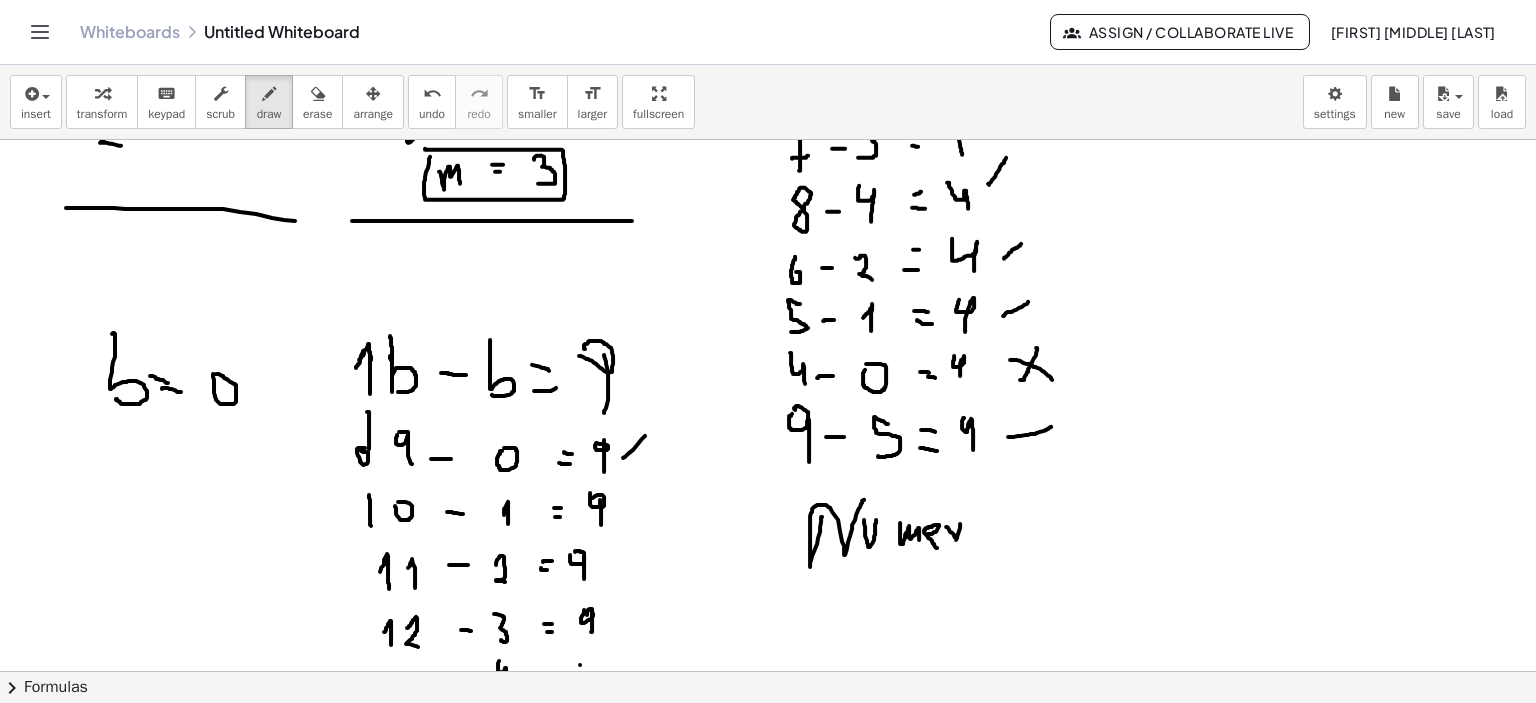 drag, startPoint x: 946, startPoint y: 526, endPoint x: 964, endPoint y: 514, distance: 21.633308 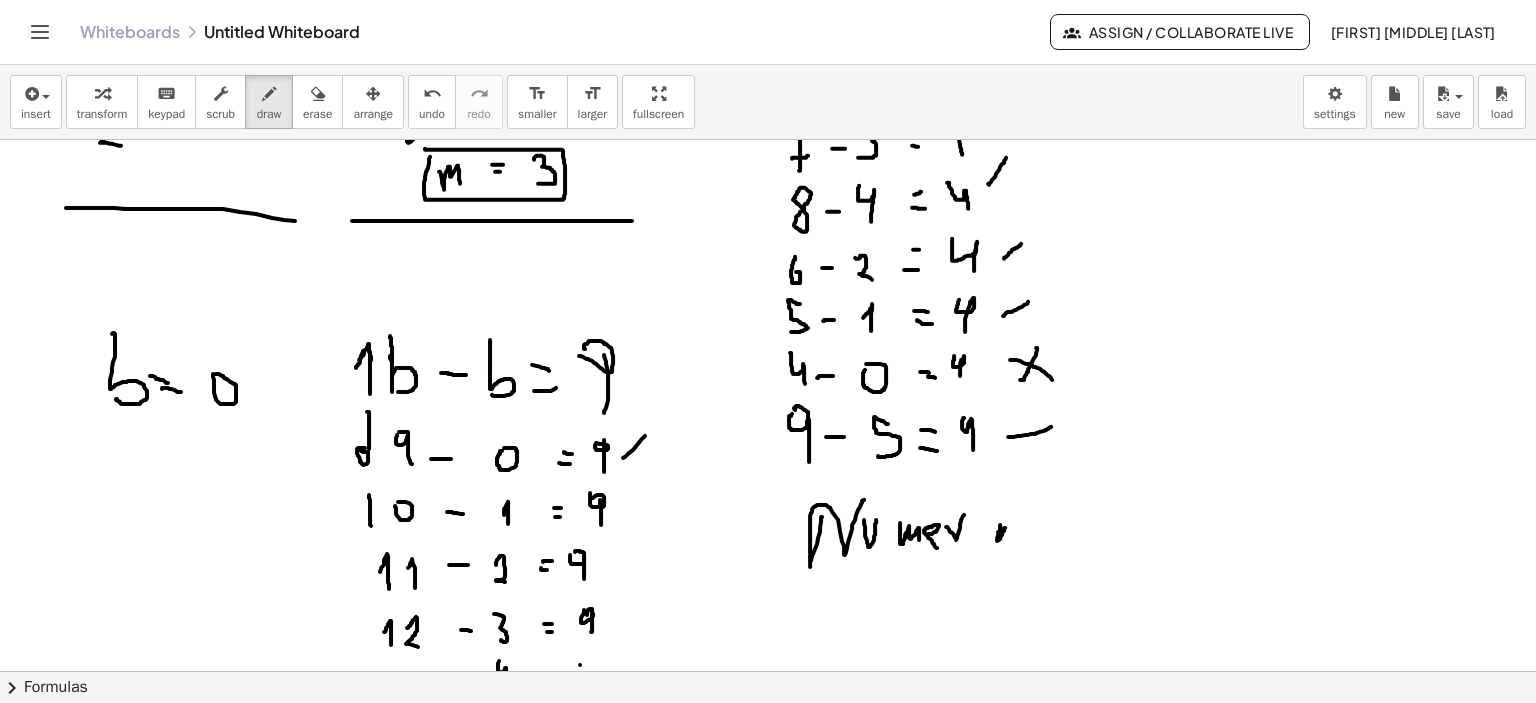 drag, startPoint x: 997, startPoint y: 540, endPoint x: 1000, endPoint y: 526, distance: 14.3178215 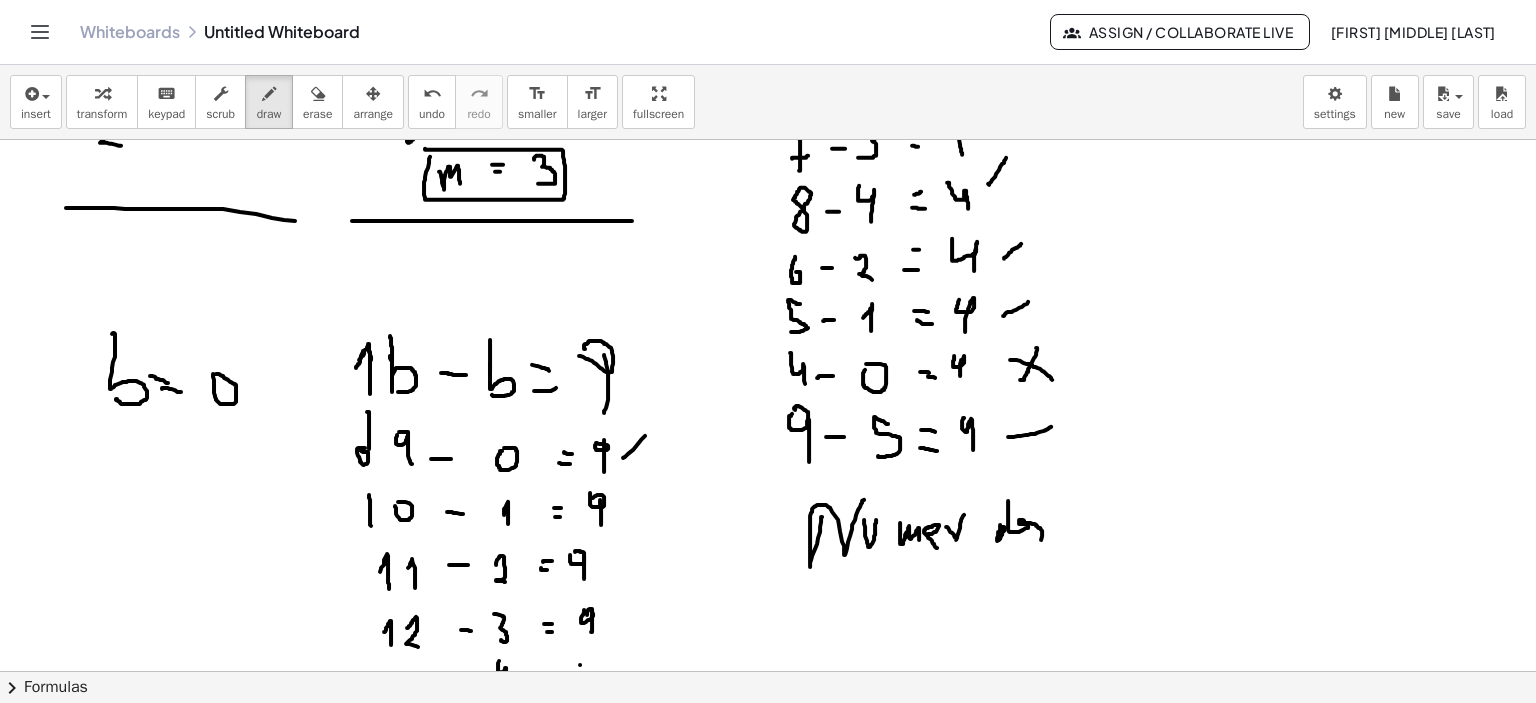 drag, startPoint x: 1008, startPoint y: 529, endPoint x: 979, endPoint y: 554, distance: 38.28838 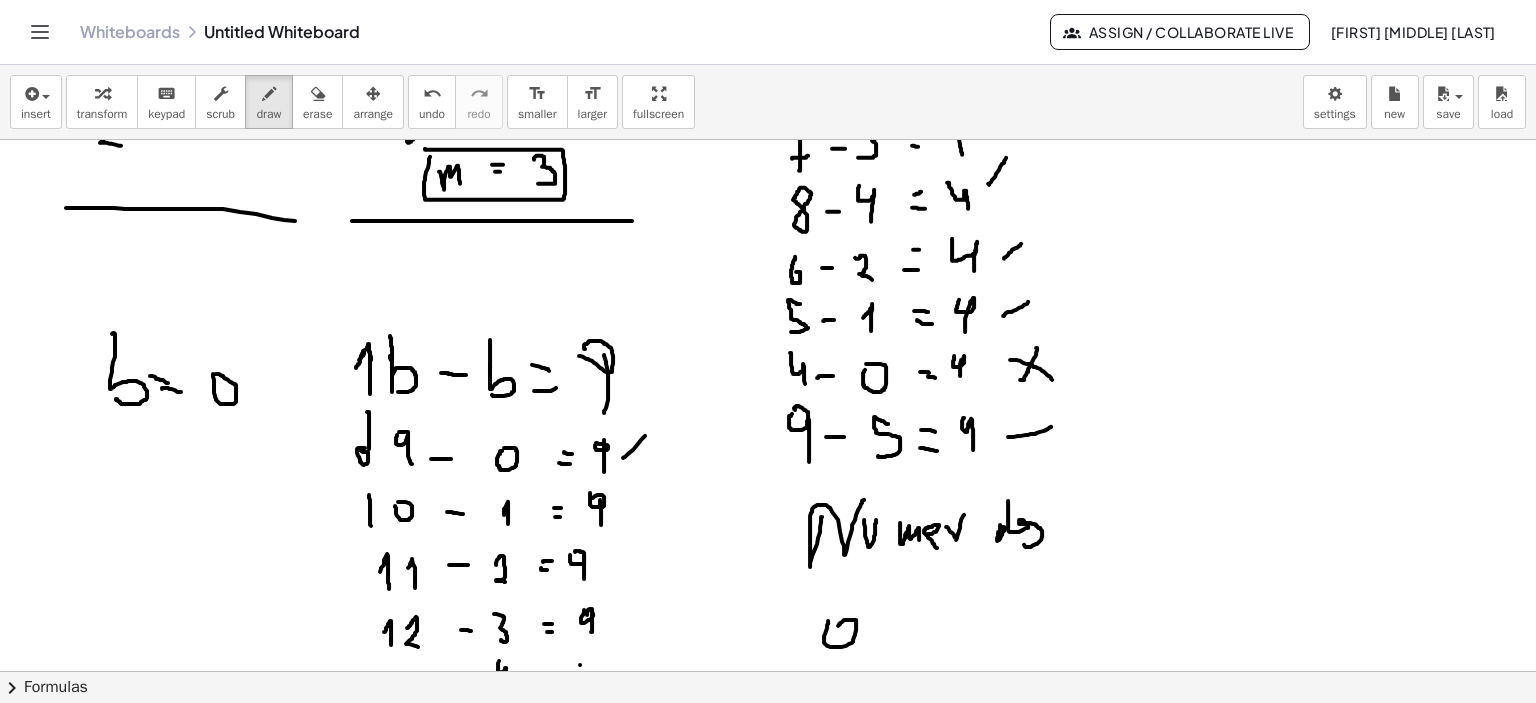 drag, startPoint x: 828, startPoint y: 620, endPoint x: 848, endPoint y: 622, distance: 20.09975 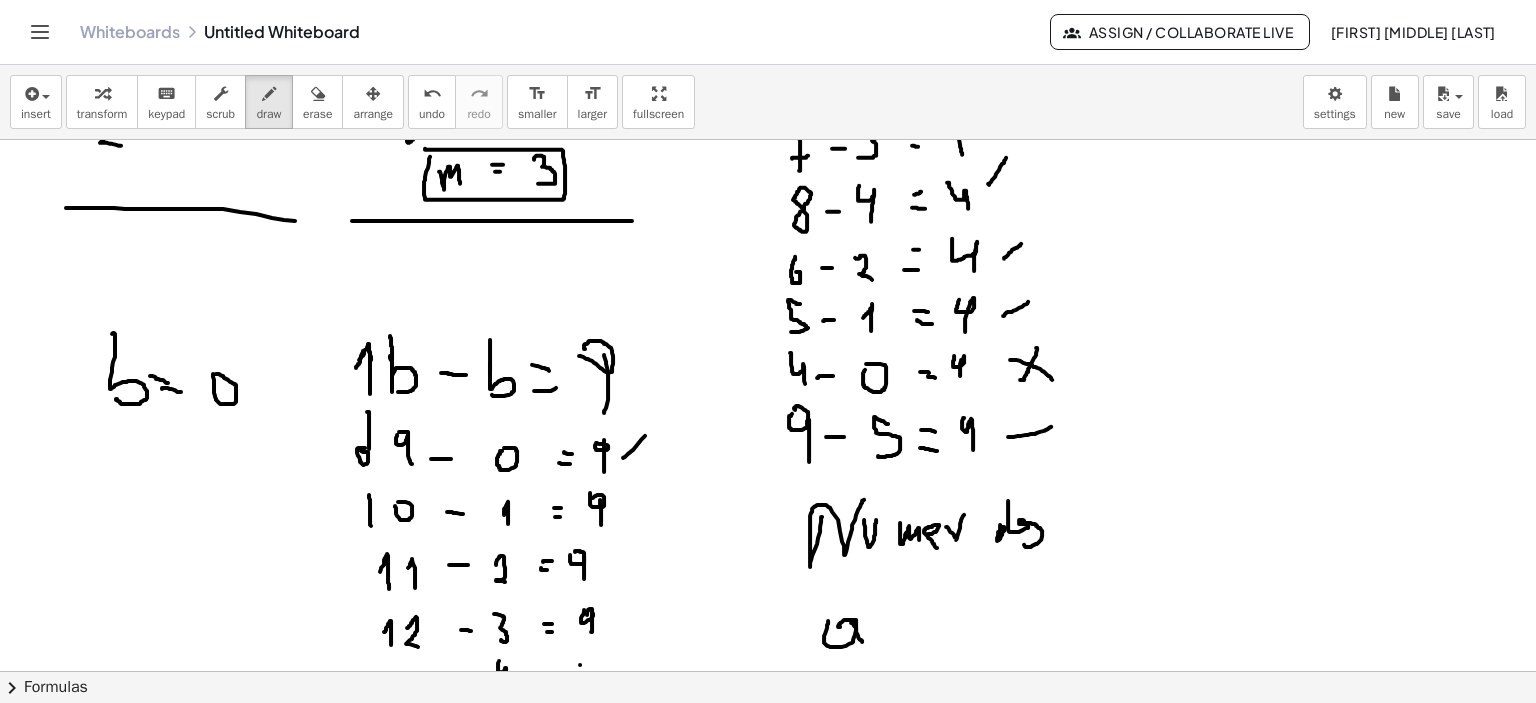 drag, startPoint x: 859, startPoint y: 638, endPoint x: 872, endPoint y: 641, distance: 13.341664 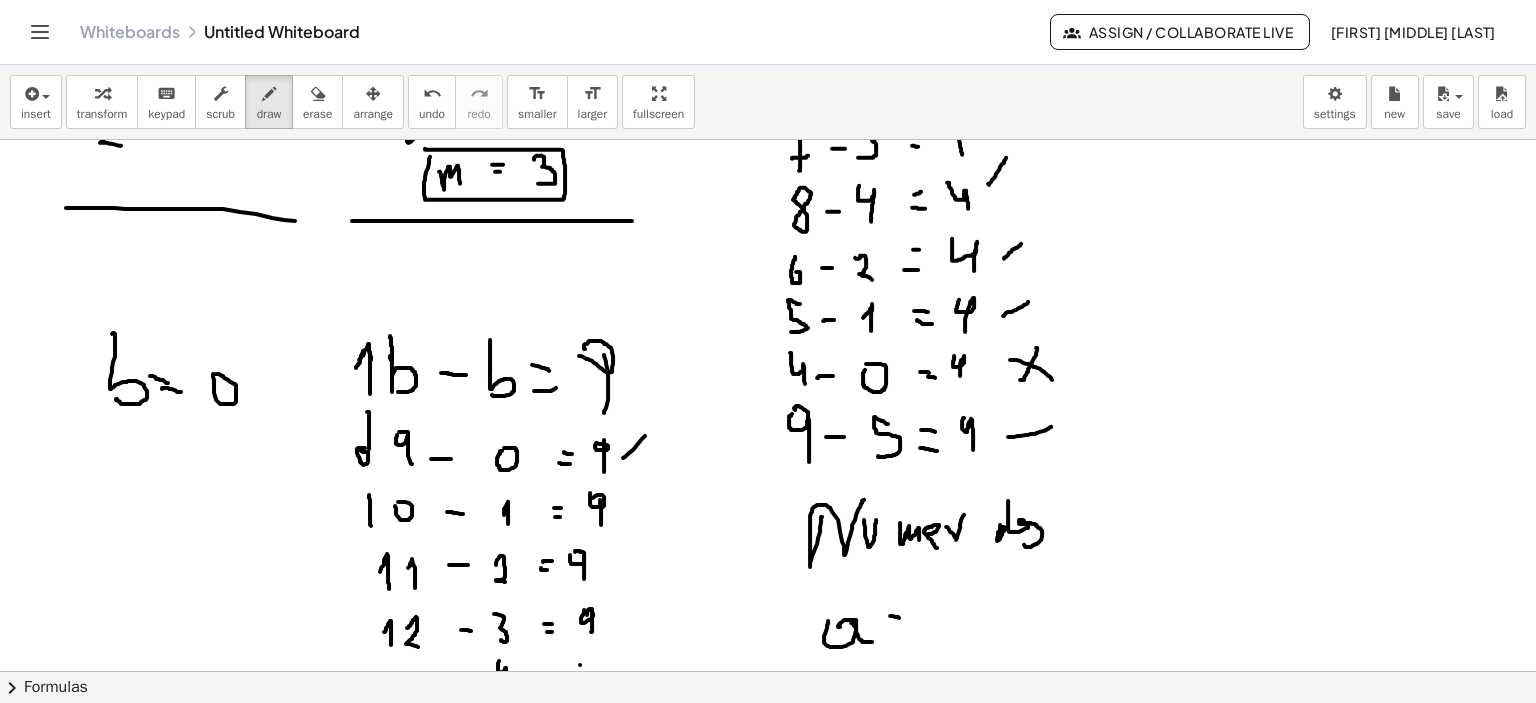 drag, startPoint x: 891, startPoint y: 615, endPoint x: 902, endPoint y: 619, distance: 11.7046995 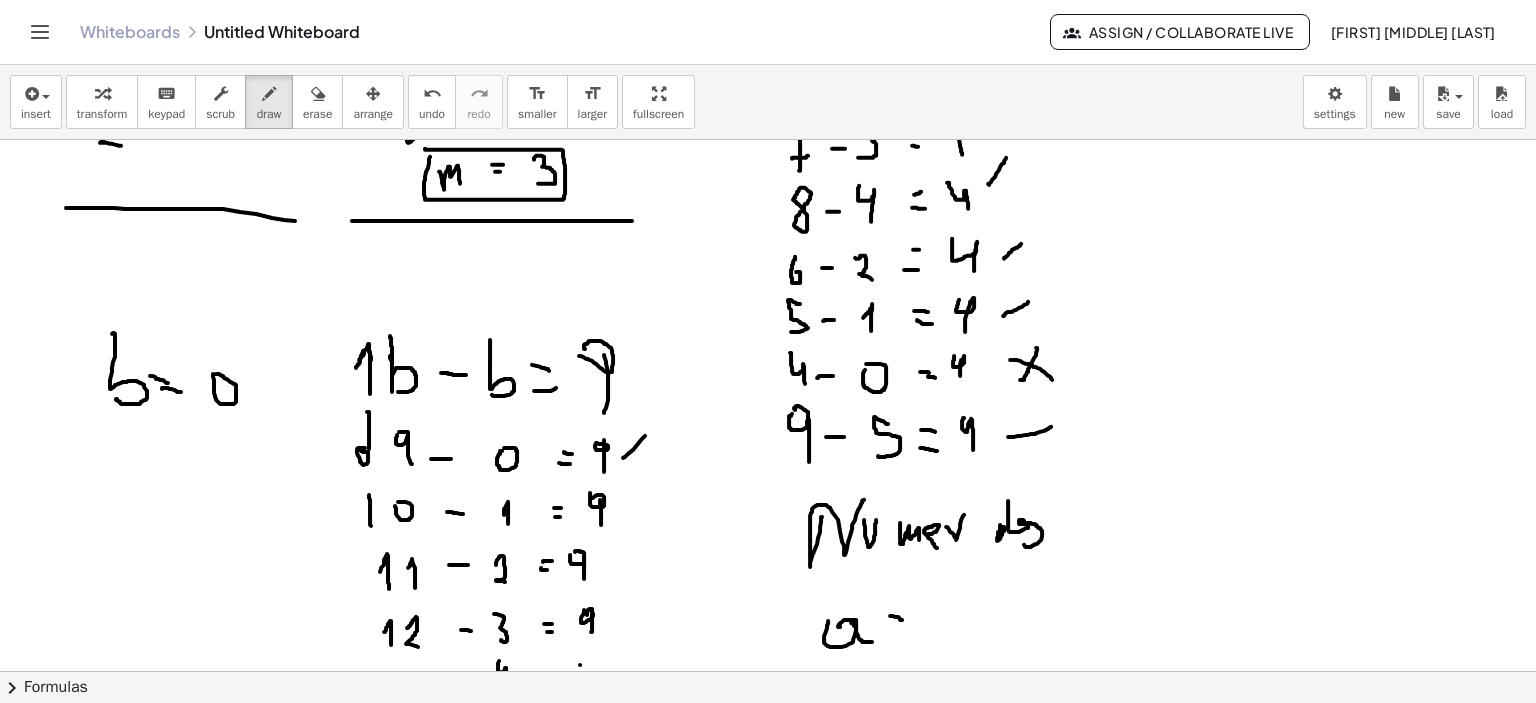 click at bounding box center (768, 506) 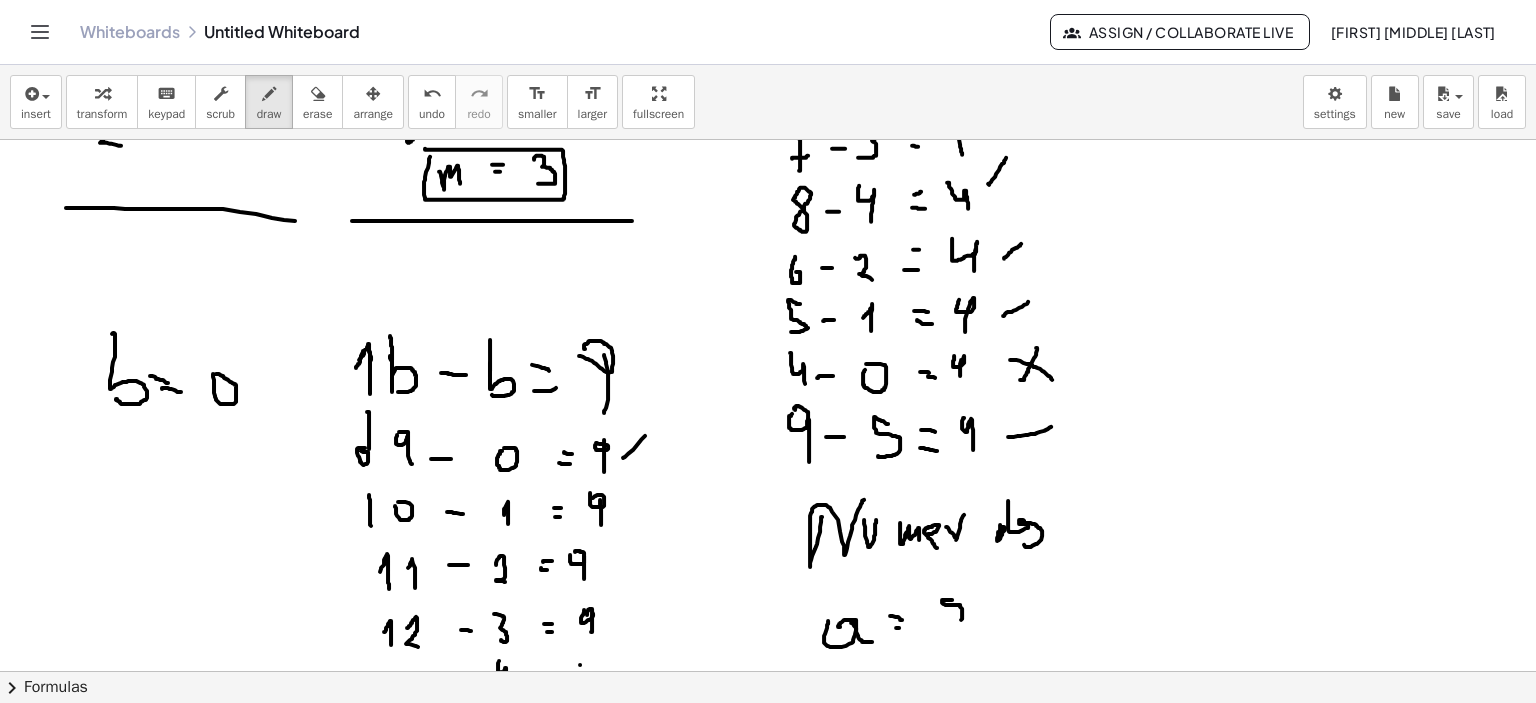 drag, startPoint x: 952, startPoint y: 599, endPoint x: 941, endPoint y: 610, distance: 15.556349 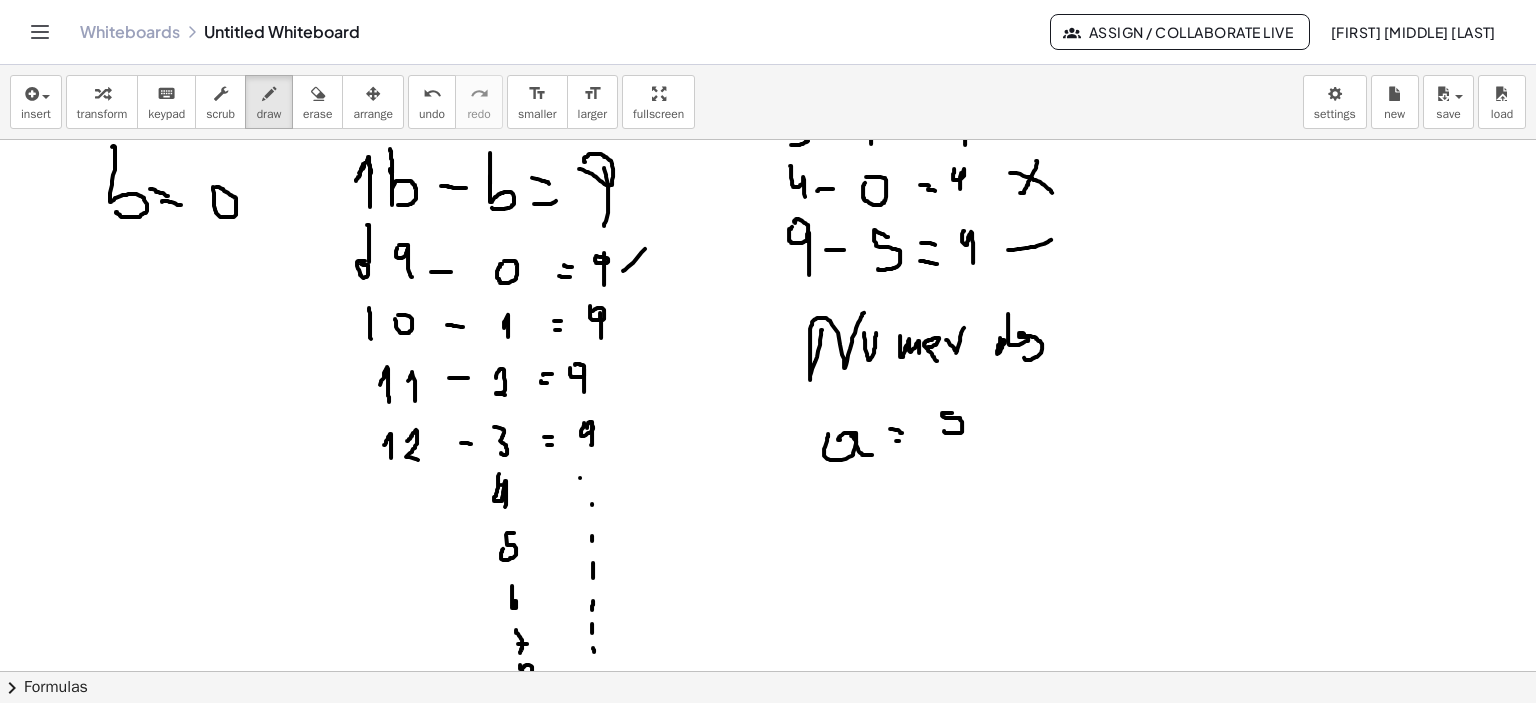 scroll, scrollTop: 632, scrollLeft: 0, axis: vertical 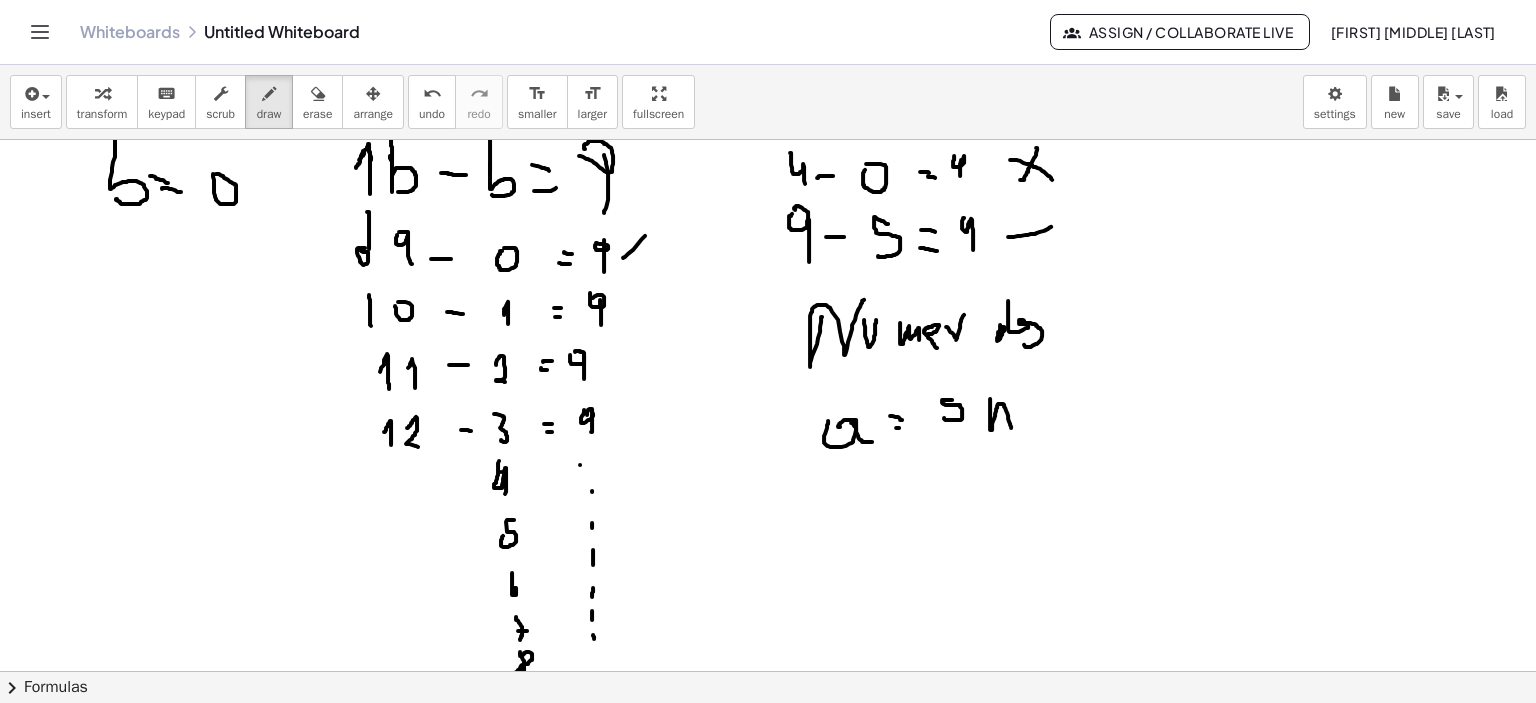 drag, startPoint x: 990, startPoint y: 414, endPoint x: 1024, endPoint y: 415, distance: 34.0147 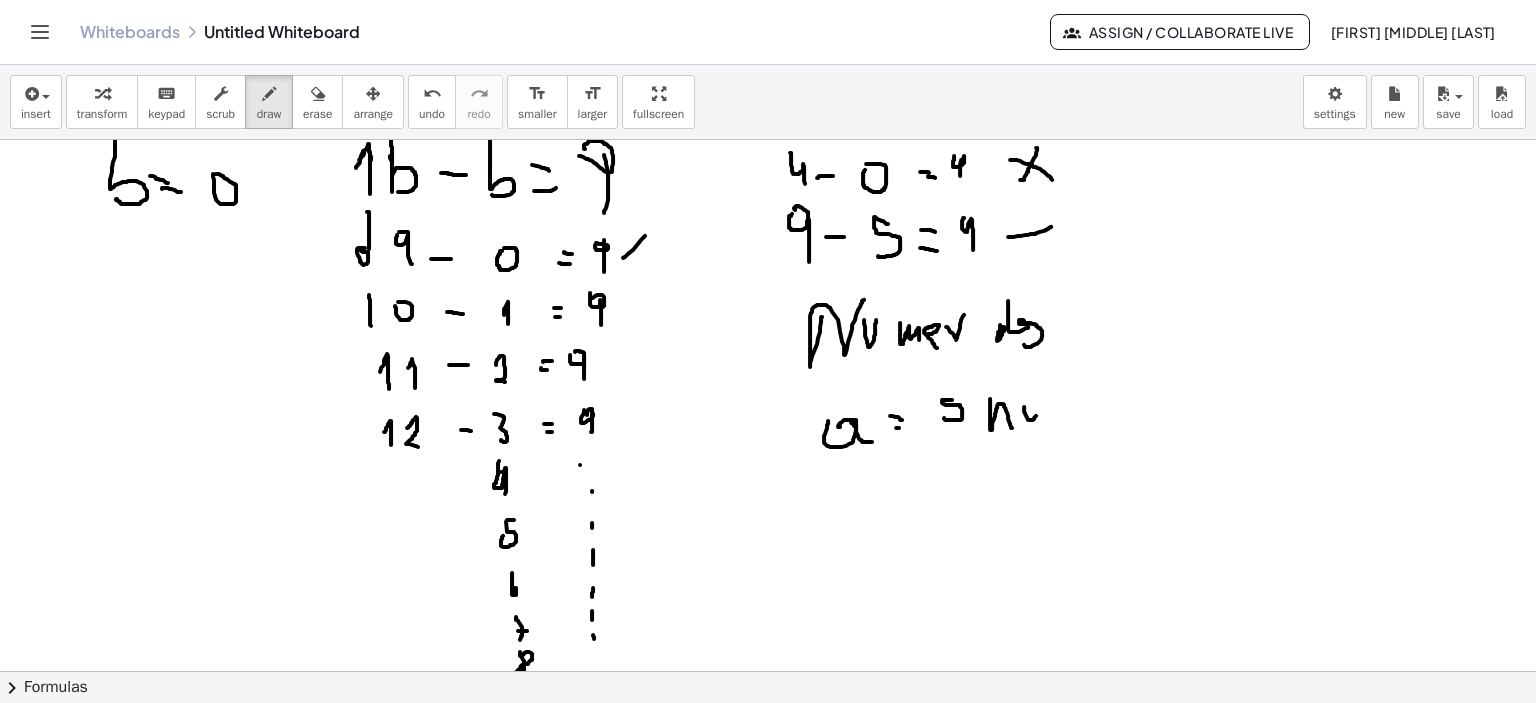 drag, startPoint x: 1024, startPoint y: 406, endPoint x: 1036, endPoint y: 401, distance: 13 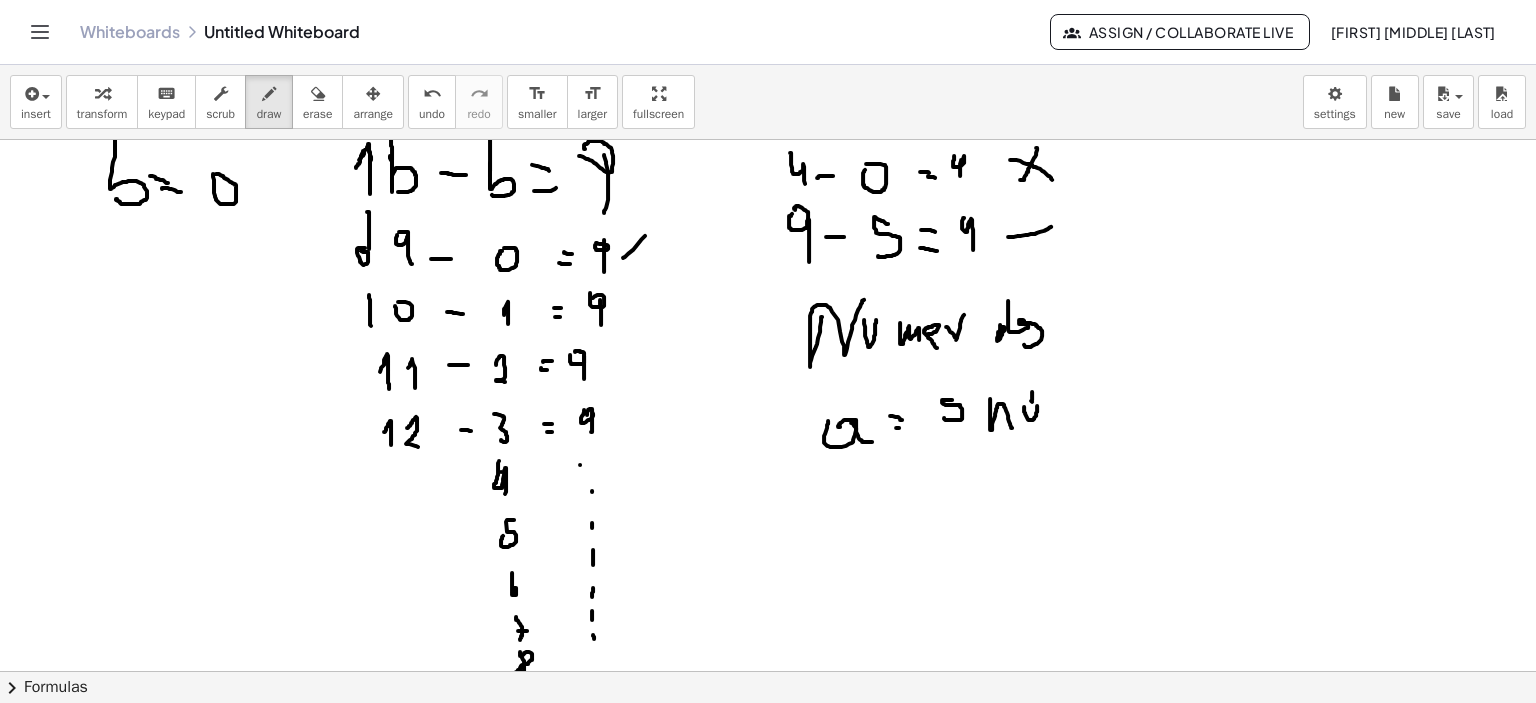 drag, startPoint x: 1032, startPoint y: 401, endPoint x: 1033, endPoint y: 387, distance: 14.035668 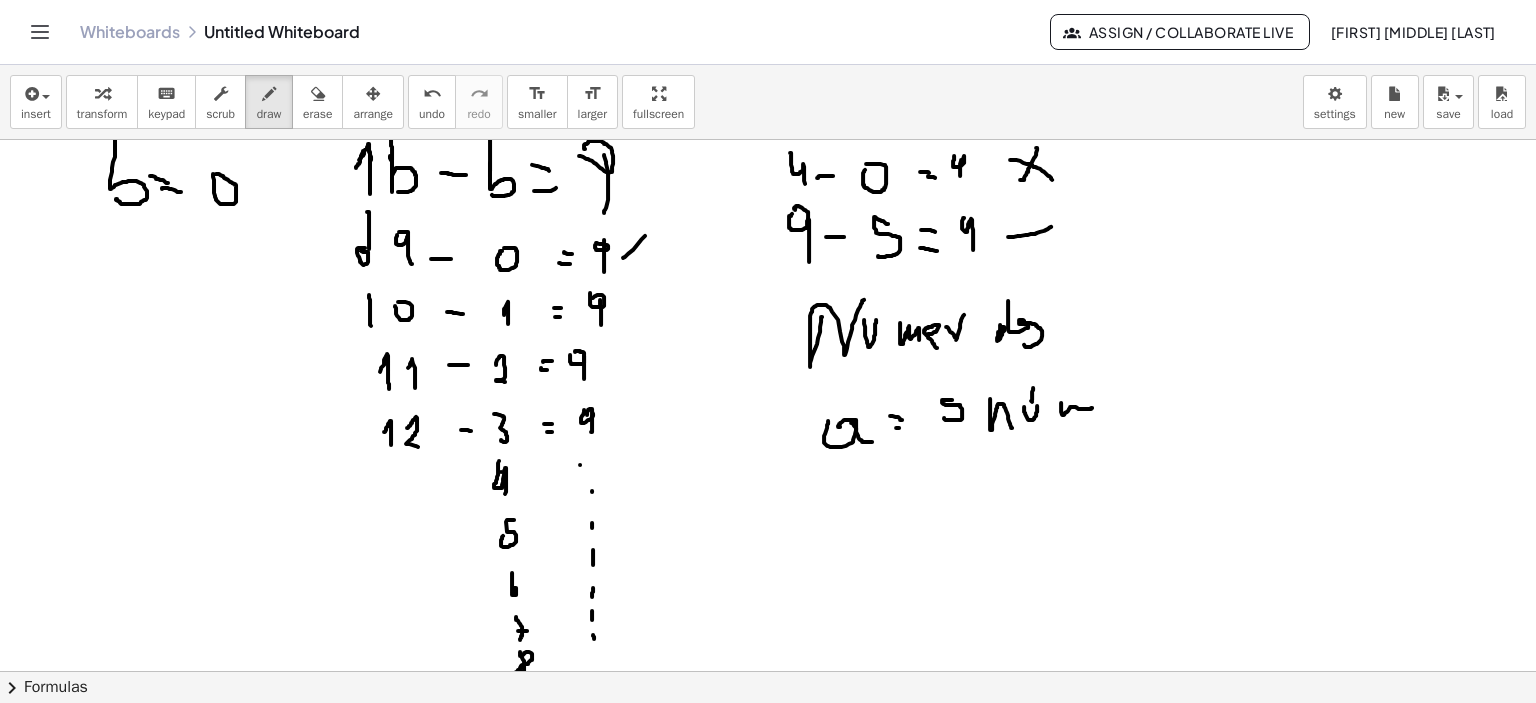 drag, startPoint x: 1061, startPoint y: 402, endPoint x: 1032, endPoint y: 423, distance: 35.805027 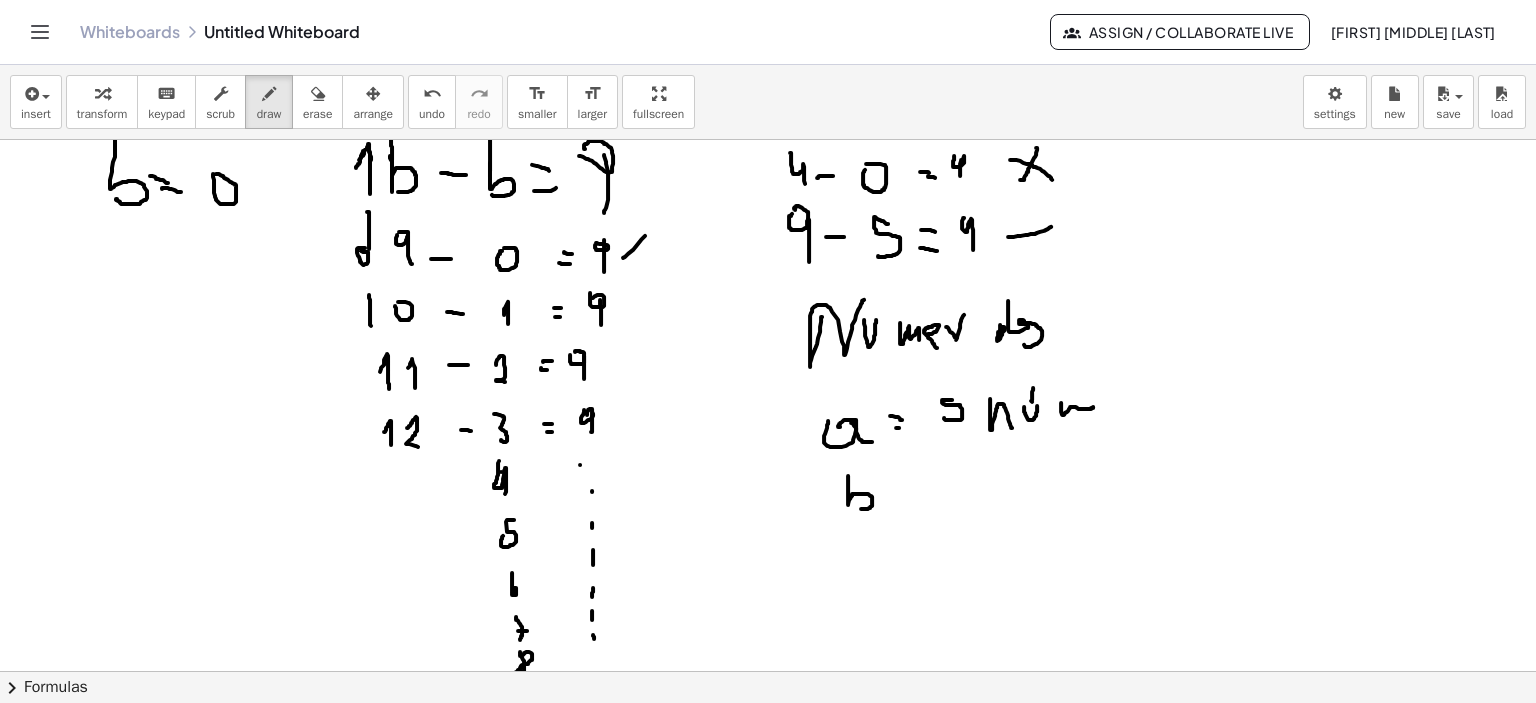 drag, startPoint x: 848, startPoint y: 475, endPoint x: 860, endPoint y: 490, distance: 19.209373 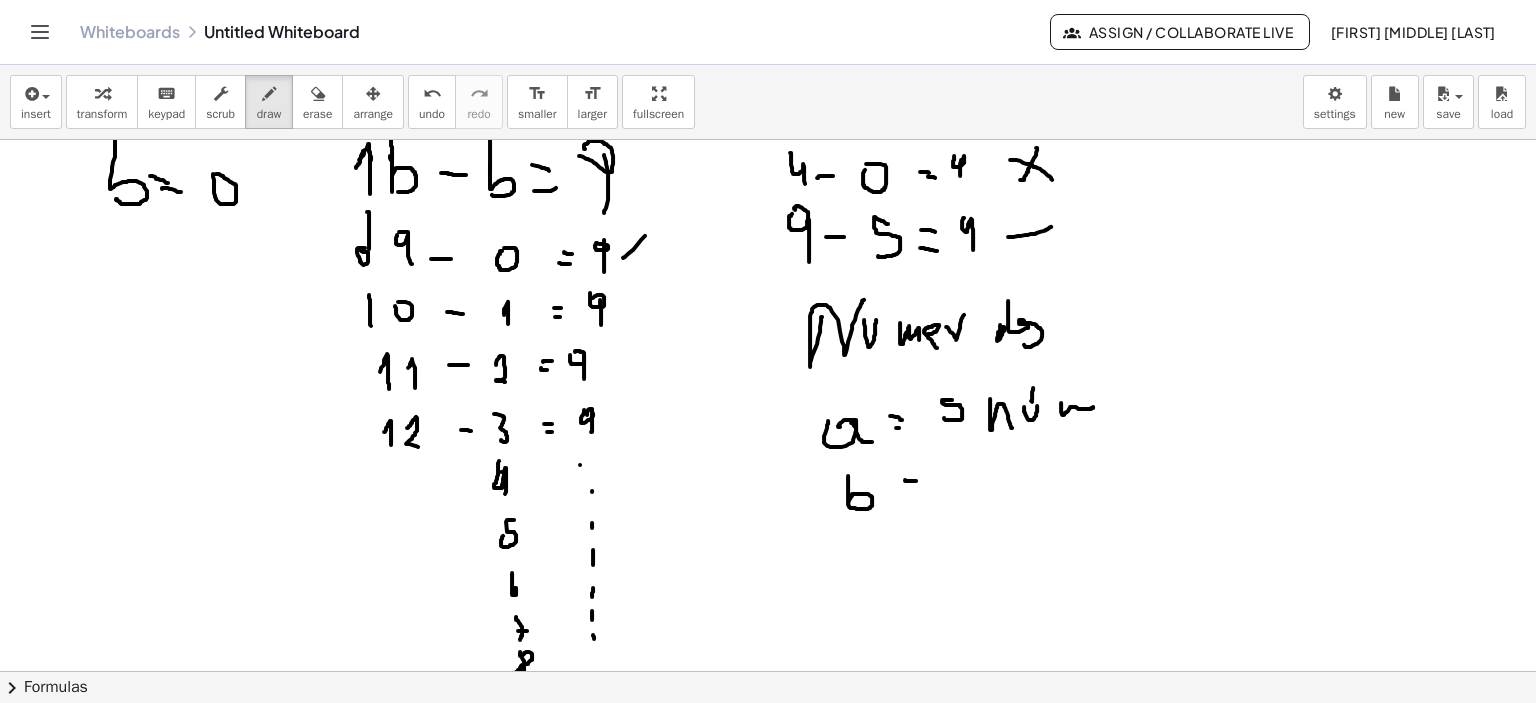 drag, startPoint x: 905, startPoint y: 479, endPoint x: 916, endPoint y: 480, distance: 11.045361 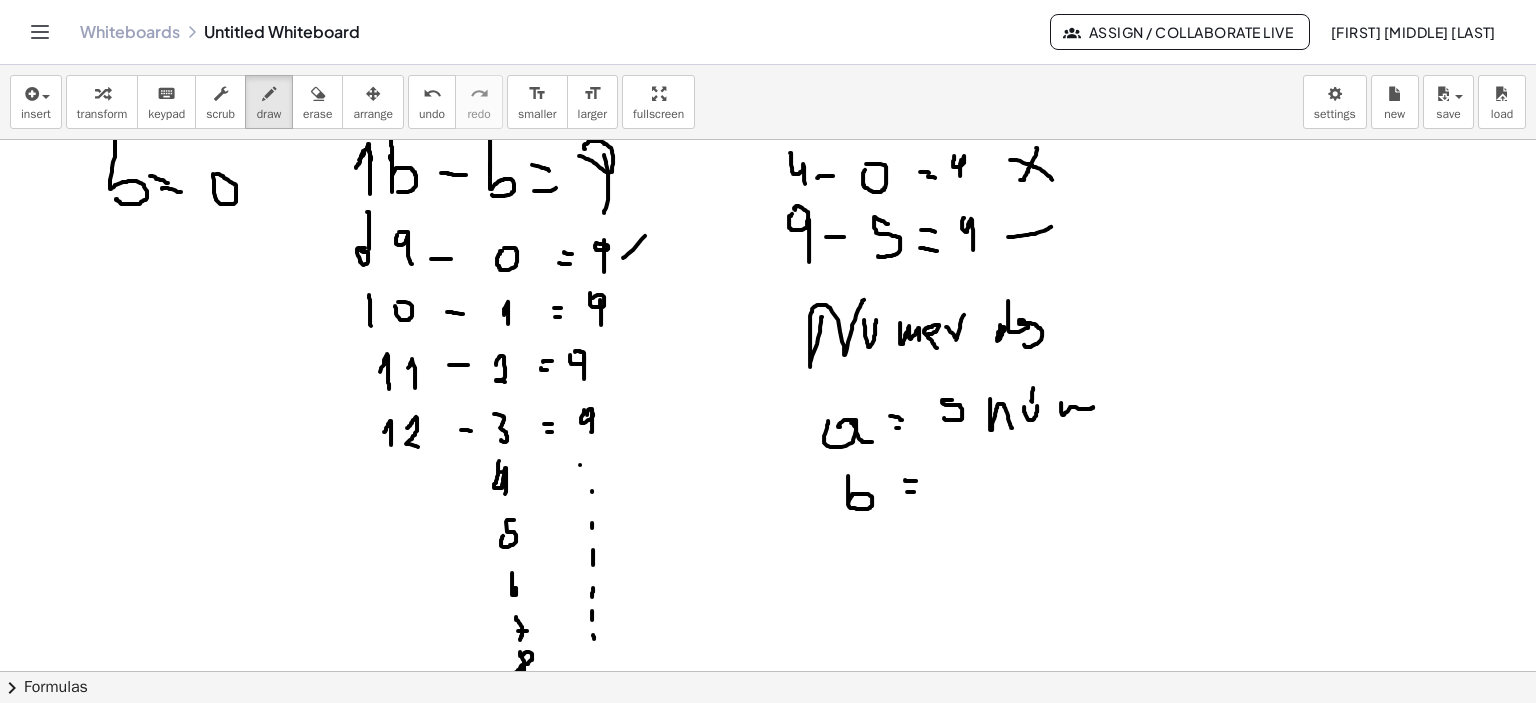 scroll, scrollTop: 632, scrollLeft: 0, axis: vertical 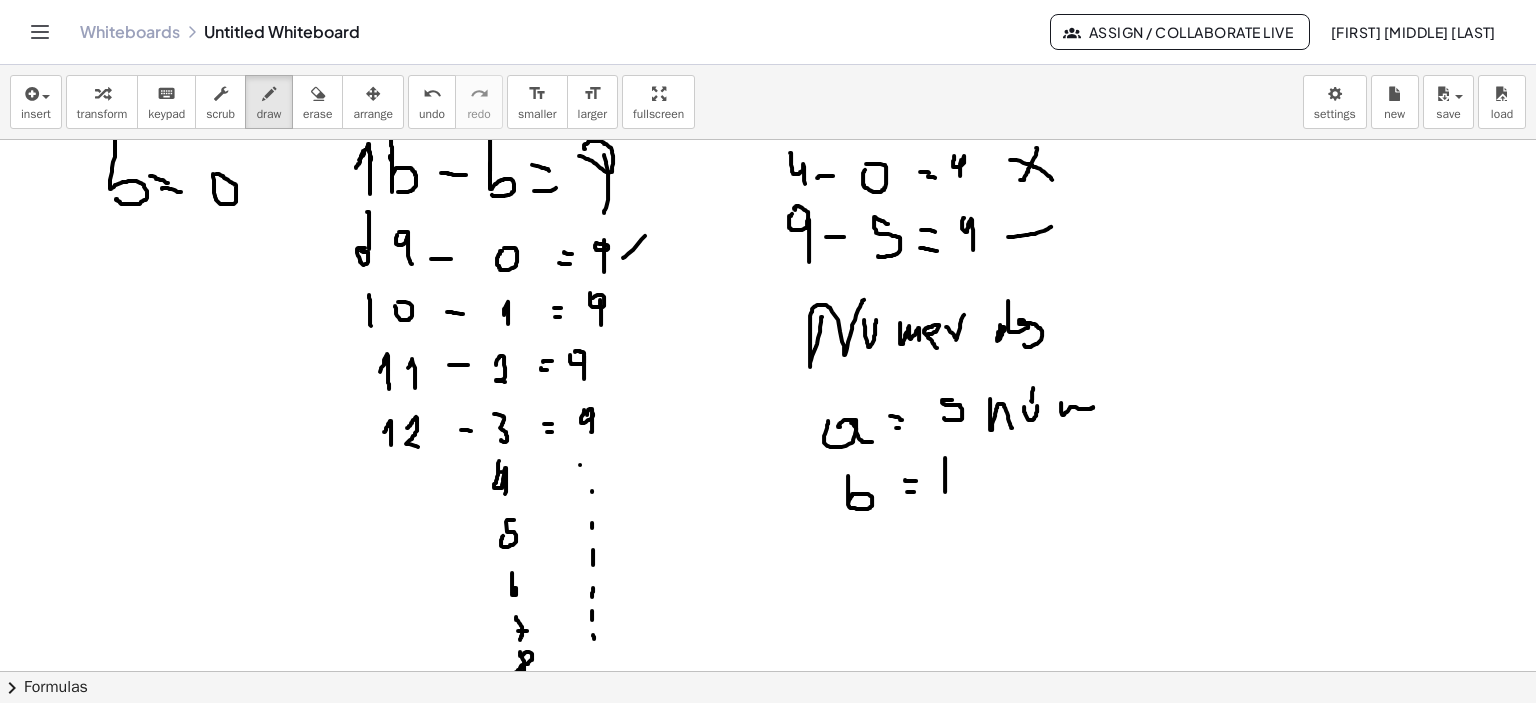 drag, startPoint x: 945, startPoint y: 457, endPoint x: 955, endPoint y: 471, distance: 17.20465 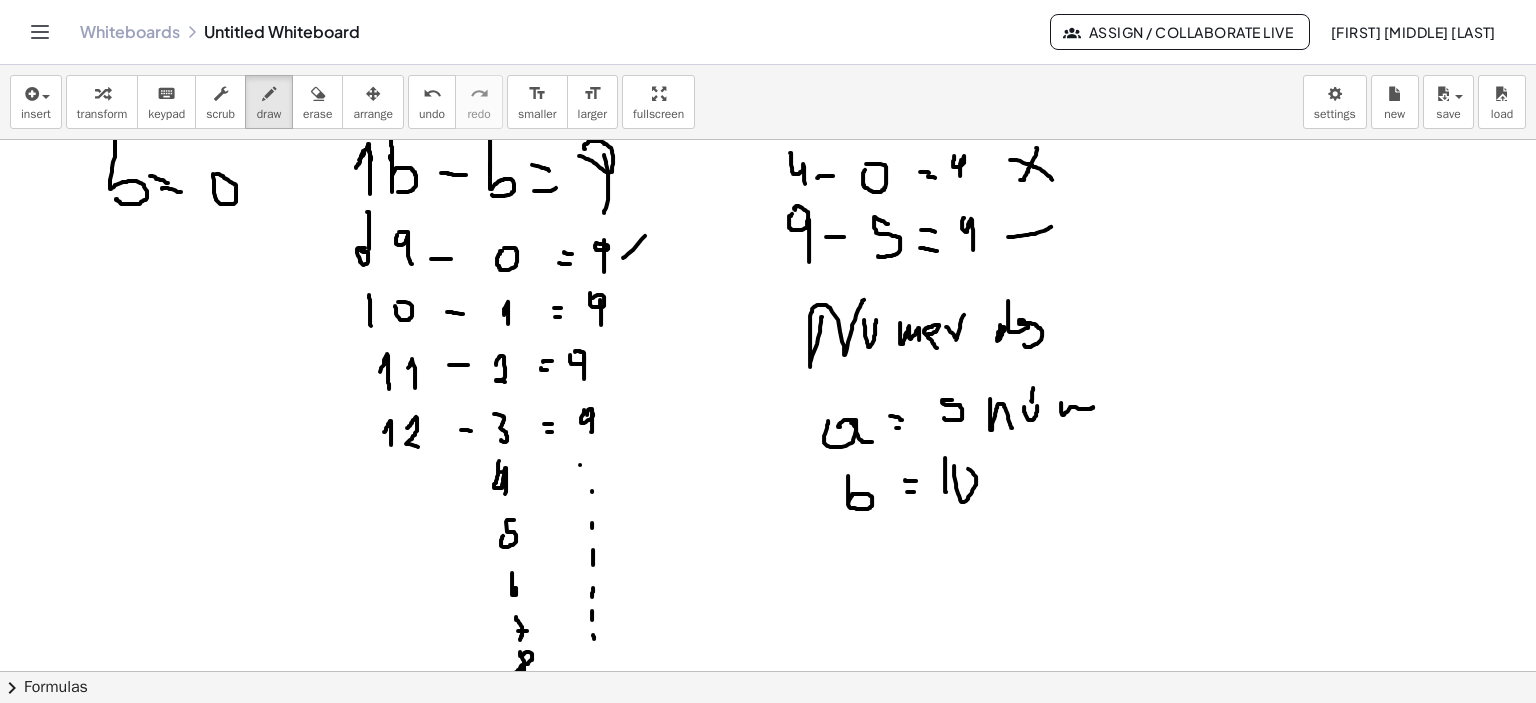 drag, startPoint x: 962, startPoint y: 501, endPoint x: 963, endPoint y: 467, distance: 34.0147 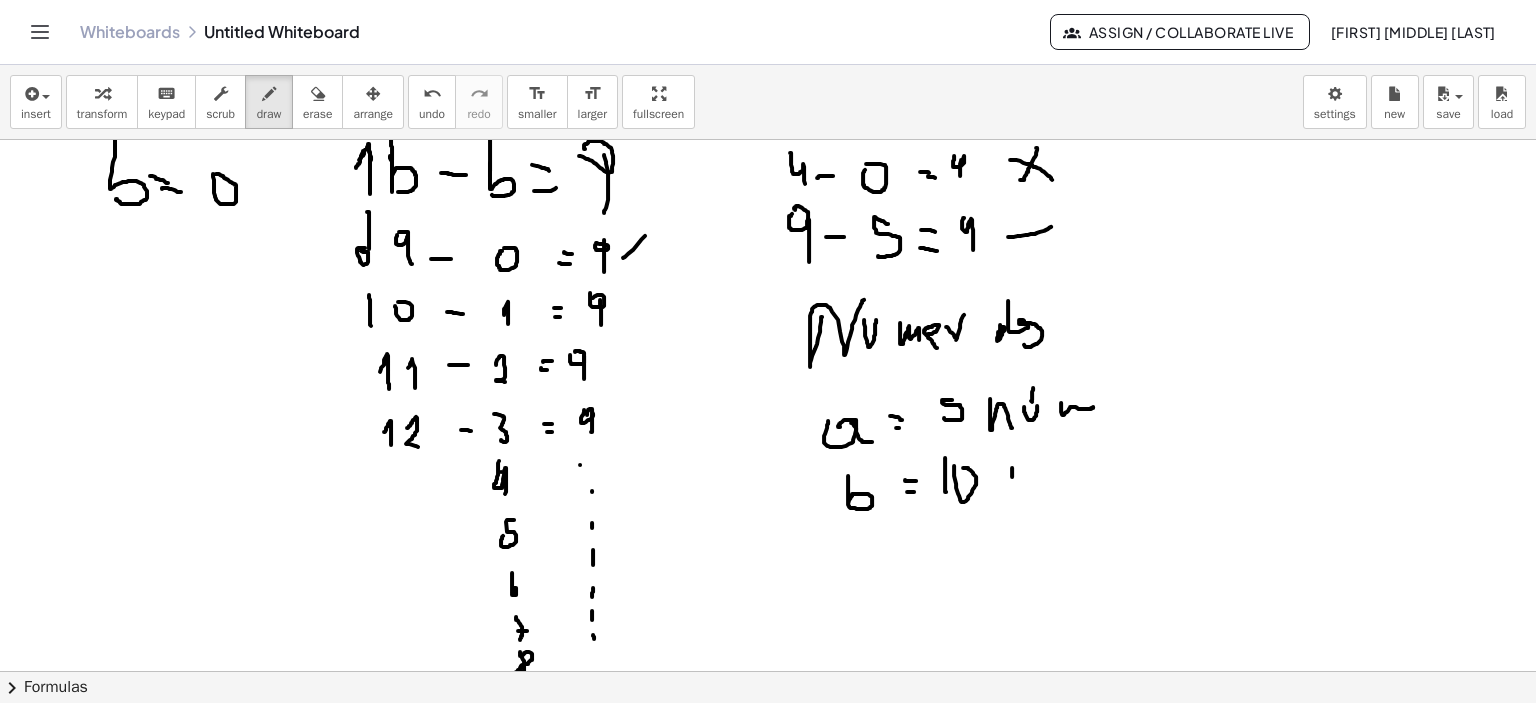 drag, startPoint x: 1012, startPoint y: 476, endPoint x: 1027, endPoint y: 463, distance: 19.849434 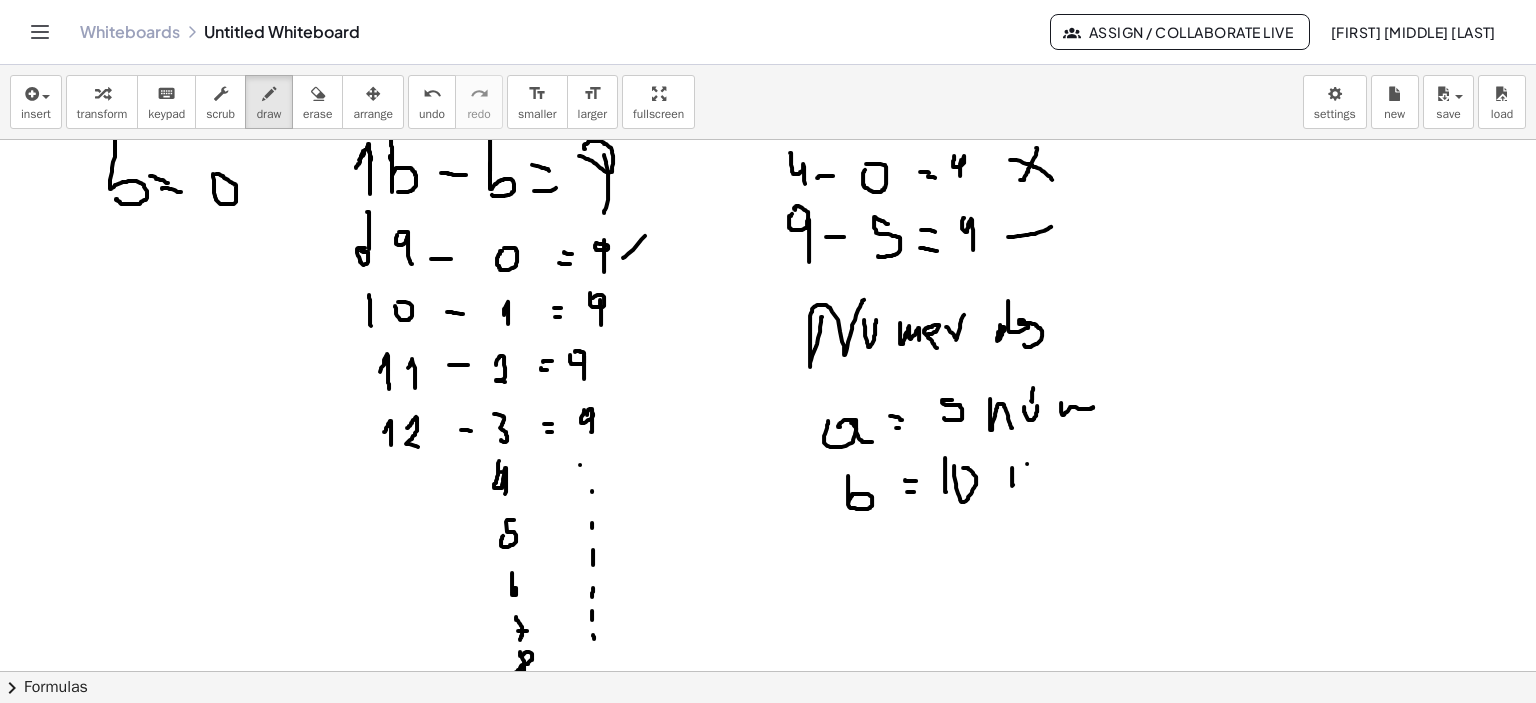 drag, startPoint x: 1027, startPoint y: 463, endPoint x: 1026, endPoint y: 492, distance: 29.017237 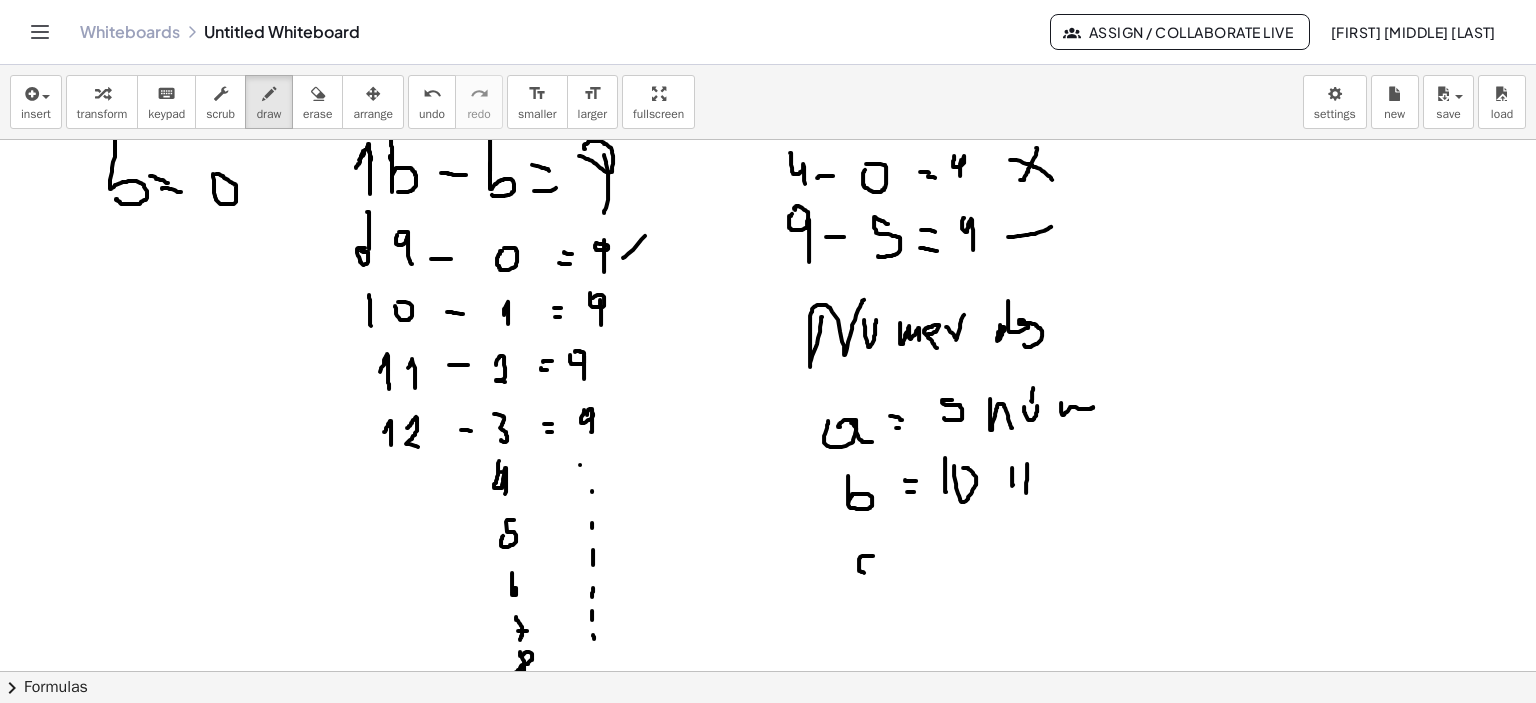 drag, startPoint x: 864, startPoint y: 555, endPoint x: 893, endPoint y: 564, distance: 30.364452 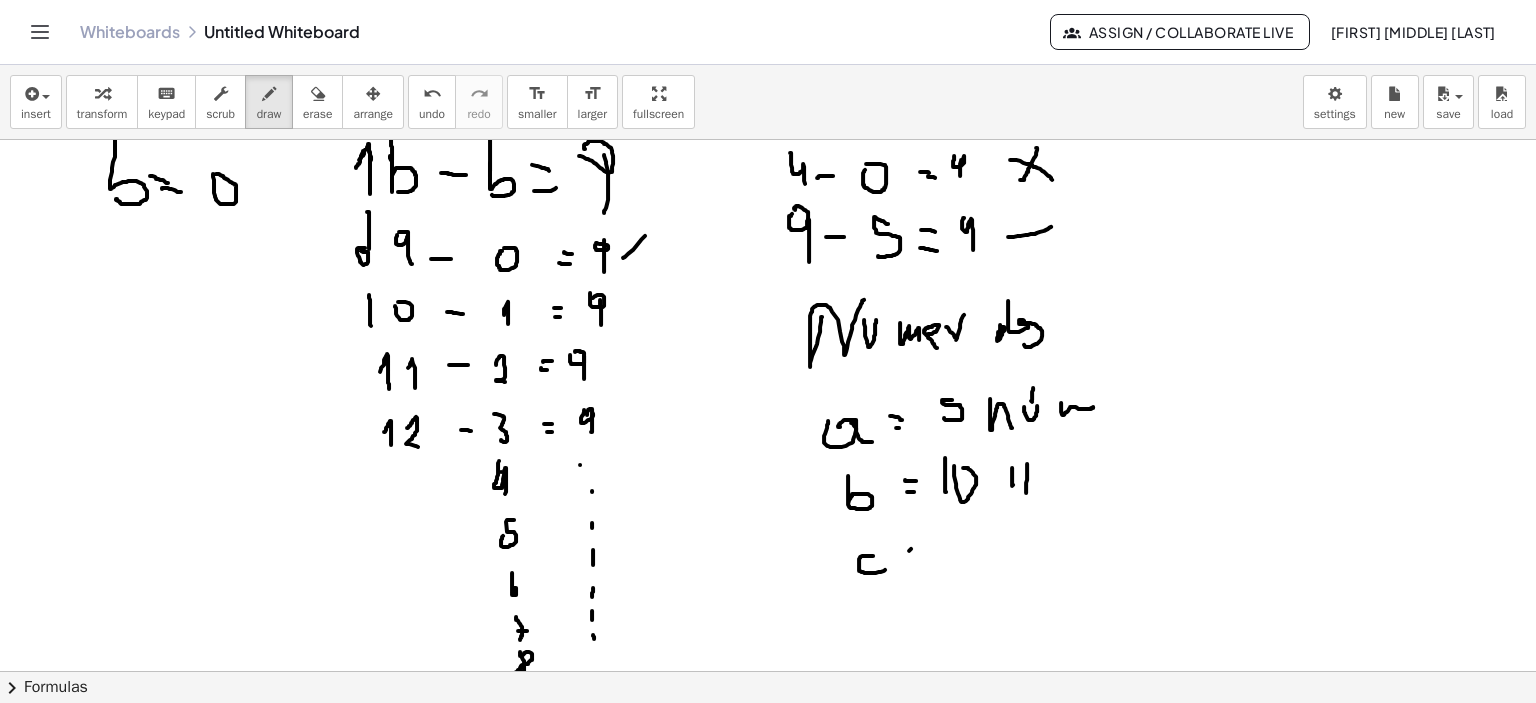 click at bounding box center [768, 306] 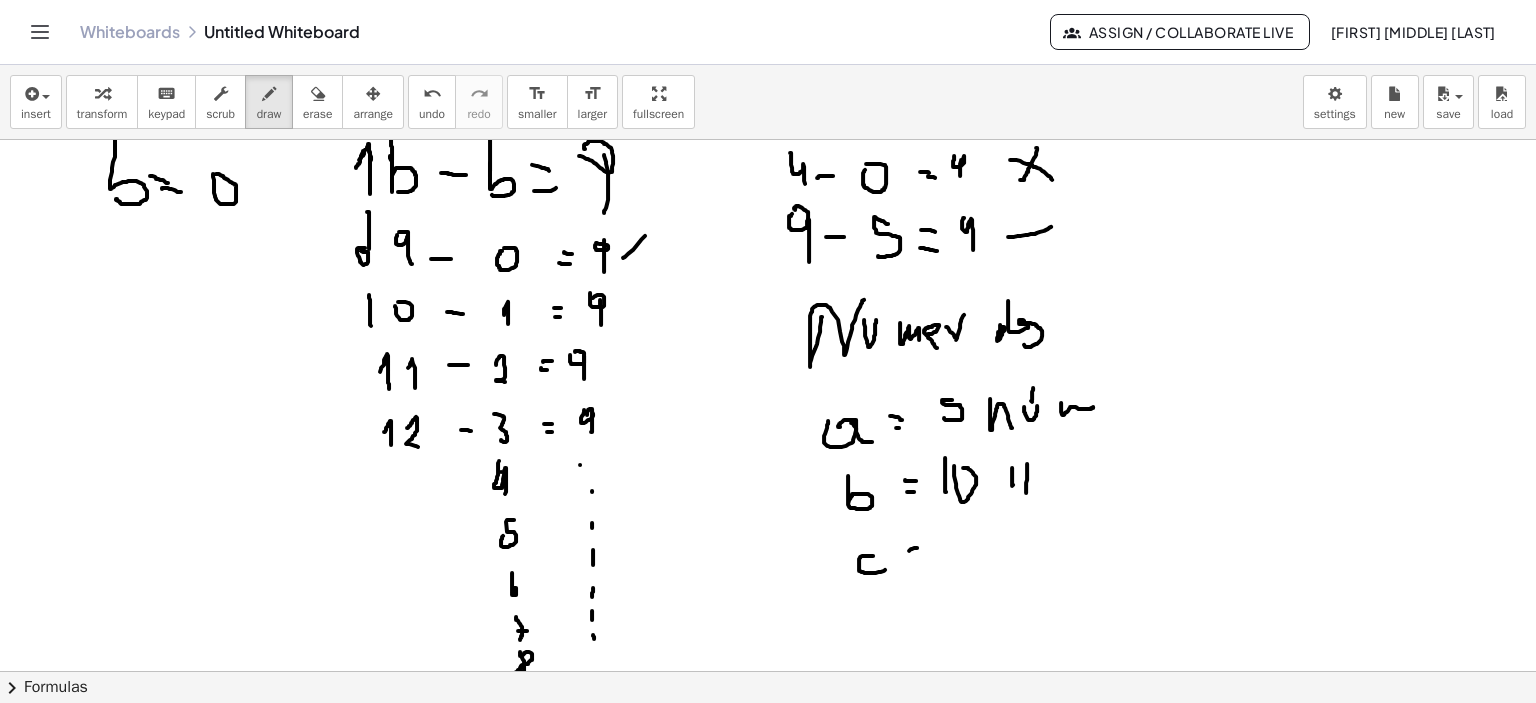 drag, startPoint x: 912, startPoint y: 558, endPoint x: 931, endPoint y: 558, distance: 19 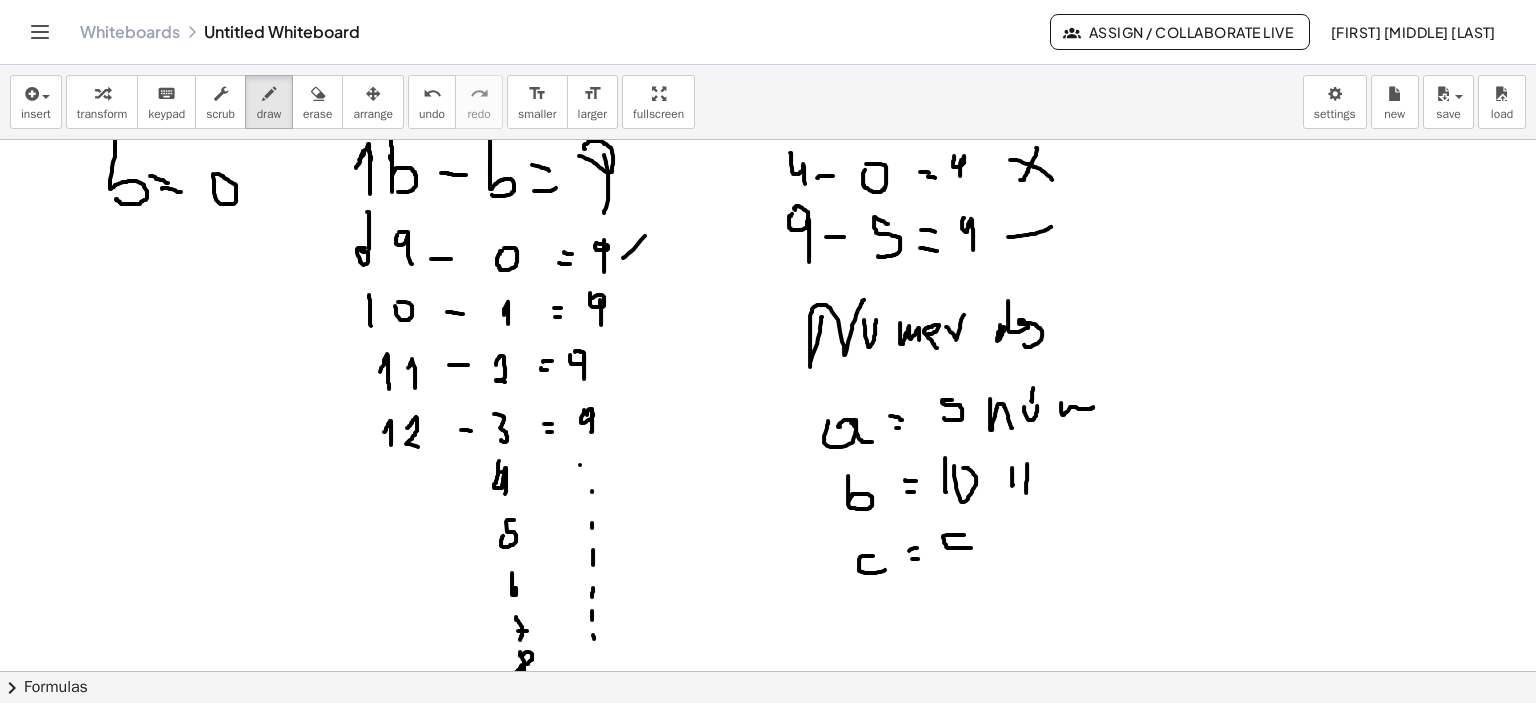 drag, startPoint x: 964, startPoint y: 534, endPoint x: 941, endPoint y: 551, distance: 28.600698 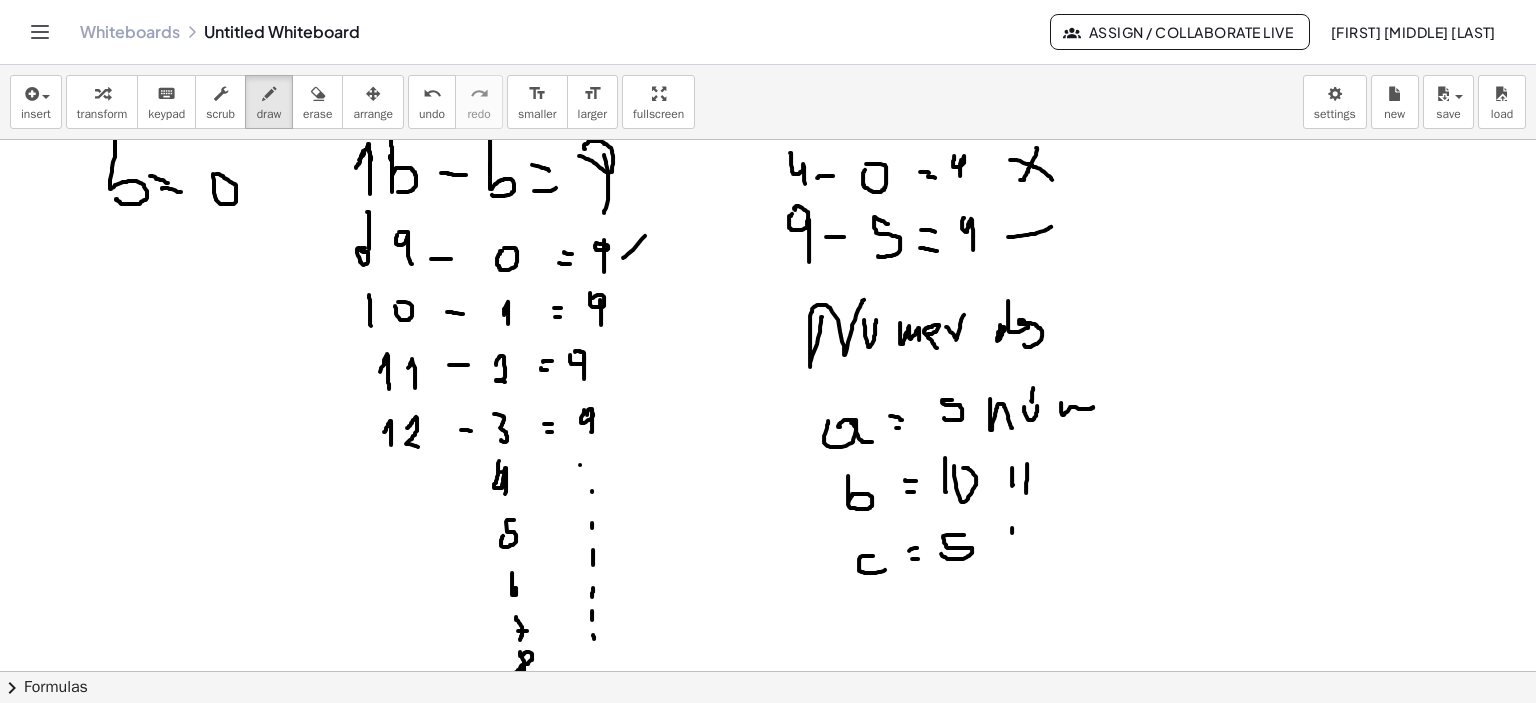click at bounding box center [768, 306] 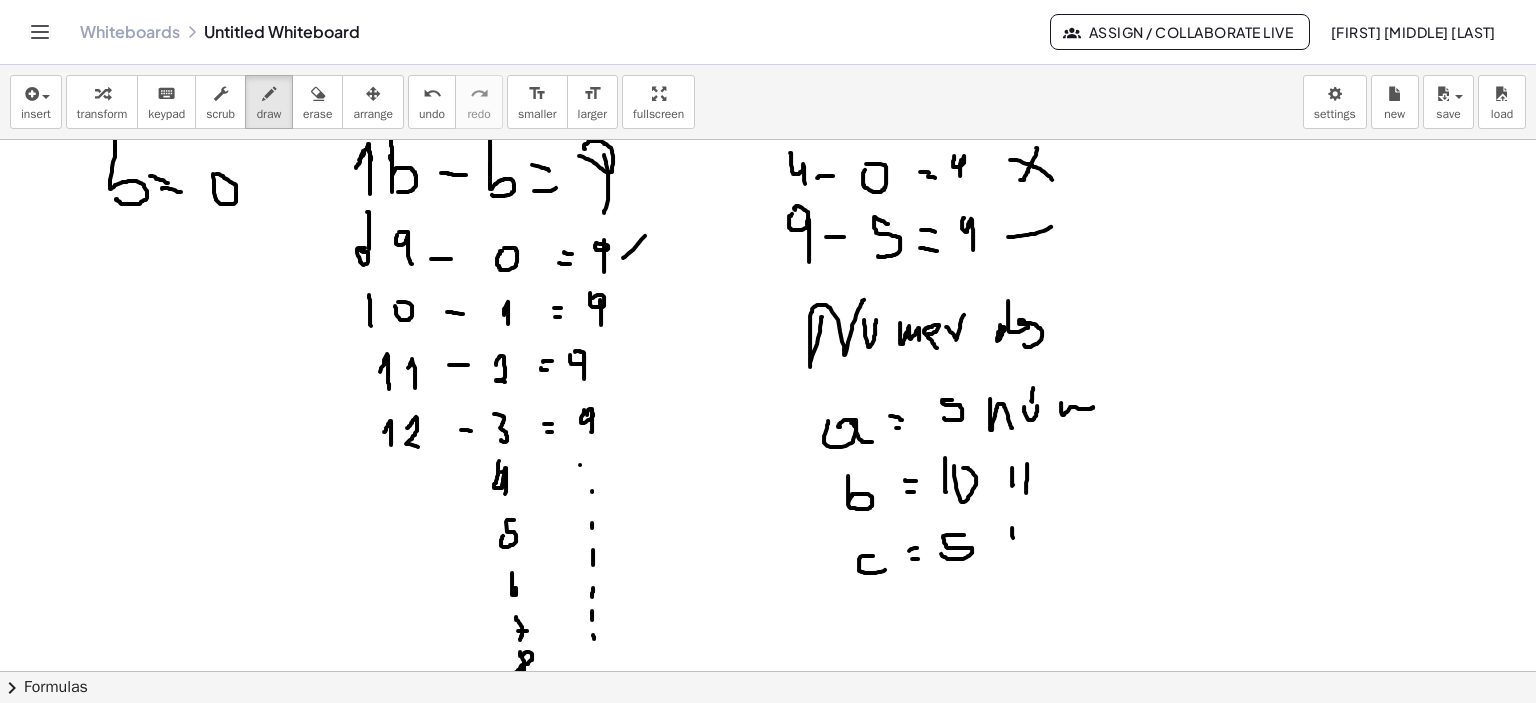 click at bounding box center (768, 306) 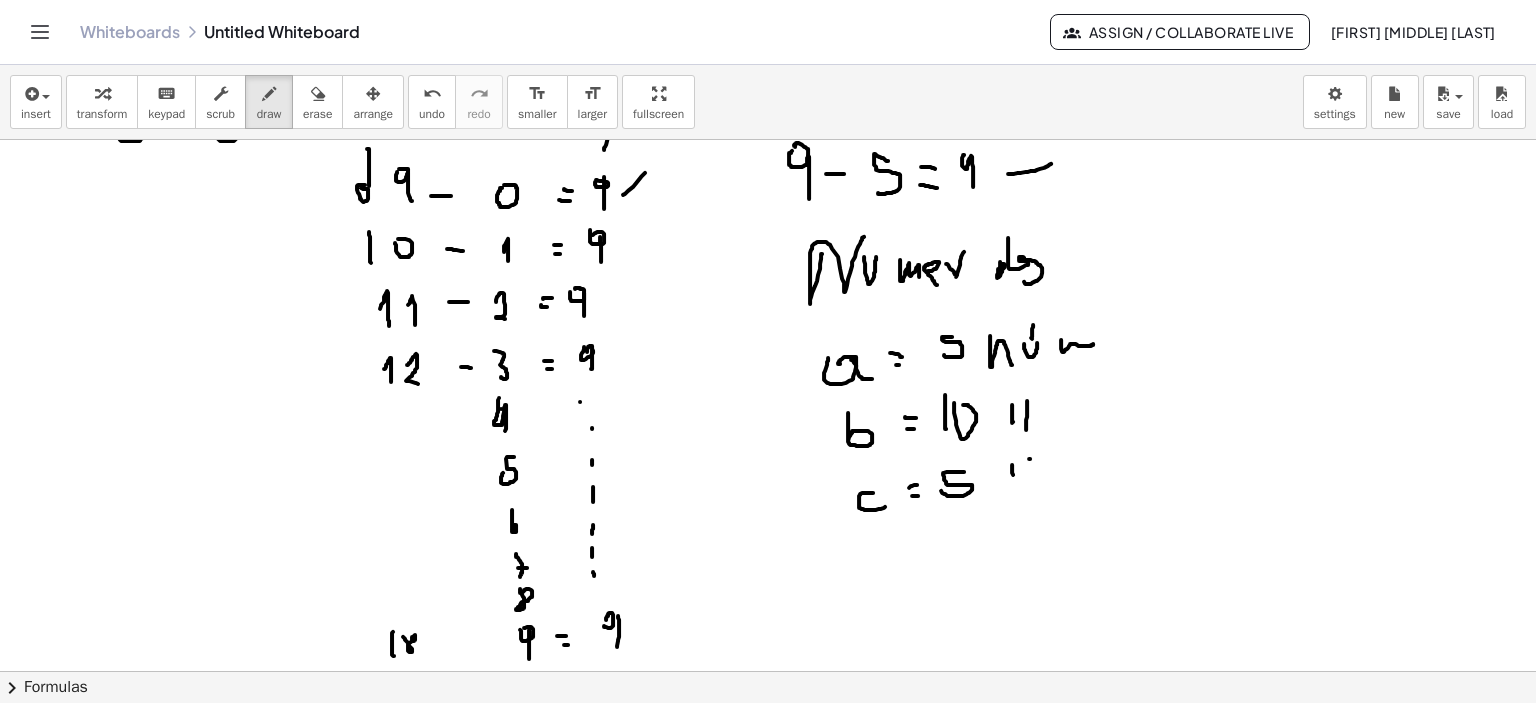 scroll, scrollTop: 700, scrollLeft: 0, axis: vertical 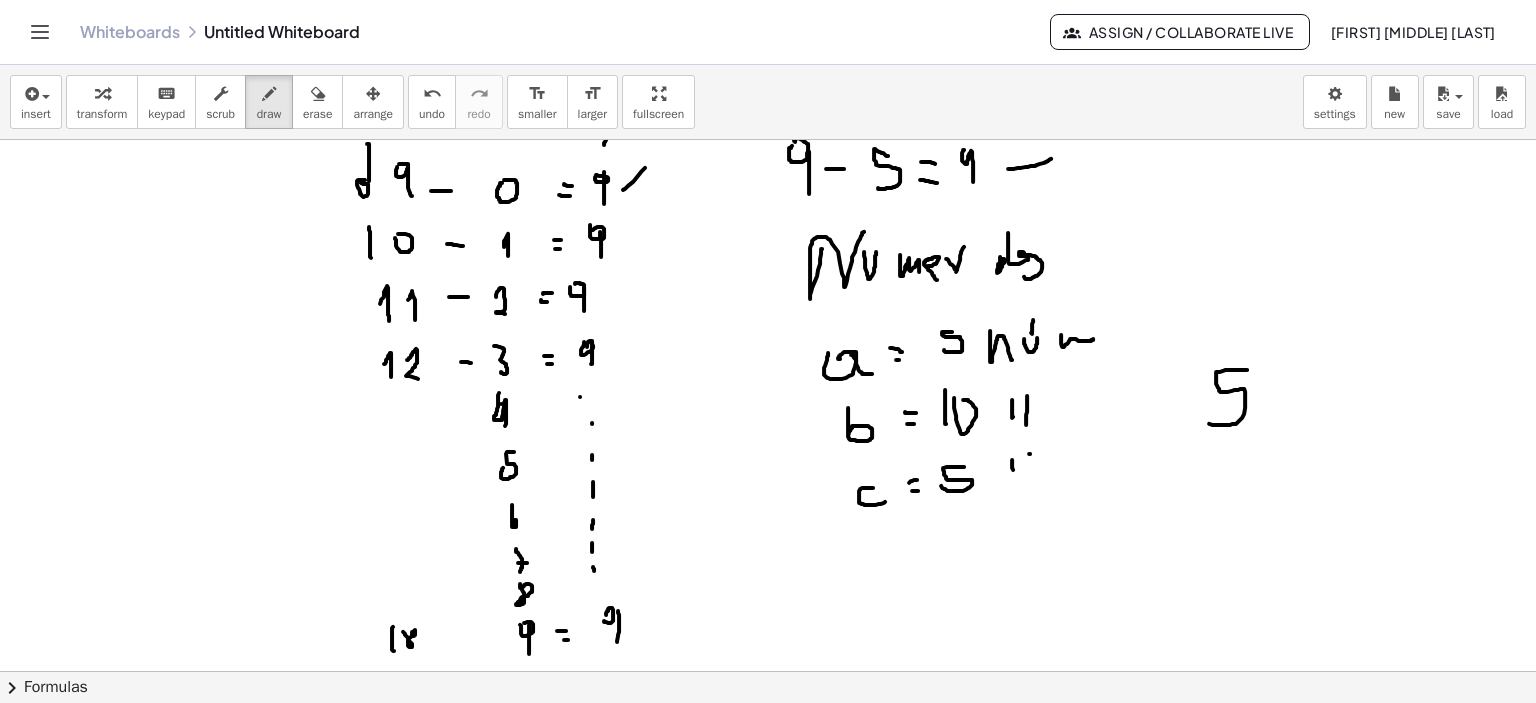 drag, startPoint x: 1247, startPoint y: 369, endPoint x: 1297, endPoint y: 386, distance: 52.810986 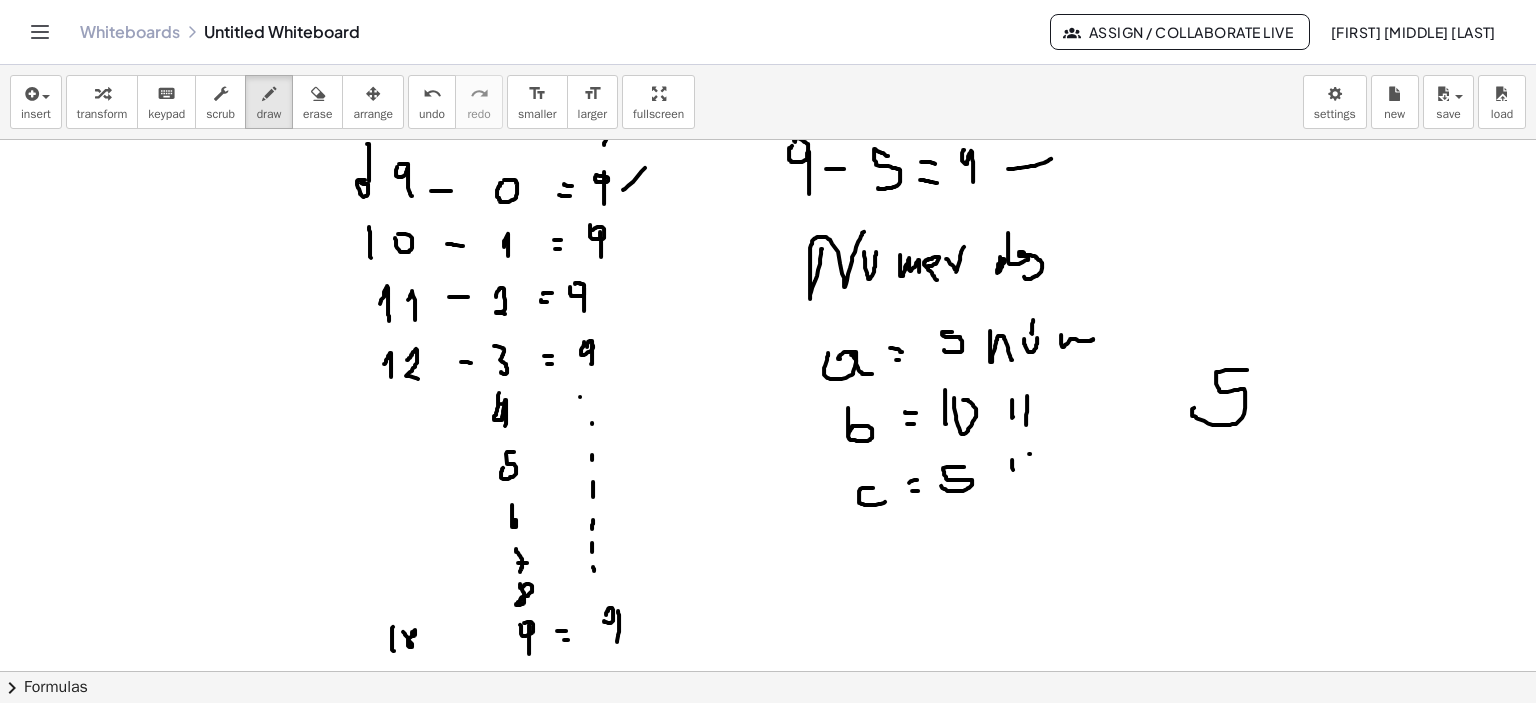 drag, startPoint x: 1320, startPoint y: 377, endPoint x: 1289, endPoint y: 407, distance: 43.13931 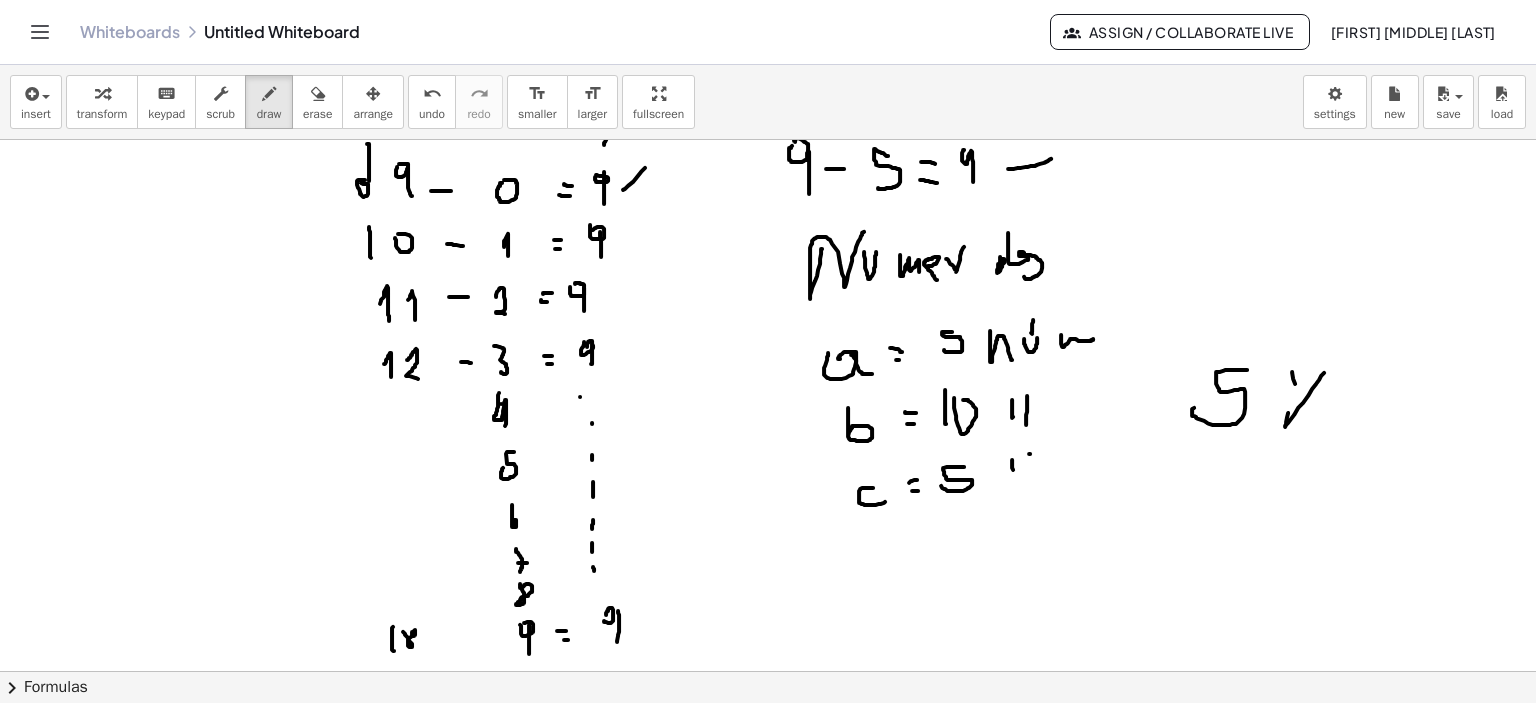 drag, startPoint x: 1295, startPoint y: 383, endPoint x: 1333, endPoint y: 391, distance: 38.832977 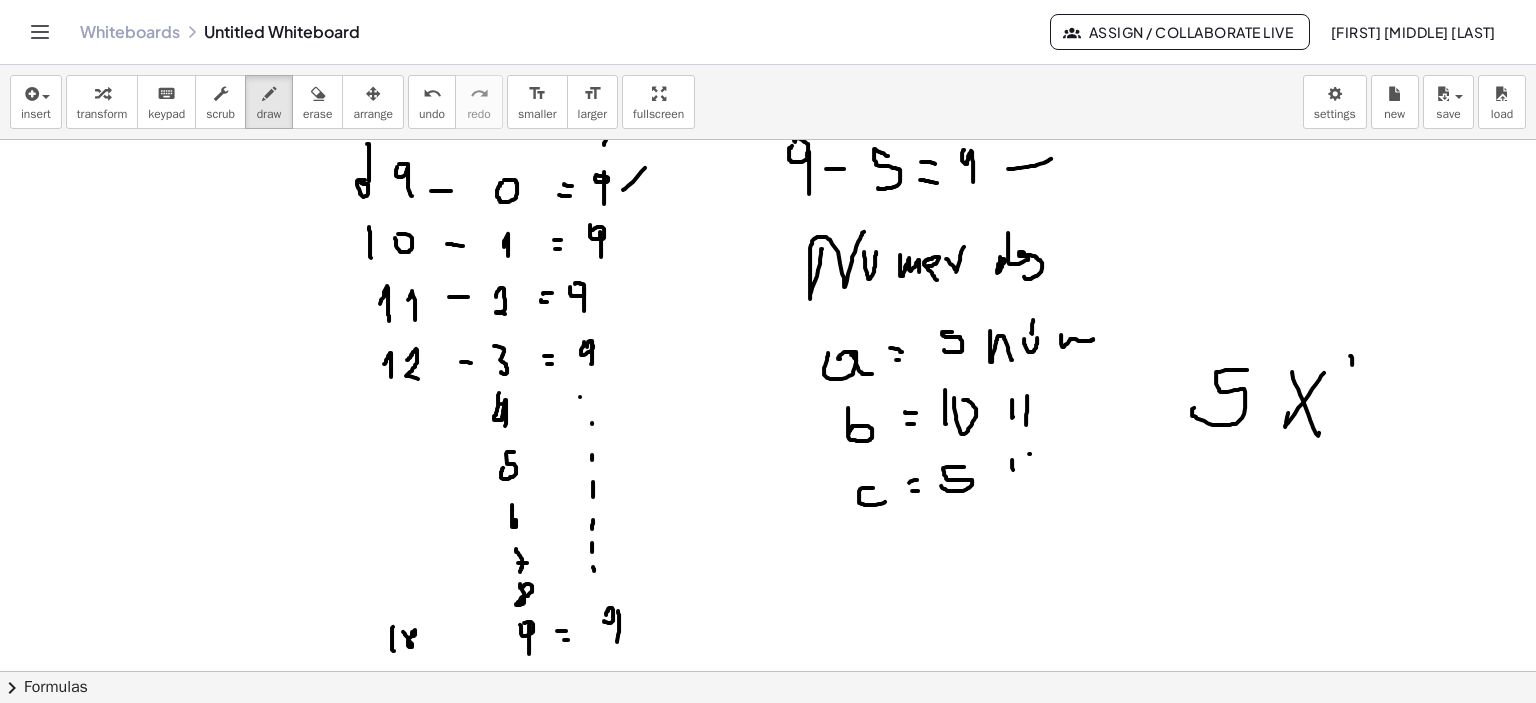 drag, startPoint x: 1350, startPoint y: 355, endPoint x: 1357, endPoint y: 406, distance: 51.47815 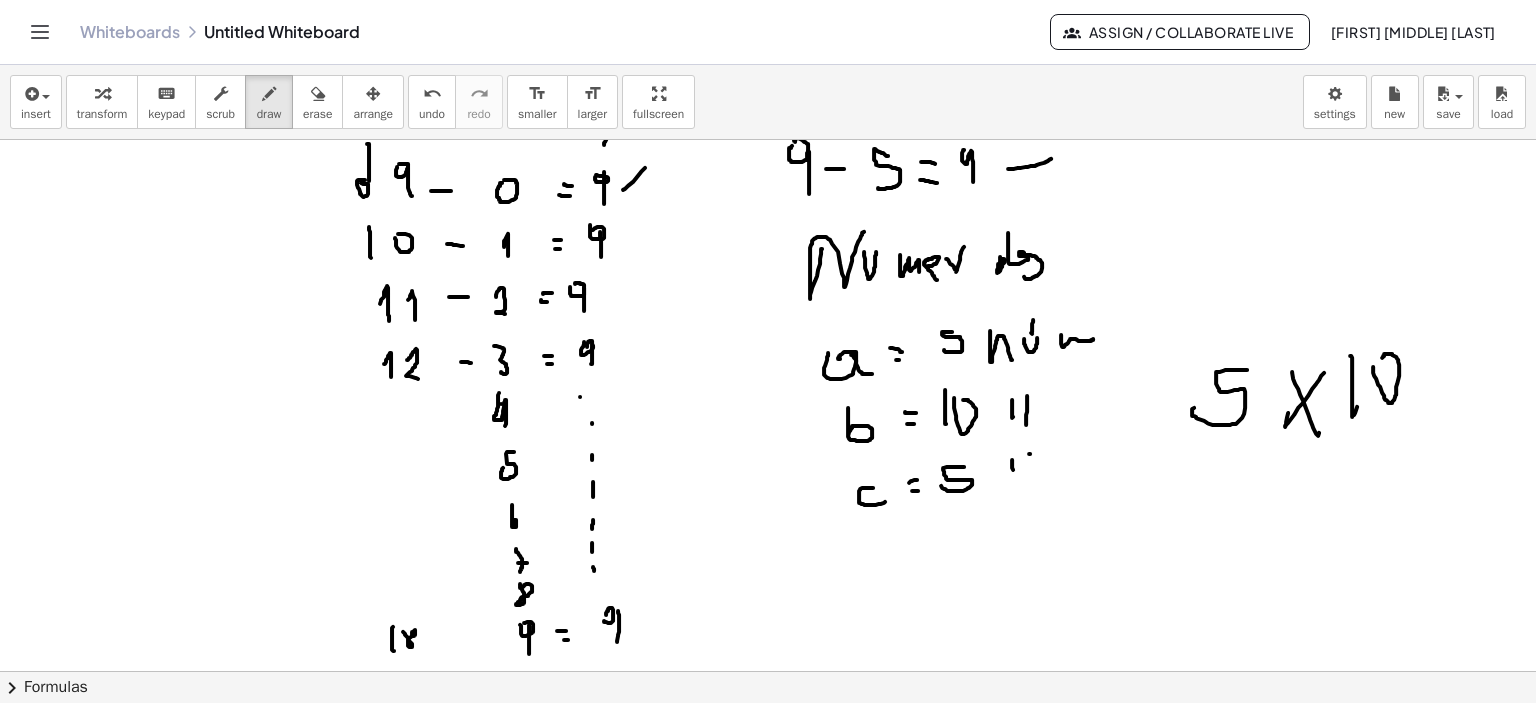 drag, startPoint x: 1373, startPoint y: 366, endPoint x: 1343, endPoint y: 384, distance: 34.98571 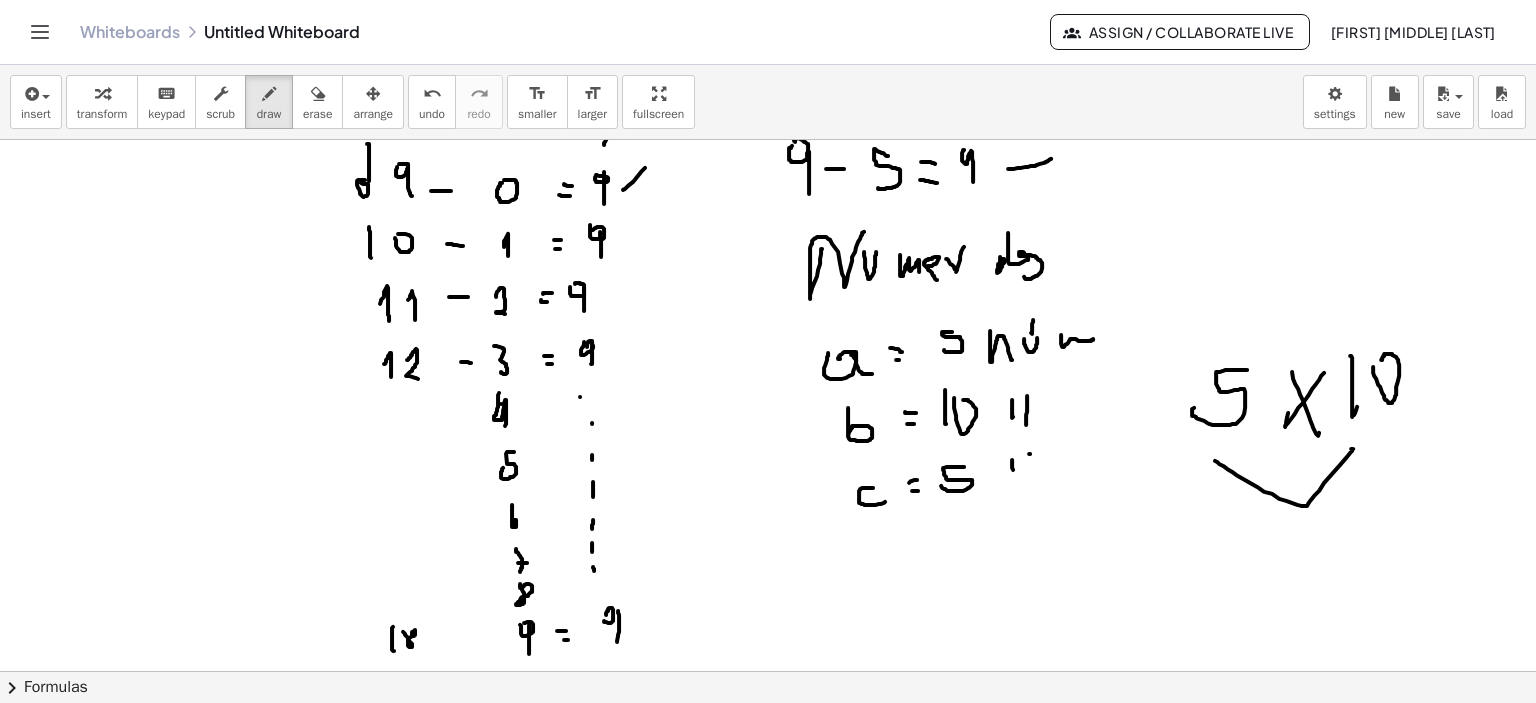 click at bounding box center [768, 238] 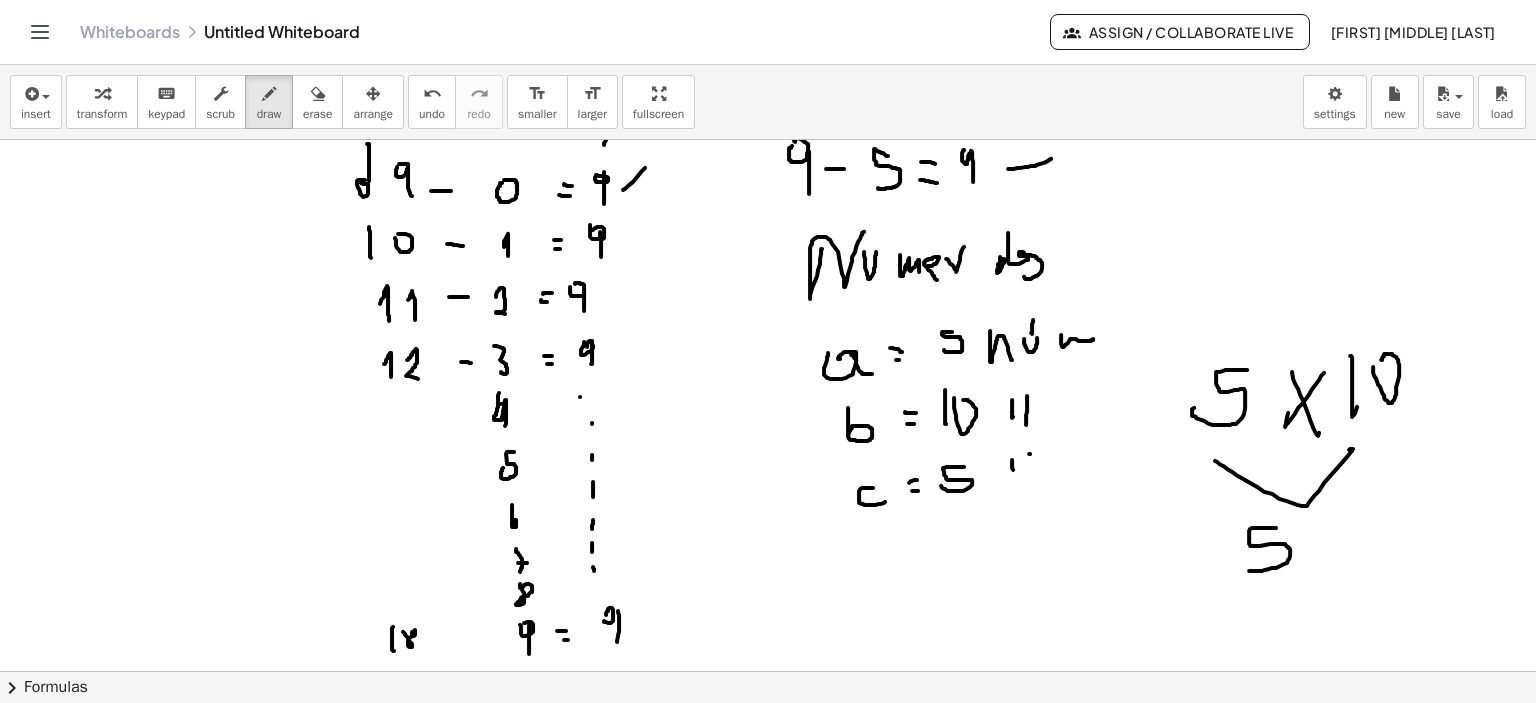 click at bounding box center [768, 238] 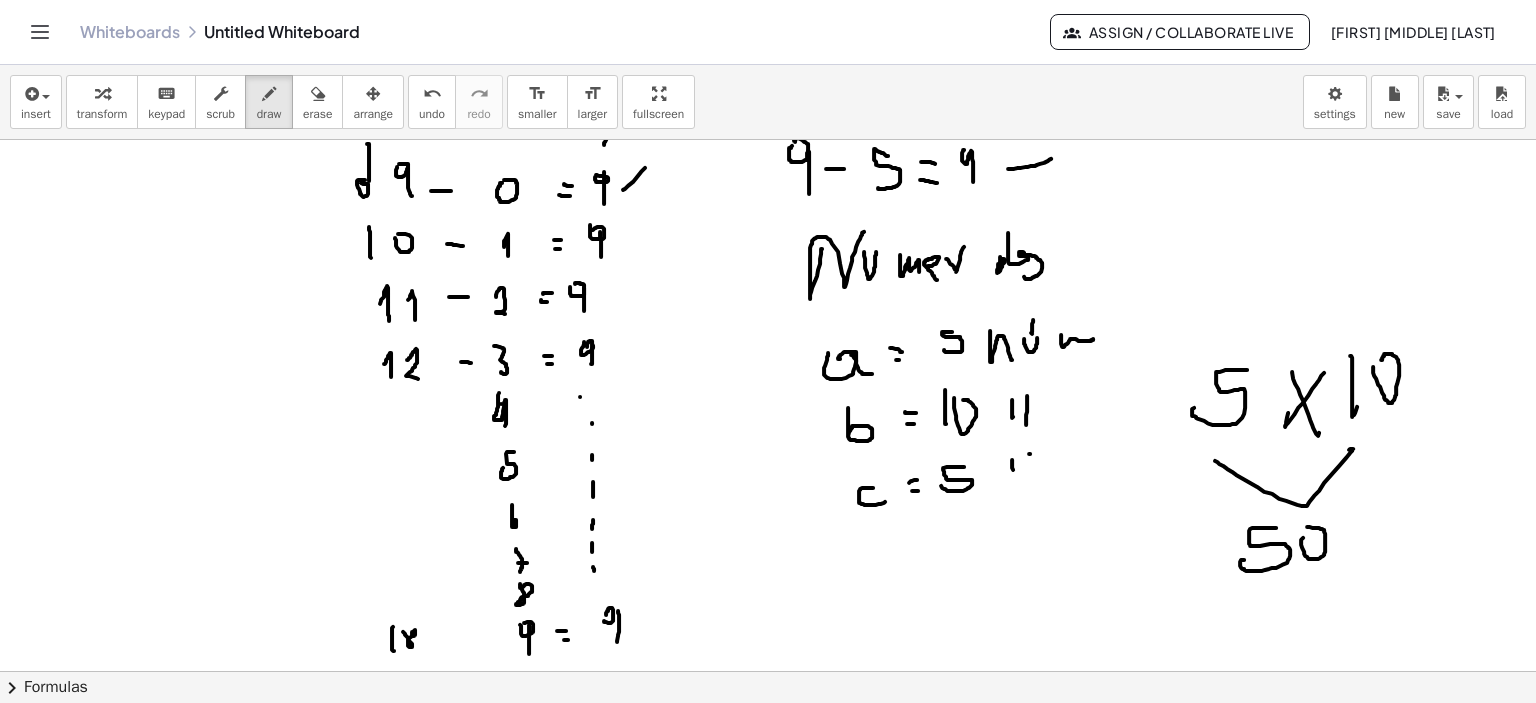 click at bounding box center [768, 238] 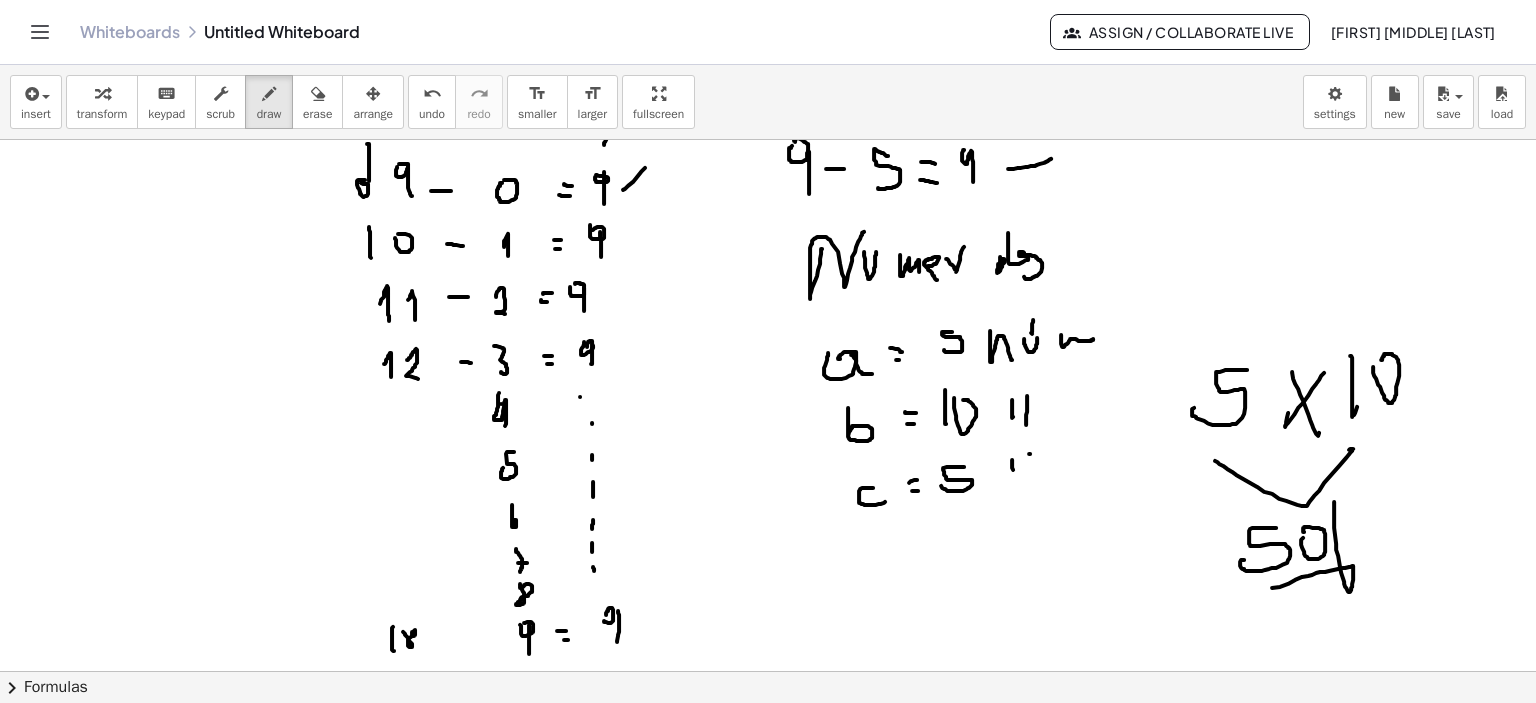 click at bounding box center [768, 238] 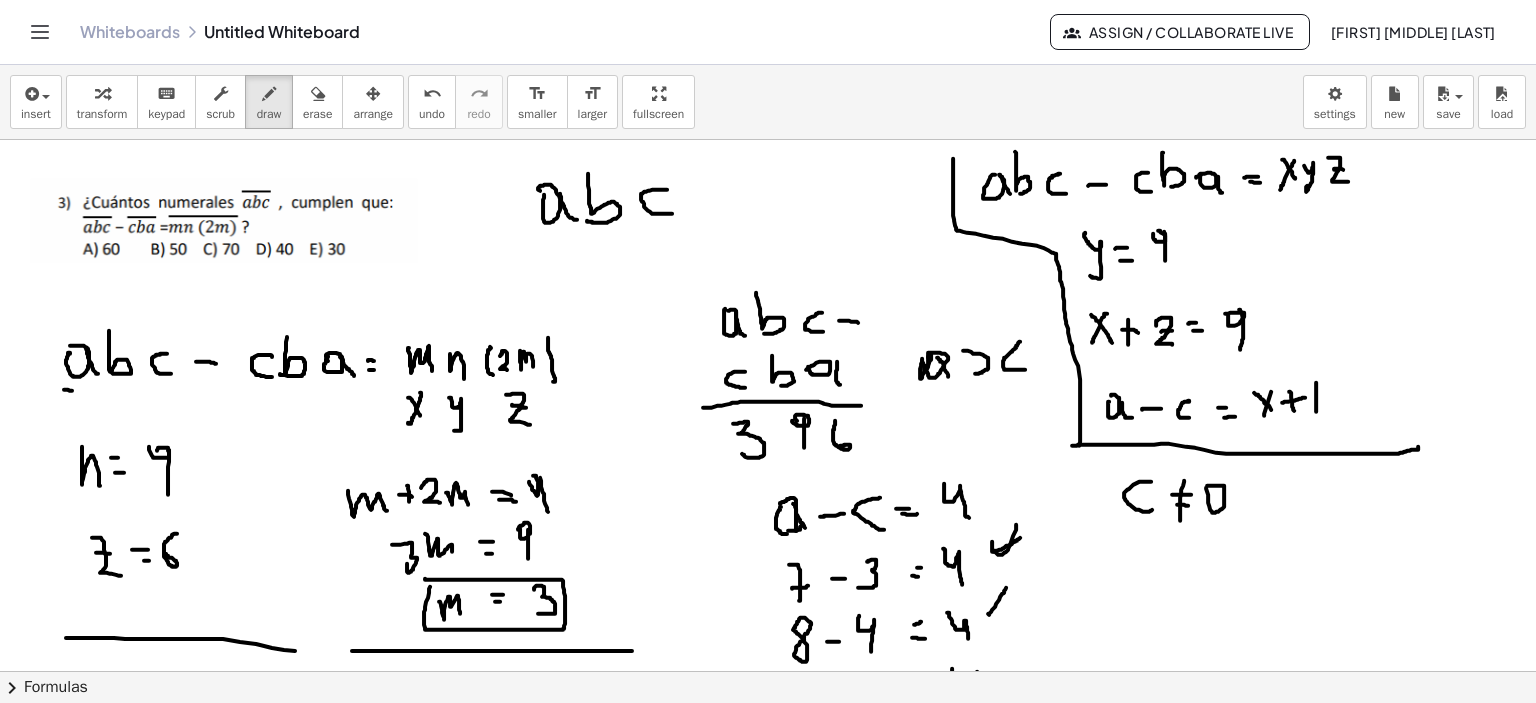 scroll, scrollTop: 0, scrollLeft: 0, axis: both 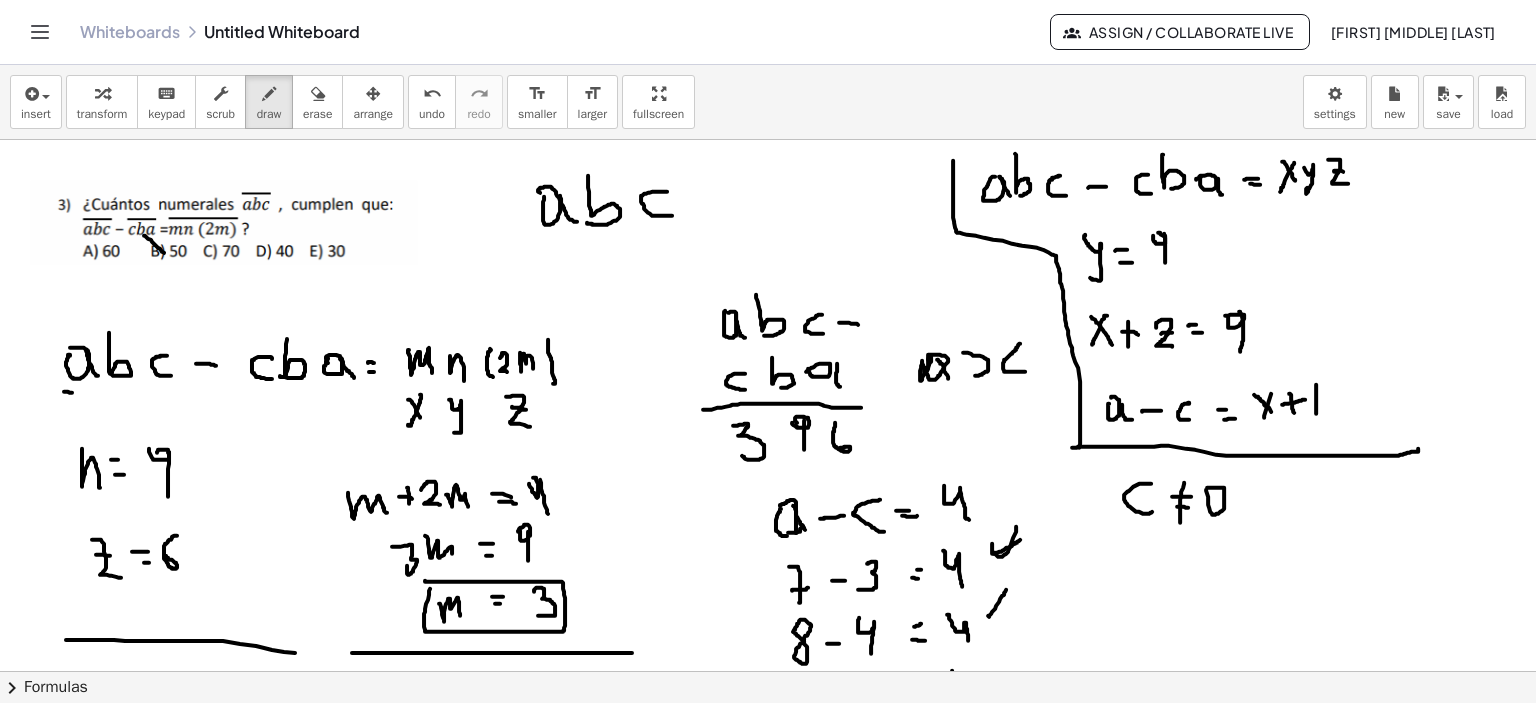 click at bounding box center [768, 938] 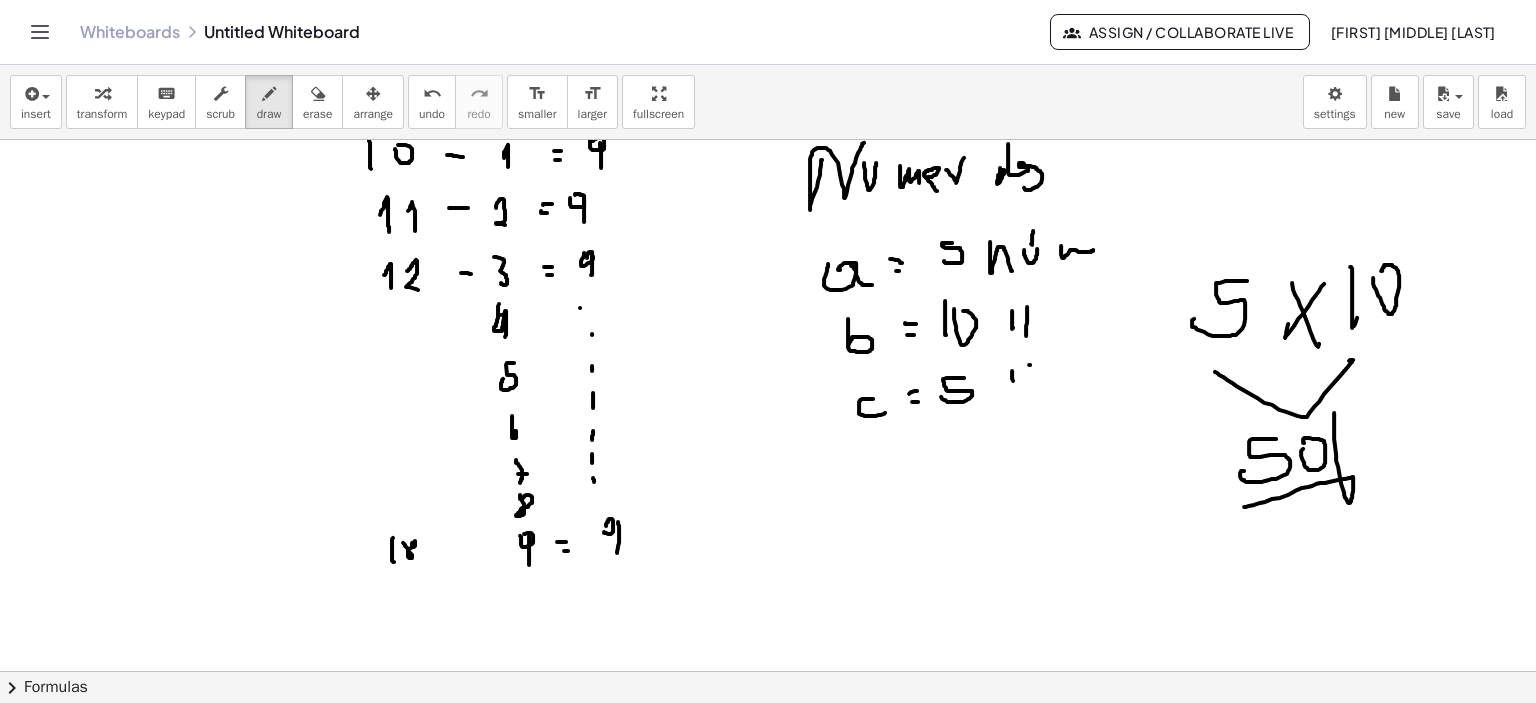 scroll, scrollTop: 1064, scrollLeft: 0, axis: vertical 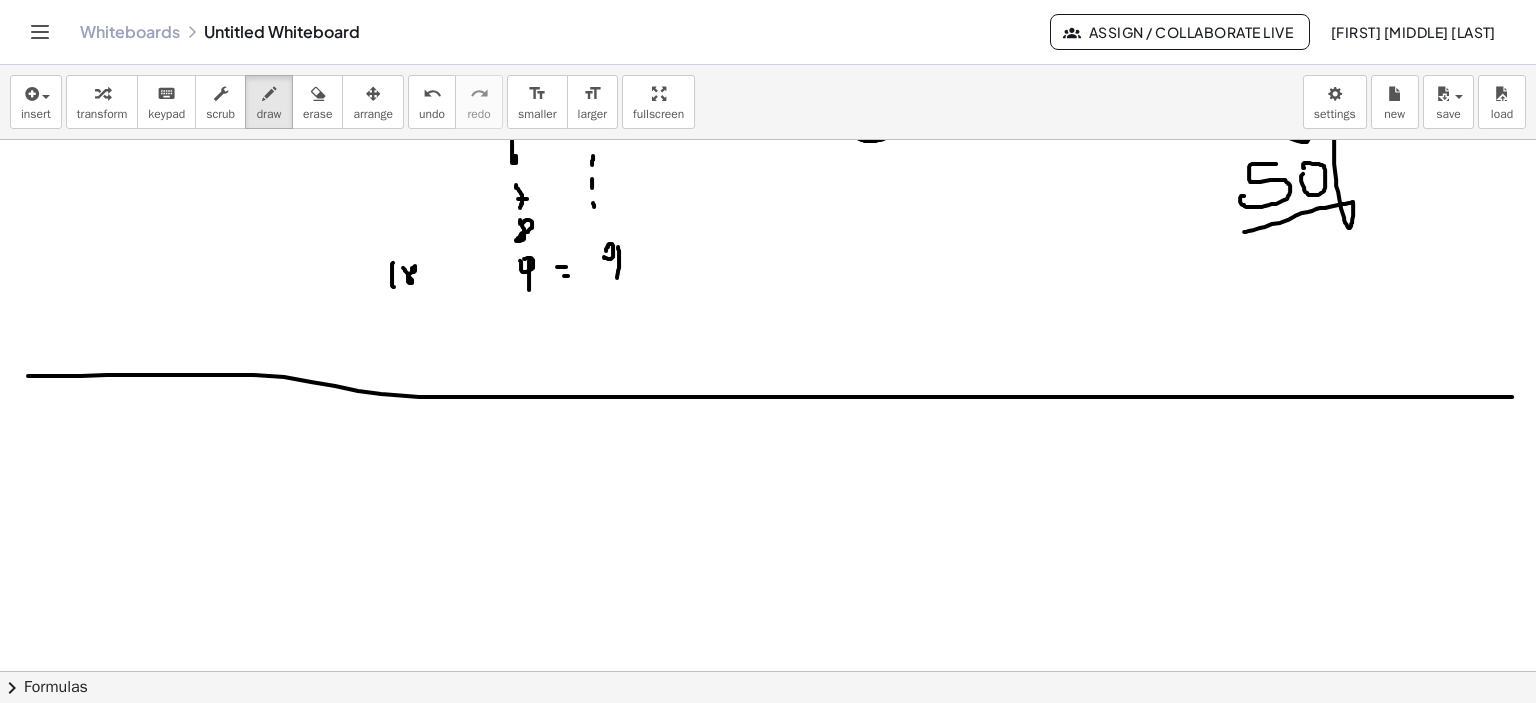 click on "- + ×" at bounding box center [768, 405] 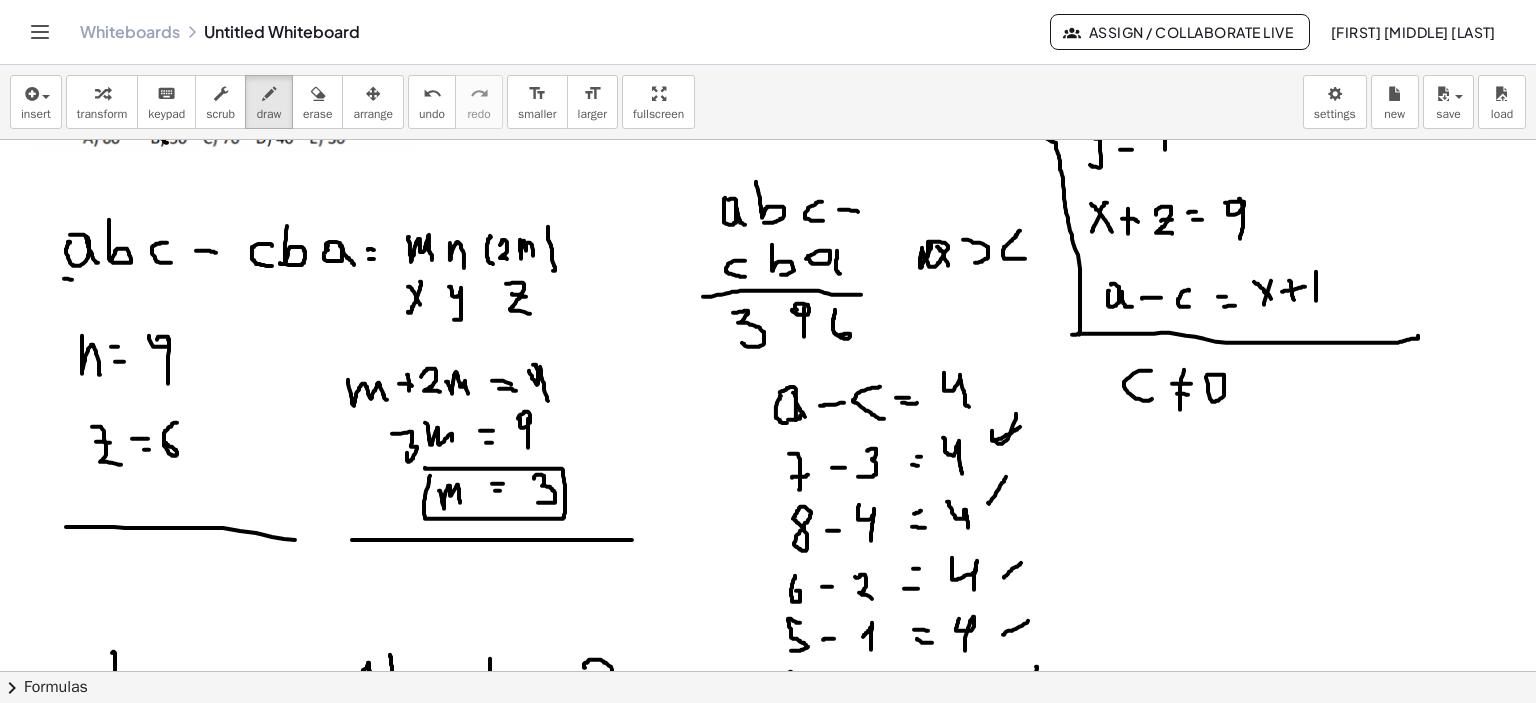 scroll, scrollTop: 0, scrollLeft: 0, axis: both 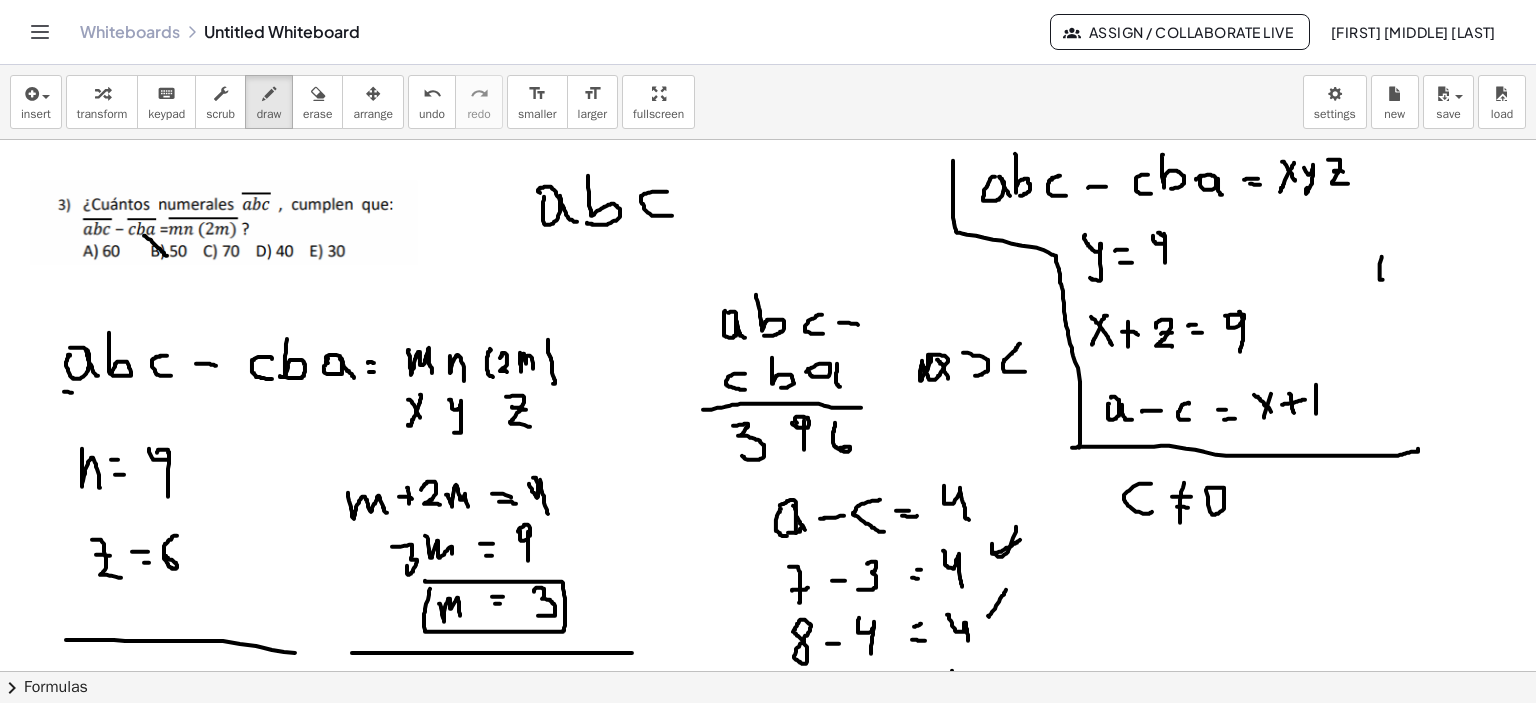 click at bounding box center [771, 1204] 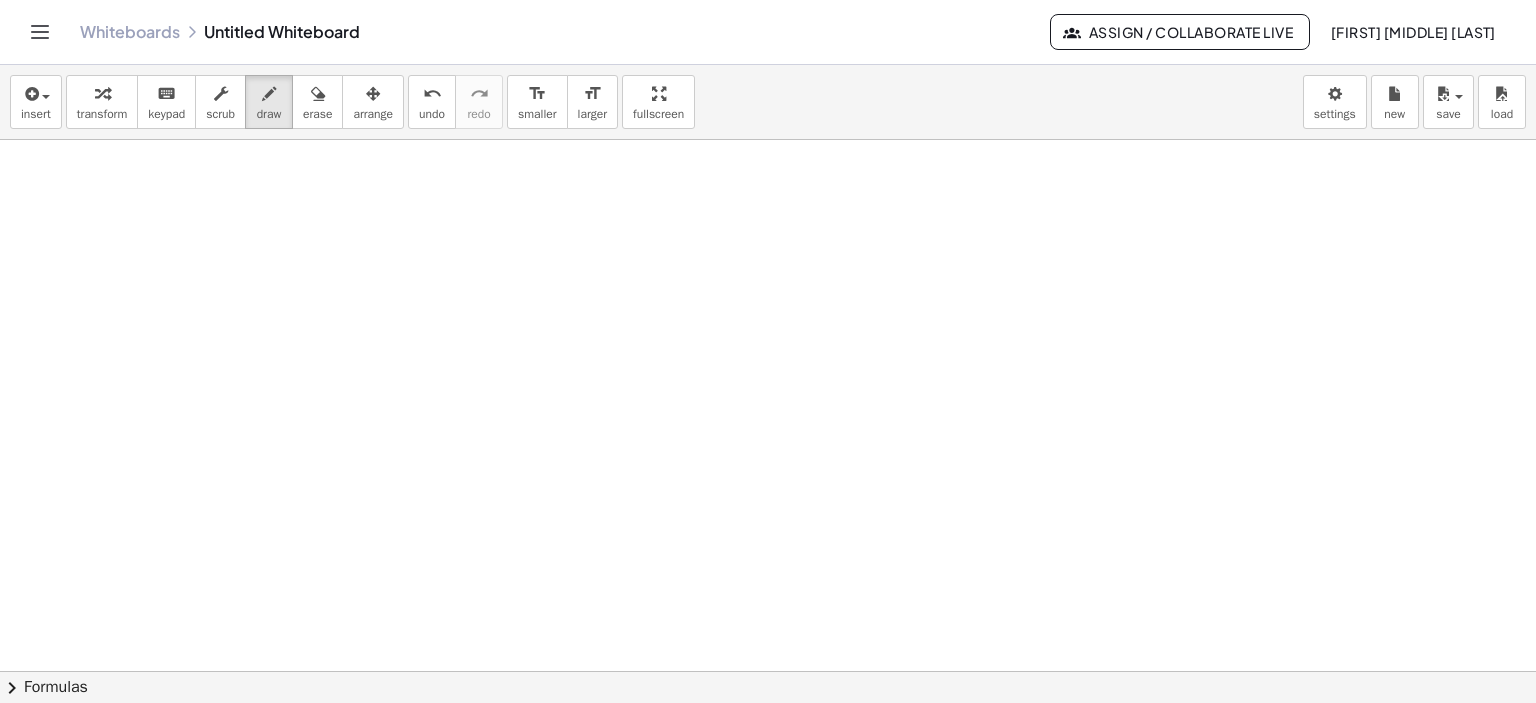 scroll, scrollTop: 1400, scrollLeft: 0, axis: vertical 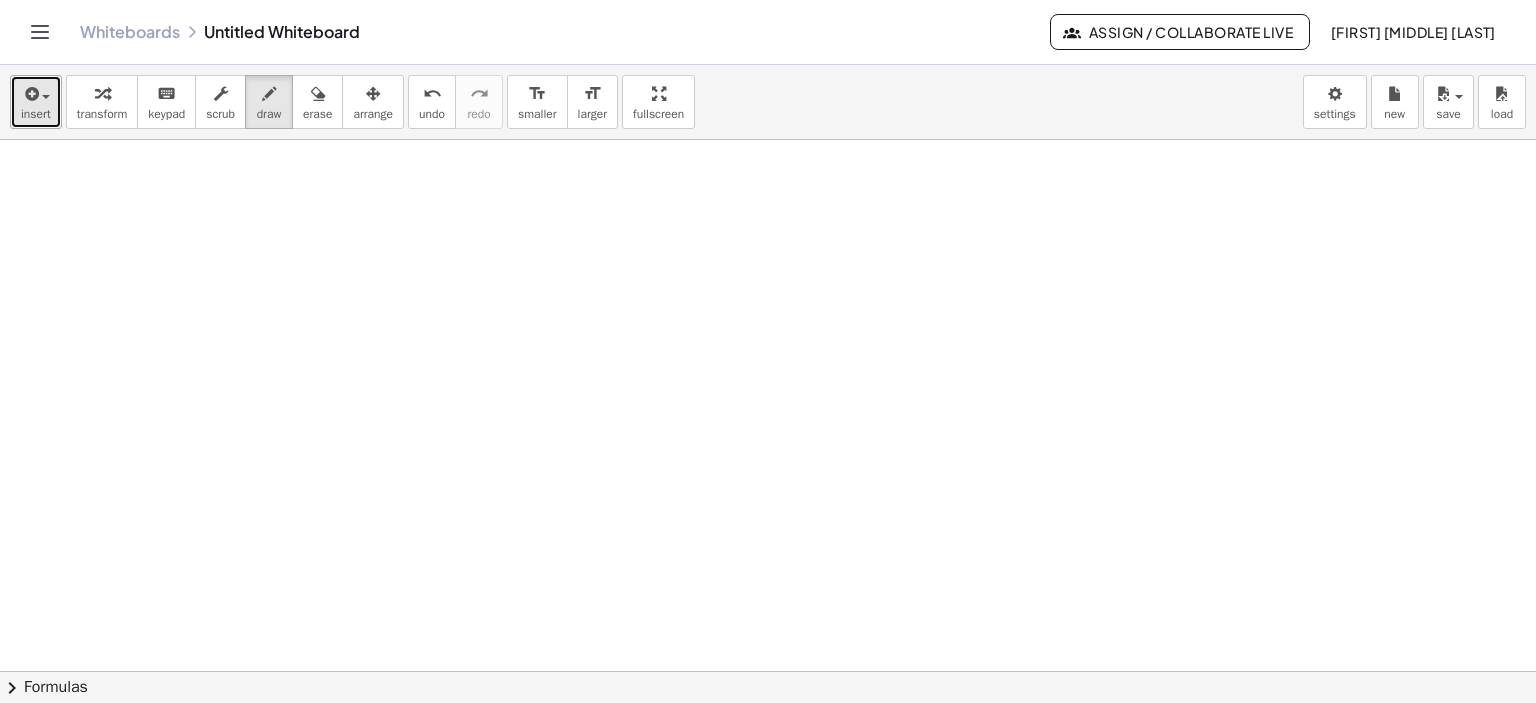 click at bounding box center (36, 93) 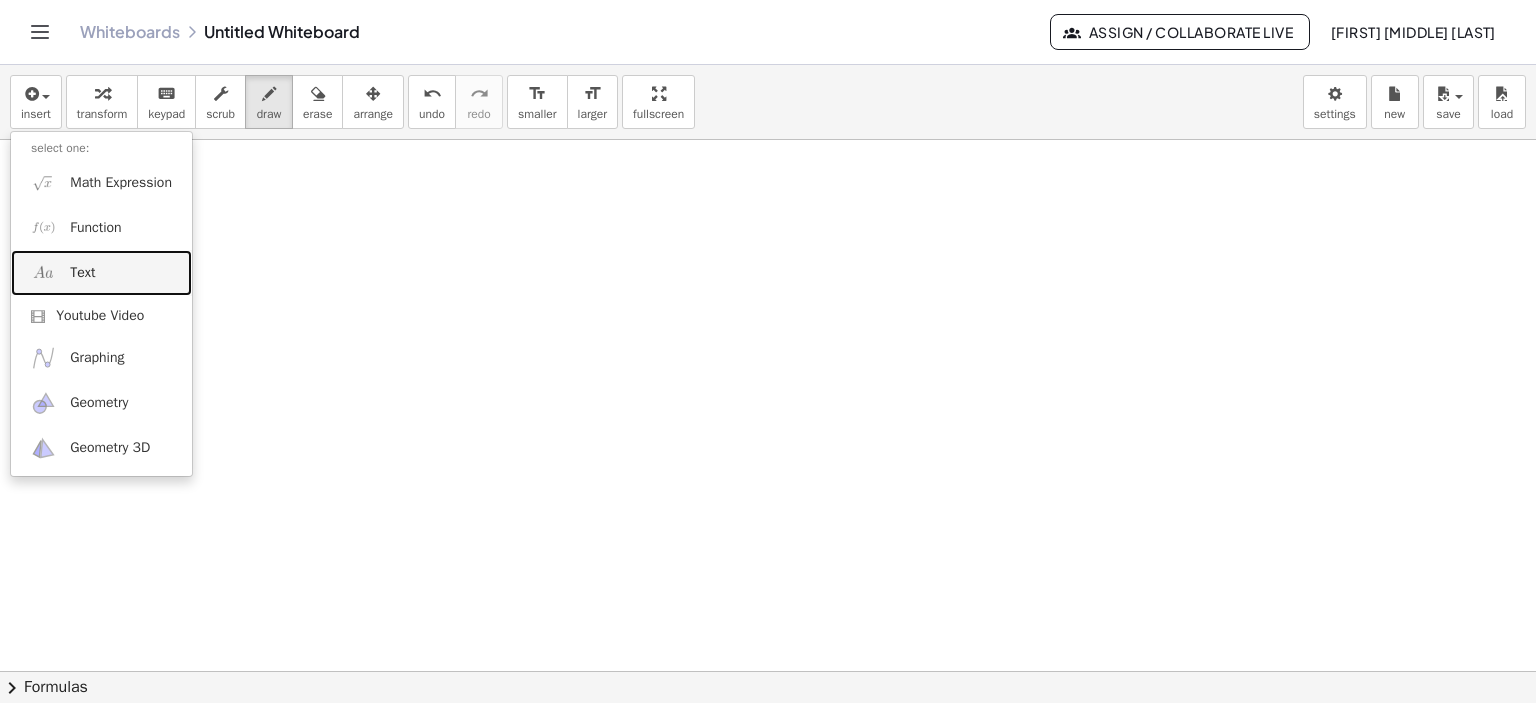 click on "Text" at bounding box center [82, 273] 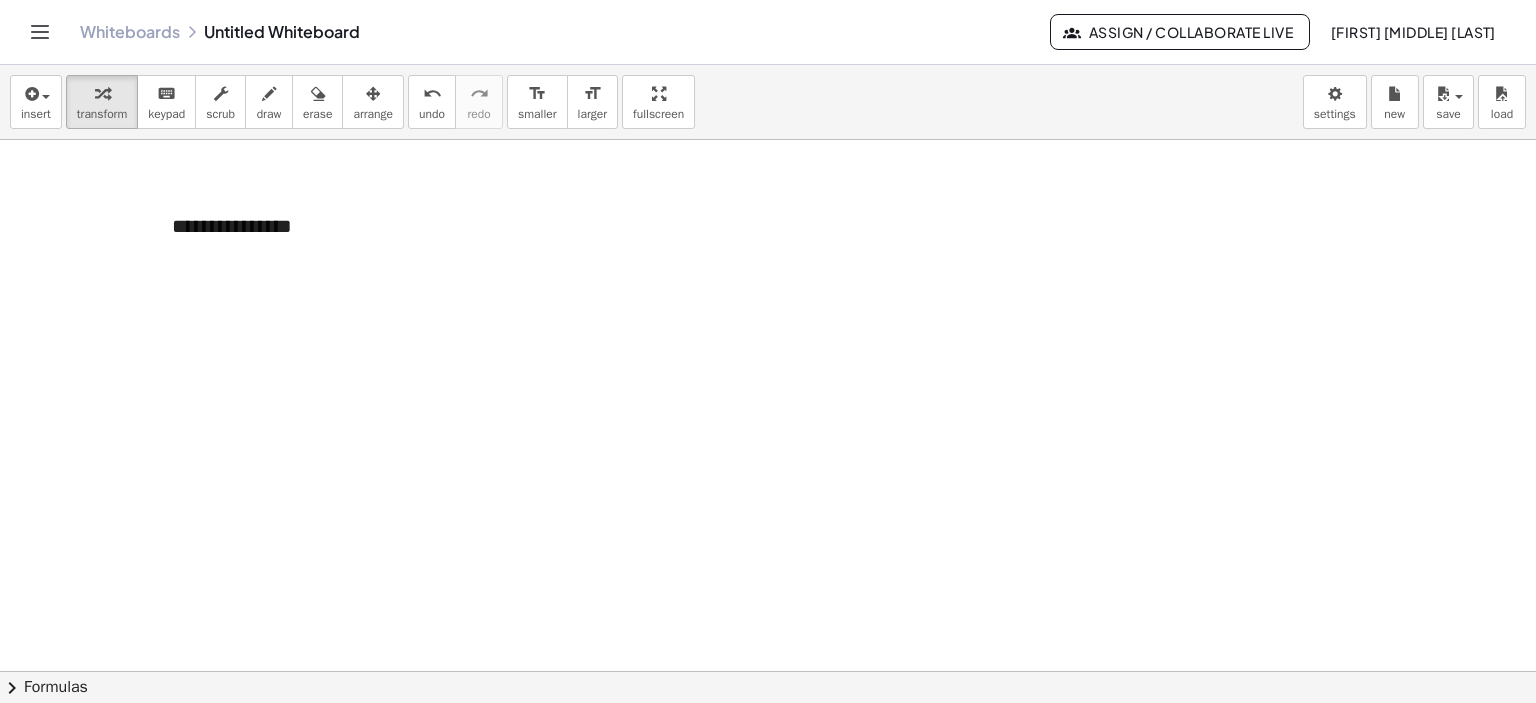 type 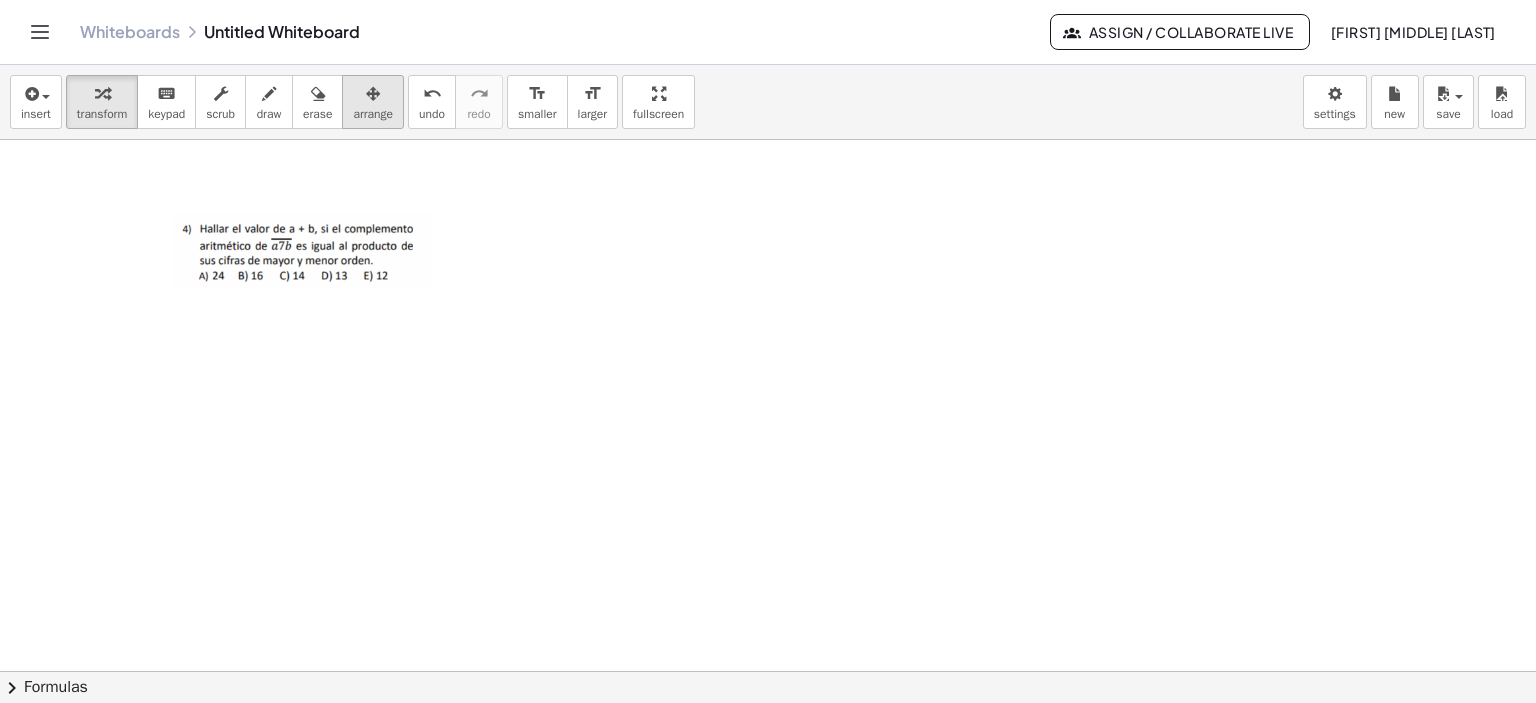 click at bounding box center (373, 93) 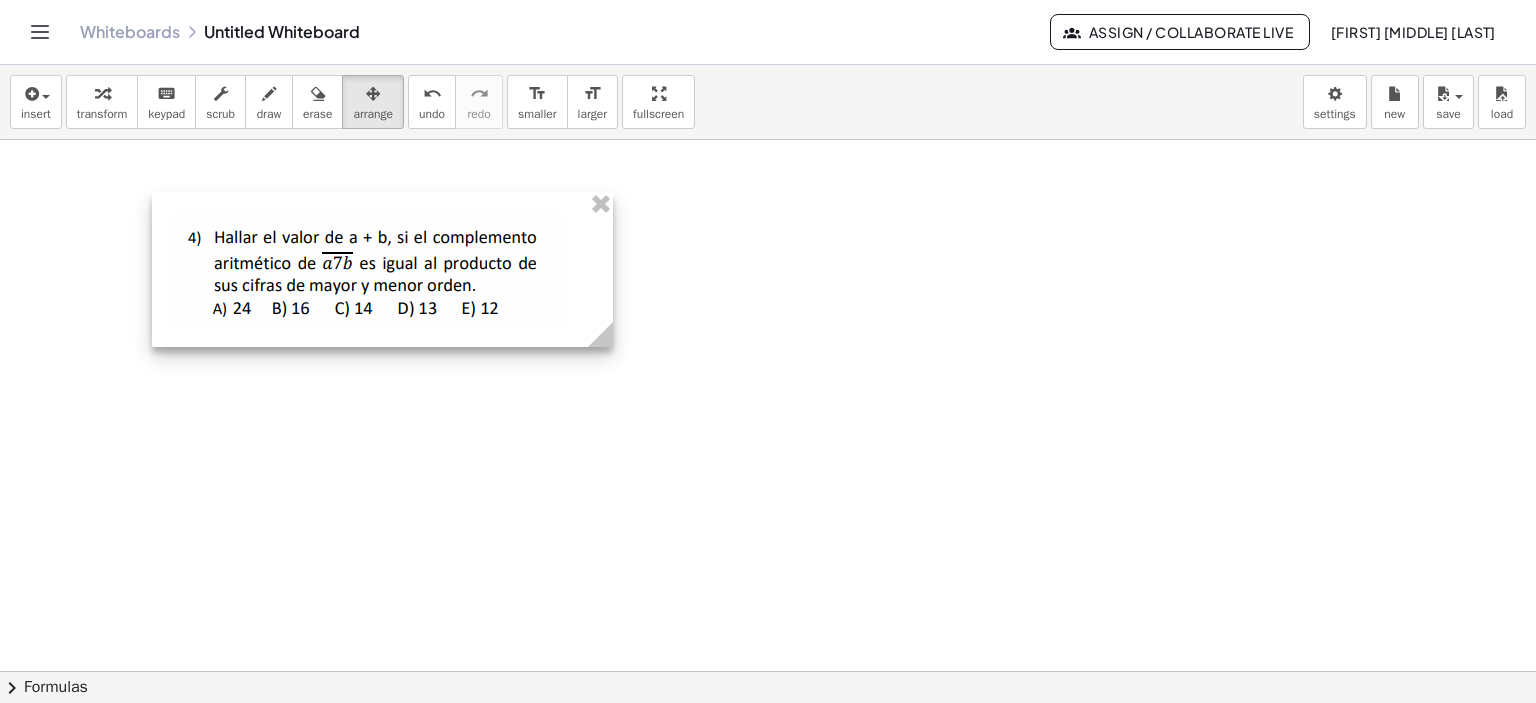 drag, startPoint x: 451, startPoint y: 299, endPoint x: 520, endPoint y: 289, distance: 69.72087 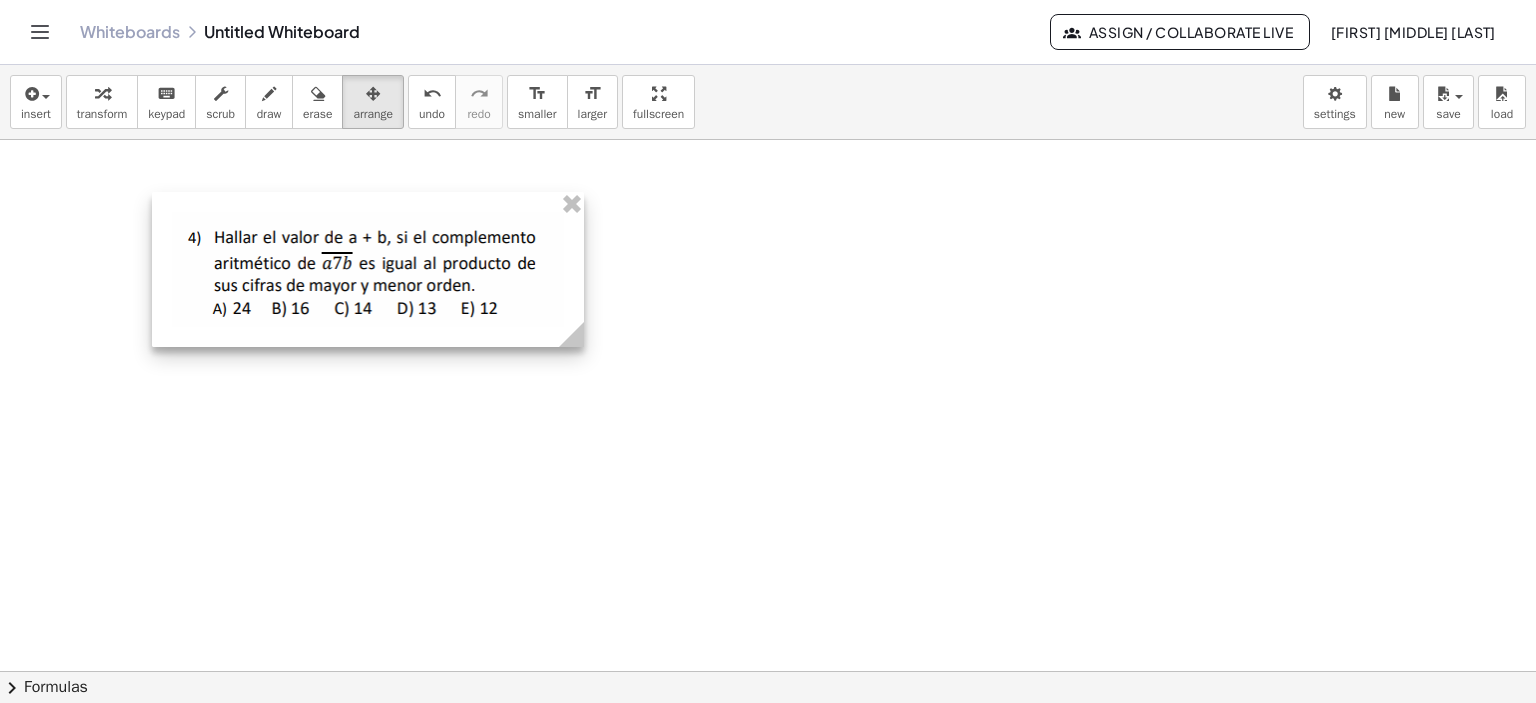 drag, startPoint x: 603, startPoint y: 337, endPoint x: 583, endPoint y: 339, distance: 20.09975 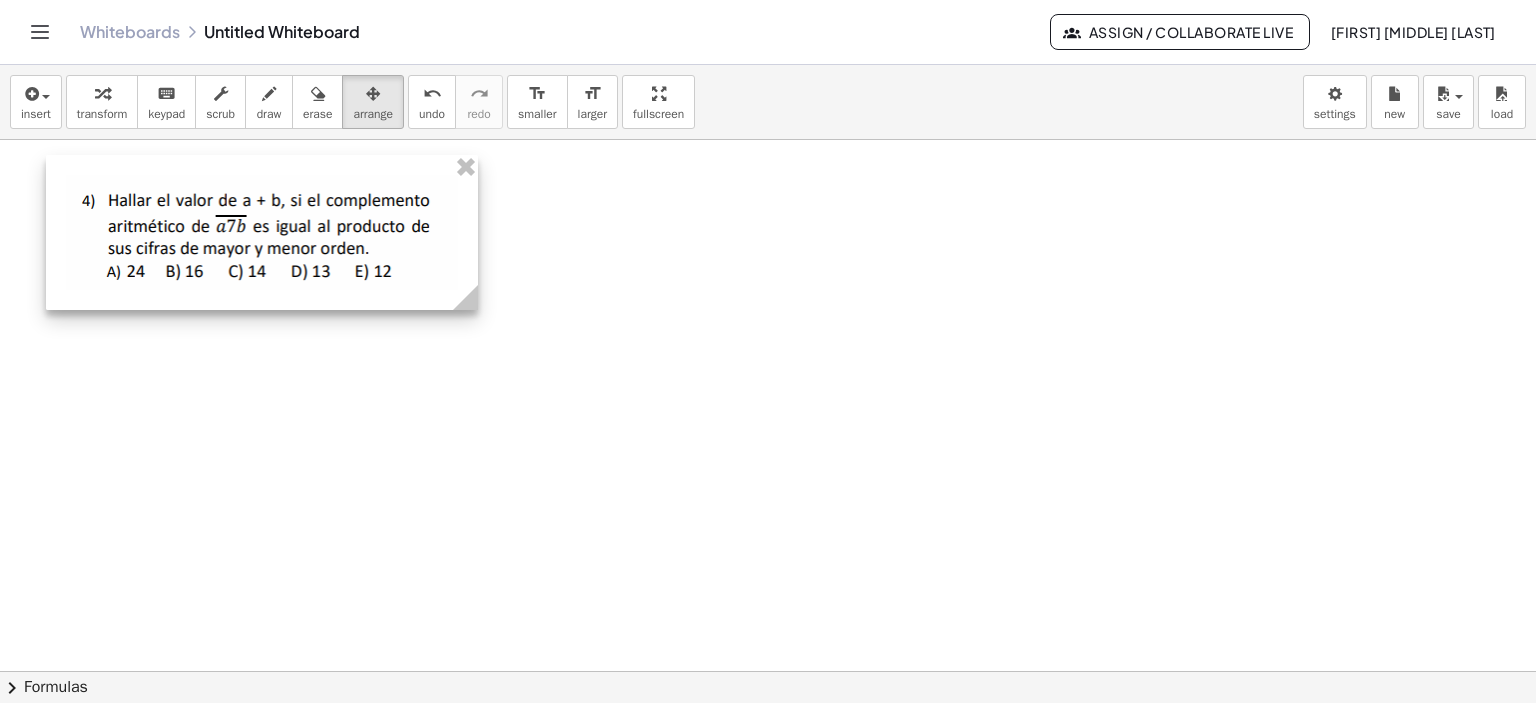 drag, startPoint x: 424, startPoint y: 321, endPoint x: 332, endPoint y: 285, distance: 98.79271 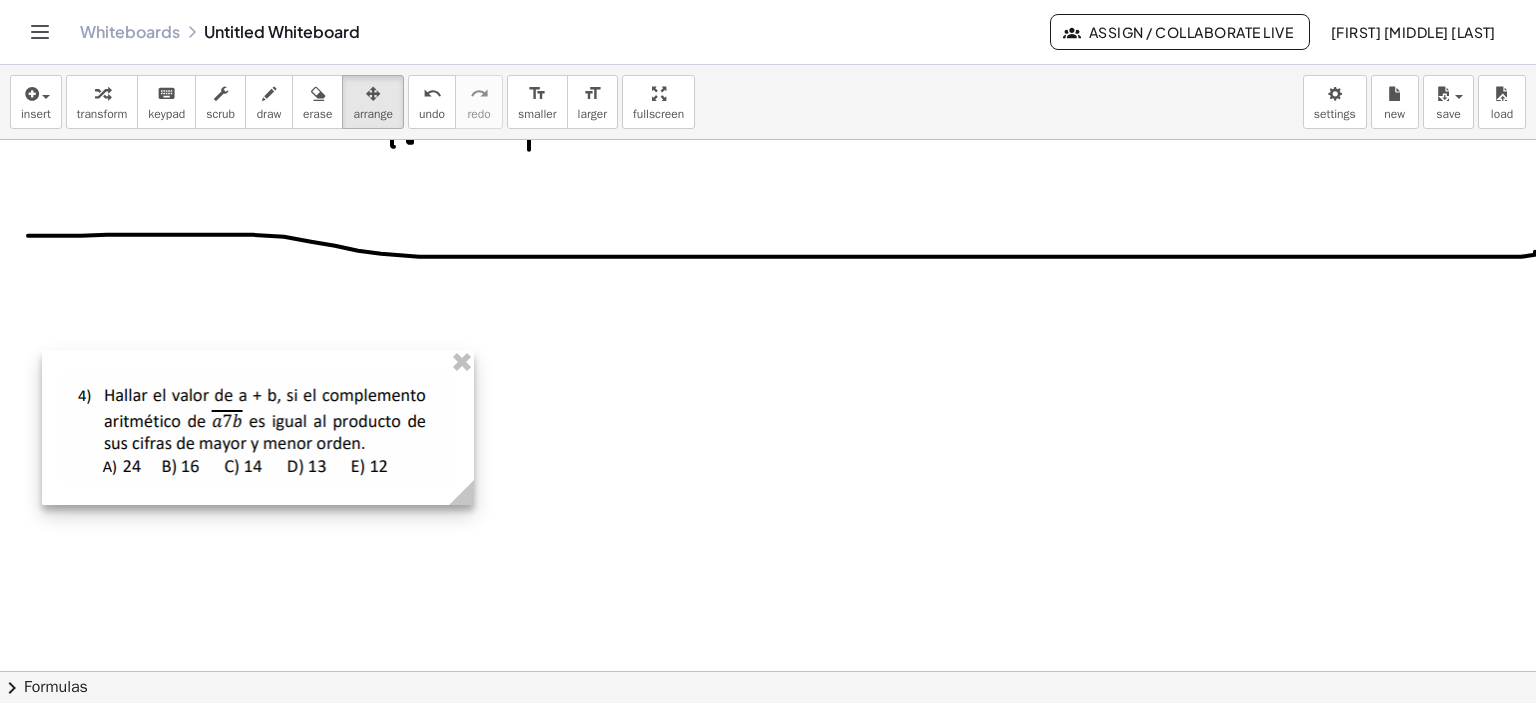scroll, scrollTop: 1300, scrollLeft: 0, axis: vertical 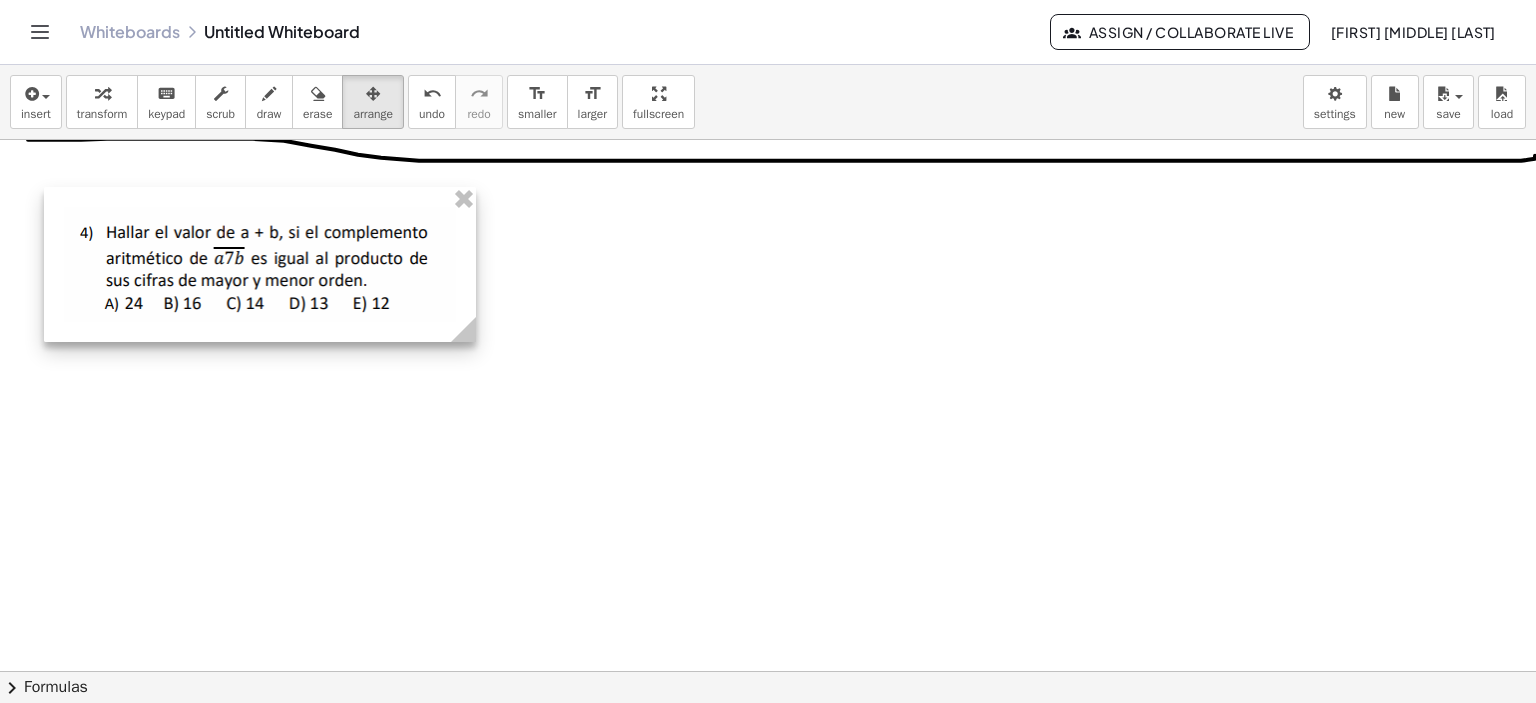 drag, startPoint x: 212, startPoint y: 352, endPoint x: 214, endPoint y: 283, distance: 69.02898 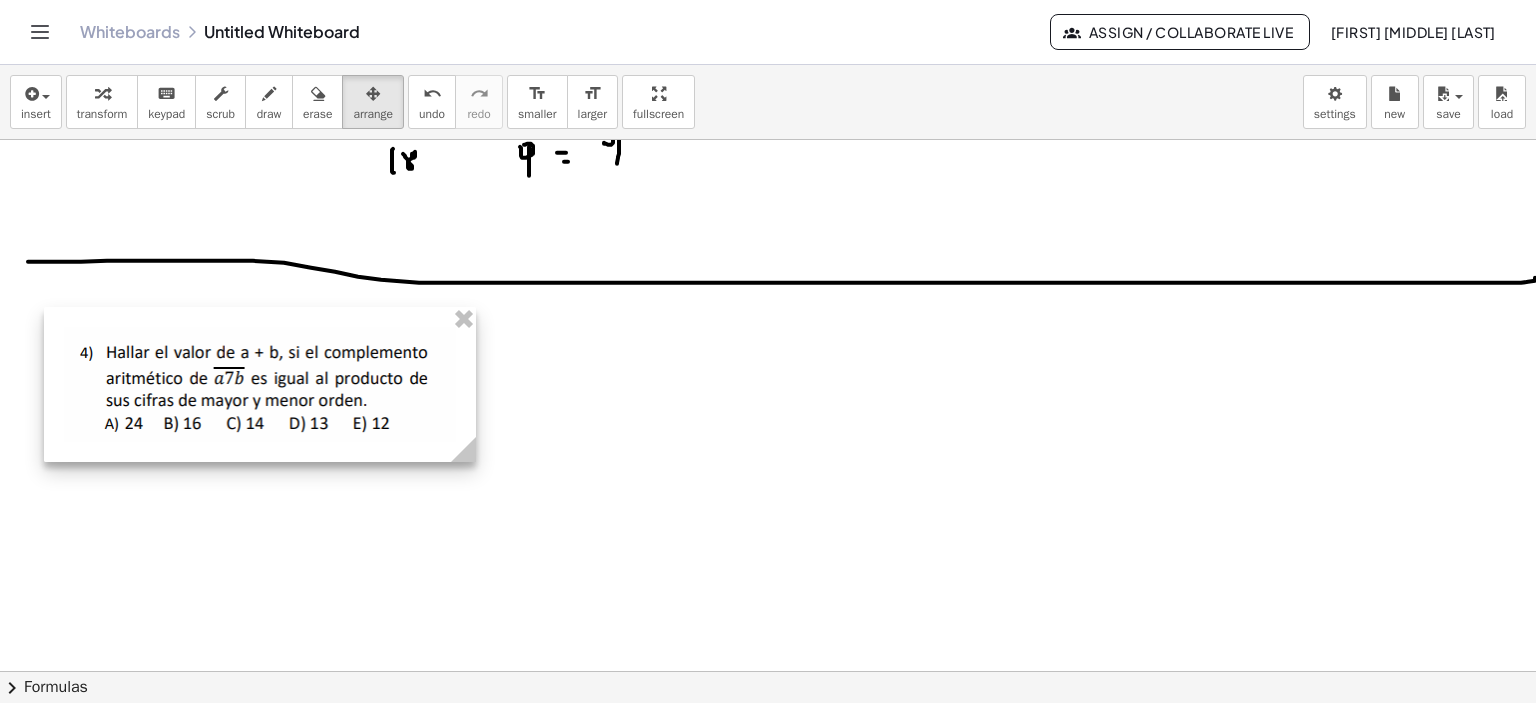 scroll, scrollTop: 1000, scrollLeft: 0, axis: vertical 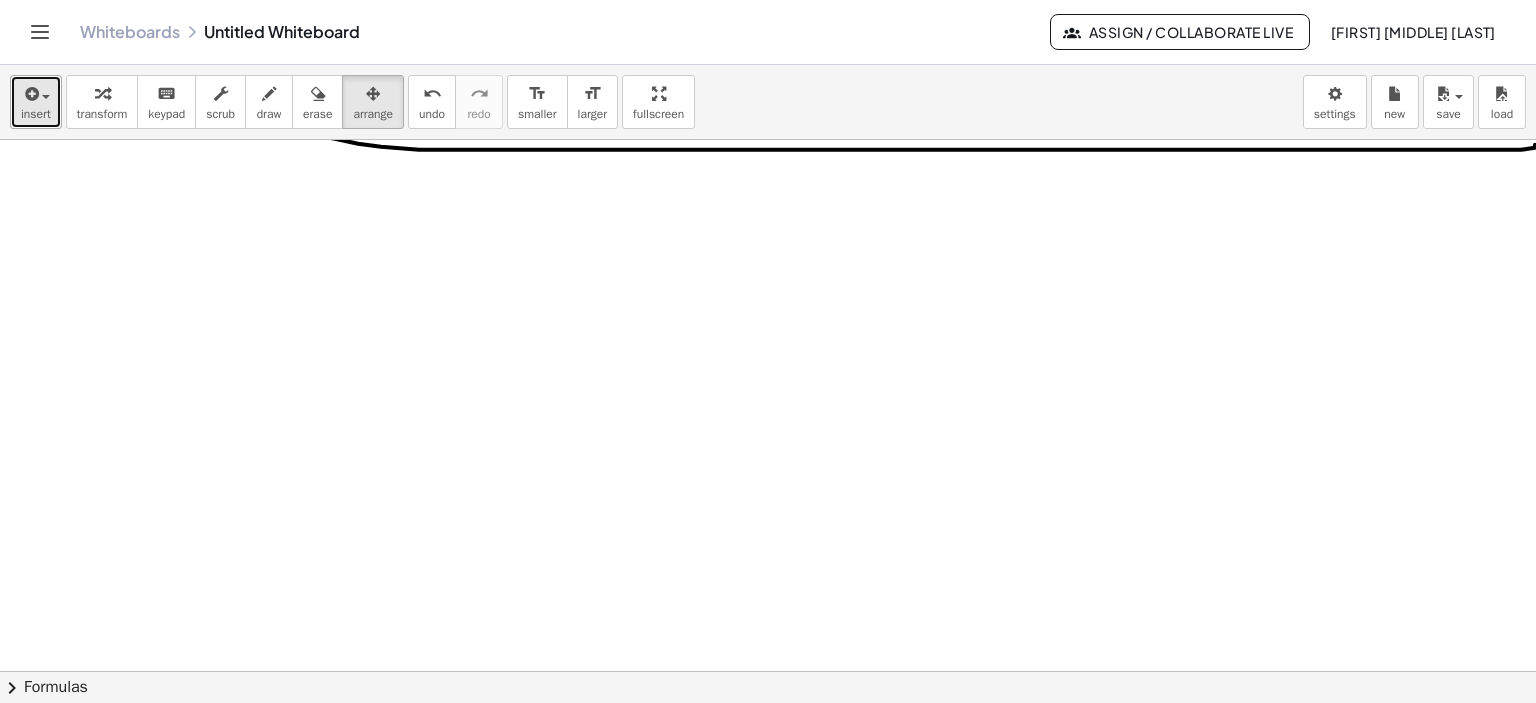 click at bounding box center [30, 94] 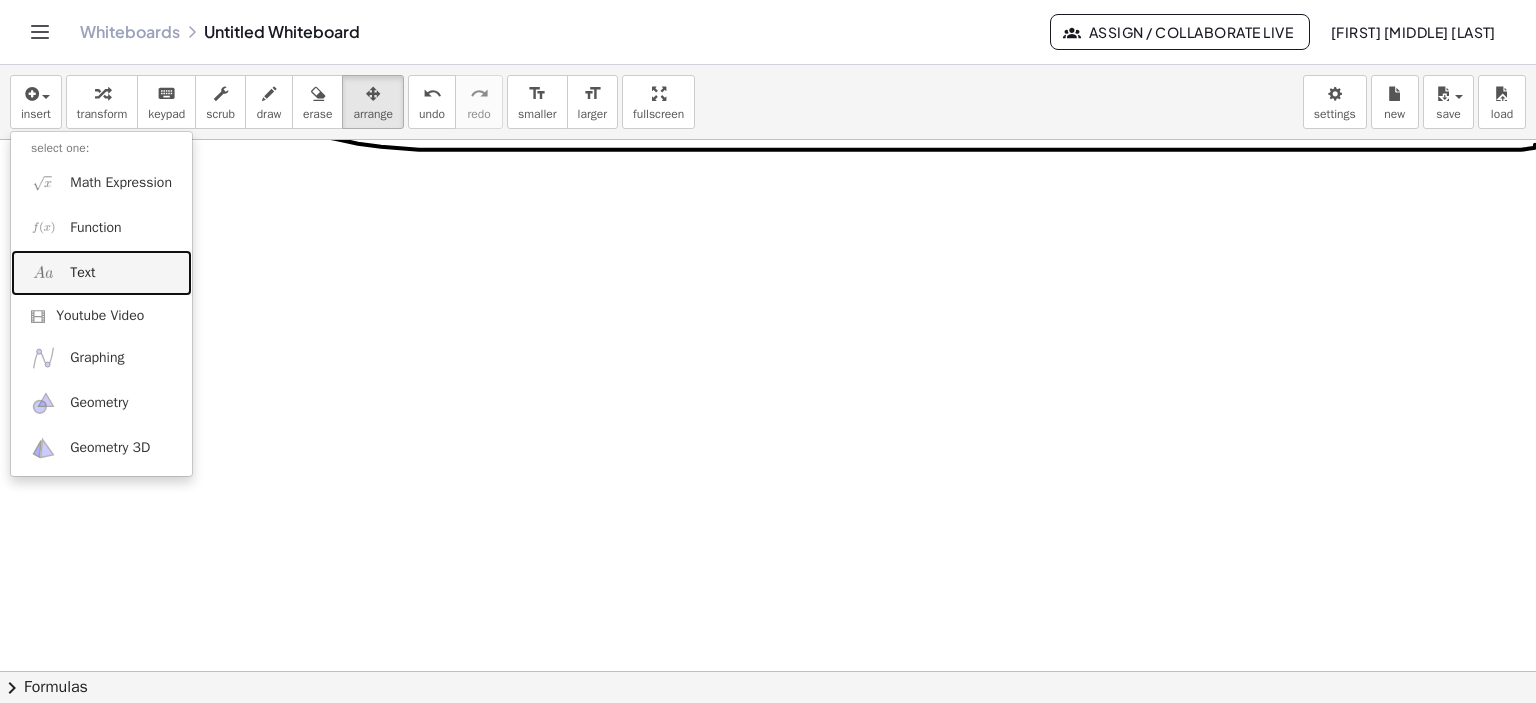 click on "Text" at bounding box center (82, 273) 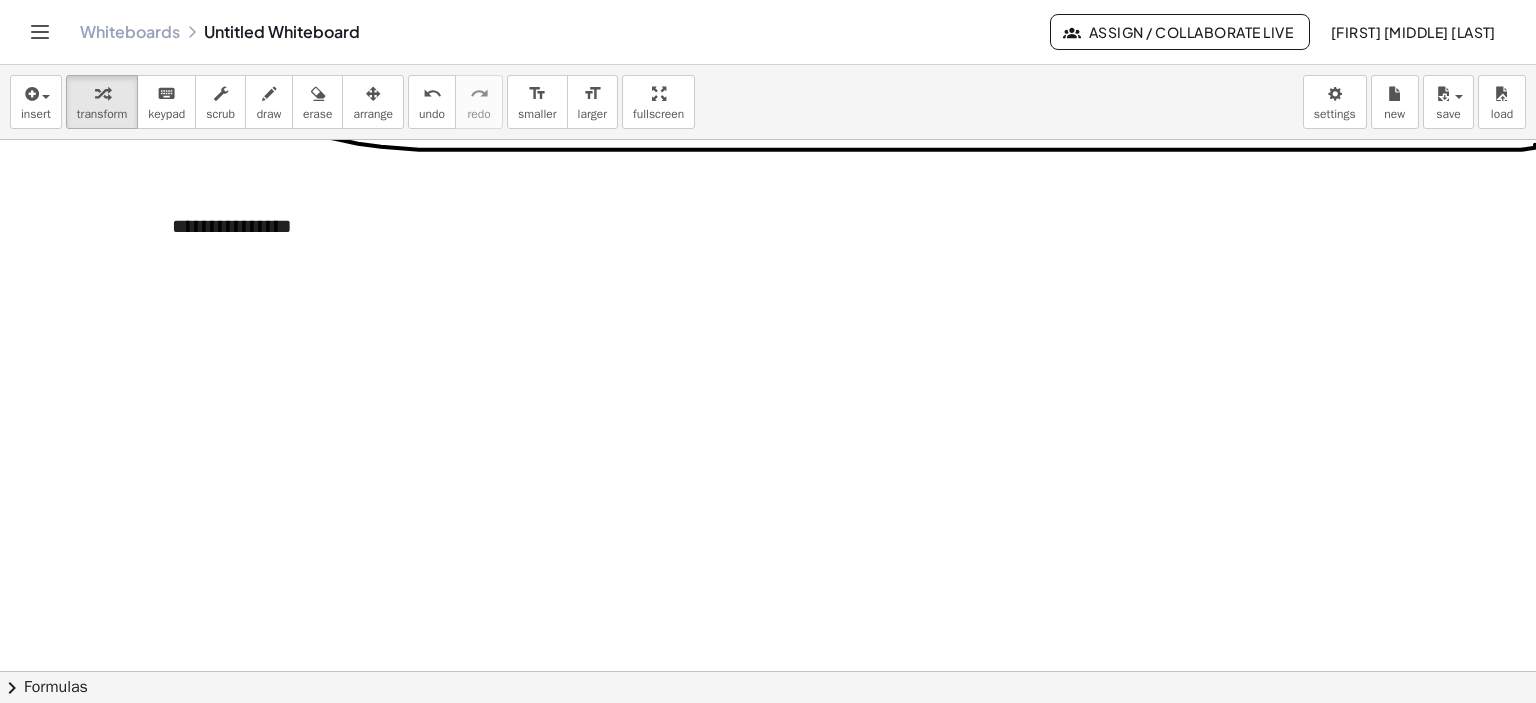 type 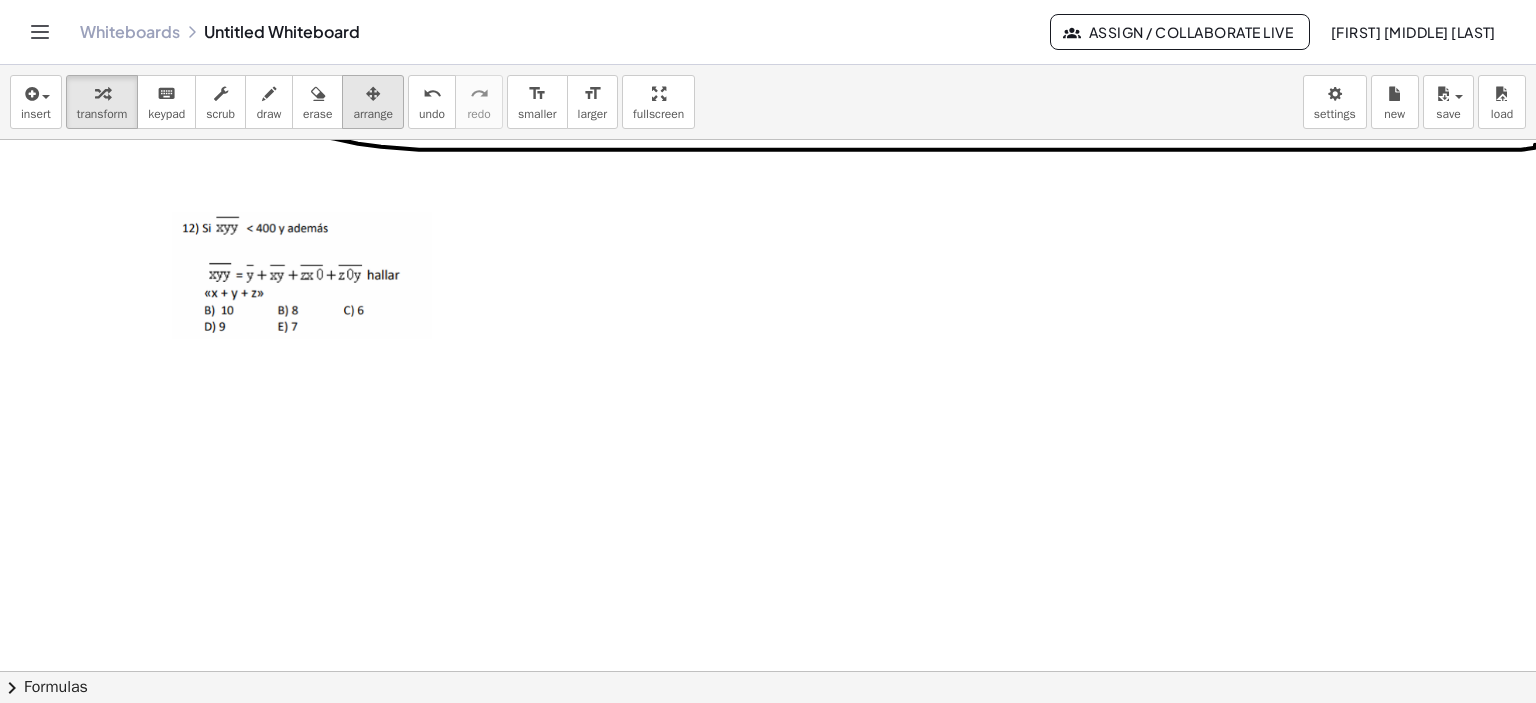 click on "arrange" at bounding box center [373, 114] 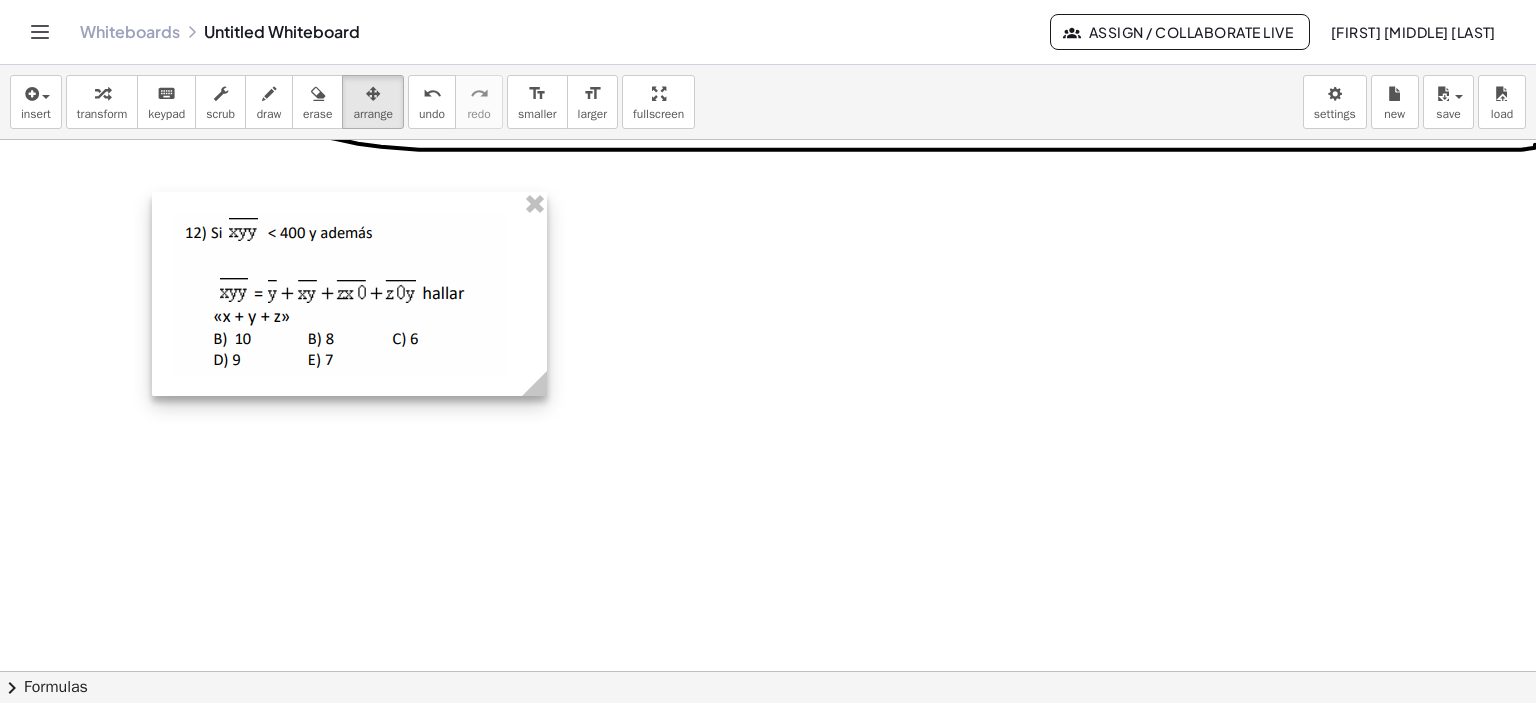 drag, startPoint x: 460, startPoint y: 362, endPoint x: 546, endPoint y: 355, distance: 86.28442 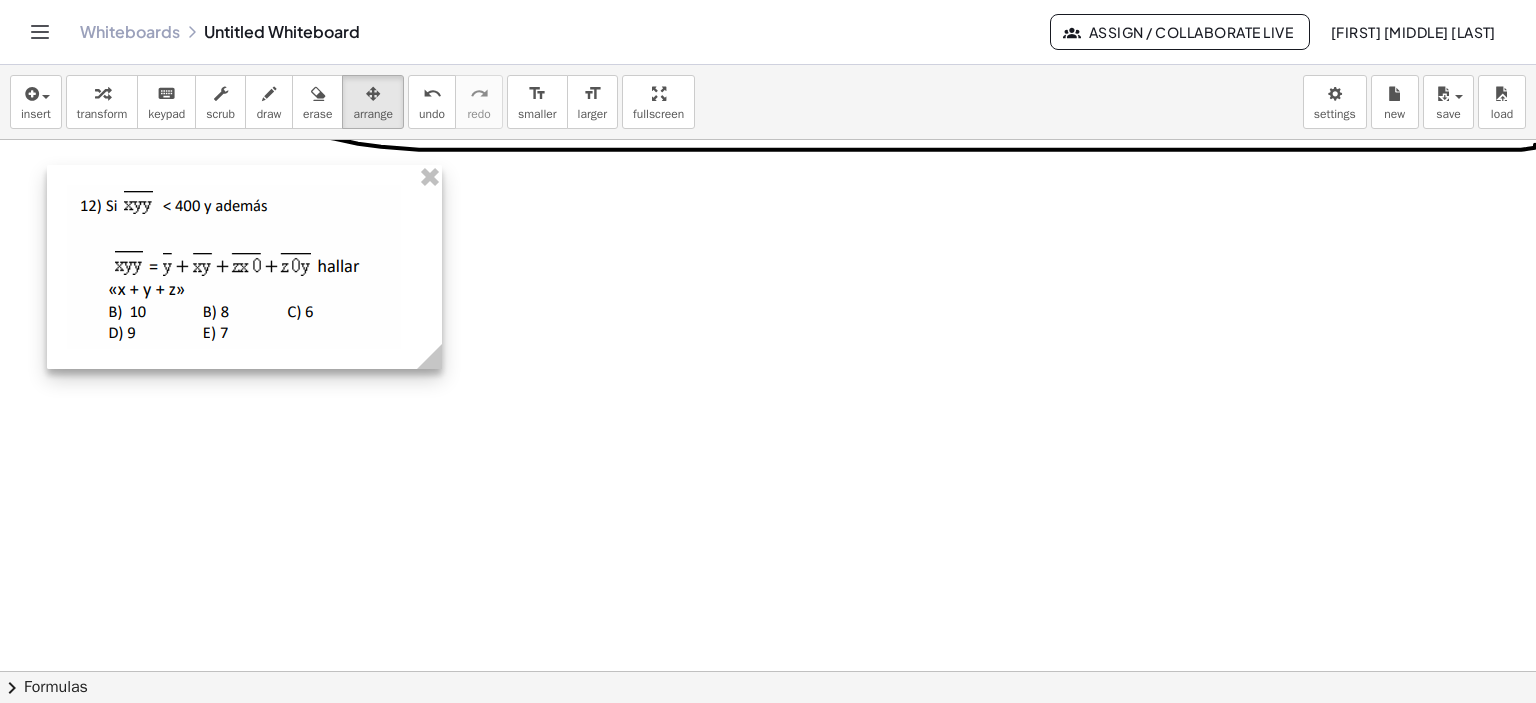 drag, startPoint x: 285, startPoint y: 302, endPoint x: 180, endPoint y: 275, distance: 108.41586 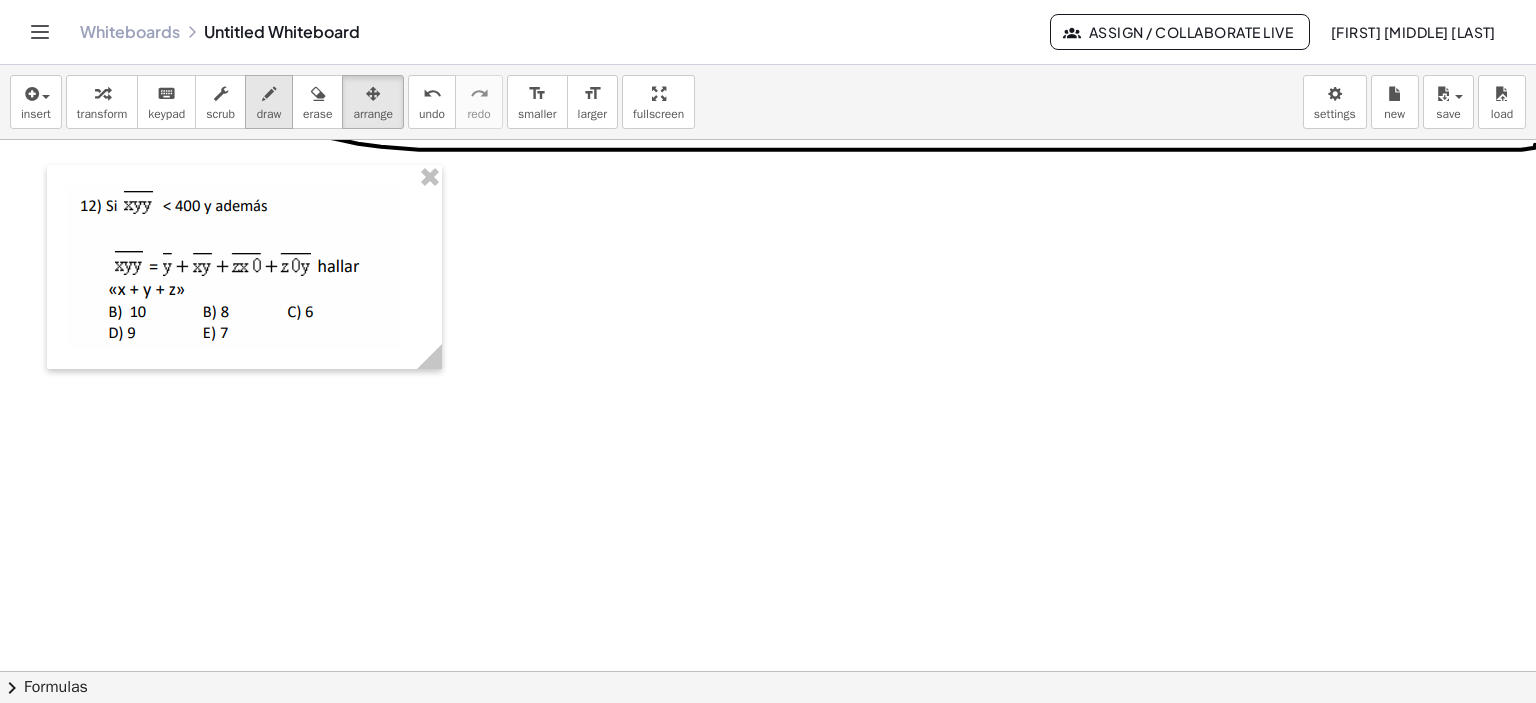 click at bounding box center (269, 94) 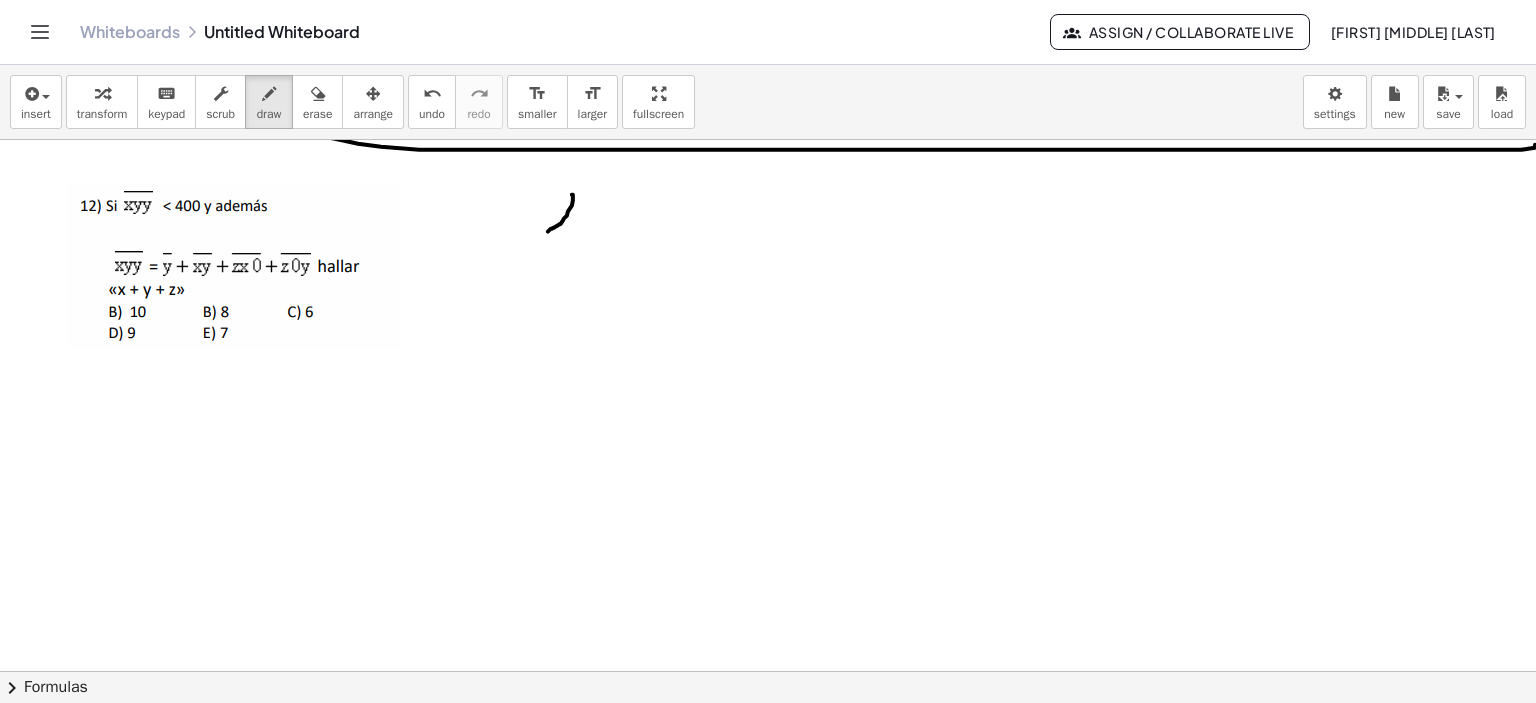 drag, startPoint x: 572, startPoint y: 194, endPoint x: 538, endPoint y: 214, distance: 39.446167 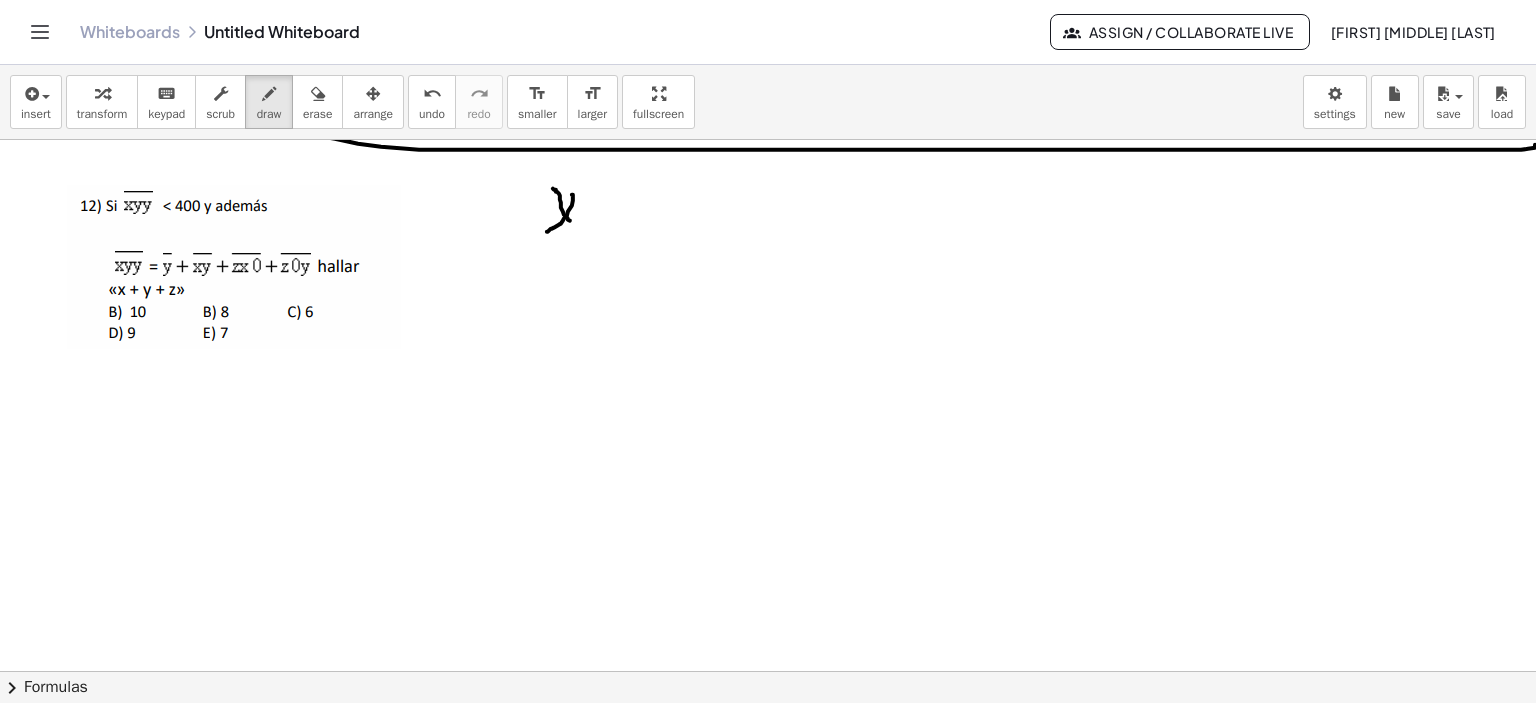 drag, startPoint x: 563, startPoint y: 211, endPoint x: 576, endPoint y: 223, distance: 17.691807 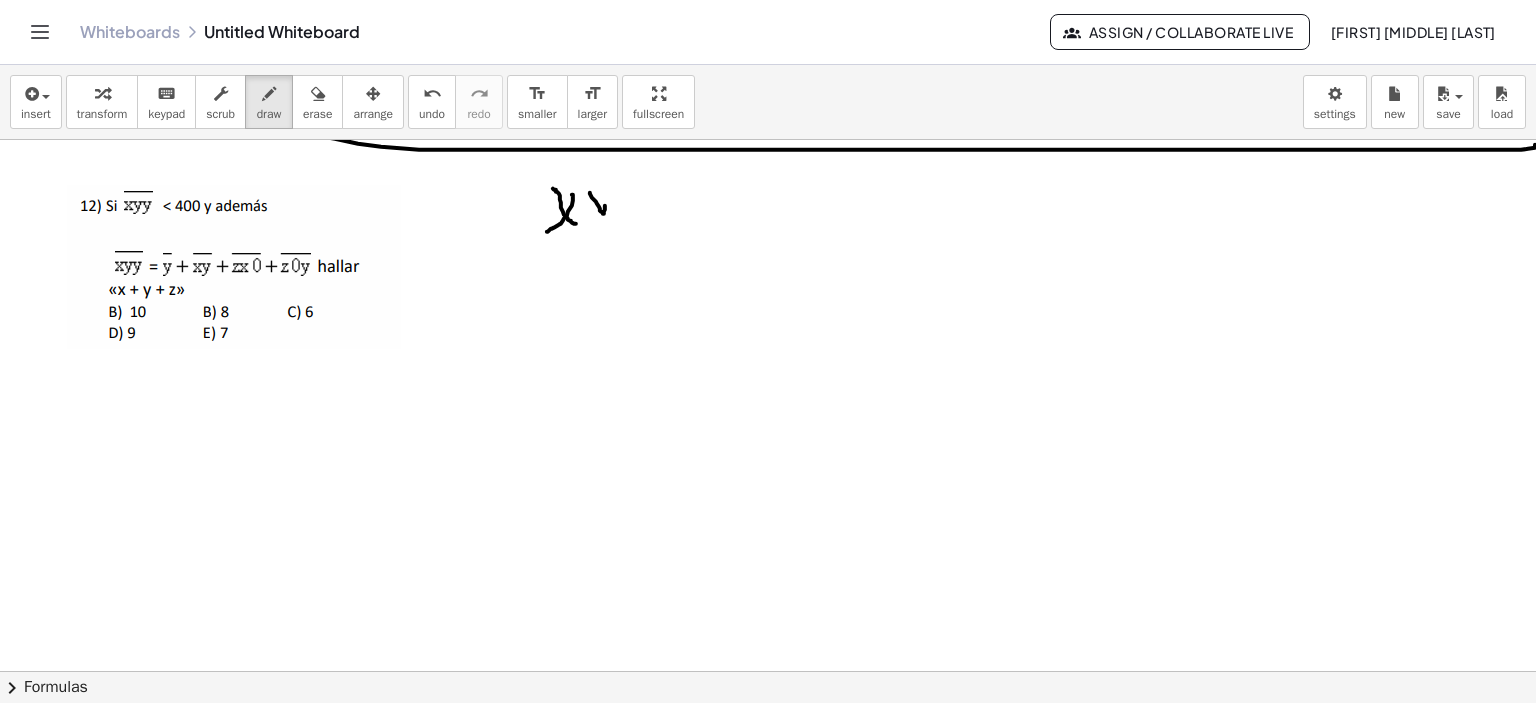 drag, startPoint x: 590, startPoint y: 193, endPoint x: 605, endPoint y: 202, distance: 17.492855 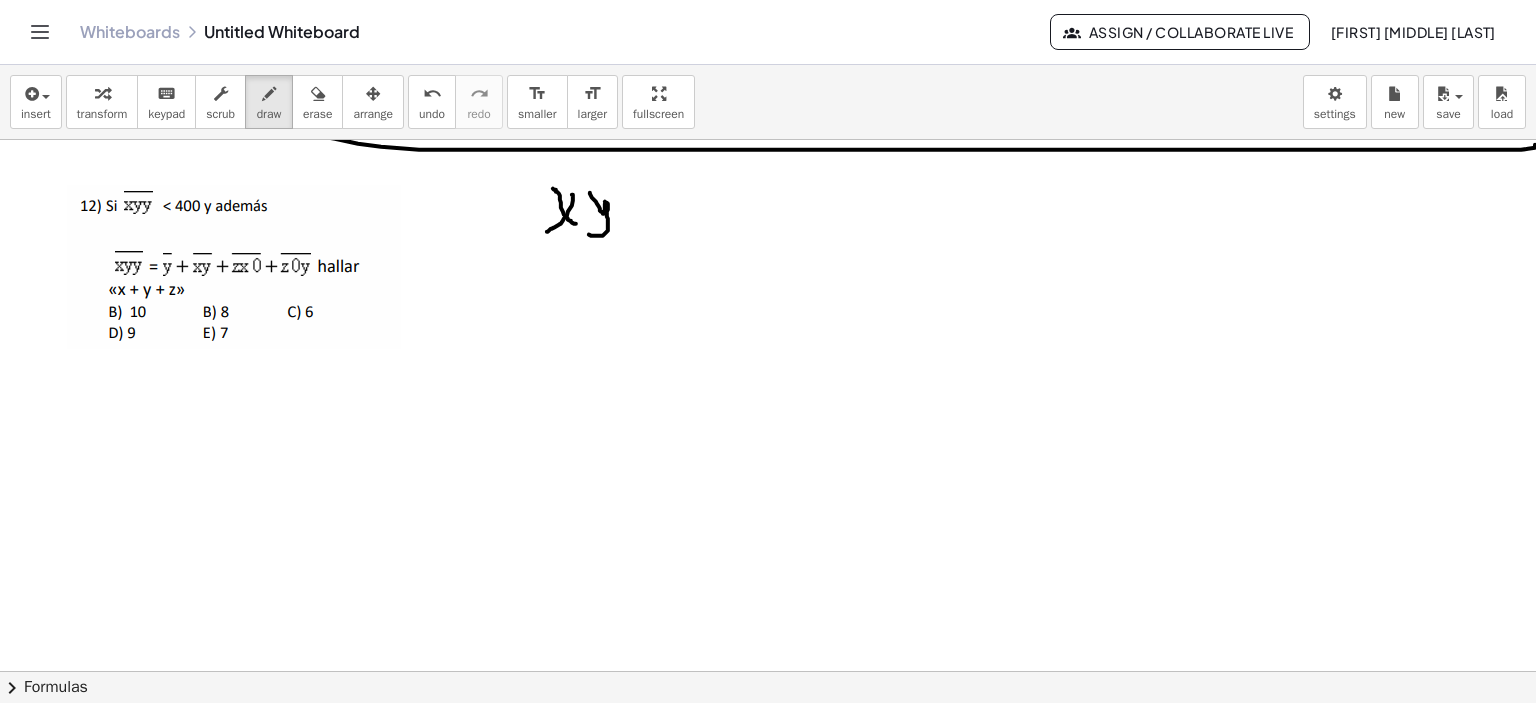 drag, startPoint x: 608, startPoint y: 203, endPoint x: 658, endPoint y: 196, distance: 50.48762 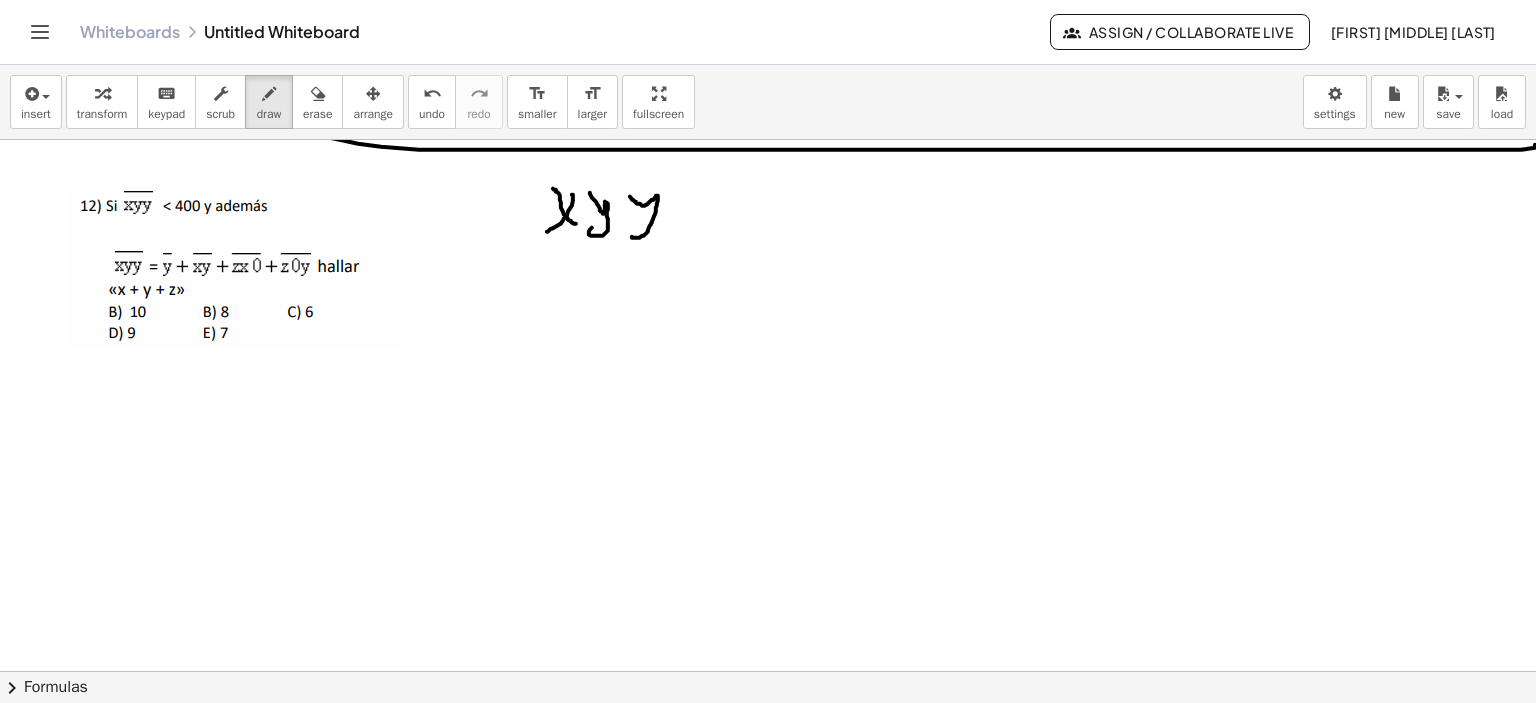 drag, startPoint x: 632, startPoint y: 199, endPoint x: 676, endPoint y: 210, distance: 45.35416 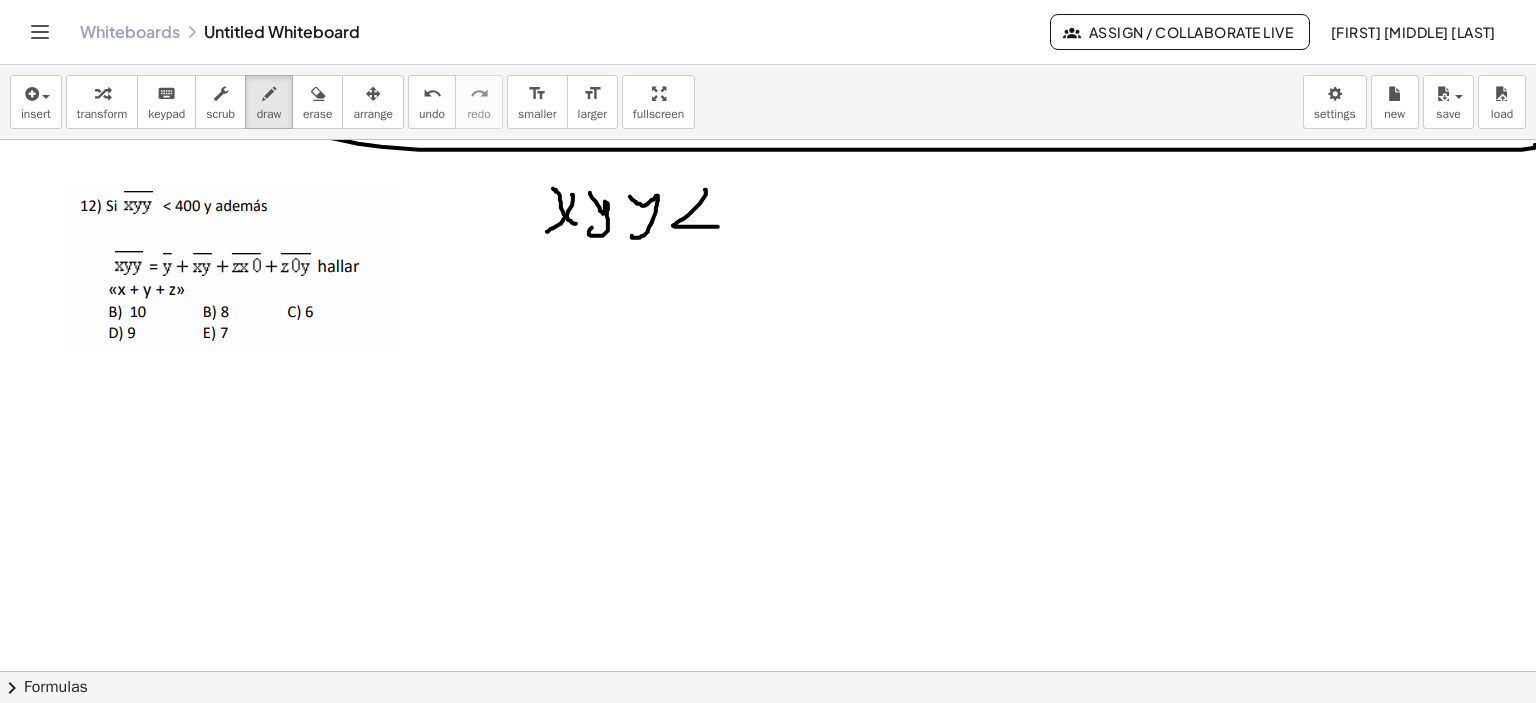 drag, startPoint x: 680, startPoint y: 220, endPoint x: 718, endPoint y: 226, distance: 38.470768 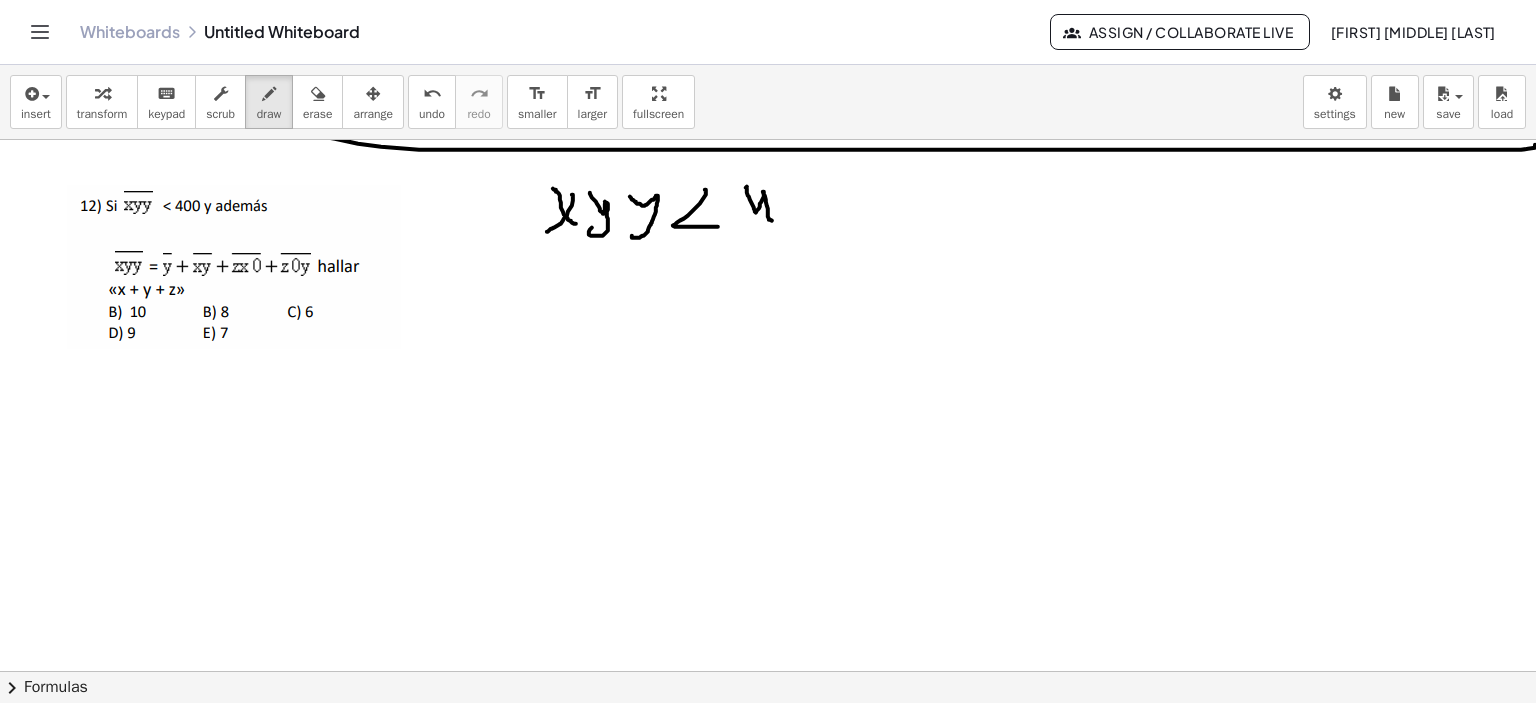 drag, startPoint x: 747, startPoint y: 186, endPoint x: 772, endPoint y: 220, distance: 42.201897 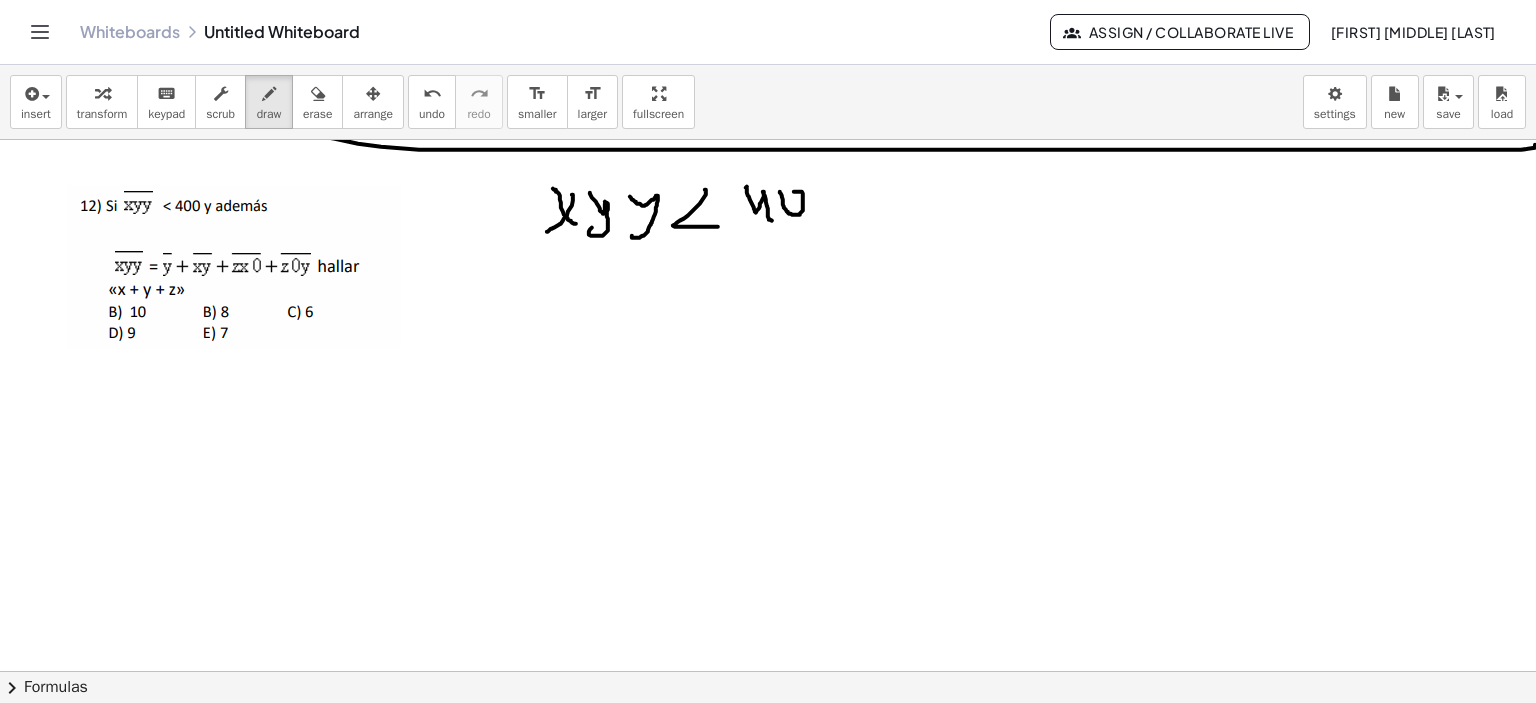 click at bounding box center [771, -107] 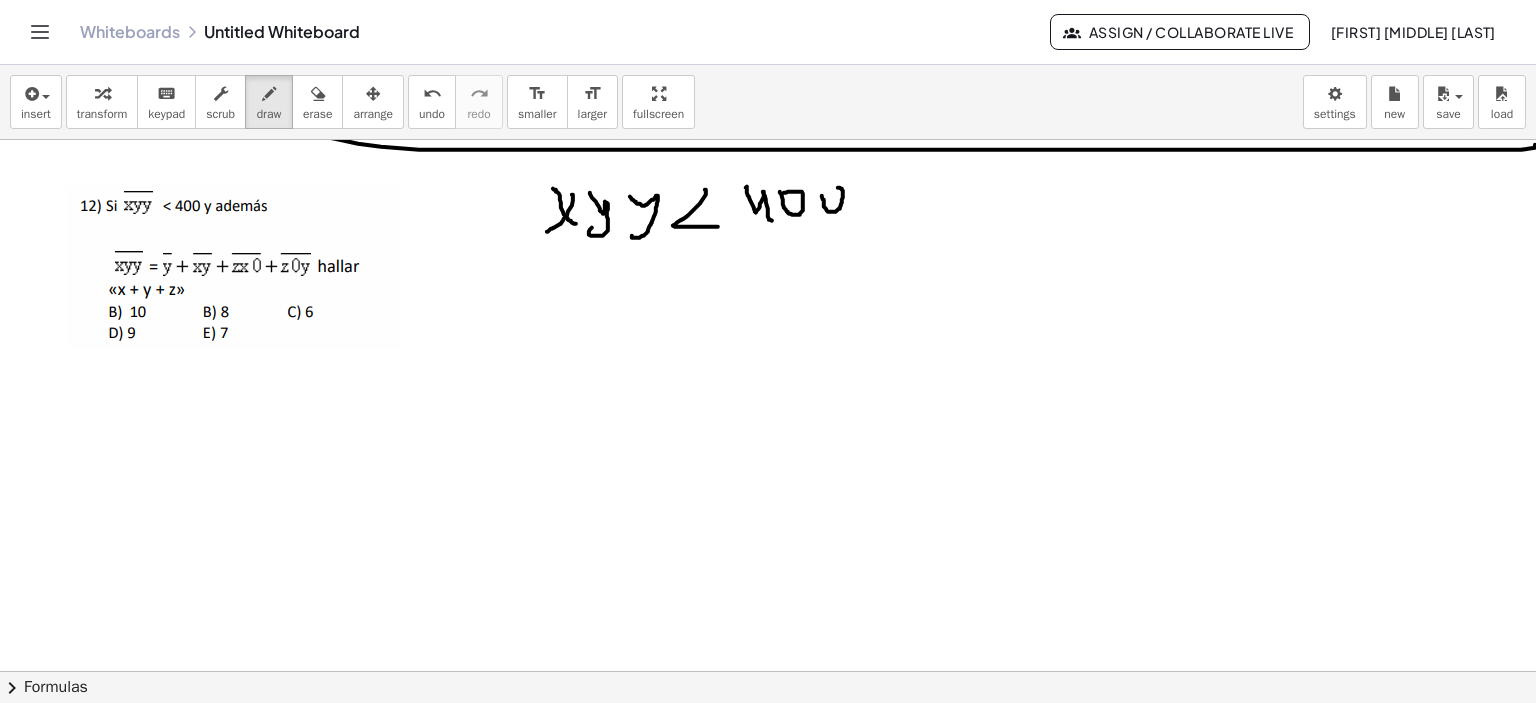 drag, startPoint x: 827, startPoint y: 210, endPoint x: 836, endPoint y: 187, distance: 24.698177 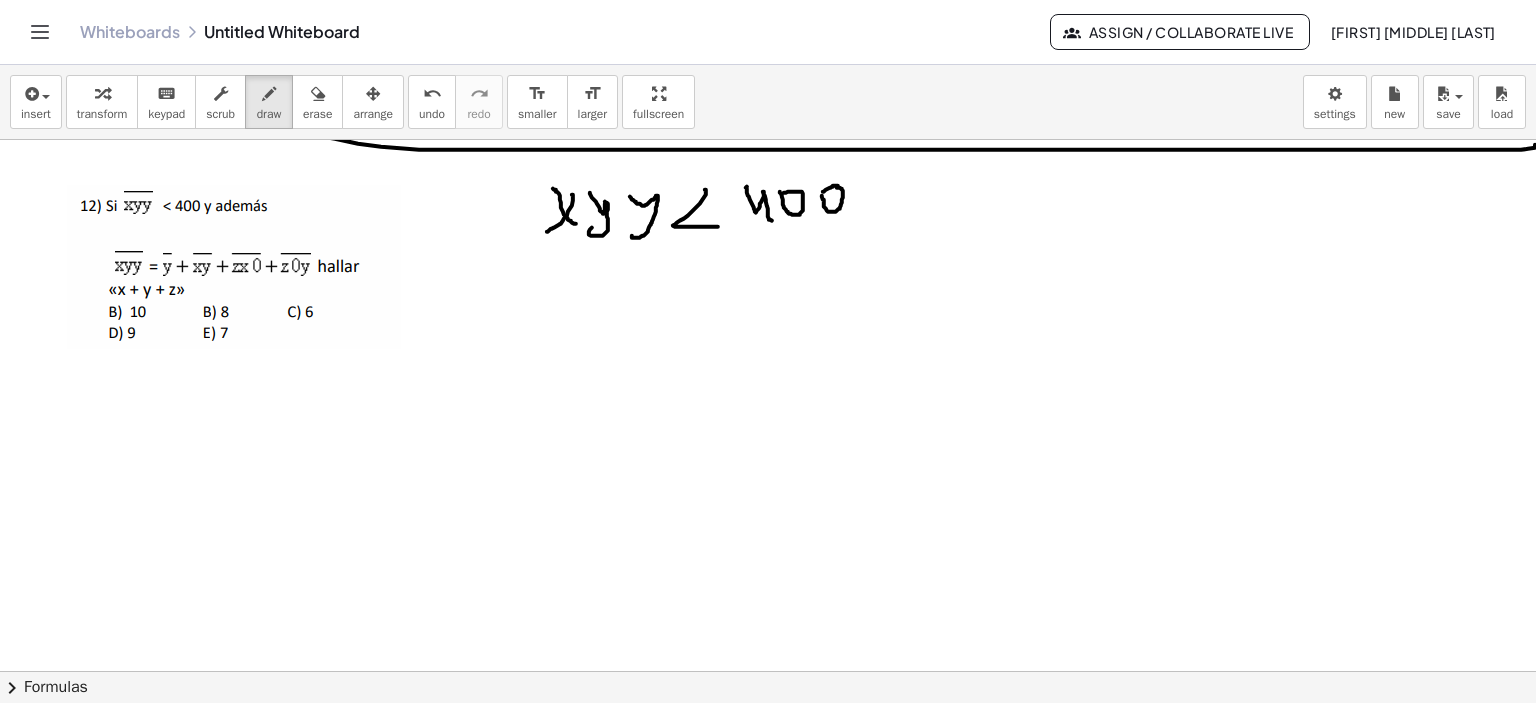 drag, startPoint x: 823, startPoint y: 191, endPoint x: 843, endPoint y: 185, distance: 20.880613 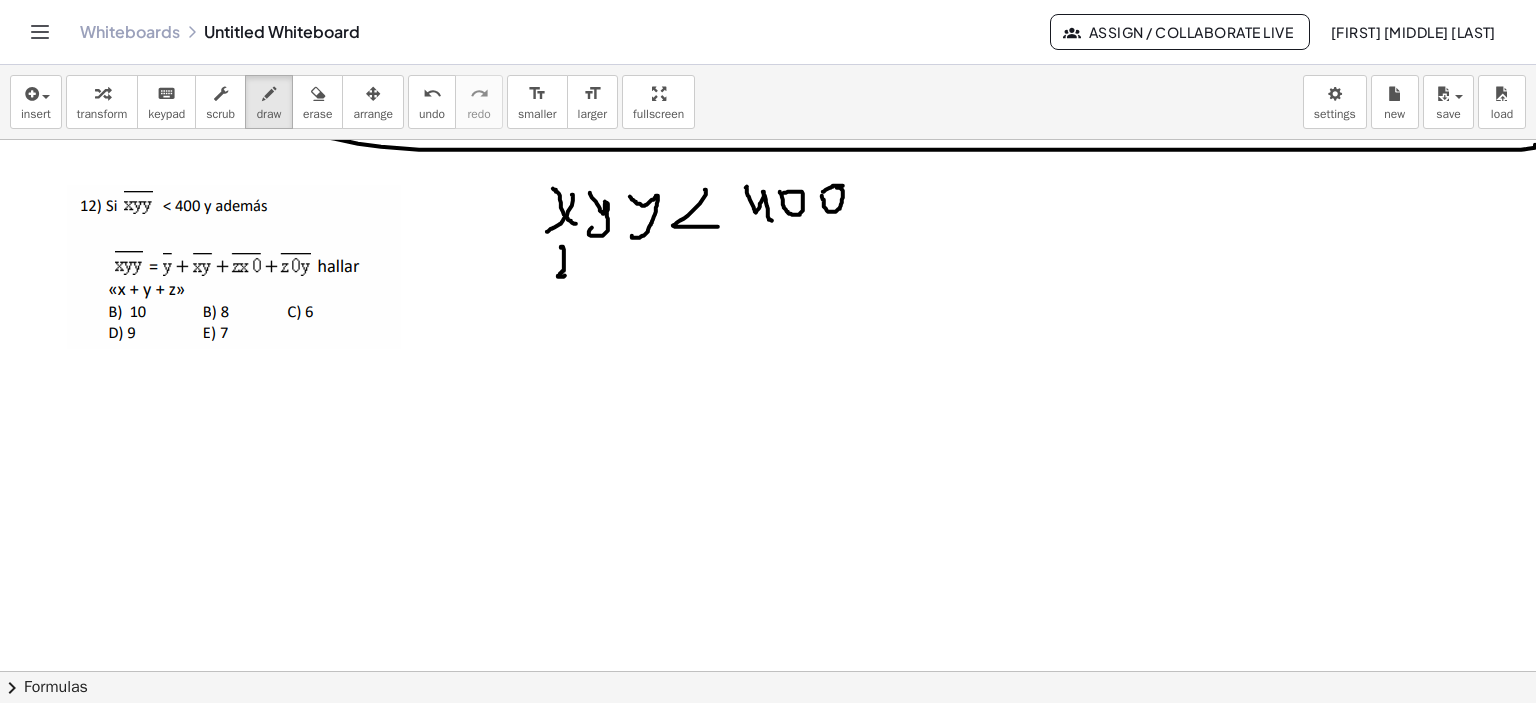 drag, startPoint x: 561, startPoint y: 247, endPoint x: 568, endPoint y: 270, distance: 24.04163 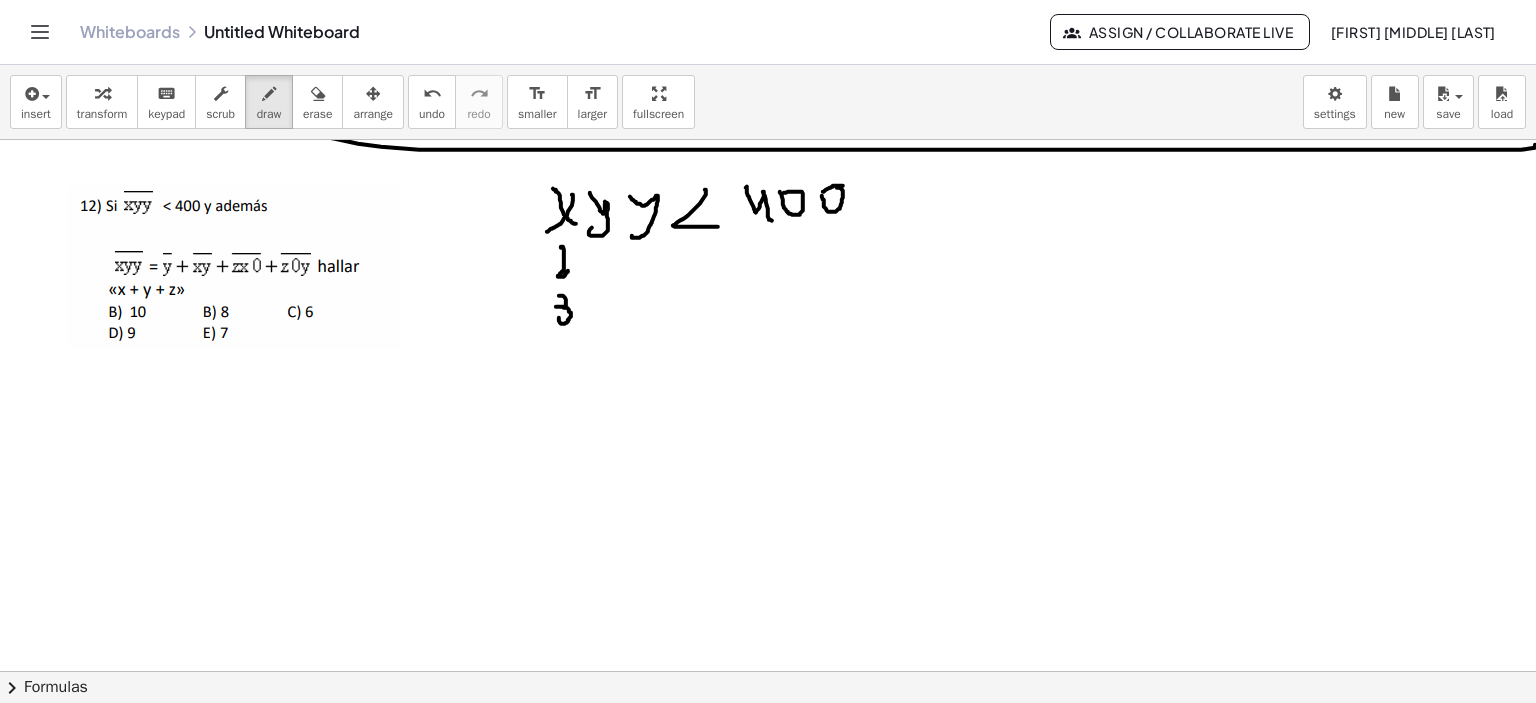 drag, startPoint x: 559, startPoint y: 295, endPoint x: 559, endPoint y: 317, distance: 22 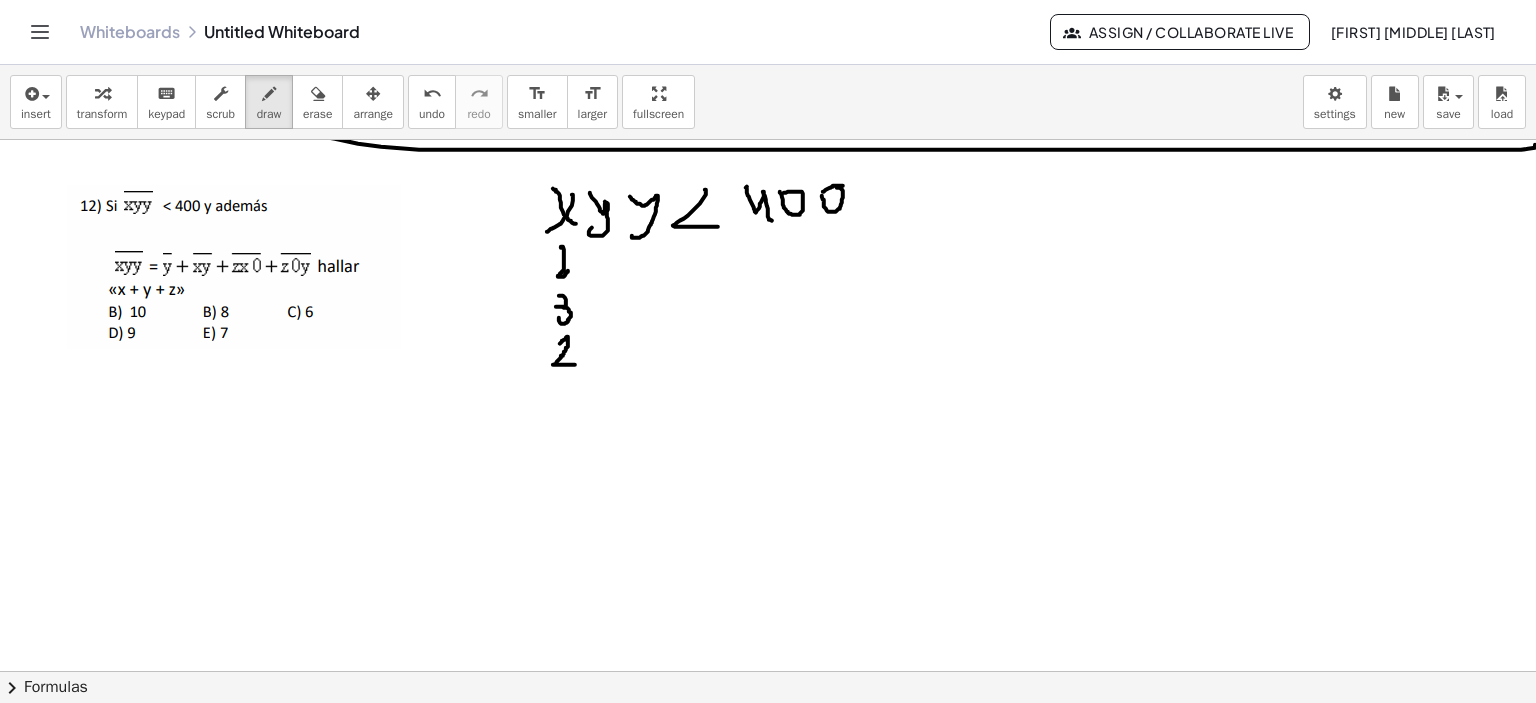 drag, startPoint x: 560, startPoint y: 343, endPoint x: 575, endPoint y: 364, distance: 25.806976 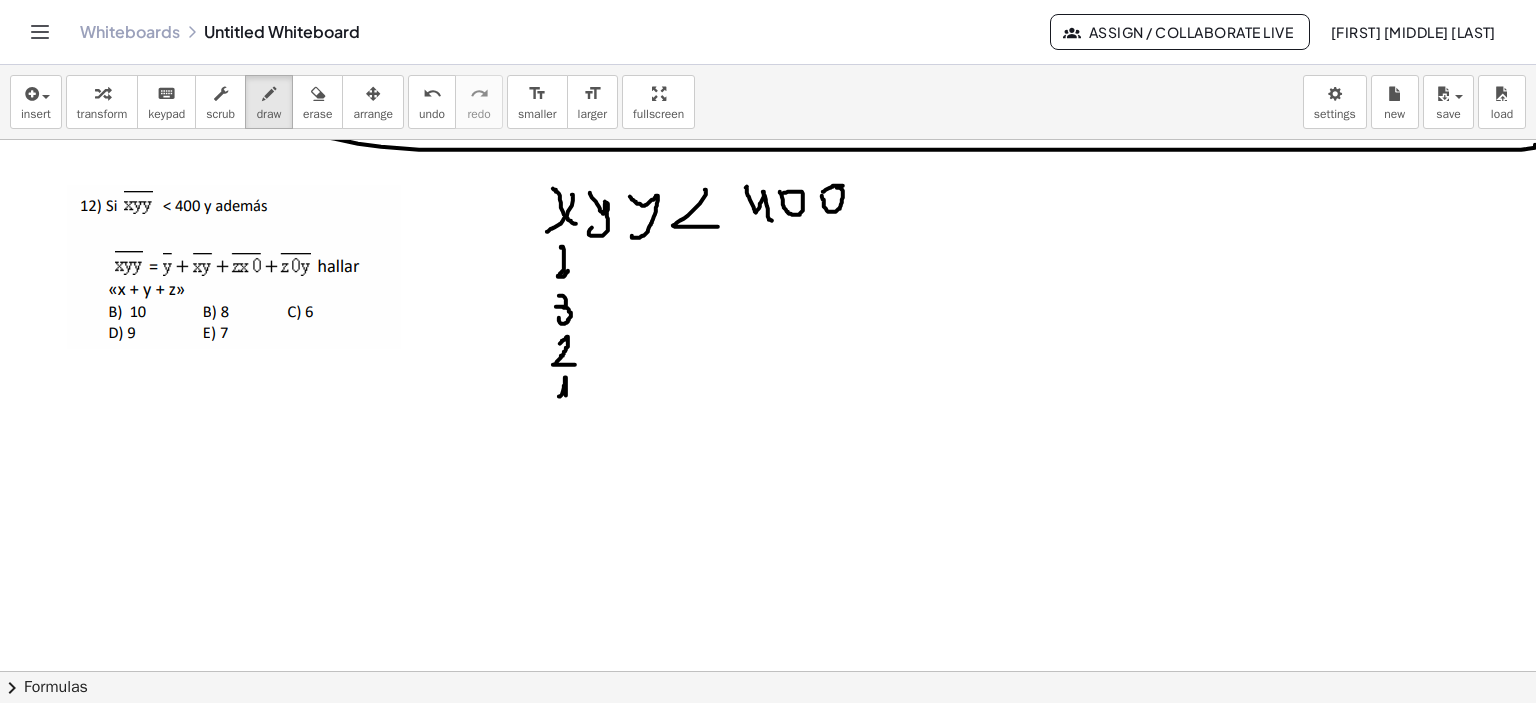 click at bounding box center [771, -107] 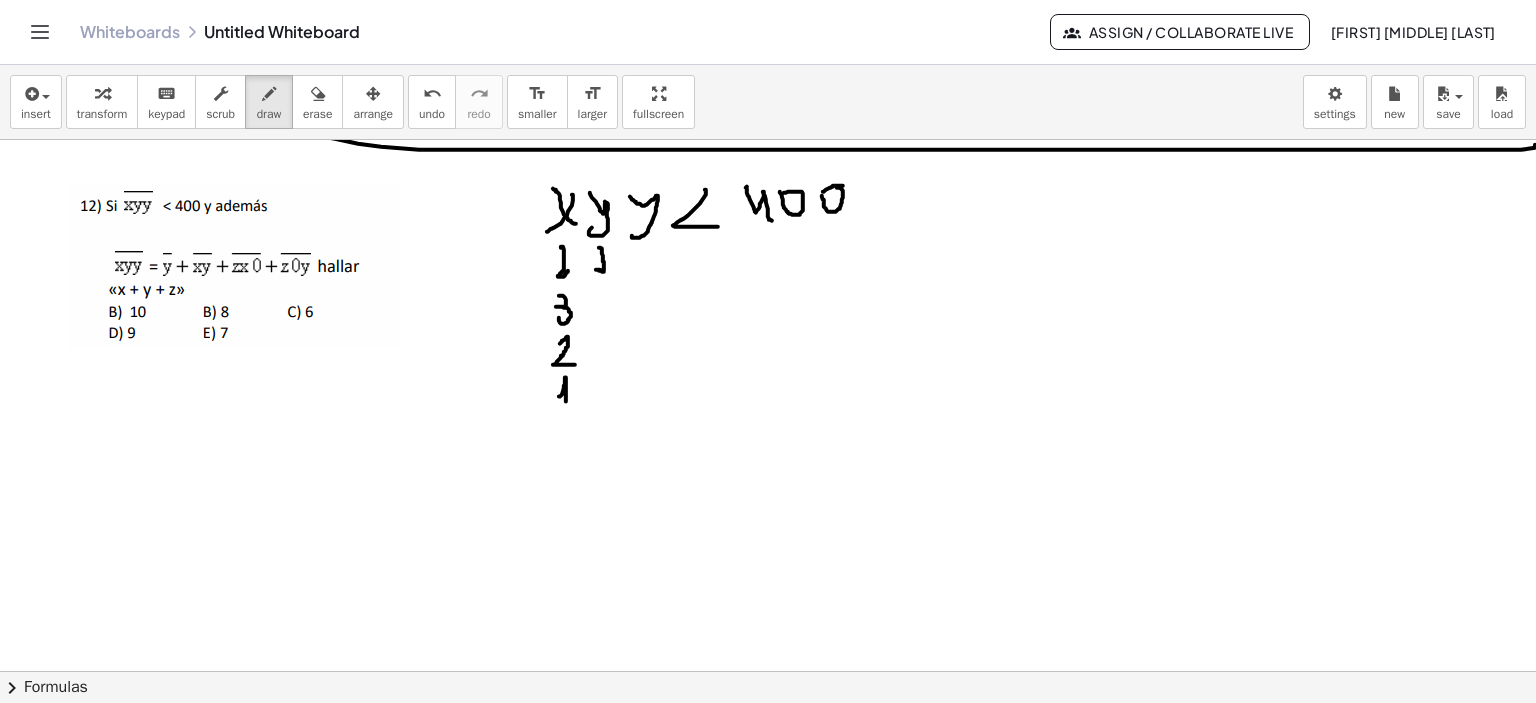 drag, startPoint x: 599, startPoint y: 247, endPoint x: 599, endPoint y: 269, distance: 22 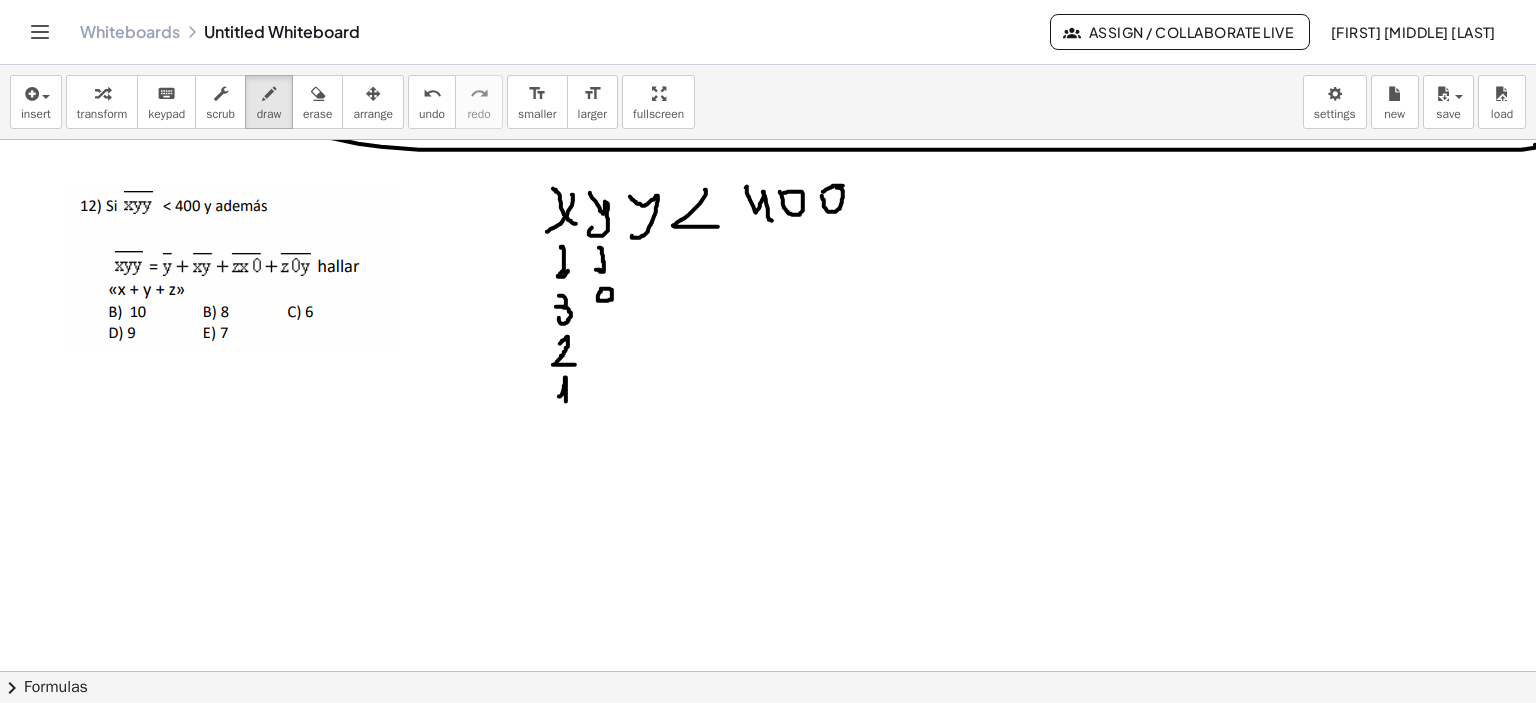 click at bounding box center [771, -107] 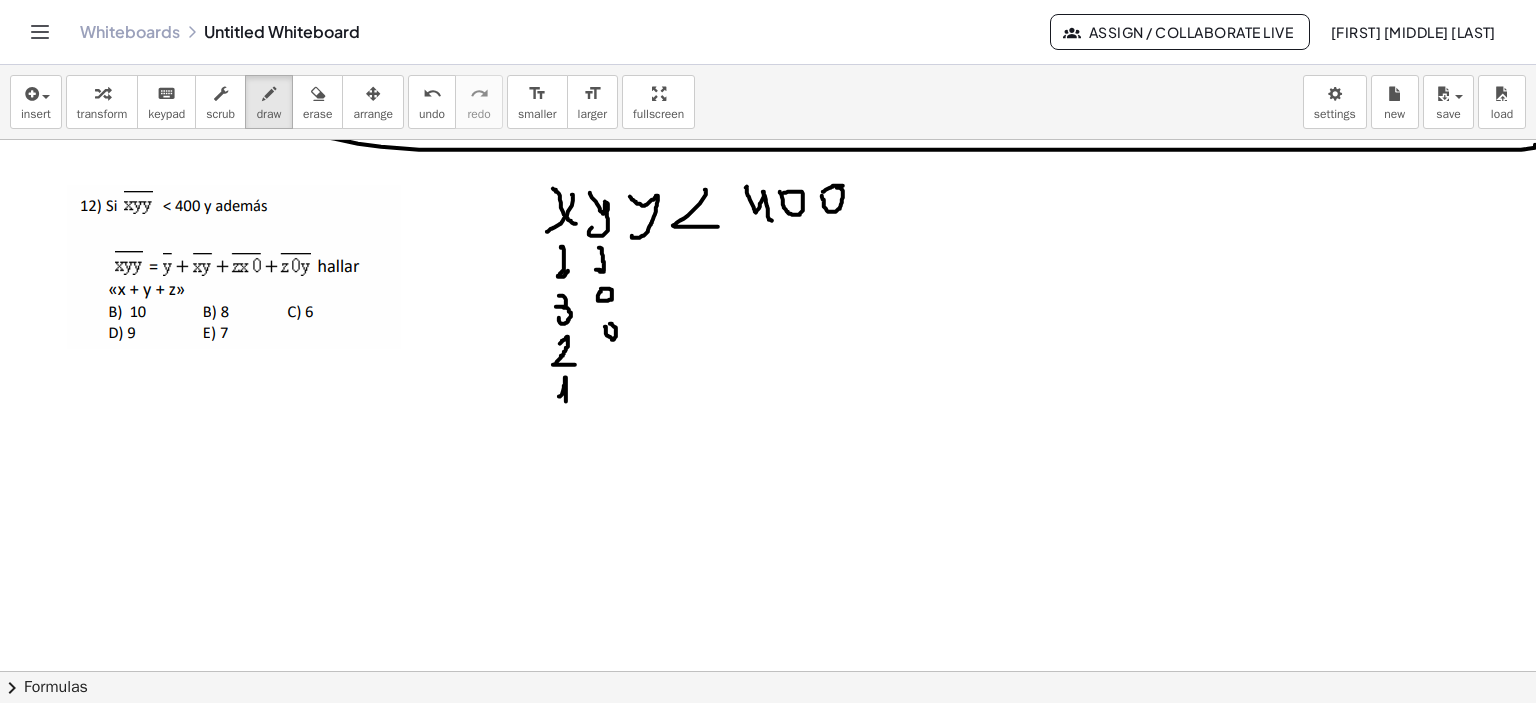click at bounding box center (771, -107) 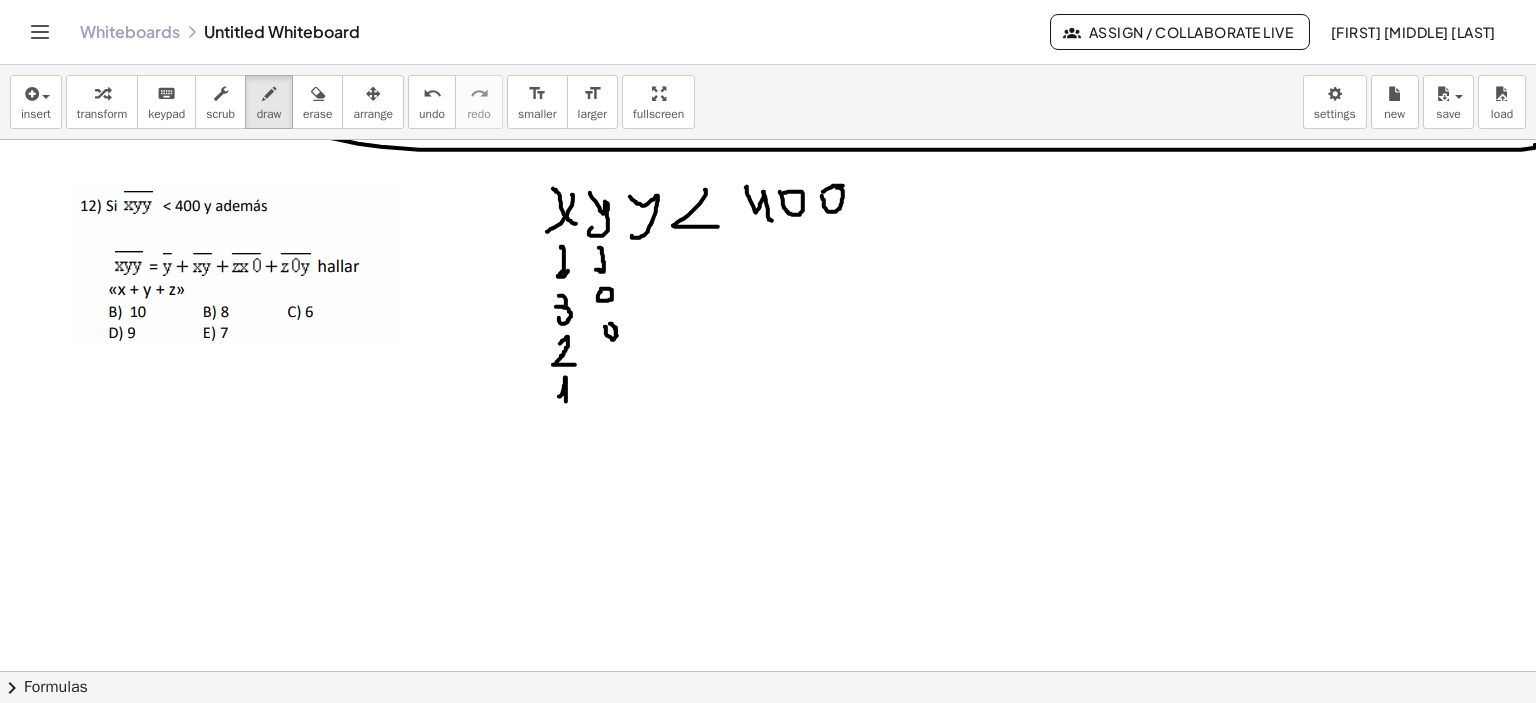drag, startPoint x: 615, startPoint y: 327, endPoint x: 623, endPoint y: 344, distance: 18.788294 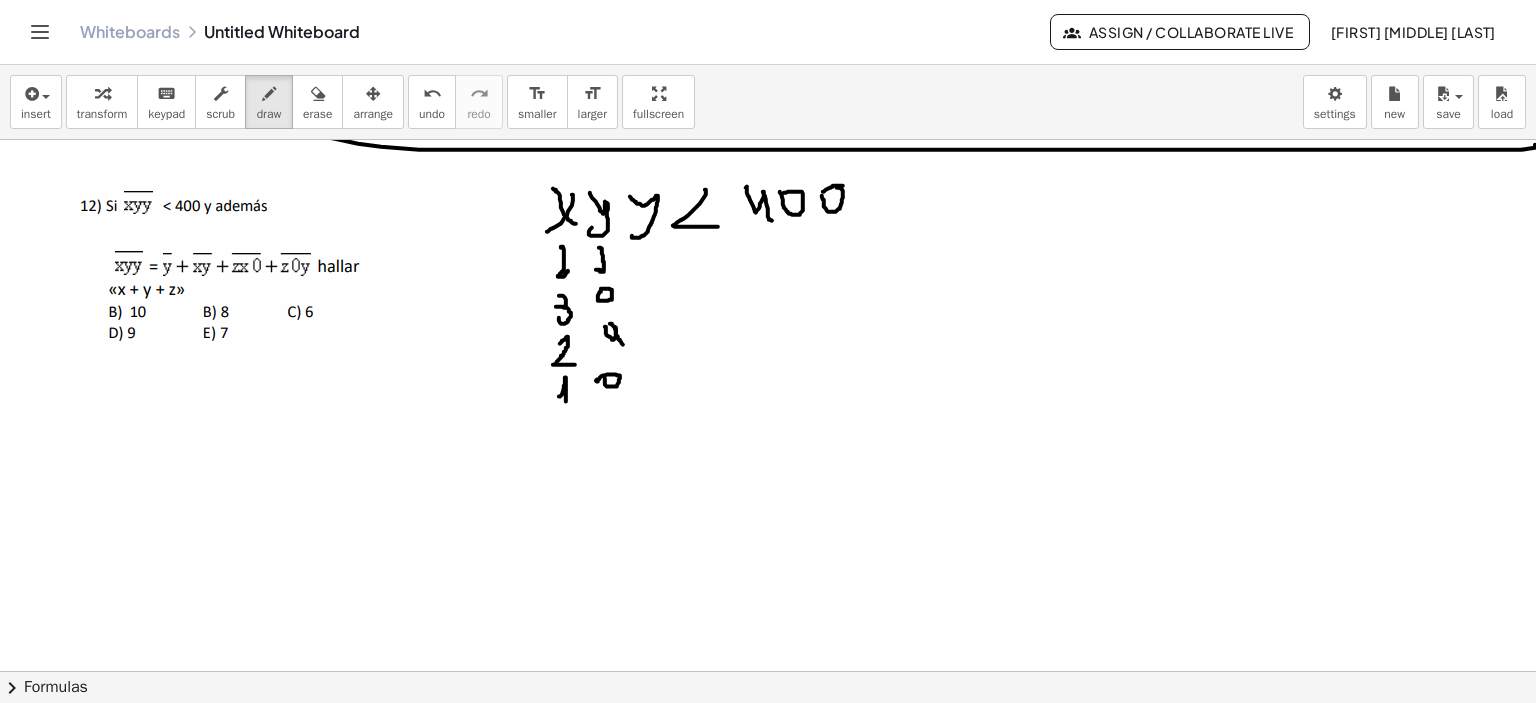 click at bounding box center [771, -107] 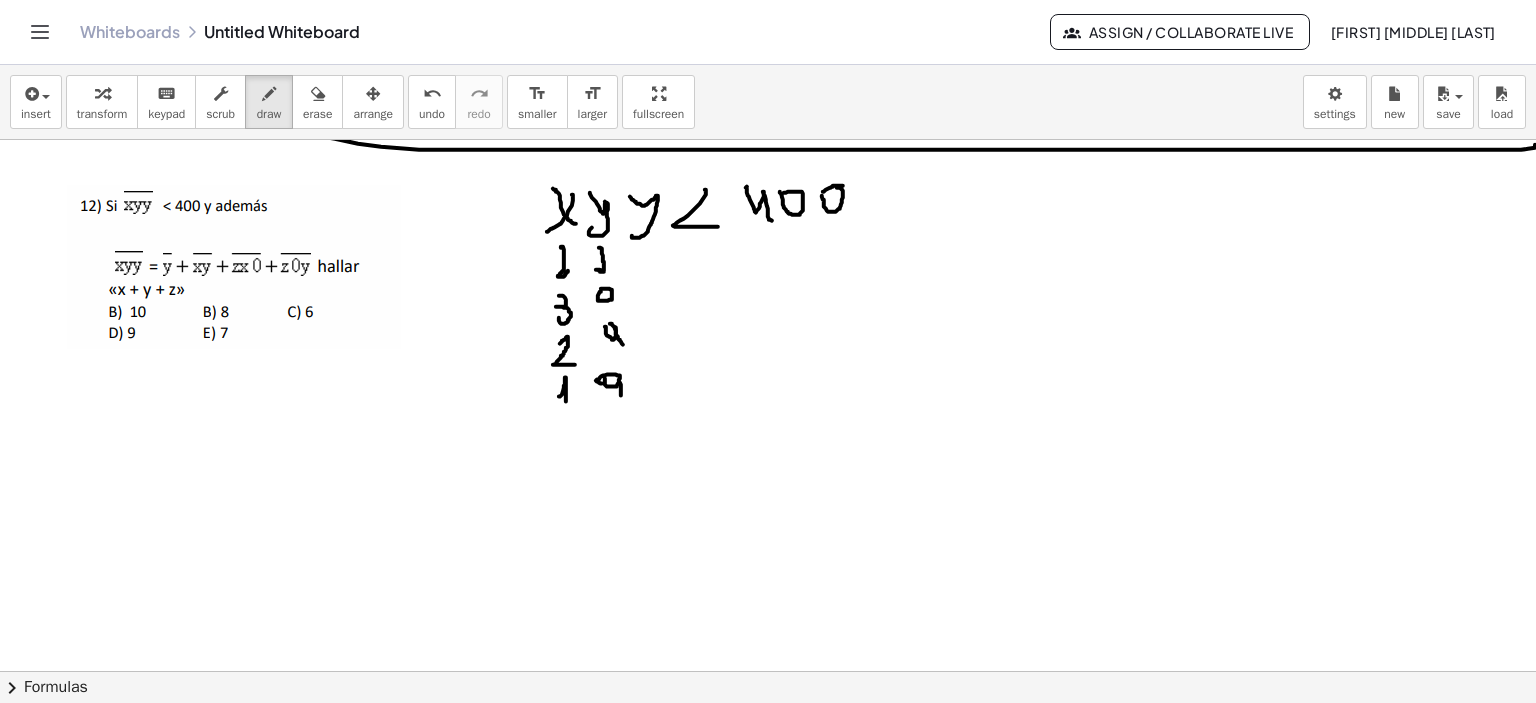 click at bounding box center (771, -107) 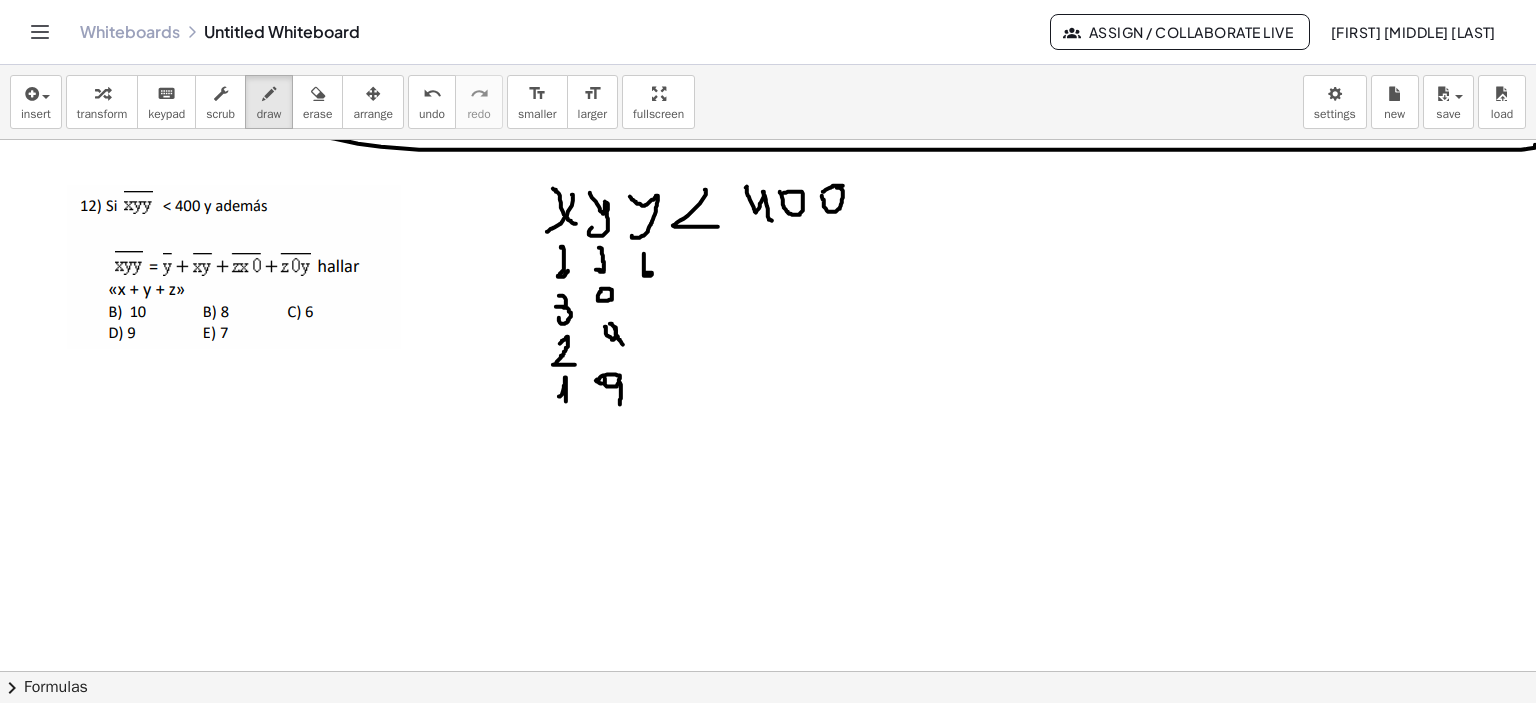 drag, startPoint x: 644, startPoint y: 253, endPoint x: 644, endPoint y: 272, distance: 19 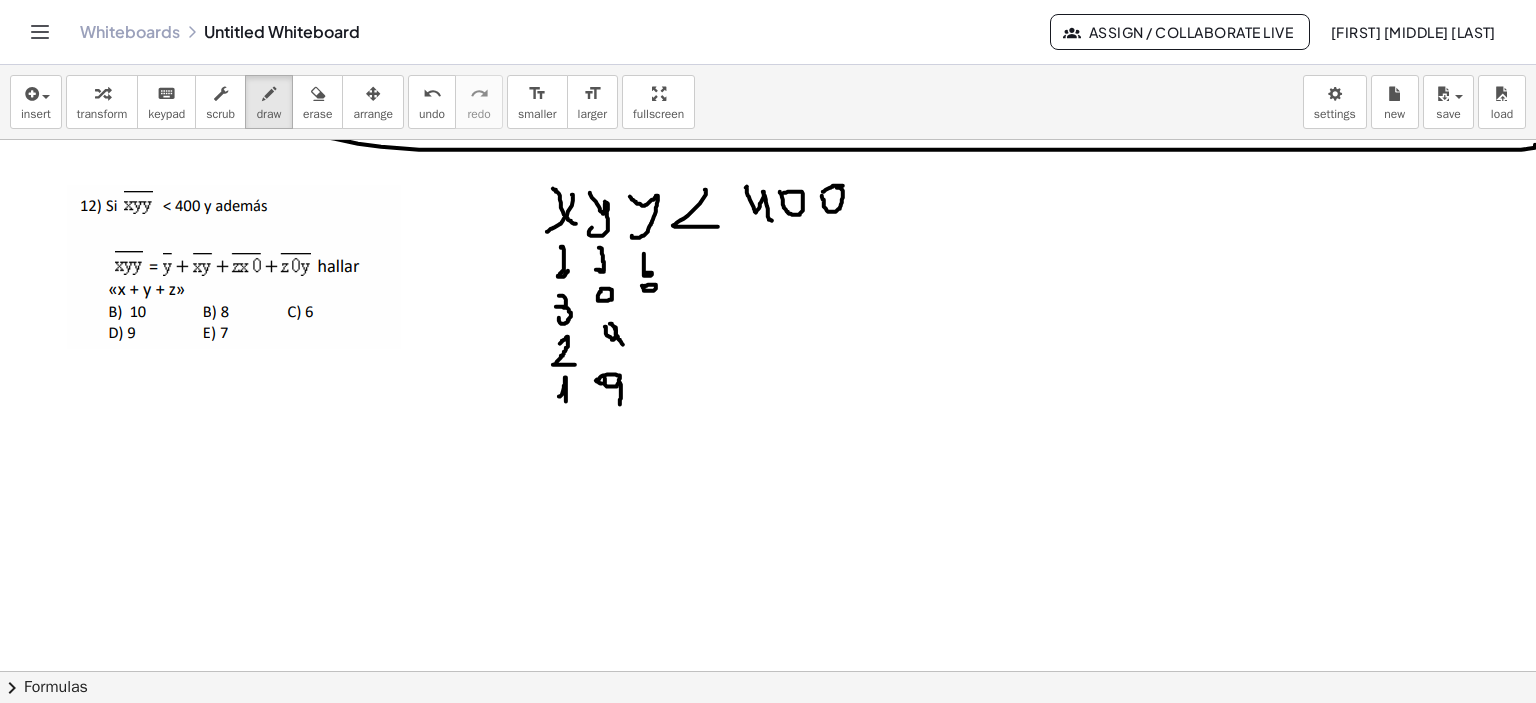 click at bounding box center [771, -107] 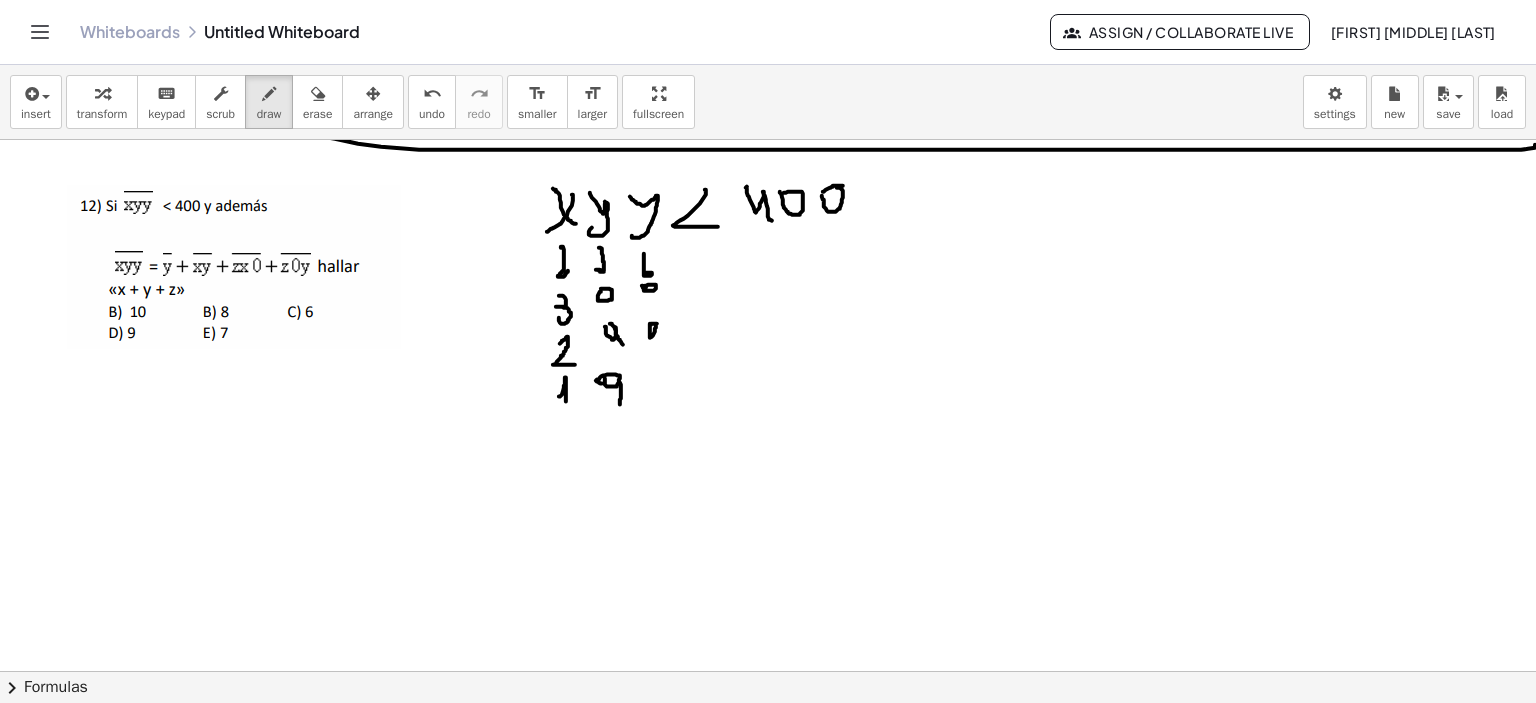 click at bounding box center (771, -107) 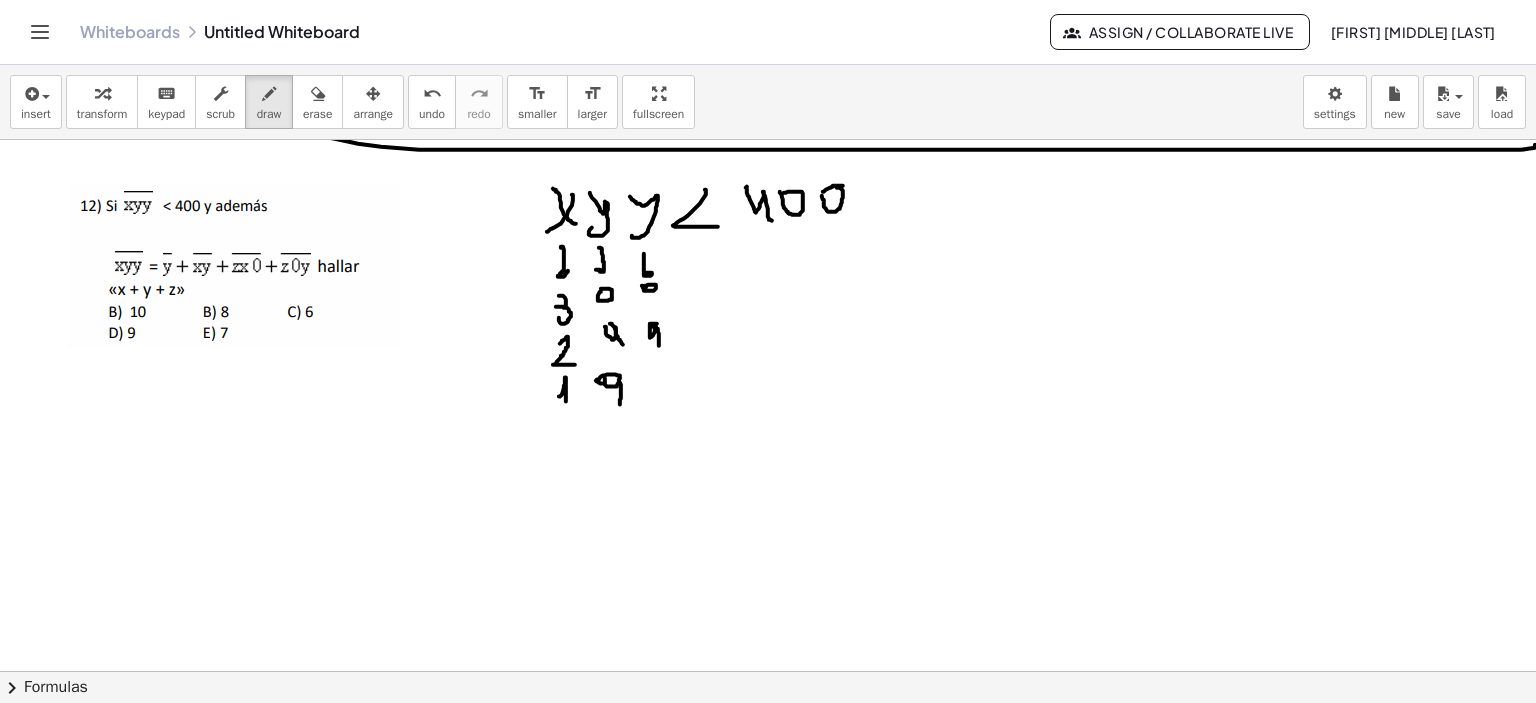 click at bounding box center (771, -107) 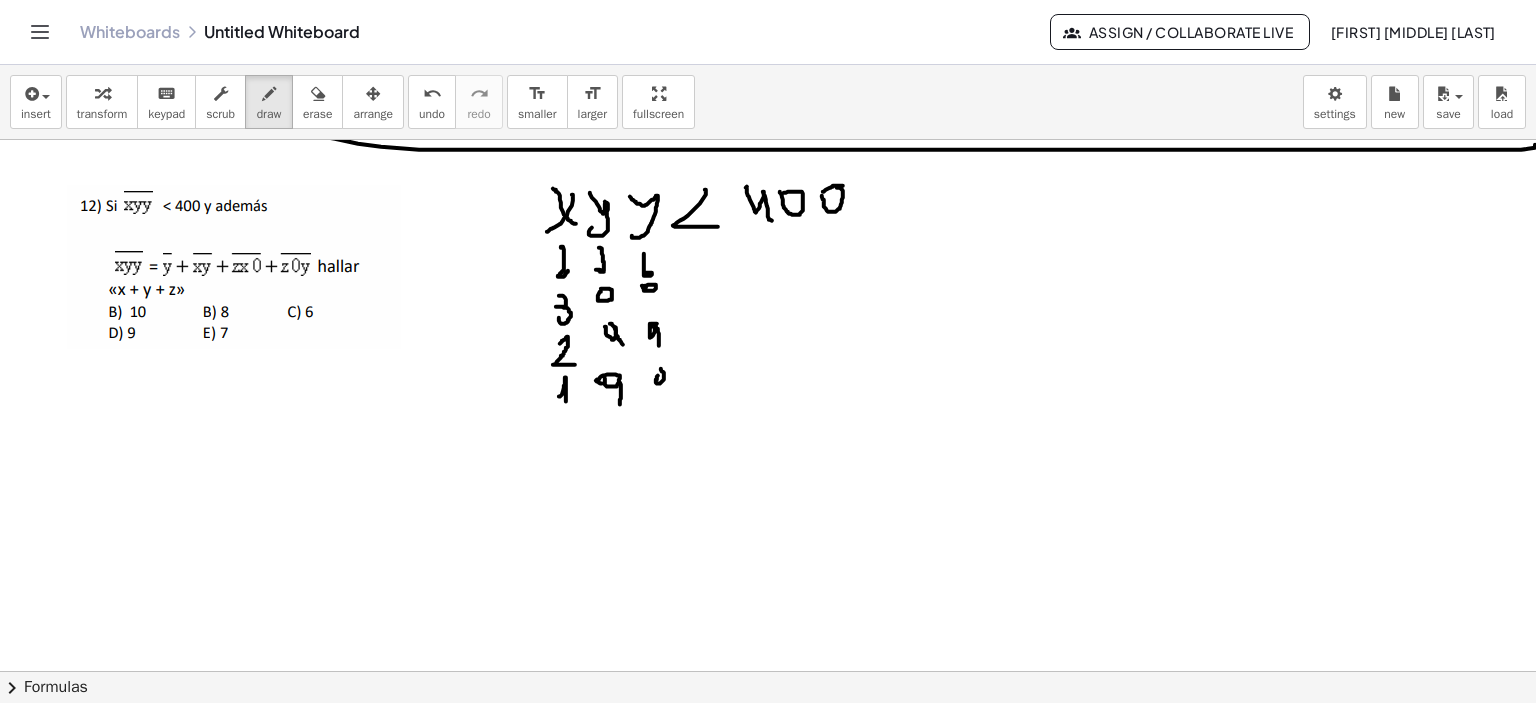 click at bounding box center (771, -107) 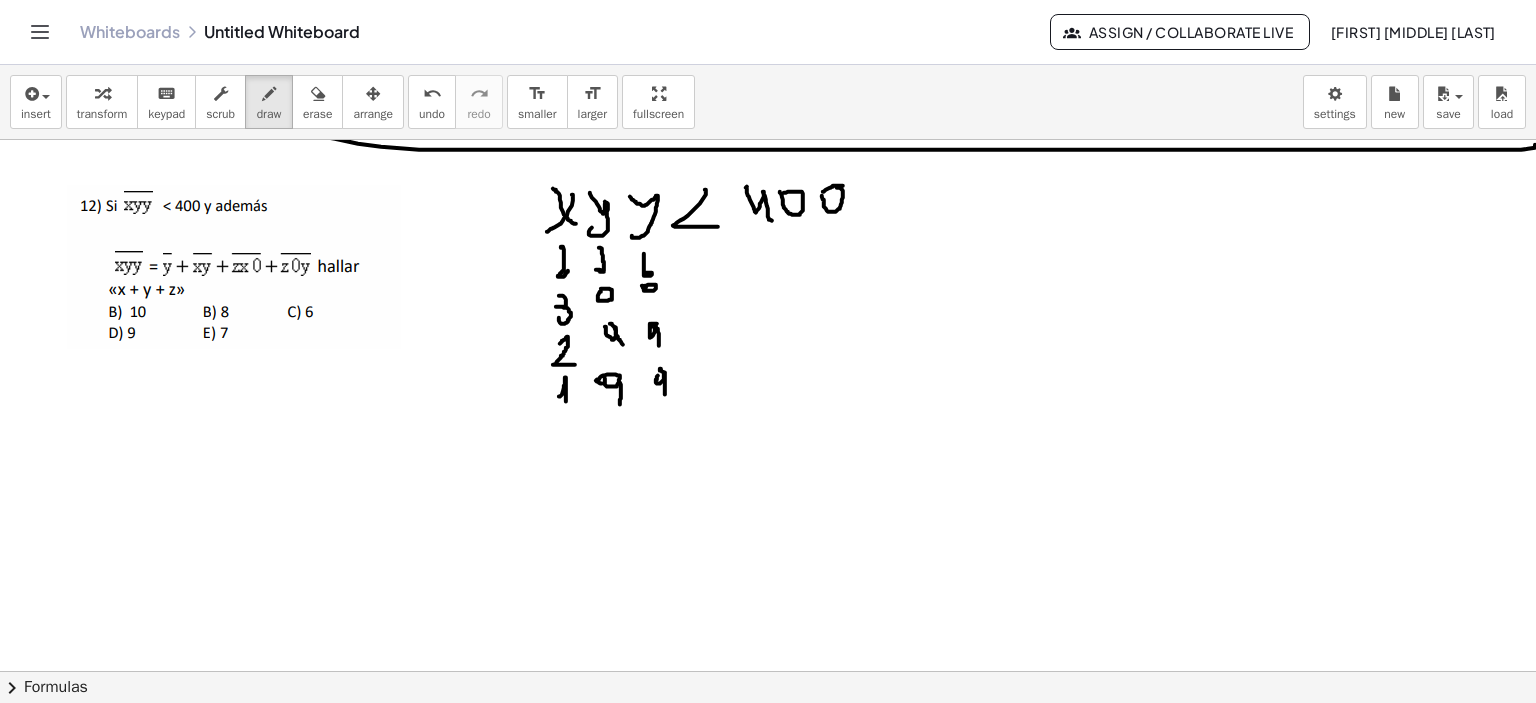 drag, startPoint x: 665, startPoint y: 382, endPoint x: 664, endPoint y: 399, distance: 17.029387 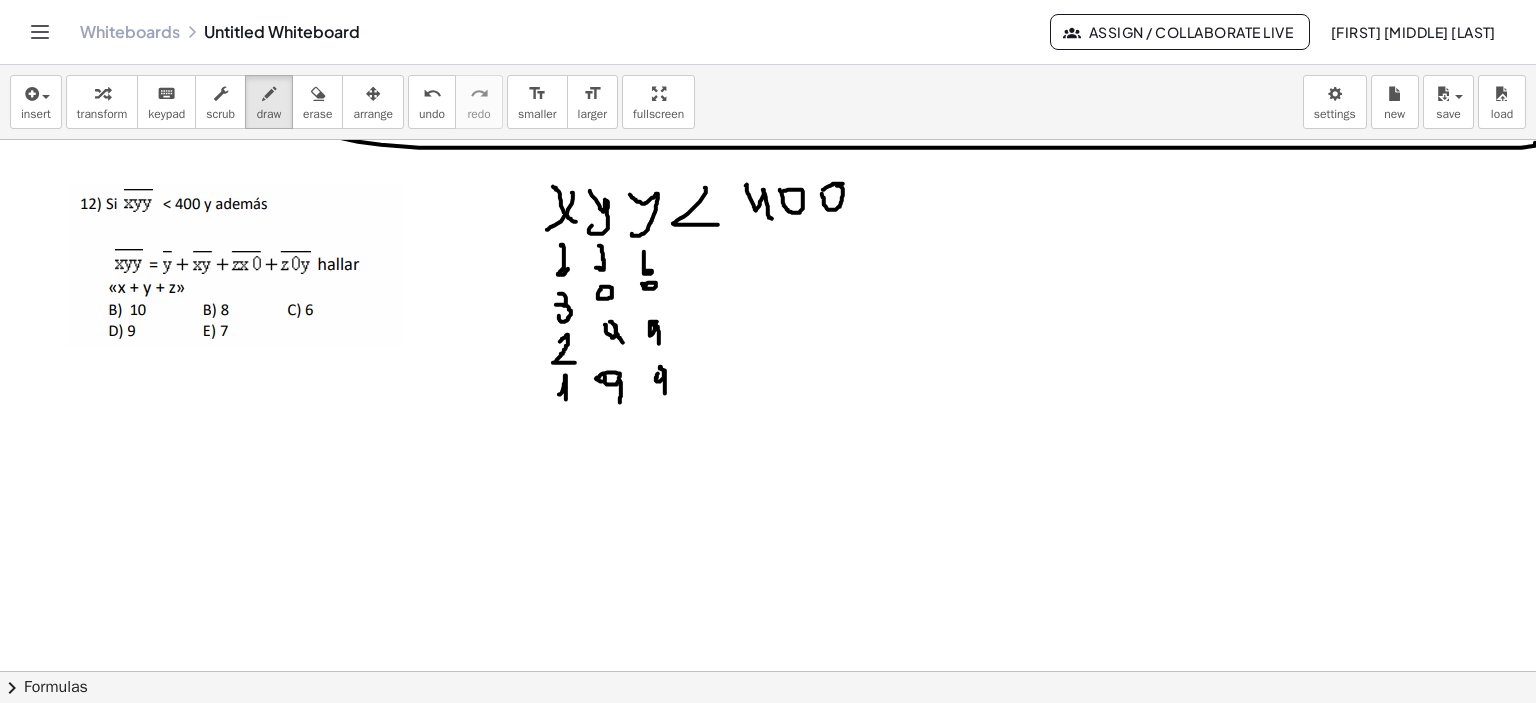 scroll, scrollTop: 1311, scrollLeft: 0, axis: vertical 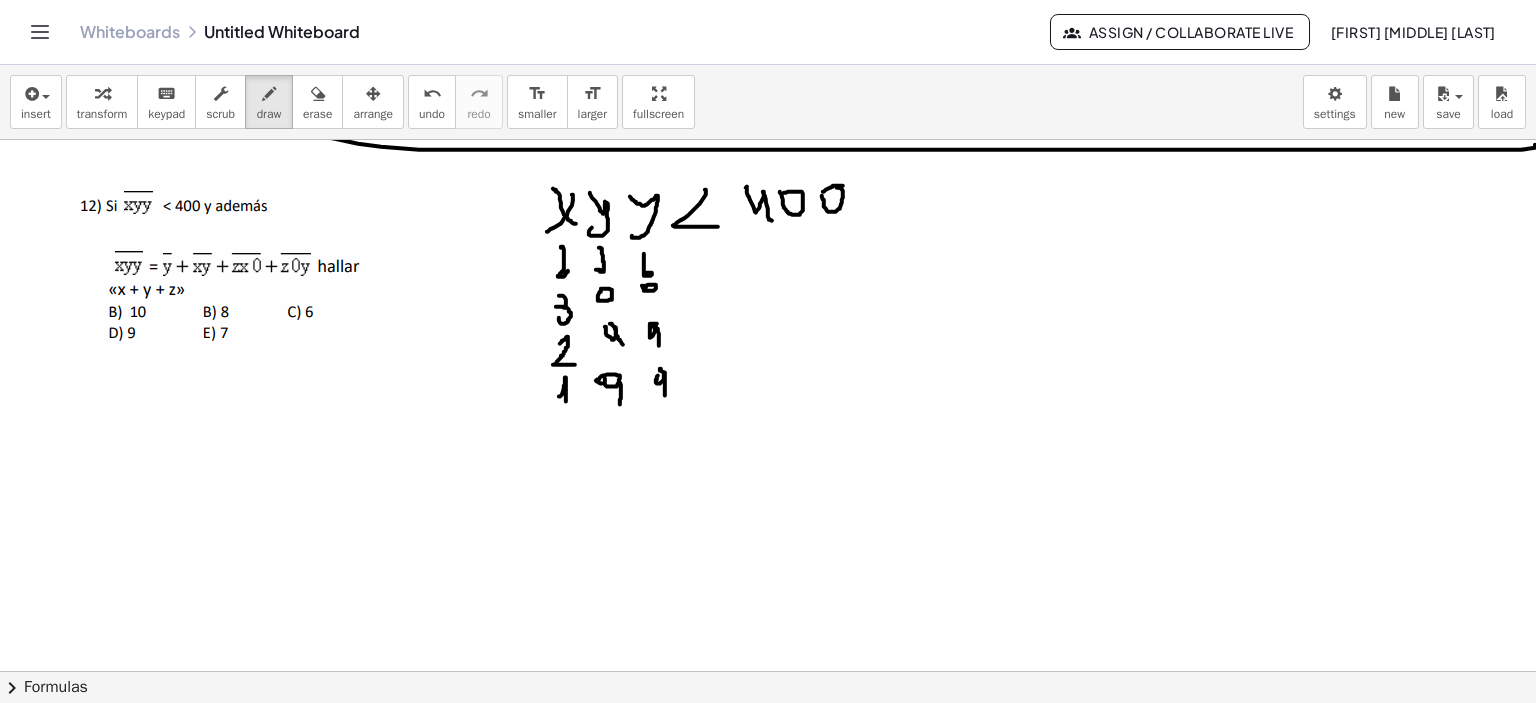 drag, startPoint x: 173, startPoint y: 461, endPoint x: 139, endPoint y: 522, distance: 69.83552 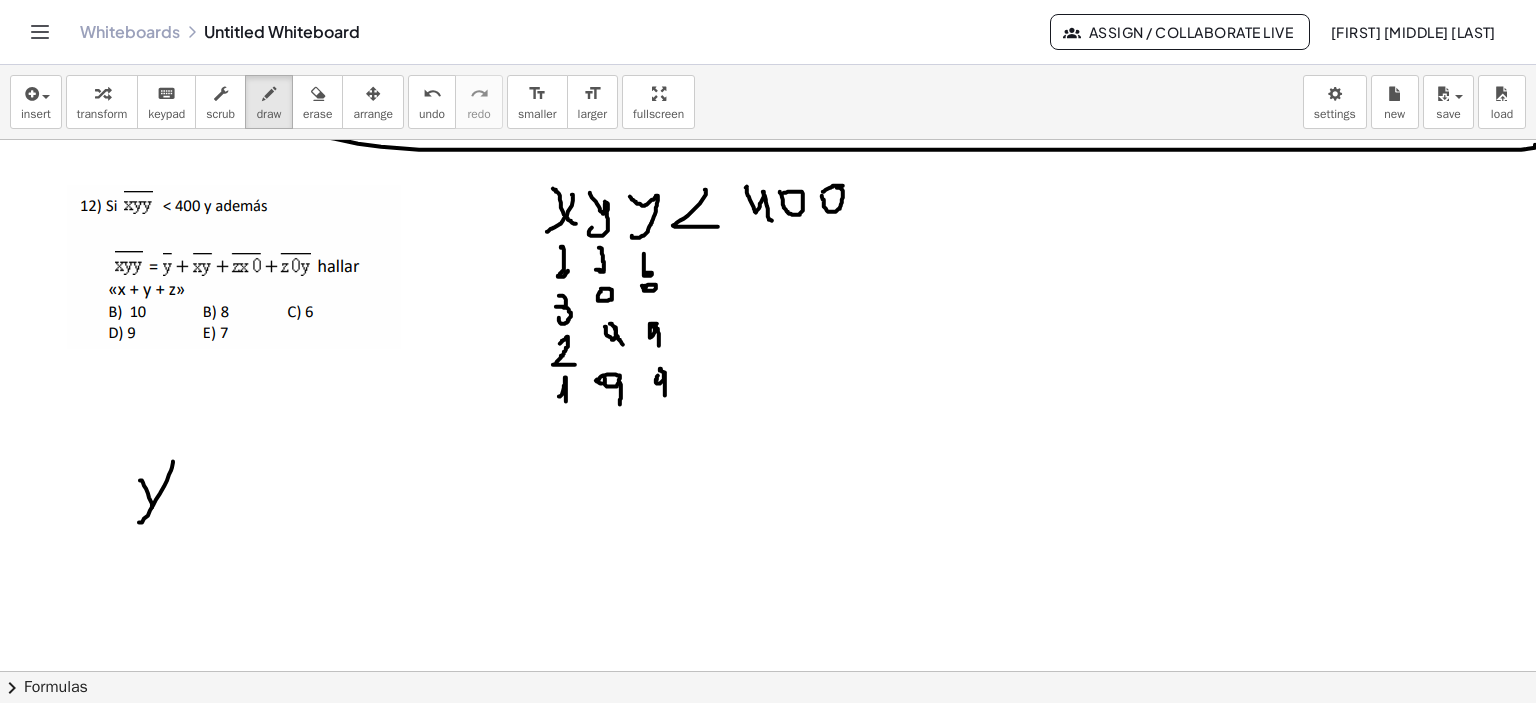 drag, startPoint x: 152, startPoint y: 507, endPoint x: 156, endPoint y: 520, distance: 13.601471 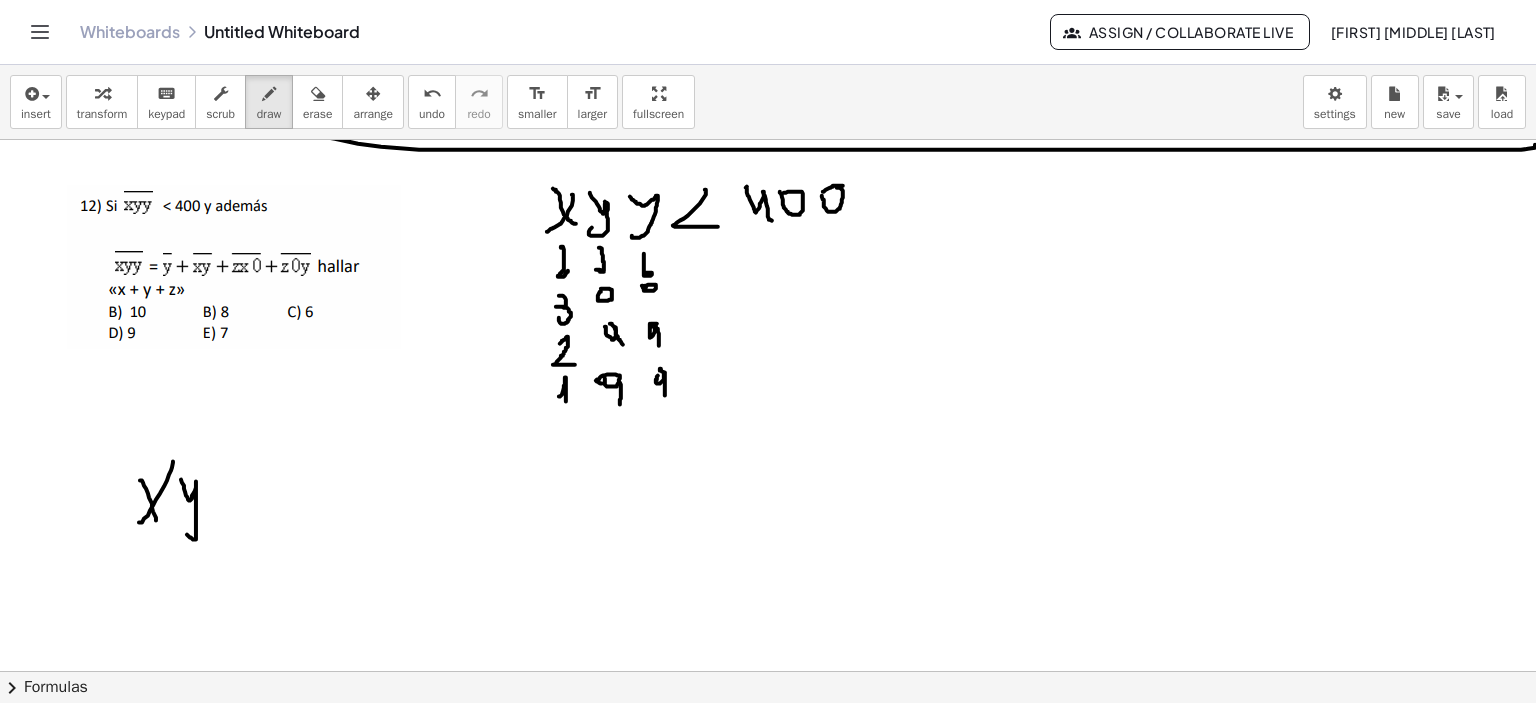 click at bounding box center (771, -107) 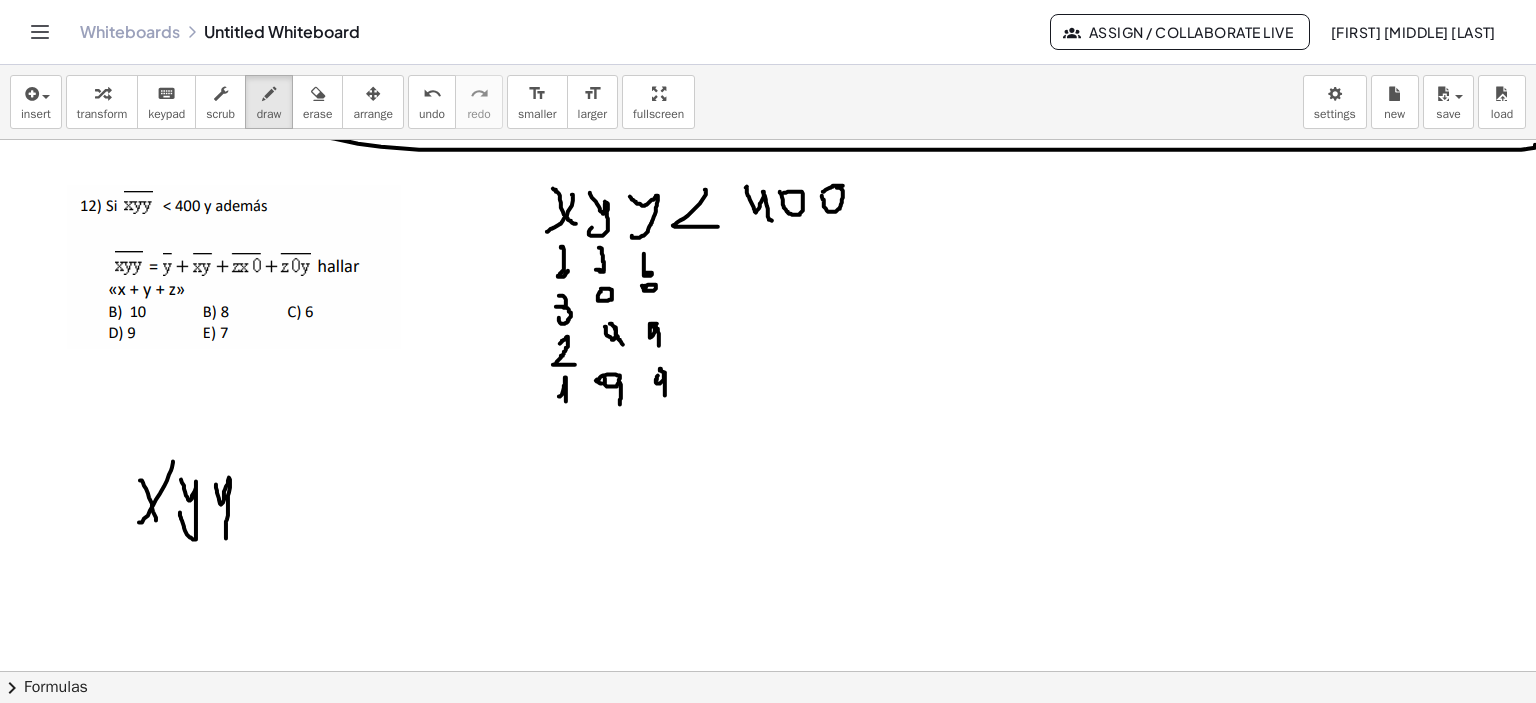 drag, startPoint x: 216, startPoint y: 484, endPoint x: 216, endPoint y: 521, distance: 37 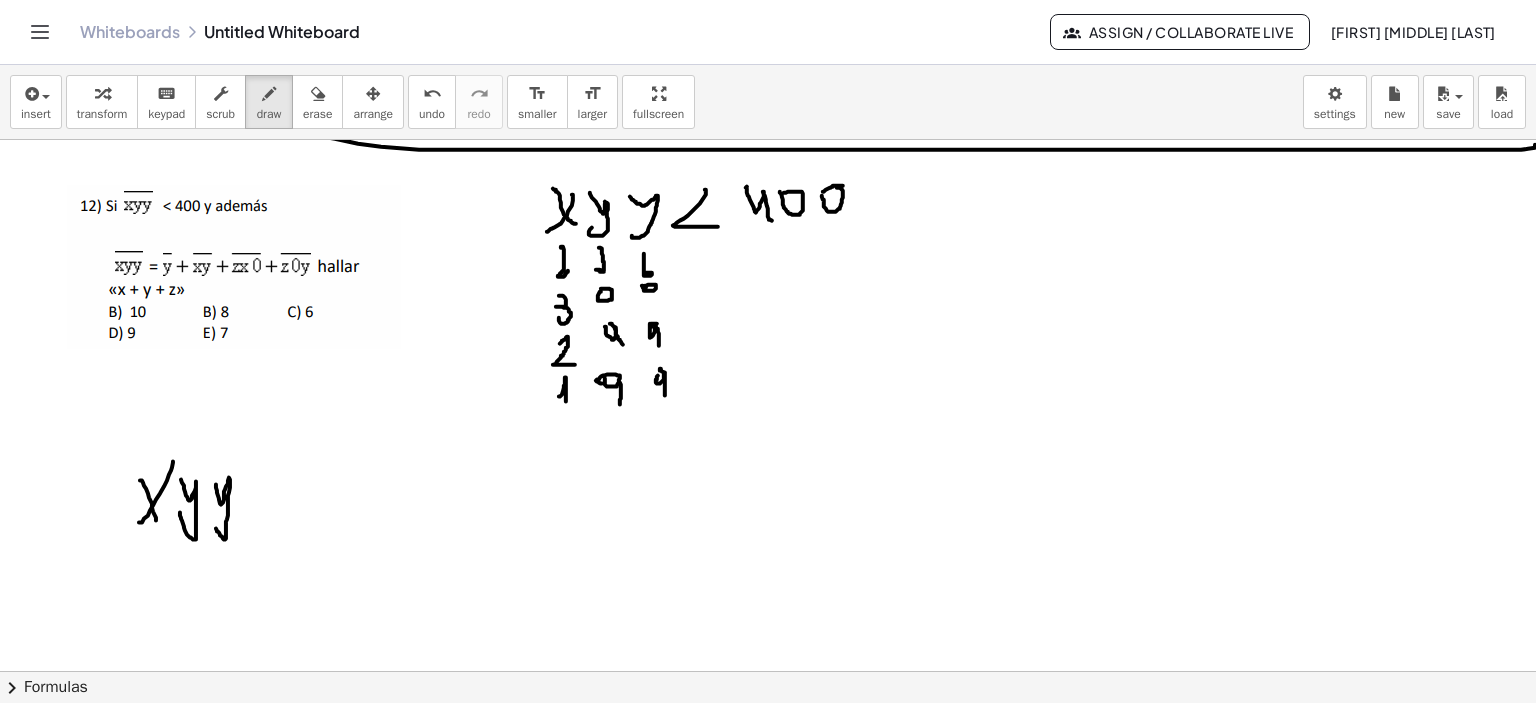 click at bounding box center [771, -107] 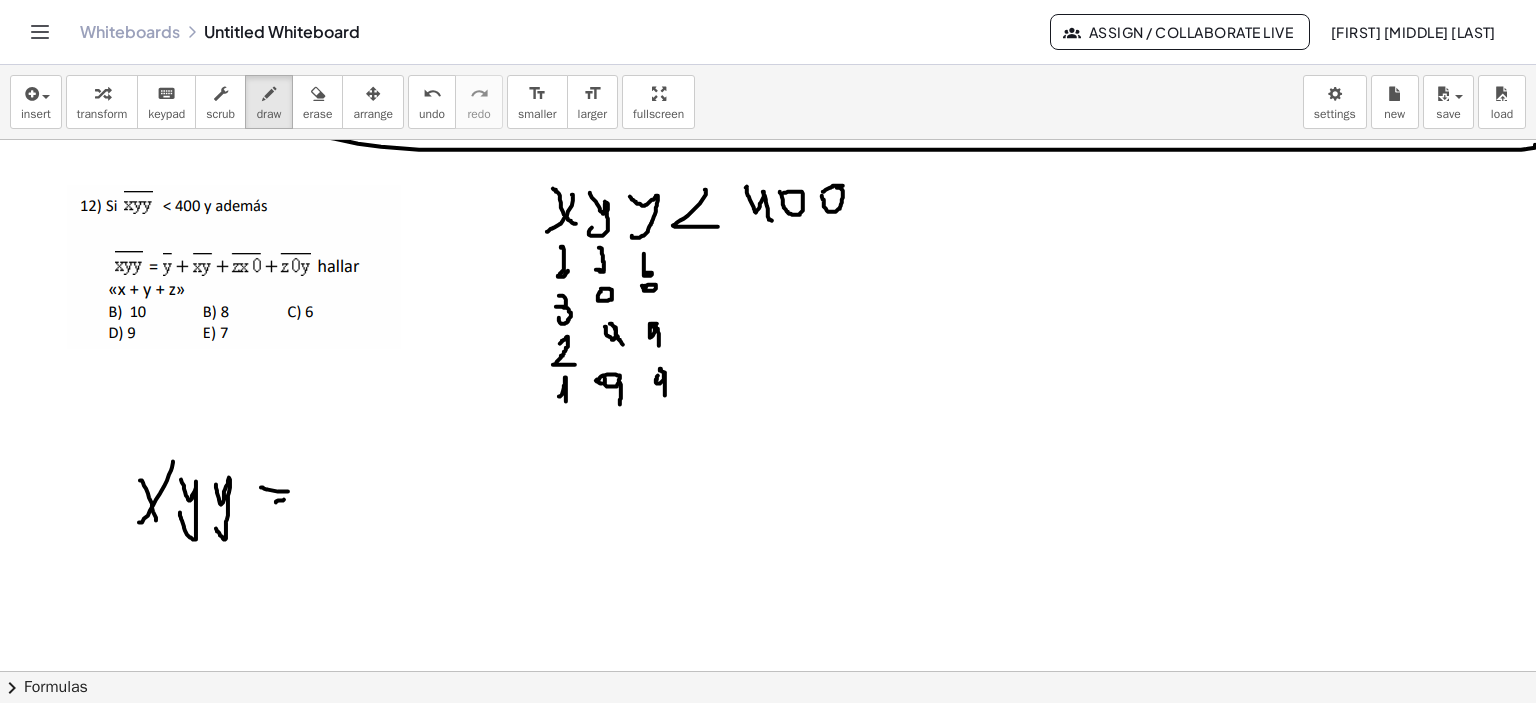 drag, startPoint x: 276, startPoint y: 502, endPoint x: 287, endPoint y: 499, distance: 11.401754 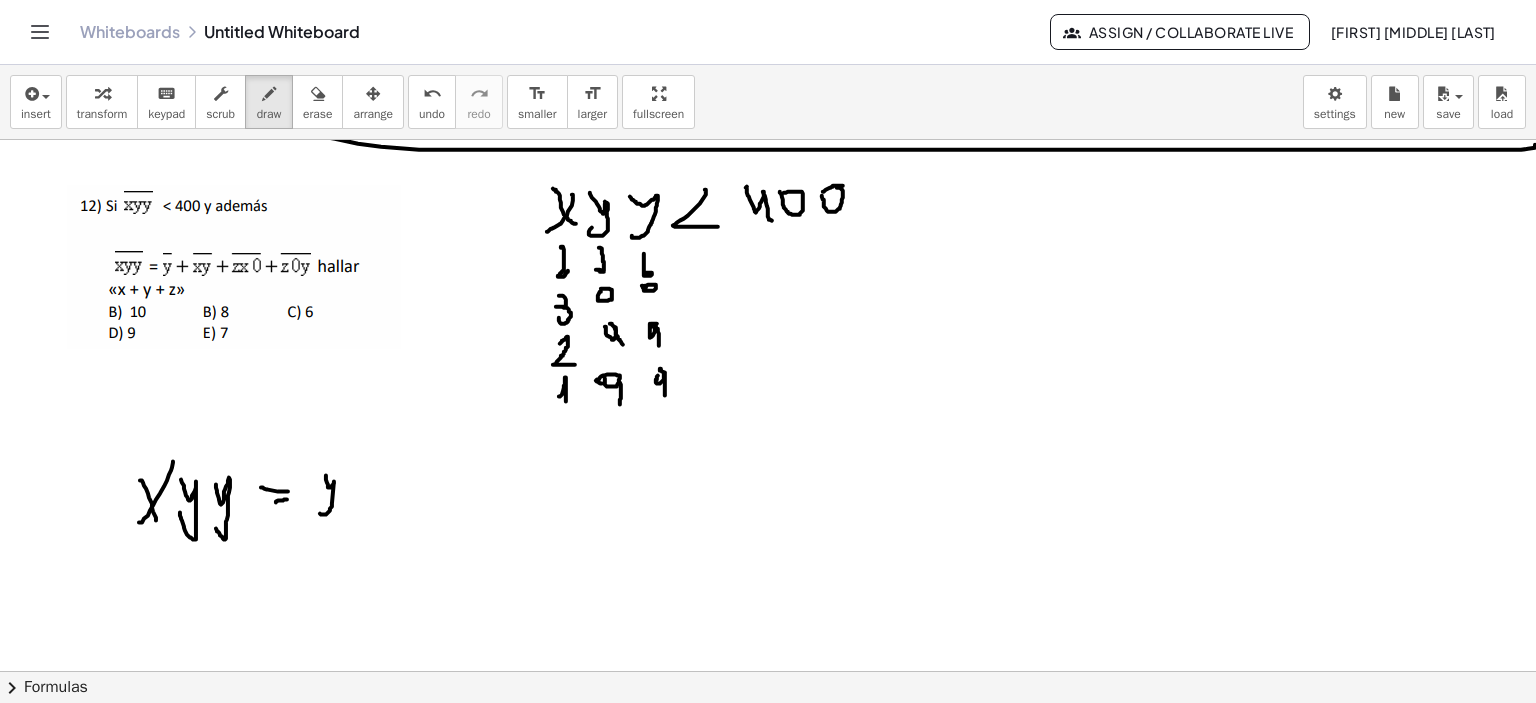 drag, startPoint x: 328, startPoint y: 487, endPoint x: 320, endPoint y: 506, distance: 20.615528 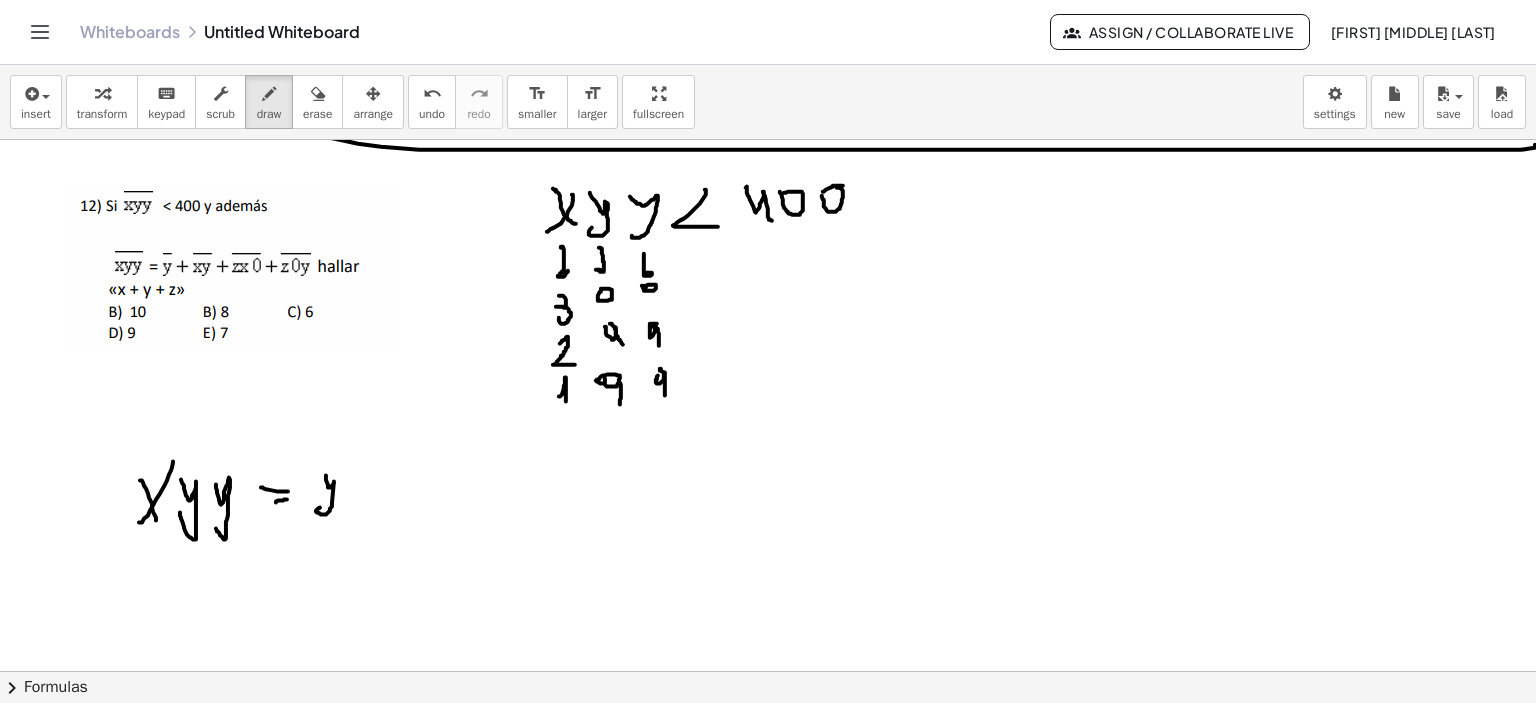 drag, startPoint x: 373, startPoint y: 487, endPoint x: 371, endPoint y: 510, distance: 23.086792 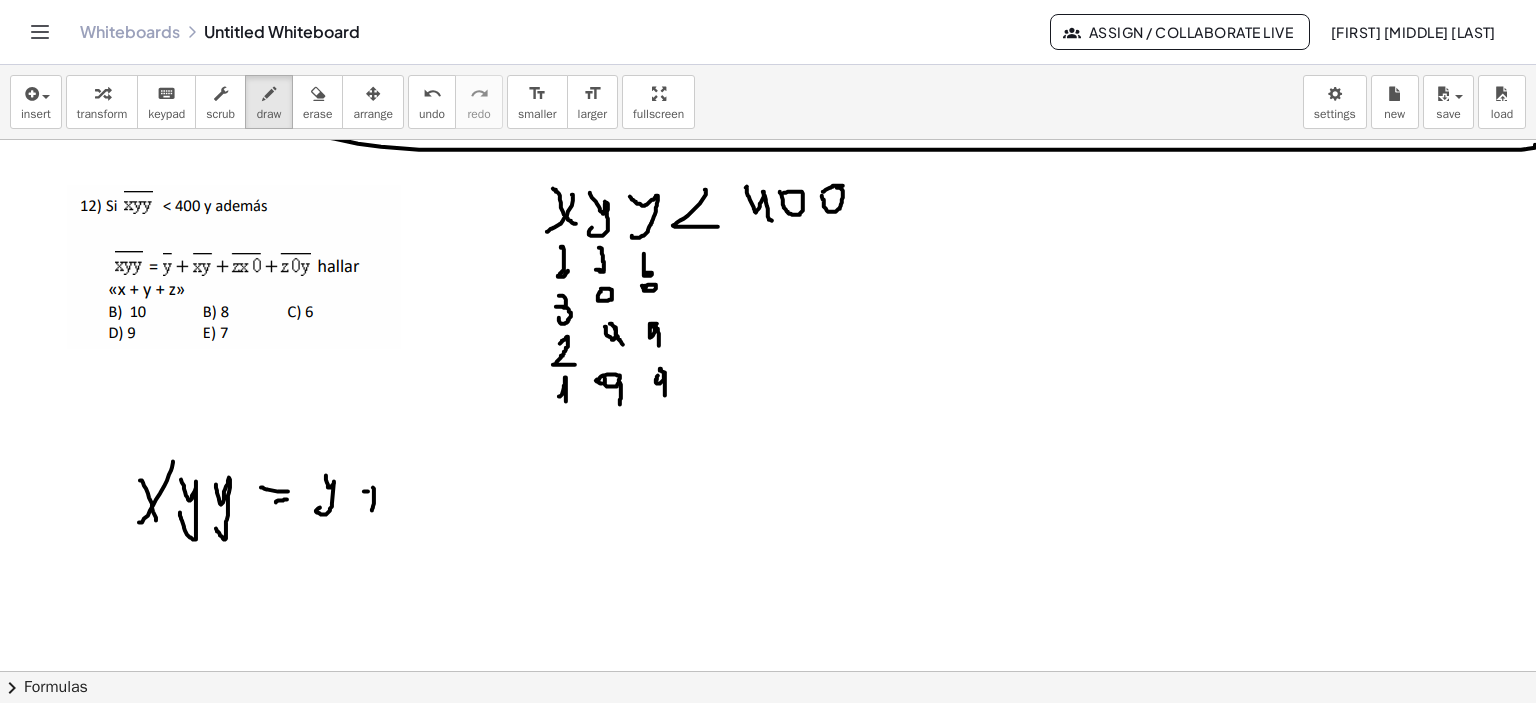 drag, startPoint x: 364, startPoint y: 491, endPoint x: 392, endPoint y: 495, distance: 28.284271 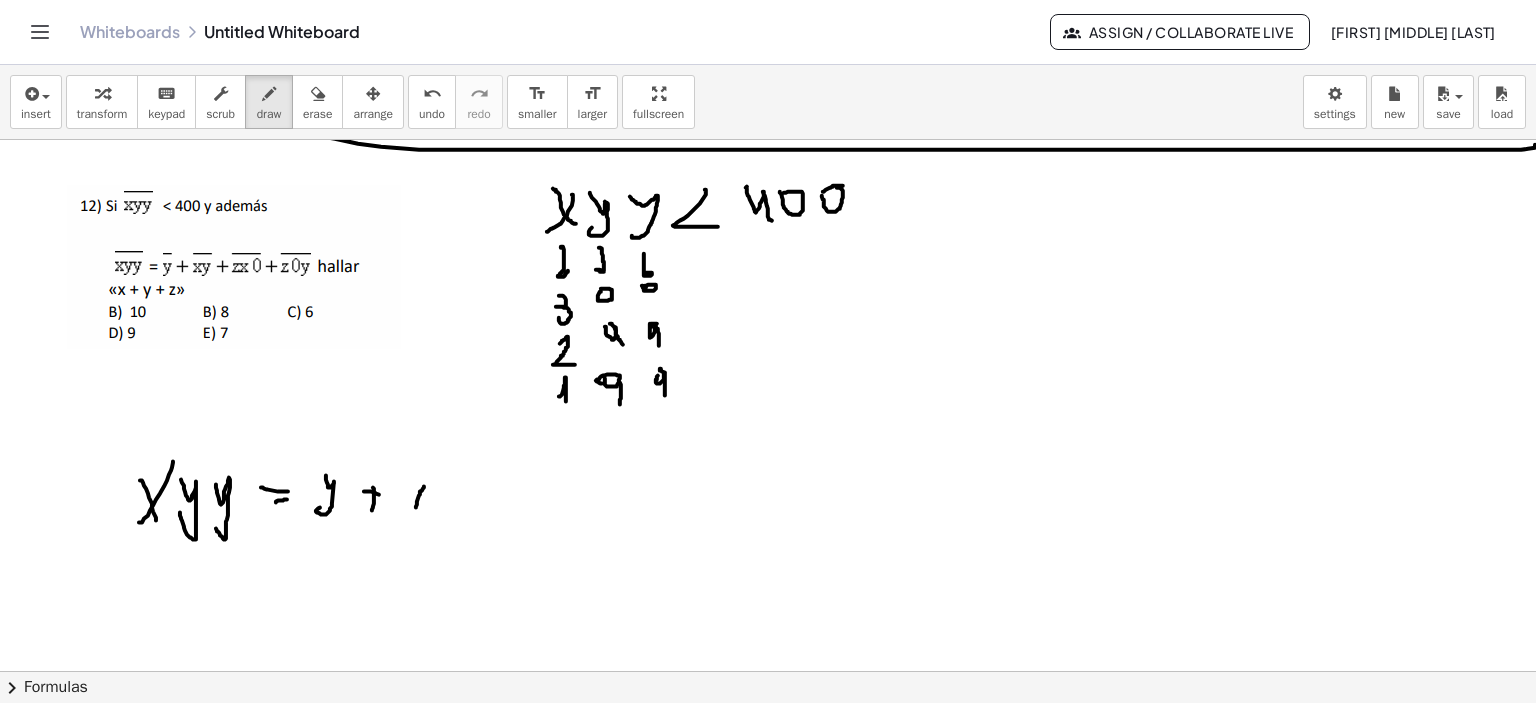 click at bounding box center [771, -107] 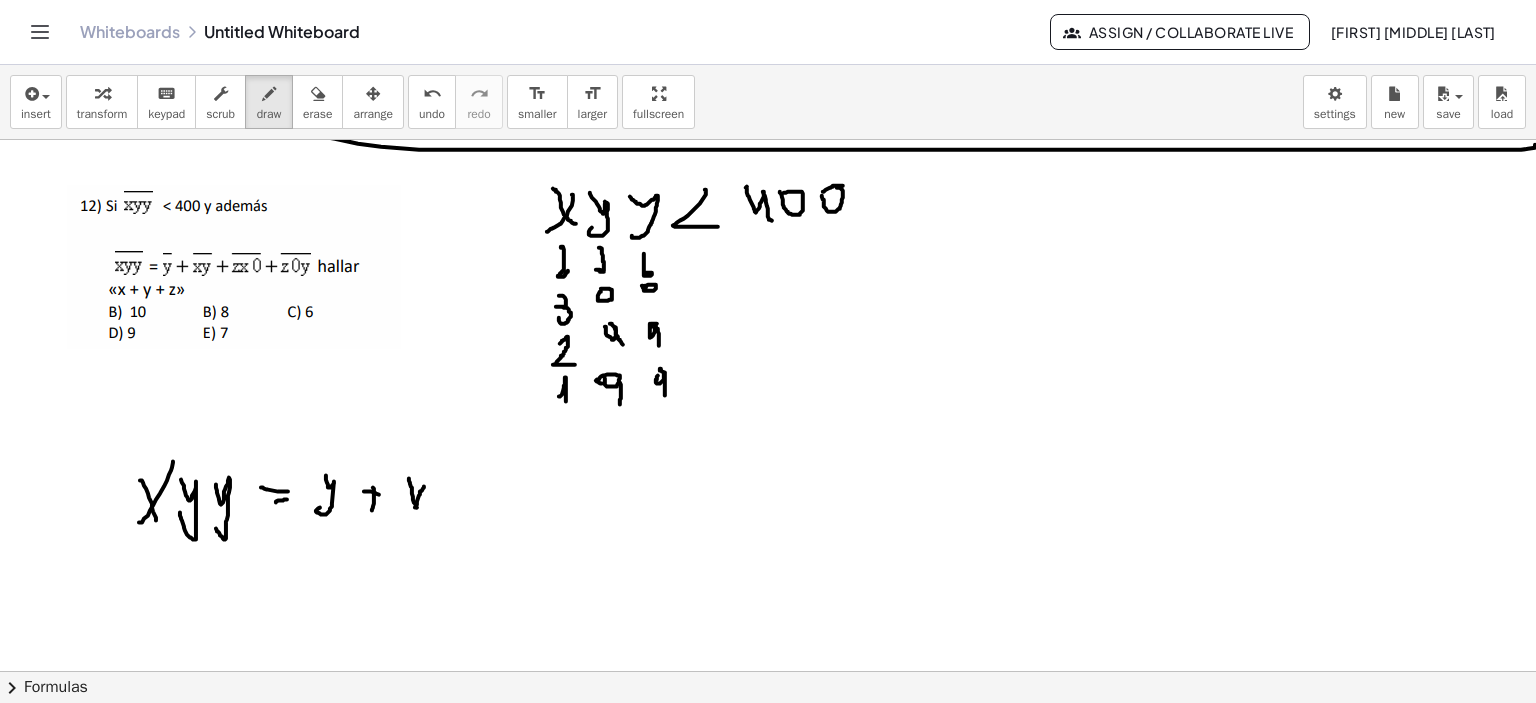 drag, startPoint x: 409, startPoint y: 478, endPoint x: 420, endPoint y: 507, distance: 31.016125 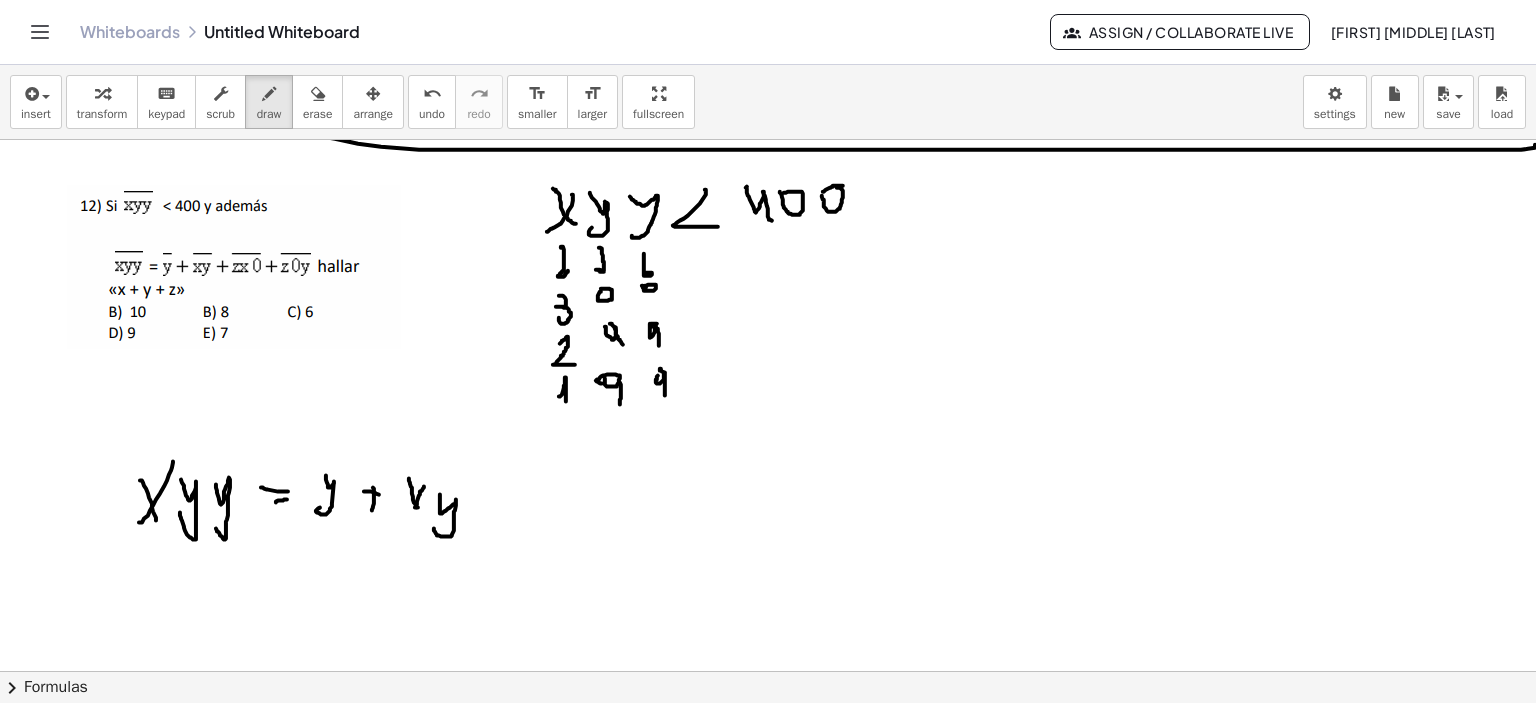 drag, startPoint x: 440, startPoint y: 500, endPoint x: 433, endPoint y: 513, distance: 14.764823 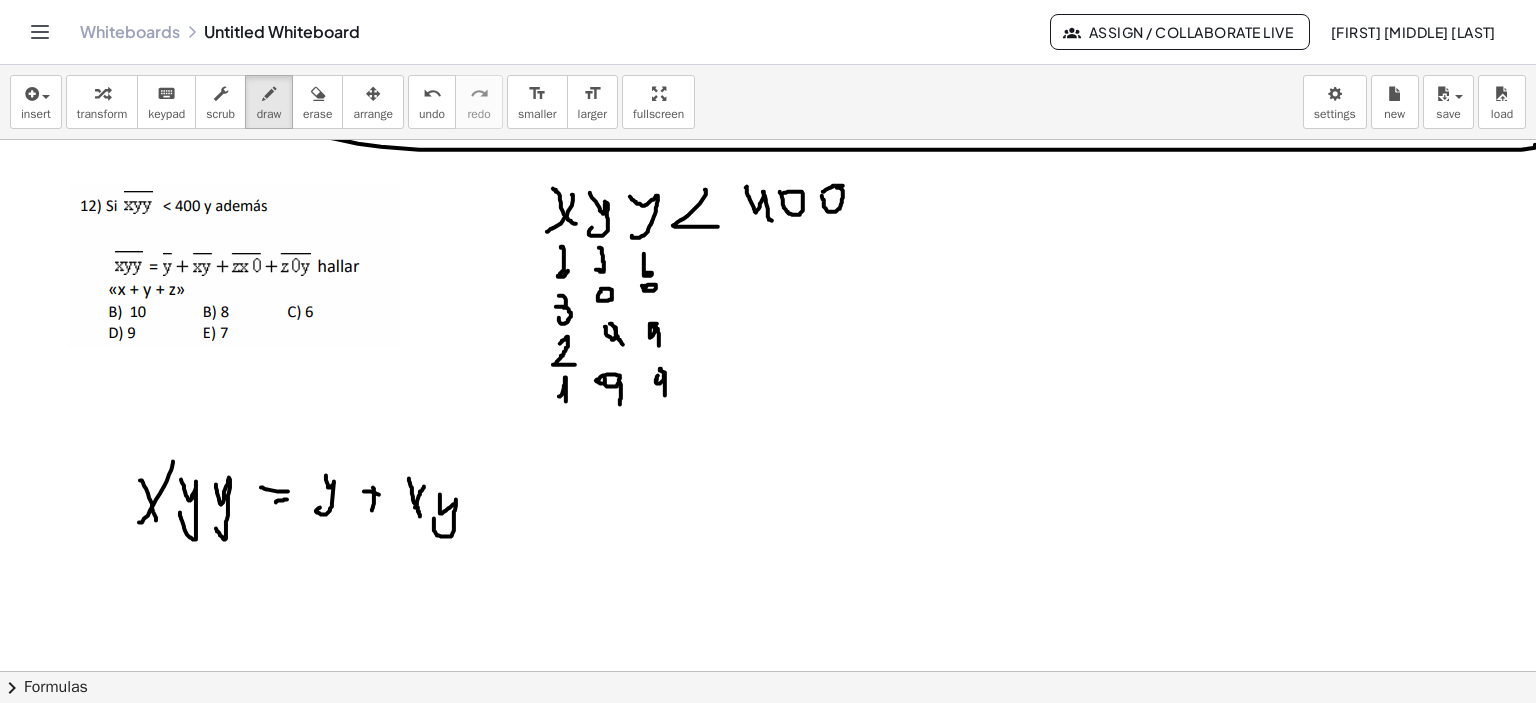 click at bounding box center [771, -107] 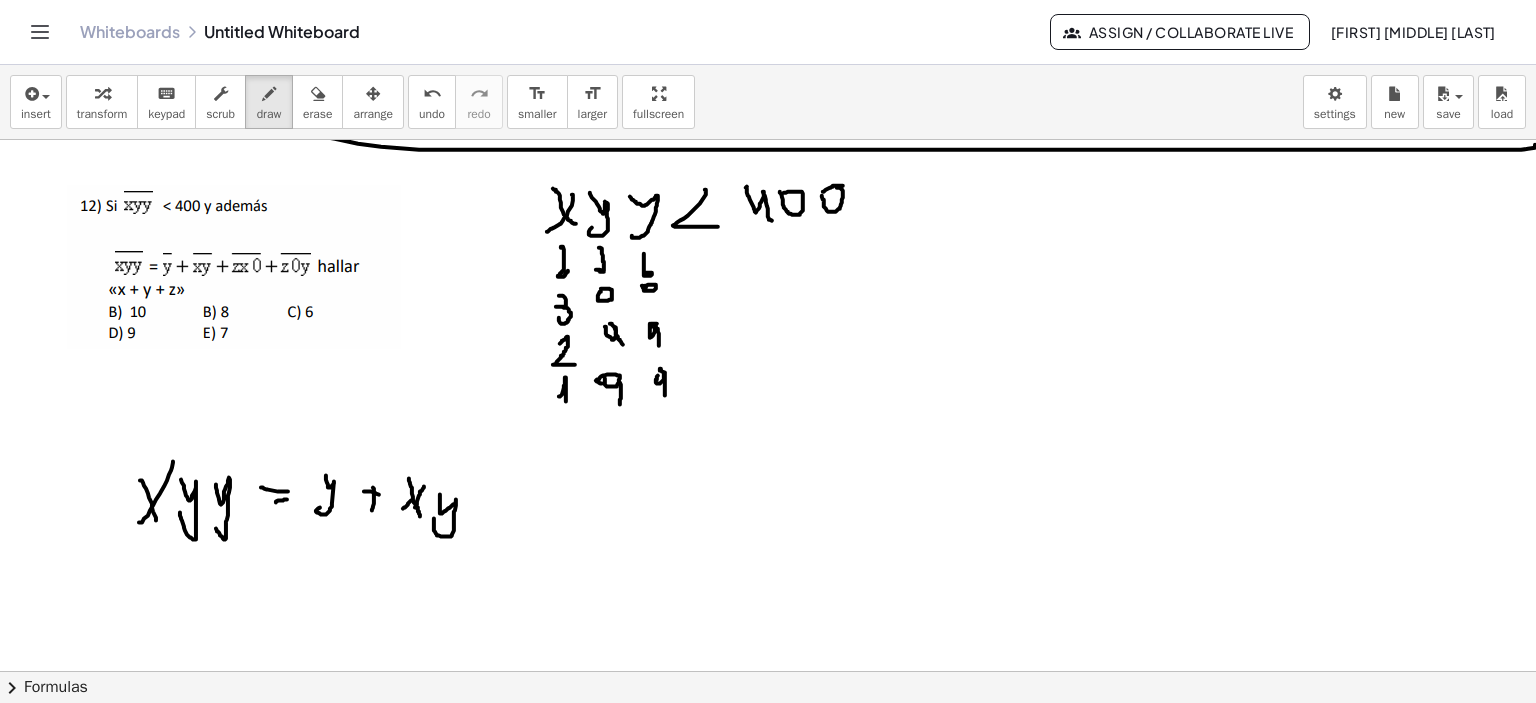 drag, startPoint x: 412, startPoint y: 500, endPoint x: 403, endPoint y: 508, distance: 12.0415945 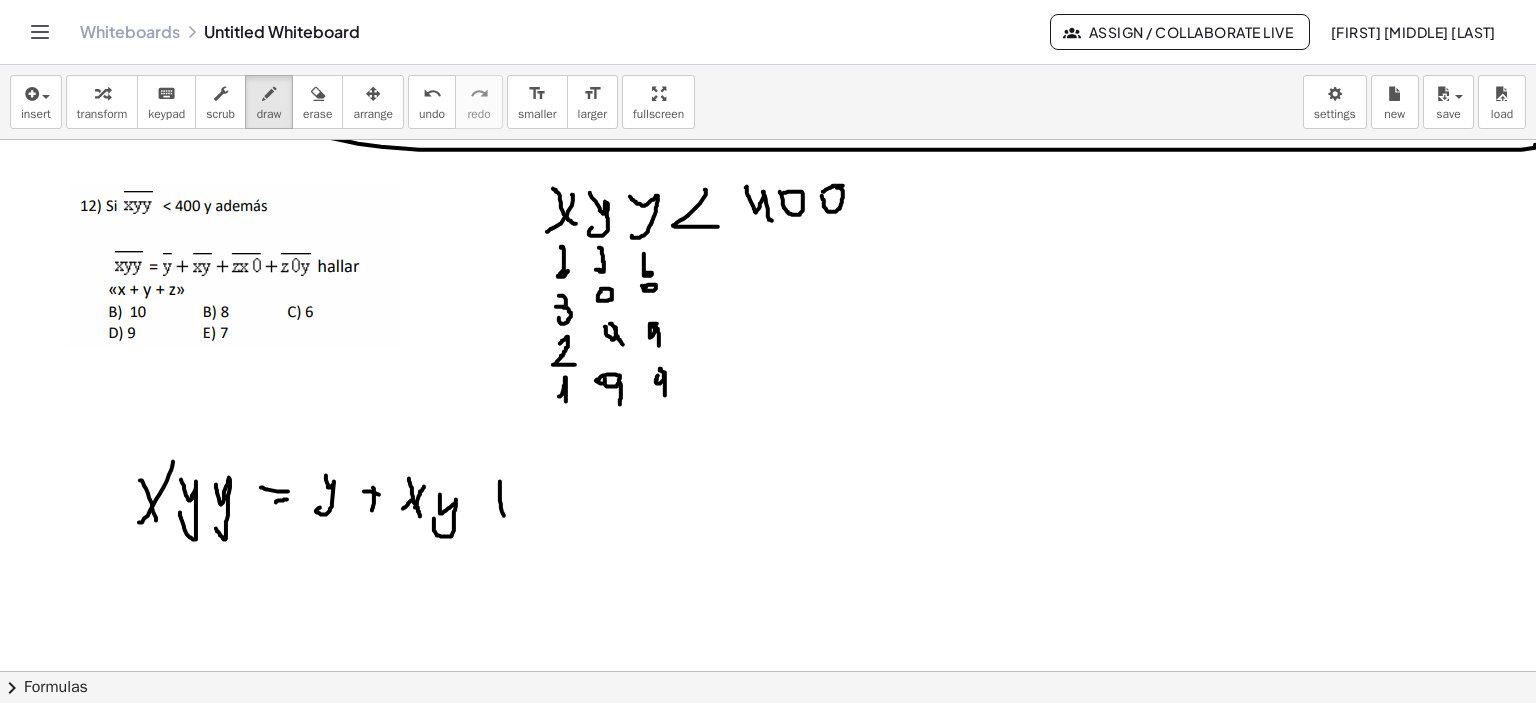 drag, startPoint x: 500, startPoint y: 491, endPoint x: 504, endPoint y: 515, distance: 24.33105 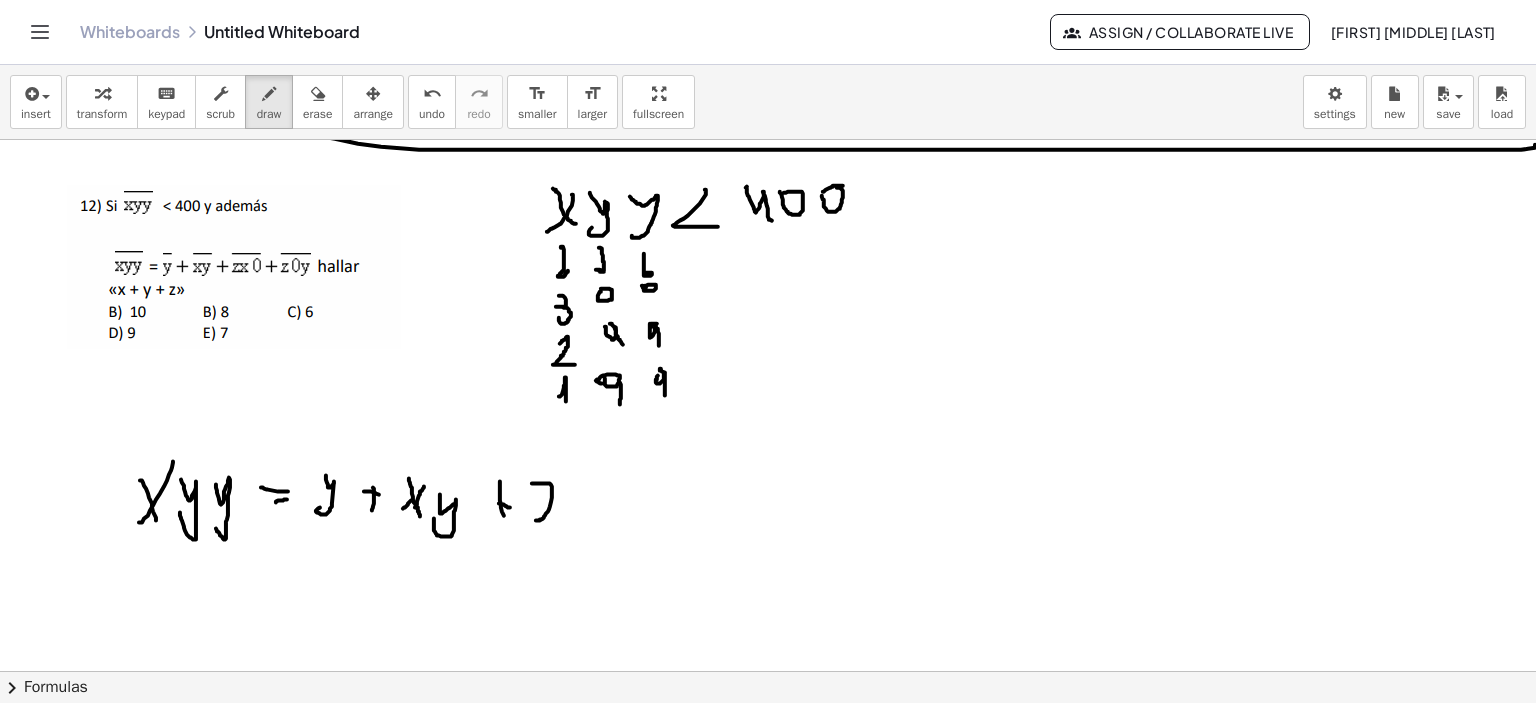 drag, startPoint x: 532, startPoint y: 483, endPoint x: 556, endPoint y: 520, distance: 44.102154 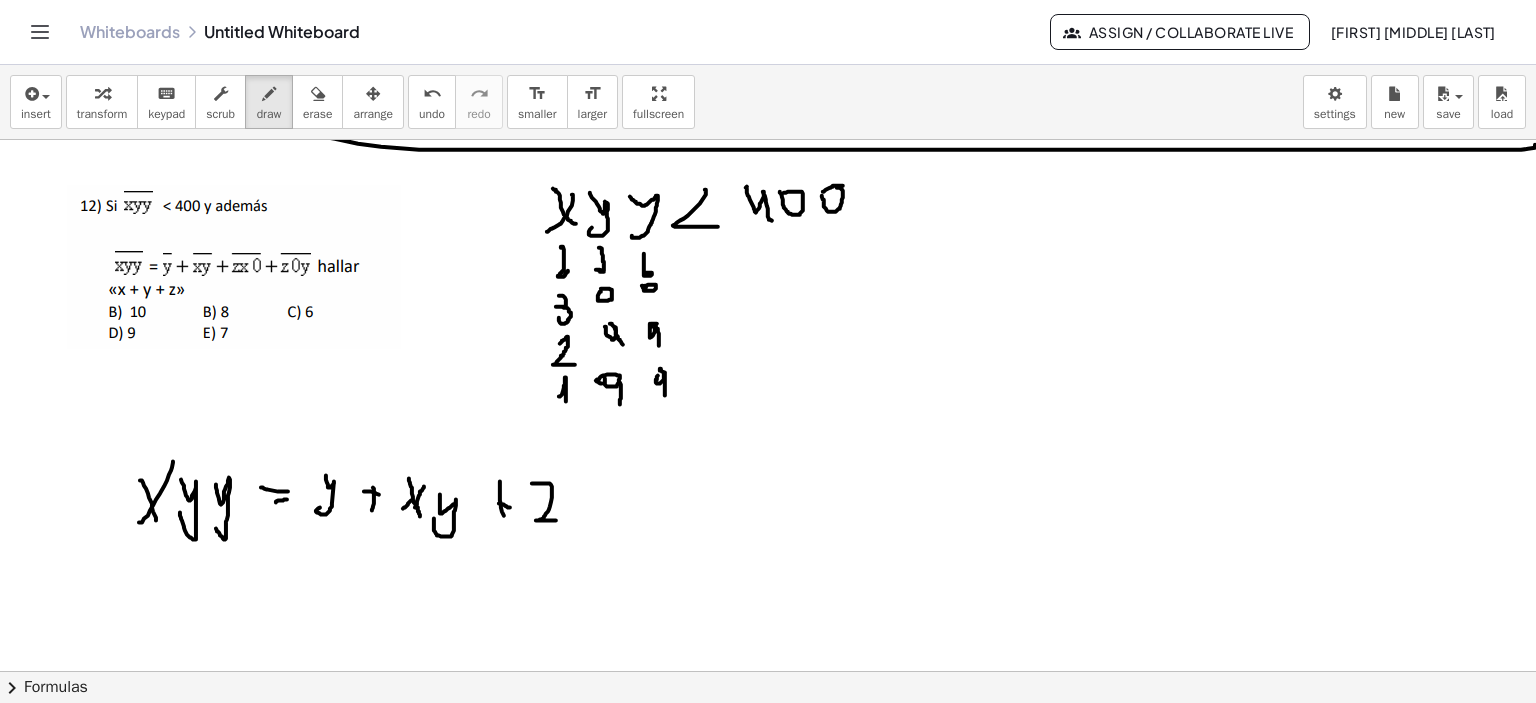 click at bounding box center (771, -107) 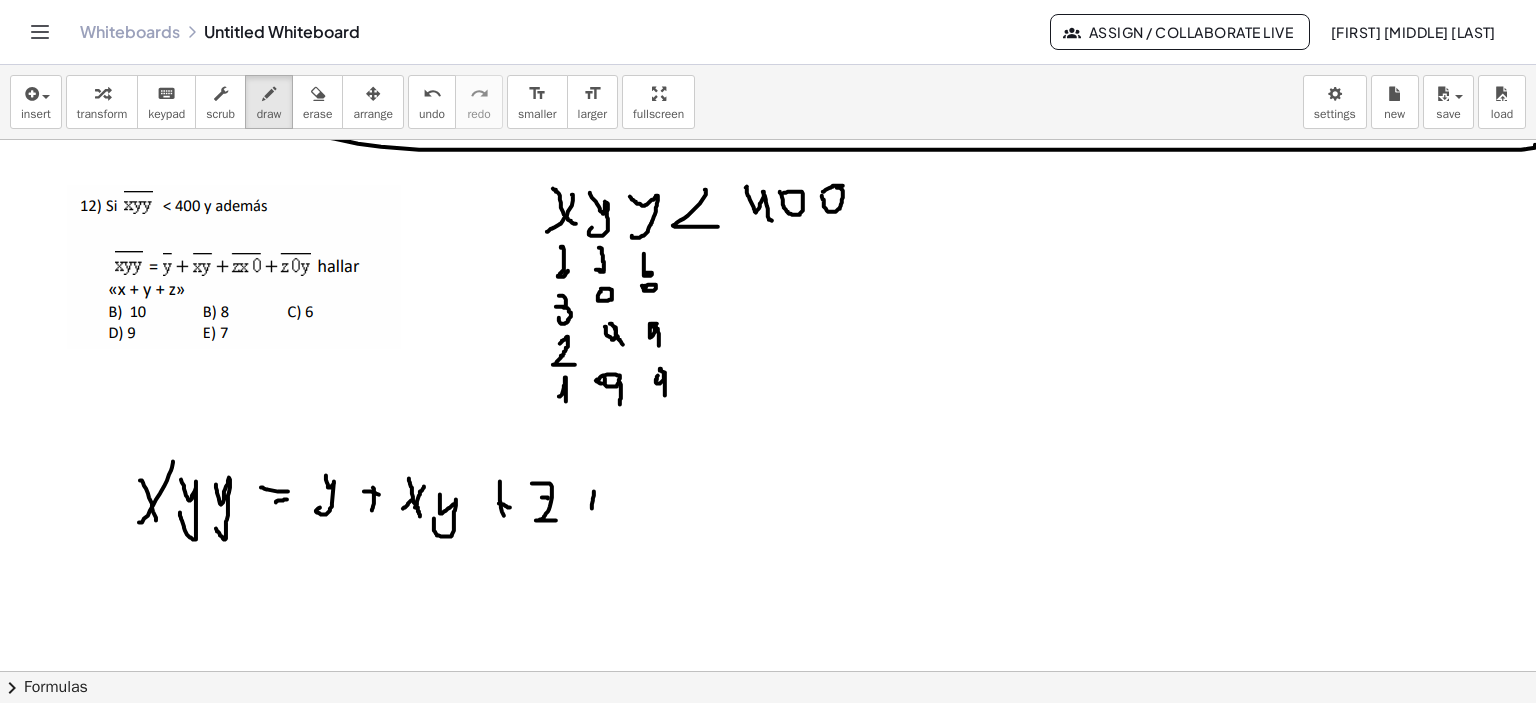drag, startPoint x: 592, startPoint y: 508, endPoint x: 584, endPoint y: 522, distance: 16.124516 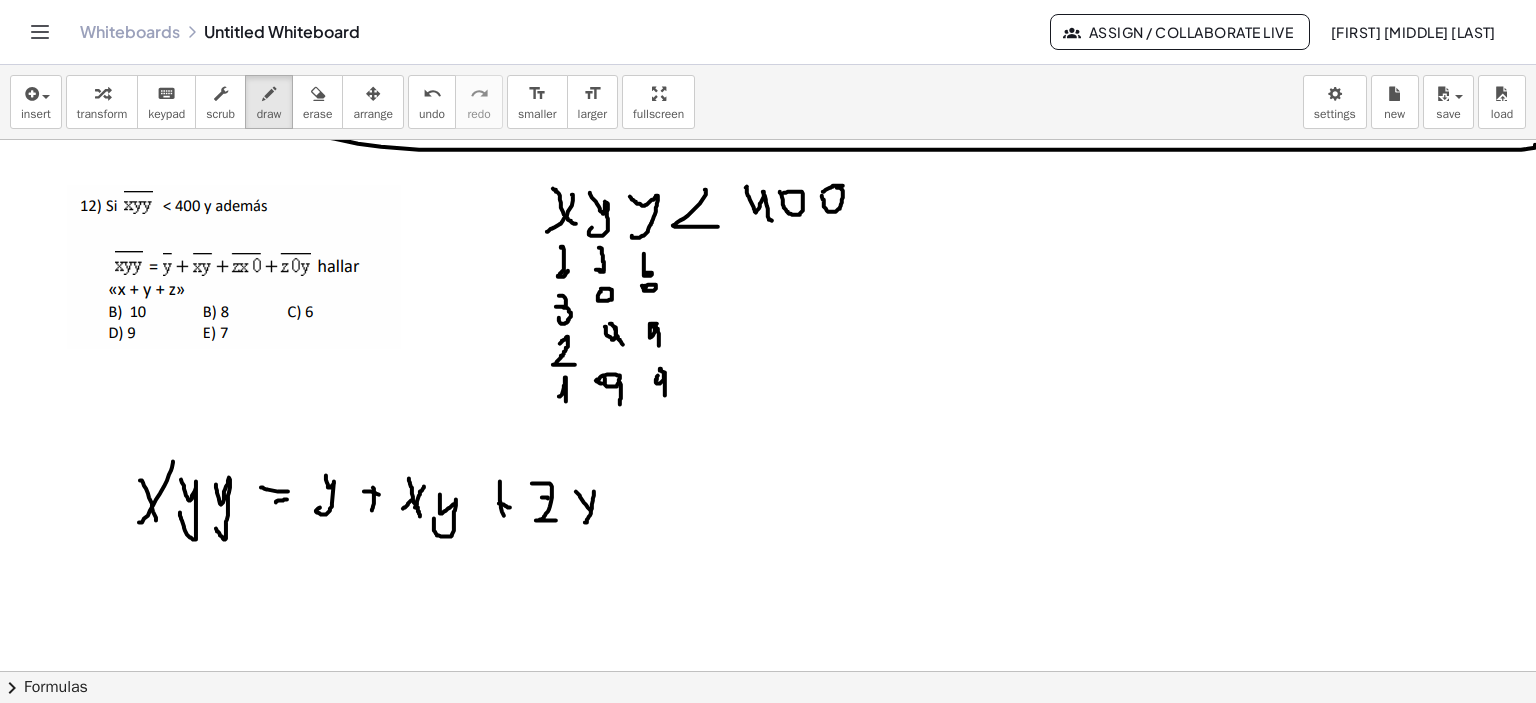 drag, startPoint x: 576, startPoint y: 491, endPoint x: 605, endPoint y: 517, distance: 38.948685 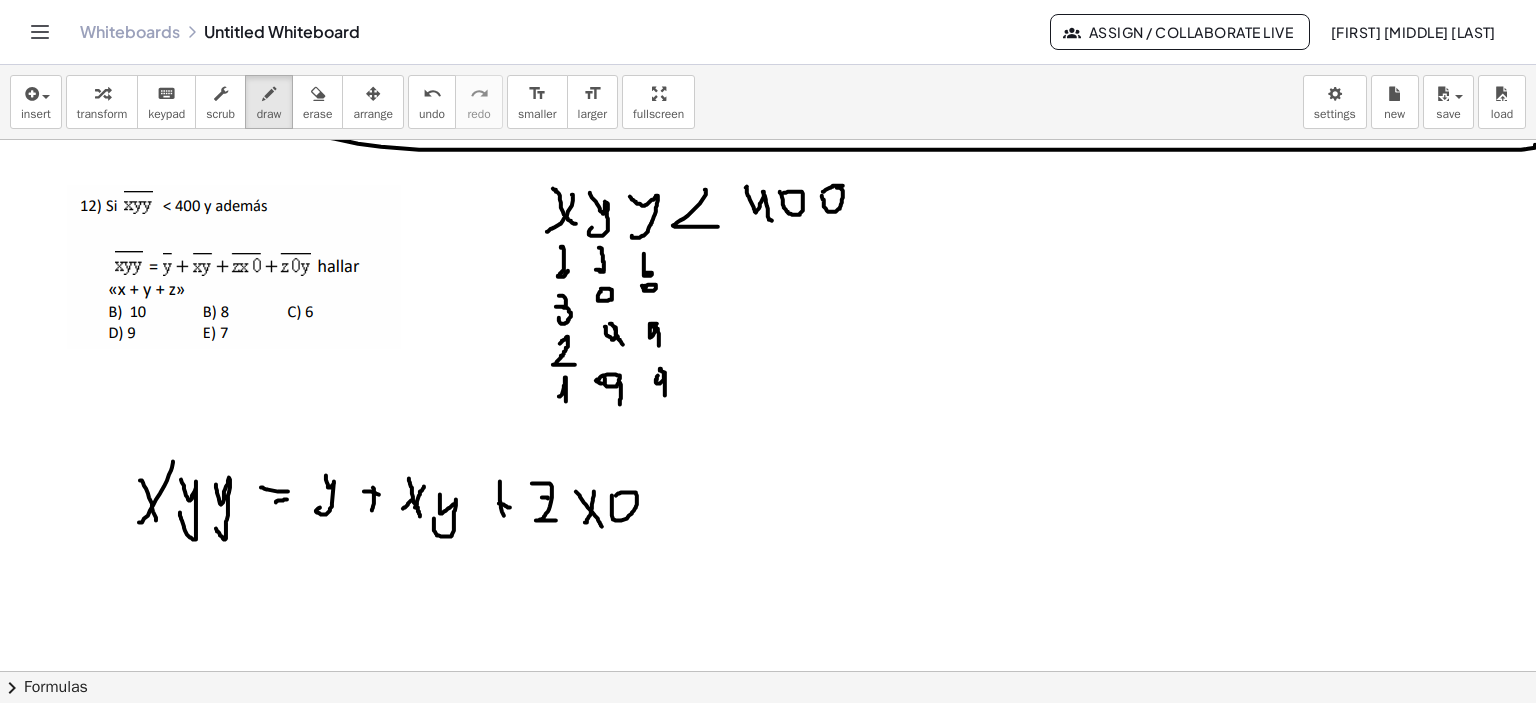 click at bounding box center [771, -107] 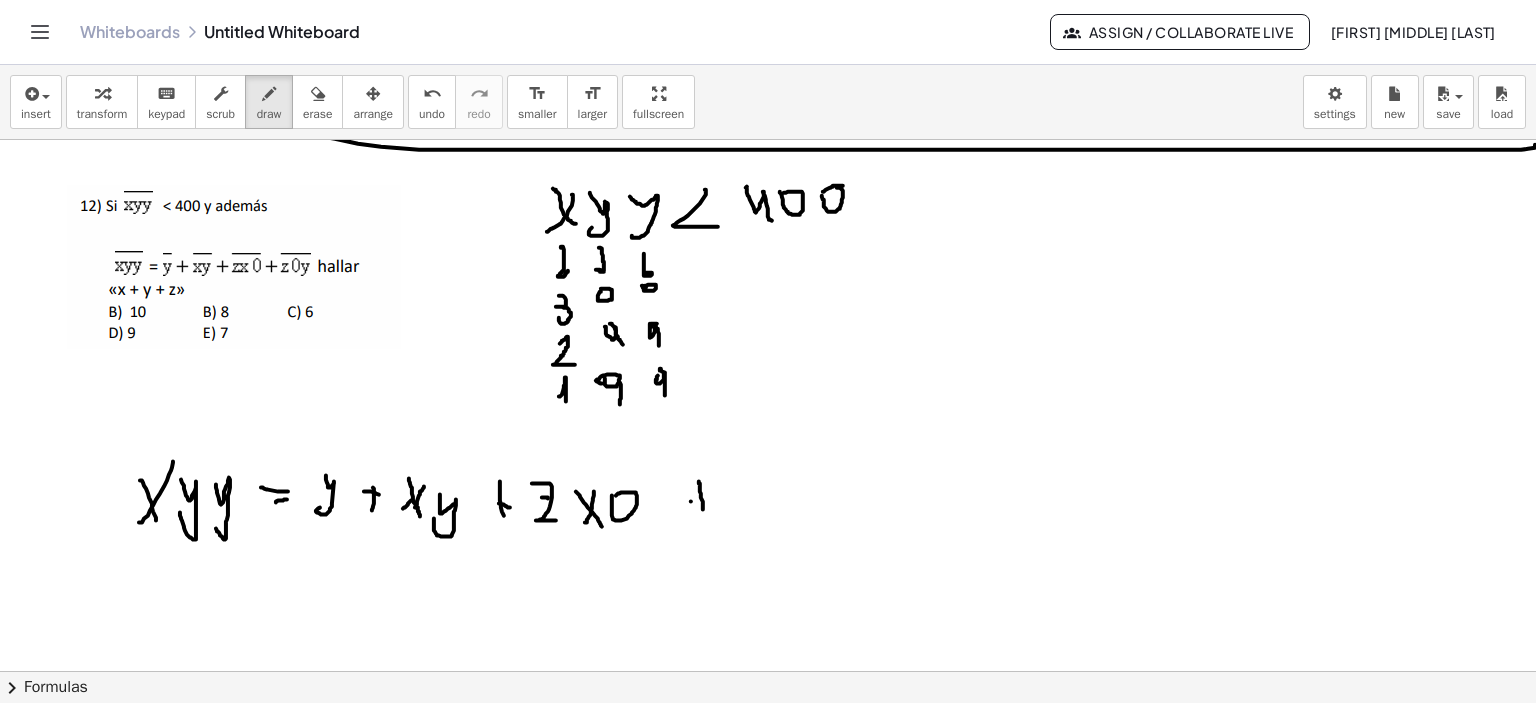 drag, startPoint x: 691, startPoint y: 501, endPoint x: 714, endPoint y: 504, distance: 23.194826 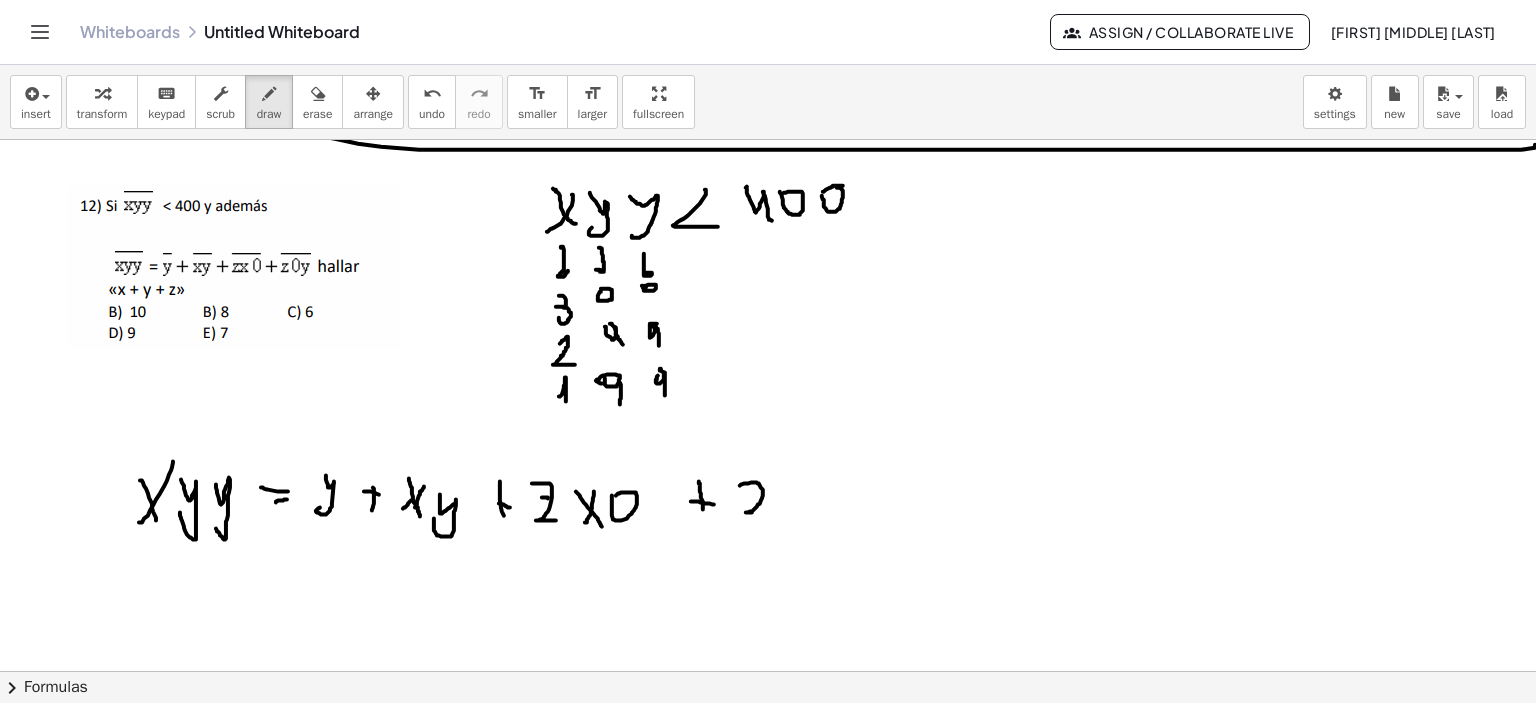 drag, startPoint x: 759, startPoint y: 483, endPoint x: 758, endPoint y: 512, distance: 29.017237 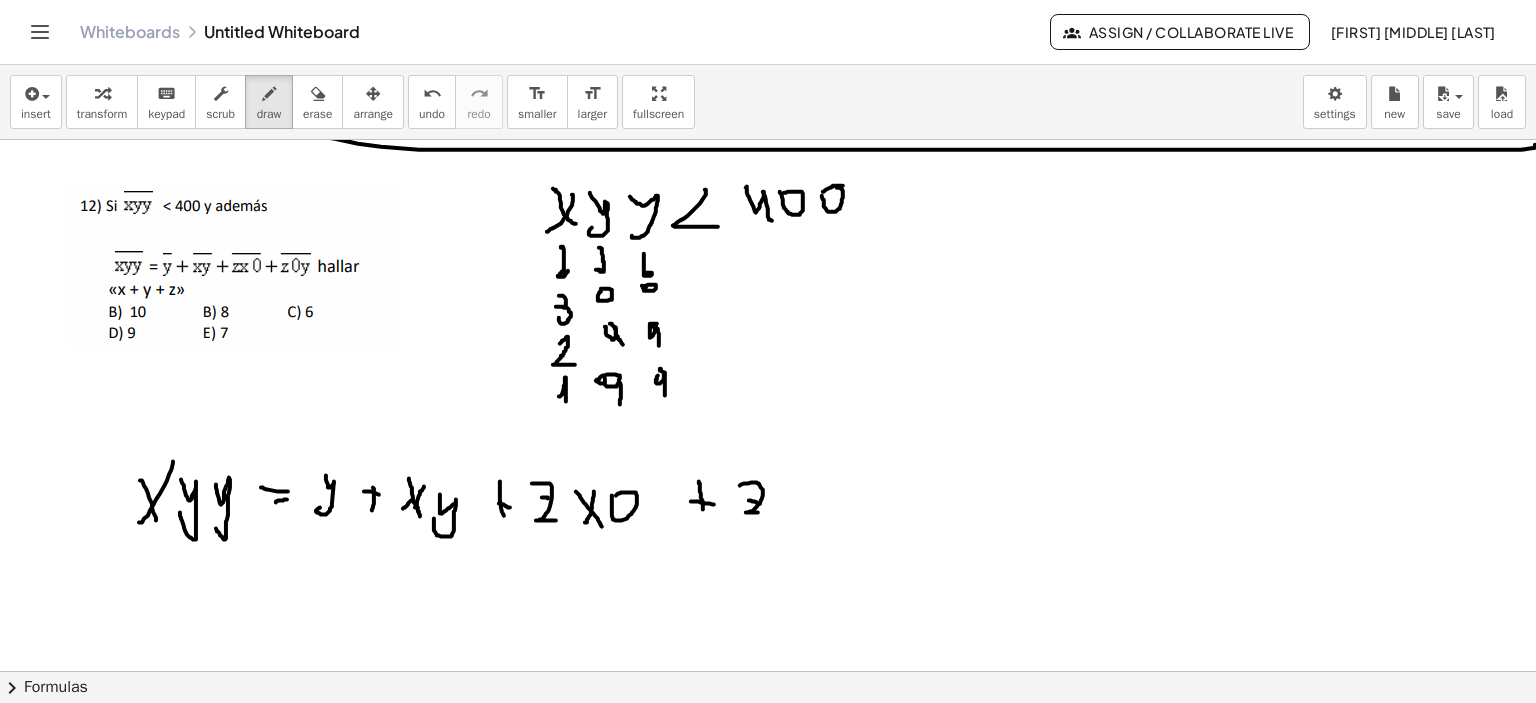 click at bounding box center [771, -107] 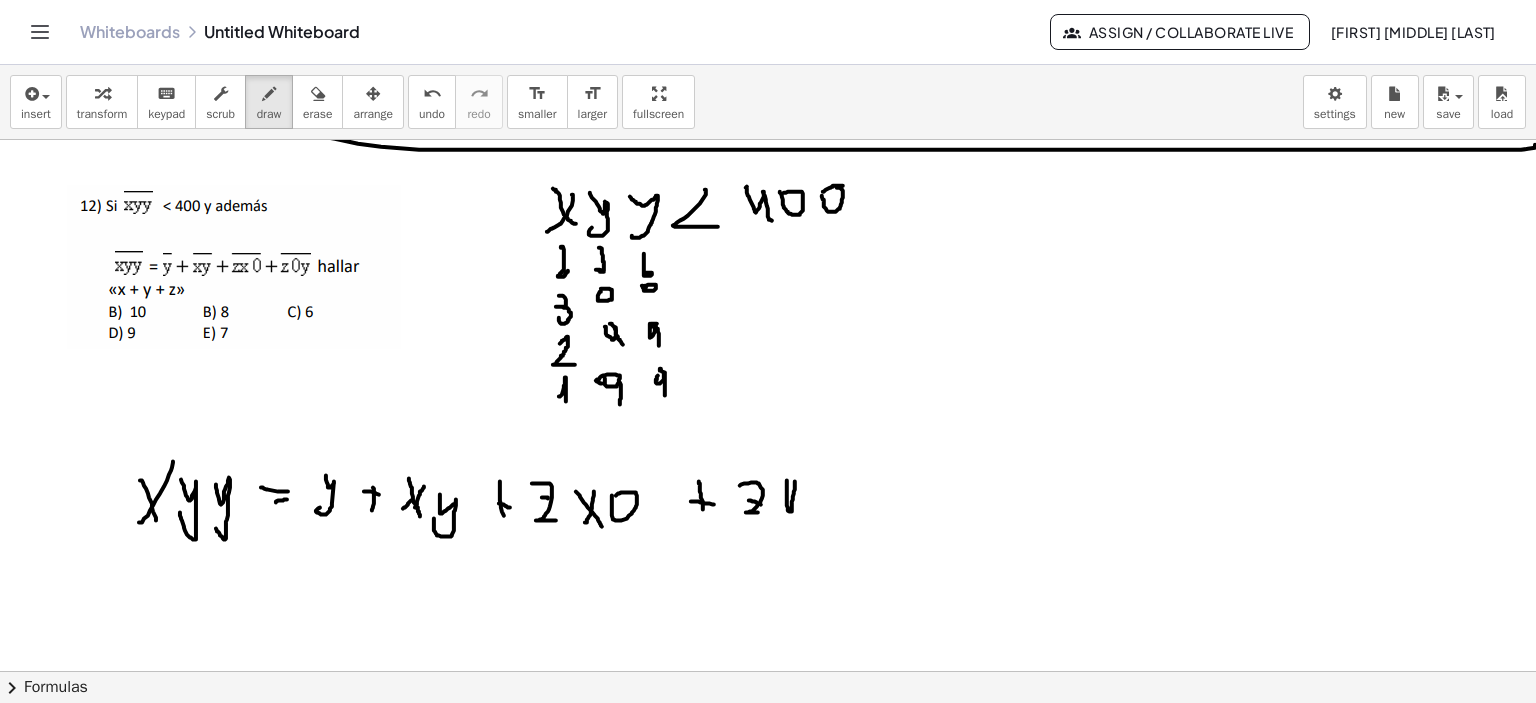 click at bounding box center [771, -107] 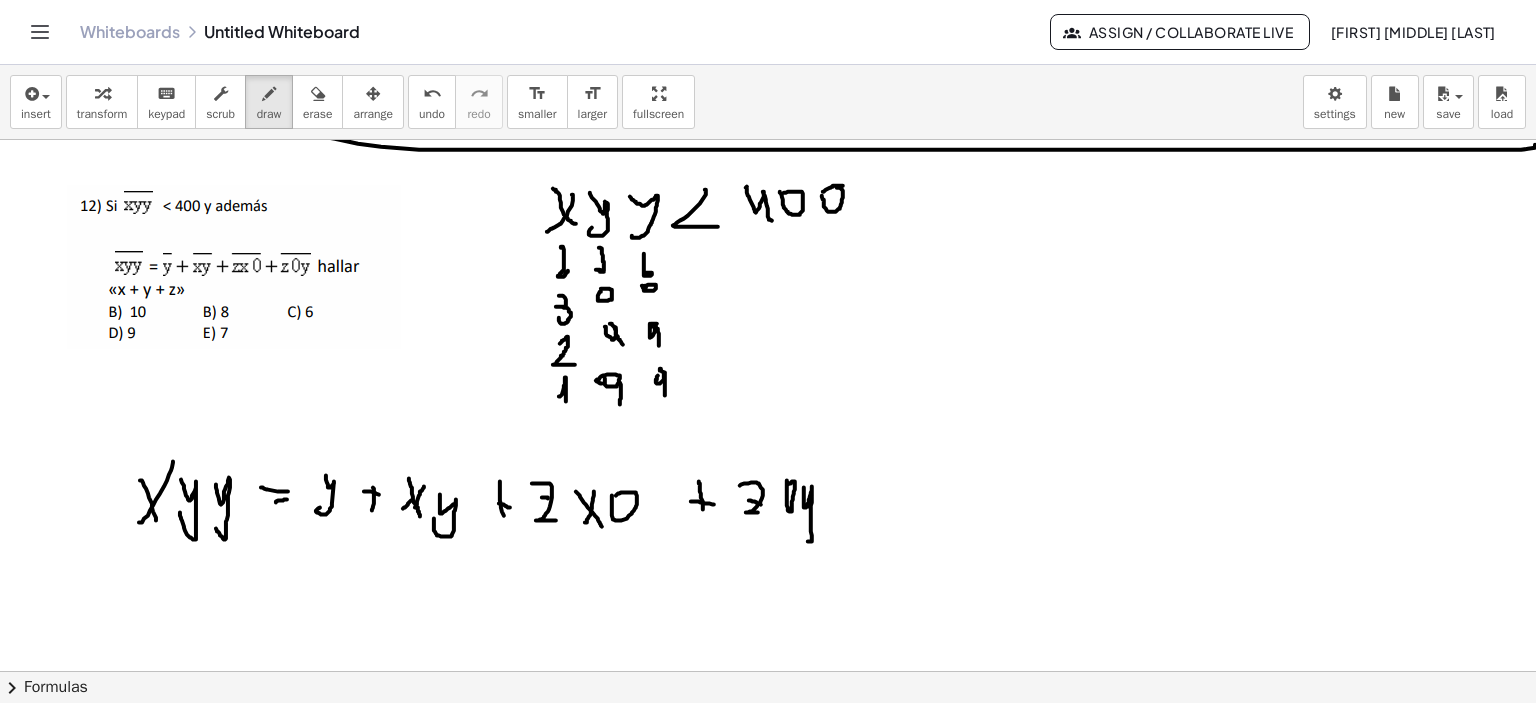 drag, startPoint x: 804, startPoint y: 487, endPoint x: 799, endPoint y: 531, distance: 44.28318 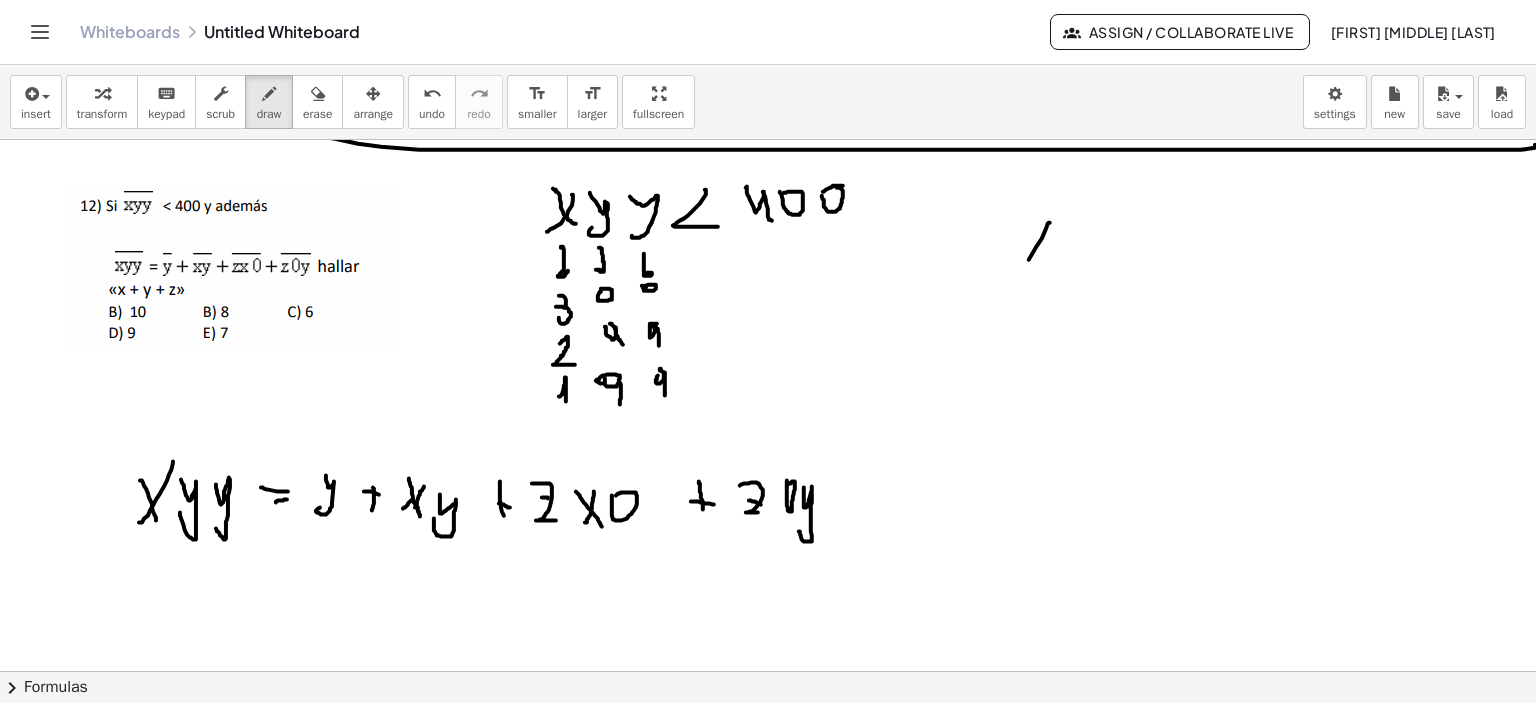 drag, startPoint x: 1036, startPoint y: 247, endPoint x: 966, endPoint y: 367, distance: 138.92444 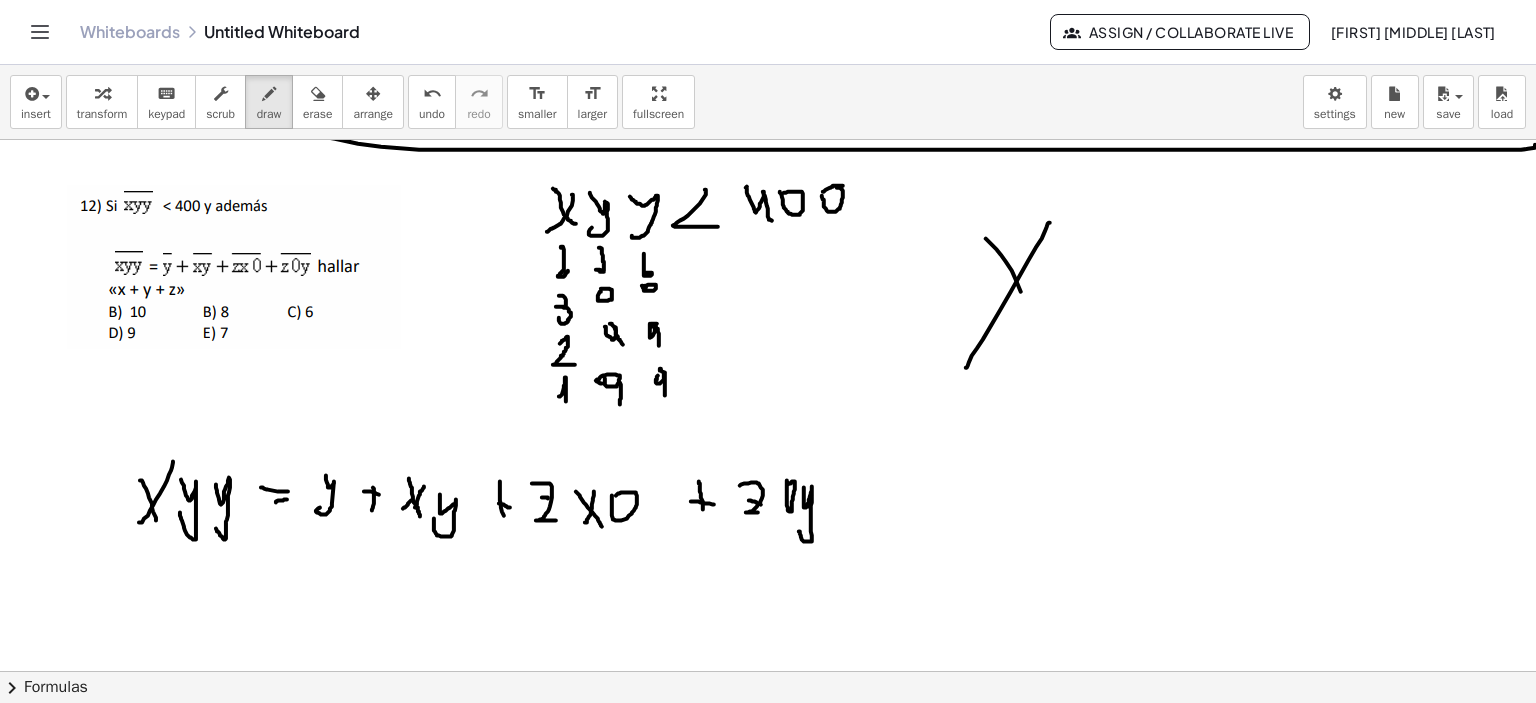 drag, startPoint x: 992, startPoint y: 244, endPoint x: 1072, endPoint y: 288, distance: 91.3017 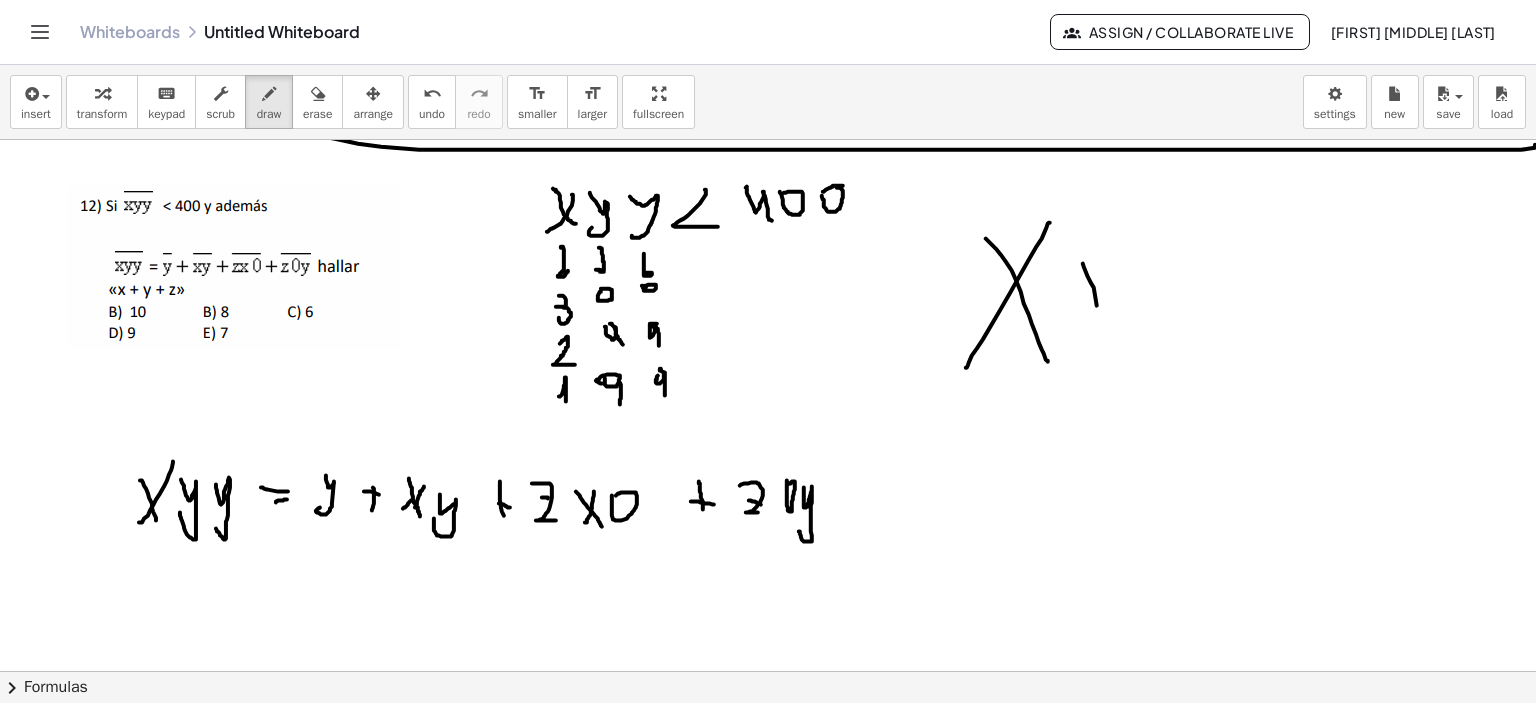 drag, startPoint x: 1097, startPoint y: 305, endPoint x: 1098, endPoint y: 320, distance: 15.033297 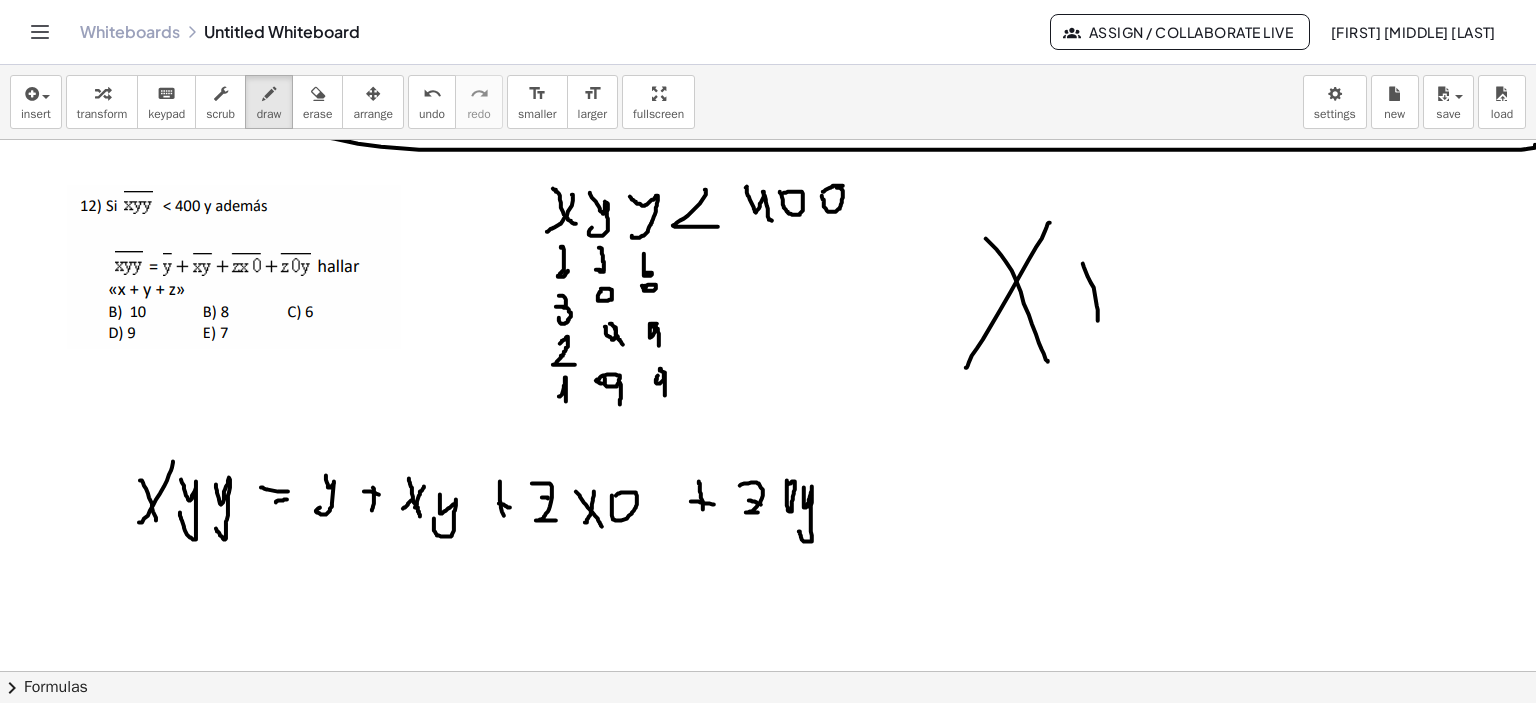 drag, startPoint x: 1112, startPoint y: 306, endPoint x: 1131, endPoint y: 289, distance: 25.495098 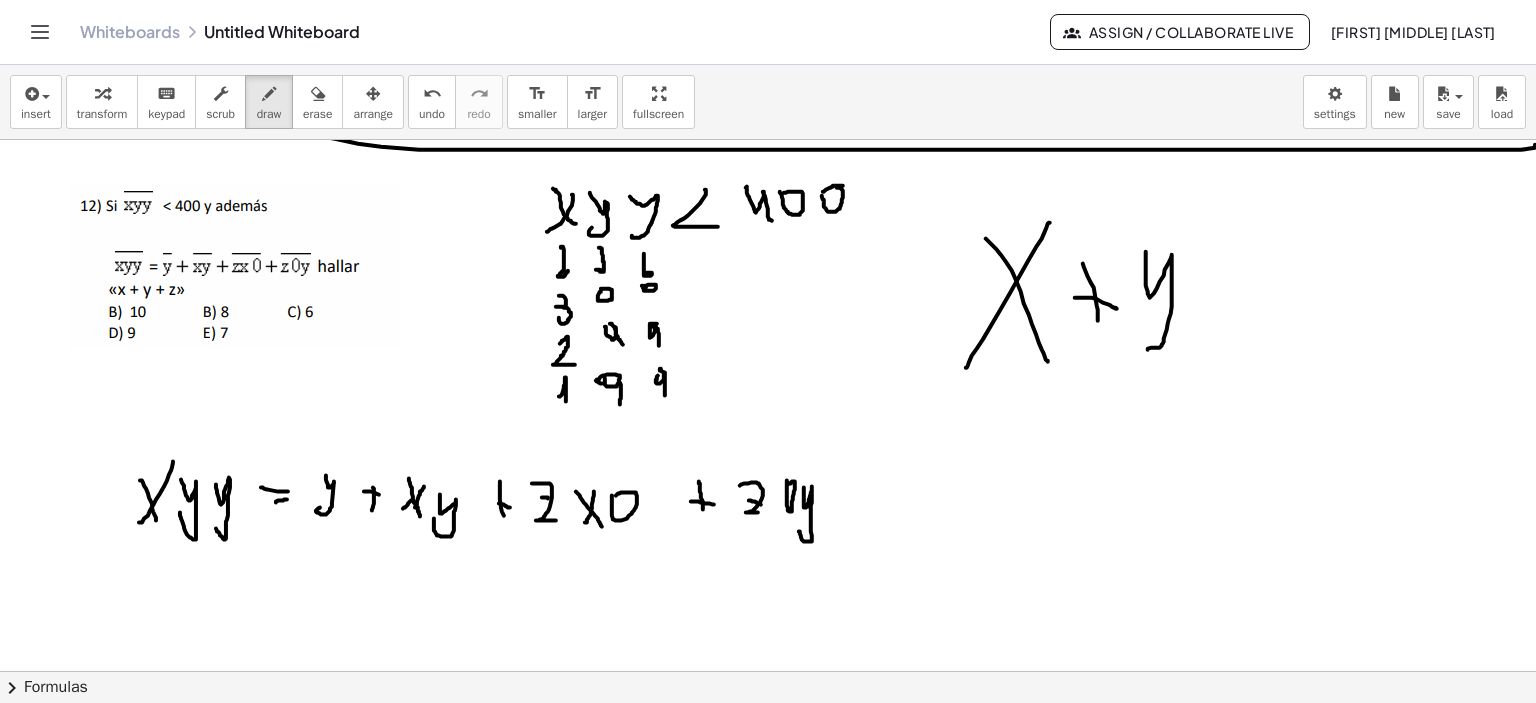 drag 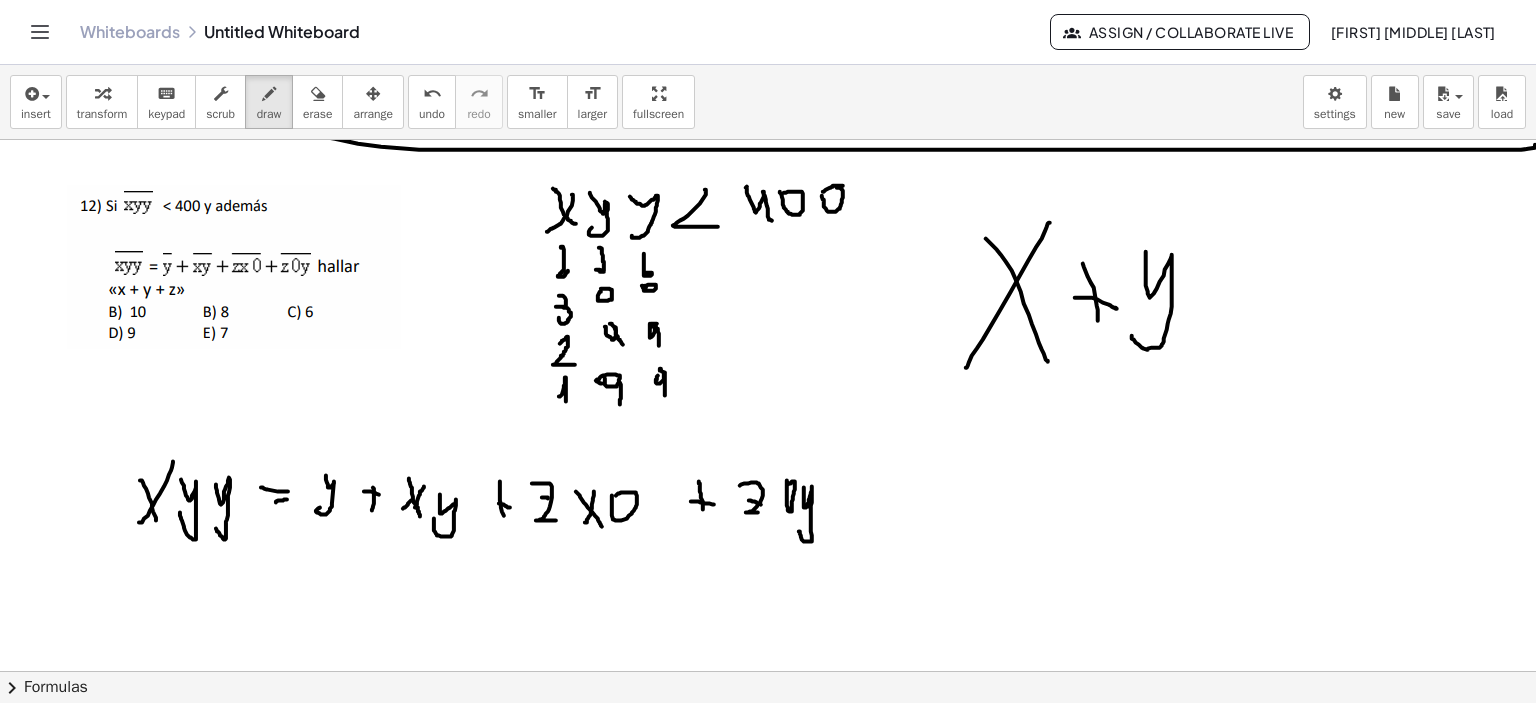 click at bounding box center (771, -107) 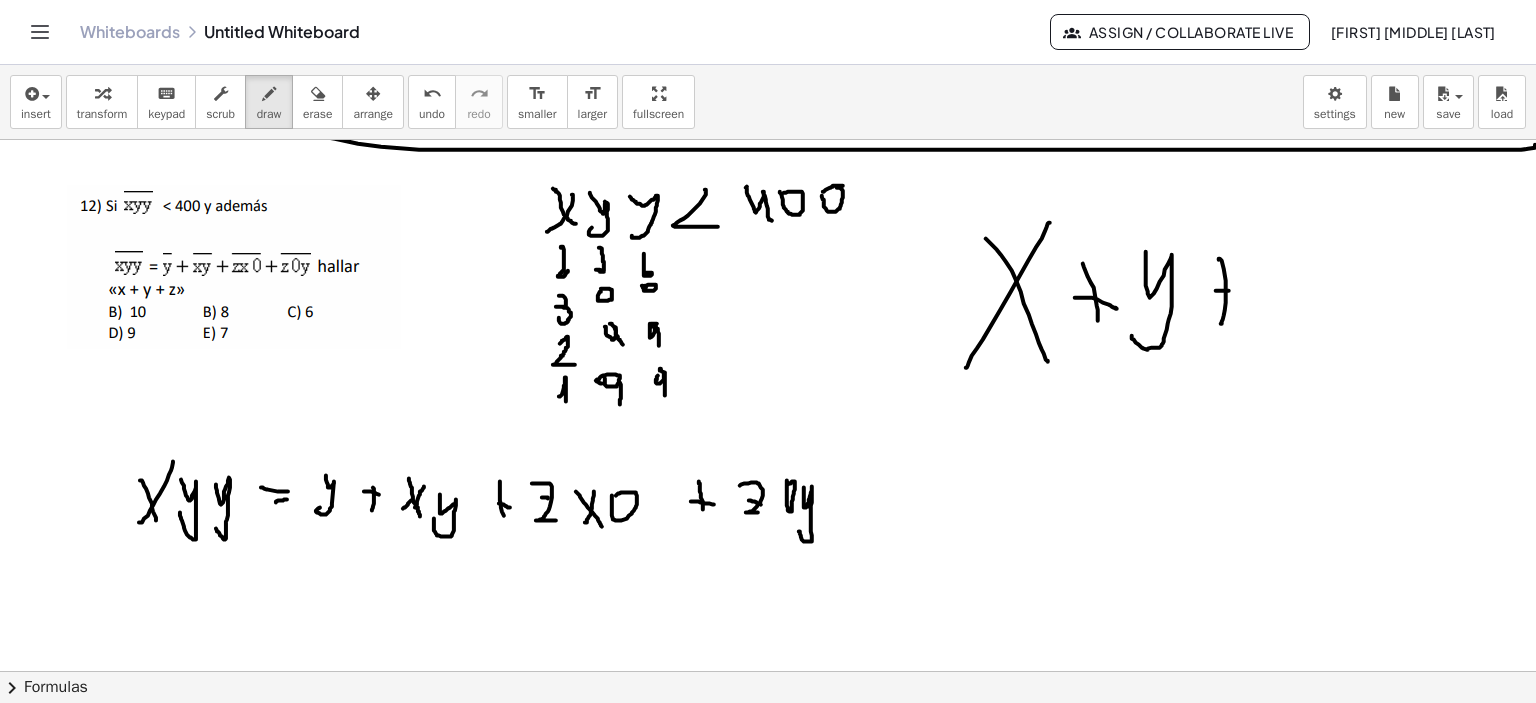 click at bounding box center [771, -107] 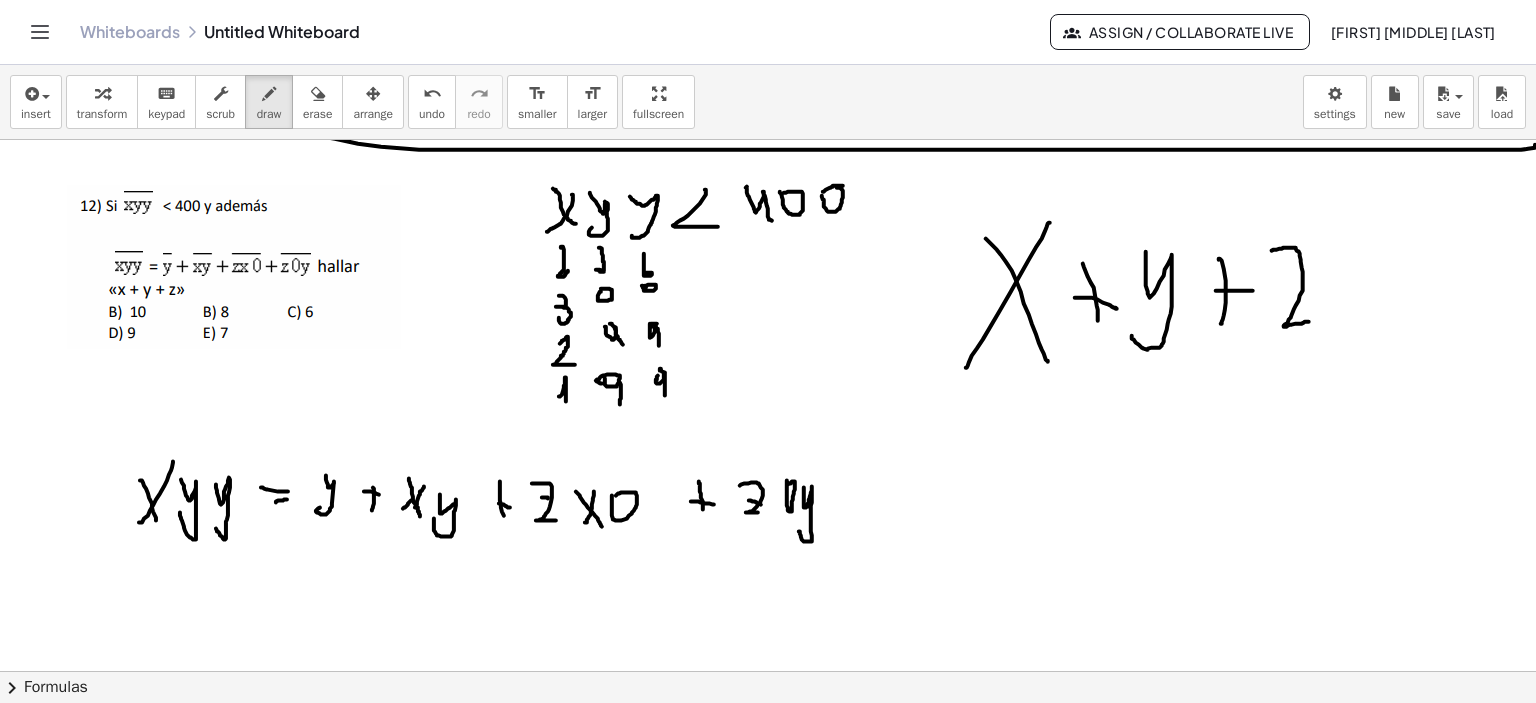 click at bounding box center (771, -107) 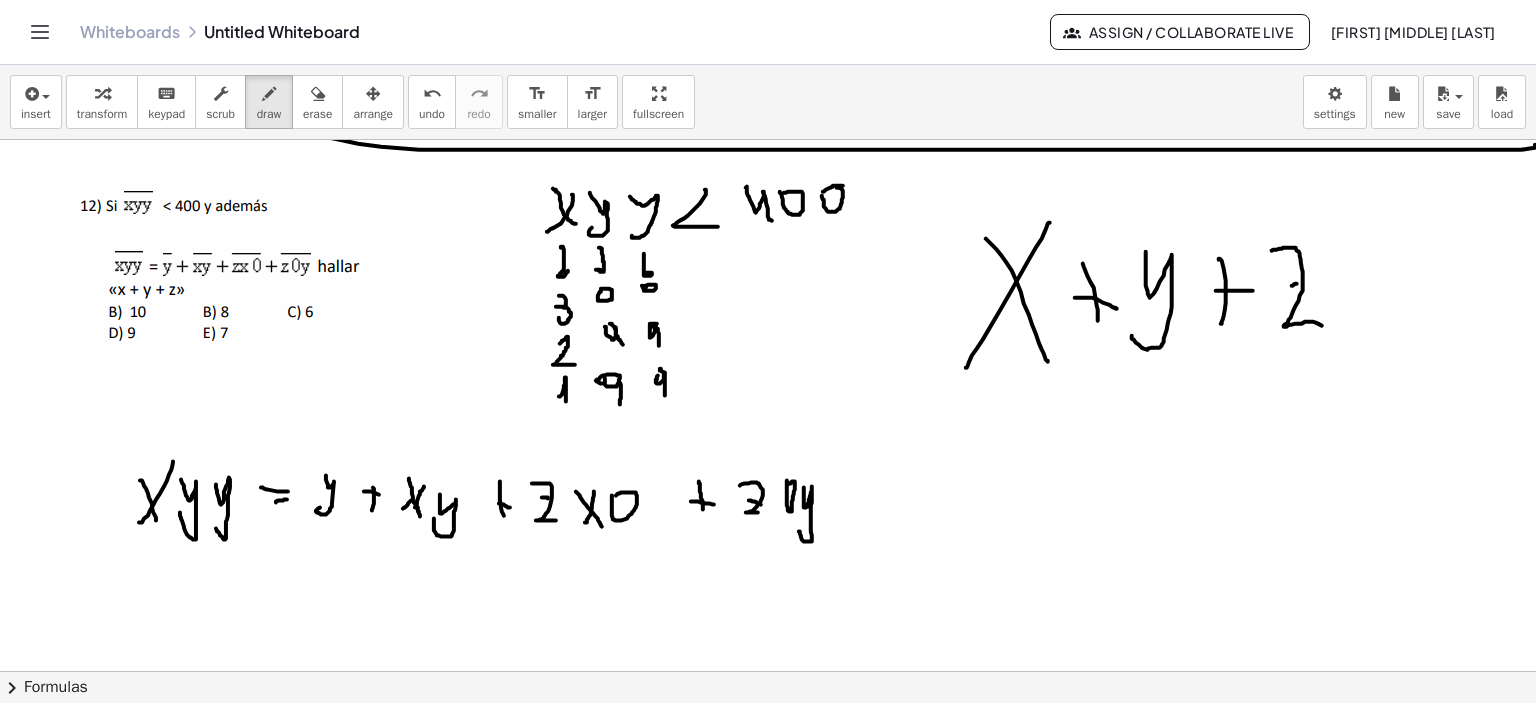 click at bounding box center (771, -107) 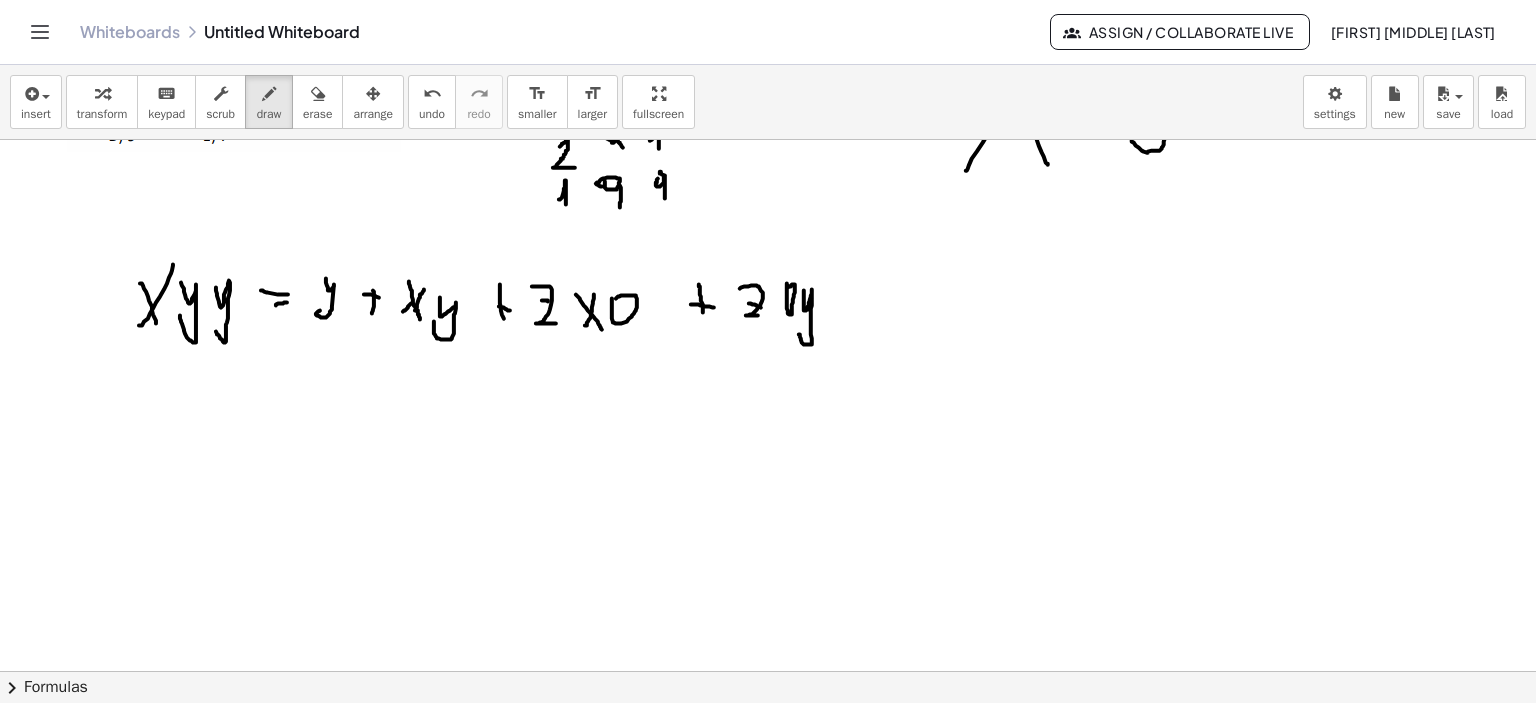 scroll, scrollTop: 1511, scrollLeft: 0, axis: vertical 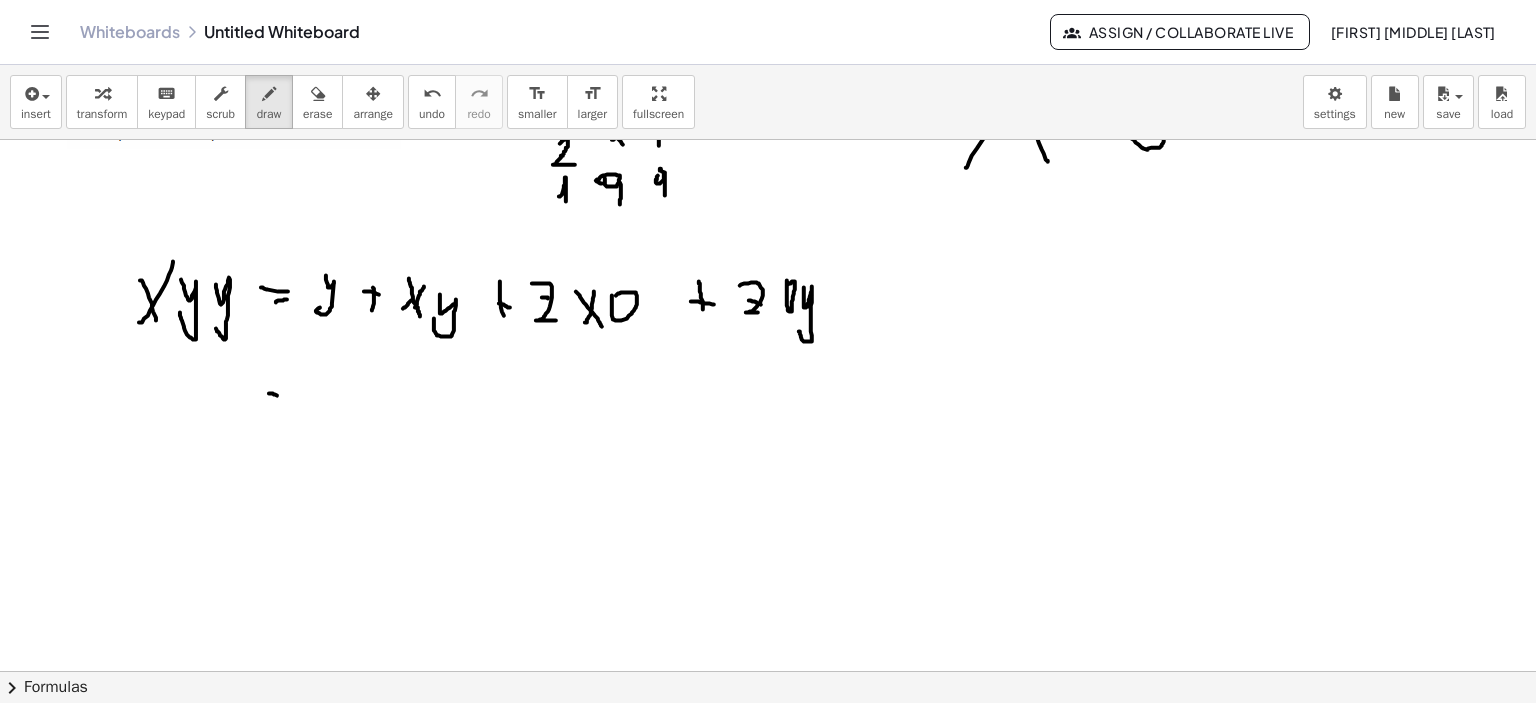 drag, startPoint x: 269, startPoint y: 393, endPoint x: 281, endPoint y: 395, distance: 12.165525 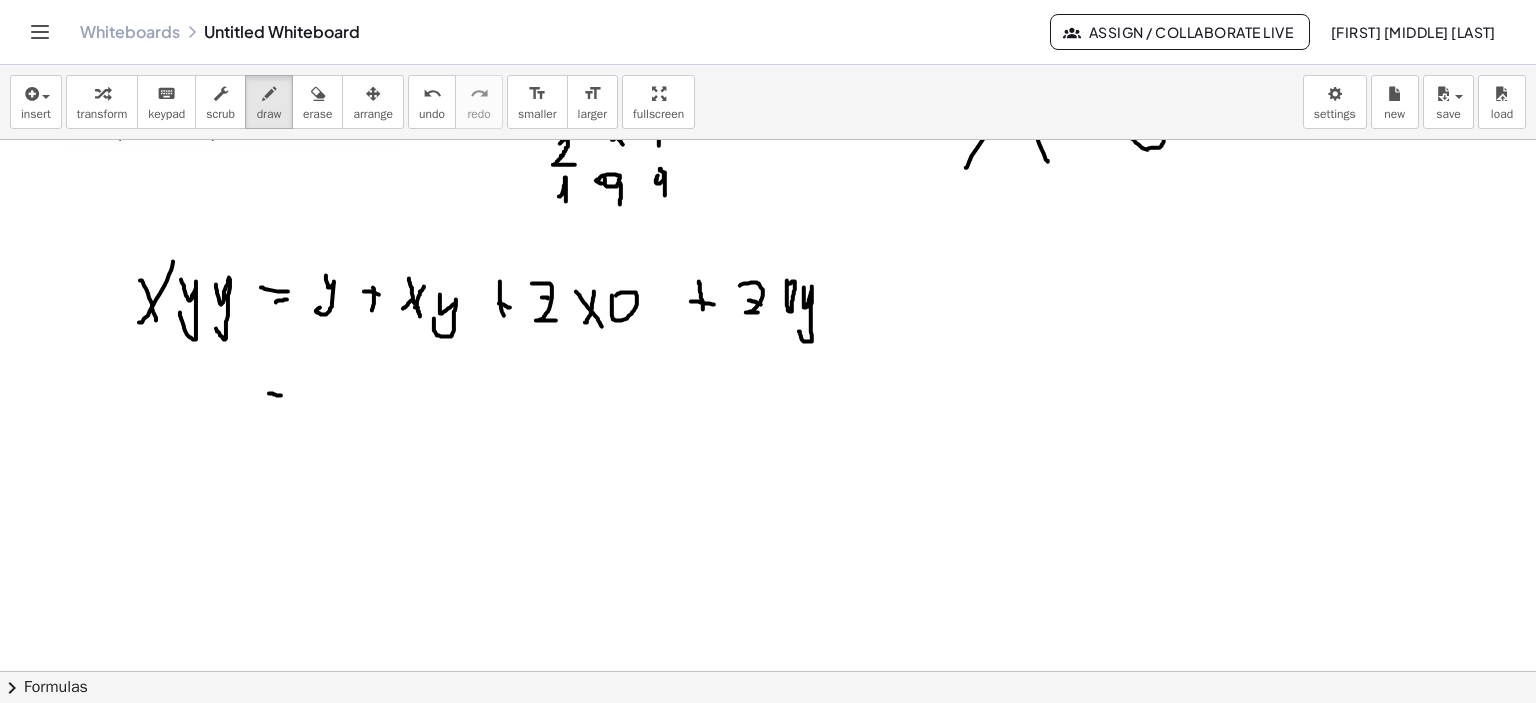drag, startPoint x: 260, startPoint y: 416, endPoint x: 288, endPoint y: 416, distance: 28 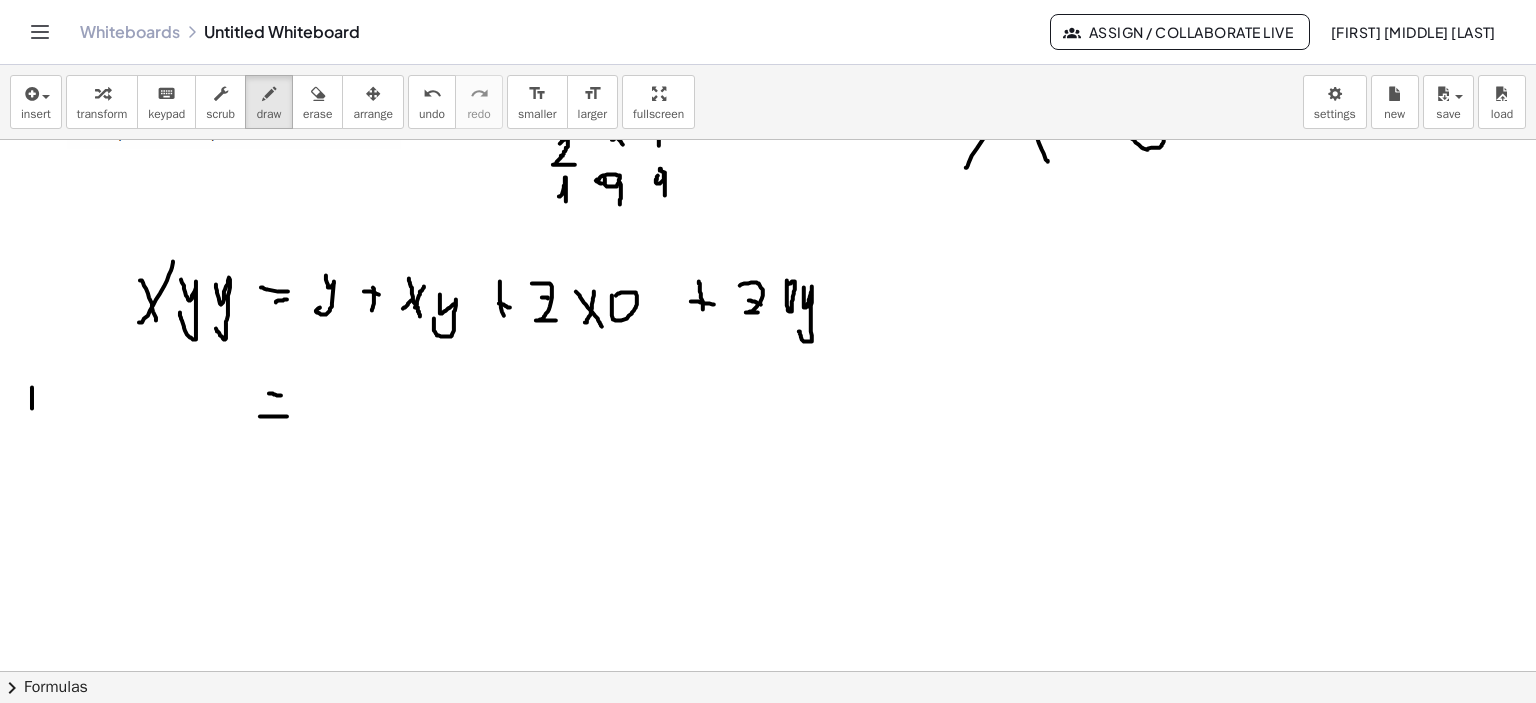 drag, startPoint x: 32, startPoint y: 387, endPoint x: 37, endPoint y: 419, distance: 32.38827 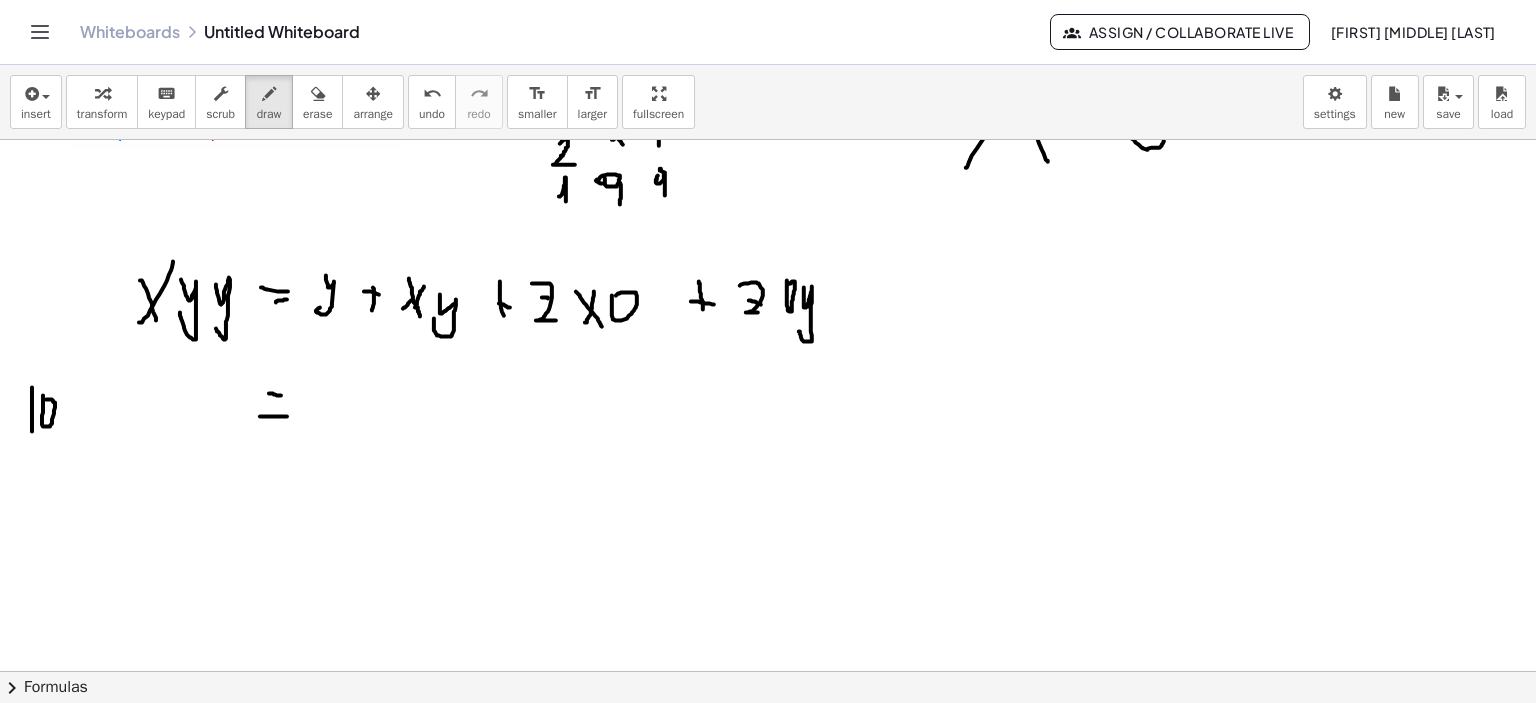 click at bounding box center (771, -307) 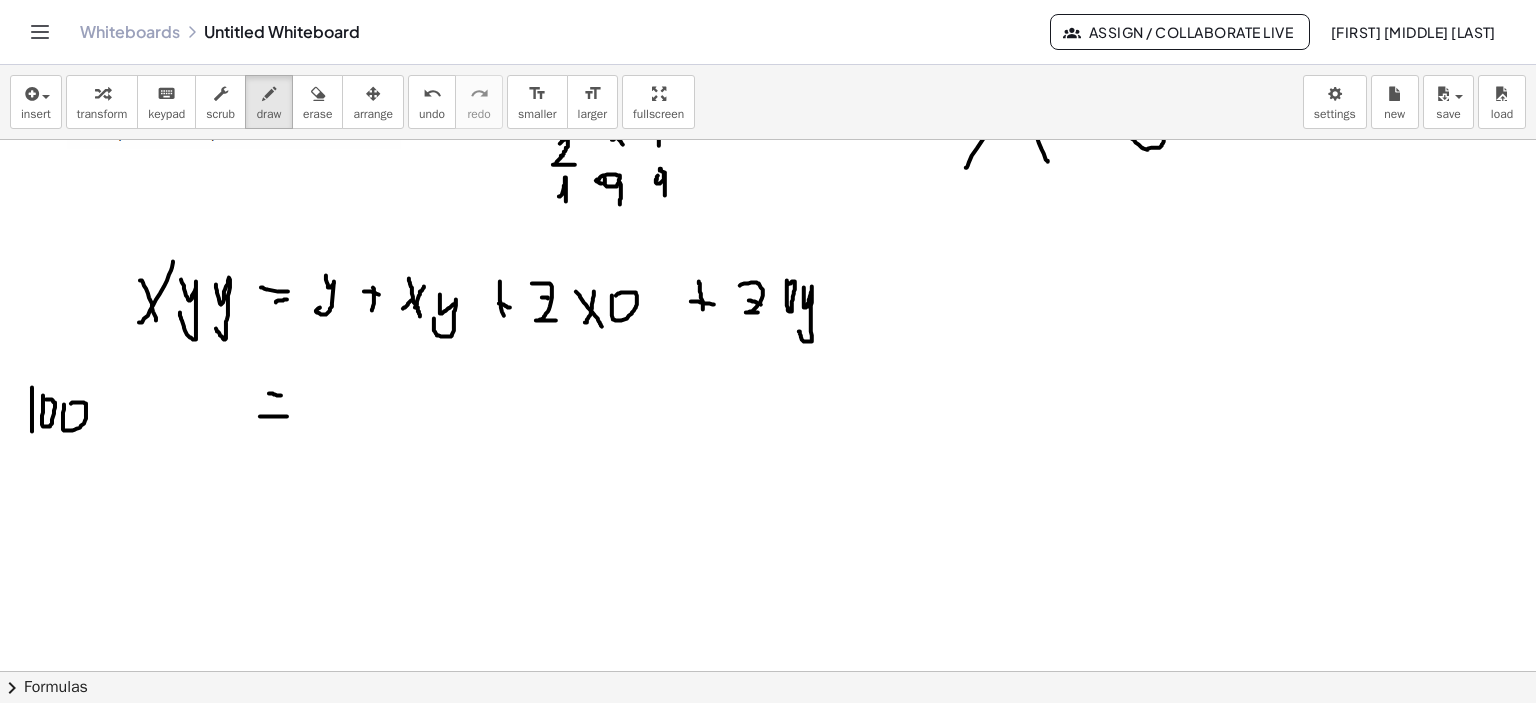 click at bounding box center (771, -307) 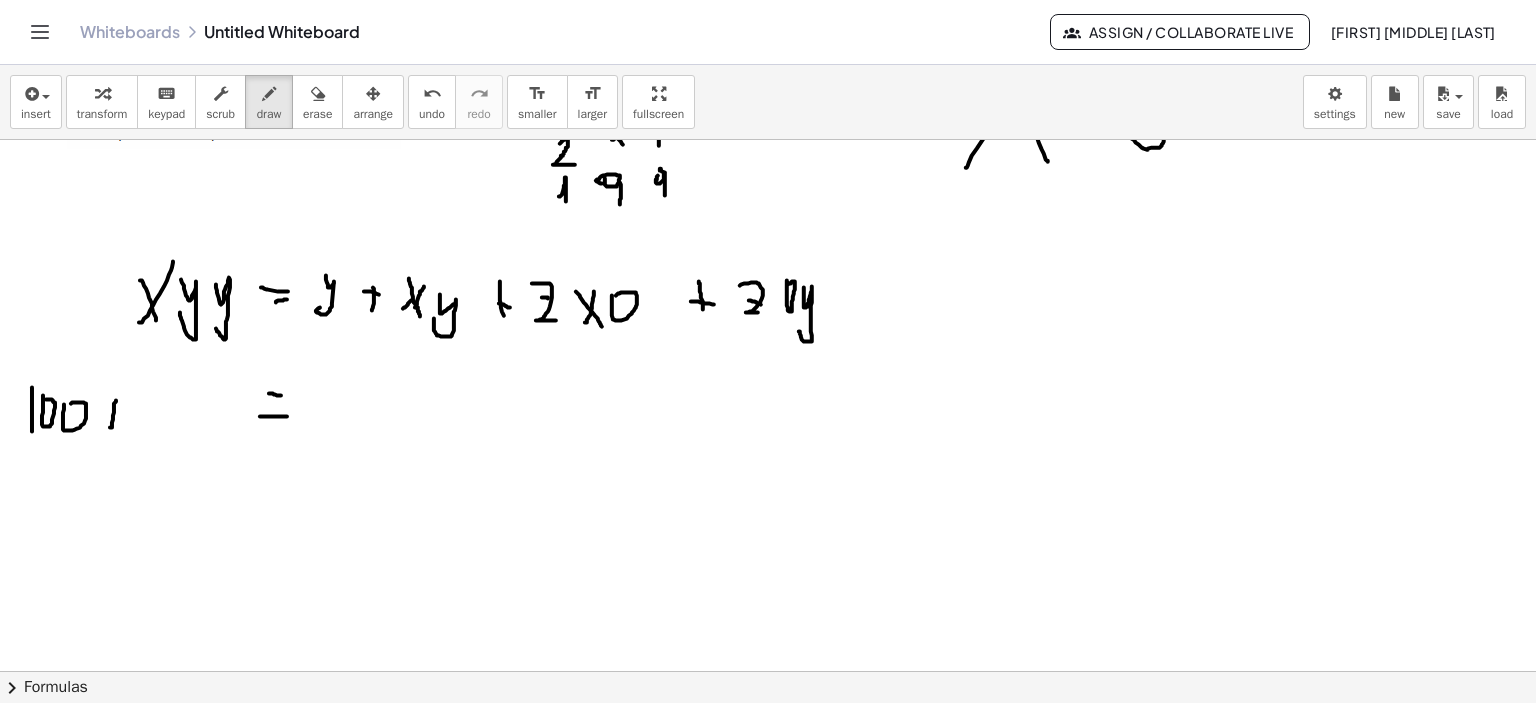 click at bounding box center [771, -307] 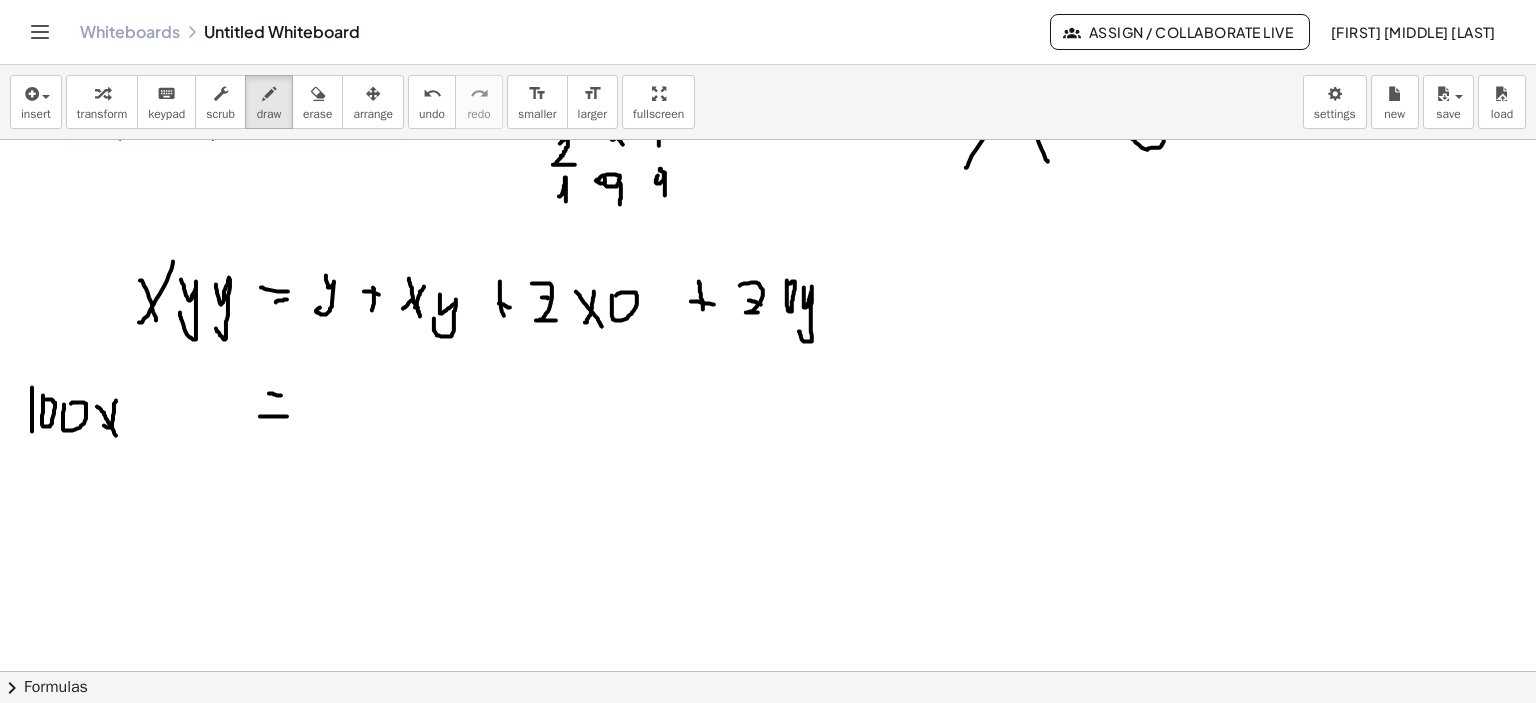 click at bounding box center (771, -307) 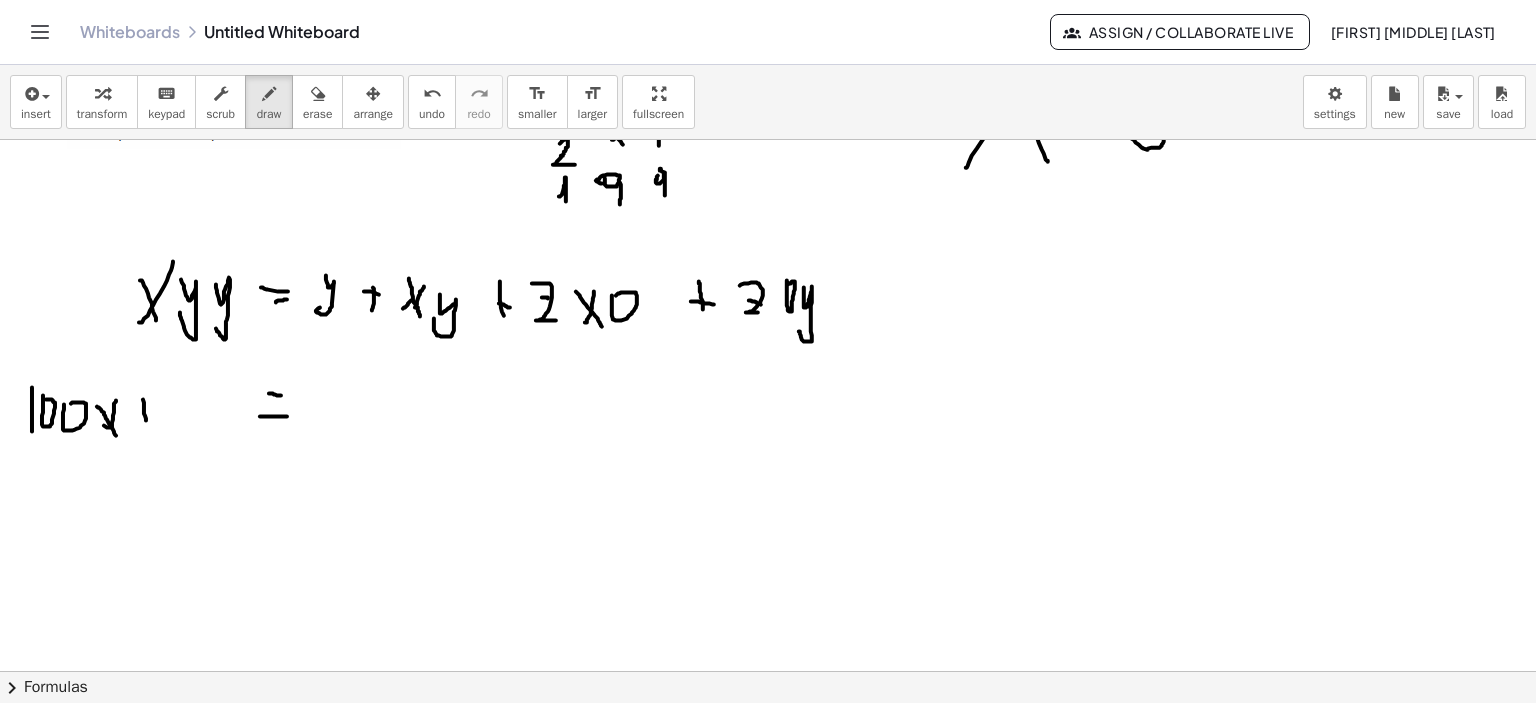 click at bounding box center (771, -307) 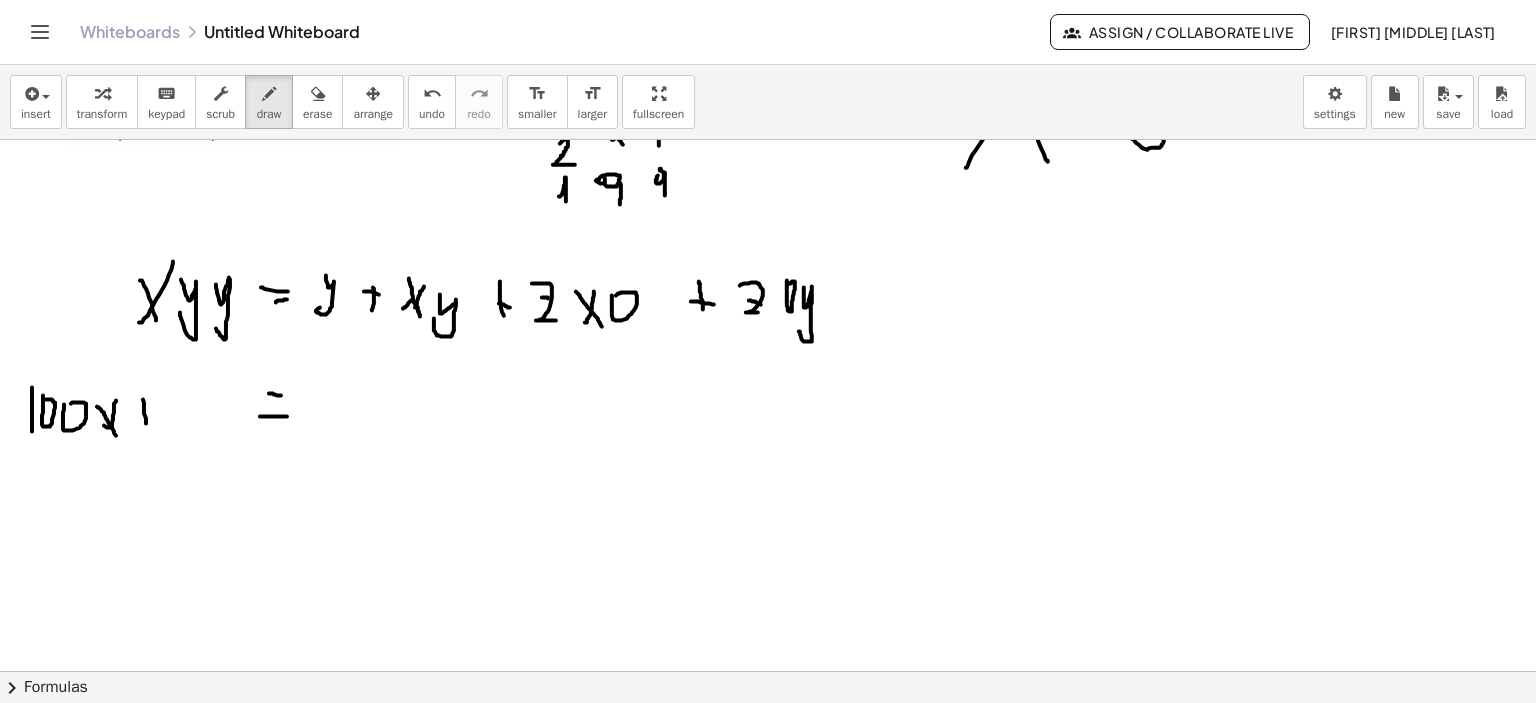 click at bounding box center [771, -307] 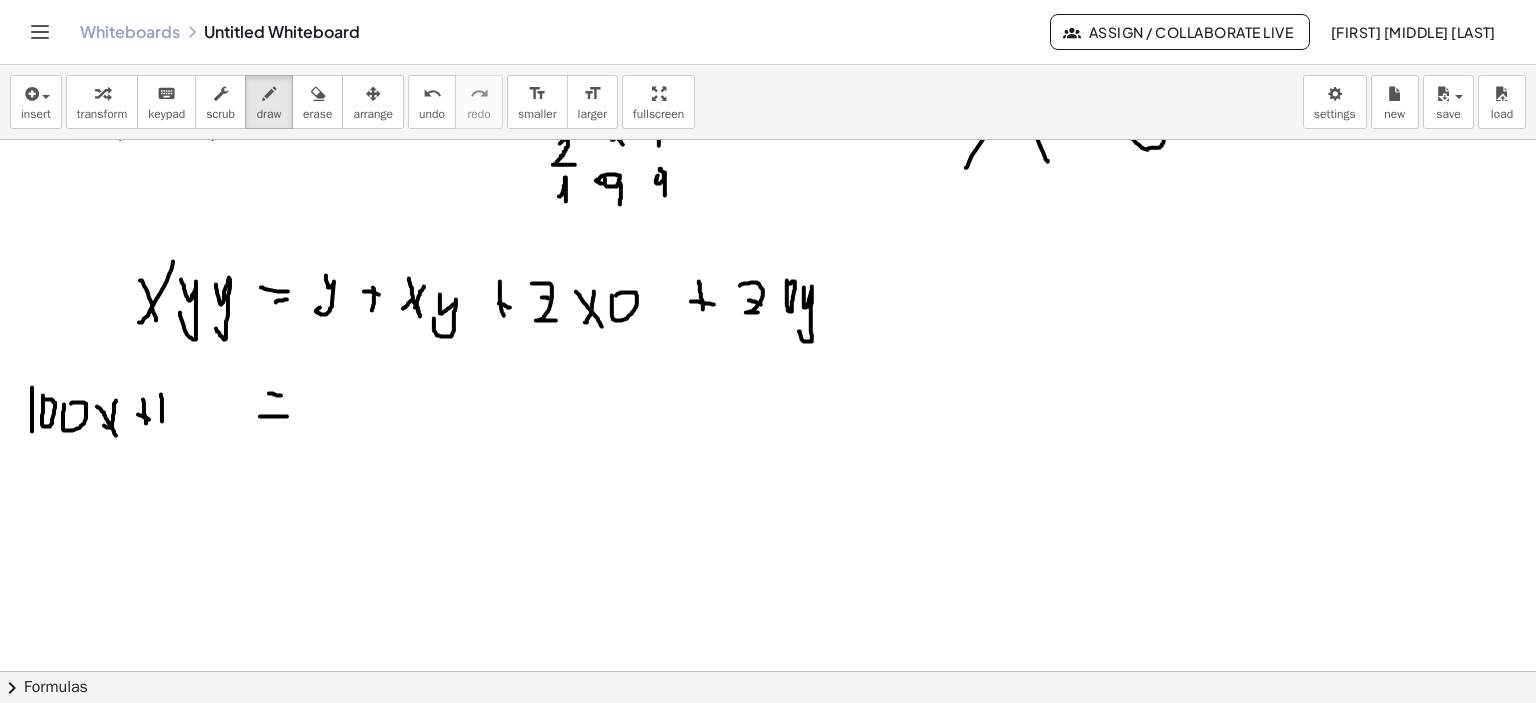 click at bounding box center (771, -307) 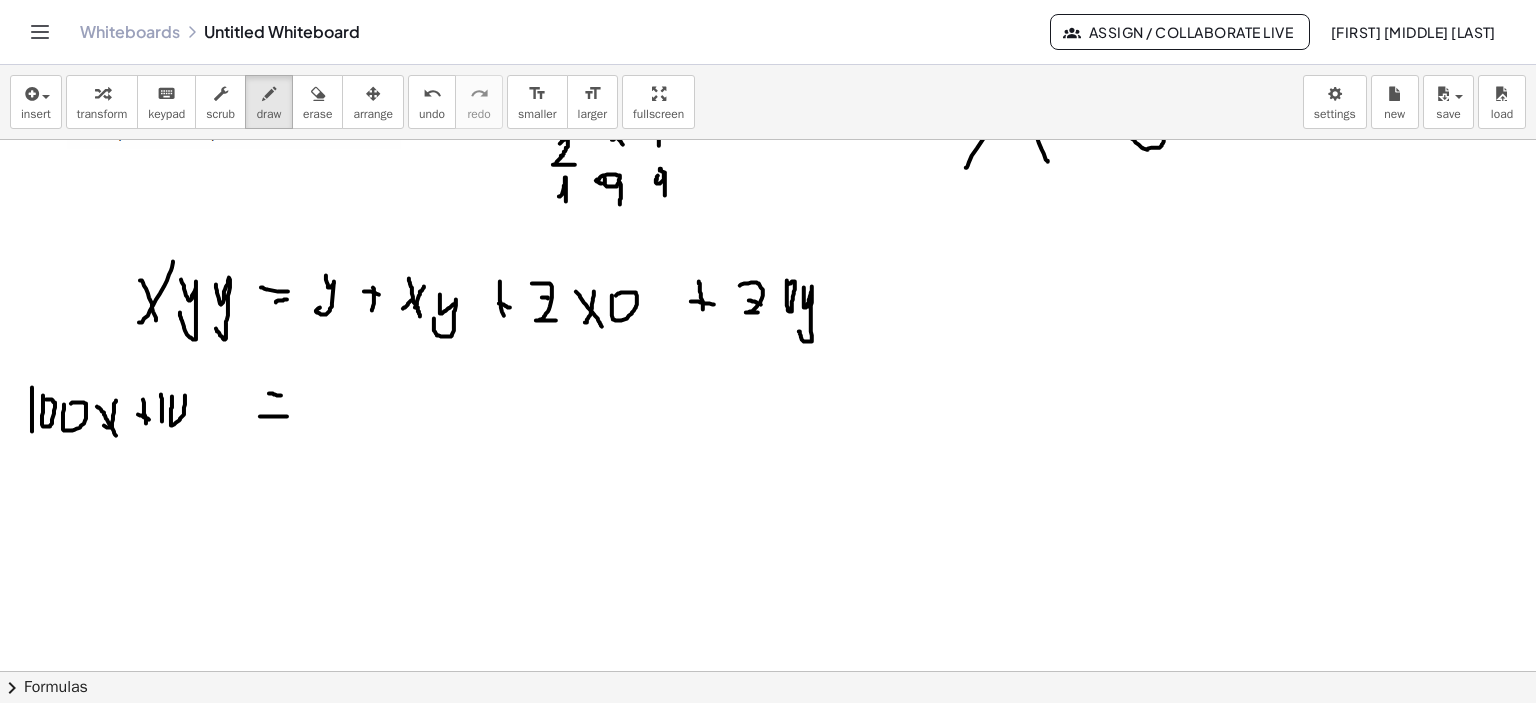 click at bounding box center (771, -307) 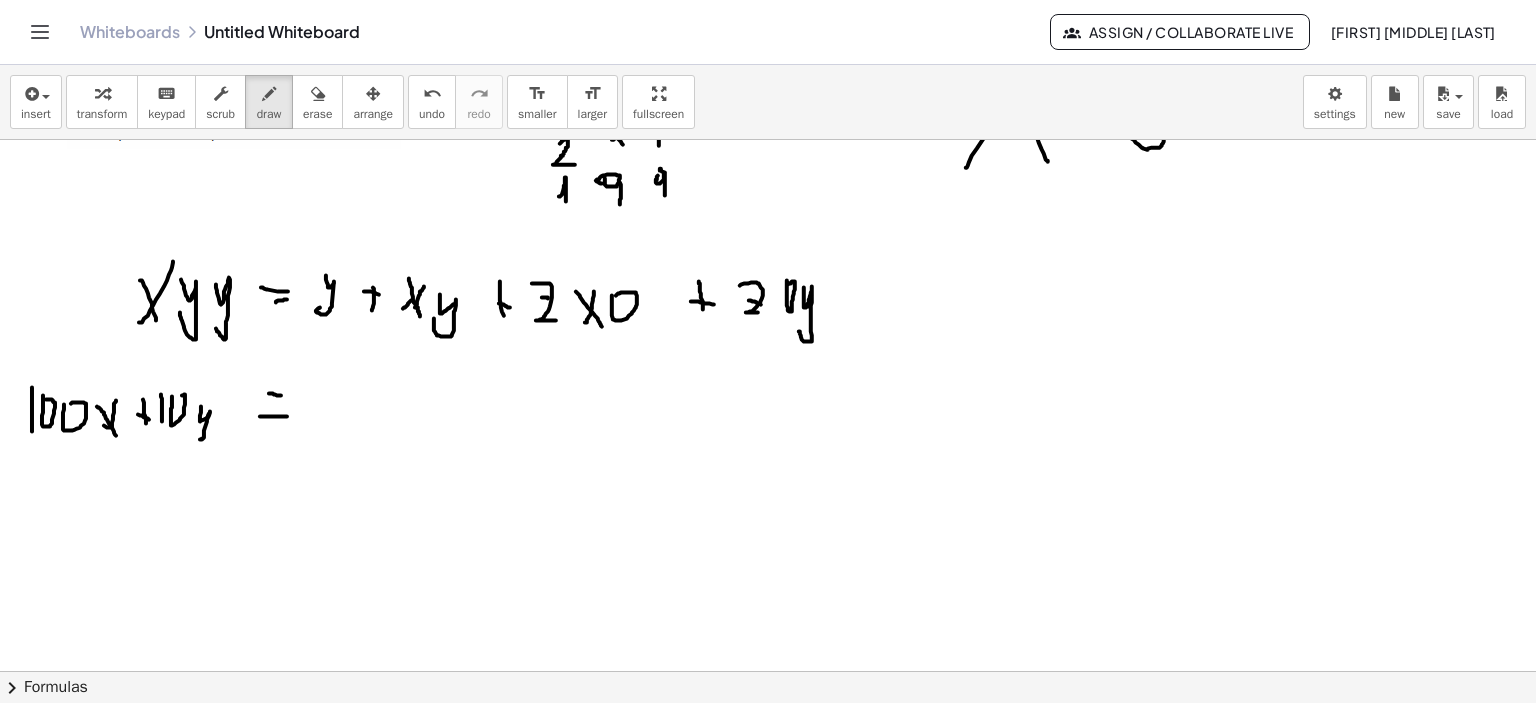 click at bounding box center (771, -307) 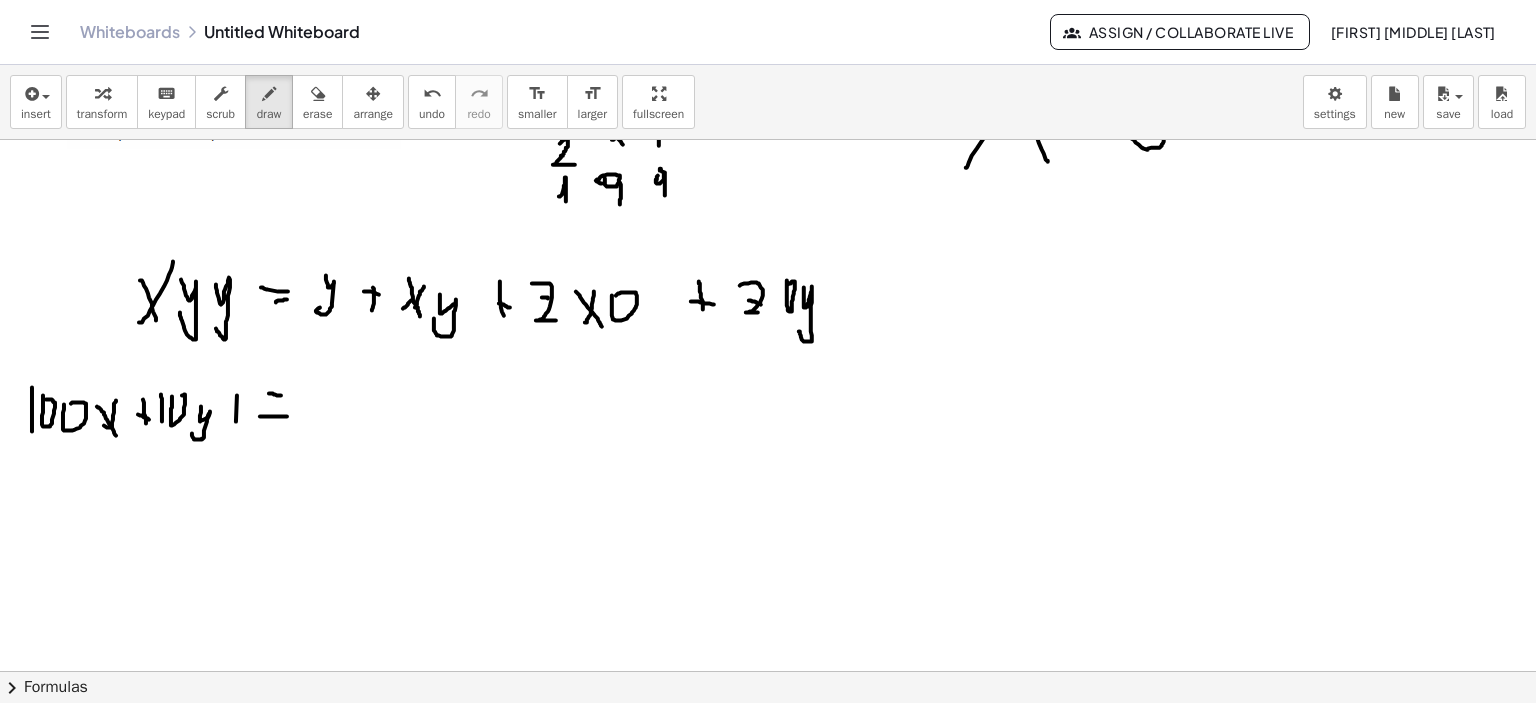 click at bounding box center [771, -307] 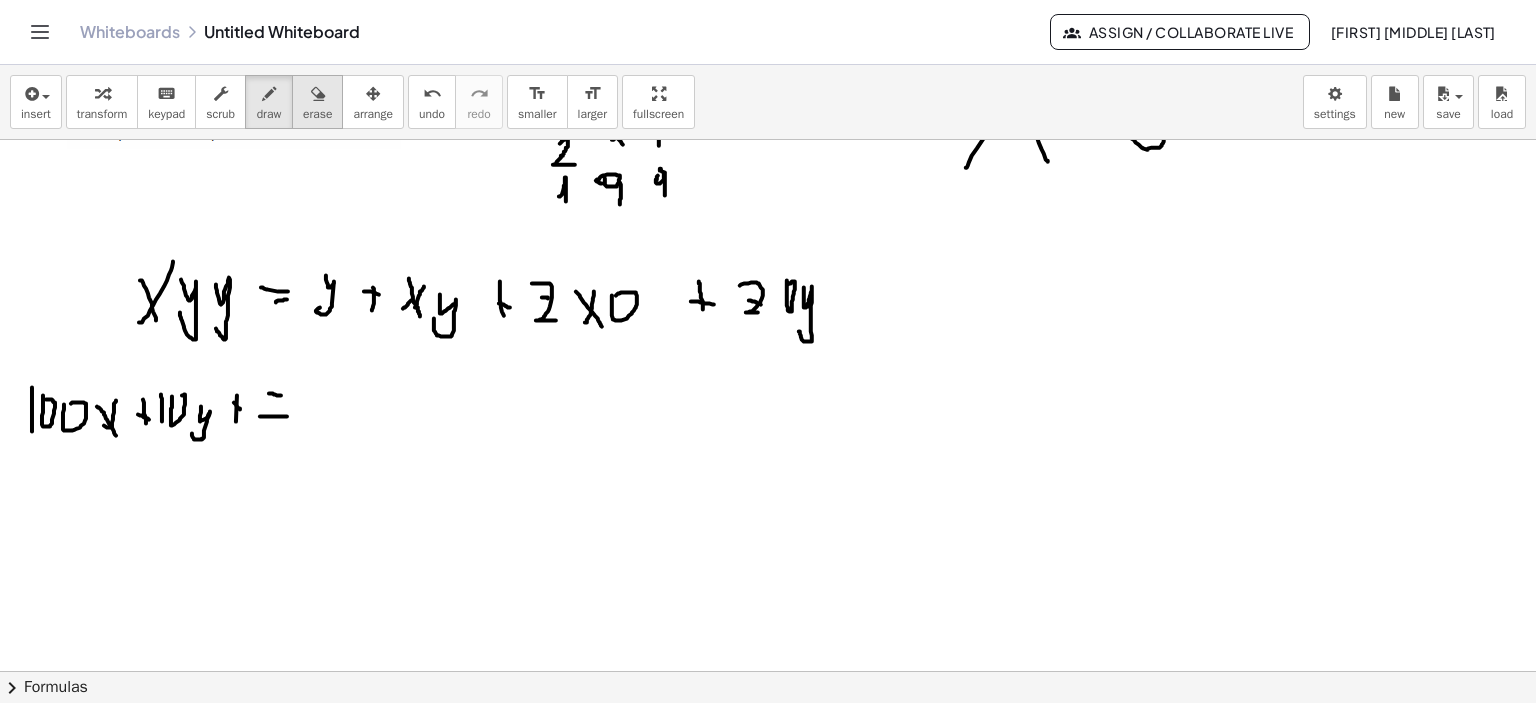 click at bounding box center (318, 94) 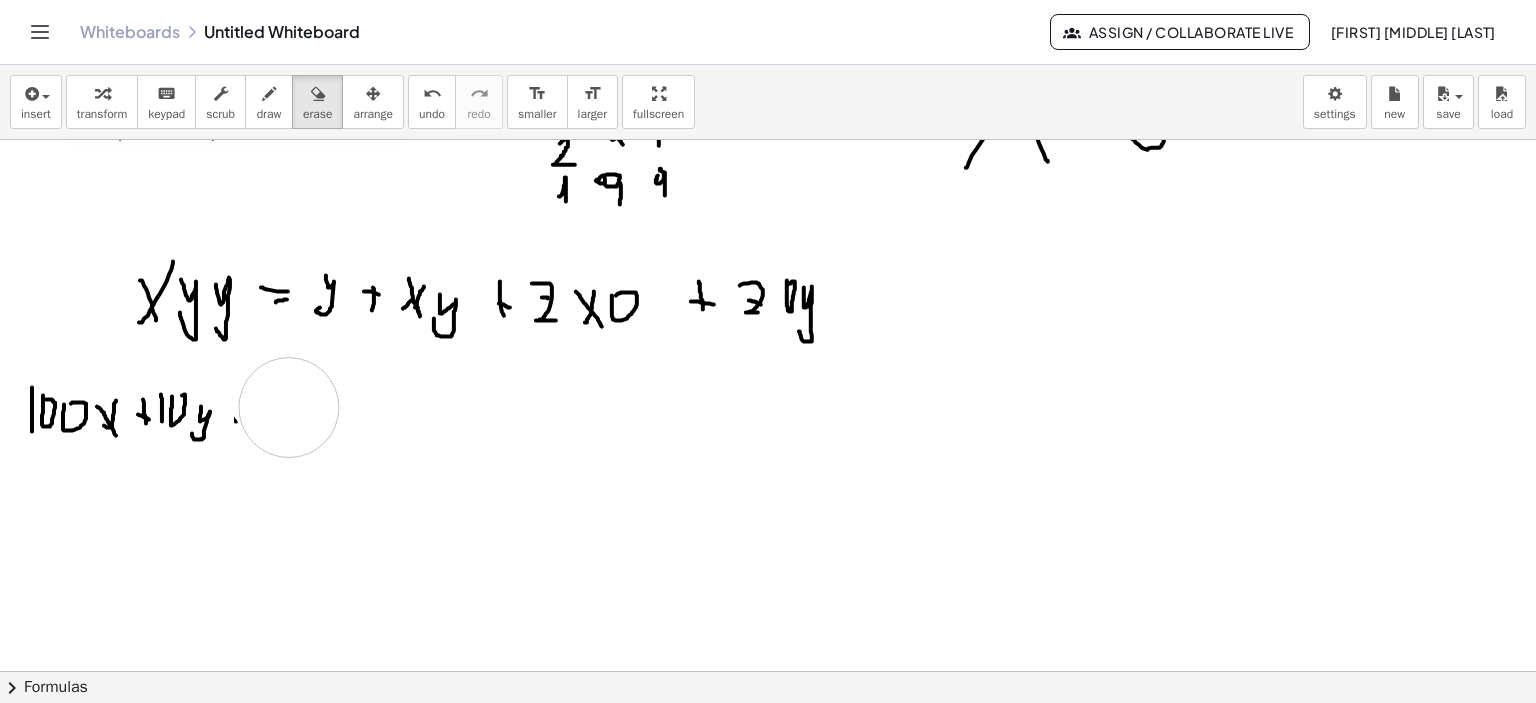 drag, startPoint x: 280, startPoint y: 392, endPoint x: 290, endPoint y: 413, distance: 23.259407 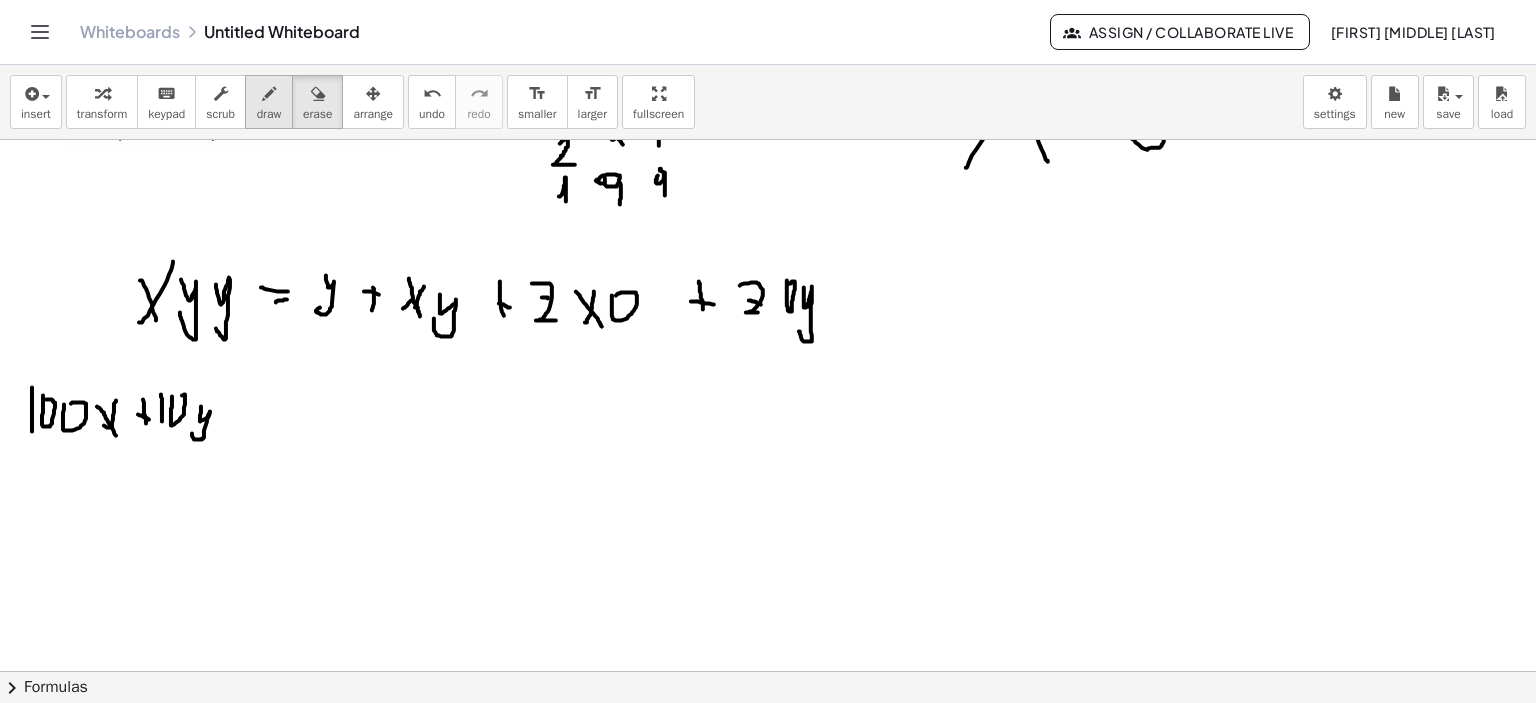 click on "draw" at bounding box center [269, 114] 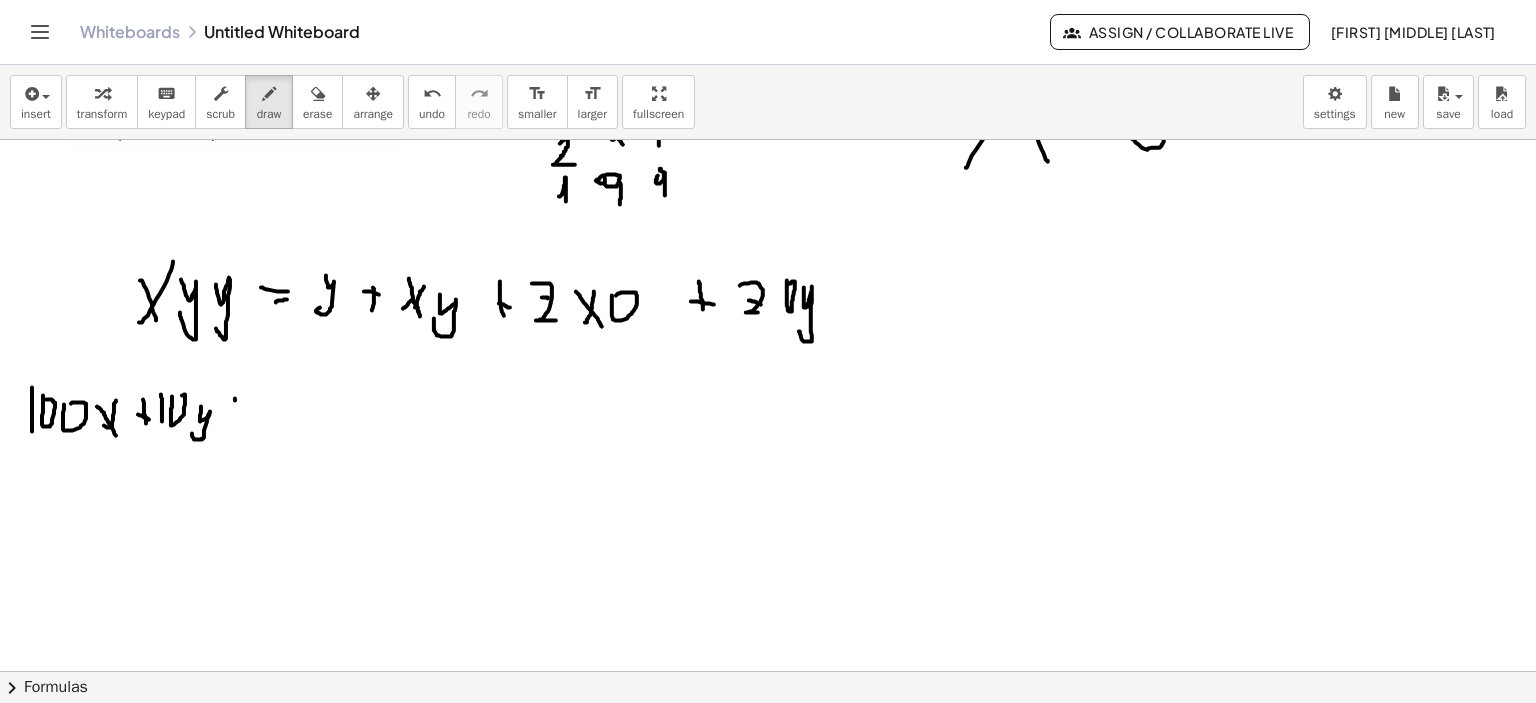 drag, startPoint x: 235, startPoint y: 400, endPoint x: 230, endPoint y: 421, distance: 21.587032 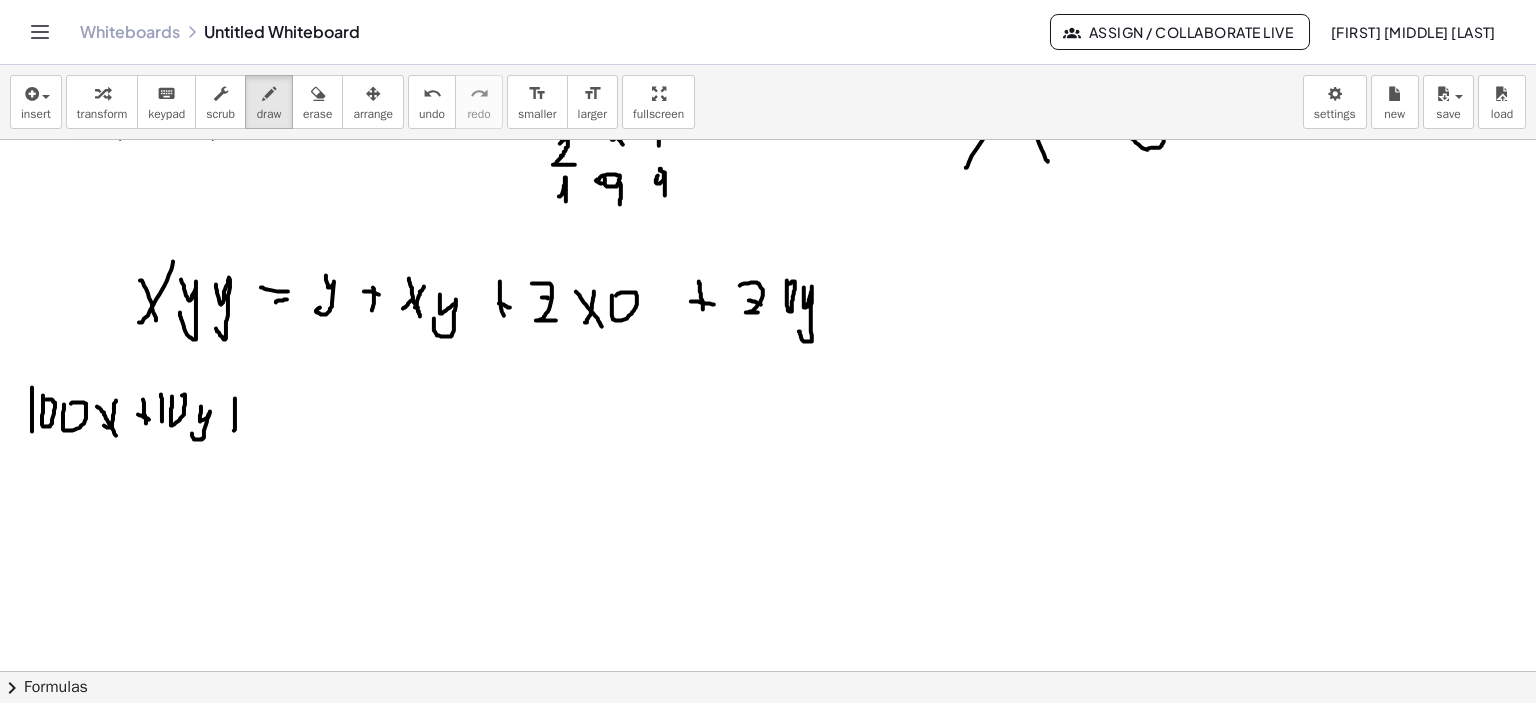 click at bounding box center (771, -307) 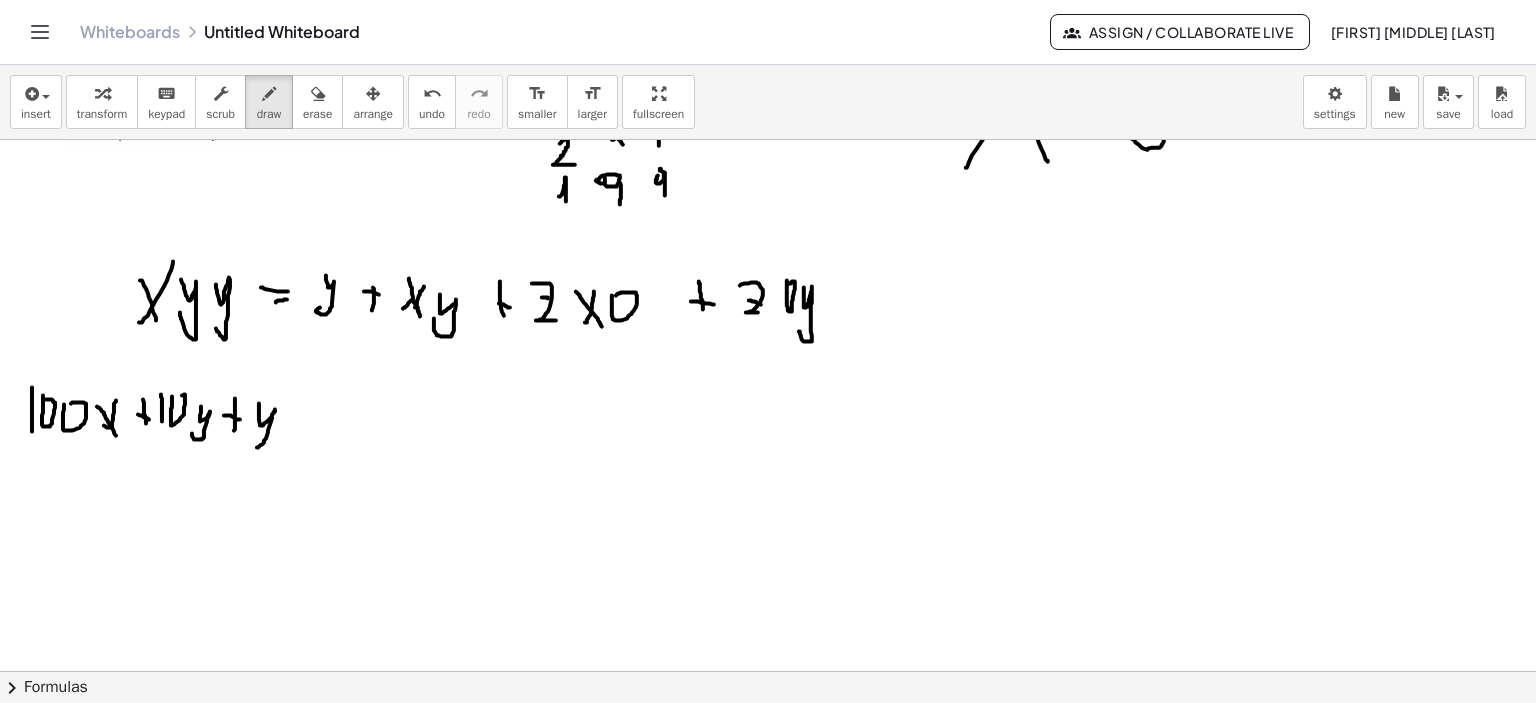 drag, startPoint x: 259, startPoint y: 403, endPoint x: 244, endPoint y: 432, distance: 32.649654 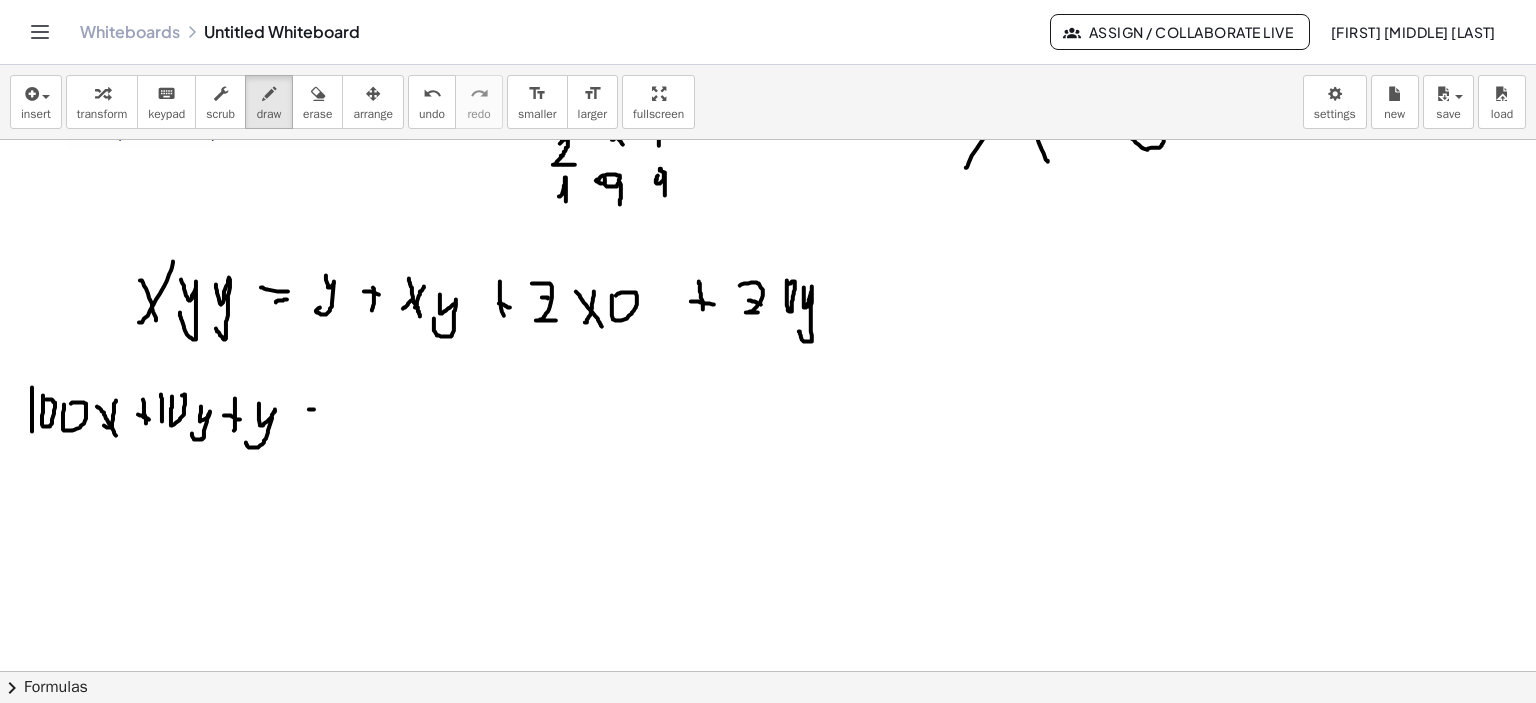 drag, startPoint x: 314, startPoint y: 409, endPoint x: 324, endPoint y: 410, distance: 10.049875 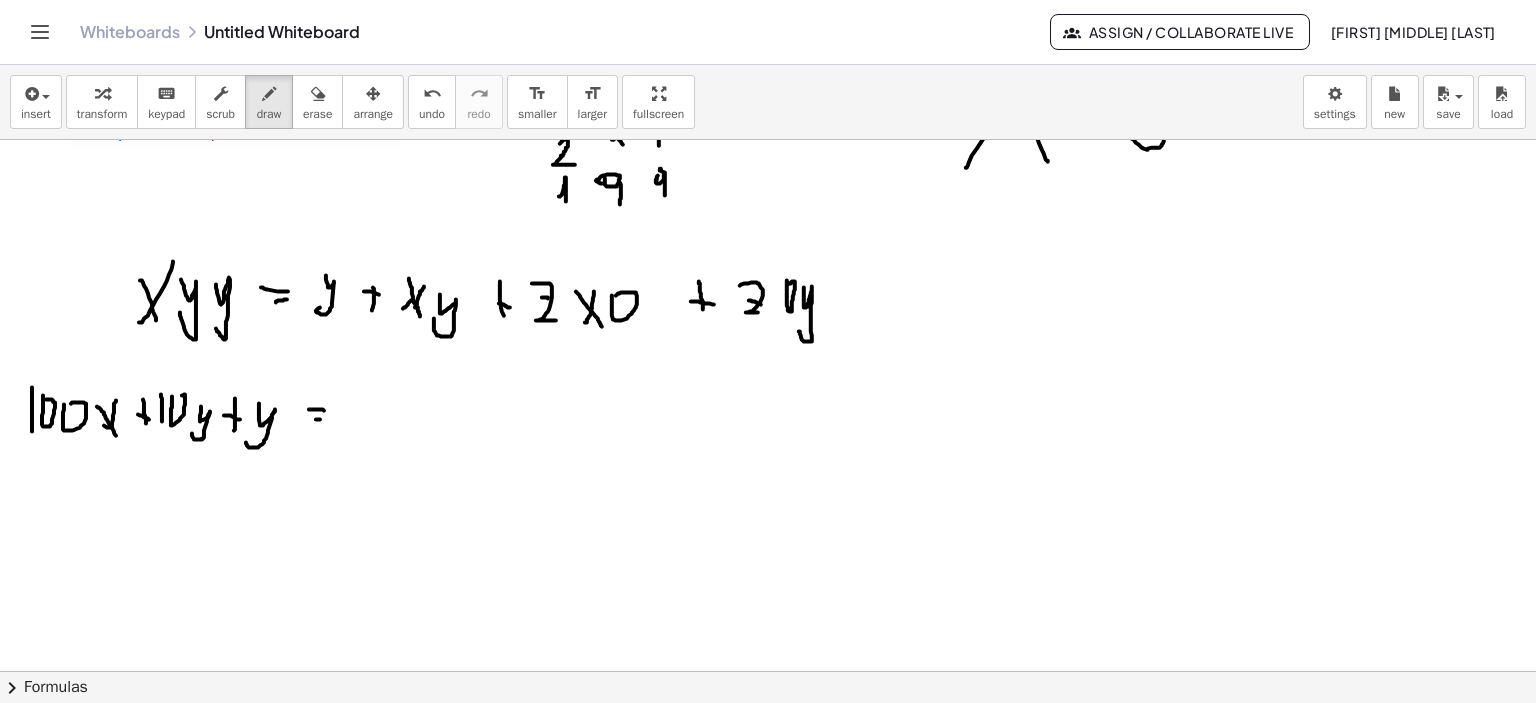 click at bounding box center [771, -307] 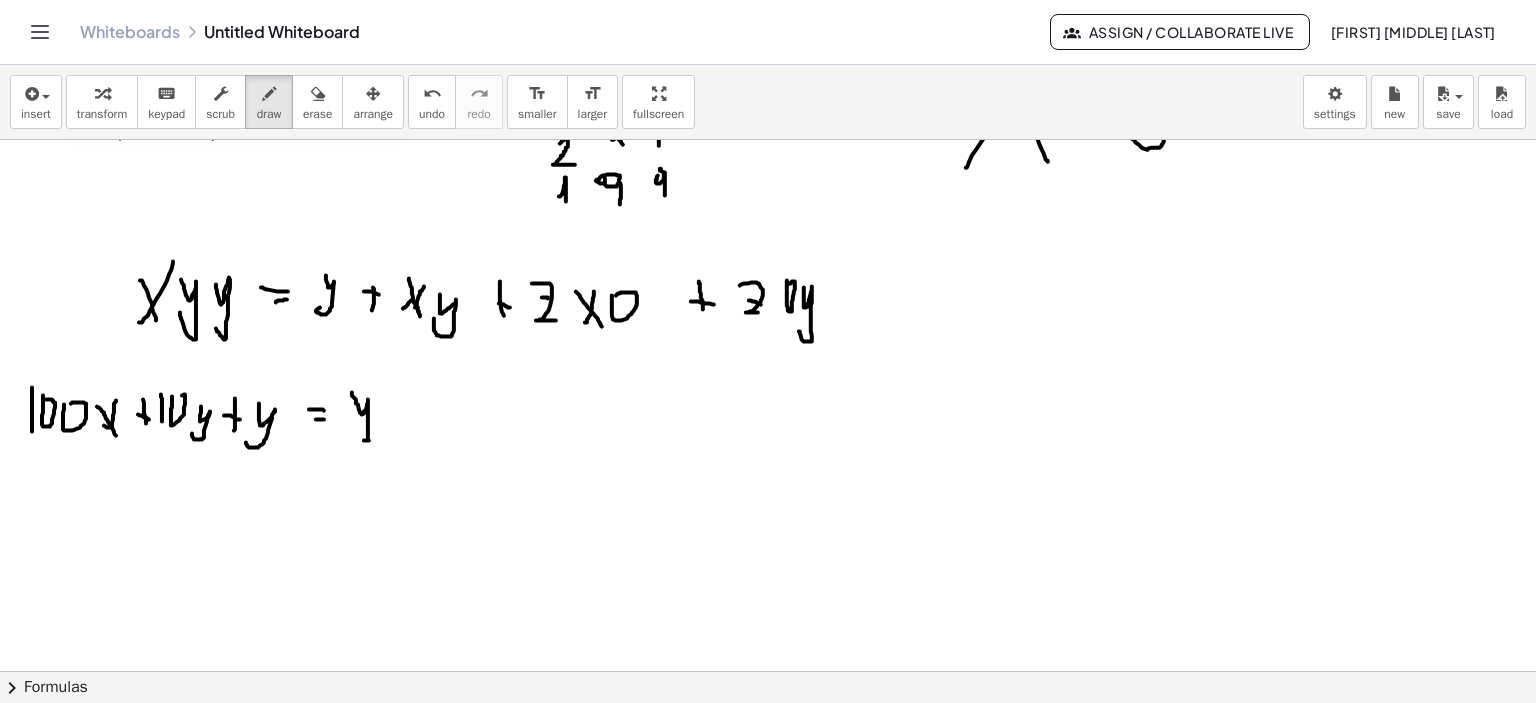 drag, startPoint x: 362, startPoint y: 414, endPoint x: 378, endPoint y: 418, distance: 16.492422 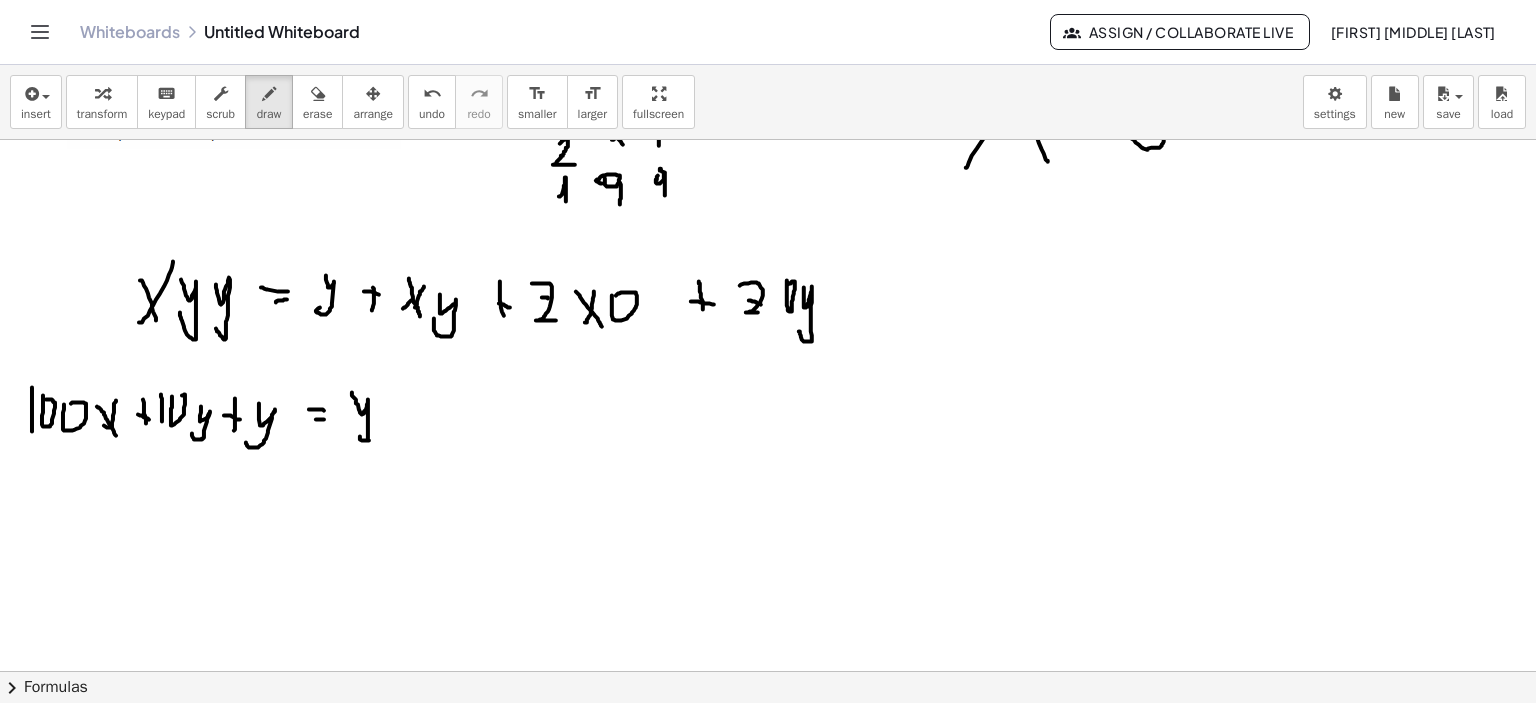 drag, startPoint x: 396, startPoint y: 409, endPoint x: 393, endPoint y: 421, distance: 12.369317 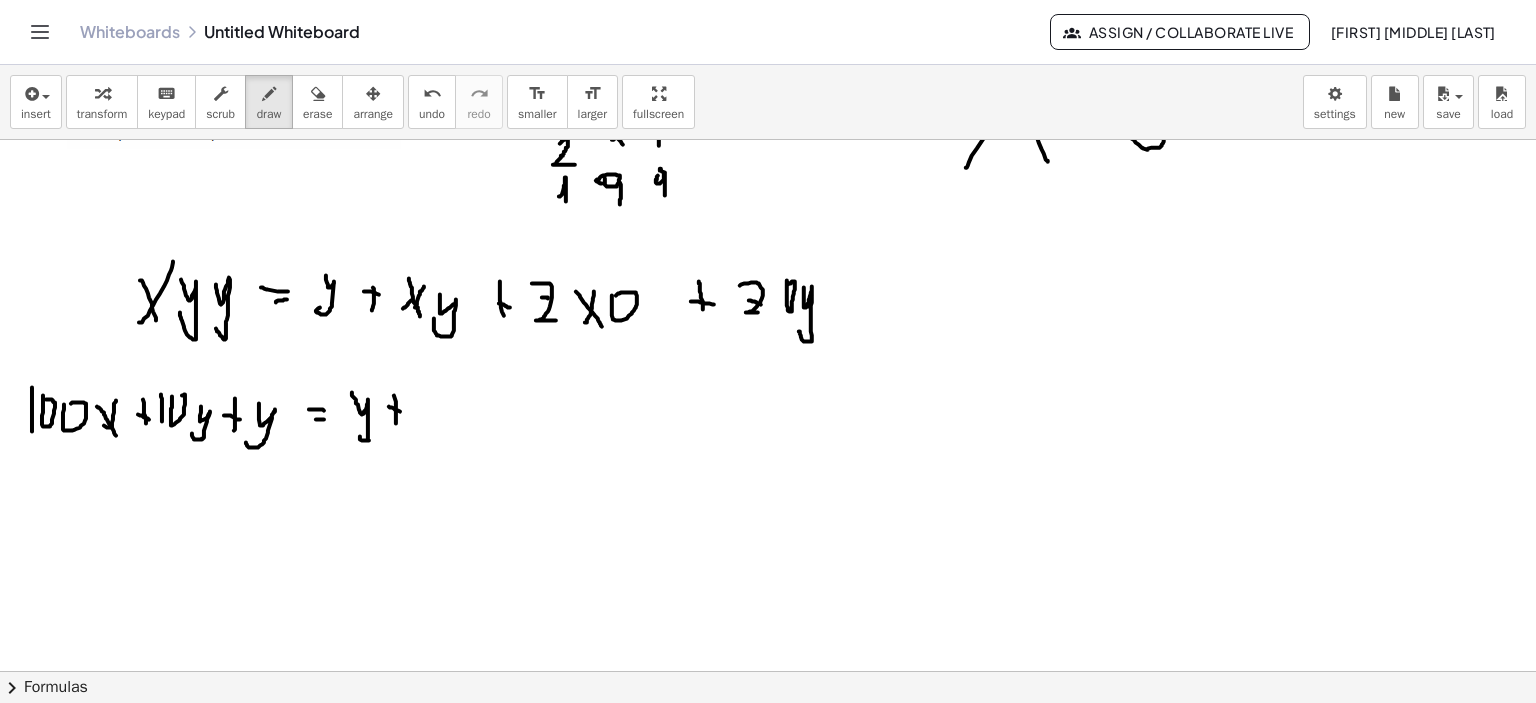 drag, startPoint x: 400, startPoint y: 411, endPoint x: 411, endPoint y: 407, distance: 11.7046995 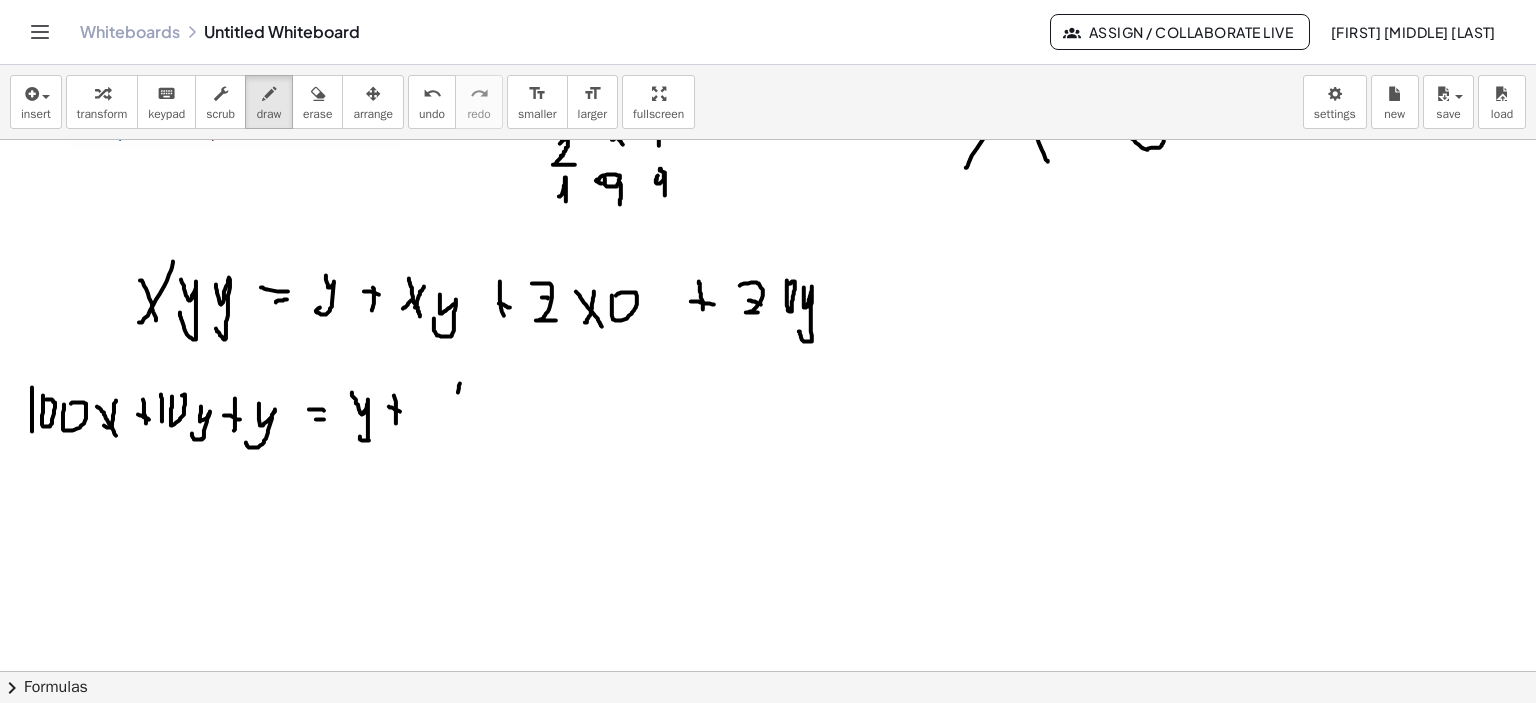 drag, startPoint x: 460, startPoint y: 383, endPoint x: 443, endPoint y: 423, distance: 43.462627 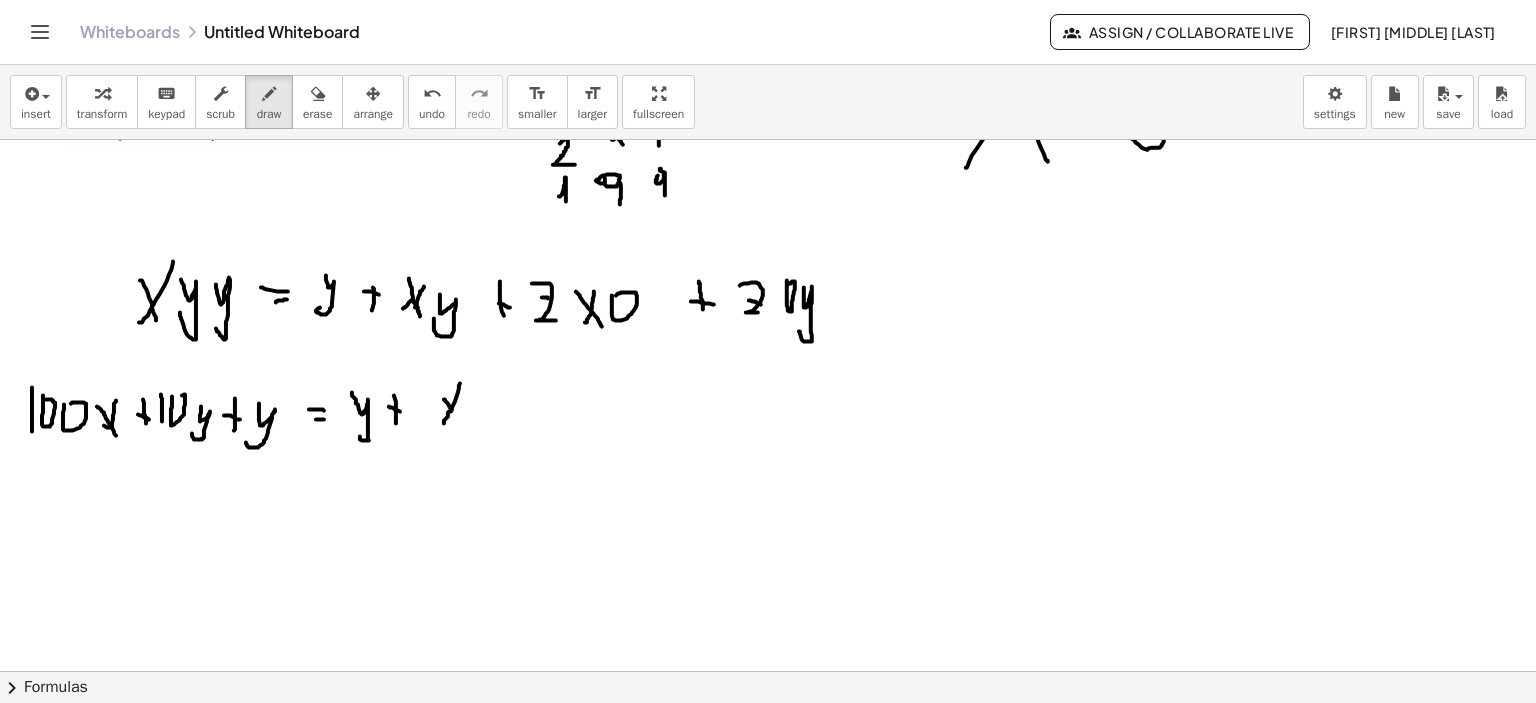 drag, startPoint x: 450, startPoint y: 407, endPoint x: 456, endPoint y: 417, distance: 11.661903 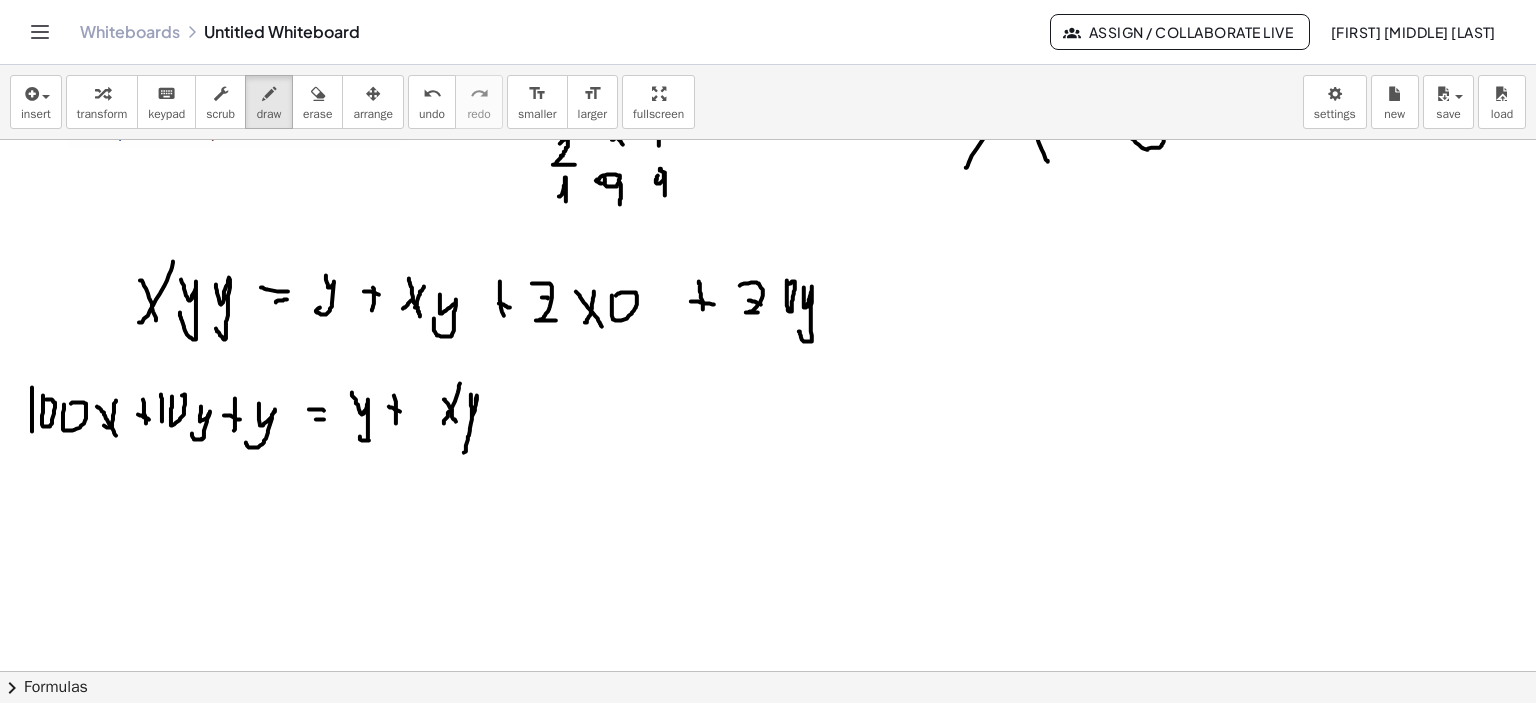 drag, startPoint x: 471, startPoint y: 394, endPoint x: 439, endPoint y: 443, distance: 58.5235 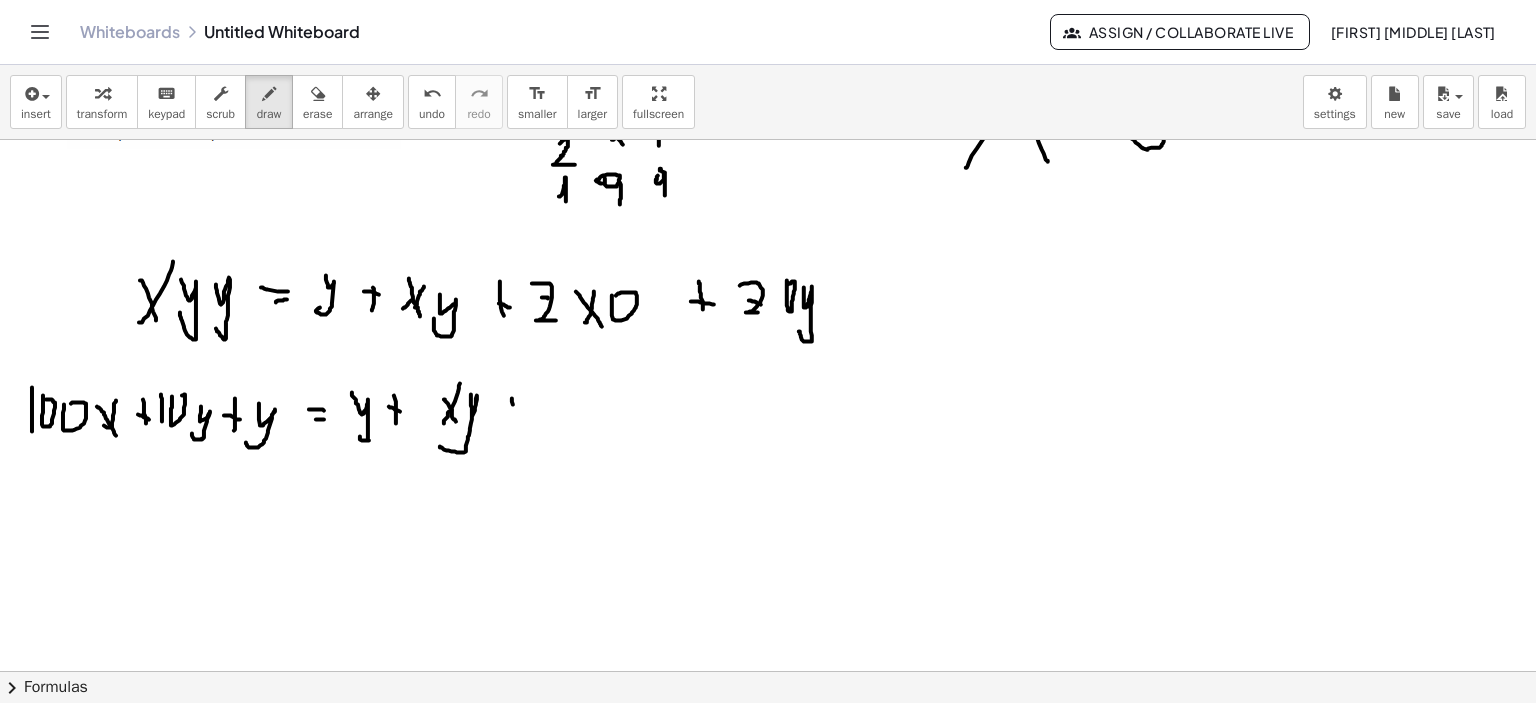 drag, startPoint x: 513, startPoint y: 404, endPoint x: 508, endPoint y: 420, distance: 16.763054 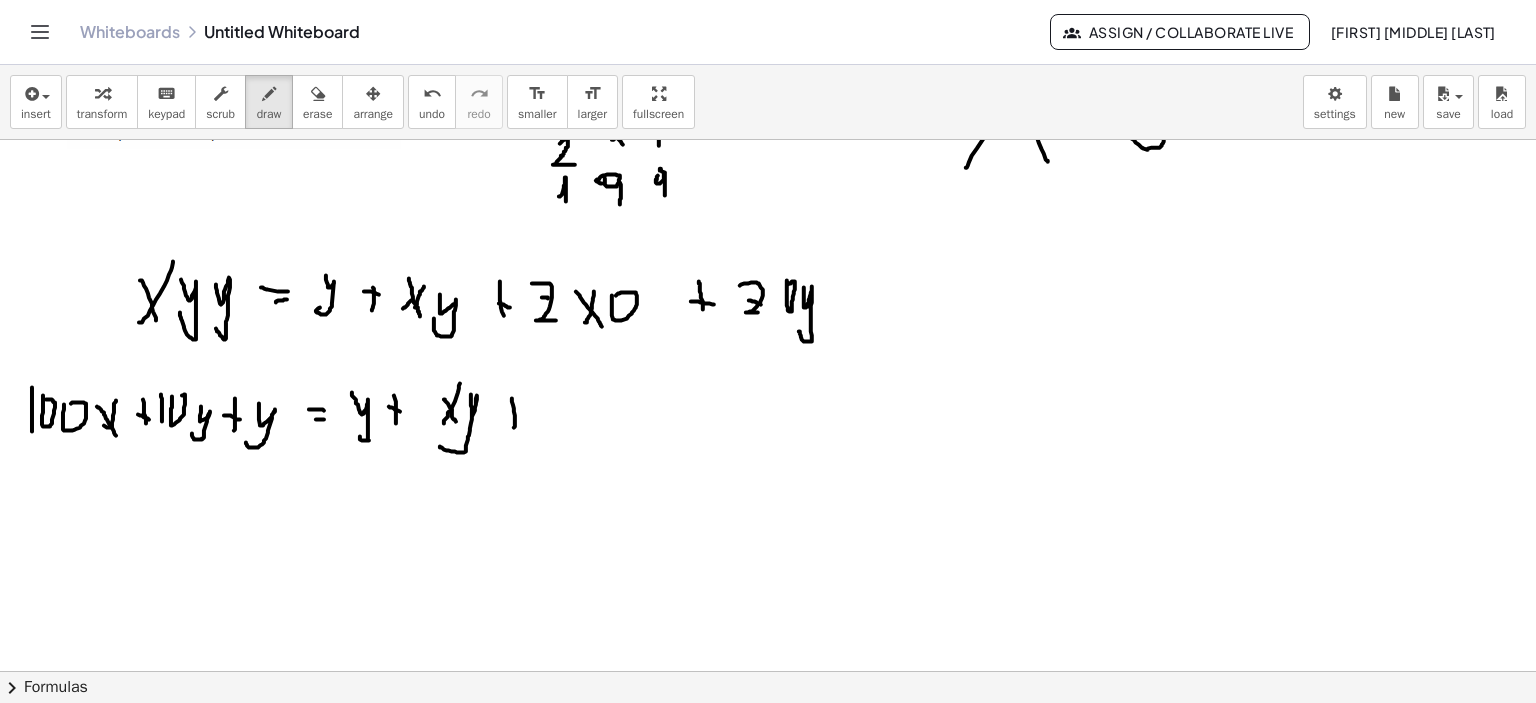 click at bounding box center (771, -307) 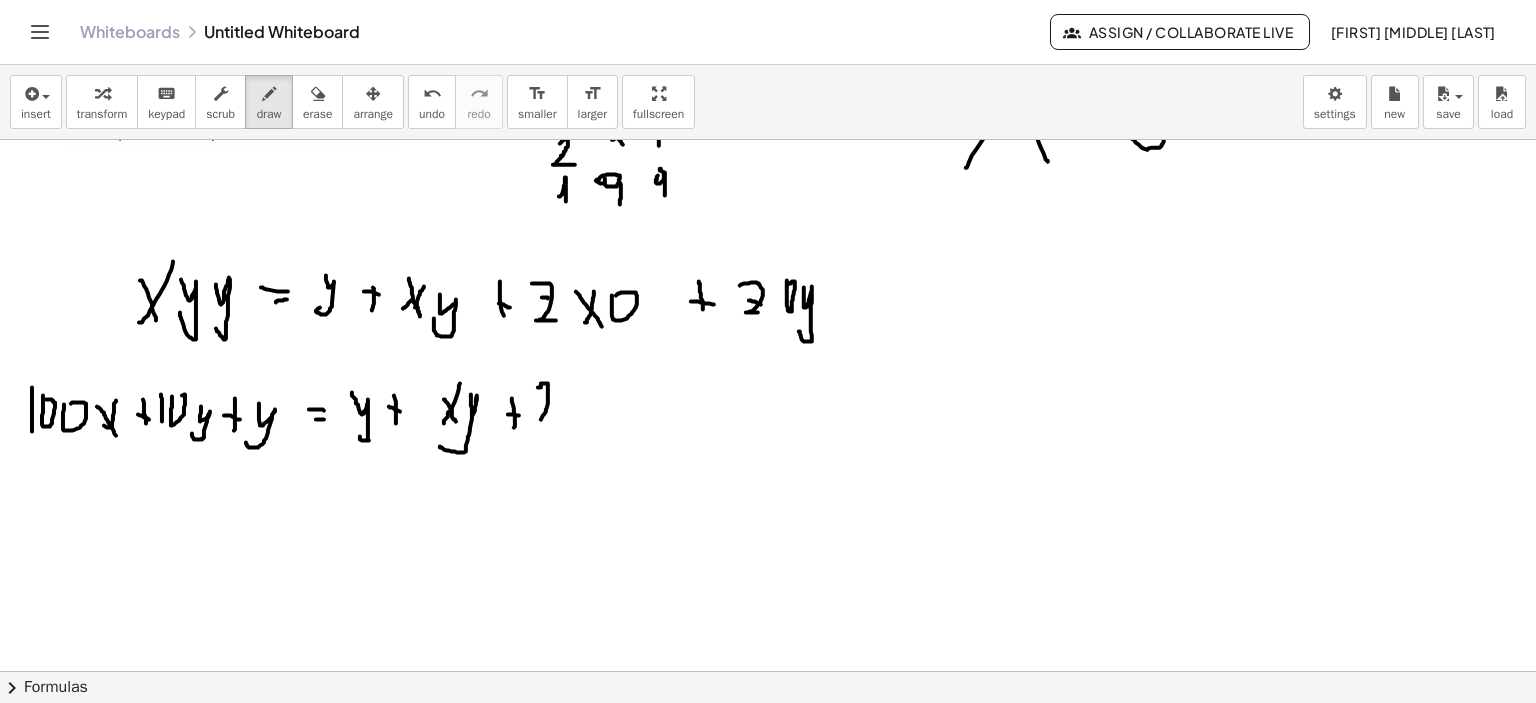 drag, startPoint x: 538, startPoint y: 387, endPoint x: 559, endPoint y: 419, distance: 38.27532 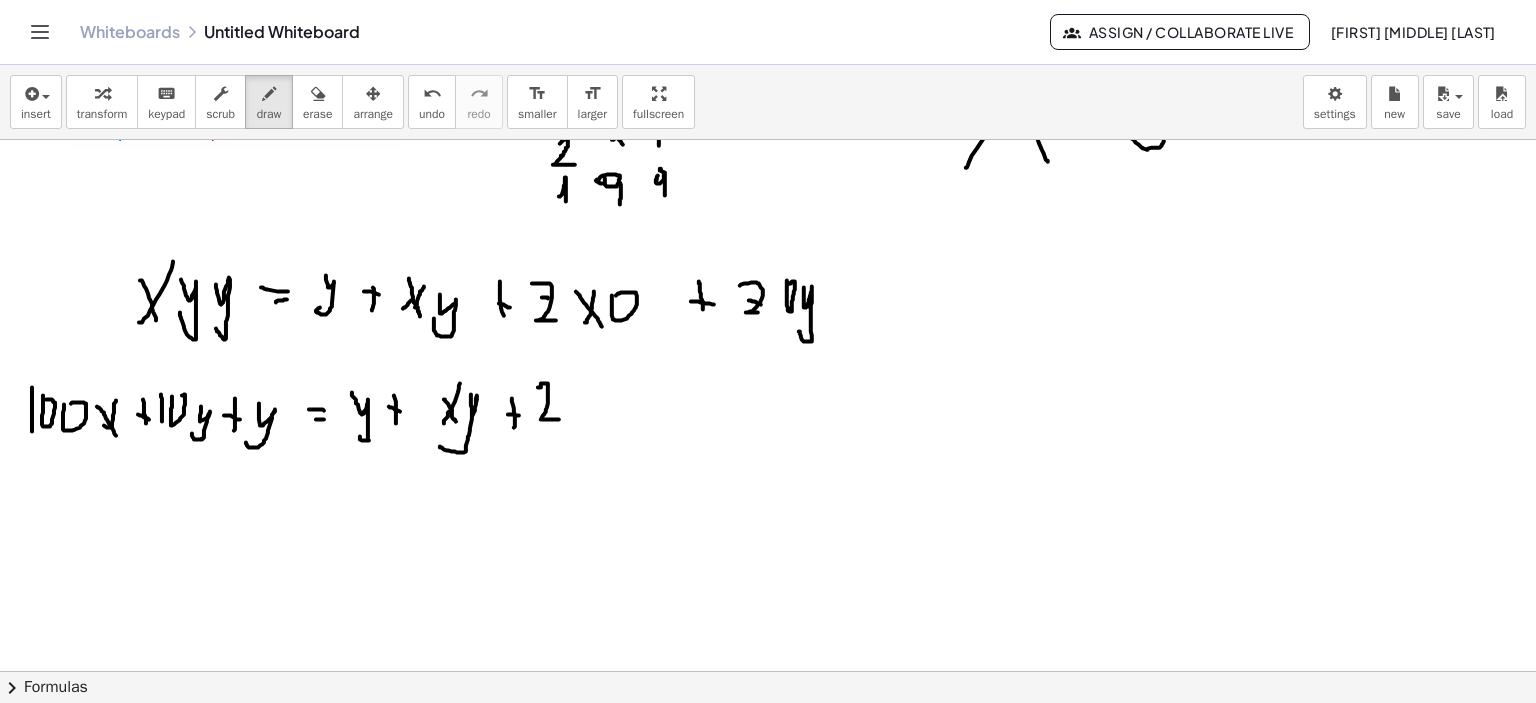 click at bounding box center [771, -307] 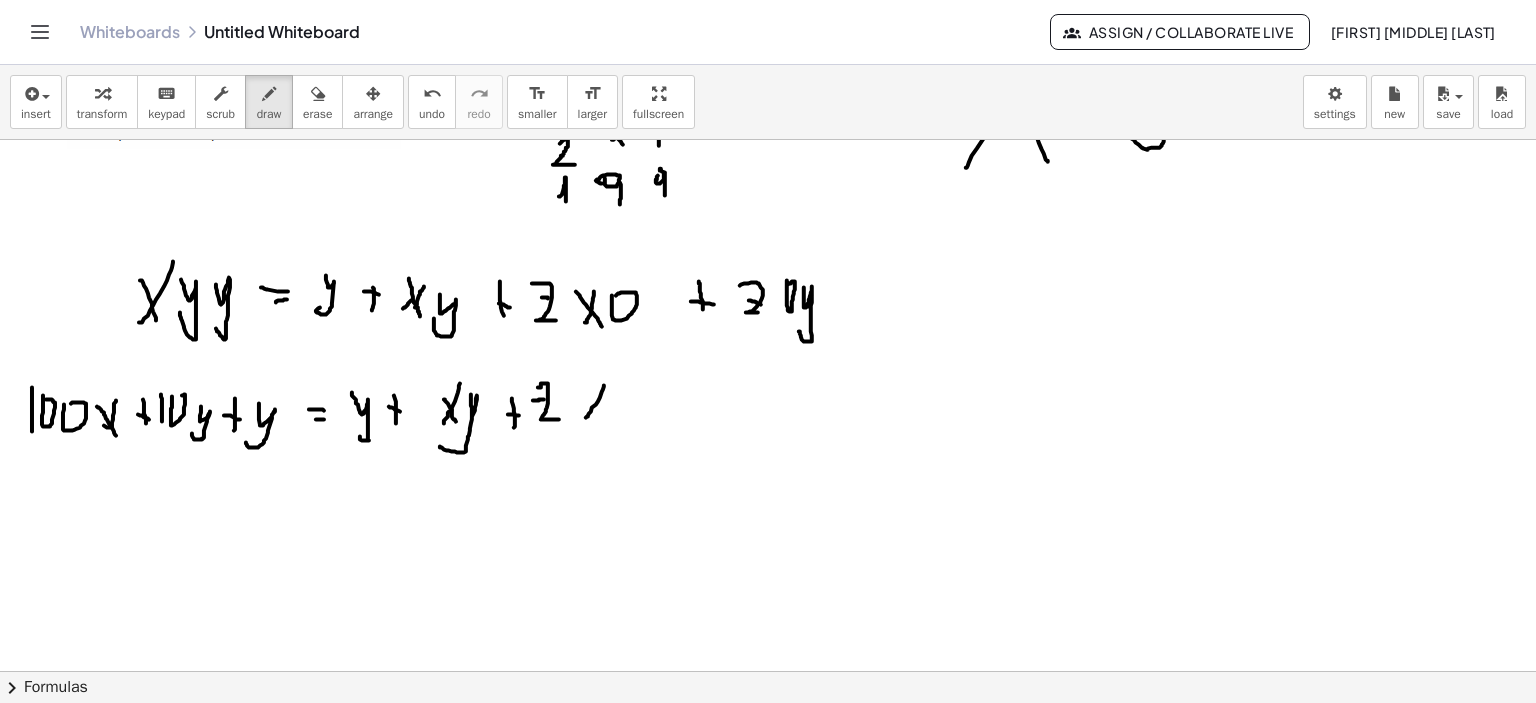 click at bounding box center [771, -307] 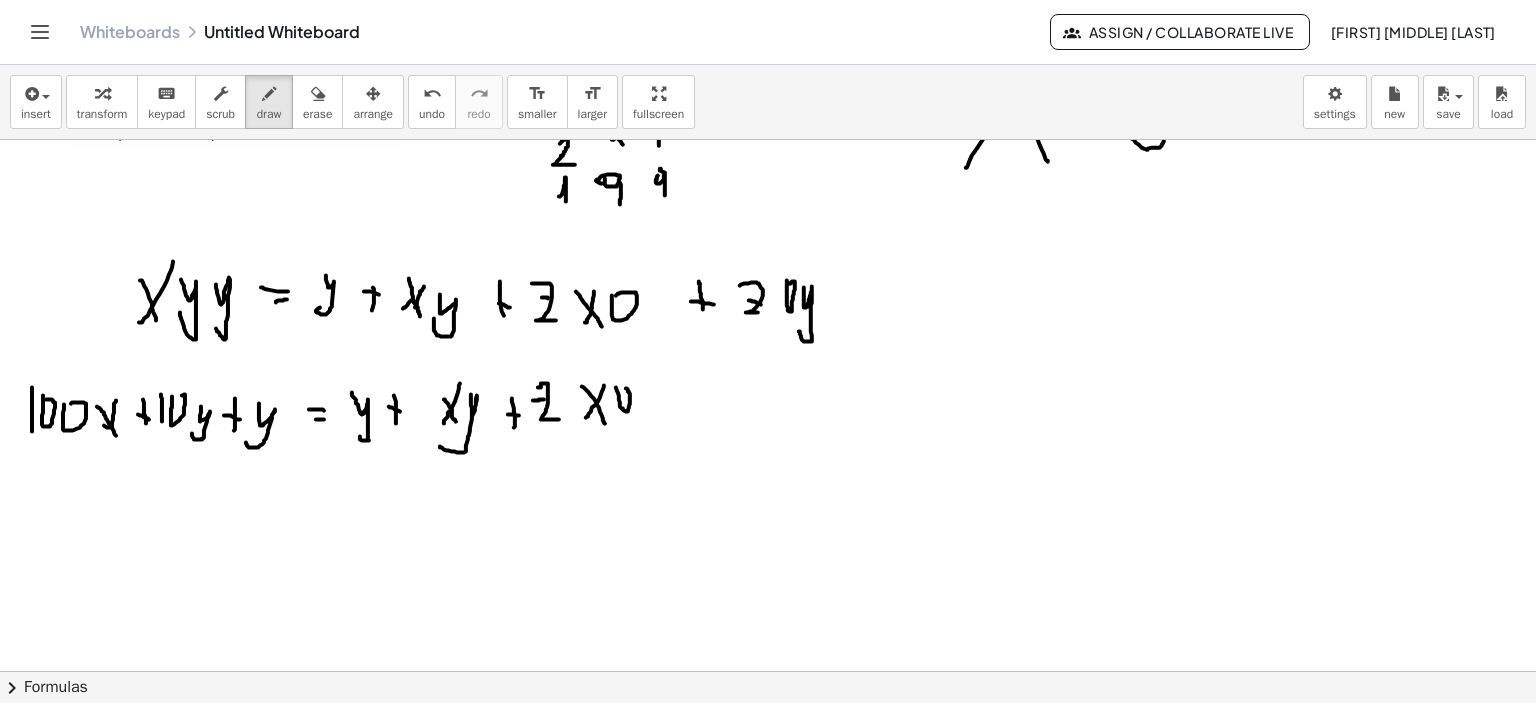 click at bounding box center [771, -307] 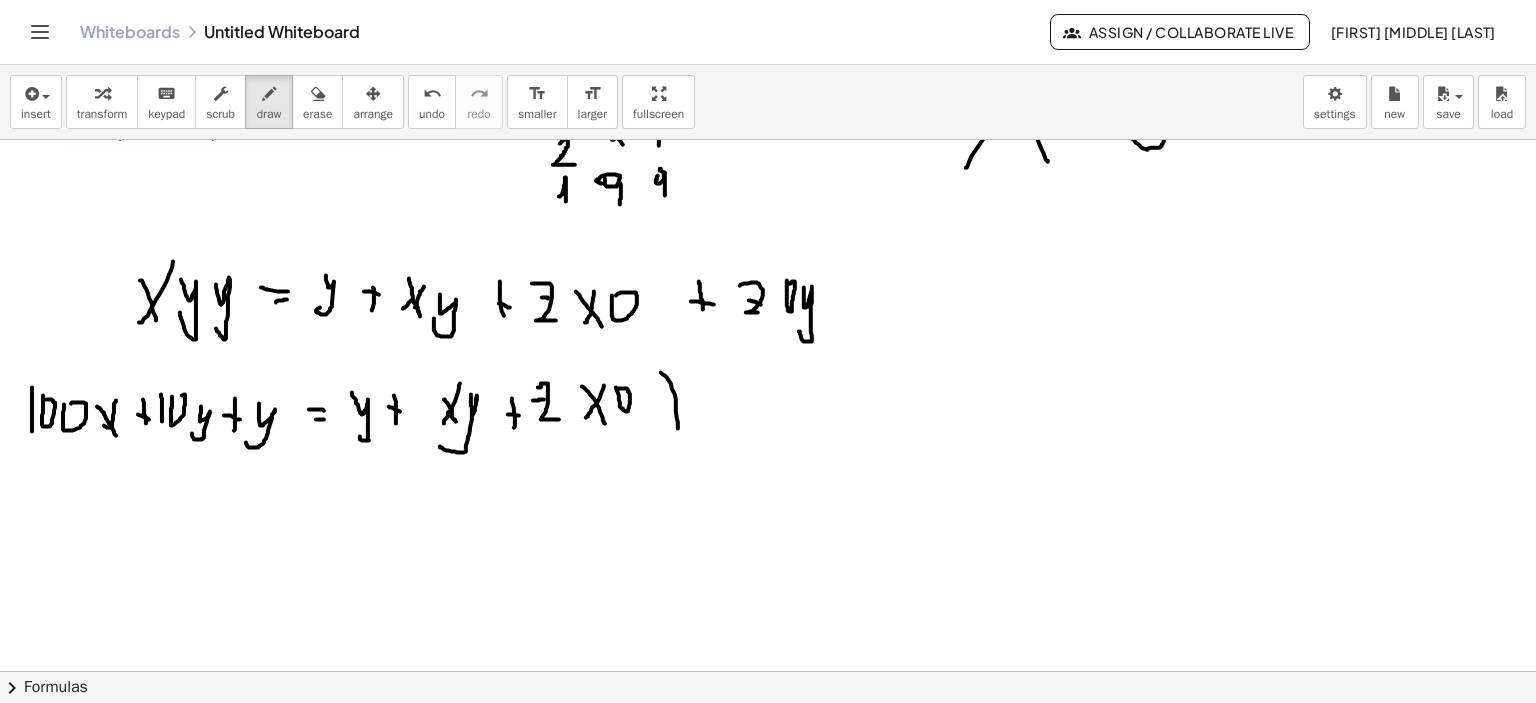 click at bounding box center (771, -307) 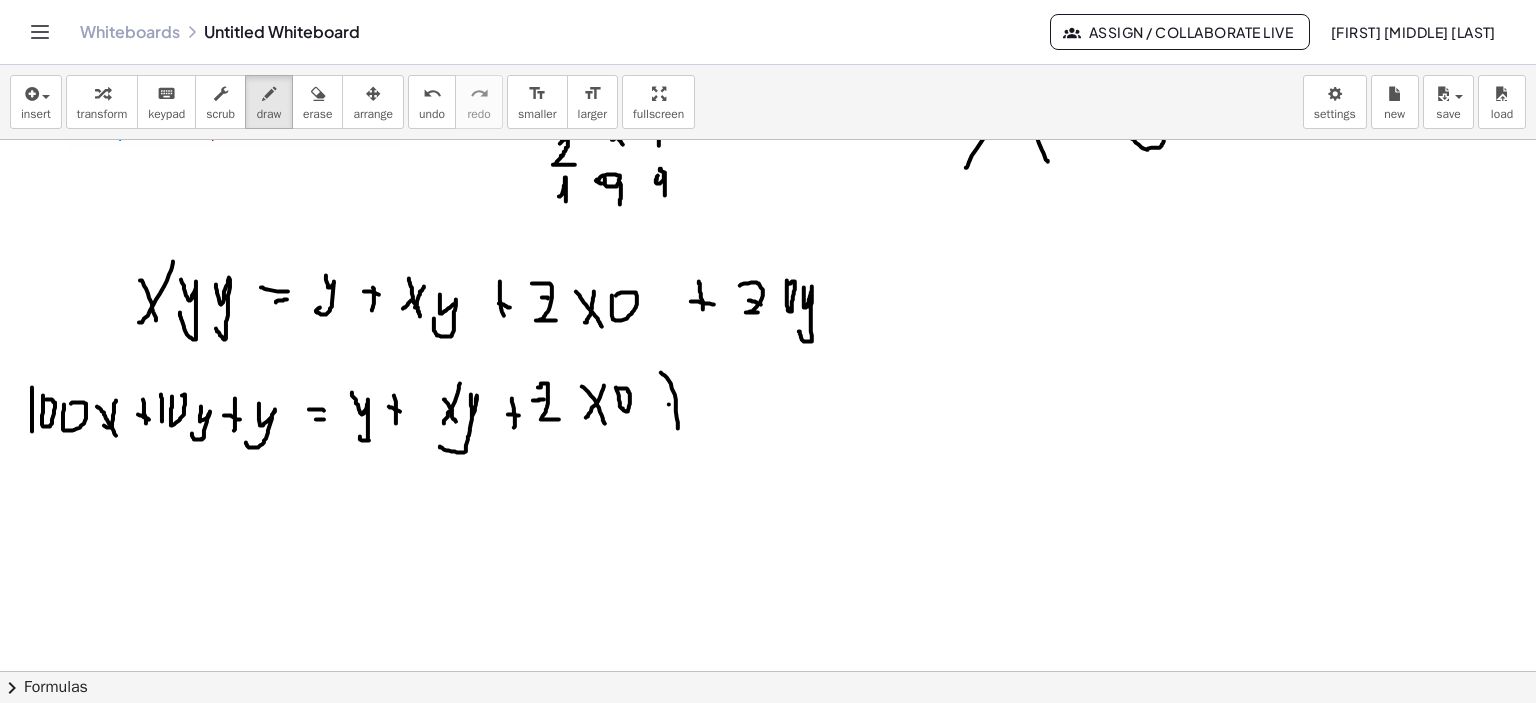 click at bounding box center [771, -307] 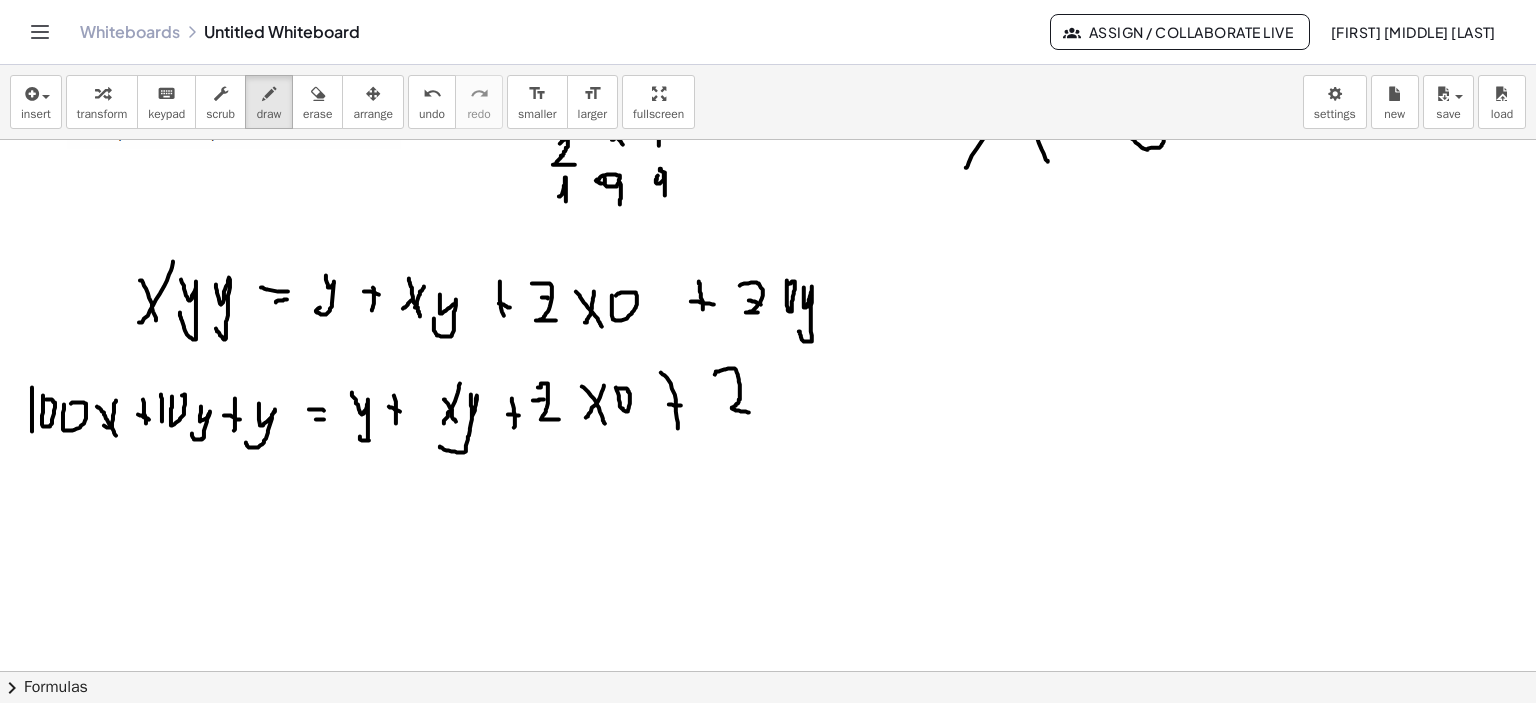 drag, startPoint x: 719, startPoint y: 371, endPoint x: 750, endPoint y: 407, distance: 47.507893 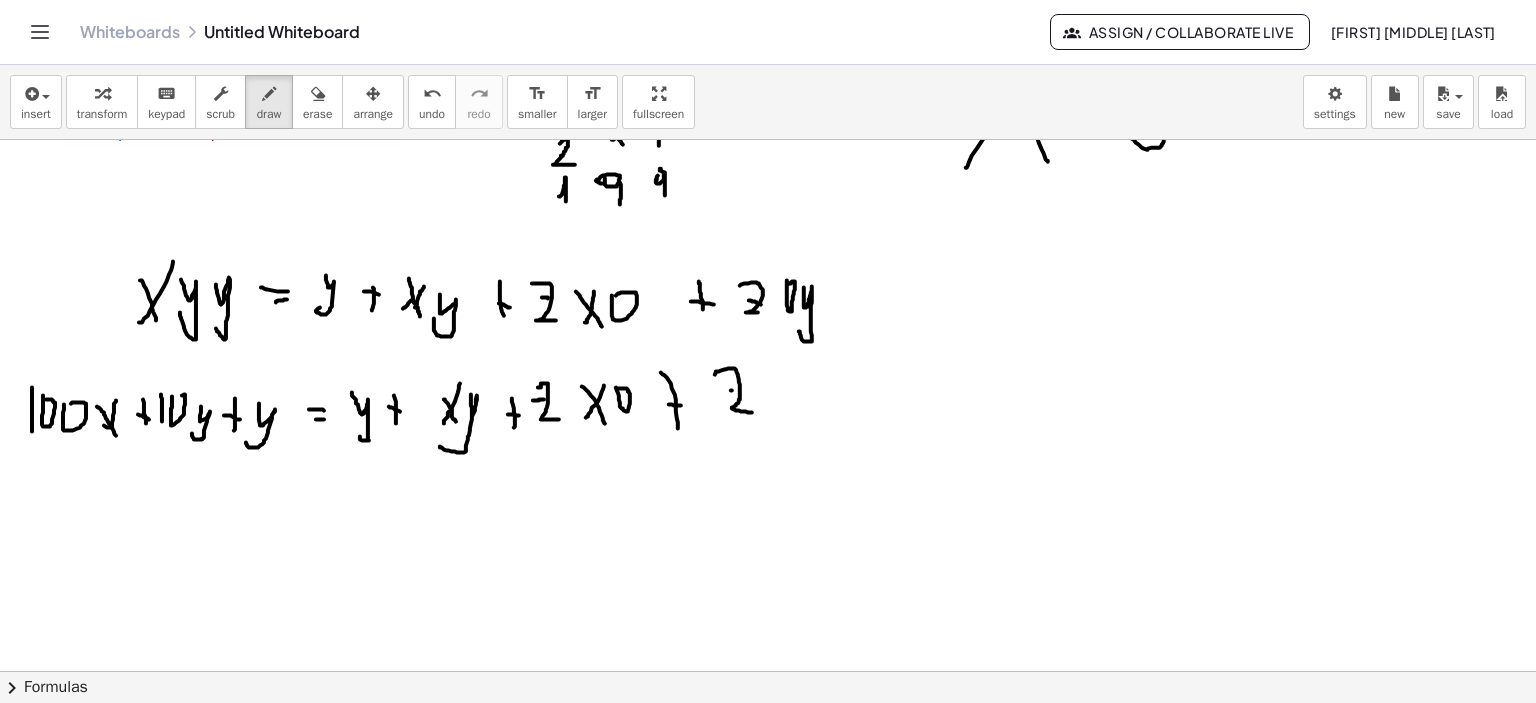 click at bounding box center [771, -307] 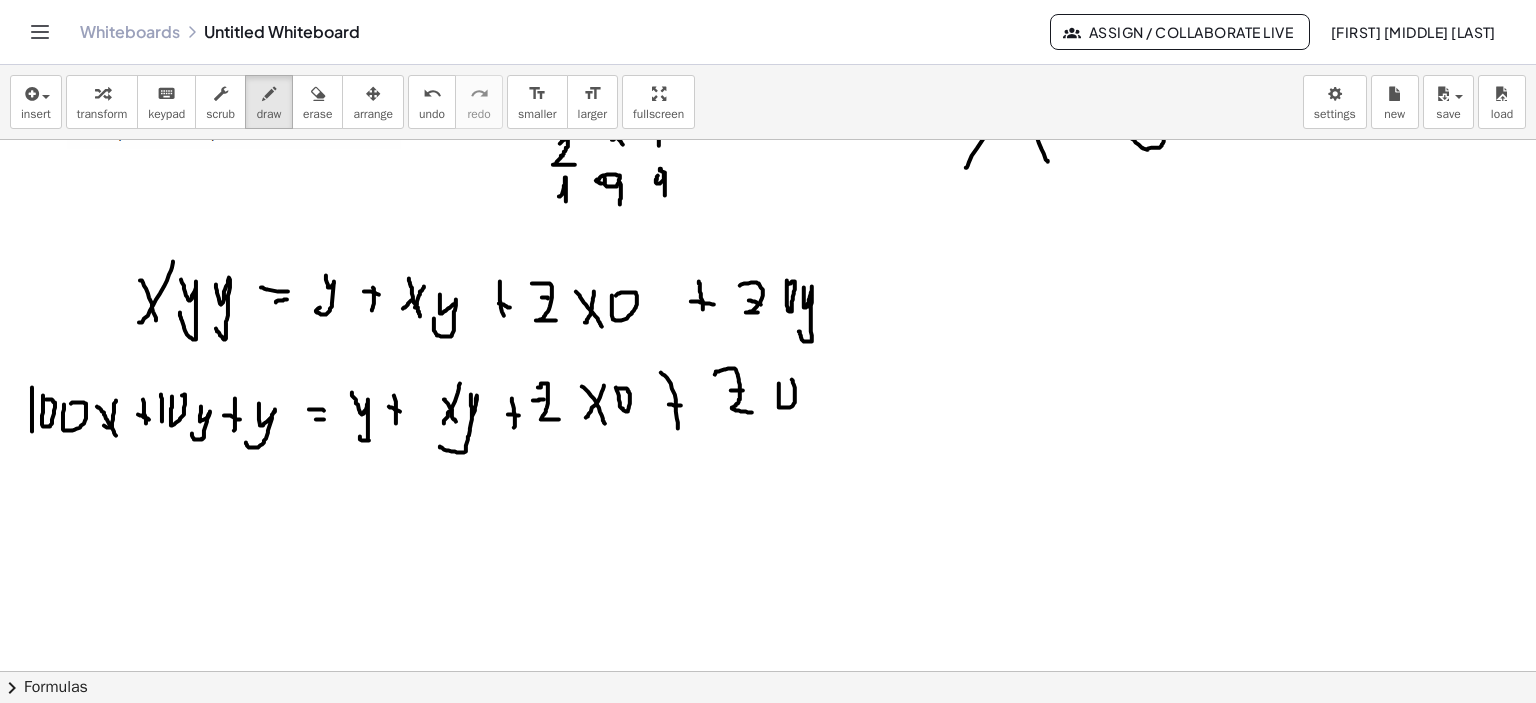 click at bounding box center (771, -307) 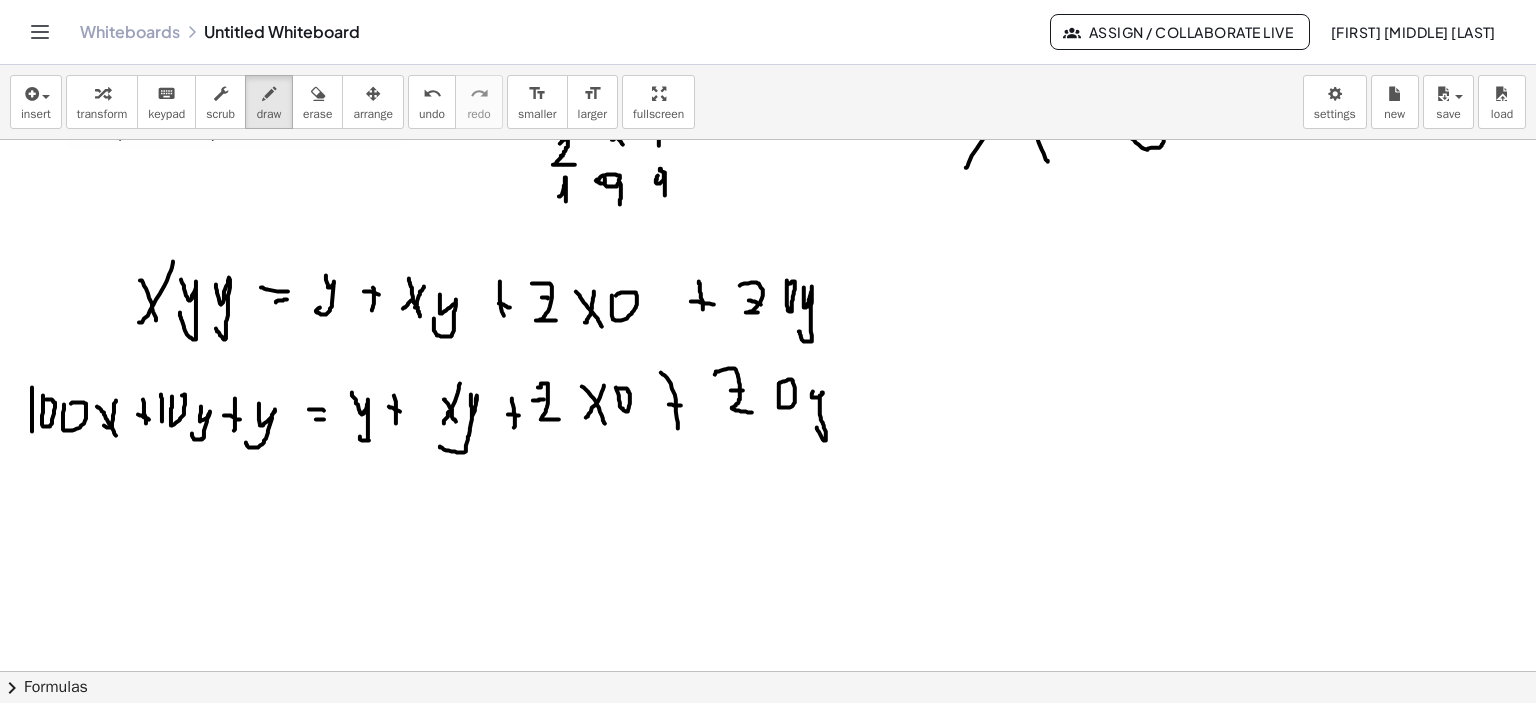 drag, startPoint x: 812, startPoint y: 393, endPoint x: 844, endPoint y: 400, distance: 32.75668 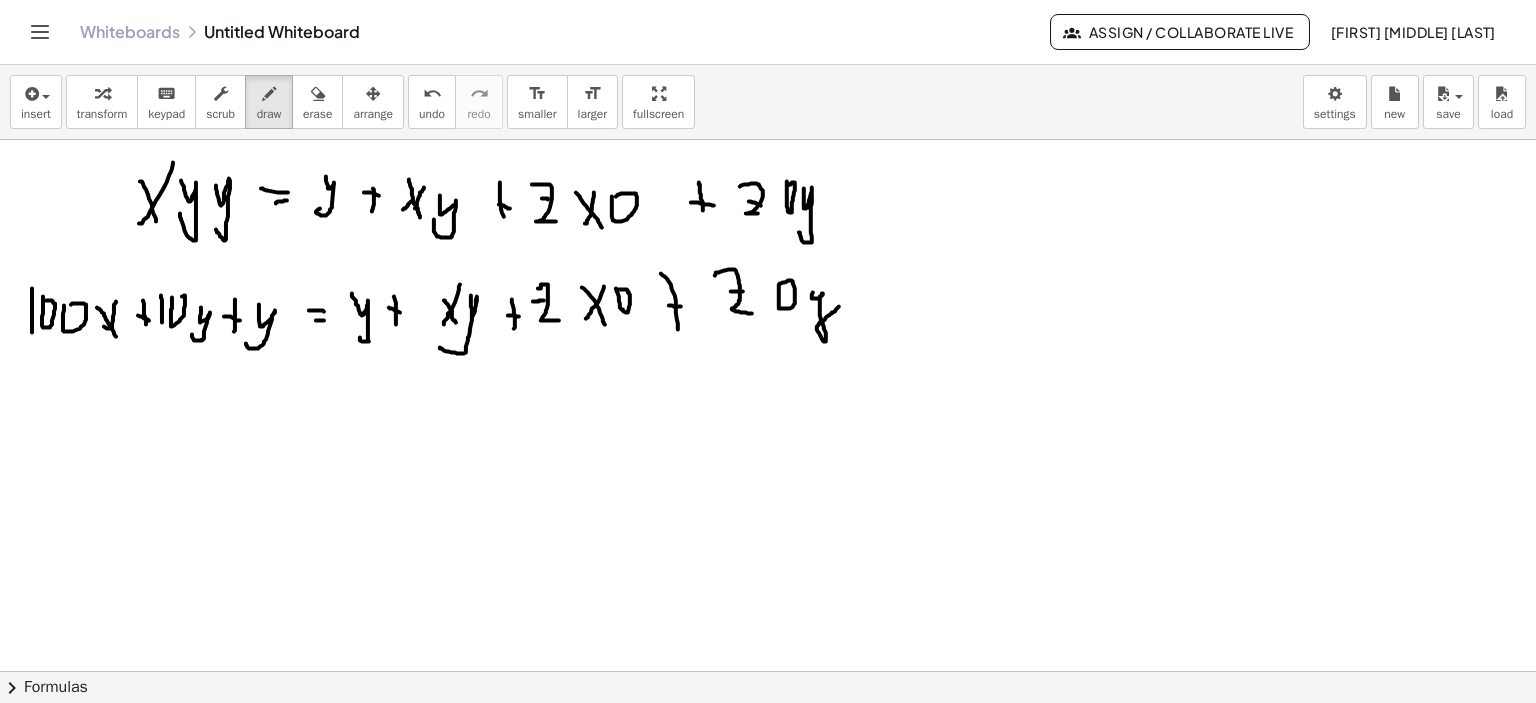 scroll, scrollTop: 1611, scrollLeft: 0, axis: vertical 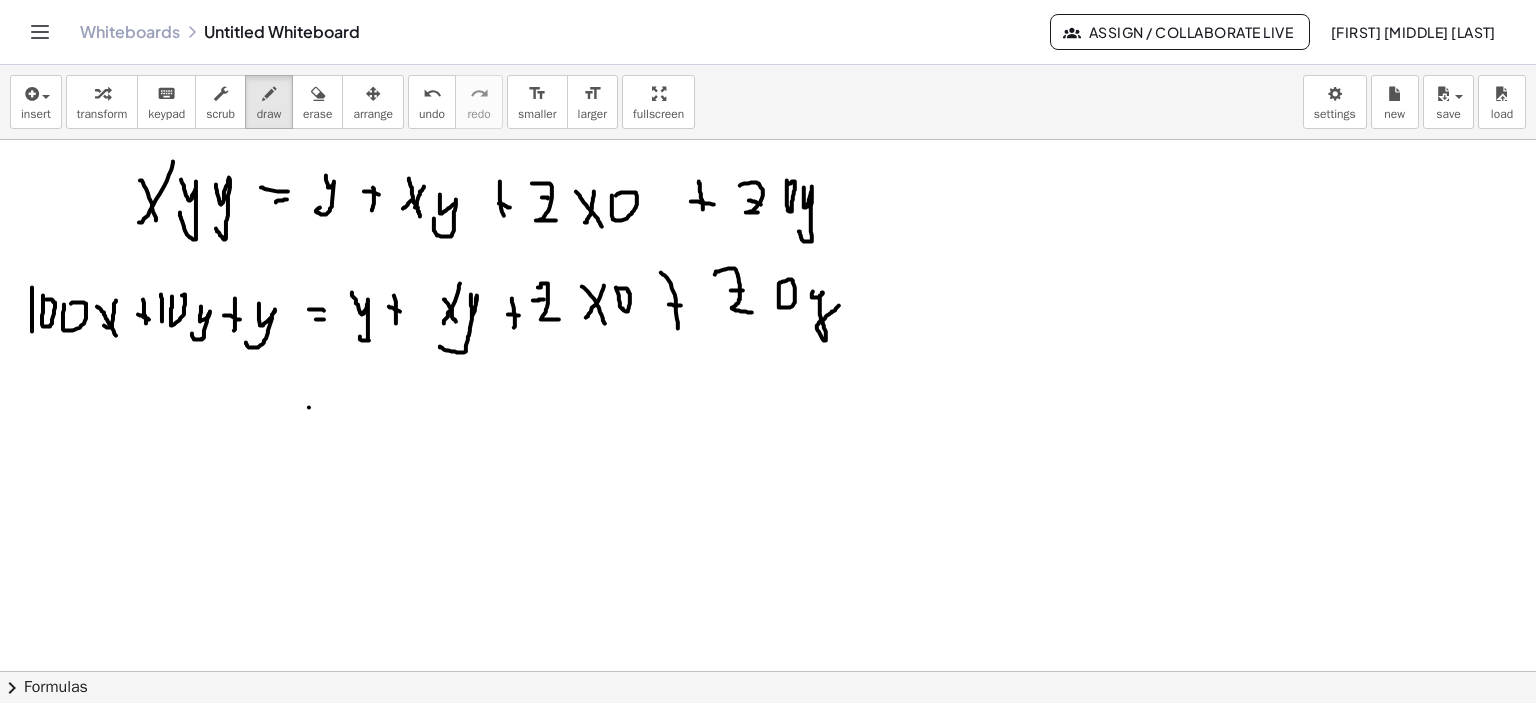 drag, startPoint x: 309, startPoint y: 407, endPoint x: 327, endPoint y: 411, distance: 18.439089 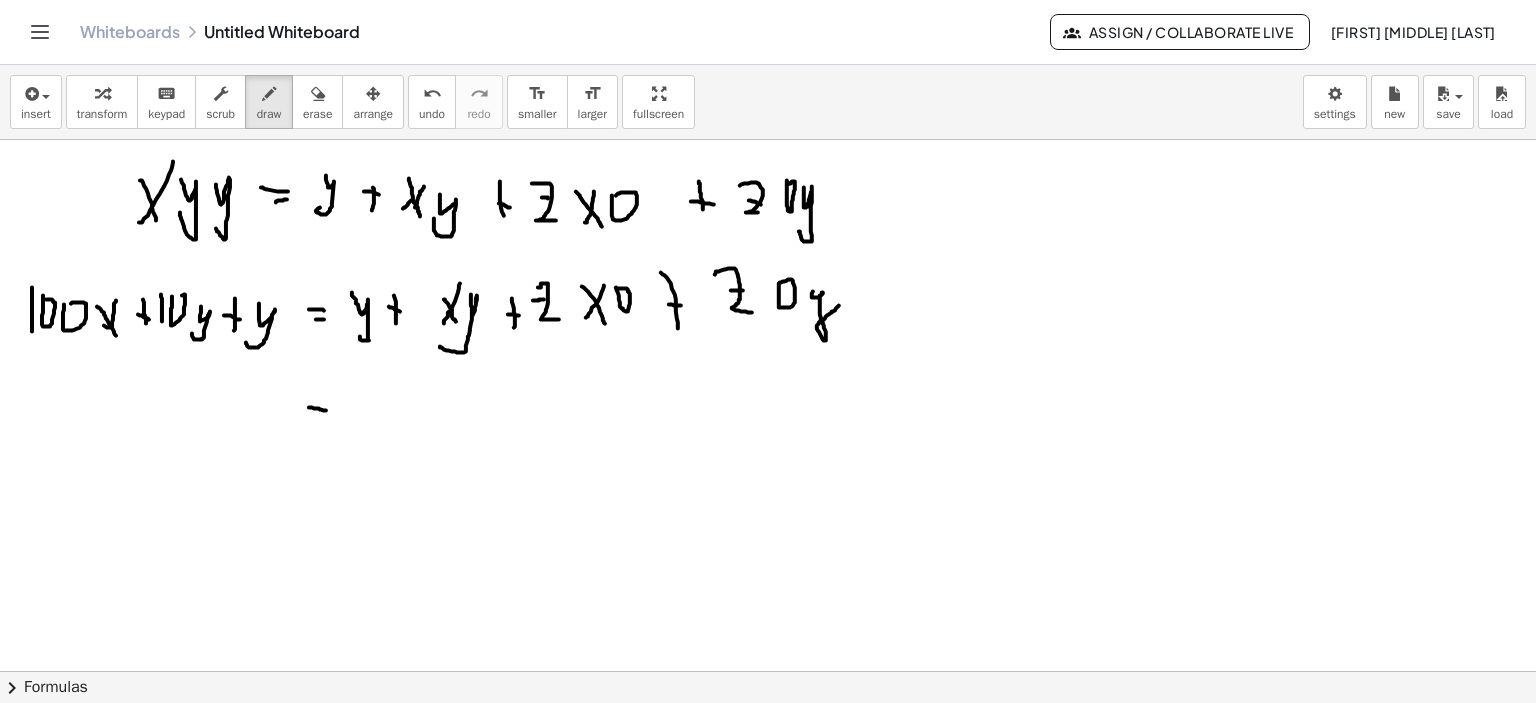 click at bounding box center (771, -141) 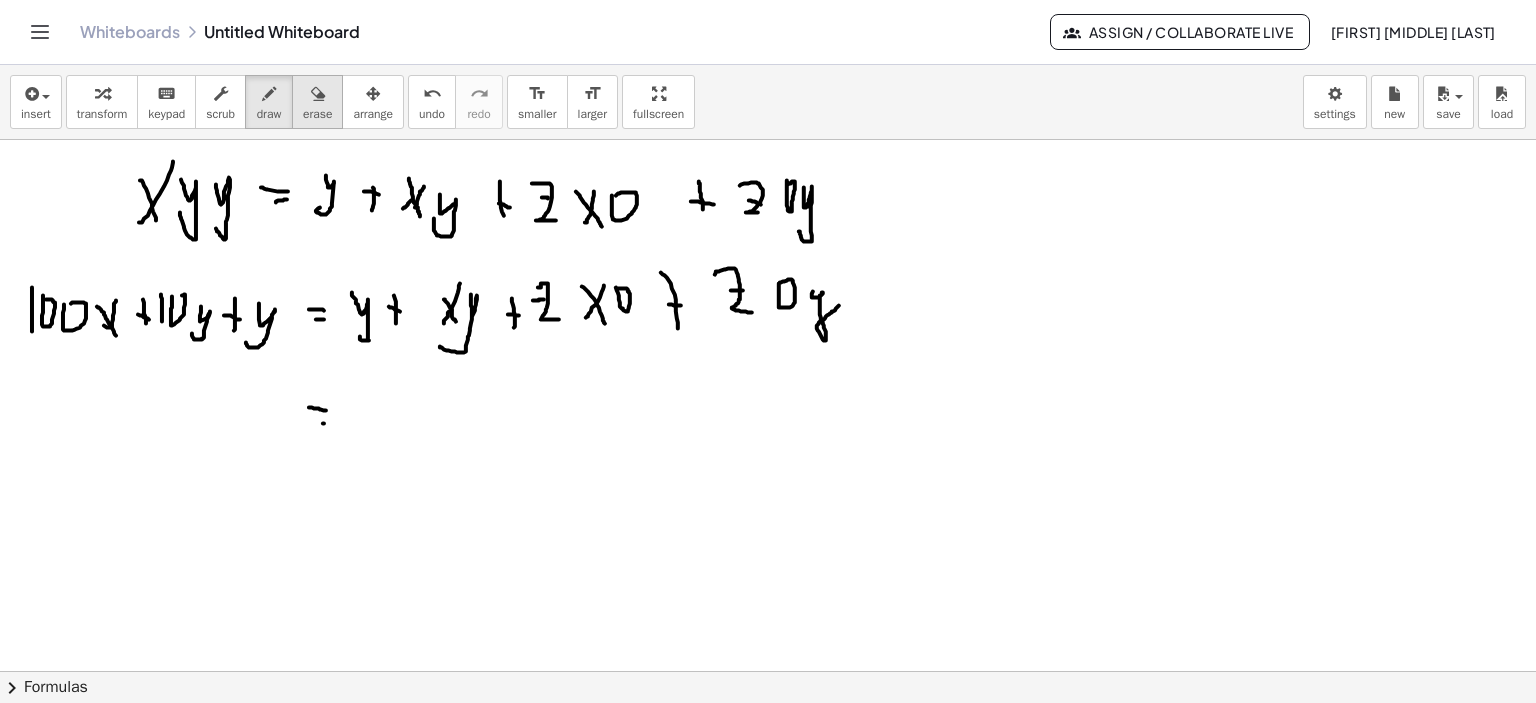click at bounding box center [318, 94] 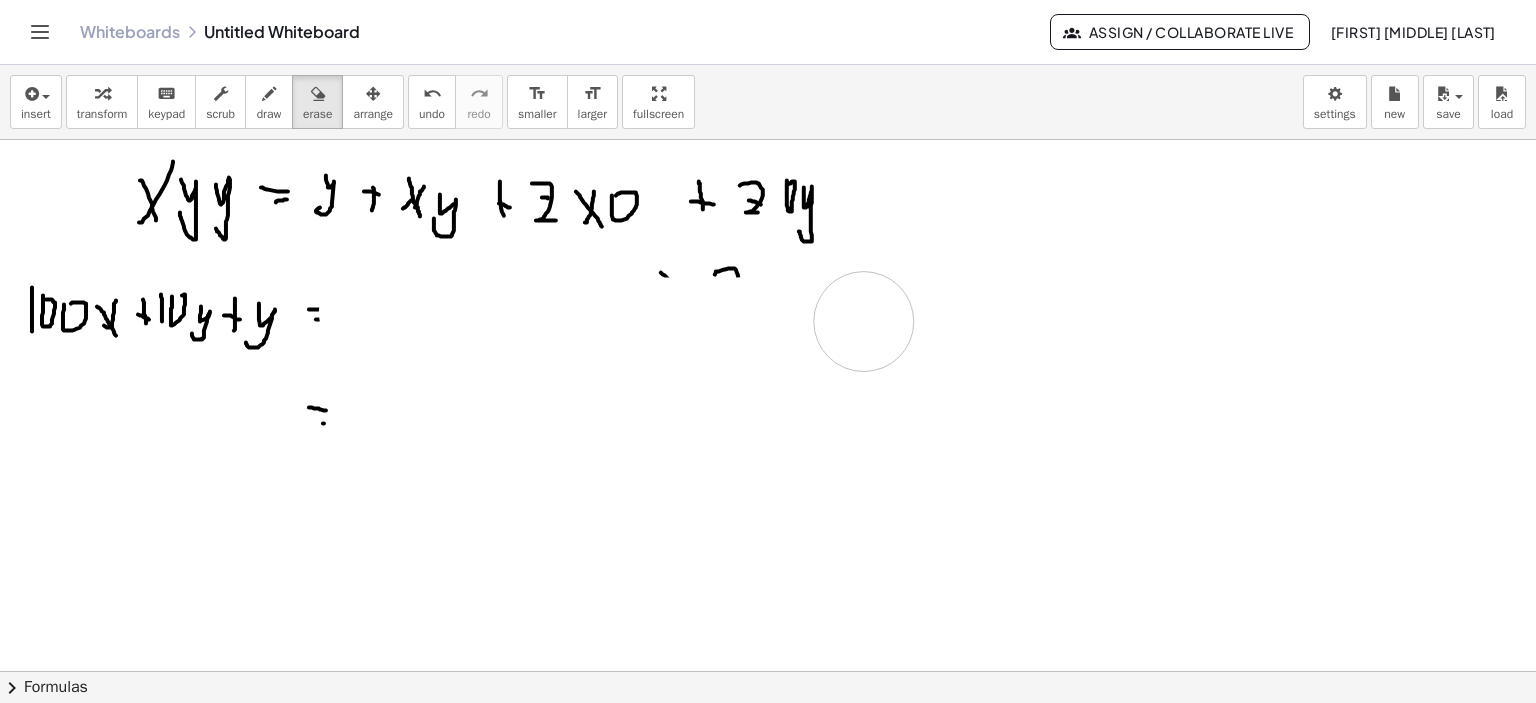 drag, startPoint x: 370, startPoint y: 311, endPoint x: 769, endPoint y: 299, distance: 399.18042 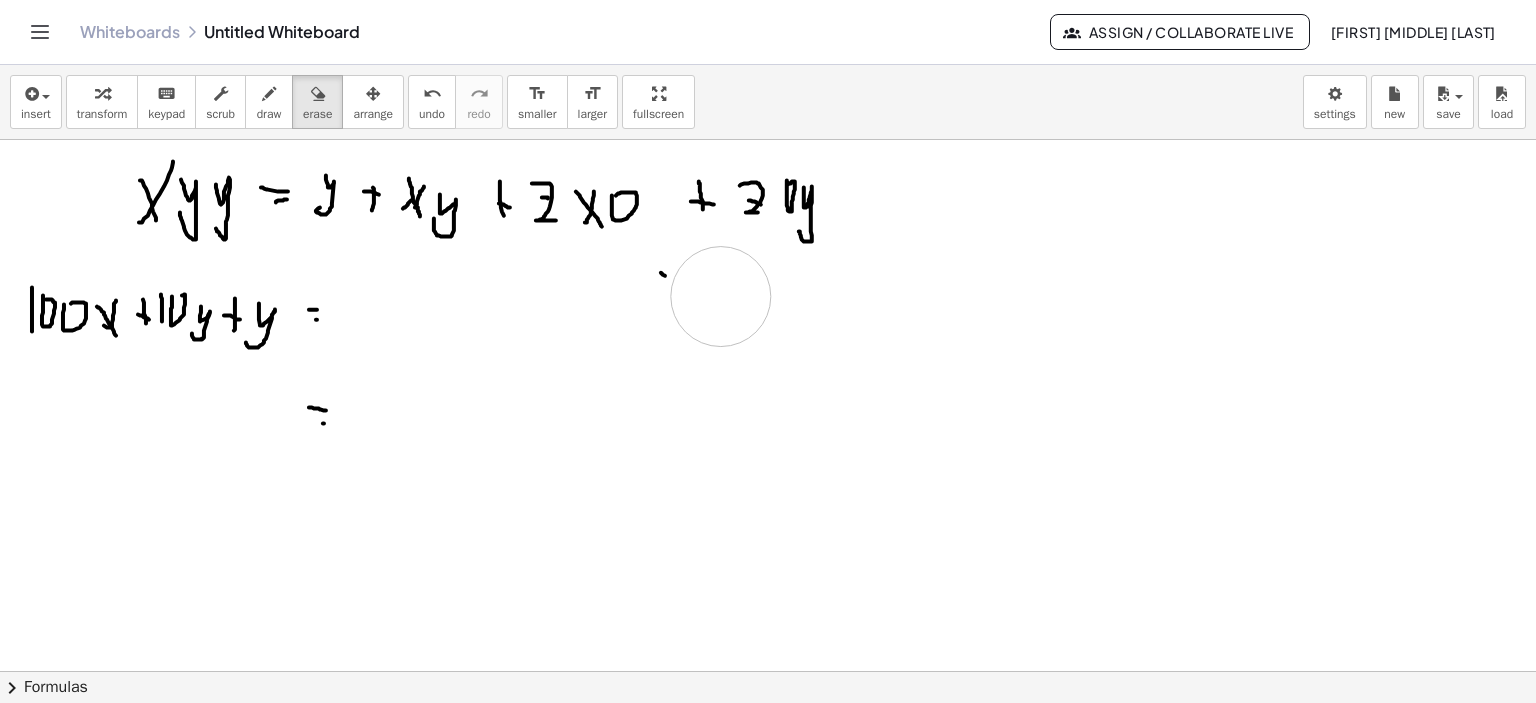 drag, startPoint x: 752, startPoint y: 299, endPoint x: 709, endPoint y: 296, distance: 43.104523 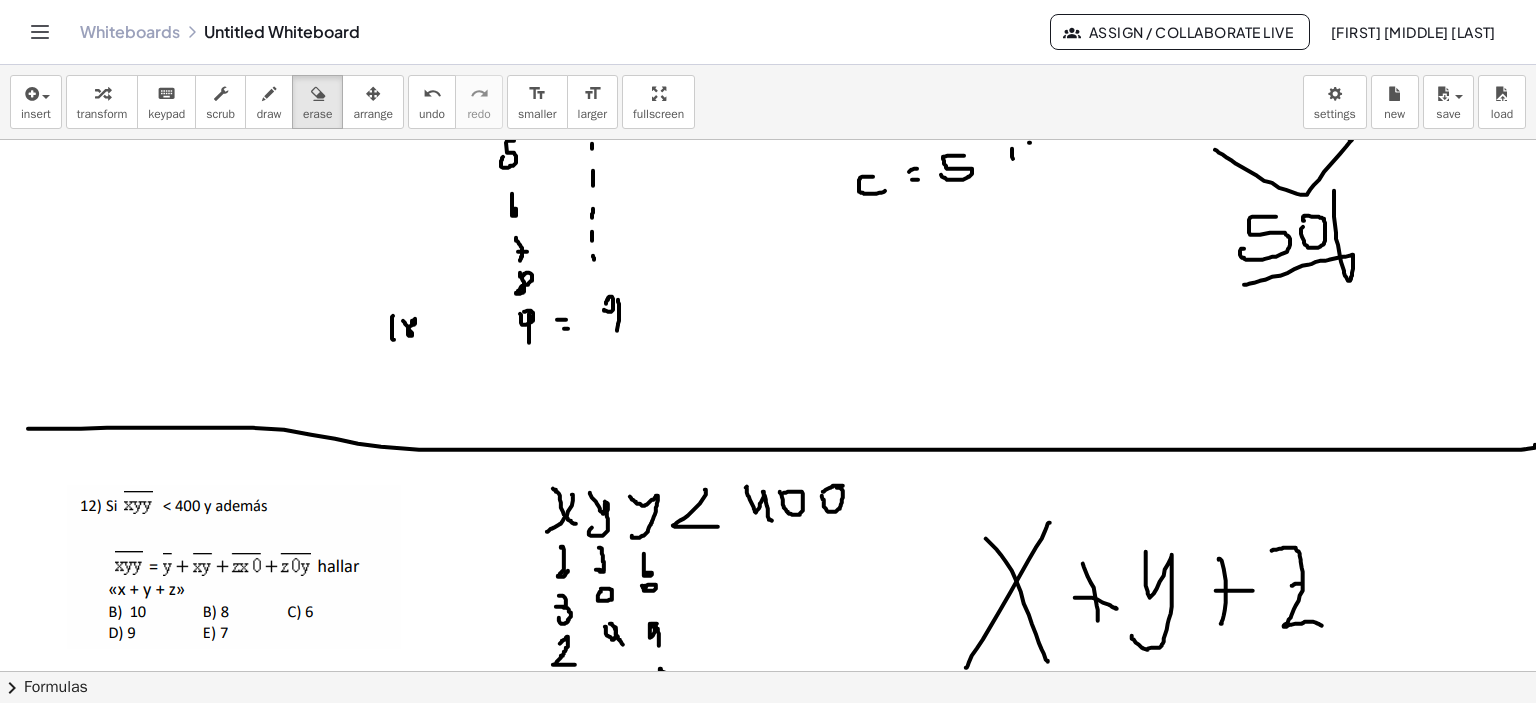 scroll, scrollTop: 1511, scrollLeft: 0, axis: vertical 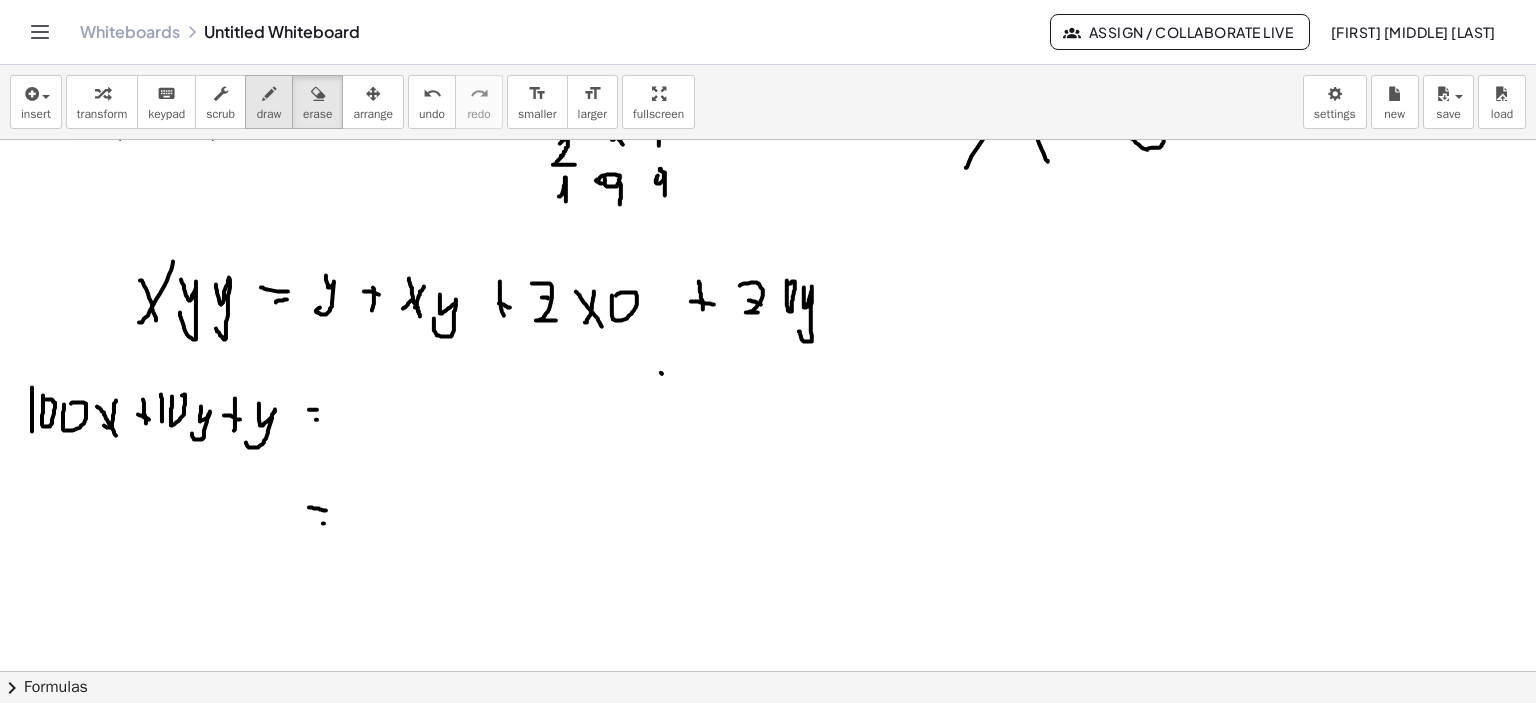 click at bounding box center (269, 94) 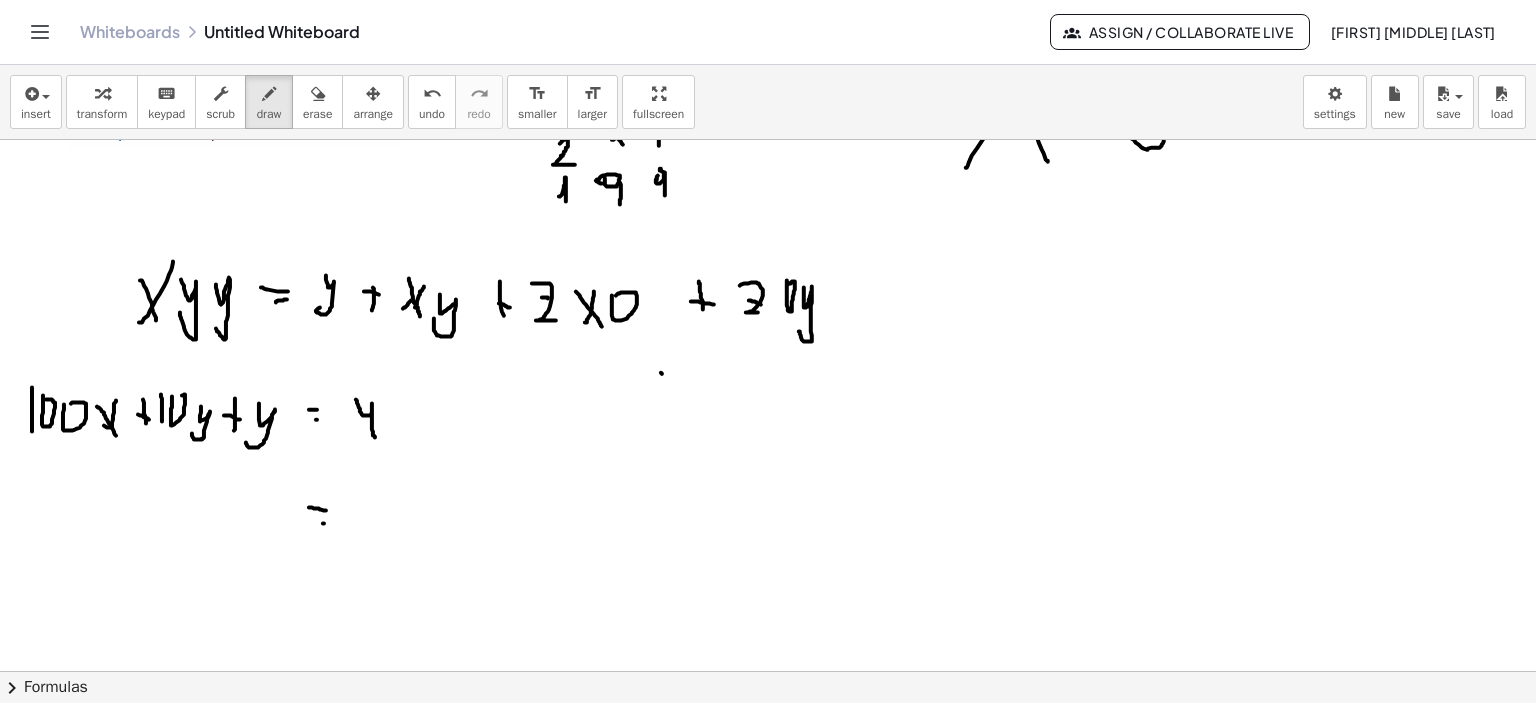 drag, startPoint x: 356, startPoint y: 399, endPoint x: 368, endPoint y: 427, distance: 30.463093 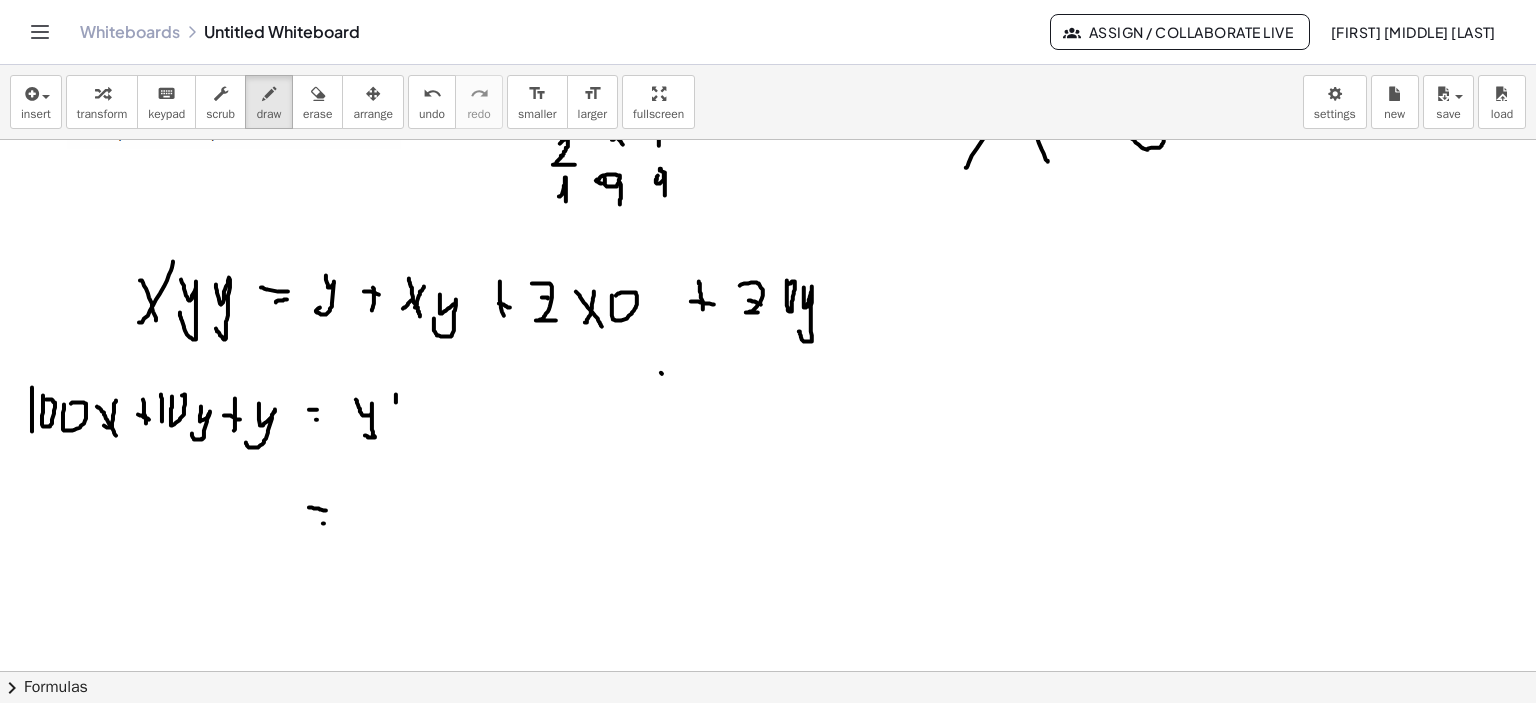 drag, startPoint x: 396, startPoint y: 394, endPoint x: 392, endPoint y: 417, distance: 23.345236 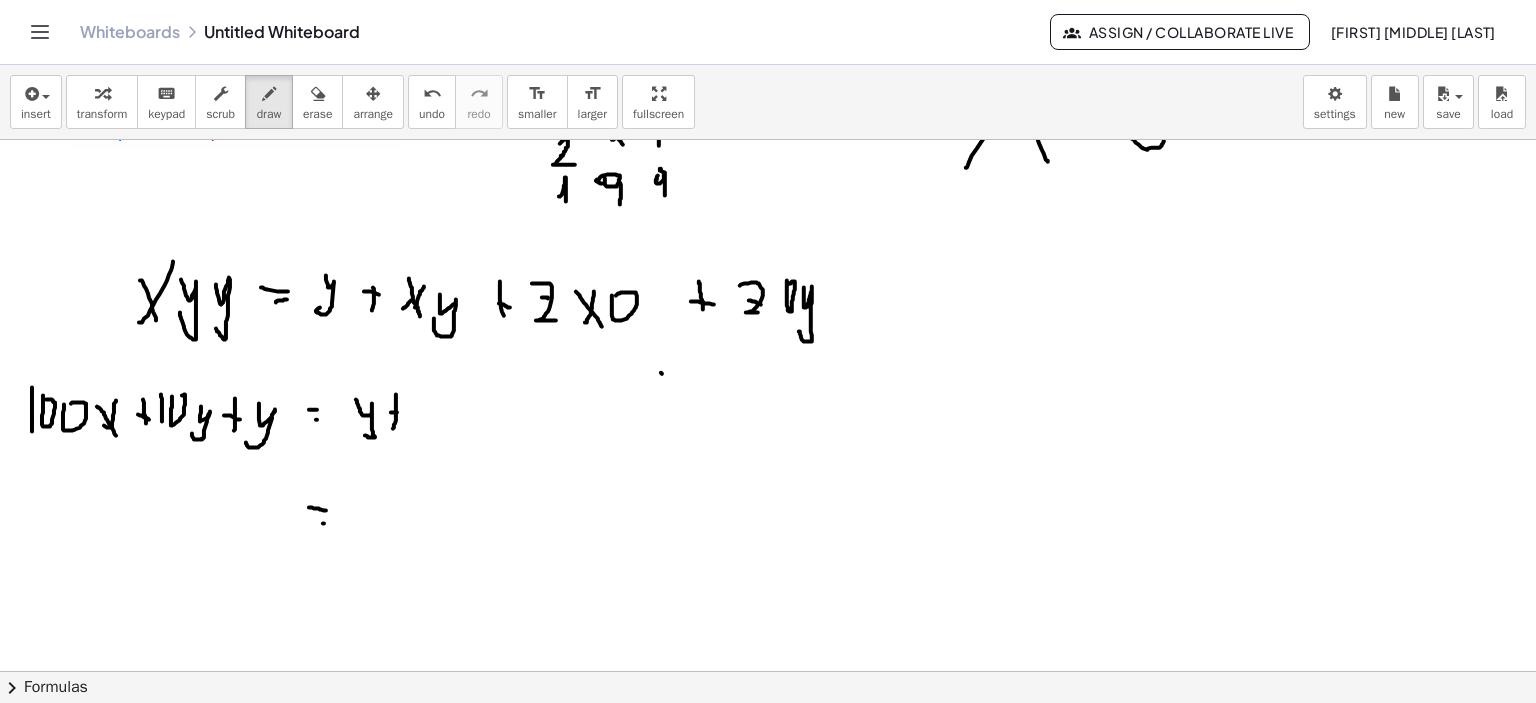 drag, startPoint x: 396, startPoint y: 412, endPoint x: 414, endPoint y: 409, distance: 18.248287 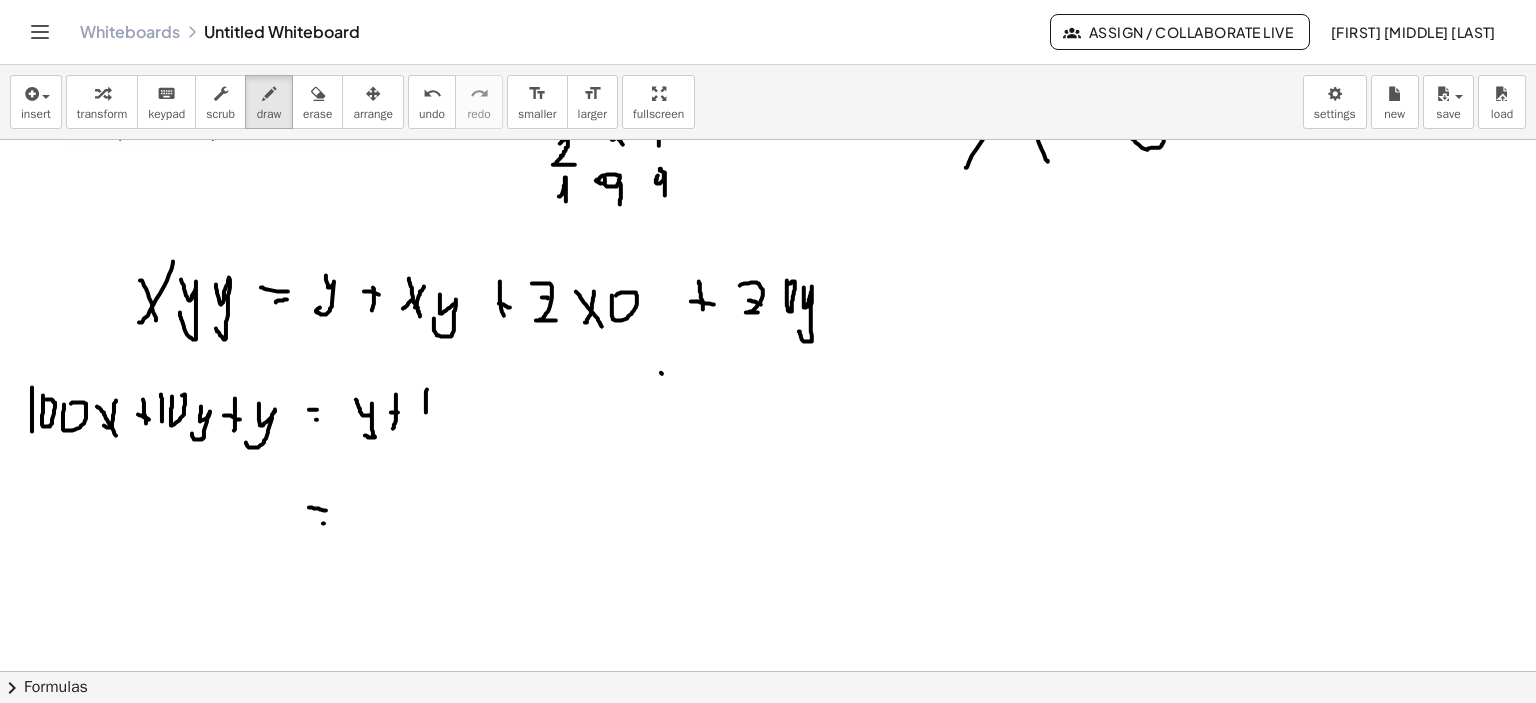 drag, startPoint x: 426, startPoint y: 394, endPoint x: 426, endPoint y: 415, distance: 21 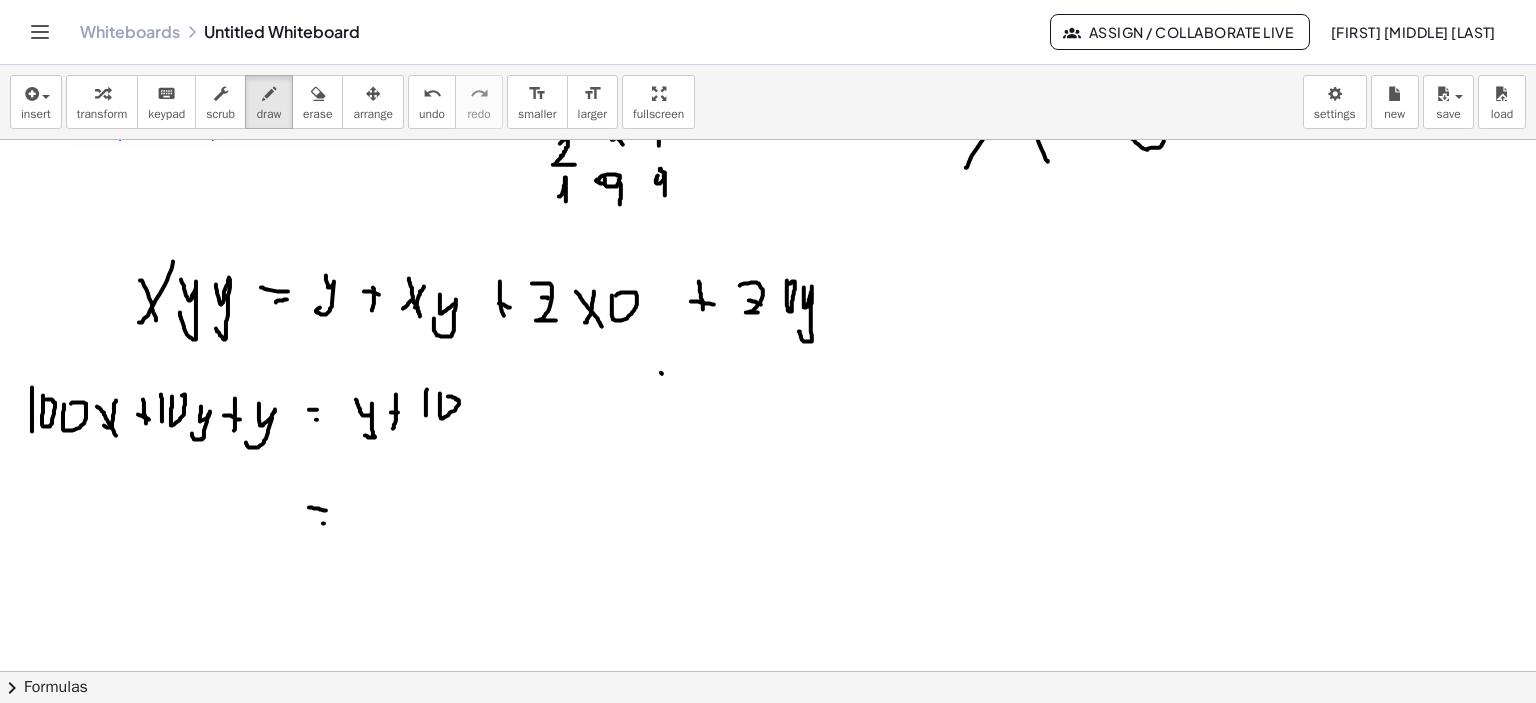click at bounding box center (771, -41) 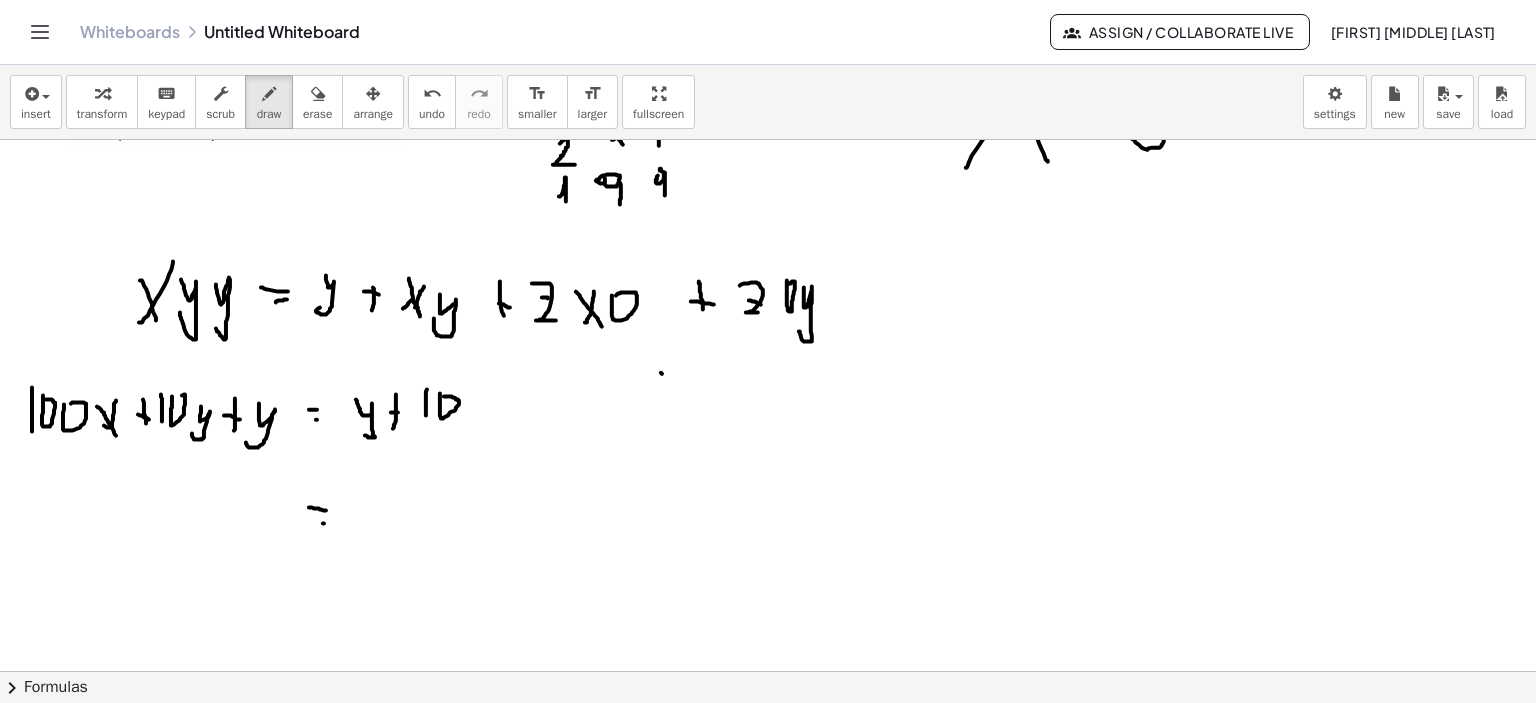 click at bounding box center (771, -41) 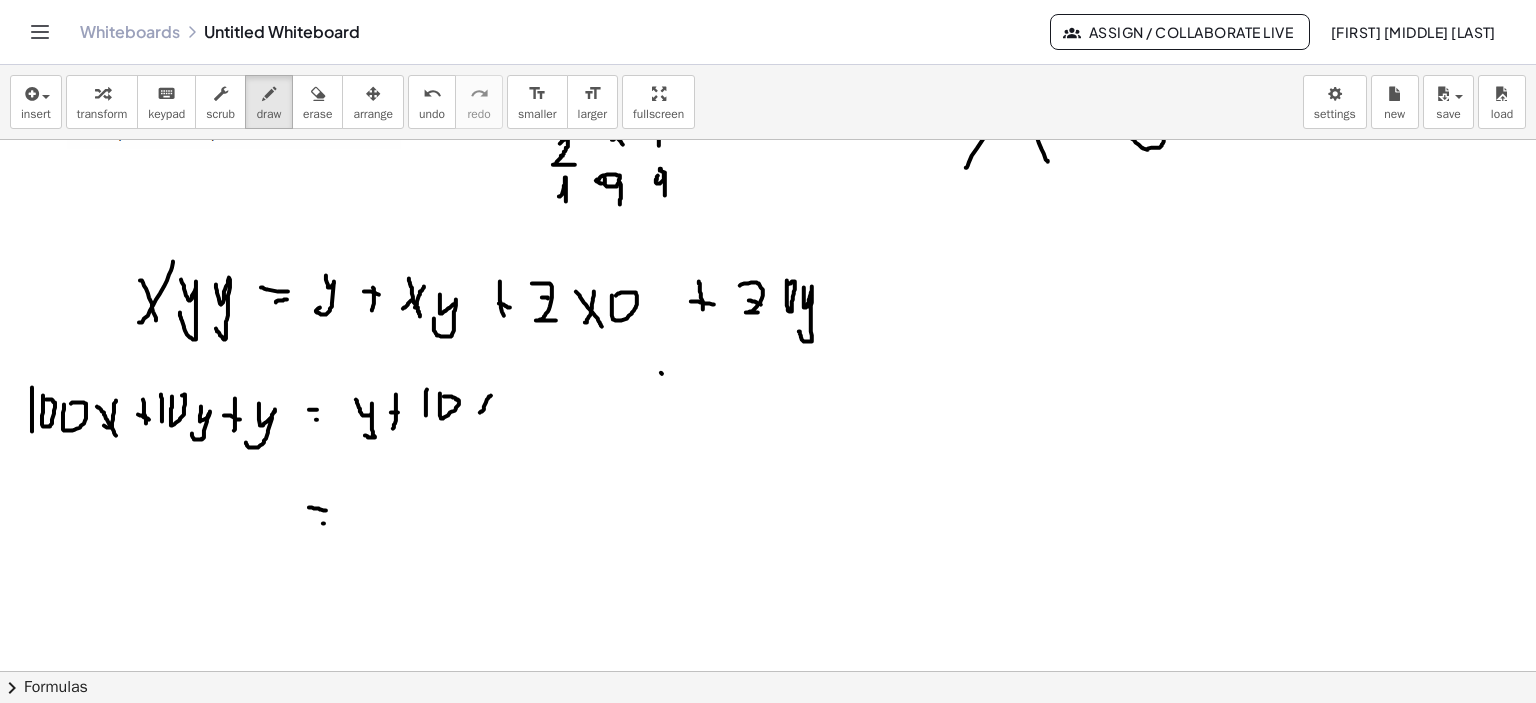 drag, startPoint x: 474, startPoint y: 391, endPoint x: 487, endPoint y: 411, distance: 23.853722 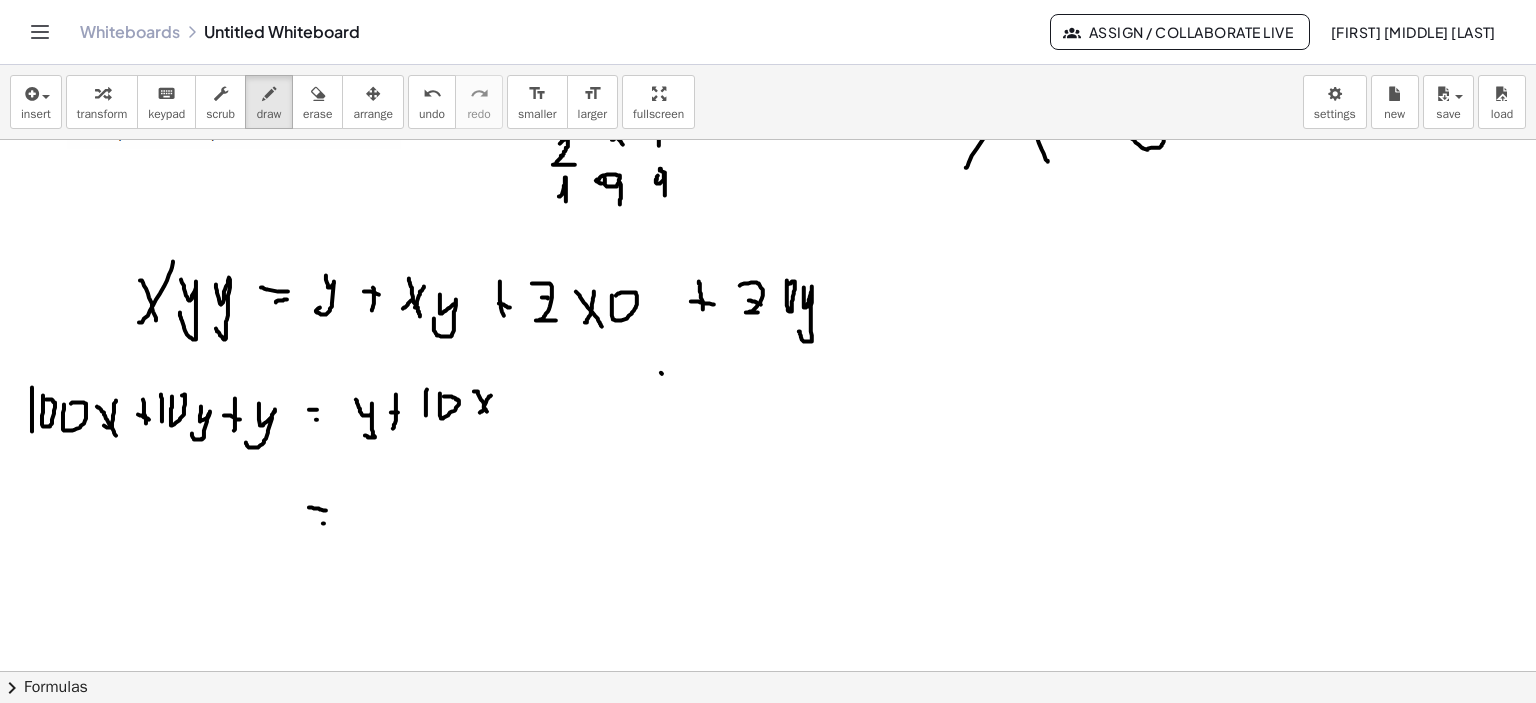 click at bounding box center [771, -41] 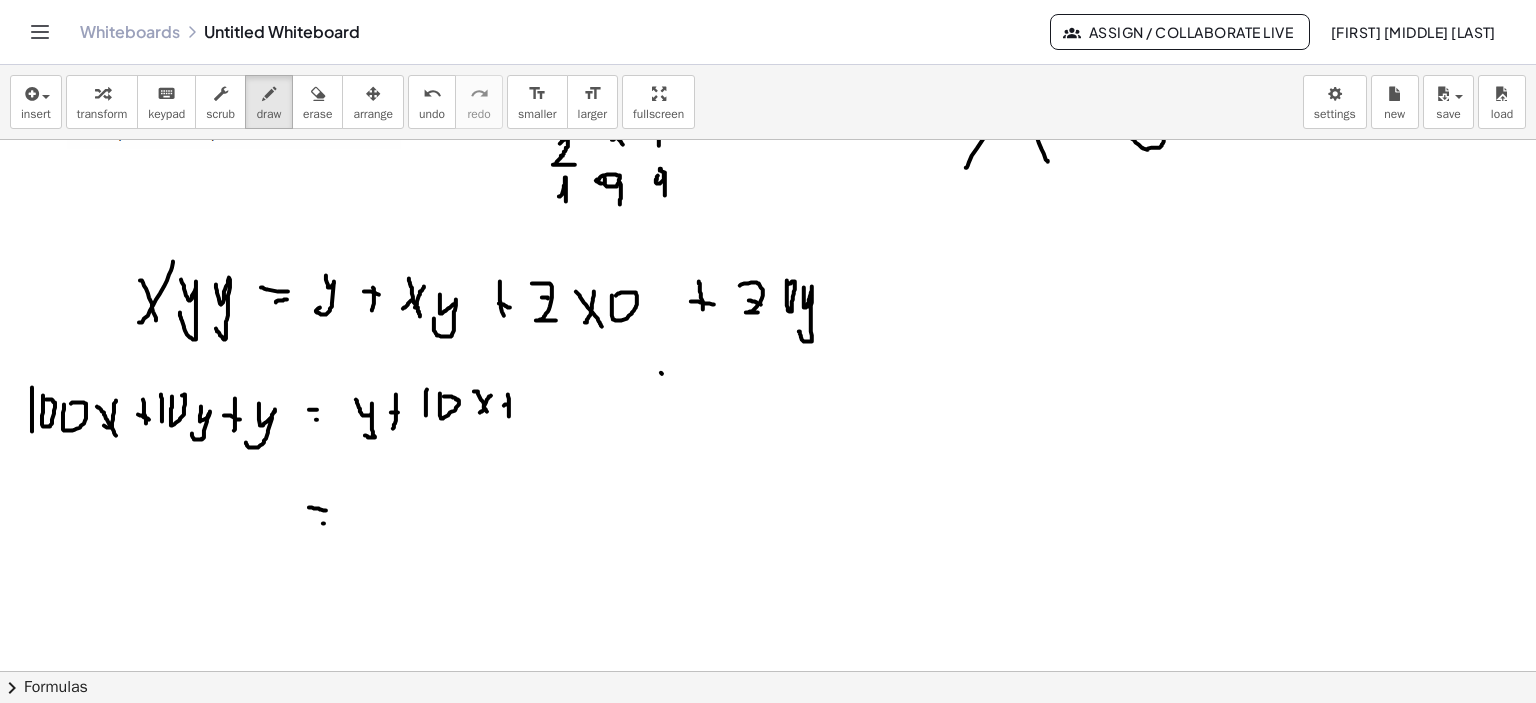 drag, startPoint x: 508, startPoint y: 404, endPoint x: 523, endPoint y: 404, distance: 15 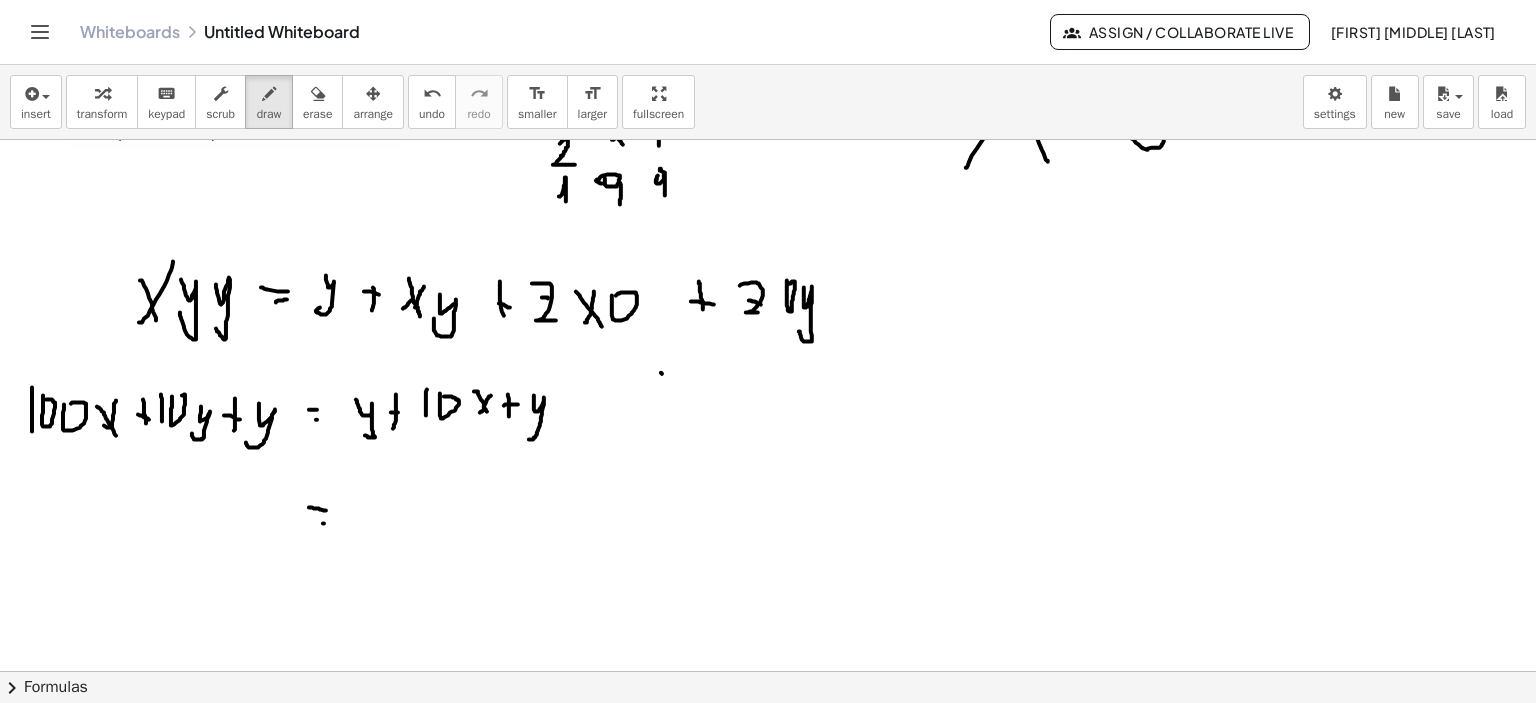 drag, startPoint x: 534, startPoint y: 404, endPoint x: 534, endPoint y: 440, distance: 36 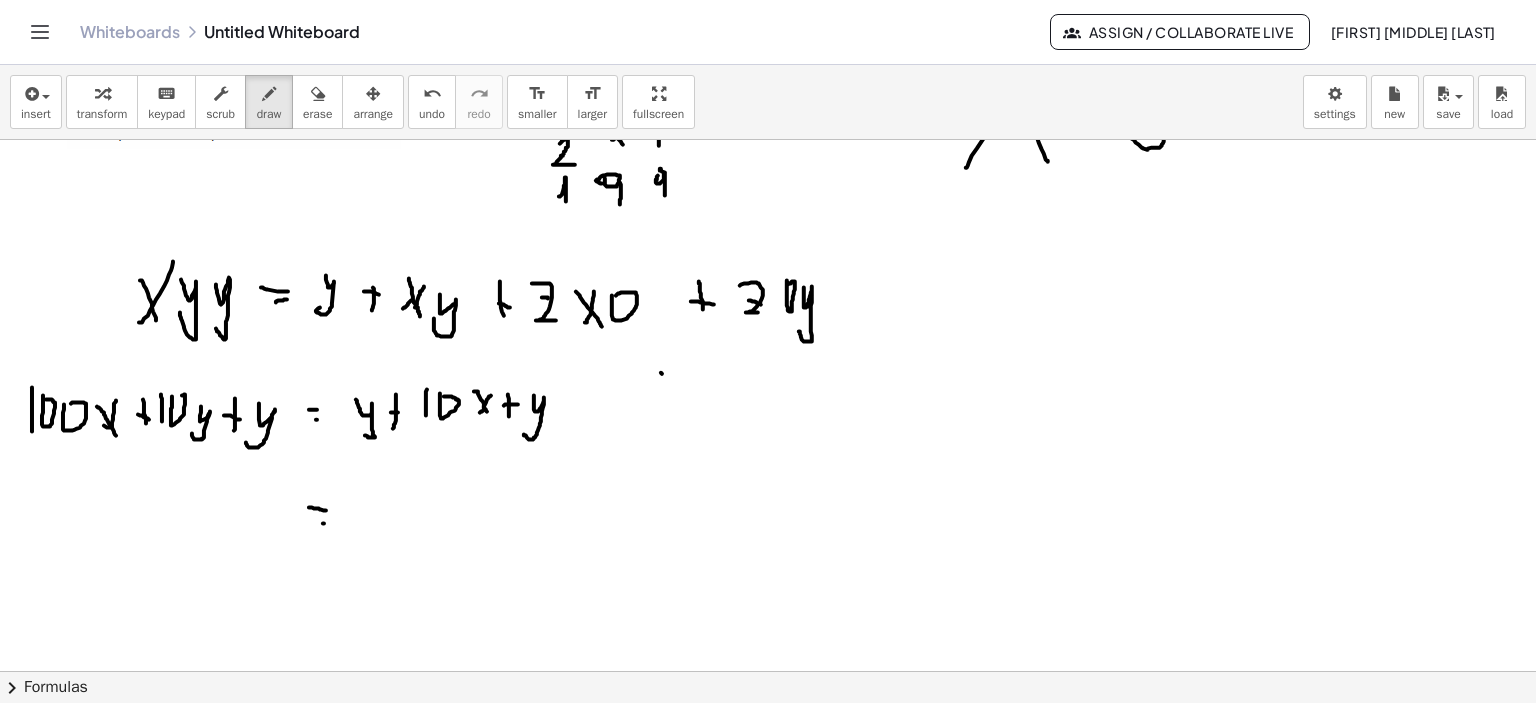 drag, startPoint x: 585, startPoint y: 383, endPoint x: 588, endPoint y: 406, distance: 23.194826 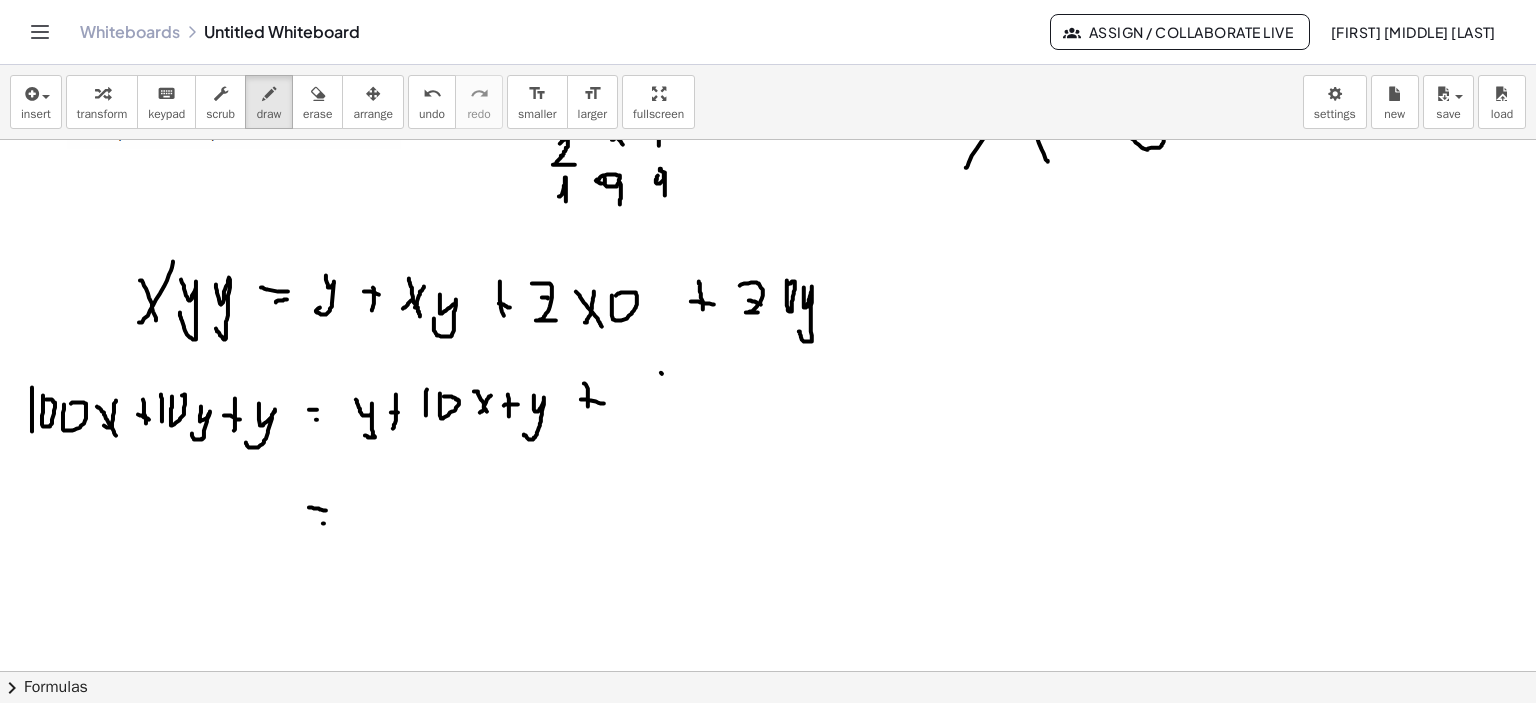 drag, startPoint x: 581, startPoint y: 399, endPoint x: 607, endPoint y: 403, distance: 26.305893 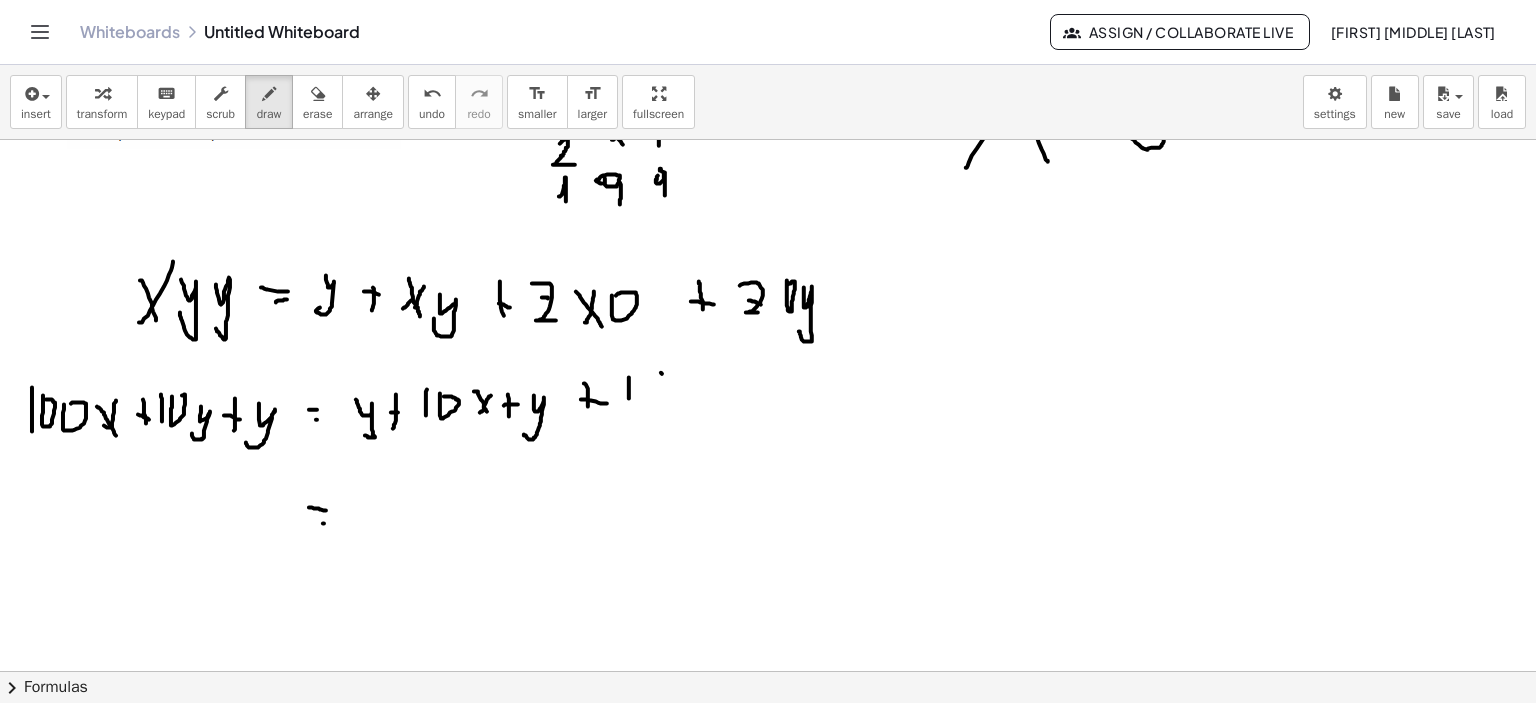 drag, startPoint x: 629, startPoint y: 386, endPoint x: 632, endPoint y: 408, distance: 22.203604 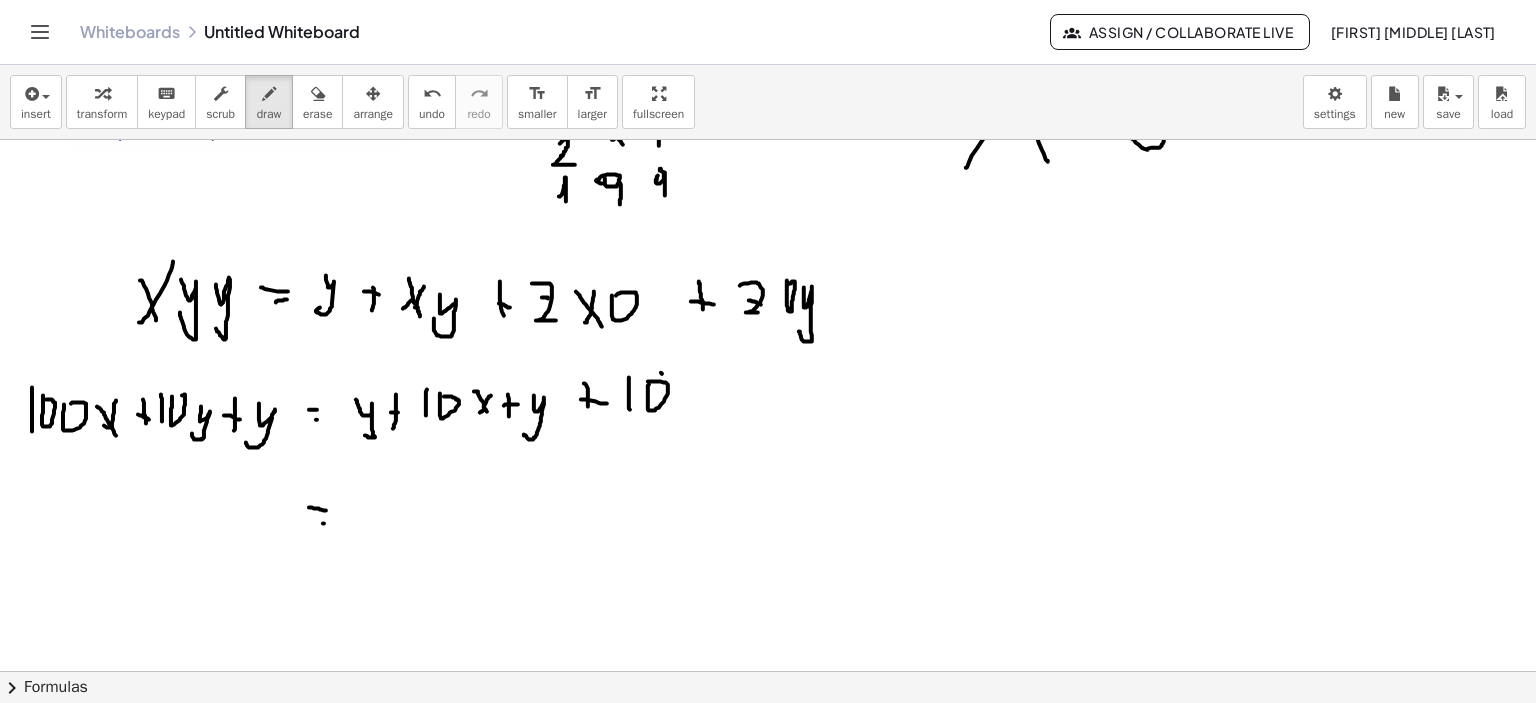 click at bounding box center (771, -41) 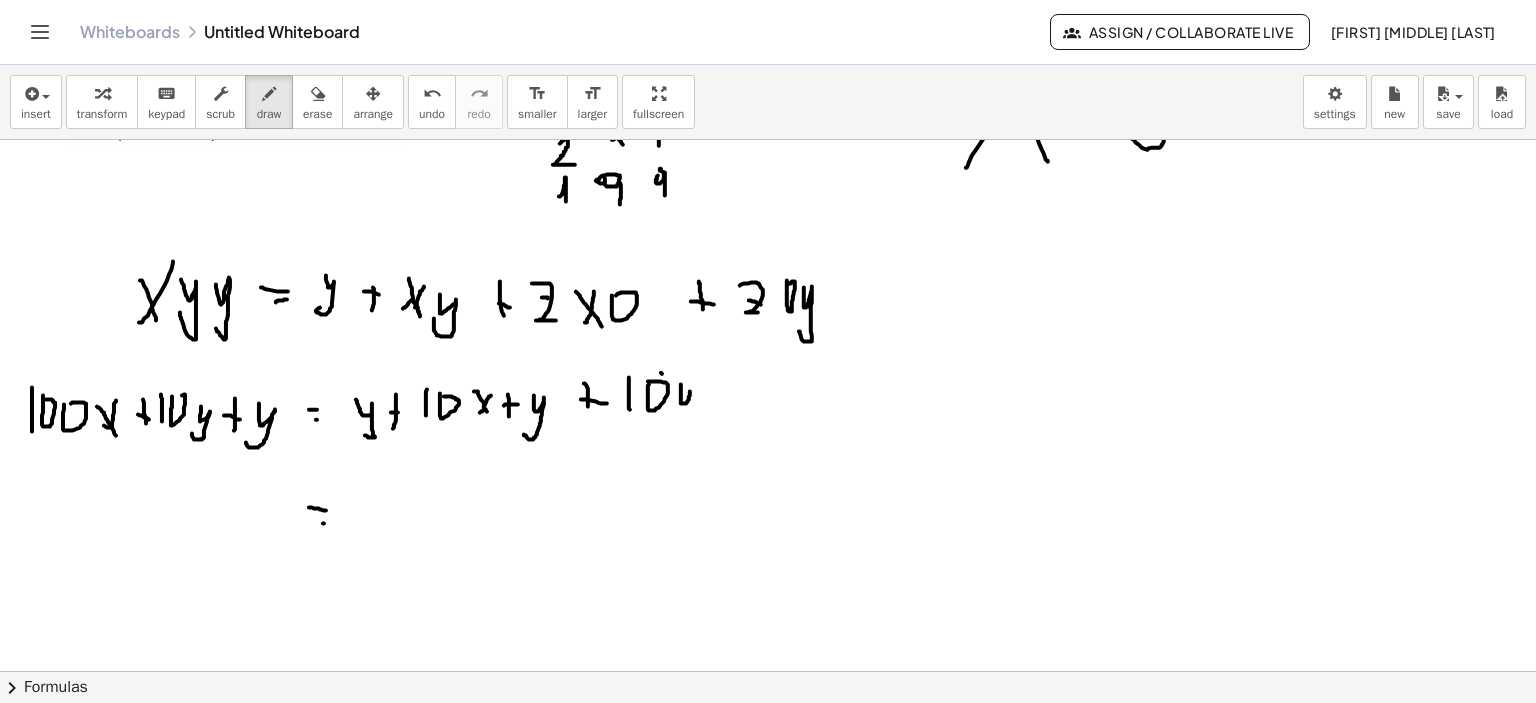 drag, startPoint x: 681, startPoint y: 403, endPoint x: 683, endPoint y: 388, distance: 15.132746 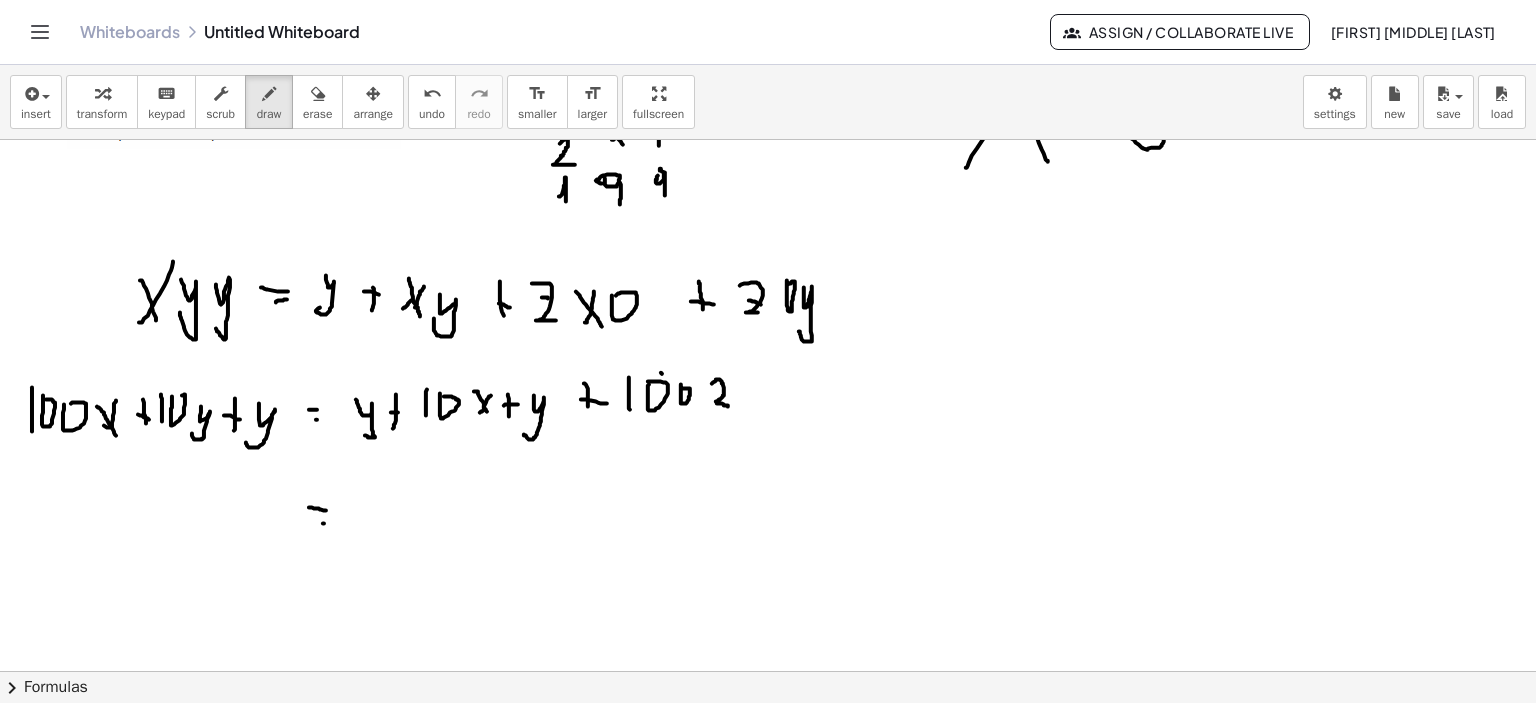 drag, startPoint x: 712, startPoint y: 383, endPoint x: 728, endPoint y: 406, distance: 28.01785 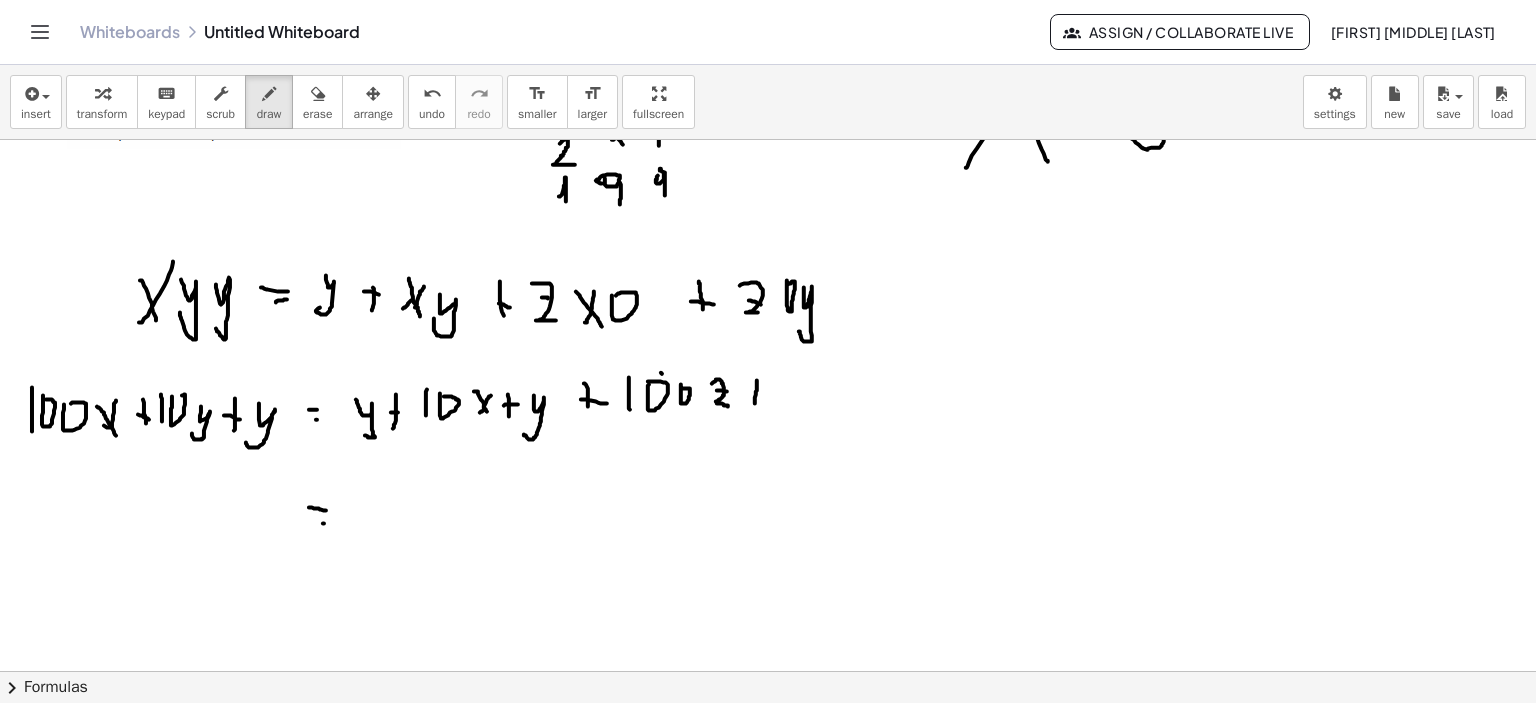 drag, startPoint x: 757, startPoint y: 380, endPoint x: 755, endPoint y: 403, distance: 23.086792 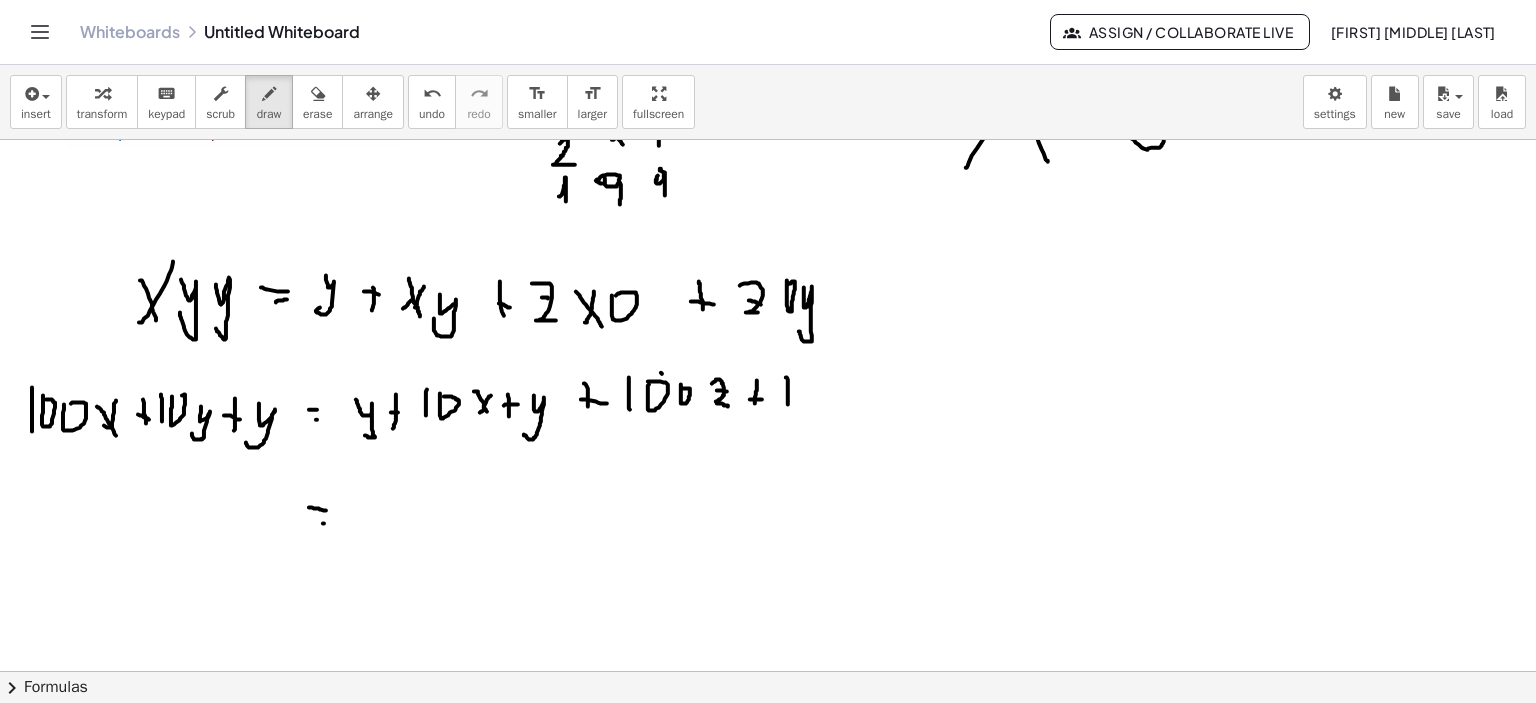 click at bounding box center [771, -41] 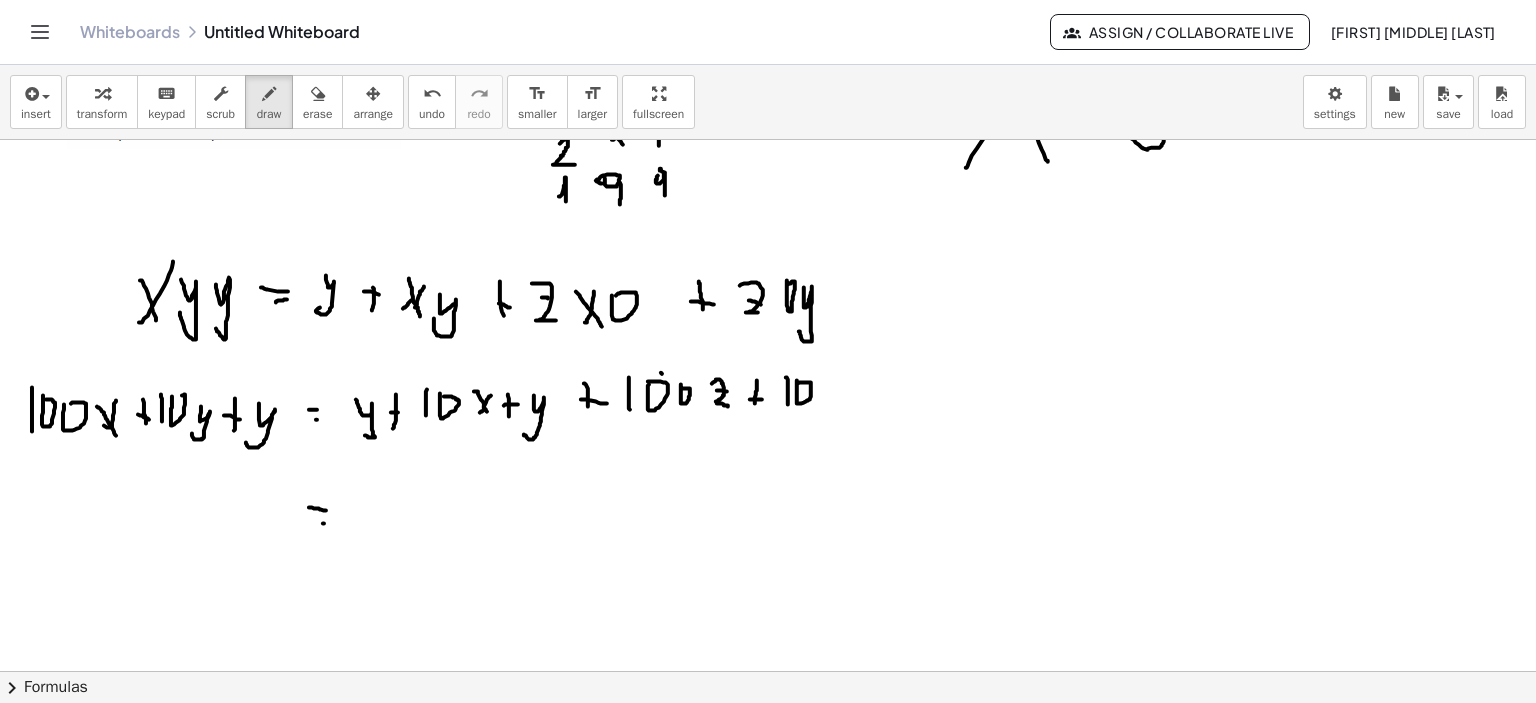 drag, startPoint x: 797, startPoint y: 398, endPoint x: 846, endPoint y: 384, distance: 50.96077 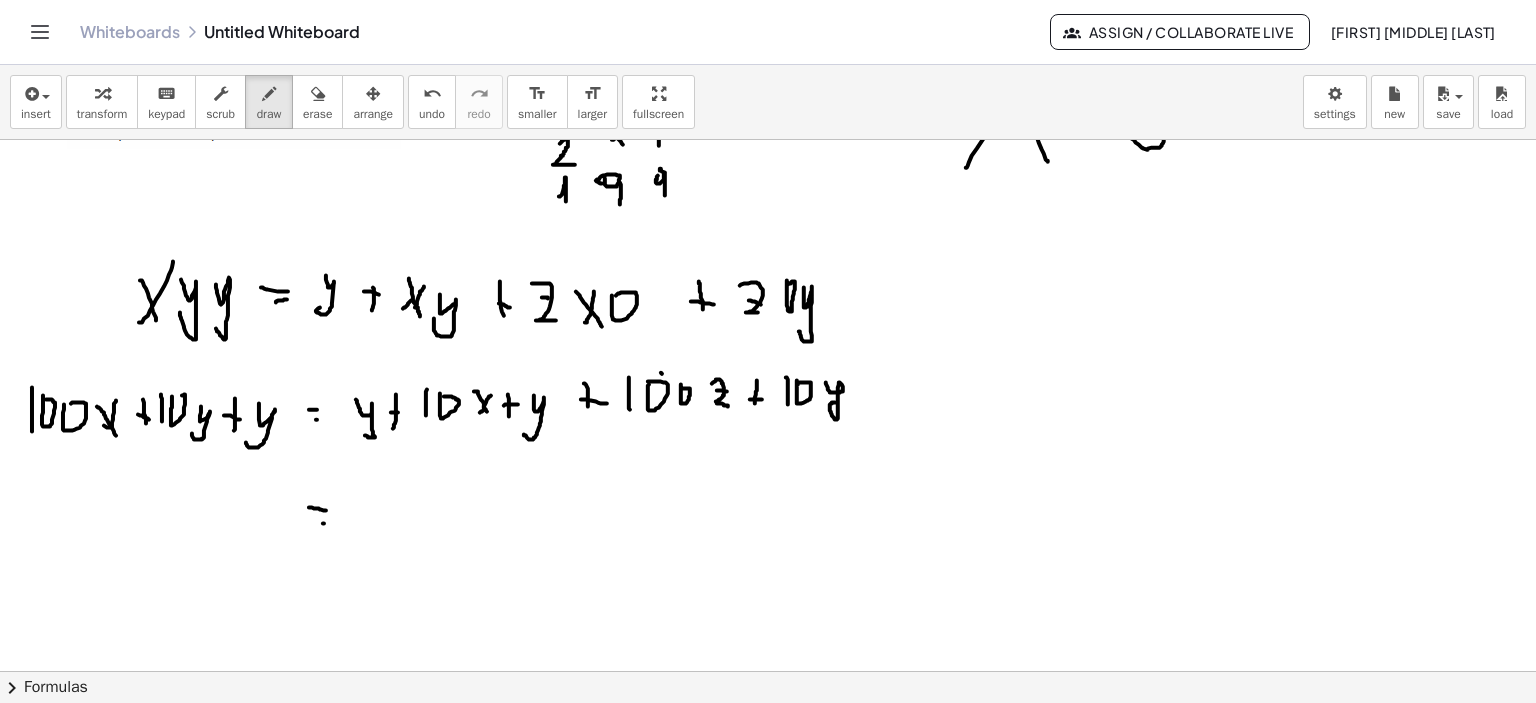 drag, startPoint x: 826, startPoint y: 382, endPoint x: 835, endPoint y: 402, distance: 21.931713 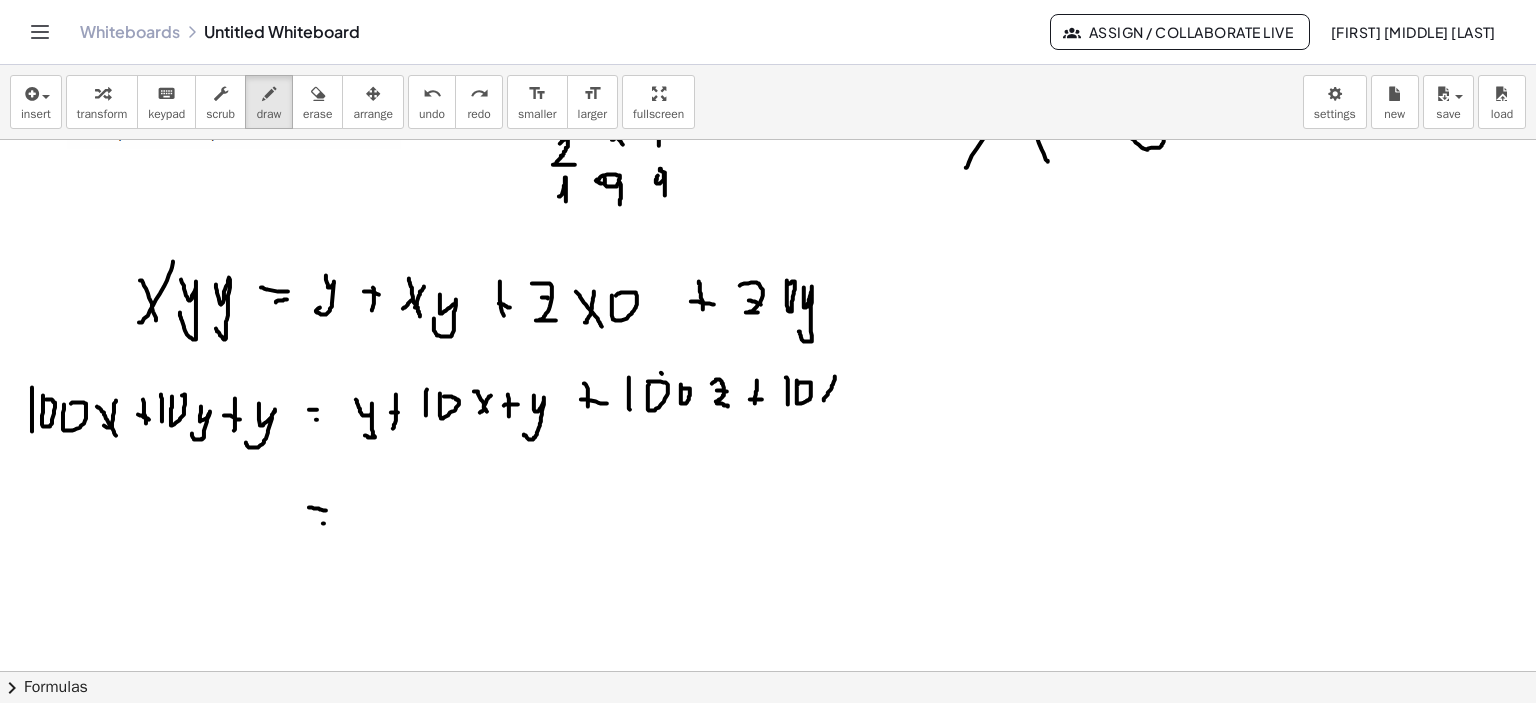 drag, startPoint x: 835, startPoint y: 376, endPoint x: 824, endPoint y: 400, distance: 26.400757 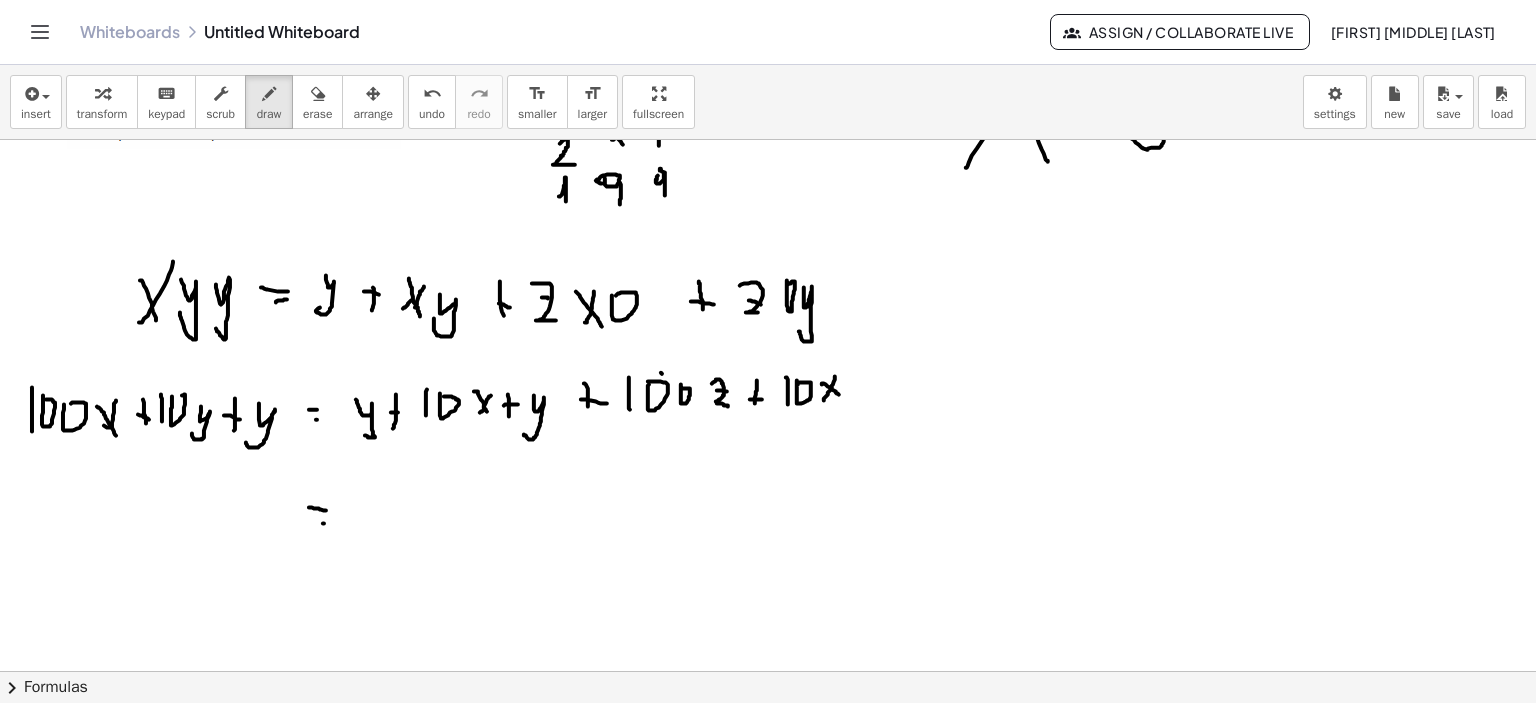 drag, startPoint x: 822, startPoint y: 384, endPoint x: 841, endPoint y: 398, distance: 23.600847 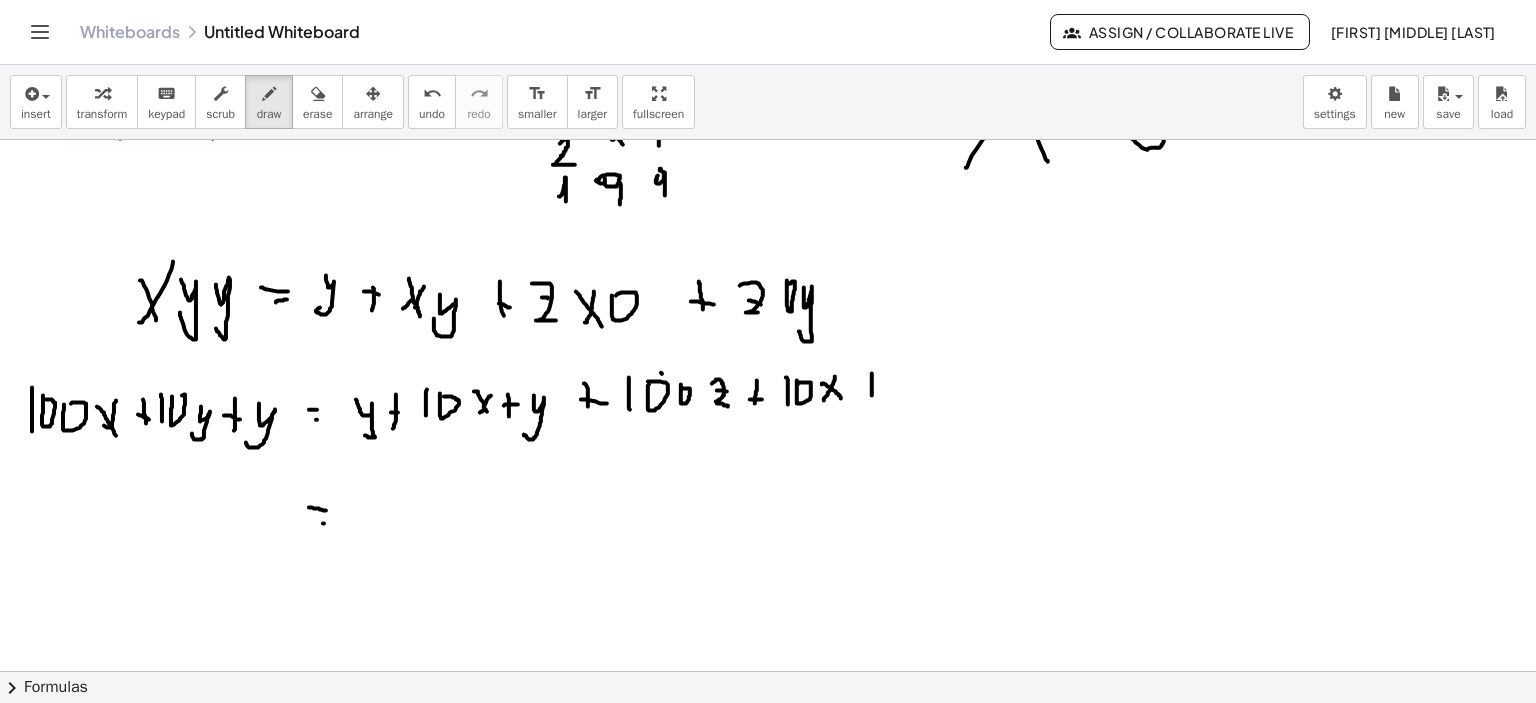 drag, startPoint x: 872, startPoint y: 373, endPoint x: 872, endPoint y: 395, distance: 22 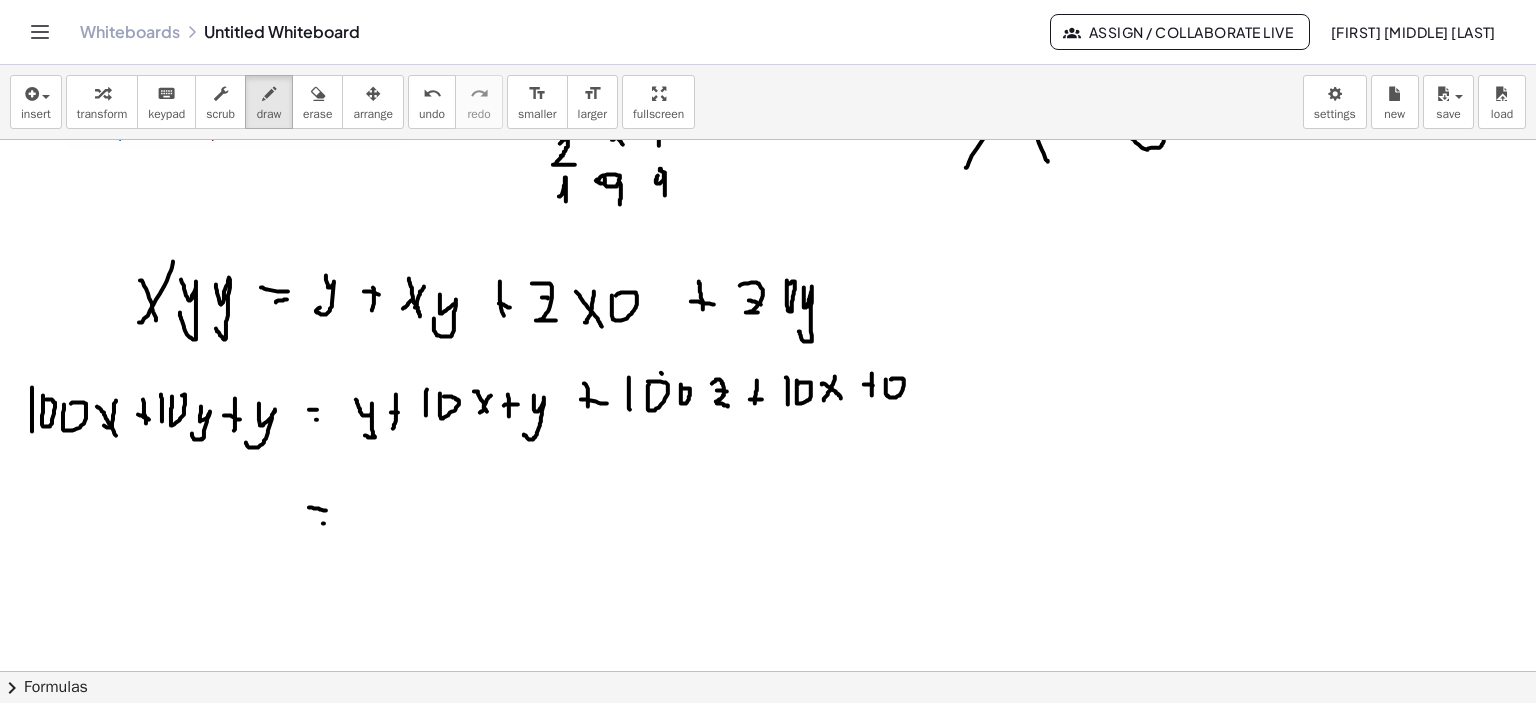 click at bounding box center [771, -41] 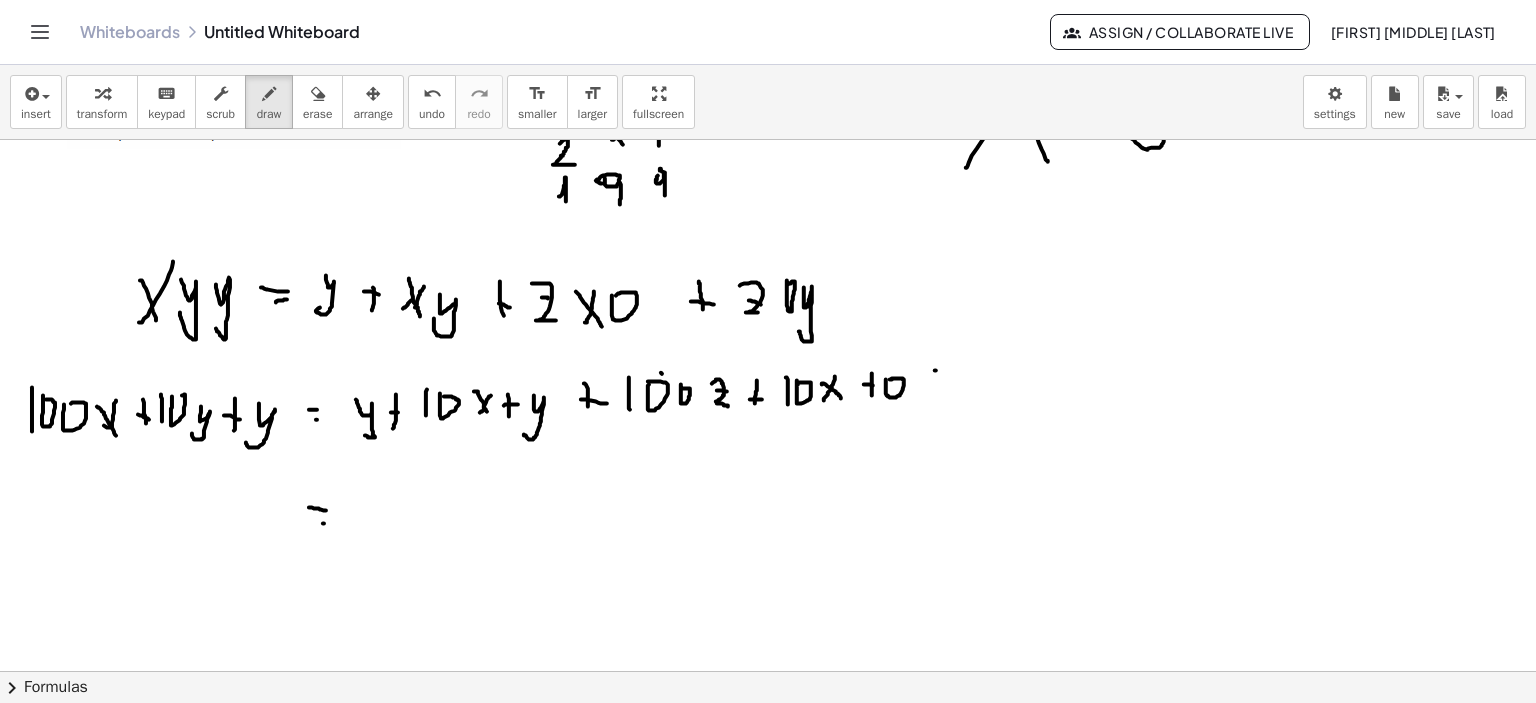 drag, startPoint x: 936, startPoint y: 370, endPoint x: 936, endPoint y: 389, distance: 19 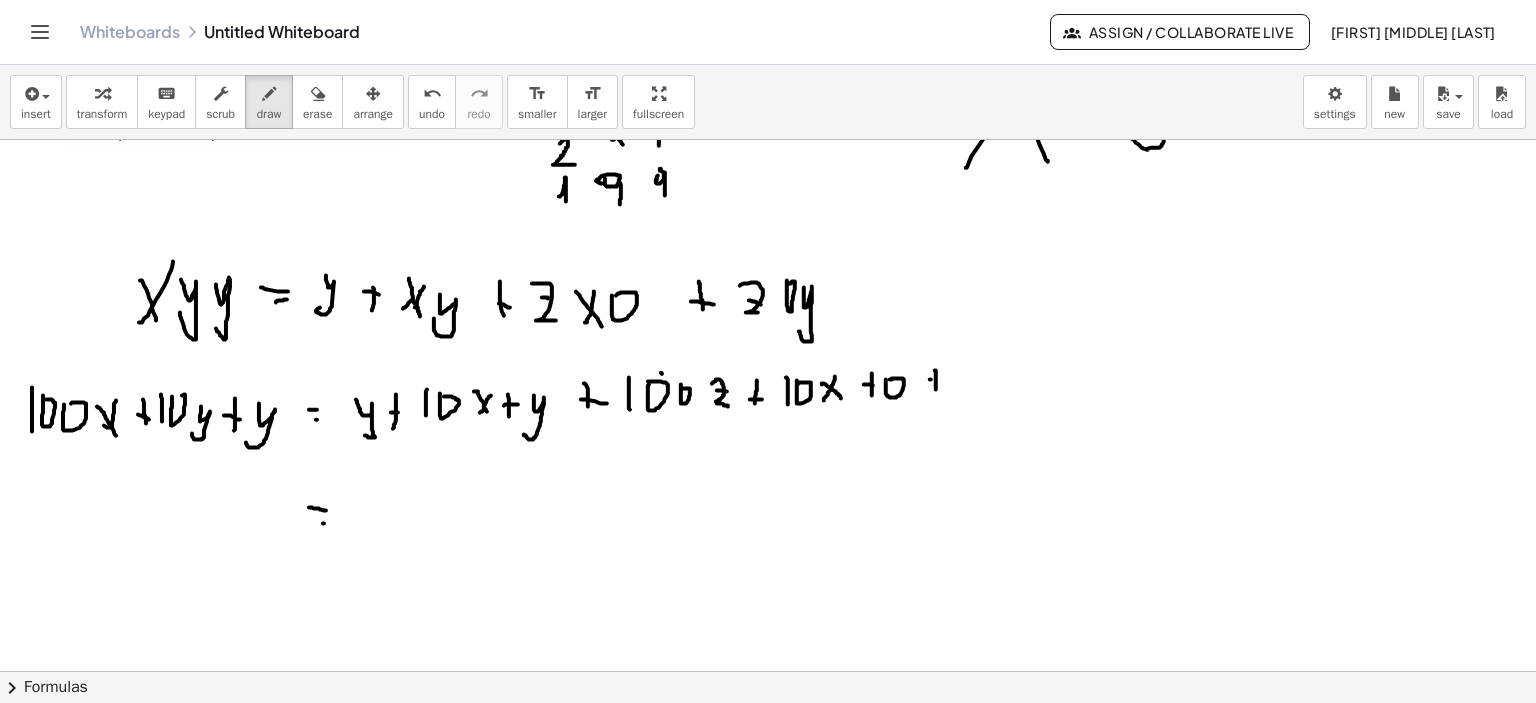 drag, startPoint x: 931, startPoint y: 379, endPoint x: 948, endPoint y: 381, distance: 17.117243 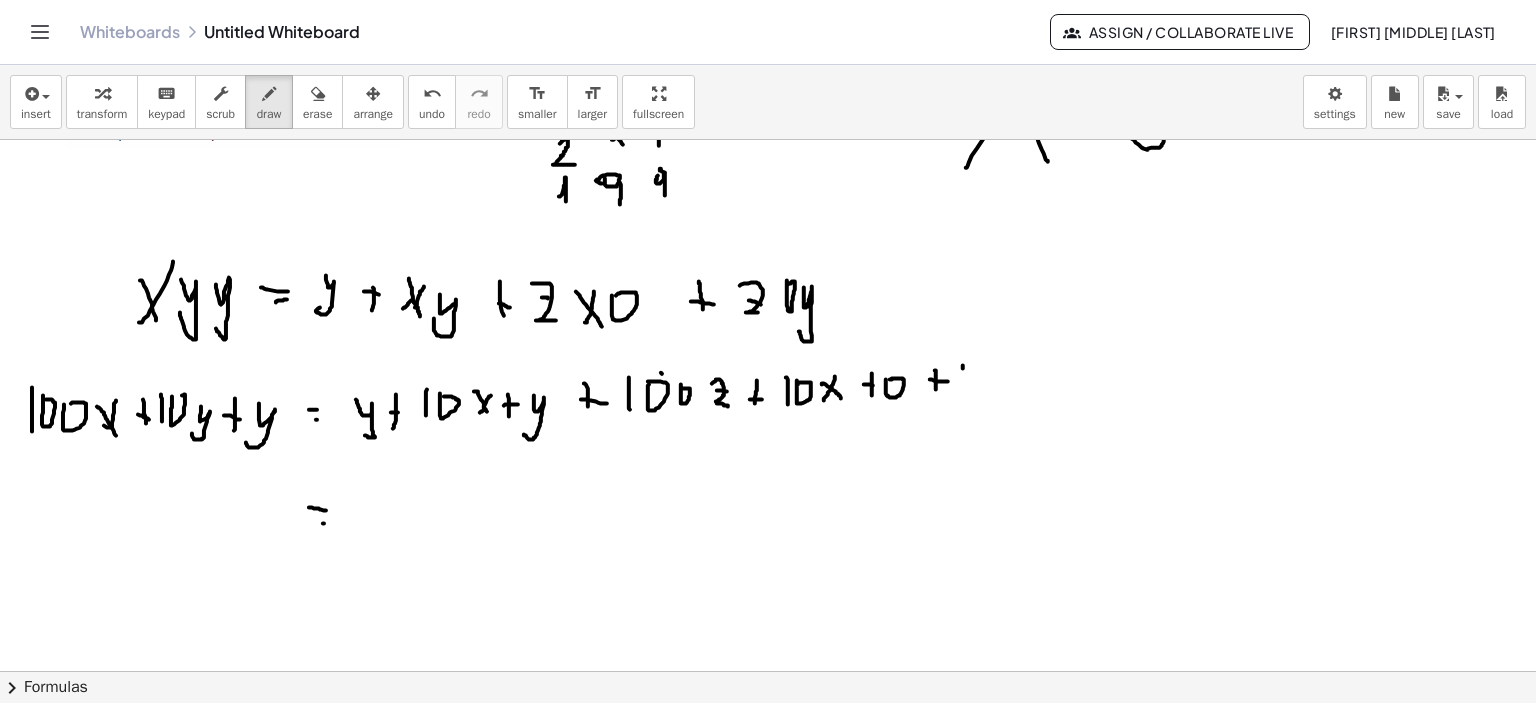 drag, startPoint x: 963, startPoint y: 365, endPoint x: 964, endPoint y: 391, distance: 26.019224 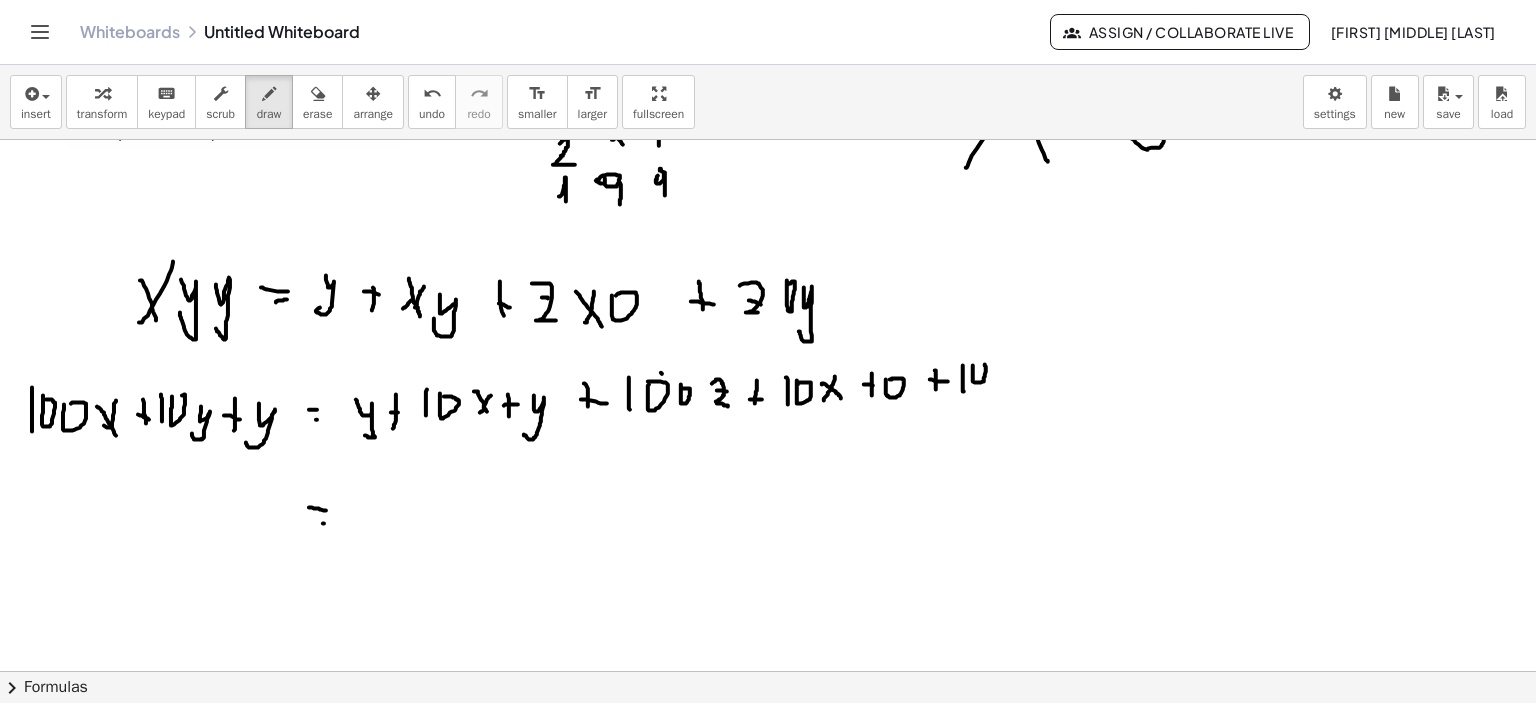 click at bounding box center [771, -41] 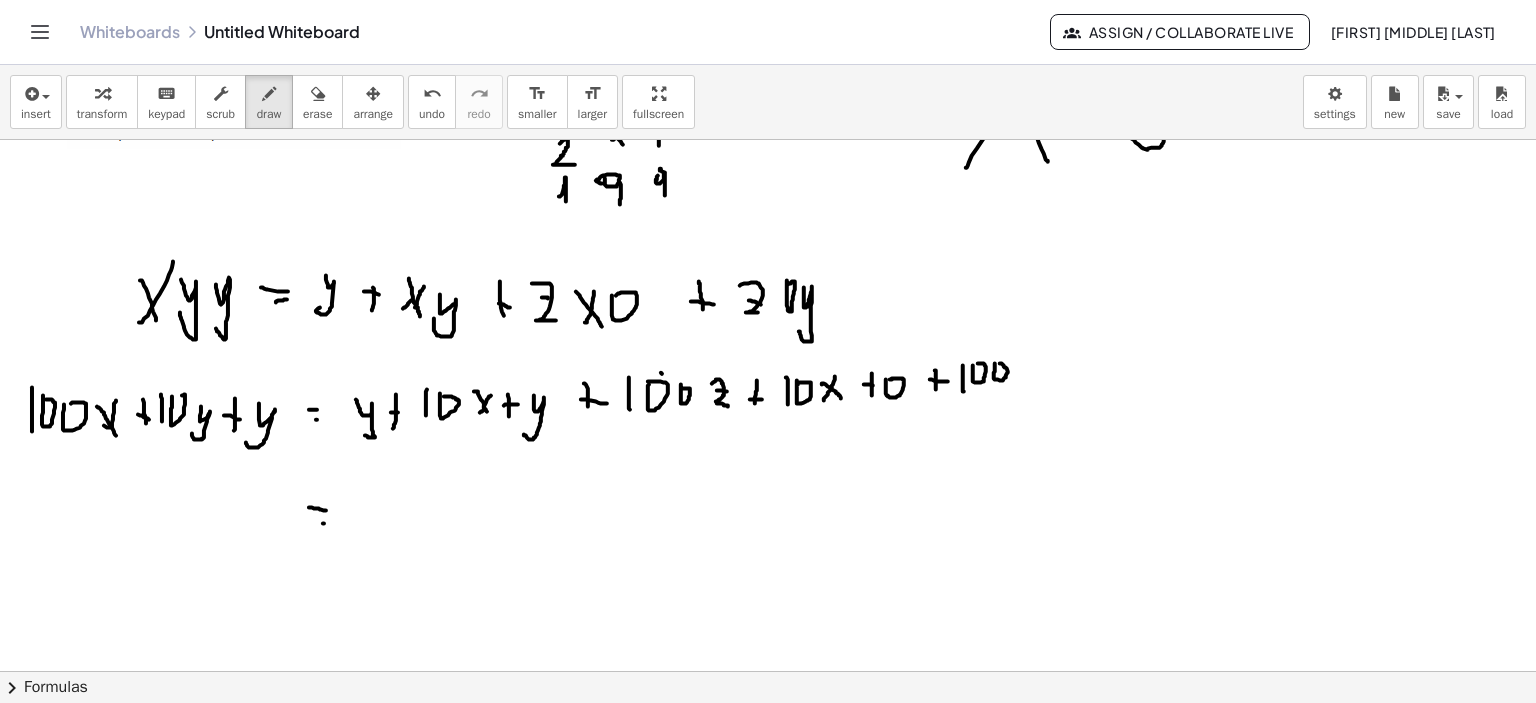 click at bounding box center (771, -41) 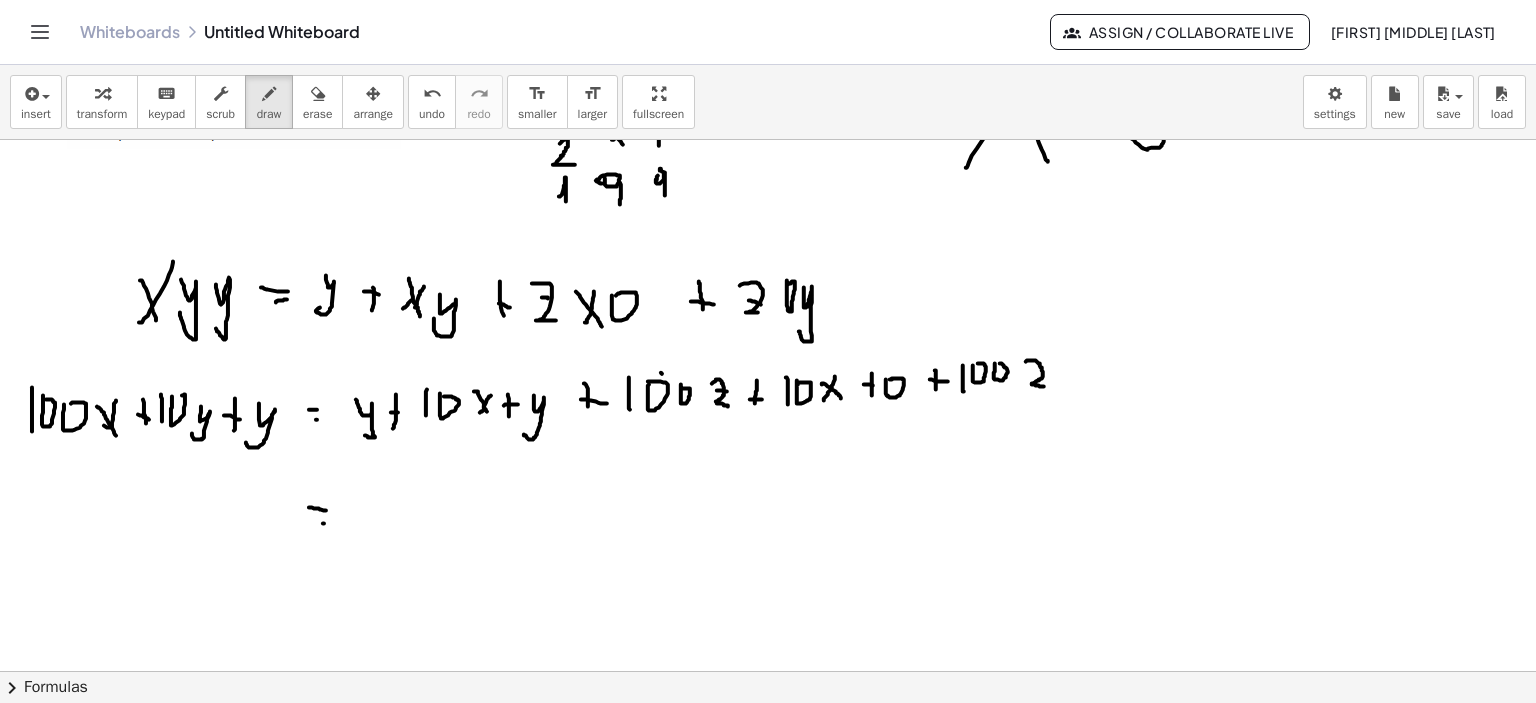 drag, startPoint x: 1026, startPoint y: 361, endPoint x: 1051, endPoint y: 385, distance: 34.655445 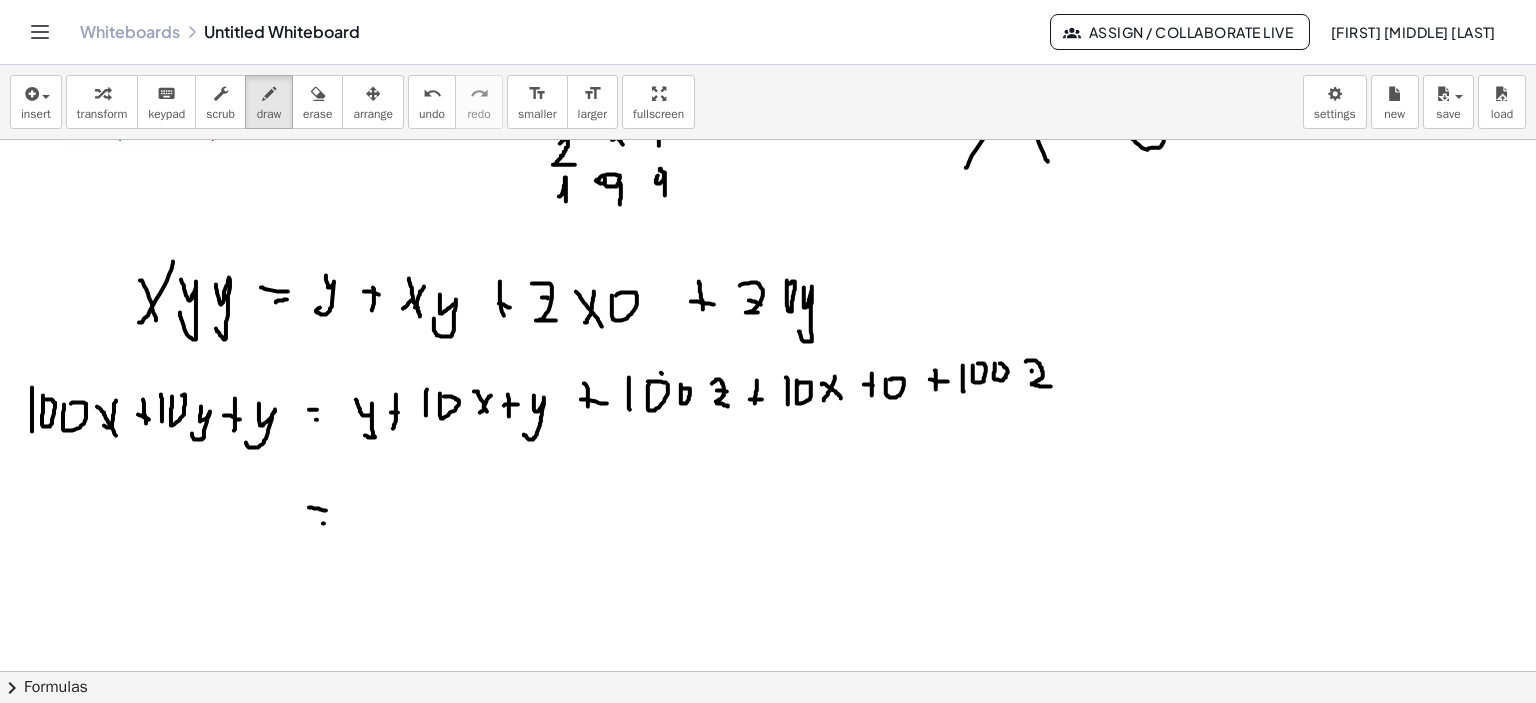 drag, startPoint x: 1032, startPoint y: 370, endPoint x: 1055, endPoint y: 376, distance: 23.769728 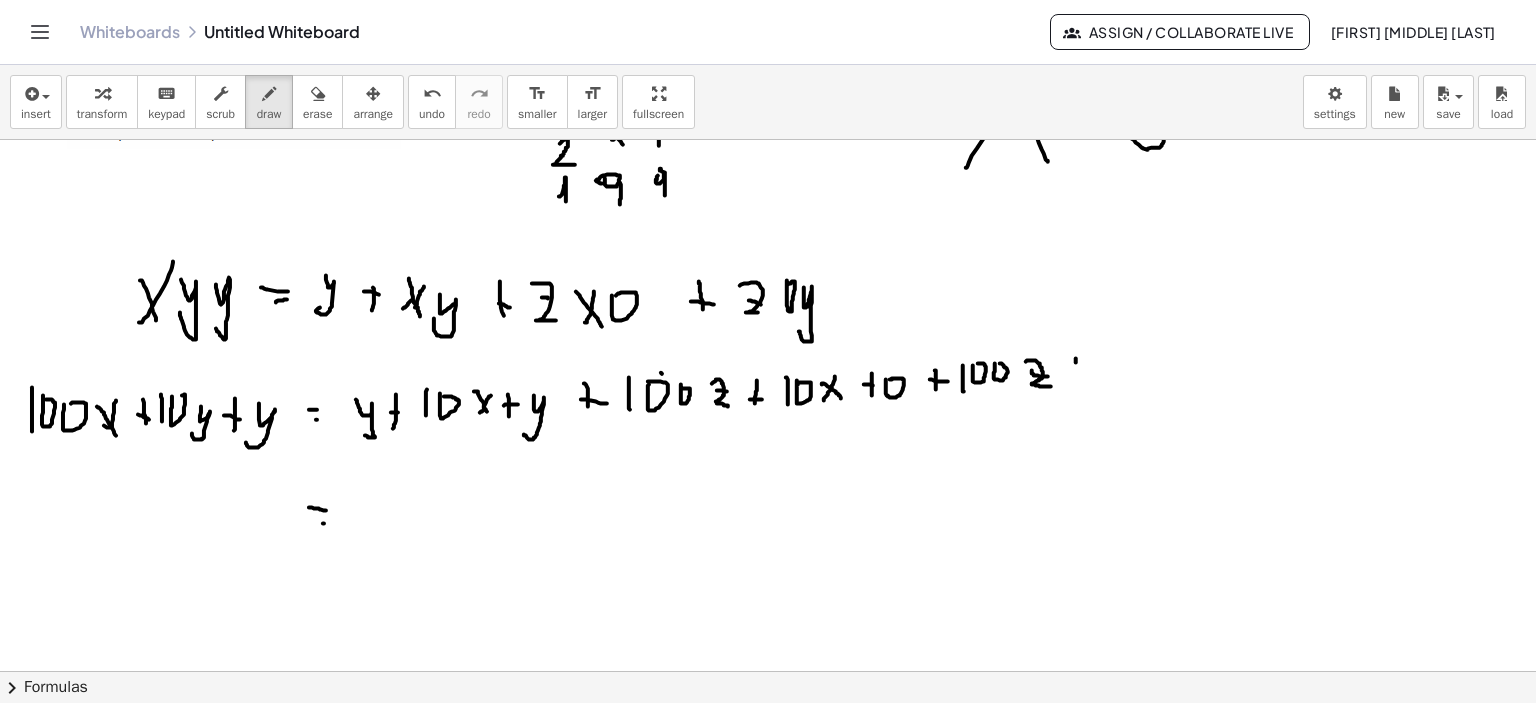 click at bounding box center [771, -41] 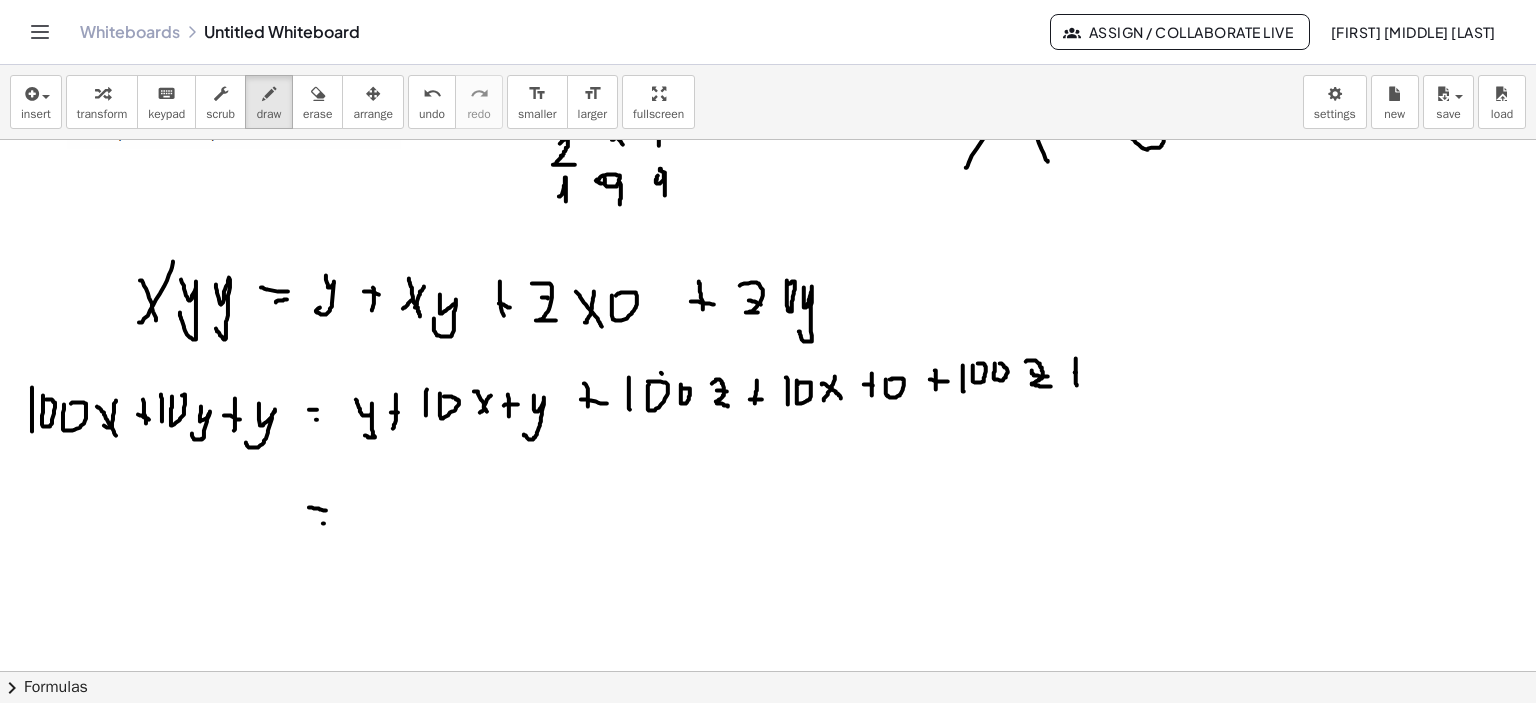 click at bounding box center [771, -41] 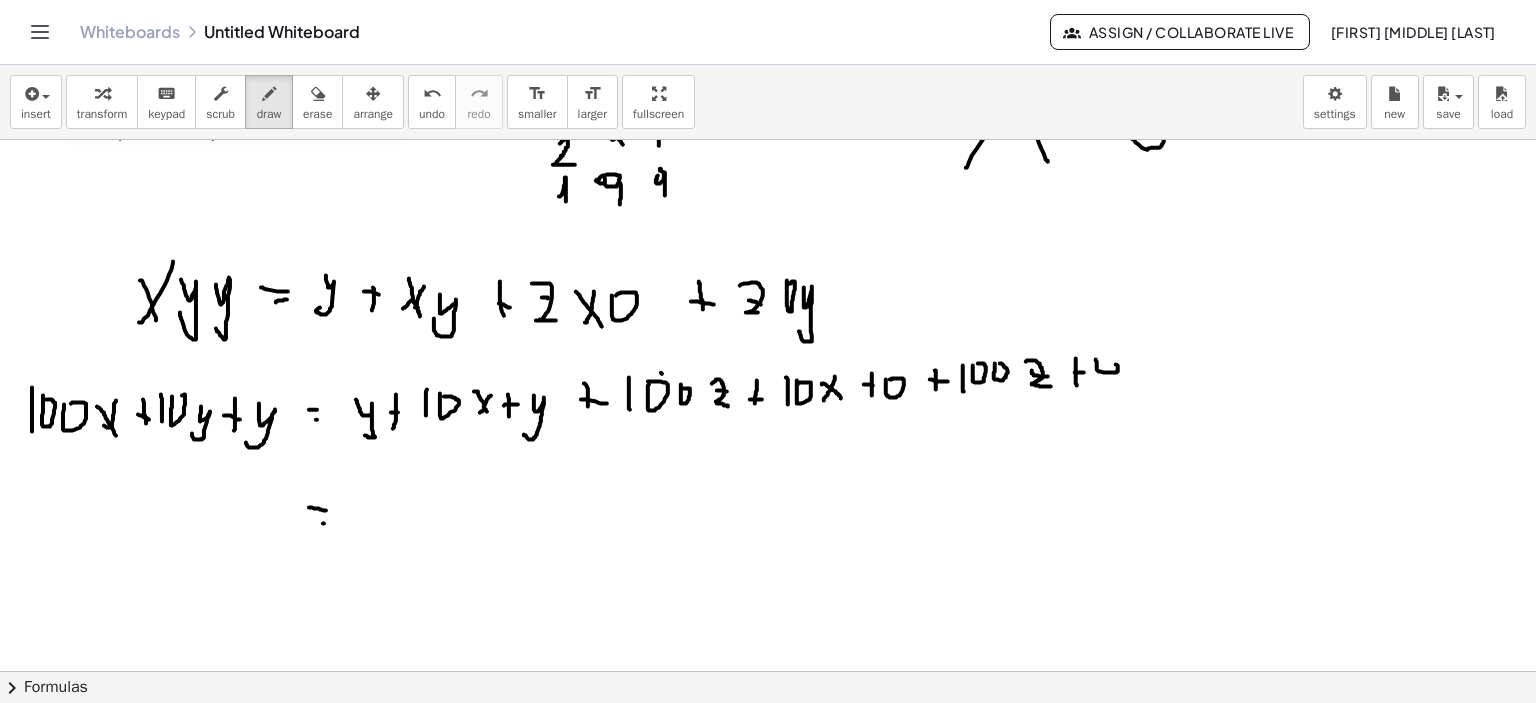 click at bounding box center (771, -41) 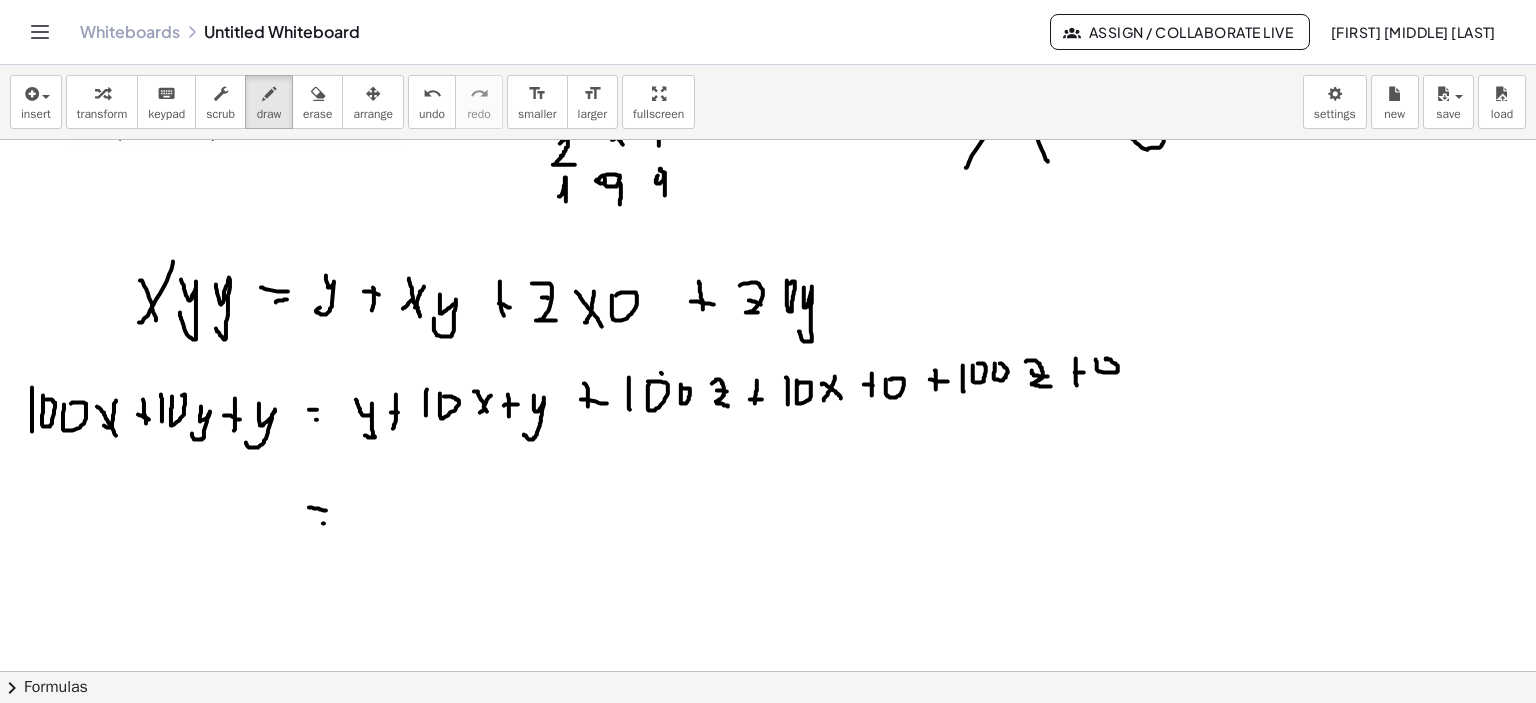 click at bounding box center (771, -41) 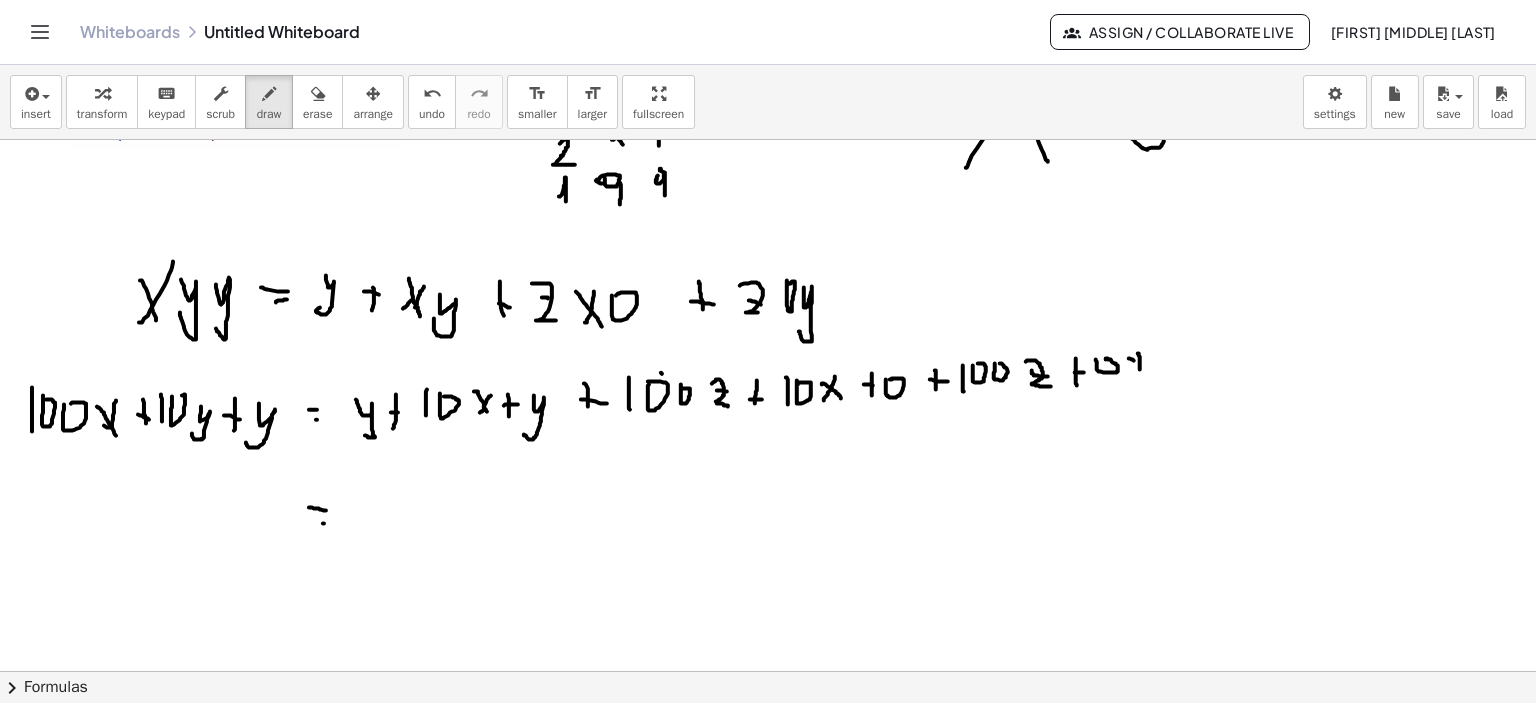 click at bounding box center (771, -41) 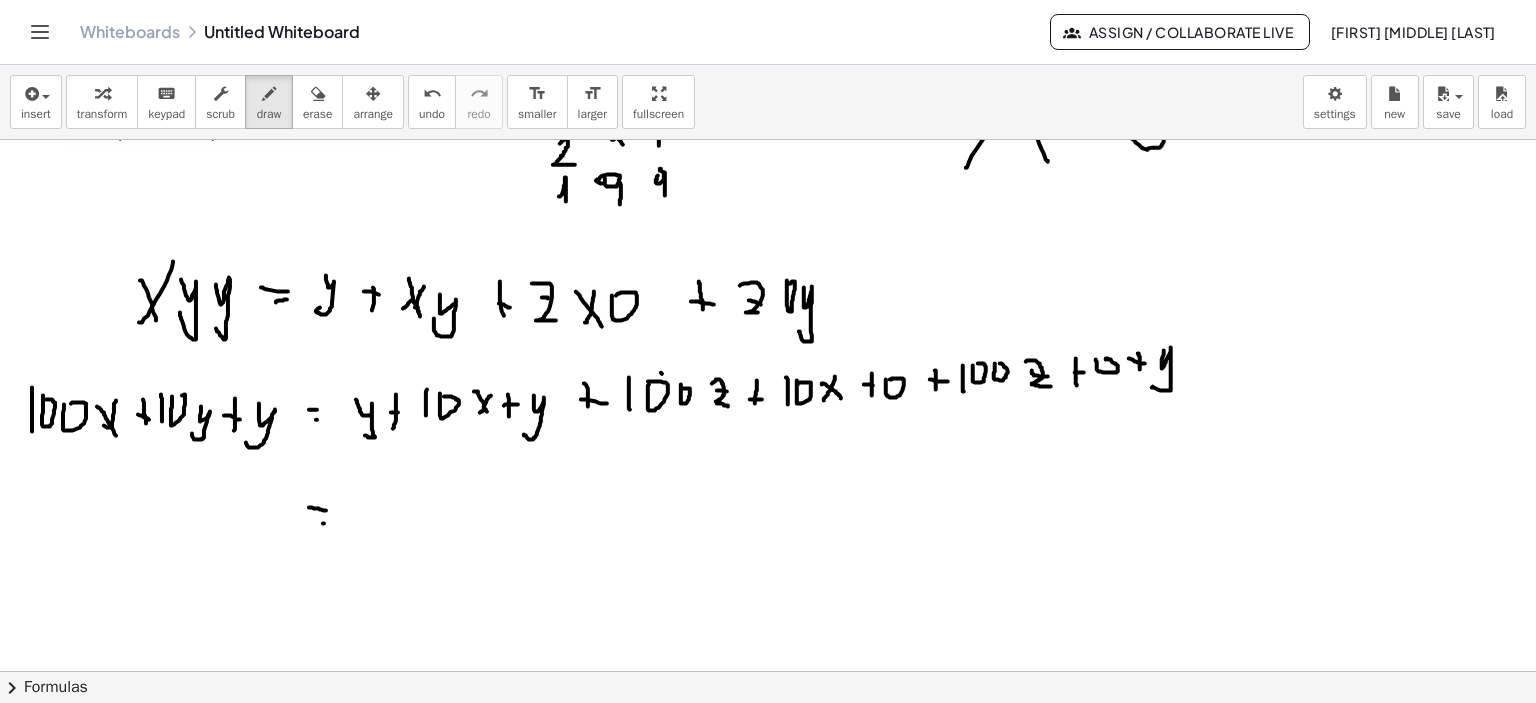 click at bounding box center [771, -41] 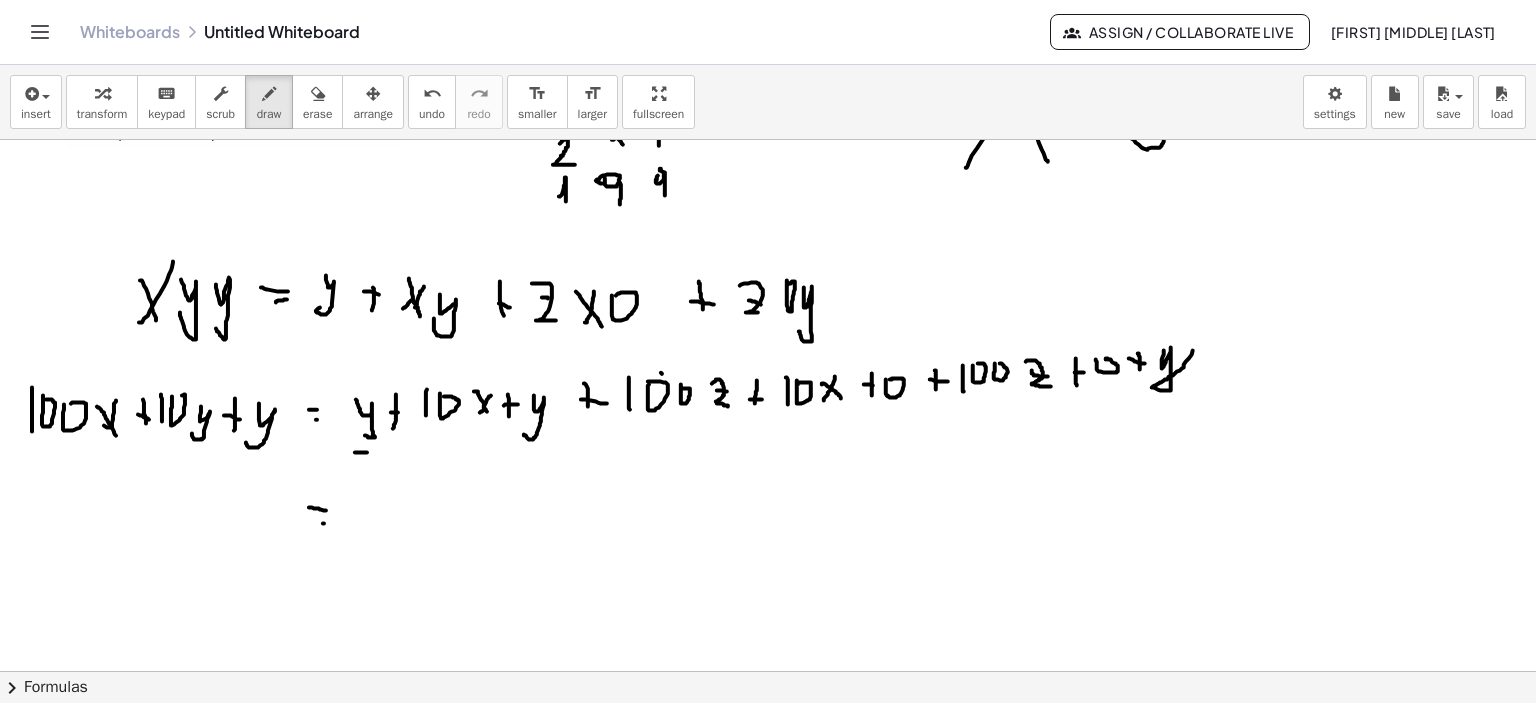 click at bounding box center [771, -41] 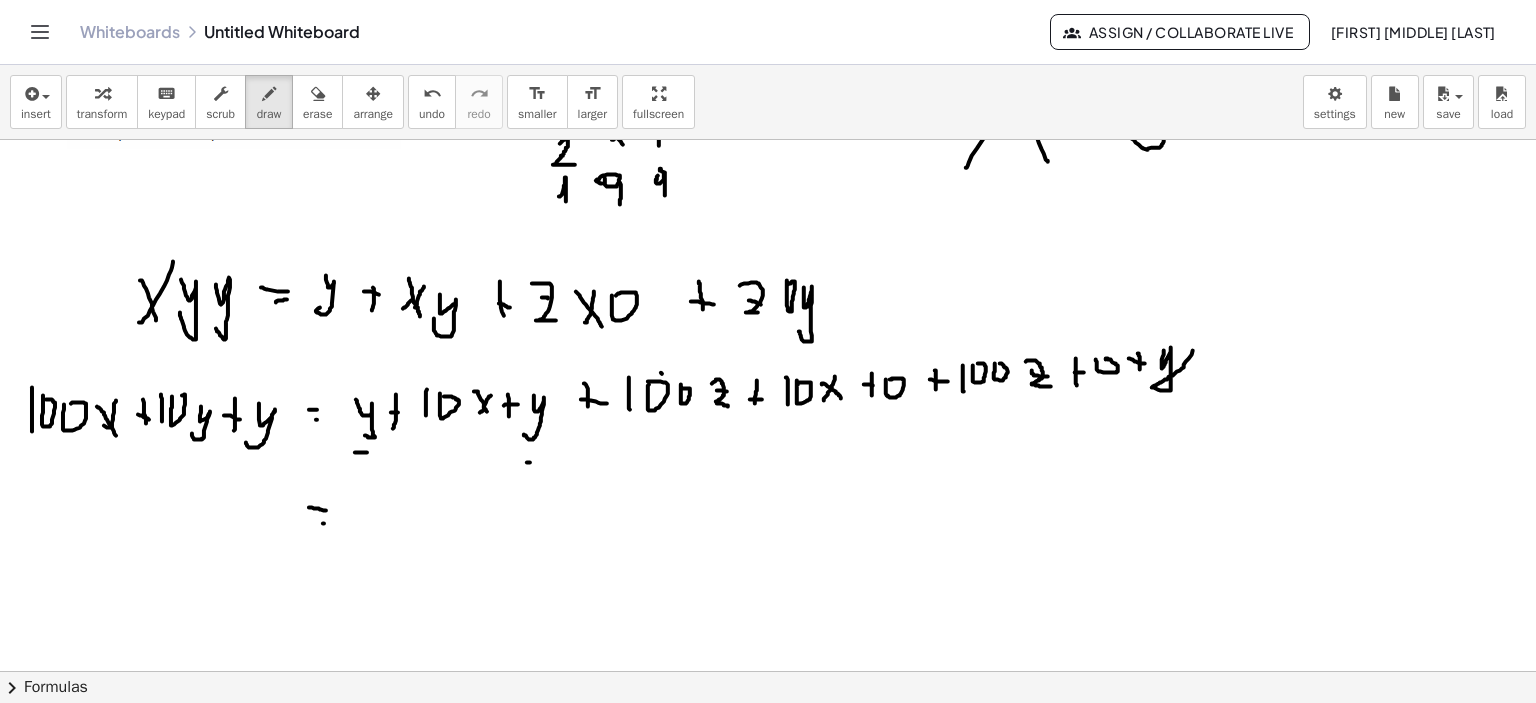 click at bounding box center [771, -41] 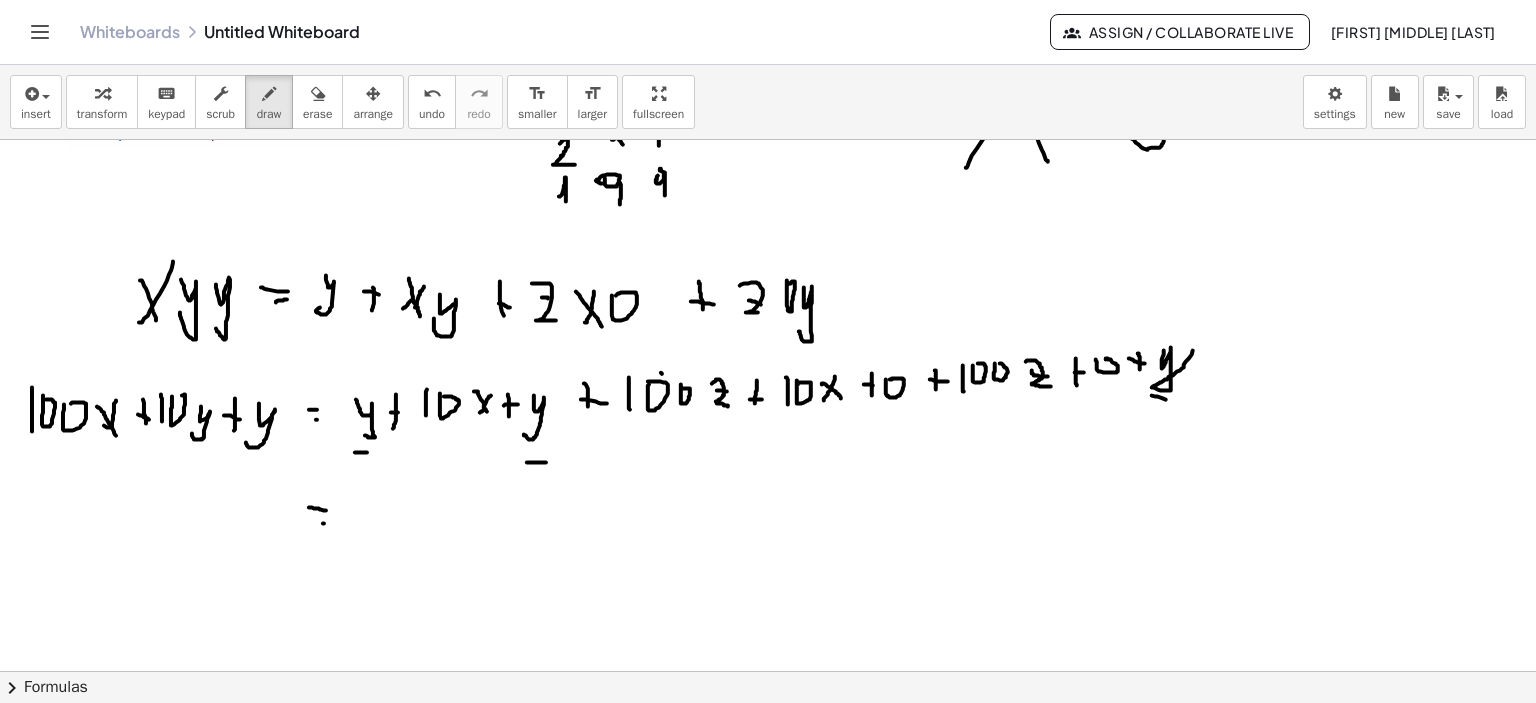 click at bounding box center [771, -41] 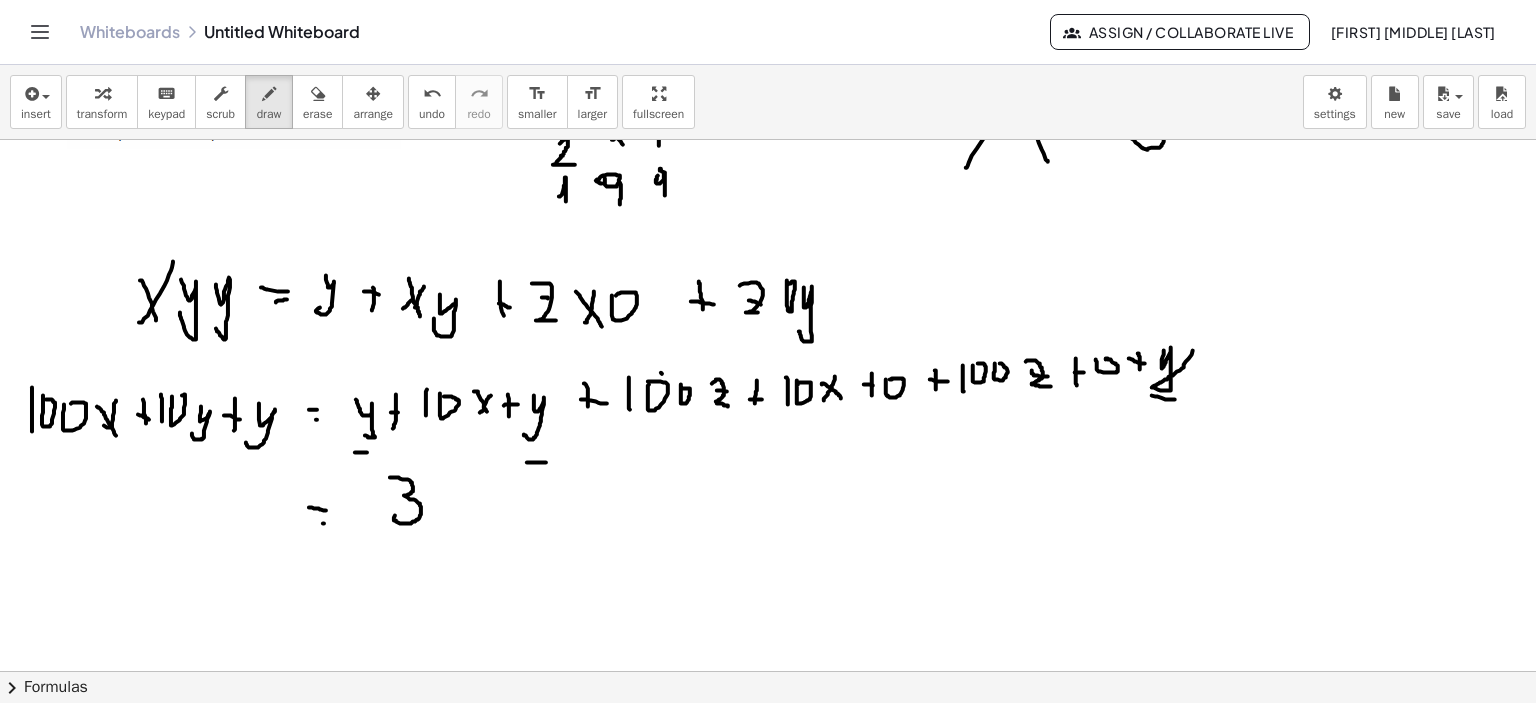 click at bounding box center (771, -41) 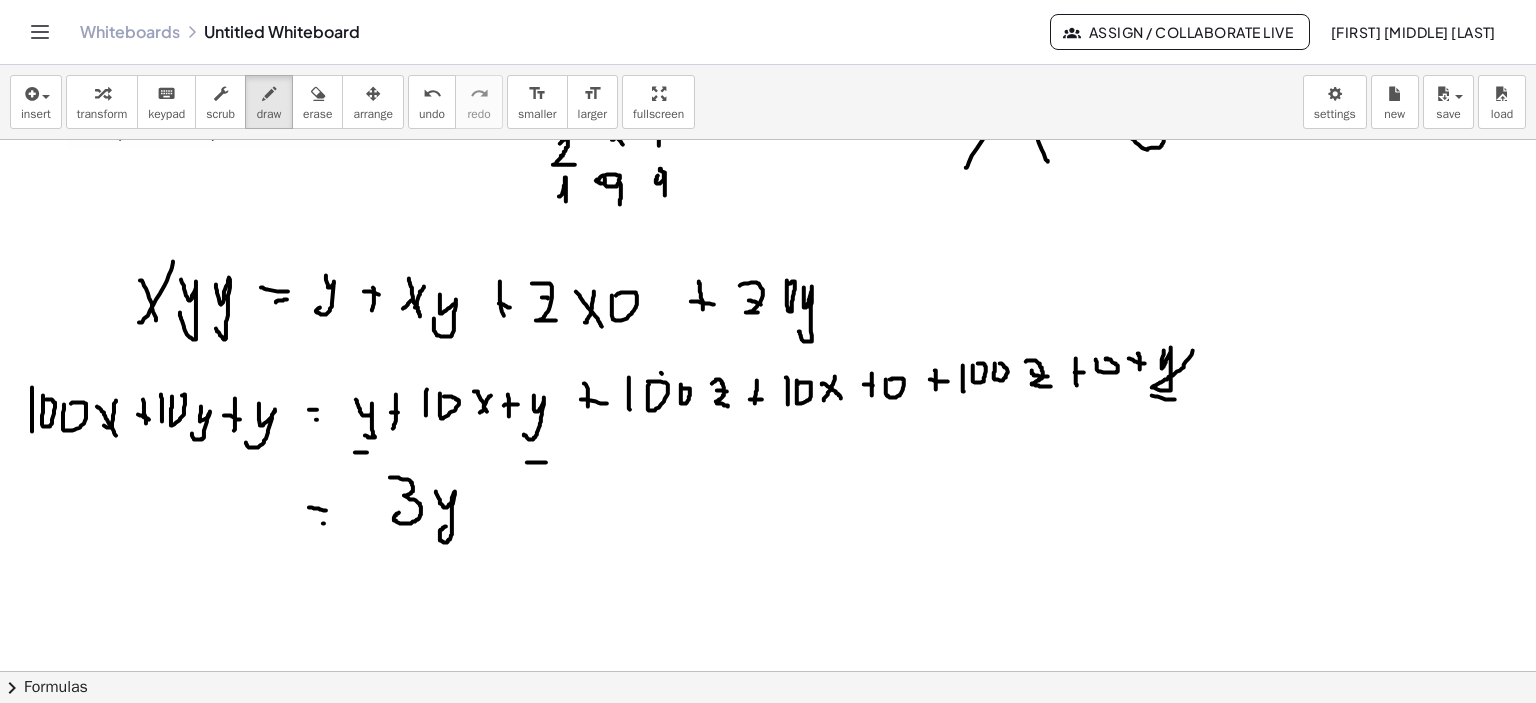 click at bounding box center [771, -41] 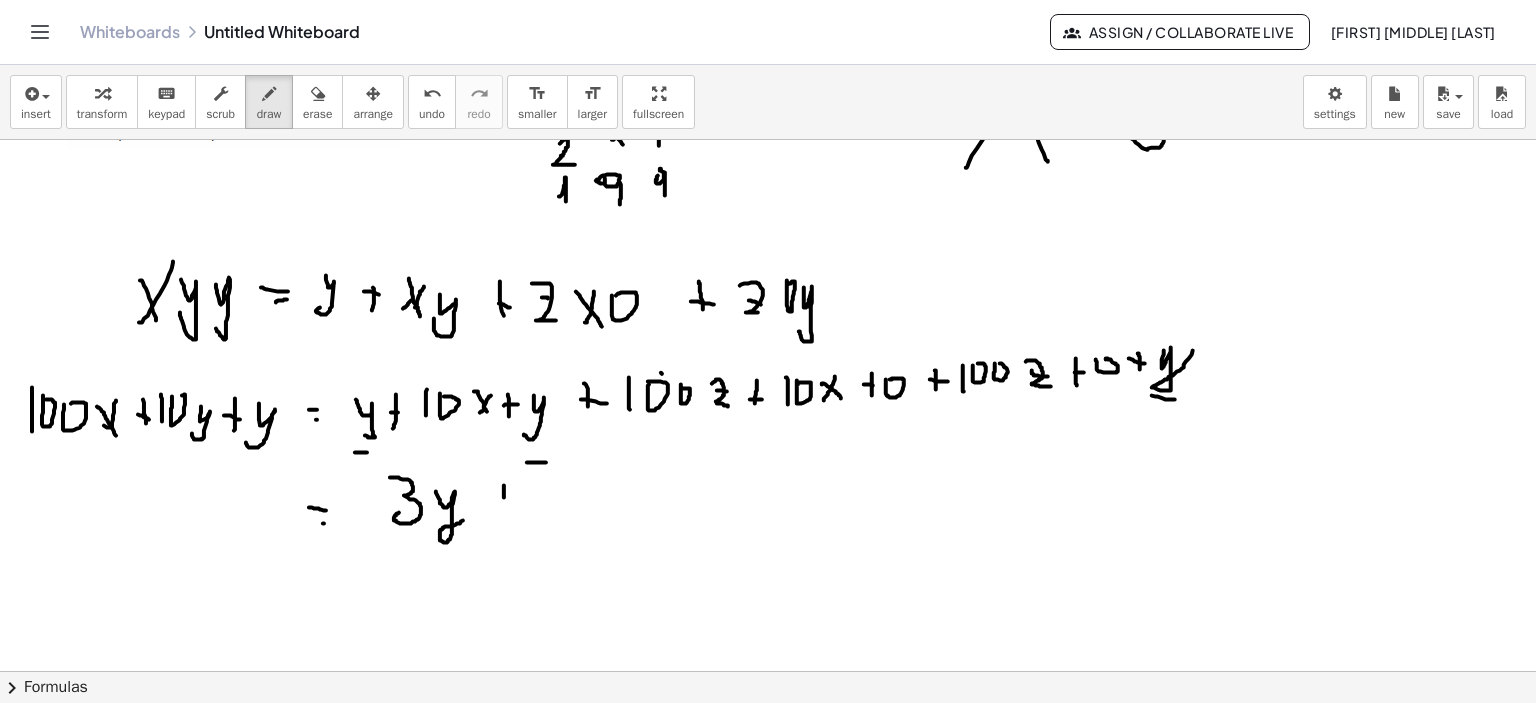 click at bounding box center (771, -41) 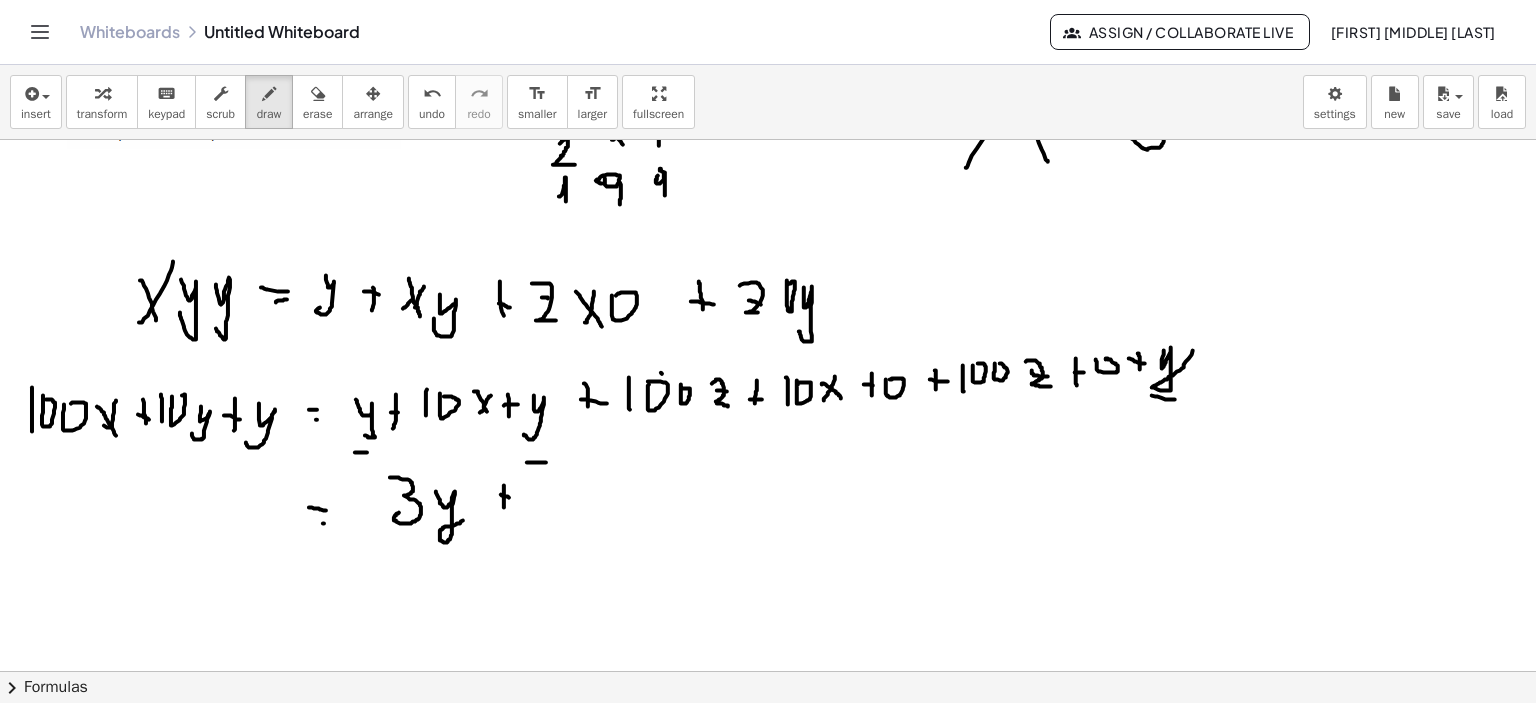 click at bounding box center (771, -41) 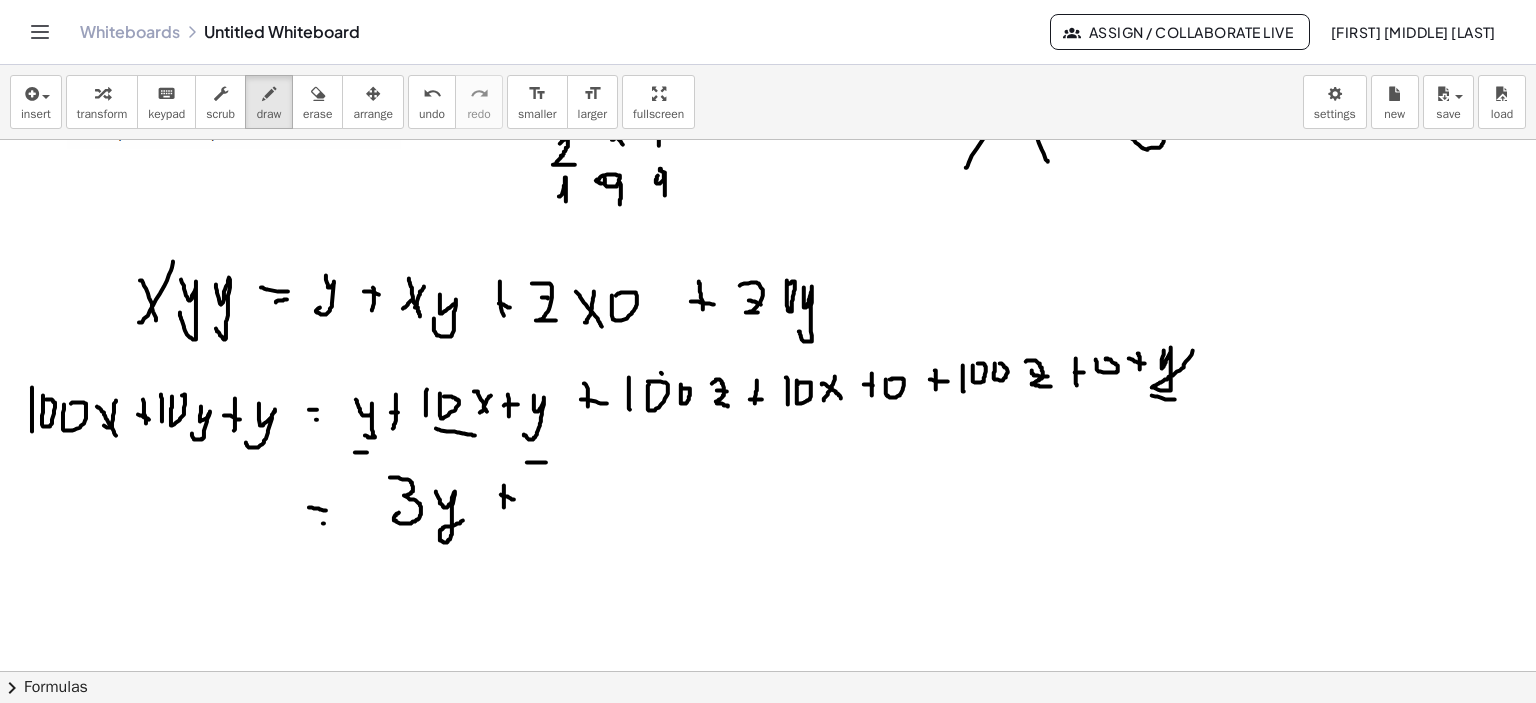 click at bounding box center [771, -41] 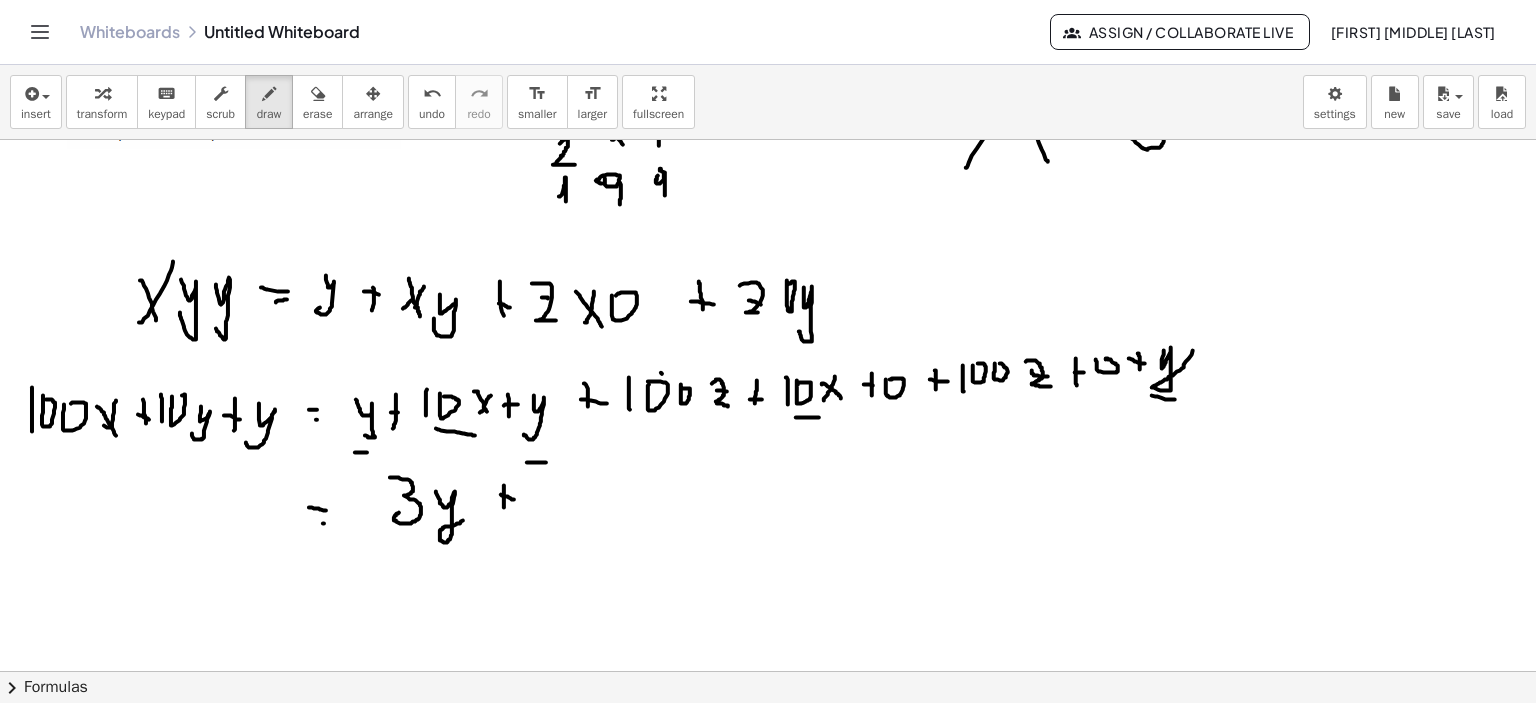 click at bounding box center (771, -41) 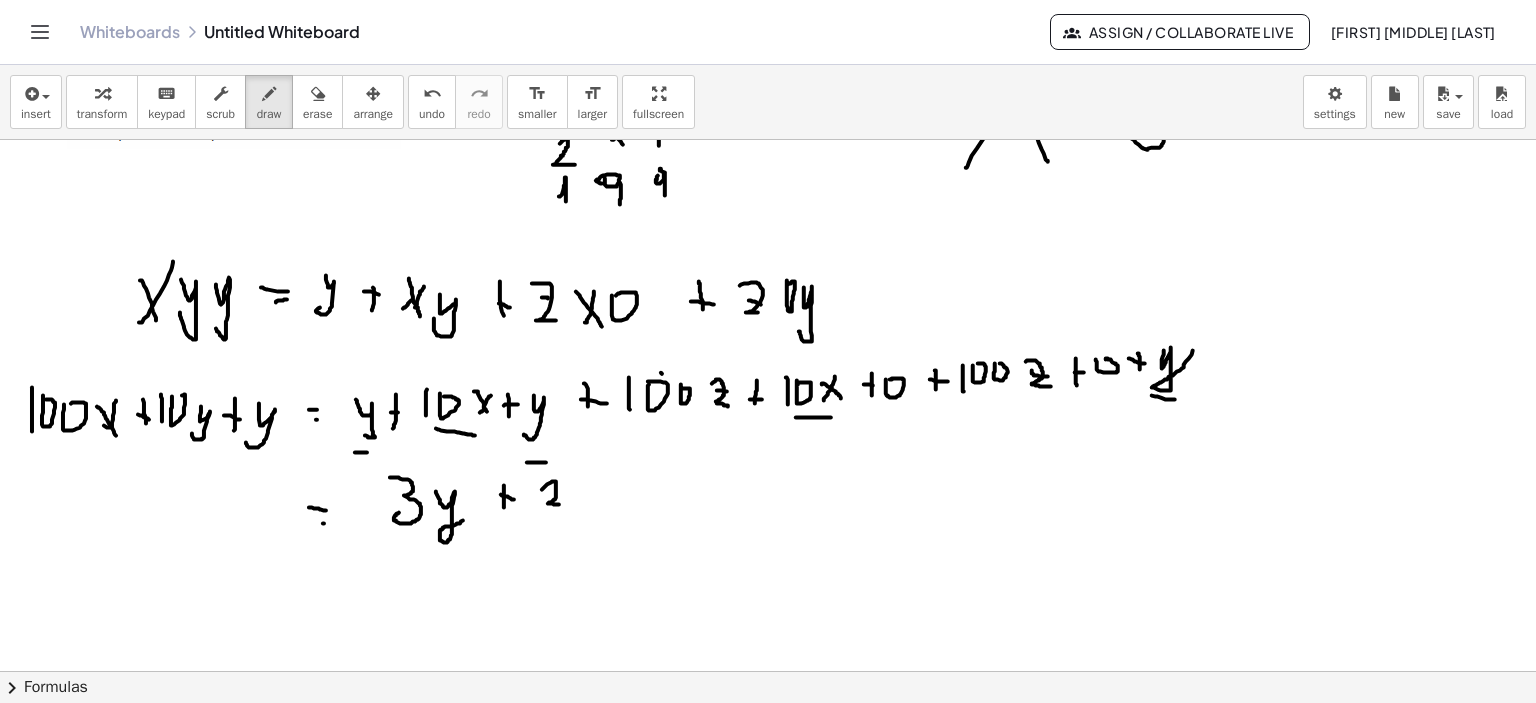 click at bounding box center [771, -41] 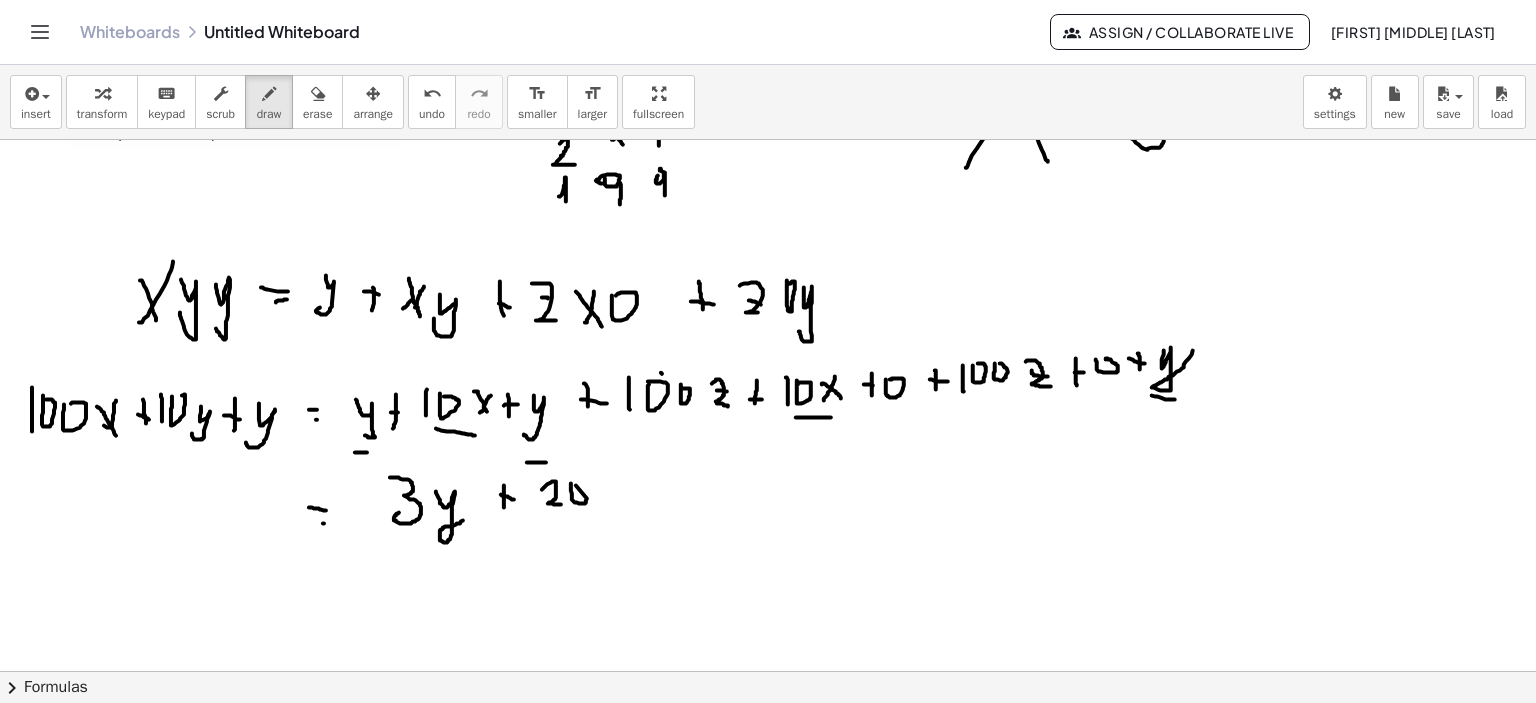 click at bounding box center (771, -41) 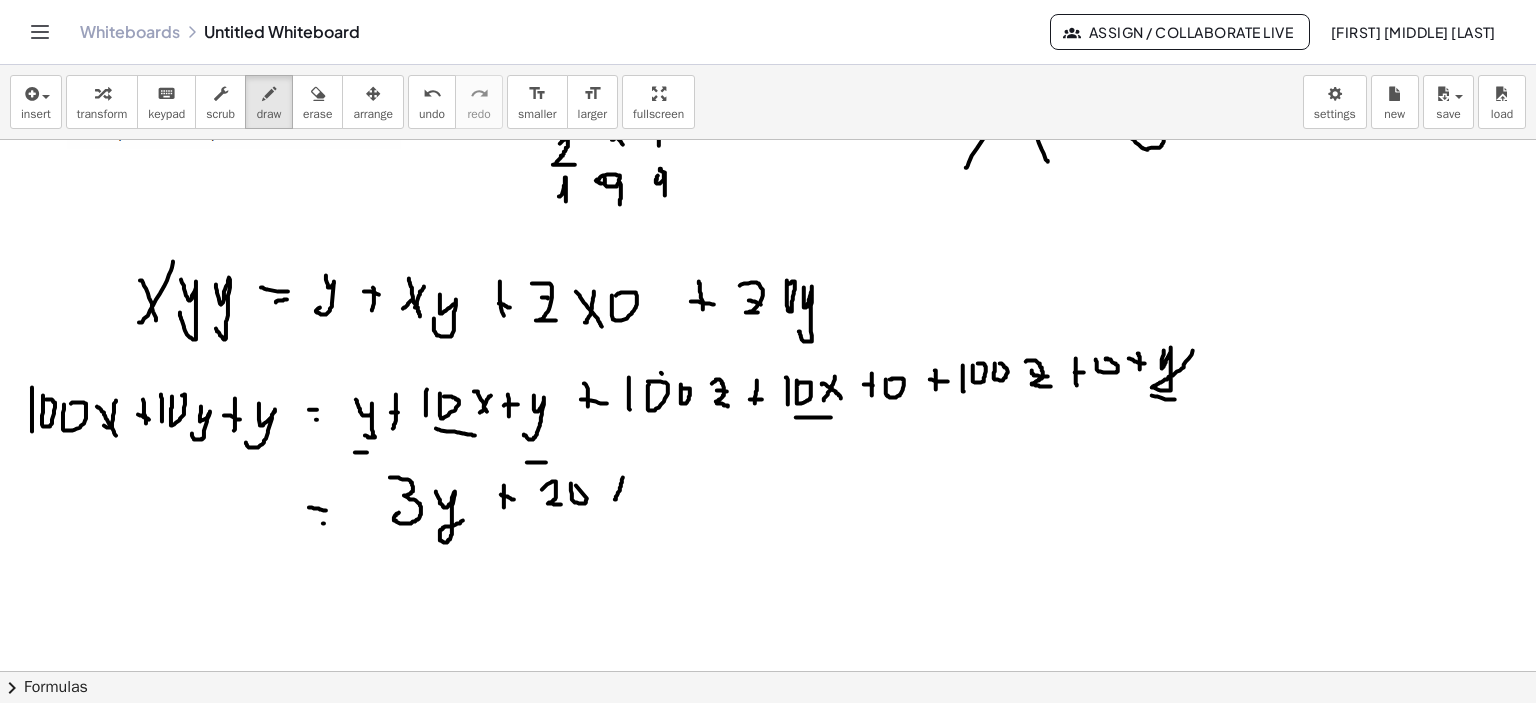 click at bounding box center [771, -41] 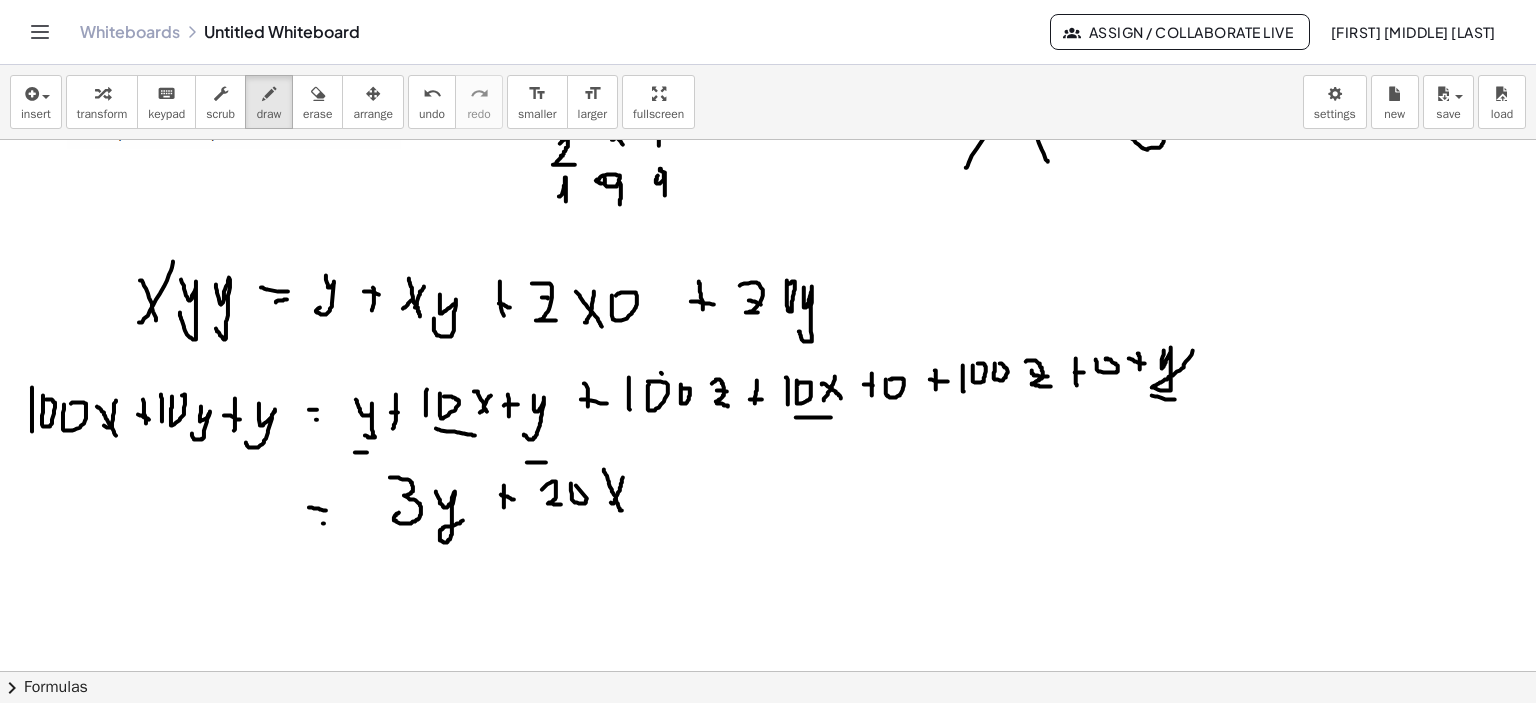 click at bounding box center [771, -41] 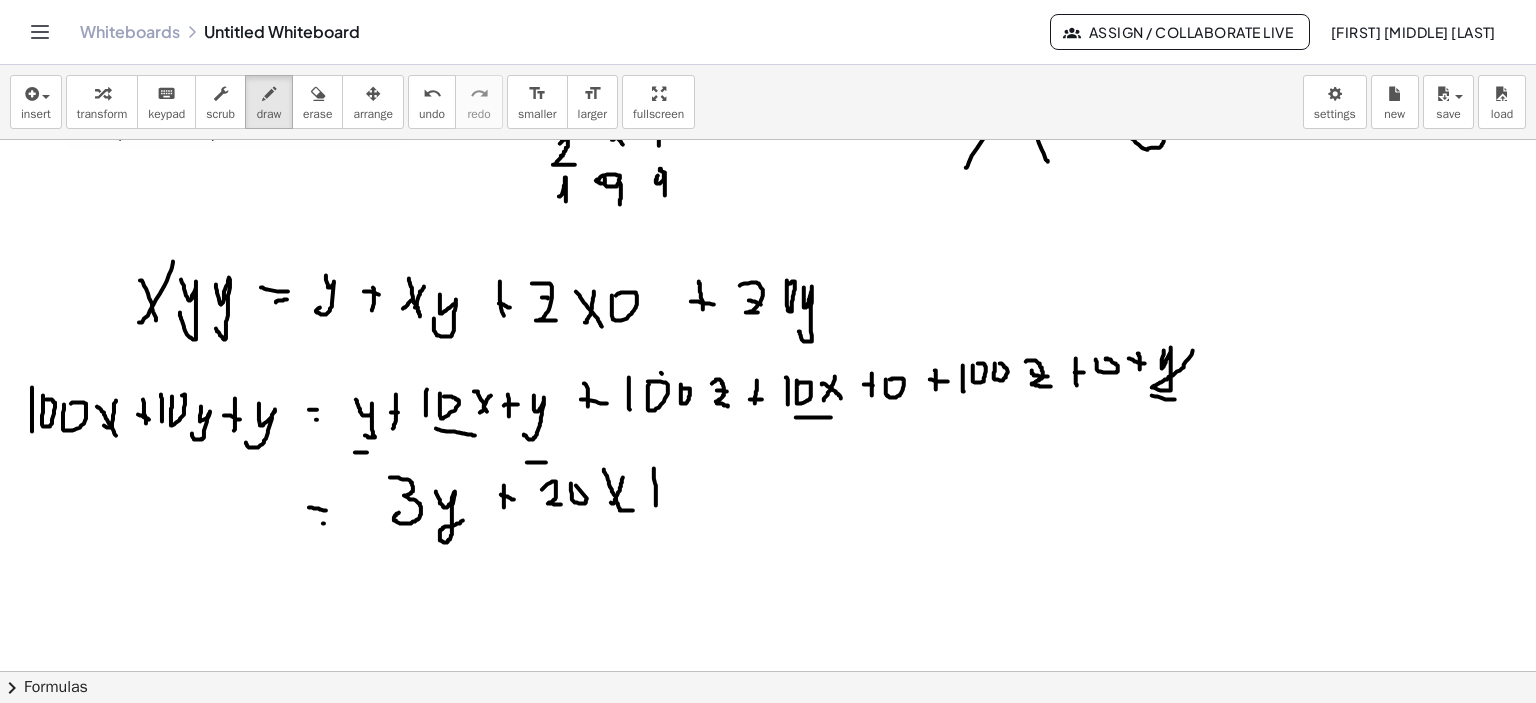 click at bounding box center (771, -41) 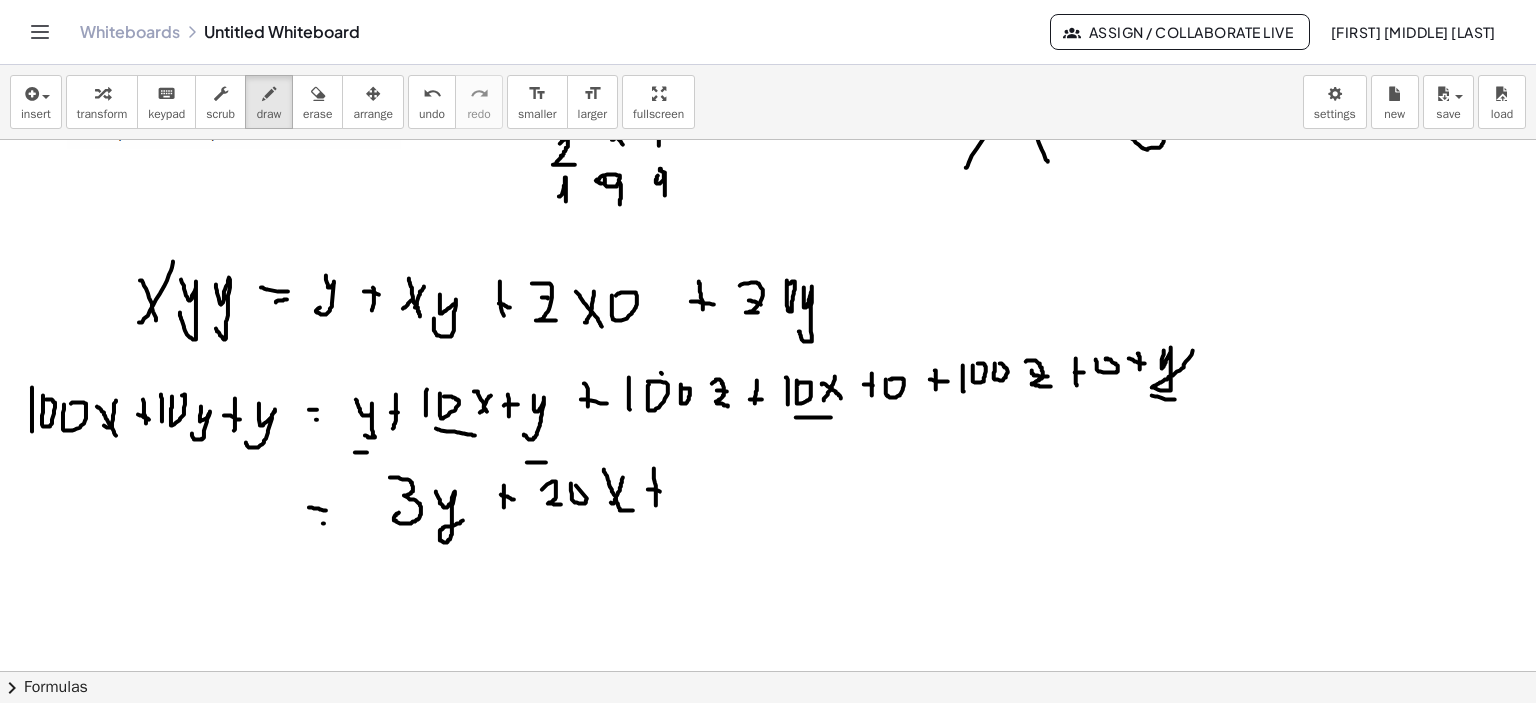 click at bounding box center [771, -41] 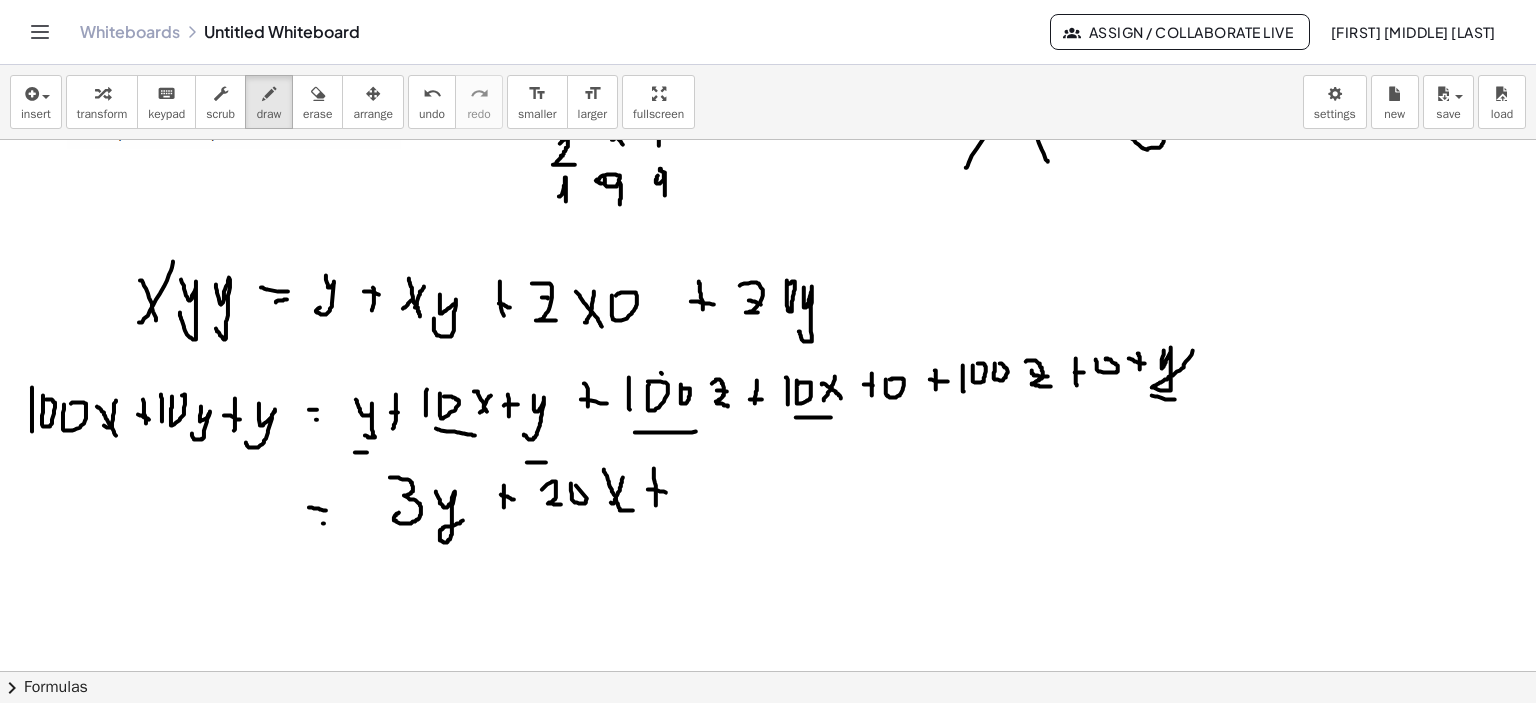 click at bounding box center (771, -41) 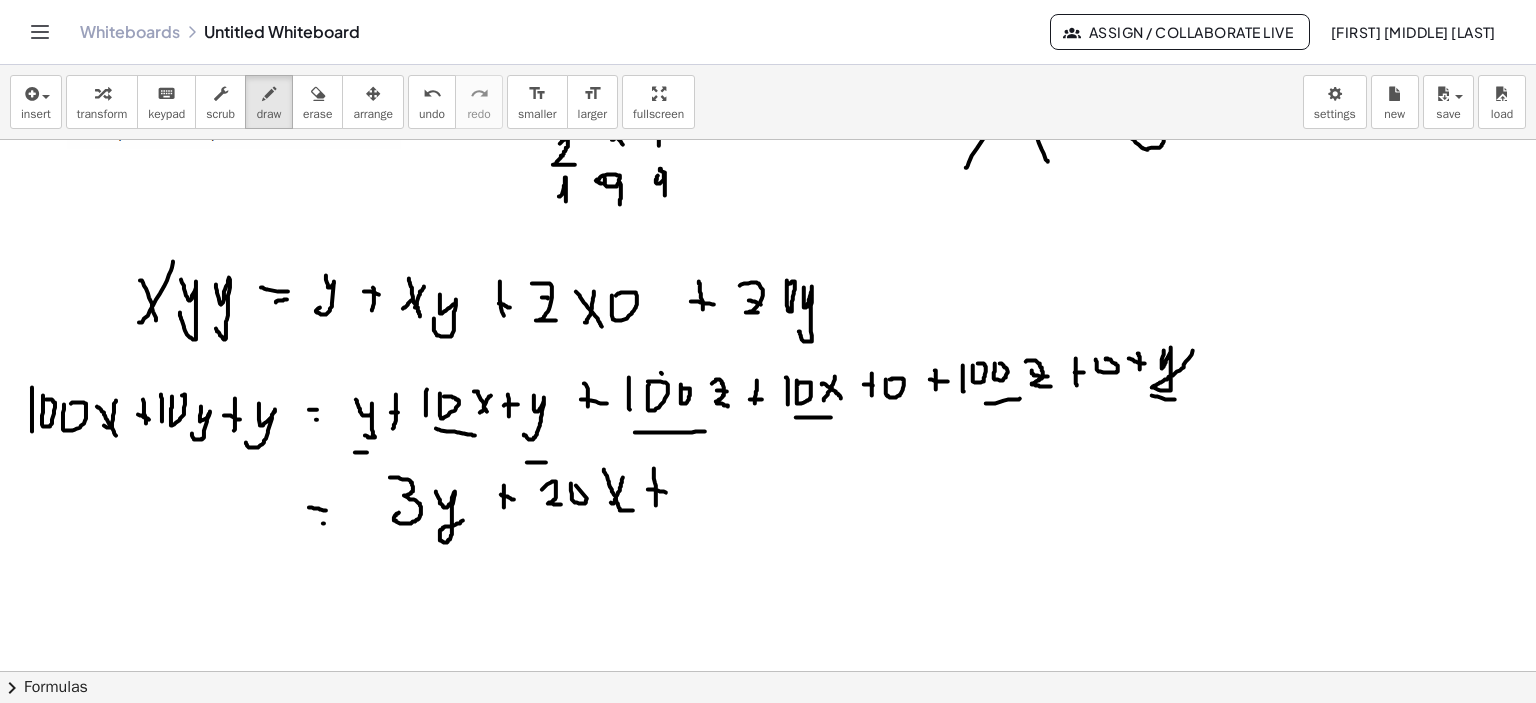 click at bounding box center [771, -41] 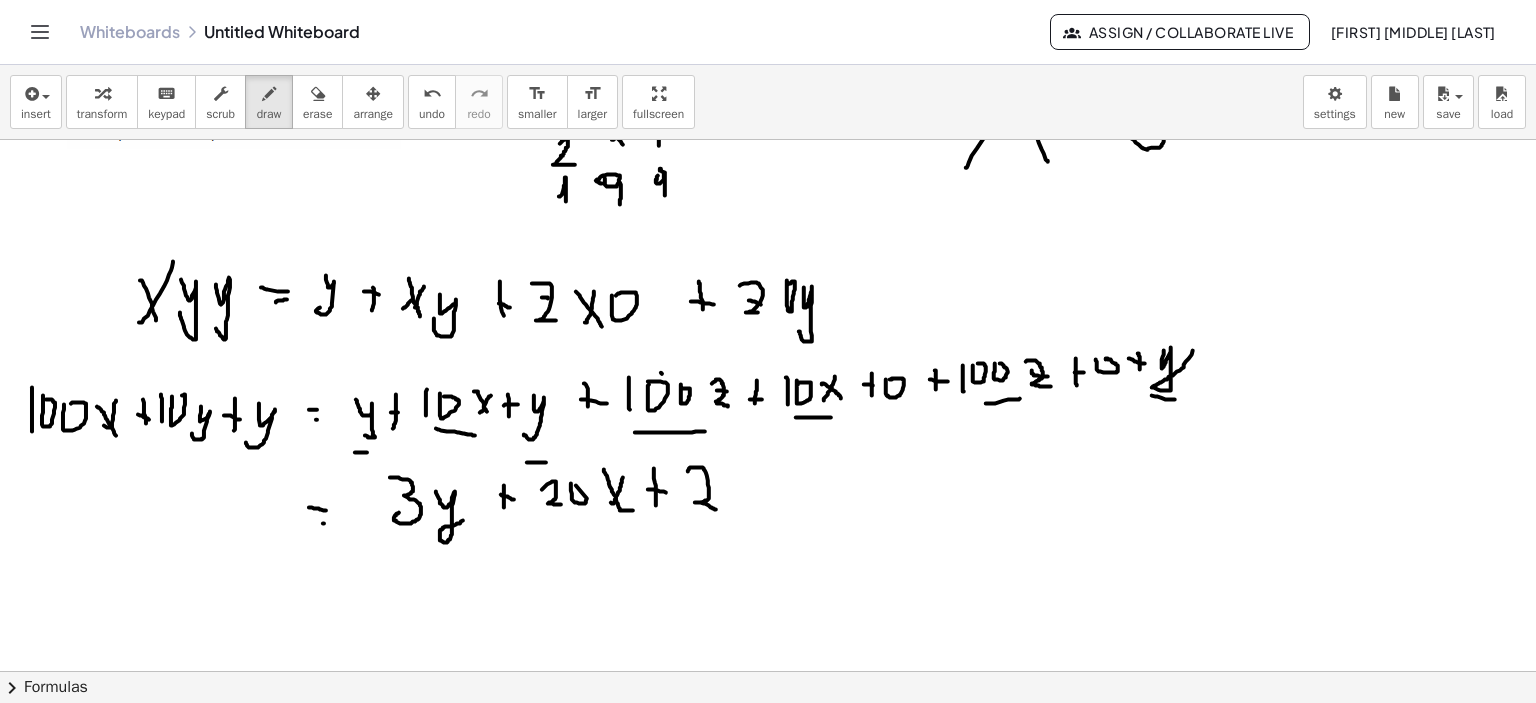 click at bounding box center [771, -41] 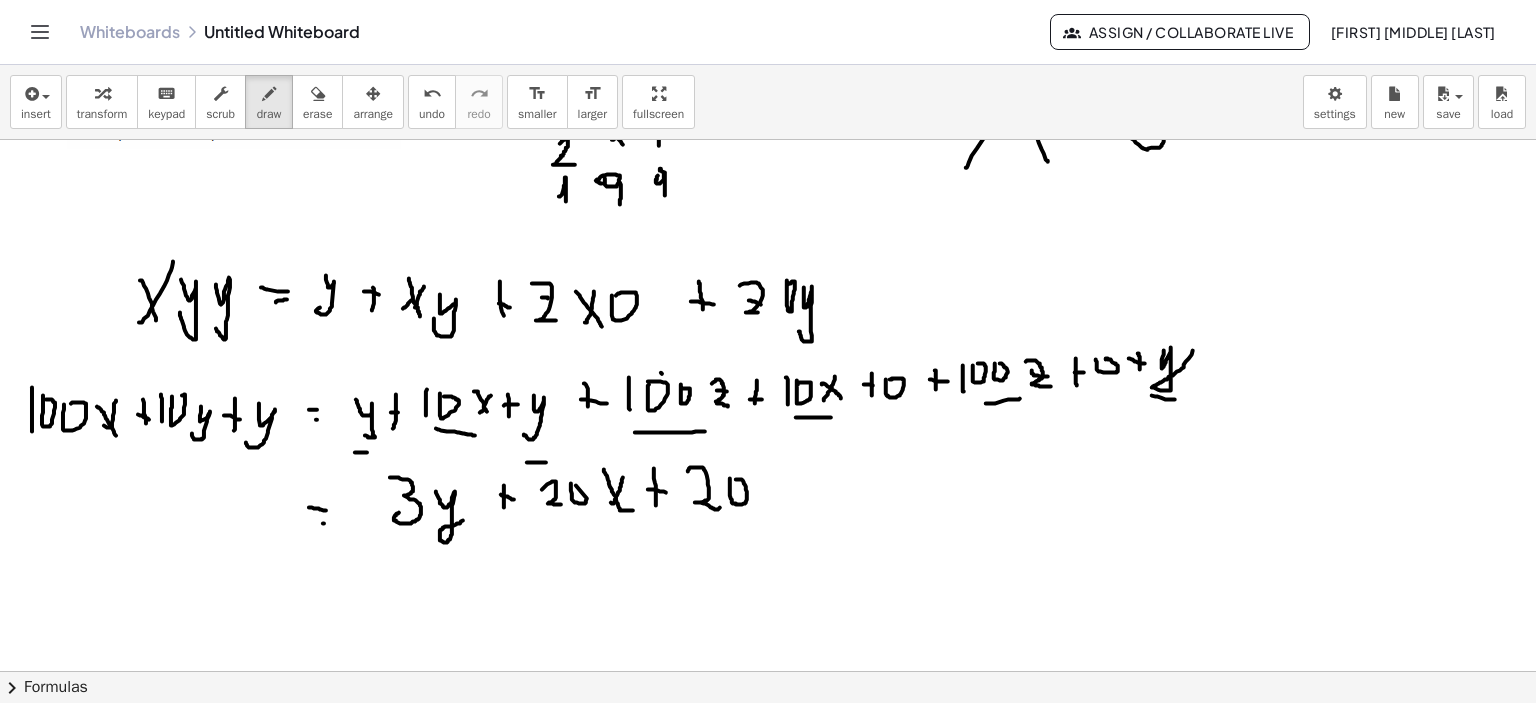 click at bounding box center [771, -41] 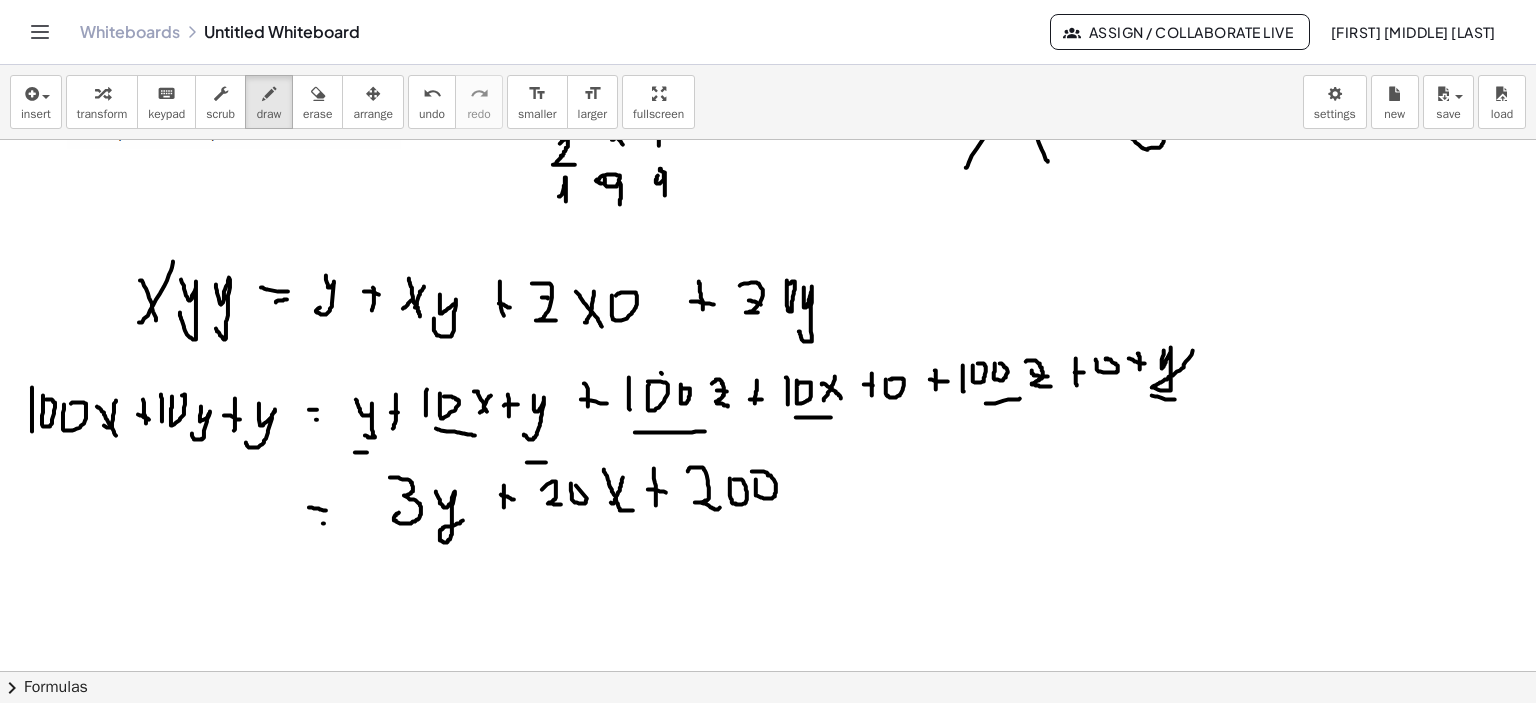 click at bounding box center [771, -41] 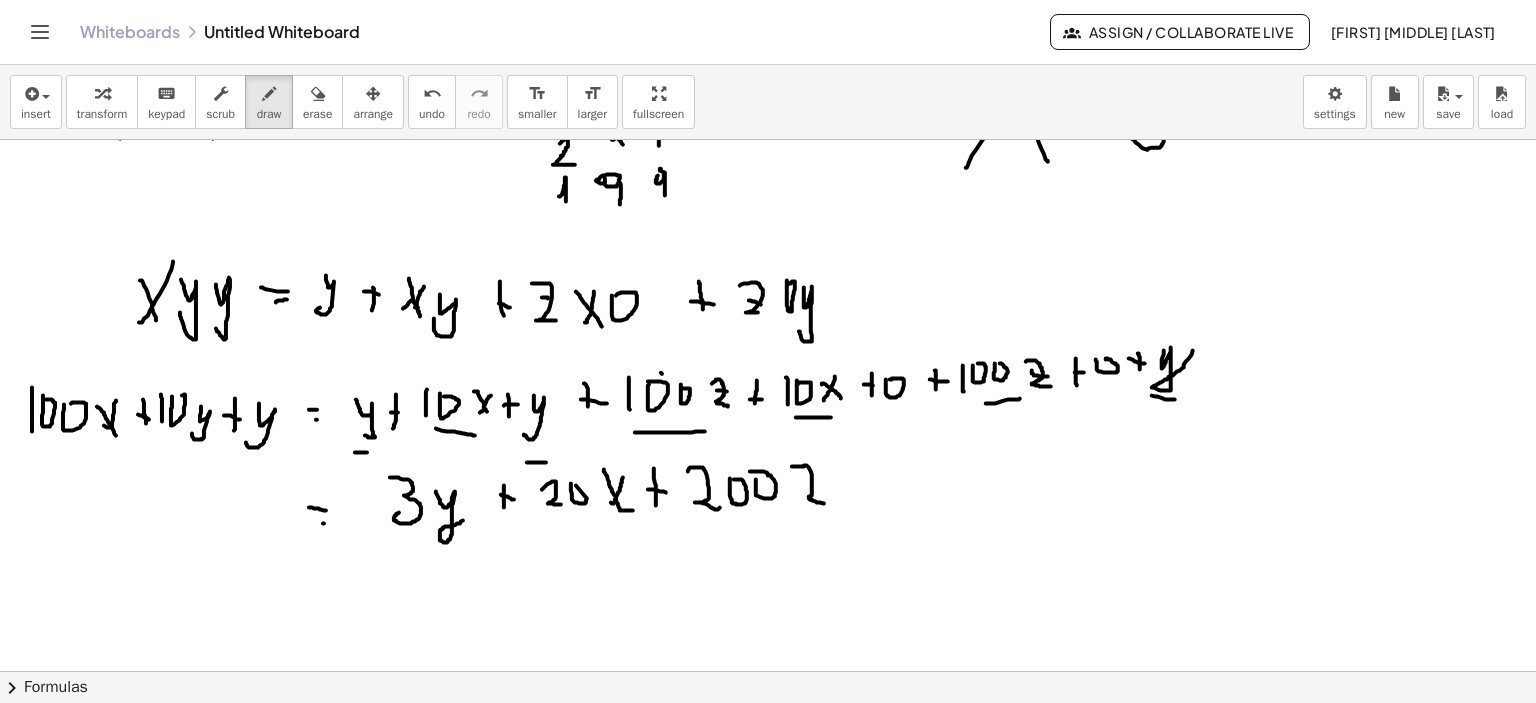 click at bounding box center [771, -41] 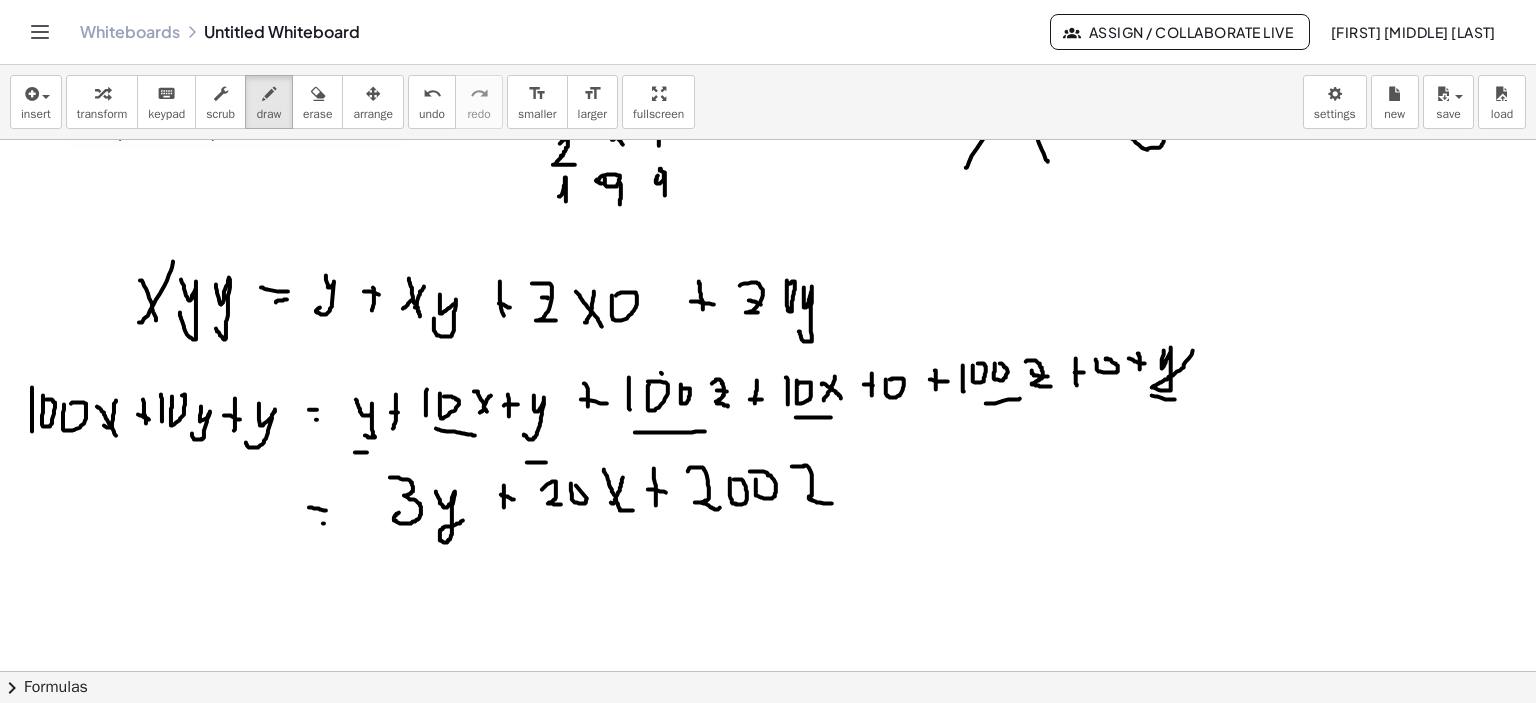 click at bounding box center (771, -41) 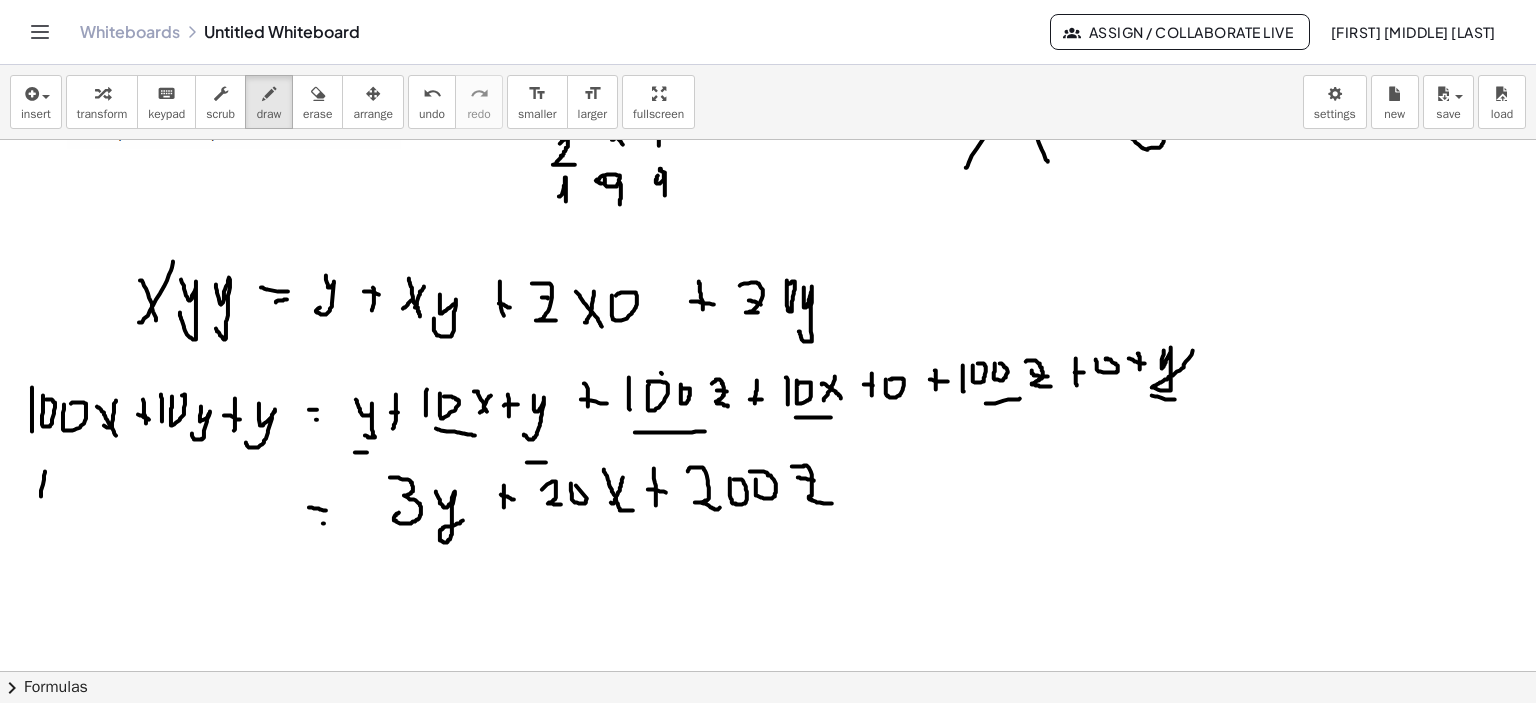 click at bounding box center (771, -41) 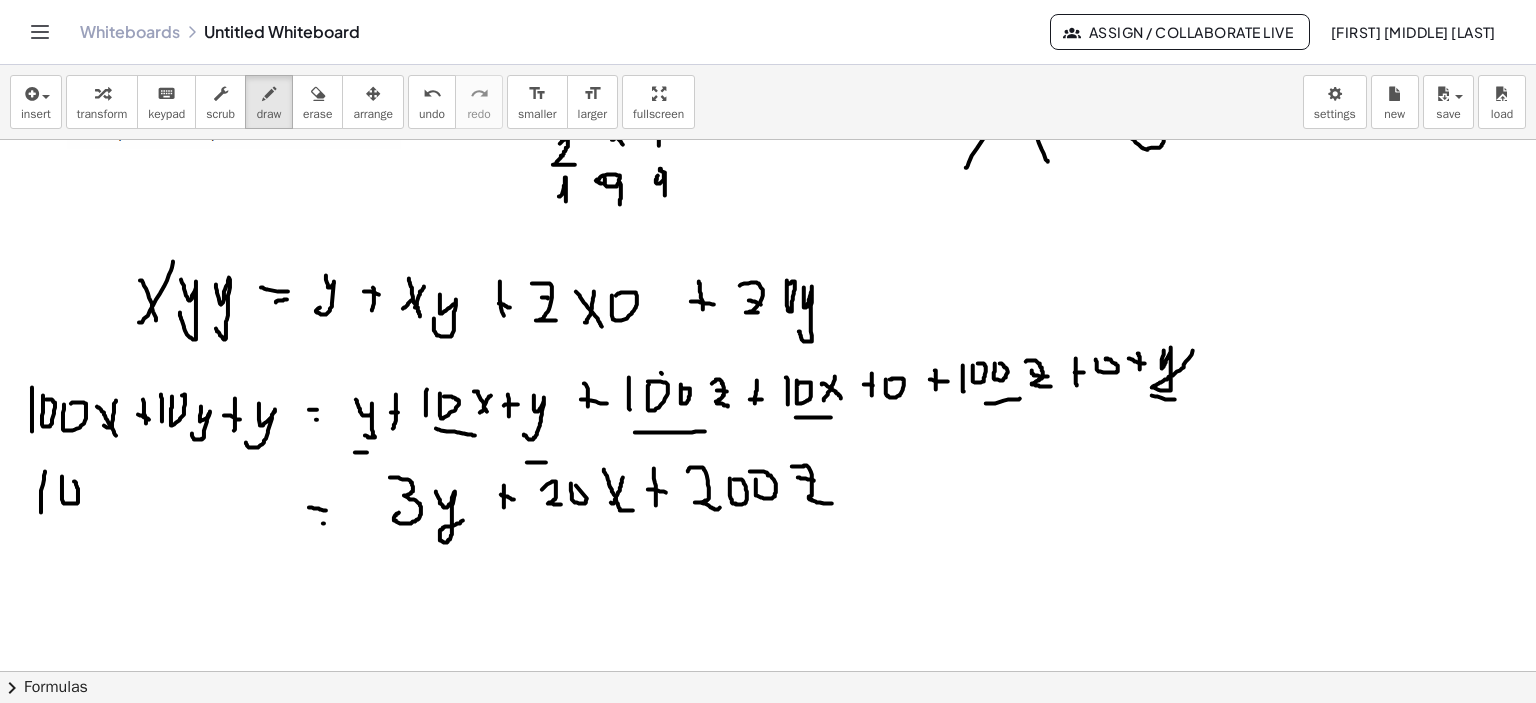 click at bounding box center (771, -41) 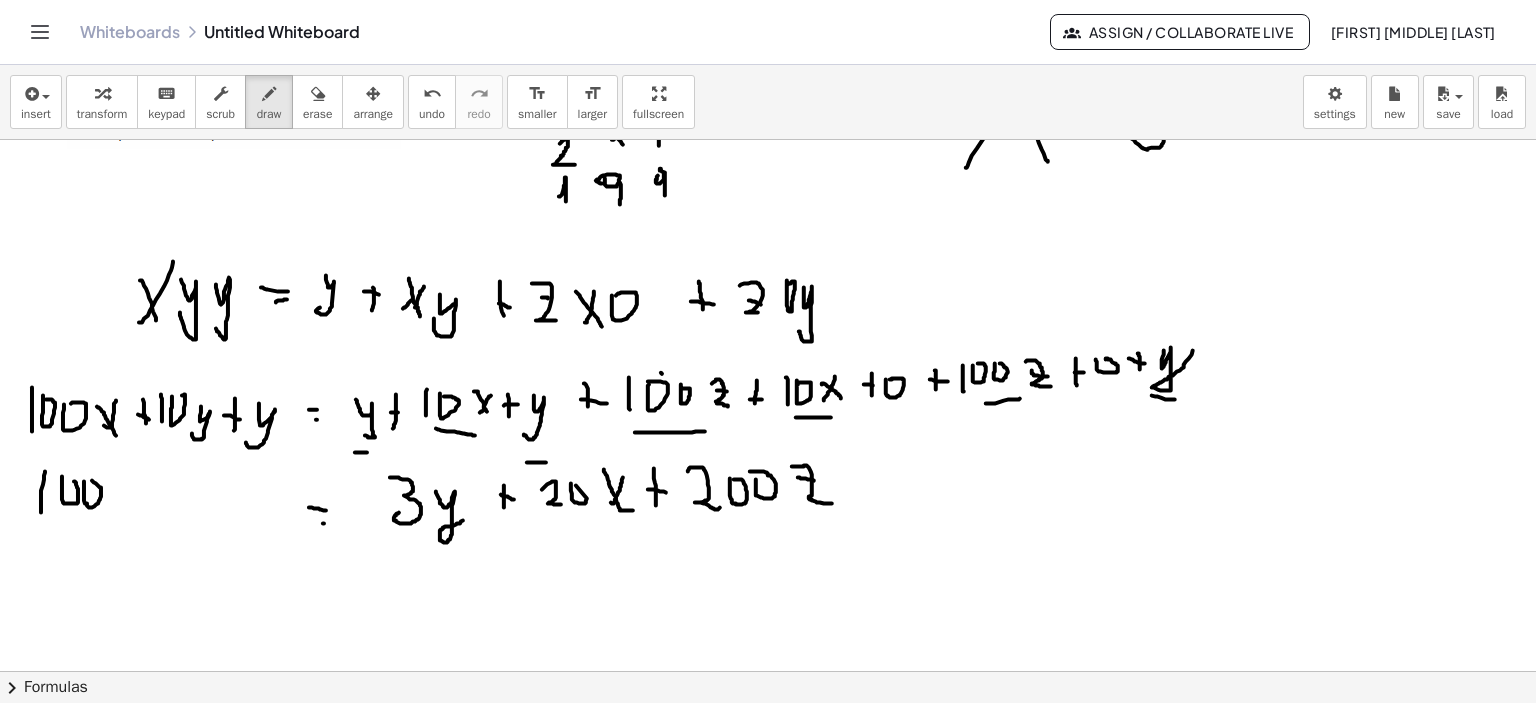 click at bounding box center (771, -41) 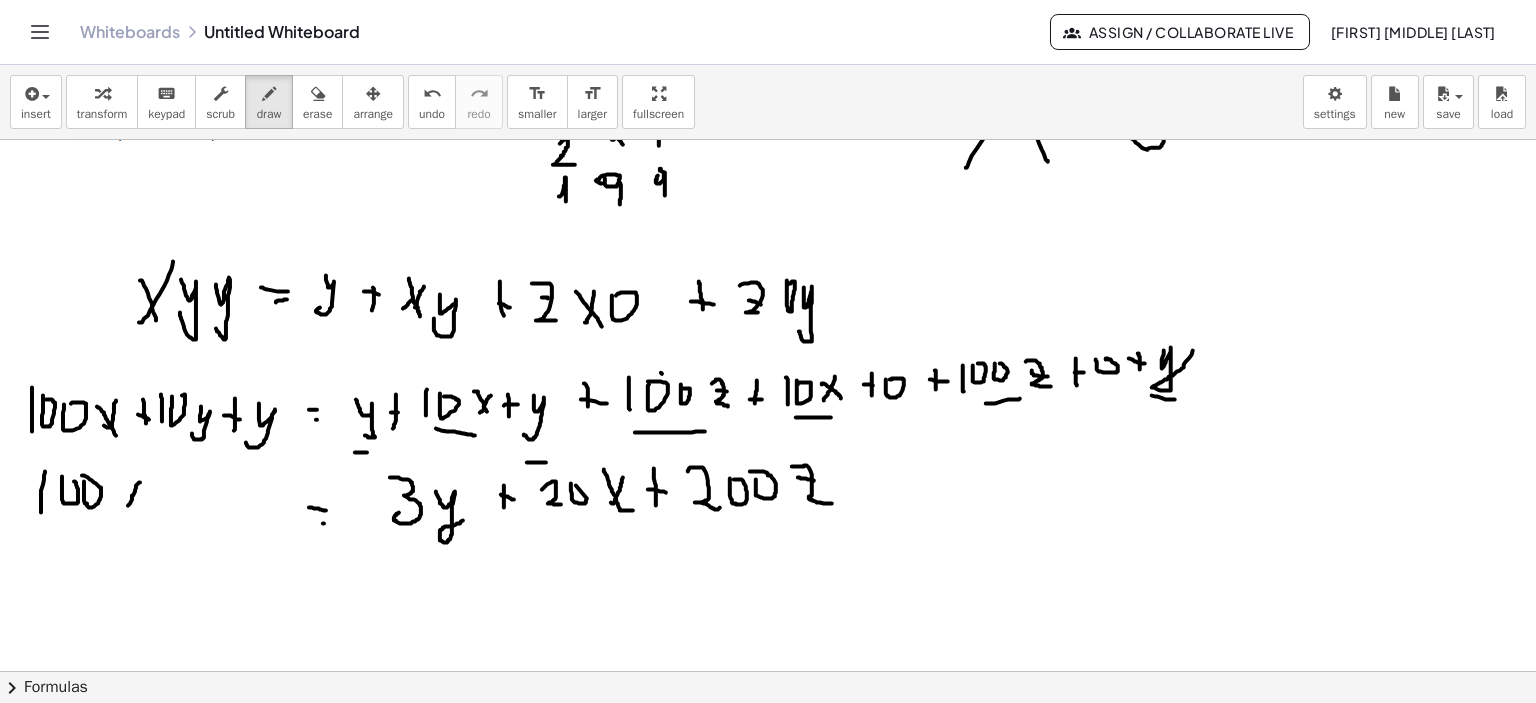 click at bounding box center [771, -41] 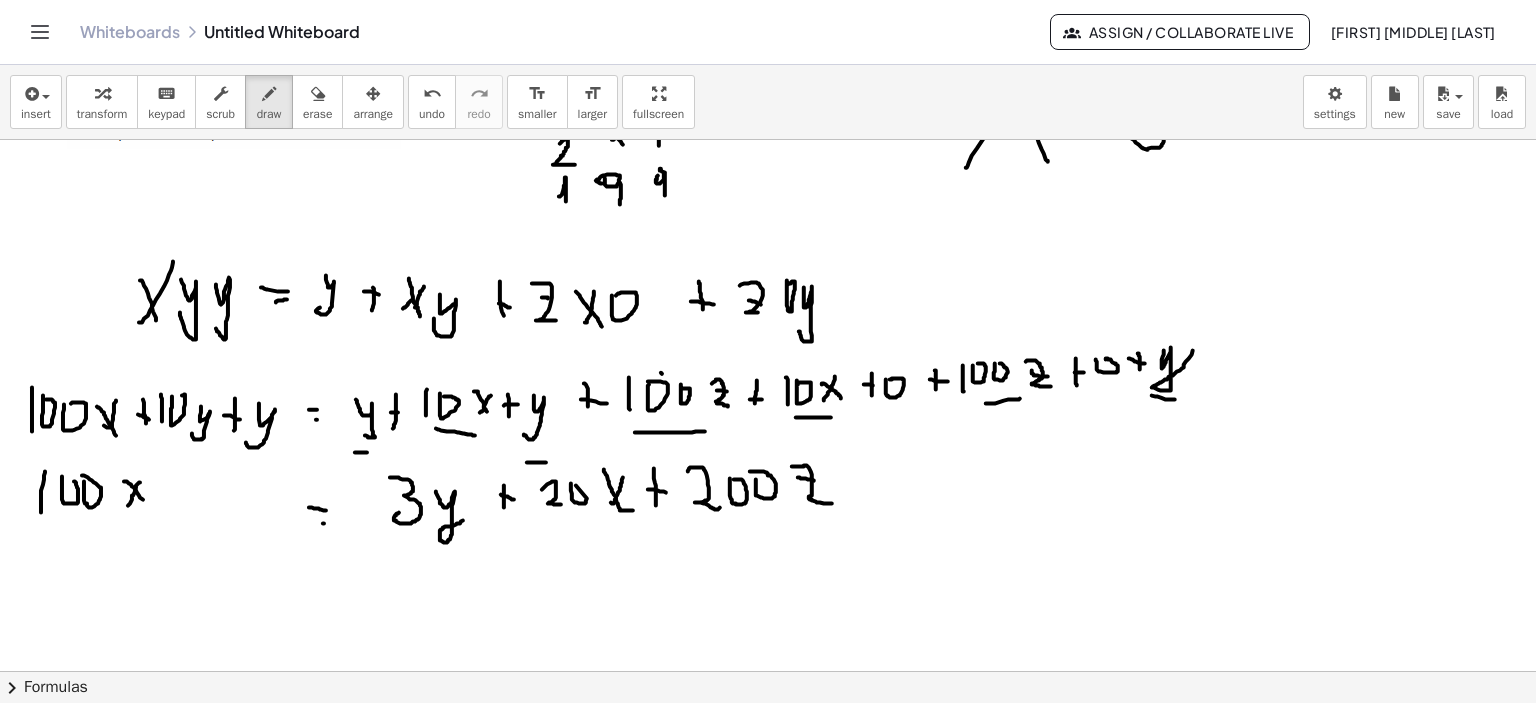 click at bounding box center [771, -41] 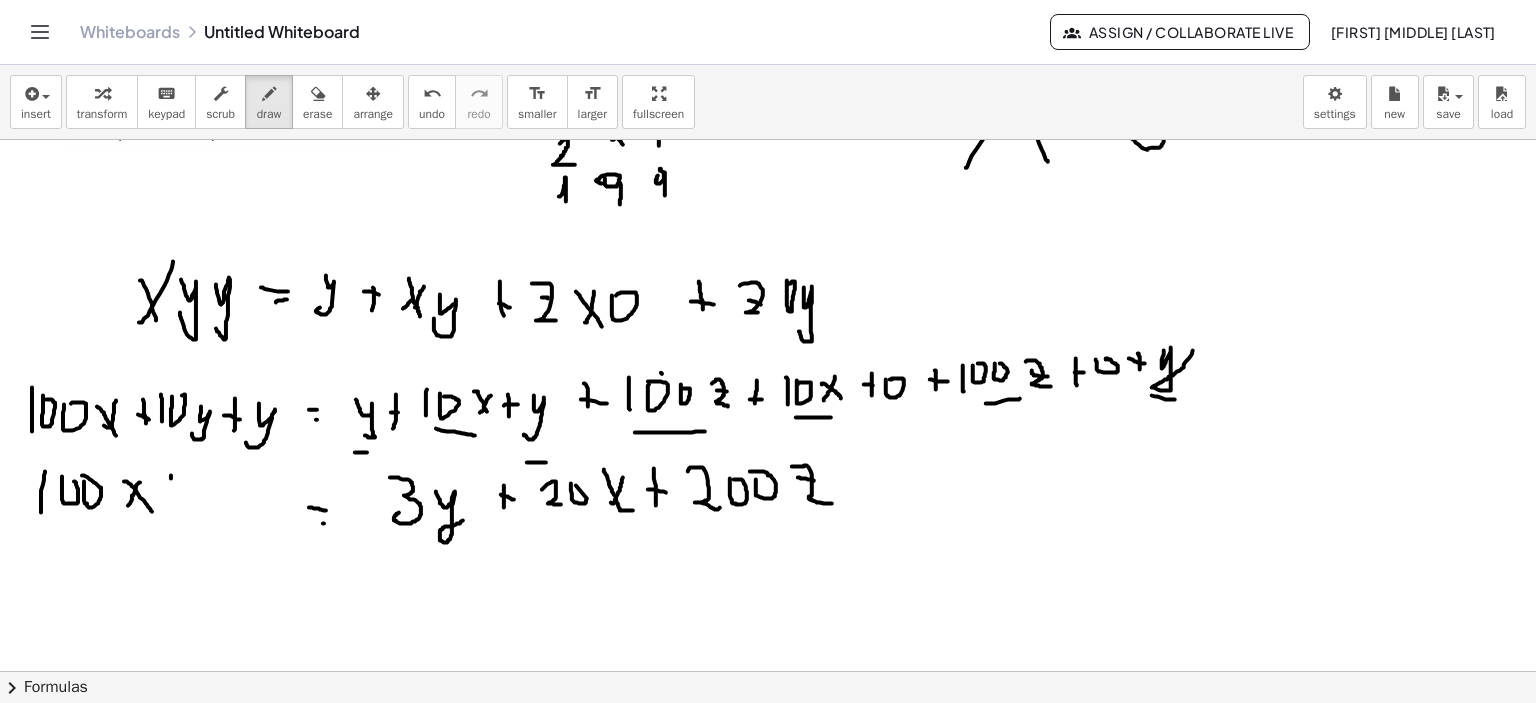 click at bounding box center [771, -41] 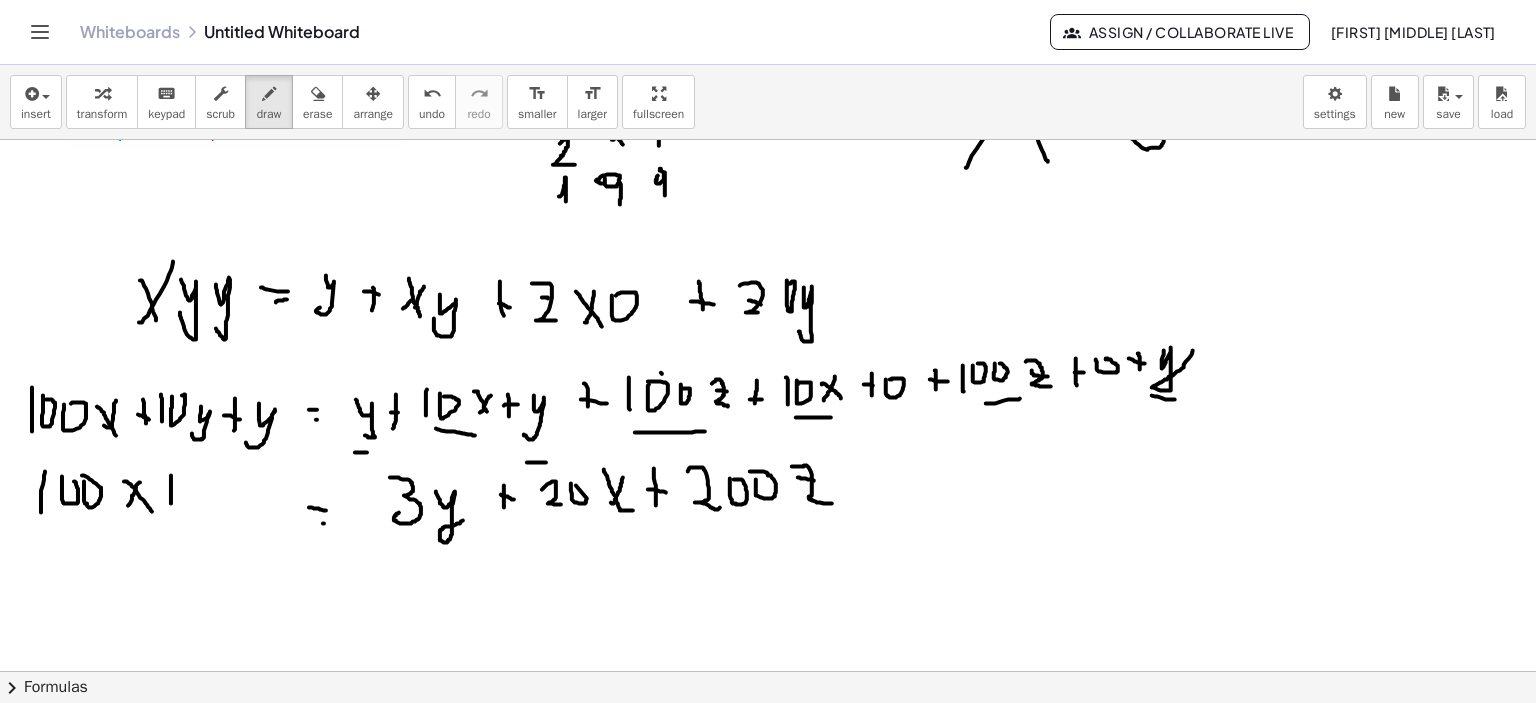 click at bounding box center (771, -41) 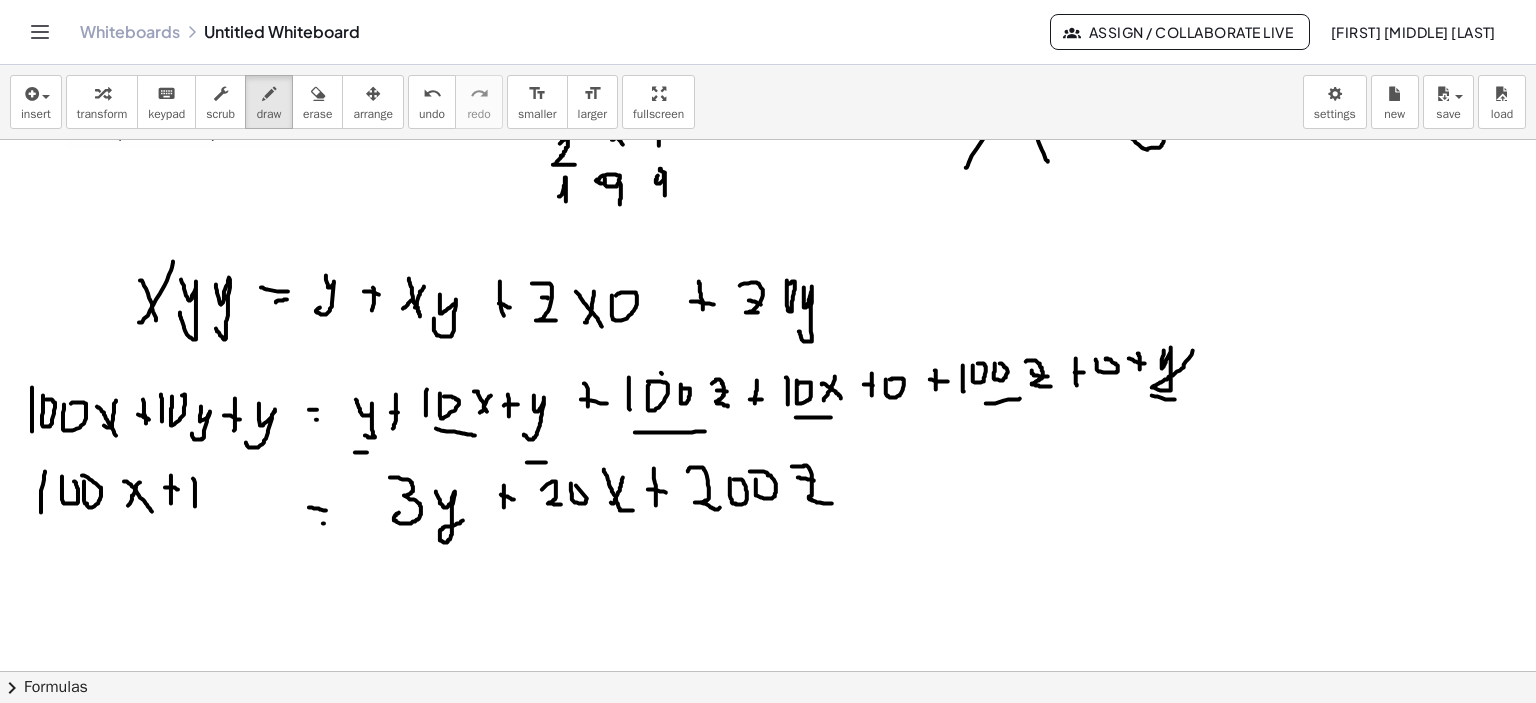 click at bounding box center [771, -41] 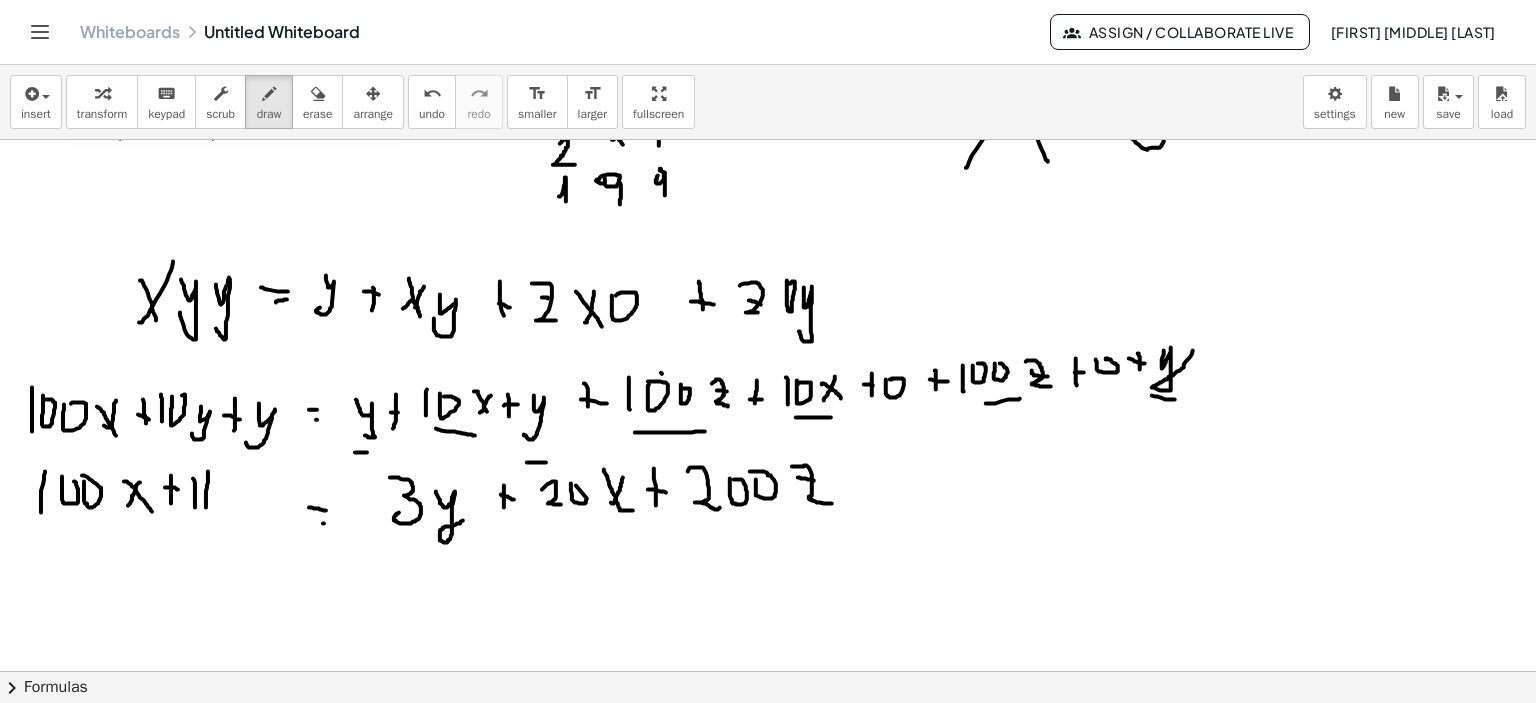 click at bounding box center (771, -41) 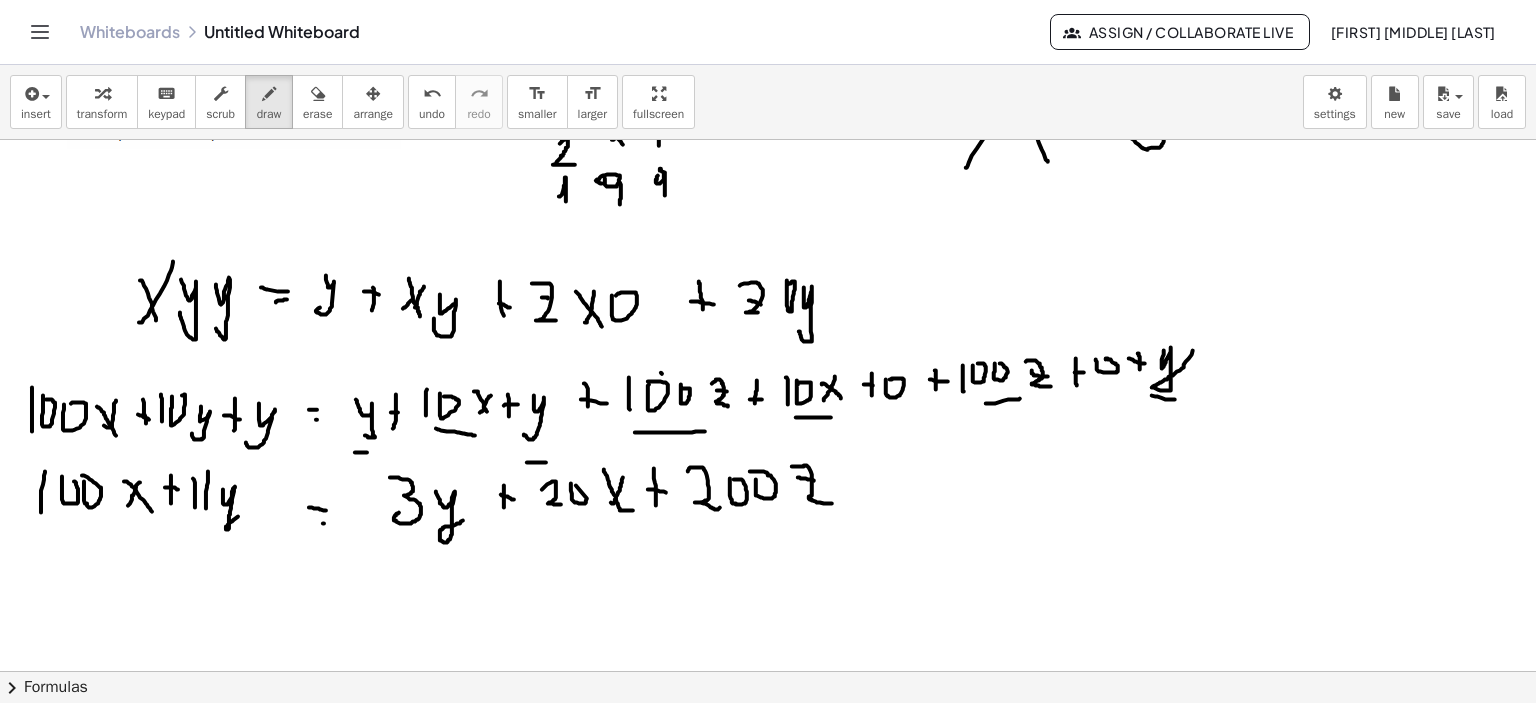 click at bounding box center [771, -41] 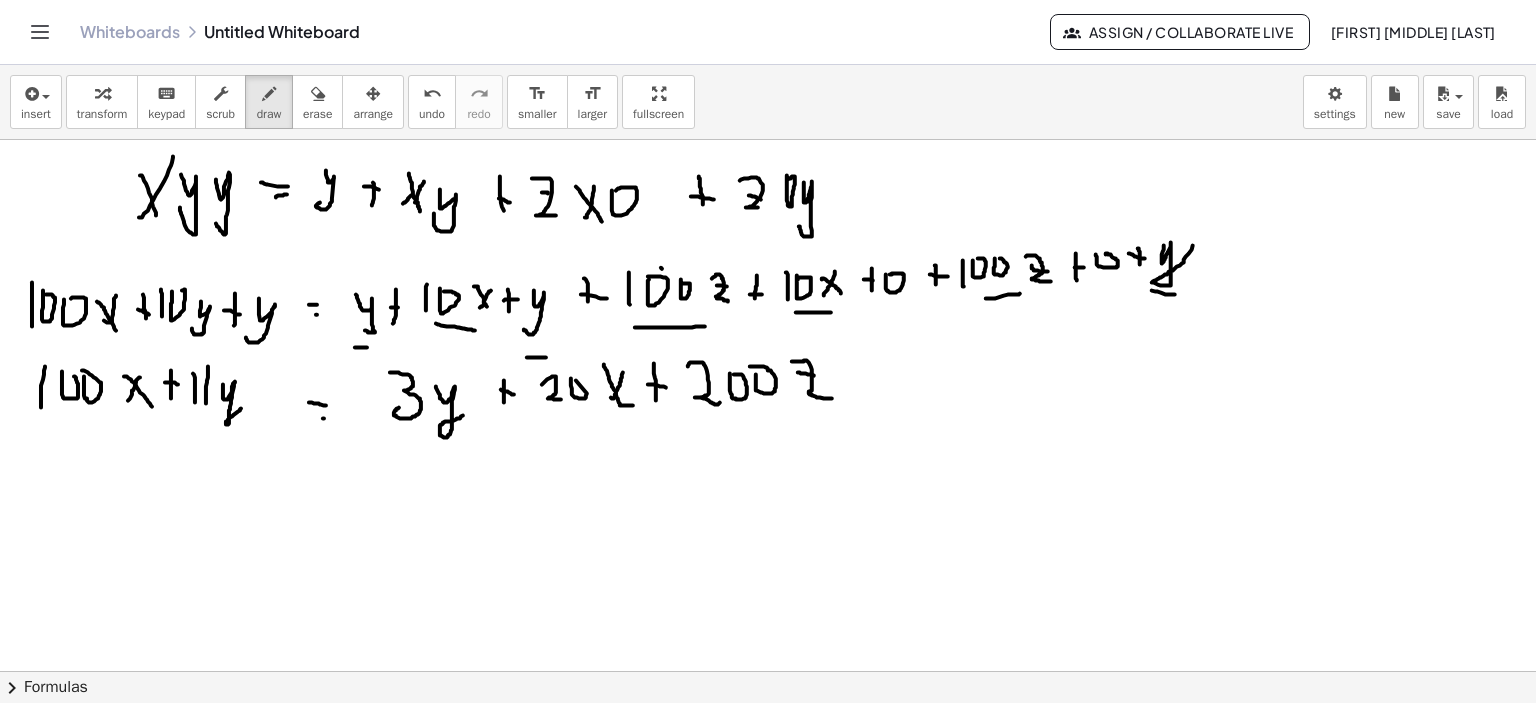 scroll, scrollTop: 1611, scrollLeft: 0, axis: vertical 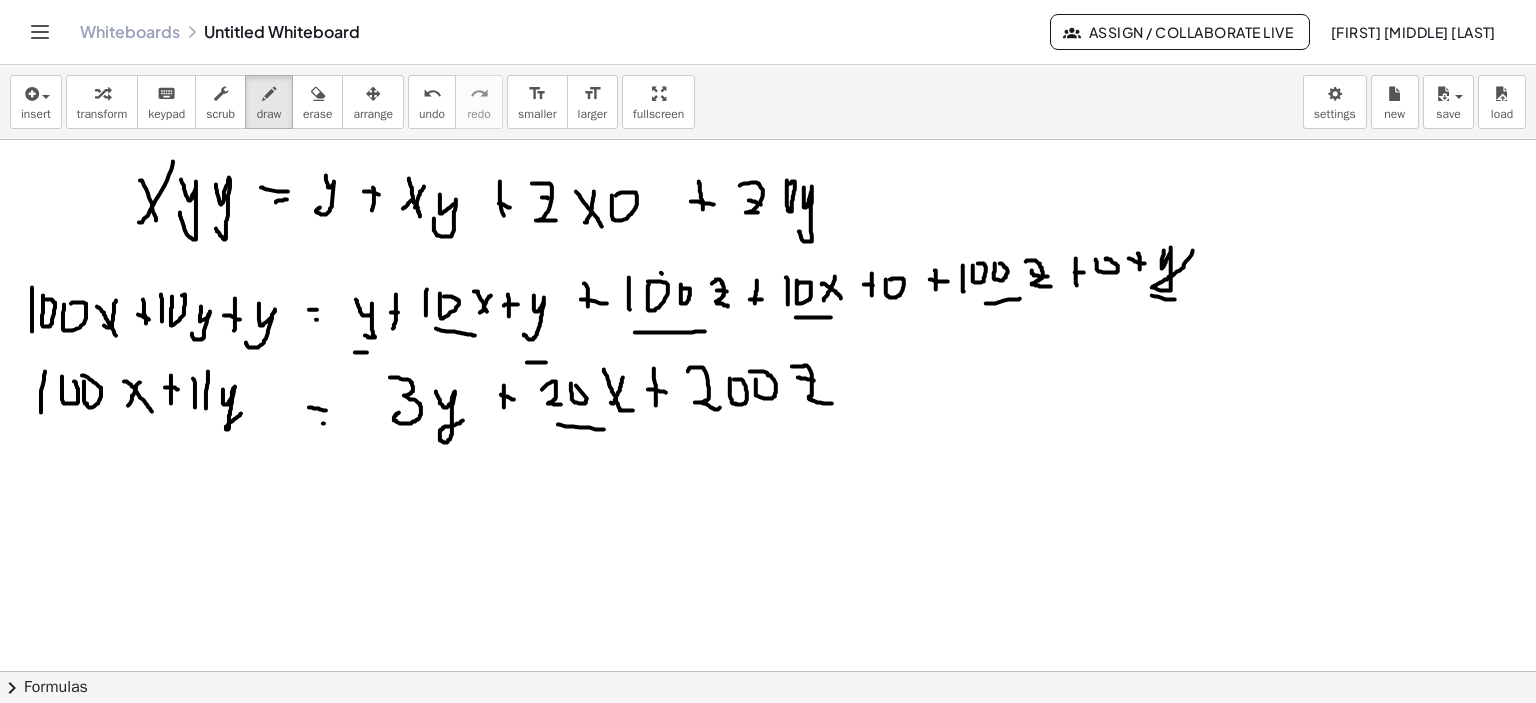 drag, startPoint x: 558, startPoint y: 424, endPoint x: 604, endPoint y: 429, distance: 46.270943 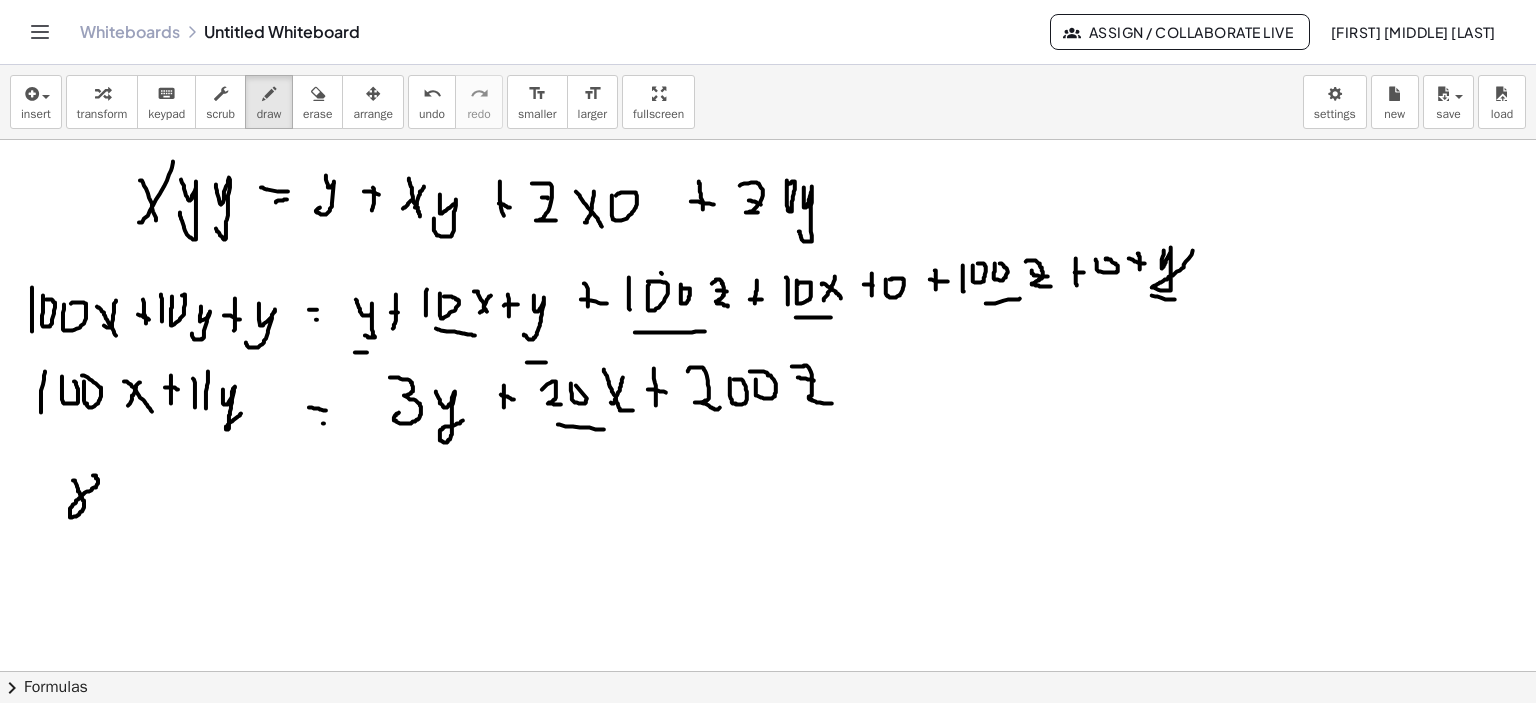 drag, startPoint x: 74, startPoint y: 480, endPoint x: 93, endPoint y: 484, distance: 19.416489 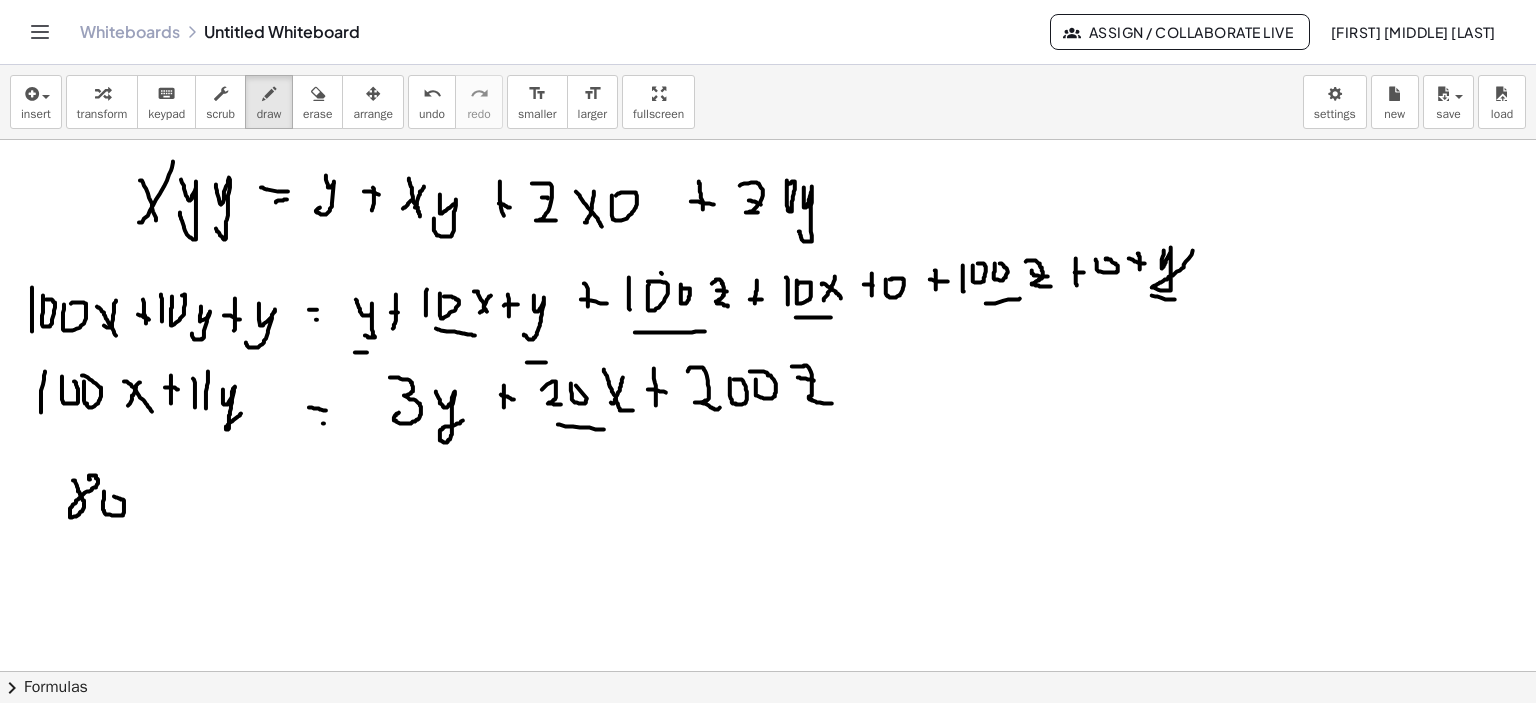 click at bounding box center (771, -141) 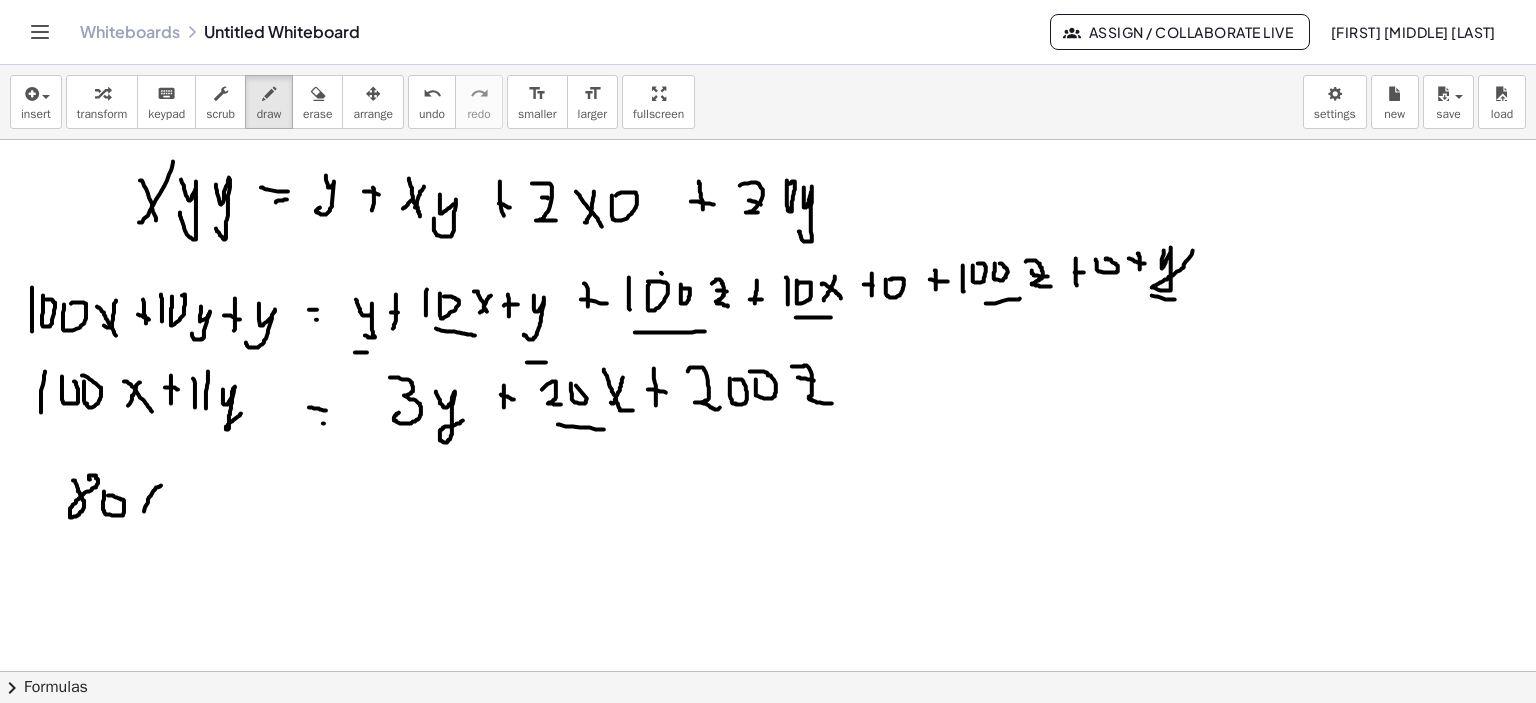 drag, startPoint x: 161, startPoint y: 485, endPoint x: 144, endPoint y: 508, distance: 28.600698 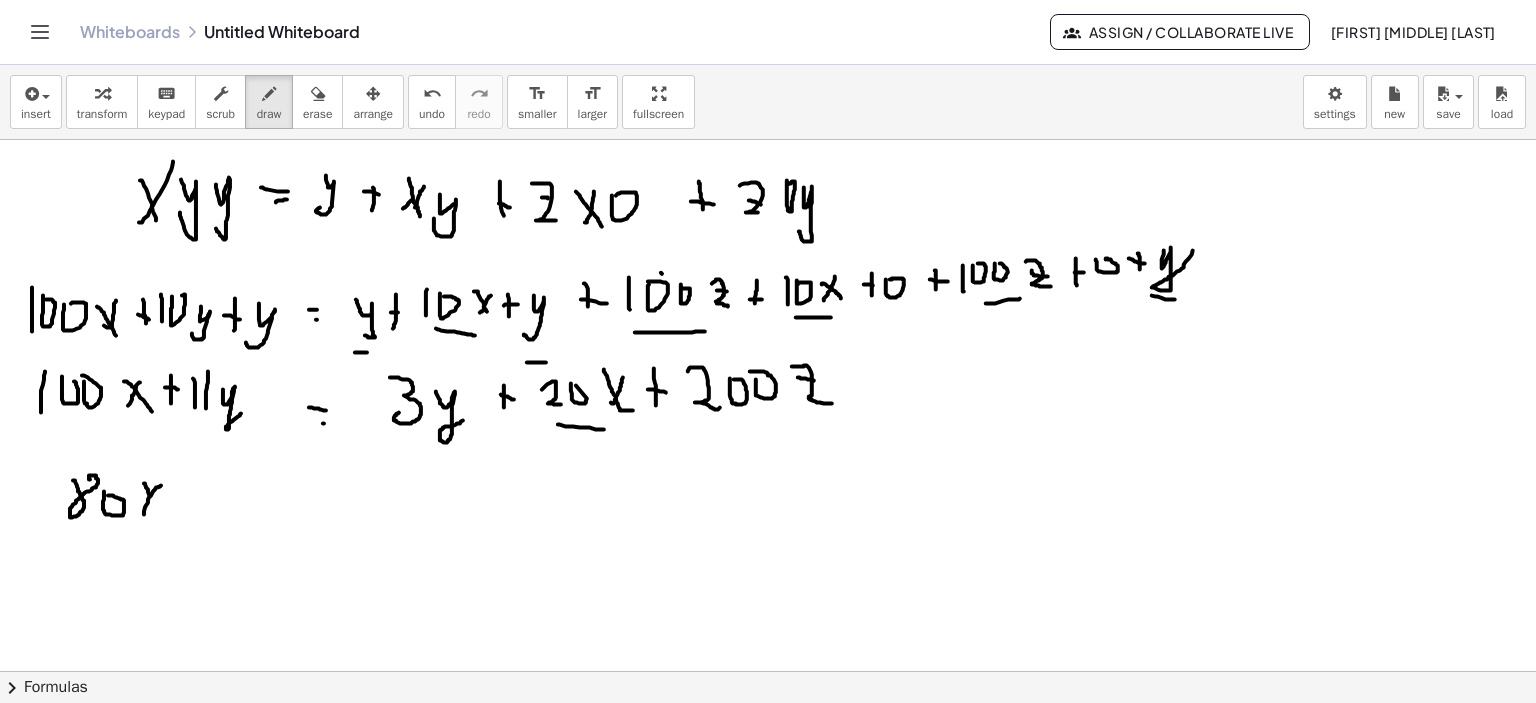 click at bounding box center (771, -141) 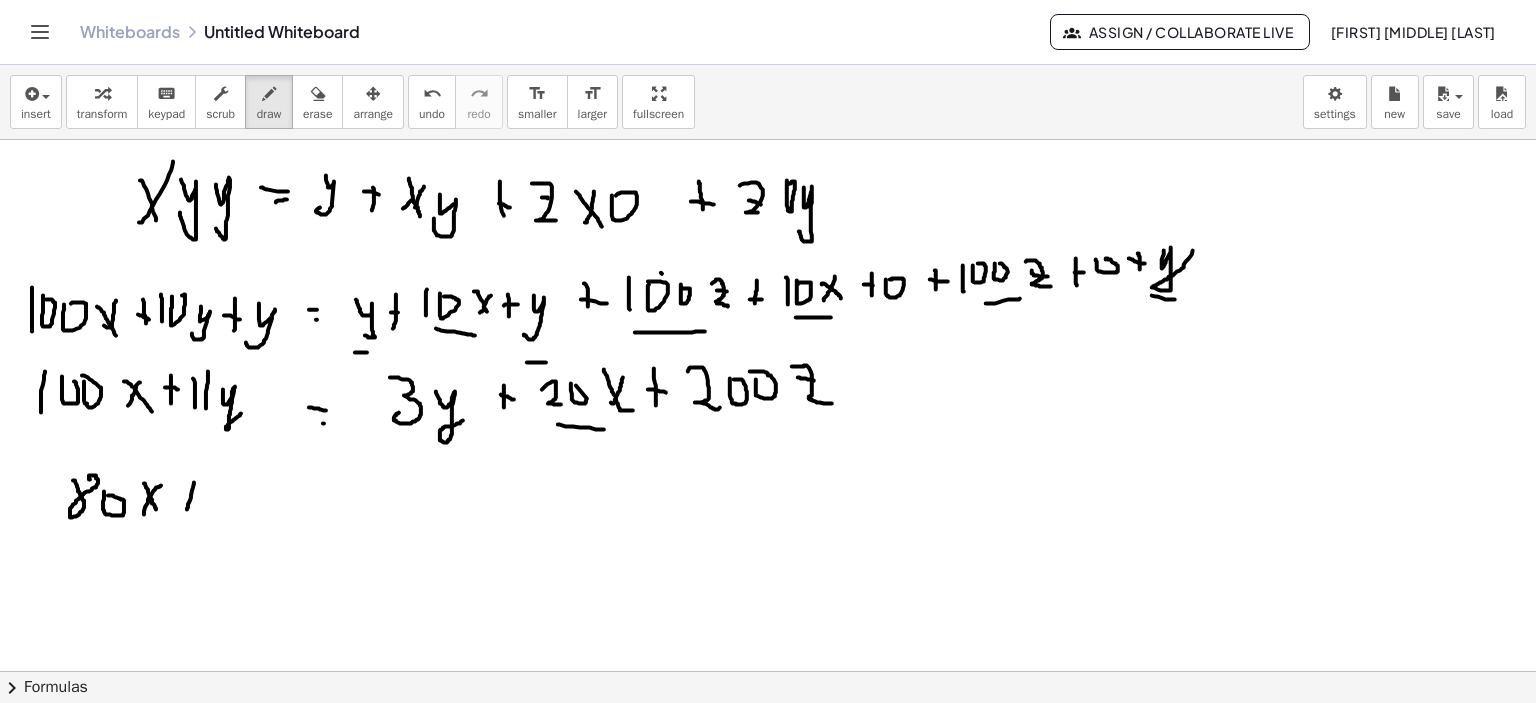 click at bounding box center [771, -141] 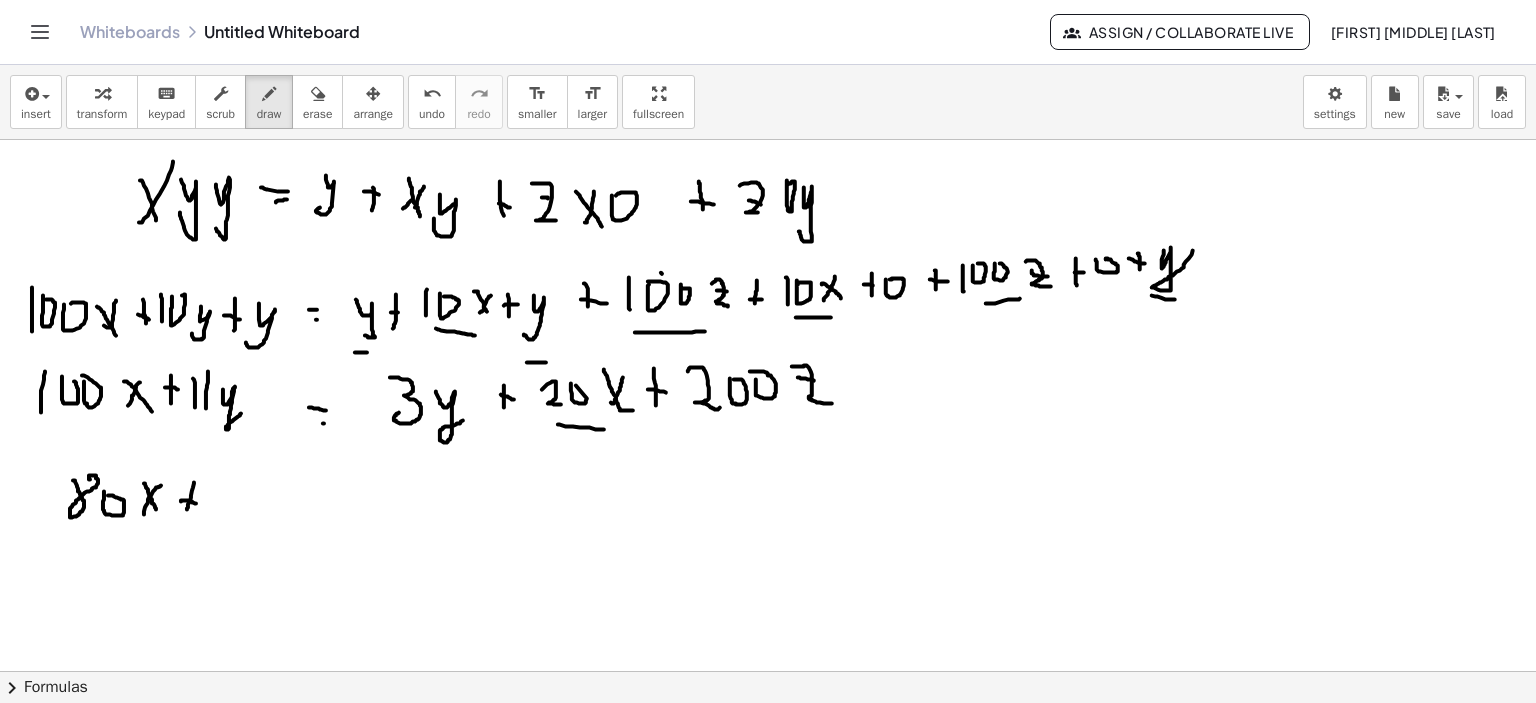 click at bounding box center (771, -141) 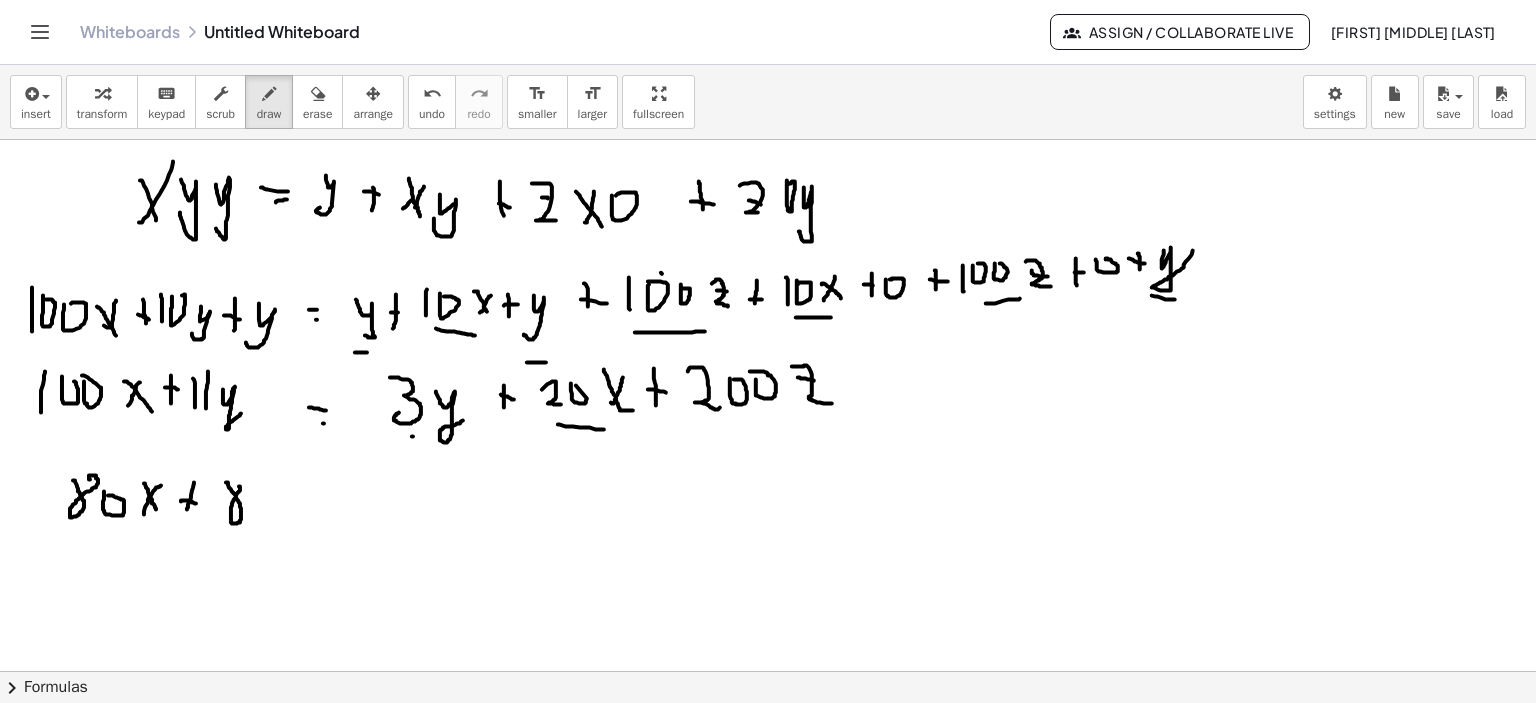 click at bounding box center (771, -141) 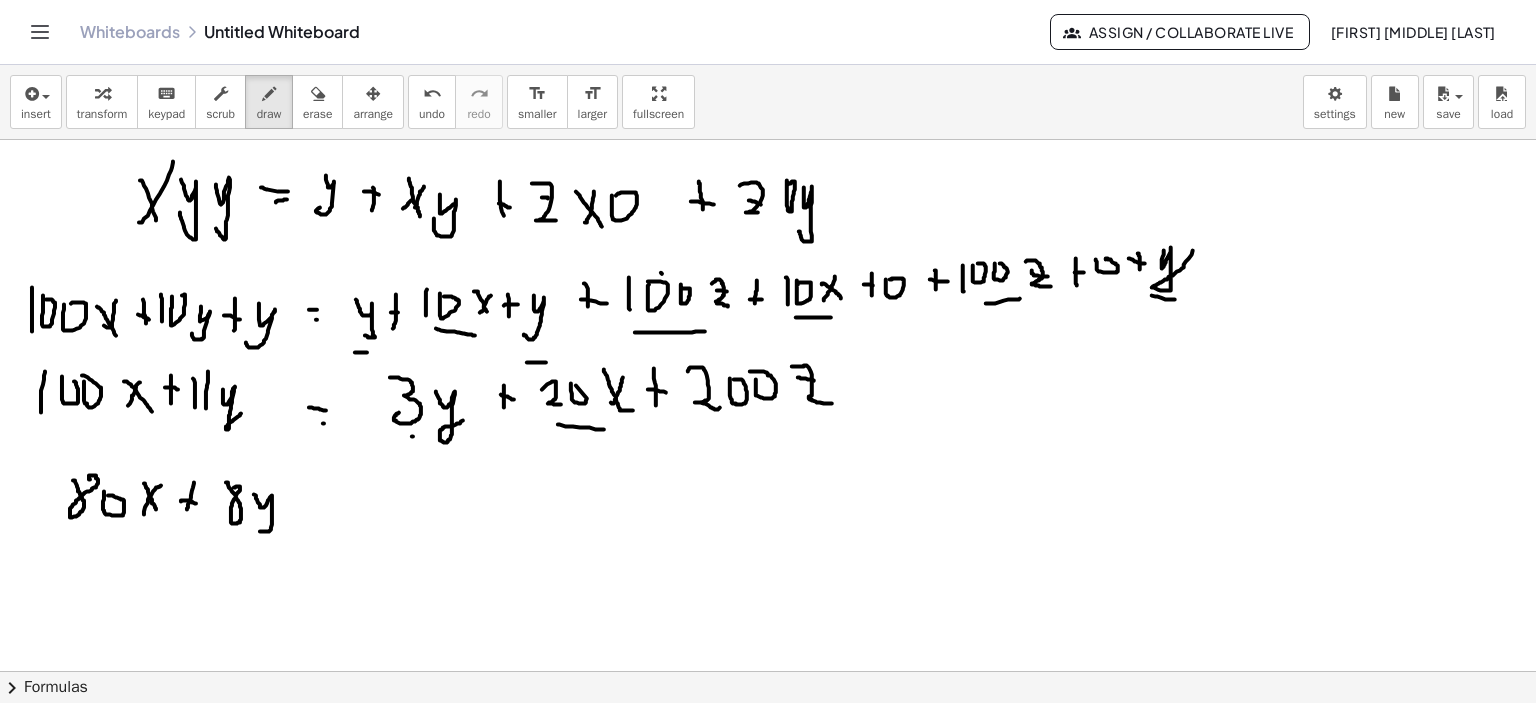 click at bounding box center [771, -141] 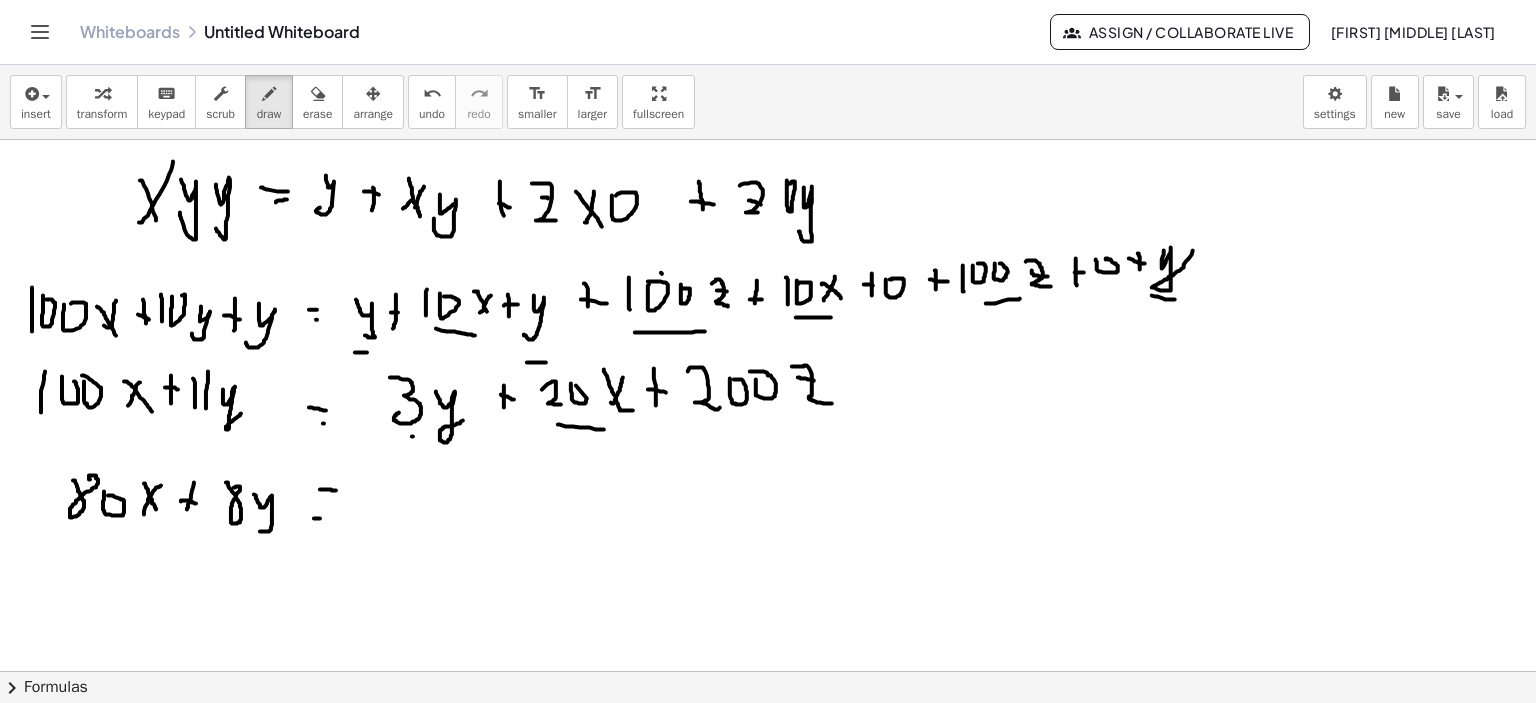 click at bounding box center (771, -141) 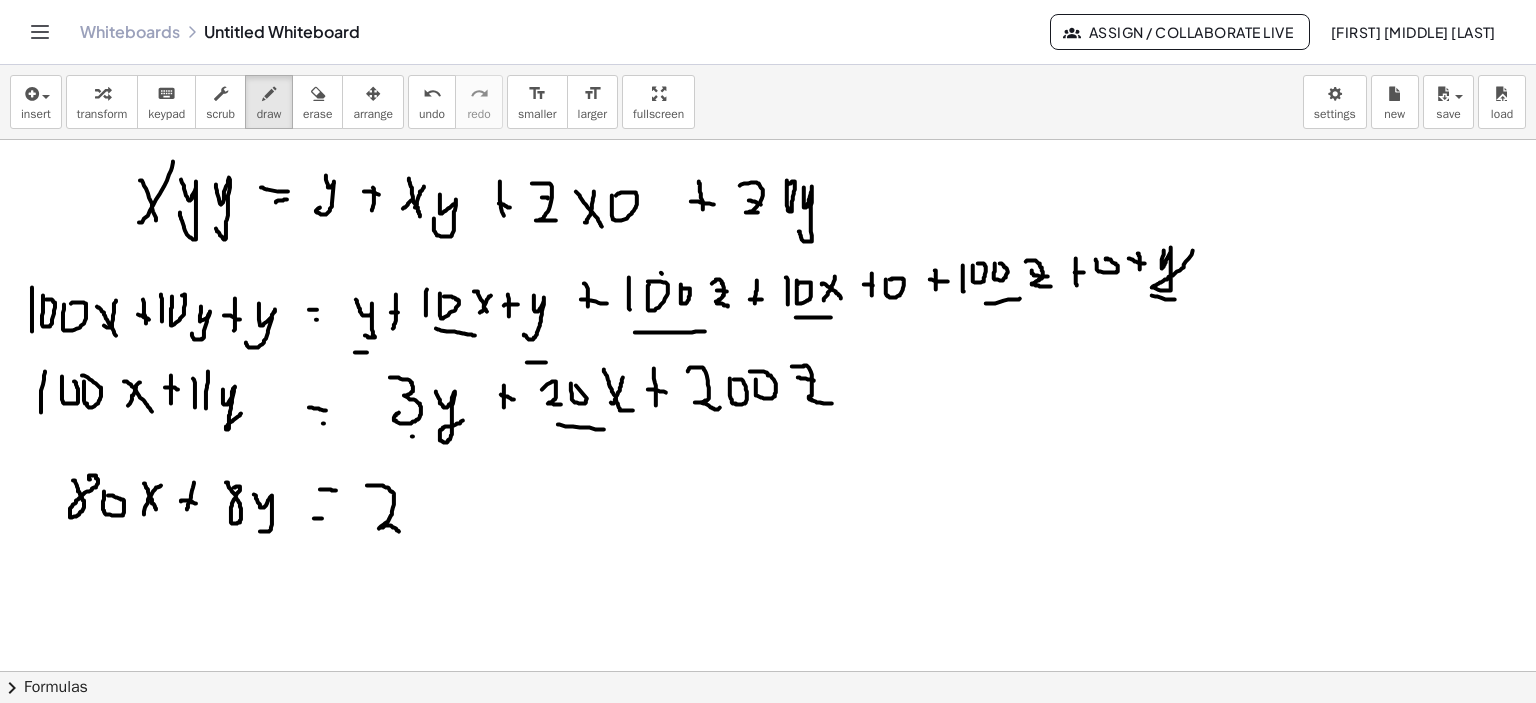 click at bounding box center [771, -141] 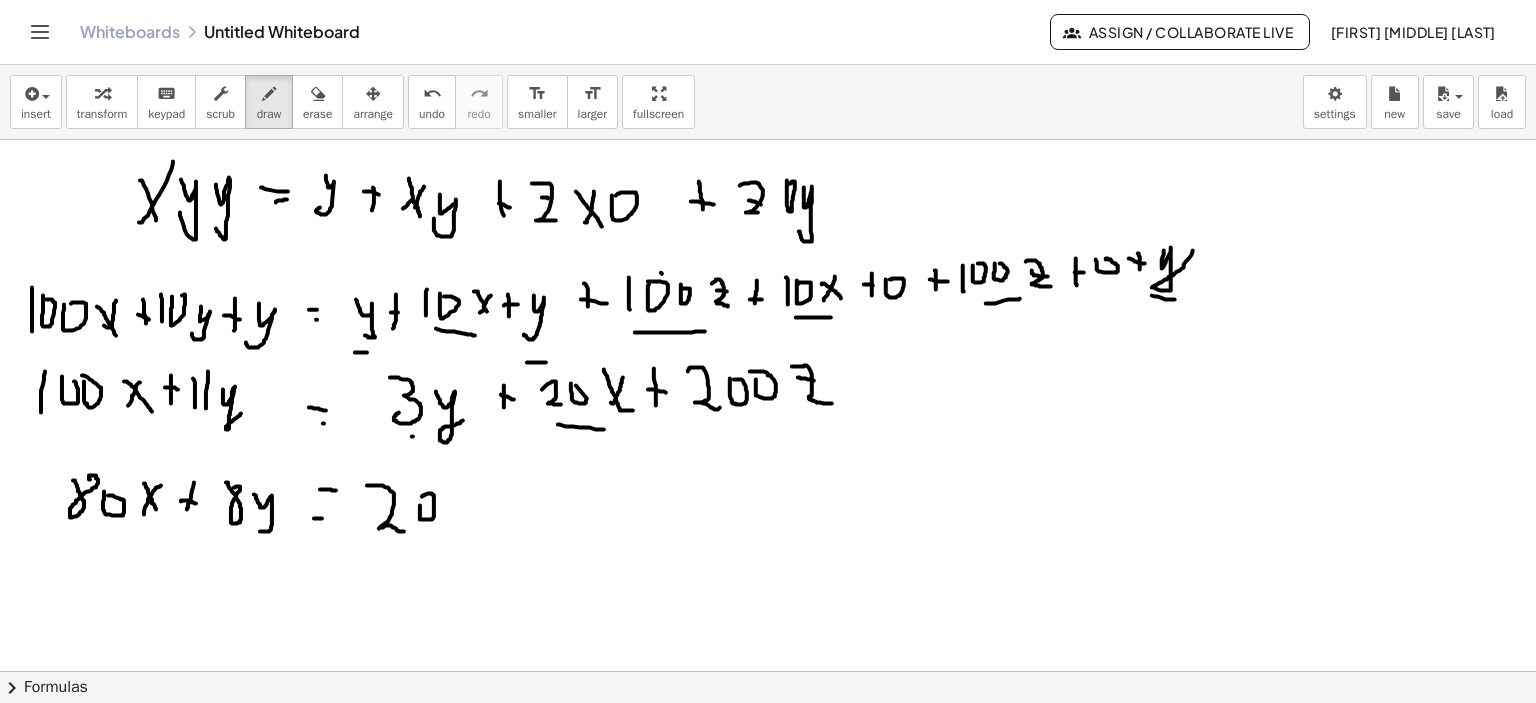 click at bounding box center [771, -141] 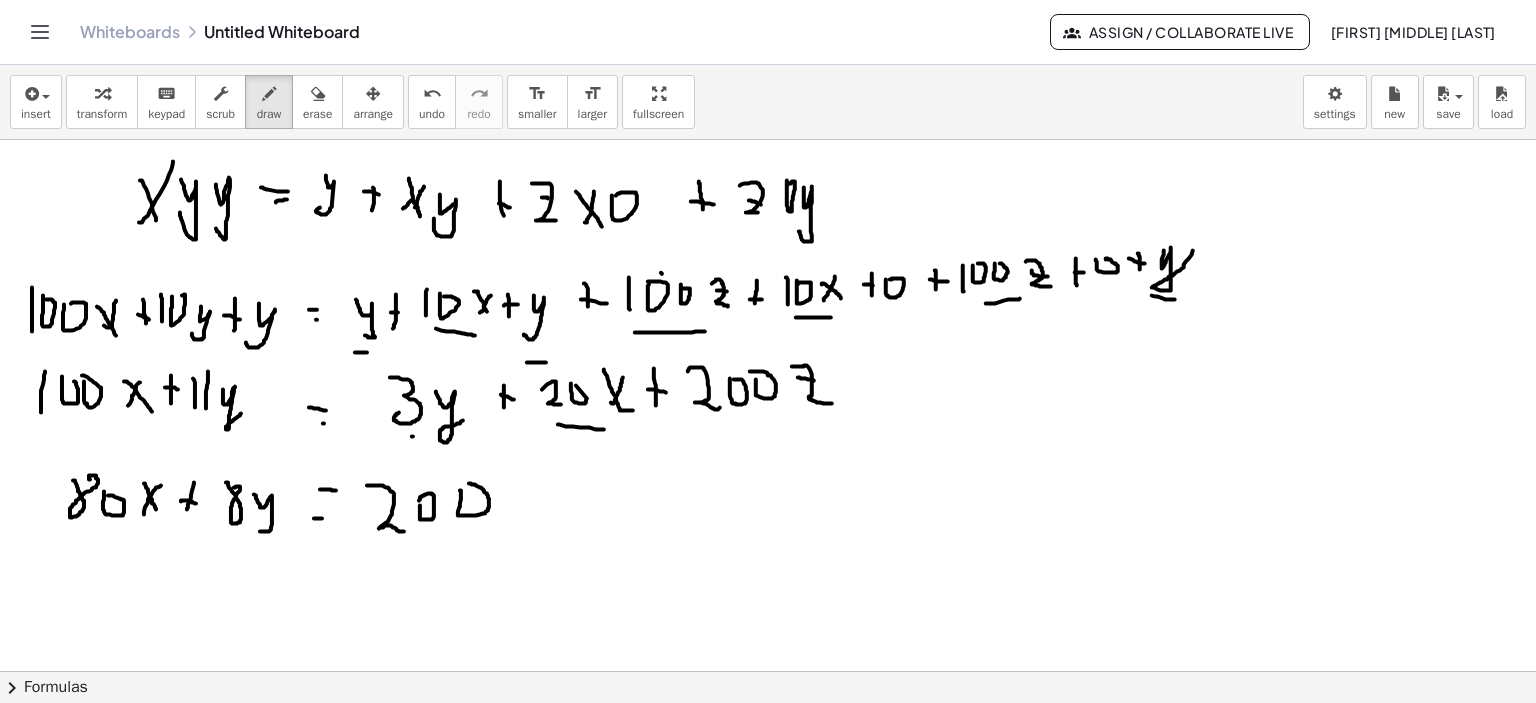click at bounding box center (771, -141) 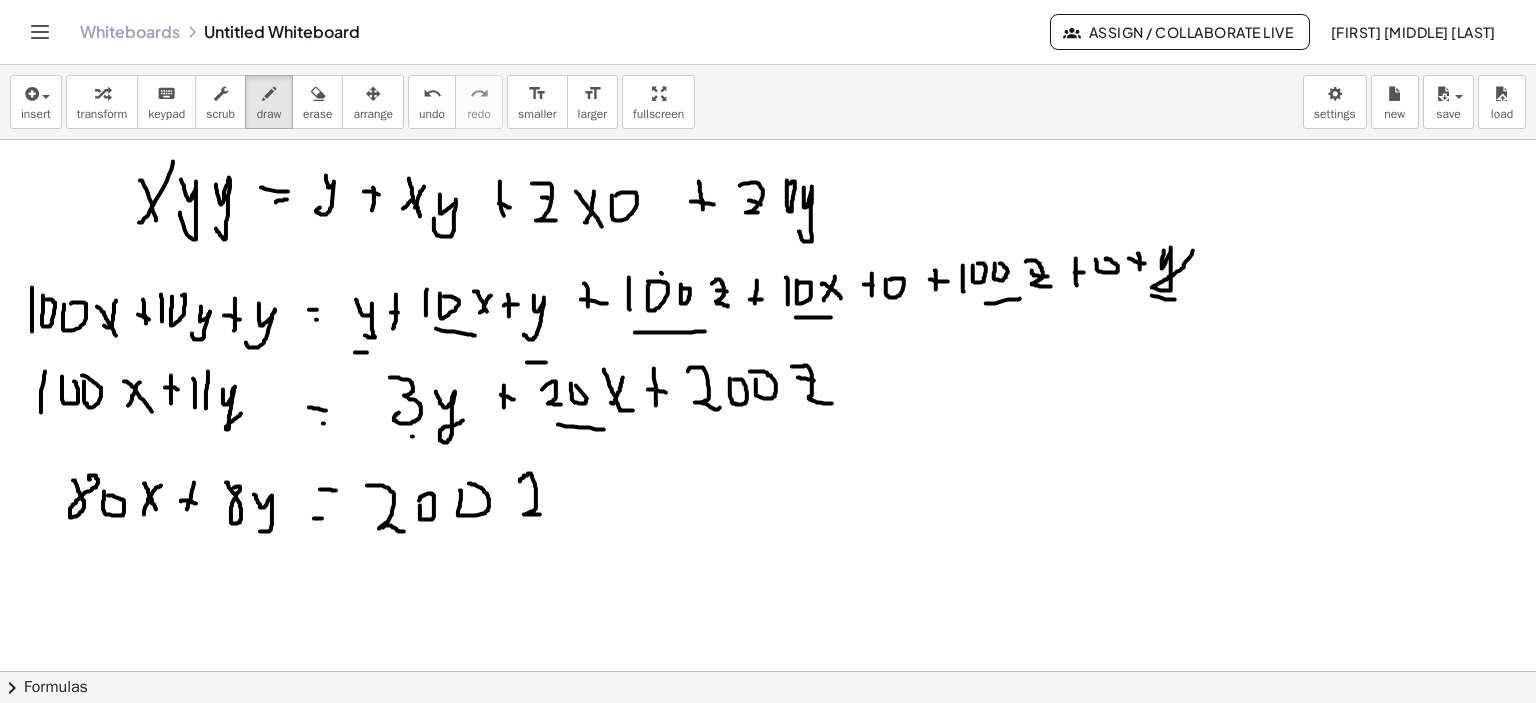 click at bounding box center (771, -141) 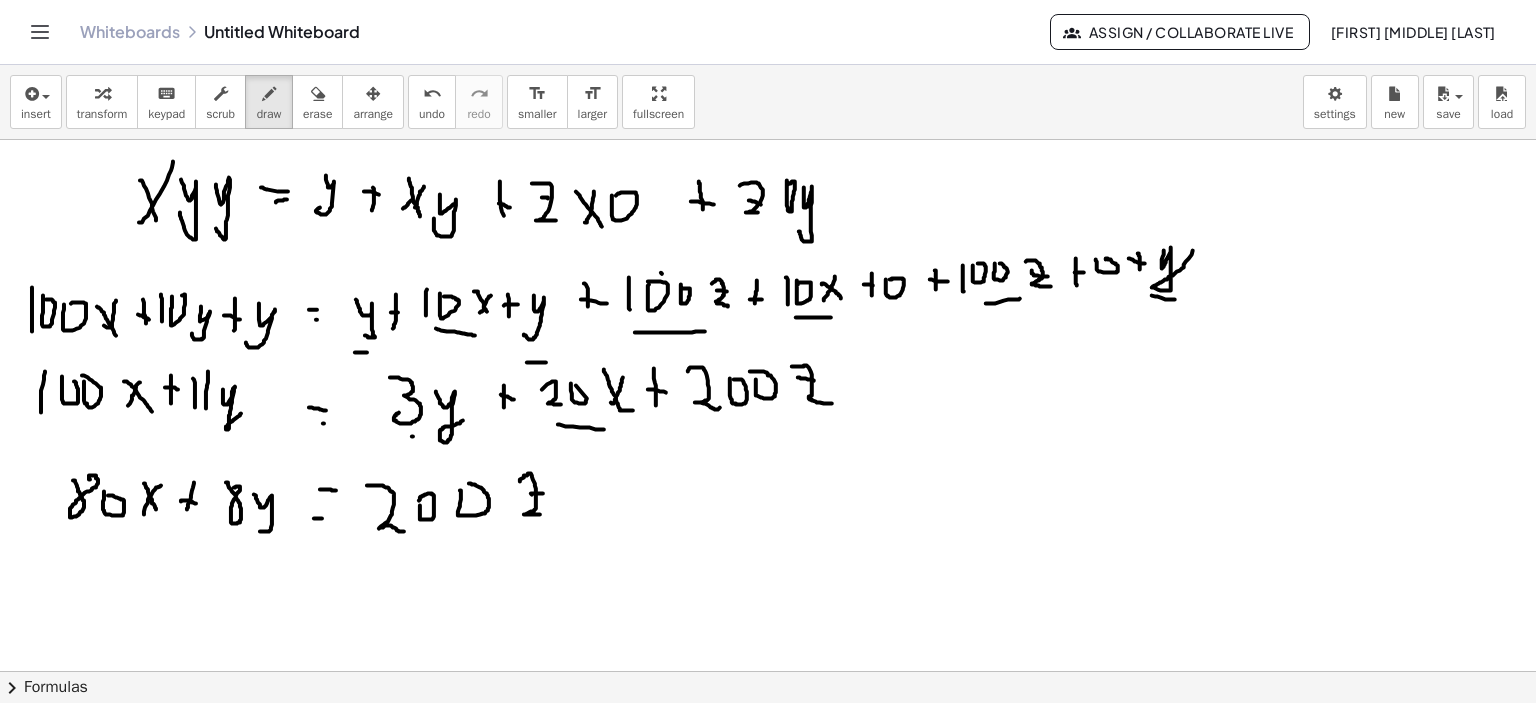 click at bounding box center [771, -141] 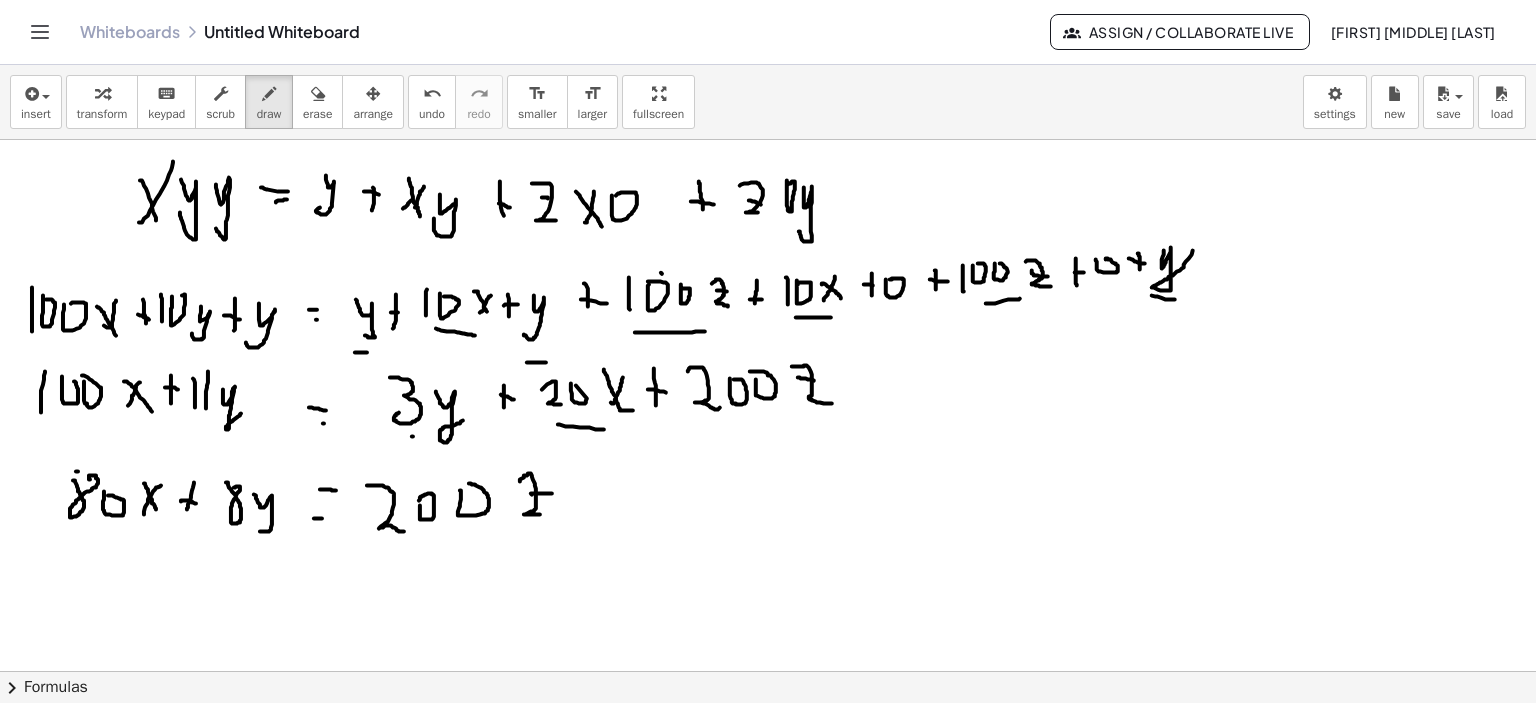 drag, startPoint x: 76, startPoint y: 471, endPoint x: 116, endPoint y: 523, distance: 65.60488 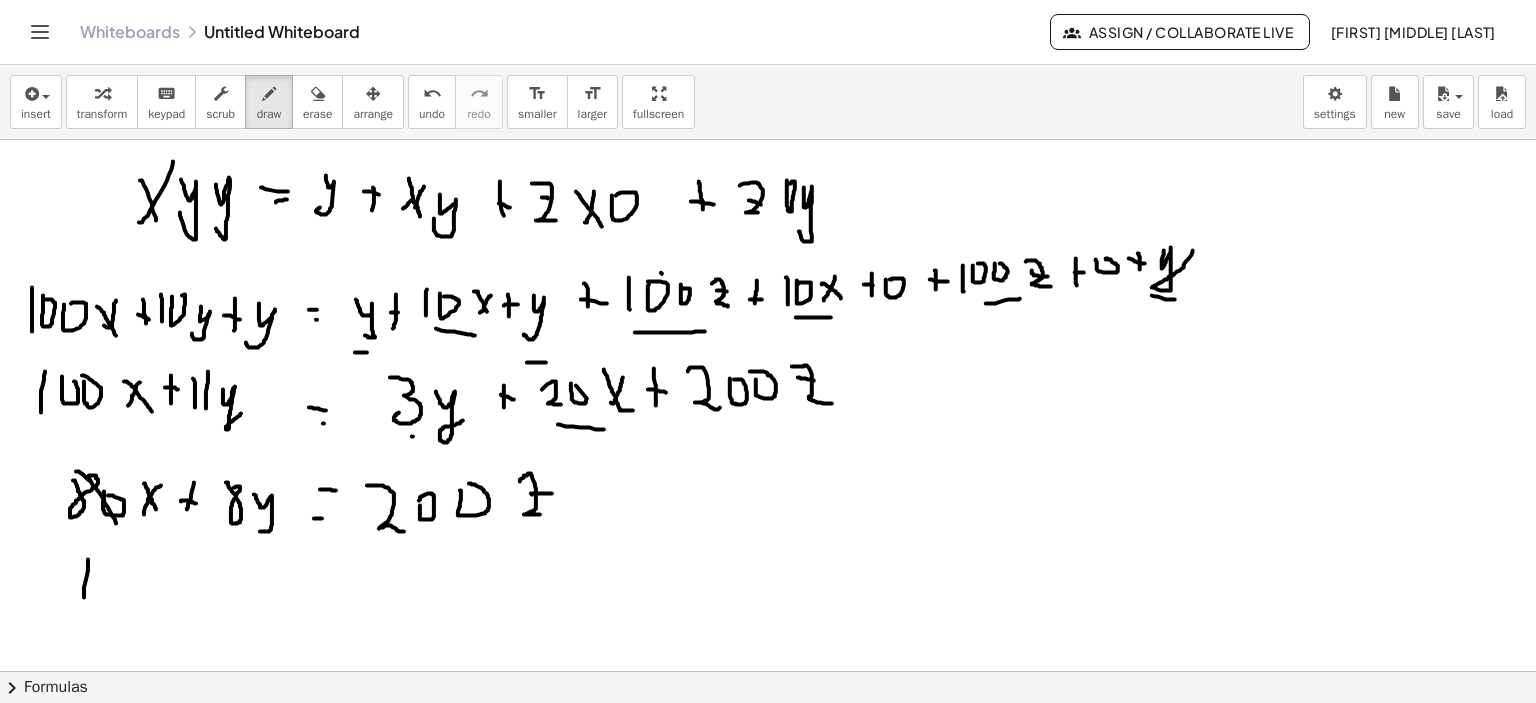 drag, startPoint x: 85, startPoint y: 583, endPoint x: 84, endPoint y: 599, distance: 16.03122 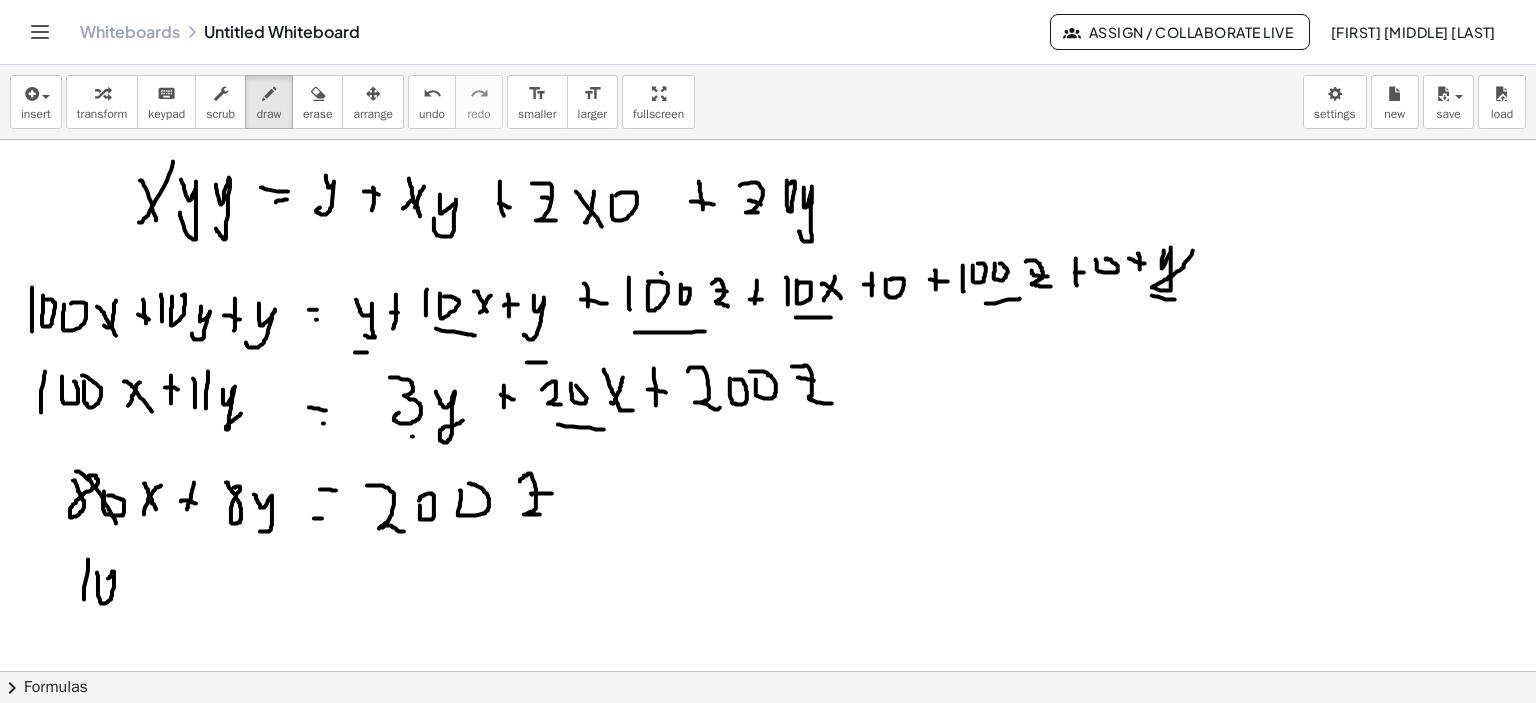 click at bounding box center (771, -141) 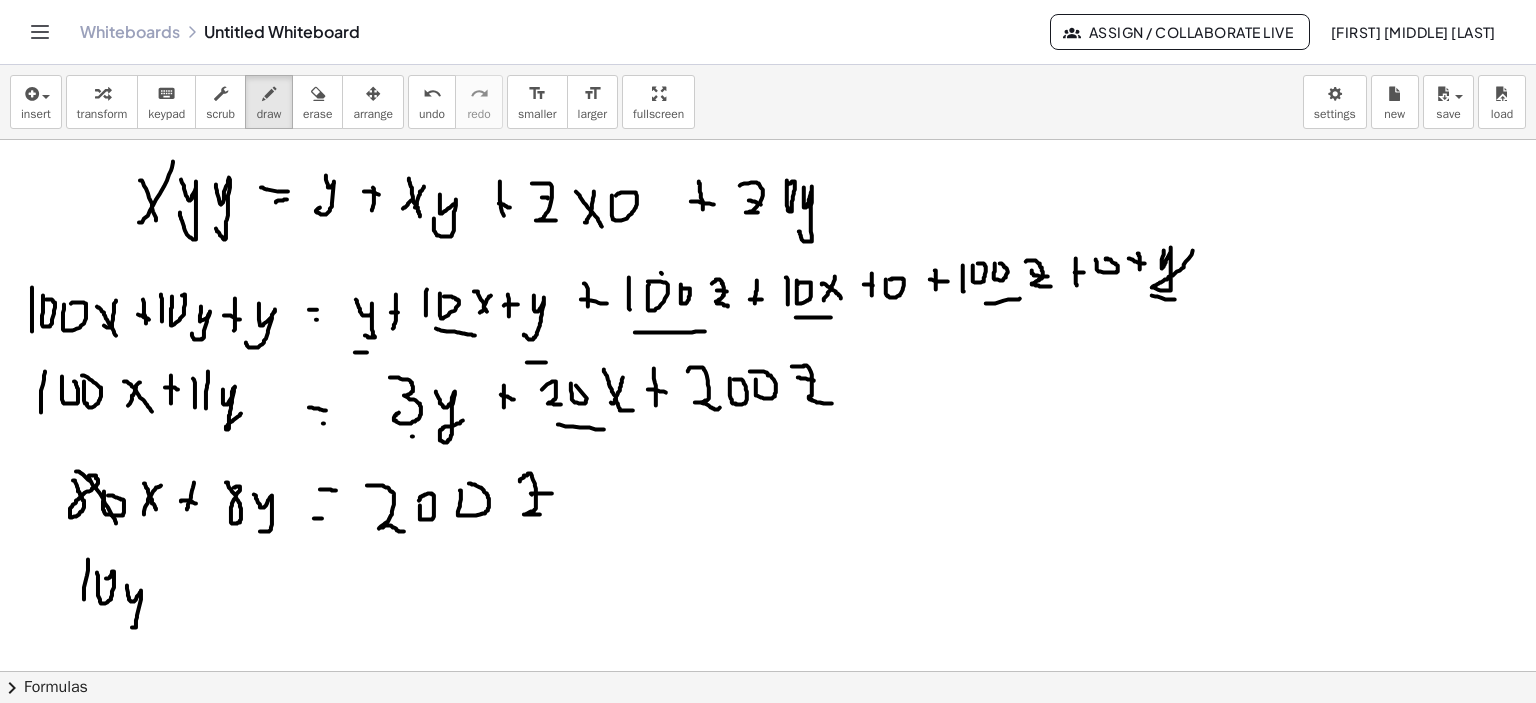 drag, startPoint x: 127, startPoint y: 585, endPoint x: 153, endPoint y: 563, distance: 34.058773 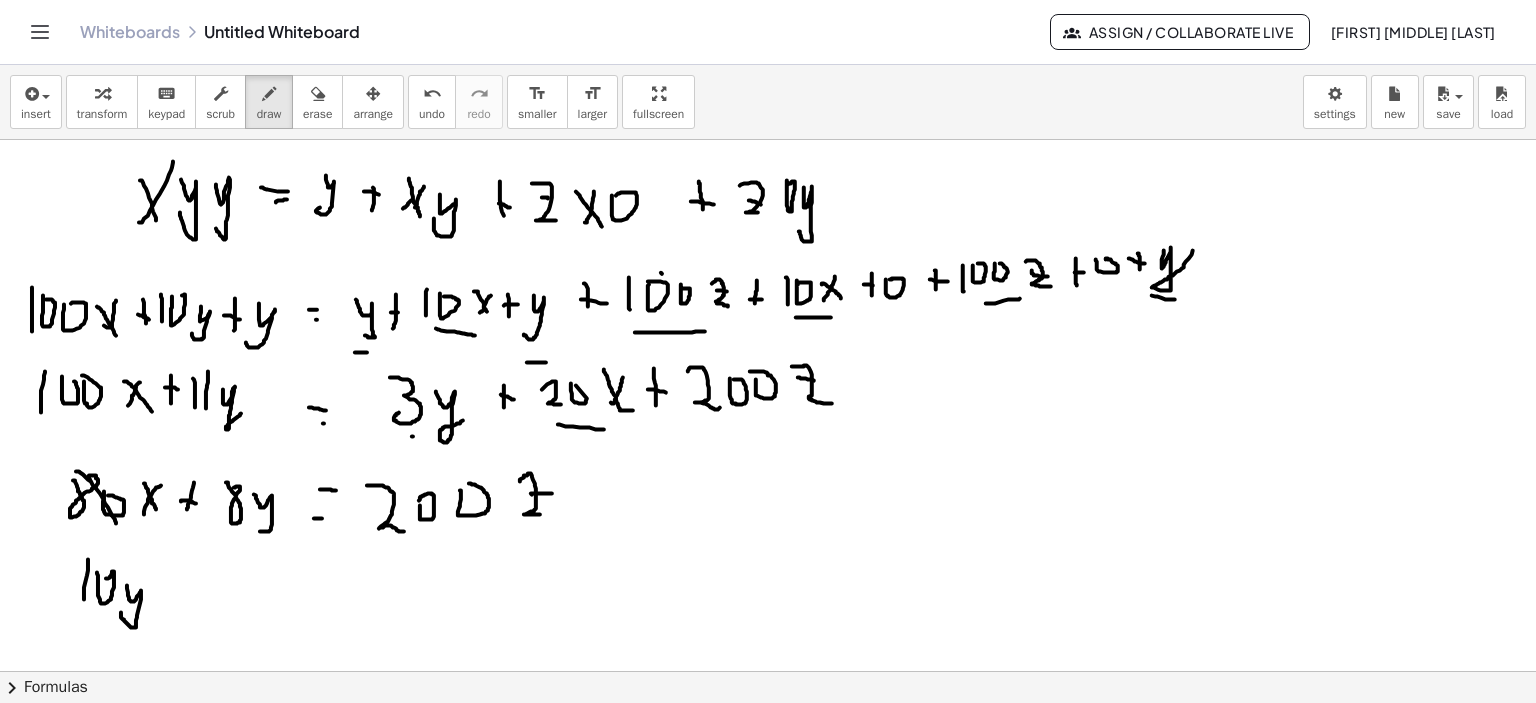 drag, startPoint x: 228, startPoint y: 479, endPoint x: 243, endPoint y: 527, distance: 50.289165 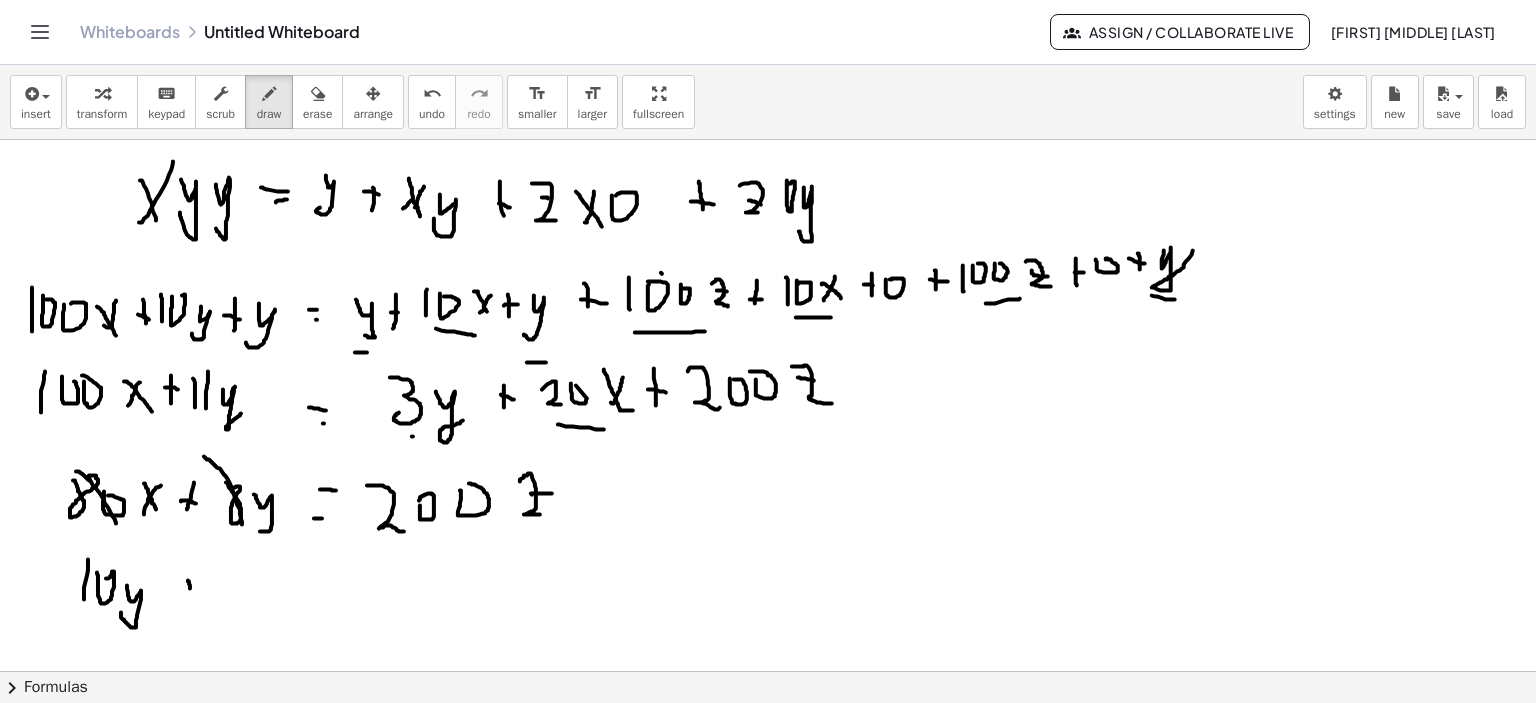 drag, startPoint x: 190, startPoint y: 588, endPoint x: 178, endPoint y: 597, distance: 15 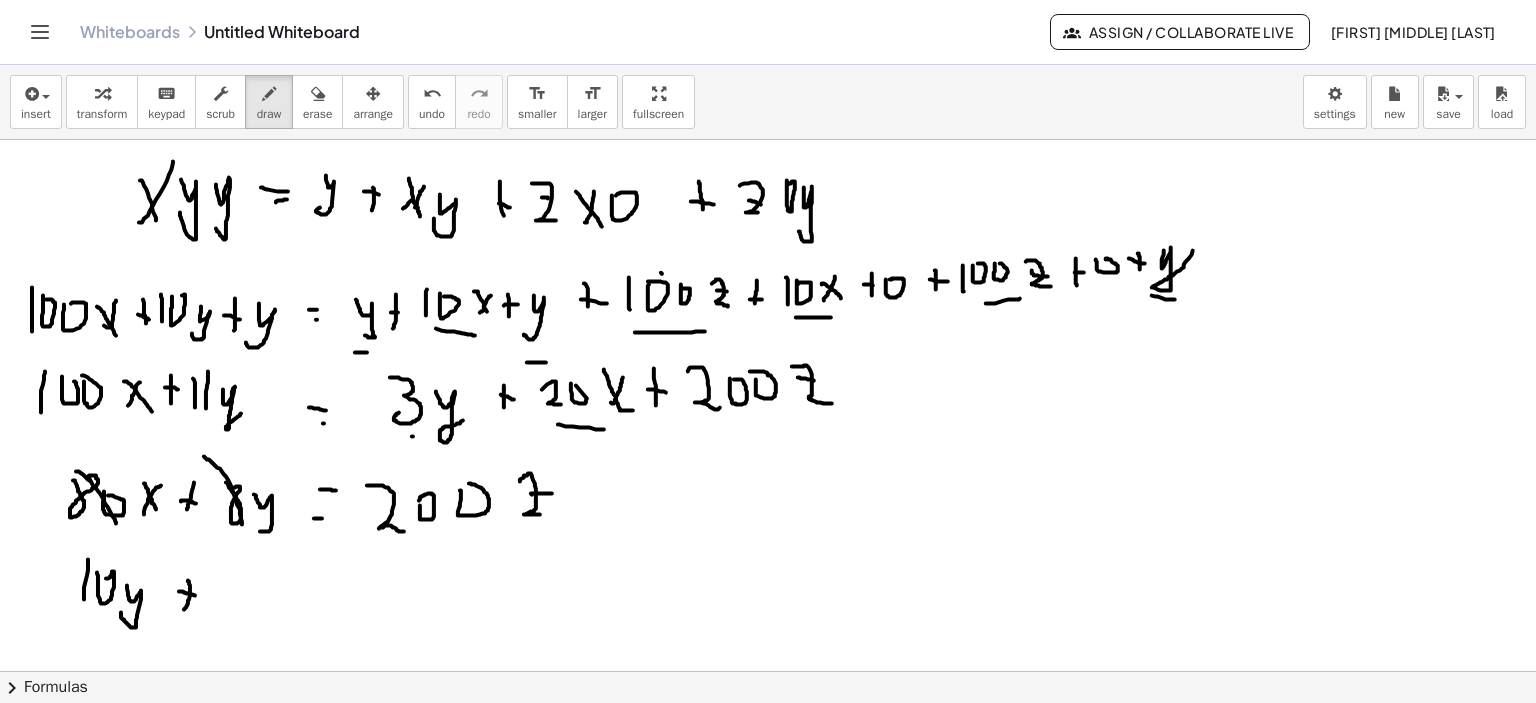 click at bounding box center [771, -141] 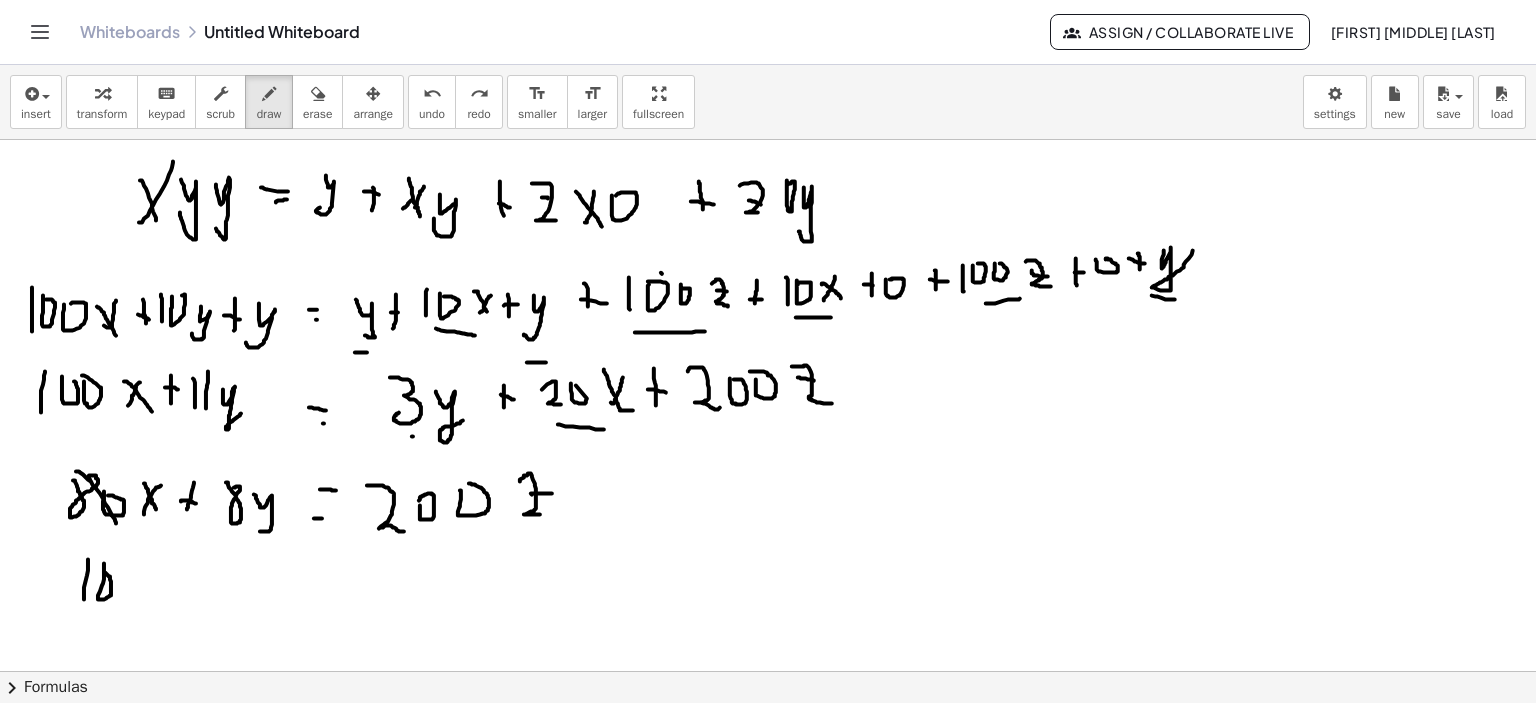 click at bounding box center [771, -141] 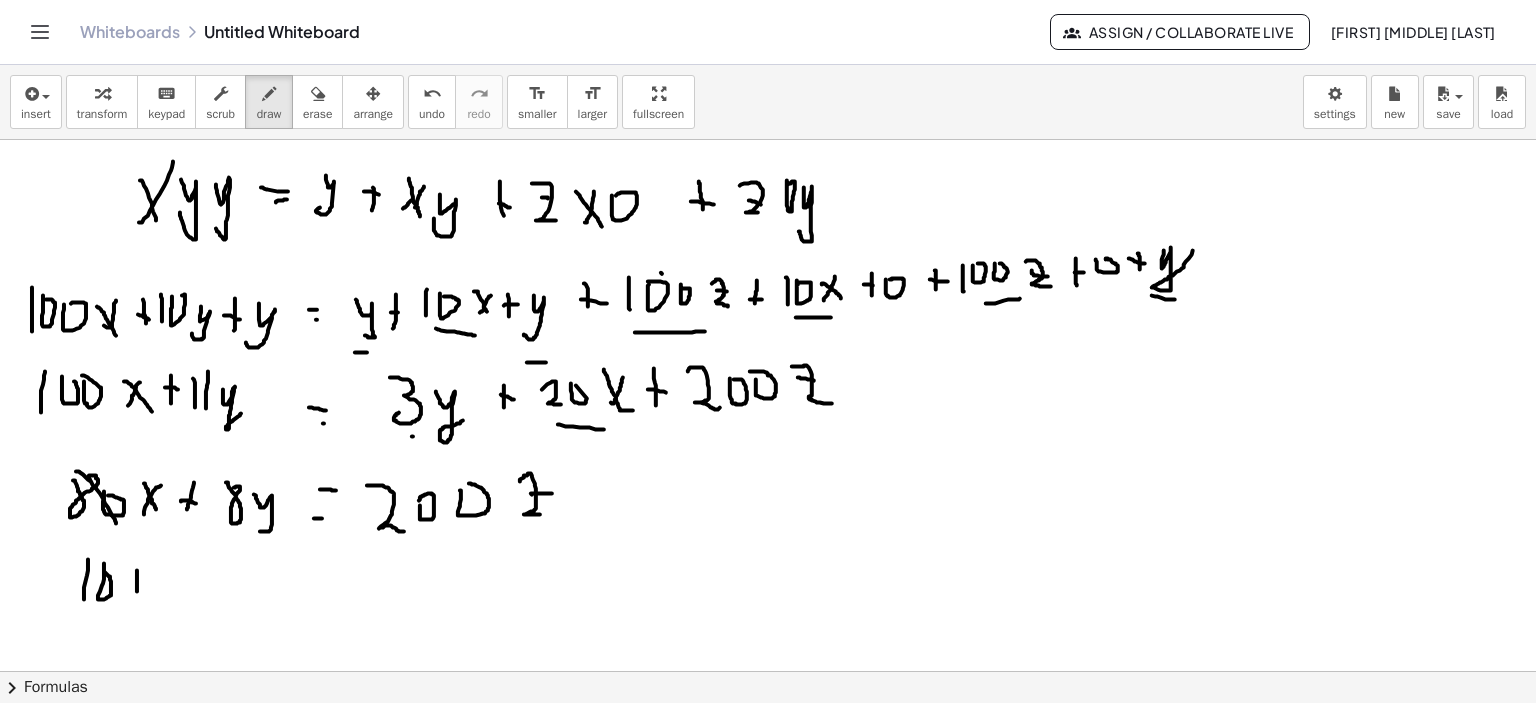 drag, startPoint x: 137, startPoint y: 570, endPoint x: 131, endPoint y: 611, distance: 41.4367 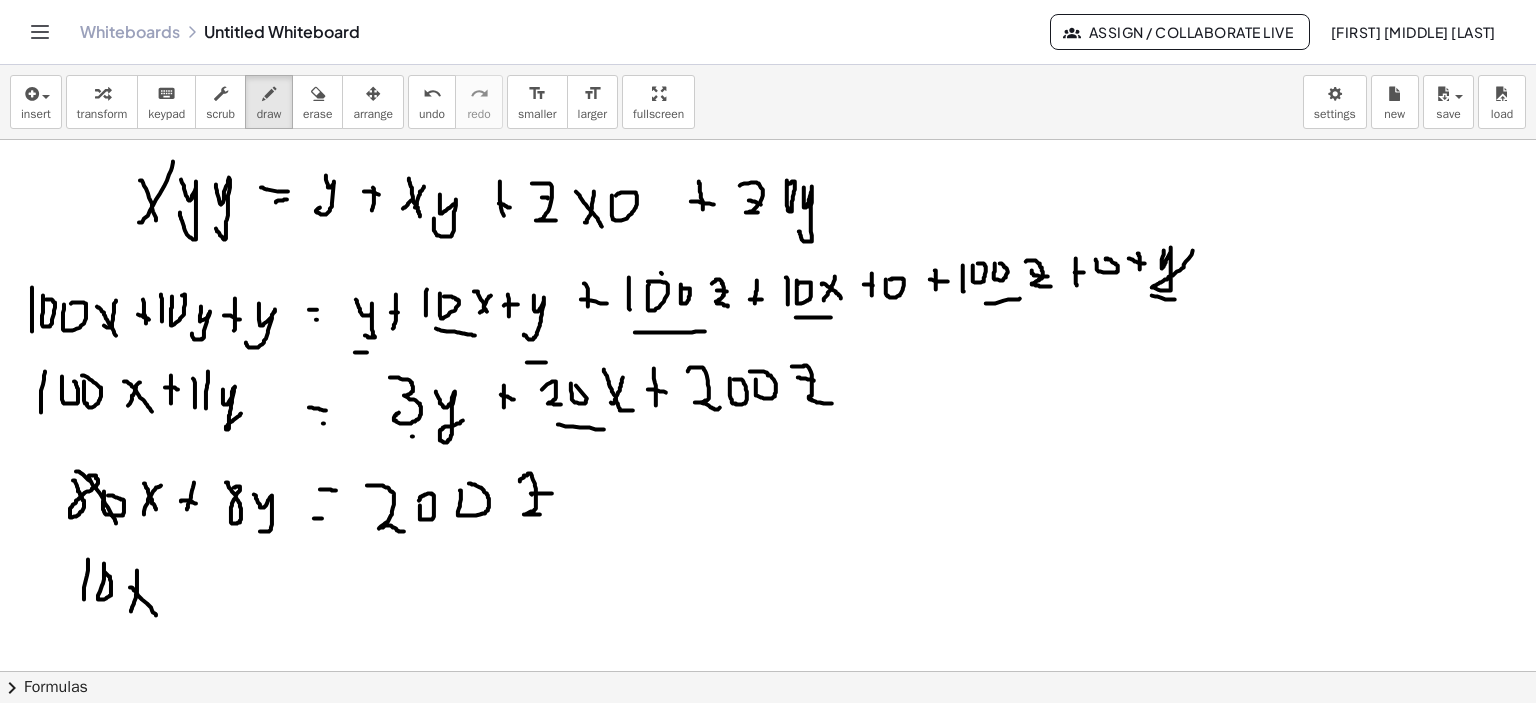 drag, startPoint x: 130, startPoint y: 587, endPoint x: 156, endPoint y: 615, distance: 38.209946 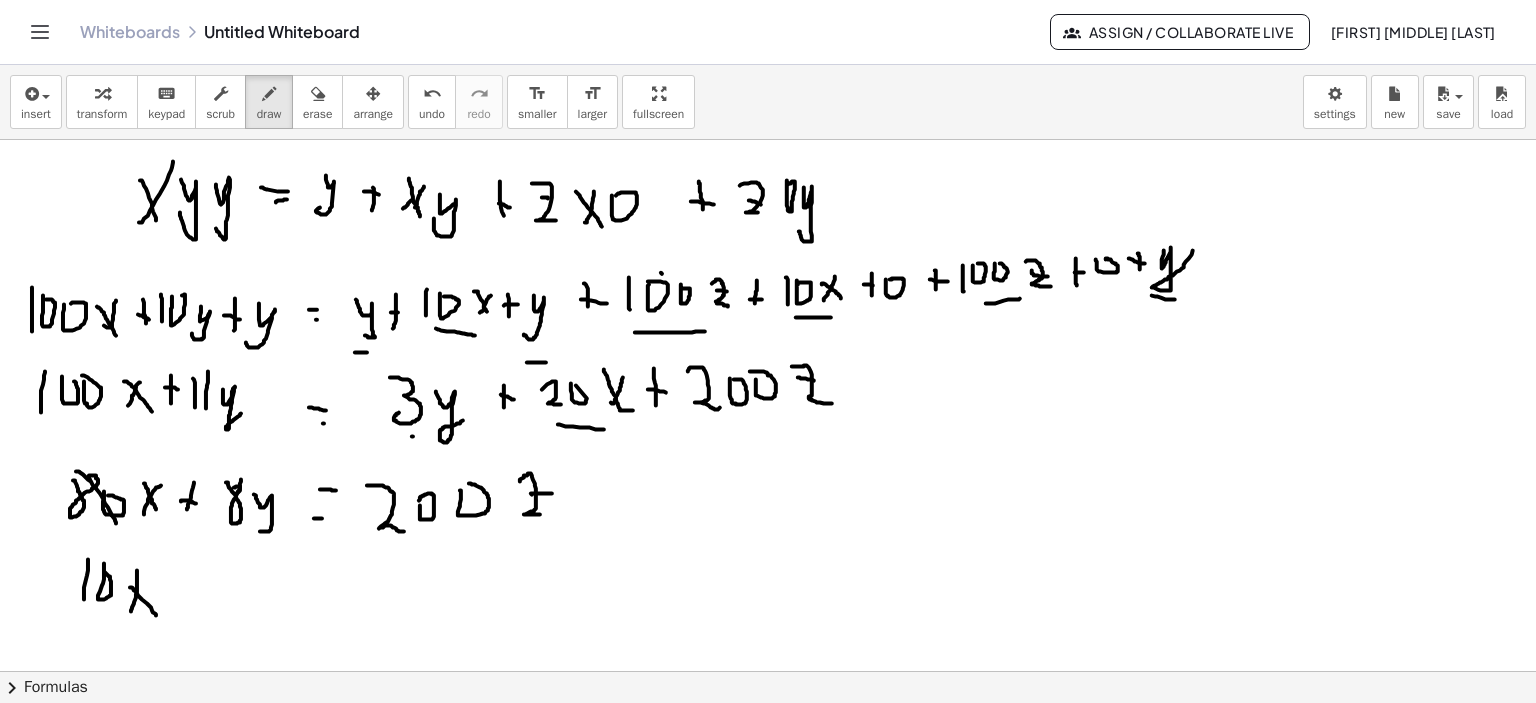 drag, startPoint x: 241, startPoint y: 479, endPoint x: 218, endPoint y: 527, distance: 53.225933 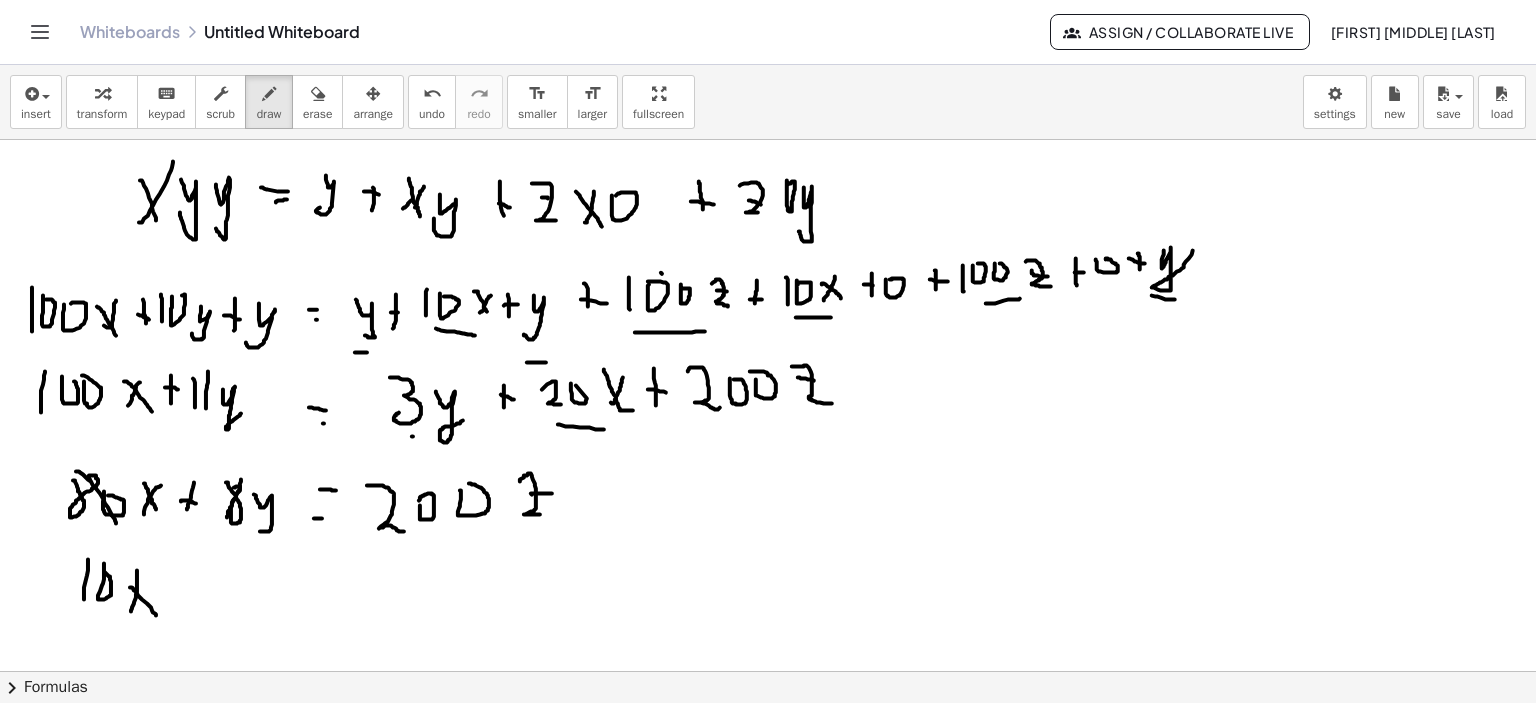 click at bounding box center [771, -141] 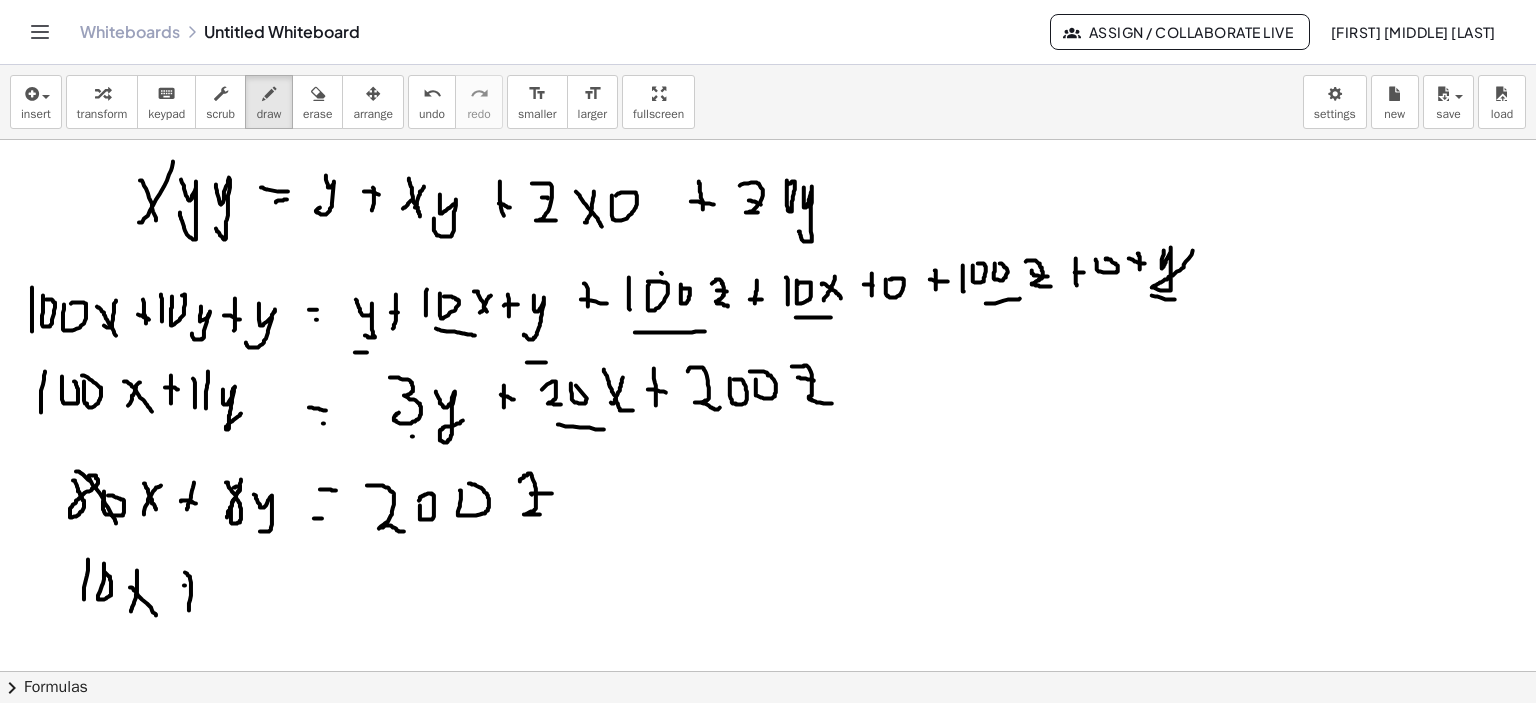 drag, startPoint x: 185, startPoint y: 585, endPoint x: 209, endPoint y: 588, distance: 24.186773 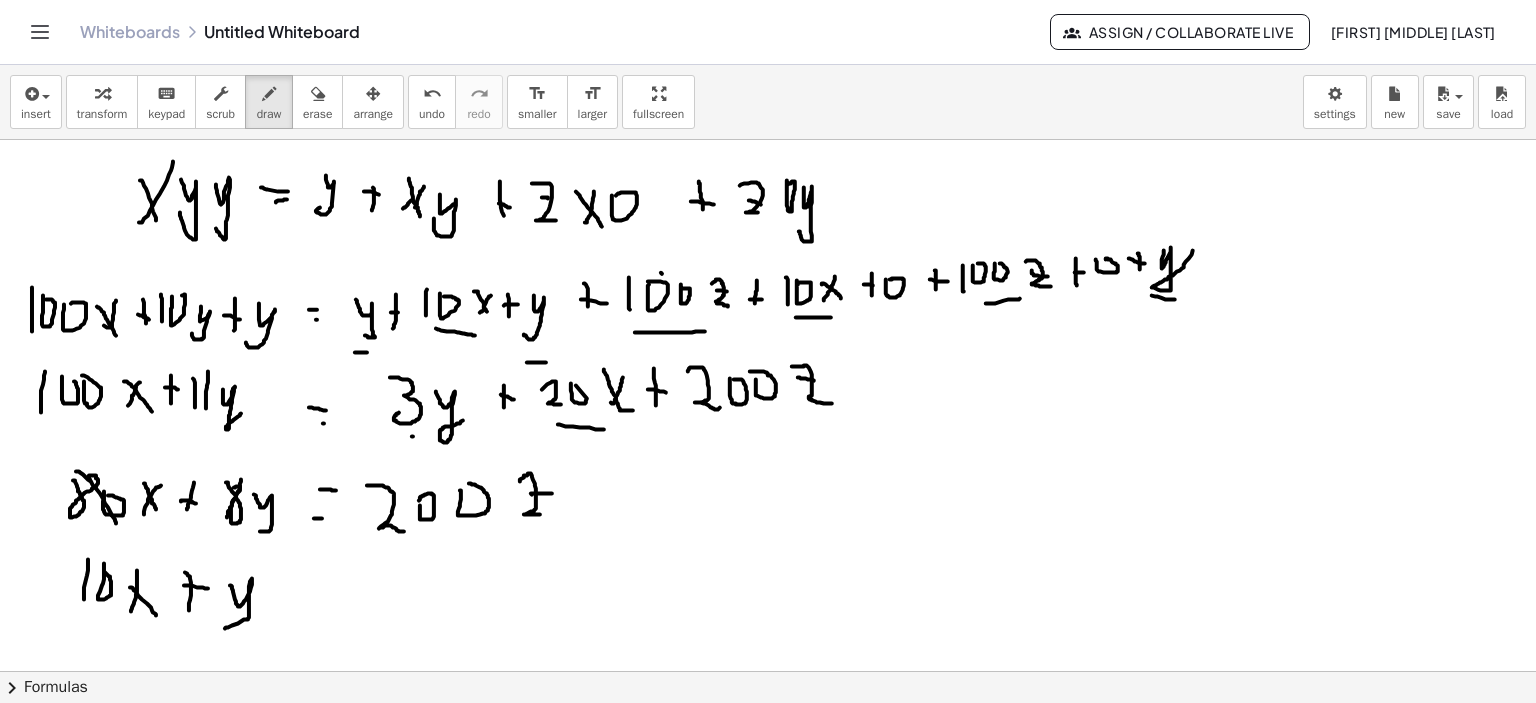 drag, startPoint x: 230, startPoint y: 585, endPoint x: 287, endPoint y: 568, distance: 59.48109 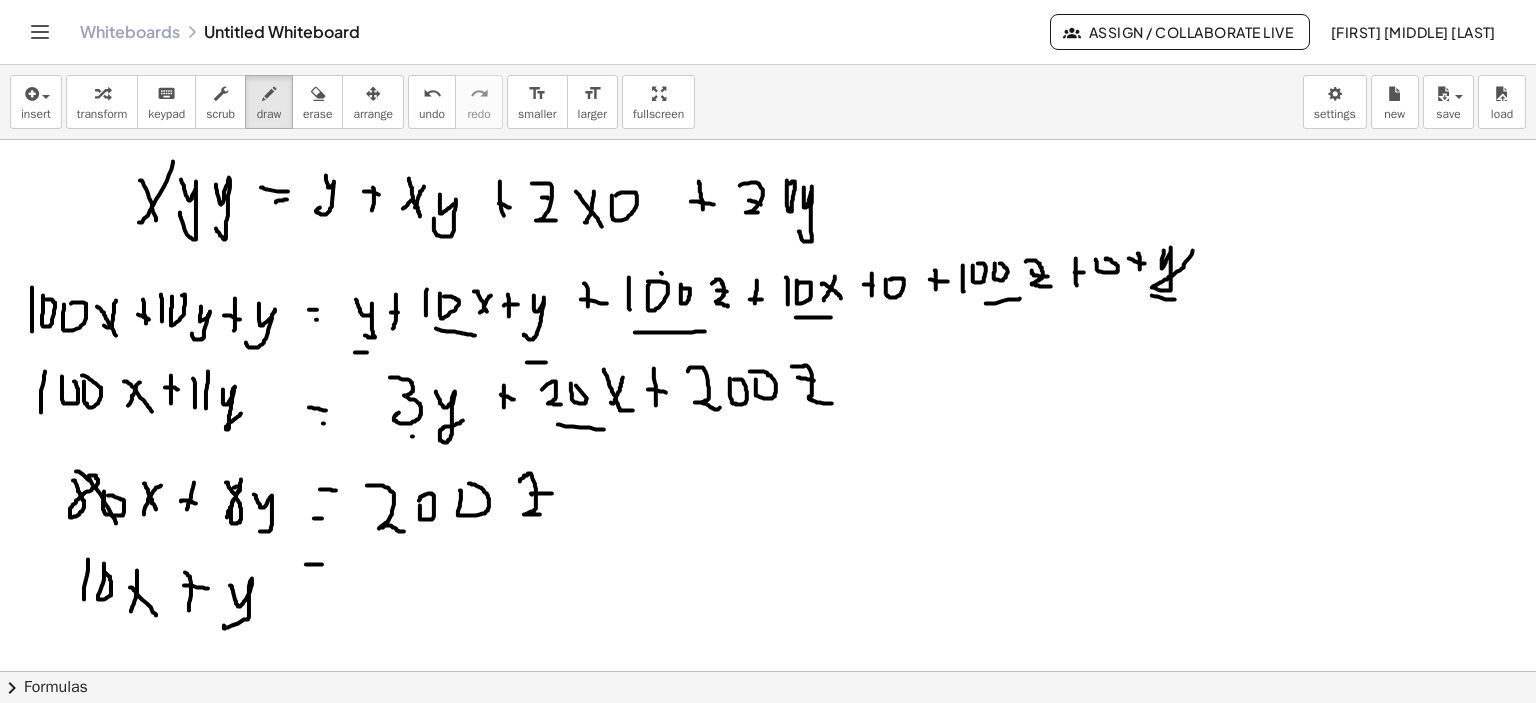 drag, startPoint x: 322, startPoint y: 564, endPoint x: 318, endPoint y: 579, distance: 15.524175 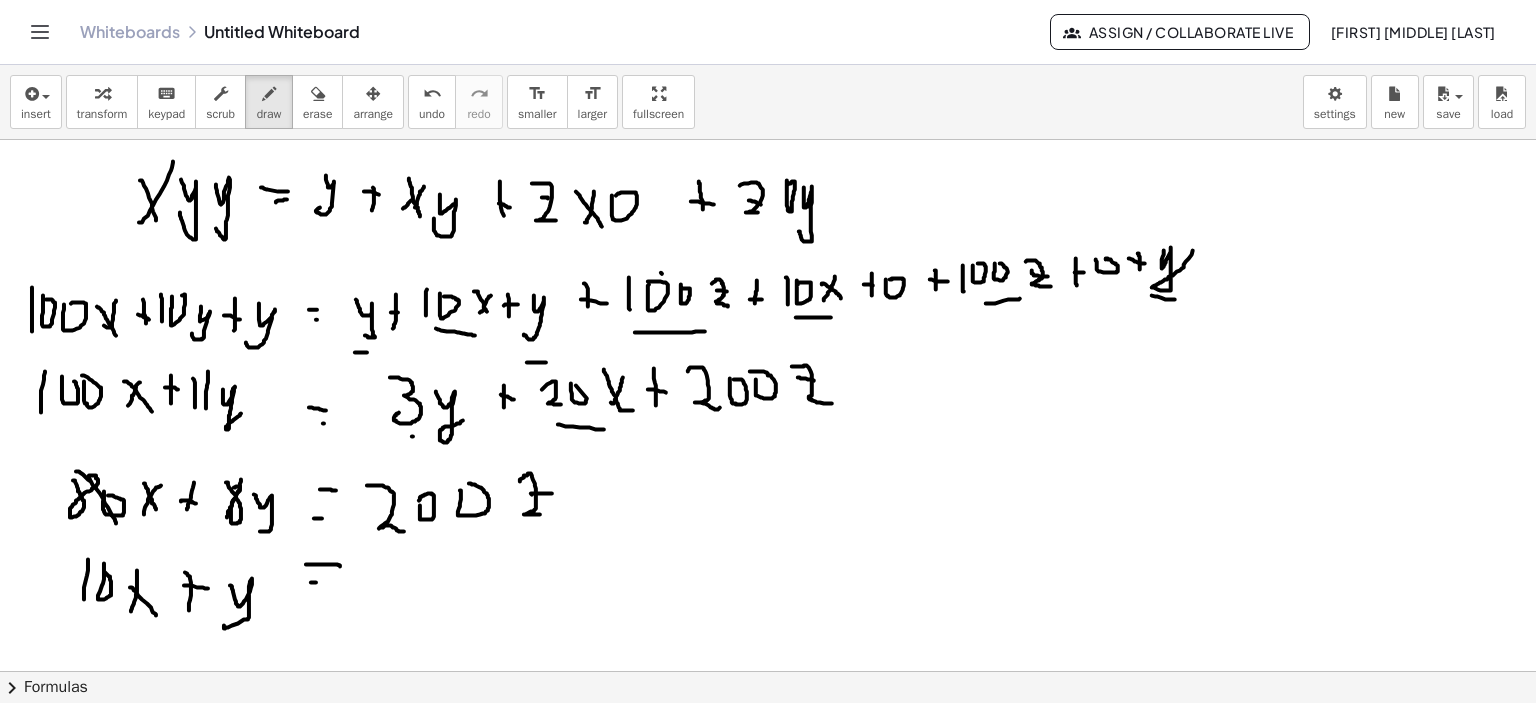 drag, startPoint x: 311, startPoint y: 582, endPoint x: 327, endPoint y: 583, distance: 16.03122 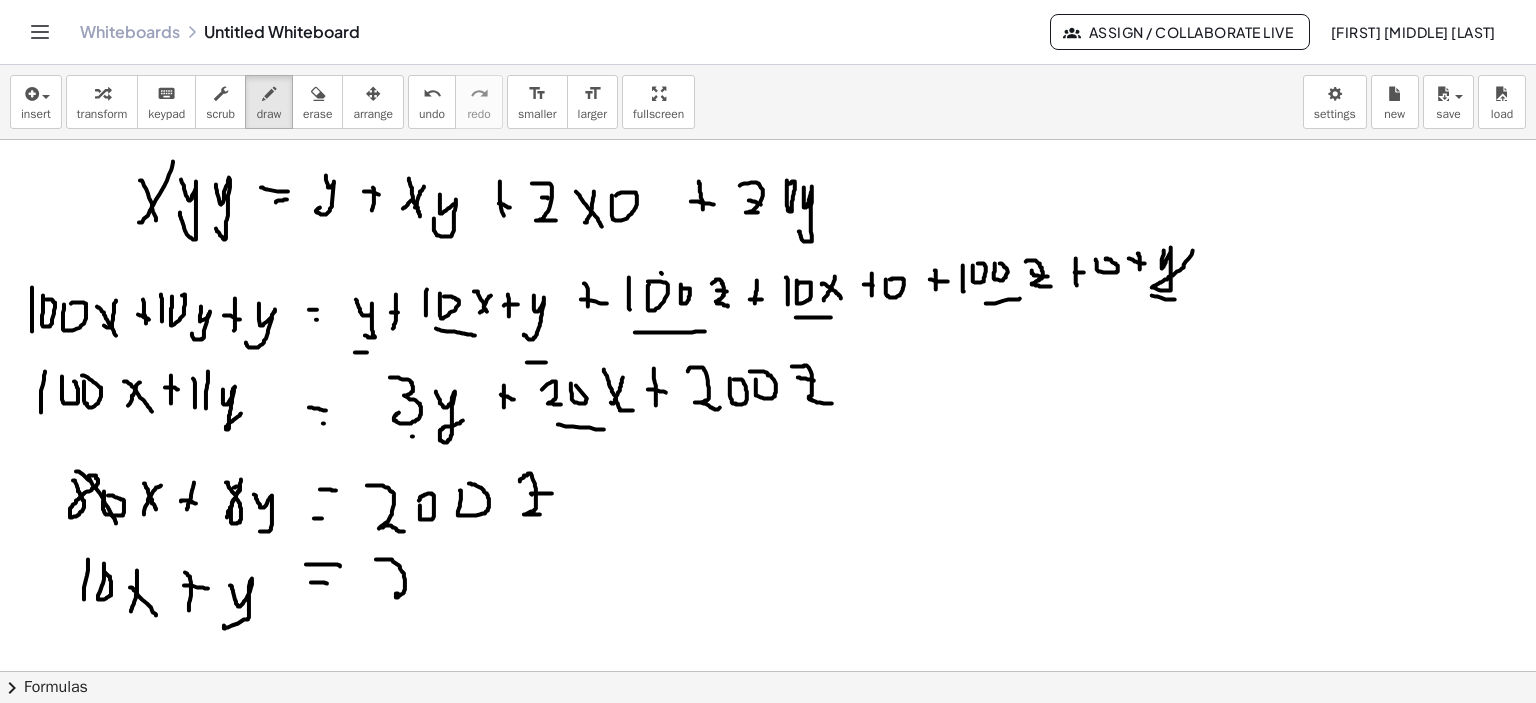 drag, startPoint x: 376, startPoint y: 559, endPoint x: 420, endPoint y: 604, distance: 62.936478 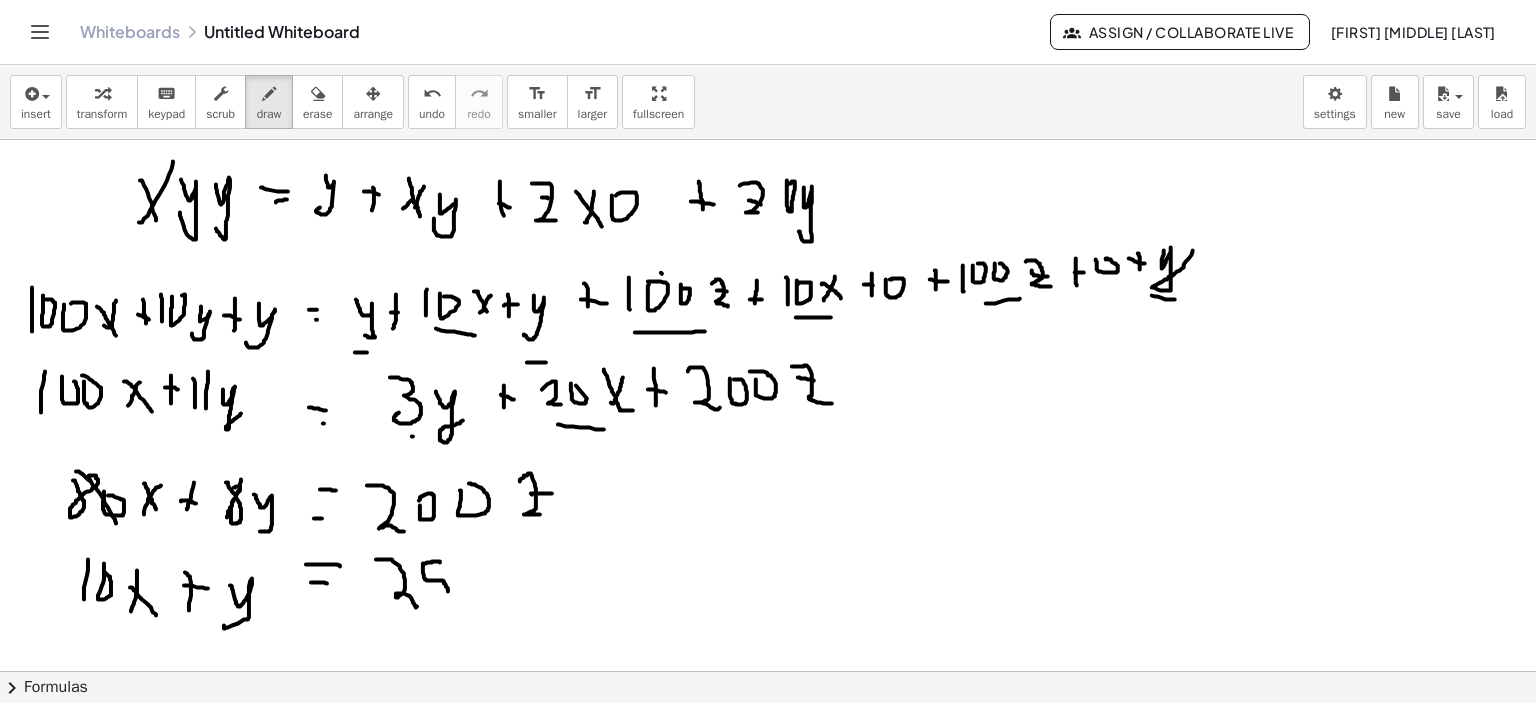 drag, startPoint x: 440, startPoint y: 561, endPoint x: 434, endPoint y: 596, distance: 35.510563 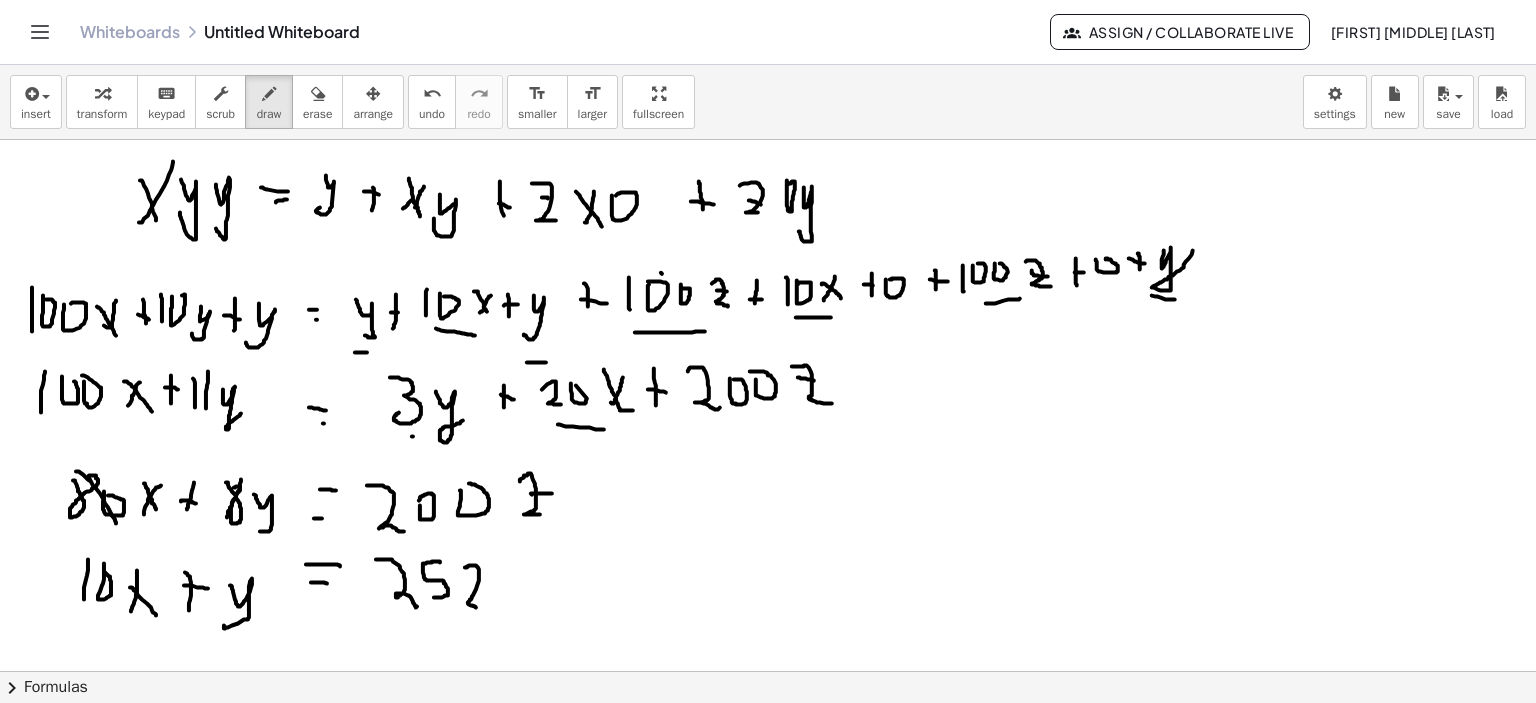 drag, startPoint x: 467, startPoint y: 567, endPoint x: 488, endPoint y: 609, distance: 46.957428 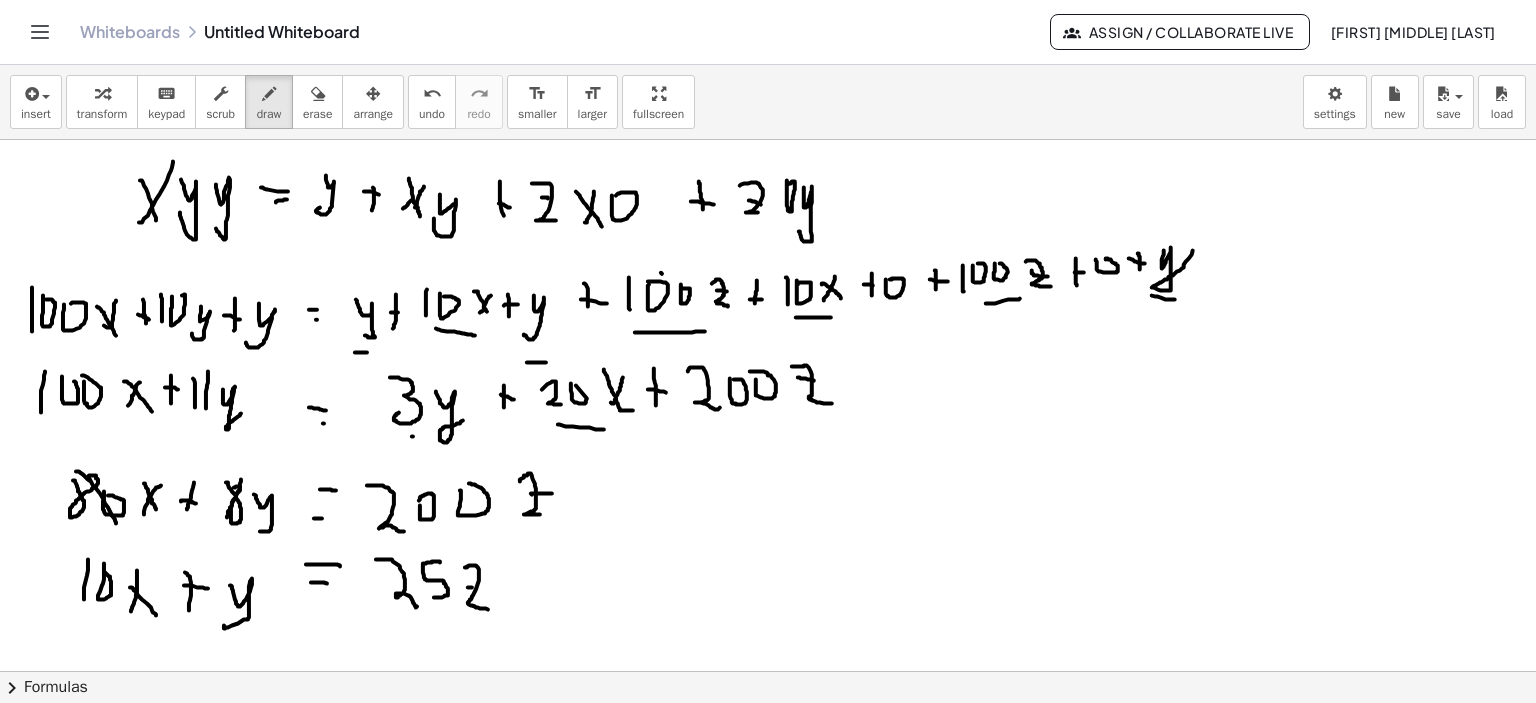 click at bounding box center [771, -141] 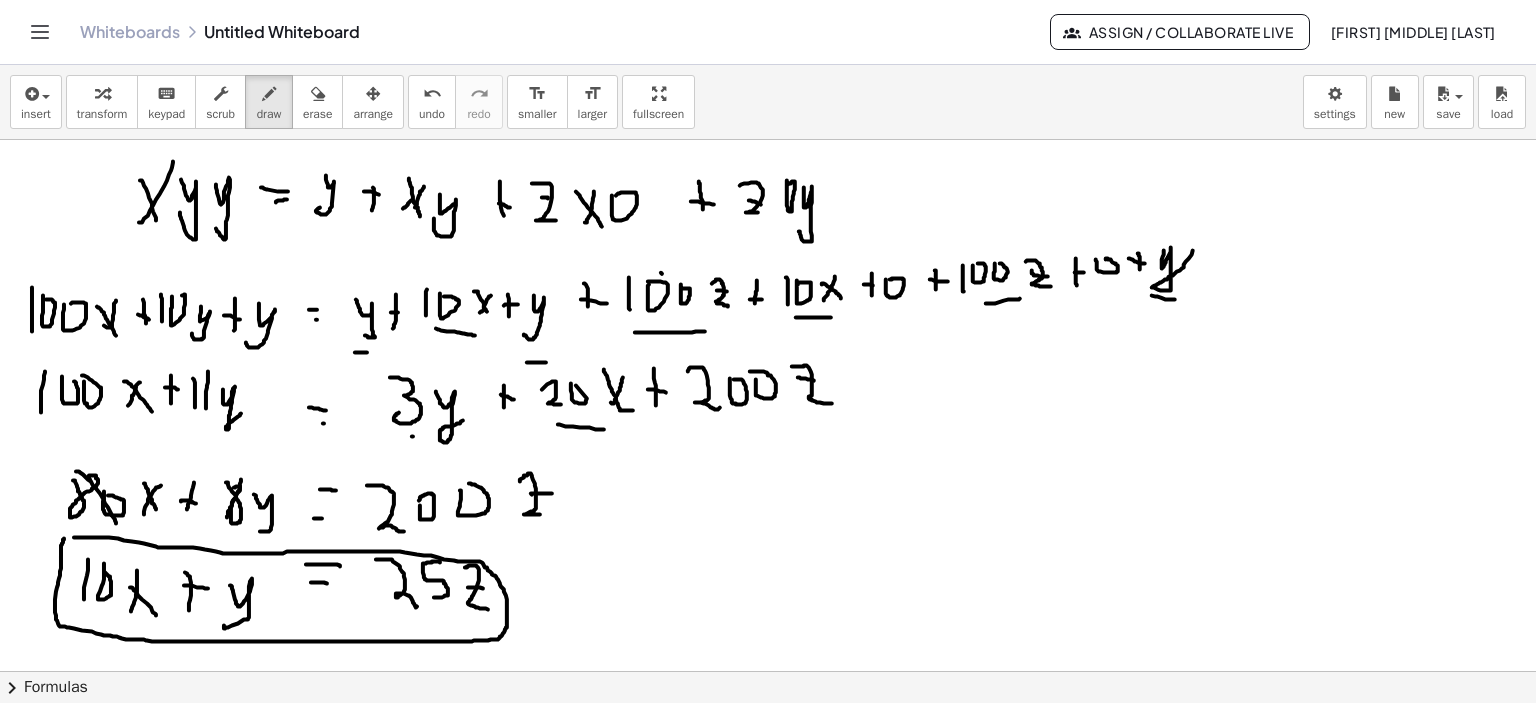 drag, startPoint x: 74, startPoint y: 537, endPoint x: 64, endPoint y: 538, distance: 10.049875 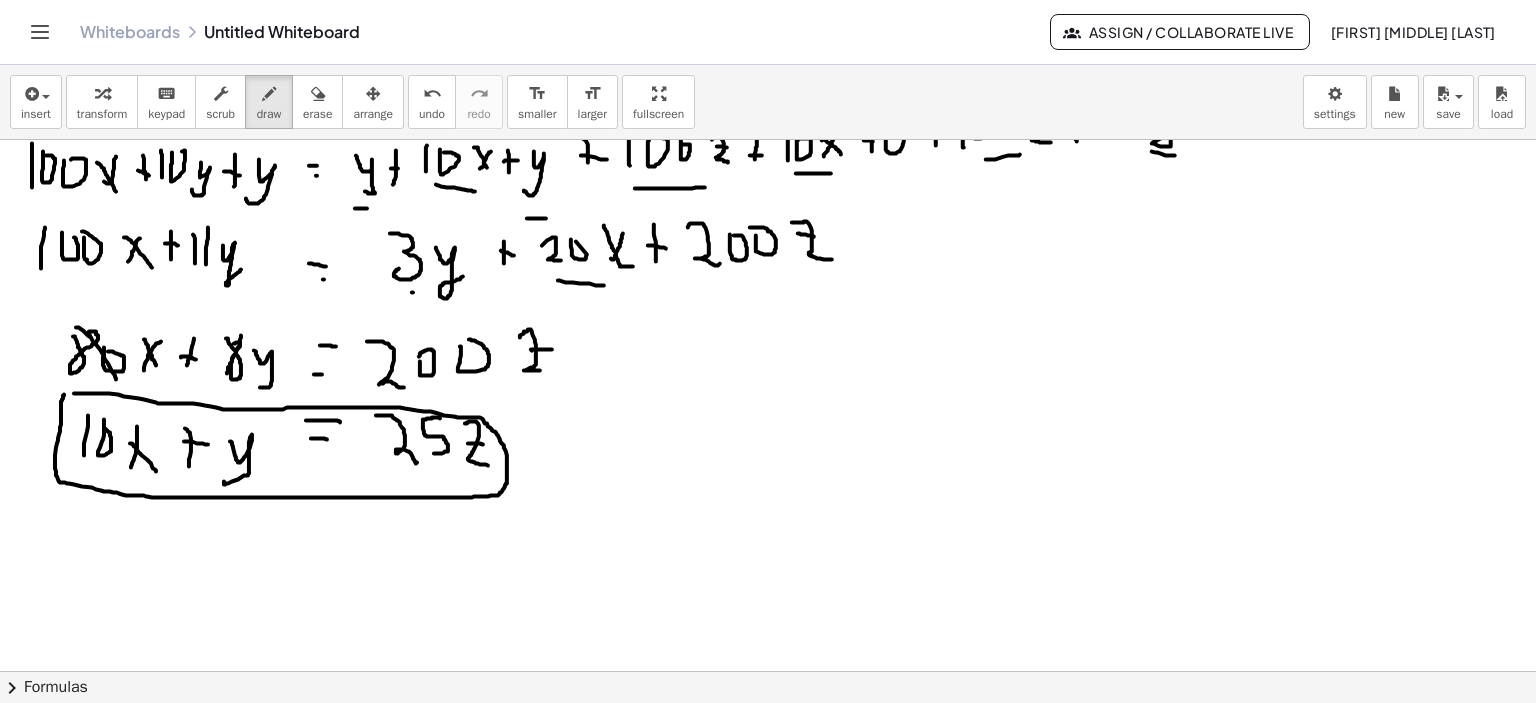 scroll, scrollTop: 1811, scrollLeft: 0, axis: vertical 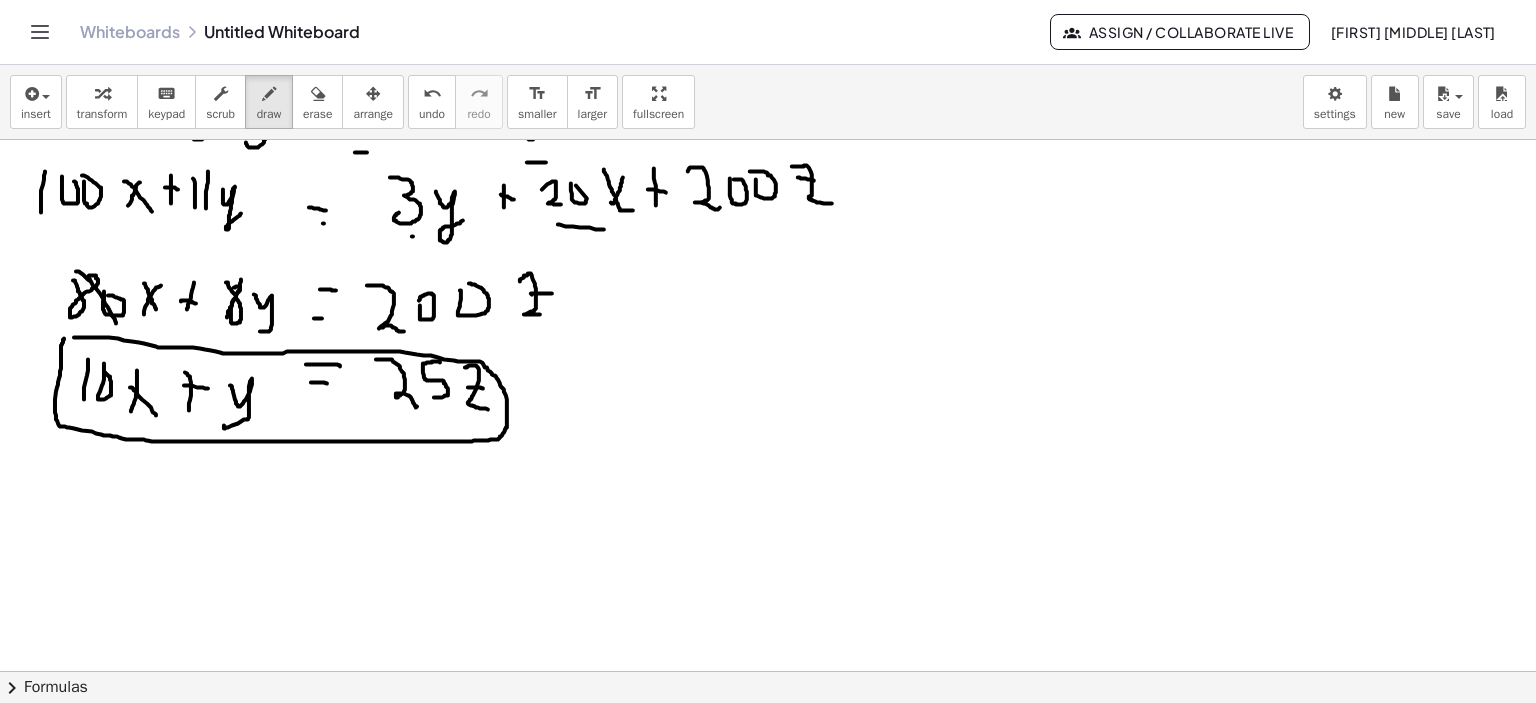 click at bounding box center (771, -341) 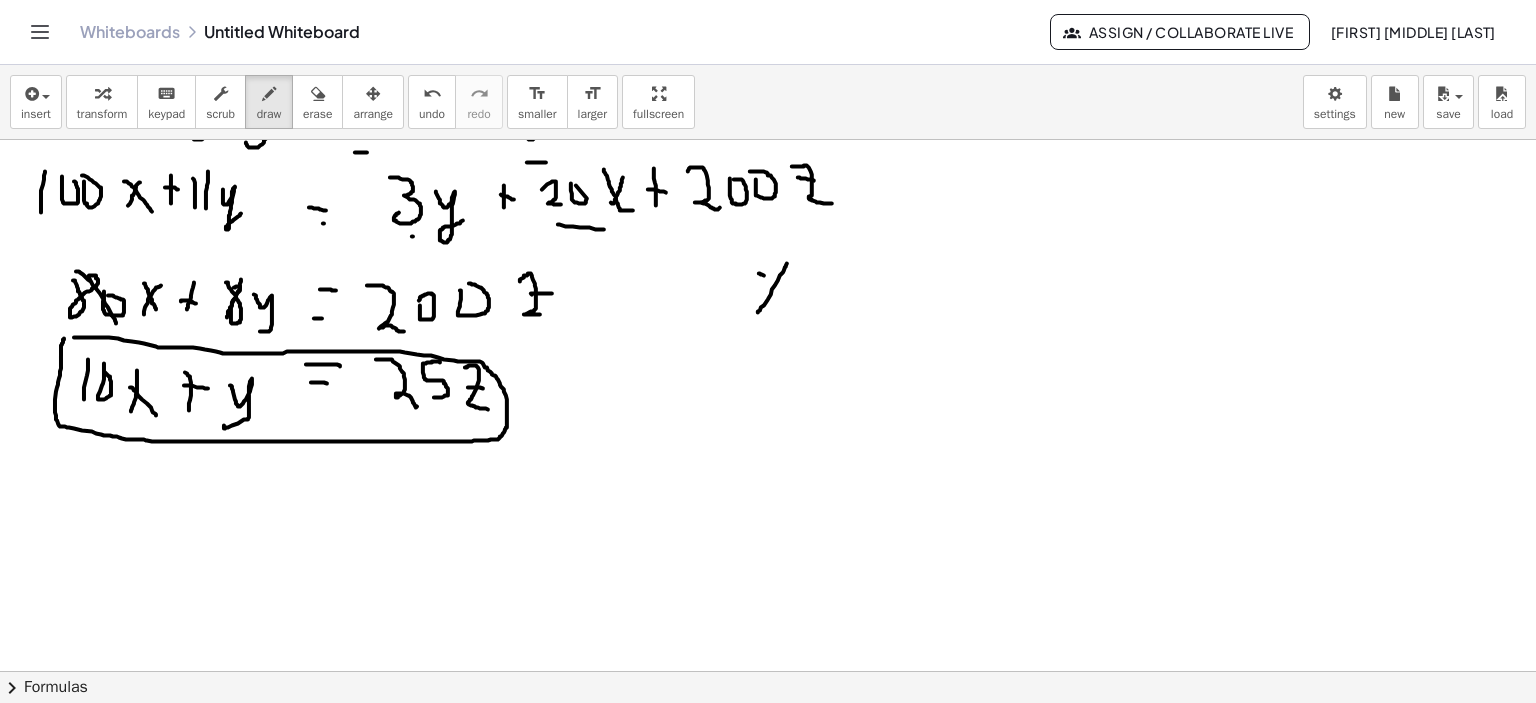 drag, startPoint x: 764, startPoint y: 275, endPoint x: 780, endPoint y: 305, distance: 34 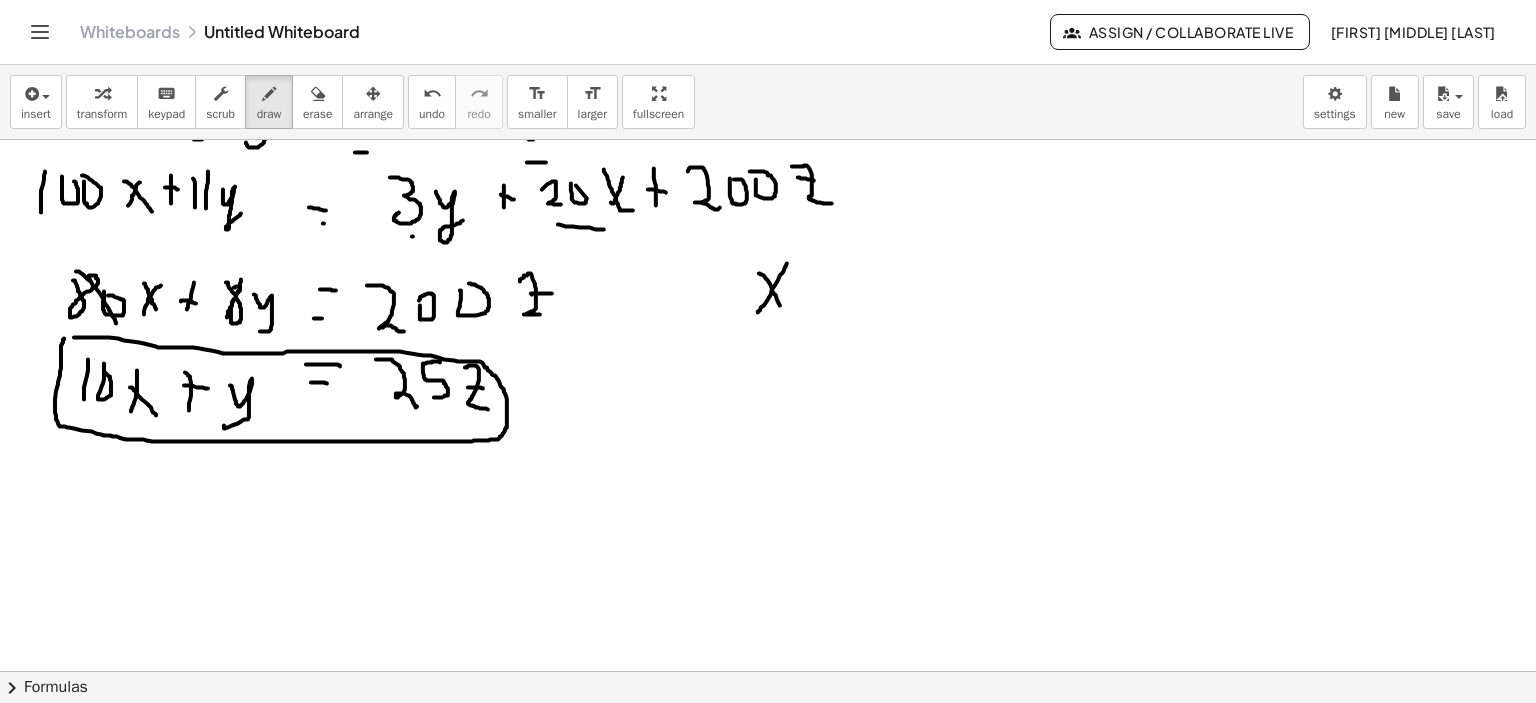 click at bounding box center [771, -341] 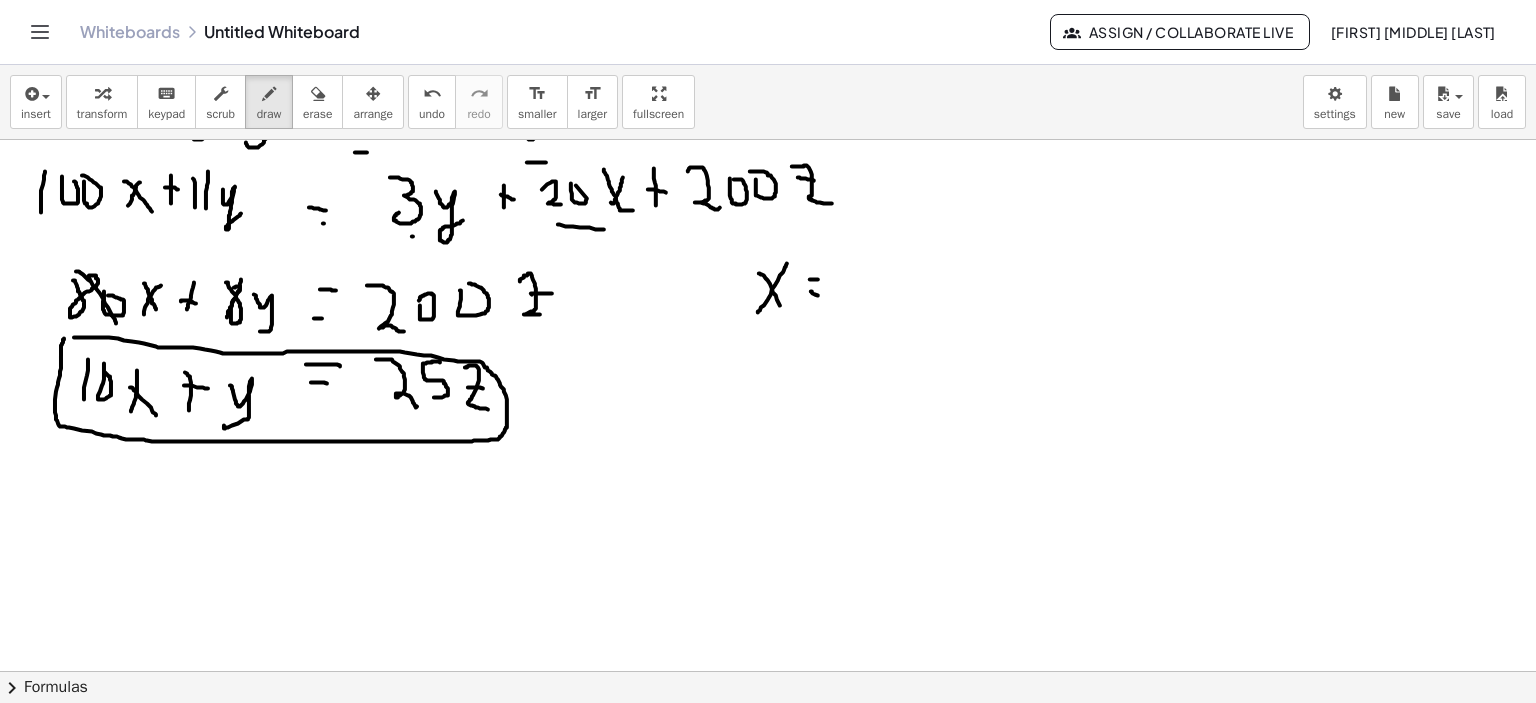 drag, startPoint x: 811, startPoint y: 291, endPoint x: 844, endPoint y: 283, distance: 33.955853 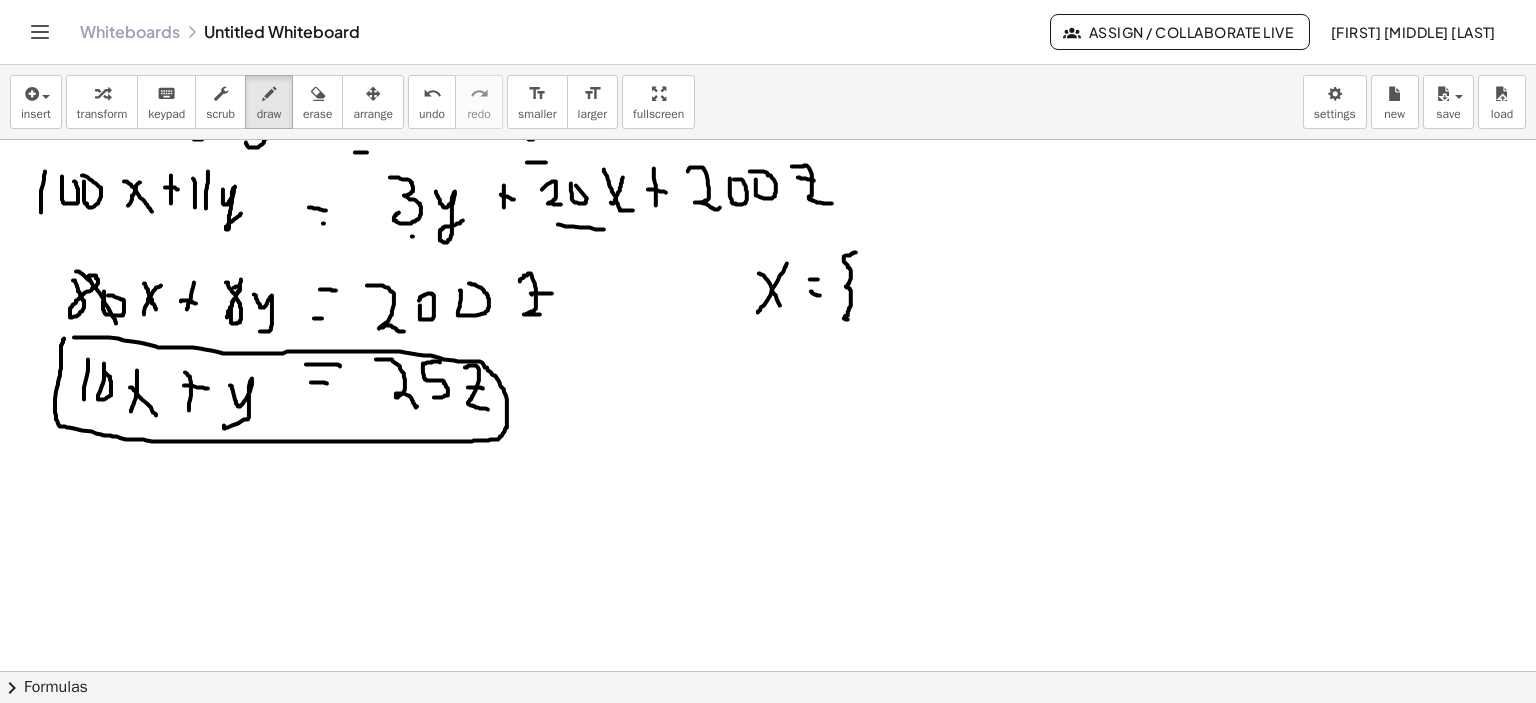 drag, startPoint x: 853, startPoint y: 253, endPoint x: 864, endPoint y: 323, distance: 70.85902 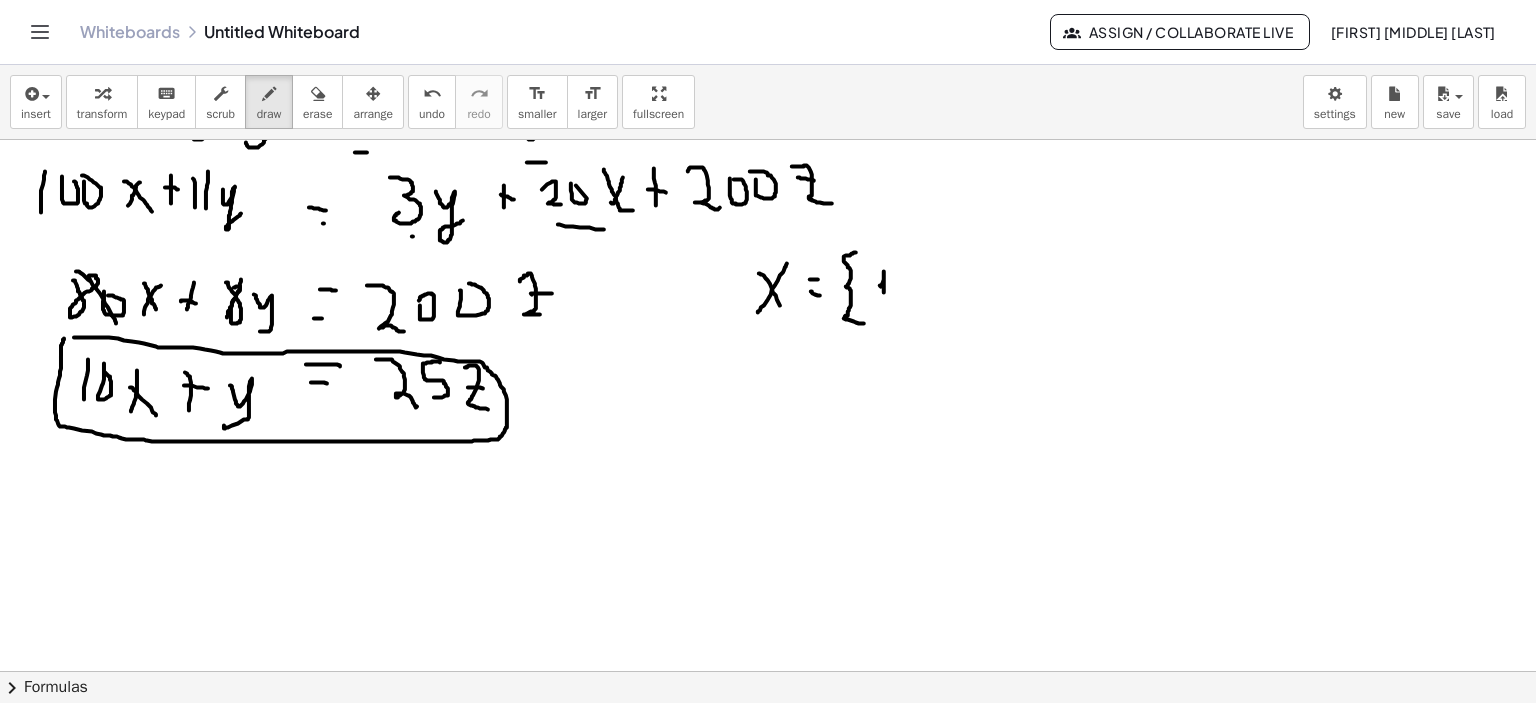 click at bounding box center [771, -341] 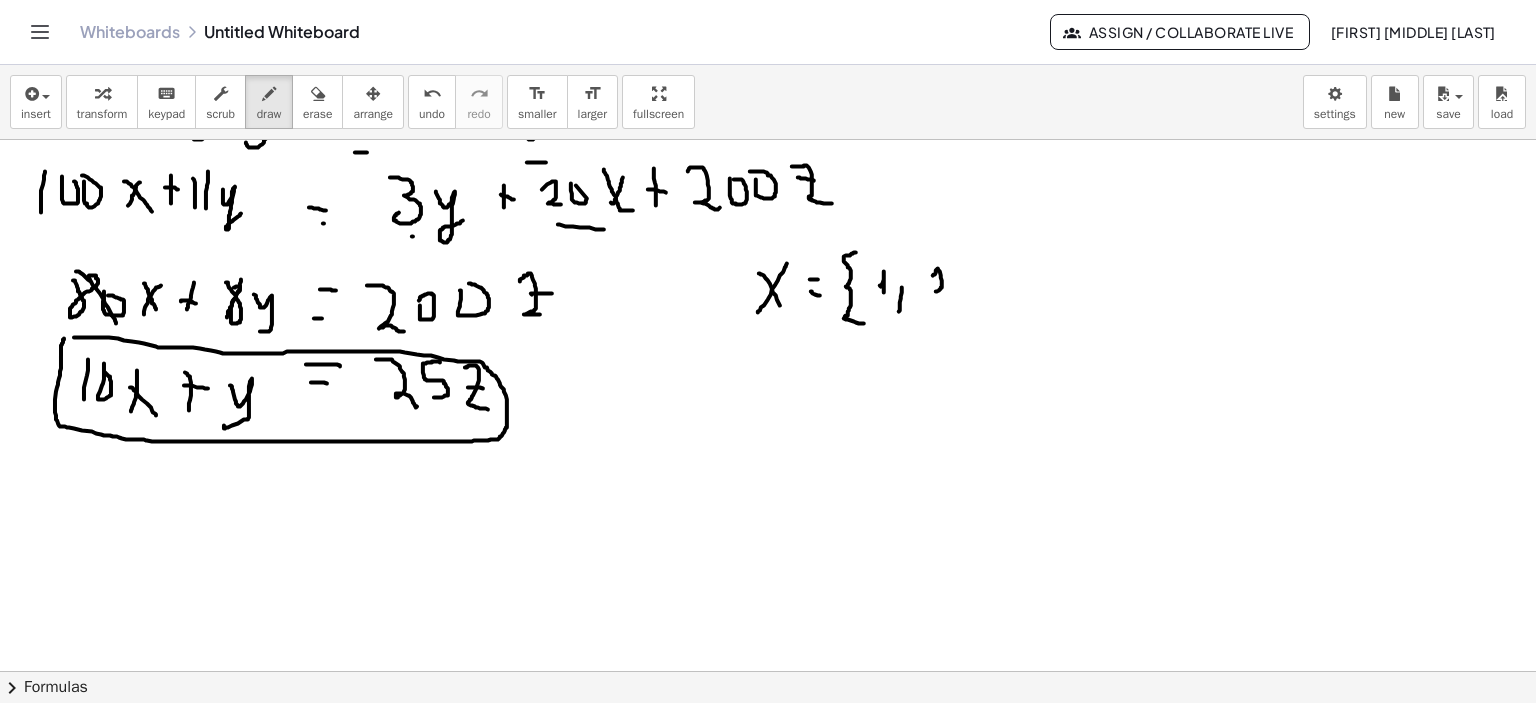 drag, startPoint x: 933, startPoint y: 275, endPoint x: 948, endPoint y: 291, distance: 21.931713 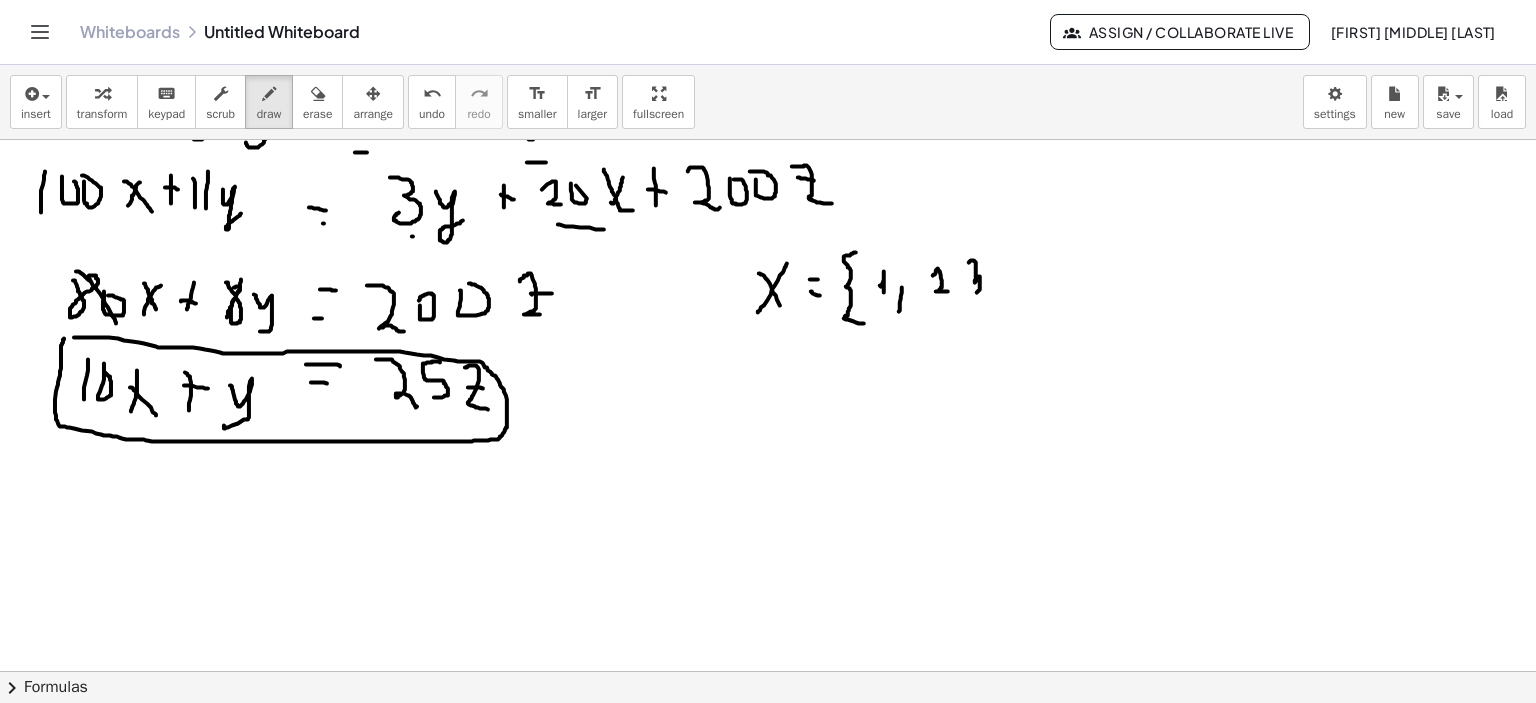 drag, startPoint x: 976, startPoint y: 262, endPoint x: 971, endPoint y: 296, distance: 34.36568 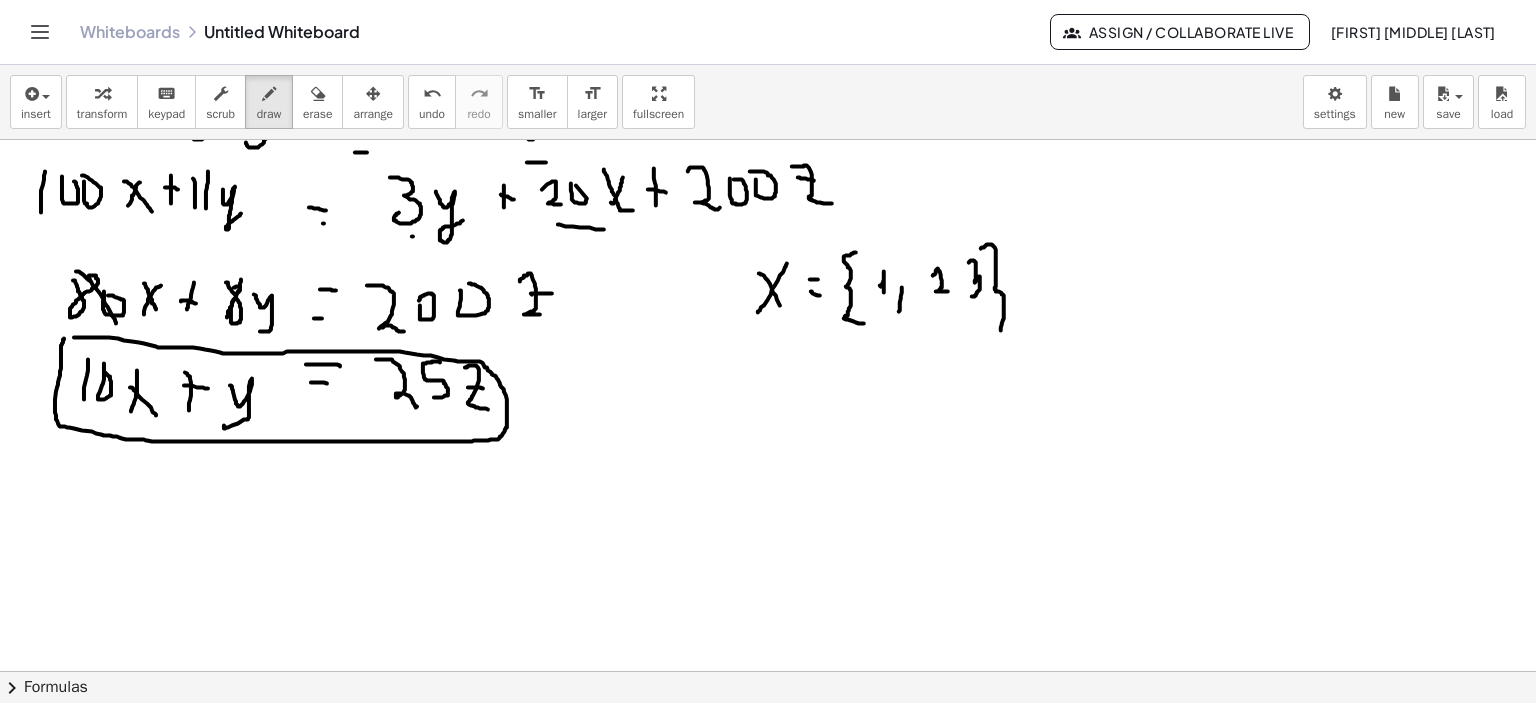 drag, startPoint x: 981, startPoint y: 248, endPoint x: 978, endPoint y: 338, distance: 90.04999 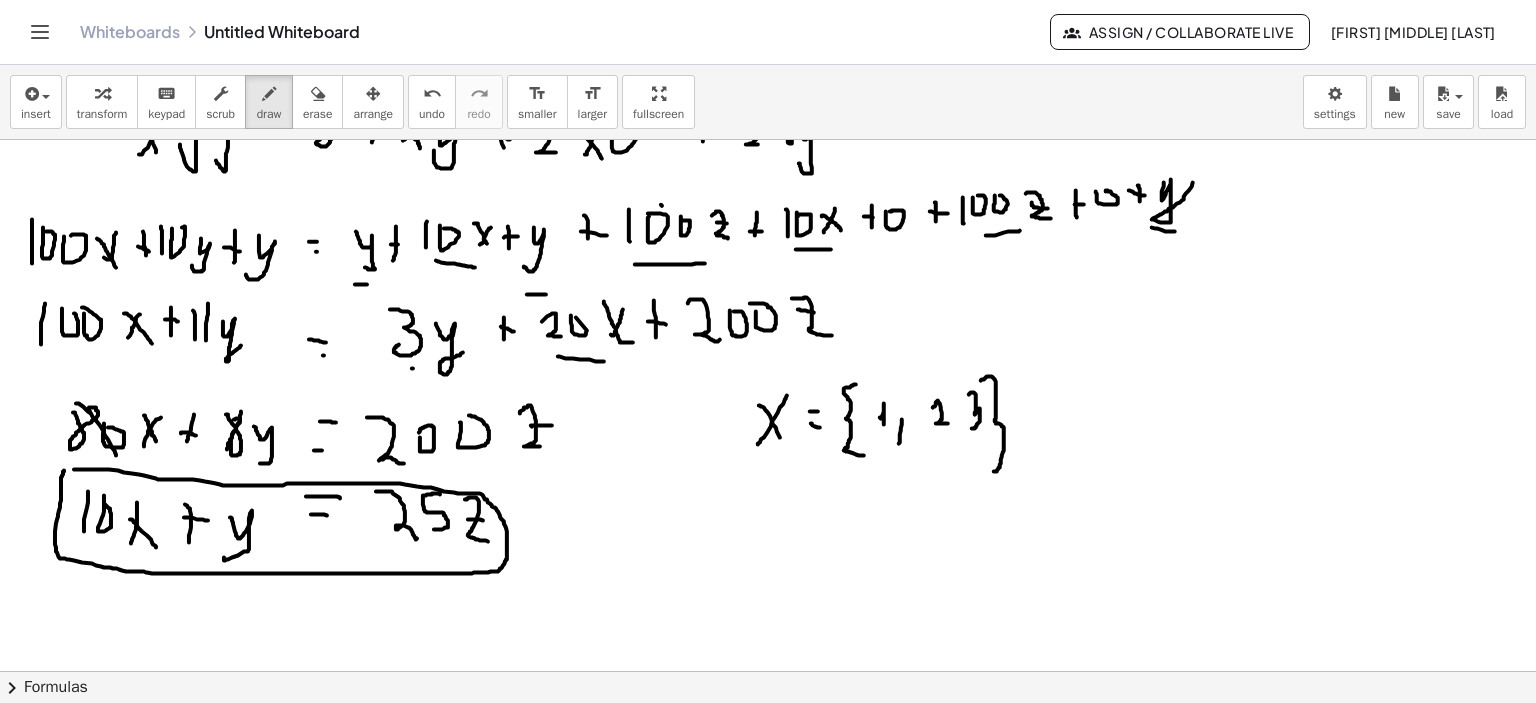 scroll, scrollTop: 1811, scrollLeft: 0, axis: vertical 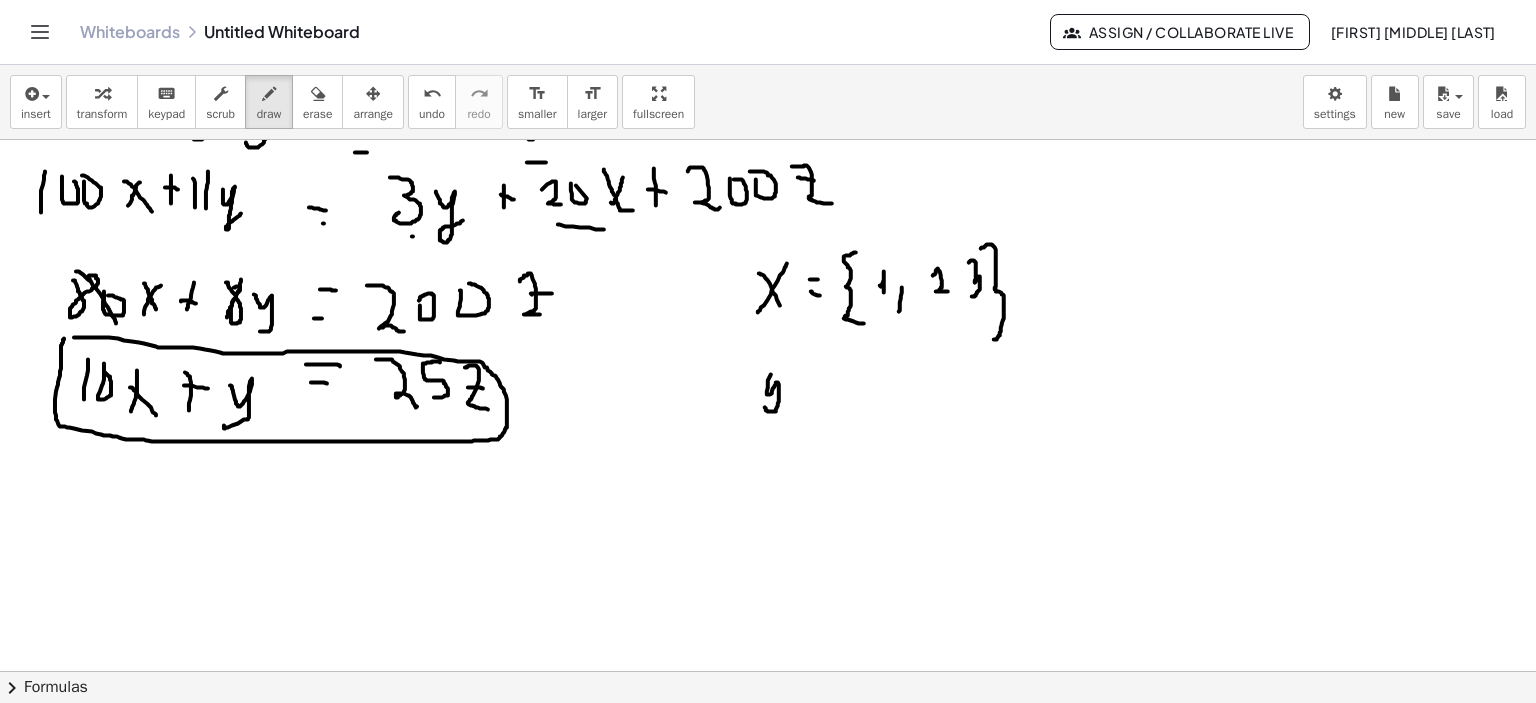 drag, startPoint x: 767, startPoint y: 392, endPoint x: 765, endPoint y: 402, distance: 10.198039 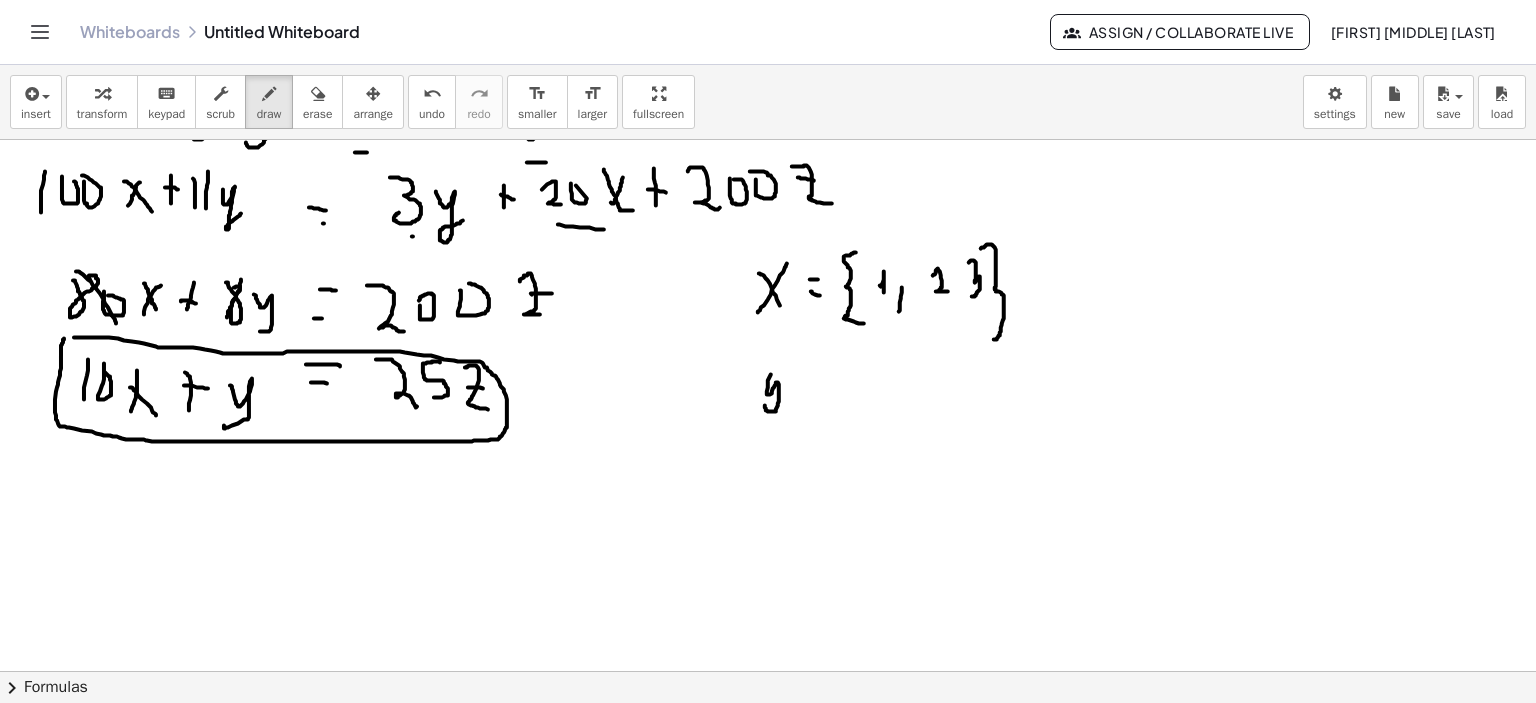 drag, startPoint x: 794, startPoint y: 391, endPoint x: 801, endPoint y: 401, distance: 12.206555 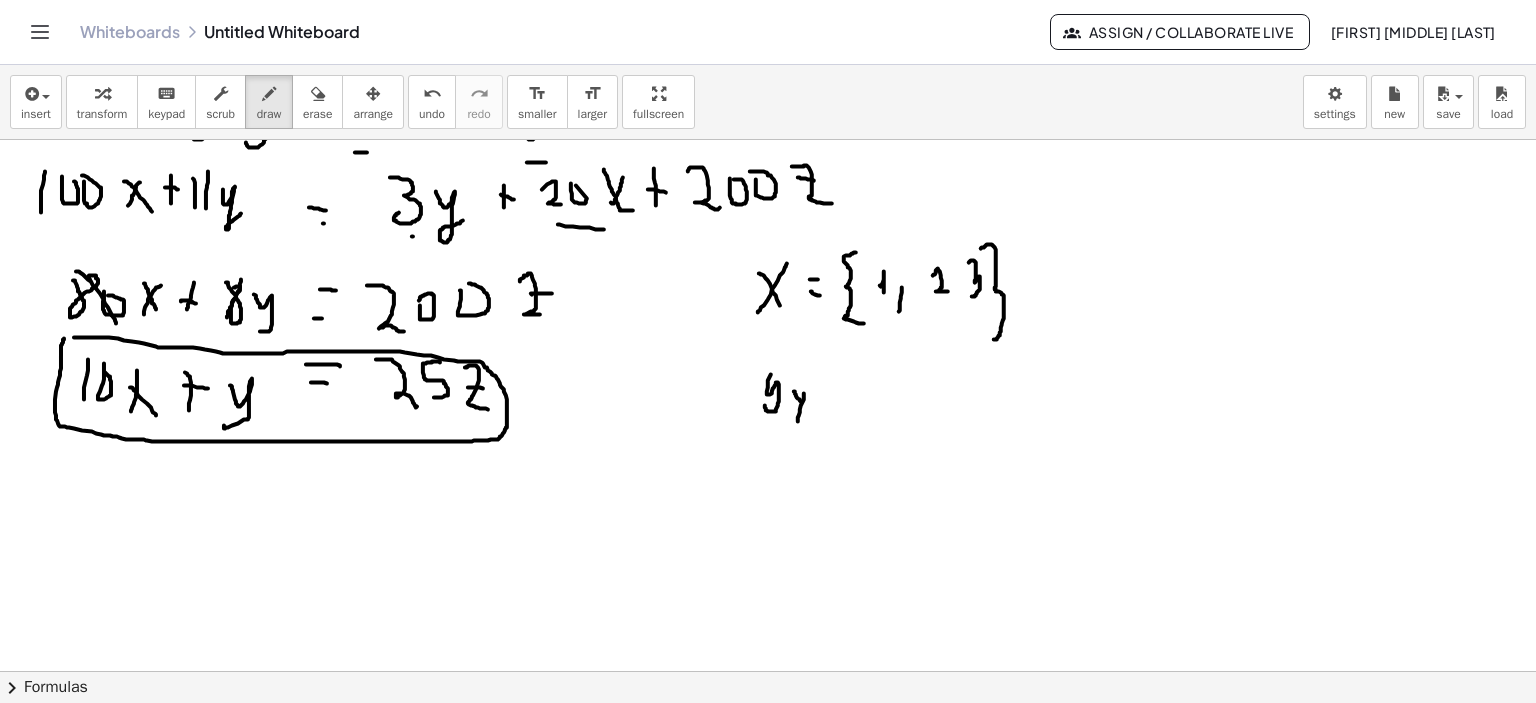 drag, startPoint x: 804, startPoint y: 393, endPoint x: 798, endPoint y: 421, distance: 28.635643 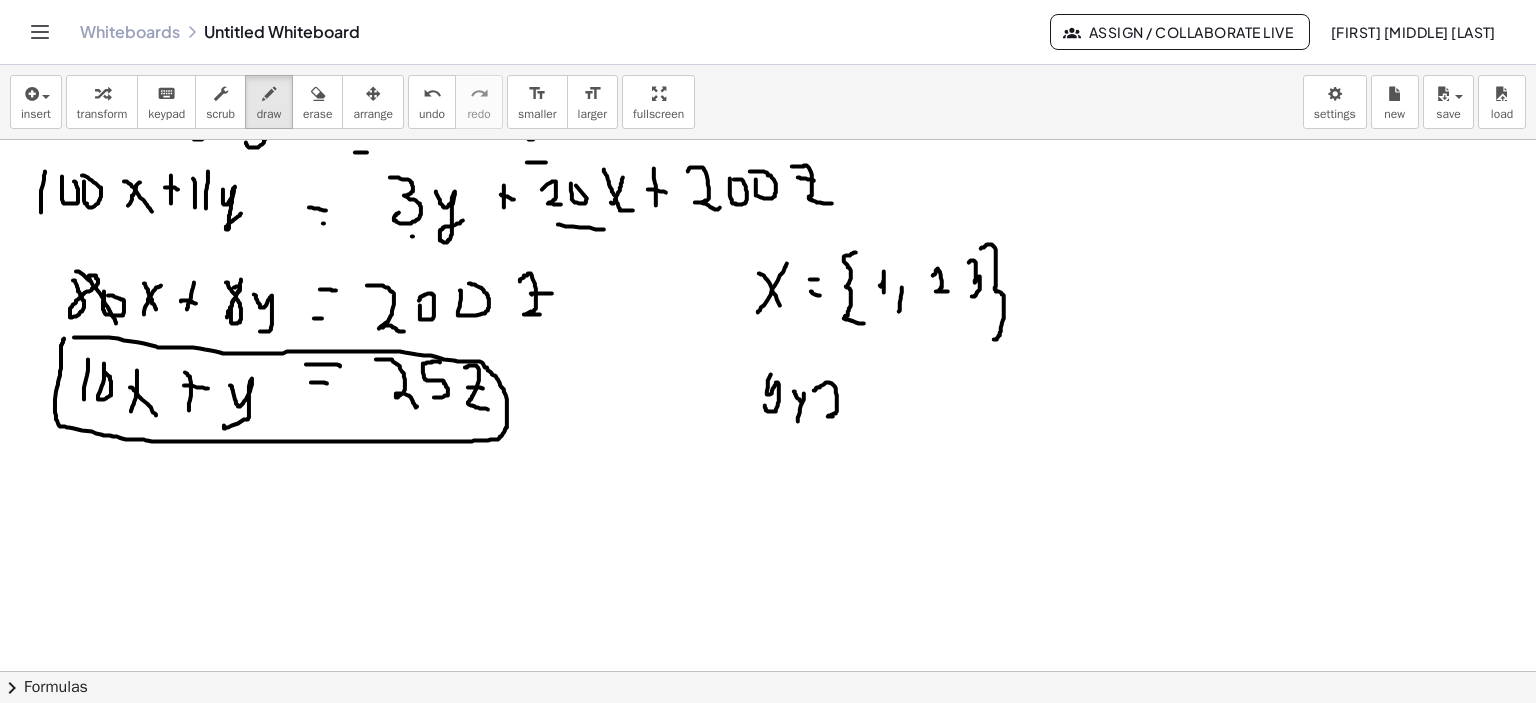 drag, startPoint x: 827, startPoint y: 382, endPoint x: 837, endPoint y: 404, distance: 24.166092 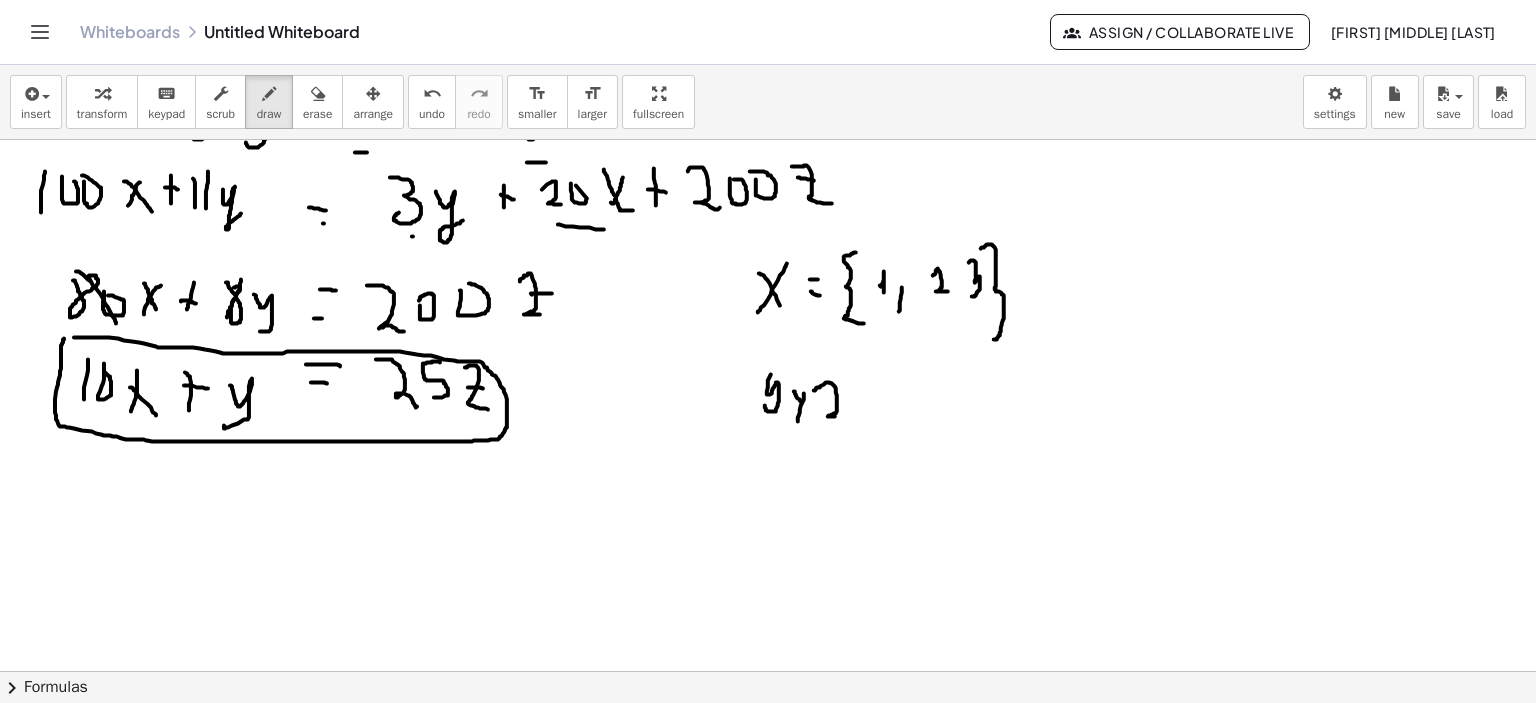 drag, startPoint x: 830, startPoint y: 401, endPoint x: 858, endPoint y: 403, distance: 28.071337 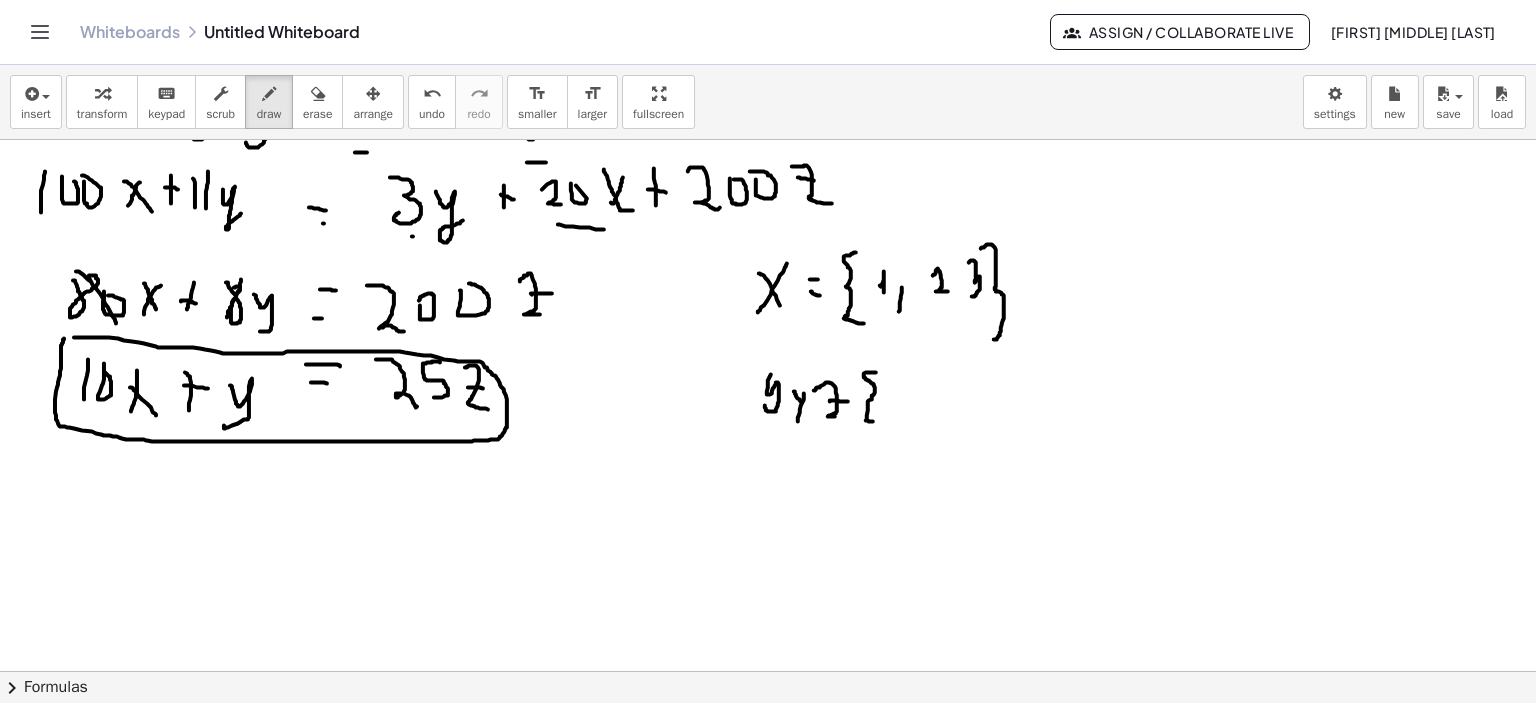 drag, startPoint x: 876, startPoint y: 372, endPoint x: 886, endPoint y: 386, distance: 17.20465 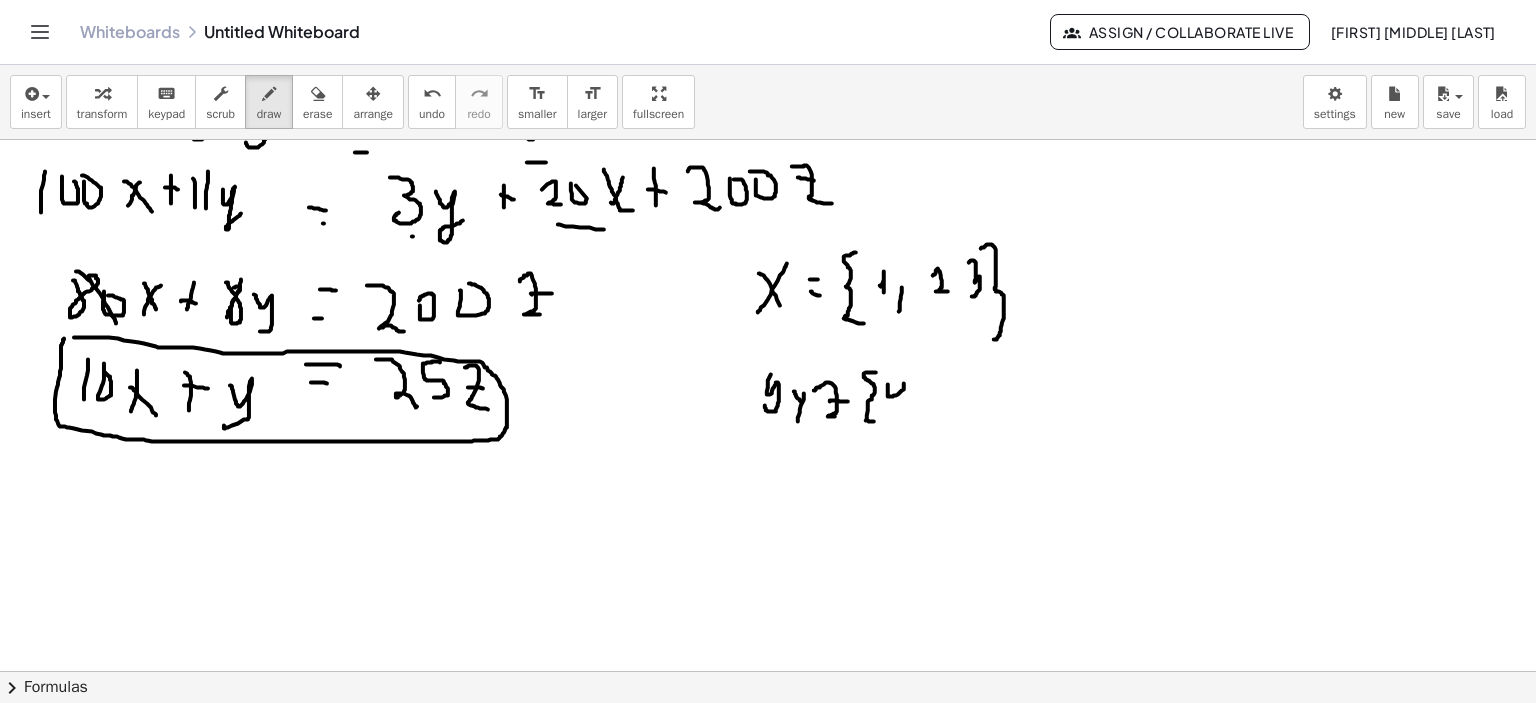 click at bounding box center [771, -341] 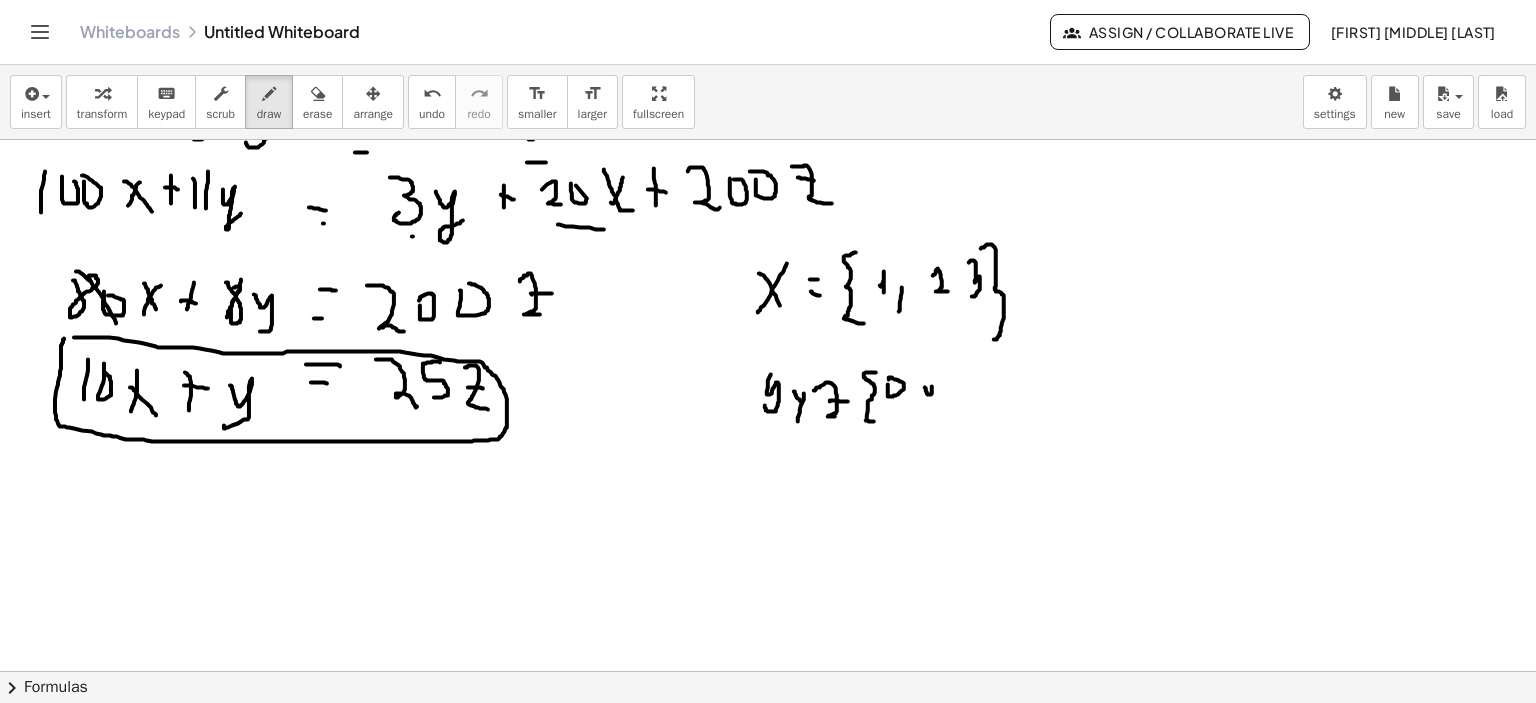 click at bounding box center (771, -341) 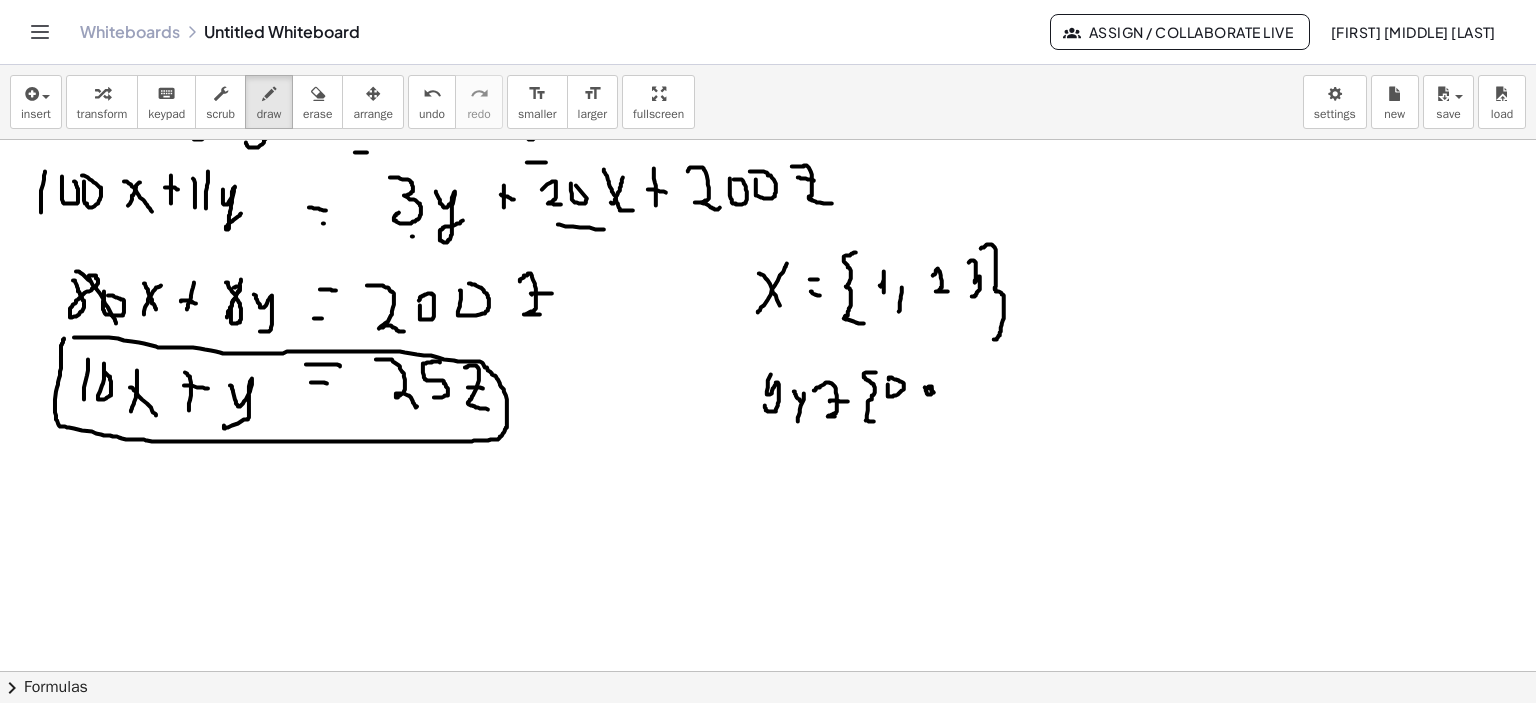 click at bounding box center [771, -341] 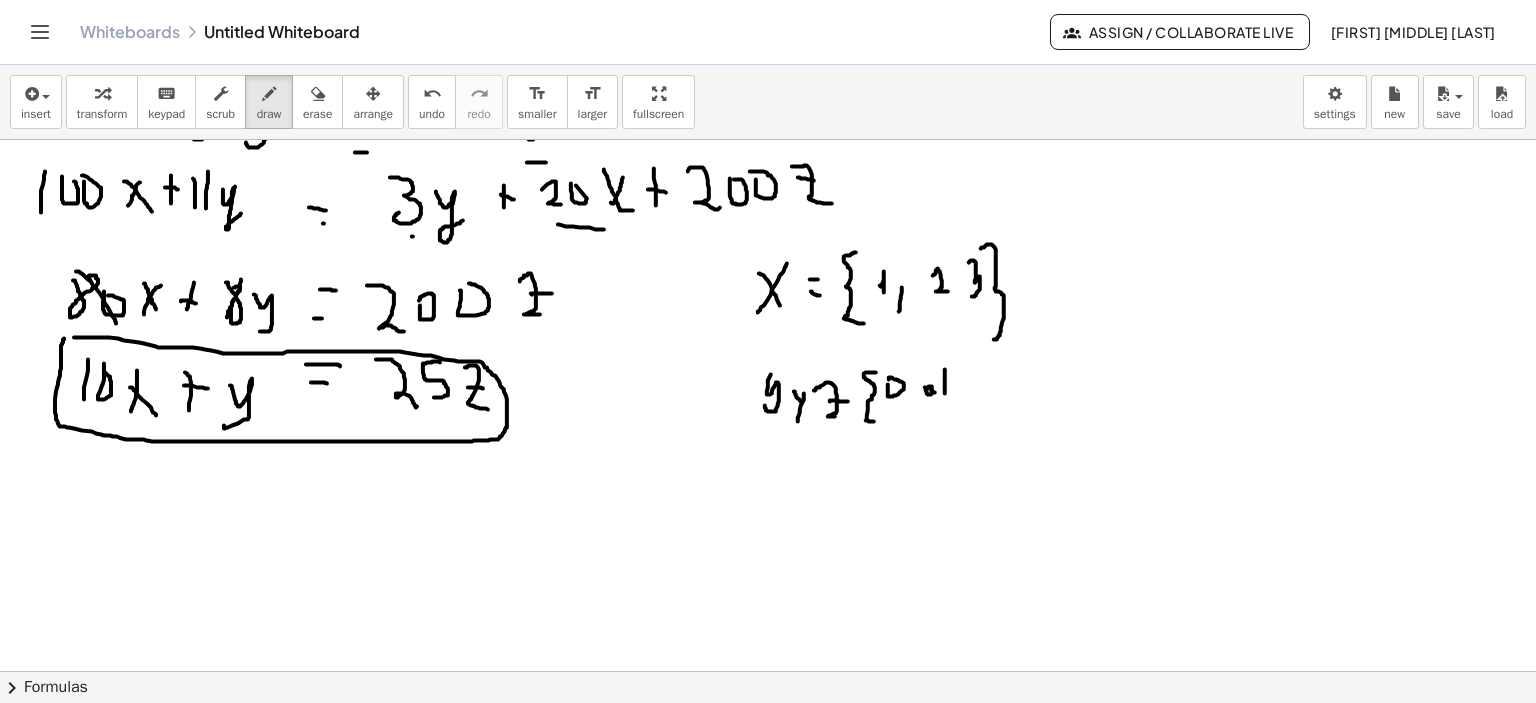 drag, startPoint x: 945, startPoint y: 369, endPoint x: 945, endPoint y: 395, distance: 26 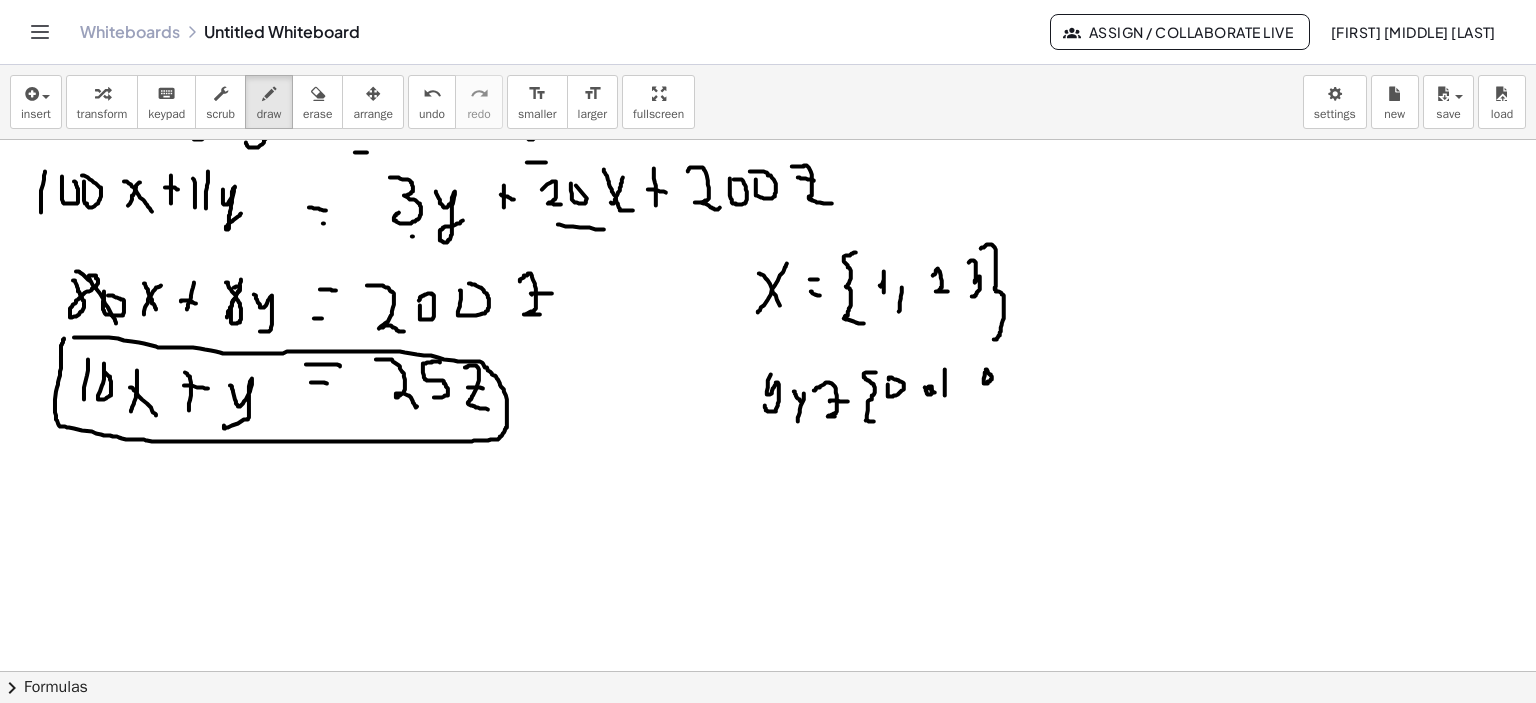 click at bounding box center [771, -341] 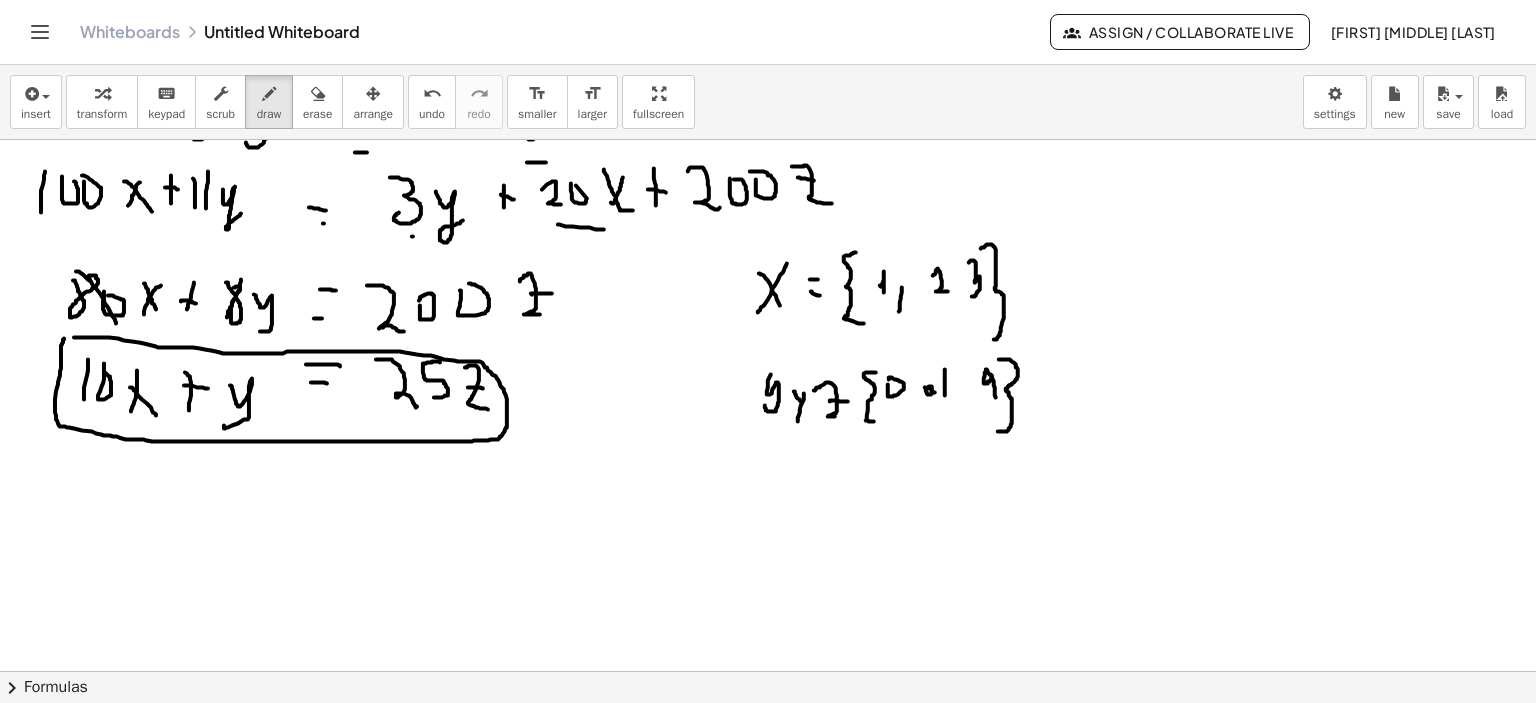 drag, startPoint x: 999, startPoint y: 359, endPoint x: 864, endPoint y: 441, distance: 157.95253 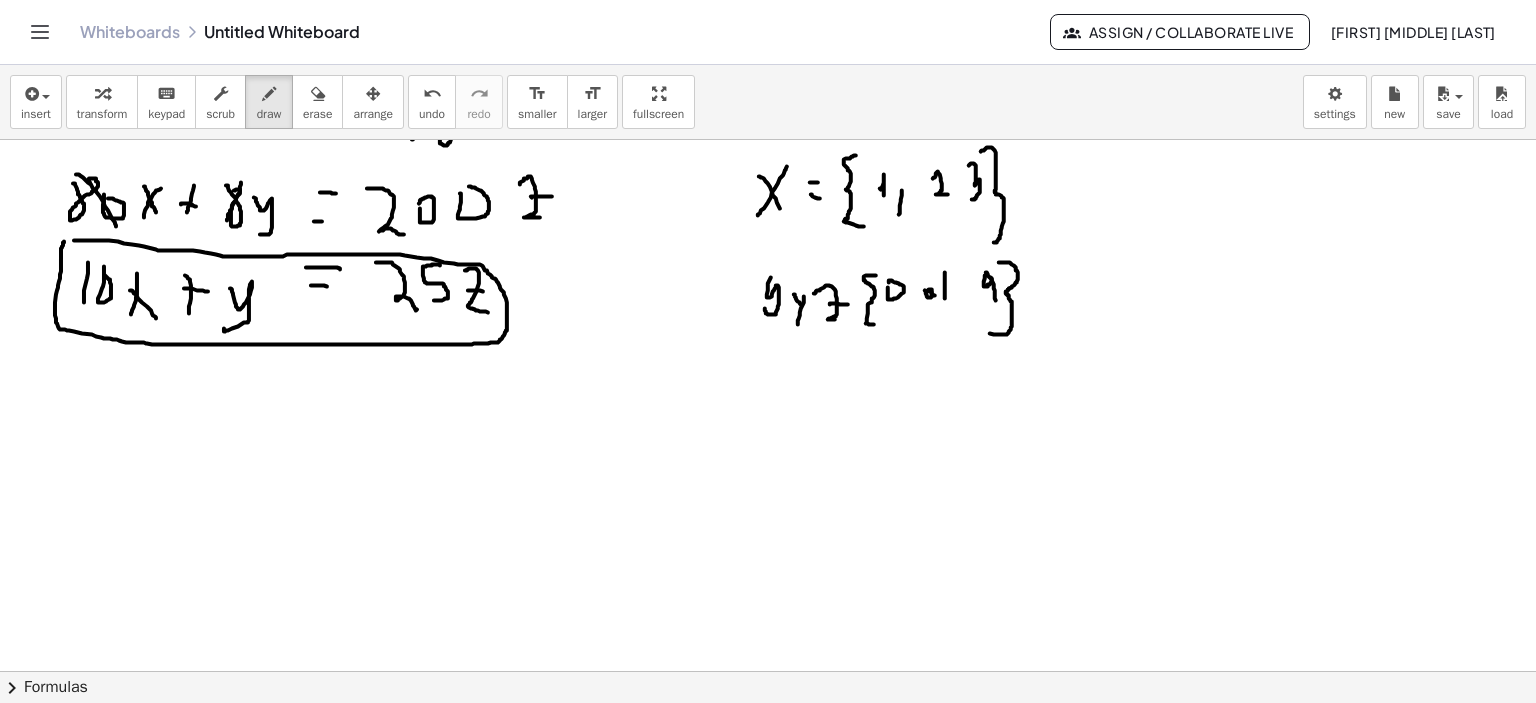 scroll, scrollTop: 1911, scrollLeft: 0, axis: vertical 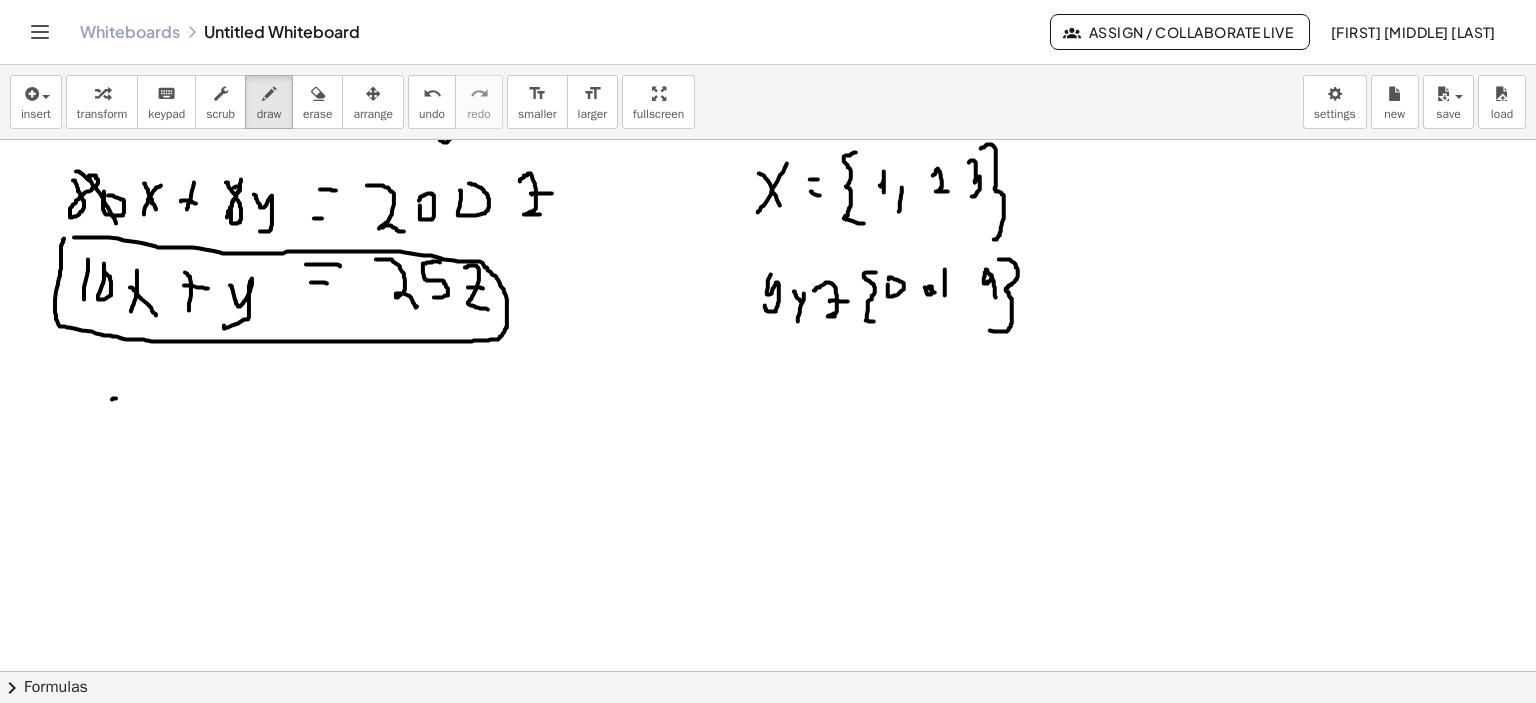drag, startPoint x: 113, startPoint y: 398, endPoint x: 75, endPoint y: 437, distance: 54.451813 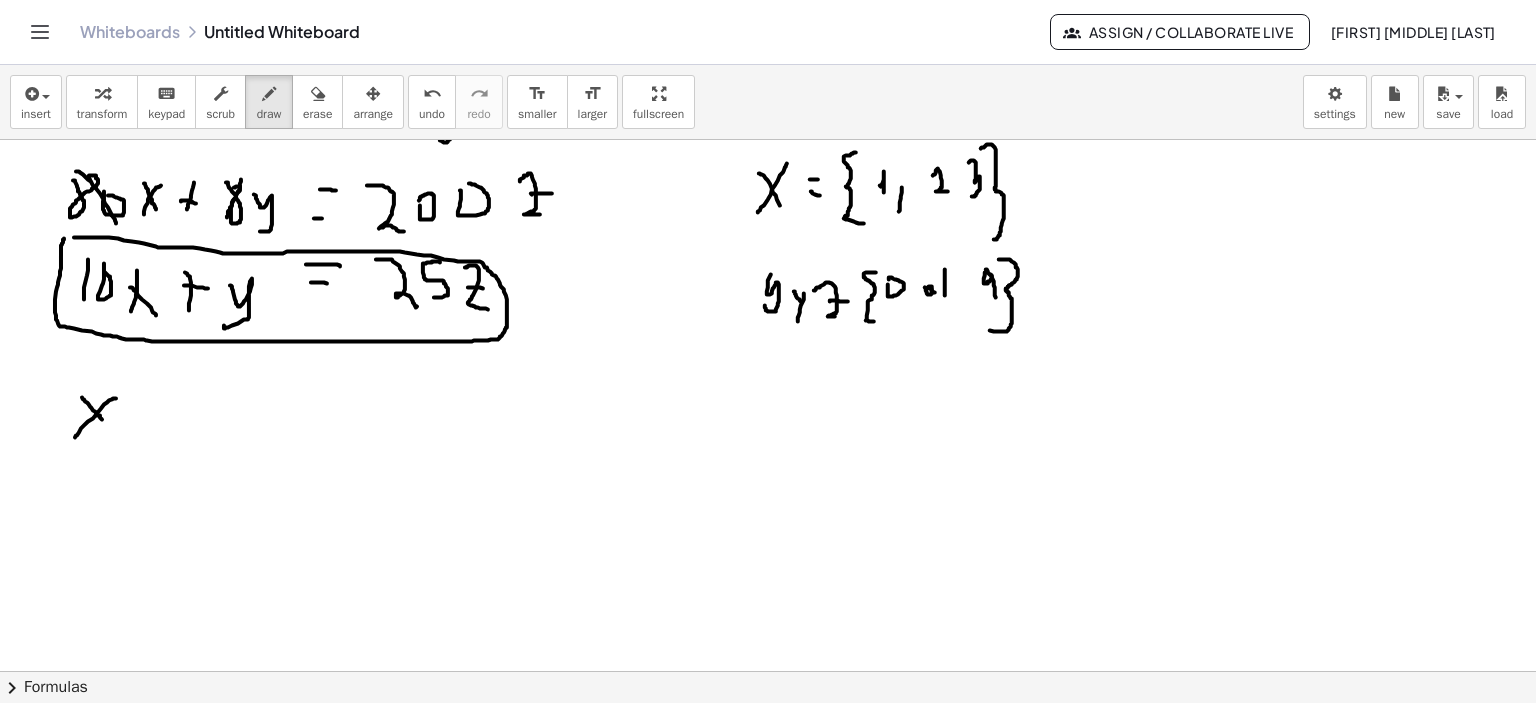 drag, startPoint x: 82, startPoint y: 397, endPoint x: 105, endPoint y: 422, distance: 33.970577 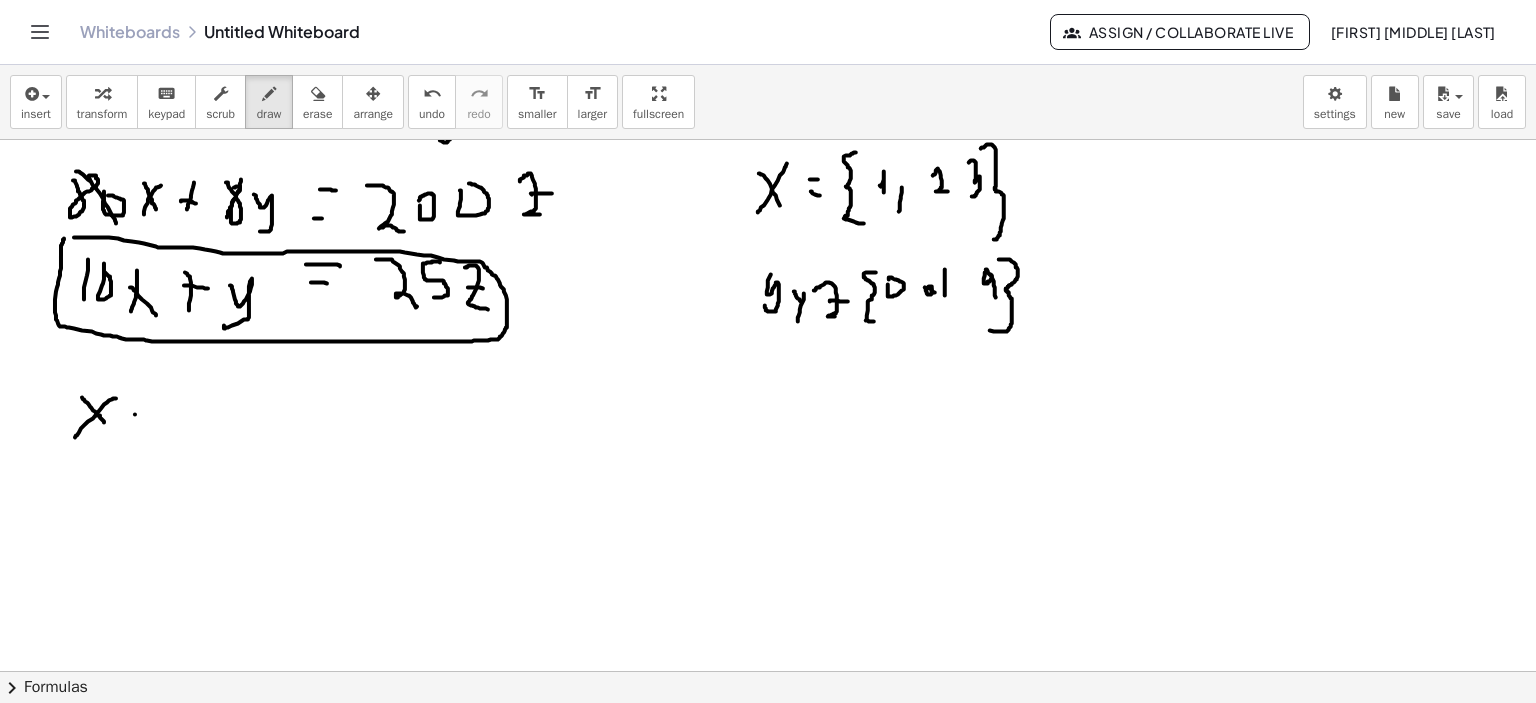 drag, startPoint x: 135, startPoint y: 414, endPoint x: 149, endPoint y: 417, distance: 14.3178215 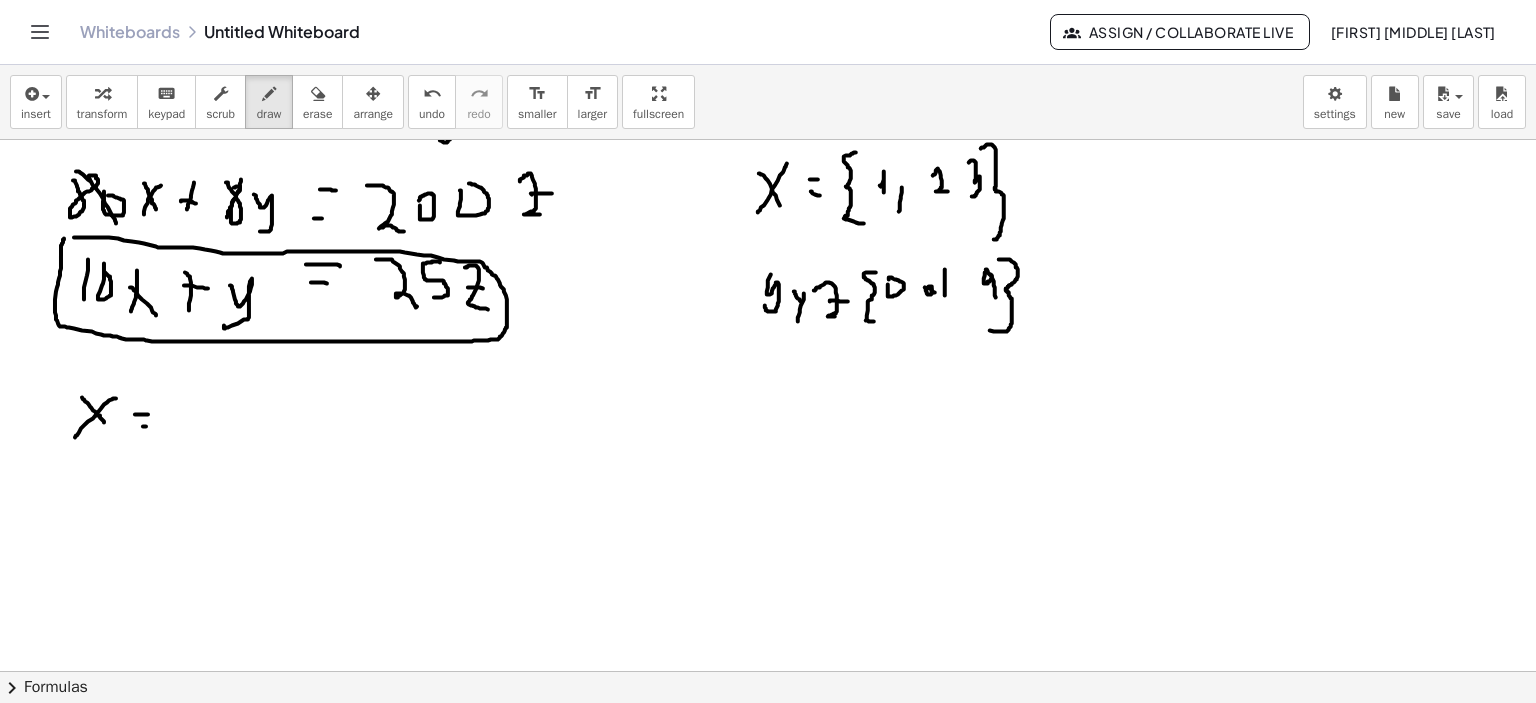 drag, startPoint x: 143, startPoint y: 426, endPoint x: 158, endPoint y: 424, distance: 15.132746 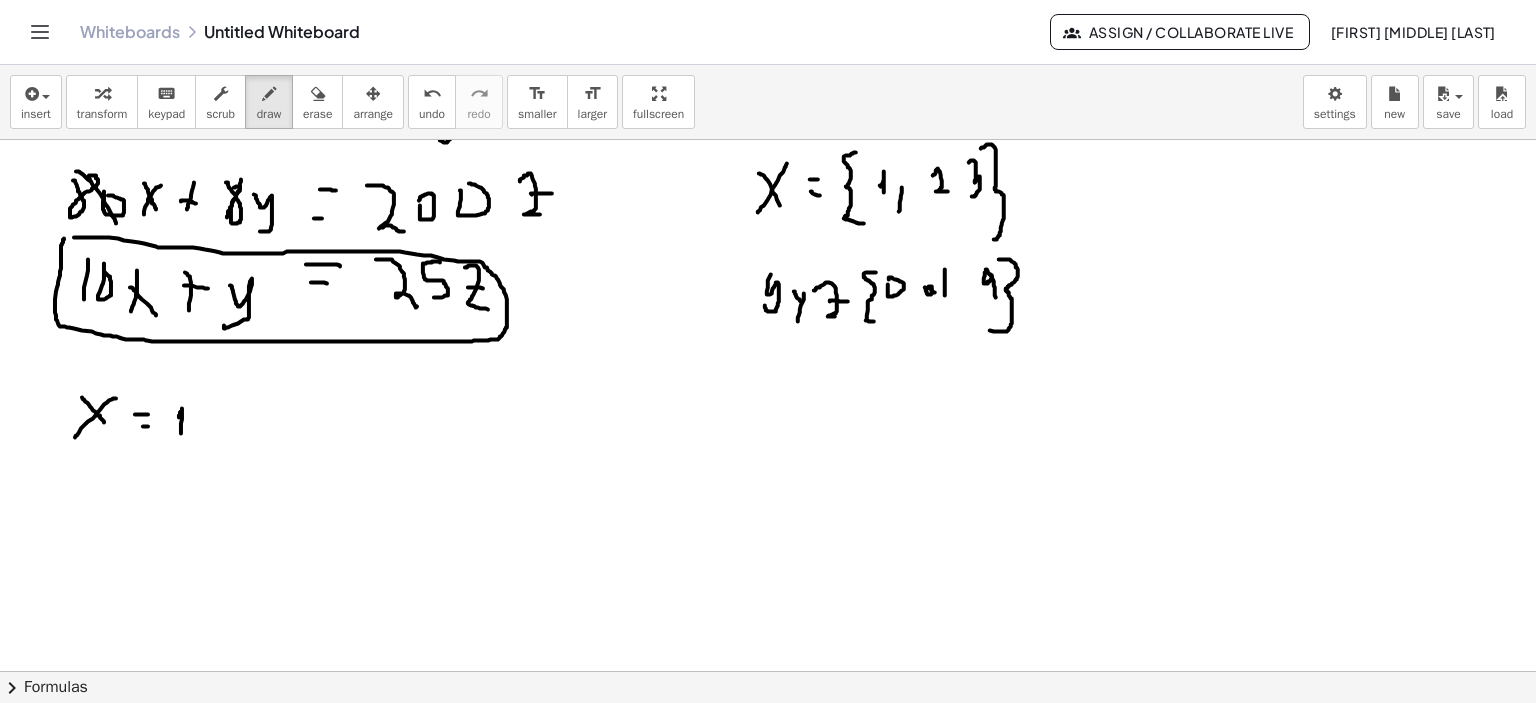 drag, startPoint x: 179, startPoint y: 416, endPoint x: 181, endPoint y: 439, distance: 23.086792 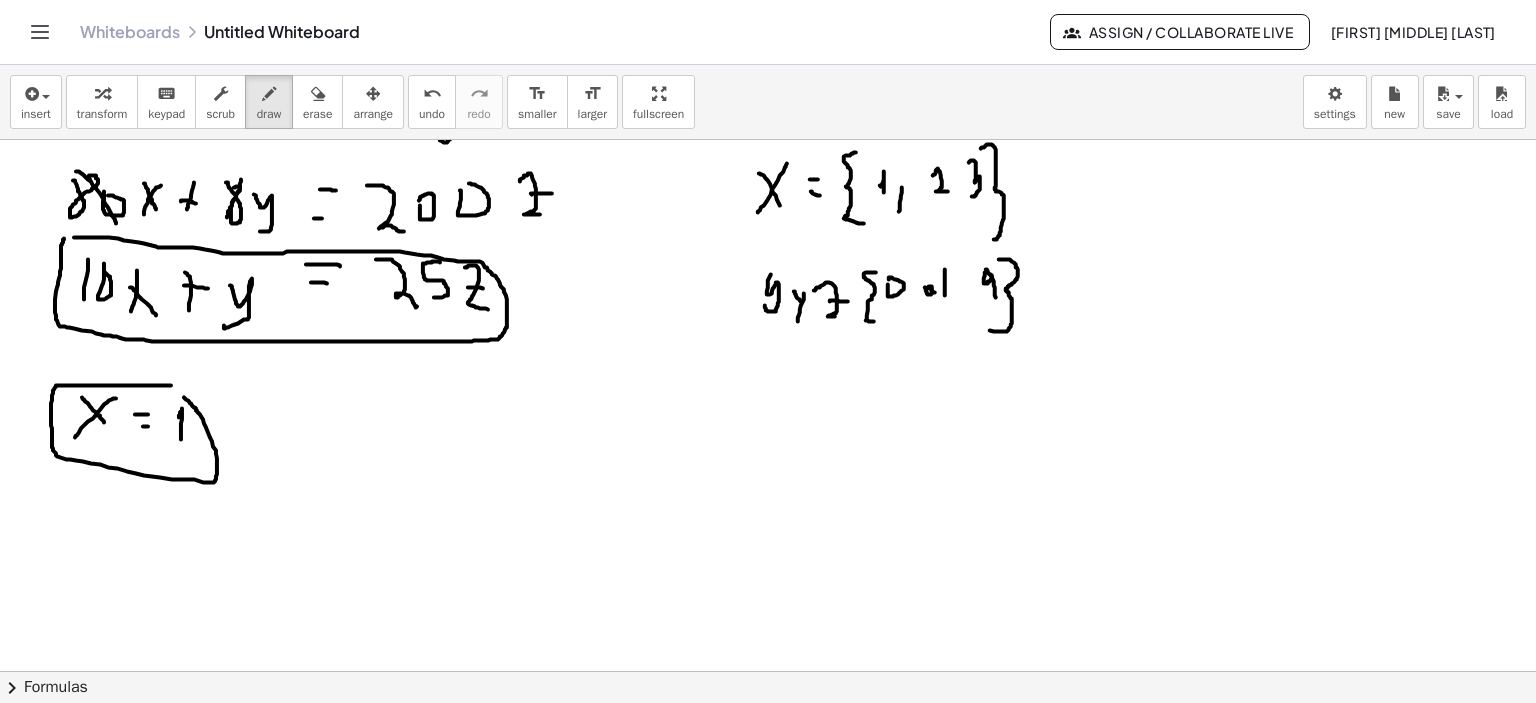 drag, startPoint x: 148, startPoint y: 385, endPoint x: 176, endPoint y: 387, distance: 28.071337 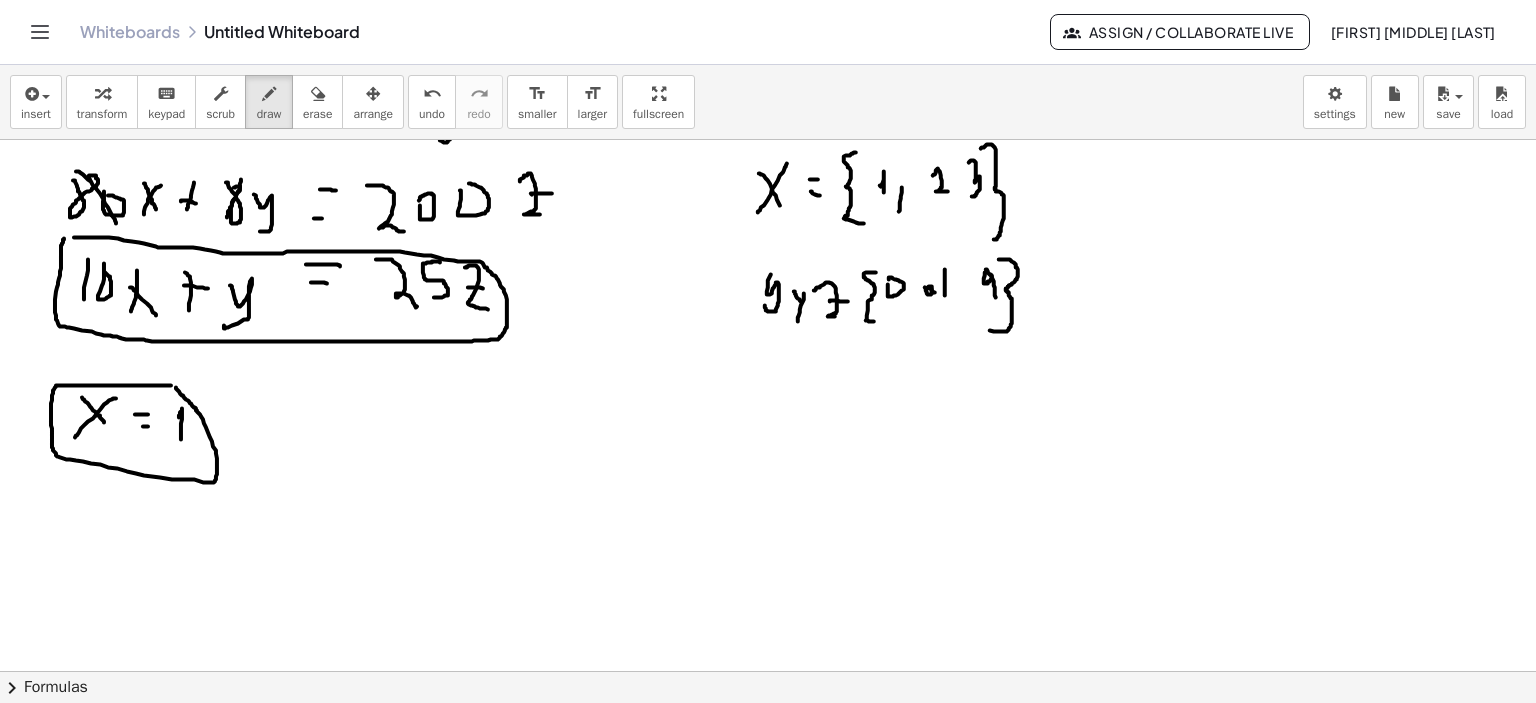 drag, startPoint x: 313, startPoint y: 407, endPoint x: 319, endPoint y: 431, distance: 24.738634 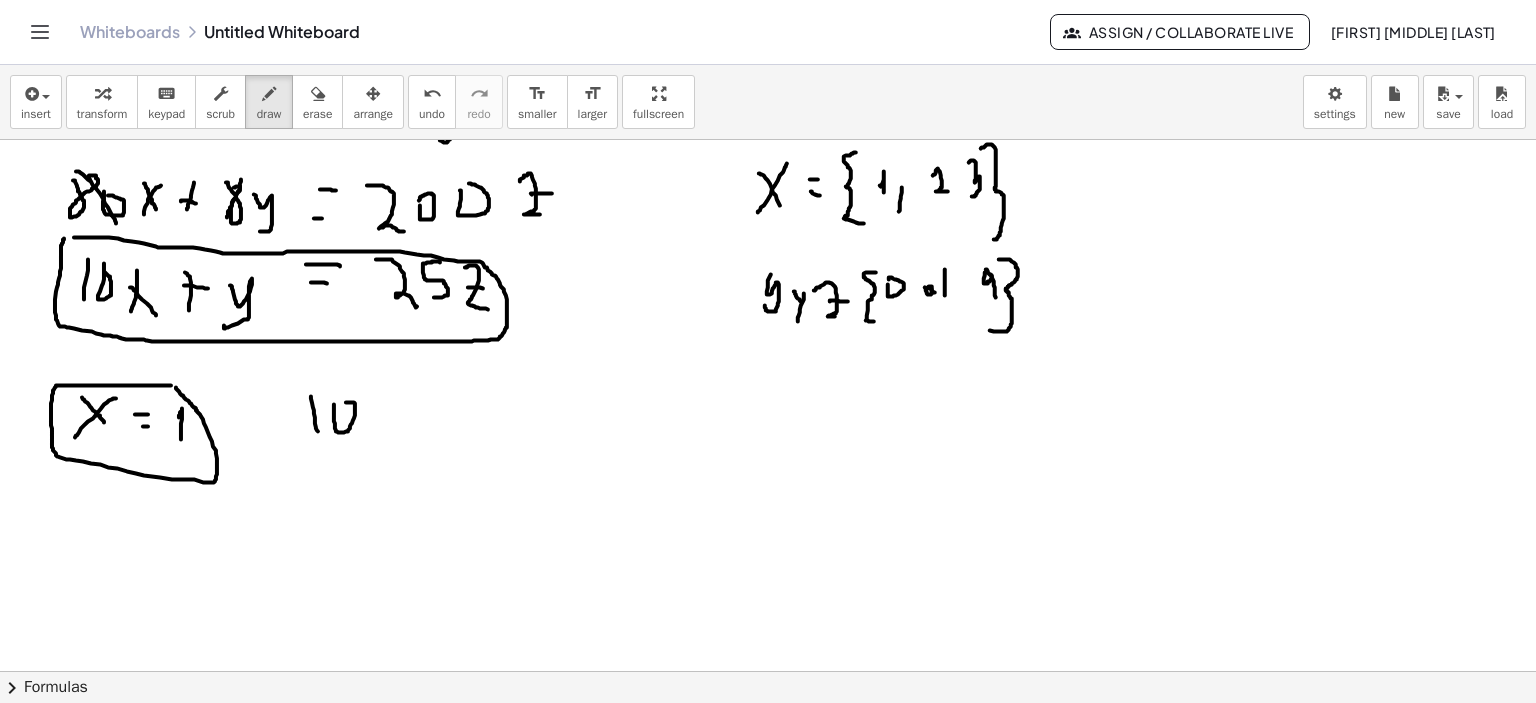 drag, startPoint x: 339, startPoint y: 432, endPoint x: 336, endPoint y: 404, distance: 28.160255 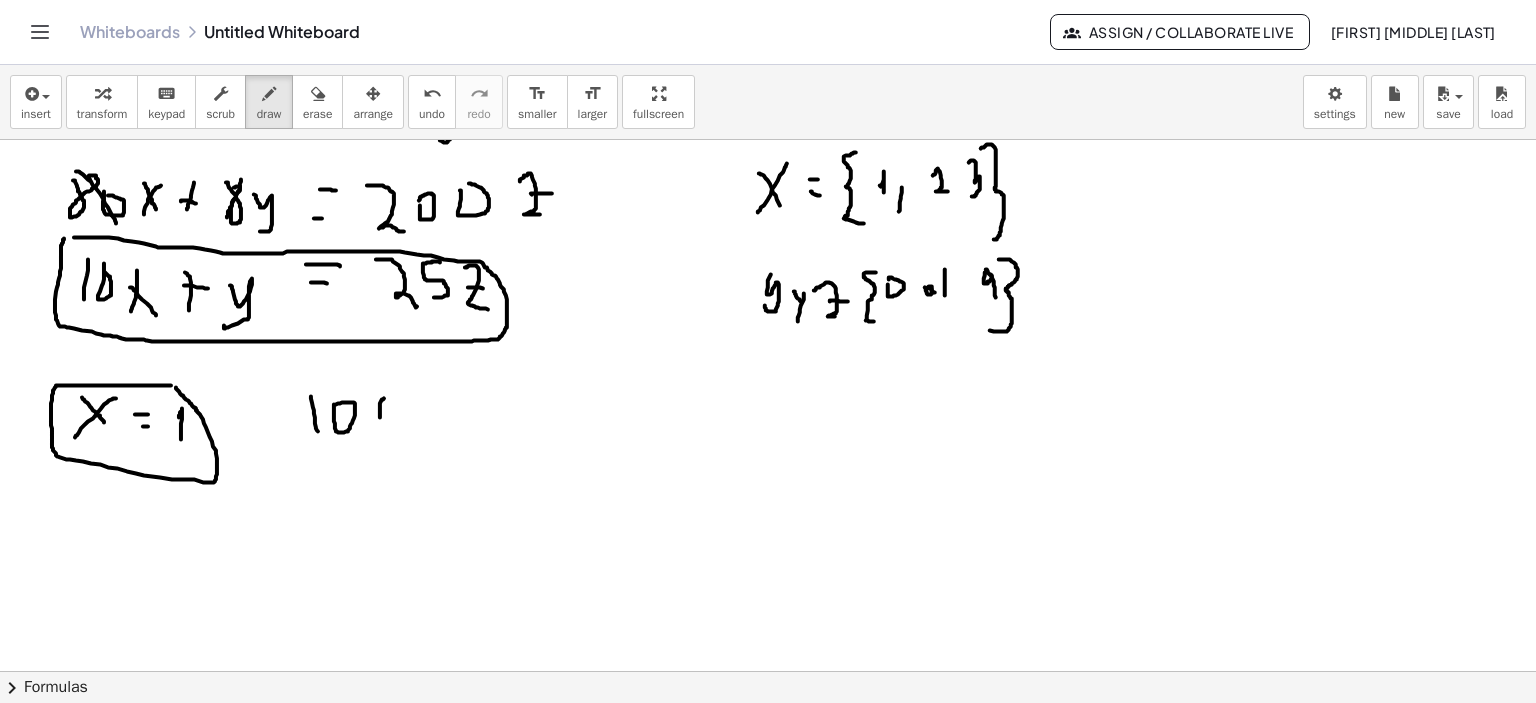 drag, startPoint x: 383, startPoint y: 399, endPoint x: 395, endPoint y: 427, distance: 30.463093 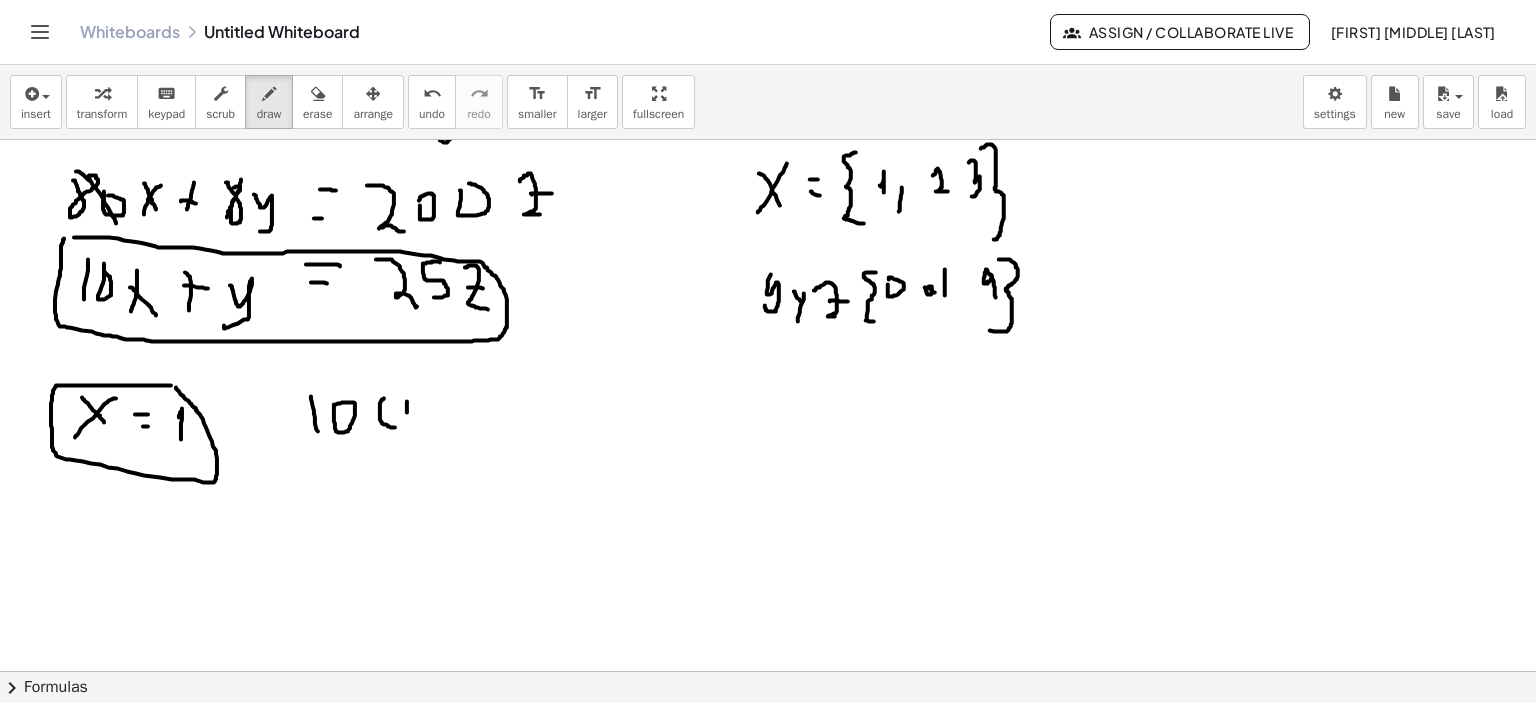 drag, startPoint x: 407, startPoint y: 401, endPoint x: 408, endPoint y: 419, distance: 18.027756 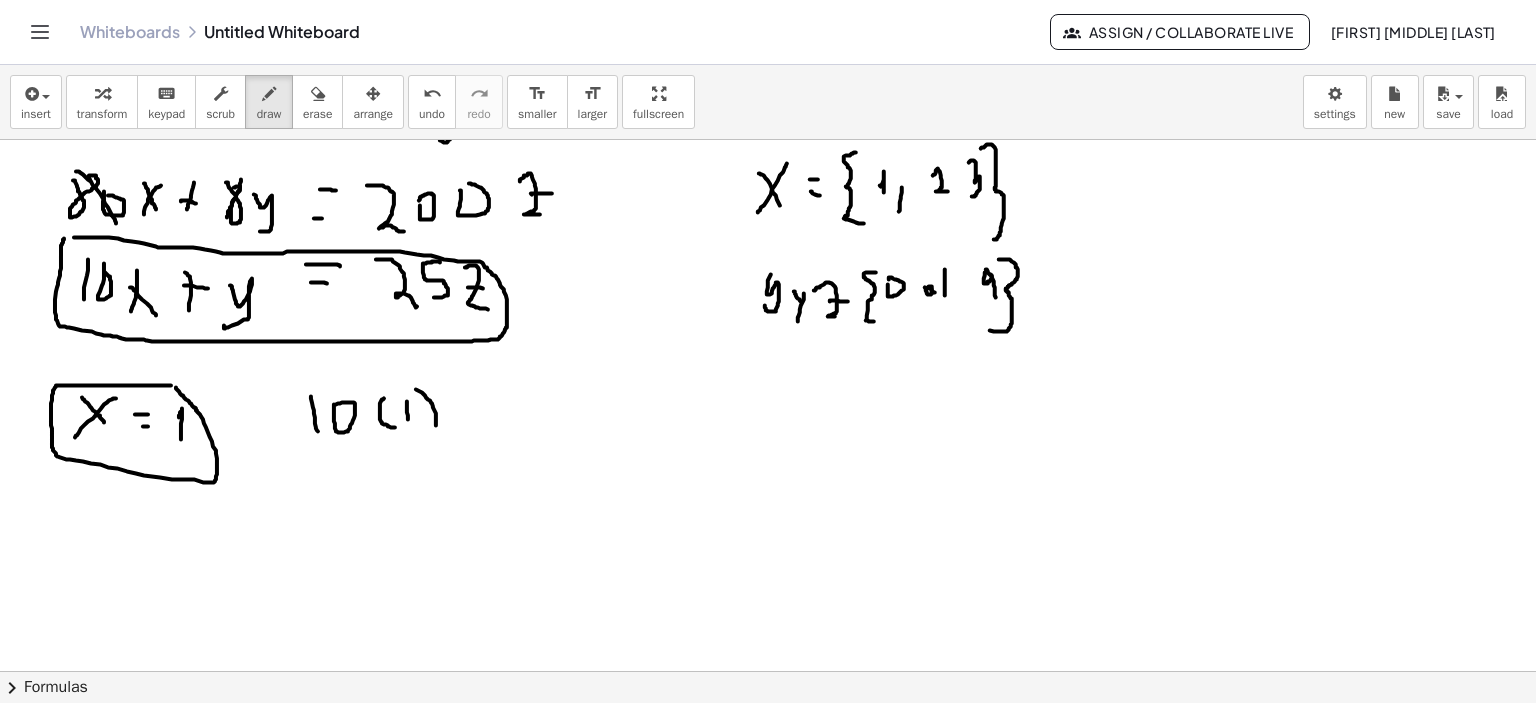 drag, startPoint x: 434, startPoint y: 409, endPoint x: 435, endPoint y: 423, distance: 14.035668 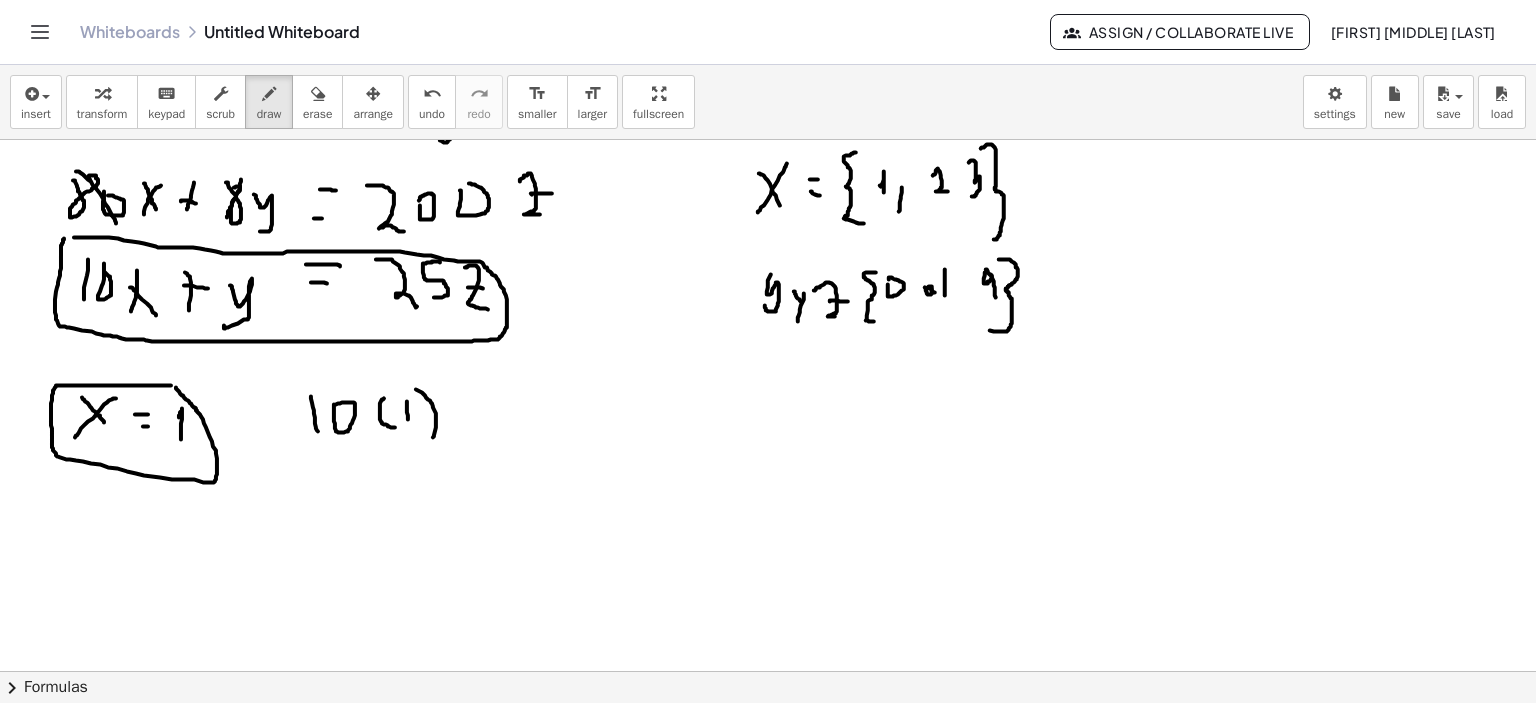 click at bounding box center [771, -441] 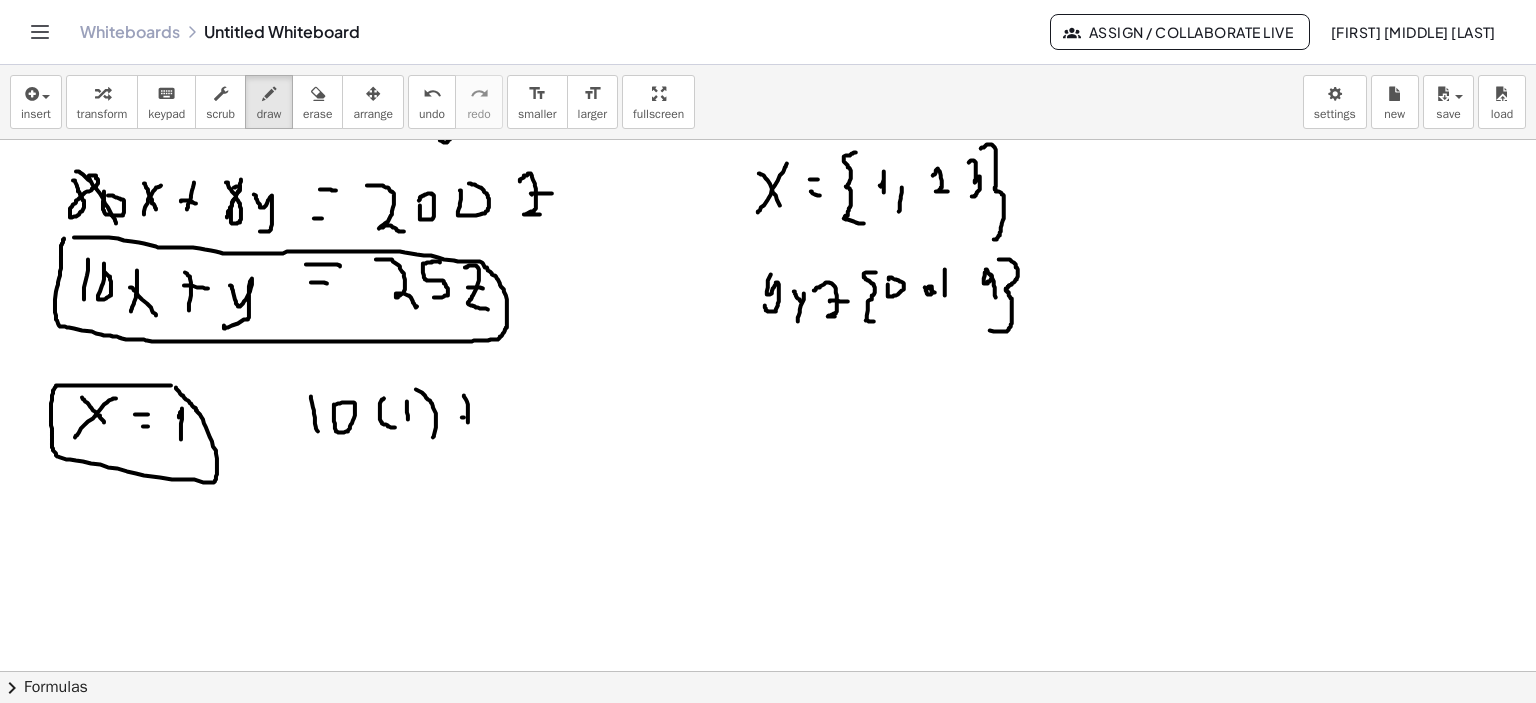 drag, startPoint x: 462, startPoint y: 417, endPoint x: 480, endPoint y: 419, distance: 18.110771 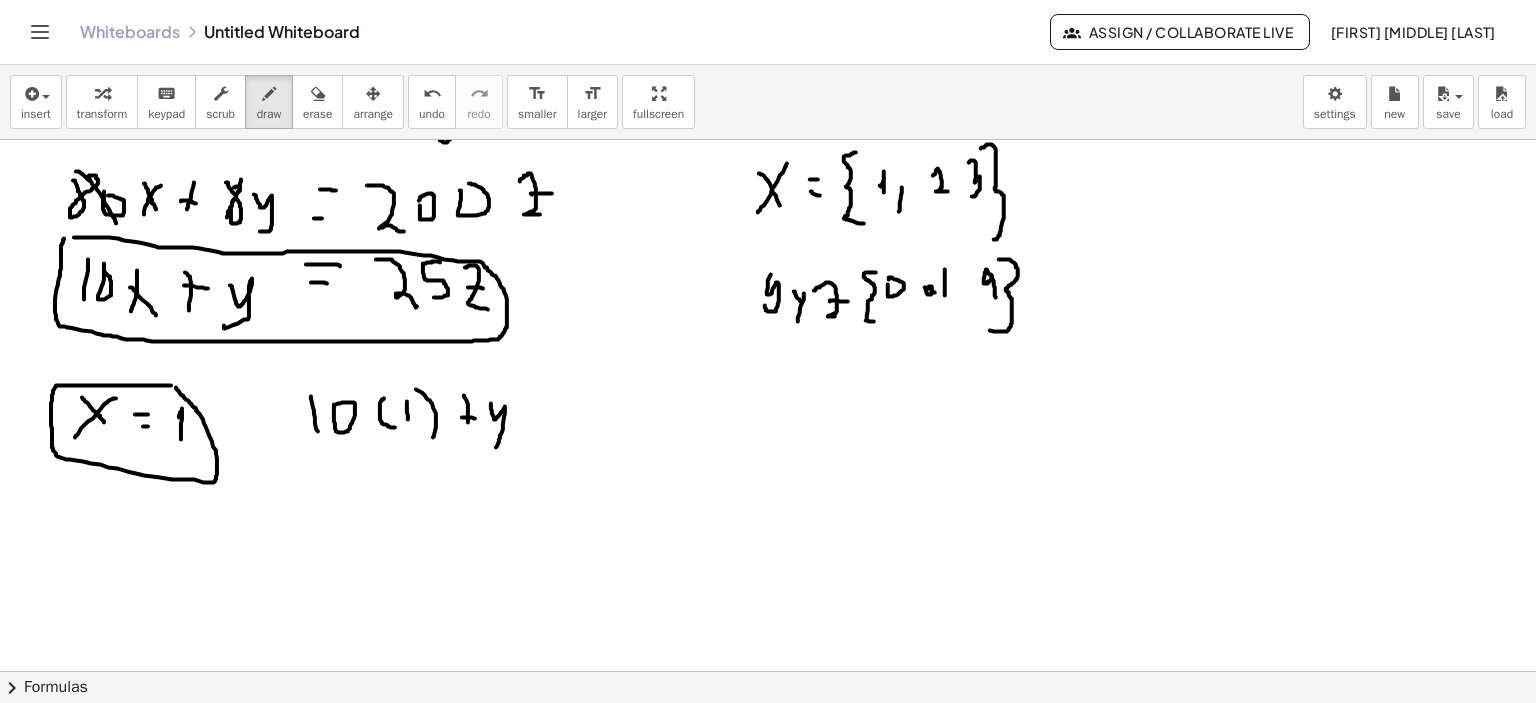 drag, startPoint x: 491, startPoint y: 403, endPoint x: 479, endPoint y: 436, distance: 35.1141 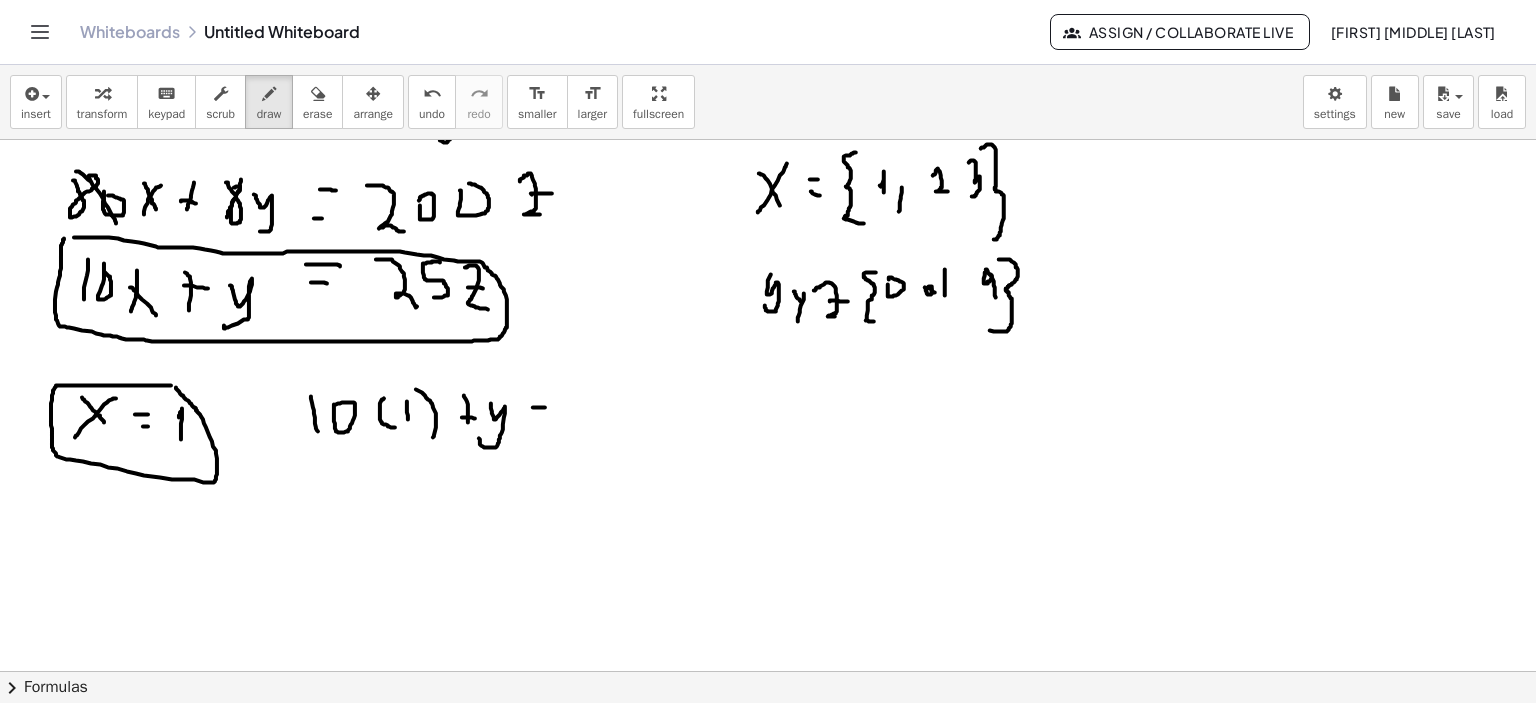 drag, startPoint x: 533, startPoint y: 407, endPoint x: 545, endPoint y: 407, distance: 12 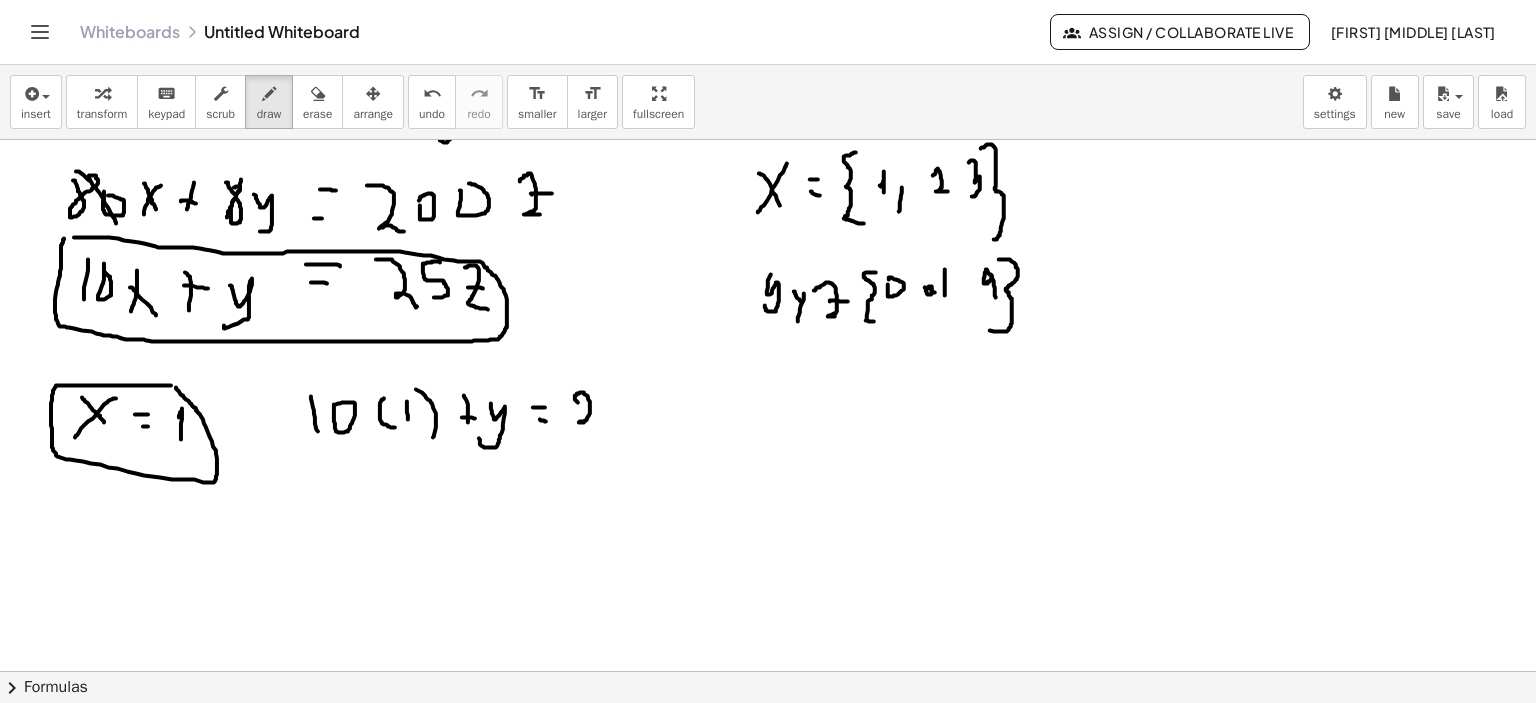 drag, startPoint x: 576, startPoint y: 400, endPoint x: 584, endPoint y: 421, distance: 22.472204 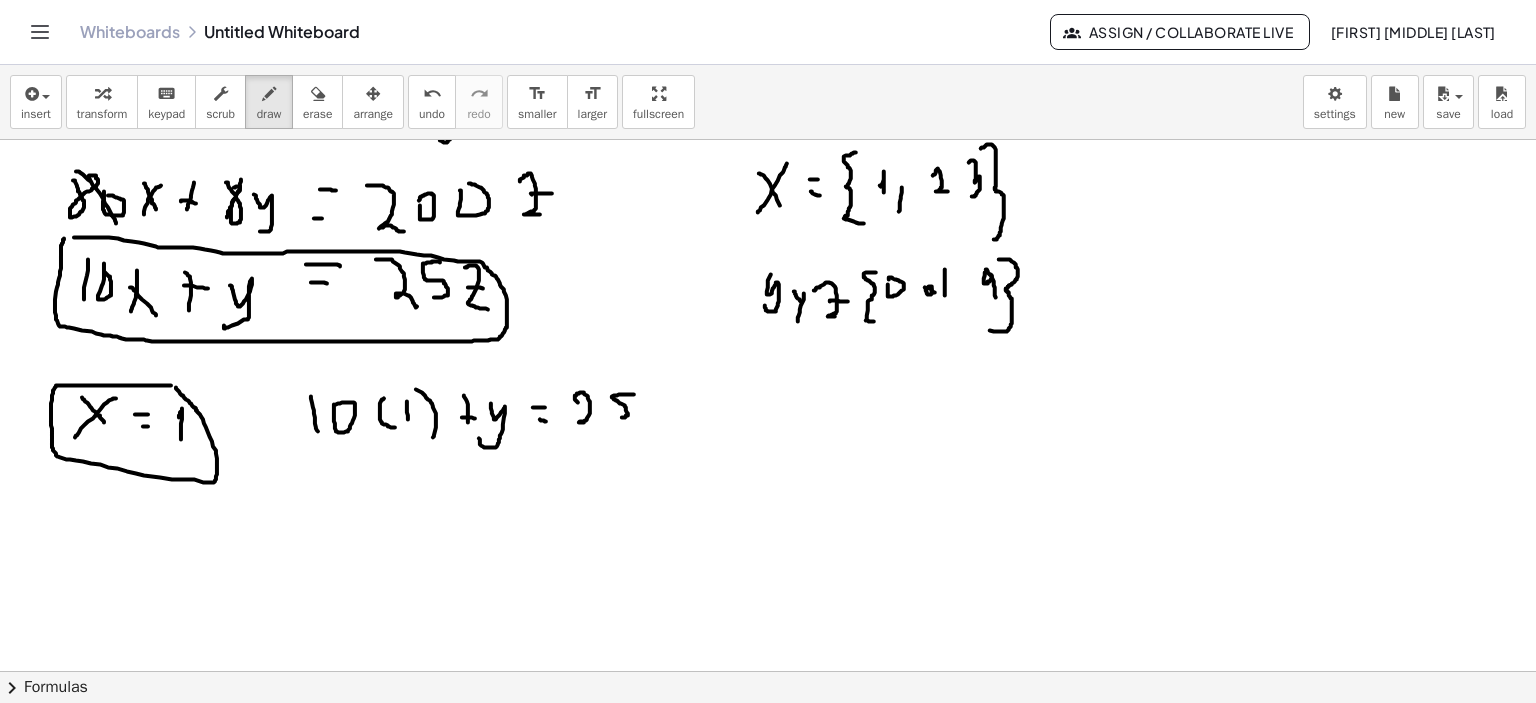 drag, startPoint x: 634, startPoint y: 394, endPoint x: 616, endPoint y: 411, distance: 24.758837 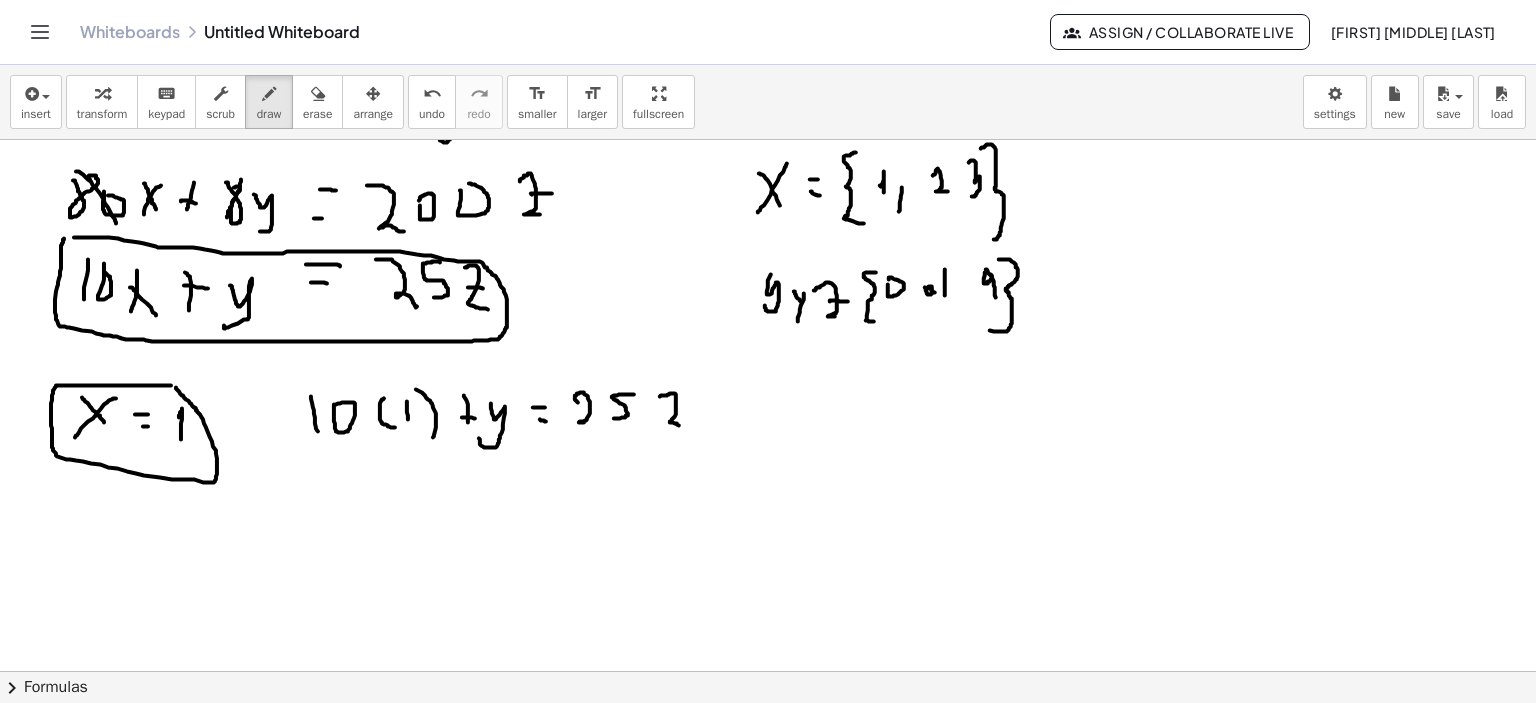 drag, startPoint x: 660, startPoint y: 396, endPoint x: 682, endPoint y: 427, distance: 38.013157 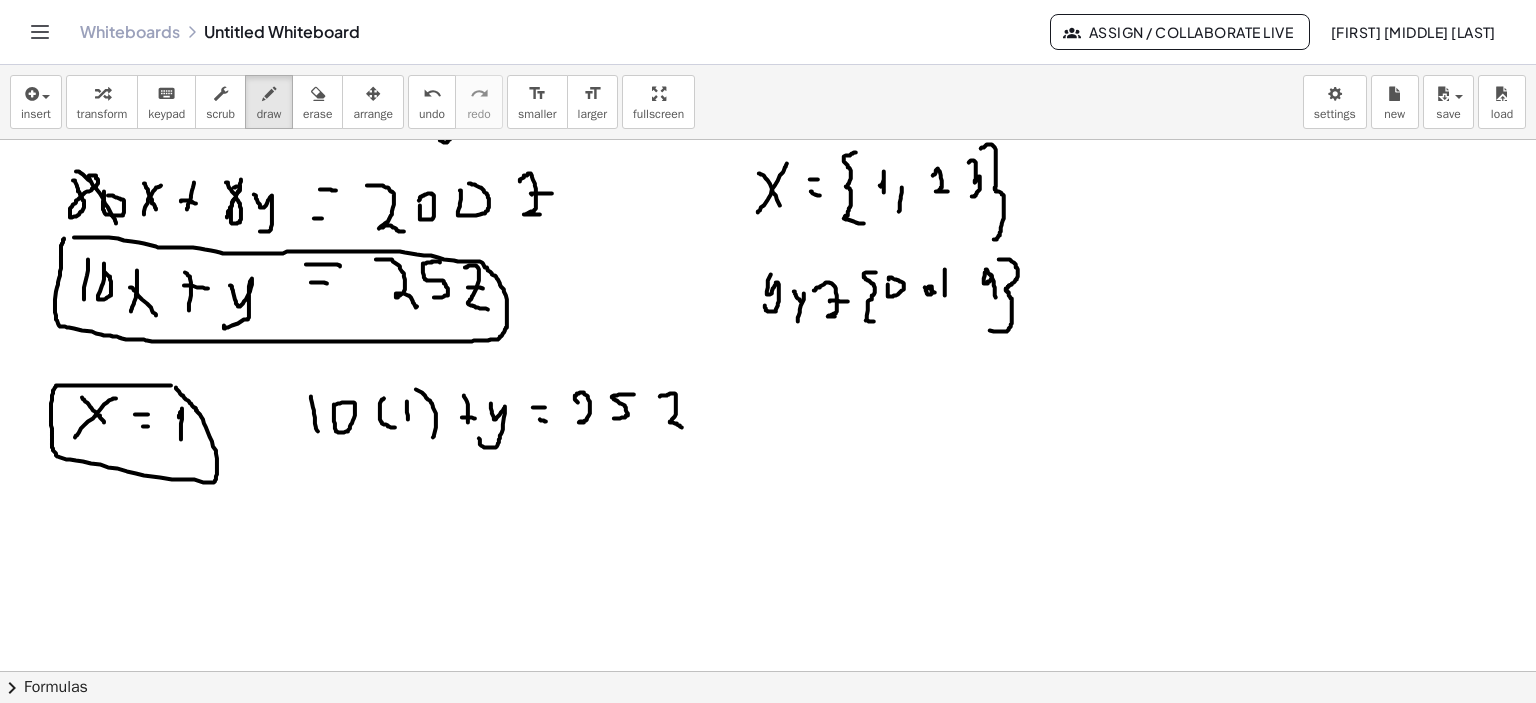 click at bounding box center (771, -441) 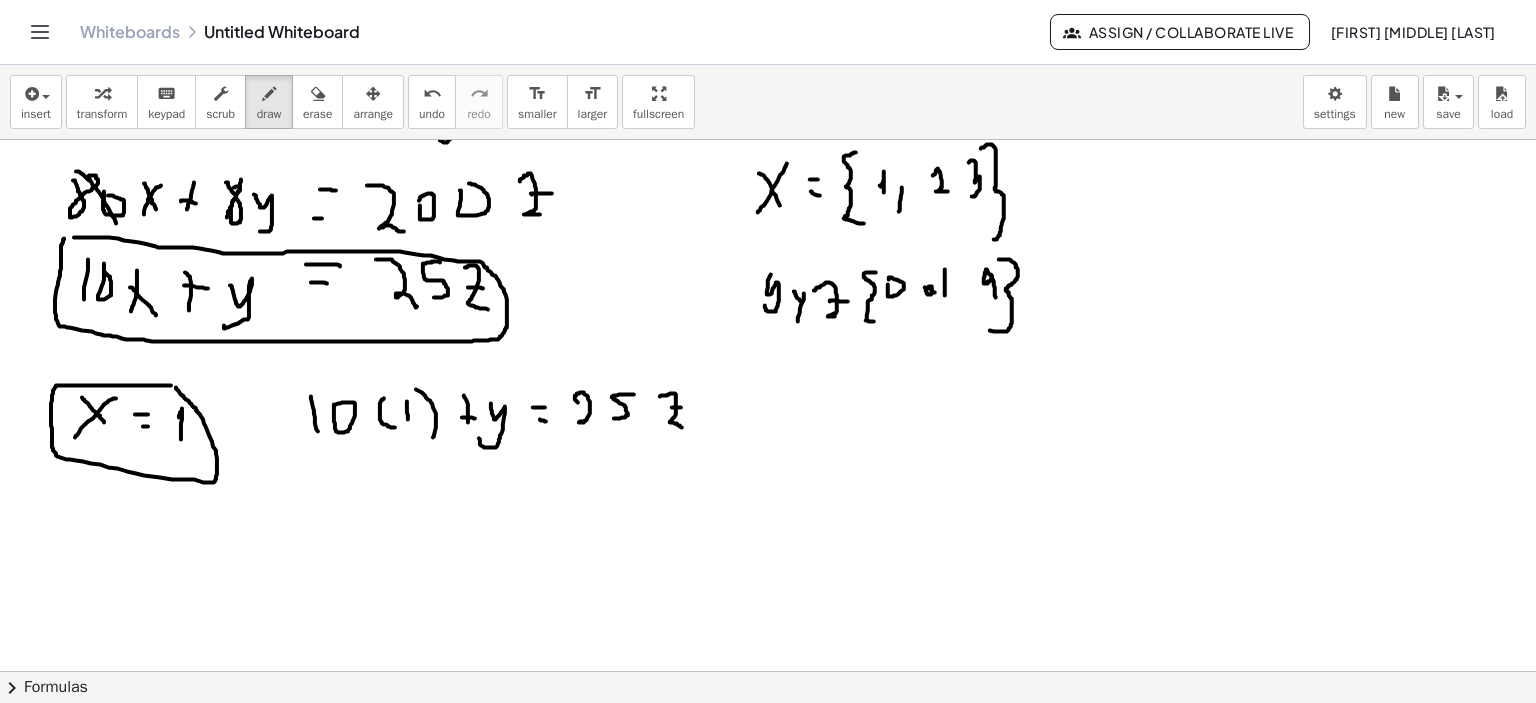 click at bounding box center [771, -441] 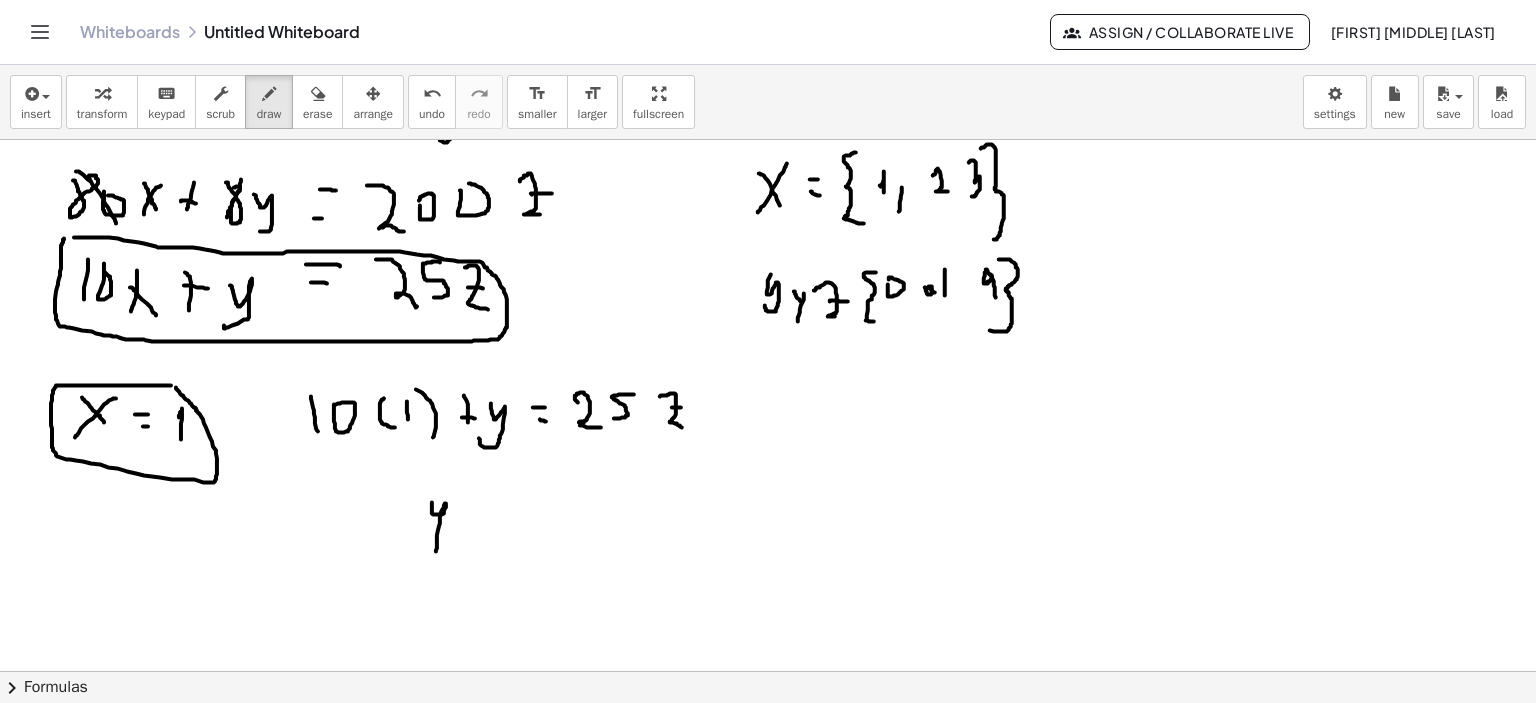 drag, startPoint x: 432, startPoint y: 502, endPoint x: 428, endPoint y: 530, distance: 28.284271 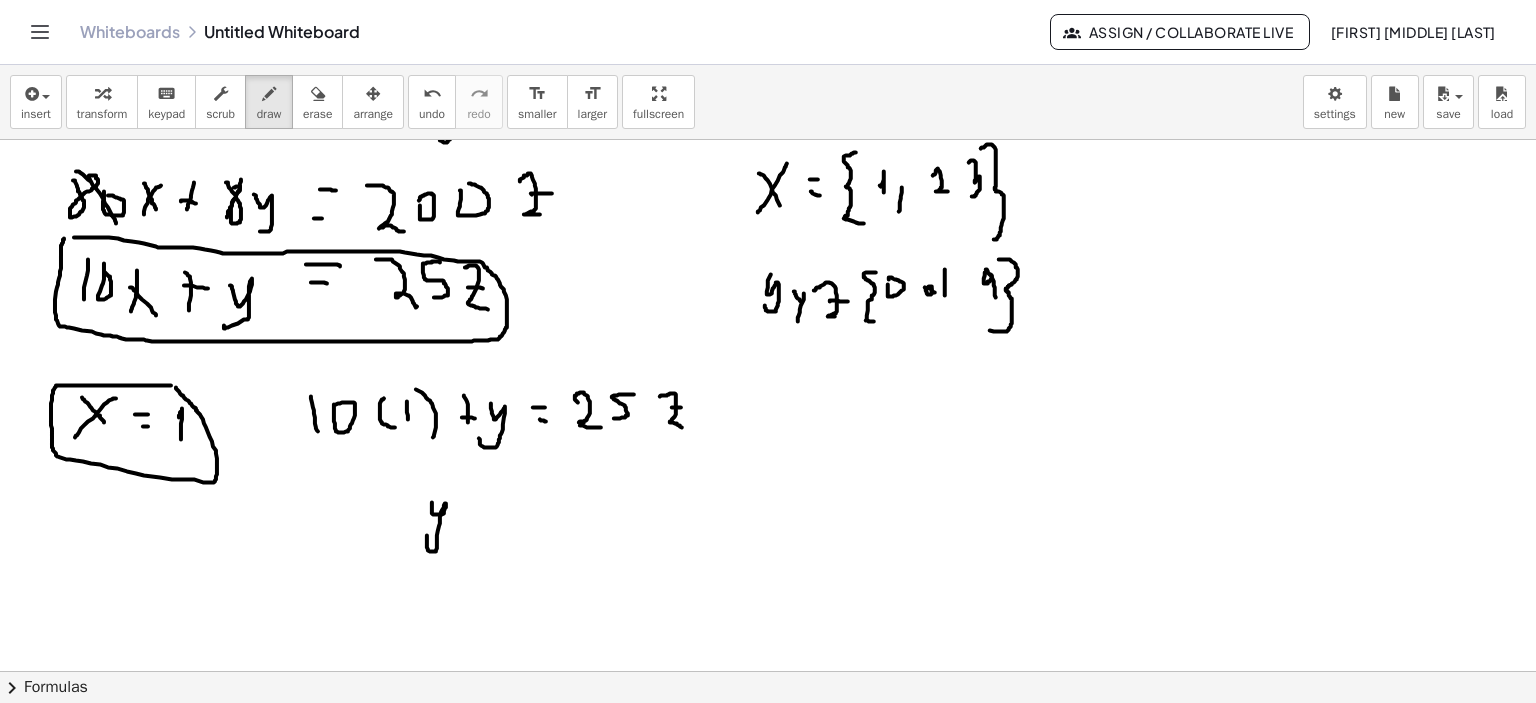 click at bounding box center (771, -441) 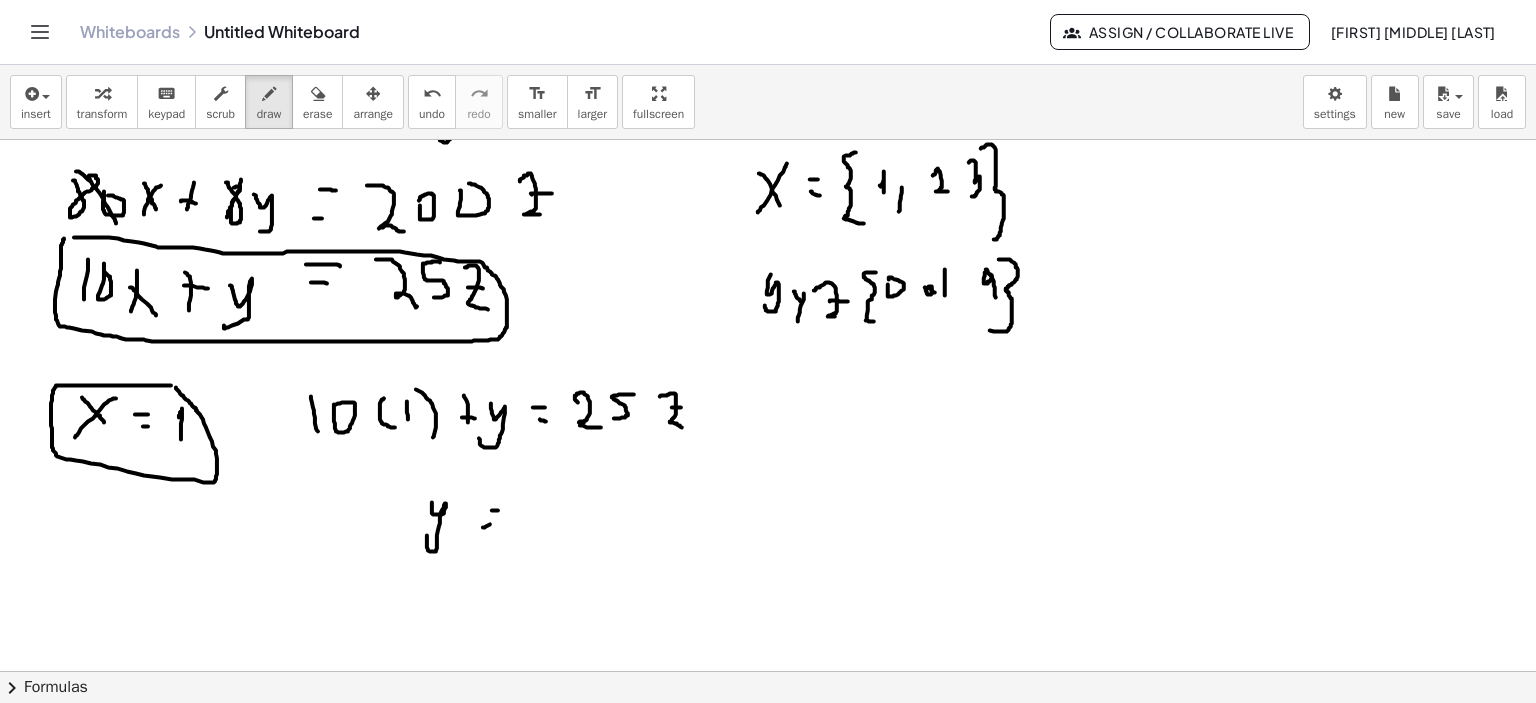 drag, startPoint x: 483, startPoint y: 527, endPoint x: 512, endPoint y: 519, distance: 30.083218 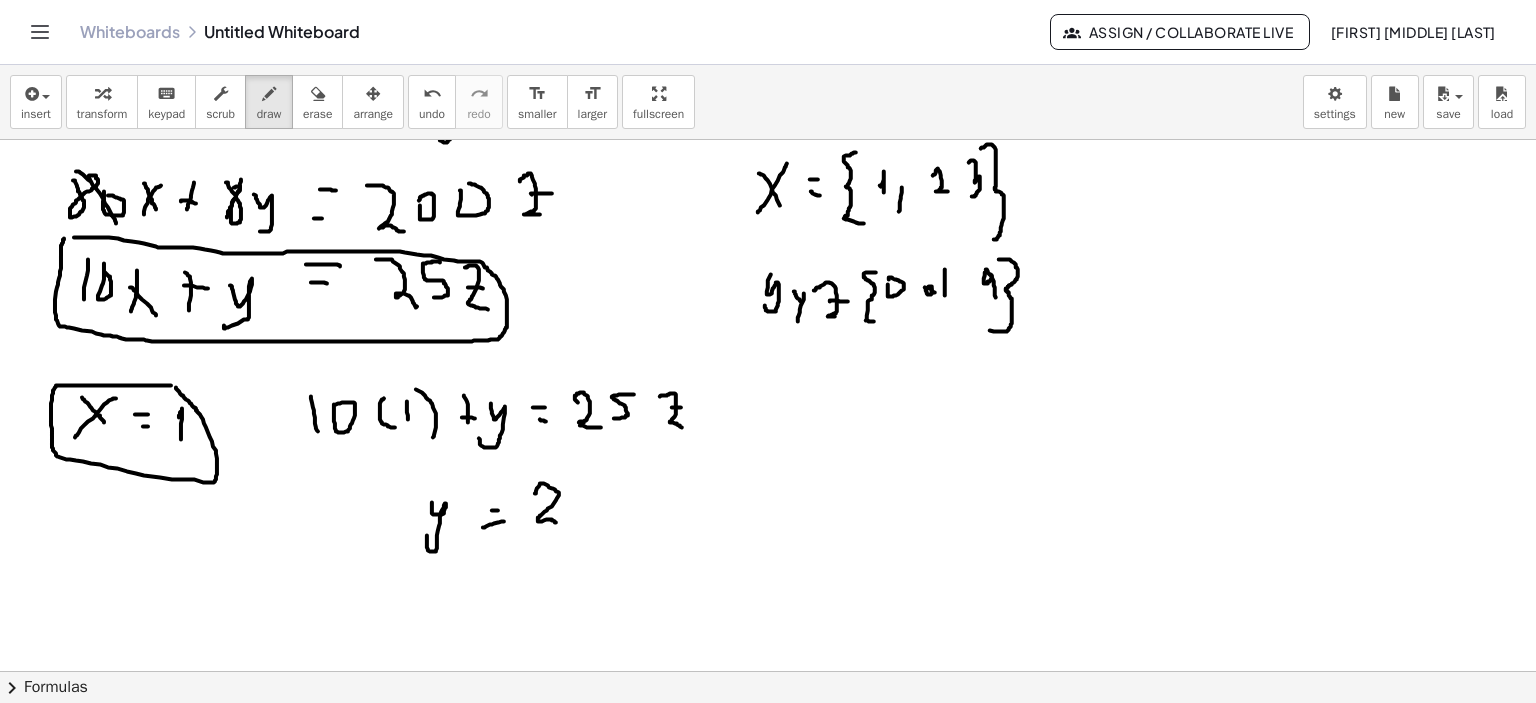 drag, startPoint x: 535, startPoint y: 493, endPoint x: 556, endPoint y: 522, distance: 35.805027 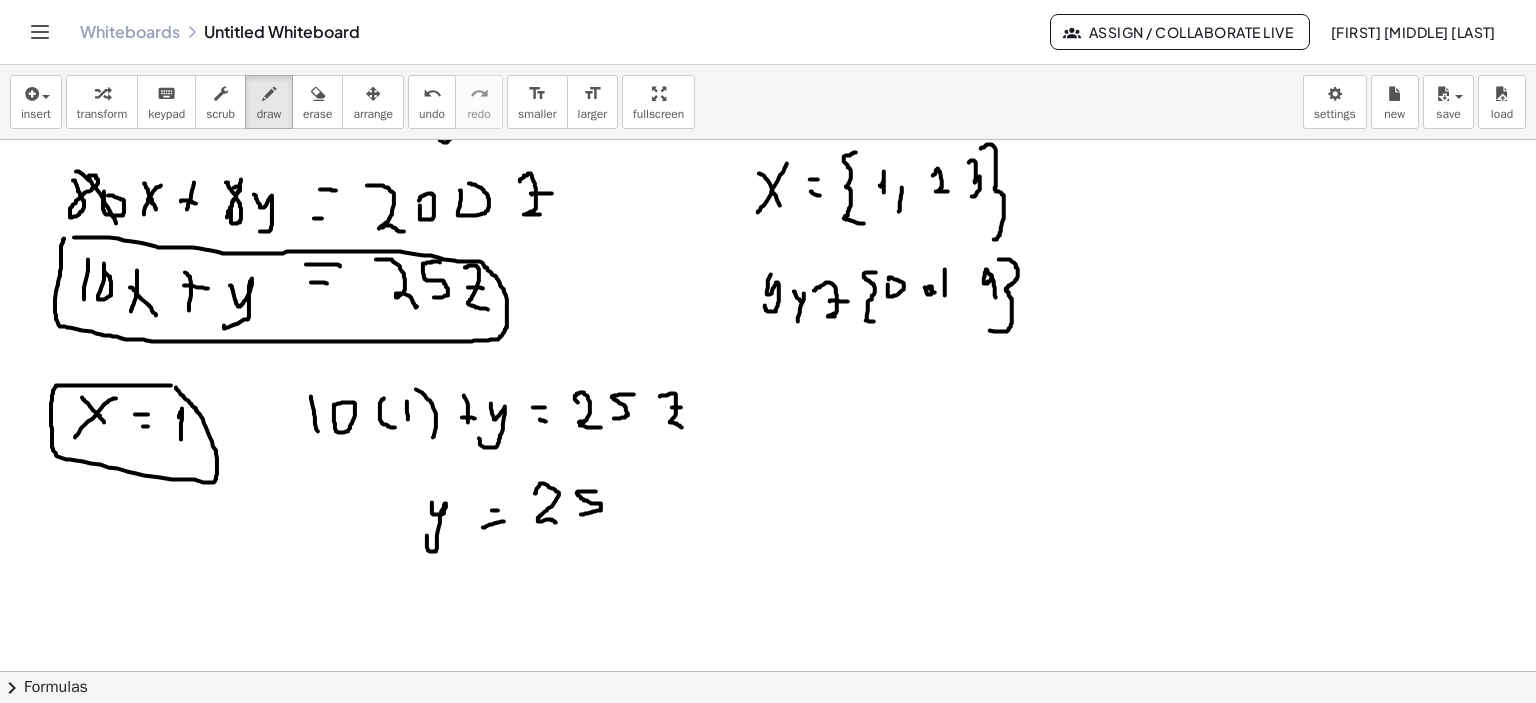 drag, startPoint x: 596, startPoint y: 491, endPoint x: 581, endPoint y: 514, distance: 27.45906 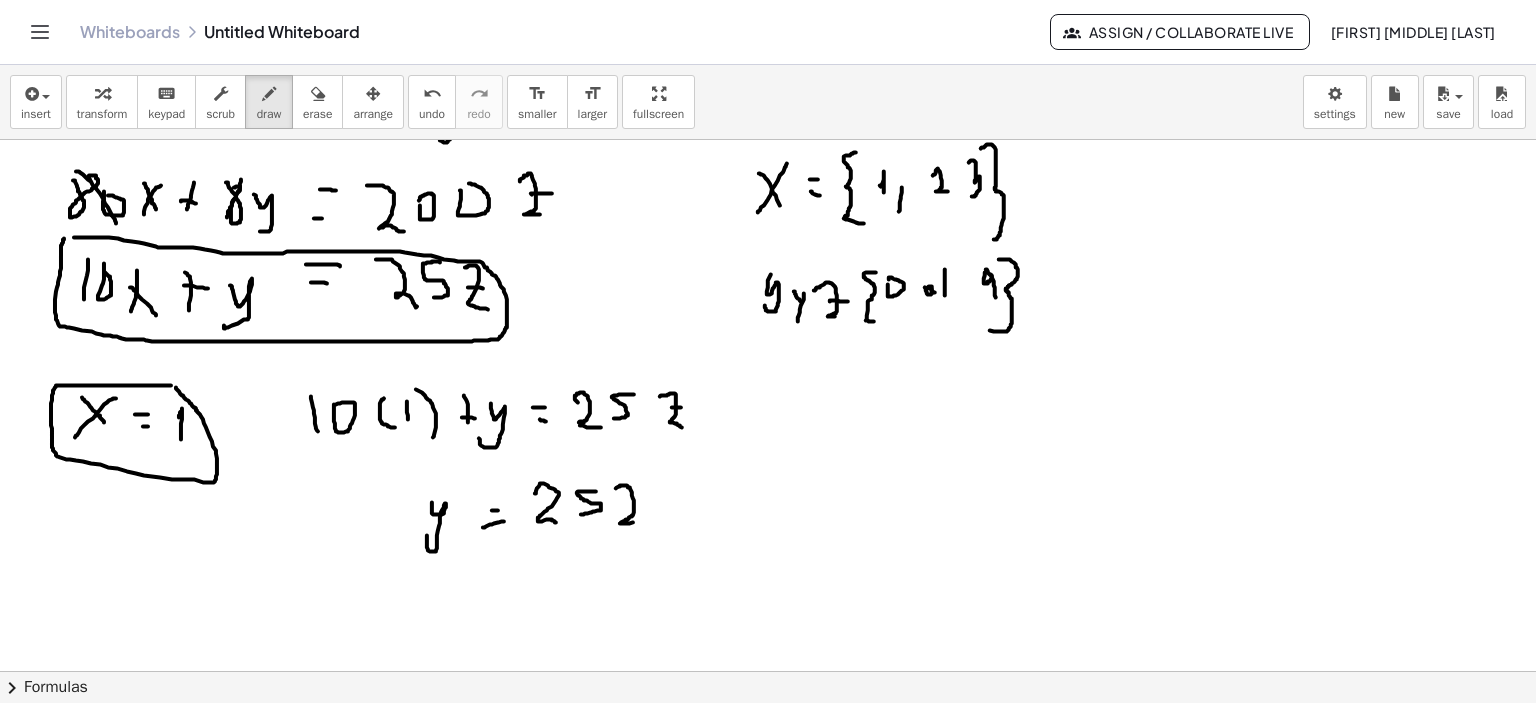 drag, startPoint x: 616, startPoint y: 488, endPoint x: 647, endPoint y: 520, distance: 44.553337 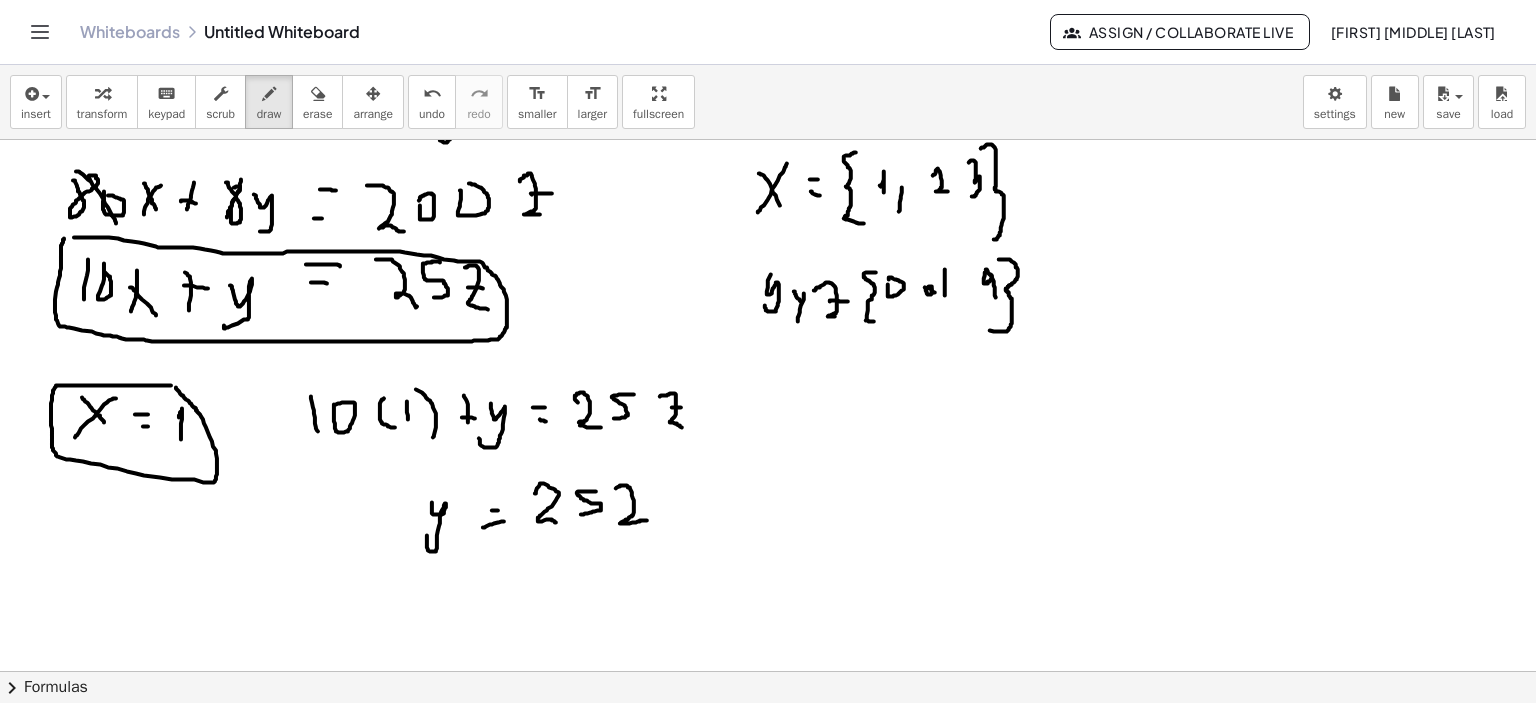 click at bounding box center [771, -441] 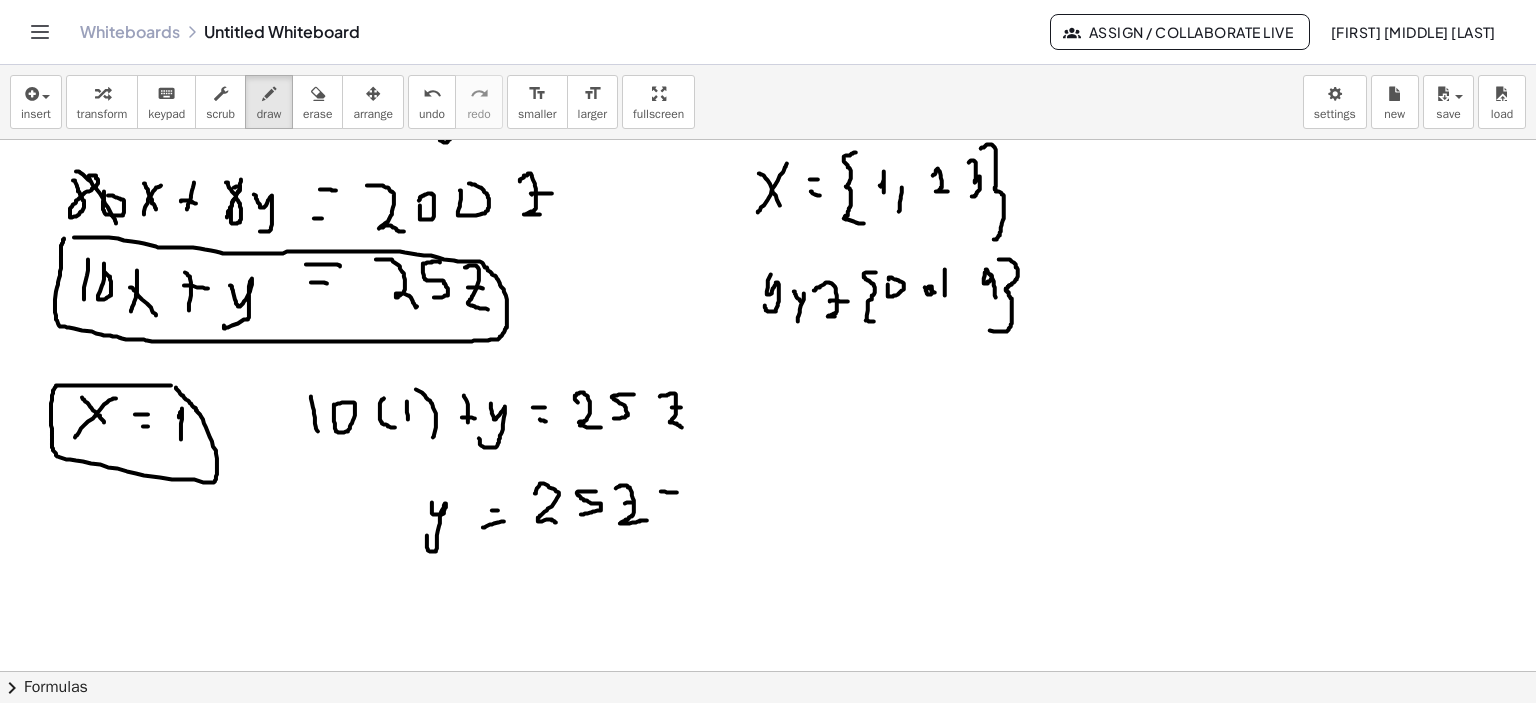drag, startPoint x: 661, startPoint y: 491, endPoint x: 684, endPoint y: 492, distance: 23.021729 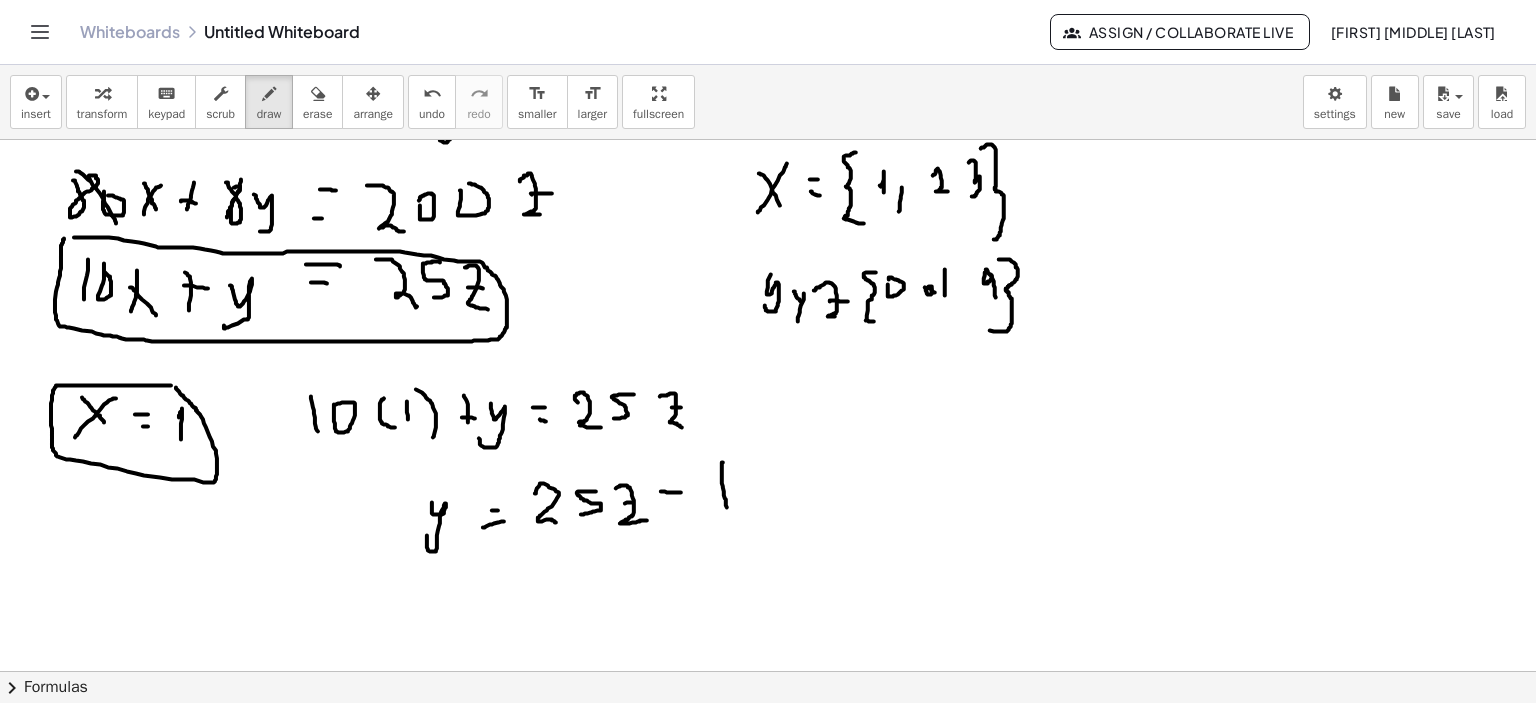 drag, startPoint x: 723, startPoint y: 462, endPoint x: 735, endPoint y: 471, distance: 15 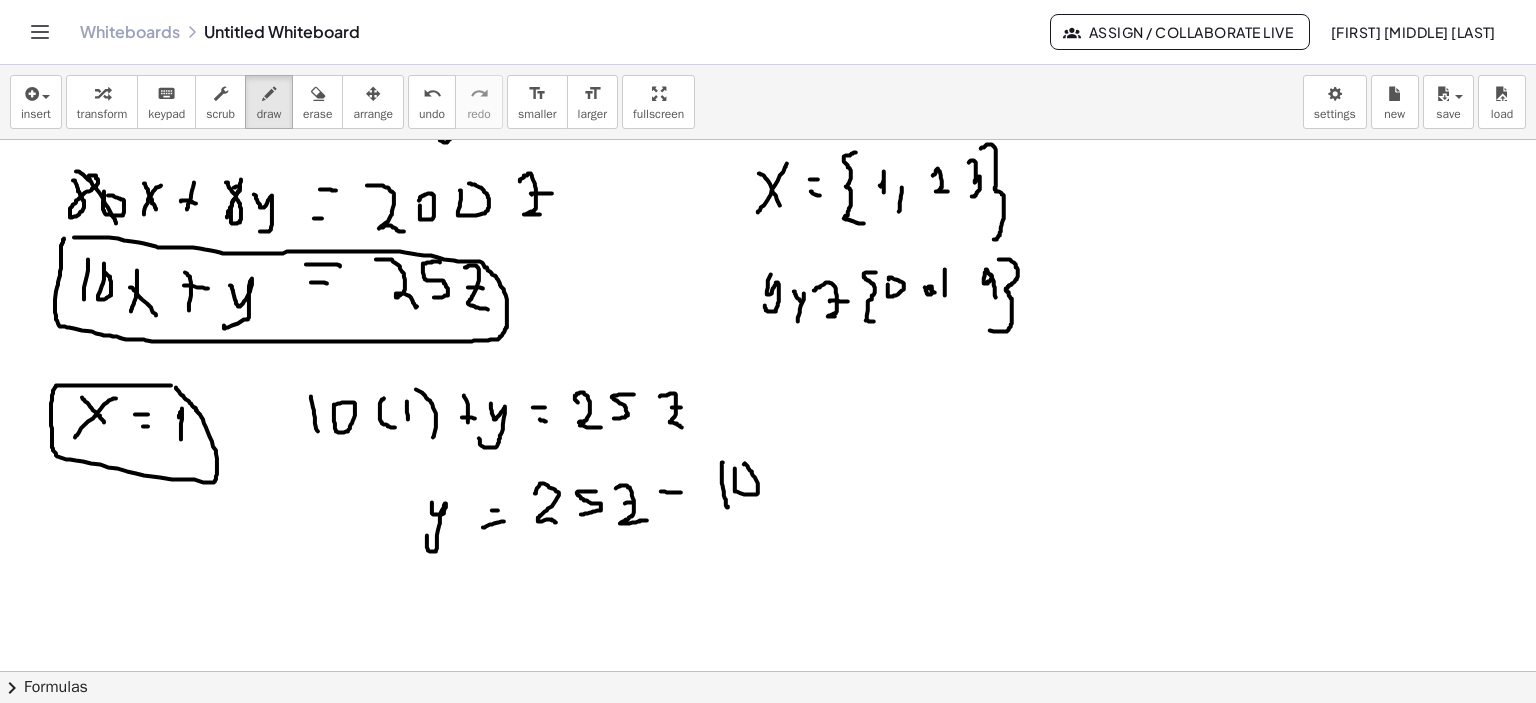 click at bounding box center [771, -441] 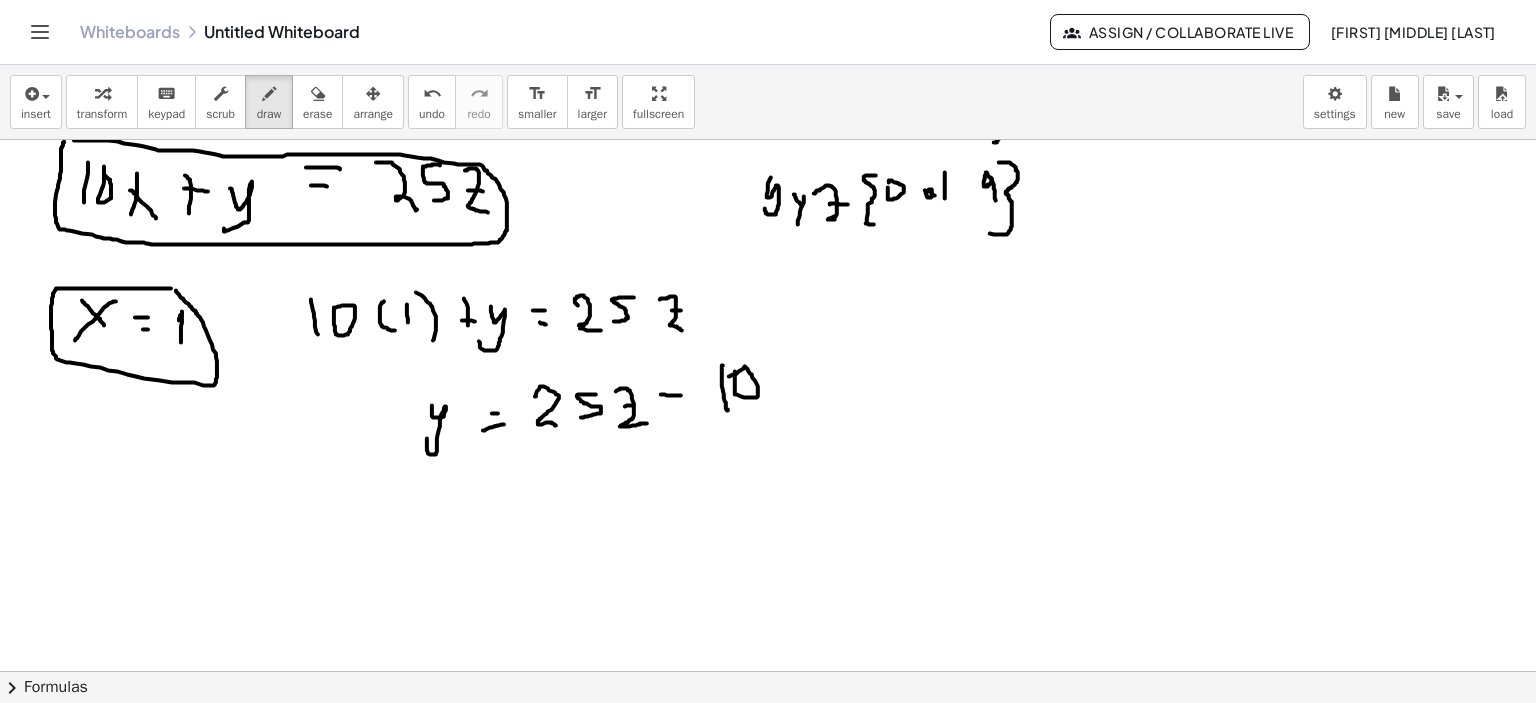 scroll, scrollTop: 2011, scrollLeft: 0, axis: vertical 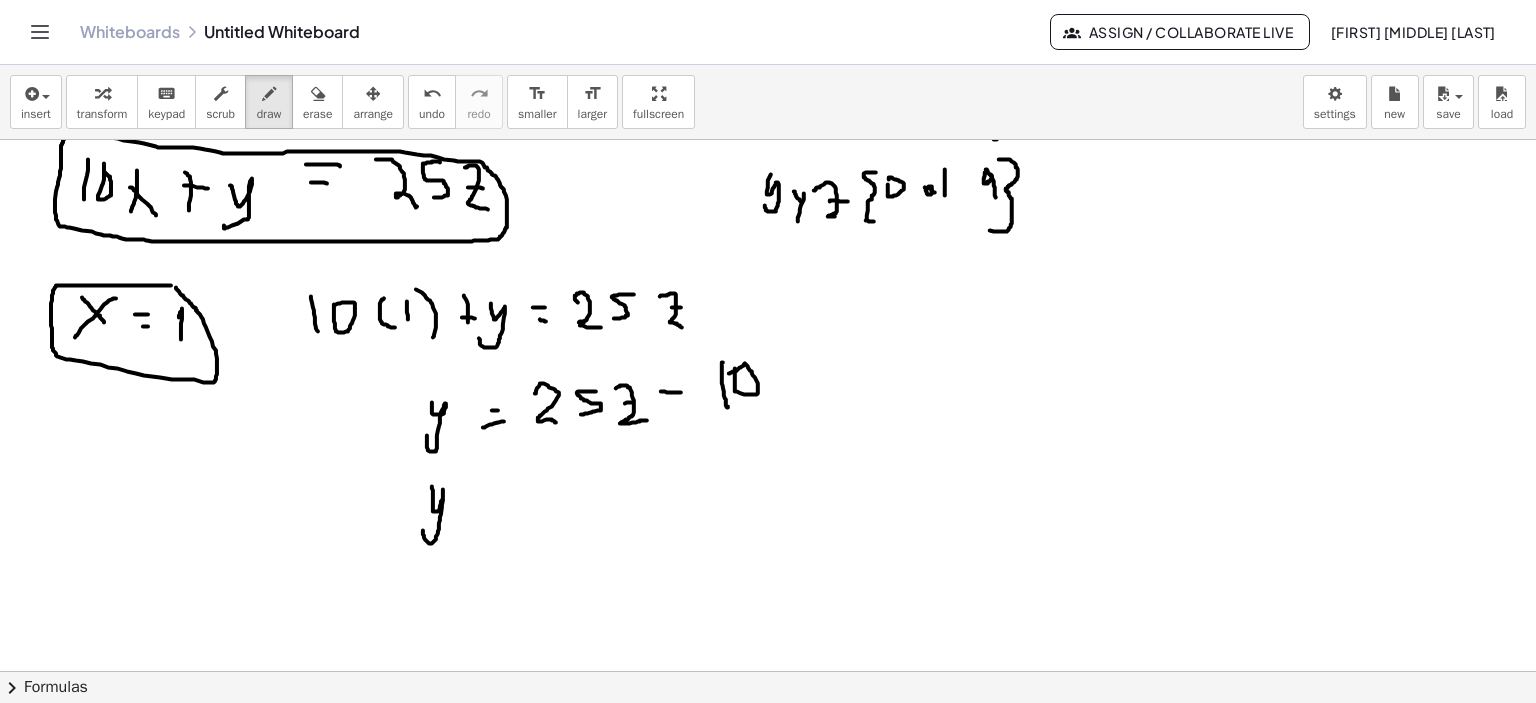 drag, startPoint x: 432, startPoint y: 486, endPoint x: 483, endPoint y: 512, distance: 57.245087 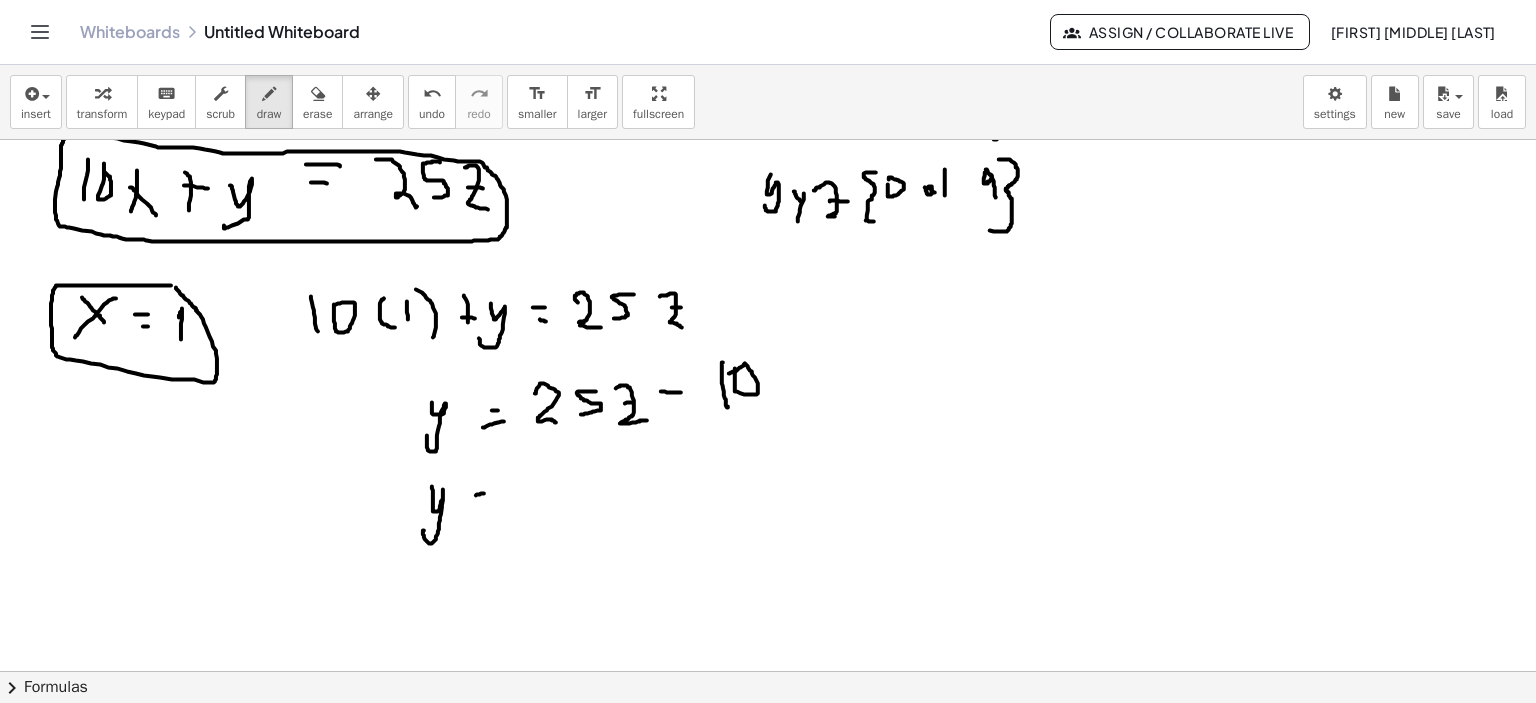 click at bounding box center [771, -541] 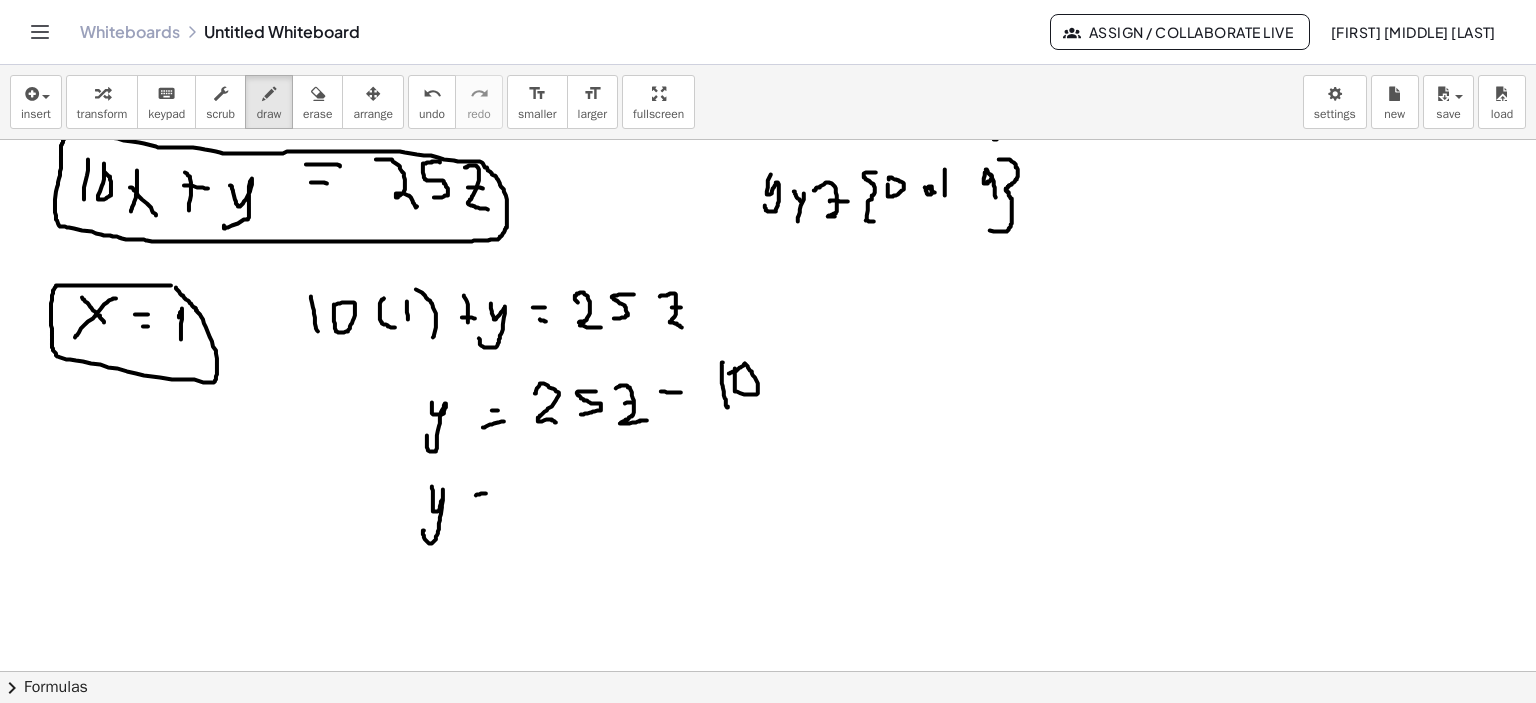 click at bounding box center (771, -541) 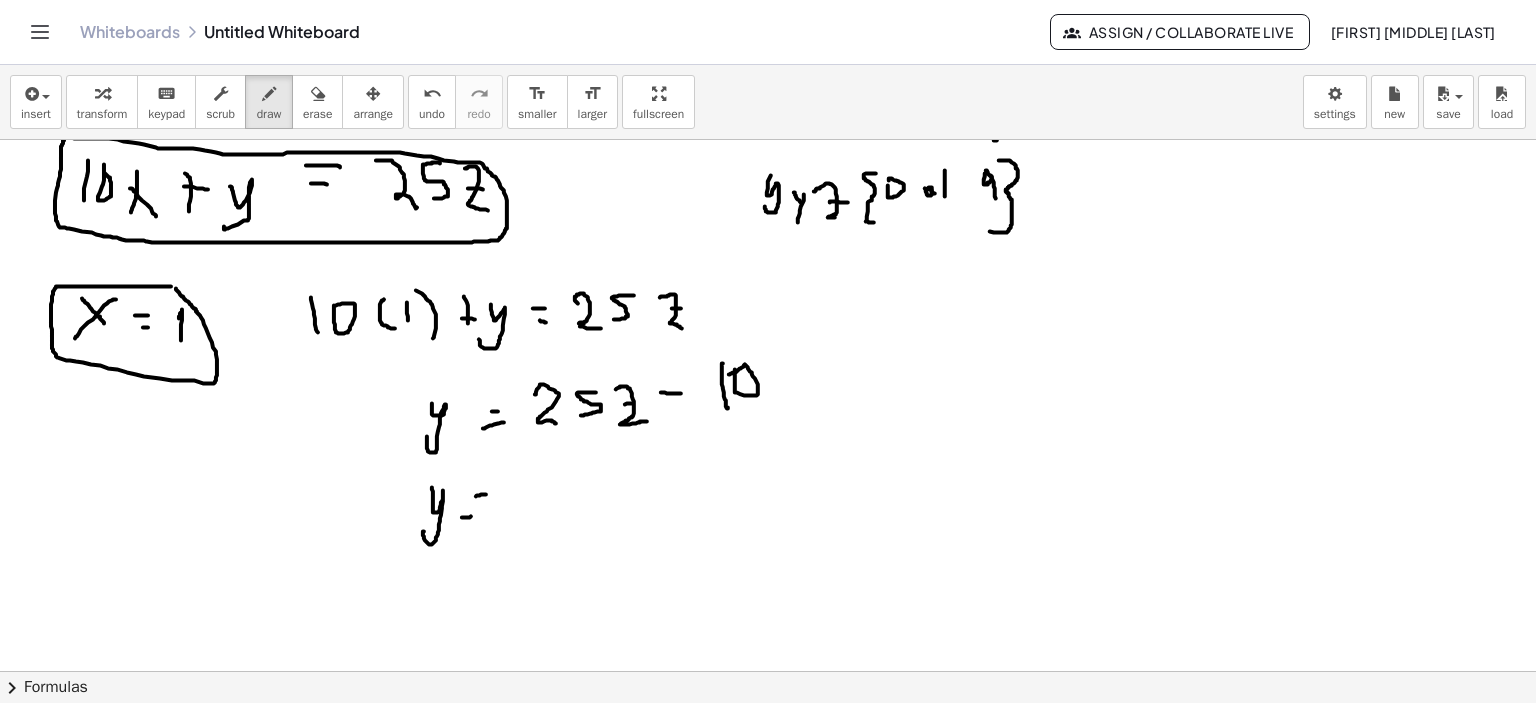scroll, scrollTop: 2011, scrollLeft: 0, axis: vertical 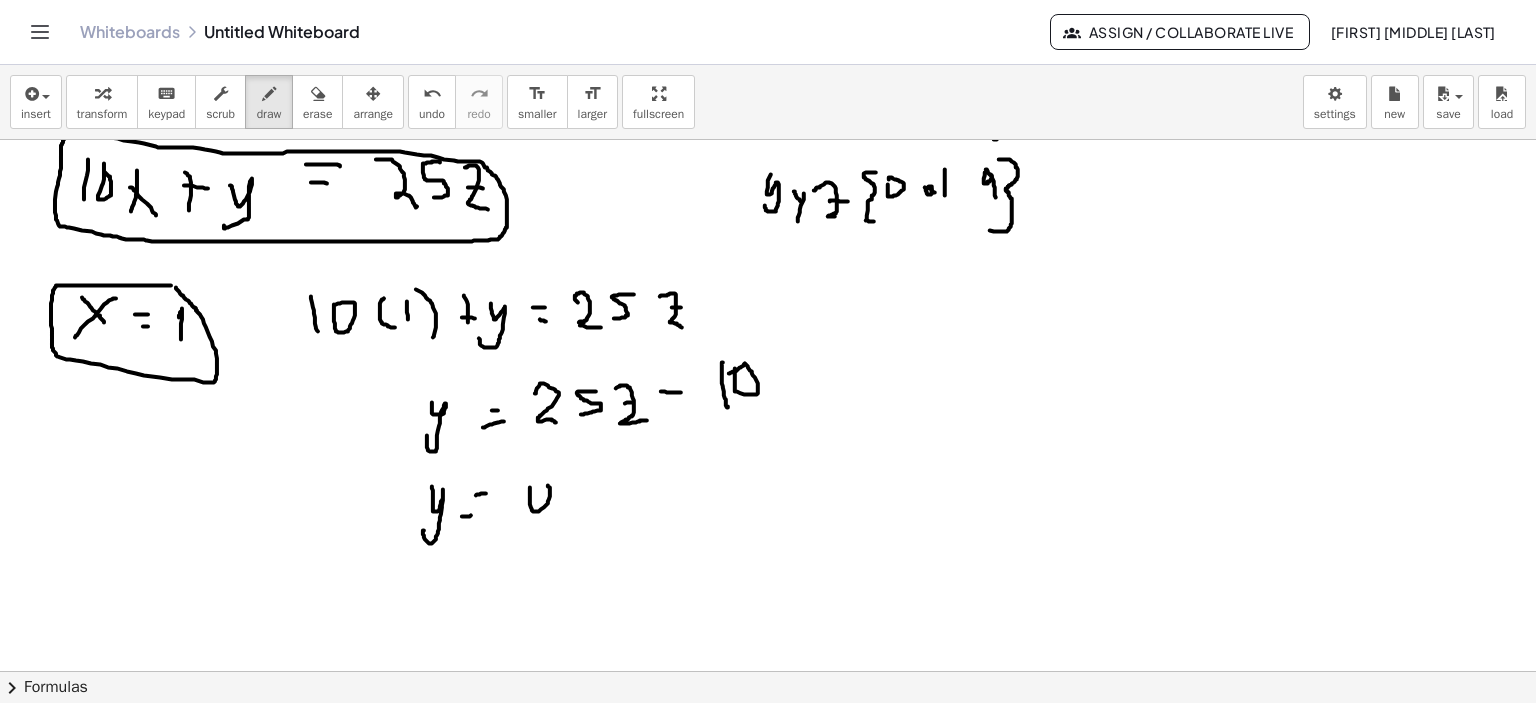 drag, startPoint x: 530, startPoint y: 487, endPoint x: 540, endPoint y: 491, distance: 10.770329 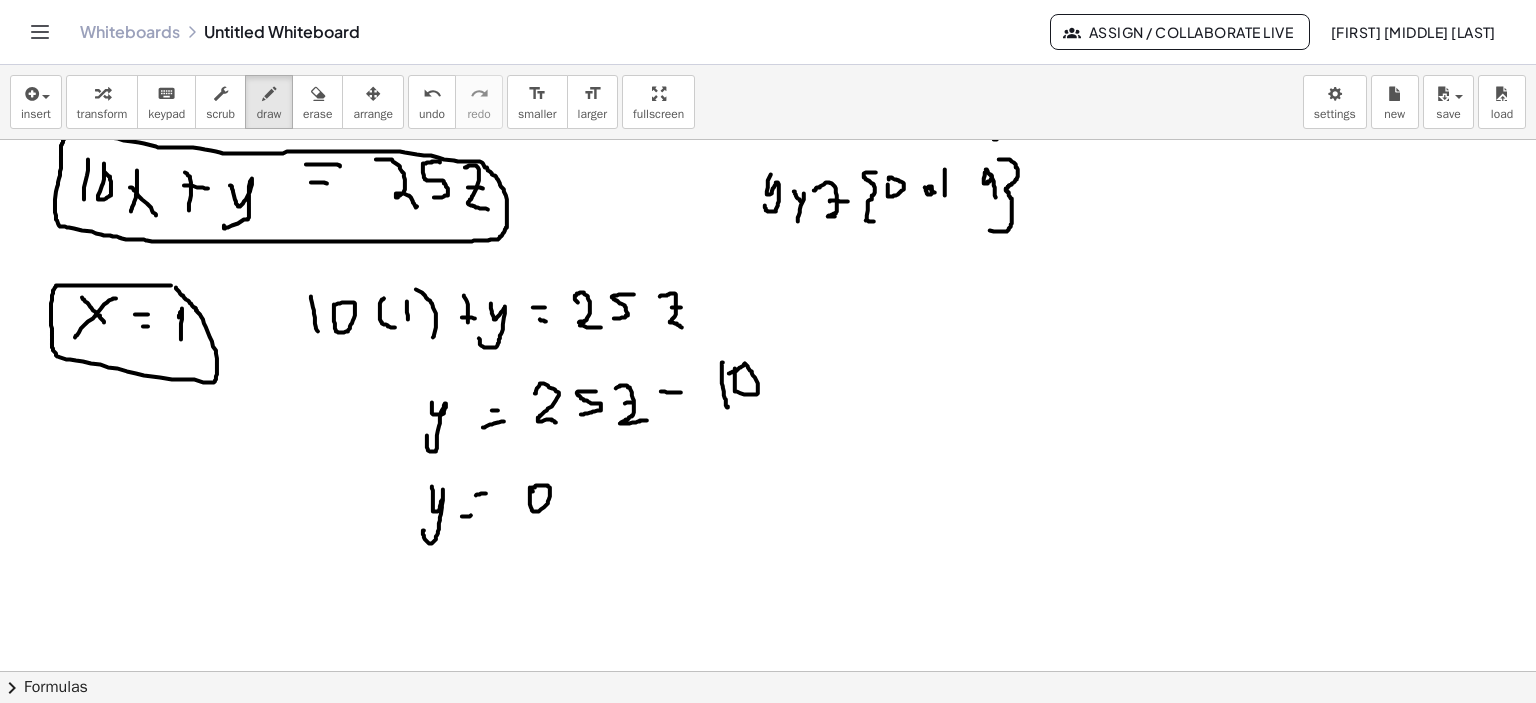 drag, startPoint x: 570, startPoint y: 507, endPoint x: 569, endPoint y: 523, distance: 16.03122 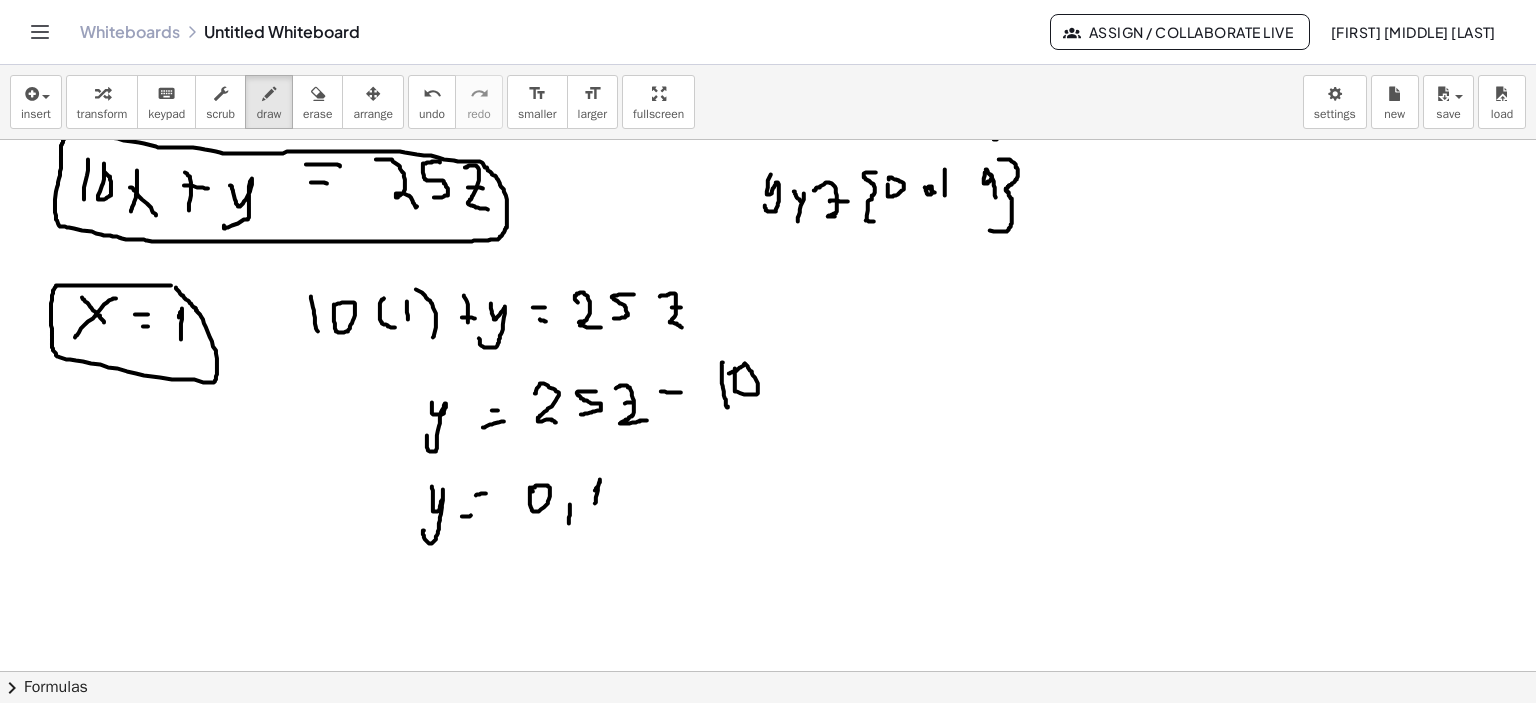 drag, startPoint x: 595, startPoint y: 490, endPoint x: 595, endPoint y: 503, distance: 13 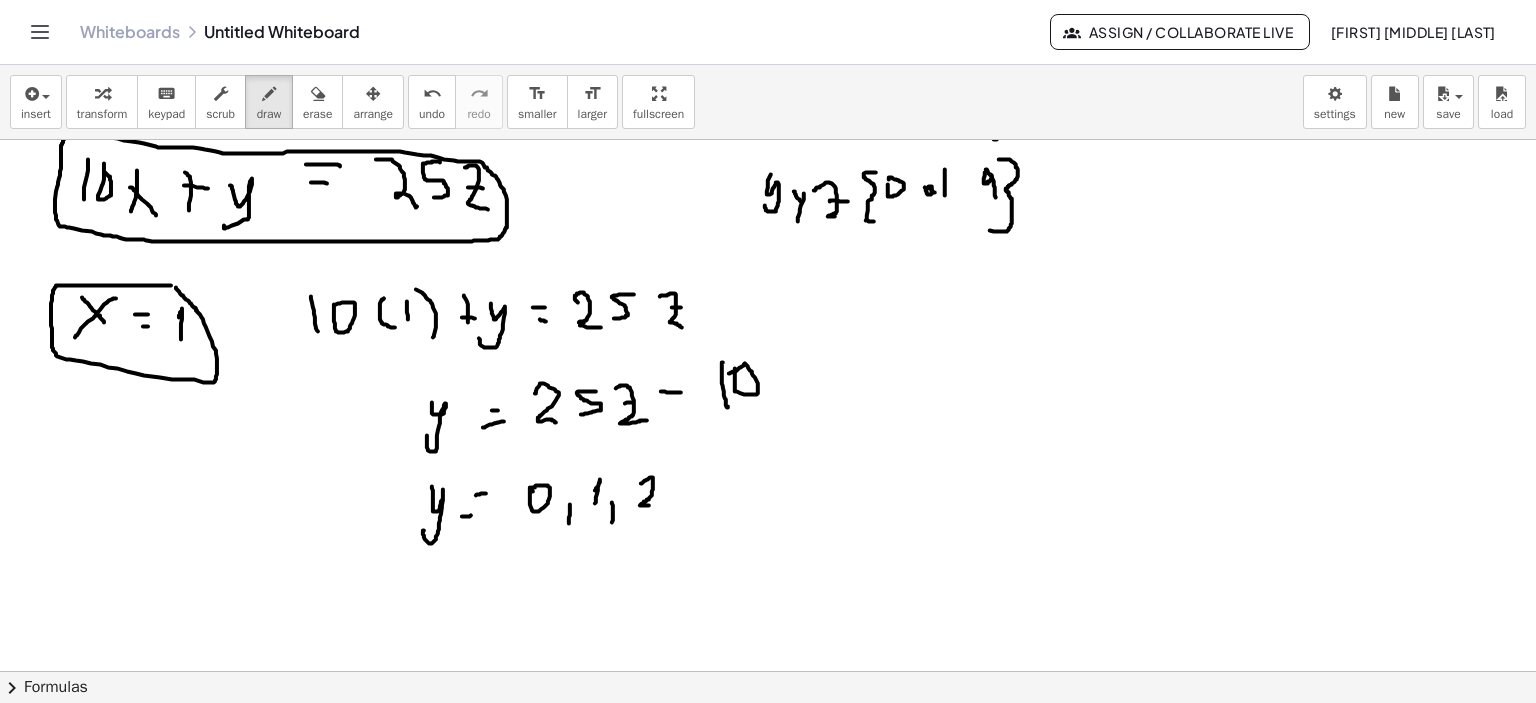 drag, startPoint x: 648, startPoint y: 479, endPoint x: 651, endPoint y: 506, distance: 27.166155 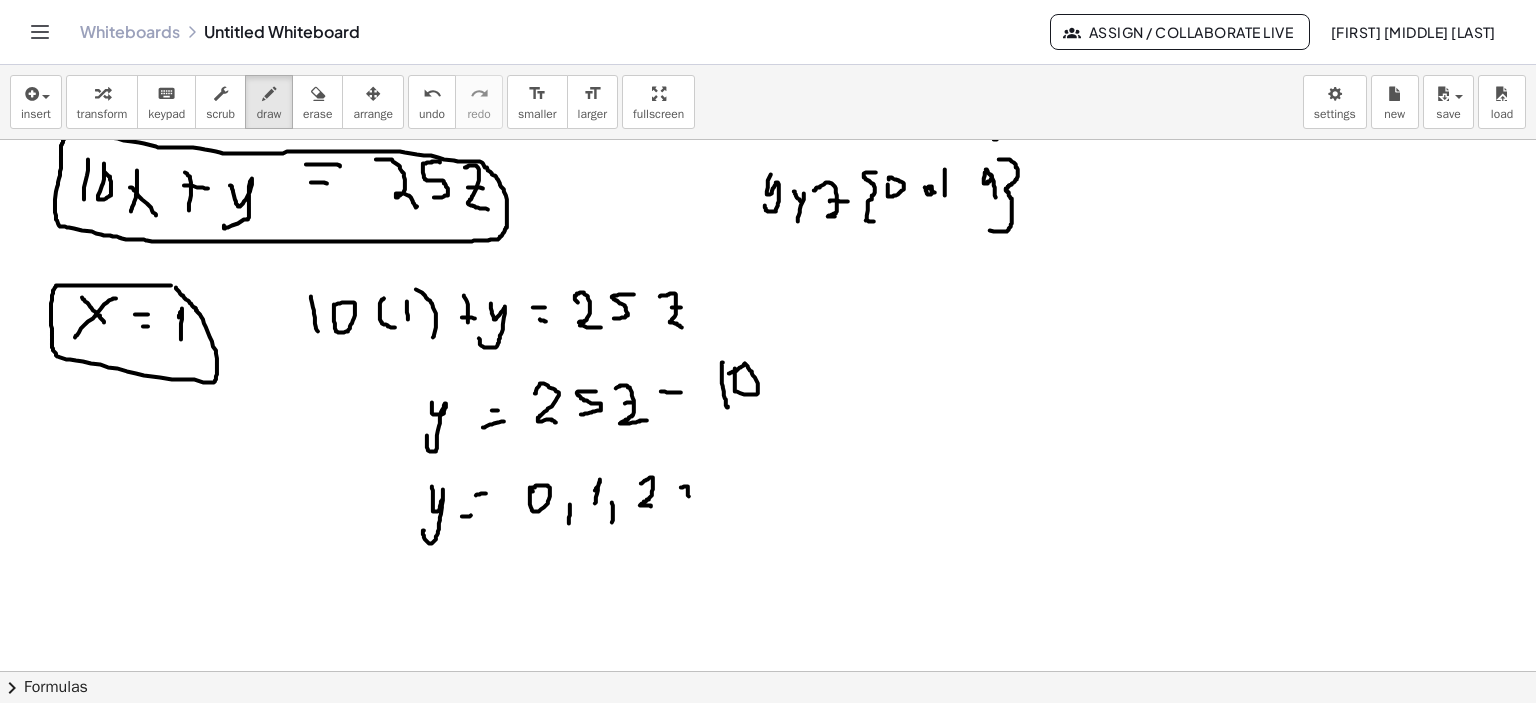 drag, startPoint x: 684, startPoint y: 486, endPoint x: 685, endPoint y: 507, distance: 21.023796 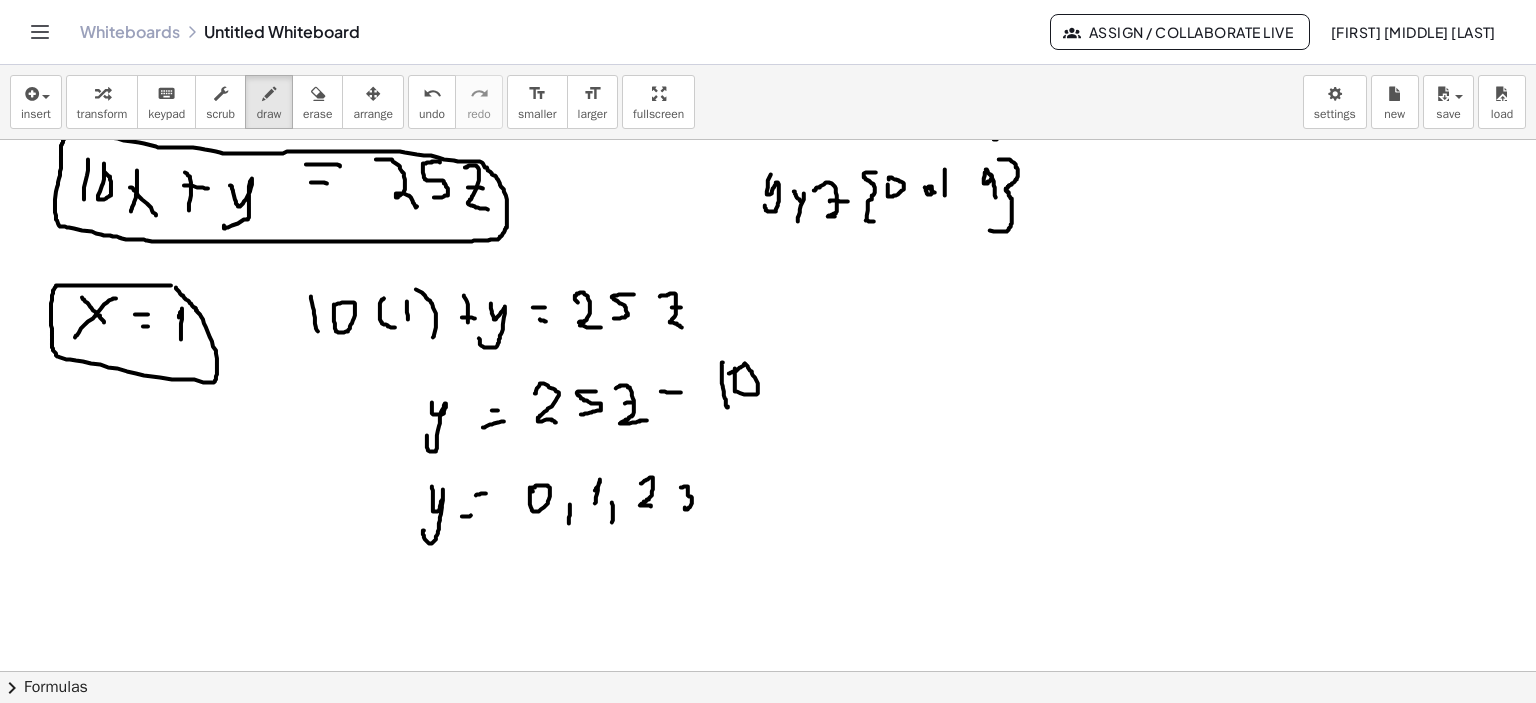 click at bounding box center [771, -541] 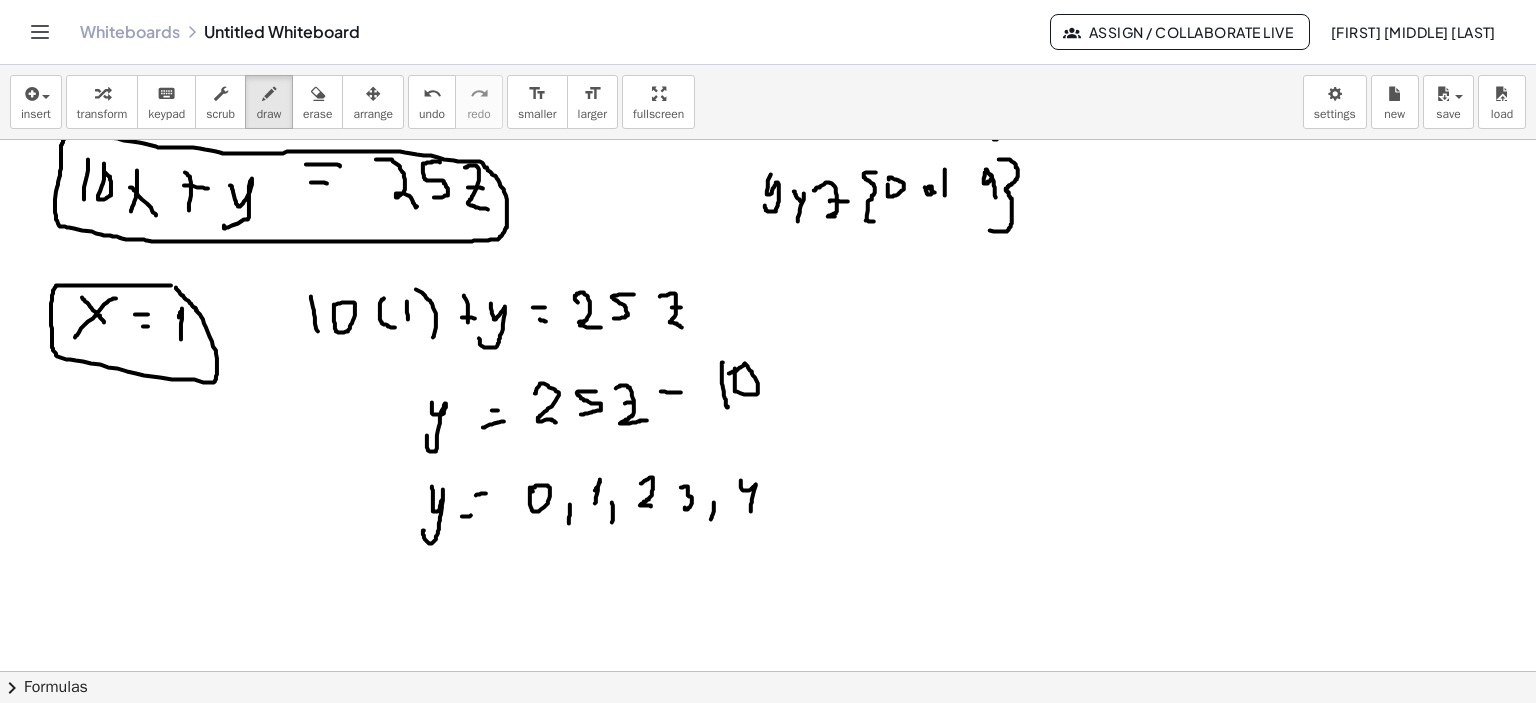 drag, startPoint x: 741, startPoint y: 480, endPoint x: 751, endPoint y: 511, distance: 32.572994 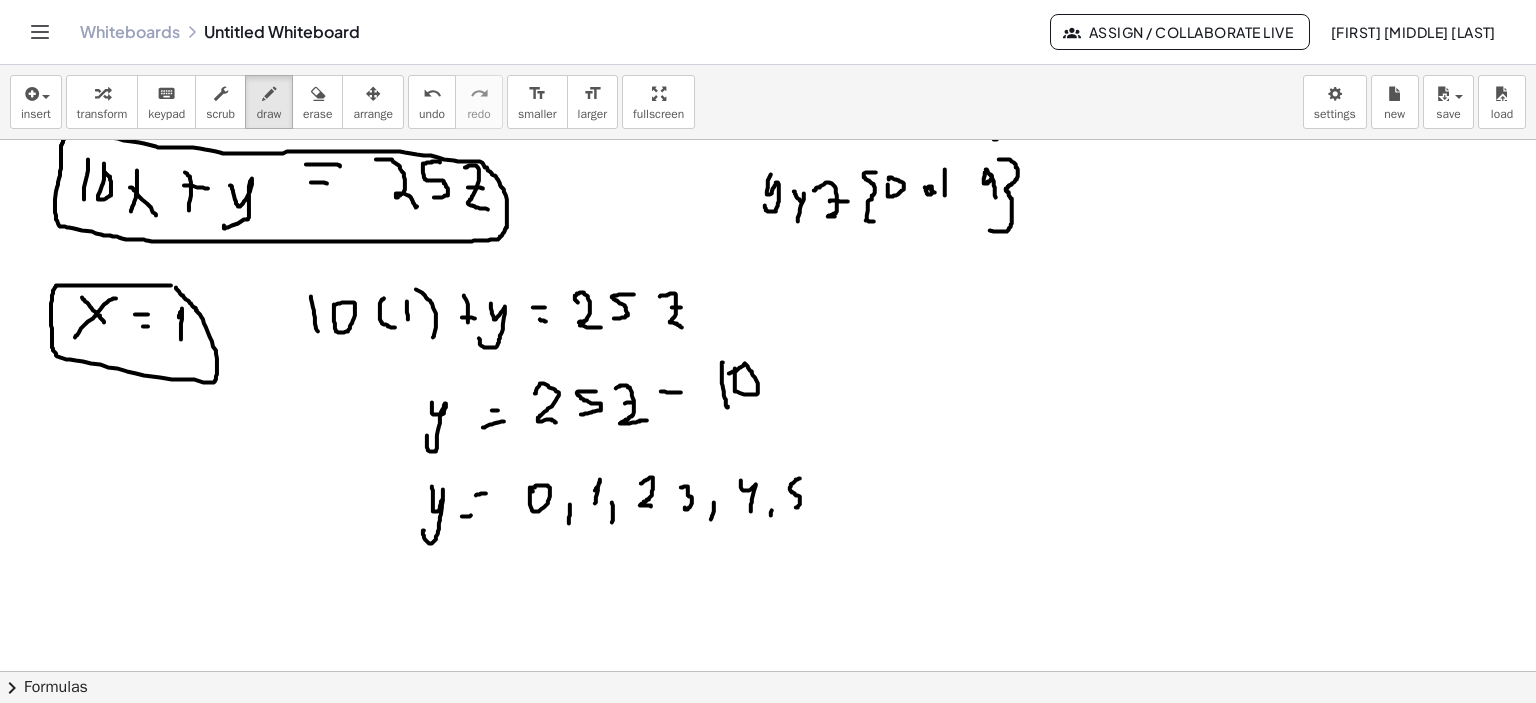 drag, startPoint x: 800, startPoint y: 478, endPoint x: 796, endPoint y: 505, distance: 27.294687 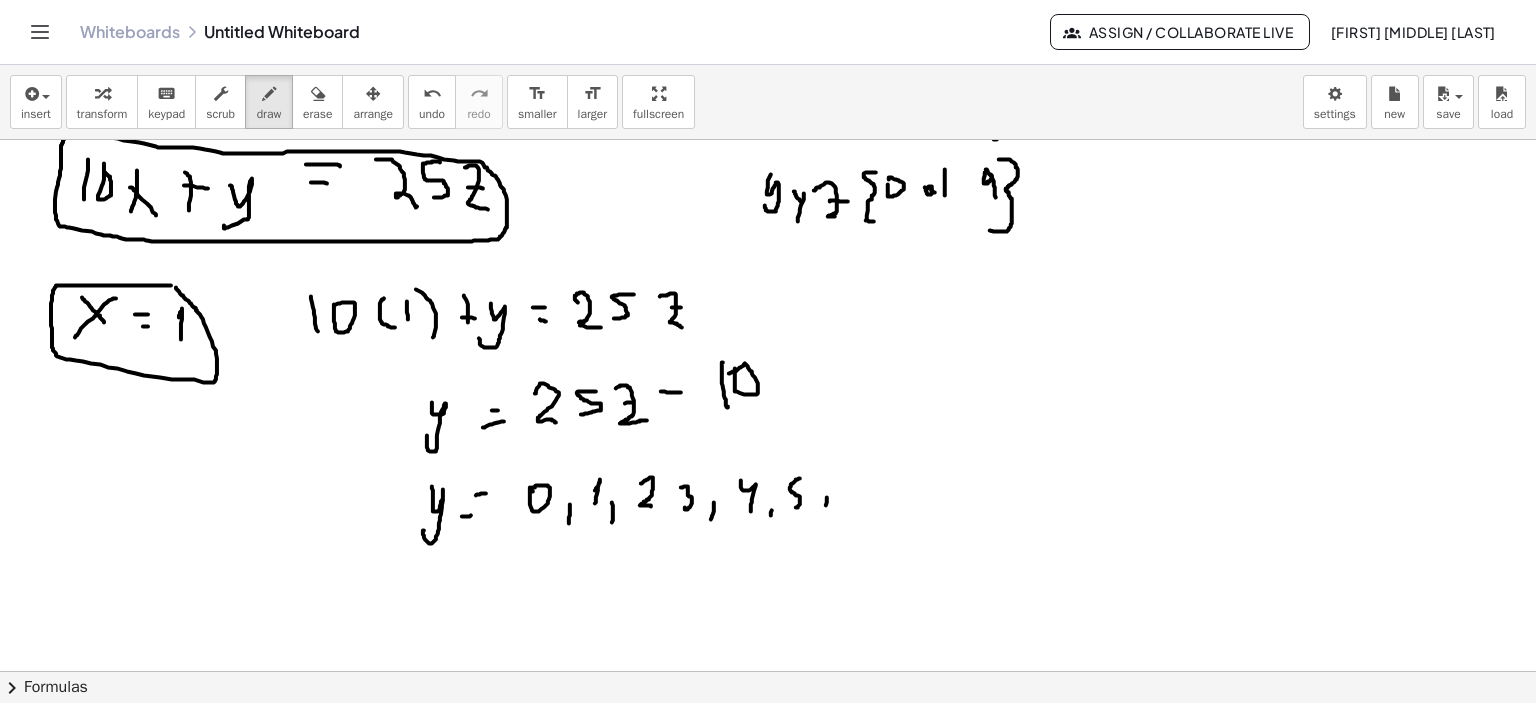 drag, startPoint x: 827, startPoint y: 499, endPoint x: 819, endPoint y: 519, distance: 21.540659 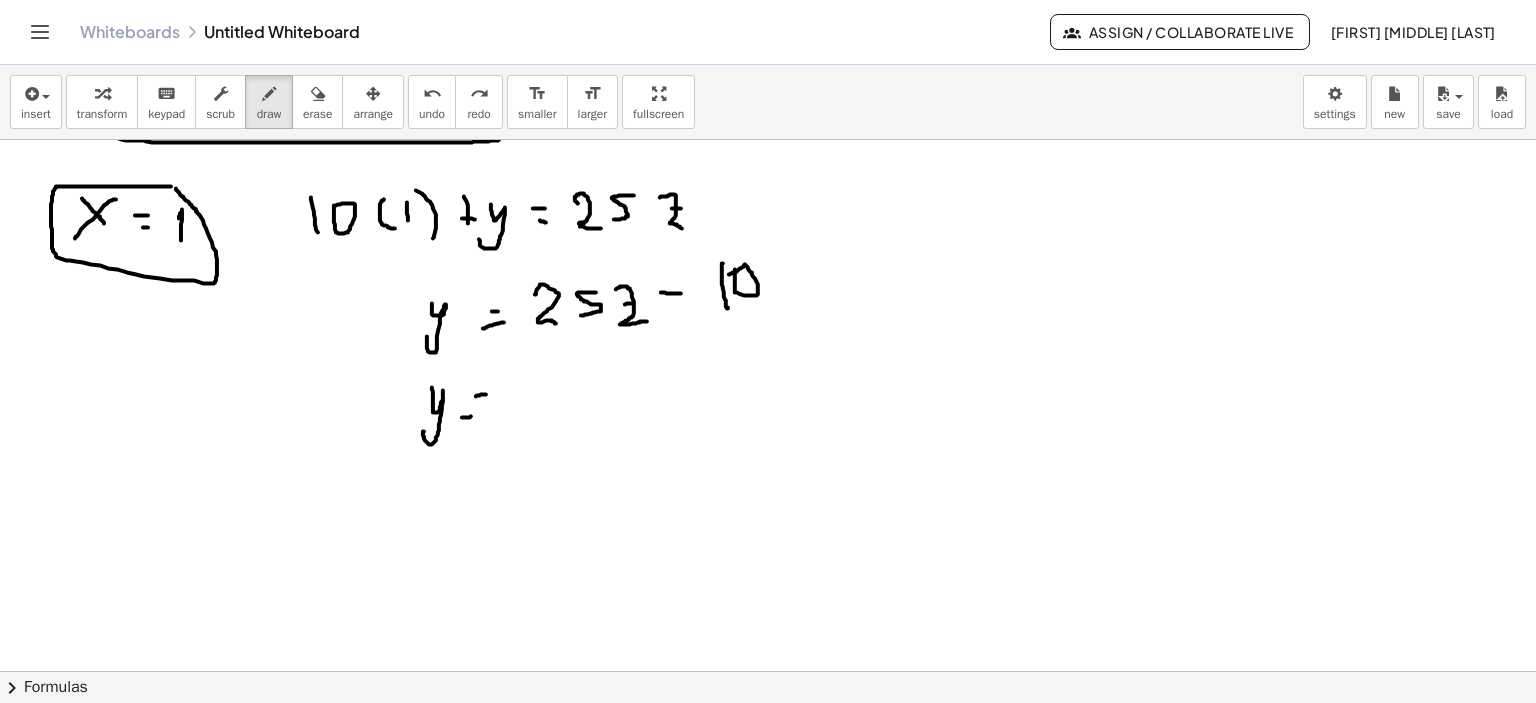 scroll, scrollTop: 2111, scrollLeft: 0, axis: vertical 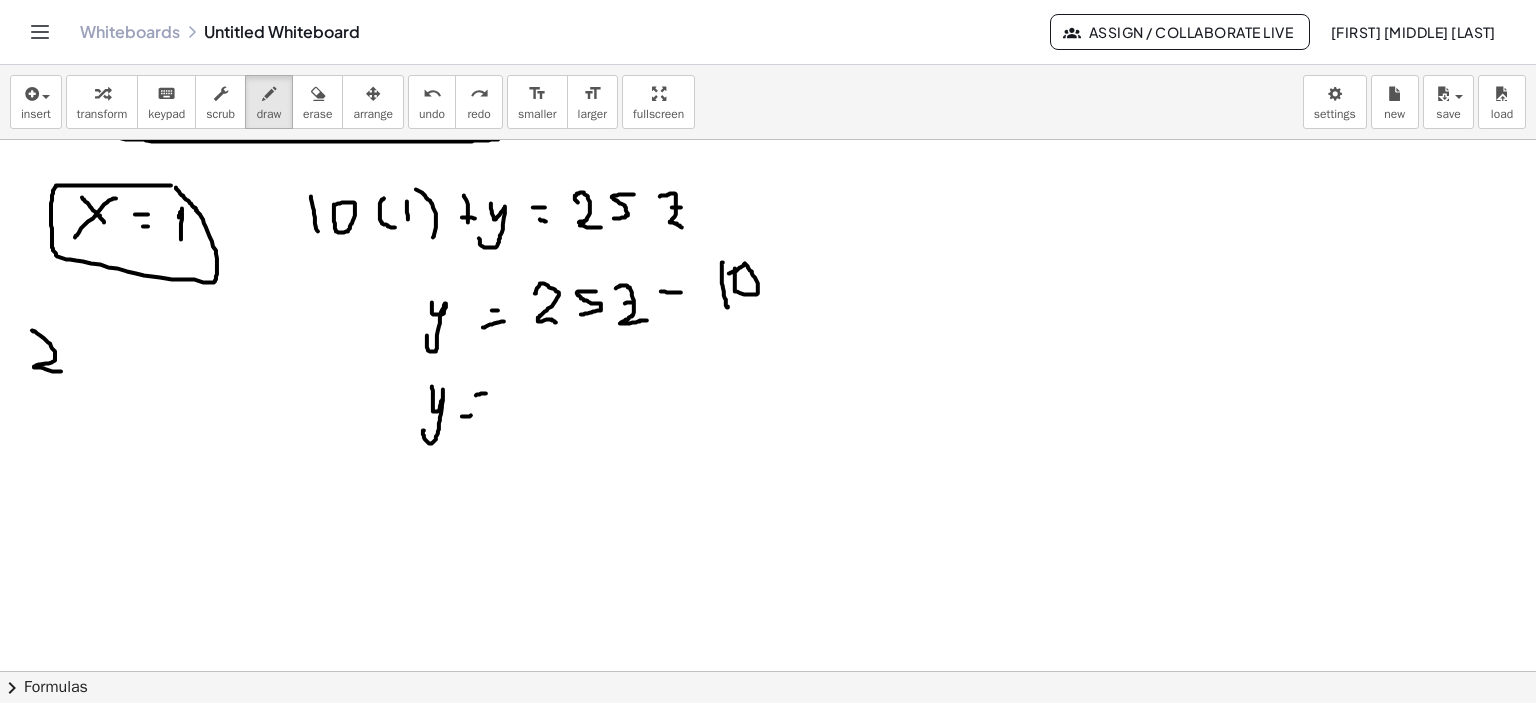 drag, startPoint x: 34, startPoint y: 331, endPoint x: 61, endPoint y: 371, distance: 48.259712 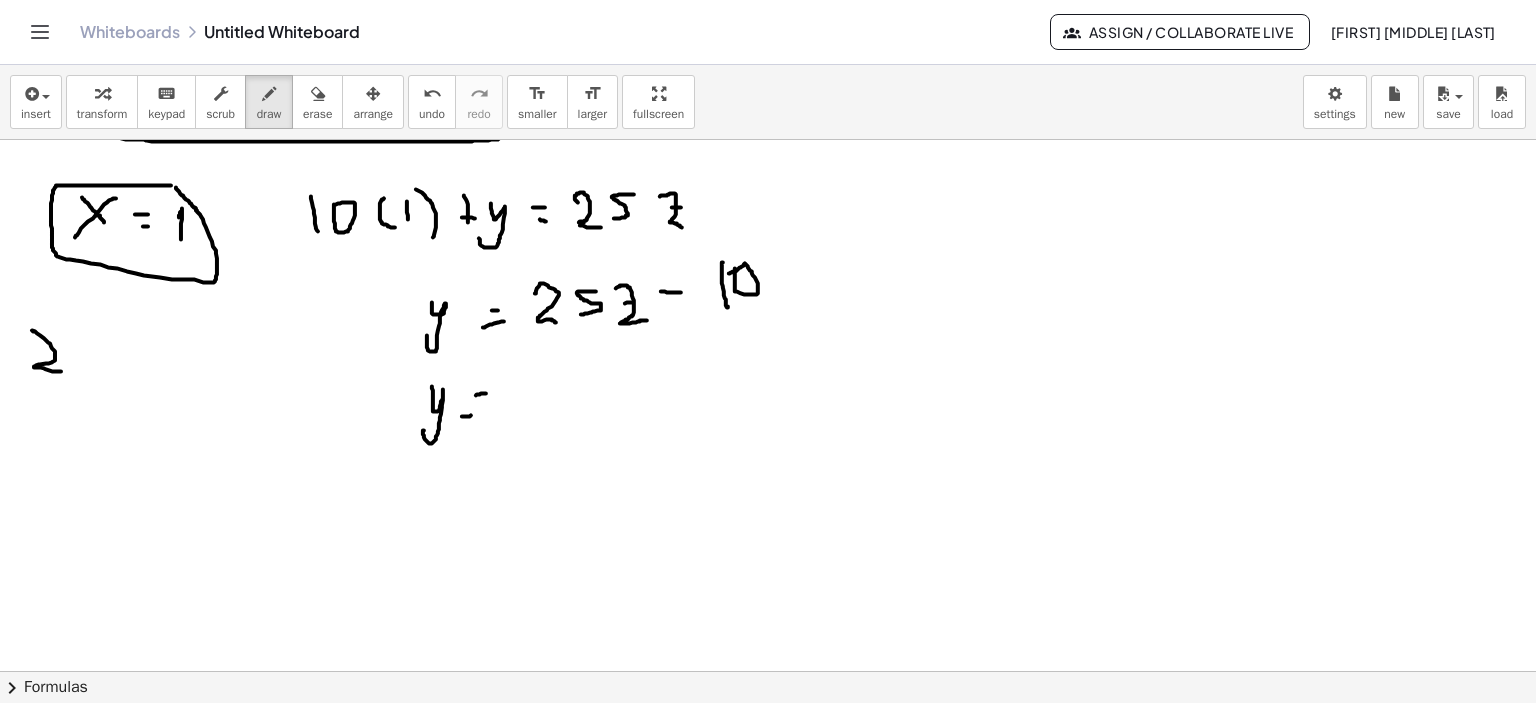 drag, startPoint x: 52, startPoint y: 353, endPoint x: 71, endPoint y: 355, distance: 19.104973 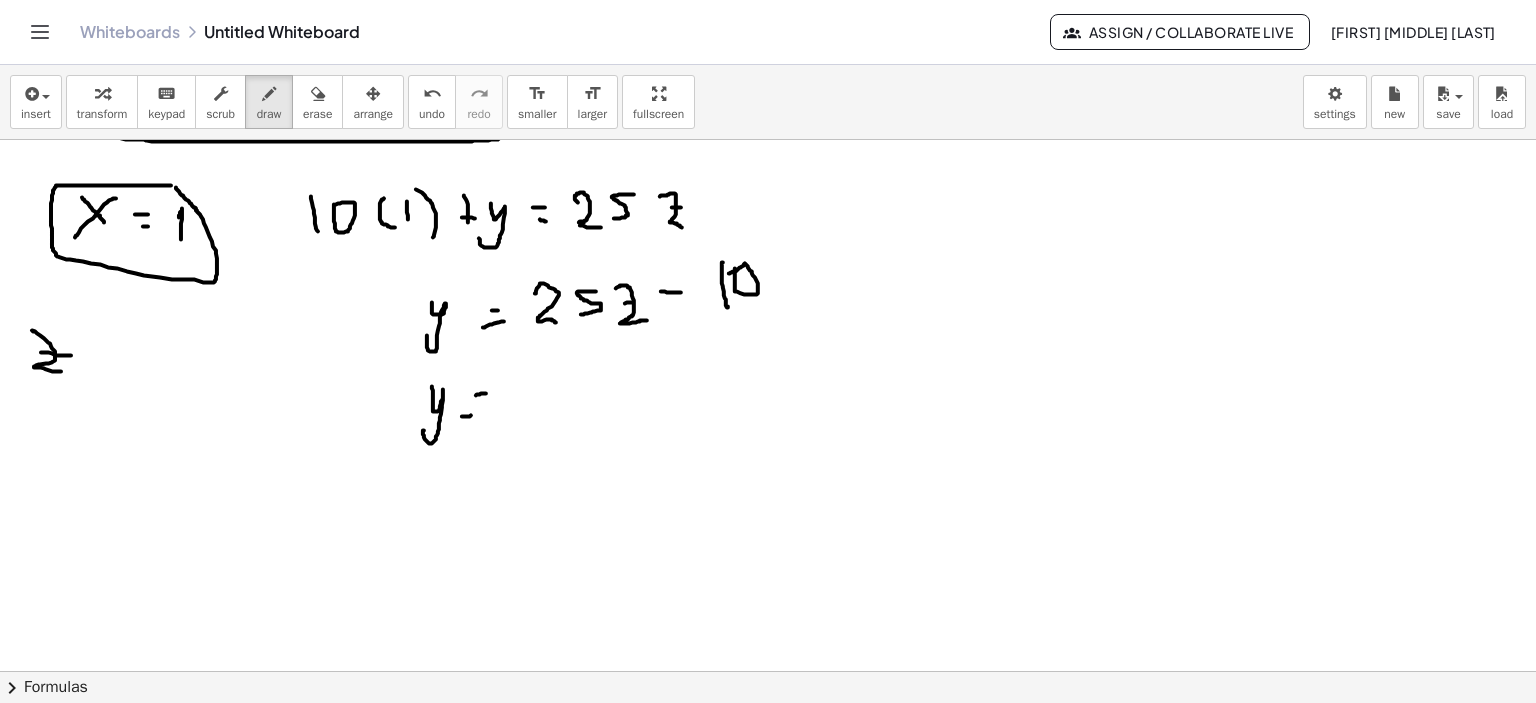 drag, startPoint x: 79, startPoint y: 350, endPoint x: 95, endPoint y: 354, distance: 16.492422 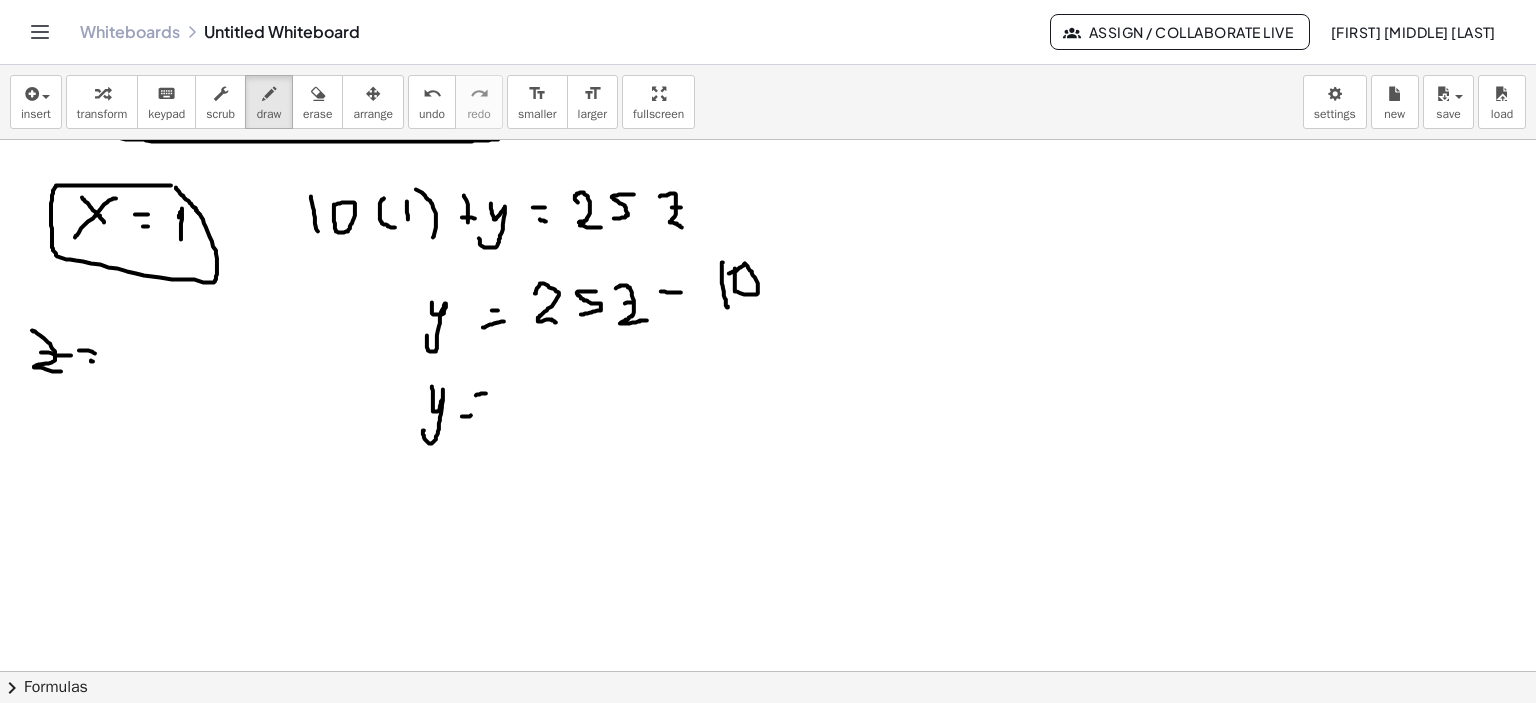 click at bounding box center (771, -641) 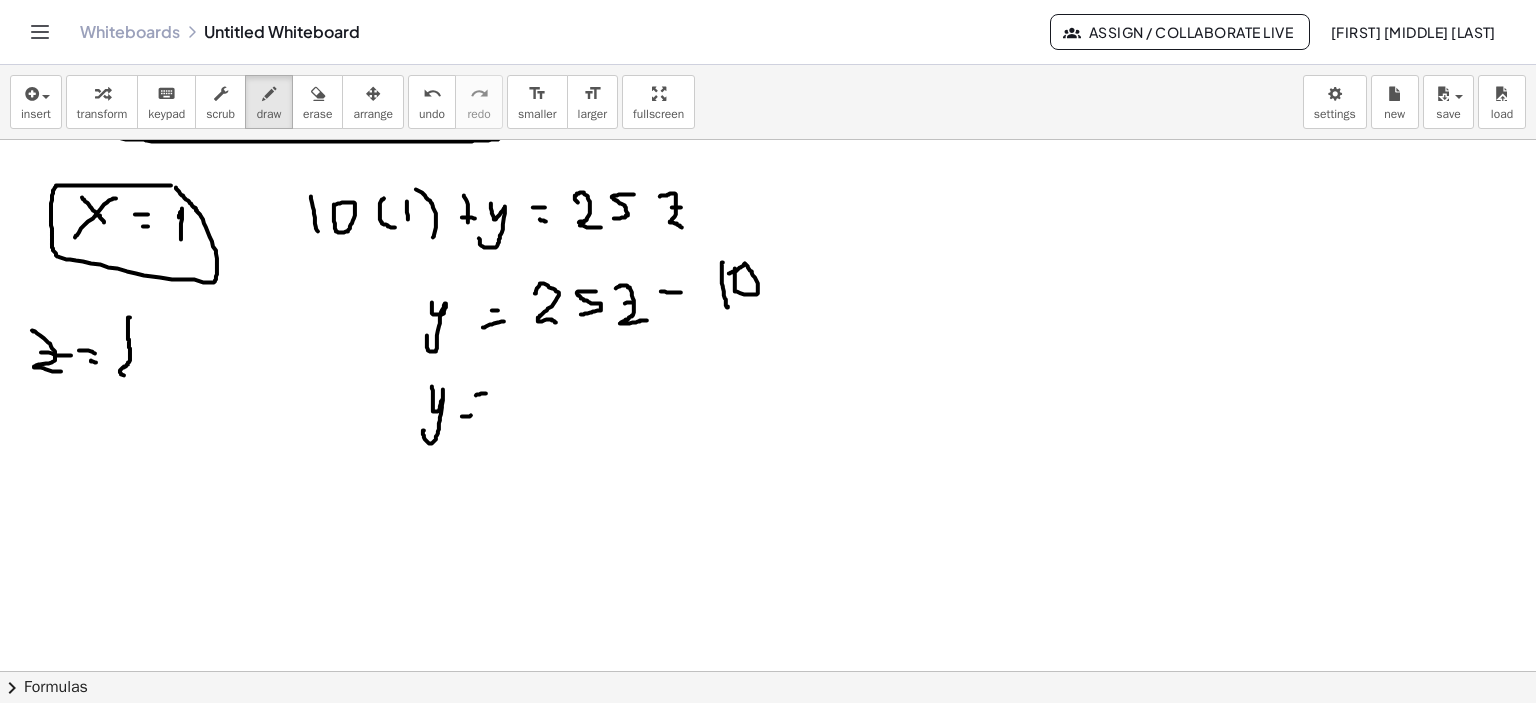 drag, startPoint x: 130, startPoint y: 317, endPoint x: 133, endPoint y: 375, distance: 58.077534 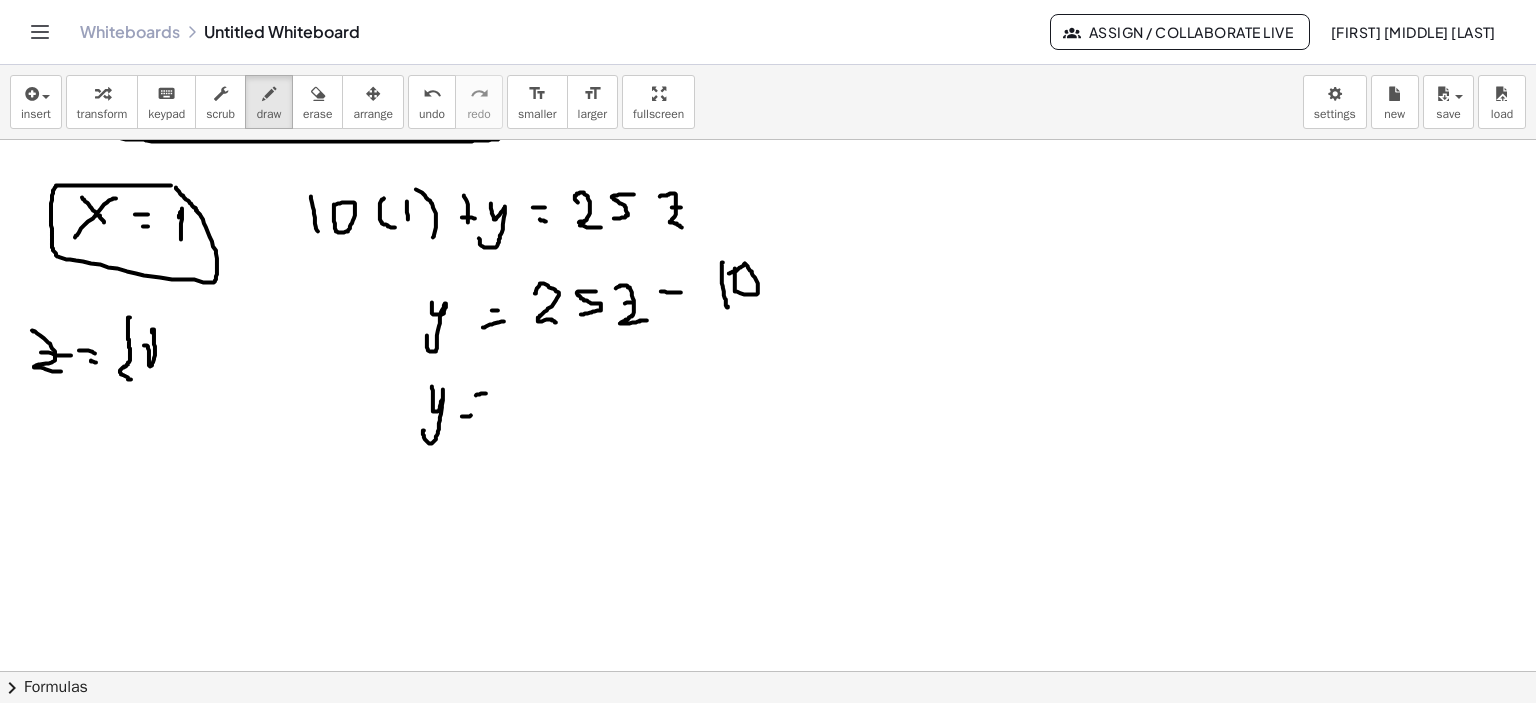 click at bounding box center (771, -641) 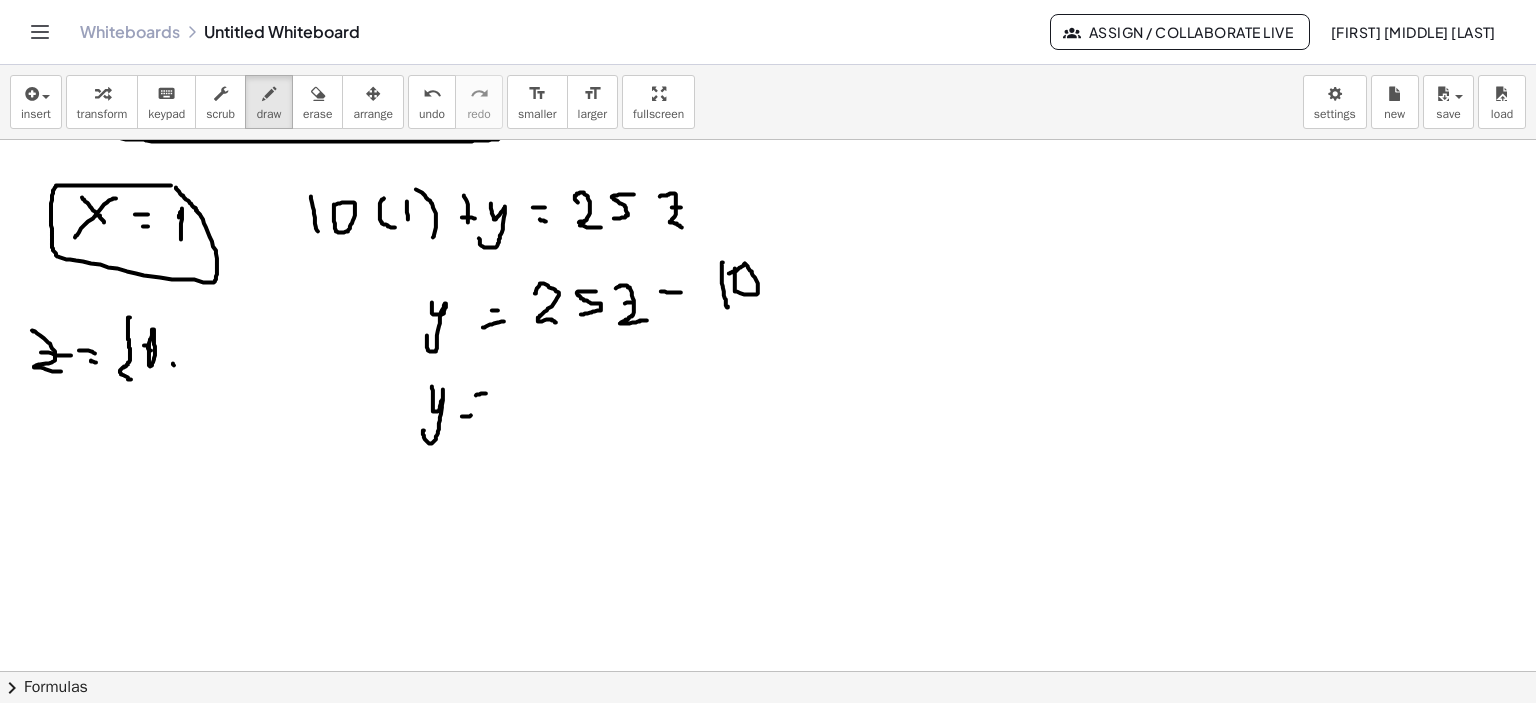 click at bounding box center (771, -641) 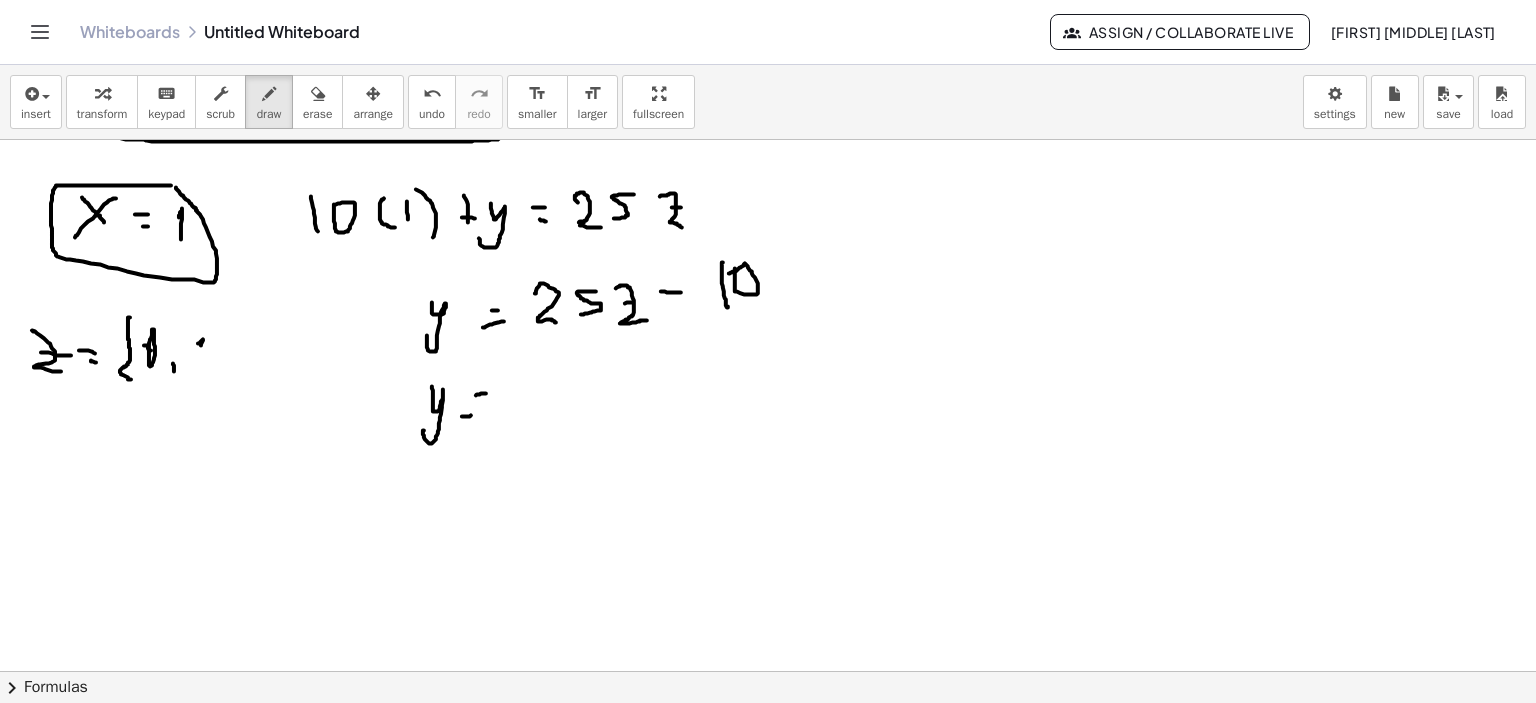 drag, startPoint x: 198, startPoint y: 343, endPoint x: 200, endPoint y: 360, distance: 17.117243 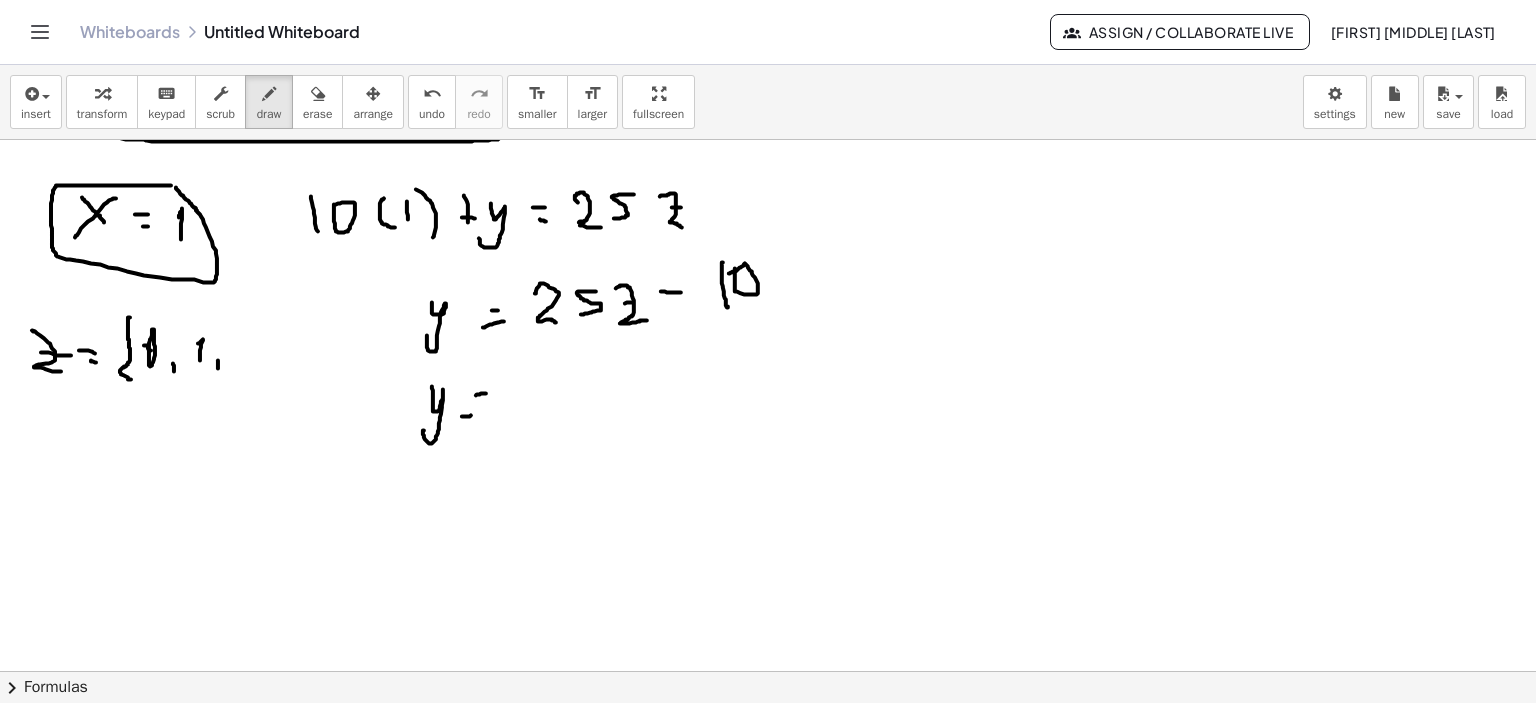 click at bounding box center [771, -641] 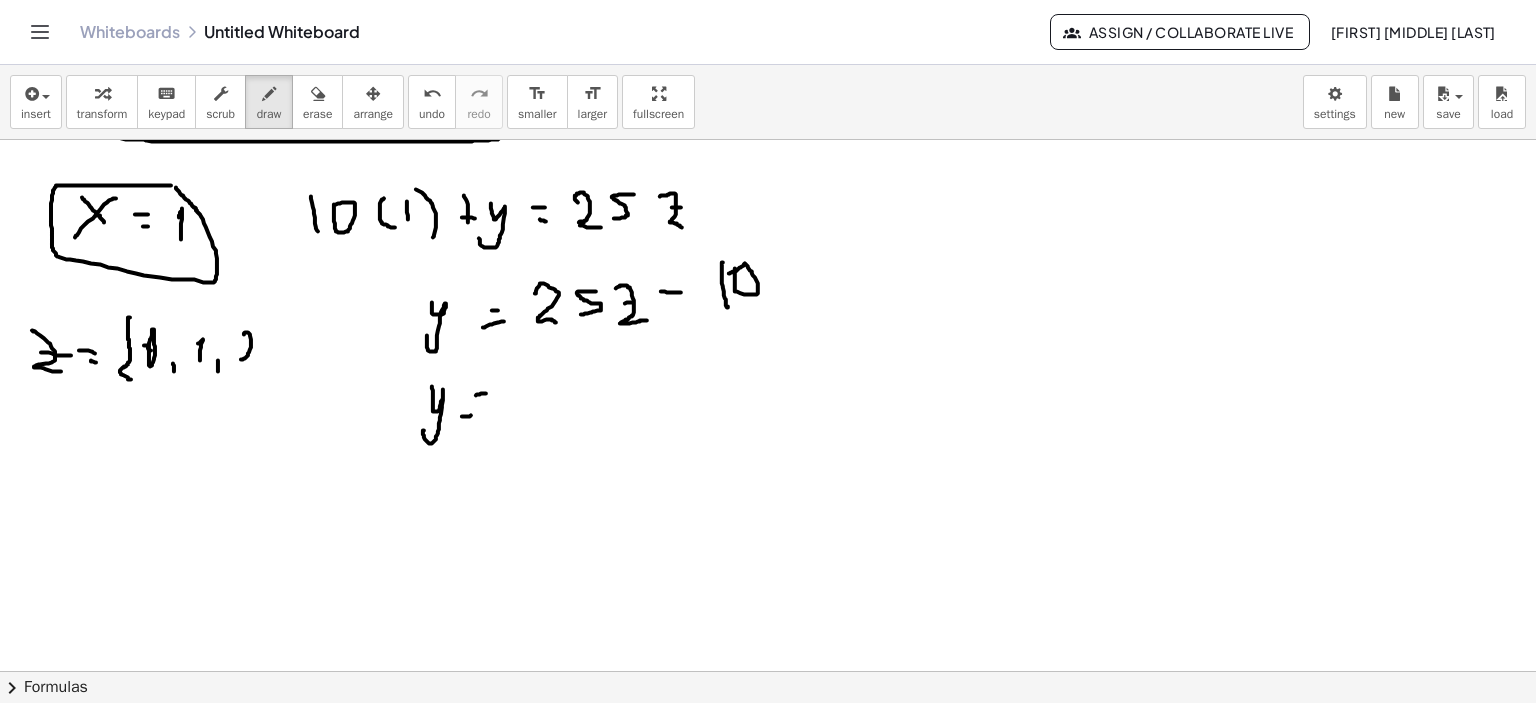 drag, startPoint x: 248, startPoint y: 332, endPoint x: 250, endPoint y: 359, distance: 27.073973 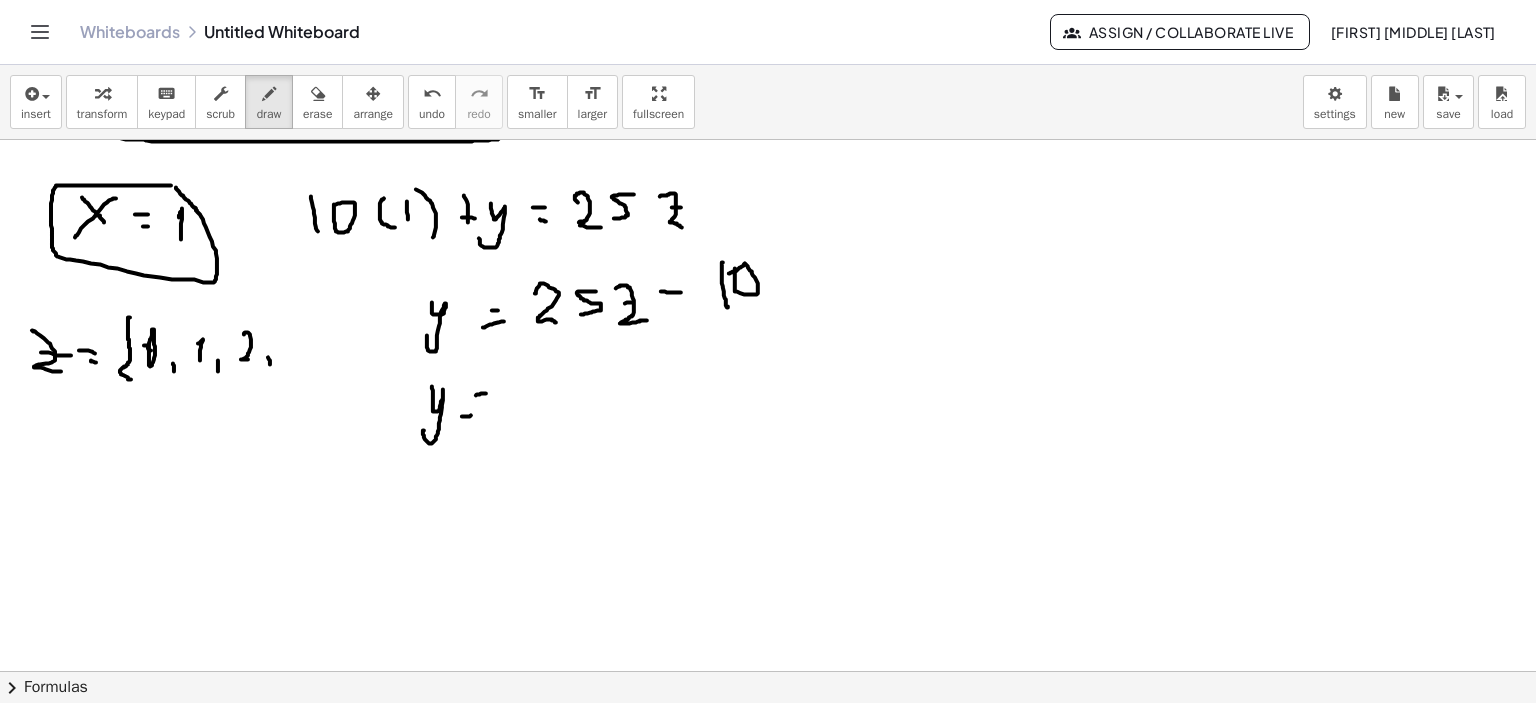 click at bounding box center (771, -641) 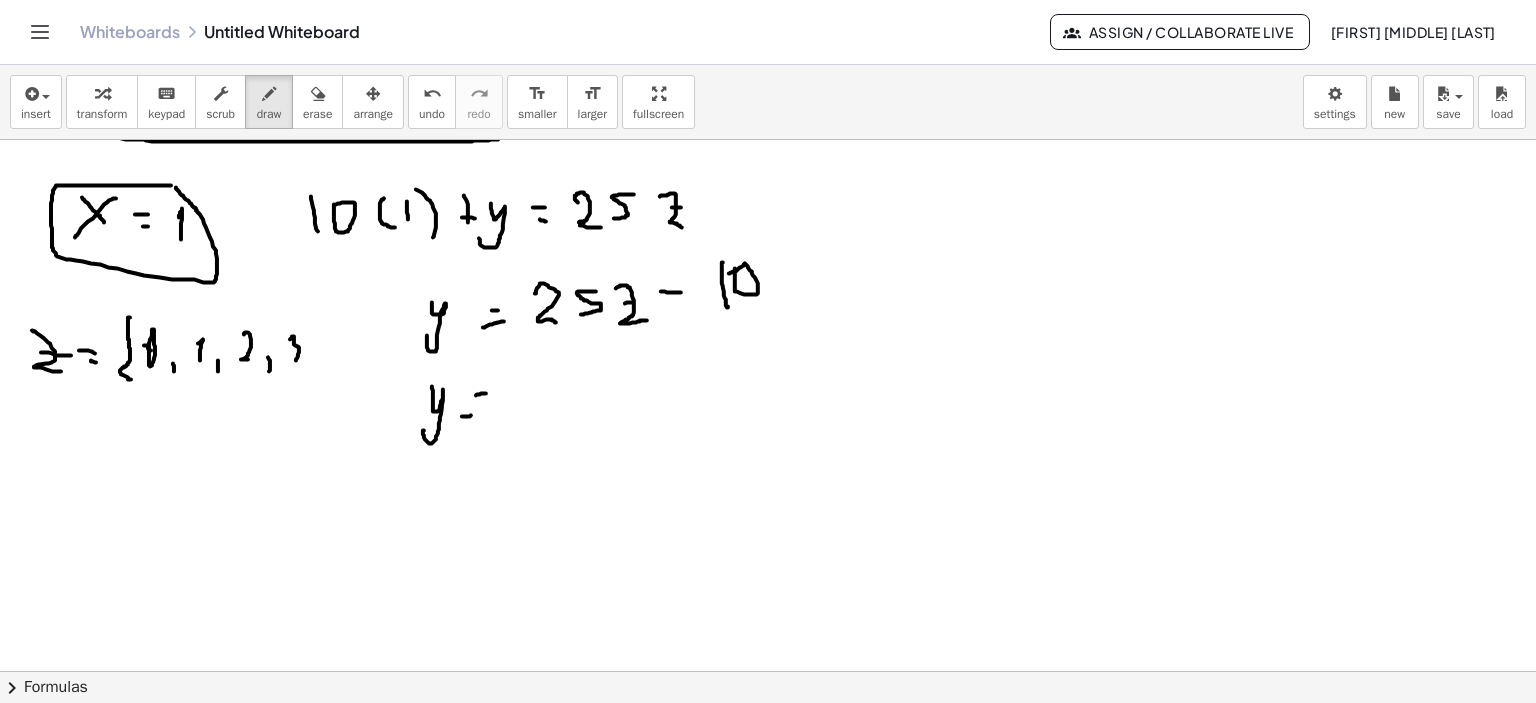 drag, startPoint x: 290, startPoint y: 339, endPoint x: 296, endPoint y: 360, distance: 21.84033 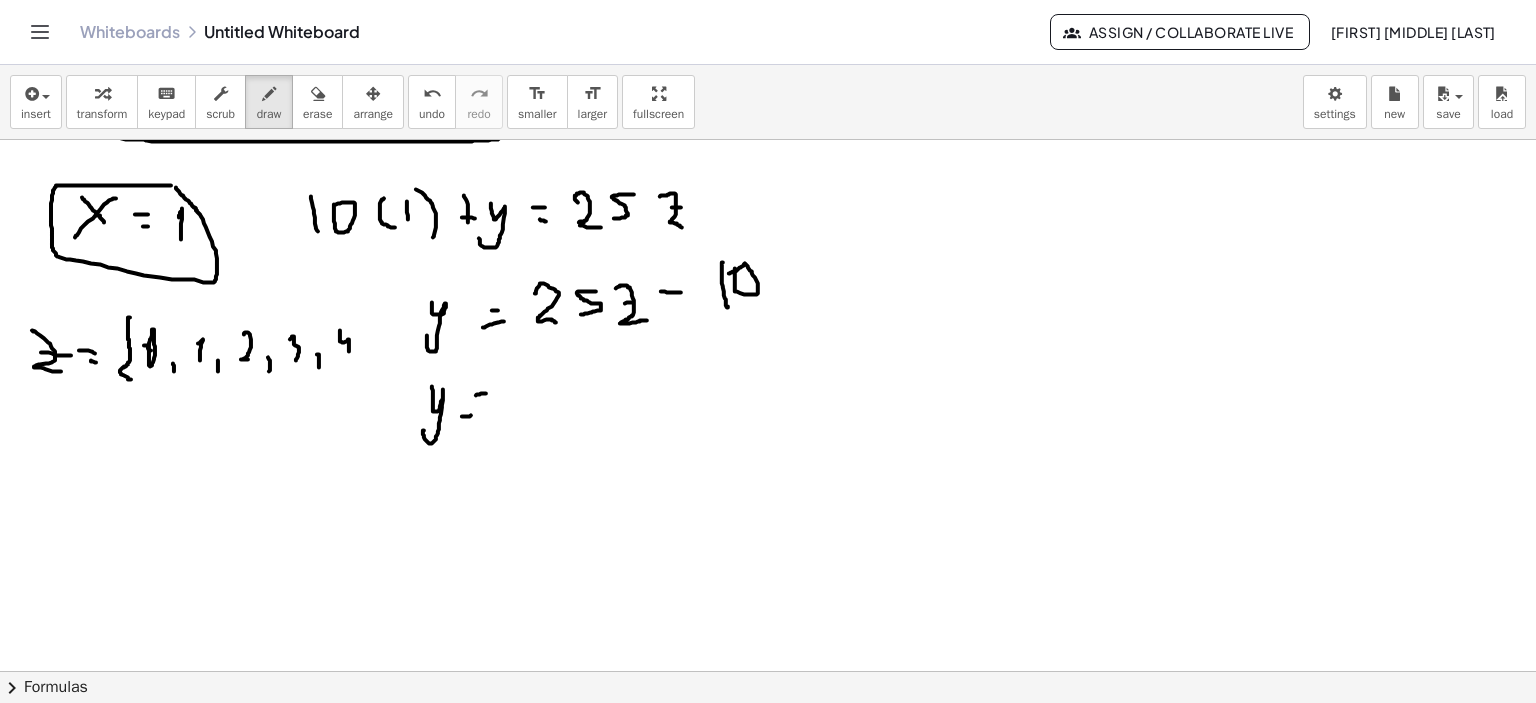 drag, startPoint x: 340, startPoint y: 331, endPoint x: 349, endPoint y: 355, distance: 25.632011 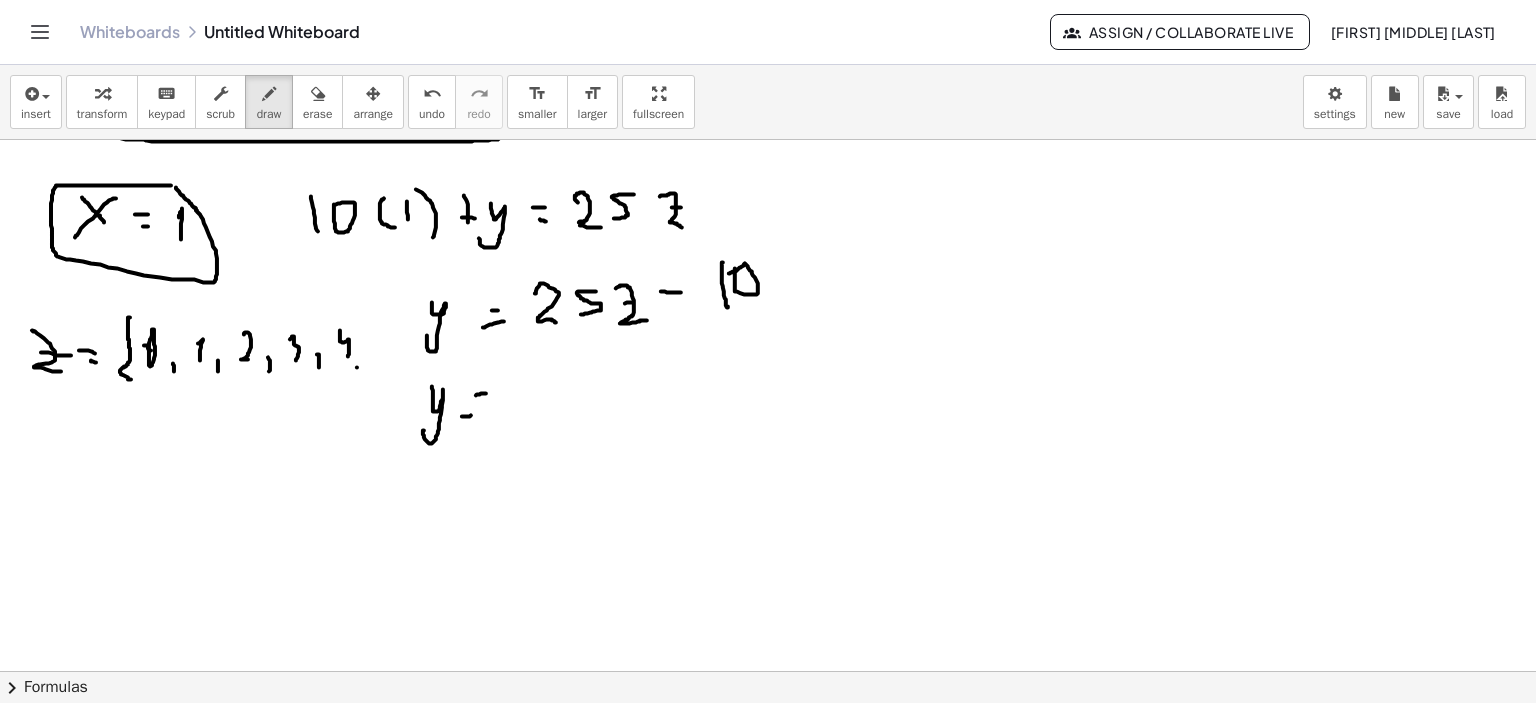 click at bounding box center [771, -641] 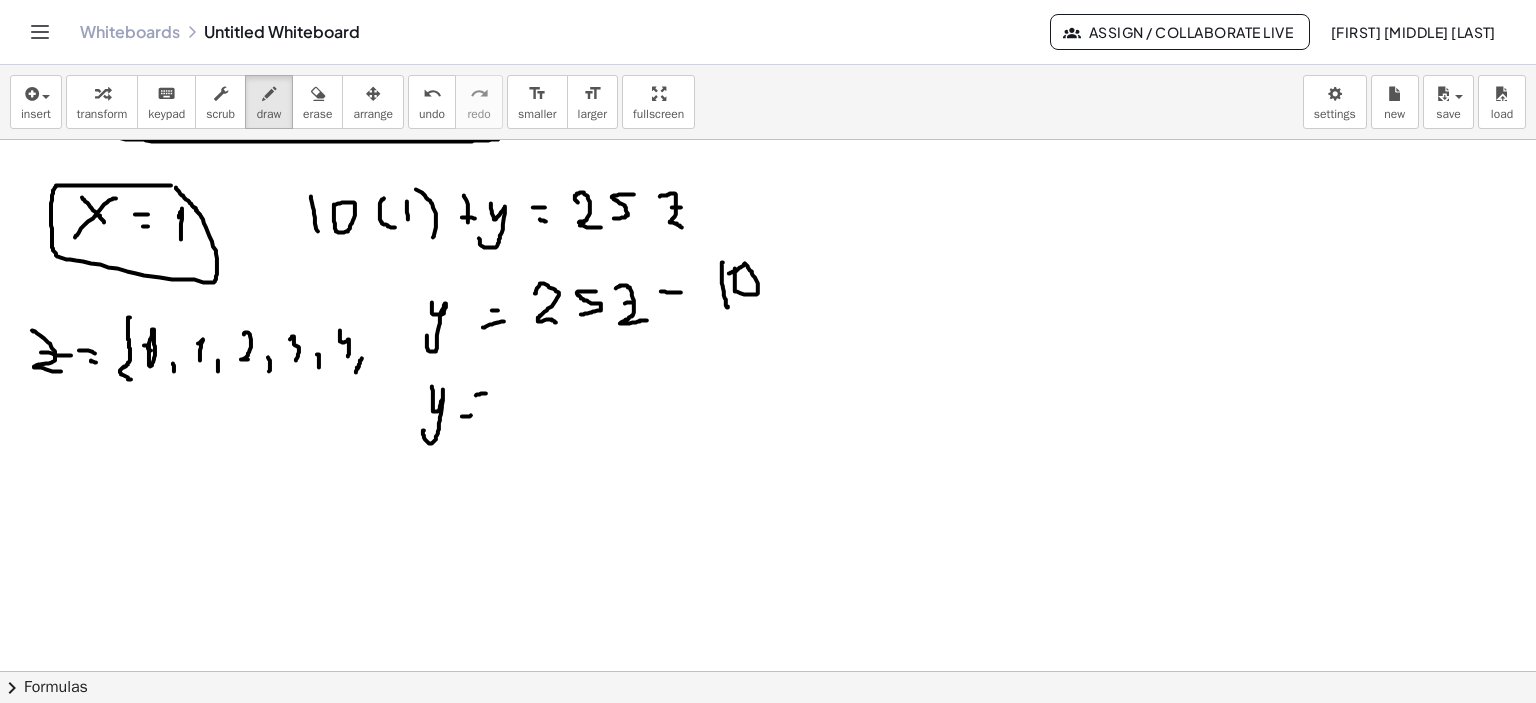 drag, startPoint x: 359, startPoint y: 364, endPoint x: 355, endPoint y: 374, distance: 10.770329 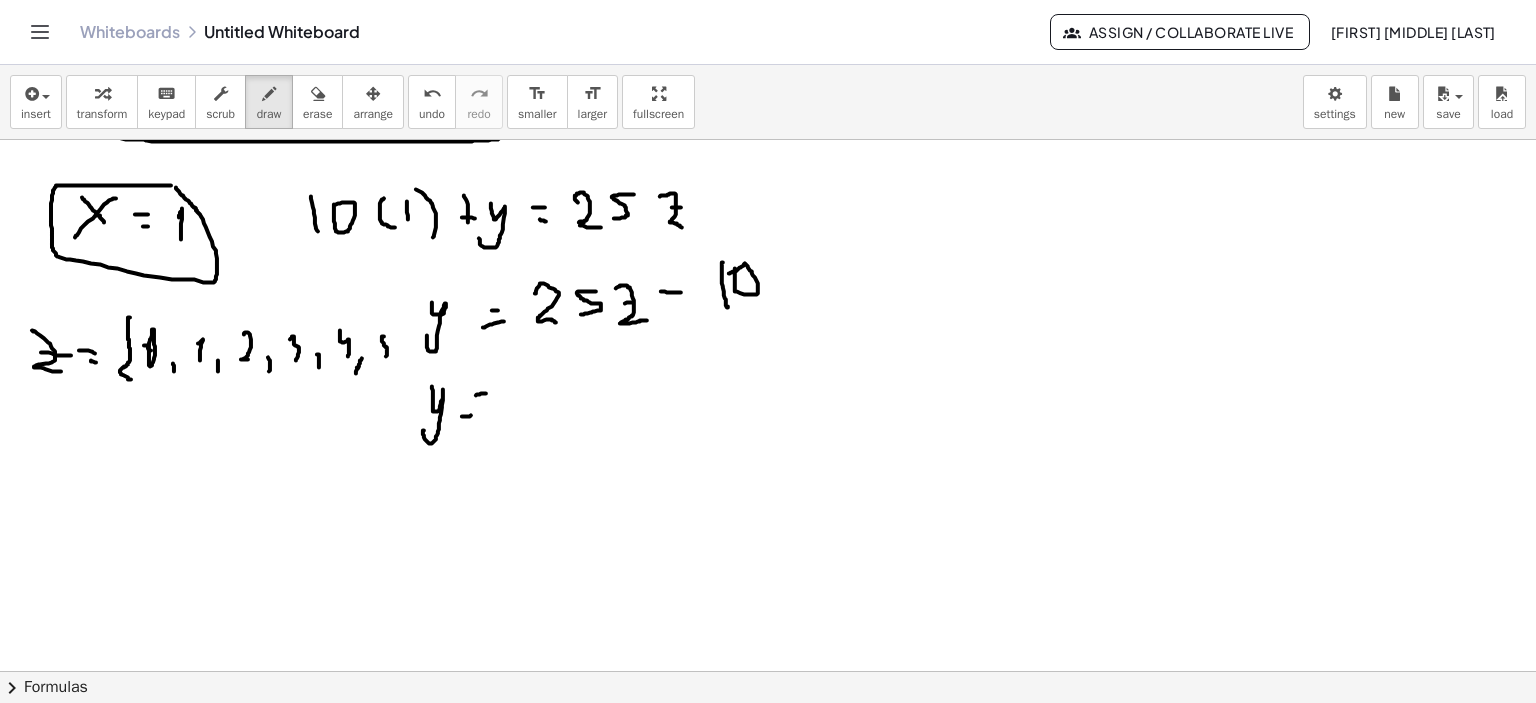 drag, startPoint x: 384, startPoint y: 336, endPoint x: 375, endPoint y: 358, distance: 23.769728 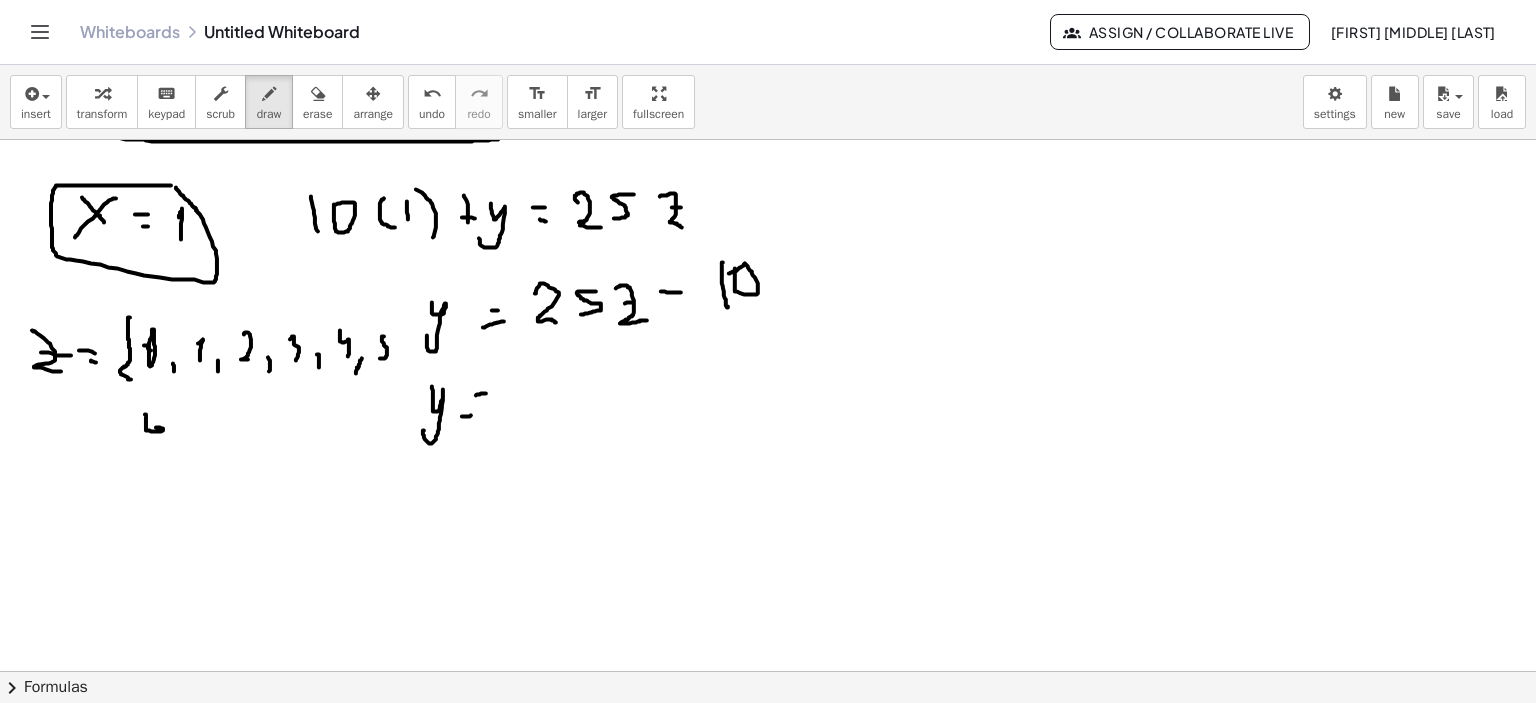 drag, startPoint x: 146, startPoint y: 414, endPoint x: 163, endPoint y: 429, distance: 22.671568 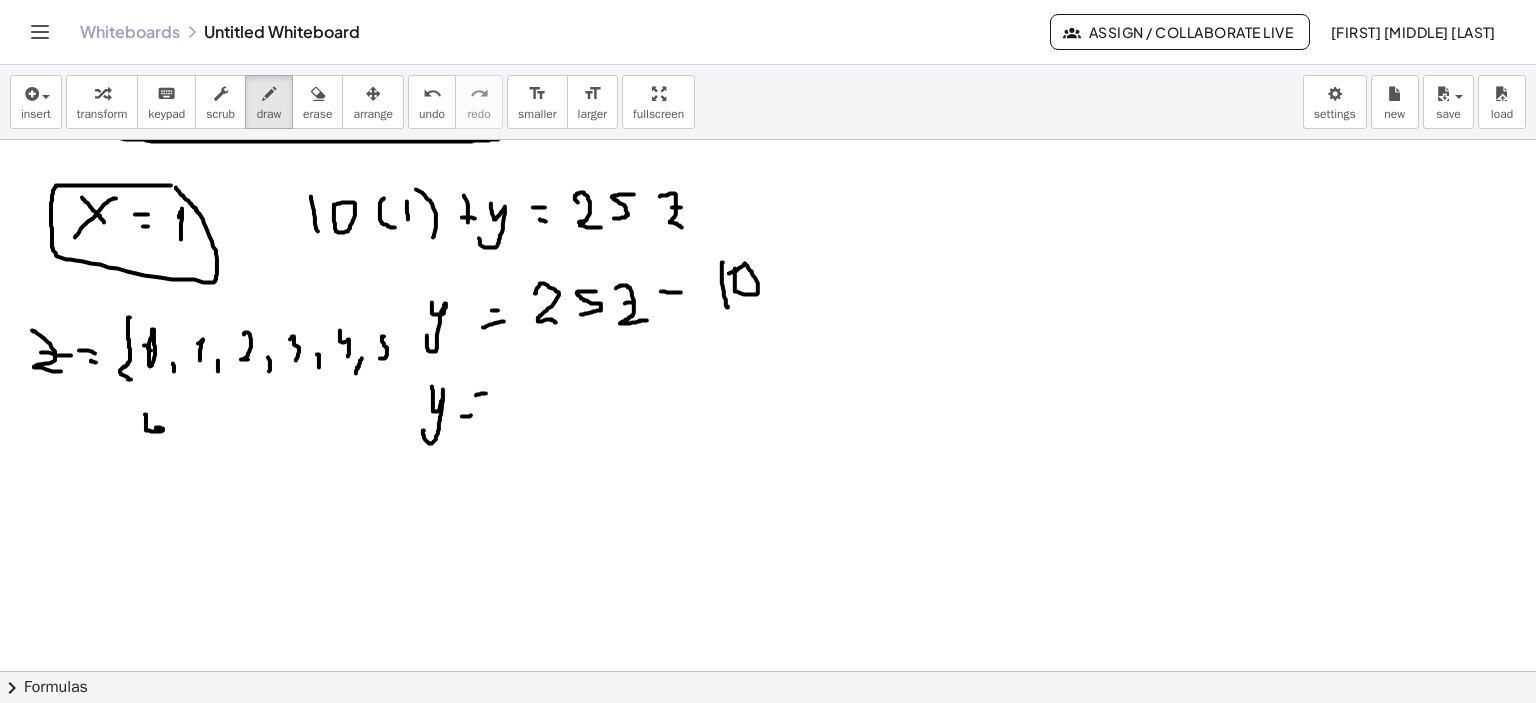 click at bounding box center [771, -641] 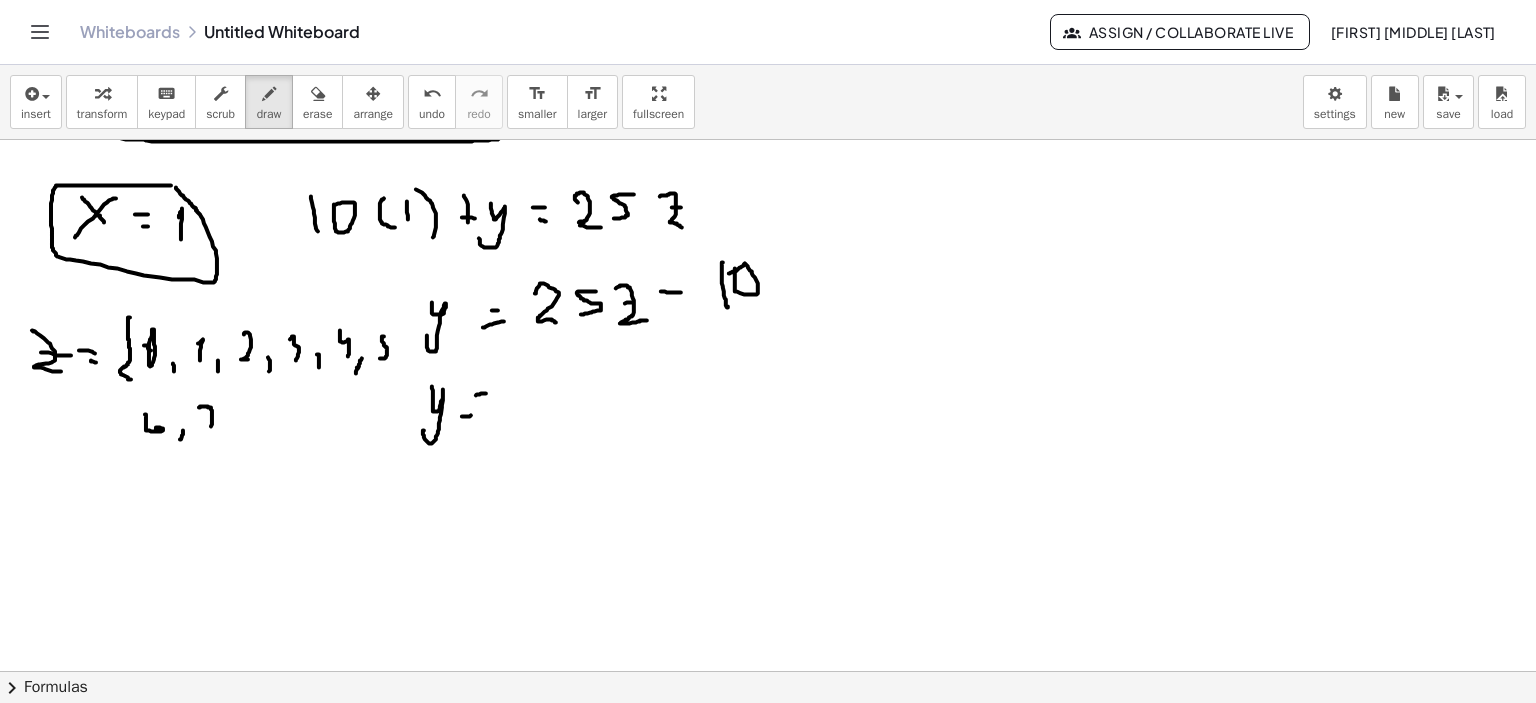 drag, startPoint x: 199, startPoint y: 407, endPoint x: 208, endPoint y: 427, distance: 21.931713 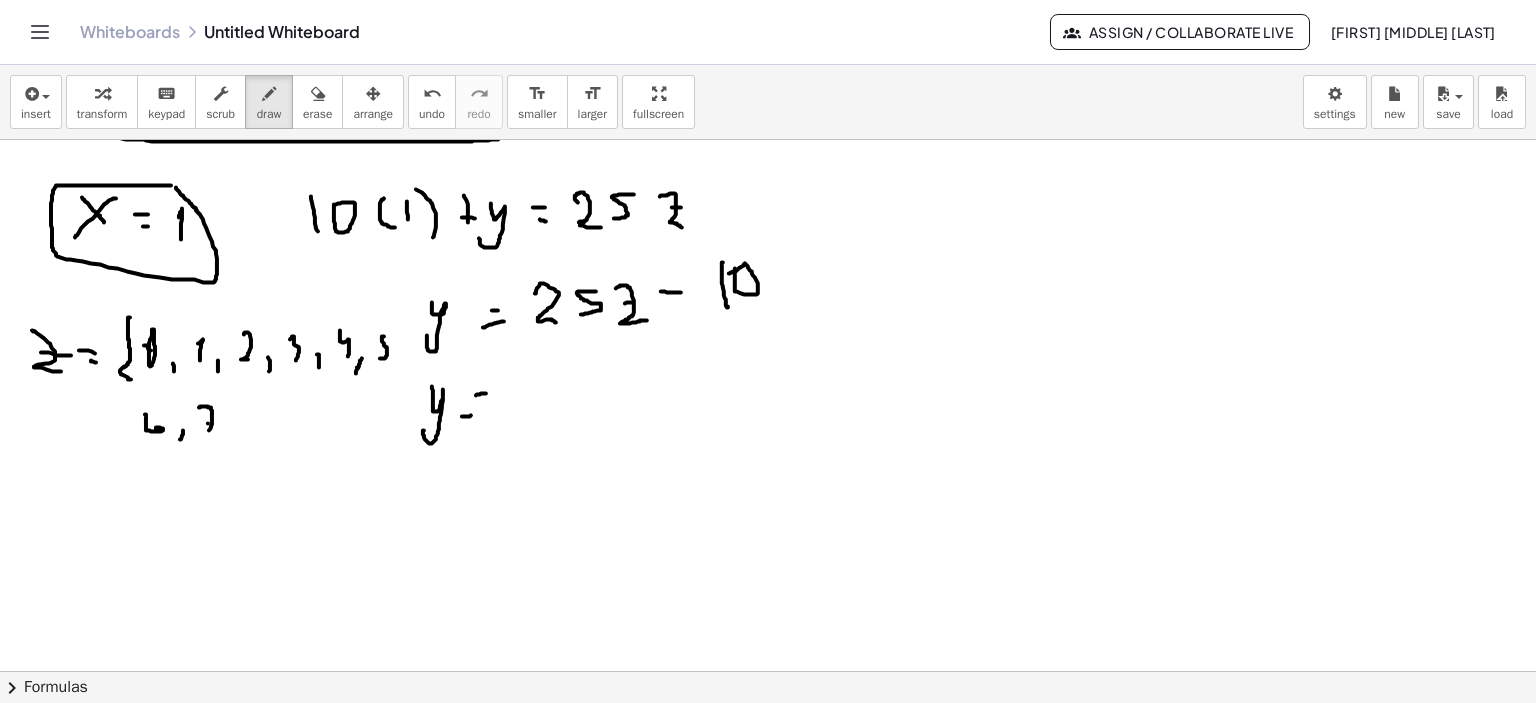 drag, startPoint x: 208, startPoint y: 423, endPoint x: 227, endPoint y: 425, distance: 19.104973 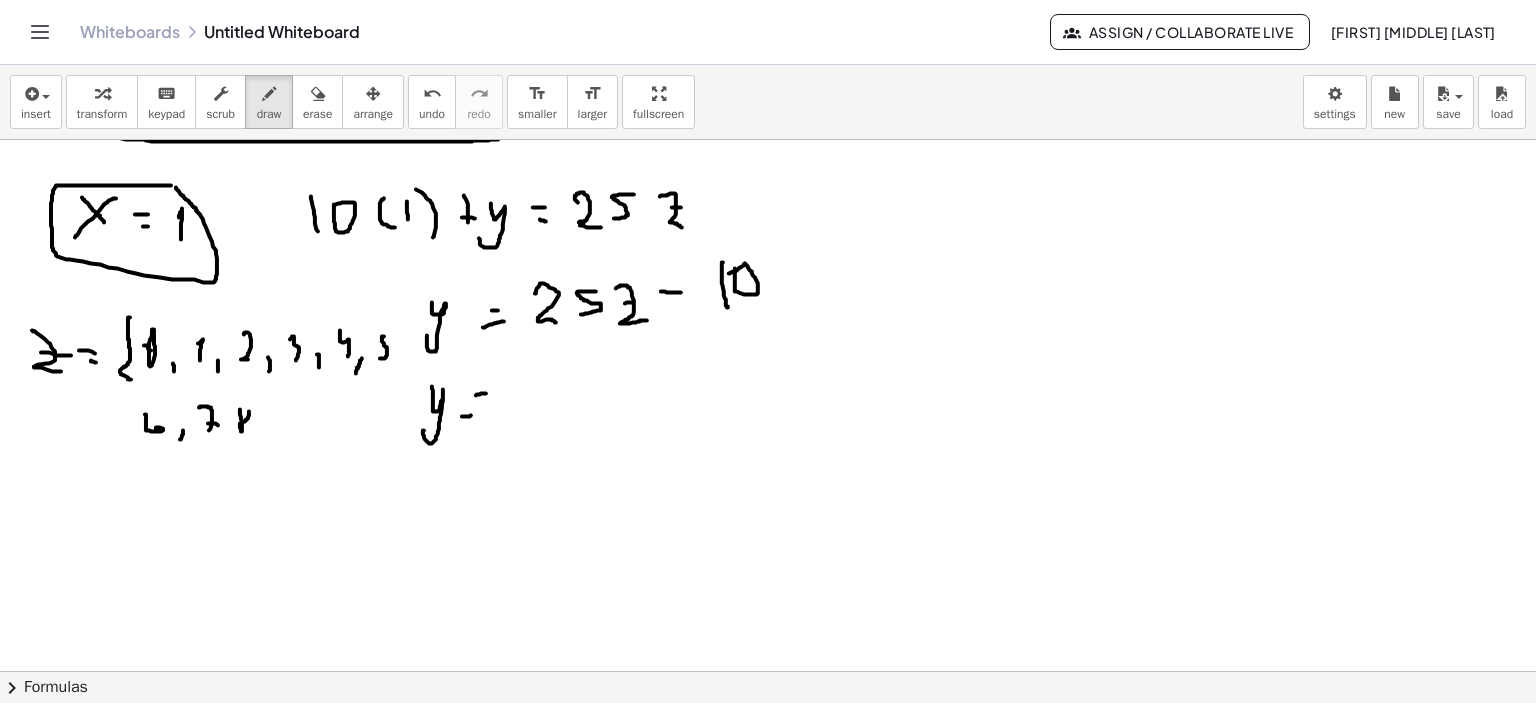 drag, startPoint x: 242, startPoint y: 431, endPoint x: 242, endPoint y: 413, distance: 18 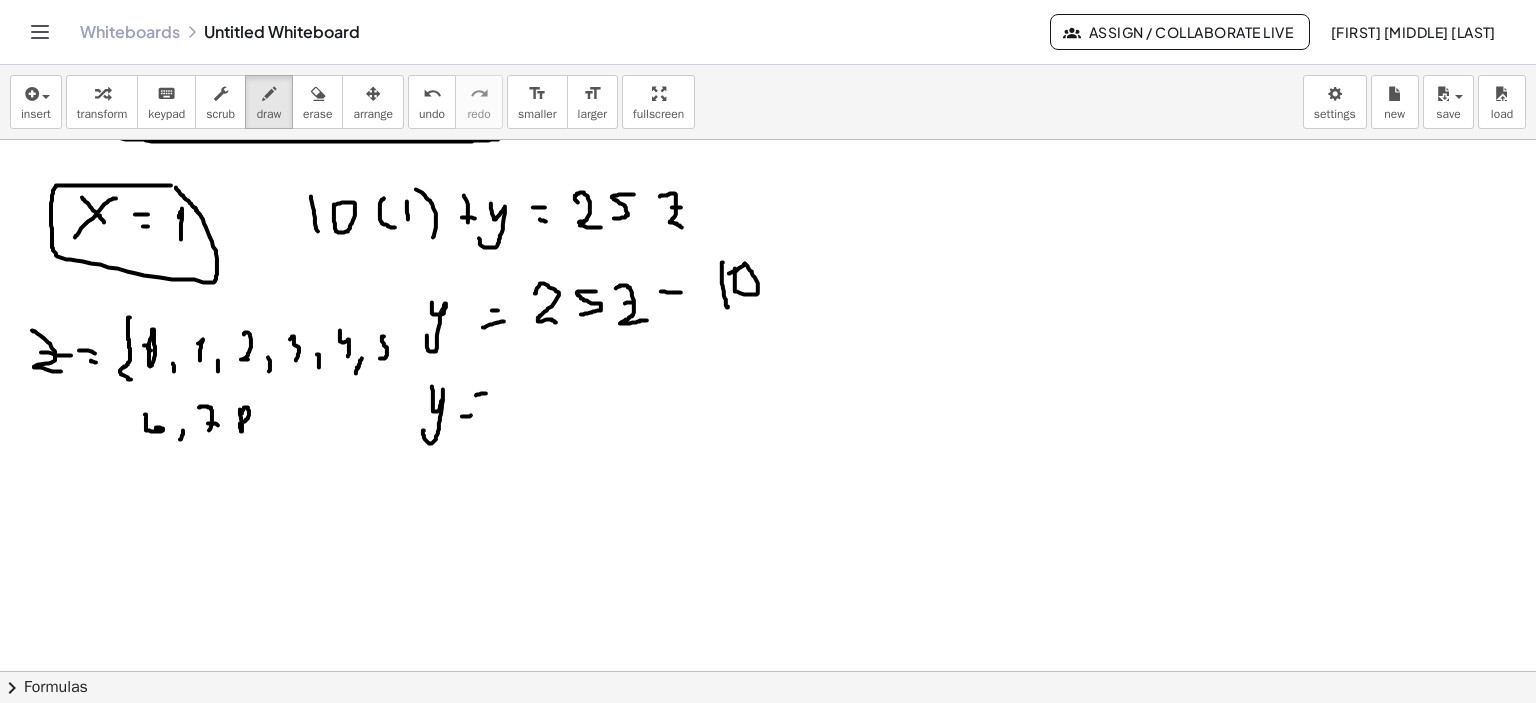 click at bounding box center (771, -641) 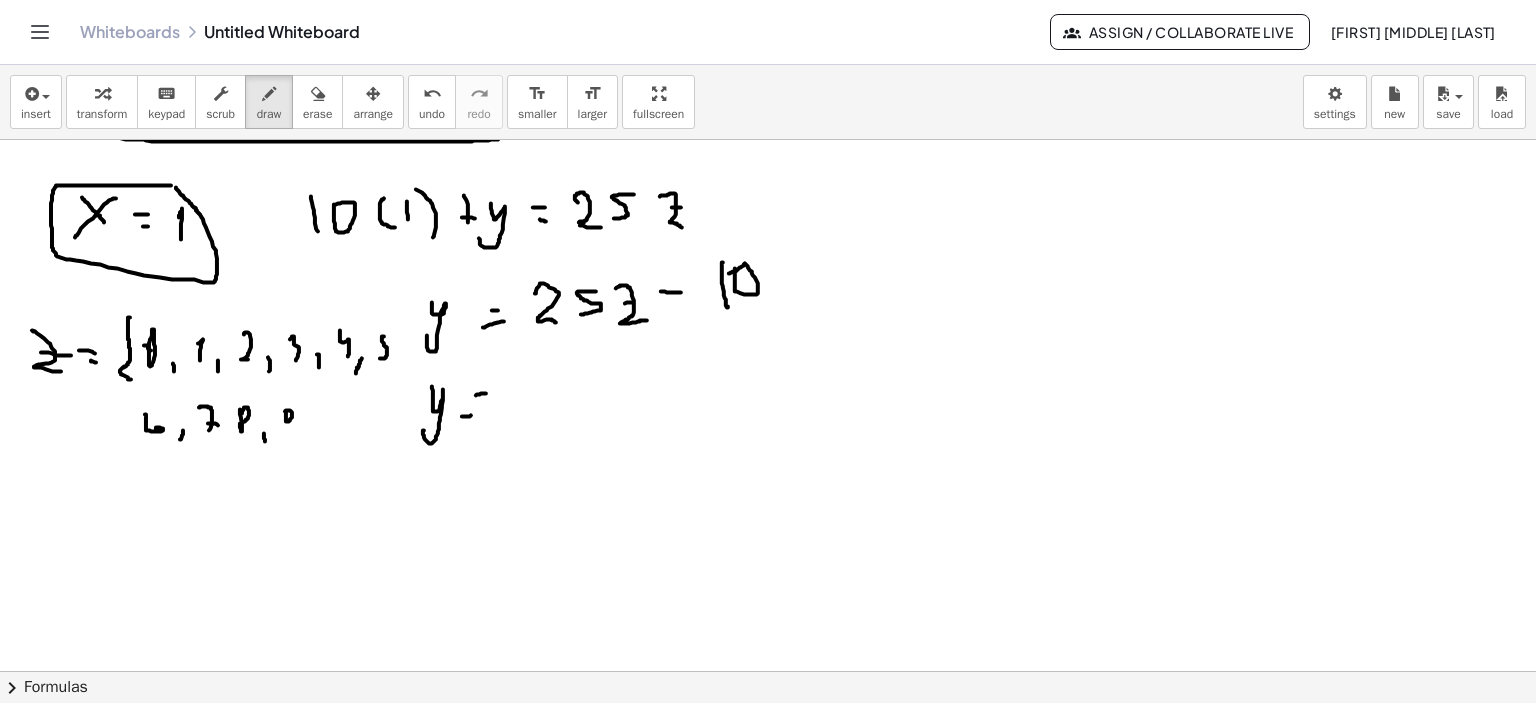 drag, startPoint x: 286, startPoint y: 421, endPoint x: 284, endPoint y: 411, distance: 10.198039 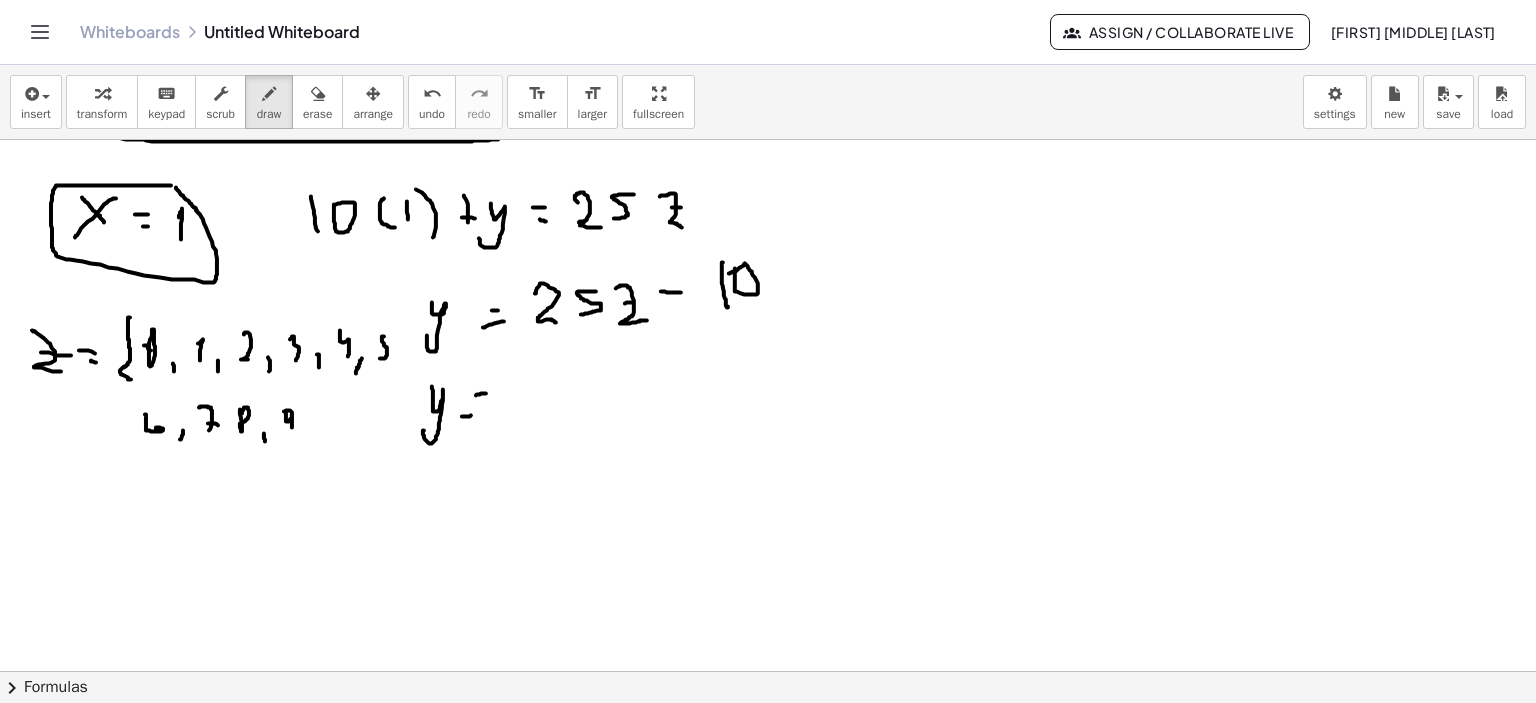 drag, startPoint x: 292, startPoint y: 414, endPoint x: 292, endPoint y: 438, distance: 24 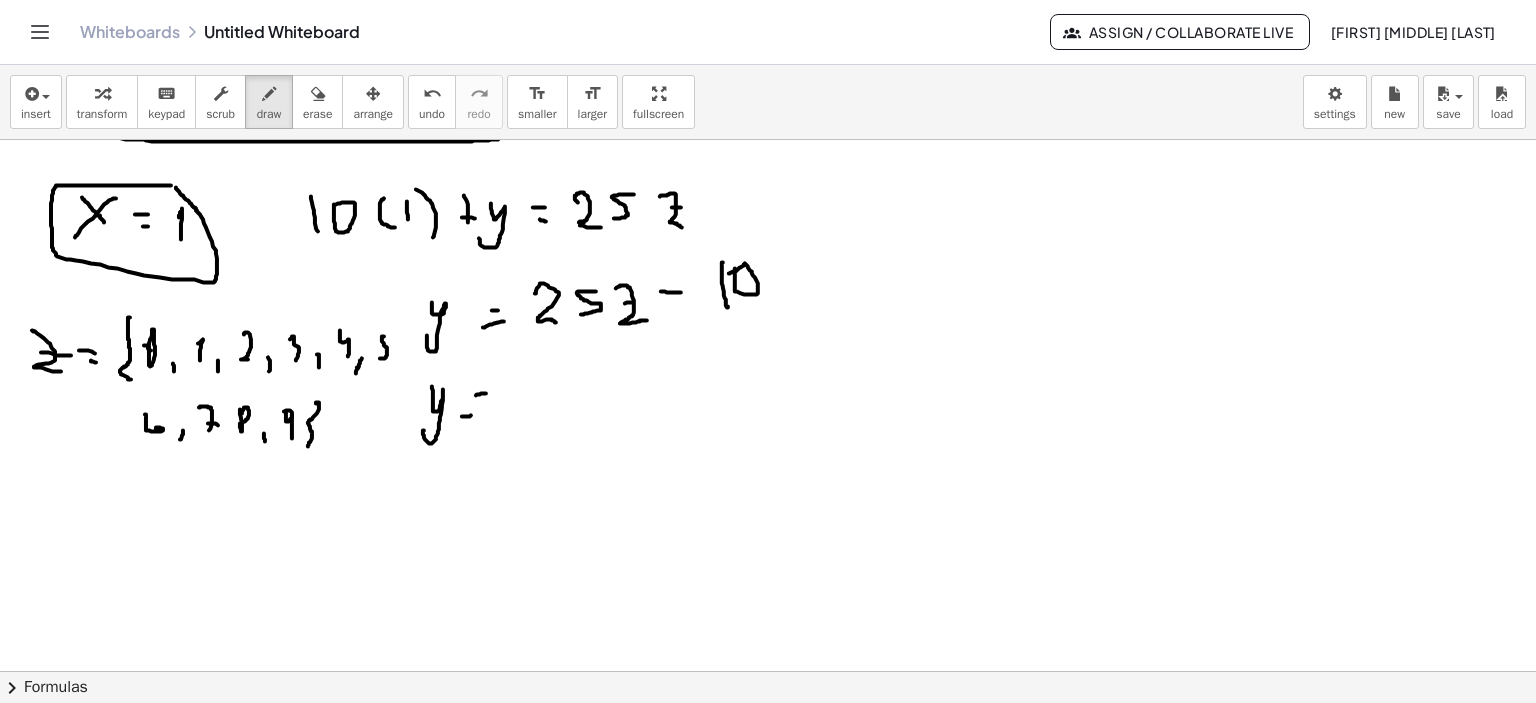 drag, startPoint x: 316, startPoint y: 403, endPoint x: 268, endPoint y: 448, distance: 65.795135 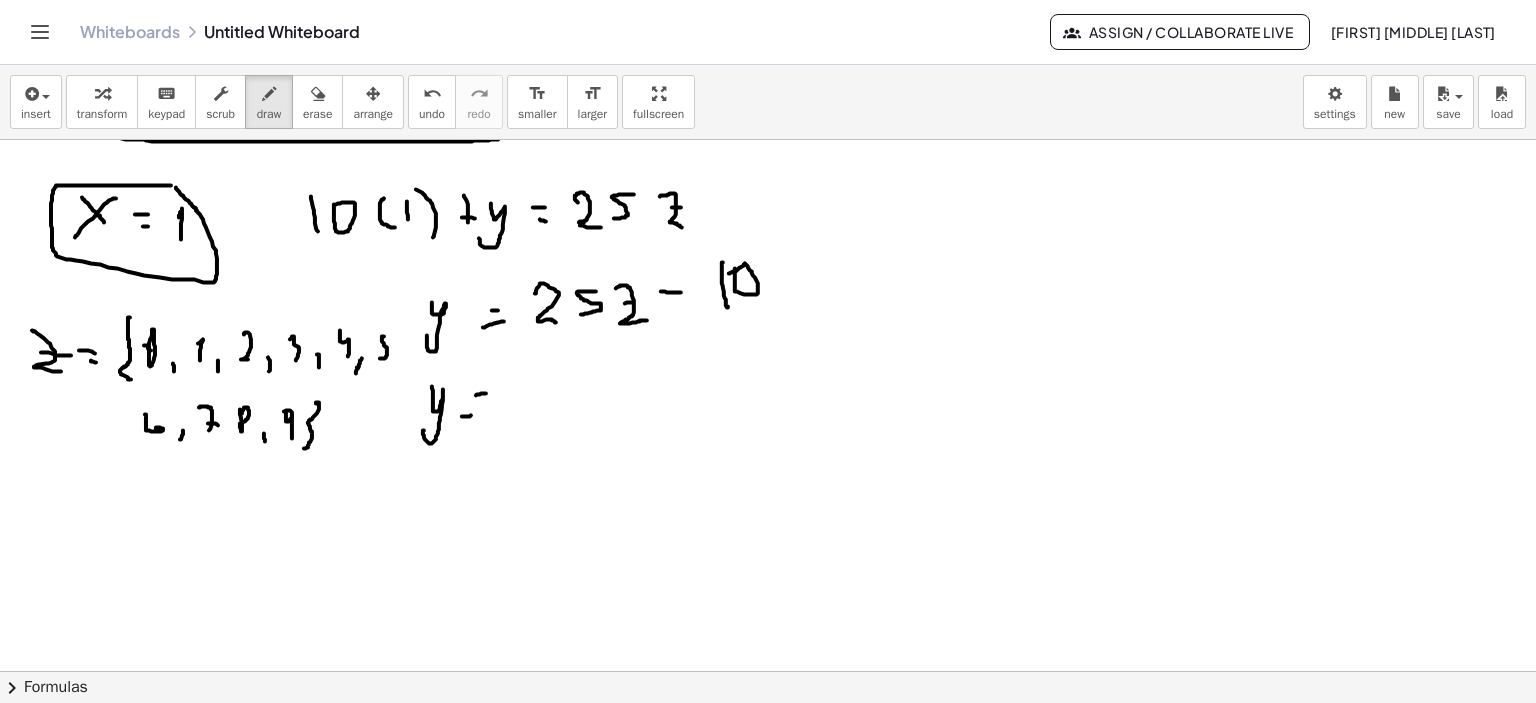 click at bounding box center (771, -641) 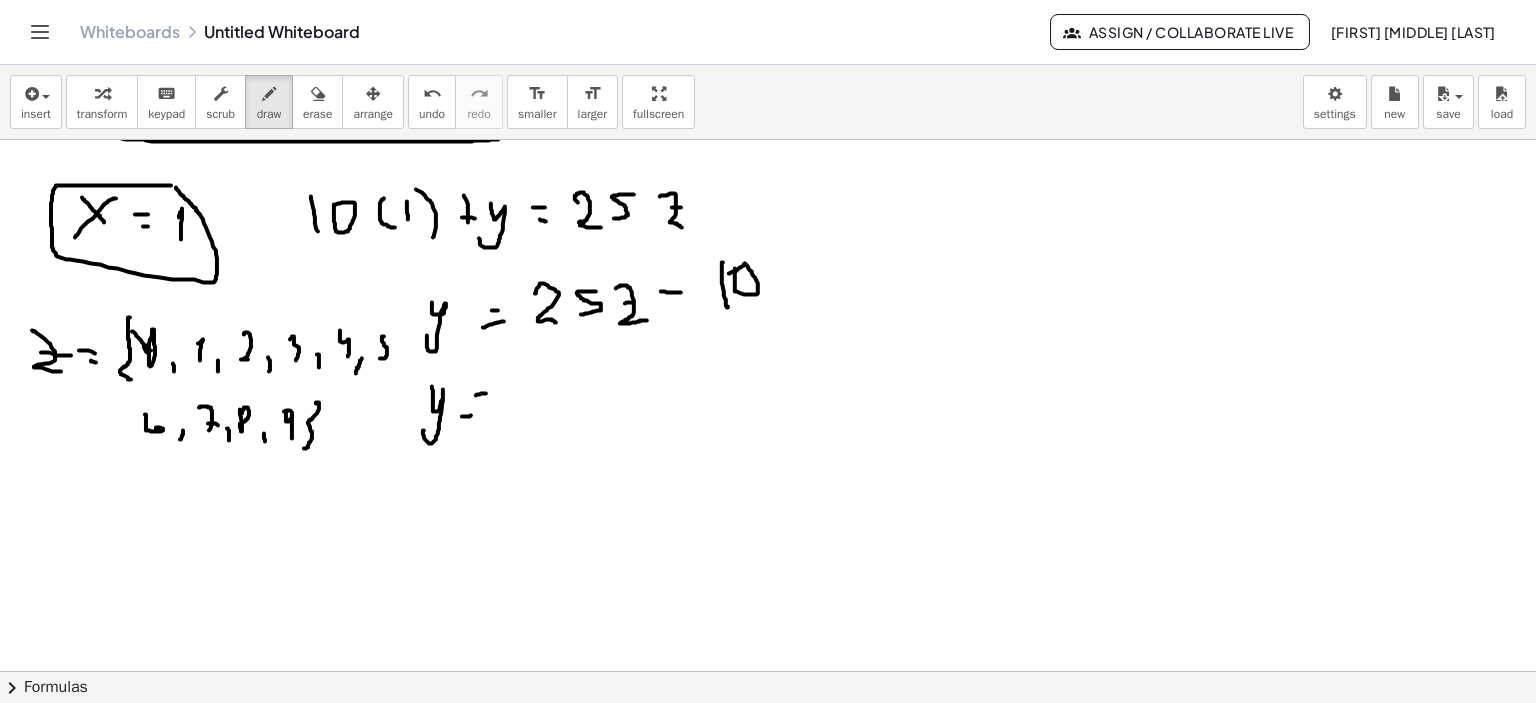 drag, startPoint x: 132, startPoint y: 331, endPoint x: 151, endPoint y: 355, distance: 30.610456 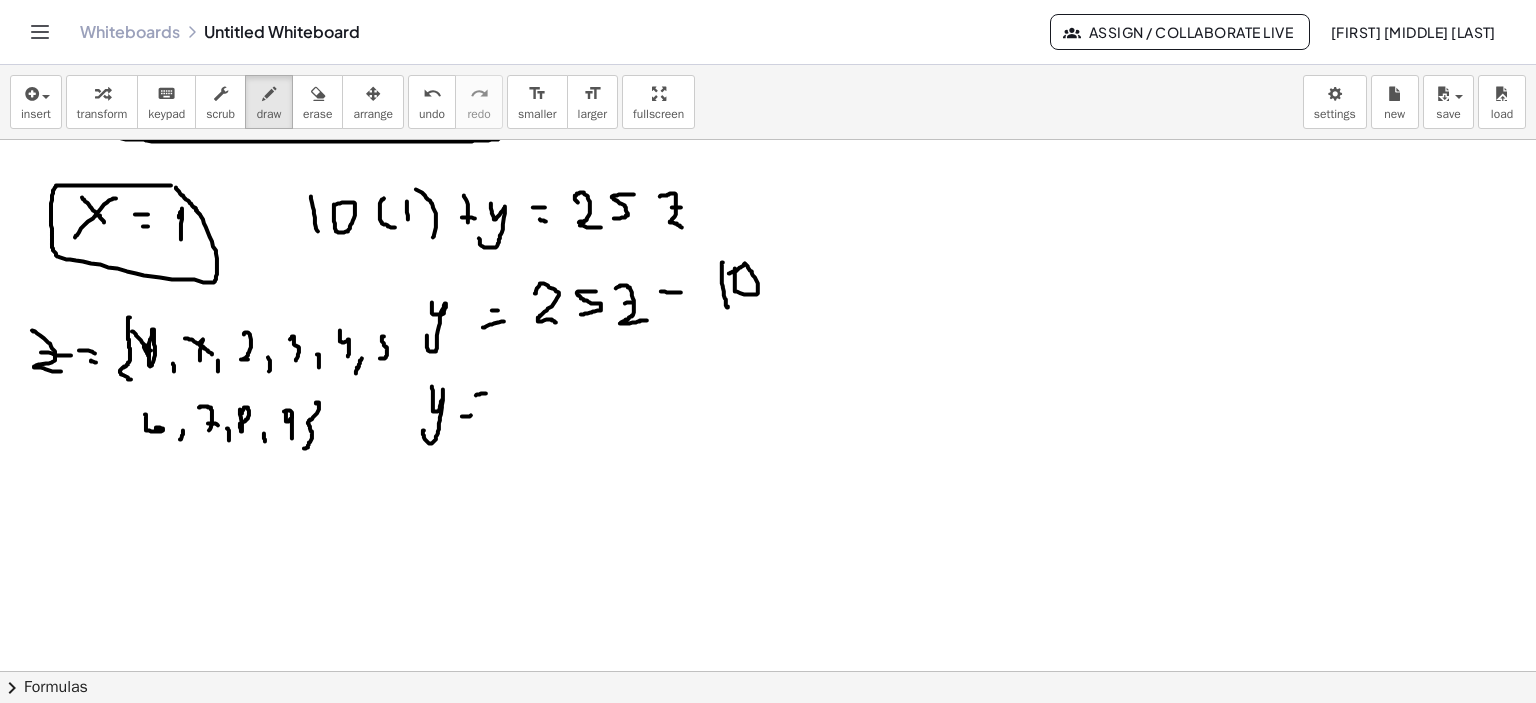 drag, startPoint x: 185, startPoint y: 338, endPoint x: 214, endPoint y: 355, distance: 33.61547 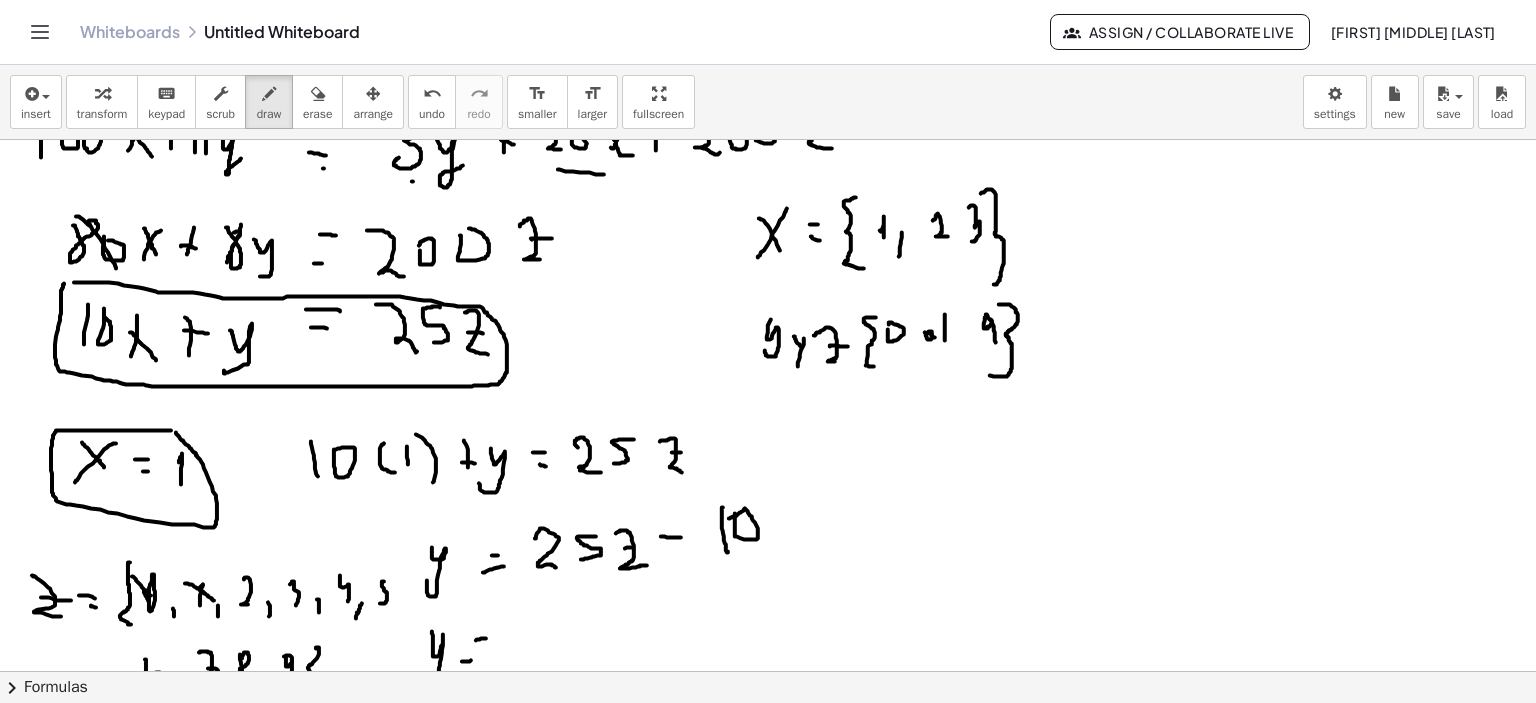 scroll, scrollTop: 1811, scrollLeft: 0, axis: vertical 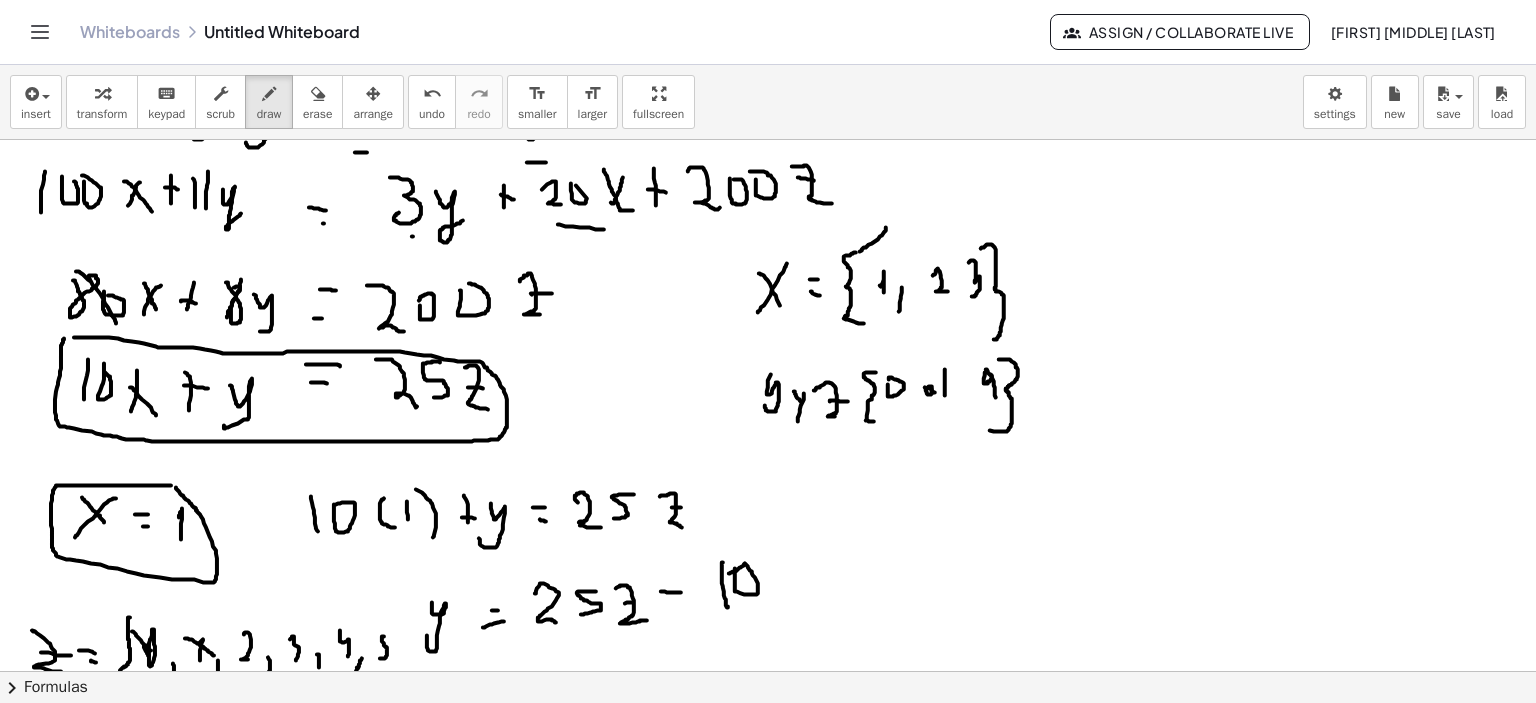 drag, startPoint x: 886, startPoint y: 227, endPoint x: 854, endPoint y: 252, distance: 40.60788 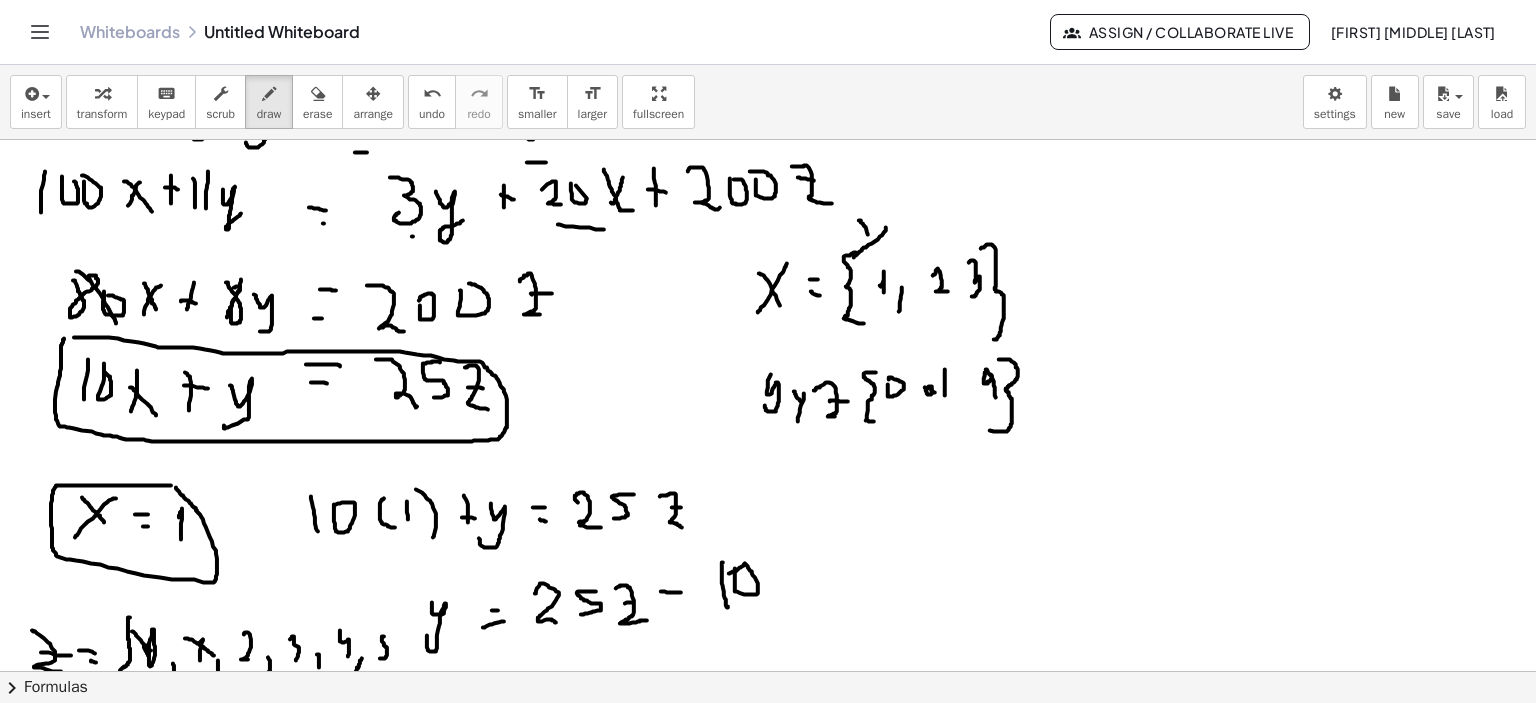 drag, startPoint x: 859, startPoint y: 220, endPoint x: 876, endPoint y: 246, distance: 31.06445 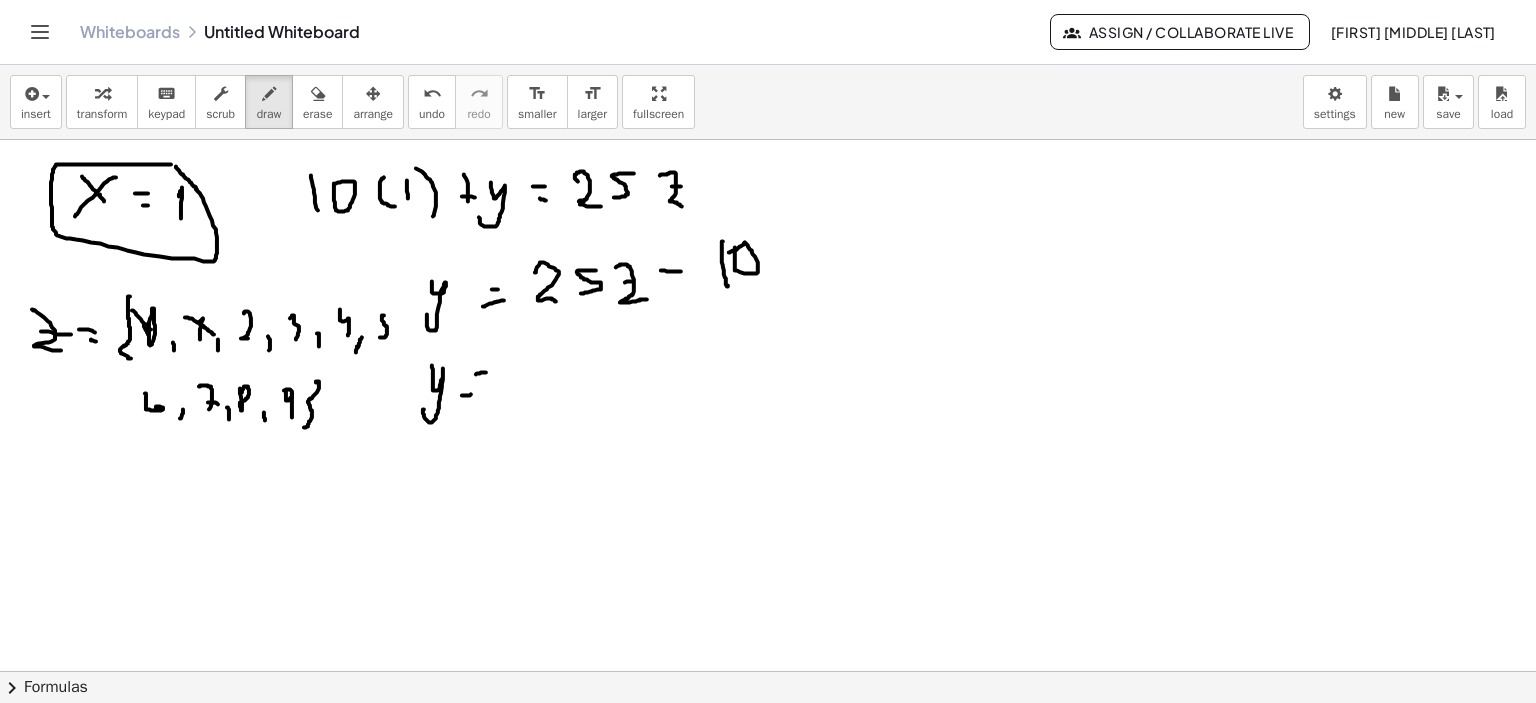 scroll, scrollTop: 2143, scrollLeft: 0, axis: vertical 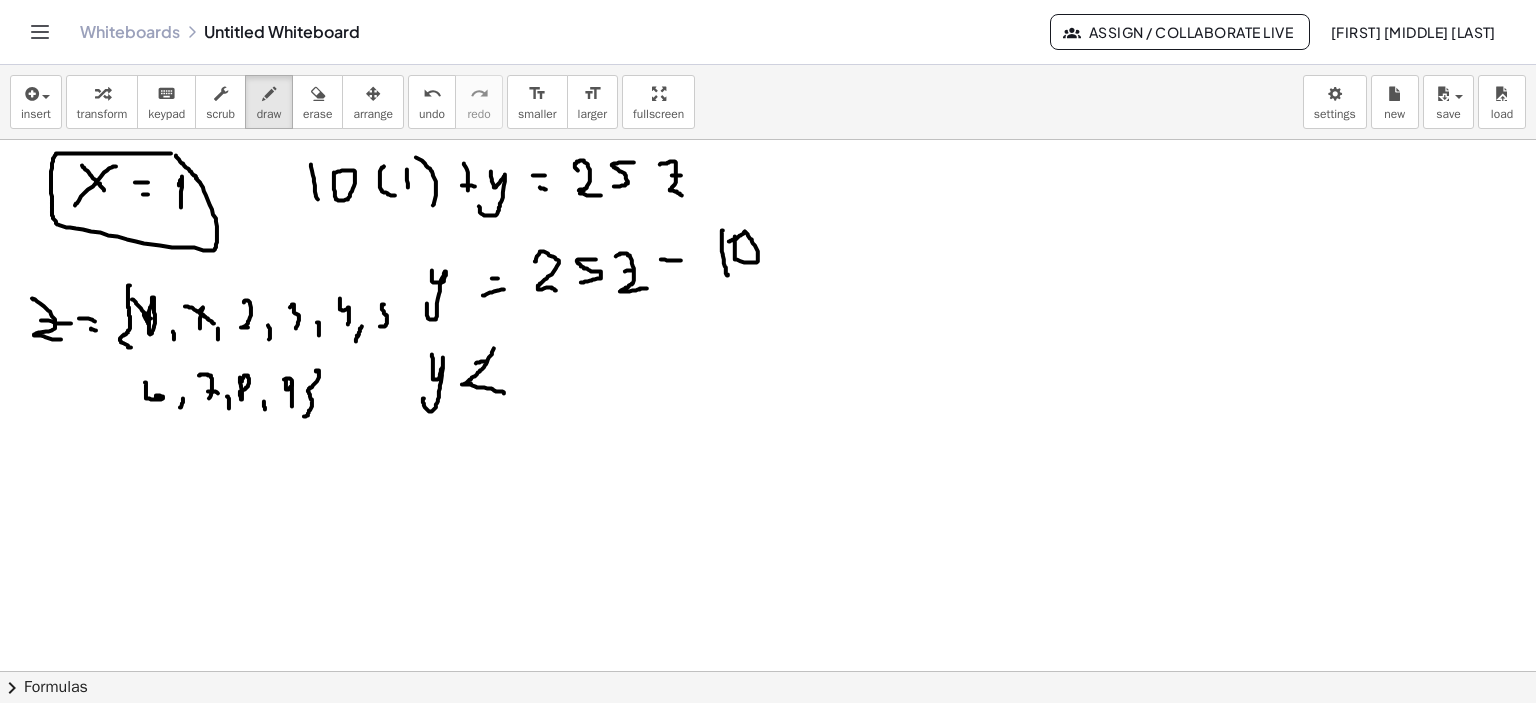 drag, startPoint x: 492, startPoint y: 352, endPoint x: 504, endPoint y: 393, distance: 42.72002 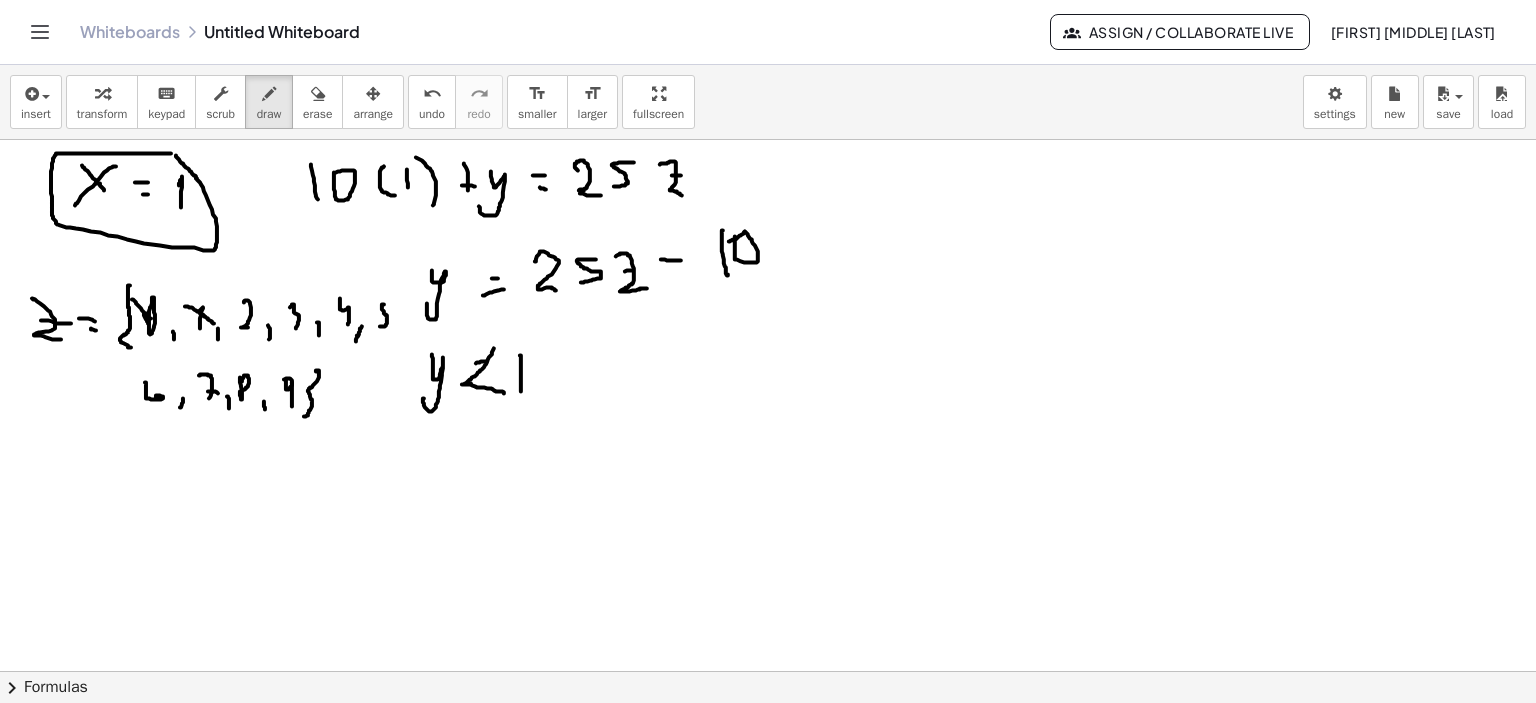 drag, startPoint x: 521, startPoint y: 364, endPoint x: 521, endPoint y: 391, distance: 27 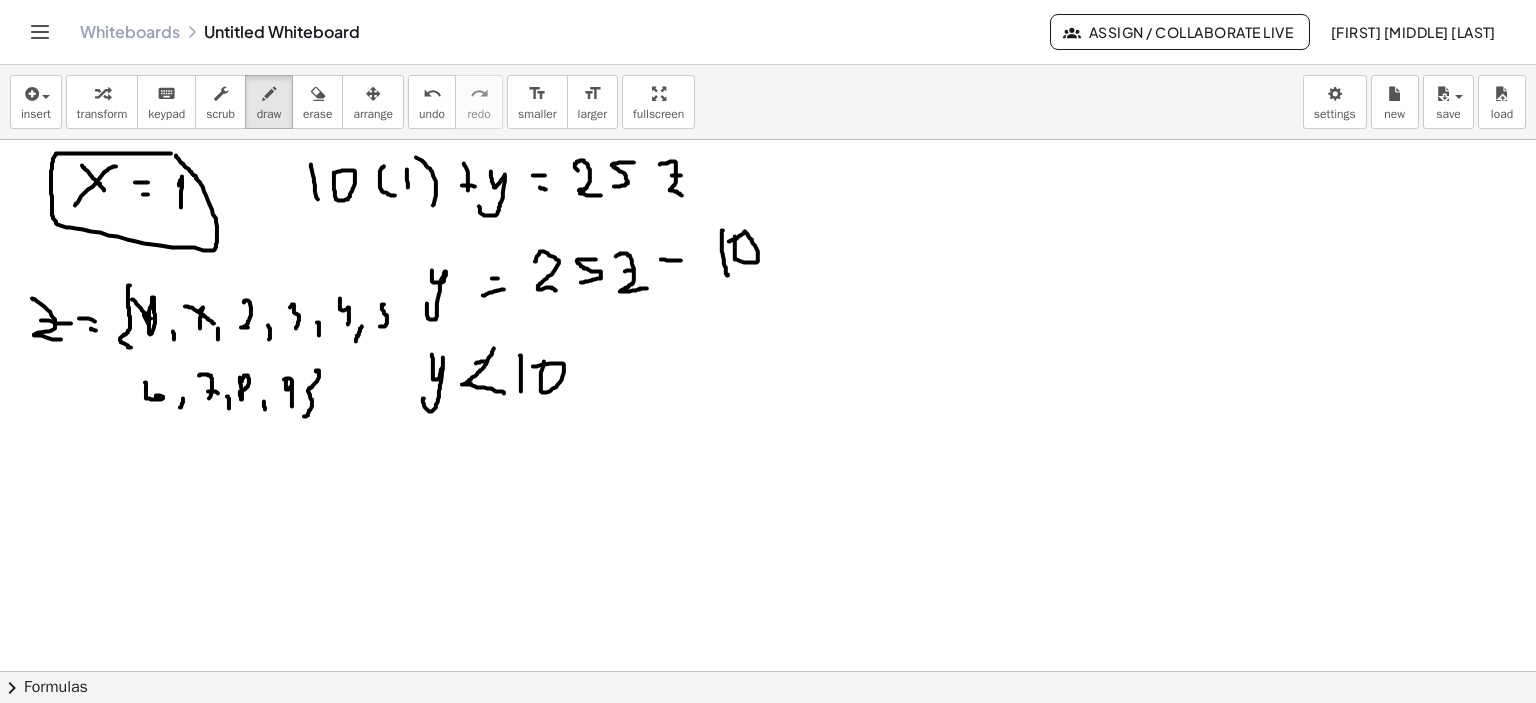 drag, startPoint x: 542, startPoint y: 392, endPoint x: 532, endPoint y: 366, distance: 27.856777 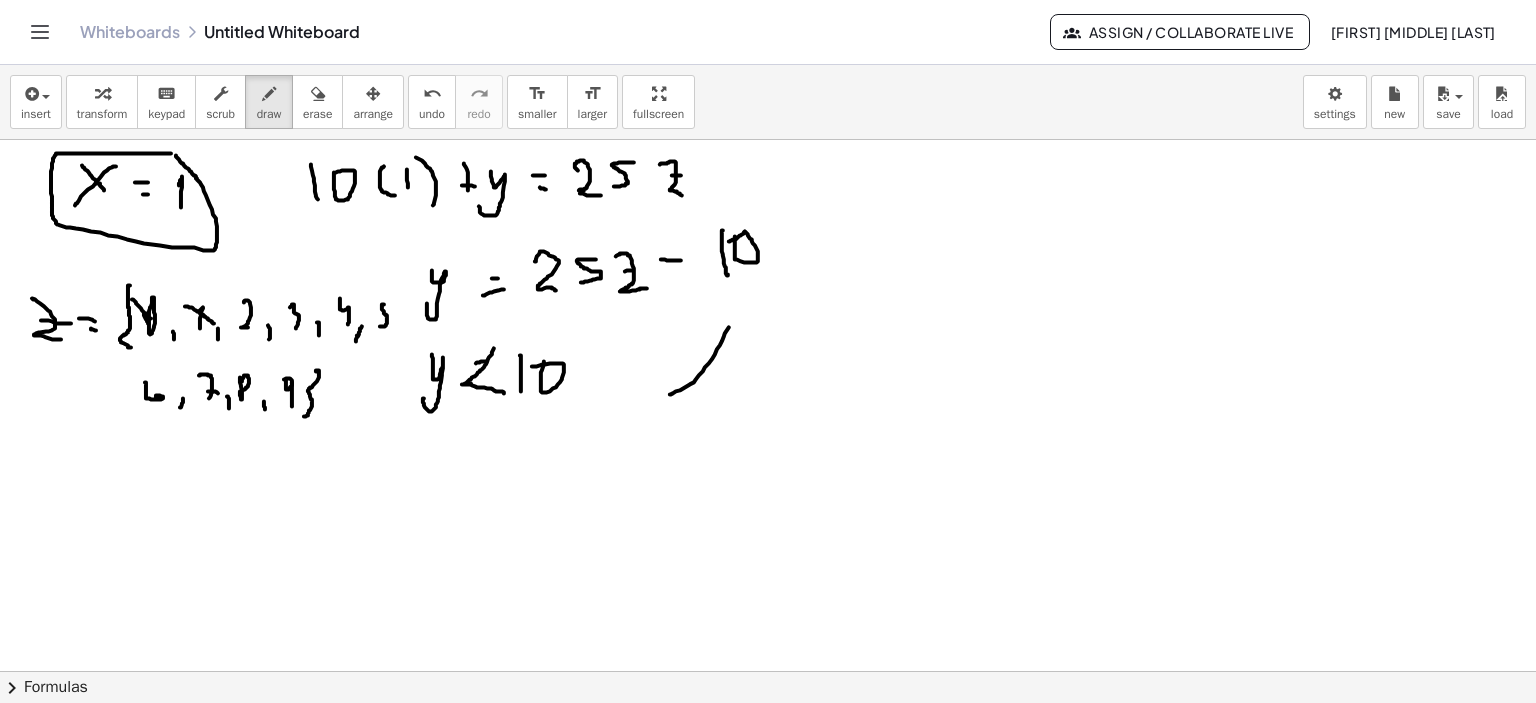 drag, startPoint x: 685, startPoint y: 387, endPoint x: 667, endPoint y: 350, distance: 41.14608 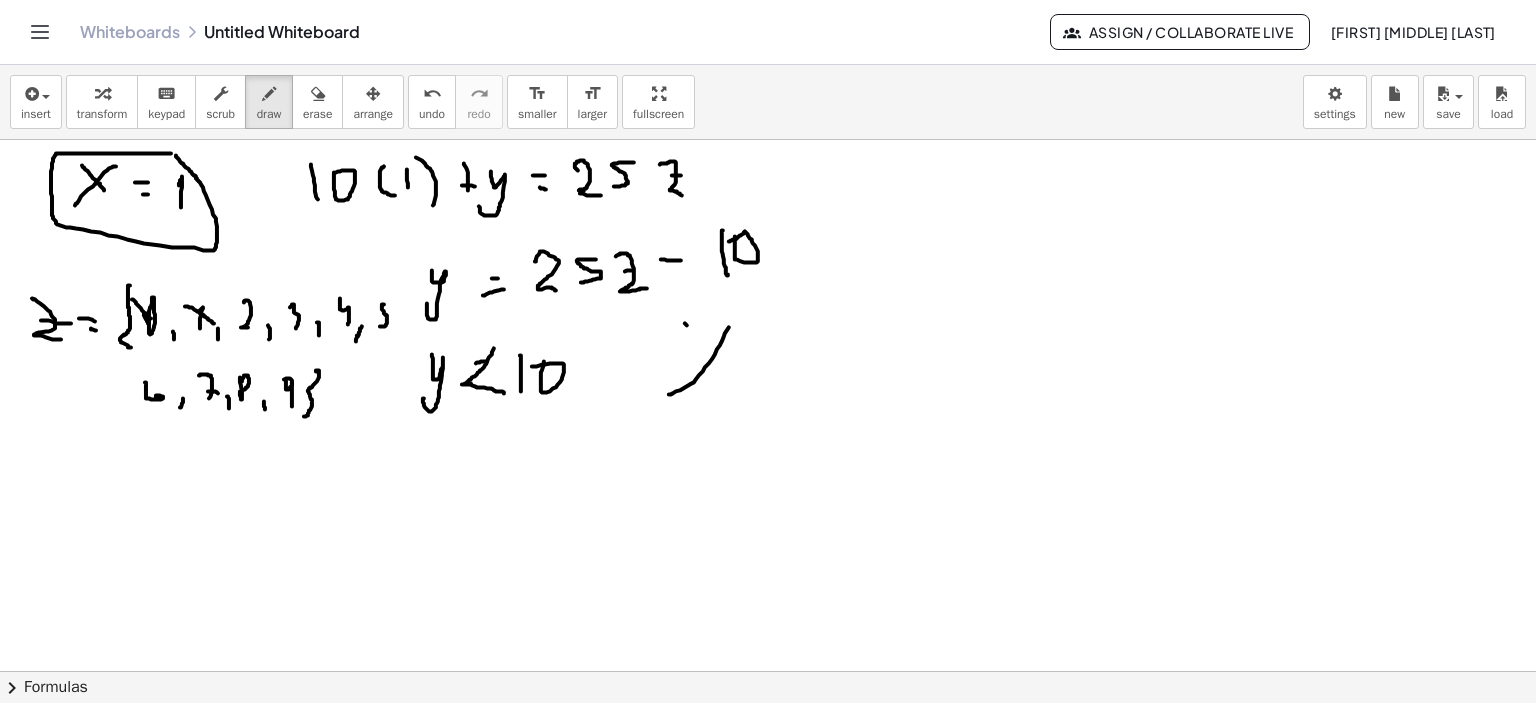 drag, startPoint x: 687, startPoint y: 325, endPoint x: 732, endPoint y: 379, distance: 70.292244 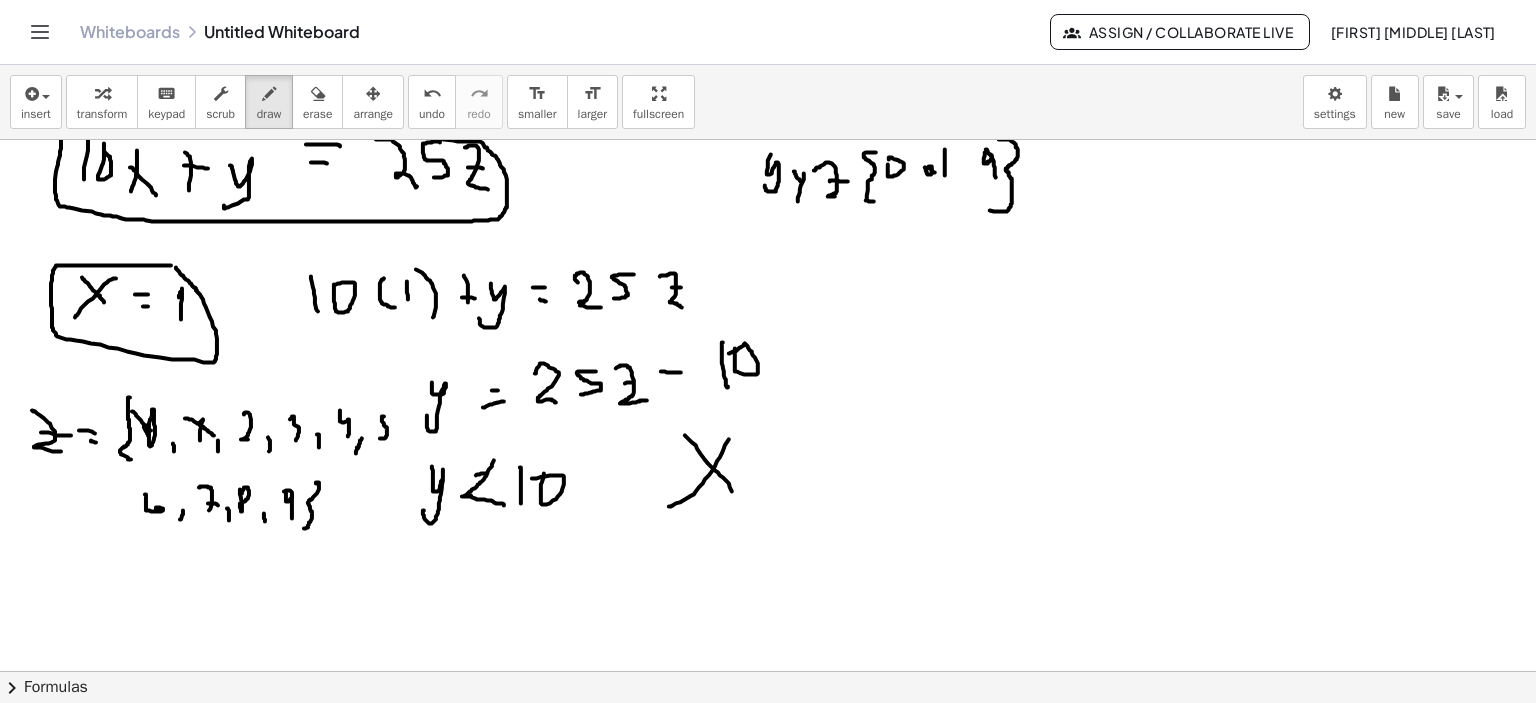 scroll, scrollTop: 2043, scrollLeft: 0, axis: vertical 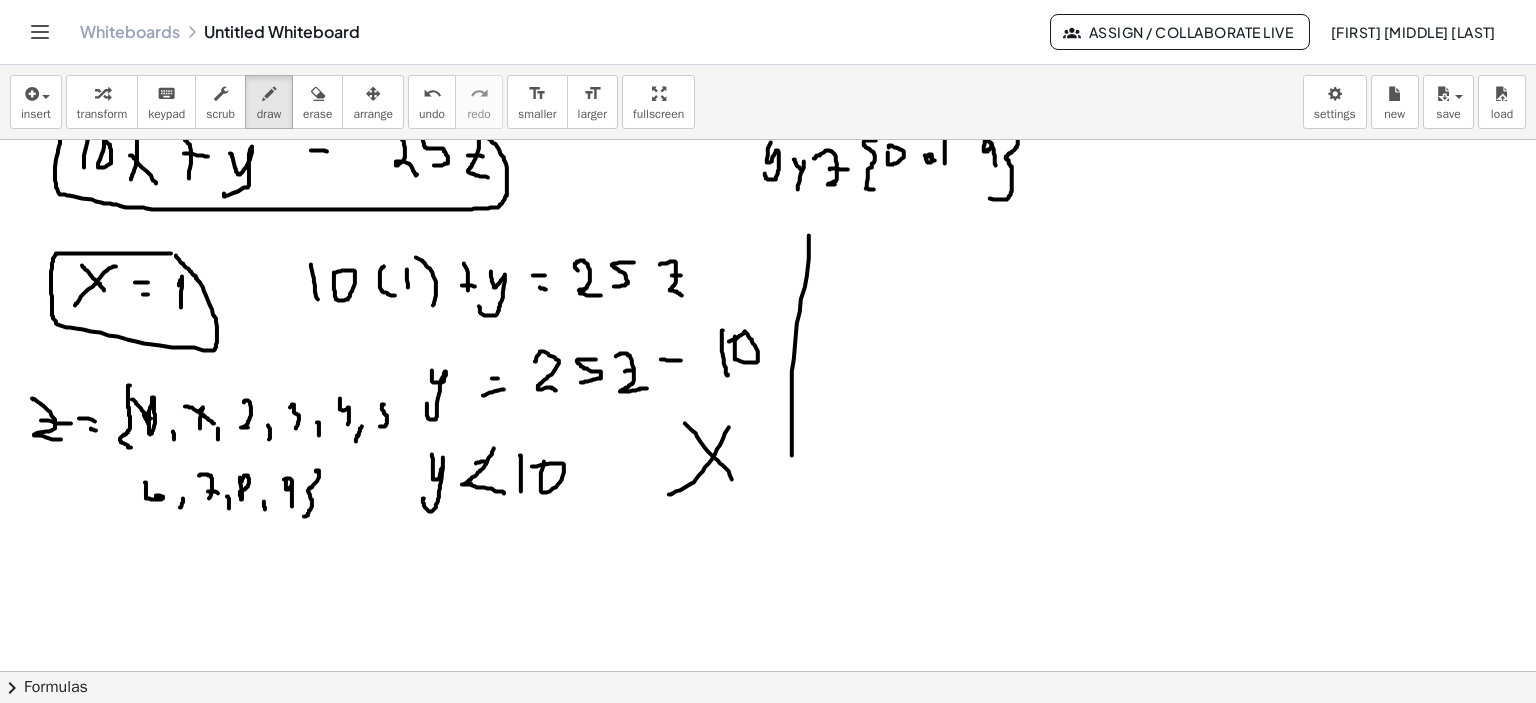drag, startPoint x: 809, startPoint y: 235, endPoint x: 792, endPoint y: 455, distance: 220.65584 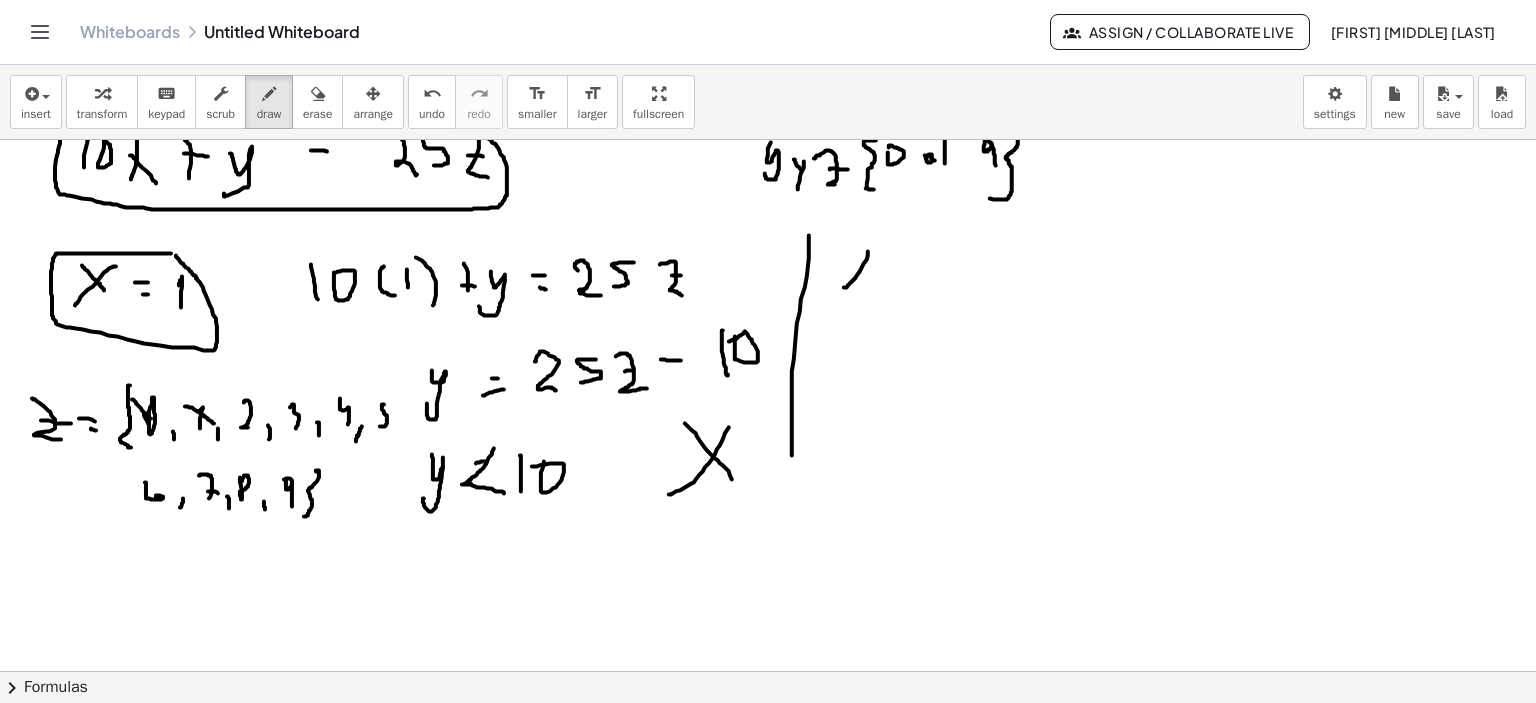 drag, startPoint x: 862, startPoint y: 267, endPoint x: 840, endPoint y: 255, distance: 25.059929 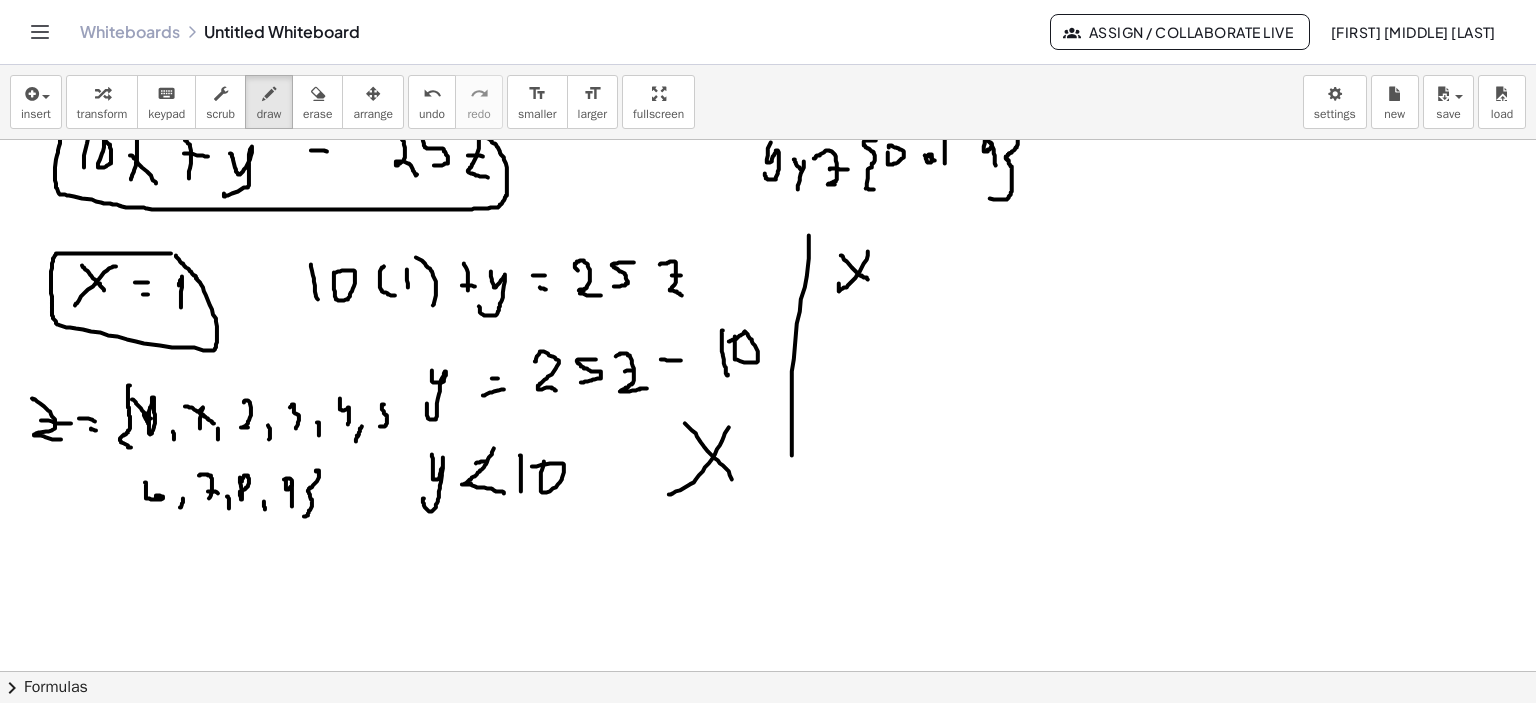 click at bounding box center [771, -307] 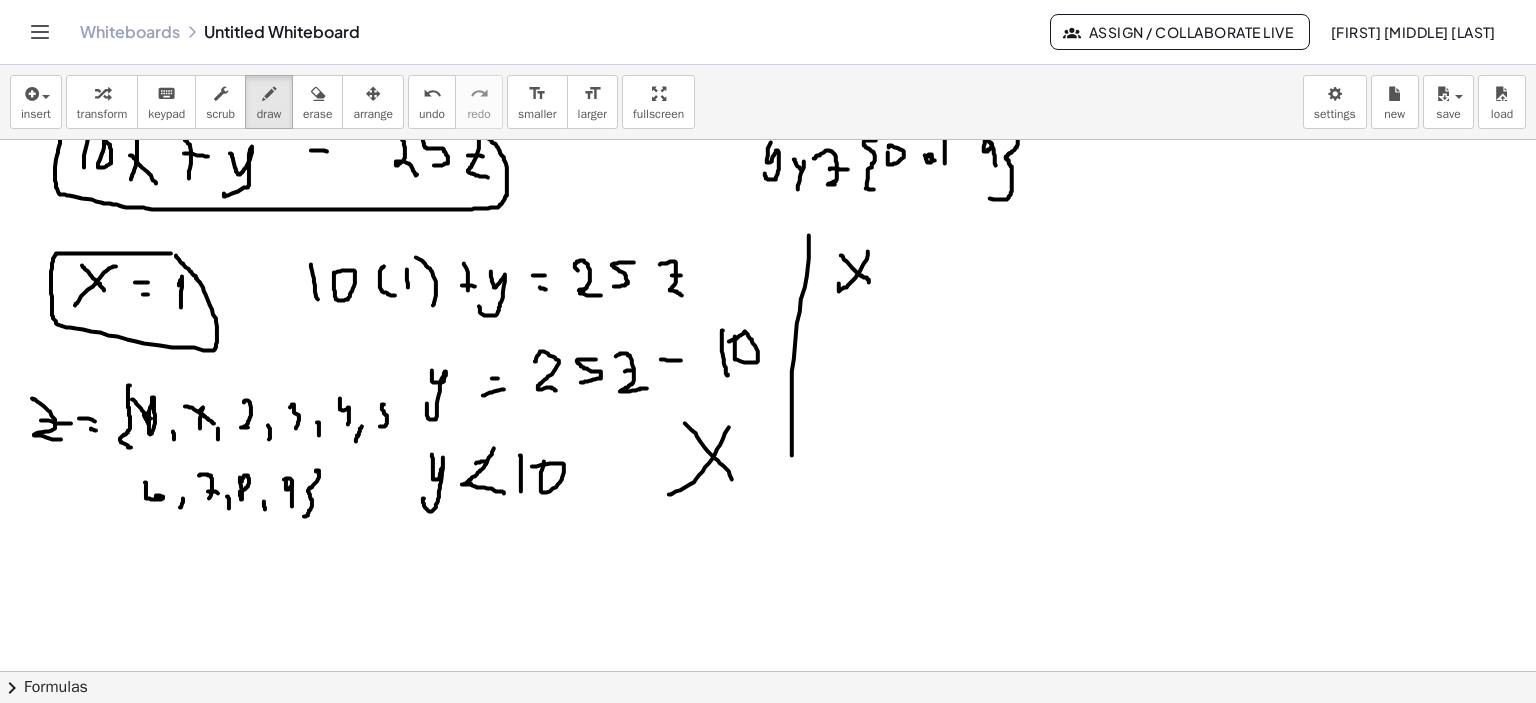 click at bounding box center [771, -307] 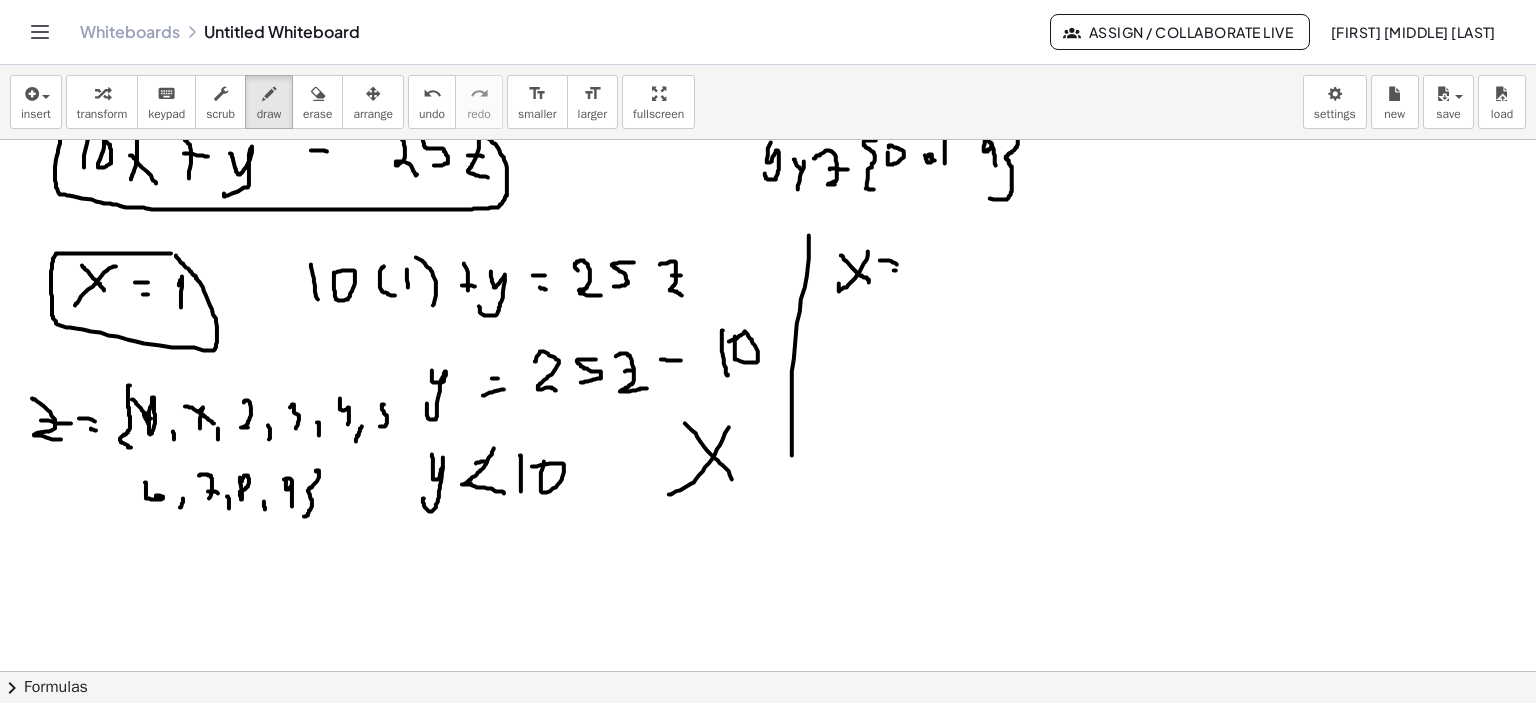 drag, startPoint x: 896, startPoint y: 270, endPoint x: 917, endPoint y: 257, distance: 24.698177 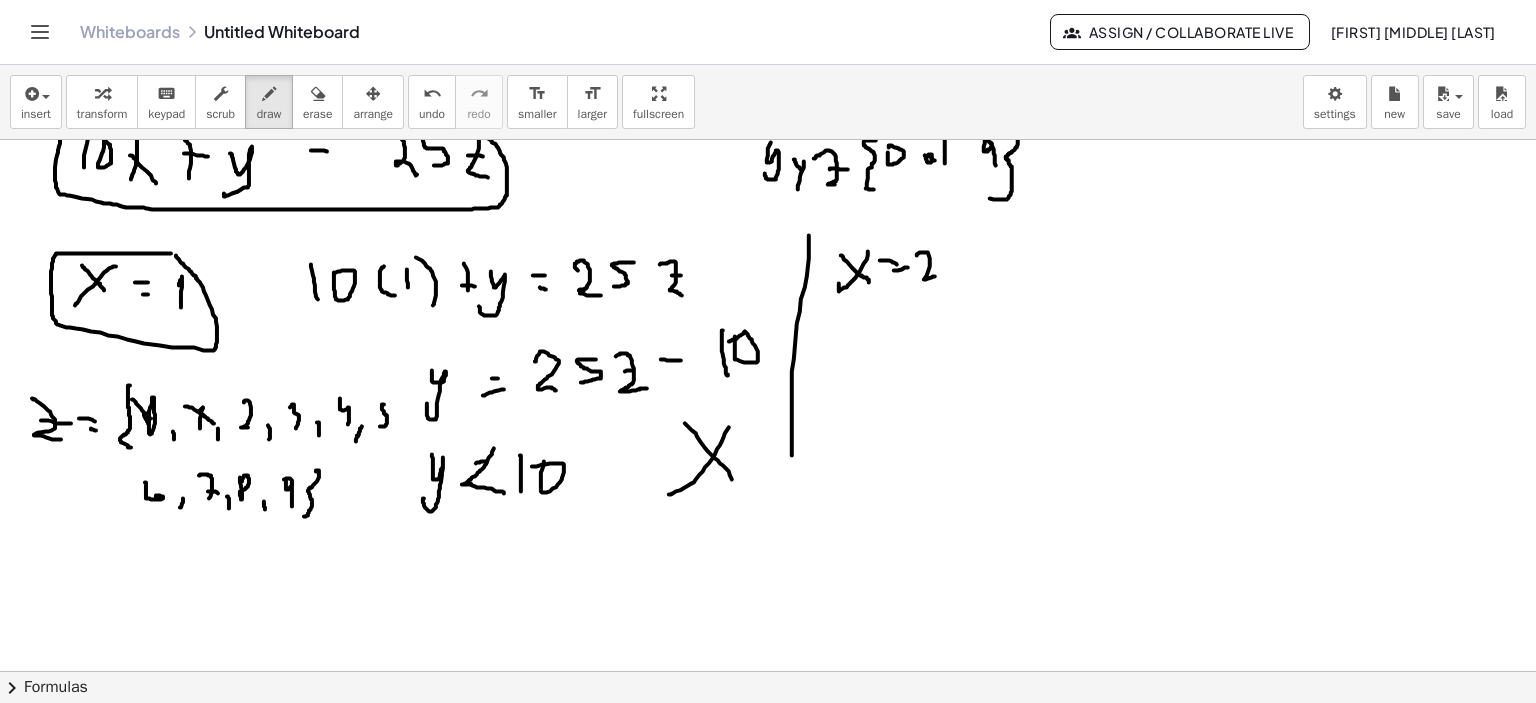 drag, startPoint x: 917, startPoint y: 255, endPoint x: 940, endPoint y: 255, distance: 23 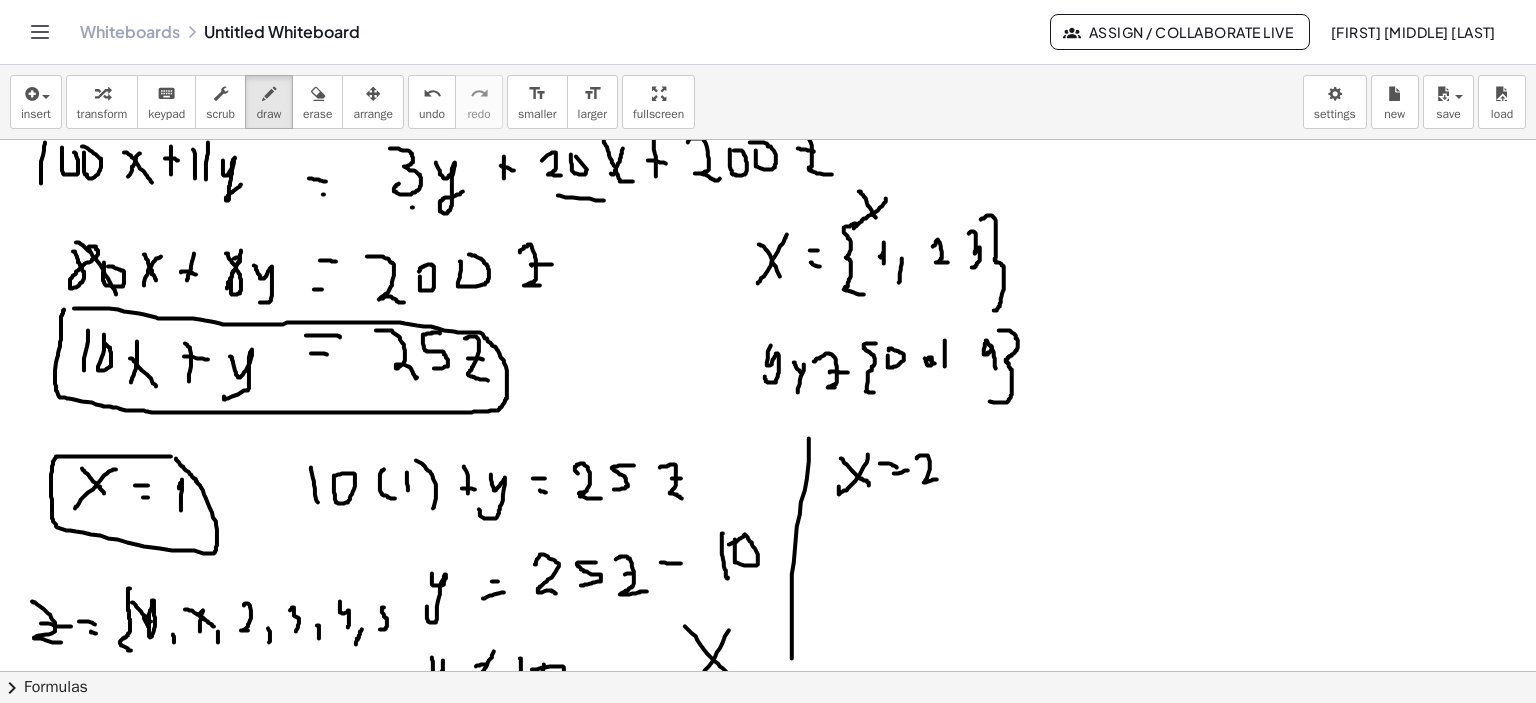 scroll, scrollTop: 1843, scrollLeft: 0, axis: vertical 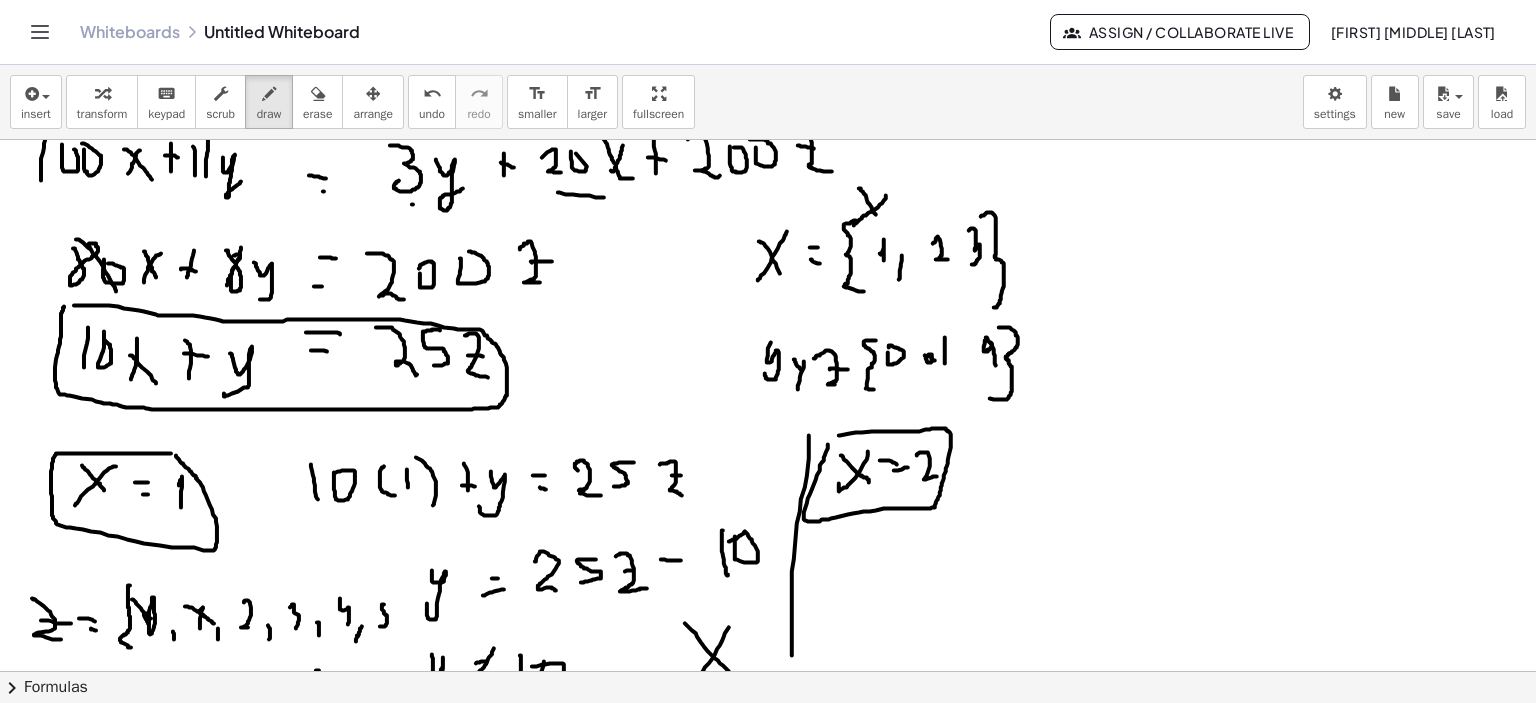 click at bounding box center (771, -107) 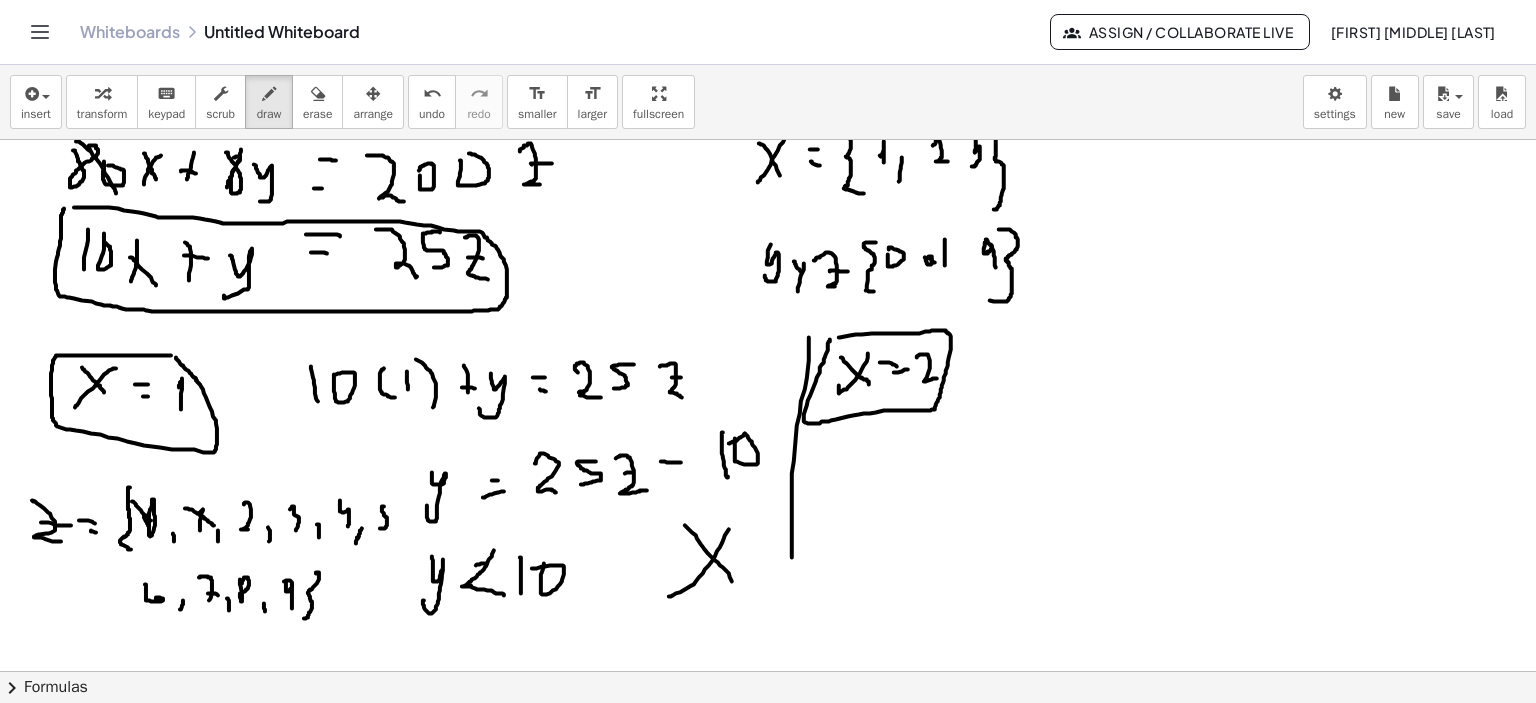 scroll, scrollTop: 1943, scrollLeft: 0, axis: vertical 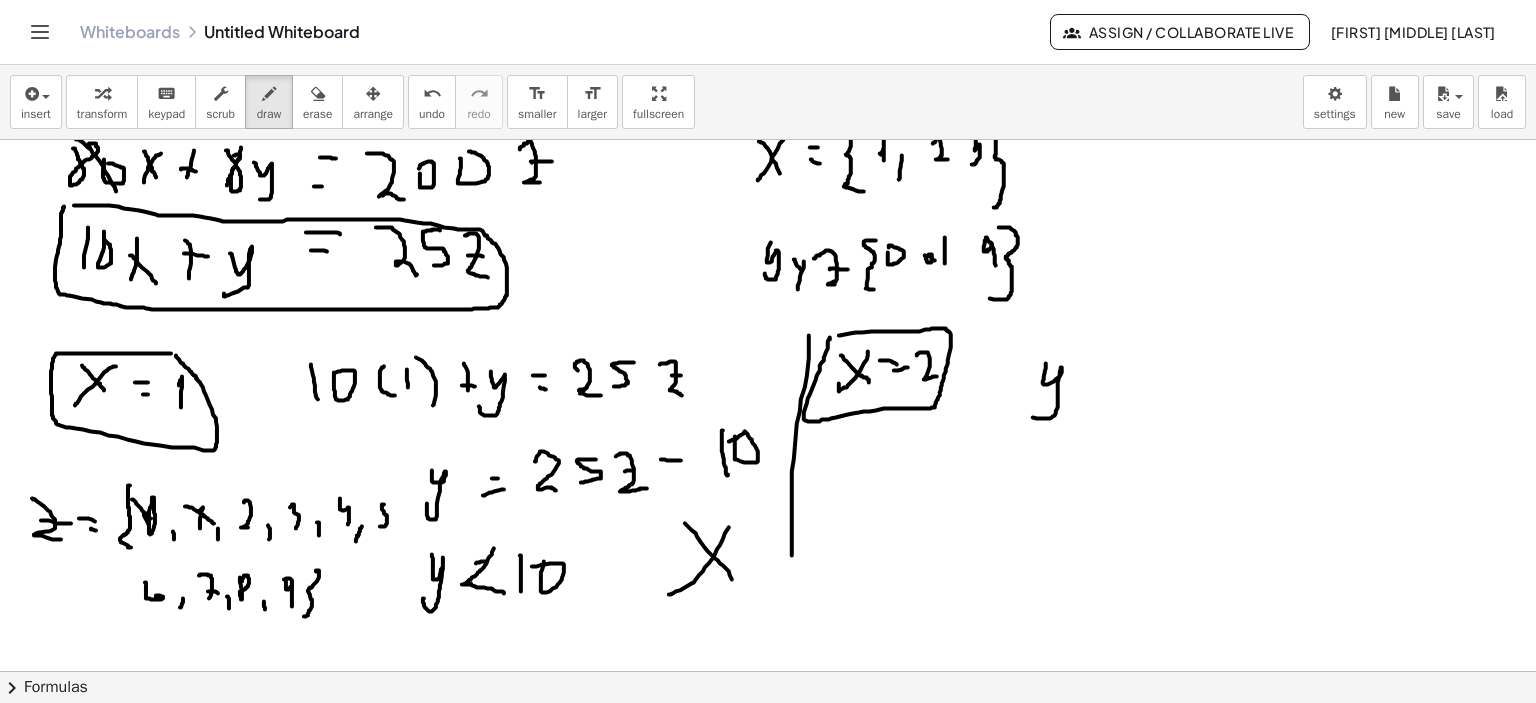 drag, startPoint x: 1043, startPoint y: 382, endPoint x: 1091, endPoint y: 377, distance: 48.259712 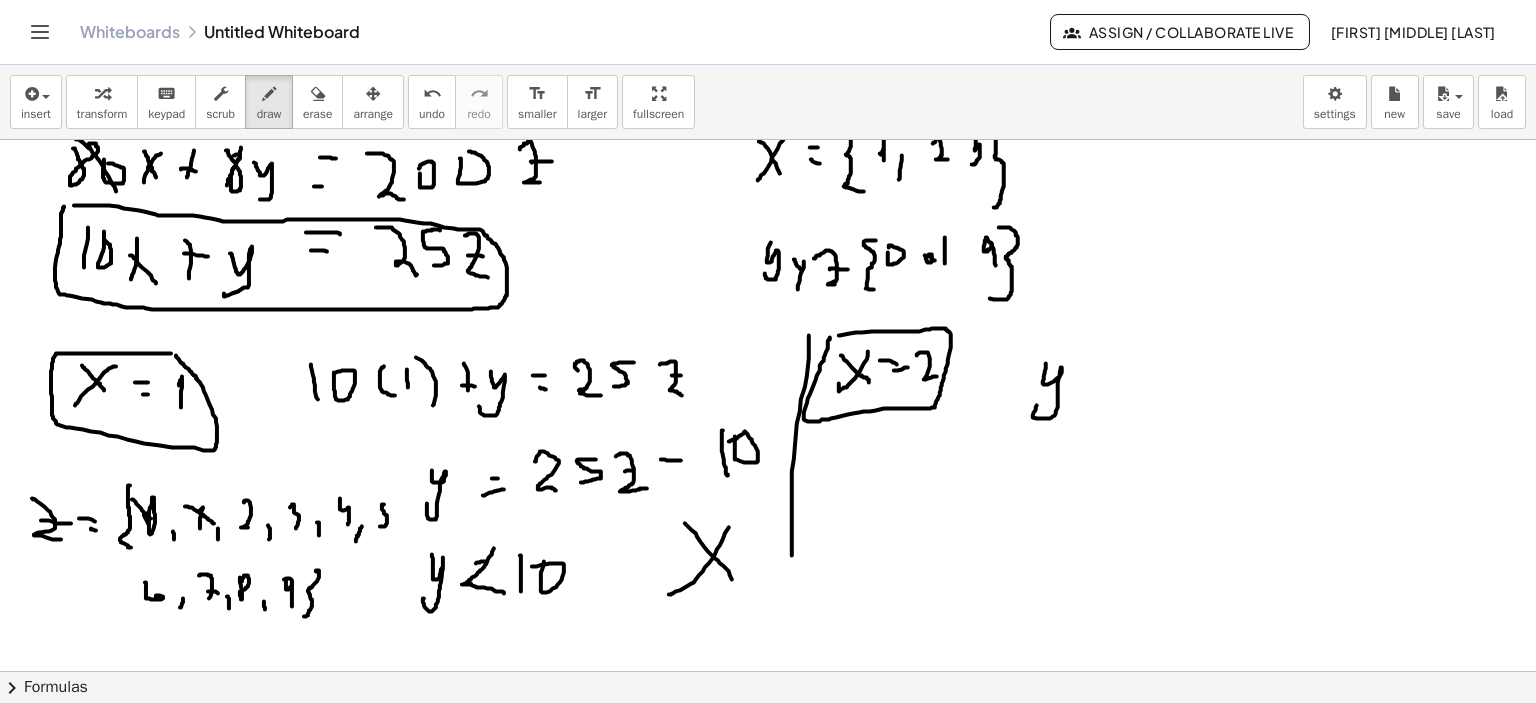 click at bounding box center (771, -207) 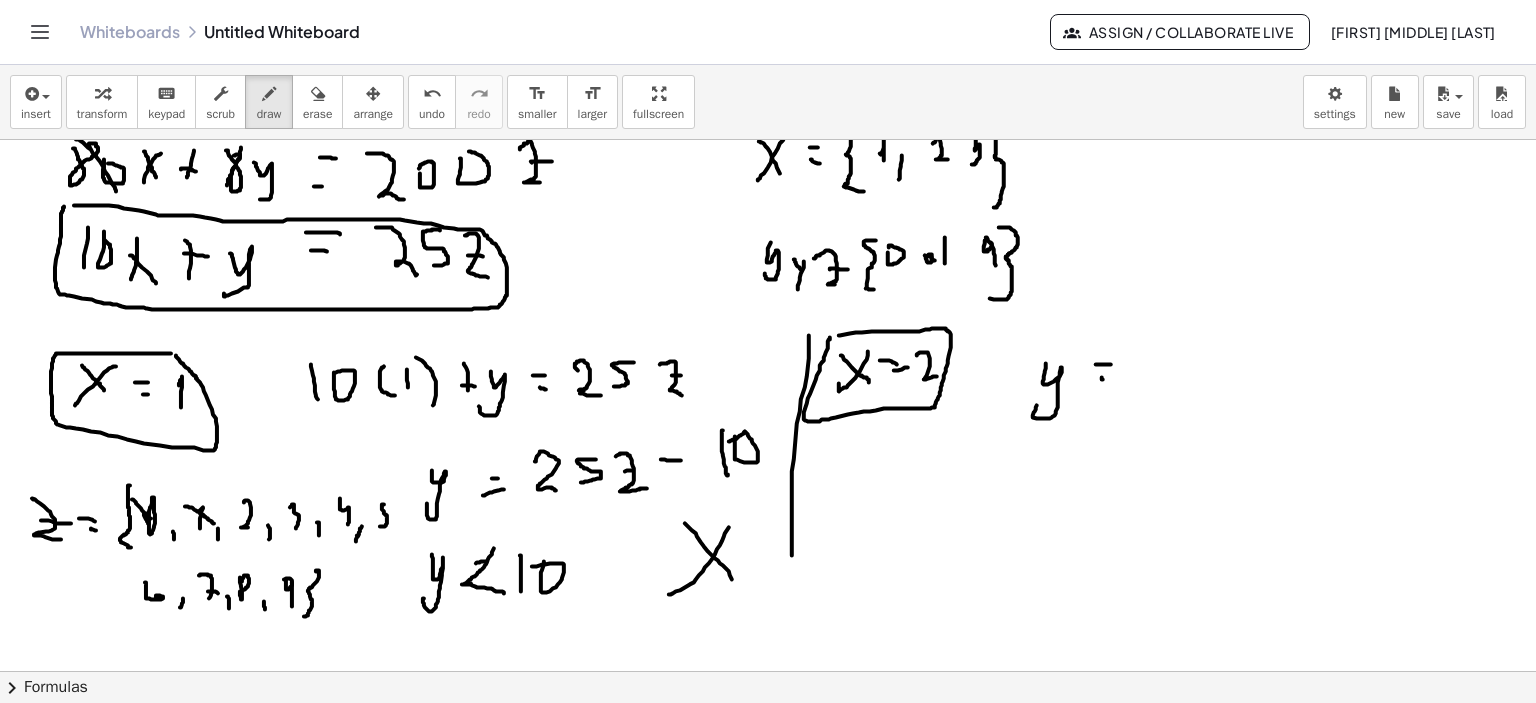drag, startPoint x: 1102, startPoint y: 379, endPoint x: 1119, endPoint y: 380, distance: 17.029387 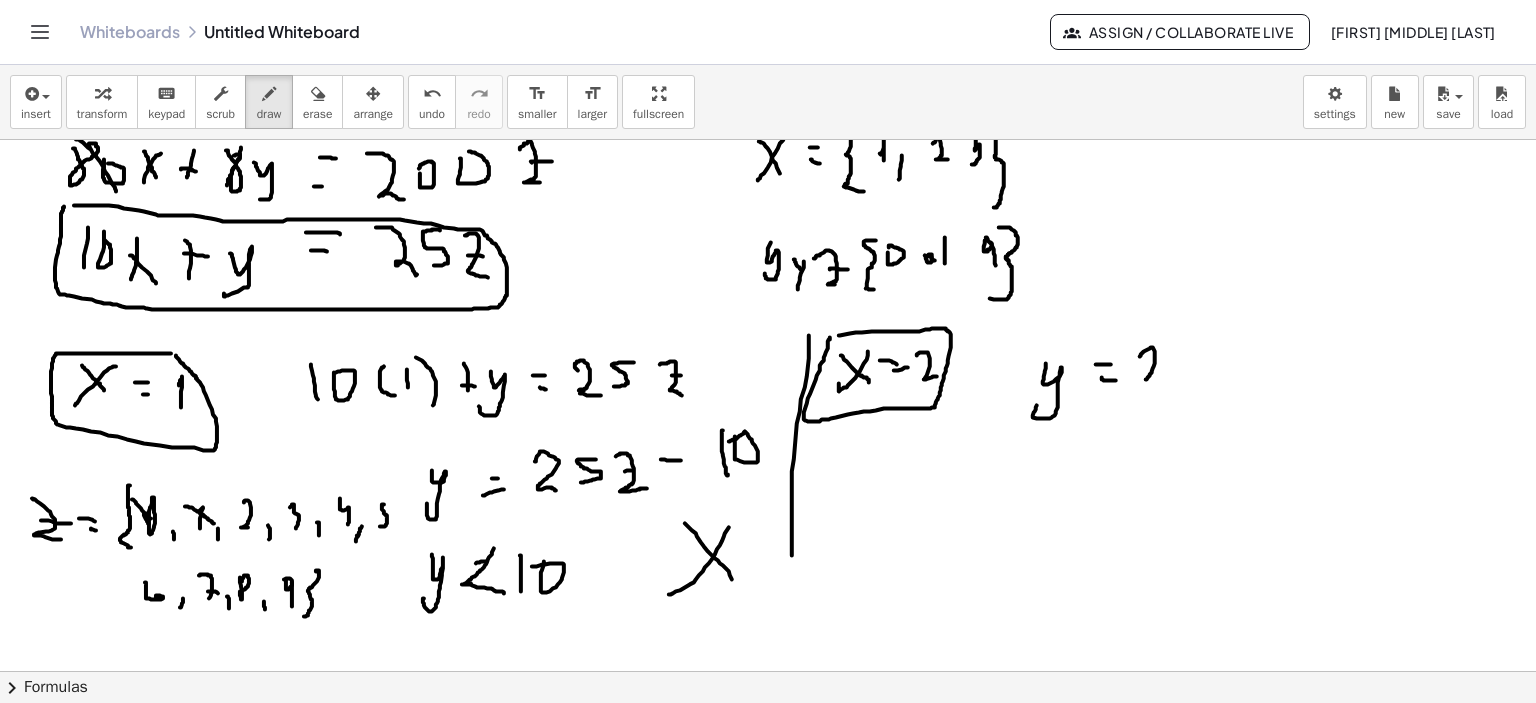 drag, startPoint x: 1148, startPoint y: 349, endPoint x: 1184, endPoint y: 385, distance: 50.91169 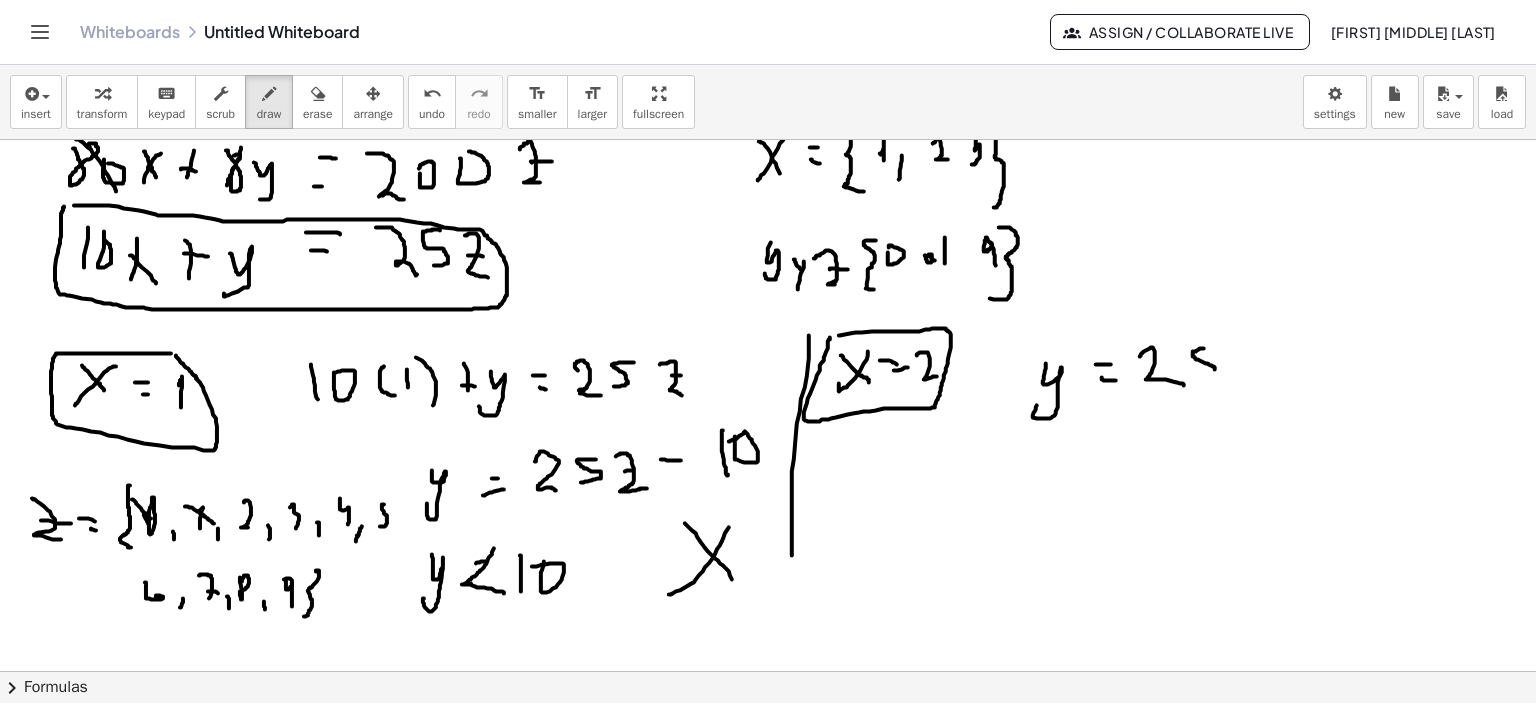 drag, startPoint x: 1204, startPoint y: 348, endPoint x: 1202, endPoint y: 383, distance: 35.057095 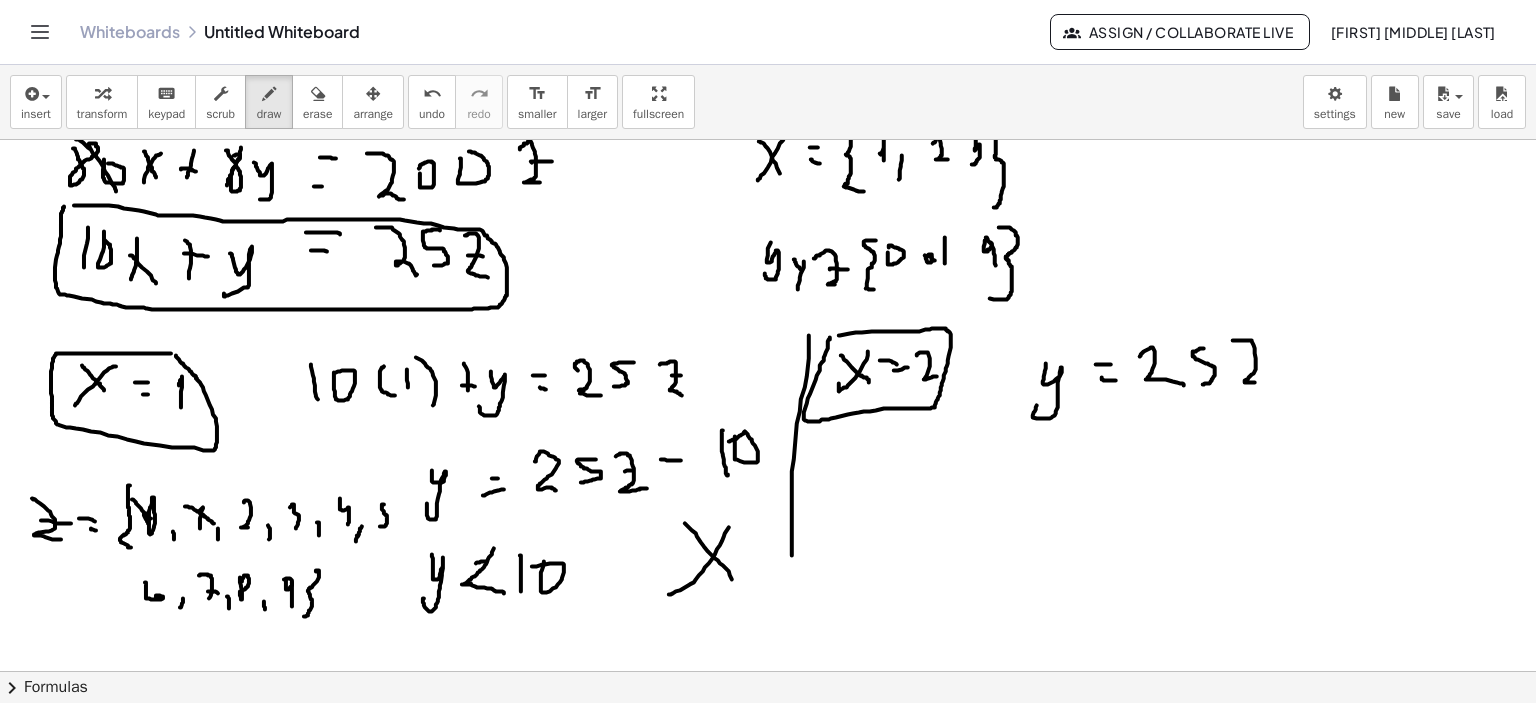 drag, startPoint x: 1250, startPoint y: 340, endPoint x: 1266, endPoint y: 382, distance: 44.94441 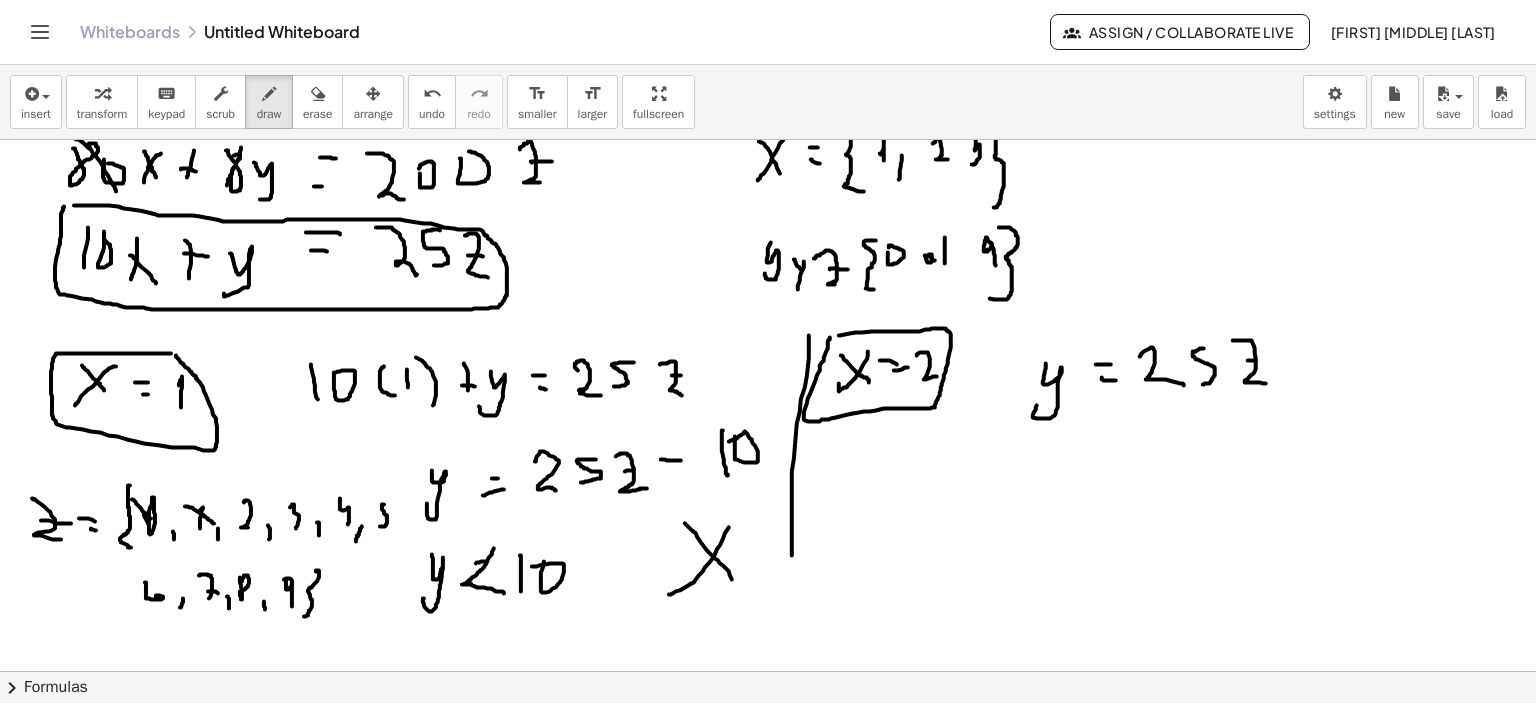 drag, startPoint x: 1256, startPoint y: 360, endPoint x: 1268, endPoint y: 360, distance: 12 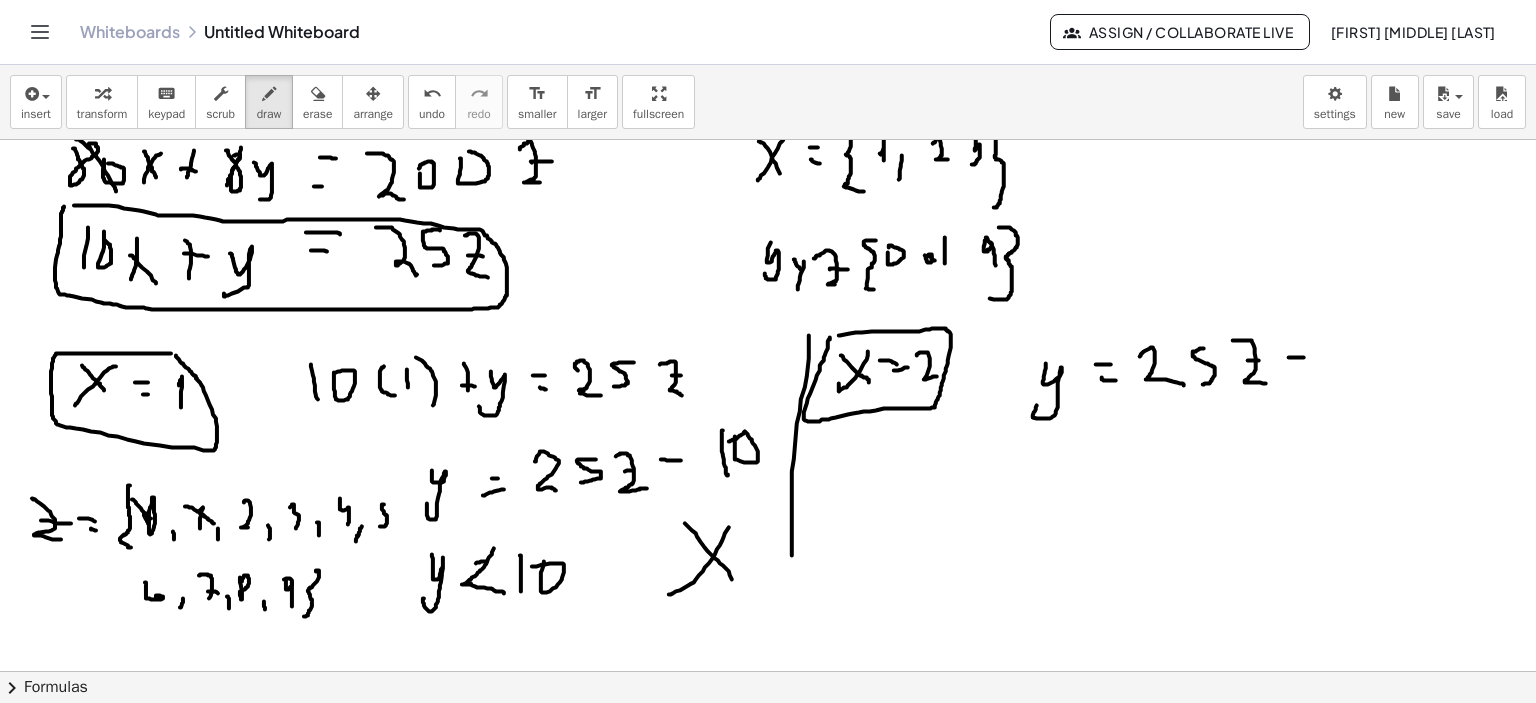 drag, startPoint x: 1289, startPoint y: 357, endPoint x: 1318, endPoint y: 355, distance: 29.068884 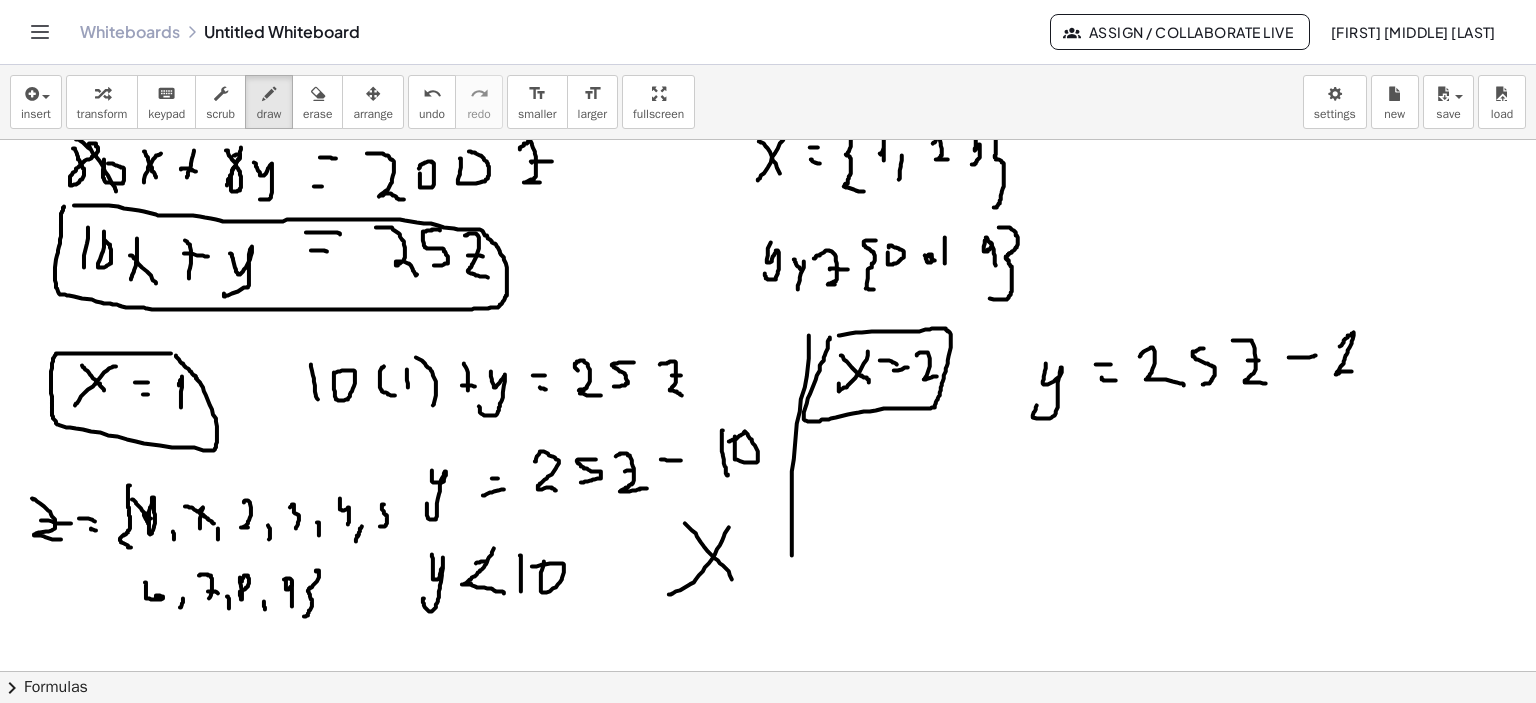 drag, startPoint x: 1340, startPoint y: 346, endPoint x: 1360, endPoint y: 363, distance: 26.24881 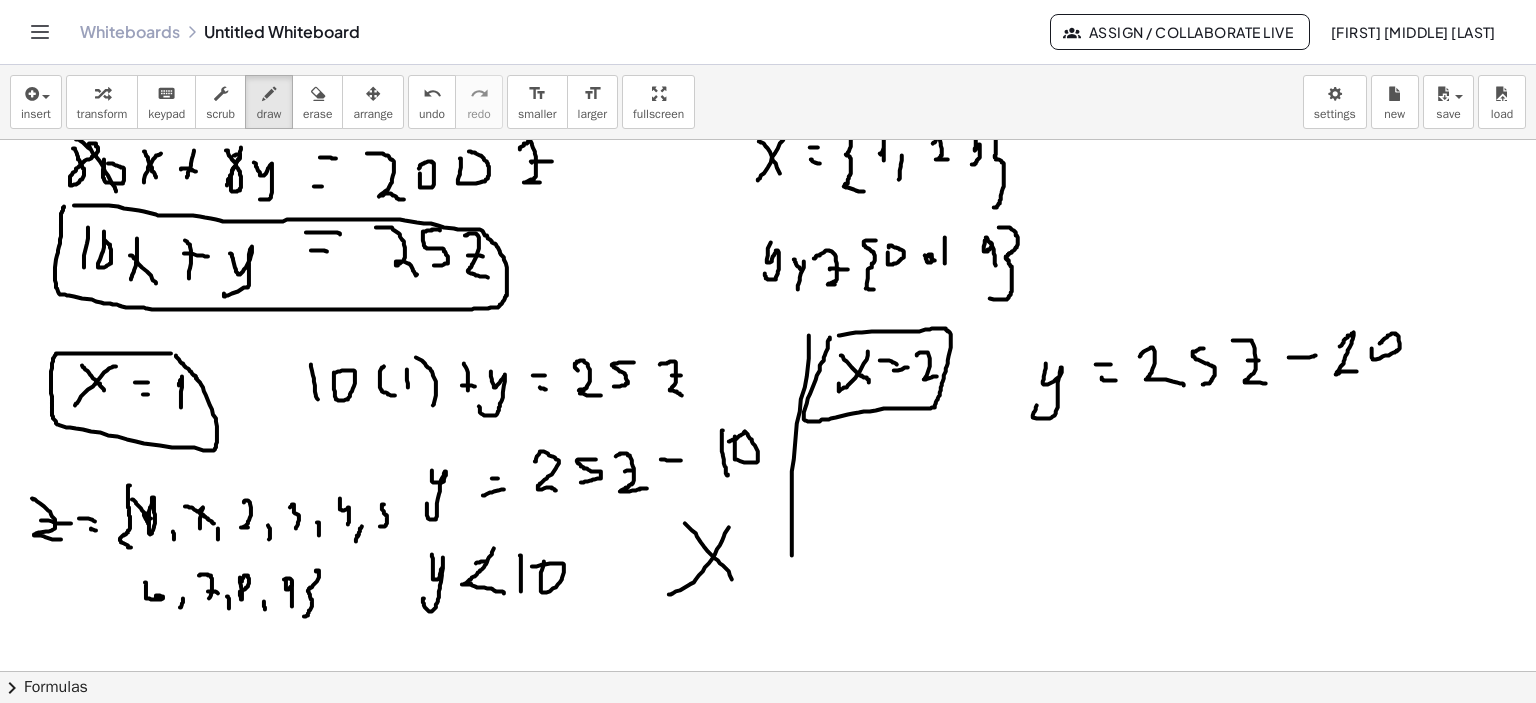 click at bounding box center (771, -207) 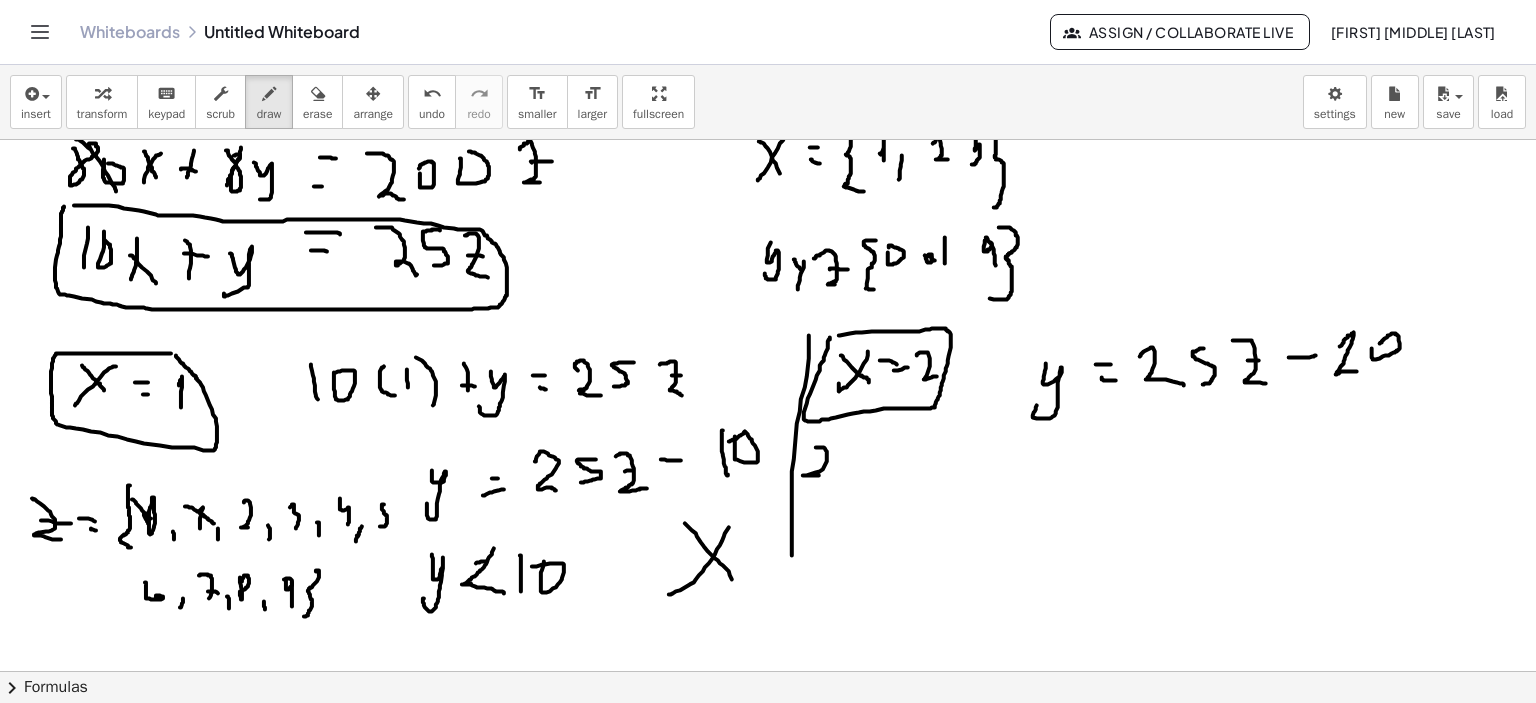 drag, startPoint x: 816, startPoint y: 447, endPoint x: 817, endPoint y: 467, distance: 20.024984 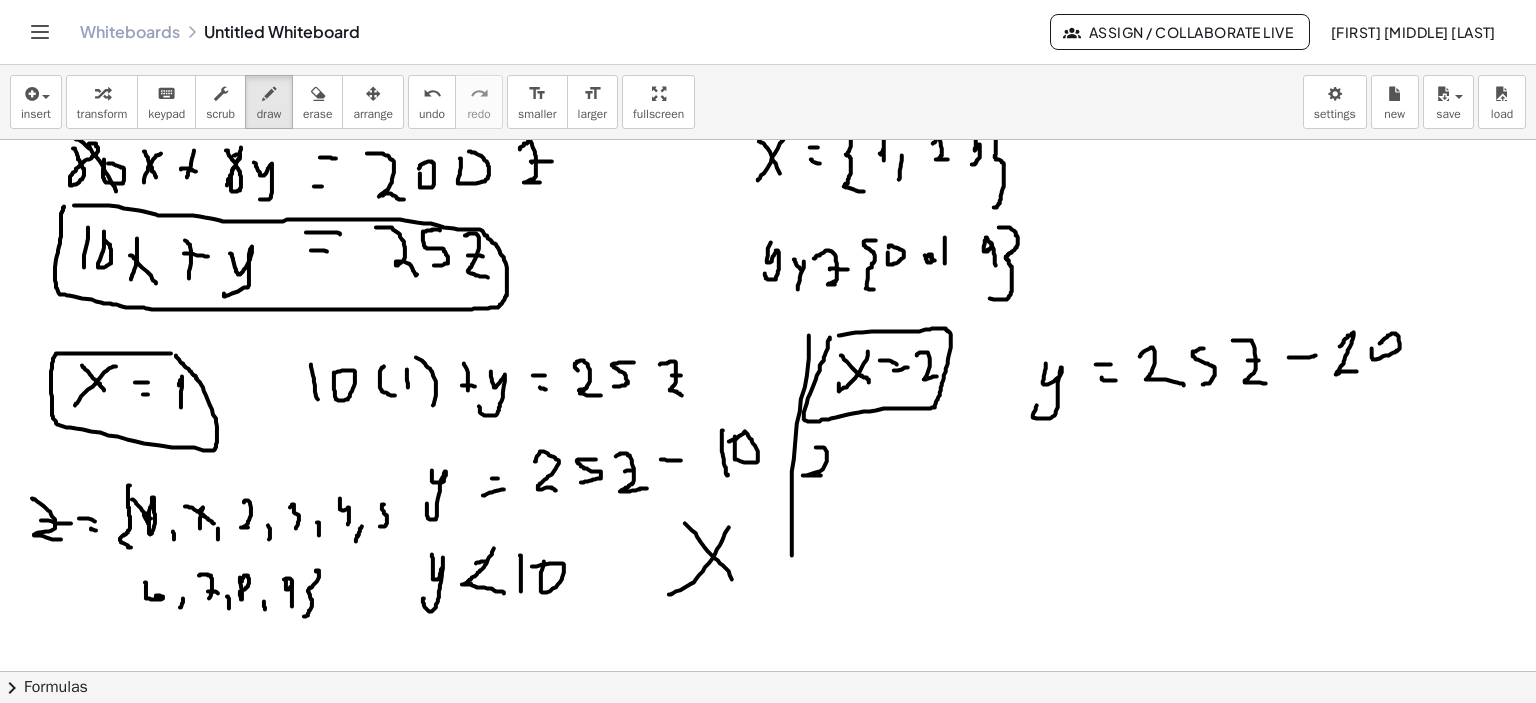 drag, startPoint x: 816, startPoint y: 463, endPoint x: 838, endPoint y: 463, distance: 22 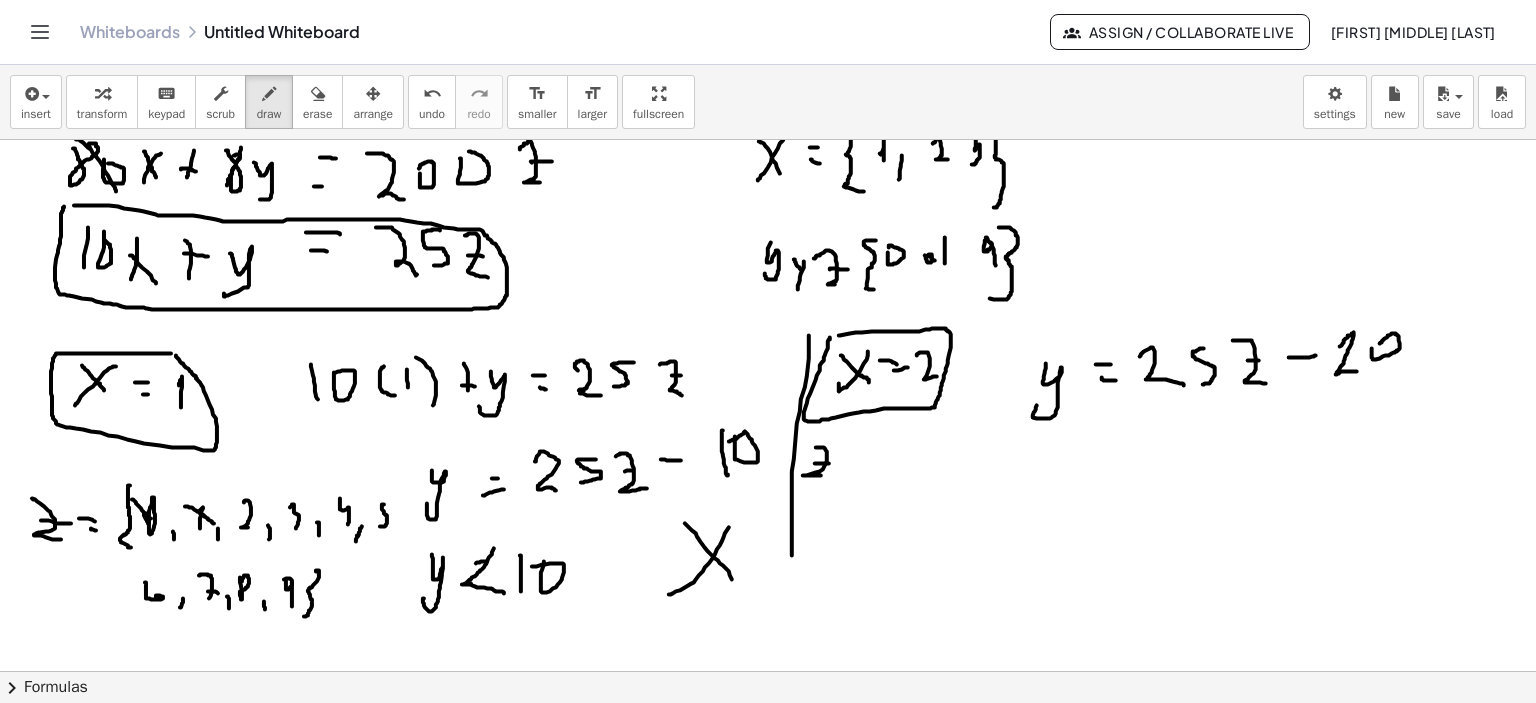 click at bounding box center (771, -207) 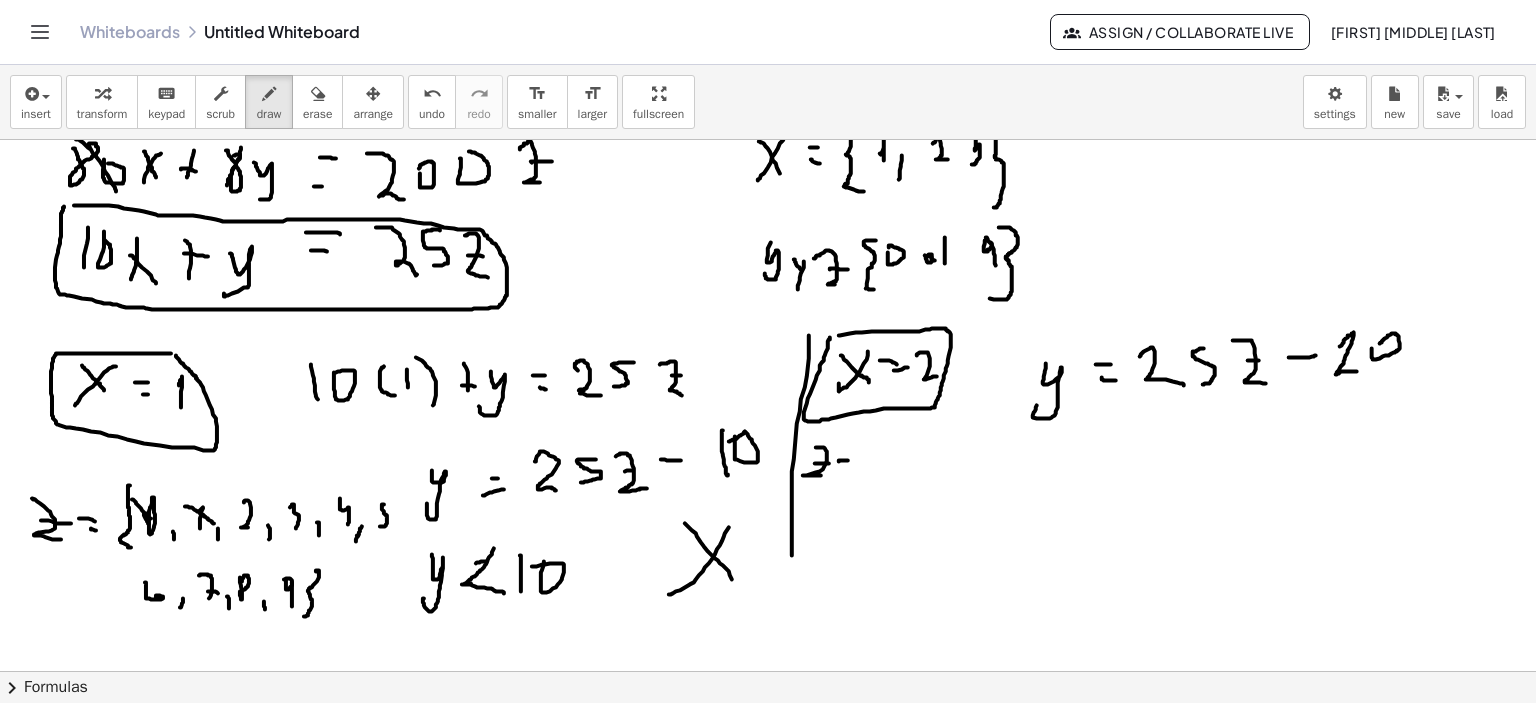 click at bounding box center (771, -207) 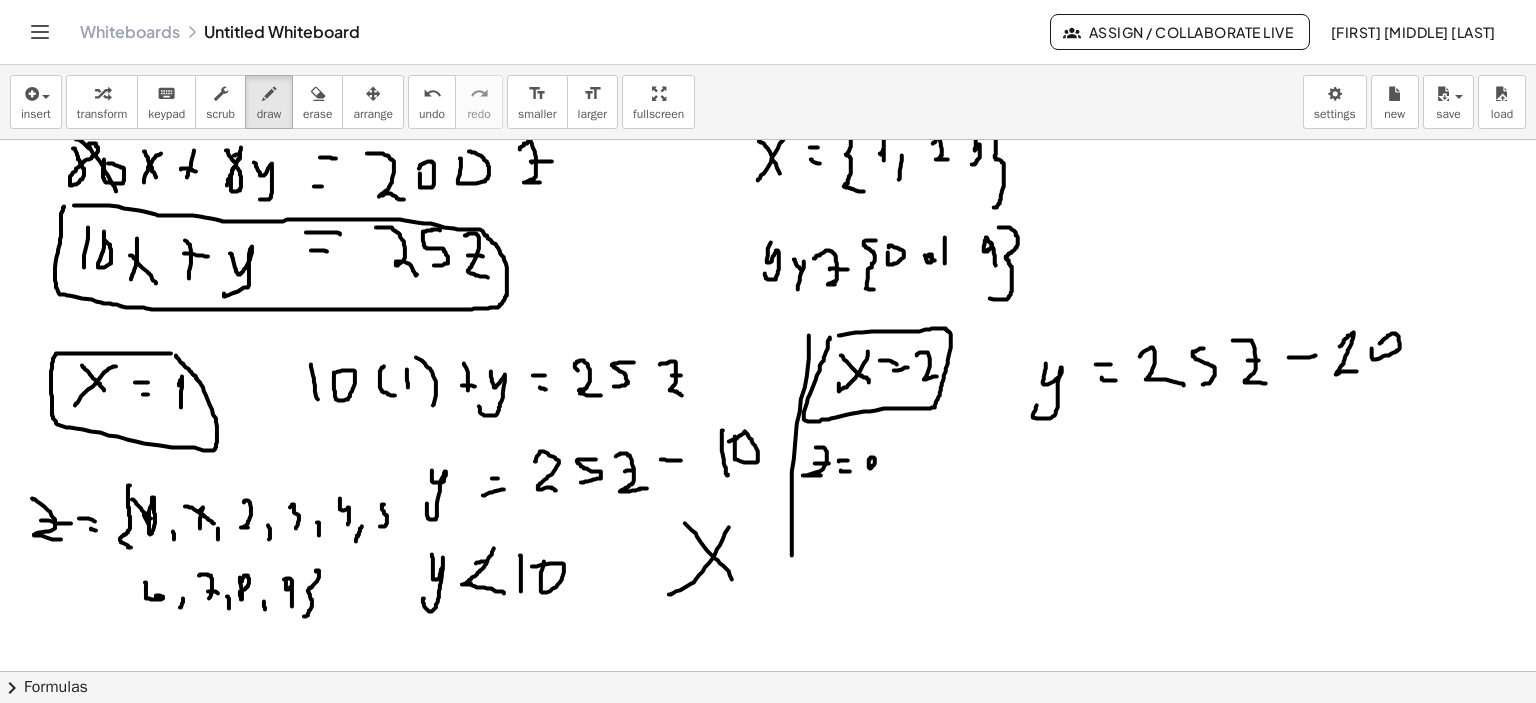 click at bounding box center (771, -207) 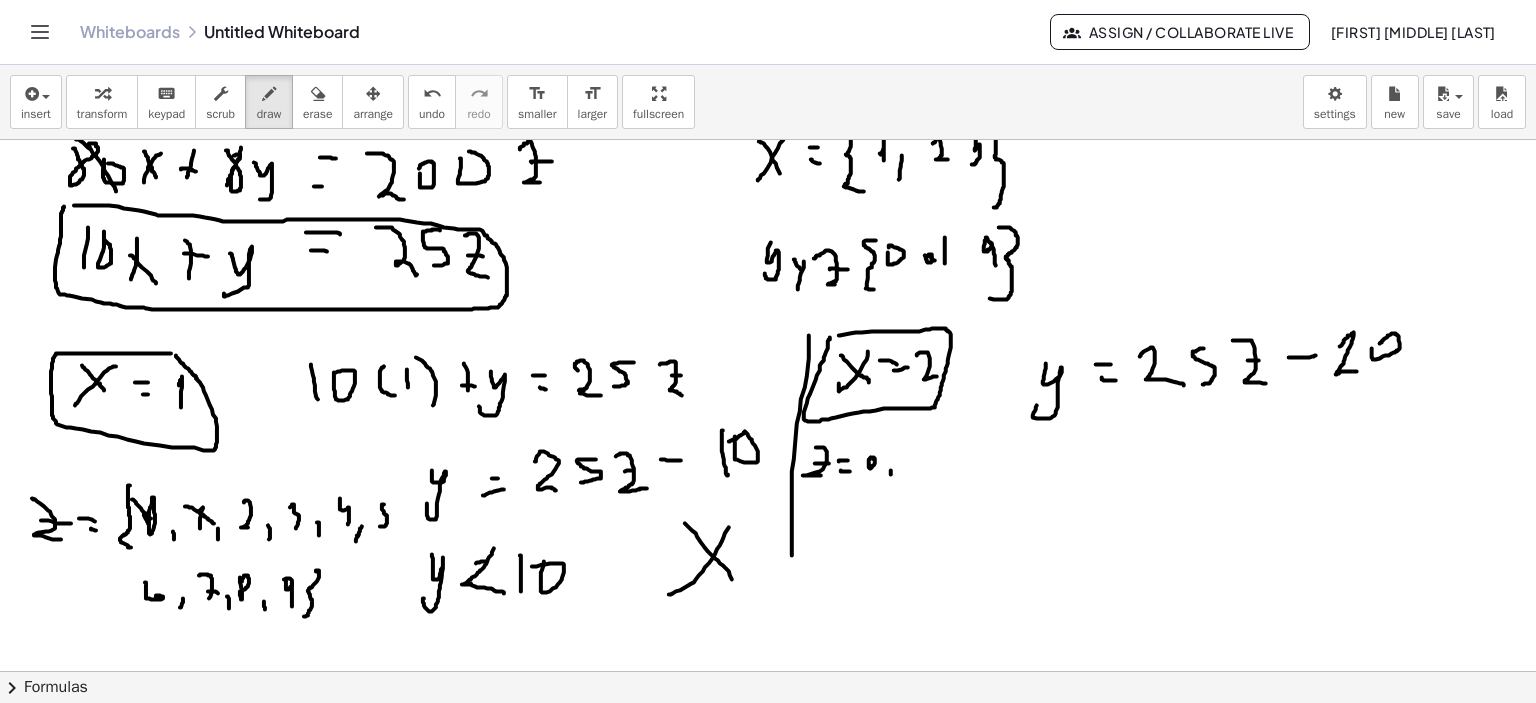 click at bounding box center (771, -207) 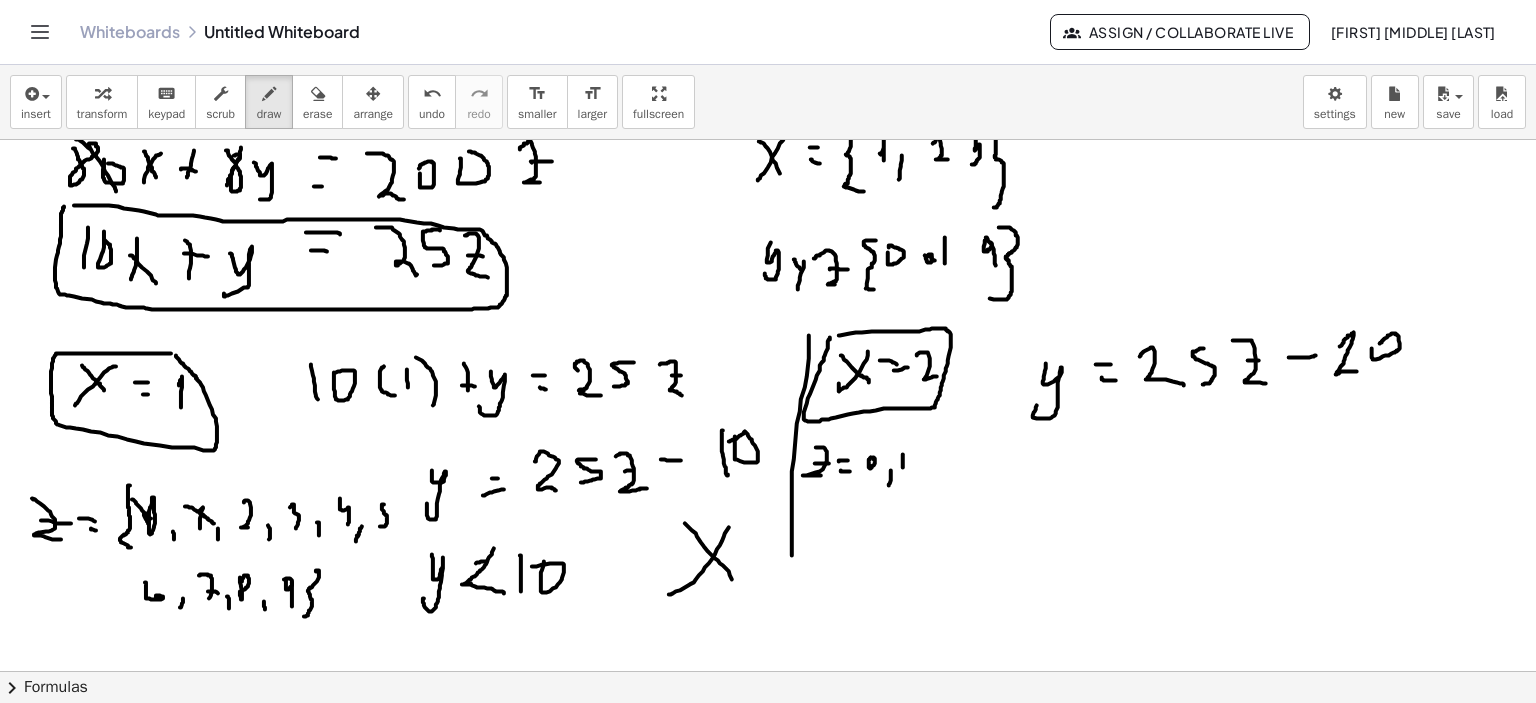 drag, startPoint x: 903, startPoint y: 454, endPoint x: 903, endPoint y: 467, distance: 13 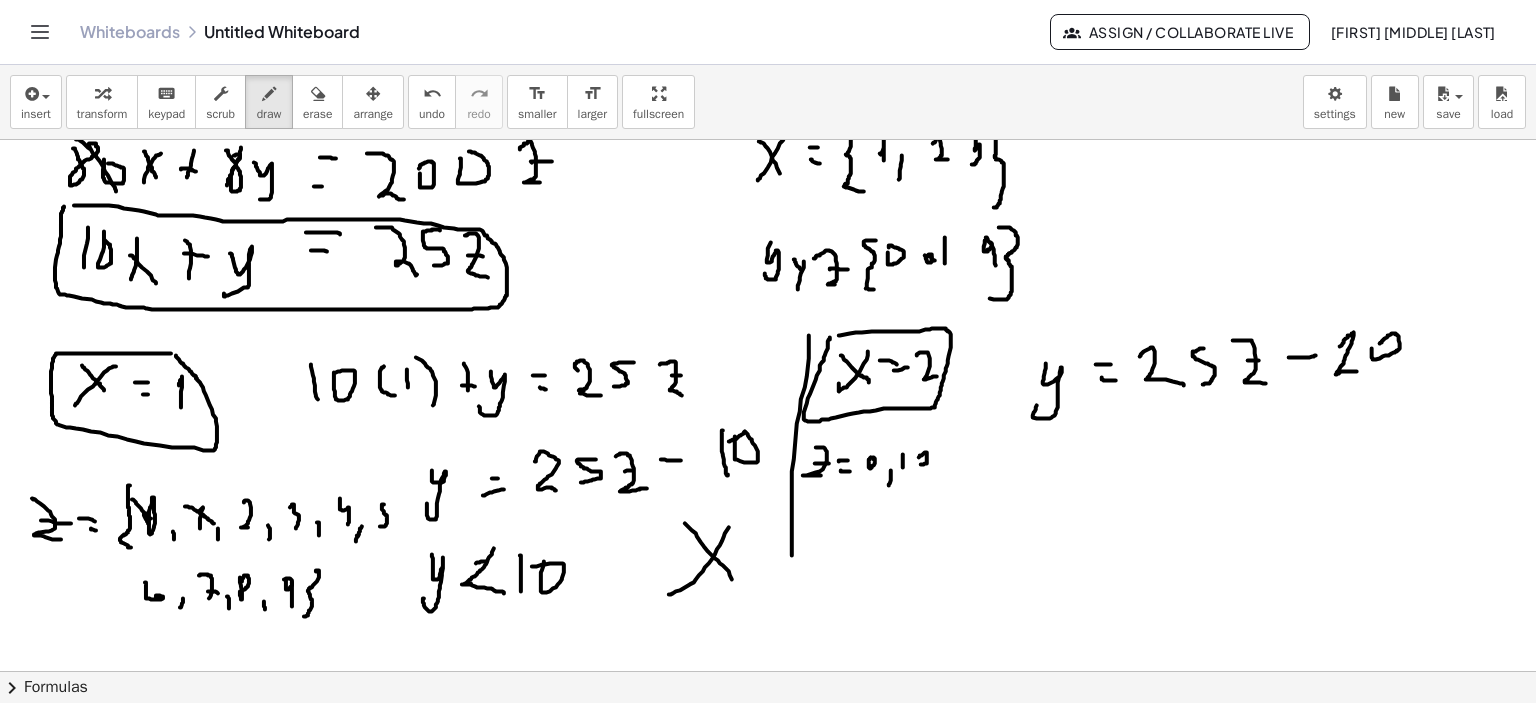 drag, startPoint x: 925, startPoint y: 452, endPoint x: 936, endPoint y: 464, distance: 16.27882 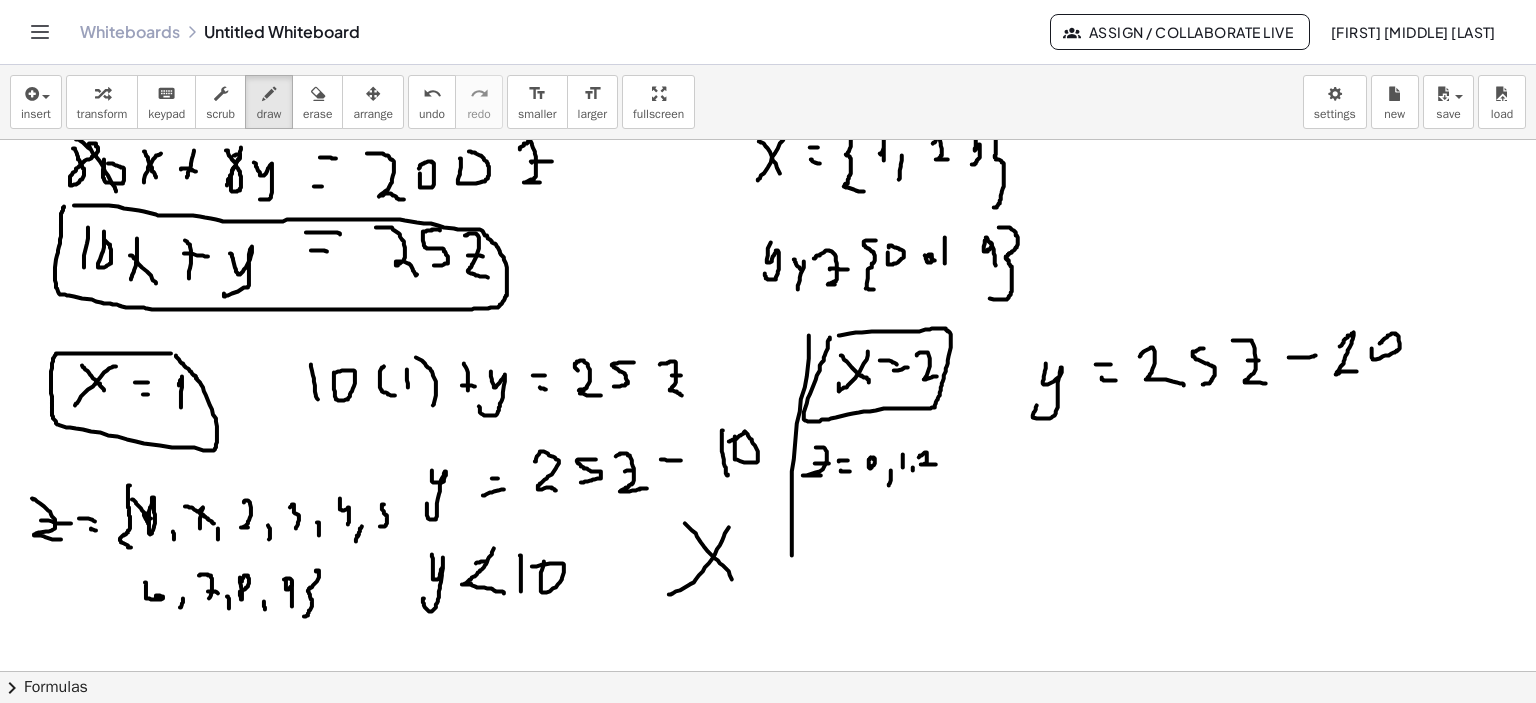 click at bounding box center [771, -207] 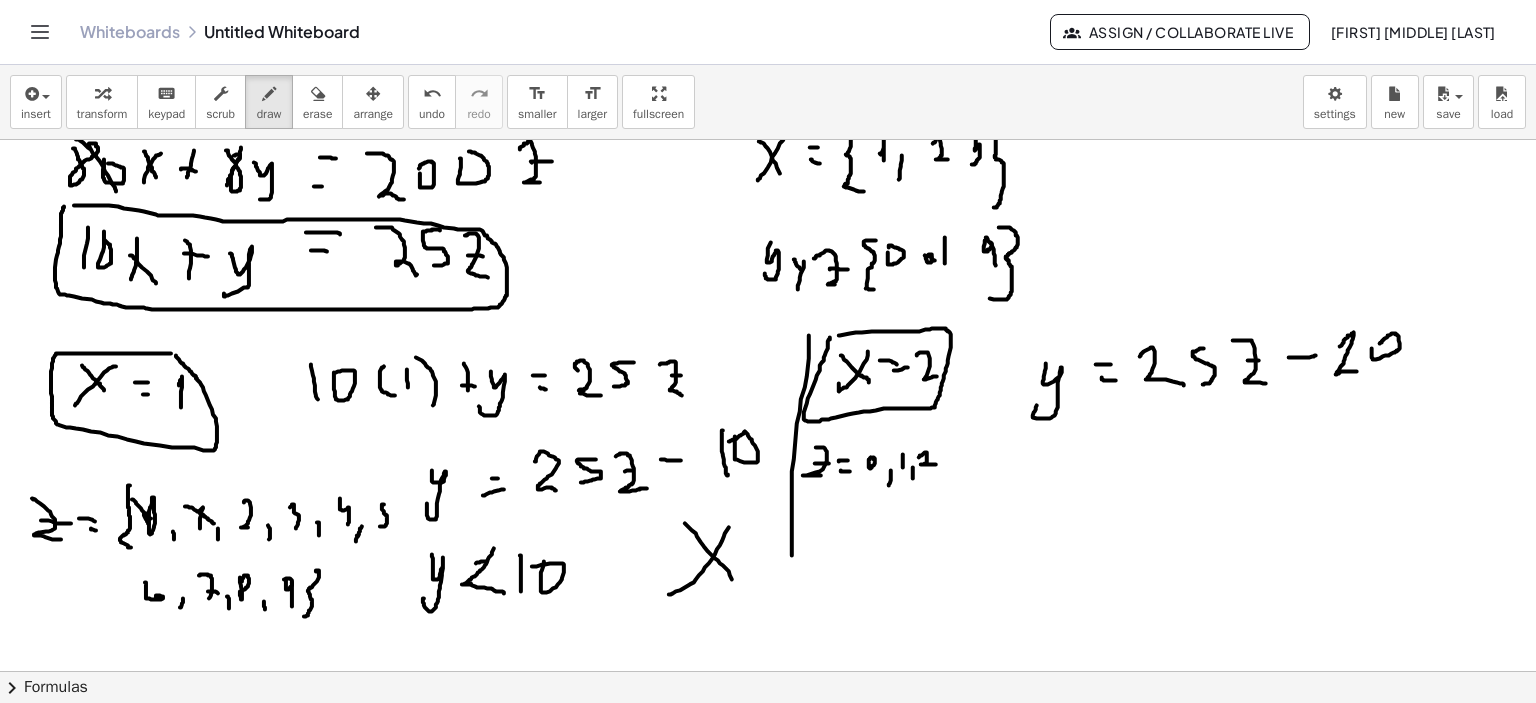 drag, startPoint x: 944, startPoint y: 458, endPoint x: 944, endPoint y: 470, distance: 12 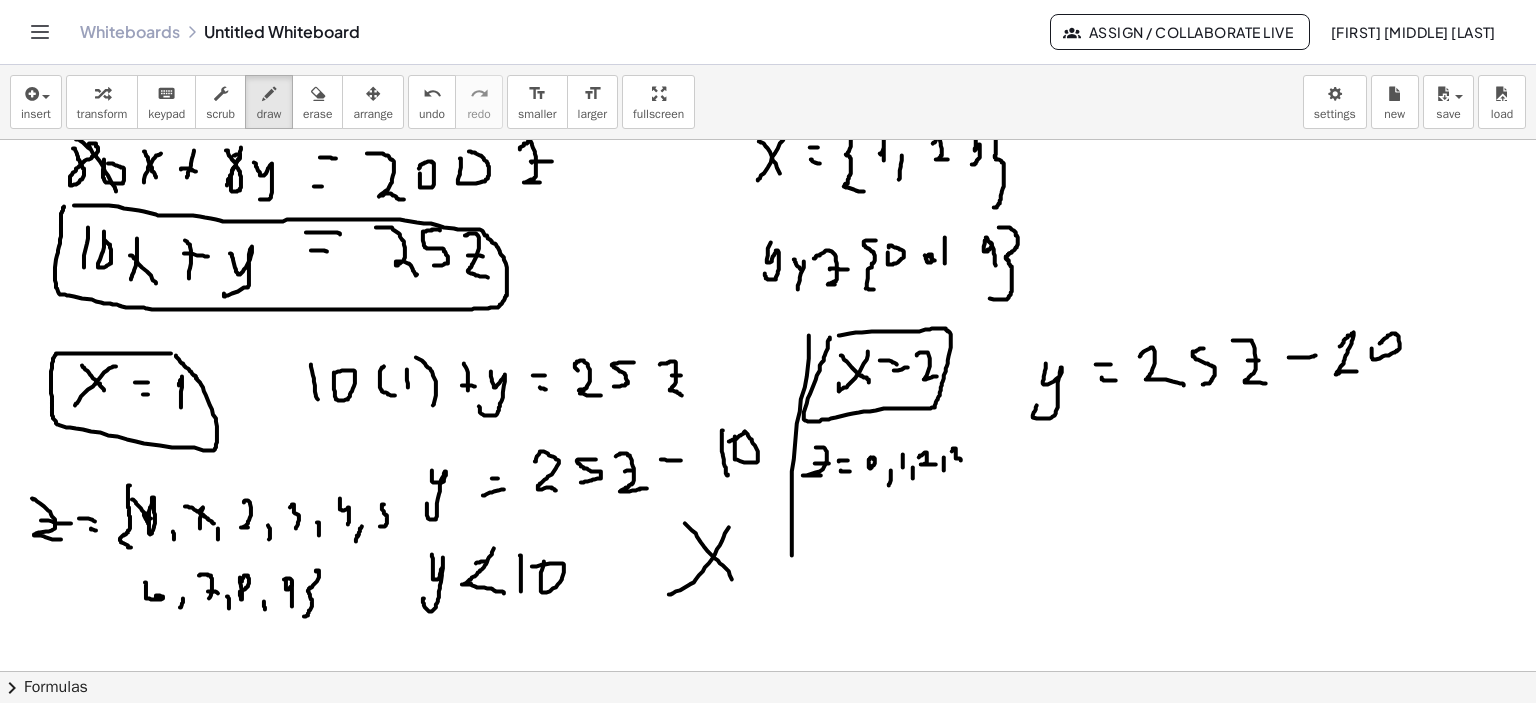 drag, startPoint x: 952, startPoint y: 451, endPoint x: 957, endPoint y: 467, distance: 16.763054 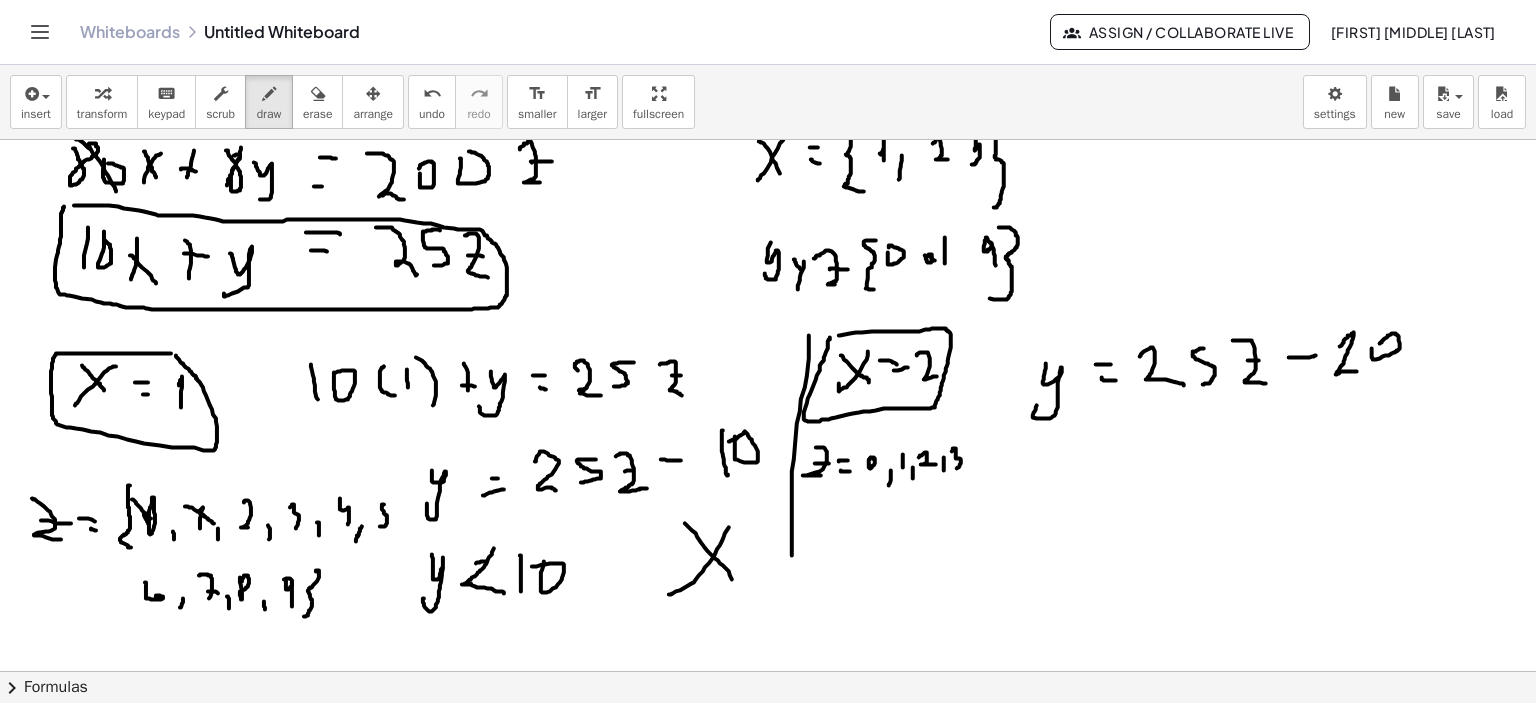 drag, startPoint x: 968, startPoint y: 460, endPoint x: 967, endPoint y: 470, distance: 10.049875 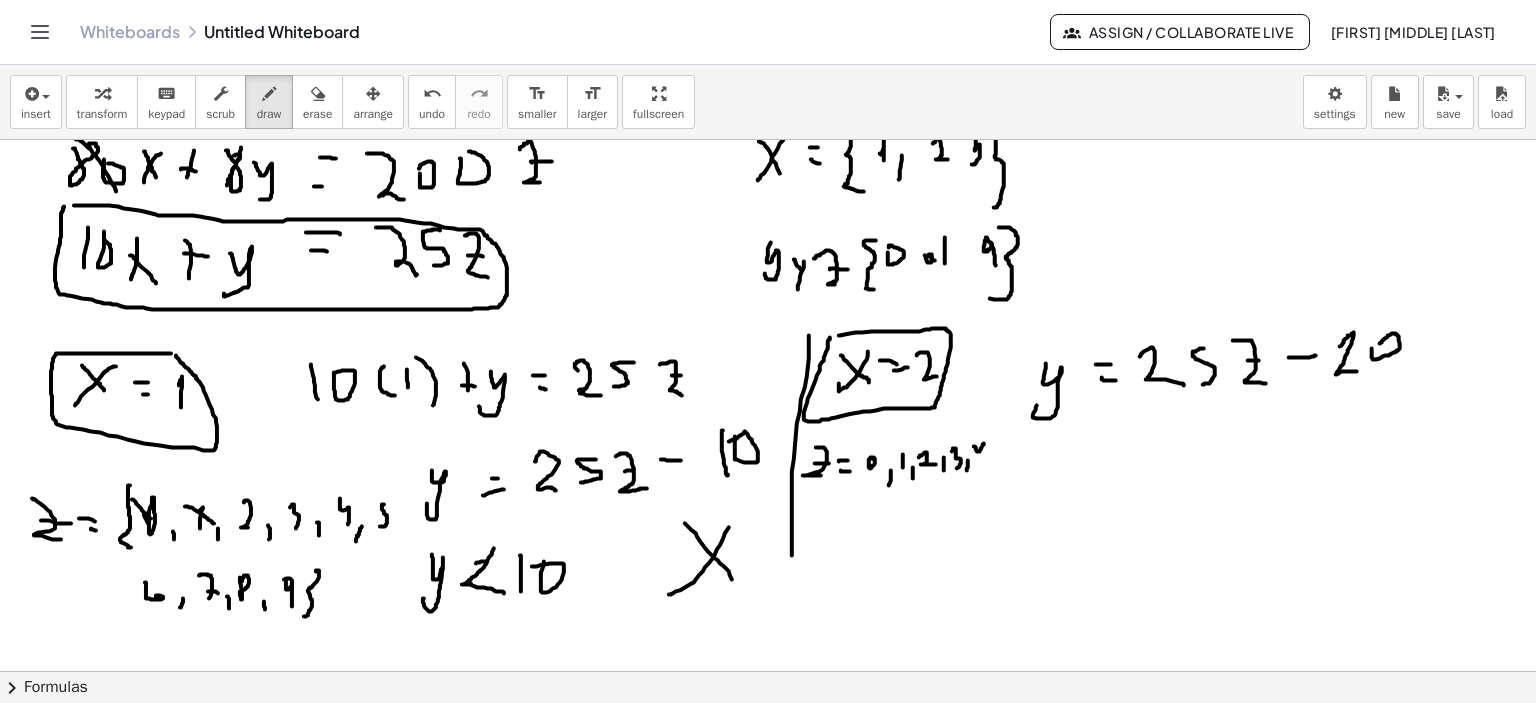 drag, startPoint x: 974, startPoint y: 446, endPoint x: 982, endPoint y: 455, distance: 12.0415945 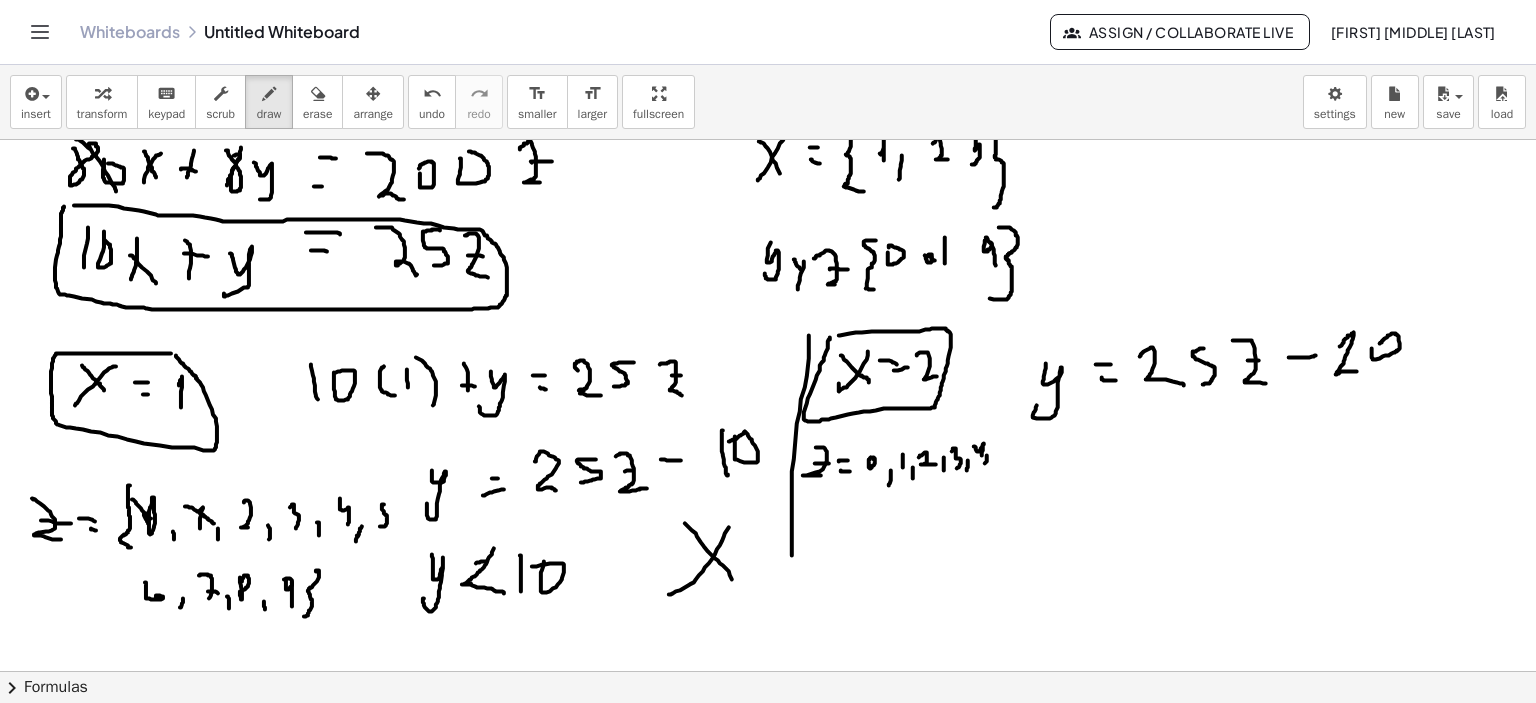 drag, startPoint x: 987, startPoint y: 455, endPoint x: 981, endPoint y: 471, distance: 17.088007 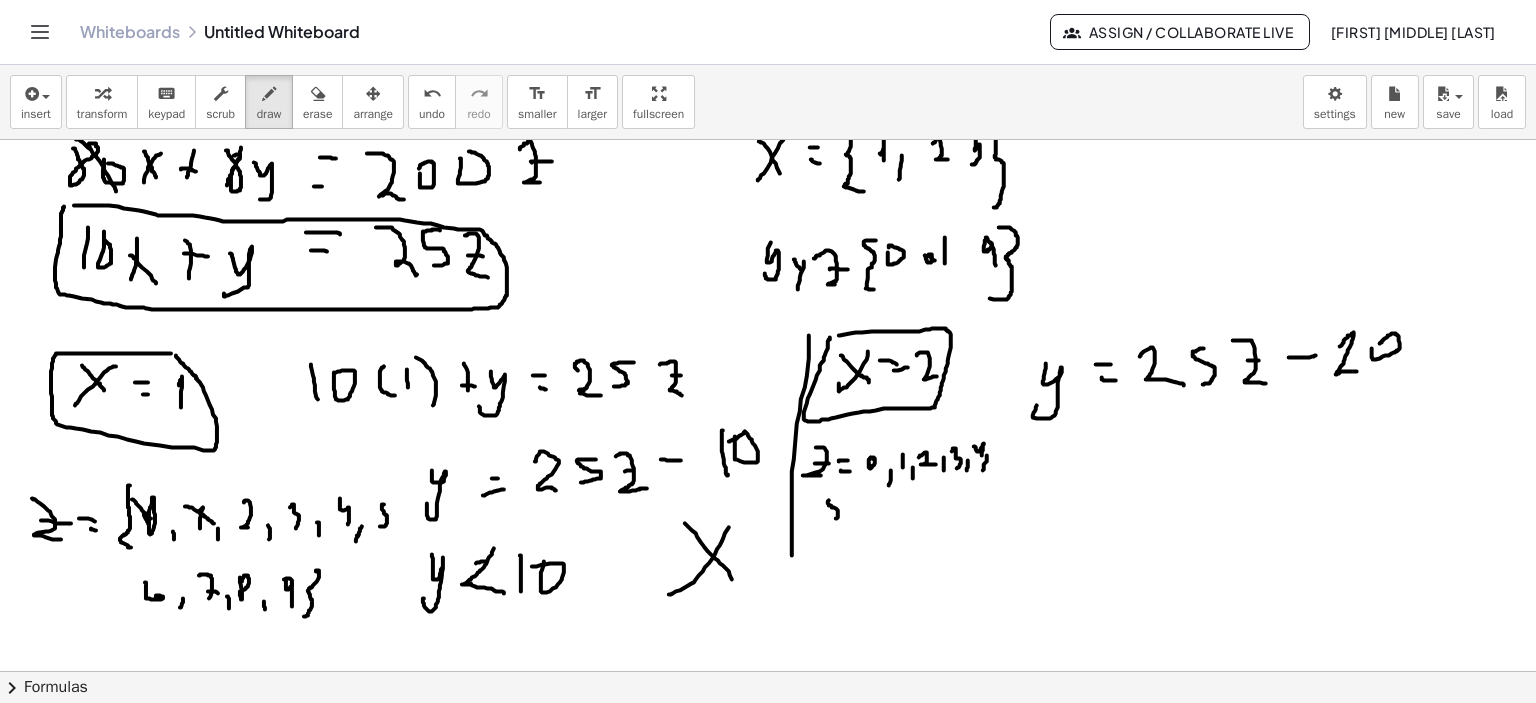 drag, startPoint x: 828, startPoint y: 502, endPoint x: 836, endPoint y: 519, distance: 18.788294 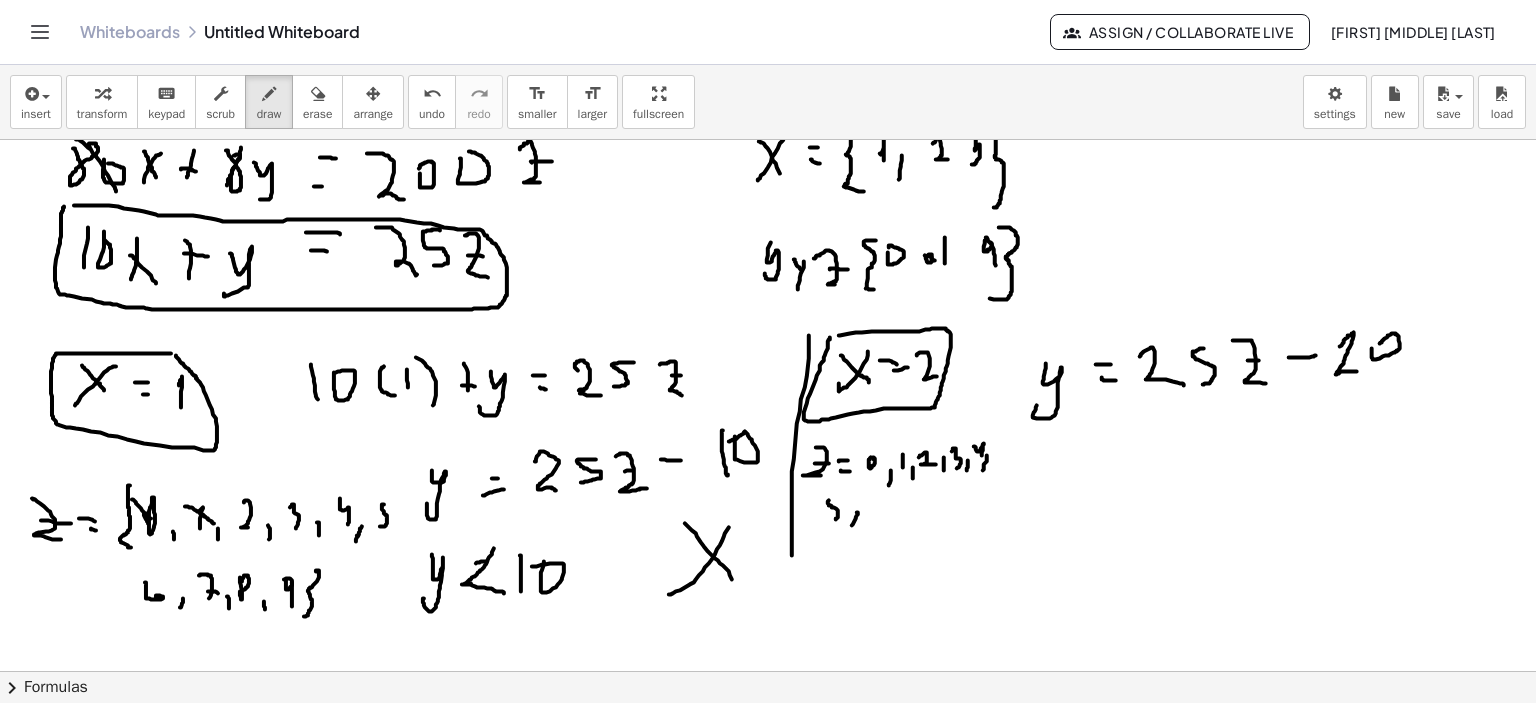 drag, startPoint x: 857, startPoint y: 512, endPoint x: 851, endPoint y: 527, distance: 16.155495 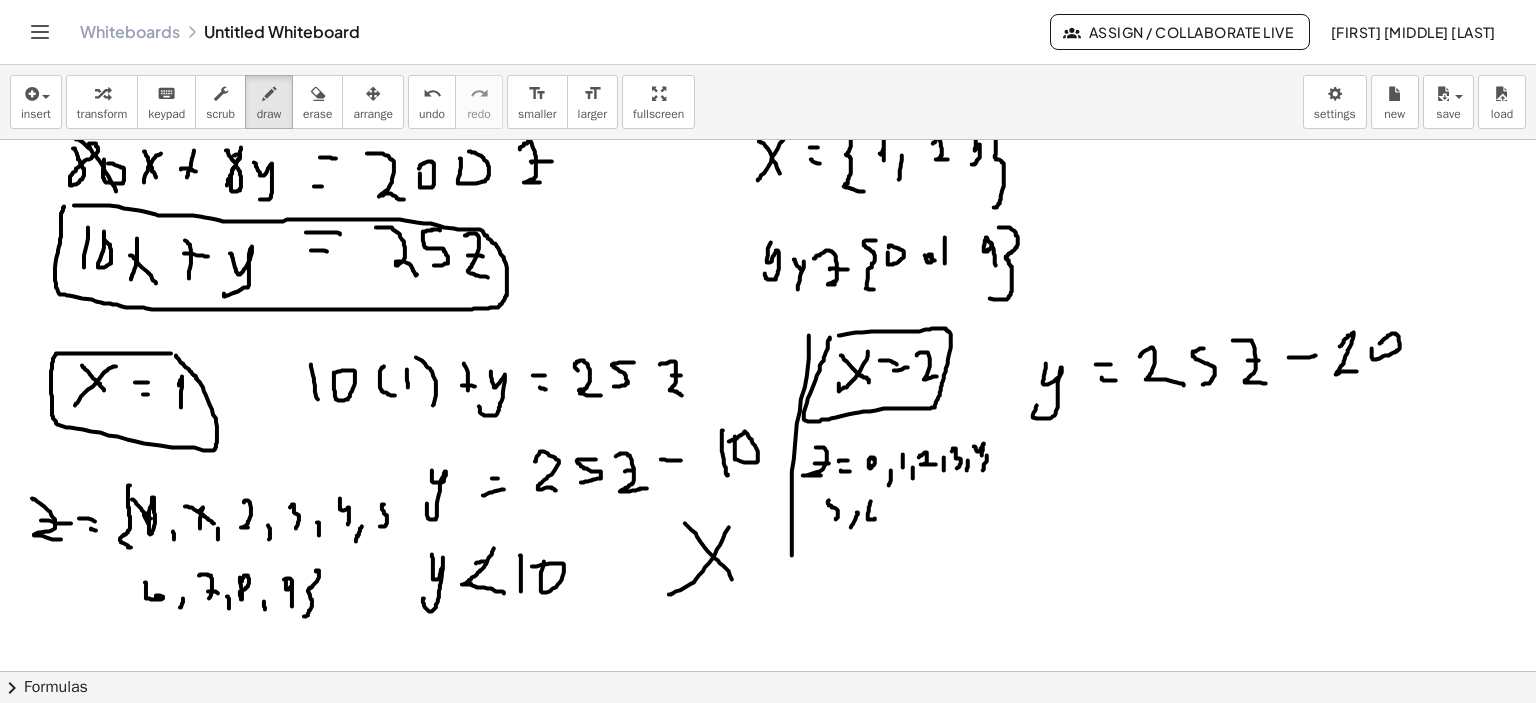 drag, startPoint x: 870, startPoint y: 503, endPoint x: 870, endPoint y: 514, distance: 11 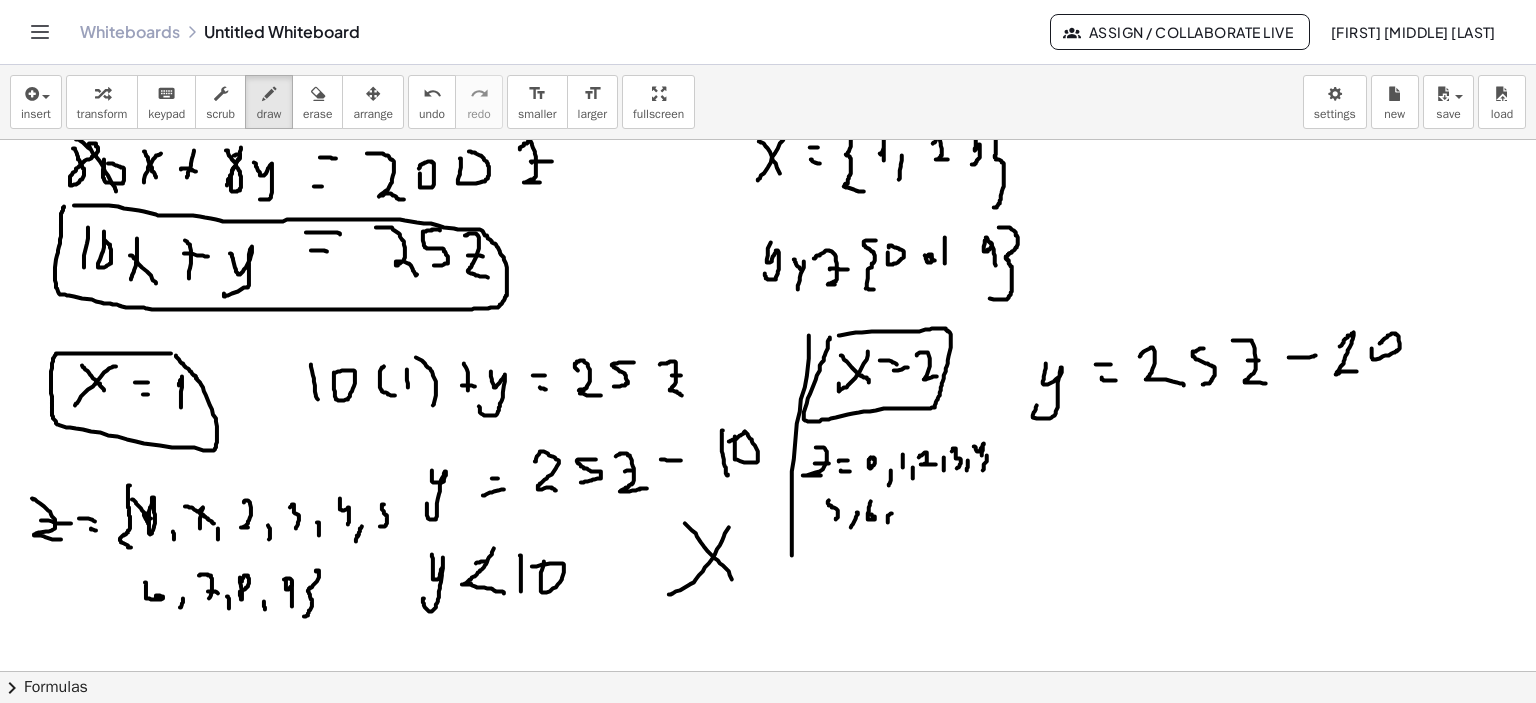 click at bounding box center (771, -207) 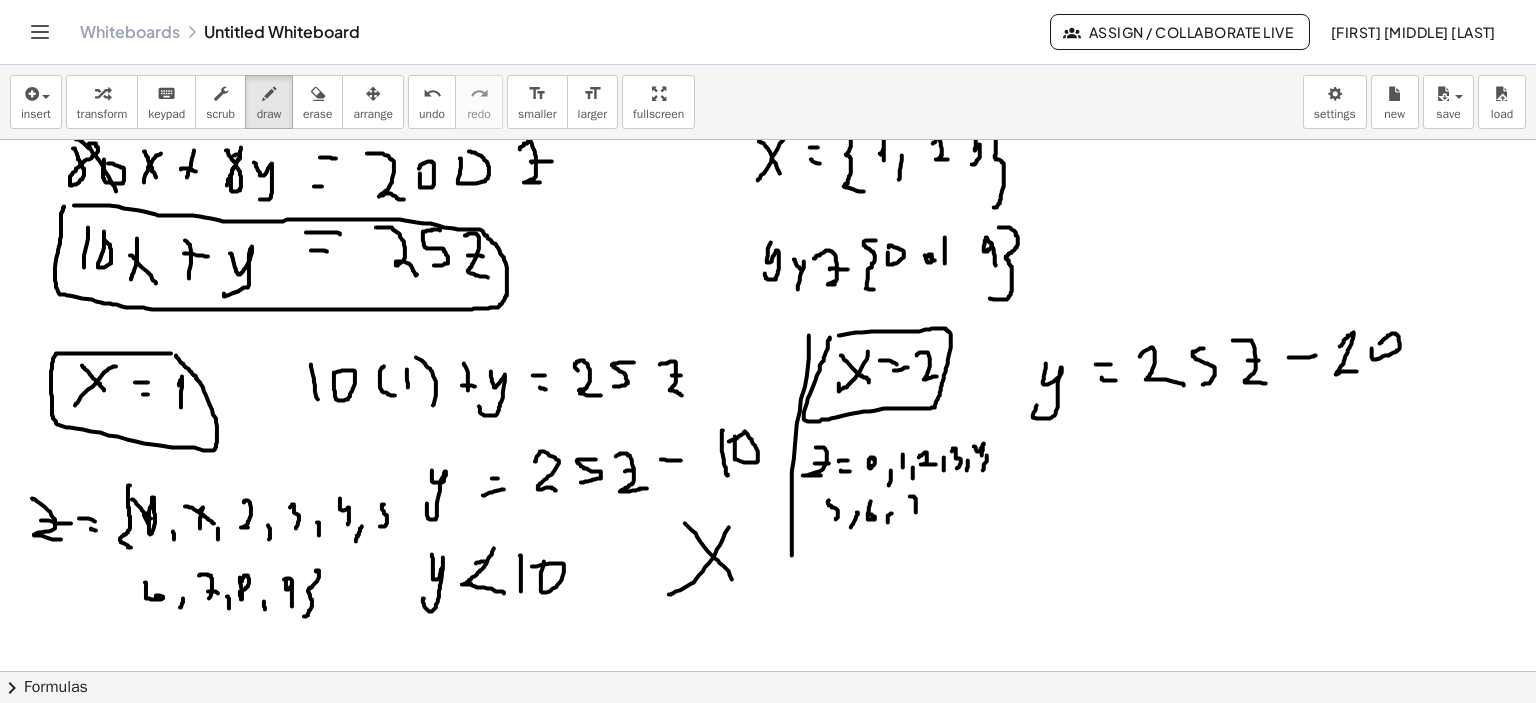 drag, startPoint x: 910, startPoint y: 496, endPoint x: 916, endPoint y: 515, distance: 19.924858 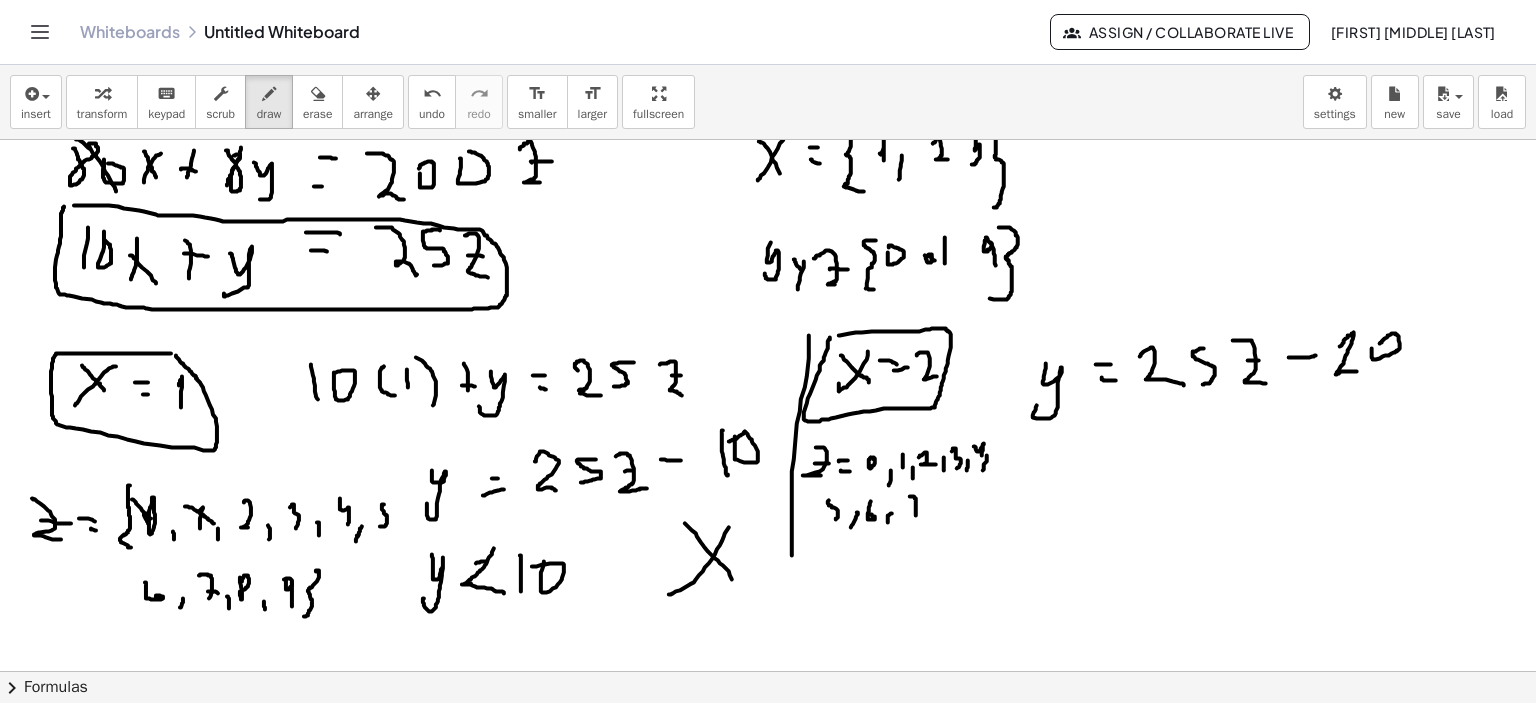 click at bounding box center (771, -207) 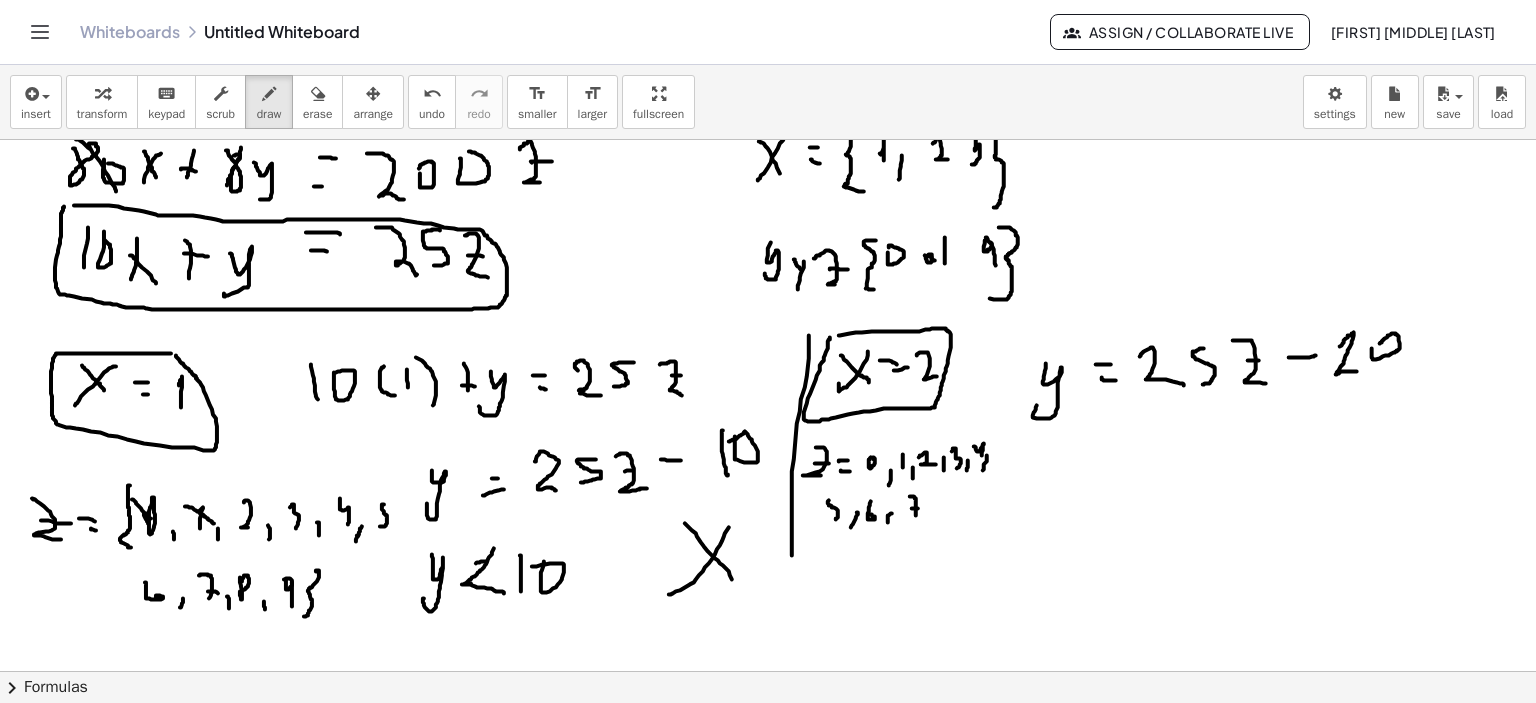 click at bounding box center (771, -207) 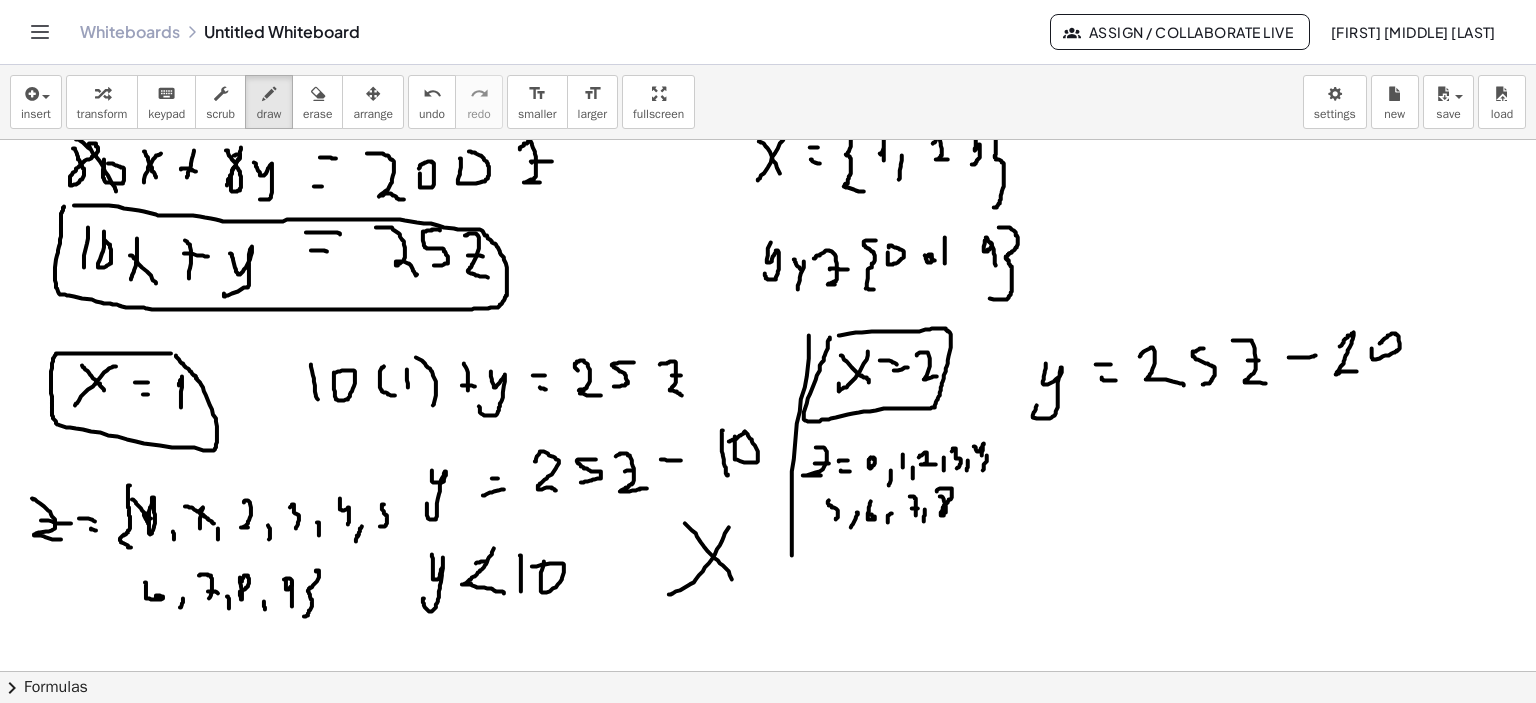 click at bounding box center (771, -207) 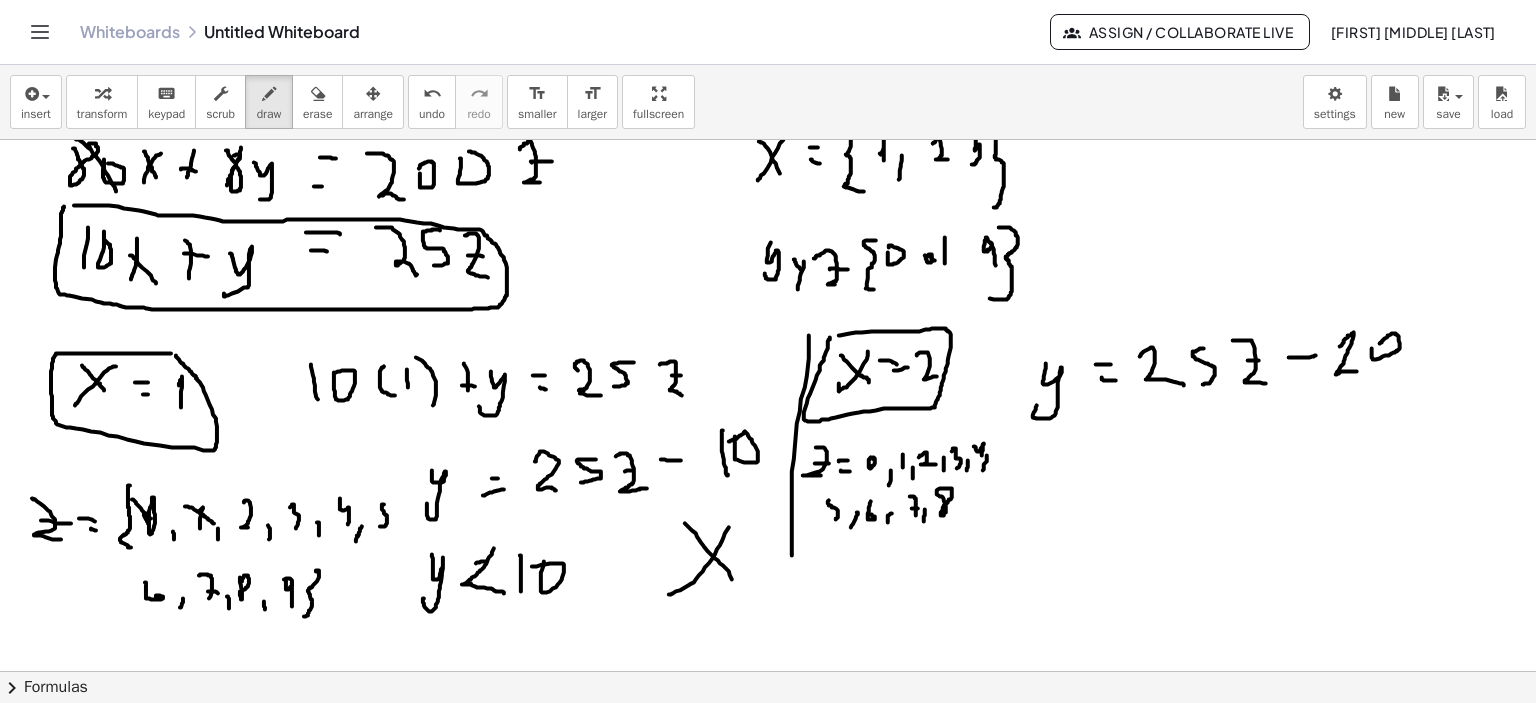 click at bounding box center (771, -207) 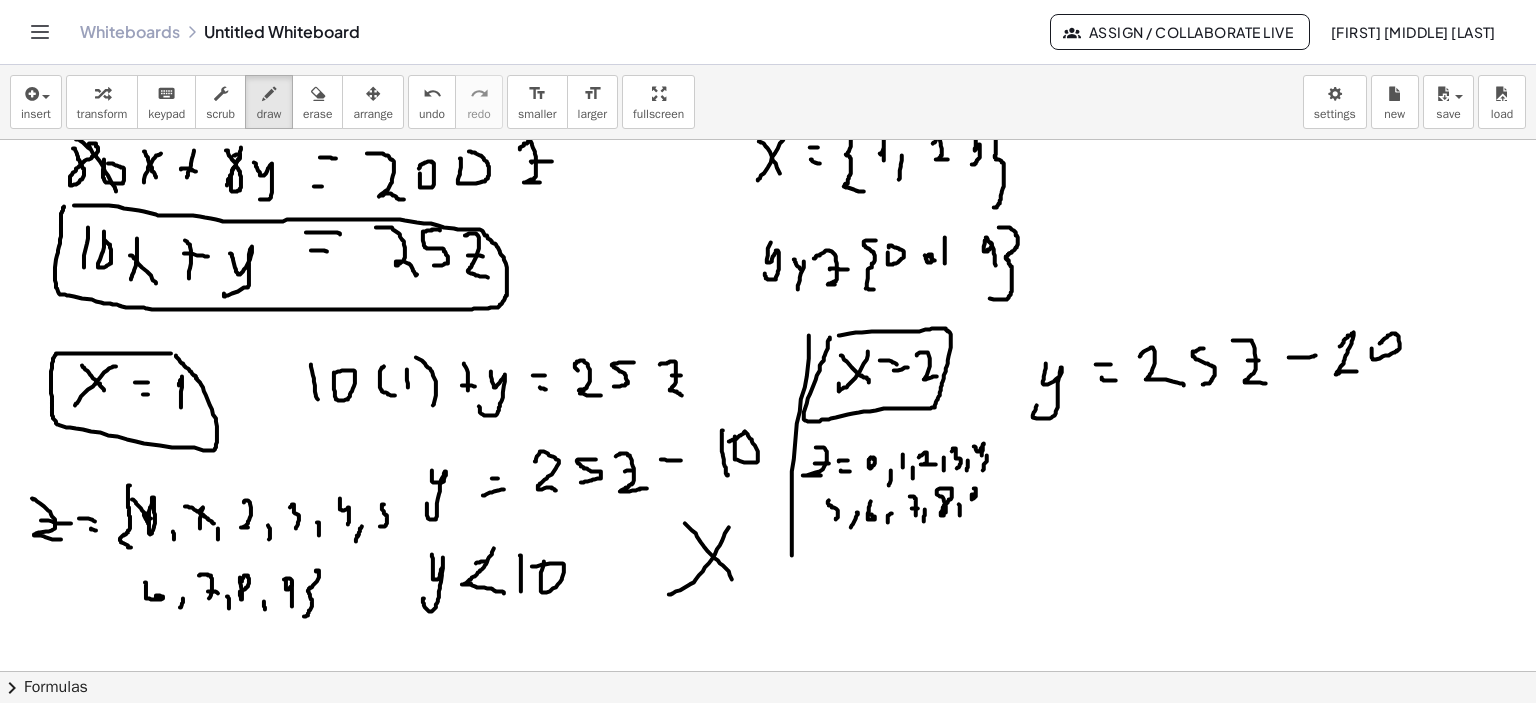 click at bounding box center [771, -207] 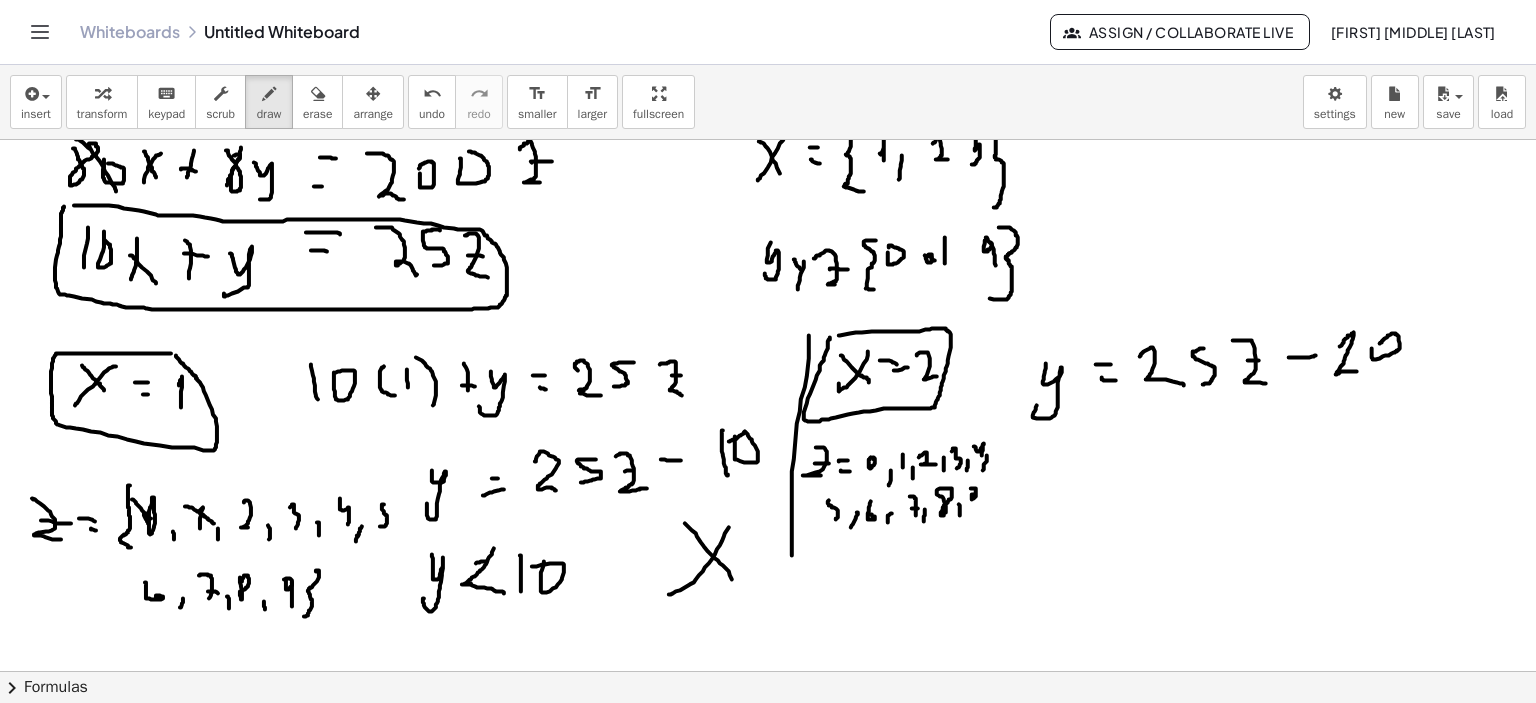 click at bounding box center (771, -207) 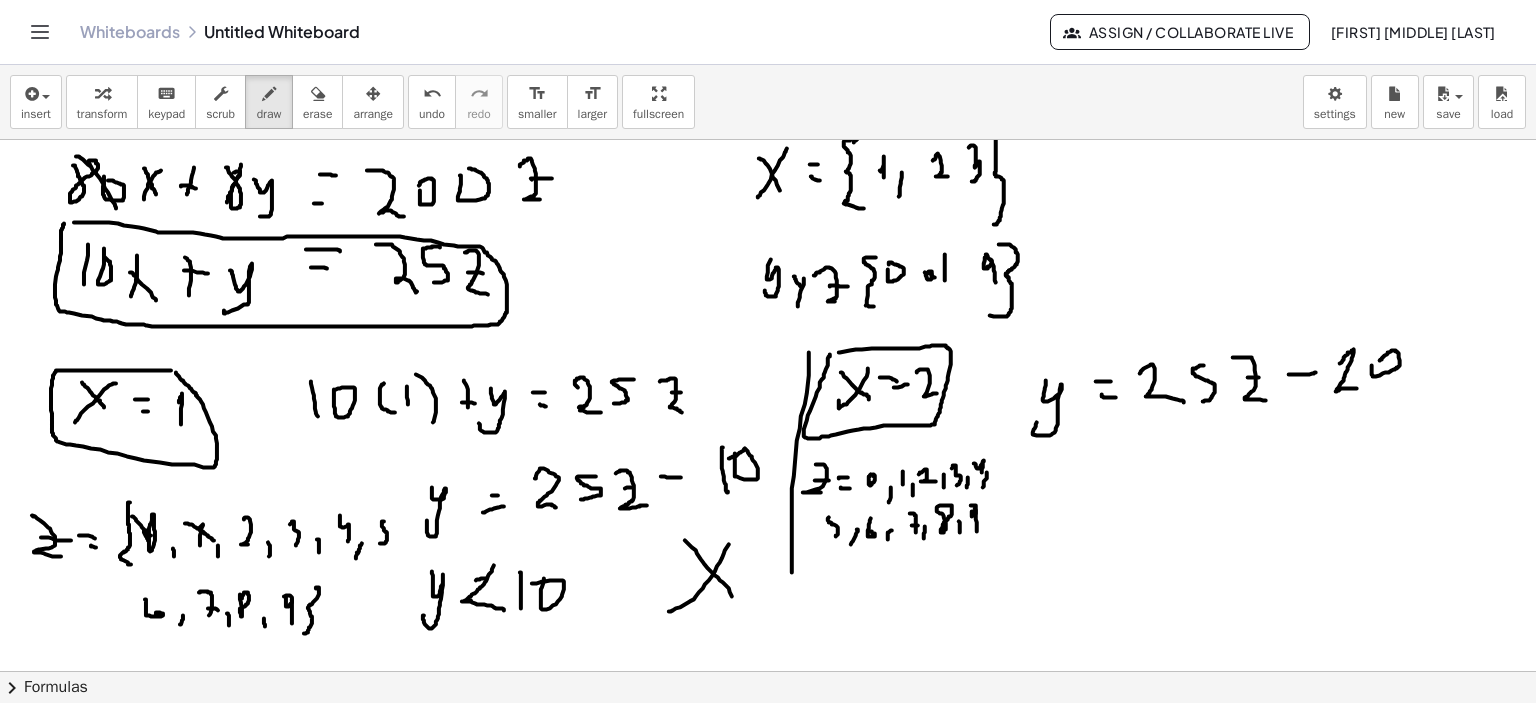 scroll, scrollTop: 1943, scrollLeft: 0, axis: vertical 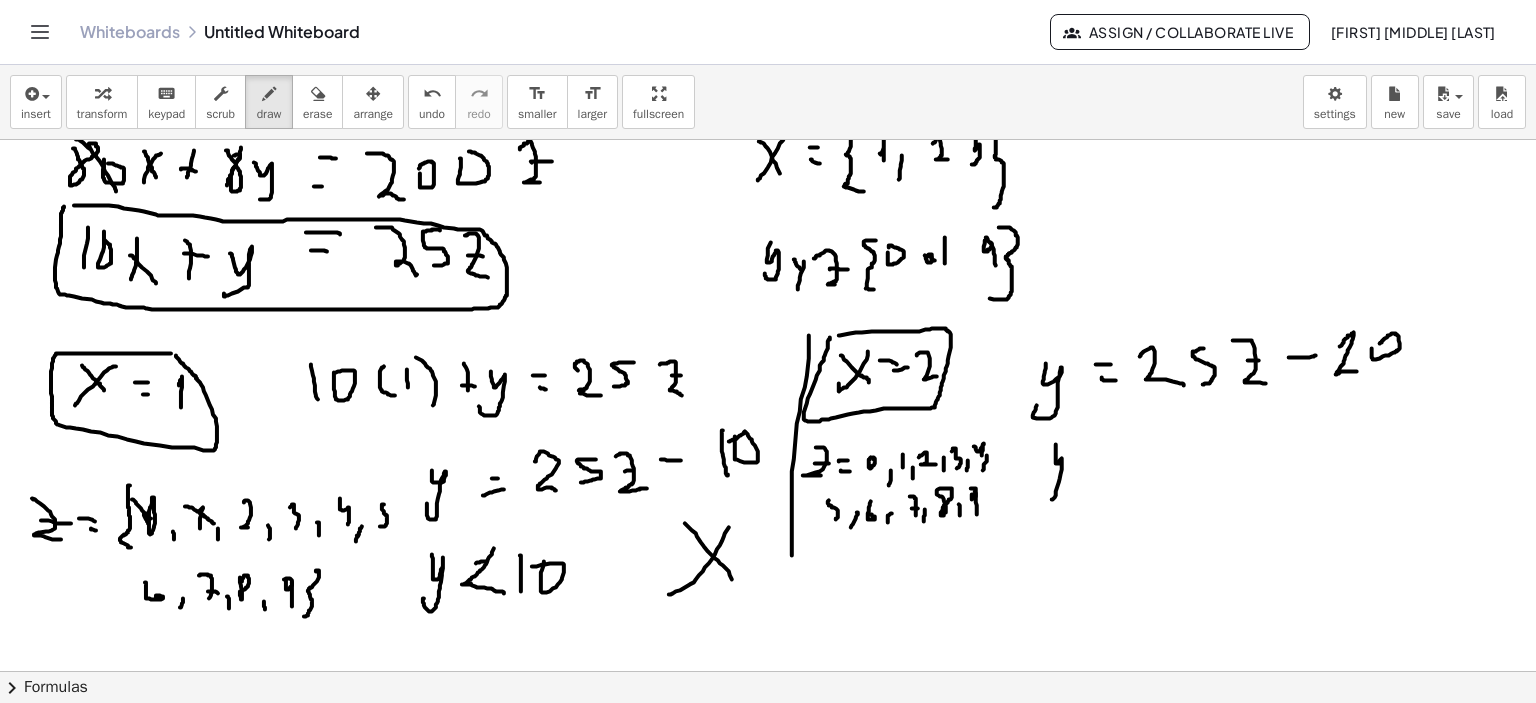 click at bounding box center (771, -207) 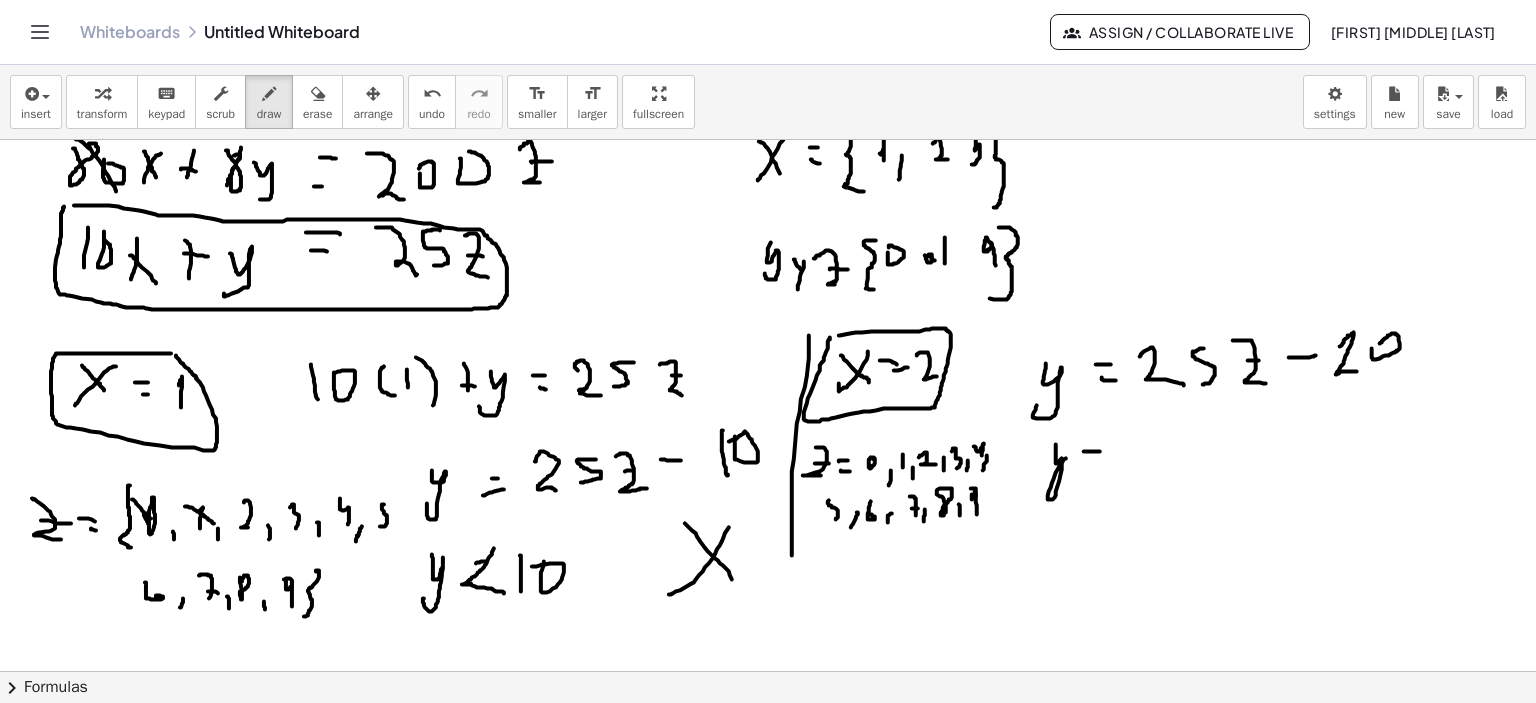 click at bounding box center [771, -207] 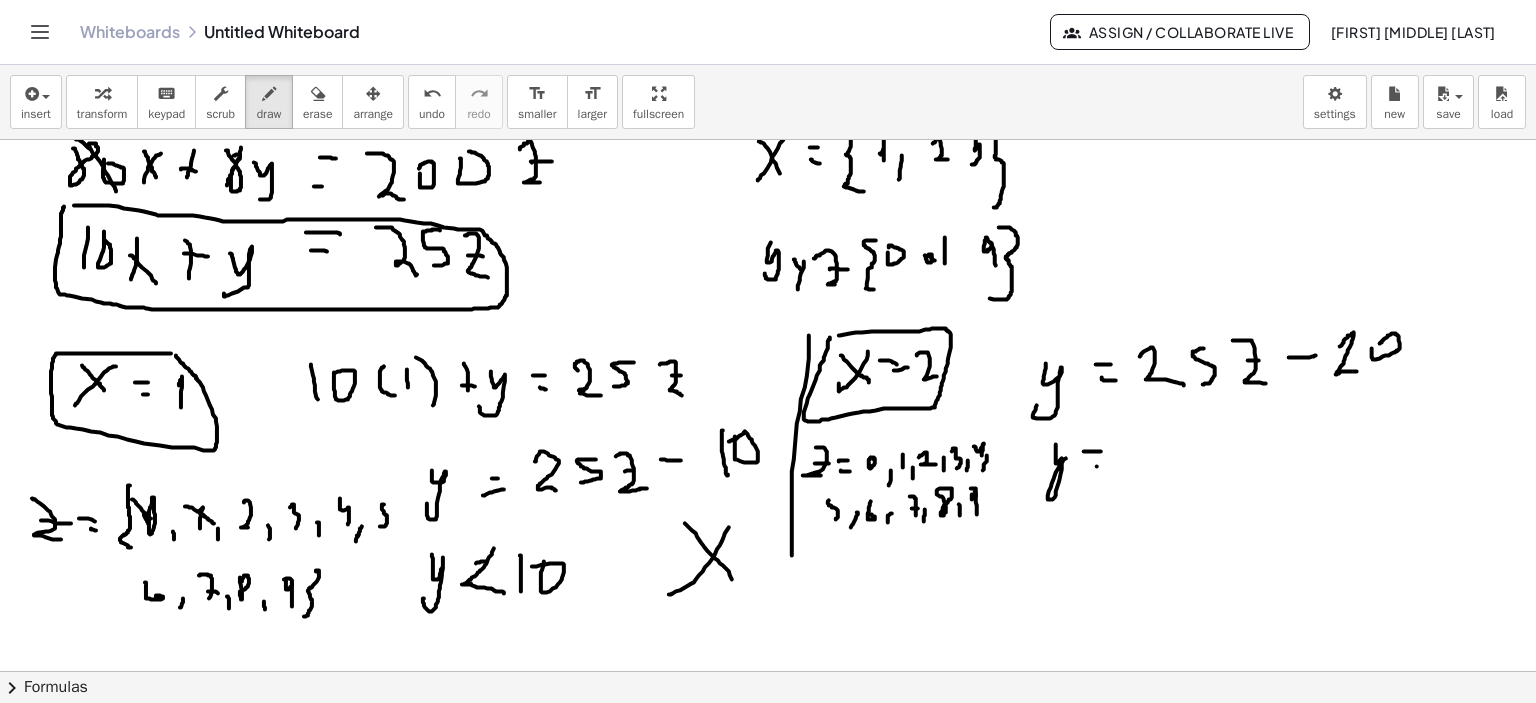 click at bounding box center (771, -207) 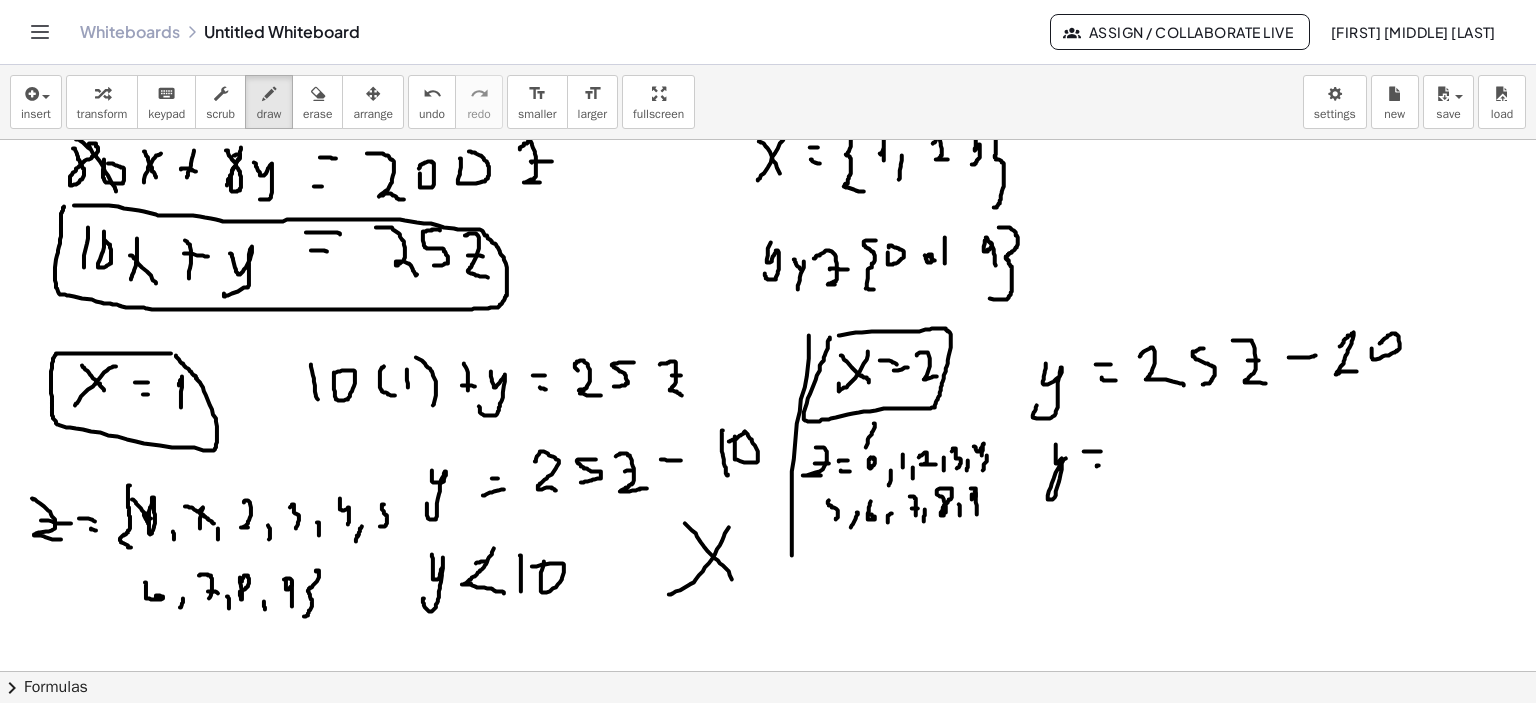 click at bounding box center (771, -207) 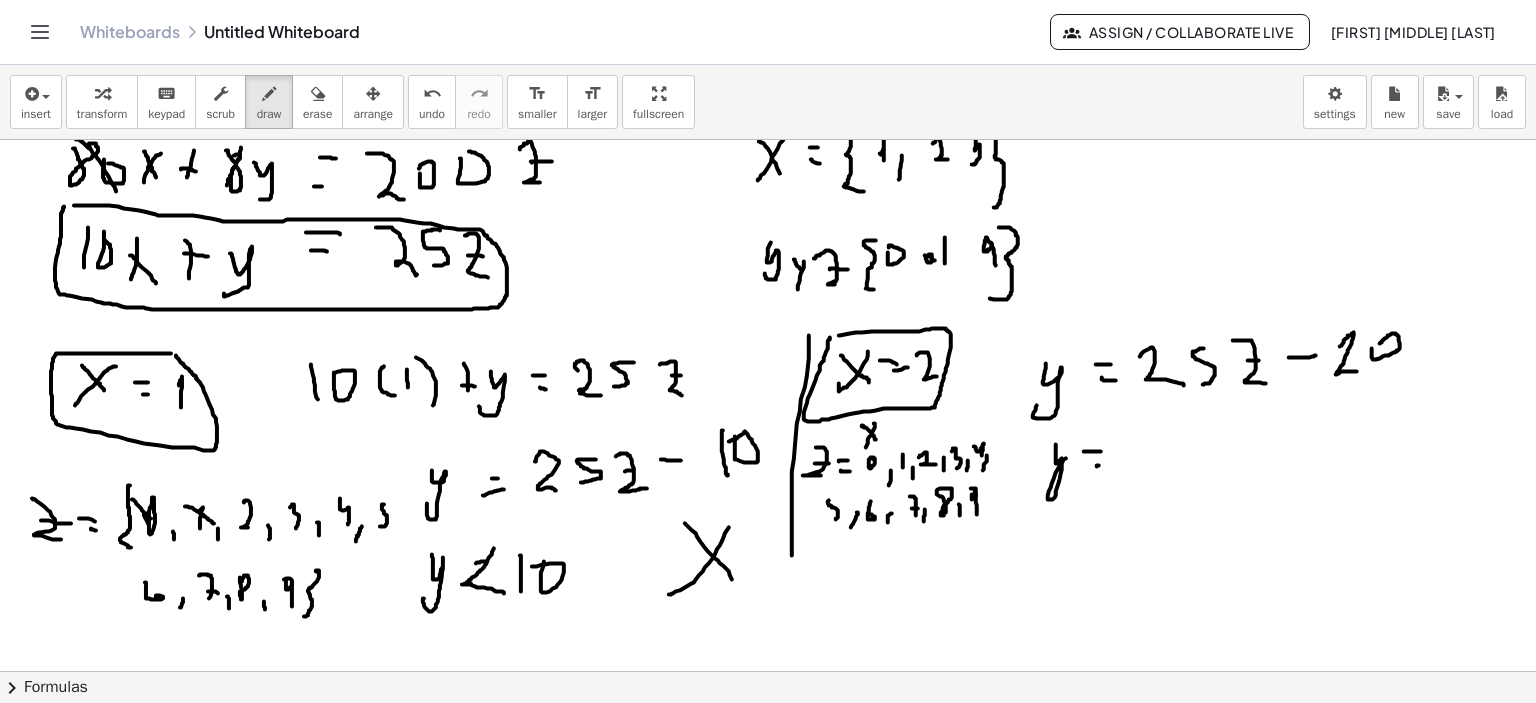 click at bounding box center [771, -207] 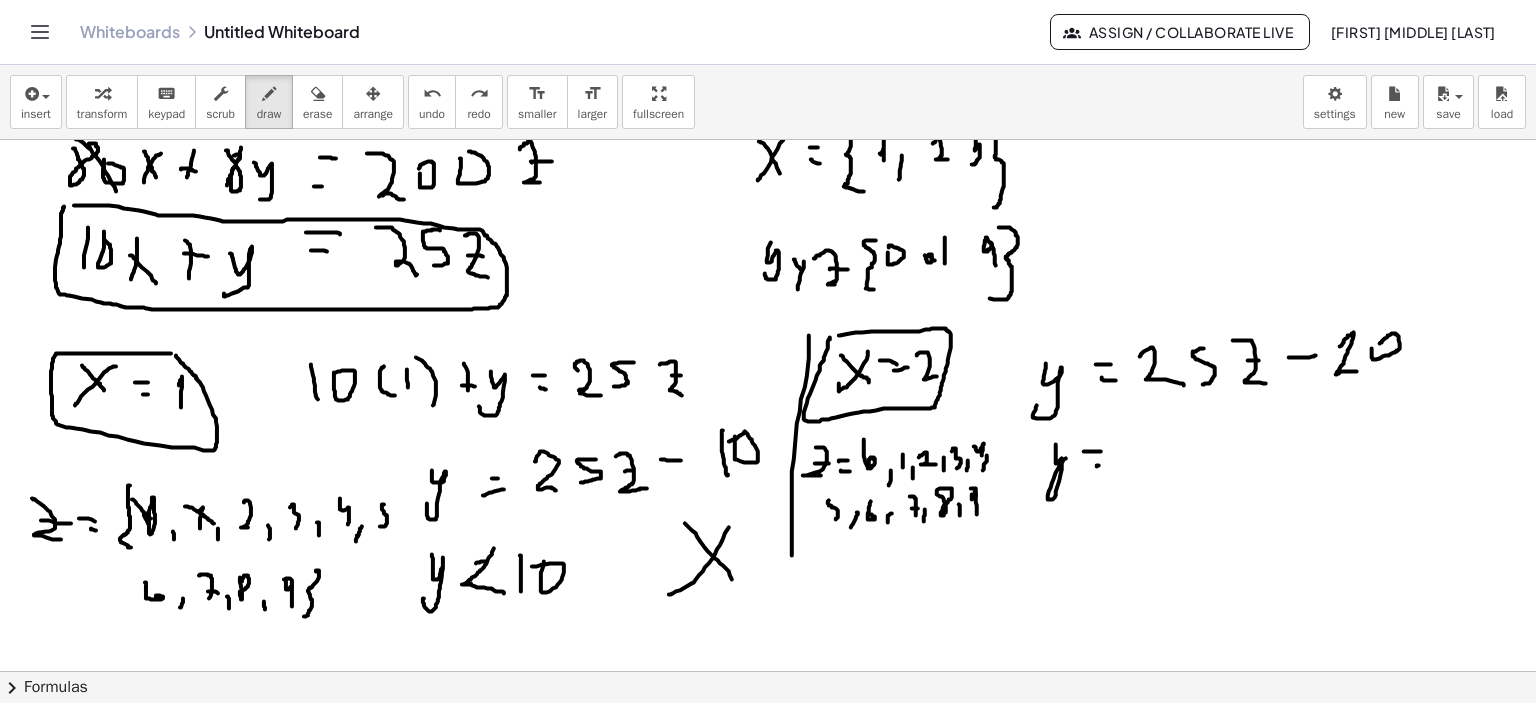 click at bounding box center (771, -207) 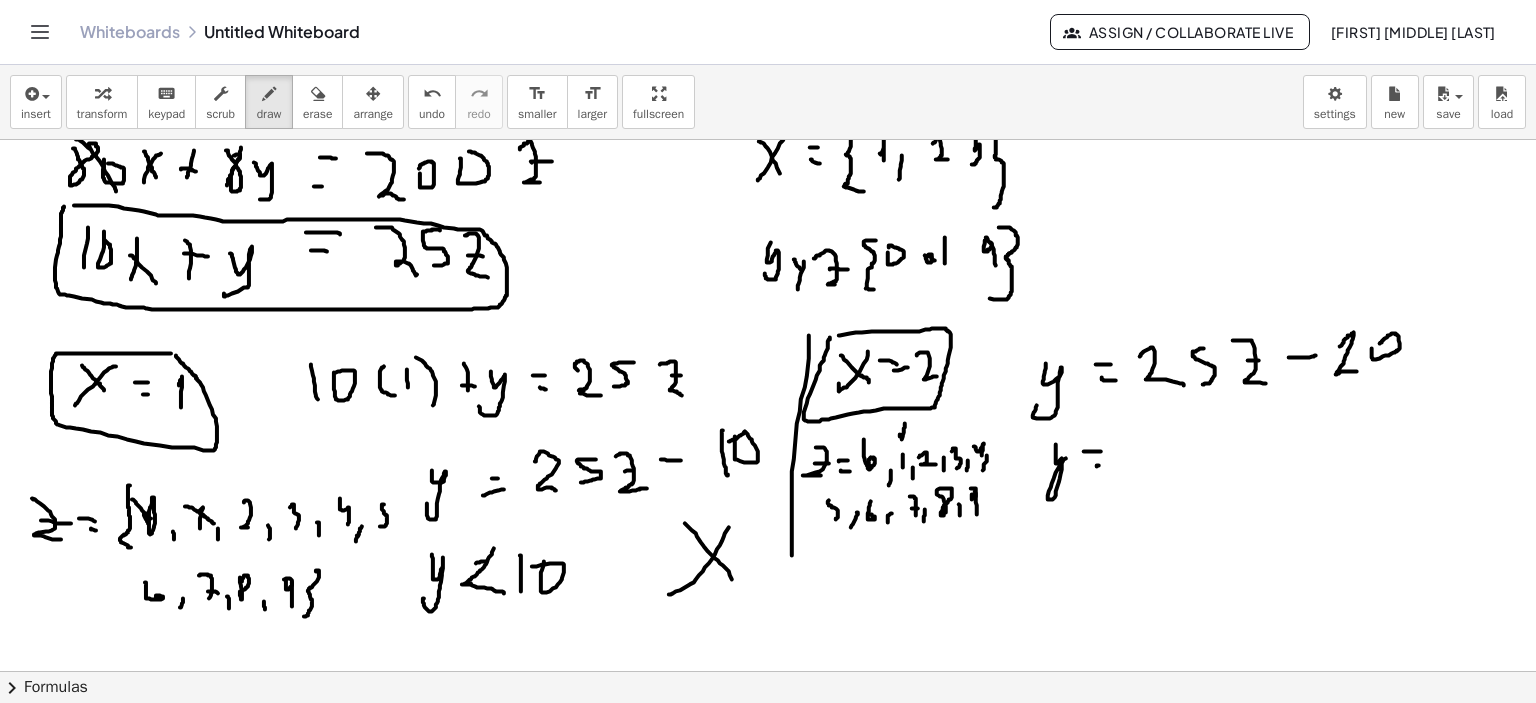 click at bounding box center [771, -207] 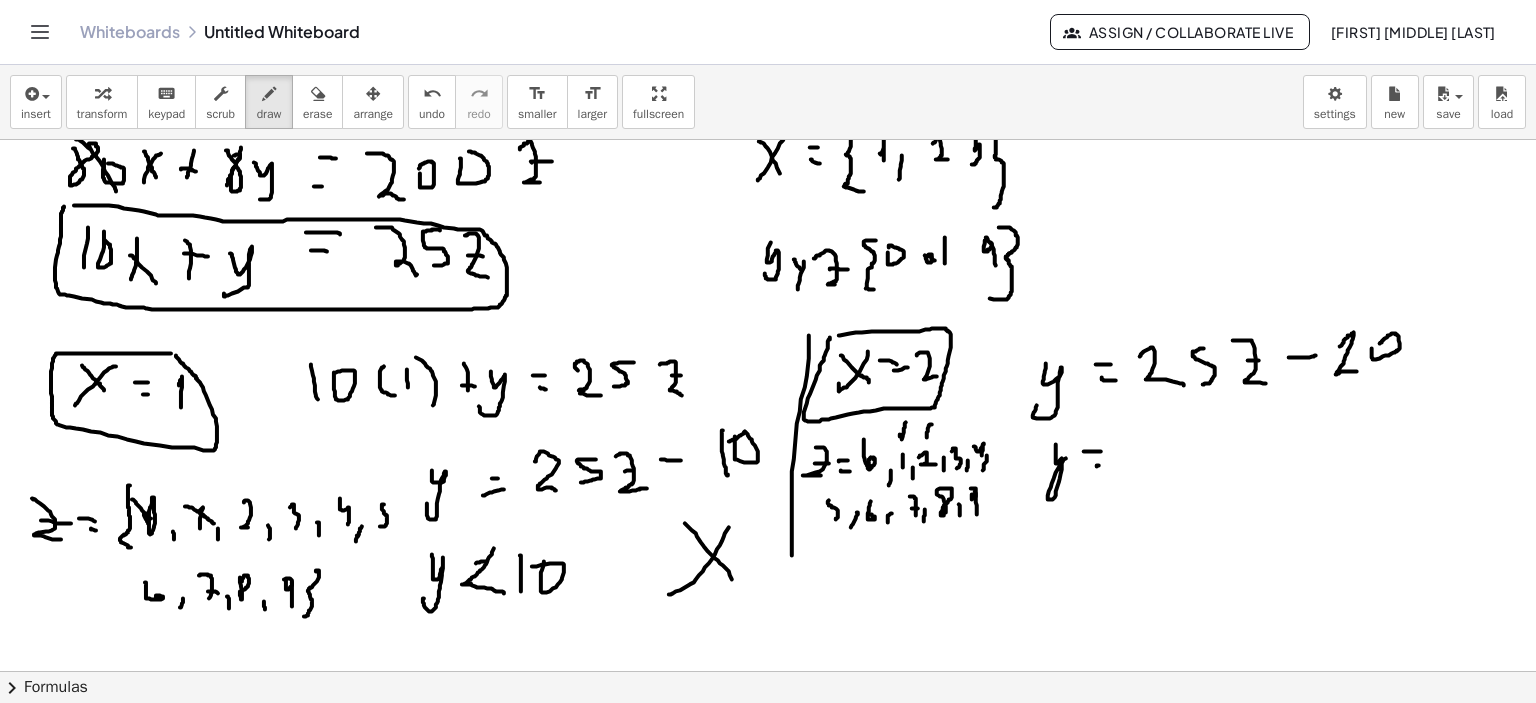 drag, startPoint x: 930, startPoint y: 424, endPoint x: 926, endPoint y: 439, distance: 15.524175 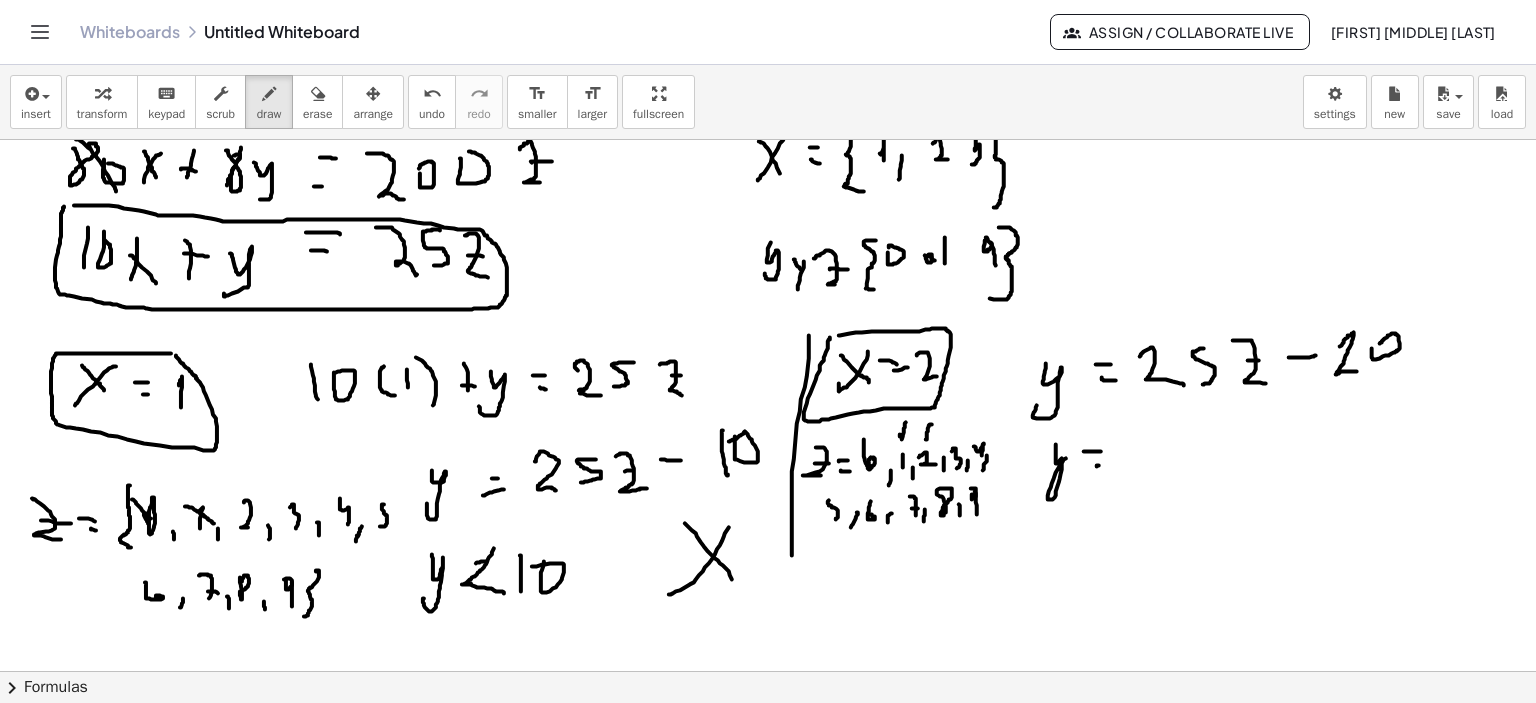 click at bounding box center [771, -207] 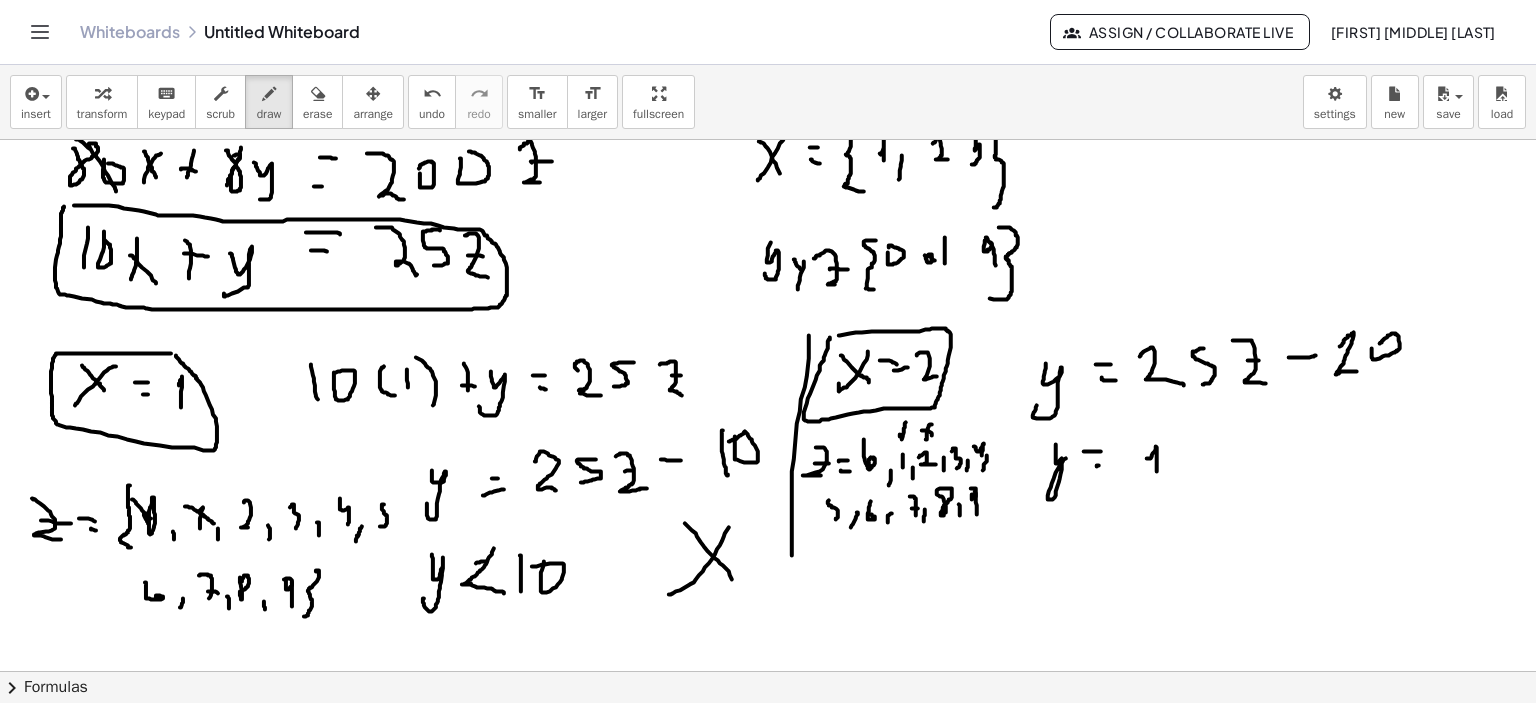 drag, startPoint x: 1147, startPoint y: 458, endPoint x: 1156, endPoint y: 468, distance: 13.453624 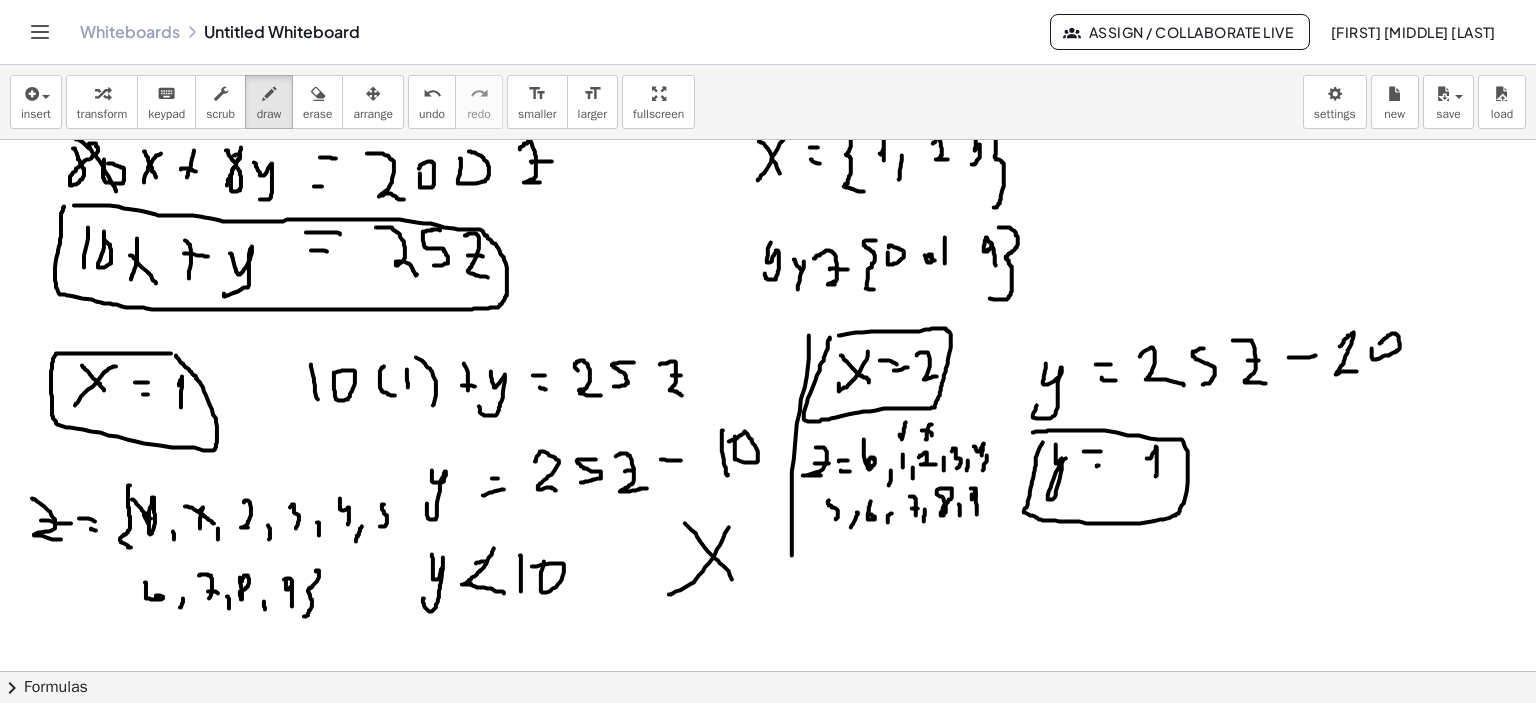 drag, startPoint x: 1052, startPoint y: 430, endPoint x: 1041, endPoint y: 436, distance: 12.529964 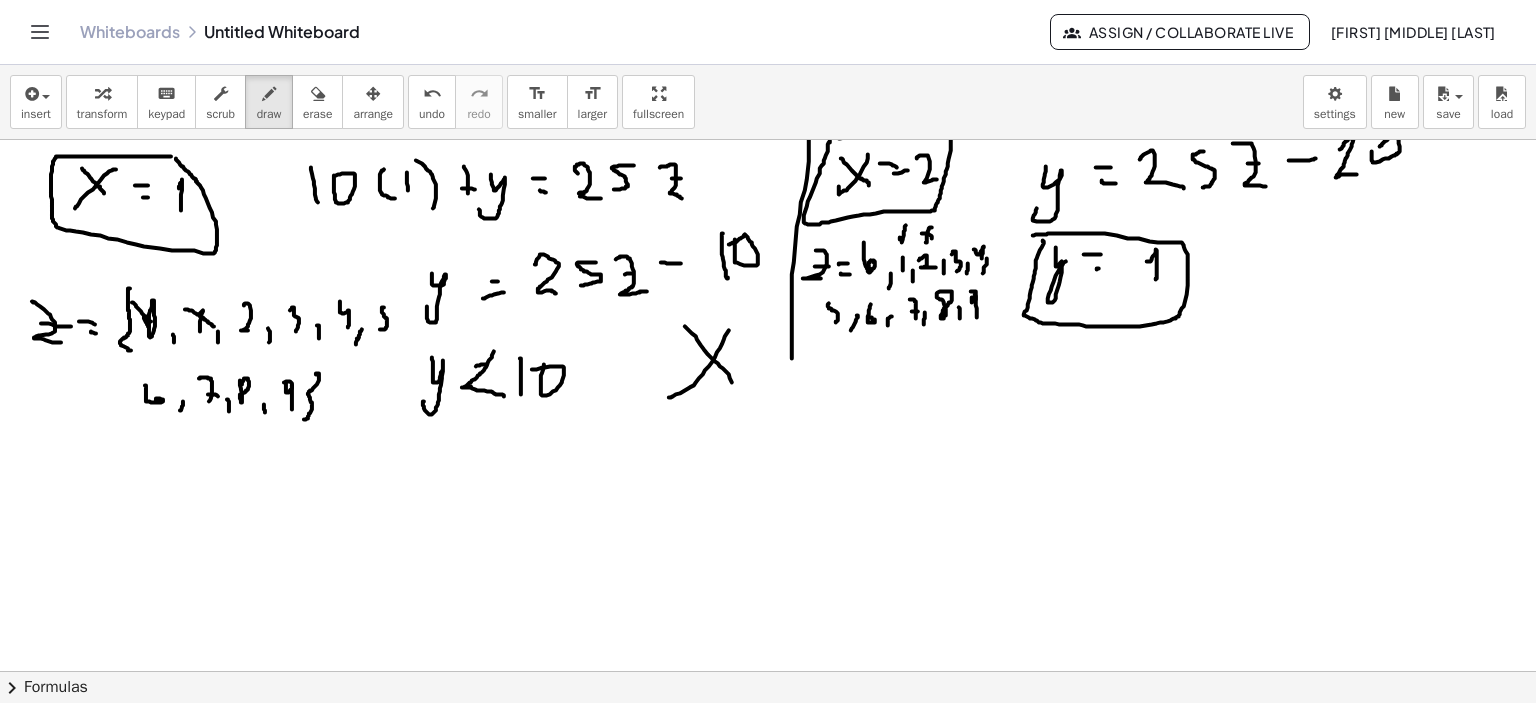 scroll, scrollTop: 2143, scrollLeft: 0, axis: vertical 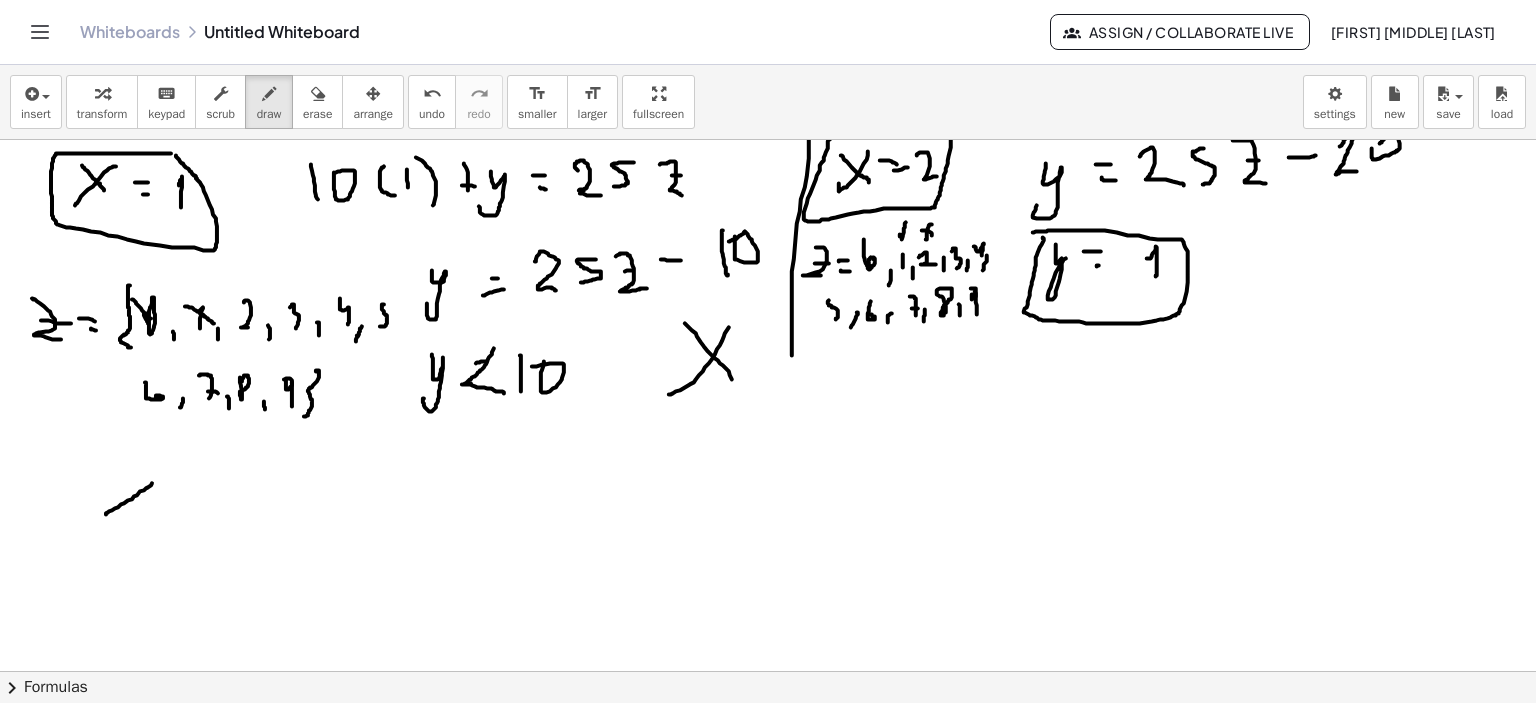 drag, startPoint x: 121, startPoint y: 504, endPoint x: 104, endPoint y: 516, distance: 20.808653 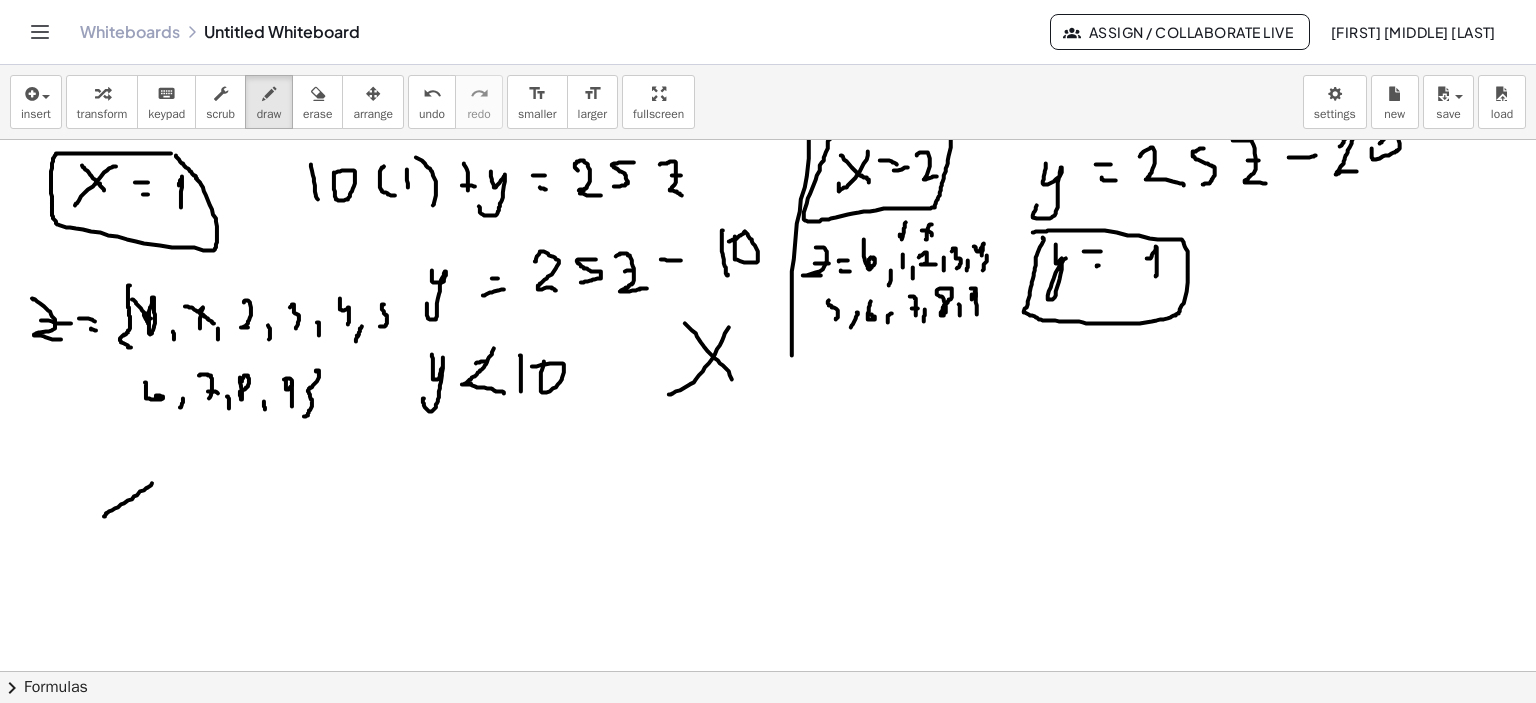 drag, startPoint x: 139, startPoint y: 499, endPoint x: 148, endPoint y: 514, distance: 17.492855 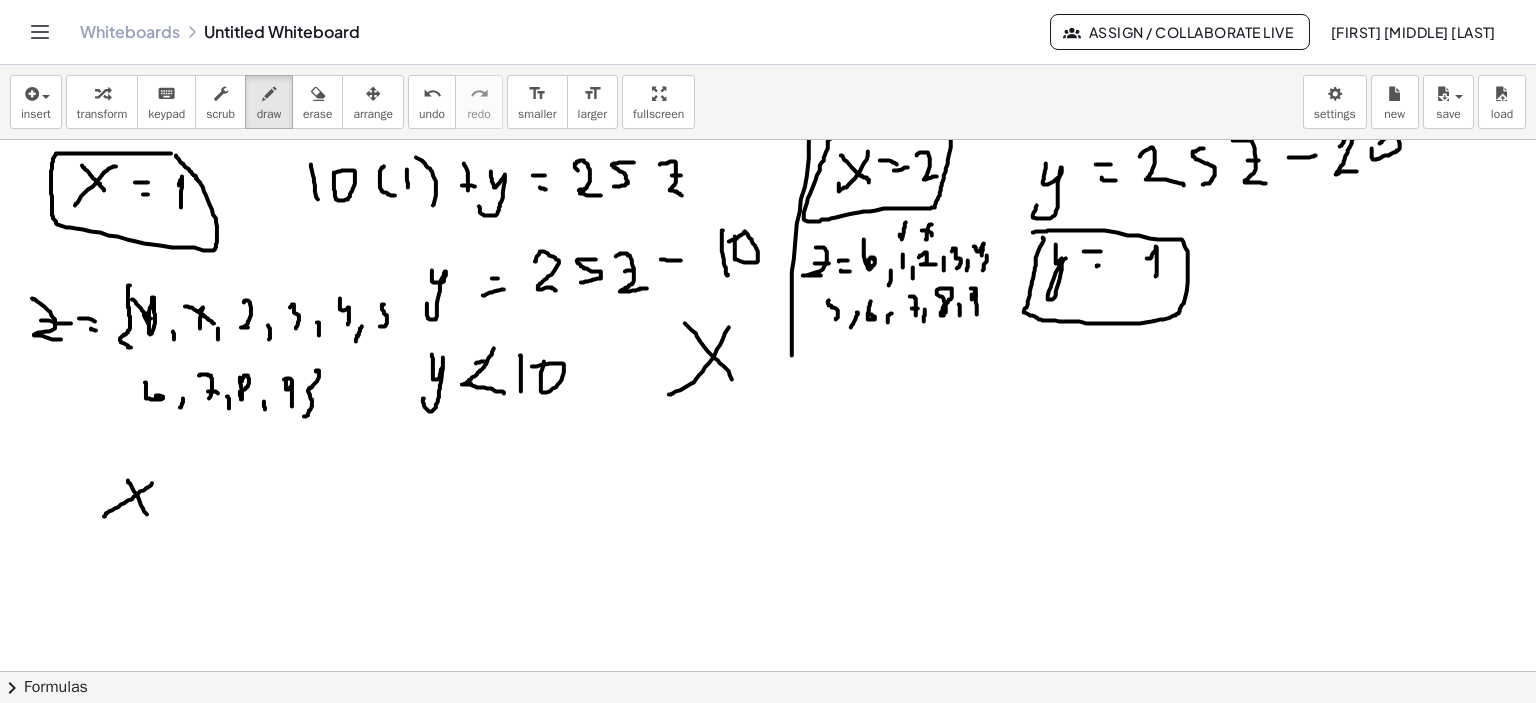 drag, startPoint x: 168, startPoint y: 495, endPoint x: 181, endPoint y: 498, distance: 13.341664 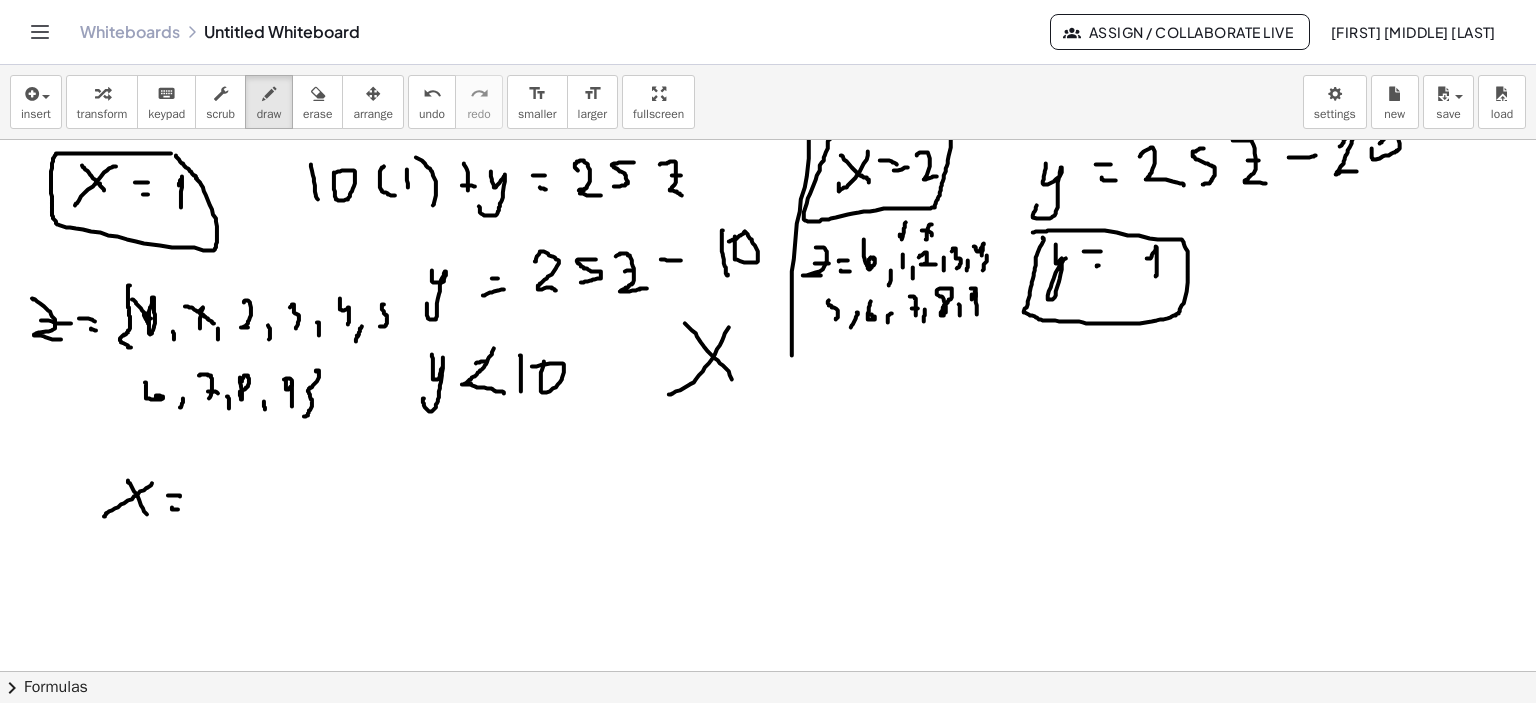 drag, startPoint x: 178, startPoint y: 509, endPoint x: 196, endPoint y: 512, distance: 18.248287 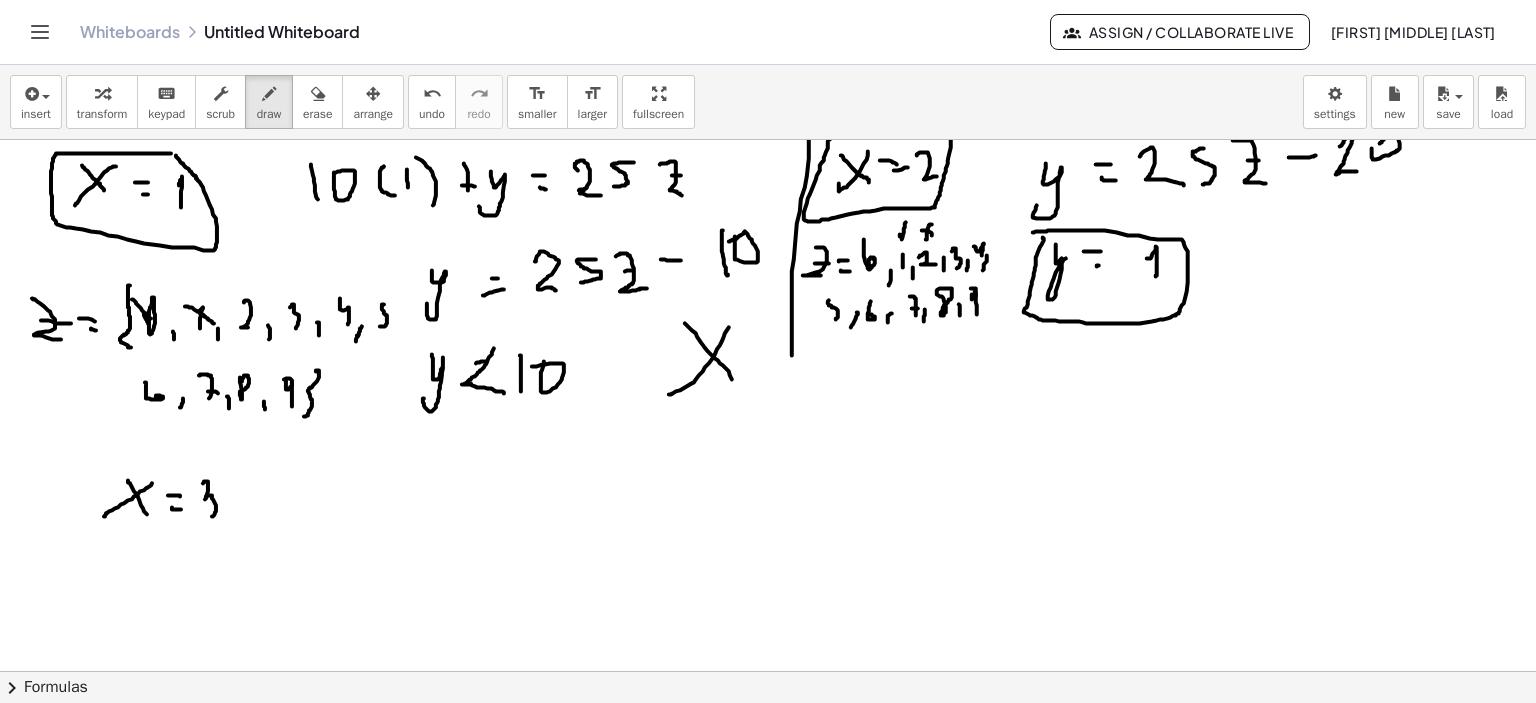 drag, startPoint x: 204, startPoint y: 481, endPoint x: 191, endPoint y: 508, distance: 29.966648 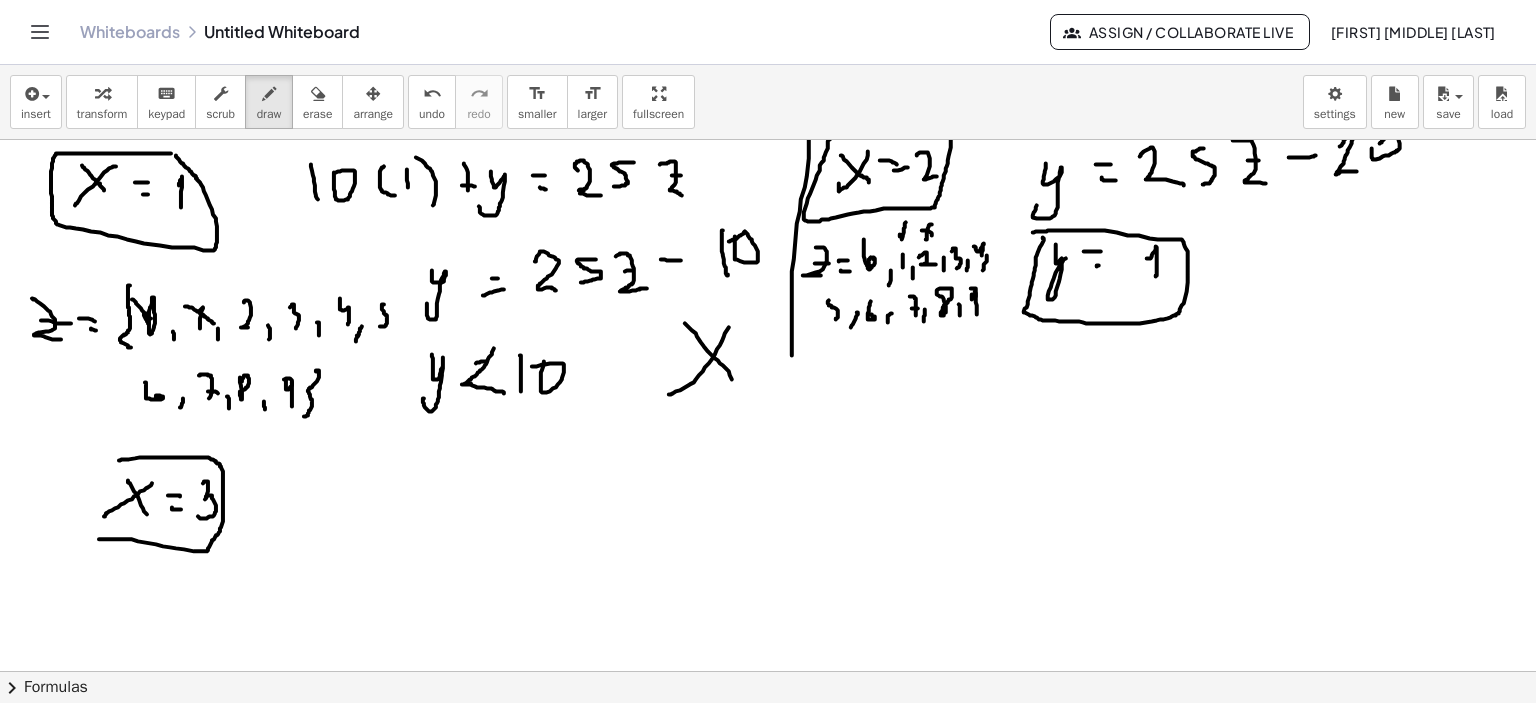 drag, startPoint x: 120, startPoint y: 460, endPoint x: 172, endPoint y: 458, distance: 52.03845 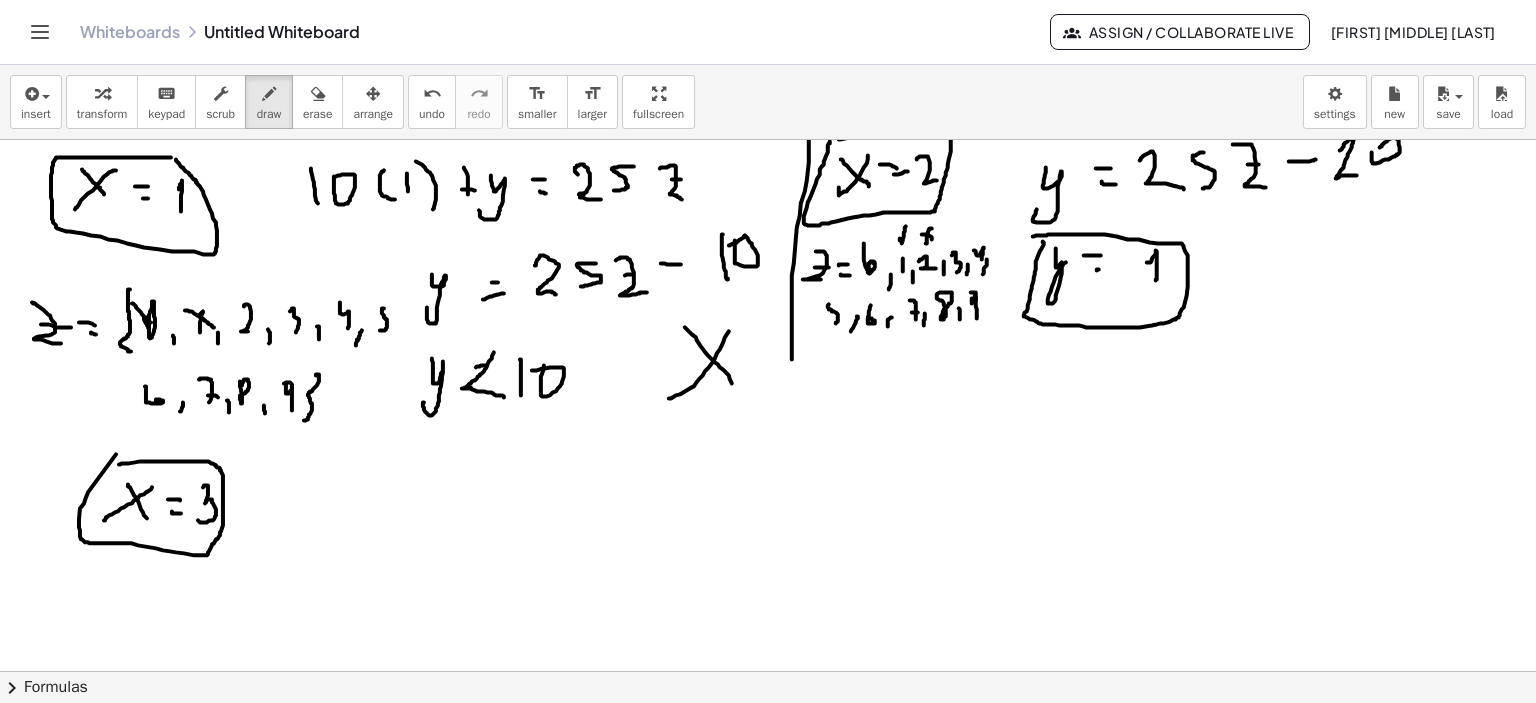 scroll, scrollTop: 2143, scrollLeft: 0, axis: vertical 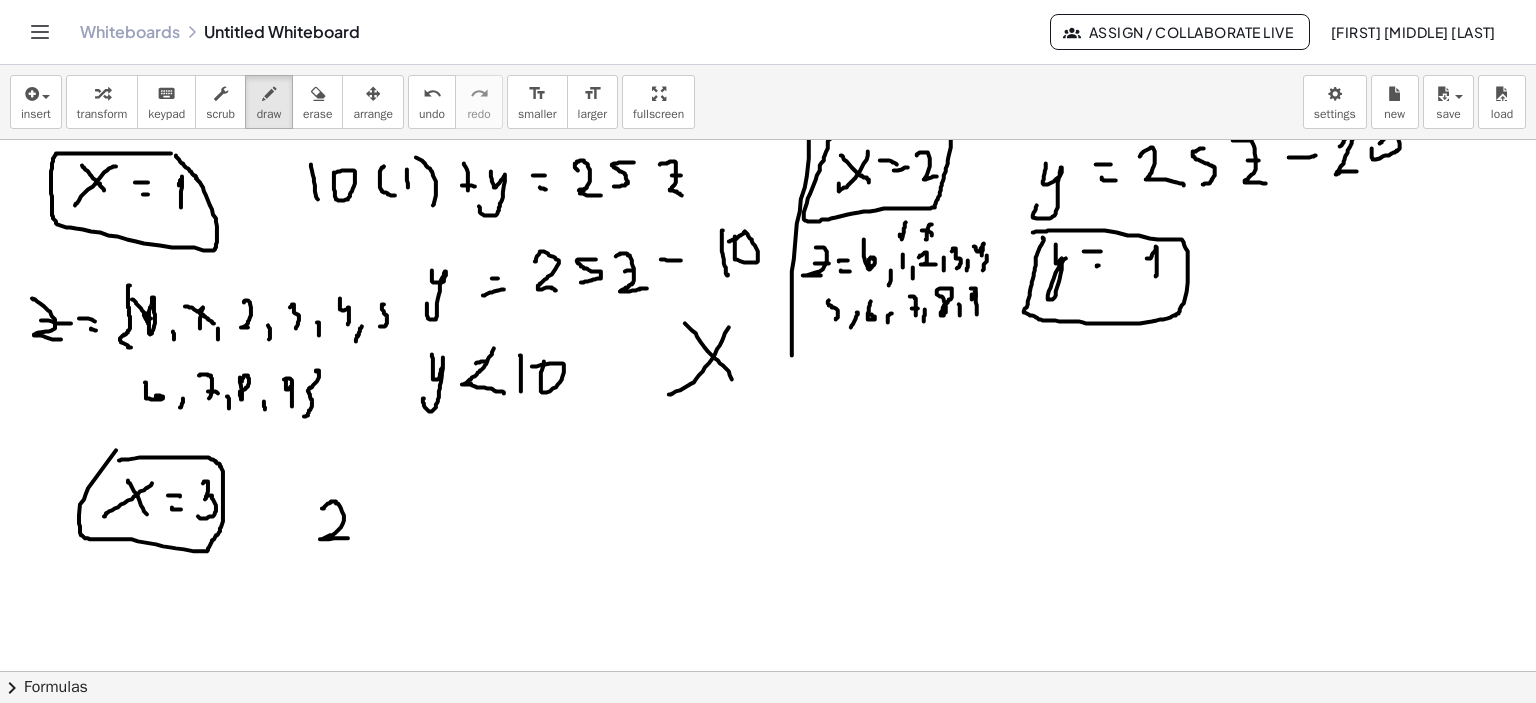 drag, startPoint x: 322, startPoint y: 508, endPoint x: 349, endPoint y: 538, distance: 40.36087 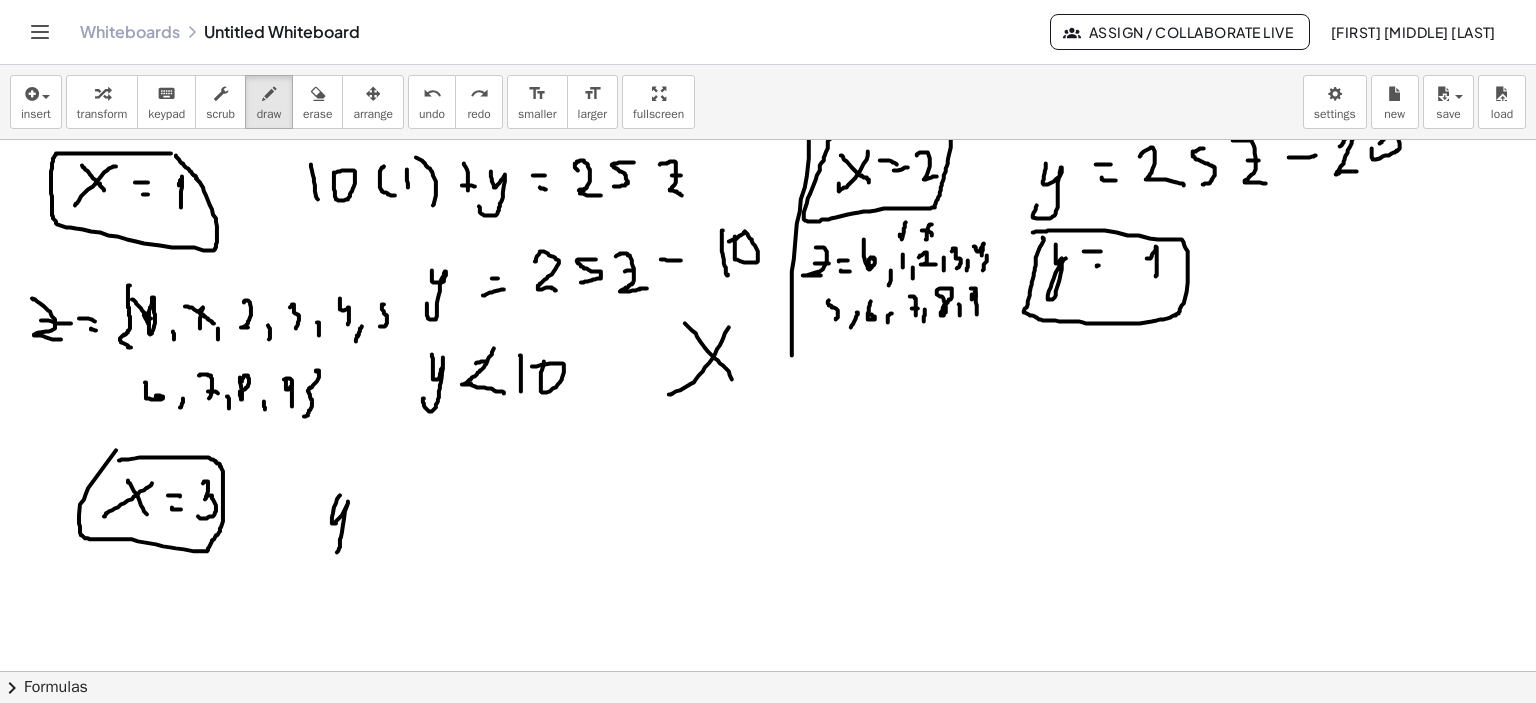 drag, startPoint x: 337, startPoint y: 499, endPoint x: 368, endPoint y: 522, distance: 38.600517 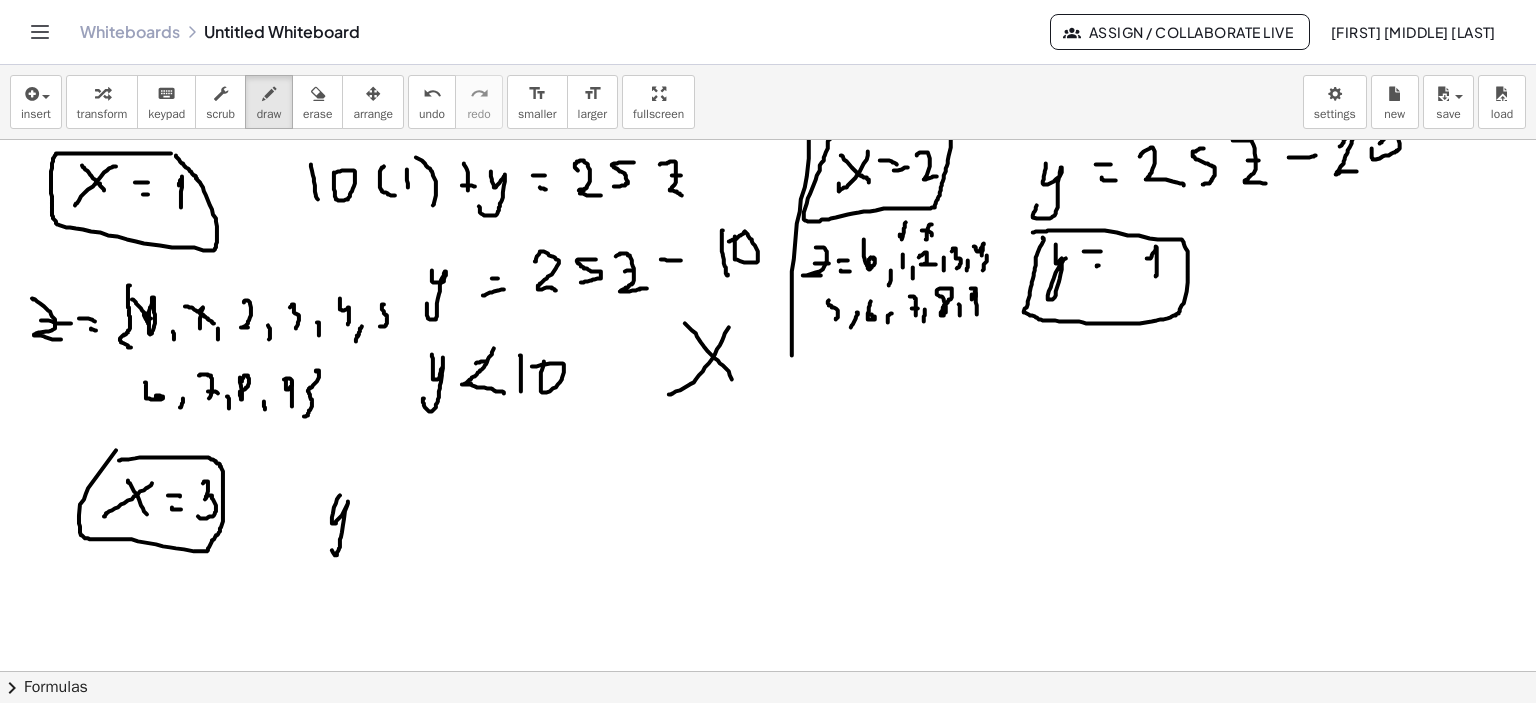 click at bounding box center [771, -407] 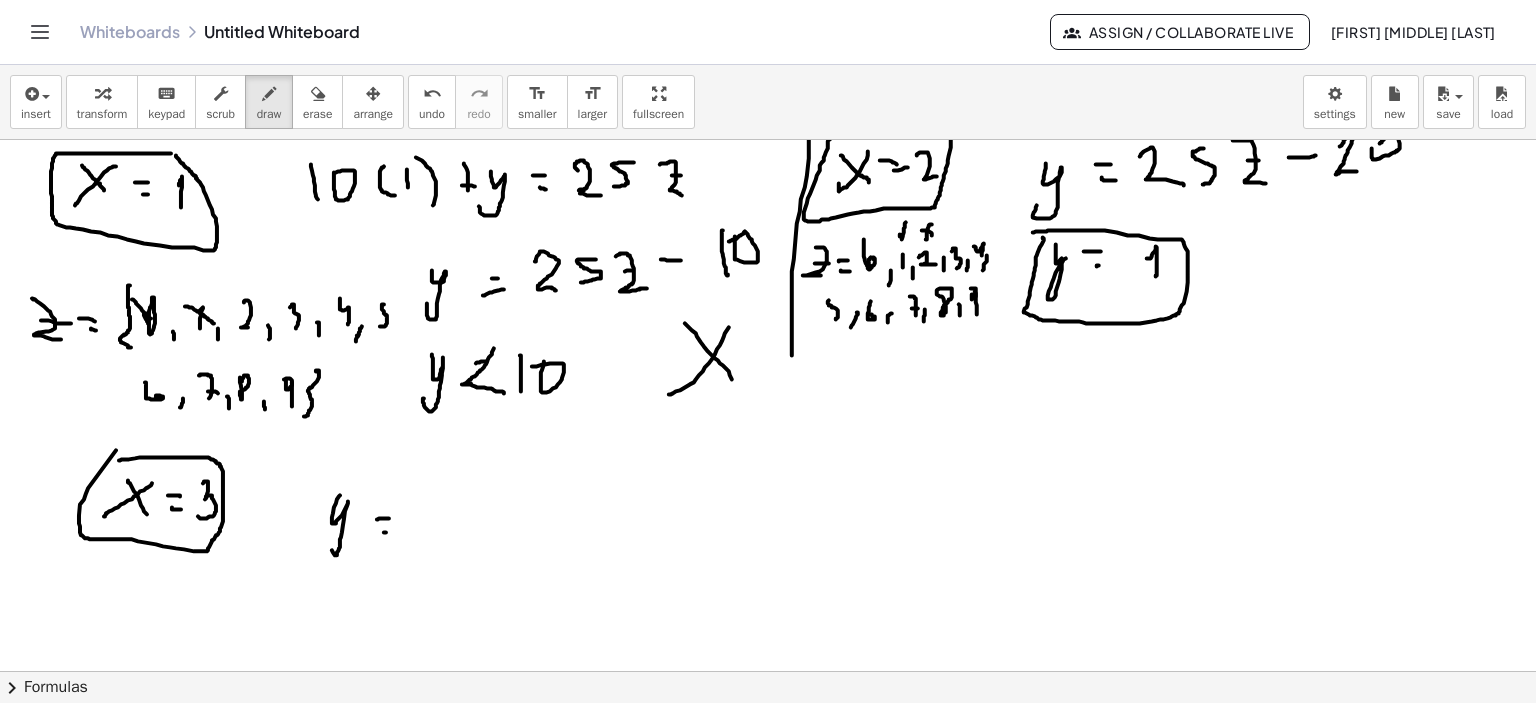 click at bounding box center [771, -407] 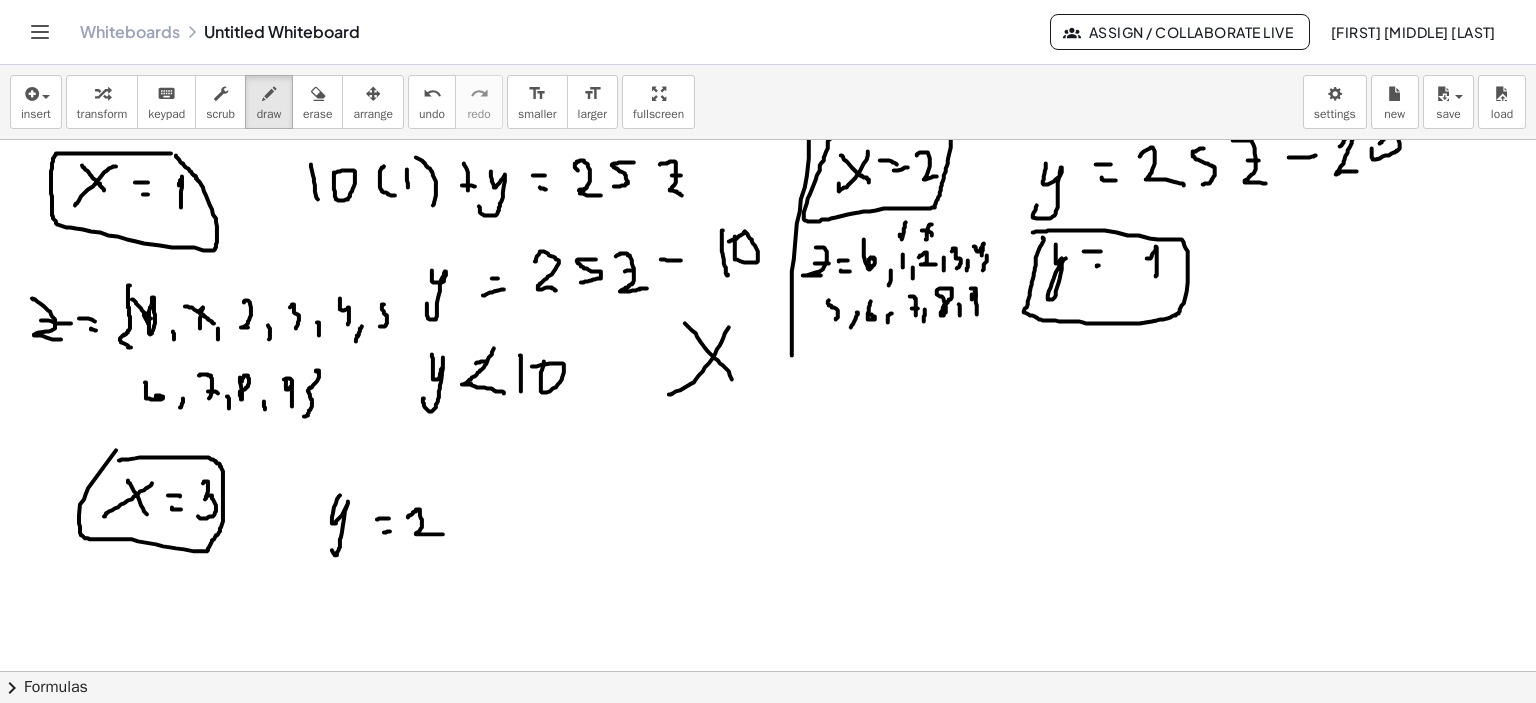 drag, startPoint x: 408, startPoint y: 517, endPoint x: 444, endPoint y: 534, distance: 39.812057 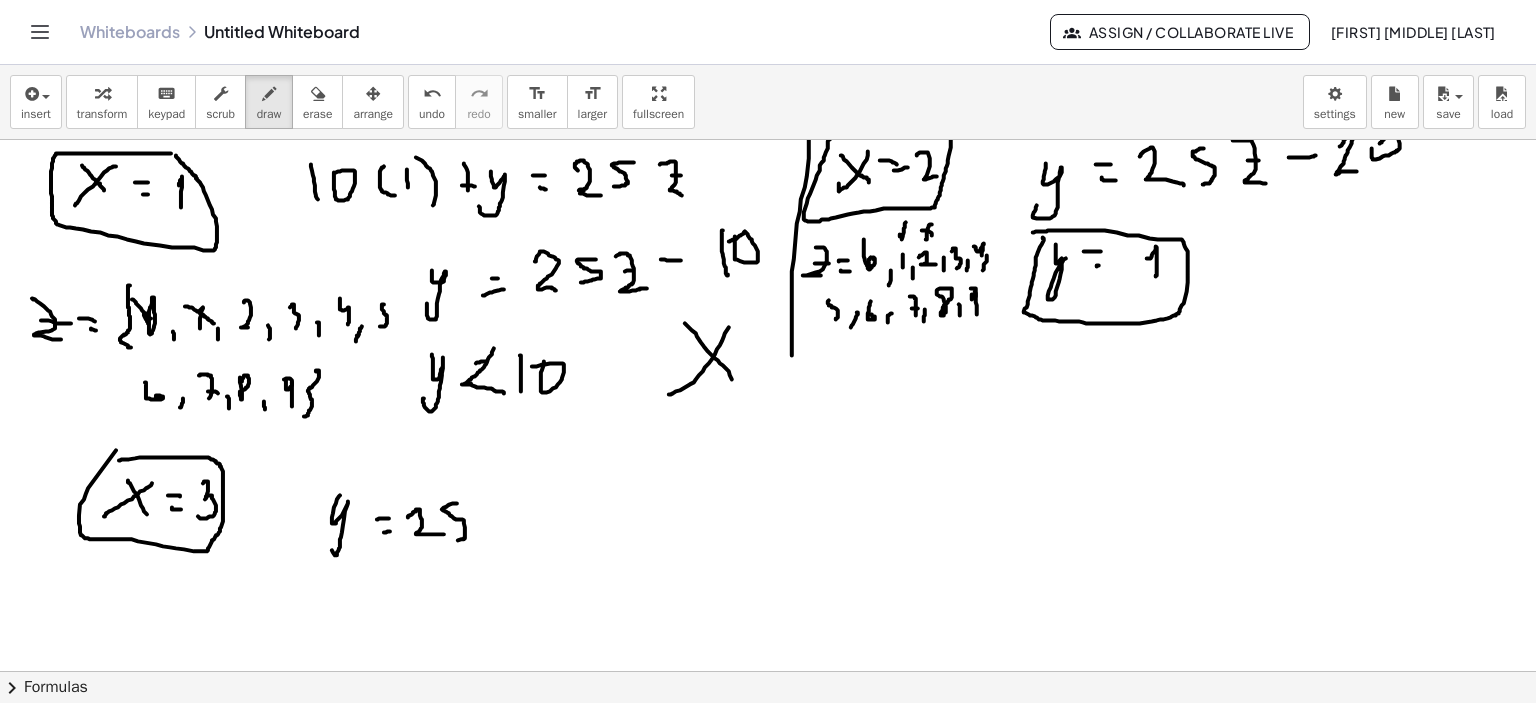 drag, startPoint x: 457, startPoint y: 503, endPoint x: 457, endPoint y: 527, distance: 24 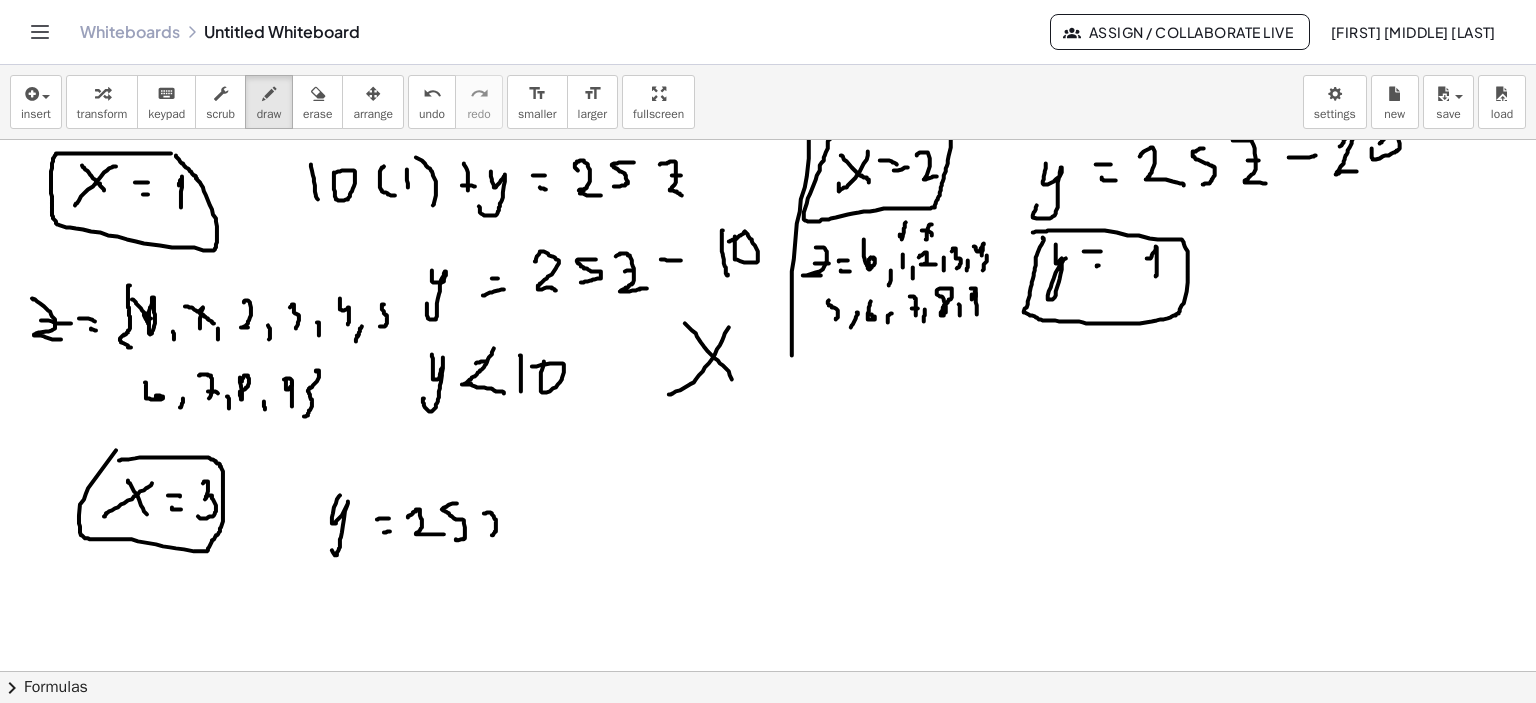 drag, startPoint x: 484, startPoint y: 513, endPoint x: 499, endPoint y: 540, distance: 30.88689 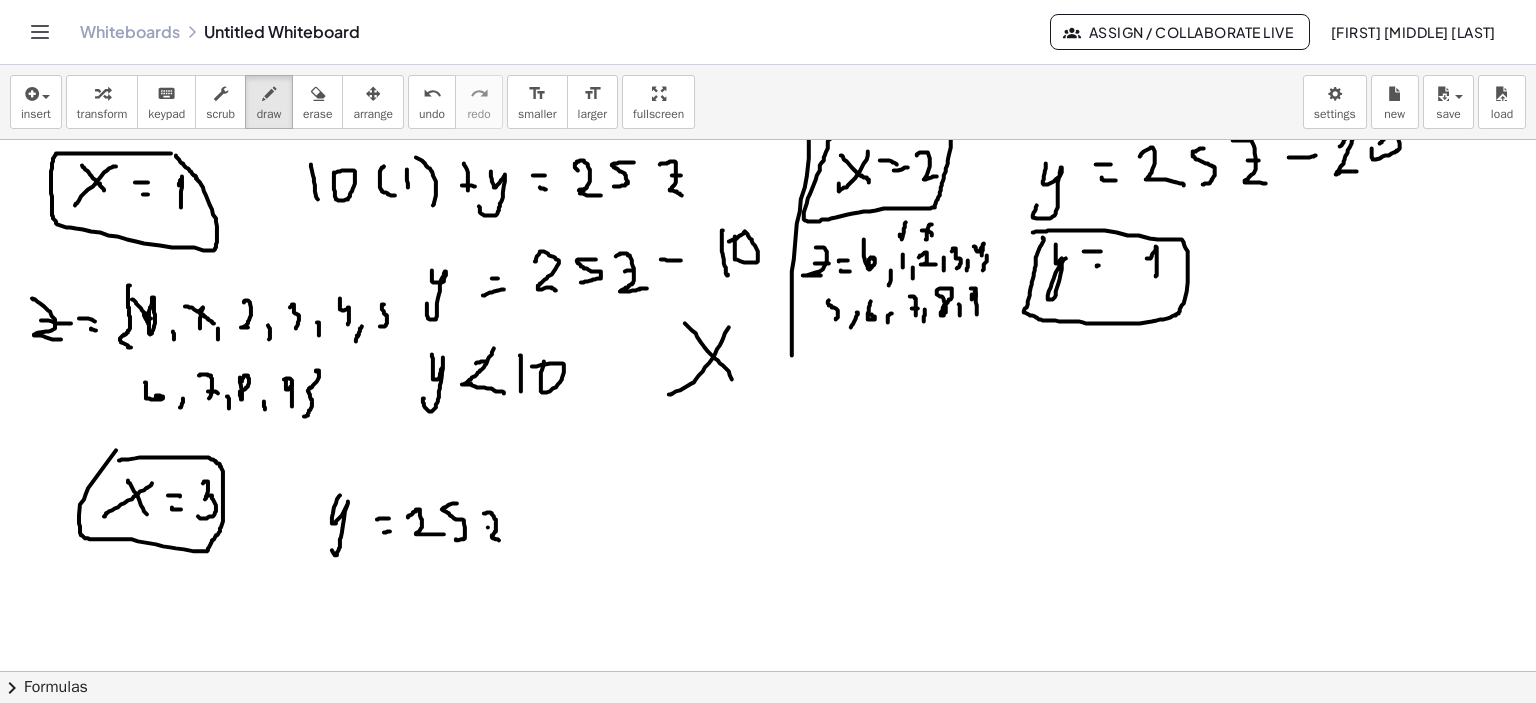 drag, startPoint x: 488, startPoint y: 527, endPoint x: 511, endPoint y: 521, distance: 23.769728 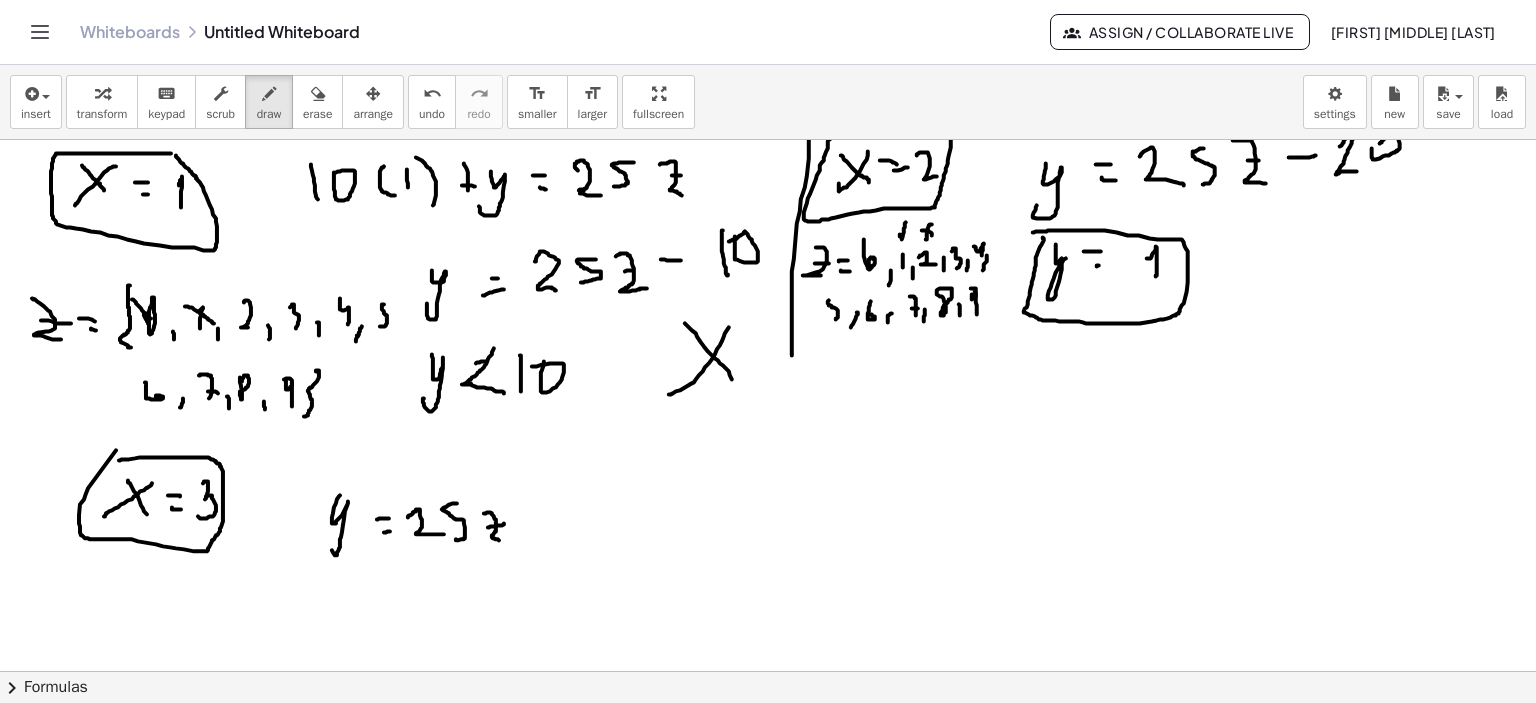 click at bounding box center [771, -407] 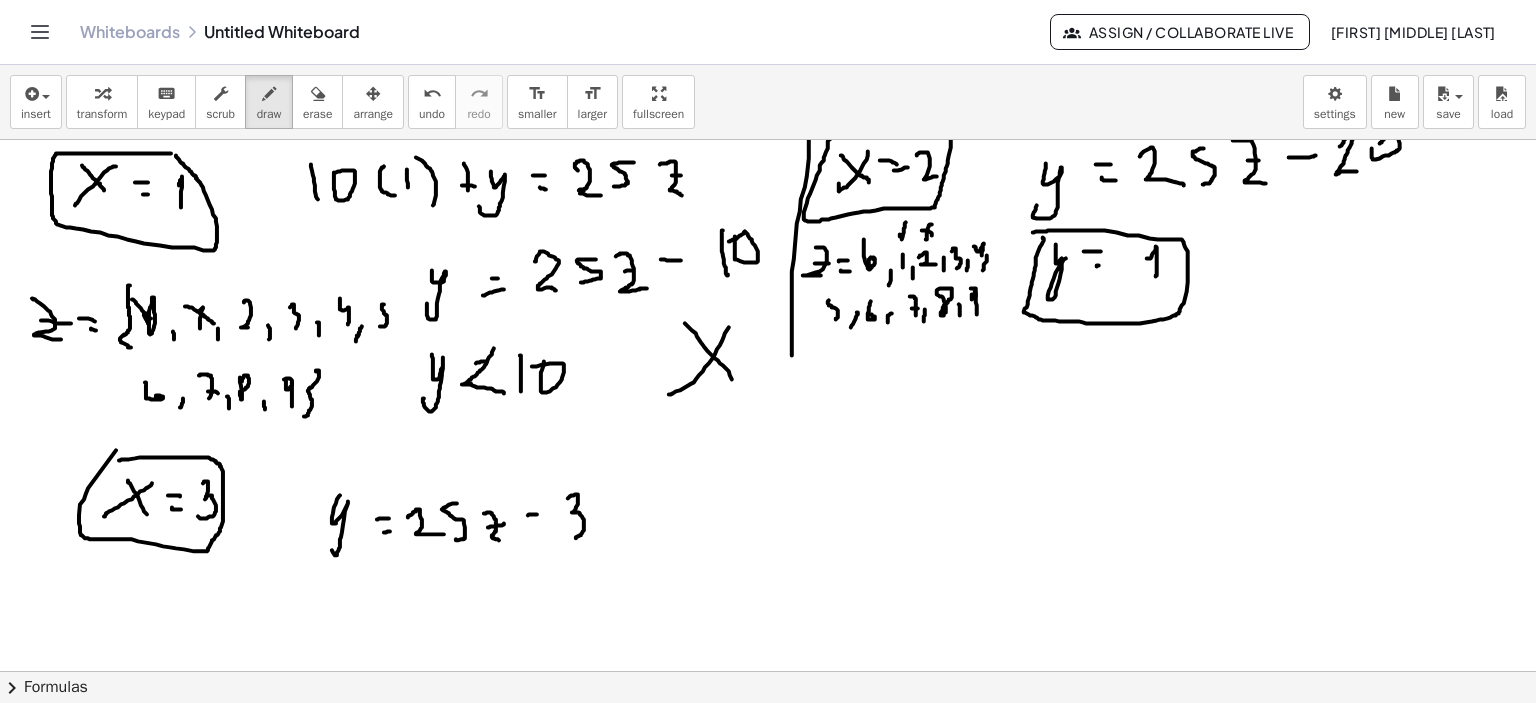 drag, startPoint x: 568, startPoint y: 498, endPoint x: 596, endPoint y: 505, distance: 28.86174 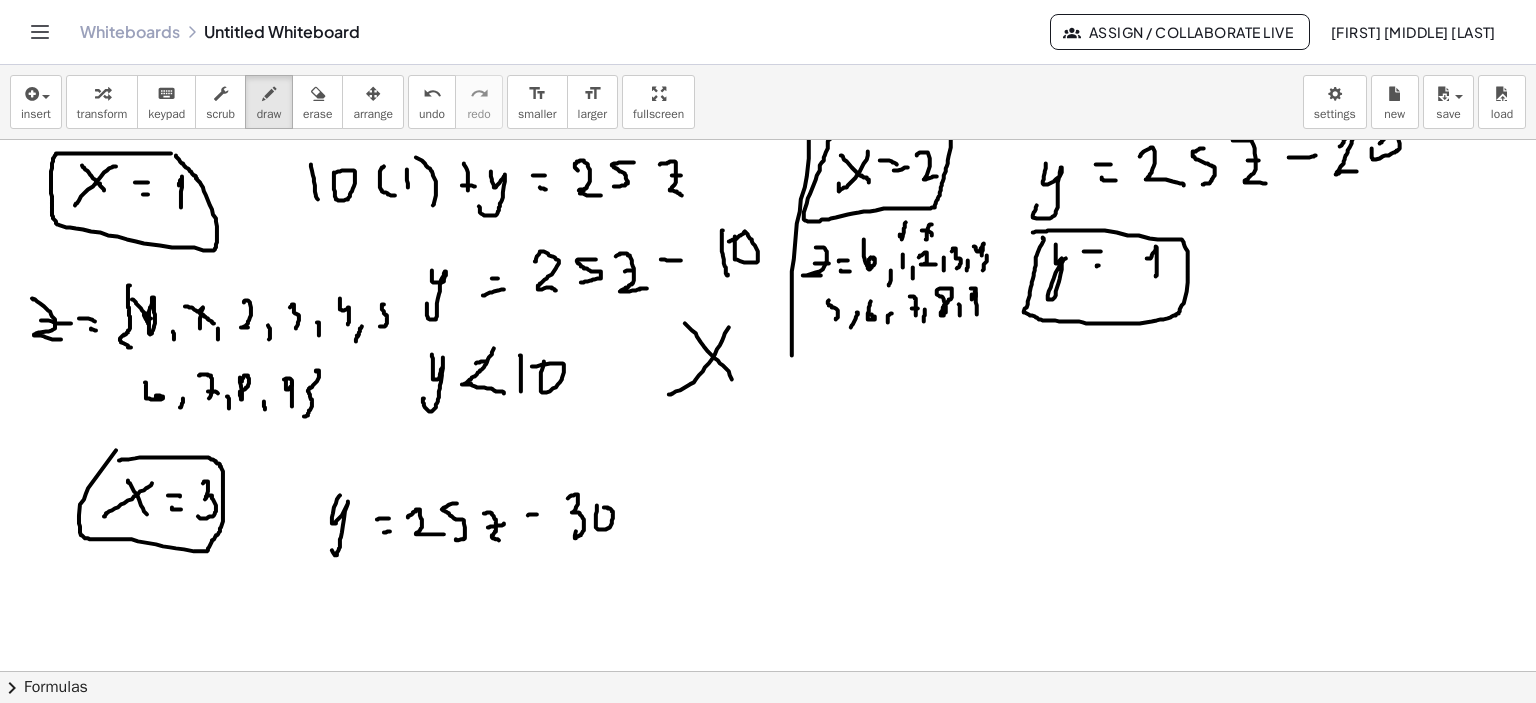 click at bounding box center [771, -407] 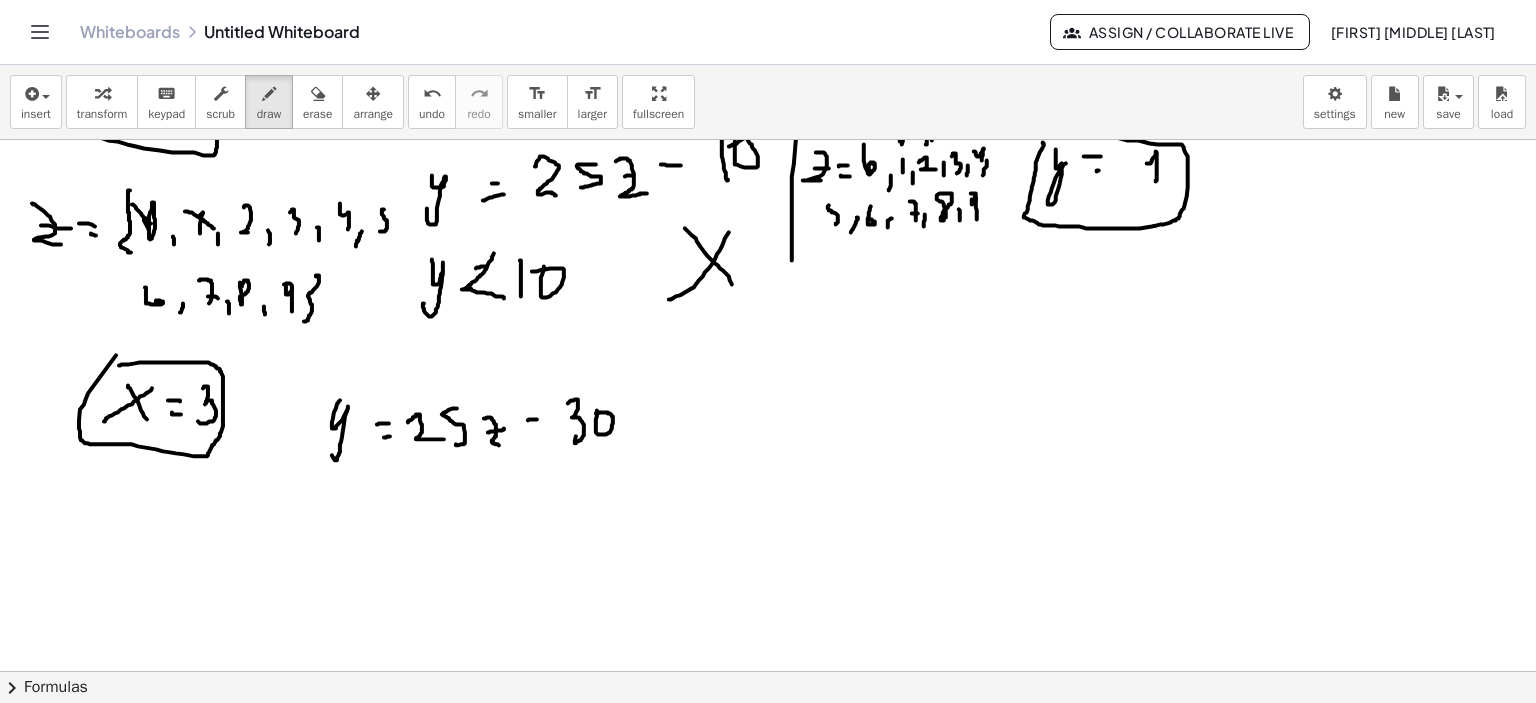 scroll, scrollTop: 2243, scrollLeft: 0, axis: vertical 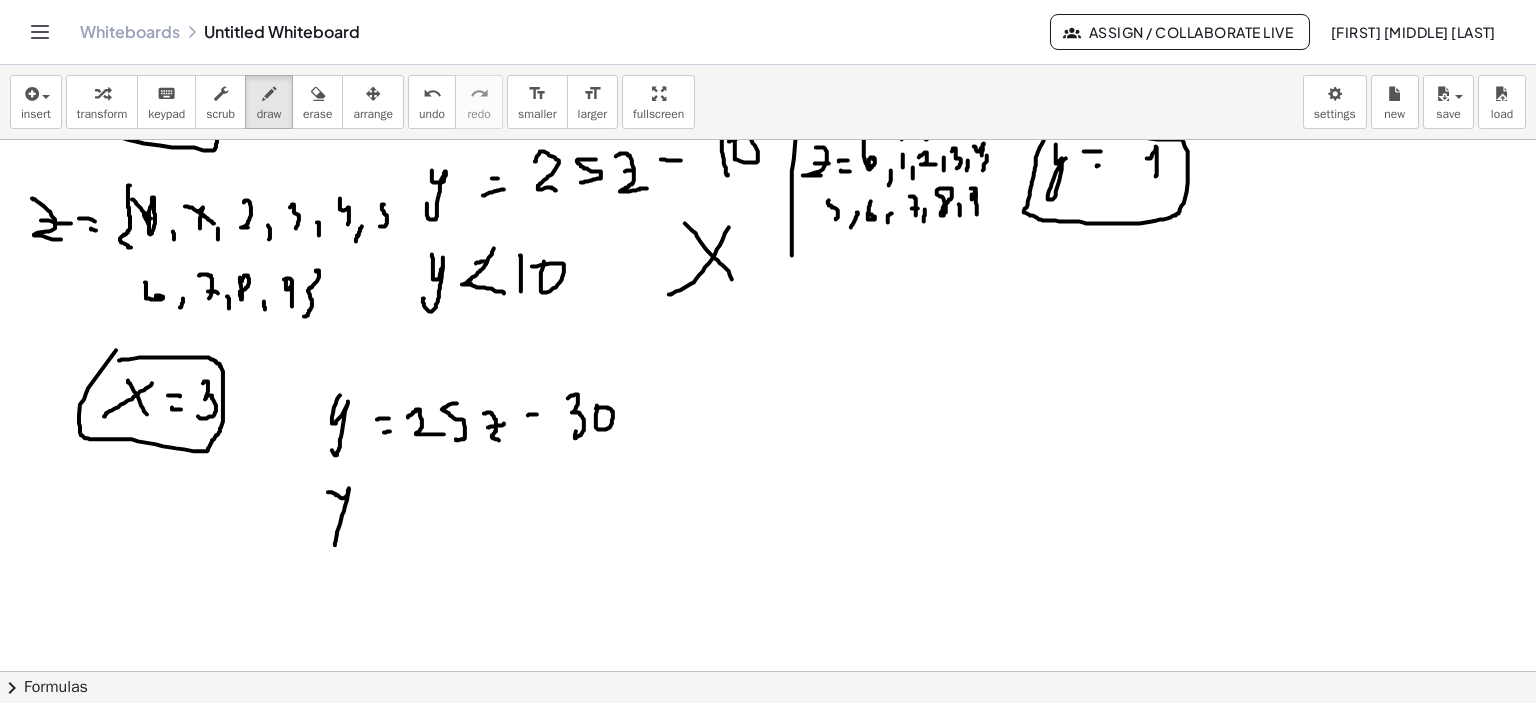 drag, startPoint x: 332, startPoint y: 492, endPoint x: 332, endPoint y: 522, distance: 30 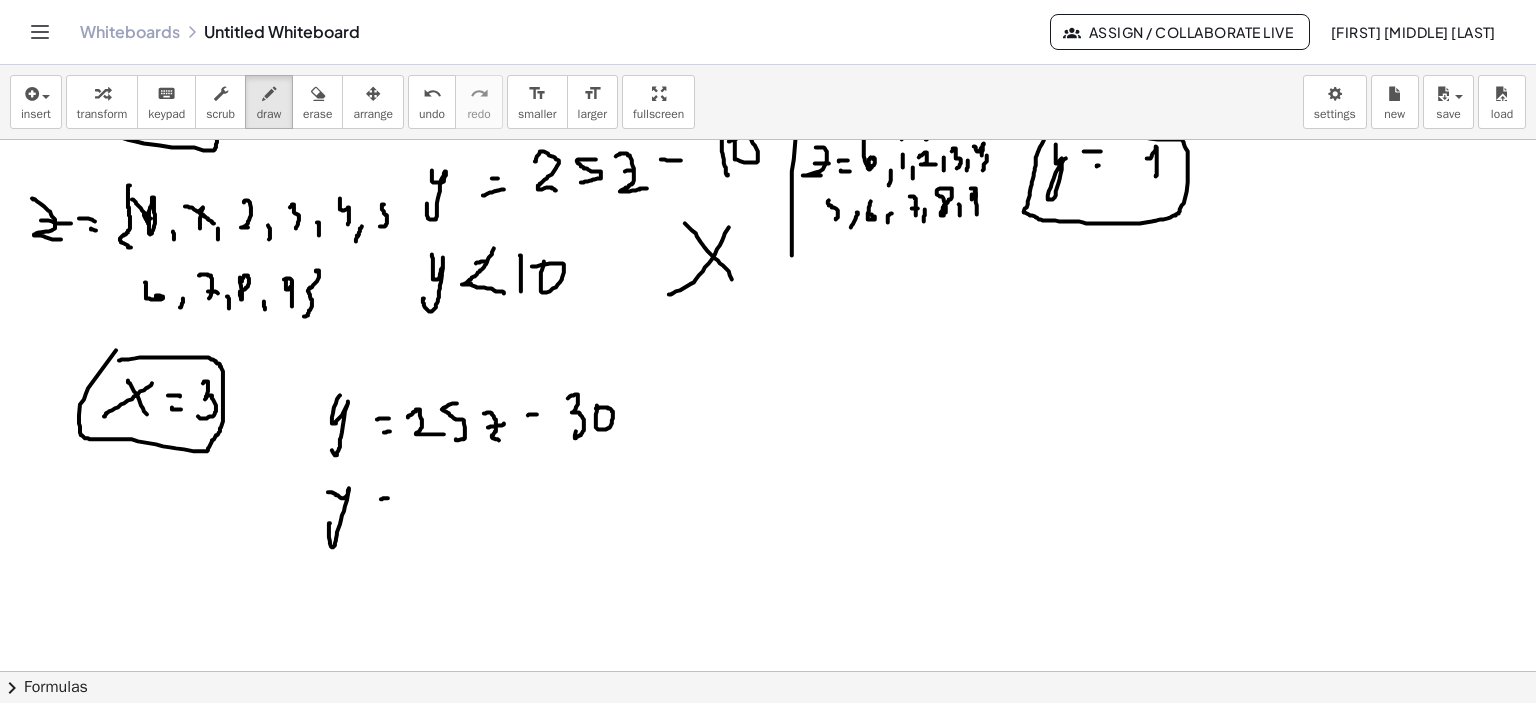 click at bounding box center [771, -507] 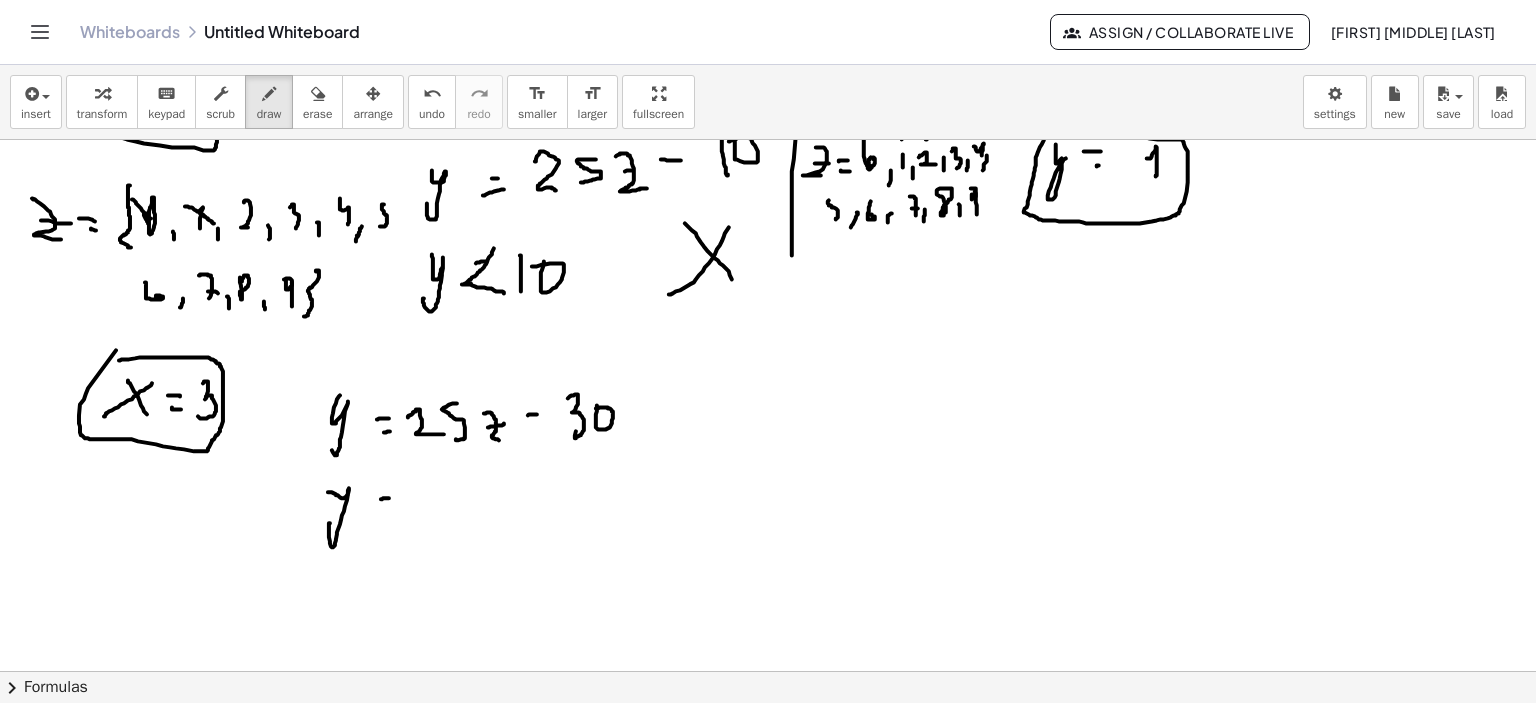 drag, startPoint x: 388, startPoint y: 511, endPoint x: 443, endPoint y: 501, distance: 55.9017 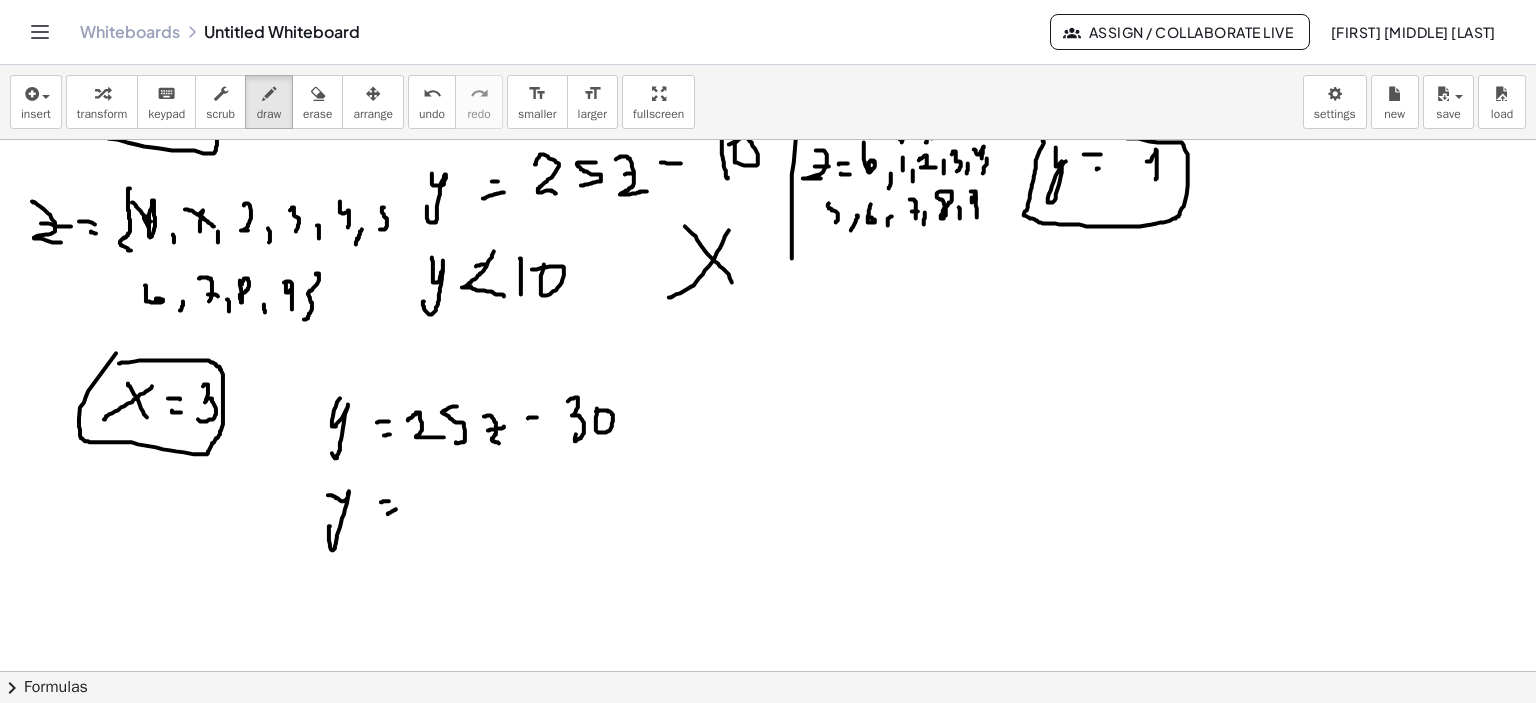 scroll, scrollTop: 2243, scrollLeft: 0, axis: vertical 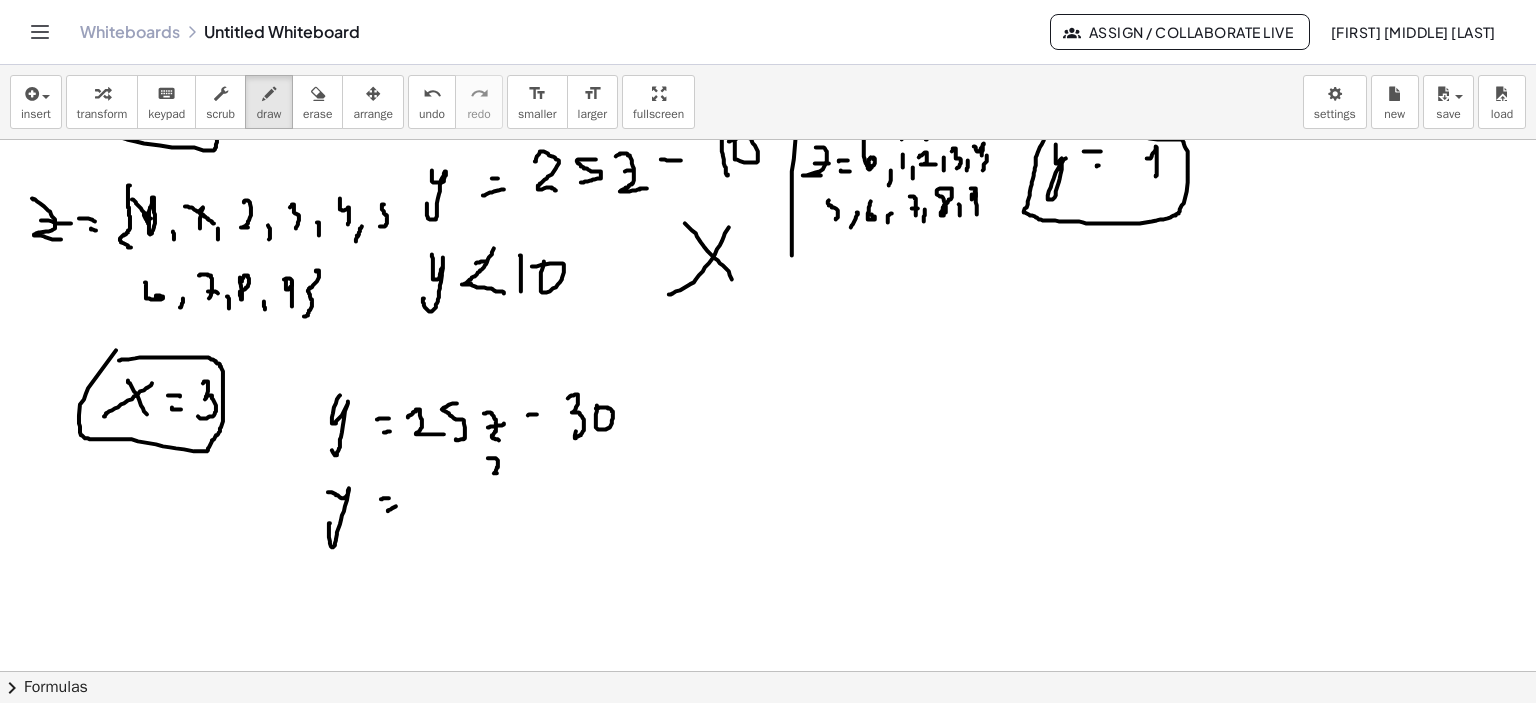 drag, startPoint x: 488, startPoint y: 458, endPoint x: 499, endPoint y: 473, distance: 18.601076 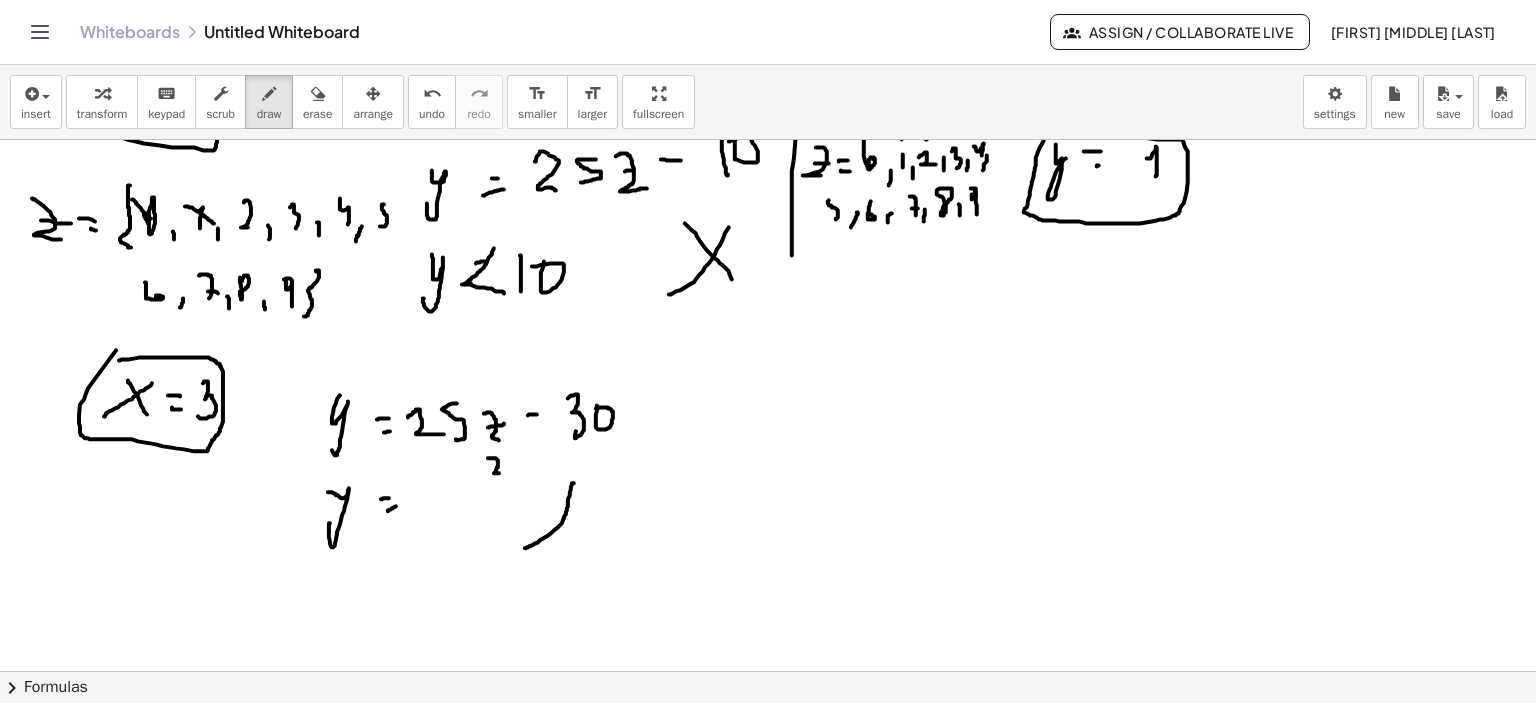 drag, startPoint x: 570, startPoint y: 492, endPoint x: 525, endPoint y: 548, distance: 71.8401 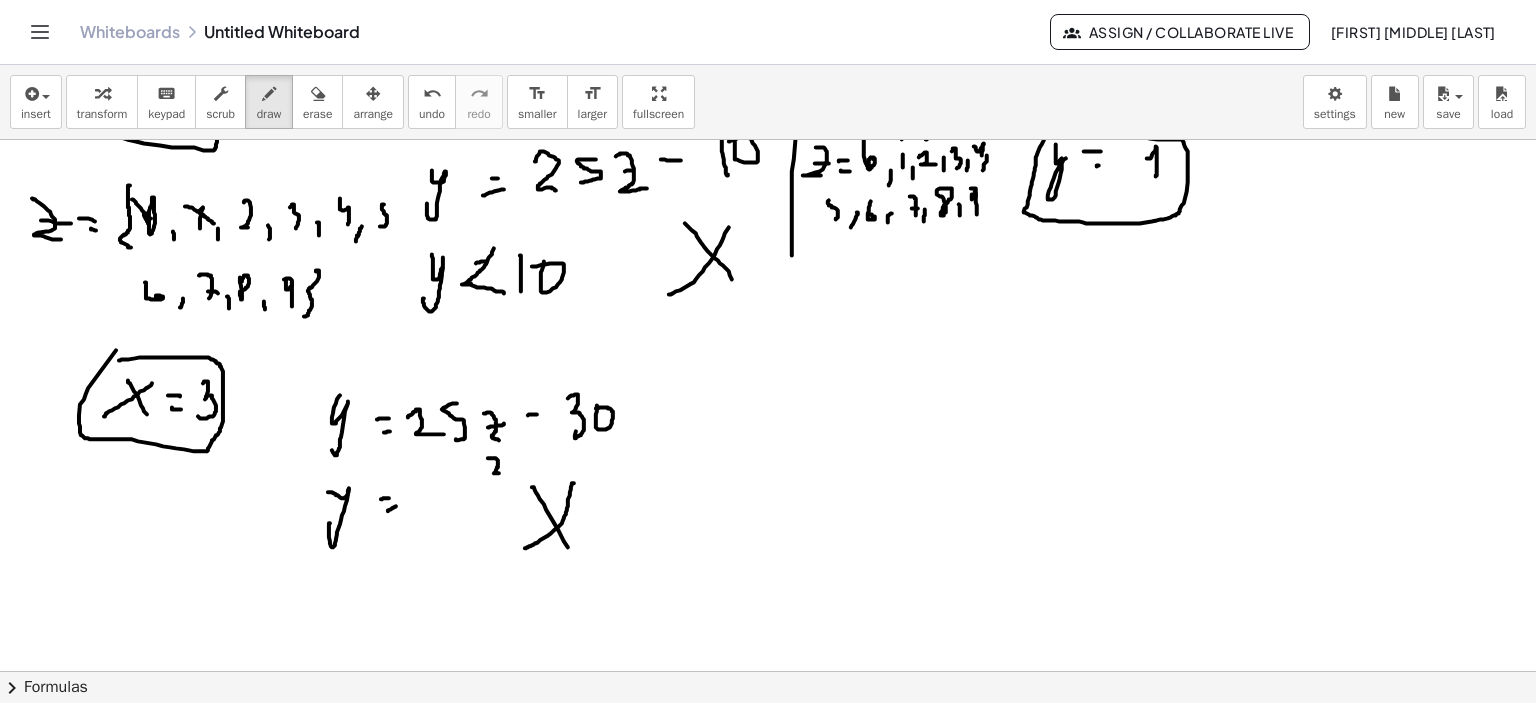 drag, startPoint x: 532, startPoint y: 487, endPoint x: 605, endPoint y: 557, distance: 101.13852 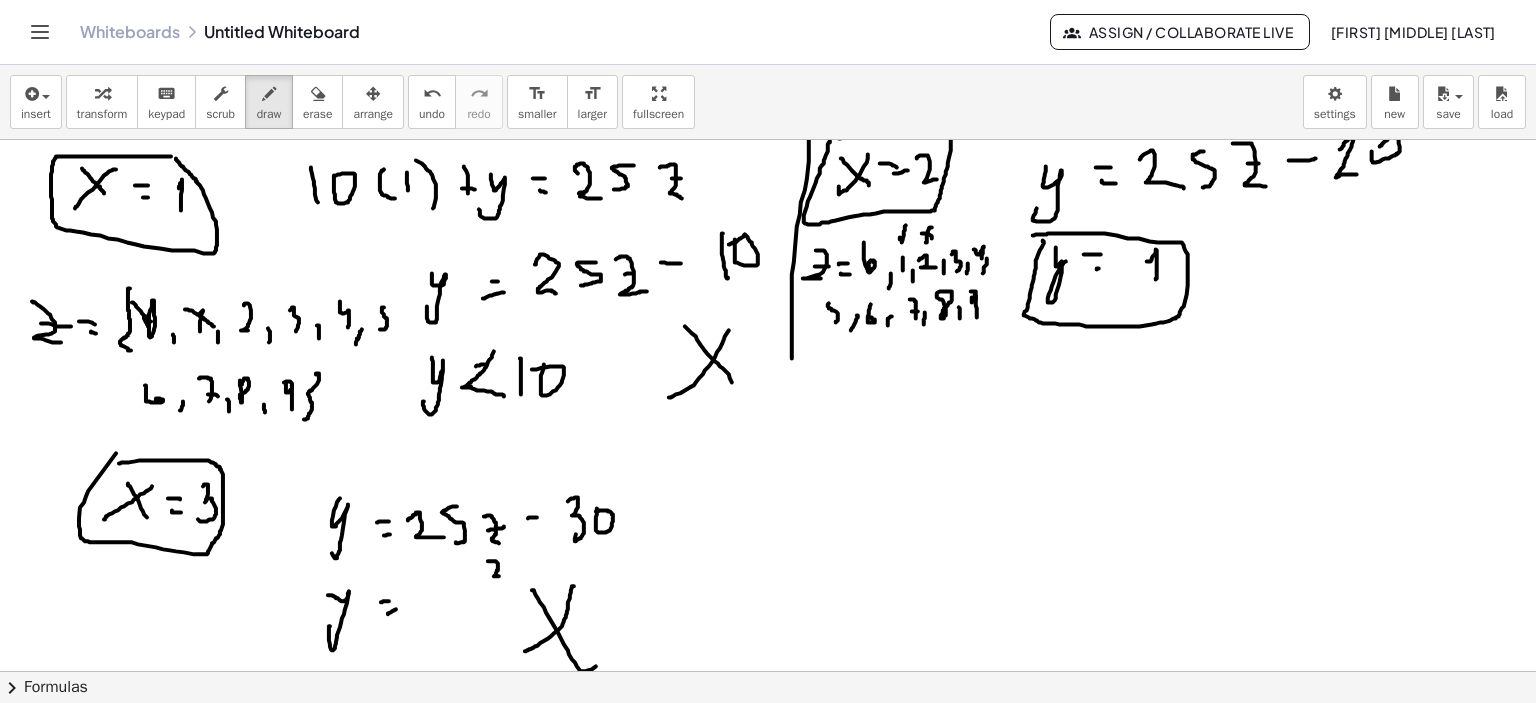 scroll, scrollTop: 2143, scrollLeft: 0, axis: vertical 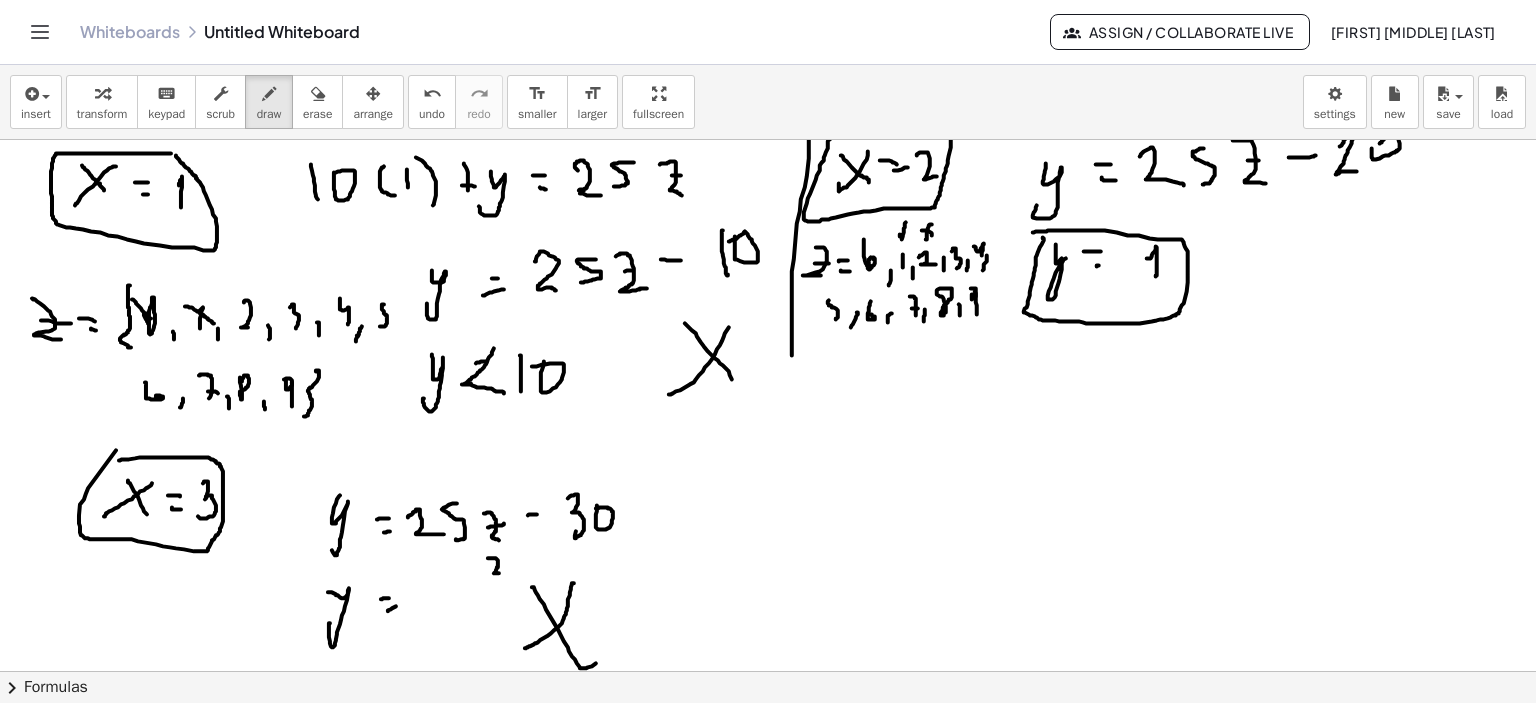 drag, startPoint x: 888, startPoint y: 402, endPoint x: 837, endPoint y: 463, distance: 79.51101 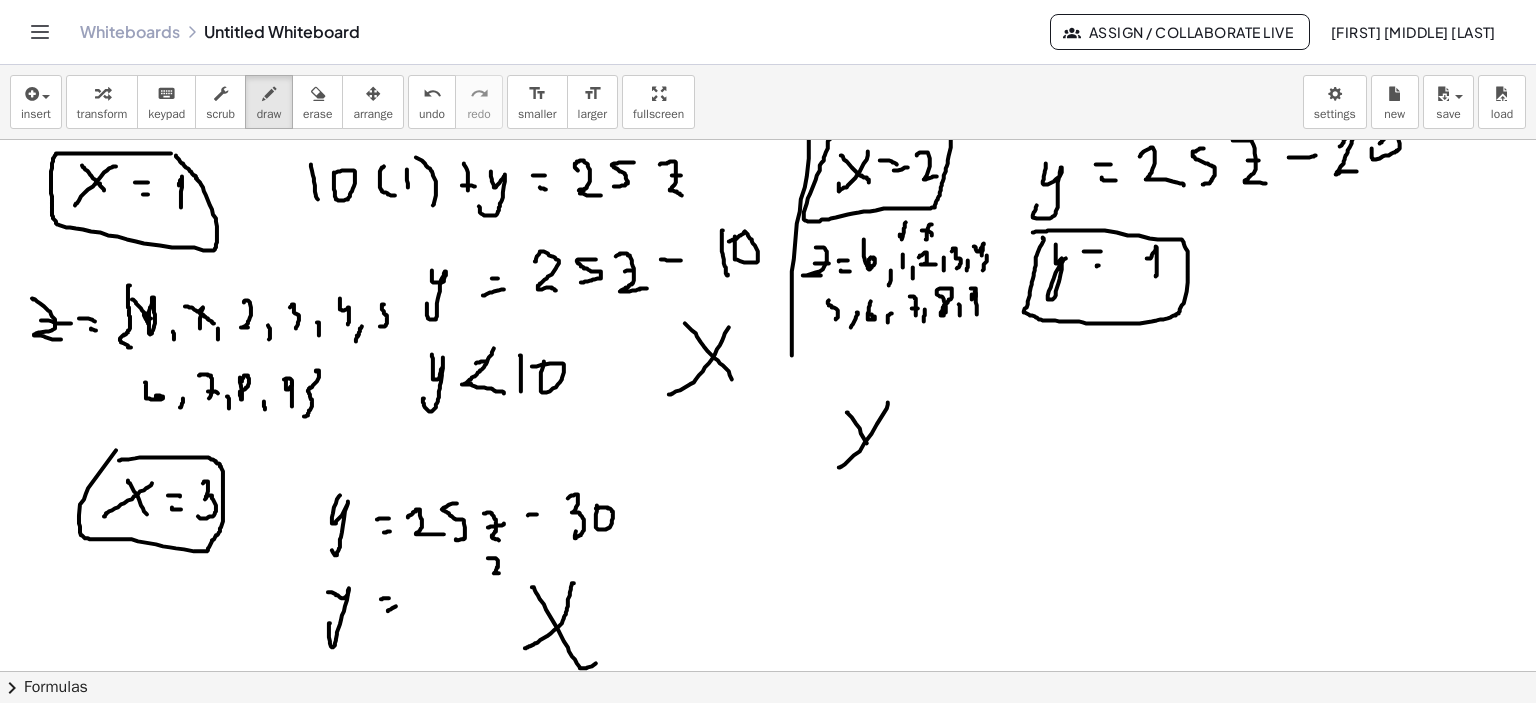 drag, startPoint x: 867, startPoint y: 443, endPoint x: 884, endPoint y: 447, distance: 17.464249 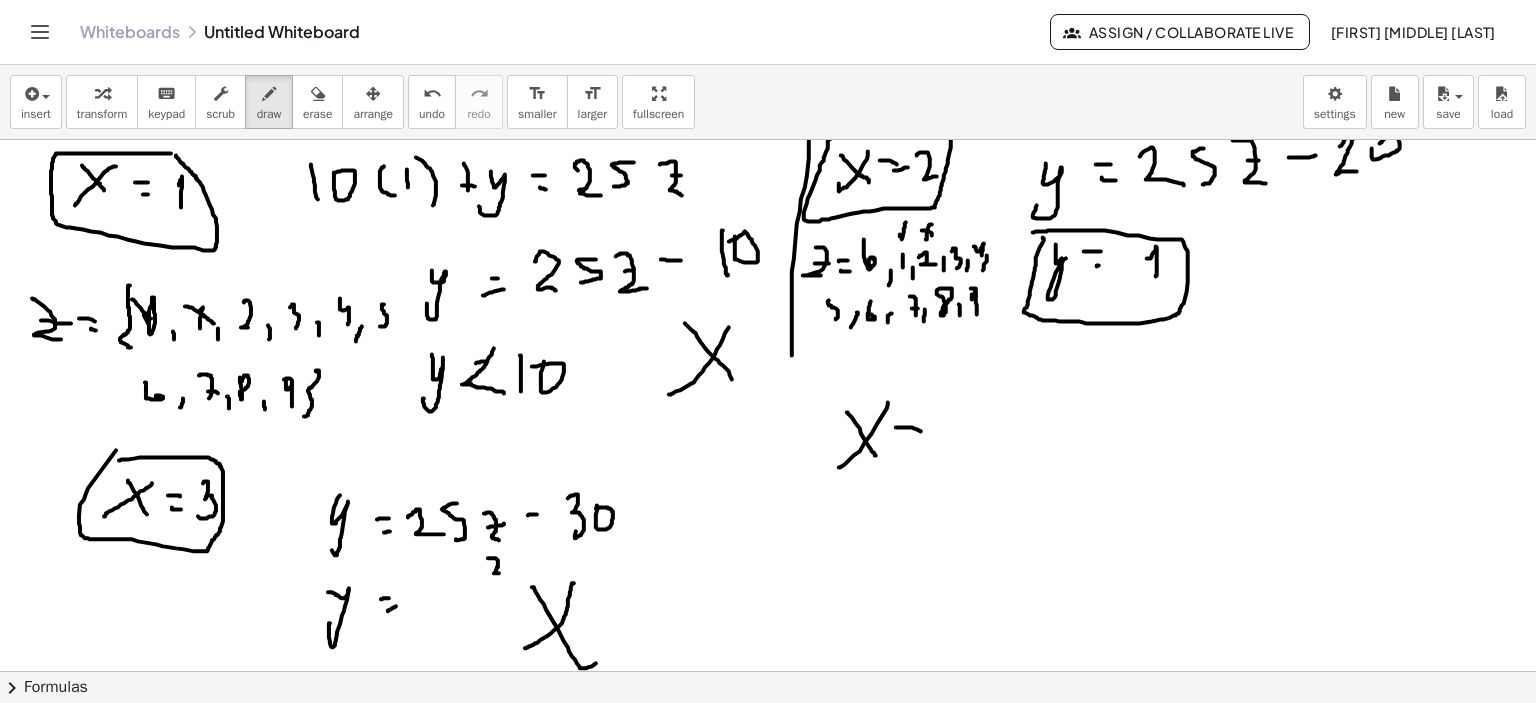drag, startPoint x: 896, startPoint y: 427, endPoint x: 925, endPoint y: 432, distance: 29.427877 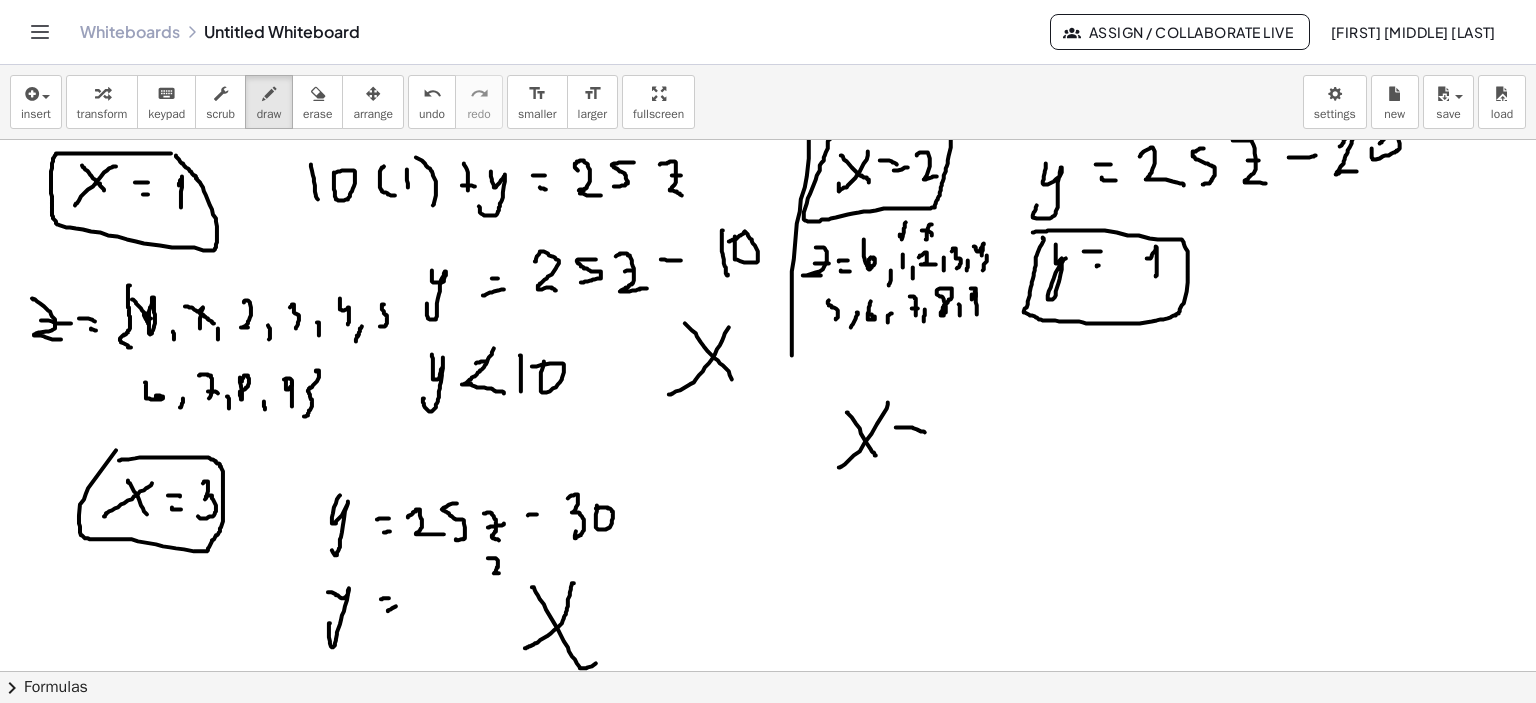 drag, startPoint x: 912, startPoint y: 447, endPoint x: 948, endPoint y: 439, distance: 36.878178 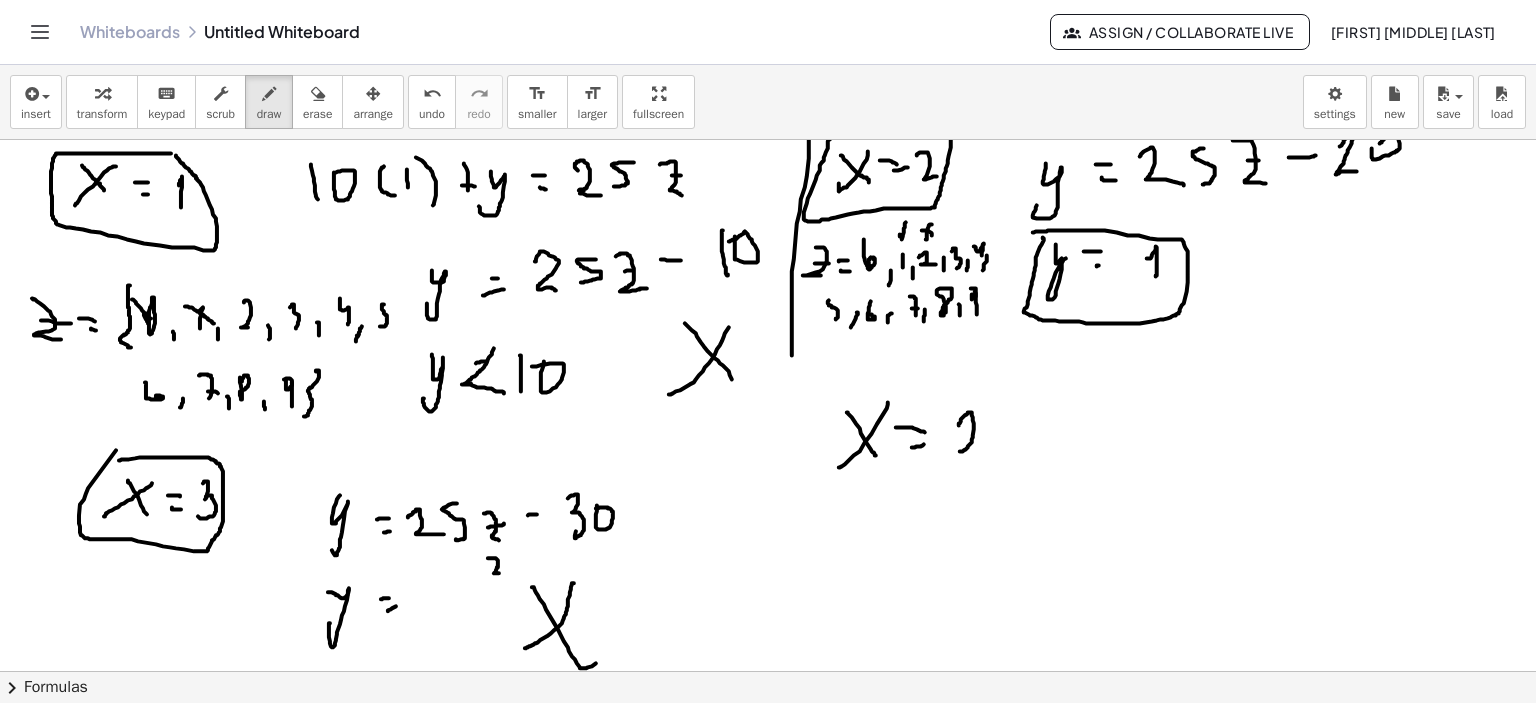 drag, startPoint x: 959, startPoint y: 425, endPoint x: 984, endPoint y: 450, distance: 35.35534 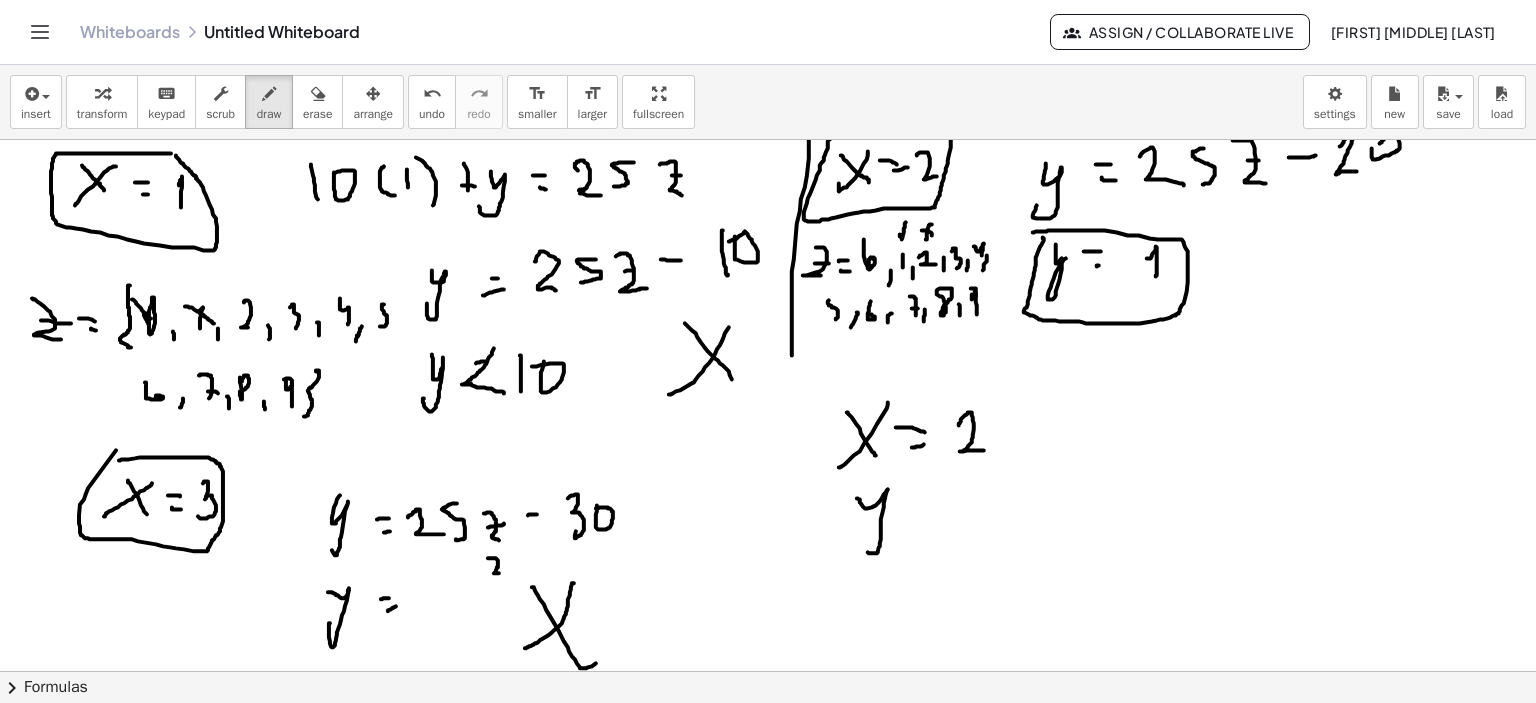 drag, startPoint x: 857, startPoint y: 498, endPoint x: 865, endPoint y: 543, distance: 45.705578 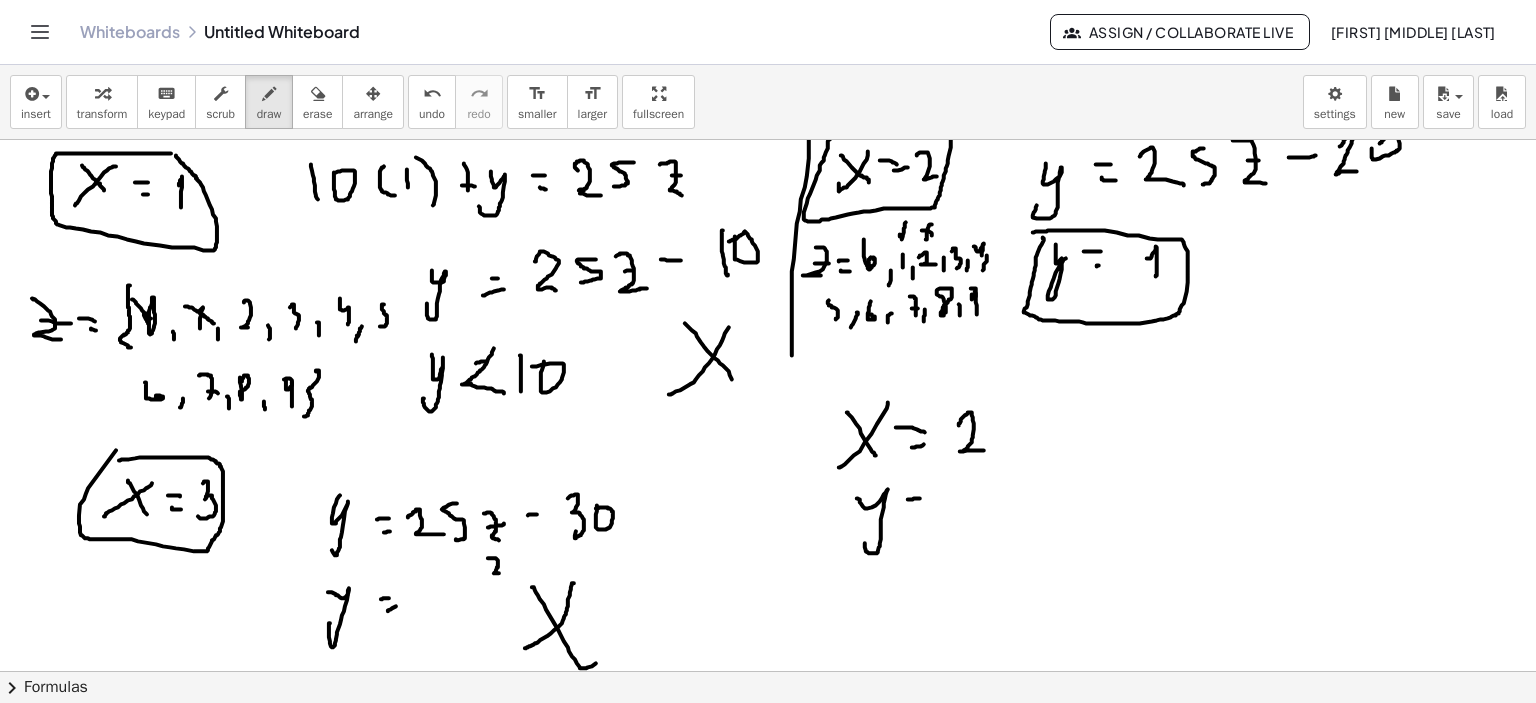 drag, startPoint x: 908, startPoint y: 499, endPoint x: 920, endPoint y: 498, distance: 12.0415945 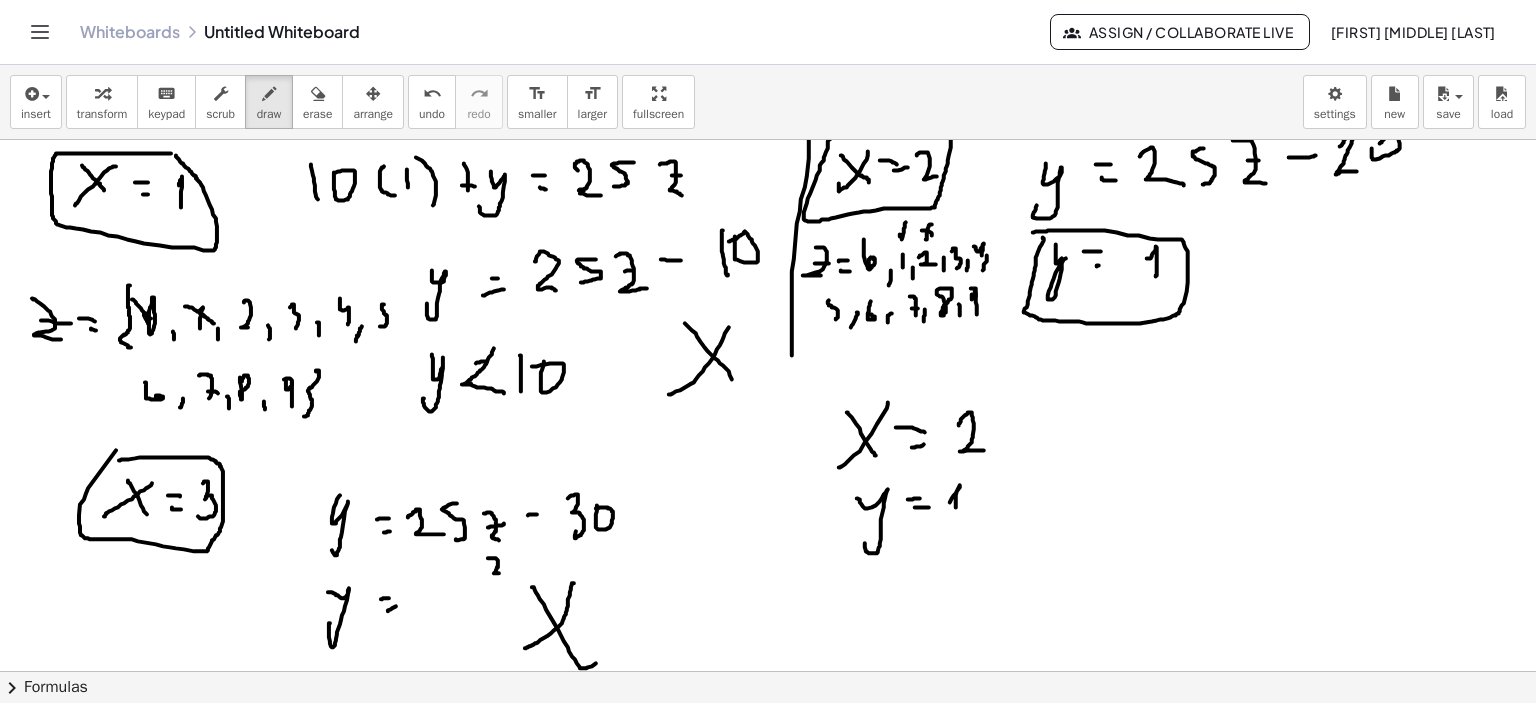 click at bounding box center [771, -407] 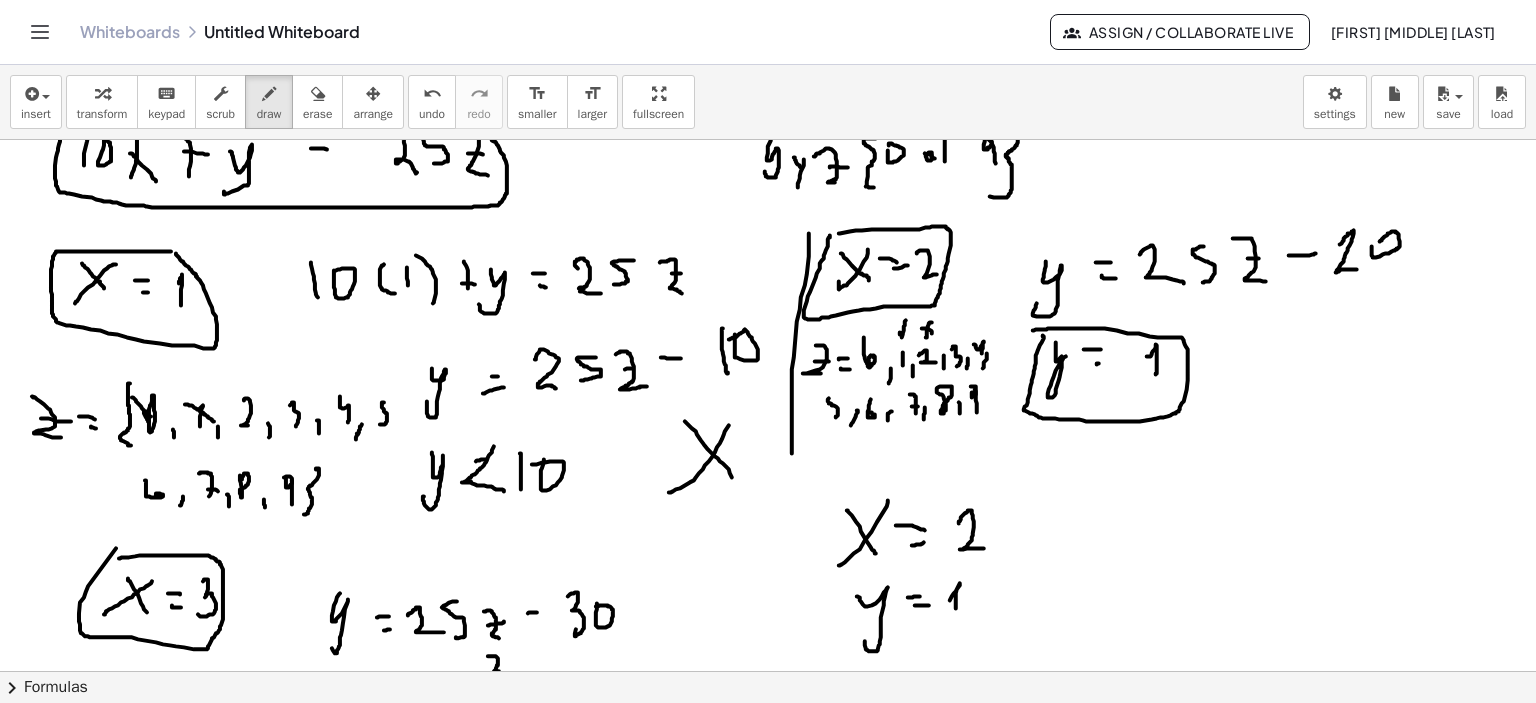 scroll, scrollTop: 2043, scrollLeft: 0, axis: vertical 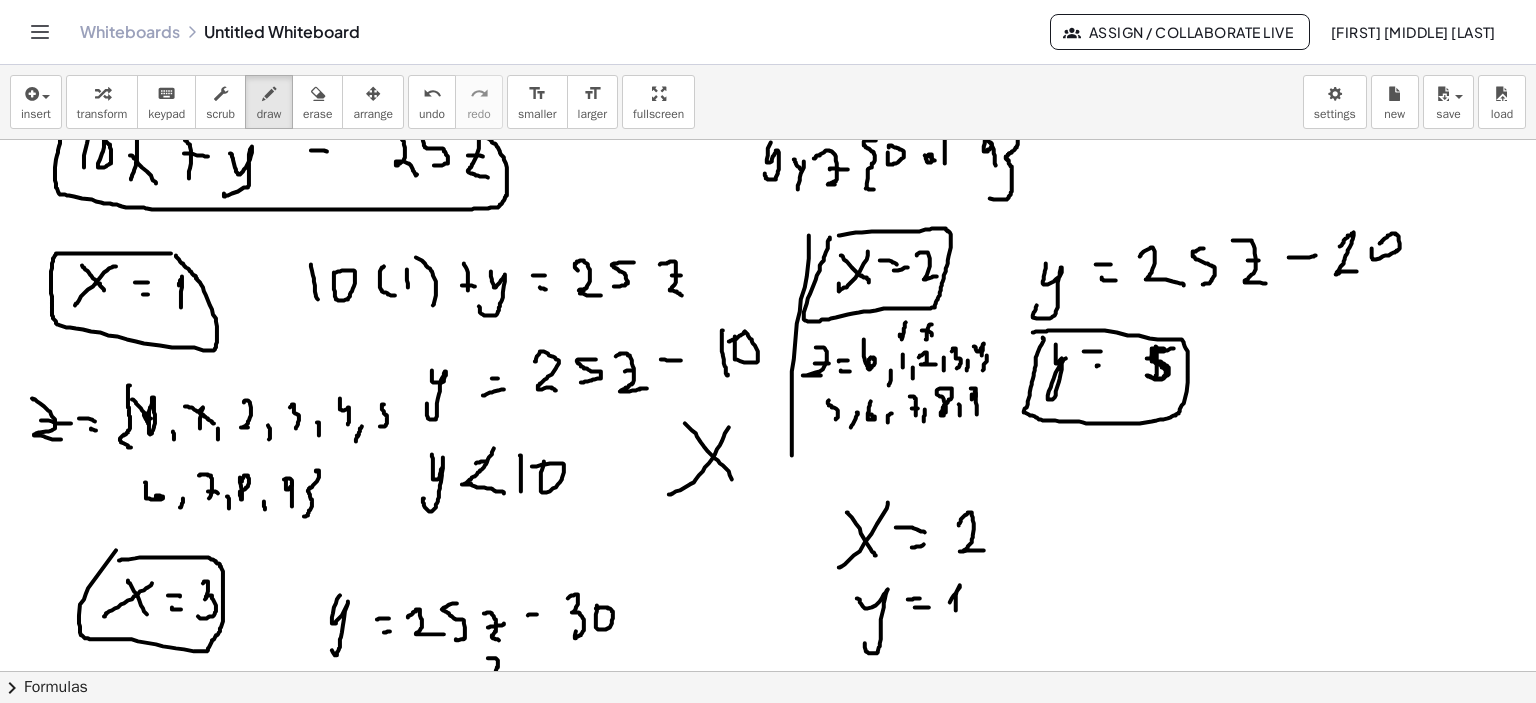 drag, startPoint x: 1165, startPoint y: 350, endPoint x: 1175, endPoint y: 348, distance: 10.198039 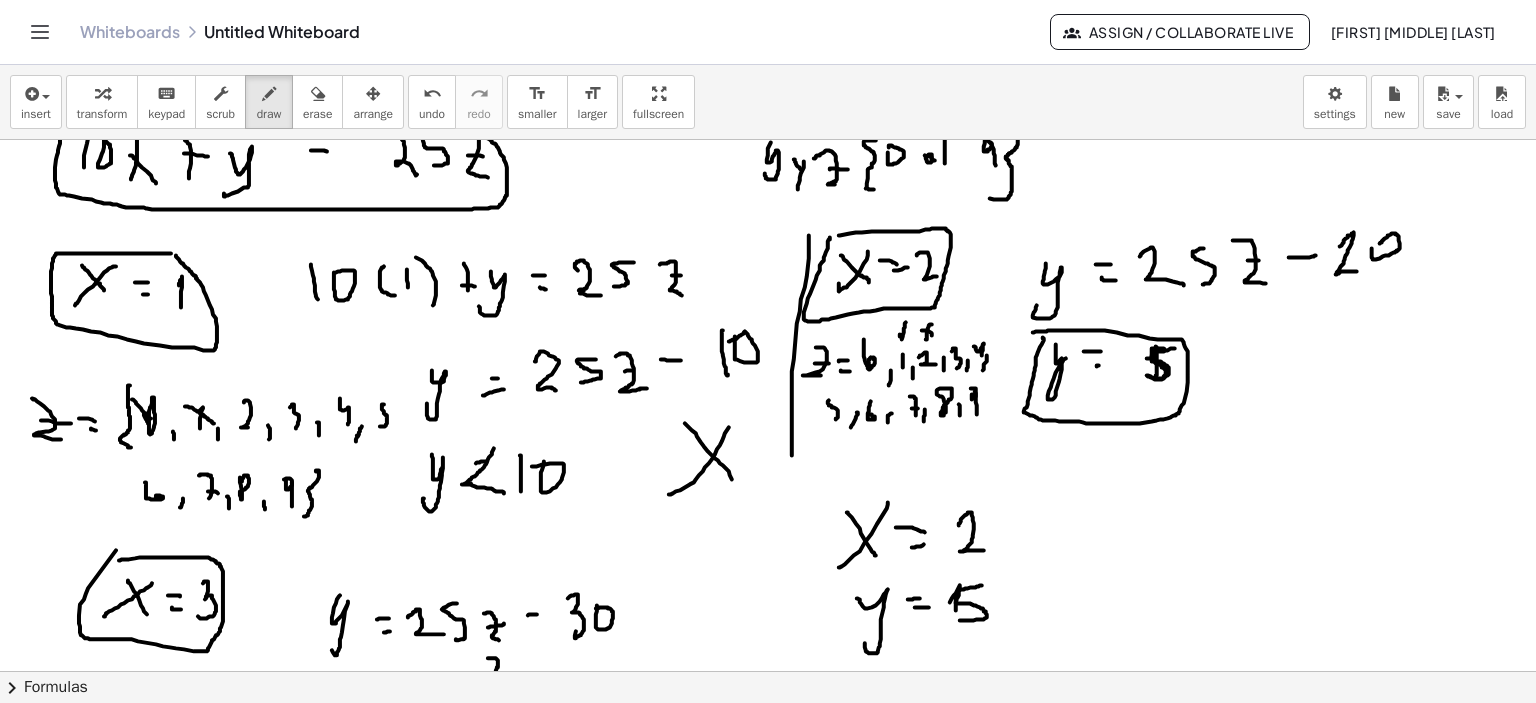 drag, startPoint x: 982, startPoint y: 585, endPoint x: 960, endPoint y: 620, distance: 41.340054 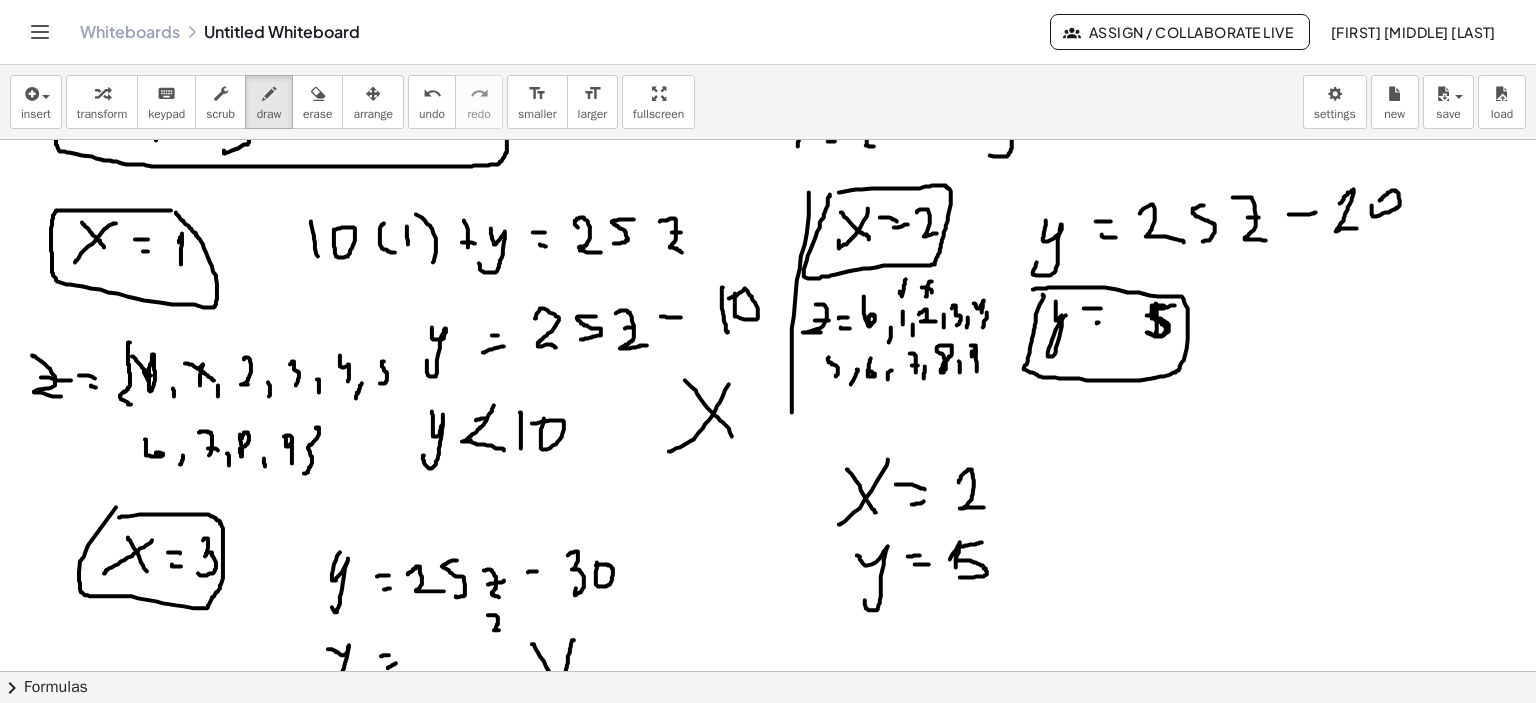 scroll, scrollTop: 2143, scrollLeft: 0, axis: vertical 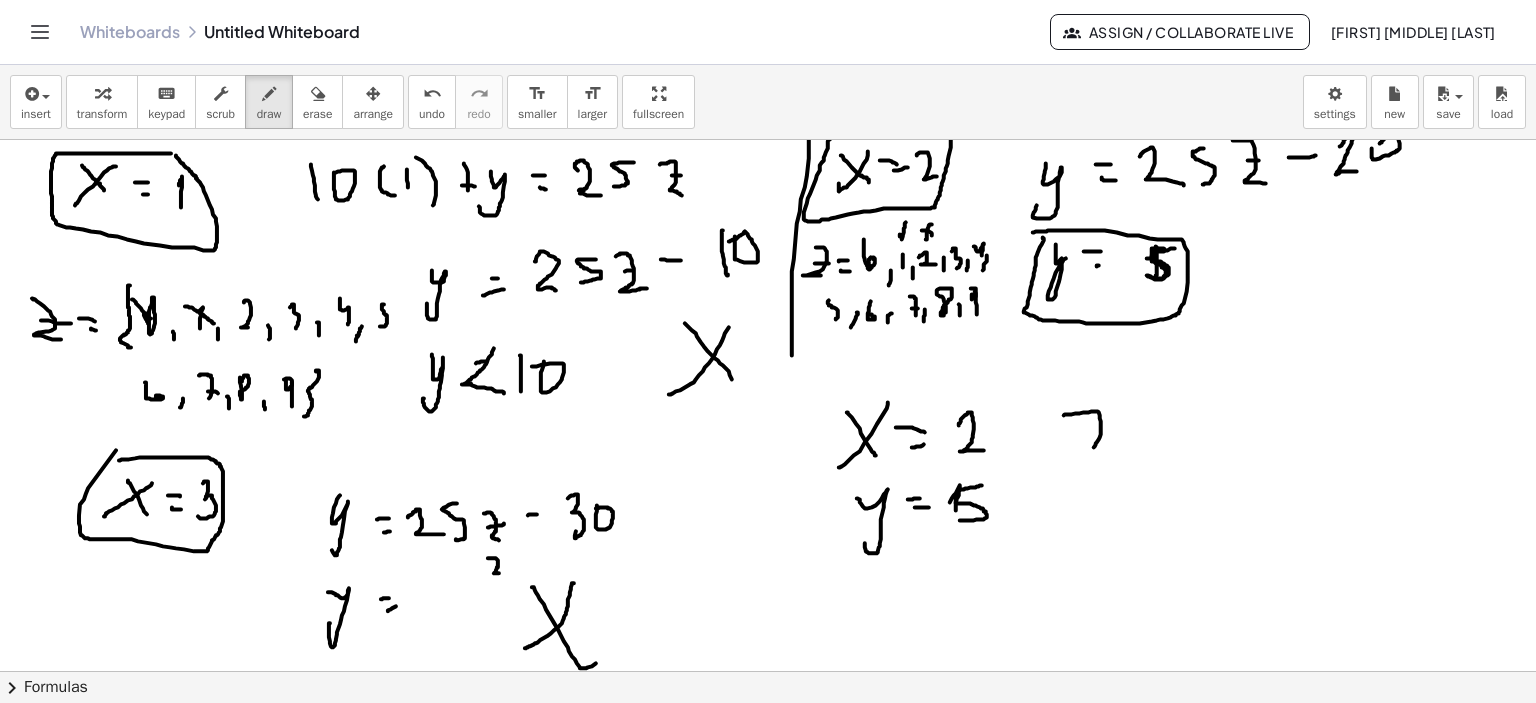 drag, startPoint x: 1064, startPoint y: 415, endPoint x: 1117, endPoint y: 453, distance: 65.21503 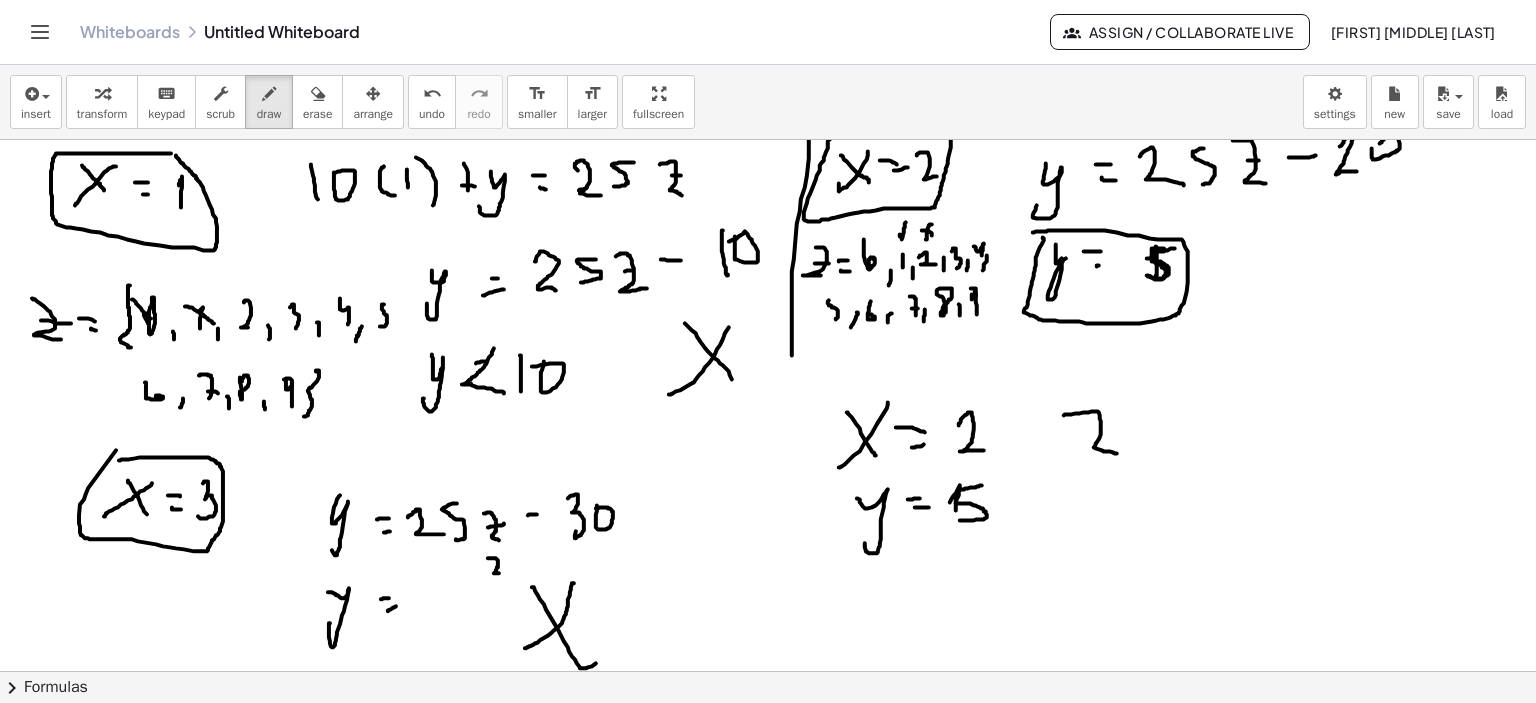 drag, startPoint x: 1094, startPoint y: 423, endPoint x: 1107, endPoint y: 427, distance: 13.601471 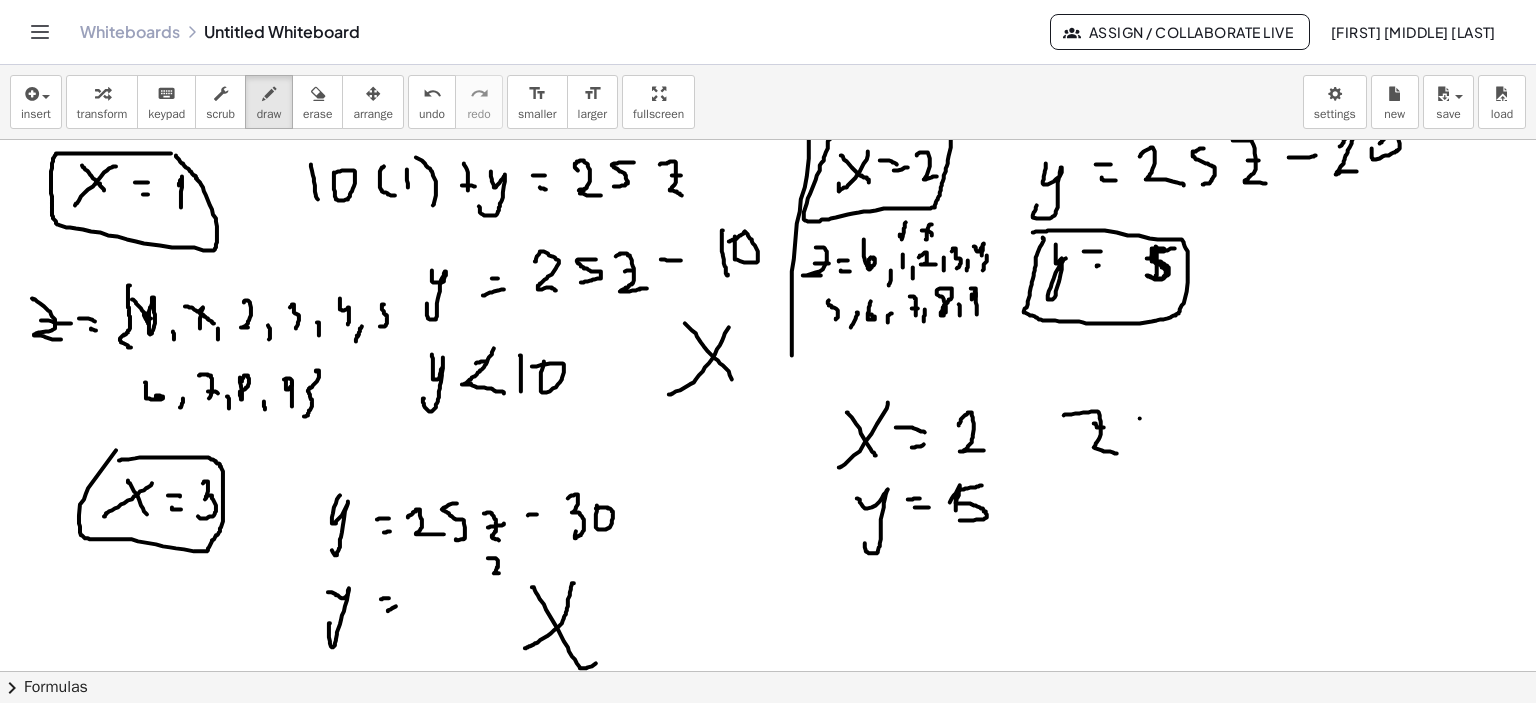 click at bounding box center (771, -407) 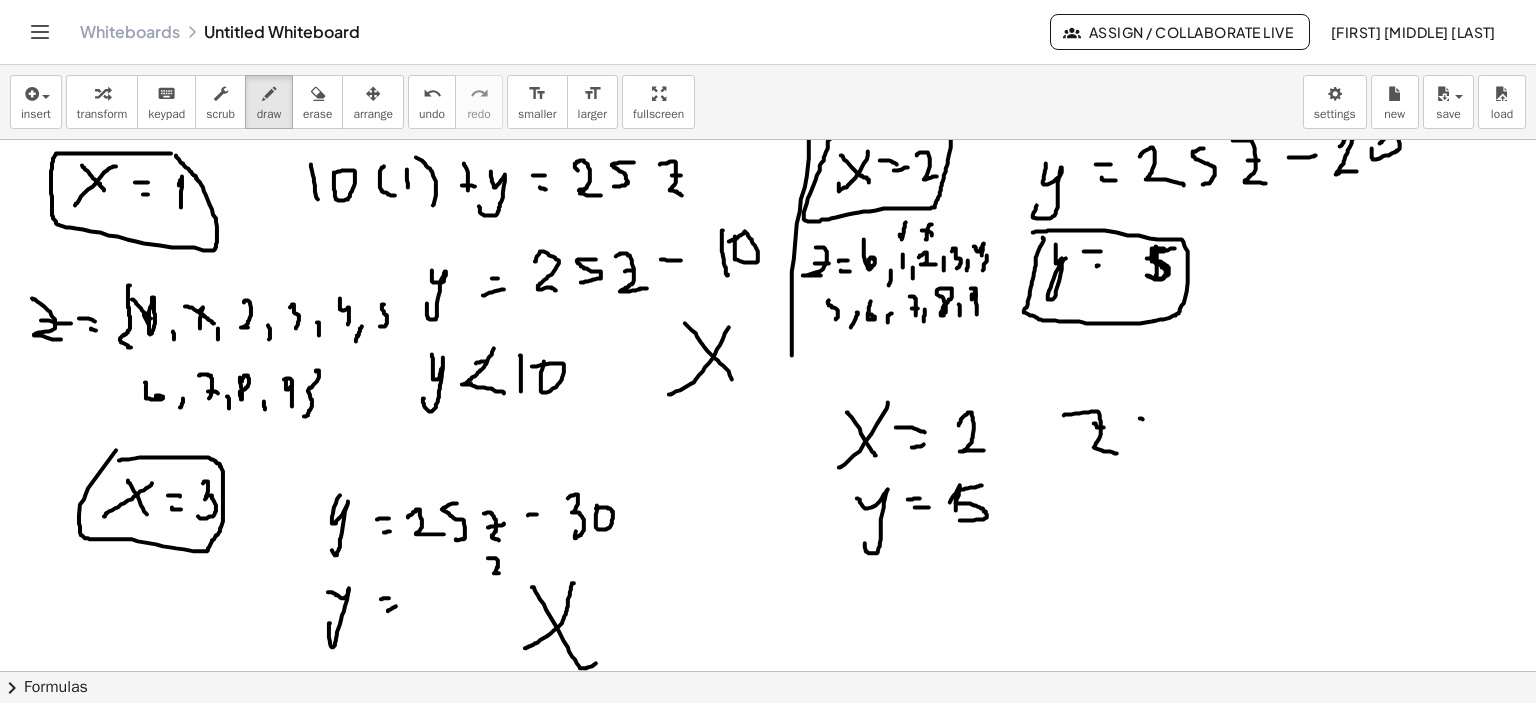 drag, startPoint x: 1136, startPoint y: 427, endPoint x: 1160, endPoint y: 428, distance: 24.020824 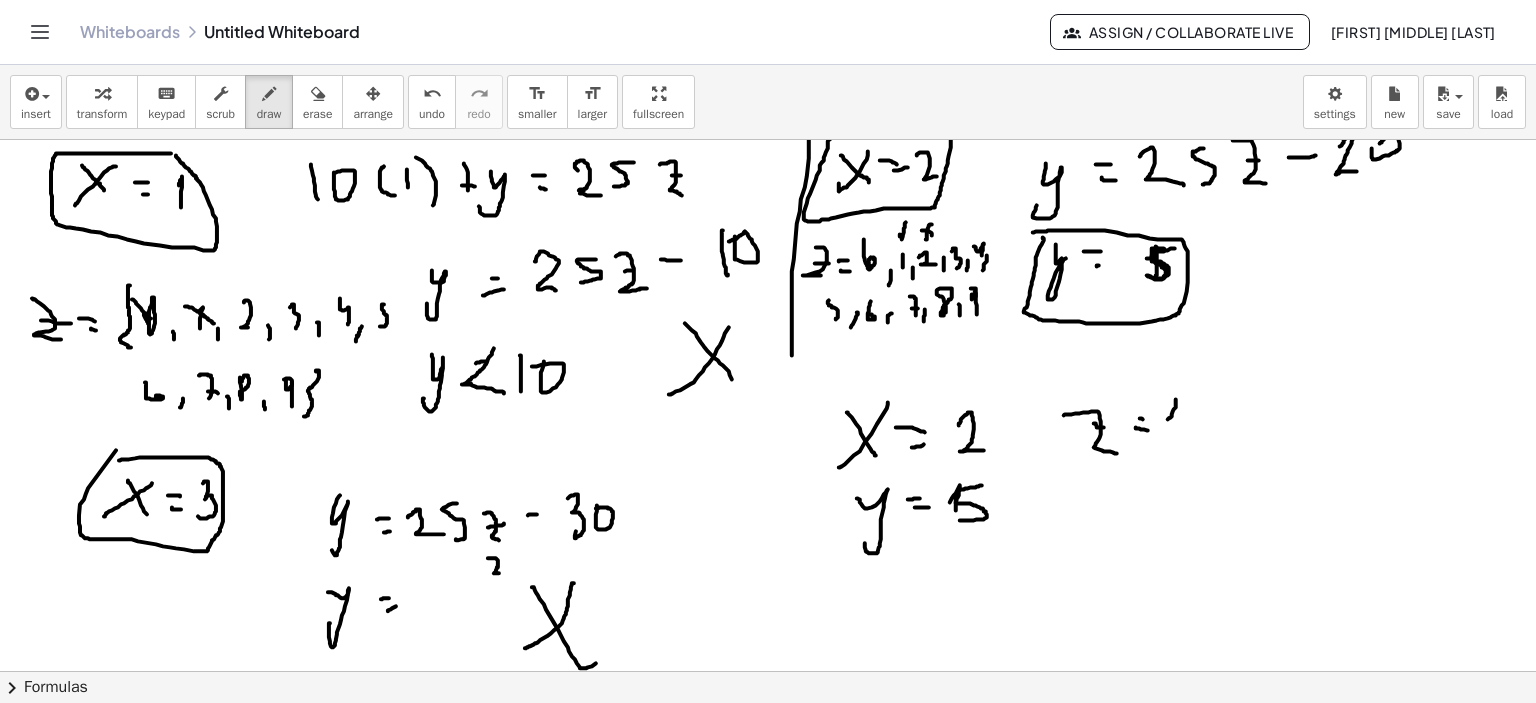 drag, startPoint x: 1168, startPoint y: 419, endPoint x: 1174, endPoint y: 445, distance: 26.683329 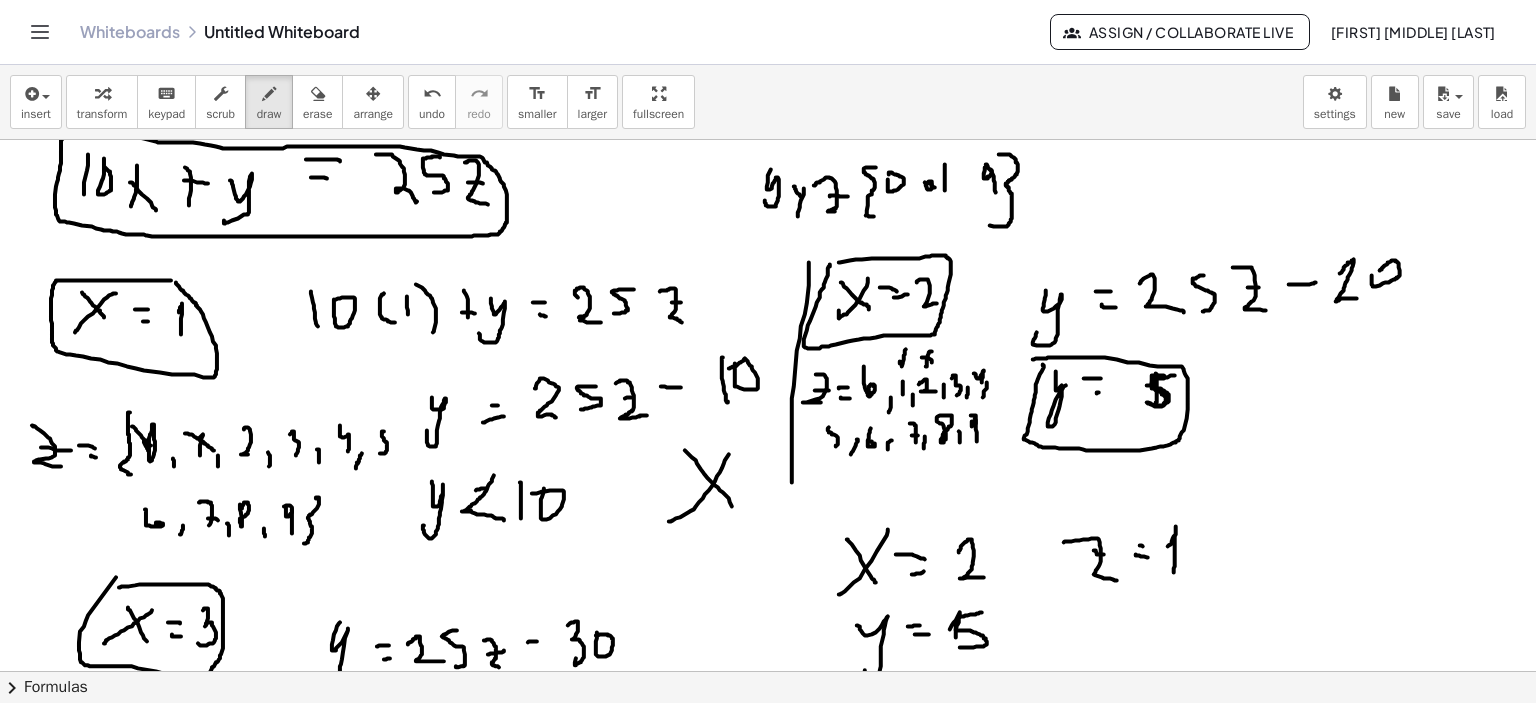 scroll, scrollTop: 2343, scrollLeft: 0, axis: vertical 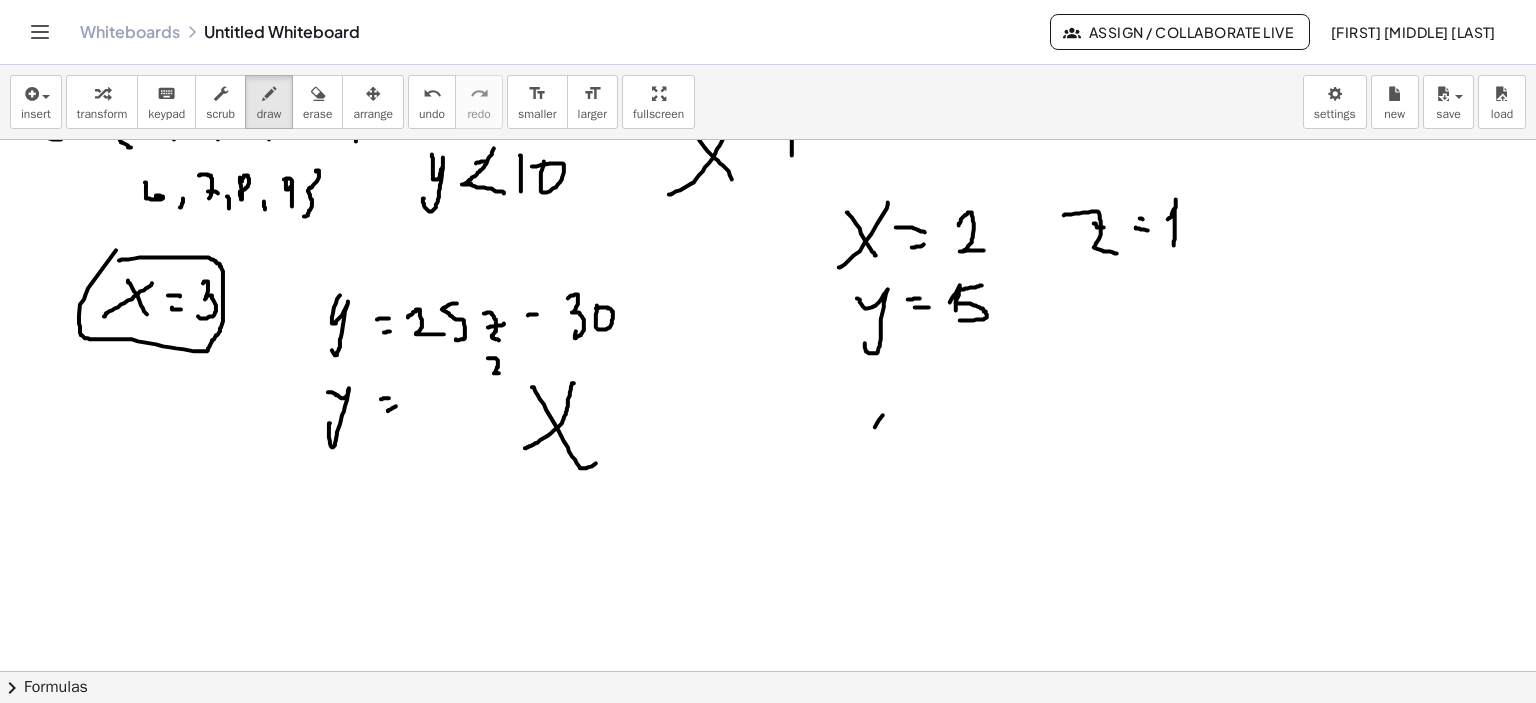 drag, startPoint x: 875, startPoint y: 427, endPoint x: 826, endPoint y: 493, distance: 82.20097 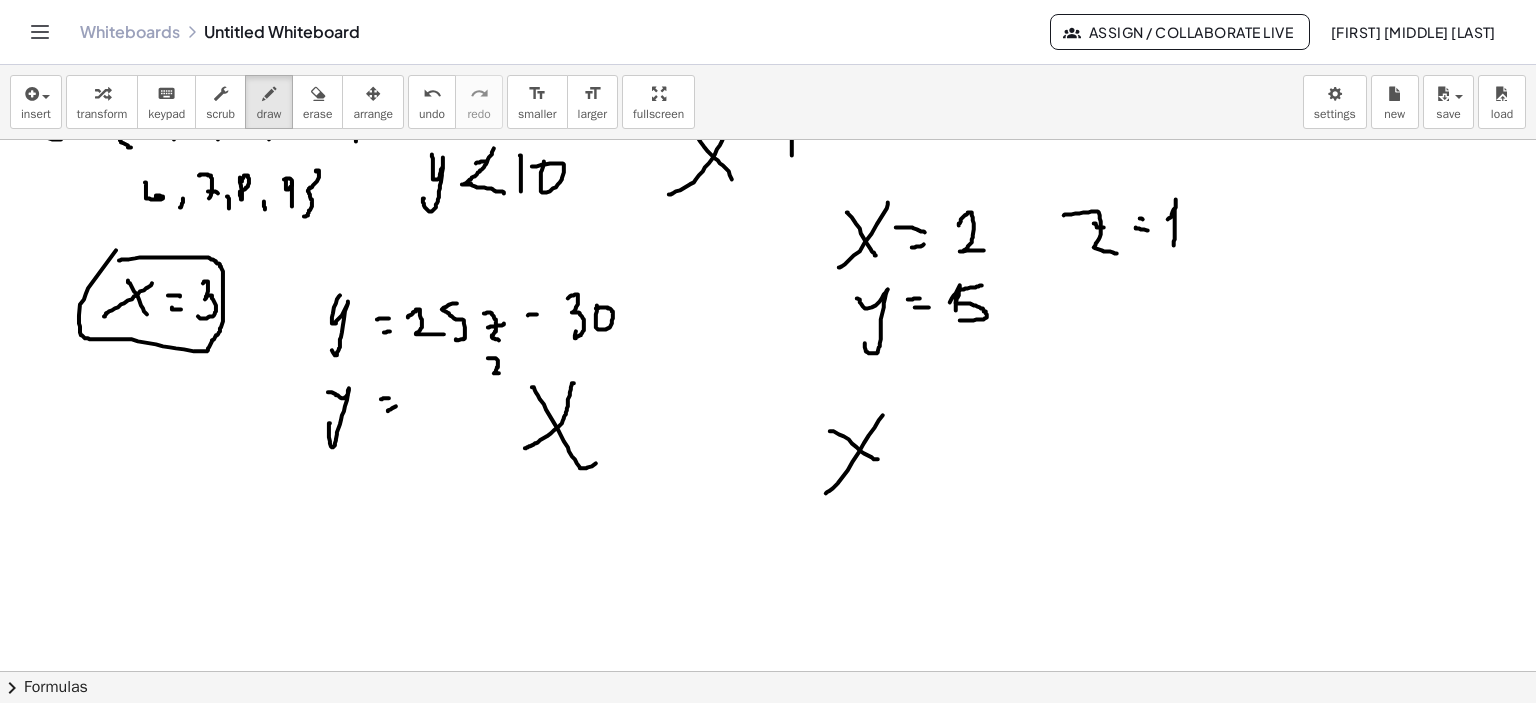 click at bounding box center (771, -607) 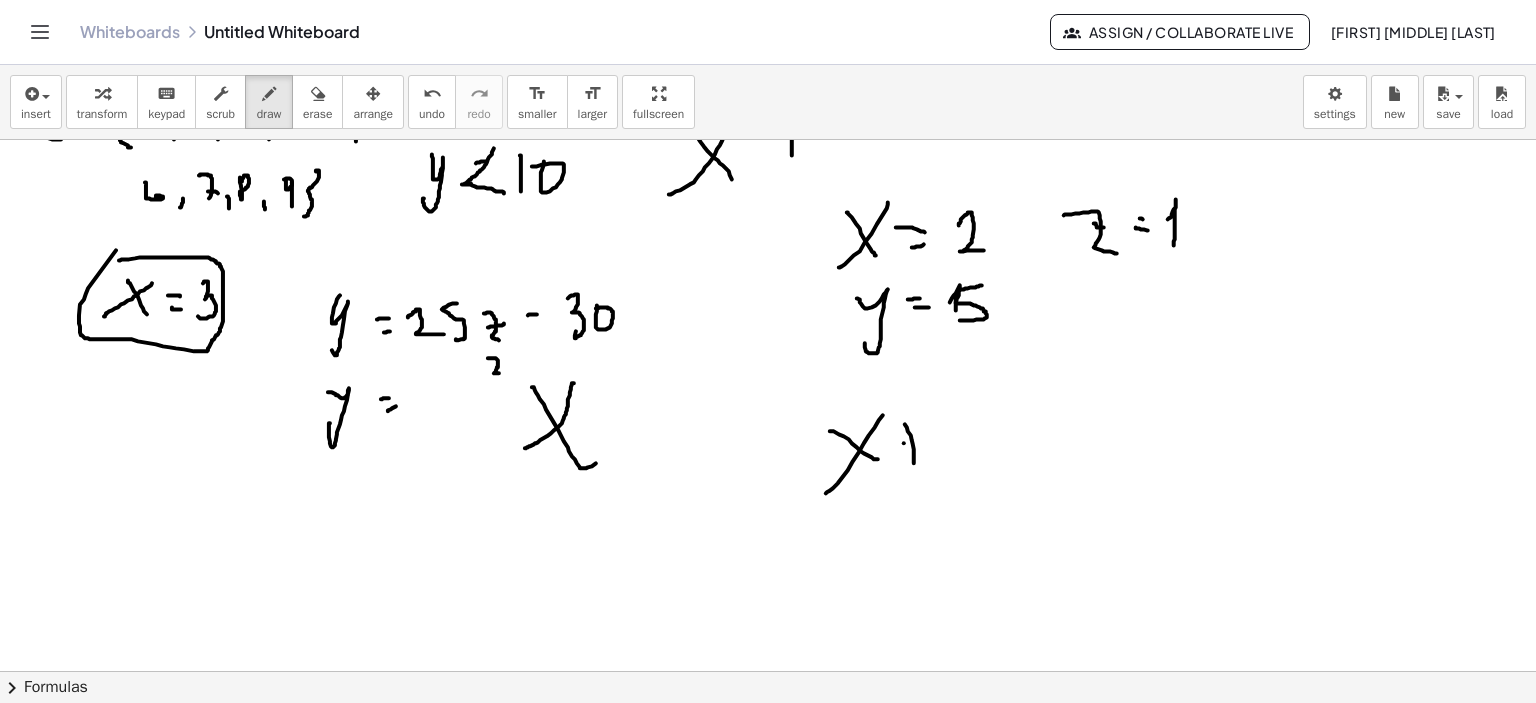 drag, startPoint x: 904, startPoint y: 443, endPoint x: 931, endPoint y: 438, distance: 27.45906 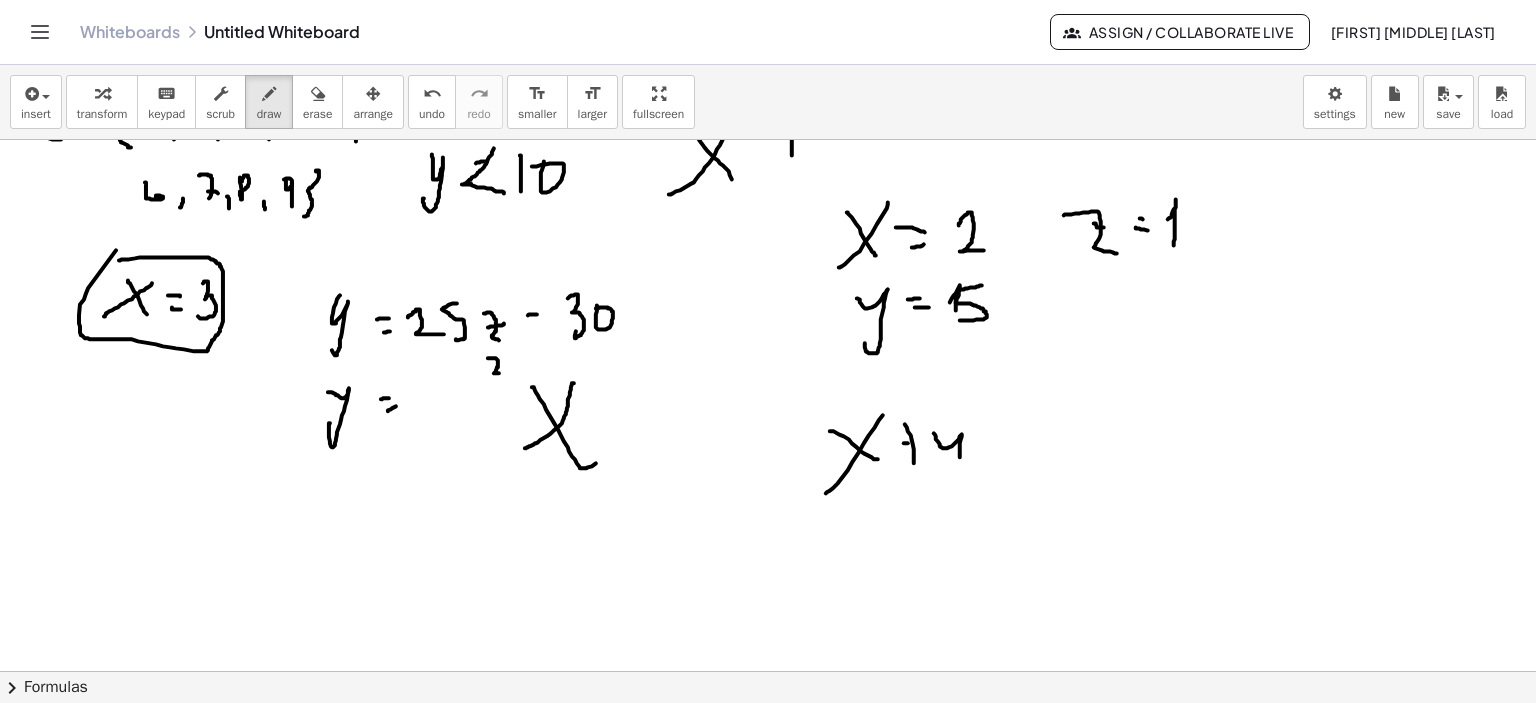 drag, startPoint x: 934, startPoint y: 433, endPoint x: 915, endPoint y: 463, distance: 35.510563 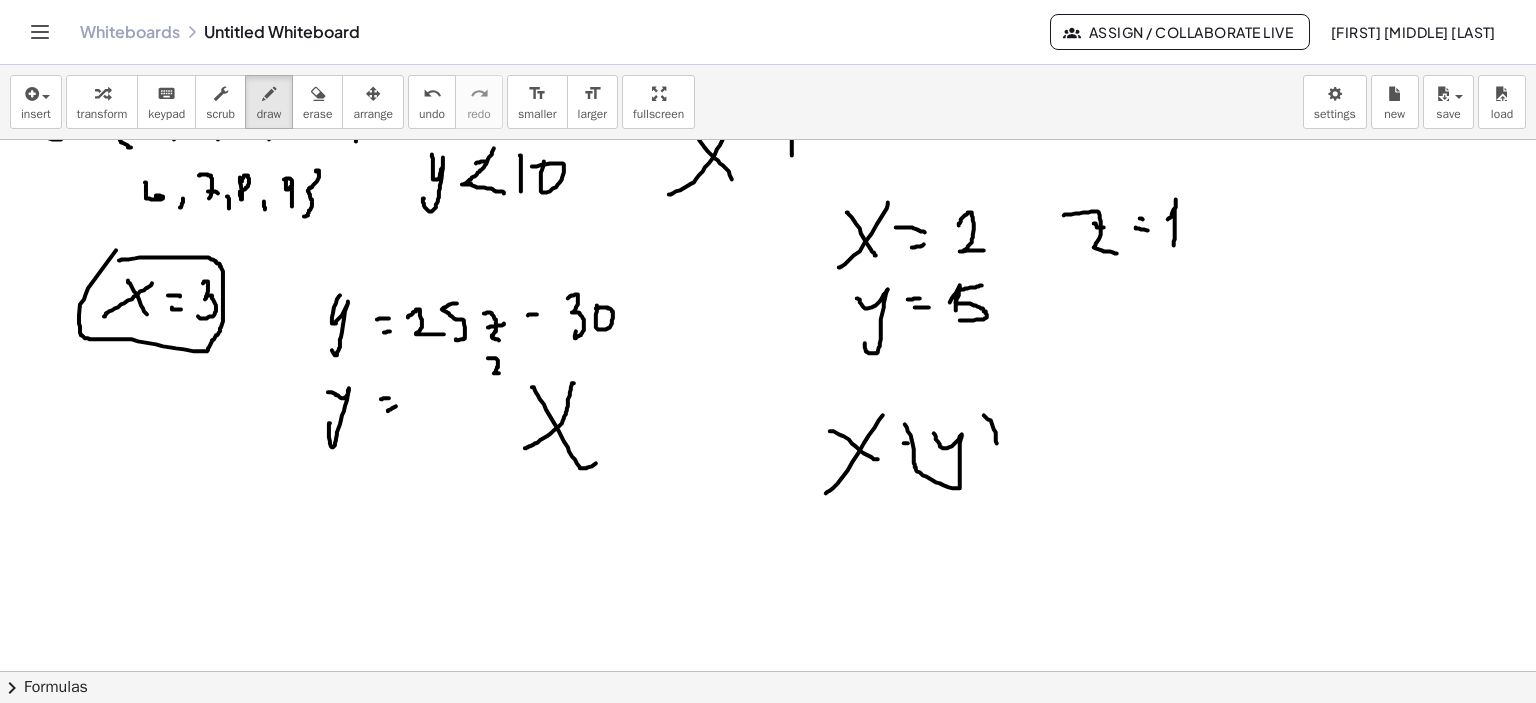 click at bounding box center (771, -607) 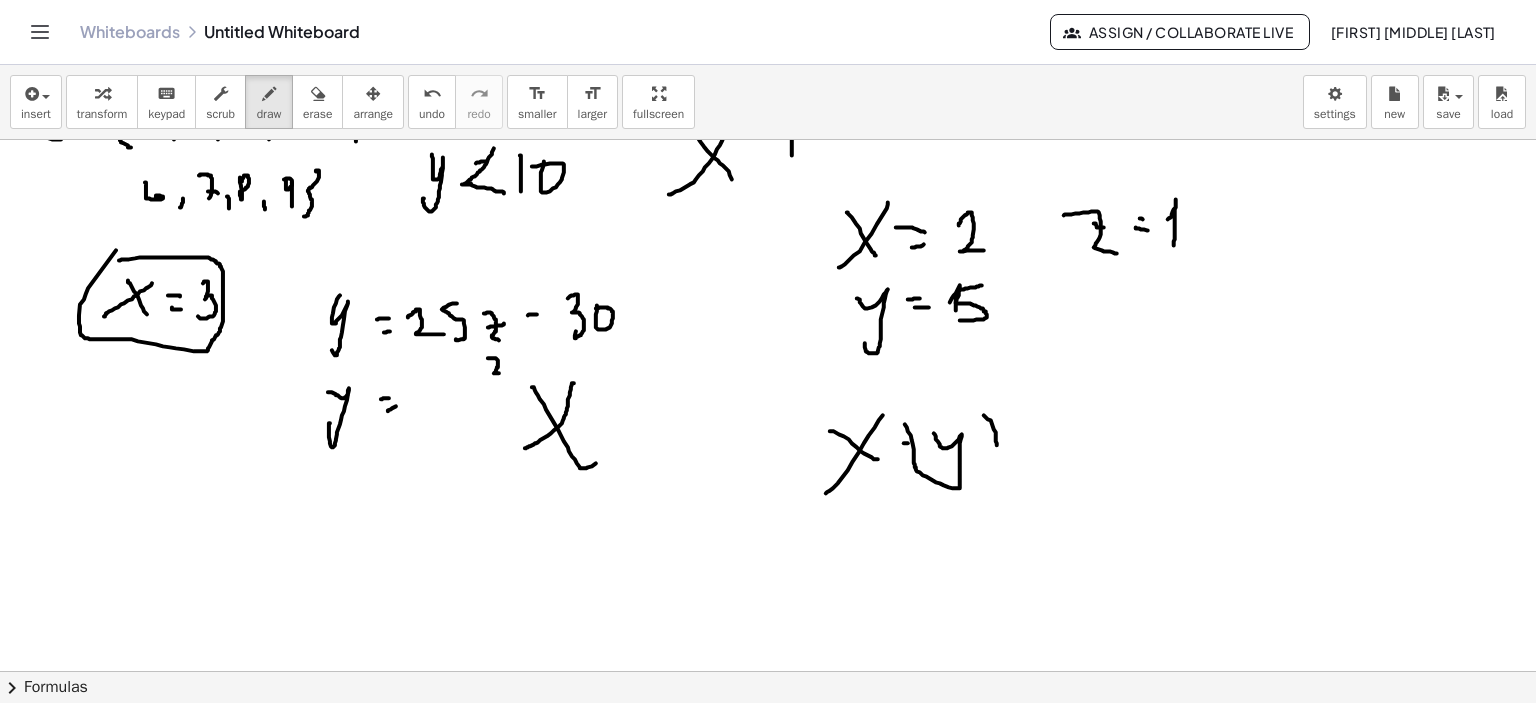 drag, startPoint x: 981, startPoint y: 429, endPoint x: 1024, endPoint y: 425, distance: 43.185646 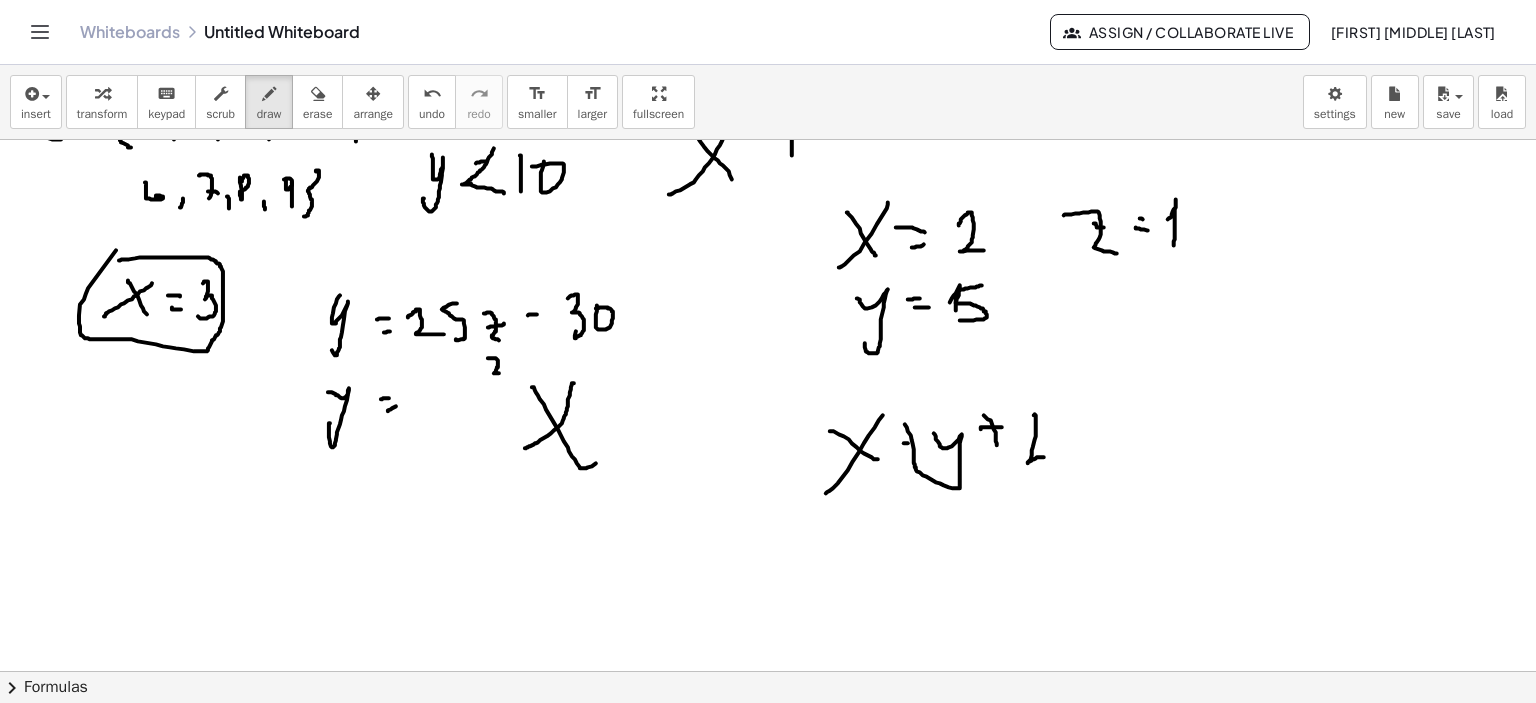 drag, startPoint x: 1035, startPoint y: 415, endPoint x: 1031, endPoint y: 439, distance: 24.33105 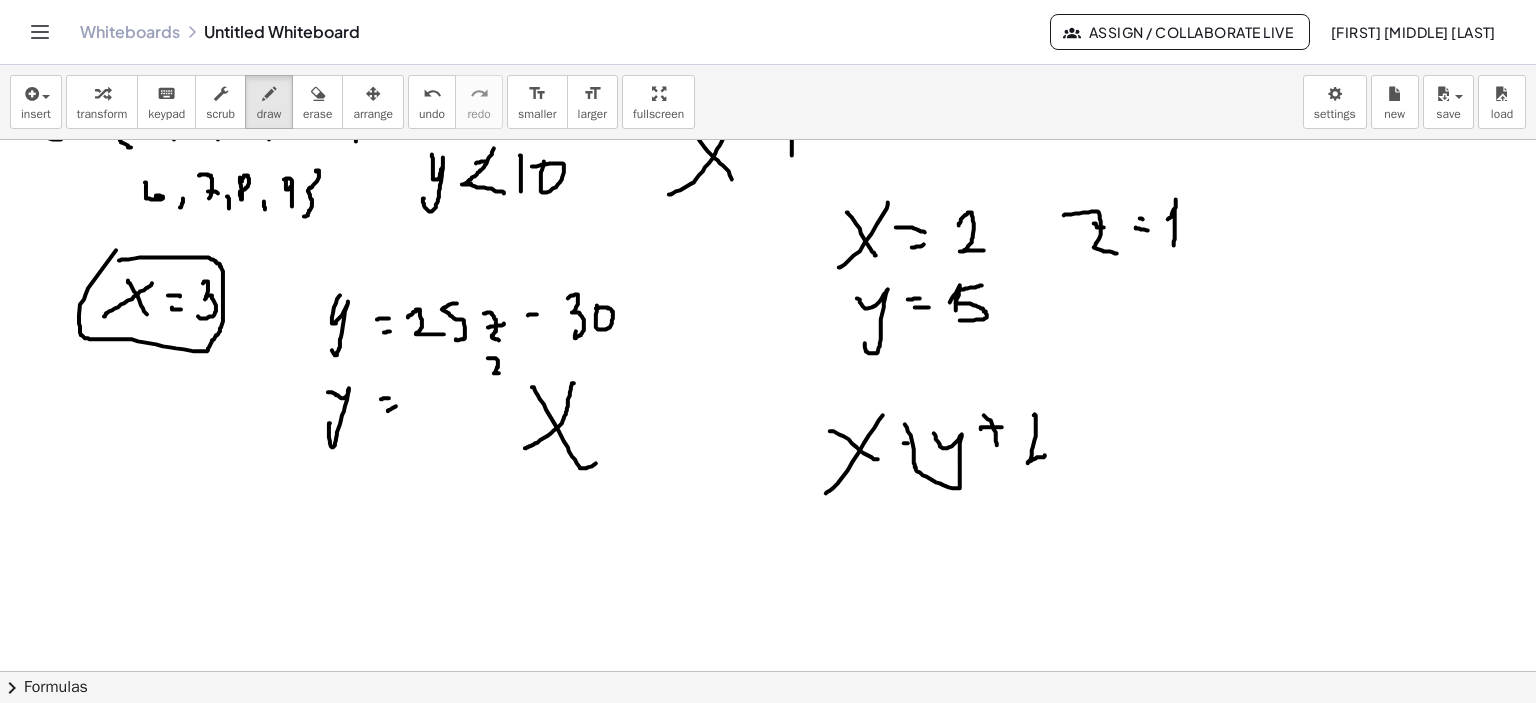 drag, startPoint x: 1029, startPoint y: 438, endPoint x: 1047, endPoint y: 430, distance: 19.697716 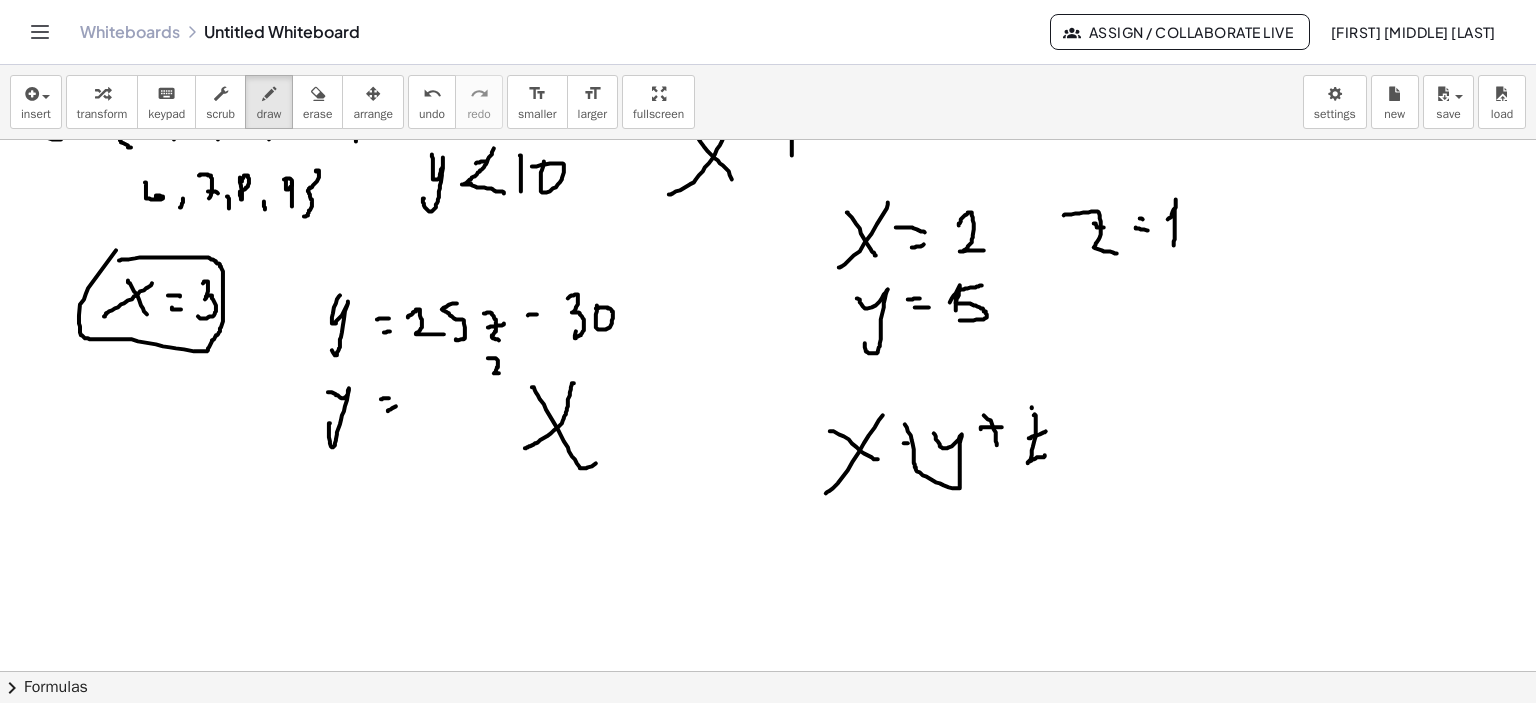 drag, startPoint x: 1032, startPoint y: 408, endPoint x: 990, endPoint y: 408, distance: 42 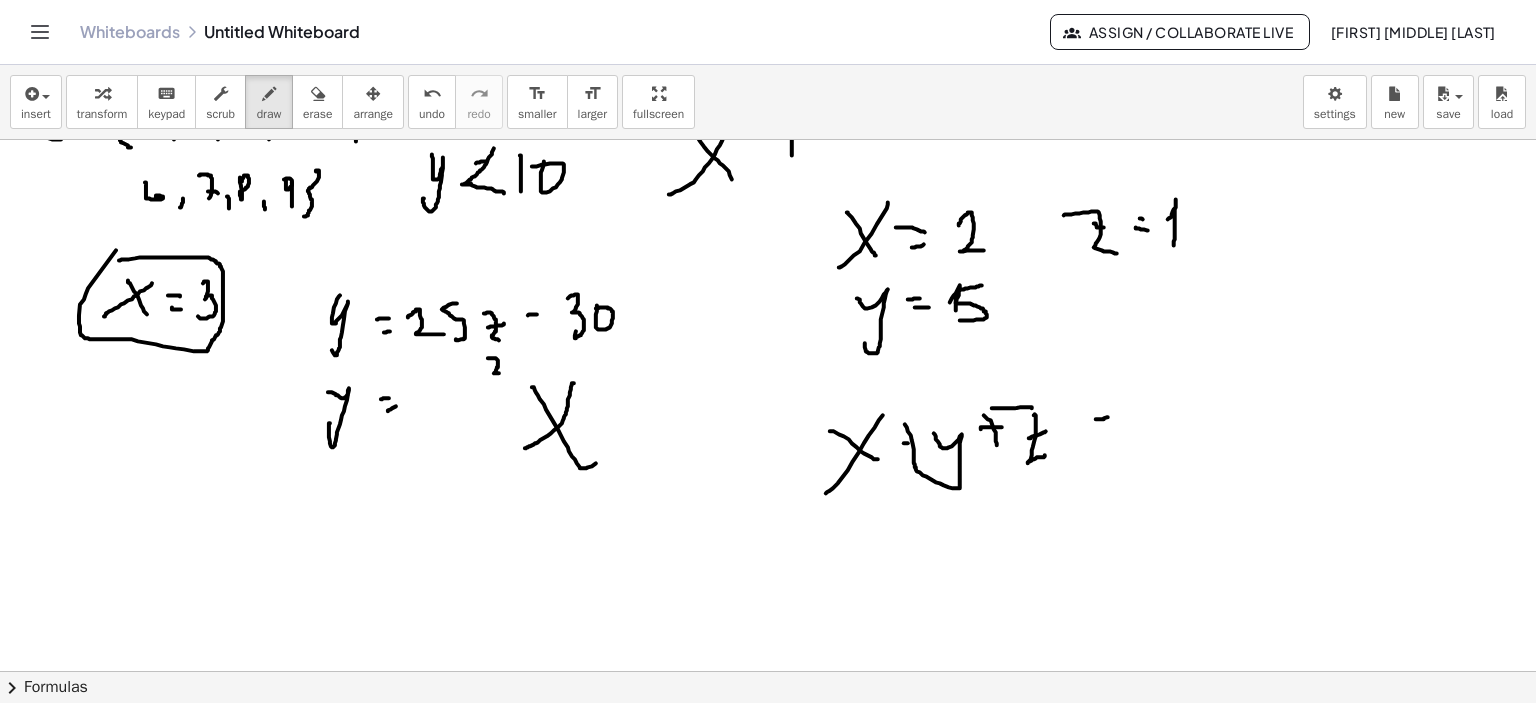 drag, startPoint x: 1096, startPoint y: 419, endPoint x: 1112, endPoint y: 415, distance: 16.492422 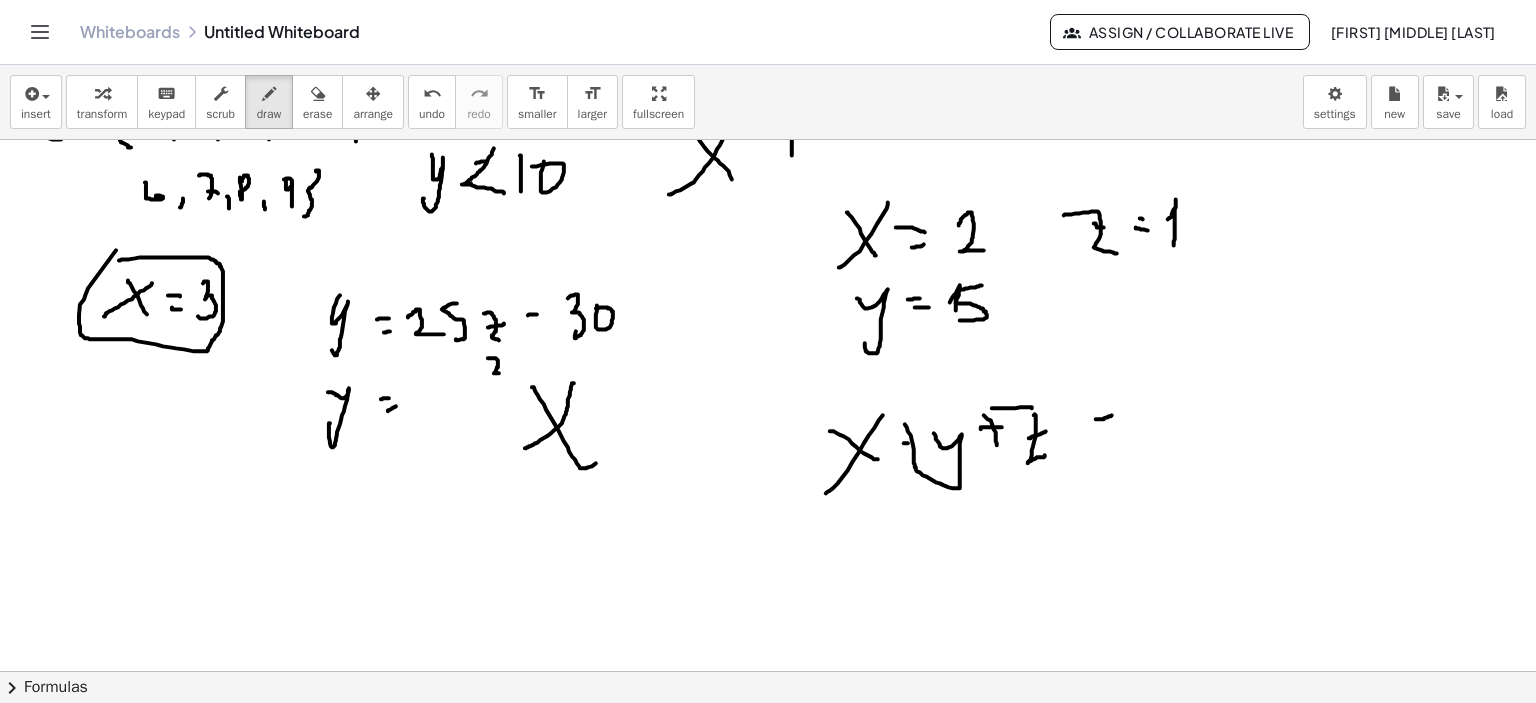 click at bounding box center (771, -607) 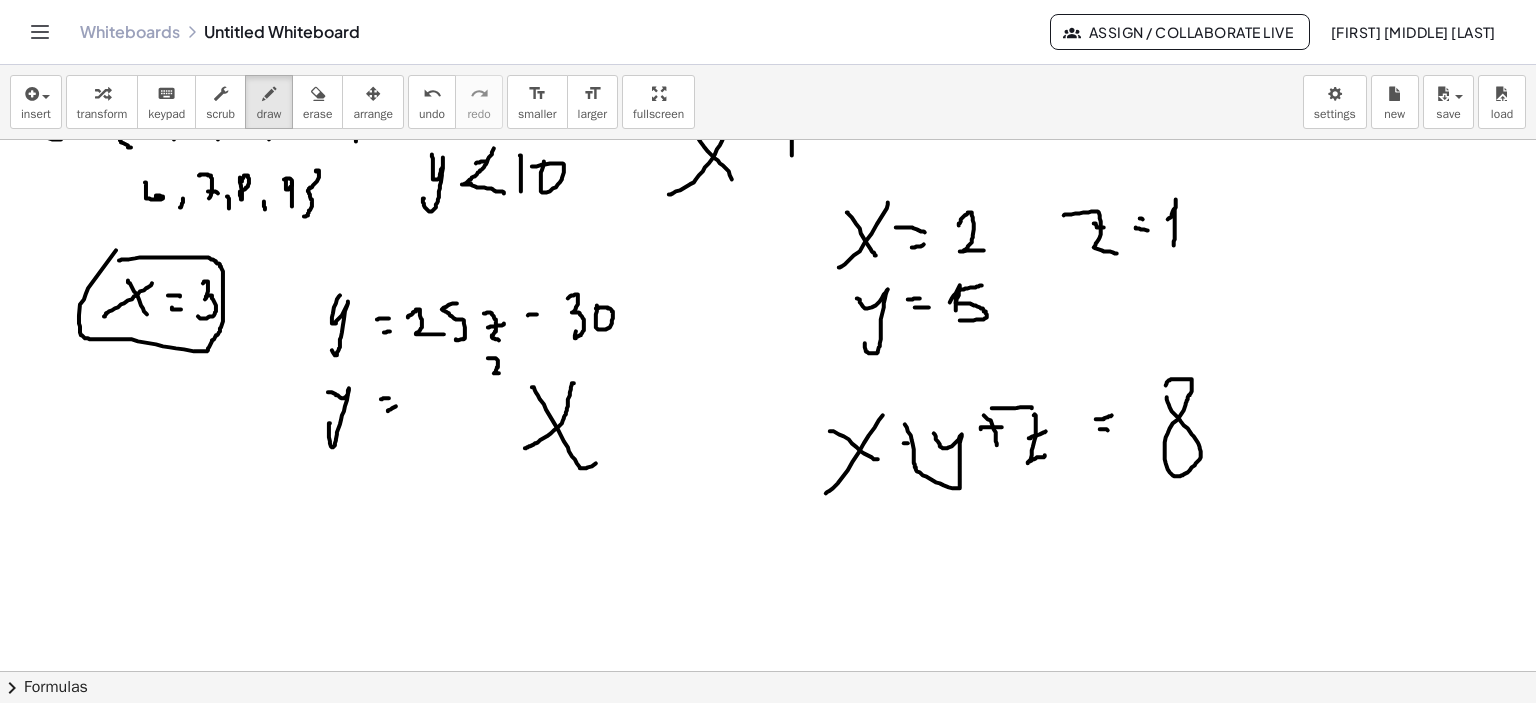 click at bounding box center [771, -607] 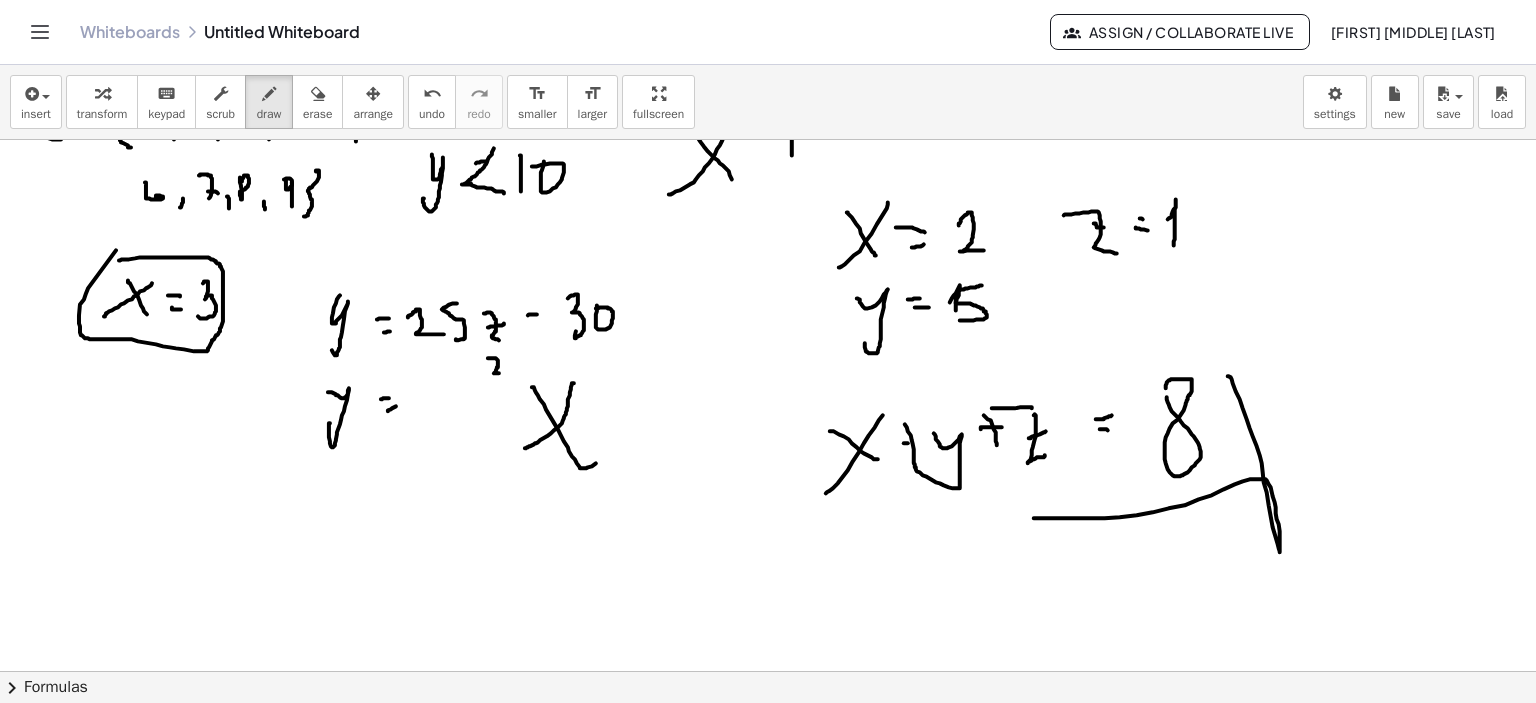 drag, startPoint x: 1240, startPoint y: 399, endPoint x: 968, endPoint y: 503, distance: 291.2044 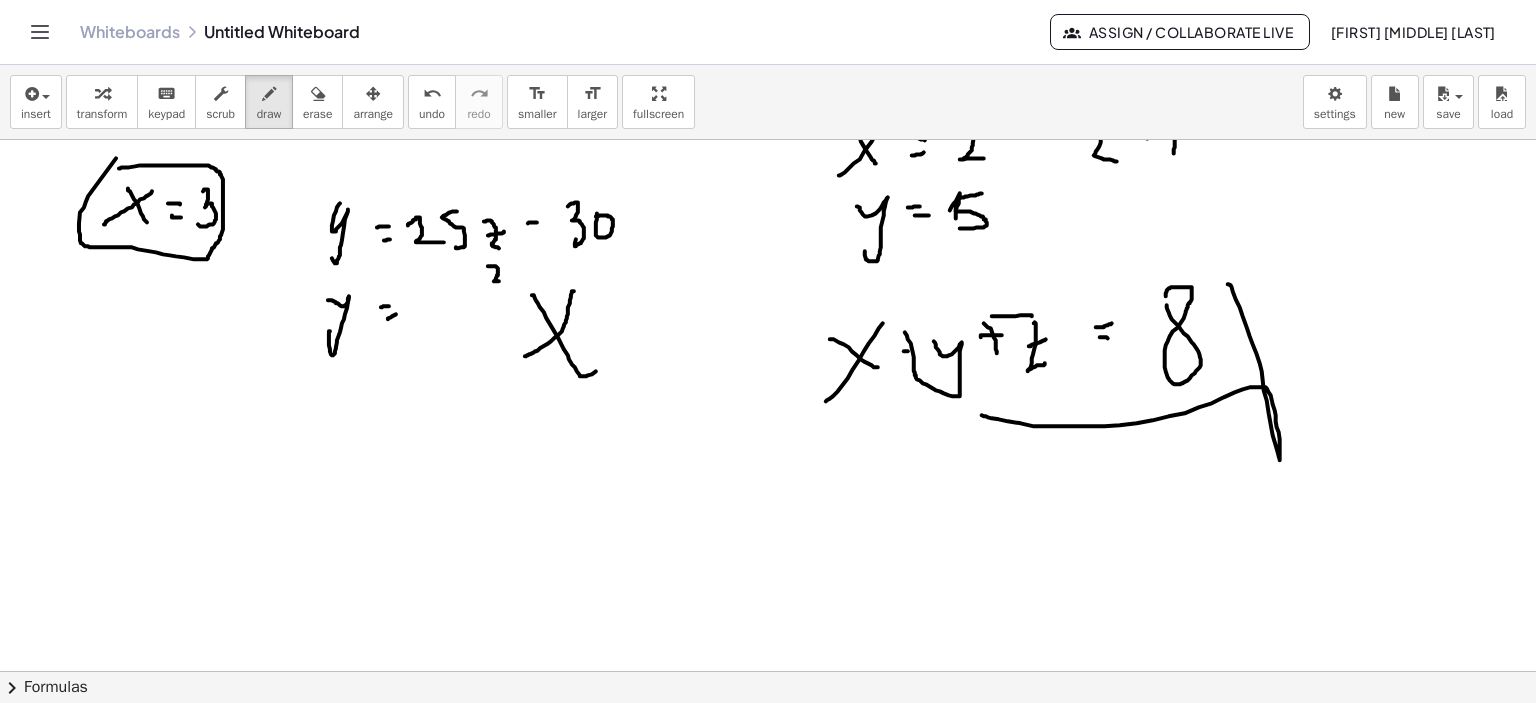 scroll, scrollTop: 2443, scrollLeft: 0, axis: vertical 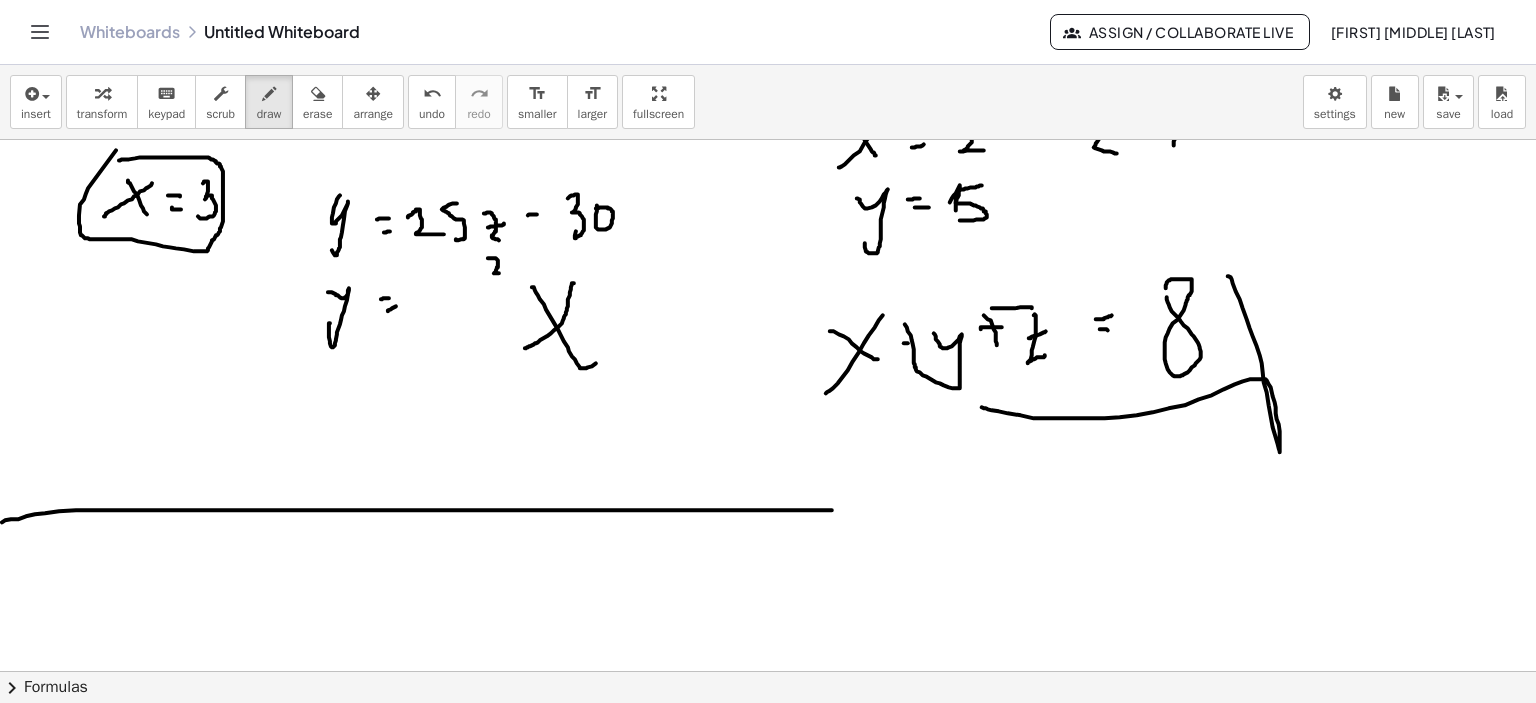 drag, startPoint x: 236, startPoint y: 510, endPoint x: 1535, endPoint y: 510, distance: 1299 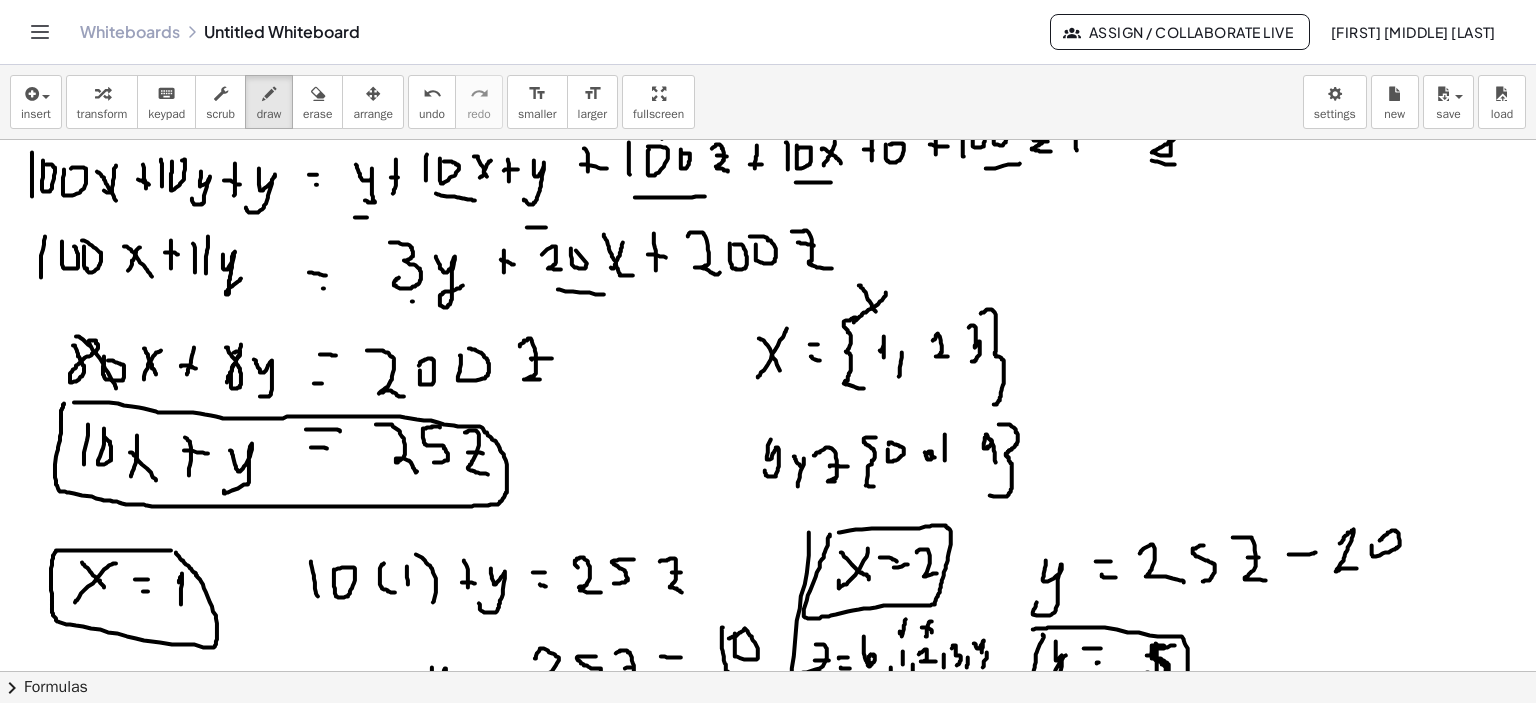 scroll, scrollTop: 1743, scrollLeft: 0, axis: vertical 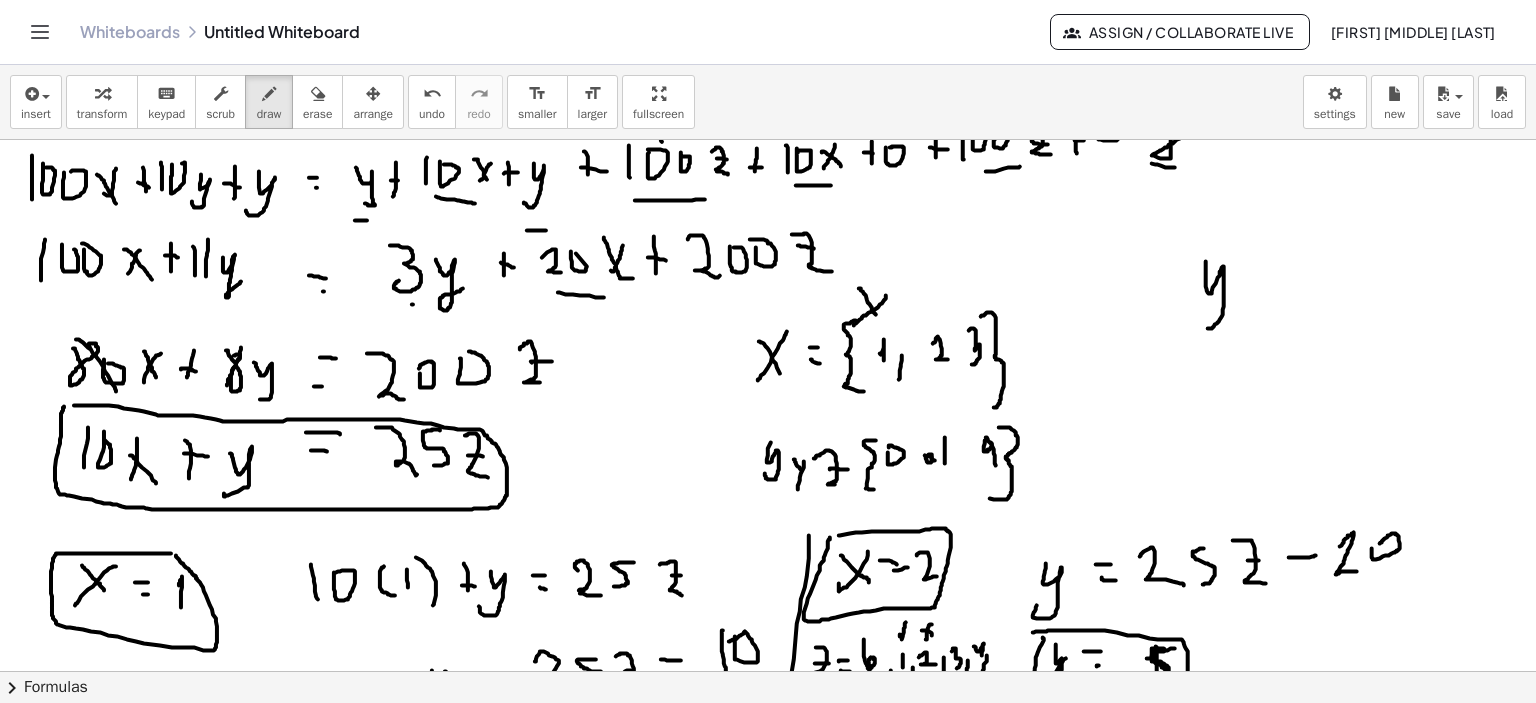 drag, startPoint x: 1207, startPoint y: 289, endPoint x: 1253, endPoint y: 270, distance: 49.76947 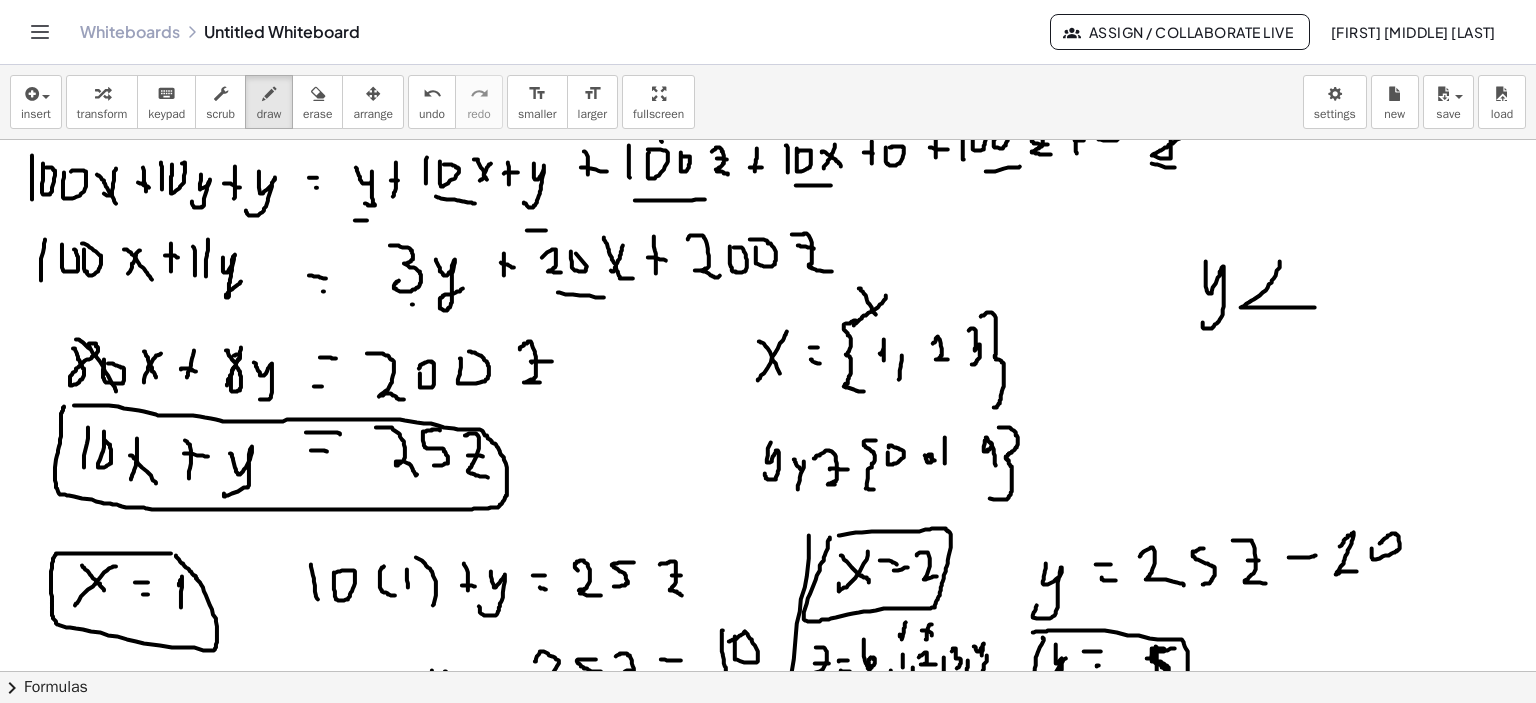 drag, startPoint x: 1272, startPoint y: 280, endPoint x: 1336, endPoint y: 306, distance: 69.079666 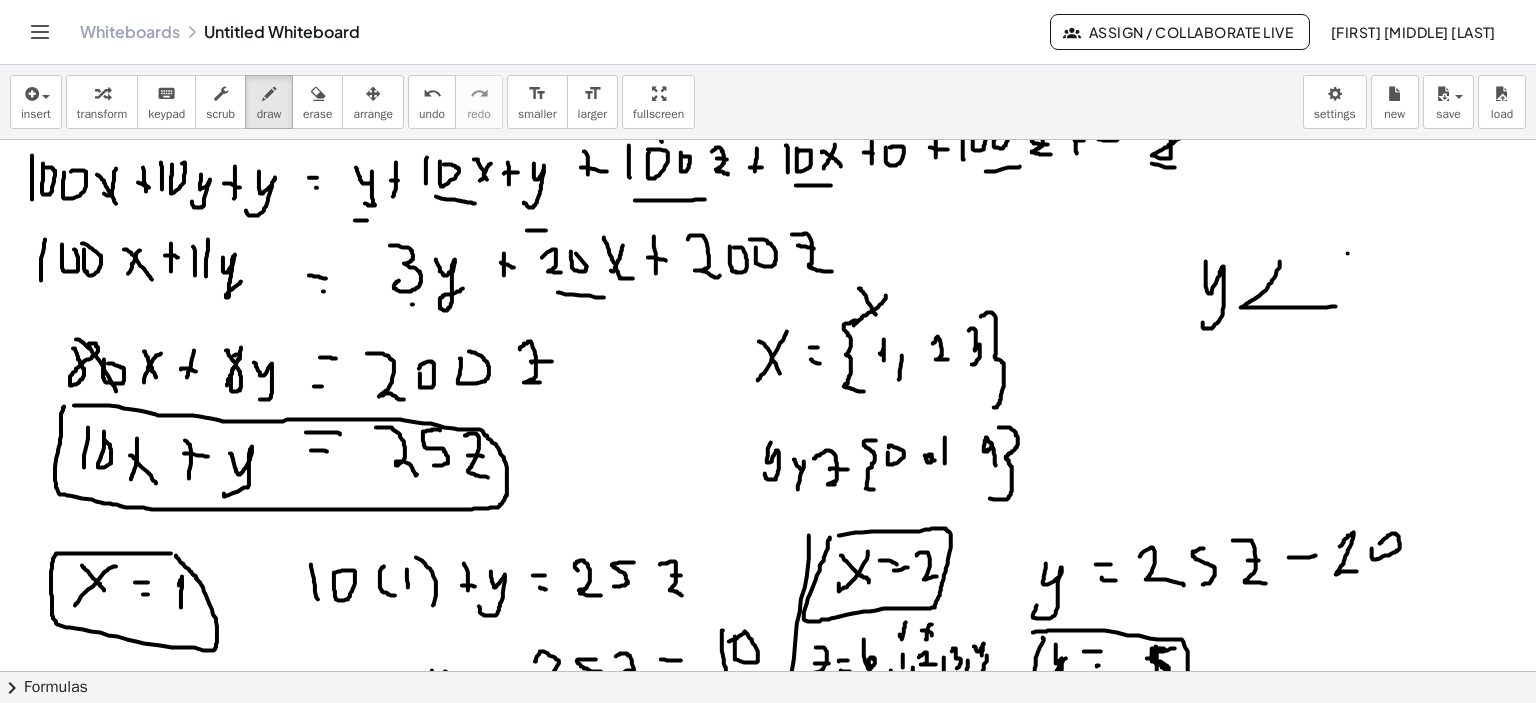 drag, startPoint x: 1348, startPoint y: 253, endPoint x: 1358, endPoint y: 307, distance: 54.91812 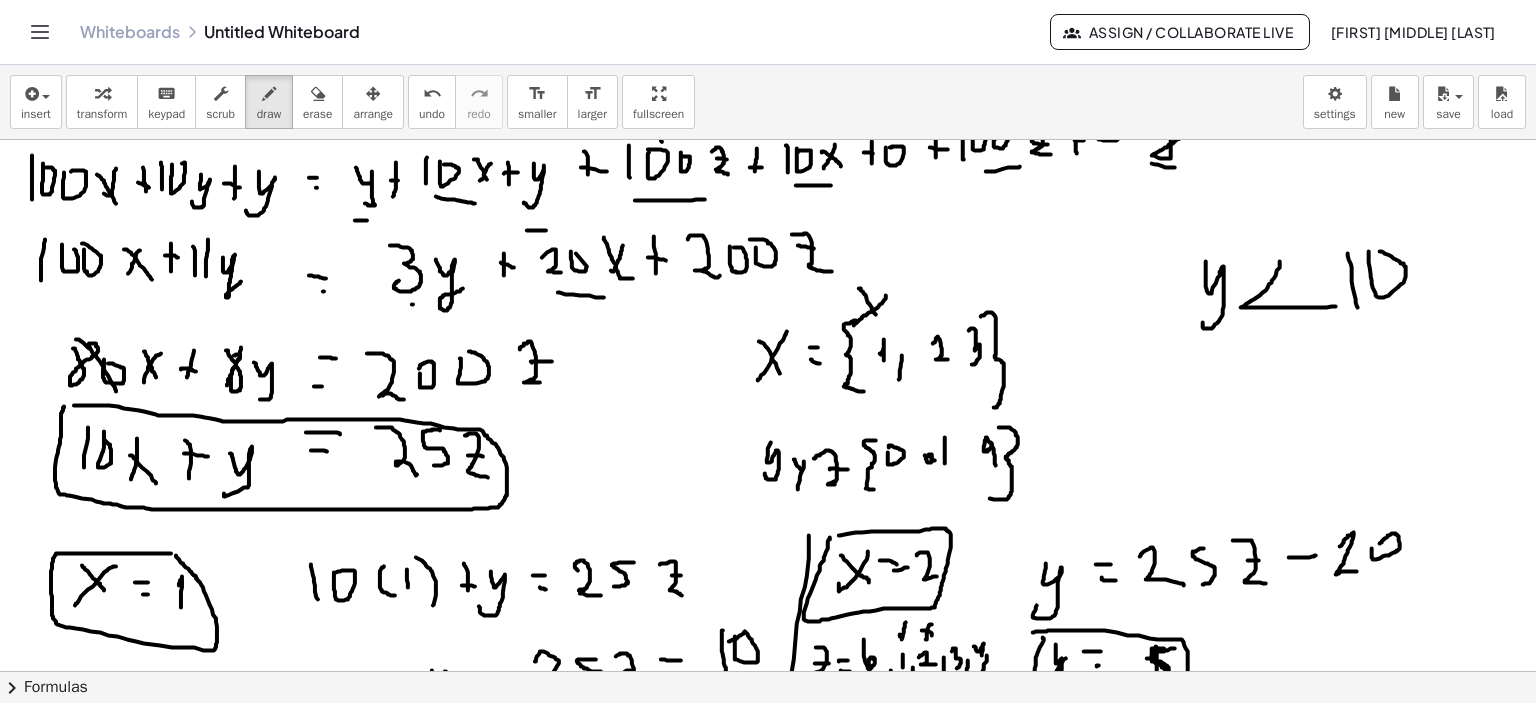 drag, startPoint x: 1369, startPoint y: 251, endPoint x: 1349, endPoint y: 268, distance: 26.24881 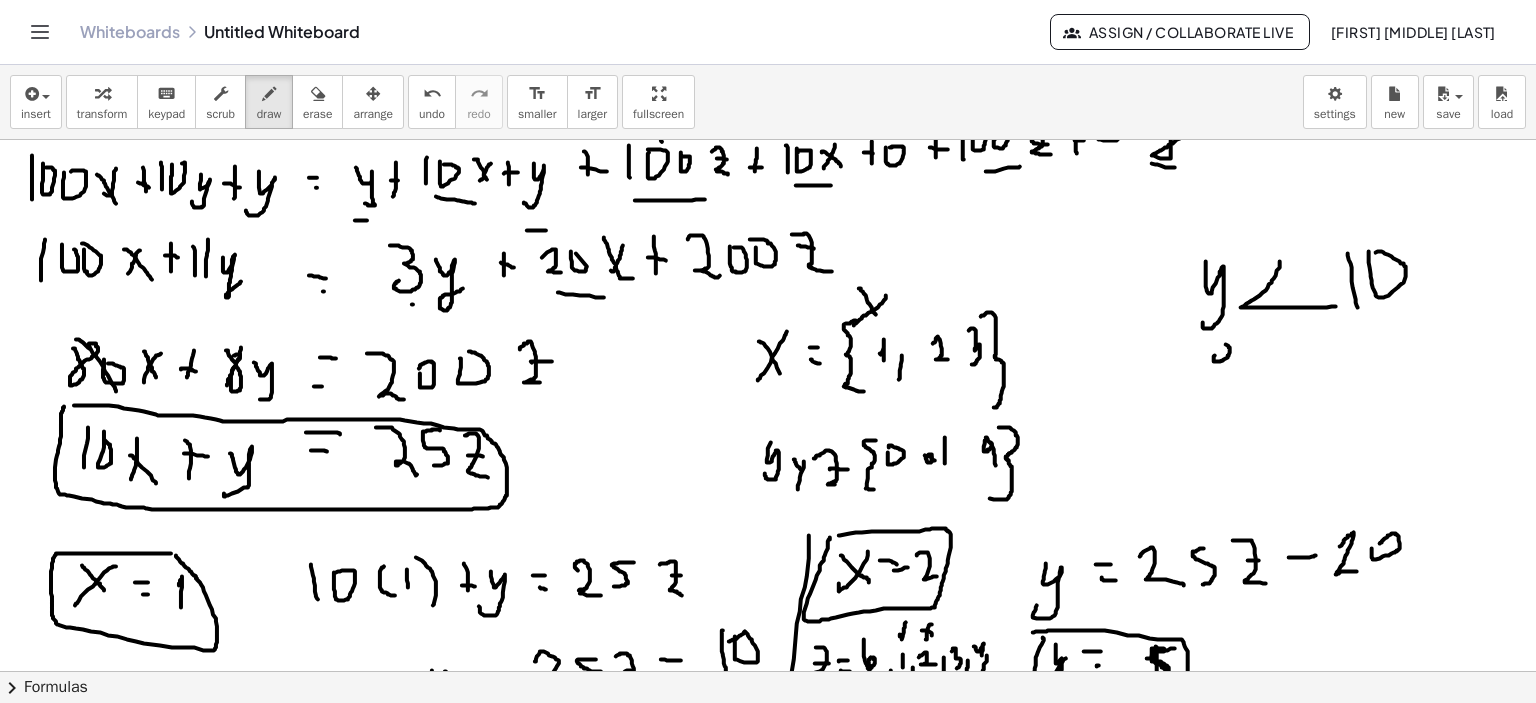 drag, startPoint x: 1214, startPoint y: 358, endPoint x: 1216, endPoint y: 348, distance: 10.198039 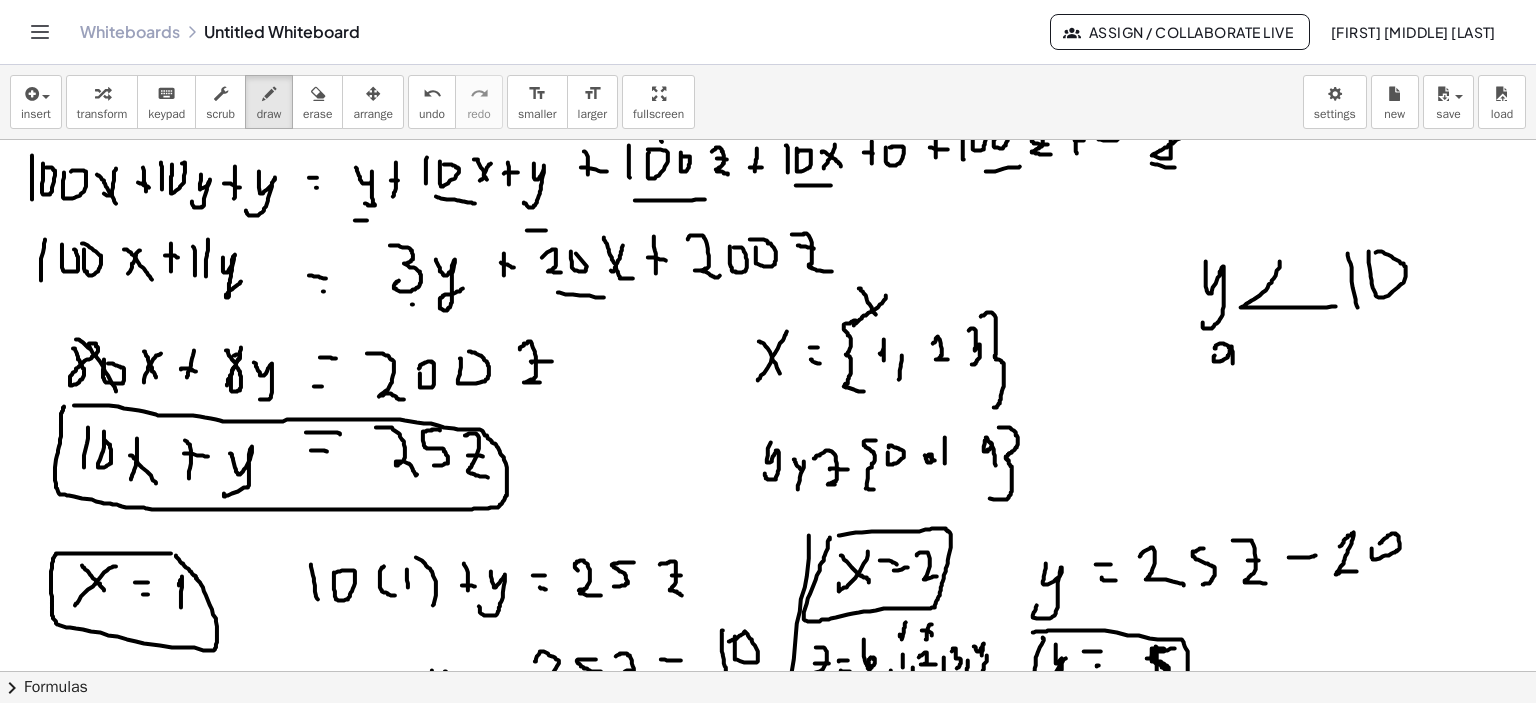 click at bounding box center [771, -7] 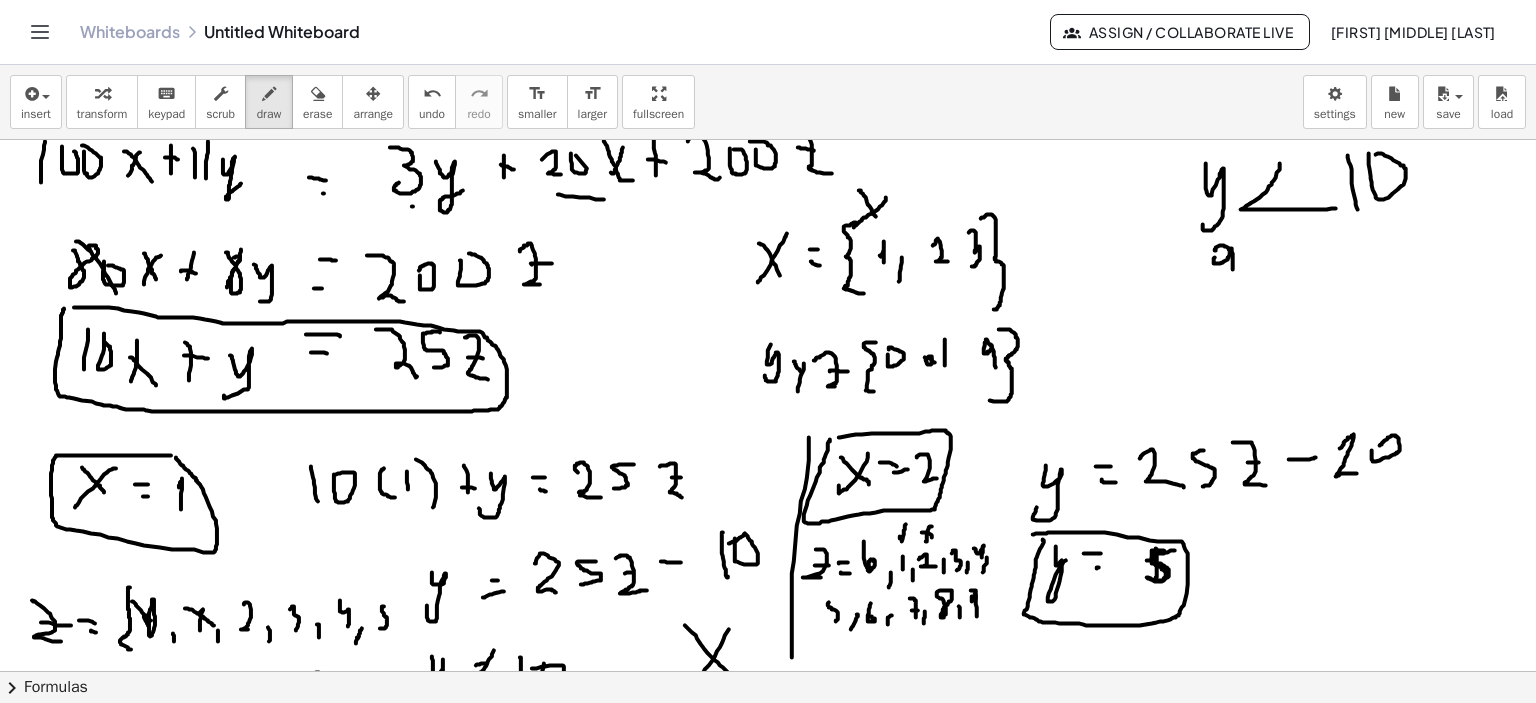 scroll, scrollTop: 1843, scrollLeft: 0, axis: vertical 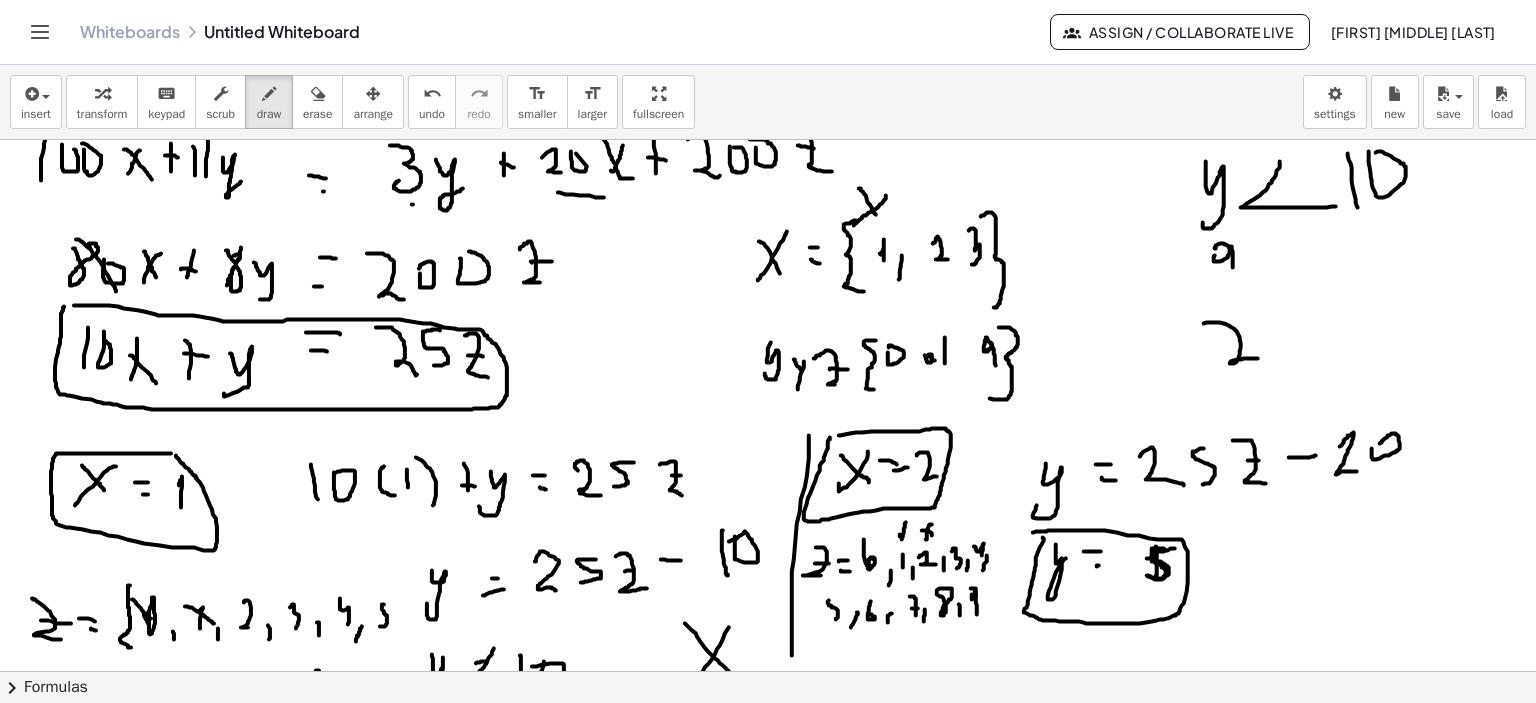 drag, startPoint x: 1204, startPoint y: 323, endPoint x: 1258, endPoint y: 358, distance: 64.3506 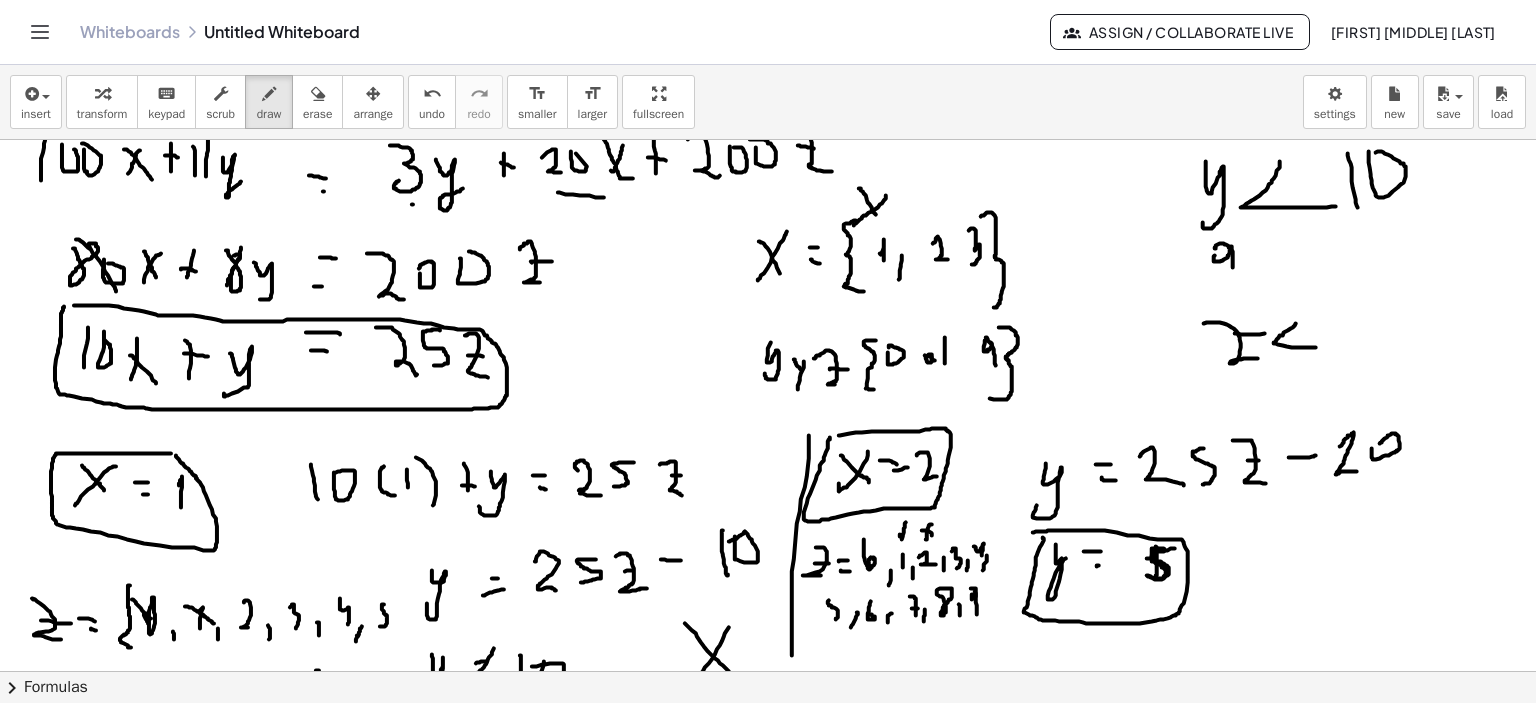 drag, startPoint x: 1296, startPoint y: 323, endPoint x: 1324, endPoint y: 336, distance: 30.870699 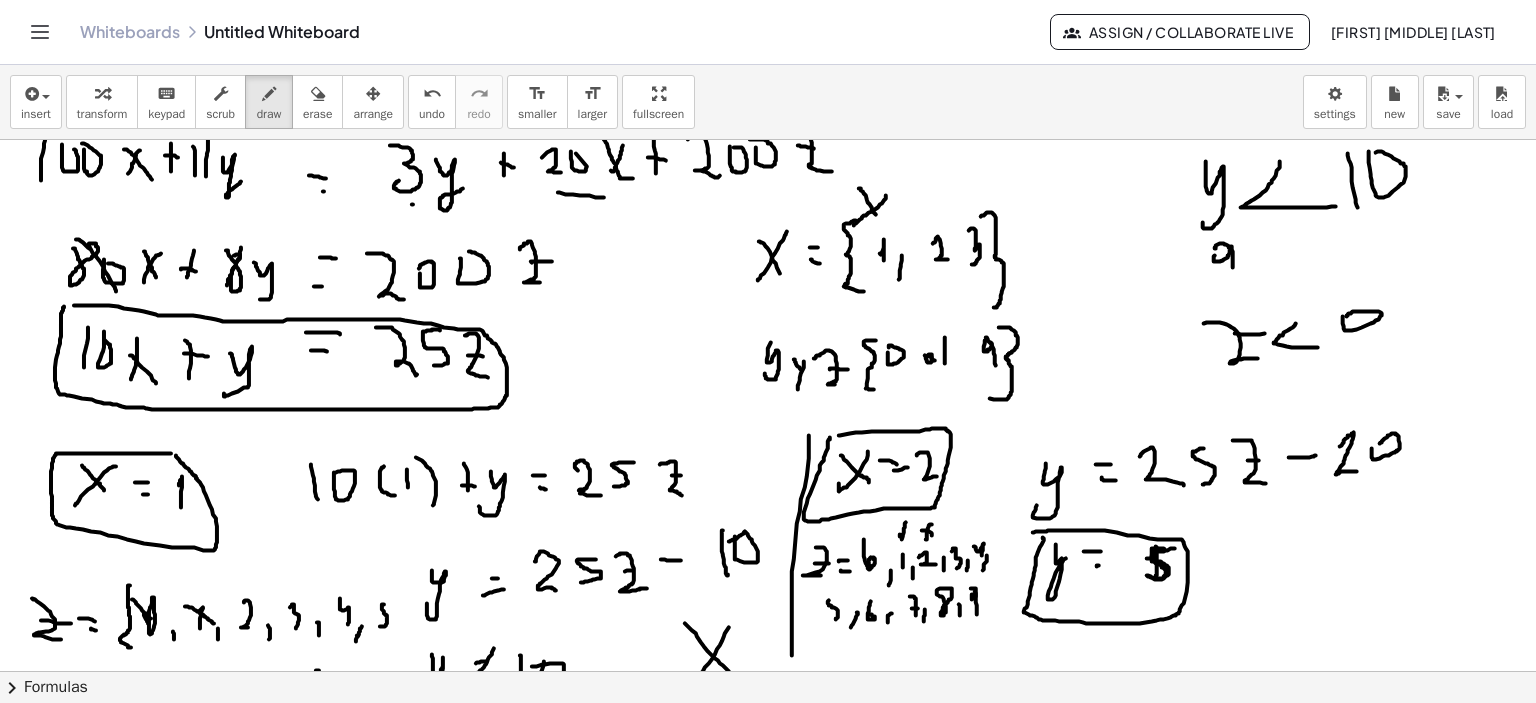 click at bounding box center [771, -107] 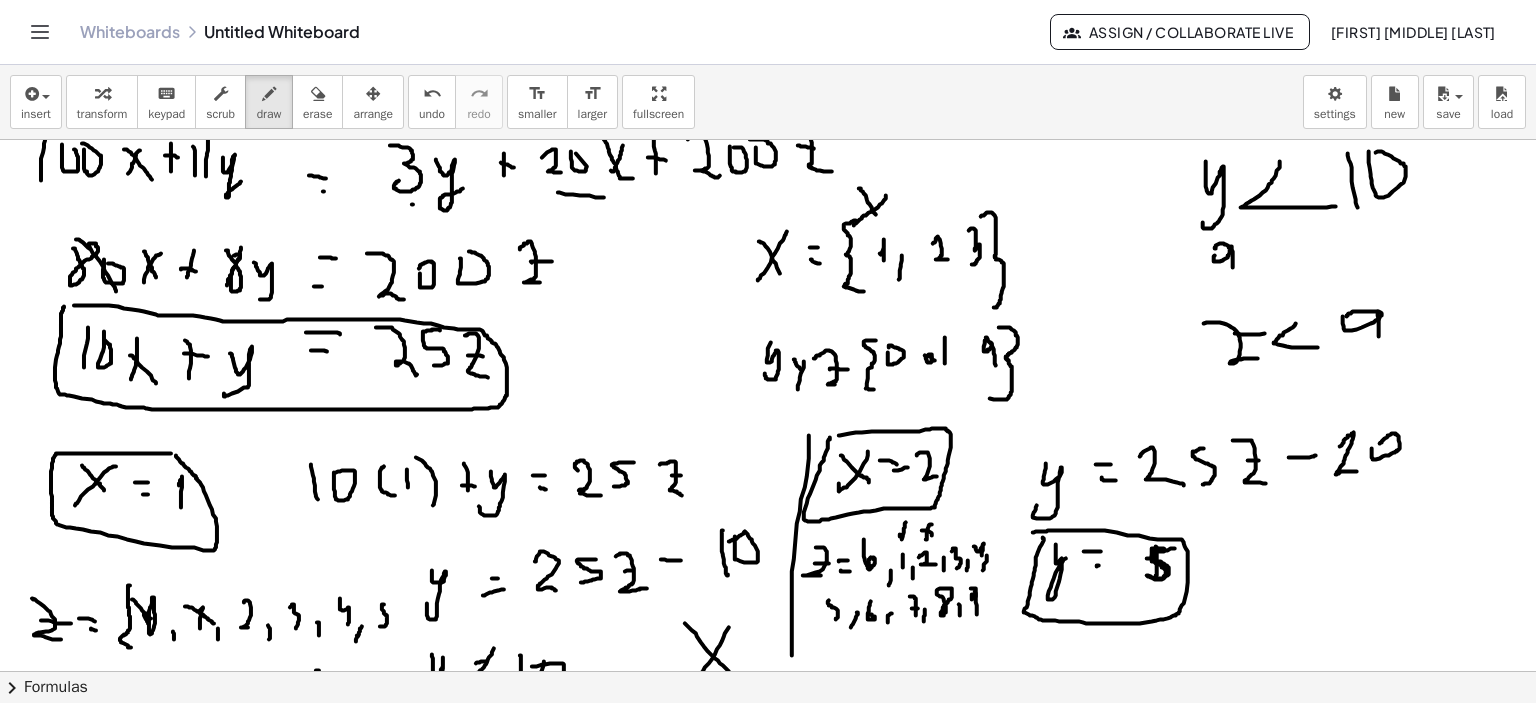 drag, startPoint x: 1379, startPoint y: 332, endPoint x: 1372, endPoint y: 357, distance: 25.96151 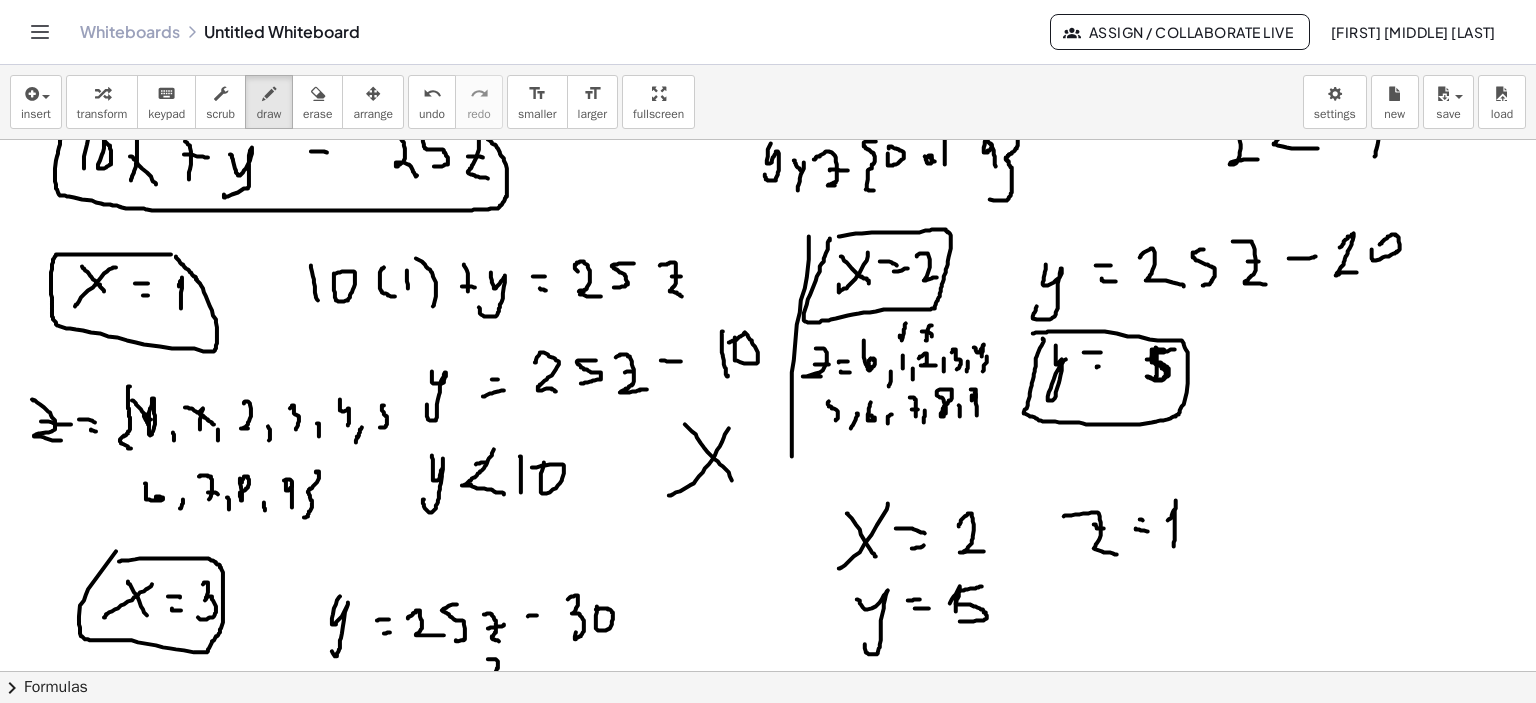 scroll, scrollTop: 2043, scrollLeft: 0, axis: vertical 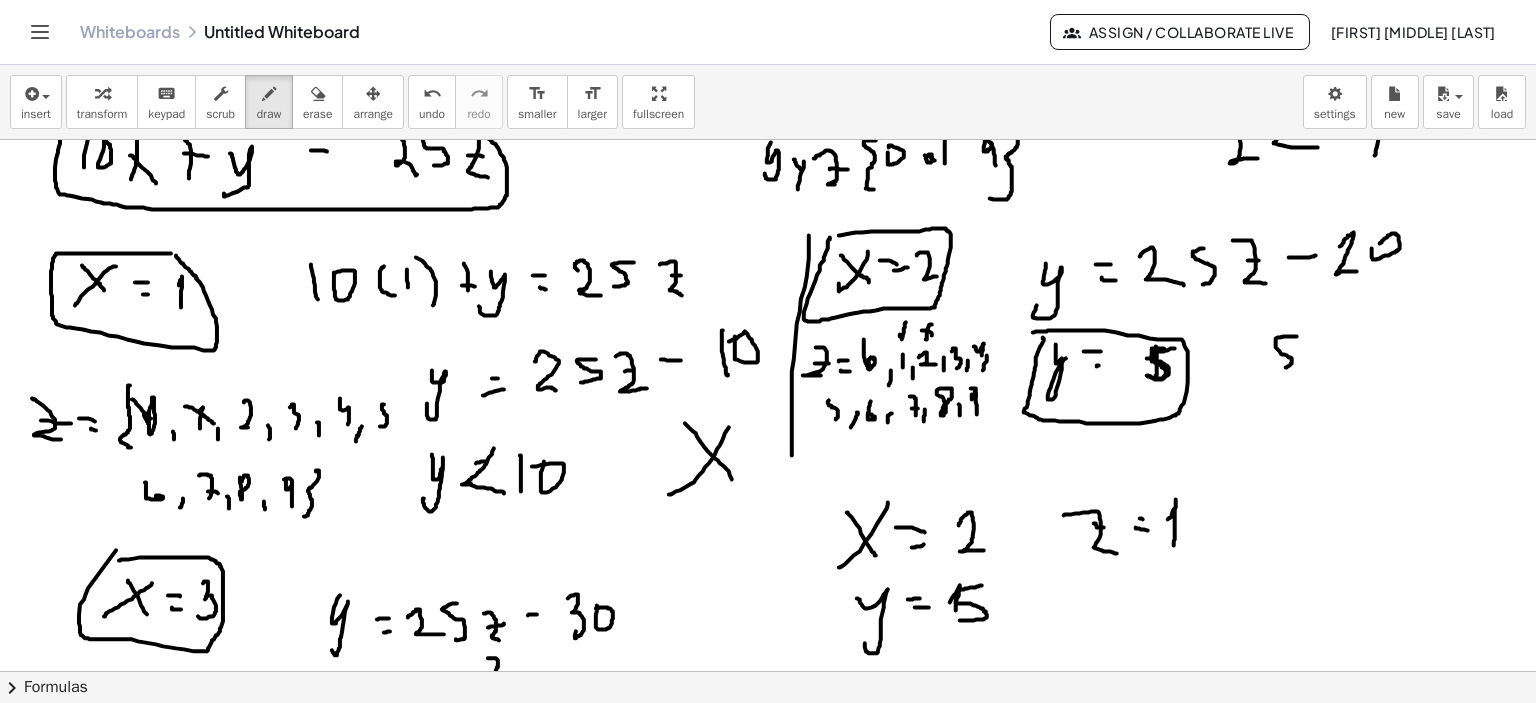 drag, startPoint x: 1297, startPoint y: 336, endPoint x: 1306, endPoint y: 345, distance: 12.727922 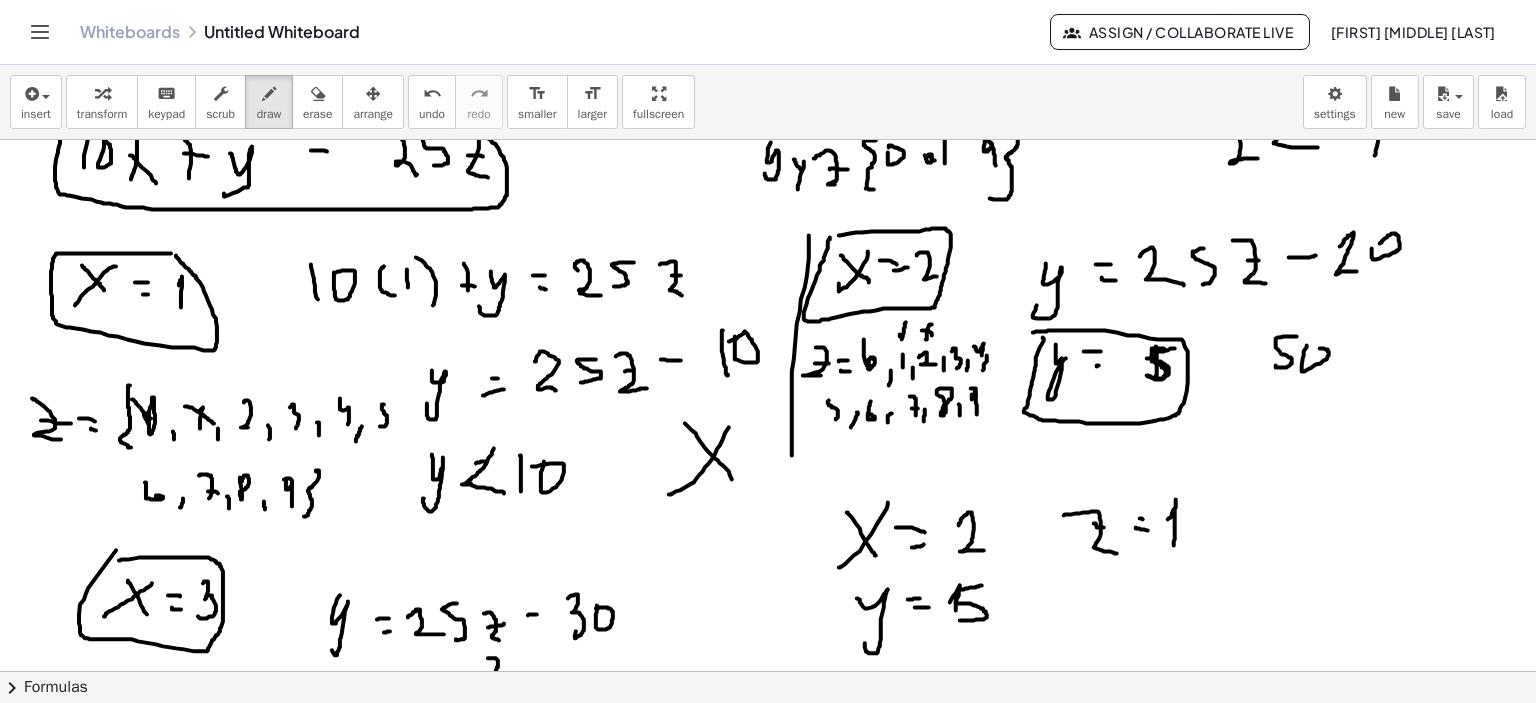 drag, startPoint x: 1312, startPoint y: 367, endPoint x: 1320, endPoint y: 348, distance: 20.615528 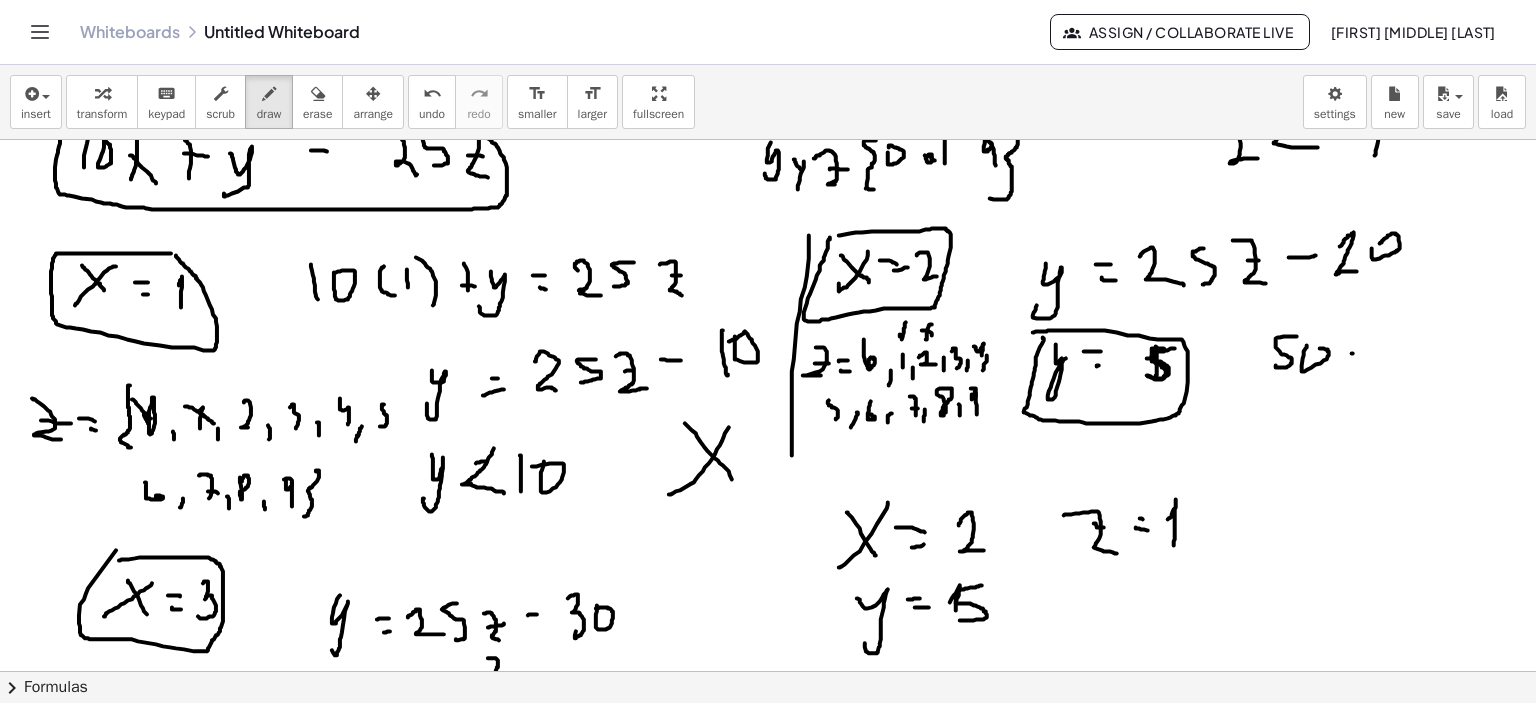 drag, startPoint x: 1352, startPoint y: 353, endPoint x: 1353, endPoint y: 363, distance: 10.049875 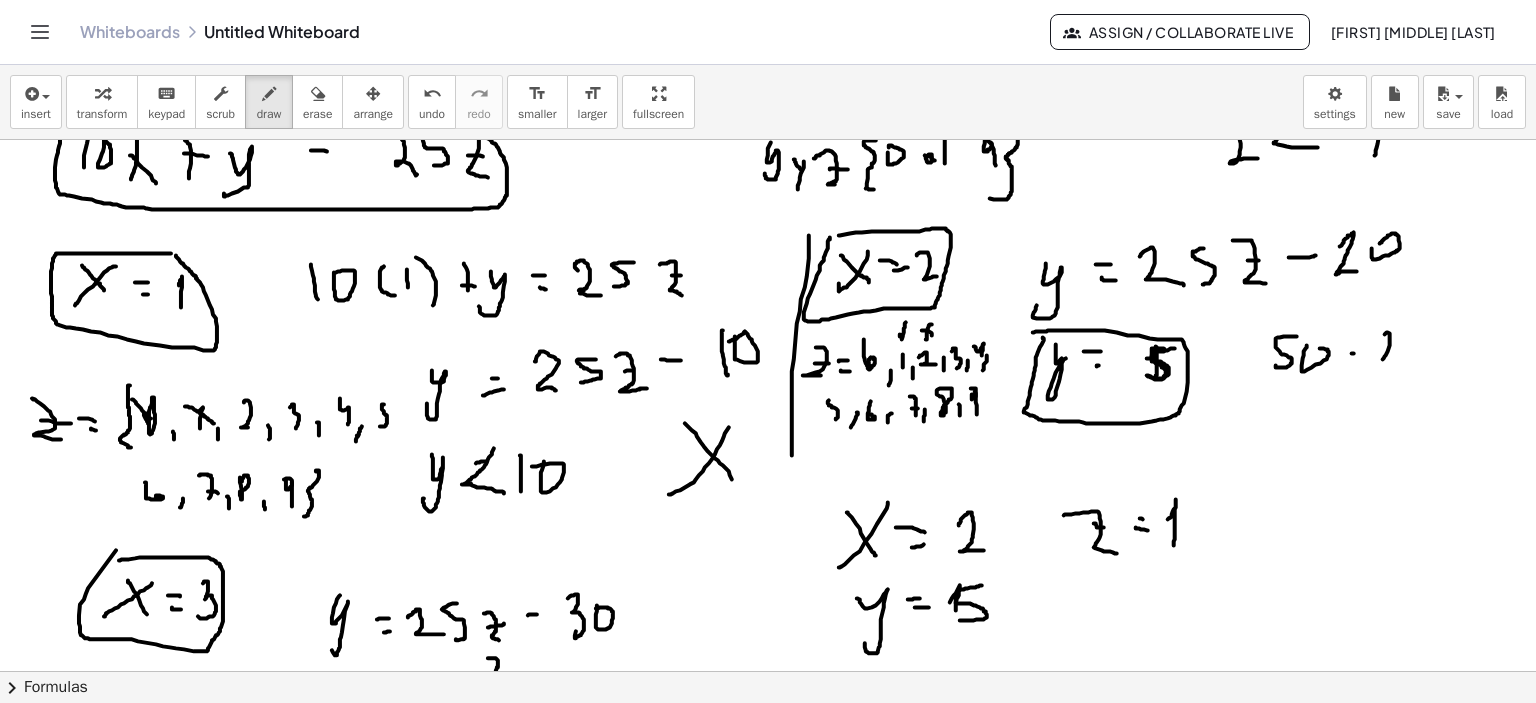 drag, startPoint x: 1386, startPoint y: 333, endPoint x: 1405, endPoint y: 355, distance: 29.068884 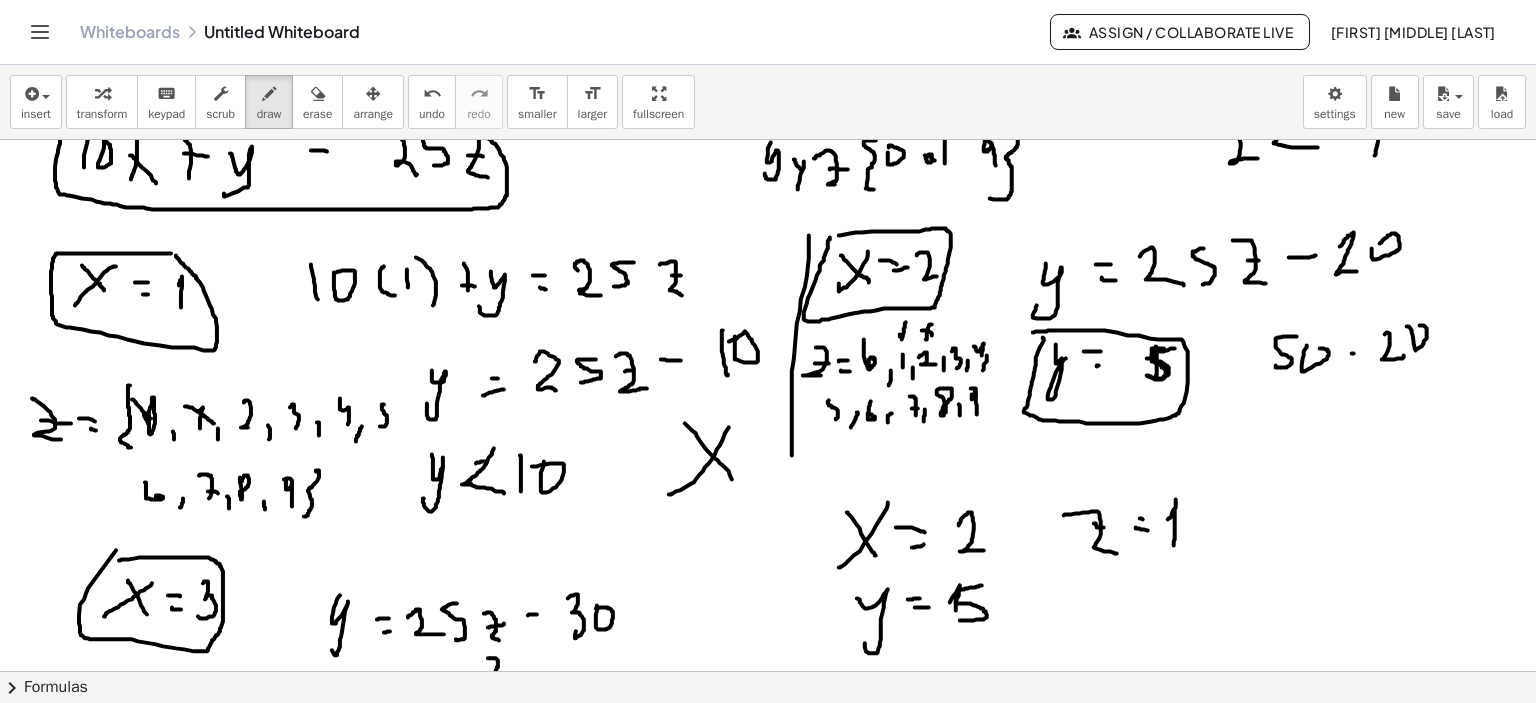 click at bounding box center (771, -307) 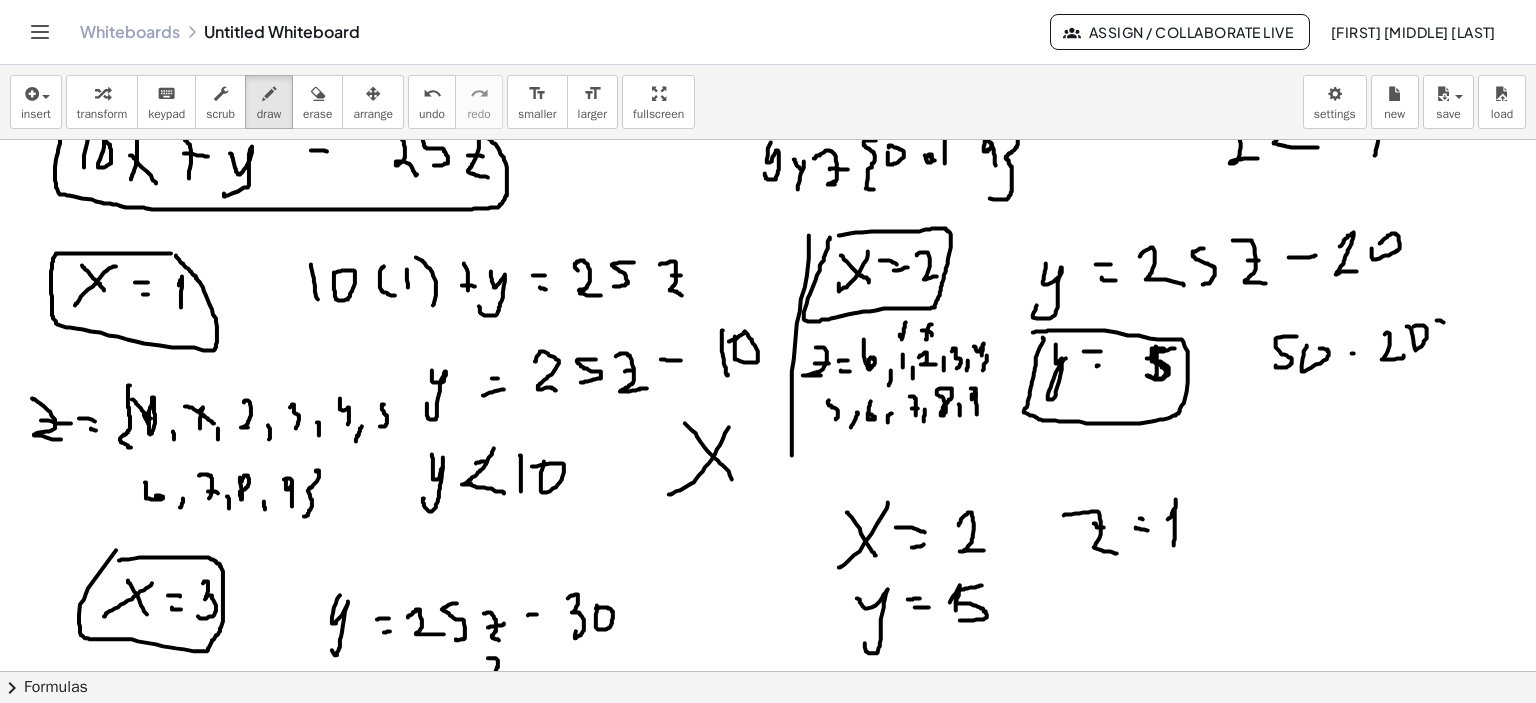 drag, startPoint x: 1439, startPoint y: 320, endPoint x: 1452, endPoint y: 329, distance: 15.811388 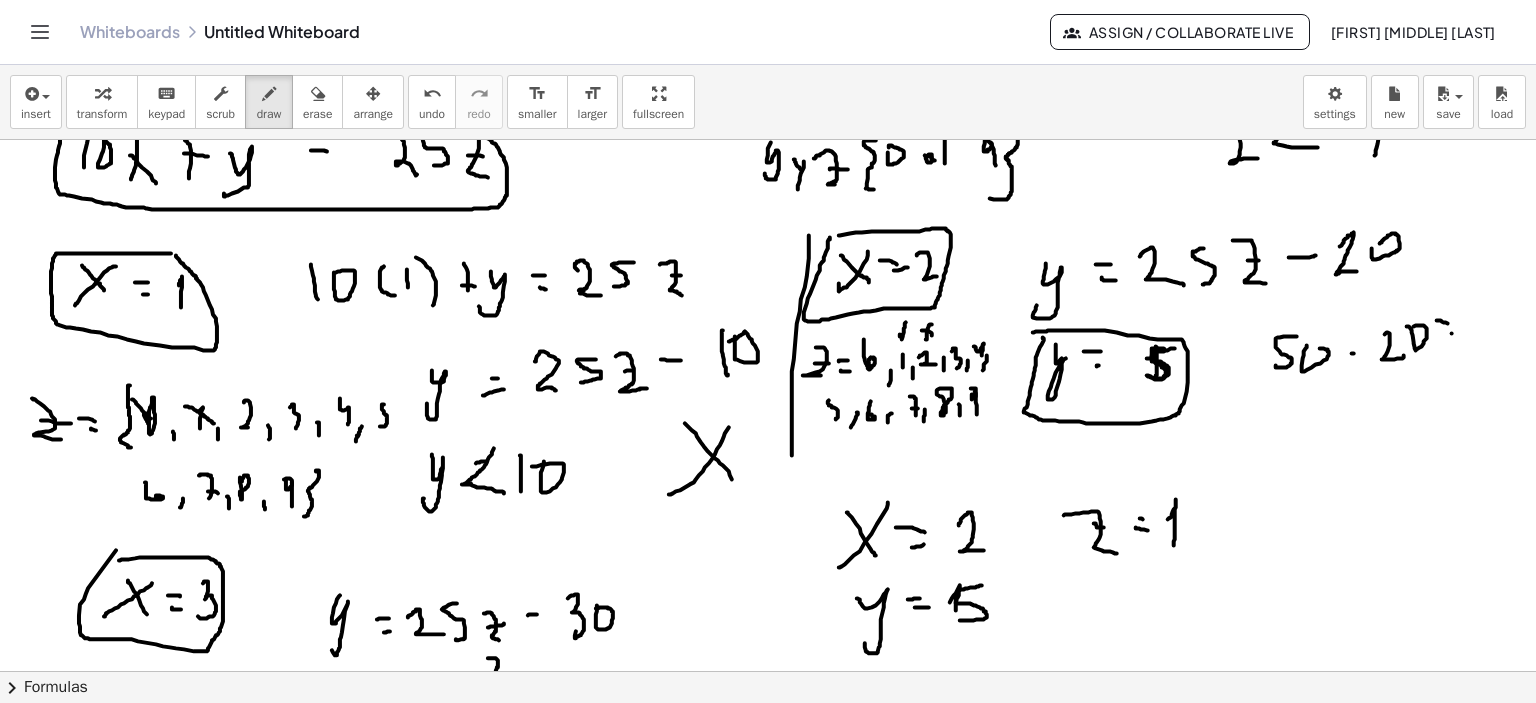 drag, startPoint x: 1452, startPoint y: 333, endPoint x: 1476, endPoint y: 318, distance: 28.301943 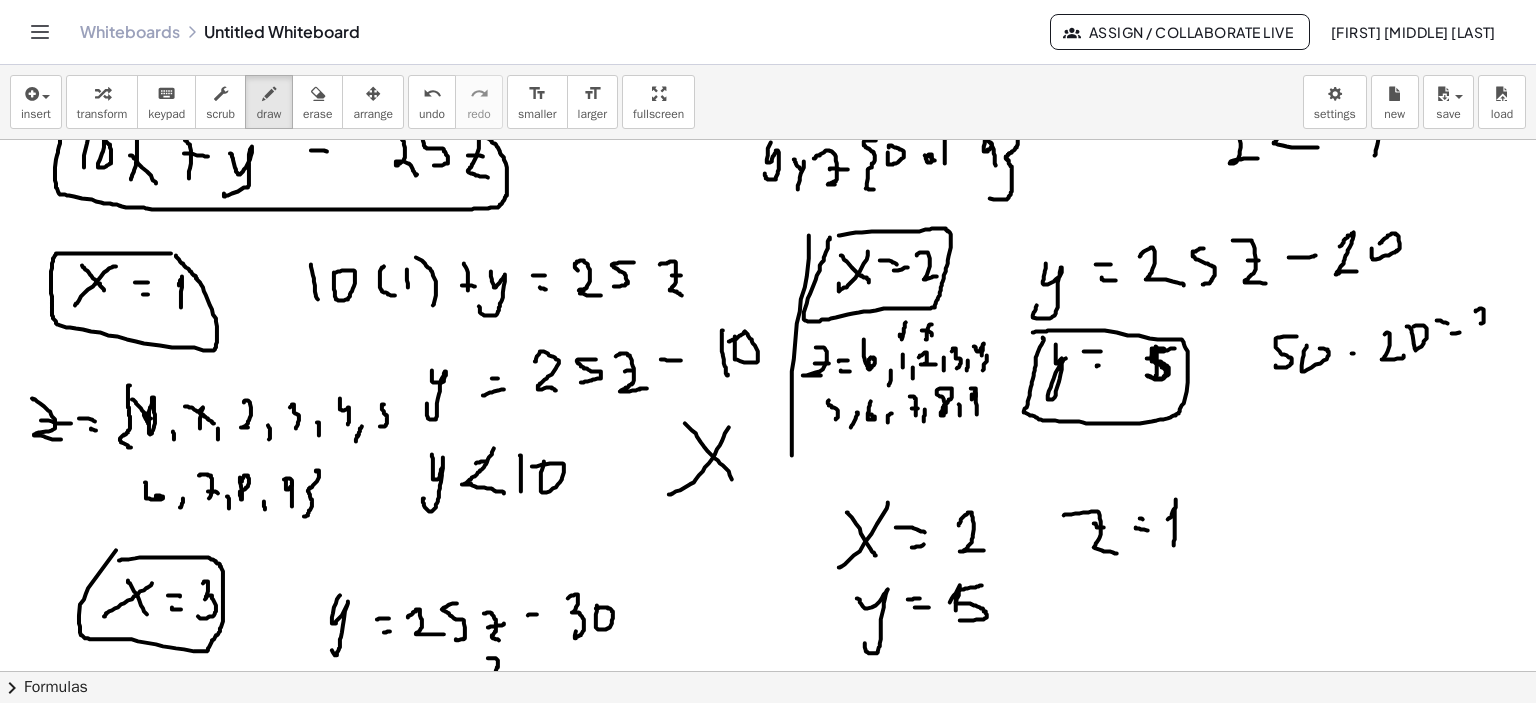 drag, startPoint x: 1476, startPoint y: 310, endPoint x: 1483, endPoint y: 330, distance: 21.189621 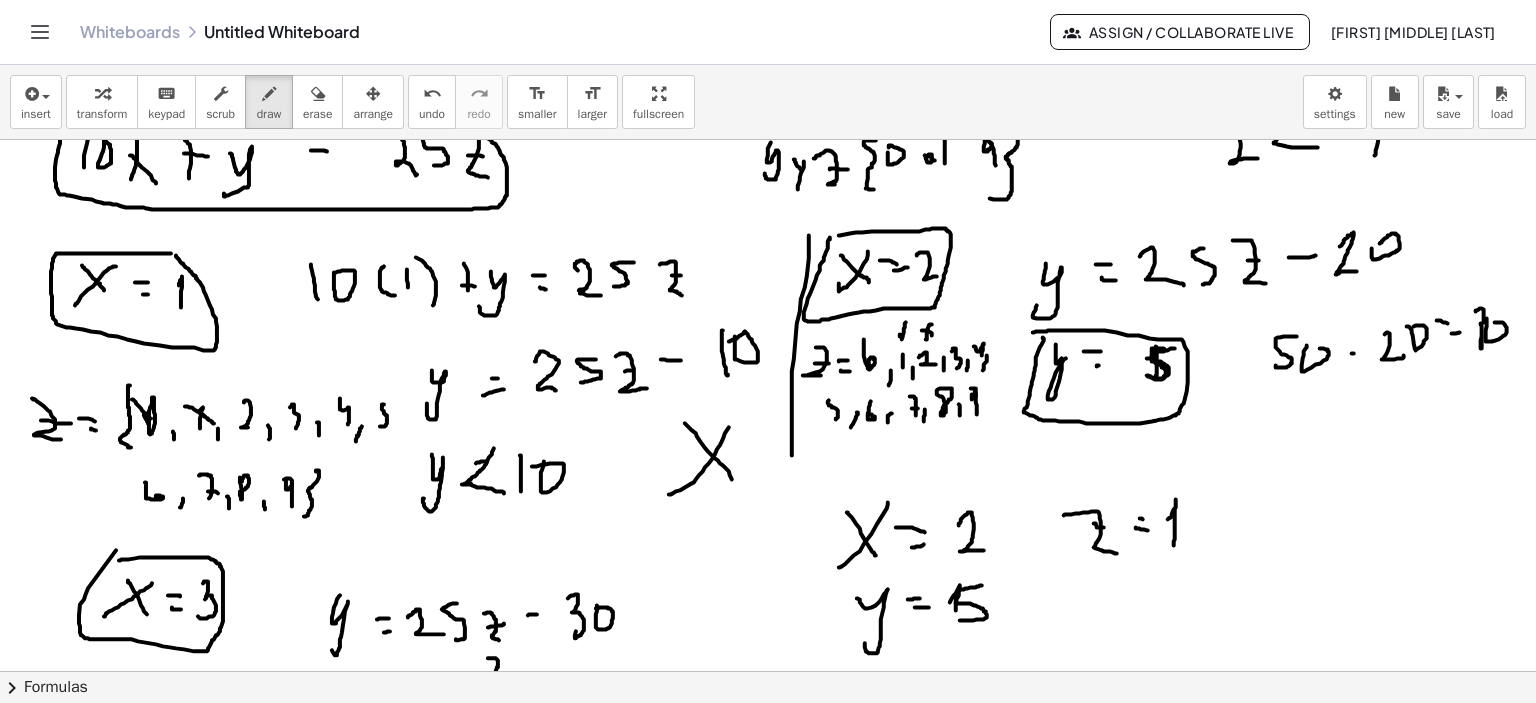 click at bounding box center [771, -307] 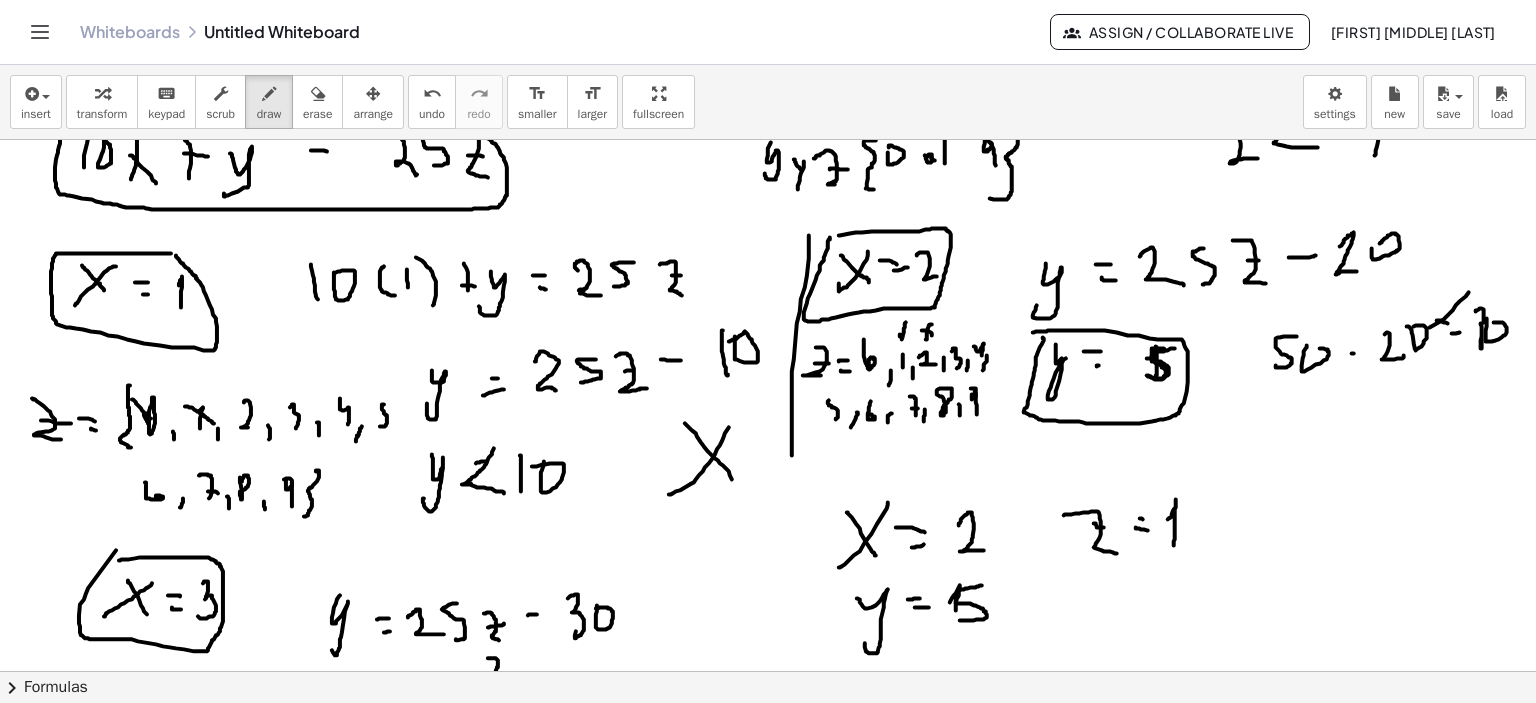 drag, startPoint x: 1453, startPoint y: 310, endPoint x: 1379, endPoint y: 367, distance: 93.40771 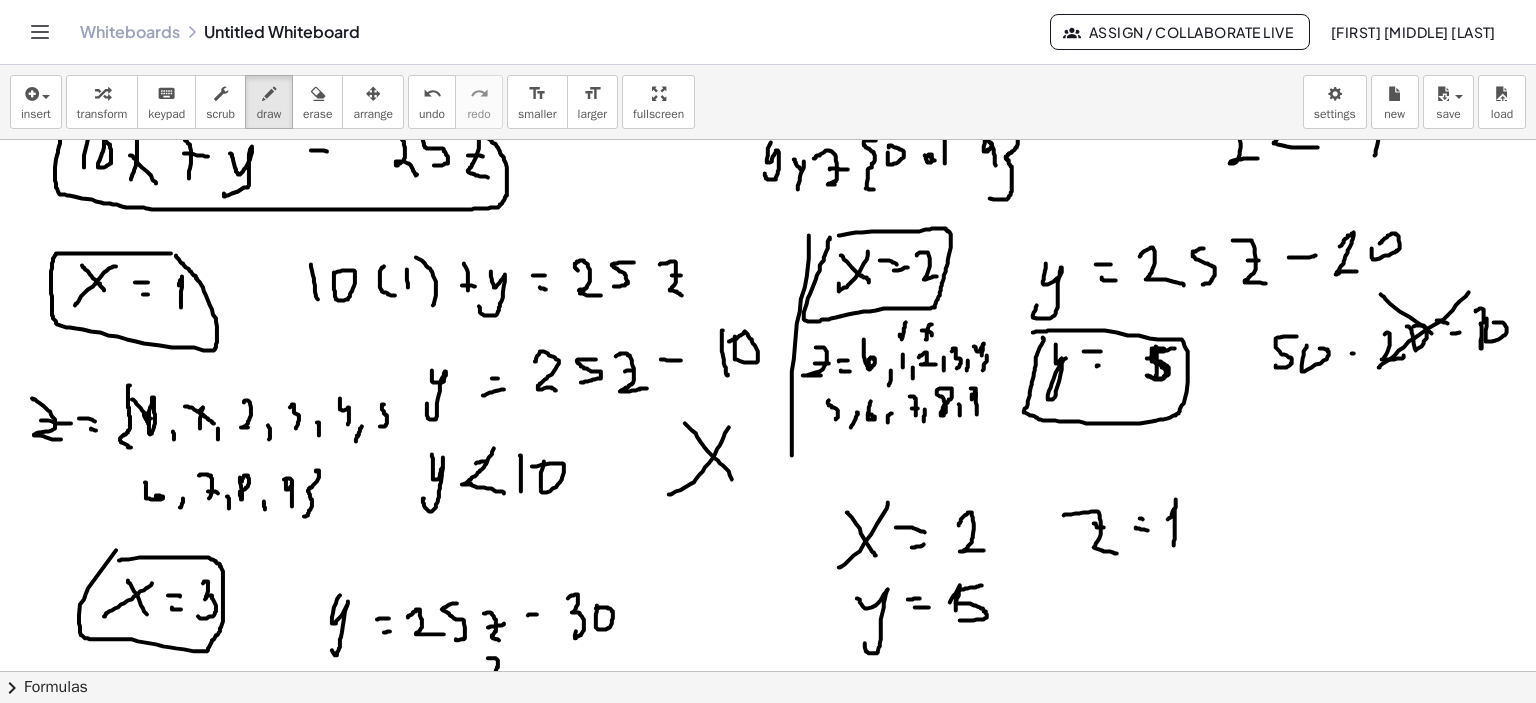 drag, startPoint x: 1400, startPoint y: 311, endPoint x: 1502, endPoint y: 379, distance: 122.588745 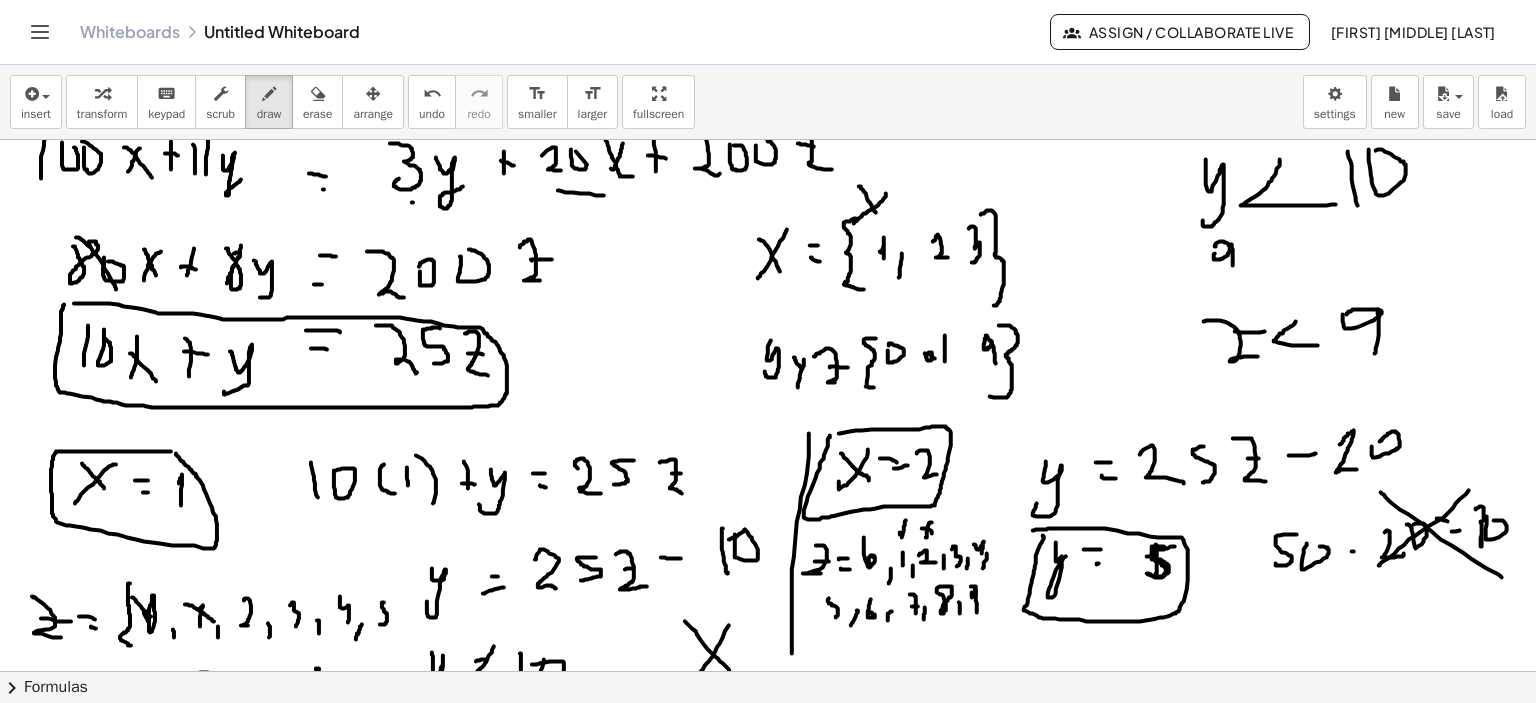 scroll, scrollTop: 1843, scrollLeft: 0, axis: vertical 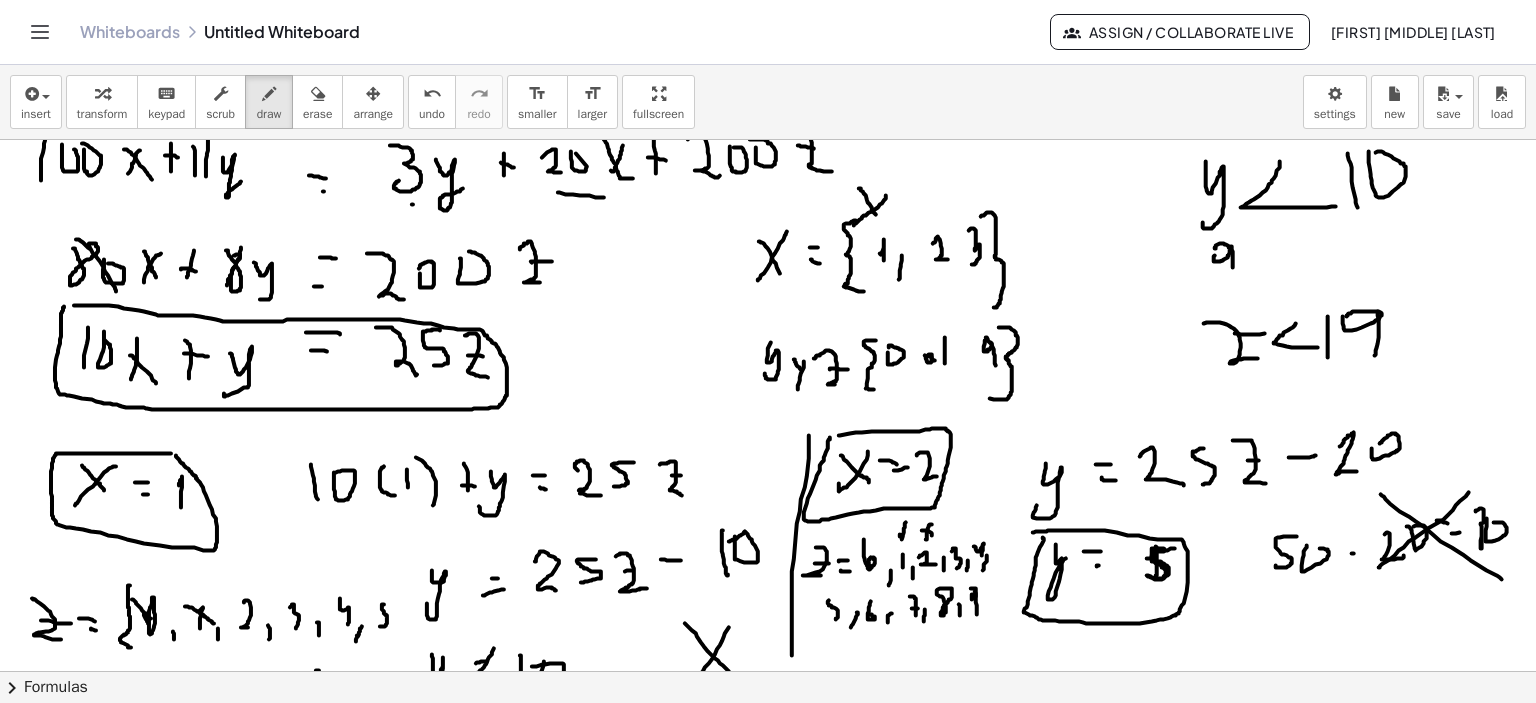drag, startPoint x: 1328, startPoint y: 316, endPoint x: 1328, endPoint y: 357, distance: 41 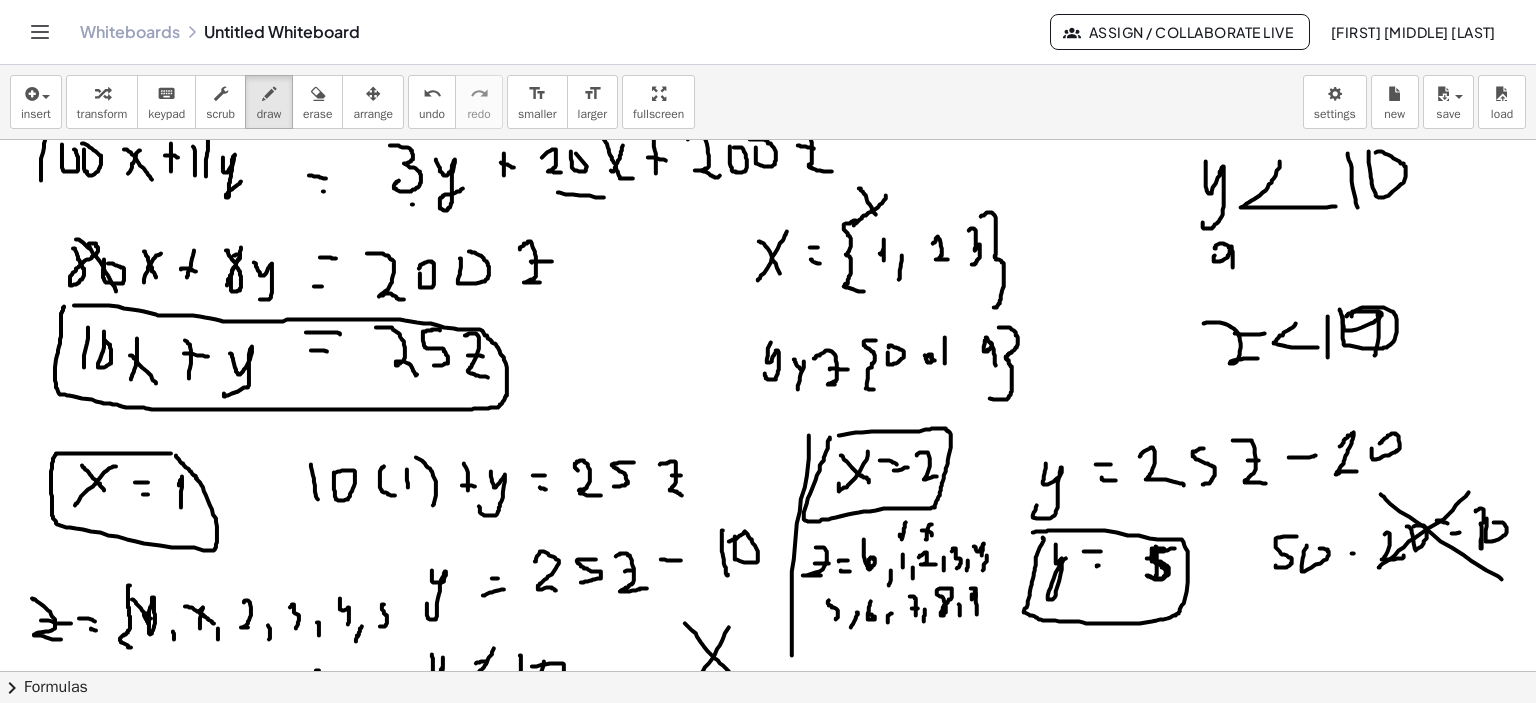 drag, startPoint x: 1340, startPoint y: 309, endPoint x: 1352, endPoint y: 319, distance: 15.6205 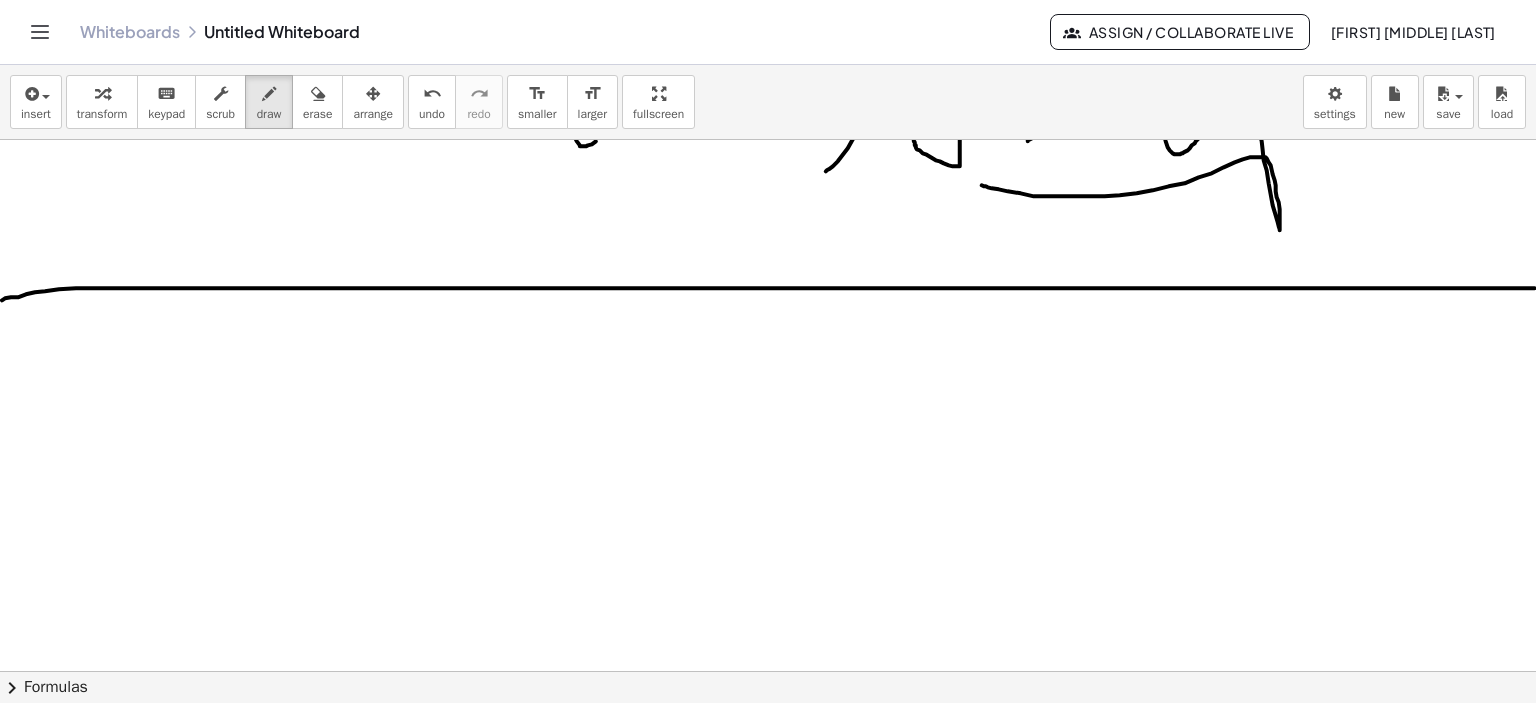 scroll, scrollTop: 2675, scrollLeft: 0, axis: vertical 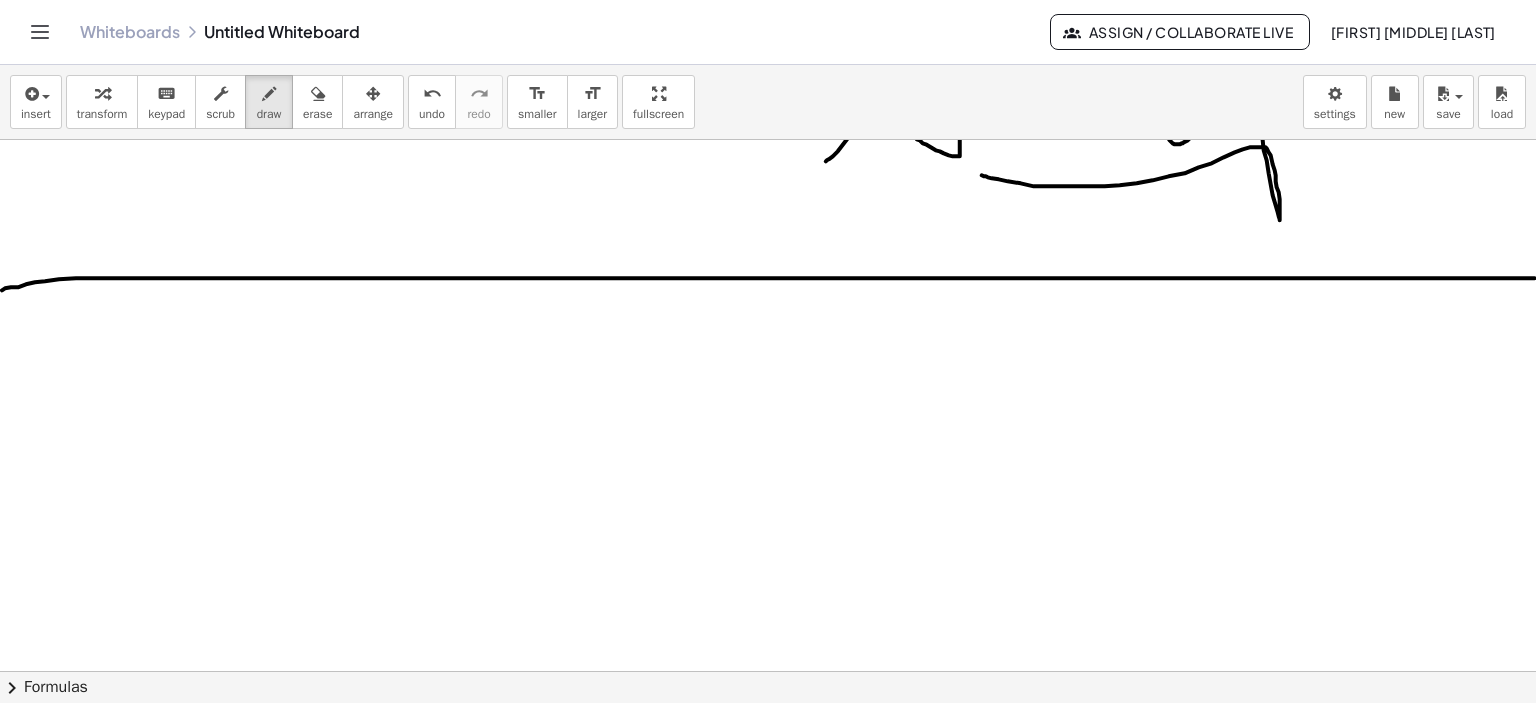 click at bounding box center (771, -673) 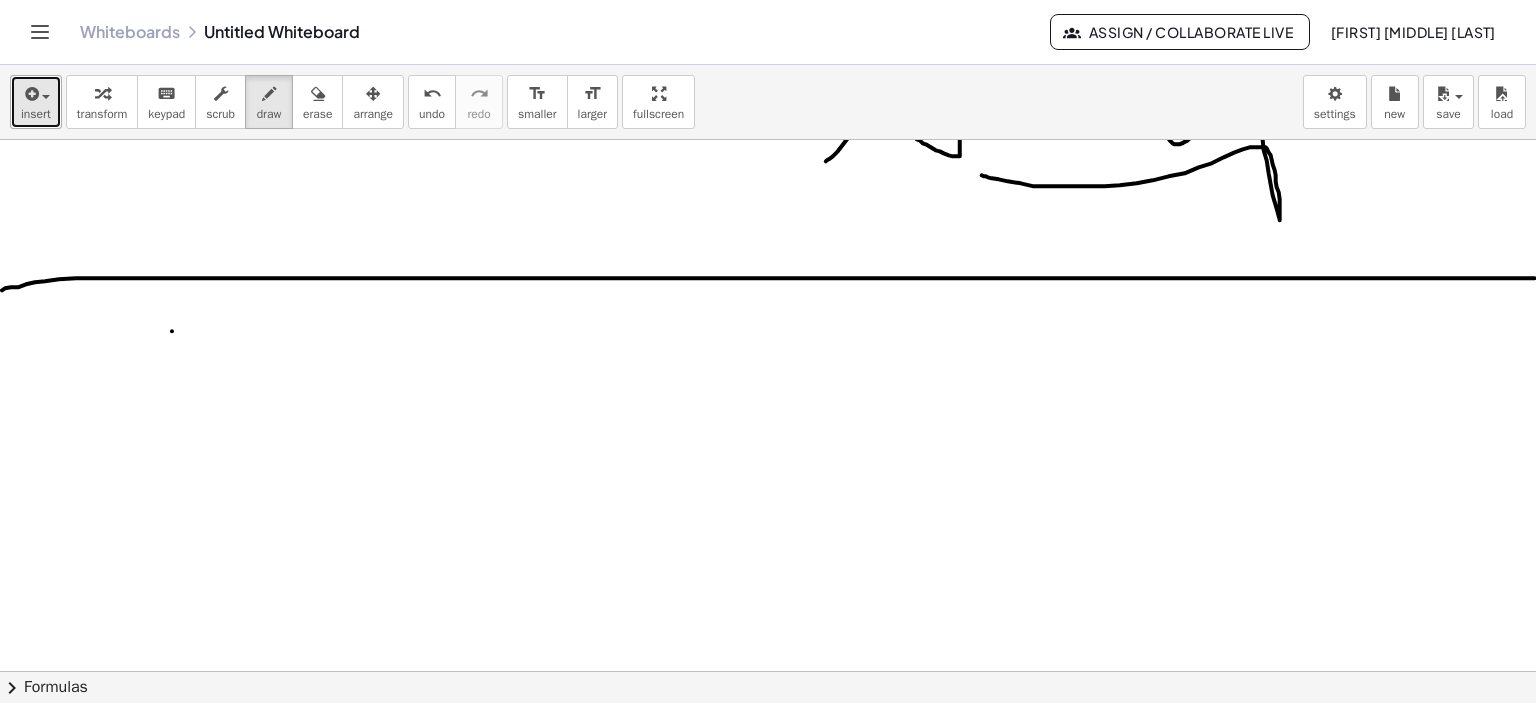 click at bounding box center (36, 93) 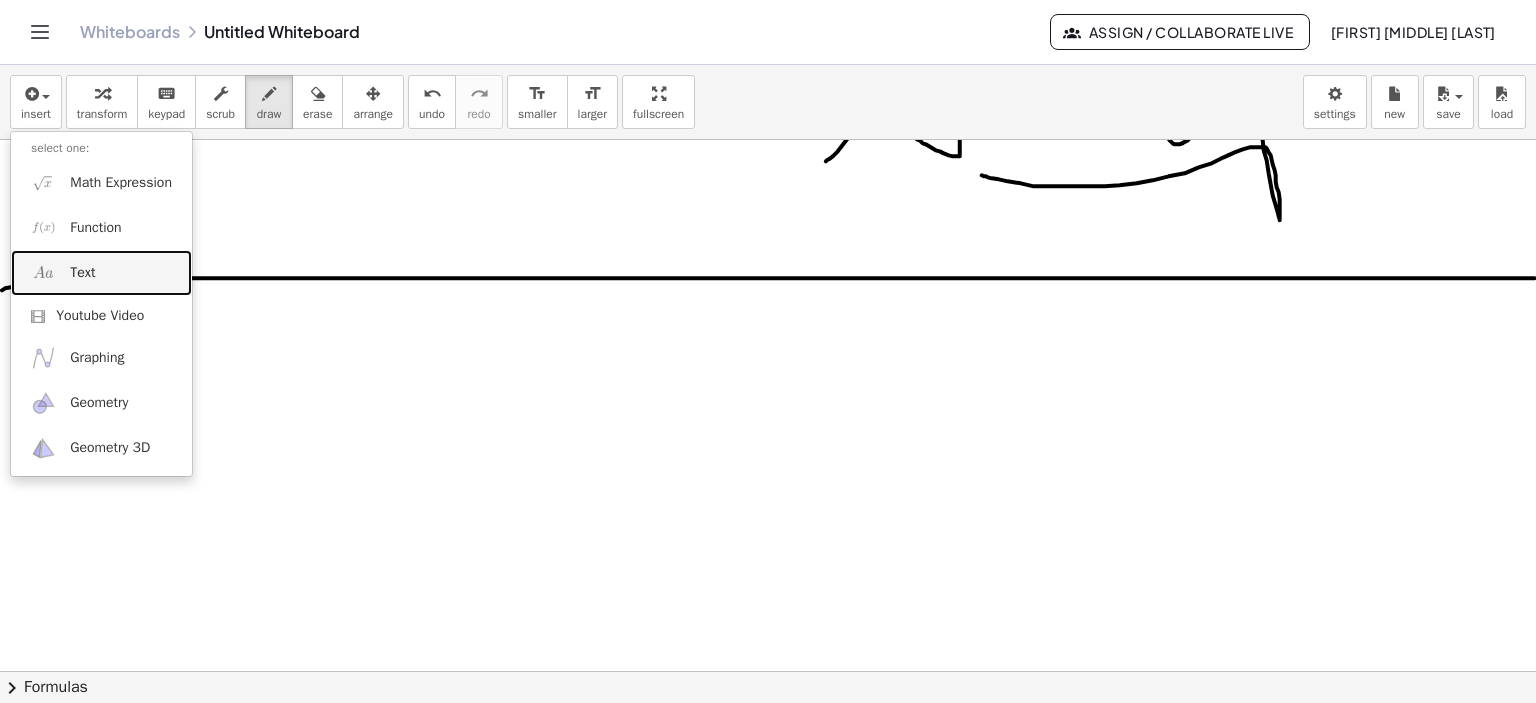 click at bounding box center (43, 272) 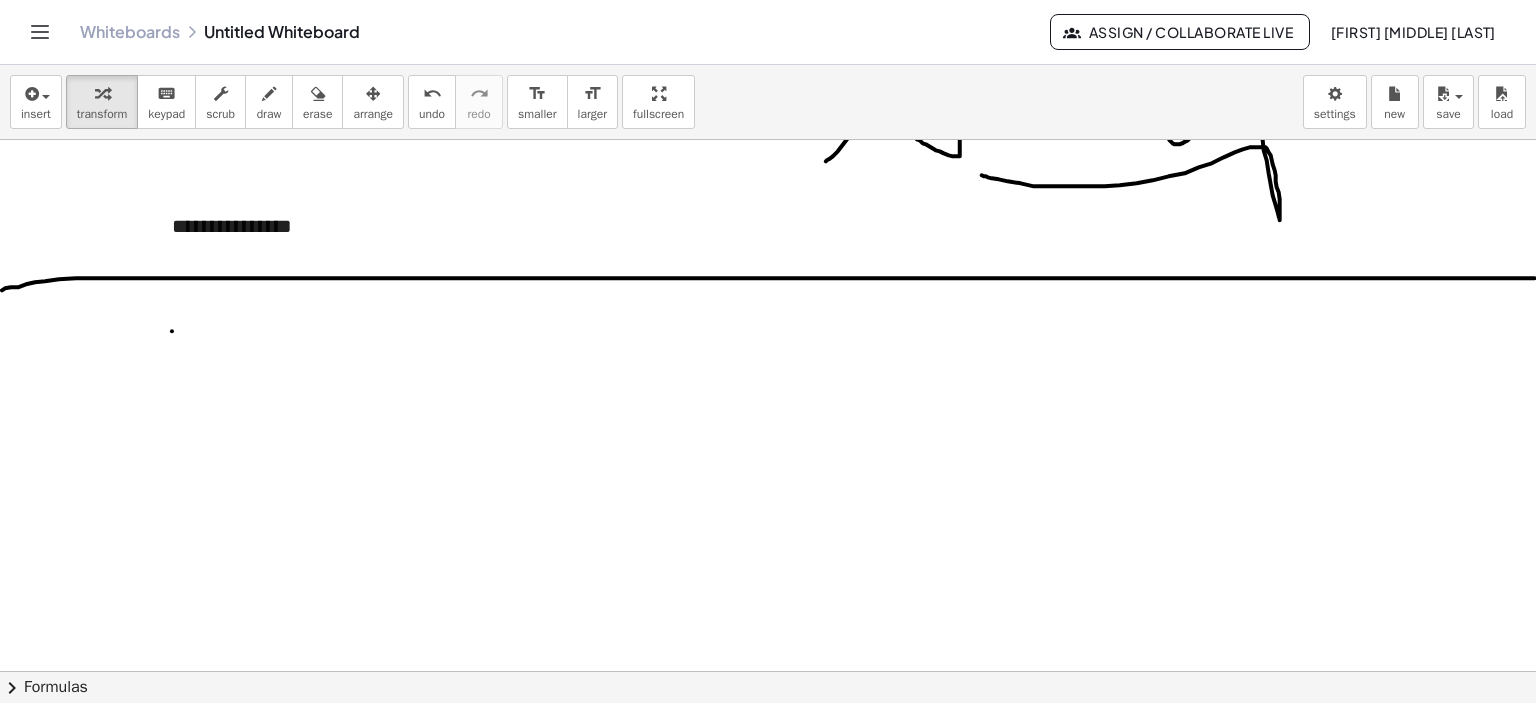 type 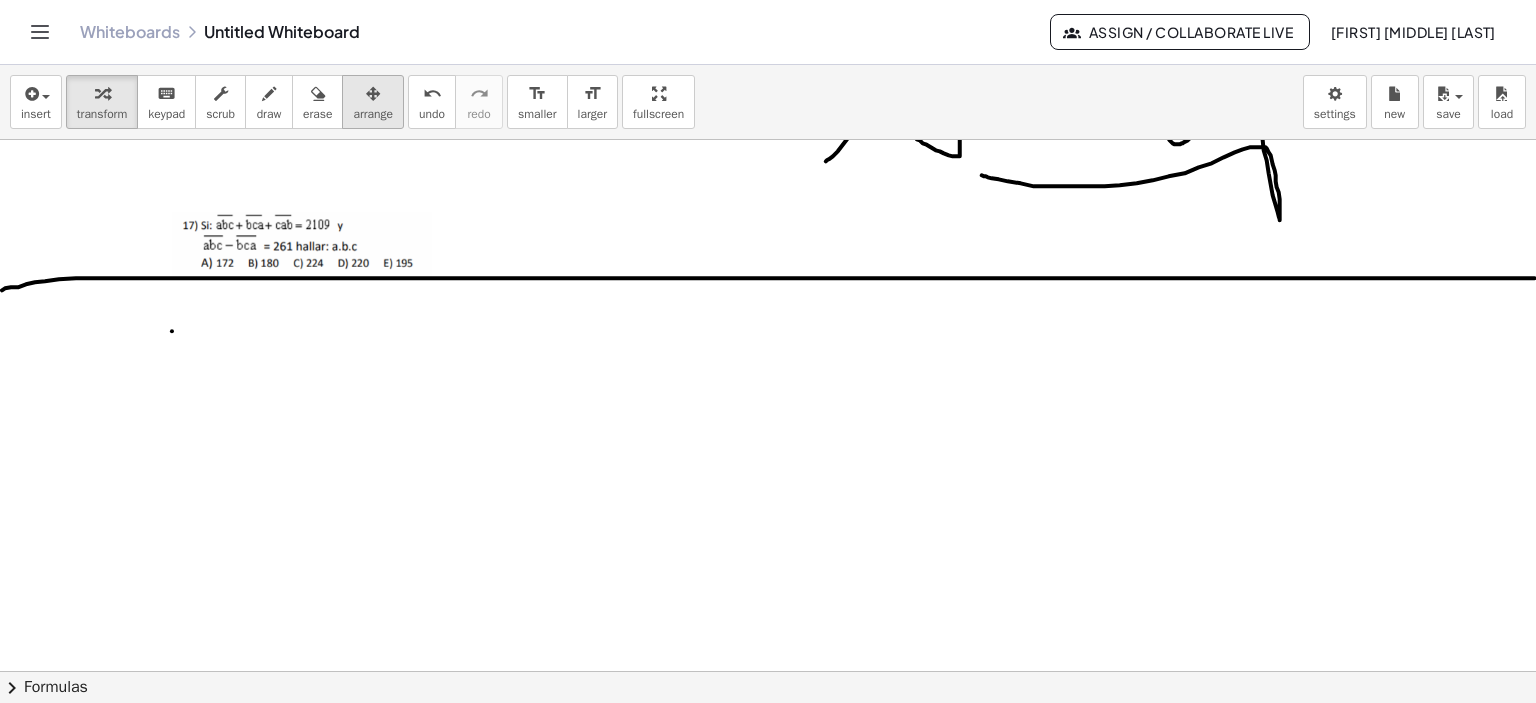 click on "arrange" at bounding box center [373, 114] 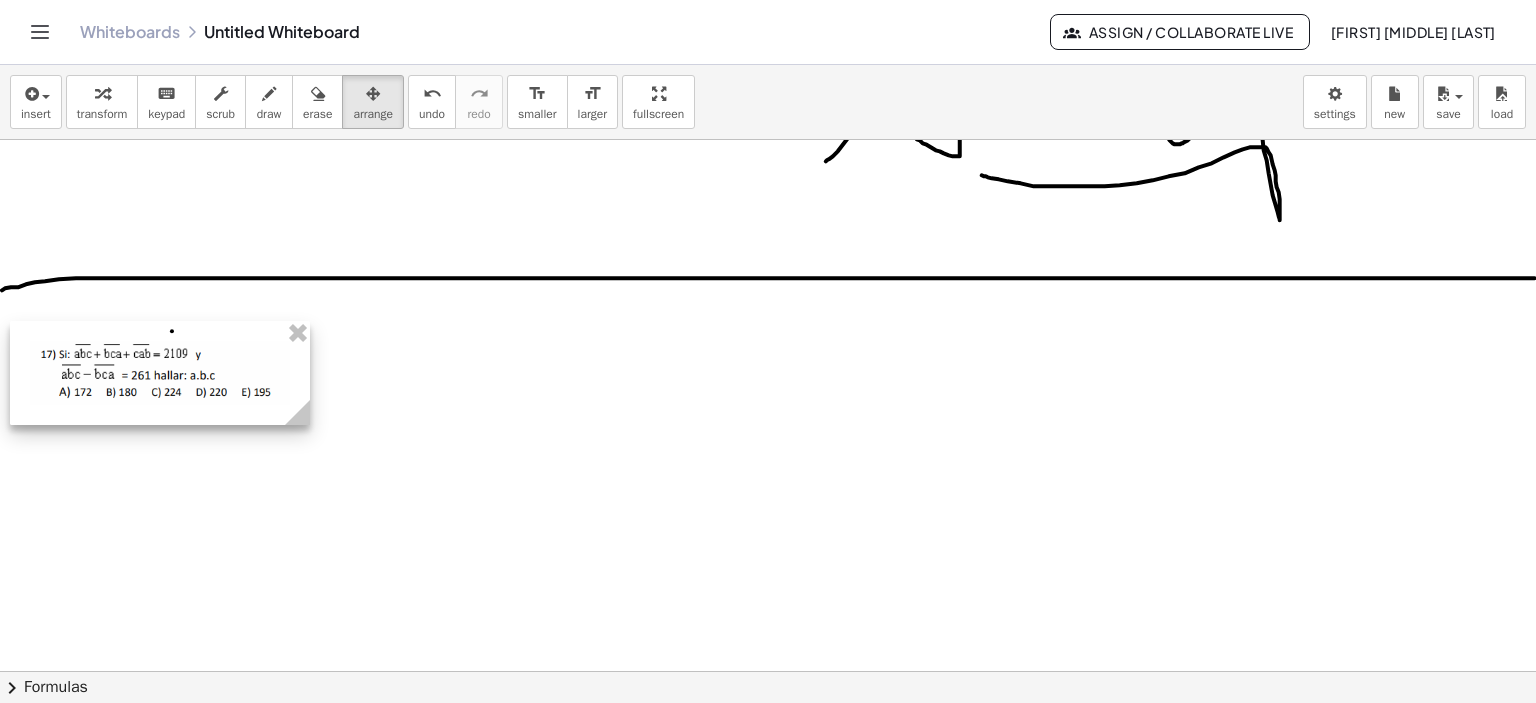 drag, startPoint x: 343, startPoint y: 267, endPoint x: 215, endPoint y: 394, distance: 180.31361 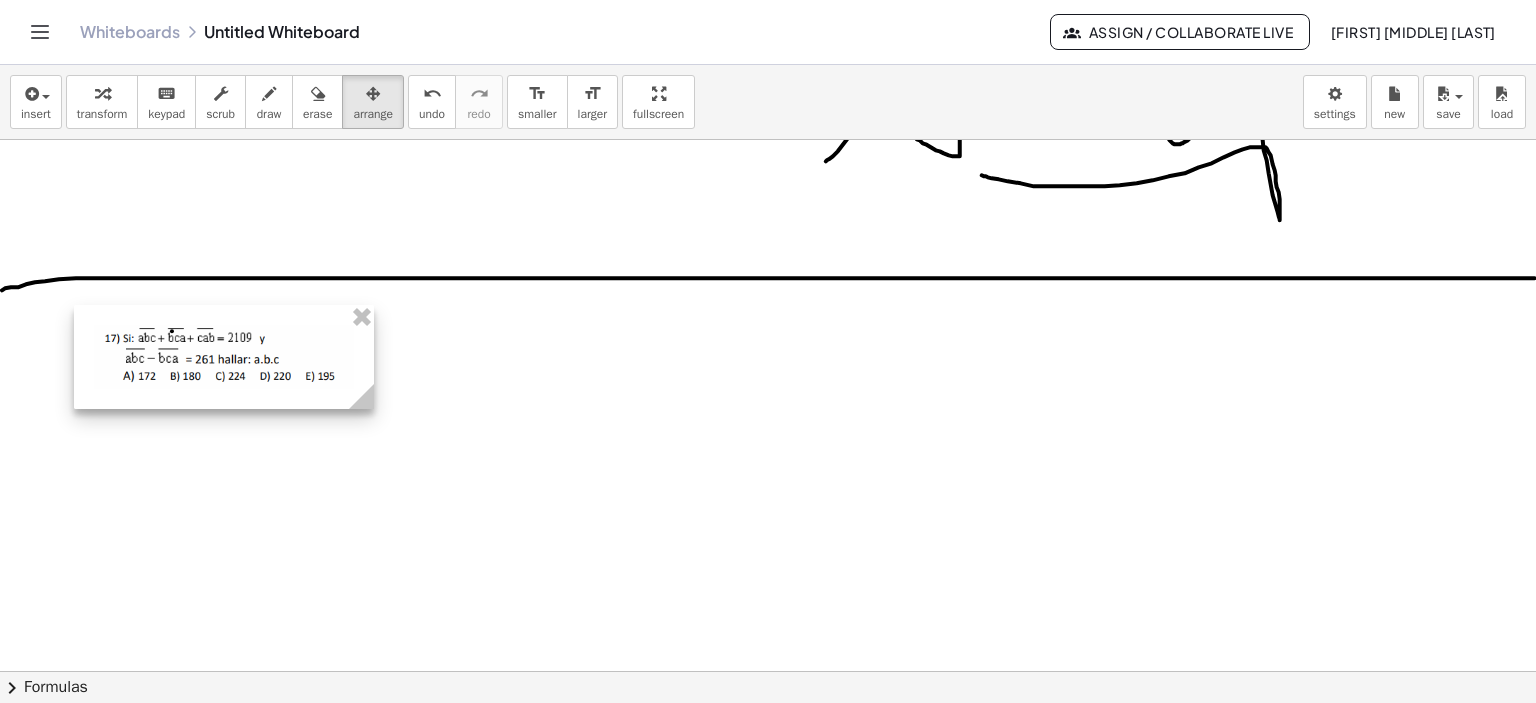drag, startPoint x: 252, startPoint y: 387, endPoint x: 313, endPoint y: 371, distance: 63.06346 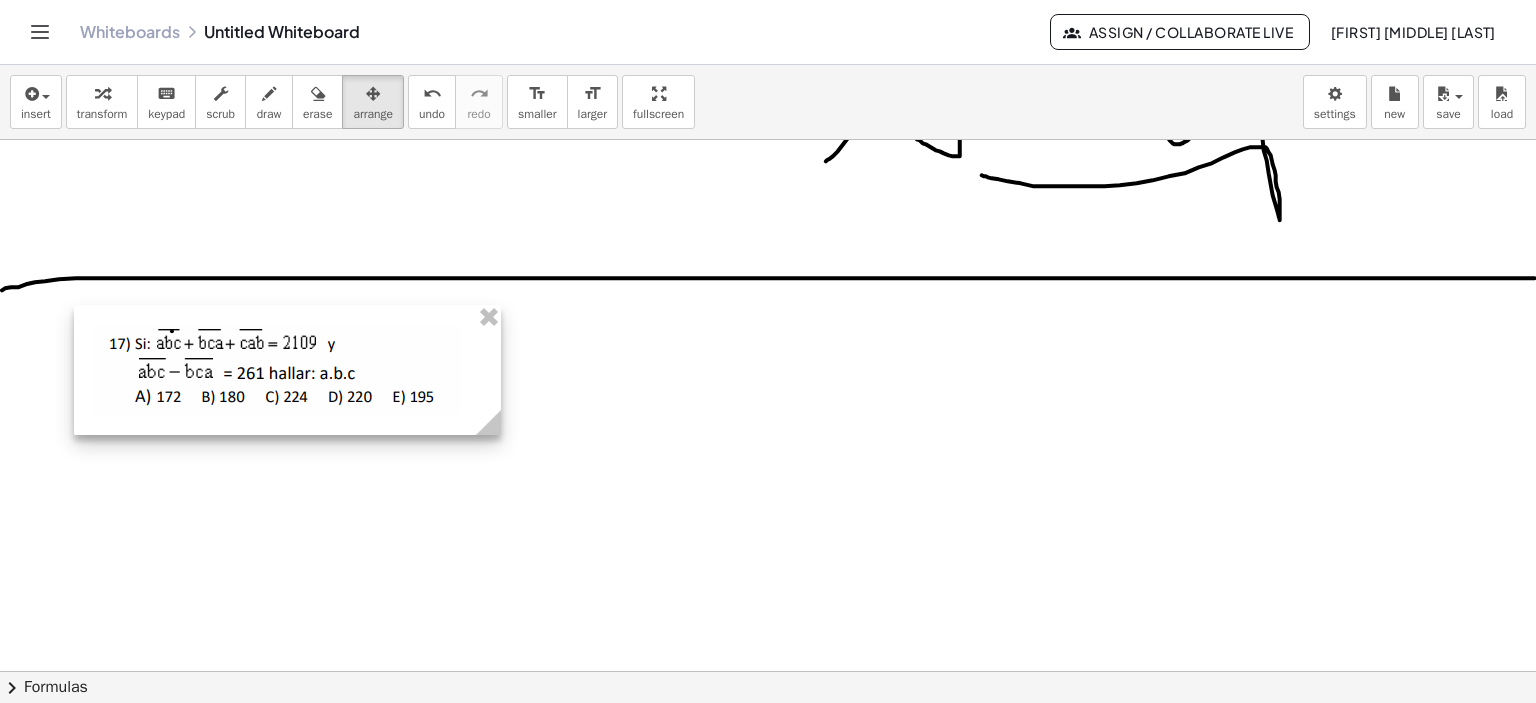 drag, startPoint x: 364, startPoint y: 403, endPoint x: 491, endPoint y: 428, distance: 129.43724 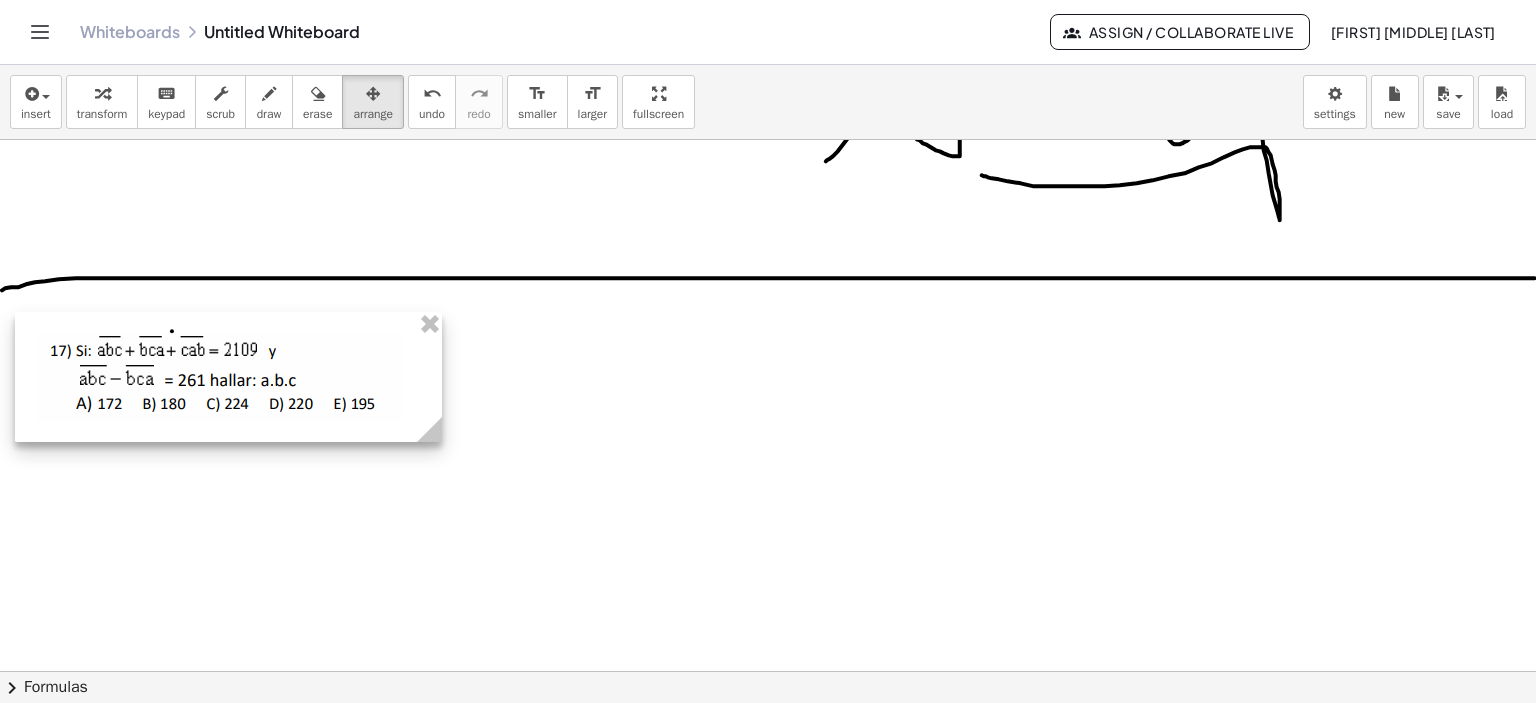 drag, startPoint x: 300, startPoint y: 412, endPoint x: 241, endPoint y: 419, distance: 59.413803 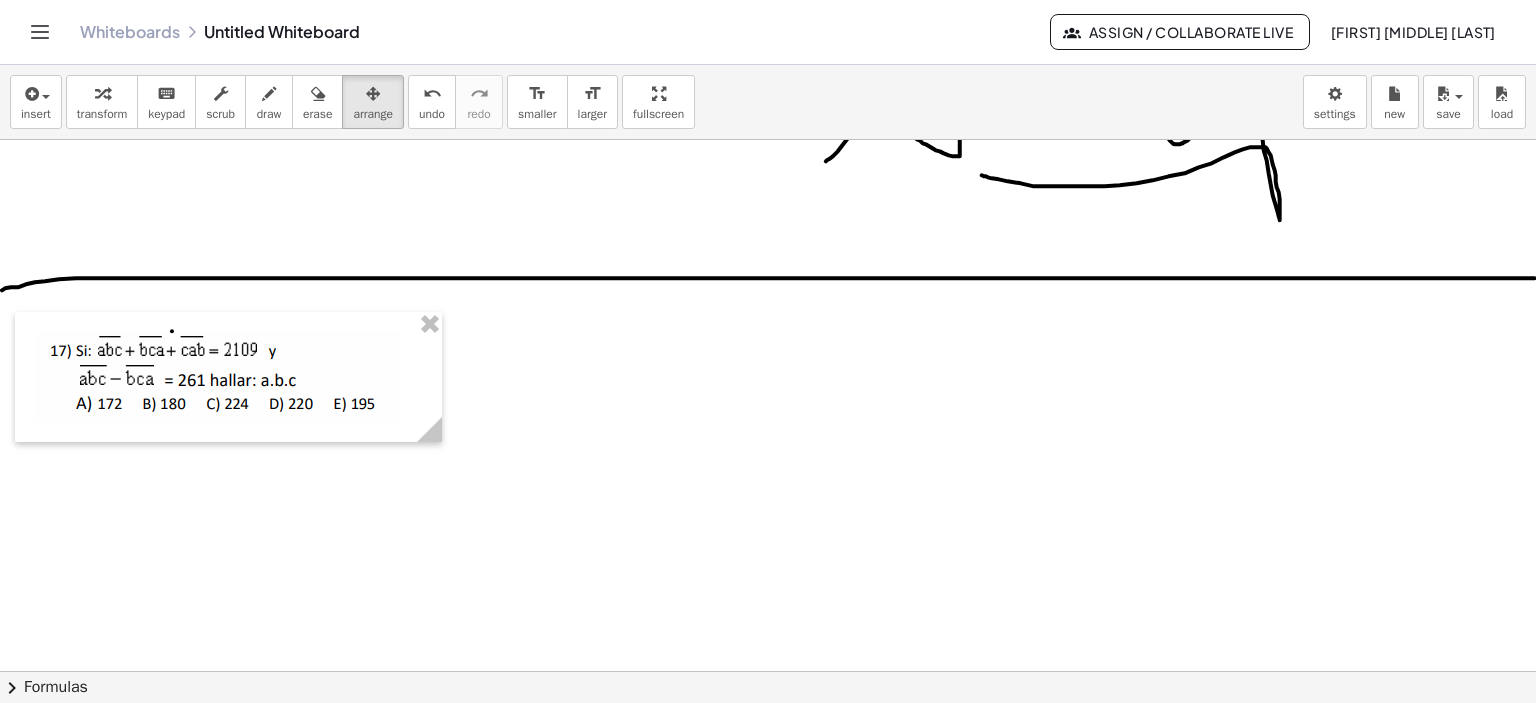 drag, startPoint x: 271, startPoint y: 83, endPoint x: 381, endPoint y: 184, distance: 149.33519 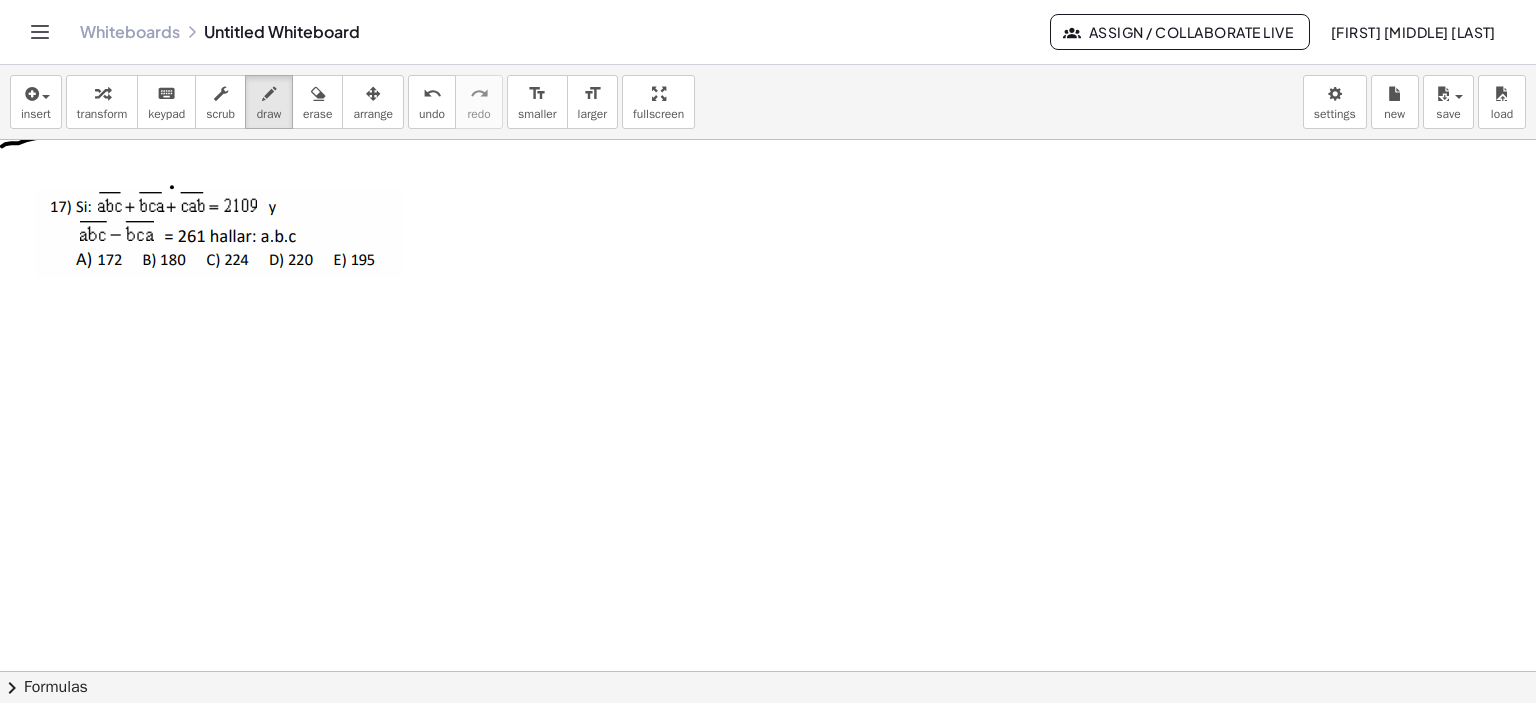 scroll, scrollTop: 2875, scrollLeft: 0, axis: vertical 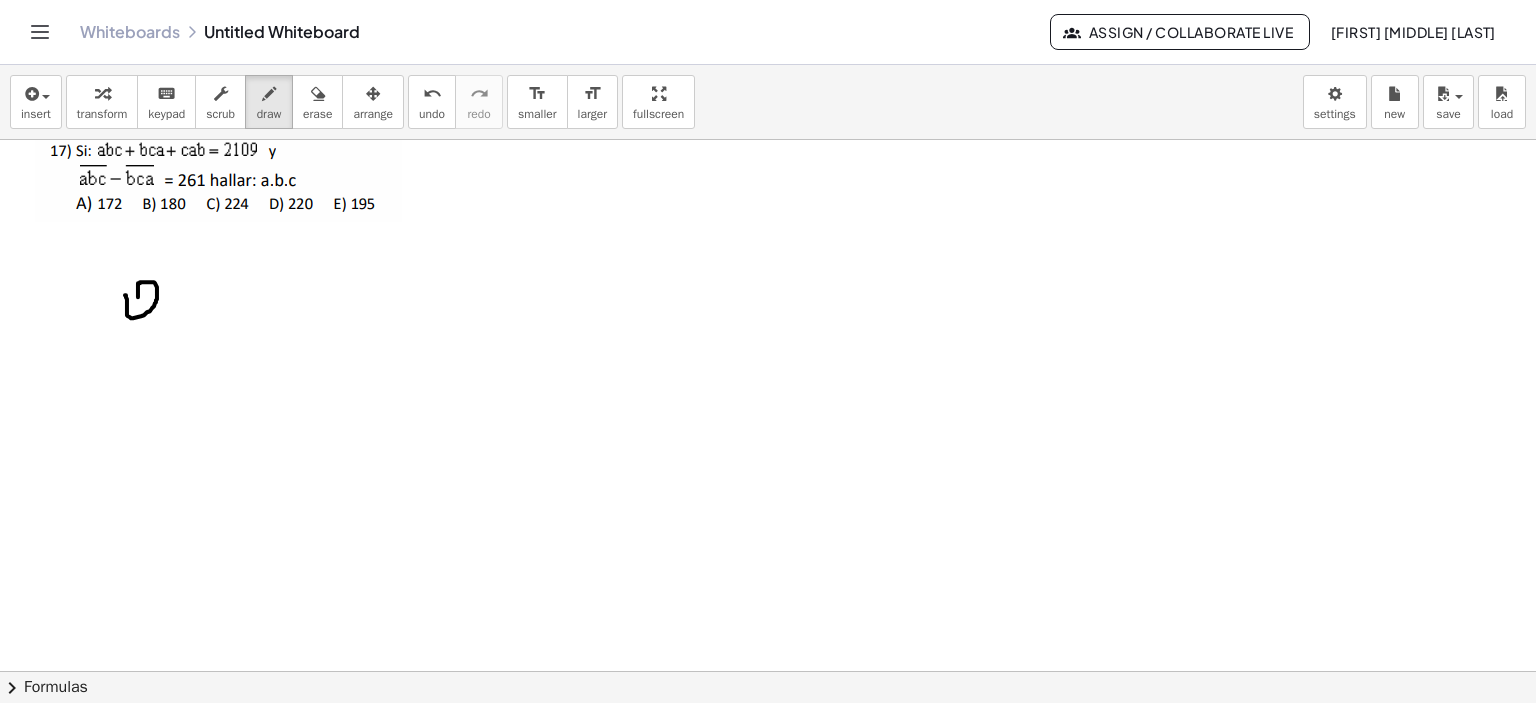 drag, startPoint x: 125, startPoint y: 295, endPoint x: 135, endPoint y: 305, distance: 14.142136 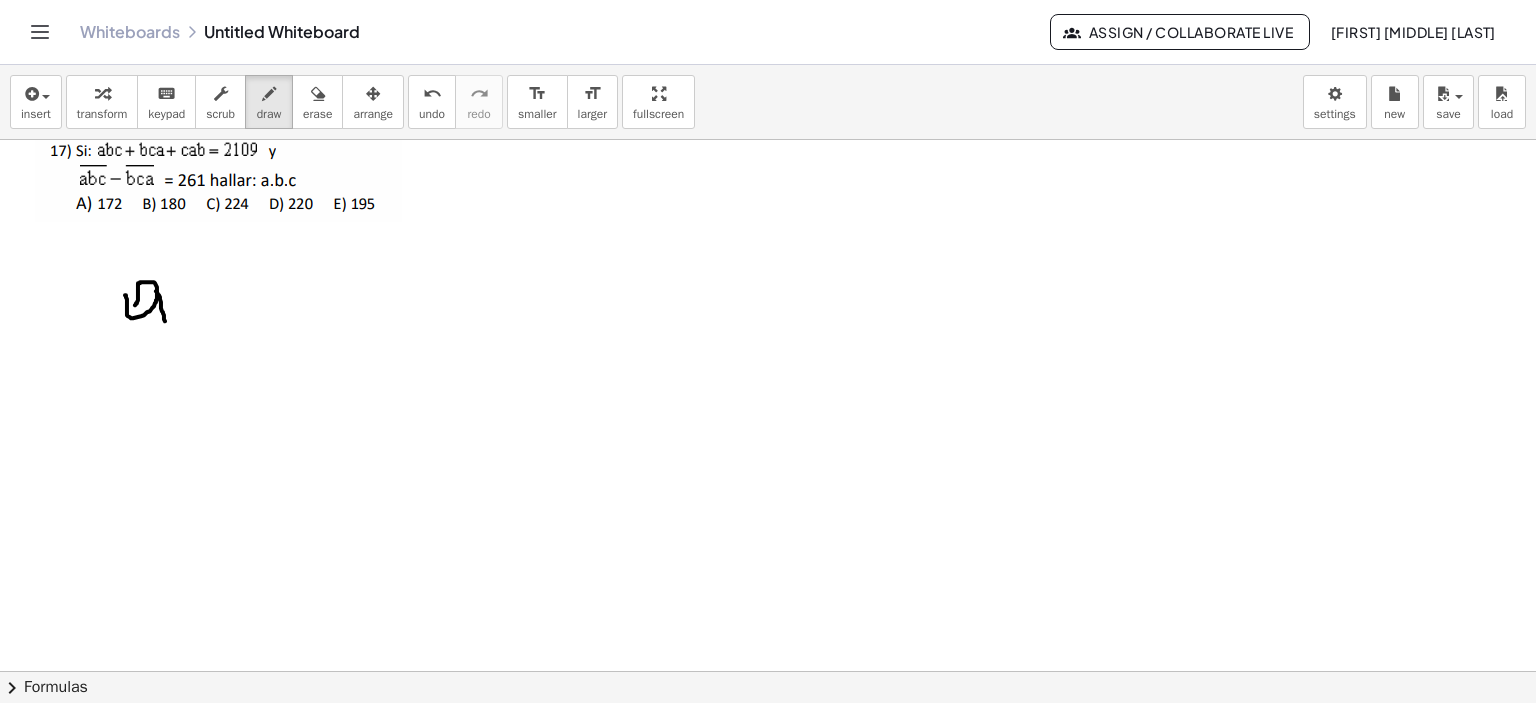 click at bounding box center [771, -873] 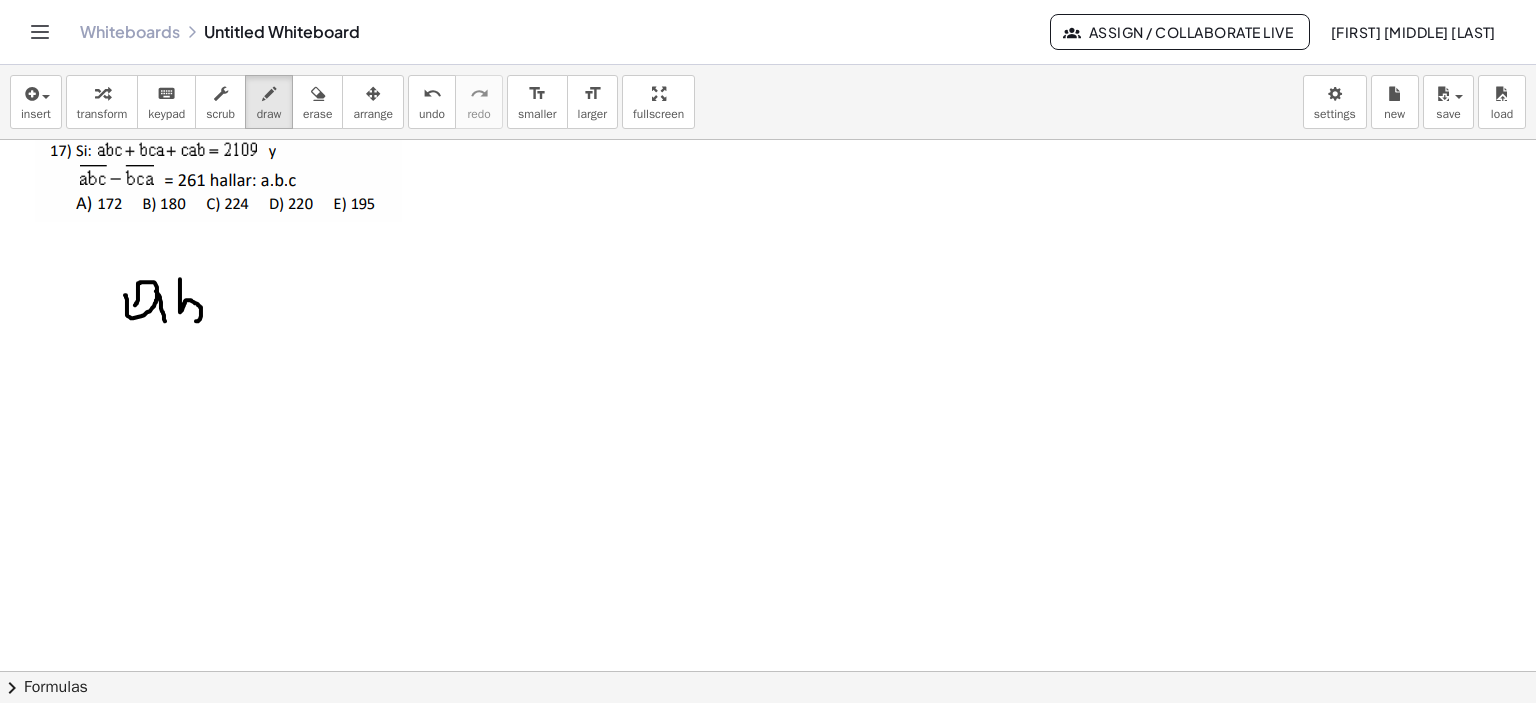 drag, startPoint x: 180, startPoint y: 279, endPoint x: 202, endPoint y: 293, distance: 26.076809 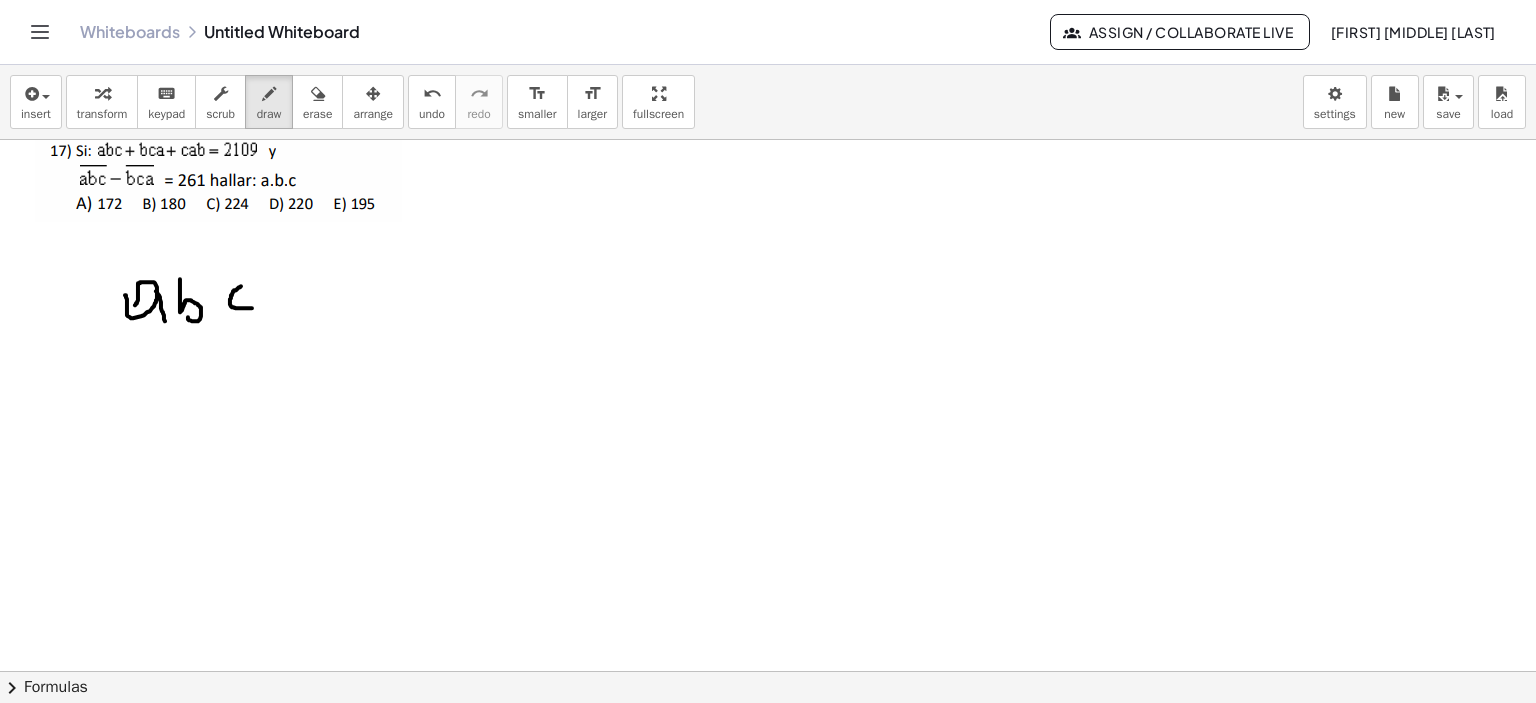 drag, startPoint x: 236, startPoint y: 290, endPoint x: 252, endPoint y: 308, distance: 24.083189 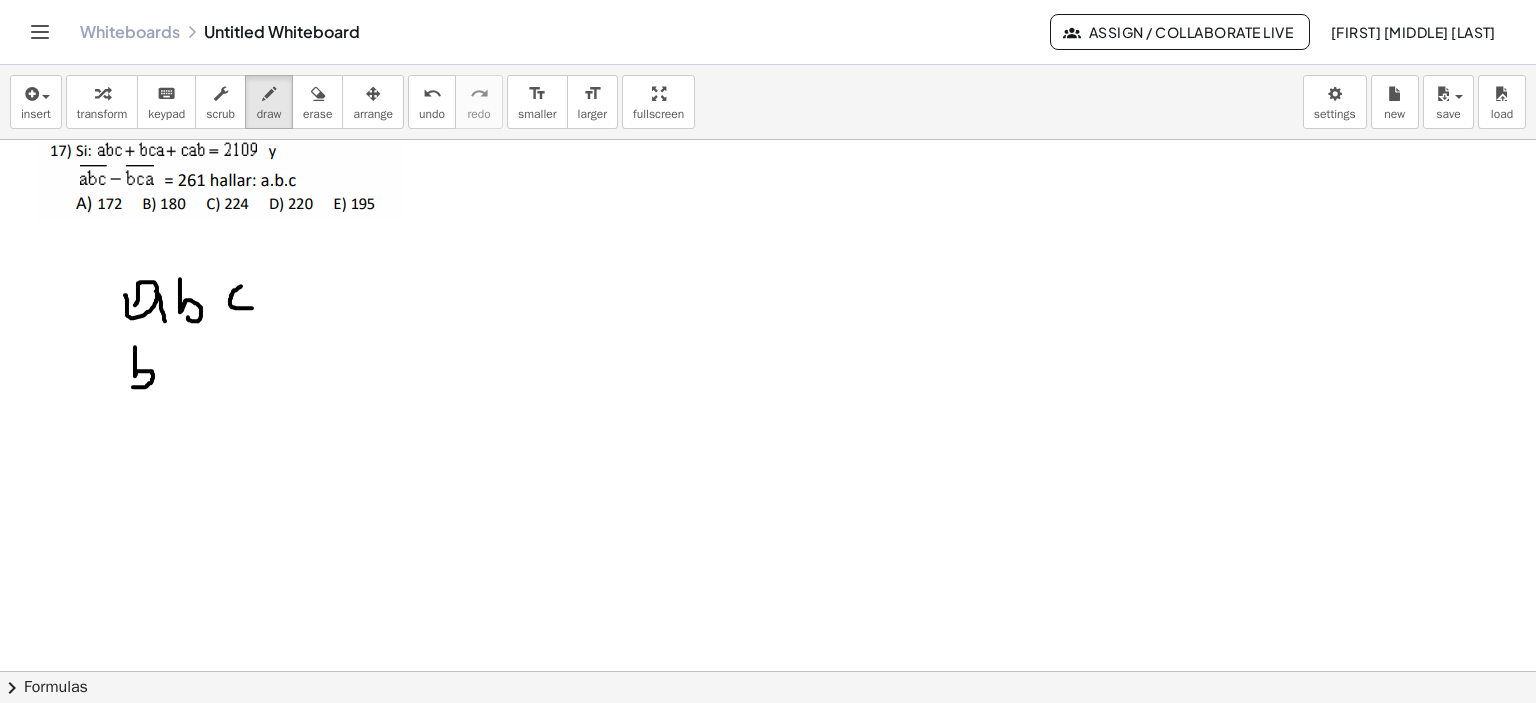 drag, startPoint x: 135, startPoint y: 347, endPoint x: 160, endPoint y: 372, distance: 35.35534 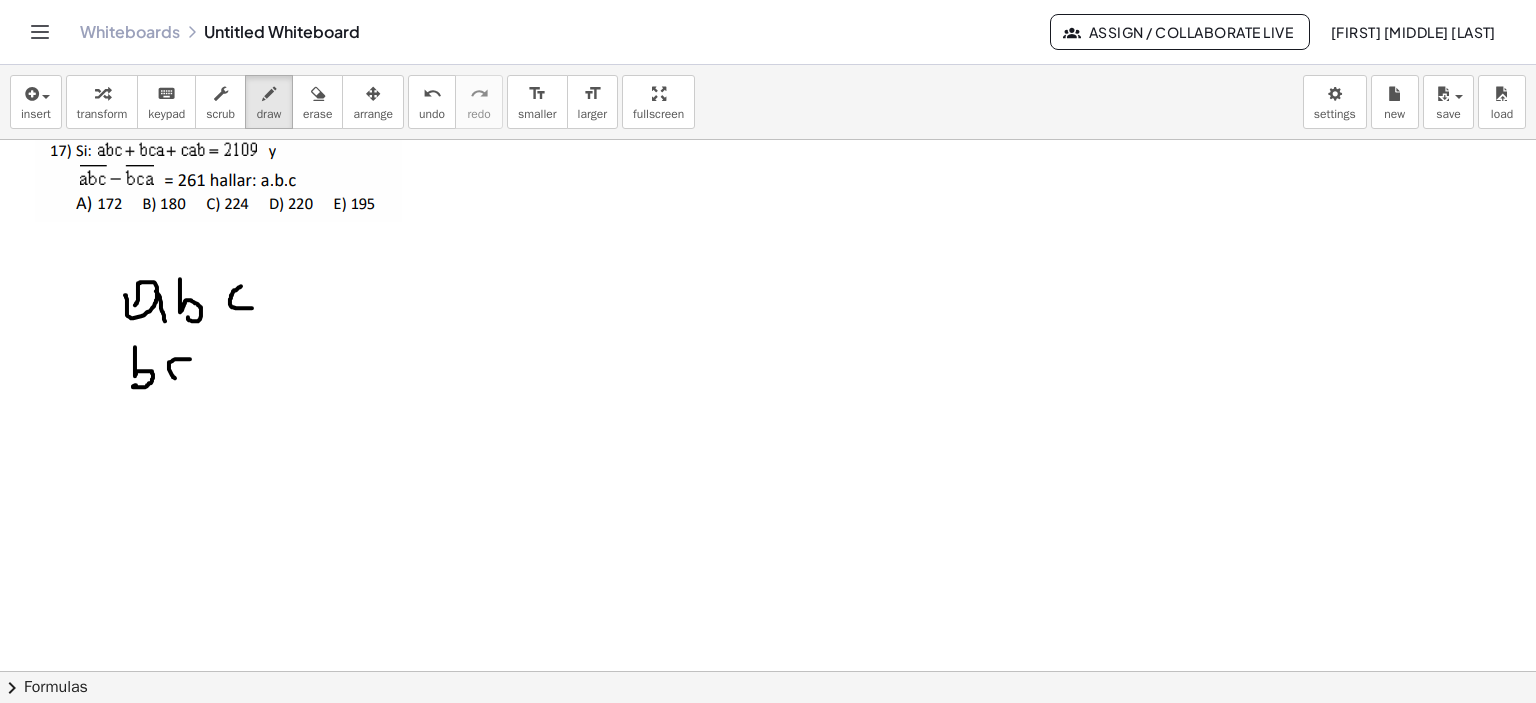 drag, startPoint x: 190, startPoint y: 359, endPoint x: 185, endPoint y: 380, distance: 21.587032 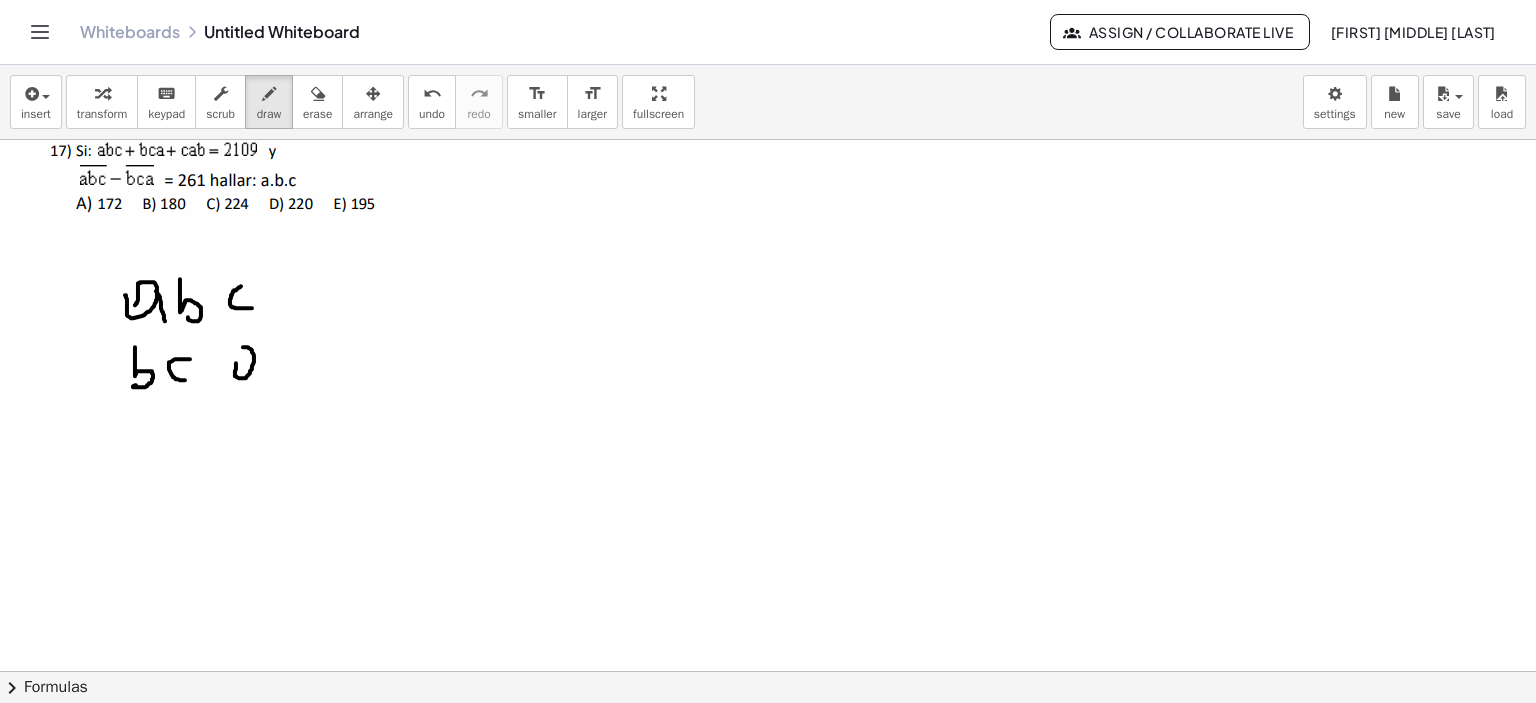 drag, startPoint x: 236, startPoint y: 363, endPoint x: 233, endPoint y: 348, distance: 15.297058 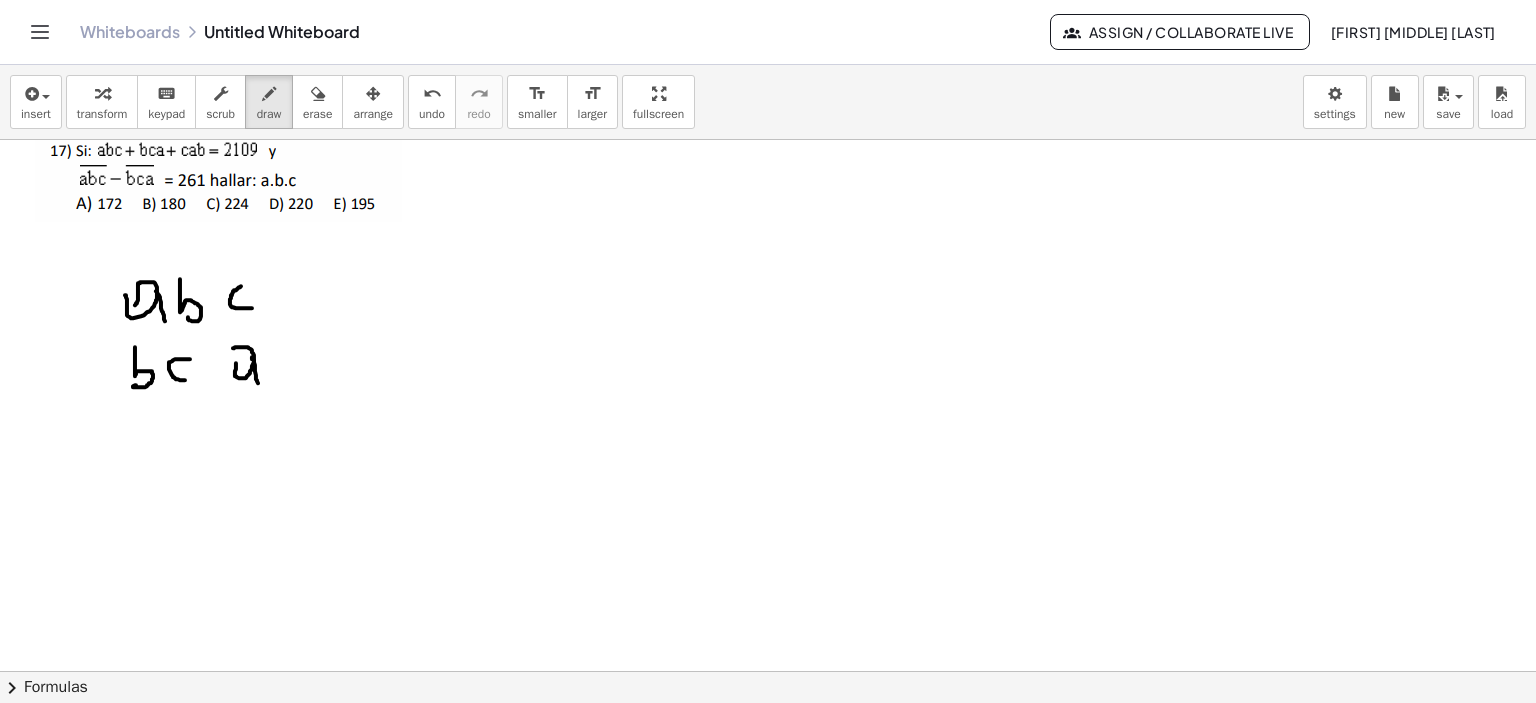 drag, startPoint x: 256, startPoint y: 375, endPoint x: 272, endPoint y: 394, distance: 24.839485 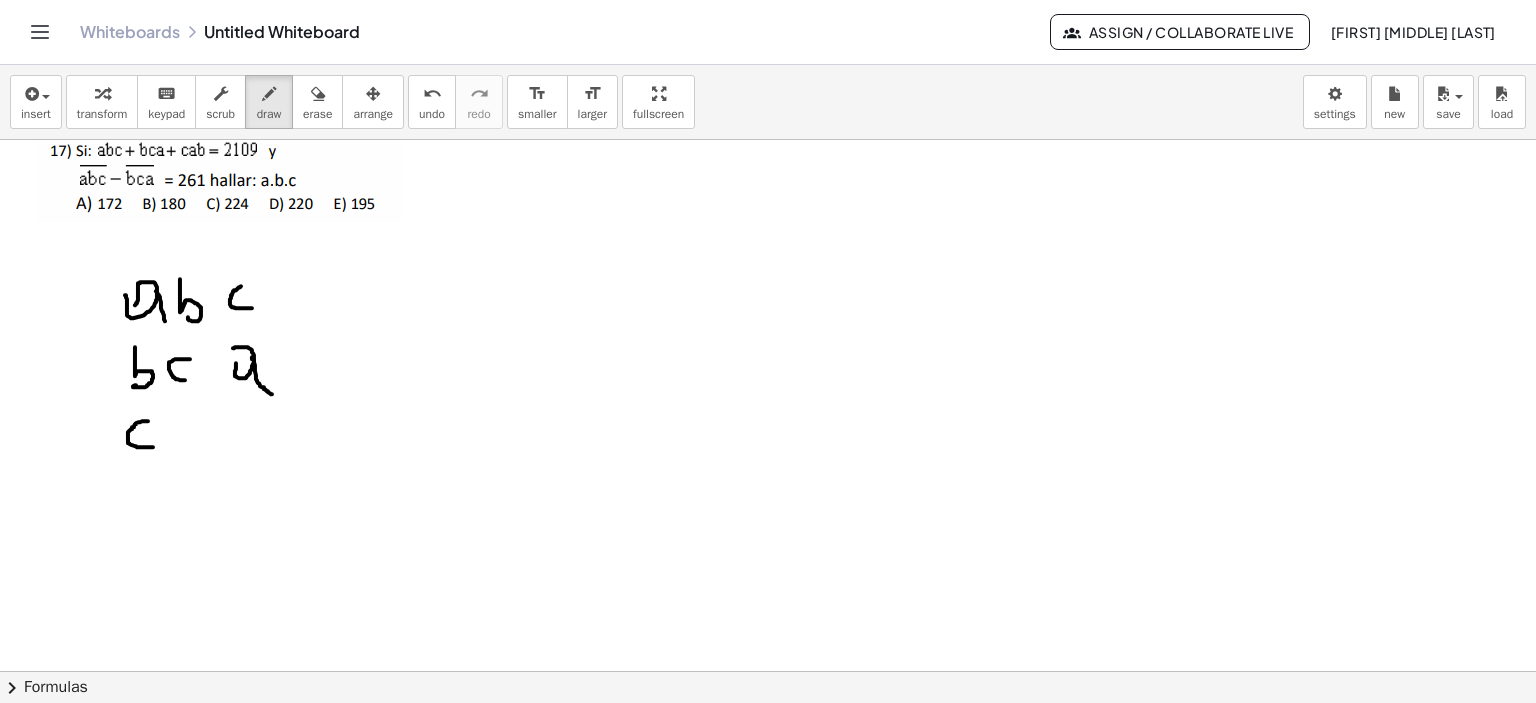 drag, startPoint x: 148, startPoint y: 421, endPoint x: 172, endPoint y: 439, distance: 30 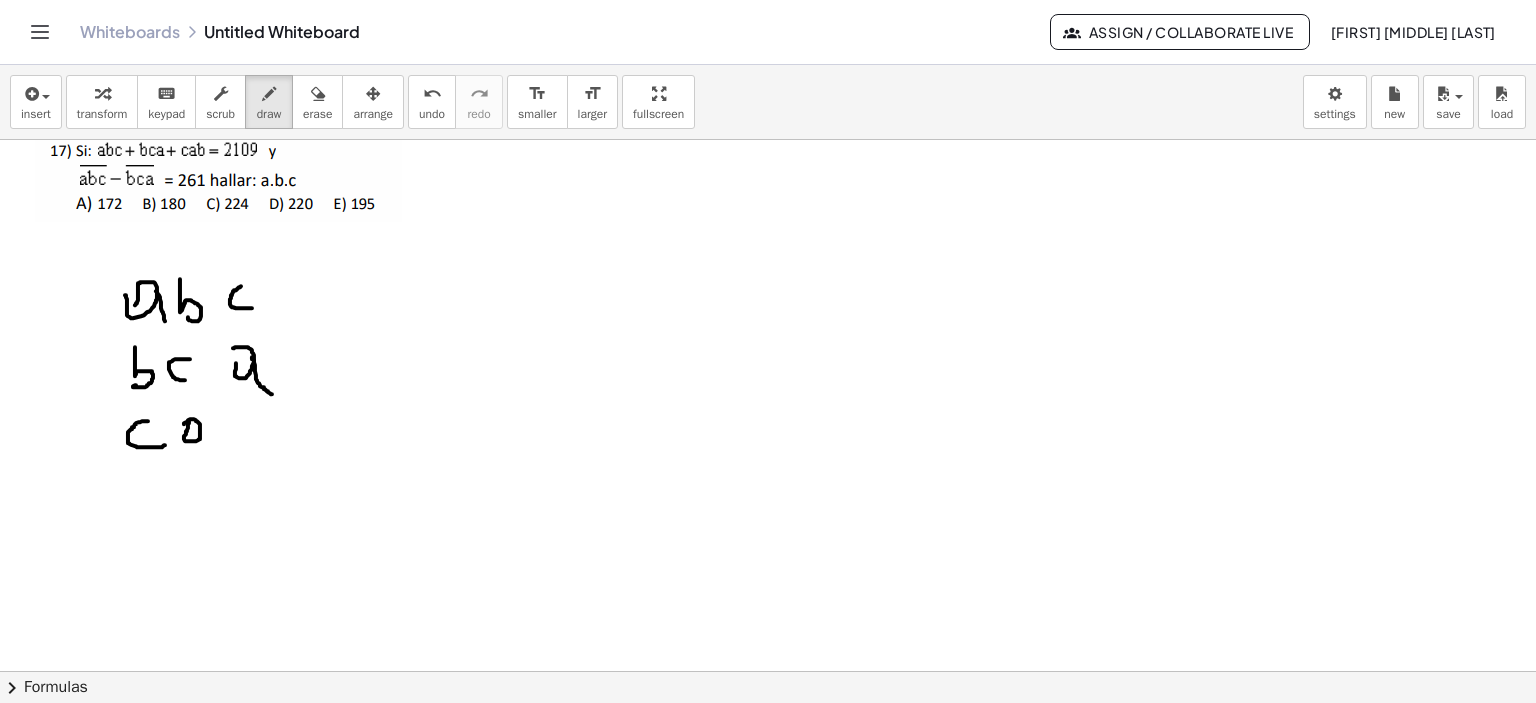 click at bounding box center (771, -873) 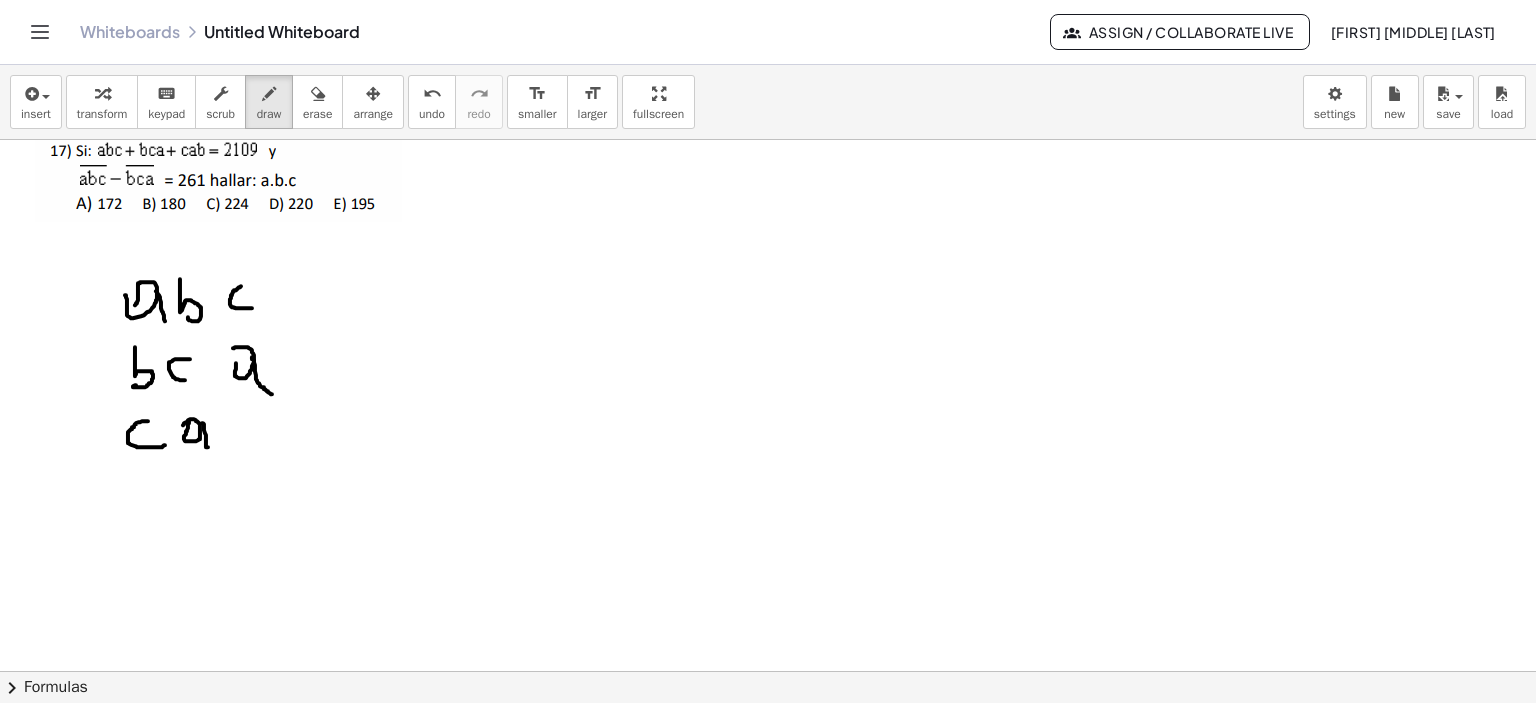 drag, startPoint x: 204, startPoint y: 424, endPoint x: 208, endPoint y: 447, distance: 23.345236 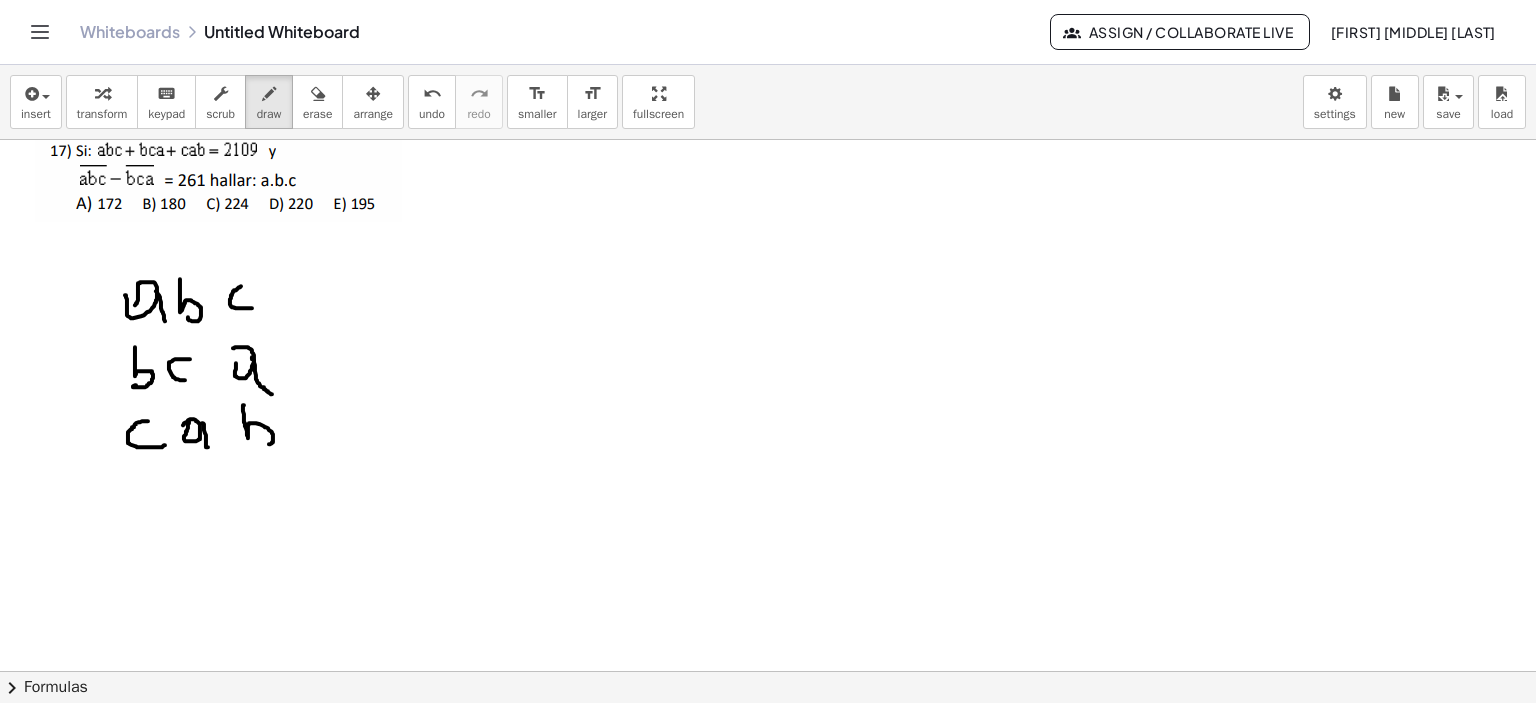 drag, startPoint x: 244, startPoint y: 405, endPoint x: 250, endPoint y: 445, distance: 40.4475 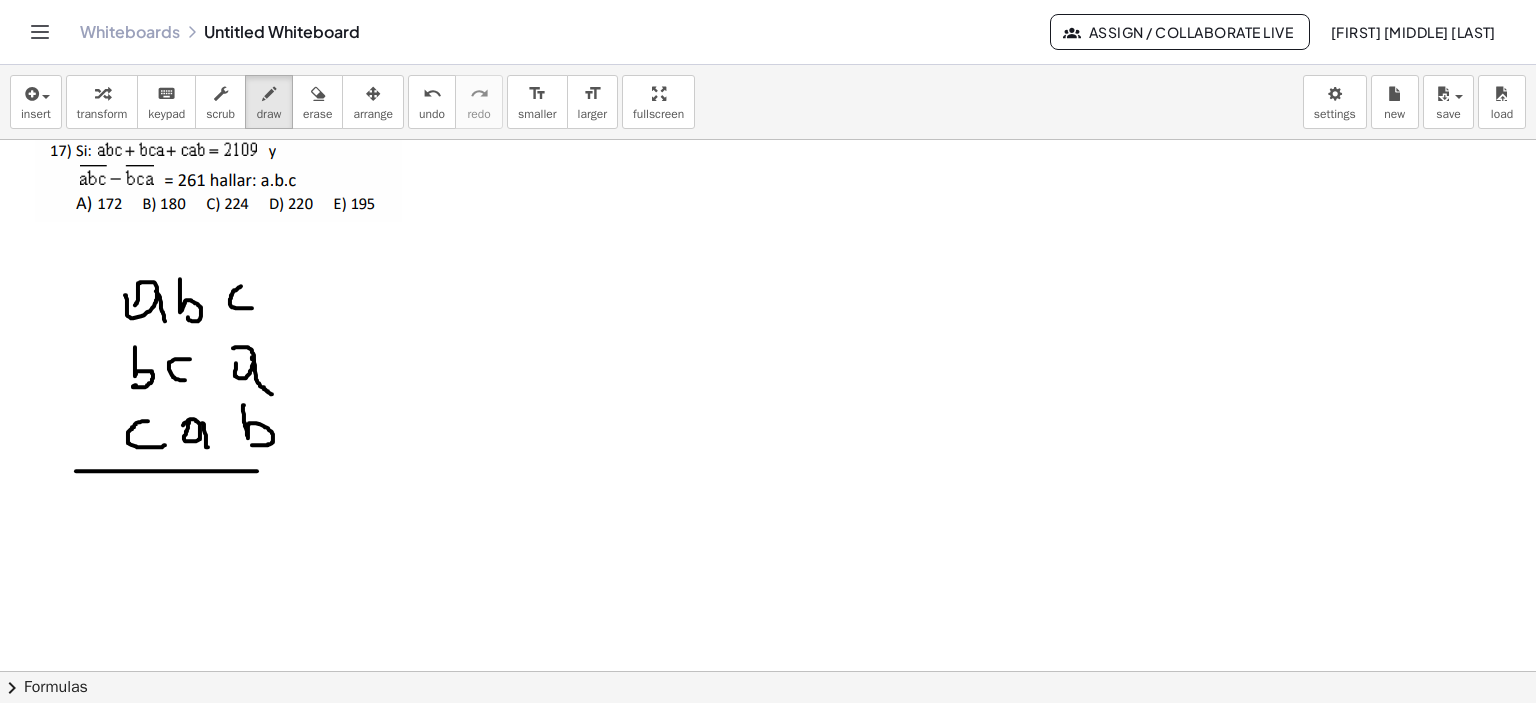 drag, startPoint x: 76, startPoint y: 471, endPoint x: 307, endPoint y: 479, distance: 231.13849 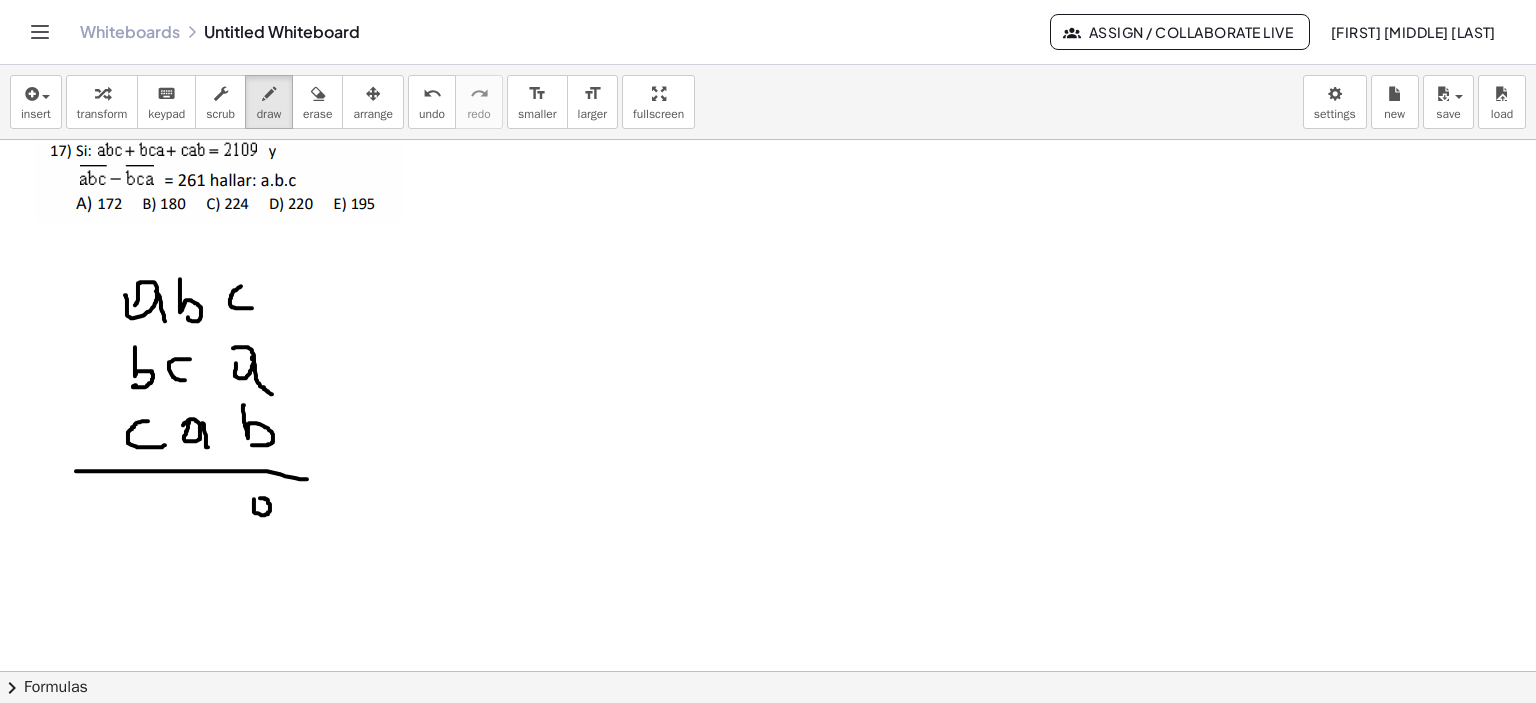 drag, startPoint x: 254, startPoint y: 499, endPoint x: 265, endPoint y: 500, distance: 11.045361 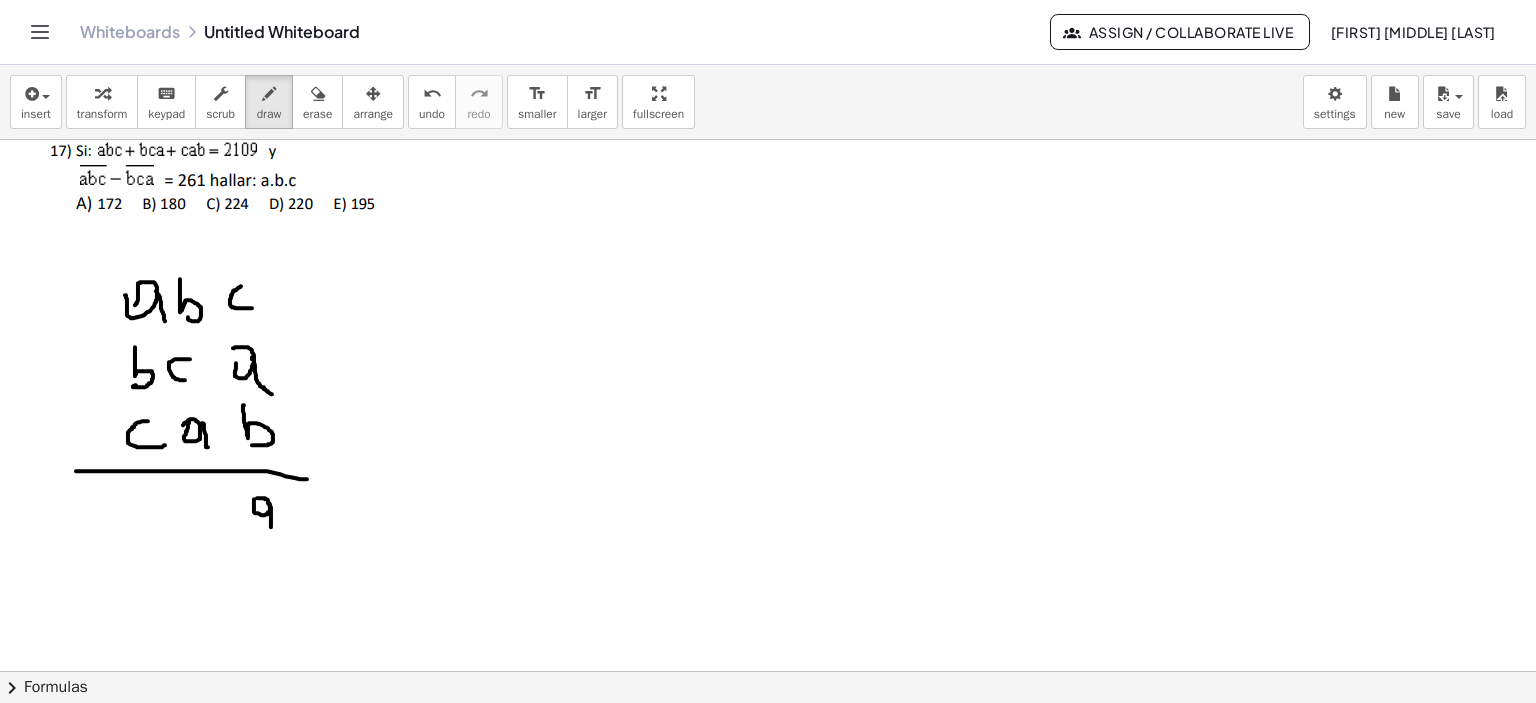 drag, startPoint x: 271, startPoint y: 521, endPoint x: 269, endPoint y: 550, distance: 29.068884 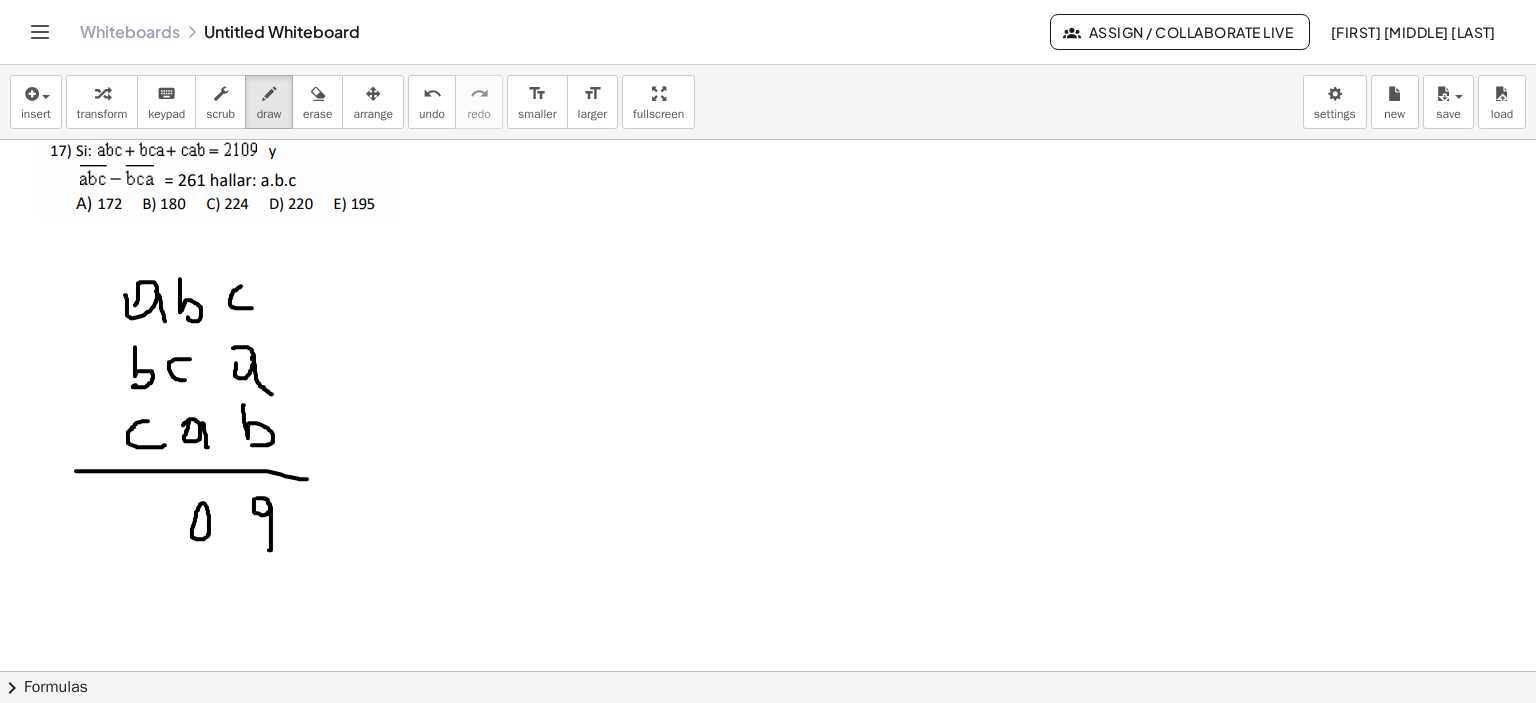 drag, startPoint x: 196, startPoint y: 515, endPoint x: 181, endPoint y: 504, distance: 18.601076 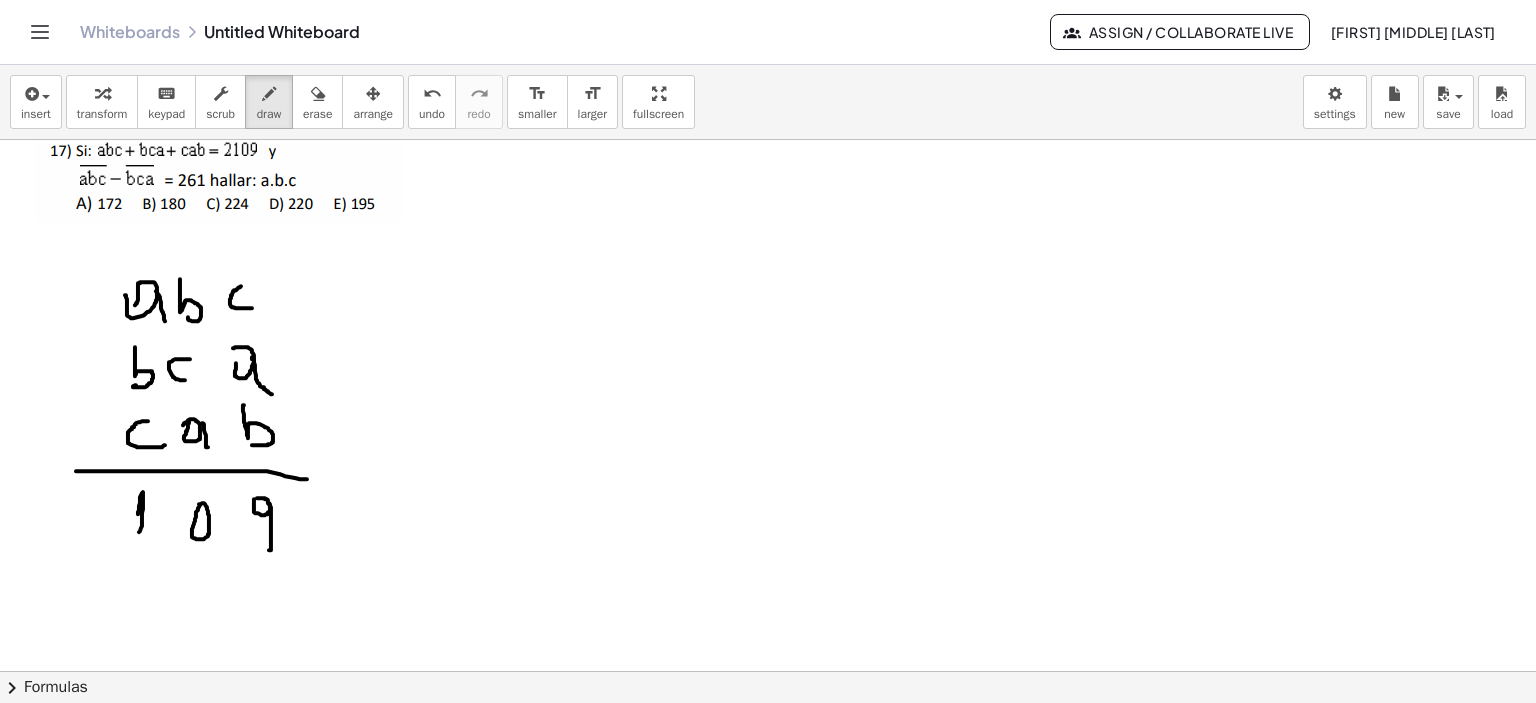 drag, startPoint x: 138, startPoint y: 514, endPoint x: 138, endPoint y: 534, distance: 20 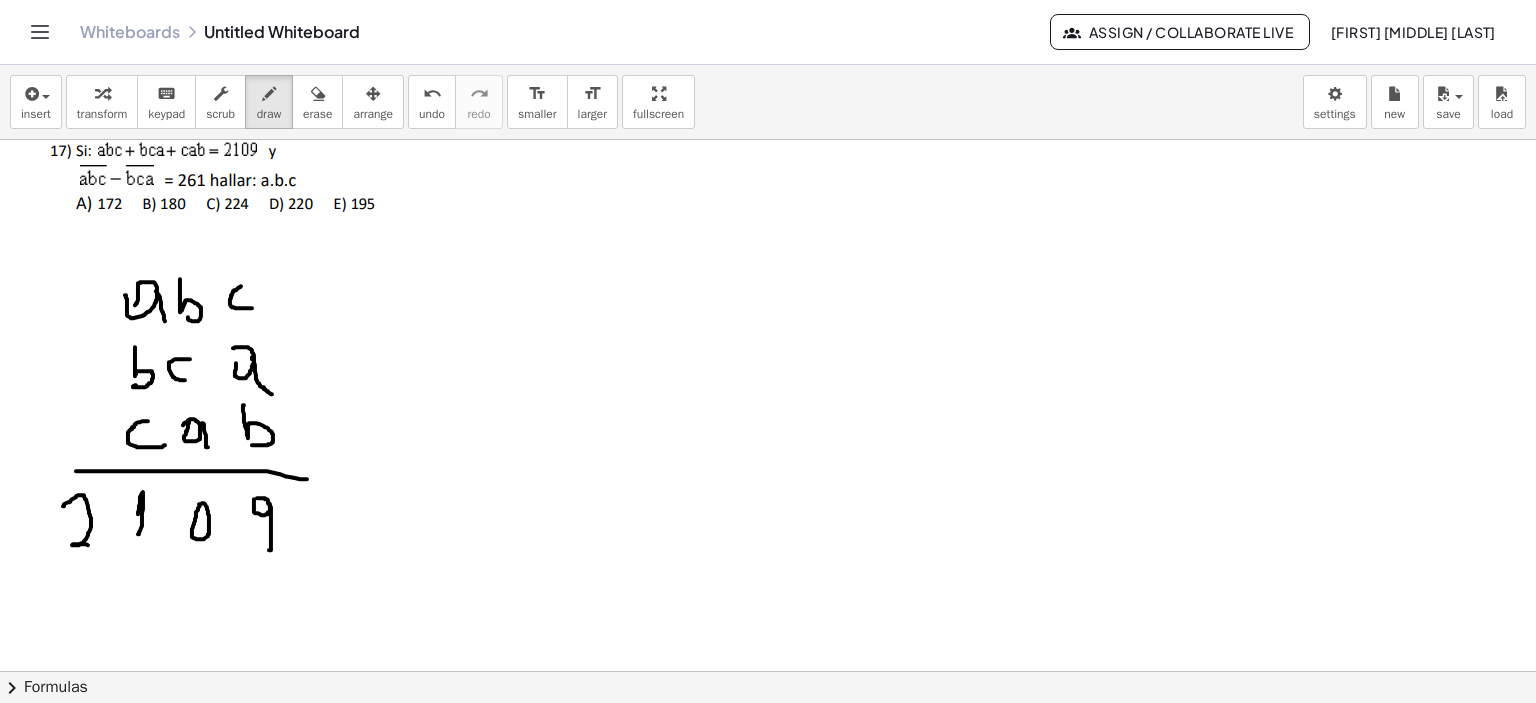 drag, startPoint x: 66, startPoint y: 503, endPoint x: 101, endPoint y: 551, distance: 59.405388 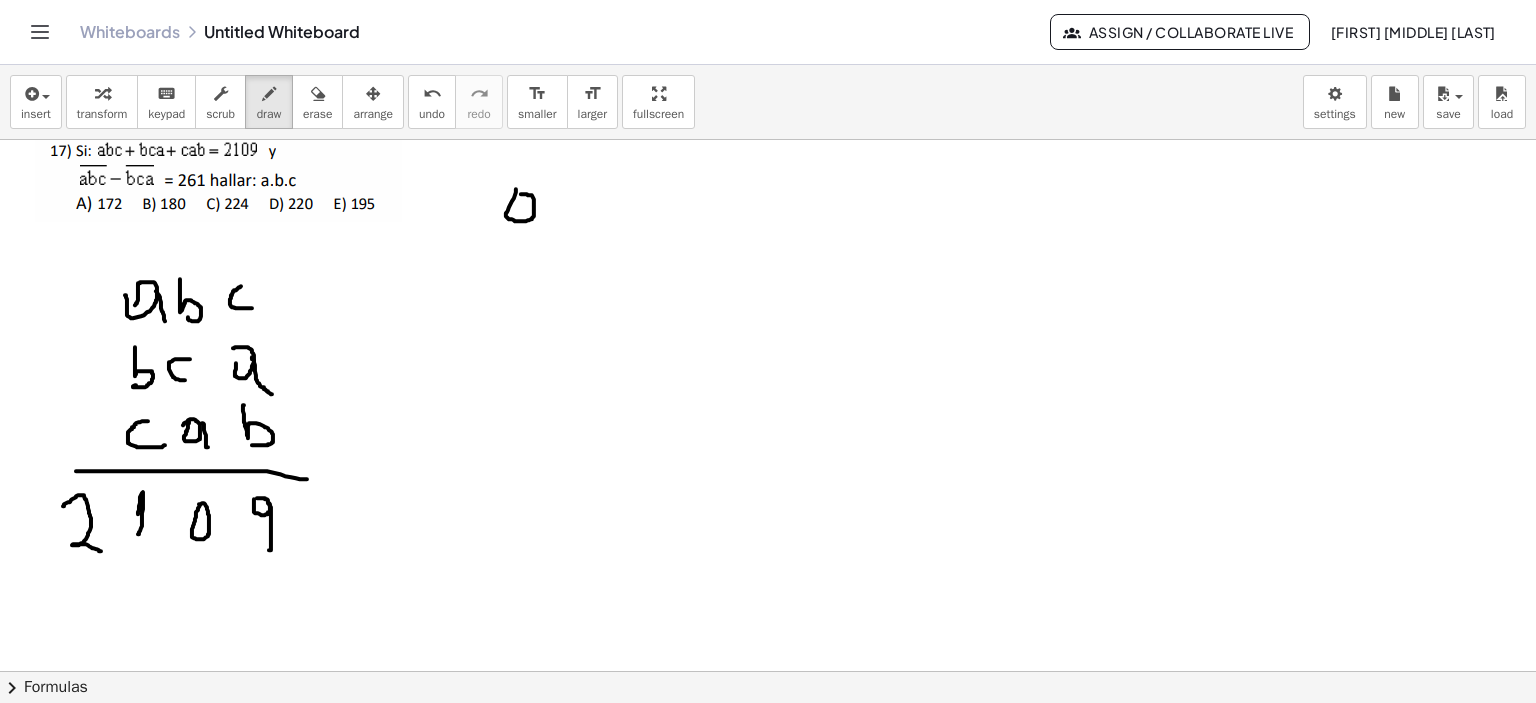 click at bounding box center (771, -873) 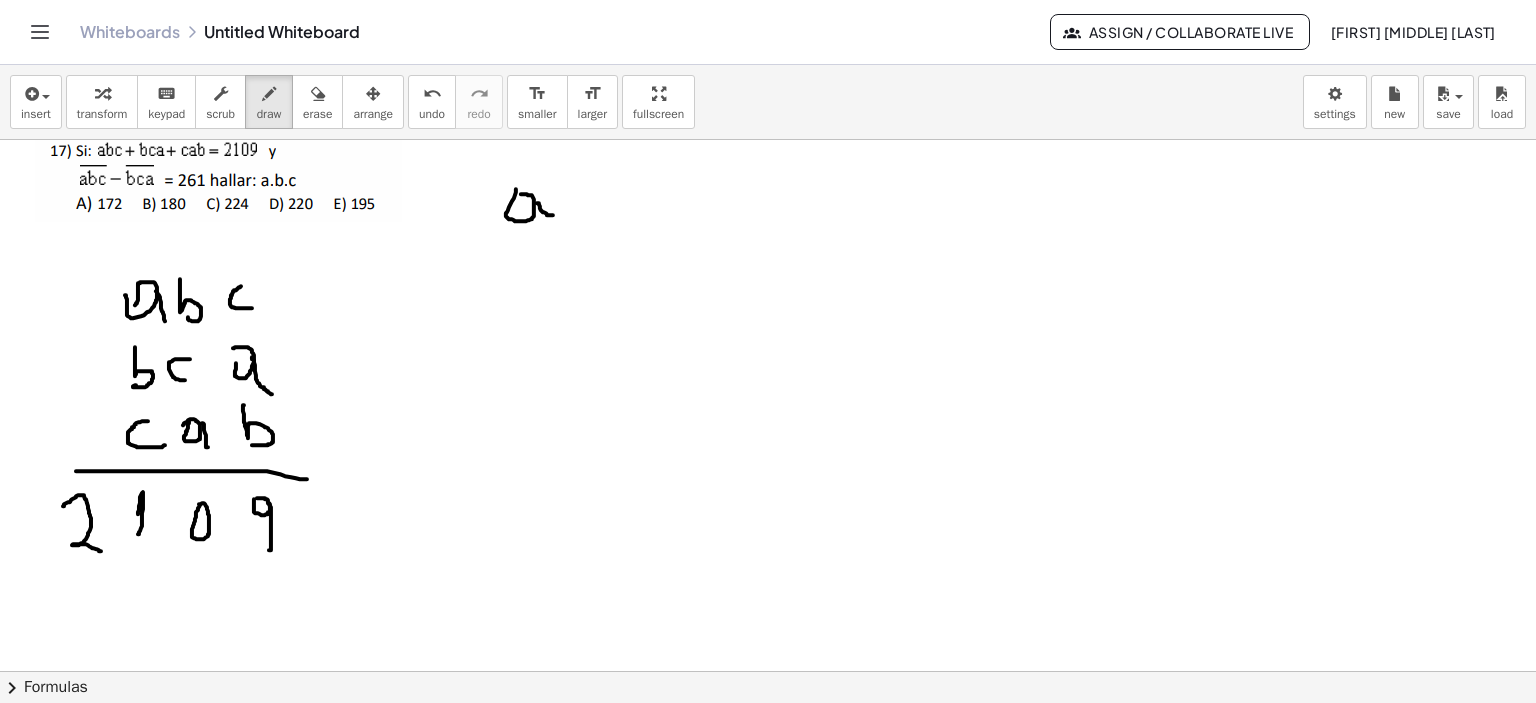 drag, startPoint x: 540, startPoint y: 206, endPoint x: 553, endPoint y: 215, distance: 15.811388 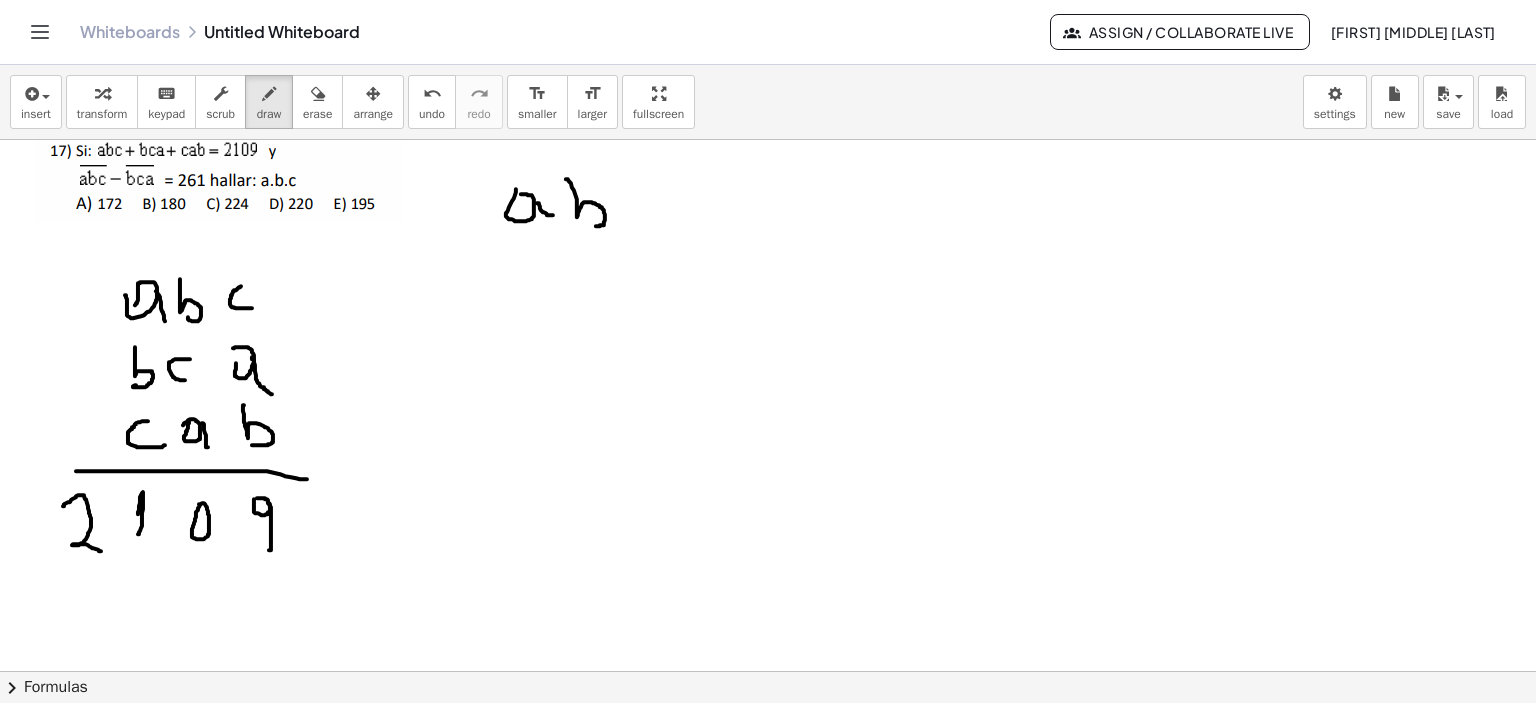 drag, startPoint x: 568, startPoint y: 179, endPoint x: 592, endPoint y: 225, distance: 51.884487 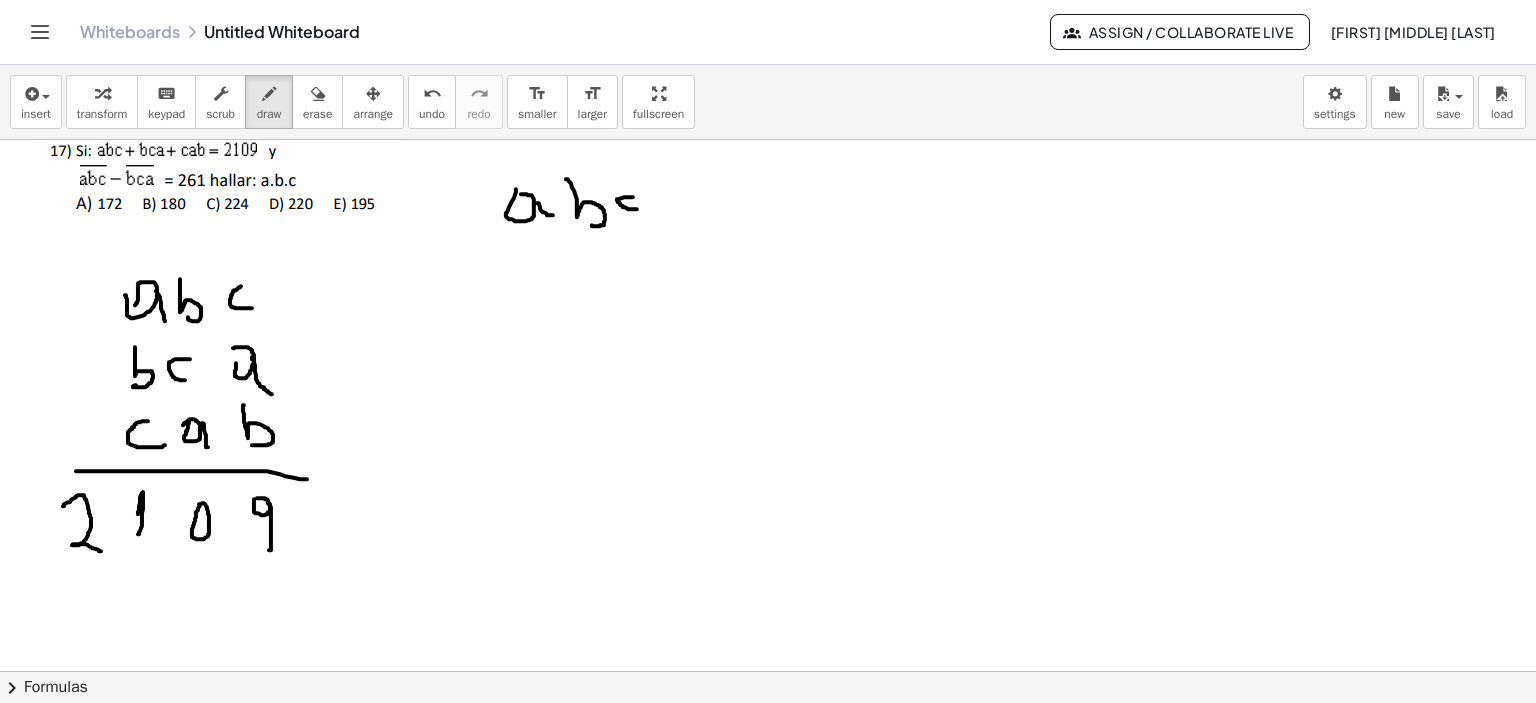 drag, startPoint x: 633, startPoint y: 197, endPoint x: 640, endPoint y: 209, distance: 13.892444 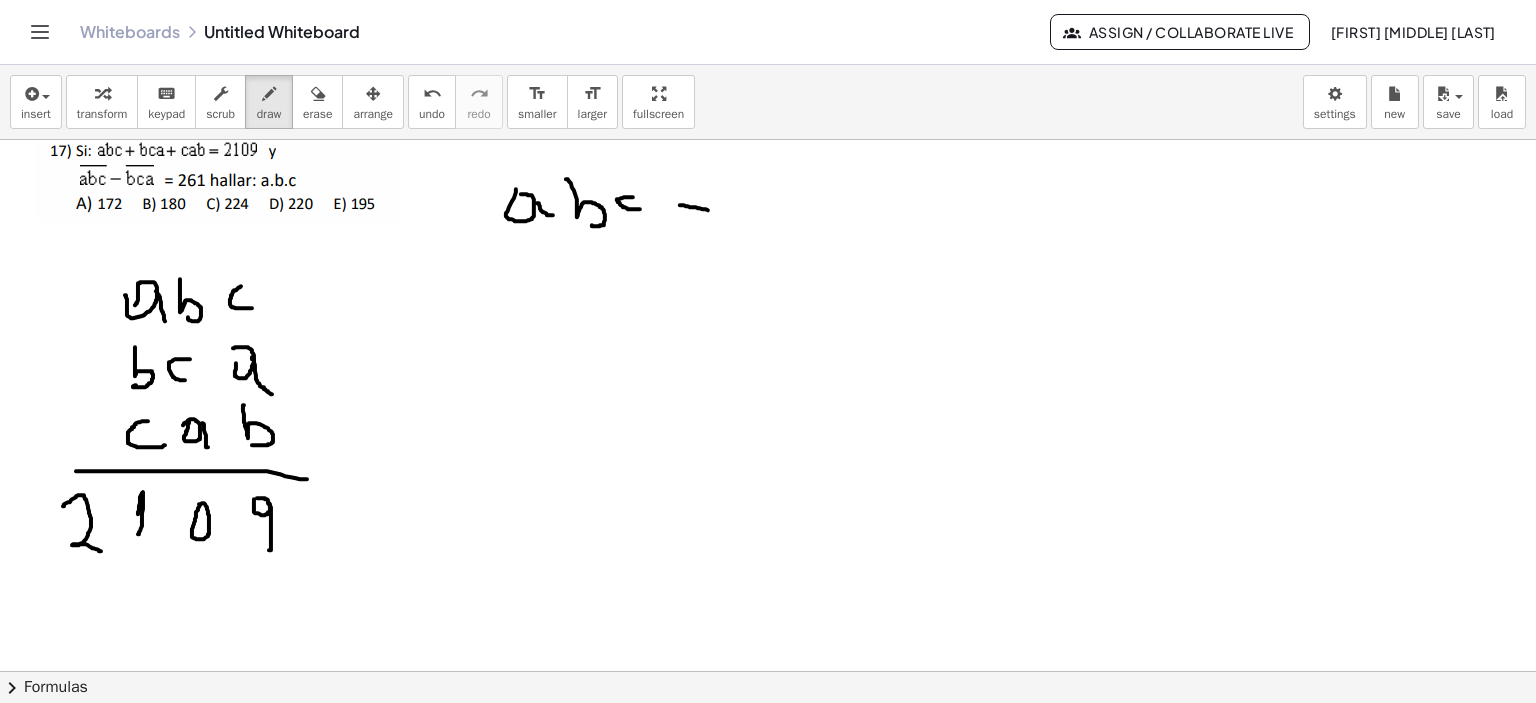 drag, startPoint x: 682, startPoint y: 205, endPoint x: 712, endPoint y: 207, distance: 30.066593 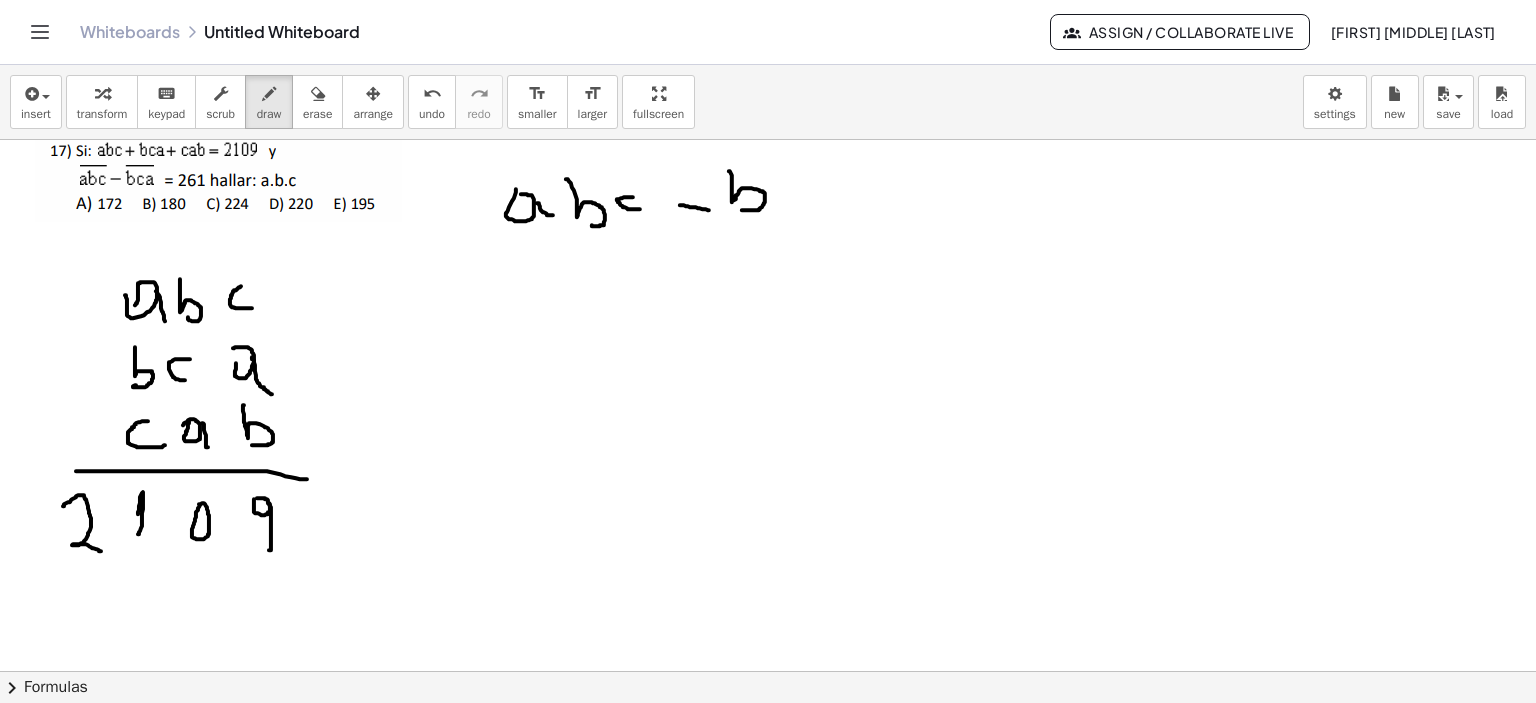 drag, startPoint x: 729, startPoint y: 171, endPoint x: 763, endPoint y: 193, distance: 40.496914 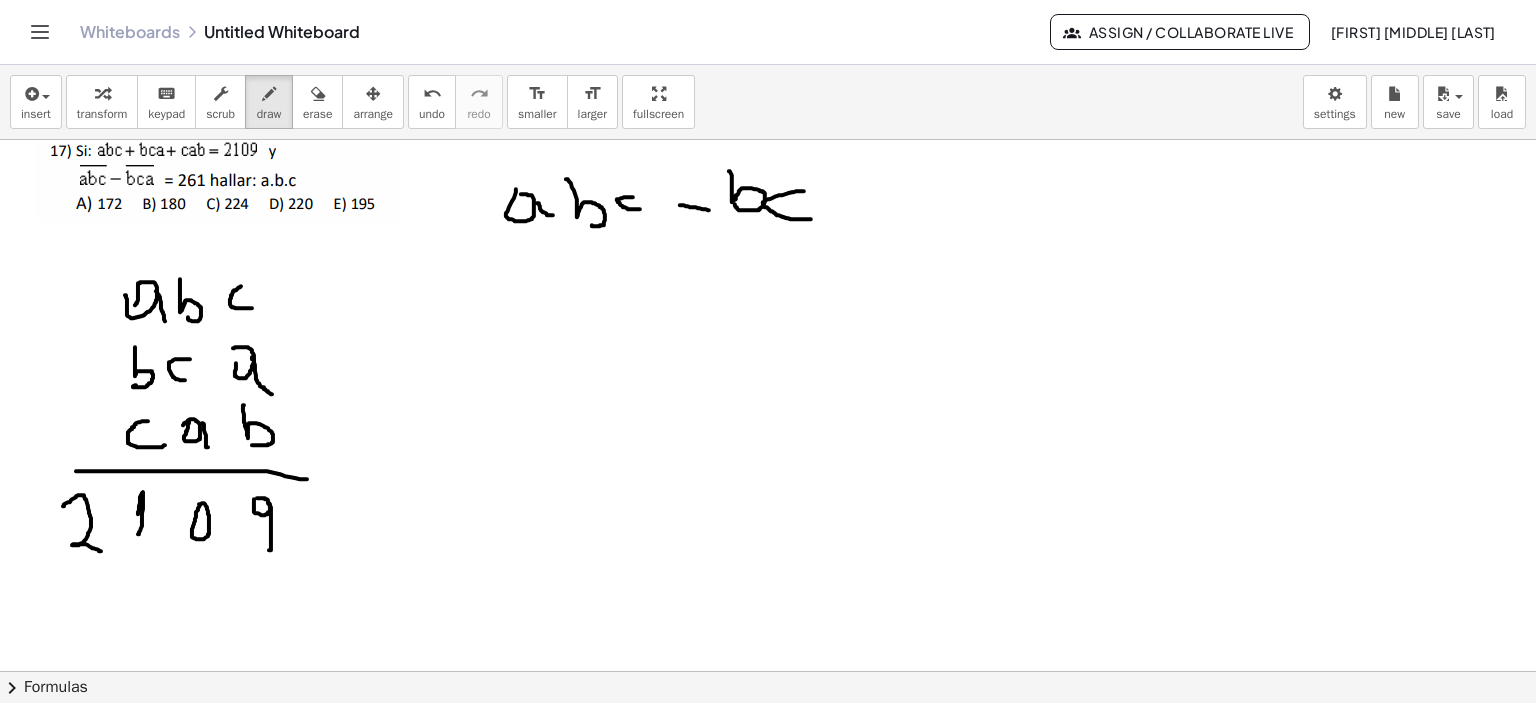 drag, startPoint x: 804, startPoint y: 191, endPoint x: 827, endPoint y: 207, distance: 28.01785 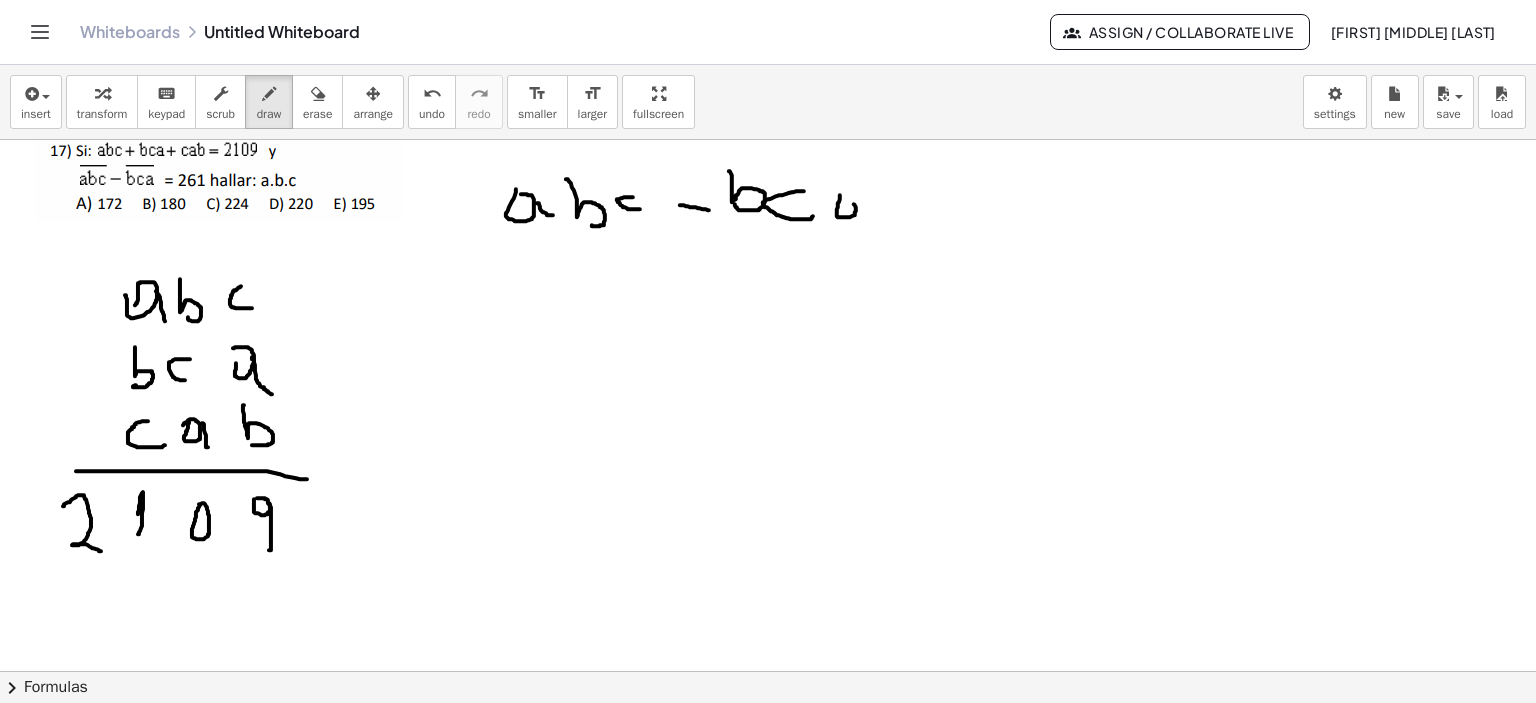 click at bounding box center (771, -873) 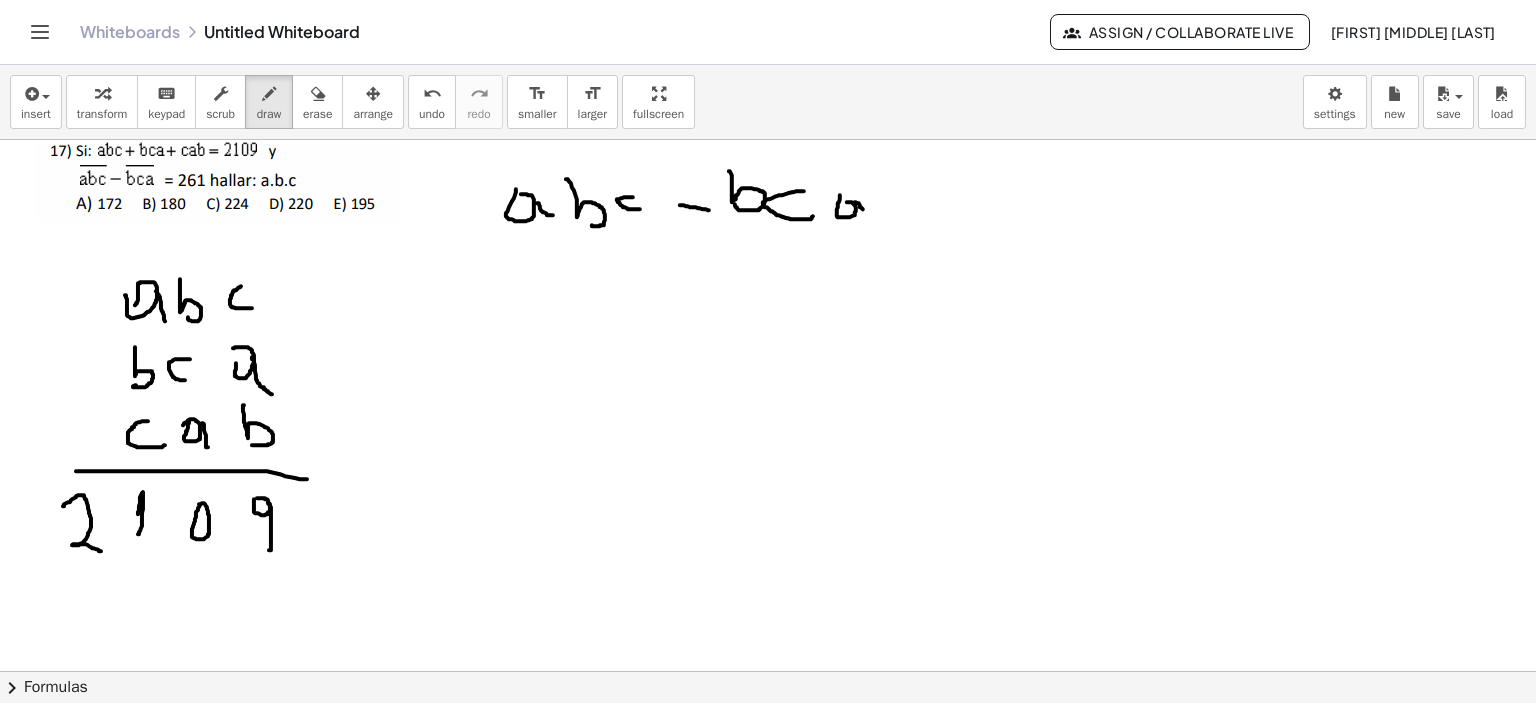drag, startPoint x: 855, startPoint y: 202, endPoint x: 872, endPoint y: 227, distance: 30.232433 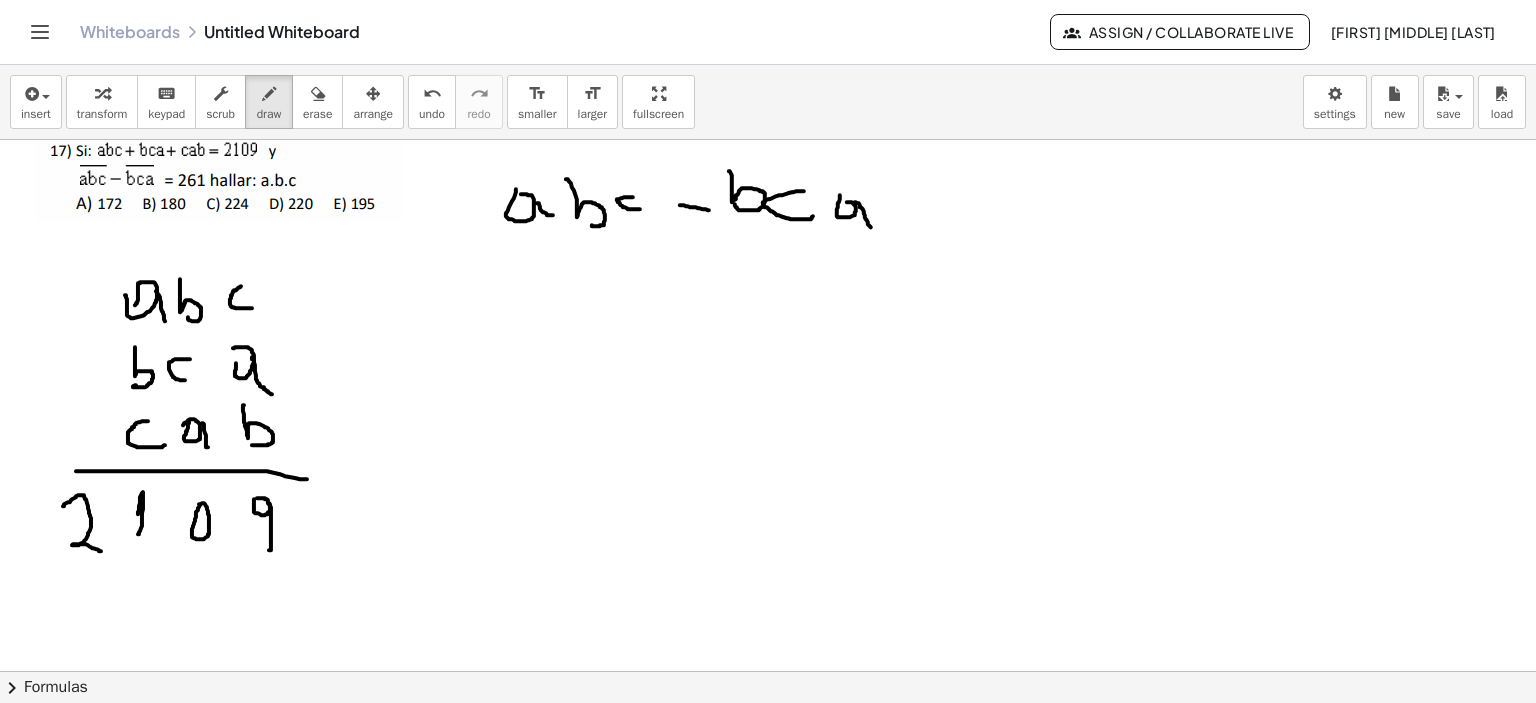 drag, startPoint x: 904, startPoint y: 199, endPoint x: 917, endPoint y: 198, distance: 13.038404 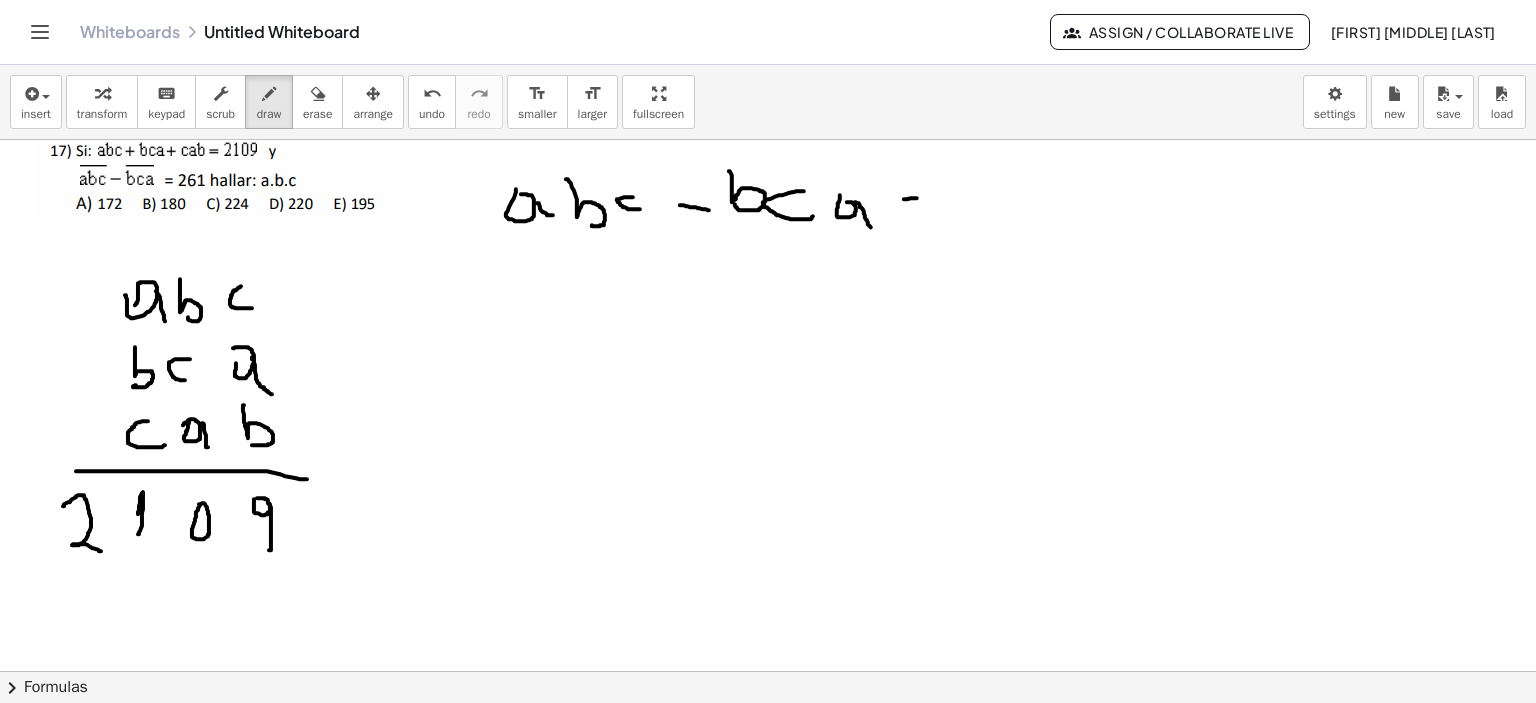 drag, startPoint x: 909, startPoint y: 211, endPoint x: 924, endPoint y: 210, distance: 15.033297 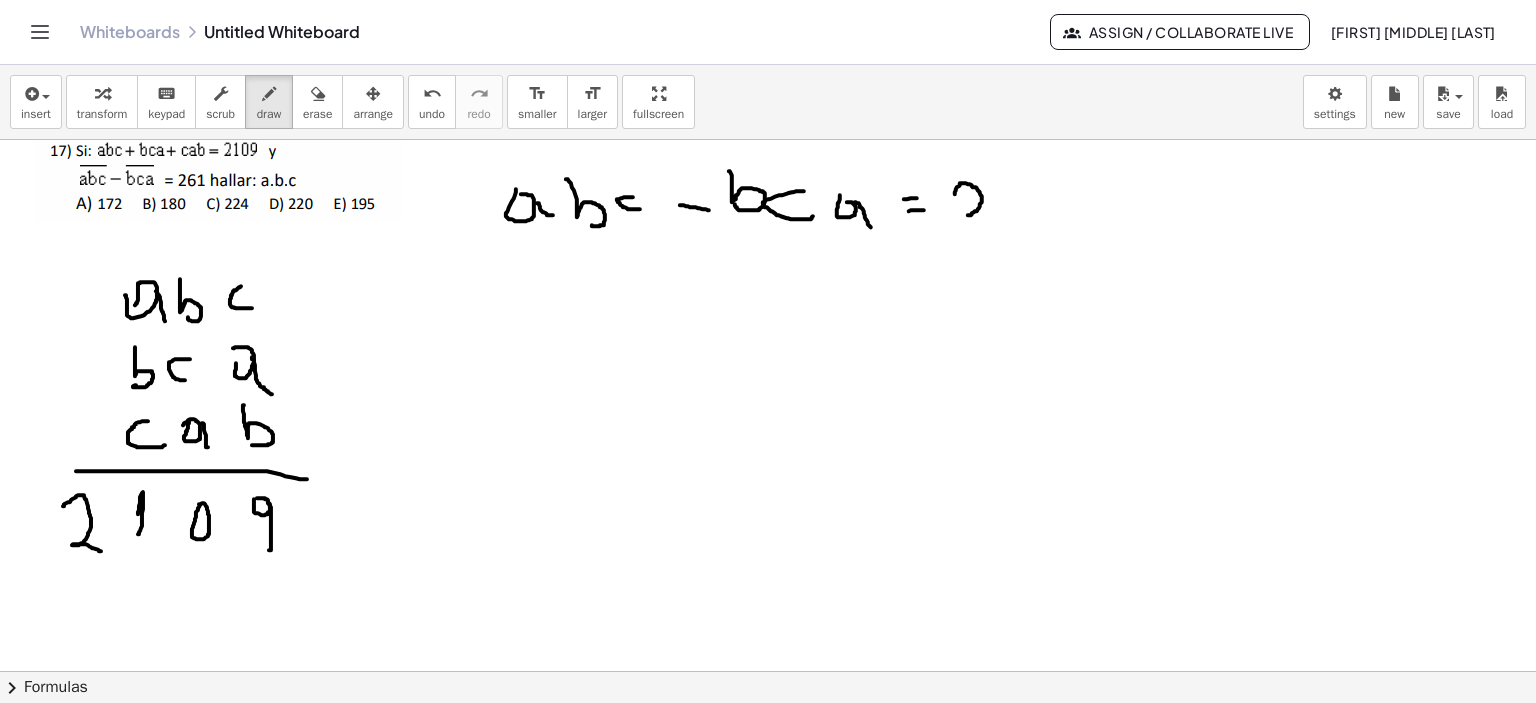 click at bounding box center [771, -873] 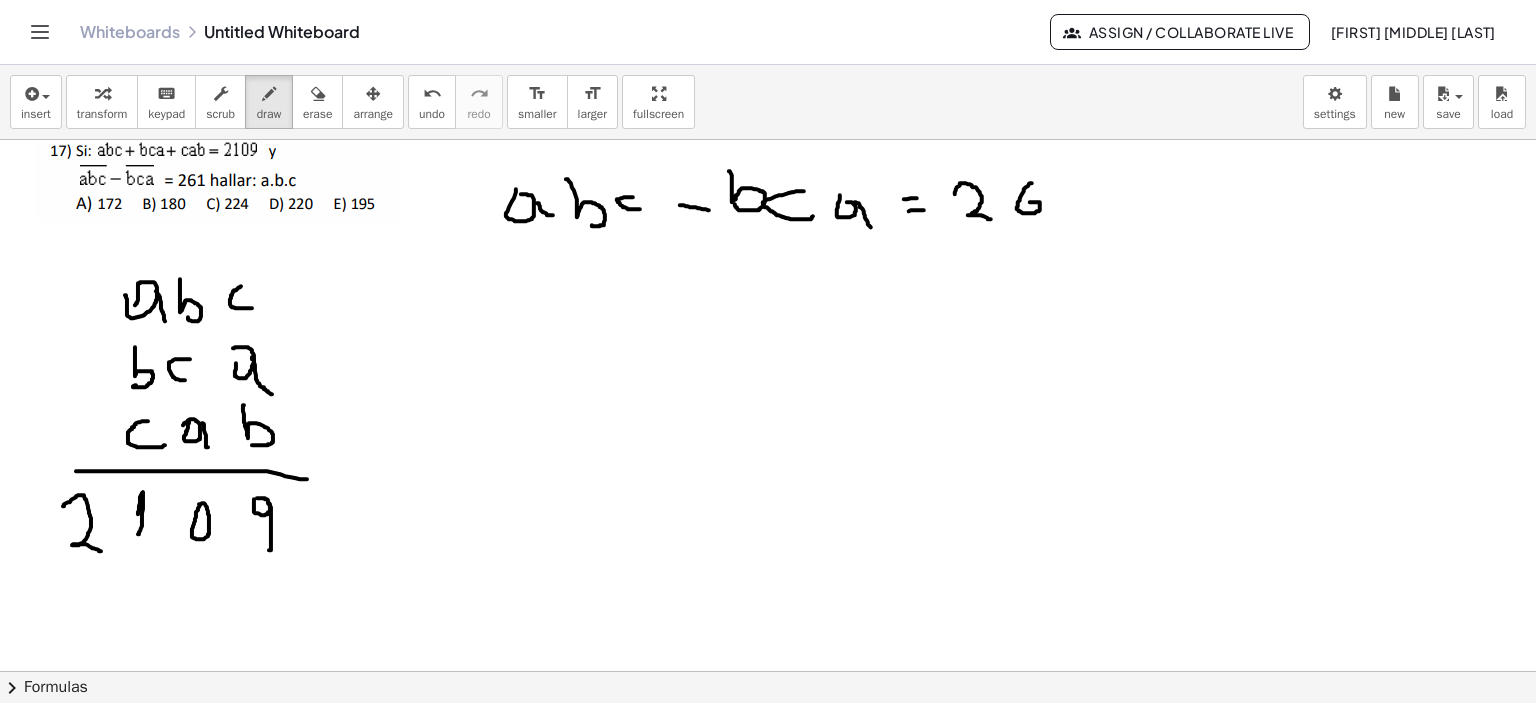 click at bounding box center [771, -873] 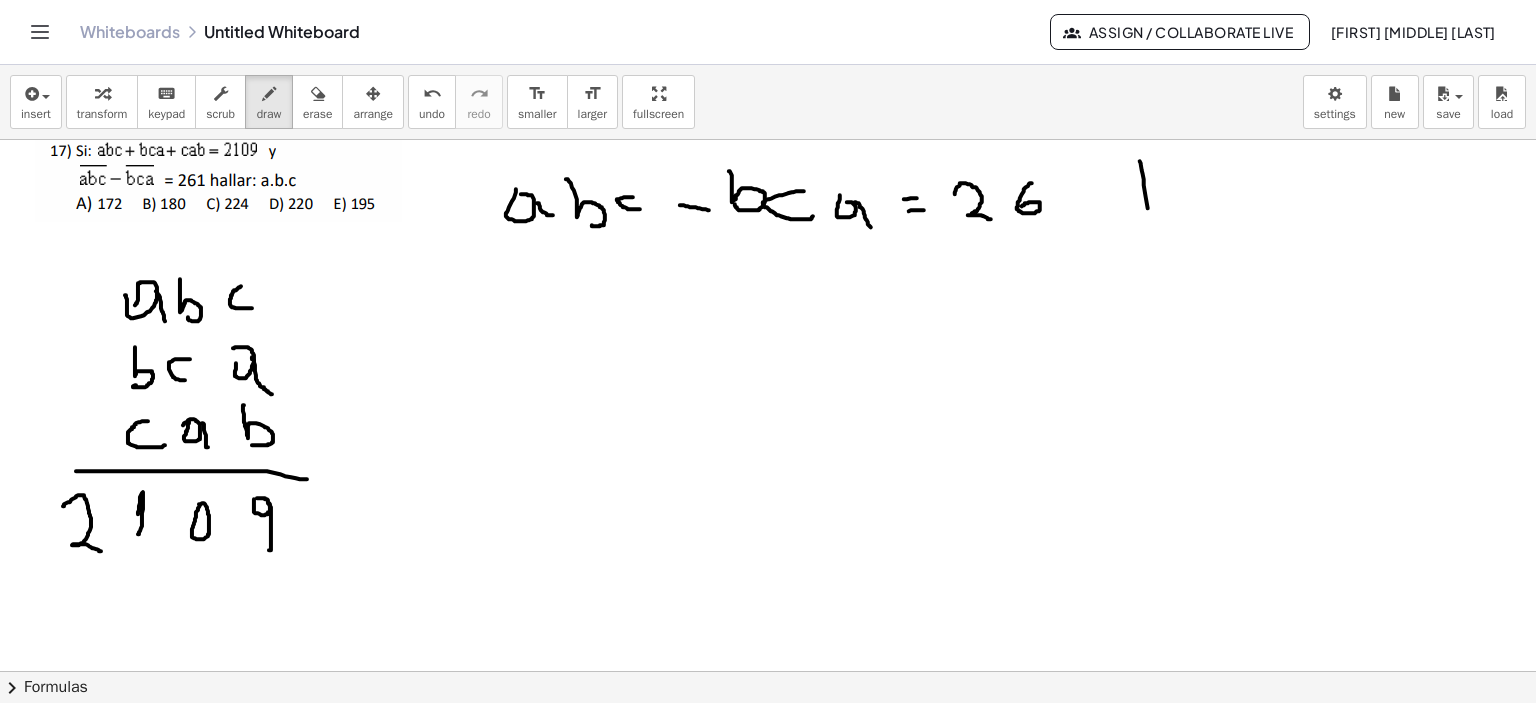 click at bounding box center (771, -873) 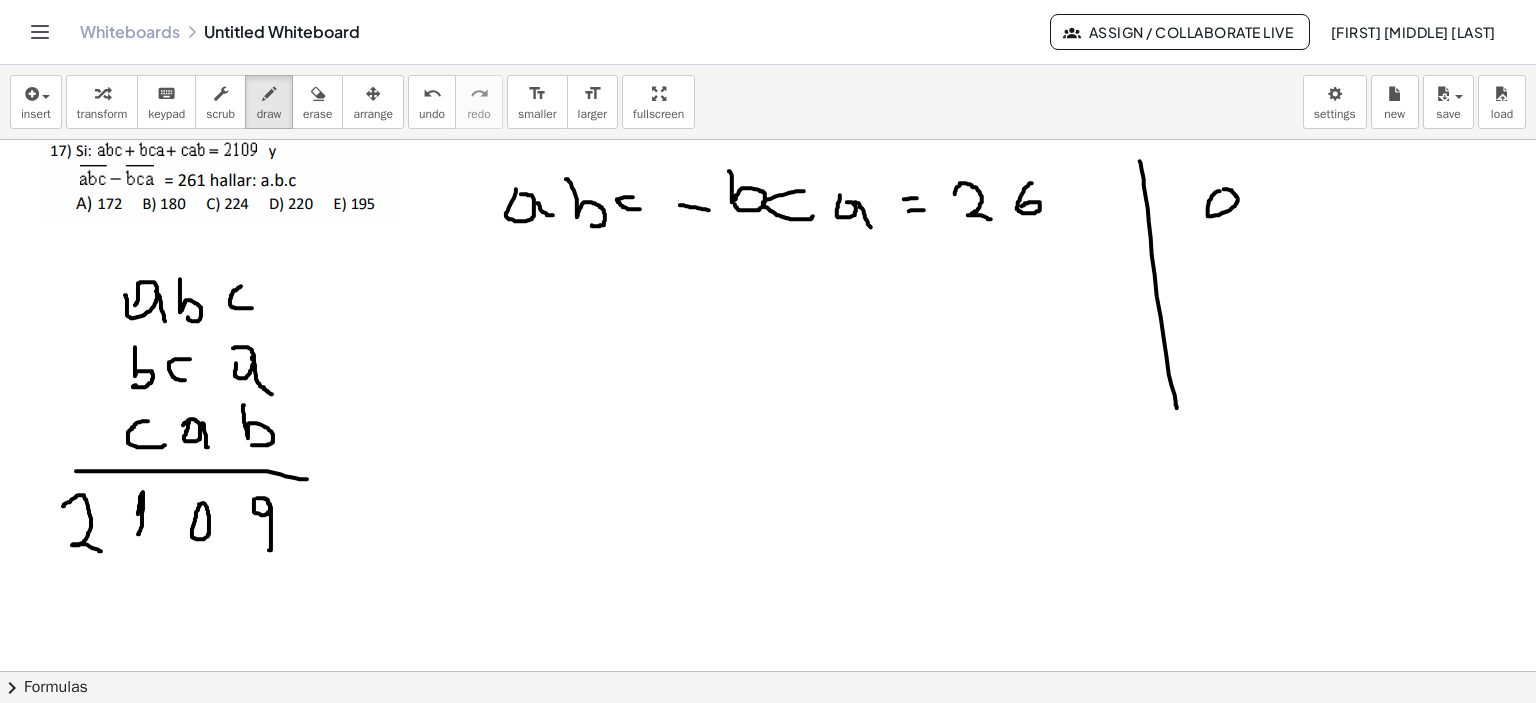 click at bounding box center (771, -873) 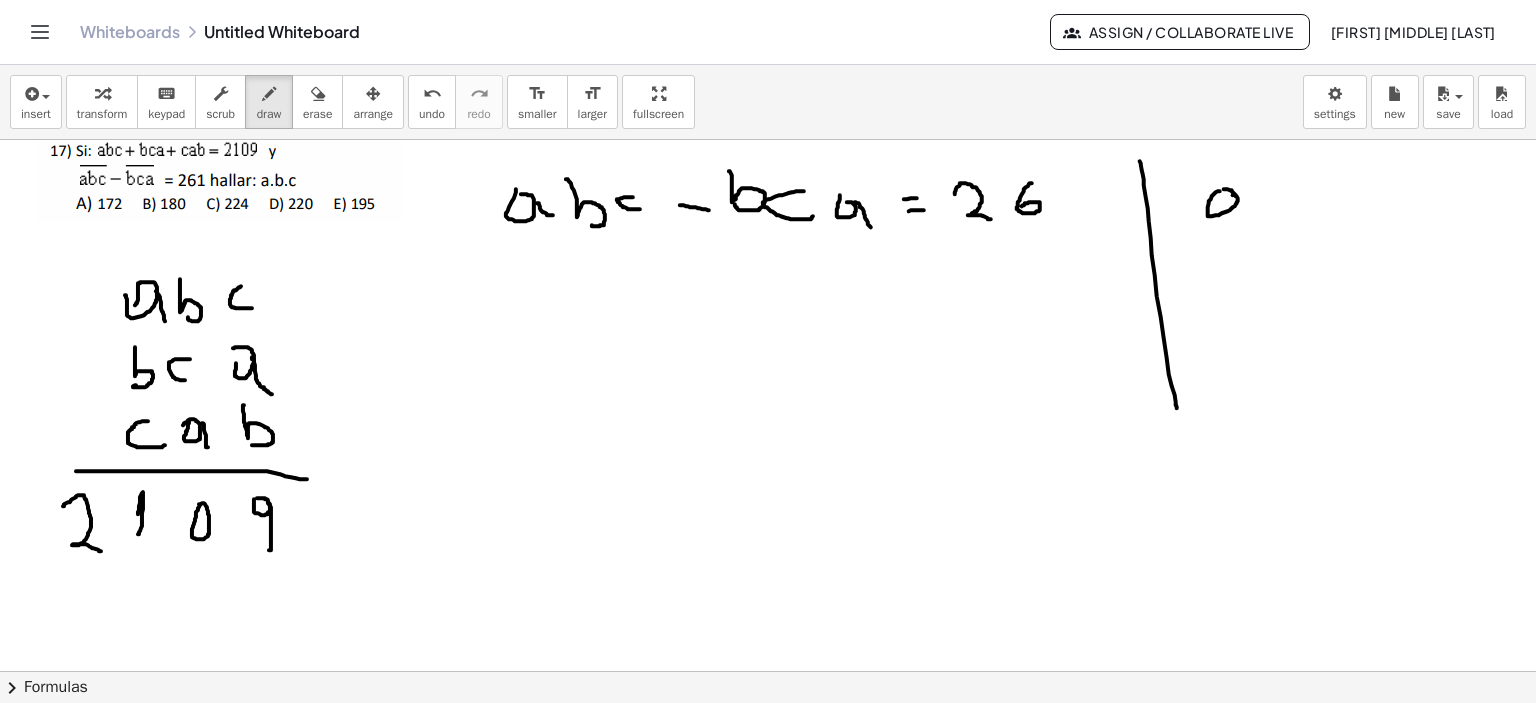 click at bounding box center (771, -873) 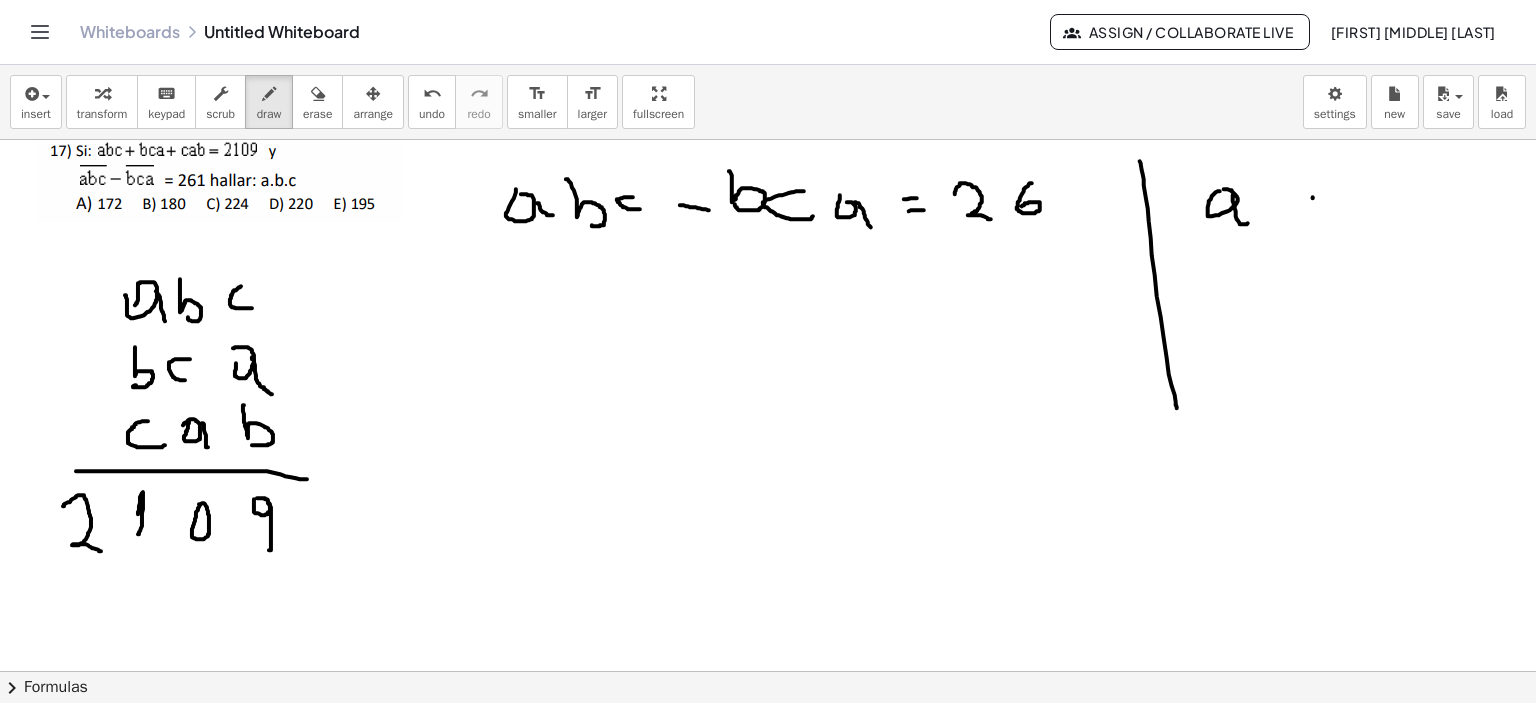 click at bounding box center (771, -873) 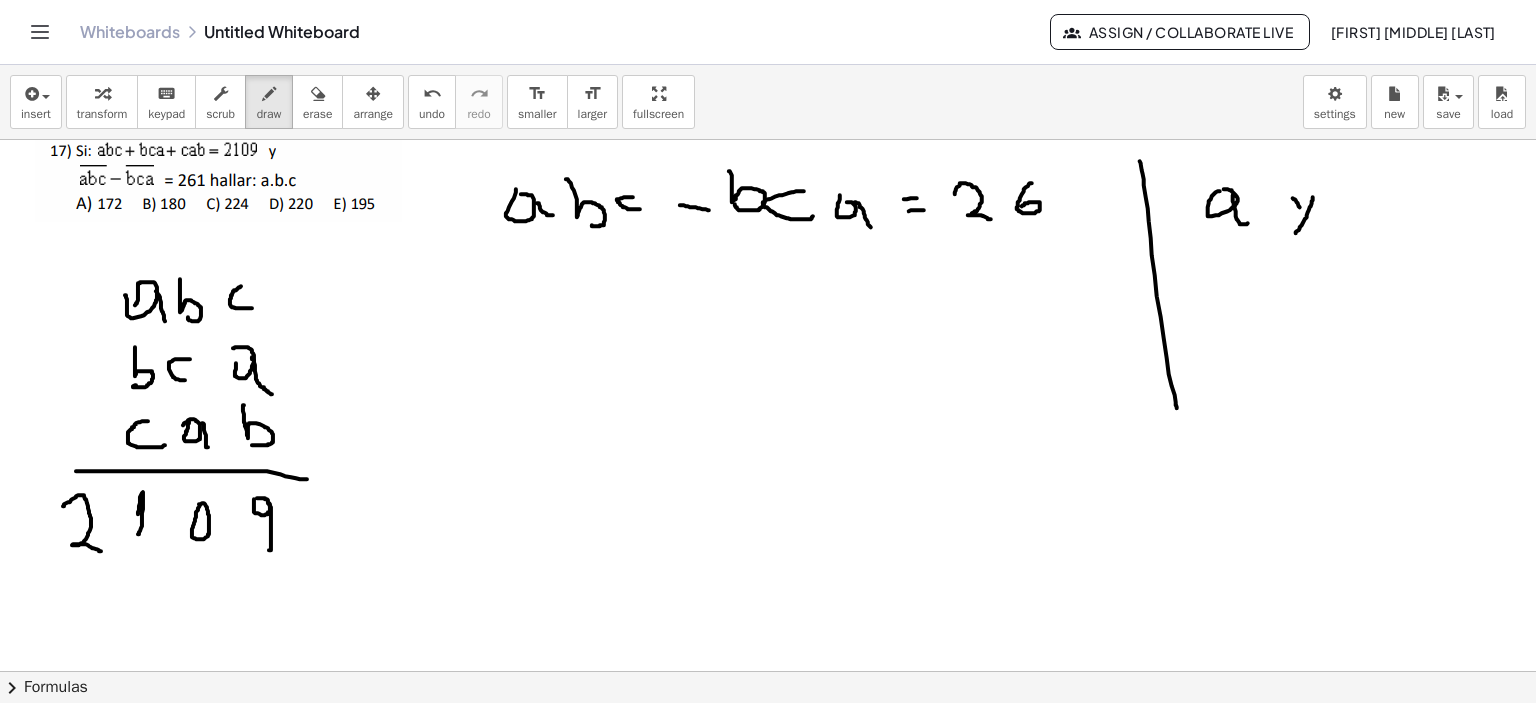 click at bounding box center [771, -873] 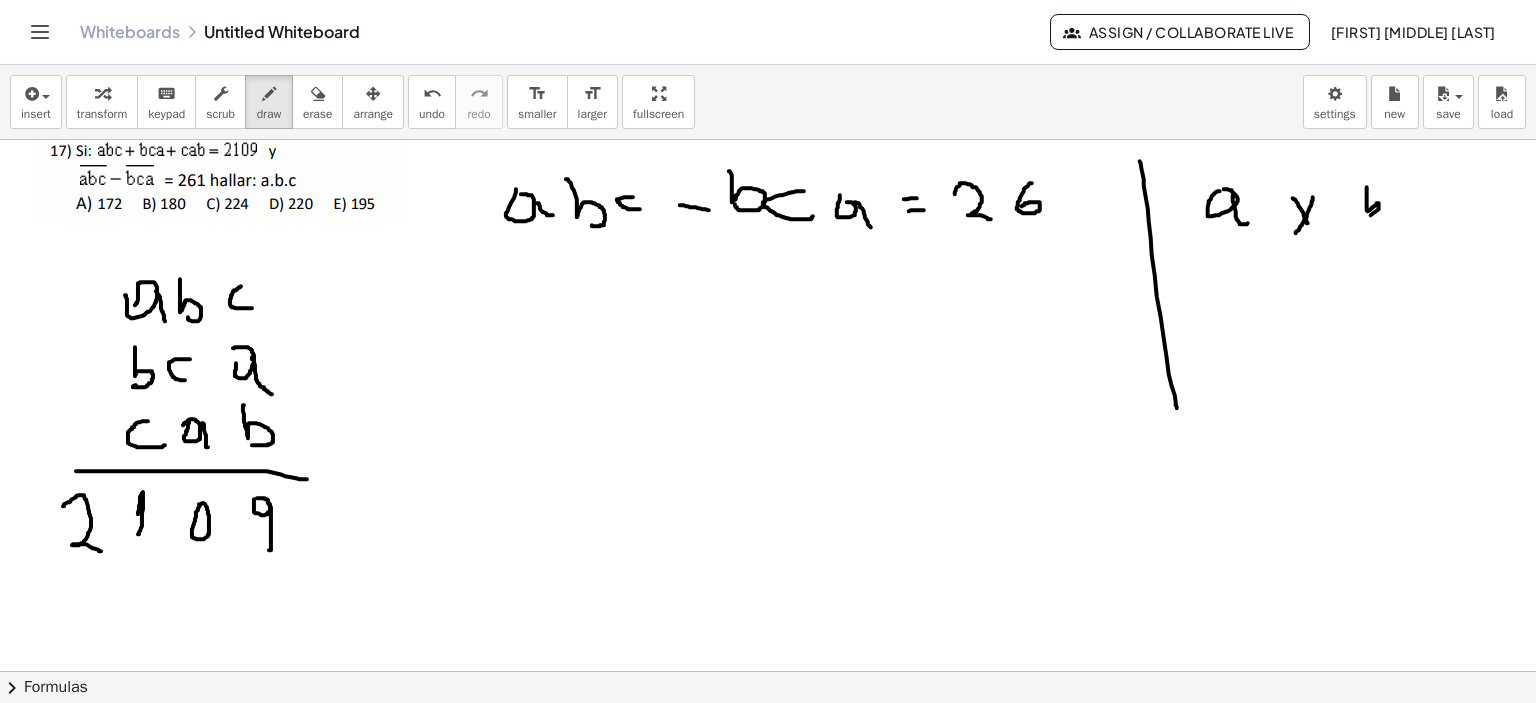 click at bounding box center [771, -873] 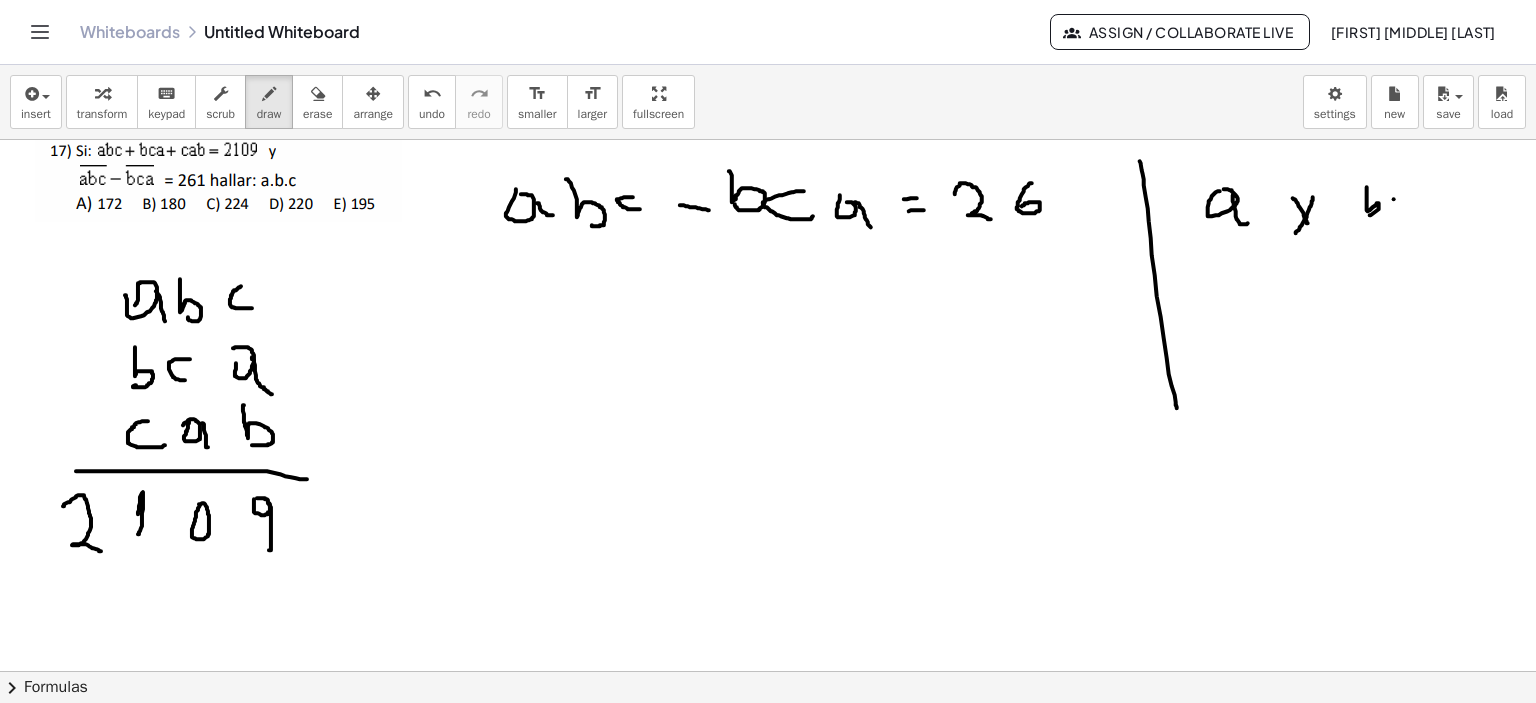 click at bounding box center (771, -873) 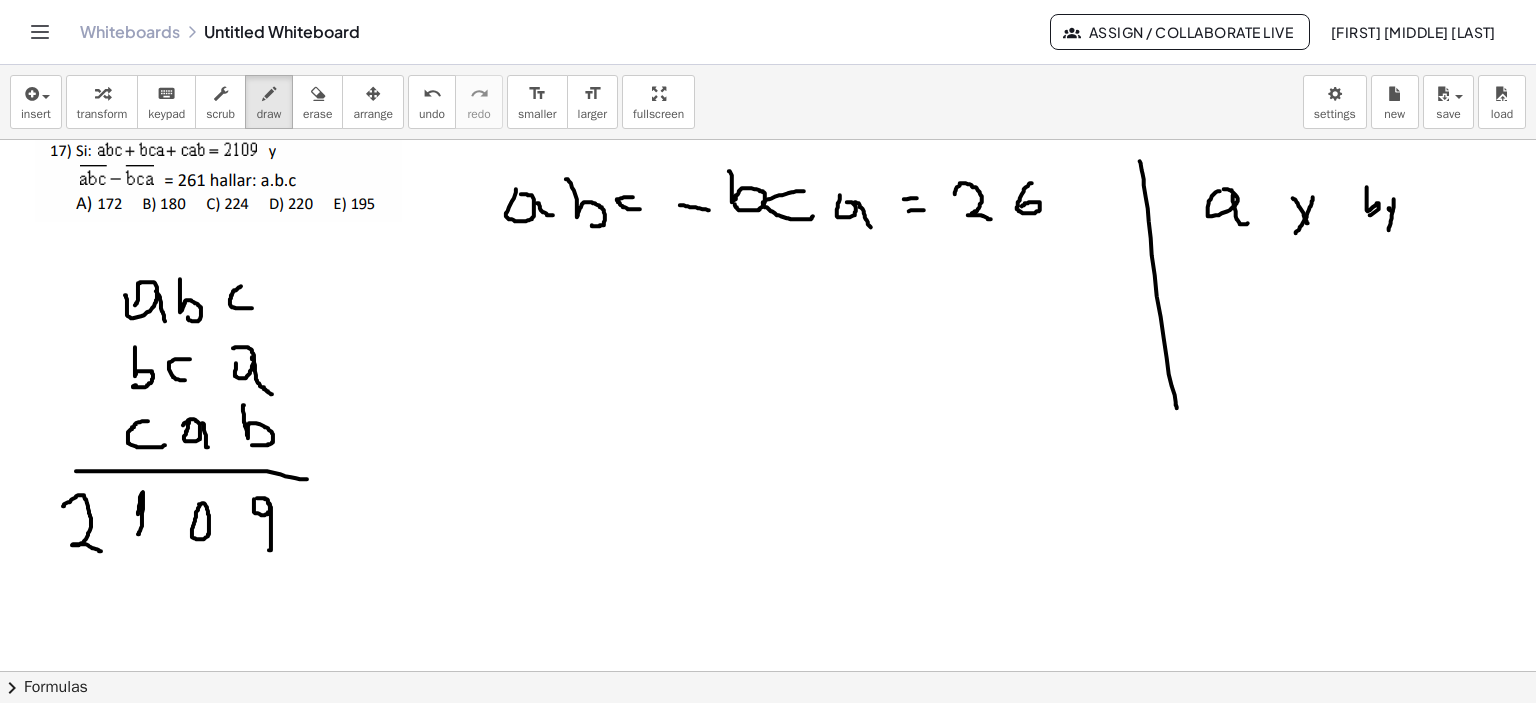 click at bounding box center [771, -873] 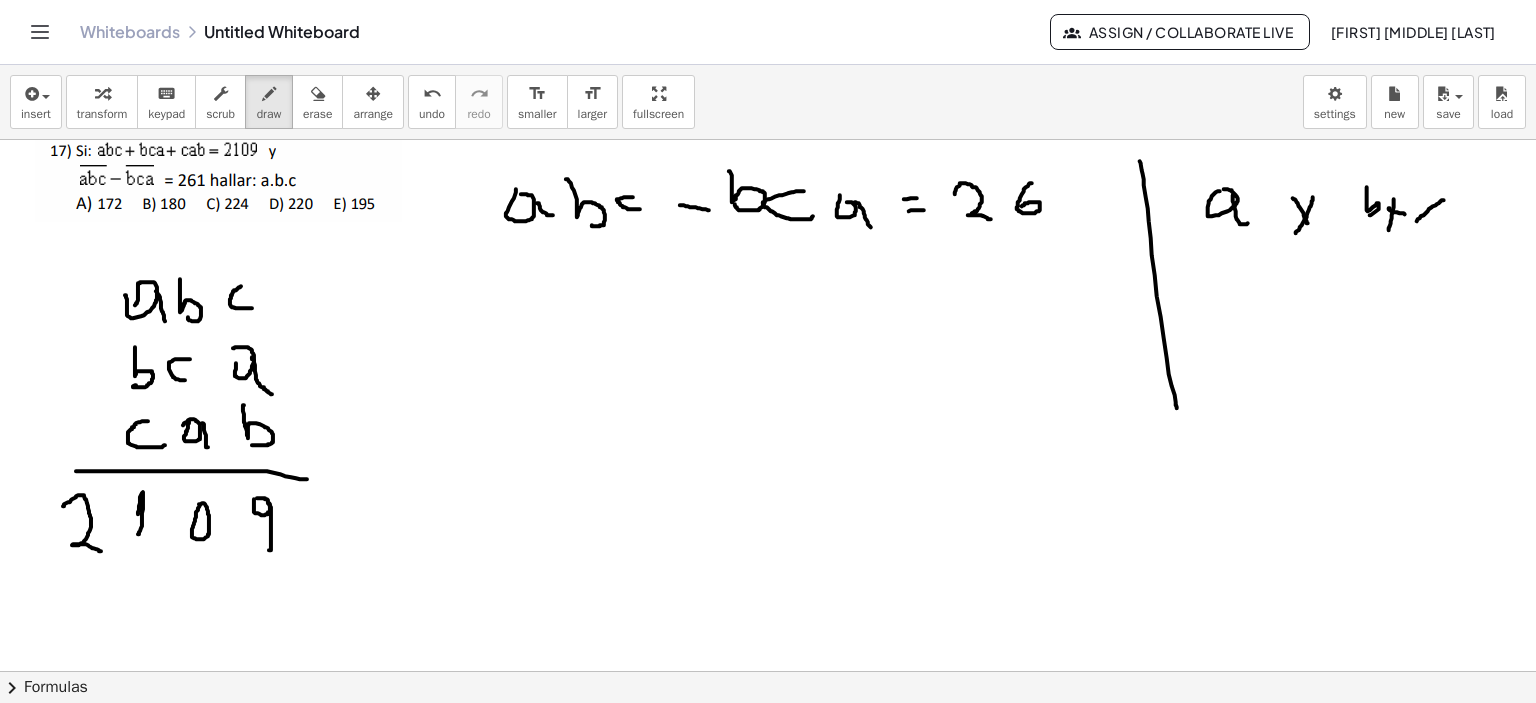 click at bounding box center (771, -873) 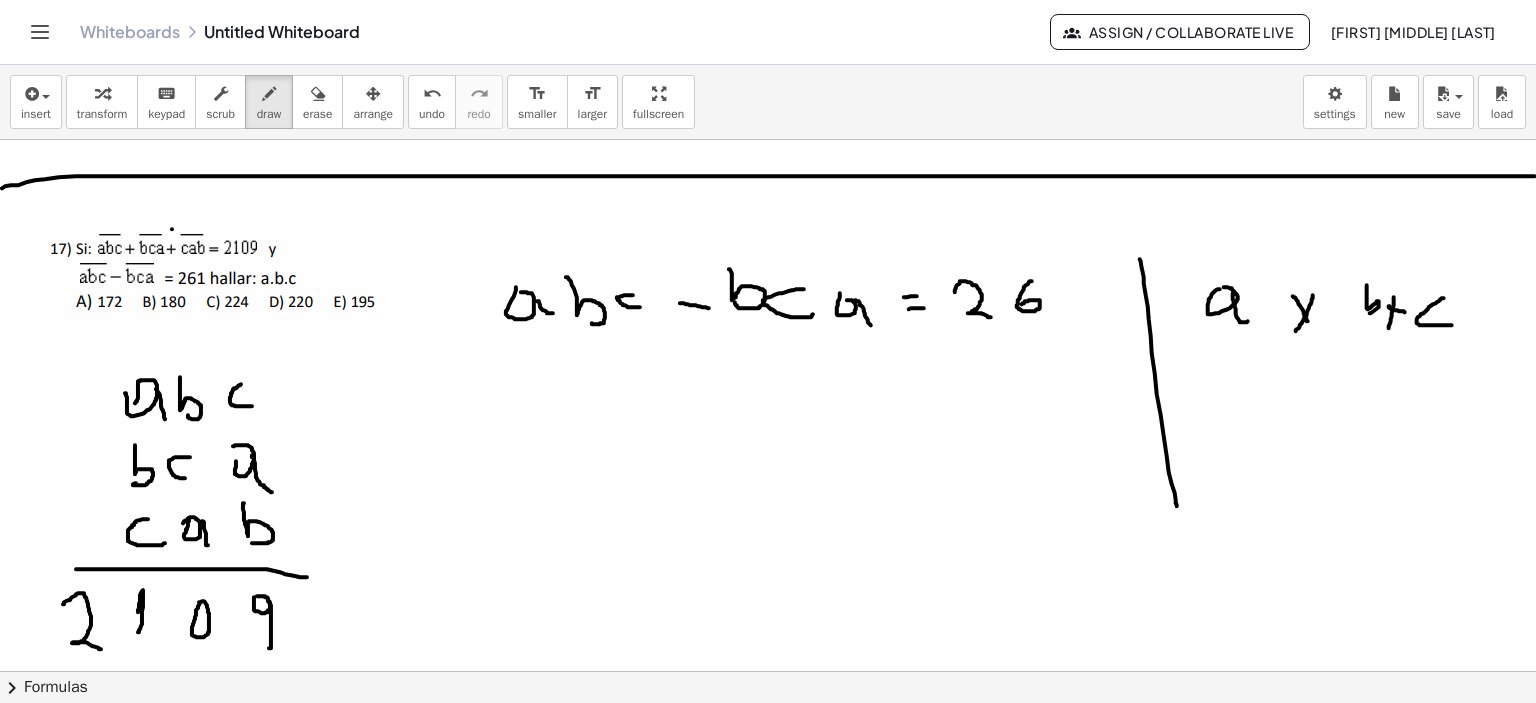 scroll, scrollTop: 2775, scrollLeft: 0, axis: vertical 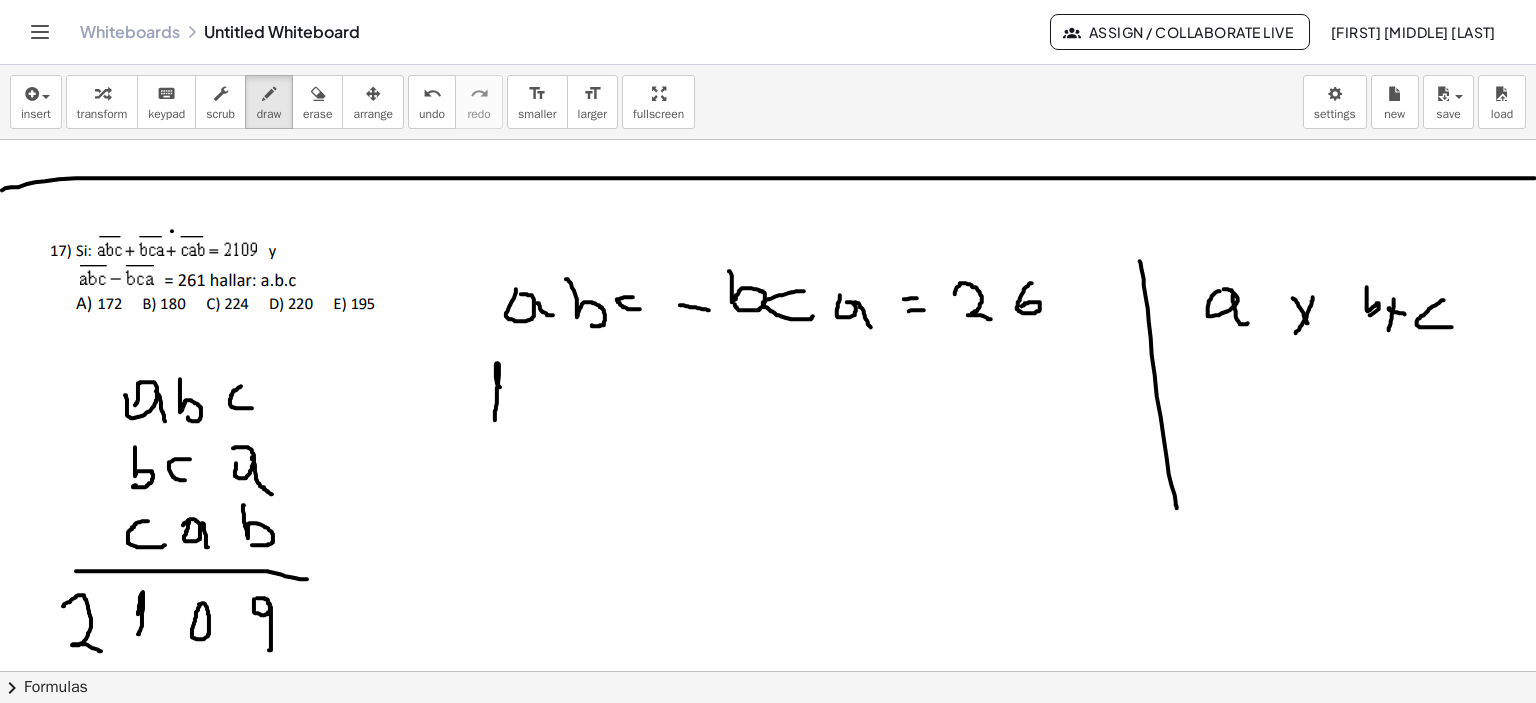 drag, startPoint x: 500, startPoint y: 387, endPoint x: 495, endPoint y: 420, distance: 33.37664 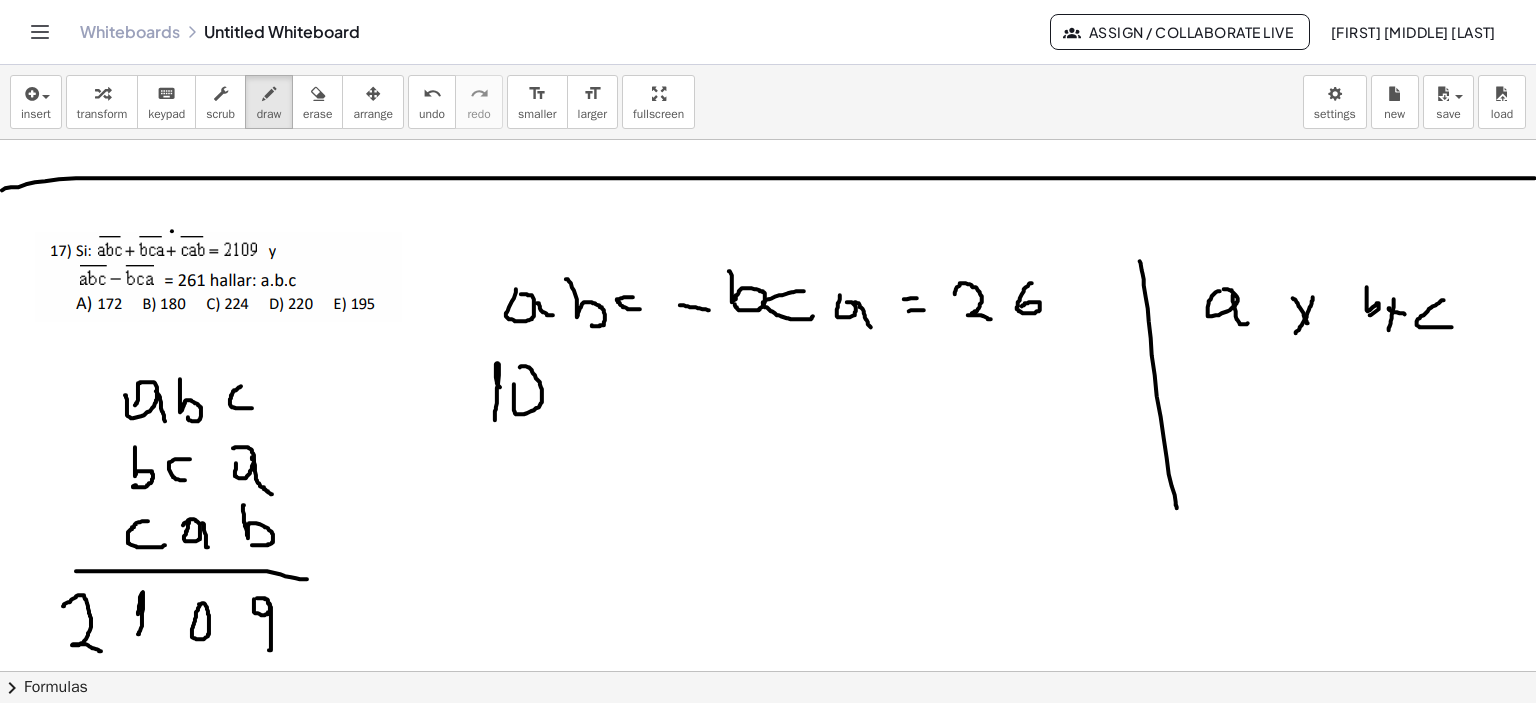 drag, startPoint x: 514, startPoint y: 384, endPoint x: 541, endPoint y: 379, distance: 27.45906 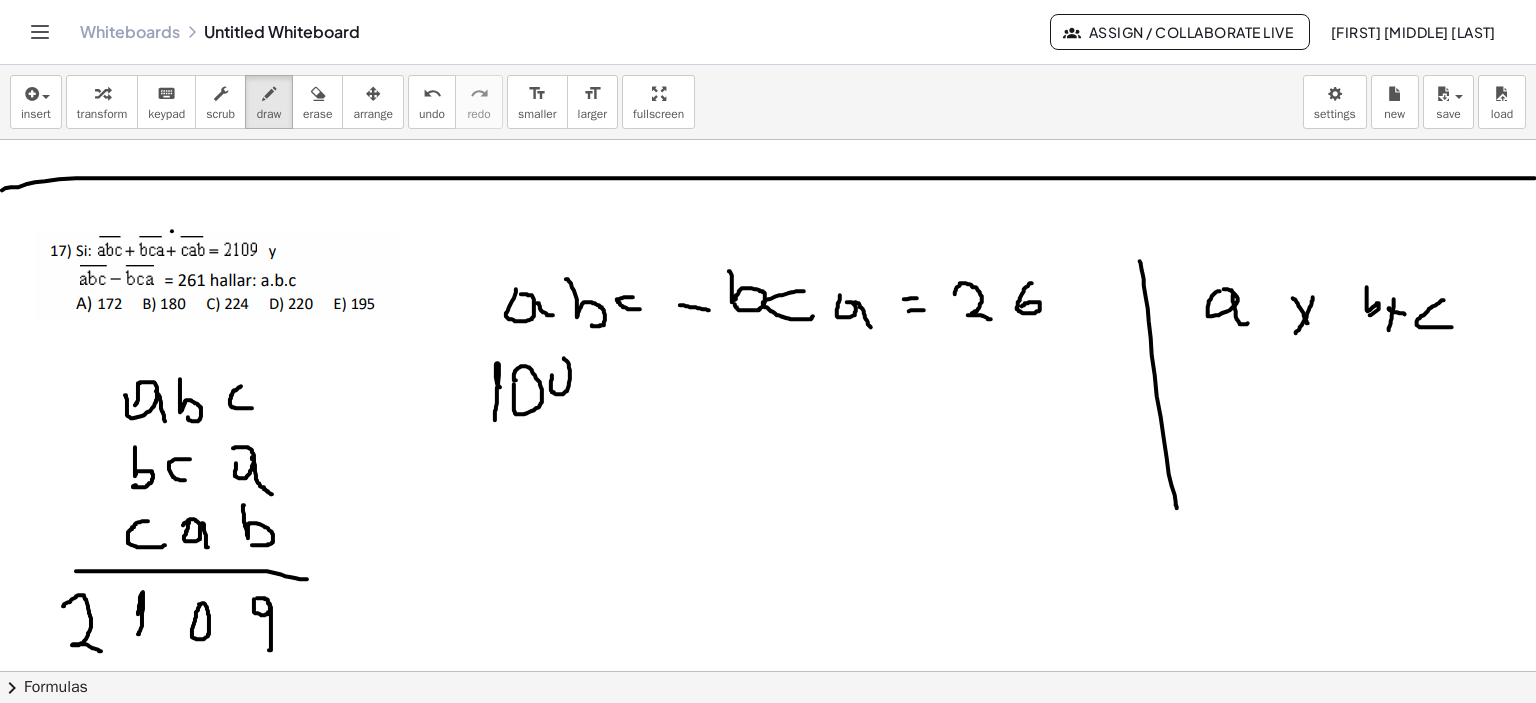 click at bounding box center (771, -773) 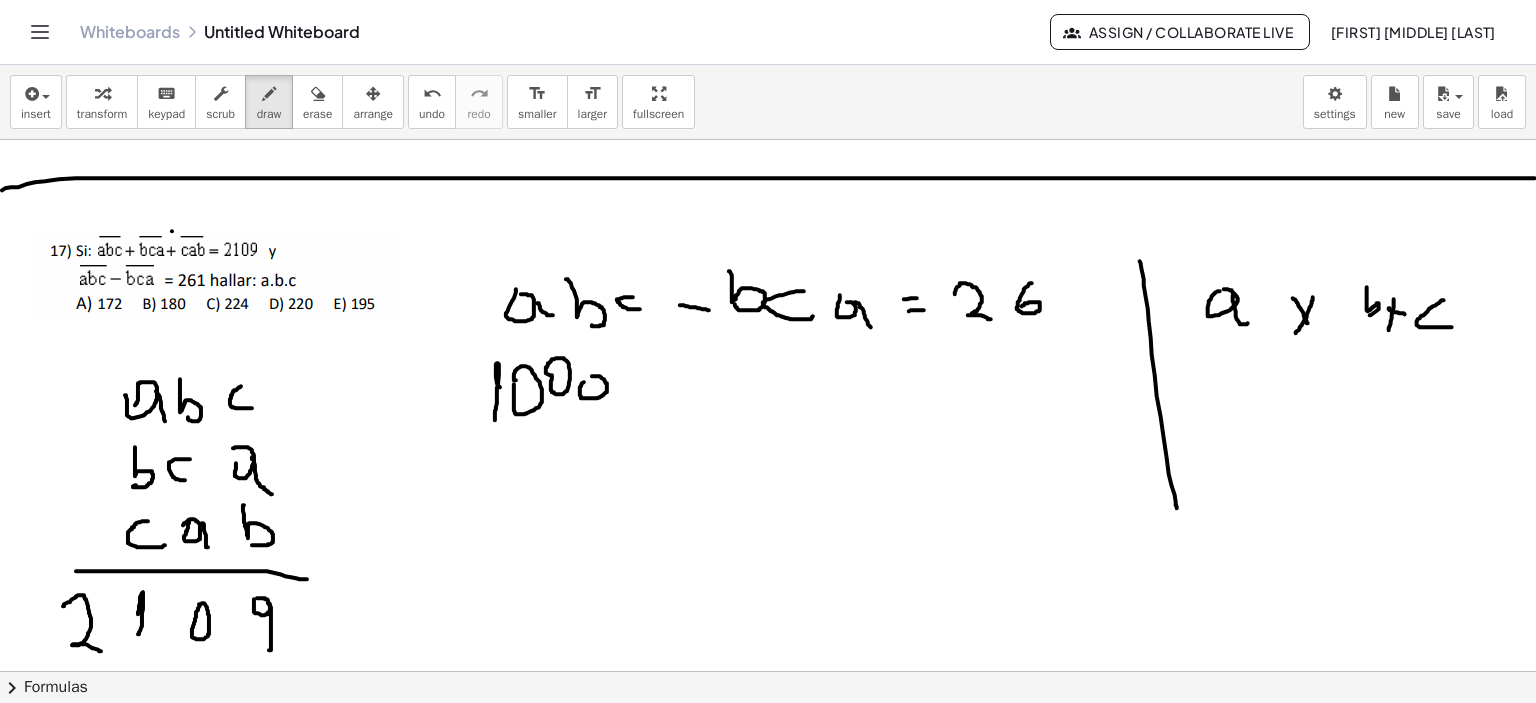 drag, startPoint x: 580, startPoint y: 395, endPoint x: 596, endPoint y: 383, distance: 20 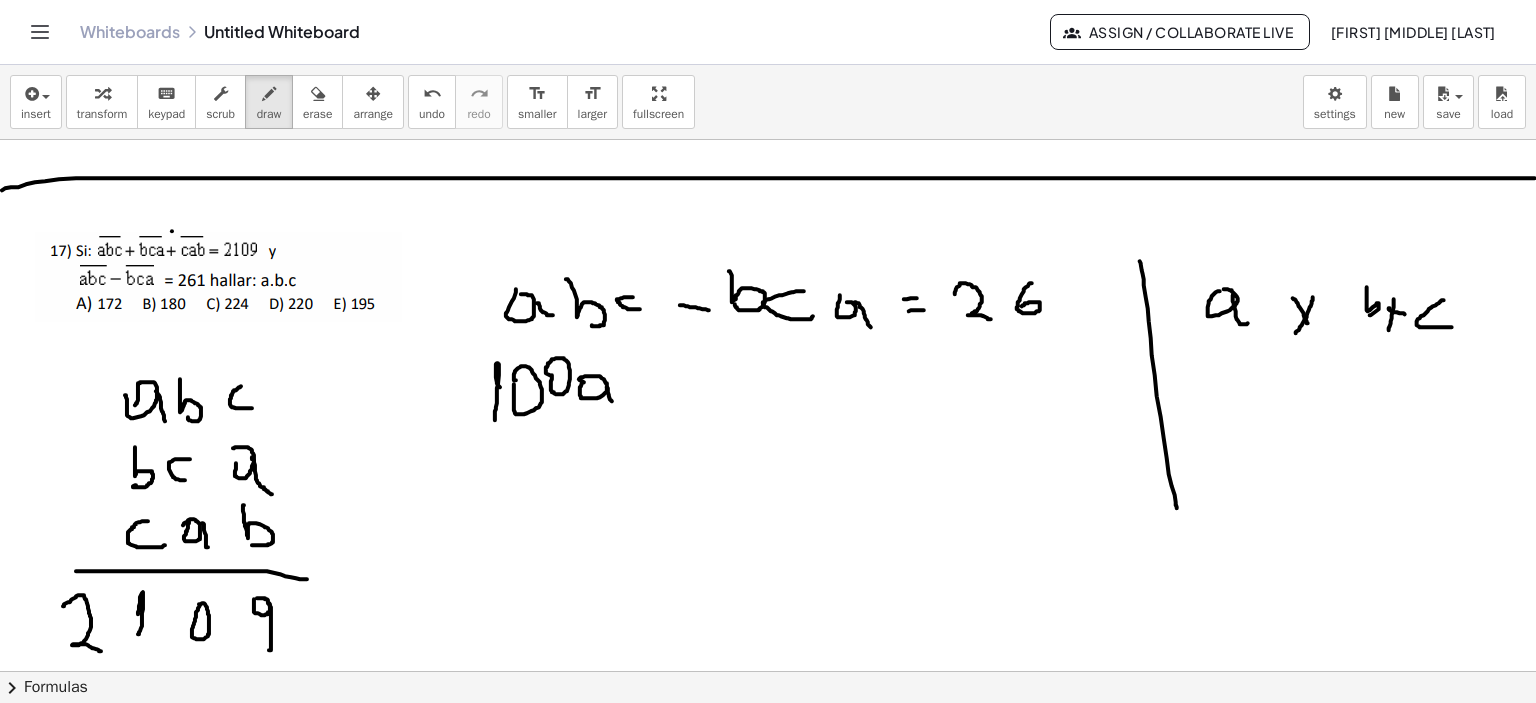 click at bounding box center [771, -773] 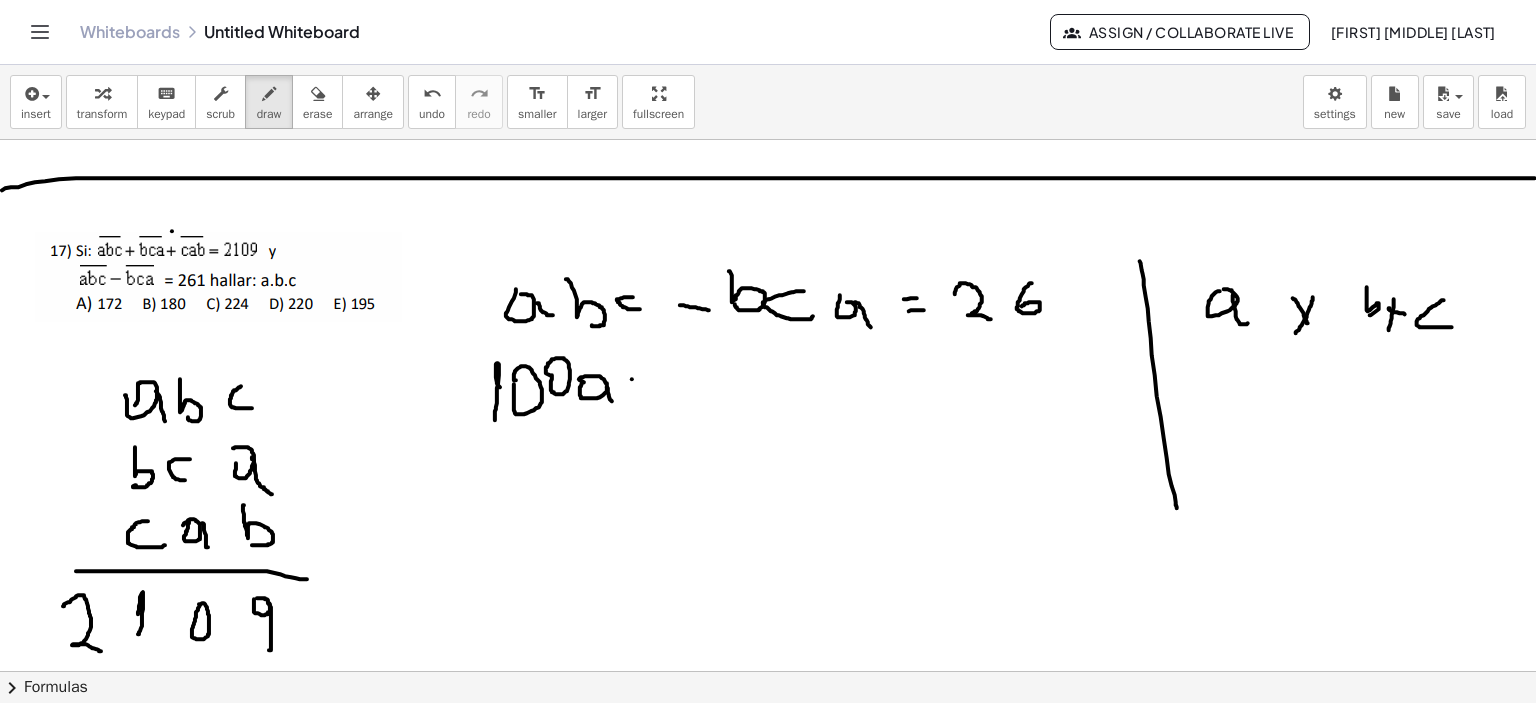 drag, startPoint x: 632, startPoint y: 379, endPoint x: 635, endPoint y: 400, distance: 21.213203 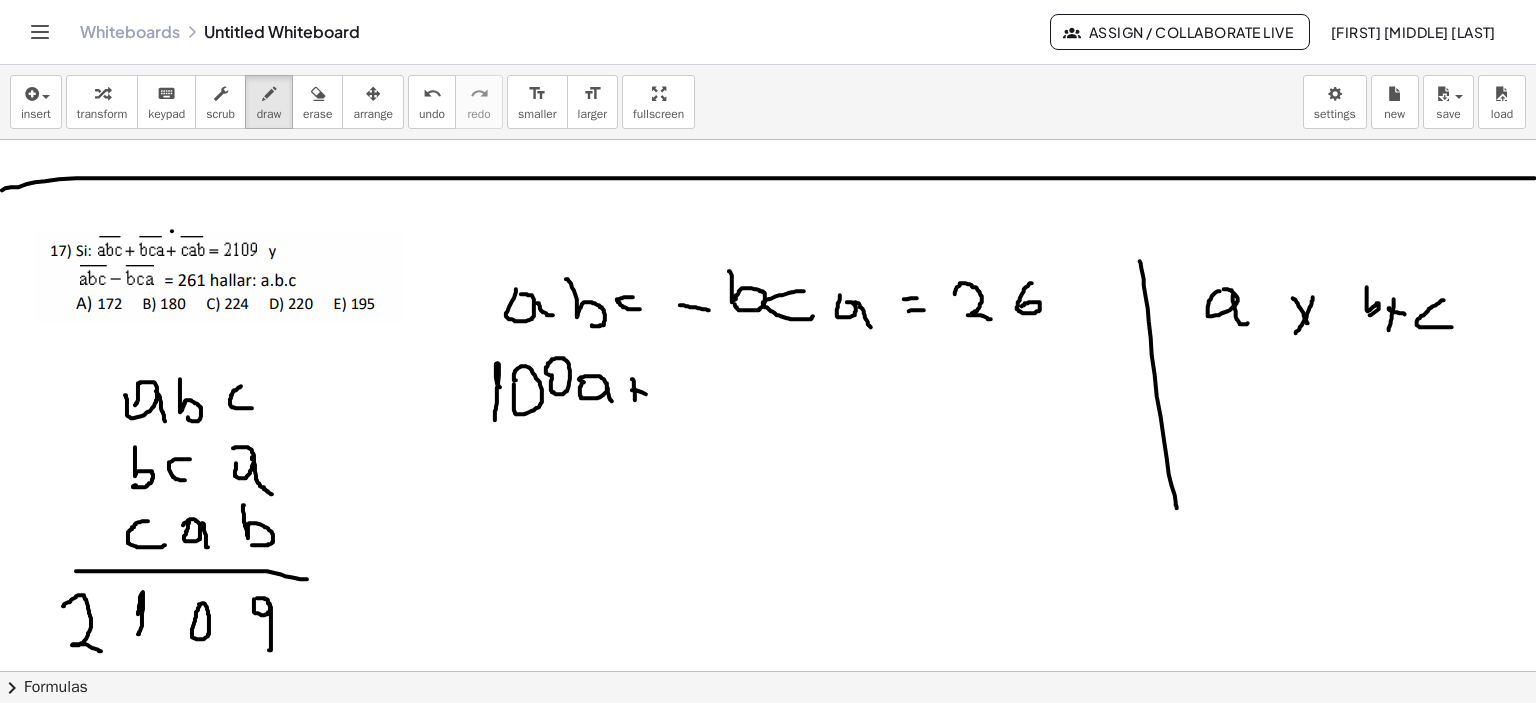 drag, startPoint x: 632, startPoint y: 390, endPoint x: 651, endPoint y: 395, distance: 19.646883 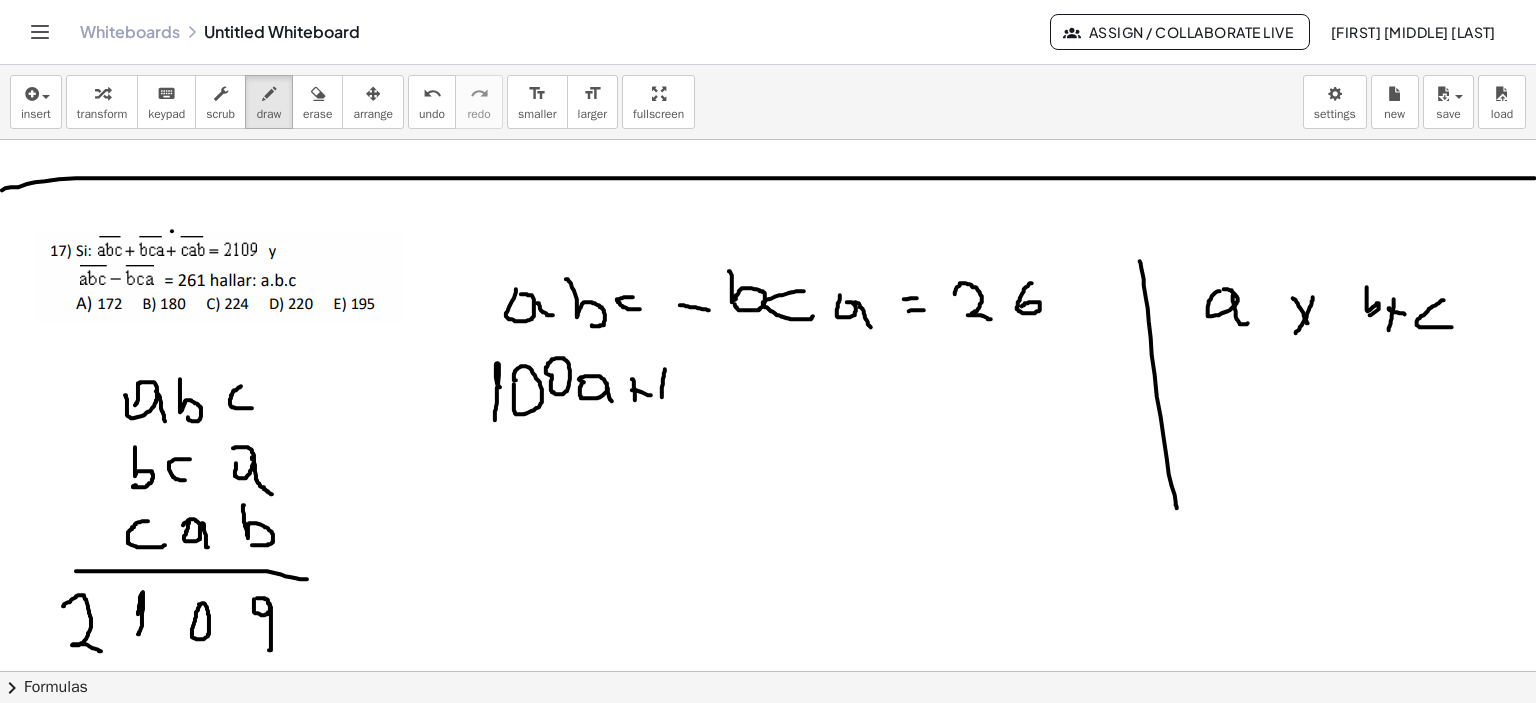 drag, startPoint x: 664, startPoint y: 376, endPoint x: 664, endPoint y: 406, distance: 30 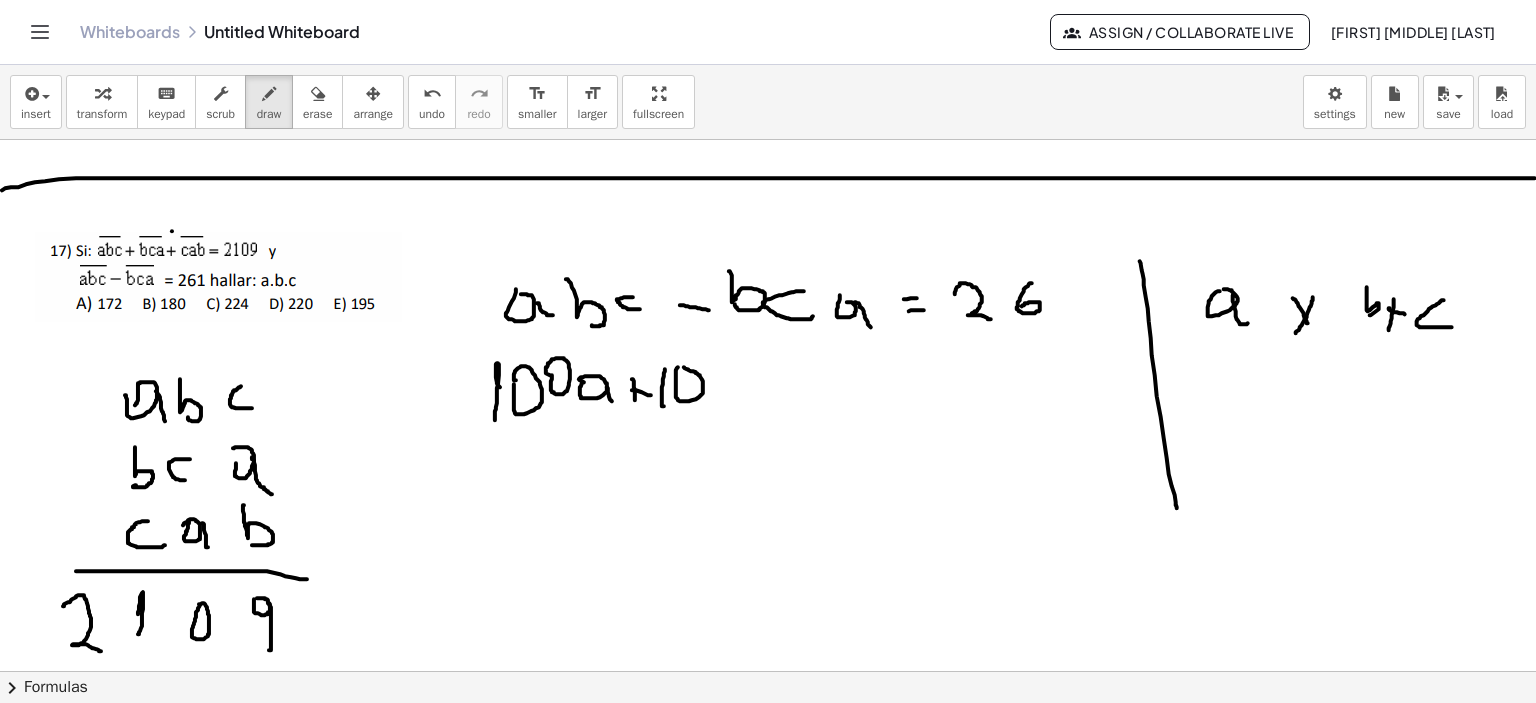 click at bounding box center [771, -773] 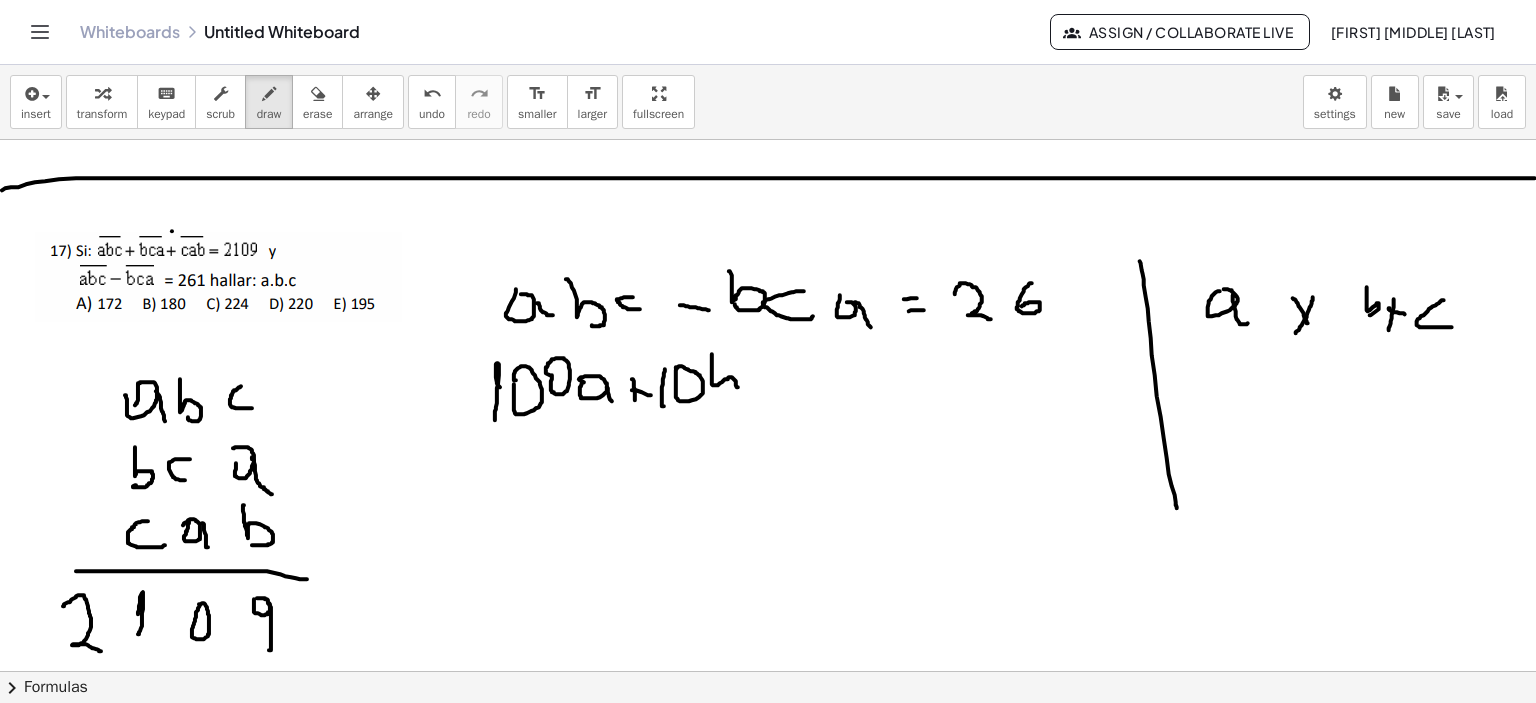 drag, startPoint x: 712, startPoint y: 354, endPoint x: 721, endPoint y: 388, distance: 35.17101 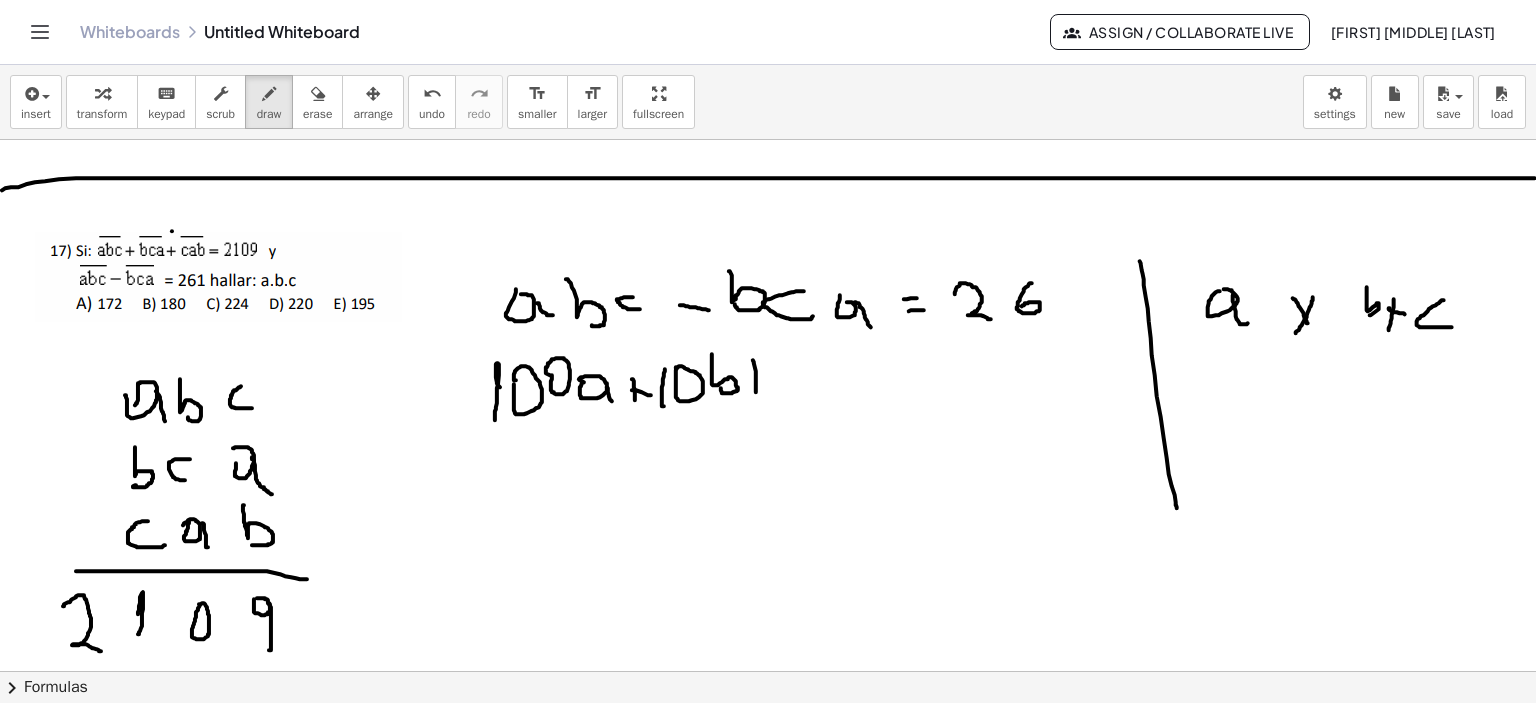 drag, startPoint x: 753, startPoint y: 360, endPoint x: 756, endPoint y: 392, distance: 32.140316 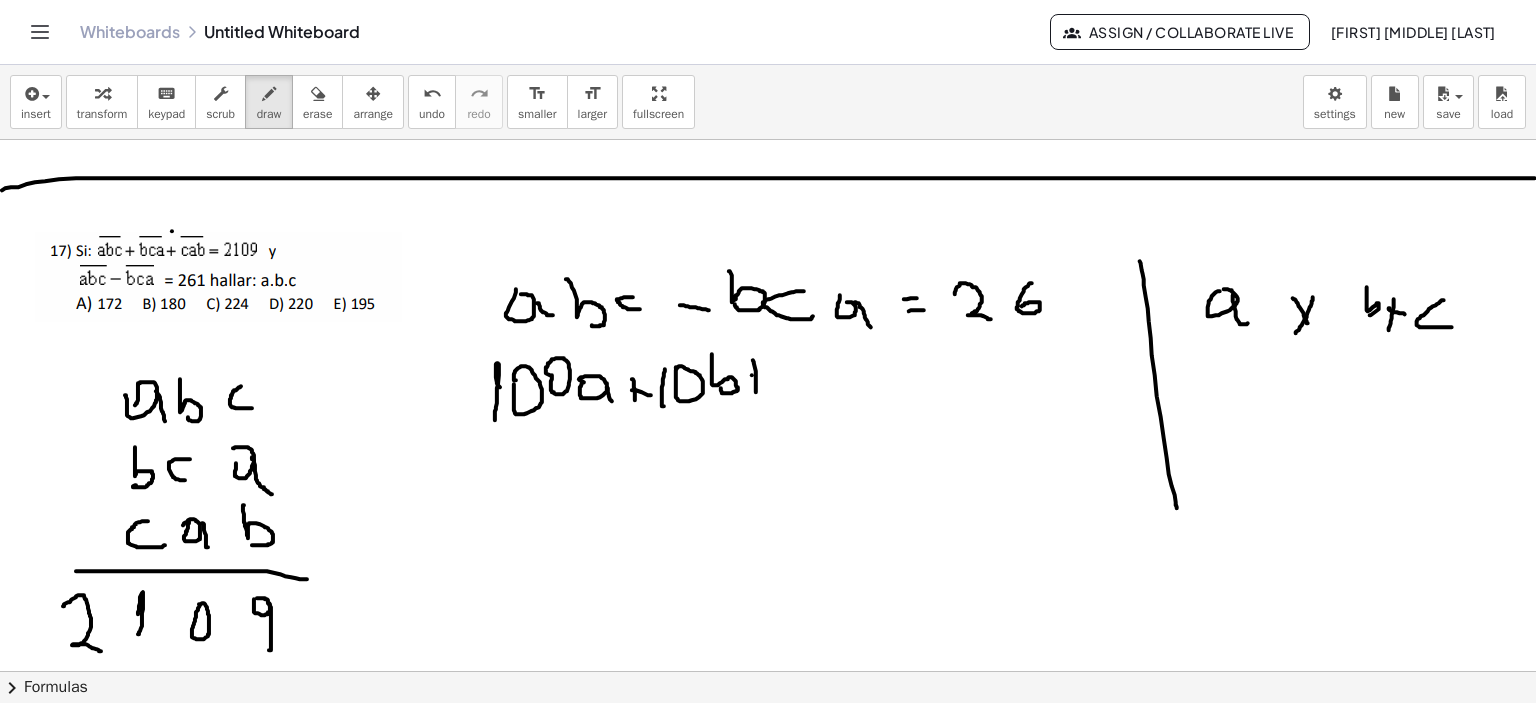 click at bounding box center (771, -773) 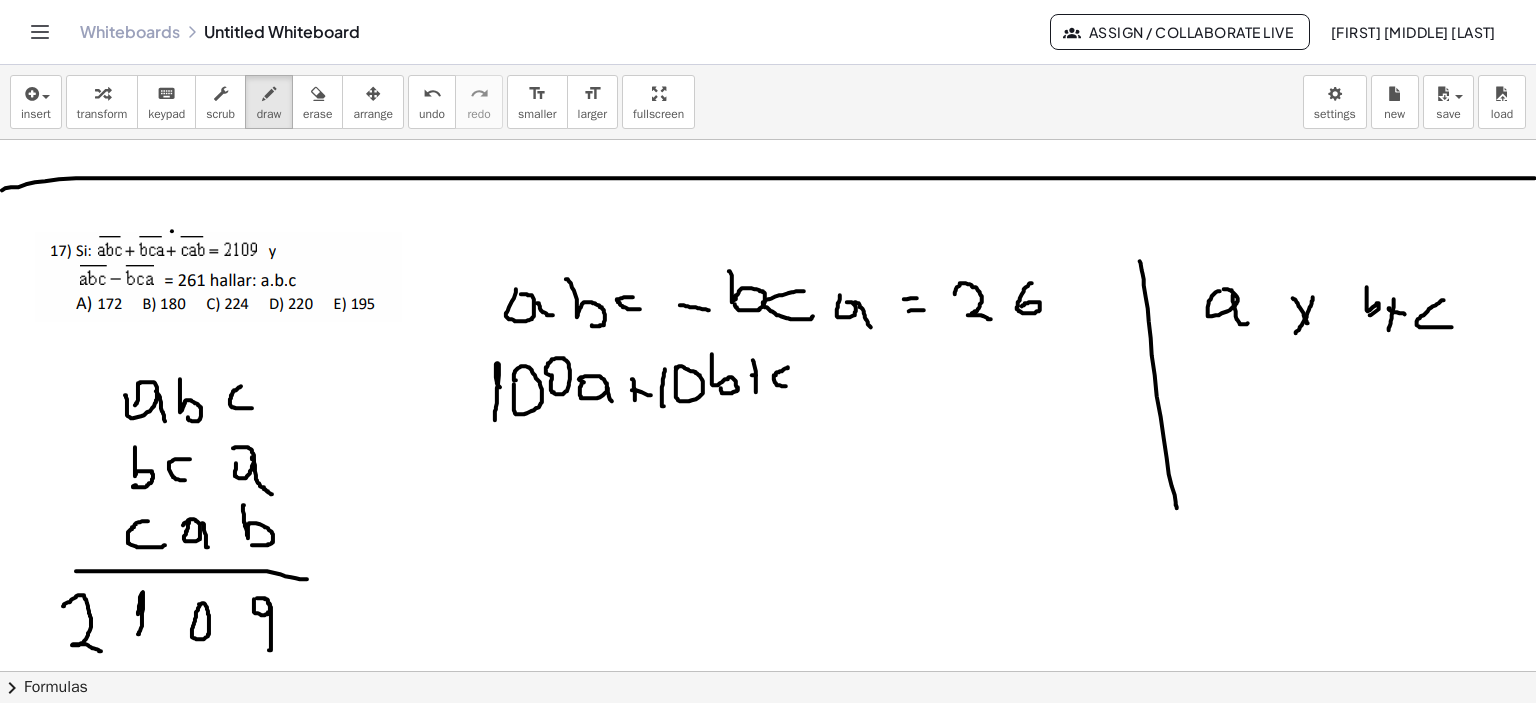 drag, startPoint x: 788, startPoint y: 367, endPoint x: 786, endPoint y: 386, distance: 19.104973 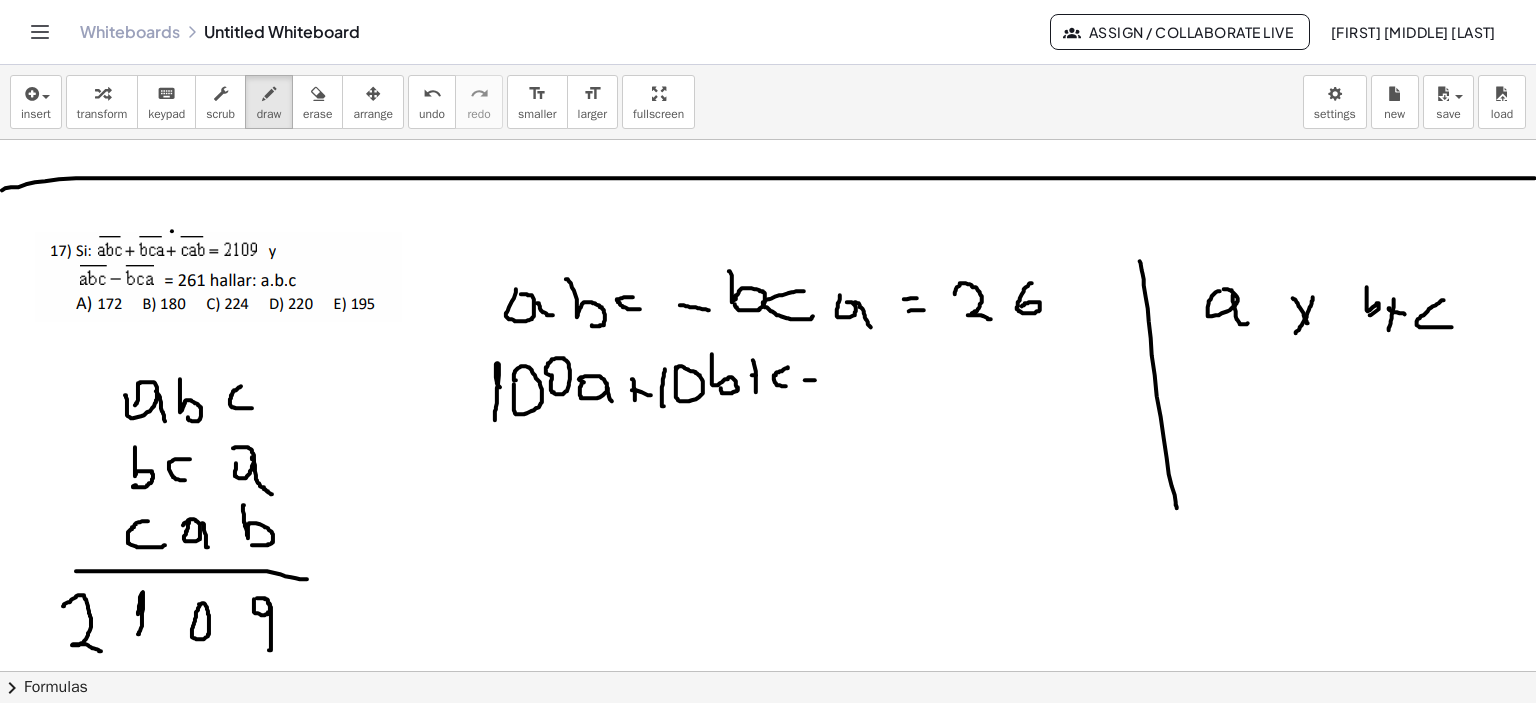 drag, startPoint x: 805, startPoint y: 380, endPoint x: 816, endPoint y: 380, distance: 11 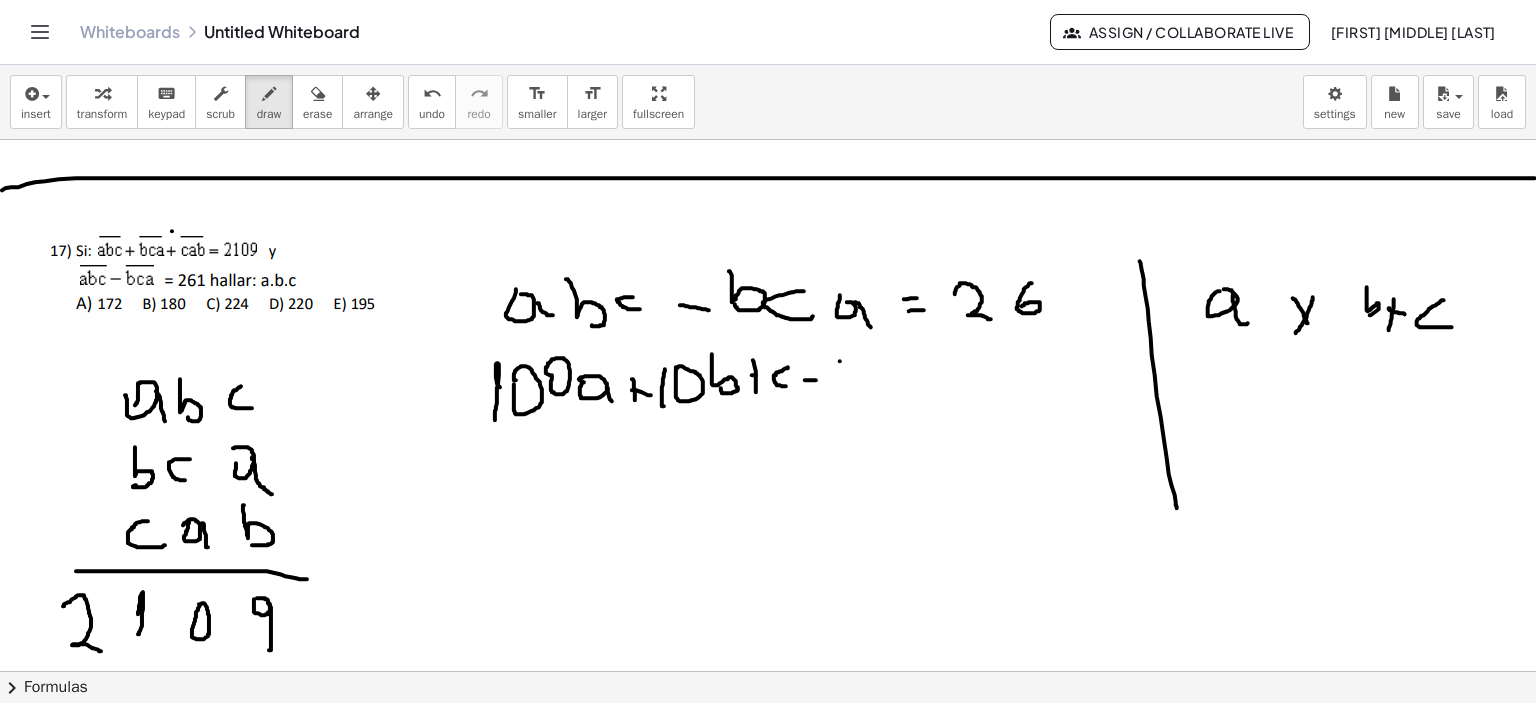 drag, startPoint x: 840, startPoint y: 361, endPoint x: 844, endPoint y: 382, distance: 21.377558 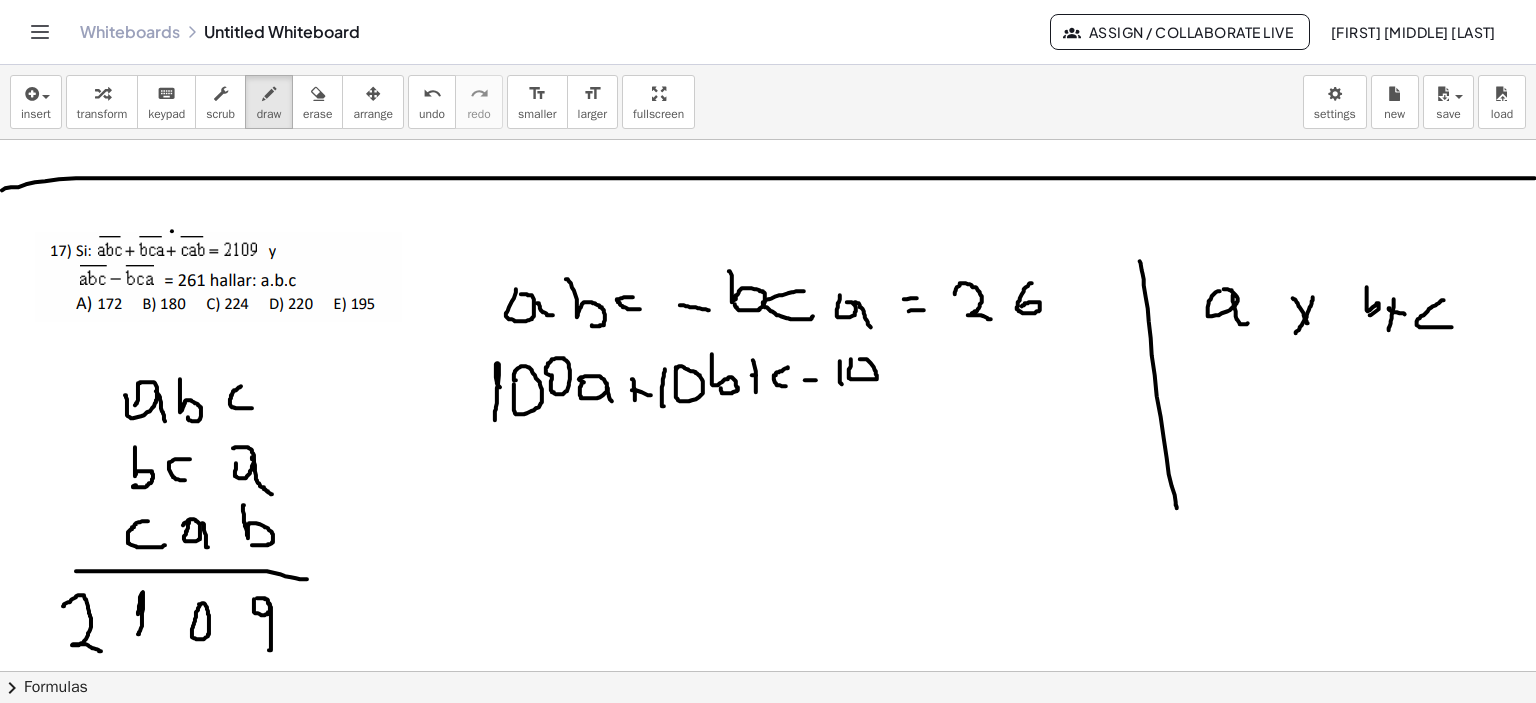 drag, startPoint x: 851, startPoint y: 359, endPoint x: 861, endPoint y: 361, distance: 10.198039 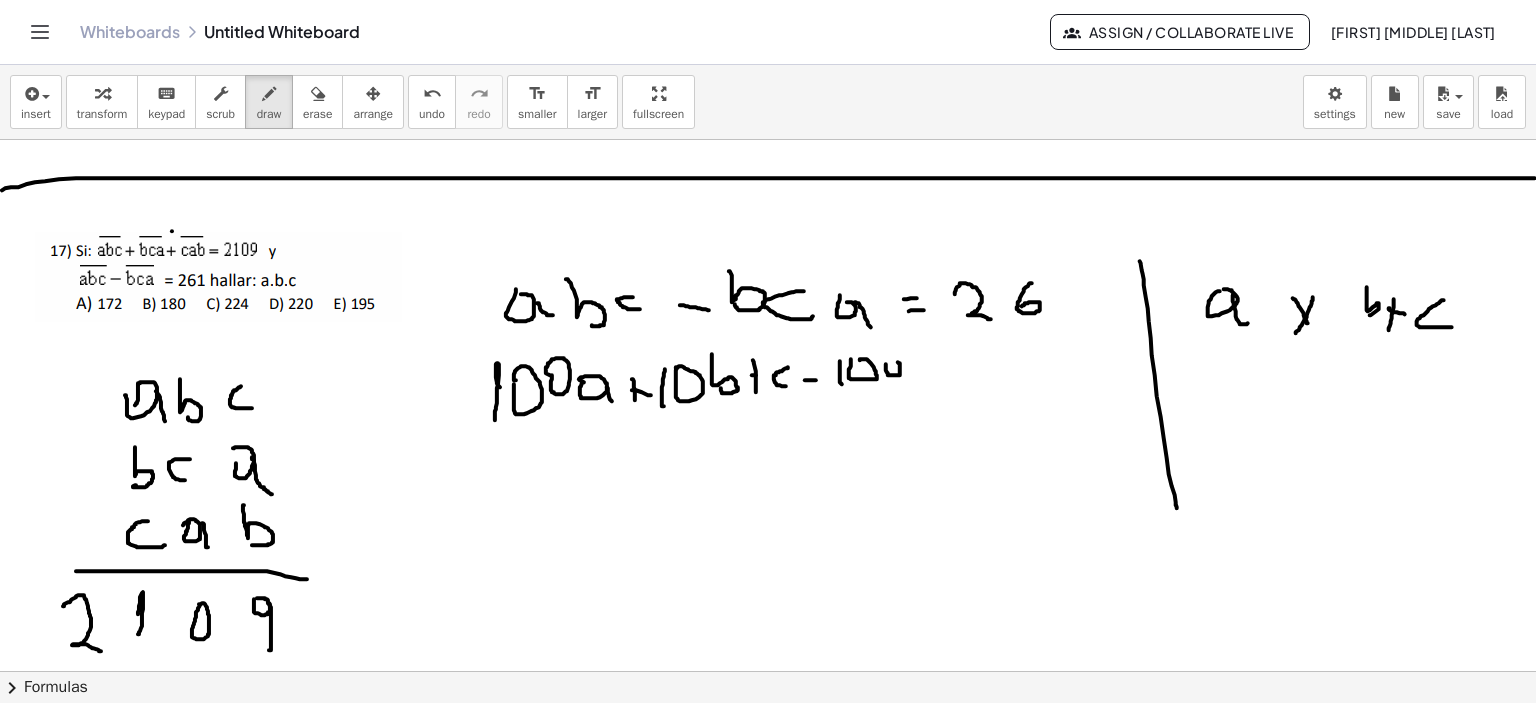 click at bounding box center (771, -773) 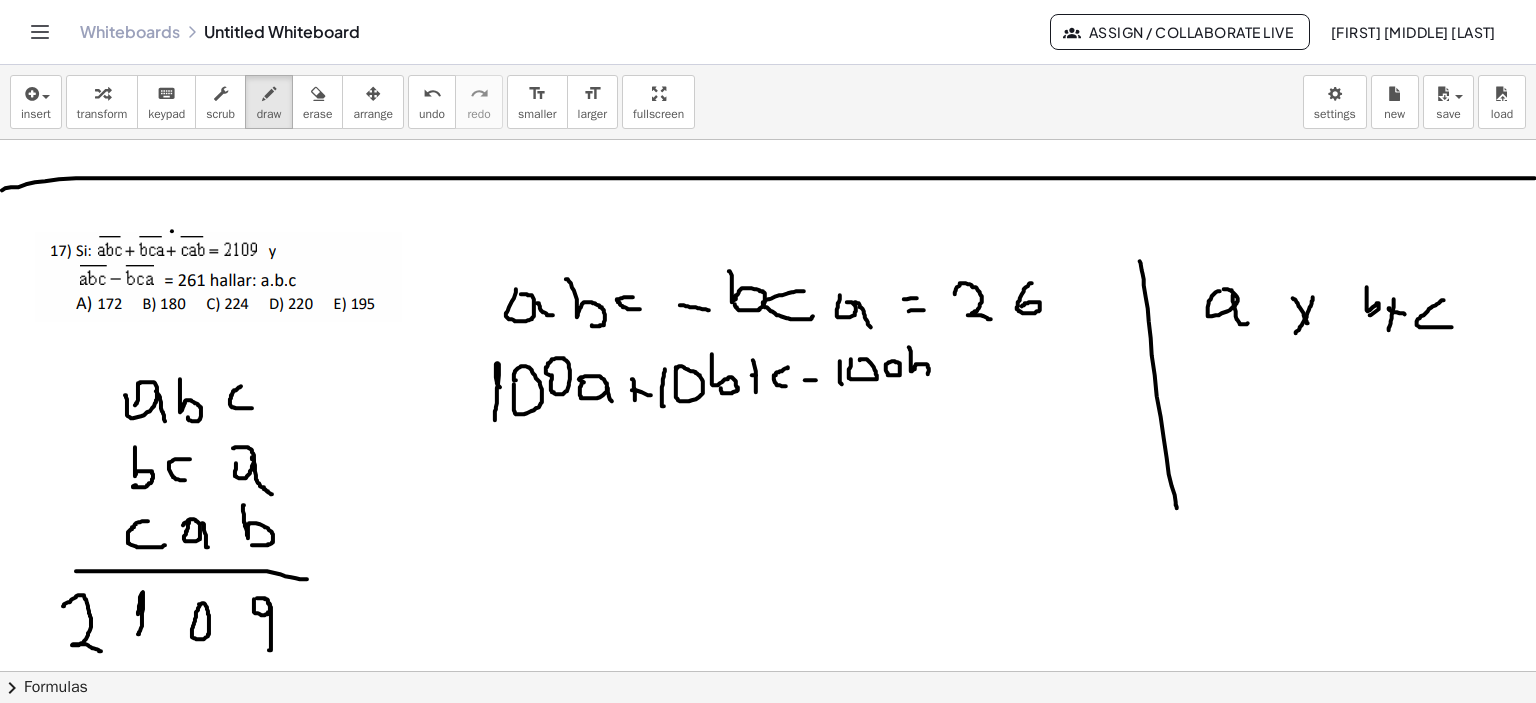 drag, startPoint x: 909, startPoint y: 347, endPoint x: 912, endPoint y: 375, distance: 28.160255 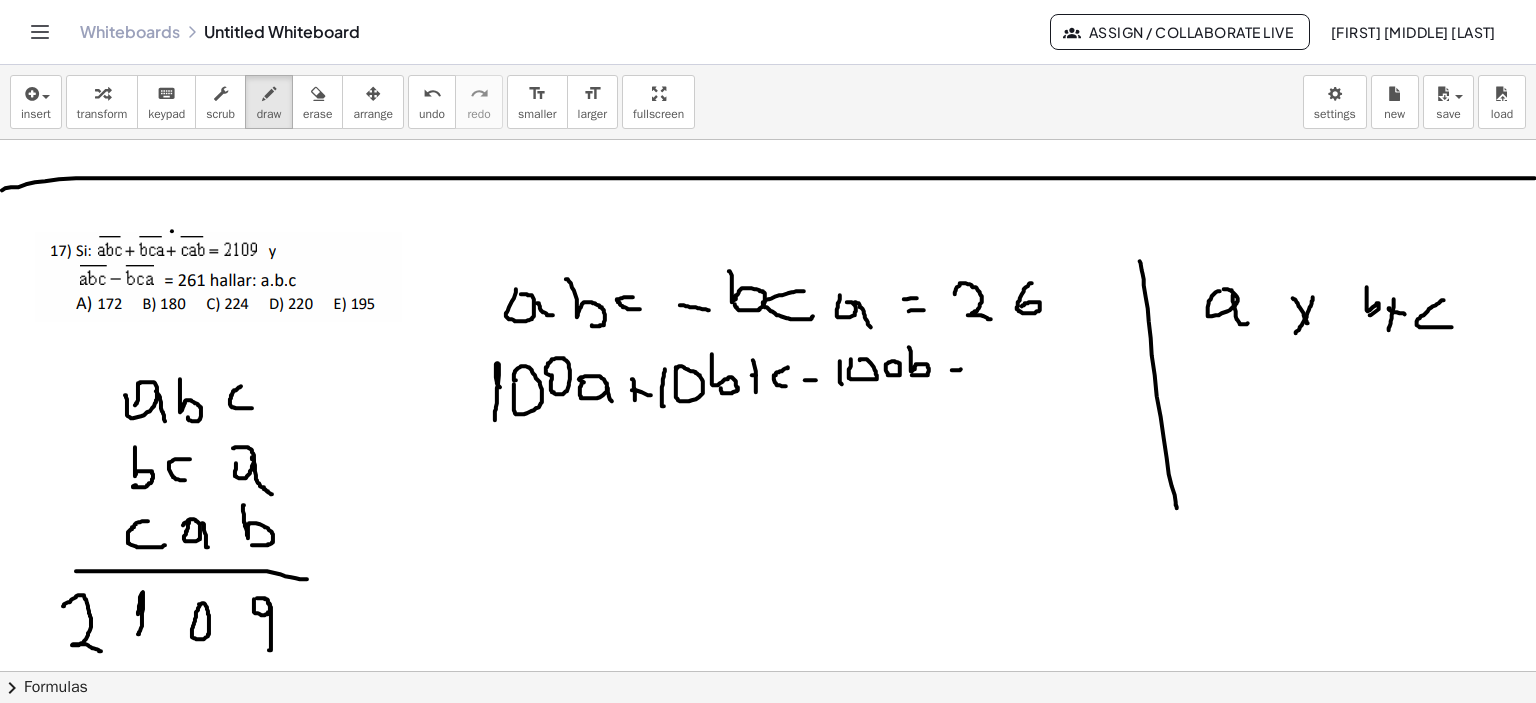 drag, startPoint x: 952, startPoint y: 370, endPoint x: 967, endPoint y: 367, distance: 15.297058 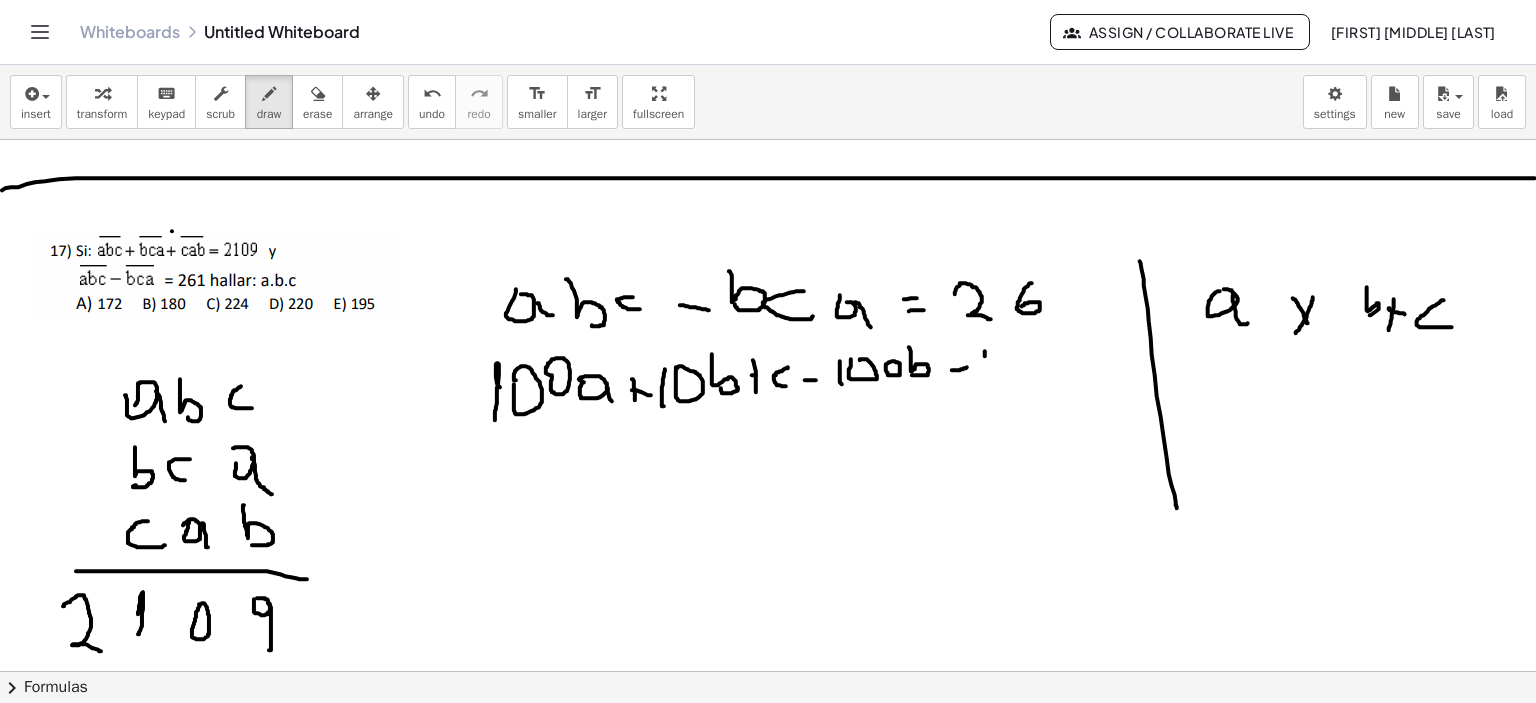 drag, startPoint x: 985, startPoint y: 352, endPoint x: 989, endPoint y: 370, distance: 18.439089 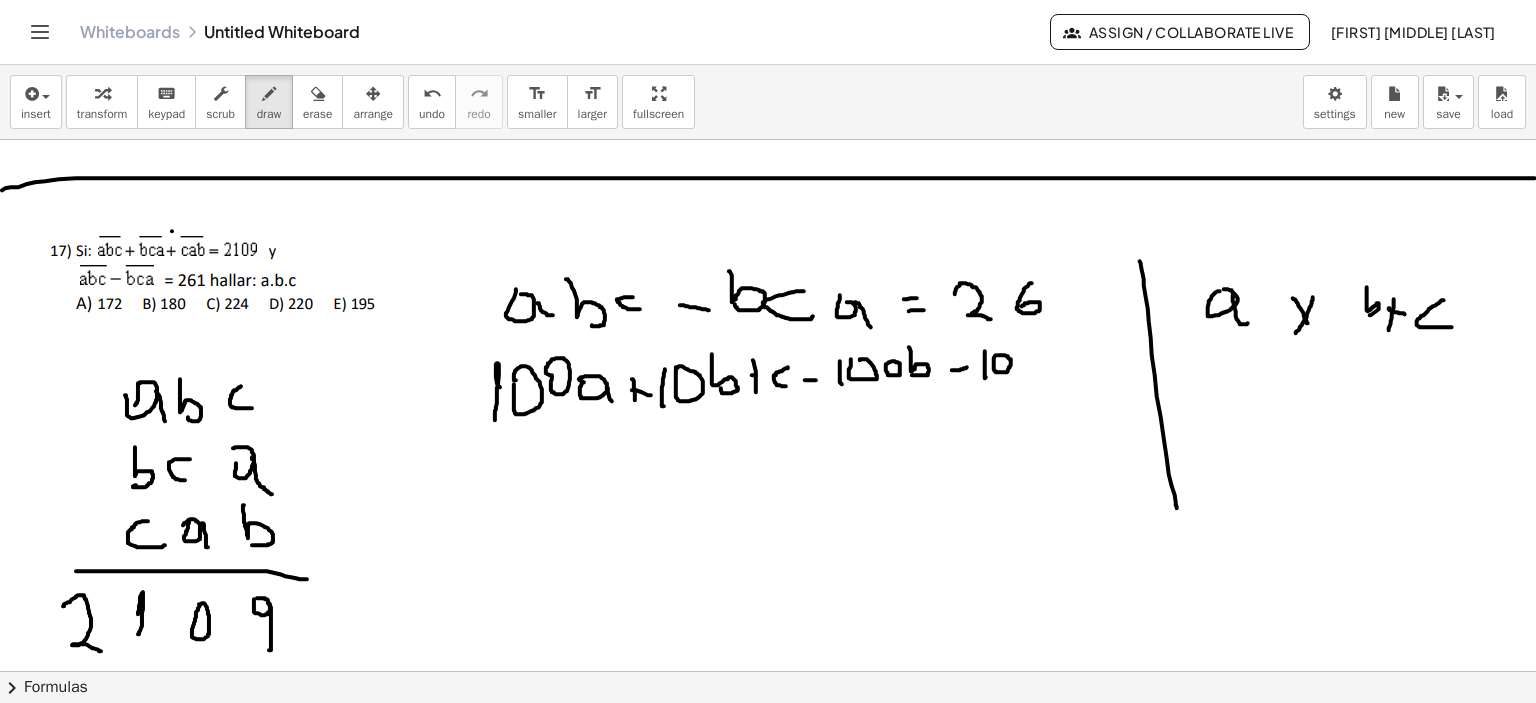 click at bounding box center (771, -773) 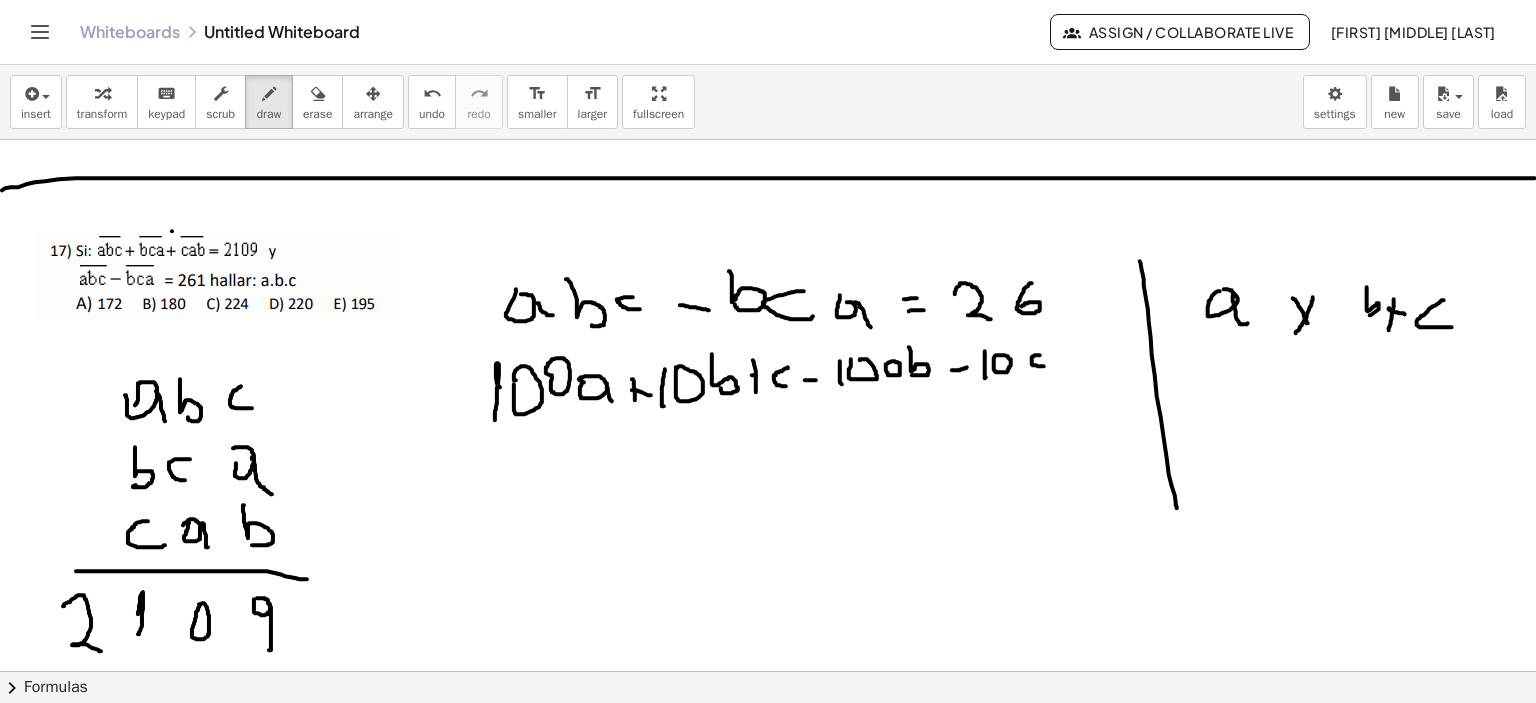 drag, startPoint x: 1040, startPoint y: 355, endPoint x: 1051, endPoint y: 363, distance: 13.601471 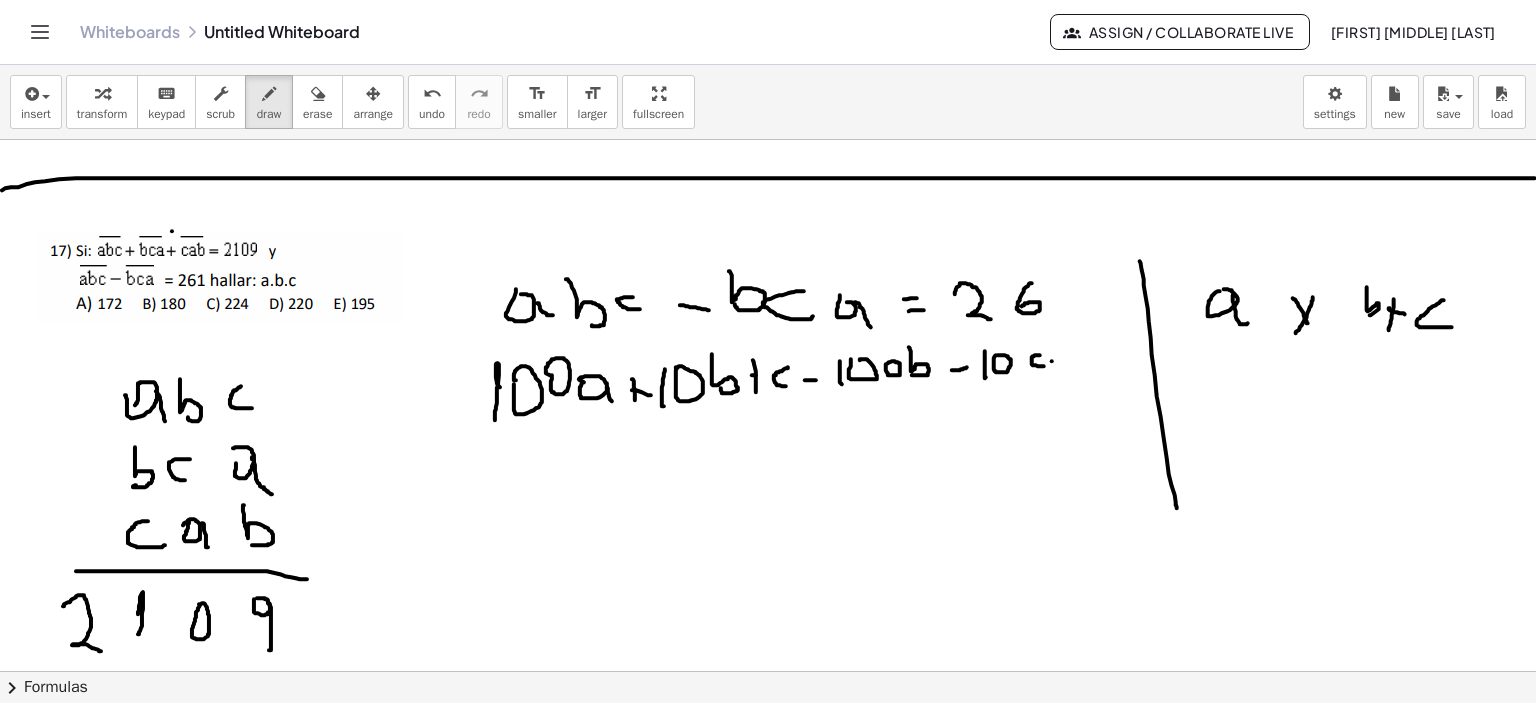 click at bounding box center (771, -773) 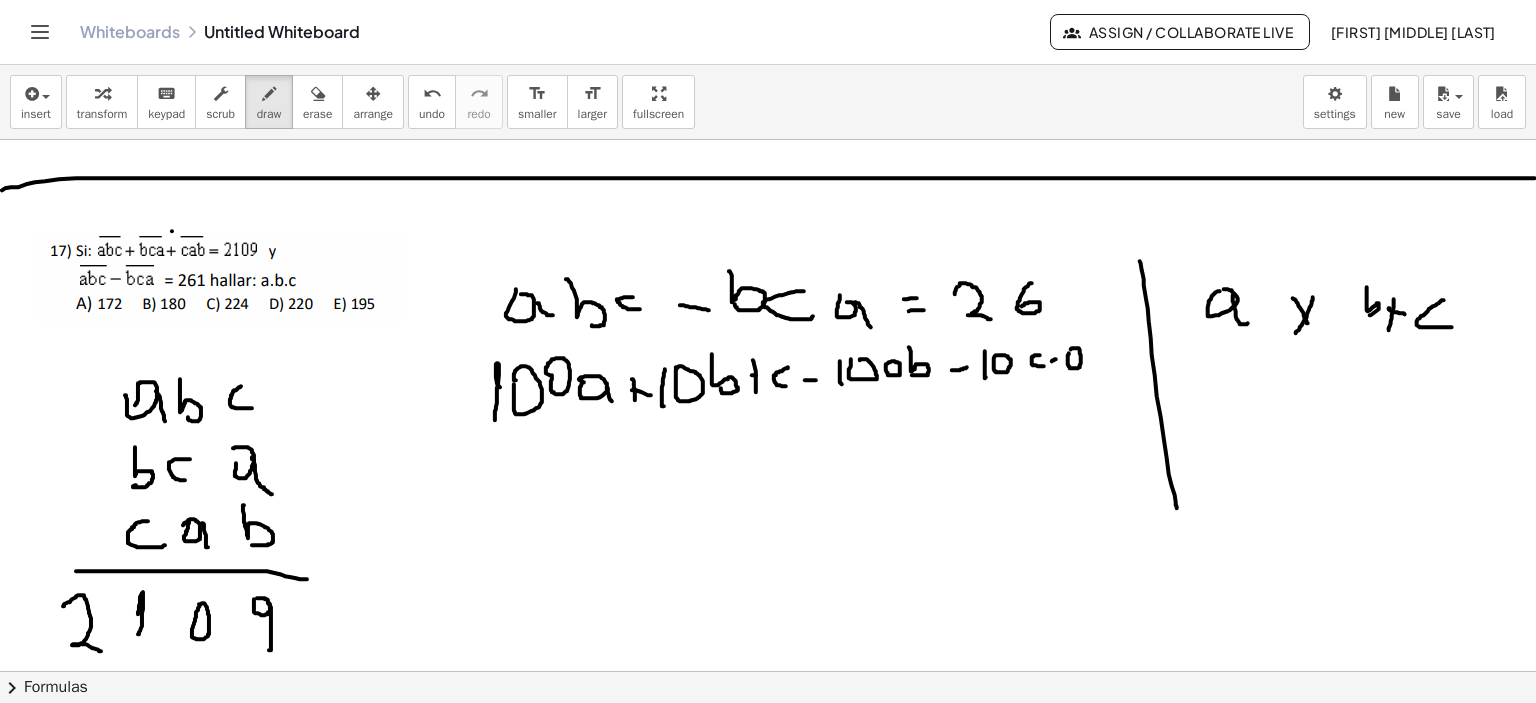 click at bounding box center (771, -773) 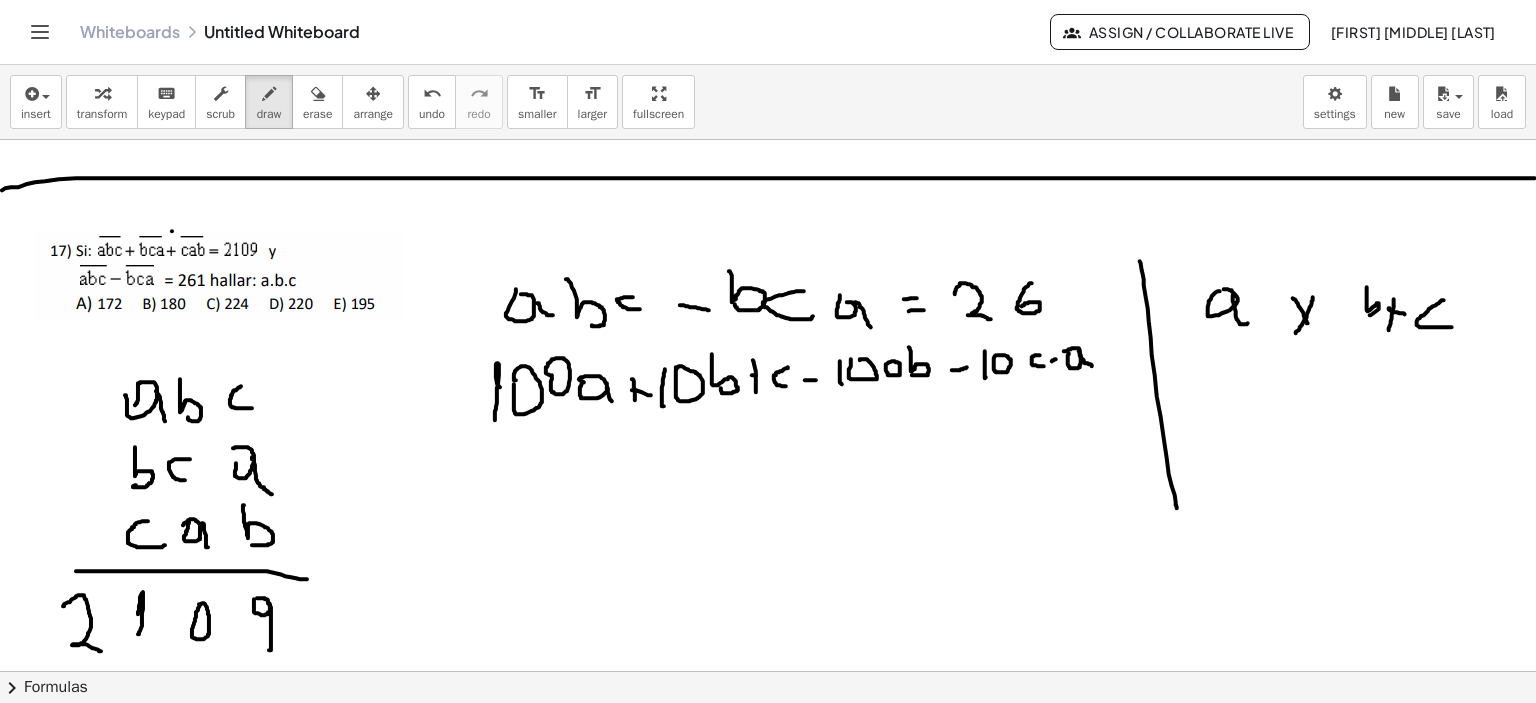 drag, startPoint x: 1080, startPoint y: 352, endPoint x: 1092, endPoint y: 366, distance: 18.439089 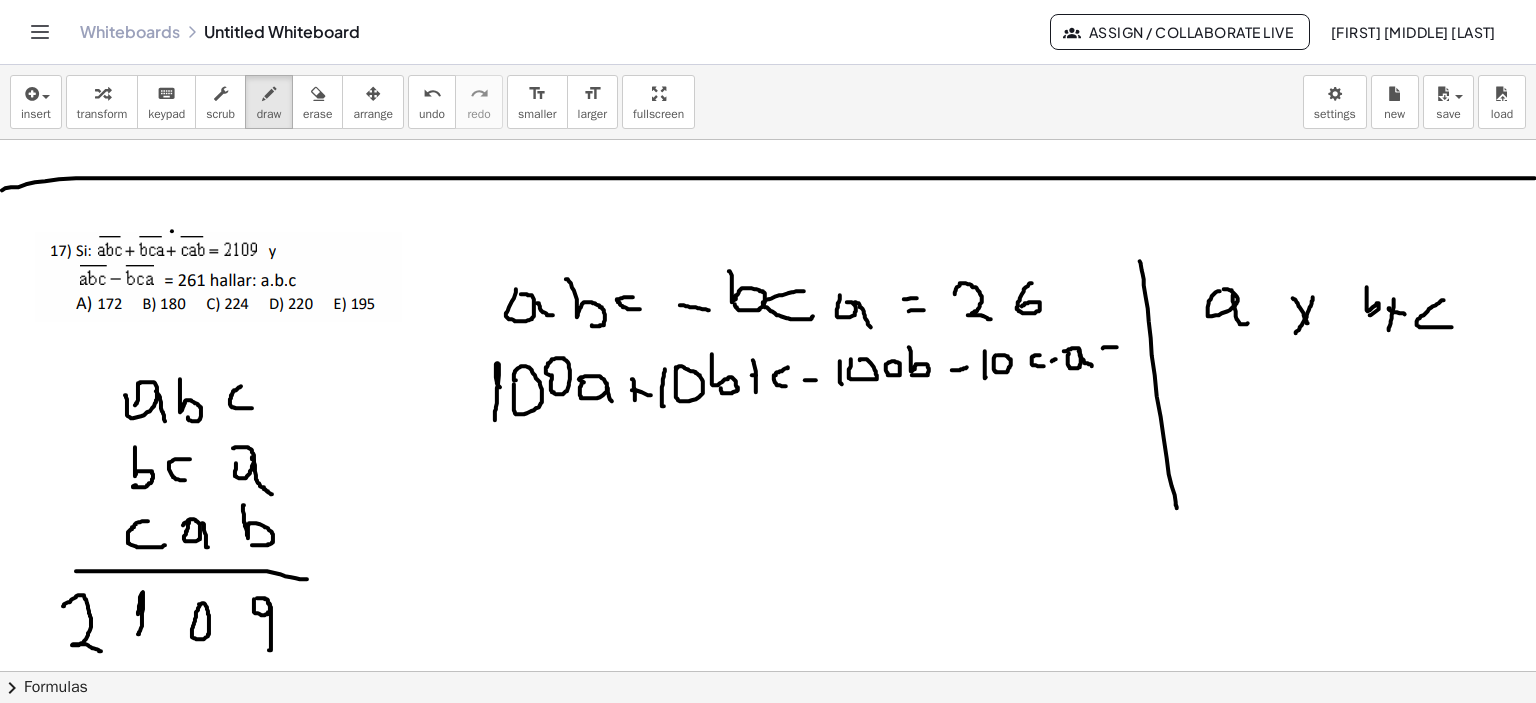 drag, startPoint x: 1103, startPoint y: 348, endPoint x: 1117, endPoint y: 347, distance: 14.035668 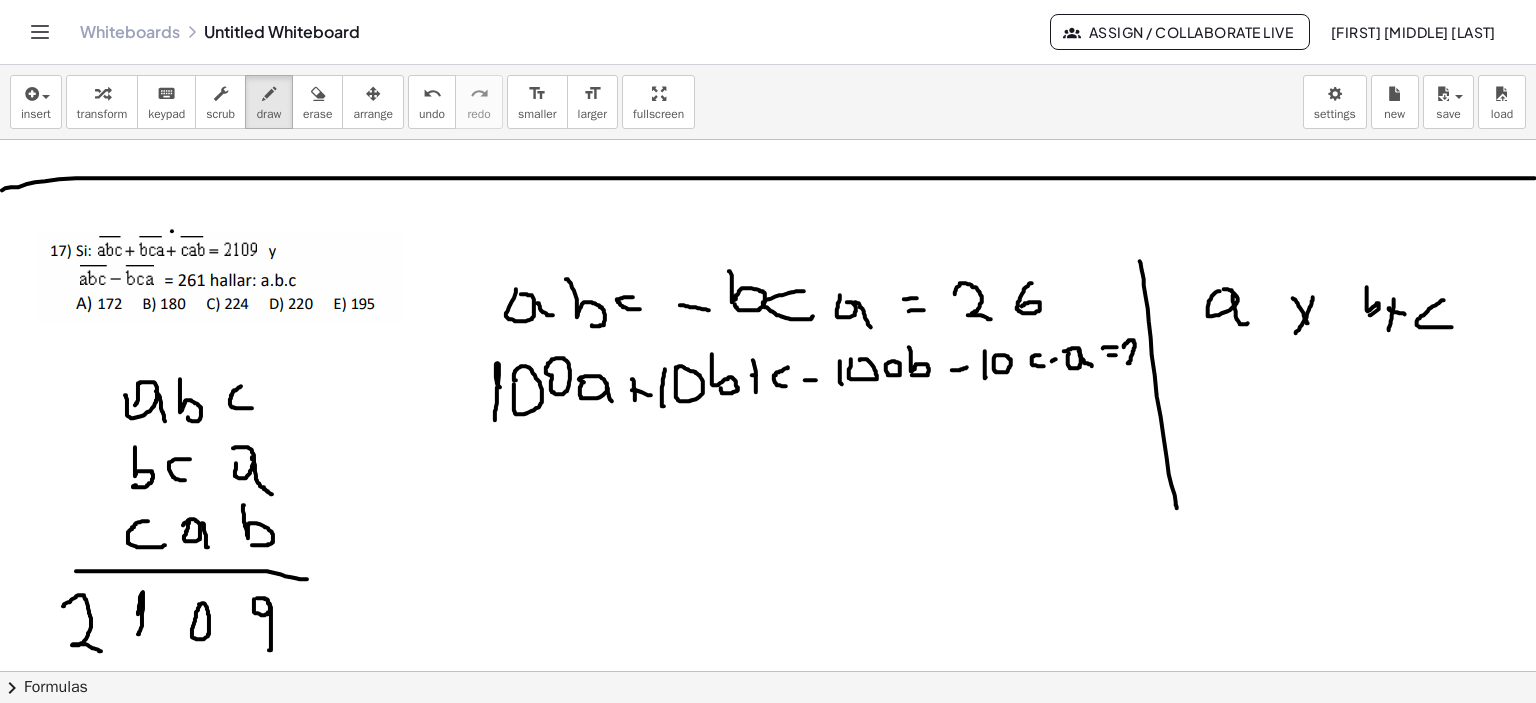 drag, startPoint x: 1129, startPoint y: 340, endPoint x: 1138, endPoint y: 363, distance: 24.698177 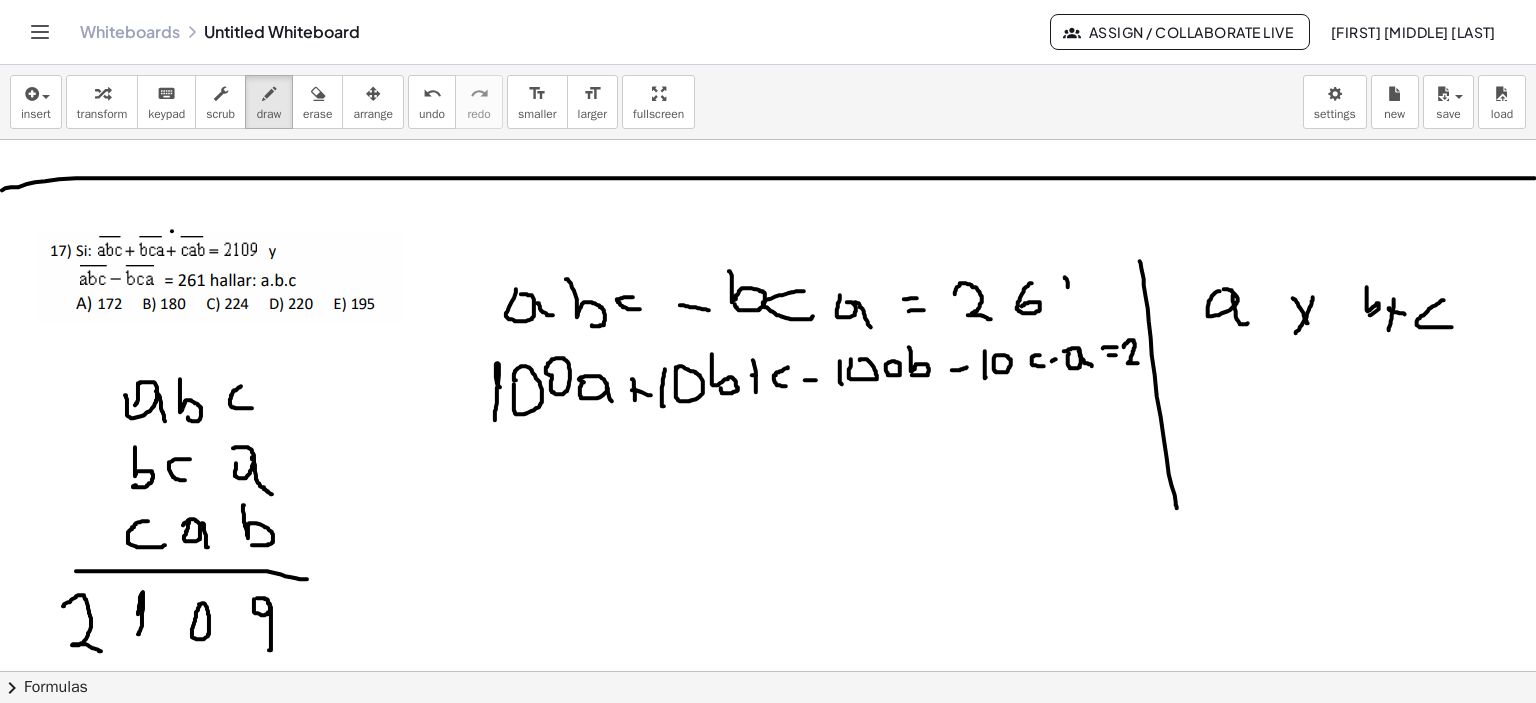 drag, startPoint x: 1065, startPoint y: 277, endPoint x: 1069, endPoint y: 304, distance: 27.294687 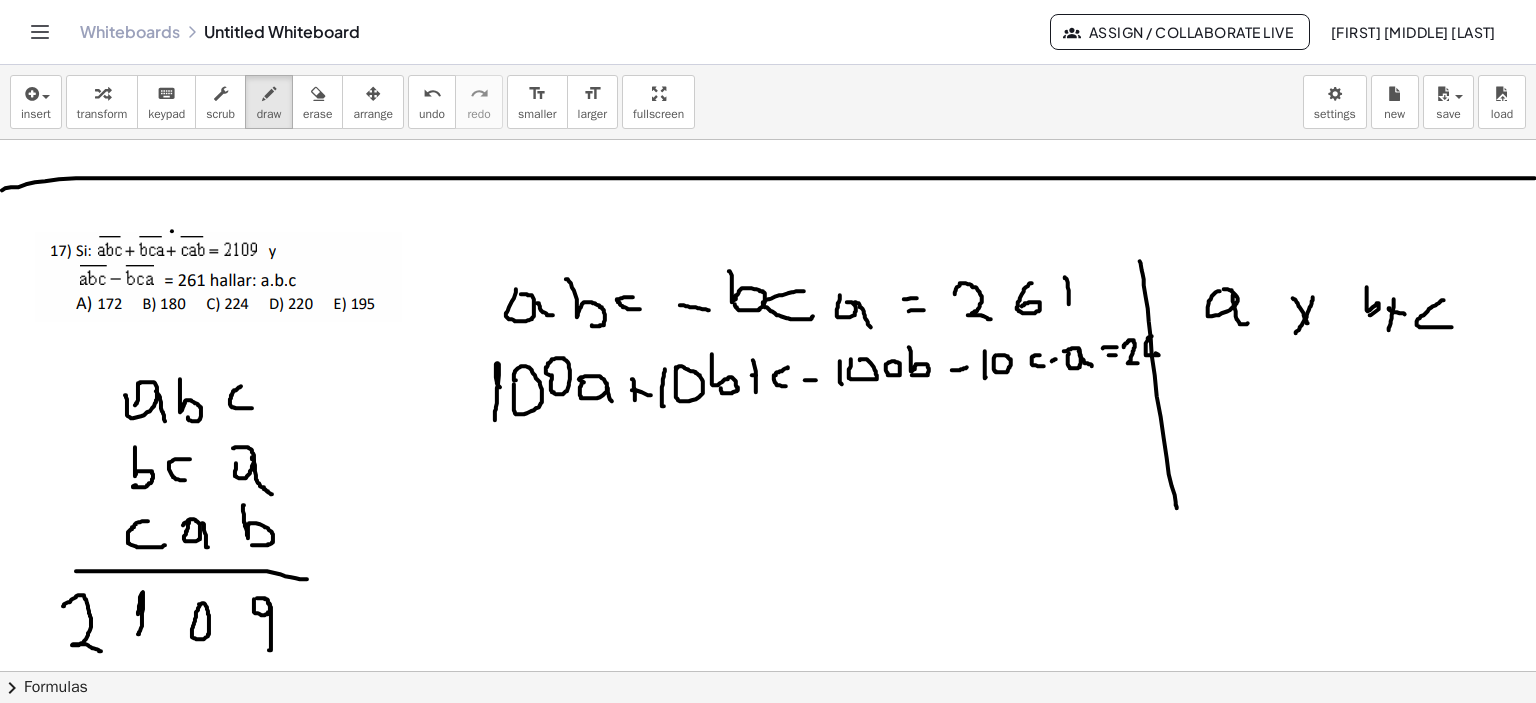 click at bounding box center [771, -773] 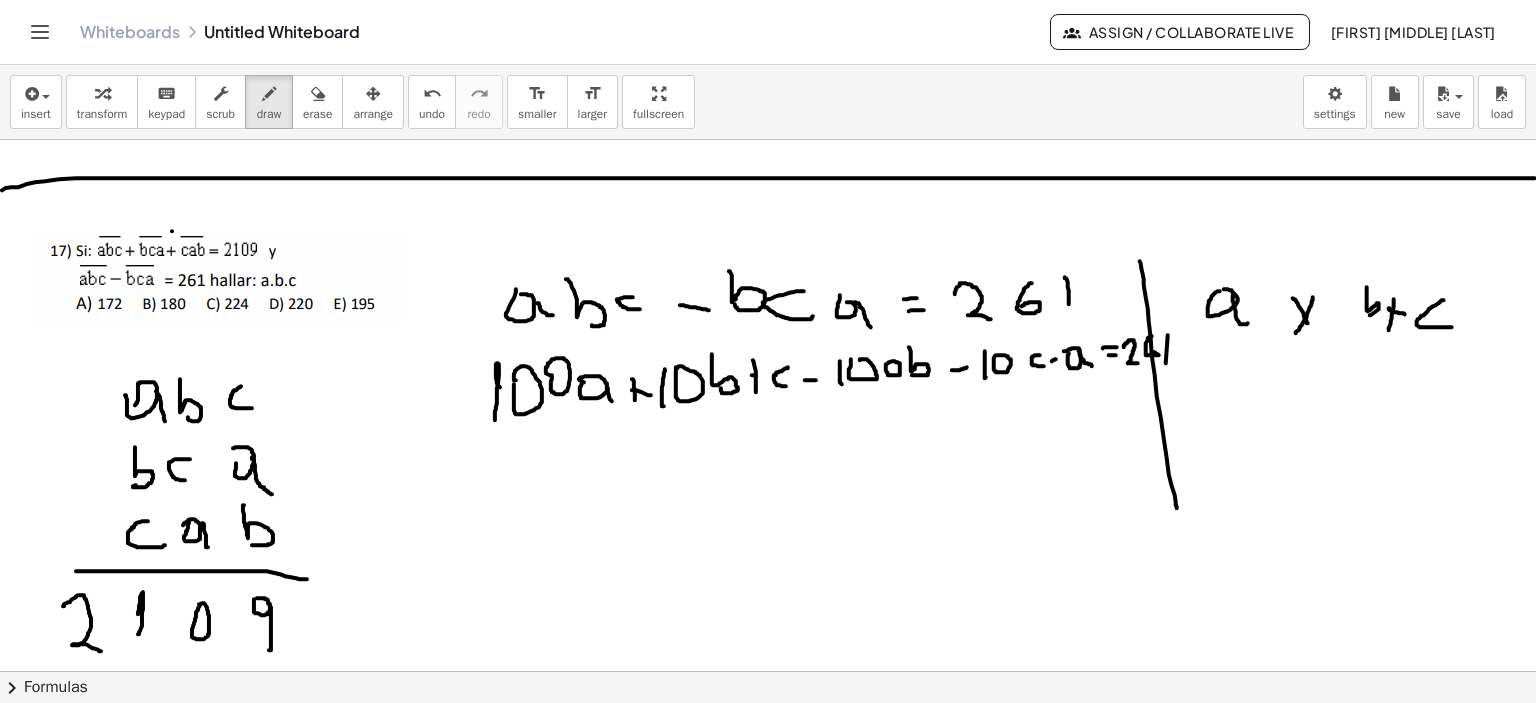 click at bounding box center (771, -773) 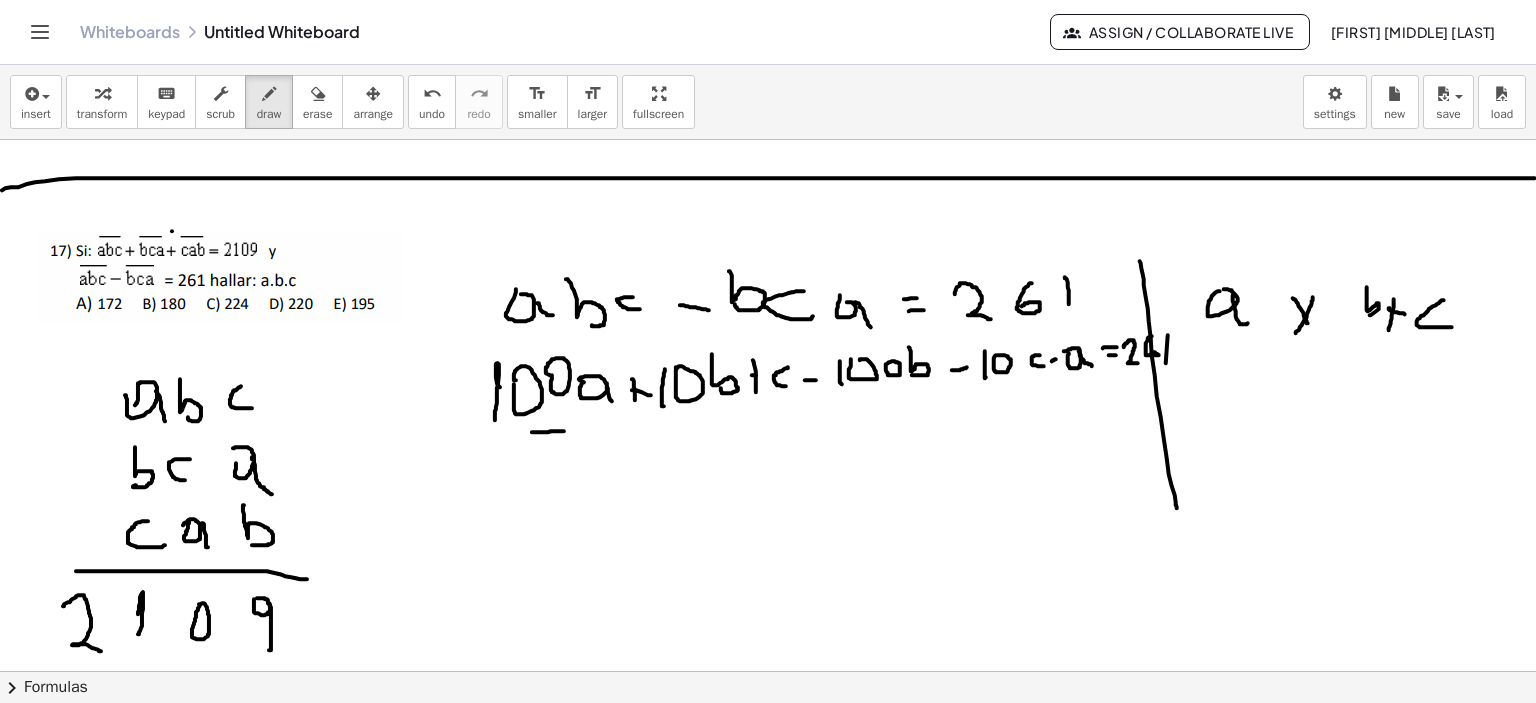 drag, startPoint x: 532, startPoint y: 432, endPoint x: 580, endPoint y: 429, distance: 48.09366 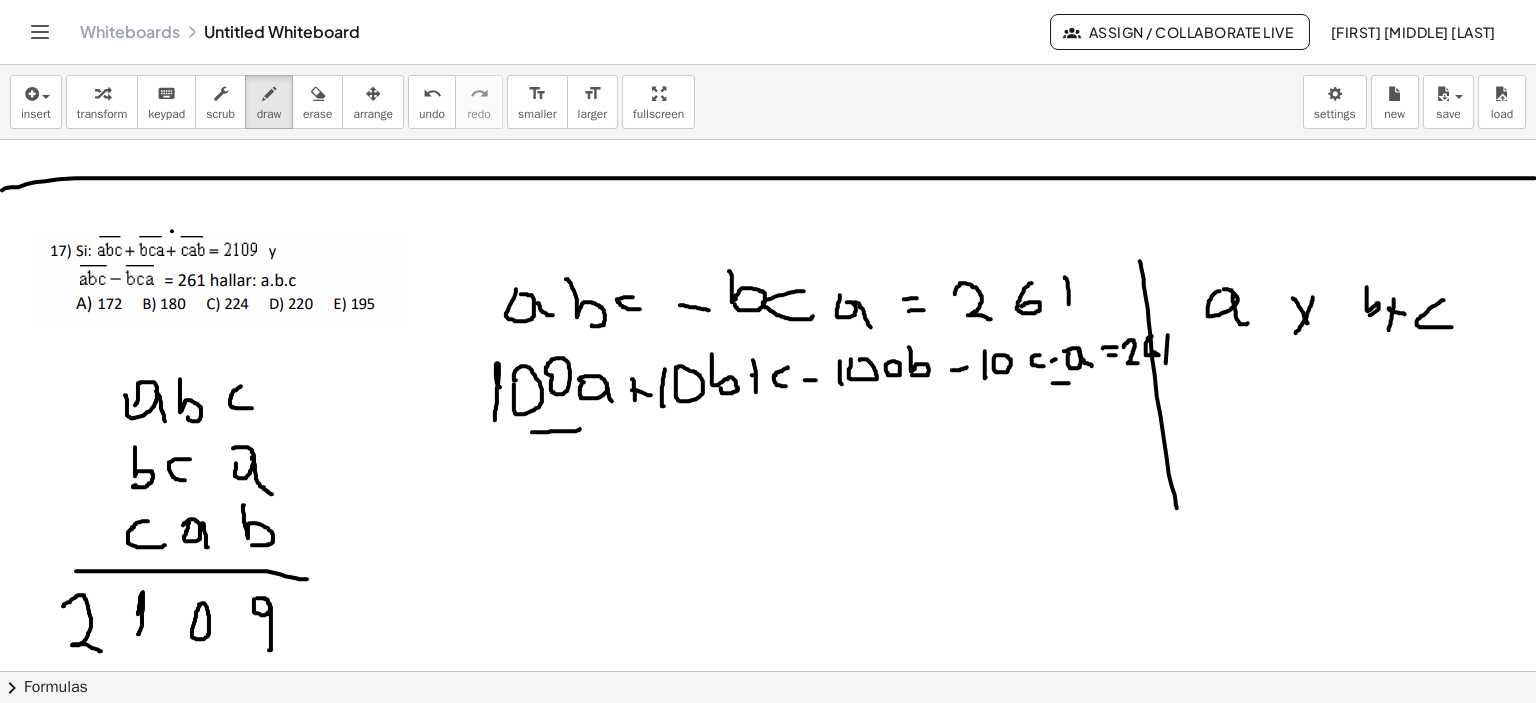 drag, startPoint x: 1053, startPoint y: 383, endPoint x: 1070, endPoint y: 383, distance: 17 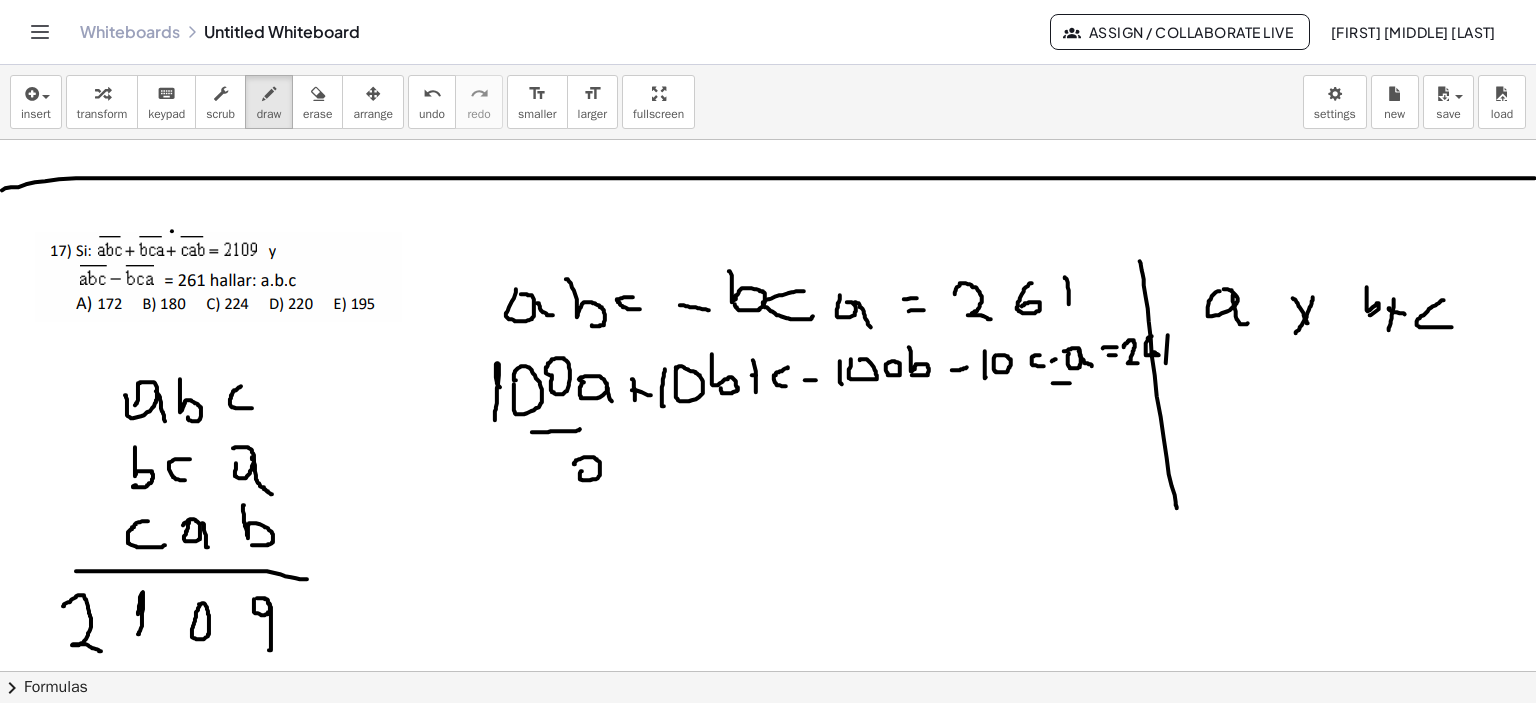 drag, startPoint x: 580, startPoint y: 474, endPoint x: 581, endPoint y: 464, distance: 10.049875 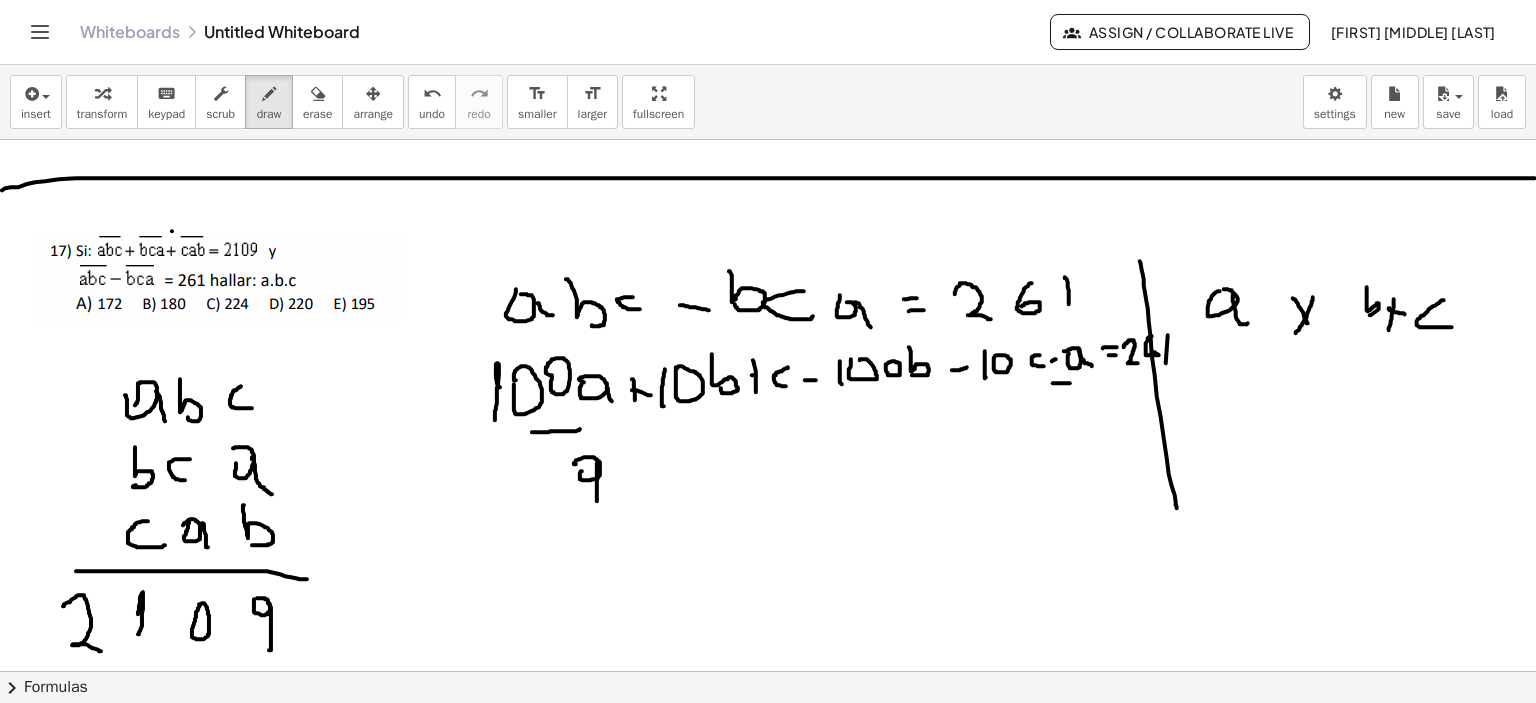 drag, startPoint x: 597, startPoint y: 487, endPoint x: 616, endPoint y: 476, distance: 21.954498 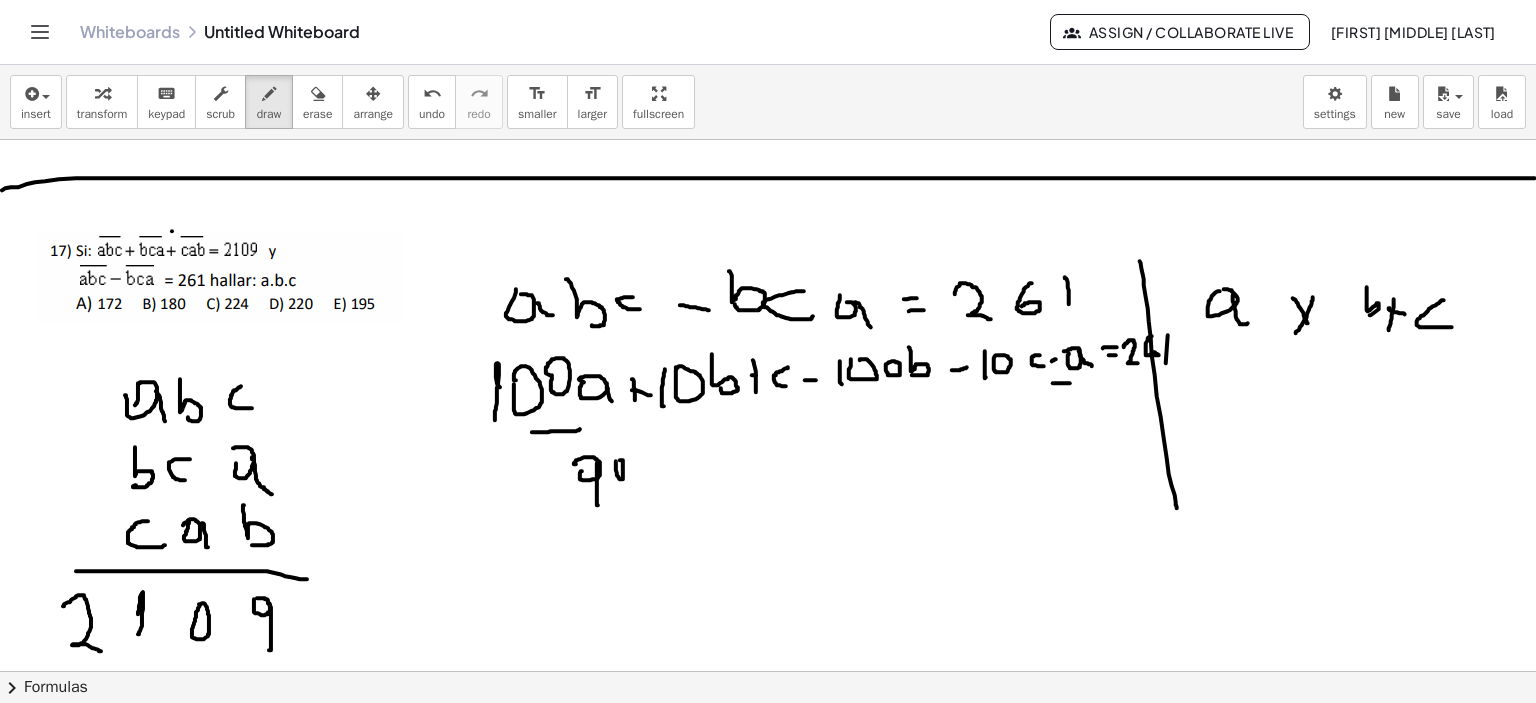 click at bounding box center (771, -773) 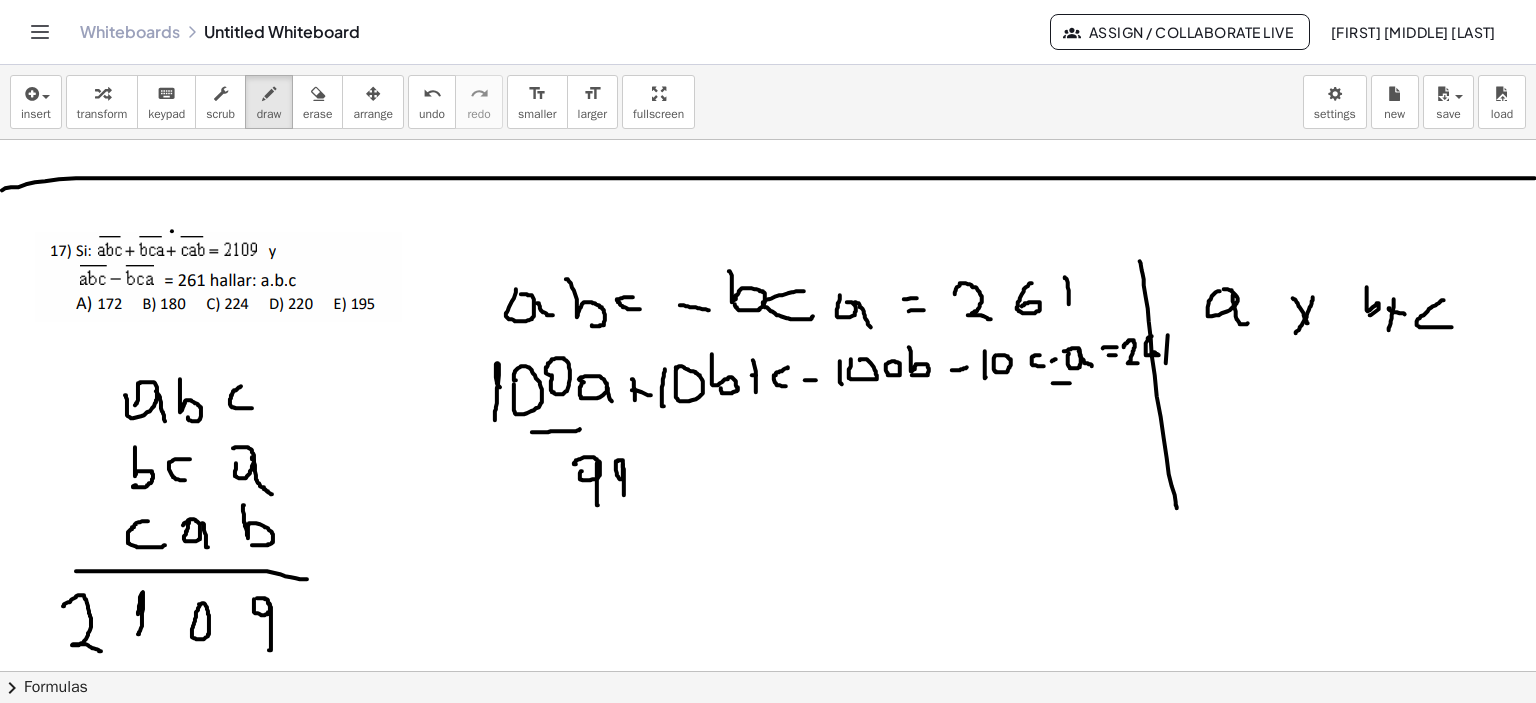click at bounding box center [771, -773] 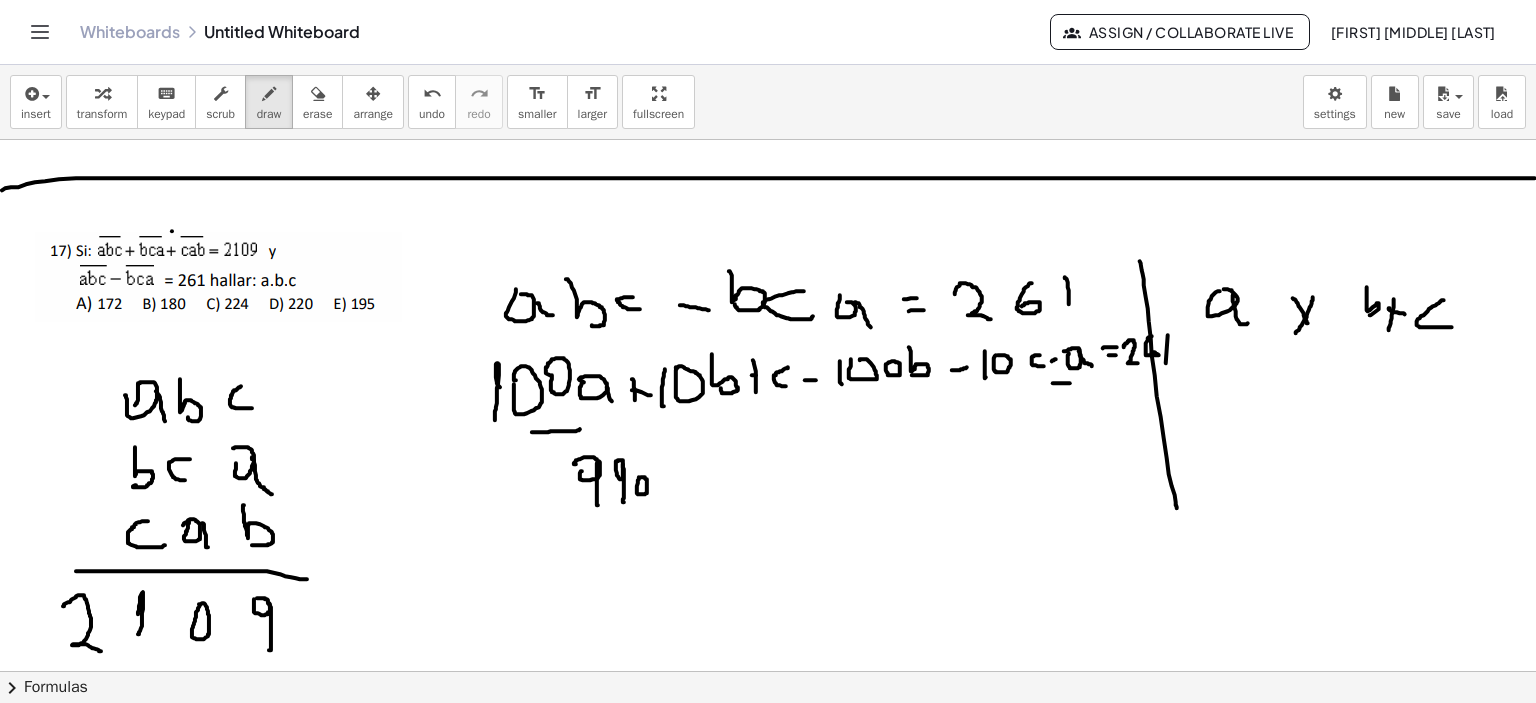 click at bounding box center (771, -773) 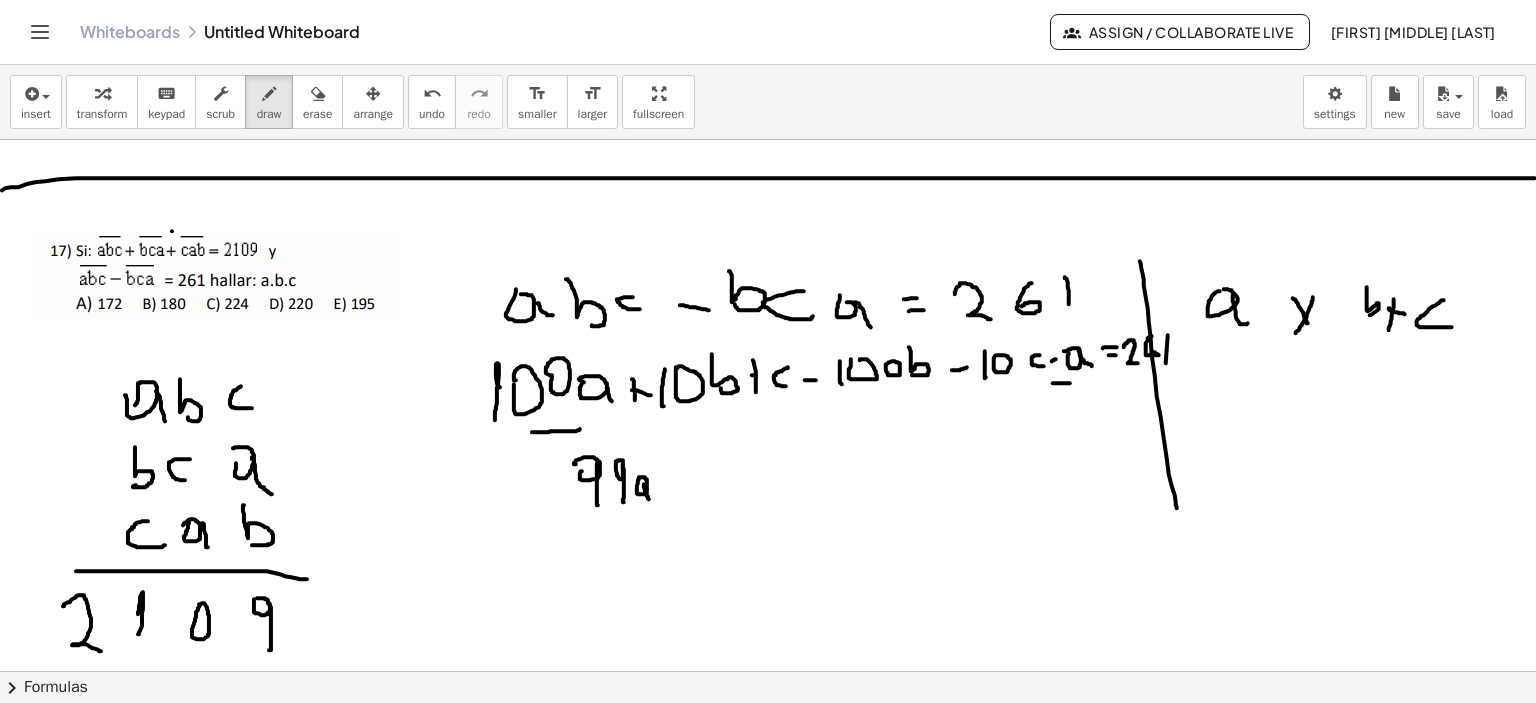 drag, startPoint x: 645, startPoint y: 490, endPoint x: 663, endPoint y: 495, distance: 18.681541 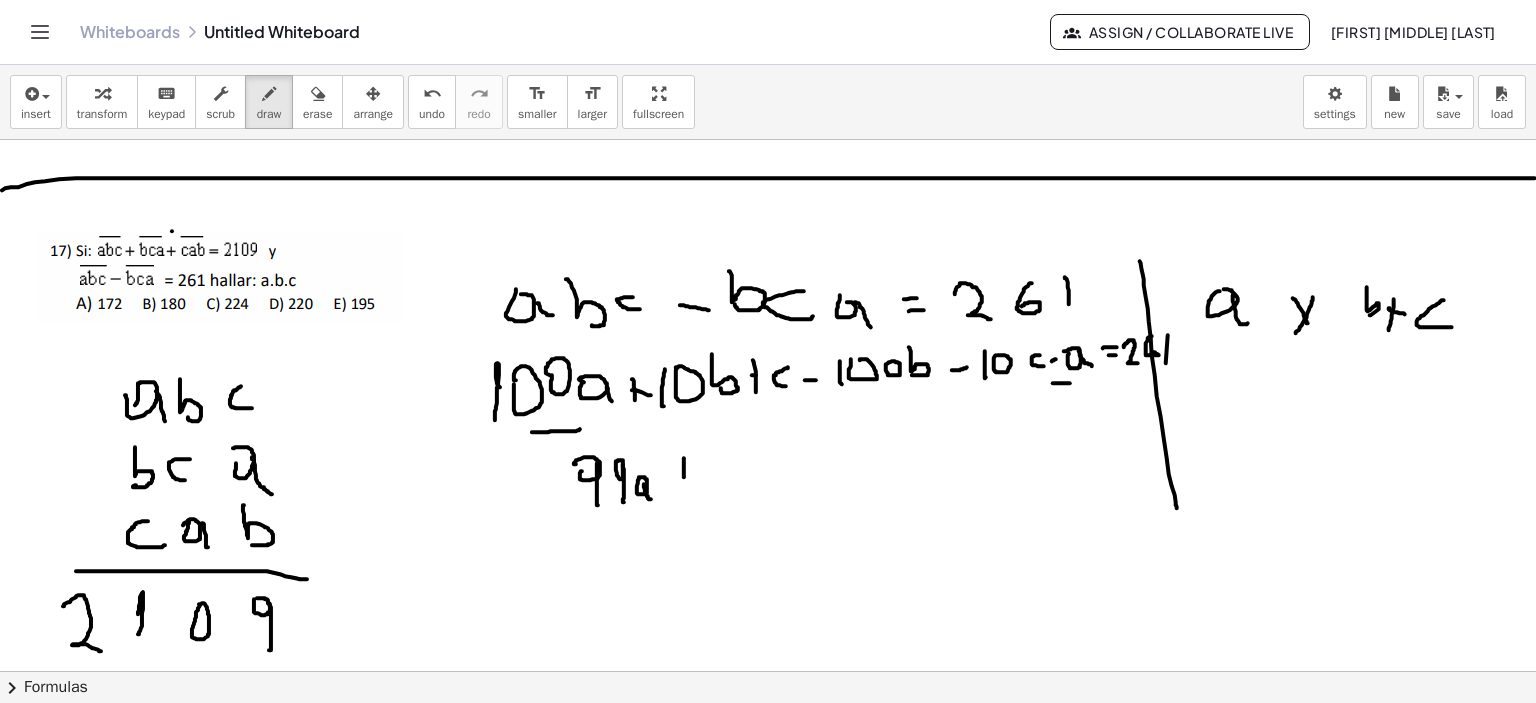 drag, startPoint x: 684, startPoint y: 458, endPoint x: 678, endPoint y: 485, distance: 27.658634 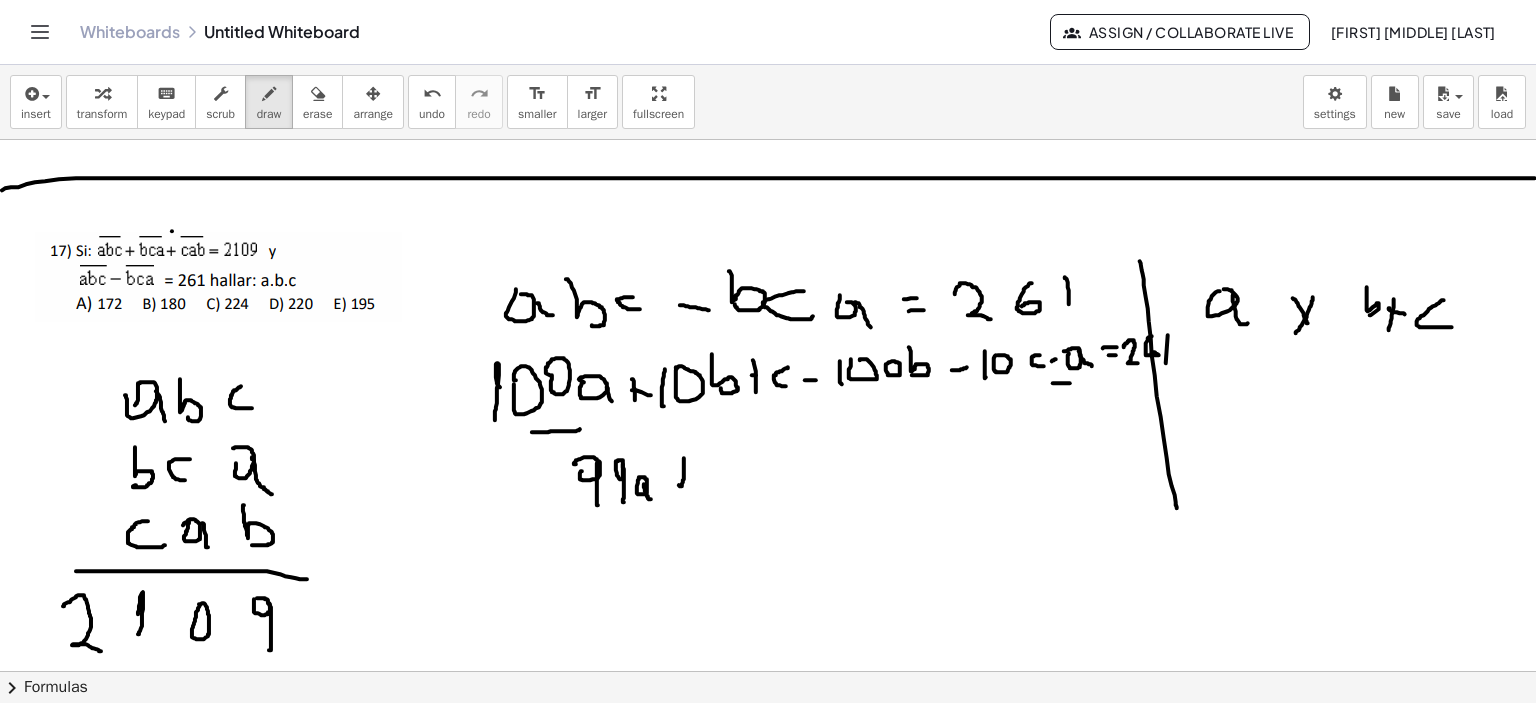 drag, startPoint x: 672, startPoint y: 469, endPoint x: 688, endPoint y: 470, distance: 16.03122 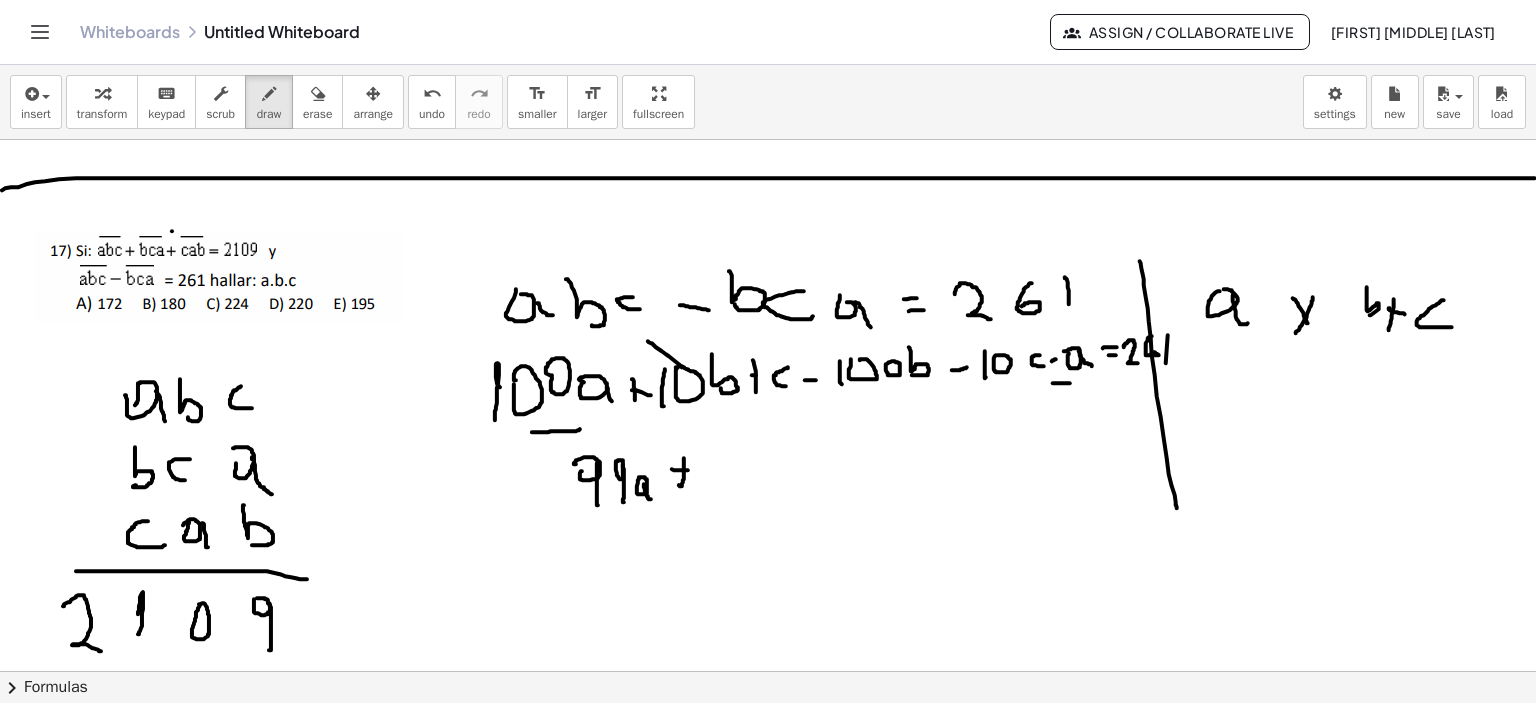 drag, startPoint x: 662, startPoint y: 351, endPoint x: 716, endPoint y: 395, distance: 69.656296 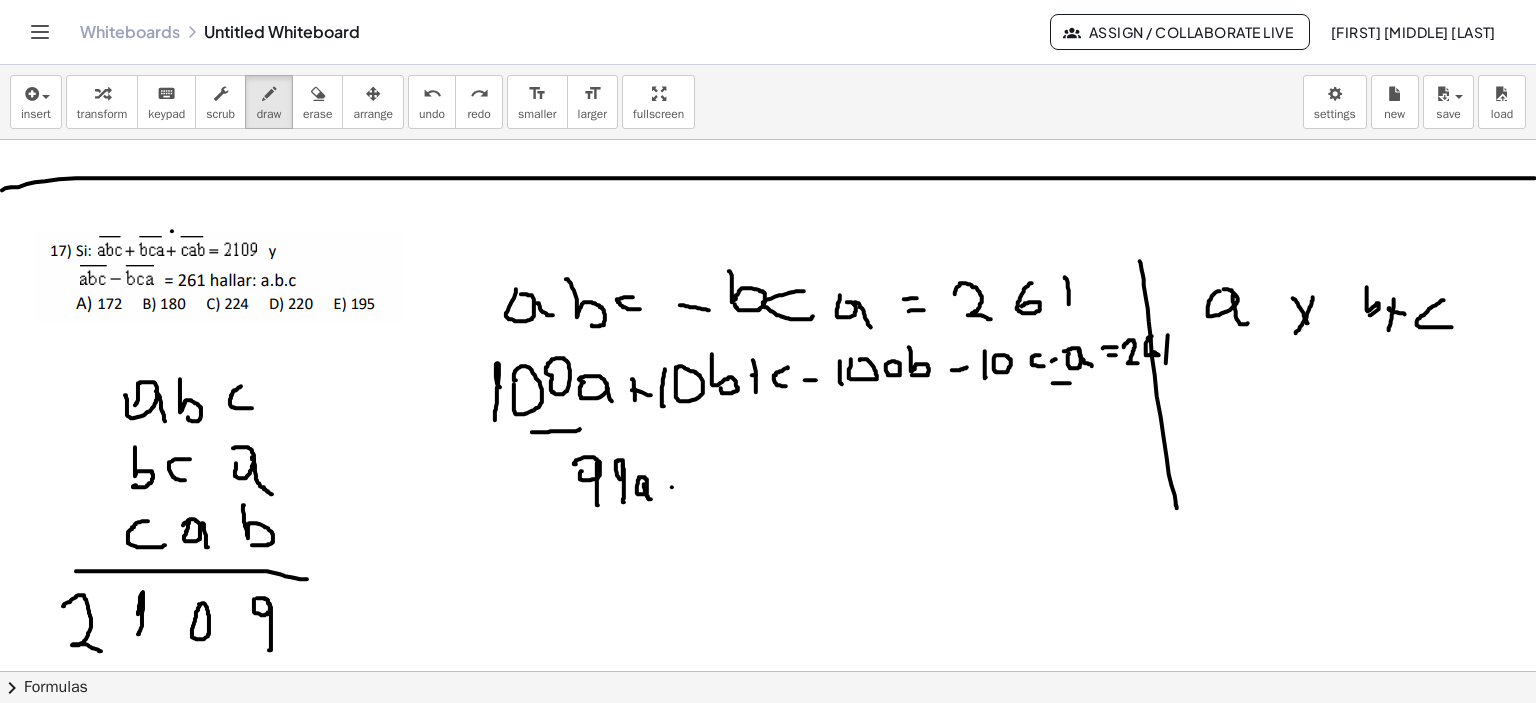 drag, startPoint x: 672, startPoint y: 487, endPoint x: 692, endPoint y: 488, distance: 20.024984 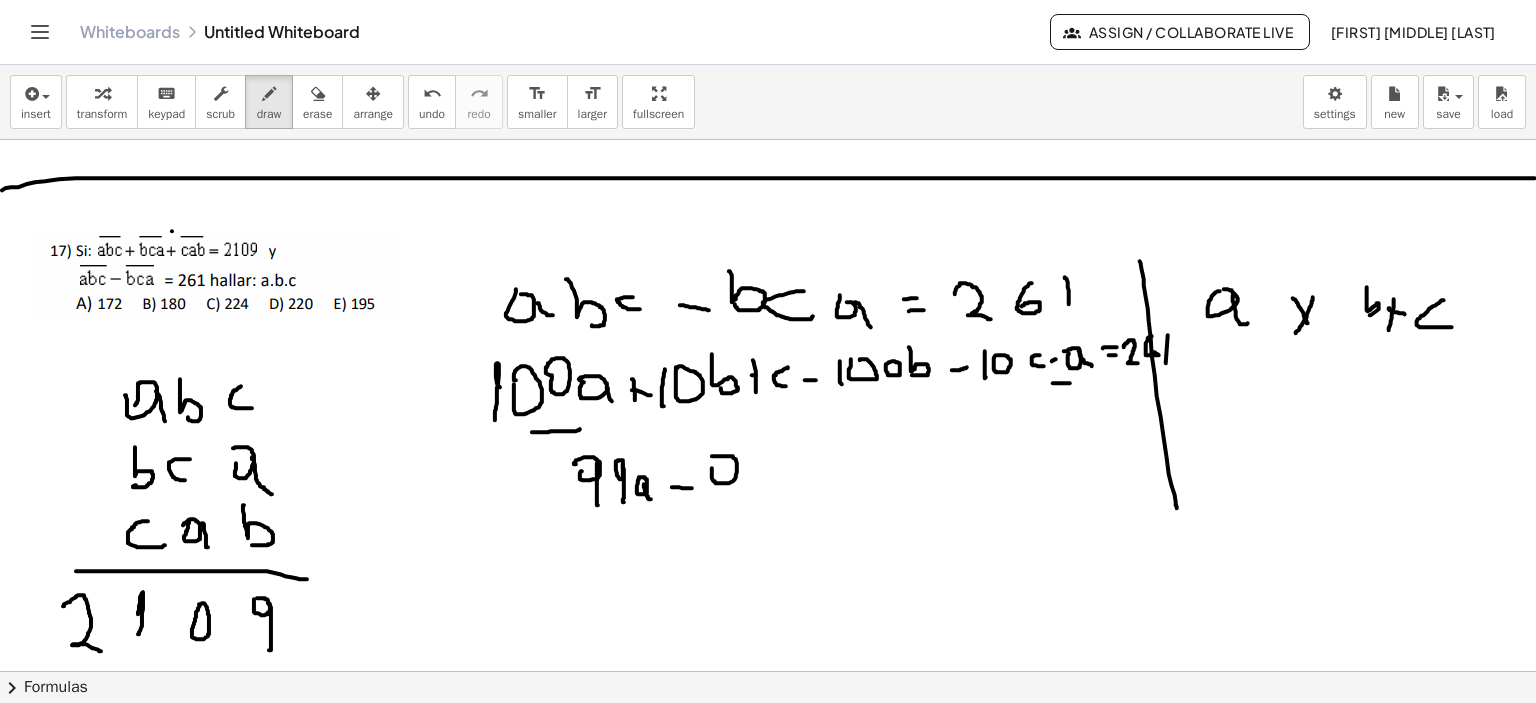 drag, startPoint x: 713, startPoint y: 480, endPoint x: 708, endPoint y: 459, distance: 21.587032 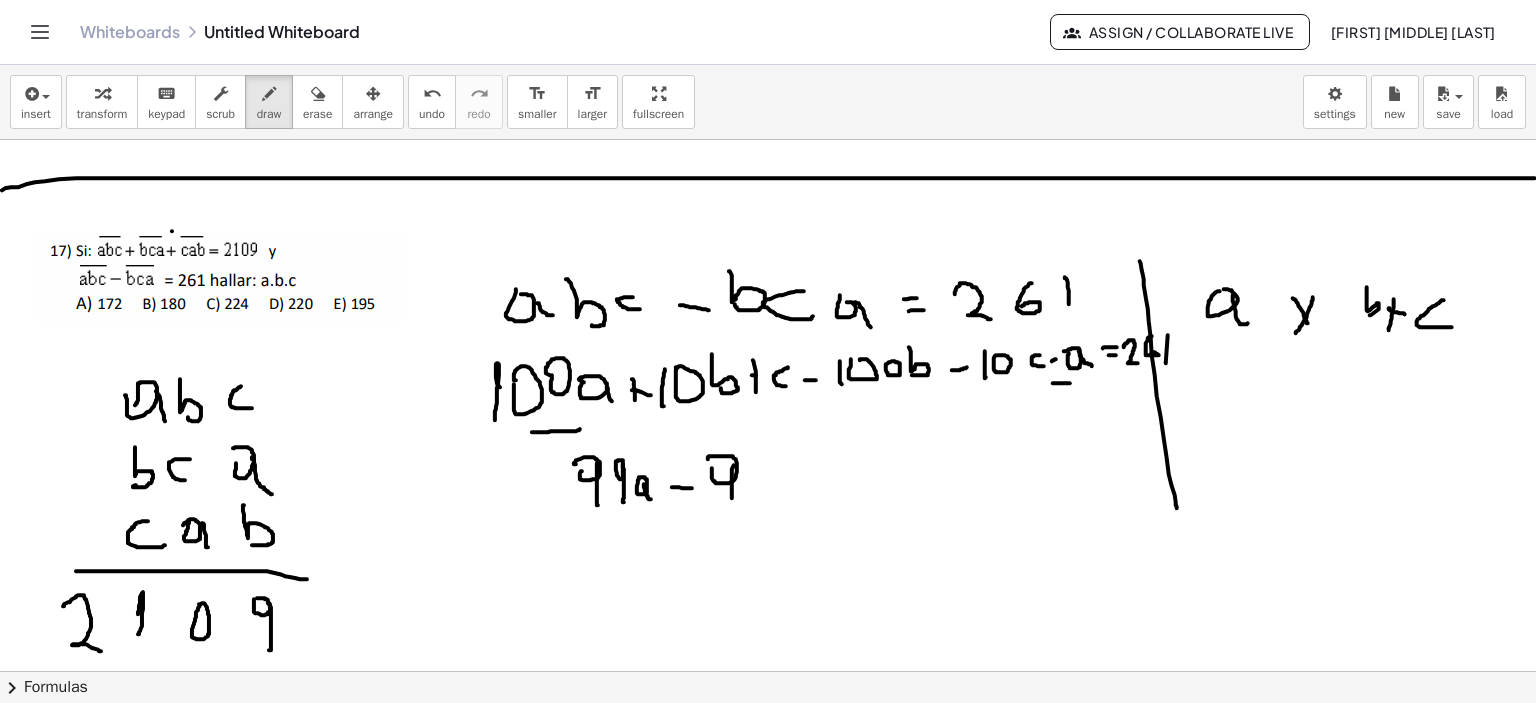 click at bounding box center [771, -773] 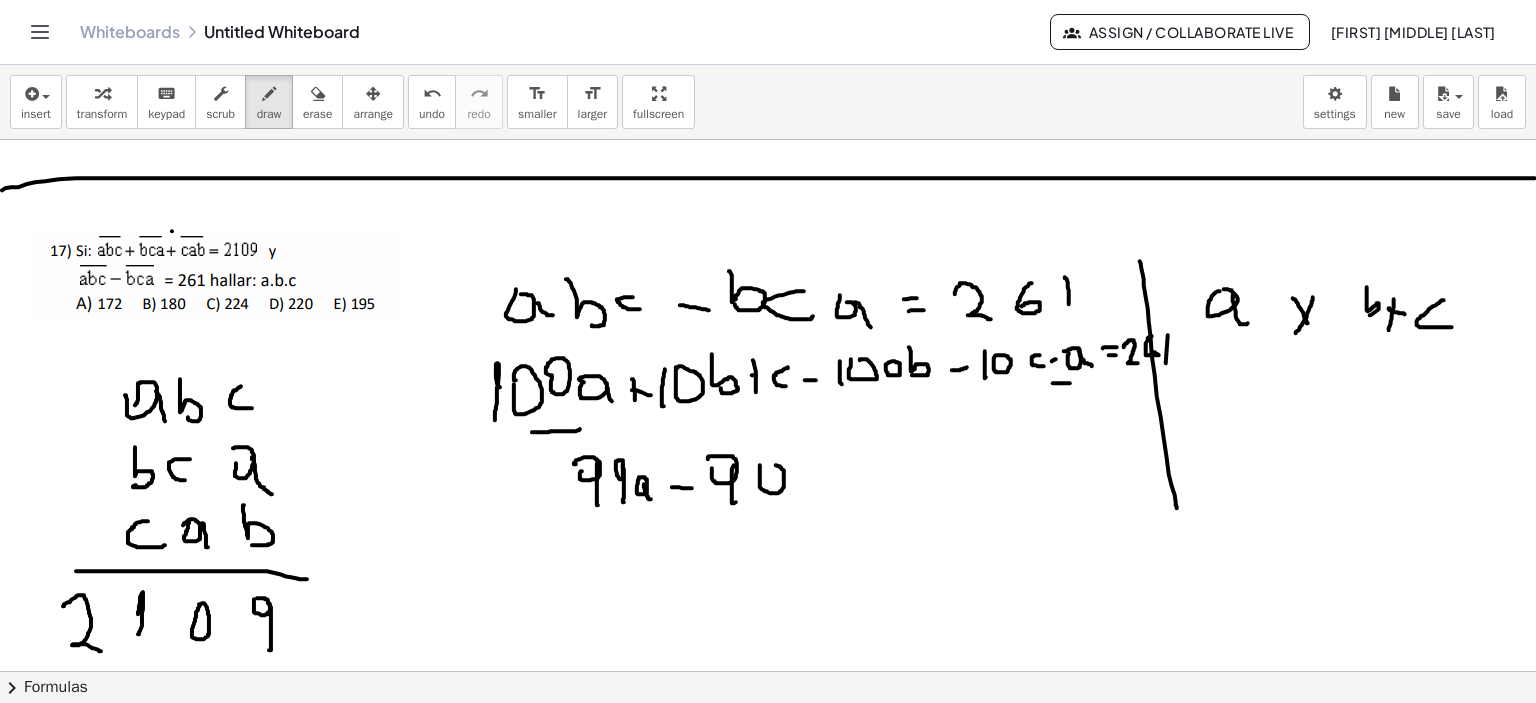 click at bounding box center (771, -773) 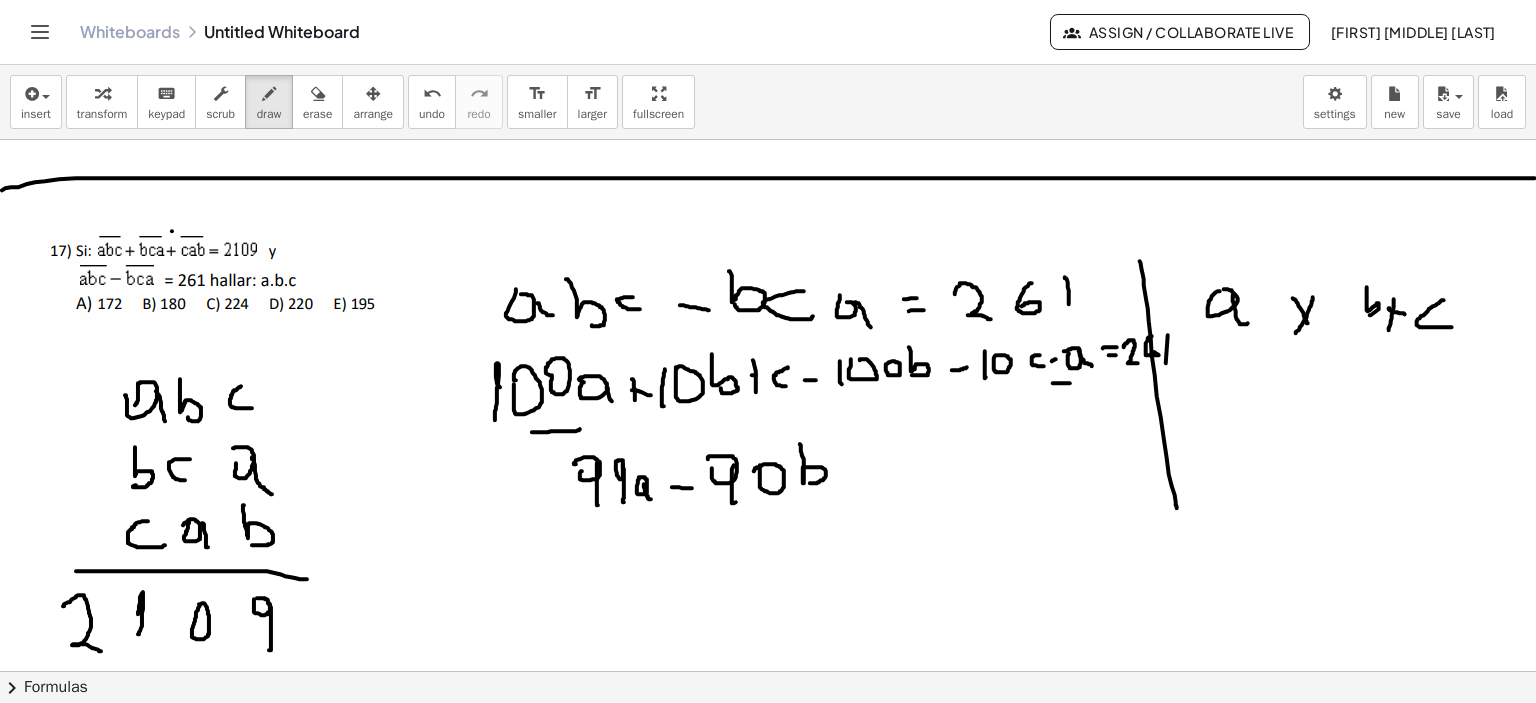 drag, startPoint x: 802, startPoint y: 455, endPoint x: 829, endPoint y: 470, distance: 30.88689 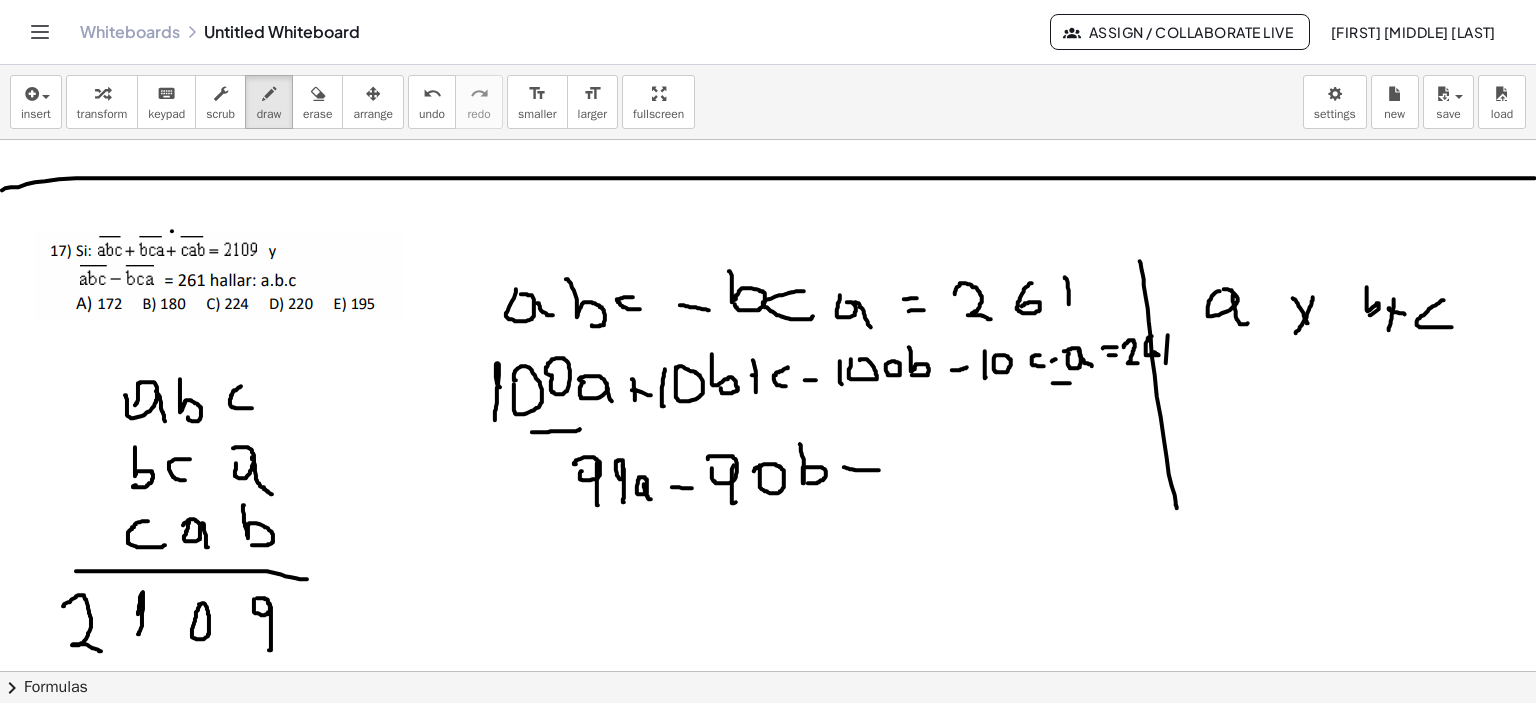 drag, startPoint x: 844, startPoint y: 467, endPoint x: 879, endPoint y: 470, distance: 35.128338 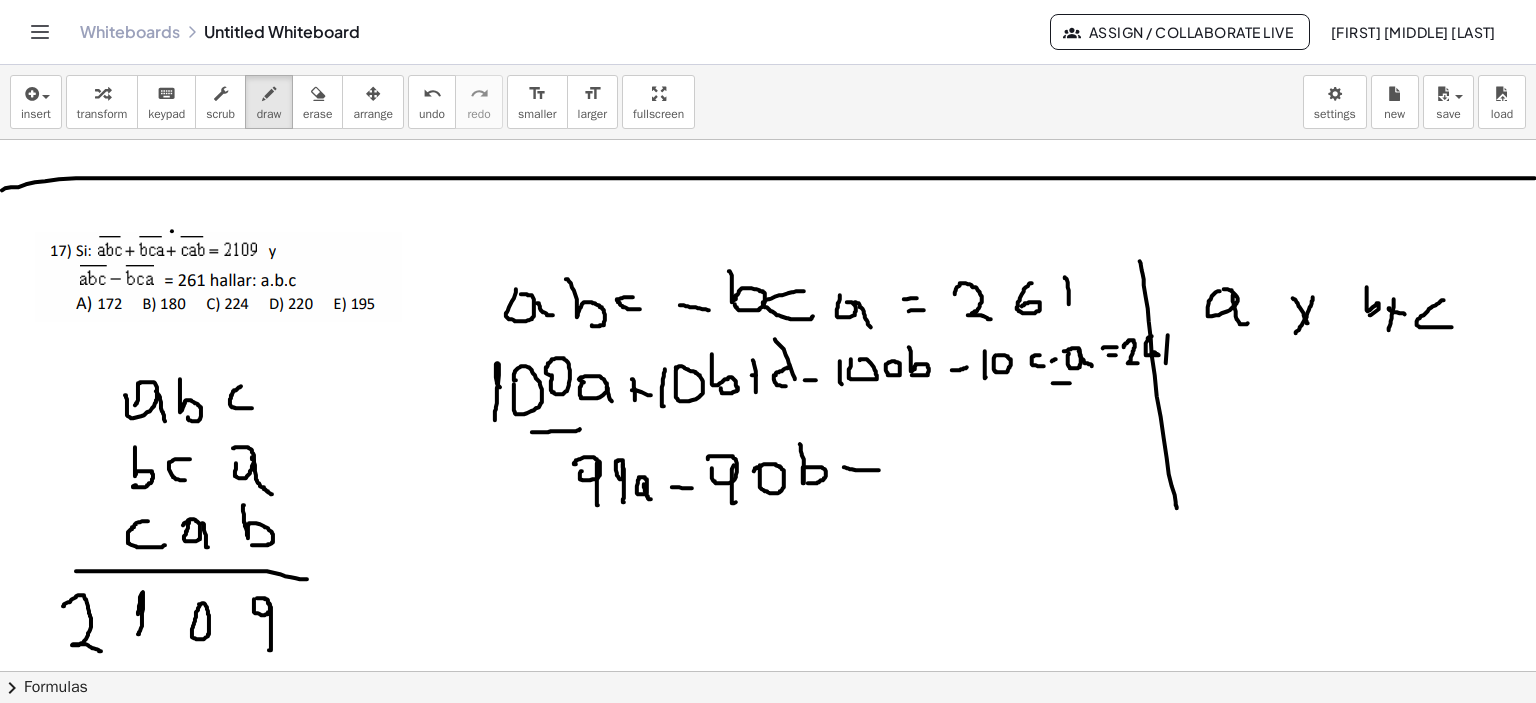 drag, startPoint x: 790, startPoint y: 365, endPoint x: 795, endPoint y: 379, distance: 14.866069 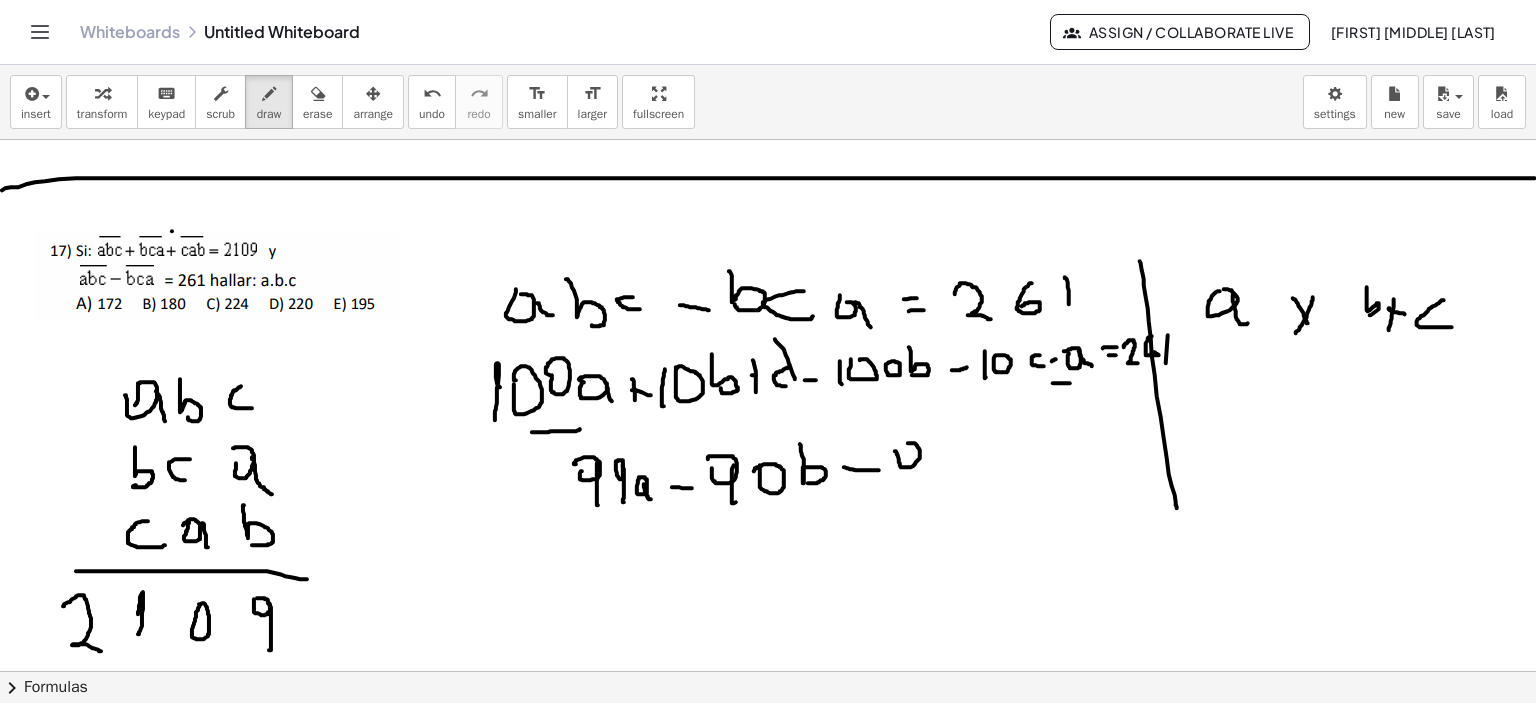 click at bounding box center (771, -773) 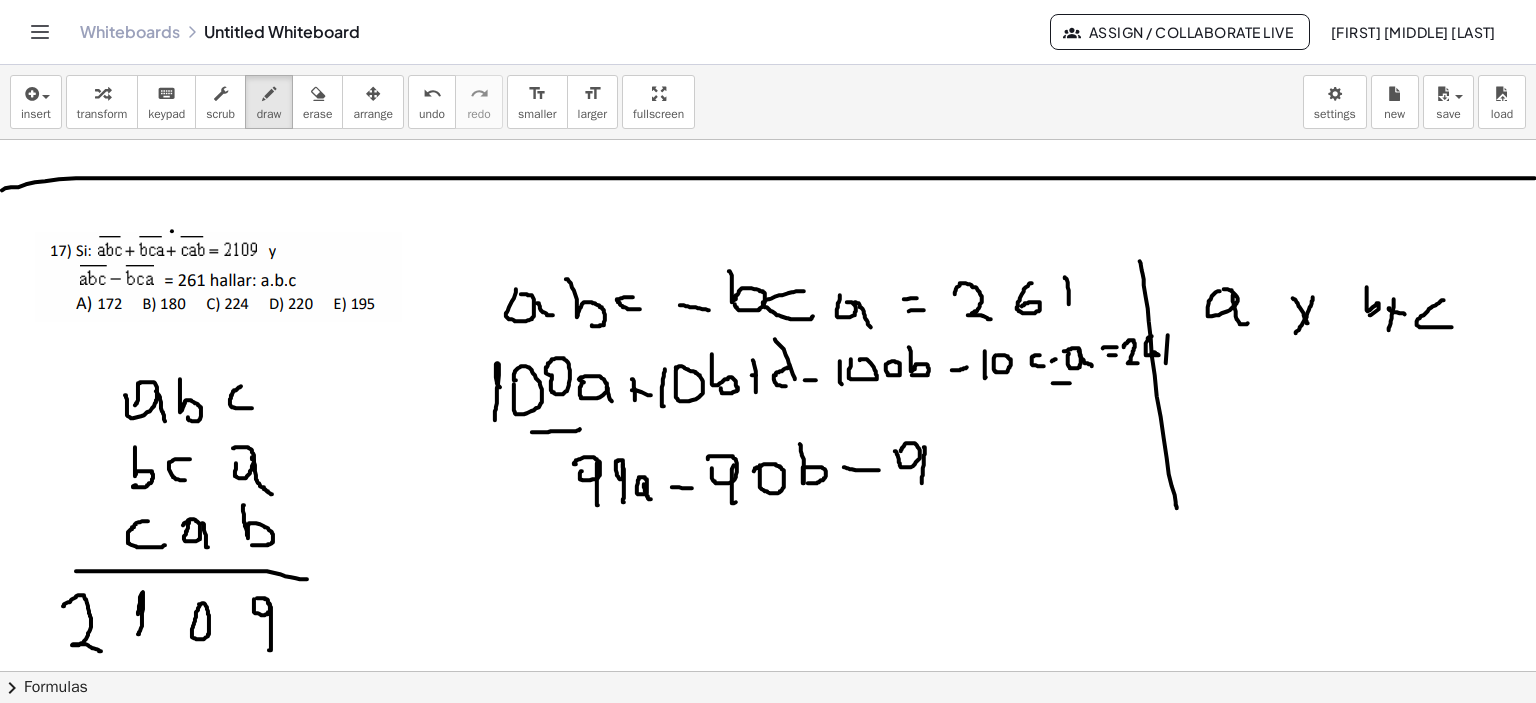 drag, startPoint x: 924, startPoint y: 447, endPoint x: 922, endPoint y: 483, distance: 36.05551 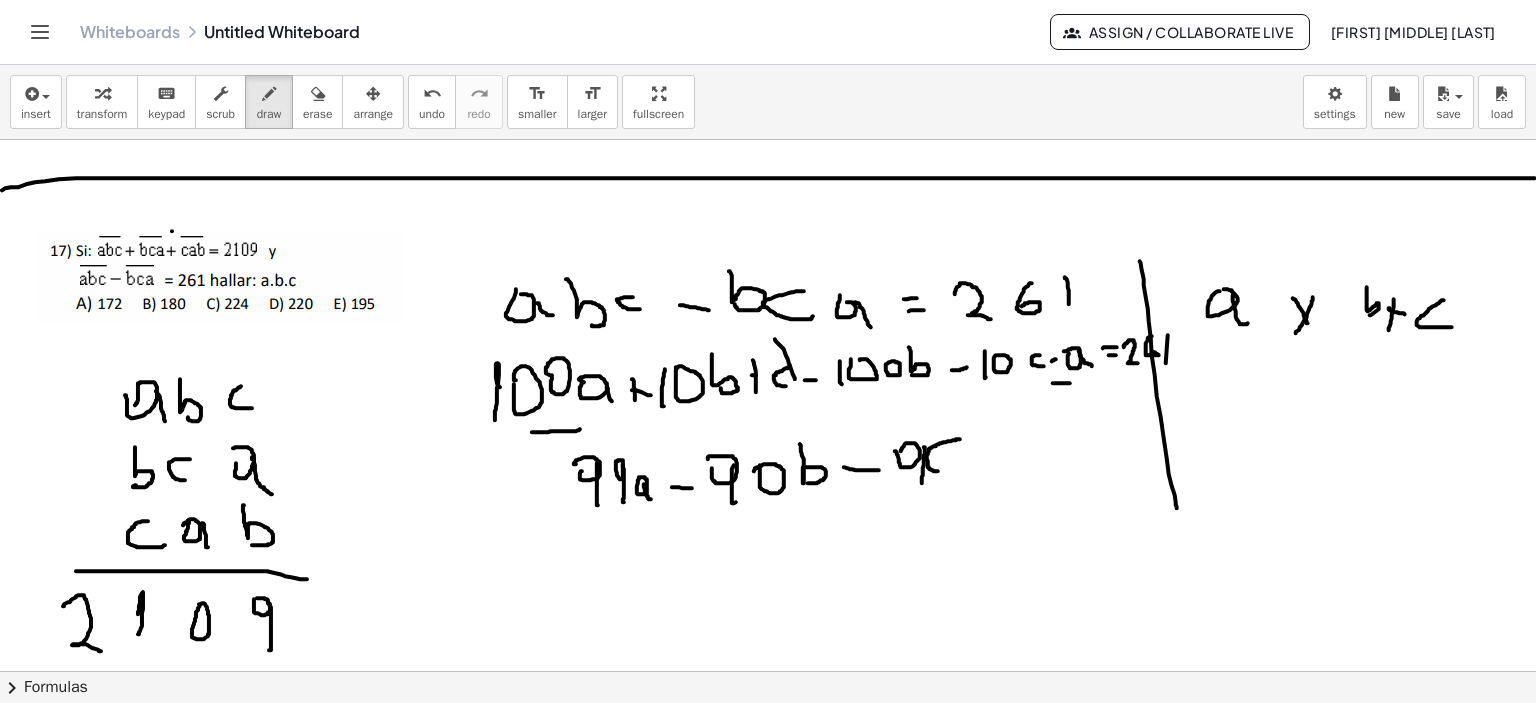 drag, startPoint x: 960, startPoint y: 439, endPoint x: 939, endPoint y: 471, distance: 38.27532 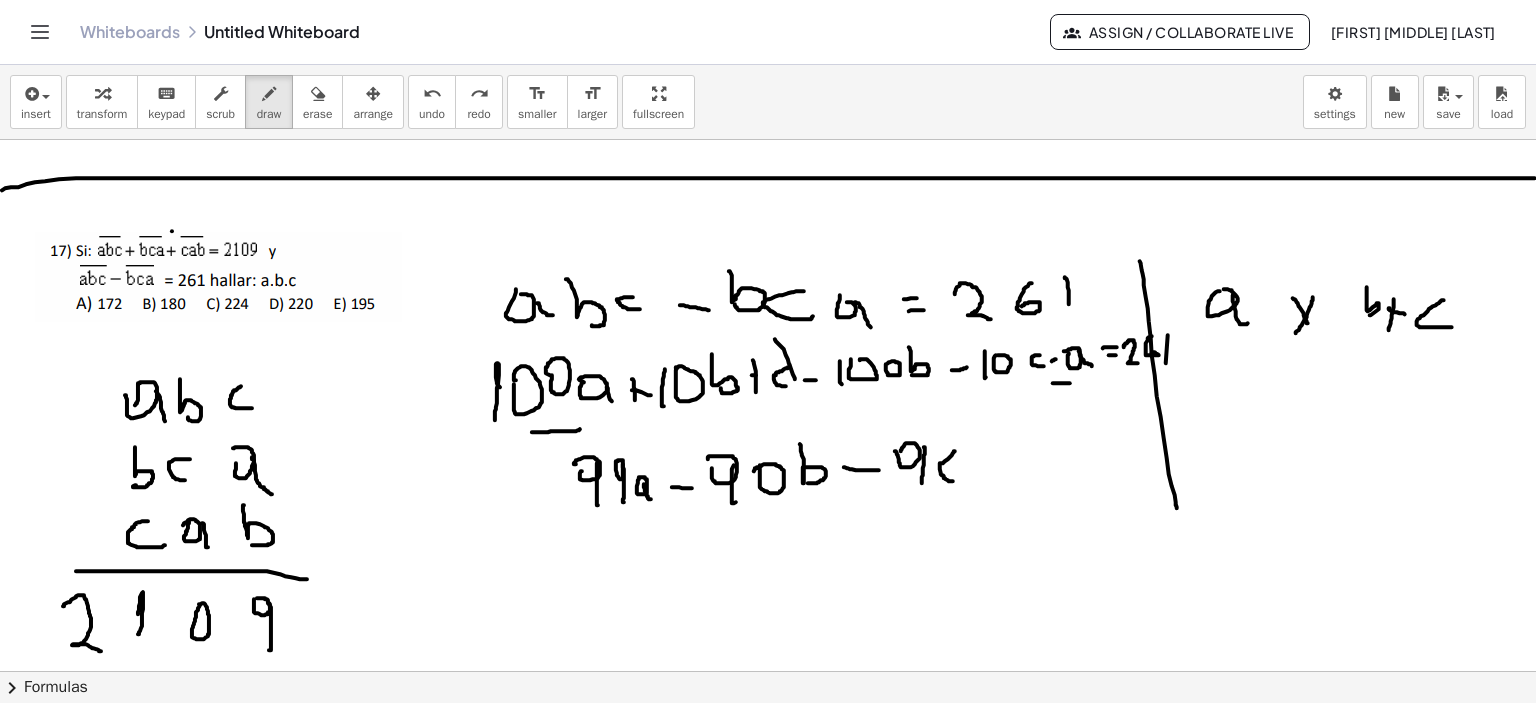 drag, startPoint x: 954, startPoint y: 451, endPoint x: 964, endPoint y: 481, distance: 31.622776 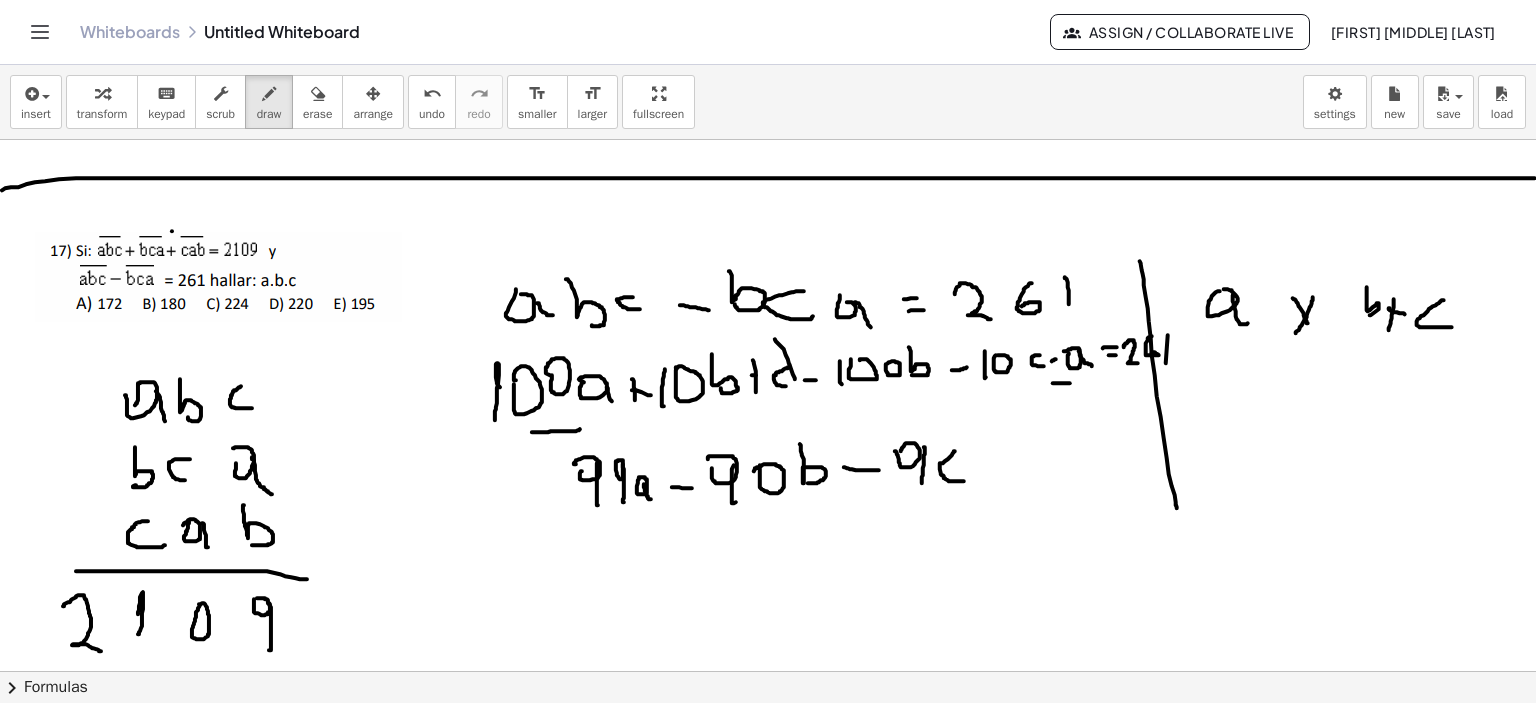 drag, startPoint x: 989, startPoint y: 467, endPoint x: 1005, endPoint y: 465, distance: 16.124516 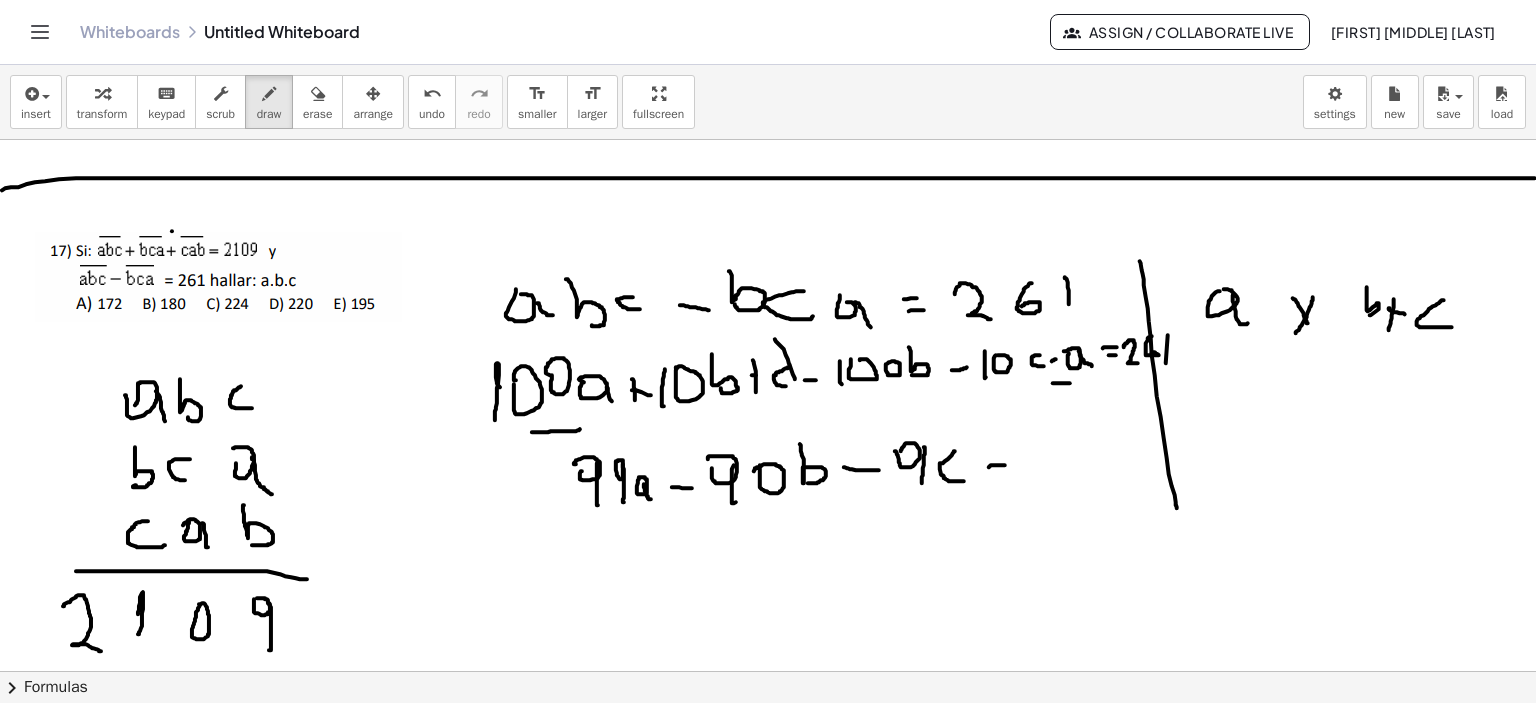 drag, startPoint x: 993, startPoint y: 477, endPoint x: 1006, endPoint y: 480, distance: 13.341664 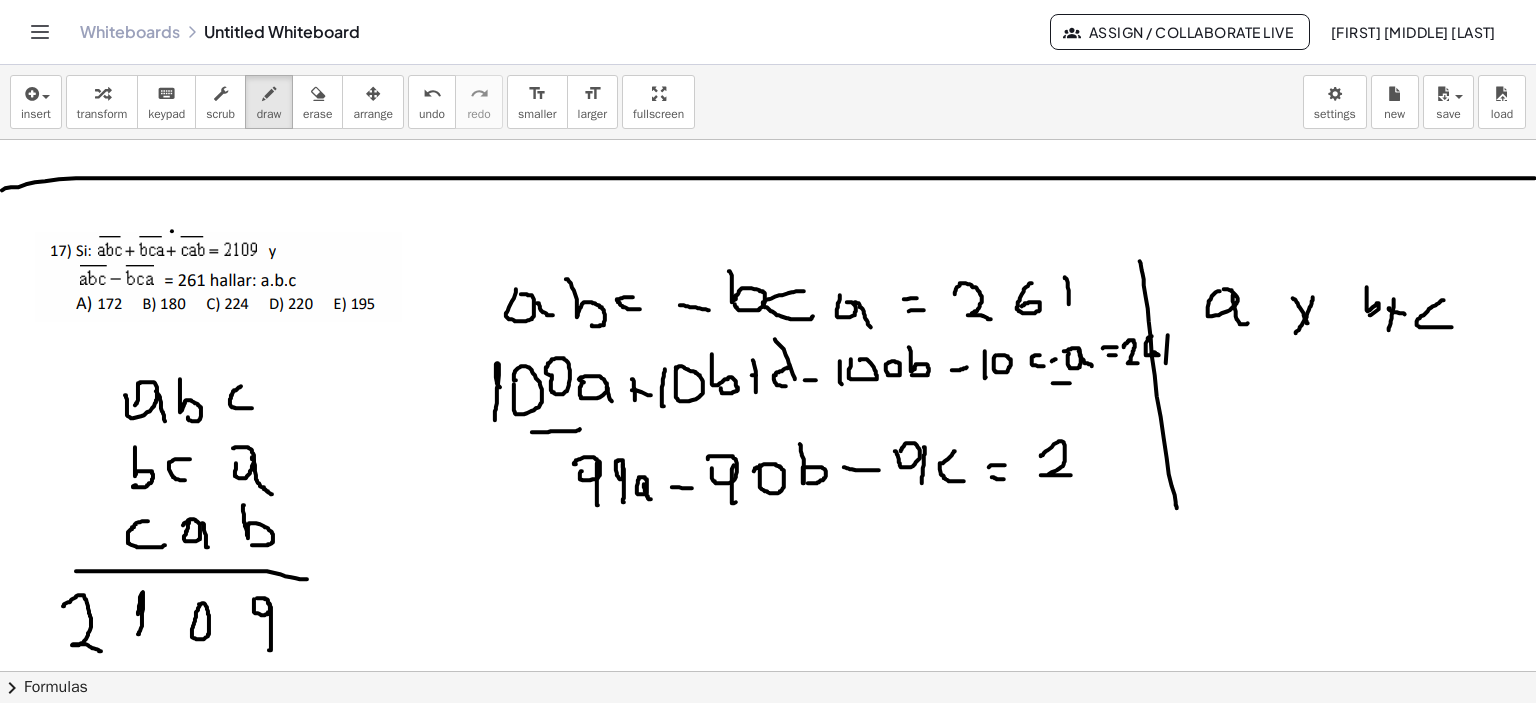 drag, startPoint x: 1043, startPoint y: 455, endPoint x: 1091, endPoint y: 455, distance: 48 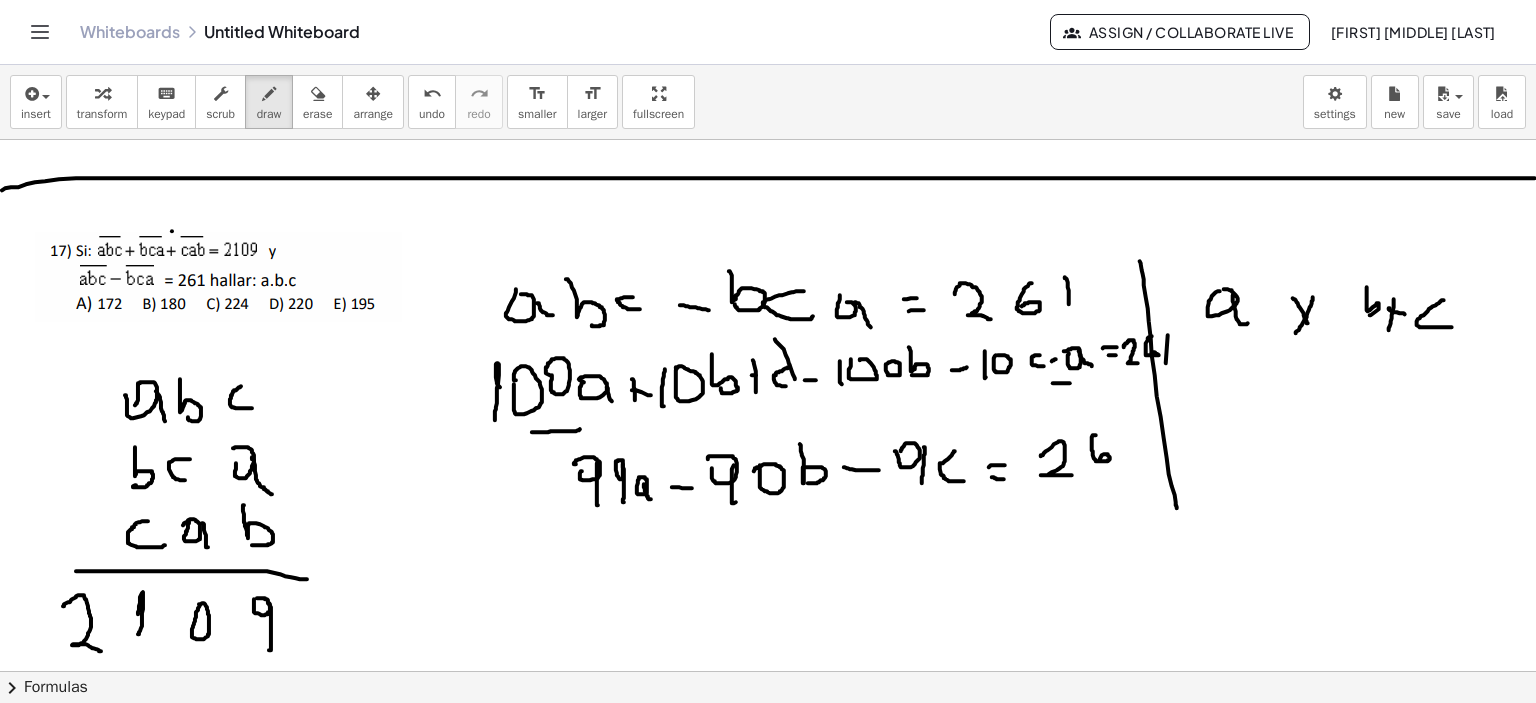 drag, startPoint x: 1094, startPoint y: 435, endPoint x: 1120, endPoint y: 432, distance: 26.172504 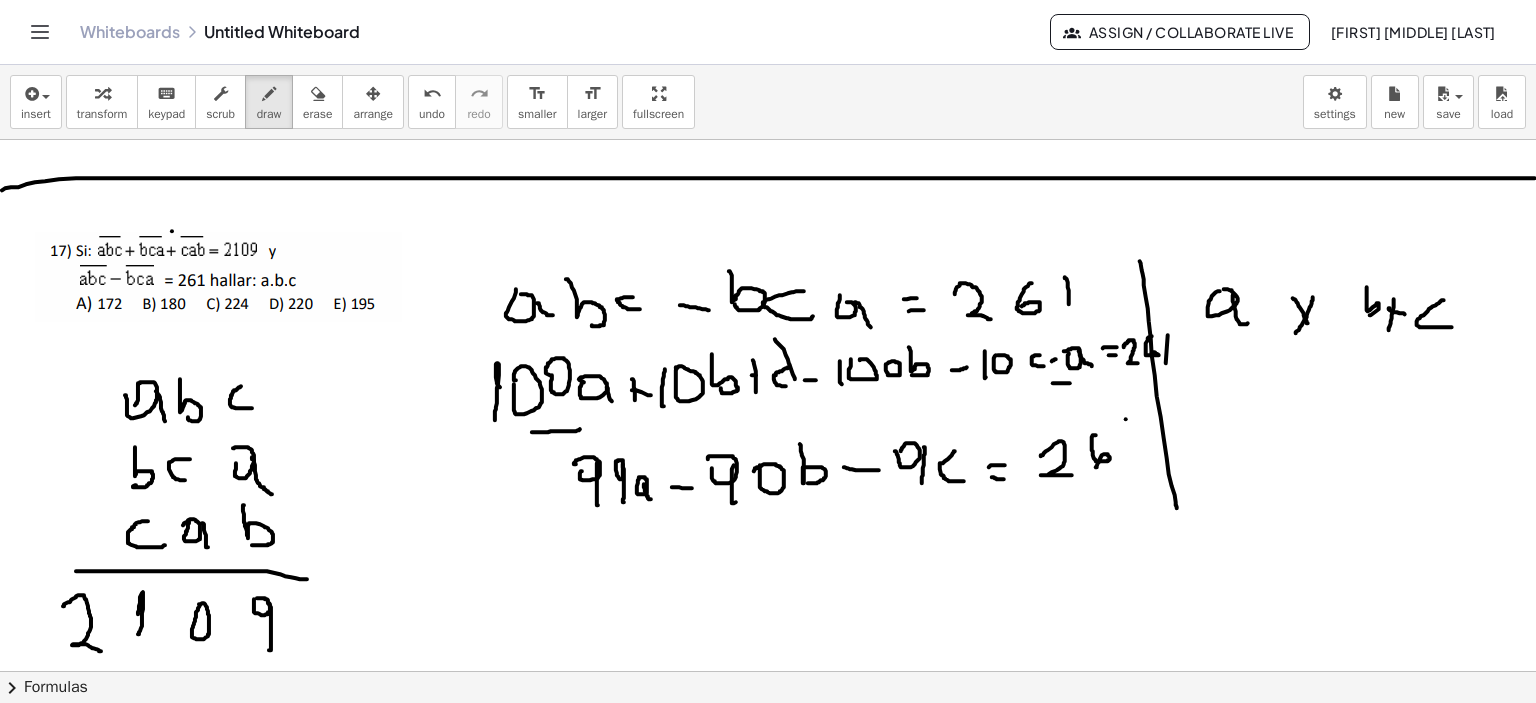 drag, startPoint x: 1126, startPoint y: 419, endPoint x: 1136, endPoint y: 451, distance: 33.526108 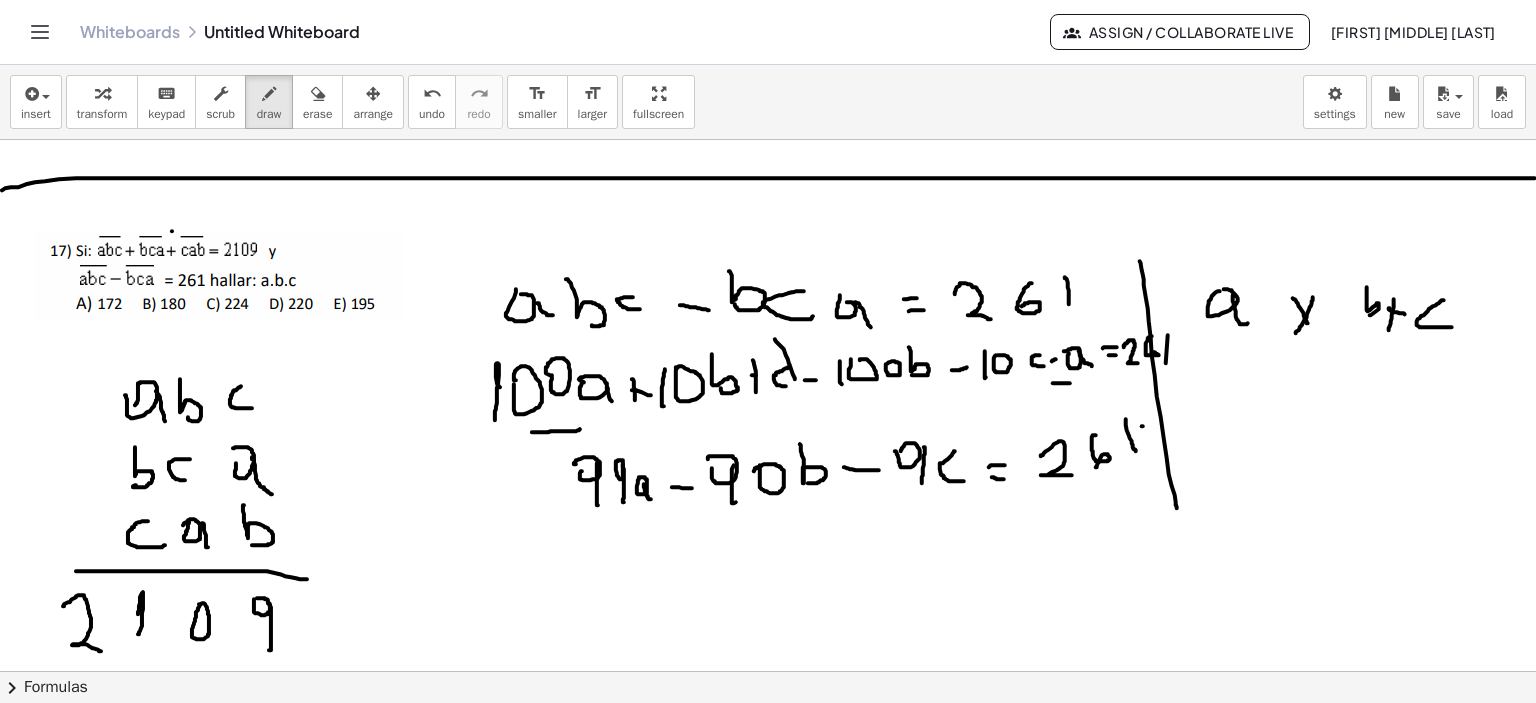 drag, startPoint x: 1142, startPoint y: 426, endPoint x: 1034, endPoint y: 507, distance: 135 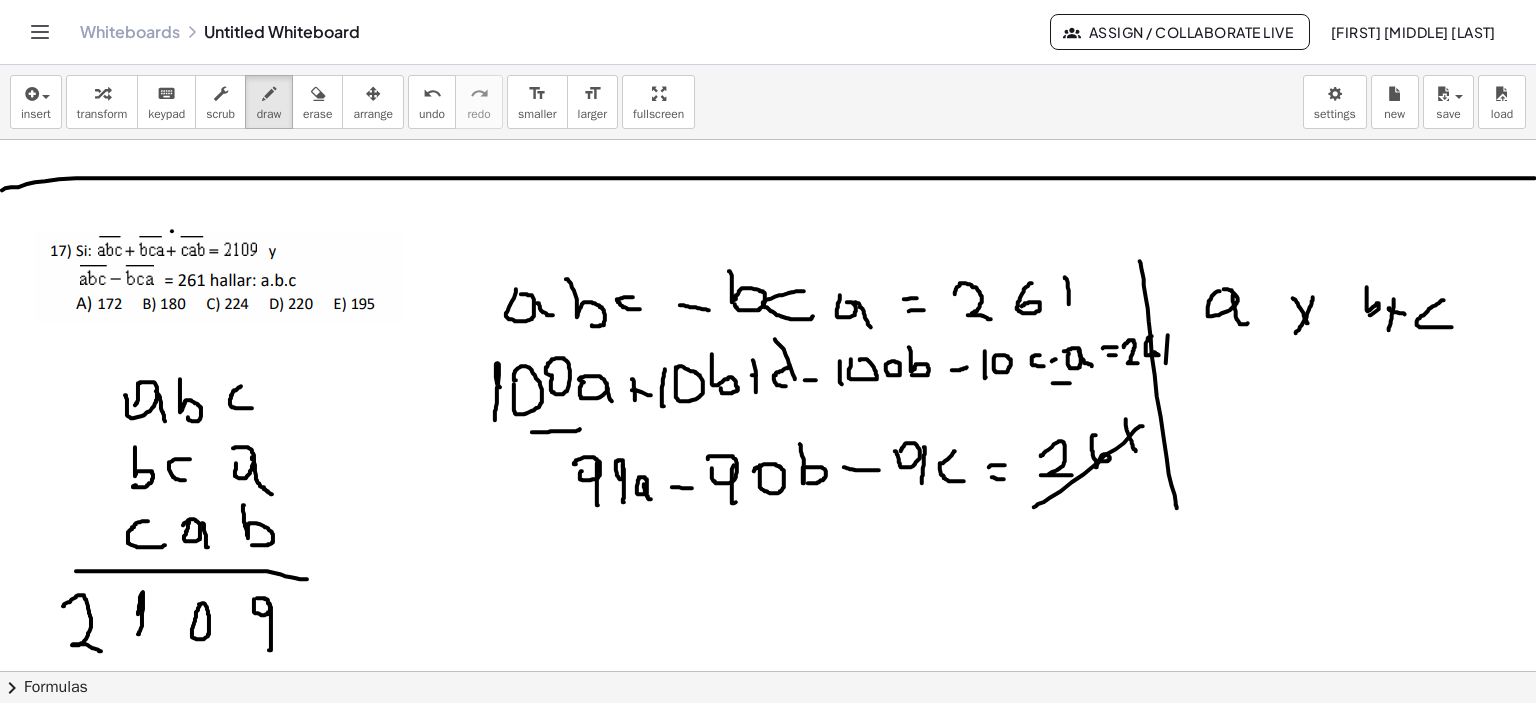 click at bounding box center (771, -773) 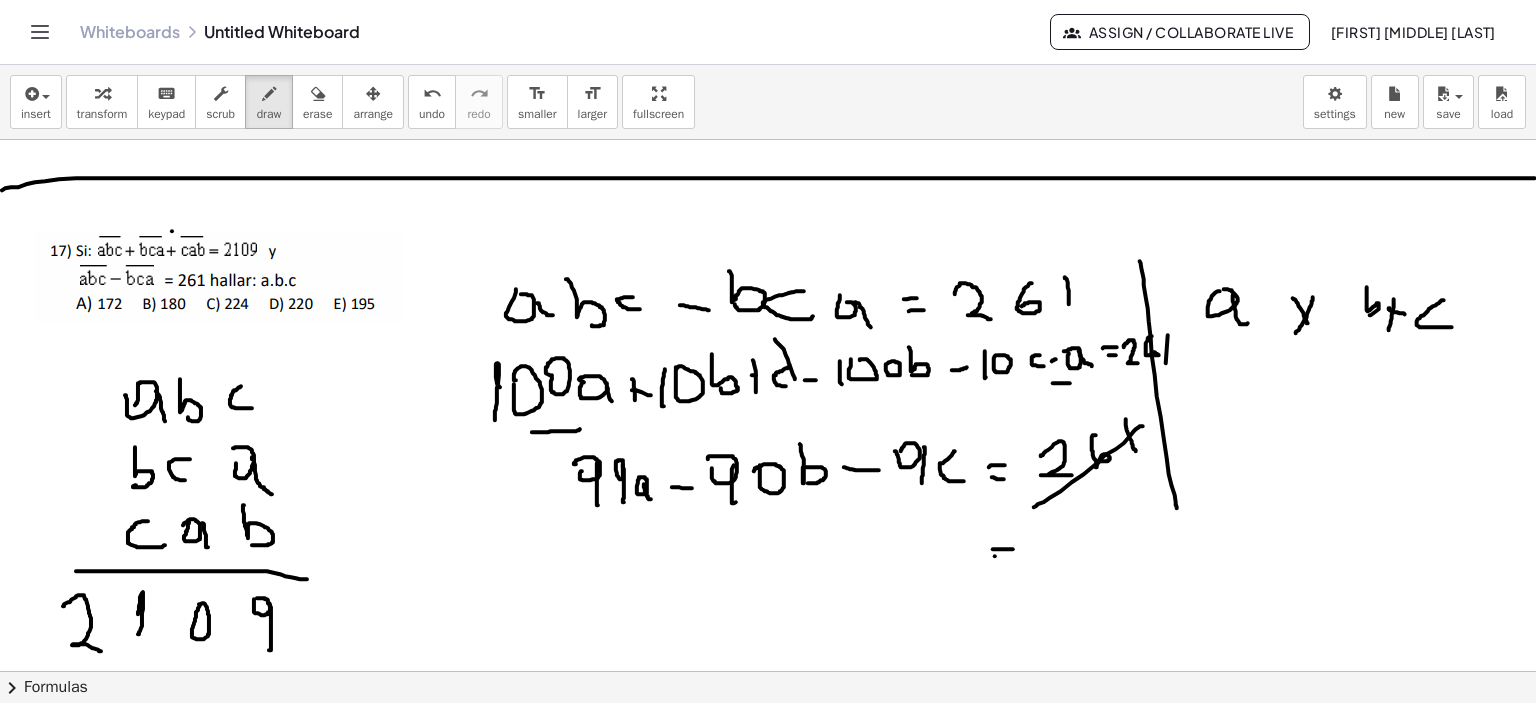 drag, startPoint x: 995, startPoint y: 556, endPoint x: 1036, endPoint y: 556, distance: 41 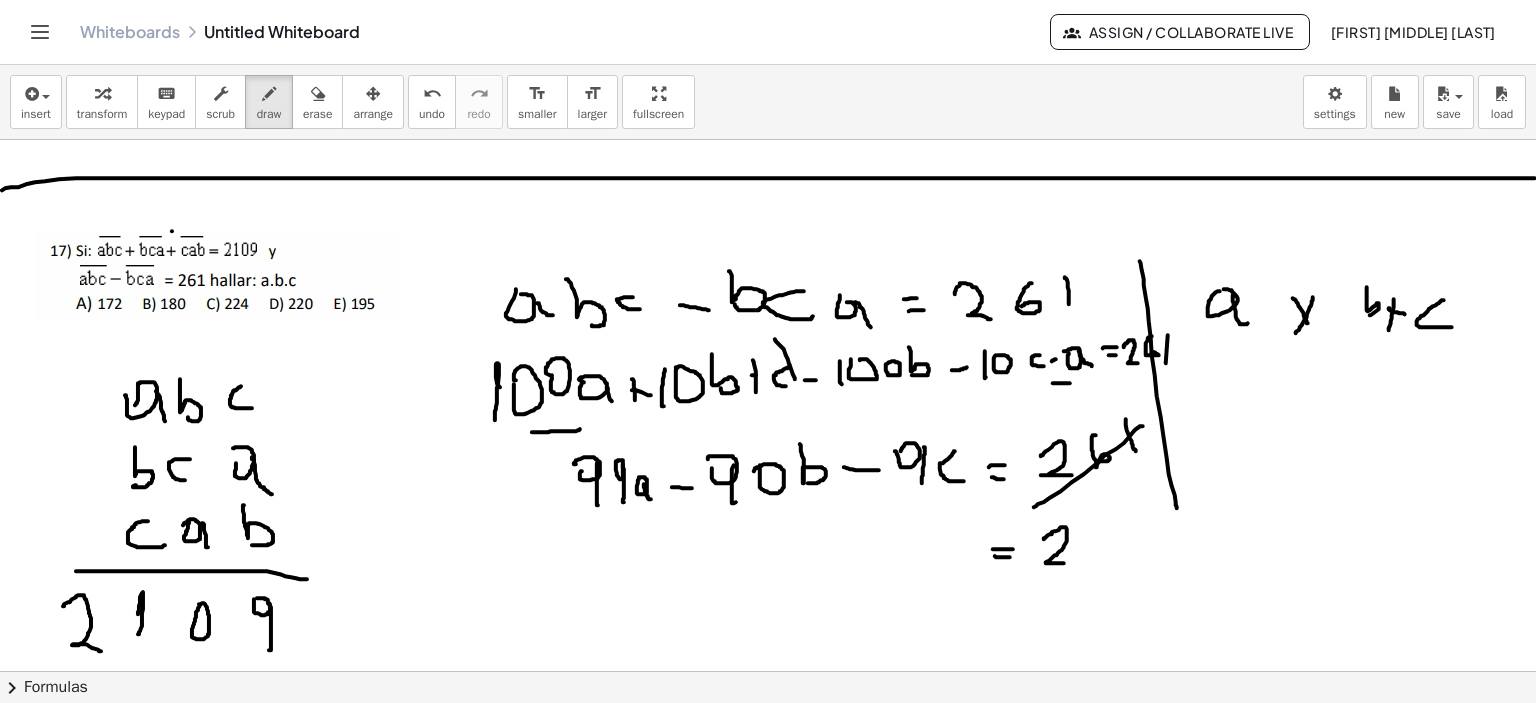 drag, startPoint x: 1052, startPoint y: 534, endPoint x: 1064, endPoint y: 563, distance: 31.38471 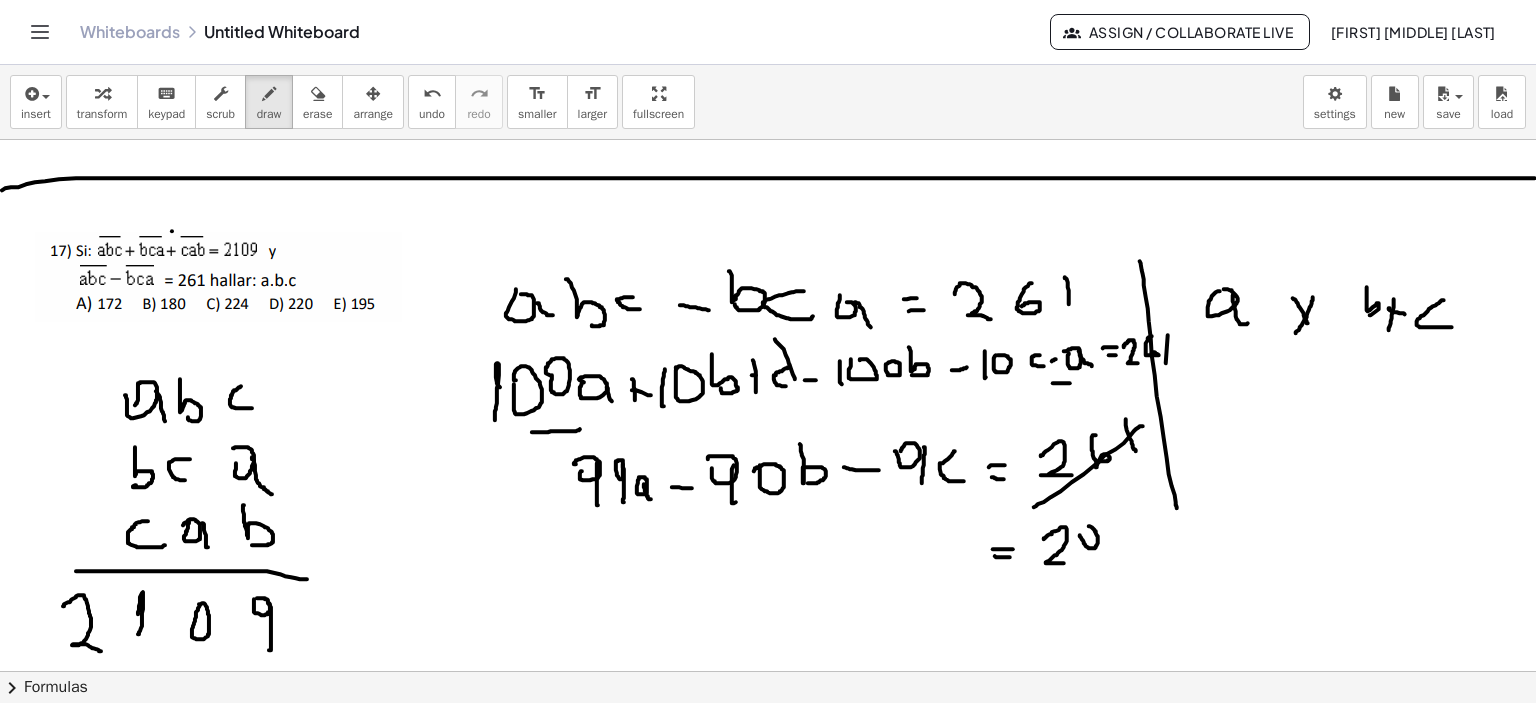 drag, startPoint x: 1080, startPoint y: 535, endPoint x: 1091, endPoint y: 535, distance: 11 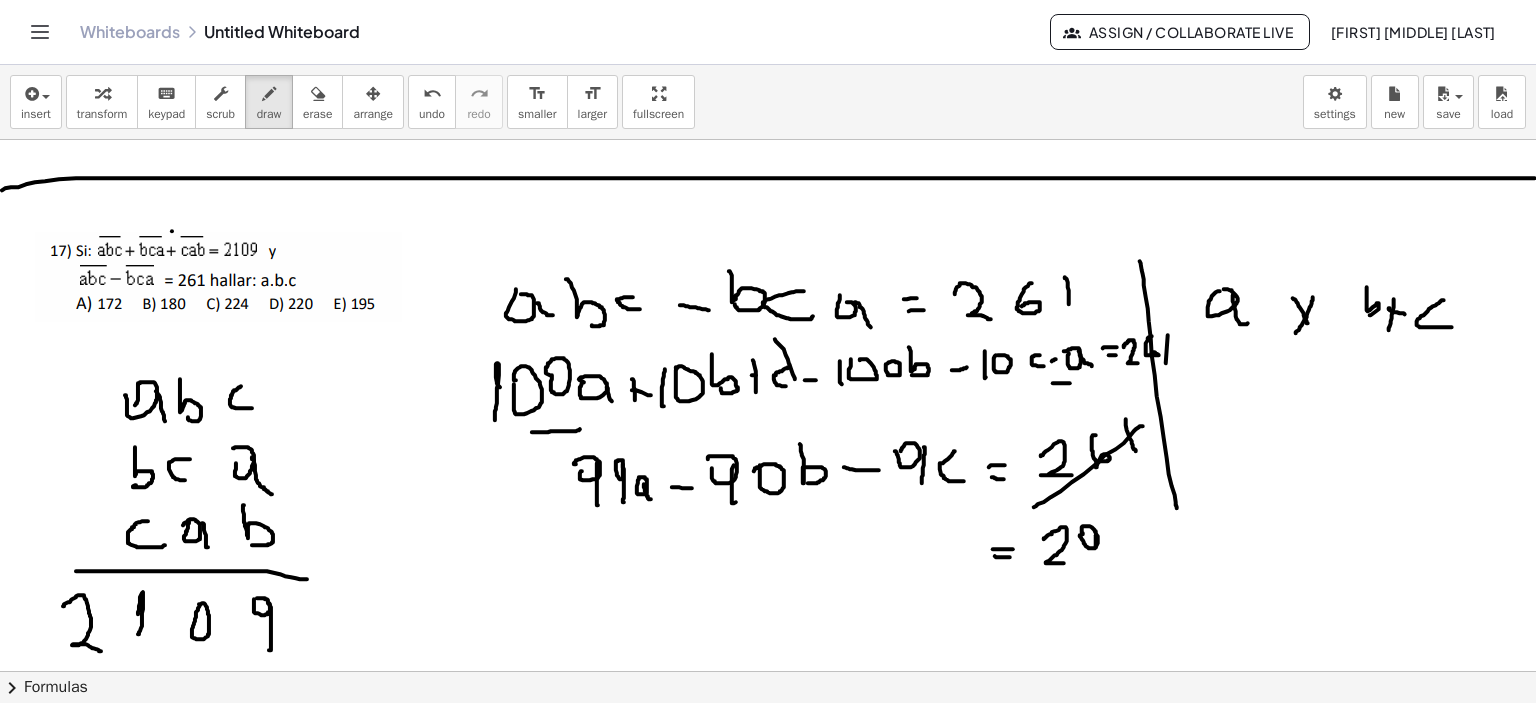 drag, startPoint x: 1096, startPoint y: 535, endPoint x: 1095, endPoint y: 565, distance: 30.016663 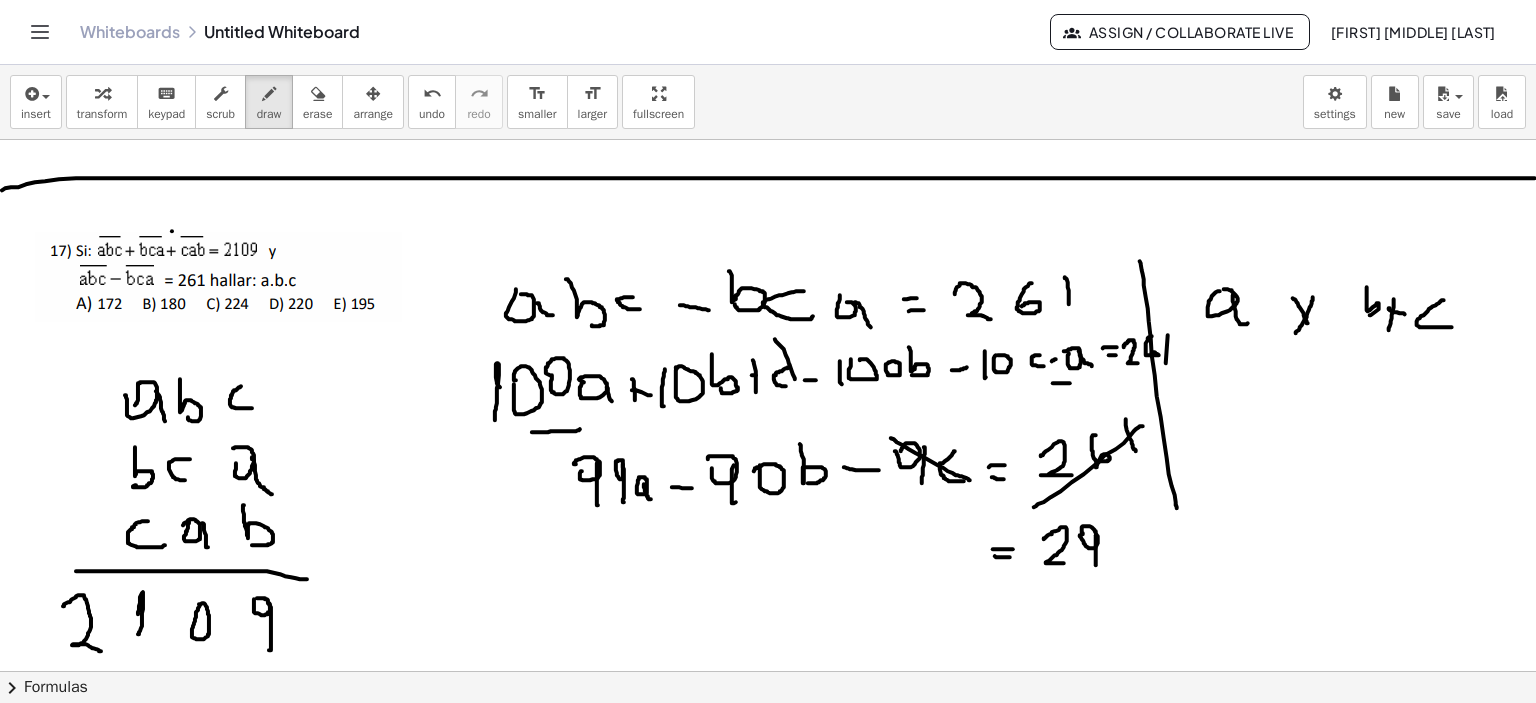 click at bounding box center [771, -773] 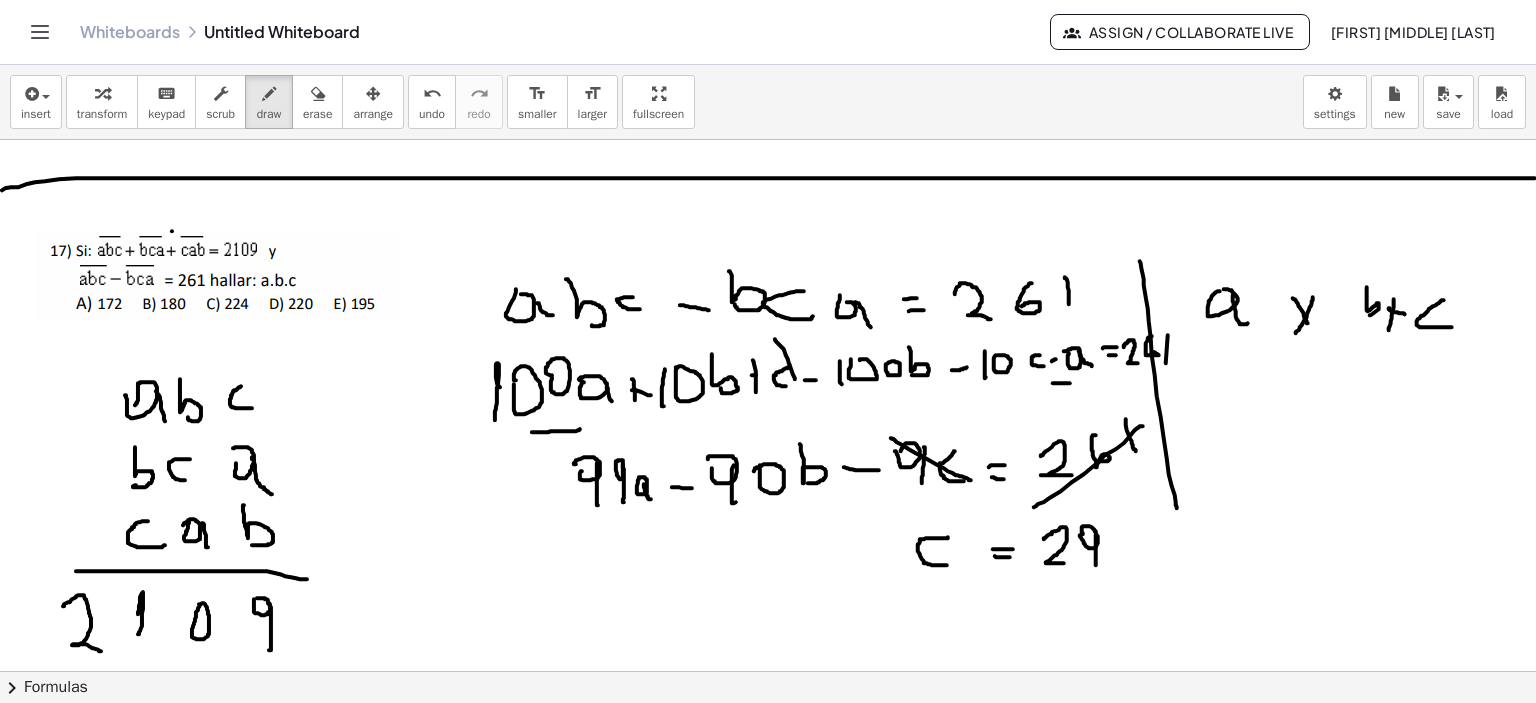drag, startPoint x: 948, startPoint y: 537, endPoint x: 947, endPoint y: 565, distance: 28.01785 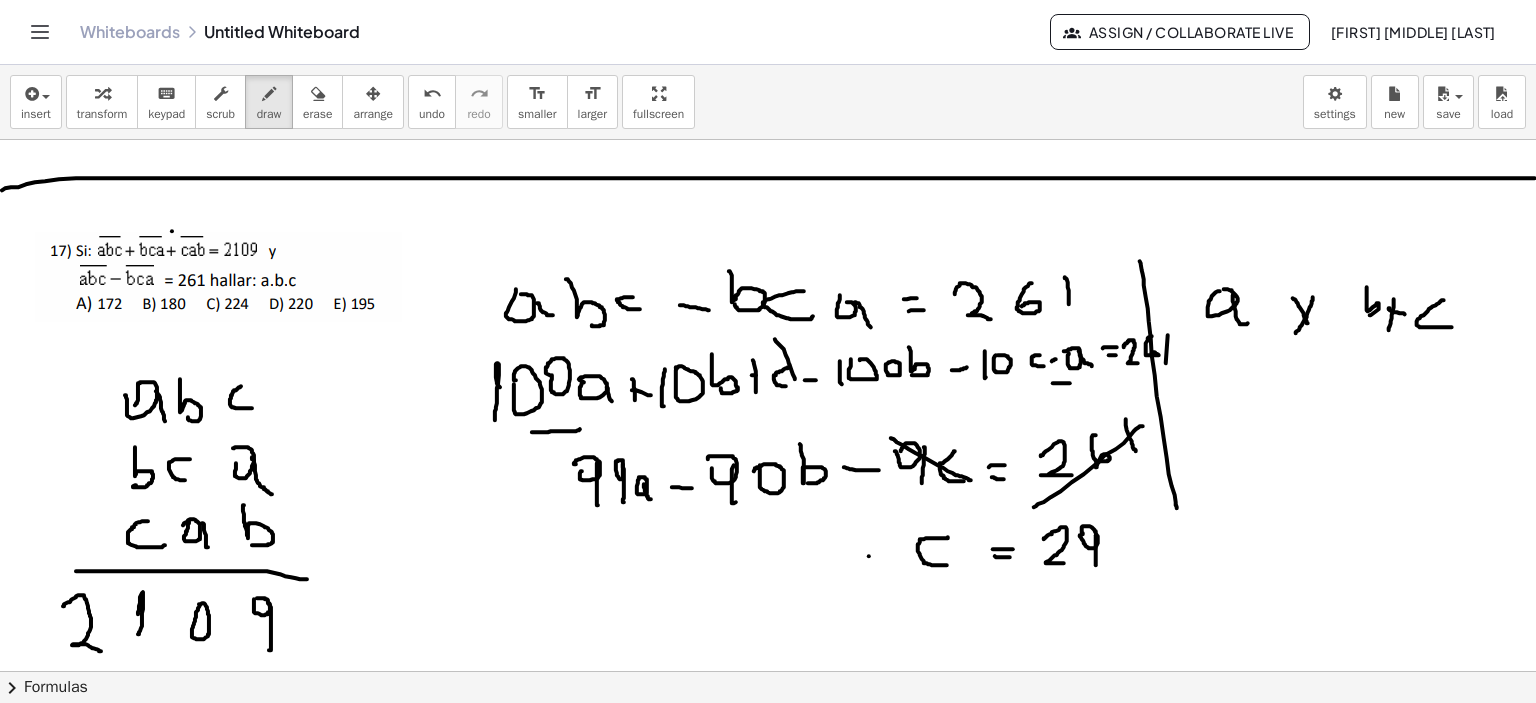 drag, startPoint x: 869, startPoint y: 556, endPoint x: 884, endPoint y: 559, distance: 15.297058 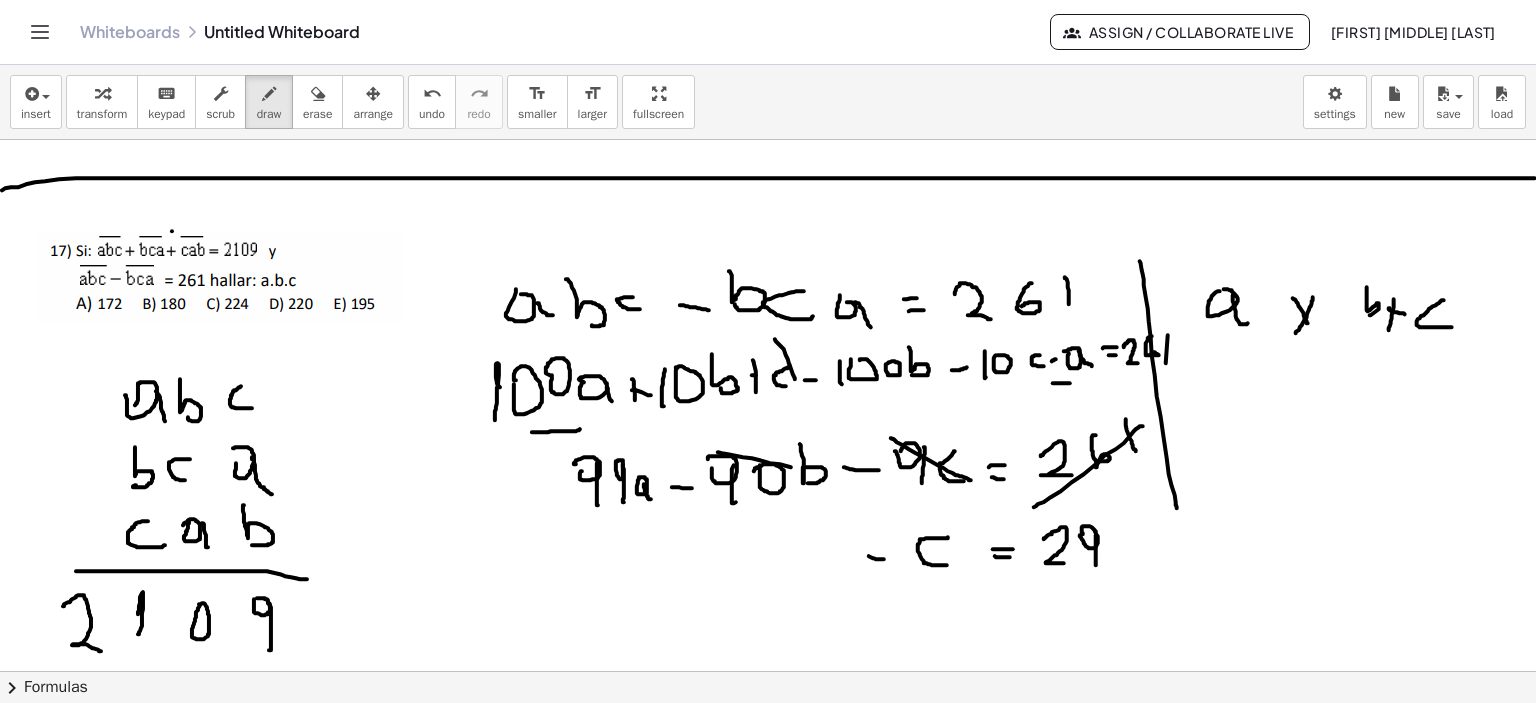 drag, startPoint x: 791, startPoint y: 467, endPoint x: 829, endPoint y: 469, distance: 38.052597 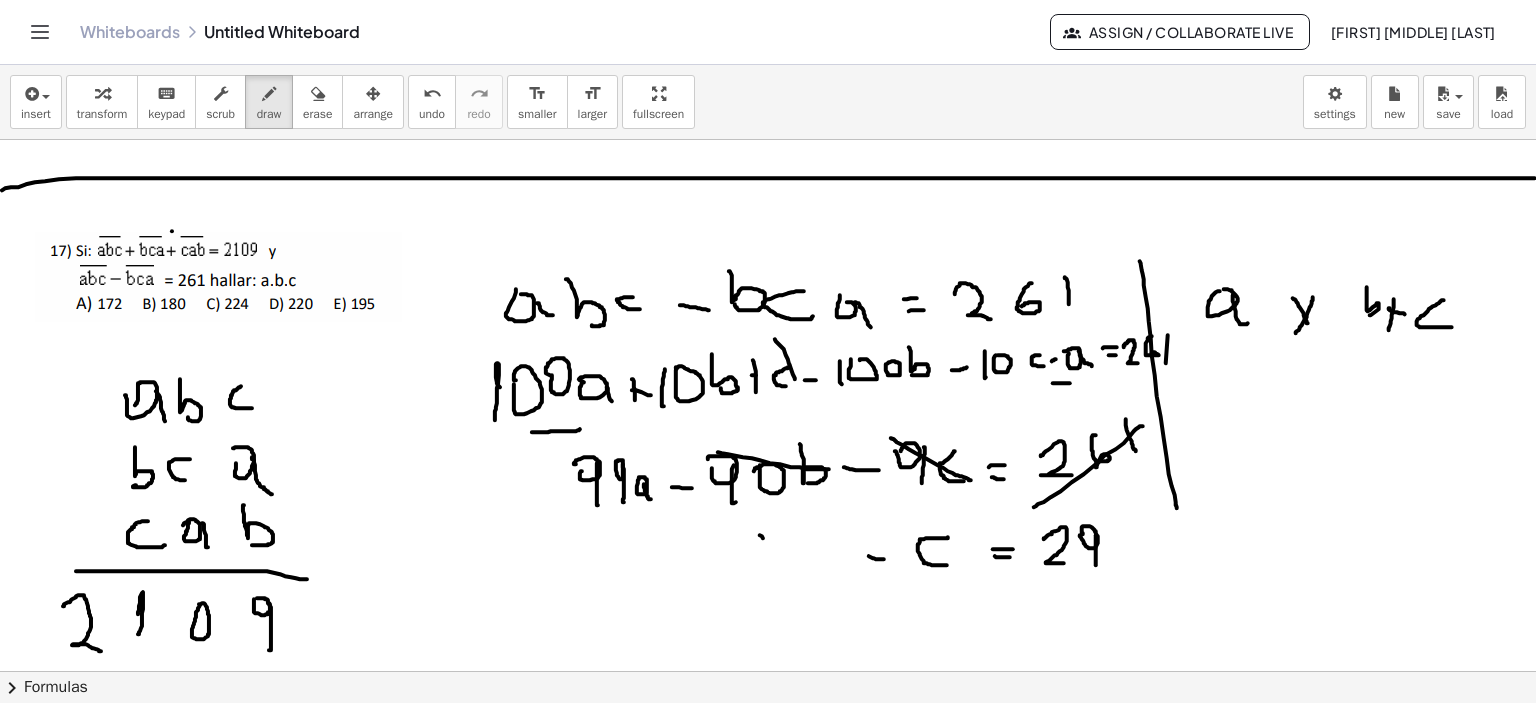drag, startPoint x: 762, startPoint y: 536, endPoint x: 765, endPoint y: 563, distance: 27.166155 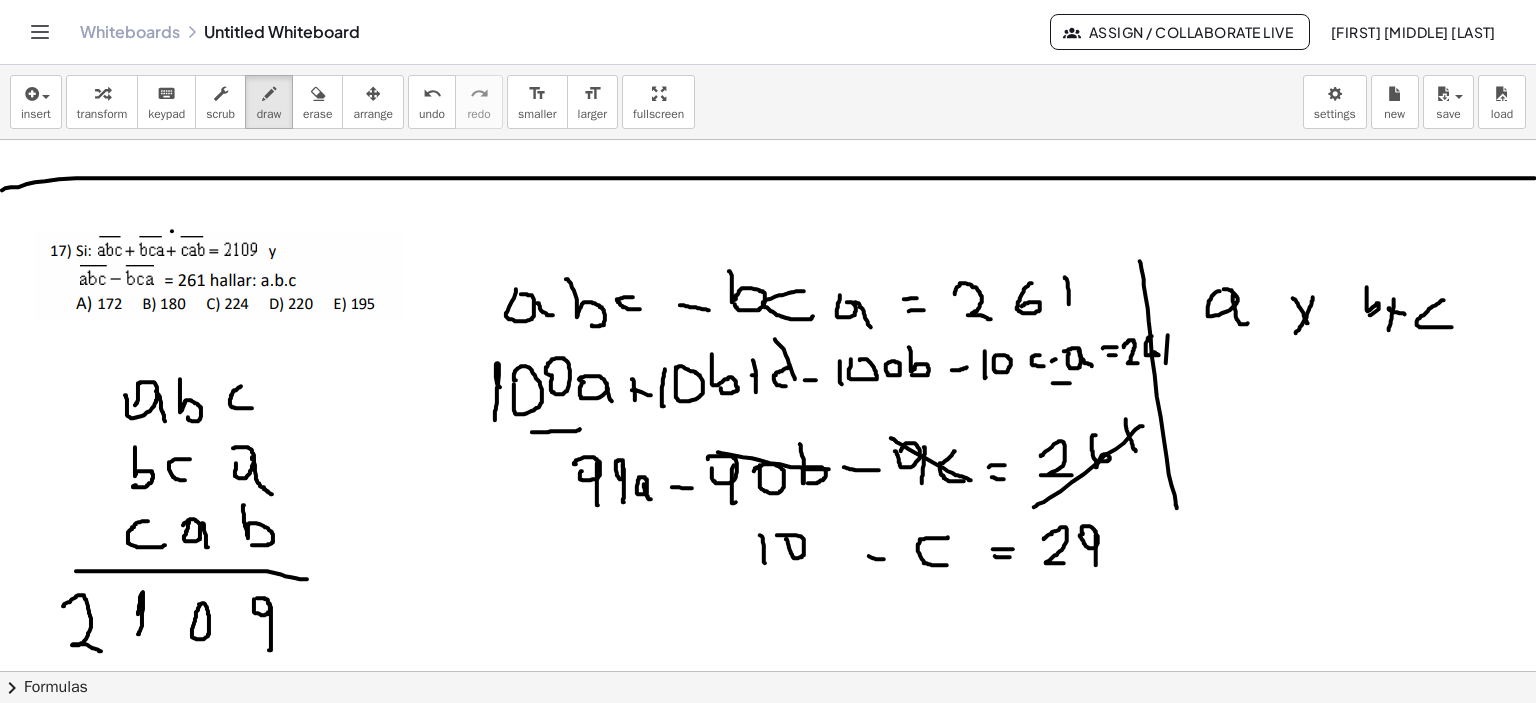 drag, startPoint x: 791, startPoint y: 552, endPoint x: 815, endPoint y: 536, distance: 28.84441 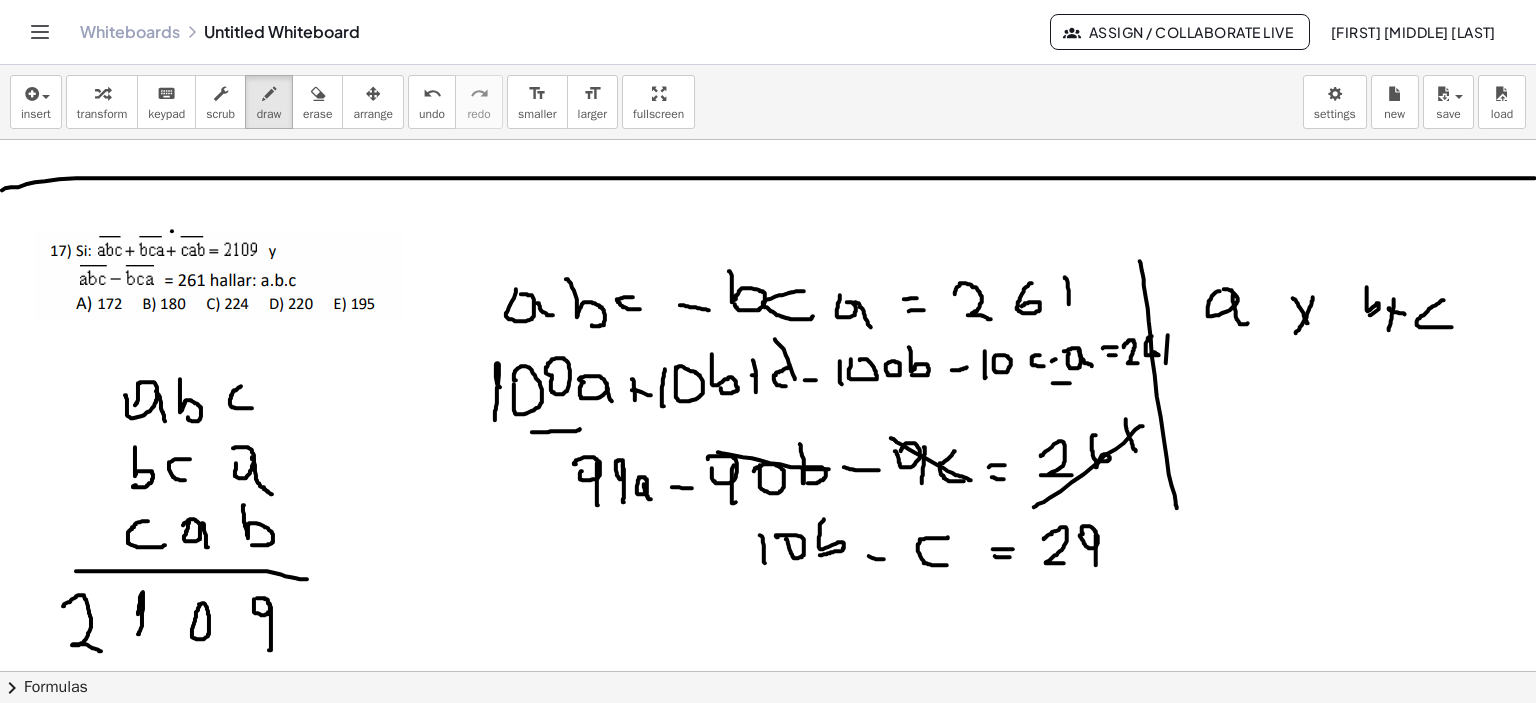 drag, startPoint x: 819, startPoint y: 543, endPoint x: 808, endPoint y: 550, distance: 13.038404 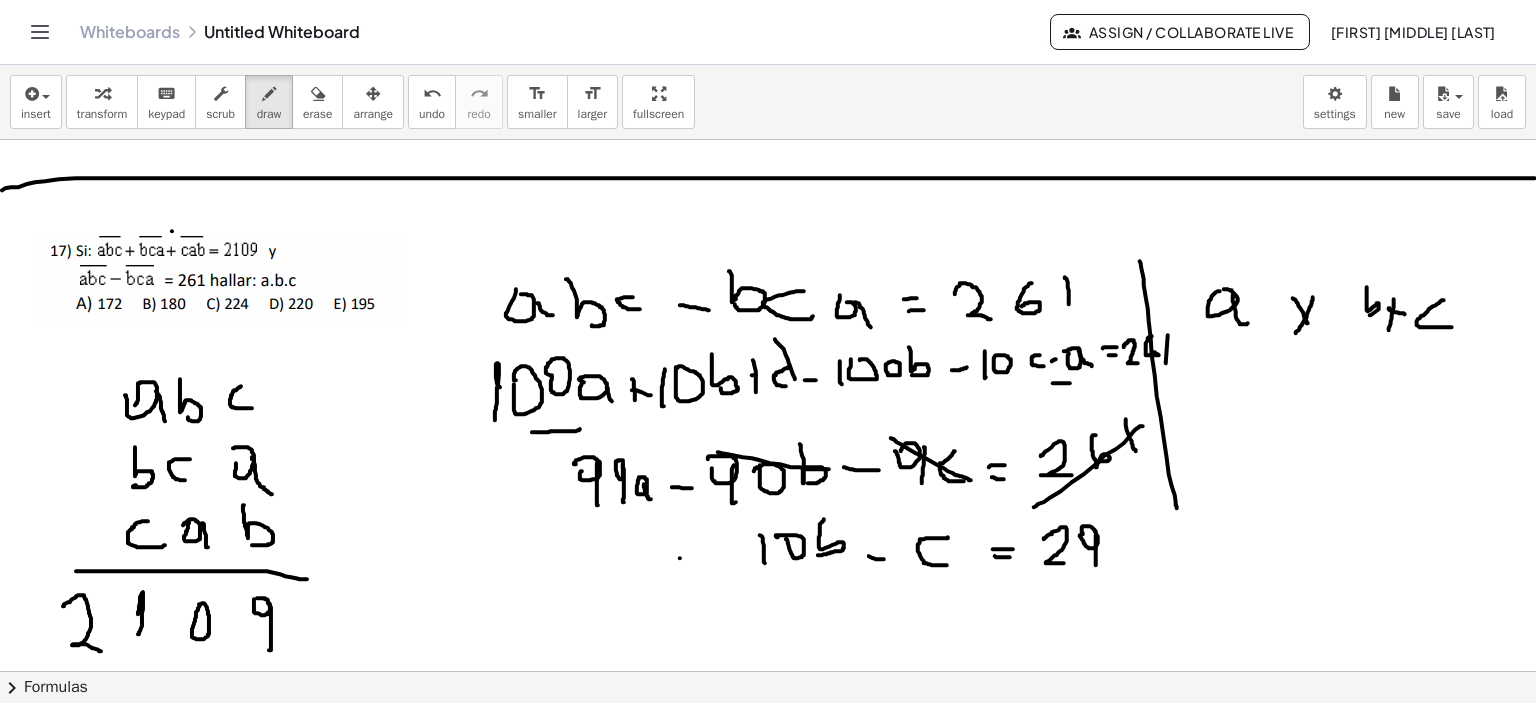 drag, startPoint x: 680, startPoint y: 558, endPoint x: 708, endPoint y: 557, distance: 28.01785 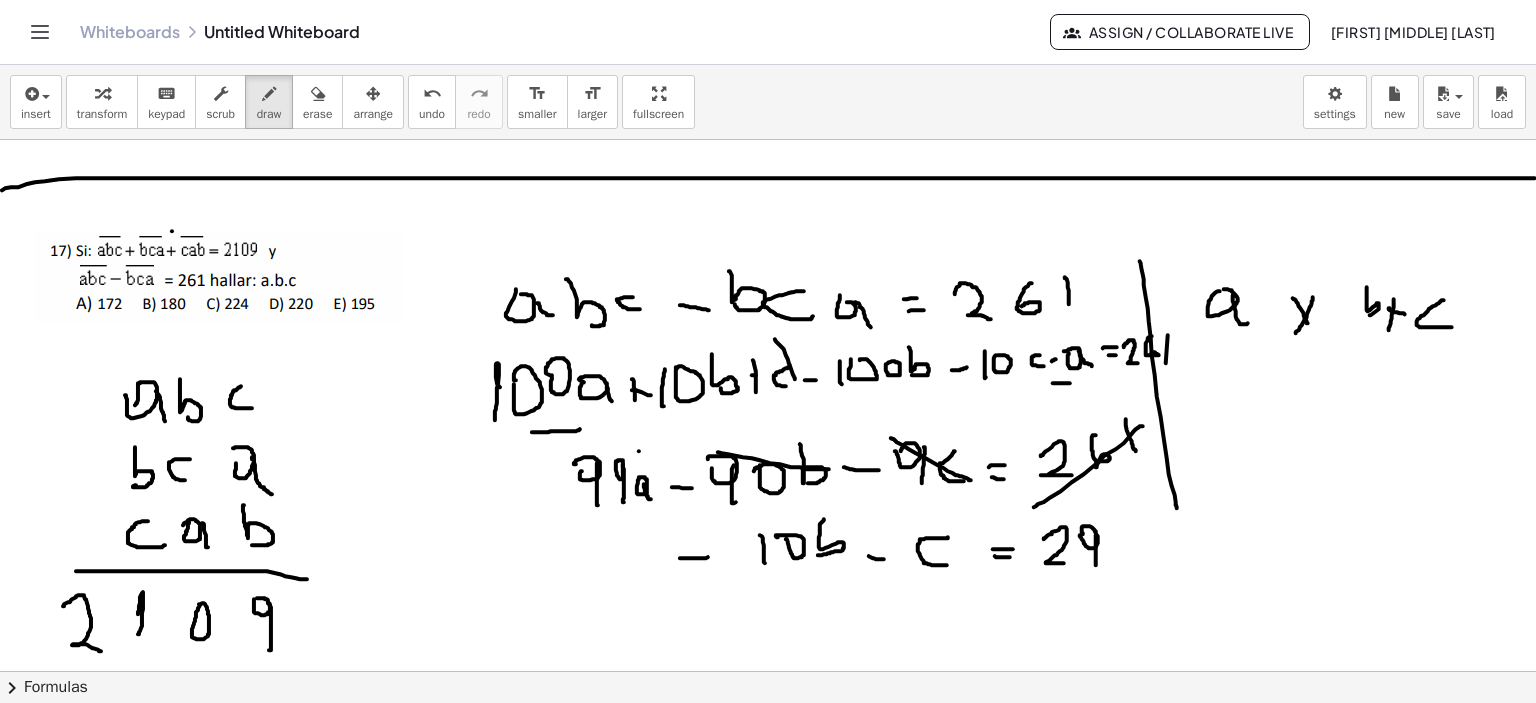 drag, startPoint x: 639, startPoint y: 451, endPoint x: 562, endPoint y: 499, distance: 90.73588 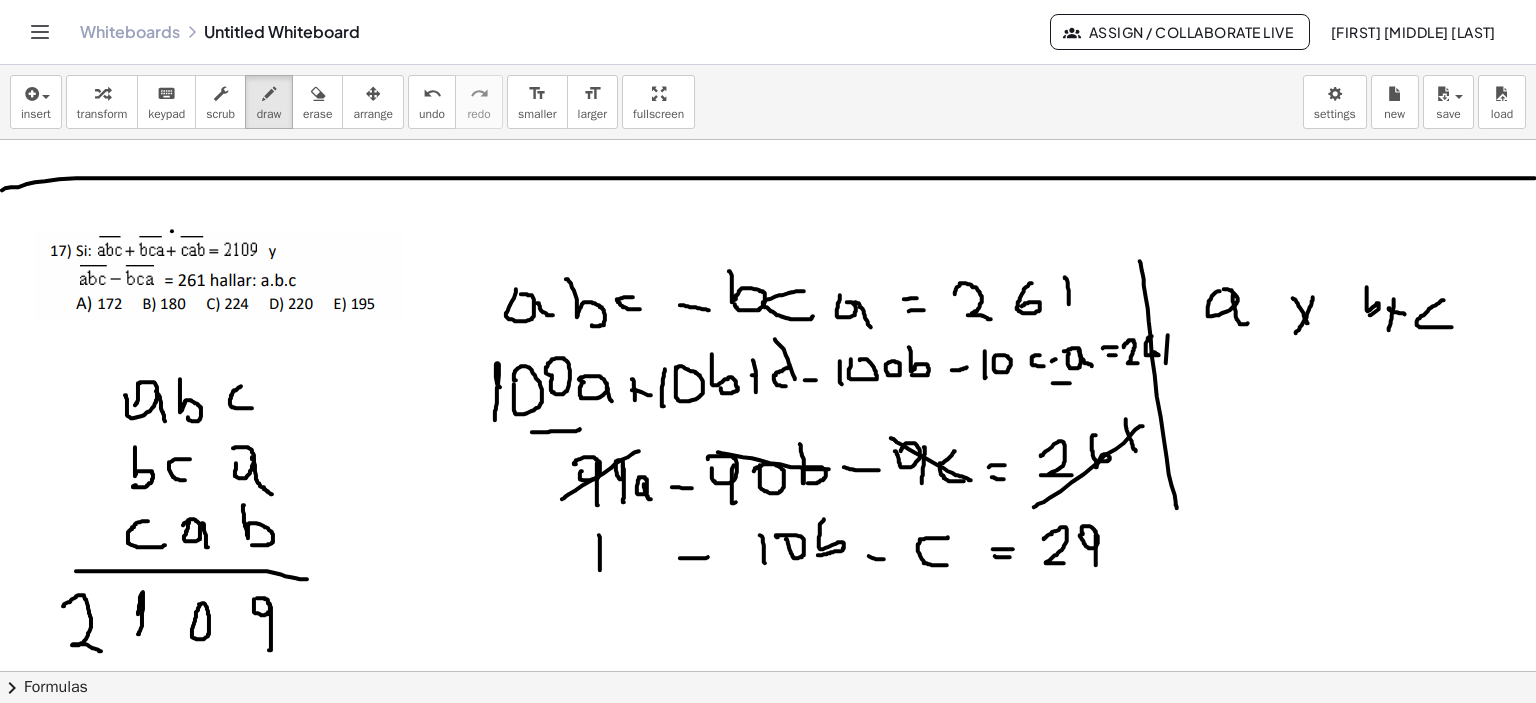 drag, startPoint x: 600, startPoint y: 539, endPoint x: 616, endPoint y: 534, distance: 16.763054 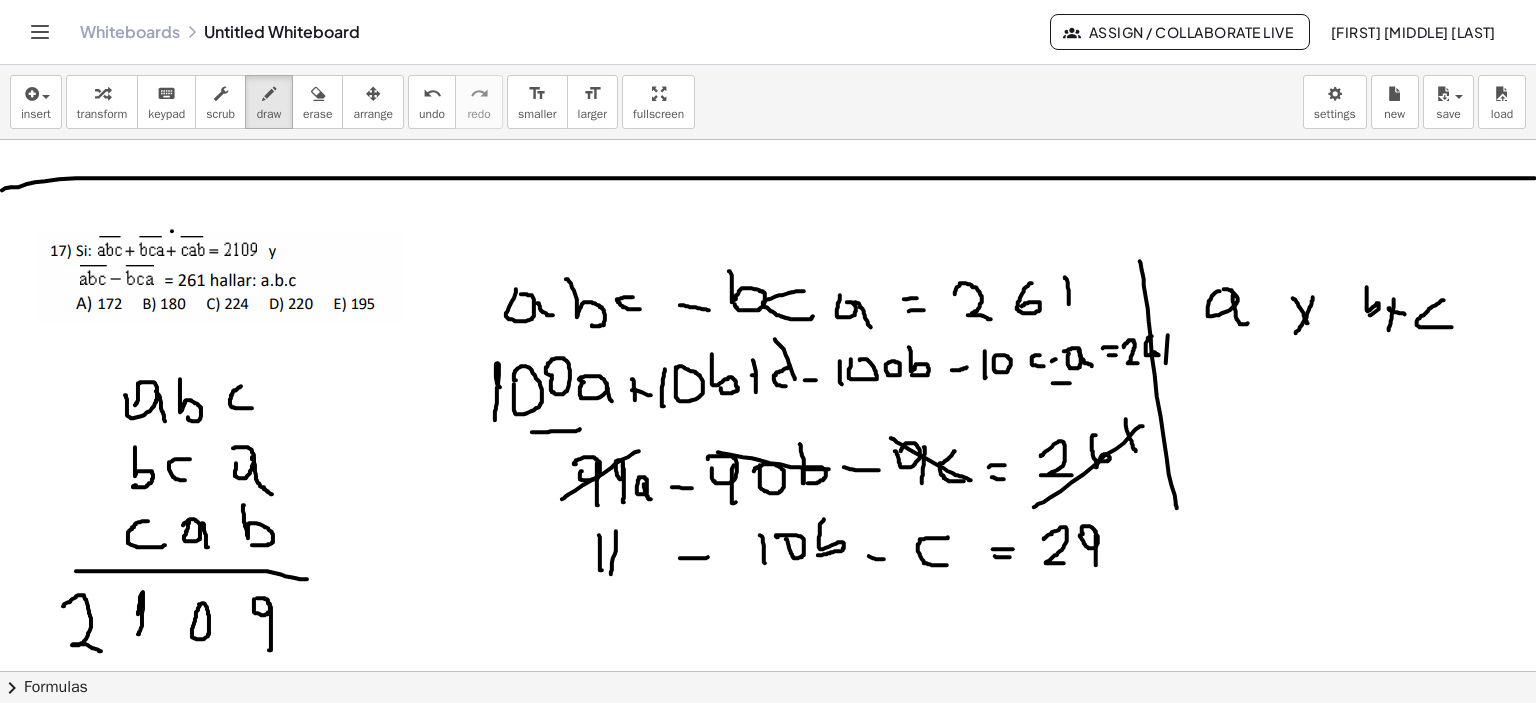 drag, startPoint x: 616, startPoint y: 531, endPoint x: 611, endPoint y: 574, distance: 43.289722 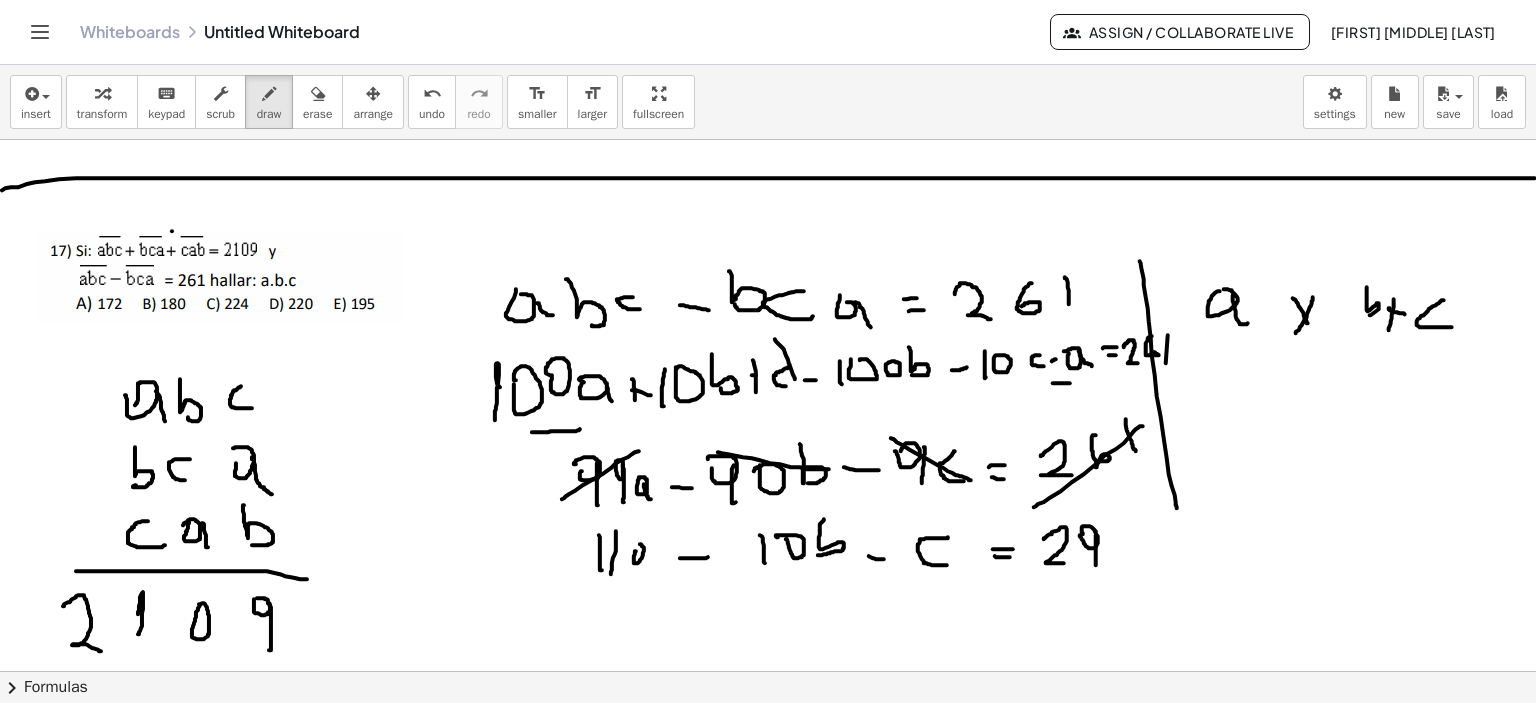 click at bounding box center [771, -773] 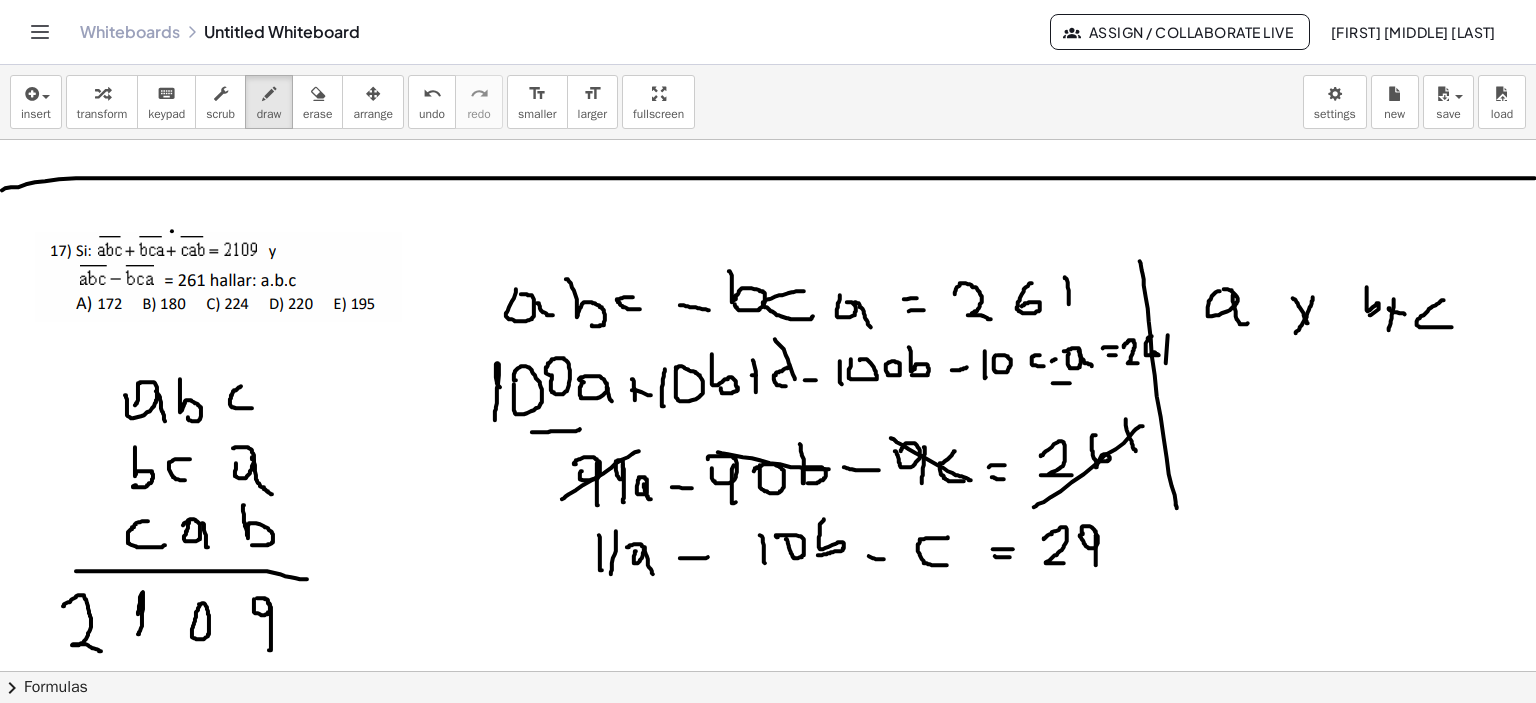 drag, startPoint x: 652, startPoint y: 573, endPoint x: 669, endPoint y: 567, distance: 18.027756 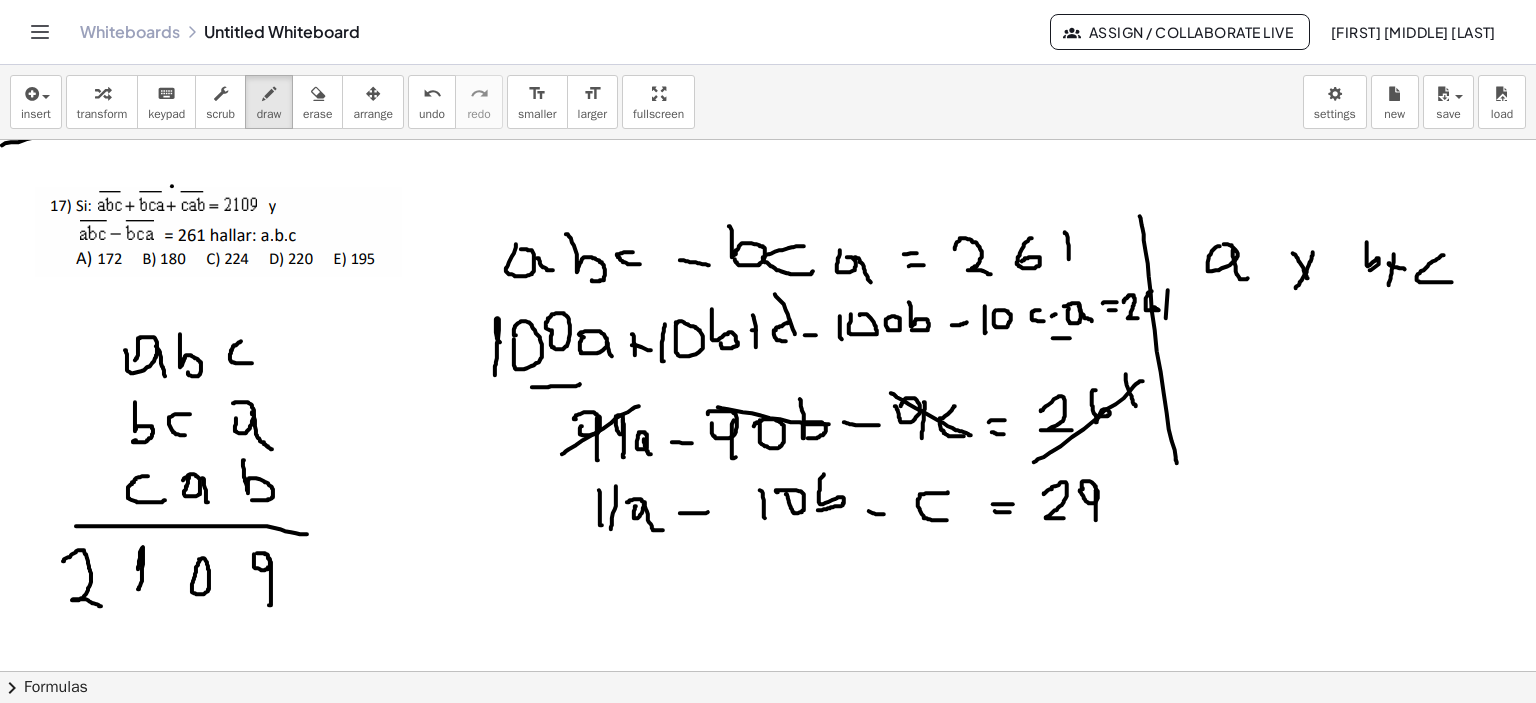 scroll, scrollTop: 2875, scrollLeft: 0, axis: vertical 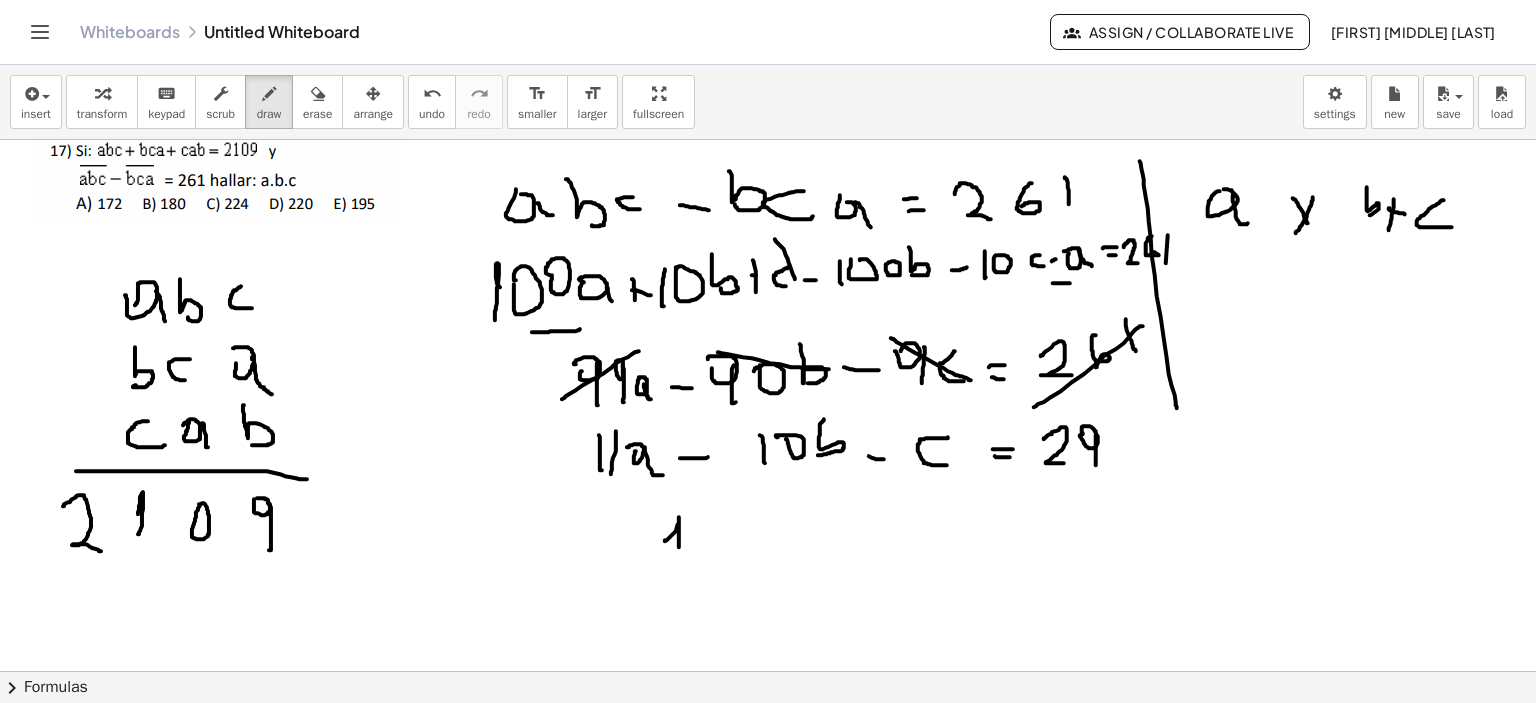 drag, startPoint x: 665, startPoint y: 540, endPoint x: 690, endPoint y: 548, distance: 26.24881 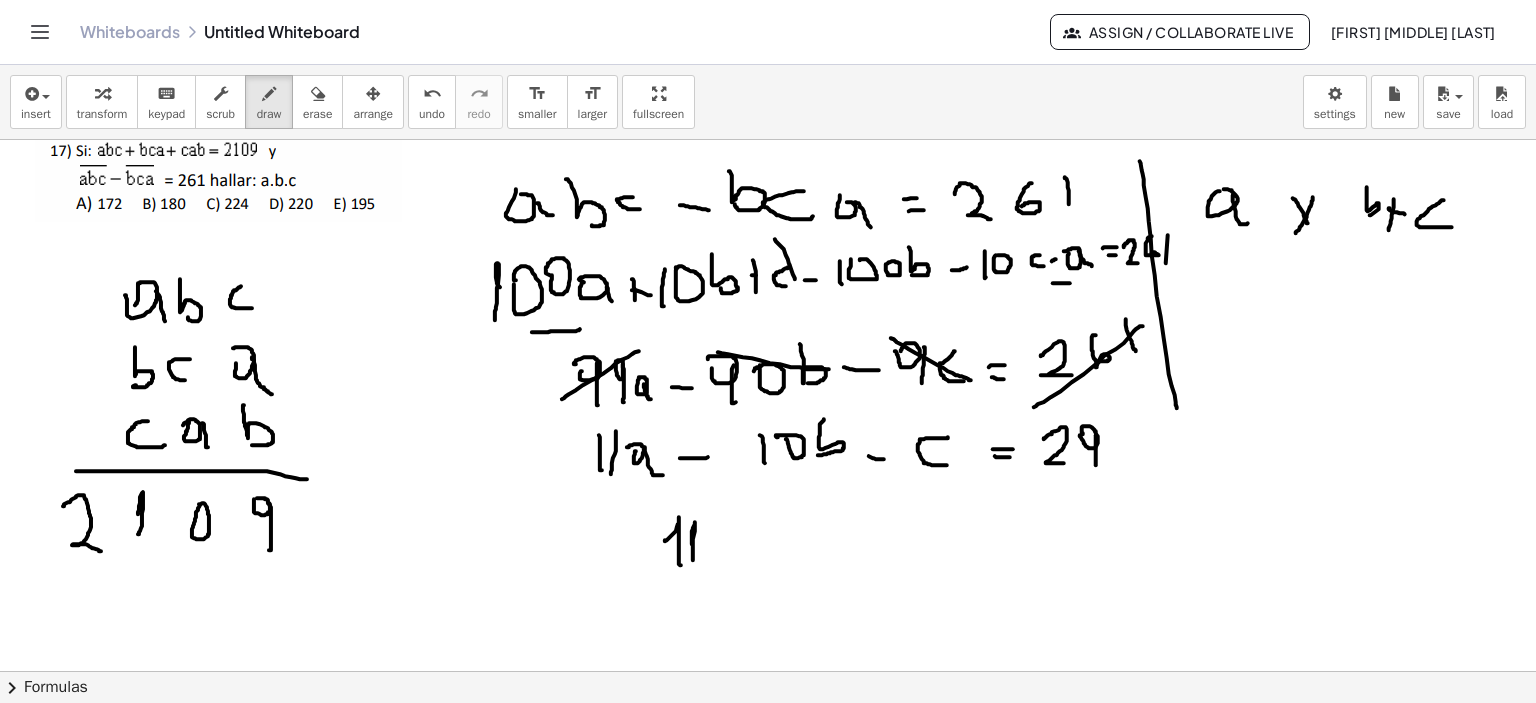drag, startPoint x: 692, startPoint y: 540, endPoint x: 693, endPoint y: 560, distance: 20.024984 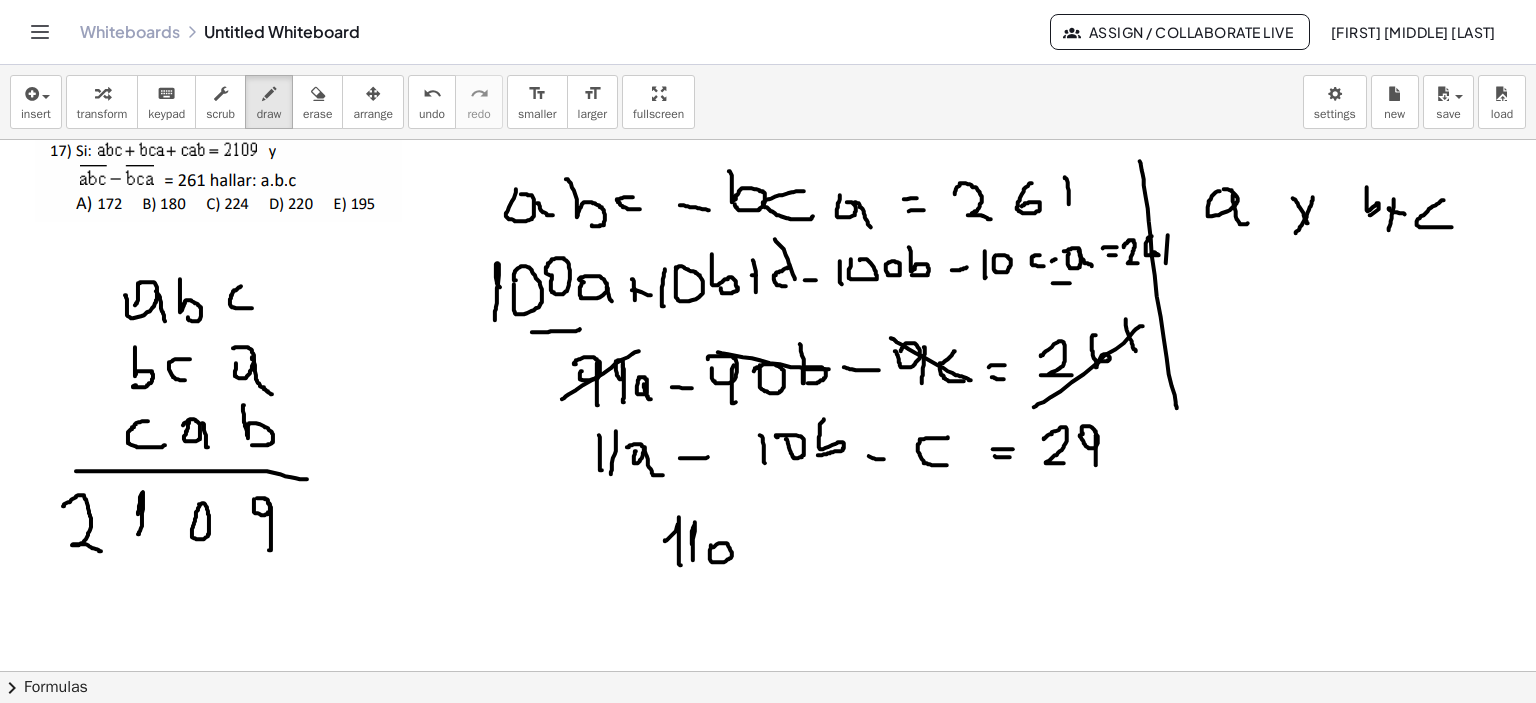 click at bounding box center (771, -873) 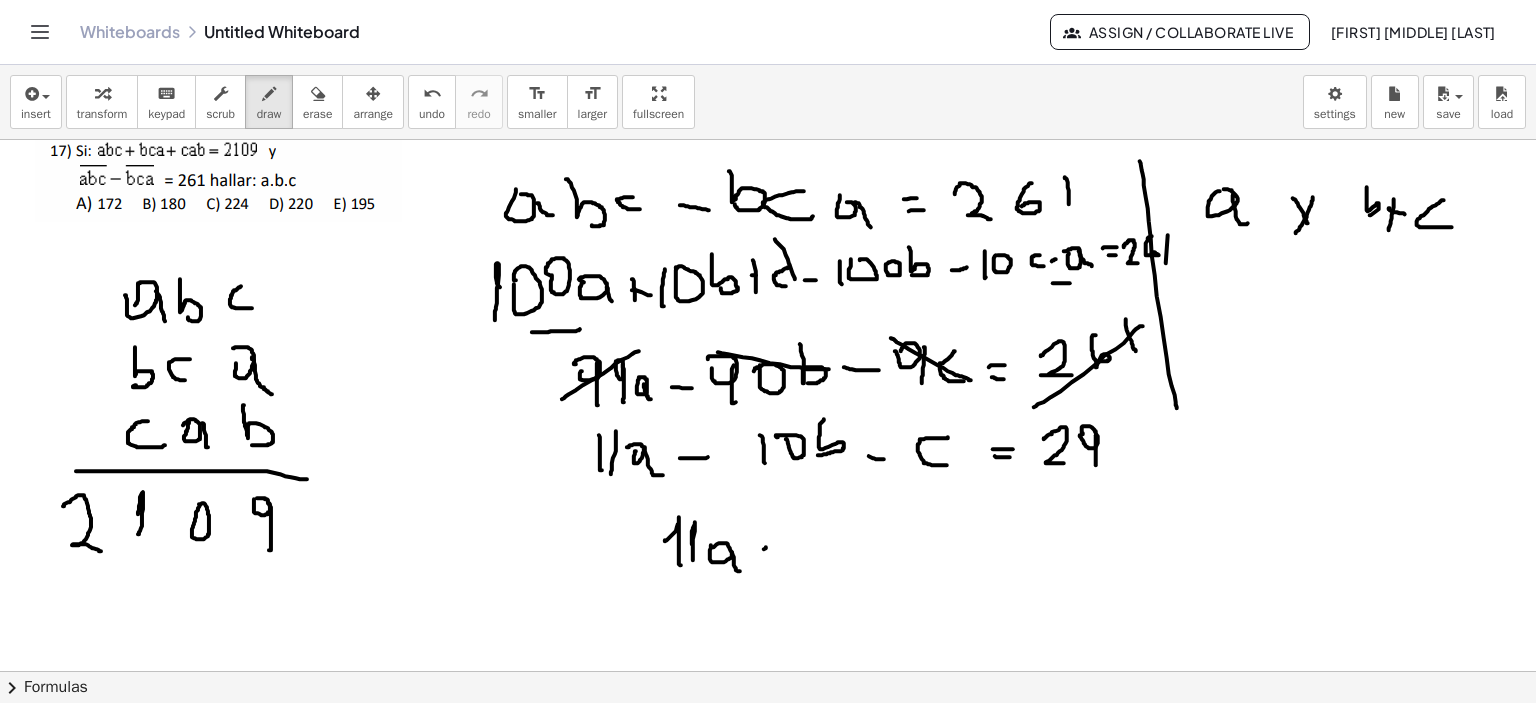 click at bounding box center [771, -873] 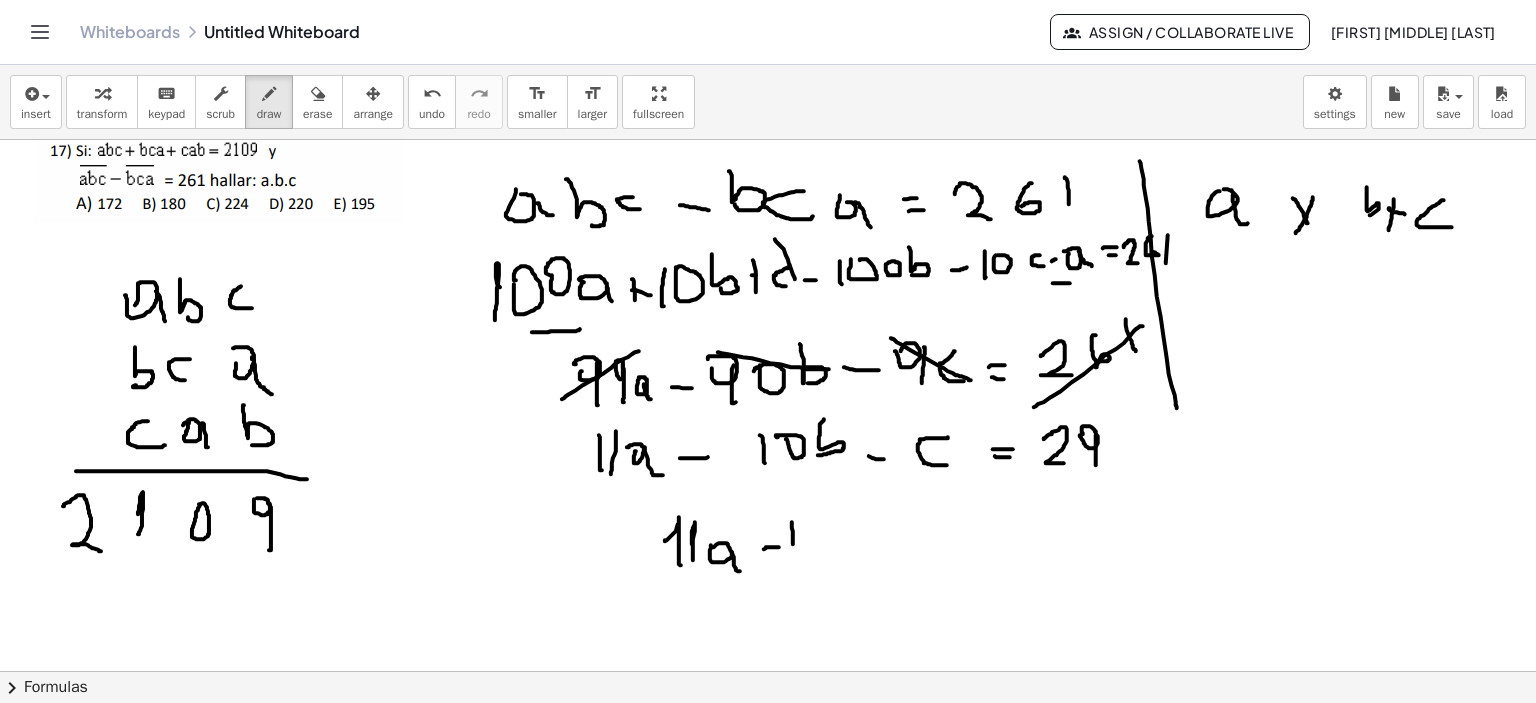 click at bounding box center (771, -873) 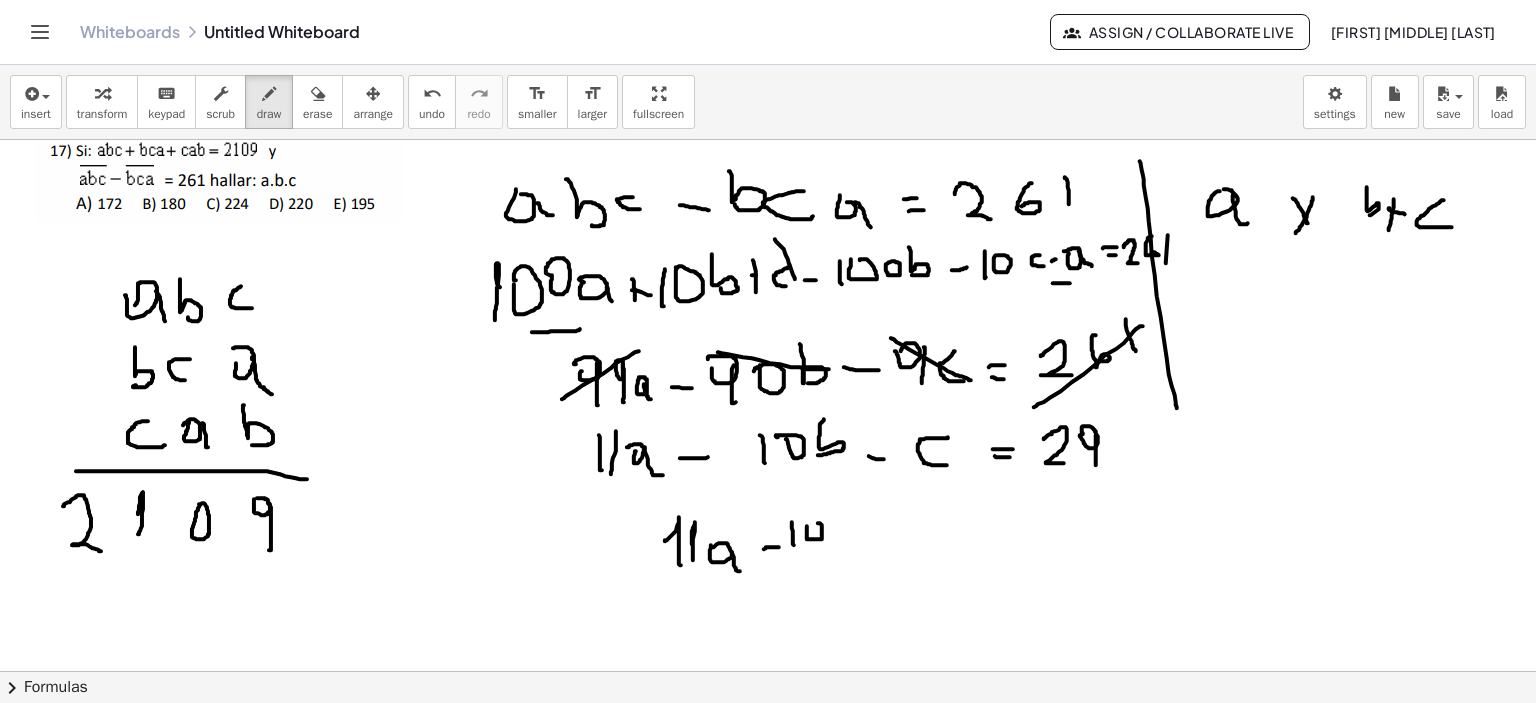 click at bounding box center (771, -873) 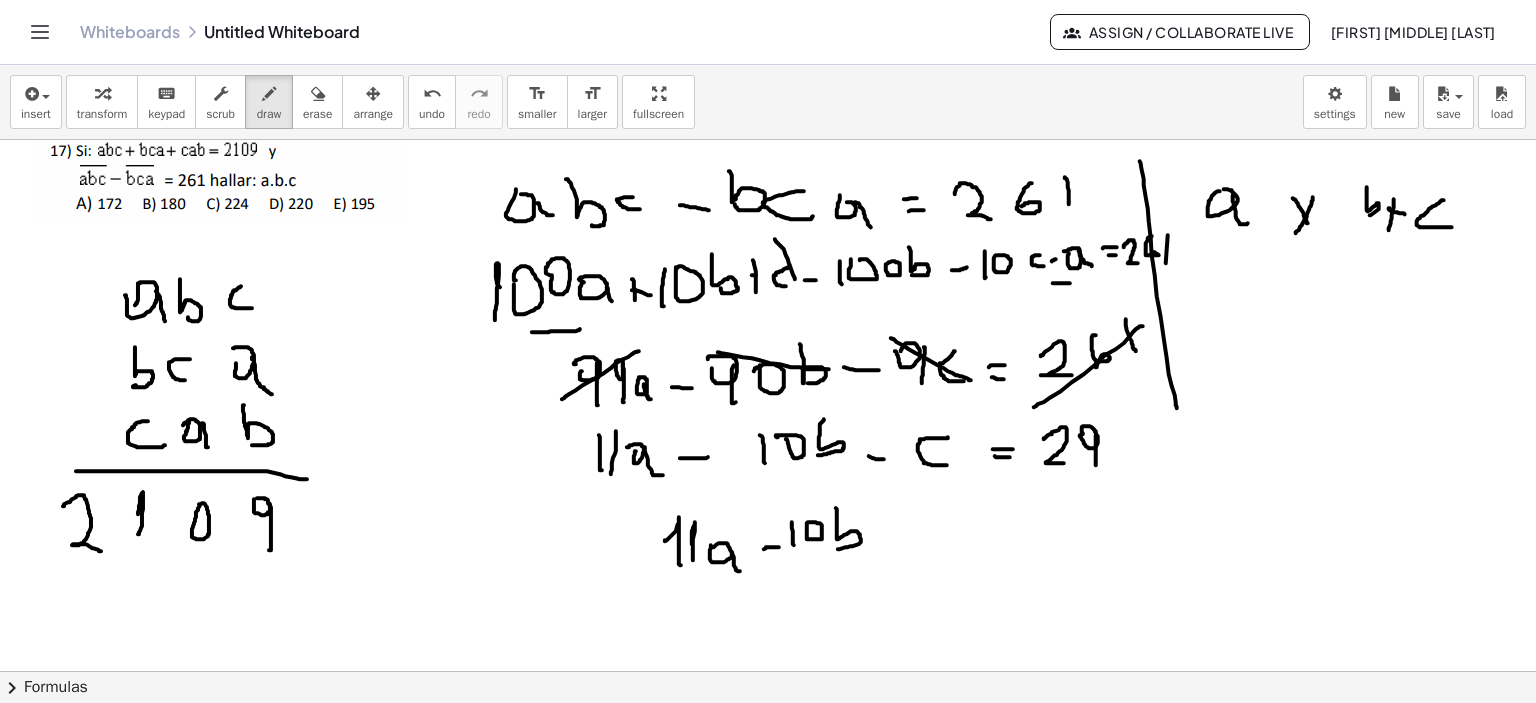 click at bounding box center (771, -873) 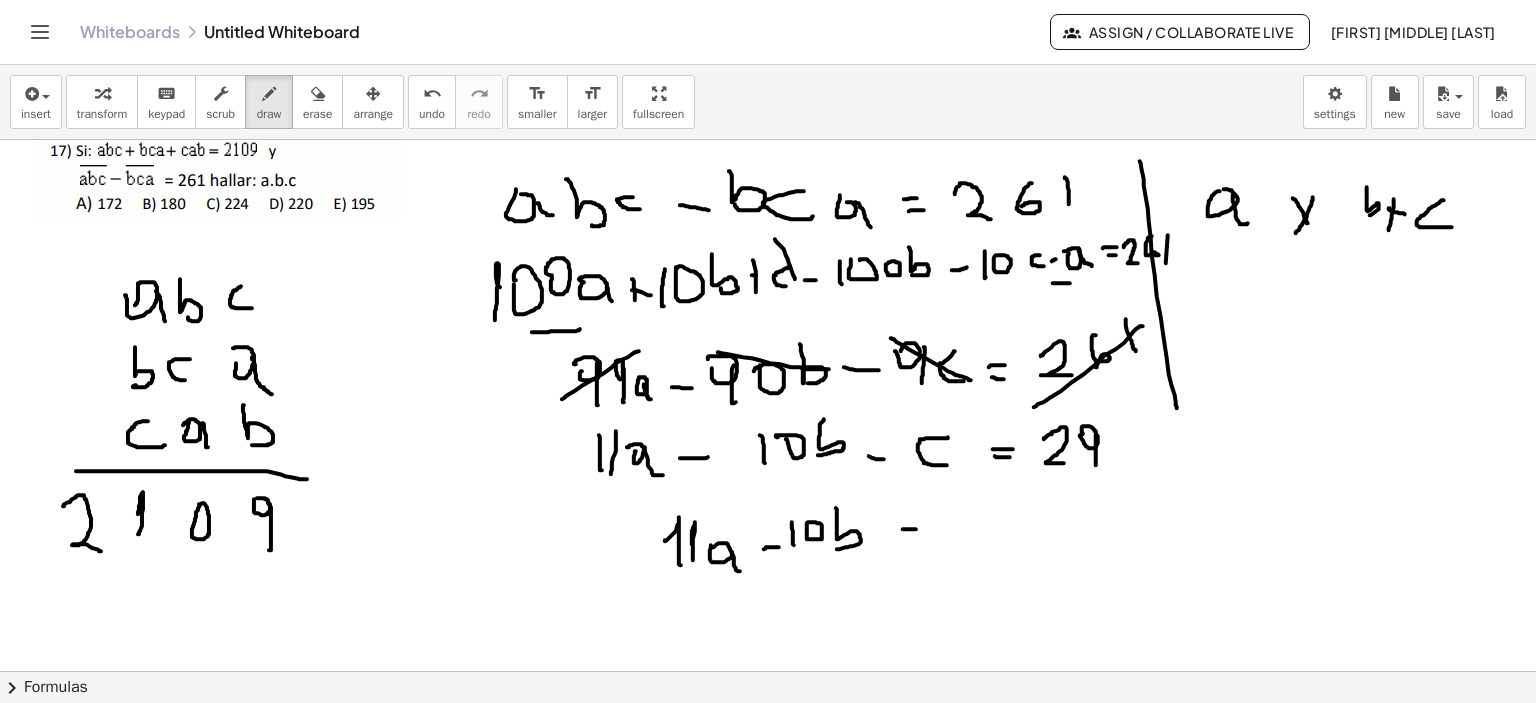 click at bounding box center (771, -873) 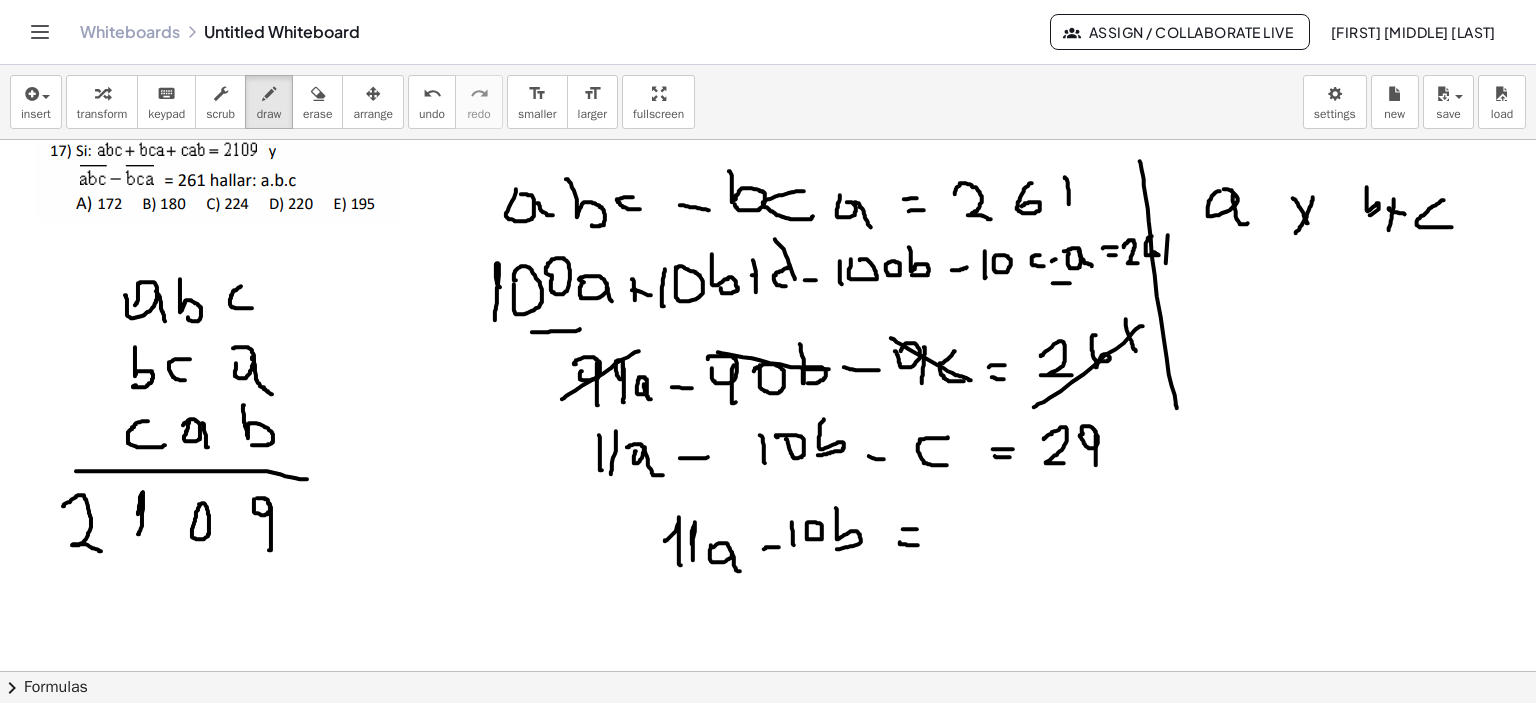 click at bounding box center (771, -873) 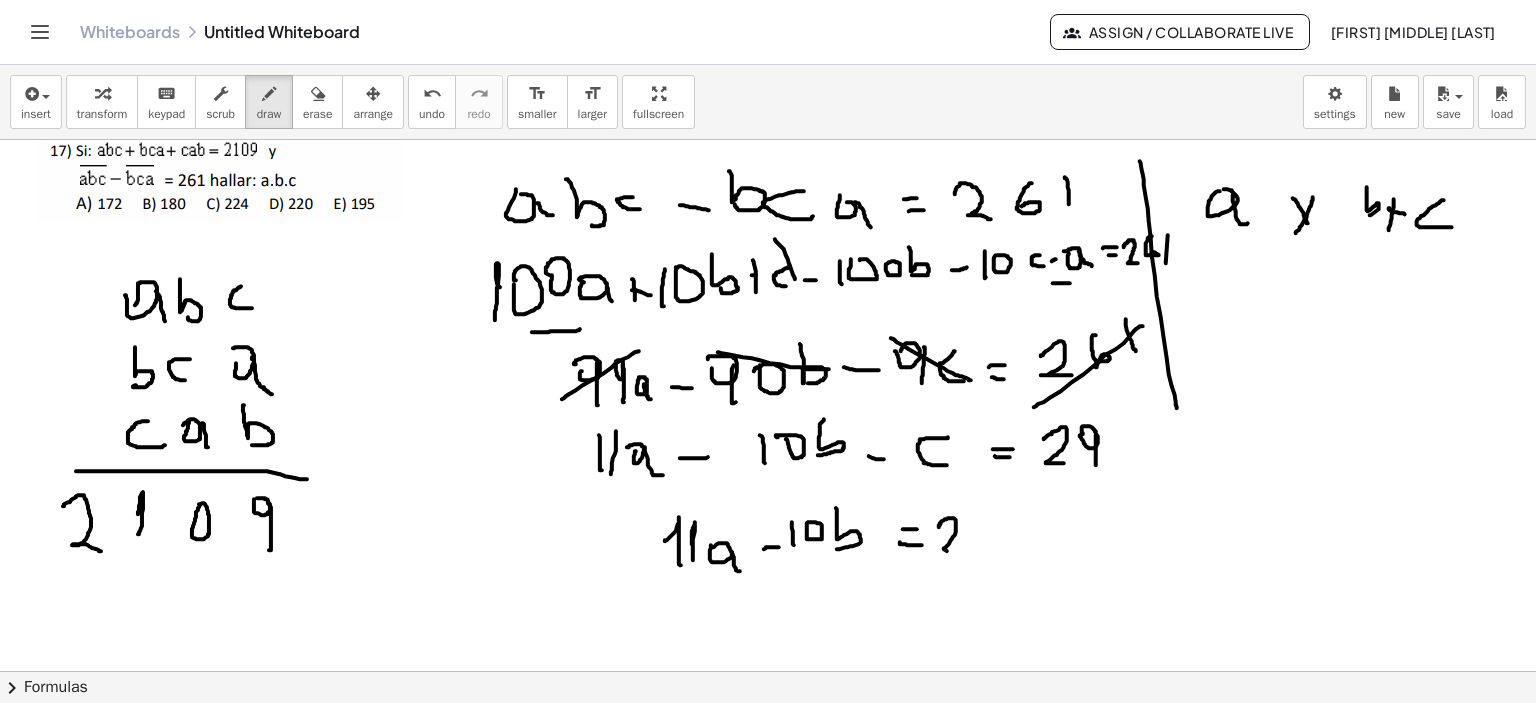 click at bounding box center (771, -873) 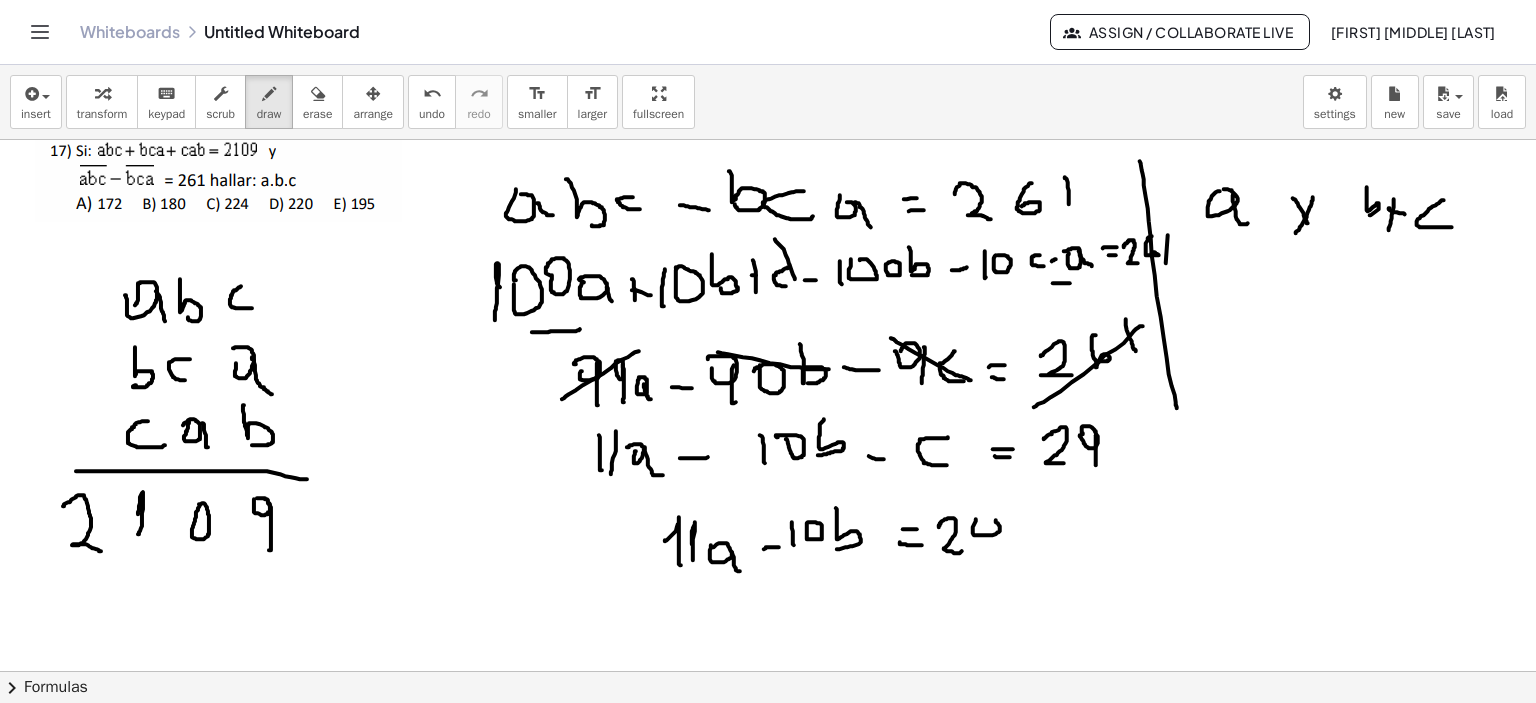 click at bounding box center [771, -873] 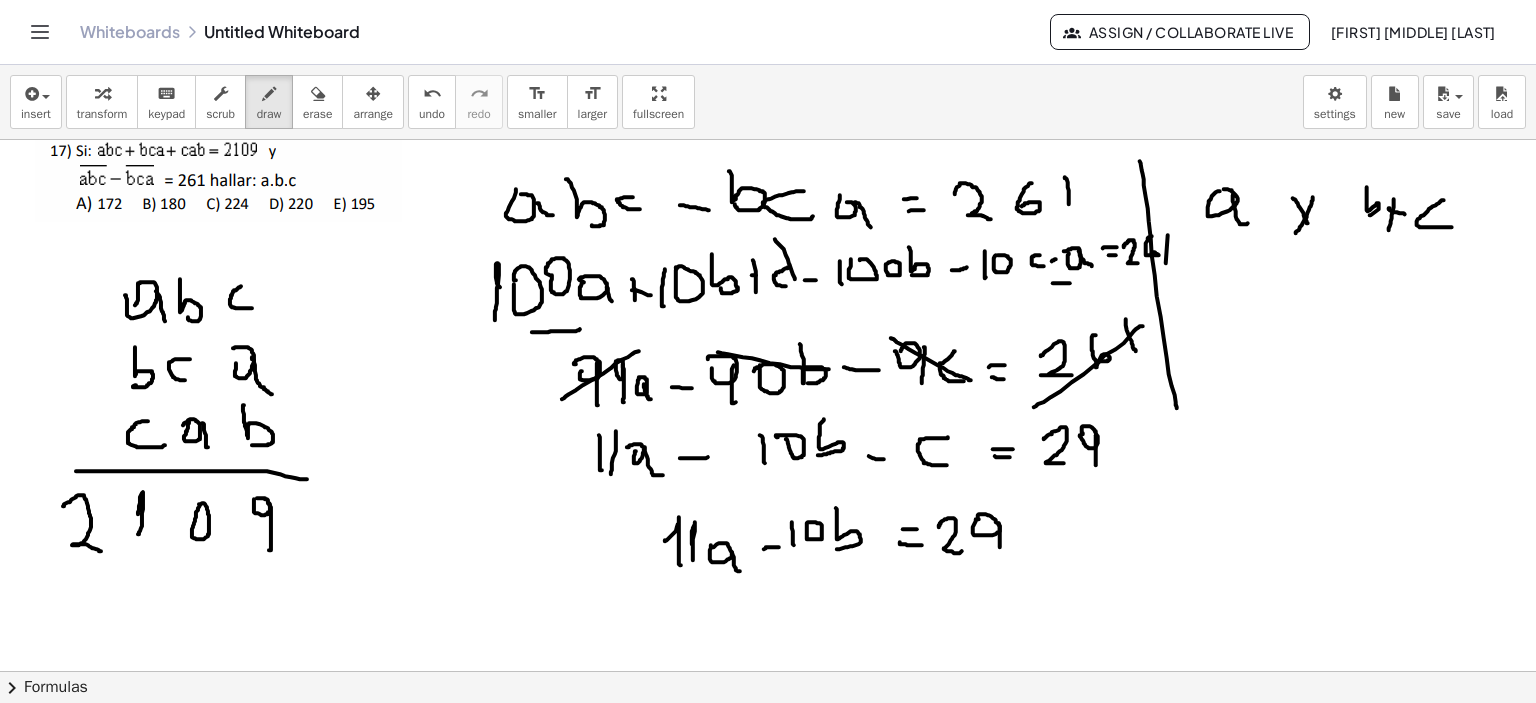 click at bounding box center (771, -873) 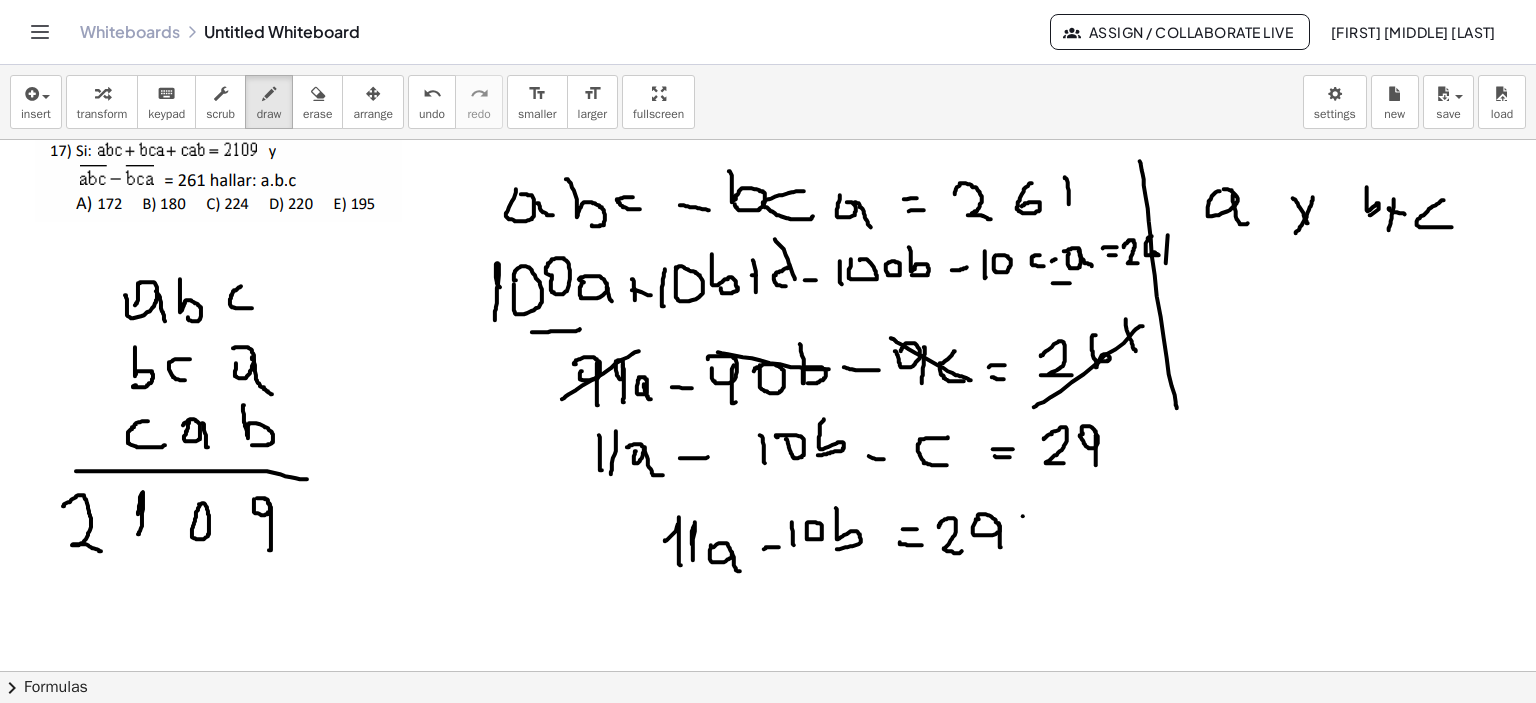 click at bounding box center (771, -873) 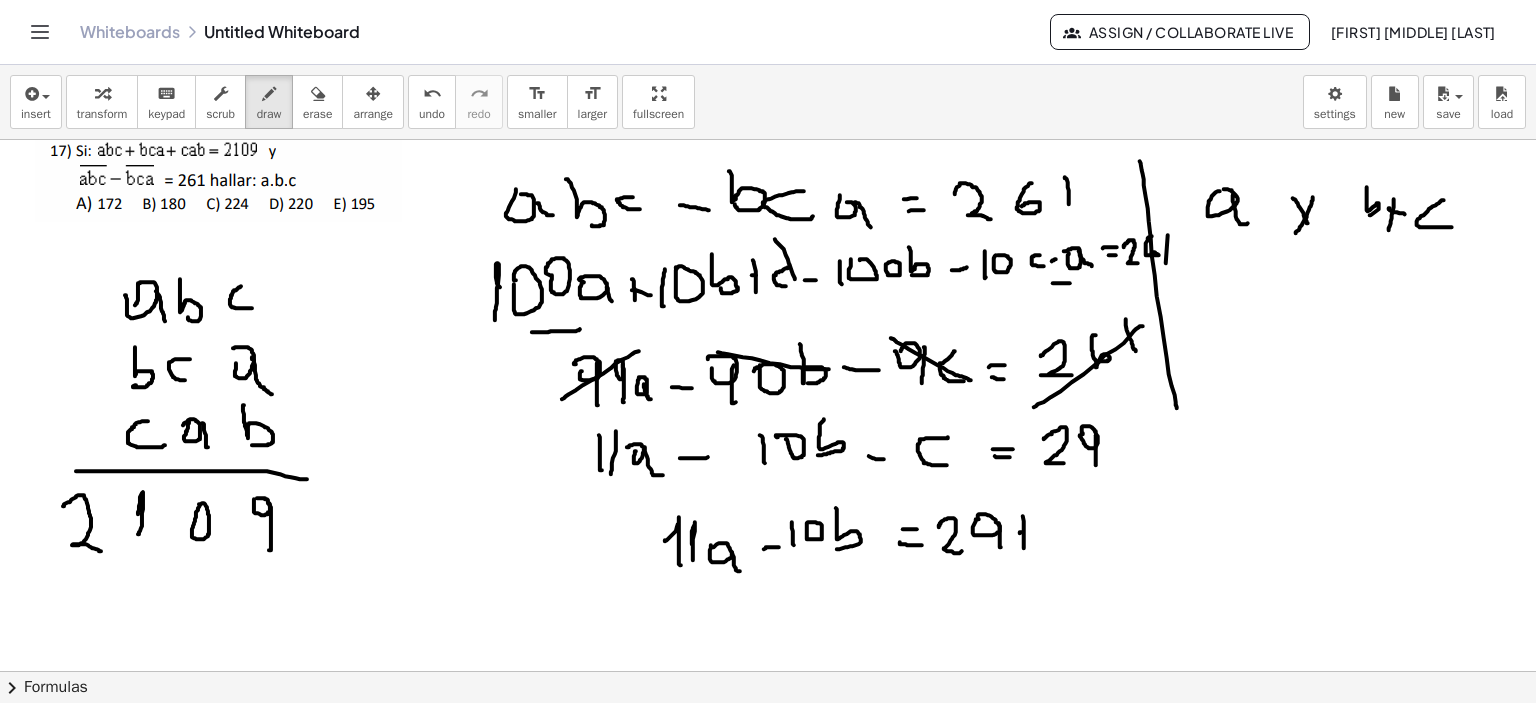 click at bounding box center (771, -873) 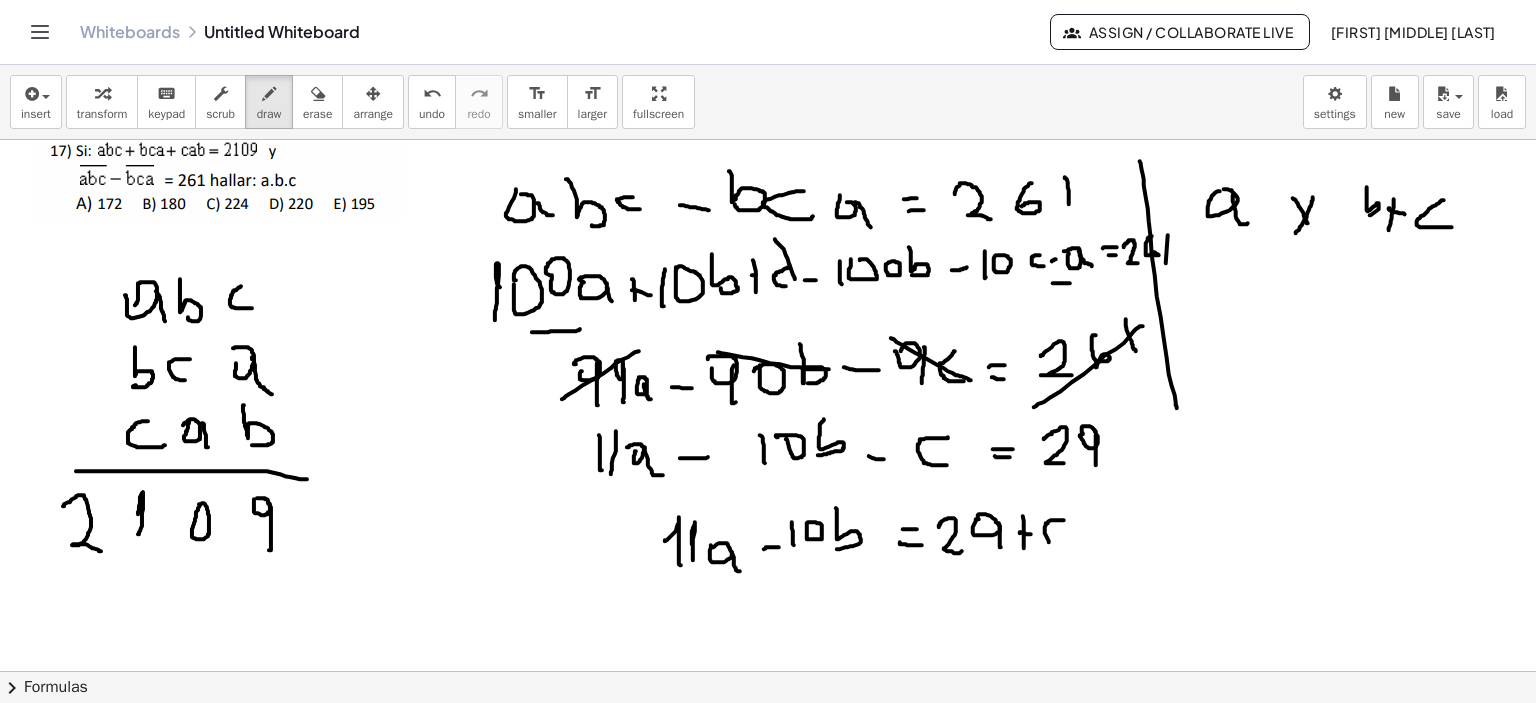 click at bounding box center (771, -873) 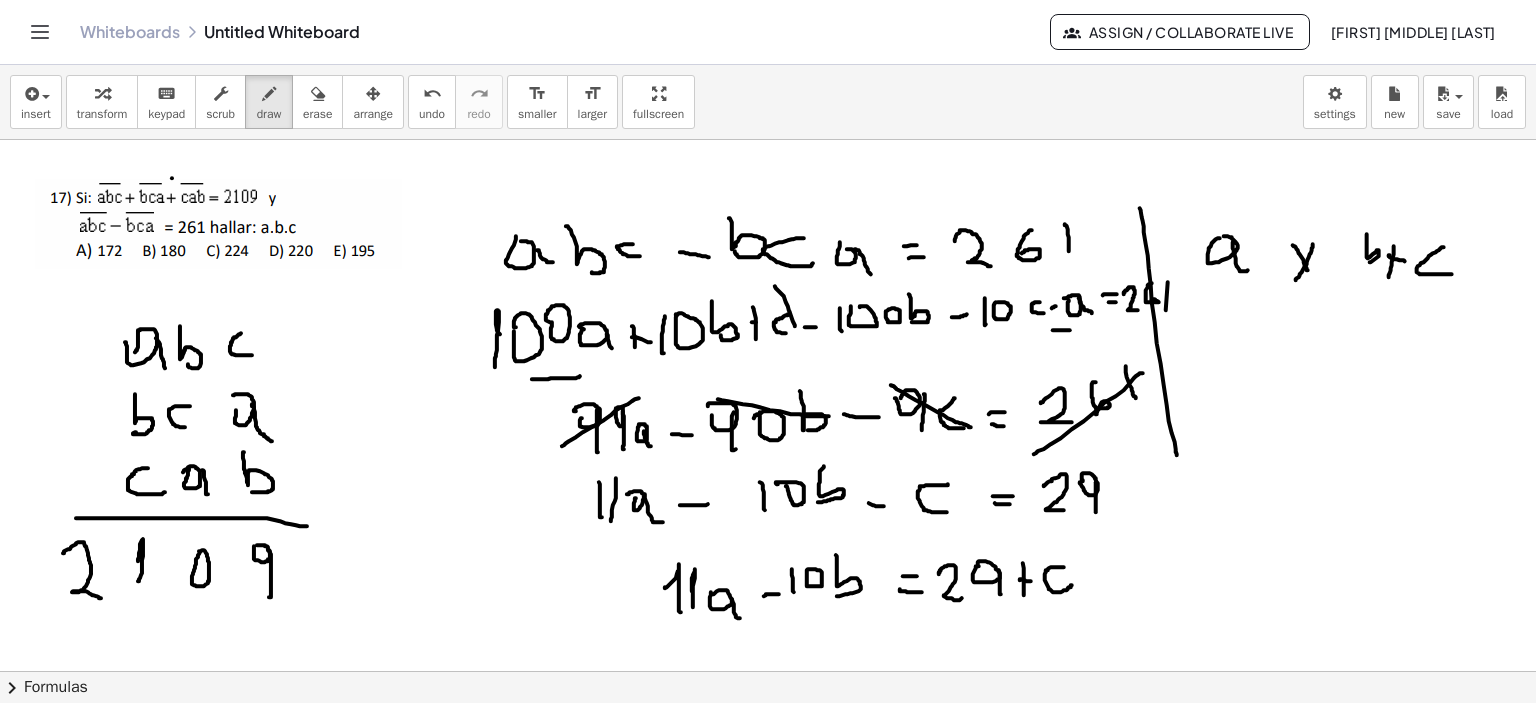 scroll, scrollTop: 2975, scrollLeft: 0, axis: vertical 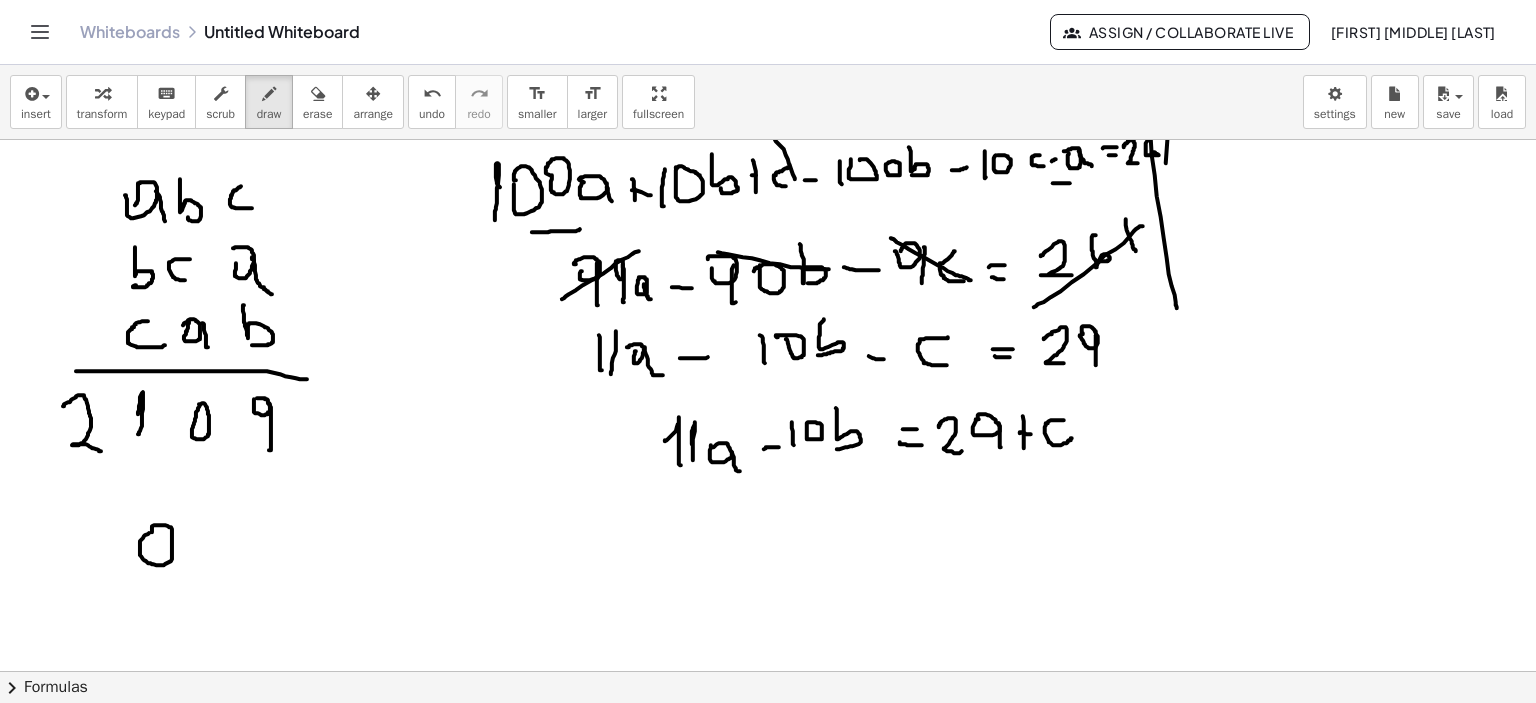 click at bounding box center (771, -973) 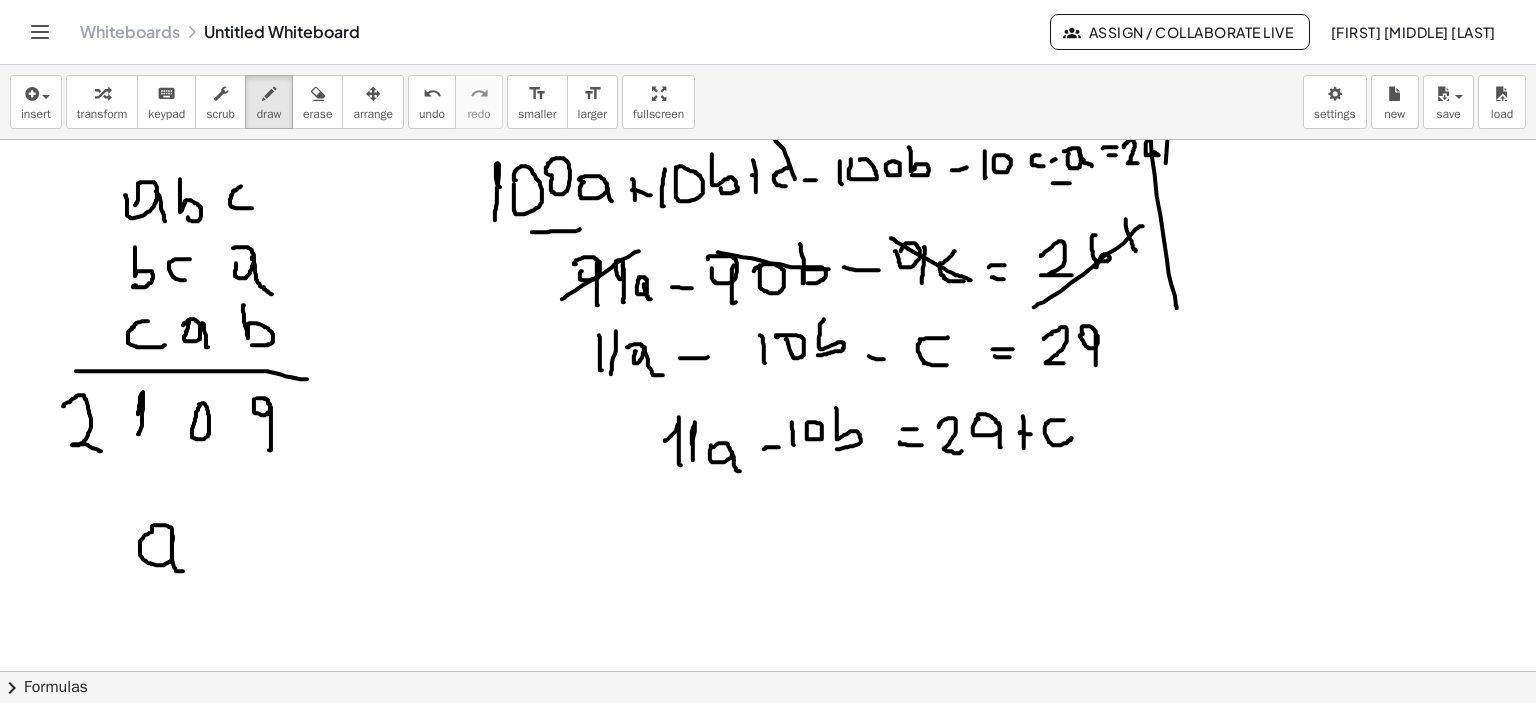 click at bounding box center [771, -973] 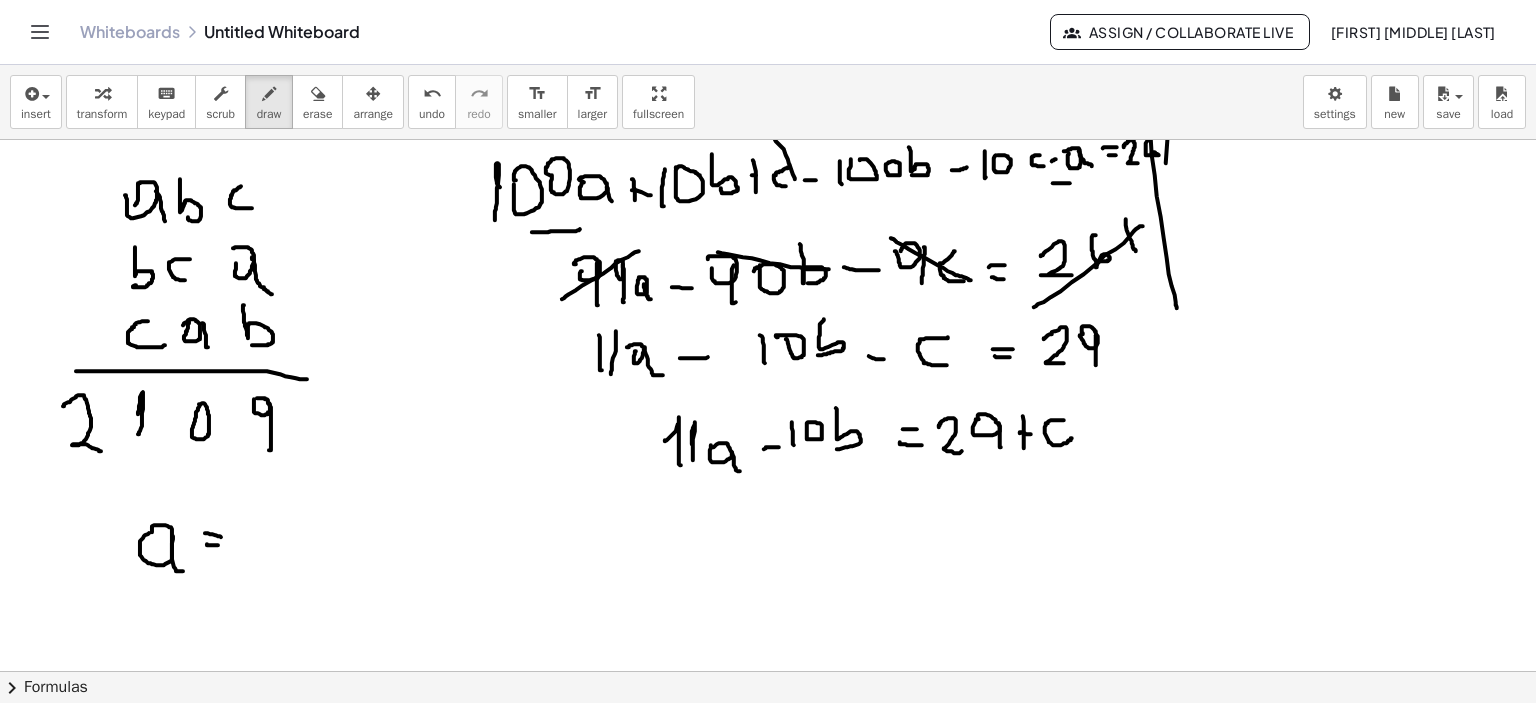 click at bounding box center [771, -973] 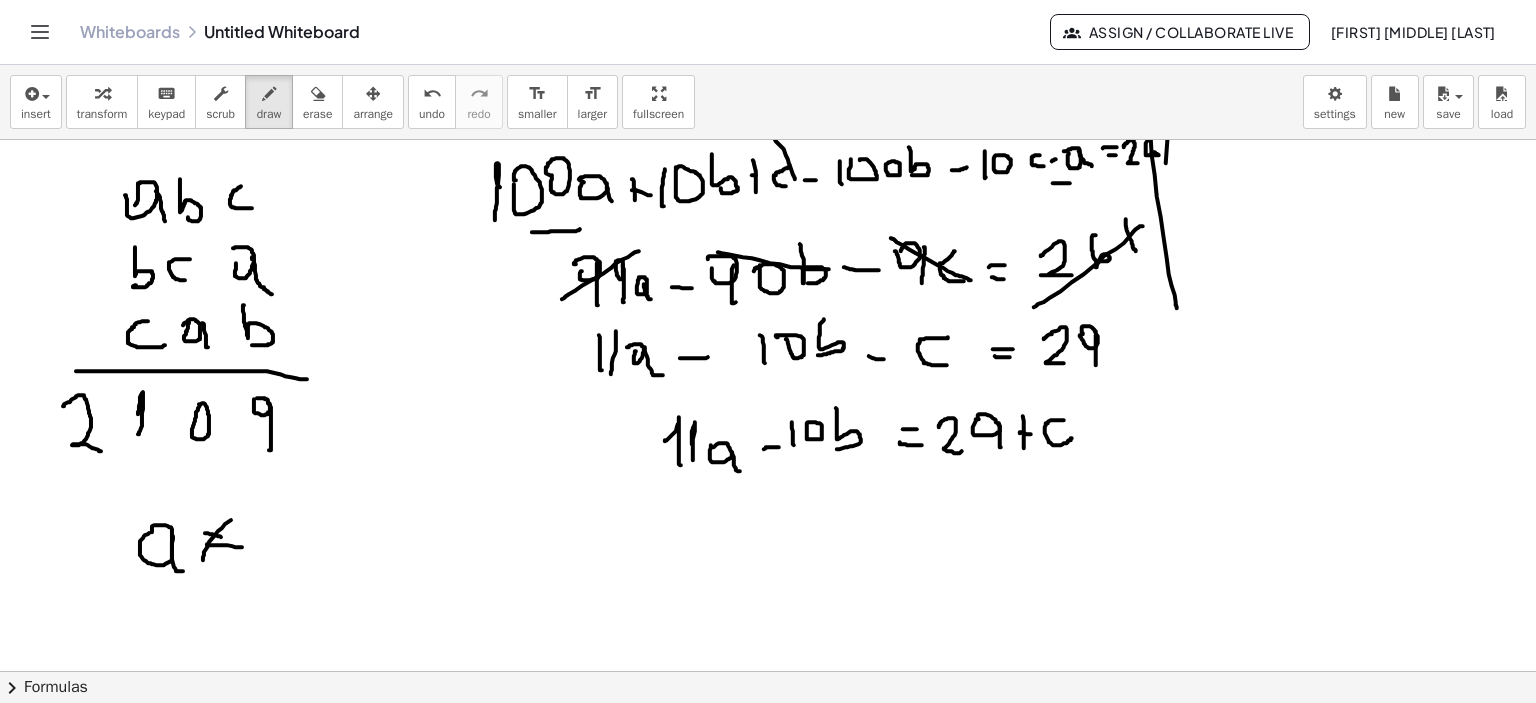 click at bounding box center (771, -973) 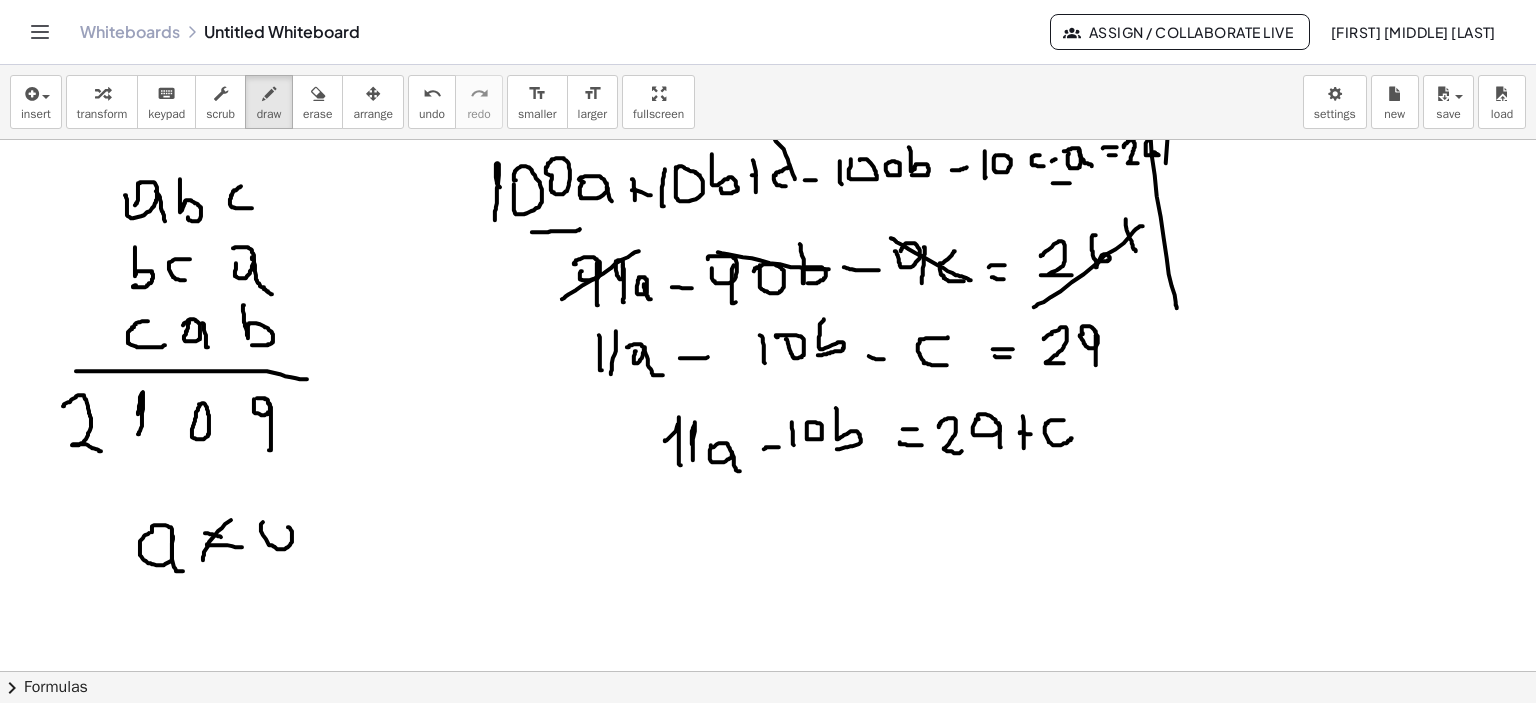 click at bounding box center (771, -973) 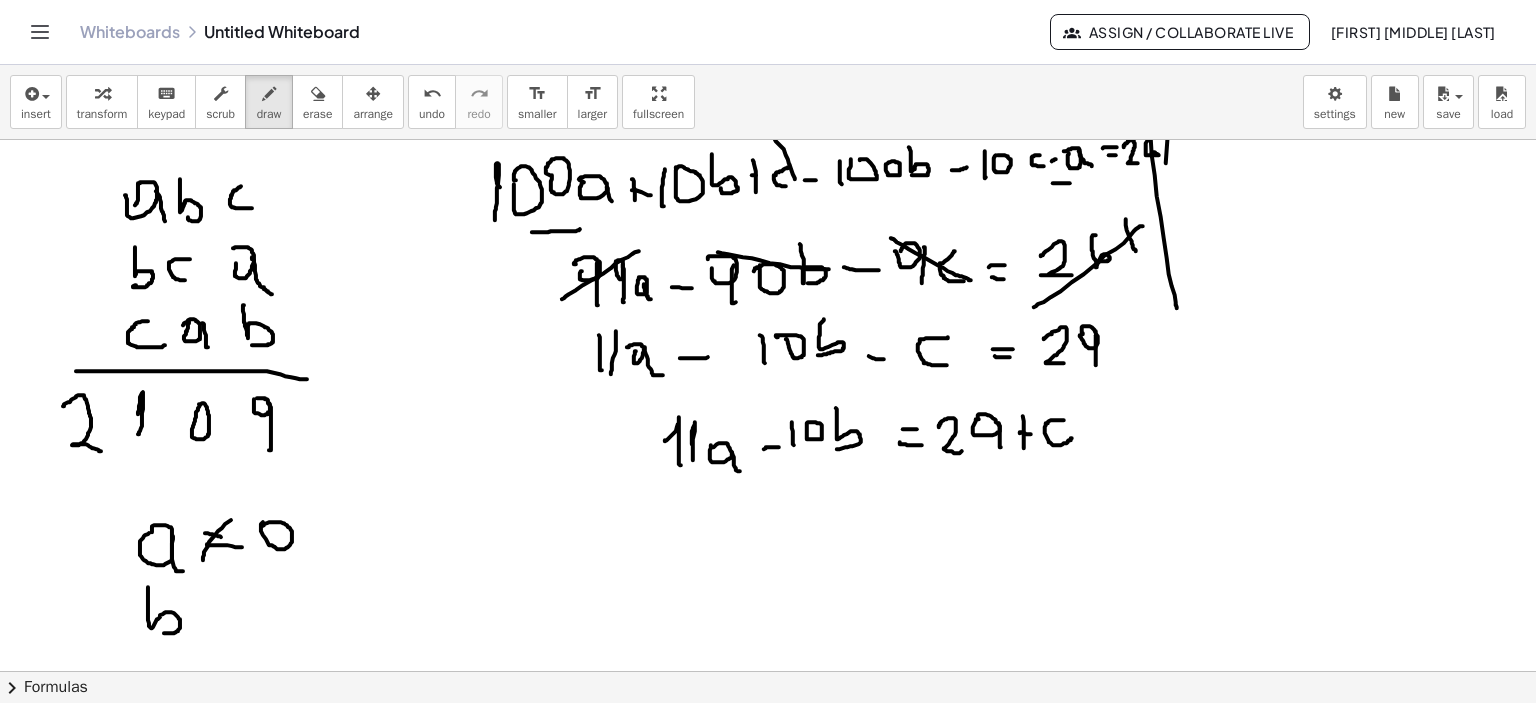 click at bounding box center (771, -973) 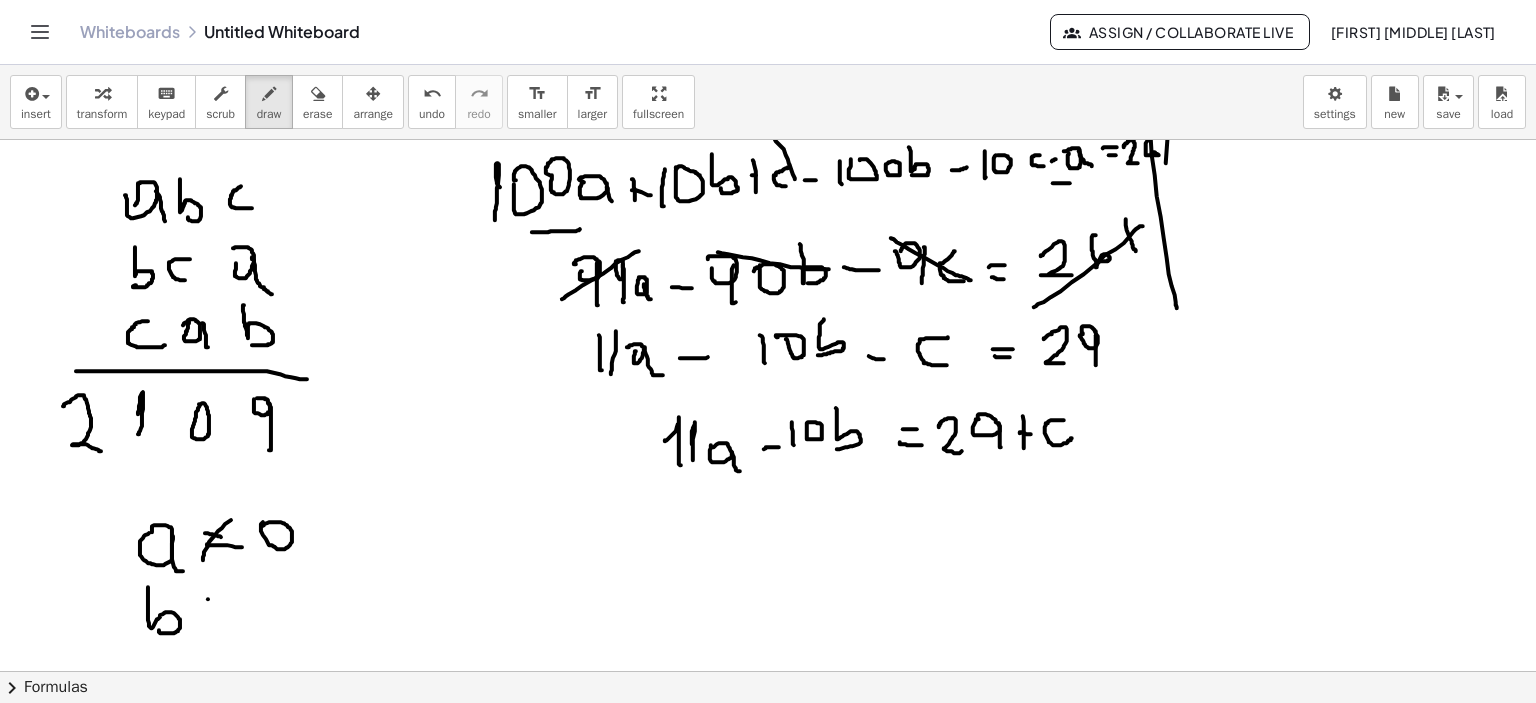 click at bounding box center [771, -973] 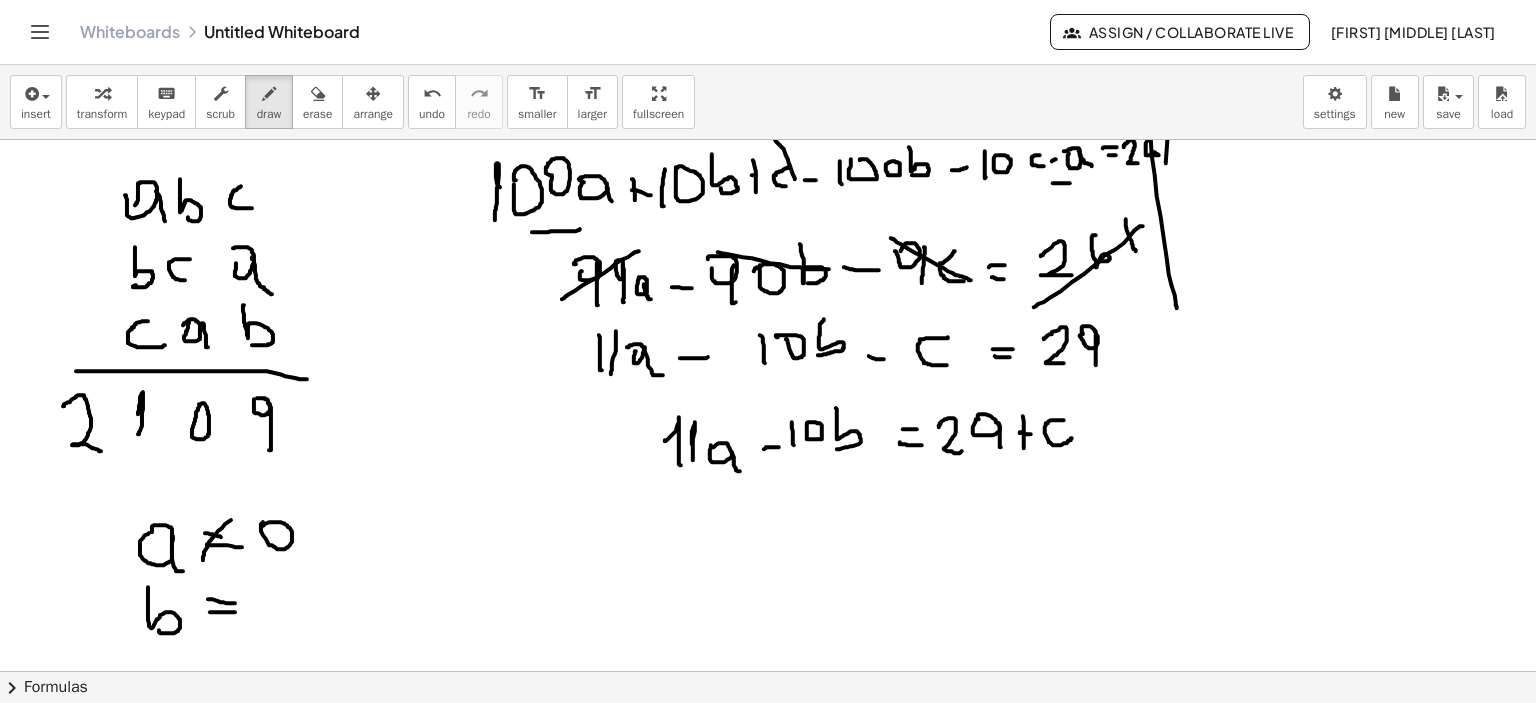 click at bounding box center (771, -973) 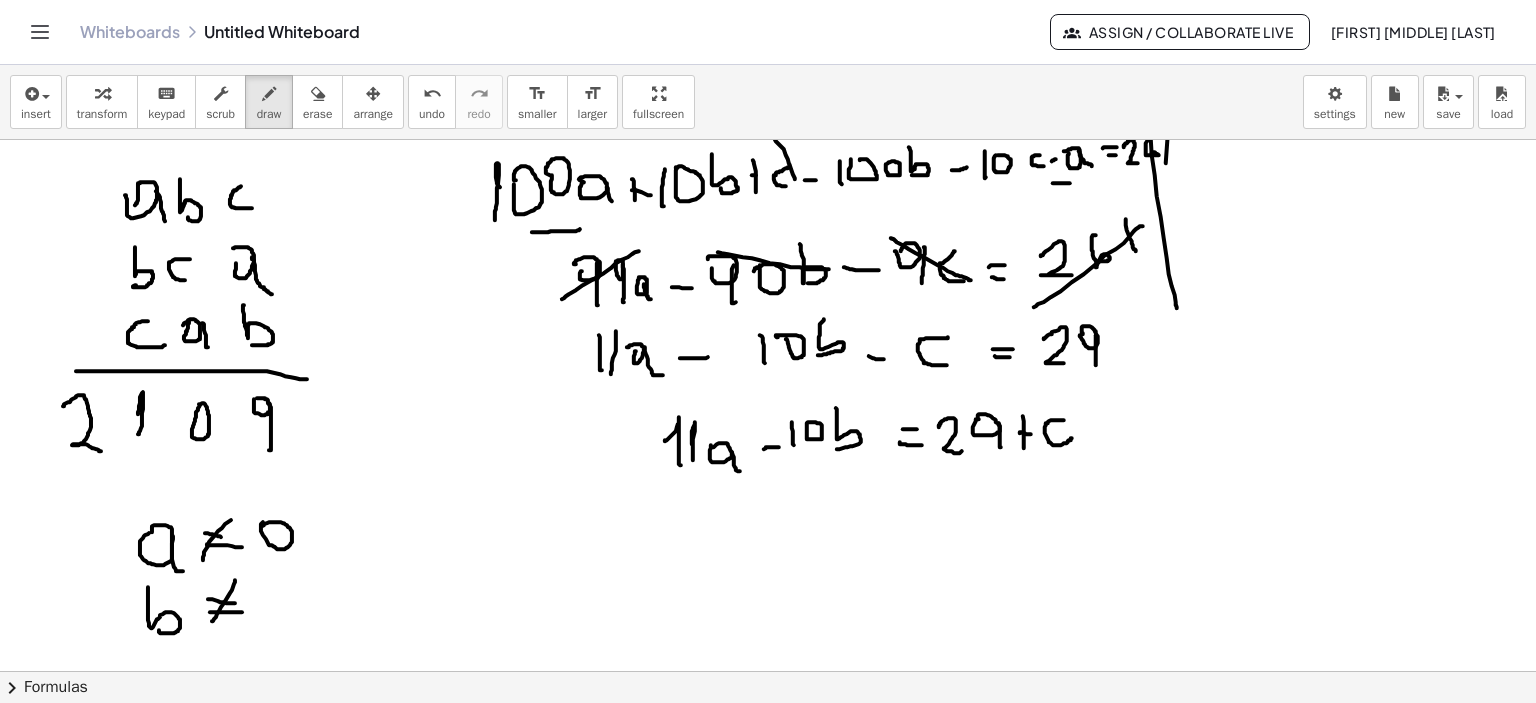click at bounding box center [771, -973] 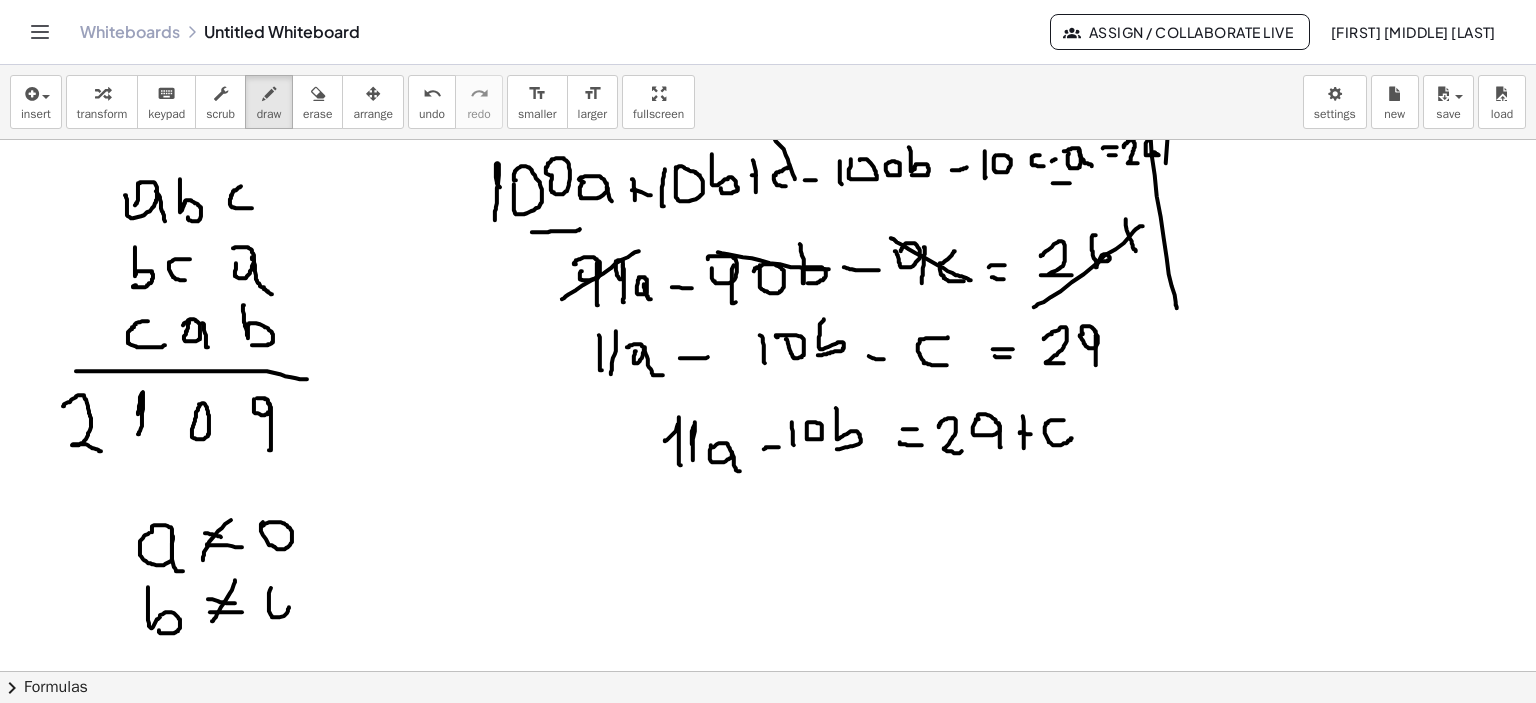 click at bounding box center [771, -973] 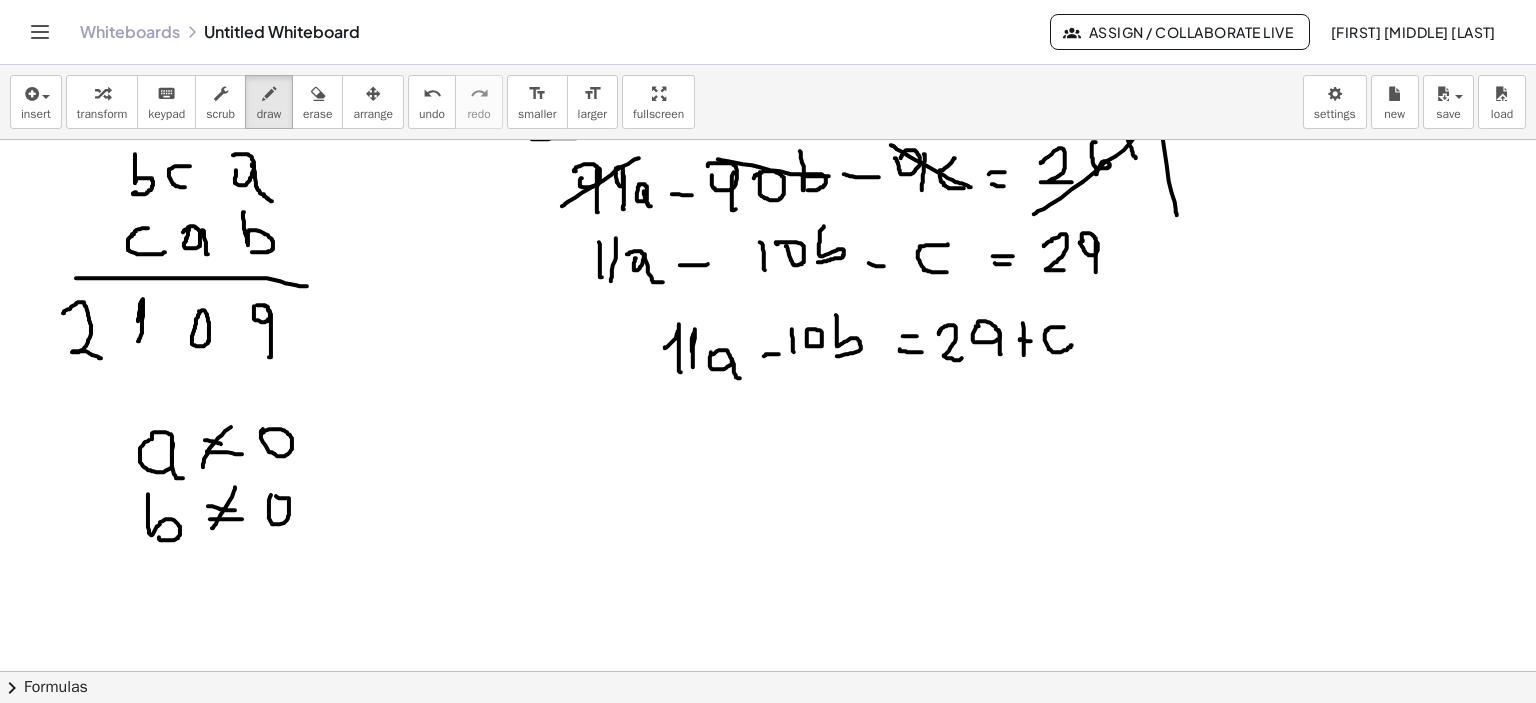 scroll, scrollTop: 3075, scrollLeft: 0, axis: vertical 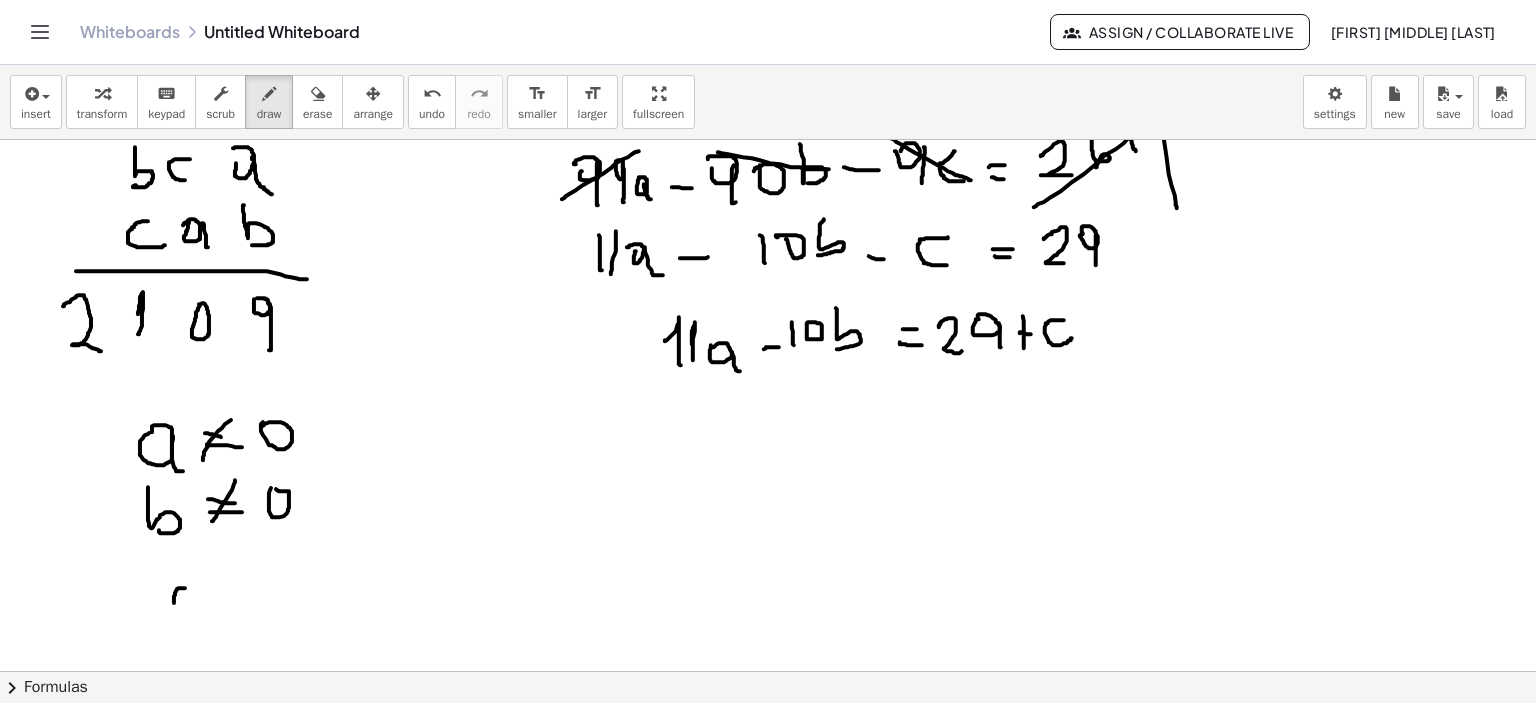click at bounding box center (771, -1073) 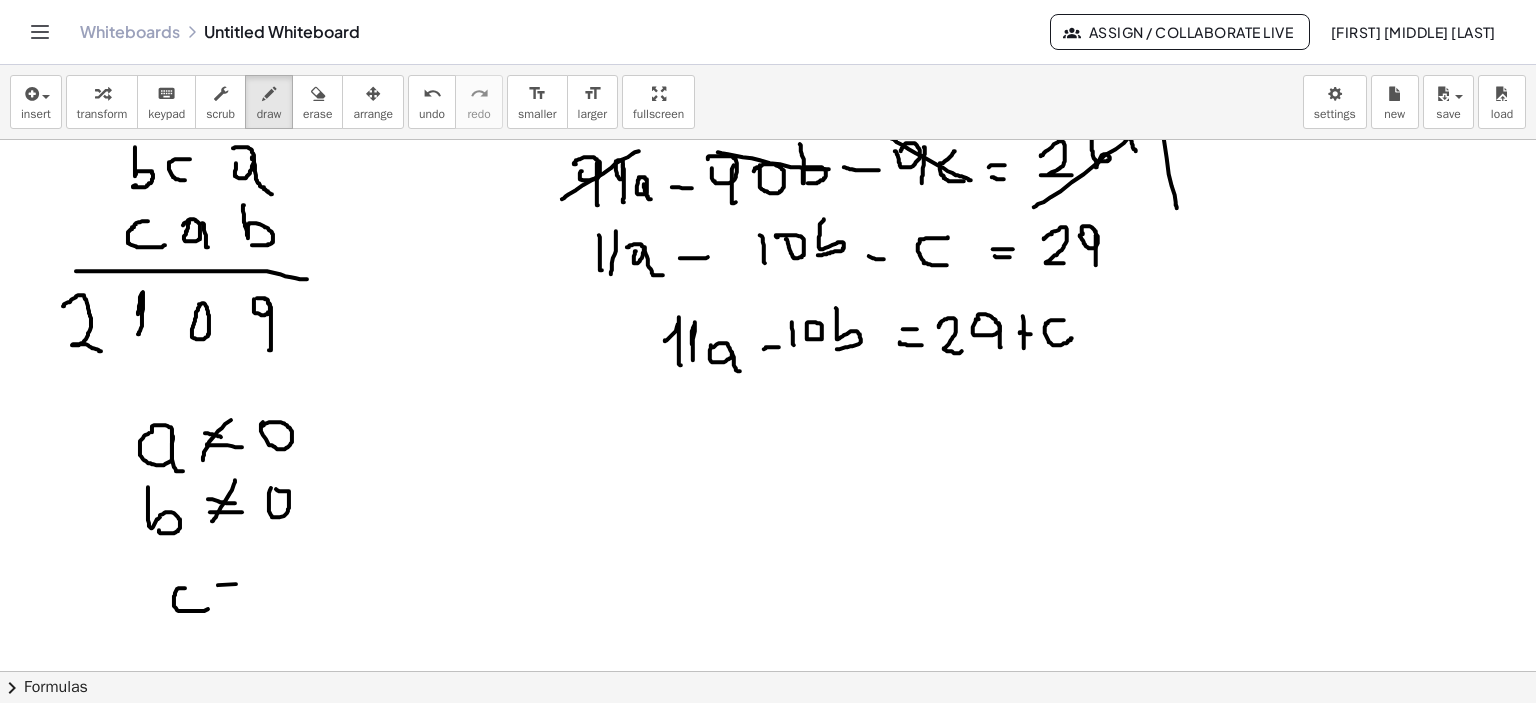 click at bounding box center [771, -1073] 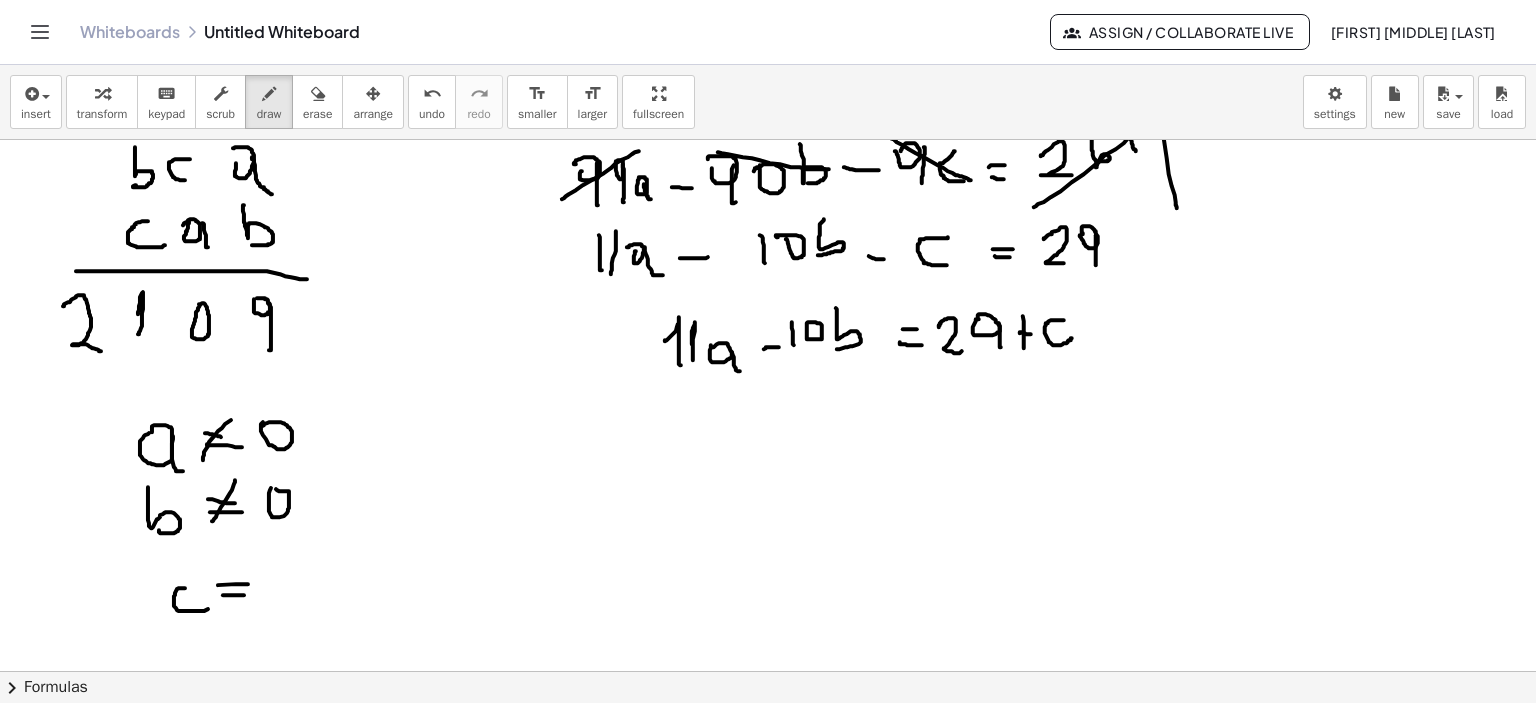 click at bounding box center (771, -1073) 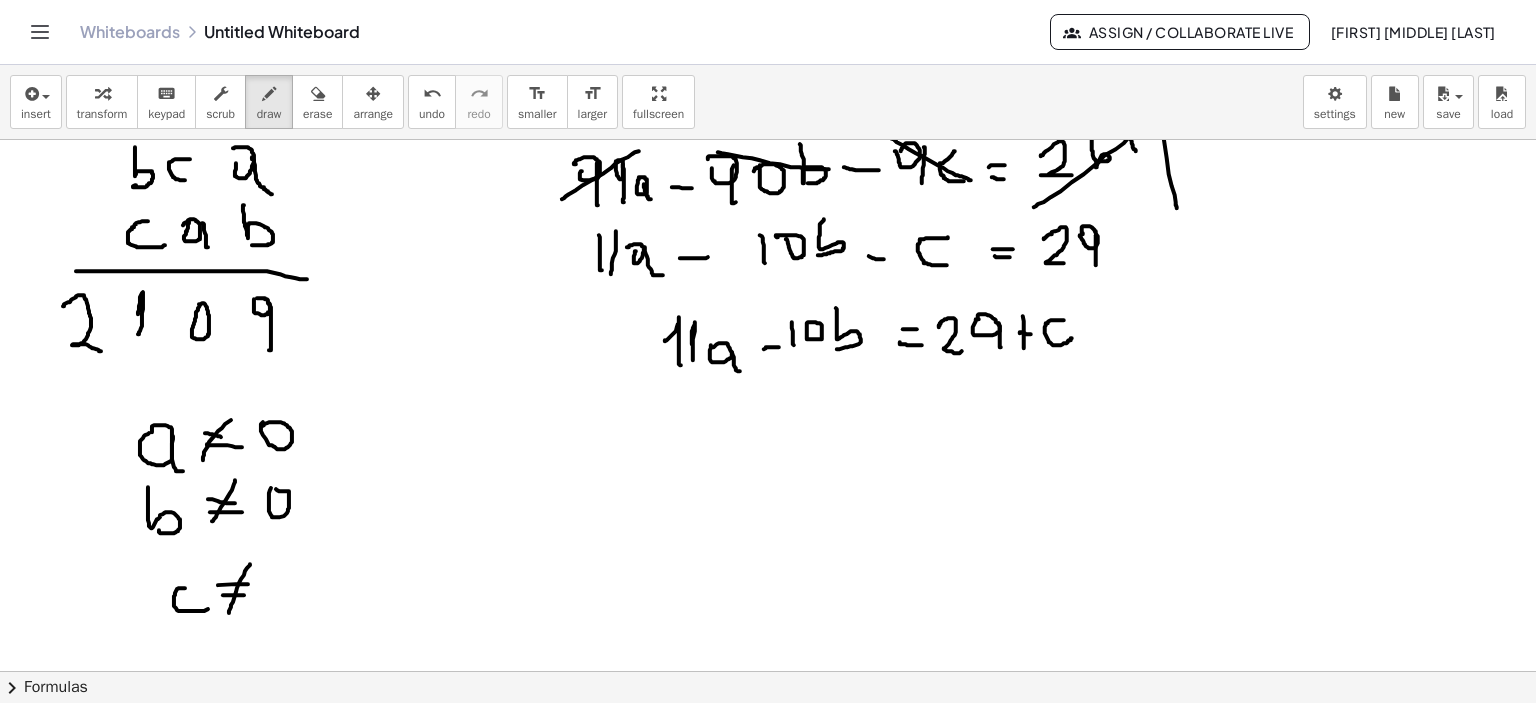 click at bounding box center [771, -1073] 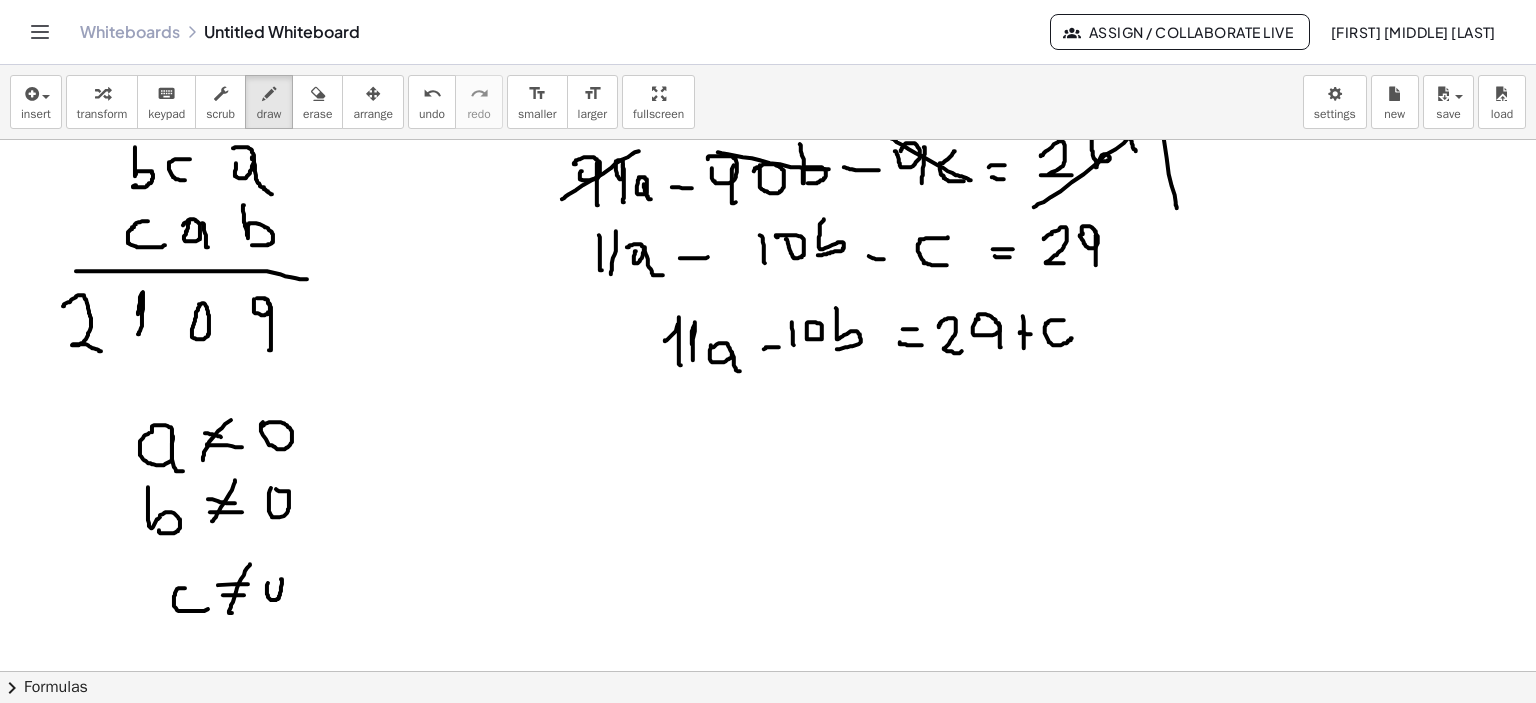 click at bounding box center (771, -1073) 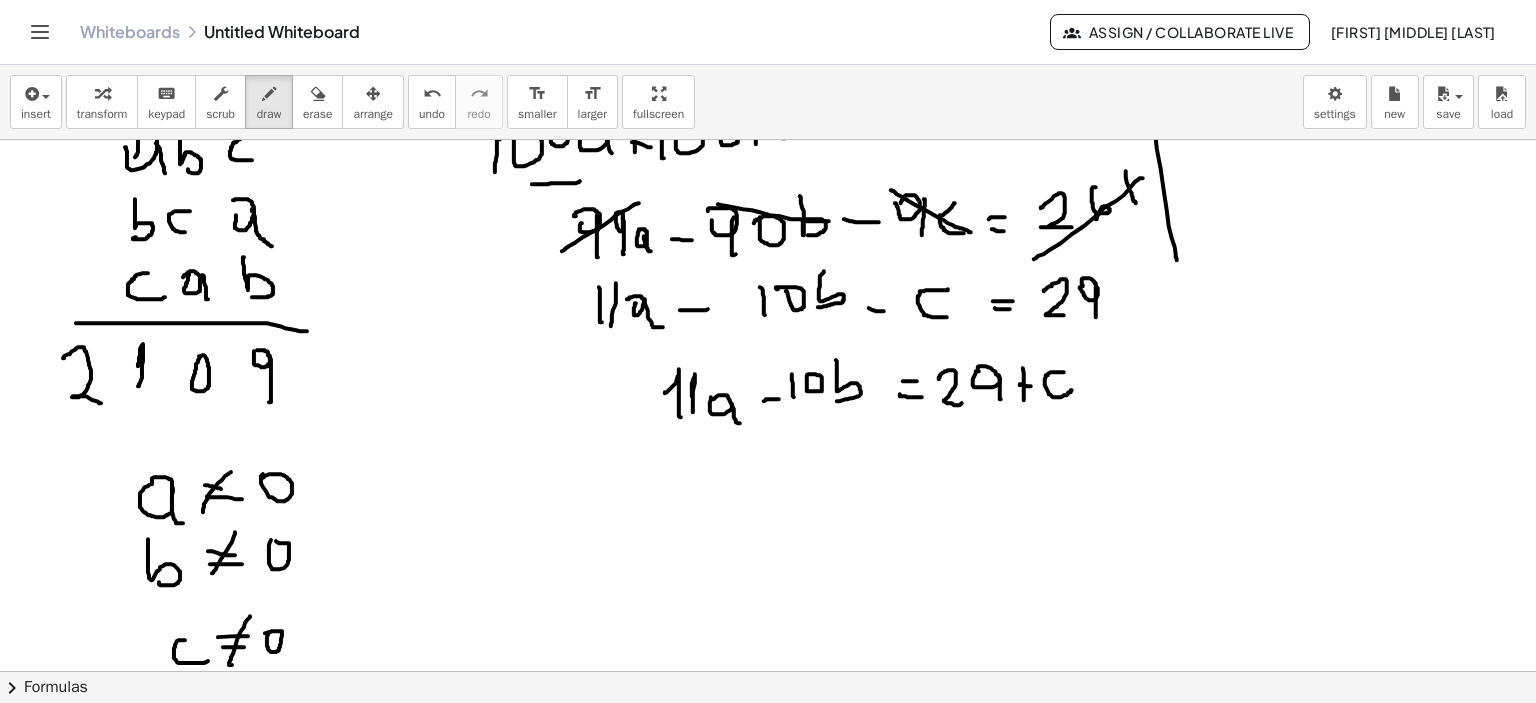 scroll, scrollTop: 3007, scrollLeft: 0, axis: vertical 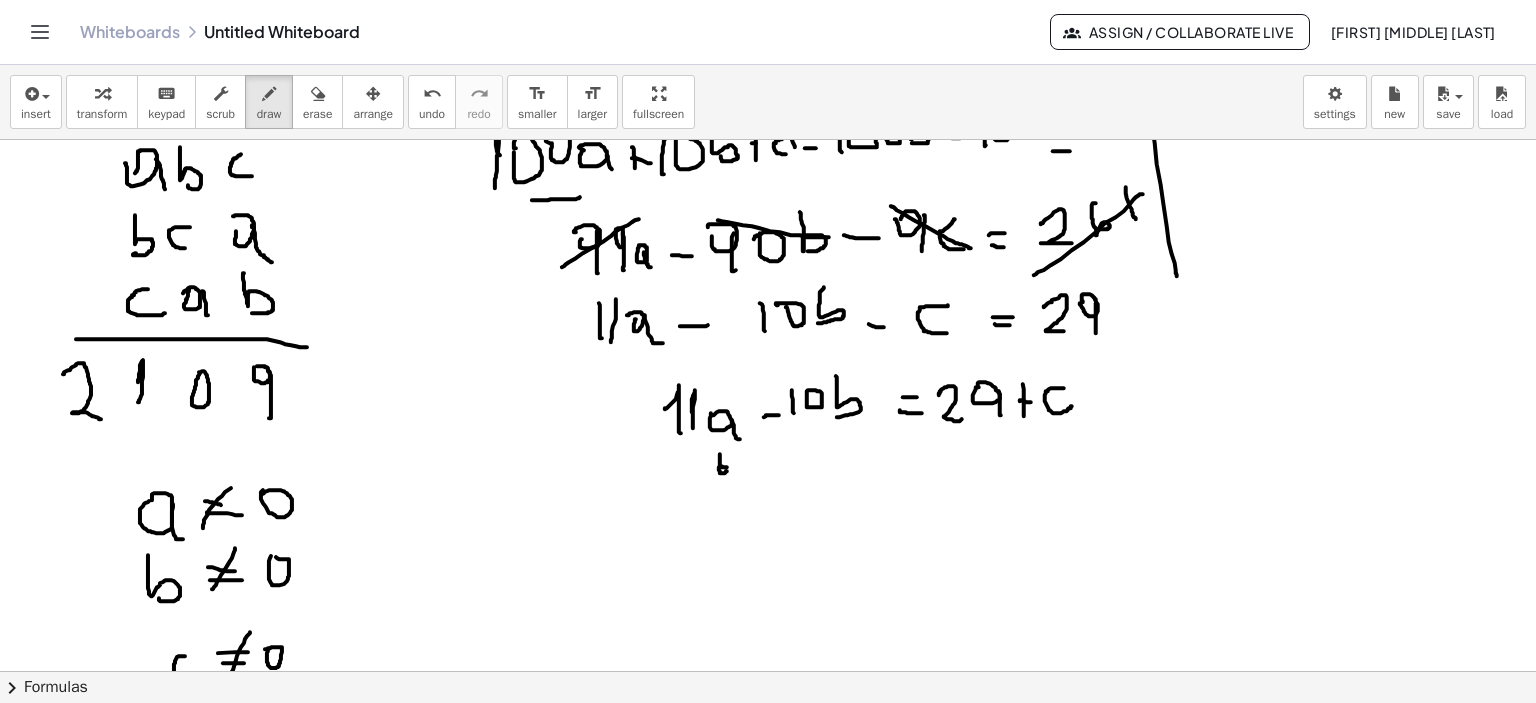 drag, startPoint x: 720, startPoint y: 455, endPoint x: 727, endPoint y: 469, distance: 15.652476 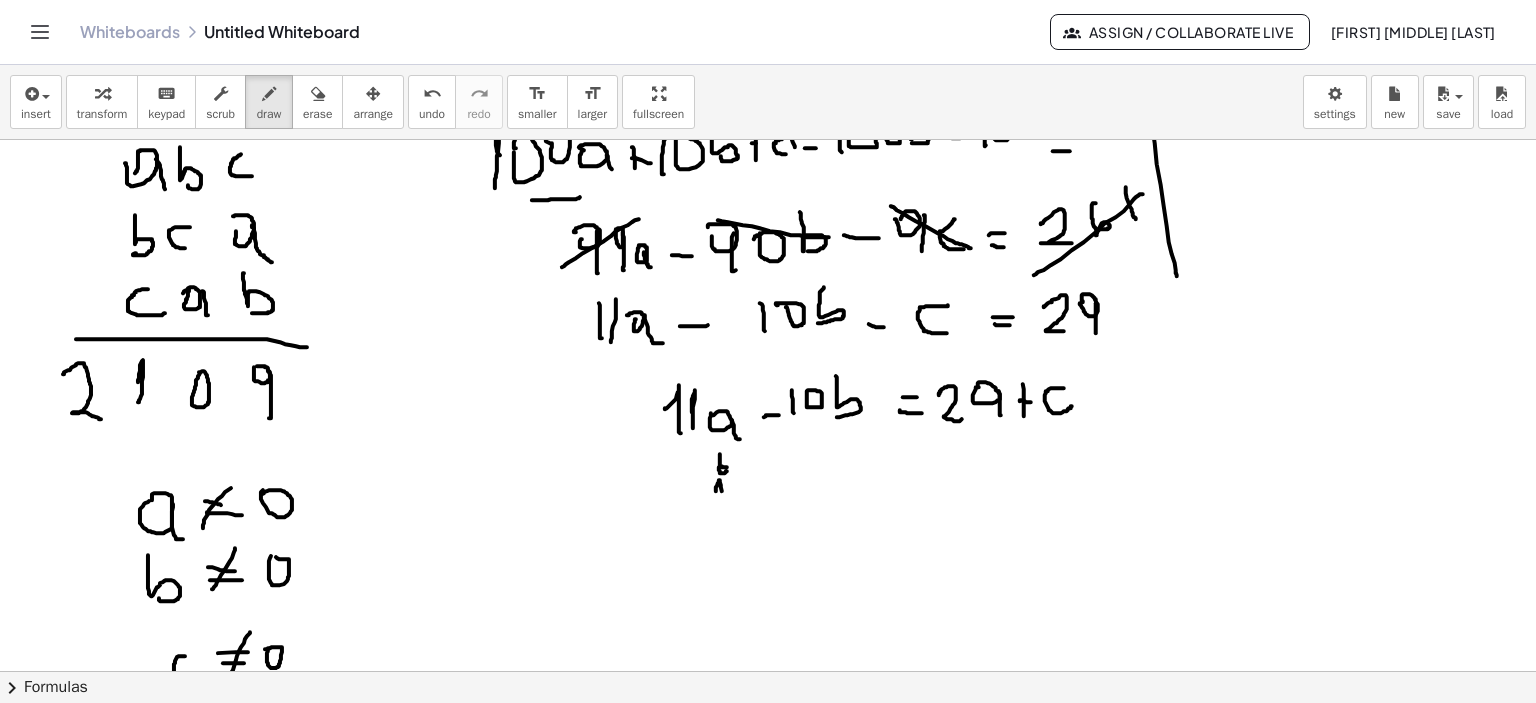 drag, startPoint x: 716, startPoint y: 491, endPoint x: 722, endPoint y: 508, distance: 18.027756 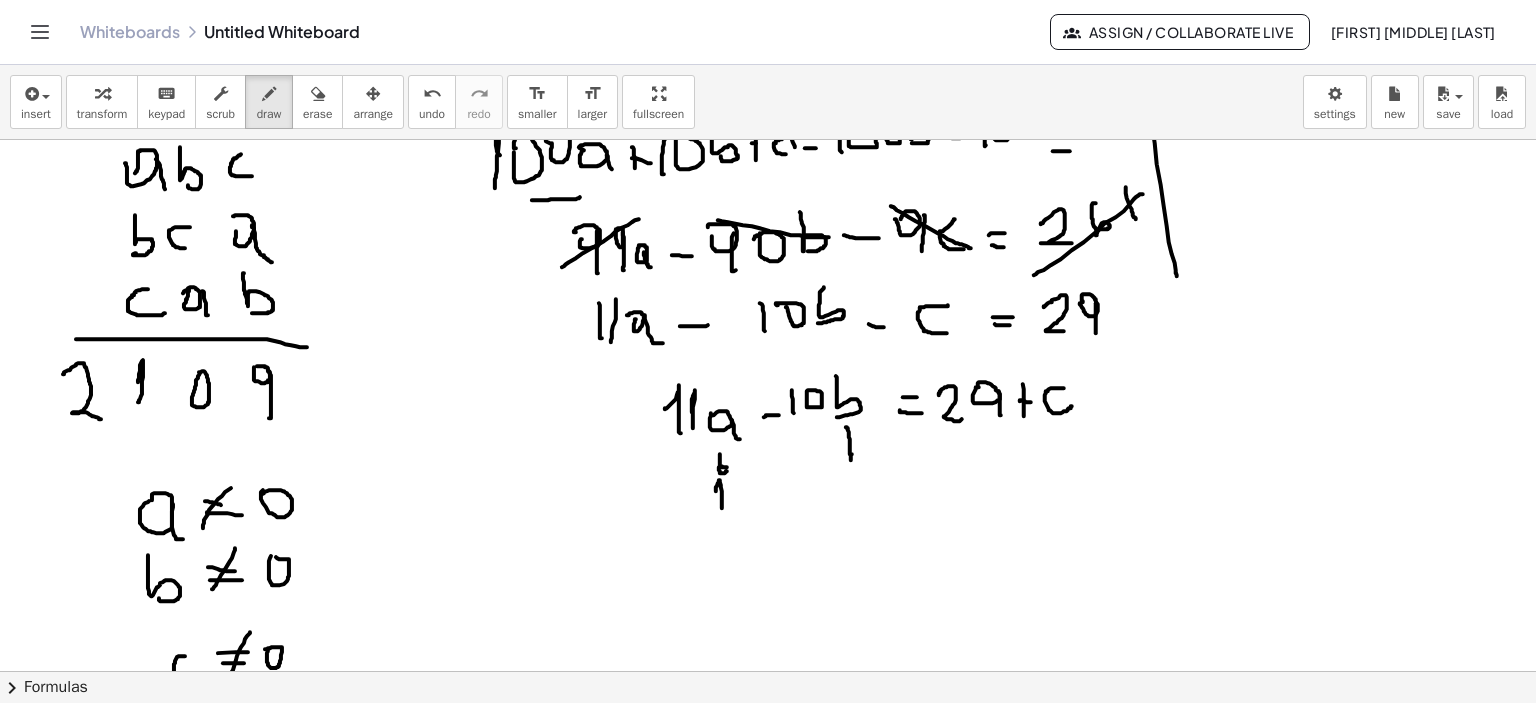 drag, startPoint x: 846, startPoint y: 427, endPoint x: 851, endPoint y: 460, distance: 33.37664 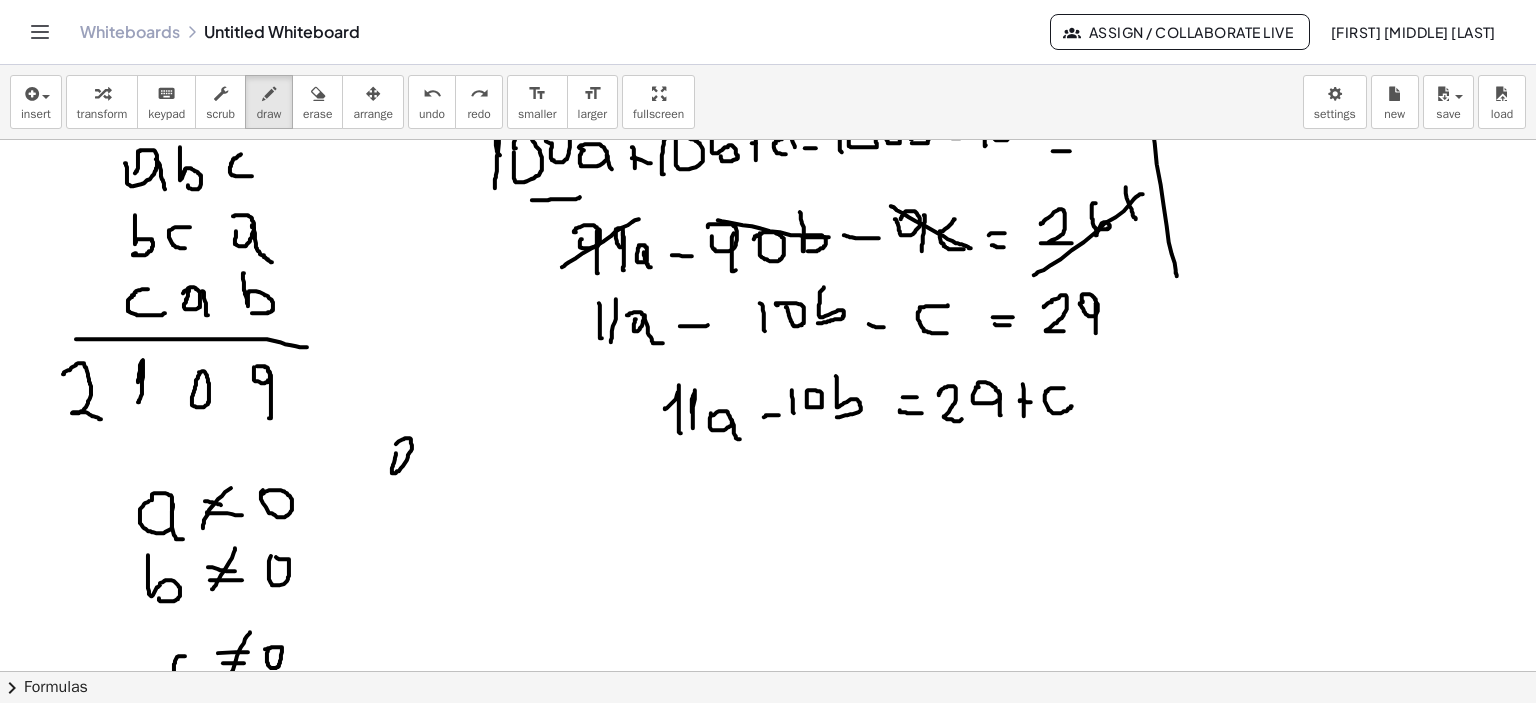 click at bounding box center [771, -739] 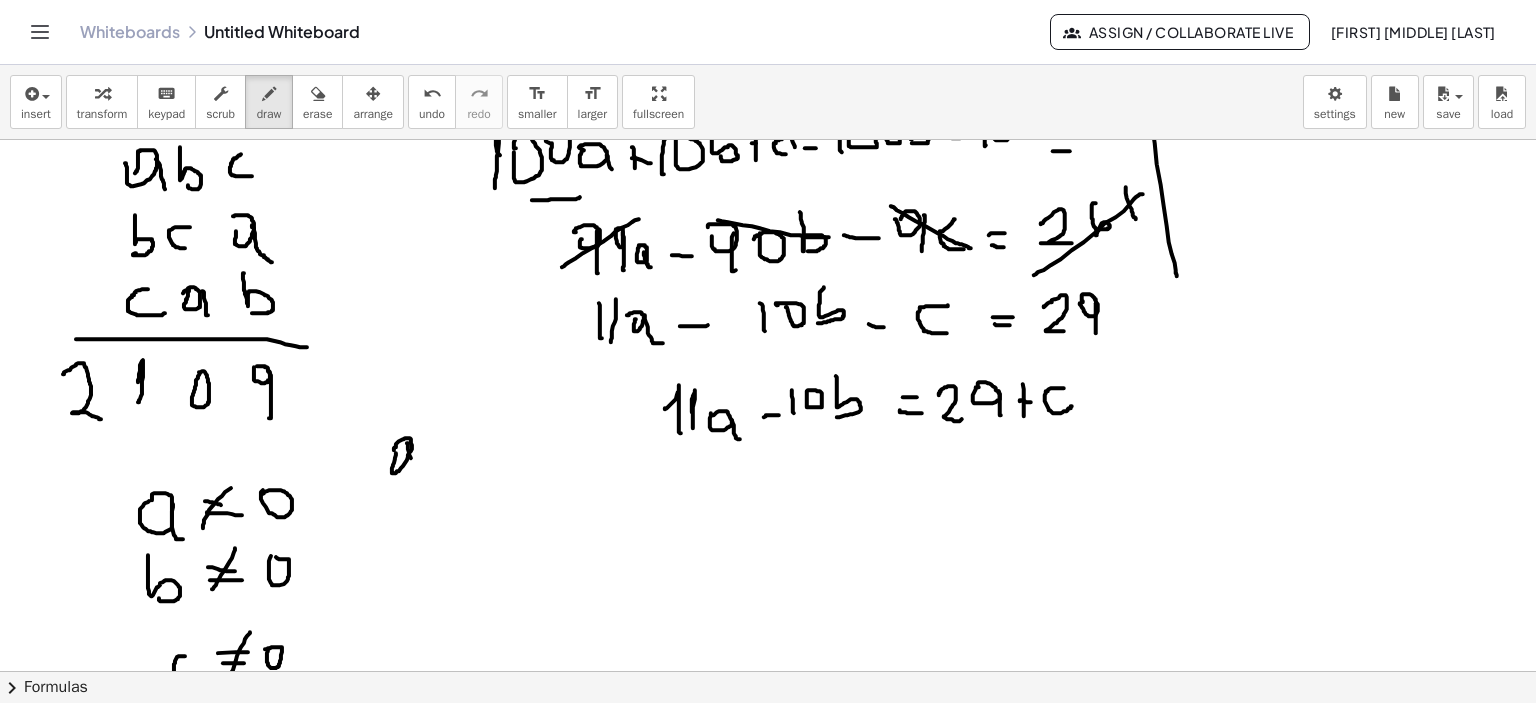 drag, startPoint x: 407, startPoint y: 443, endPoint x: 423, endPoint y: 474, distance: 34.88553 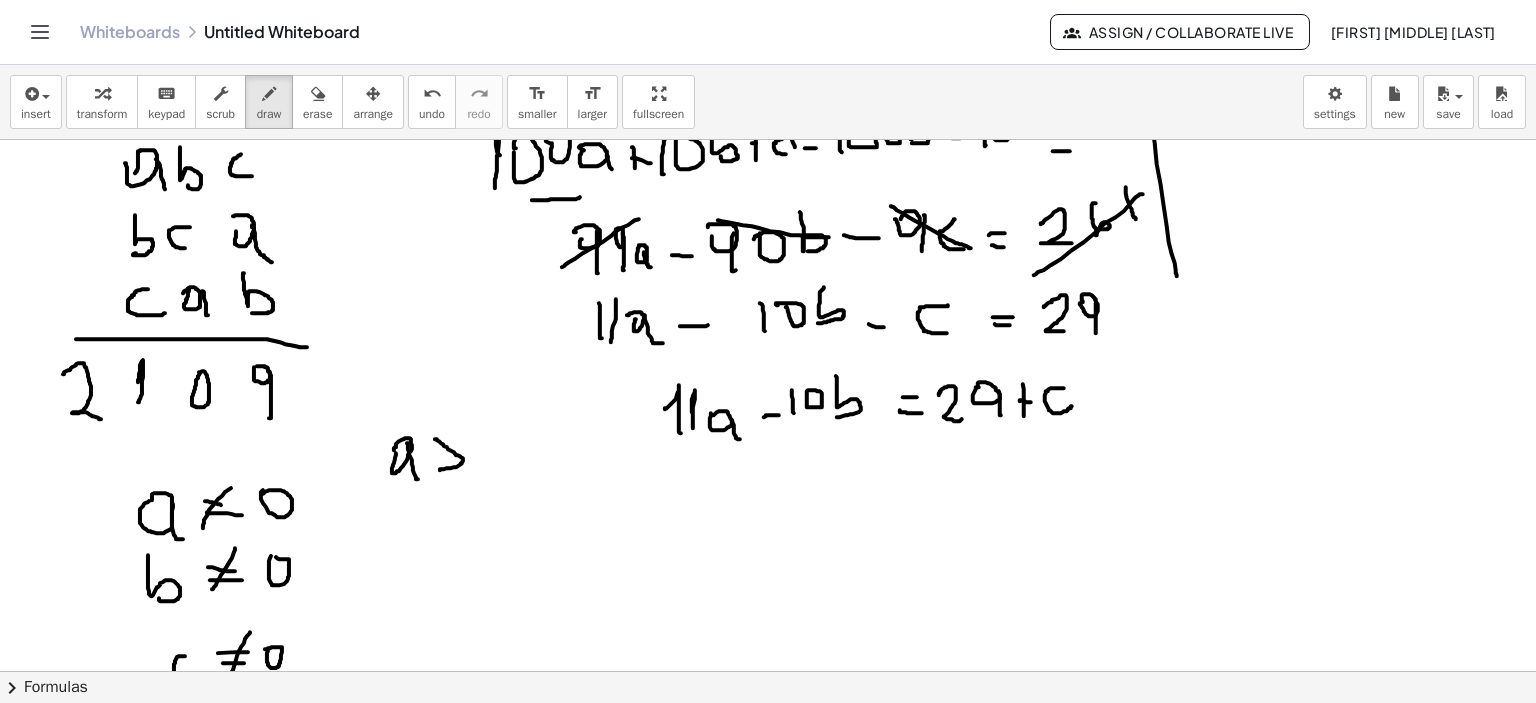 drag, startPoint x: 435, startPoint y: 439, endPoint x: 440, endPoint y: 470, distance: 31.400637 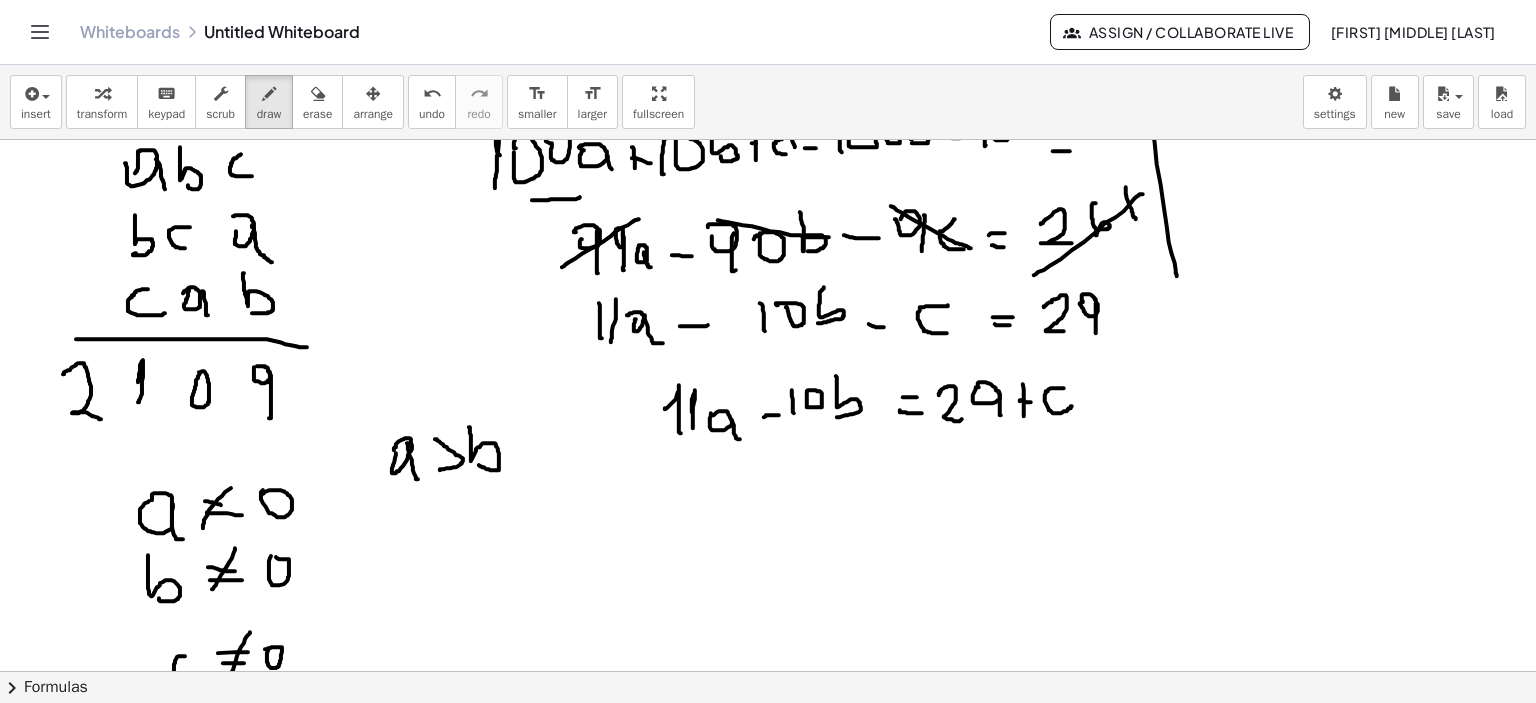 drag, startPoint x: 469, startPoint y: 427, endPoint x: 472, endPoint y: 463, distance: 36.124783 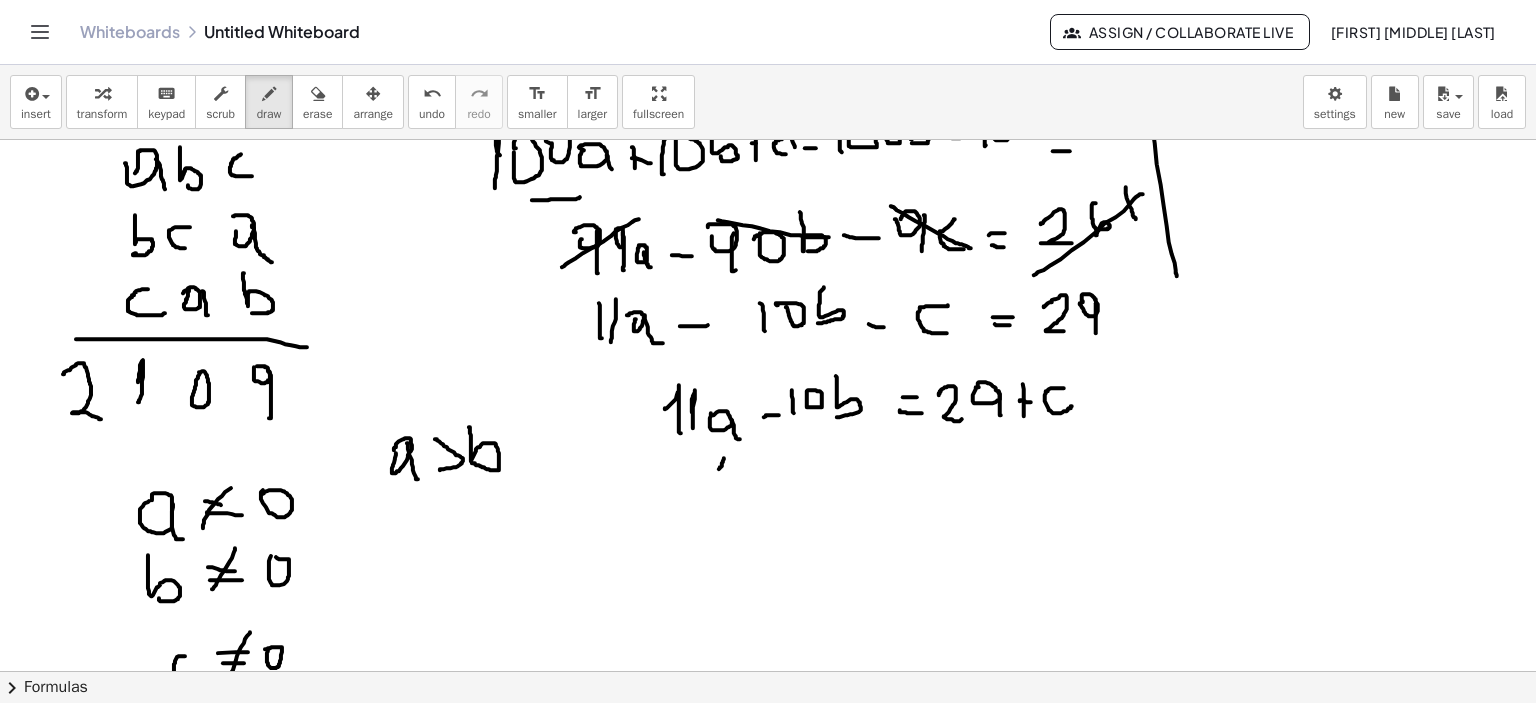 drag, startPoint x: 719, startPoint y: 469, endPoint x: 724, endPoint y: 481, distance: 13 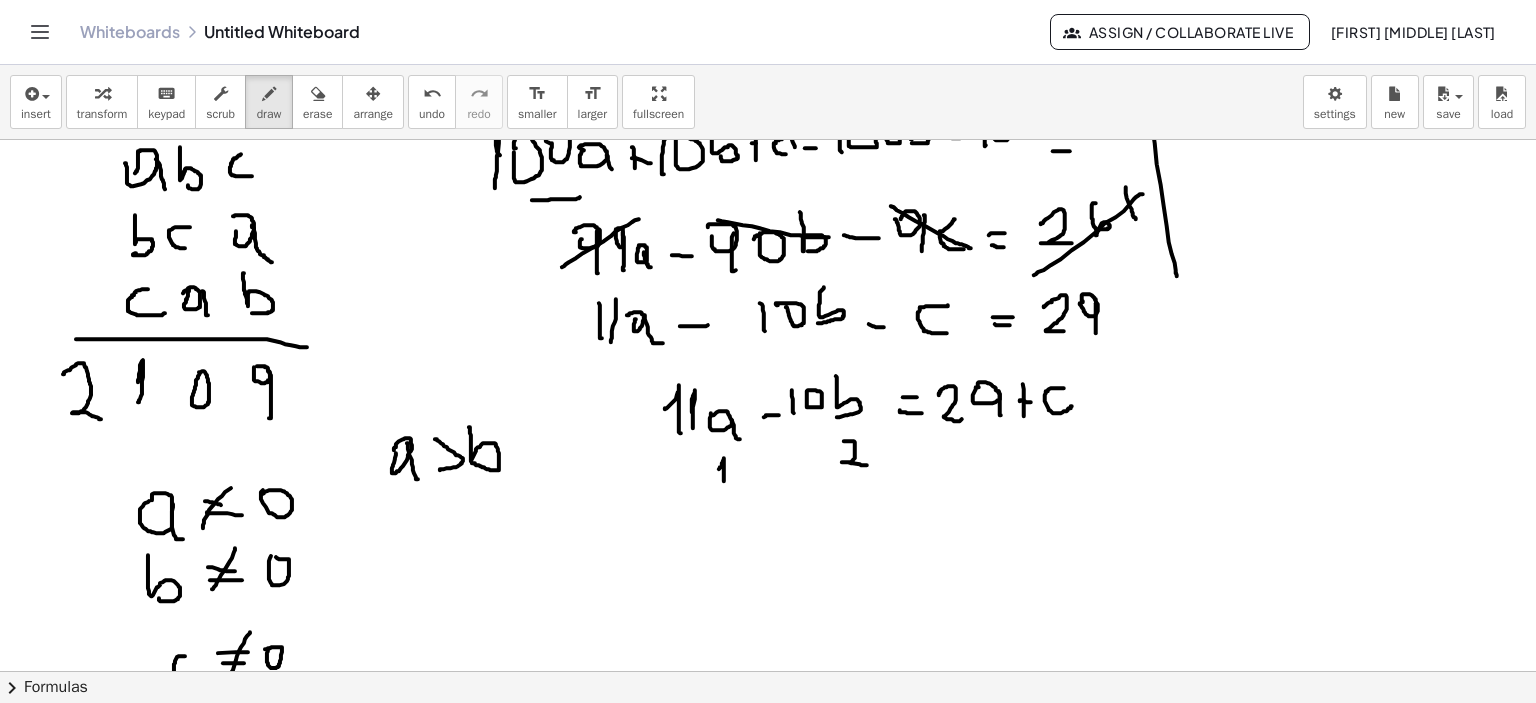 drag, startPoint x: 844, startPoint y: 441, endPoint x: 867, endPoint y: 465, distance: 33.24154 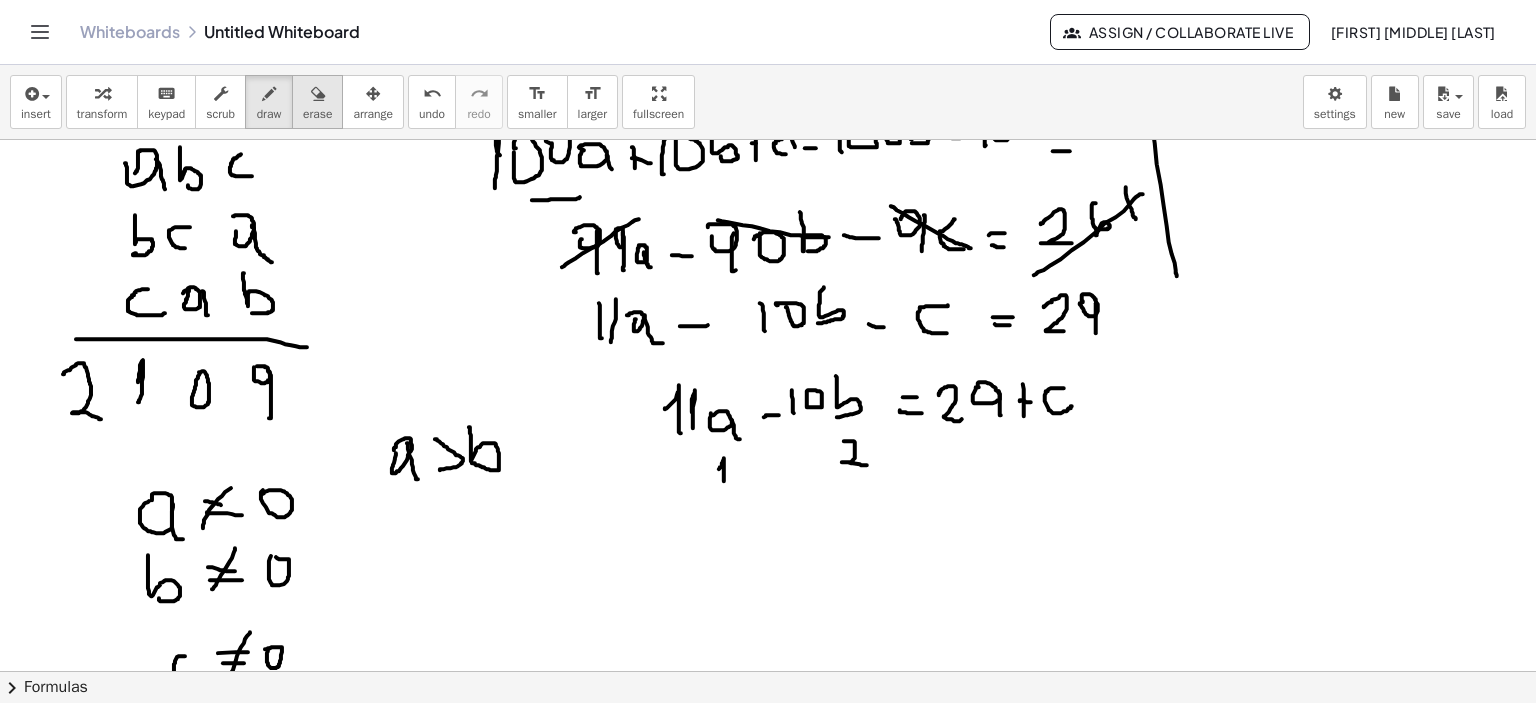 click on "erase" at bounding box center [317, 102] 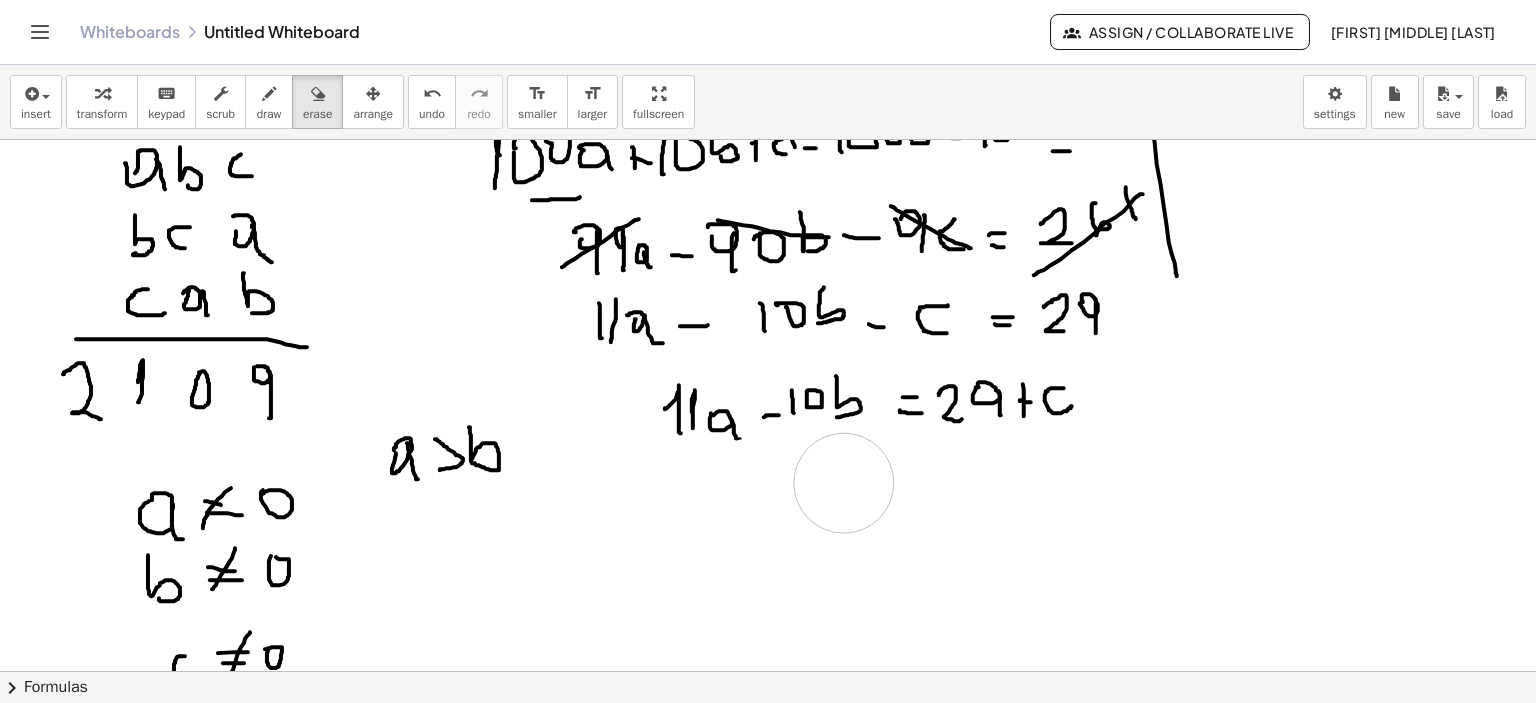 drag, startPoint x: 723, startPoint y: 494, endPoint x: 844, endPoint y: 483, distance: 121.49897 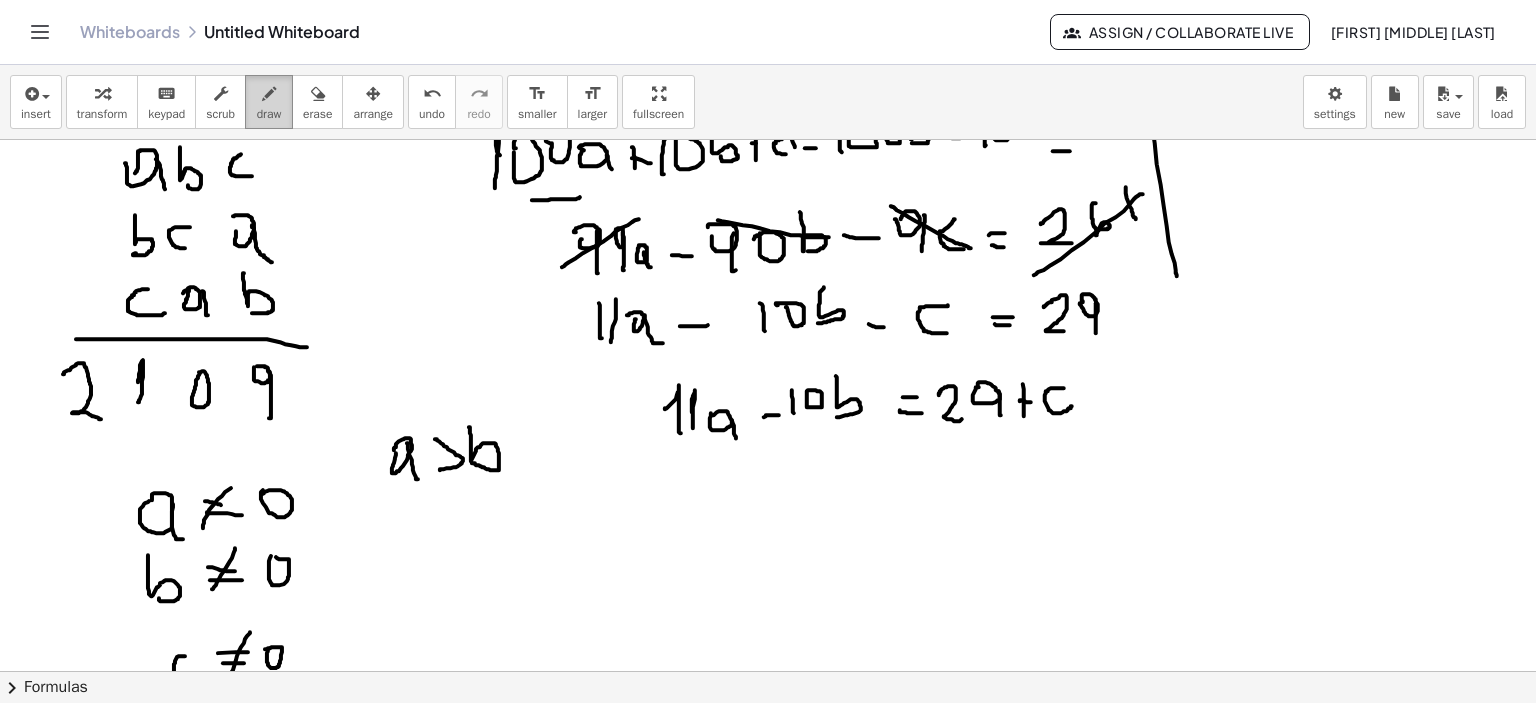 click at bounding box center [269, 93] 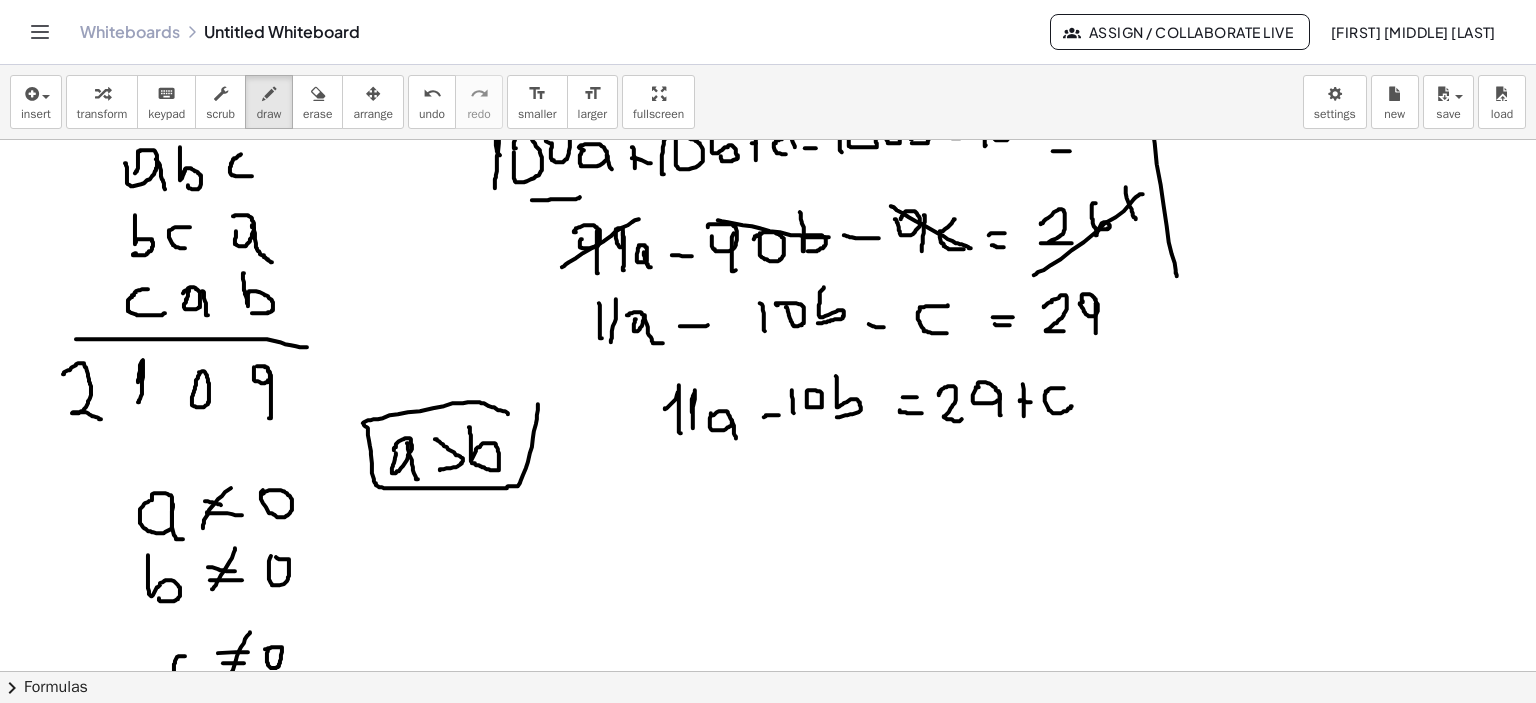 drag, startPoint x: 484, startPoint y: 403, endPoint x: 538, endPoint y: 404, distance: 54.00926 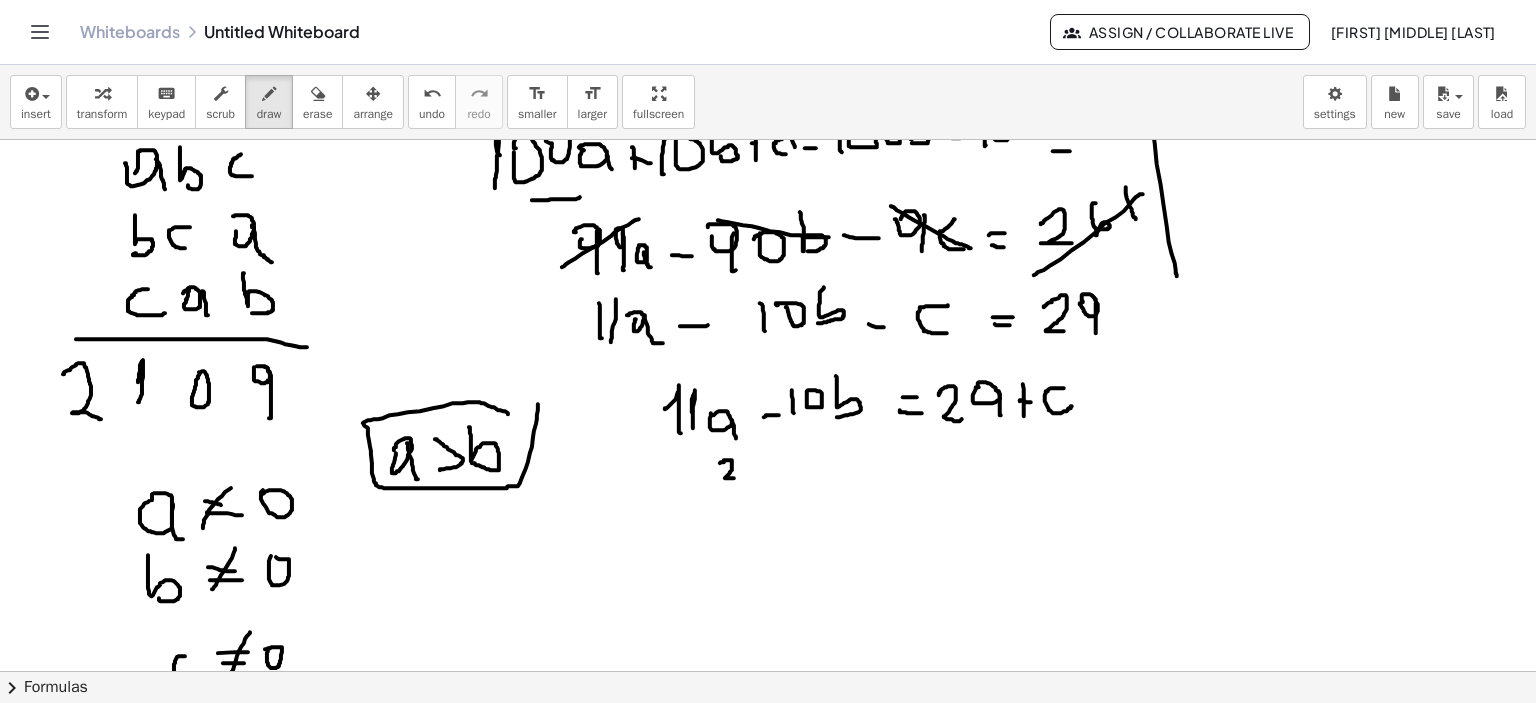 drag, startPoint x: 720, startPoint y: 463, endPoint x: 734, endPoint y: 478, distance: 20.518284 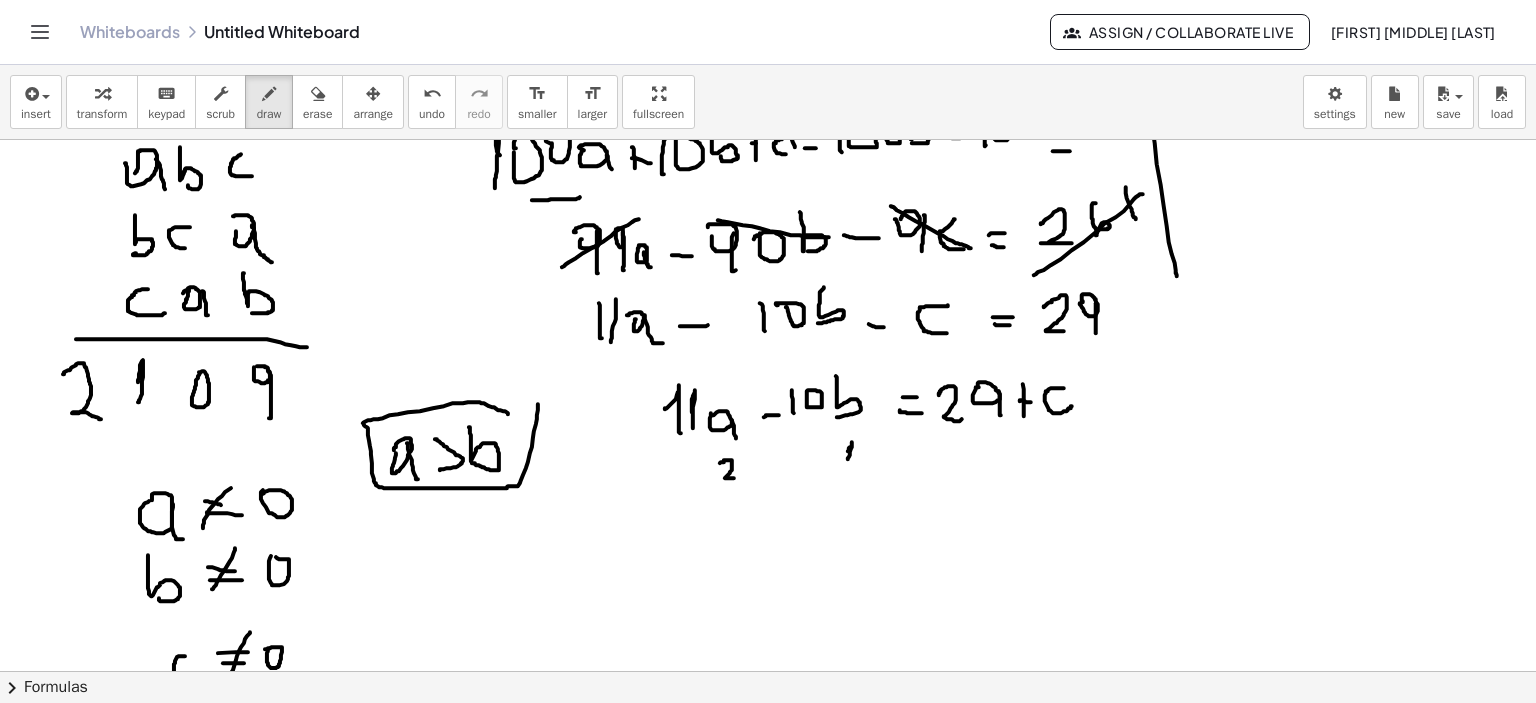 drag, startPoint x: 848, startPoint y: 451, endPoint x: 848, endPoint y: 463, distance: 12 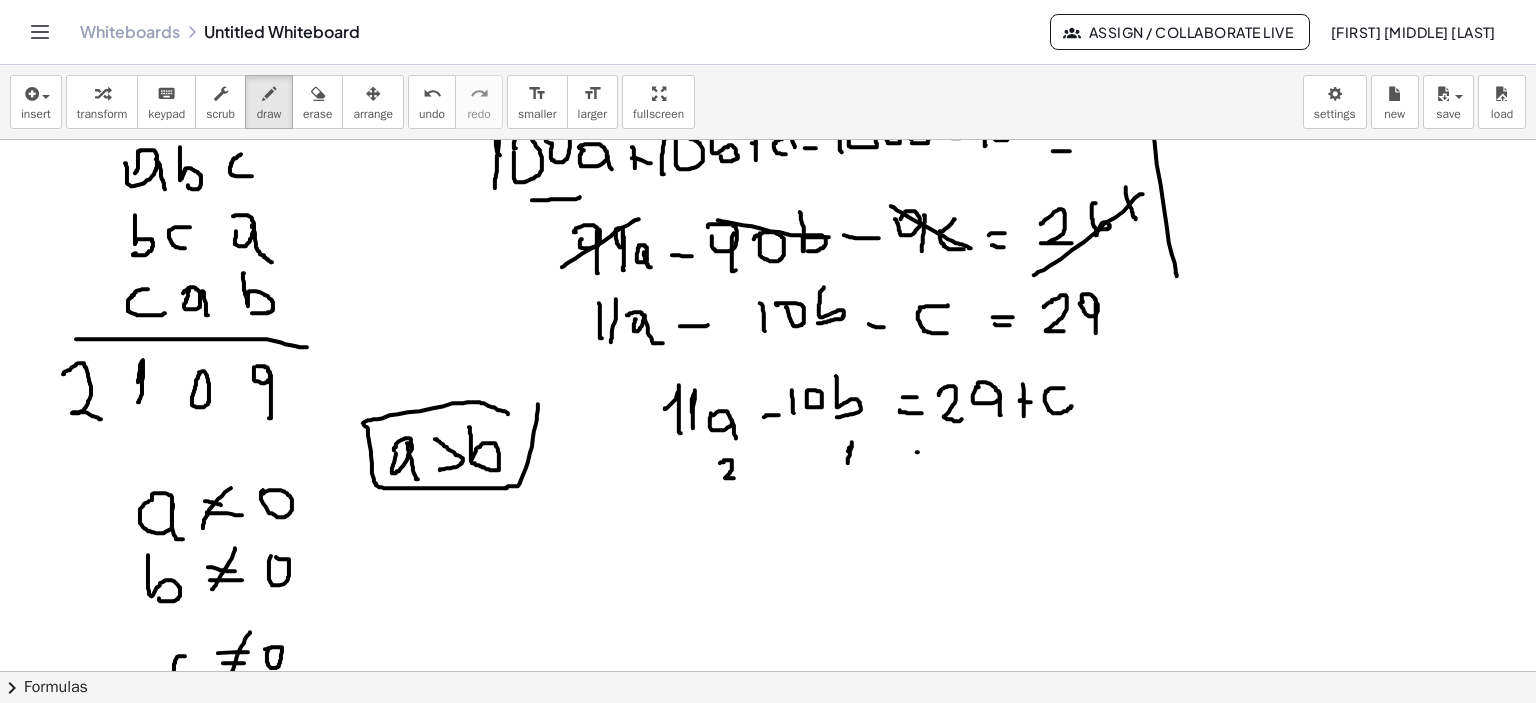 click at bounding box center [771, -739] 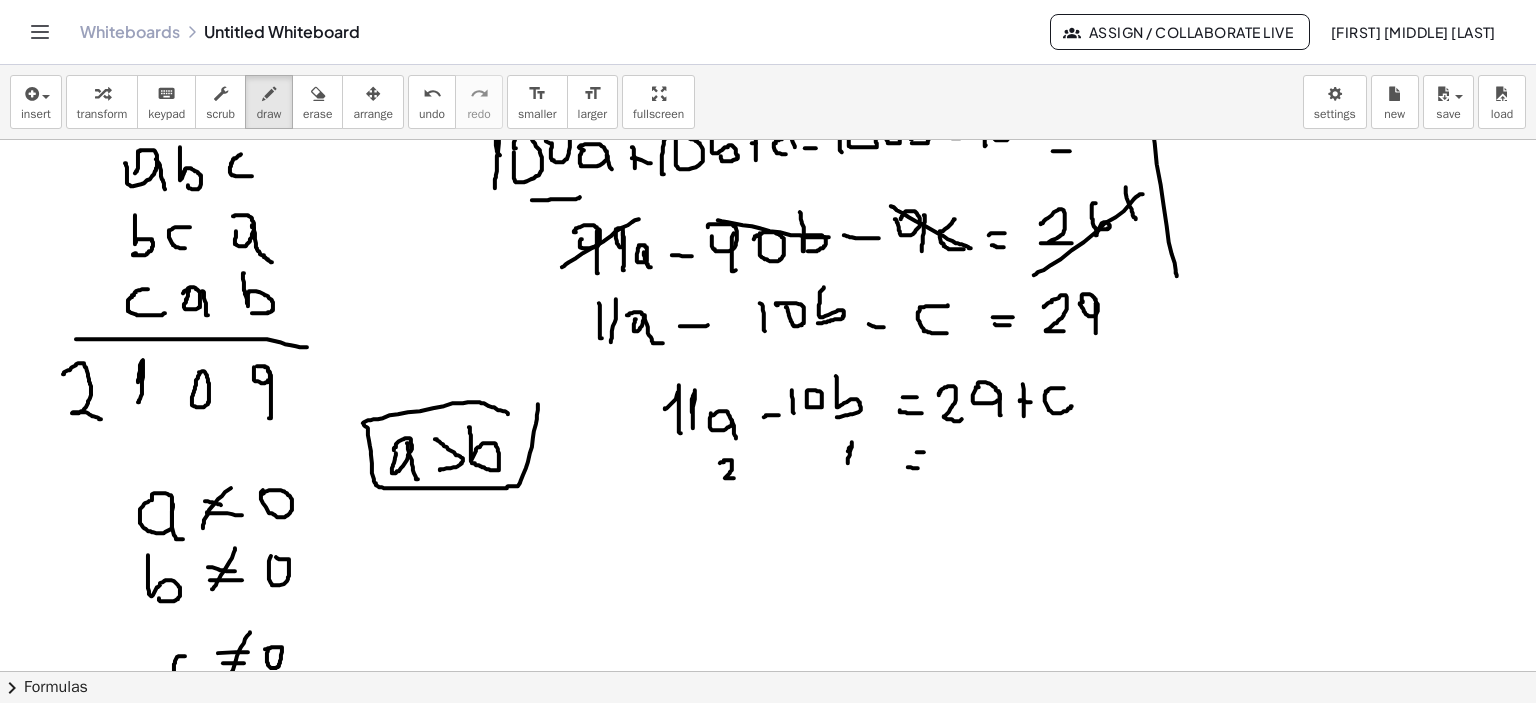 drag, startPoint x: 910, startPoint y: 467, endPoint x: 925, endPoint y: 468, distance: 15.033297 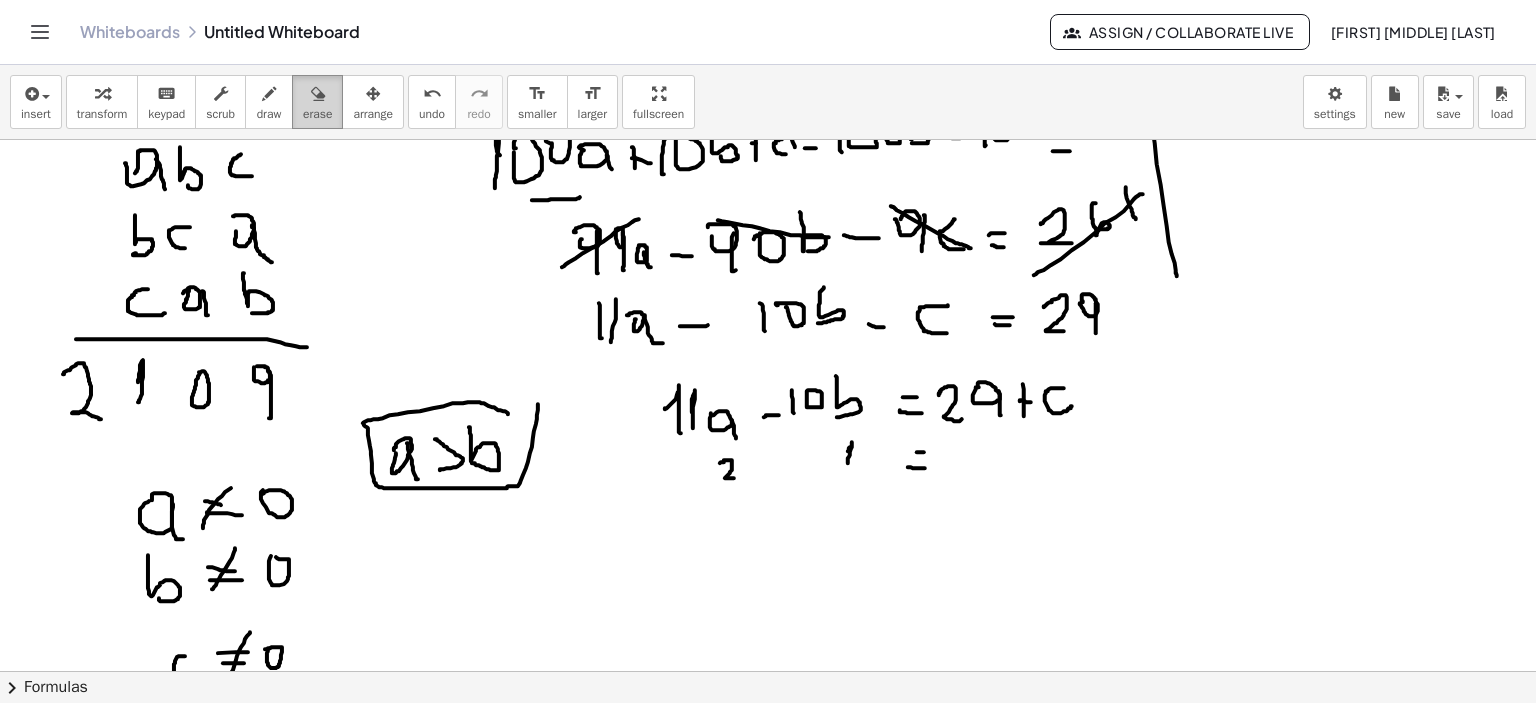 click on "erase" at bounding box center (317, 114) 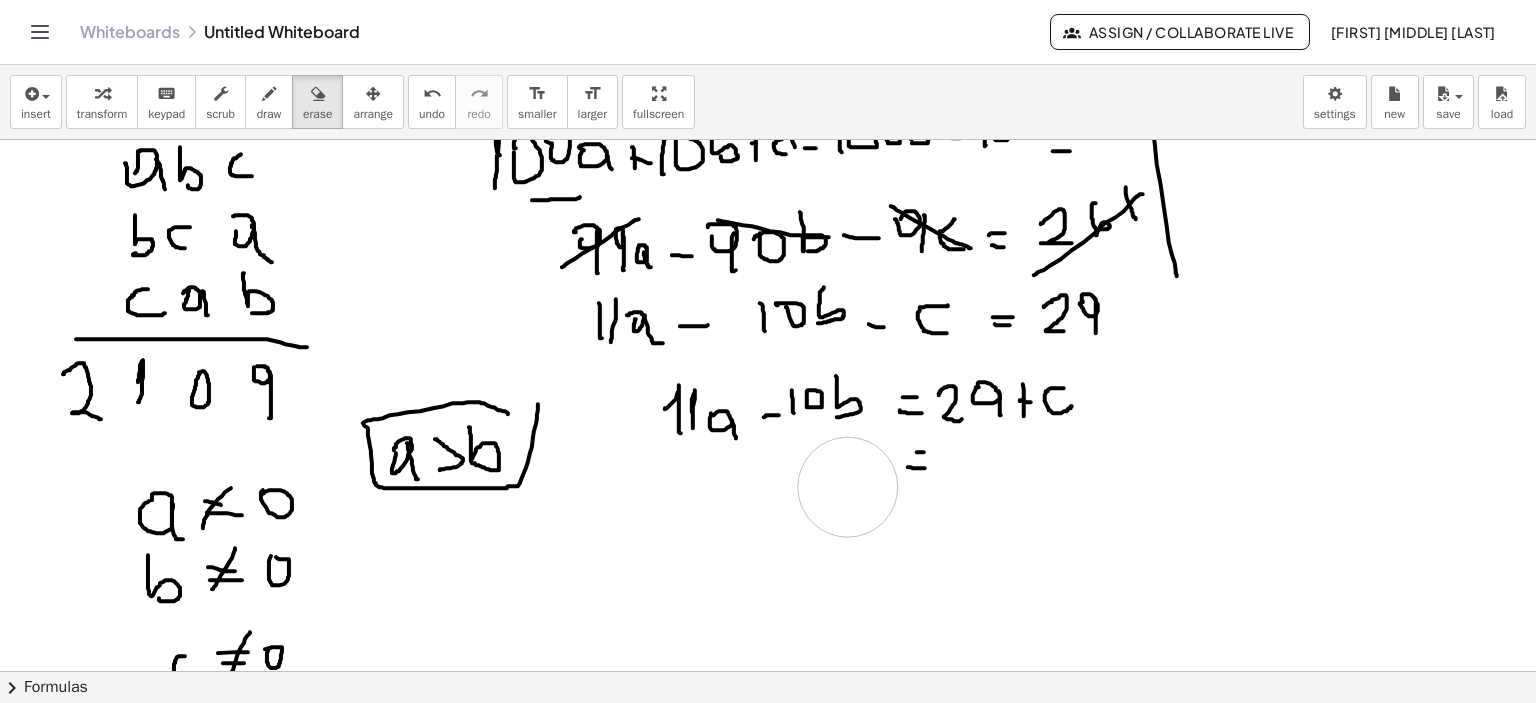 drag, startPoint x: 716, startPoint y: 487, endPoint x: 849, endPoint y: 487, distance: 133 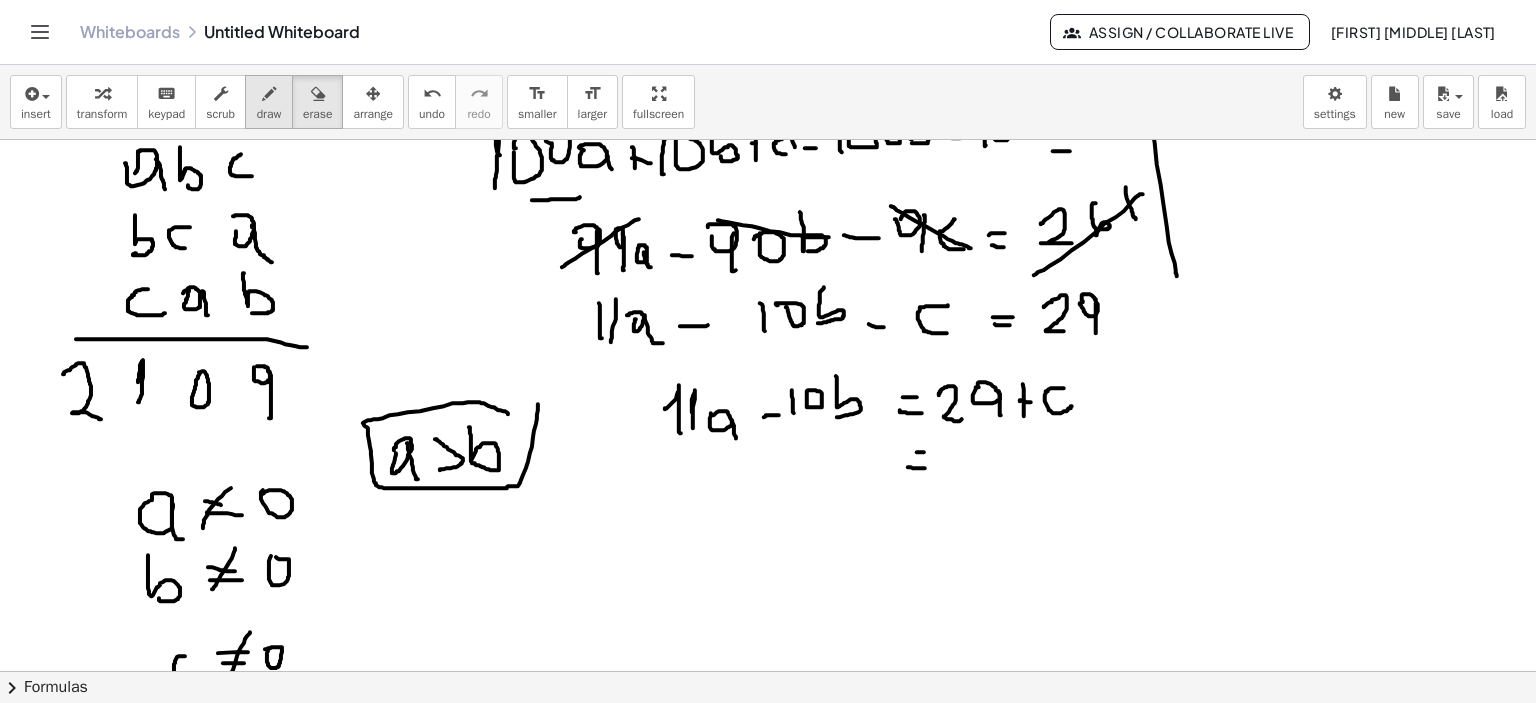 click at bounding box center [269, 94] 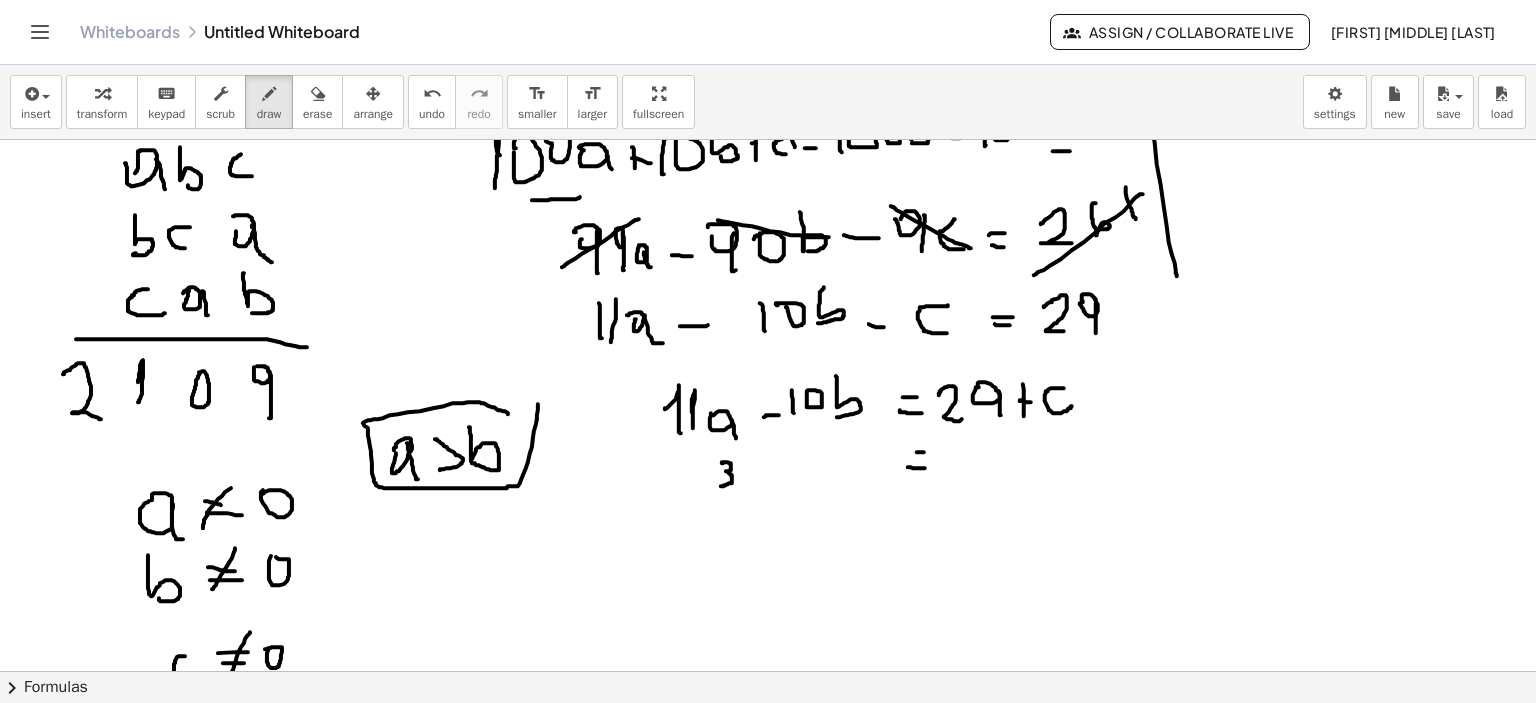 drag, startPoint x: 722, startPoint y: 463, endPoint x: 733, endPoint y: 479, distance: 19.416489 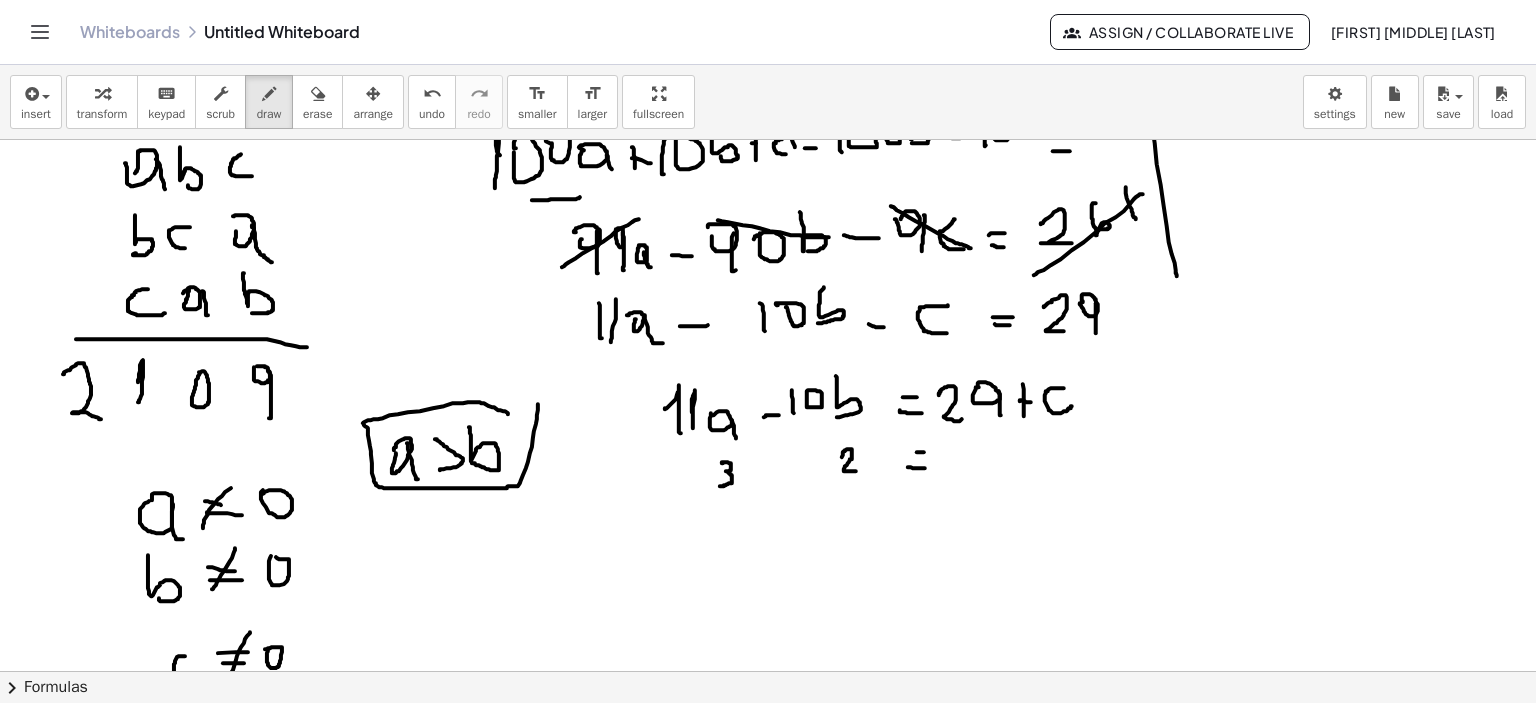 drag, startPoint x: 842, startPoint y: 457, endPoint x: 856, endPoint y: 471, distance: 19.79899 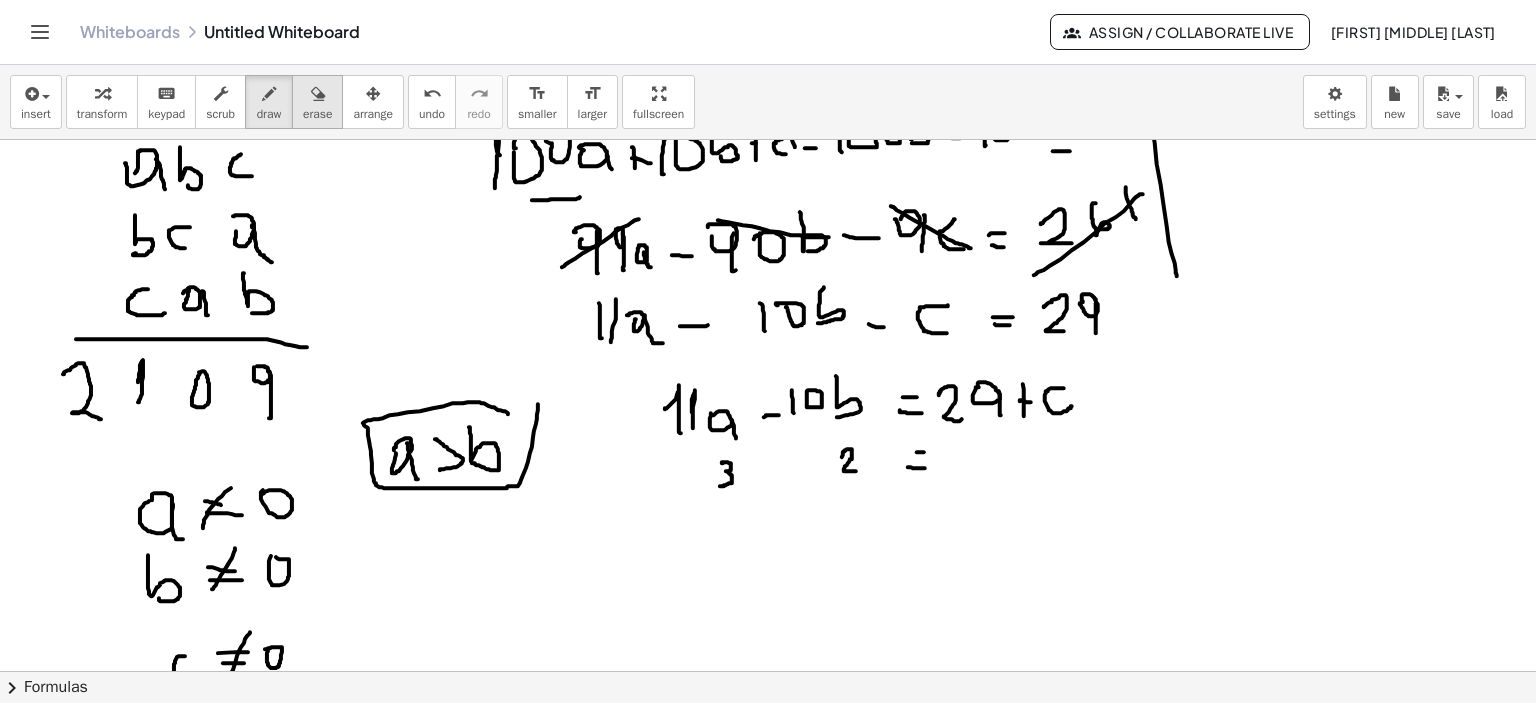 click at bounding box center (317, 93) 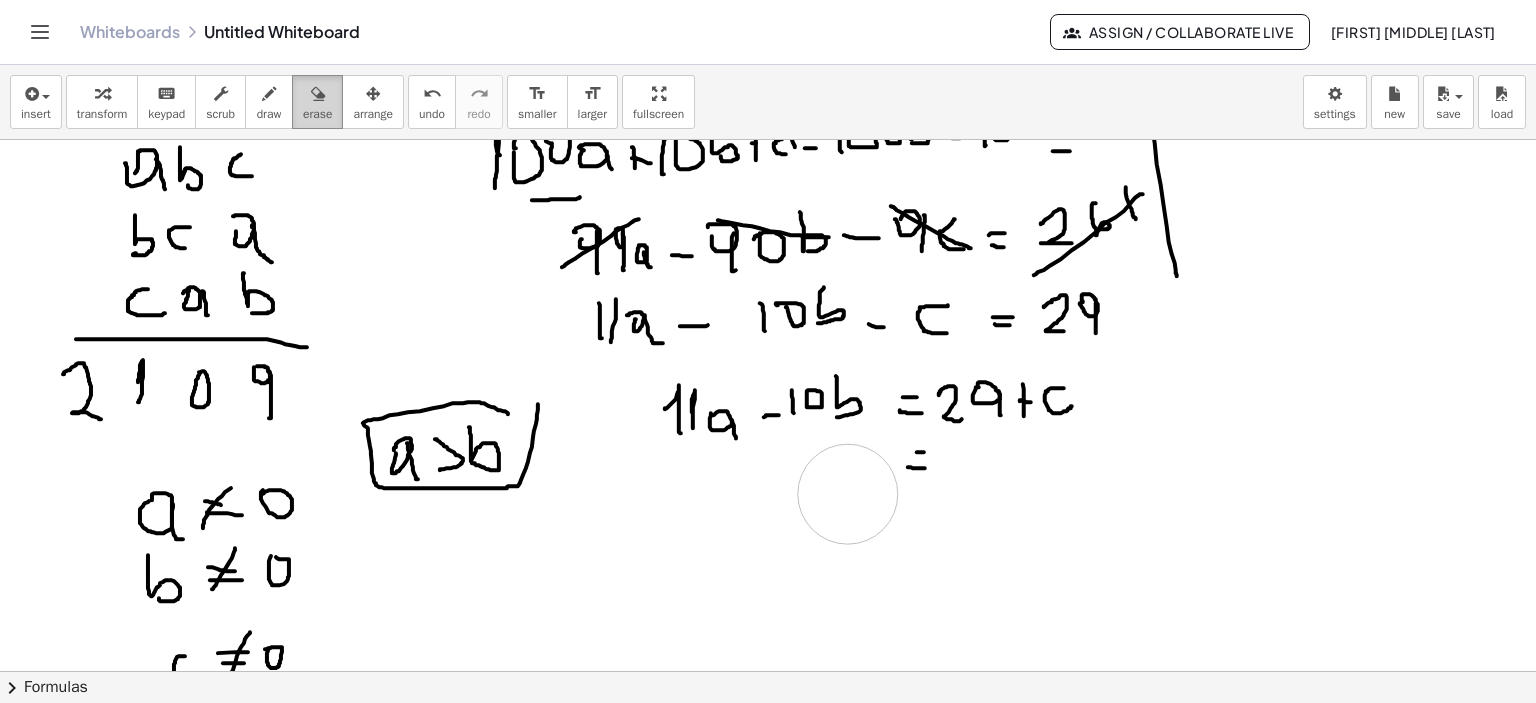 drag, startPoint x: 713, startPoint y: 490, endPoint x: 295, endPoint y: 93, distance: 576.4833 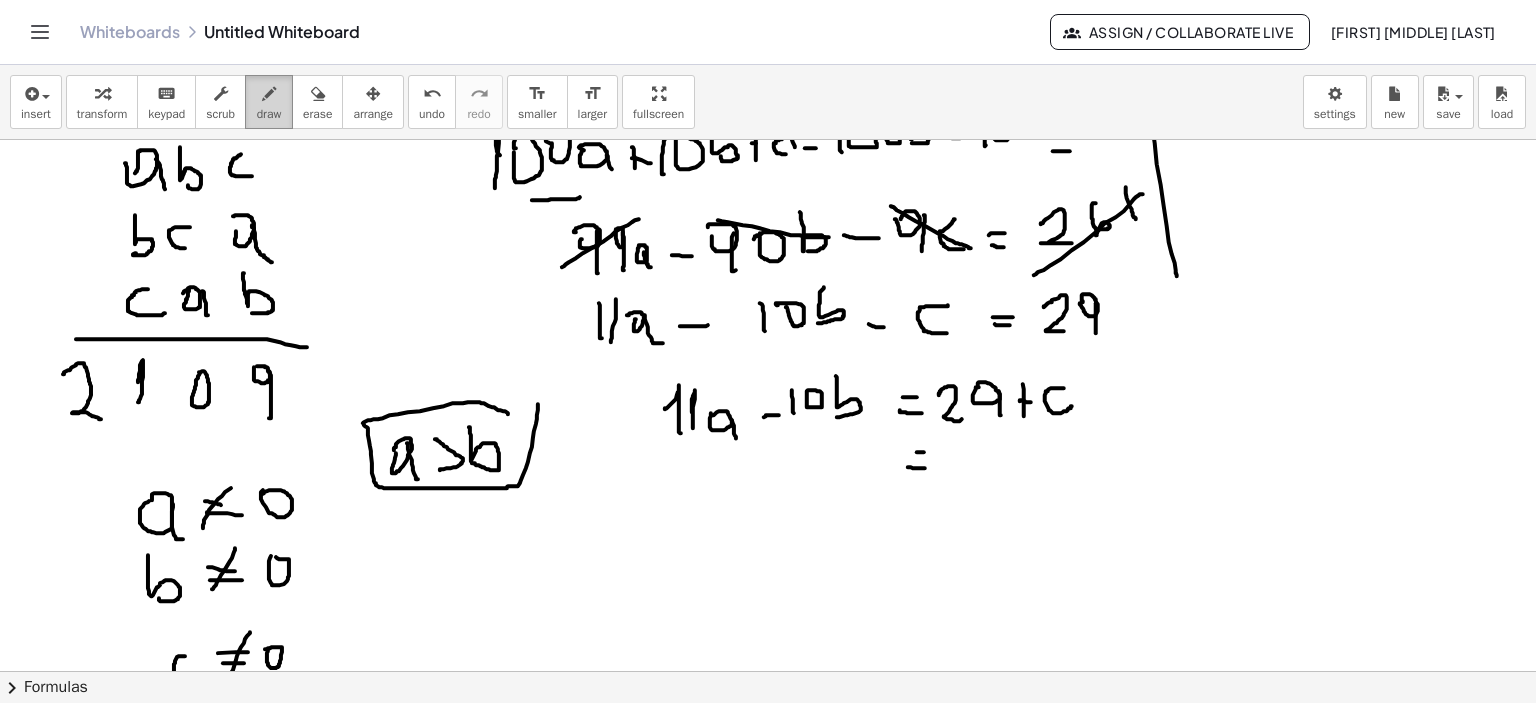 click at bounding box center [269, 94] 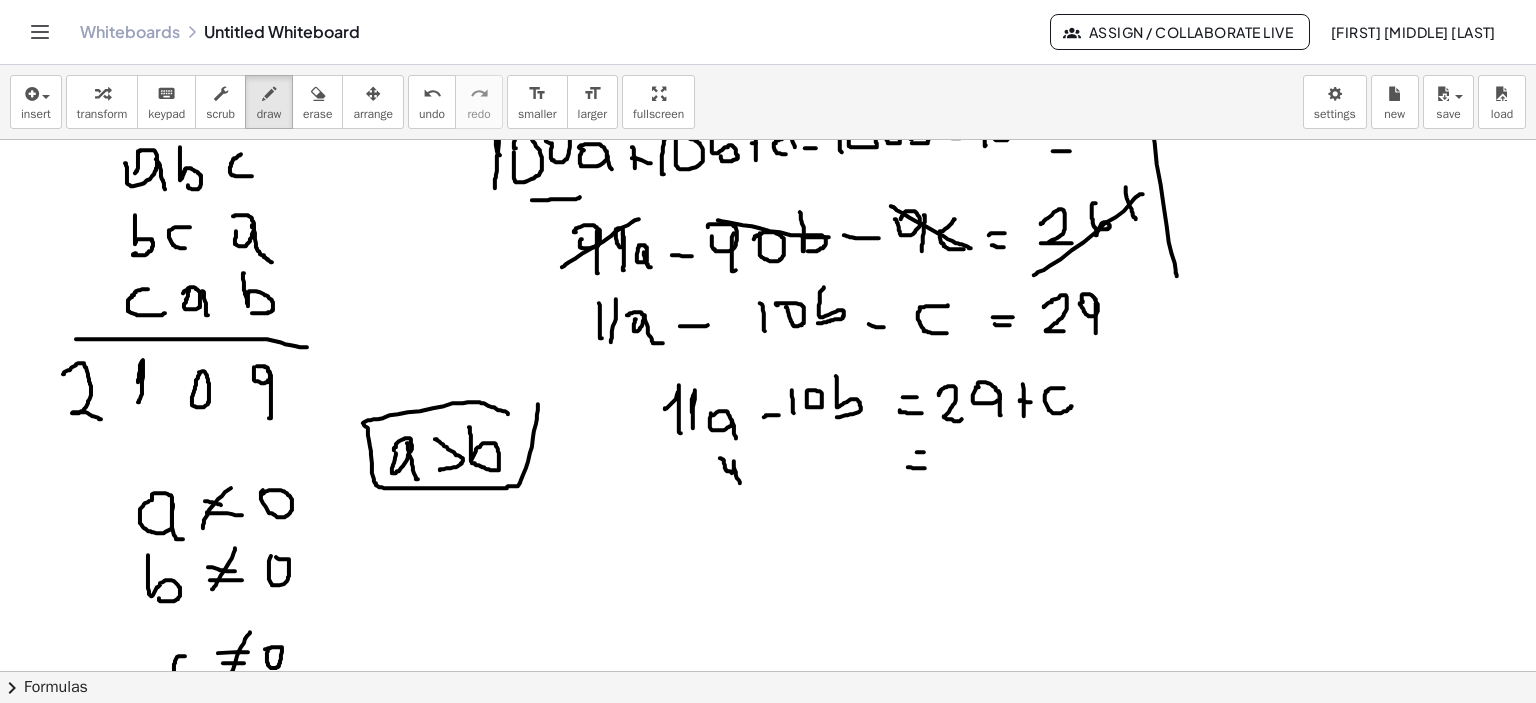 drag, startPoint x: 720, startPoint y: 458, endPoint x: 746, endPoint y: 493, distance: 43.60046 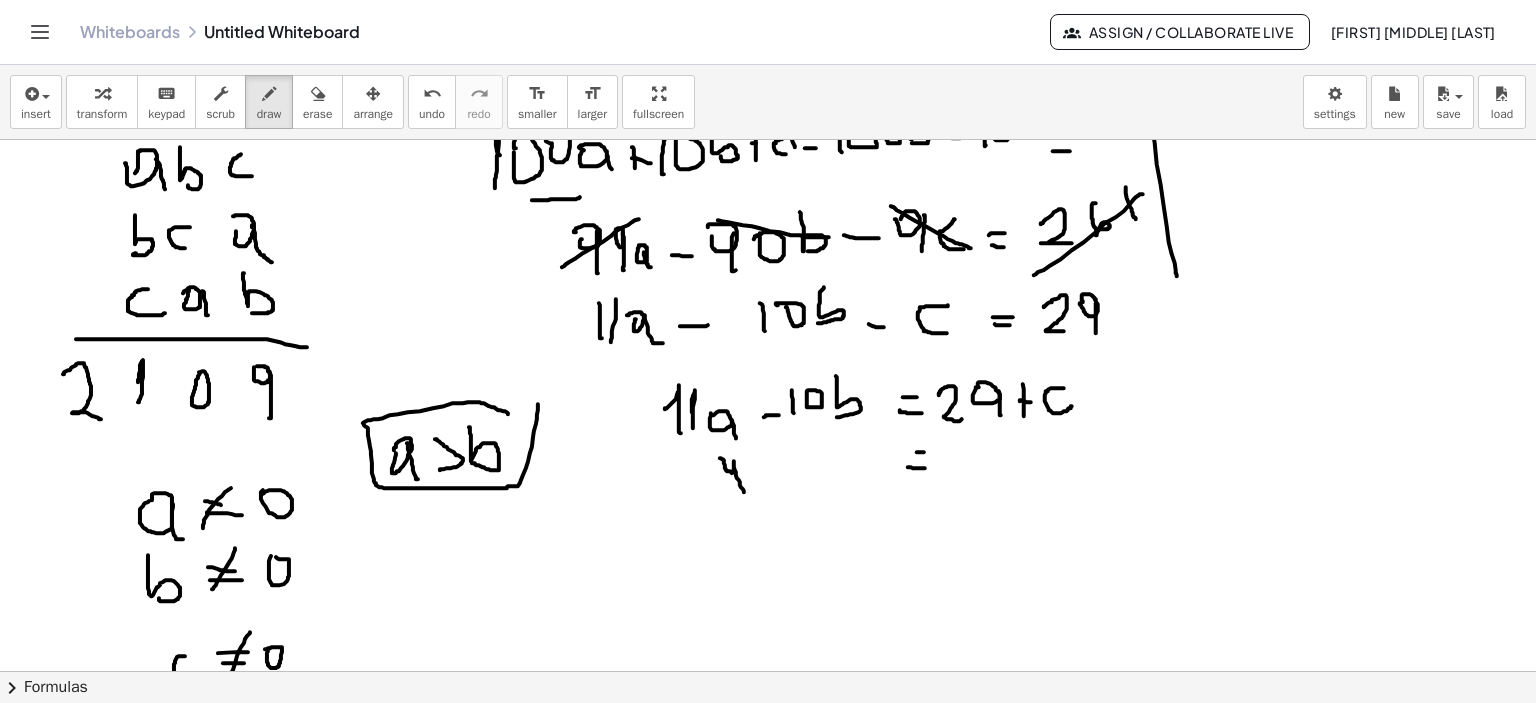 drag, startPoint x: 850, startPoint y: 440, endPoint x: 852, endPoint y: 450, distance: 10.198039 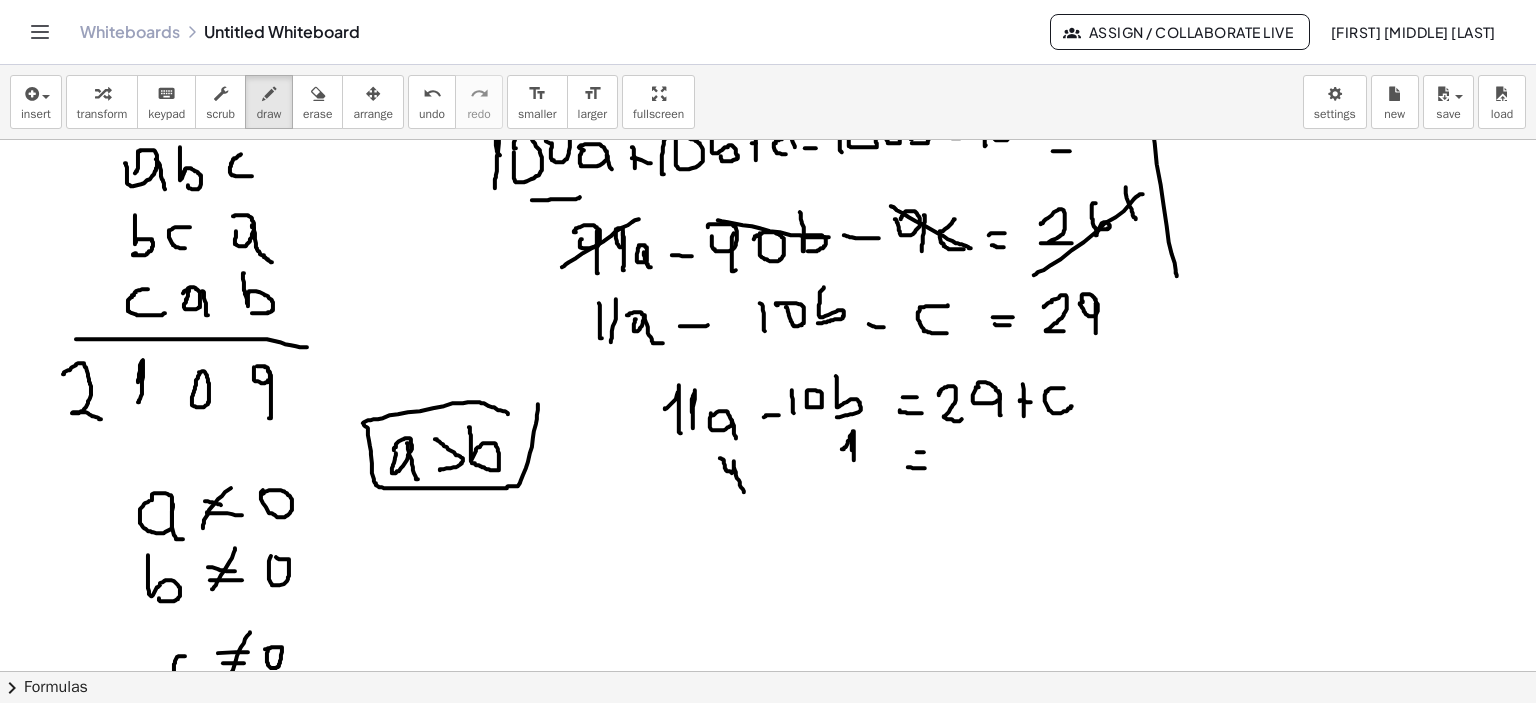 drag, startPoint x: 842, startPoint y: 449, endPoint x: 848, endPoint y: 475, distance: 26.683329 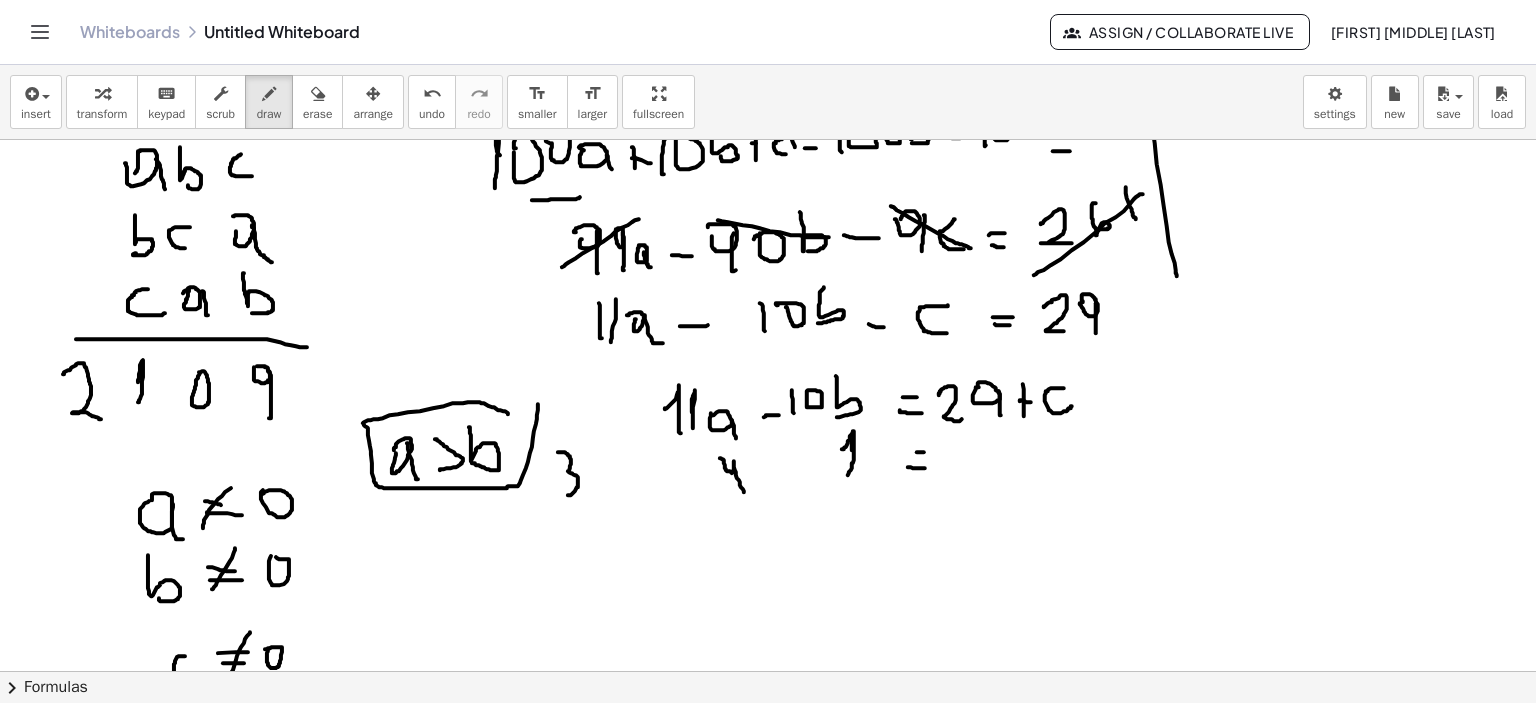 drag, startPoint x: 558, startPoint y: 452, endPoint x: 564, endPoint y: 472, distance: 20.880613 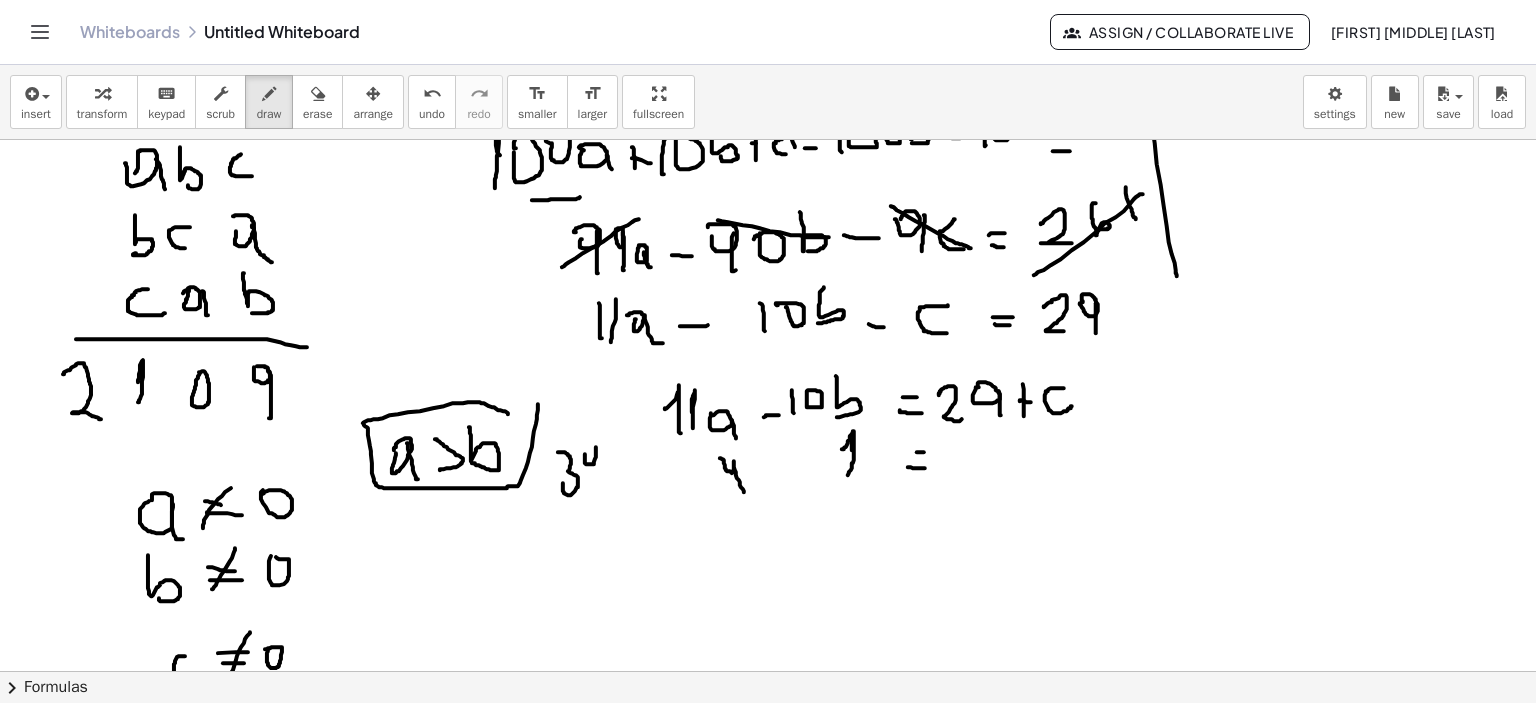 drag, startPoint x: 585, startPoint y: 454, endPoint x: 596, endPoint y: 479, distance: 27.313 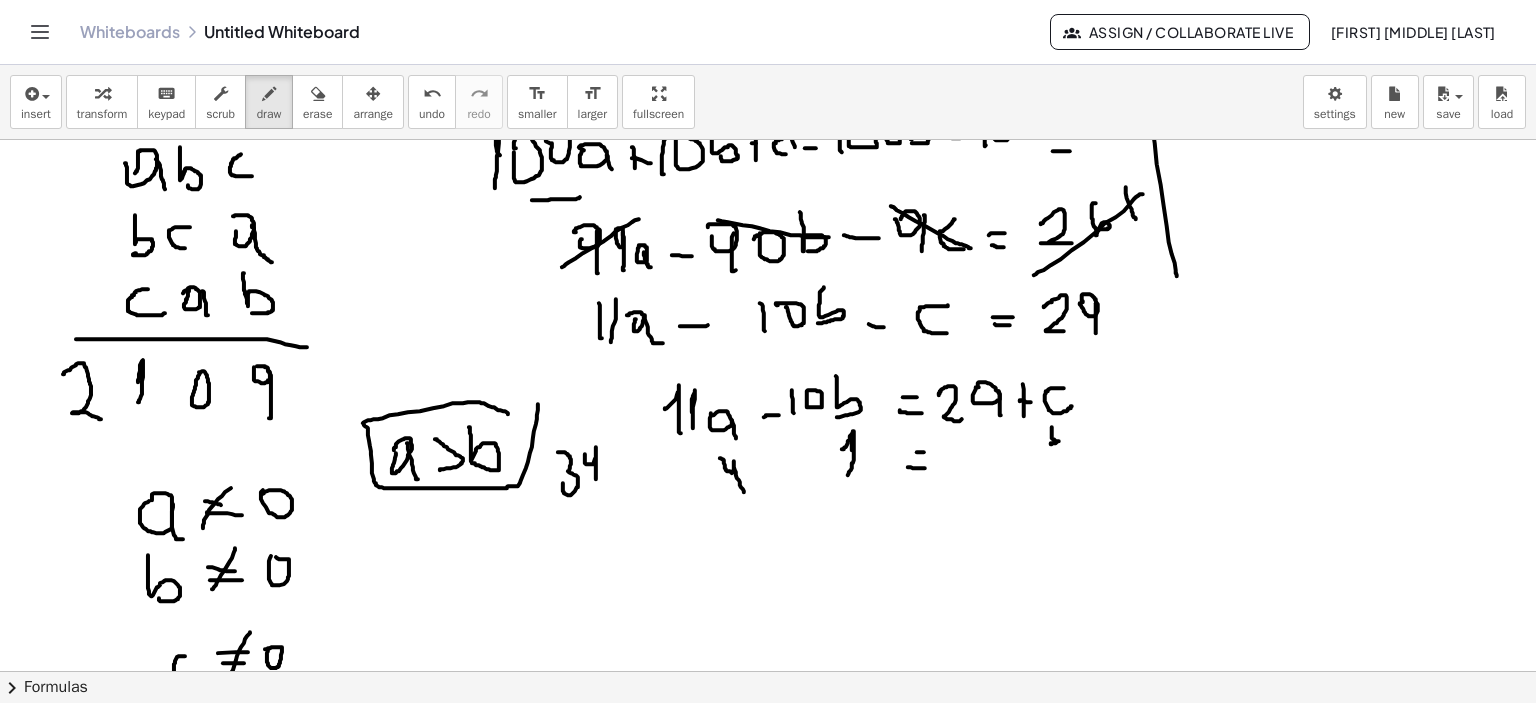 drag, startPoint x: 1052, startPoint y: 427, endPoint x: 1054, endPoint y: 443, distance: 16.124516 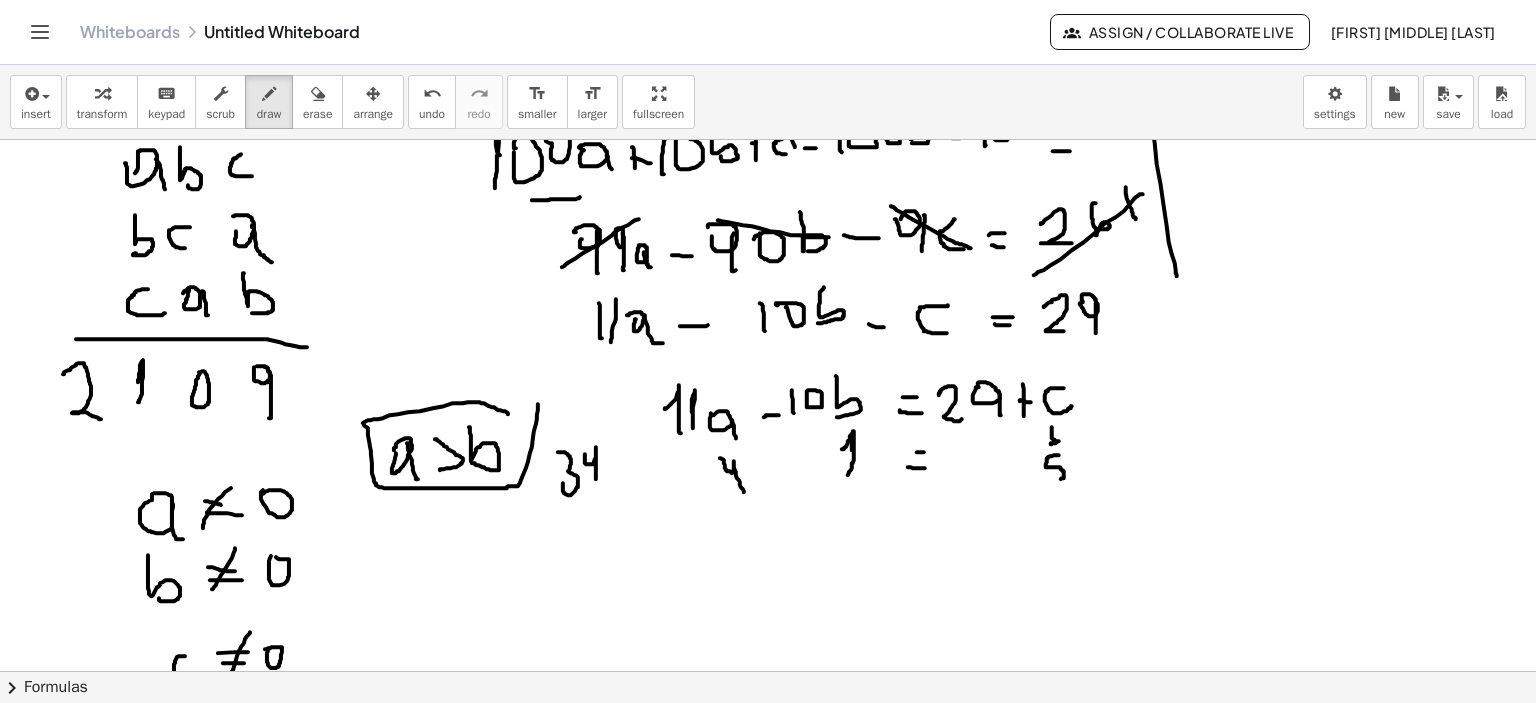 drag, startPoint x: 1059, startPoint y: 455, endPoint x: 1043, endPoint y: 476, distance: 26.400757 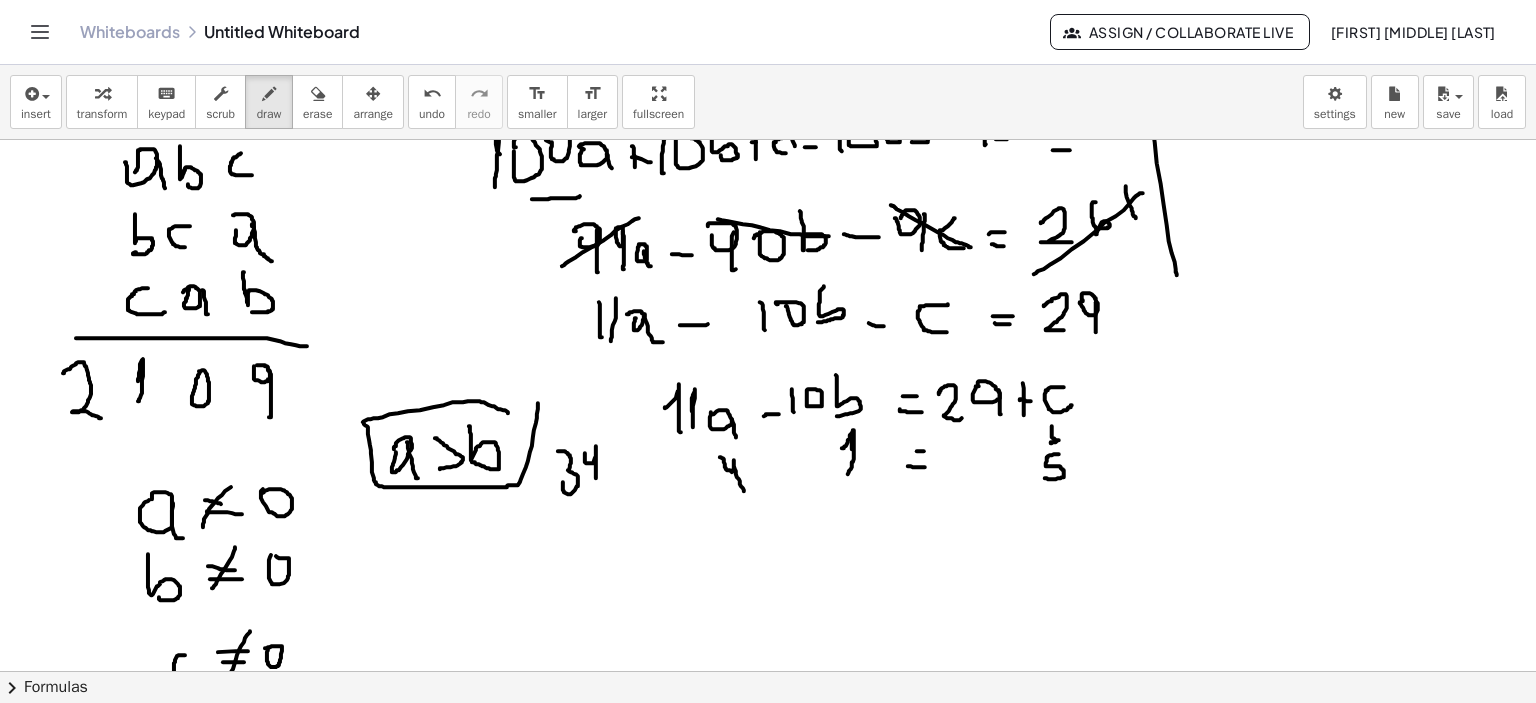 scroll, scrollTop: 3007, scrollLeft: 0, axis: vertical 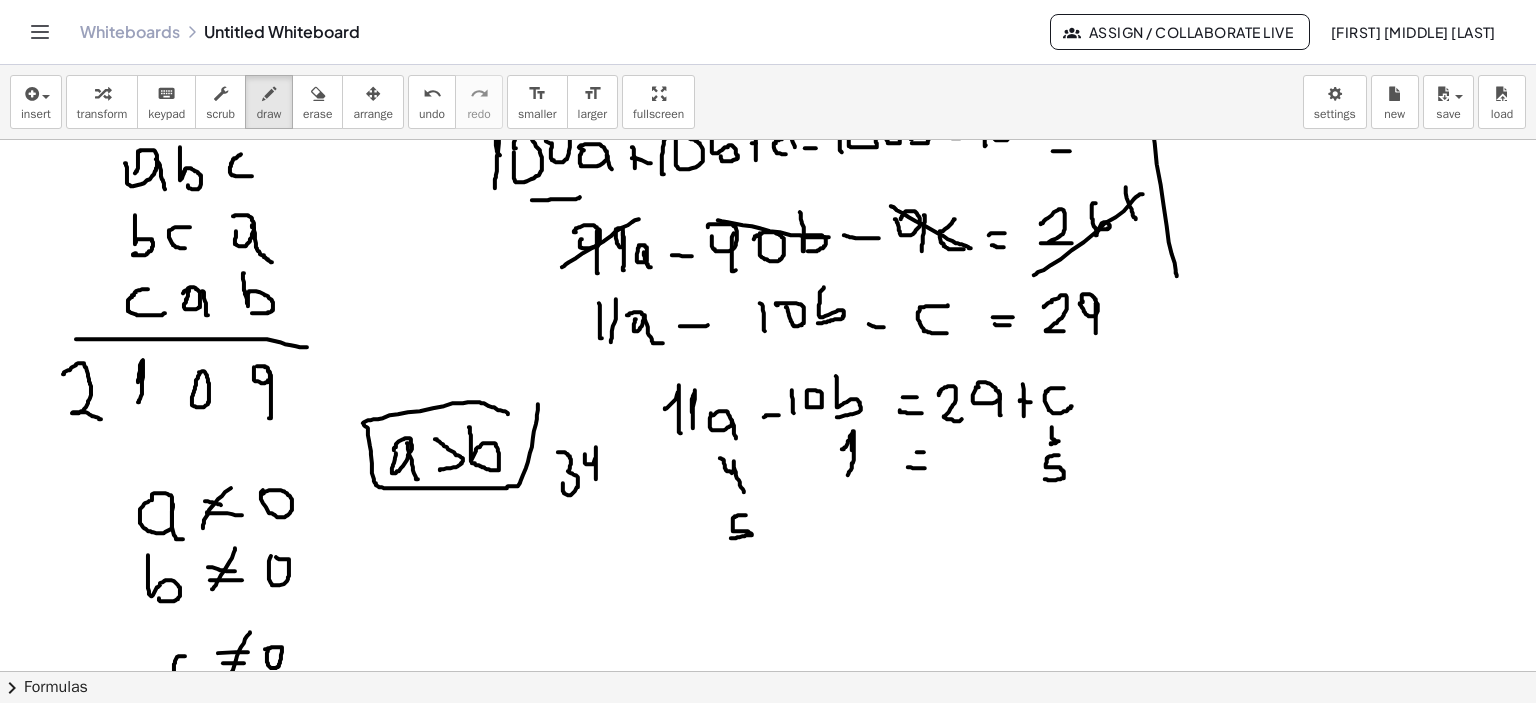 drag, startPoint x: 746, startPoint y: 515, endPoint x: 731, endPoint y: 538, distance: 27.45906 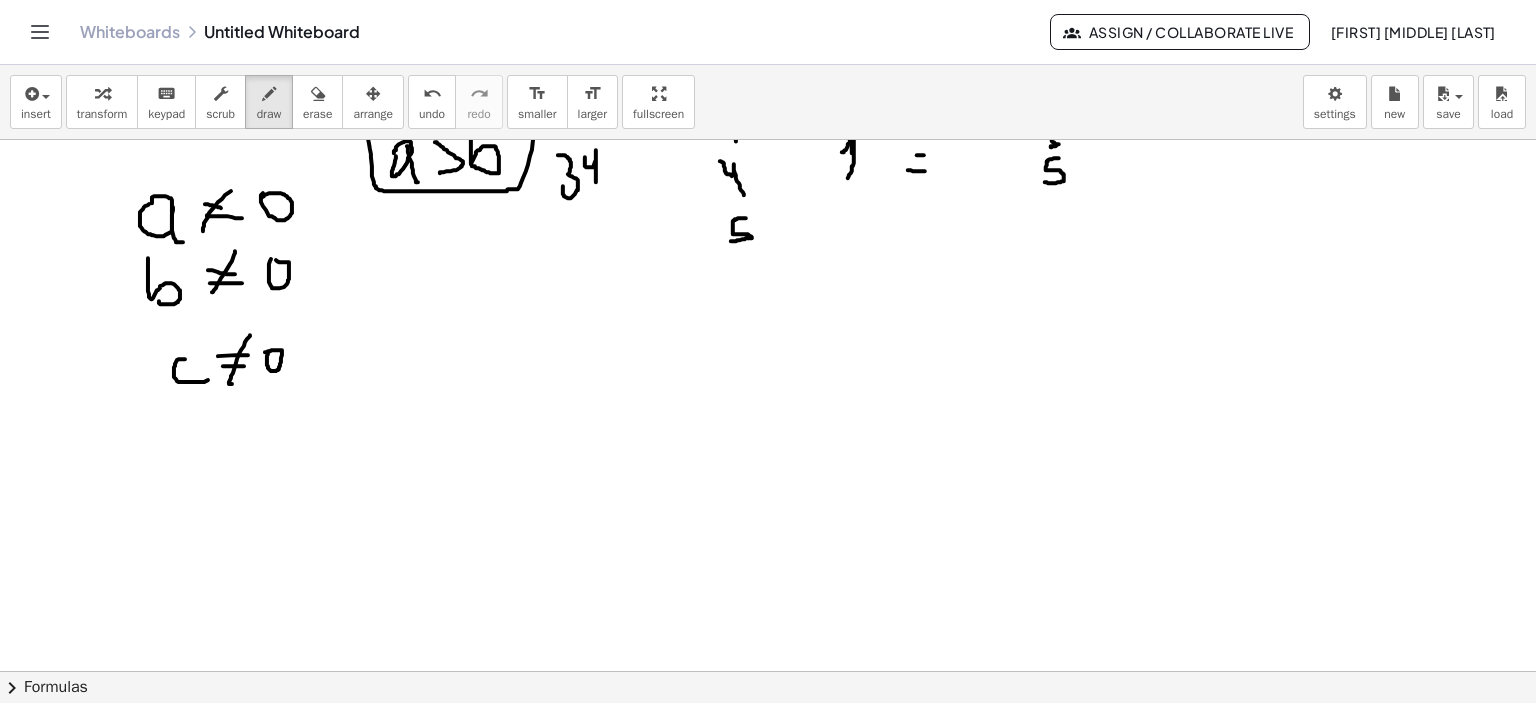 scroll, scrollTop: 3307, scrollLeft: 0, axis: vertical 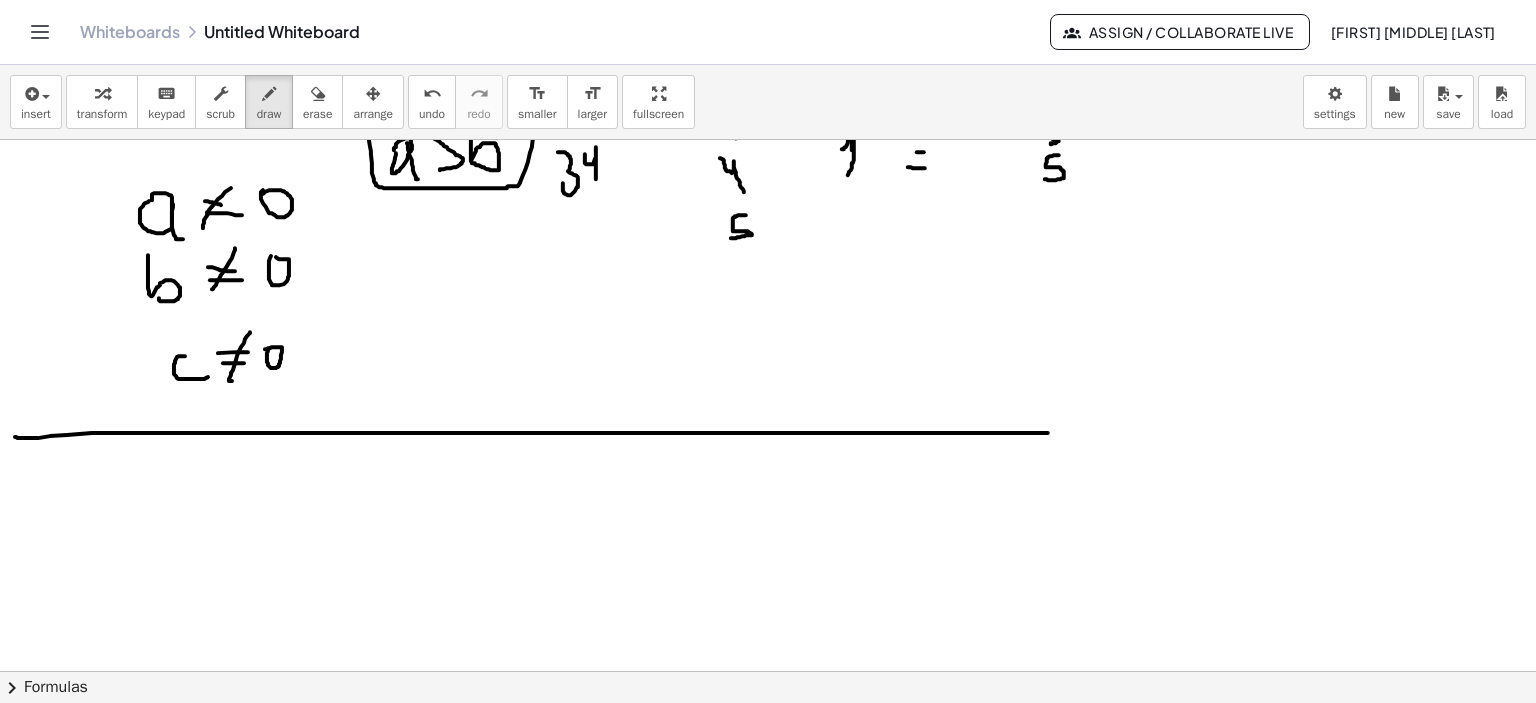 drag, startPoint x: 15, startPoint y: 437, endPoint x: 1439, endPoint y: 430, distance: 1424.0172 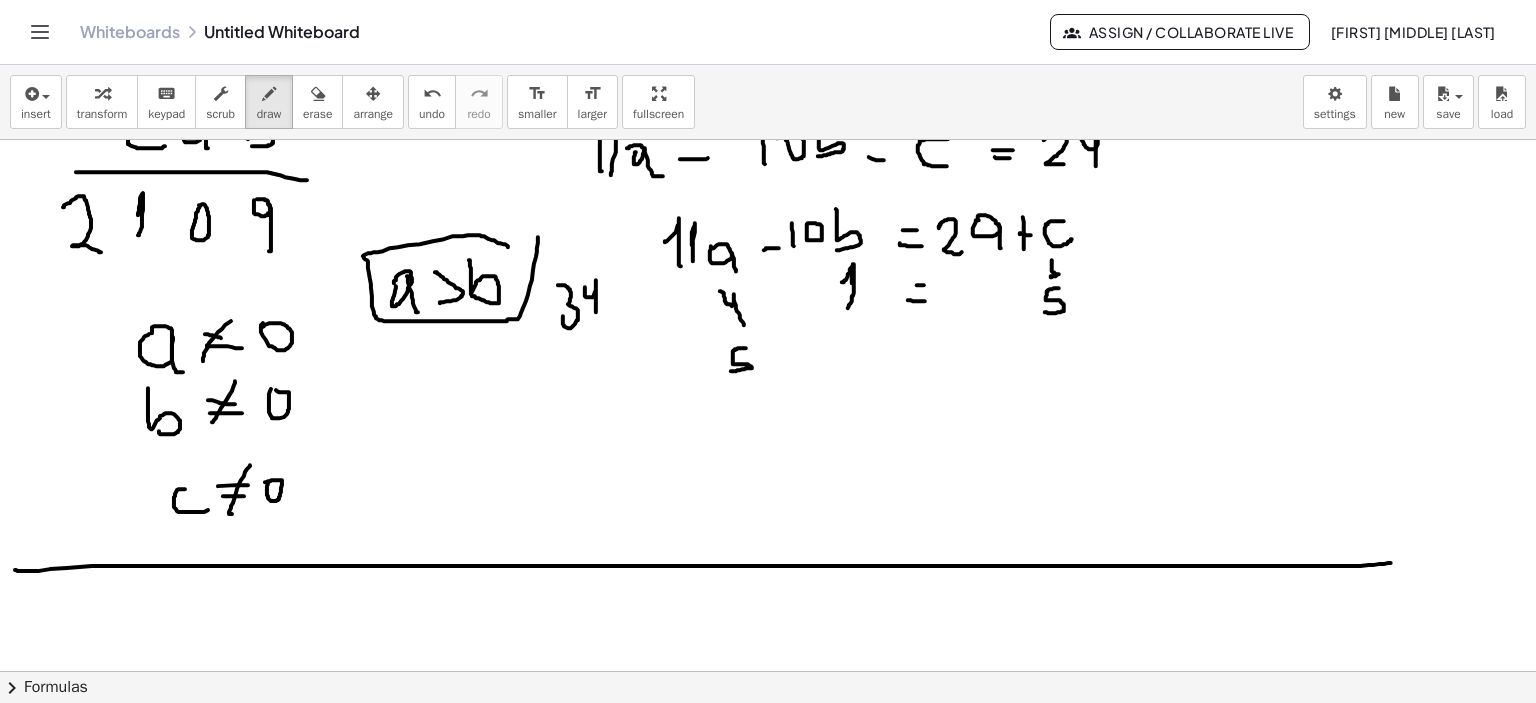 scroll, scrollTop: 3307, scrollLeft: 0, axis: vertical 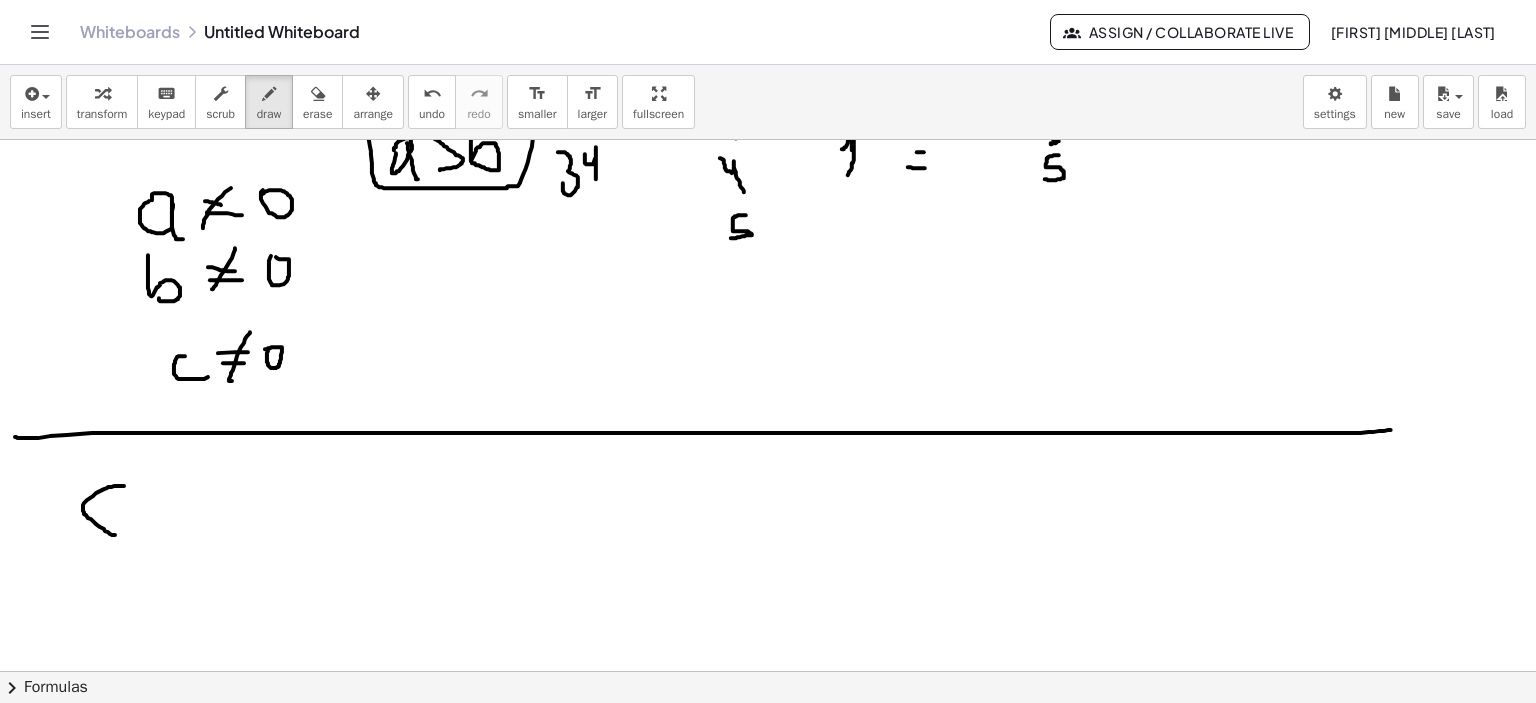 drag, startPoint x: 122, startPoint y: 486, endPoint x: 145, endPoint y: 499, distance: 26.41969 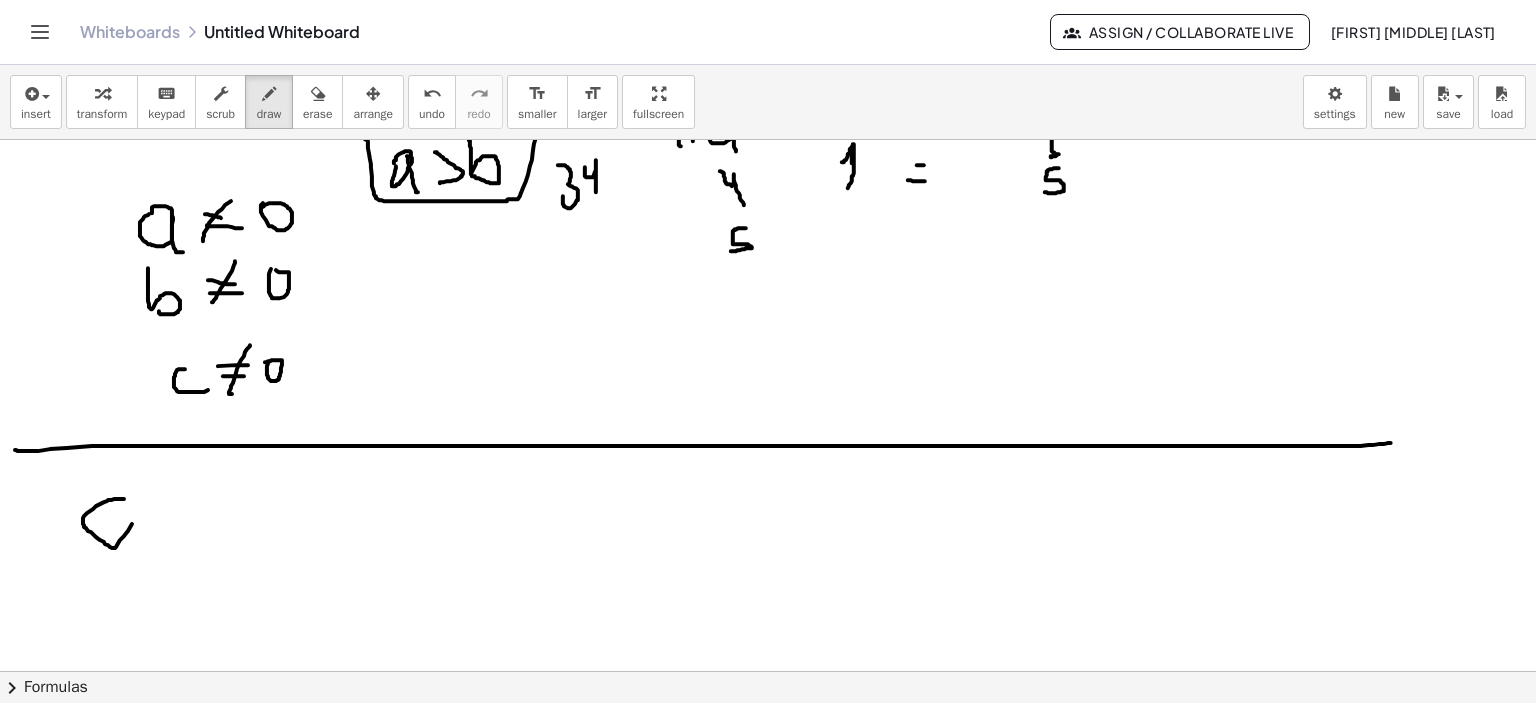 scroll, scrollTop: 3307, scrollLeft: 0, axis: vertical 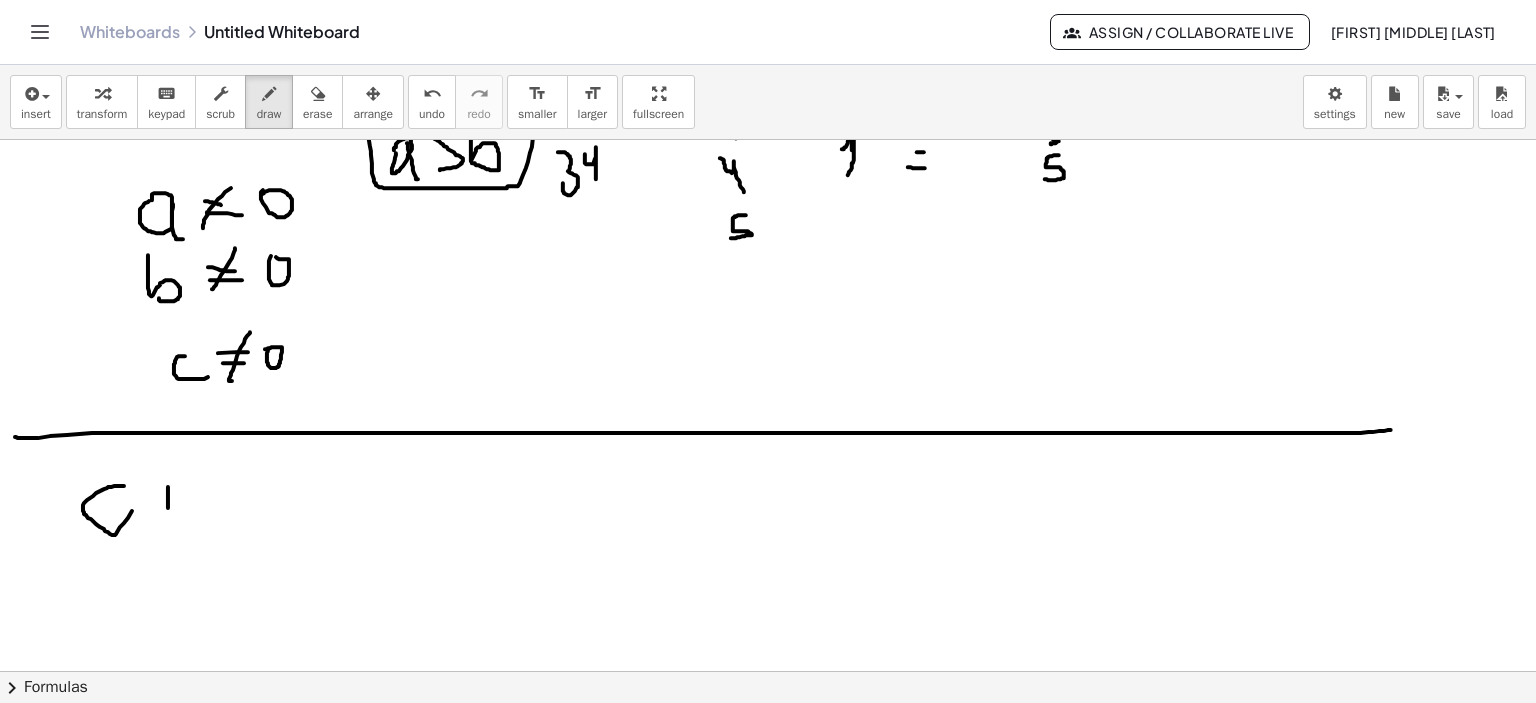 click at bounding box center (771, -1039) 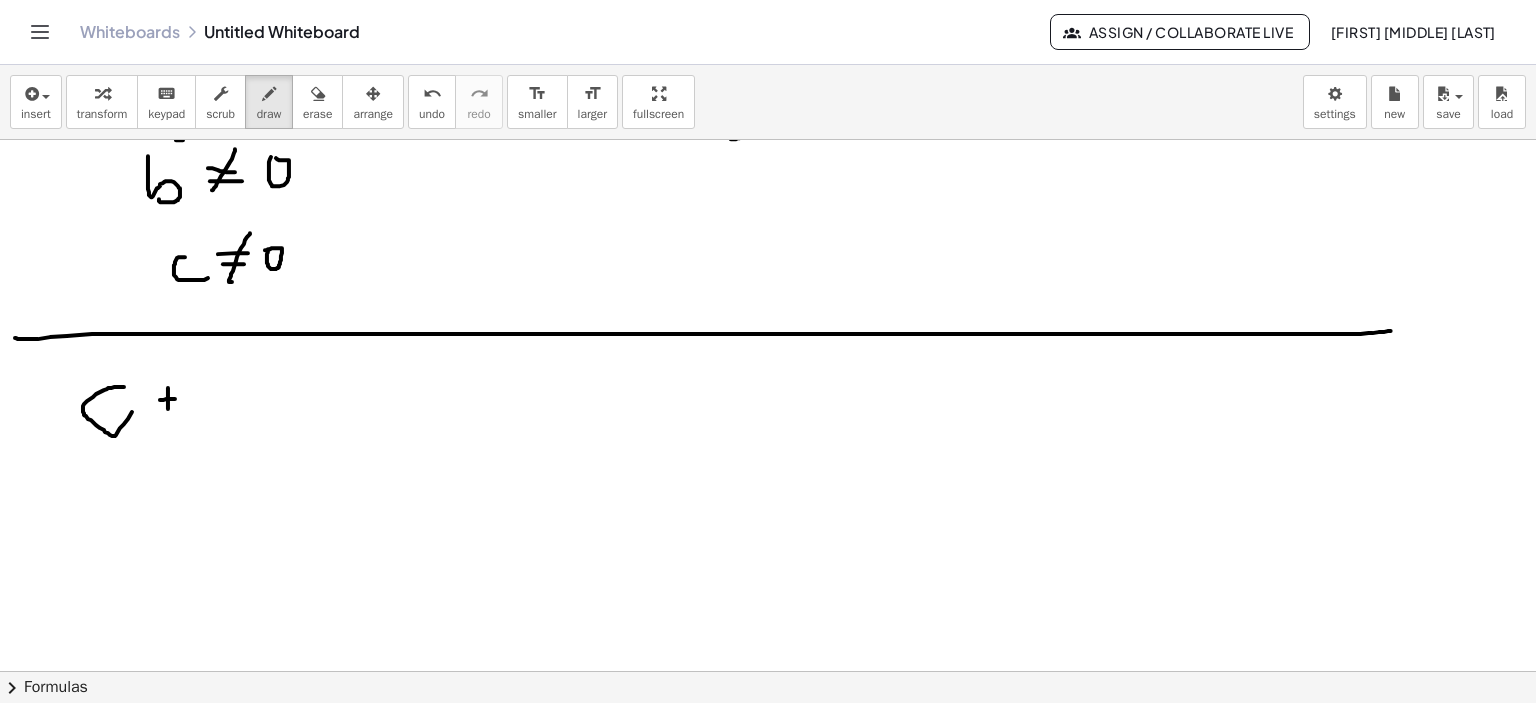 scroll, scrollTop: 3407, scrollLeft: 0, axis: vertical 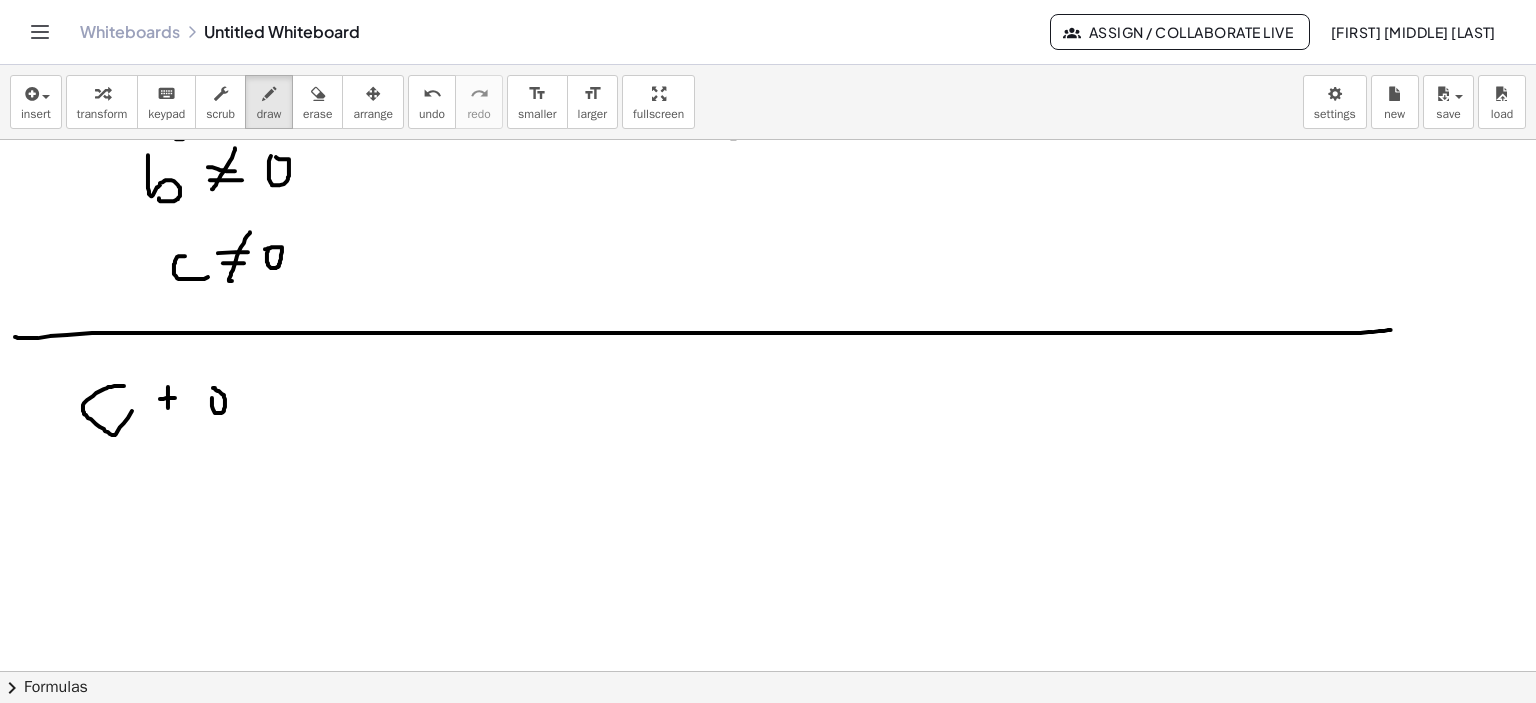 drag, startPoint x: 212, startPoint y: 406, endPoint x: 221, endPoint y: 395, distance: 14.21267 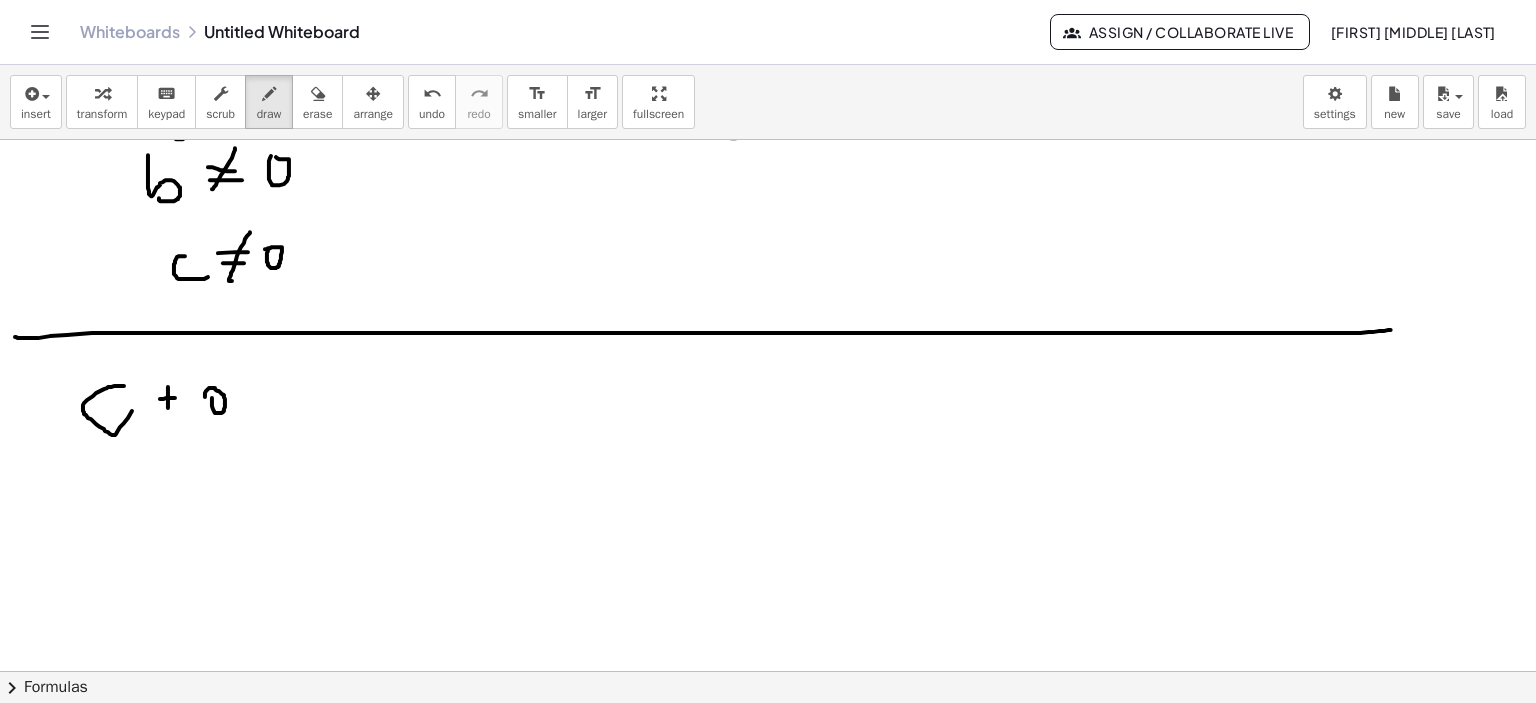 click at bounding box center (771, -1139) 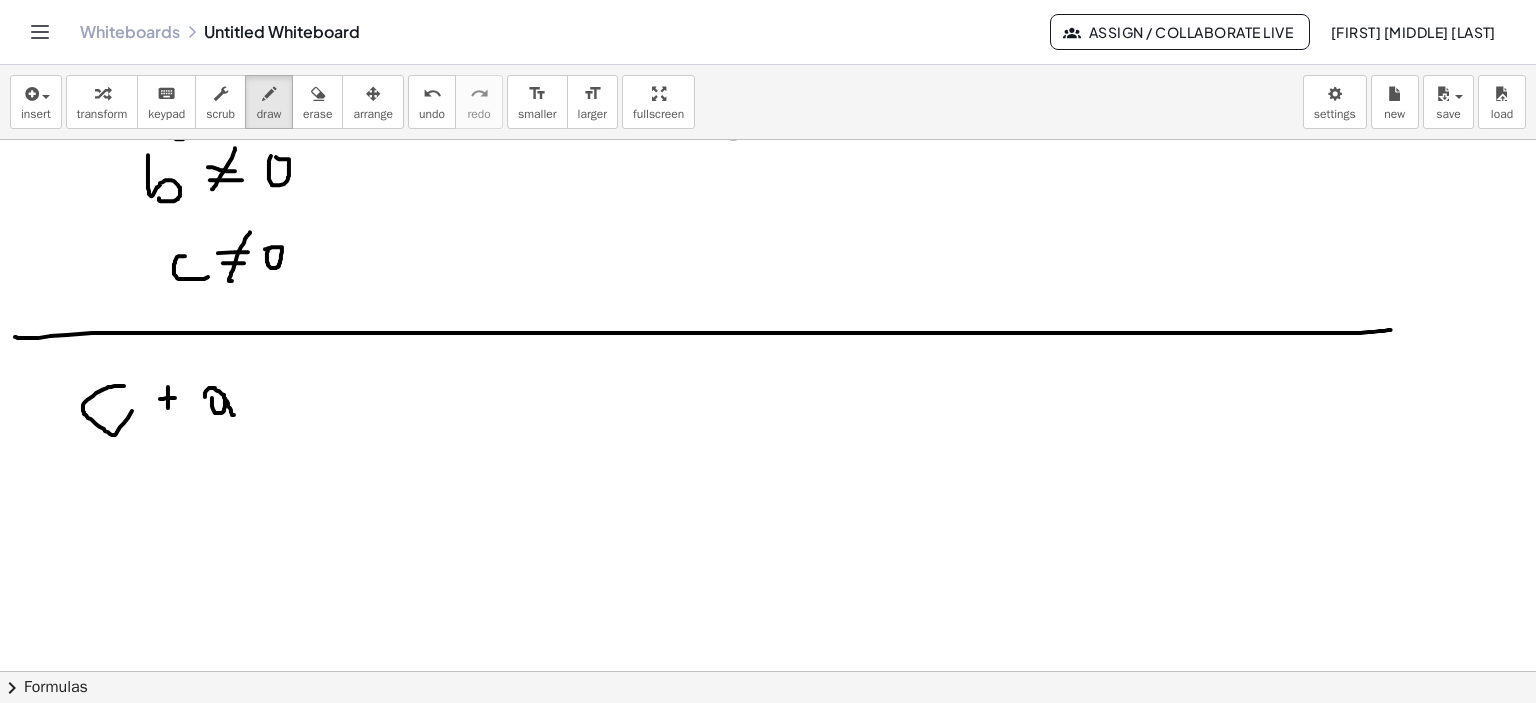 drag, startPoint x: 264, startPoint y: 387, endPoint x: 267, endPoint y: 414, distance: 27.166155 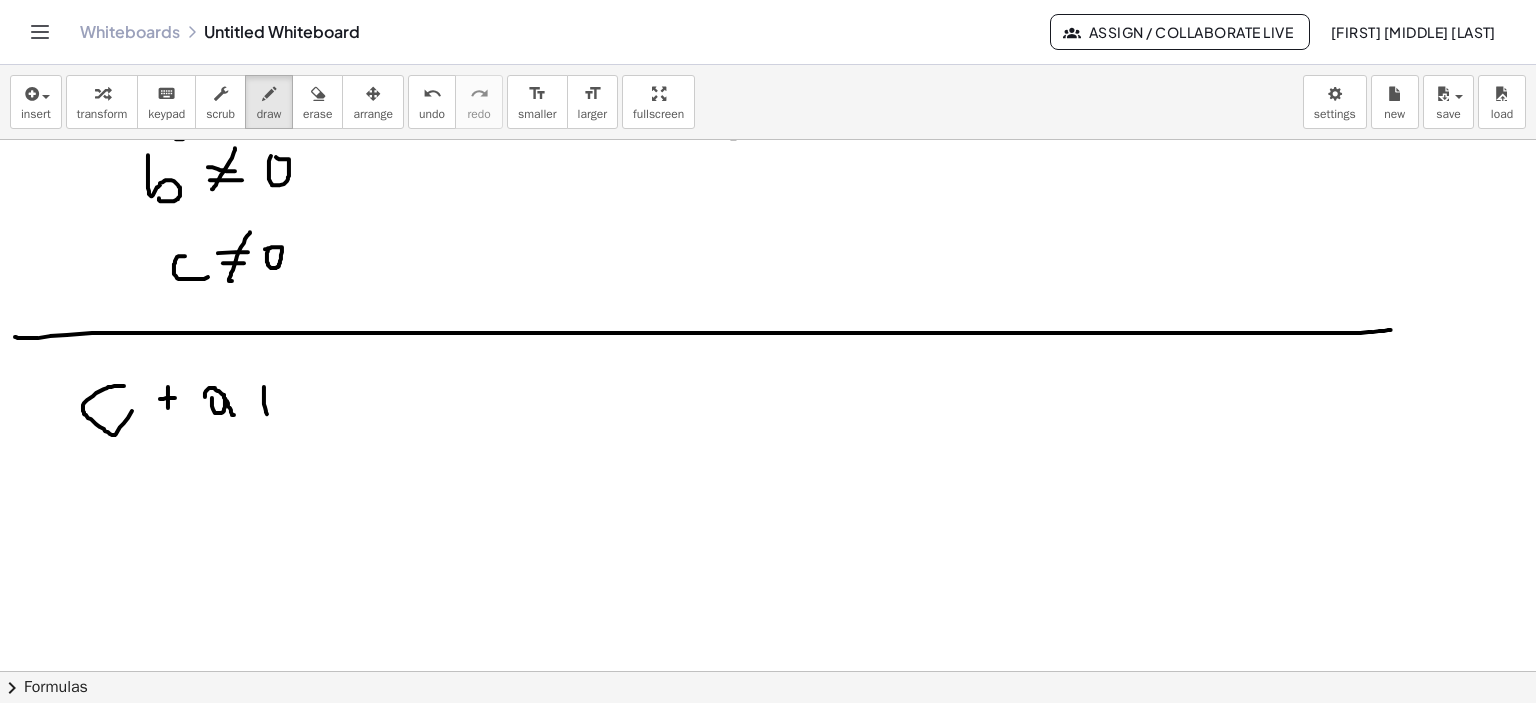 drag, startPoint x: 256, startPoint y: 398, endPoint x: 274, endPoint y: 400, distance: 18.110771 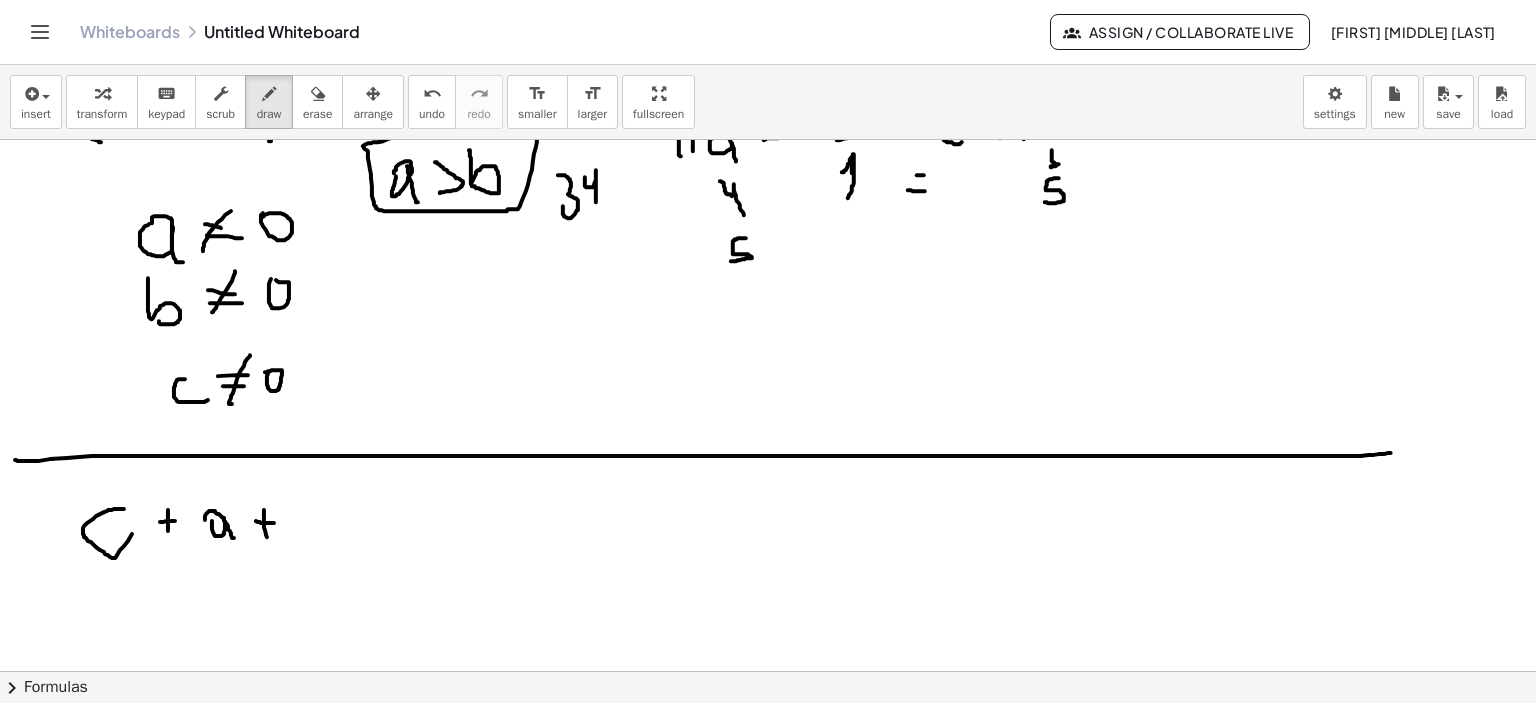 scroll, scrollTop: 3307, scrollLeft: 0, axis: vertical 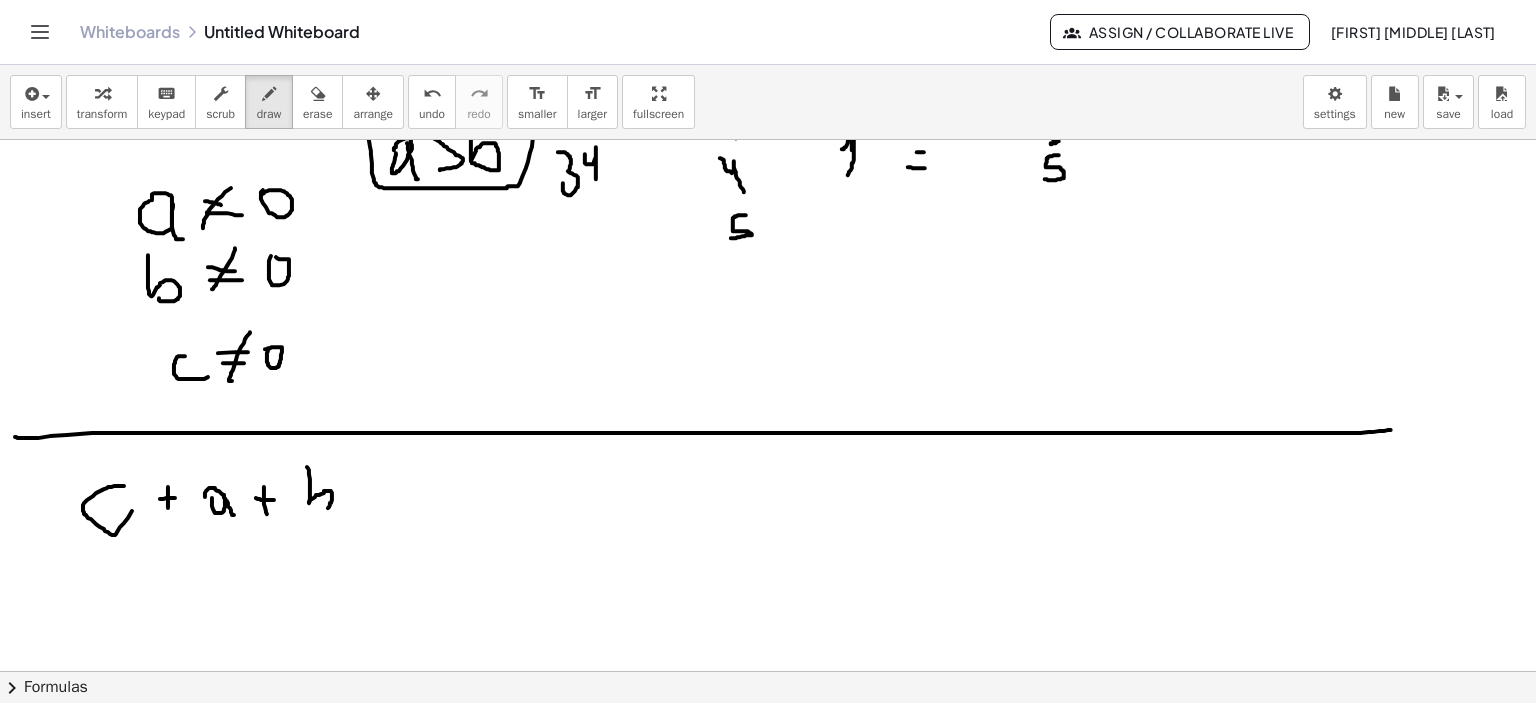 drag, startPoint x: 307, startPoint y: 467, endPoint x: 309, endPoint y: 499, distance: 32.06244 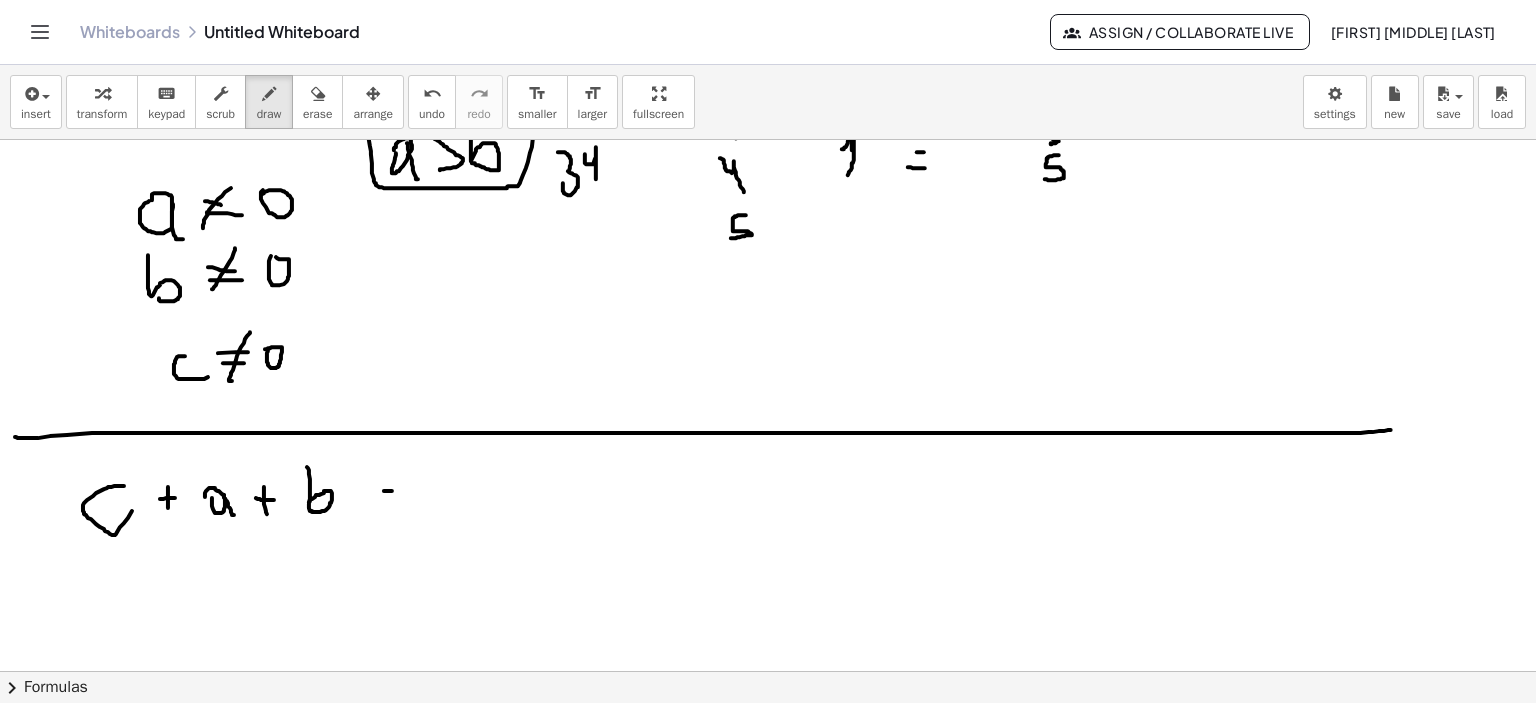 drag, startPoint x: 384, startPoint y: 491, endPoint x: 416, endPoint y: 494, distance: 32.140316 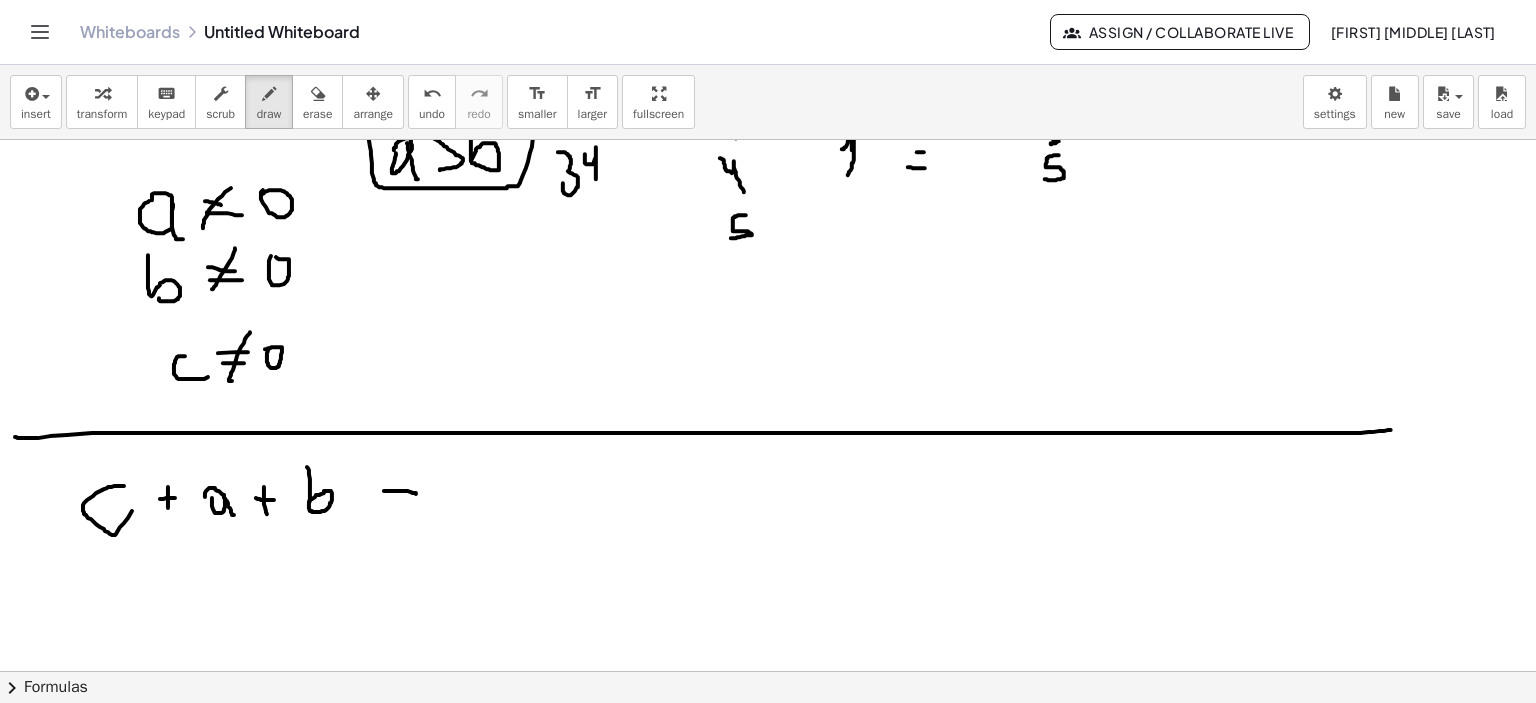click at bounding box center [771, -1039] 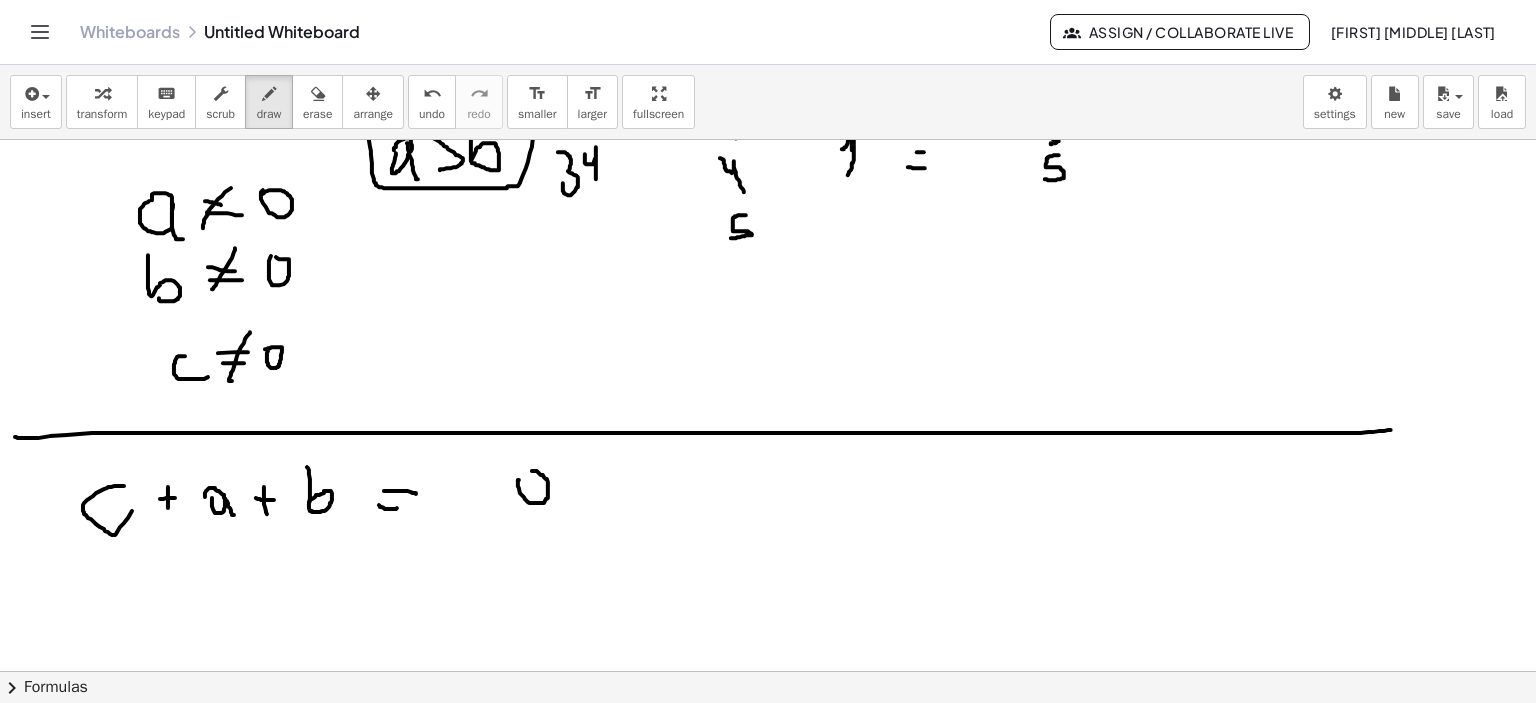 drag, startPoint x: 519, startPoint y: 480, endPoint x: 539, endPoint y: 471, distance: 21.931713 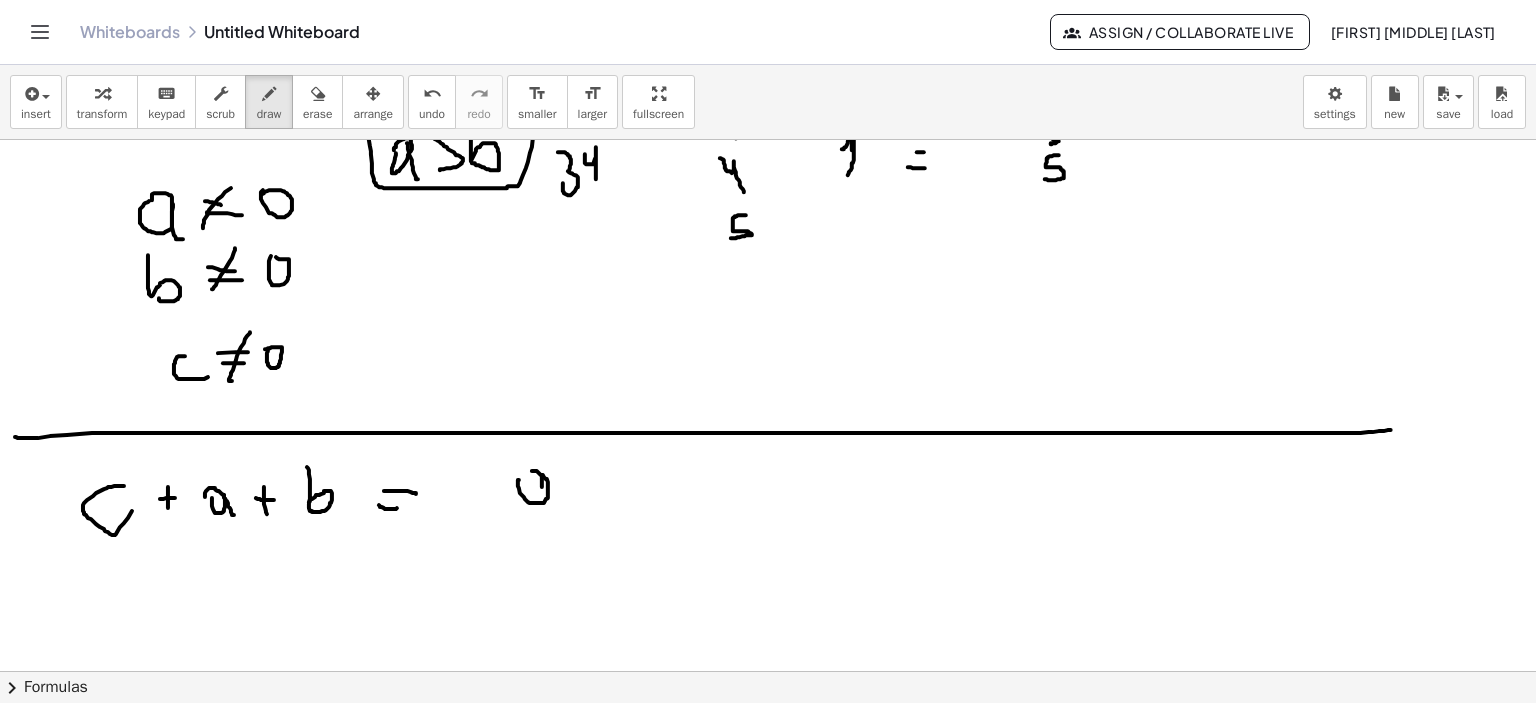 drag, startPoint x: 542, startPoint y: 487, endPoint x: 540, endPoint y: 529, distance: 42.047592 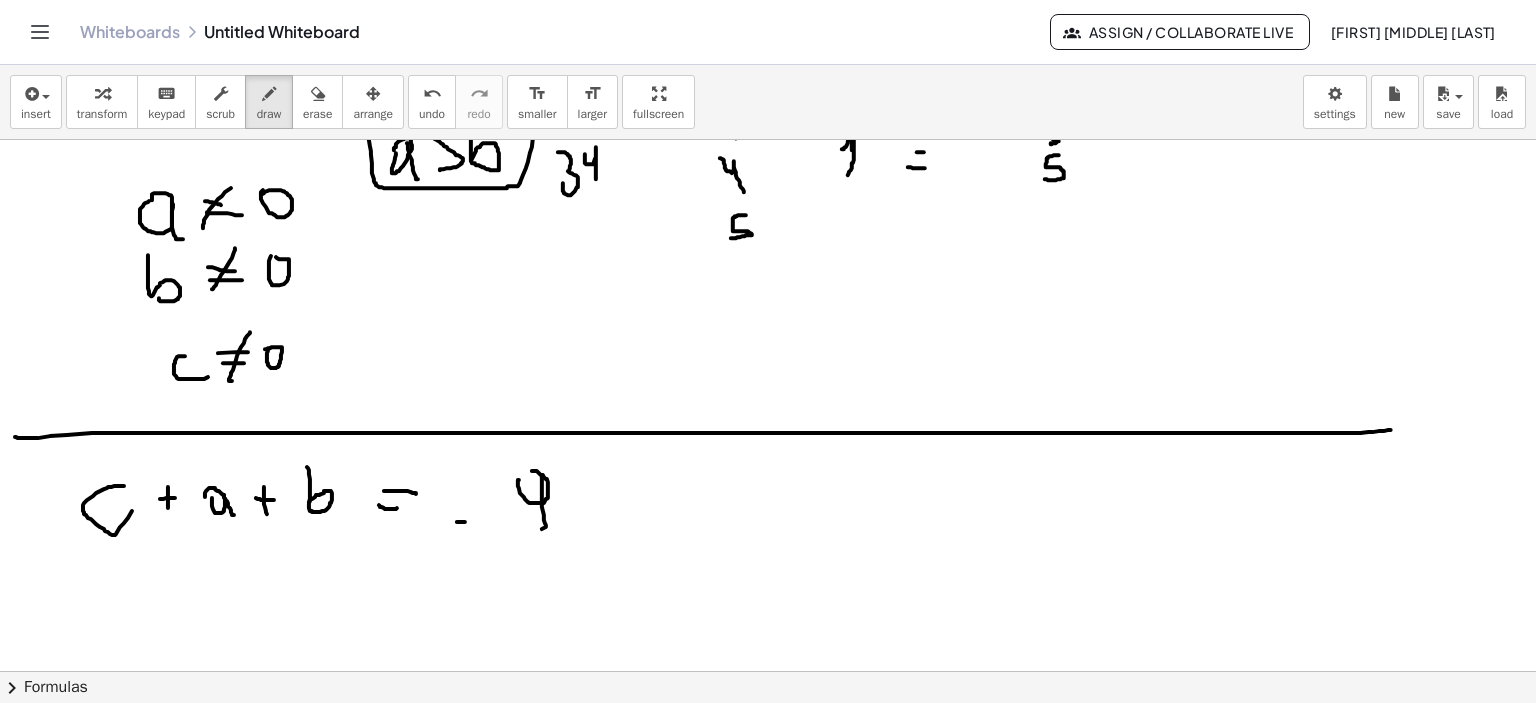 drag, startPoint x: 465, startPoint y: 522, endPoint x: 483, endPoint y: 523, distance: 18.027756 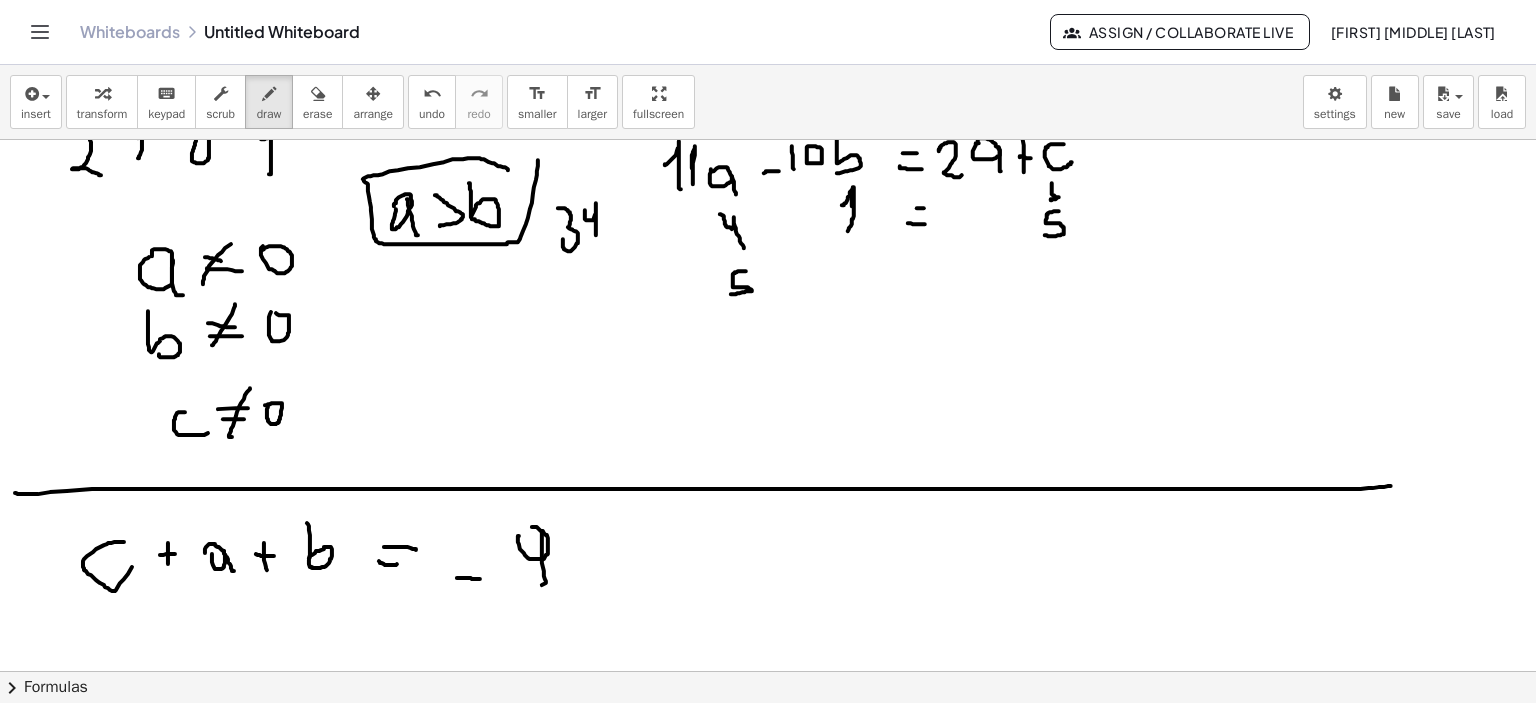 scroll, scrollTop: 3307, scrollLeft: 0, axis: vertical 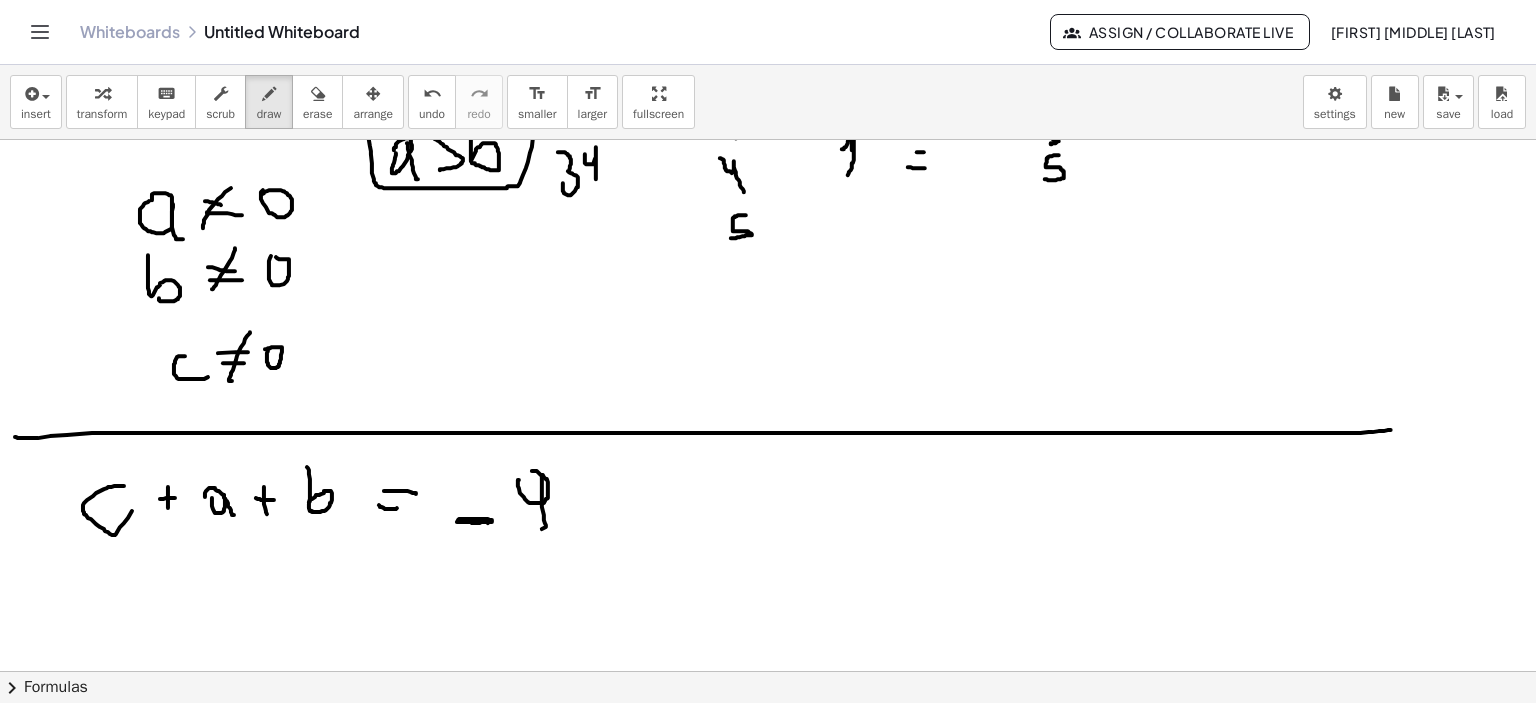 drag, startPoint x: 458, startPoint y: 520, endPoint x: 451, endPoint y: 512, distance: 10.630146 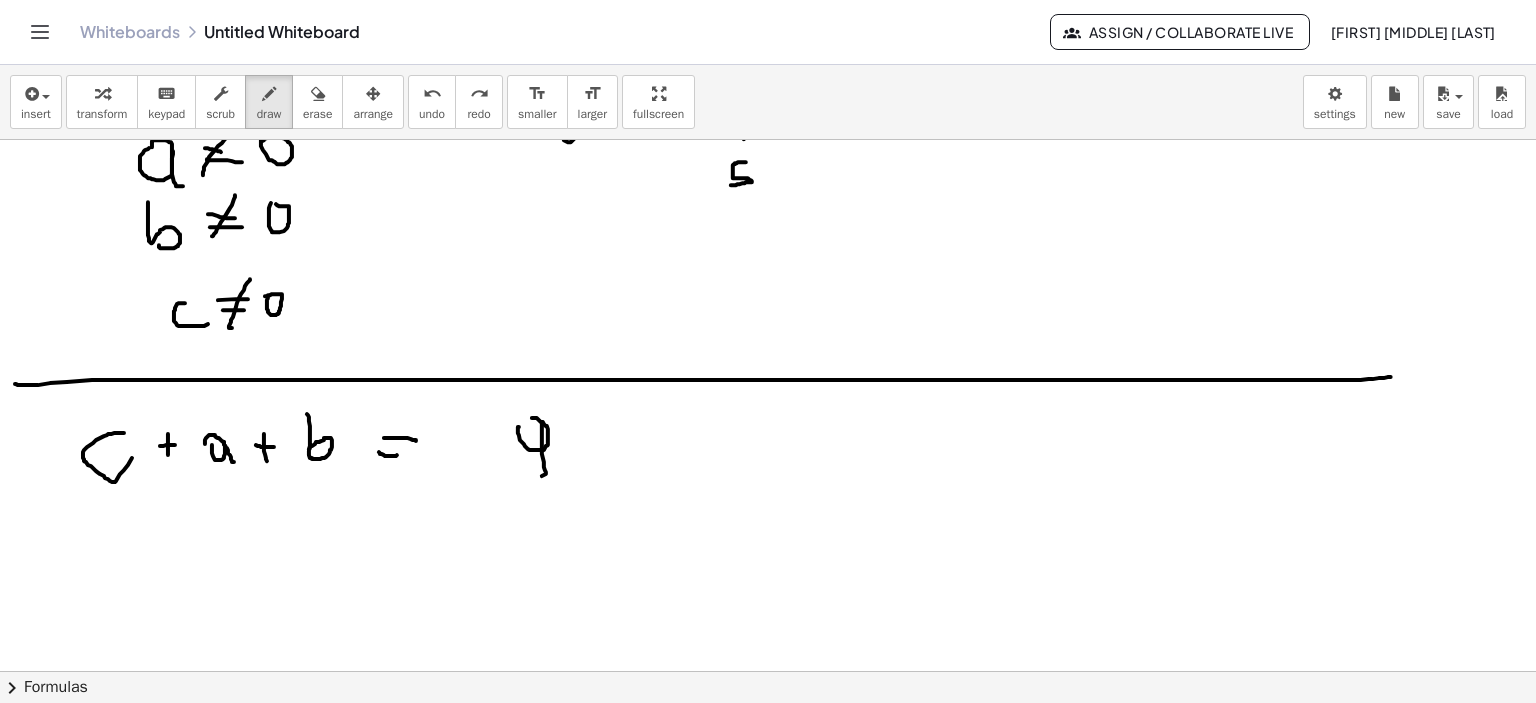 scroll, scrollTop: 3407, scrollLeft: 0, axis: vertical 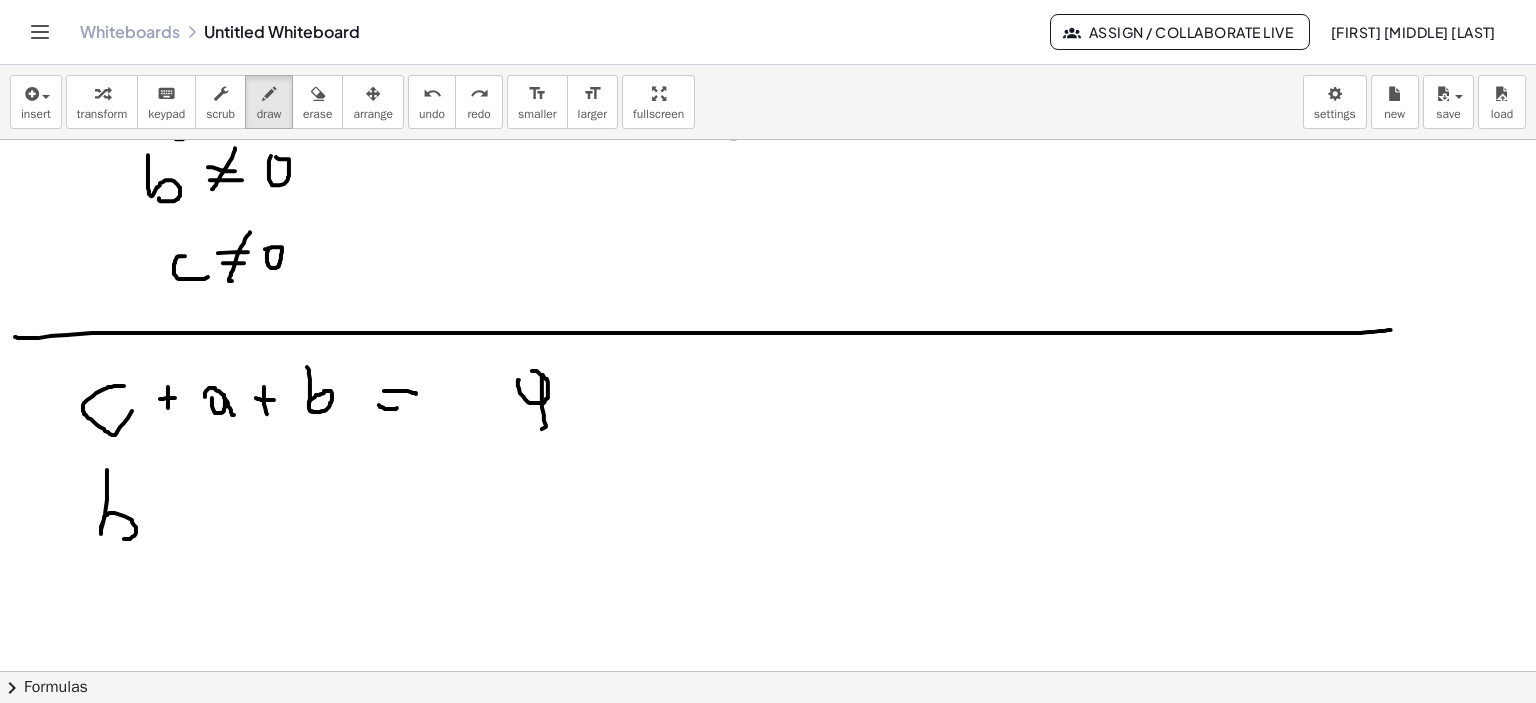 drag, startPoint x: 107, startPoint y: 470, endPoint x: 142, endPoint y: 509, distance: 52.40229 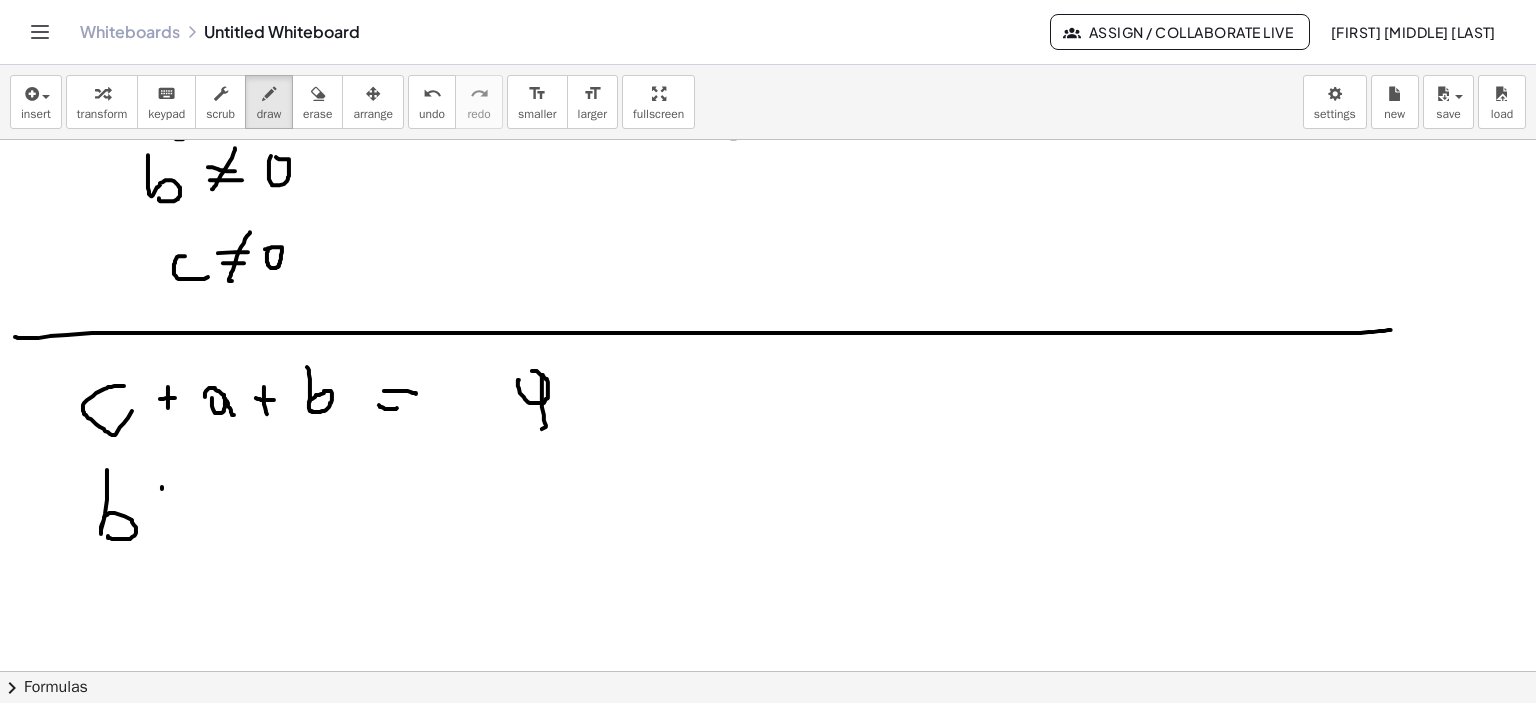 drag, startPoint x: 162, startPoint y: 489, endPoint x: 164, endPoint y: 520, distance: 31.06445 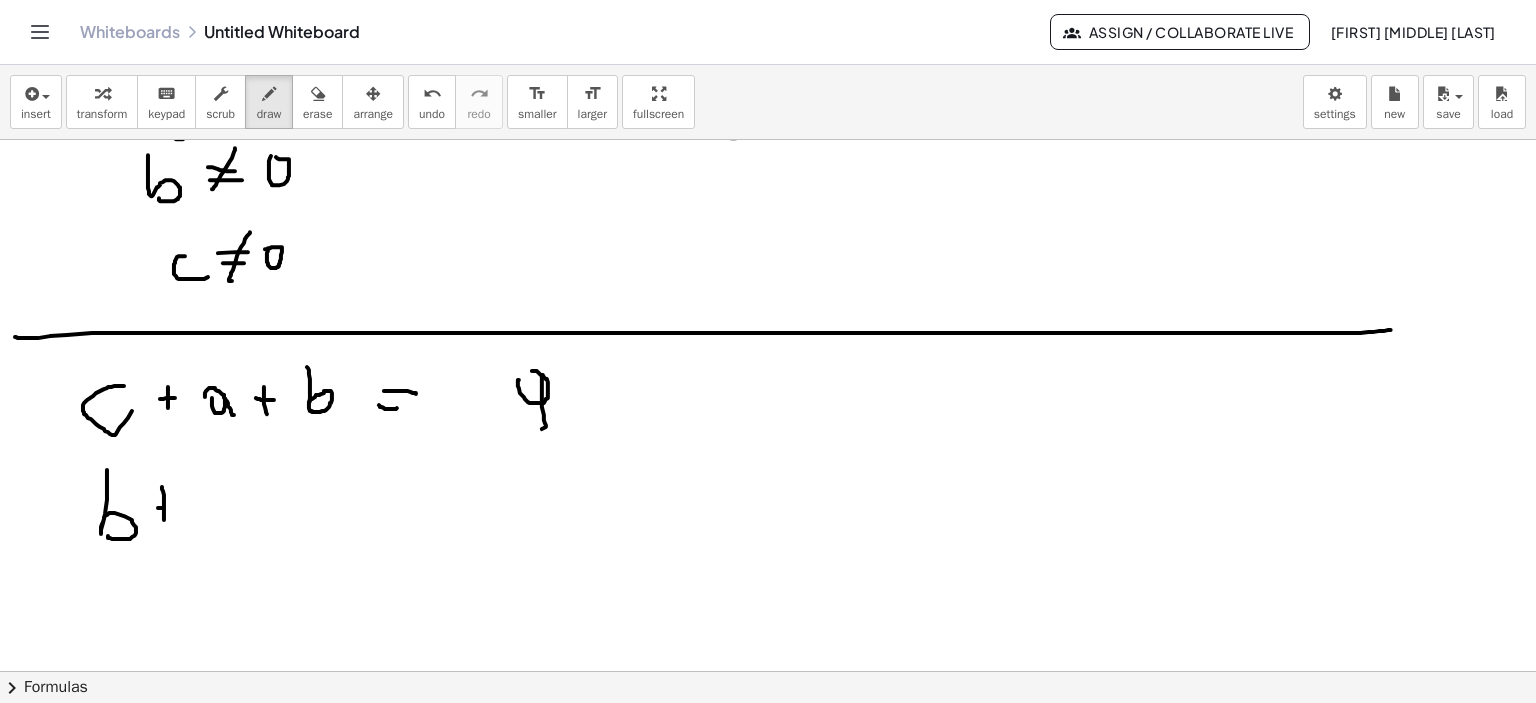 drag, startPoint x: 160, startPoint y: 508, endPoint x: 185, endPoint y: 511, distance: 25.179358 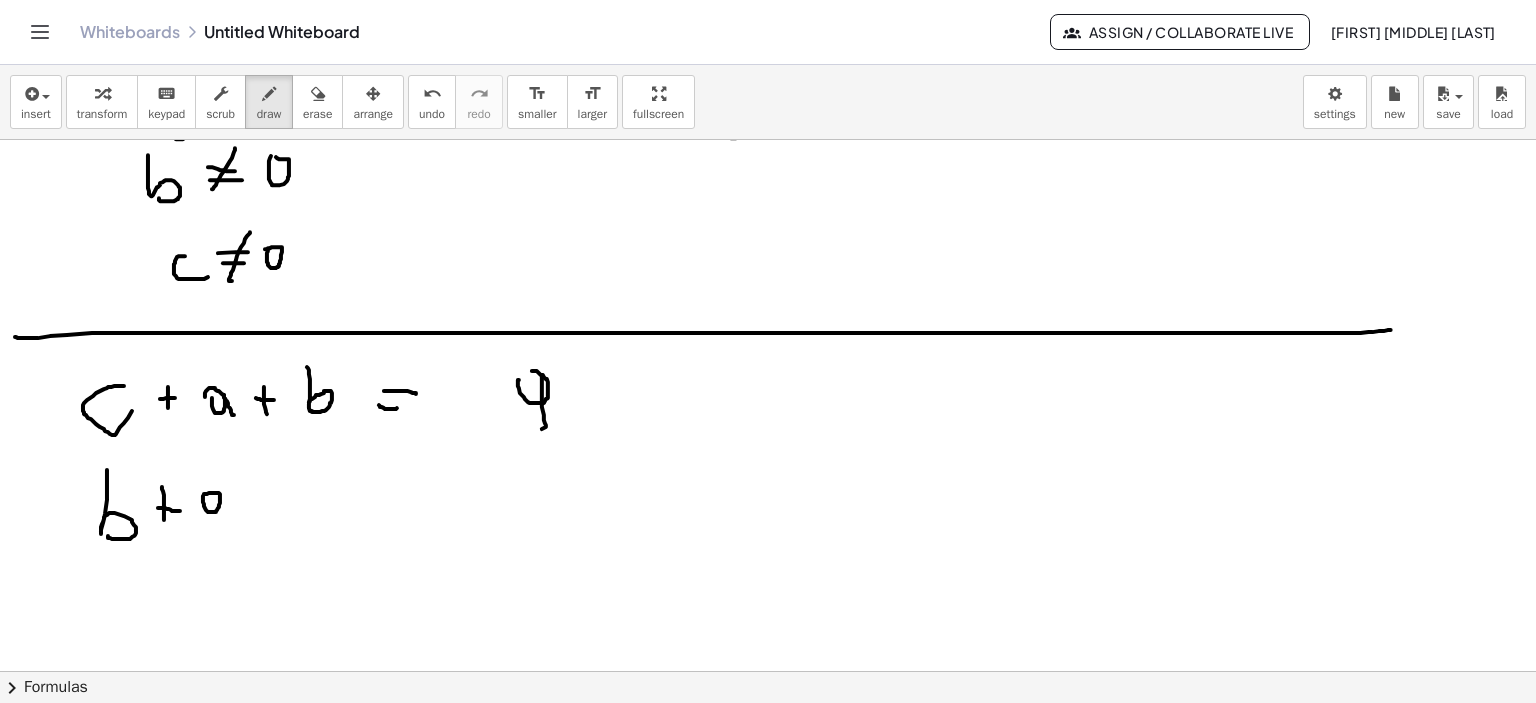 click at bounding box center [771, -1139] 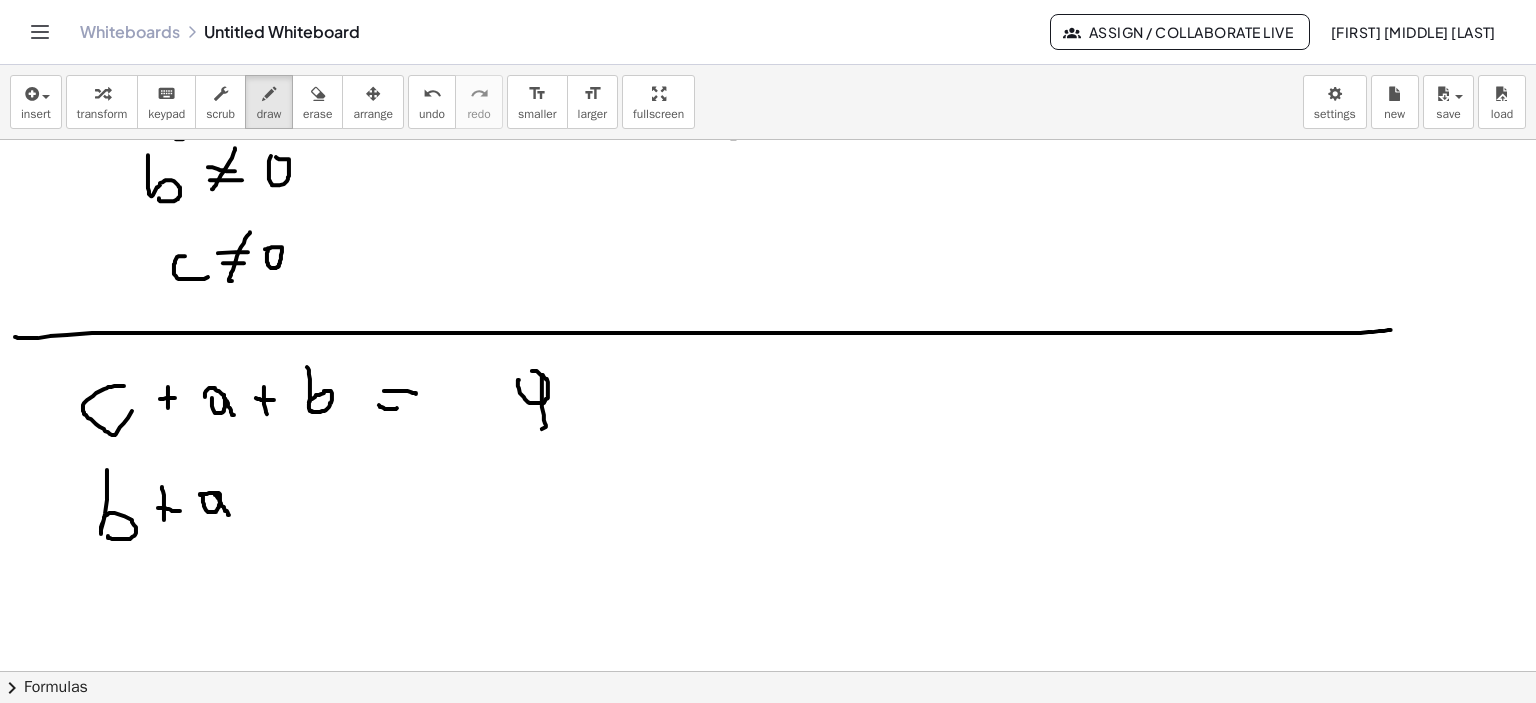 drag, startPoint x: 222, startPoint y: 506, endPoint x: 230, endPoint y: 519, distance: 15.264338 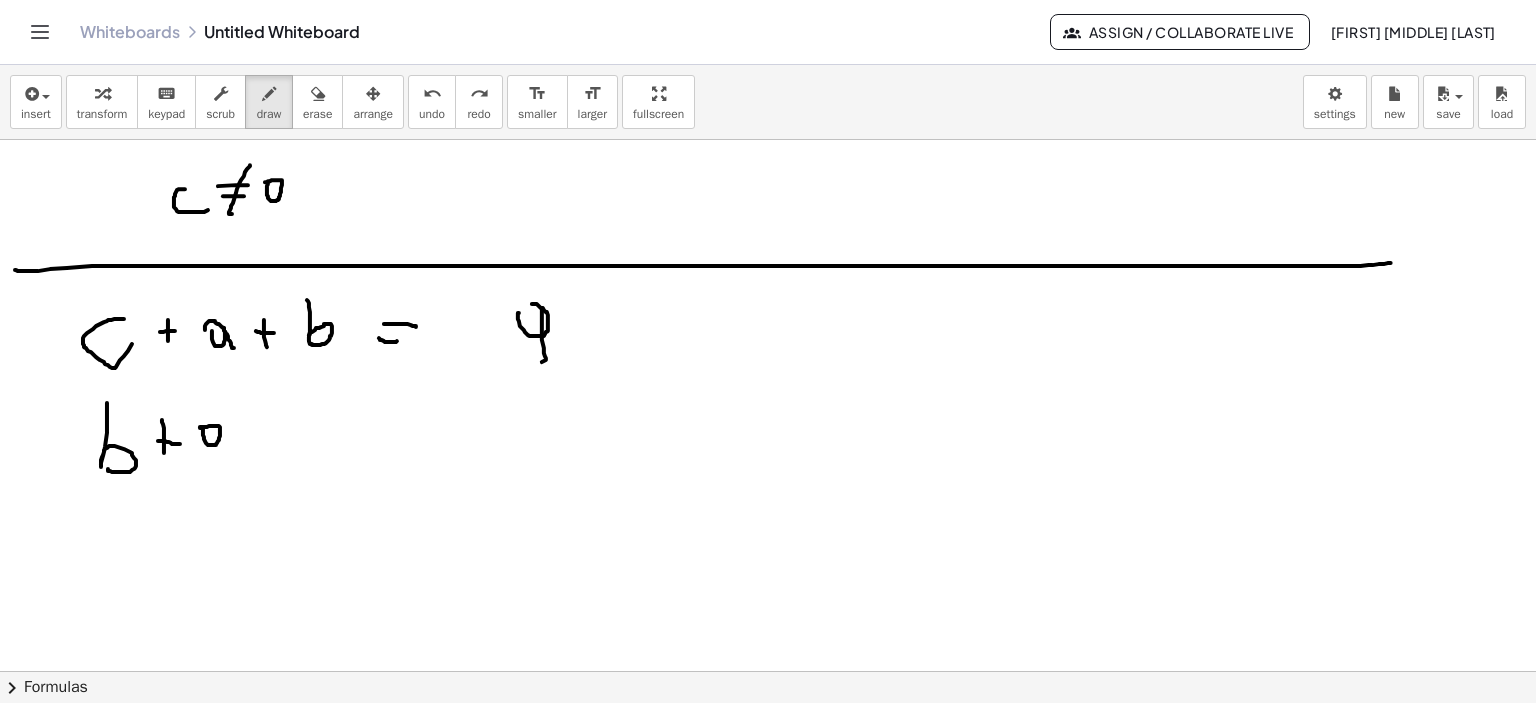 scroll, scrollTop: 3407, scrollLeft: 0, axis: vertical 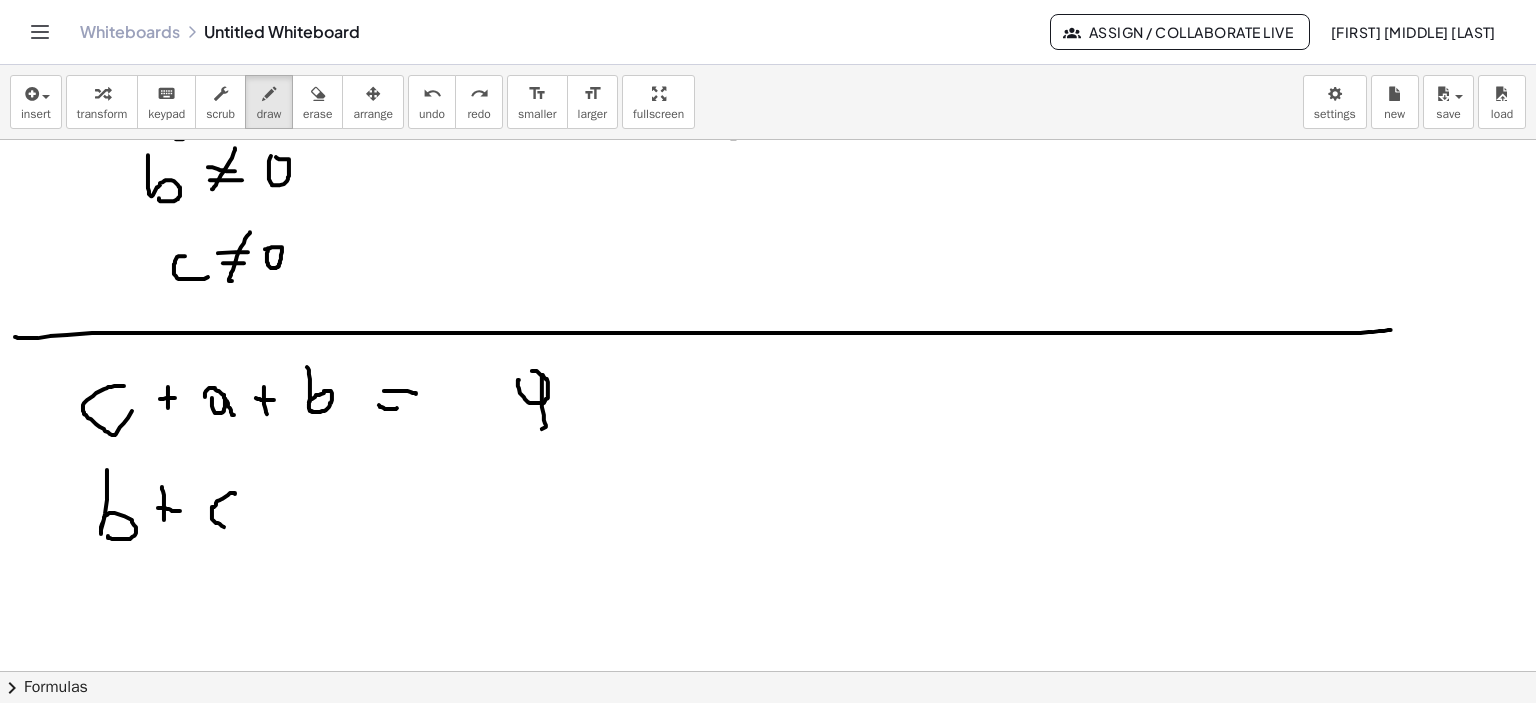 drag, startPoint x: 235, startPoint y: 494, endPoint x: 236, endPoint y: 524, distance: 30.016663 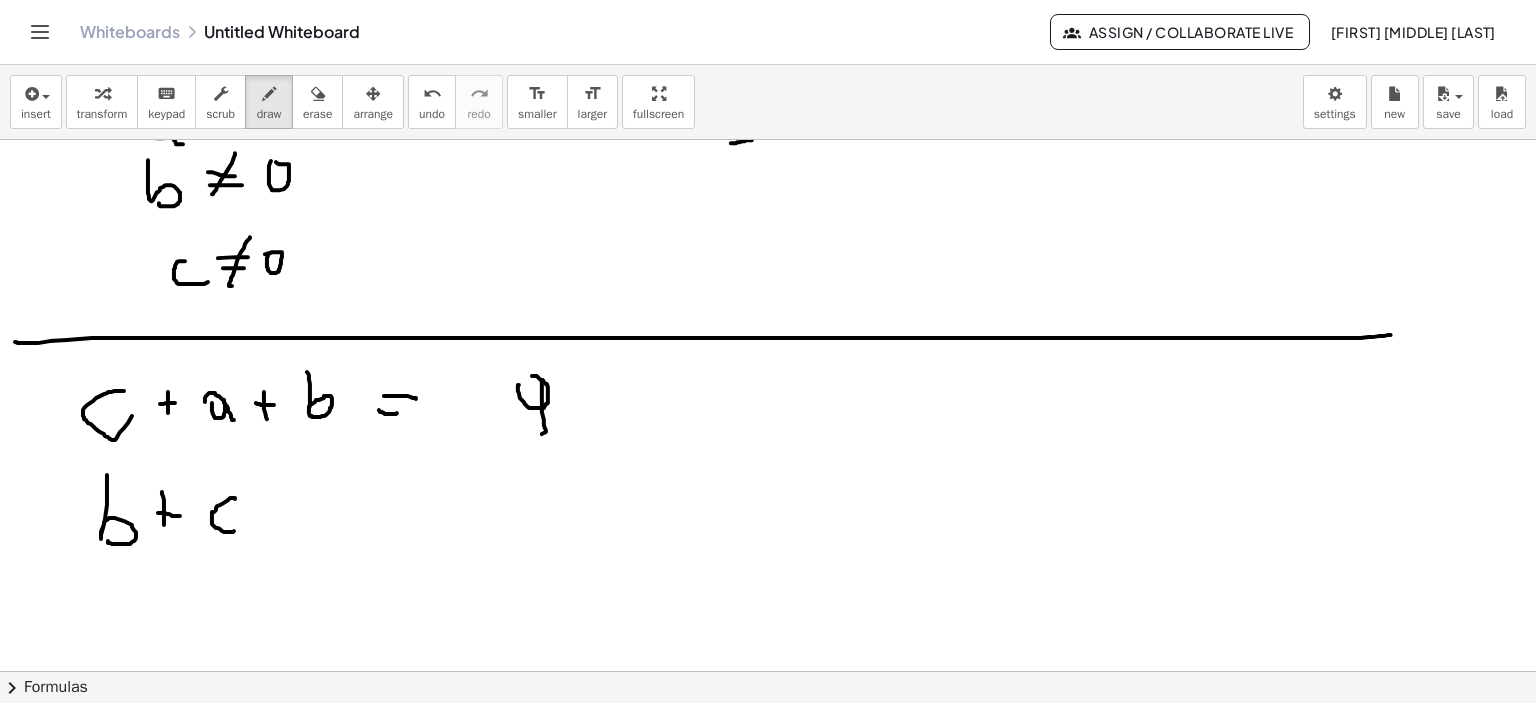 scroll, scrollTop: 3407, scrollLeft: 0, axis: vertical 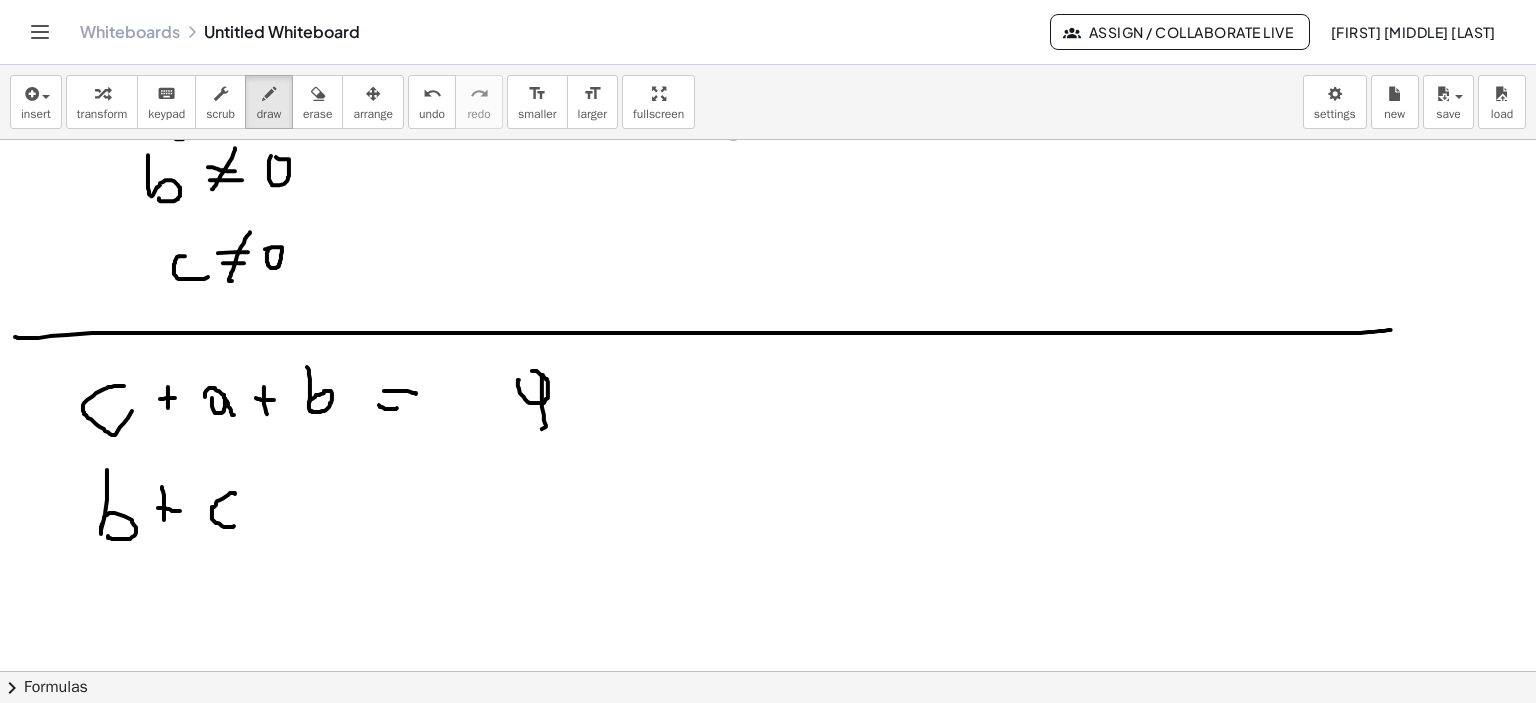 drag, startPoint x: 288, startPoint y: 496, endPoint x: 288, endPoint y: 521, distance: 25 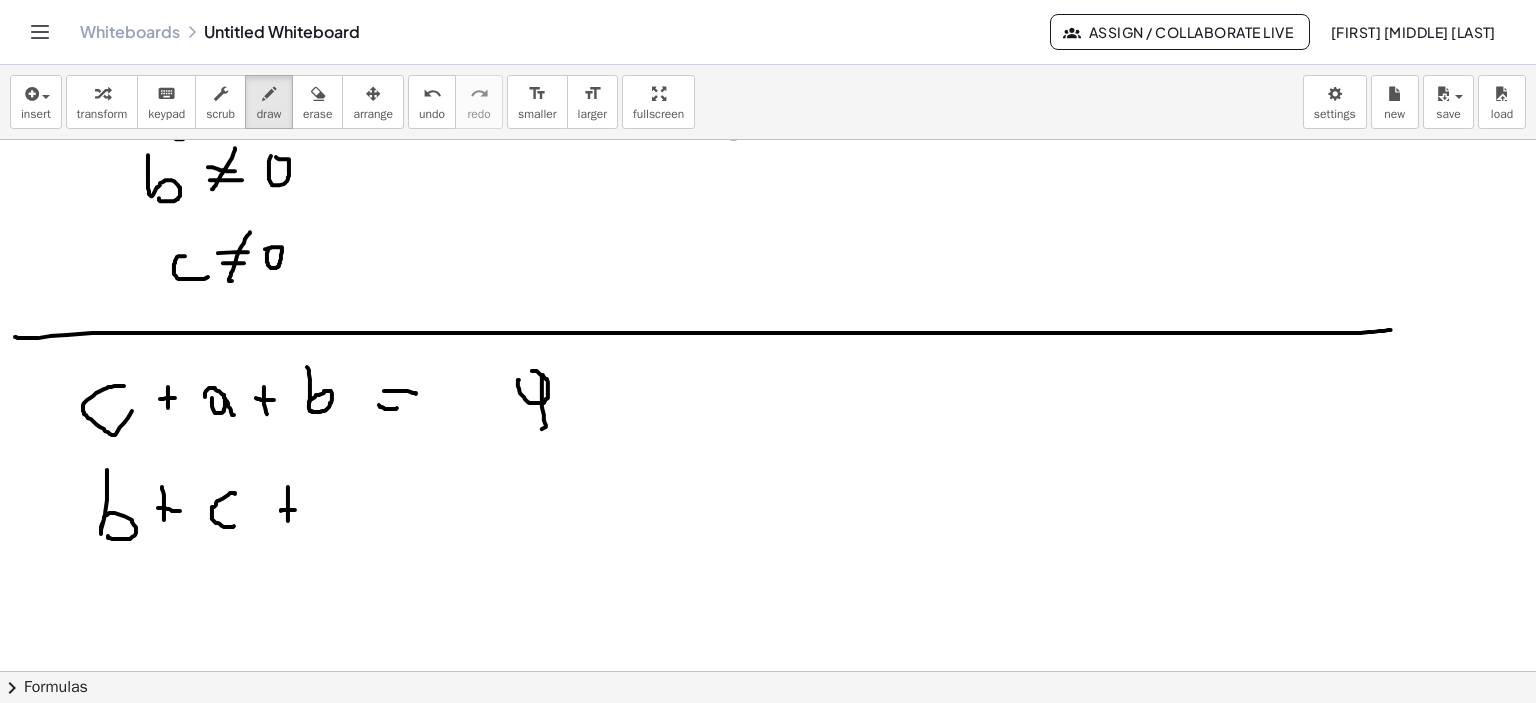 drag, startPoint x: 281, startPoint y: 511, endPoint x: 314, endPoint y: 511, distance: 33 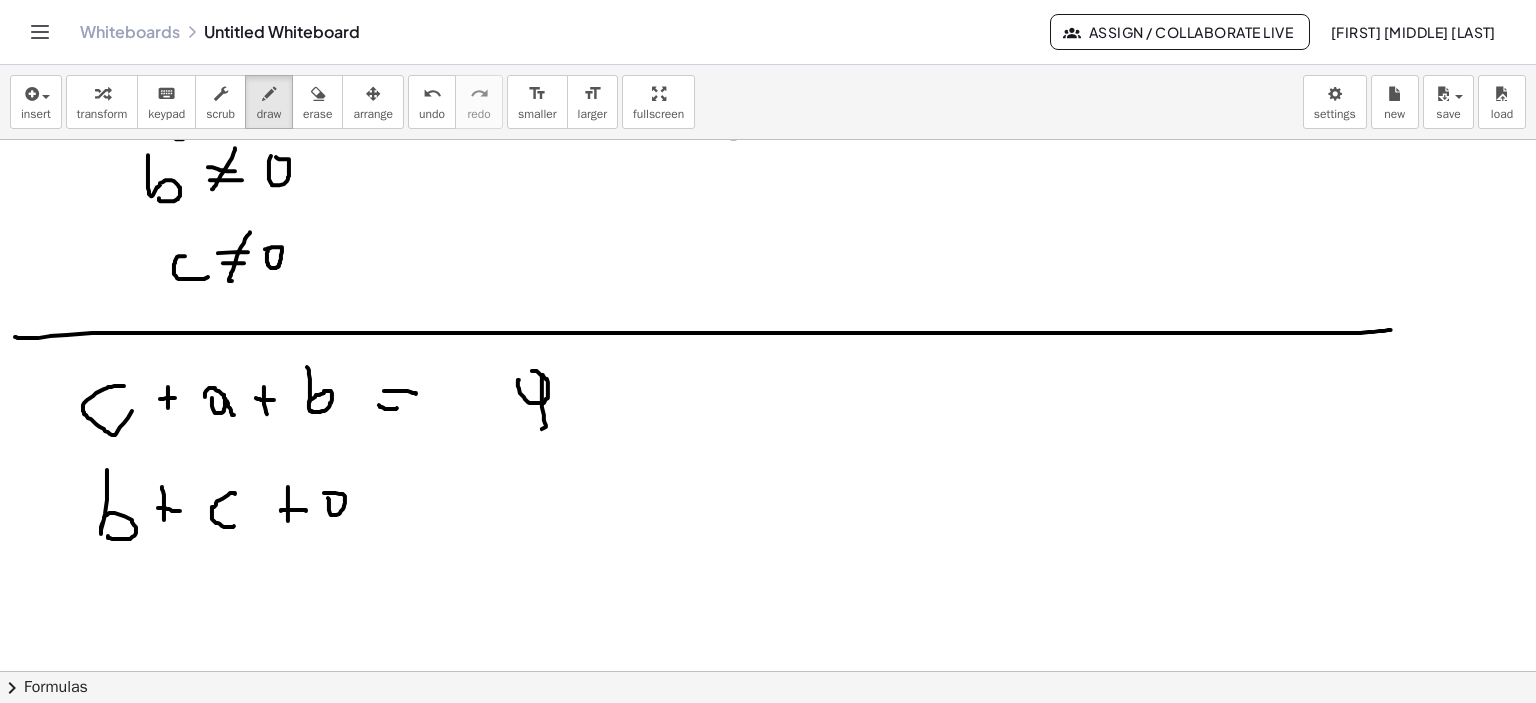 click at bounding box center [771, -1139] 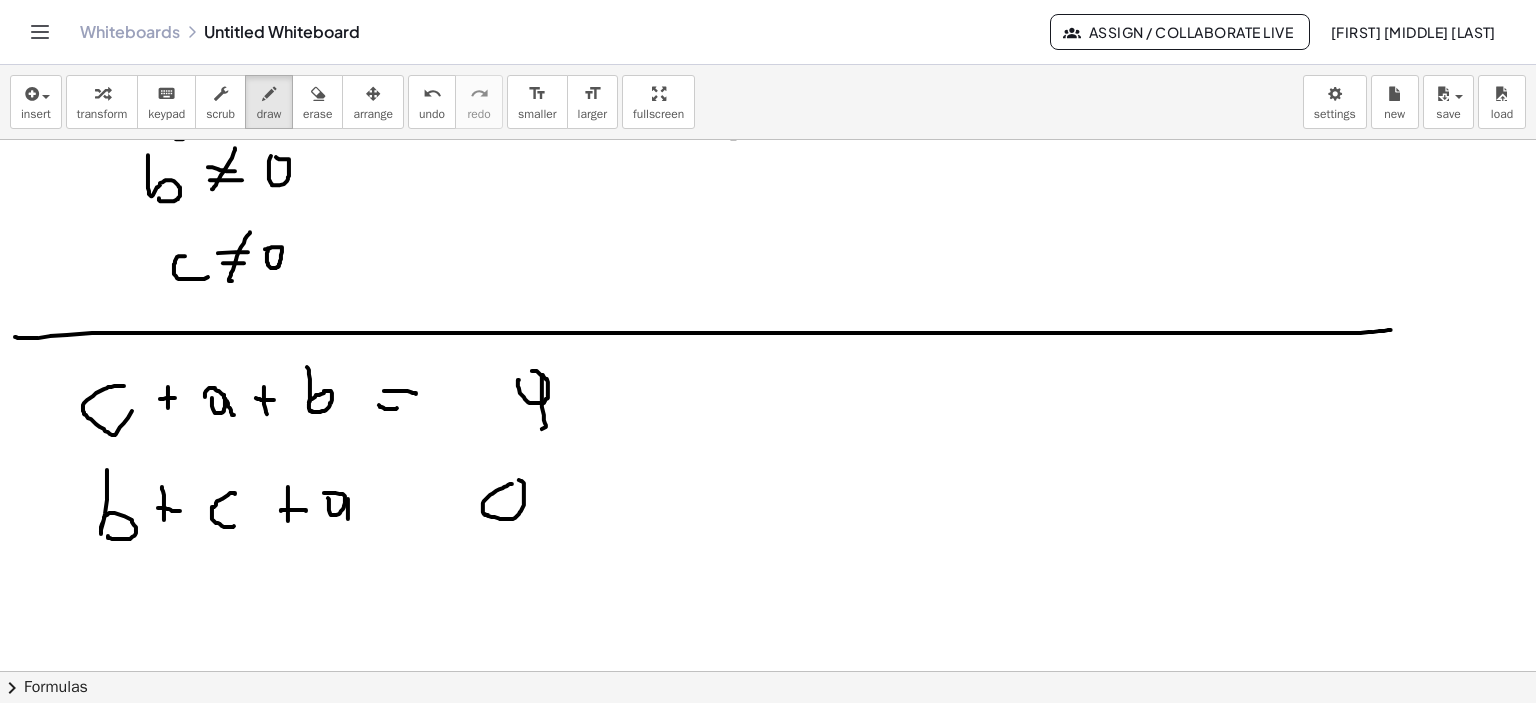 drag, startPoint x: 512, startPoint y: 484, endPoint x: 456, endPoint y: 494, distance: 56.88585 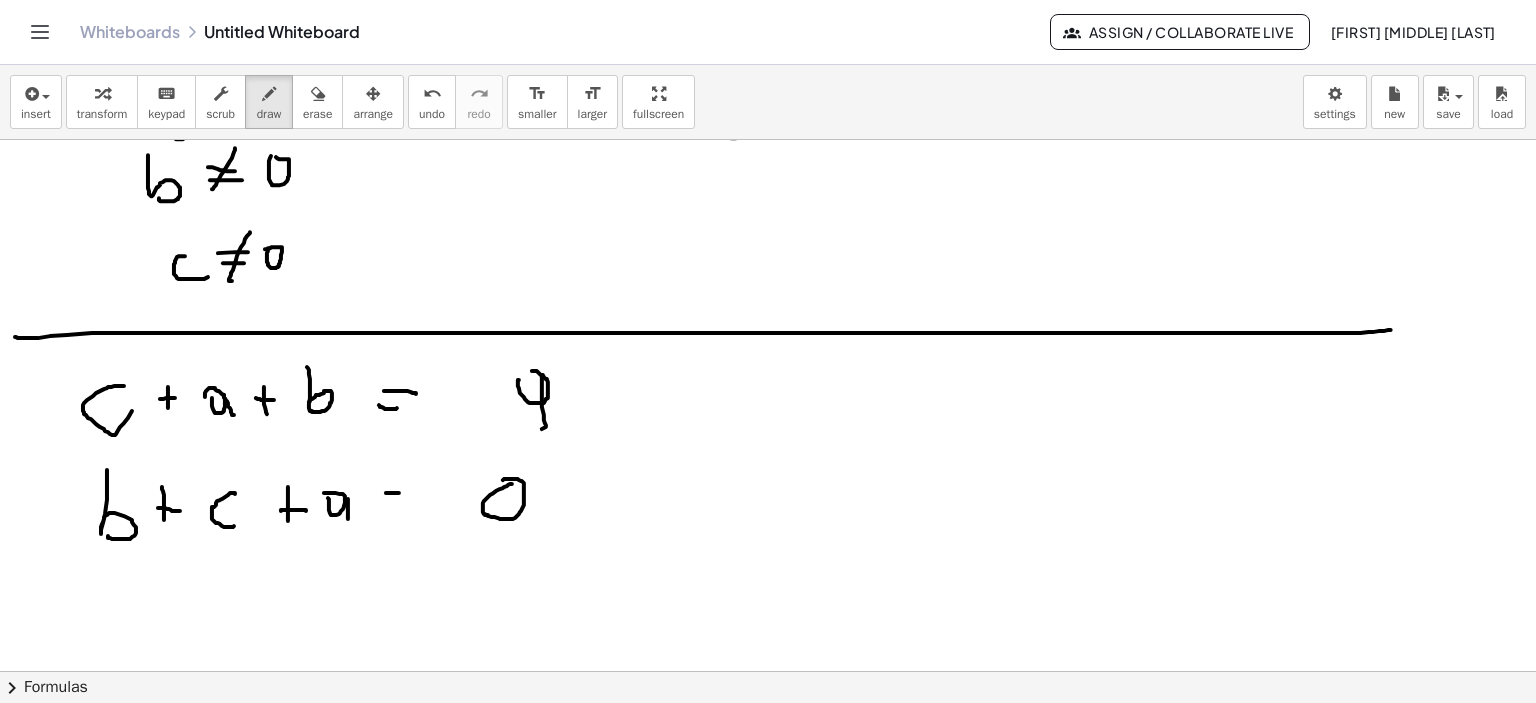 drag, startPoint x: 386, startPoint y: 493, endPoint x: 399, endPoint y: 493, distance: 13 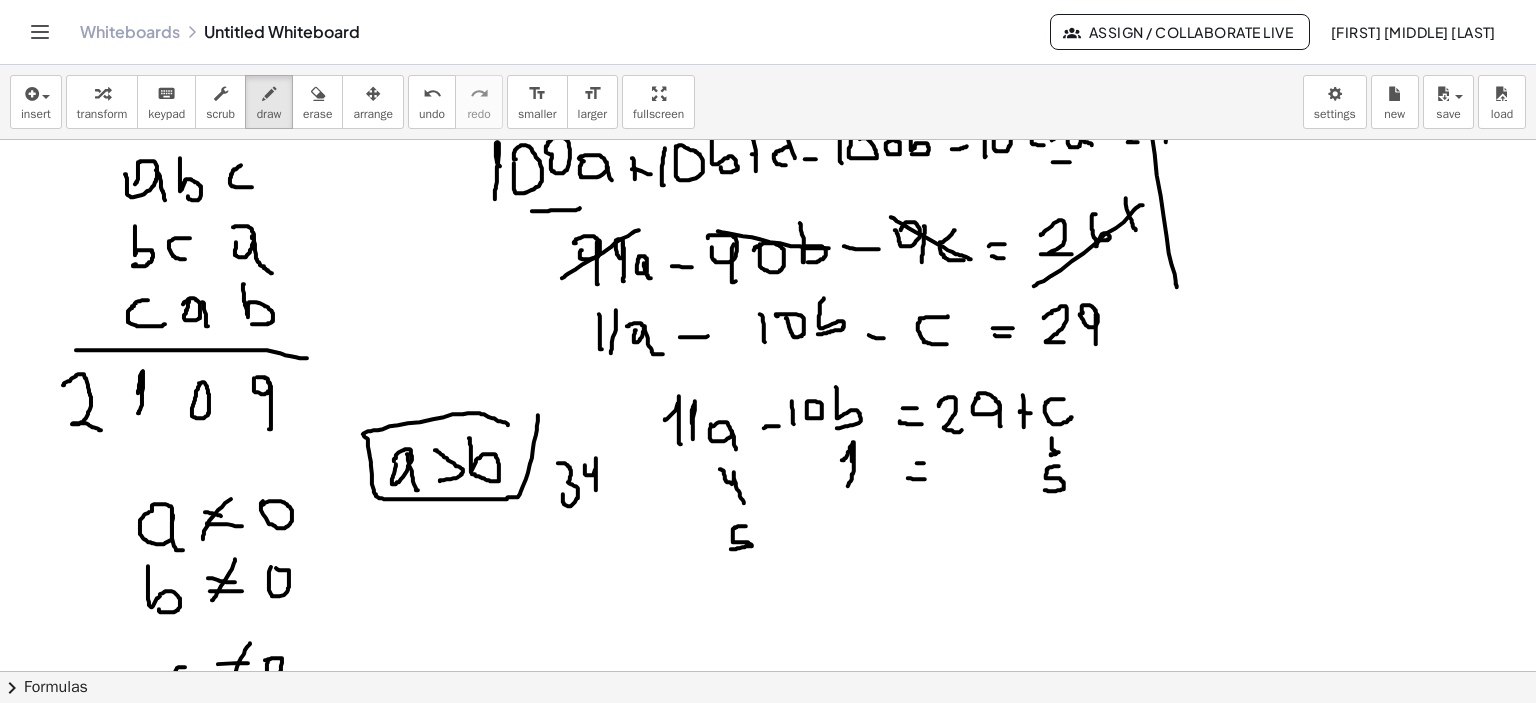 scroll, scrollTop: 3407, scrollLeft: 0, axis: vertical 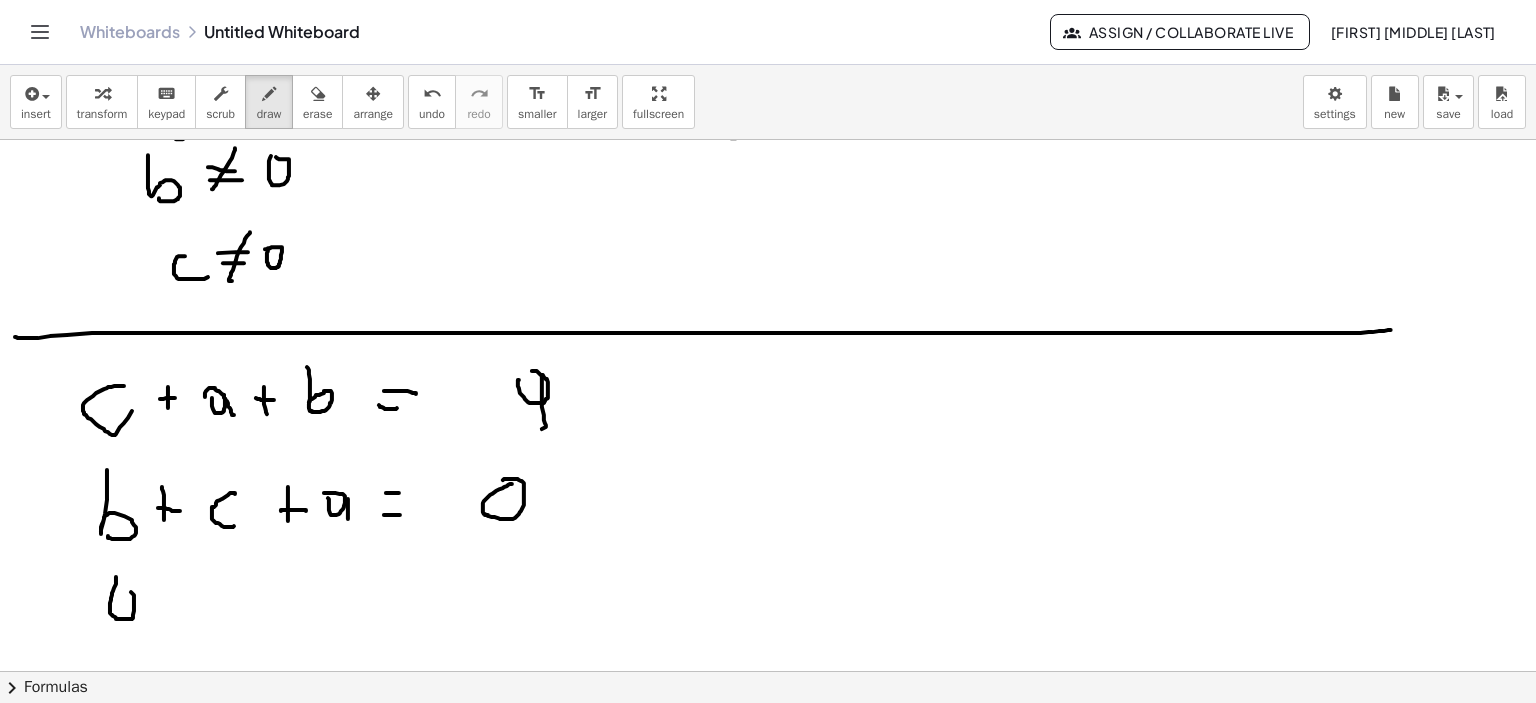 drag, startPoint x: 116, startPoint y: 577, endPoint x: 127, endPoint y: 588, distance: 15.556349 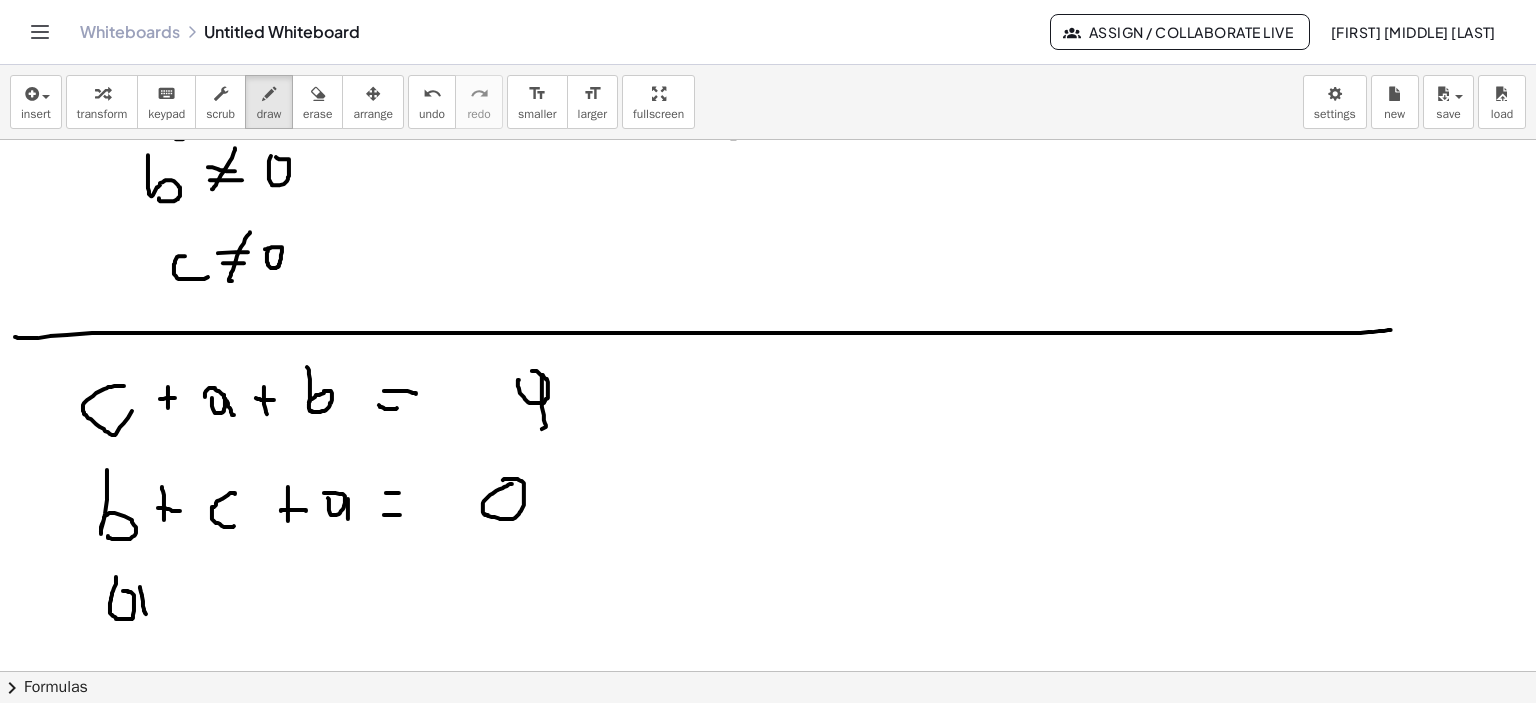 drag, startPoint x: 146, startPoint y: 614, endPoint x: 171, endPoint y: 584, distance: 39.051247 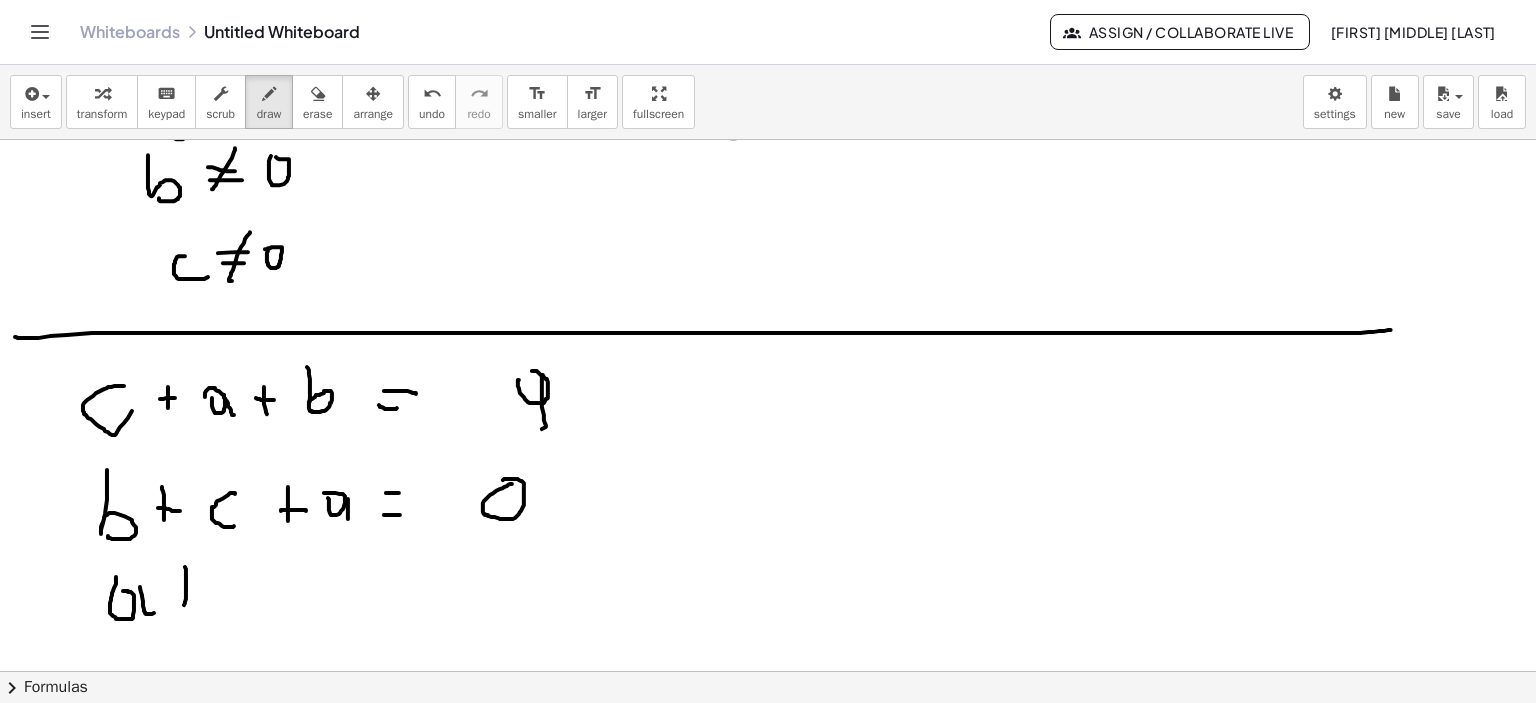click at bounding box center [771, -1139] 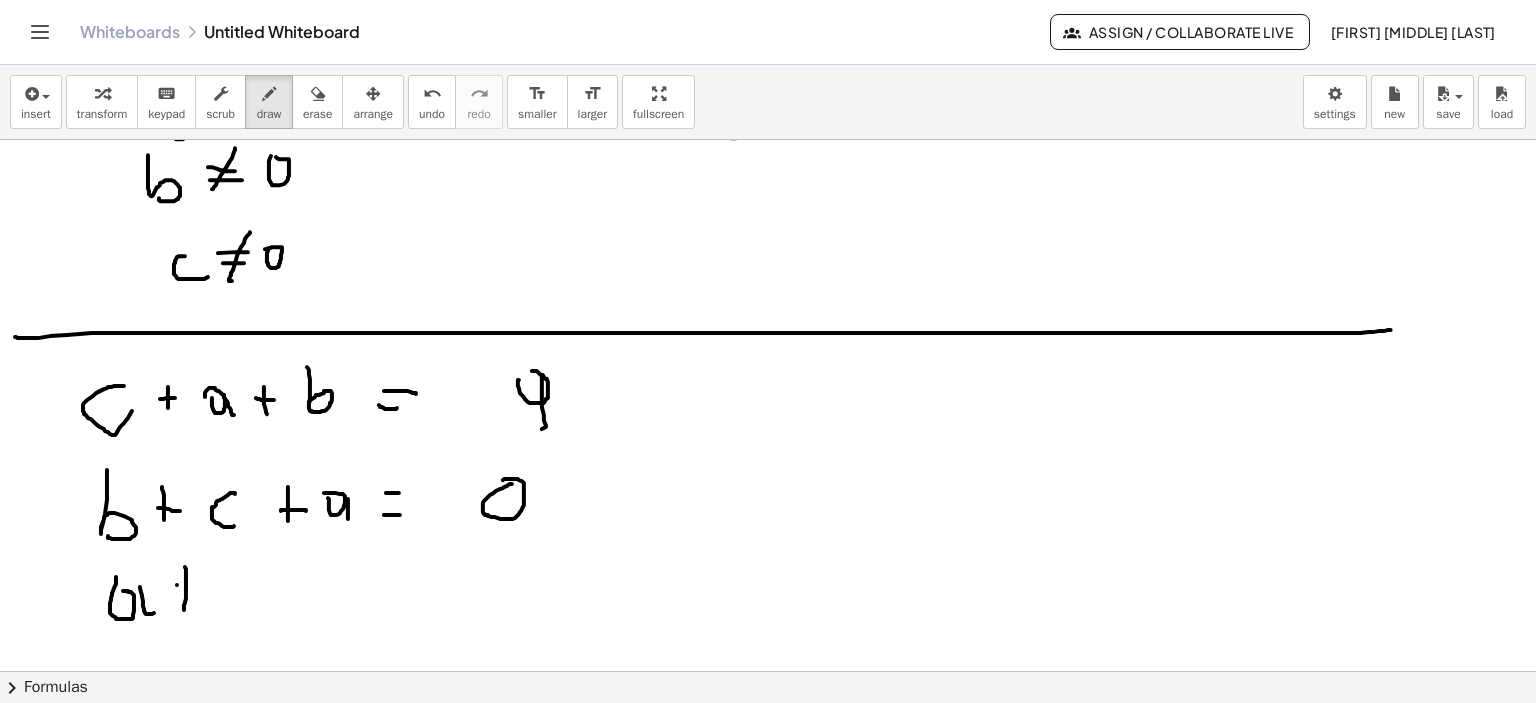 drag, startPoint x: 177, startPoint y: 585, endPoint x: 224, endPoint y: 591, distance: 47.38143 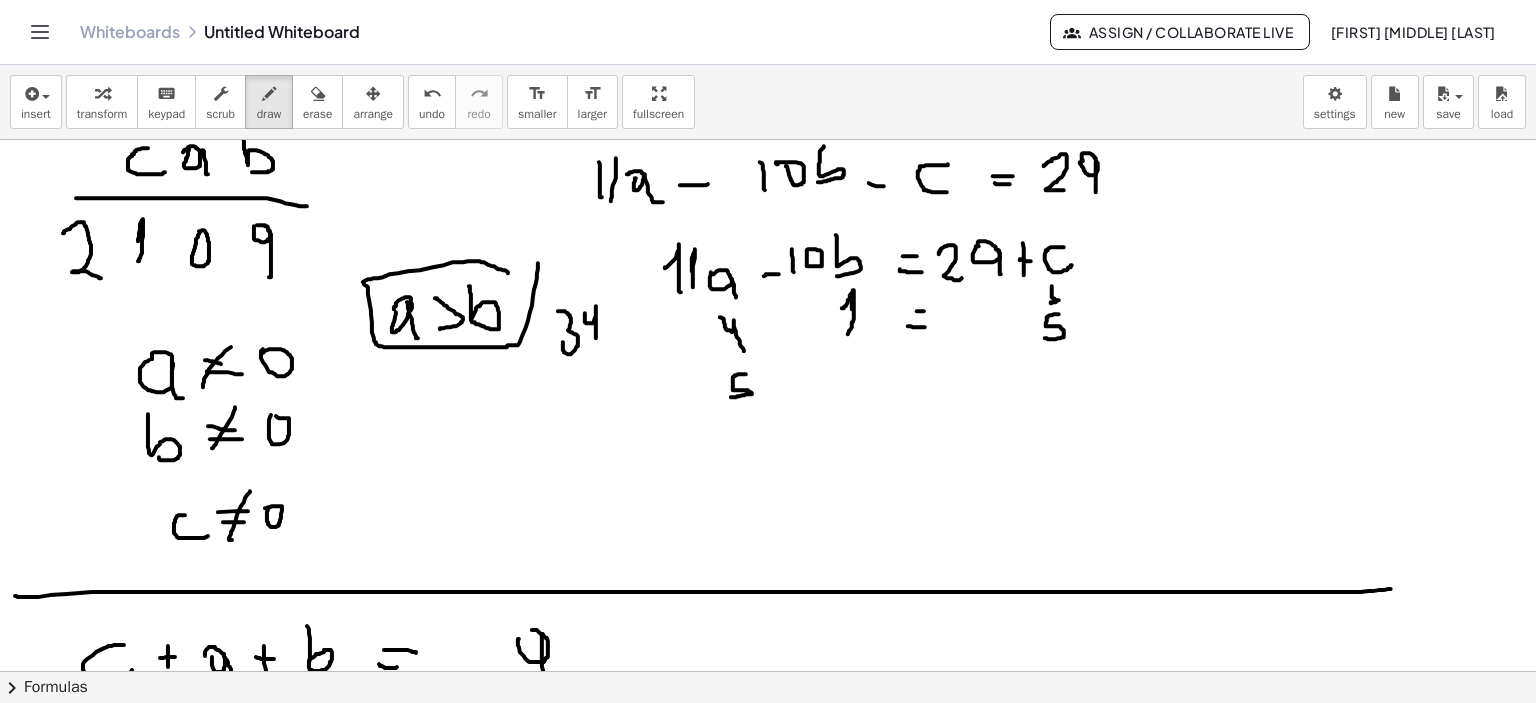 scroll, scrollTop: 3407, scrollLeft: 0, axis: vertical 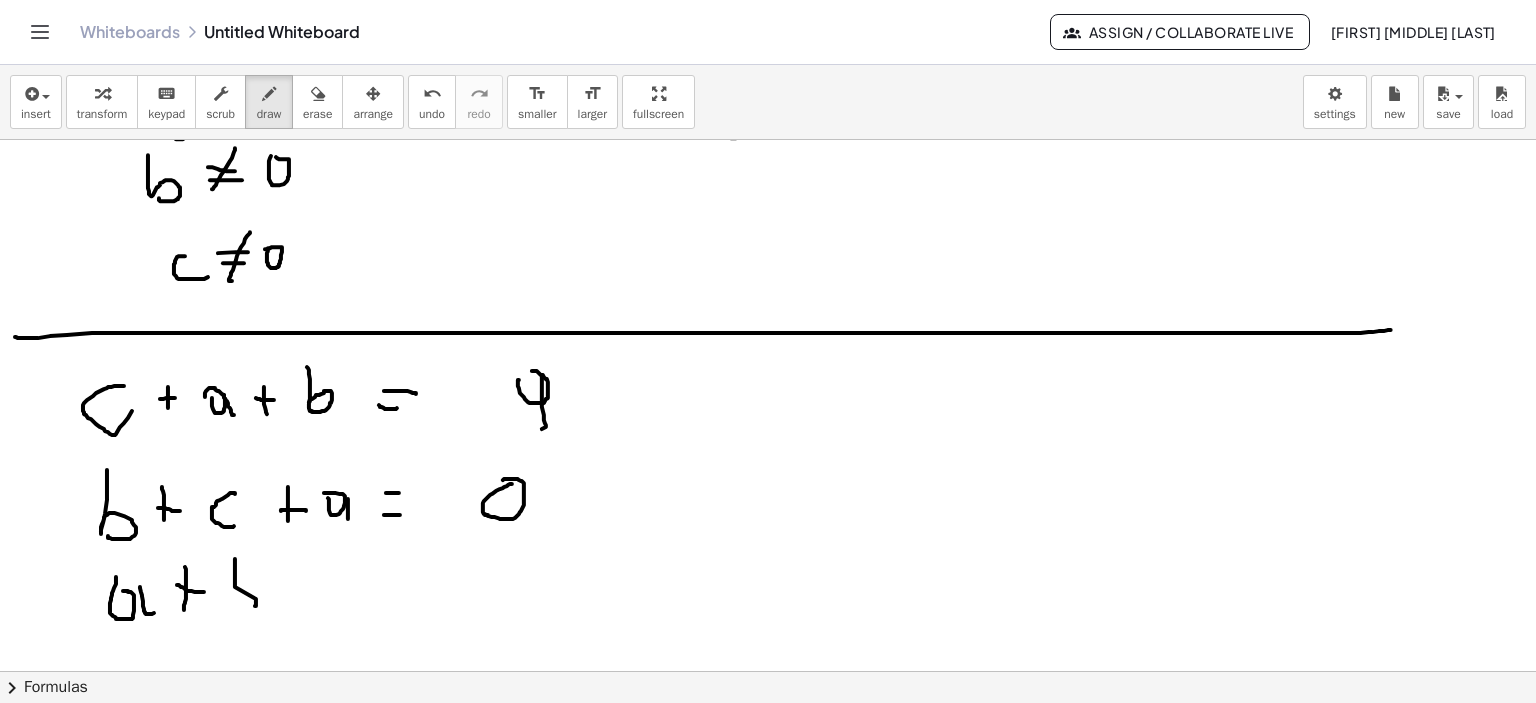 drag, startPoint x: 235, startPoint y: 559, endPoint x: 235, endPoint y: 601, distance: 42 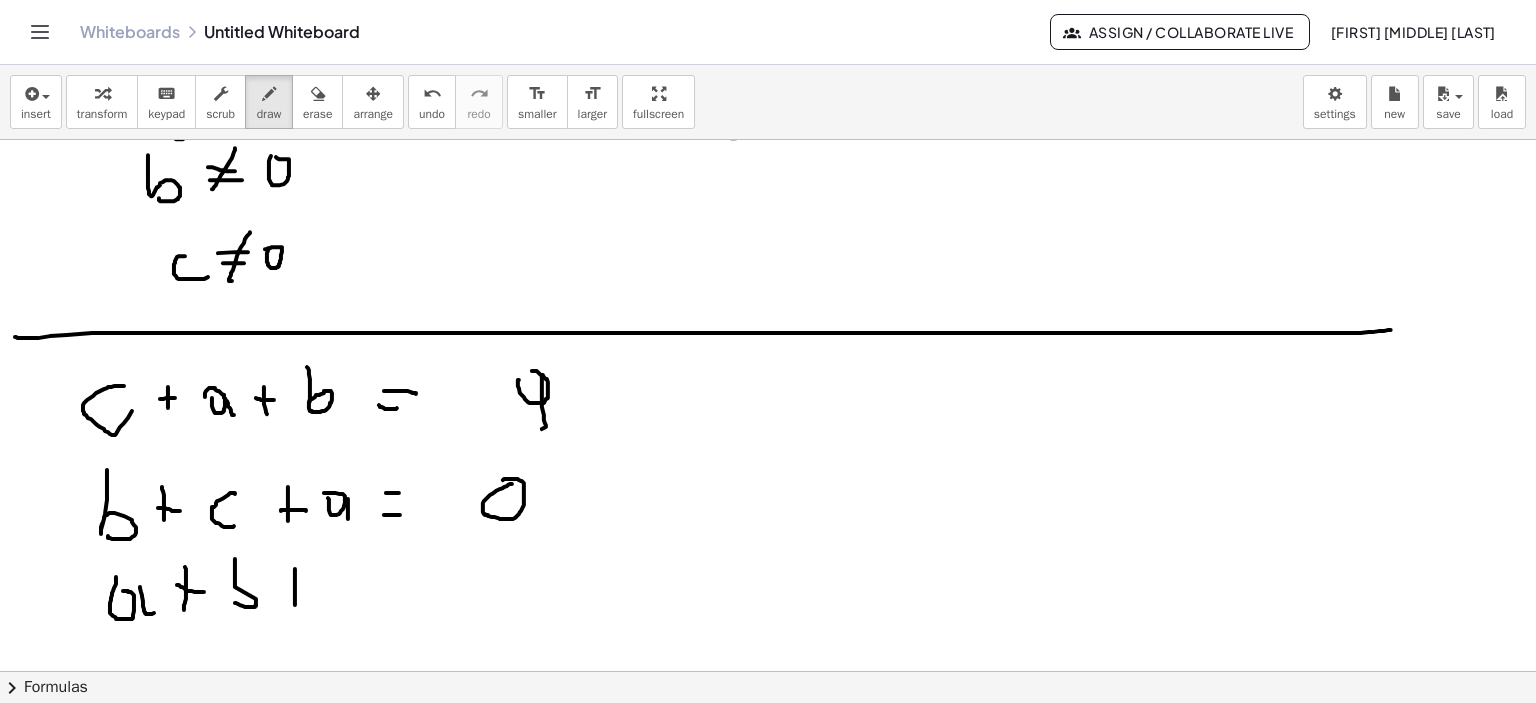 click at bounding box center (771, -1139) 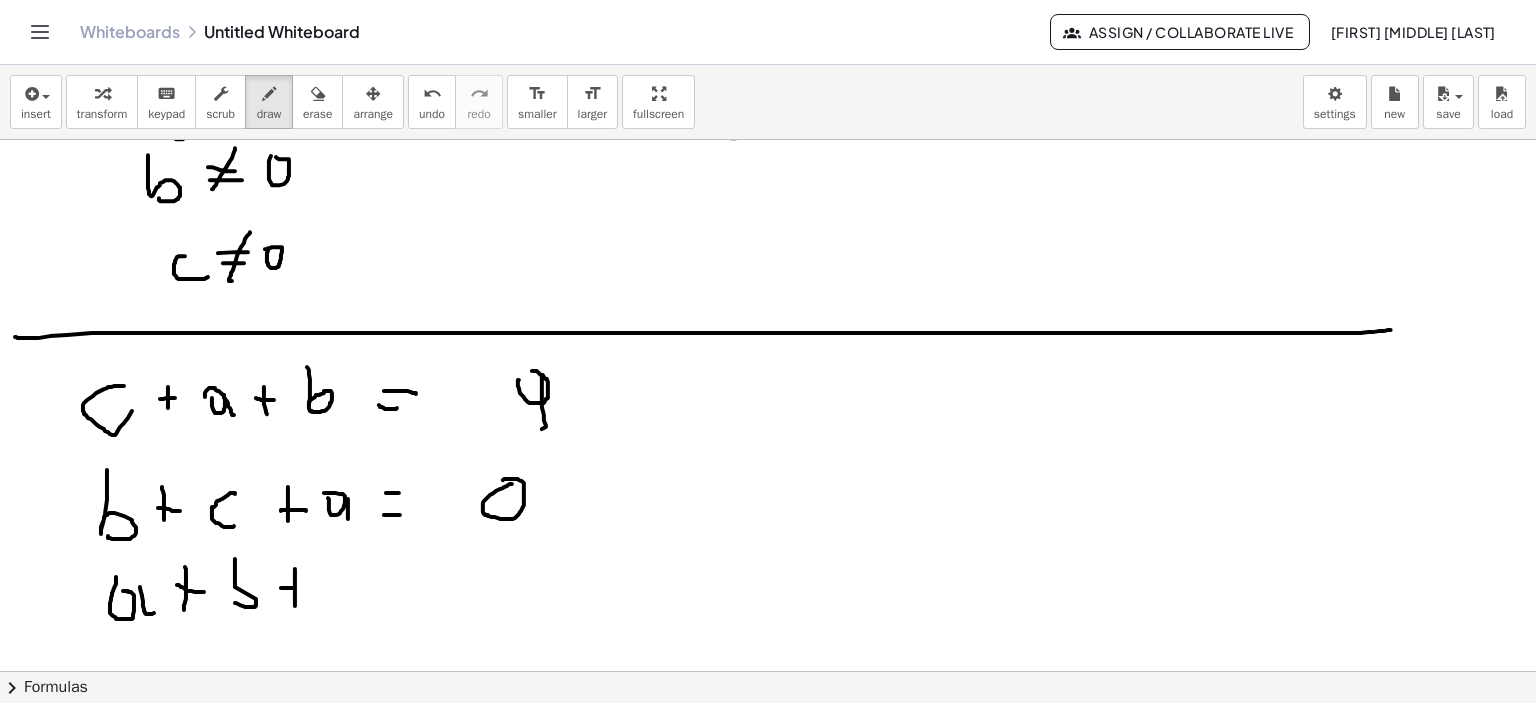 drag, startPoint x: 287, startPoint y: 588, endPoint x: 340, endPoint y: 585, distance: 53.08484 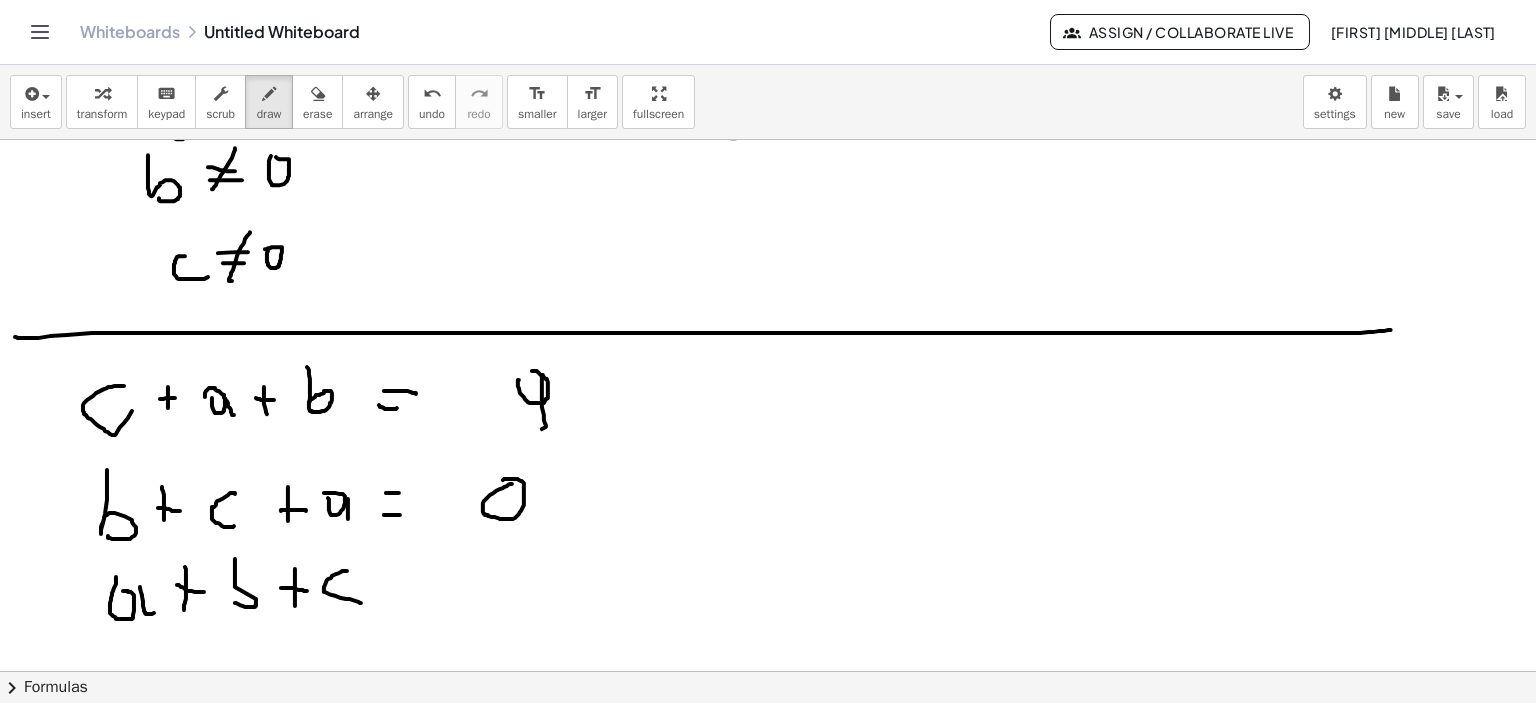 drag, startPoint x: 342, startPoint y: 571, endPoint x: 384, endPoint y: 583, distance: 43.68066 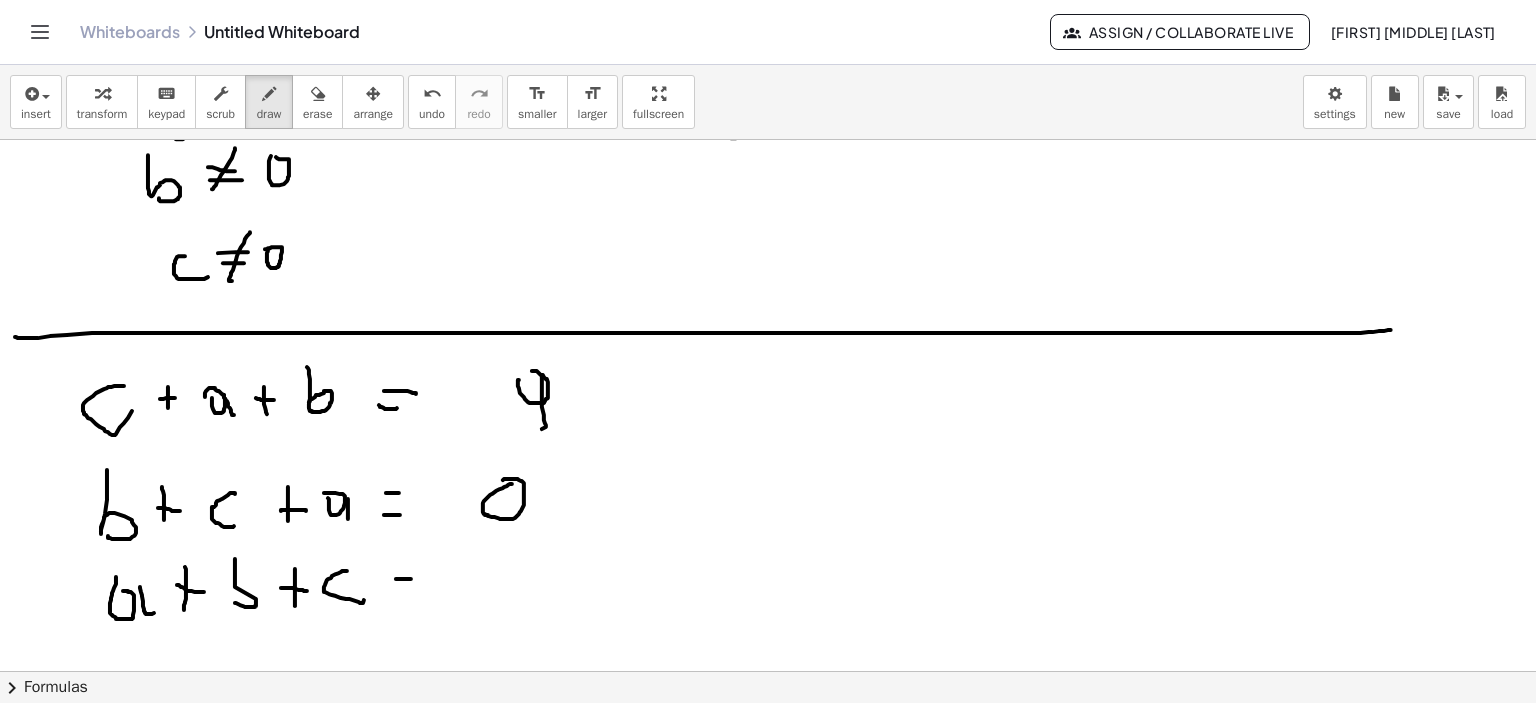 click at bounding box center [771, -1139] 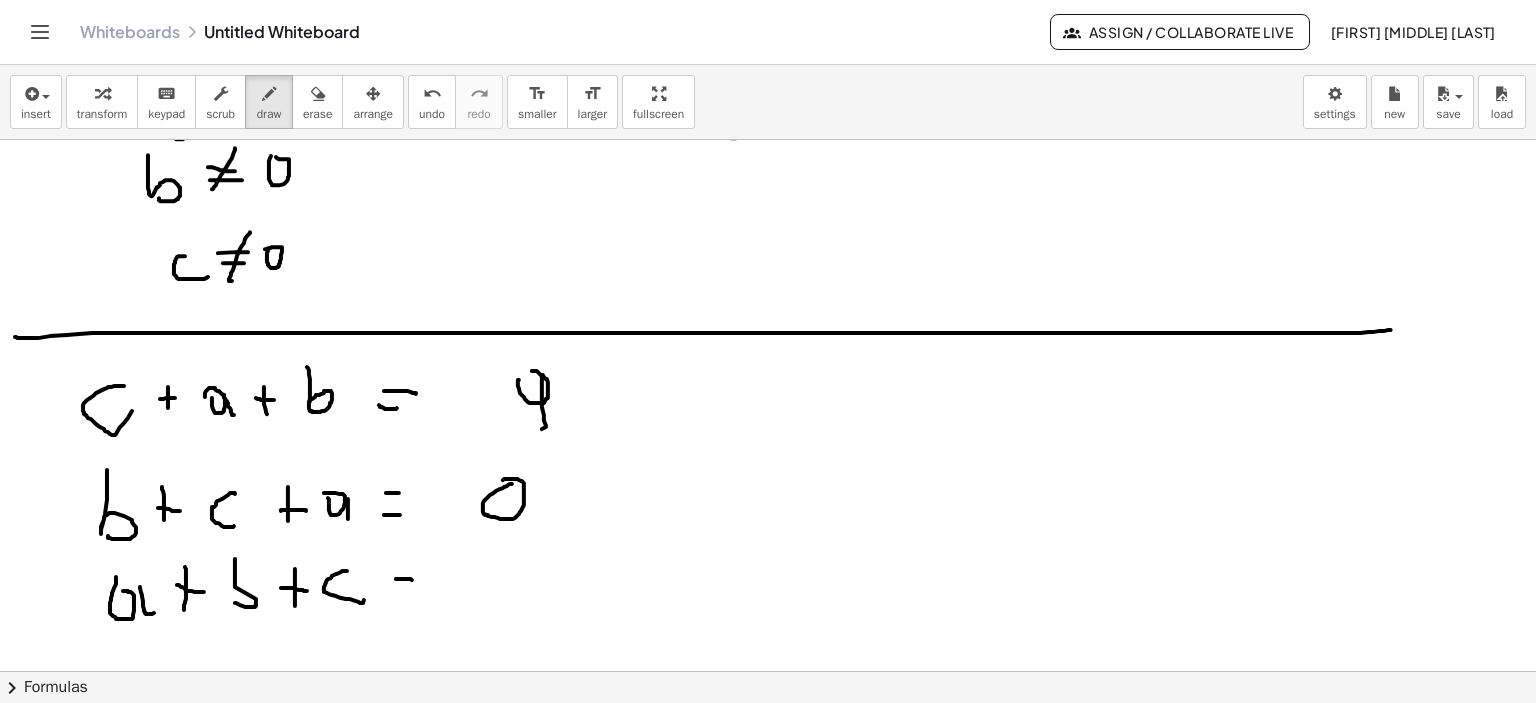drag, startPoint x: 402, startPoint y: 590, endPoint x: 423, endPoint y: 595, distance: 21.587032 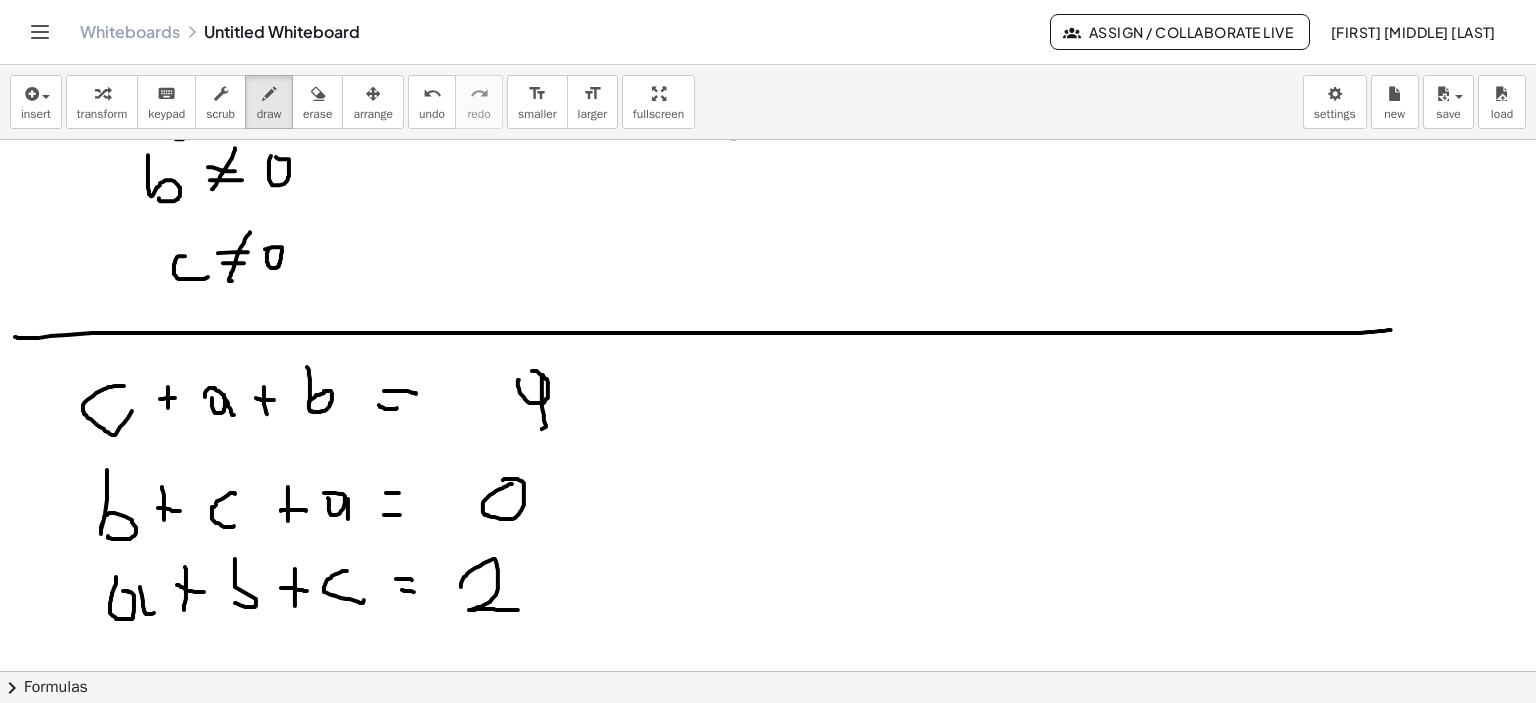 click at bounding box center [771, -1139] 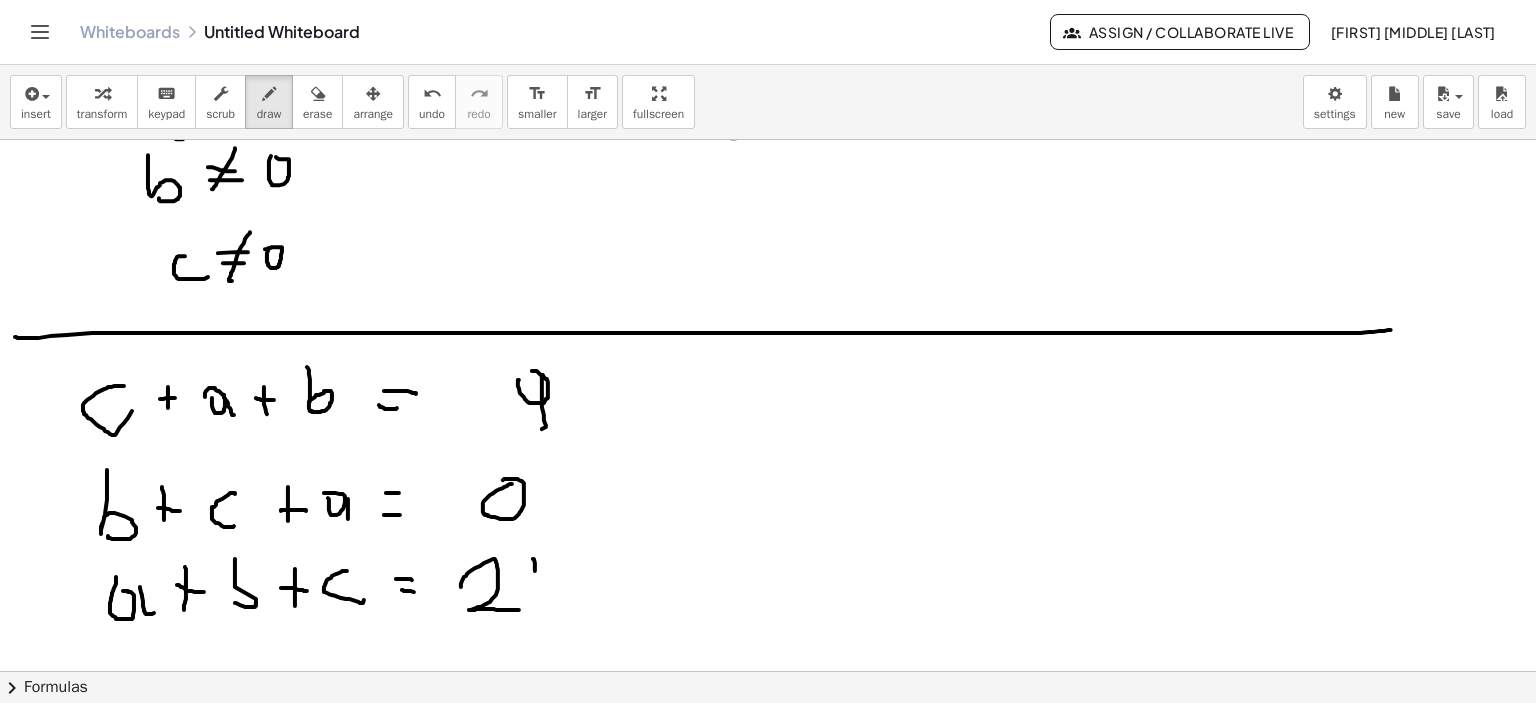 click at bounding box center [771, -1139] 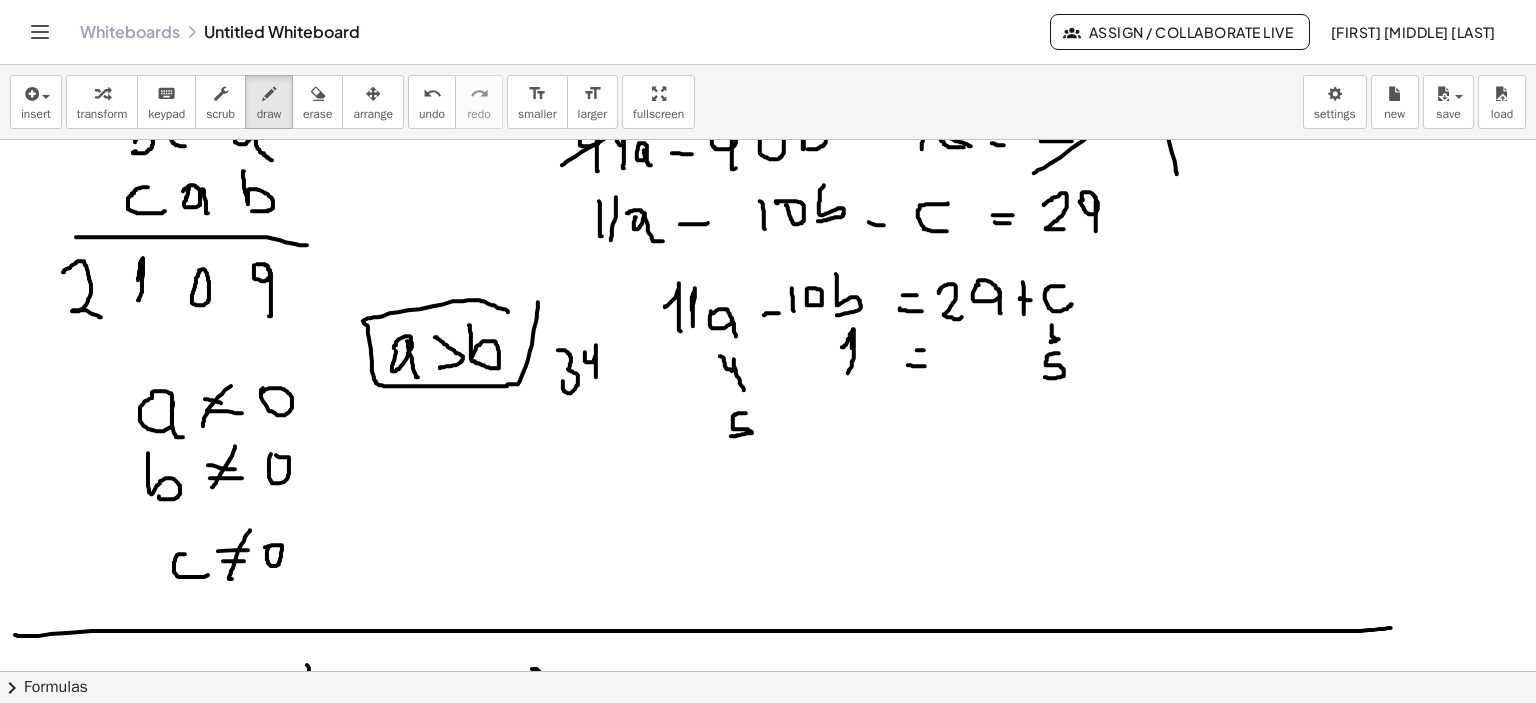 scroll, scrollTop: 3107, scrollLeft: 0, axis: vertical 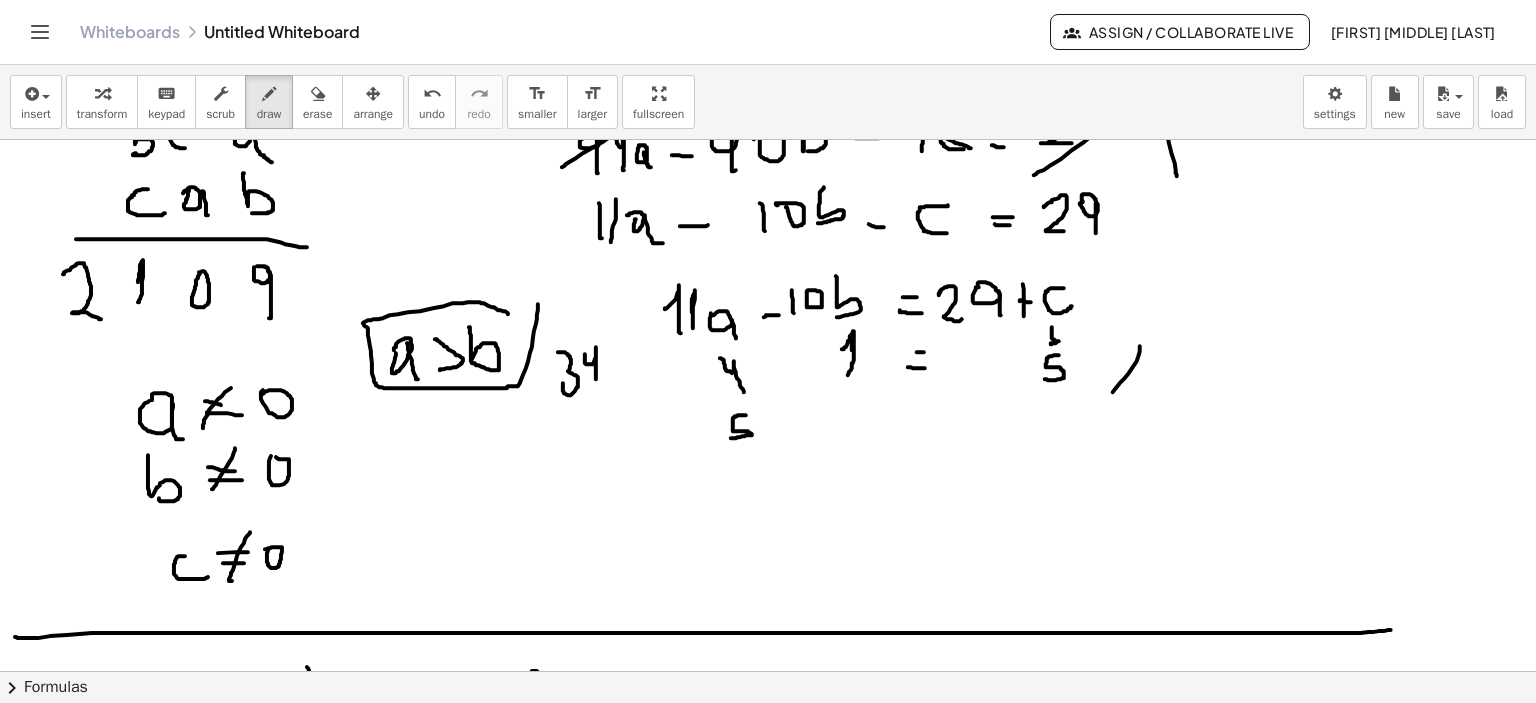 drag, startPoint x: 1140, startPoint y: 346, endPoint x: 1105, endPoint y: 360, distance: 37.696156 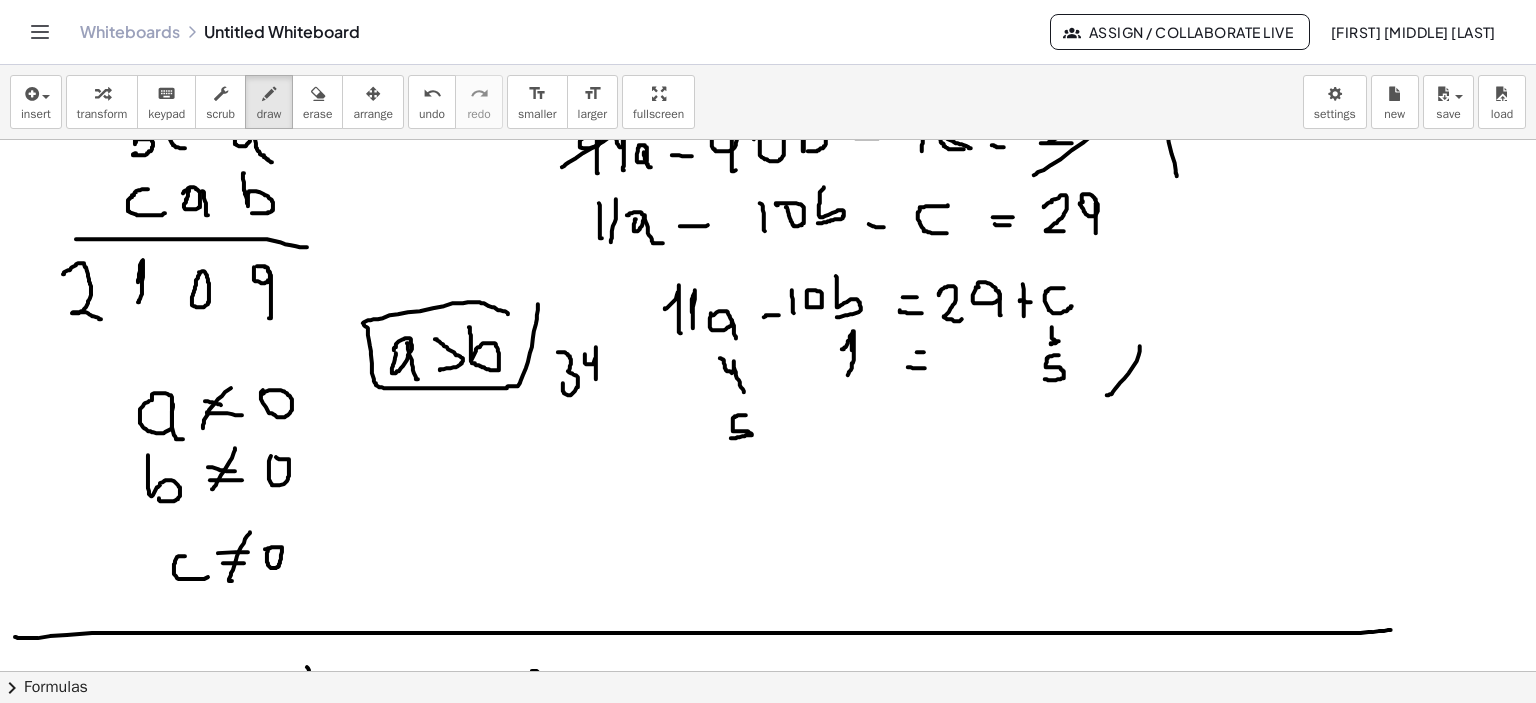 drag, startPoint x: 1132, startPoint y: 399, endPoint x: 1133, endPoint y: 411, distance: 12.0415945 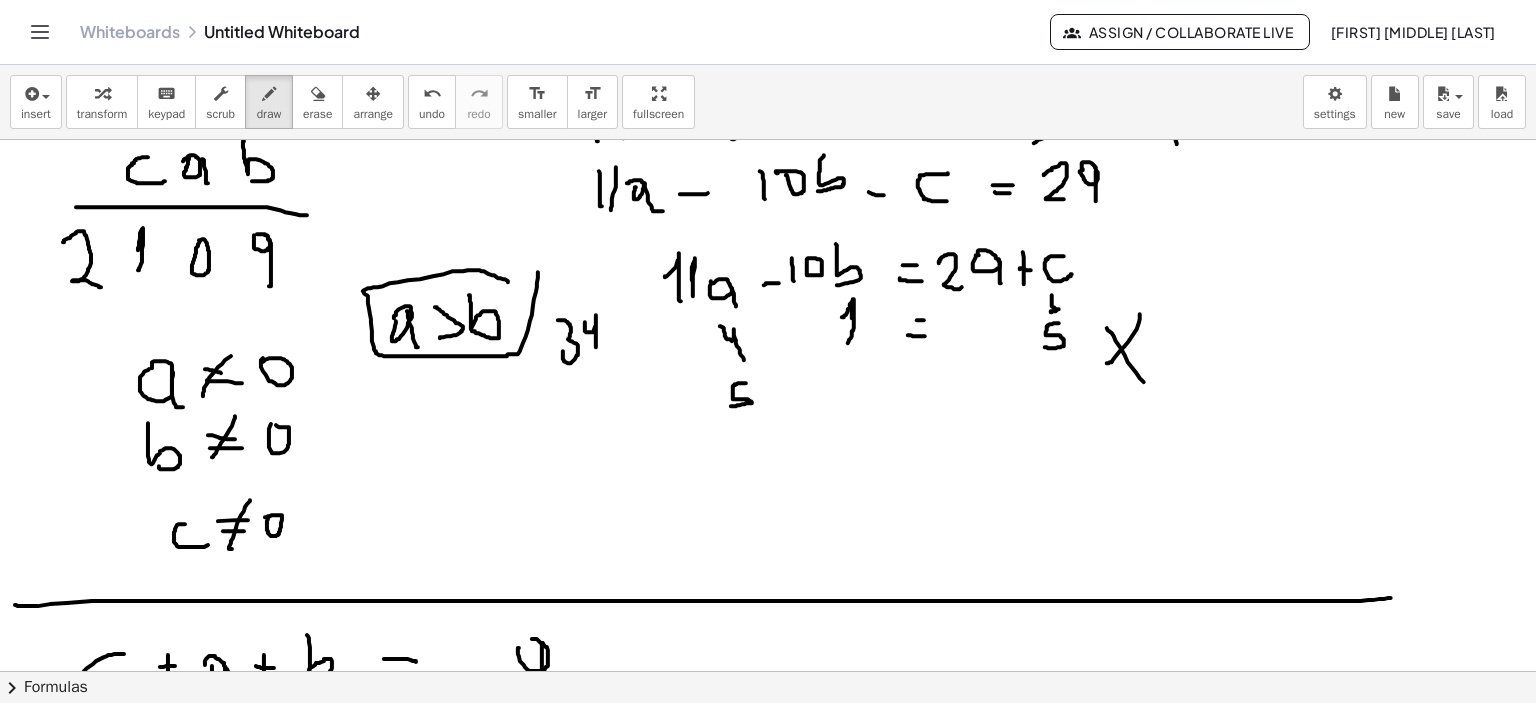 scroll, scrollTop: 3107, scrollLeft: 0, axis: vertical 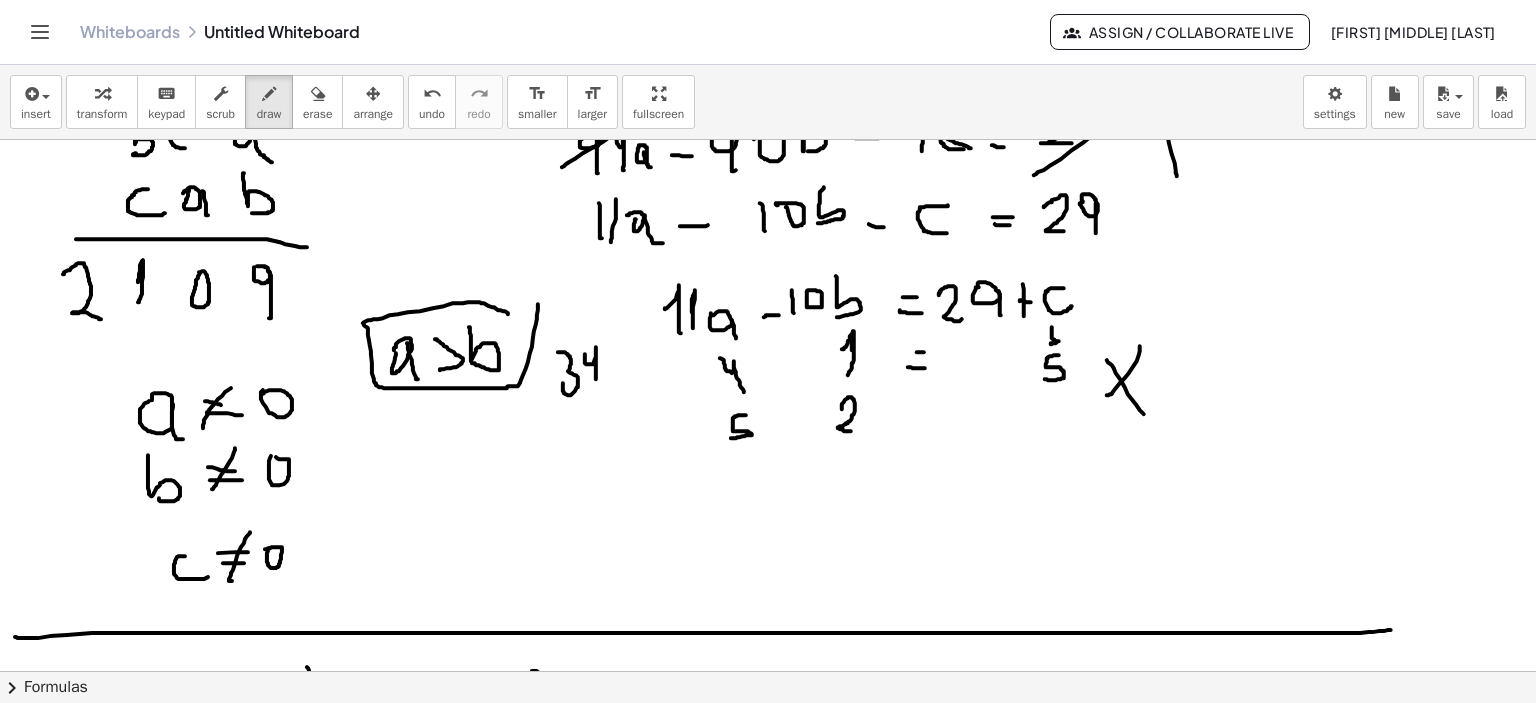 drag, startPoint x: 842, startPoint y: 409, endPoint x: 854, endPoint y: 431, distance: 25.059929 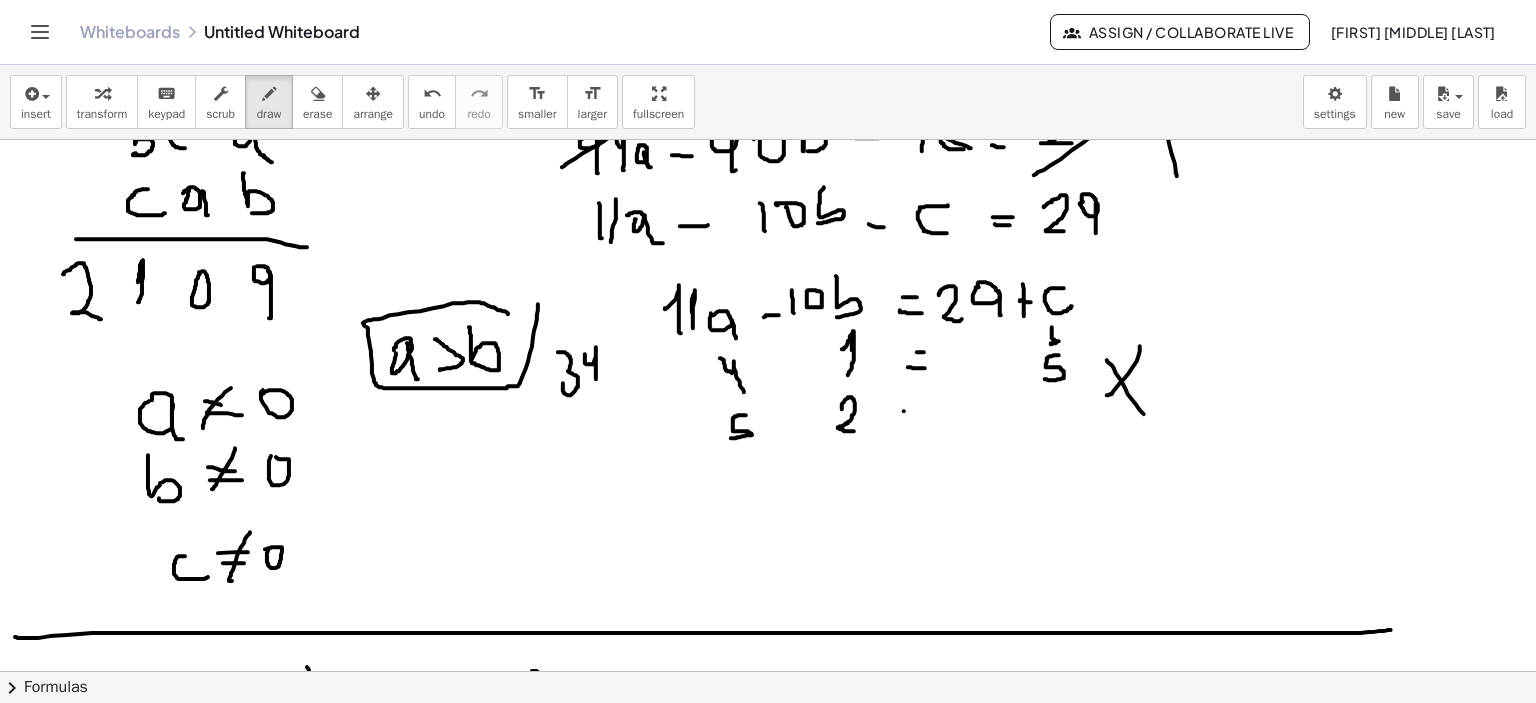 drag, startPoint x: 904, startPoint y: 411, endPoint x: 920, endPoint y: 411, distance: 16 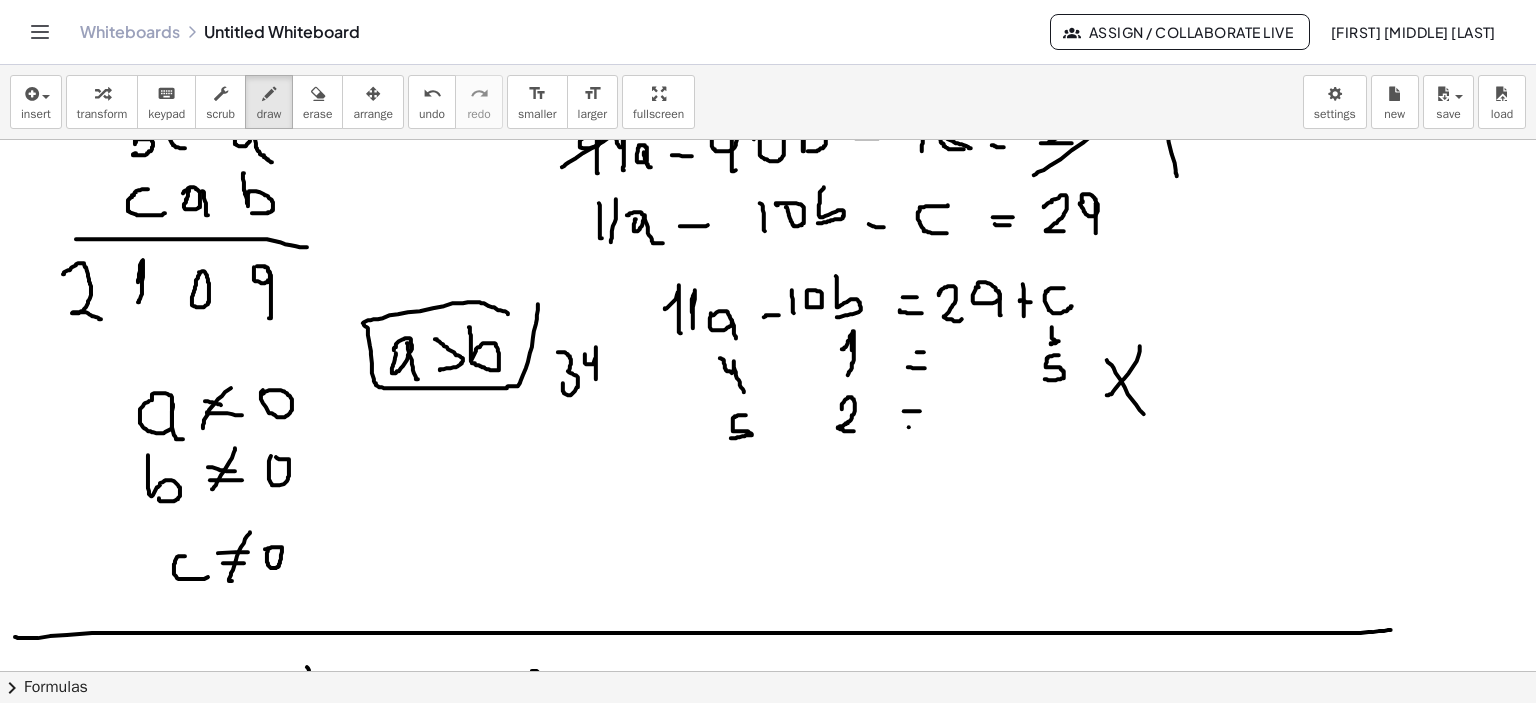 drag, startPoint x: 909, startPoint y: 427, endPoint x: 927, endPoint y: 425, distance: 18.110771 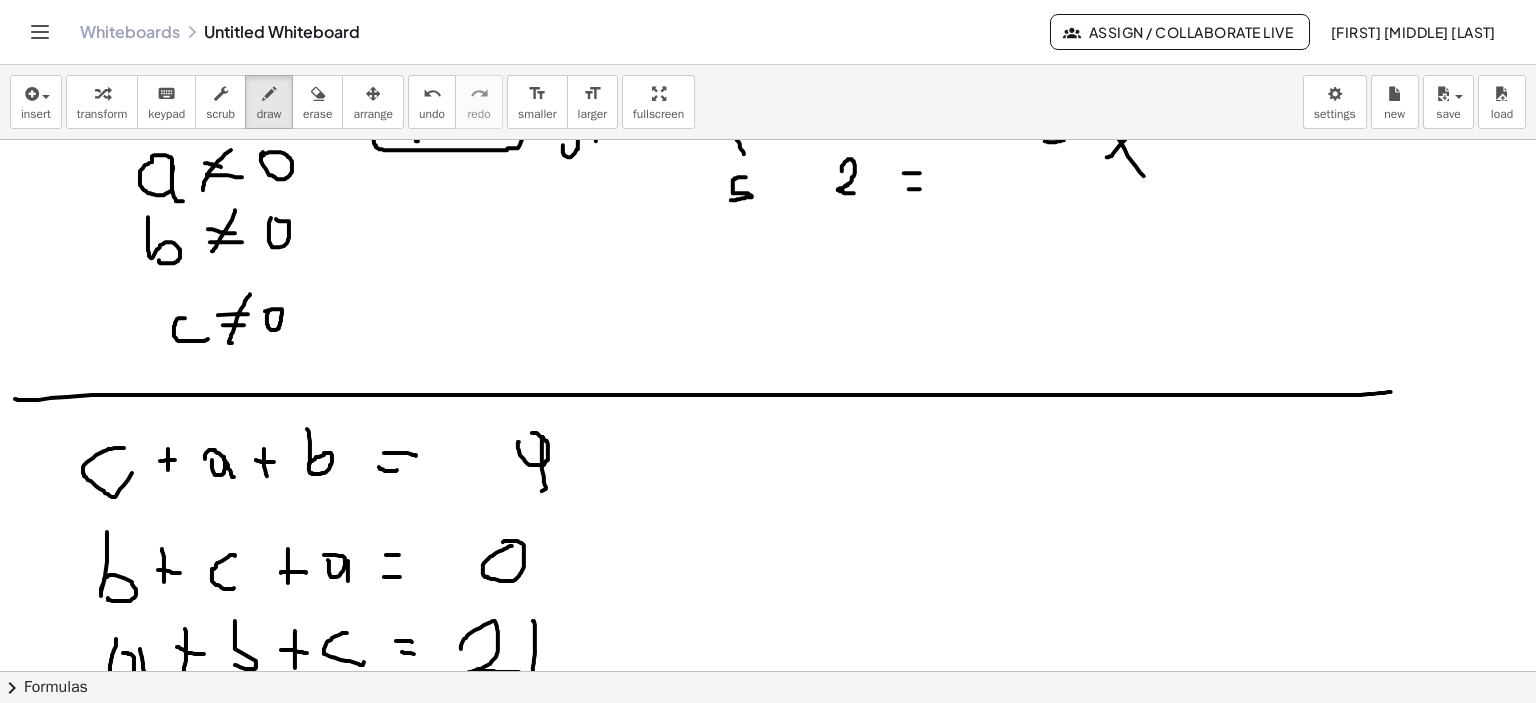 scroll, scrollTop: 3207, scrollLeft: 0, axis: vertical 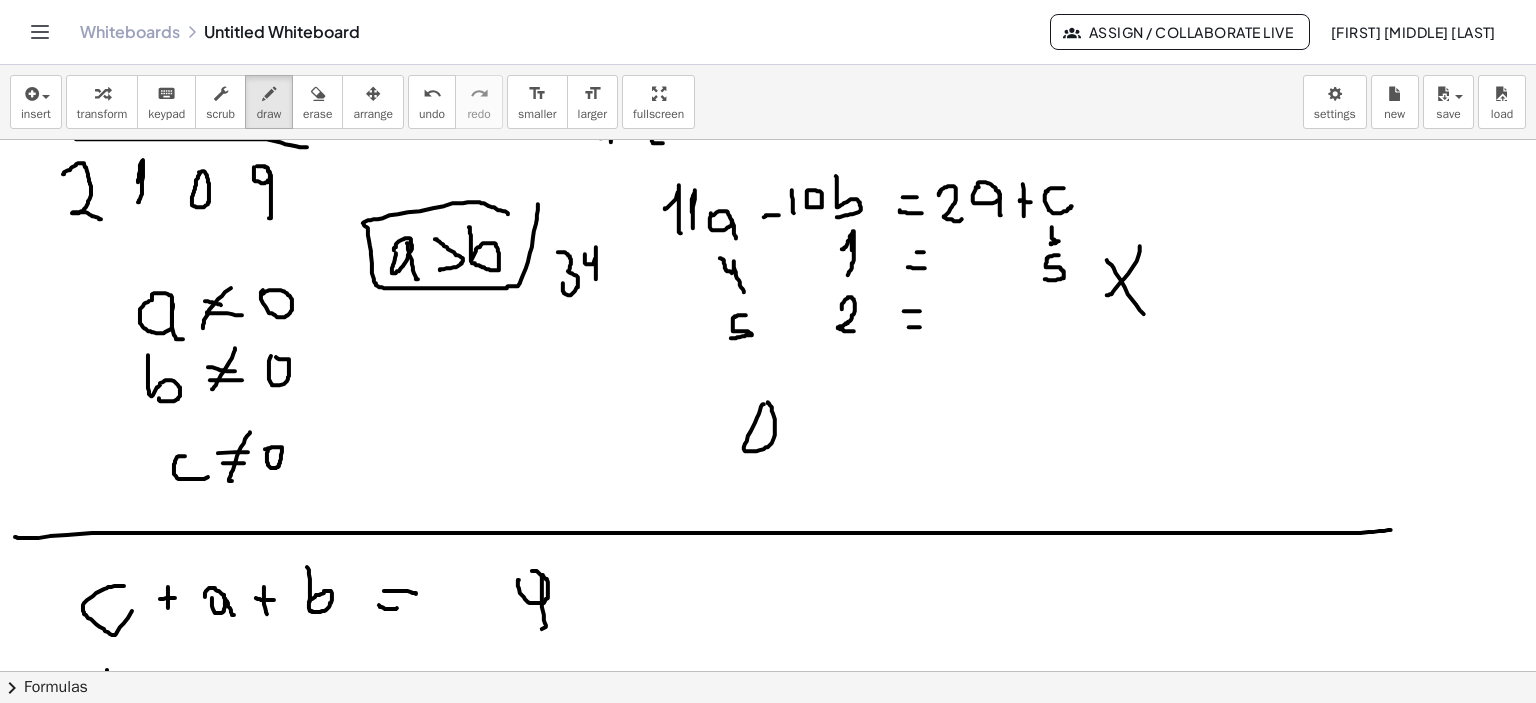 click at bounding box center (771, -939) 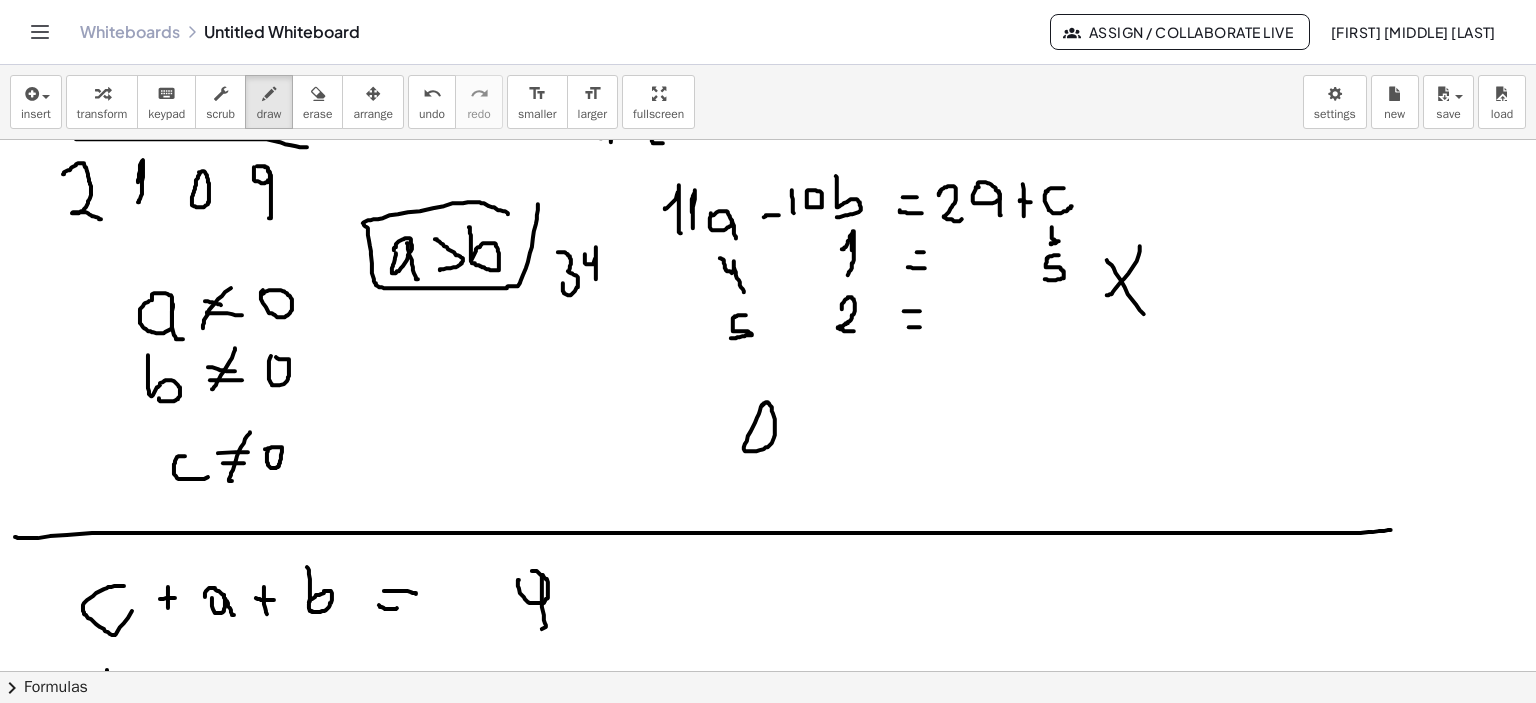 drag, startPoint x: 779, startPoint y: 435, endPoint x: 784, endPoint y: 447, distance: 13 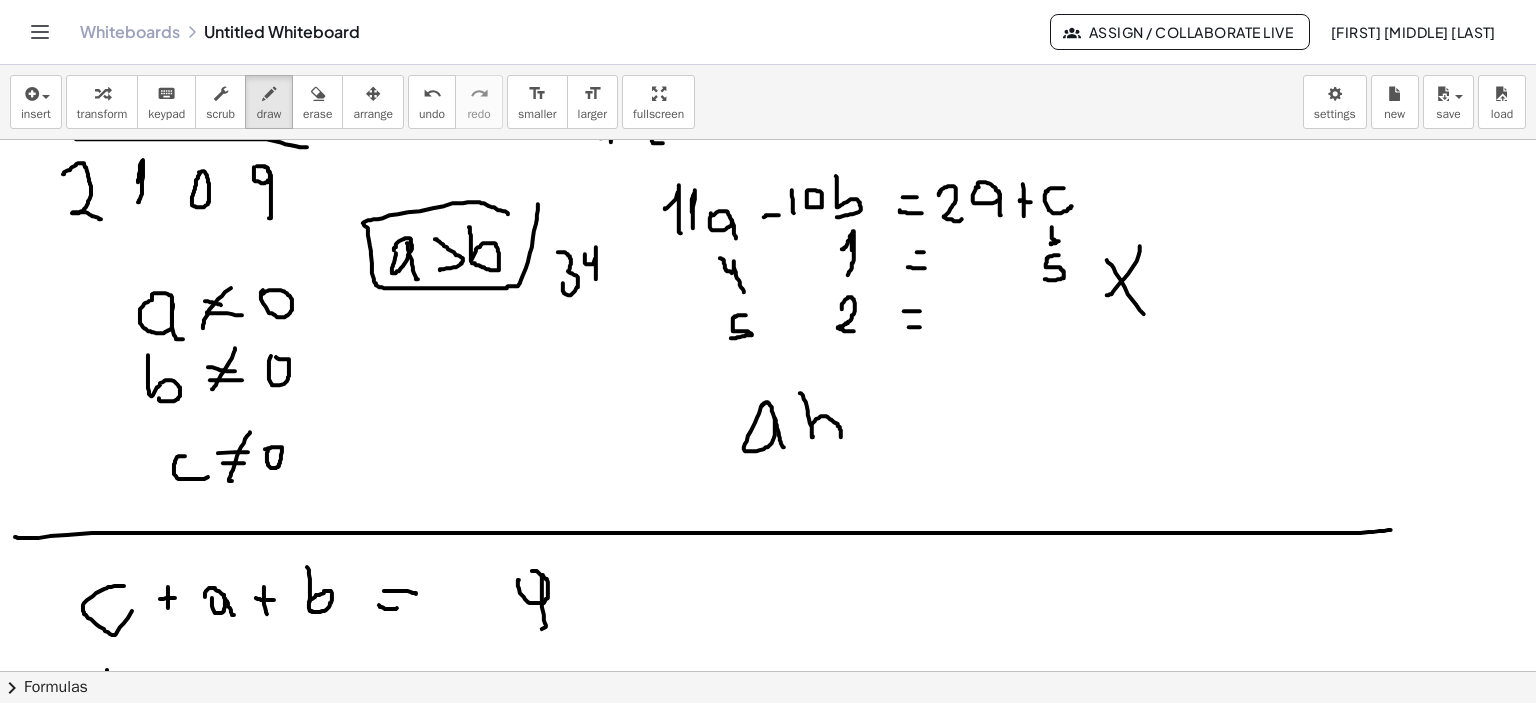 drag, startPoint x: 812, startPoint y: 433, endPoint x: 824, endPoint y: 426, distance: 13.892444 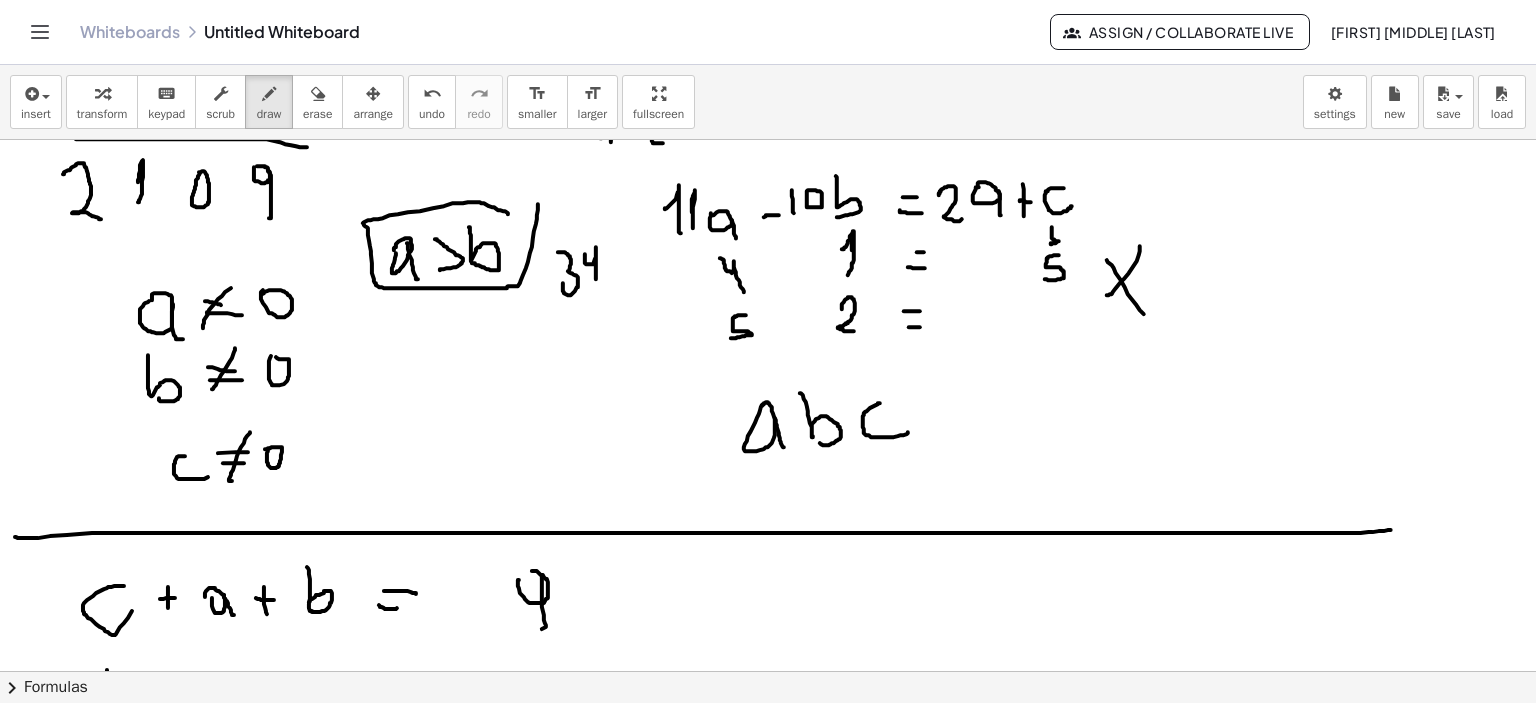 drag, startPoint x: 870, startPoint y: 408, endPoint x: 908, endPoint y: 432, distance: 44.94441 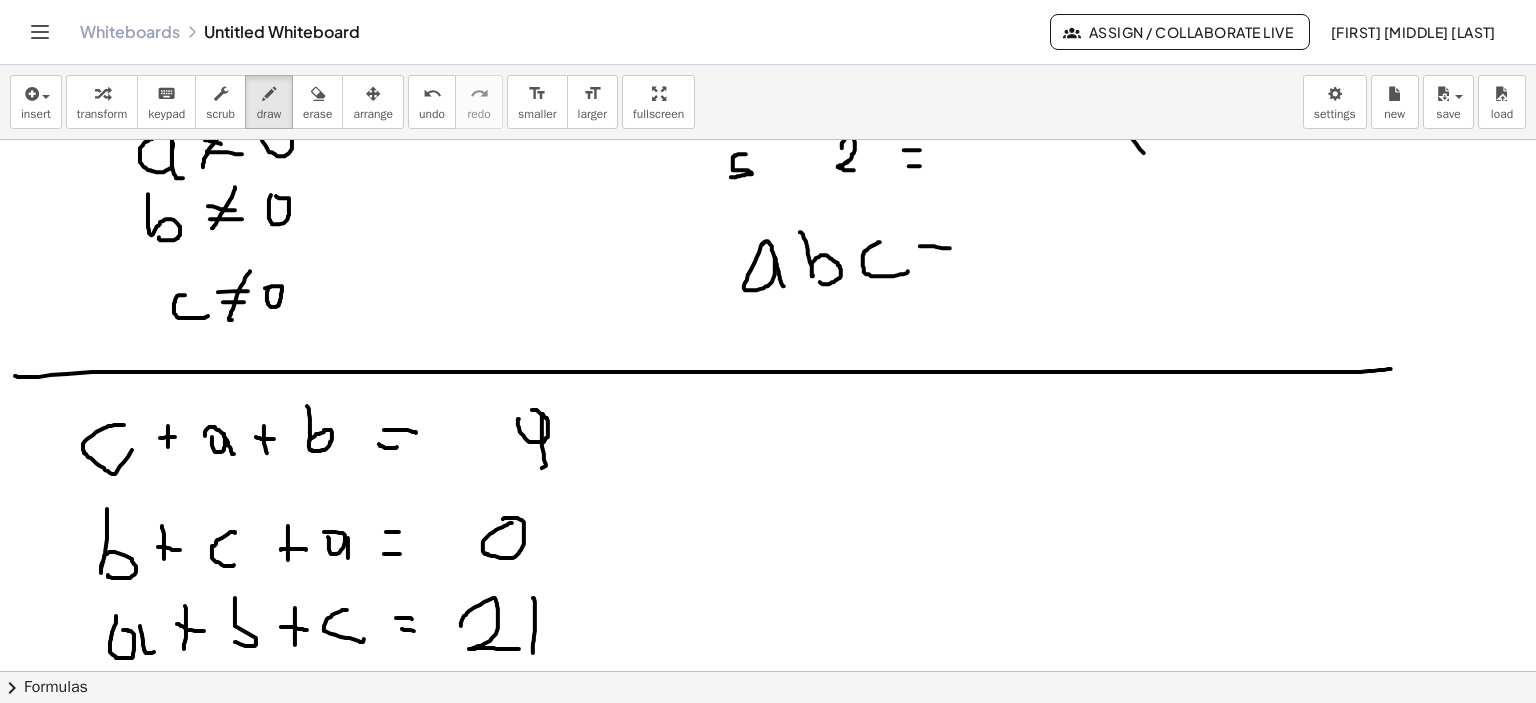 scroll, scrollTop: 3407, scrollLeft: 0, axis: vertical 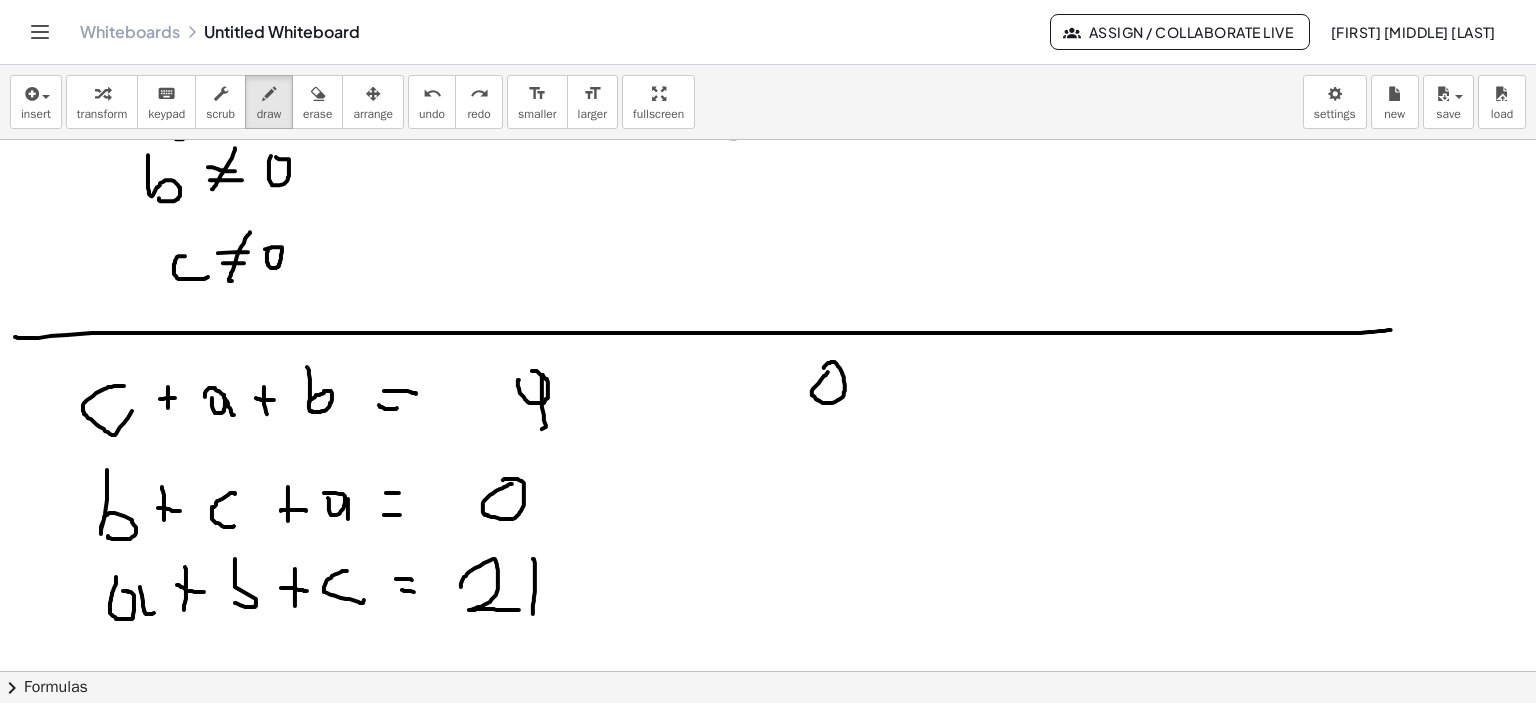 drag, startPoint x: 828, startPoint y: 372, endPoint x: 840, endPoint y: 379, distance: 13.892444 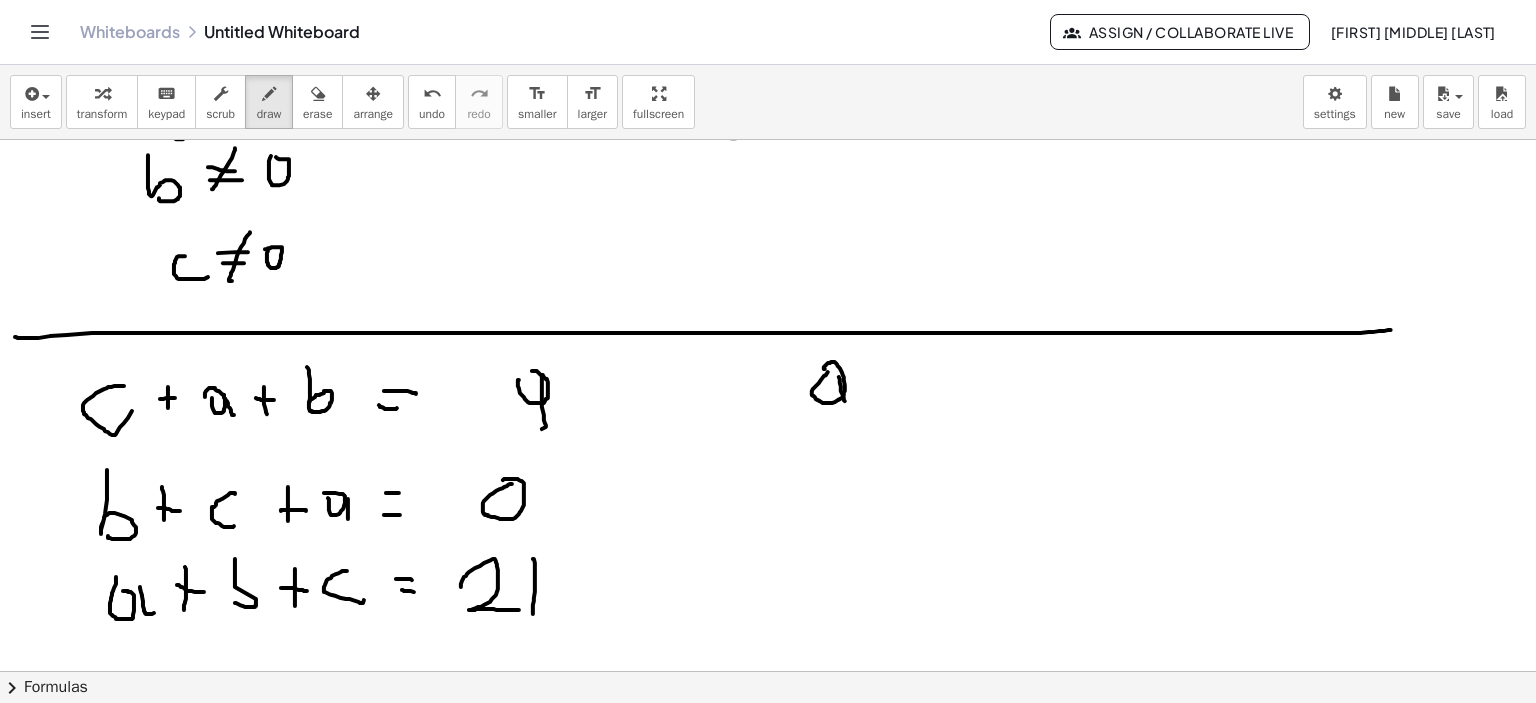 drag, startPoint x: 840, startPoint y: 379, endPoint x: 878, endPoint y: 396, distance: 41.62932 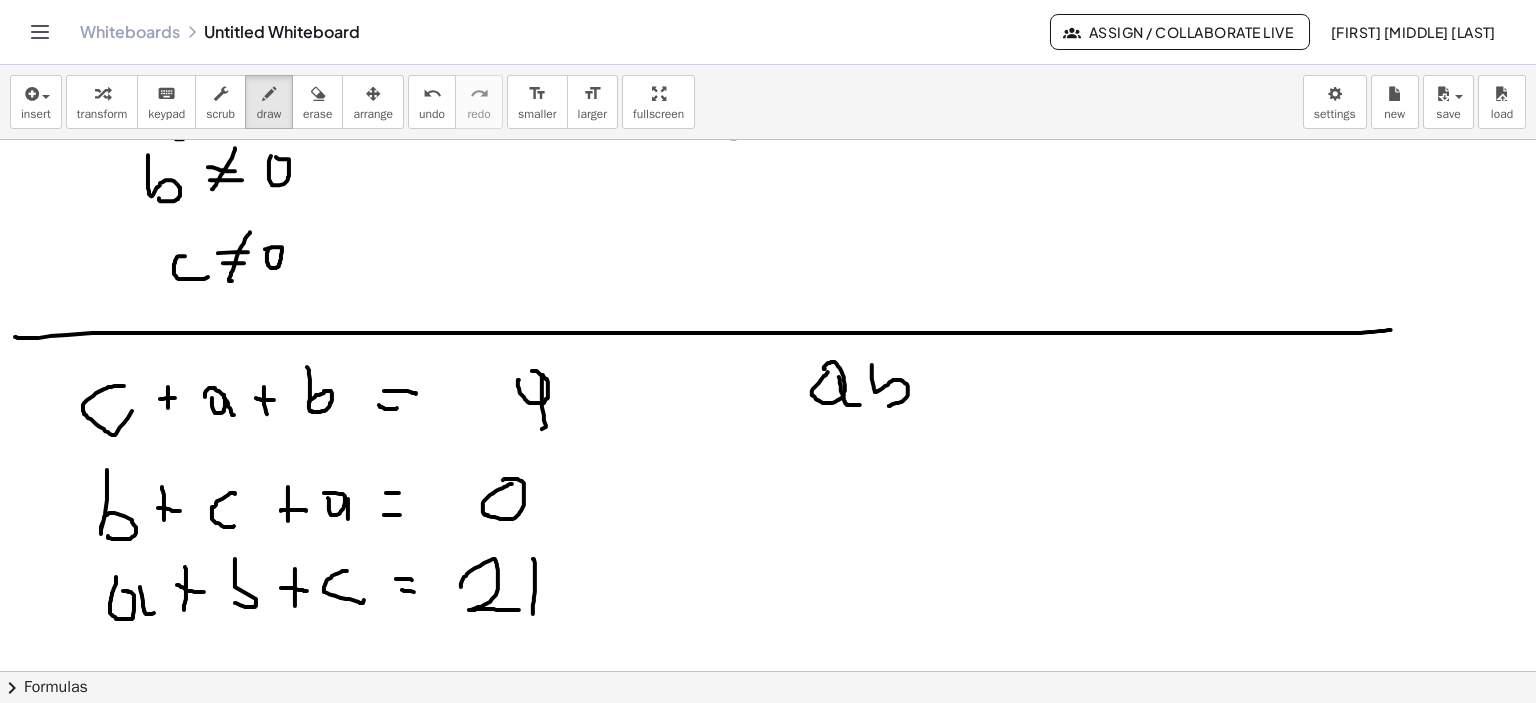 drag, startPoint x: 872, startPoint y: 367, endPoint x: 880, endPoint y: 395, distance: 29.12044 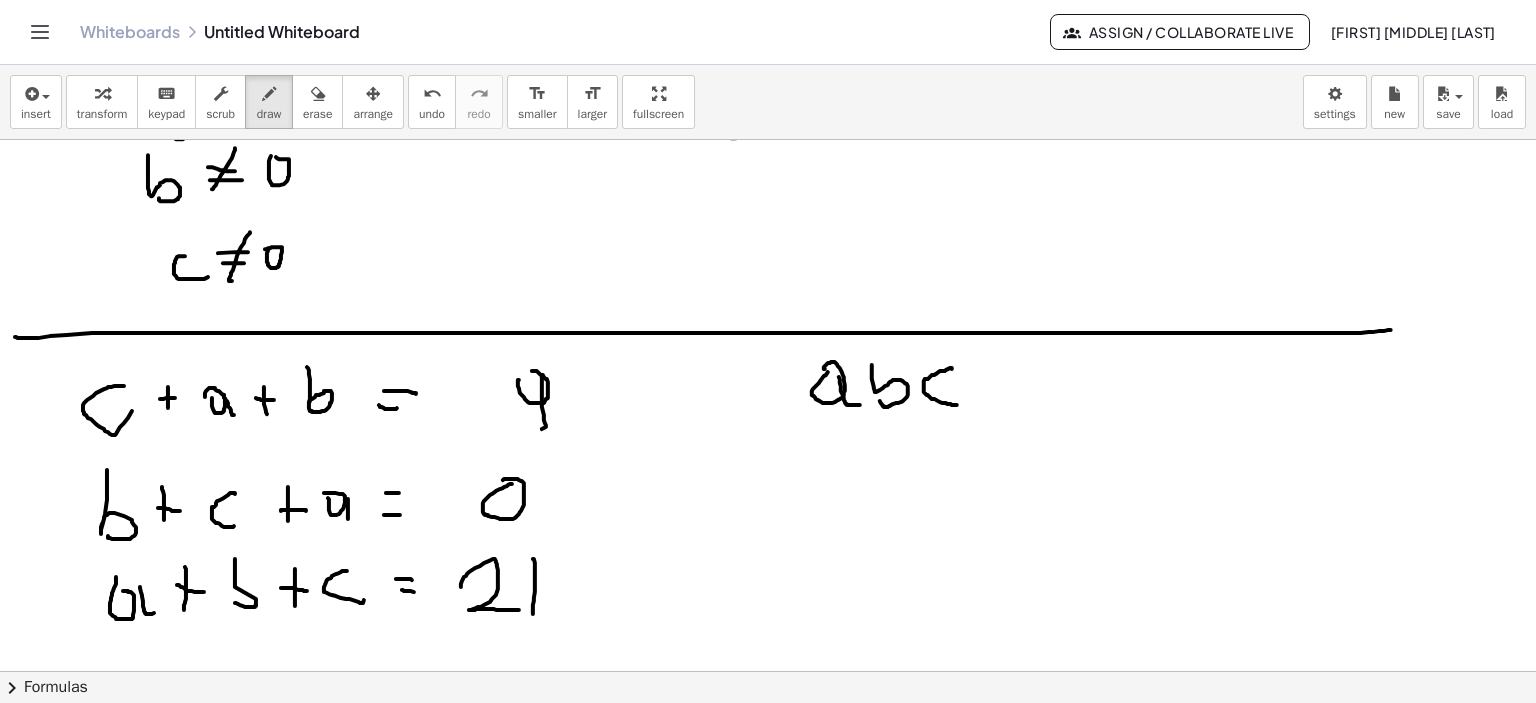 drag, startPoint x: 952, startPoint y: 369, endPoint x: 971, endPoint y: 395, distance: 32.202484 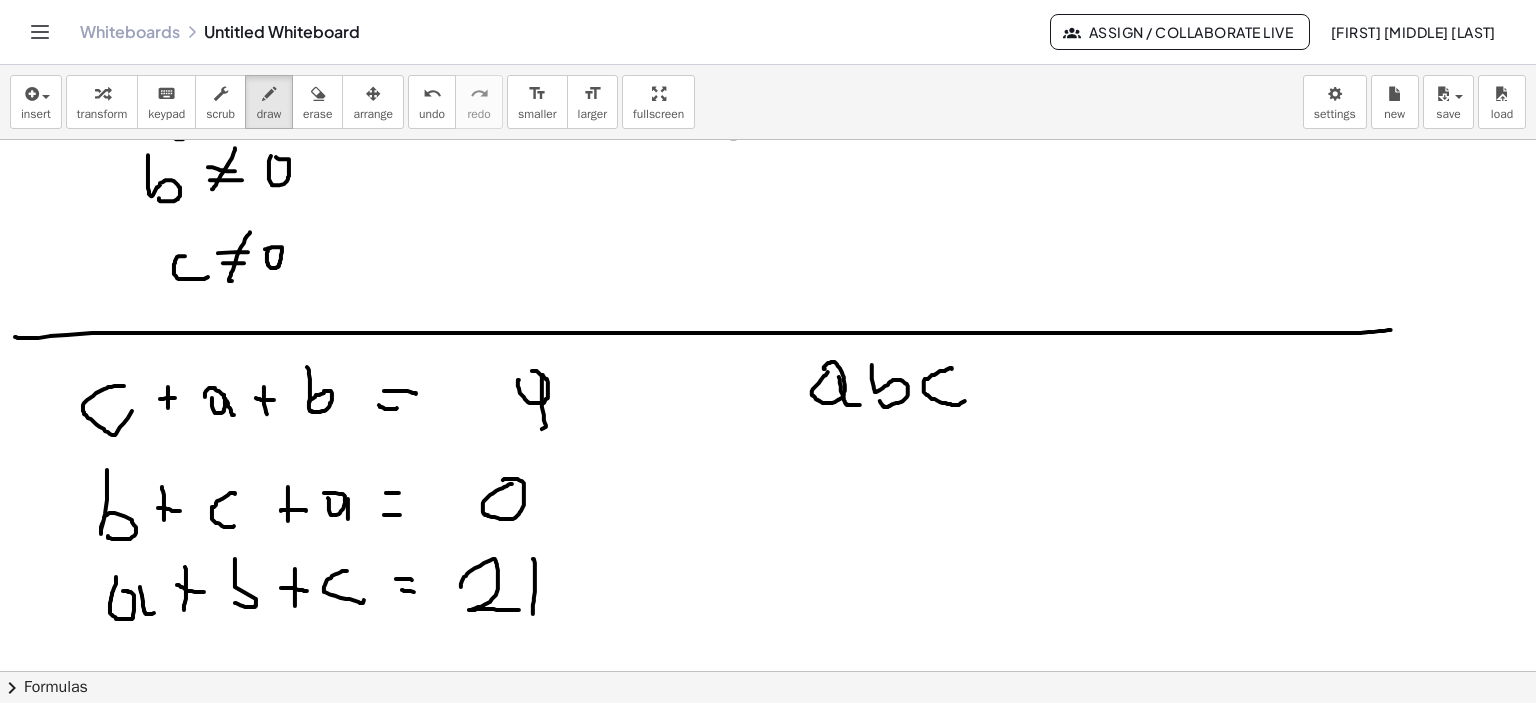 drag, startPoint x: 992, startPoint y: 383, endPoint x: 1016, endPoint y: 384, distance: 24.020824 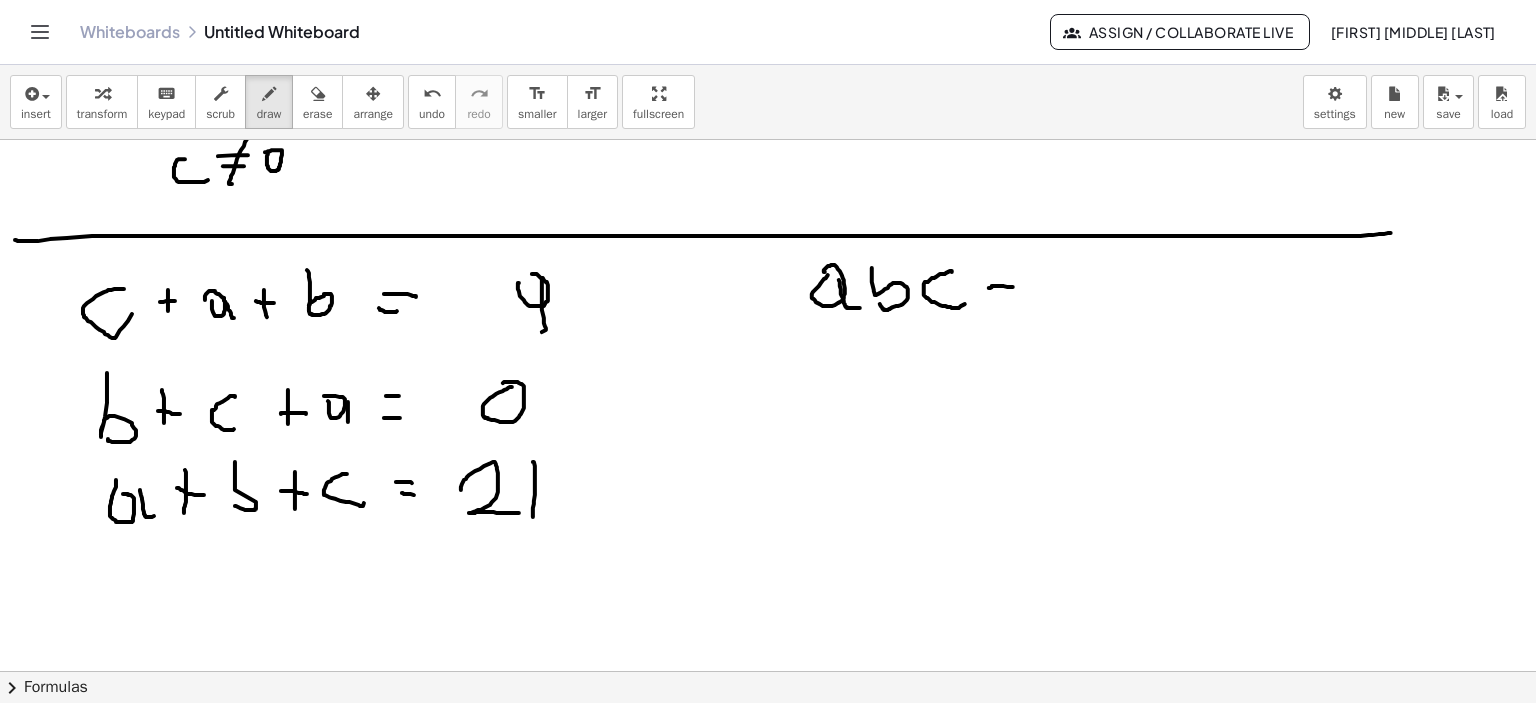 scroll, scrollTop: 3507, scrollLeft: 0, axis: vertical 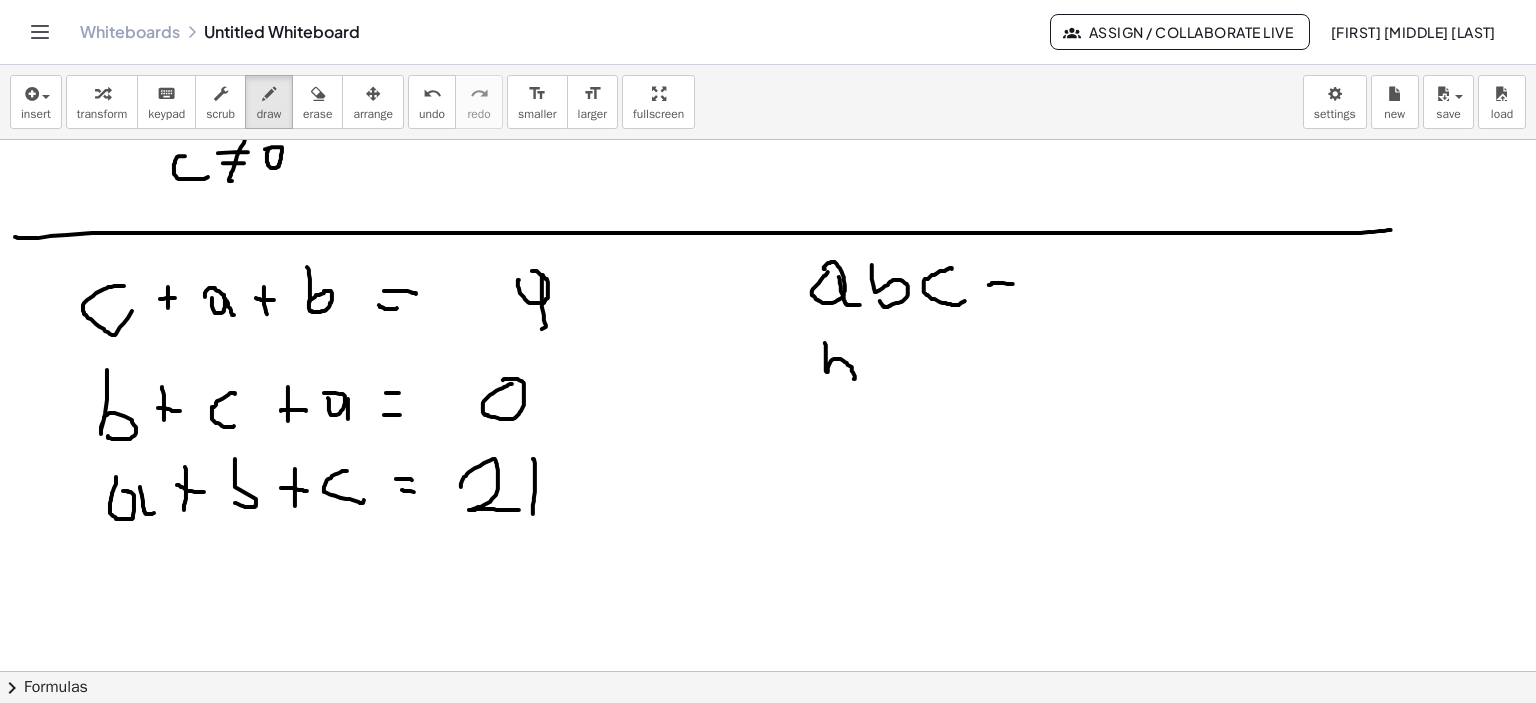 drag, startPoint x: 825, startPoint y: 343, endPoint x: 833, endPoint y: 378, distance: 35.902645 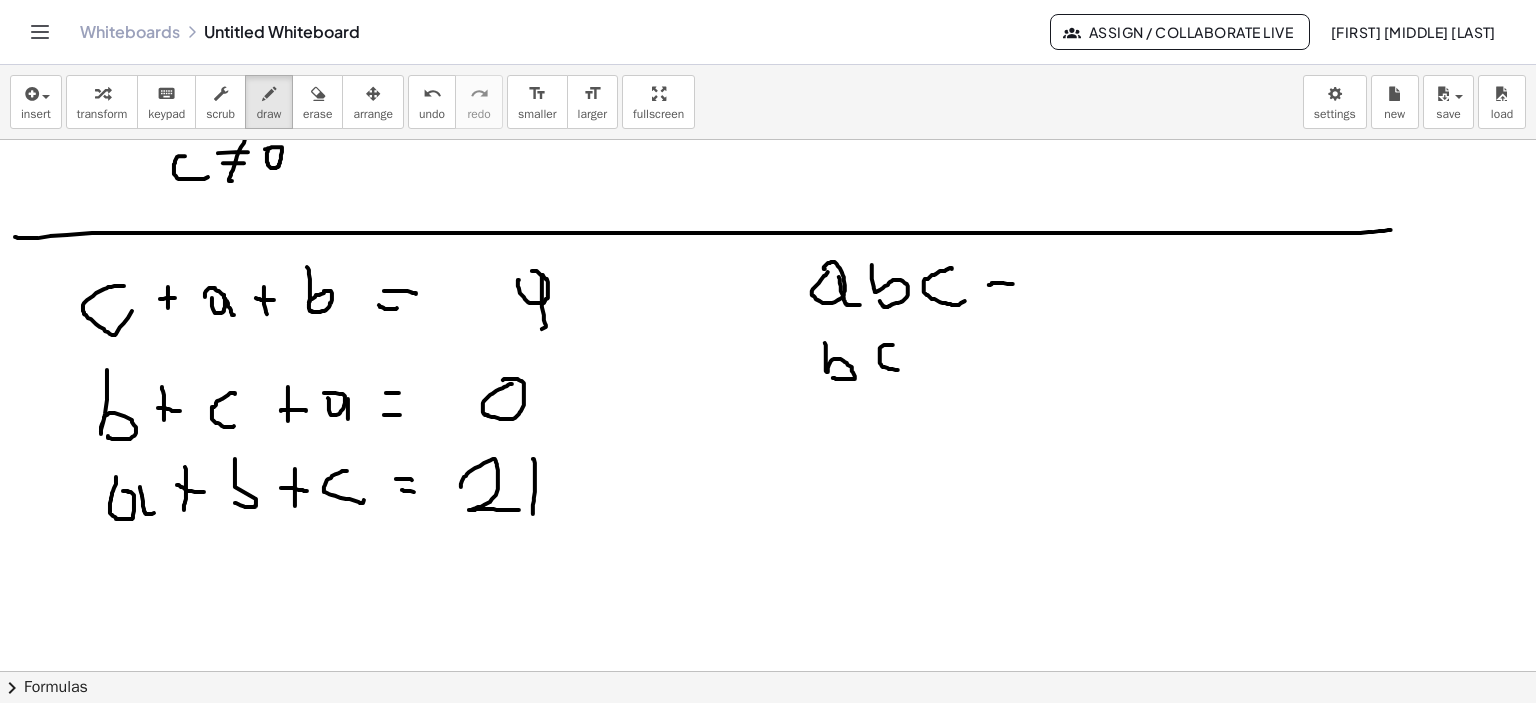 drag, startPoint x: 893, startPoint y: 345, endPoint x: 916, endPoint y: 367, distance: 31.827662 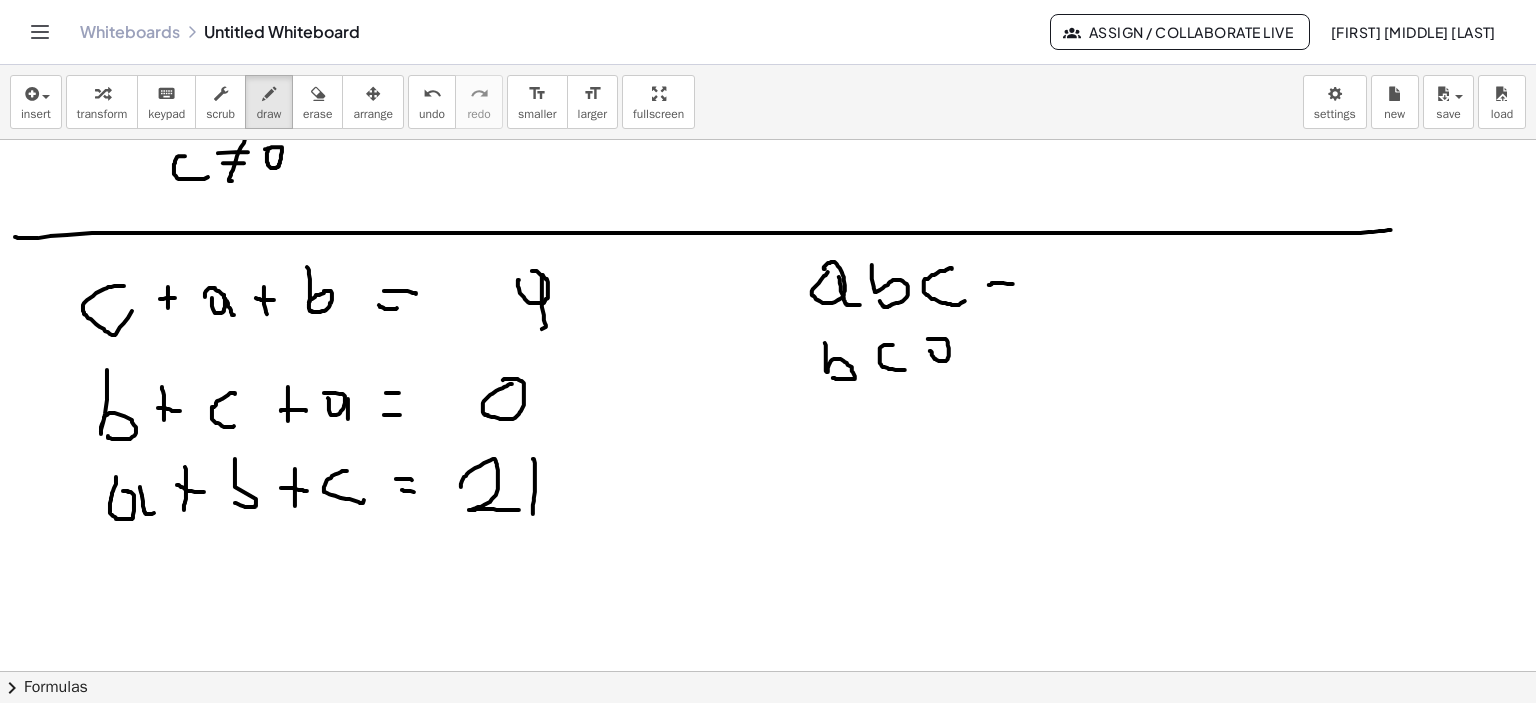drag, startPoint x: 930, startPoint y: 351, endPoint x: 940, endPoint y: 342, distance: 13.453624 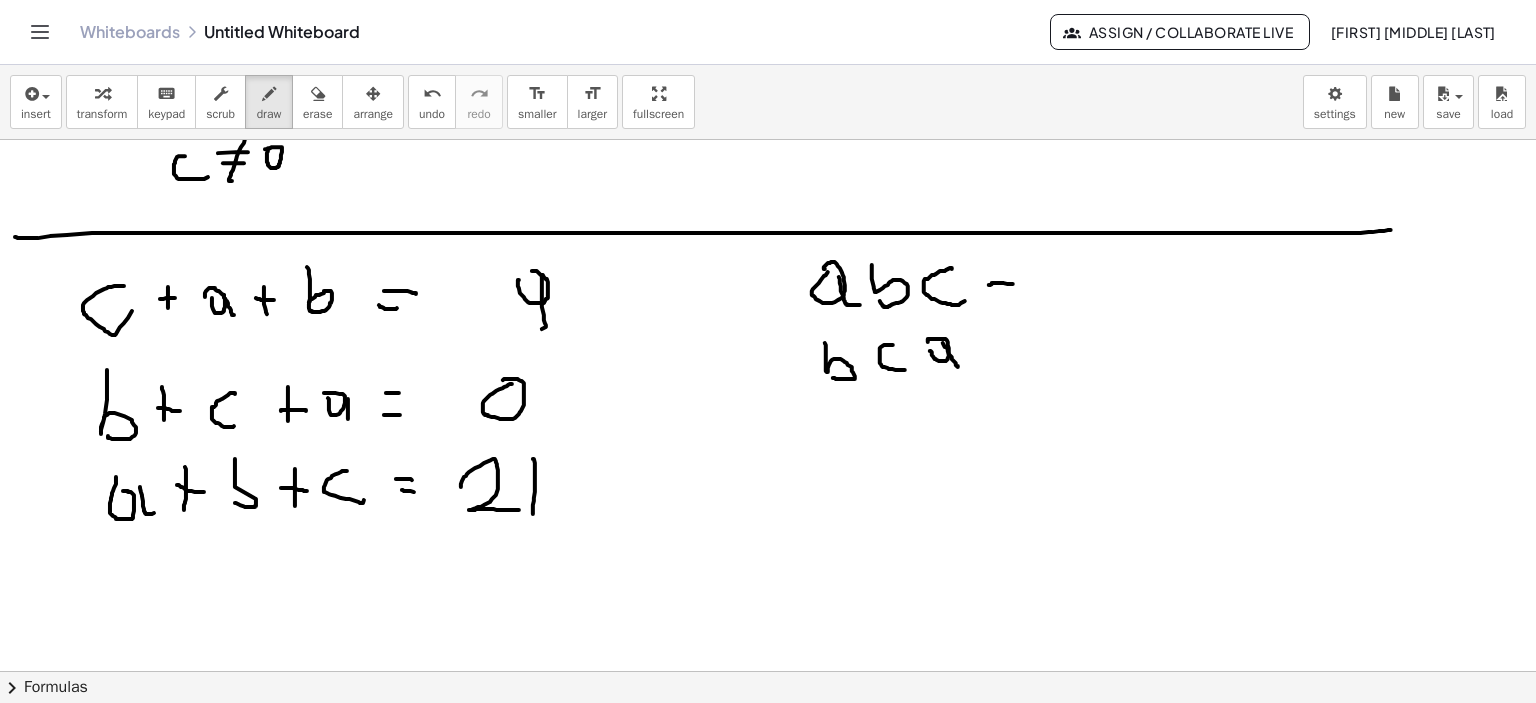 click at bounding box center (771, -1239) 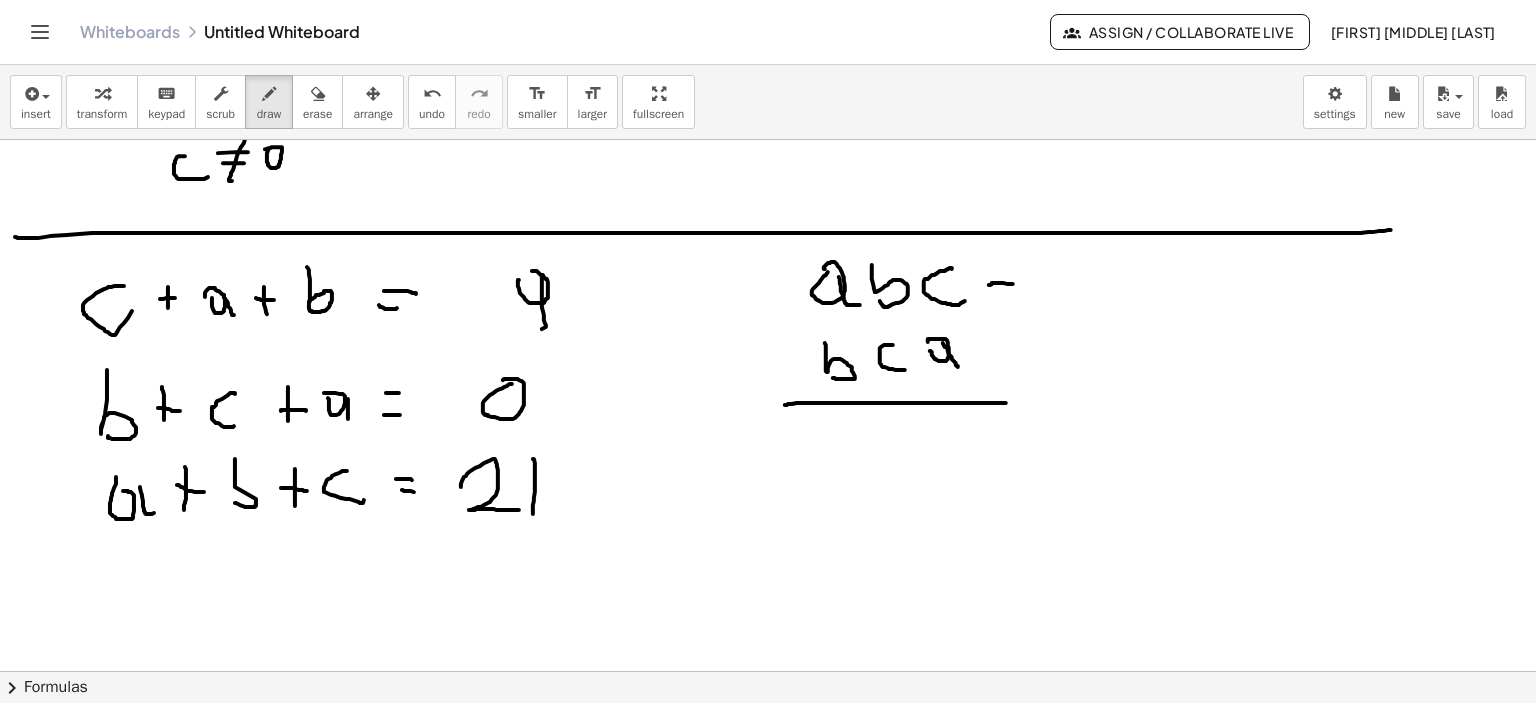 drag, startPoint x: 792, startPoint y: 404, endPoint x: 1006, endPoint y: 403, distance: 214.00233 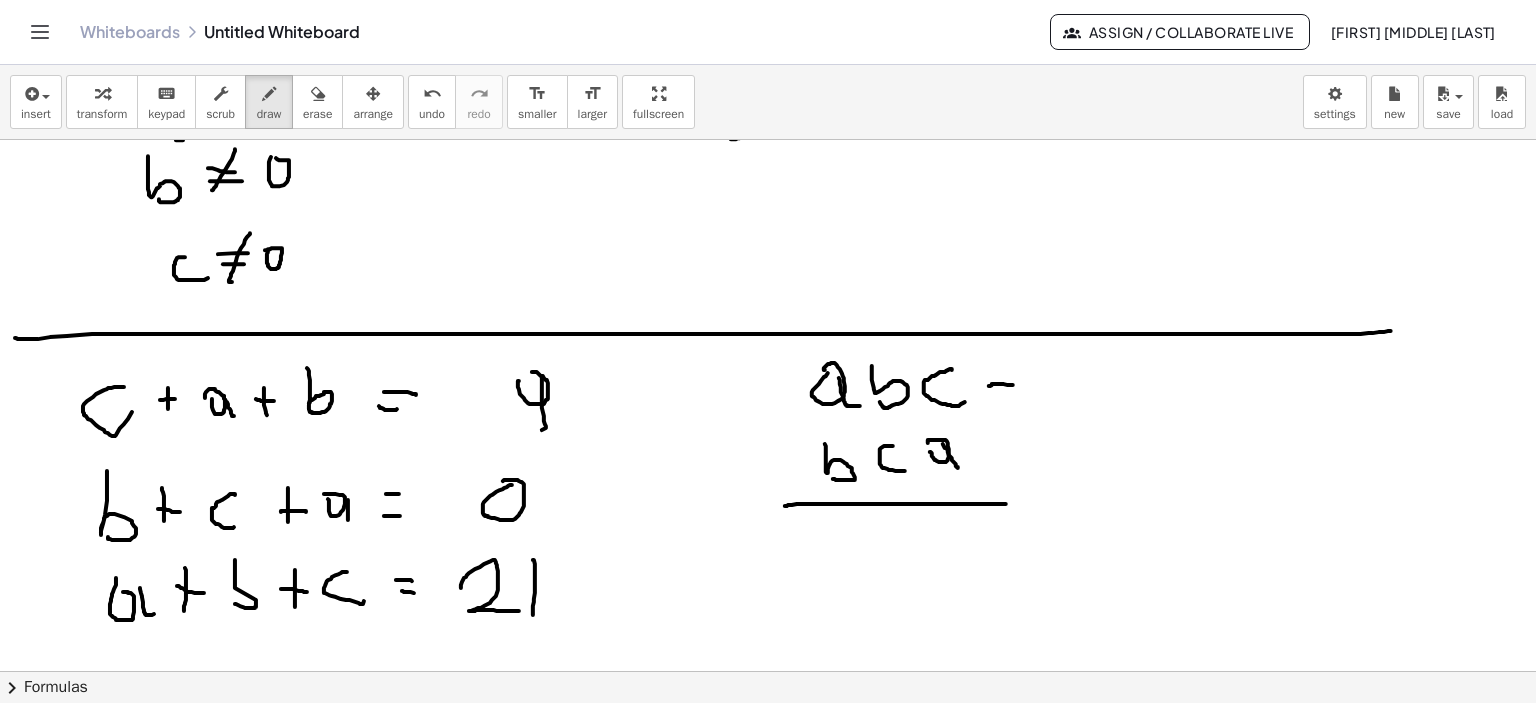scroll, scrollTop: 3407, scrollLeft: 0, axis: vertical 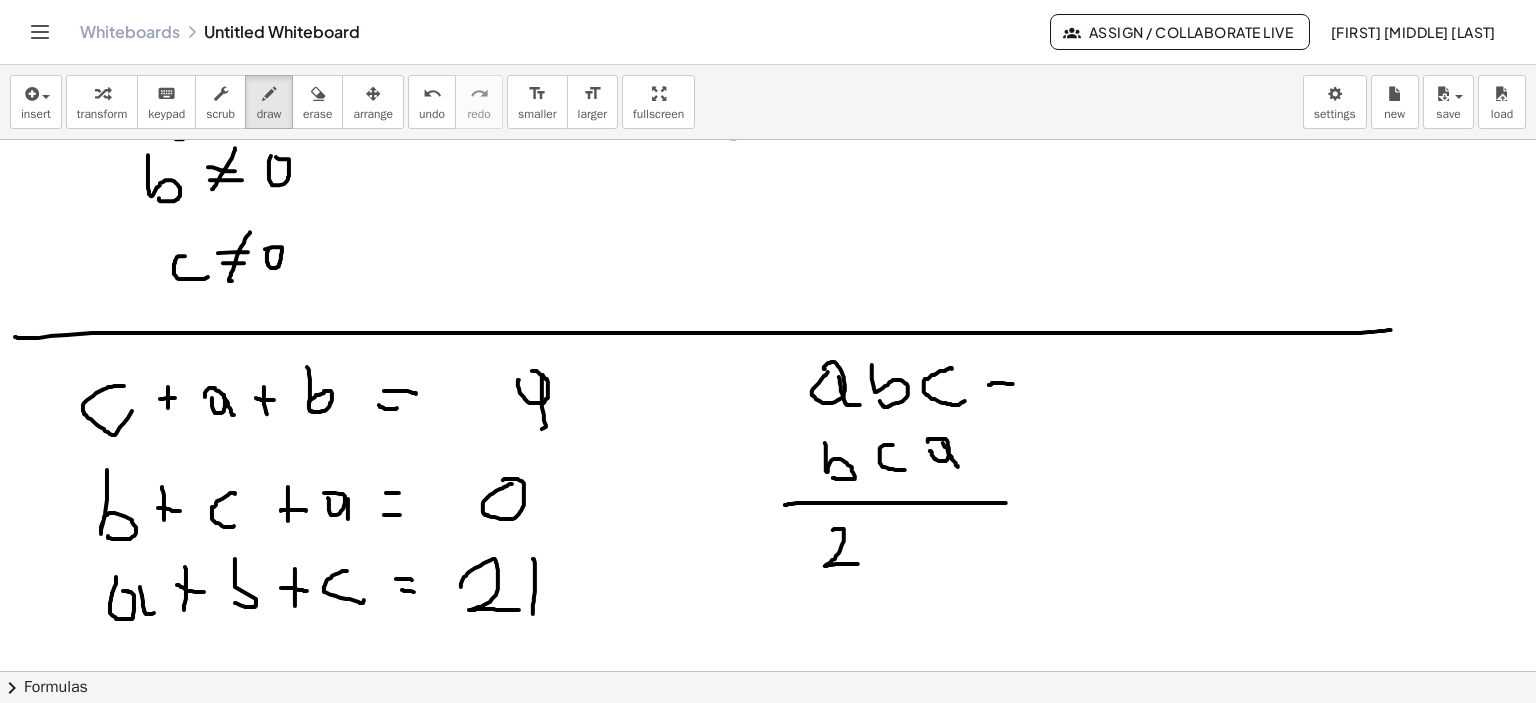 drag, startPoint x: 833, startPoint y: 530, endPoint x: 888, endPoint y: 541, distance: 56.089214 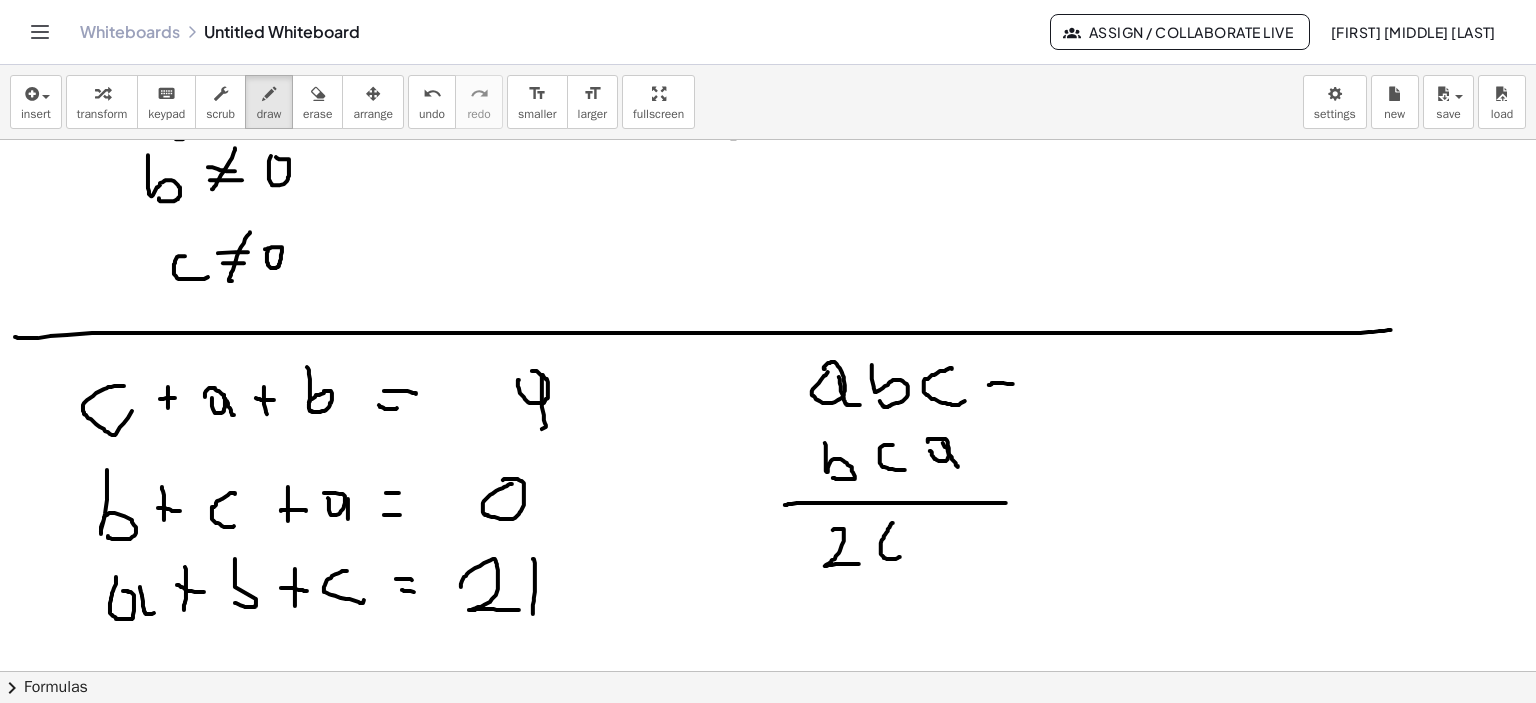 drag, startPoint x: 893, startPoint y: 523, endPoint x: 888, endPoint y: 557, distance: 34.36568 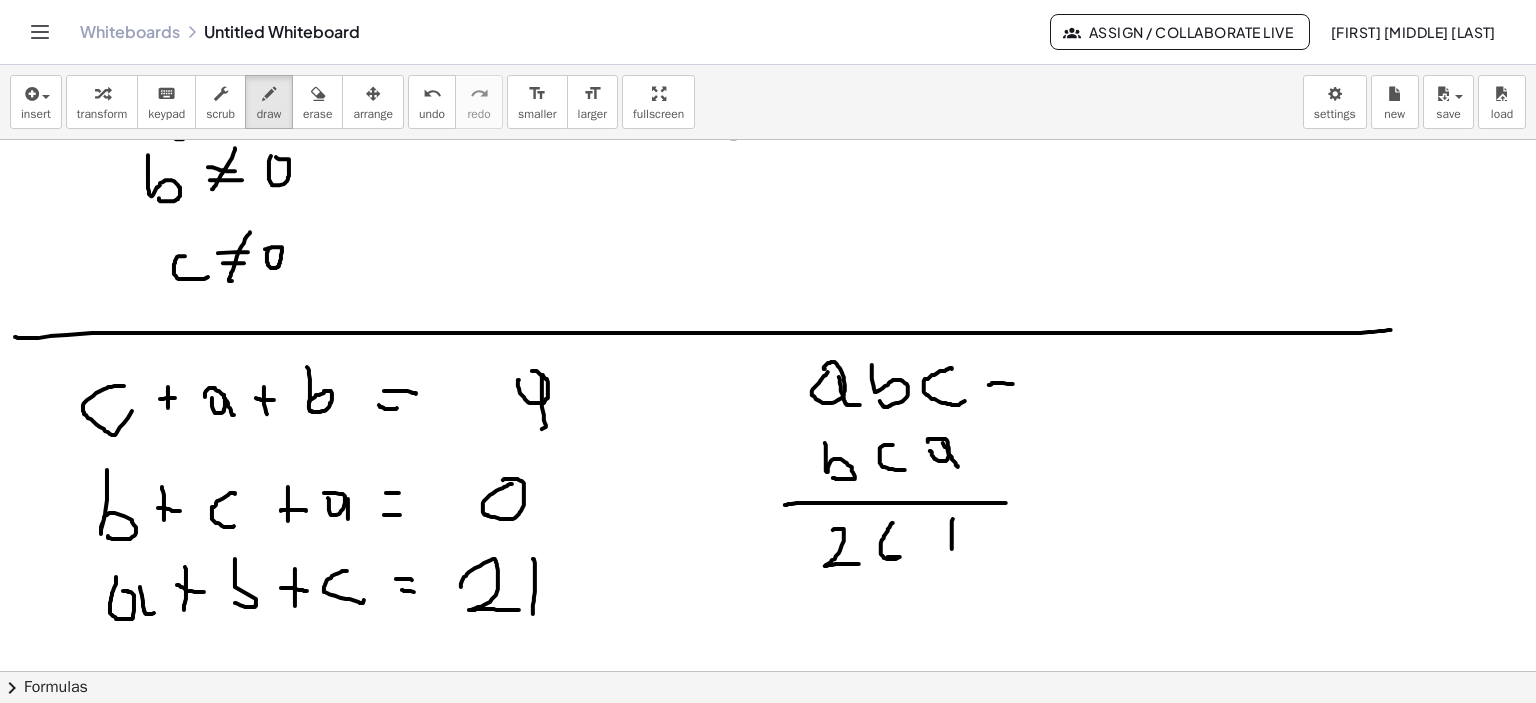 drag, startPoint x: 953, startPoint y: 519, endPoint x: 973, endPoint y: 559, distance: 44.72136 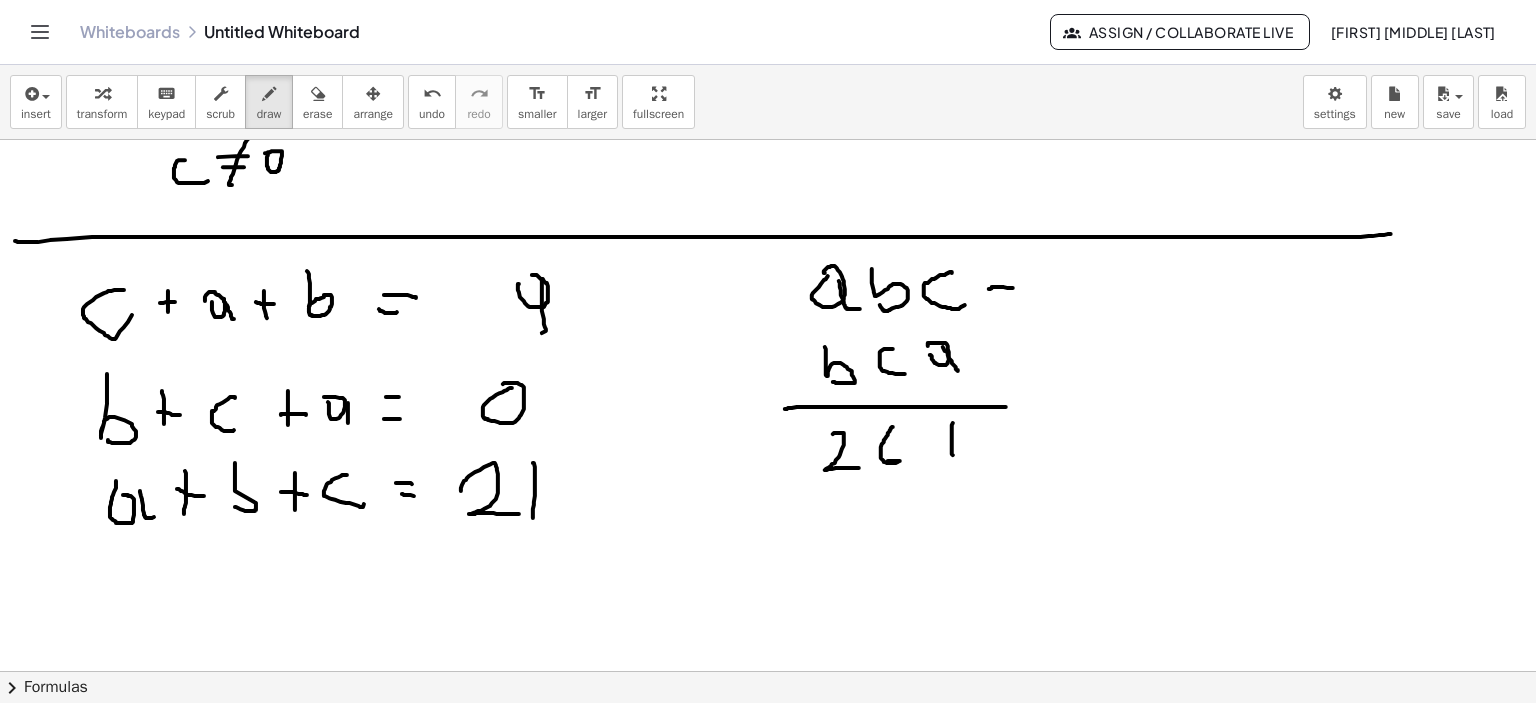 scroll, scrollTop: 3507, scrollLeft: 0, axis: vertical 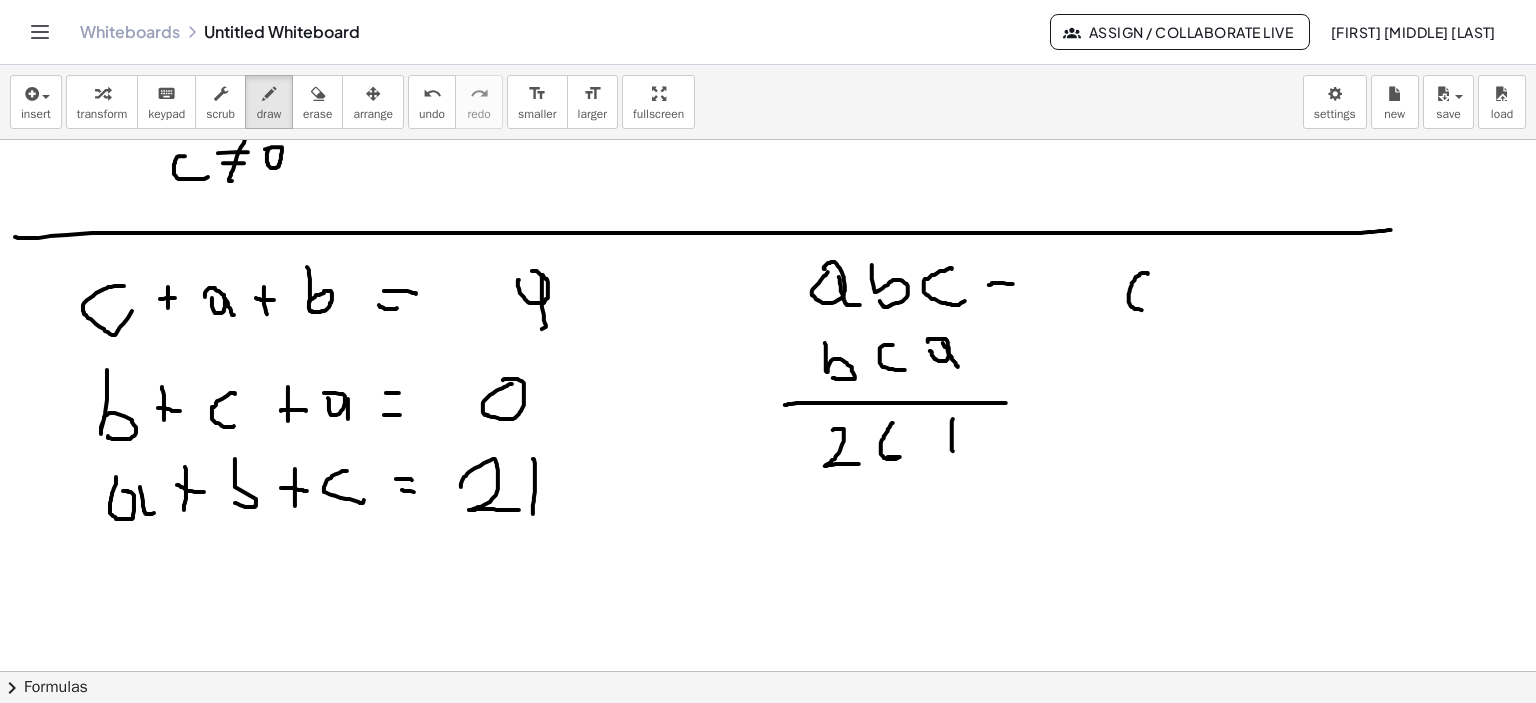 drag, startPoint x: 1148, startPoint y: 274, endPoint x: 1165, endPoint y: 313, distance: 42.544094 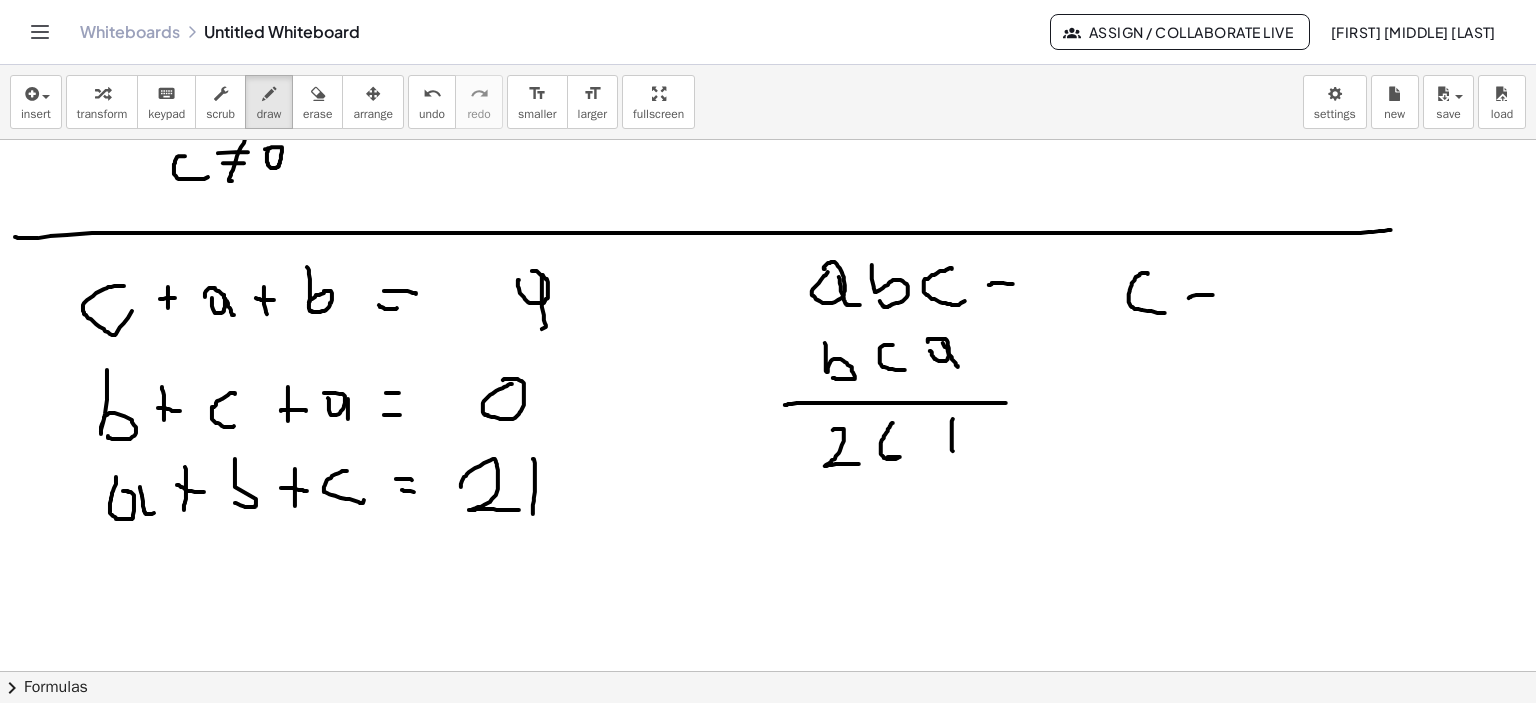 drag, startPoint x: 1203, startPoint y: 295, endPoint x: 1229, endPoint y: 297, distance: 26.076809 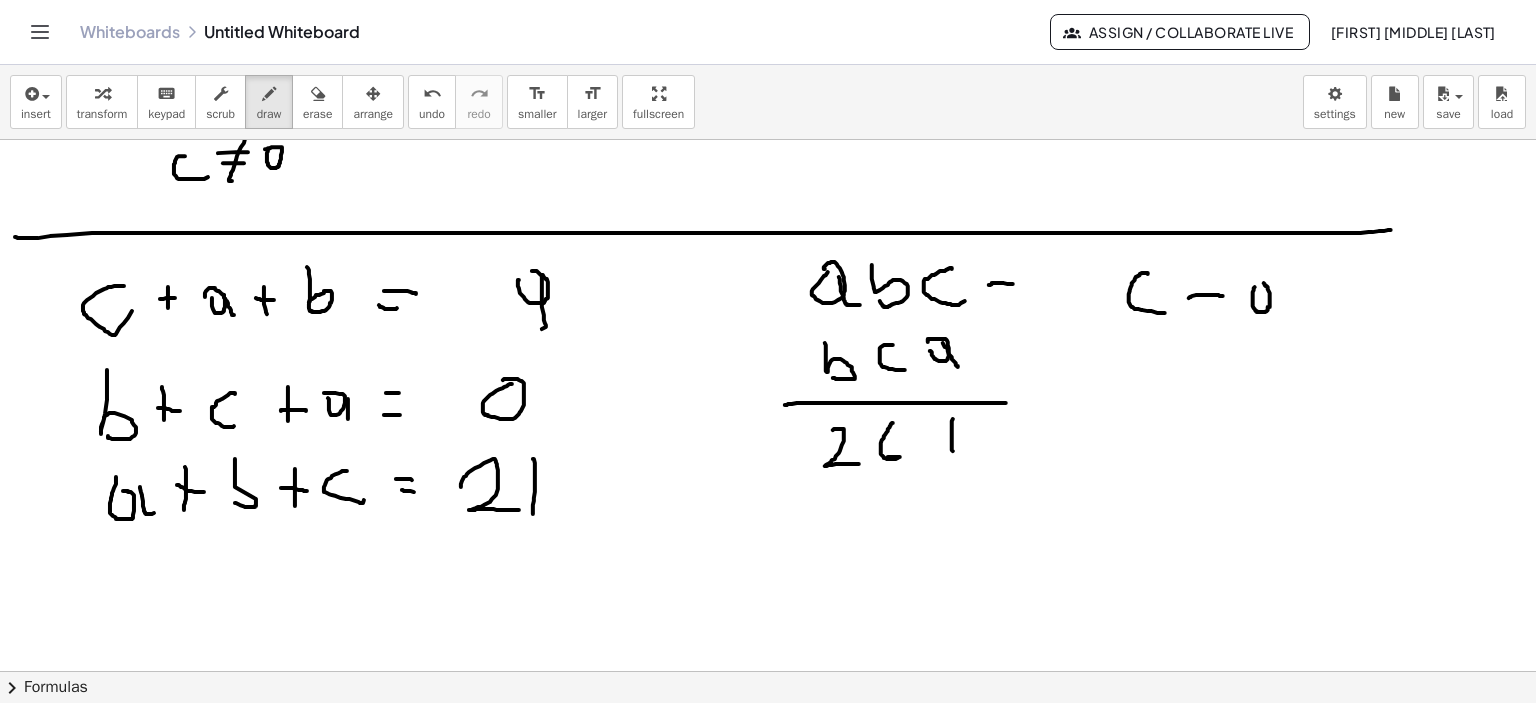 drag, startPoint x: 1257, startPoint y: 312, endPoint x: 1256, endPoint y: 286, distance: 26.019224 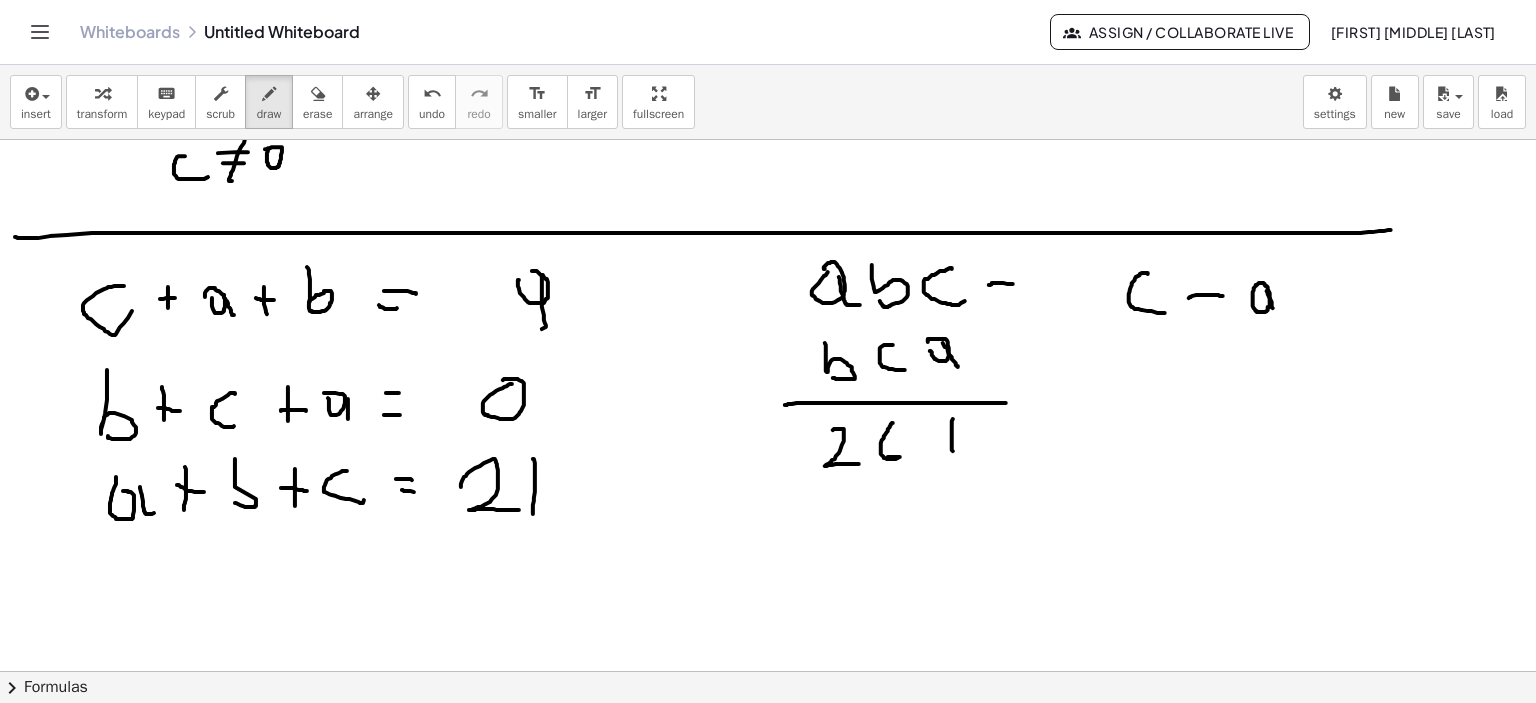 drag, startPoint x: 1273, startPoint y: 308, endPoint x: 1281, endPoint y: 317, distance: 12.0415945 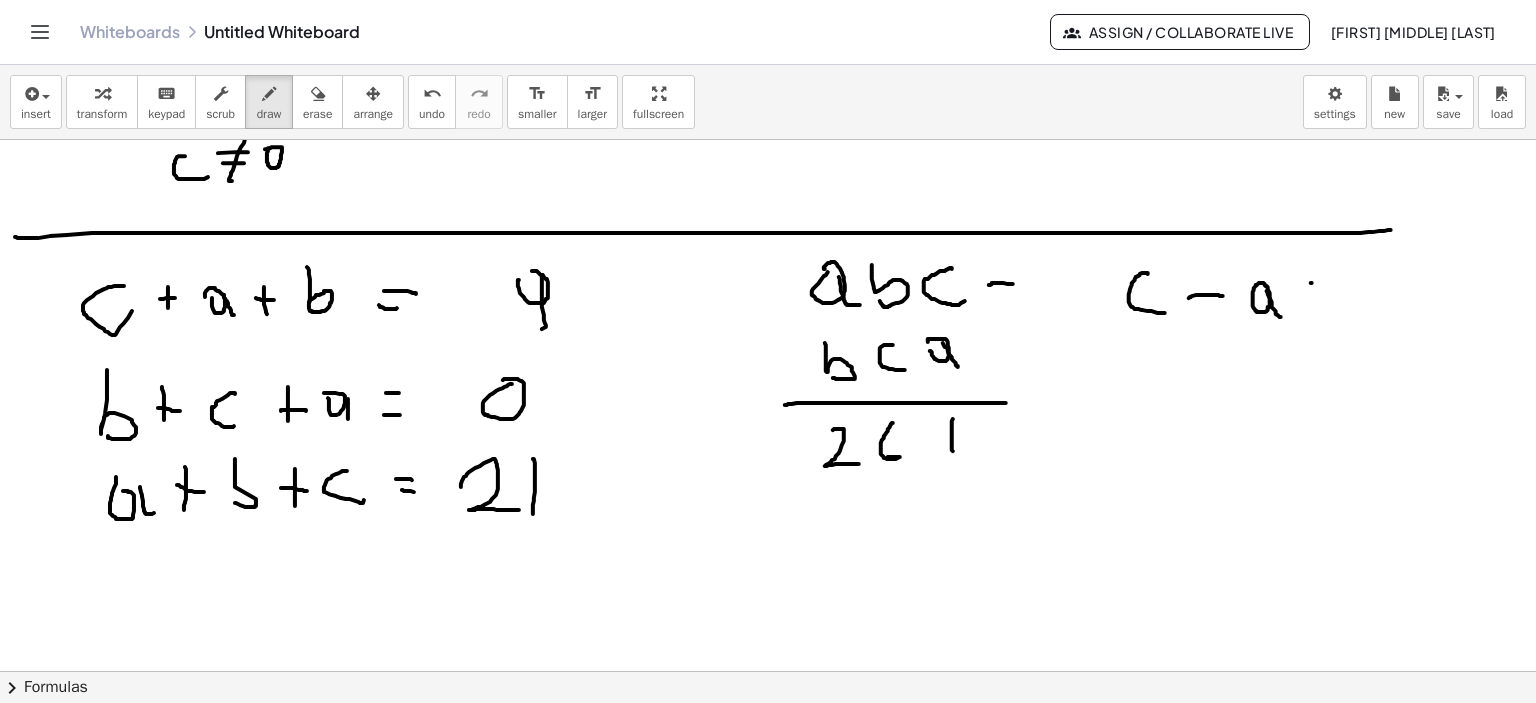 drag, startPoint x: 1311, startPoint y: 283, endPoint x: 1329, endPoint y: 284, distance: 18.027756 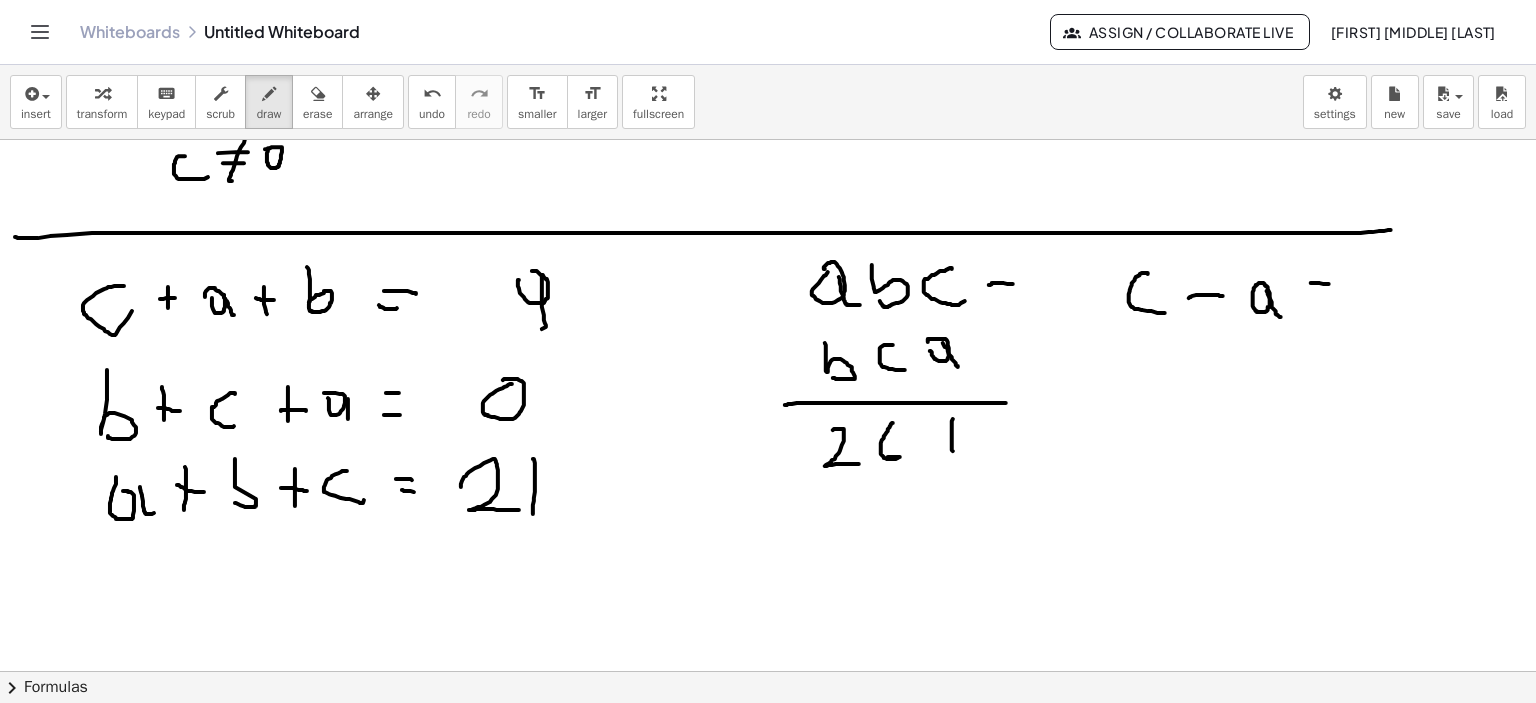 click at bounding box center (771, -1239) 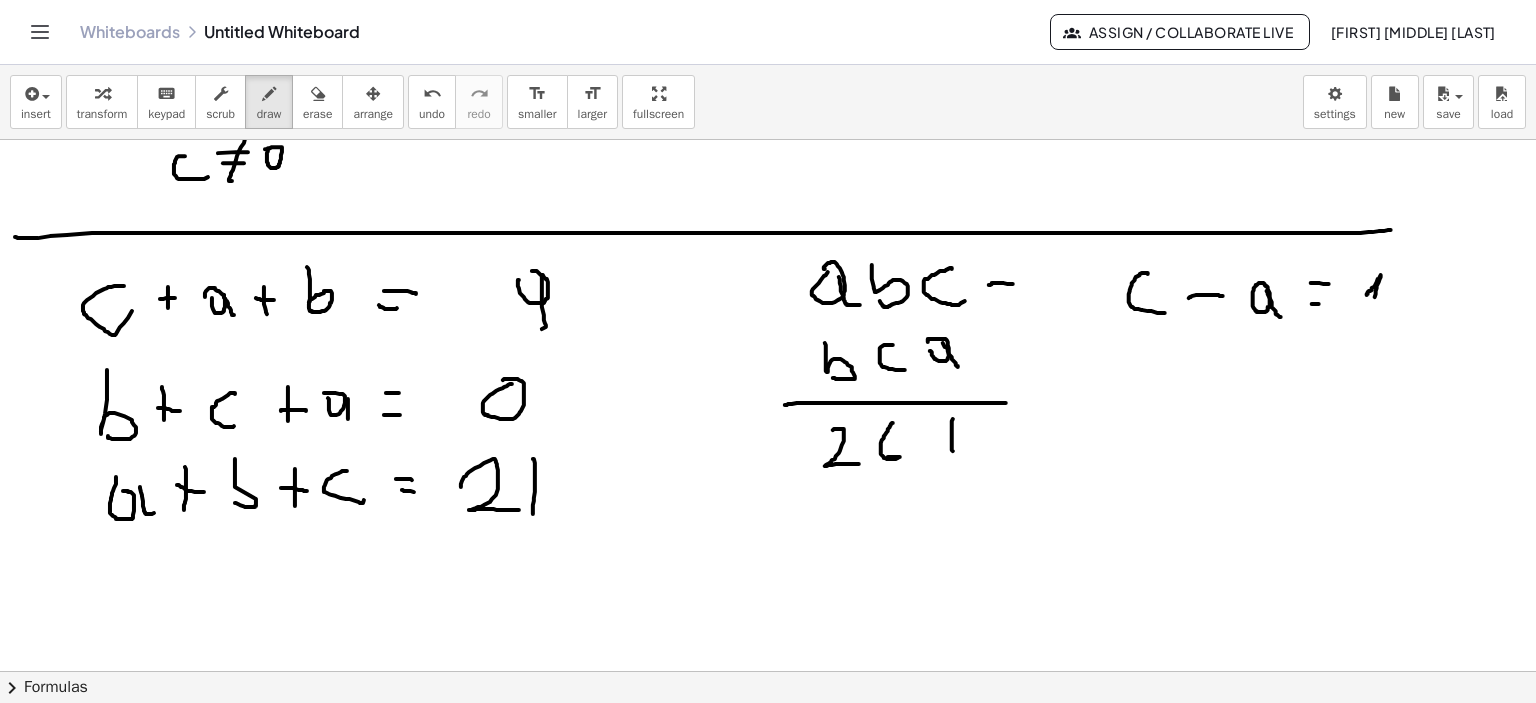 drag, startPoint x: 1367, startPoint y: 295, endPoint x: 1375, endPoint y: 303, distance: 11.313708 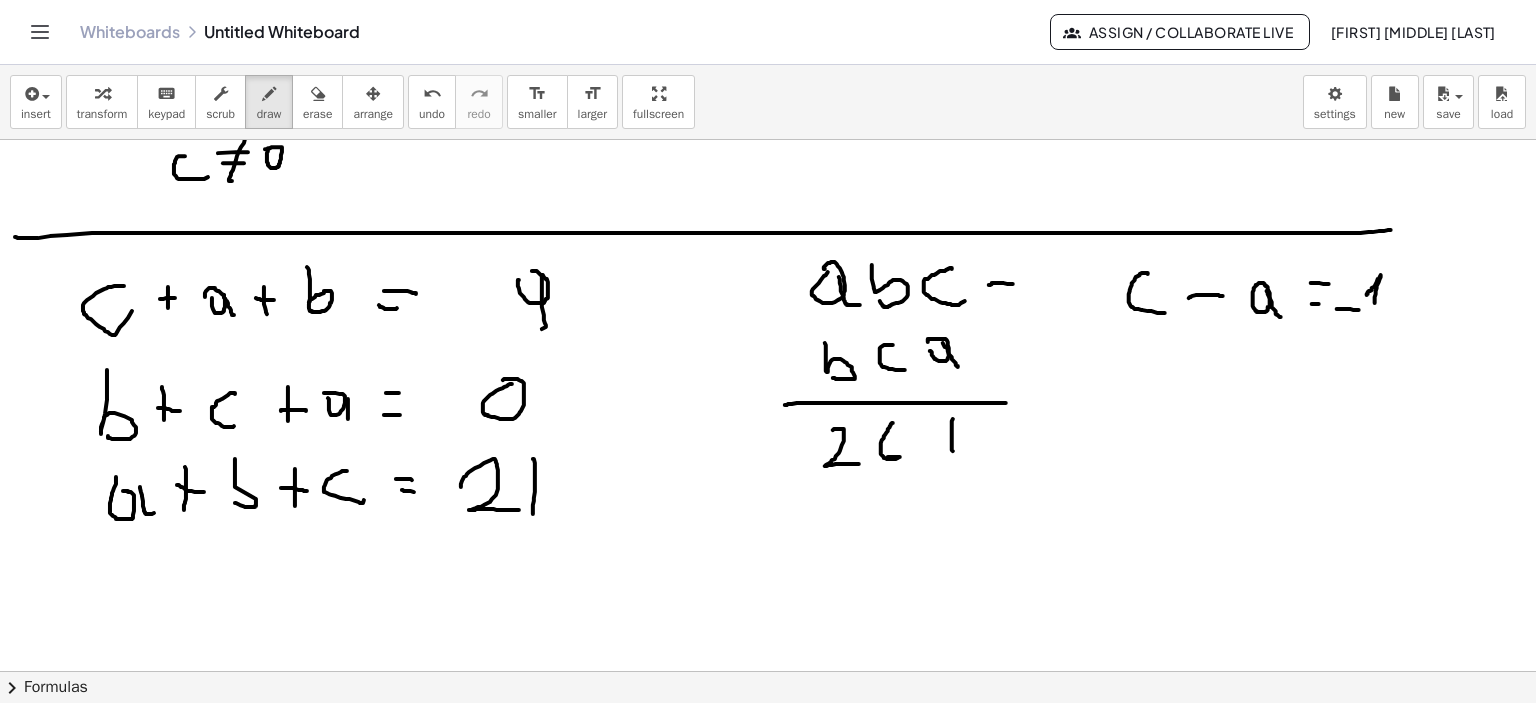 drag, startPoint x: 1337, startPoint y: 309, endPoint x: 1359, endPoint y: 310, distance: 22.022715 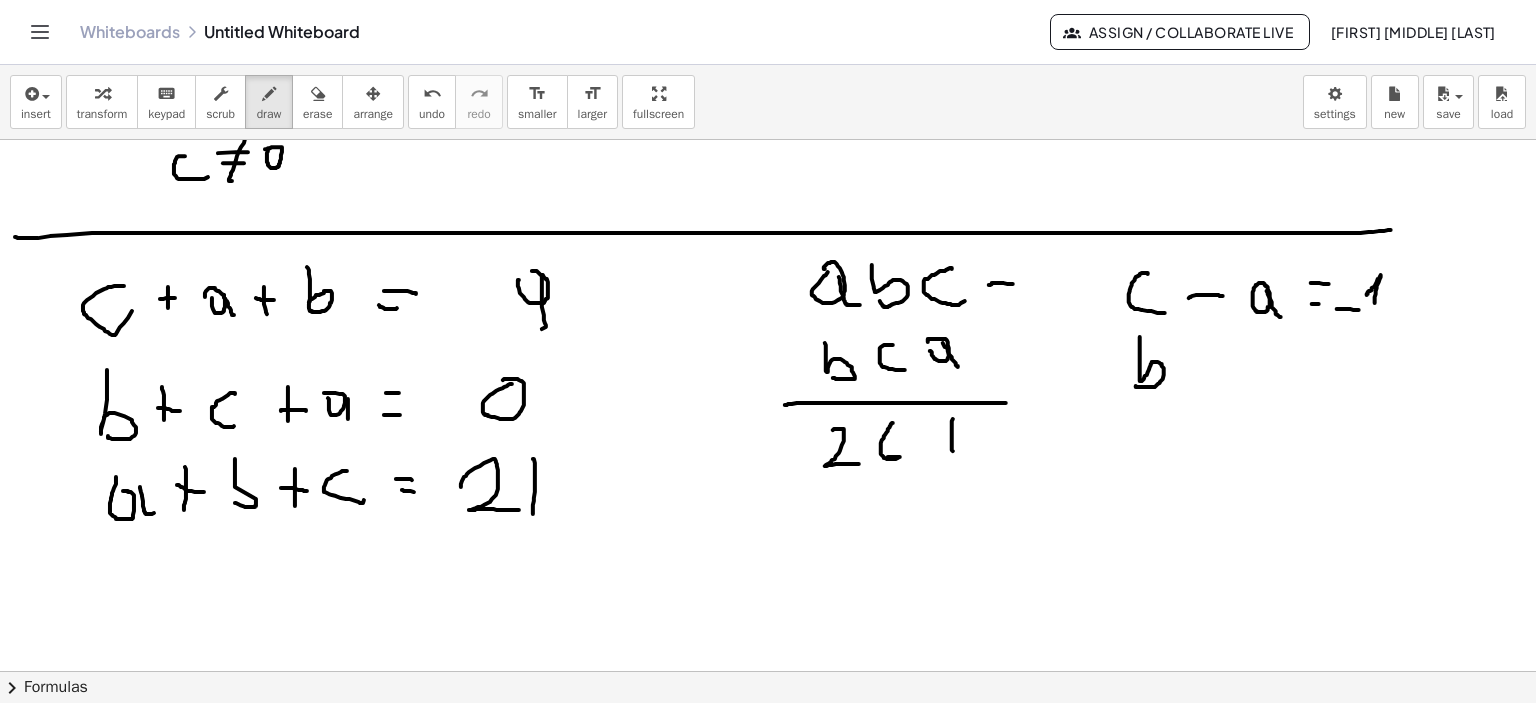 drag, startPoint x: 1140, startPoint y: 337, endPoint x: 1137, endPoint y: 384, distance: 47.095646 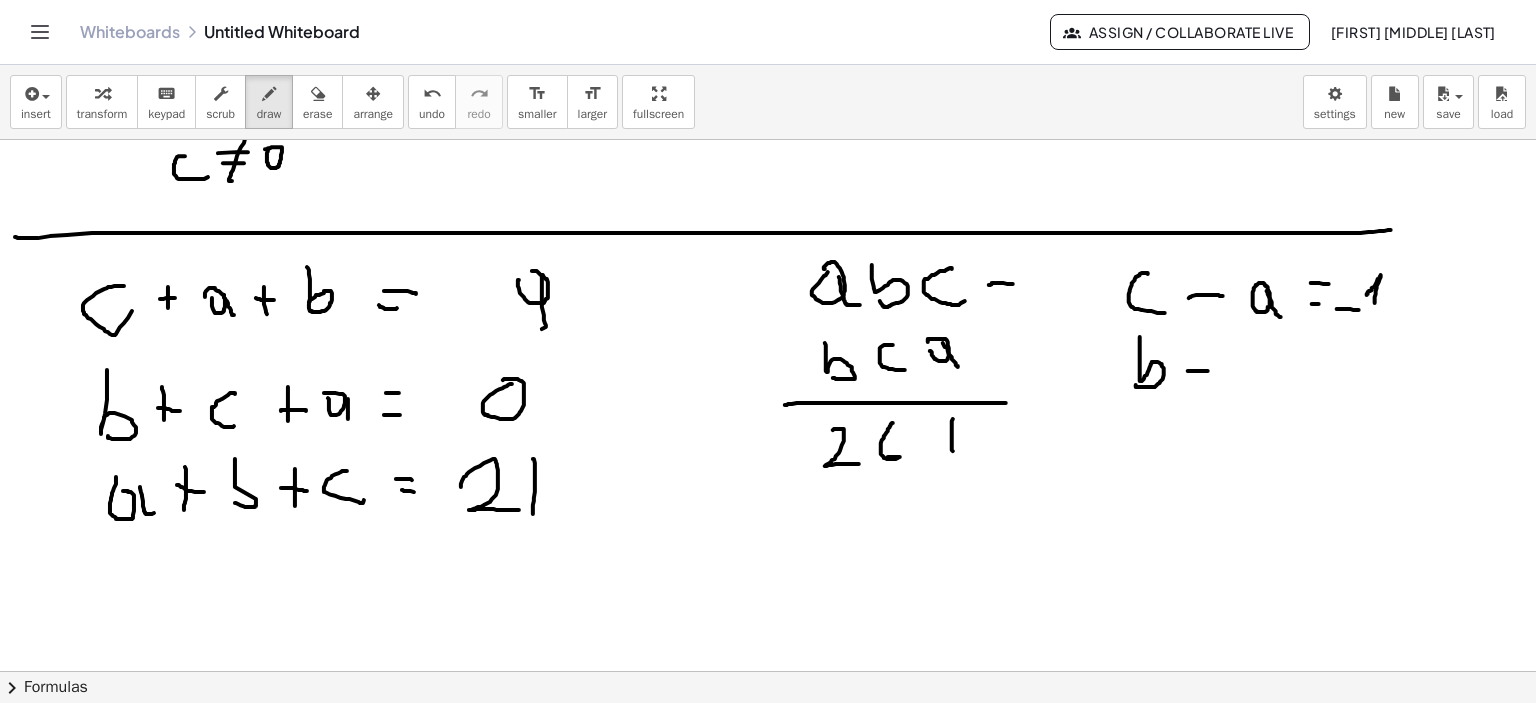 drag, startPoint x: 1188, startPoint y: 371, endPoint x: 1221, endPoint y: 371, distance: 33 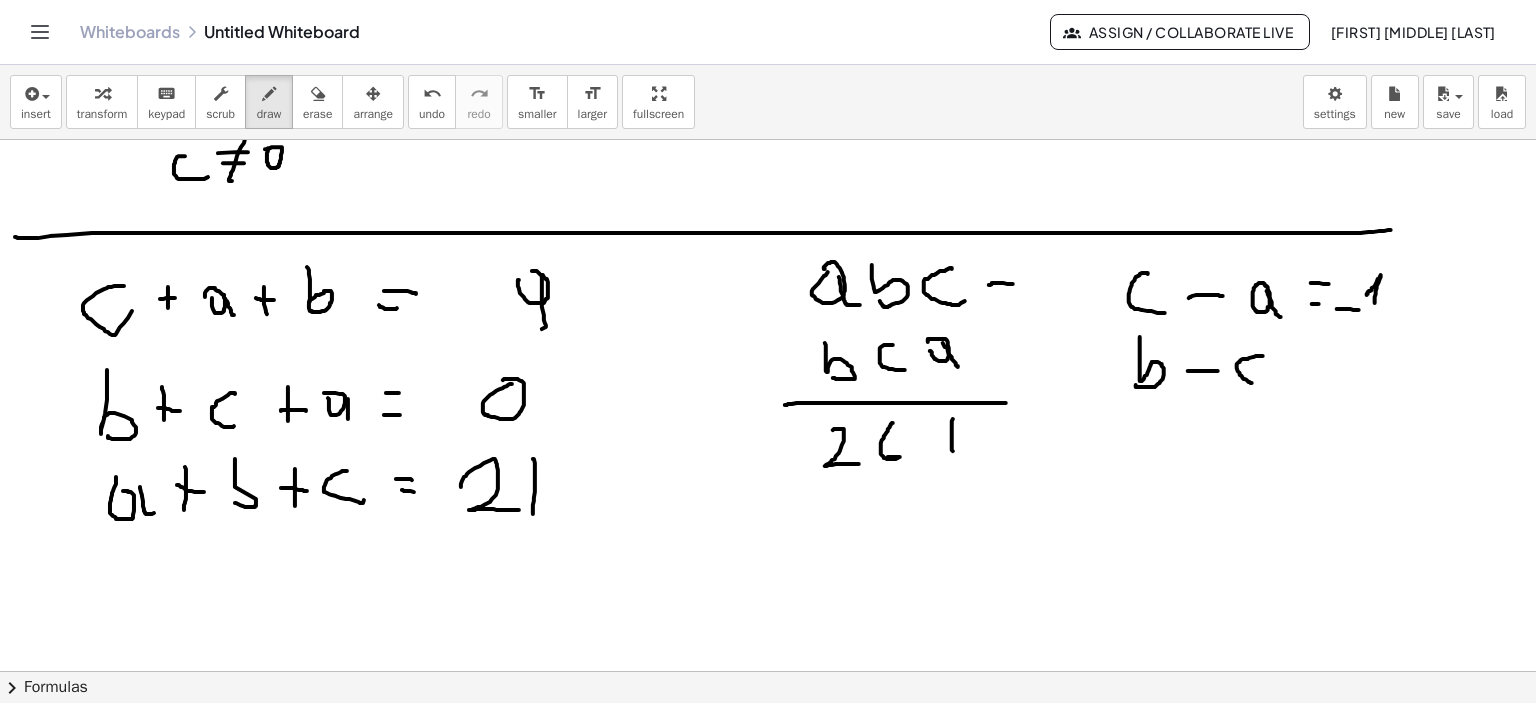 drag, startPoint x: 1261, startPoint y: 356, endPoint x: 1313, endPoint y: 377, distance: 56.0803 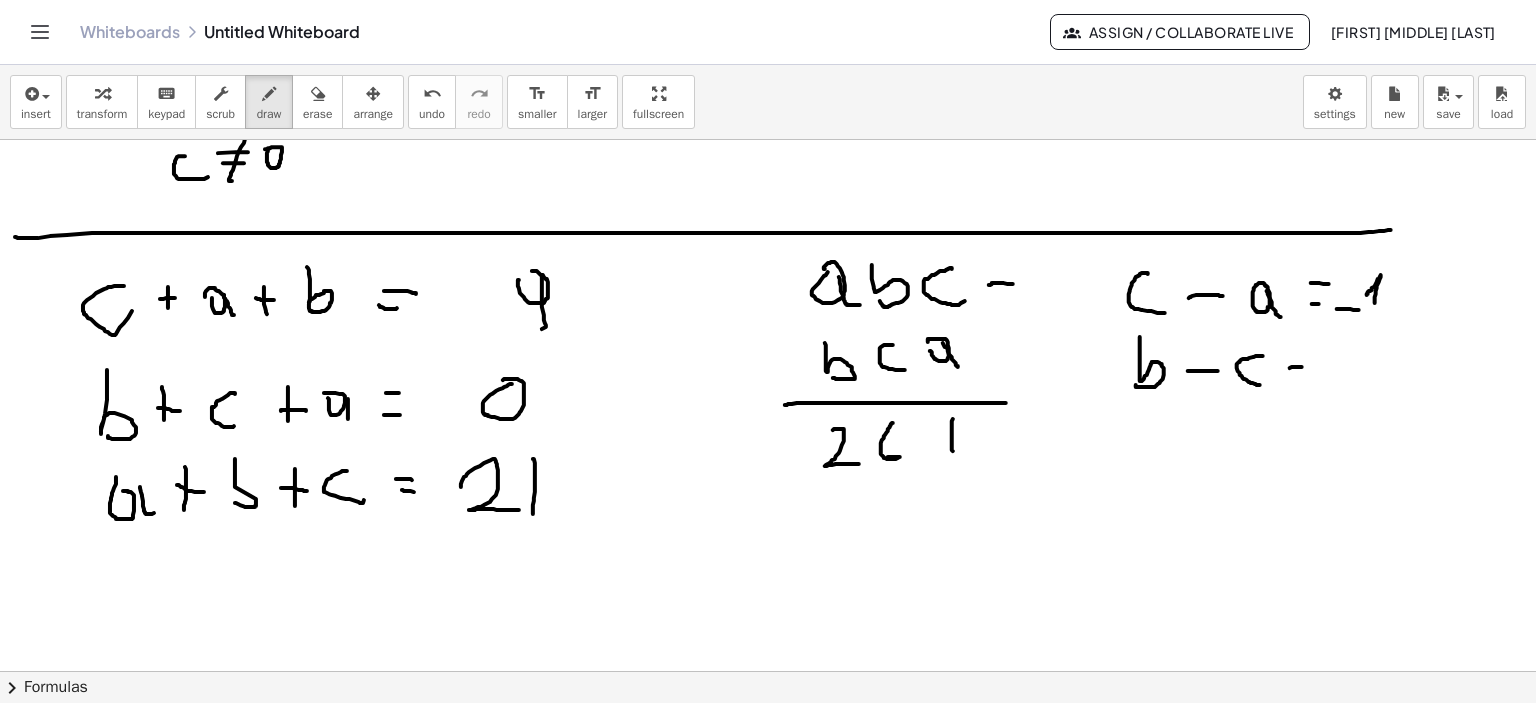 drag, startPoint x: 1294, startPoint y: 367, endPoint x: 1316, endPoint y: 367, distance: 22 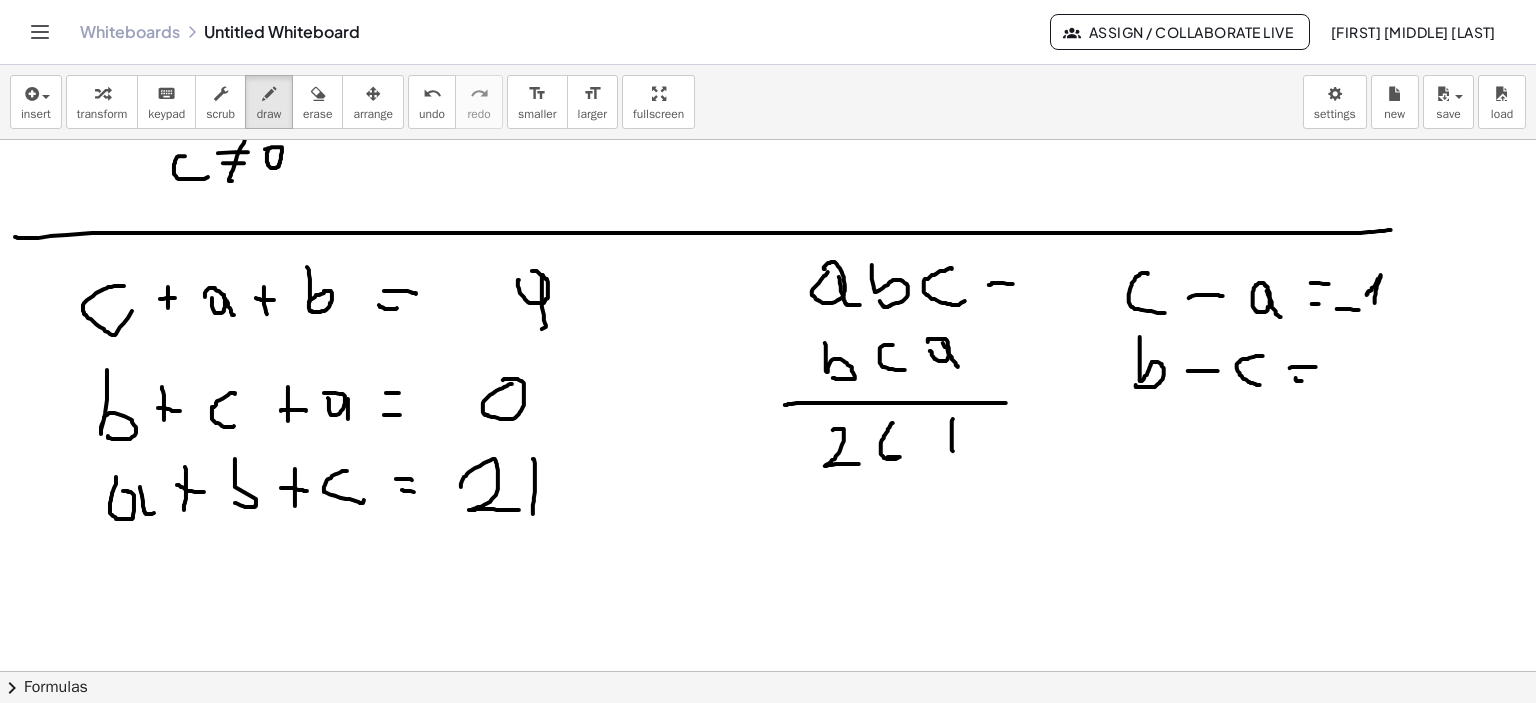 drag, startPoint x: 1296, startPoint y: 380, endPoint x: 1312, endPoint y: 380, distance: 16 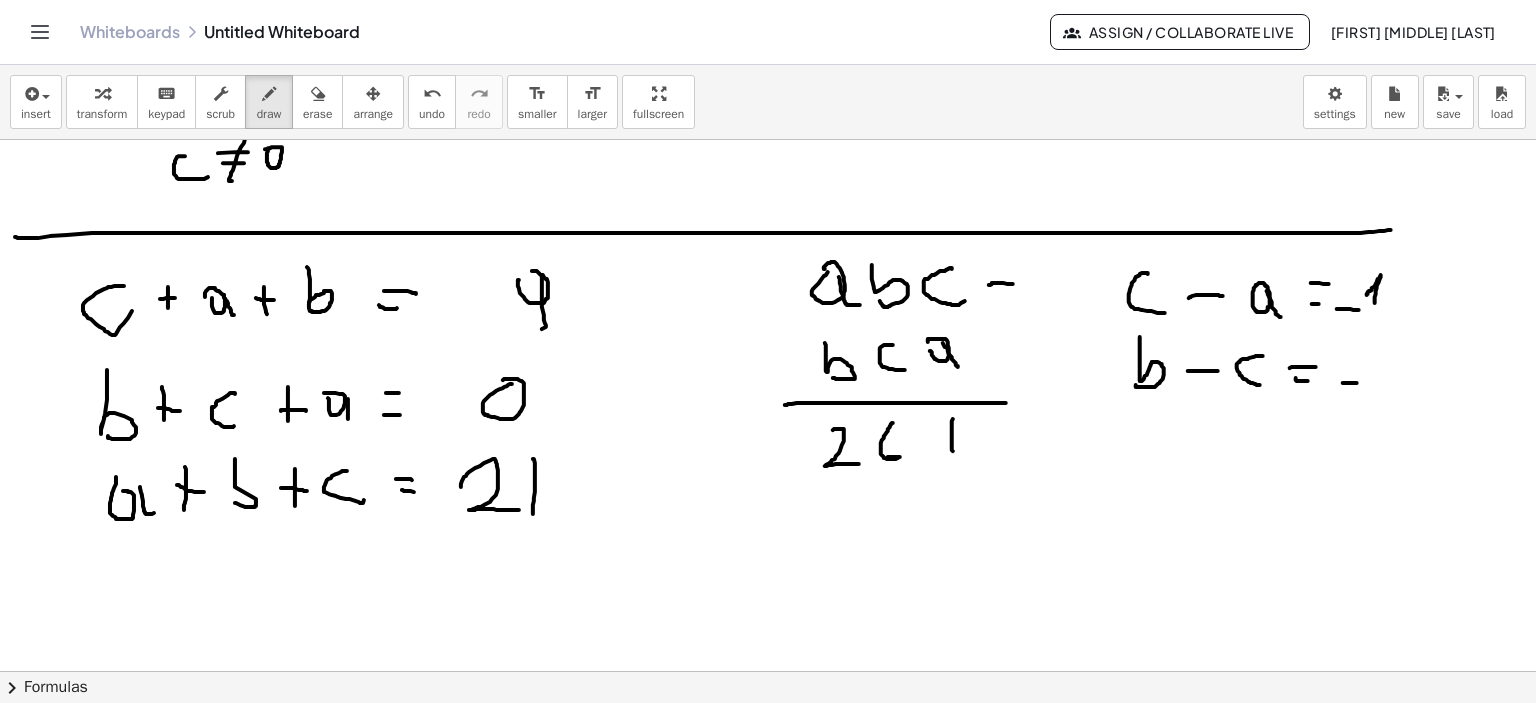 drag, startPoint x: 1357, startPoint y: 383, endPoint x: 1379, endPoint y: 383, distance: 22 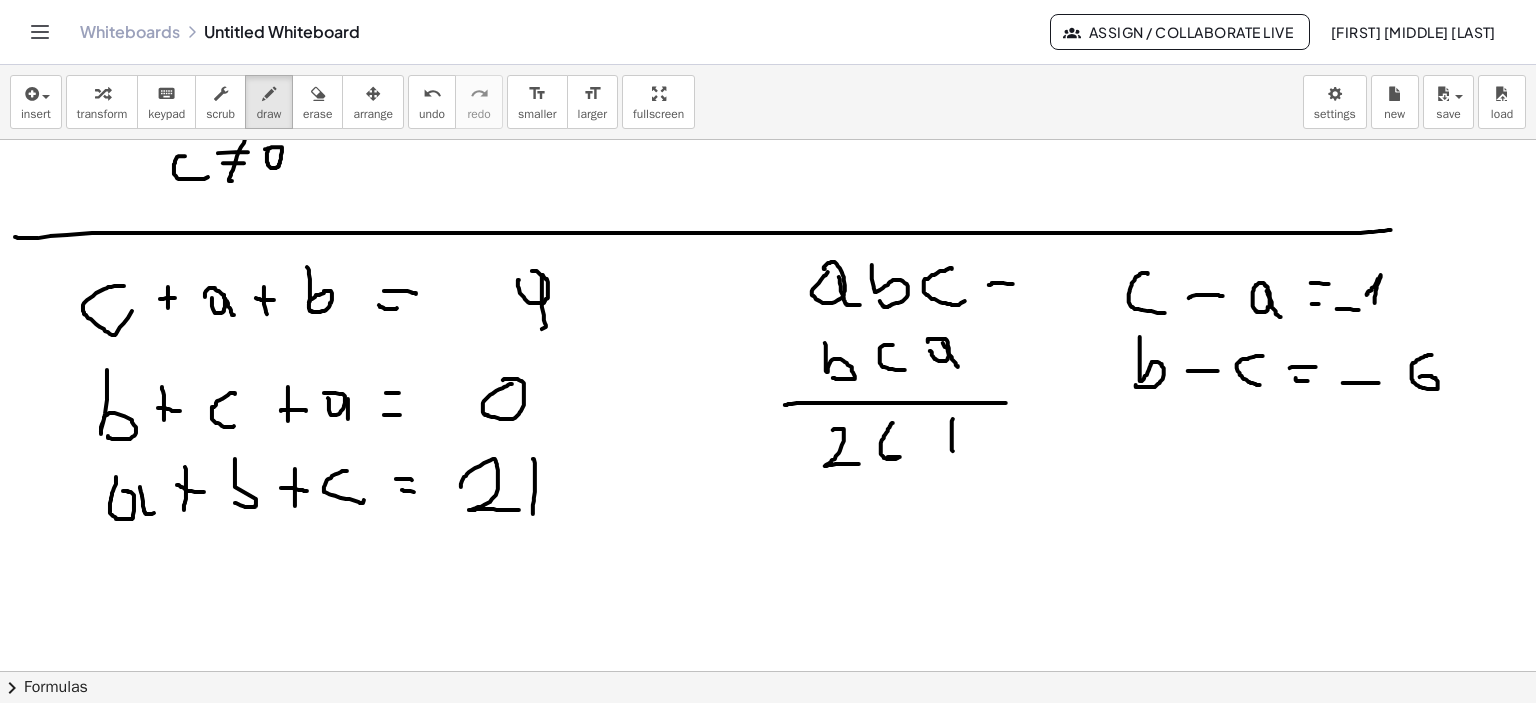 drag, startPoint x: 1432, startPoint y: 355, endPoint x: 1260, endPoint y: 410, distance: 180.57962 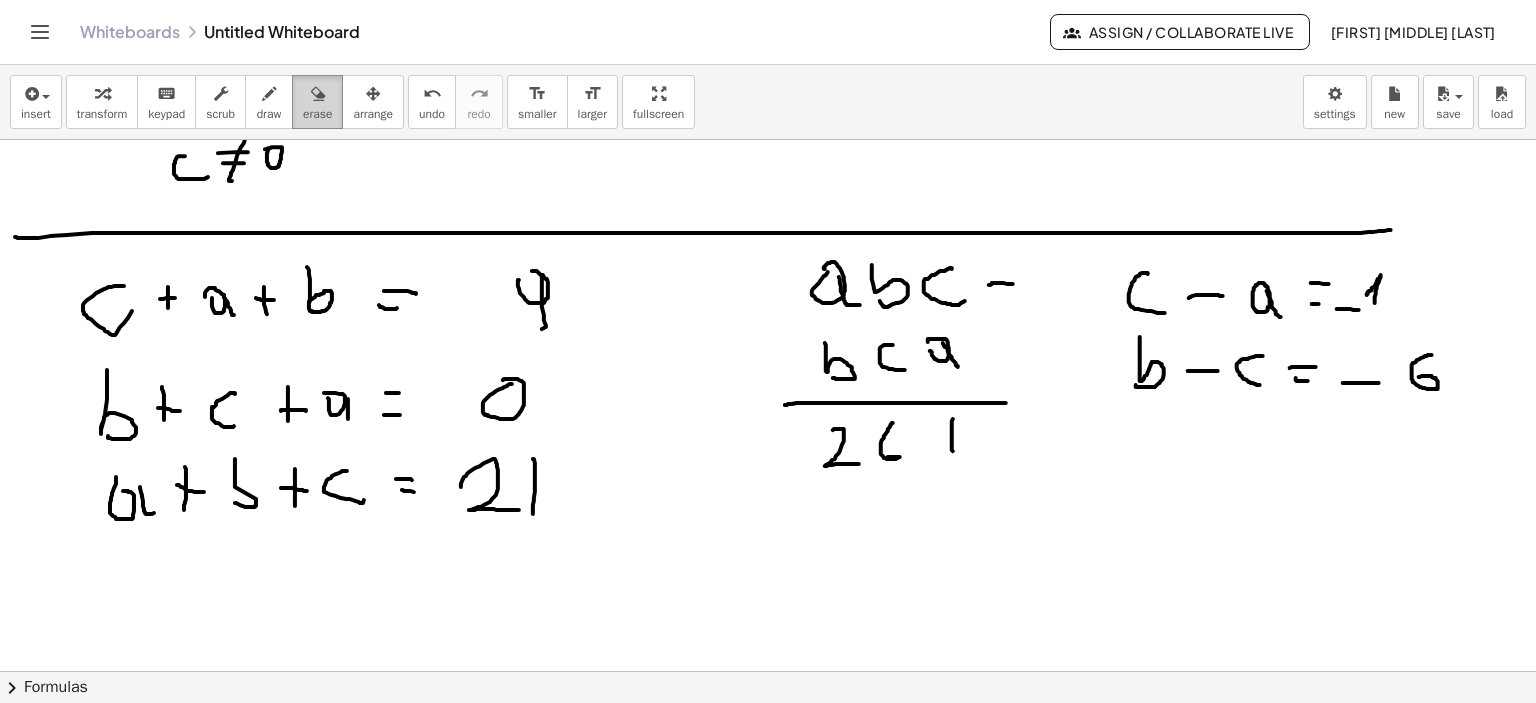 click at bounding box center (317, 93) 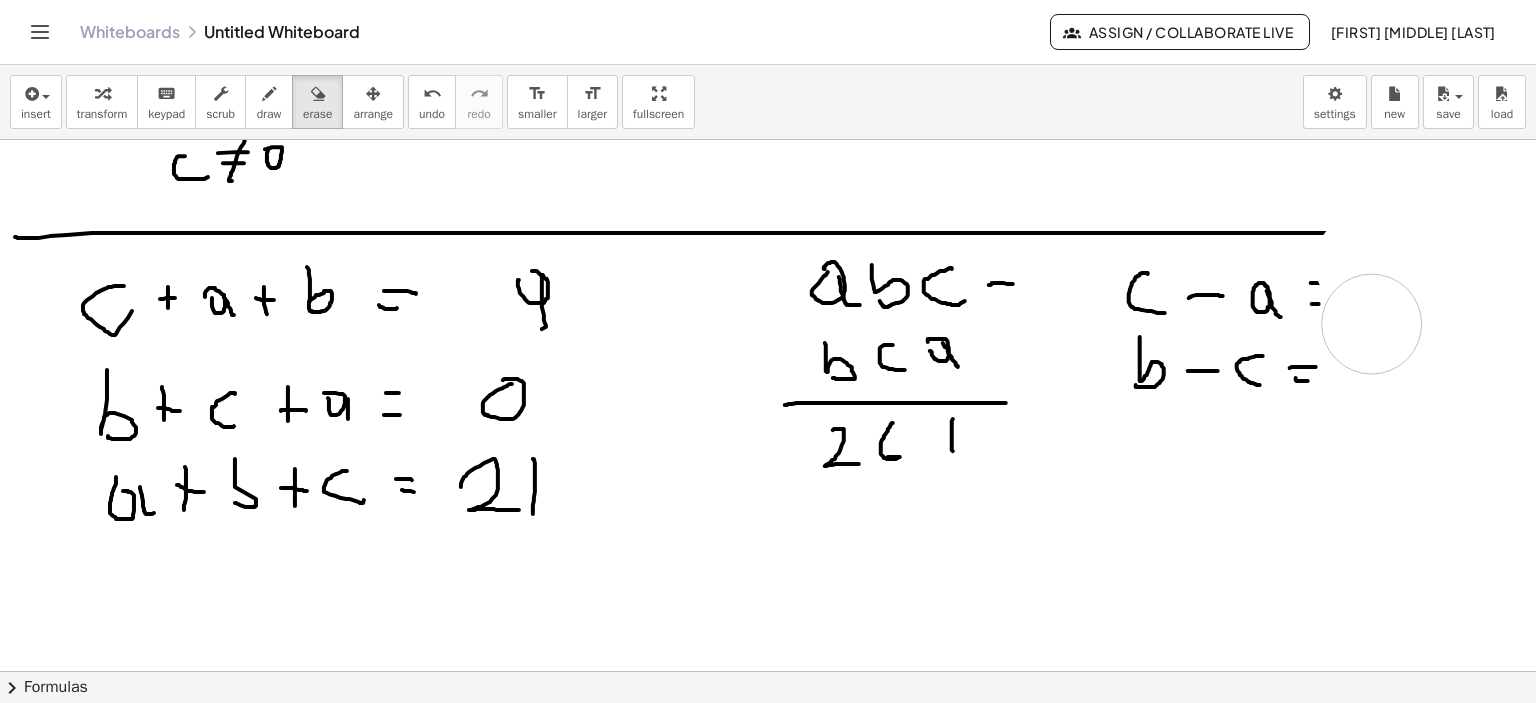 click at bounding box center (771, -1239) 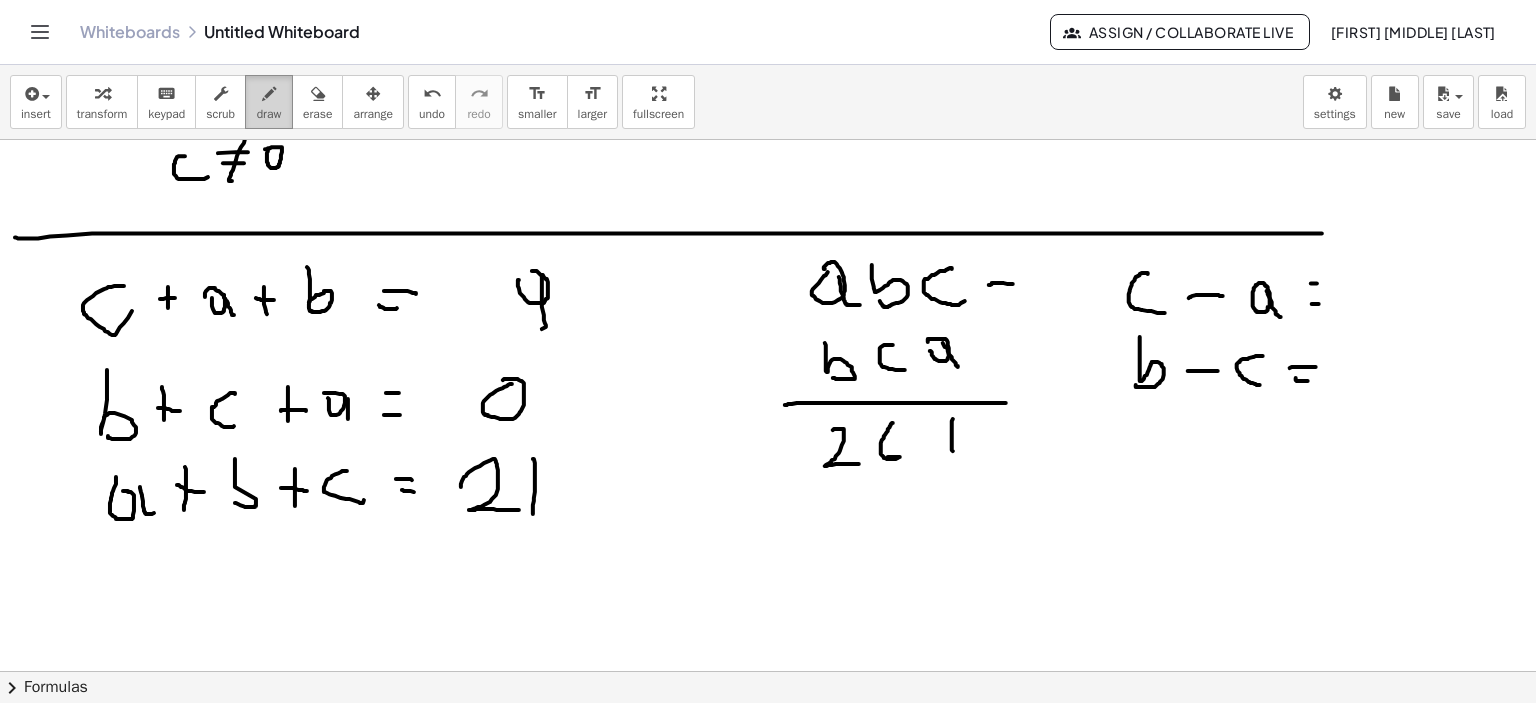 click at bounding box center (269, 94) 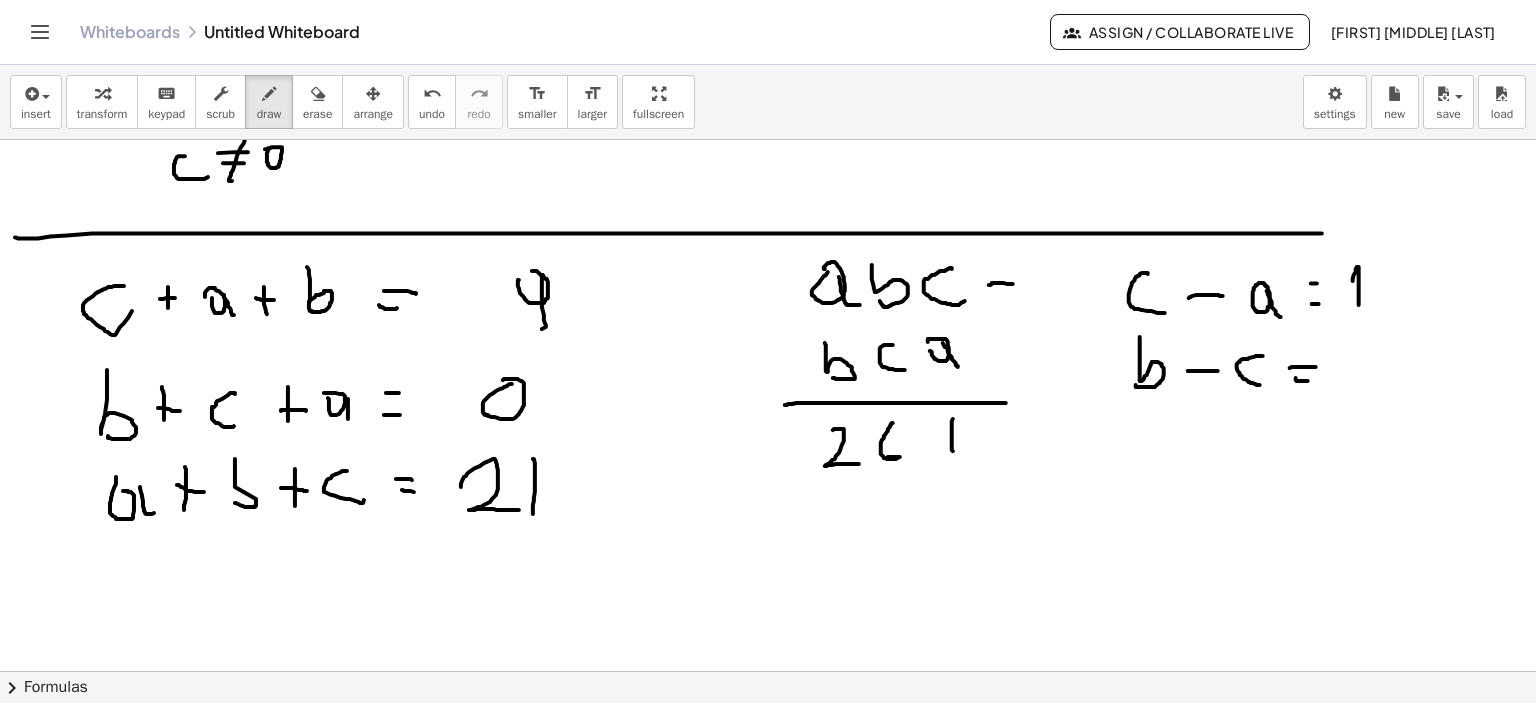 click at bounding box center [771, -1239] 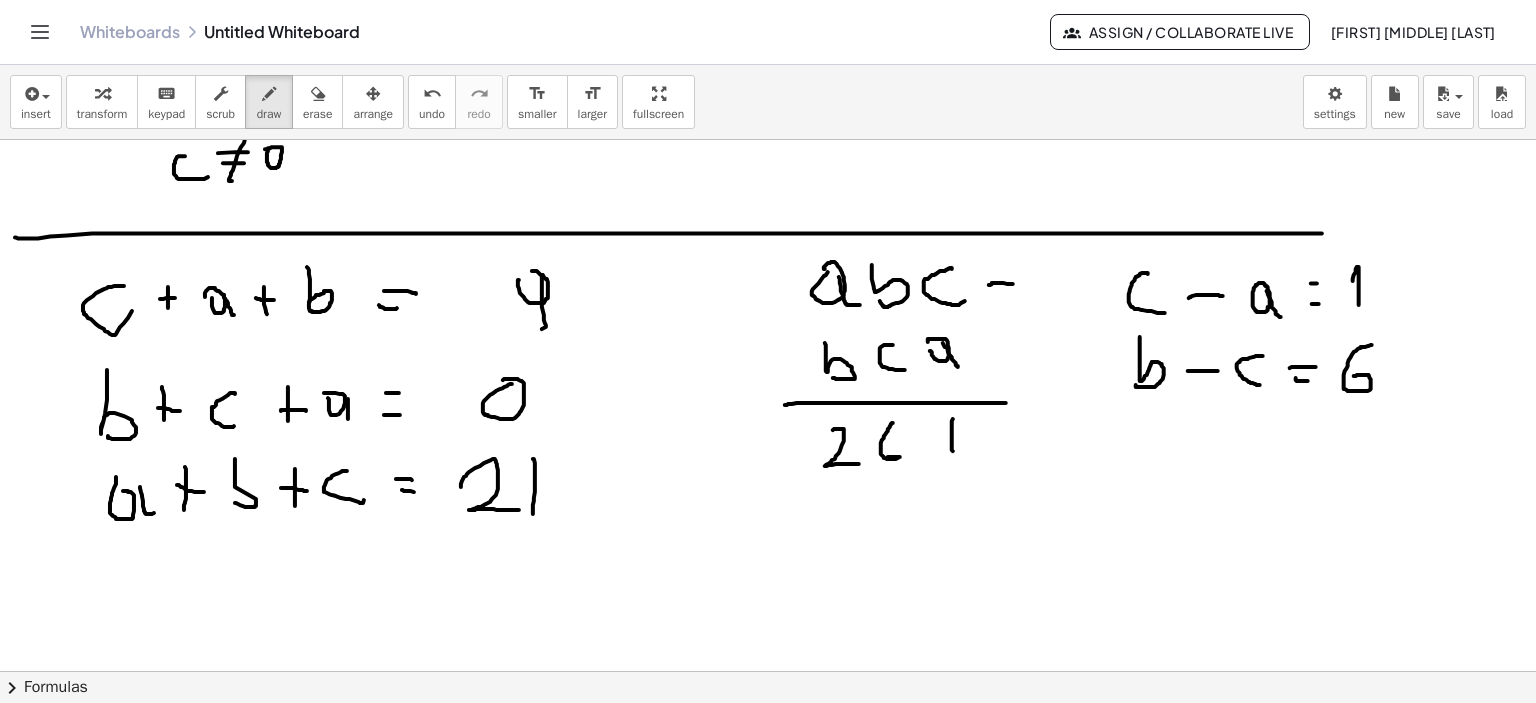 click at bounding box center [771, -1239] 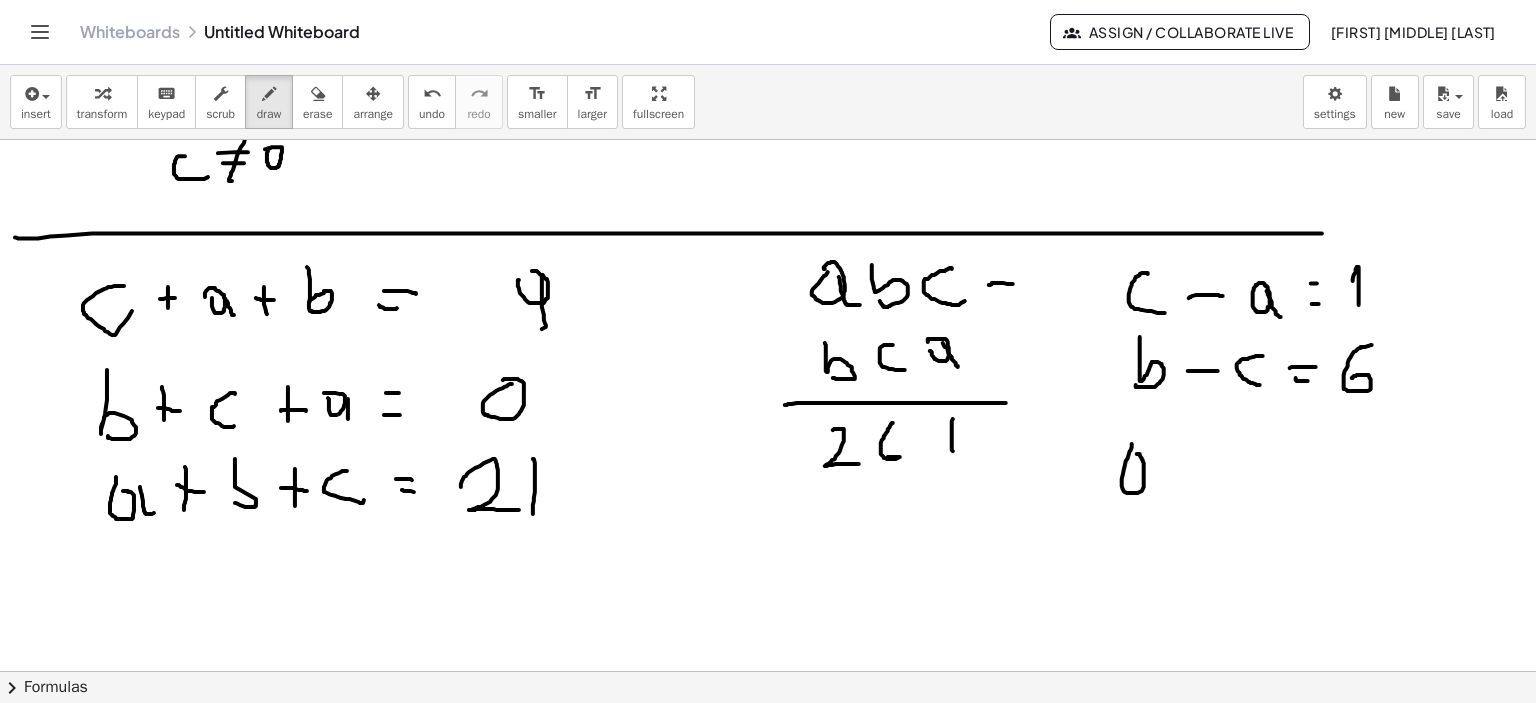 click at bounding box center [771, -1239] 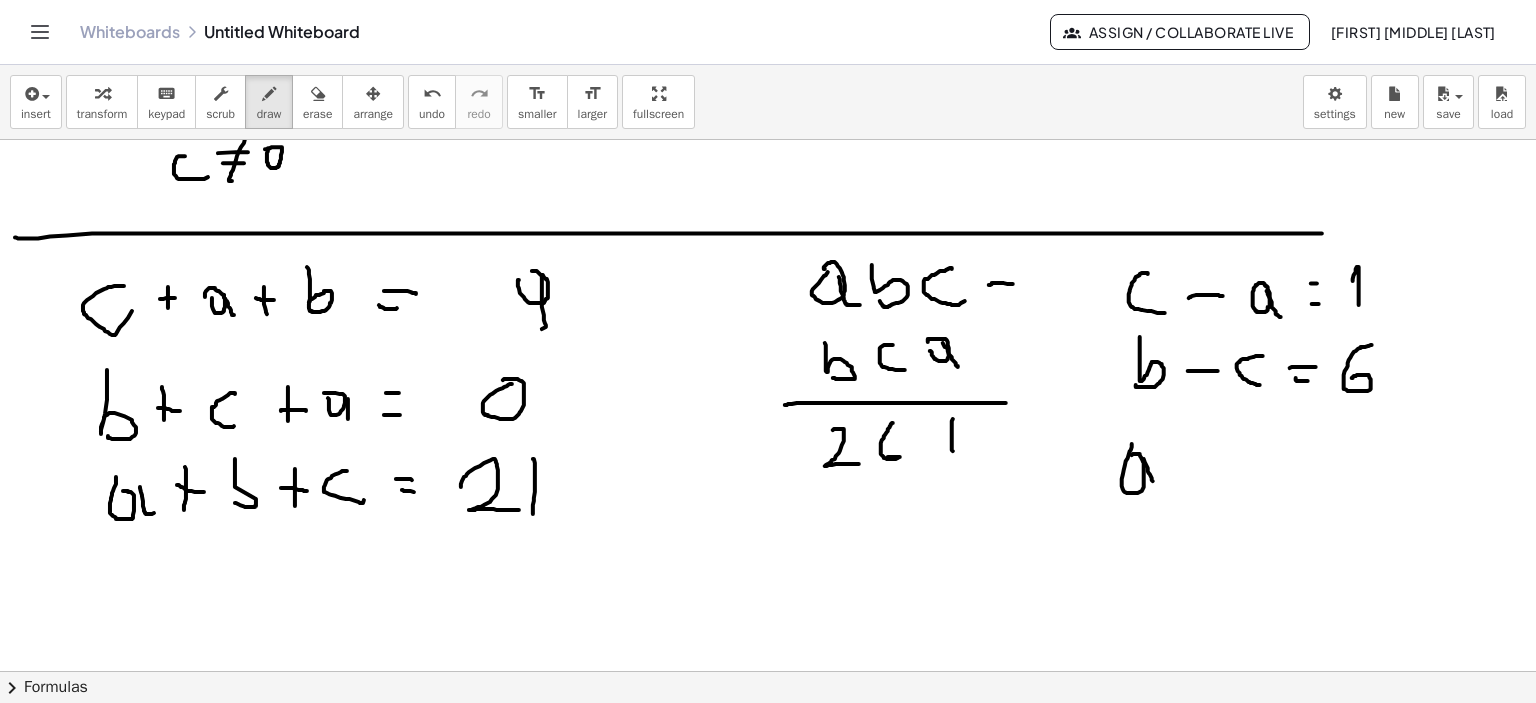 click at bounding box center [771, -1239] 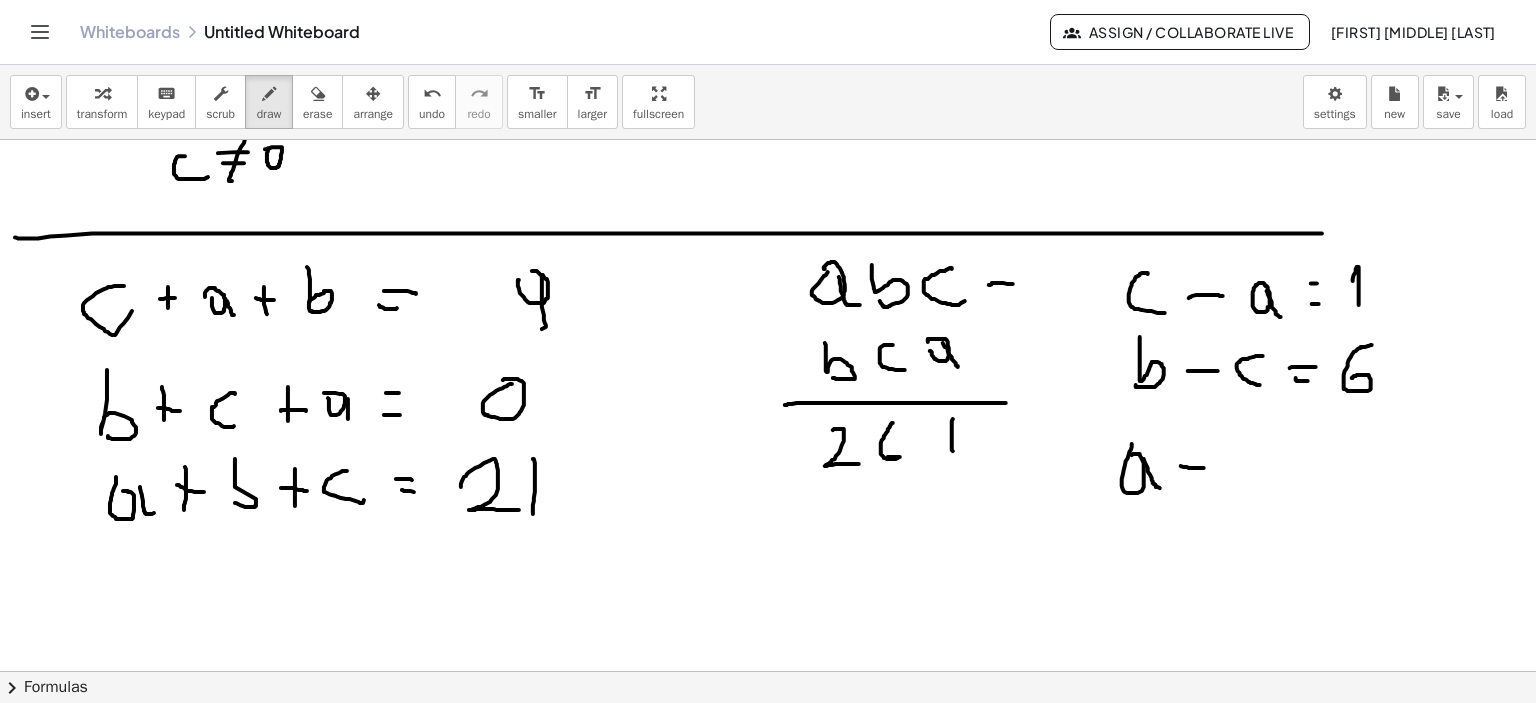 click at bounding box center [771, -1239] 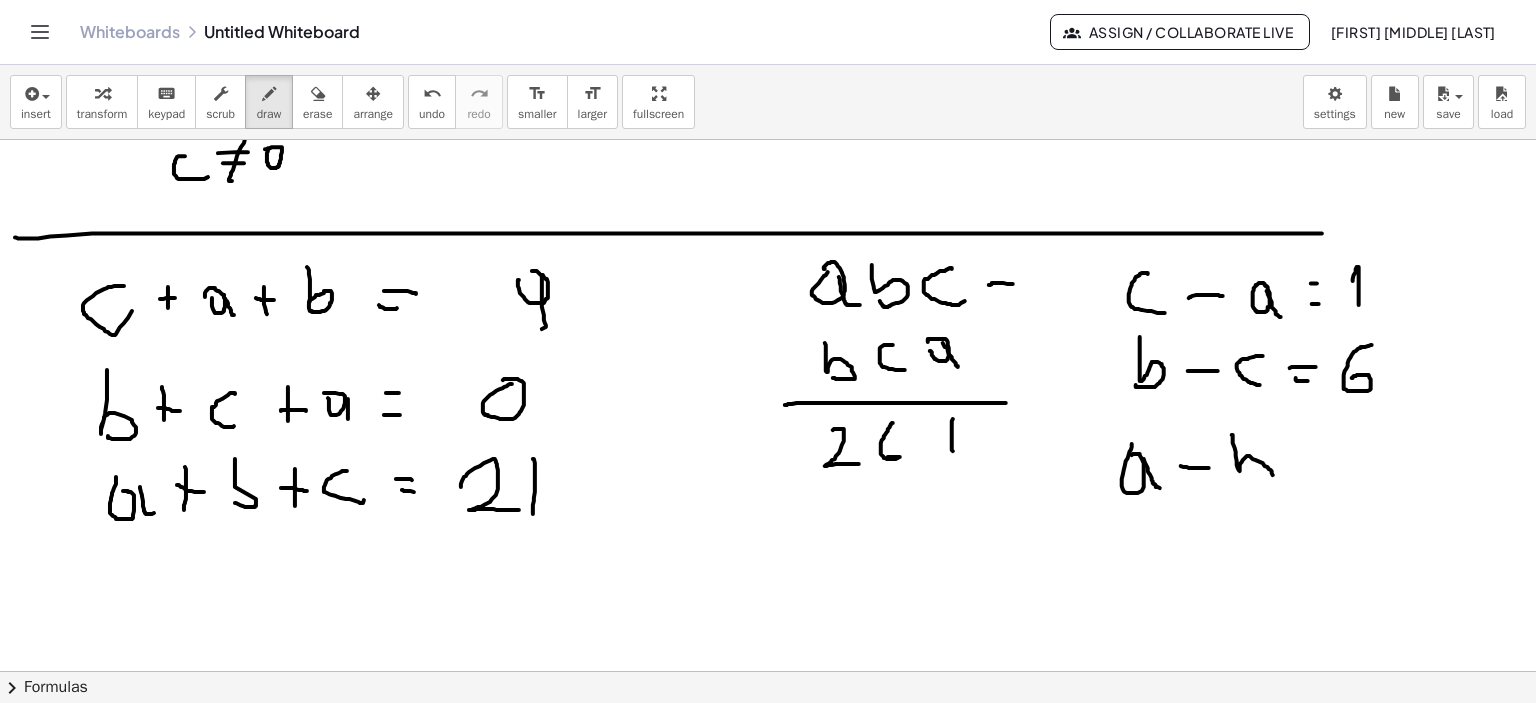 click at bounding box center (771, -1239) 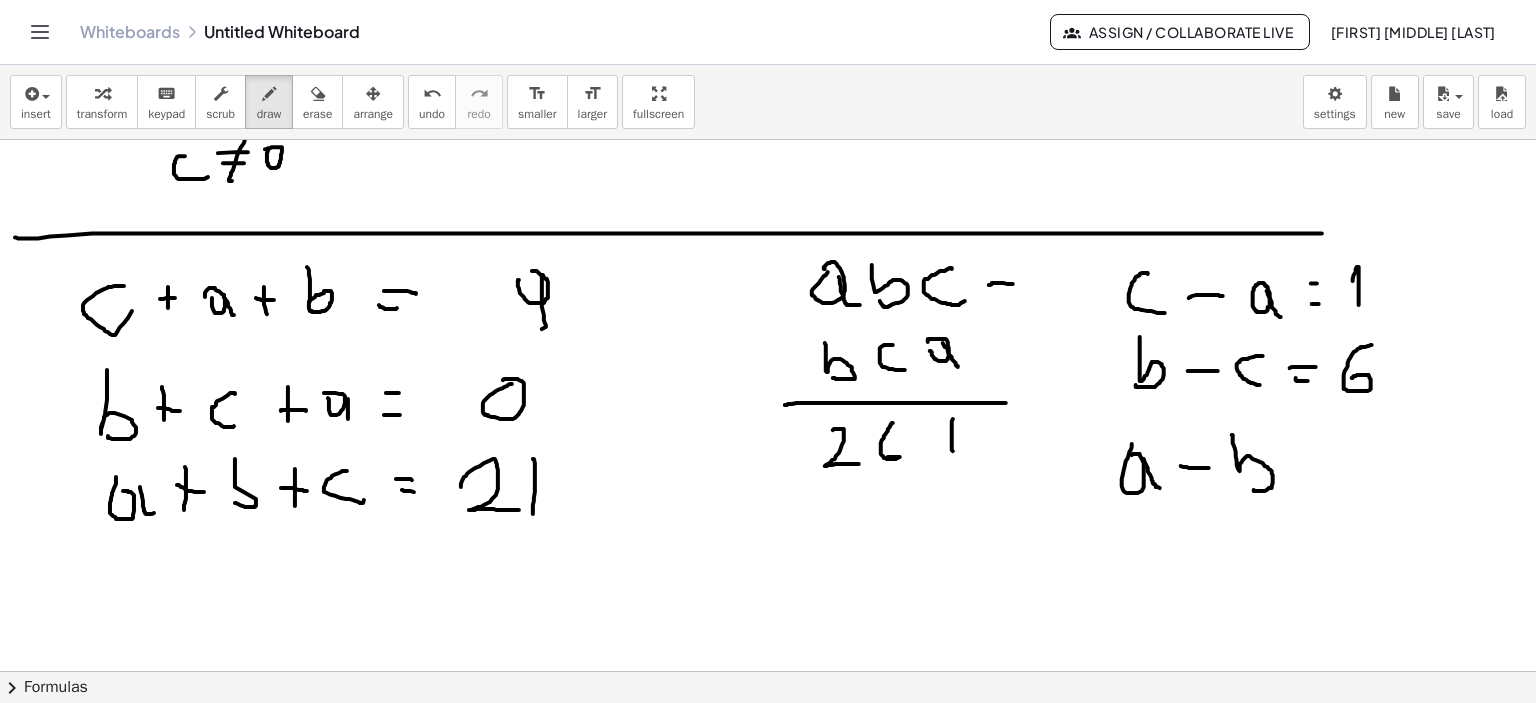 click at bounding box center (771, -1239) 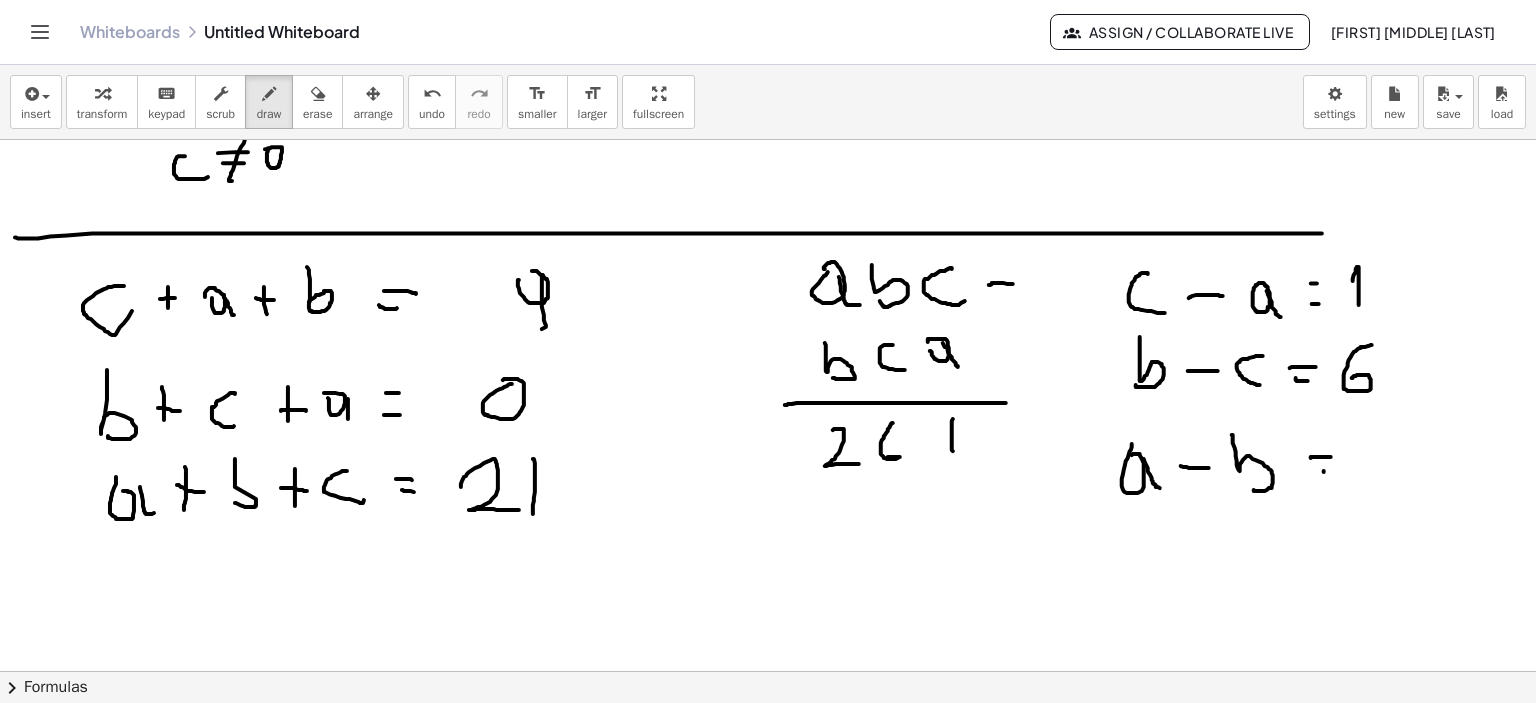 click at bounding box center (771, -1239) 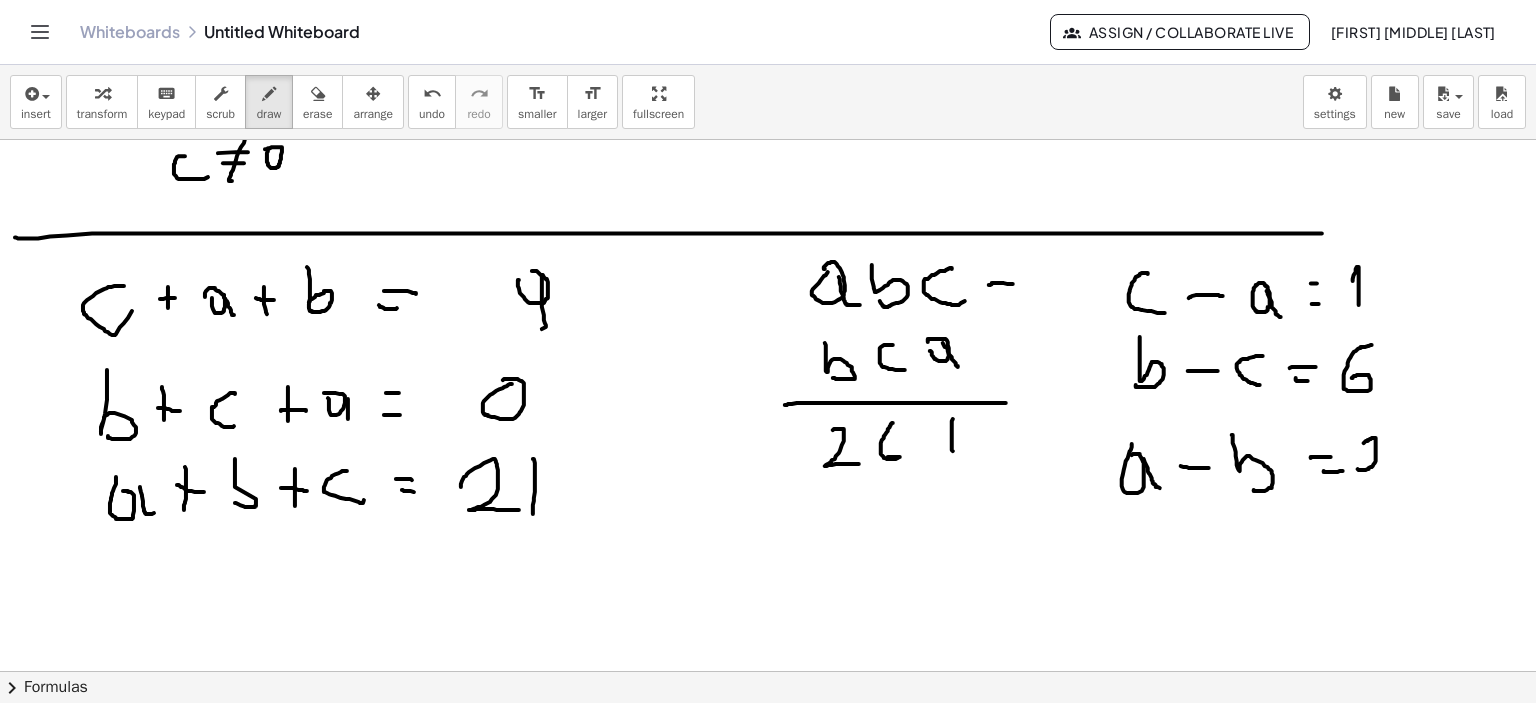 click at bounding box center [771, -1239] 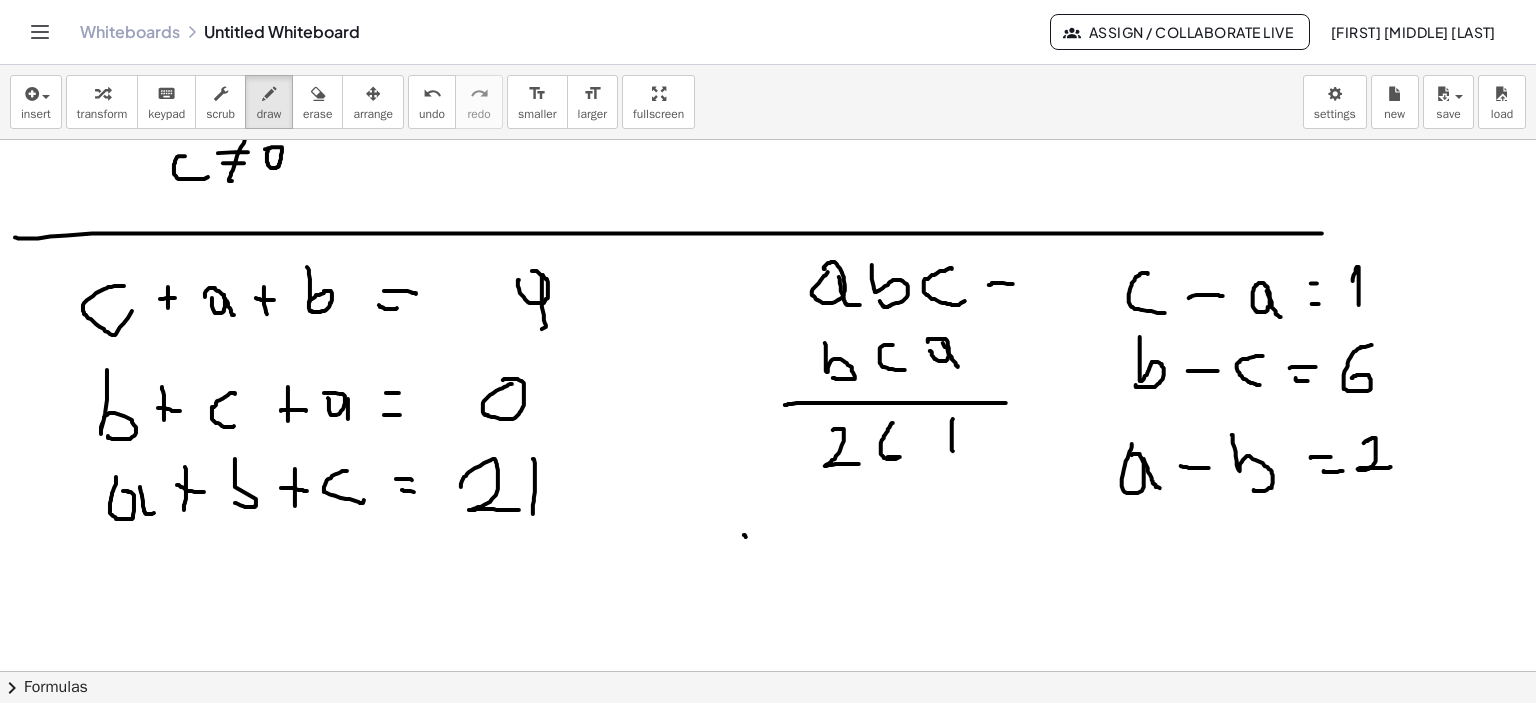 drag, startPoint x: 746, startPoint y: 537, endPoint x: 756, endPoint y: 526, distance: 14.866069 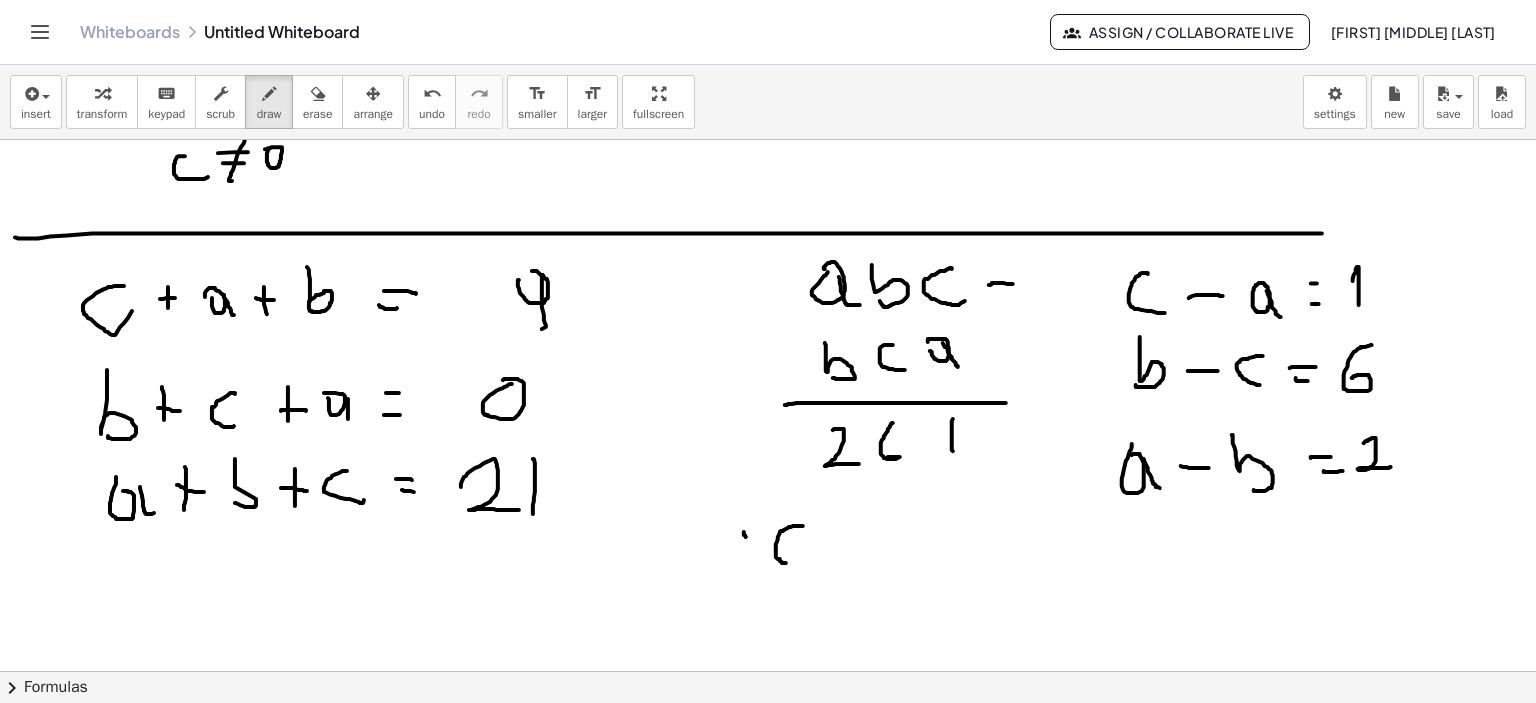 drag, startPoint x: 803, startPoint y: 526, endPoint x: 808, endPoint y: 562, distance: 36.345562 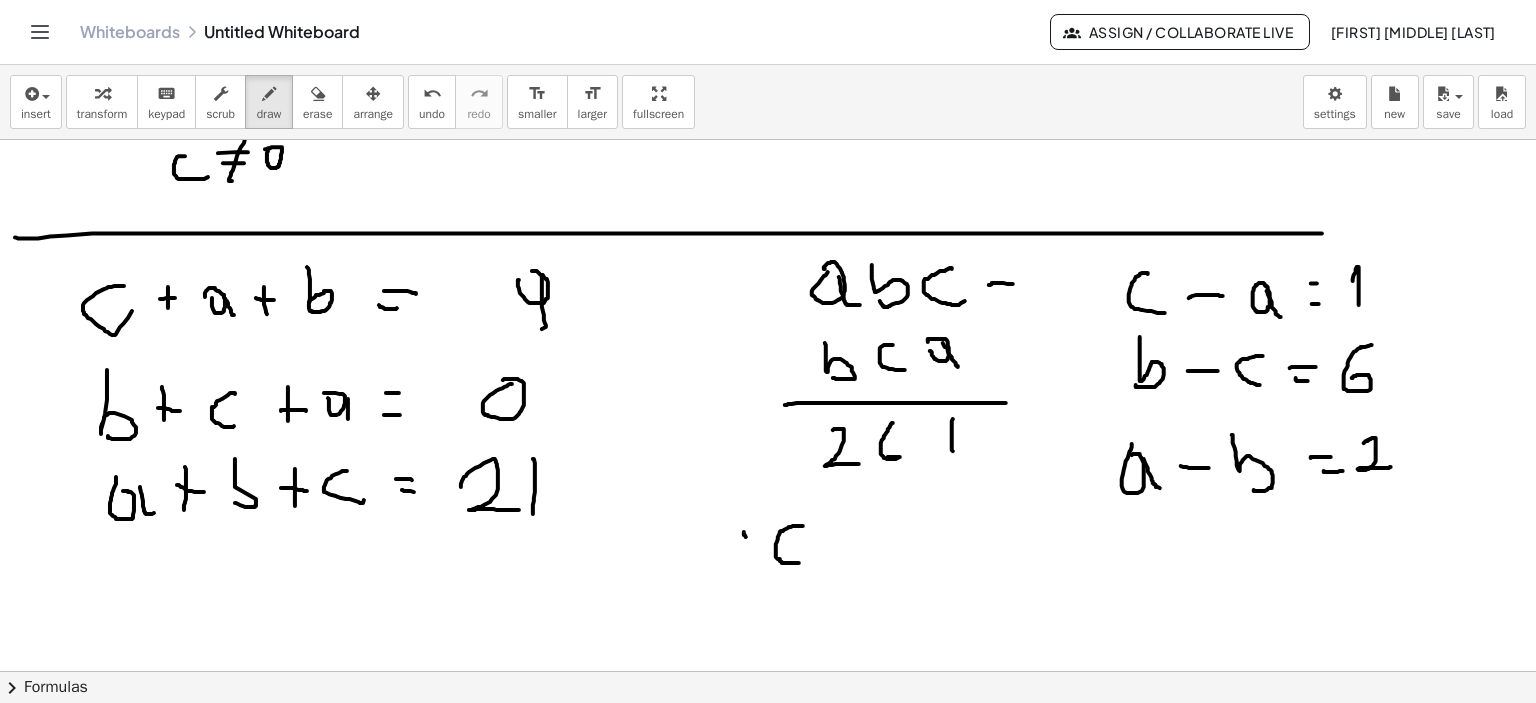 drag, startPoint x: 830, startPoint y: 543, endPoint x: 846, endPoint y: 543, distance: 16 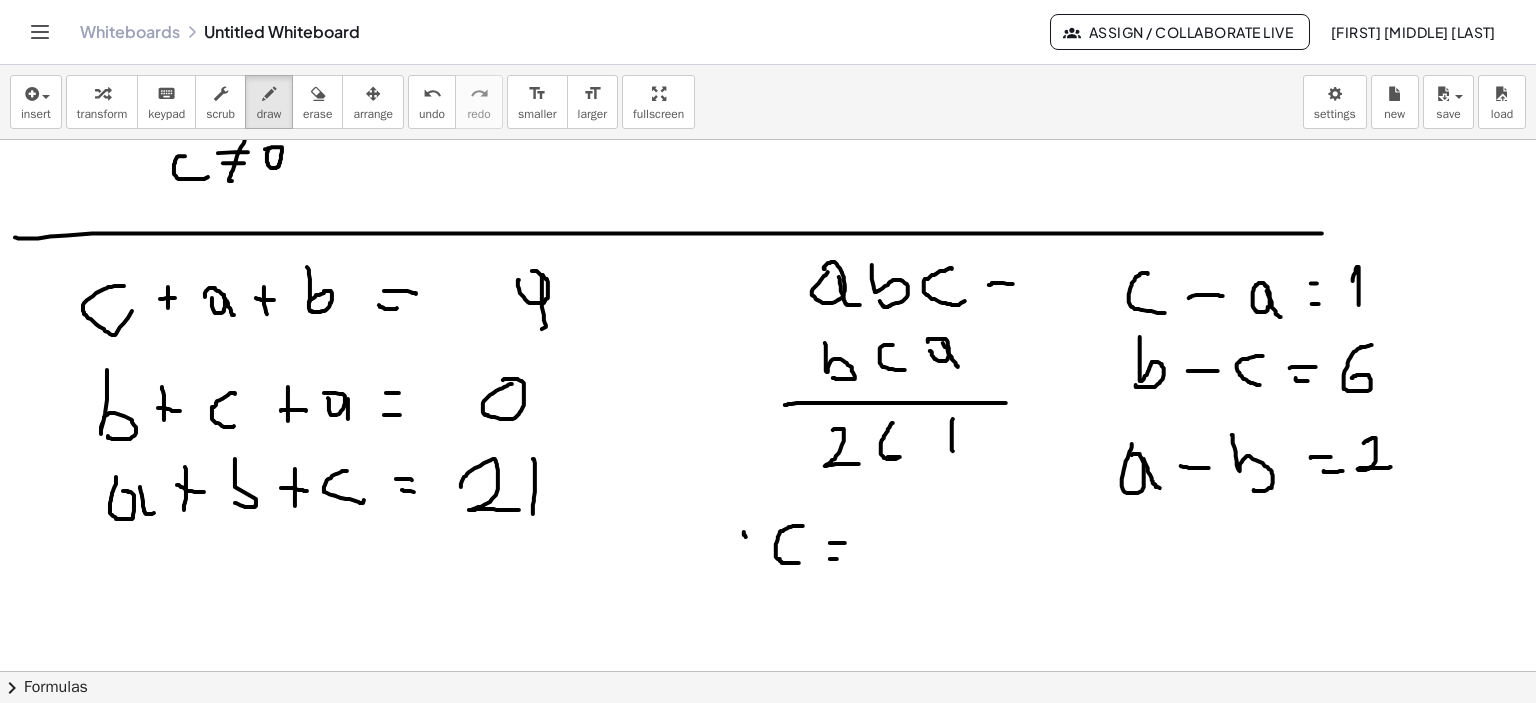 drag, startPoint x: 837, startPoint y: 559, endPoint x: 890, endPoint y: 543, distance: 55.362442 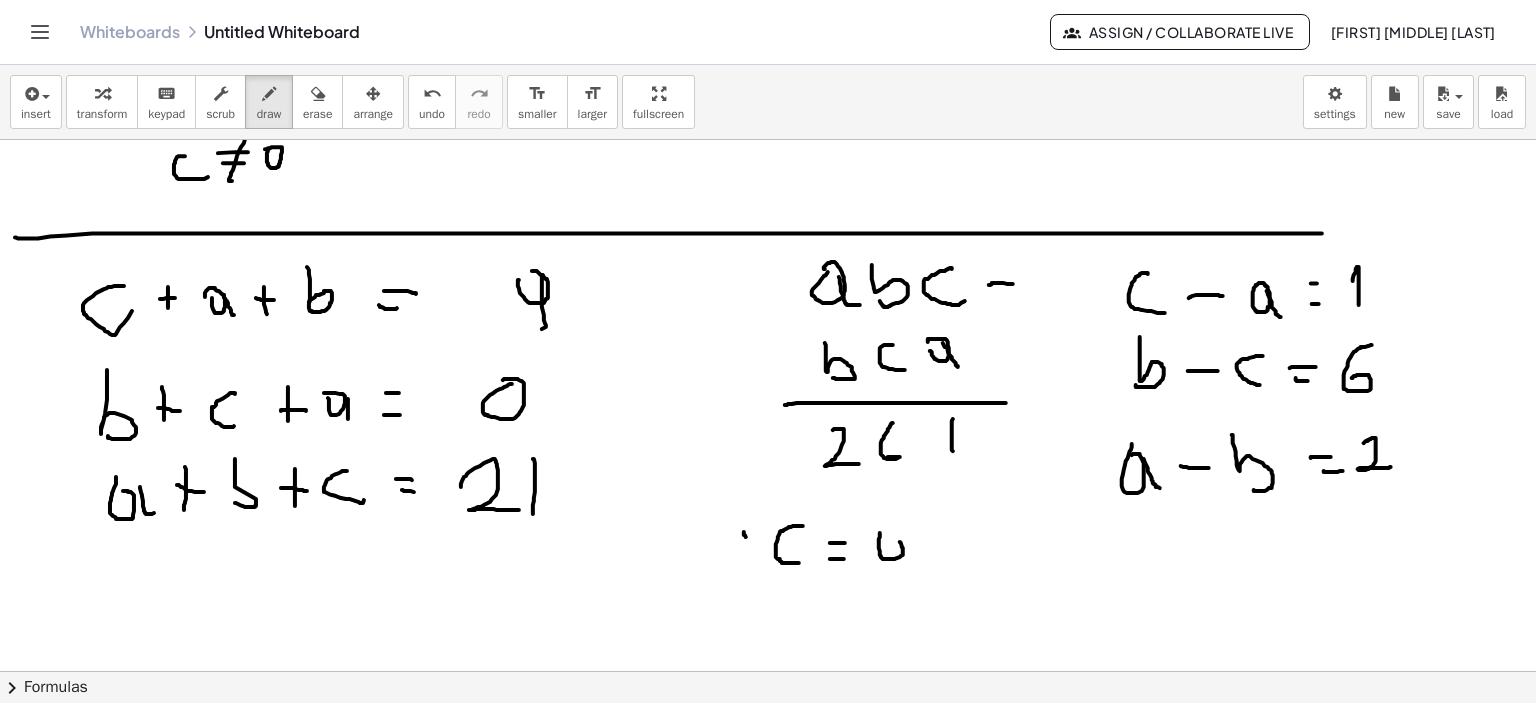 click at bounding box center [771, -1239] 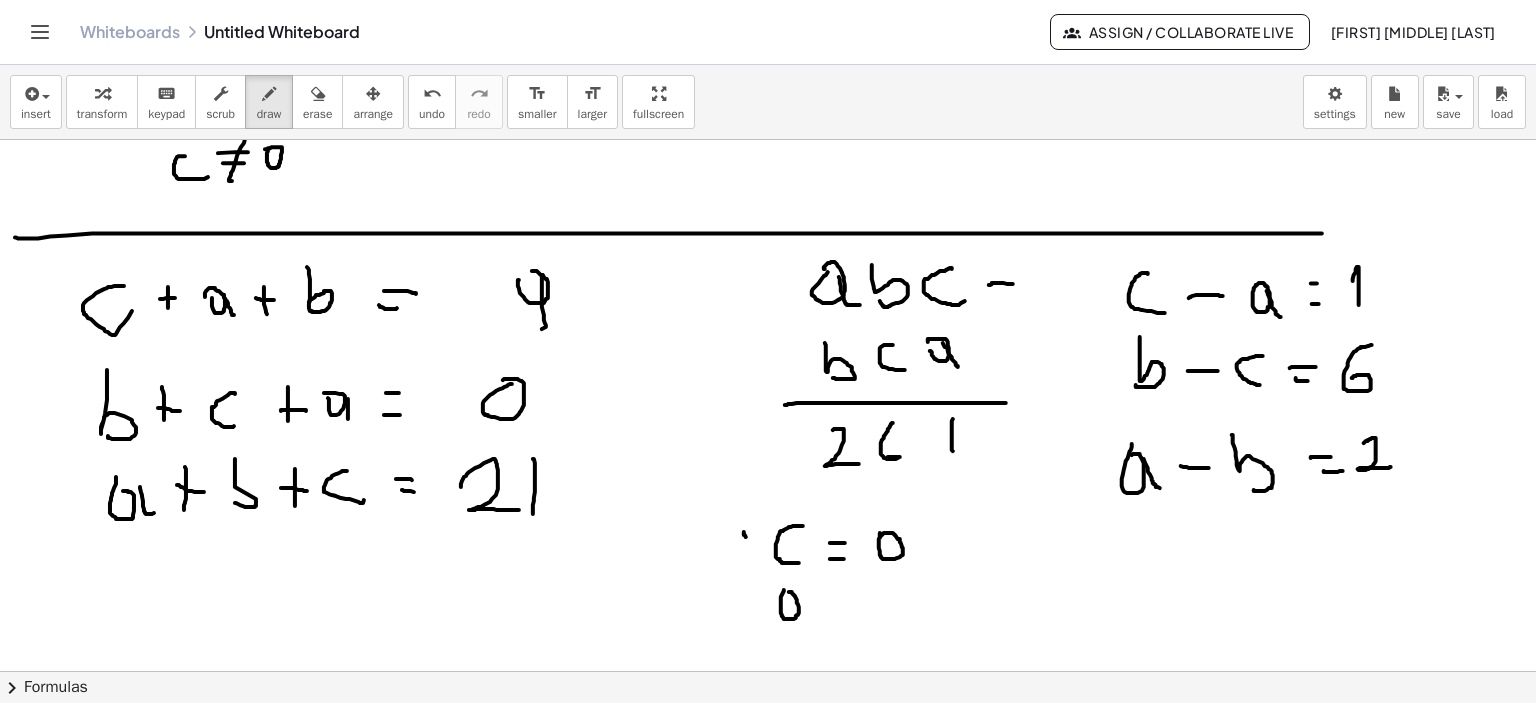 click at bounding box center (771, -1239) 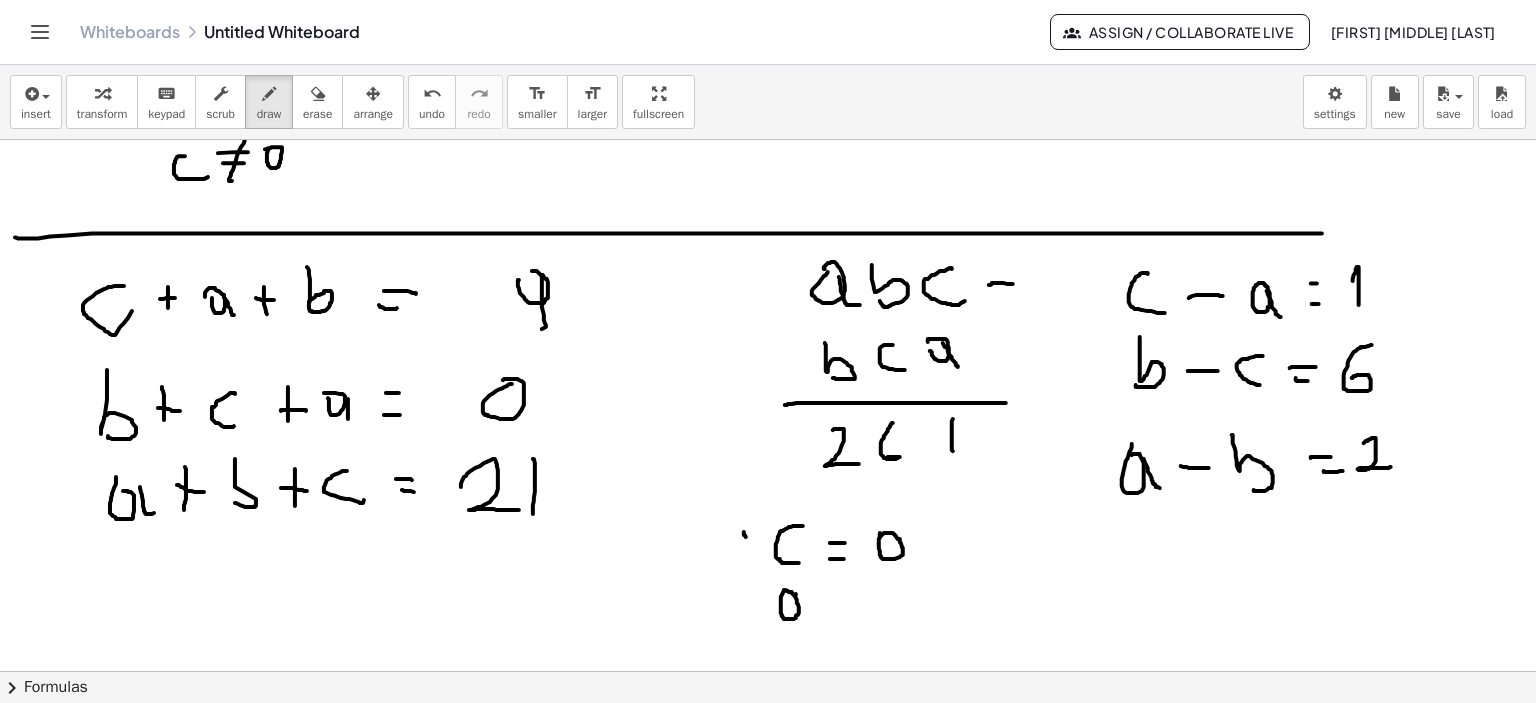 drag, startPoint x: 796, startPoint y: 595, endPoint x: 815, endPoint y: 613, distance: 26.172504 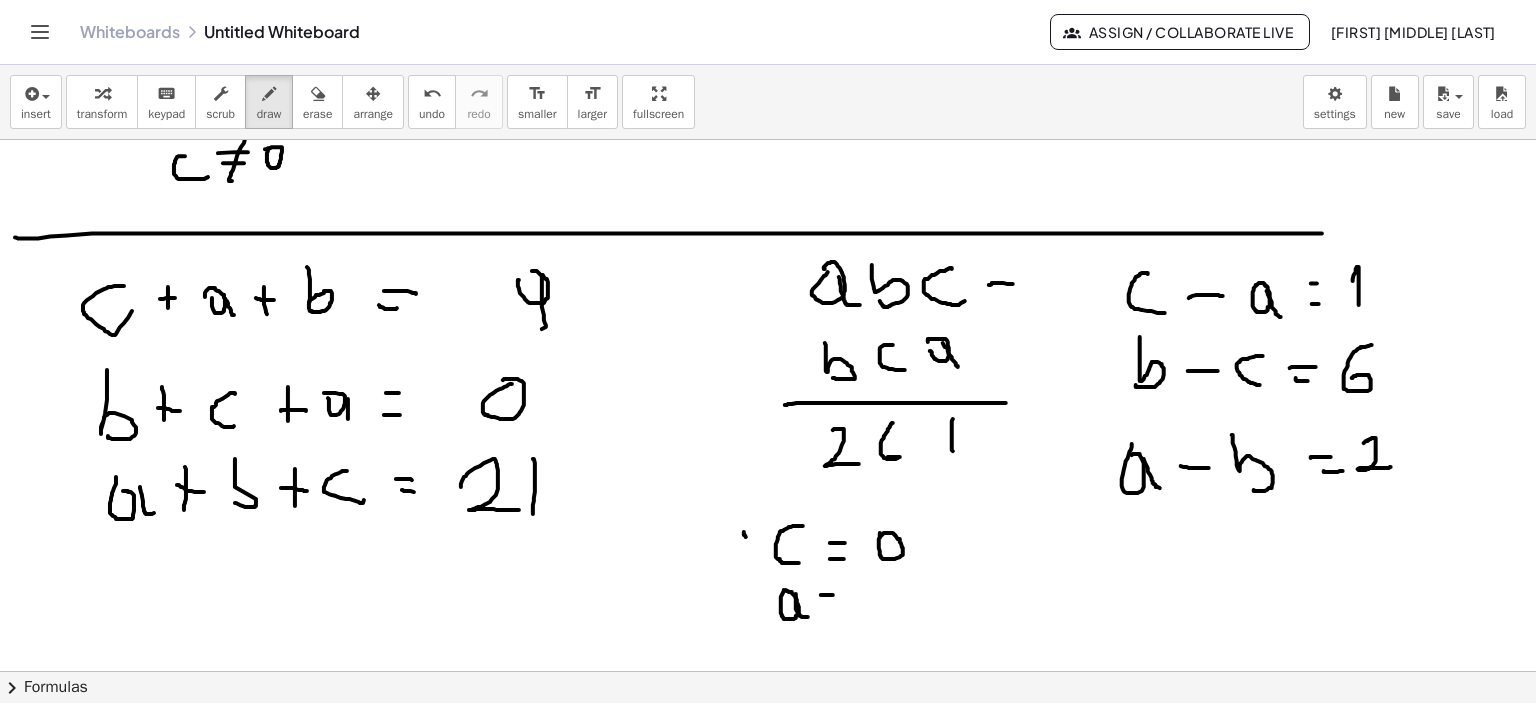 click at bounding box center (771, -1239) 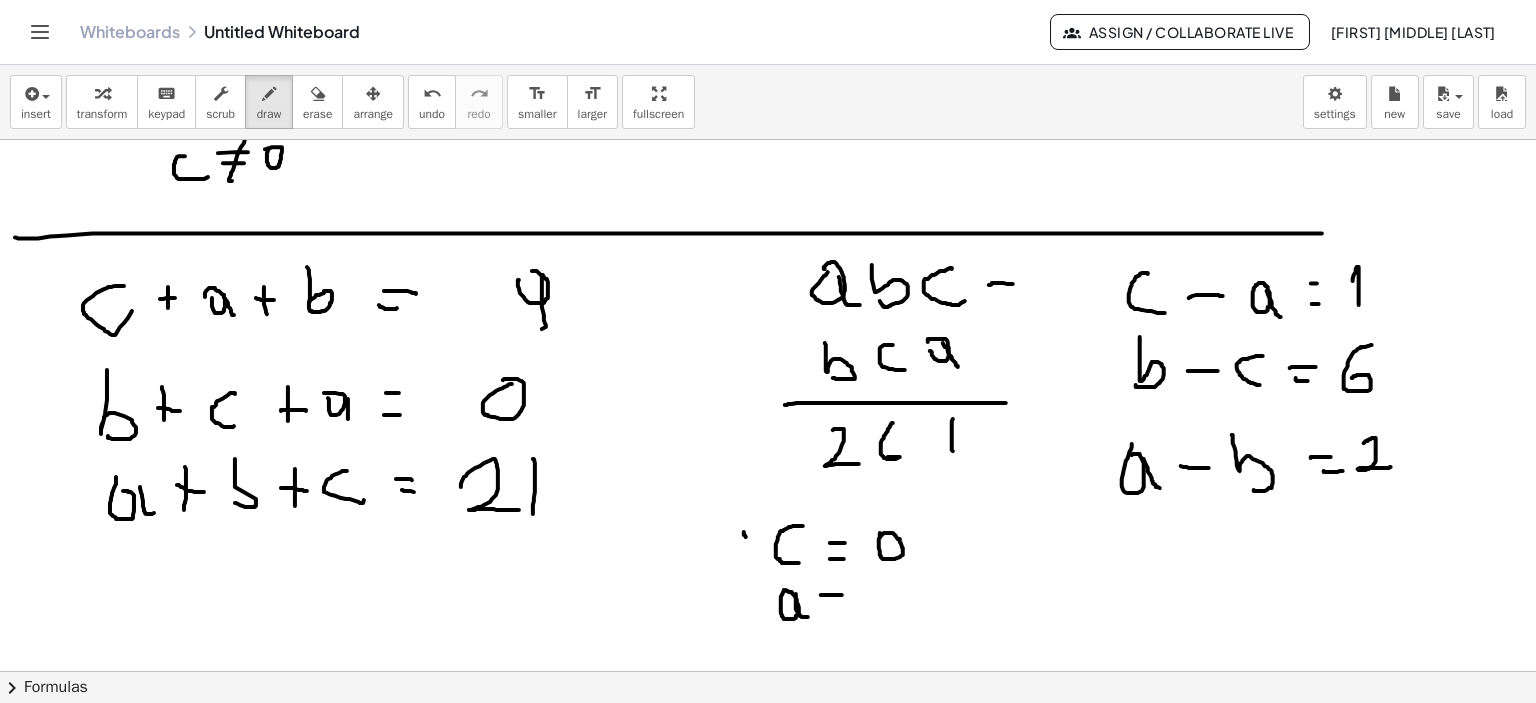 drag, startPoint x: 827, startPoint y: 609, endPoint x: 869, endPoint y: 607, distance: 42.047592 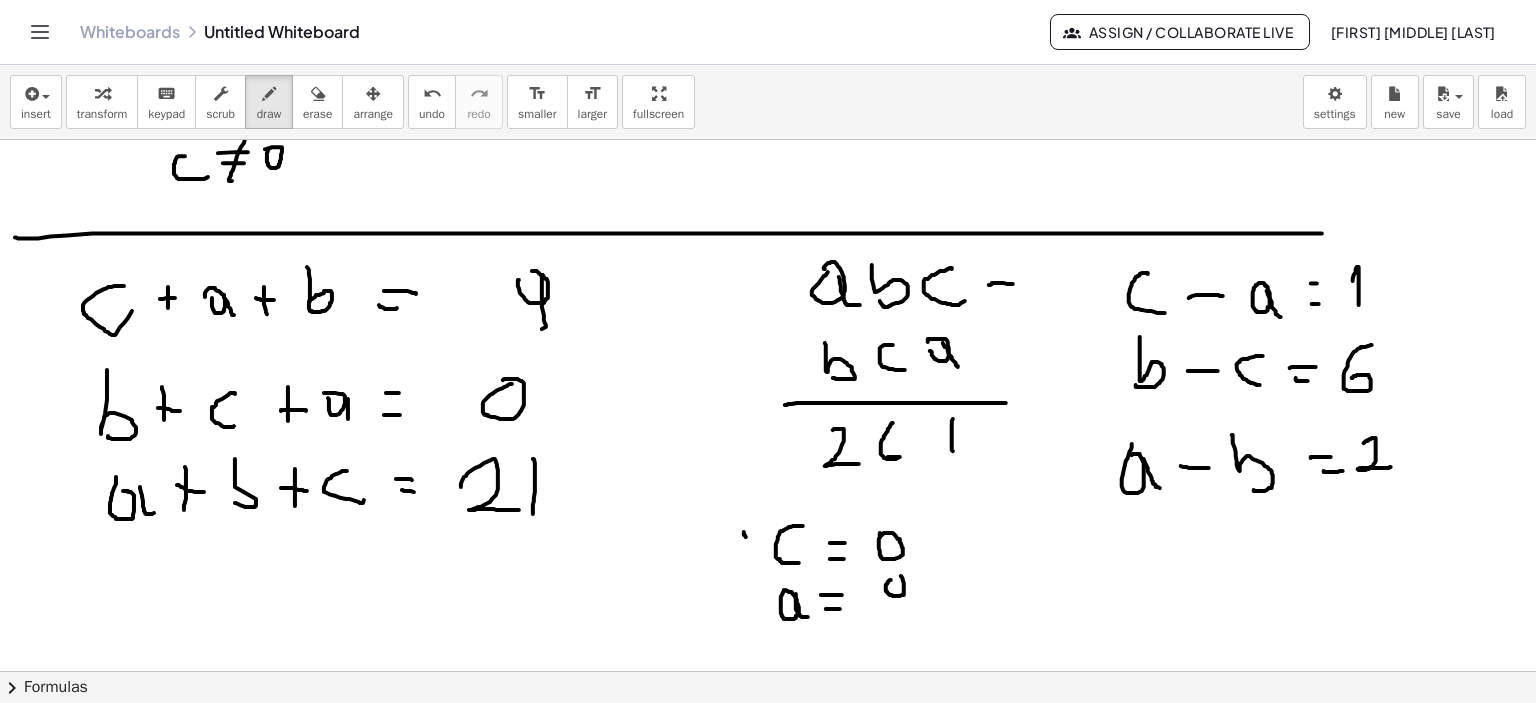 click at bounding box center [771, -1239] 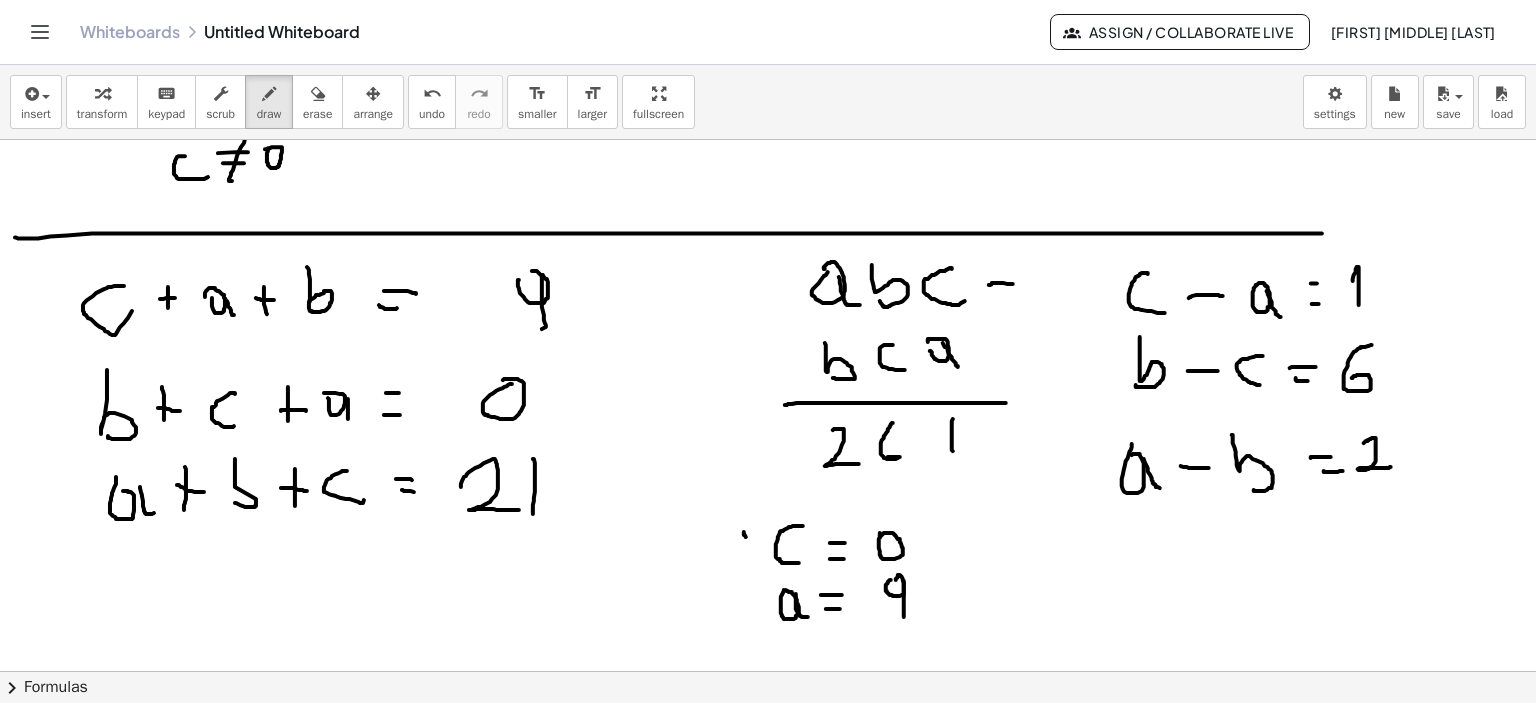 drag, startPoint x: 904, startPoint y: 582, endPoint x: 904, endPoint y: 627, distance: 45 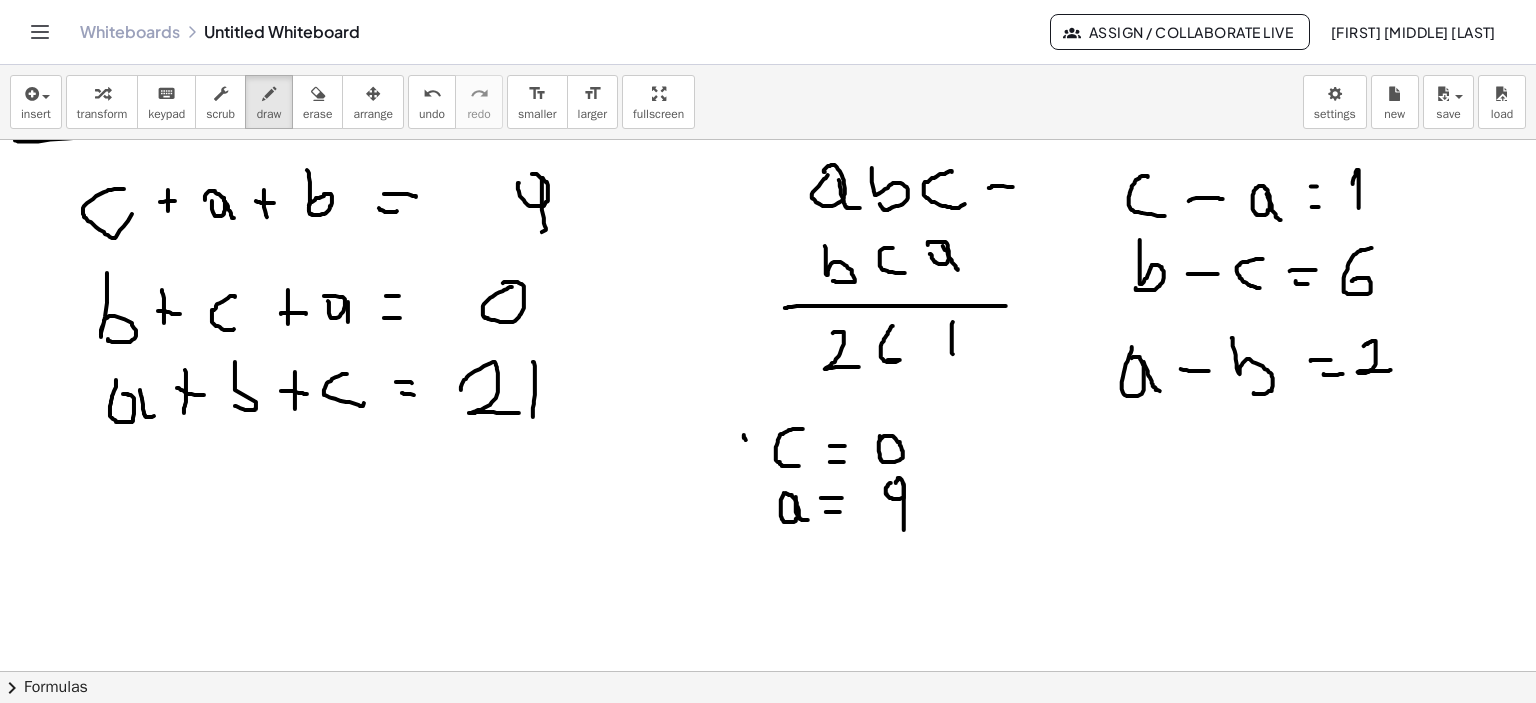 scroll, scrollTop: 3607, scrollLeft: 0, axis: vertical 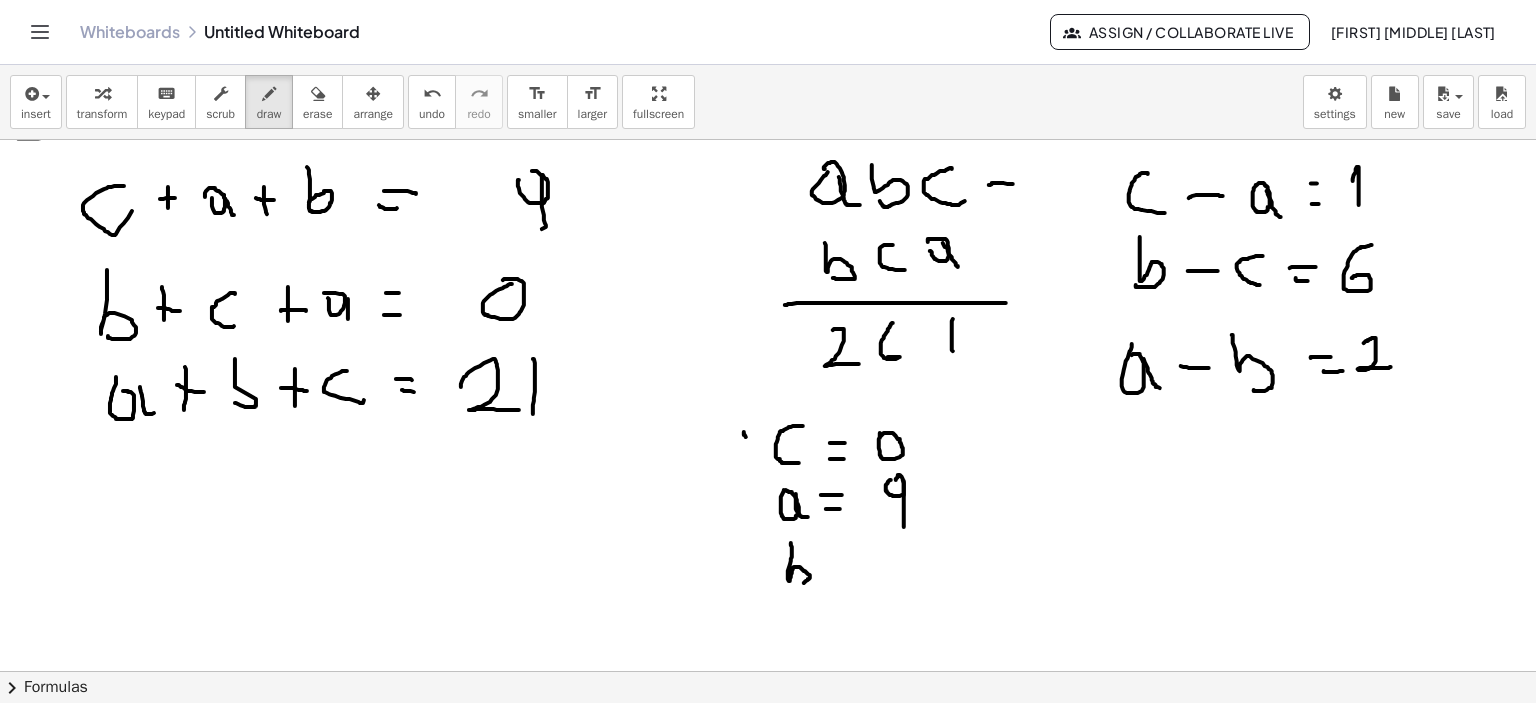 drag, startPoint x: 791, startPoint y: 543, endPoint x: 794, endPoint y: 580, distance: 37.12142 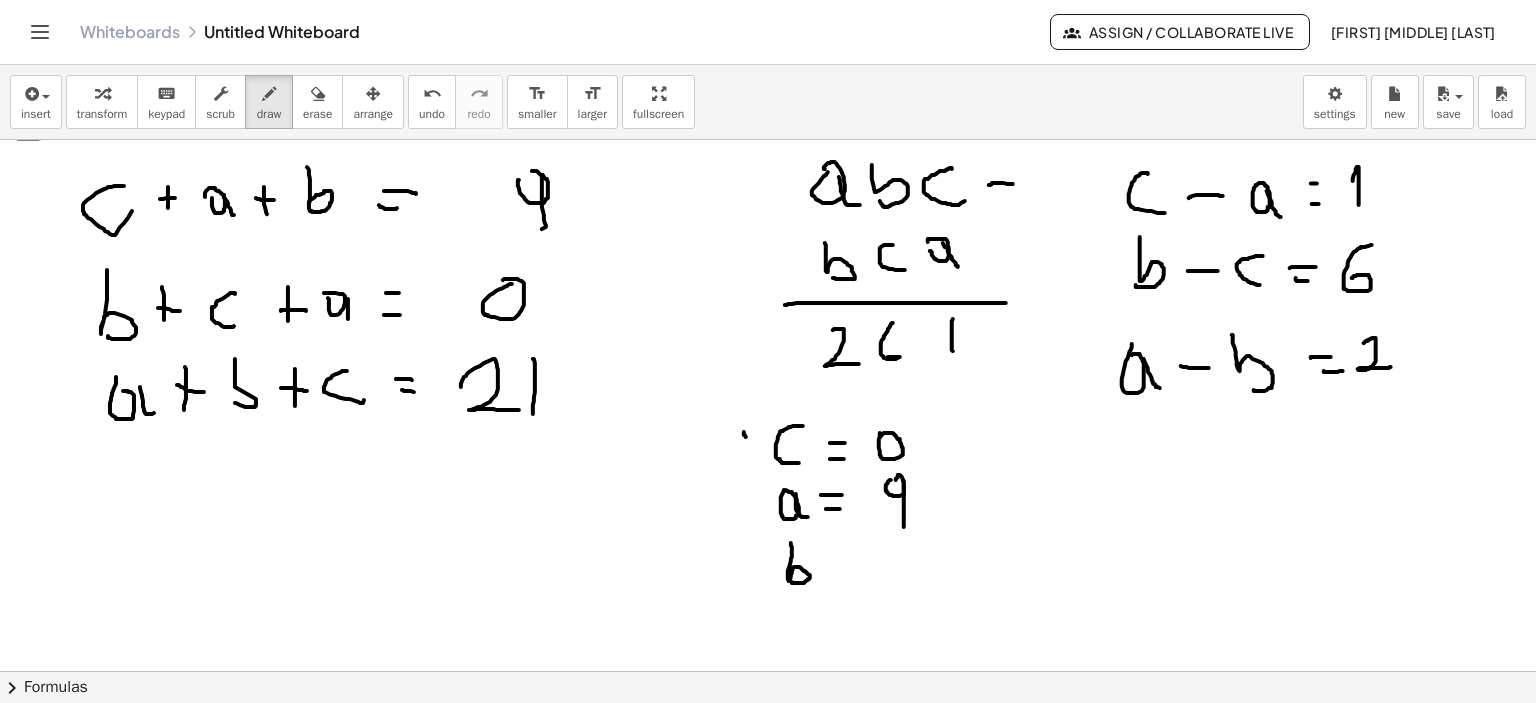 click at bounding box center [771, -1339] 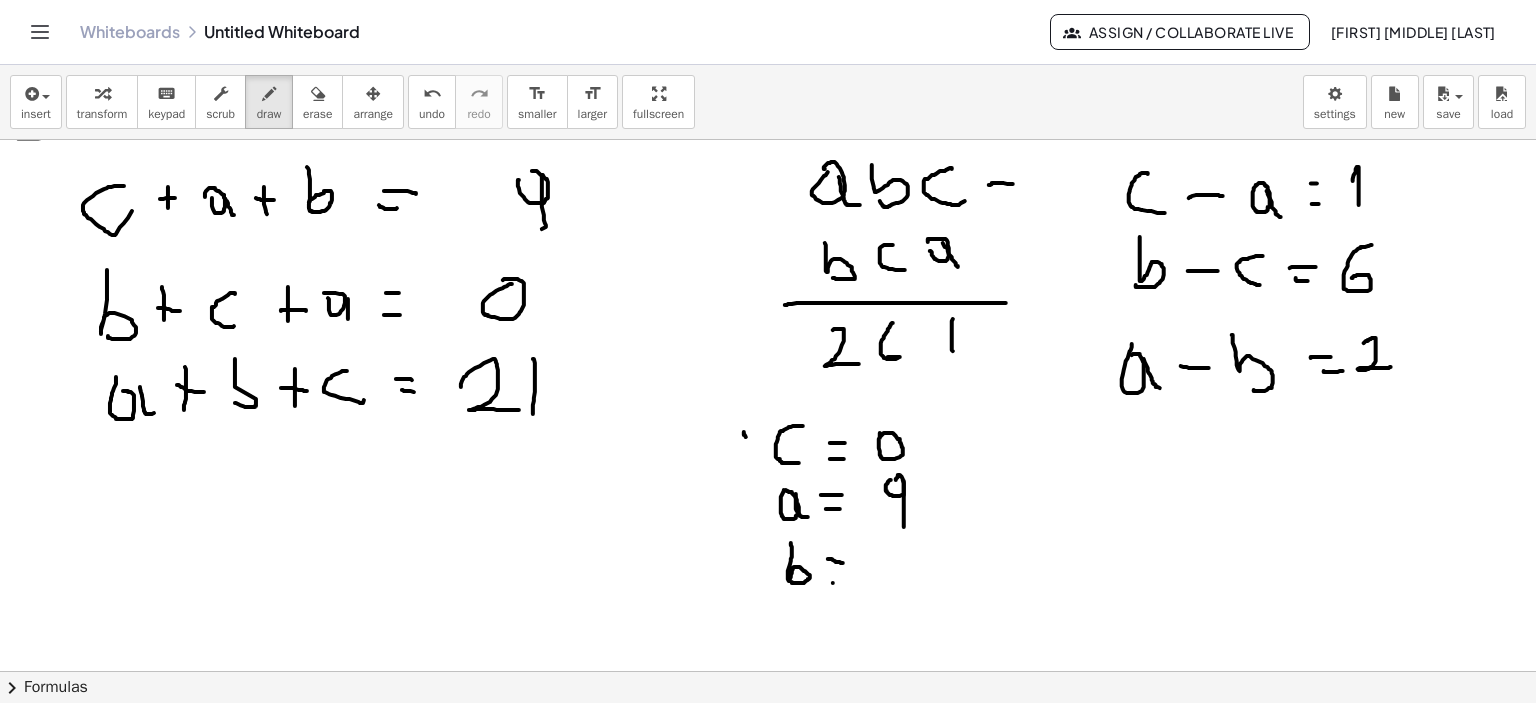 drag, startPoint x: 833, startPoint y: 583, endPoint x: 864, endPoint y: 571, distance: 33.24154 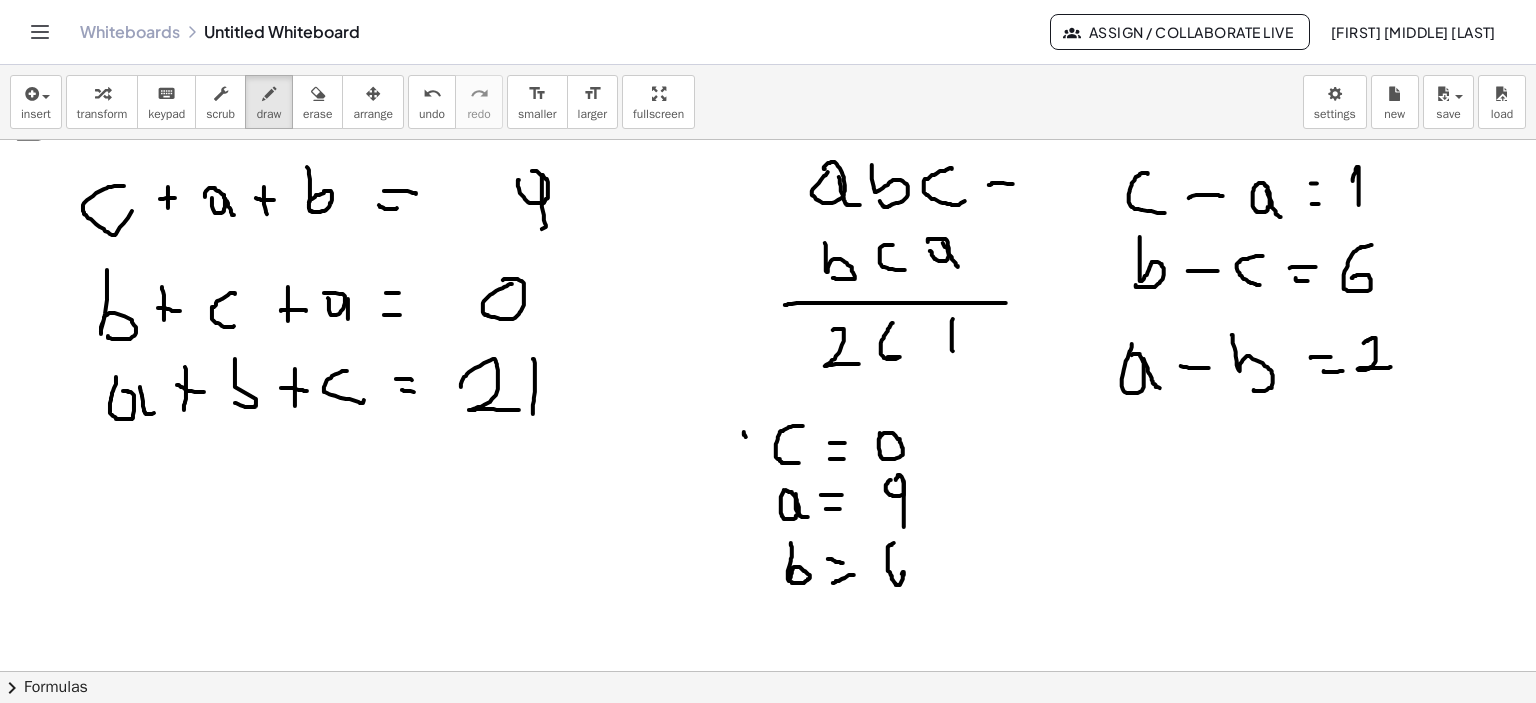 drag, startPoint x: 888, startPoint y: 547, endPoint x: 891, endPoint y: 579, distance: 32.140316 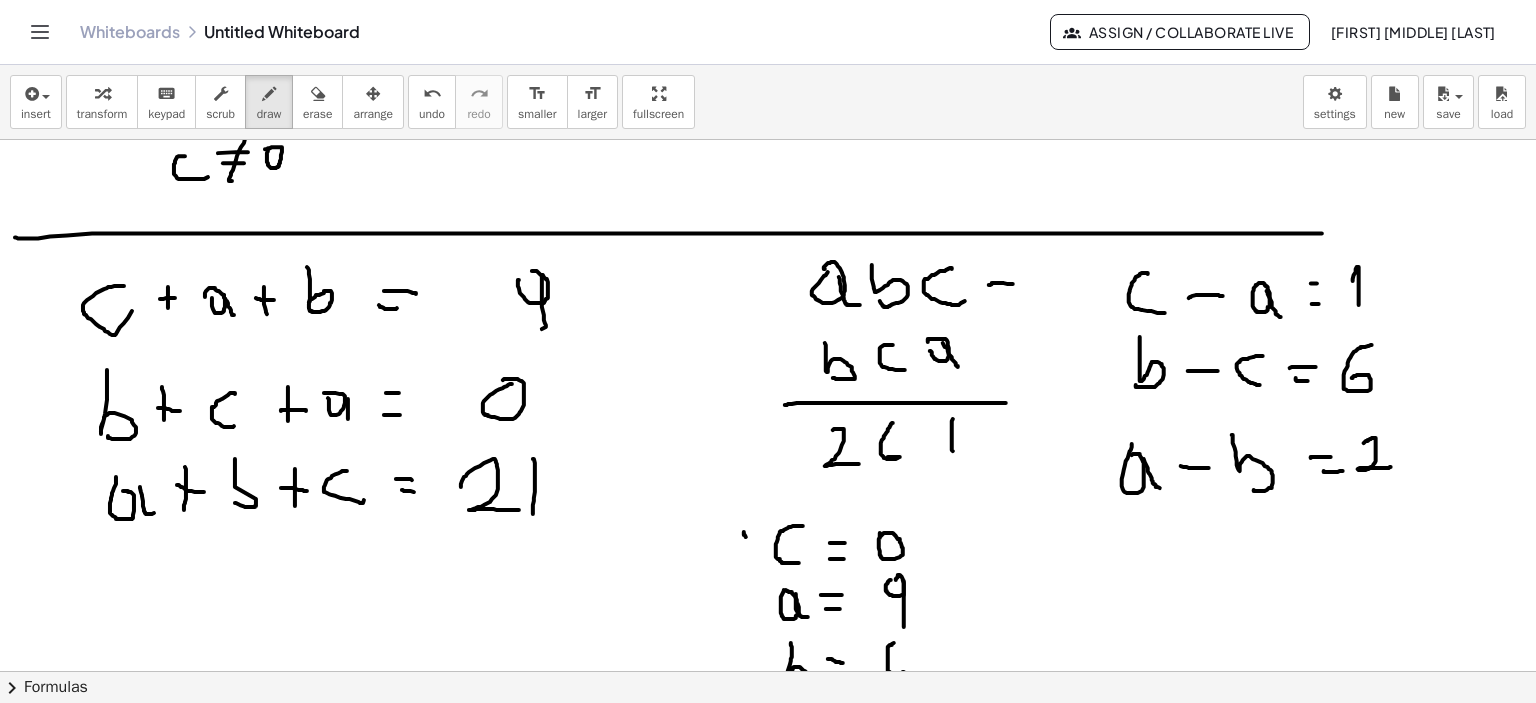 scroll, scrollTop: 3607, scrollLeft: 0, axis: vertical 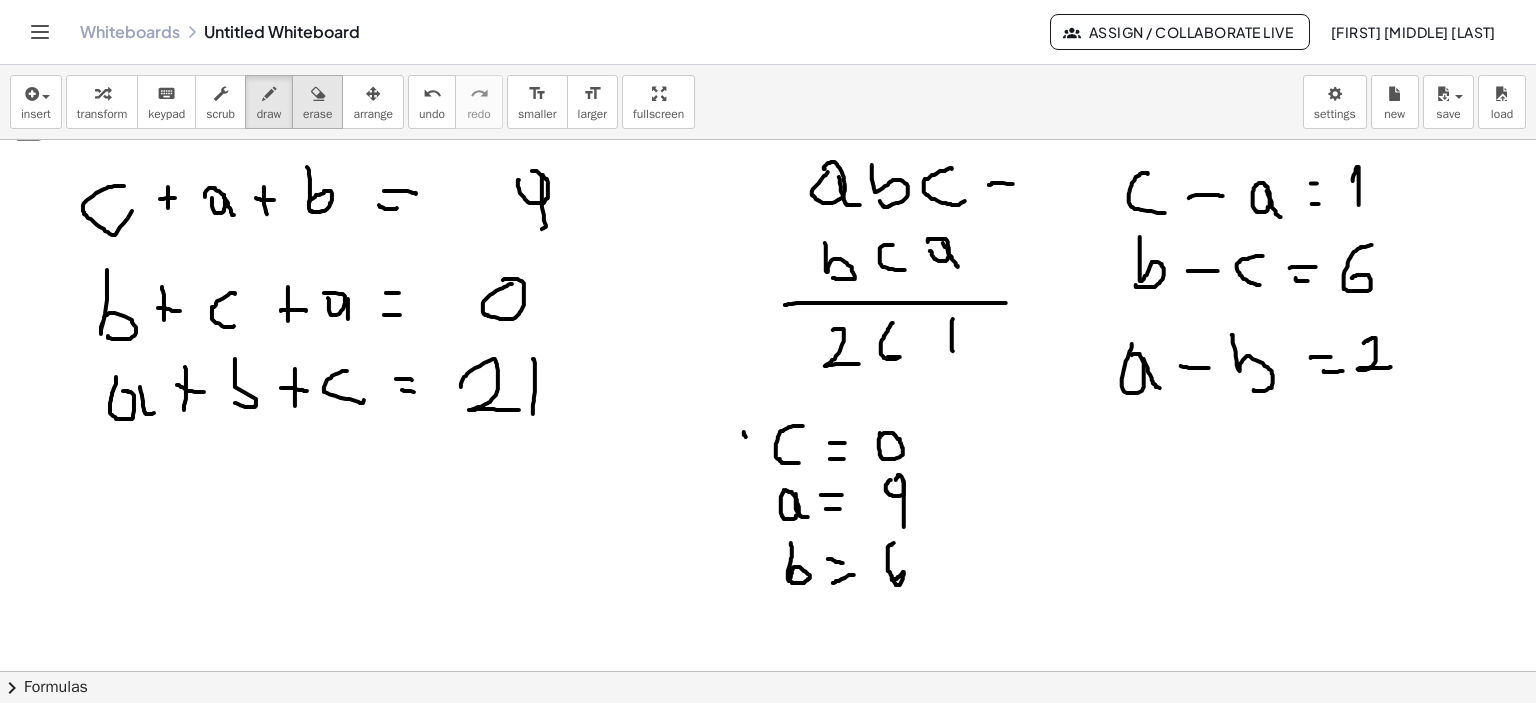 click on "erase" at bounding box center [317, 102] 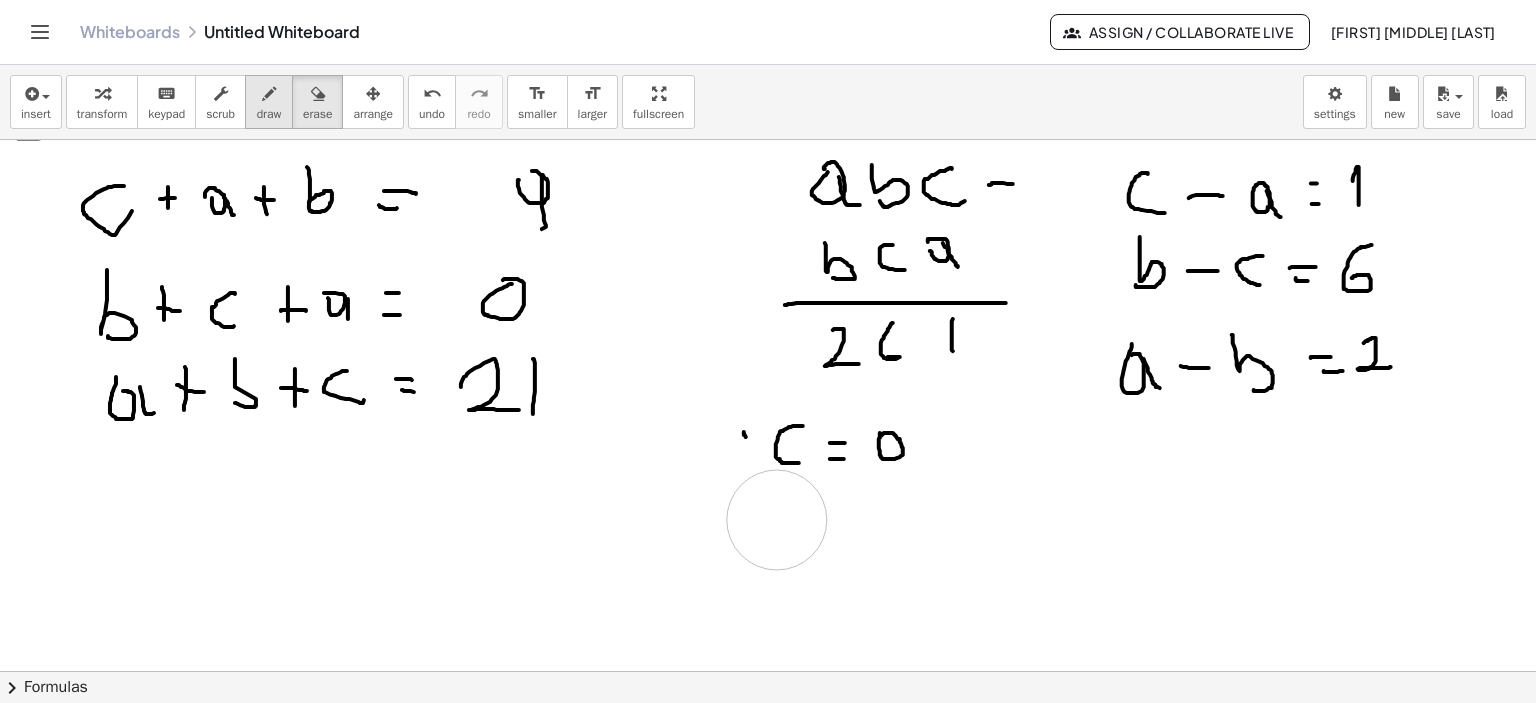 drag, startPoint x: 768, startPoint y: 537, endPoint x: 256, endPoint y: 95, distance: 676.3934 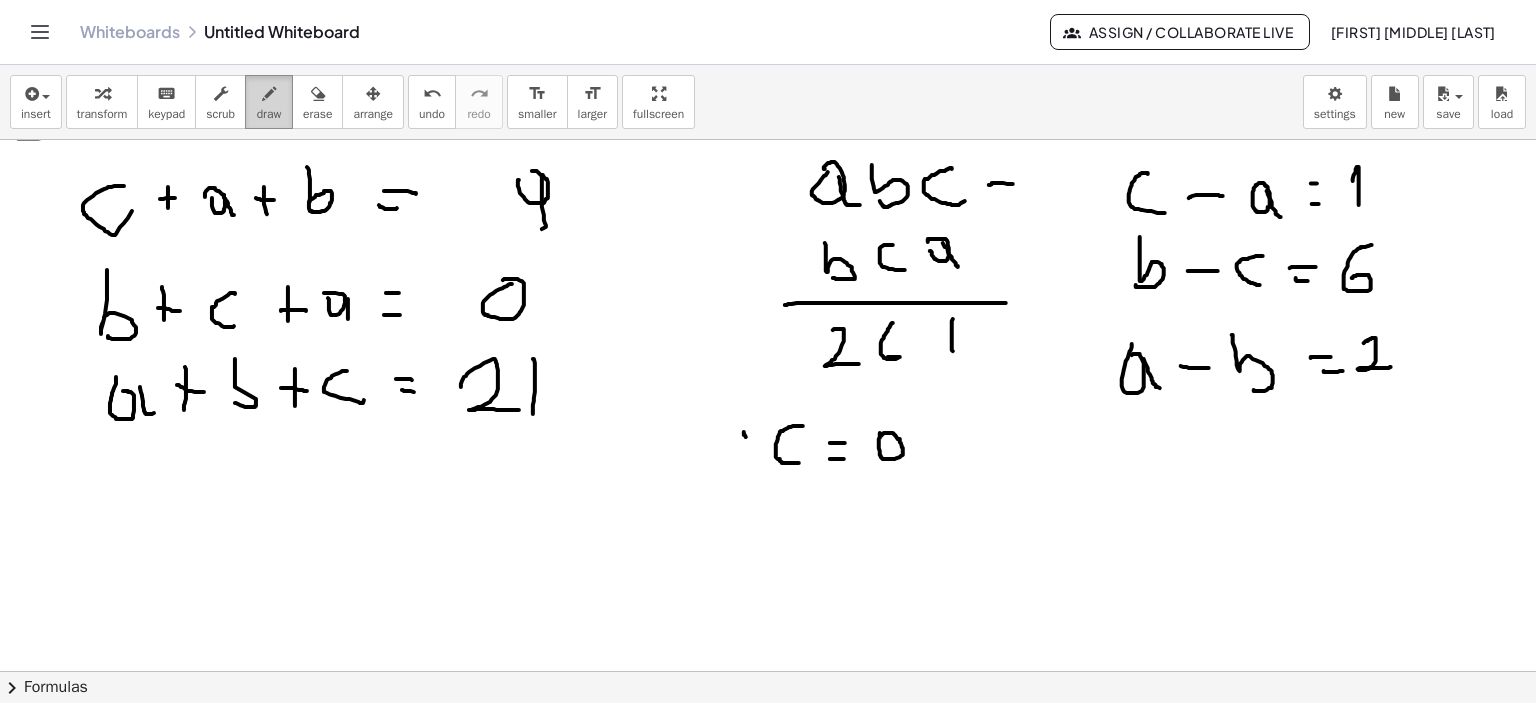 click at bounding box center (269, 93) 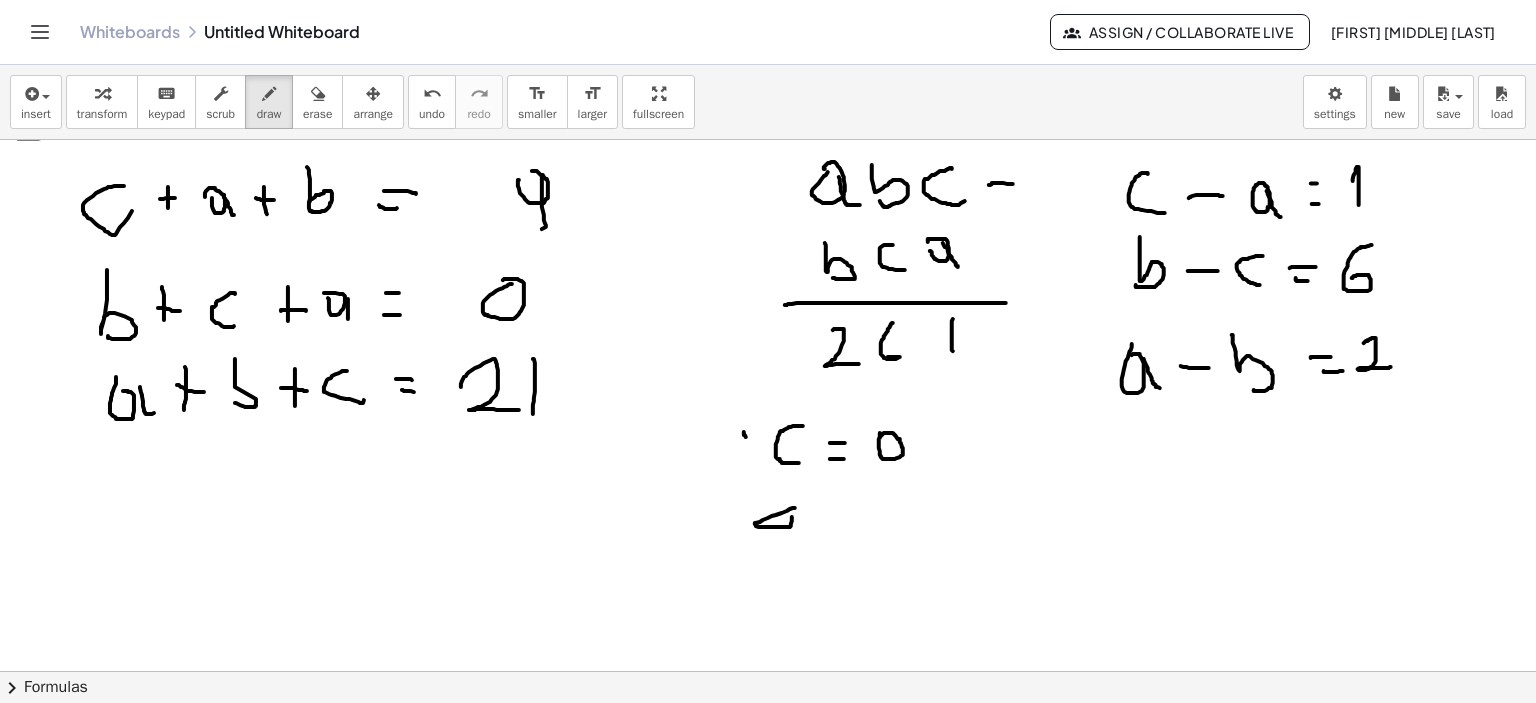 click at bounding box center [771, -1339] 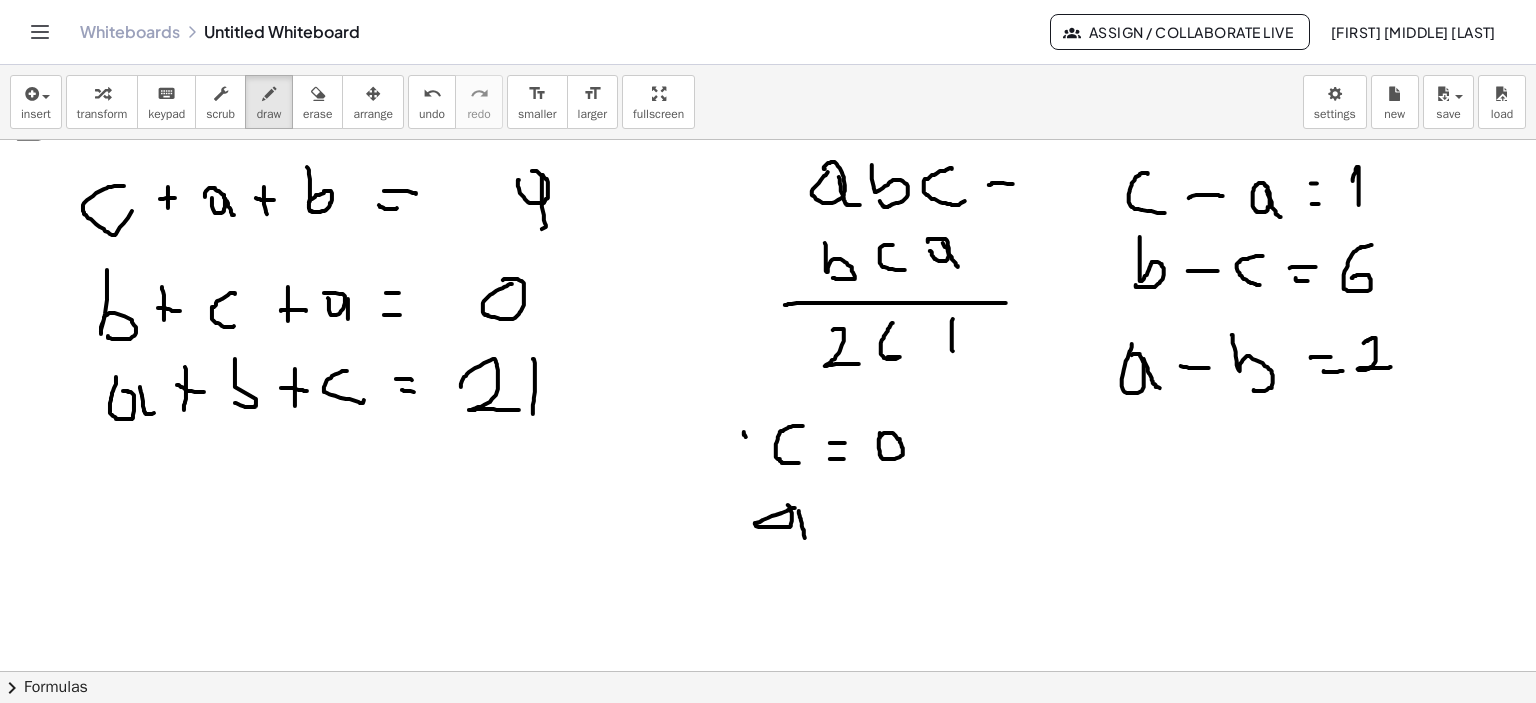 drag, startPoint x: 800, startPoint y: 517, endPoint x: 835, endPoint y: 527, distance: 36.40055 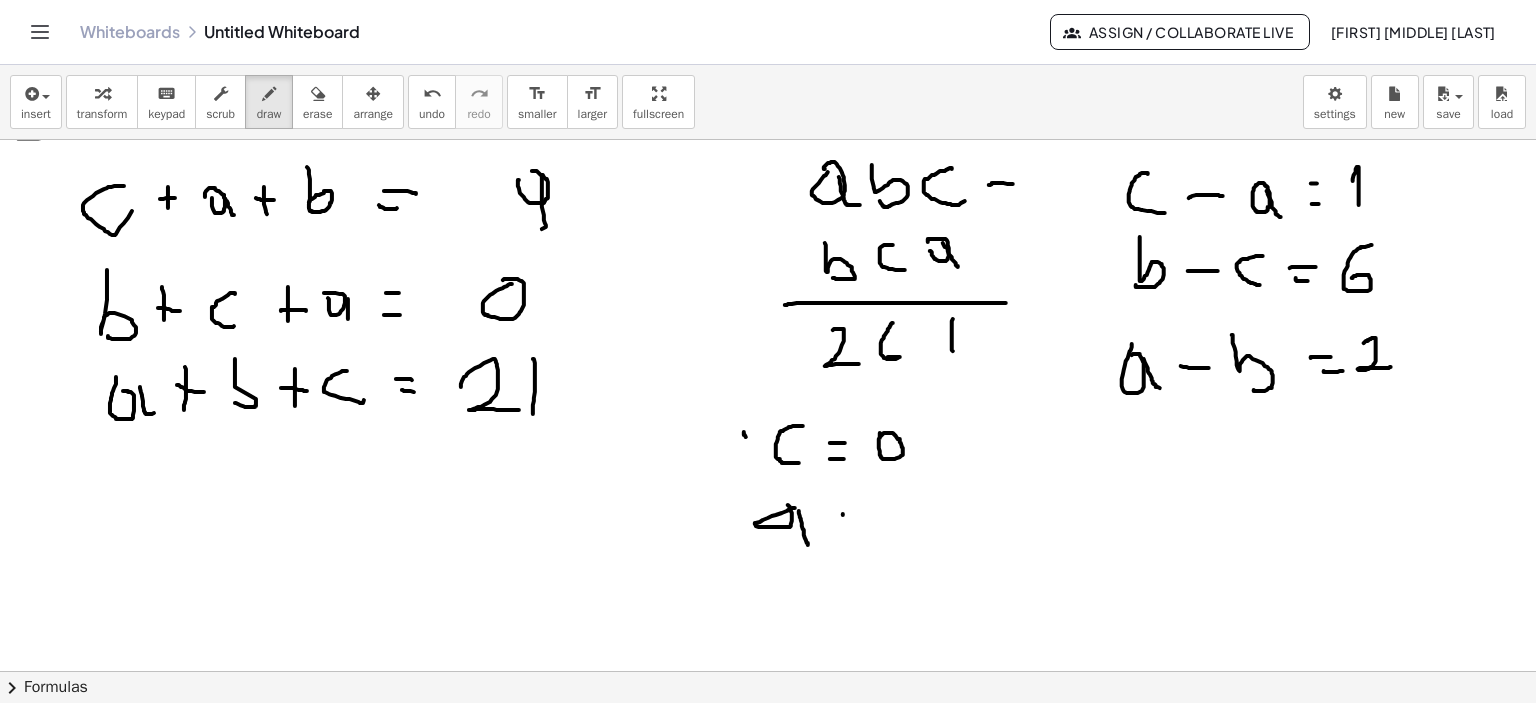 click at bounding box center (771, -1339) 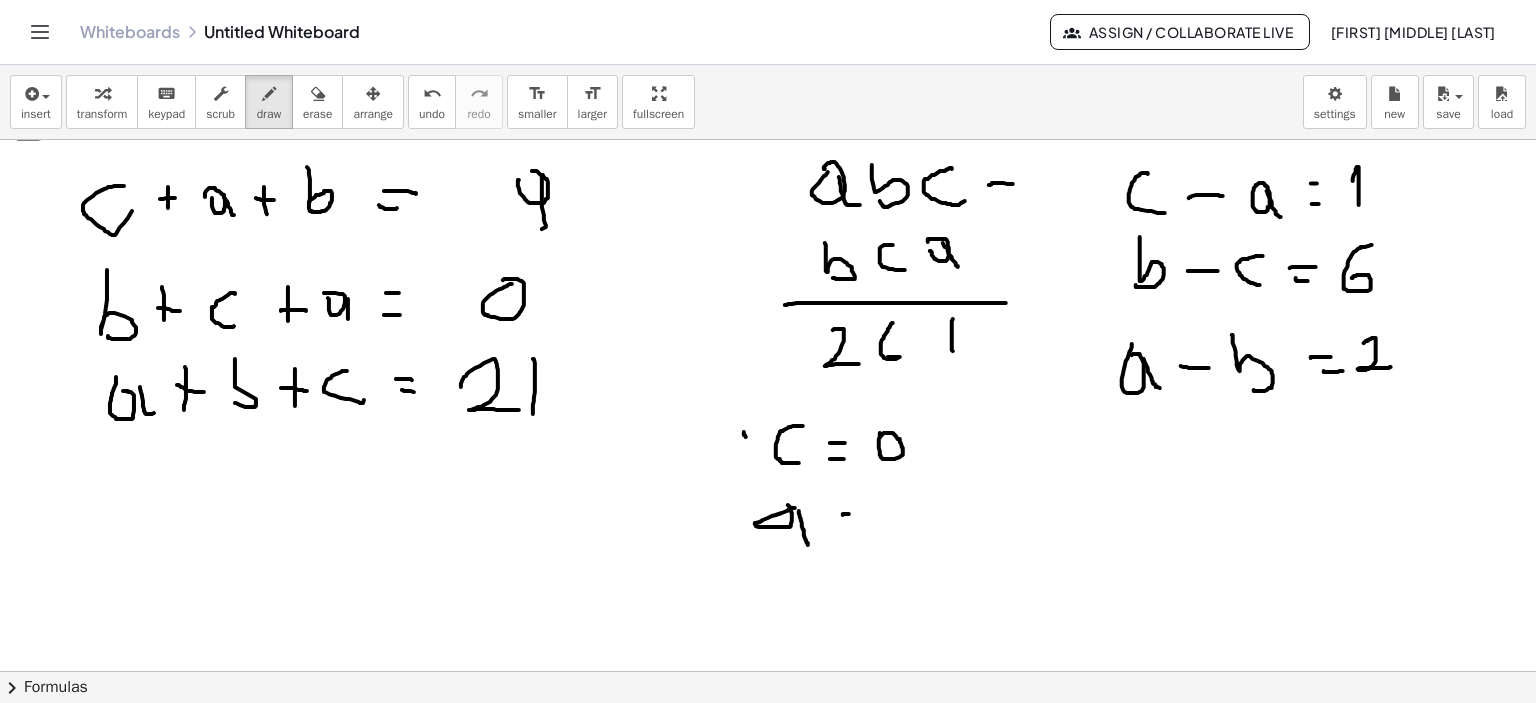 click at bounding box center [771, -1339] 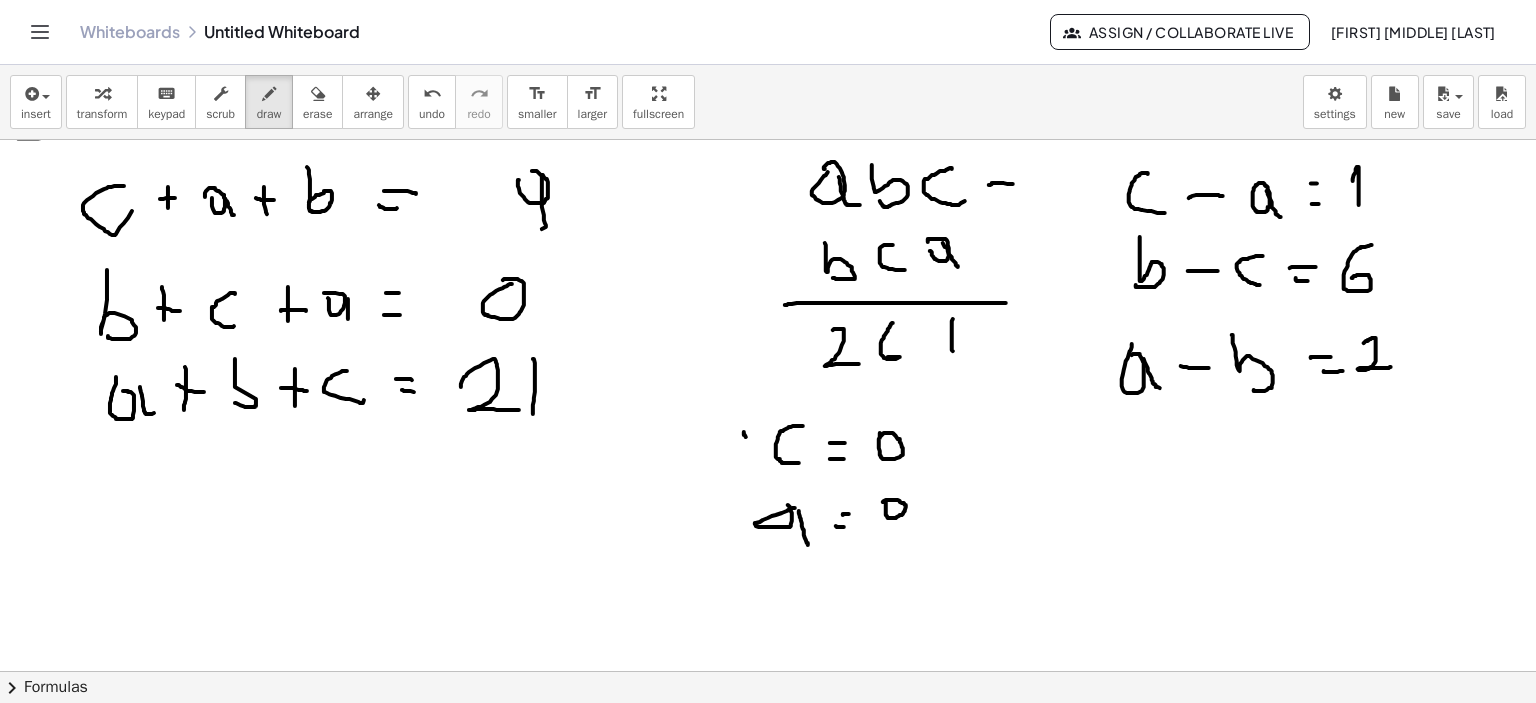 click at bounding box center [771, -1339] 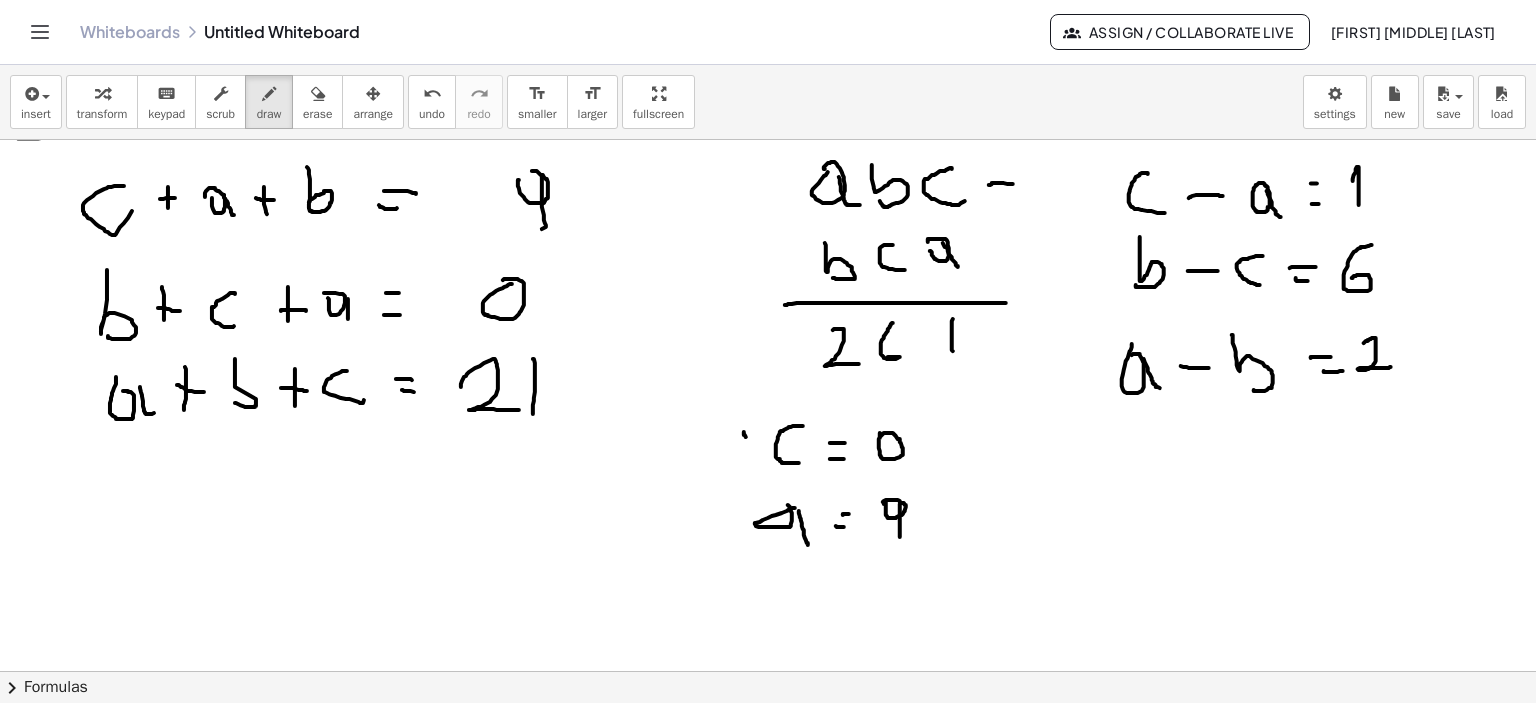 drag, startPoint x: 900, startPoint y: 504, endPoint x: 900, endPoint y: 537, distance: 33 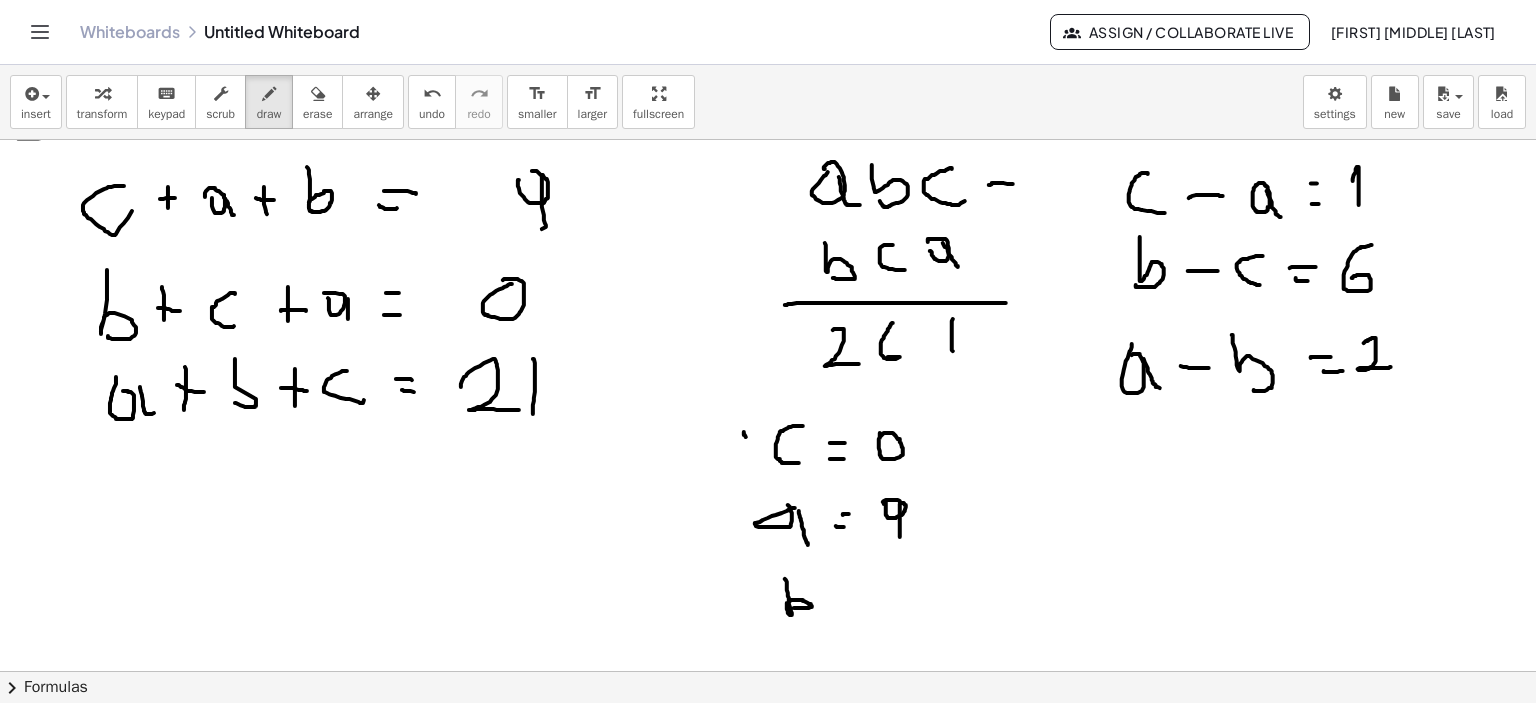 drag, startPoint x: 785, startPoint y: 579, endPoint x: 824, endPoint y: 599, distance: 43.829212 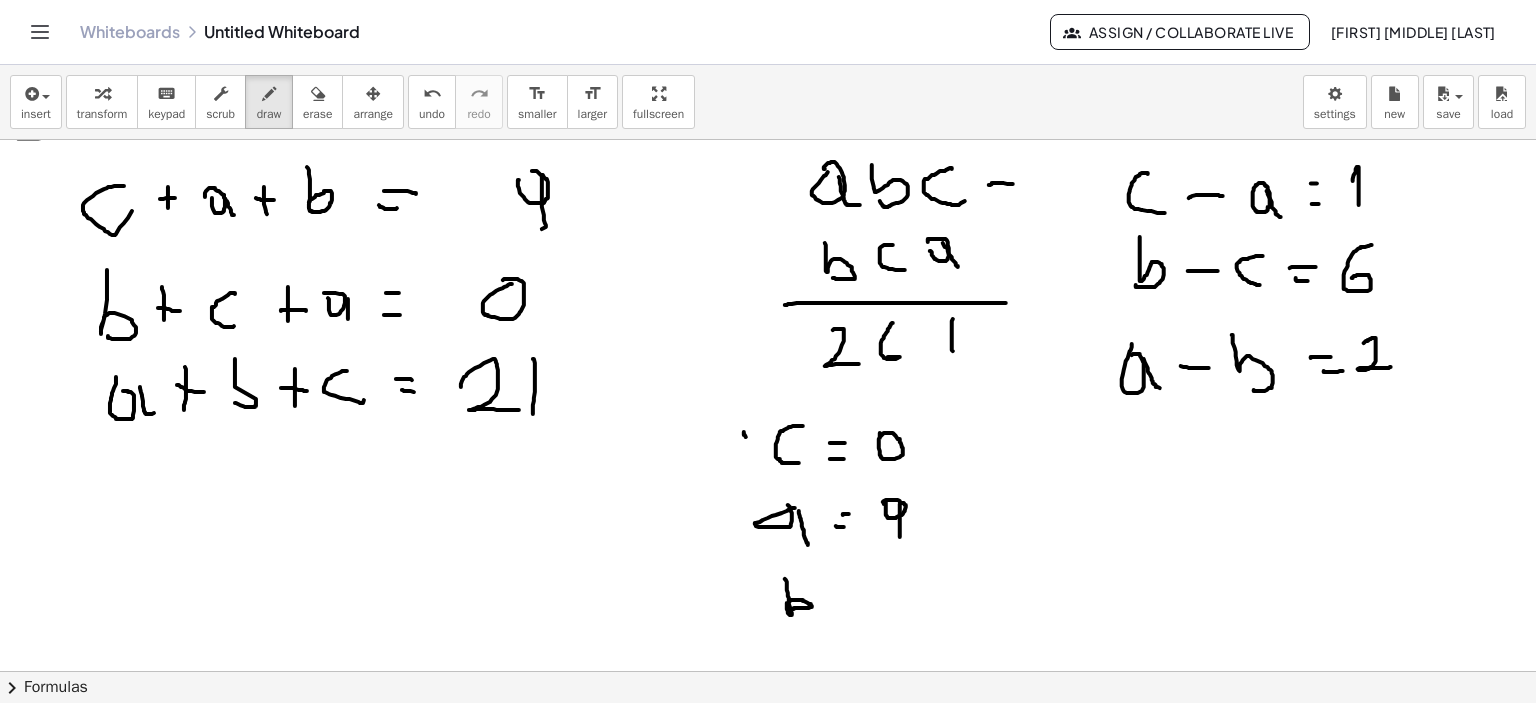 drag, startPoint x: 840, startPoint y: 591, endPoint x: 852, endPoint y: 591, distance: 12 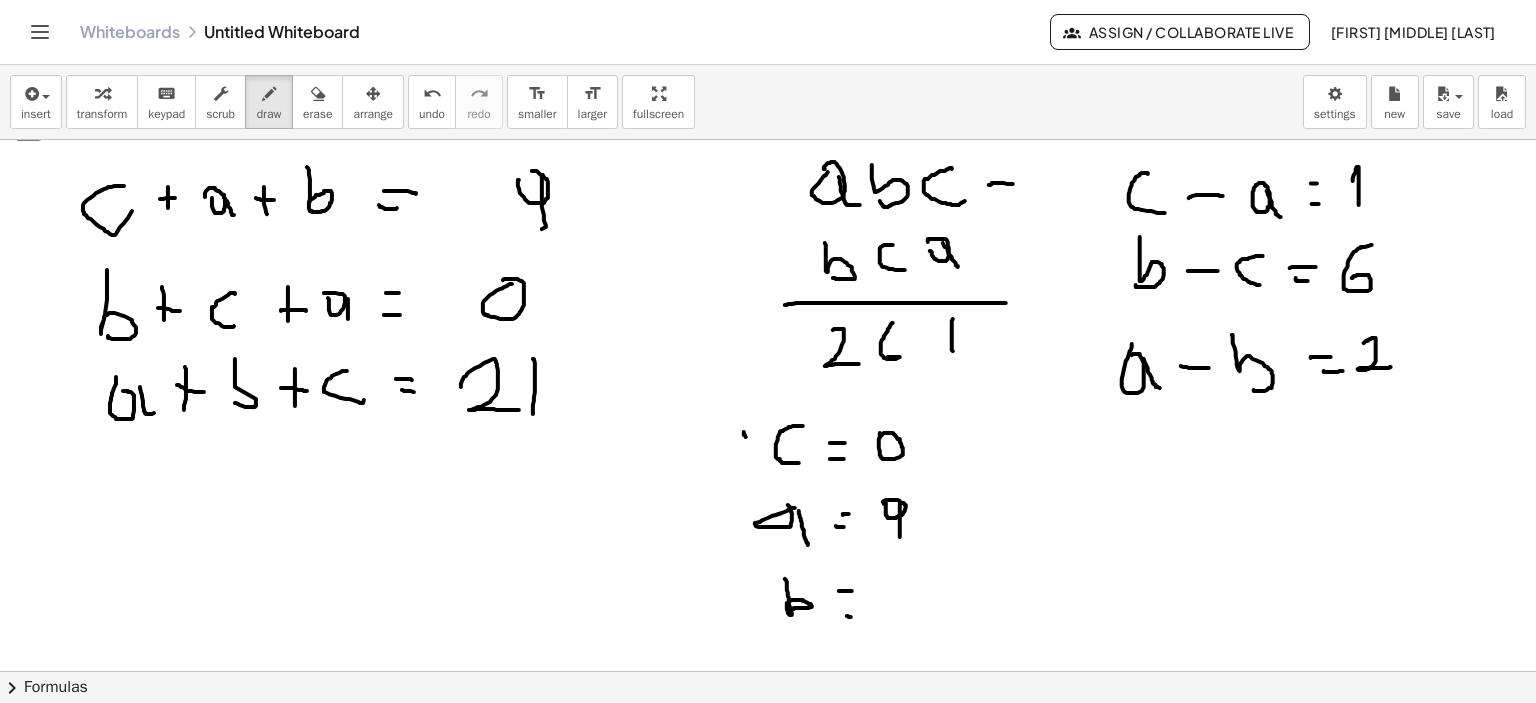 click at bounding box center [771, -1339] 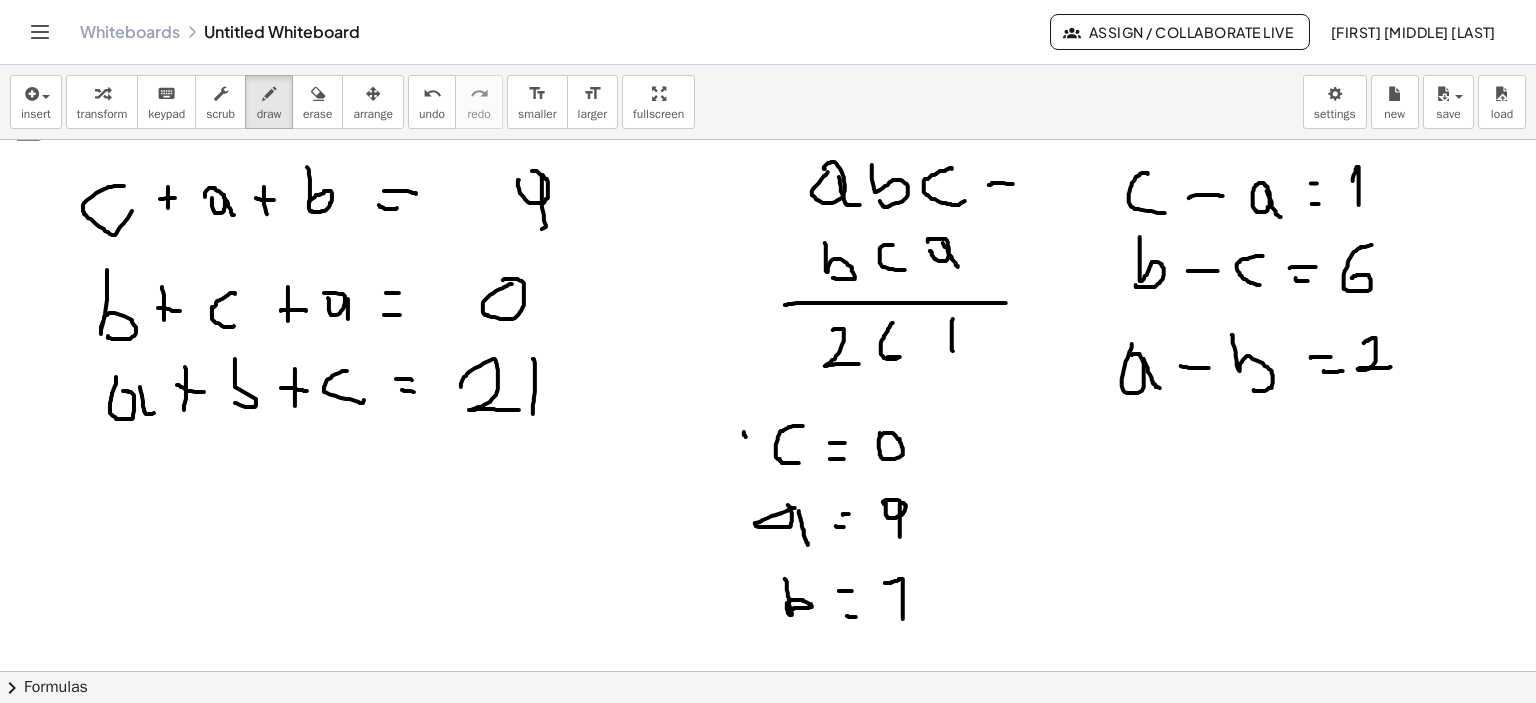 drag, startPoint x: 891, startPoint y: 583, endPoint x: 897, endPoint y: 619, distance: 36.496574 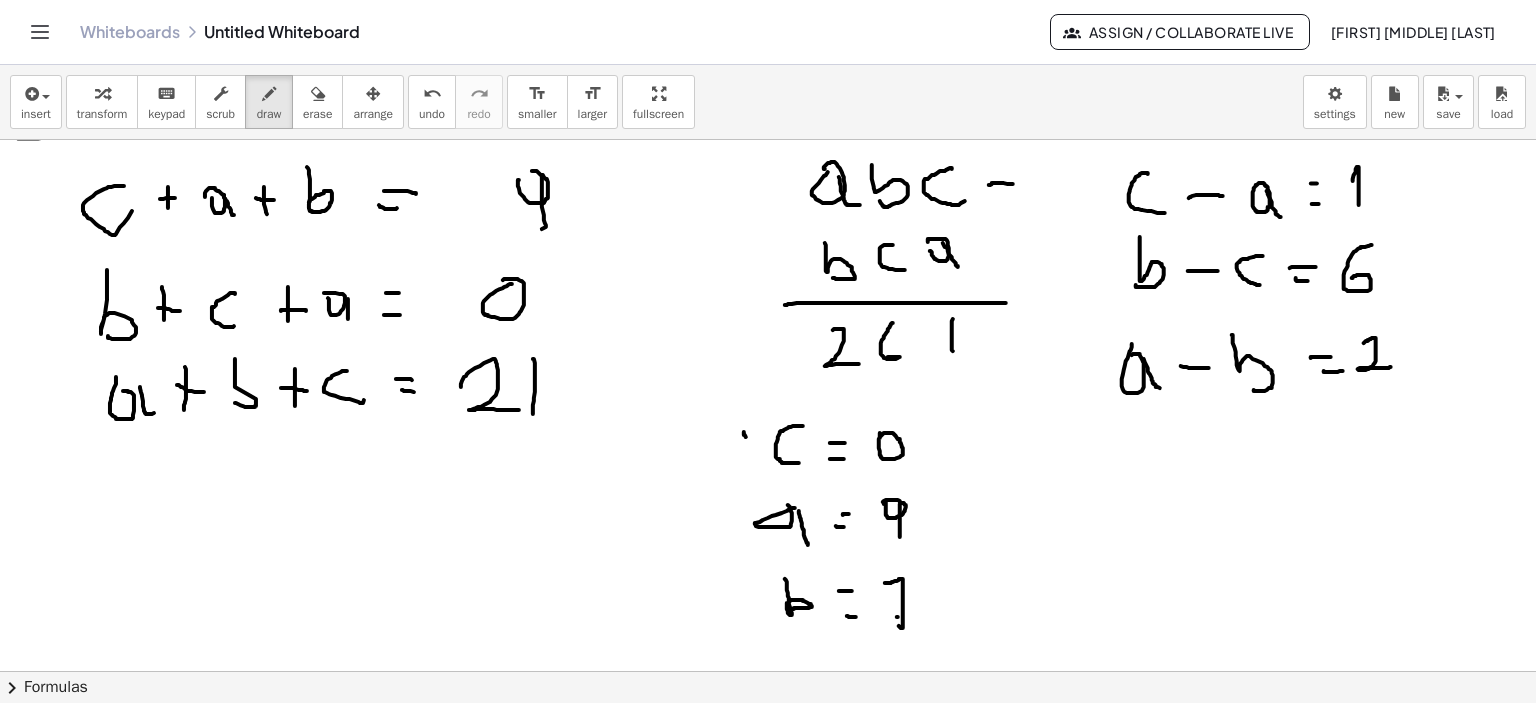 drag, startPoint x: 897, startPoint y: 617, endPoint x: 919, endPoint y: 608, distance: 23.769728 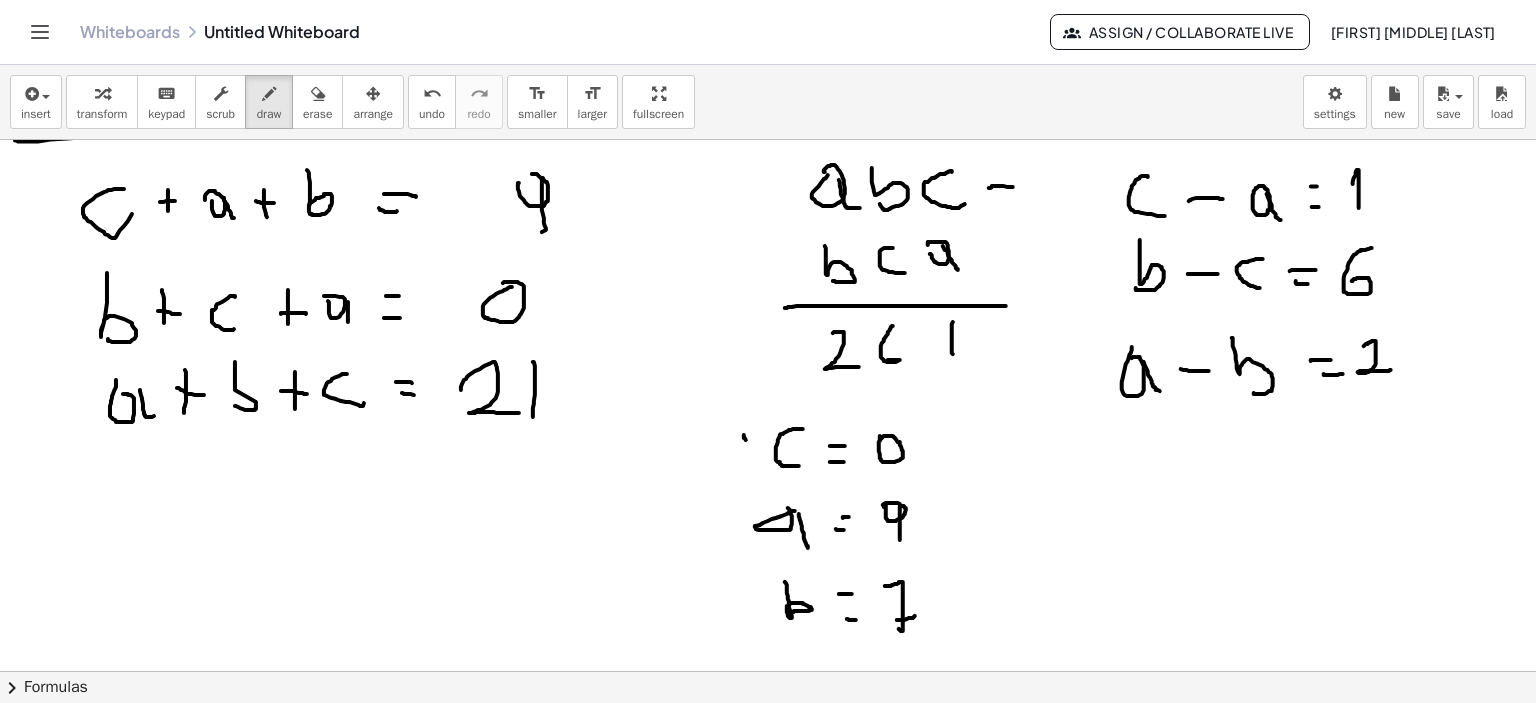 scroll, scrollTop: 3607, scrollLeft: 0, axis: vertical 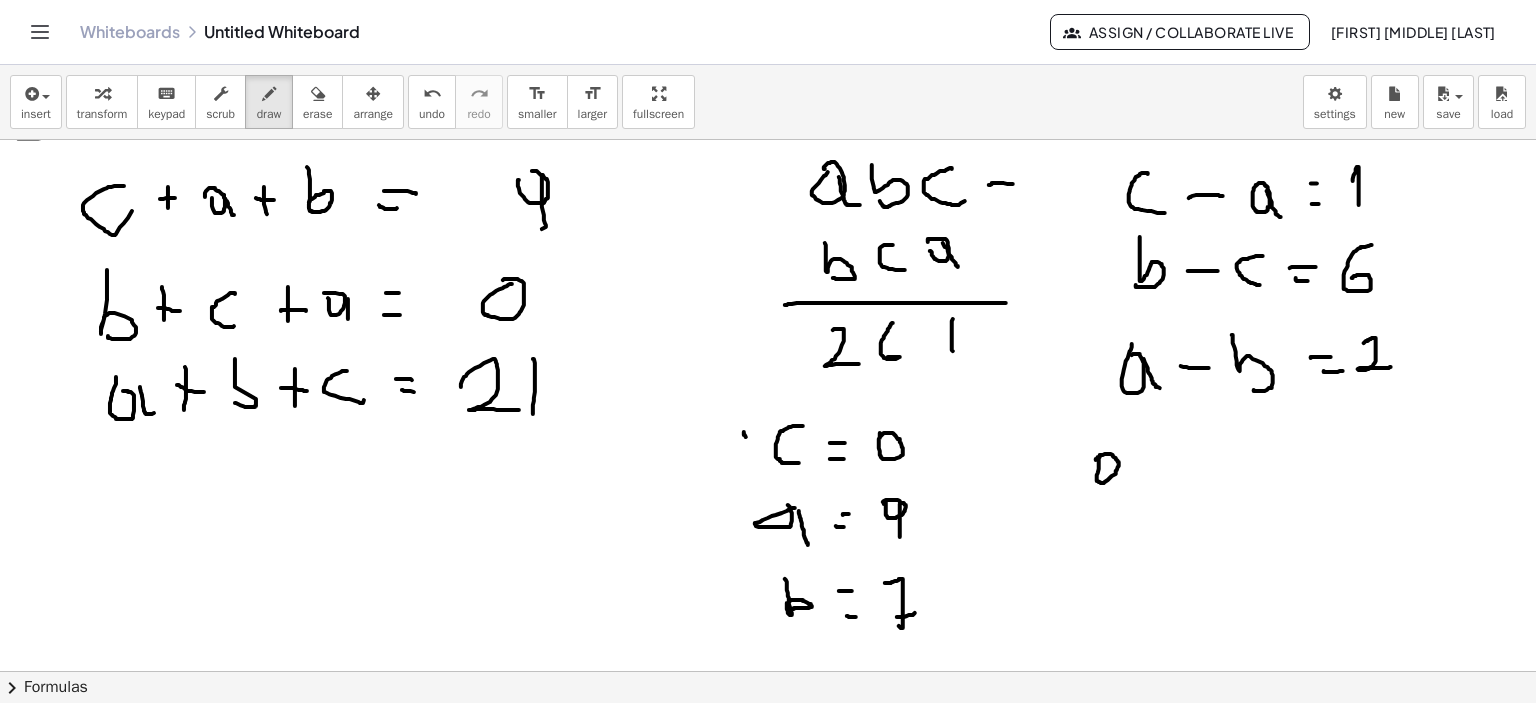 click at bounding box center (771, -1339) 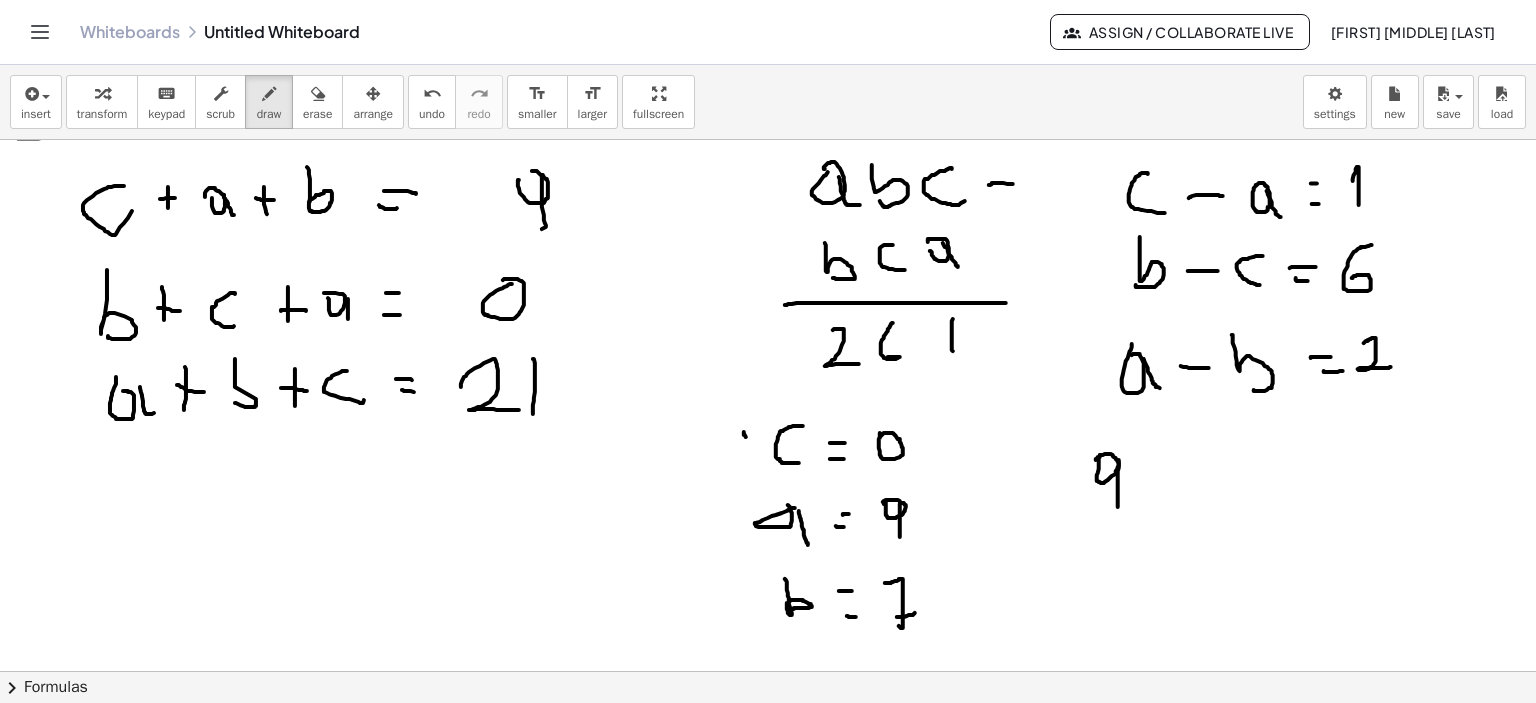 drag, startPoint x: 1118, startPoint y: 471, endPoint x: 1118, endPoint y: 511, distance: 40 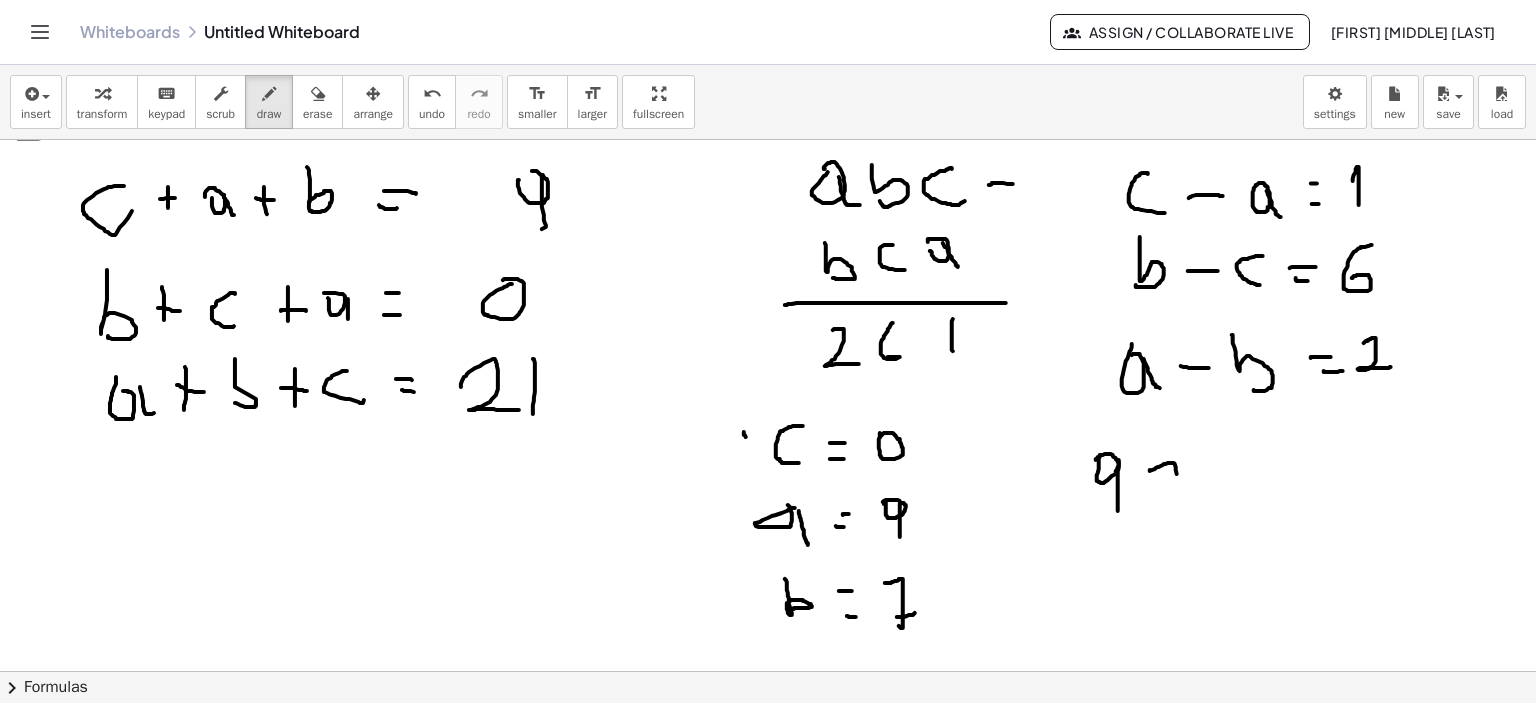 drag, startPoint x: 1150, startPoint y: 470, endPoint x: 1176, endPoint y: 503, distance: 42.0119 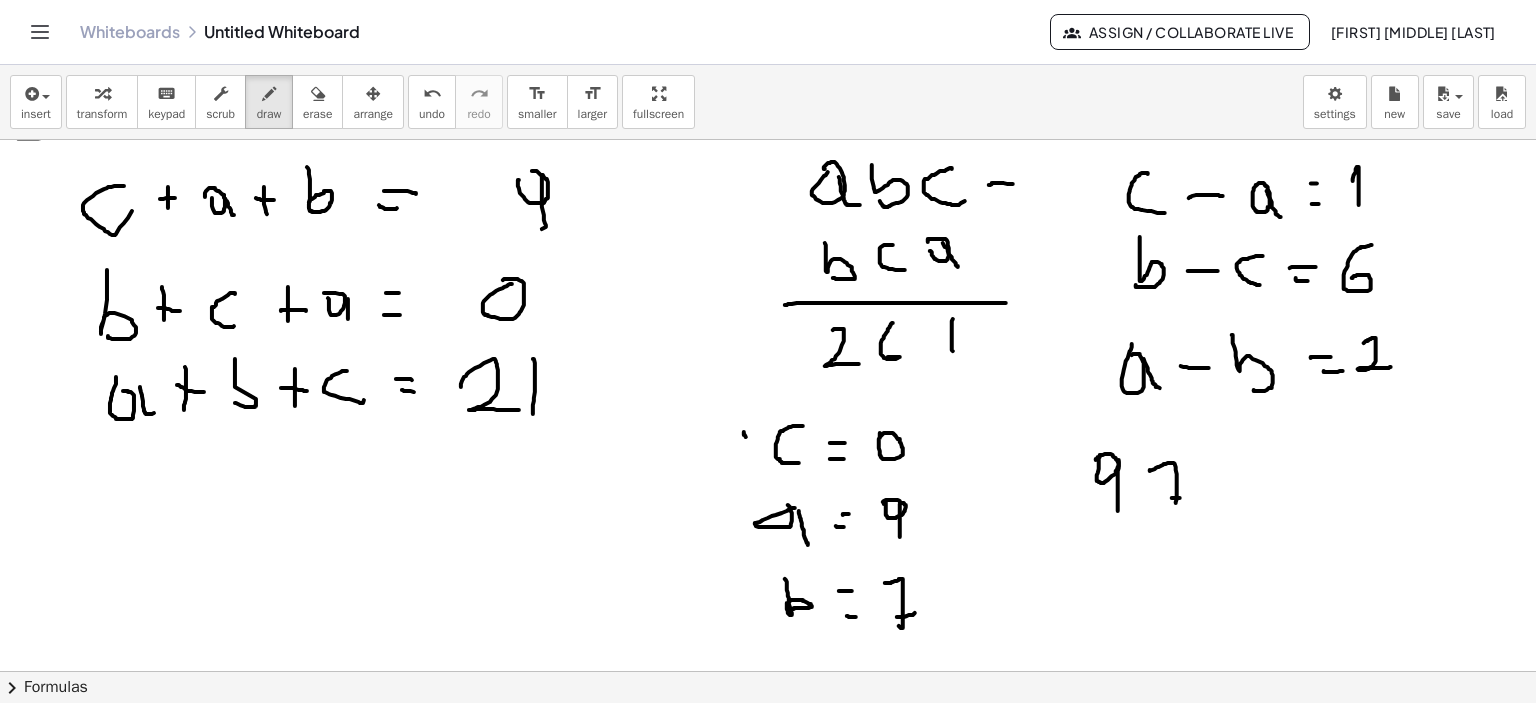 drag, startPoint x: 1172, startPoint y: 498, endPoint x: 1190, endPoint y: 495, distance: 18.248287 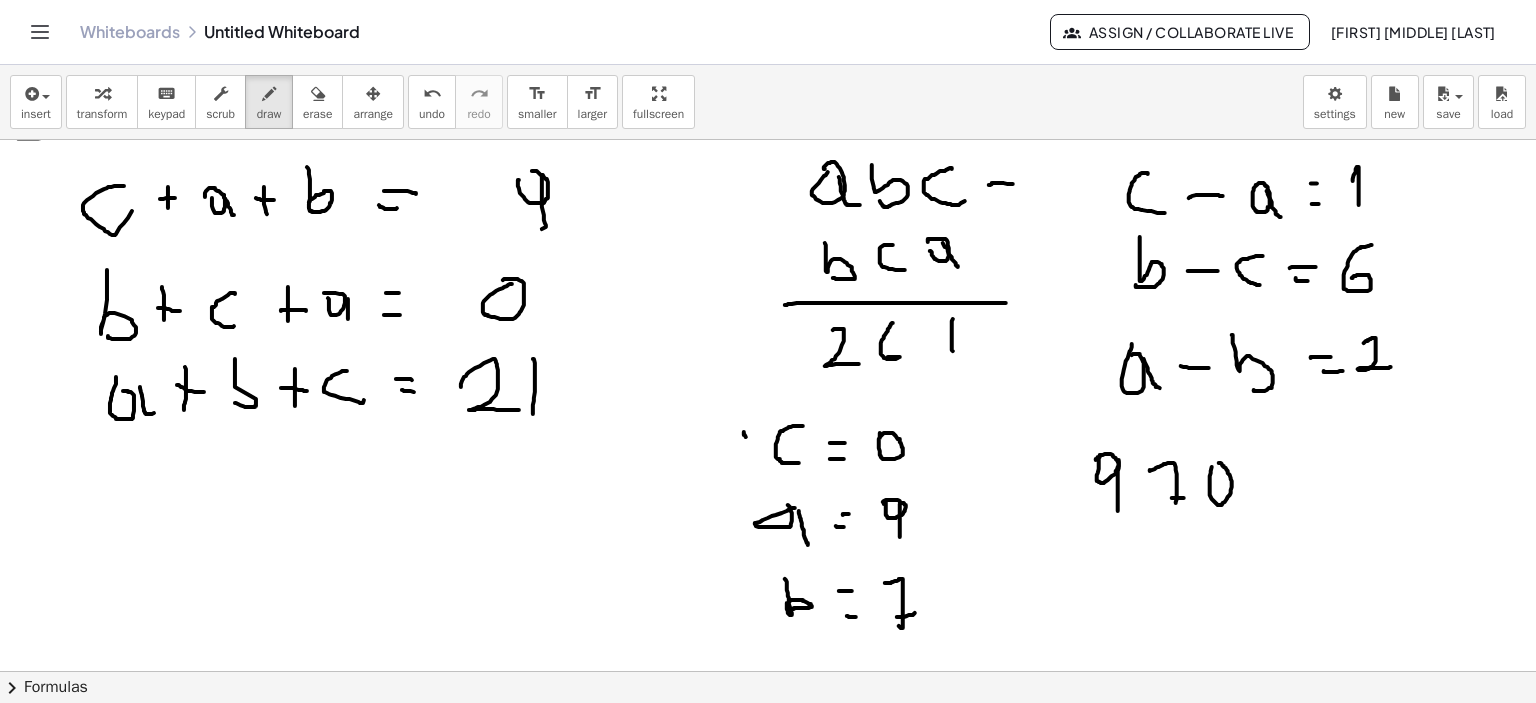 drag, startPoint x: 1211, startPoint y: 473, endPoint x: 1176, endPoint y: 499, distance: 43.60046 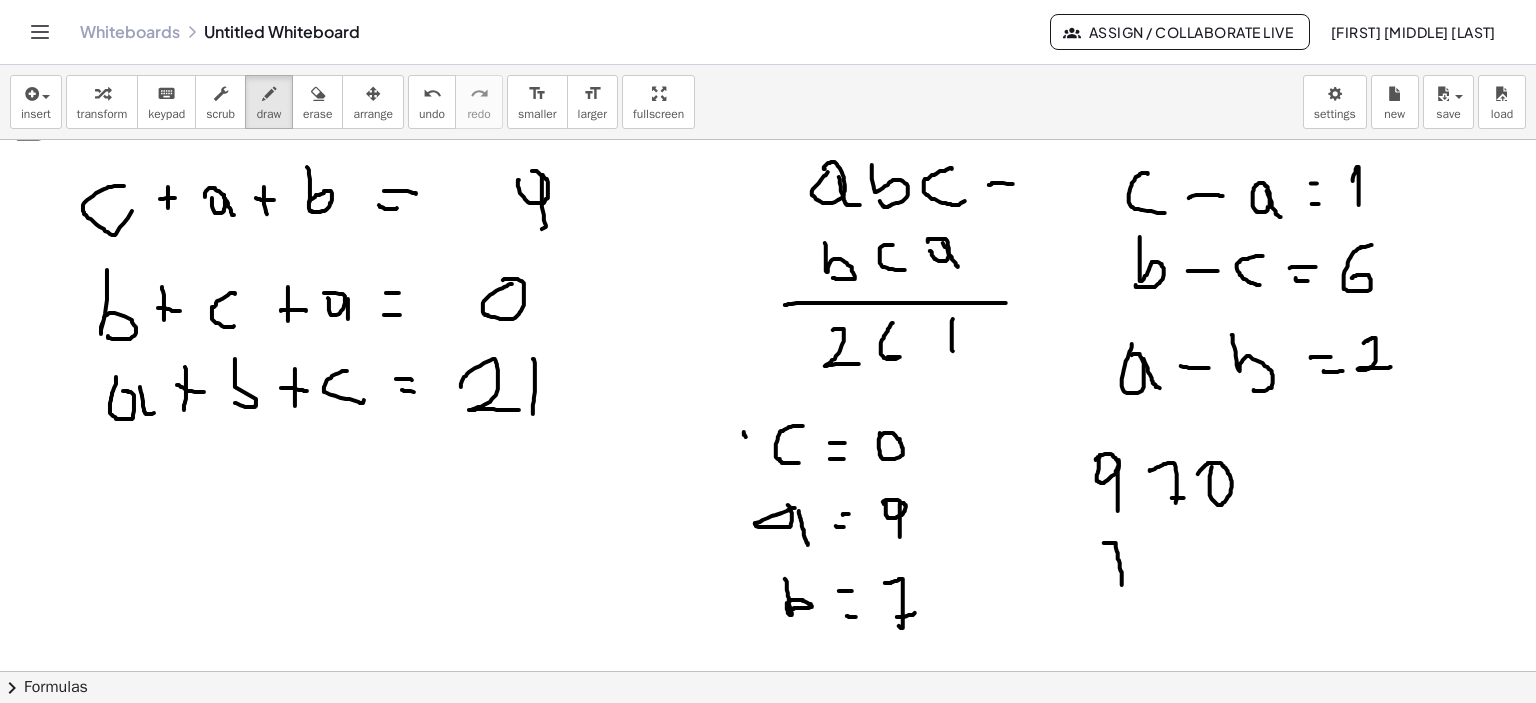 drag, startPoint x: 1104, startPoint y: 543, endPoint x: 1112, endPoint y: 575, distance: 32.984844 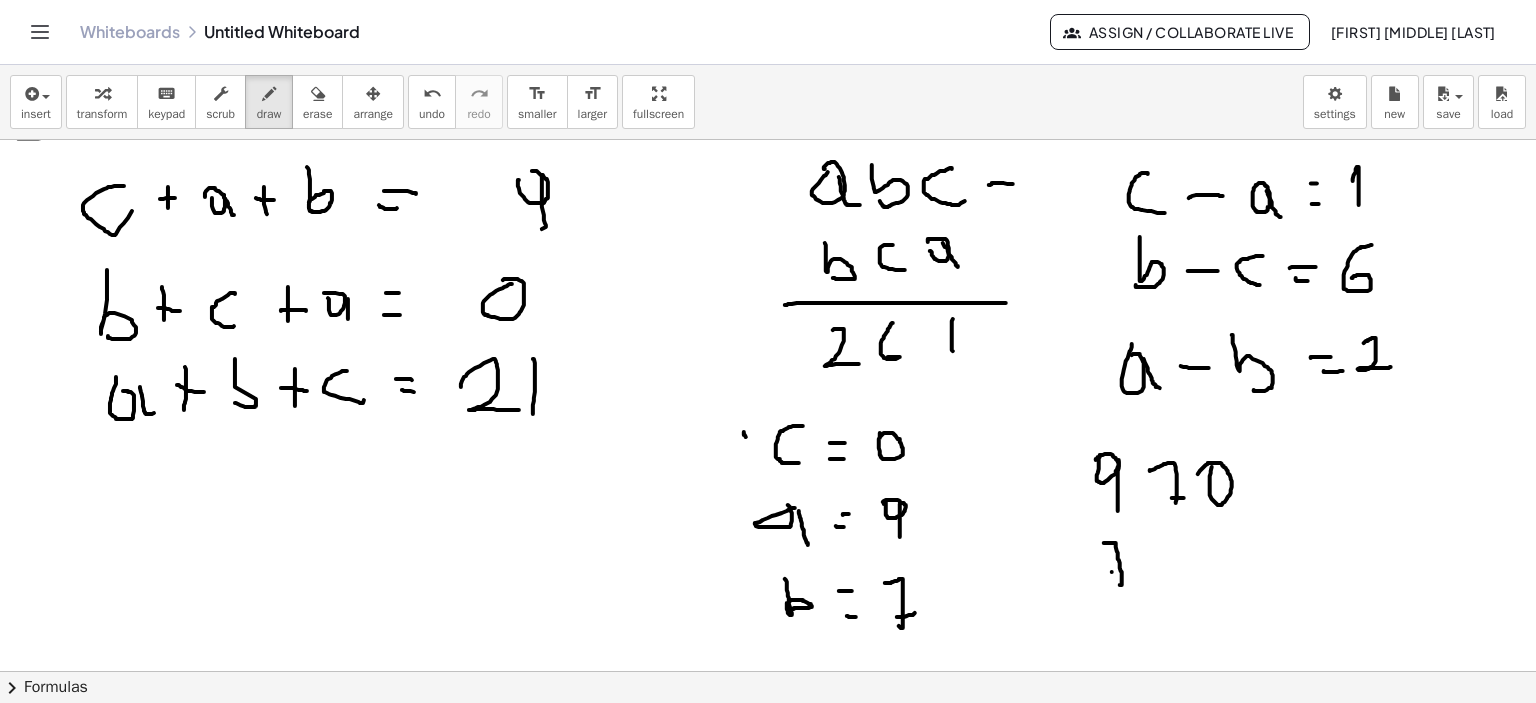 drag, startPoint x: 1112, startPoint y: 572, endPoint x: 1136, endPoint y: 571, distance: 24.020824 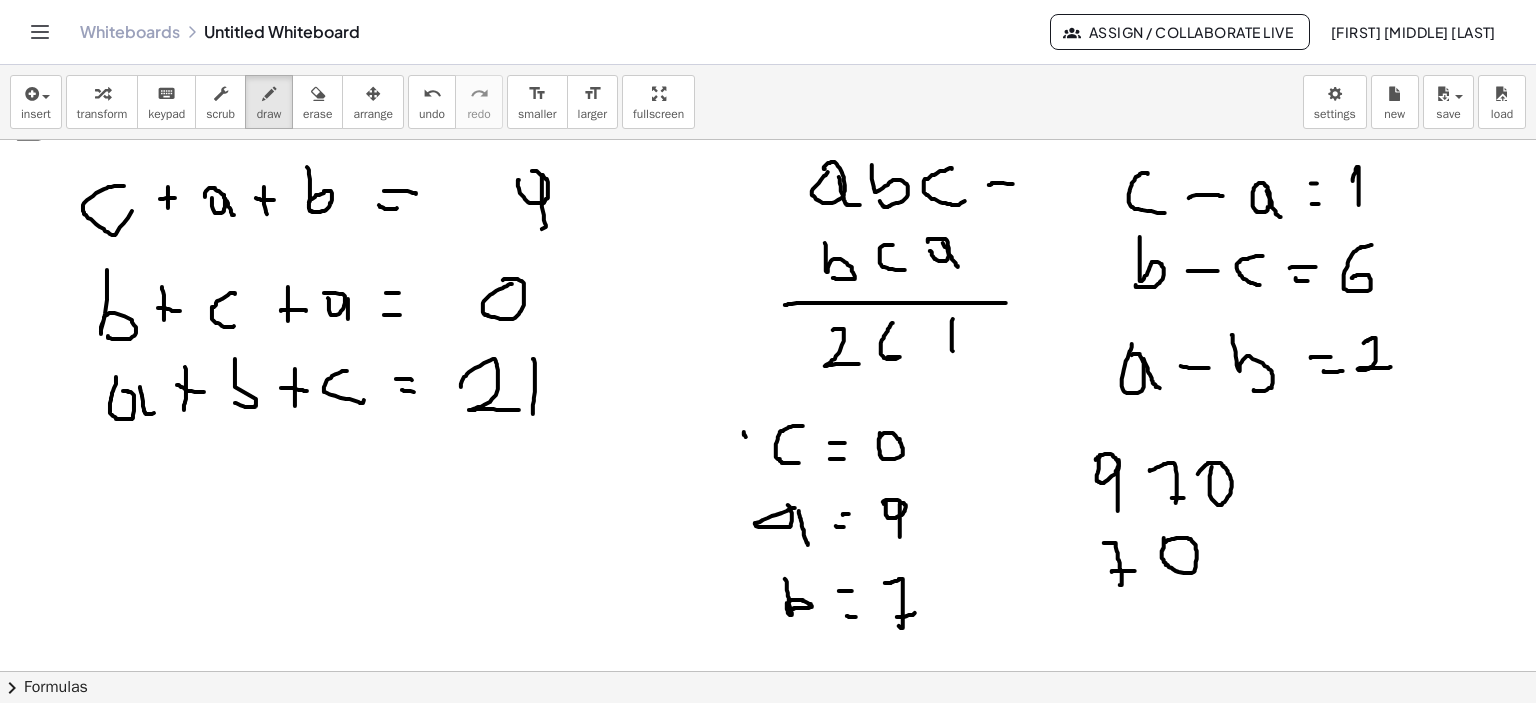 click at bounding box center (771, -1339) 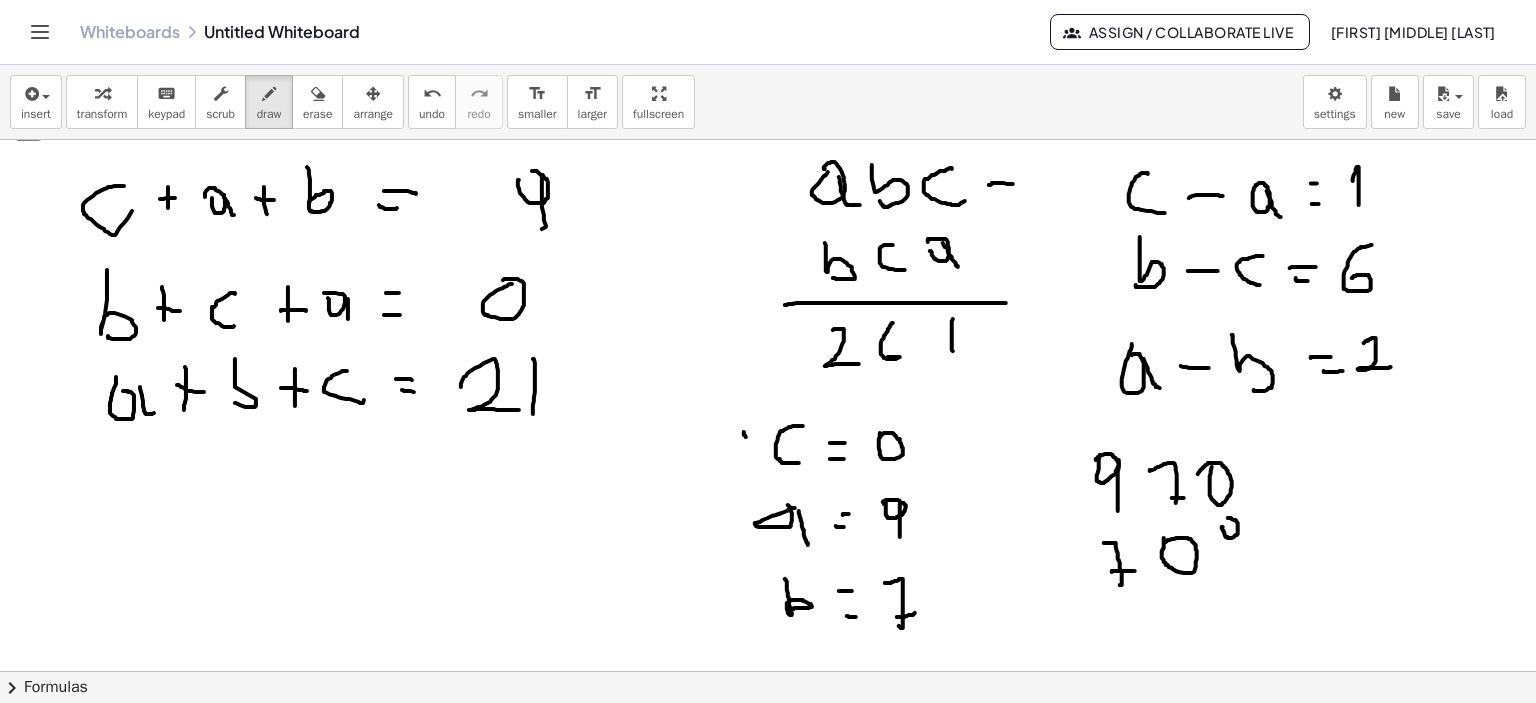 drag, startPoint x: 1228, startPoint y: 538, endPoint x: 1231, endPoint y: 525, distance: 13.341664 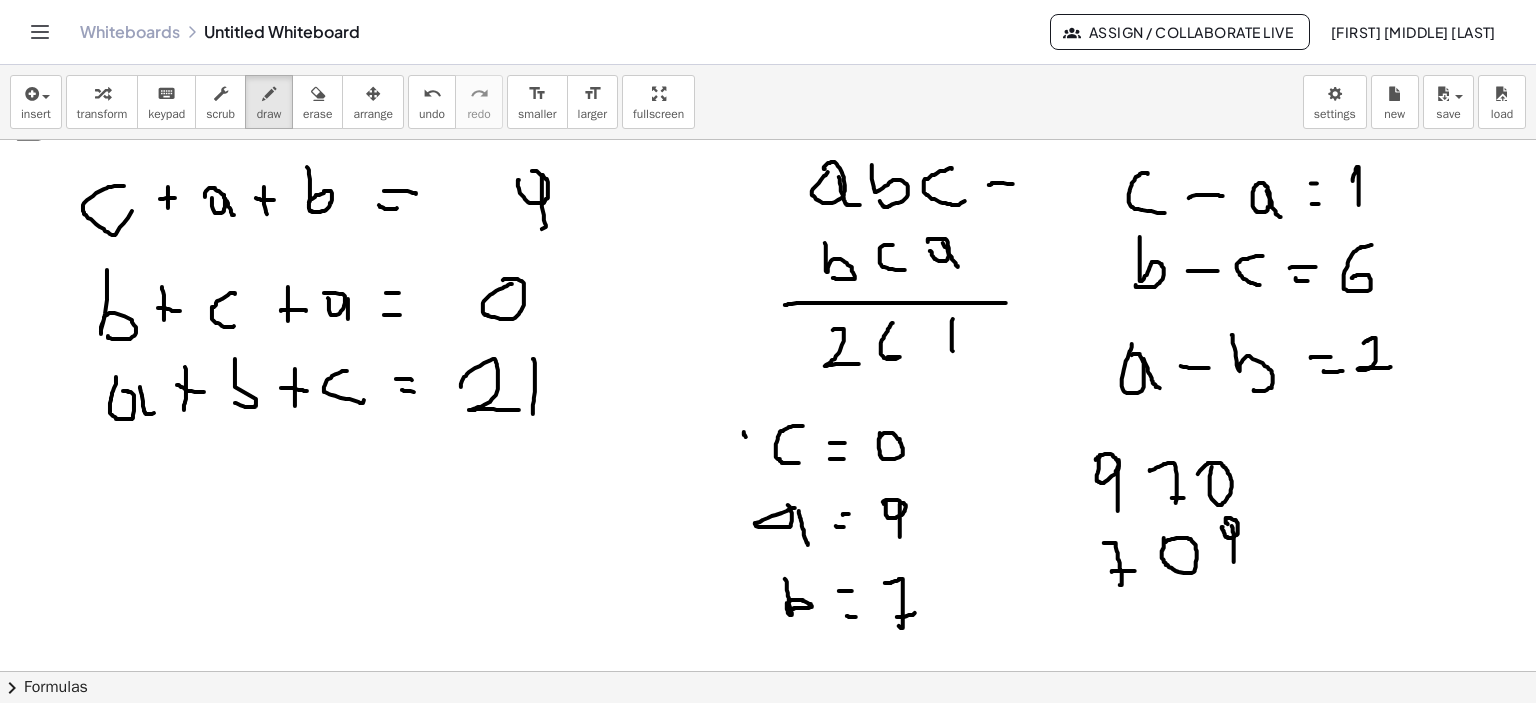 click at bounding box center (771, -1339) 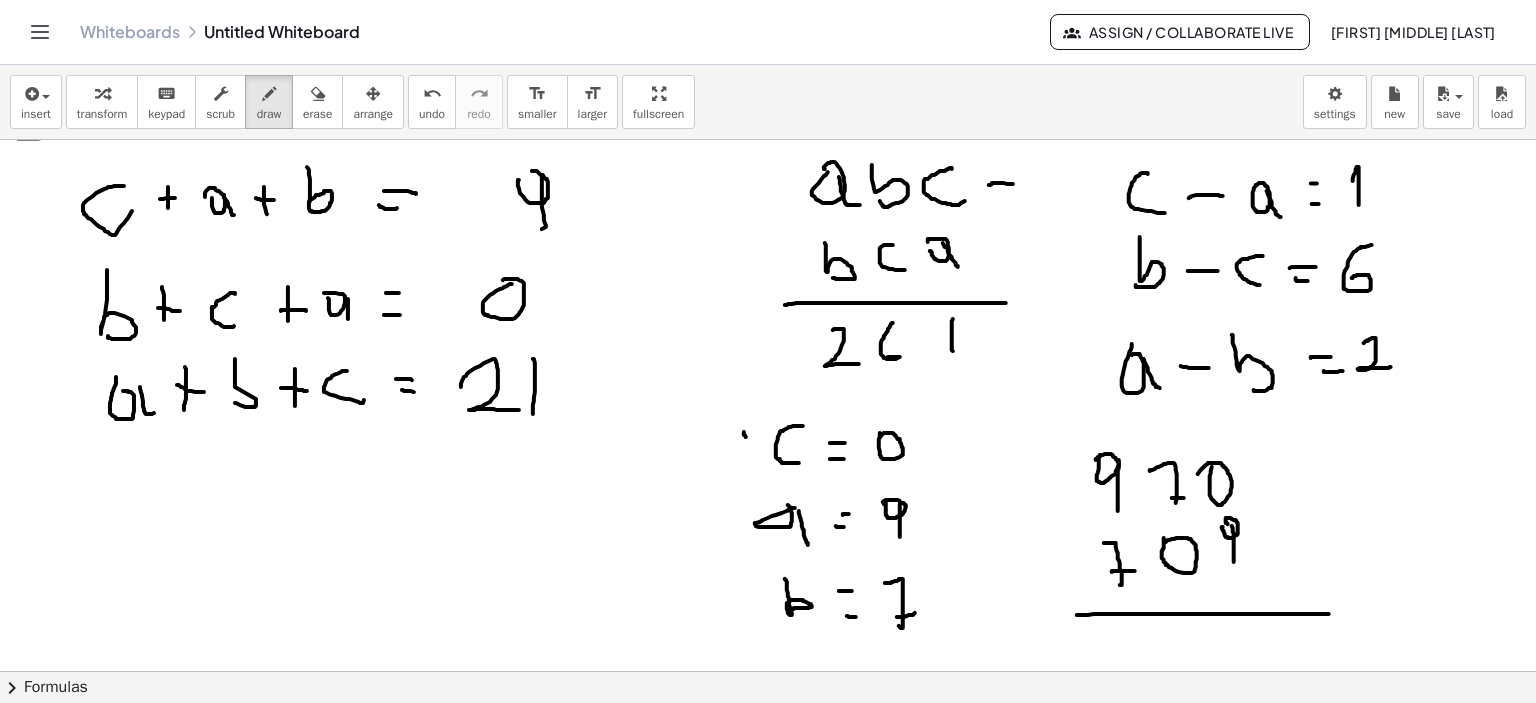 drag, startPoint x: 1077, startPoint y: 615, endPoint x: 1395, endPoint y: 613, distance: 318.0063 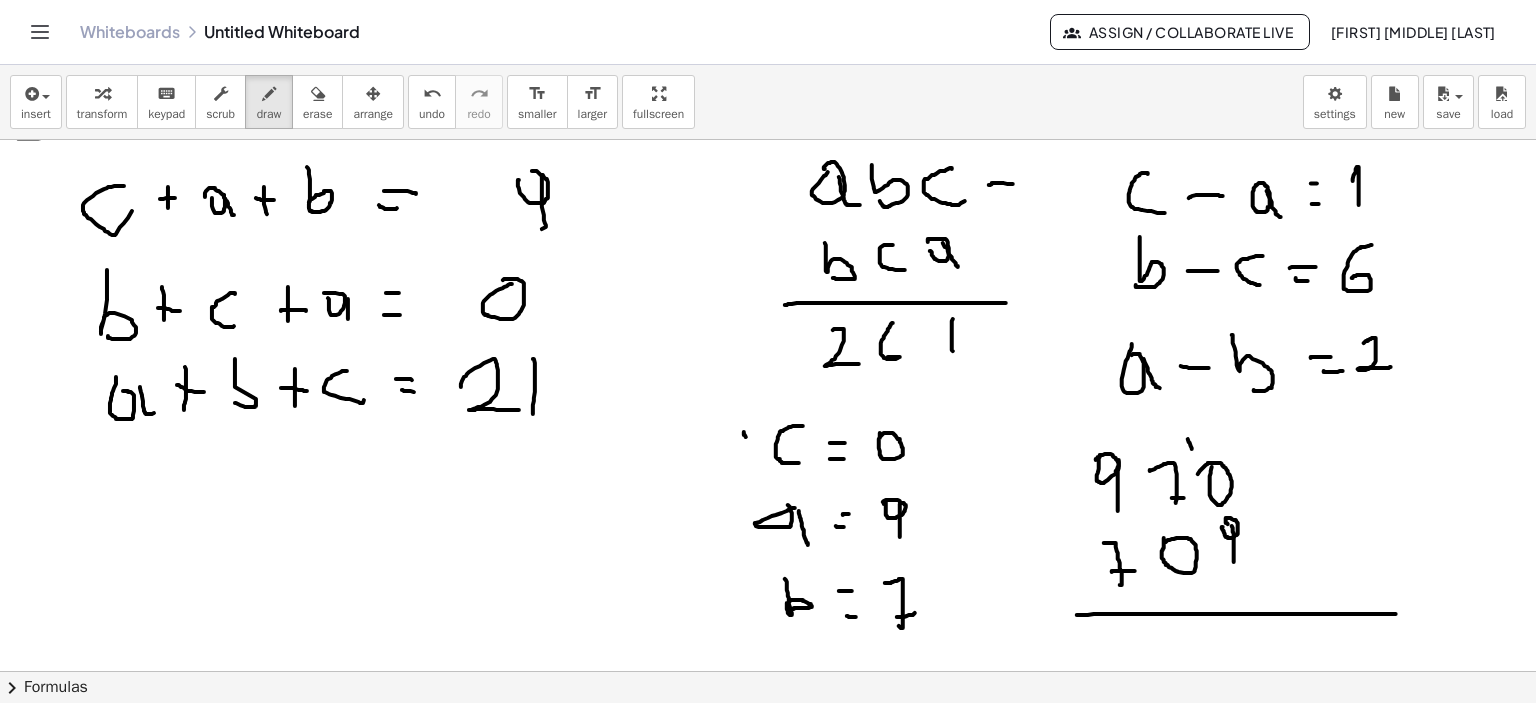 drag, startPoint x: 1188, startPoint y: 439, endPoint x: 1192, endPoint y: 463, distance: 24.33105 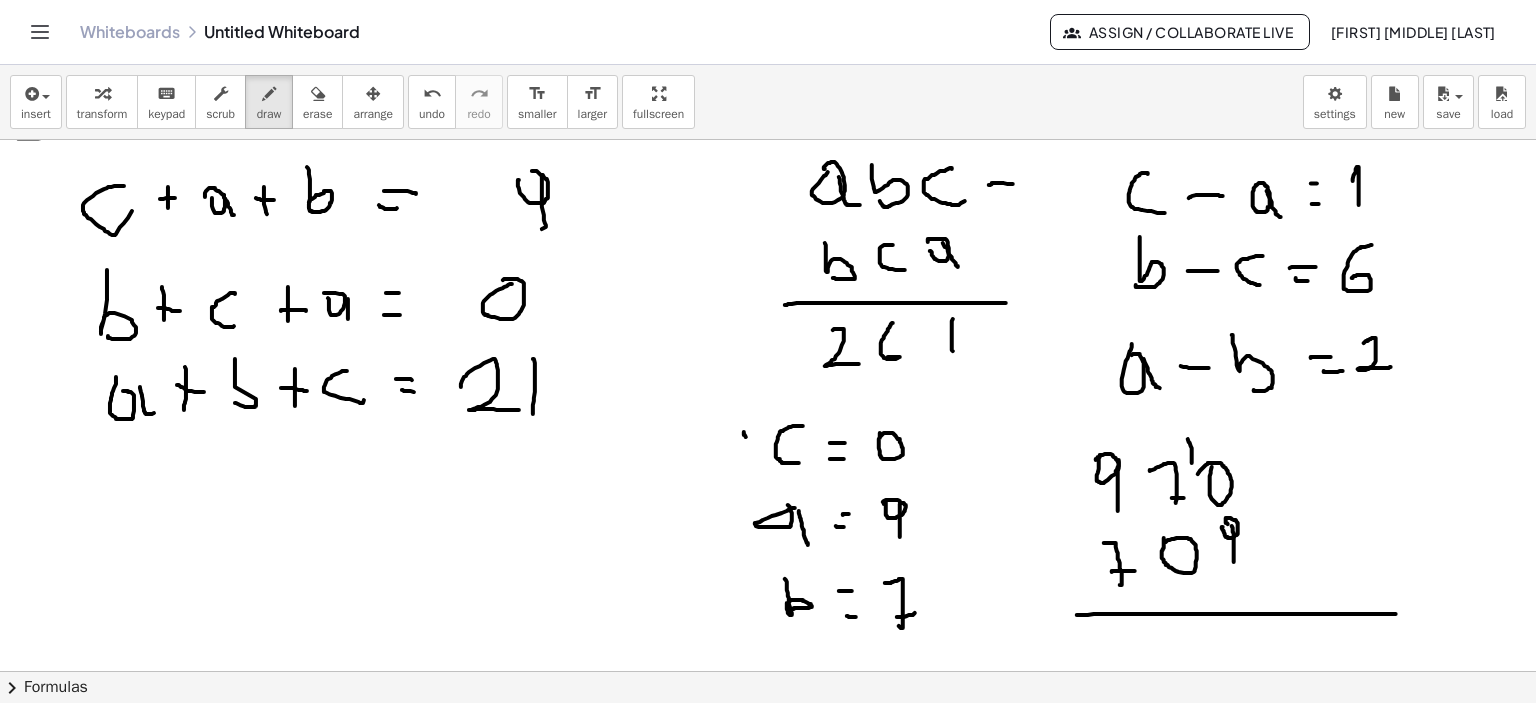 drag, startPoint x: 1260, startPoint y: 480, endPoint x: 1275, endPoint y: 475, distance: 15.811388 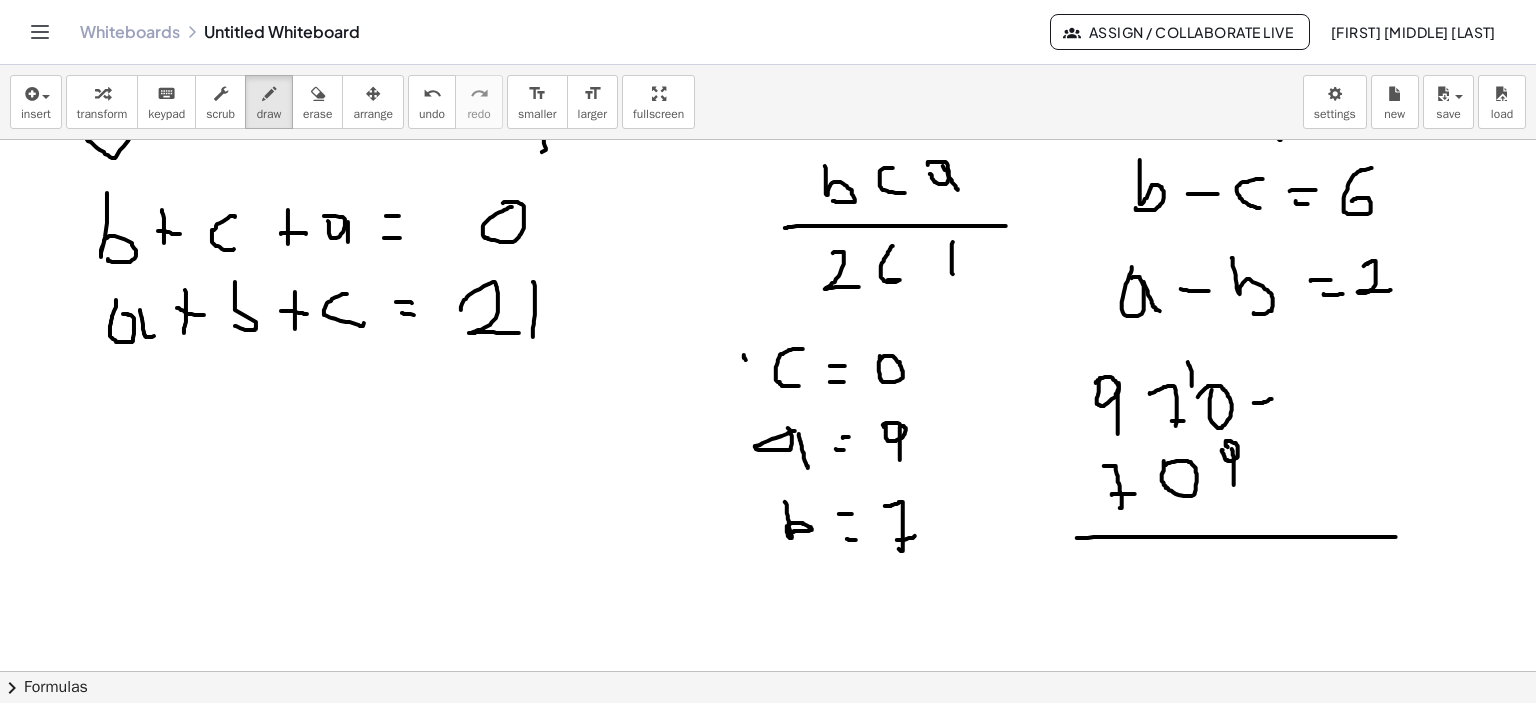 scroll, scrollTop: 3739, scrollLeft: 0, axis: vertical 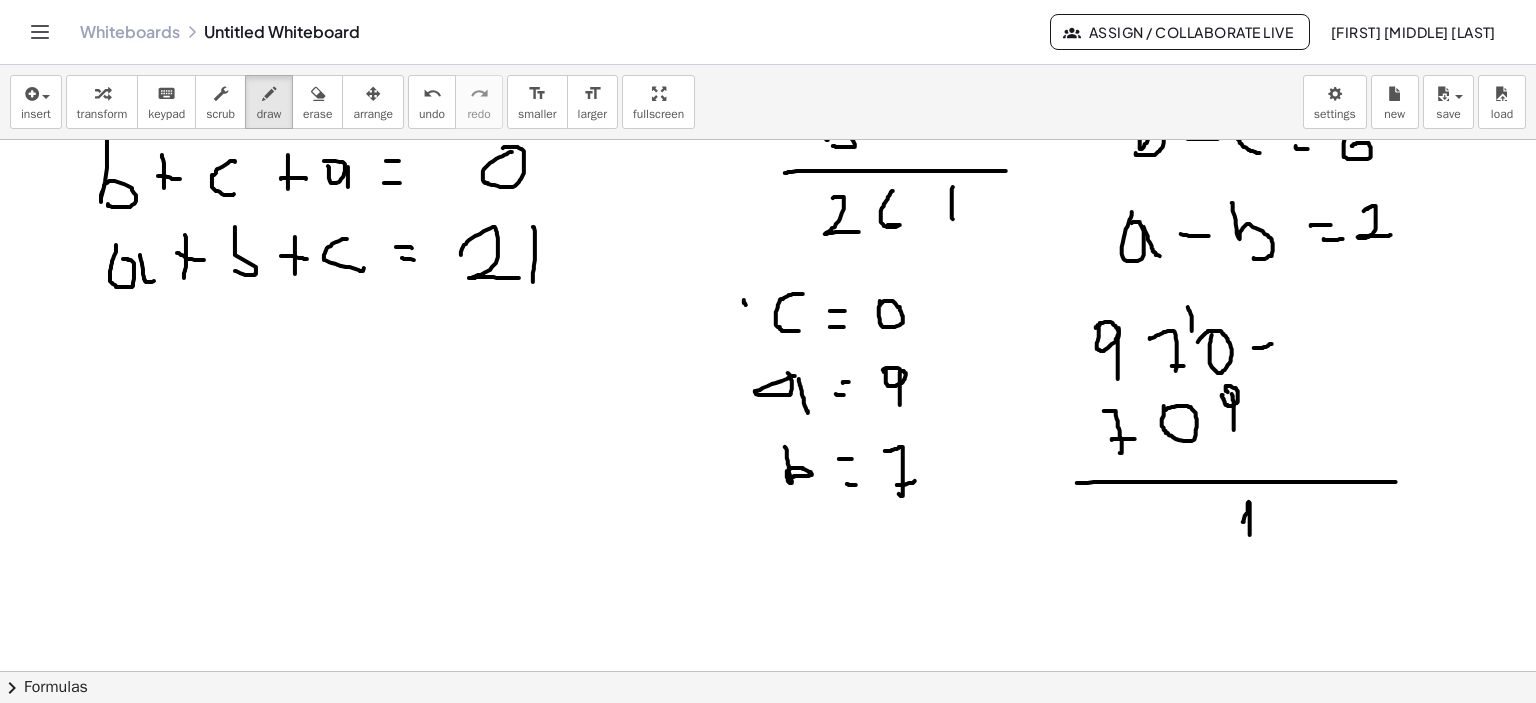 drag, startPoint x: 1245, startPoint y: 516, endPoint x: 1247, endPoint y: 529, distance: 13.152946 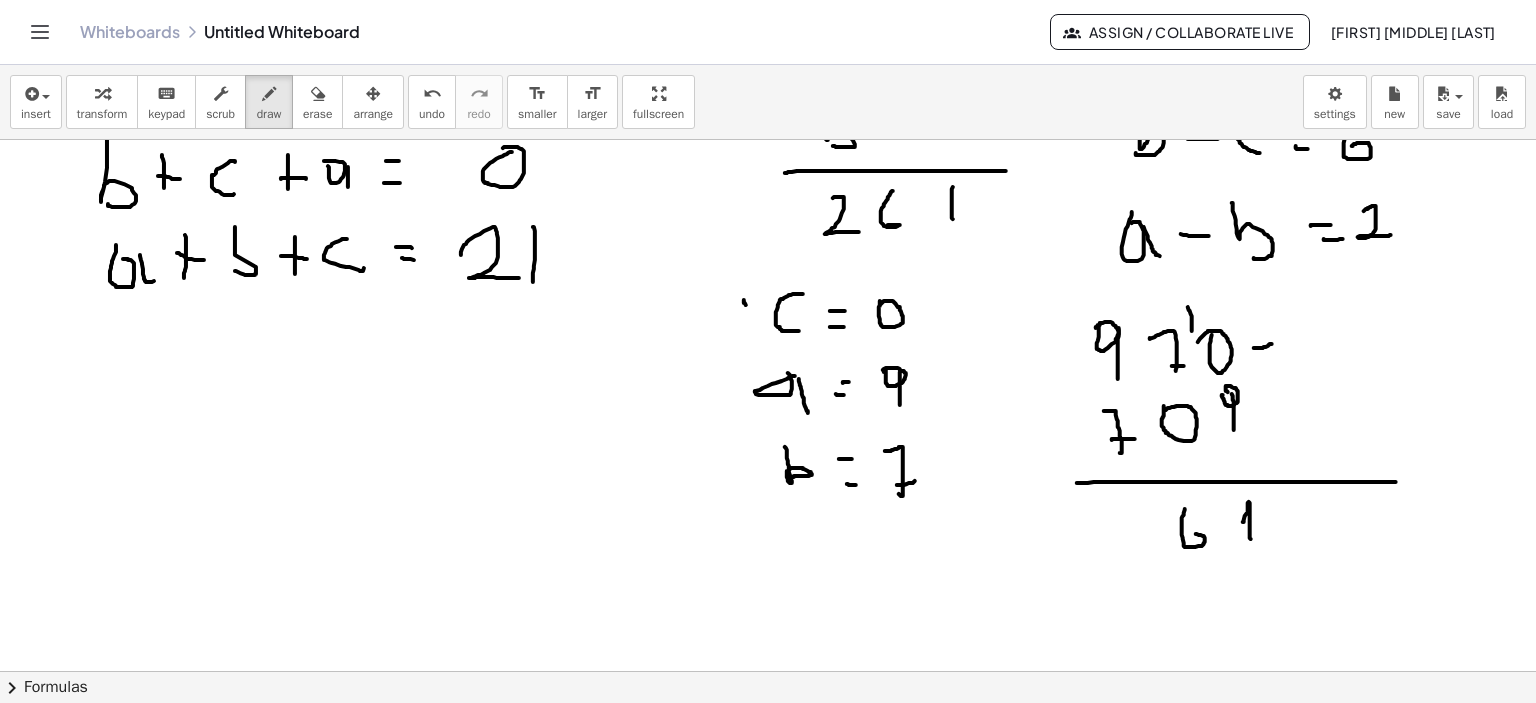 drag, startPoint x: 1185, startPoint y: 509, endPoint x: 1090, endPoint y: 335, distance: 198.2448 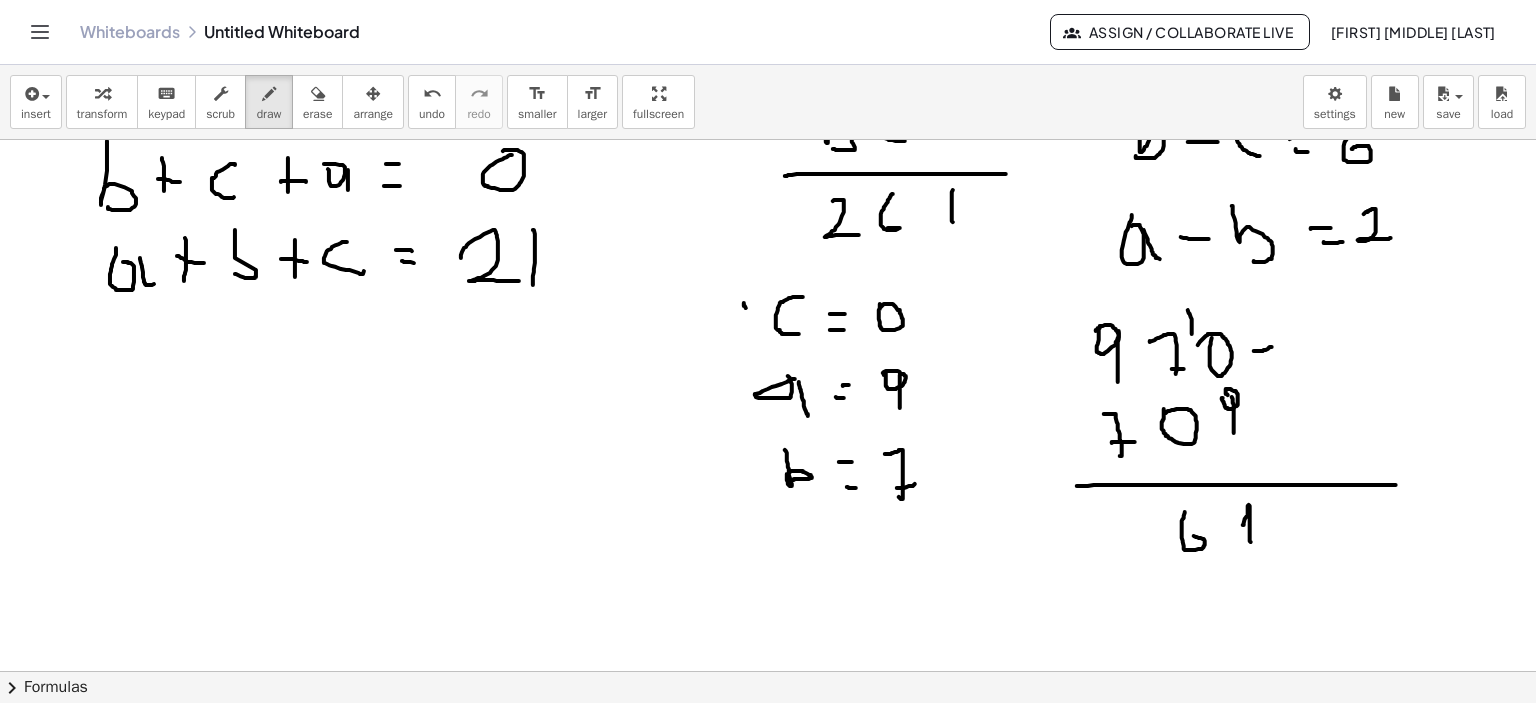 scroll, scrollTop: 3739, scrollLeft: 0, axis: vertical 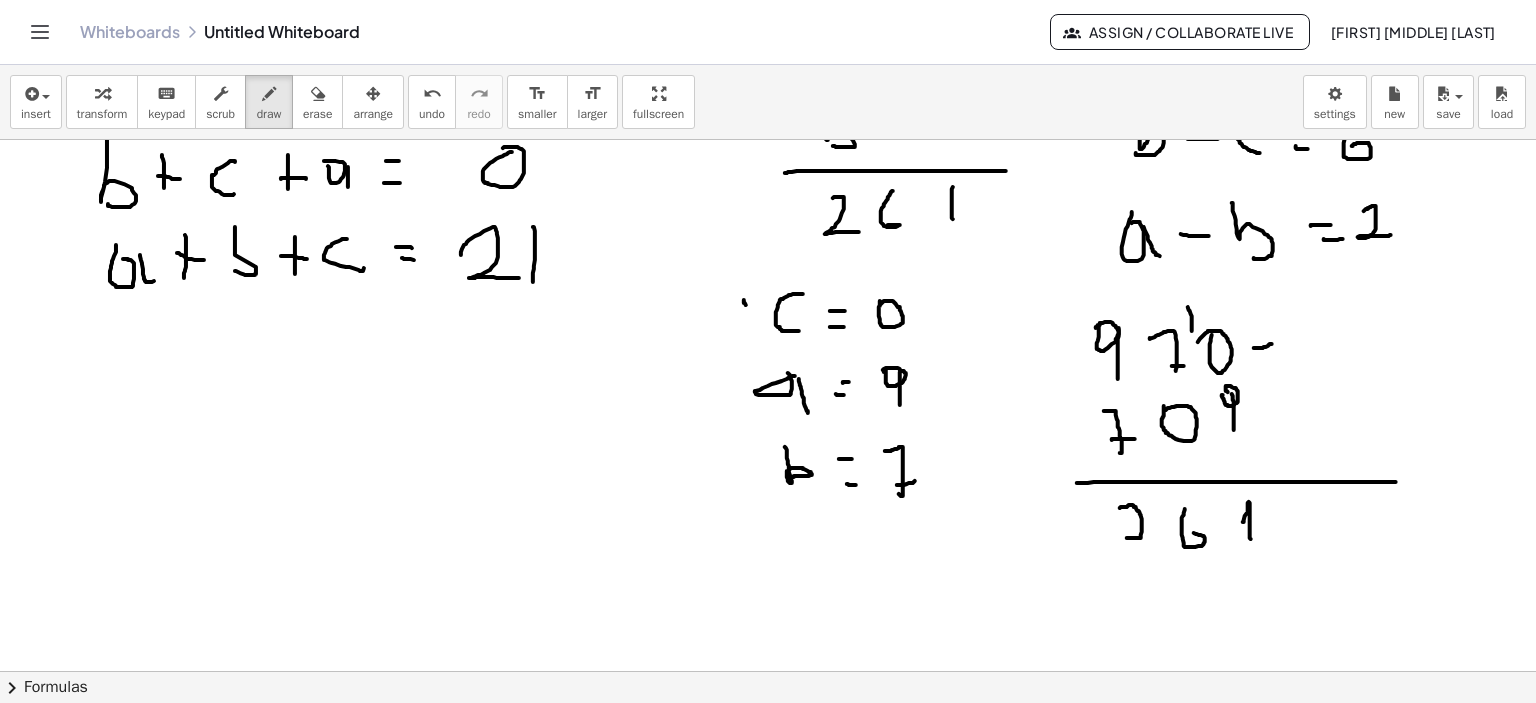drag, startPoint x: 1120, startPoint y: 508, endPoint x: 1284, endPoint y: 556, distance: 170.88008 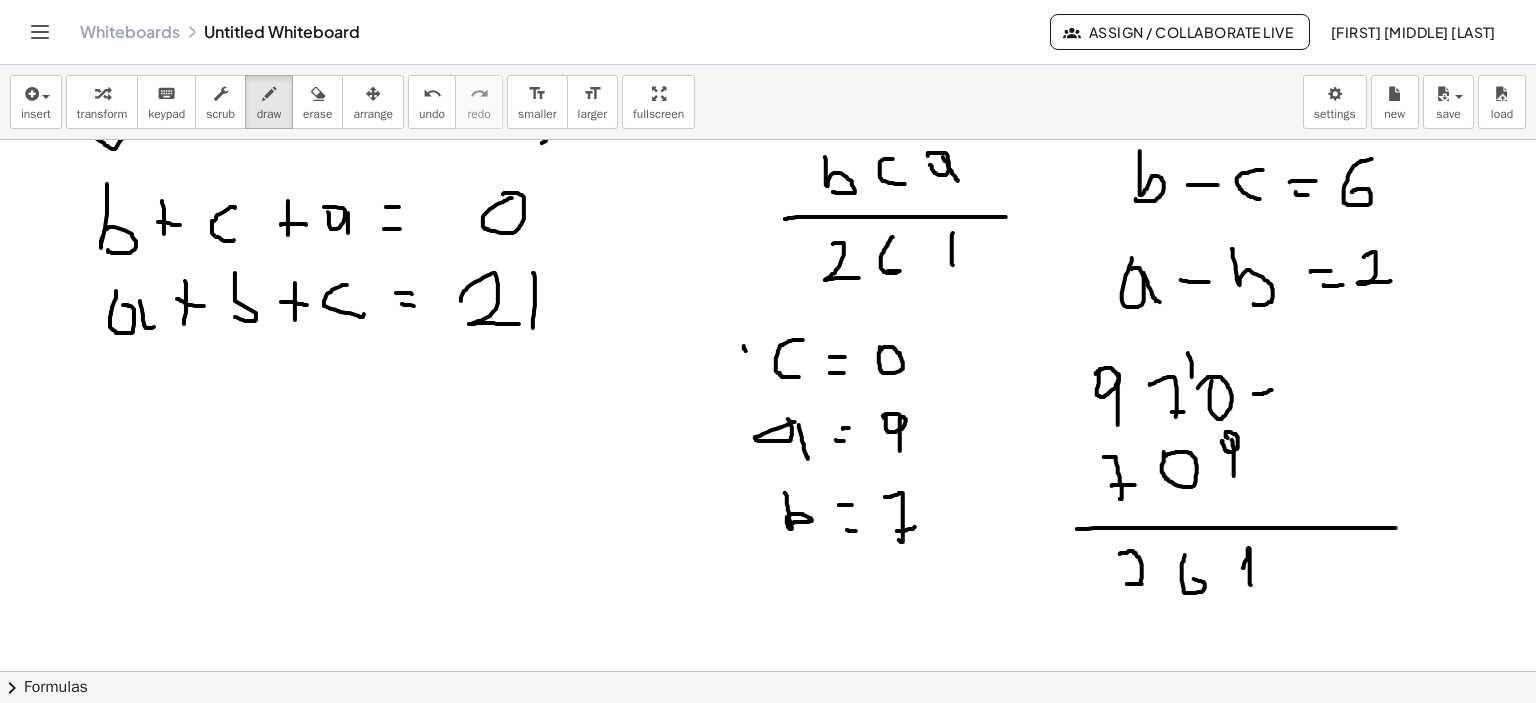 scroll, scrollTop: 3639, scrollLeft: 0, axis: vertical 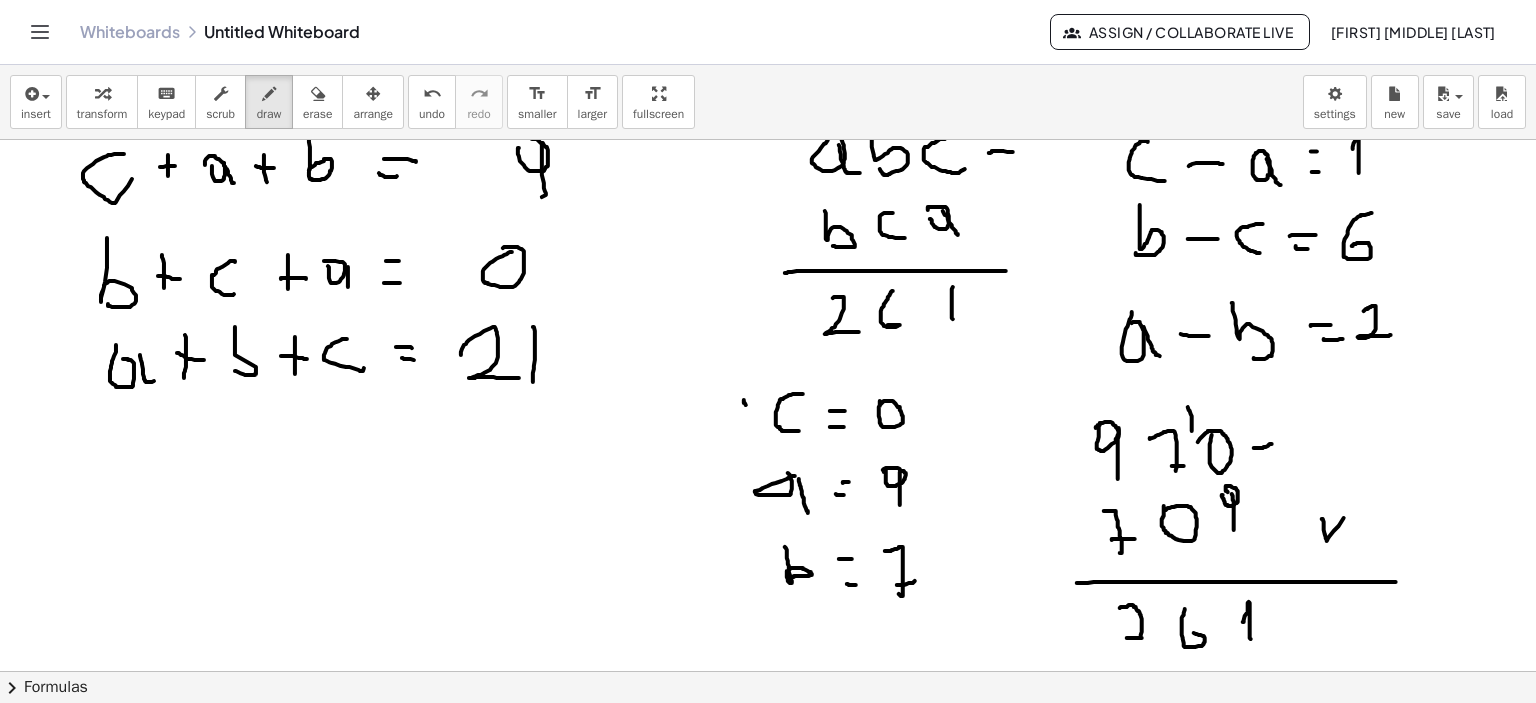 drag, startPoint x: 1324, startPoint y: 527, endPoint x: 1404, endPoint y: 451, distance: 110.34492 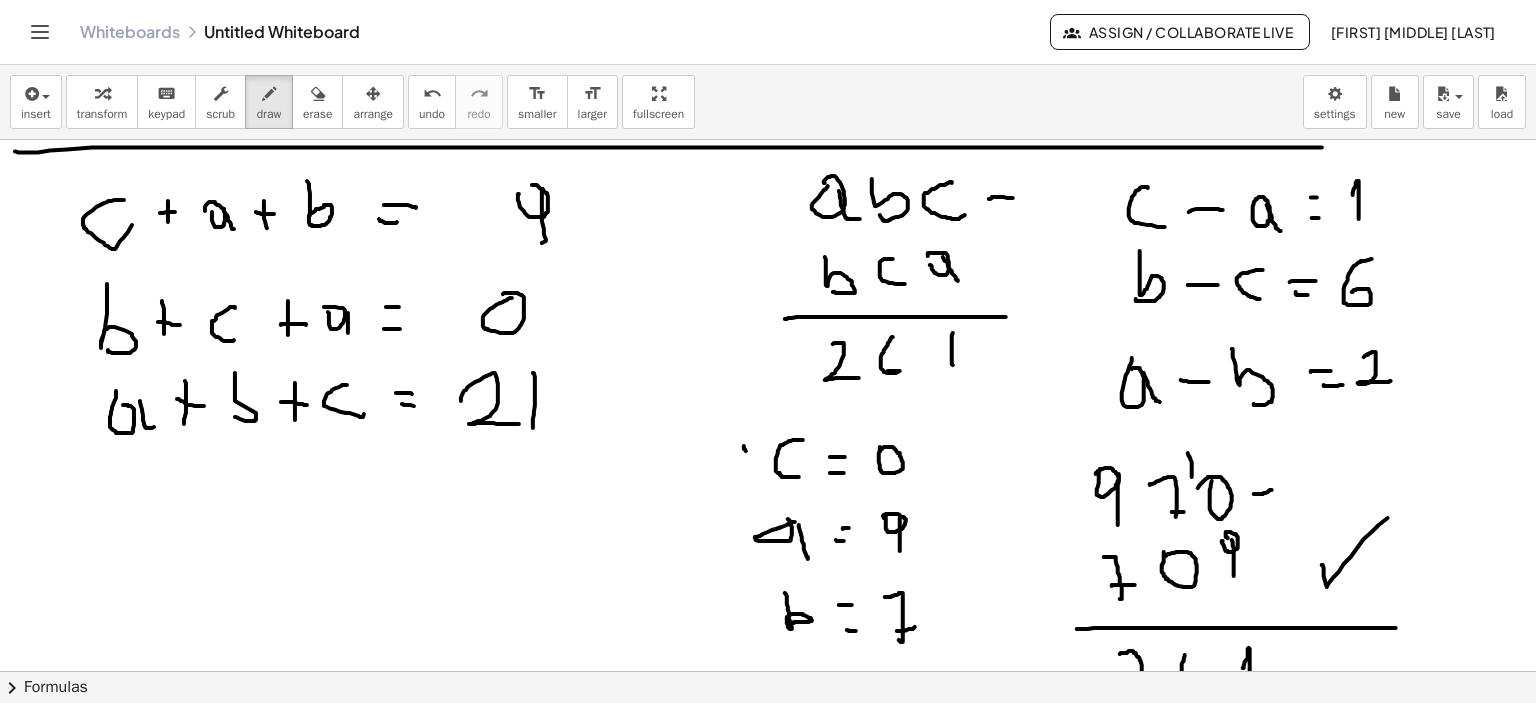 scroll, scrollTop: 3739, scrollLeft: 0, axis: vertical 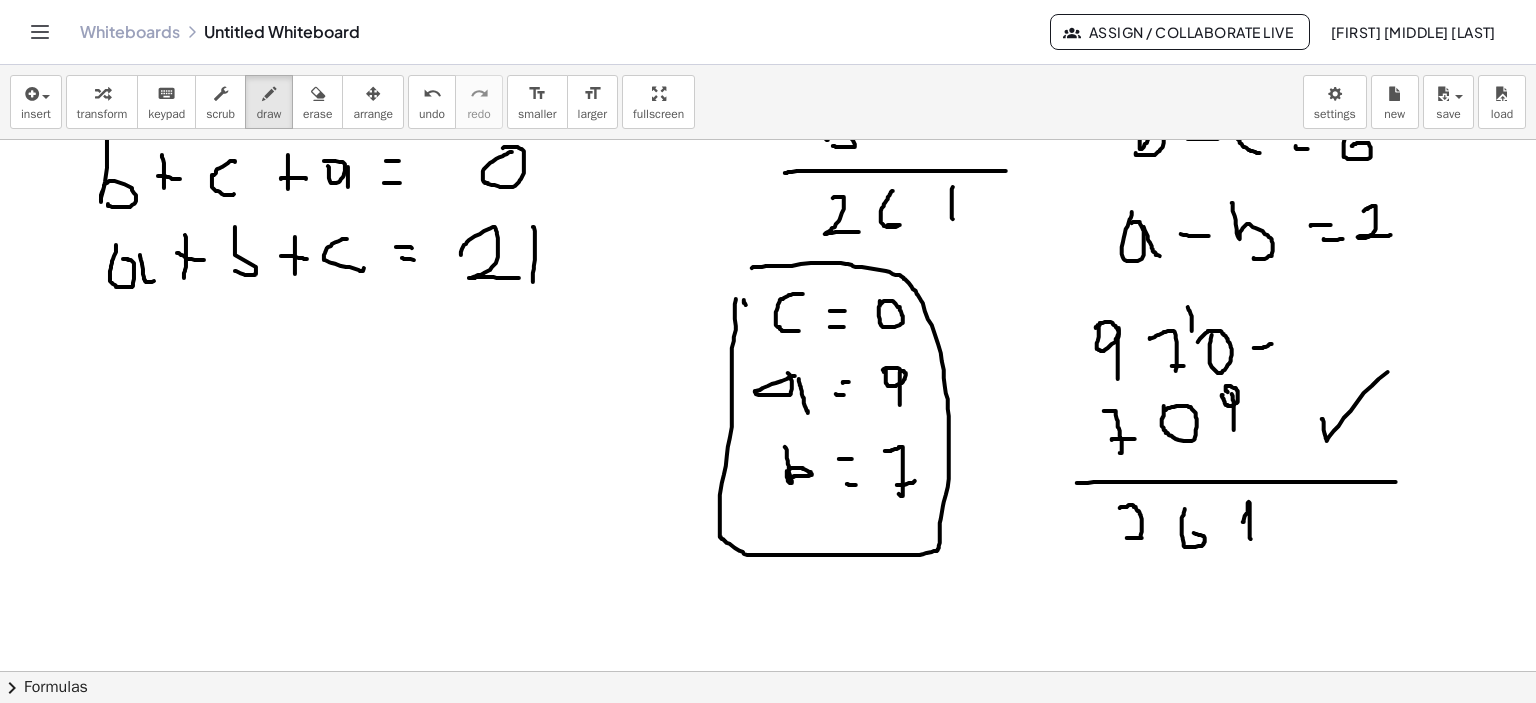 drag, startPoint x: 752, startPoint y: 268, endPoint x: 760, endPoint y: 324, distance: 56.568542 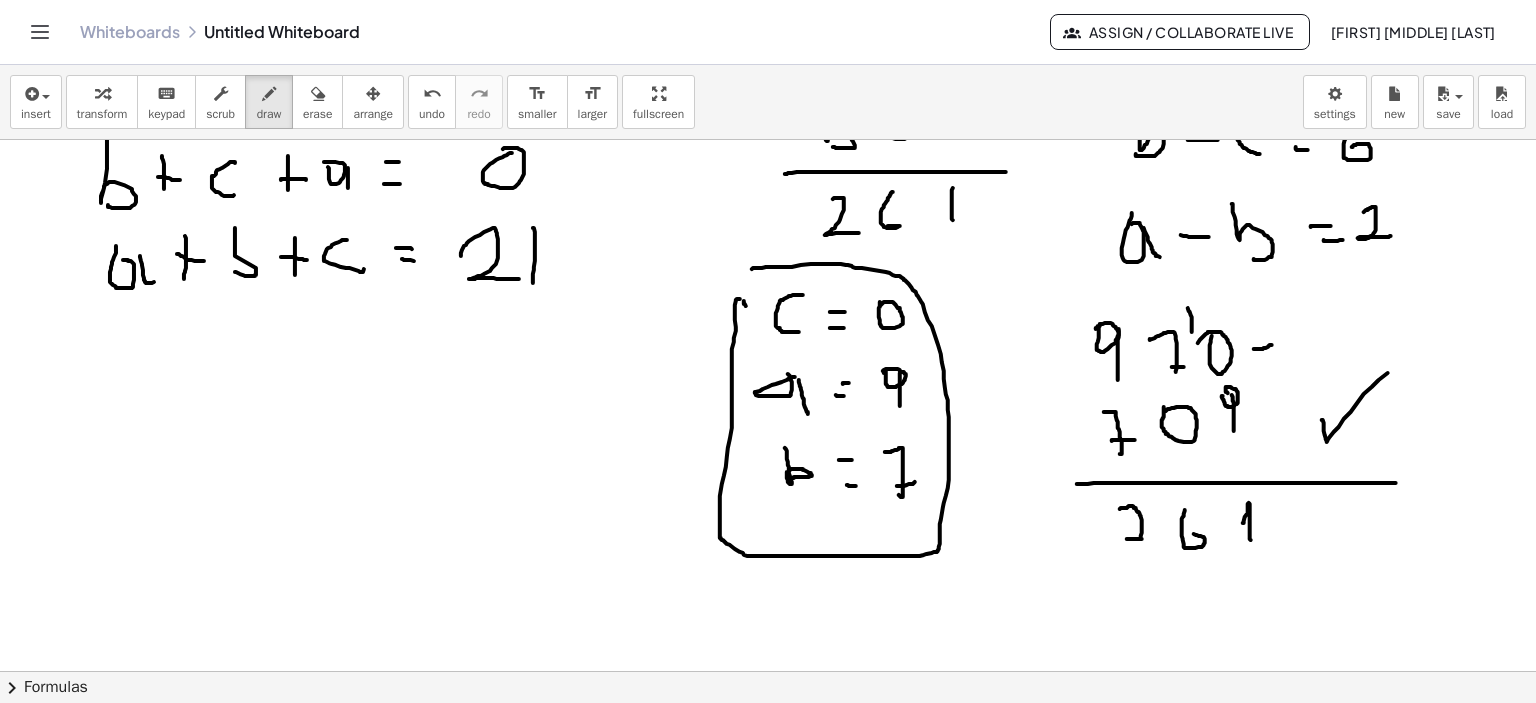 scroll, scrollTop: 3739, scrollLeft: 0, axis: vertical 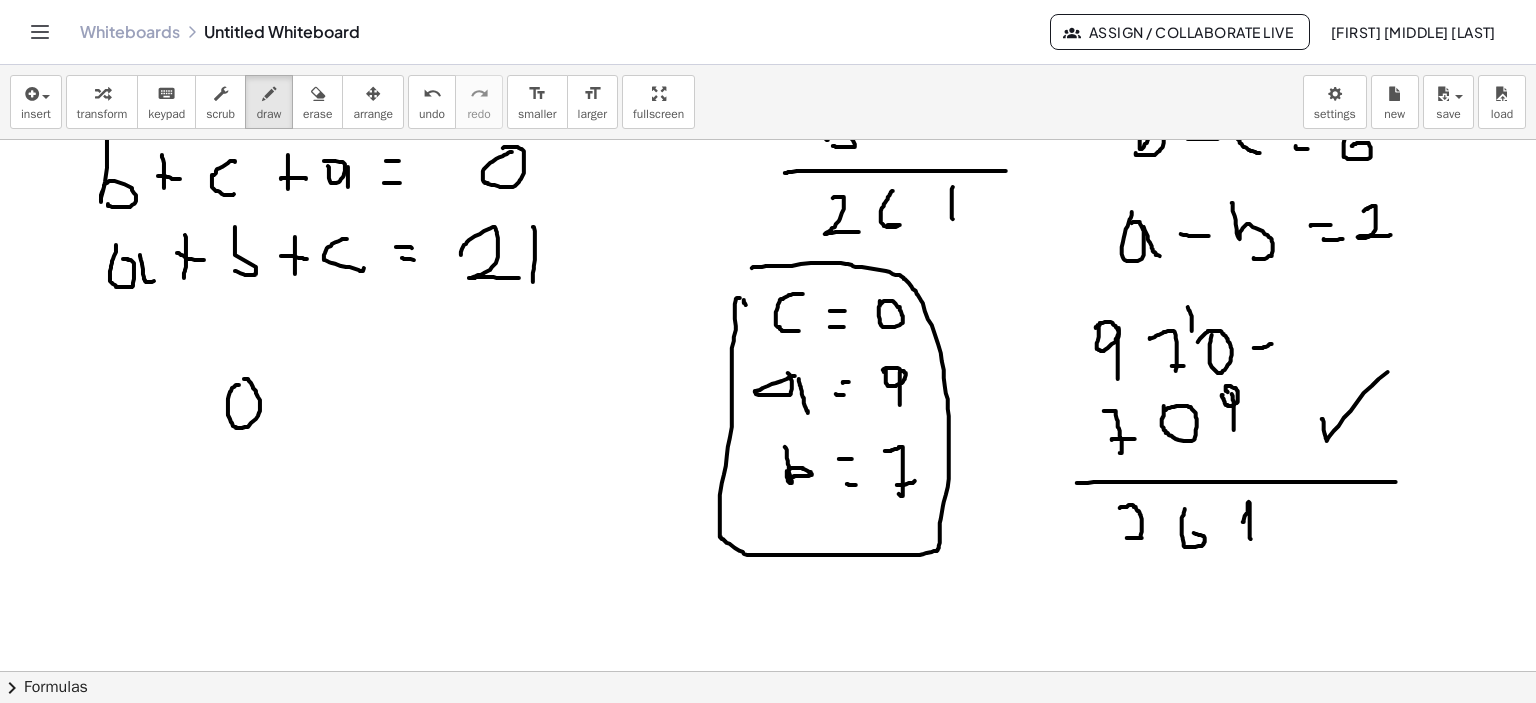 drag, startPoint x: 231, startPoint y: 391, endPoint x: 250, endPoint y: 385, distance: 19.924858 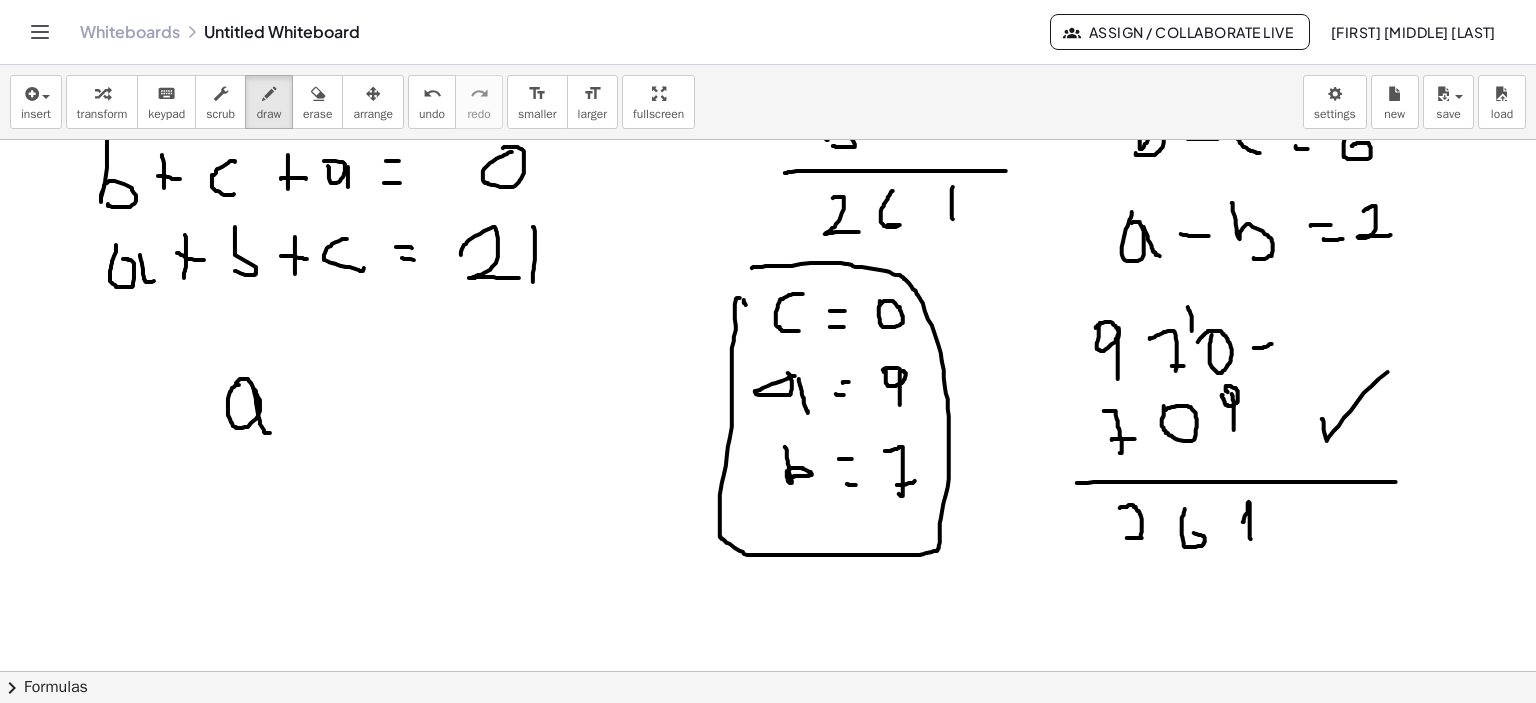 drag, startPoint x: 255, startPoint y: 395, endPoint x: 273, endPoint y: 432, distance: 41.14608 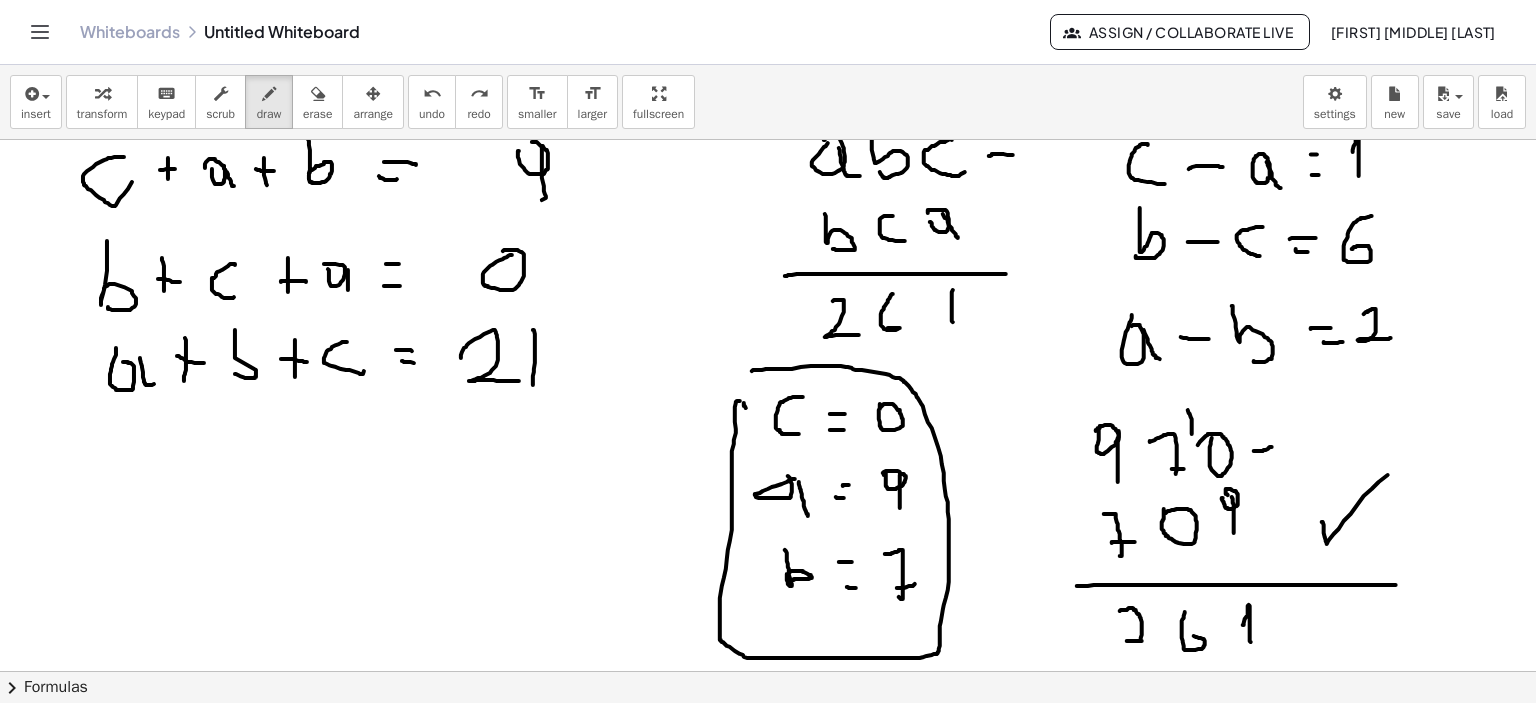 scroll, scrollTop: 3639, scrollLeft: 0, axis: vertical 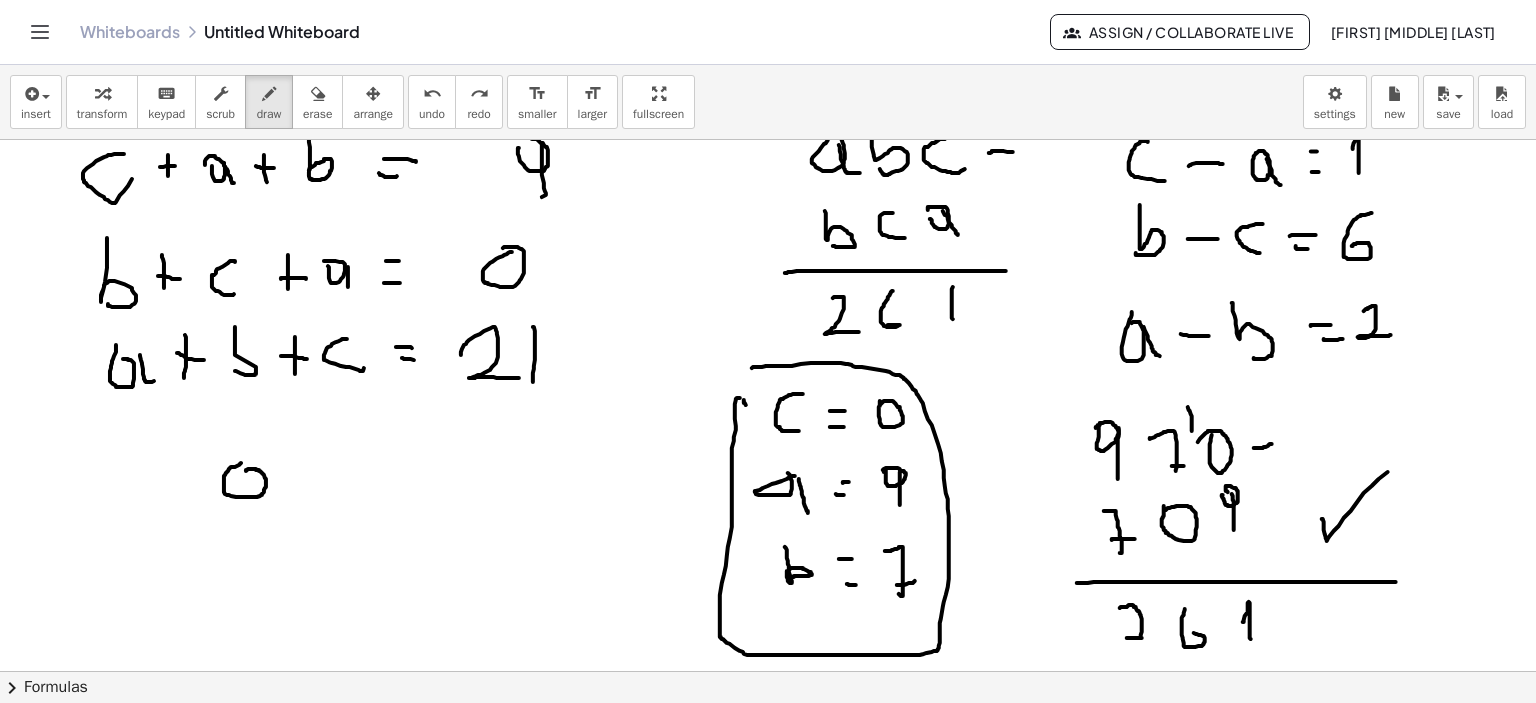 drag, startPoint x: 232, startPoint y: 467, endPoint x: 246, endPoint y: 471, distance: 14.56022 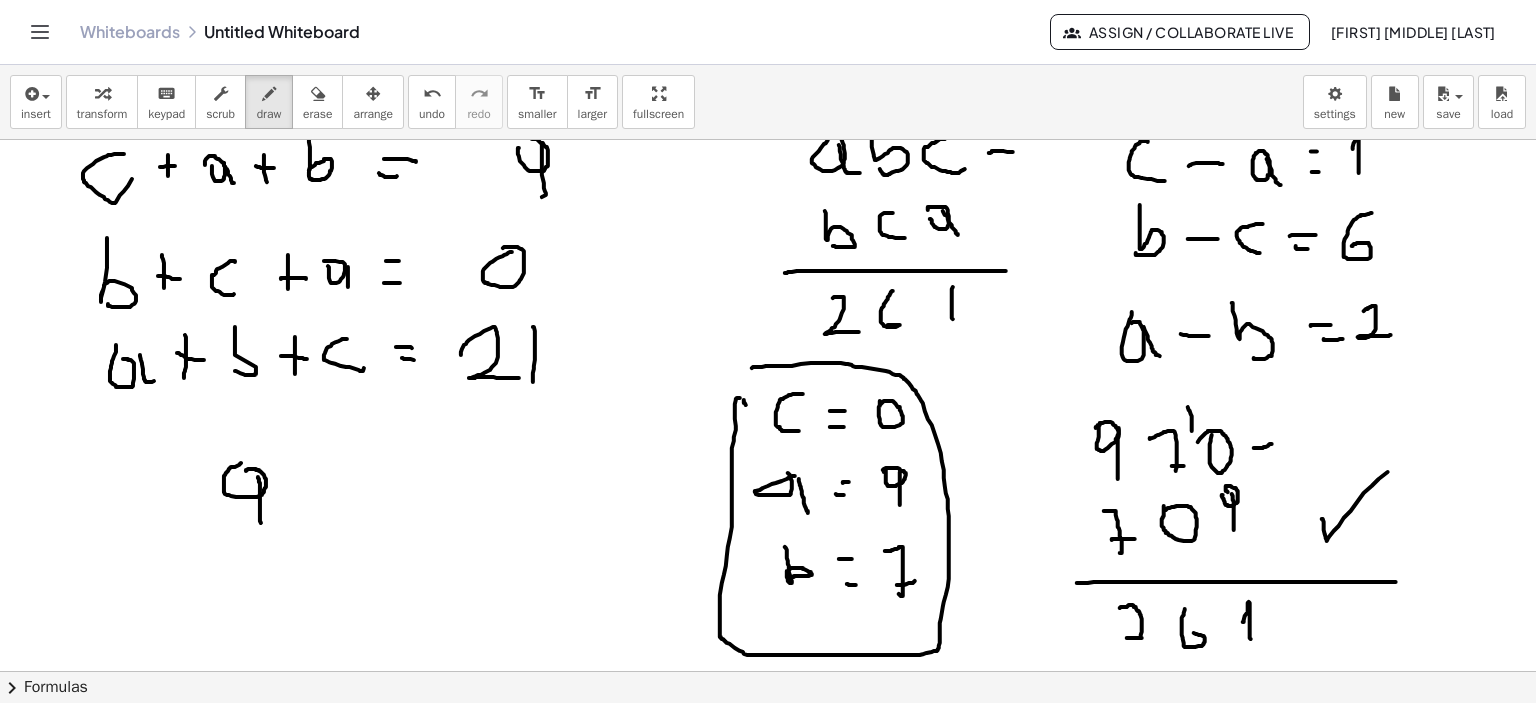 drag, startPoint x: 260, startPoint y: 495, endPoint x: 264, endPoint y: 523, distance: 28.284271 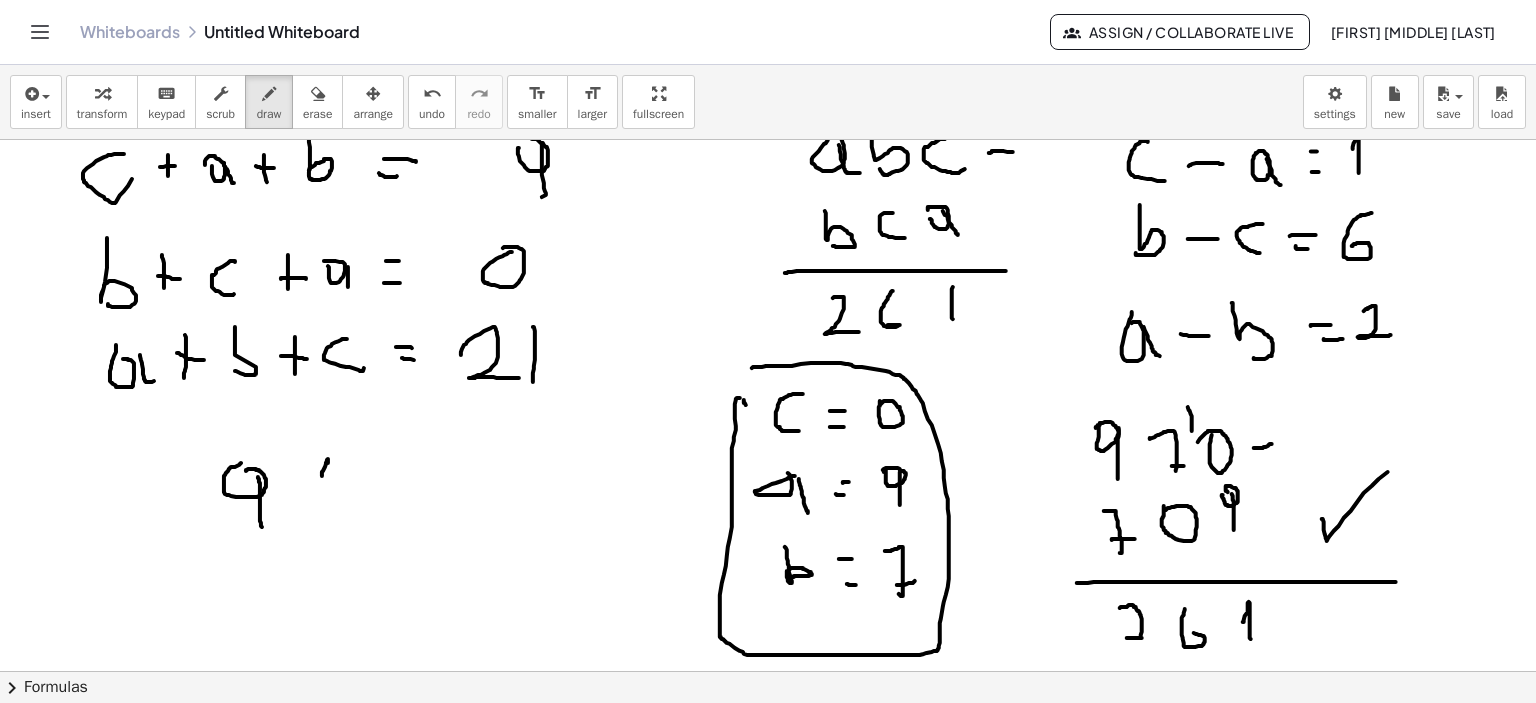 drag, startPoint x: 326, startPoint y: 464, endPoint x: 337, endPoint y: 518, distance: 55.108982 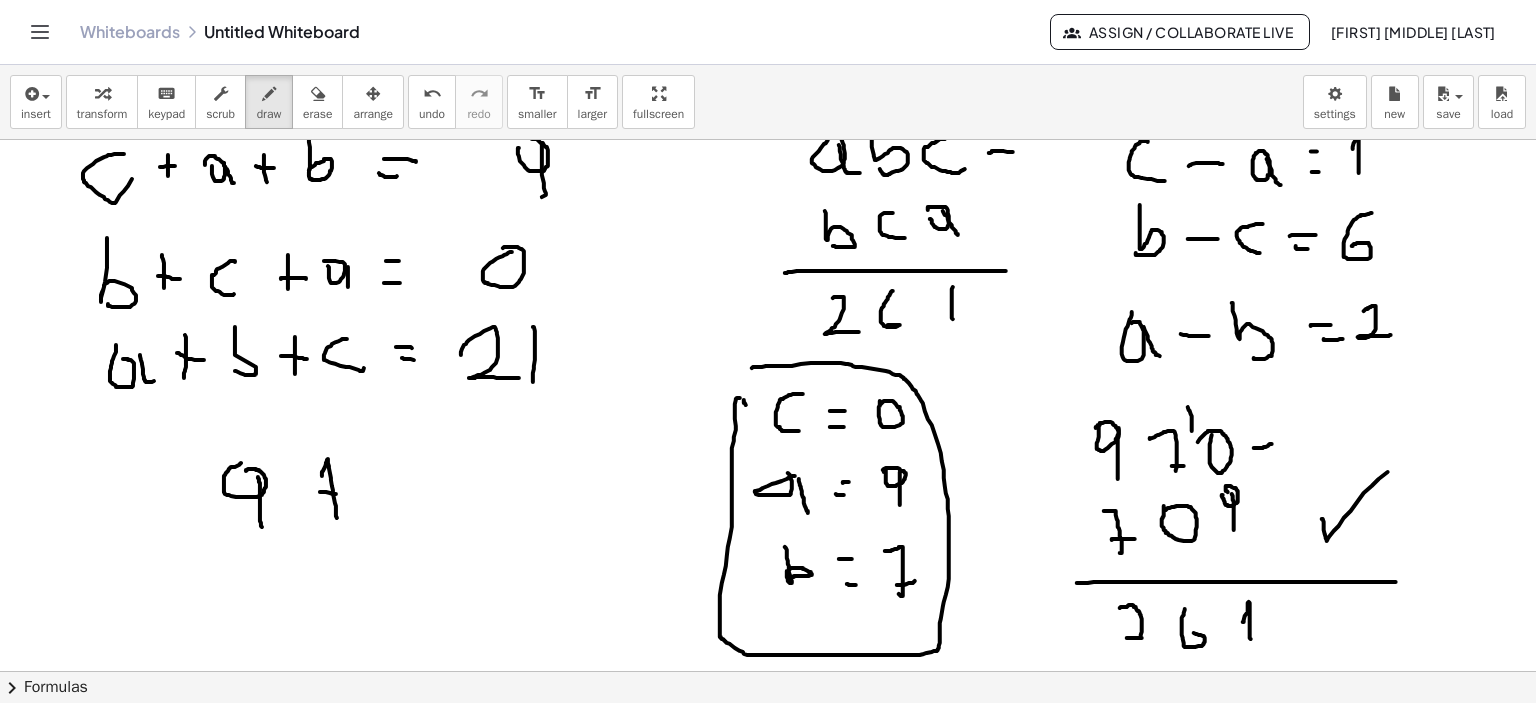 drag, startPoint x: 320, startPoint y: 492, endPoint x: 360, endPoint y: 493, distance: 40.012497 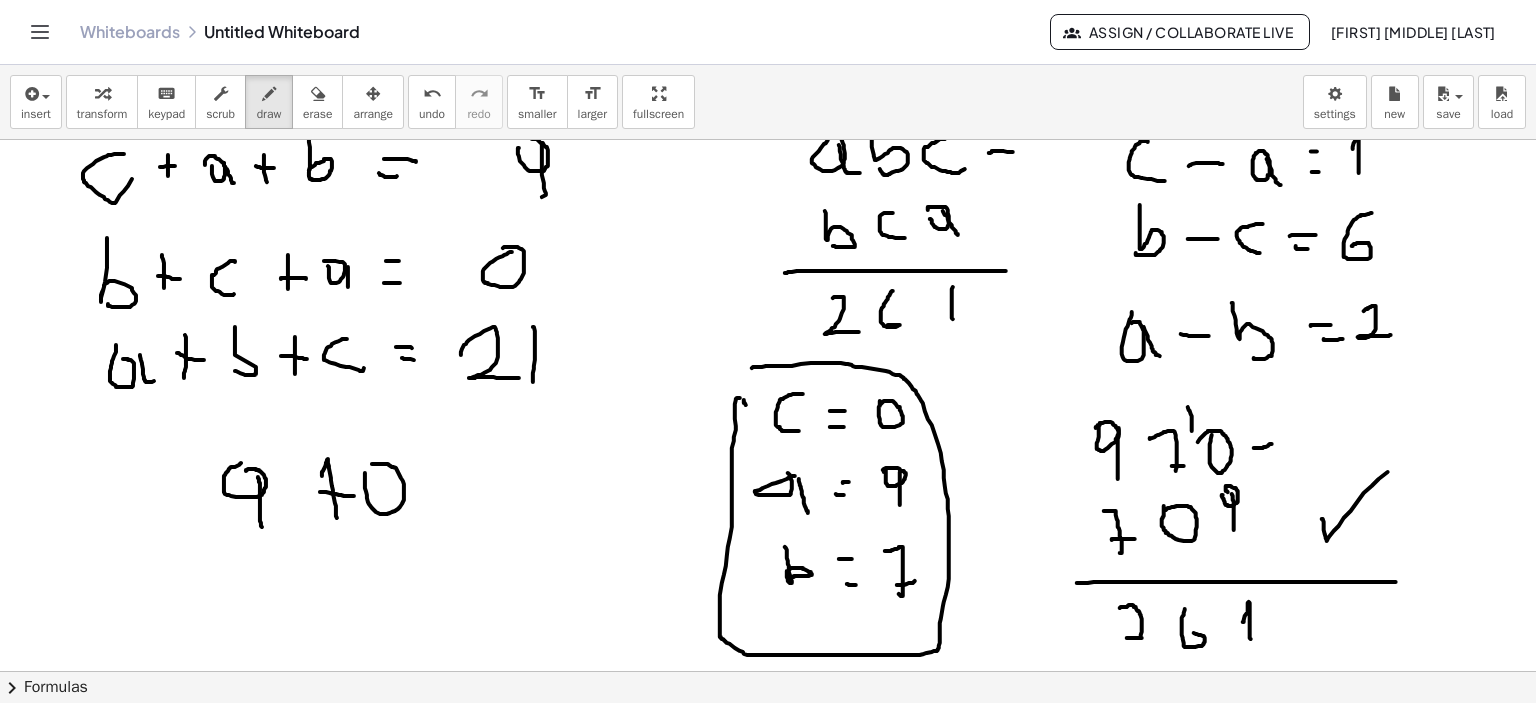 drag, startPoint x: 367, startPoint y: 495, endPoint x: 420, endPoint y: 477, distance: 55.97321 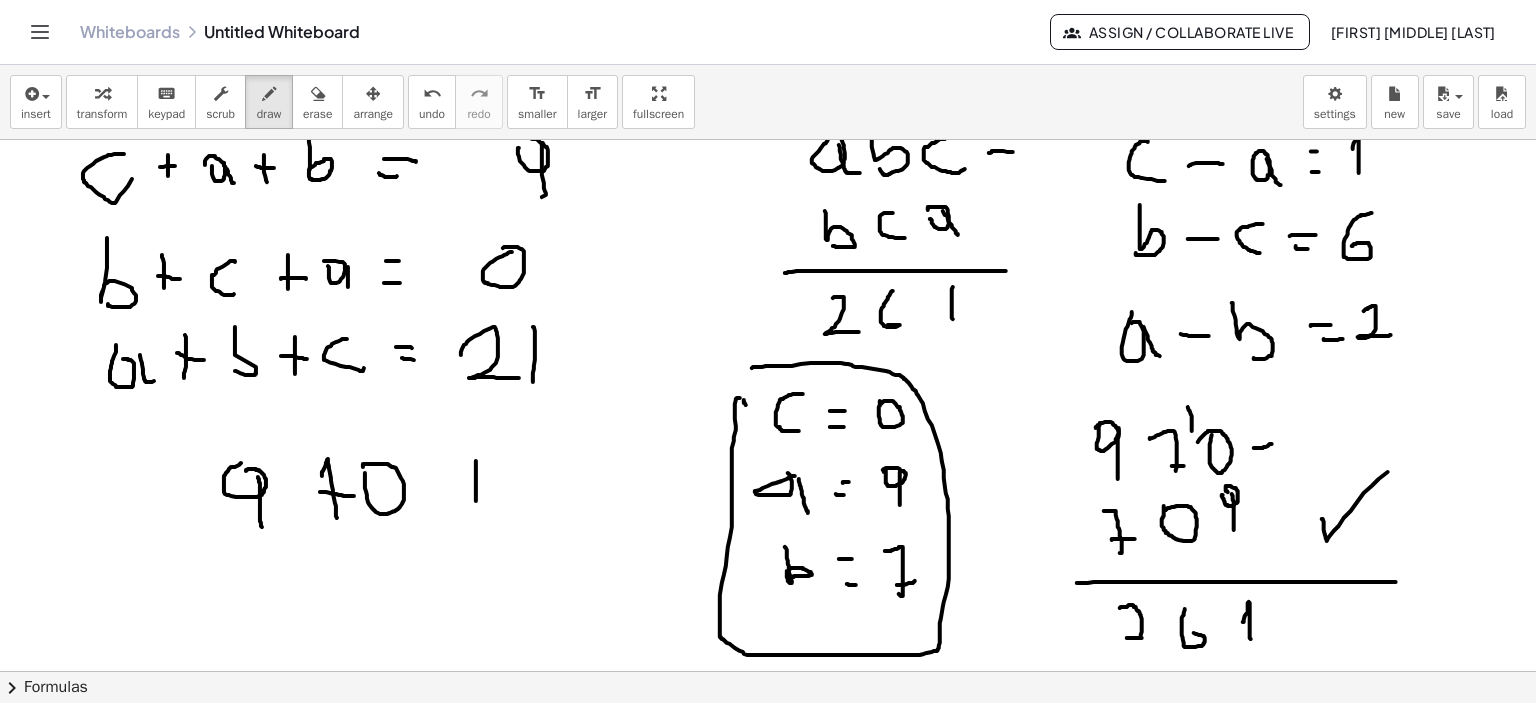 drag, startPoint x: 476, startPoint y: 461, endPoint x: 476, endPoint y: 502, distance: 41 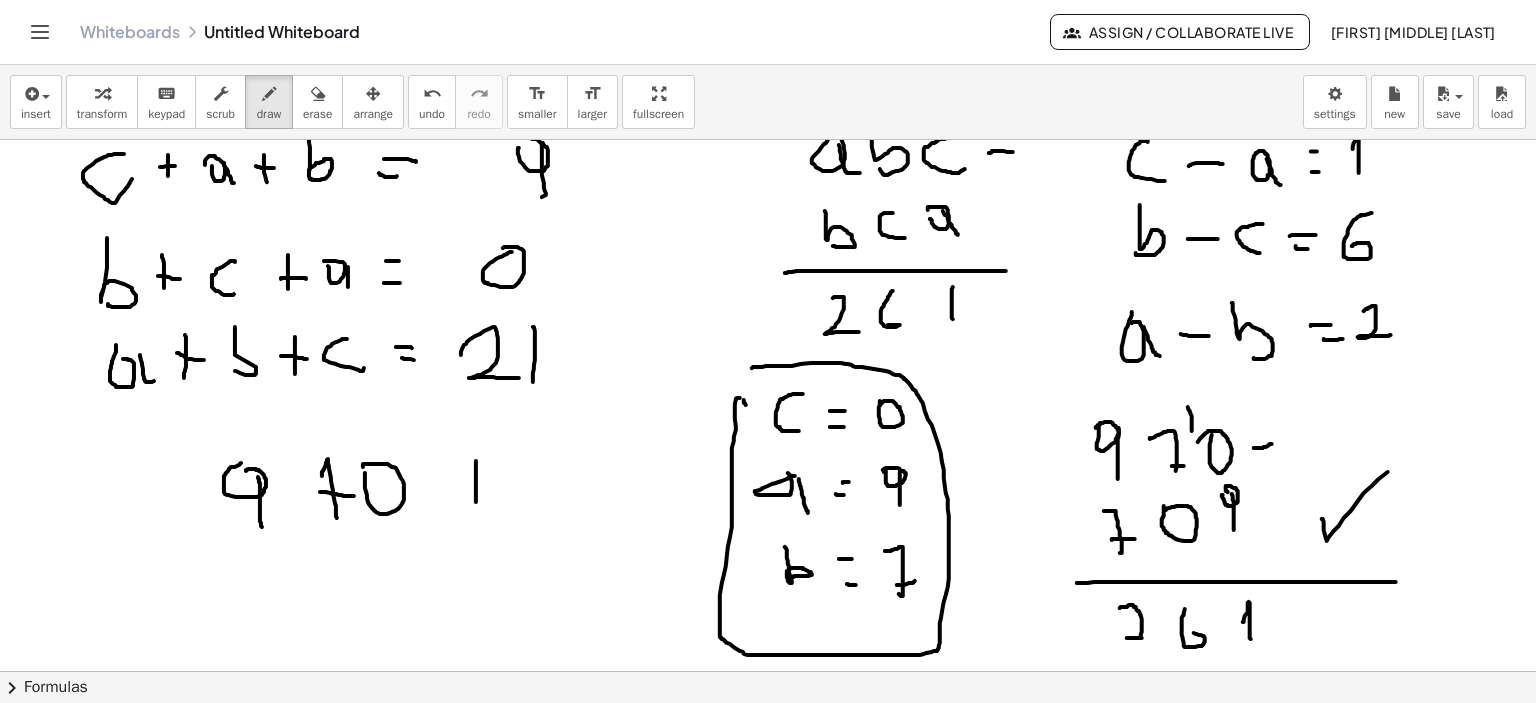 drag, startPoint x: 464, startPoint y: 478, endPoint x: 500, endPoint y: 480, distance: 36.05551 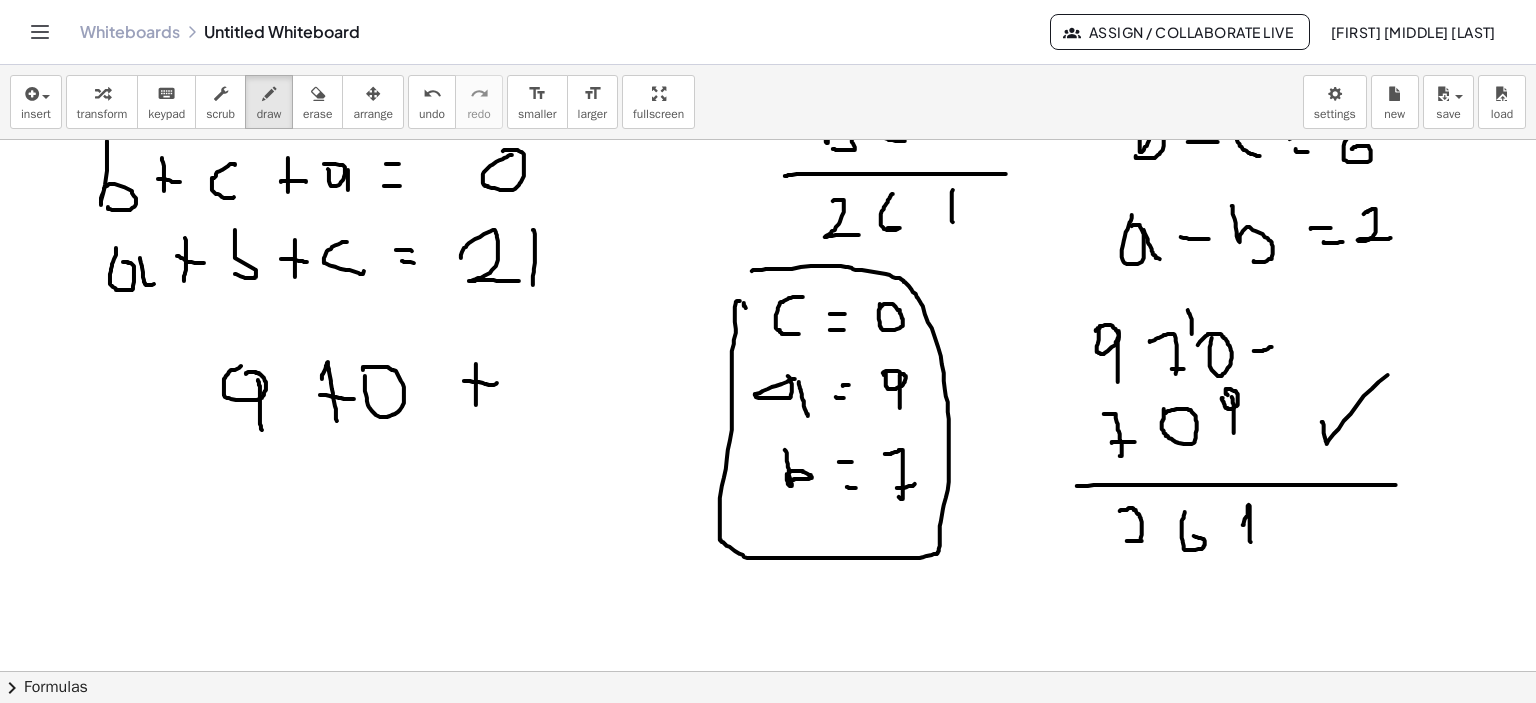 scroll, scrollTop: 3739, scrollLeft: 0, axis: vertical 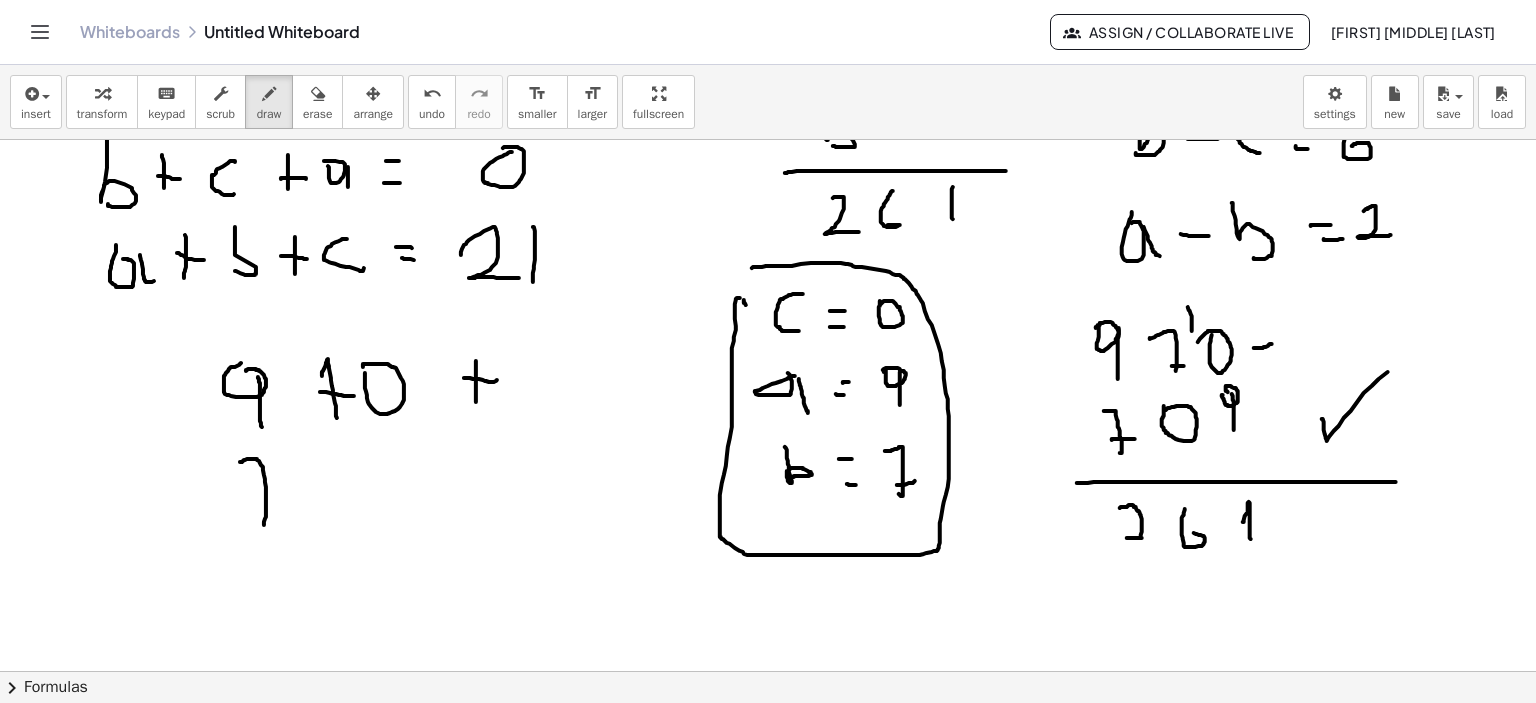 drag, startPoint x: 250, startPoint y: 459, endPoint x: 259, endPoint y: 513, distance: 54.74486 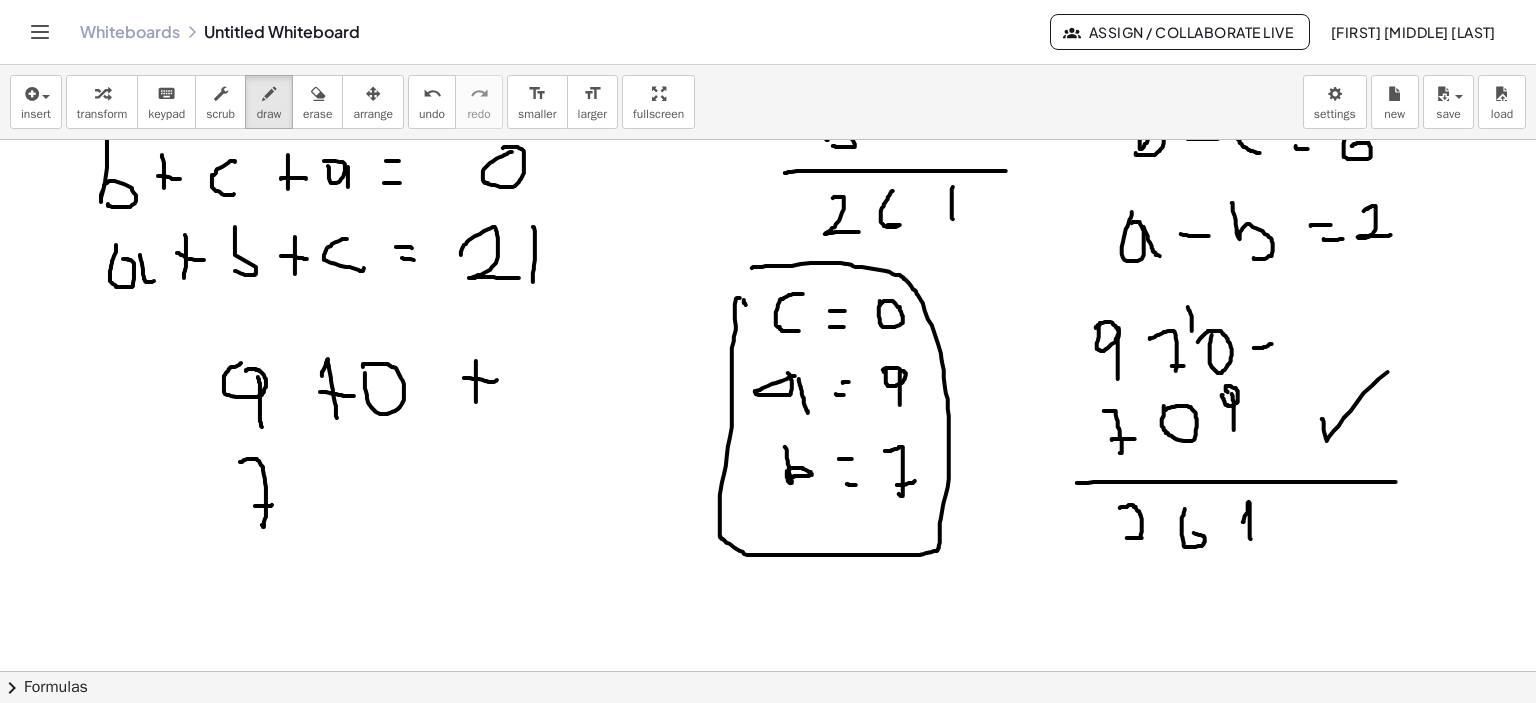 click at bounding box center [771, -1205] 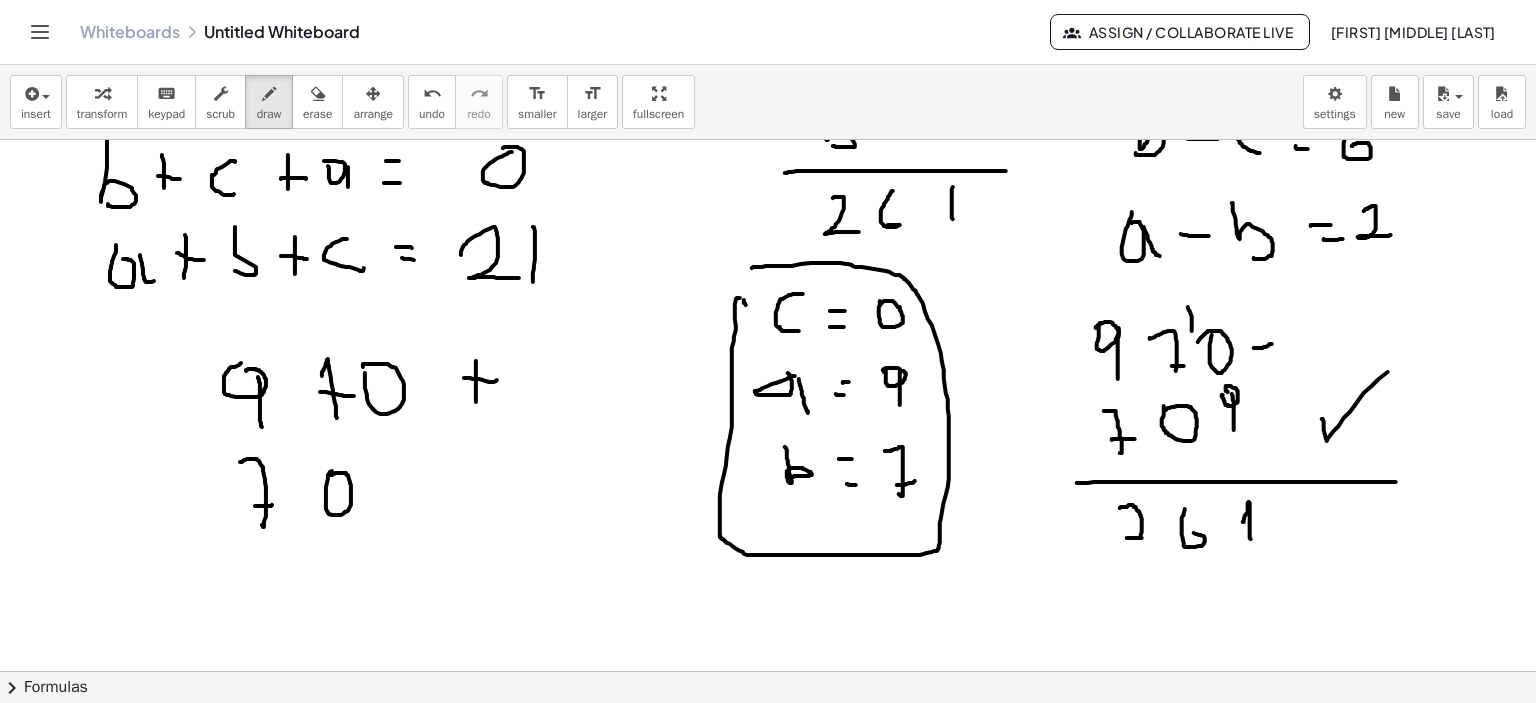 click at bounding box center [771, -1205] 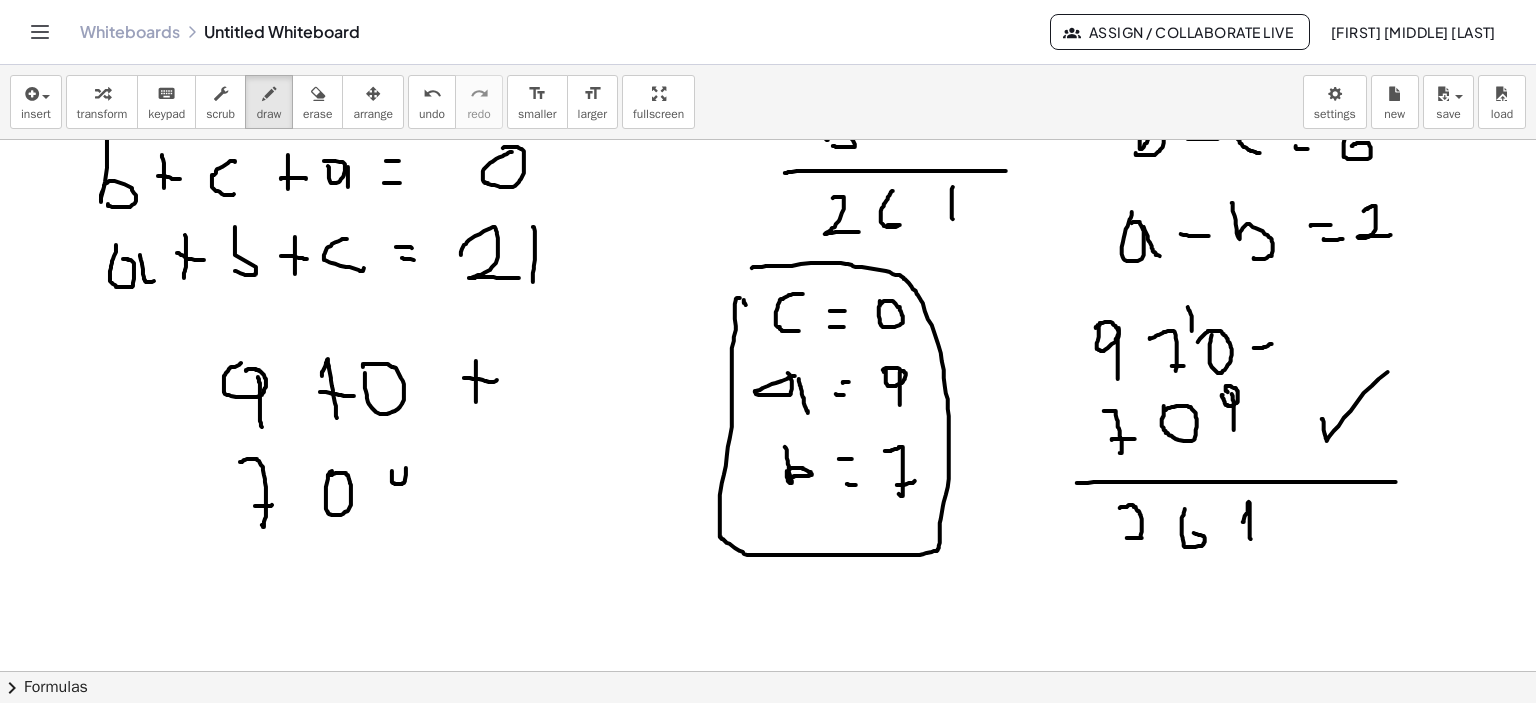 click at bounding box center (771, -1205) 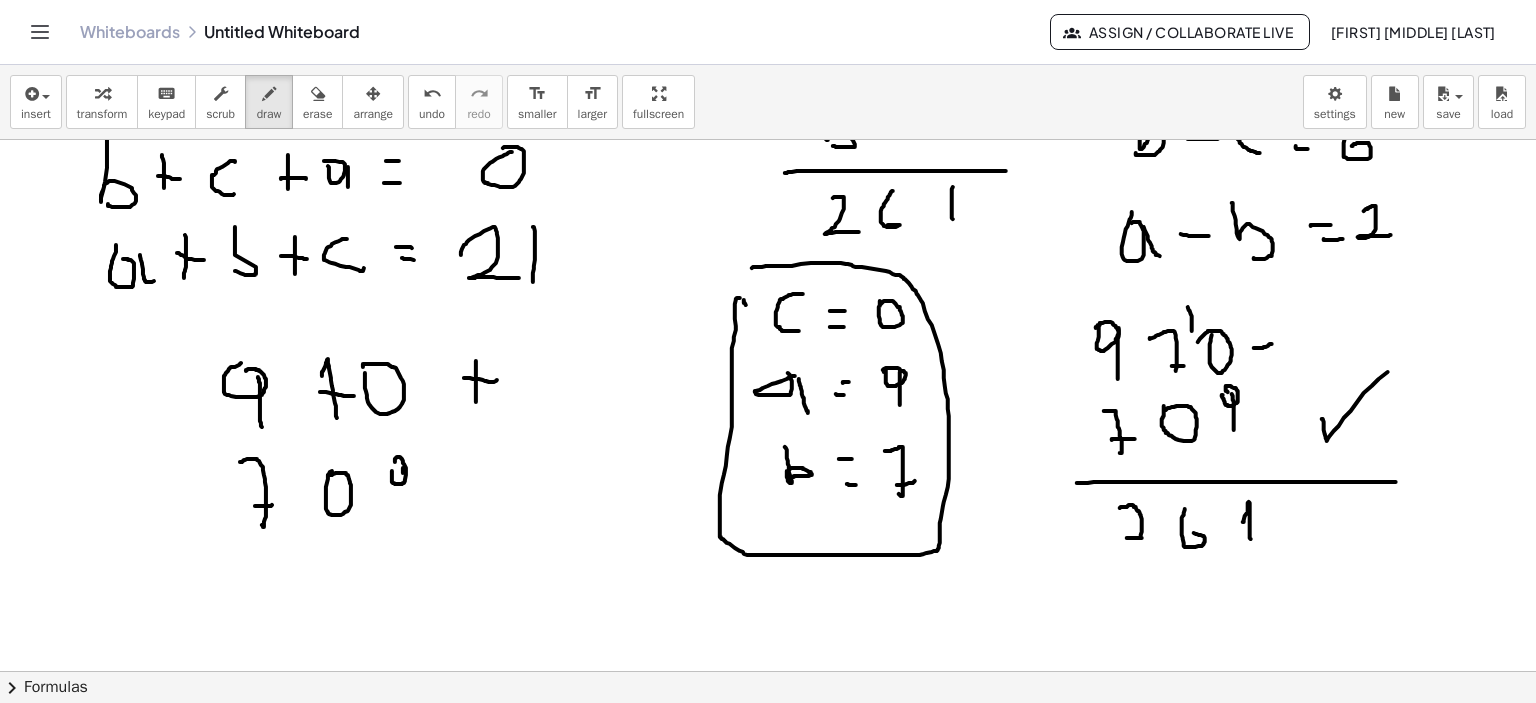 drag, startPoint x: 403, startPoint y: 473, endPoint x: 409, endPoint y: 520, distance: 47.38143 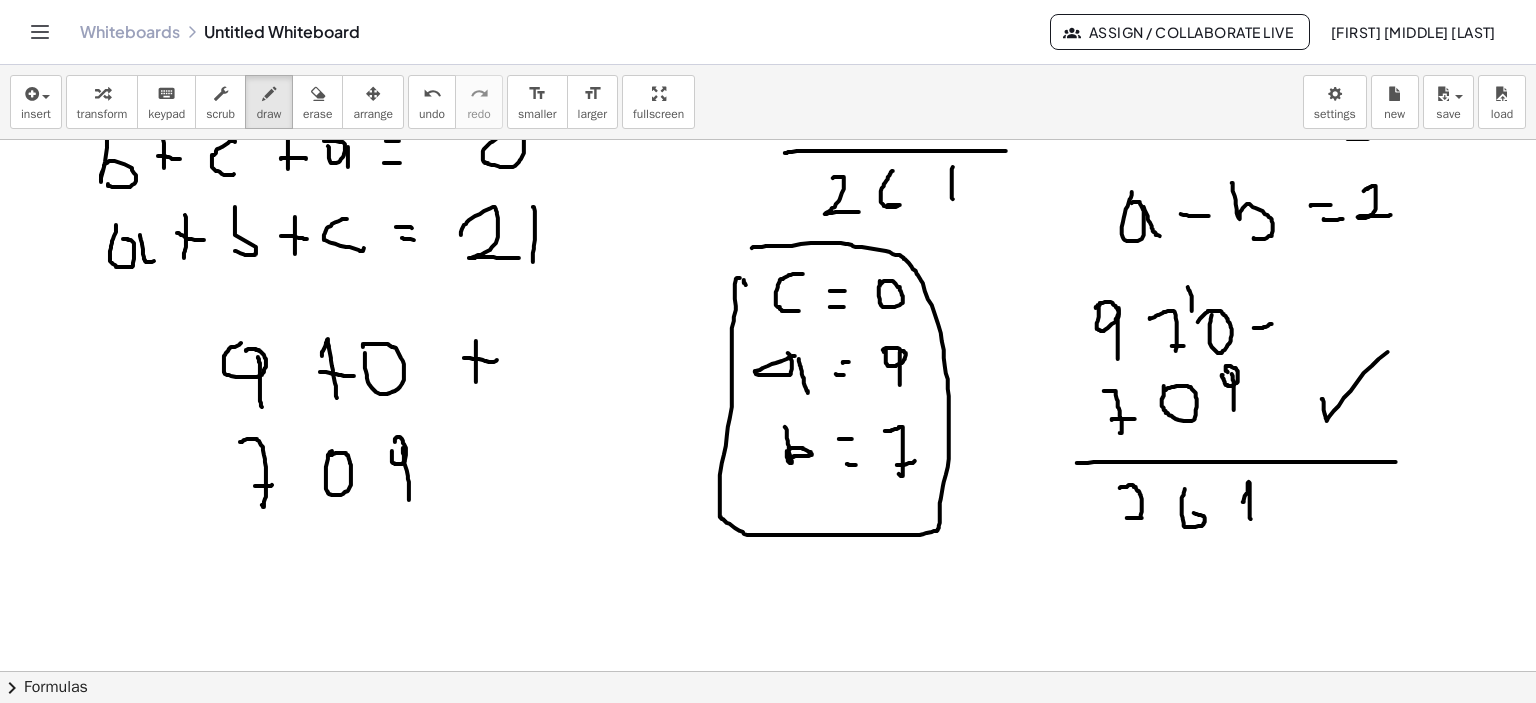 scroll, scrollTop: 3839, scrollLeft: 0, axis: vertical 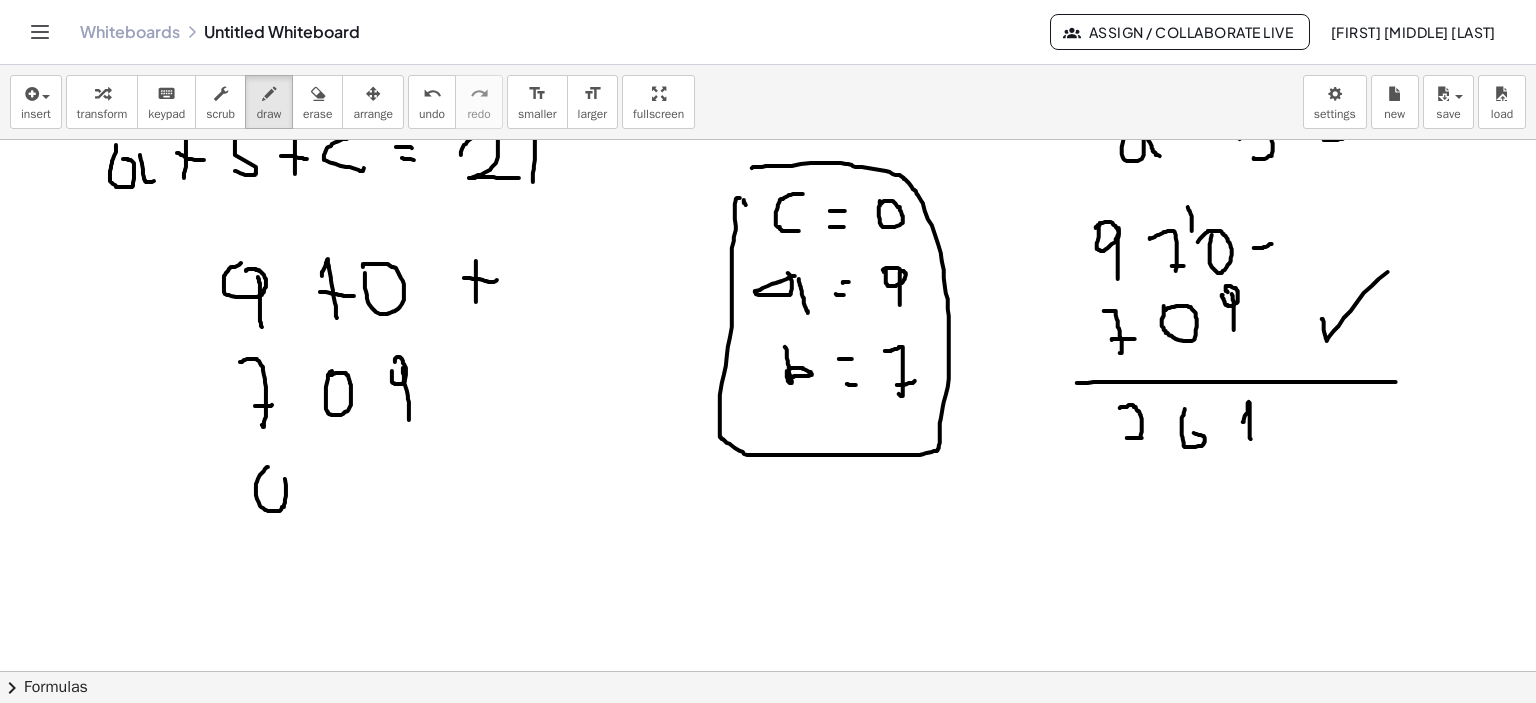 click at bounding box center [771, -1305] 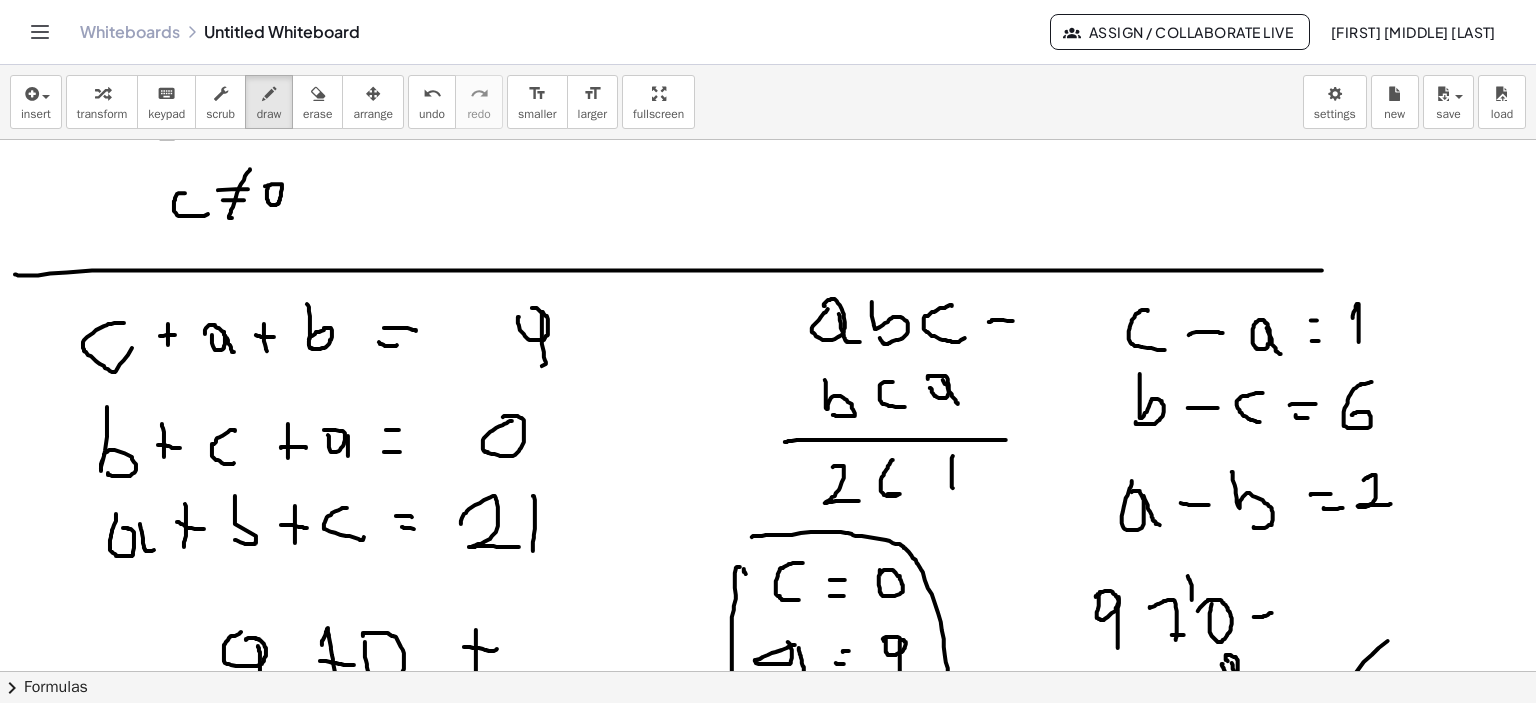 scroll, scrollTop: 3739, scrollLeft: 0, axis: vertical 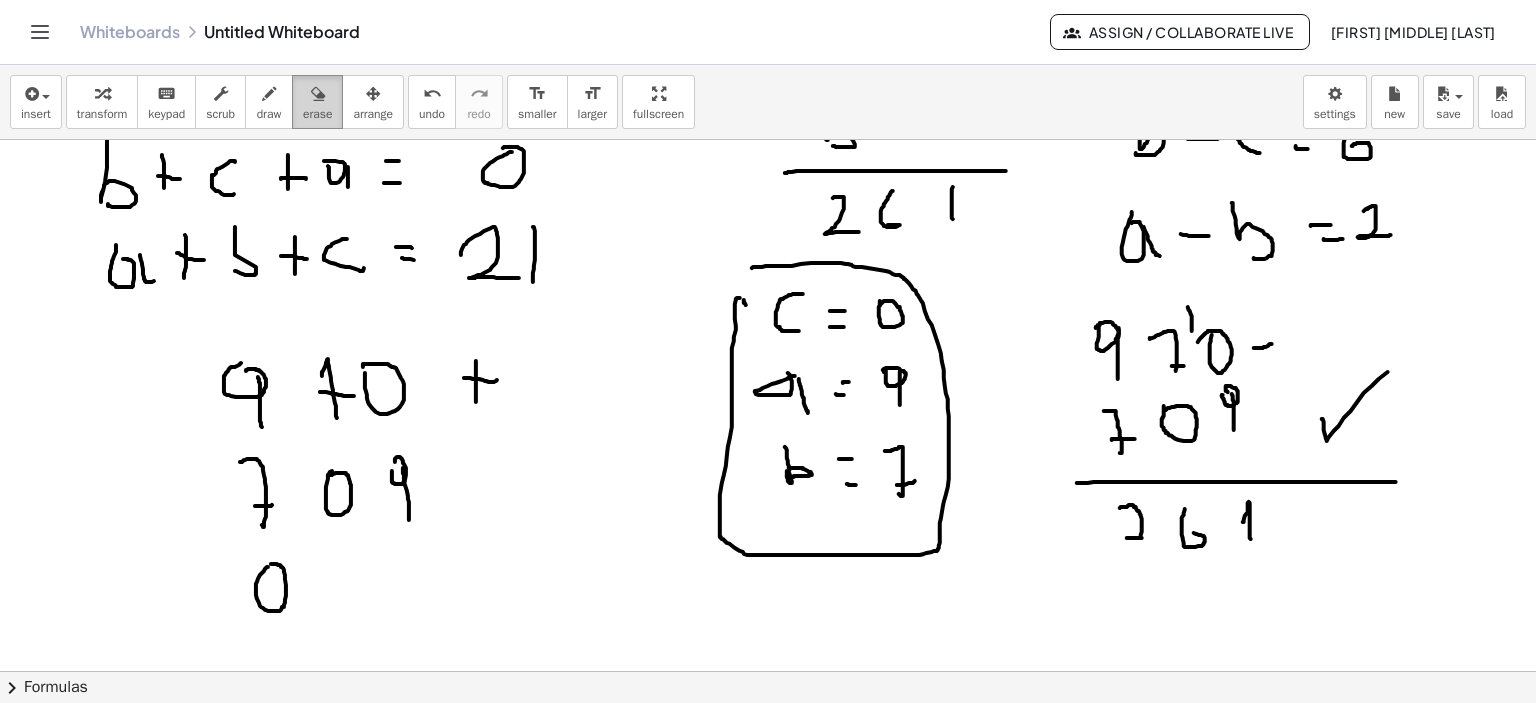 click on "erase" at bounding box center (317, 102) 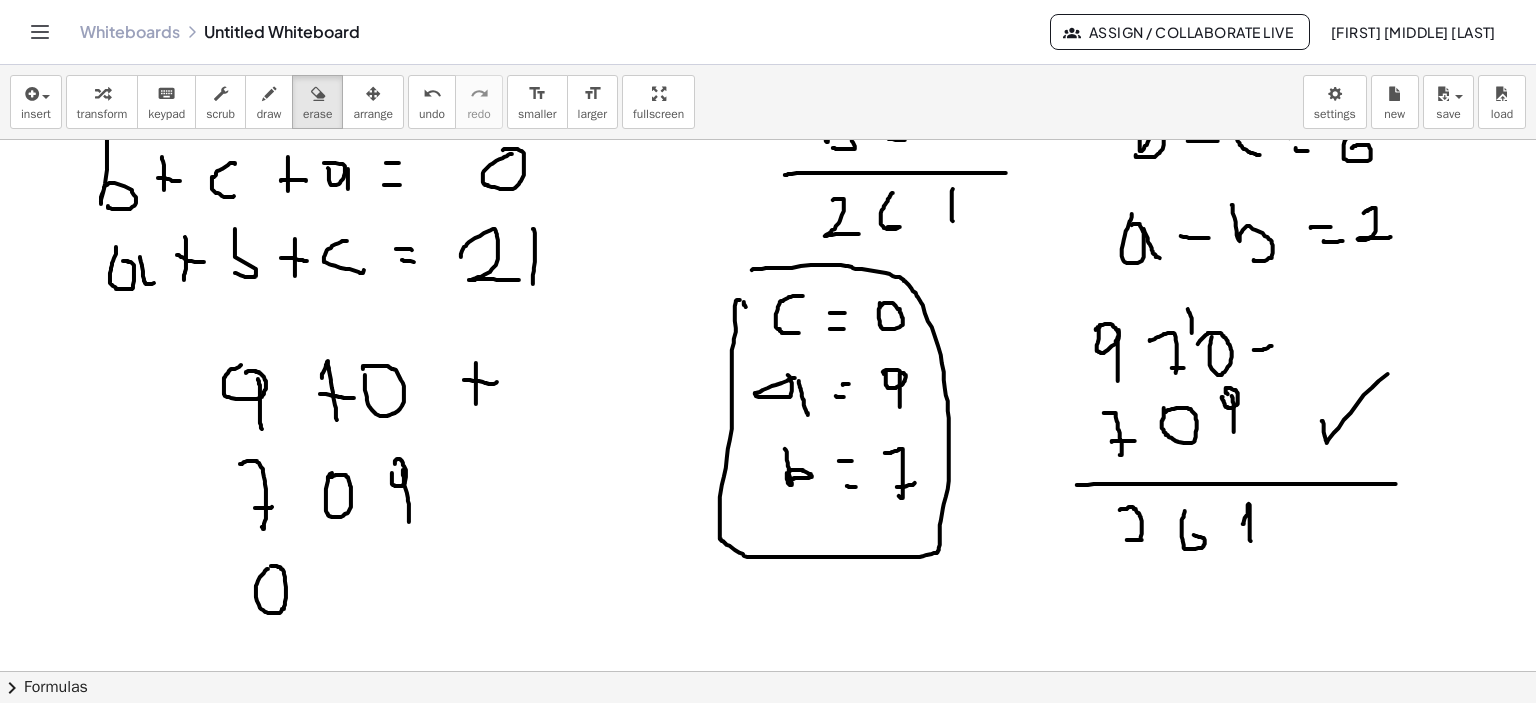 scroll, scrollTop: 3739, scrollLeft: 0, axis: vertical 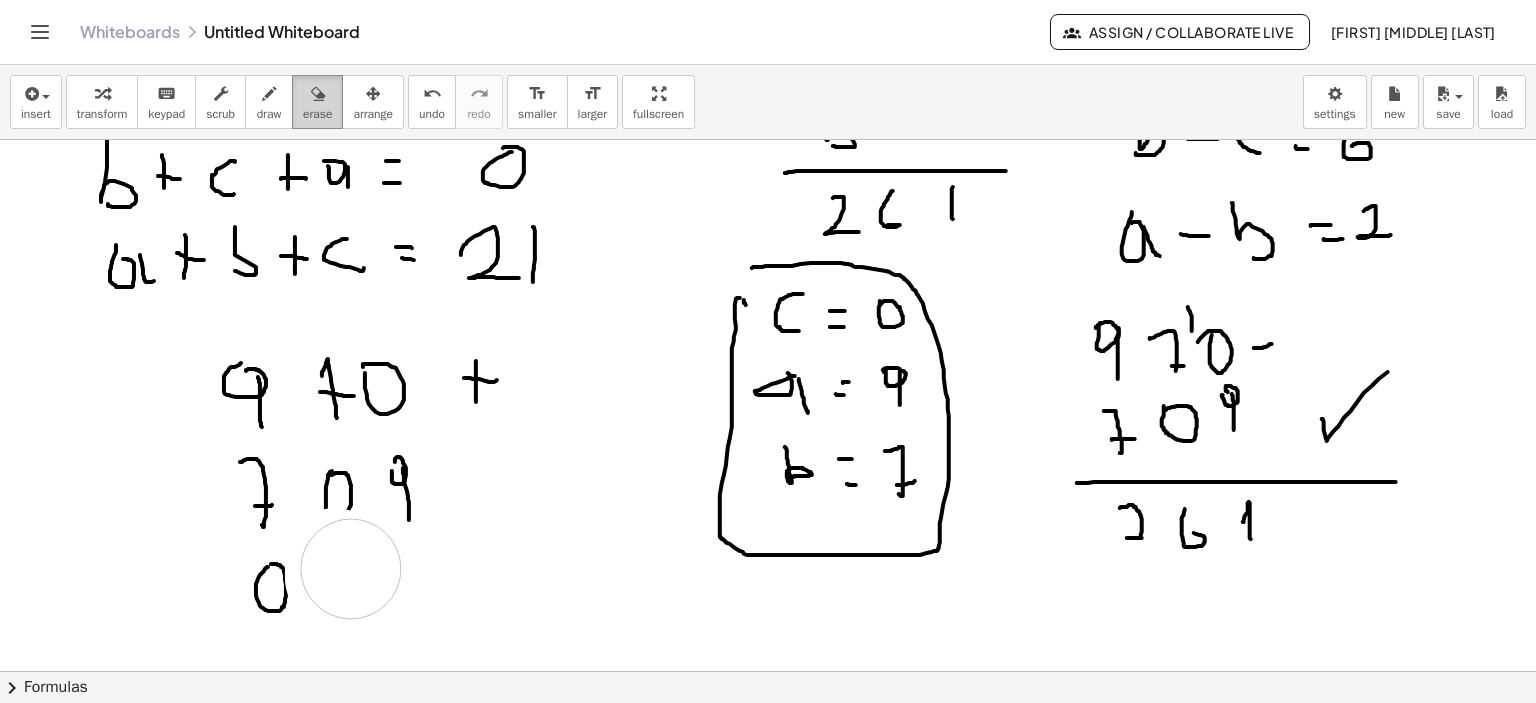 drag, startPoint x: 335, startPoint y: 558, endPoint x: 337, endPoint y: 127, distance: 431.00464 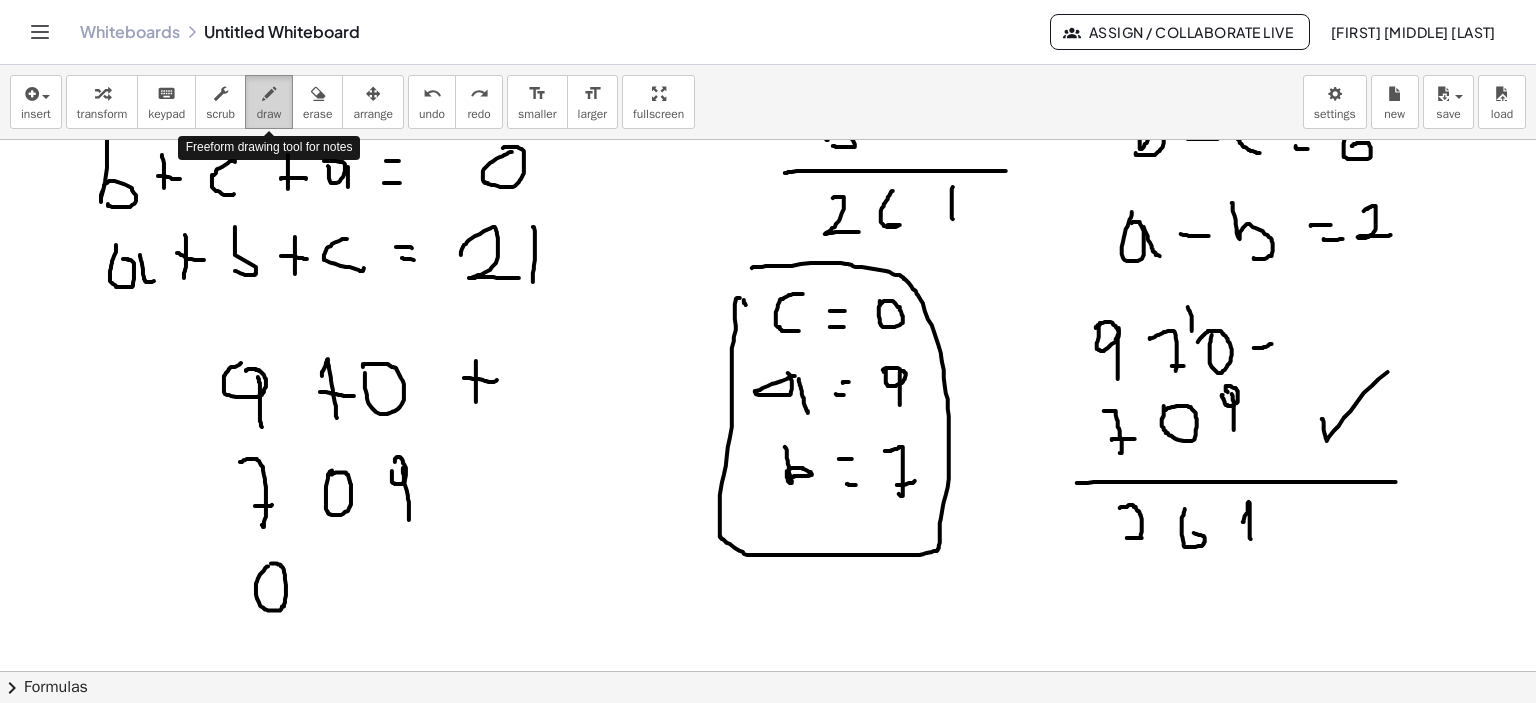click at bounding box center (269, 94) 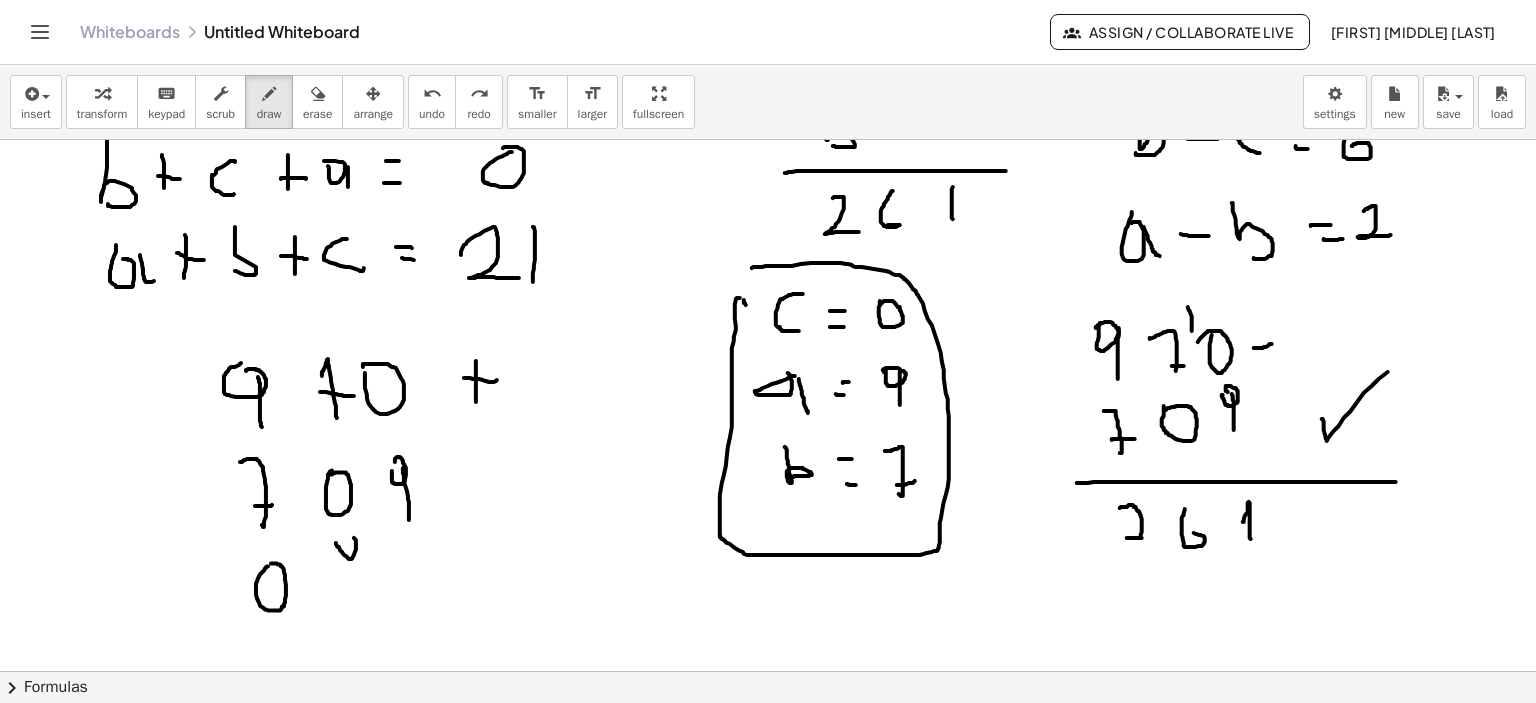 drag, startPoint x: 337, startPoint y: 546, endPoint x: 345, endPoint y: 538, distance: 11.313708 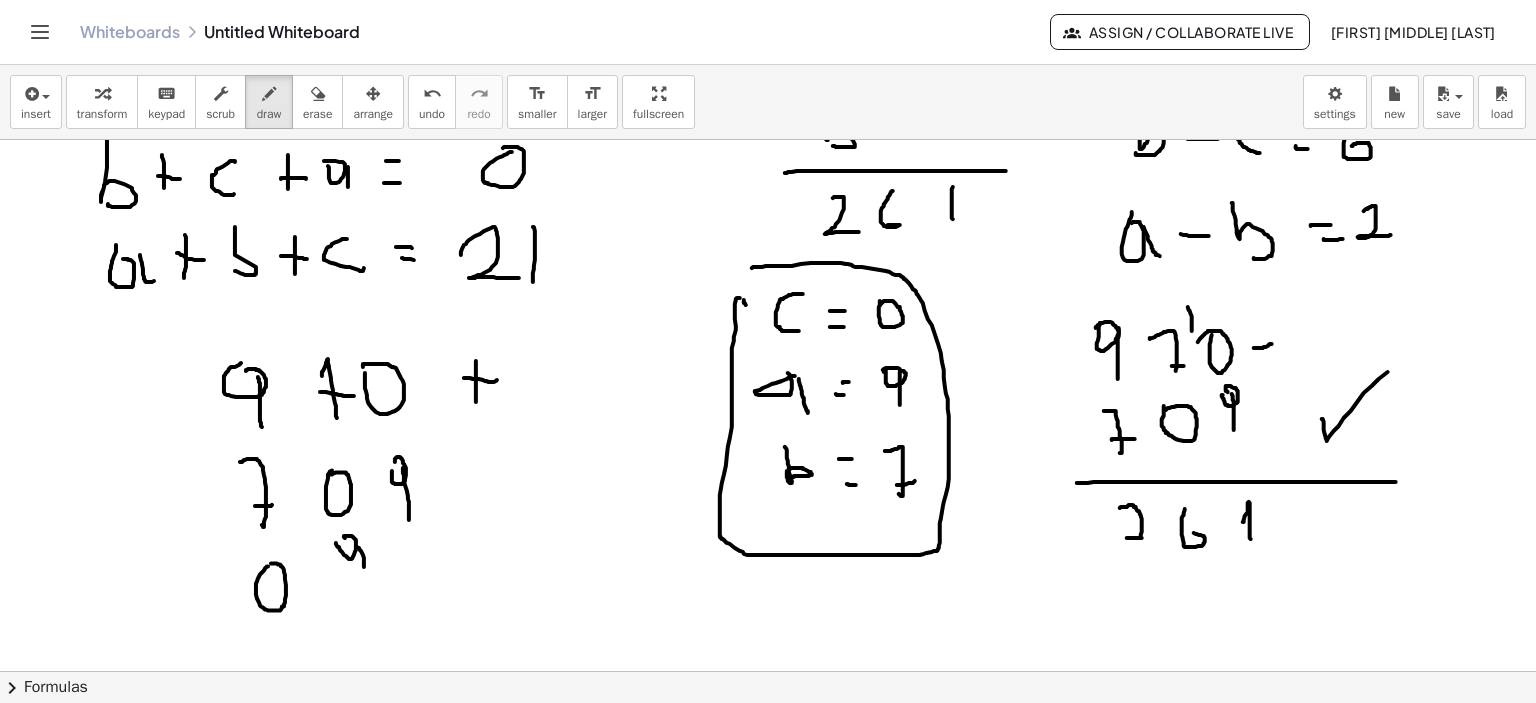 drag, startPoint x: 362, startPoint y: 553, endPoint x: 361, endPoint y: 596, distance: 43.011627 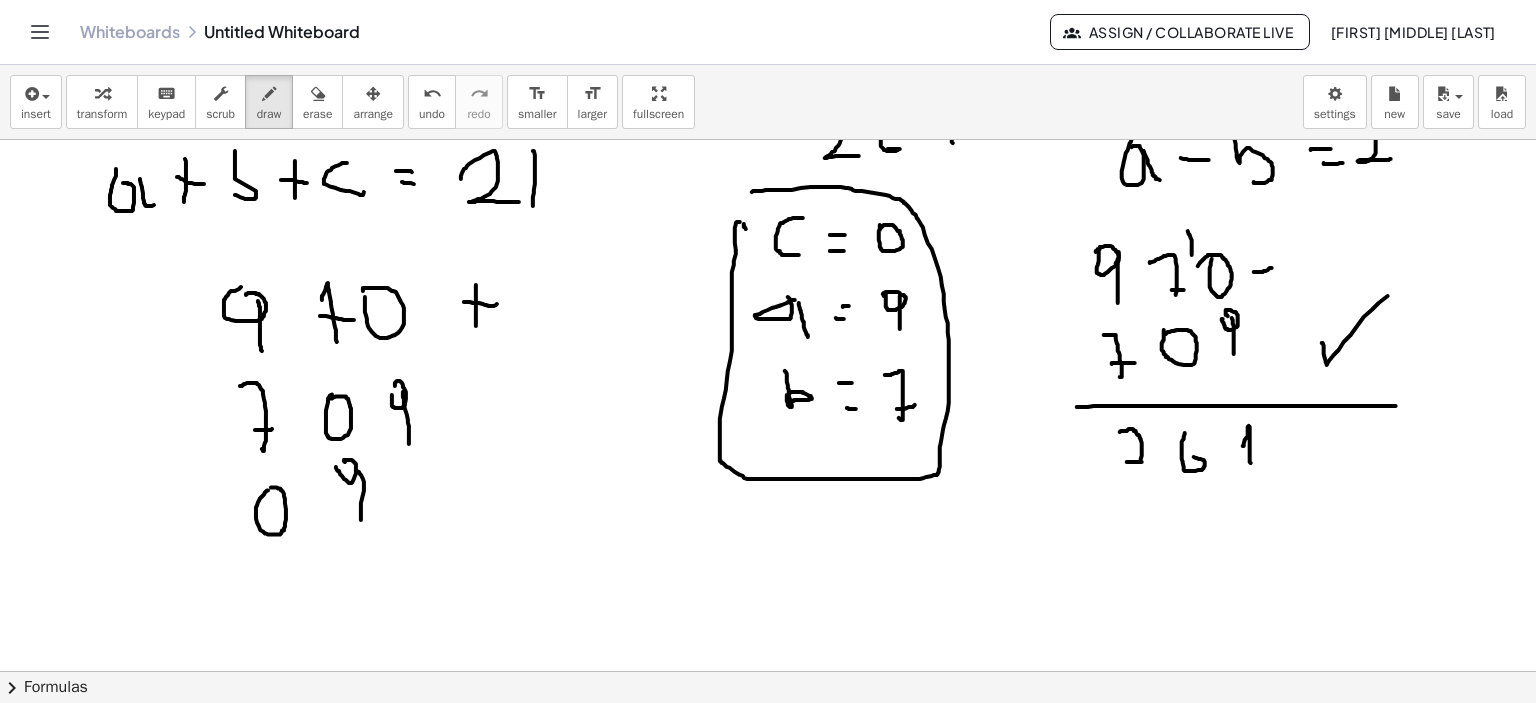 scroll, scrollTop: 3839, scrollLeft: 0, axis: vertical 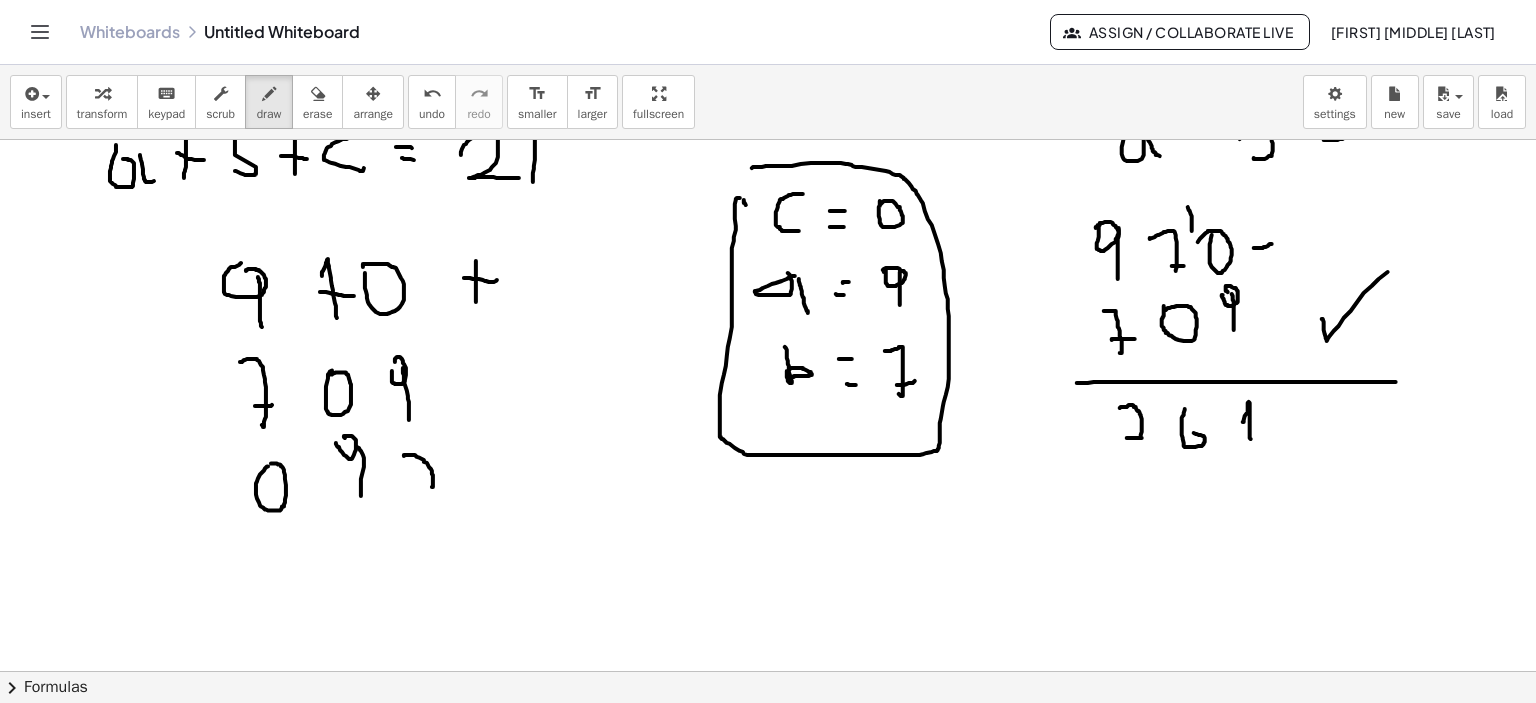 drag, startPoint x: 404, startPoint y: 455, endPoint x: 416, endPoint y: 484, distance: 31.38471 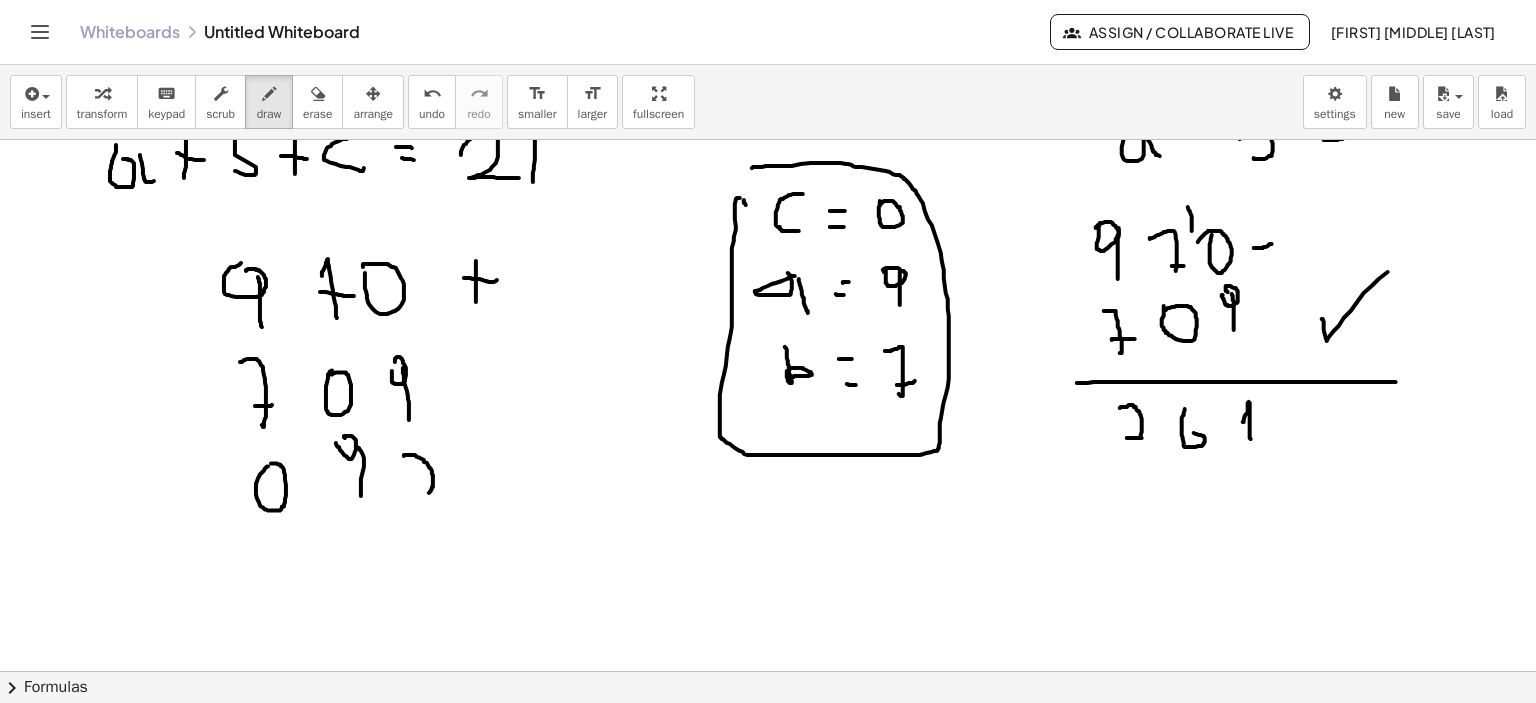click at bounding box center [771, -1305] 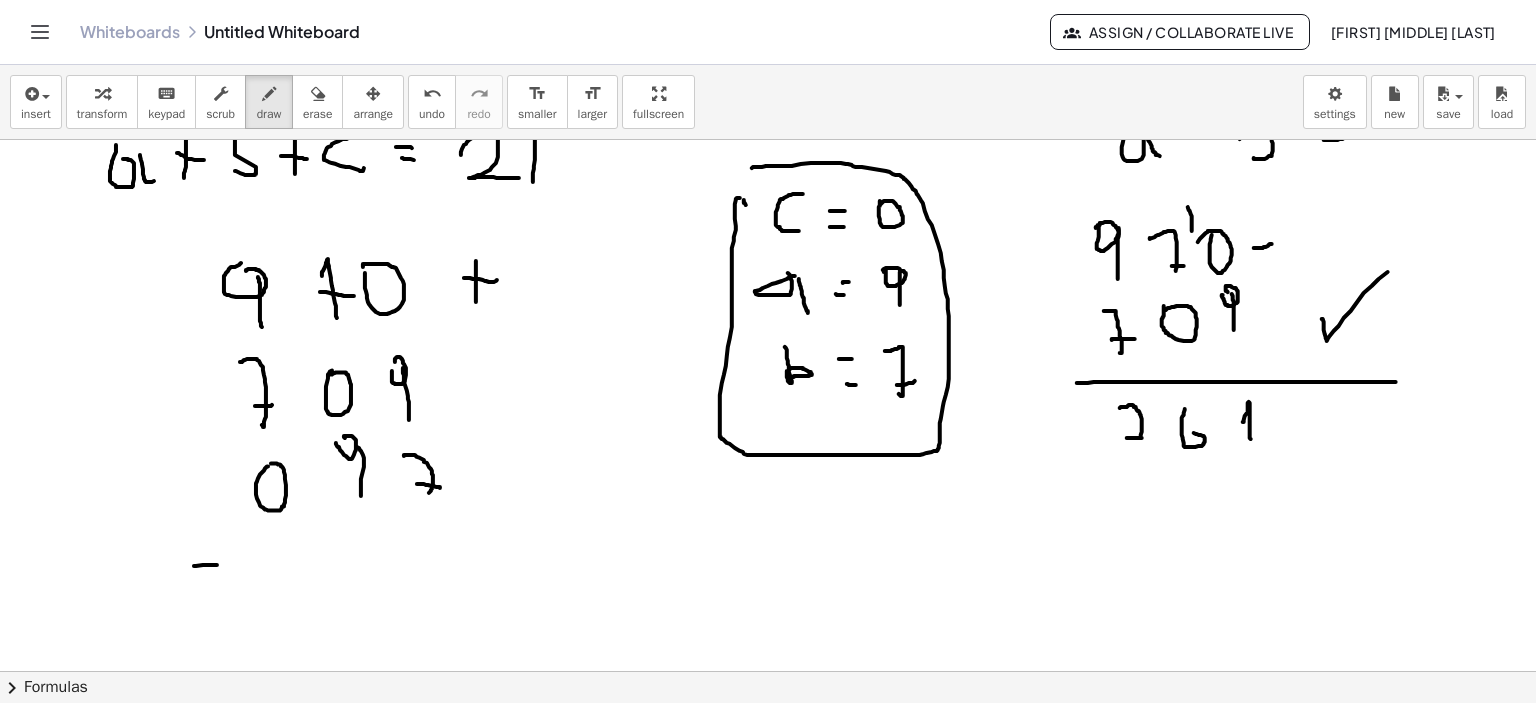 drag, startPoint x: 217, startPoint y: 565, endPoint x: 486, endPoint y: 550, distance: 269.41788 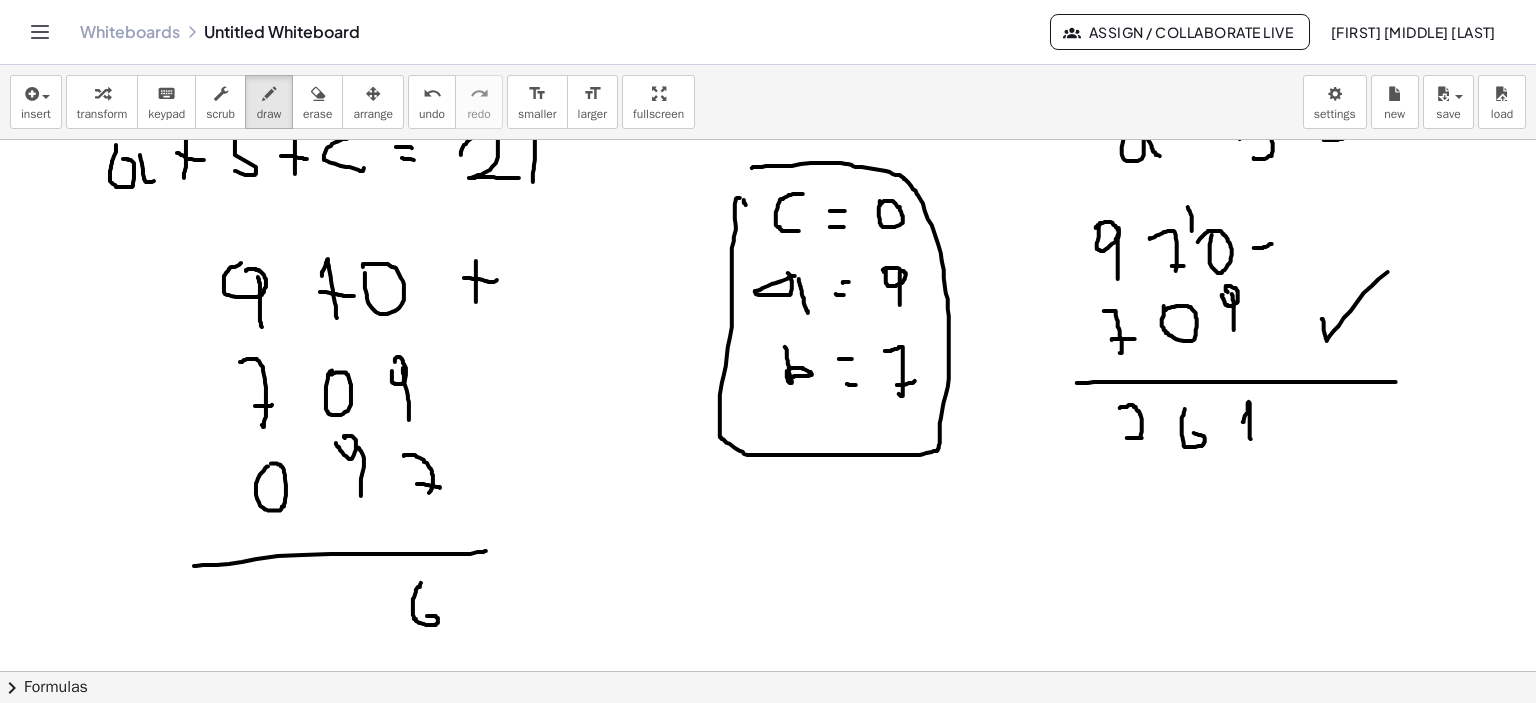 drag, startPoint x: 421, startPoint y: 583, endPoint x: 416, endPoint y: 609, distance: 26.476404 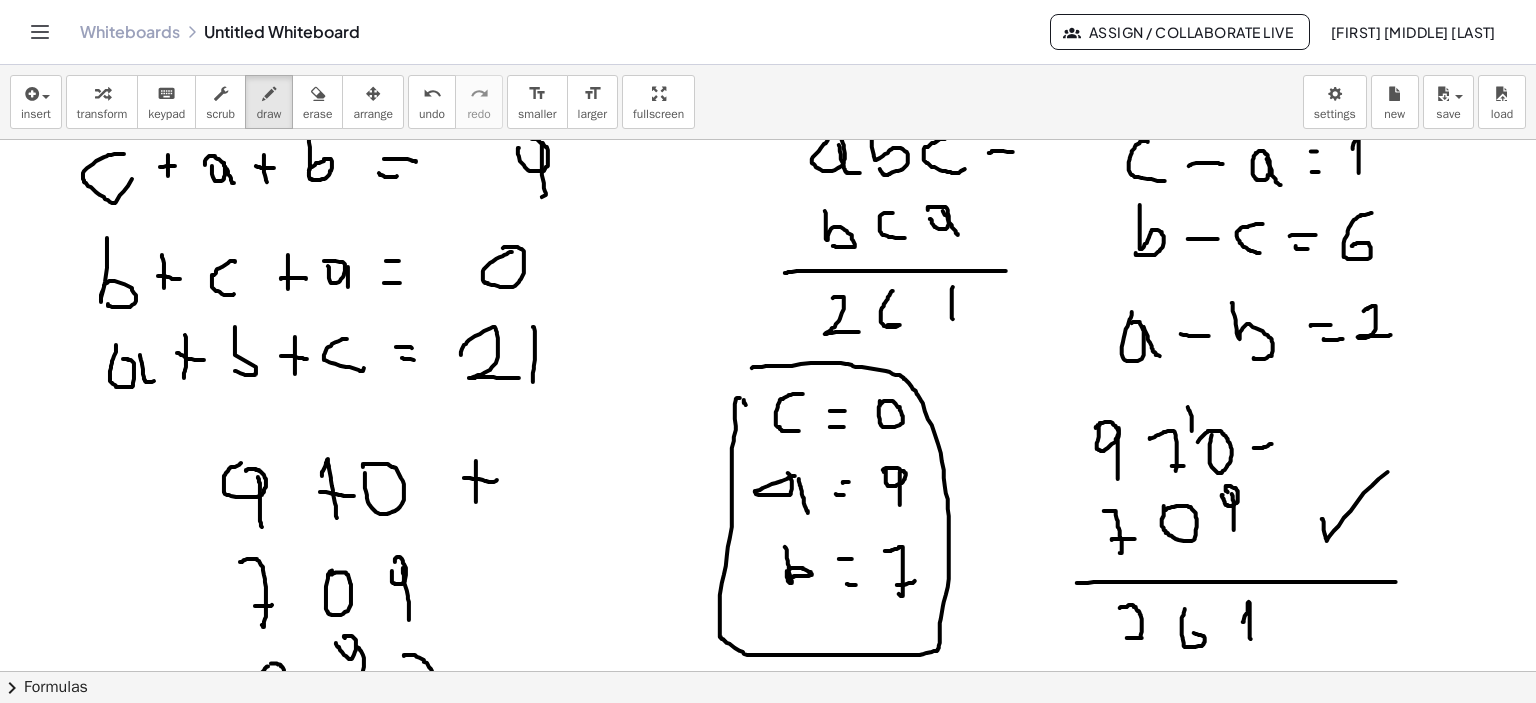 scroll, scrollTop: 3939, scrollLeft: 0, axis: vertical 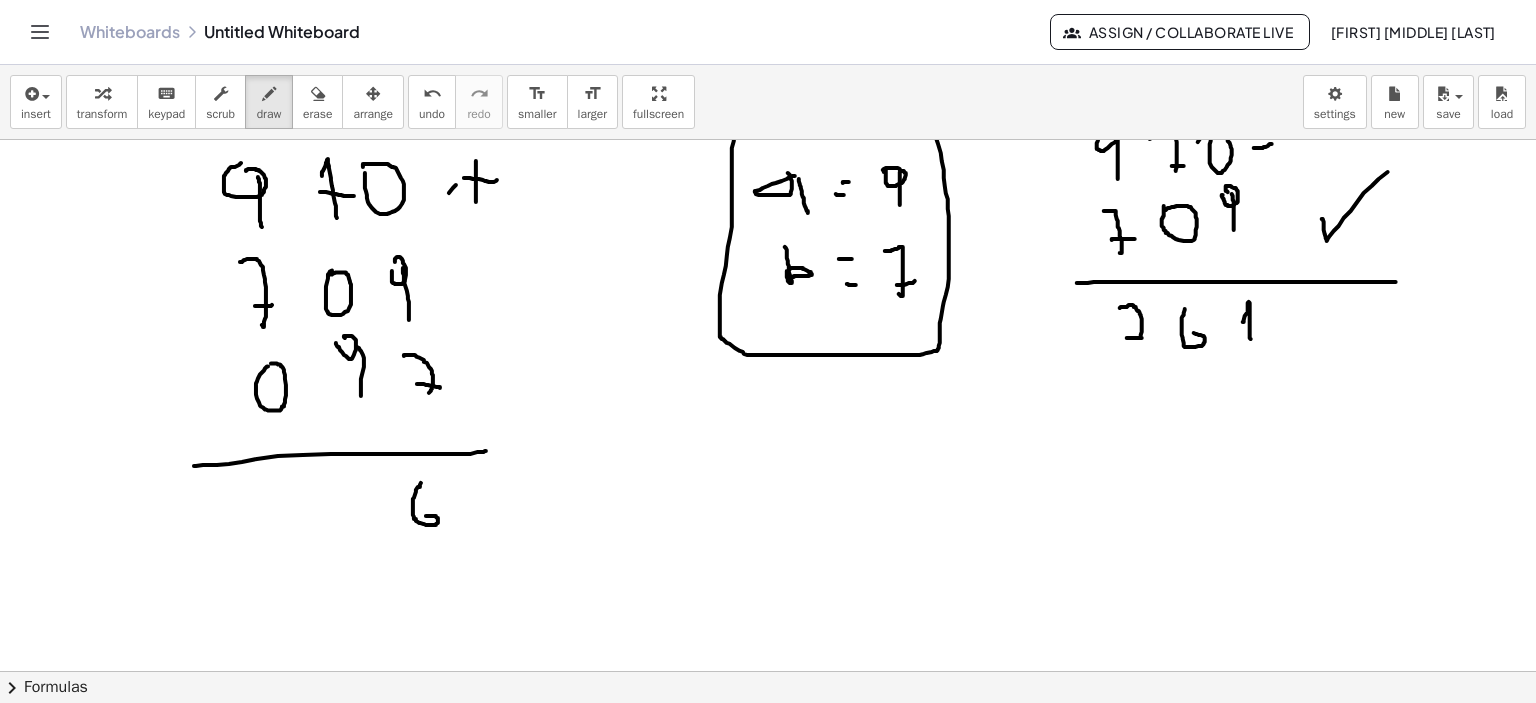 drag, startPoint x: 449, startPoint y: 193, endPoint x: 297, endPoint y: 315, distance: 194.9051 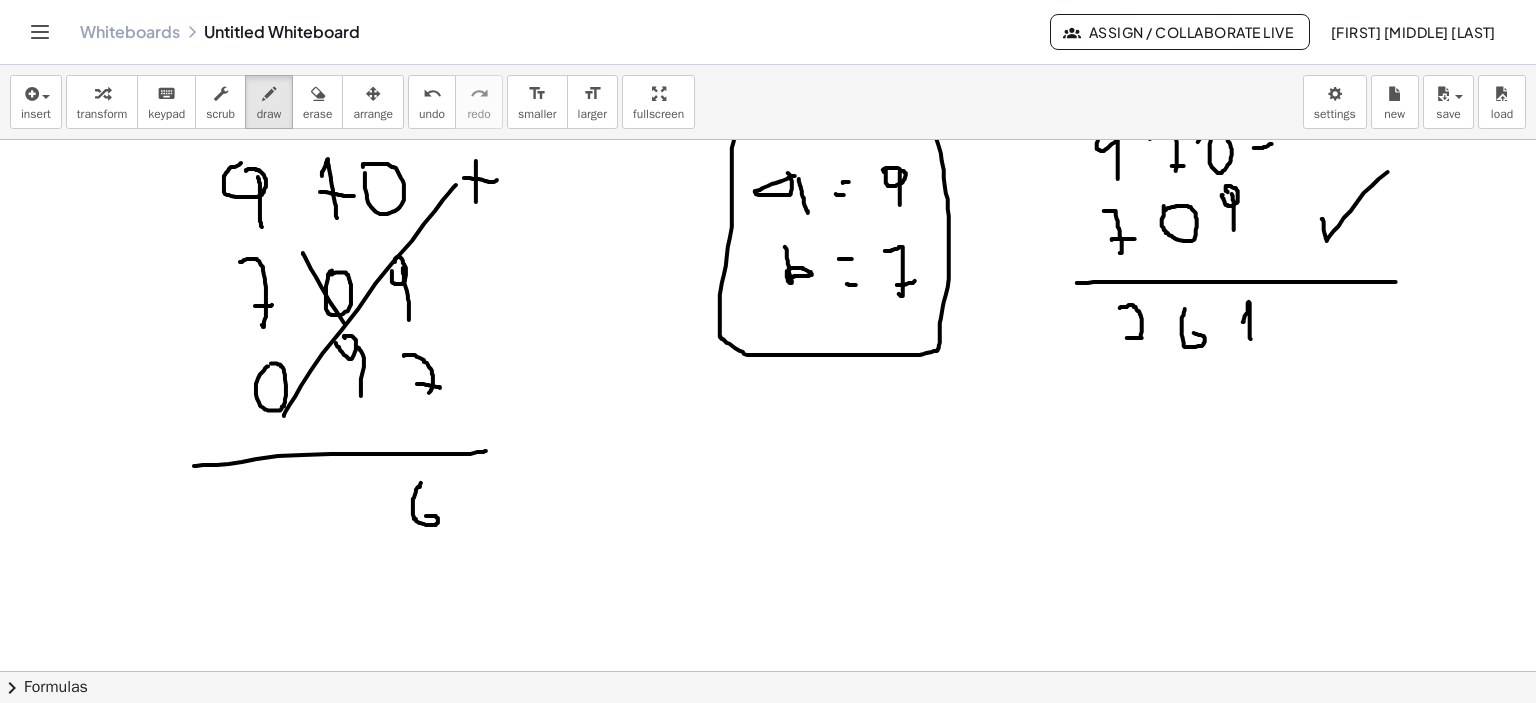 drag, startPoint x: 344, startPoint y: 323, endPoint x: 368, endPoint y: 375, distance: 57.271286 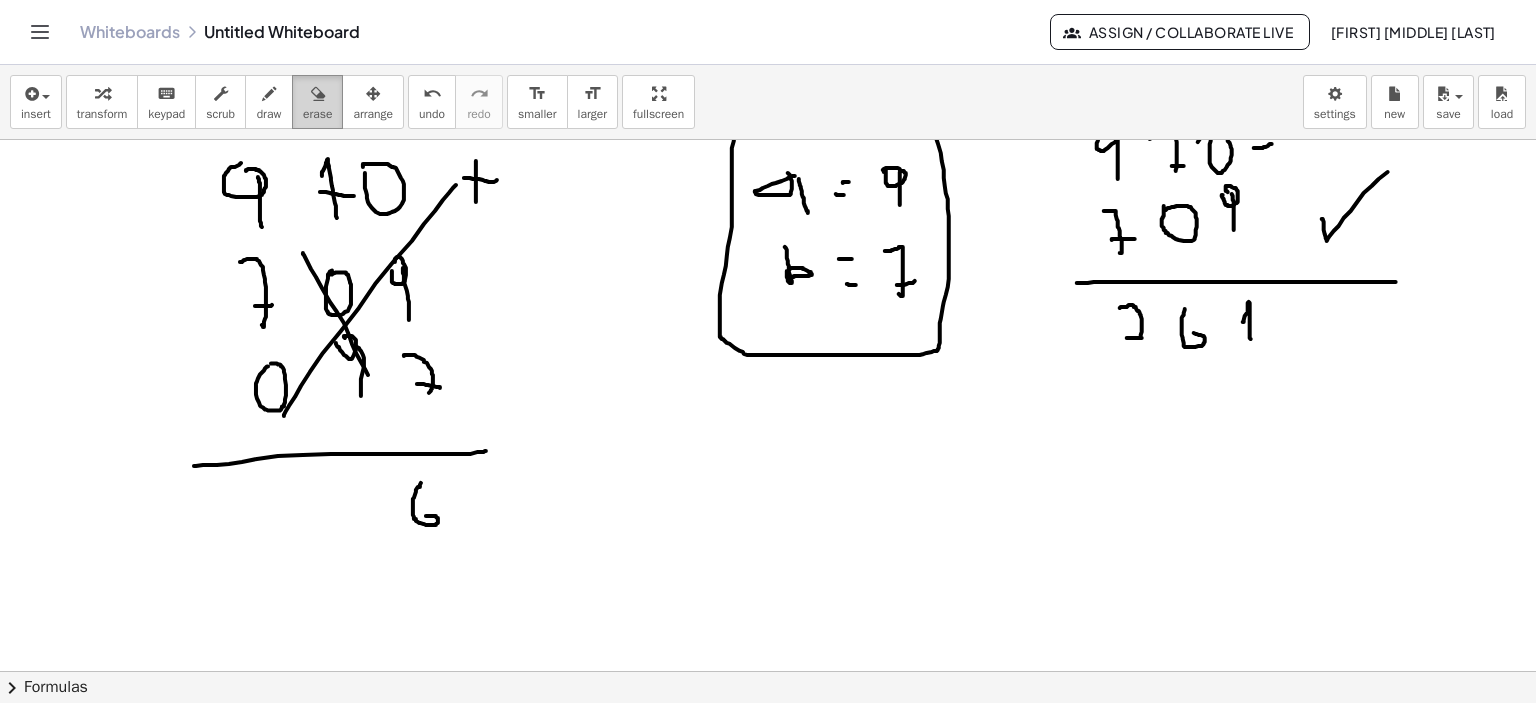 drag, startPoint x: 308, startPoint y: 87, endPoint x: 319, endPoint y: 217, distance: 130.46455 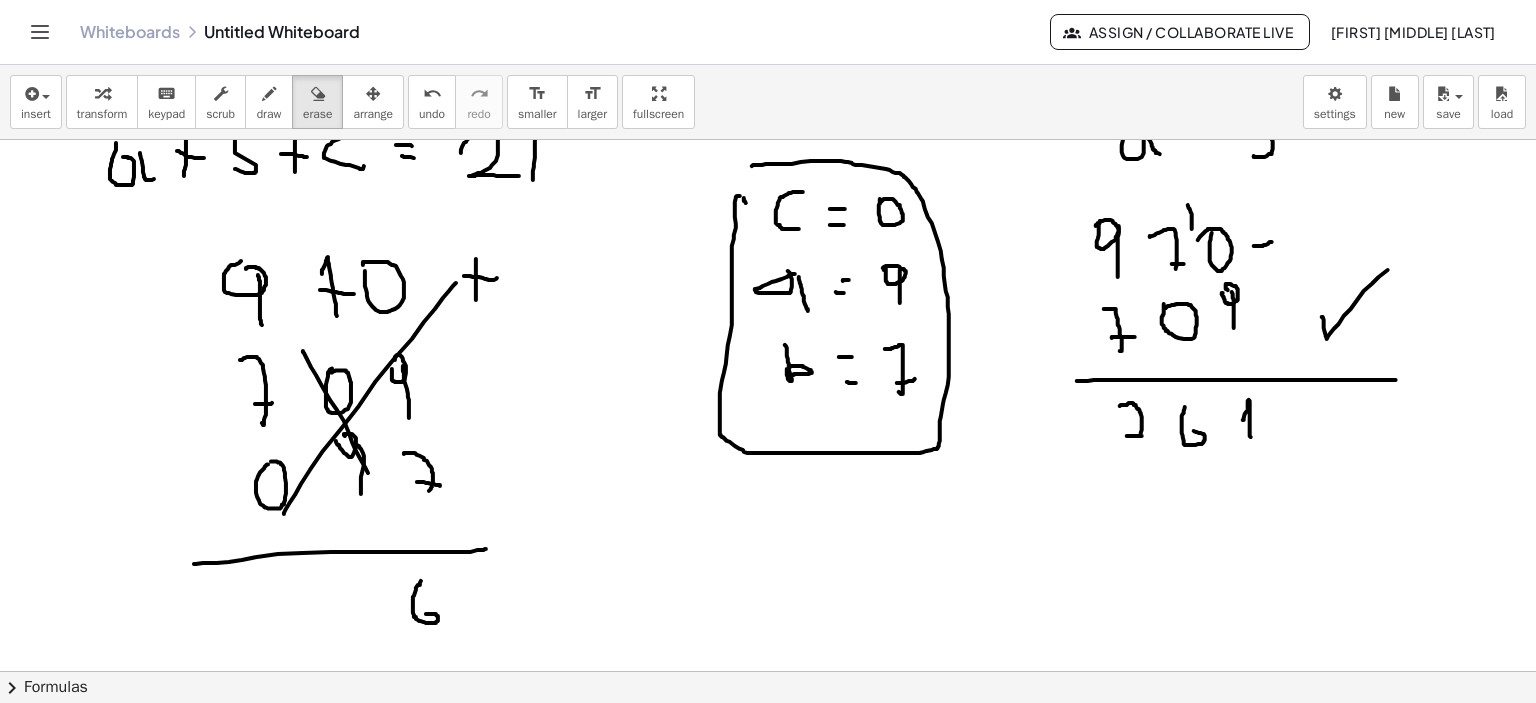 scroll, scrollTop: 3839, scrollLeft: 0, axis: vertical 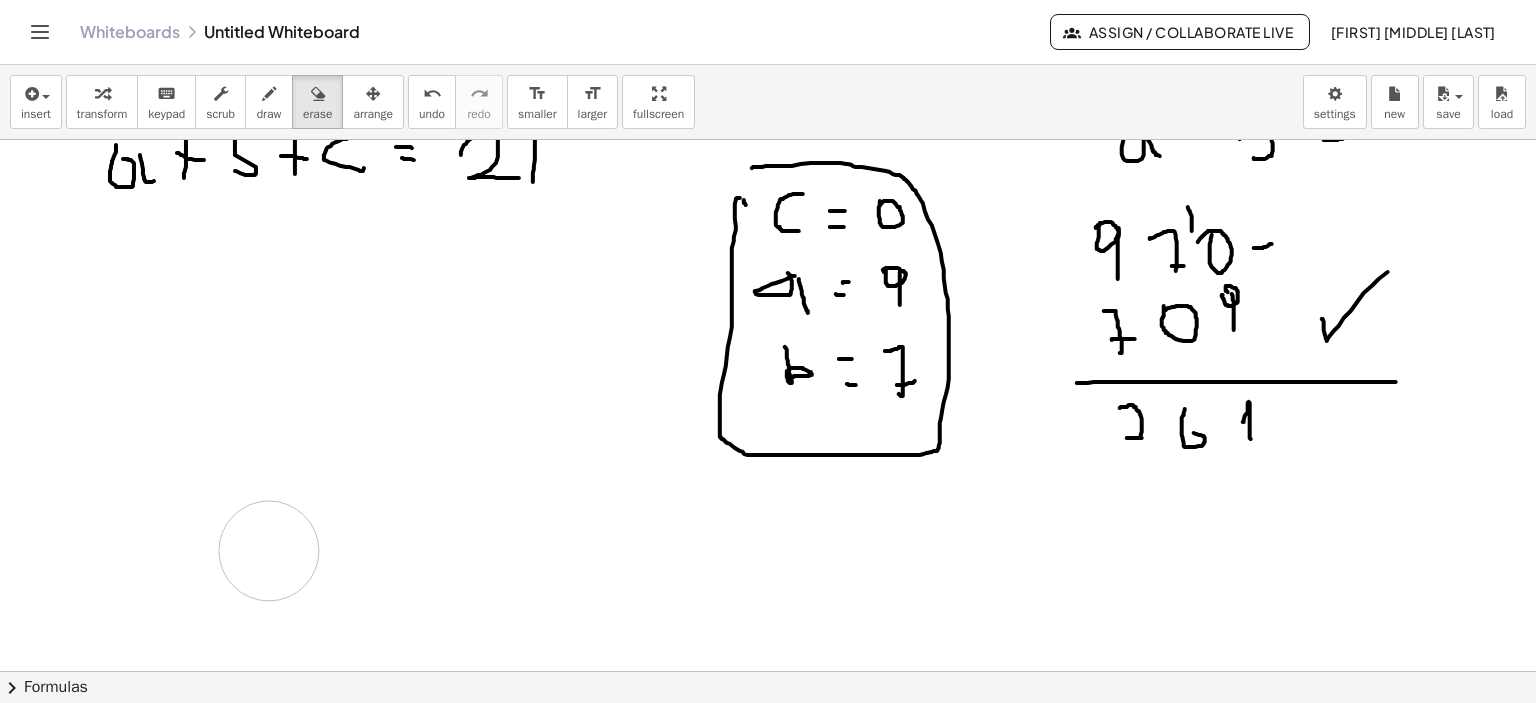 drag, startPoint x: 243, startPoint y: 282, endPoint x: 1252, endPoint y: 559, distance: 1046.3317 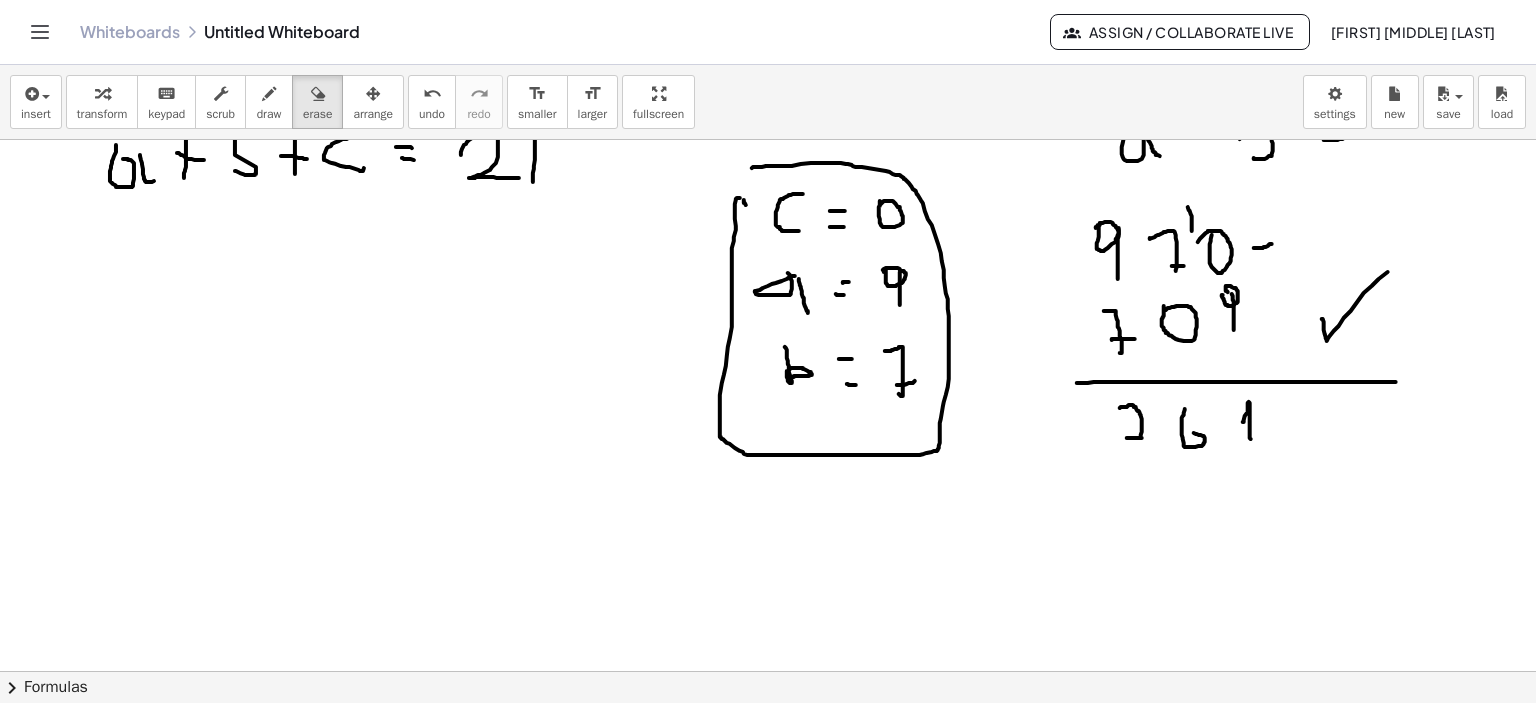 scroll, scrollTop: 3639, scrollLeft: 0, axis: vertical 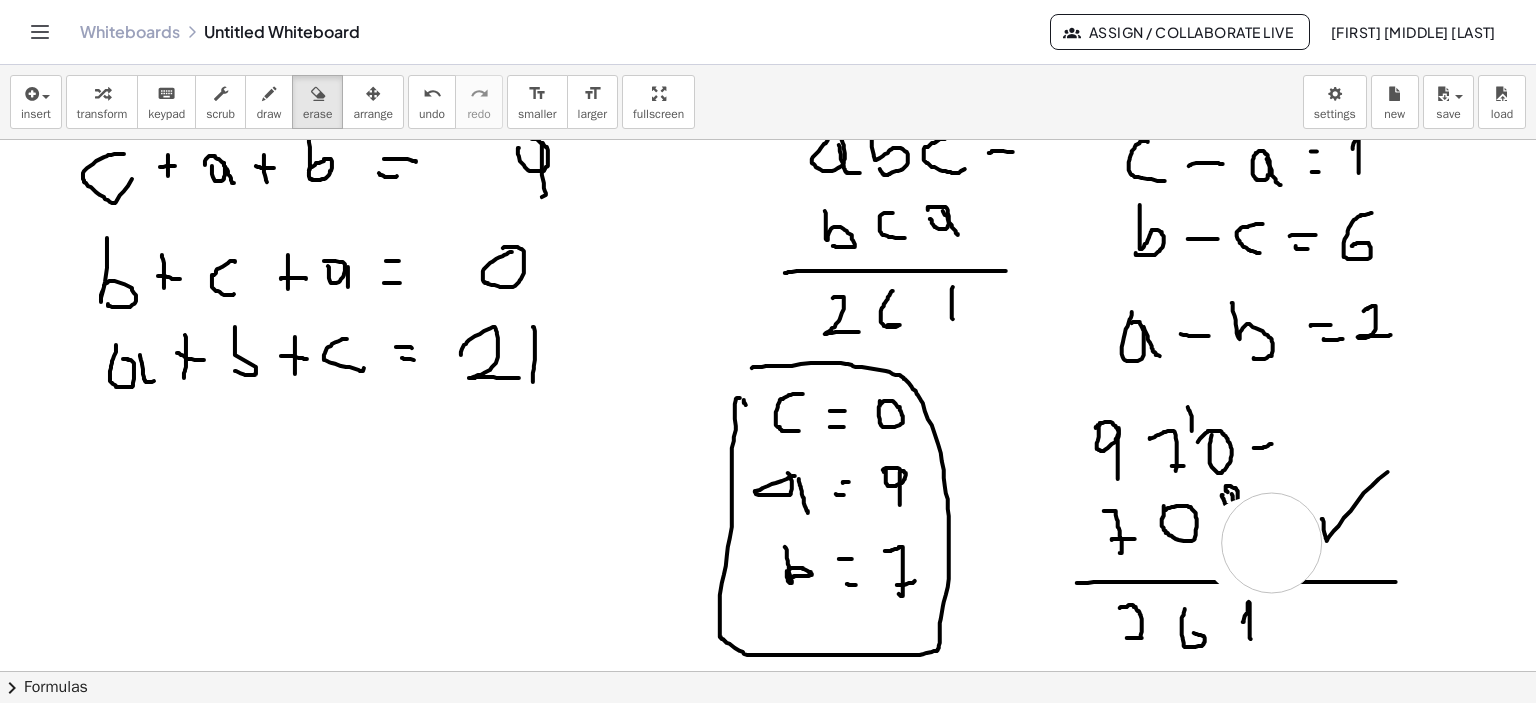 drag, startPoint x: 1253, startPoint y: 547, endPoint x: 1272, endPoint y: 543, distance: 19.416489 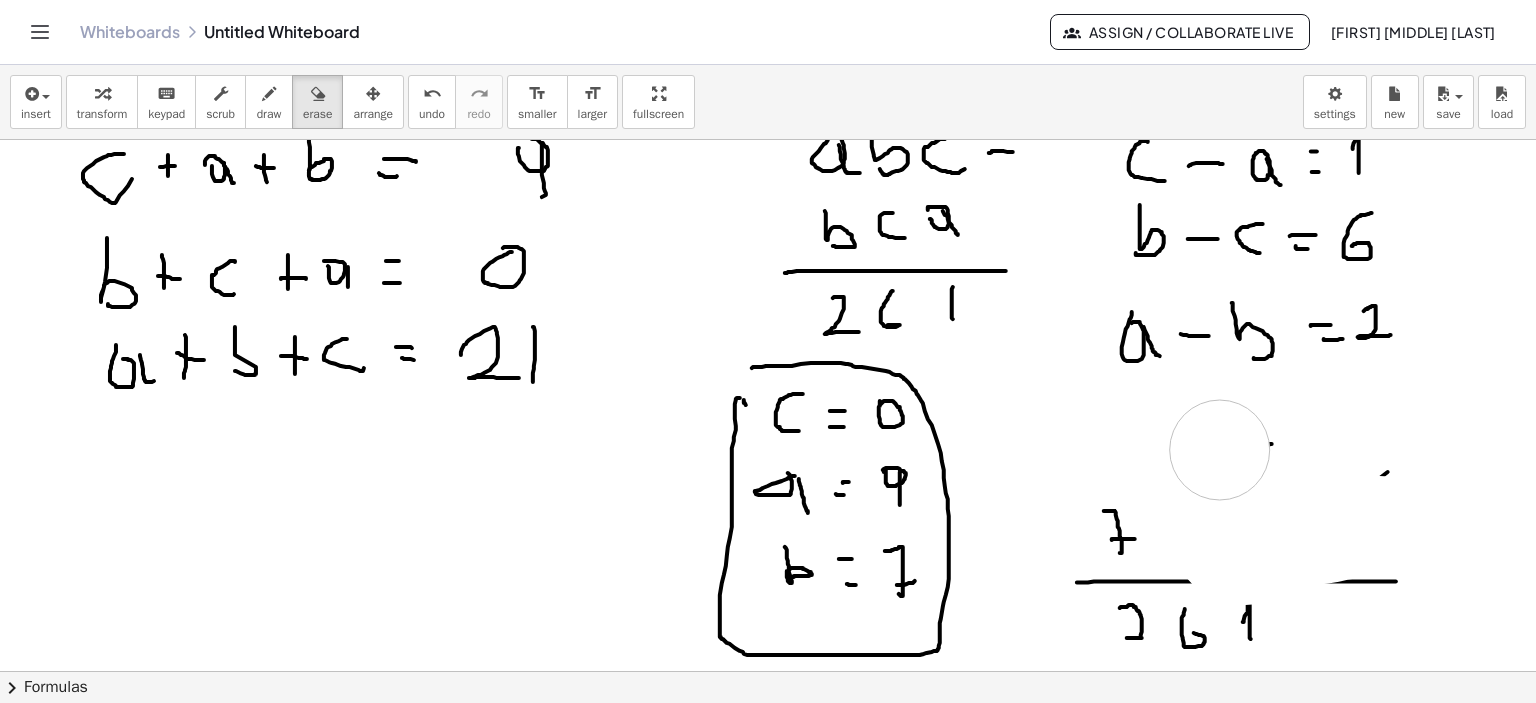 drag, startPoint x: 1225, startPoint y: 541, endPoint x: 1220, endPoint y: 450, distance: 91.13726 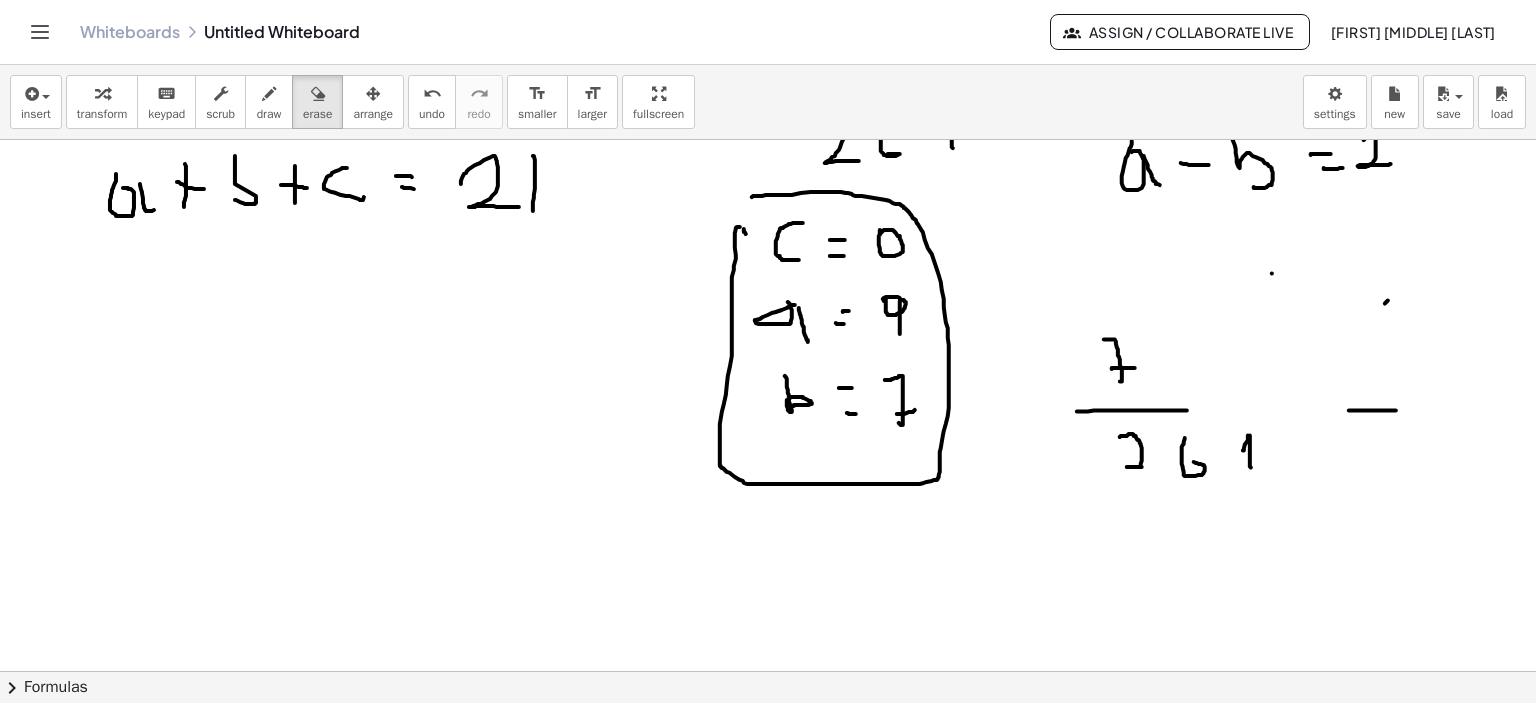 scroll, scrollTop: 3839, scrollLeft: 0, axis: vertical 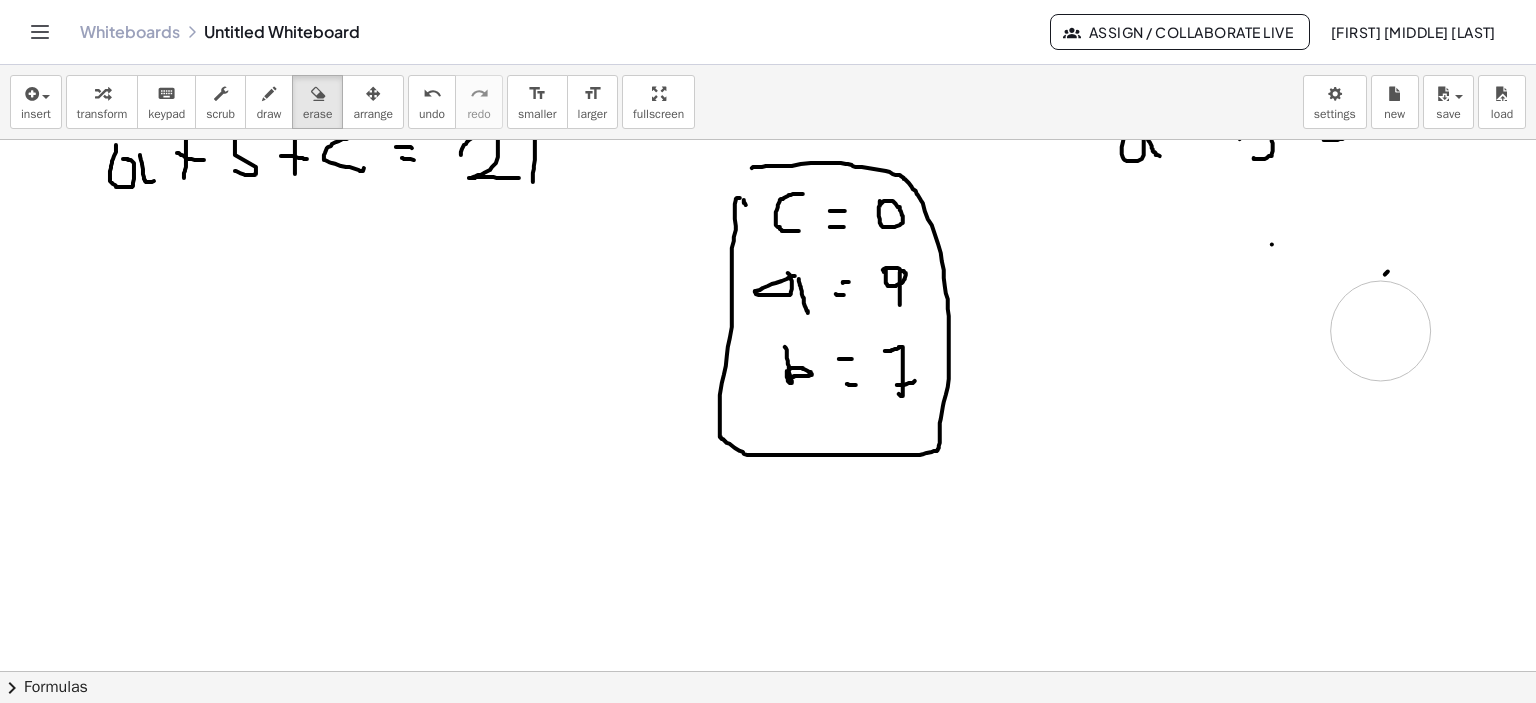 drag, startPoint x: 1120, startPoint y: 346, endPoint x: 903, endPoint y: 418, distance: 228.63289 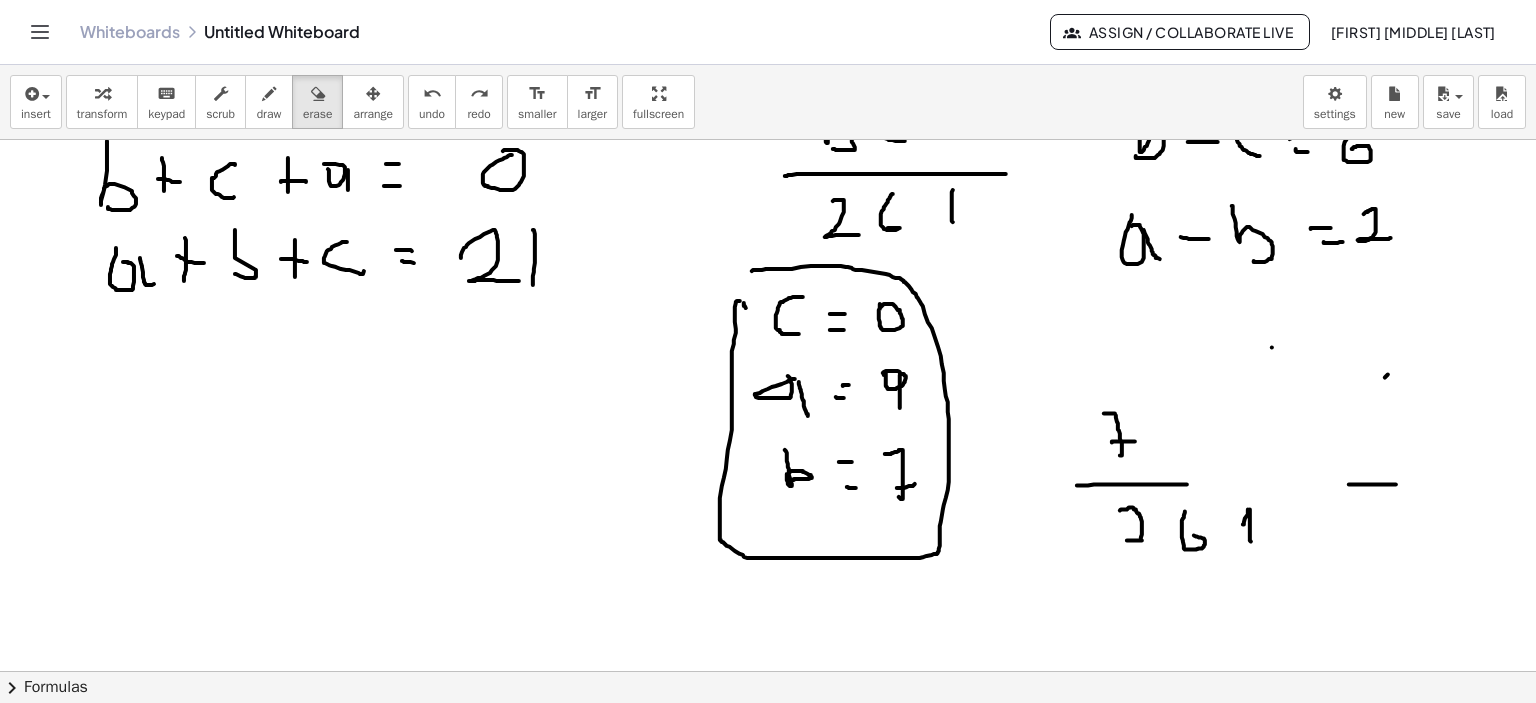 scroll, scrollTop: 3739, scrollLeft: 0, axis: vertical 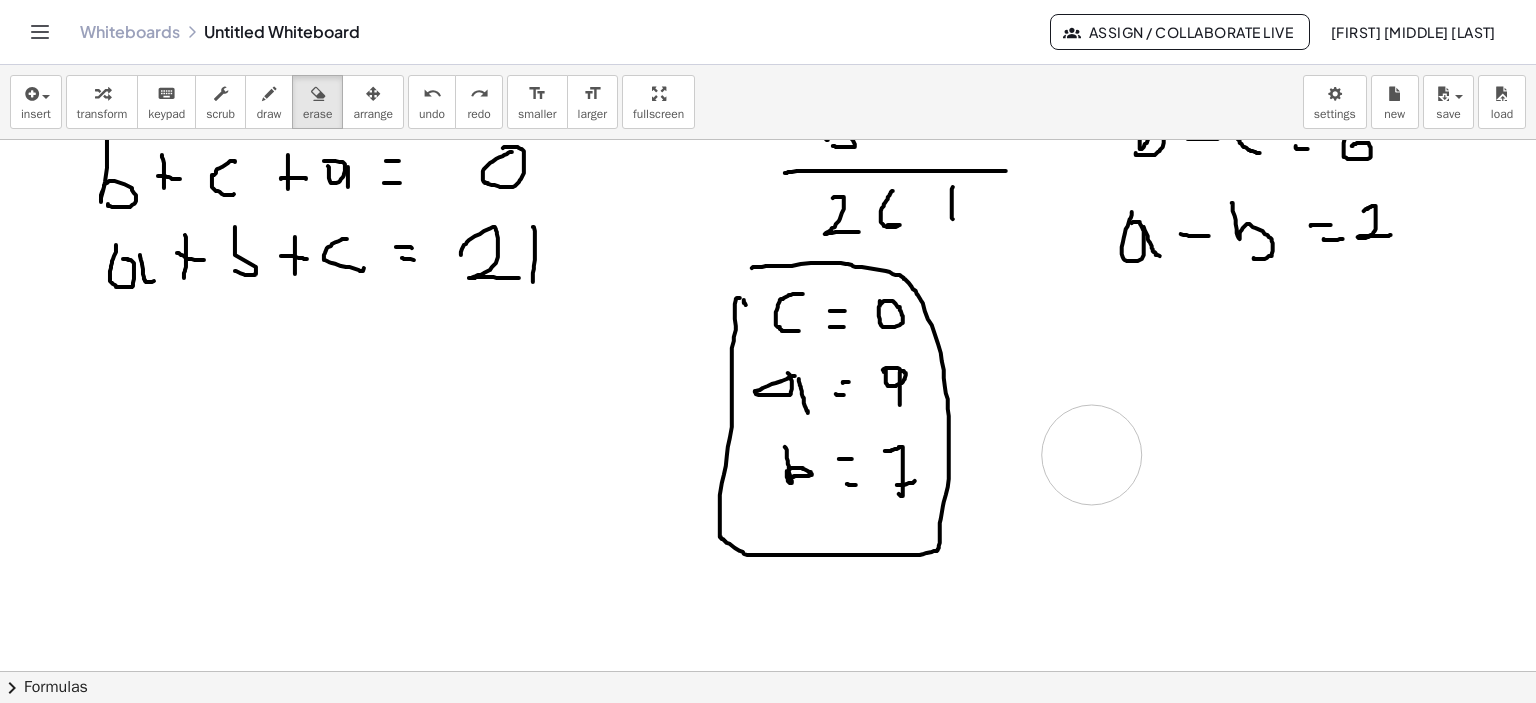 drag, startPoint x: 1117, startPoint y: 427, endPoint x: 890, endPoint y: 423, distance: 227.03523 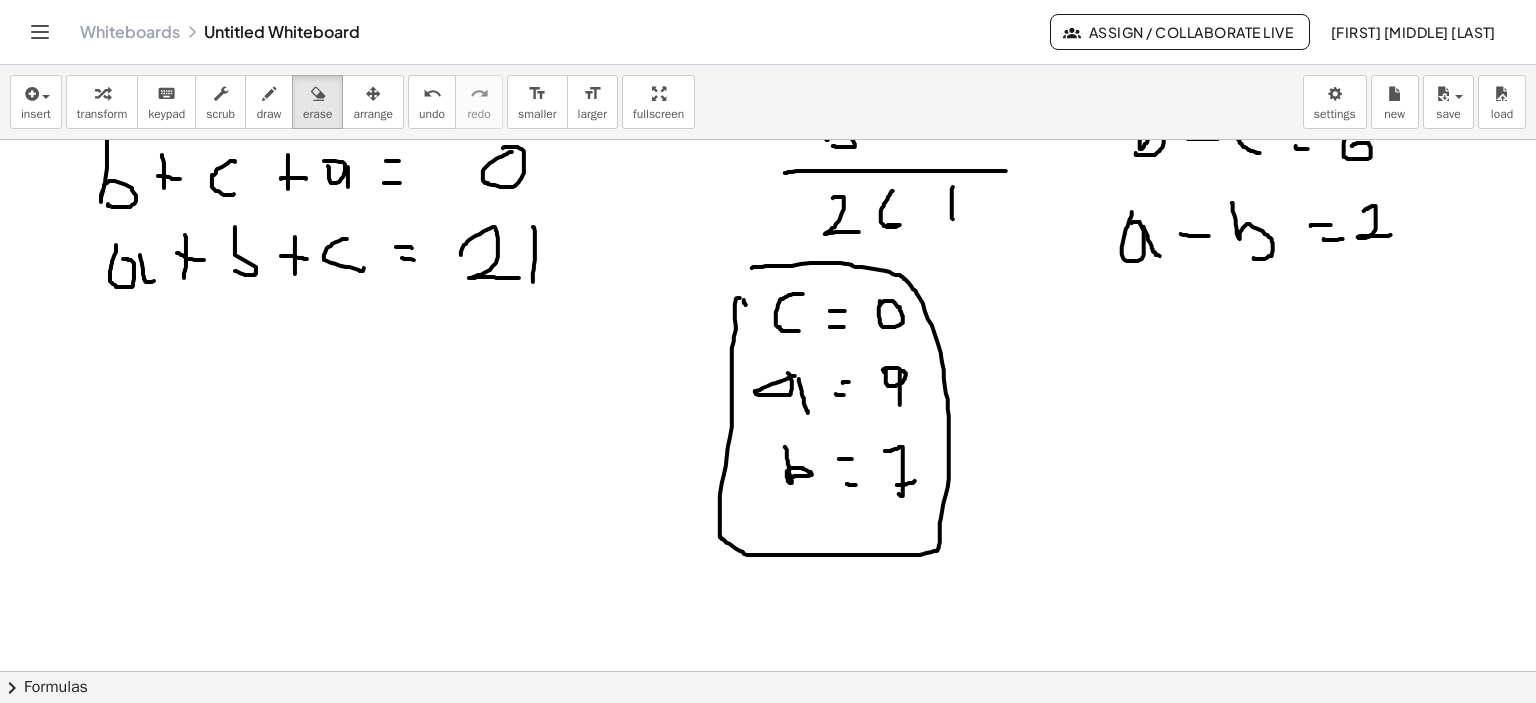 scroll, scrollTop: 3639, scrollLeft: 0, axis: vertical 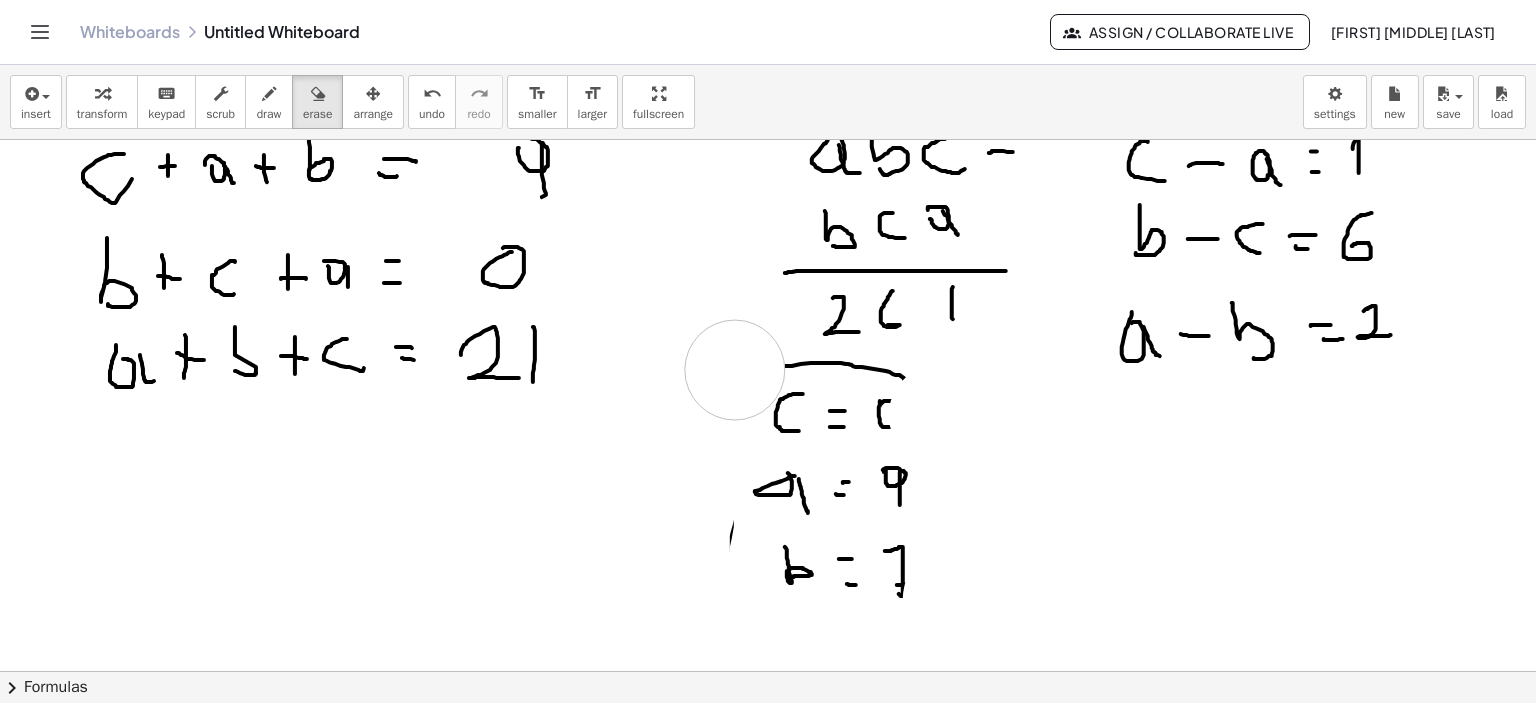 drag, startPoint x: 939, startPoint y: 415, endPoint x: 735, endPoint y: 370, distance: 208.90428 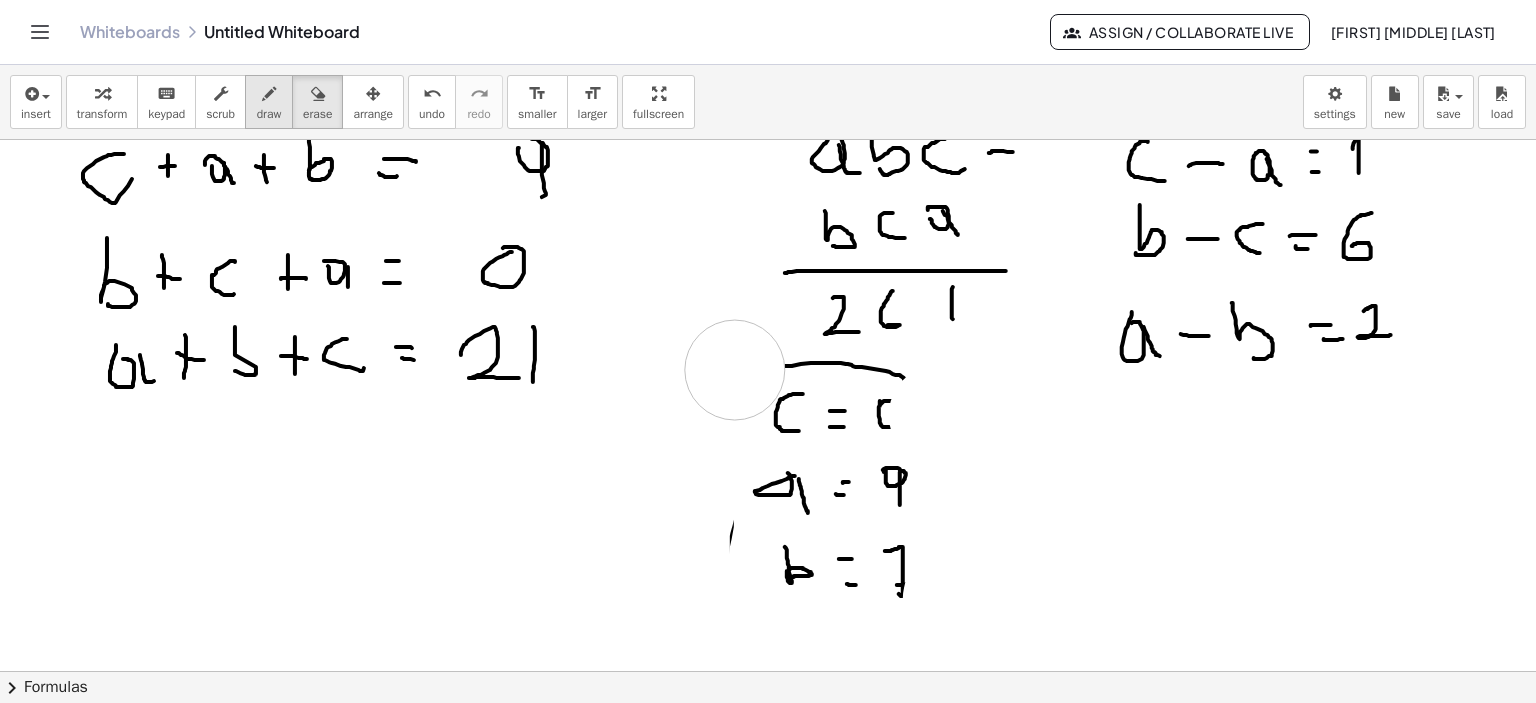 click on "draw" at bounding box center [269, 102] 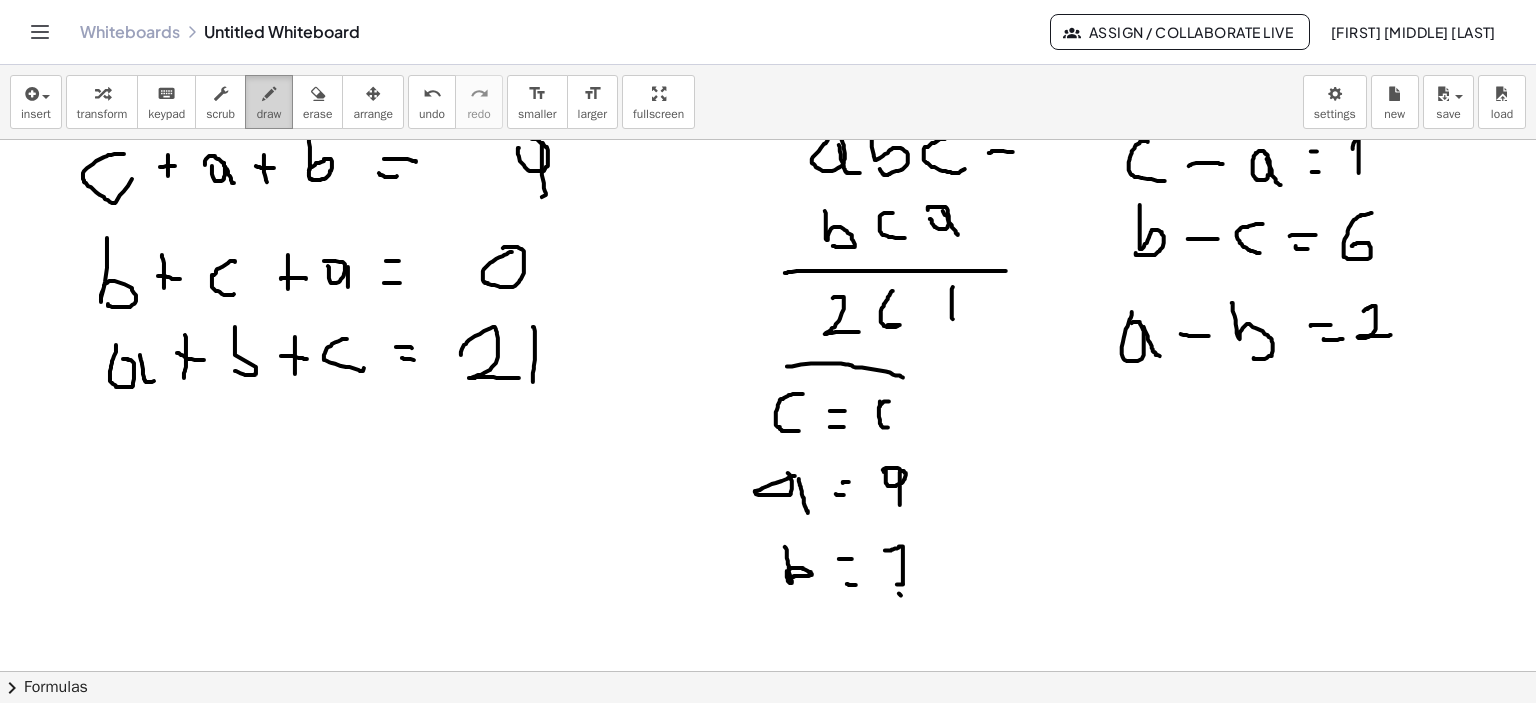 click at bounding box center (269, 94) 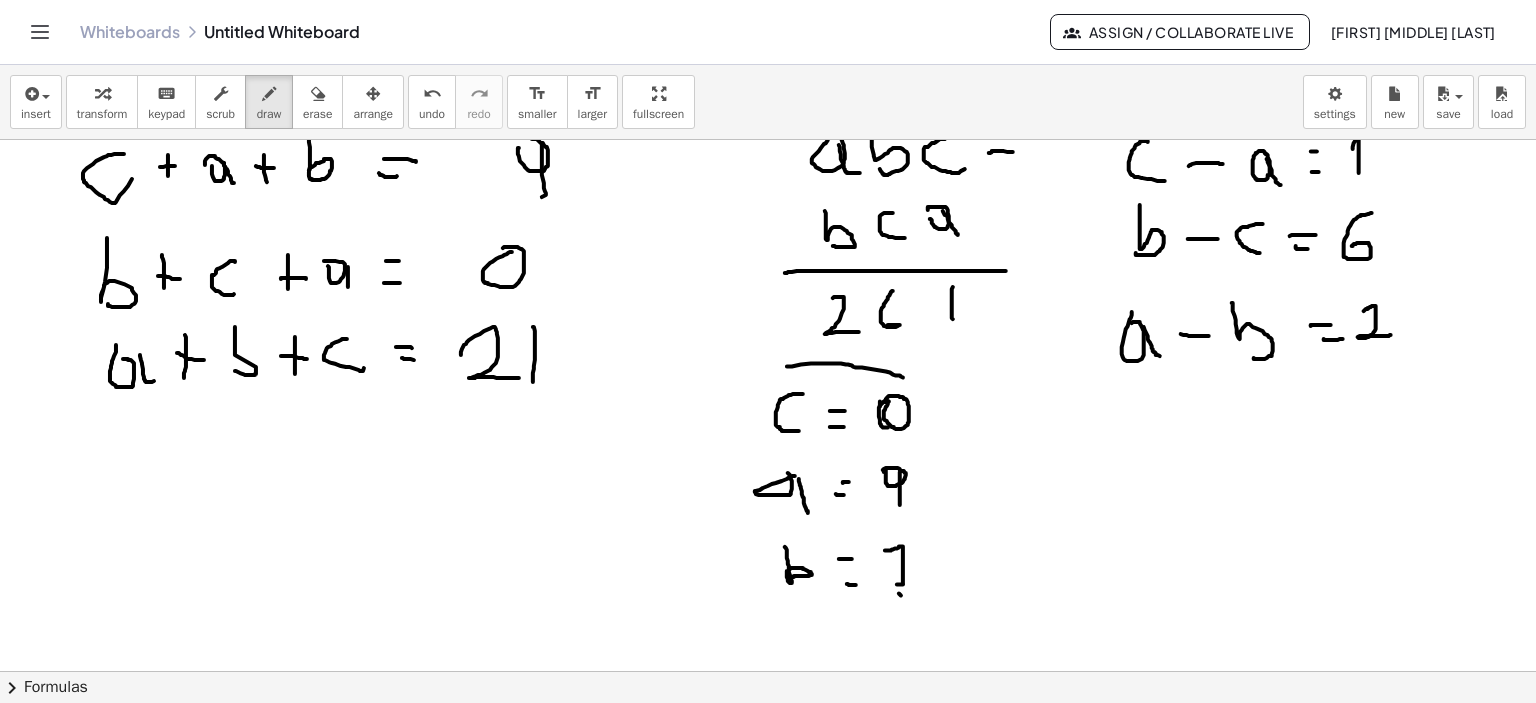 click at bounding box center [771, -1105] 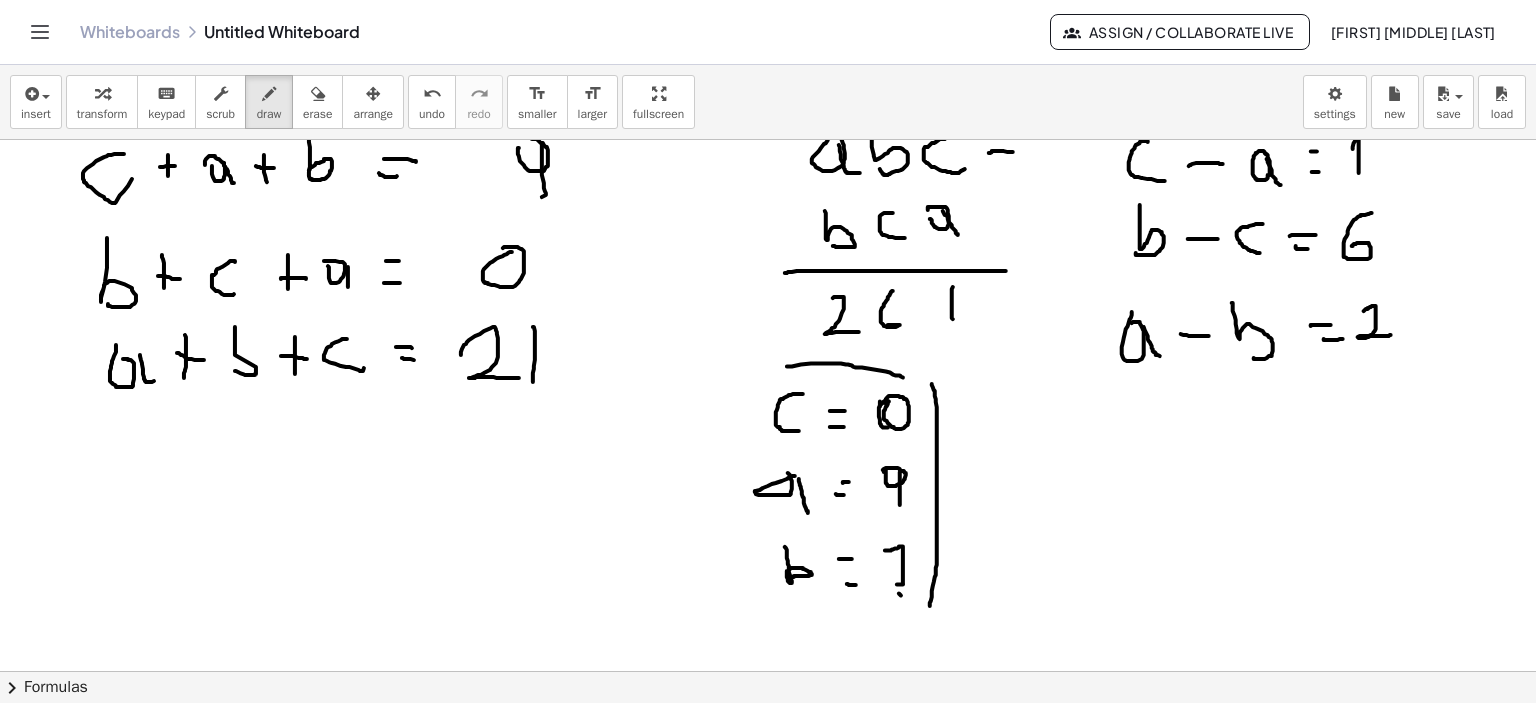 drag, startPoint x: 932, startPoint y: 384, endPoint x: 932, endPoint y: 586, distance: 202 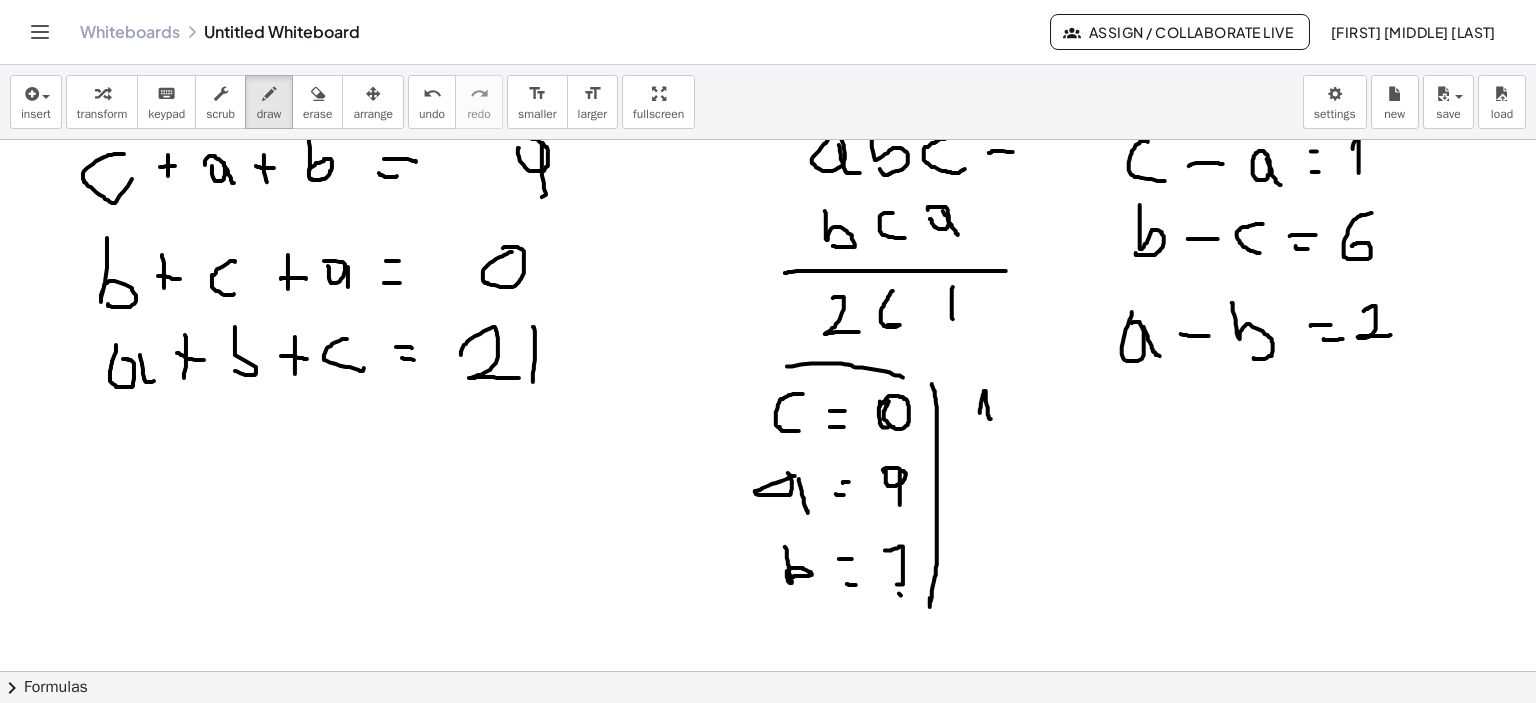 drag, startPoint x: 984, startPoint y: 394, endPoint x: 992, endPoint y: 423, distance: 30.083218 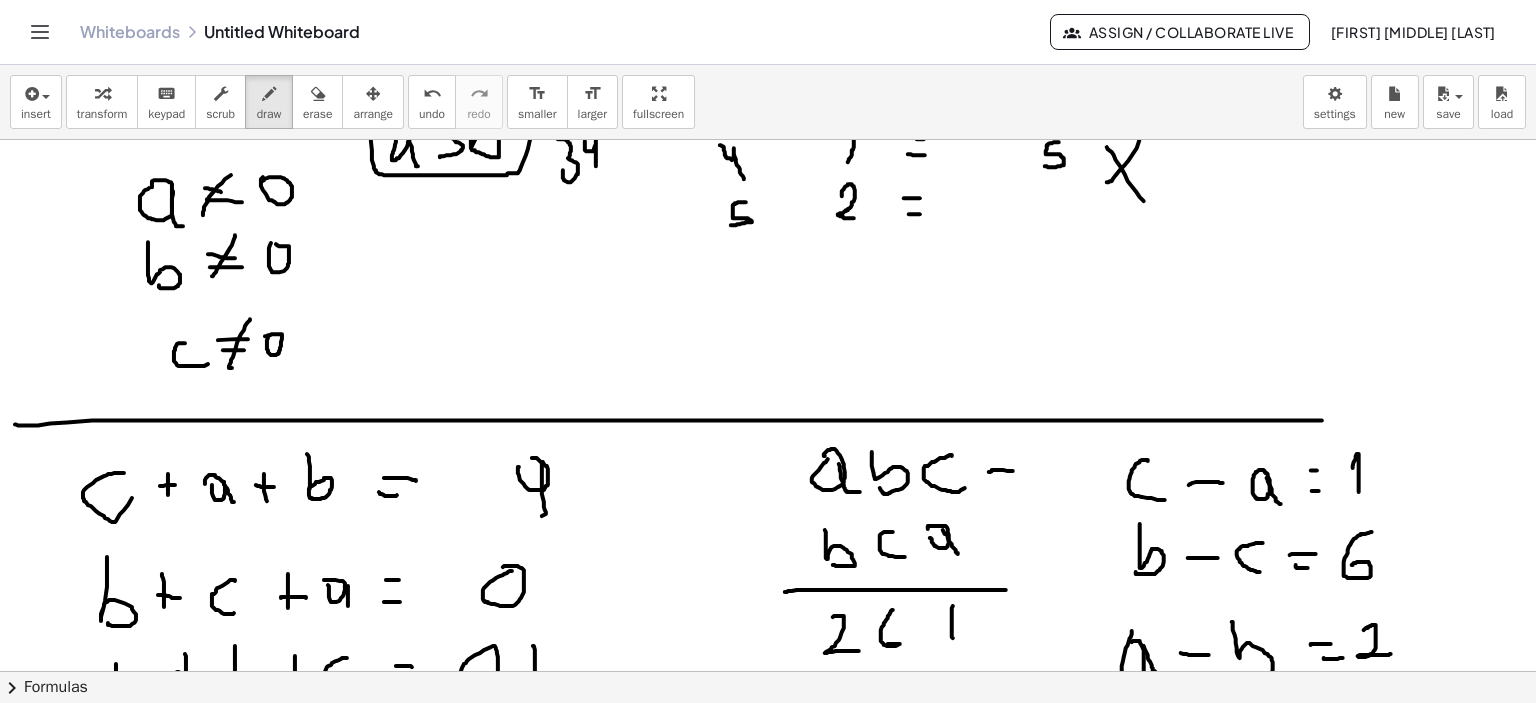 scroll, scrollTop: 3139, scrollLeft: 0, axis: vertical 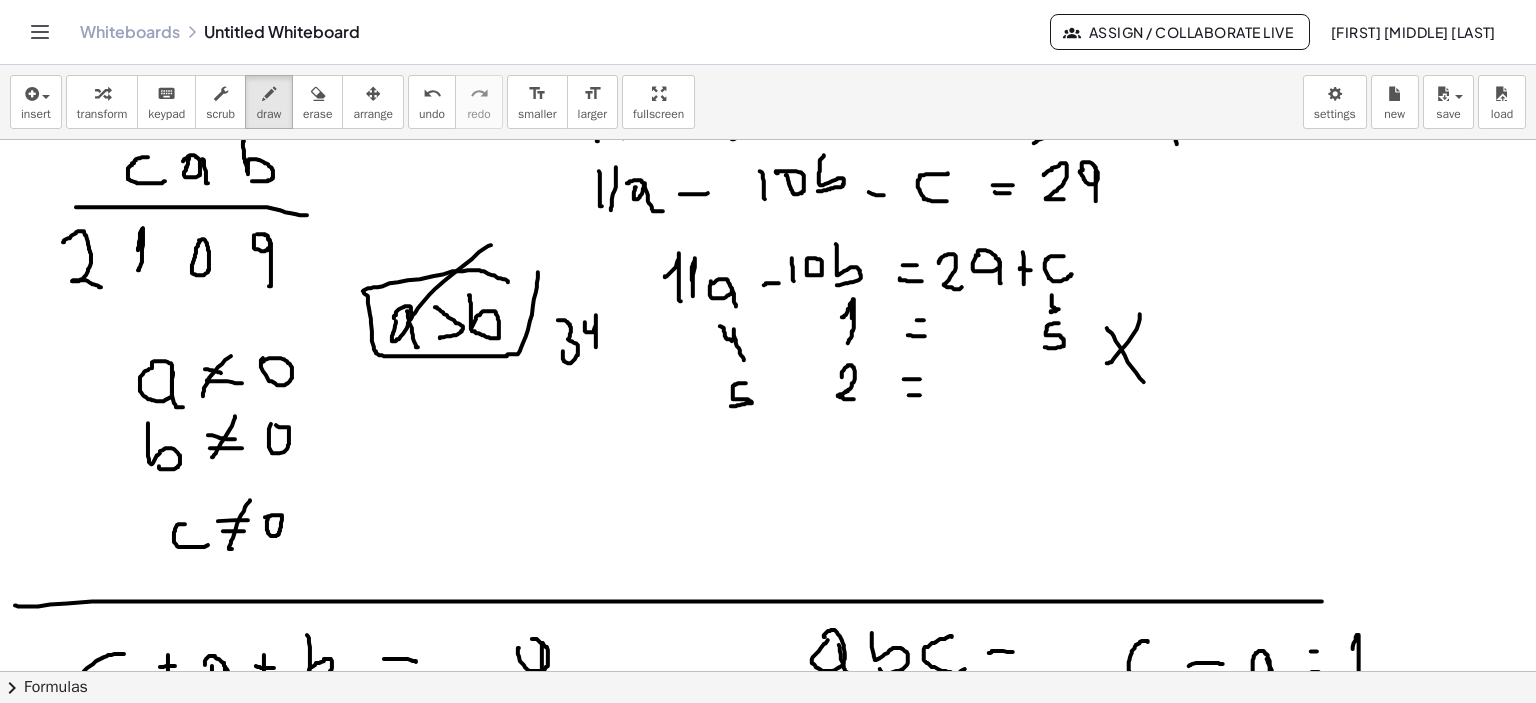 drag, startPoint x: 491, startPoint y: 245, endPoint x: 412, endPoint y: 308, distance: 101.04455 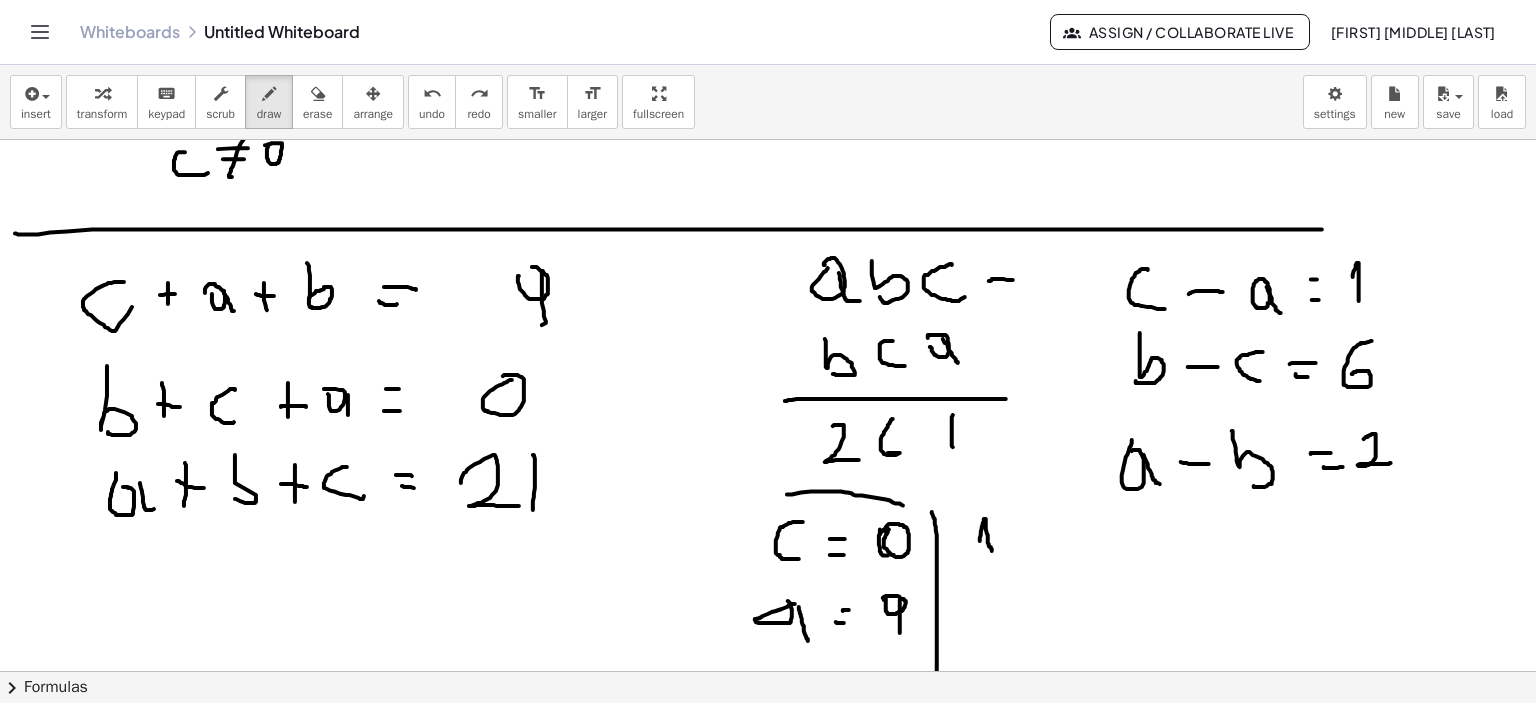 scroll, scrollTop: 3739, scrollLeft: 0, axis: vertical 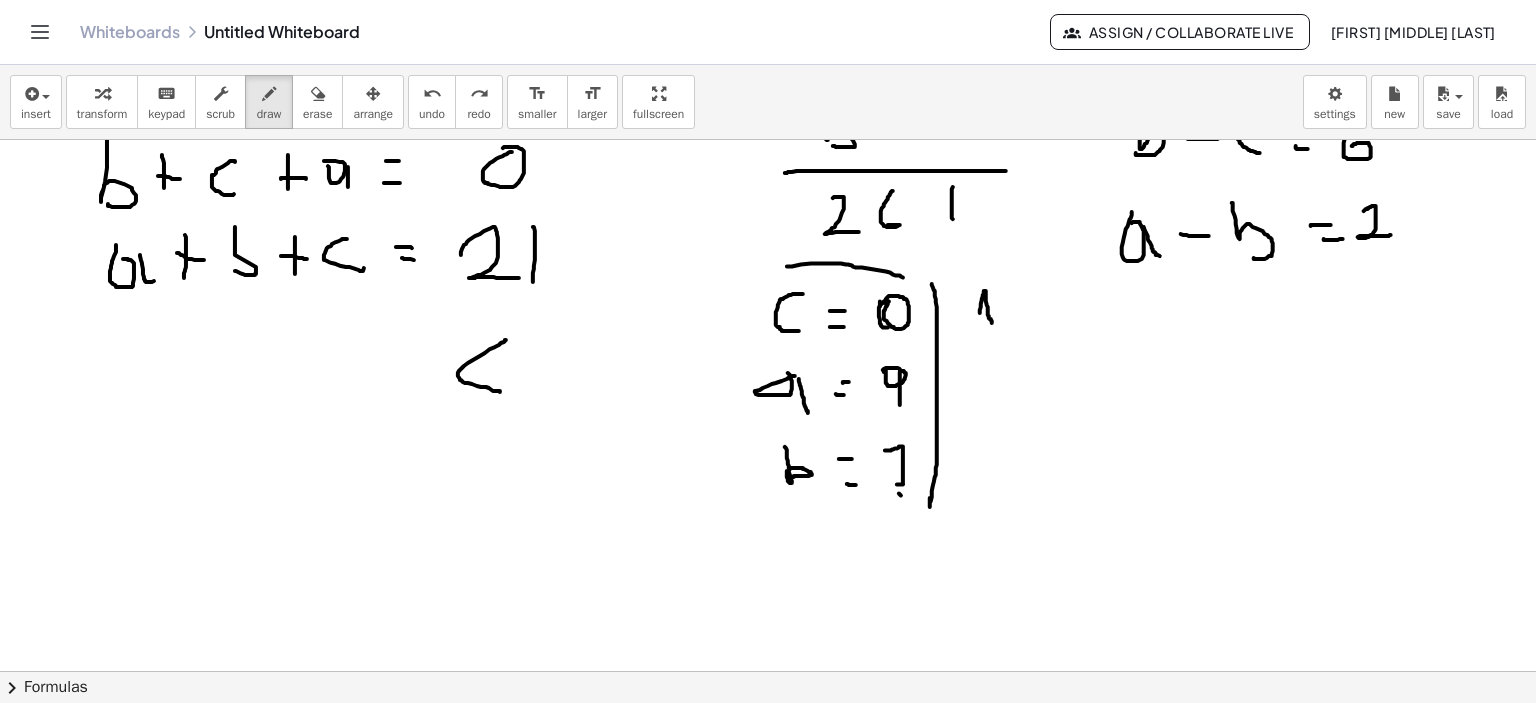 drag, startPoint x: 505, startPoint y: 340, endPoint x: 546, endPoint y: 362, distance: 46.52956 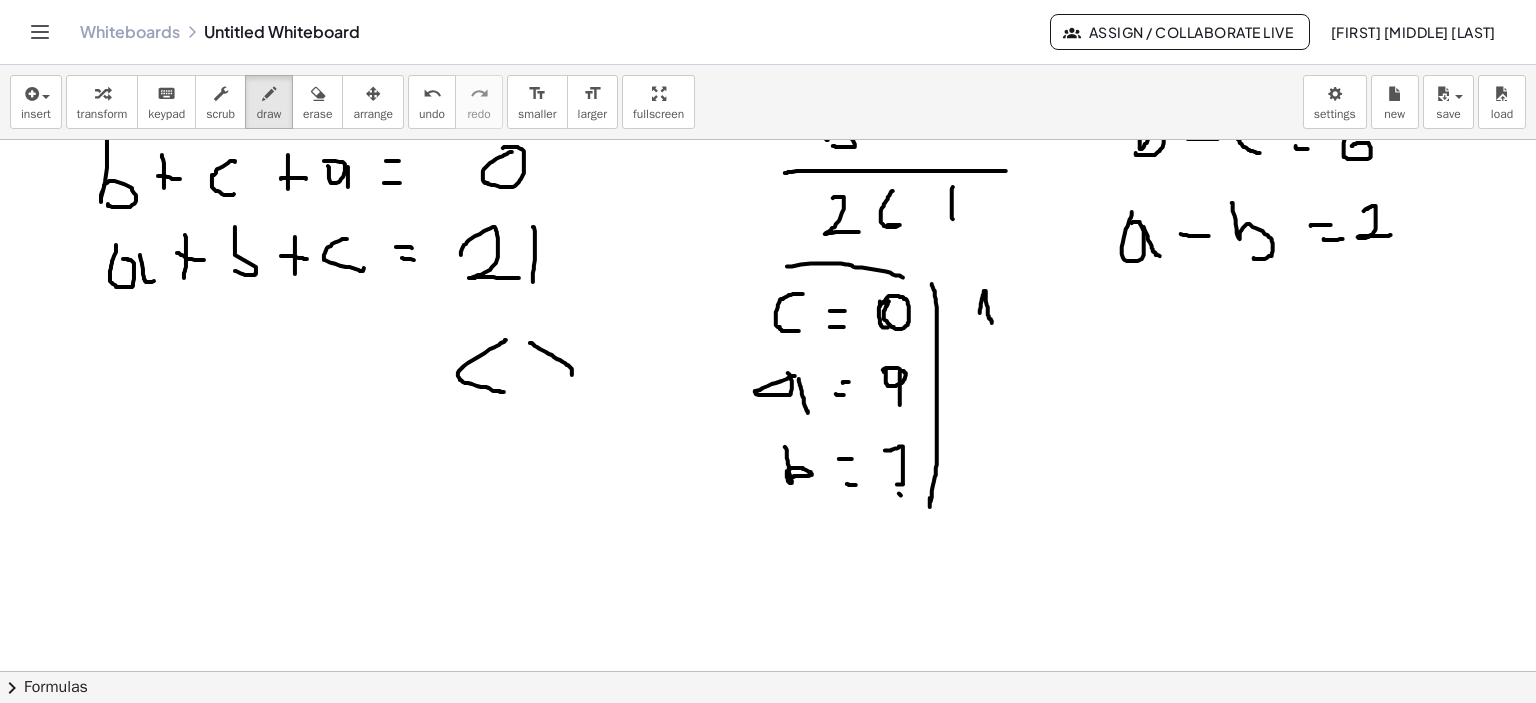 drag, startPoint x: 530, startPoint y: 343, endPoint x: 548, endPoint y: 391, distance: 51.264023 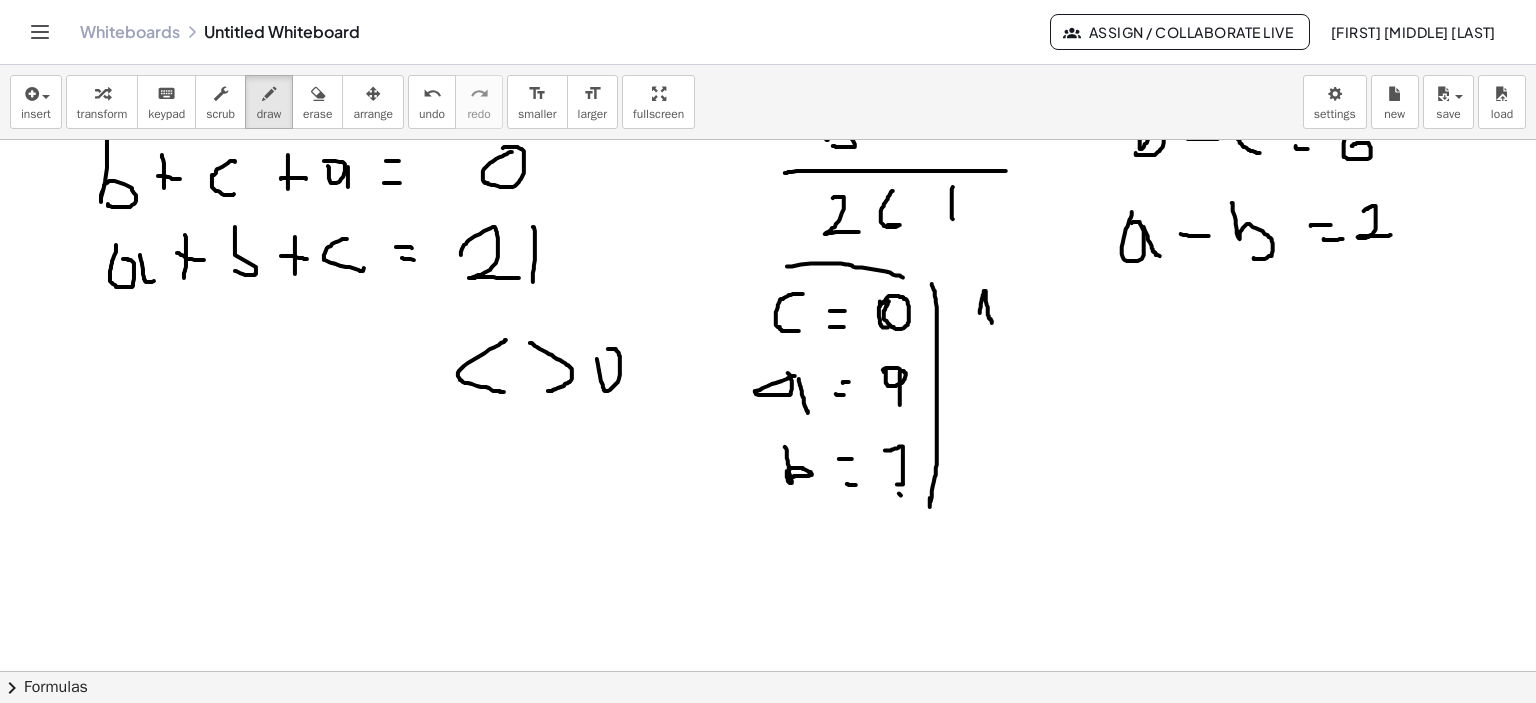 drag, startPoint x: 606, startPoint y: 391, endPoint x: 608, endPoint y: 355, distance: 36.05551 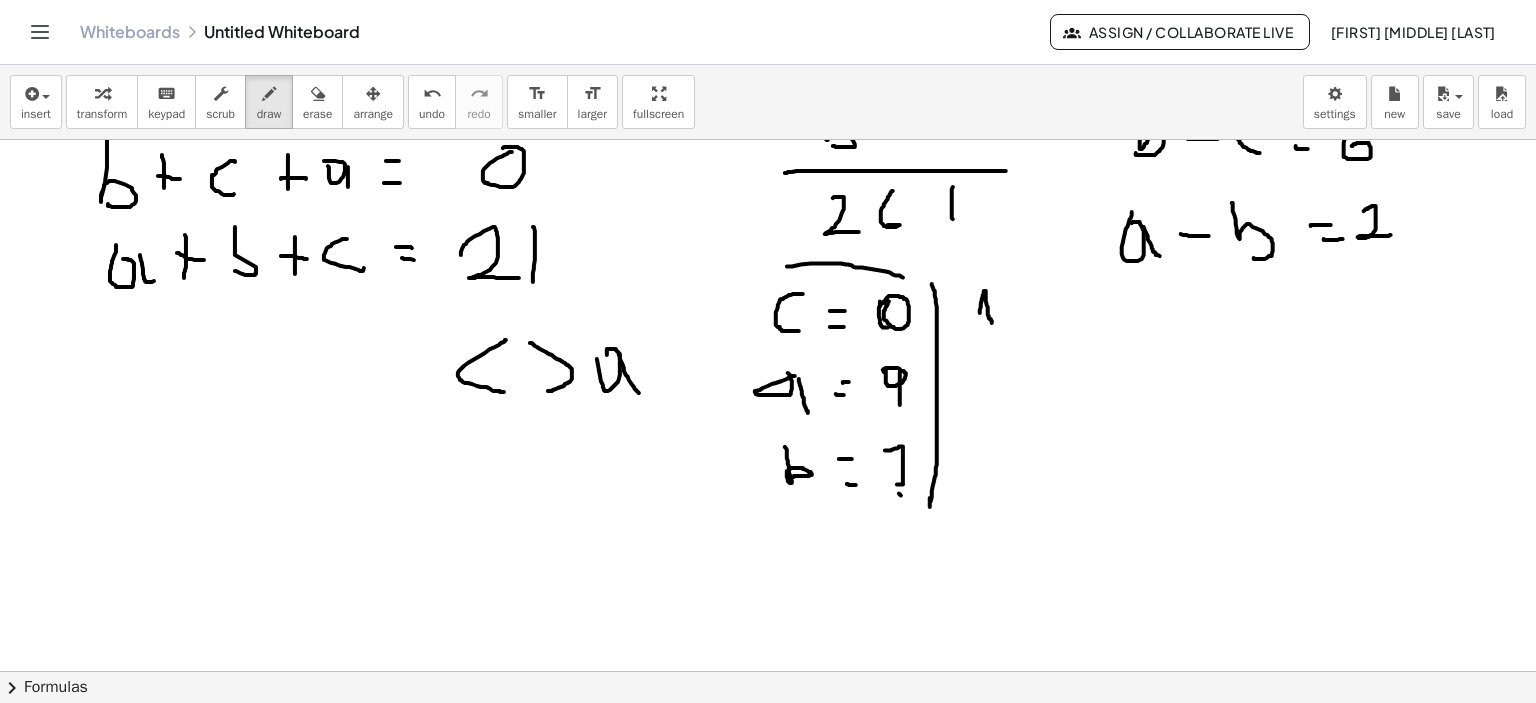 click at bounding box center (771, -1205) 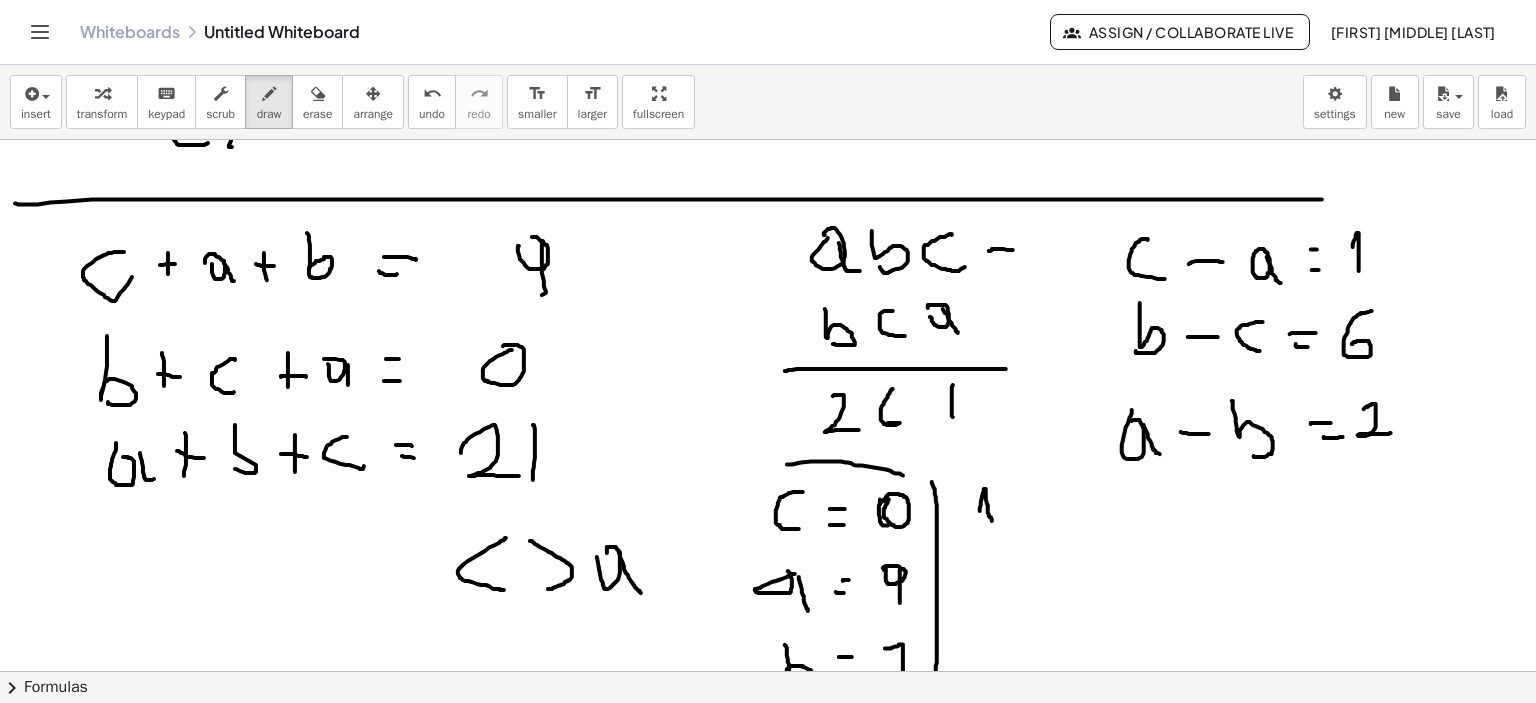 scroll, scrollTop: 3539, scrollLeft: 0, axis: vertical 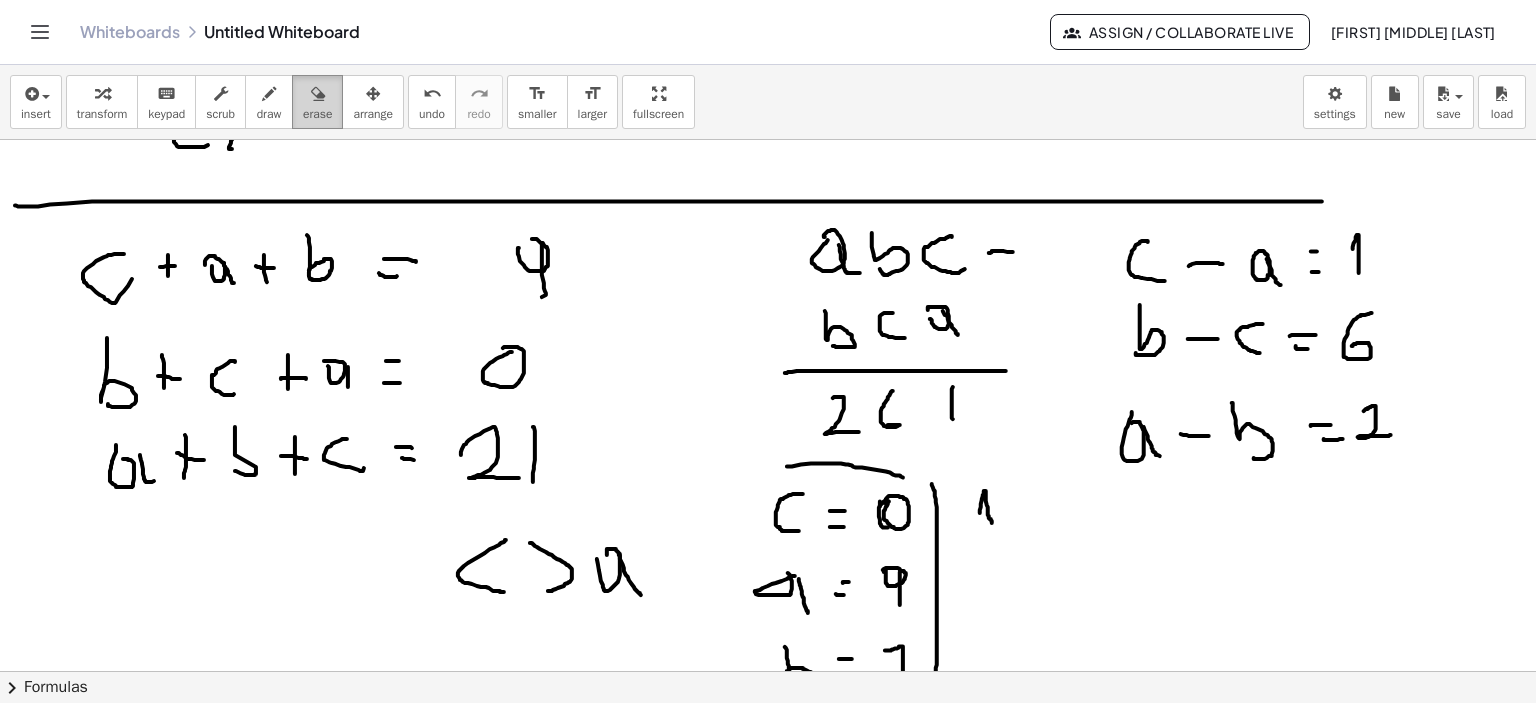 click at bounding box center [317, 93] 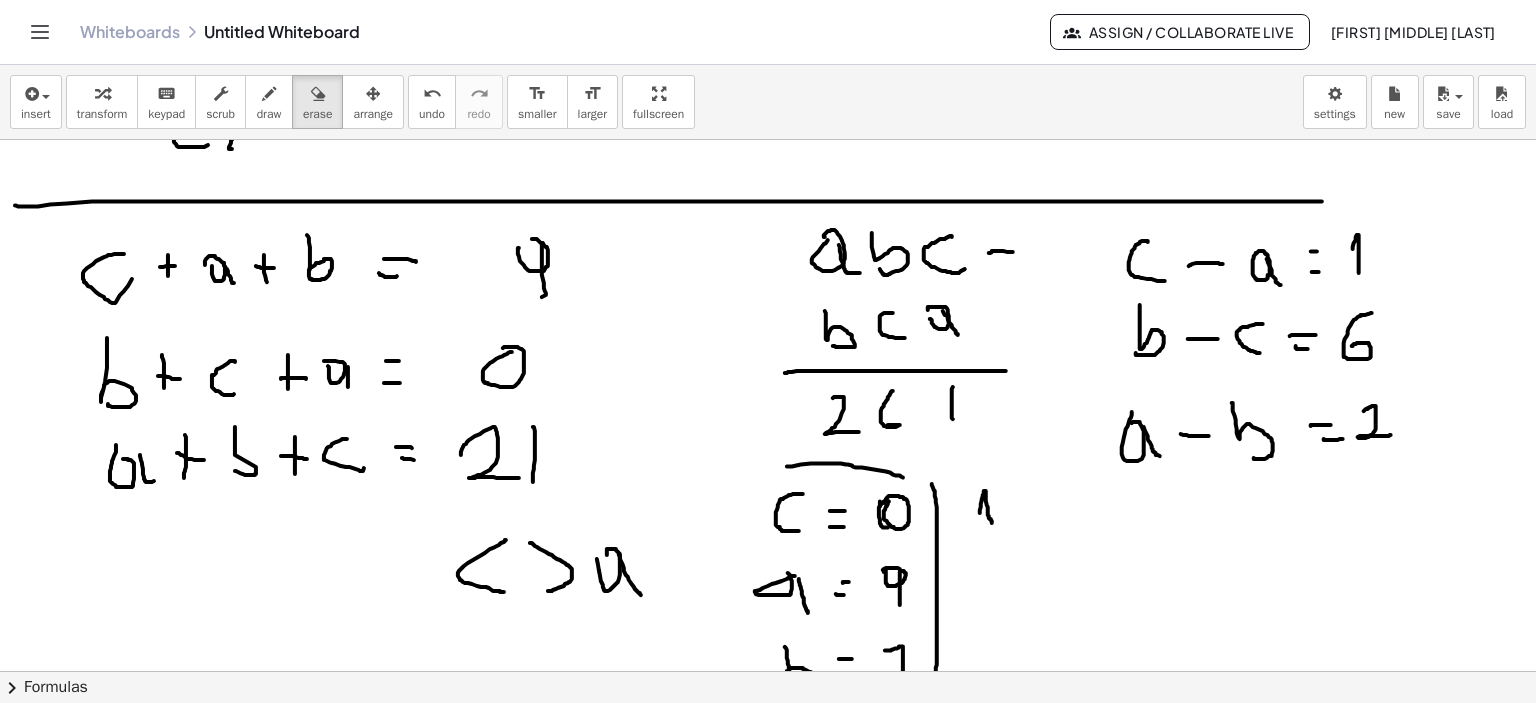 click at bounding box center (771, -1005) 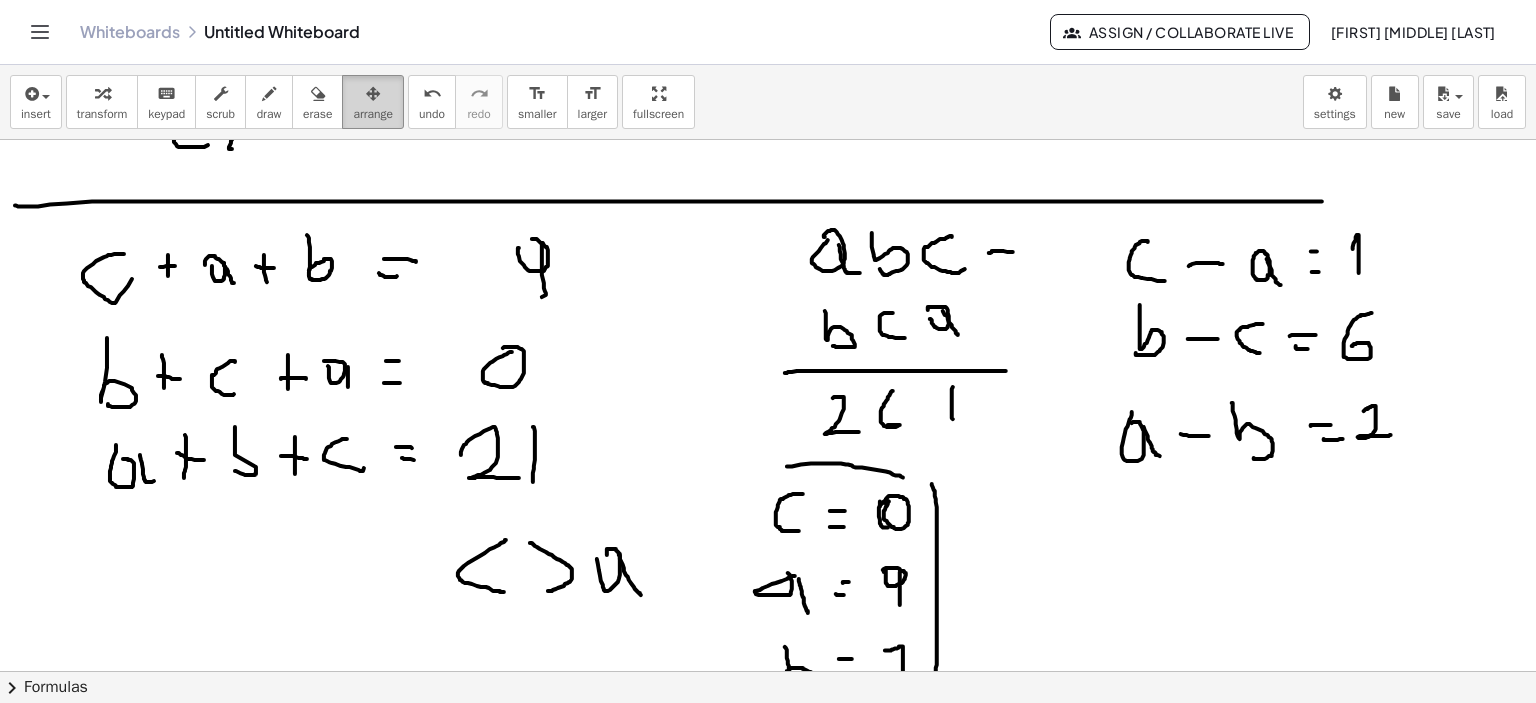 click at bounding box center [373, 93] 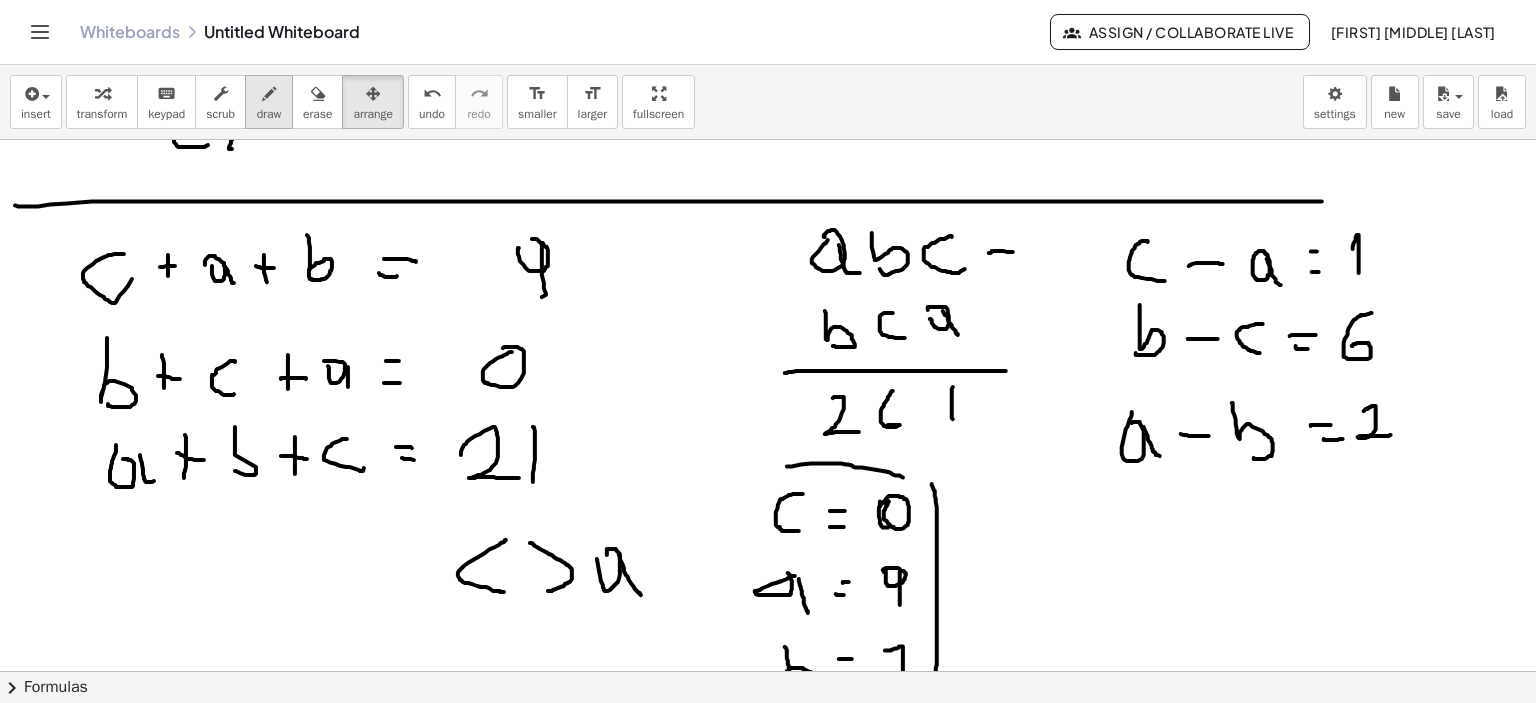 click on "draw" at bounding box center [269, 114] 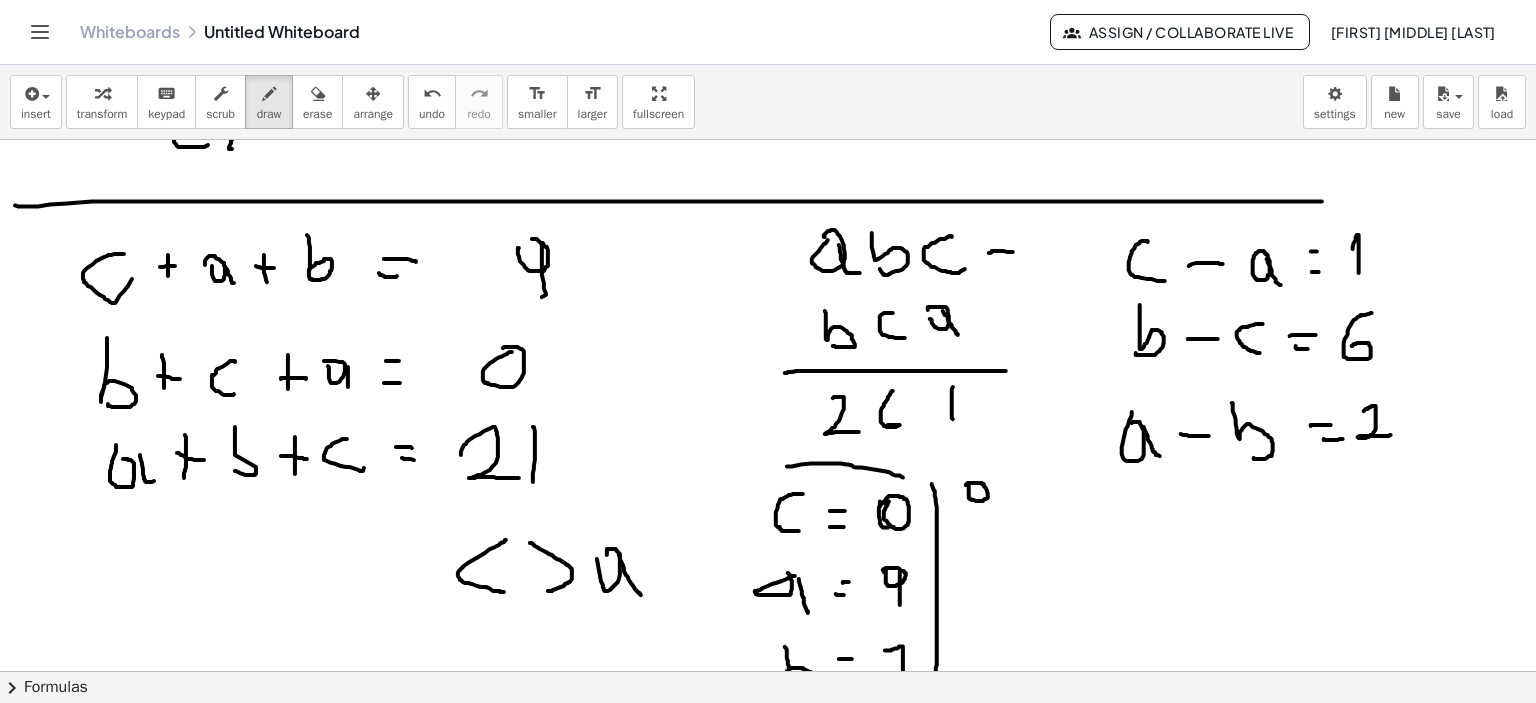click at bounding box center (771, -1005) 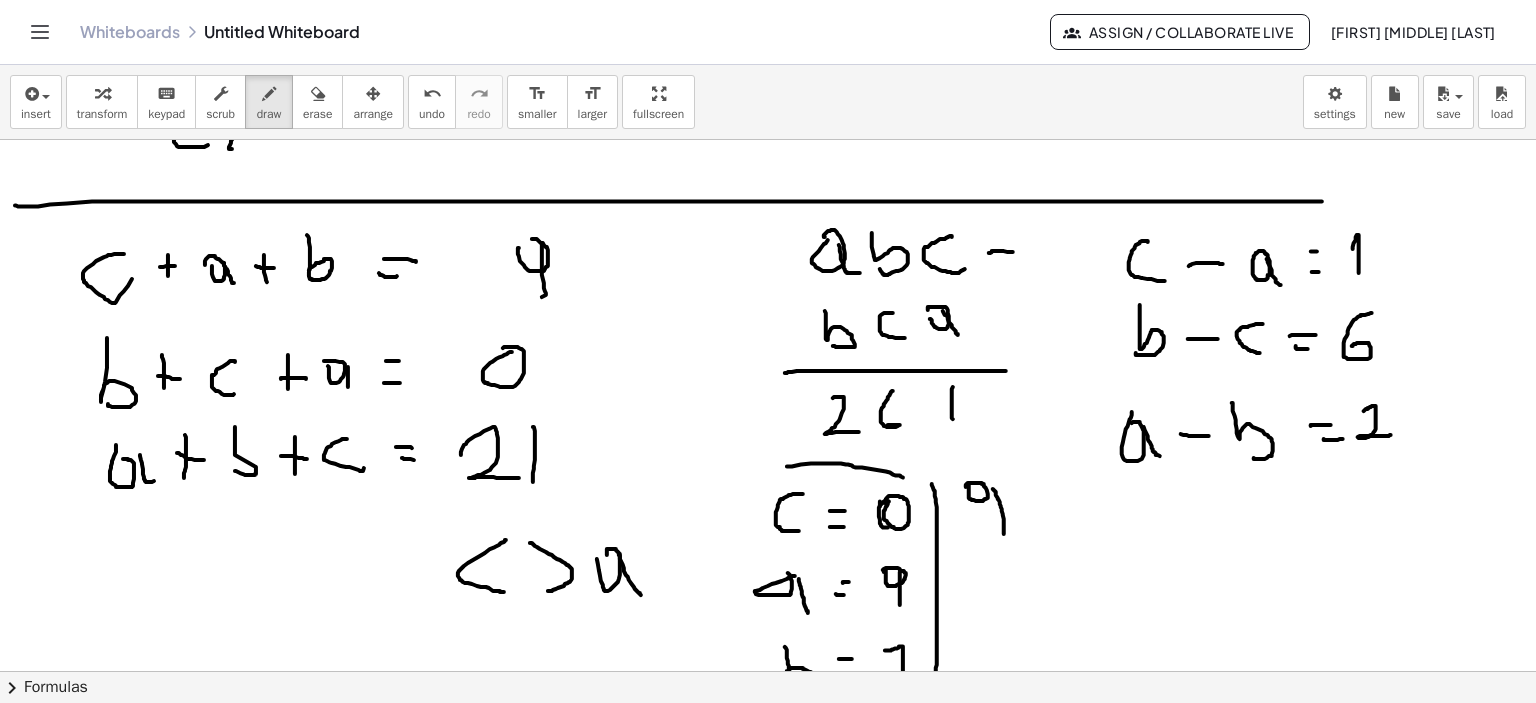 drag, startPoint x: 1000, startPoint y: 502, endPoint x: 1004, endPoint y: 534, distance: 32.24903 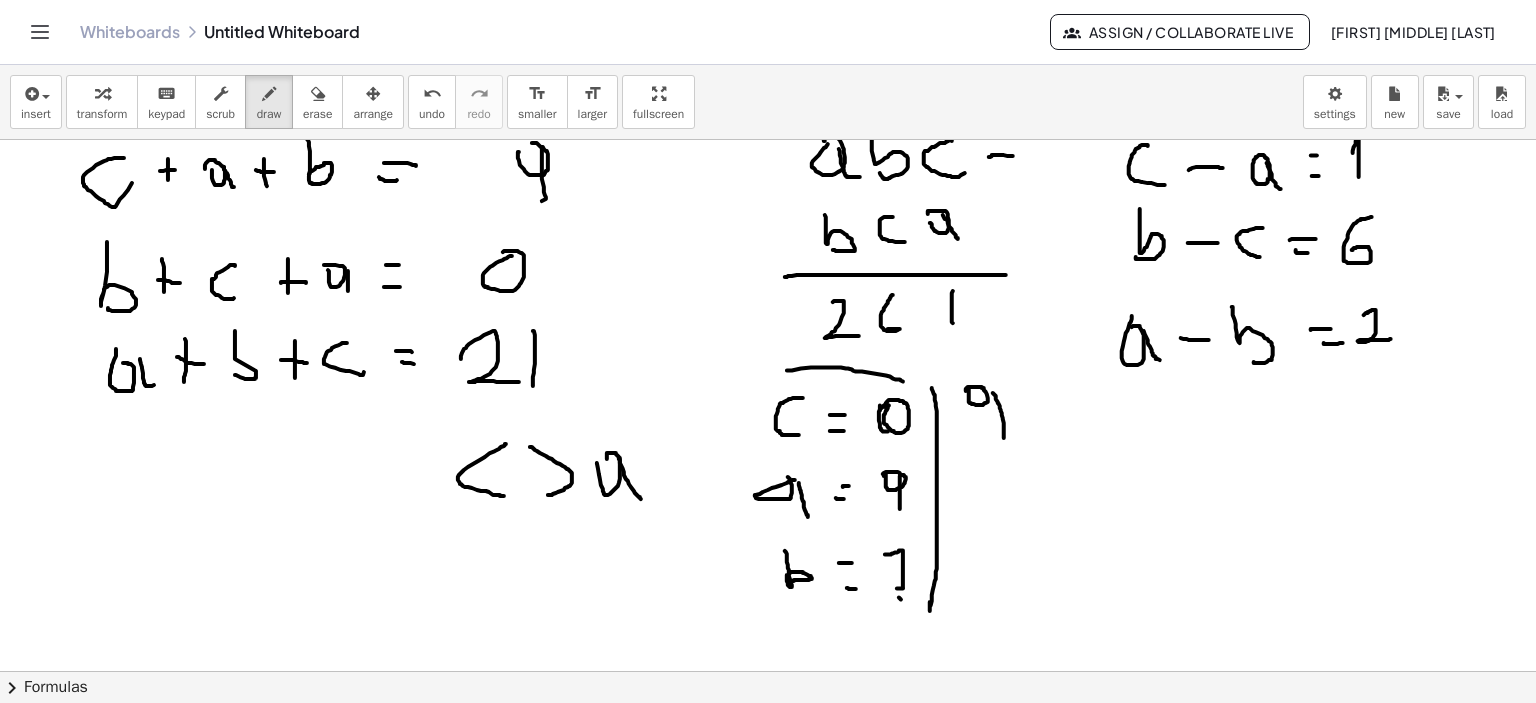scroll, scrollTop: 3639, scrollLeft: 0, axis: vertical 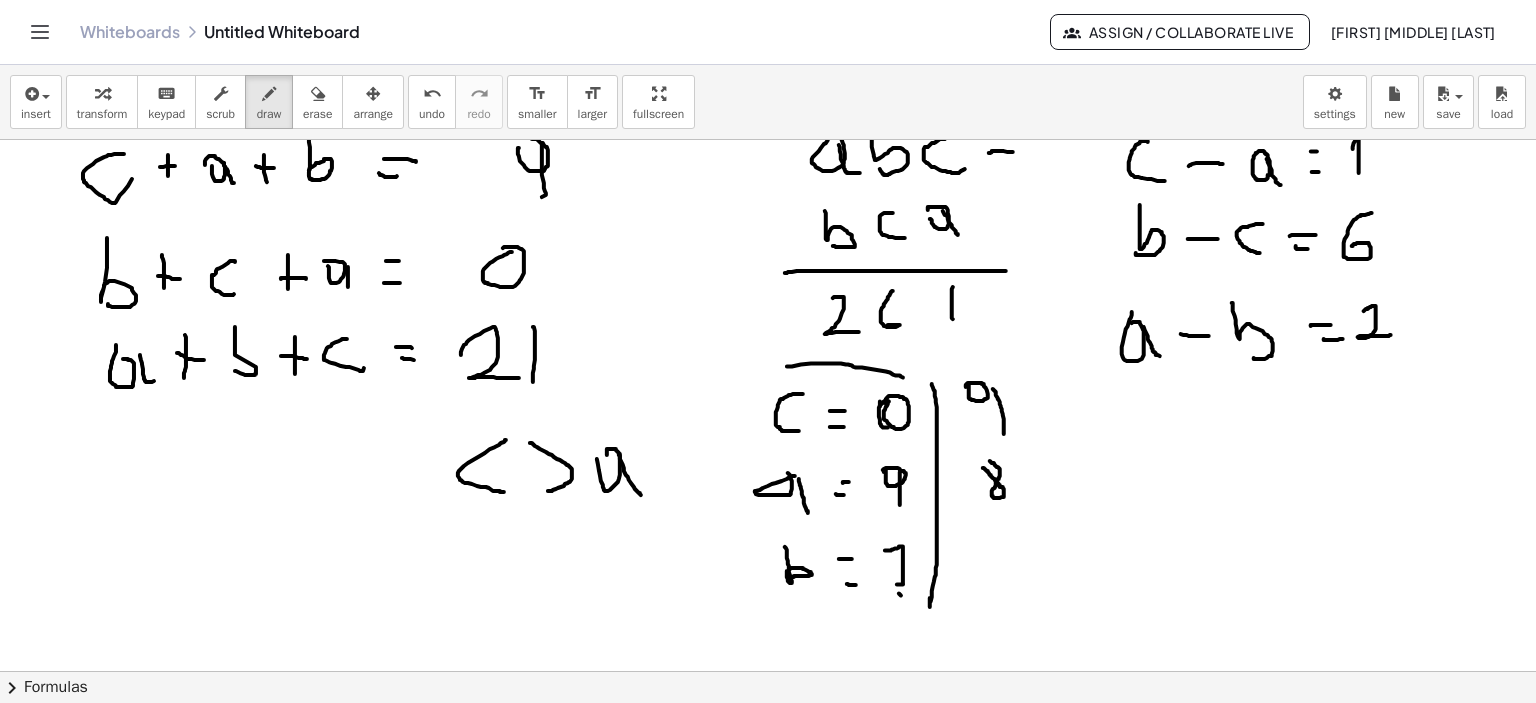 click at bounding box center [771, -1105] 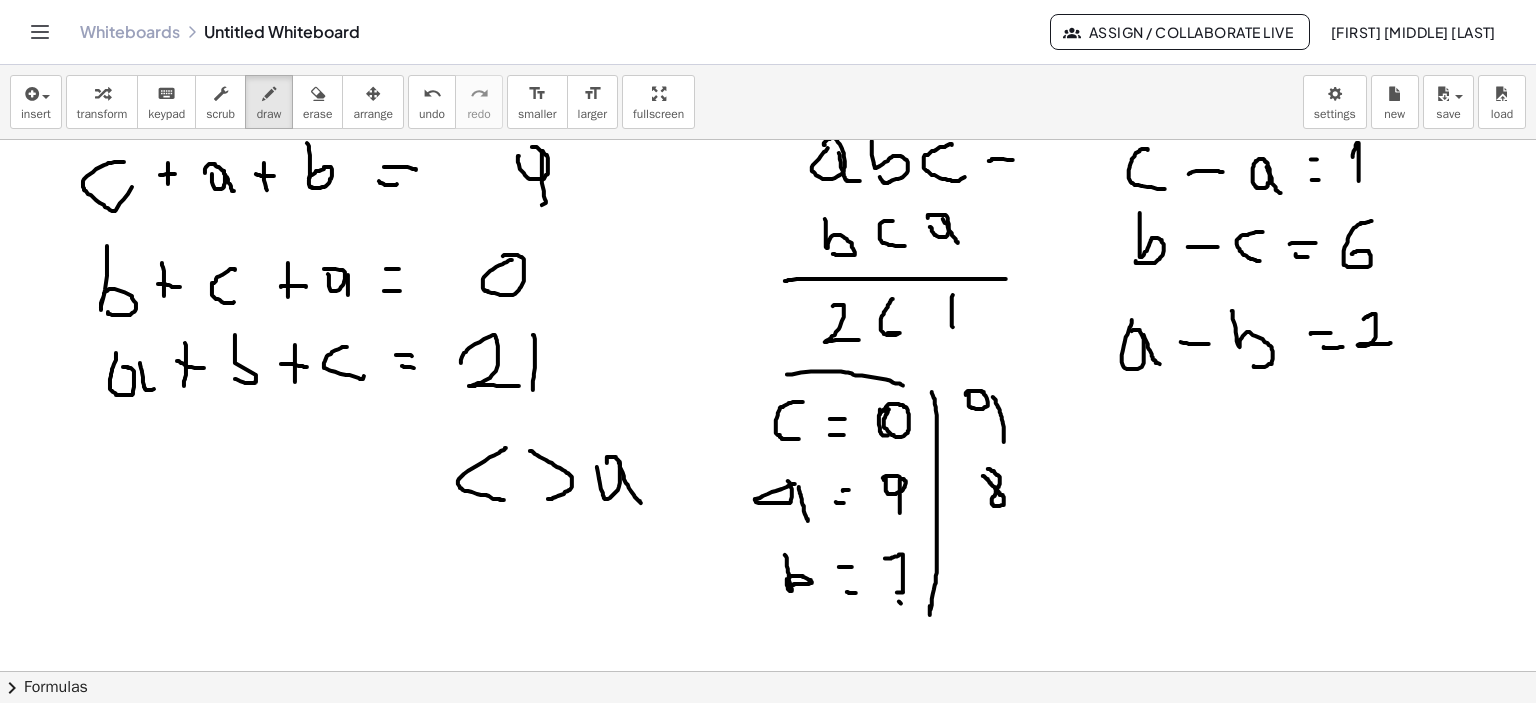 scroll, scrollTop: 3639, scrollLeft: 0, axis: vertical 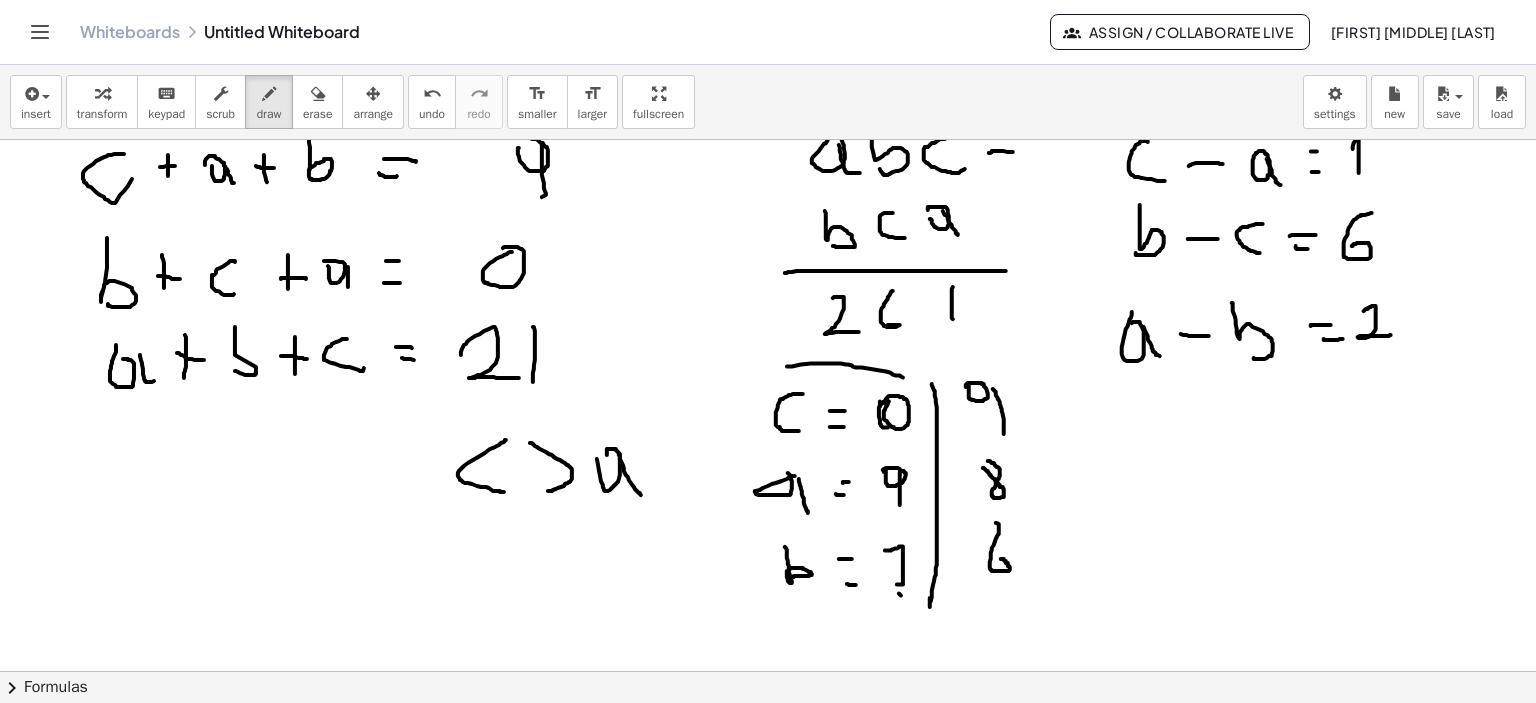 drag, startPoint x: 996, startPoint y: 523, endPoint x: 1001, endPoint y: 559, distance: 36.345562 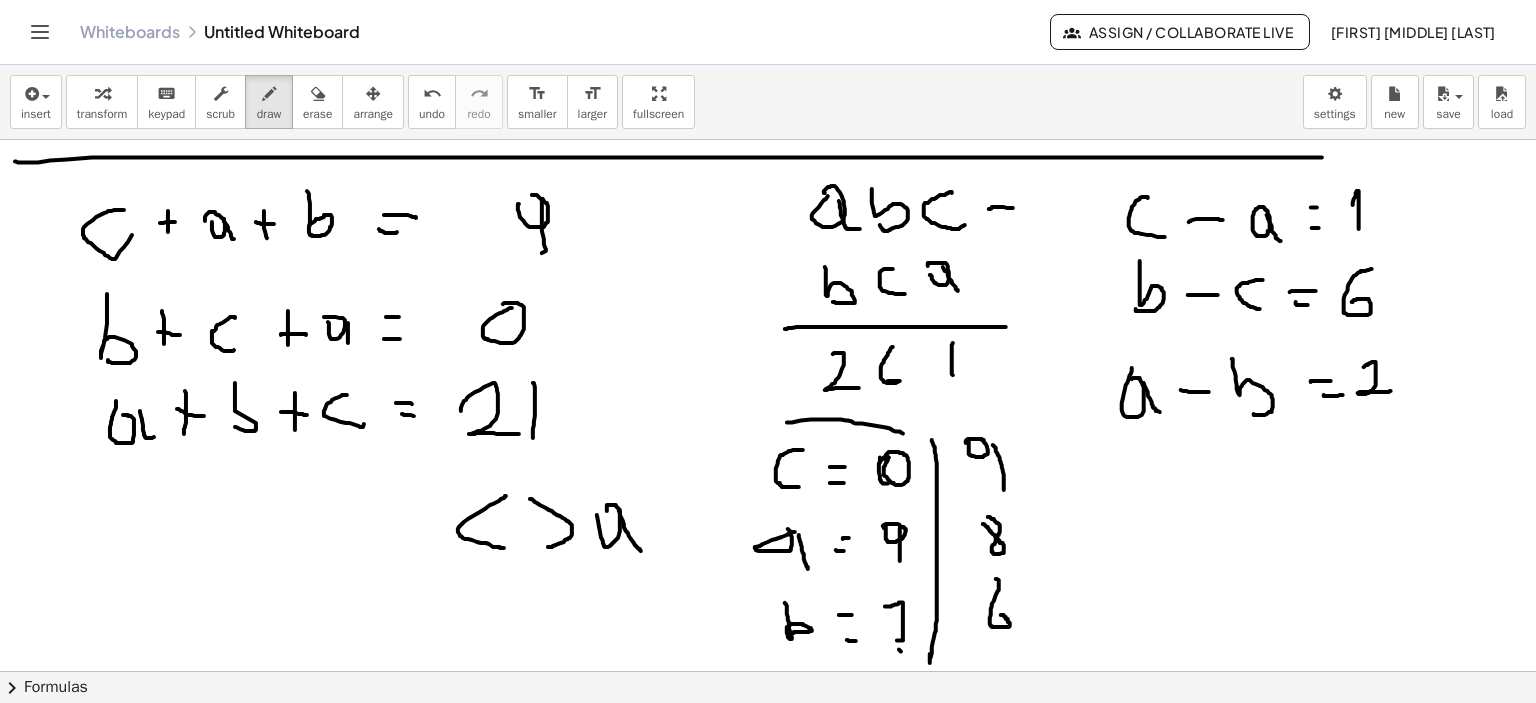 scroll, scrollTop: 3639, scrollLeft: 0, axis: vertical 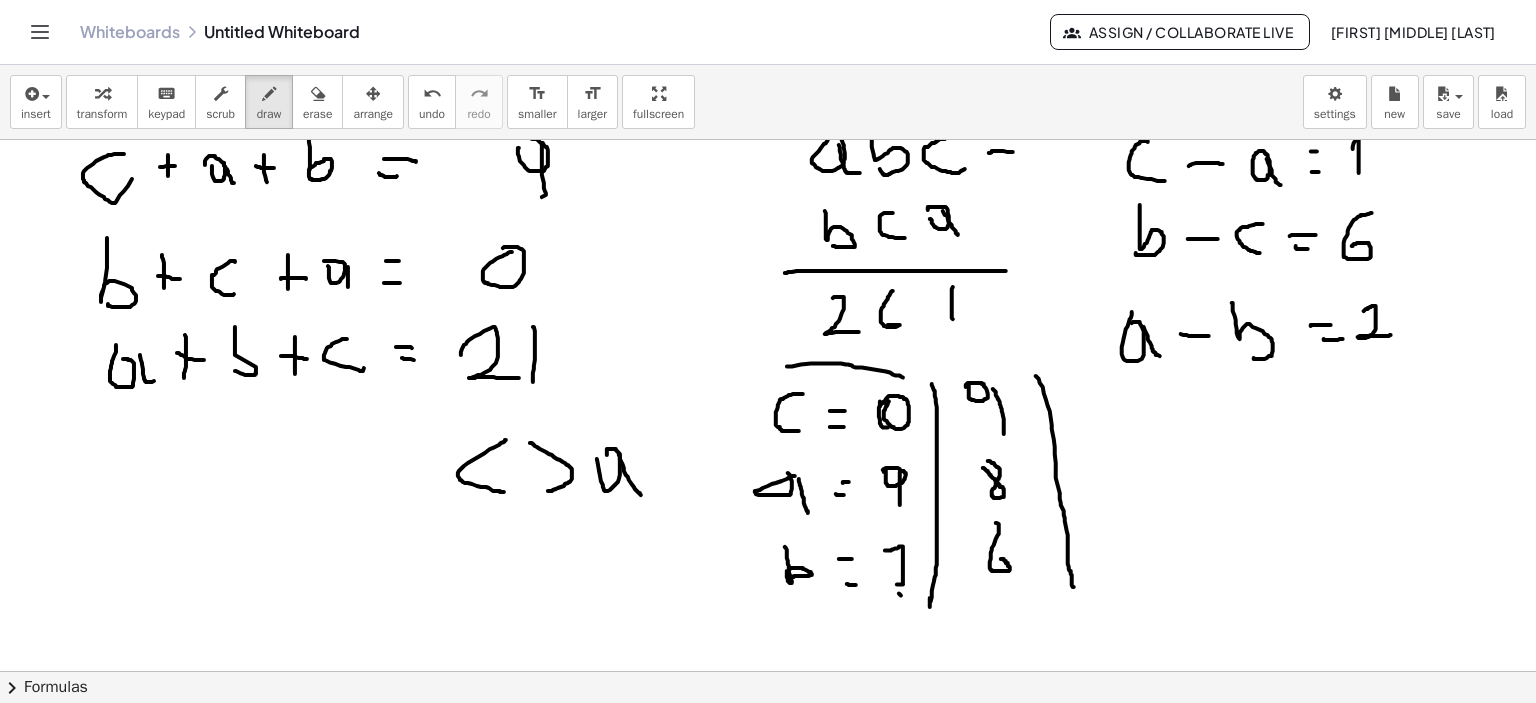 drag, startPoint x: 1036, startPoint y: 376, endPoint x: 1074, endPoint y: 587, distance: 214.3945 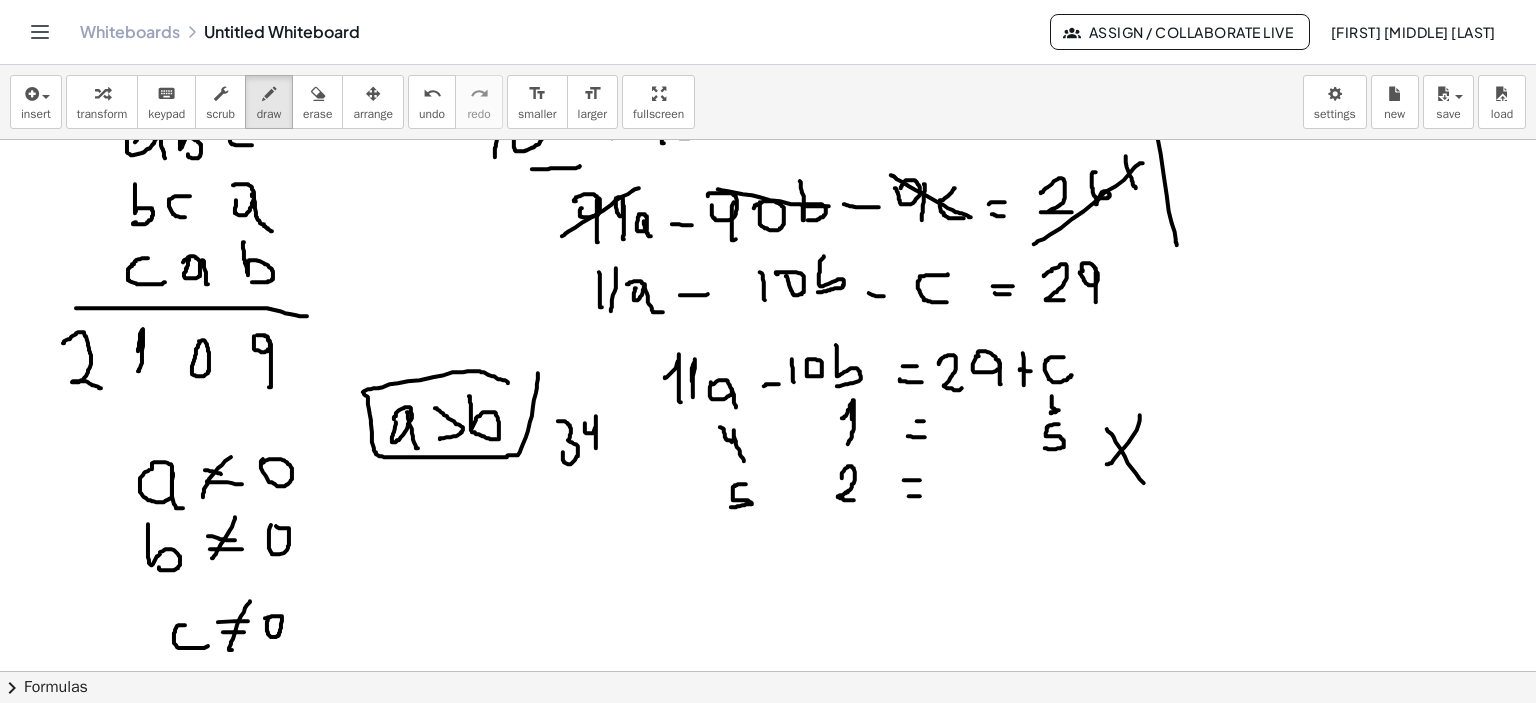 scroll, scrollTop: 3039, scrollLeft: 0, axis: vertical 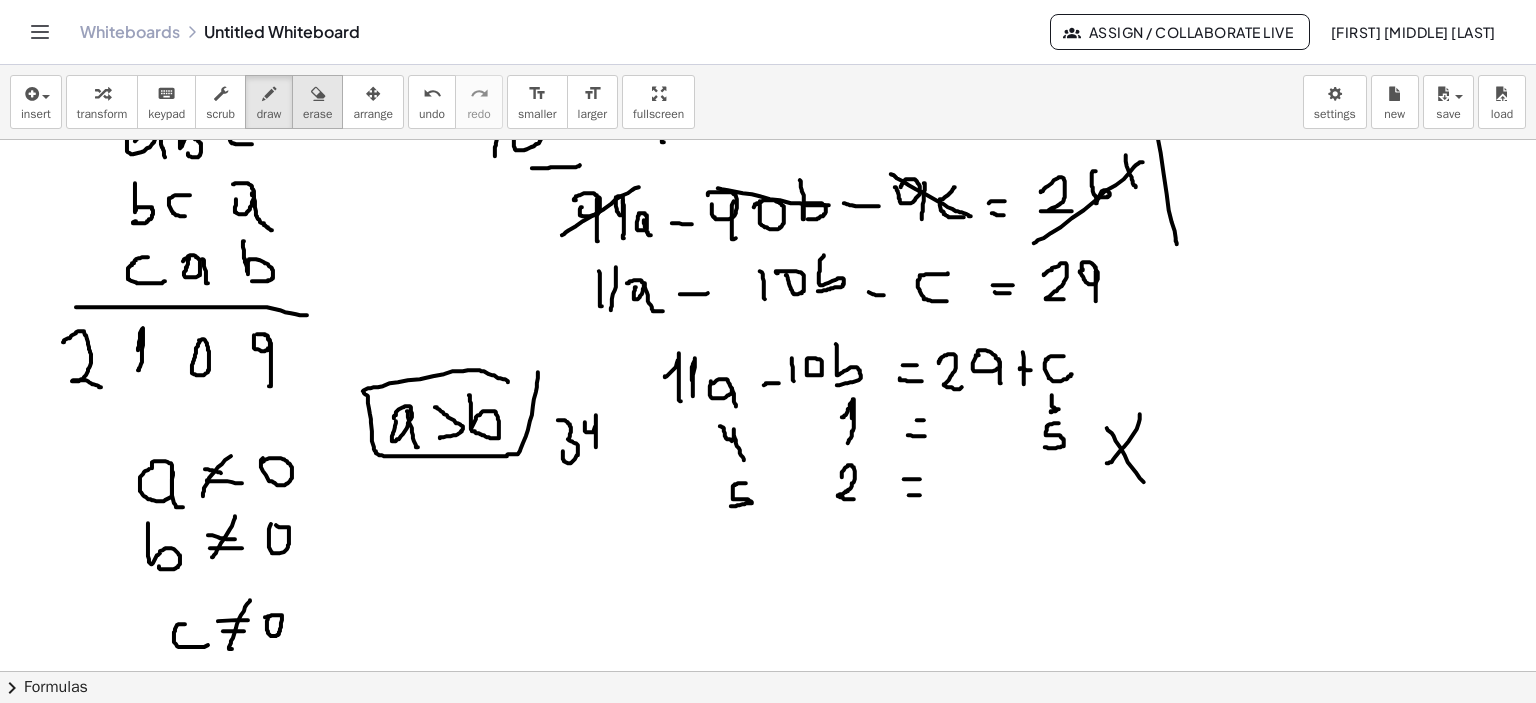 click on "erase" at bounding box center [317, 102] 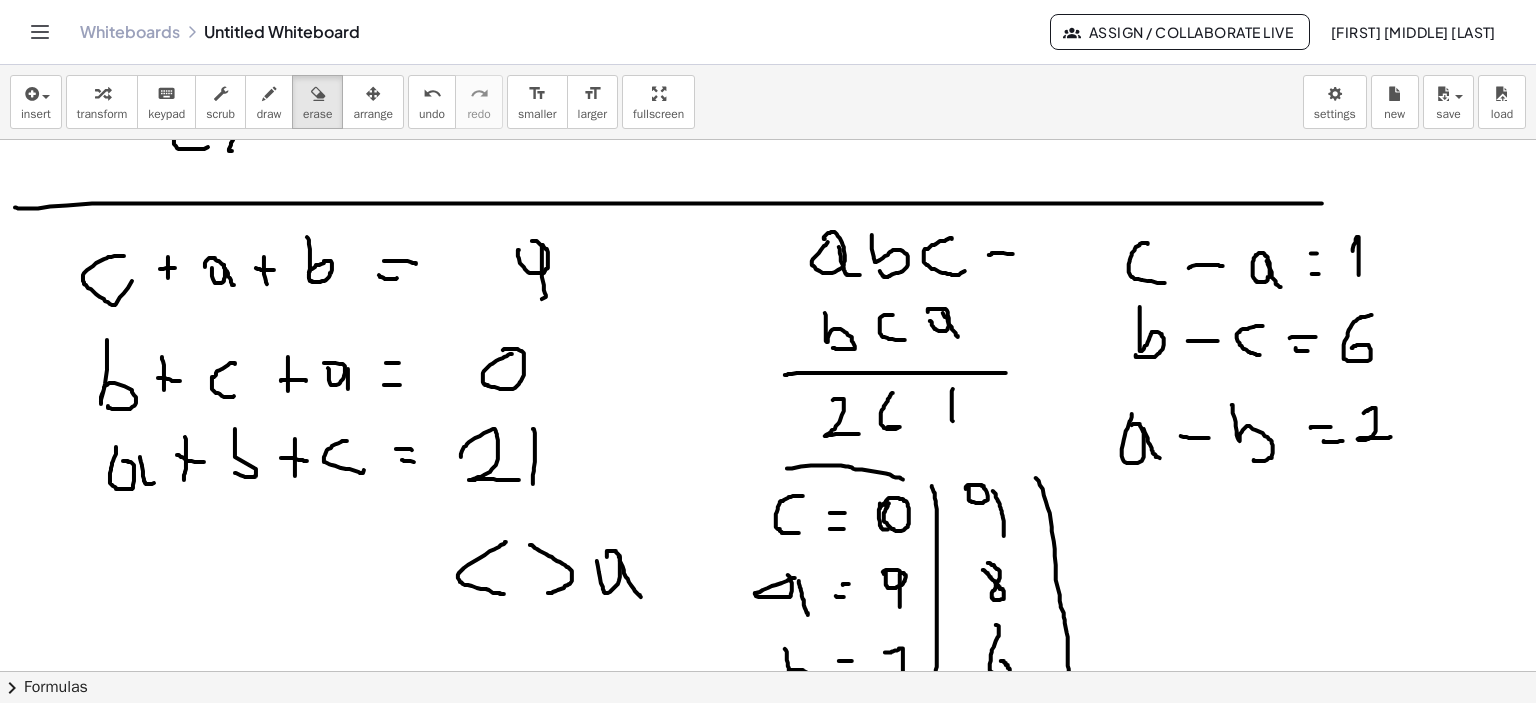scroll, scrollTop: 3539, scrollLeft: 0, axis: vertical 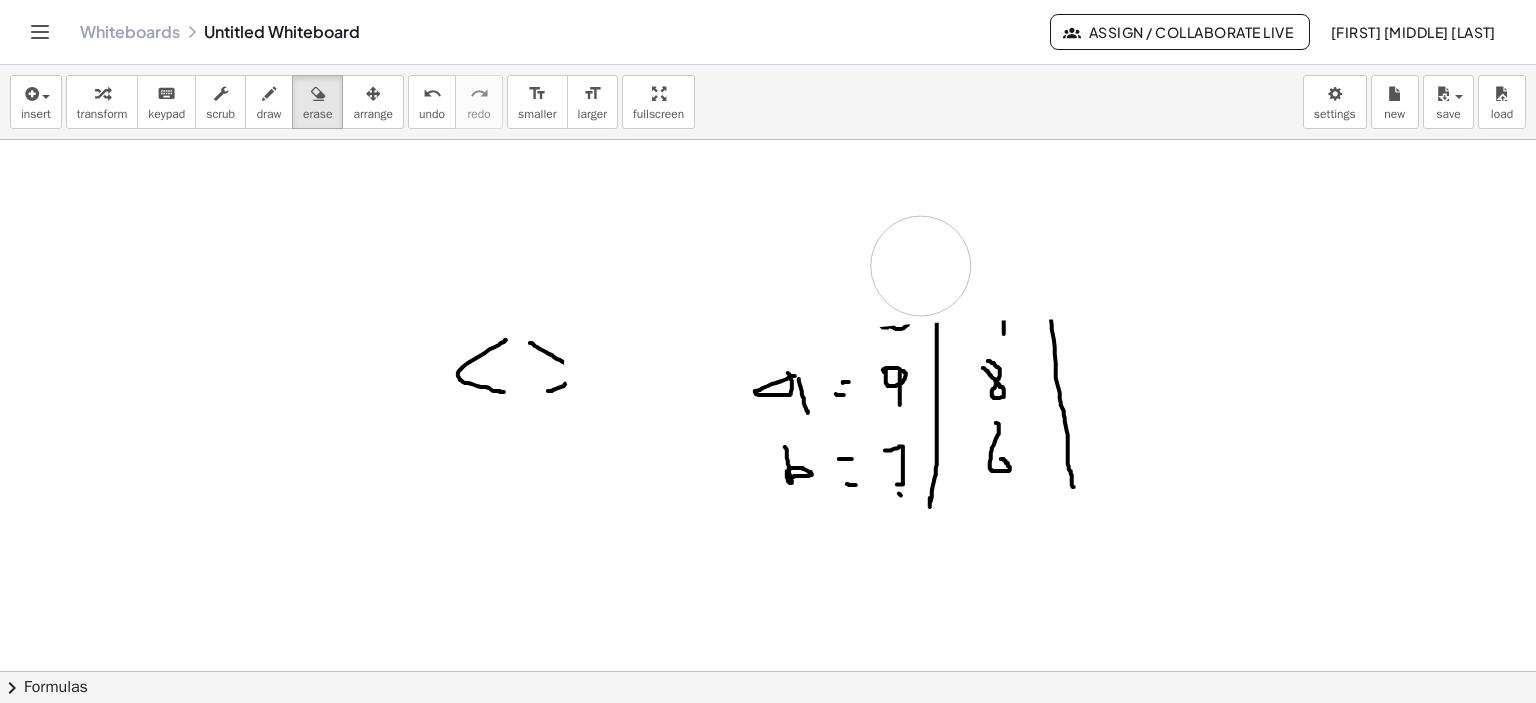 drag, startPoint x: 52, startPoint y: 275, endPoint x: 921, endPoint y: 466, distance: 889.7427 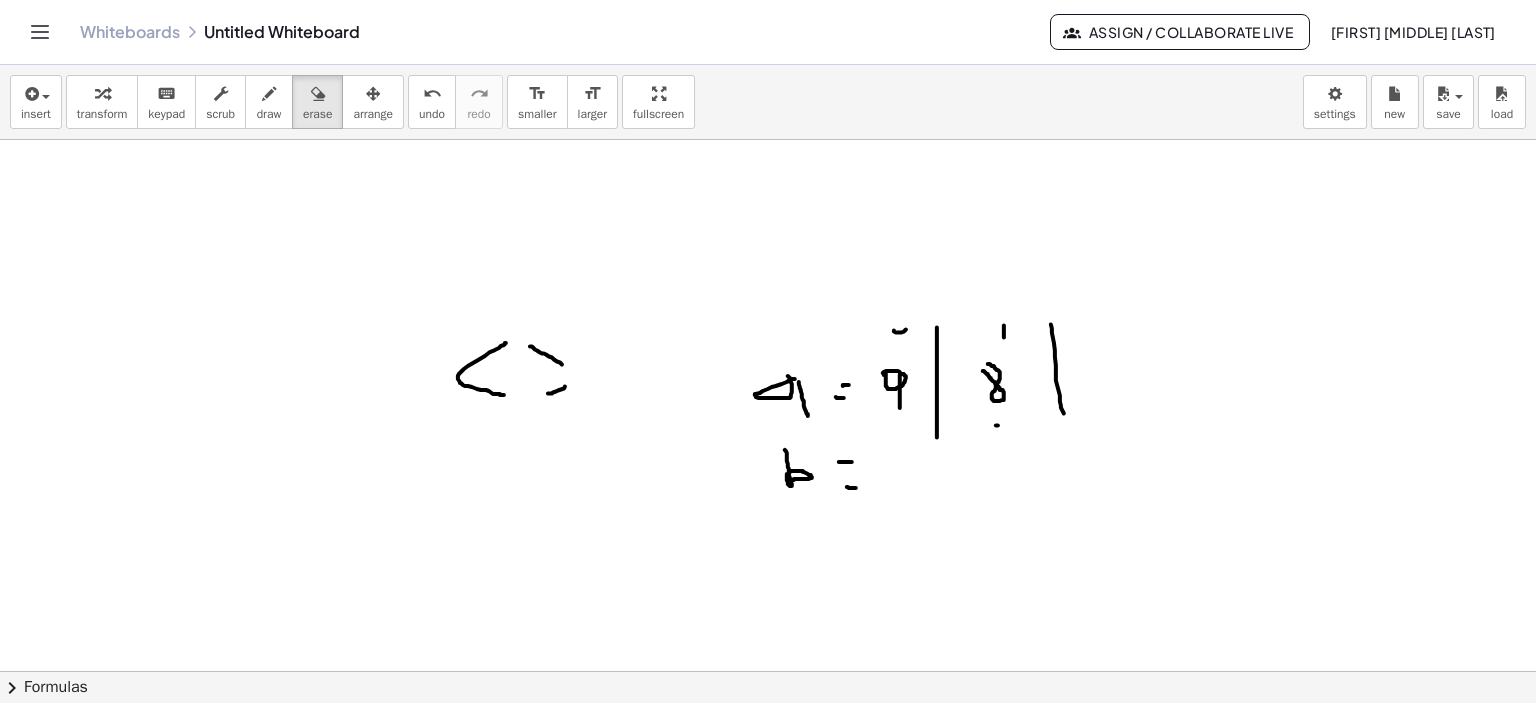 scroll, scrollTop: 3739, scrollLeft: 0, axis: vertical 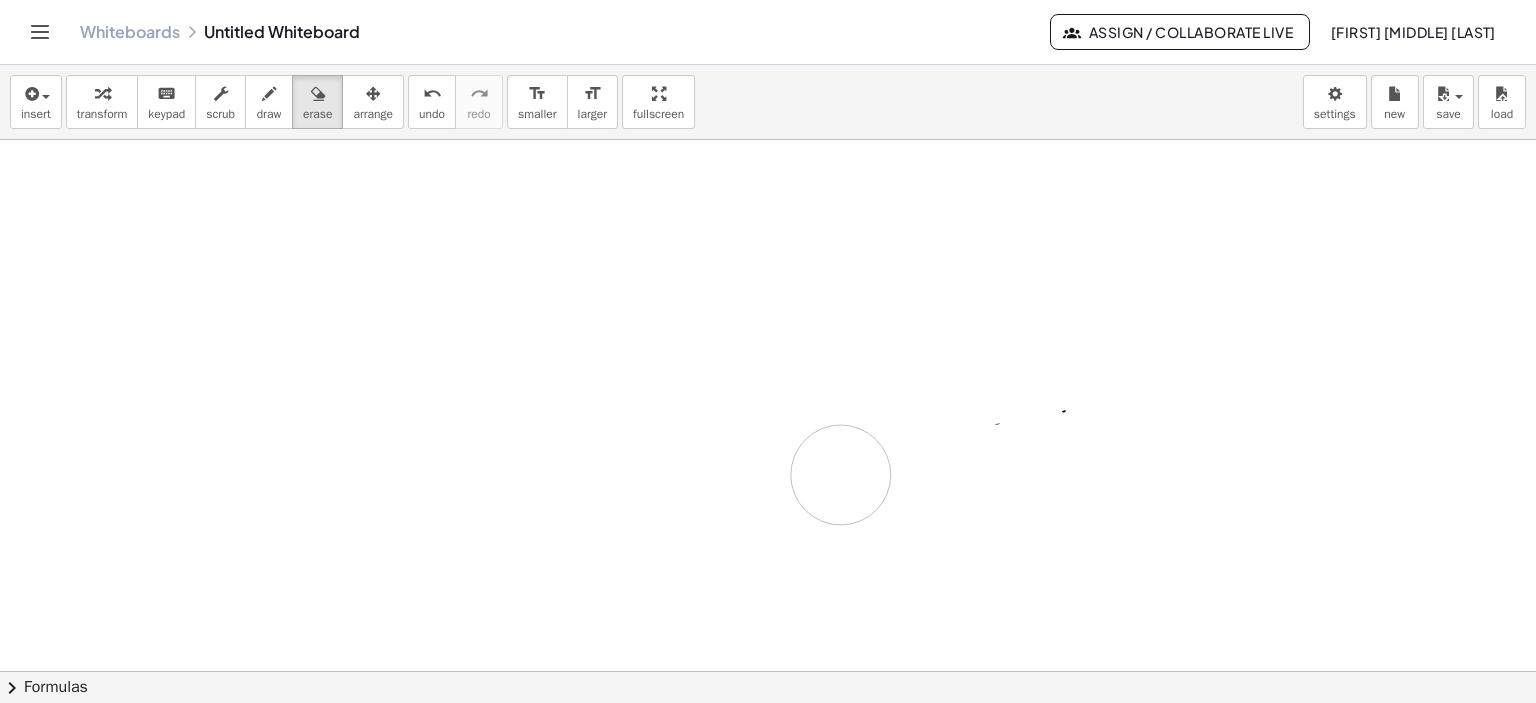 drag, startPoint x: 595, startPoint y: 371, endPoint x: 829, endPoint y: 285, distance: 249.30302 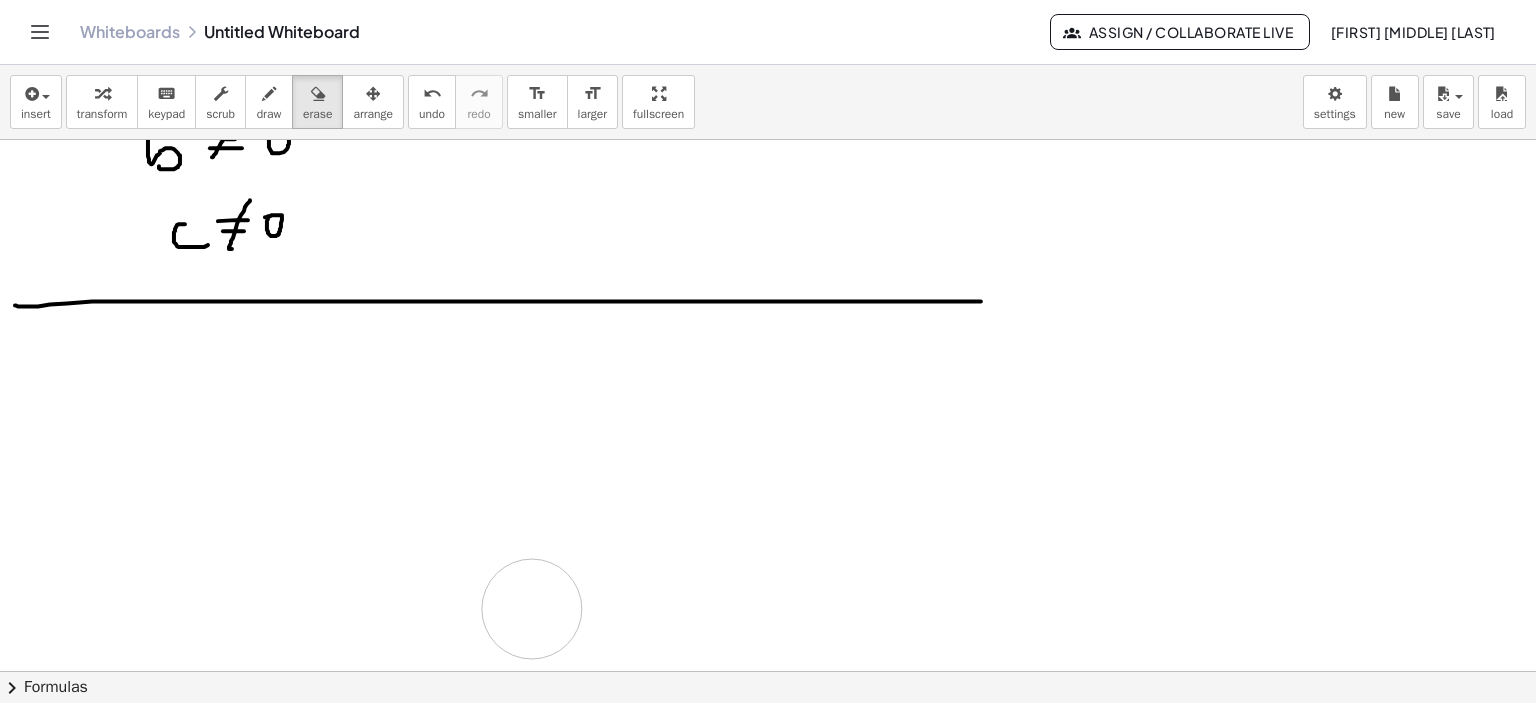 drag, startPoint x: 829, startPoint y: 285, endPoint x: 764, endPoint y: 311, distance: 70.00714 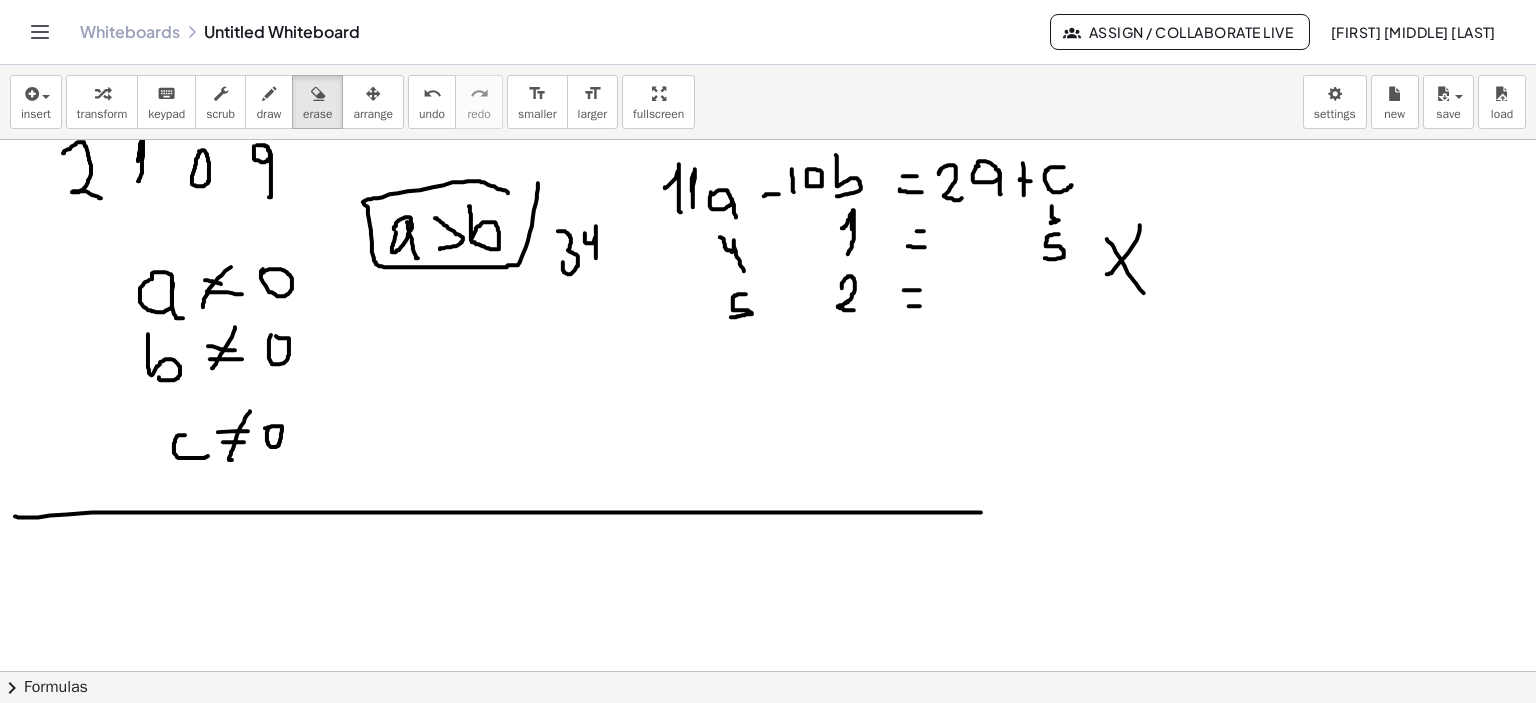 scroll, scrollTop: 3239, scrollLeft: 0, axis: vertical 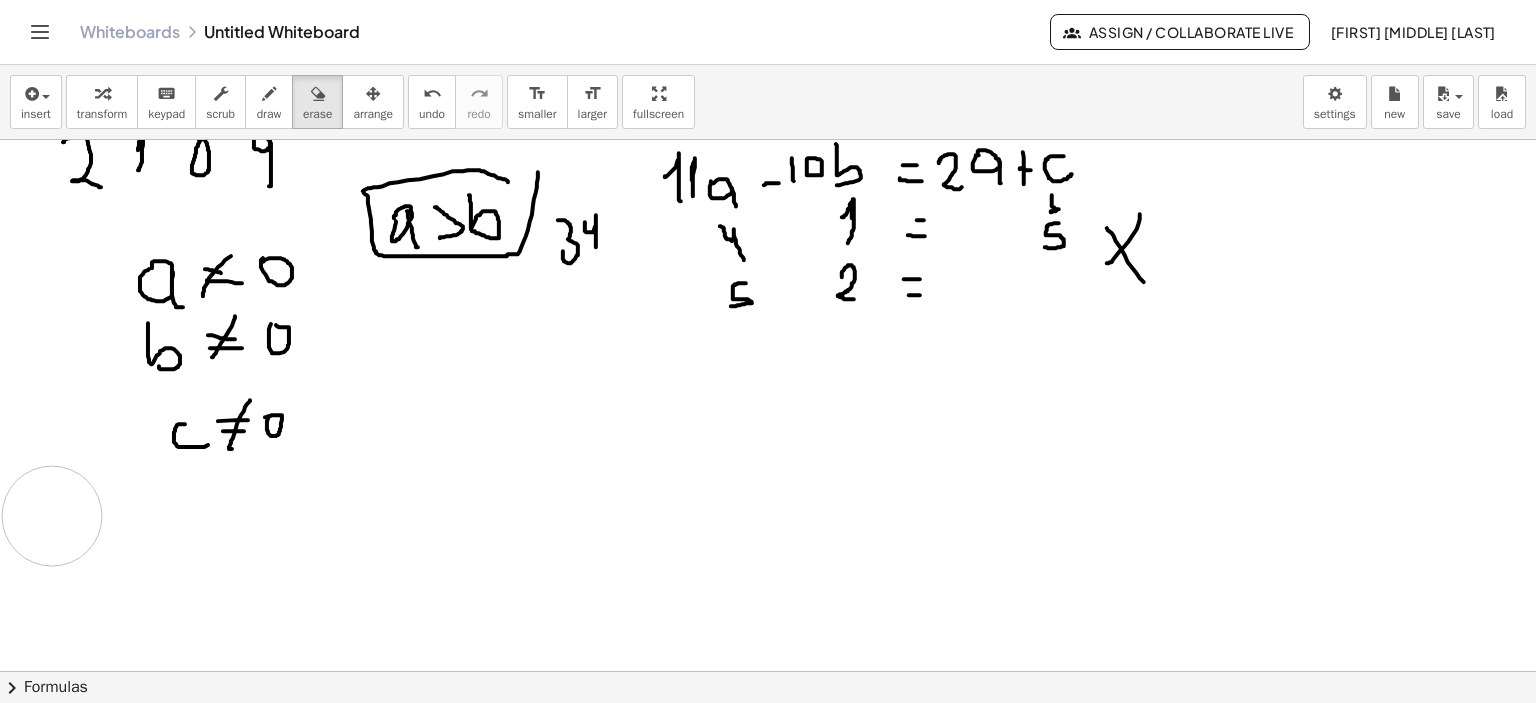 drag, startPoint x: 975, startPoint y: 503, endPoint x: 108, endPoint y: 467, distance: 867.7471 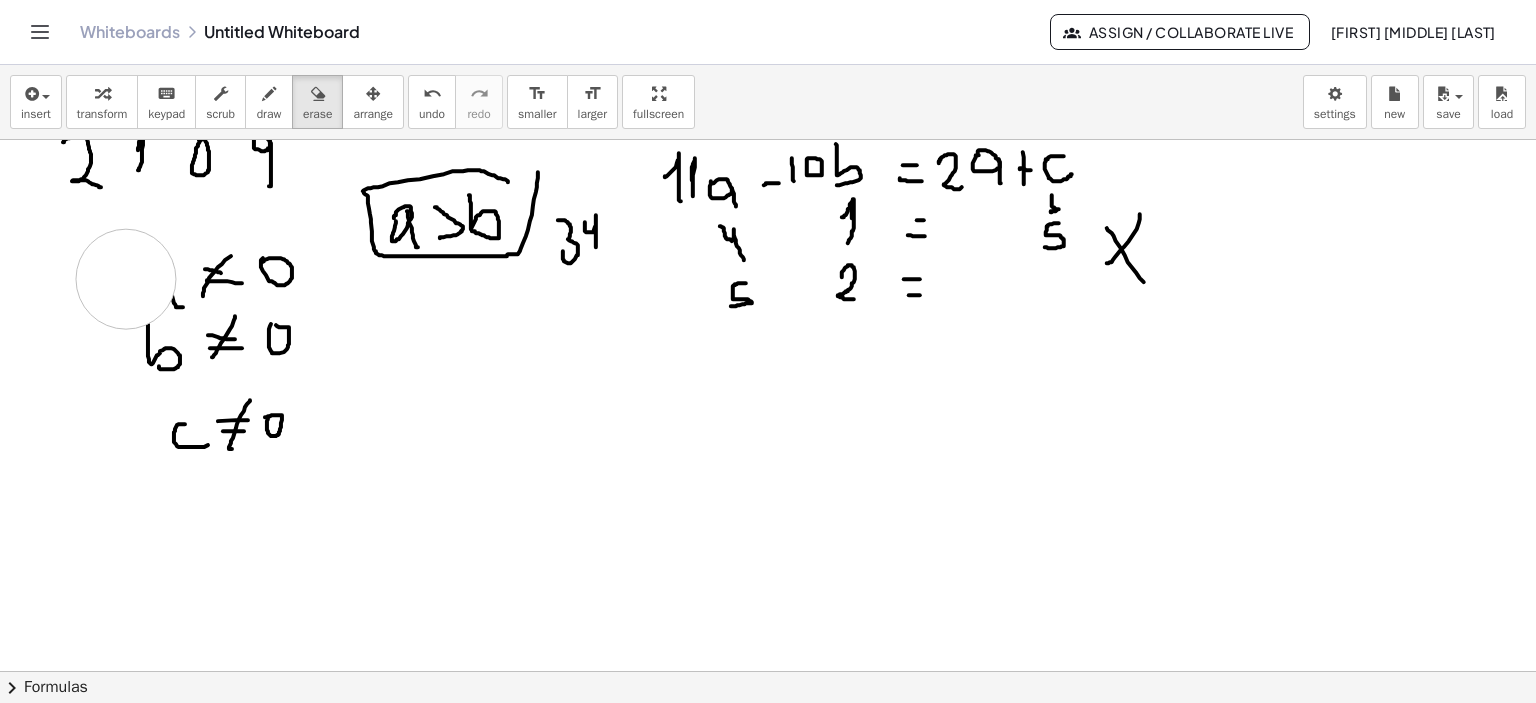 scroll, scrollTop: 3039, scrollLeft: 0, axis: vertical 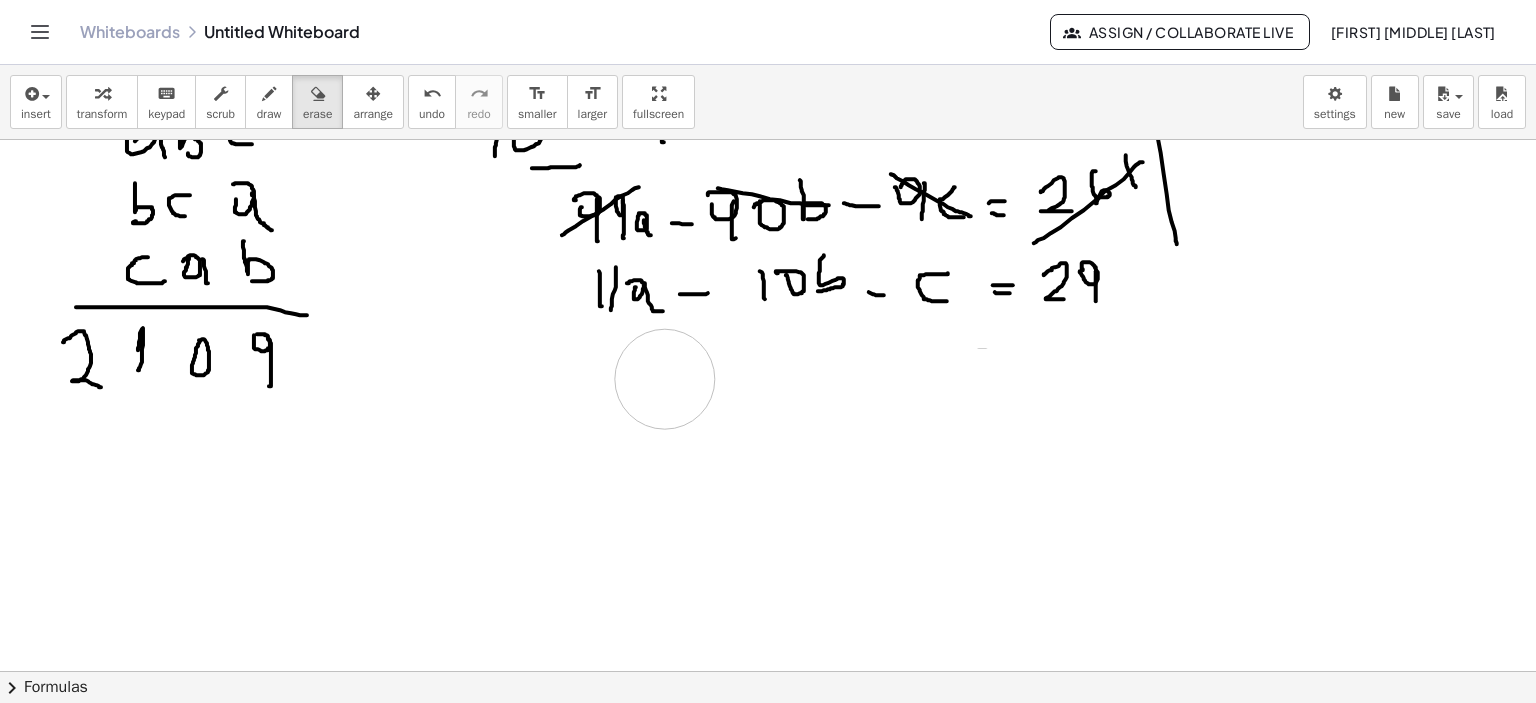 drag, startPoint x: 126, startPoint y: 479, endPoint x: 549, endPoint y: 398, distance: 430.6855 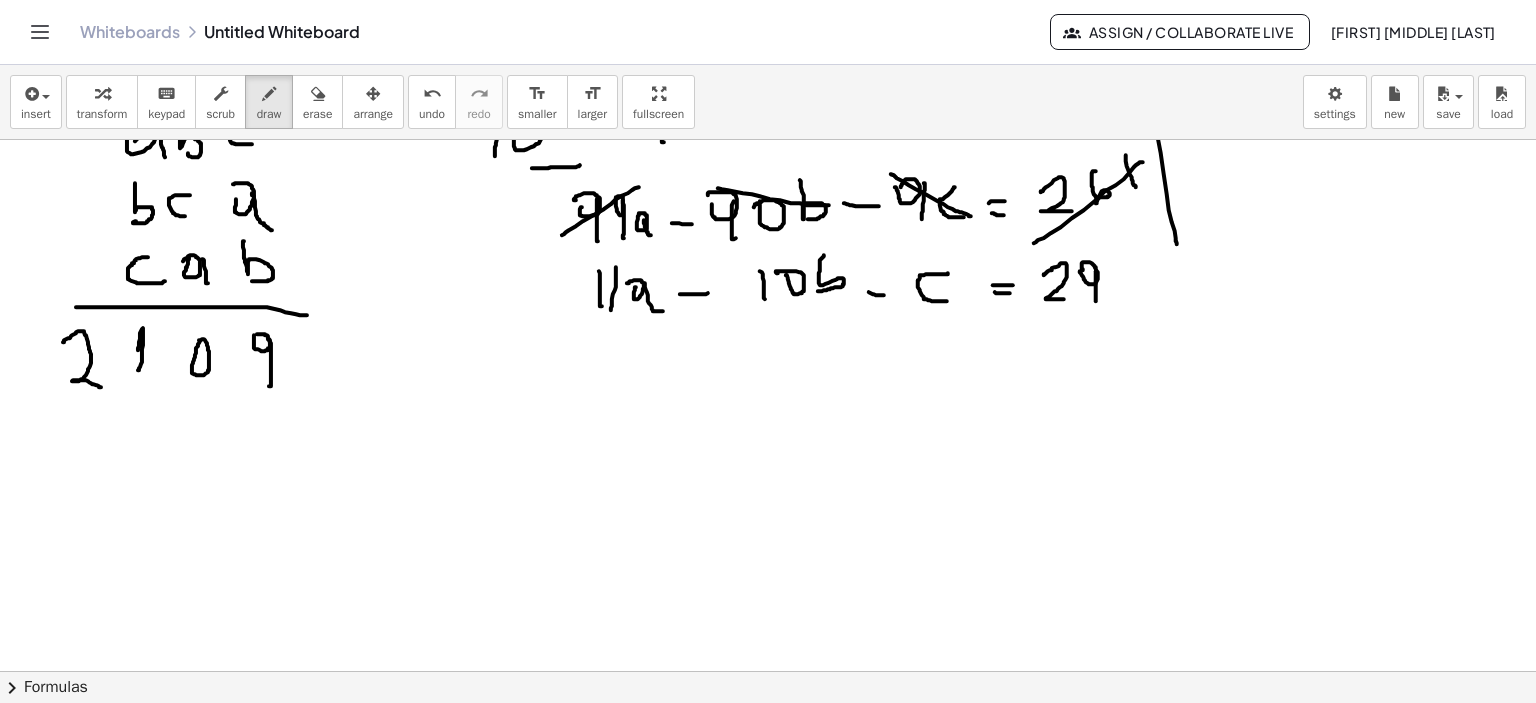 scroll, scrollTop: 2939, scrollLeft: 0, axis: vertical 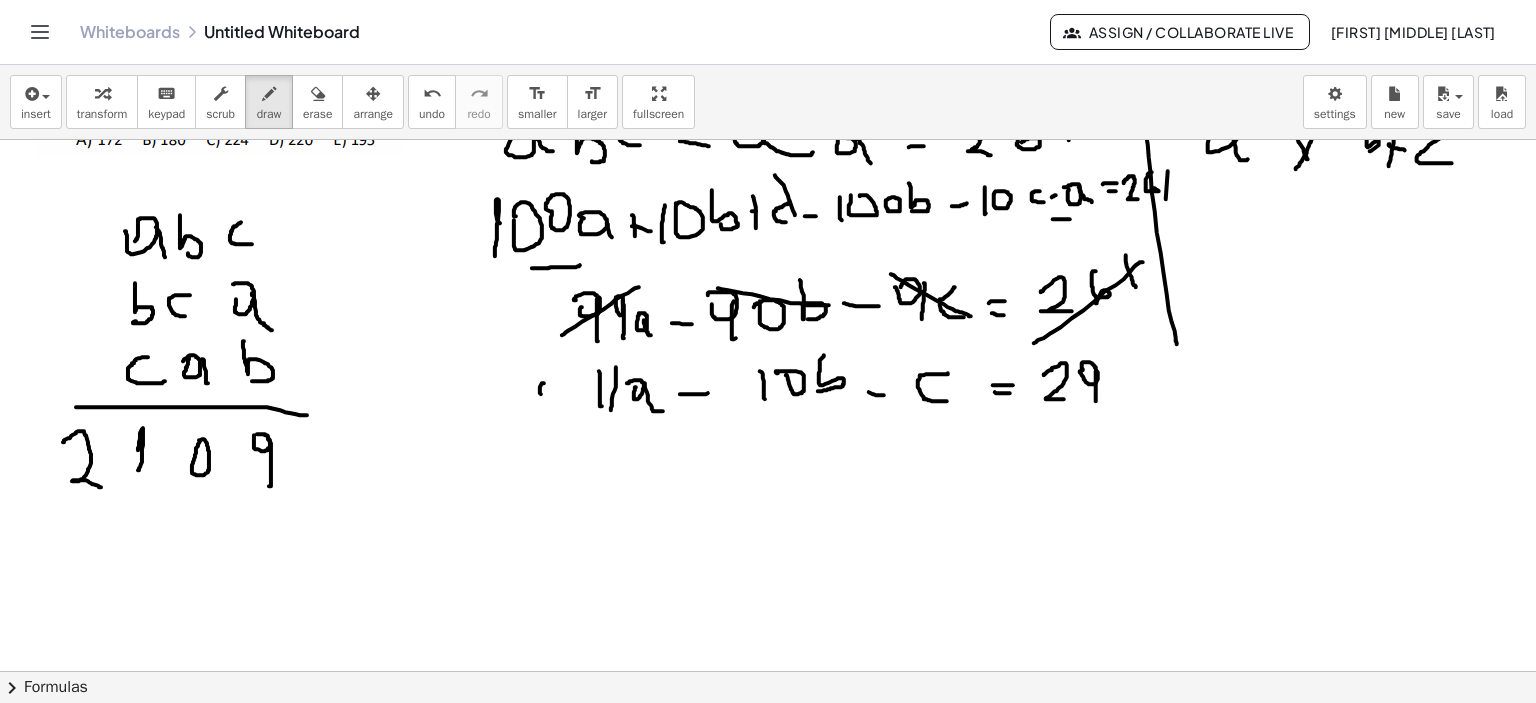 drag, startPoint x: 542, startPoint y: 383, endPoint x: 537, endPoint y: 395, distance: 13 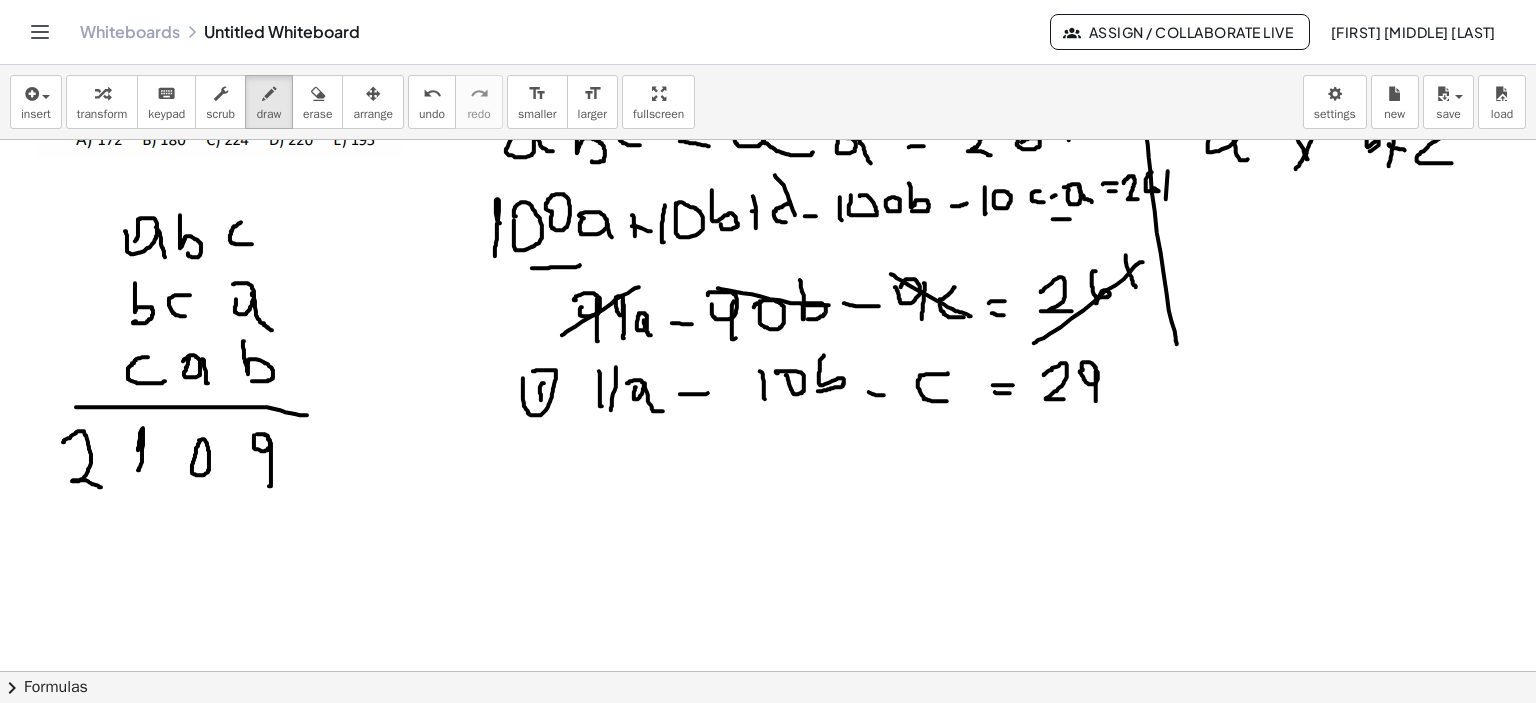 click at bounding box center (771, -405) 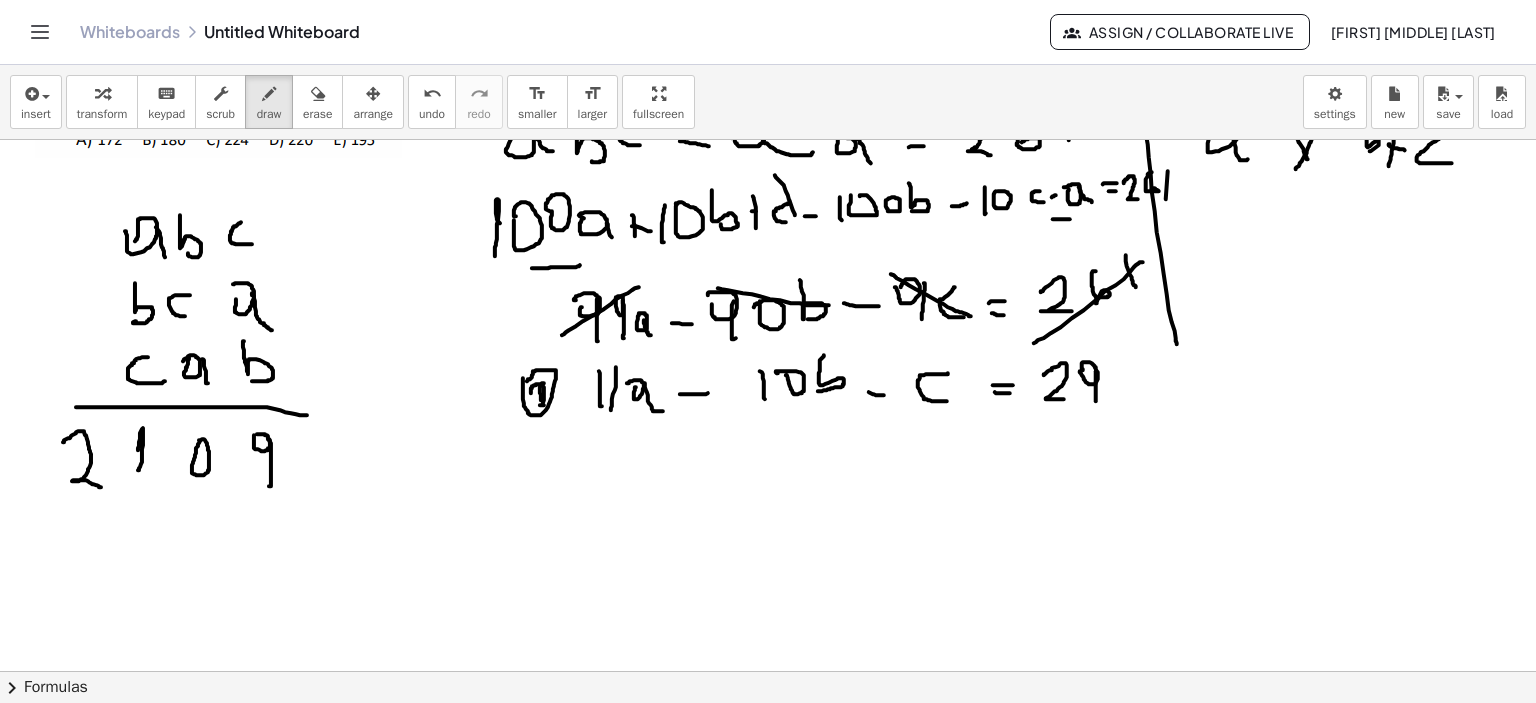 drag, startPoint x: 537, startPoint y: 384, endPoint x: 544, endPoint y: 405, distance: 22.135944 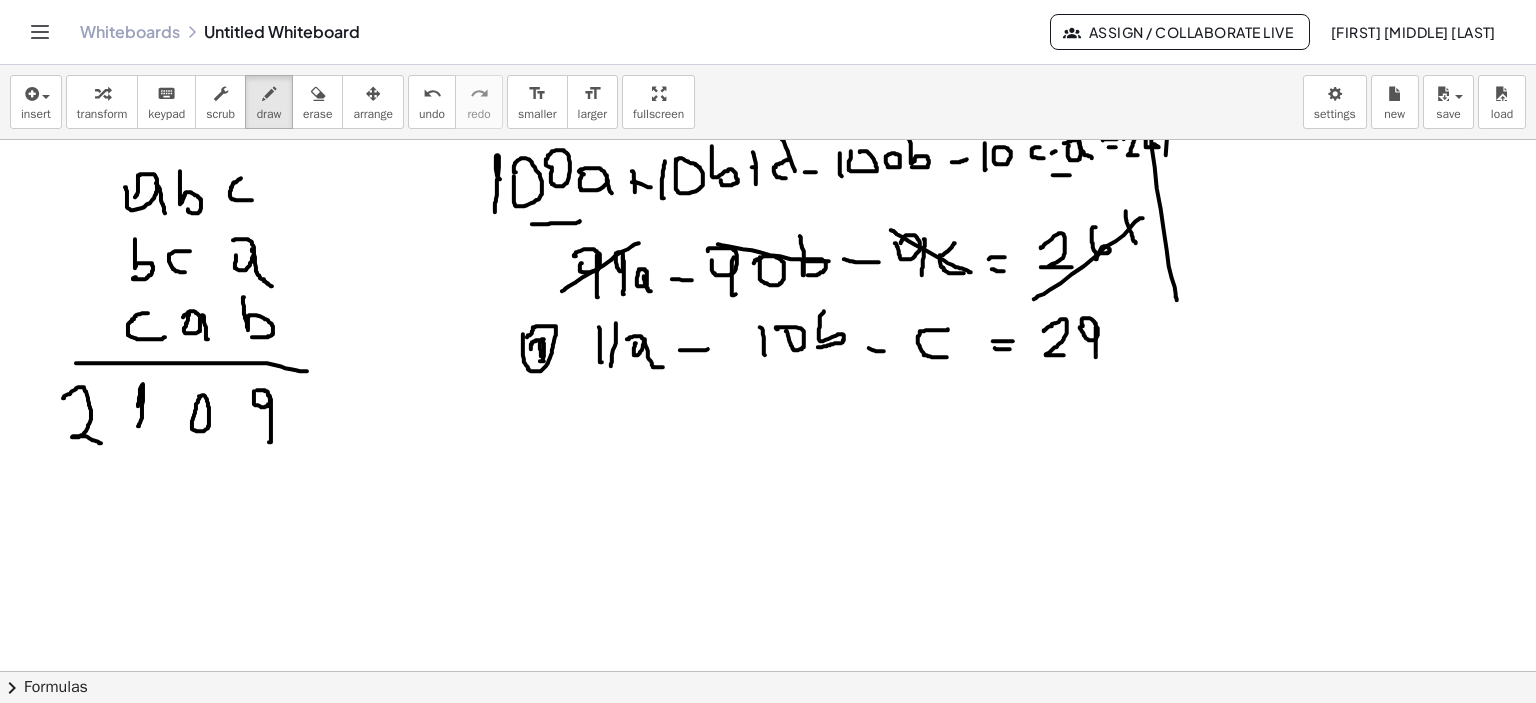 scroll, scrollTop: 3039, scrollLeft: 0, axis: vertical 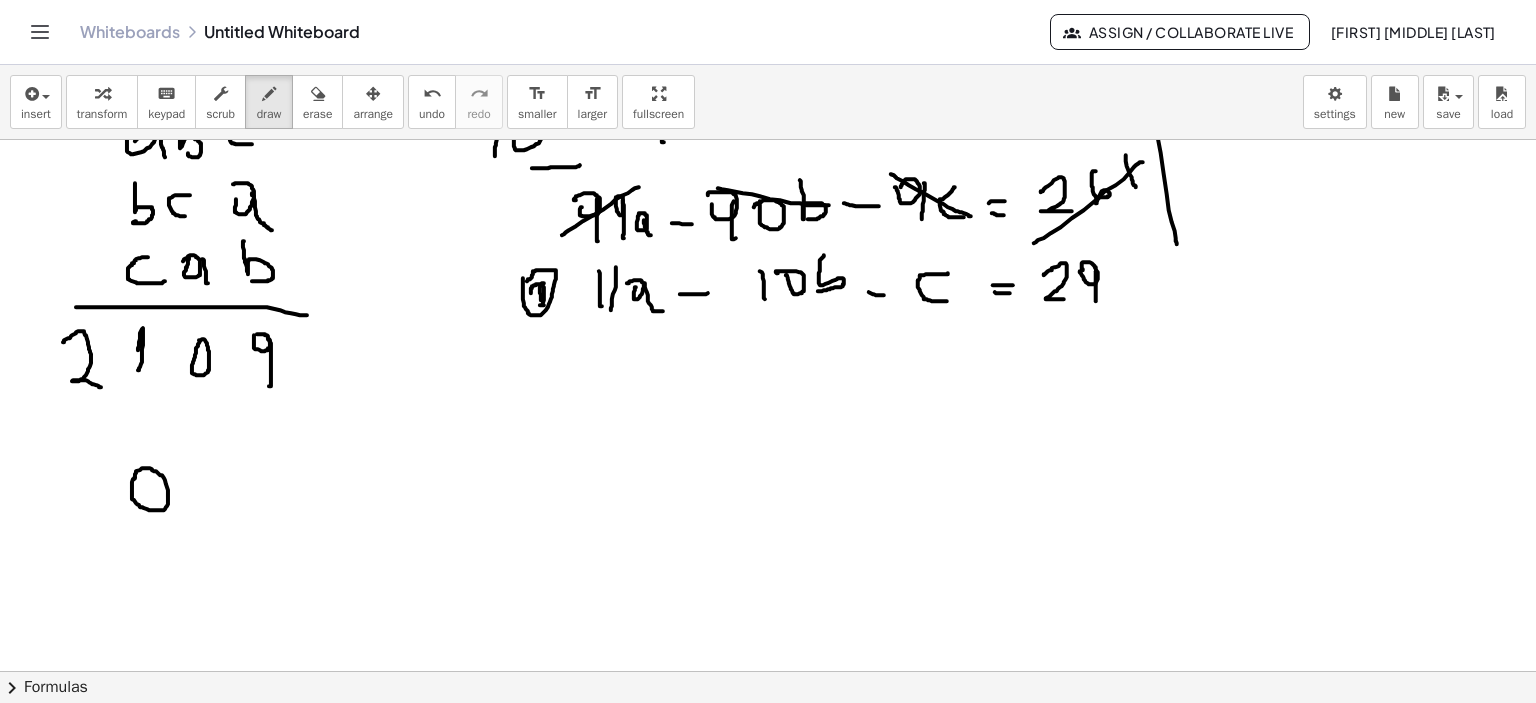 drag, startPoint x: 134, startPoint y: 479, endPoint x: 160, endPoint y: 476, distance: 26.172504 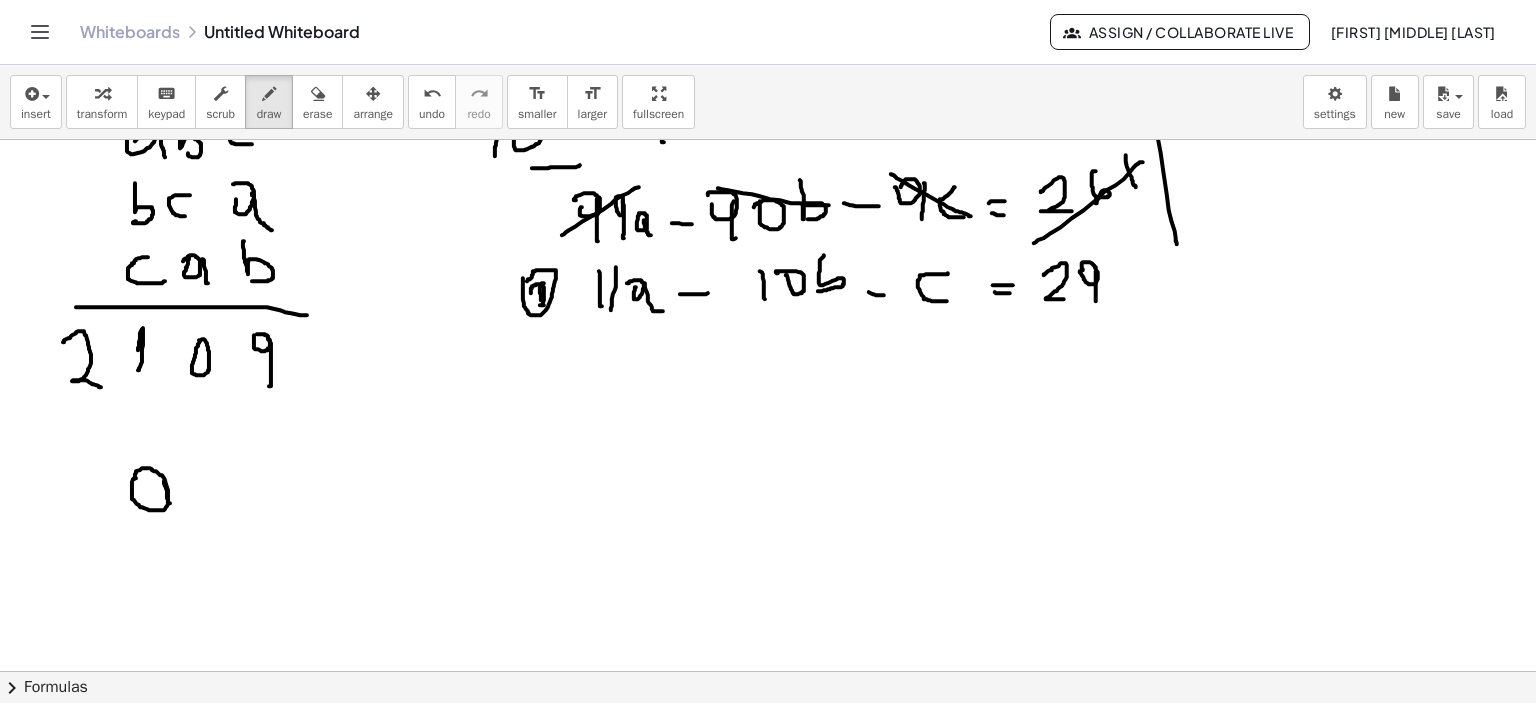 drag, startPoint x: 164, startPoint y: 482, endPoint x: 192, endPoint y: 482, distance: 28 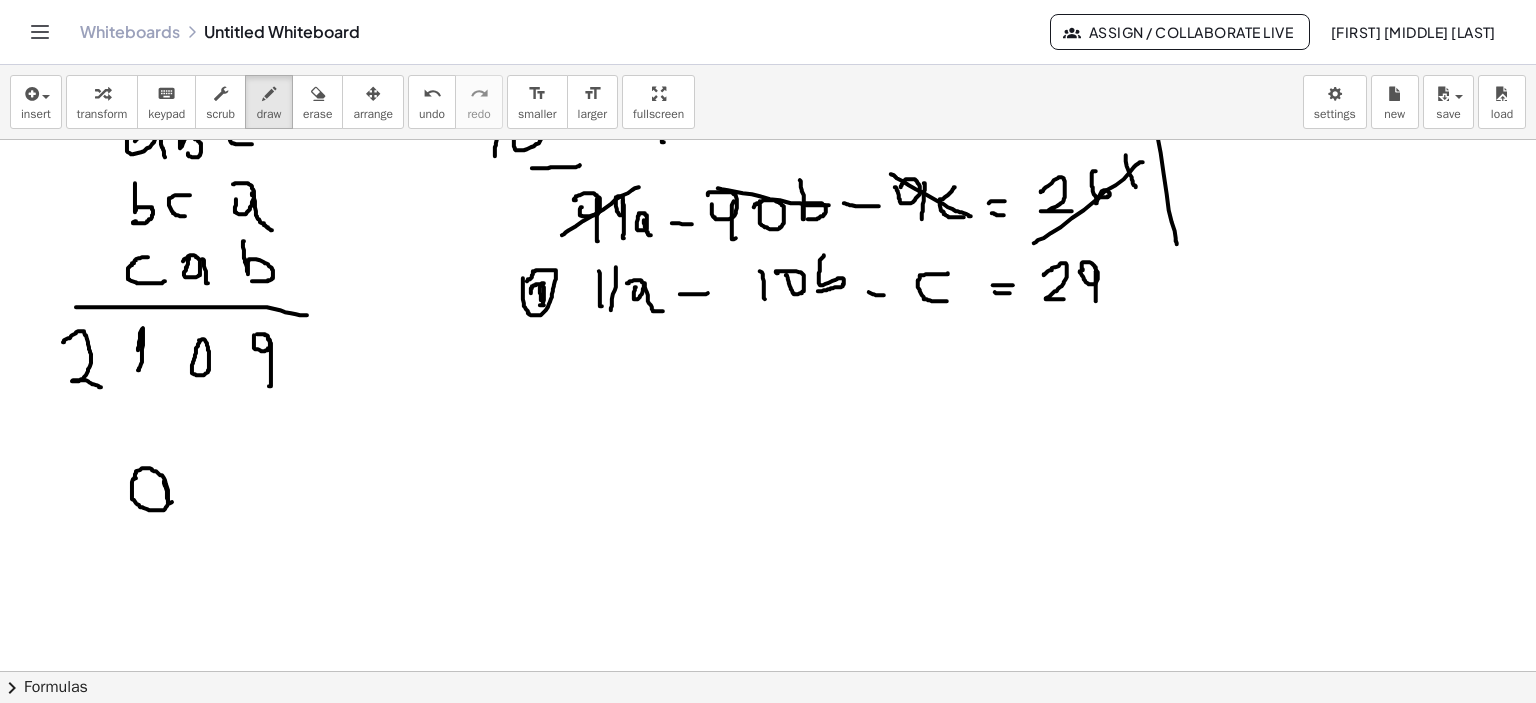 click at bounding box center [771, -505] 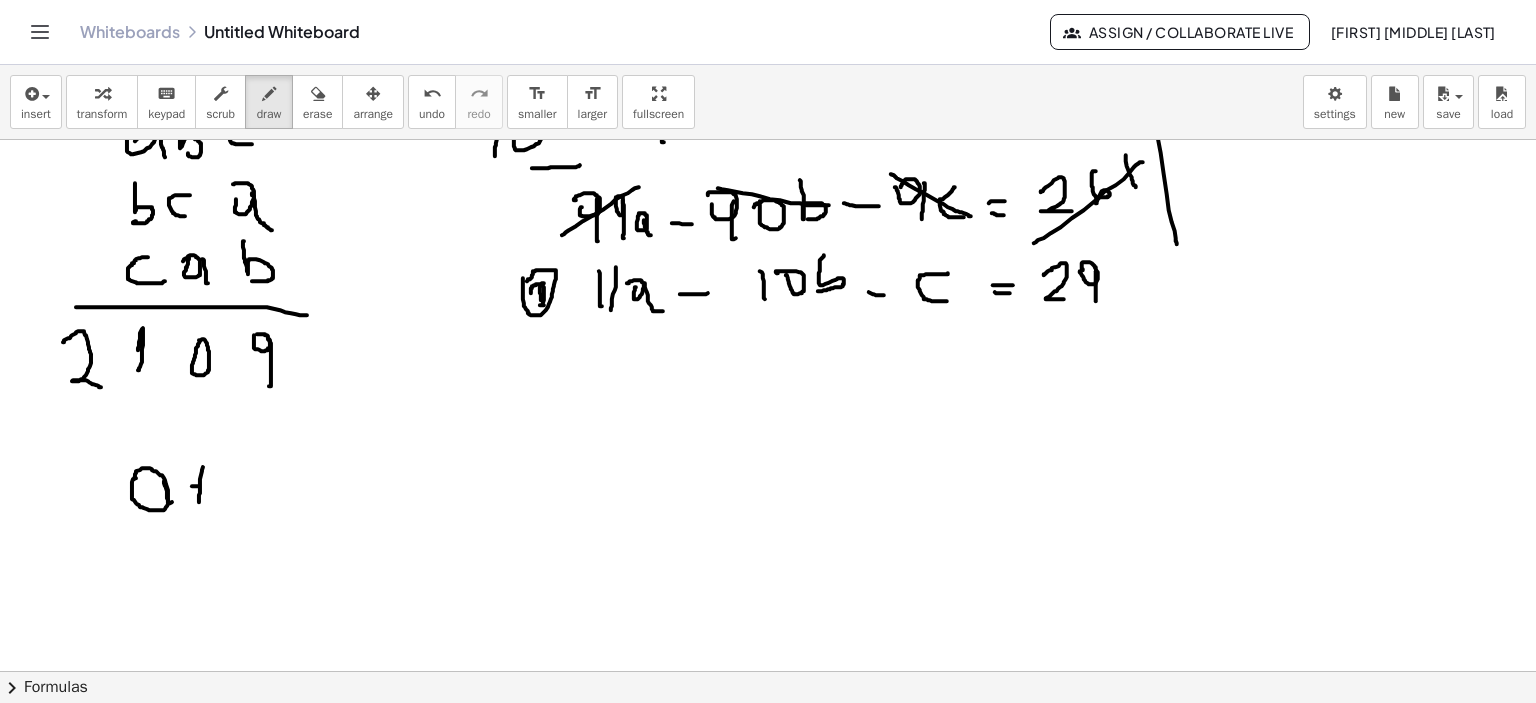 drag, startPoint x: 194, startPoint y: 486, endPoint x: 208, endPoint y: 487, distance: 14.035668 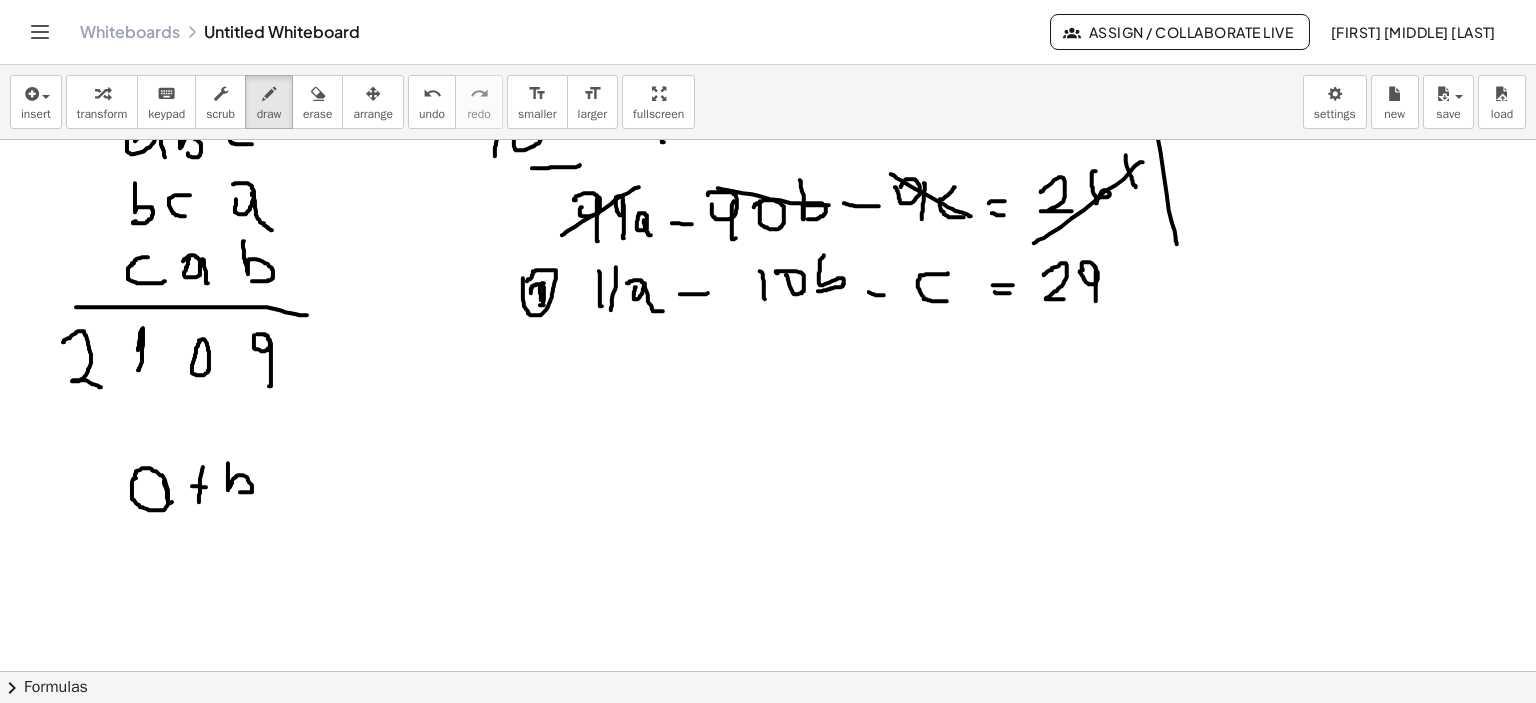 drag, startPoint x: 228, startPoint y: 474, endPoint x: 239, endPoint y: 492, distance: 21.095022 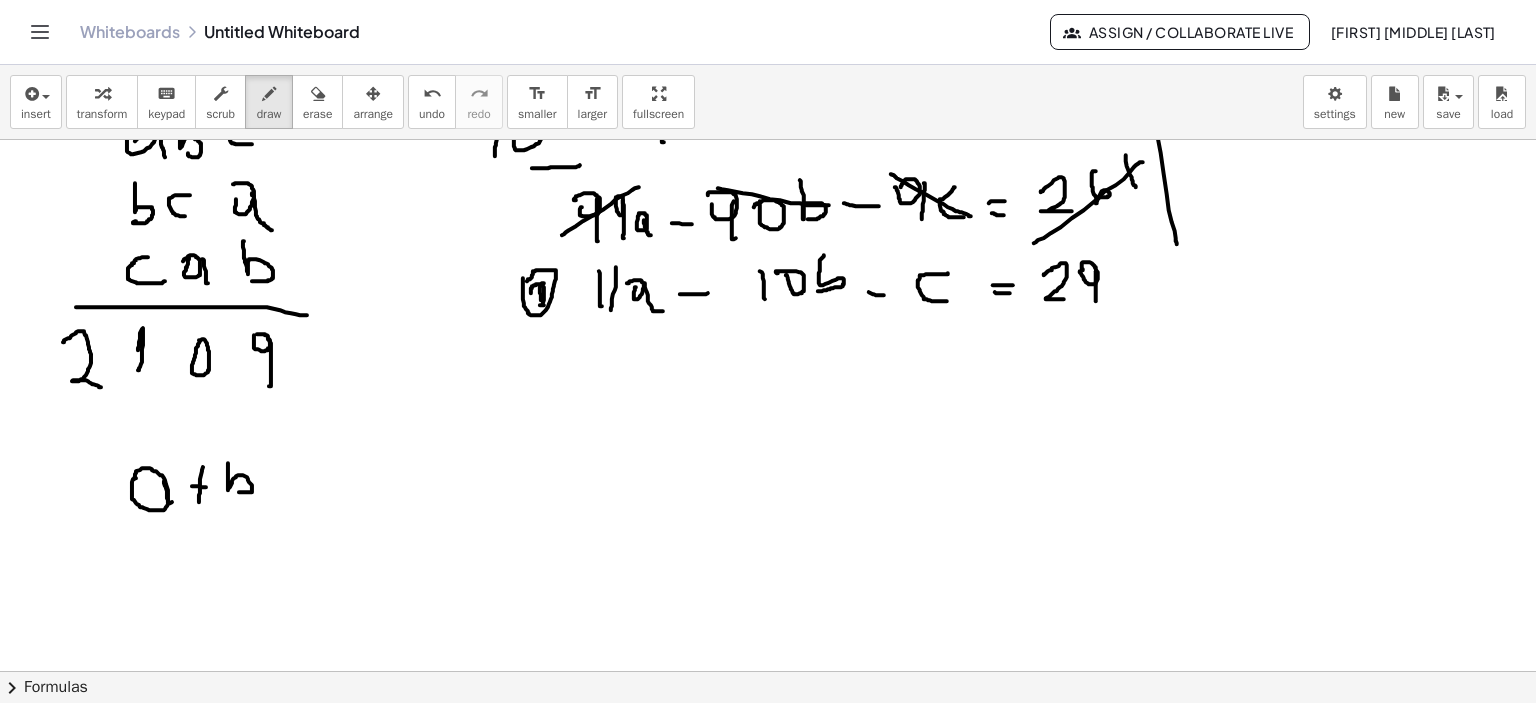 drag, startPoint x: 287, startPoint y: 461, endPoint x: 286, endPoint y: 499, distance: 38.013157 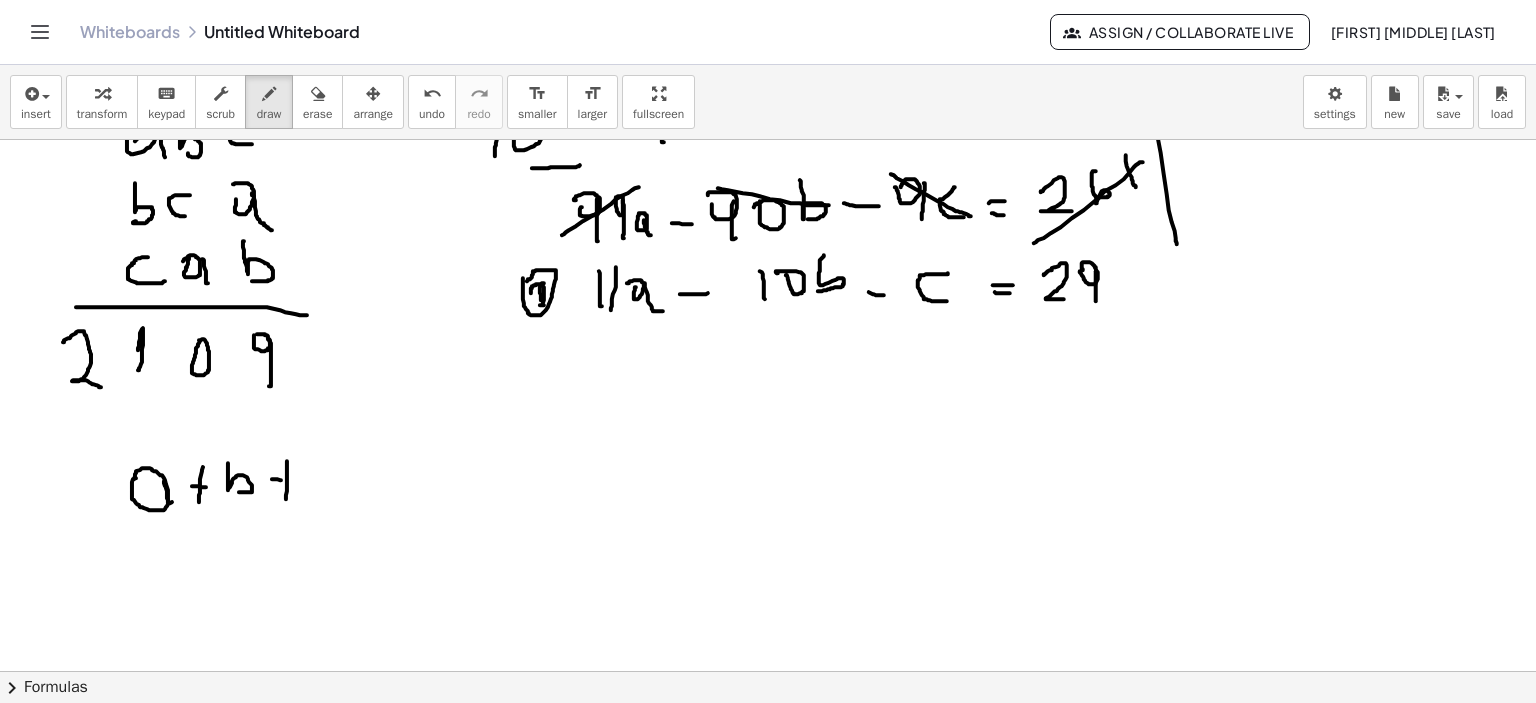 drag, startPoint x: 272, startPoint y: 479, endPoint x: 289, endPoint y: 482, distance: 17.262676 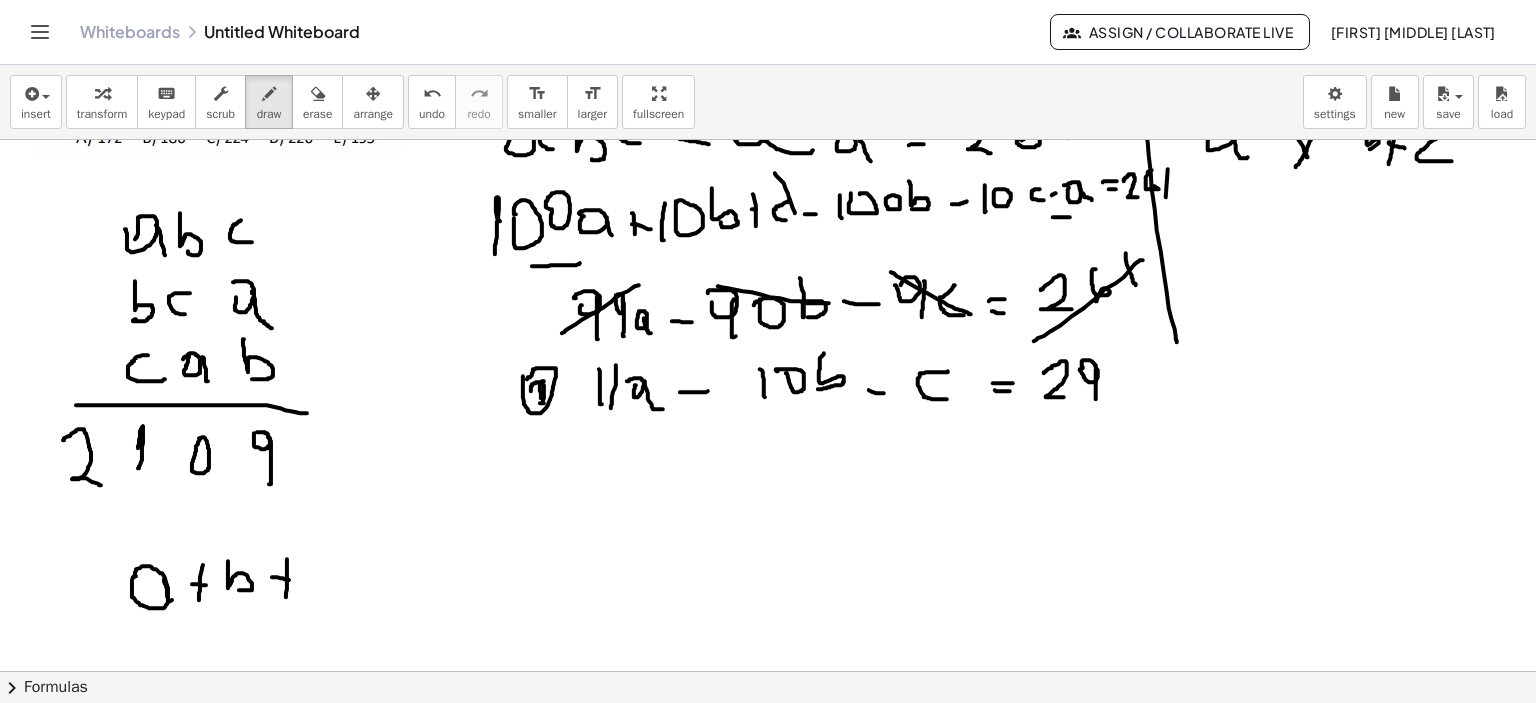scroll, scrollTop: 2939, scrollLeft: 0, axis: vertical 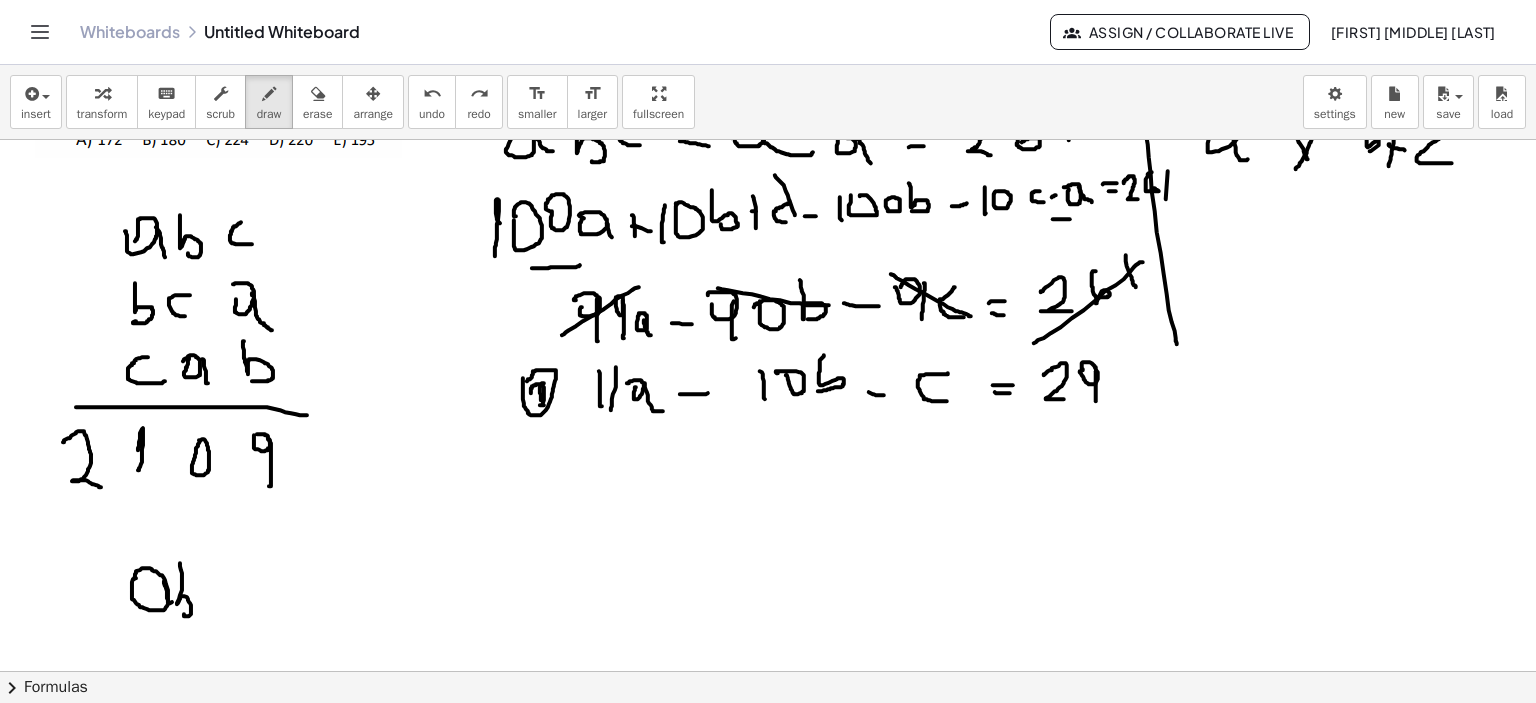 drag, startPoint x: 180, startPoint y: 563, endPoint x: 184, endPoint y: 608, distance: 45.17743 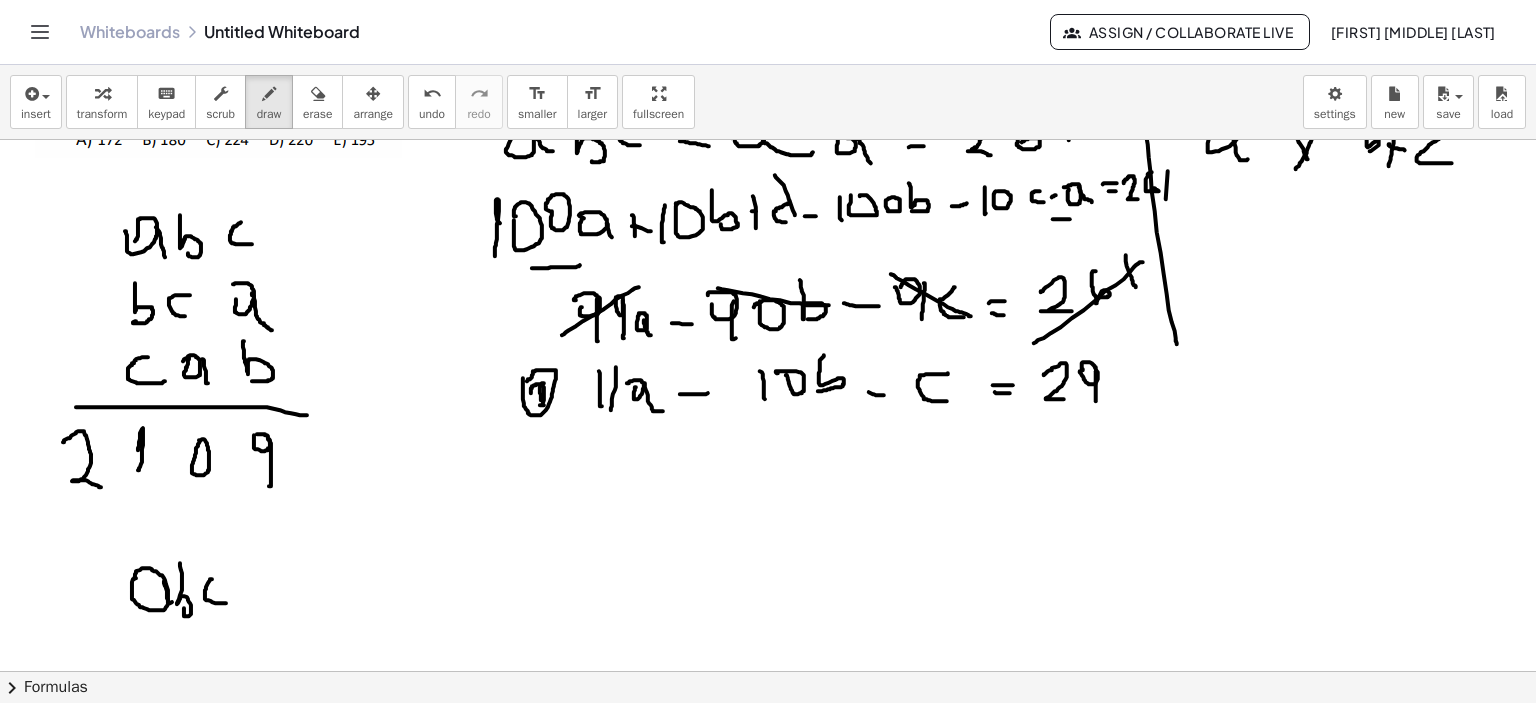 drag, startPoint x: 206, startPoint y: 589, endPoint x: 238, endPoint y: 579, distance: 33.526108 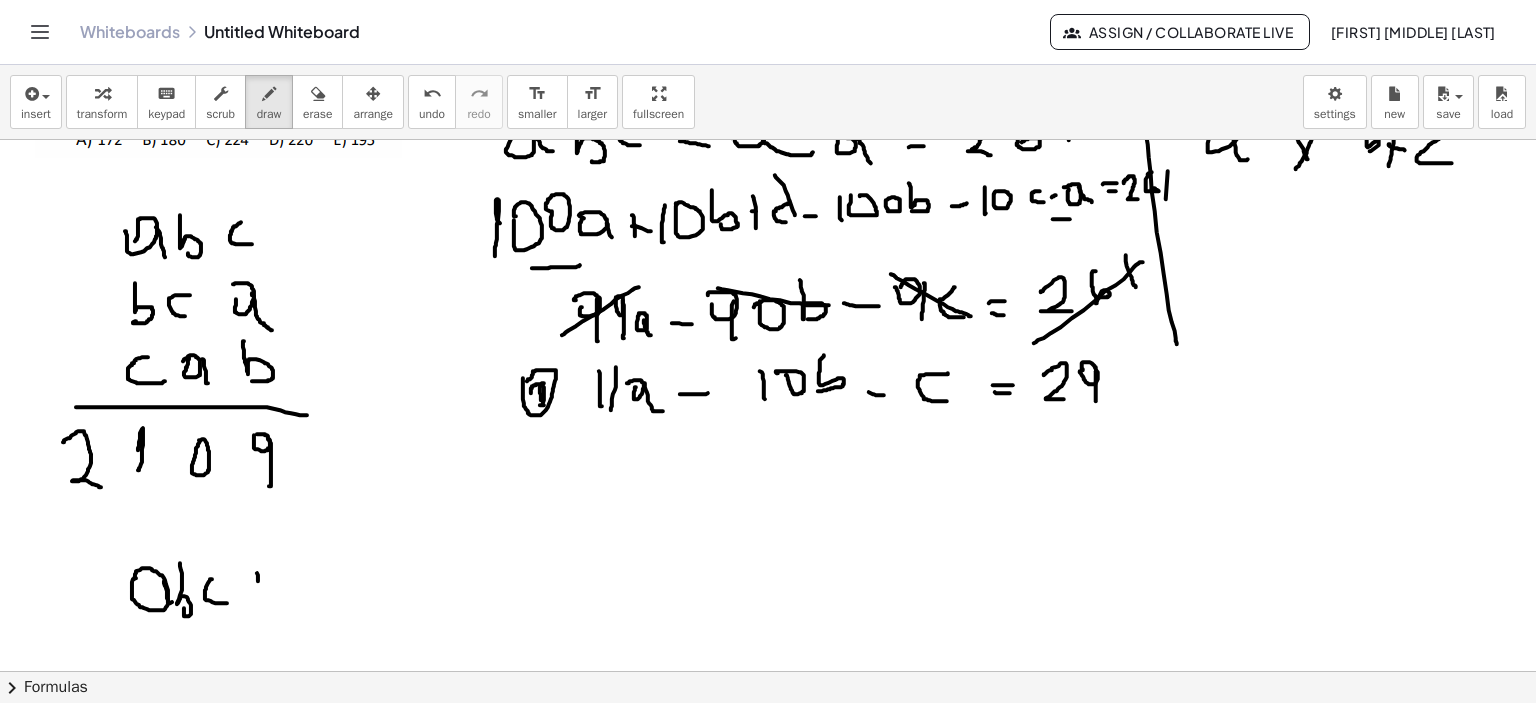 drag, startPoint x: 258, startPoint y: 575, endPoint x: 258, endPoint y: 602, distance: 27 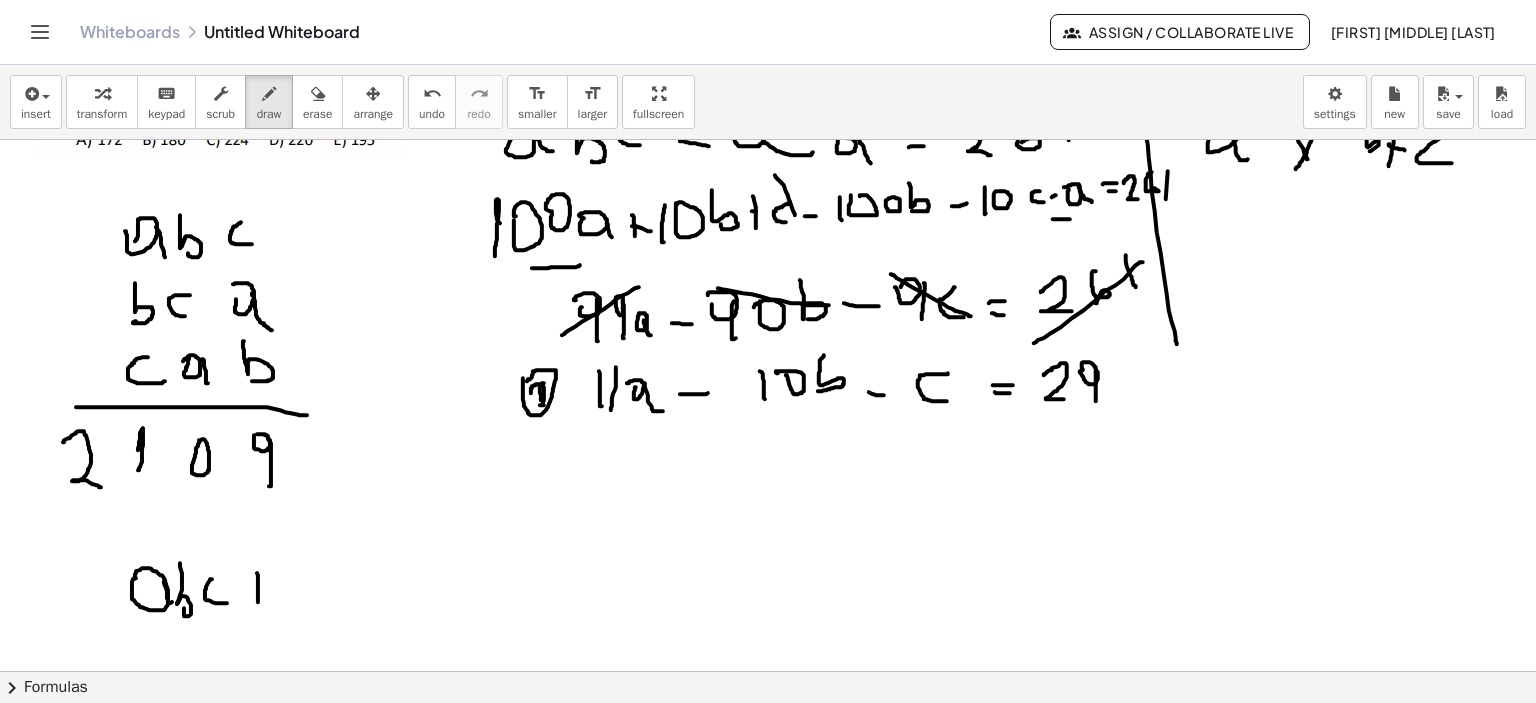 drag, startPoint x: 244, startPoint y: 583, endPoint x: 273, endPoint y: 589, distance: 29.614185 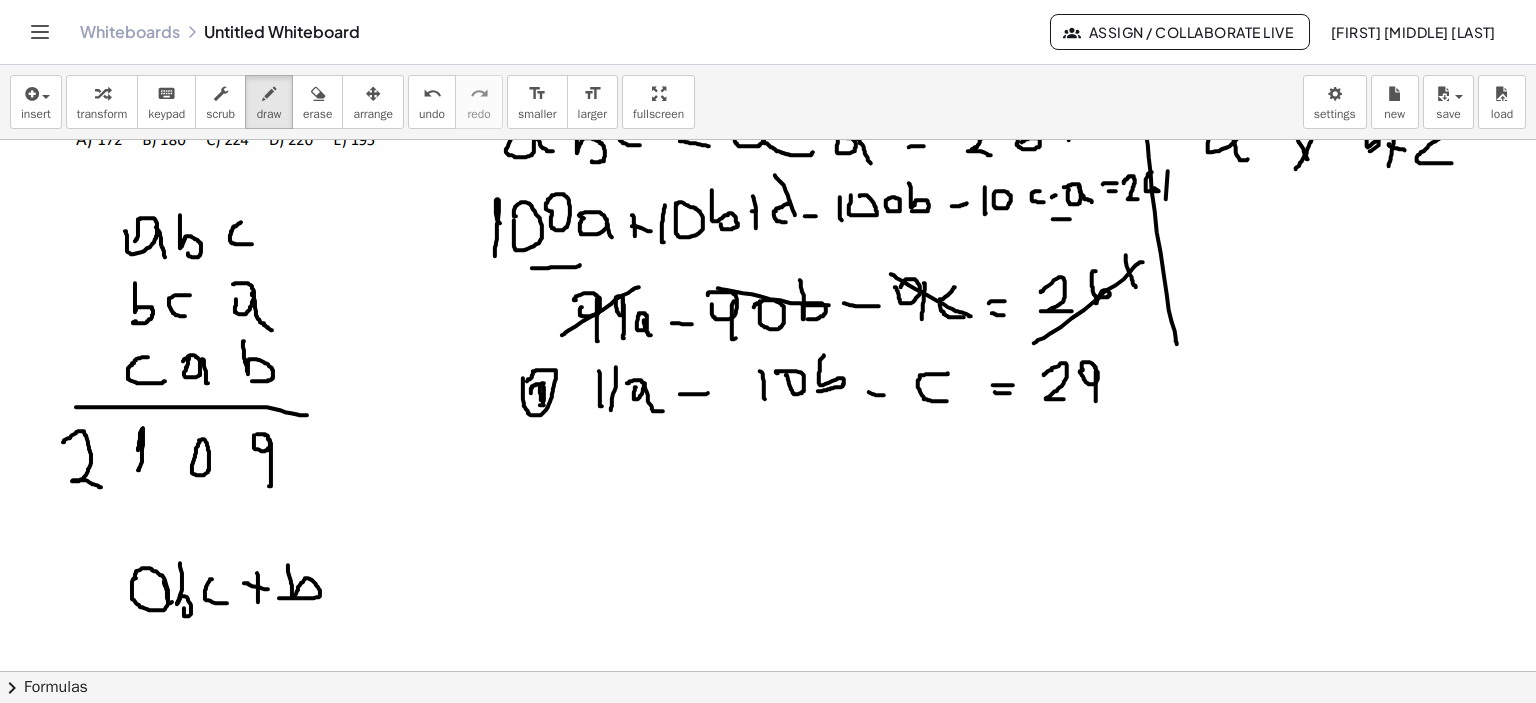 drag, startPoint x: 292, startPoint y: 597, endPoint x: 279, endPoint y: 598, distance: 13.038404 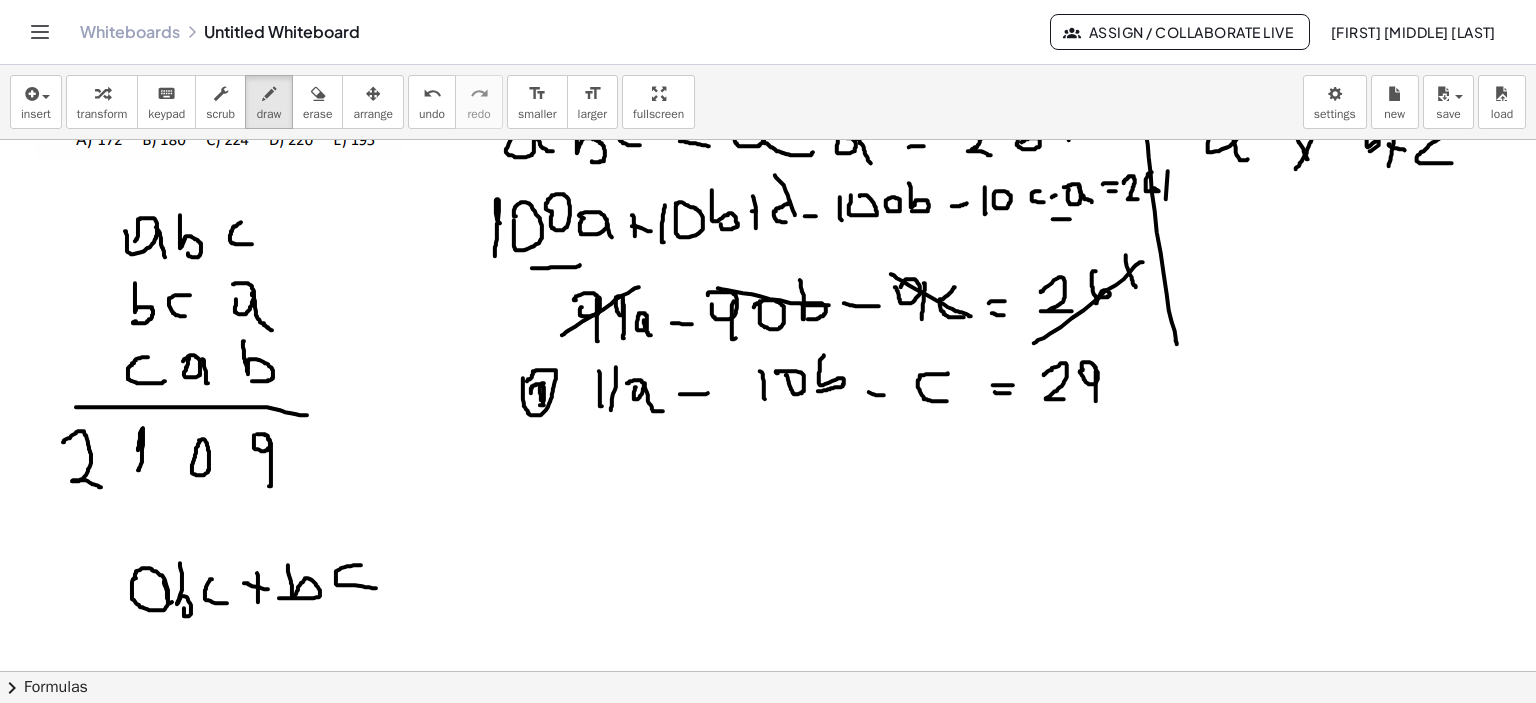 drag, startPoint x: 360, startPoint y: 565, endPoint x: 378, endPoint y: 588, distance: 29.206163 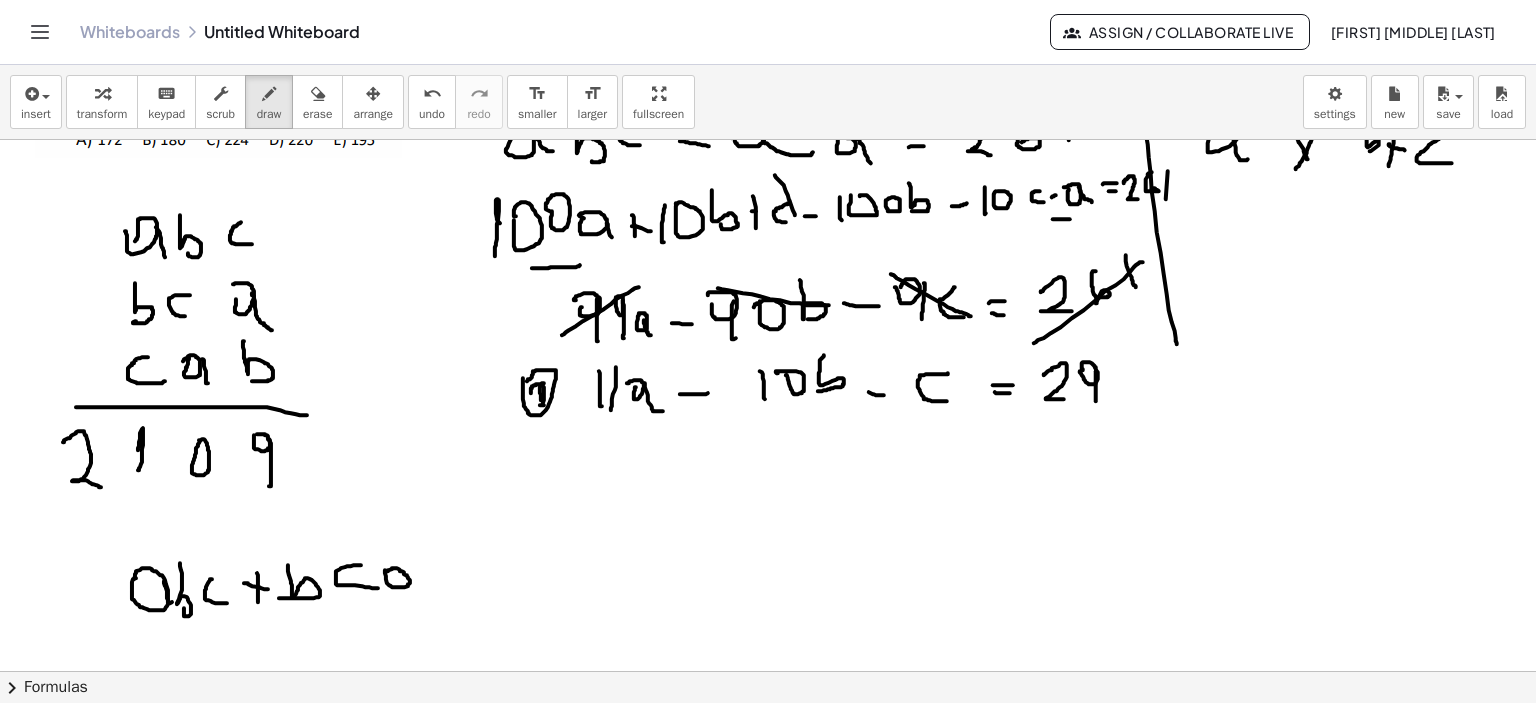click at bounding box center [771, -405] 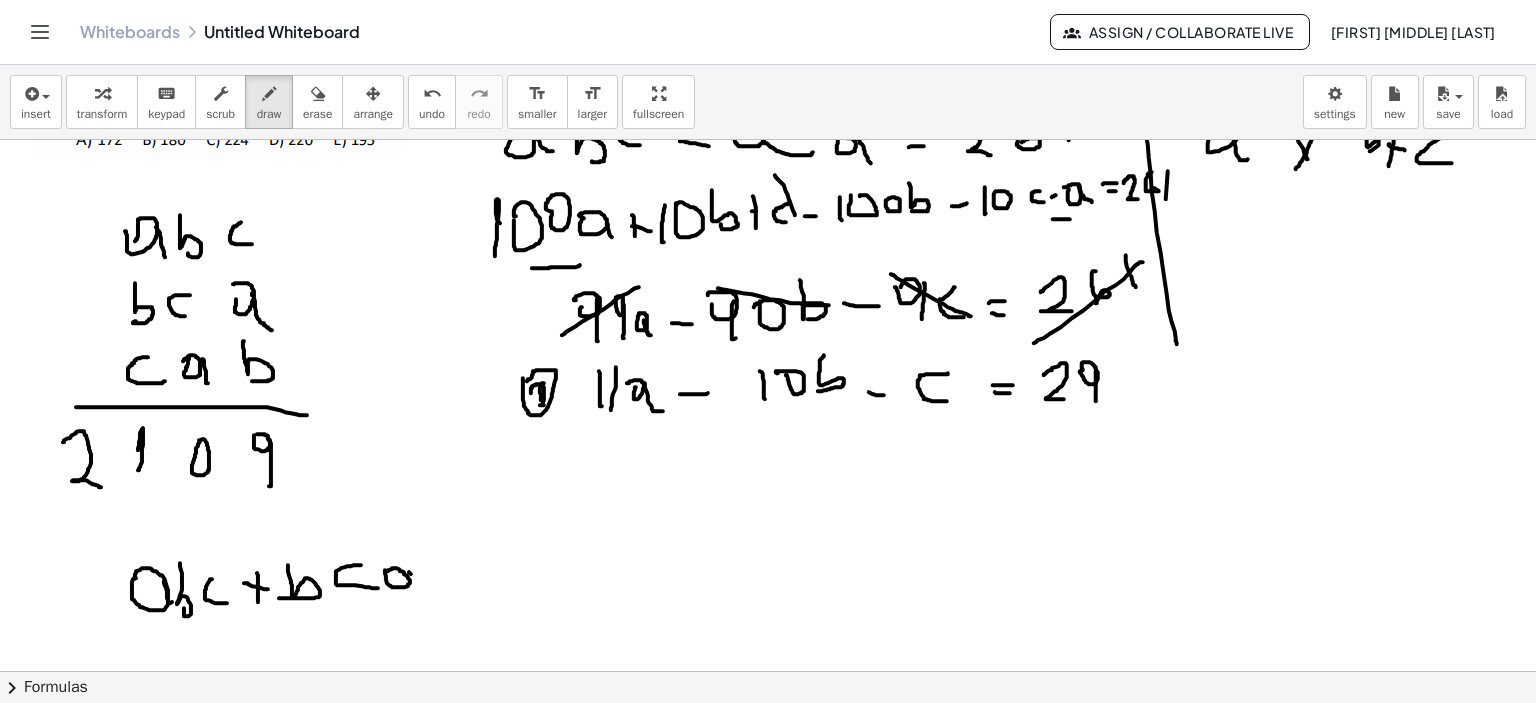 drag, startPoint x: 411, startPoint y: 574, endPoint x: 420, endPoint y: 597, distance: 24.698177 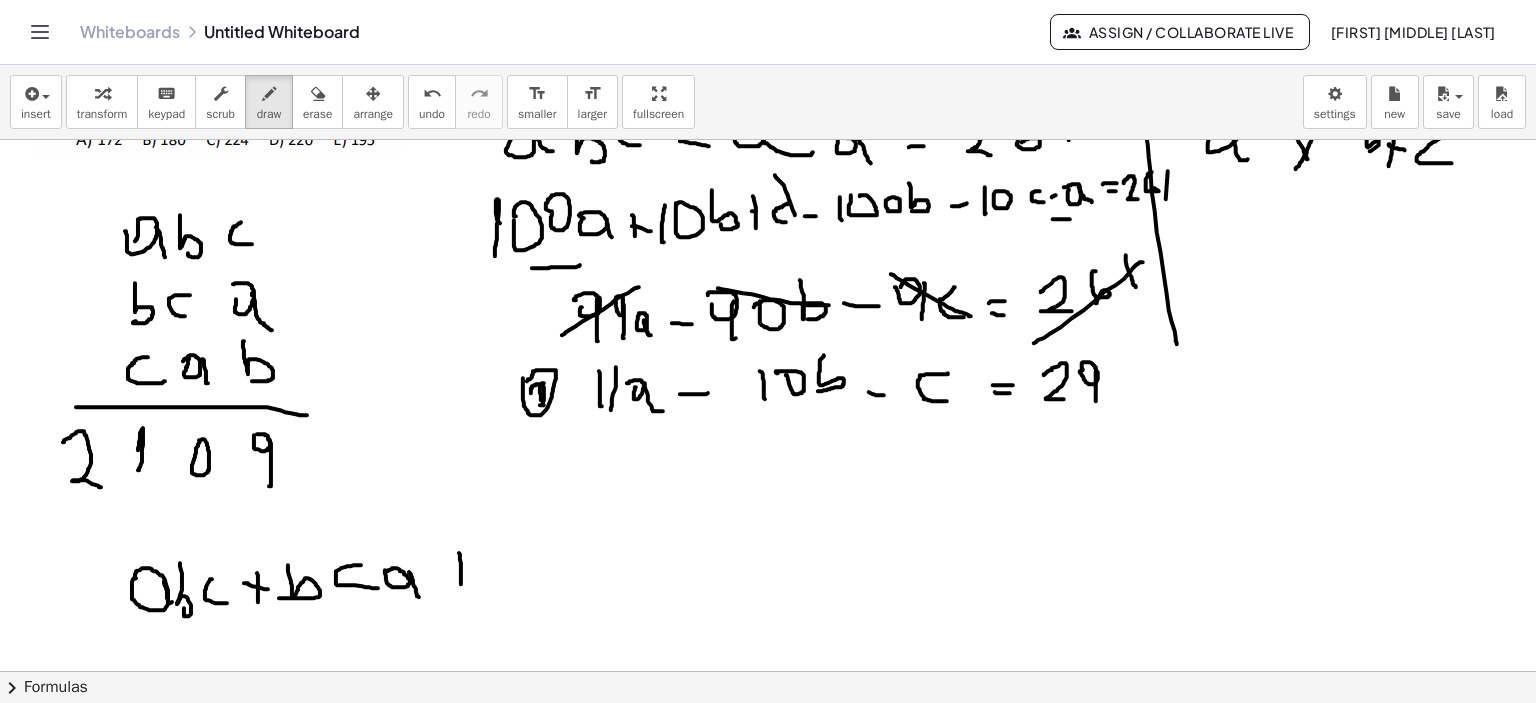 drag, startPoint x: 459, startPoint y: 553, endPoint x: 461, endPoint y: 584, distance: 31.06445 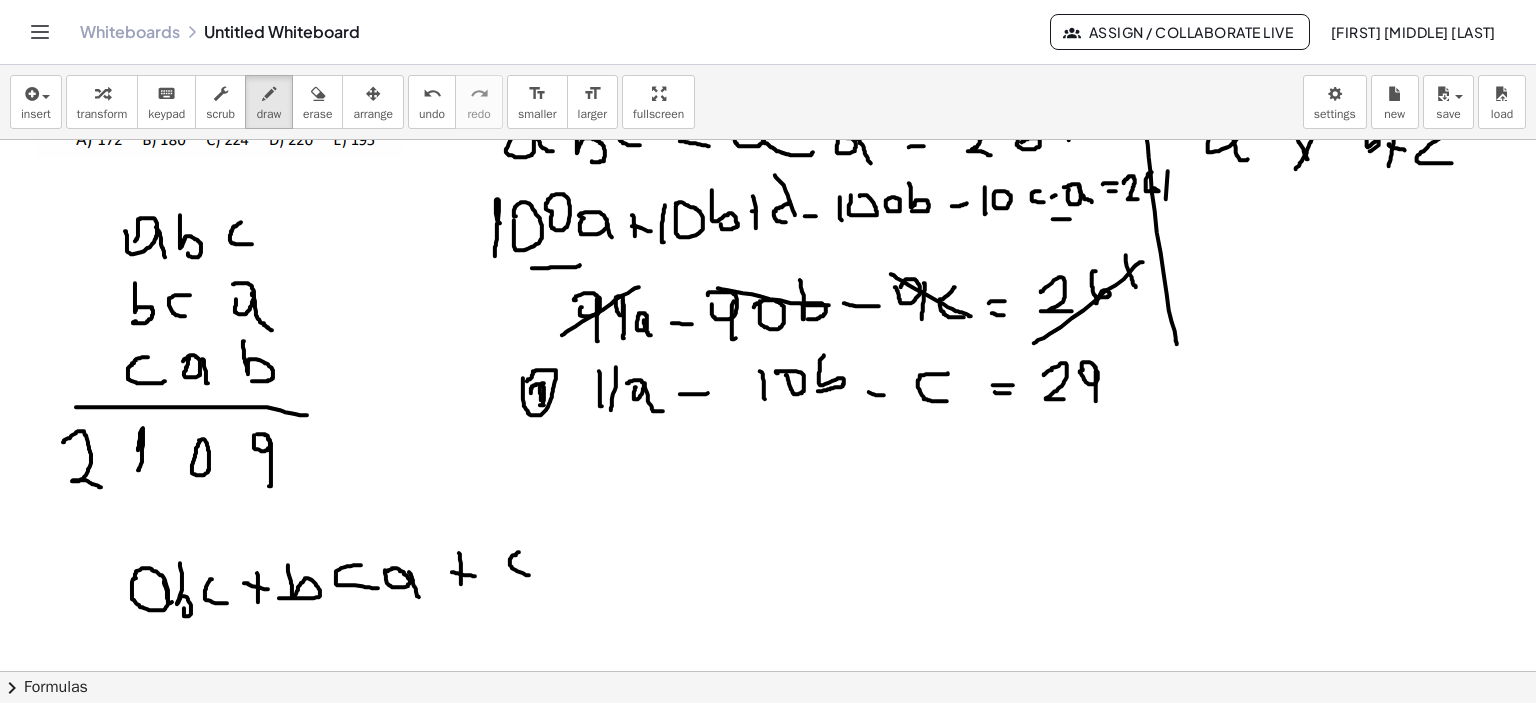 drag, startPoint x: 519, startPoint y: 552, endPoint x: 561, endPoint y: 568, distance: 44.94441 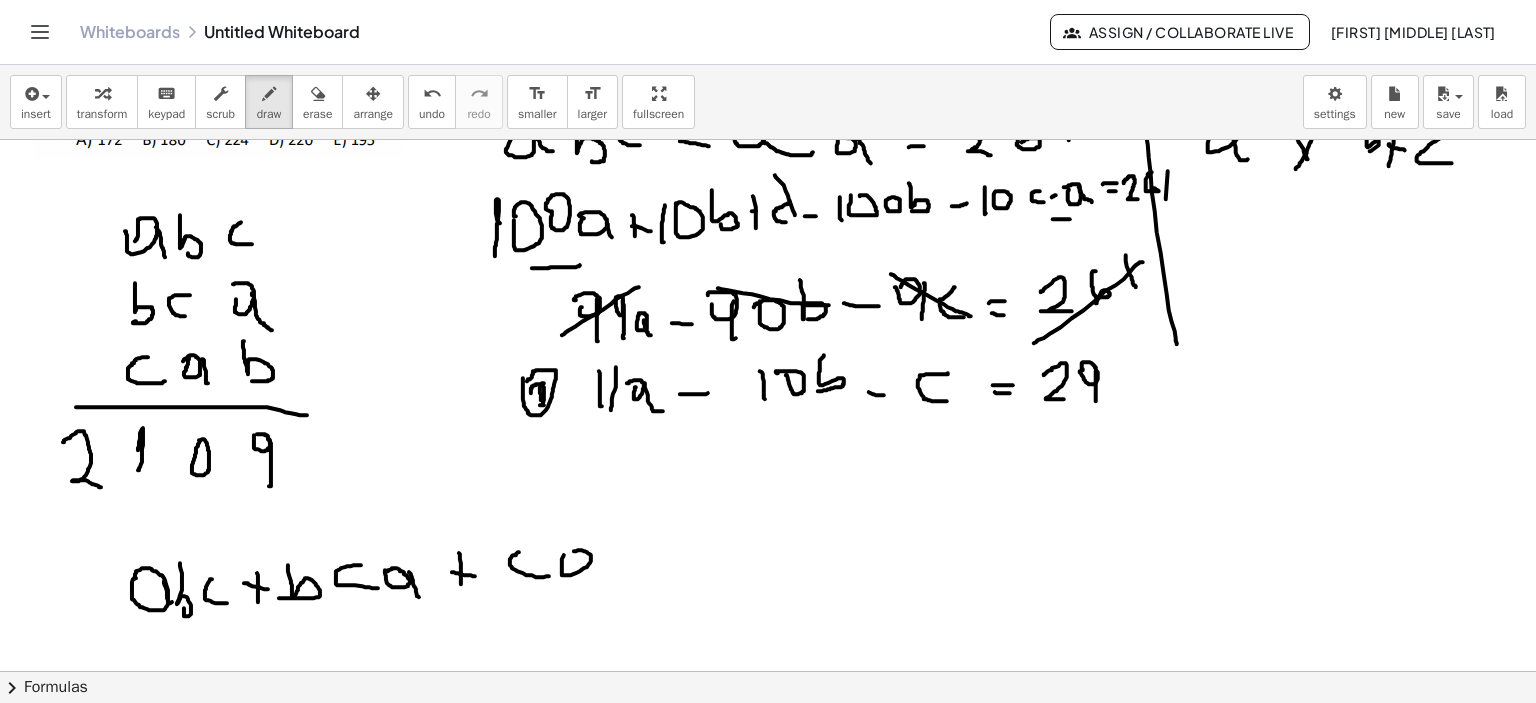 drag, startPoint x: 564, startPoint y: 555, endPoint x: 577, endPoint y: 559, distance: 13.601471 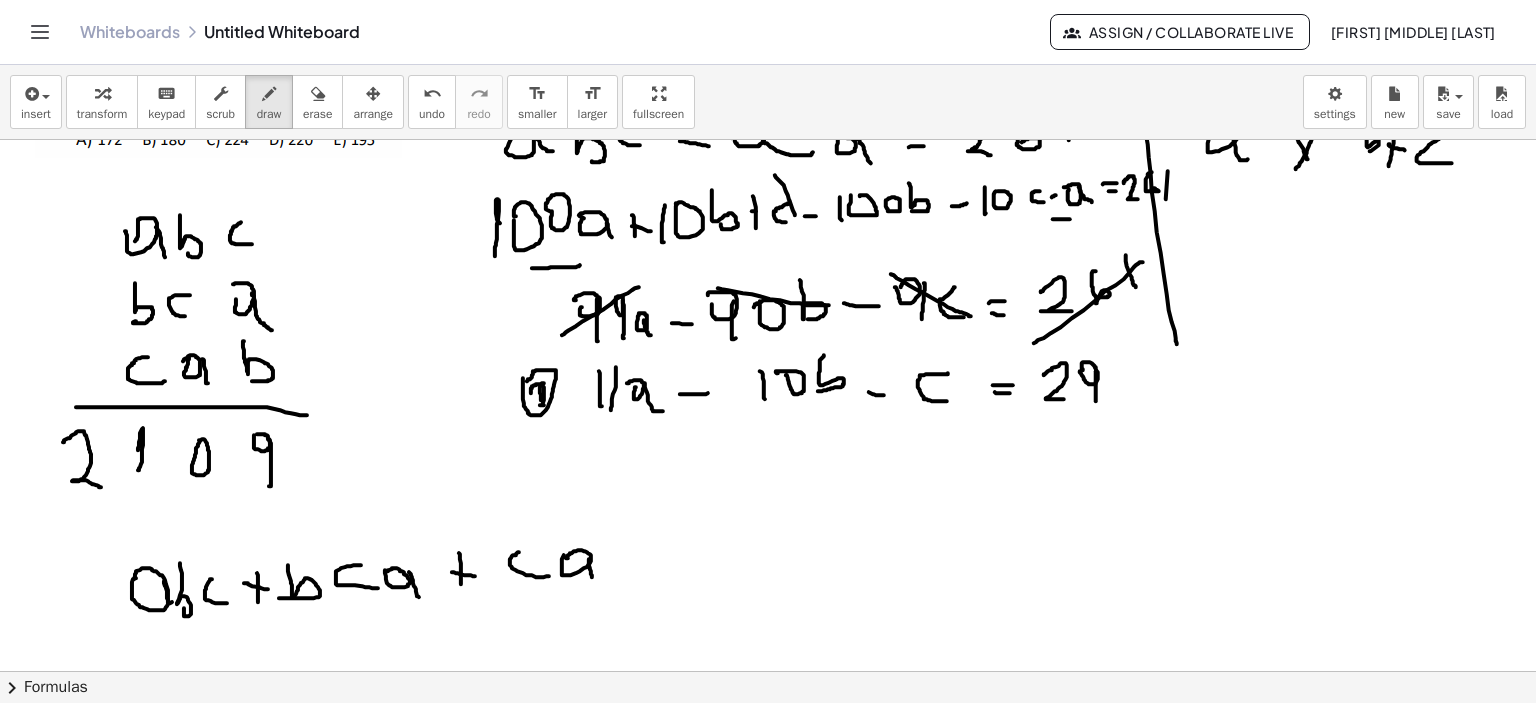 drag, startPoint x: 592, startPoint y: 577, endPoint x: 604, endPoint y: 566, distance: 16.27882 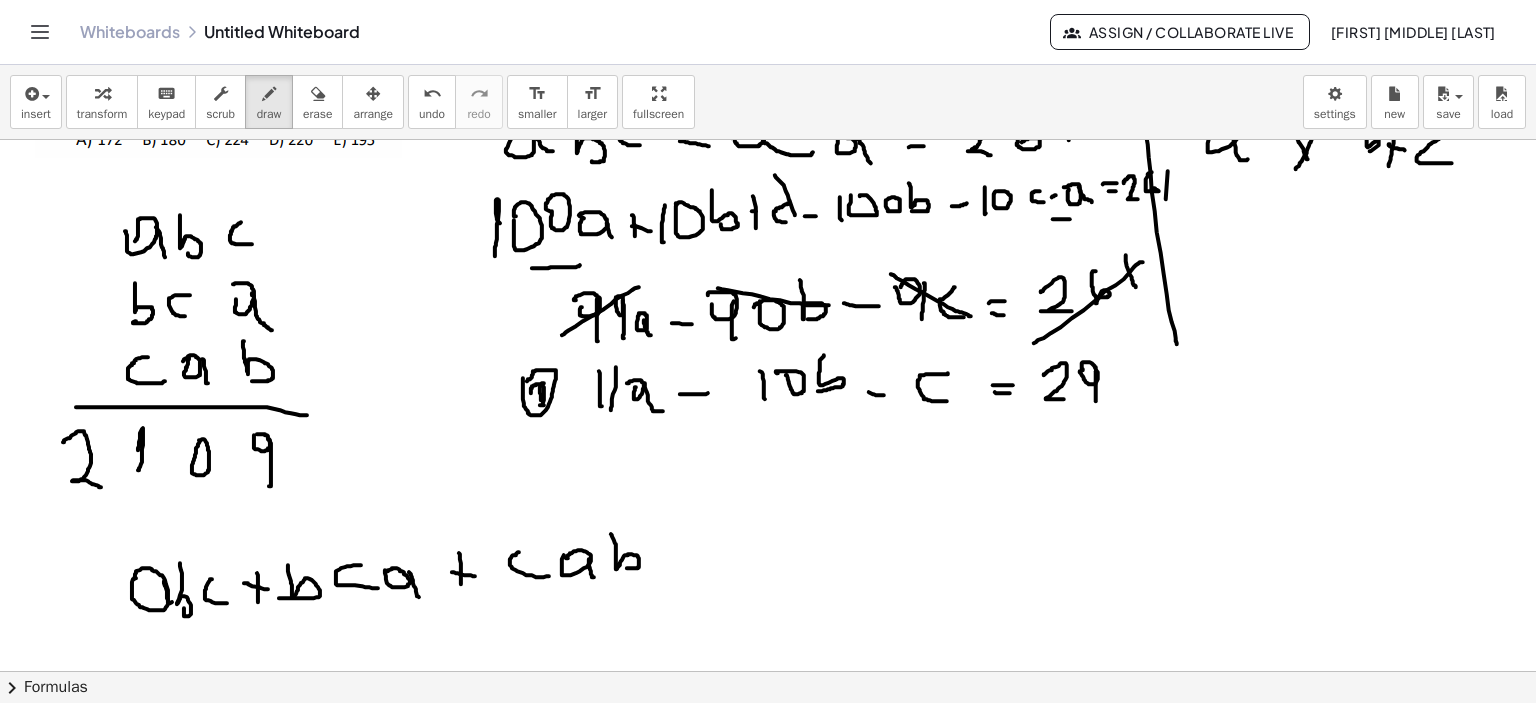 drag, startPoint x: 616, startPoint y: 555, endPoint x: 618, endPoint y: 571, distance: 16.124516 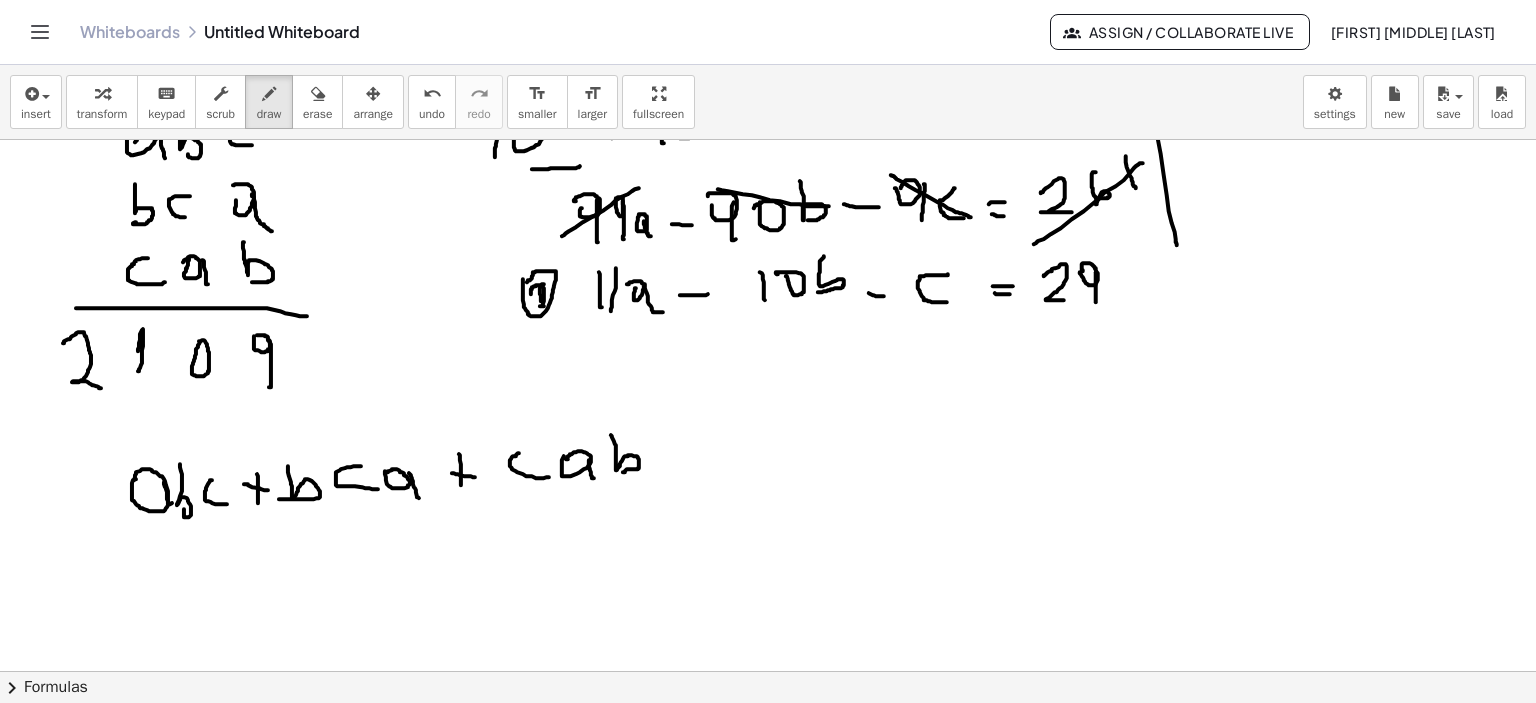 scroll, scrollTop: 3039, scrollLeft: 0, axis: vertical 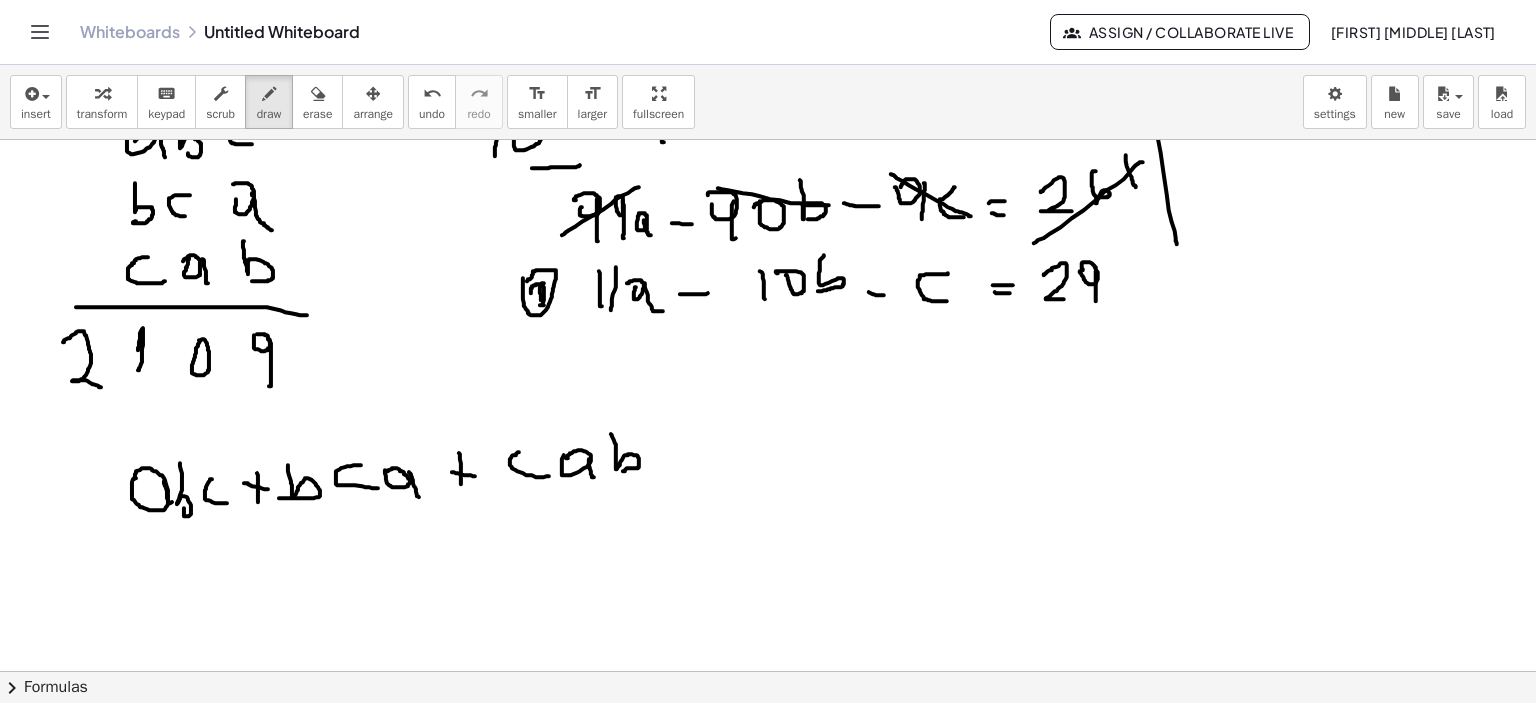 drag, startPoint x: 671, startPoint y: 447, endPoint x: 683, endPoint y: 449, distance: 12.165525 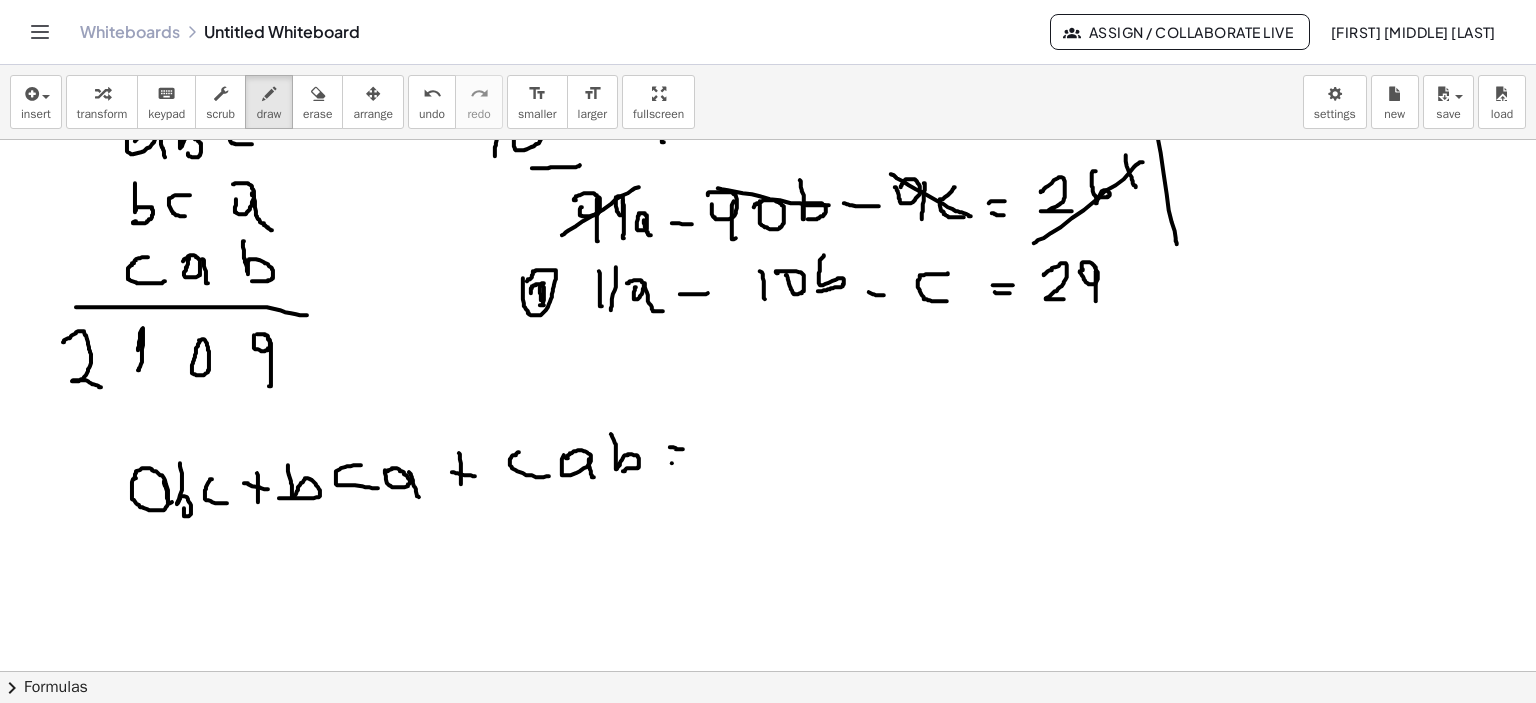 drag, startPoint x: 672, startPoint y: 463, endPoint x: 701, endPoint y: 455, distance: 30.083218 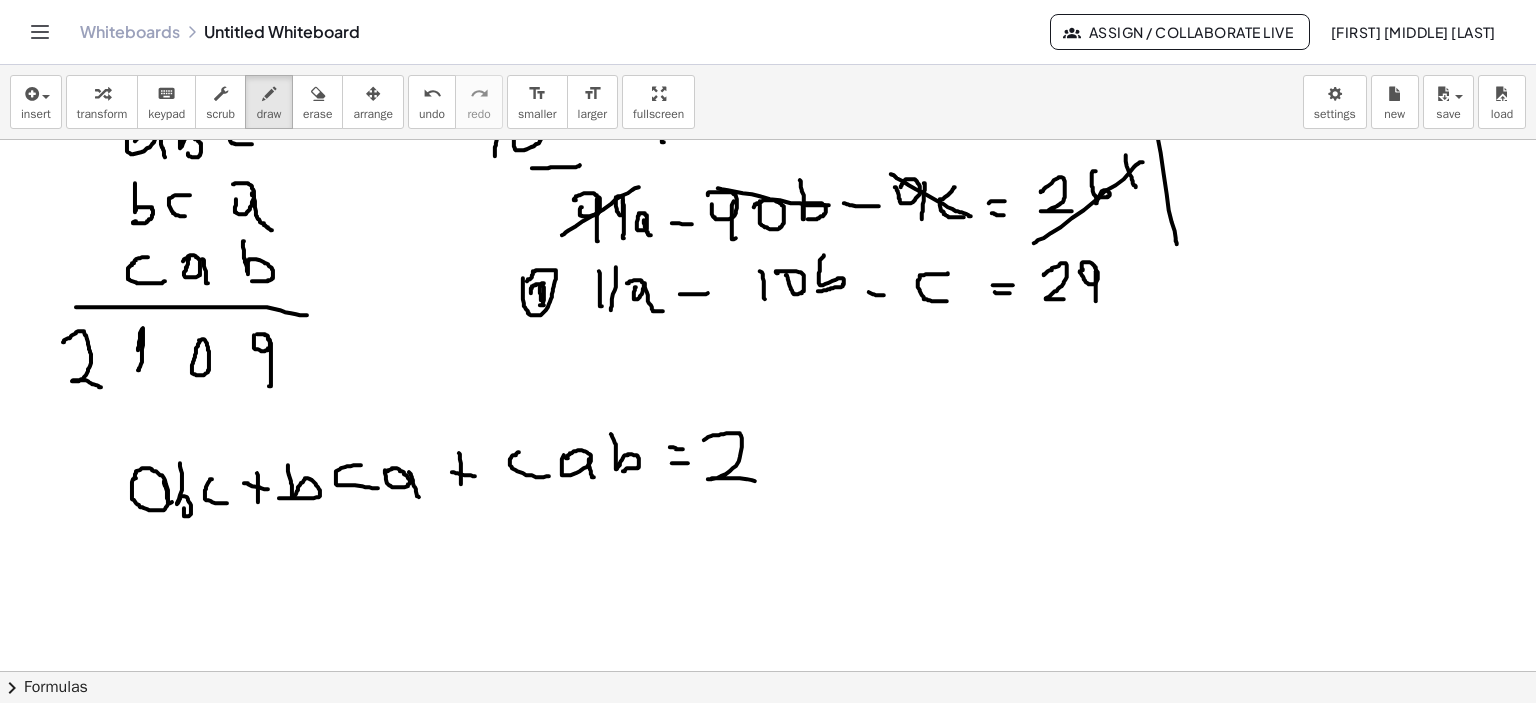 drag, startPoint x: 704, startPoint y: 440, endPoint x: 764, endPoint y: 463, distance: 64.25729 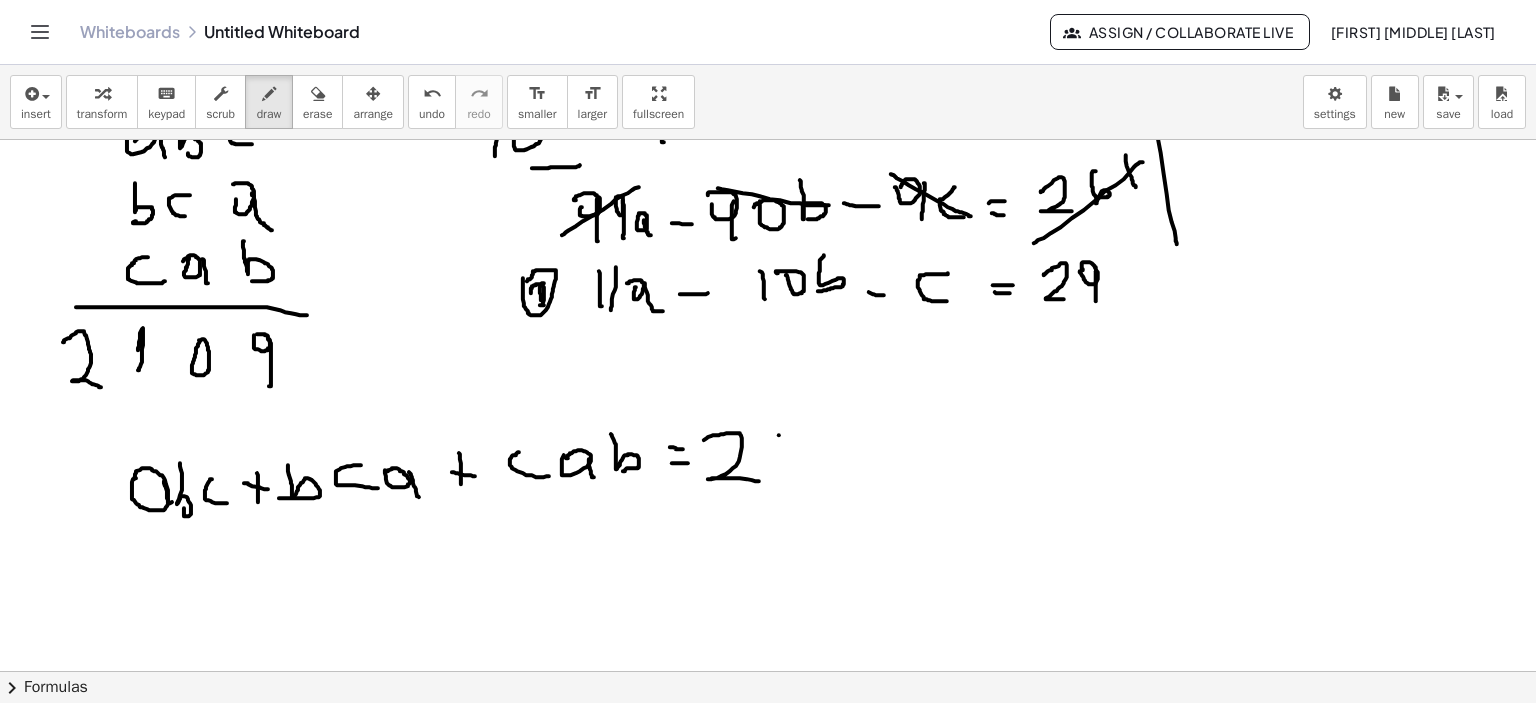 drag, startPoint x: 779, startPoint y: 435, endPoint x: 800, endPoint y: 459, distance: 31.890438 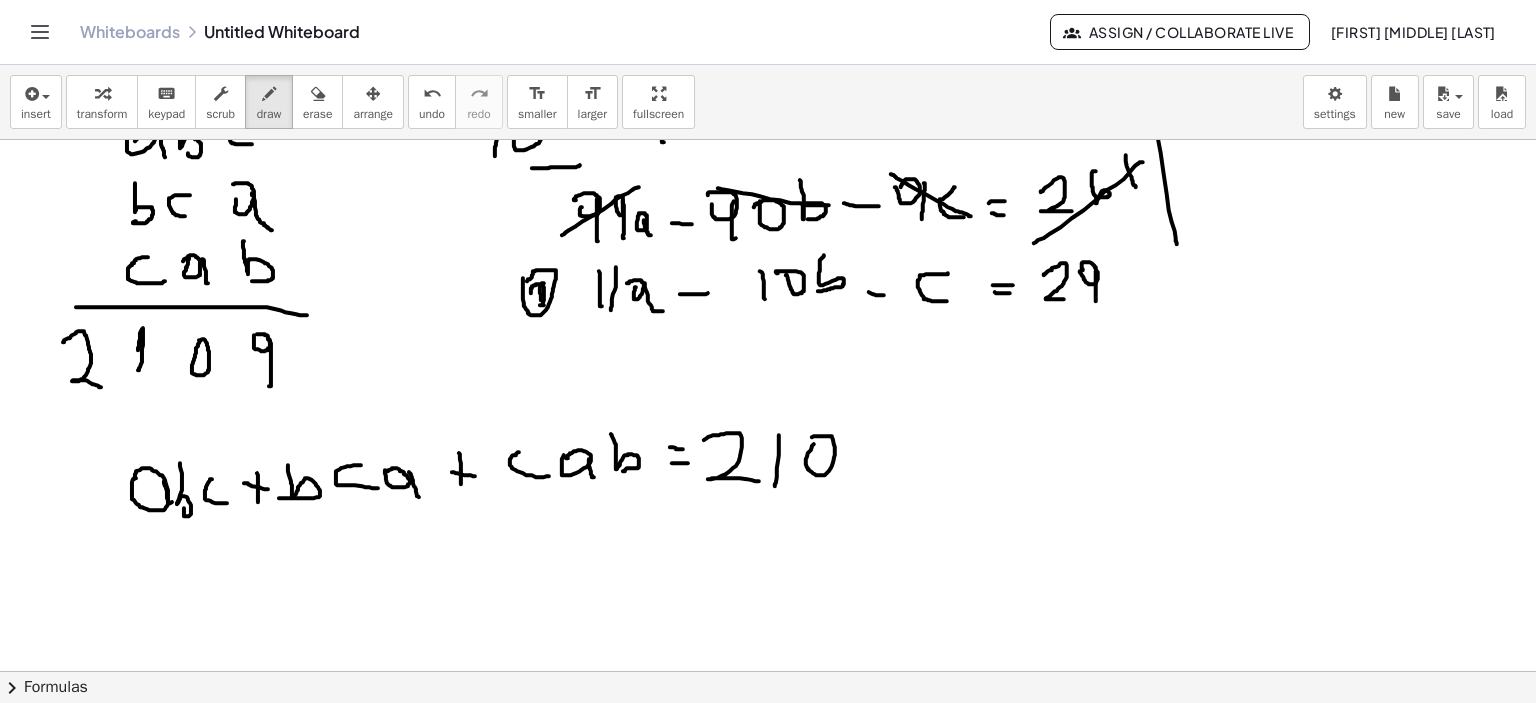 click at bounding box center [771, -505] 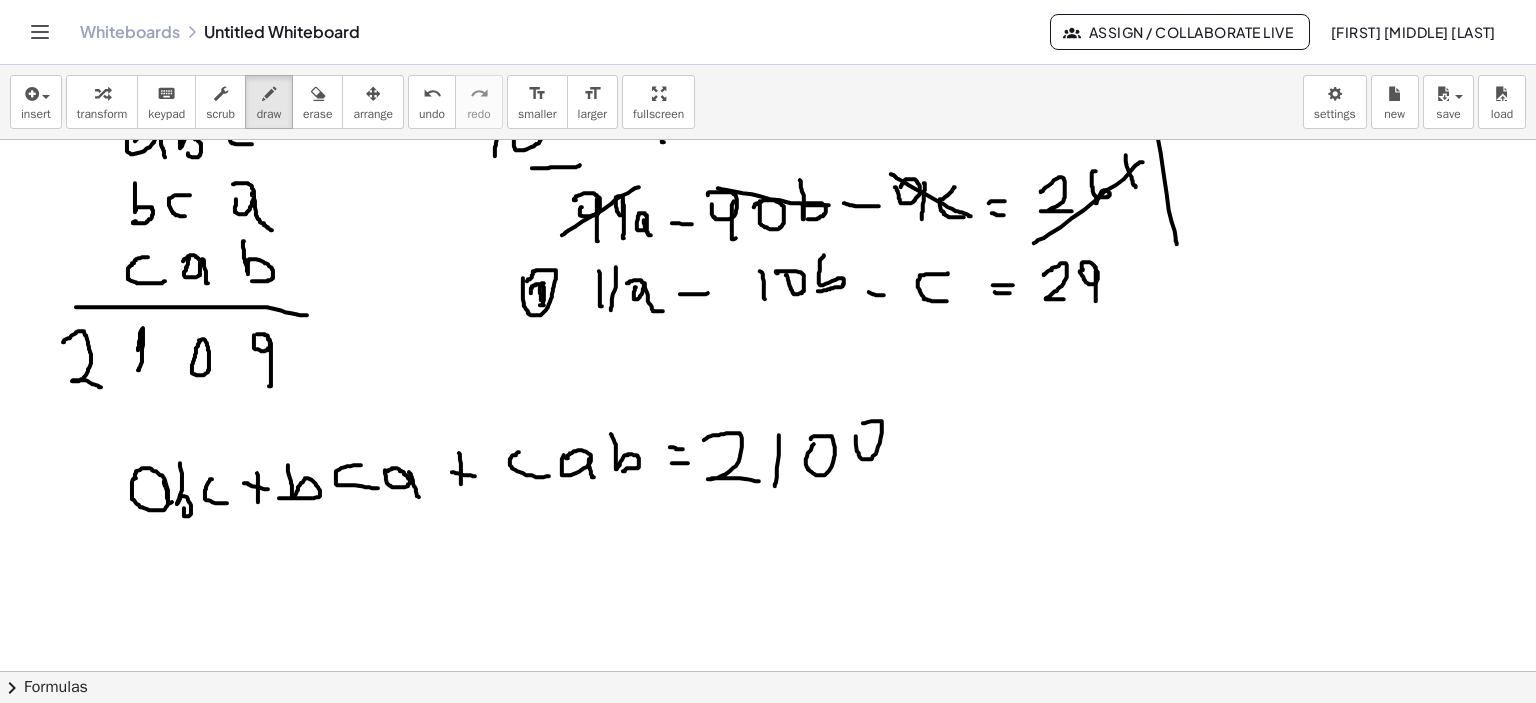 click at bounding box center (771, -505) 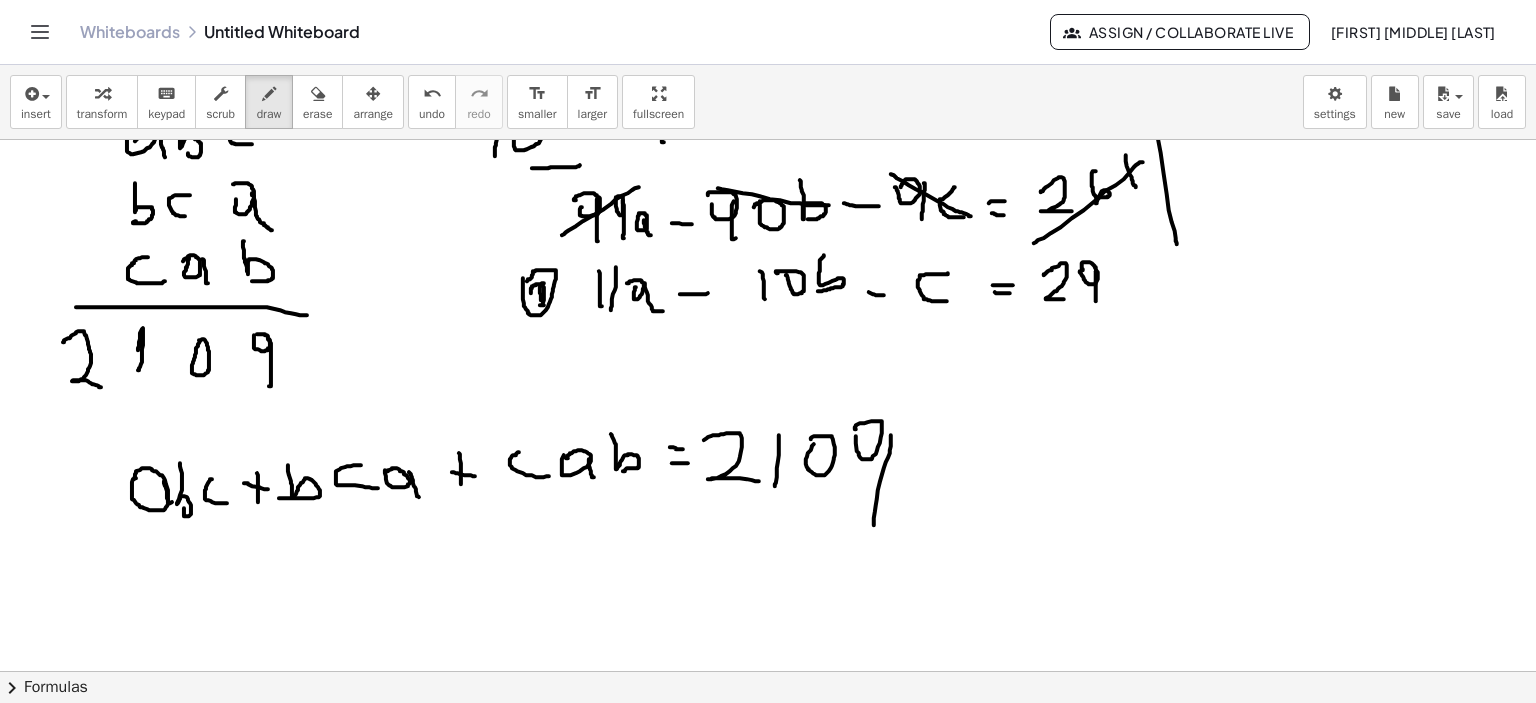 click at bounding box center (771, -505) 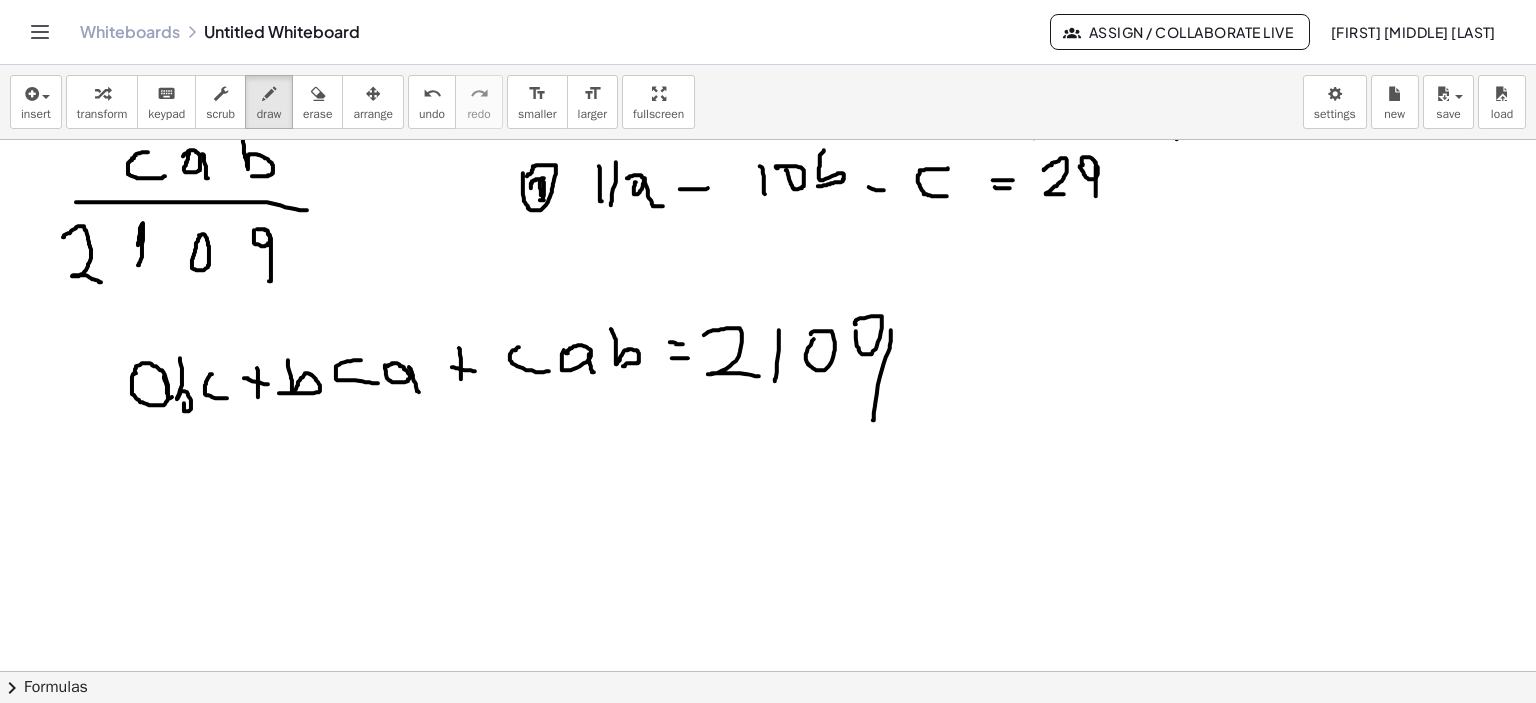 scroll, scrollTop: 3139, scrollLeft: 0, axis: vertical 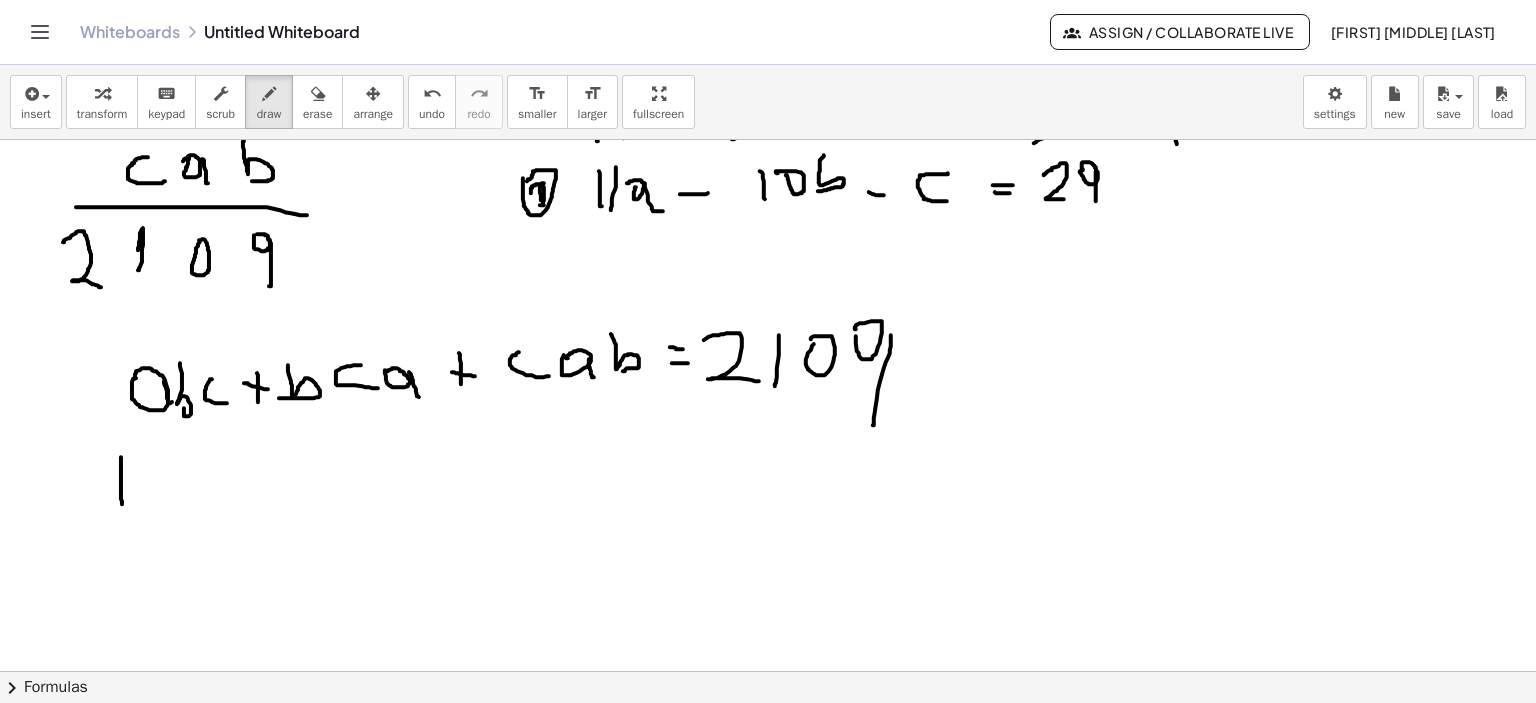 drag, startPoint x: 121, startPoint y: 457, endPoint x: 122, endPoint y: 504, distance: 47.010635 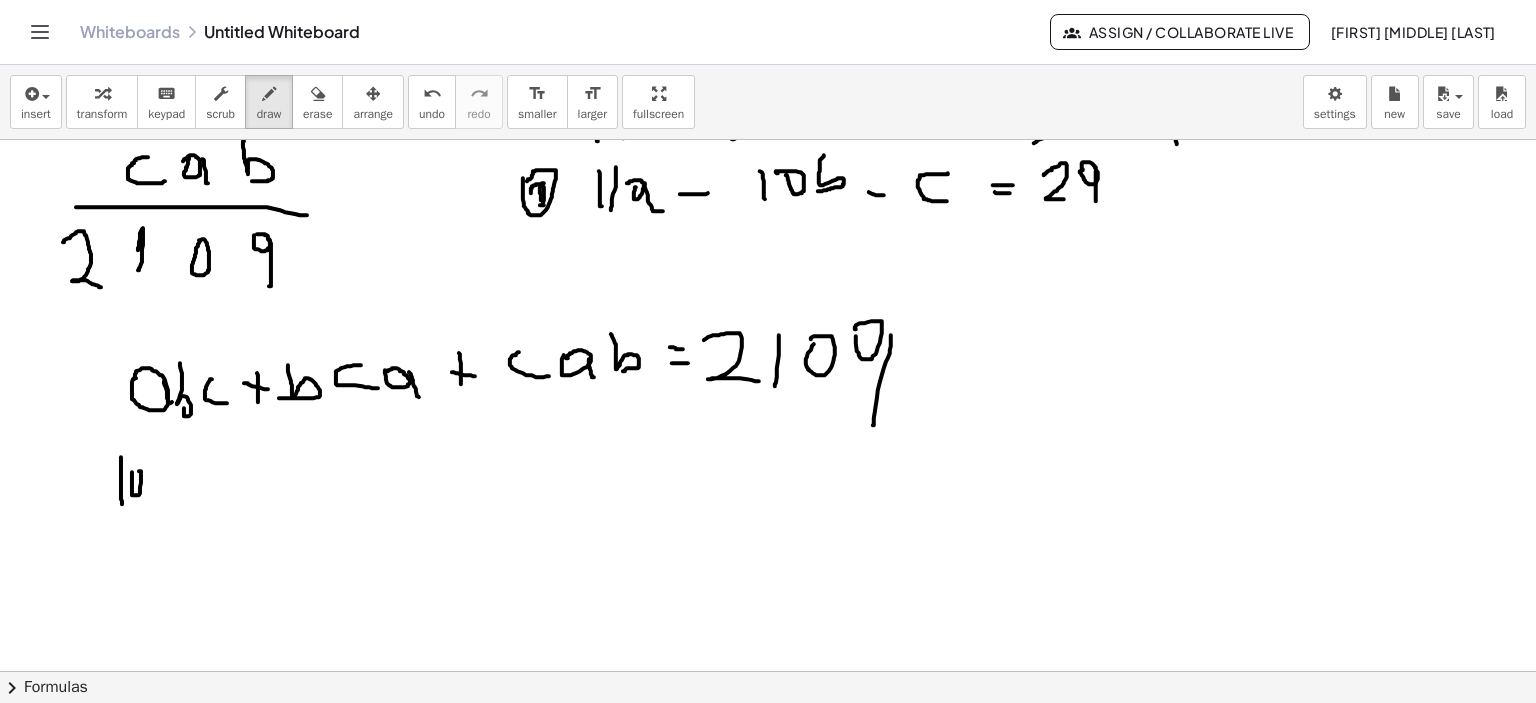 click at bounding box center (771, -605) 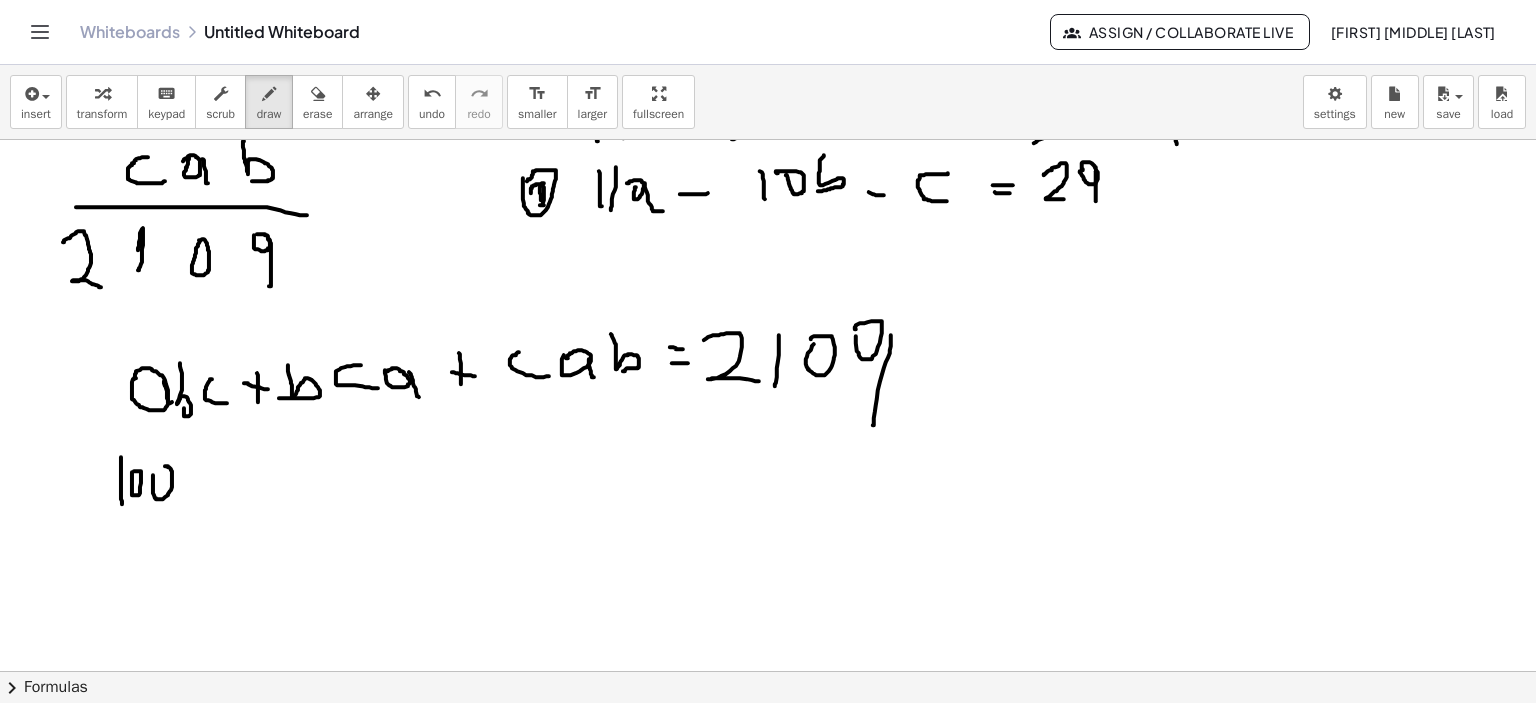 click at bounding box center [771, -605] 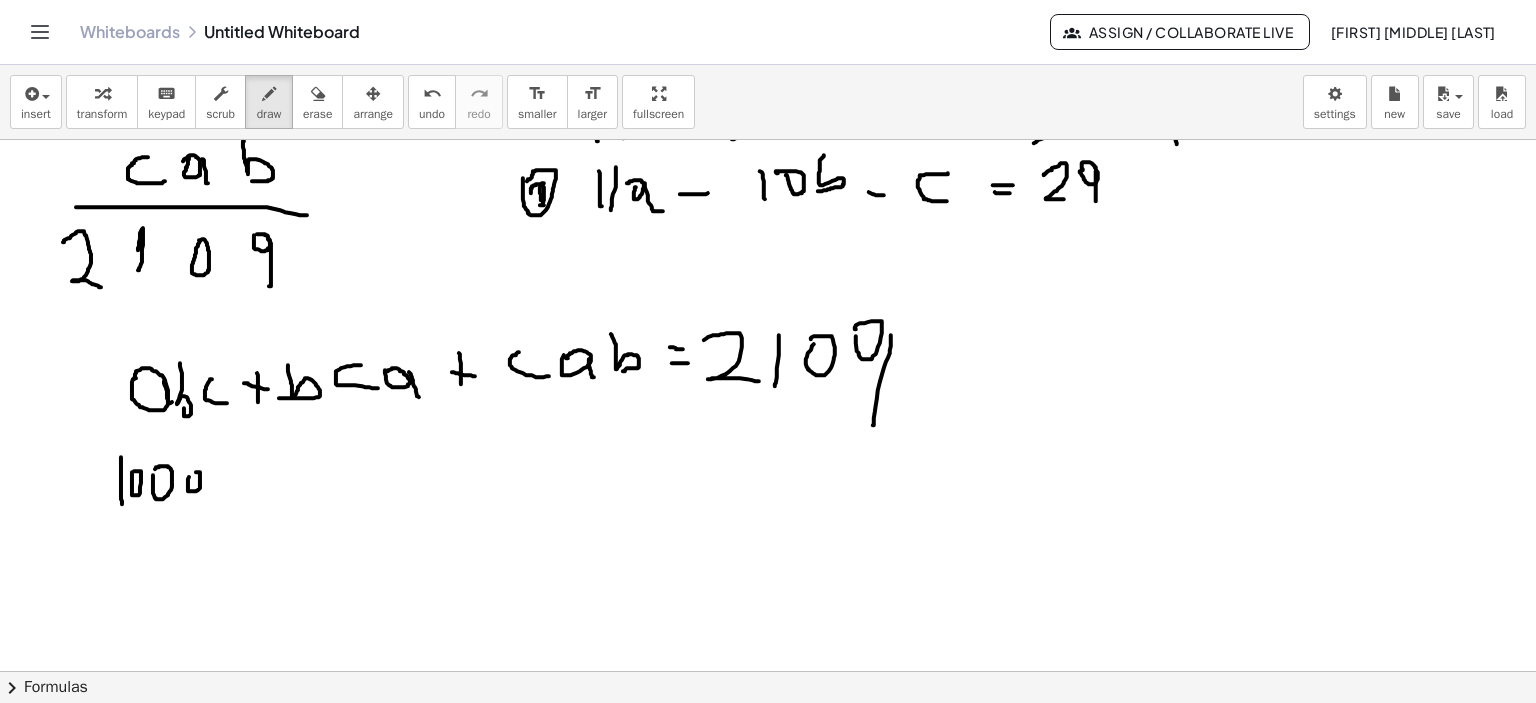 click at bounding box center [771, -605] 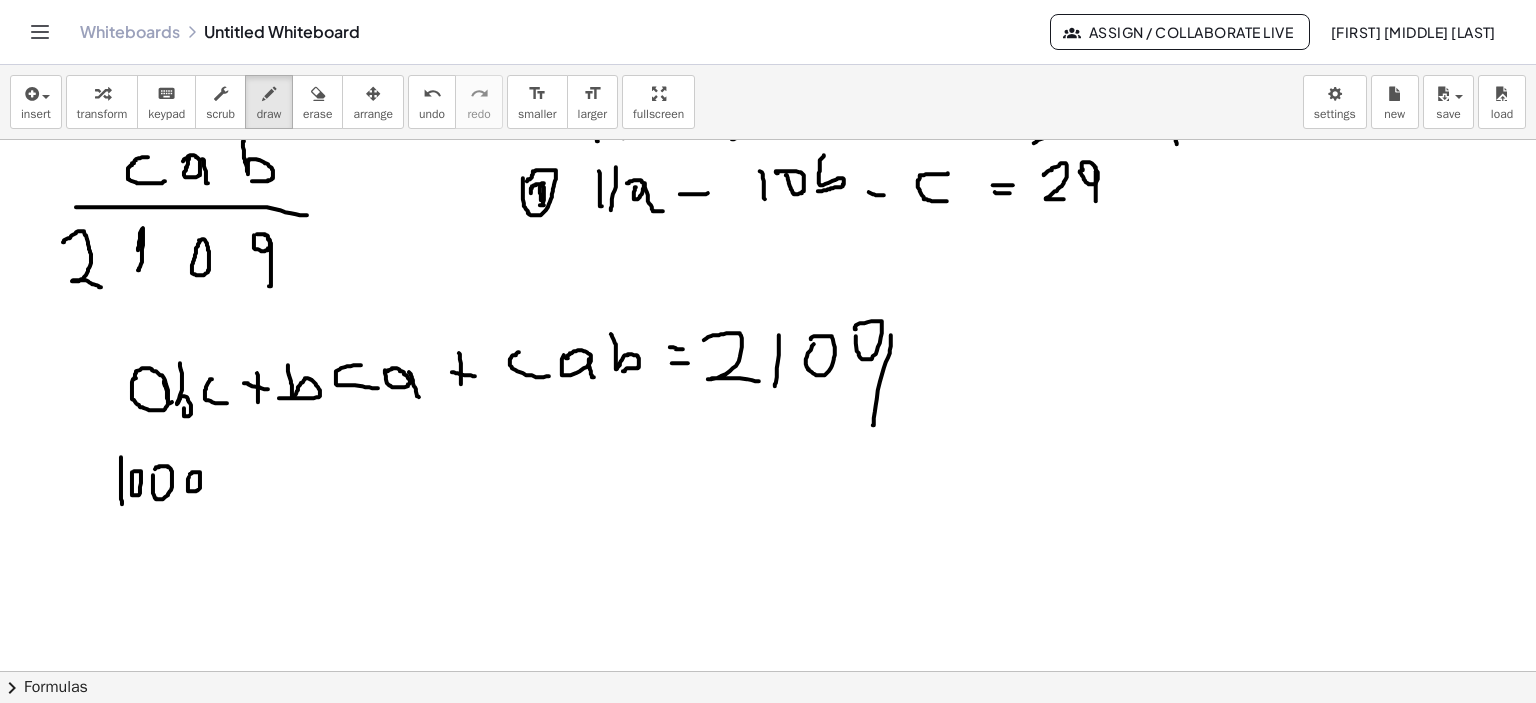 click at bounding box center (771, -605) 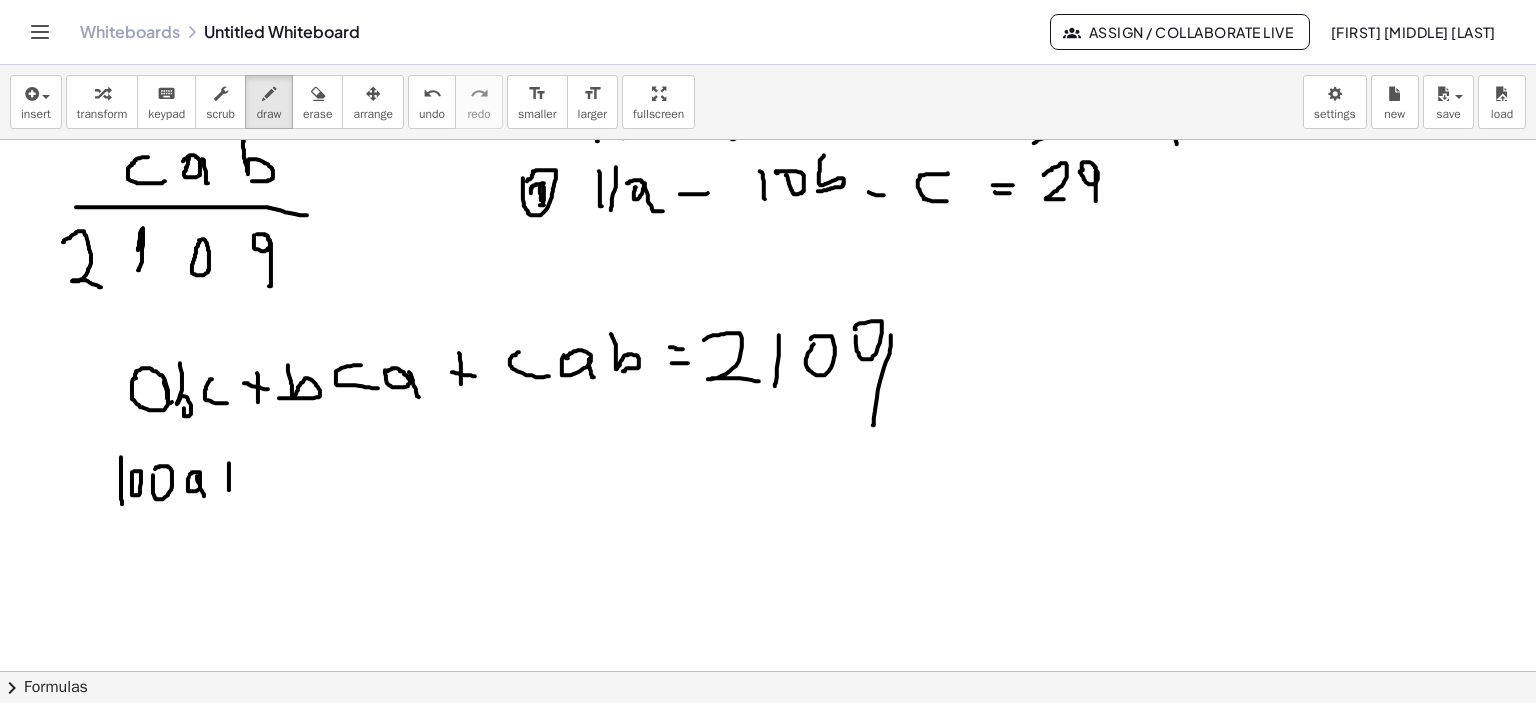 click at bounding box center (771, -605) 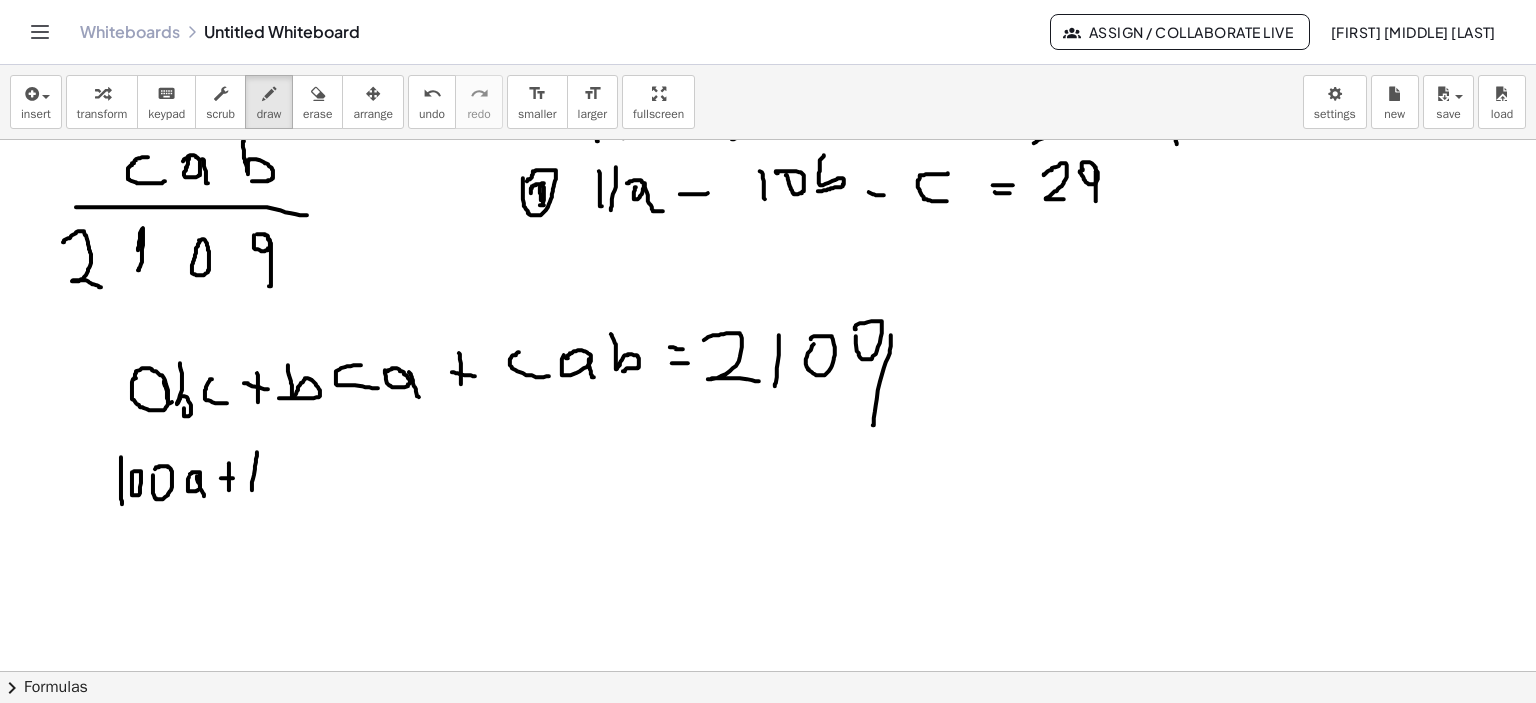 click at bounding box center [771, -605] 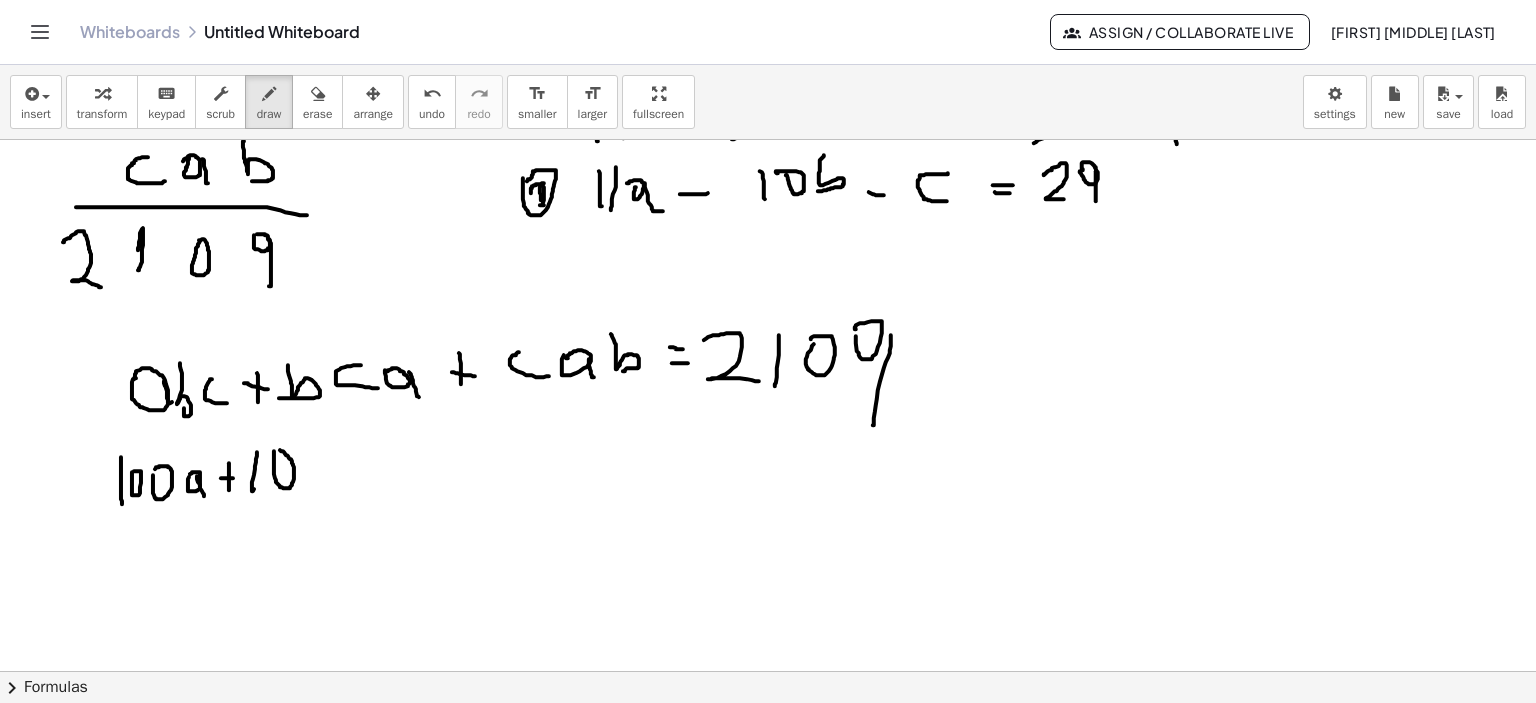 click at bounding box center (771, -605) 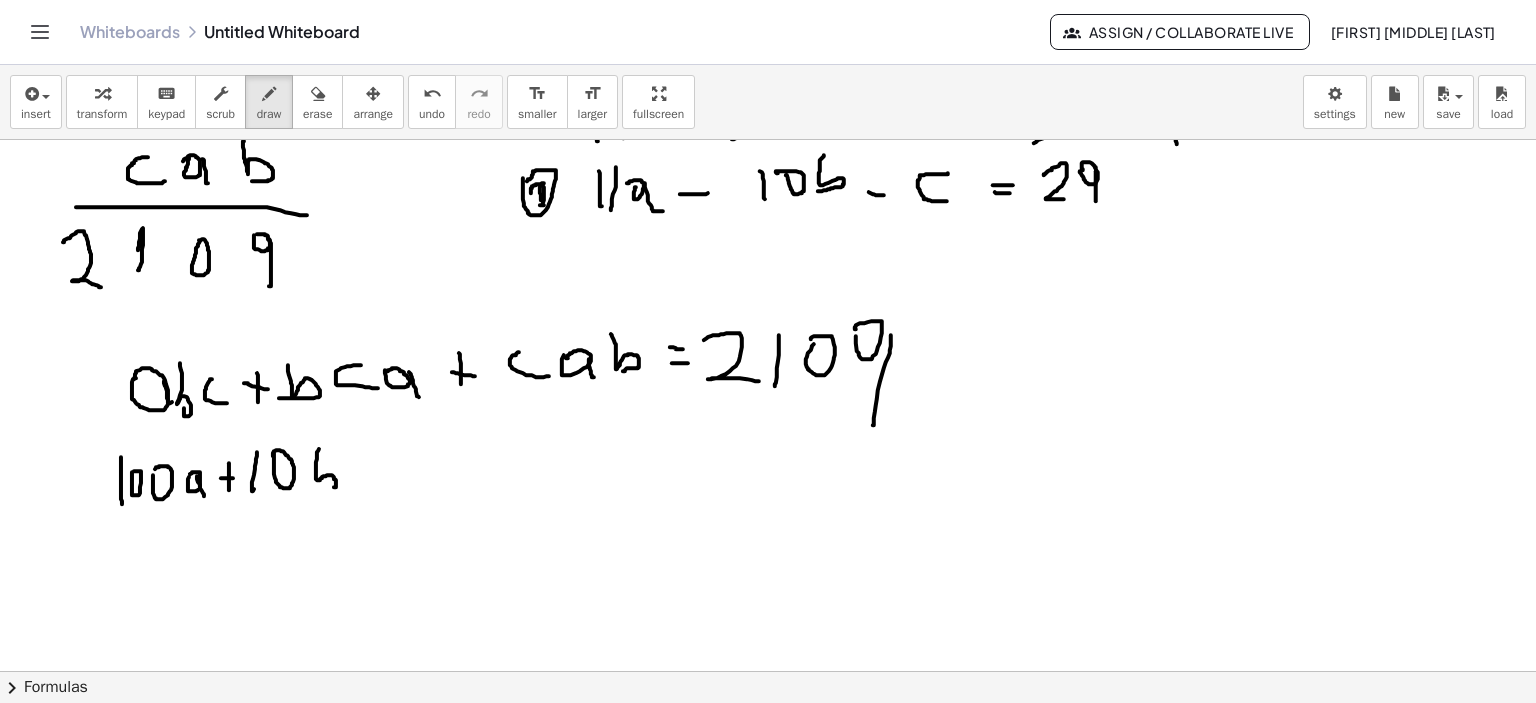 click at bounding box center (771, -605) 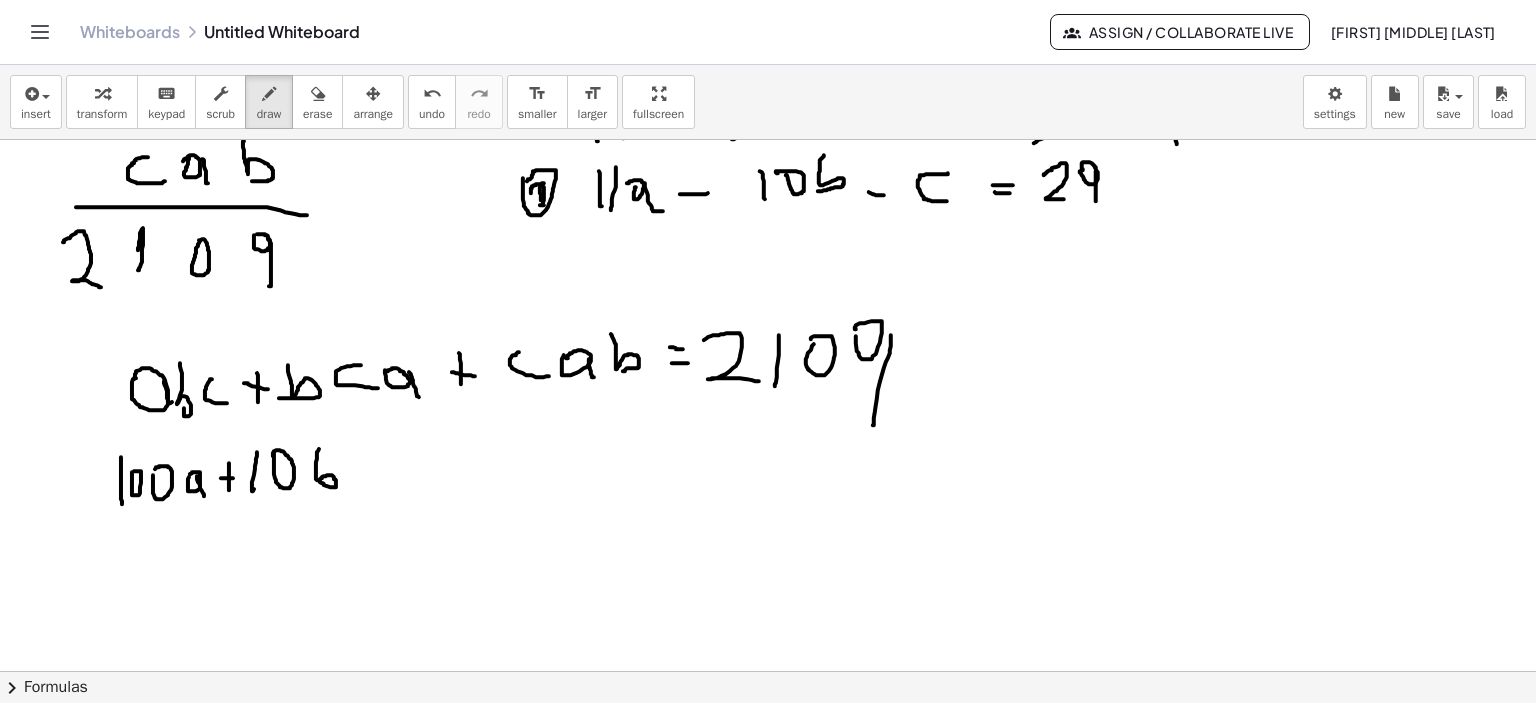 click at bounding box center [771, -605] 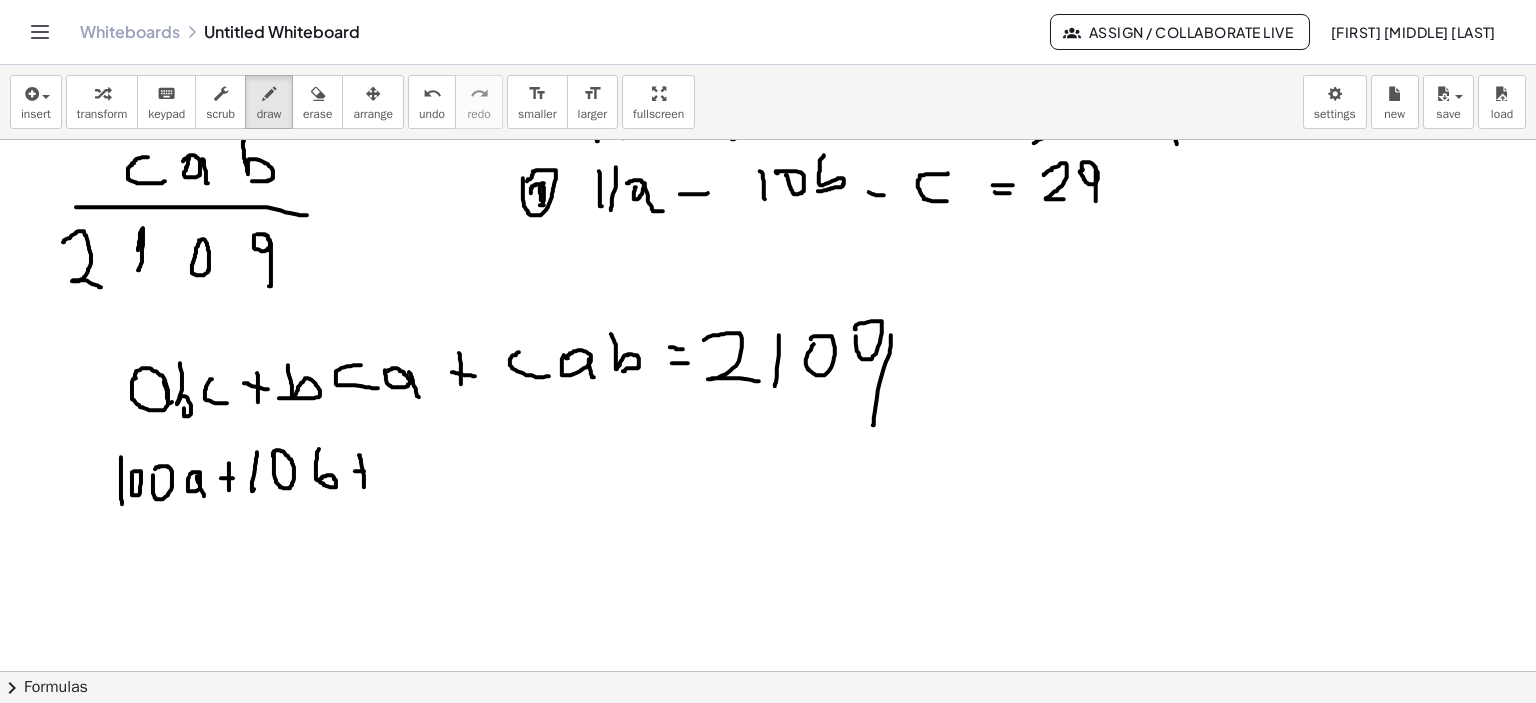 click at bounding box center [771, -605] 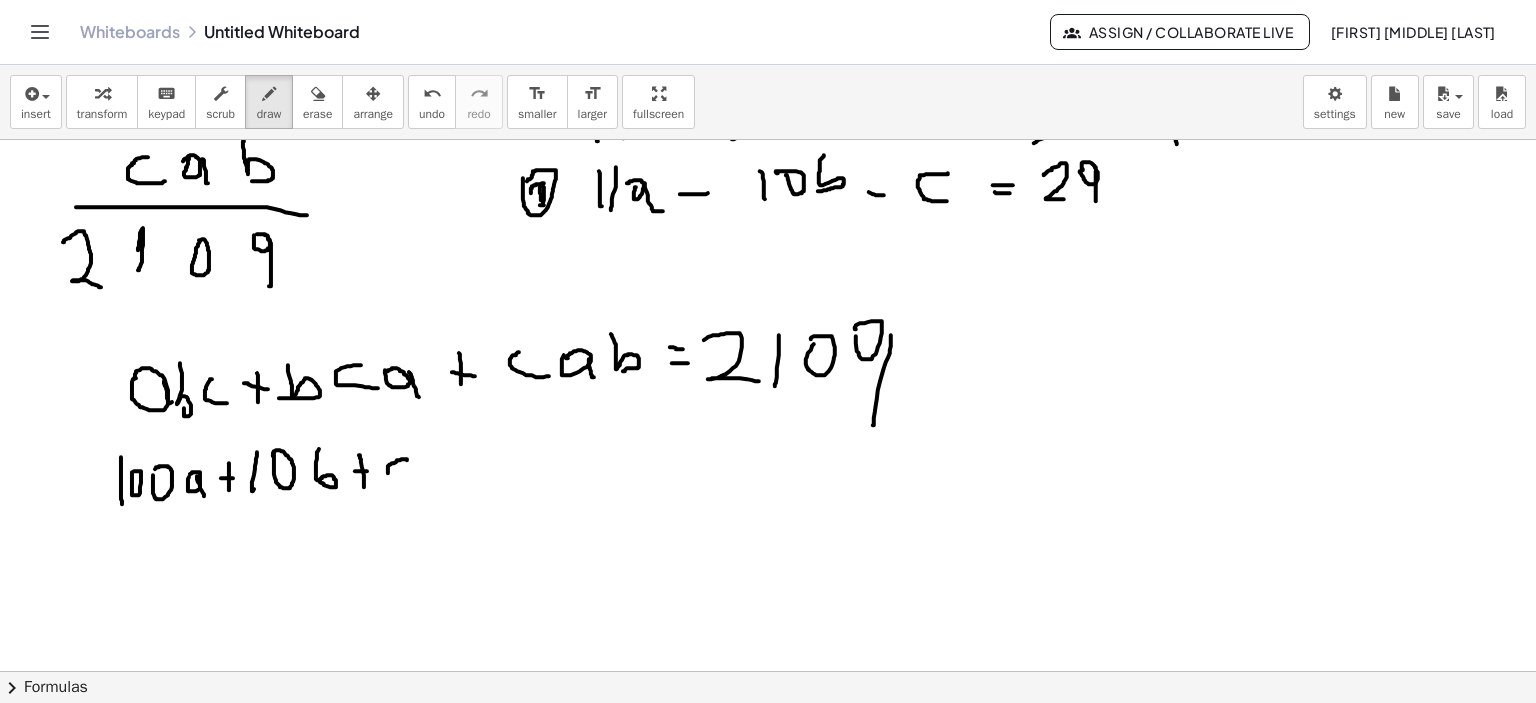 click at bounding box center [771, -605] 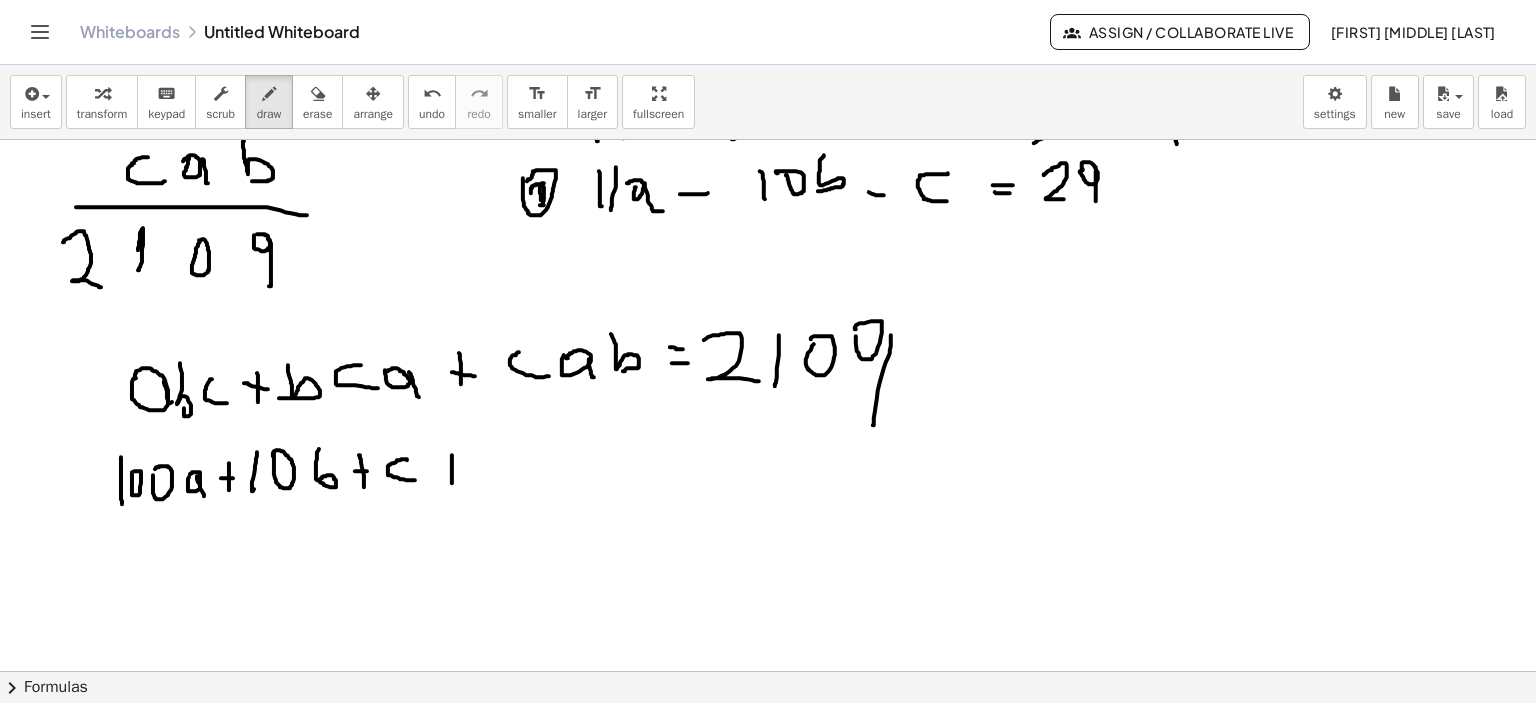 click at bounding box center (771, -605) 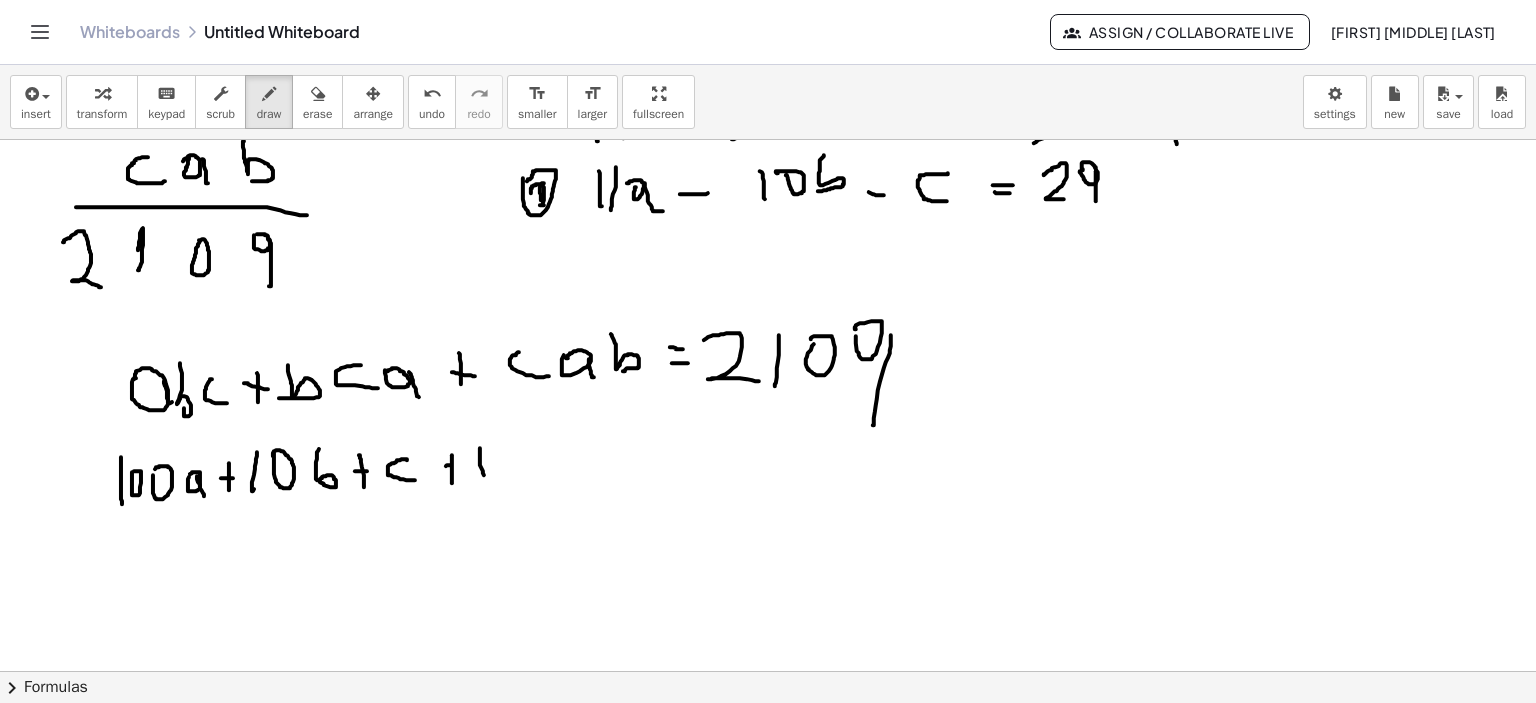 click at bounding box center (771, -605) 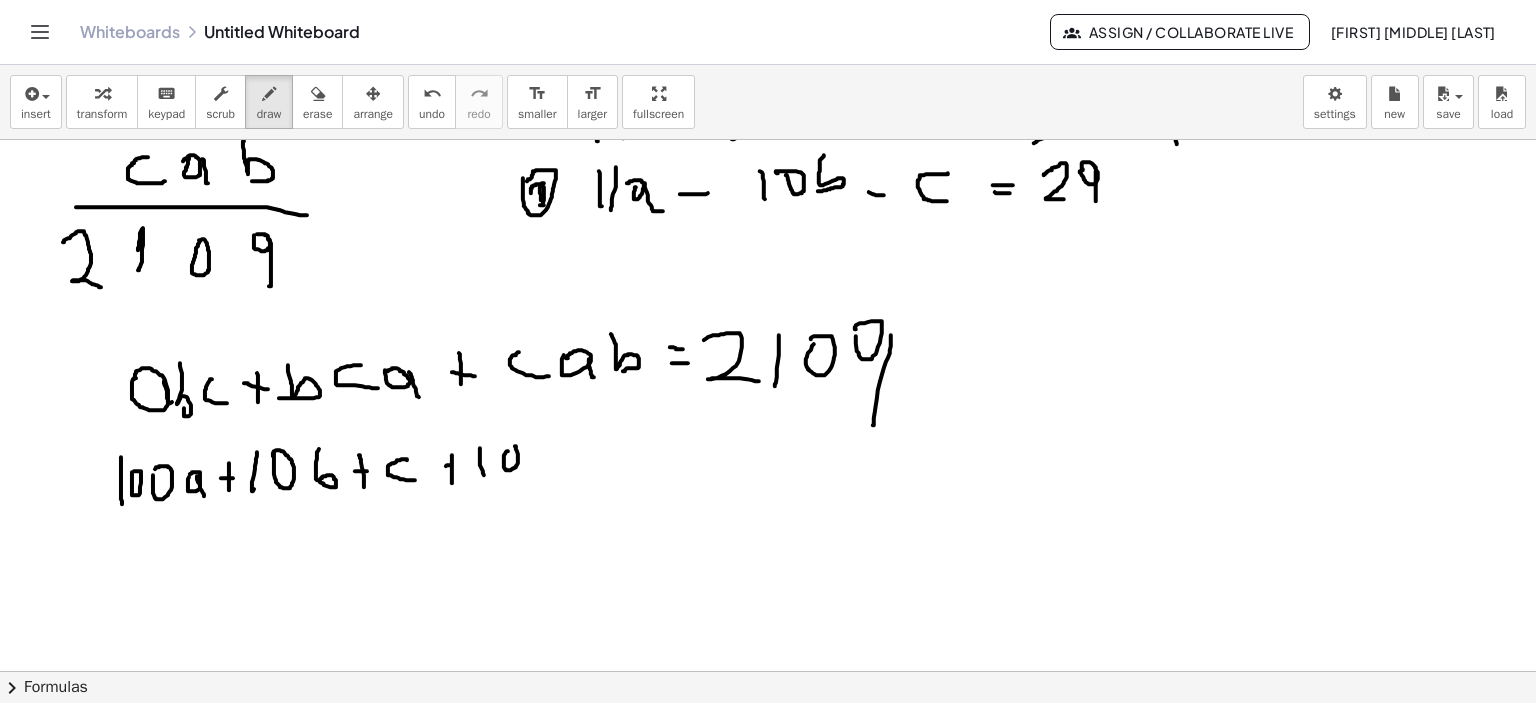 click at bounding box center (771, -605) 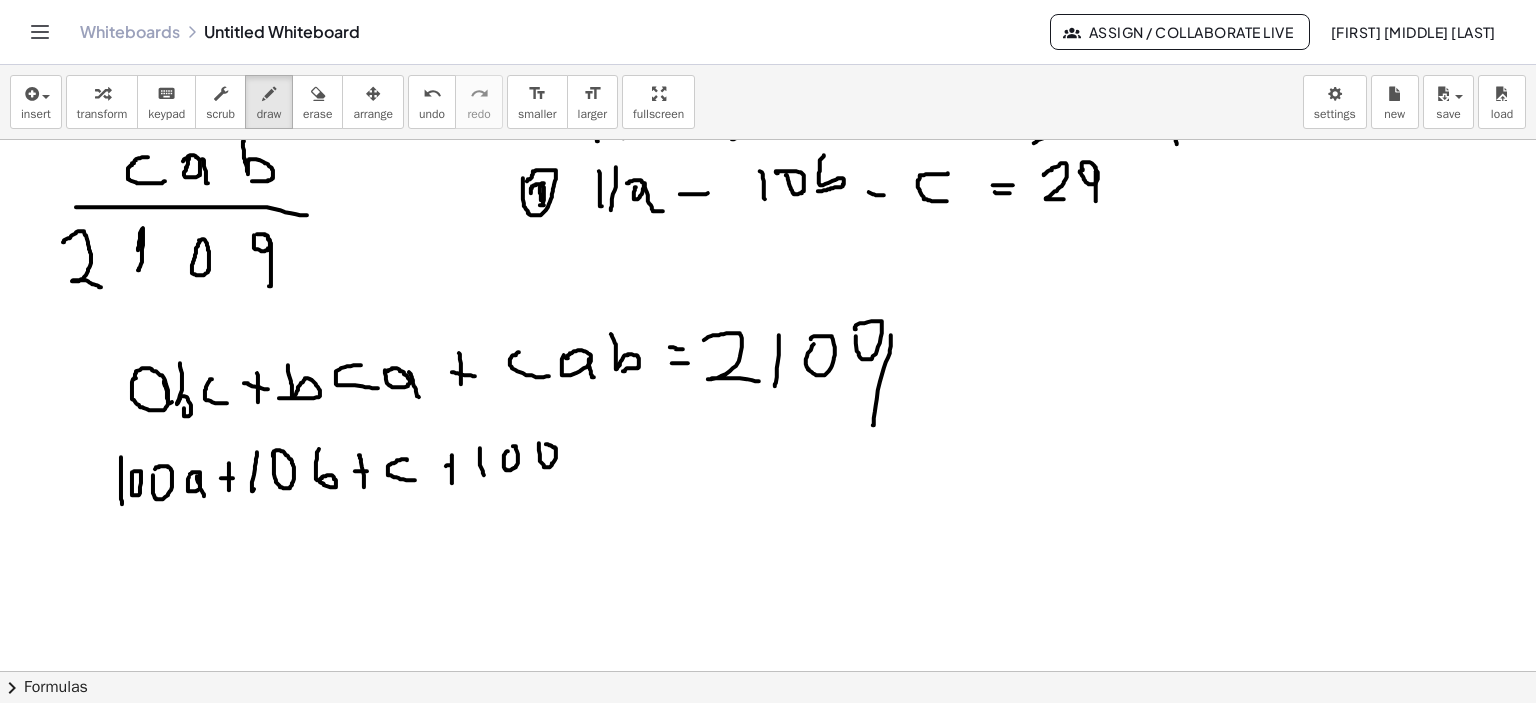 click at bounding box center [771, -605] 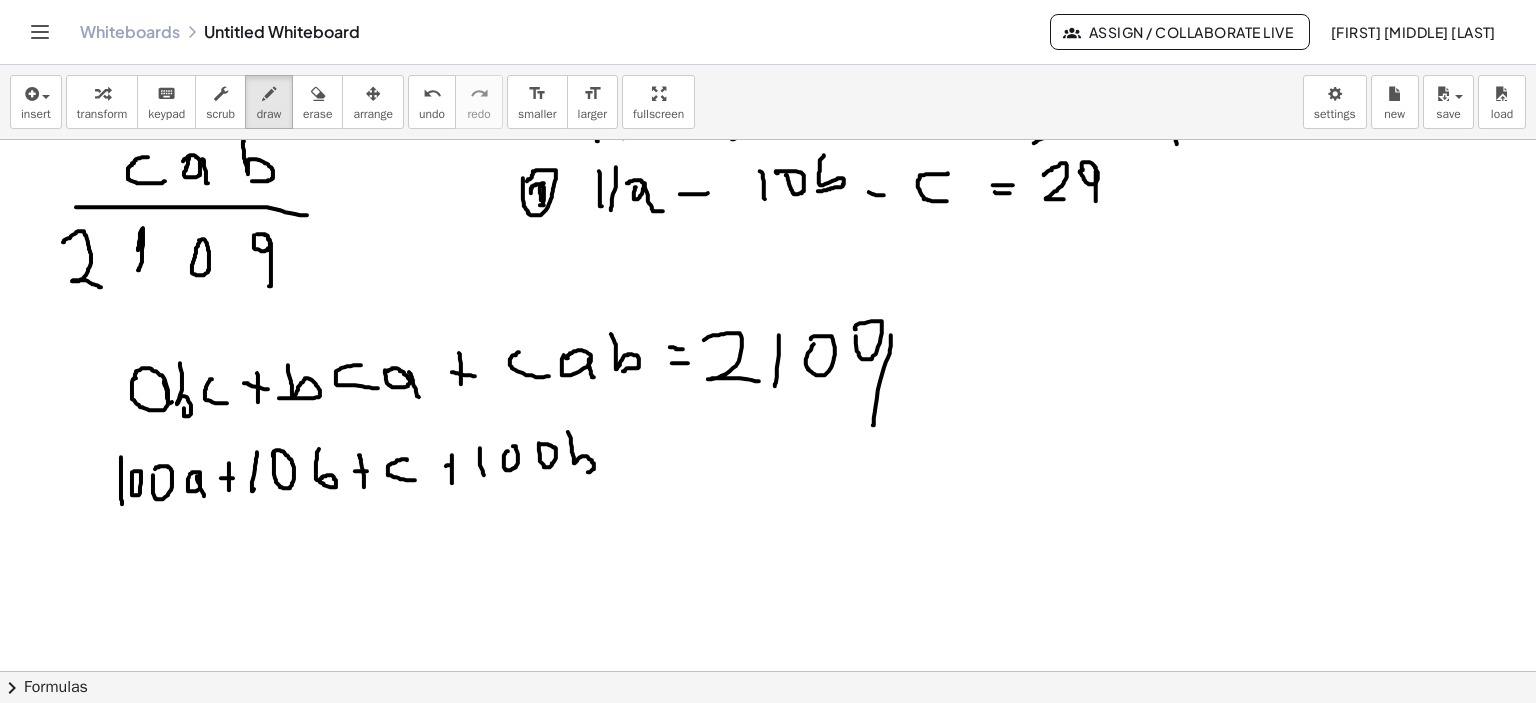 click at bounding box center [771, -605] 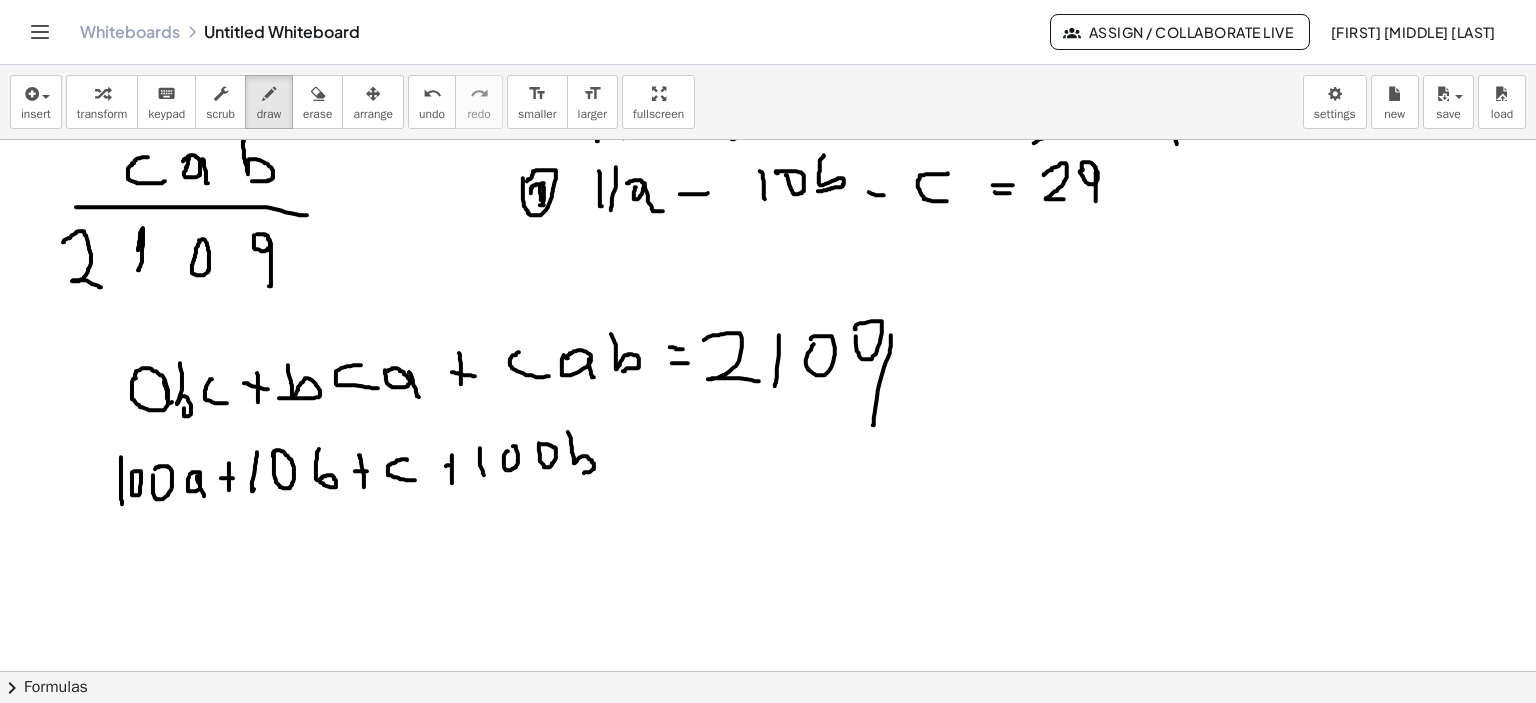 click at bounding box center (771, -605) 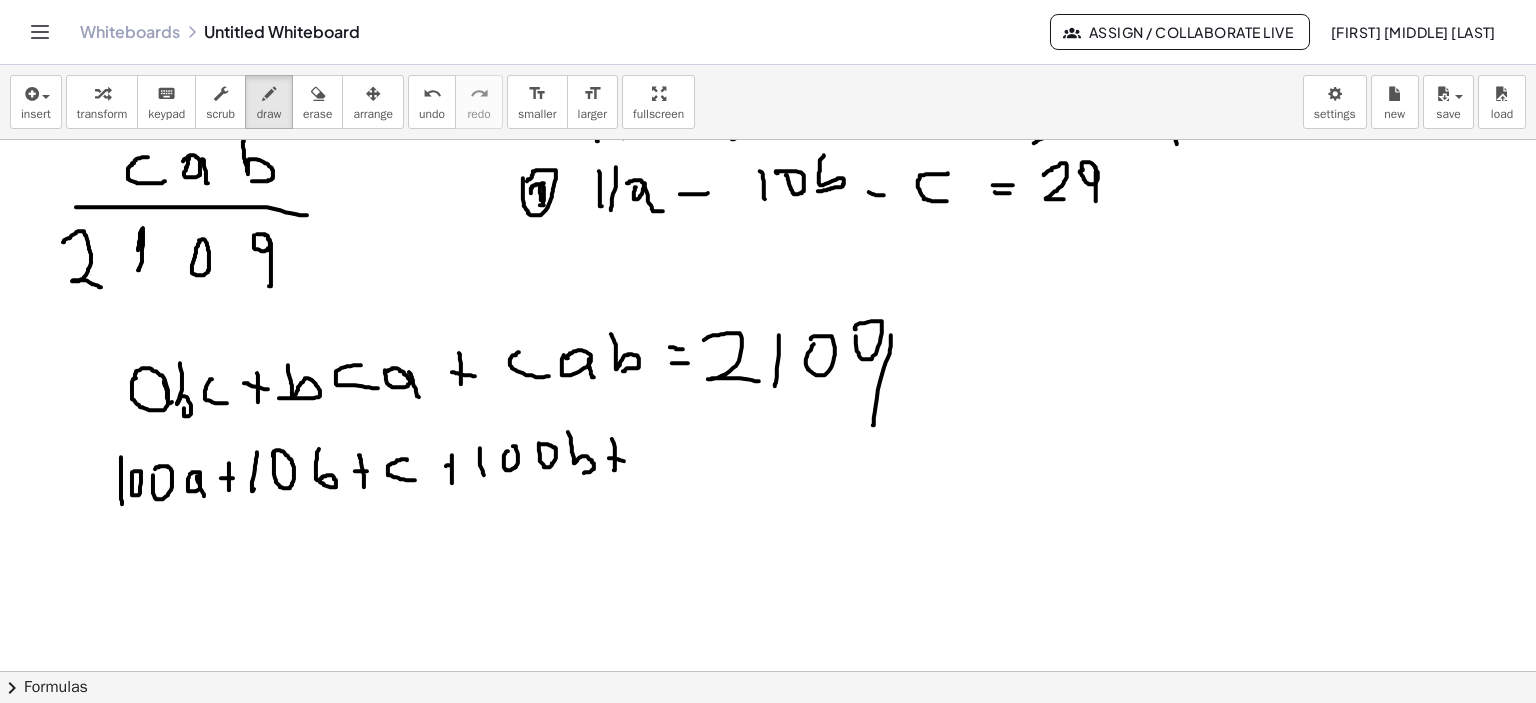 click at bounding box center [771, -605] 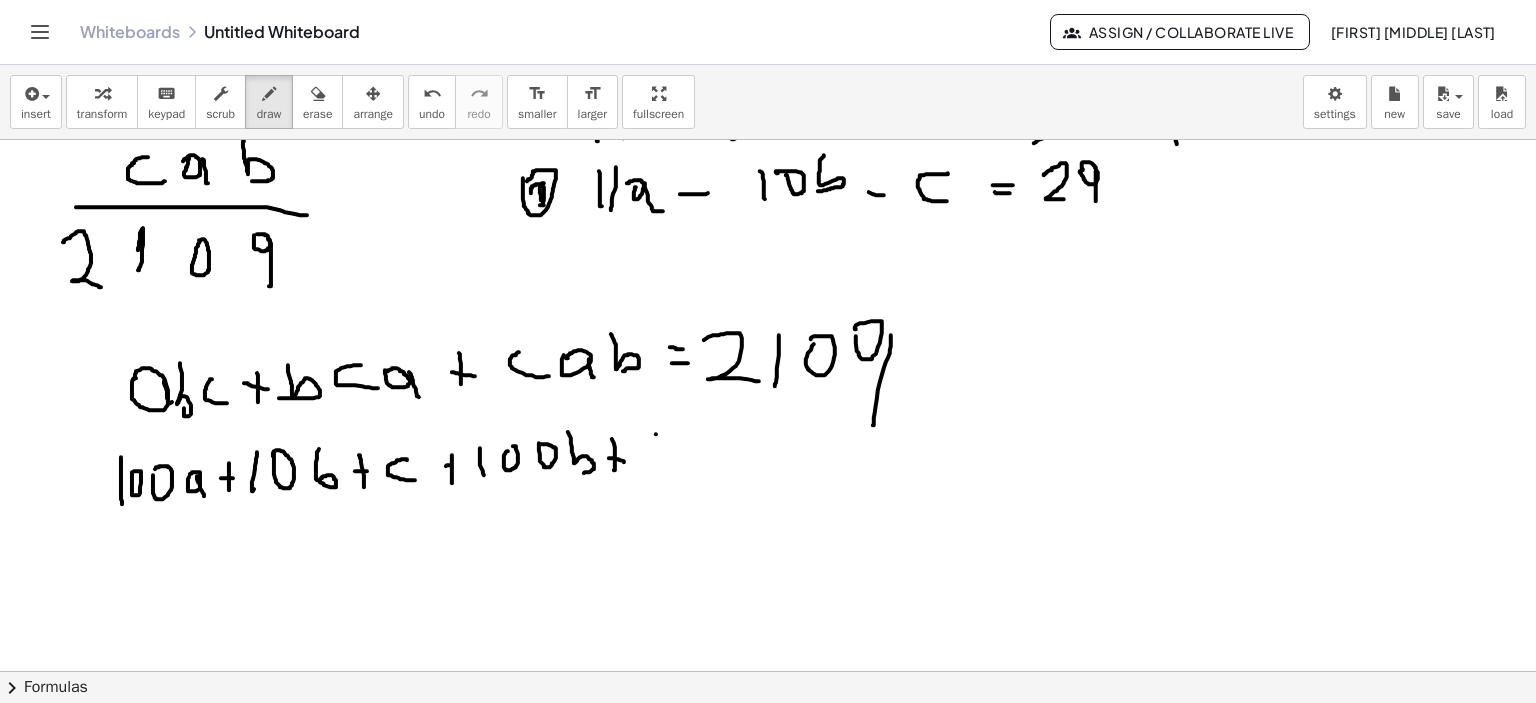 click at bounding box center (771, -605) 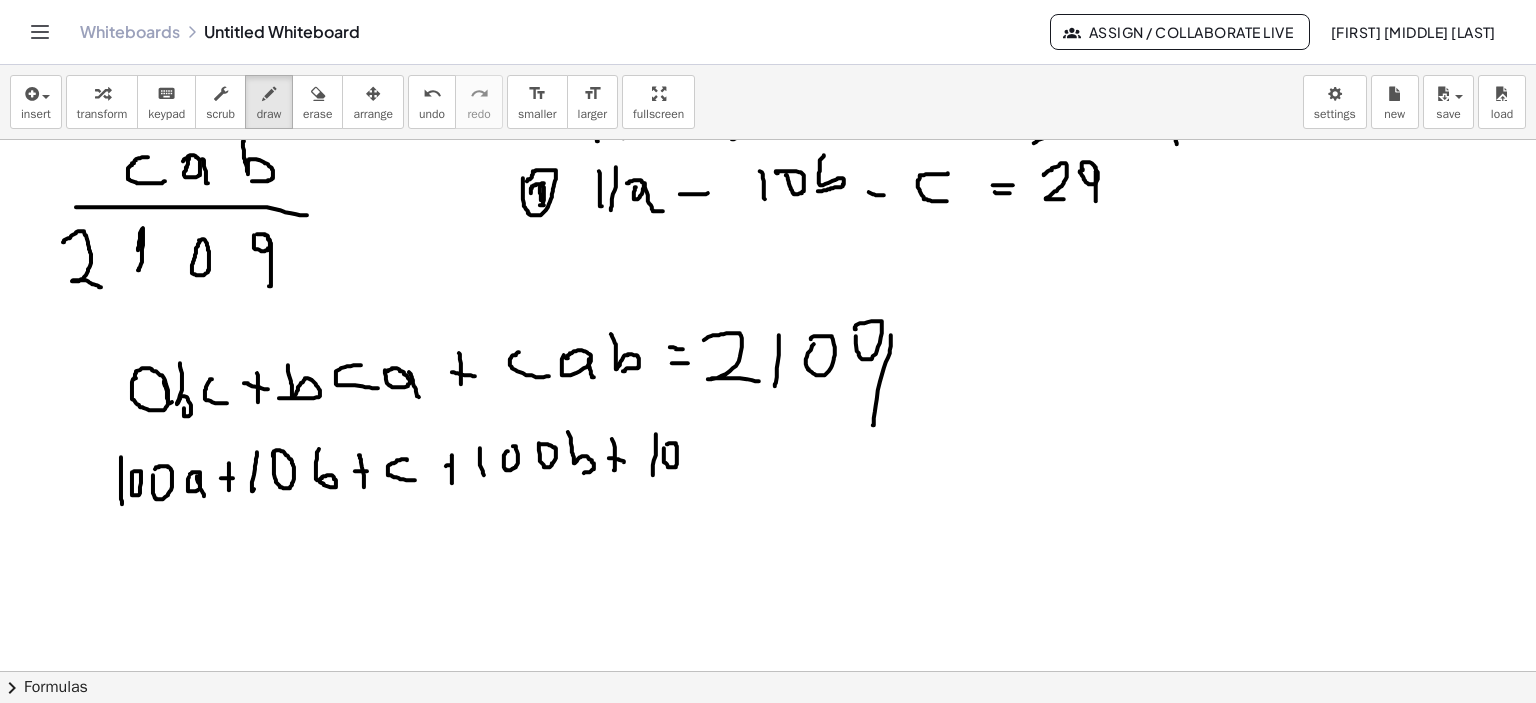click at bounding box center [771, -605] 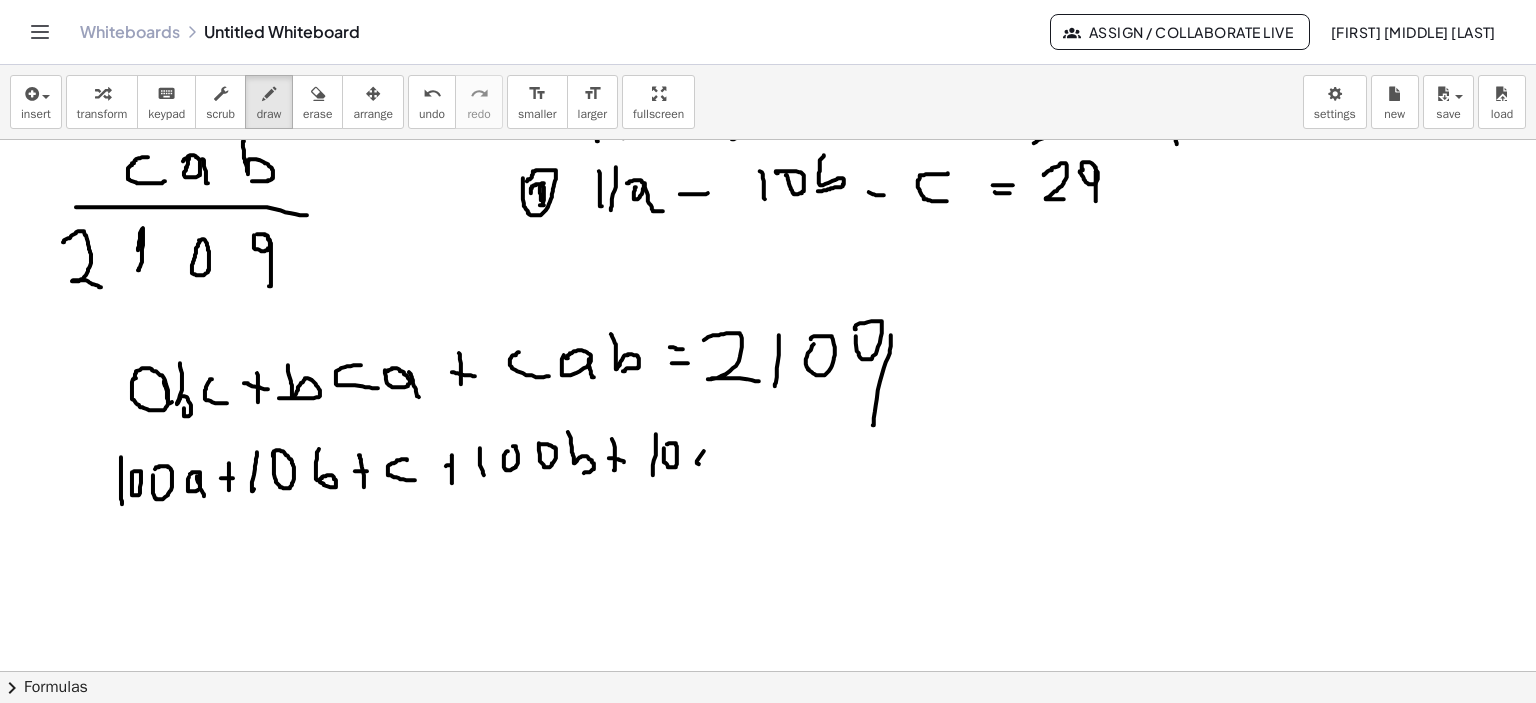 click at bounding box center (771, -605) 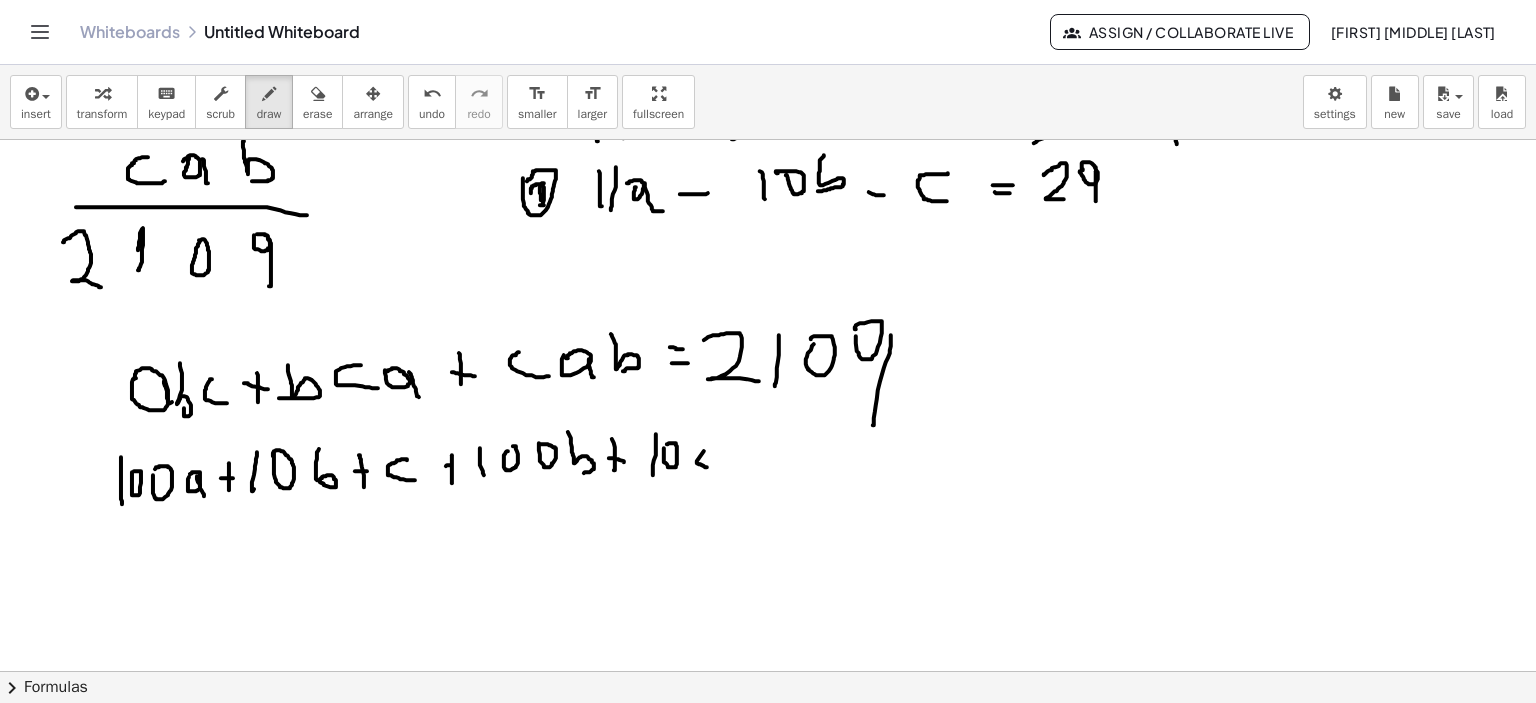 click at bounding box center [771, -605] 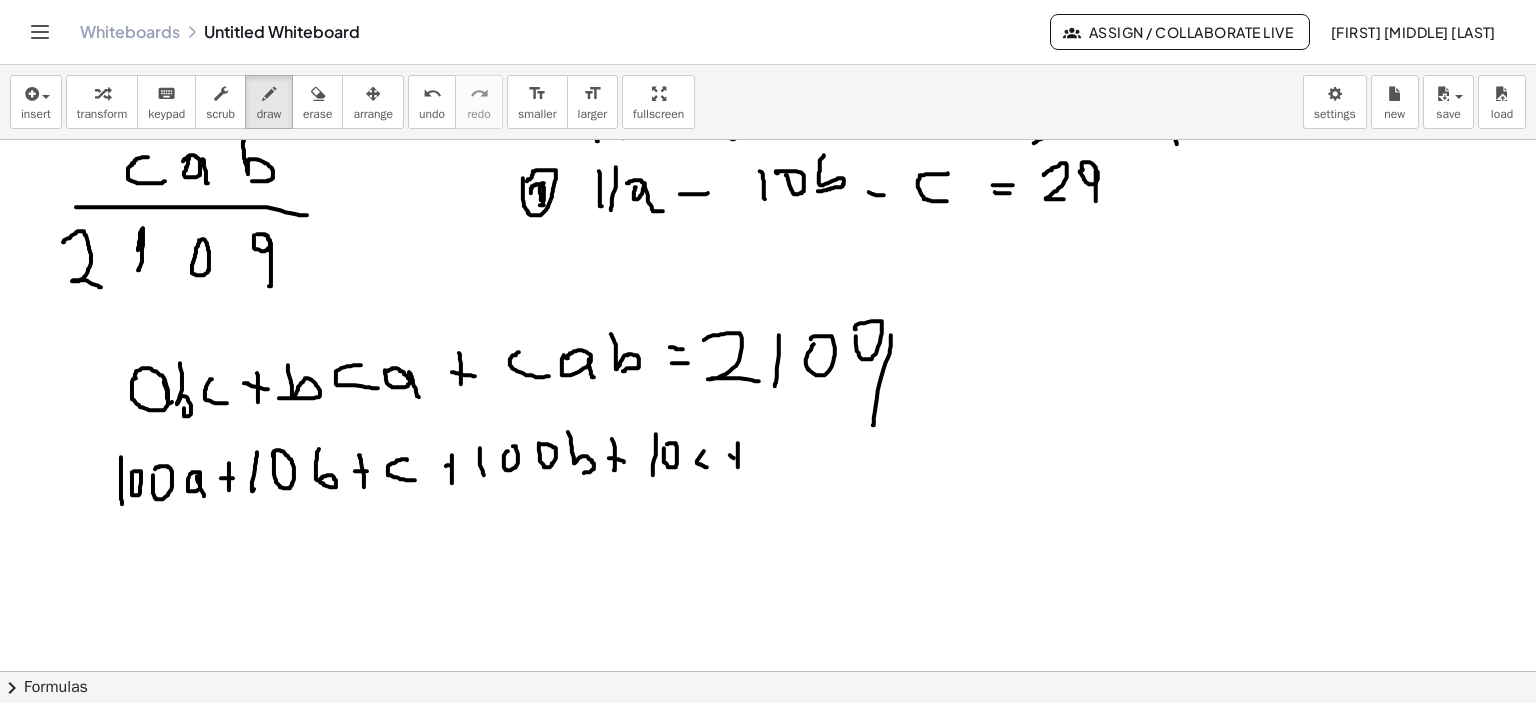 click at bounding box center (771, -605) 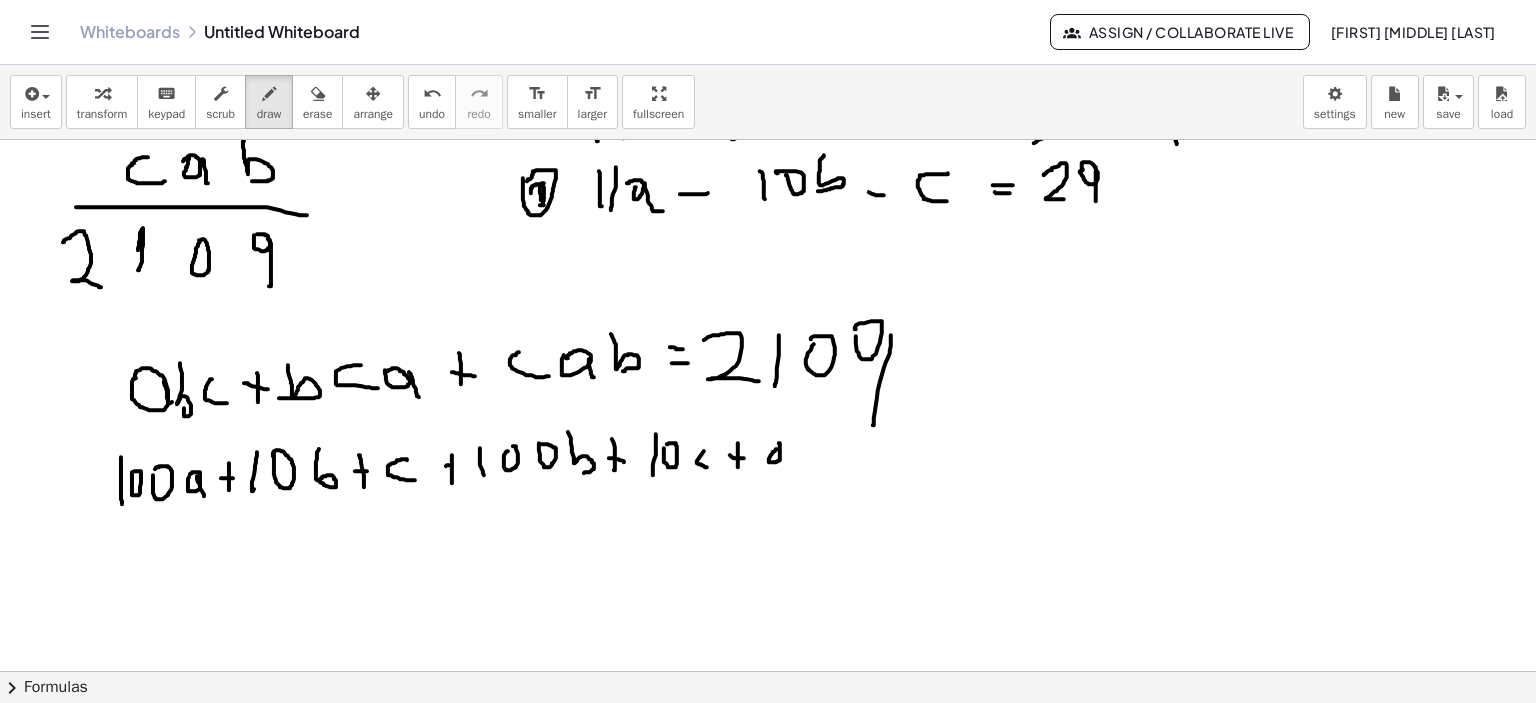 click at bounding box center [771, -605] 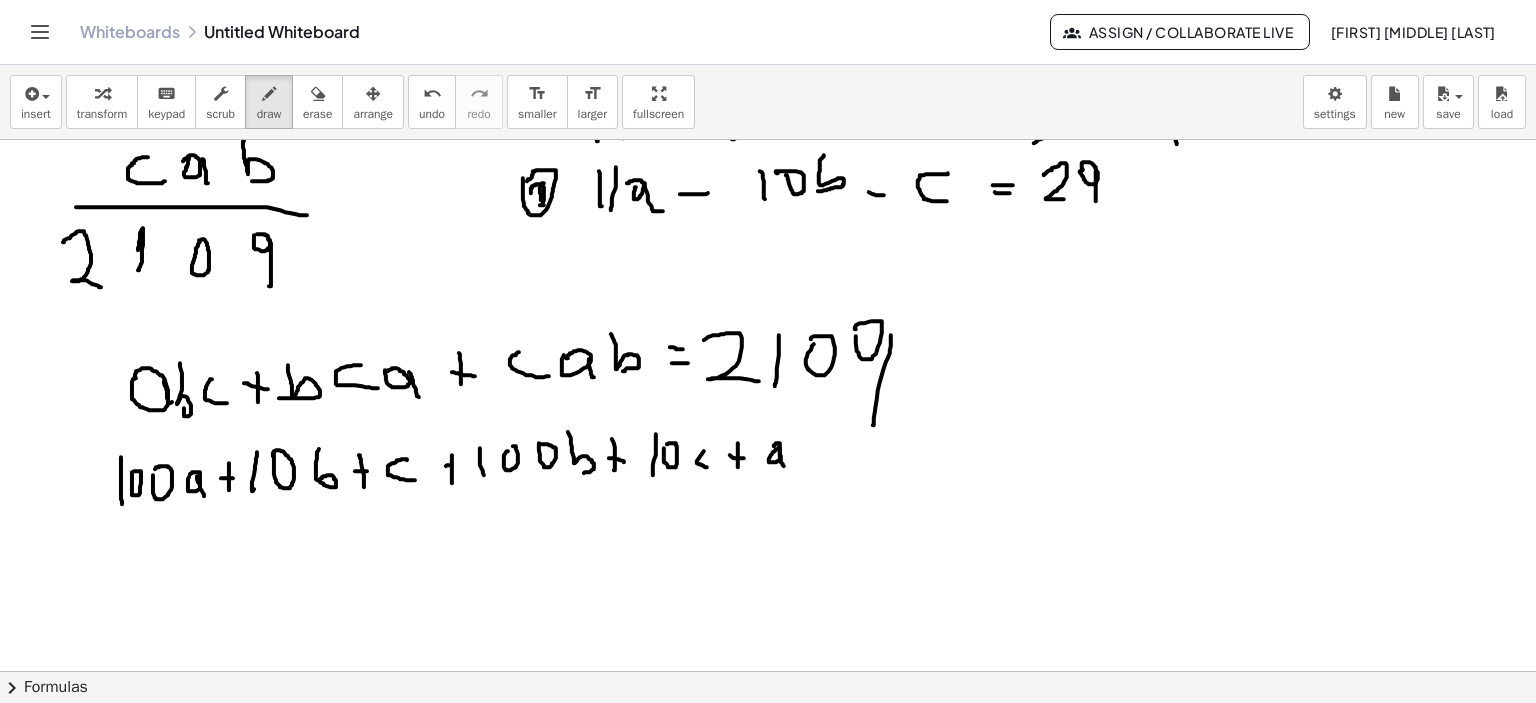 click at bounding box center (771, -605) 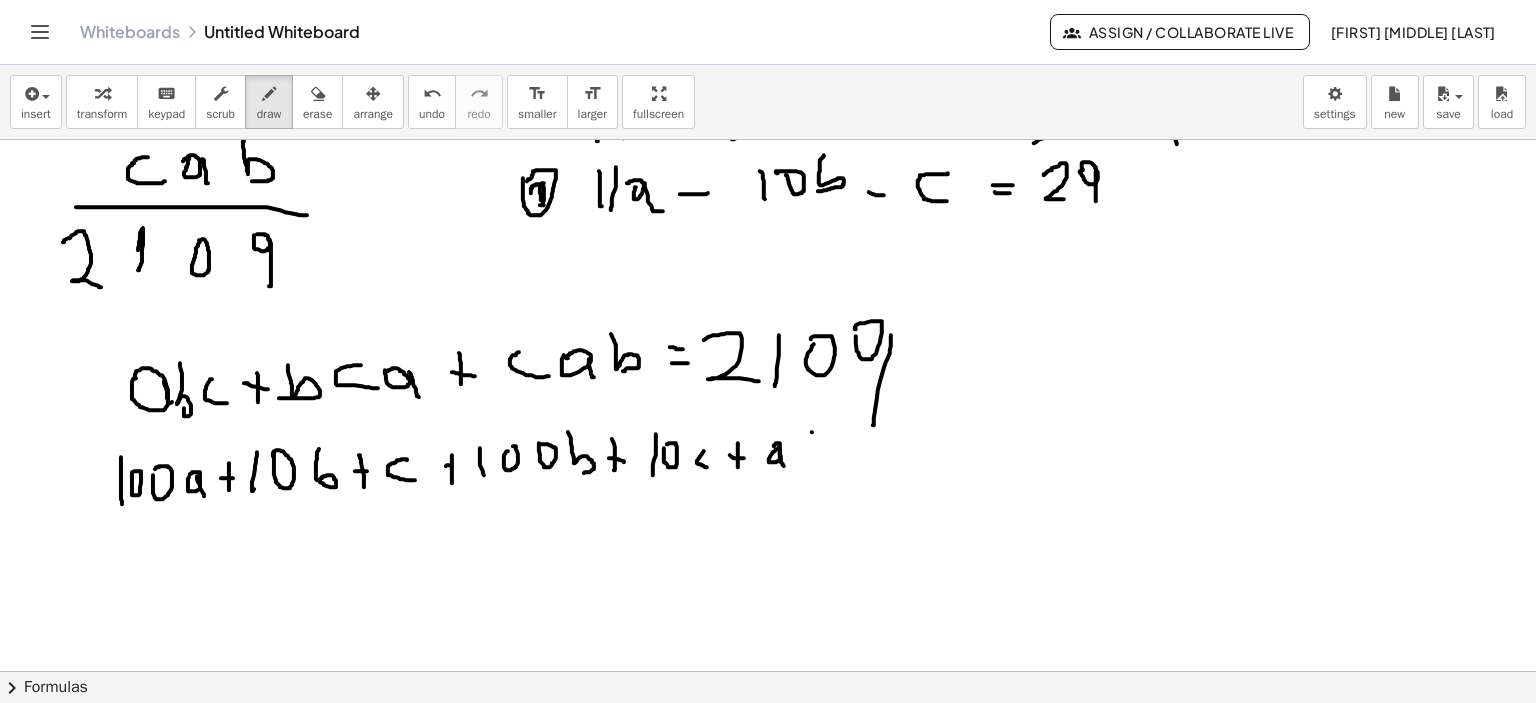 click at bounding box center (771, -605) 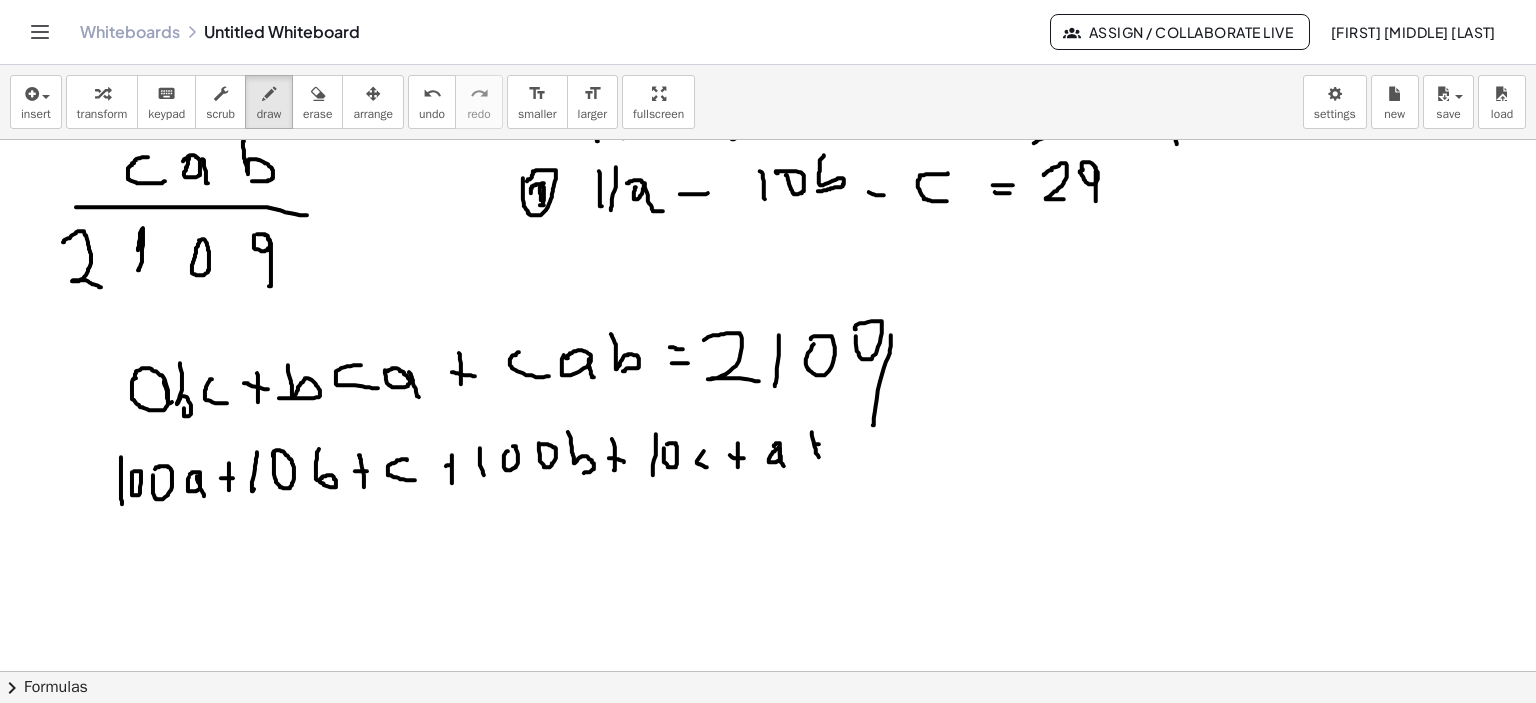 click at bounding box center (771, -605) 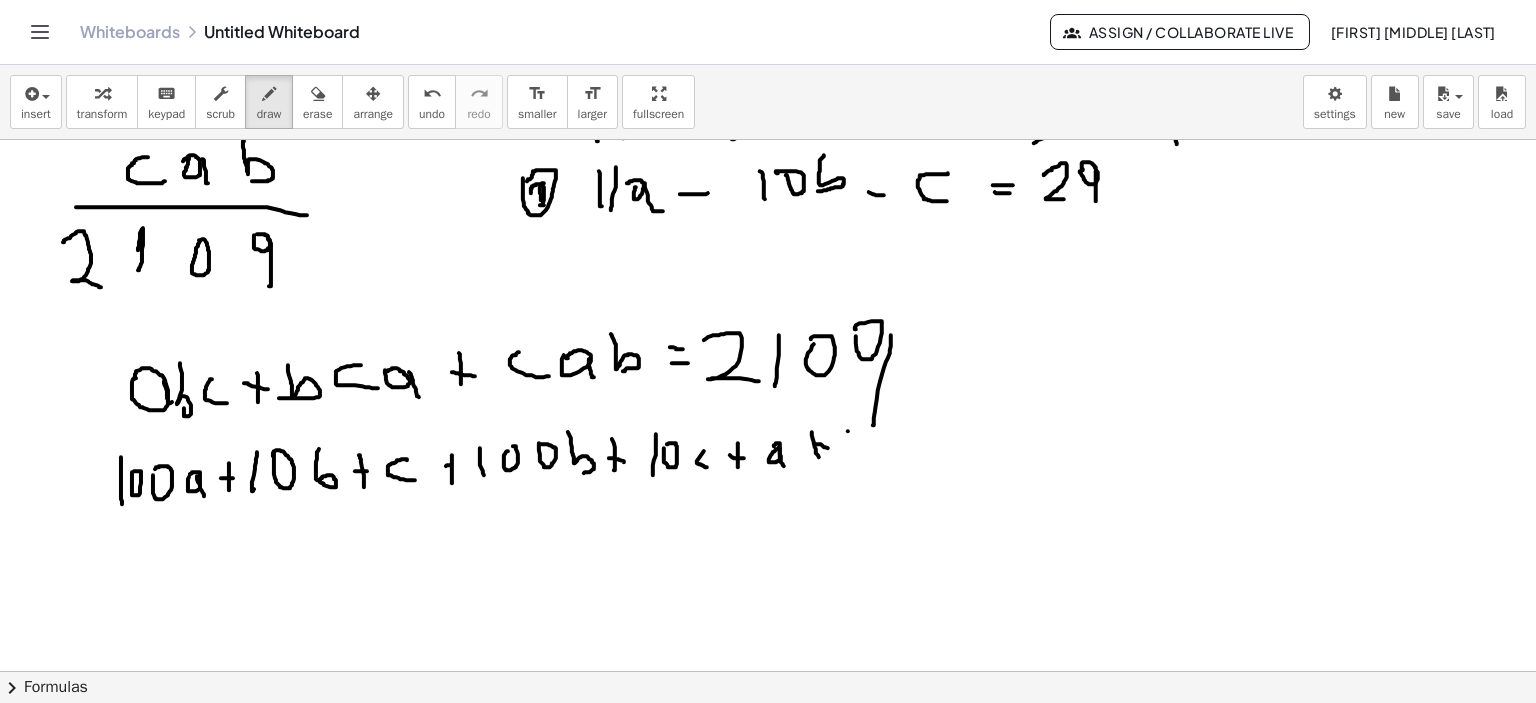click at bounding box center [771, -605] 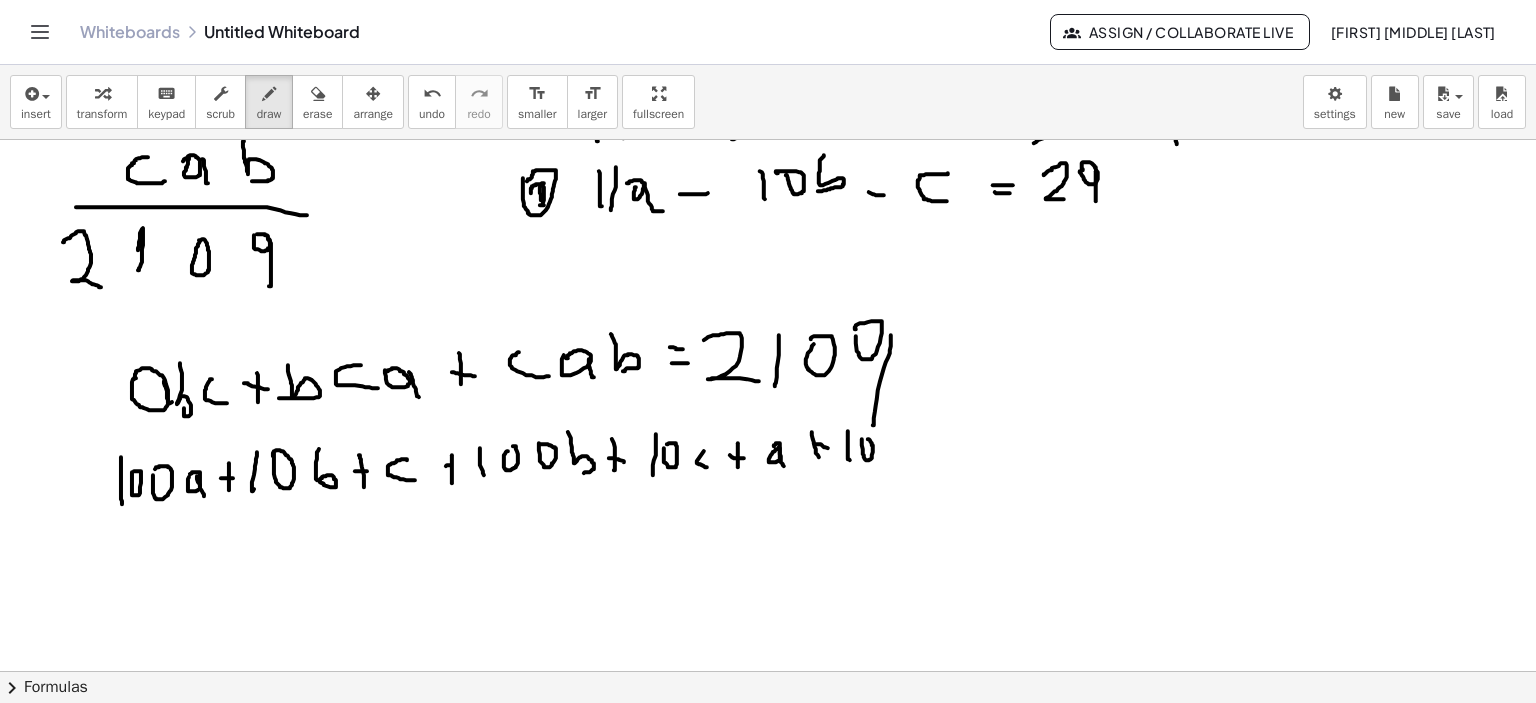 click at bounding box center [771, -605] 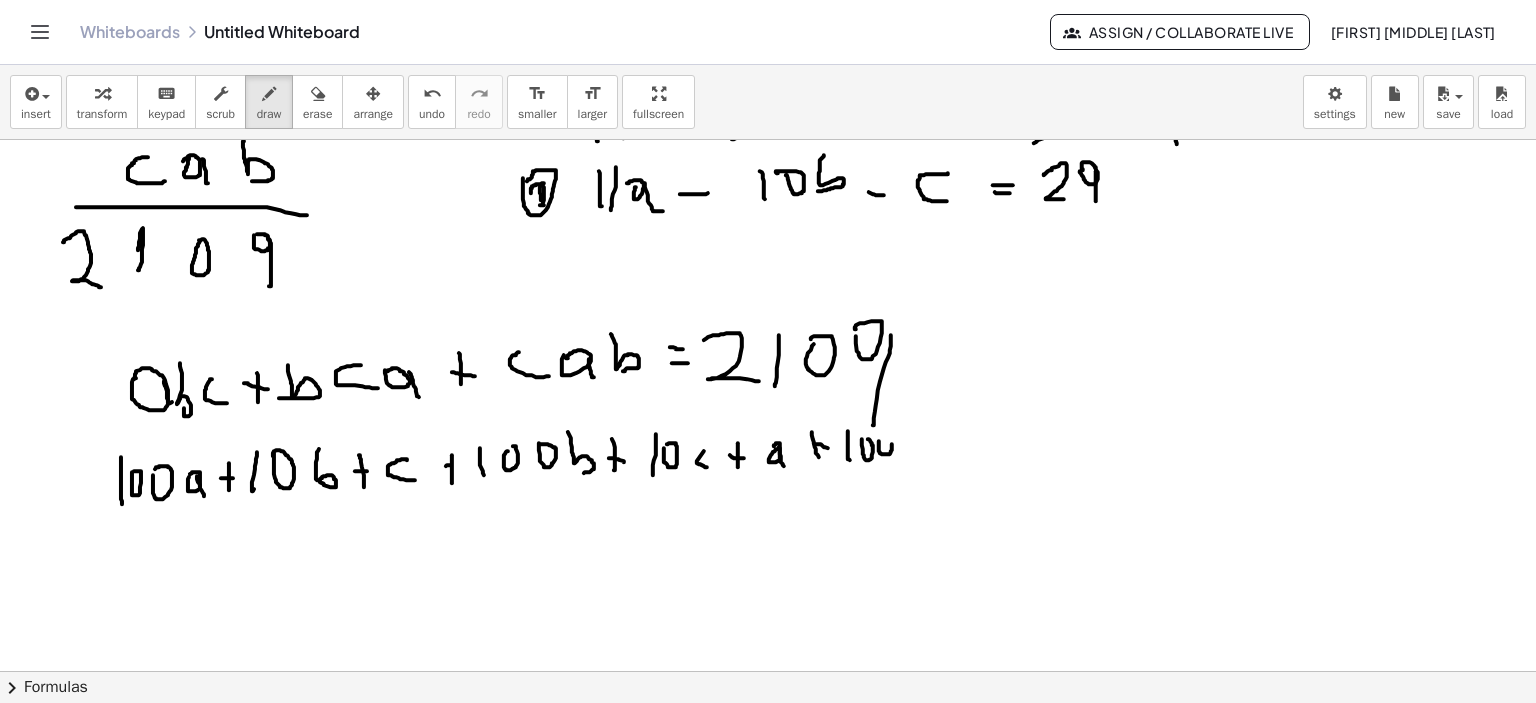 click at bounding box center [771, -605] 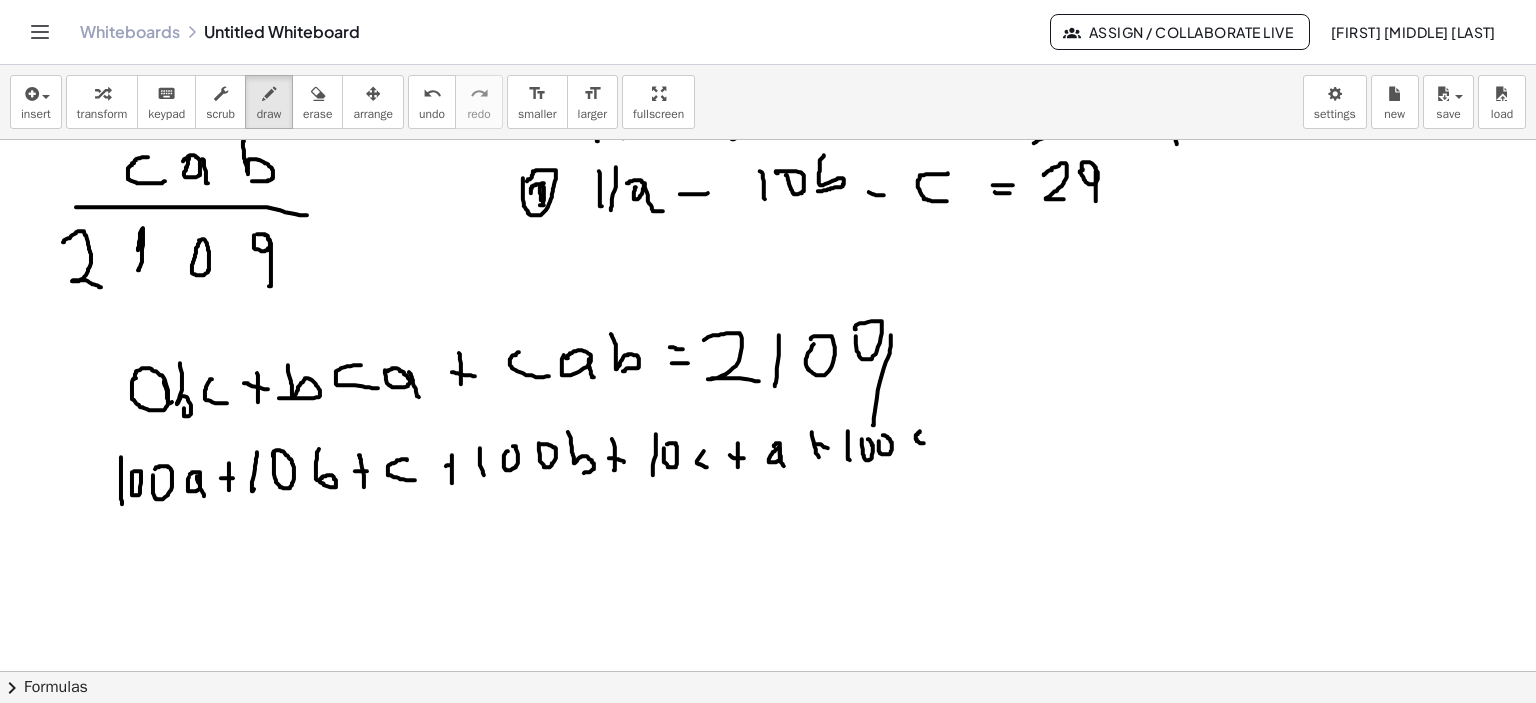 click at bounding box center [771, -605] 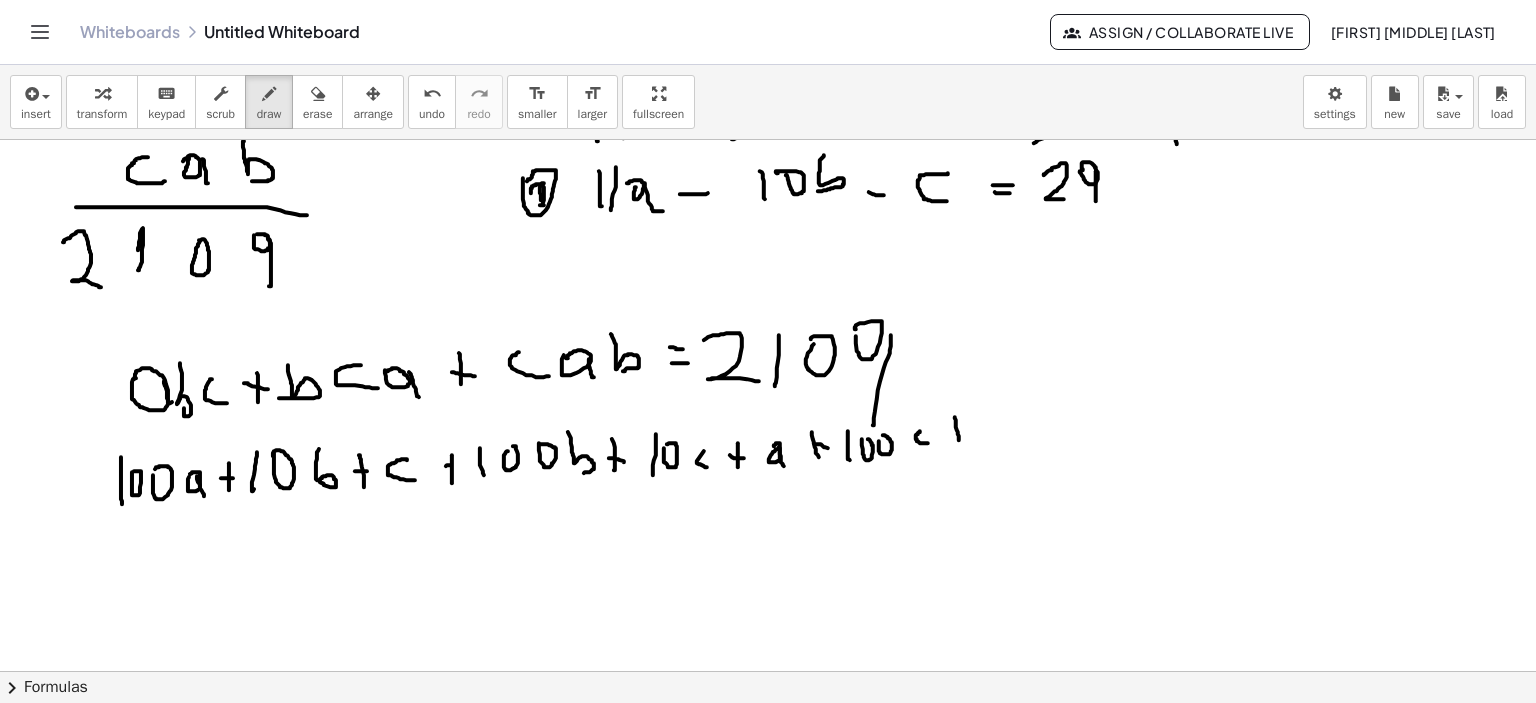 click at bounding box center (771, -605) 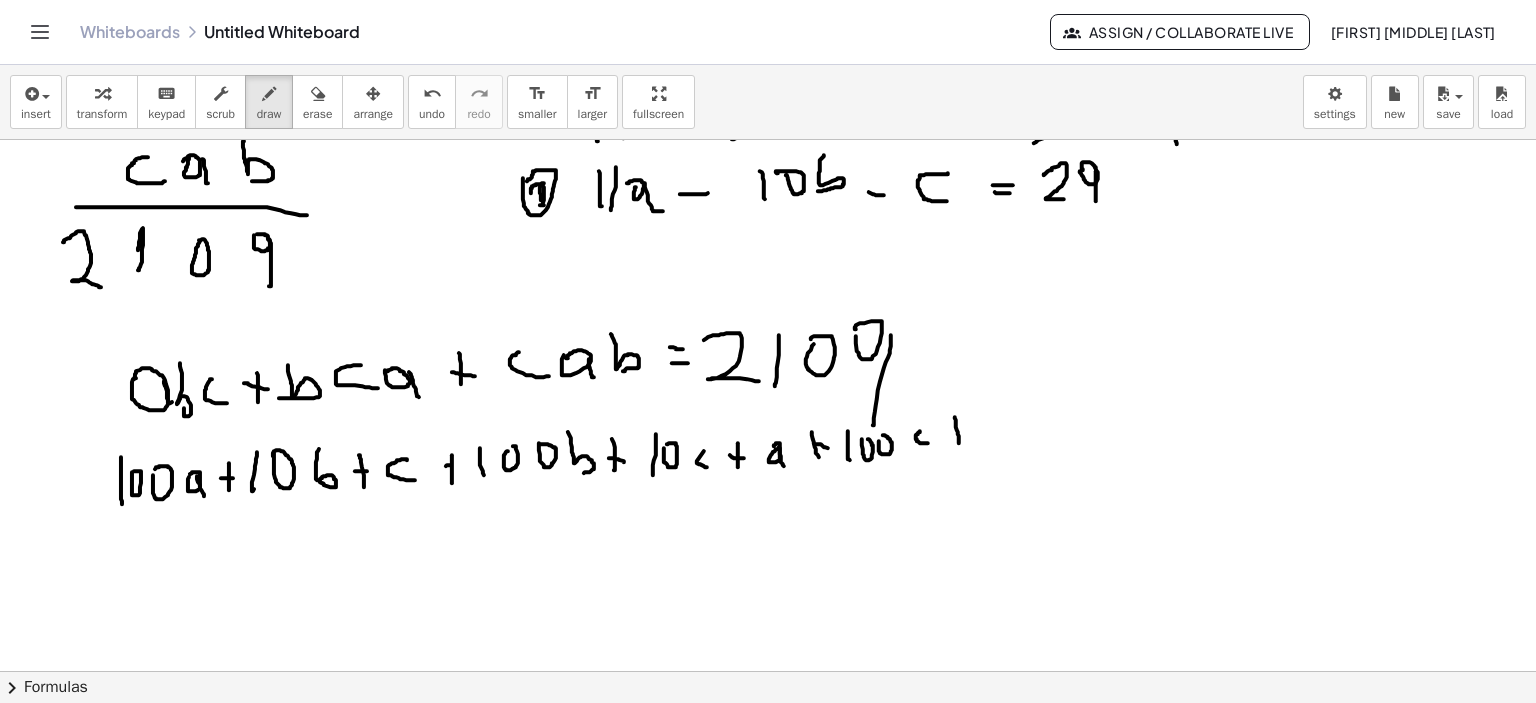 click at bounding box center (771, -605) 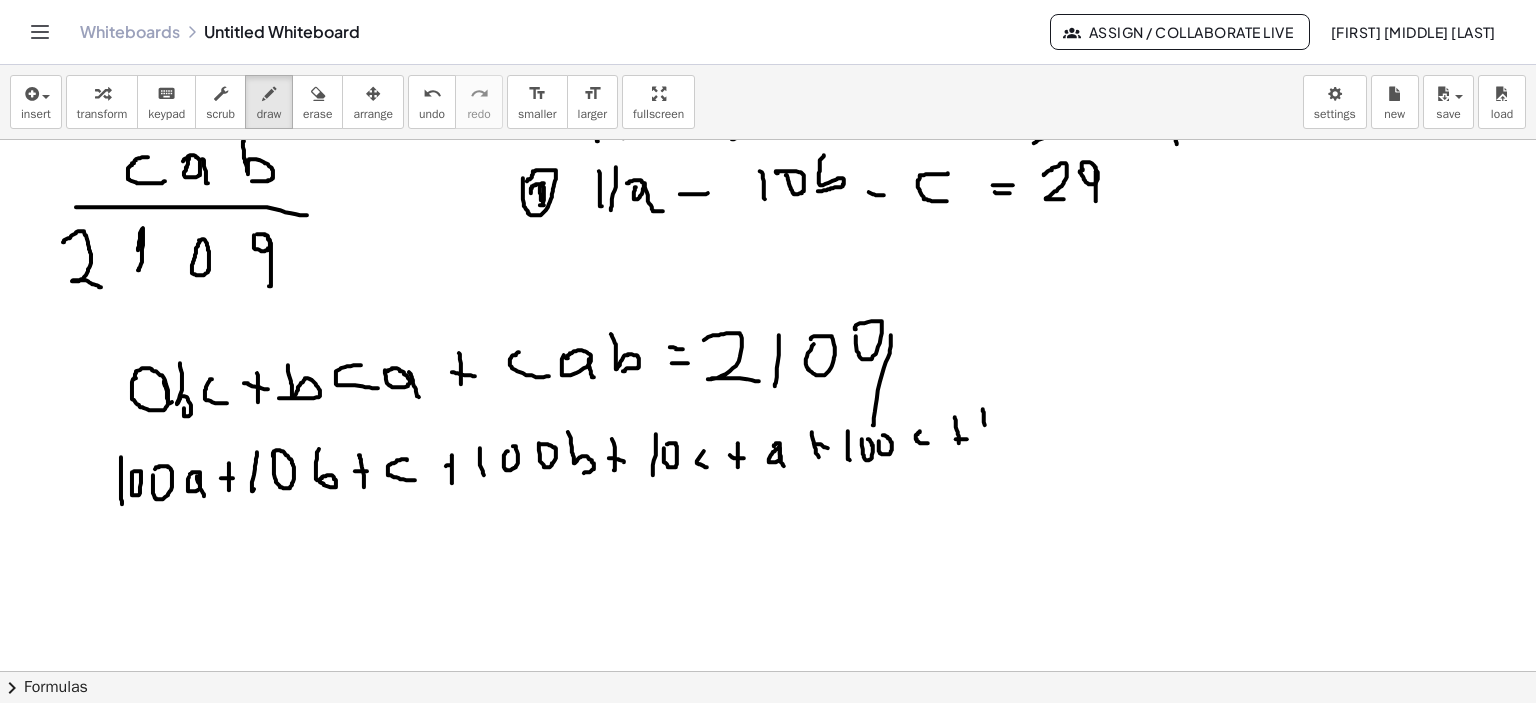 click at bounding box center [771, -605] 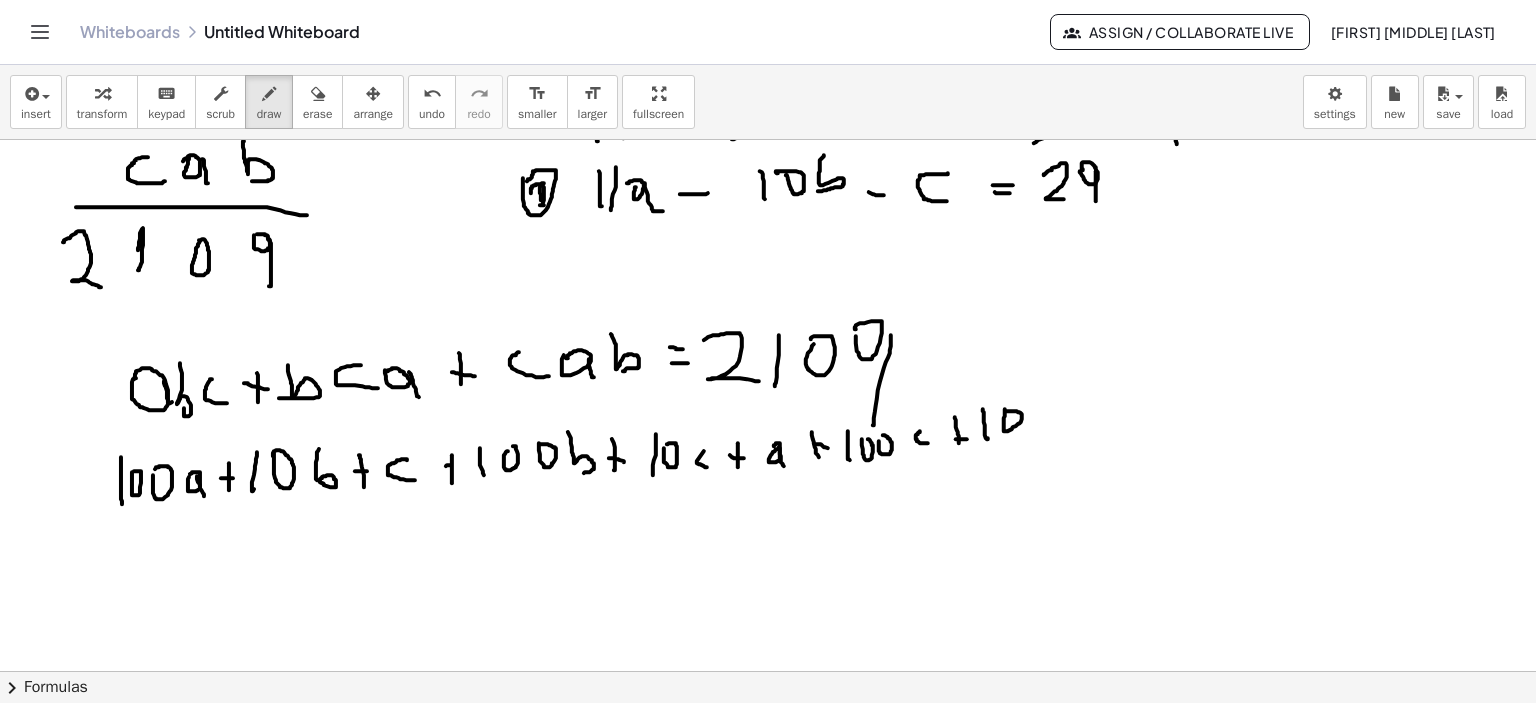 click at bounding box center (771, -605) 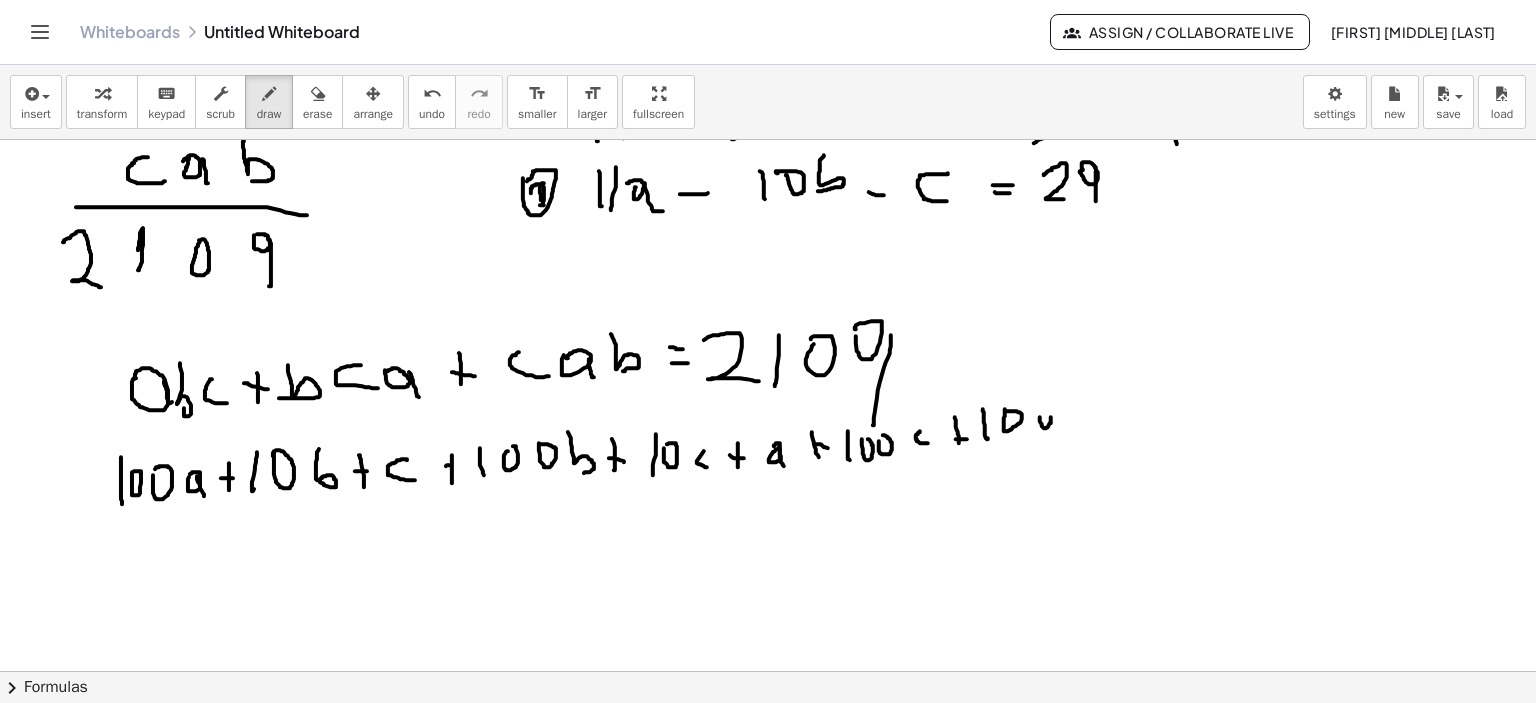 click at bounding box center [771, -605] 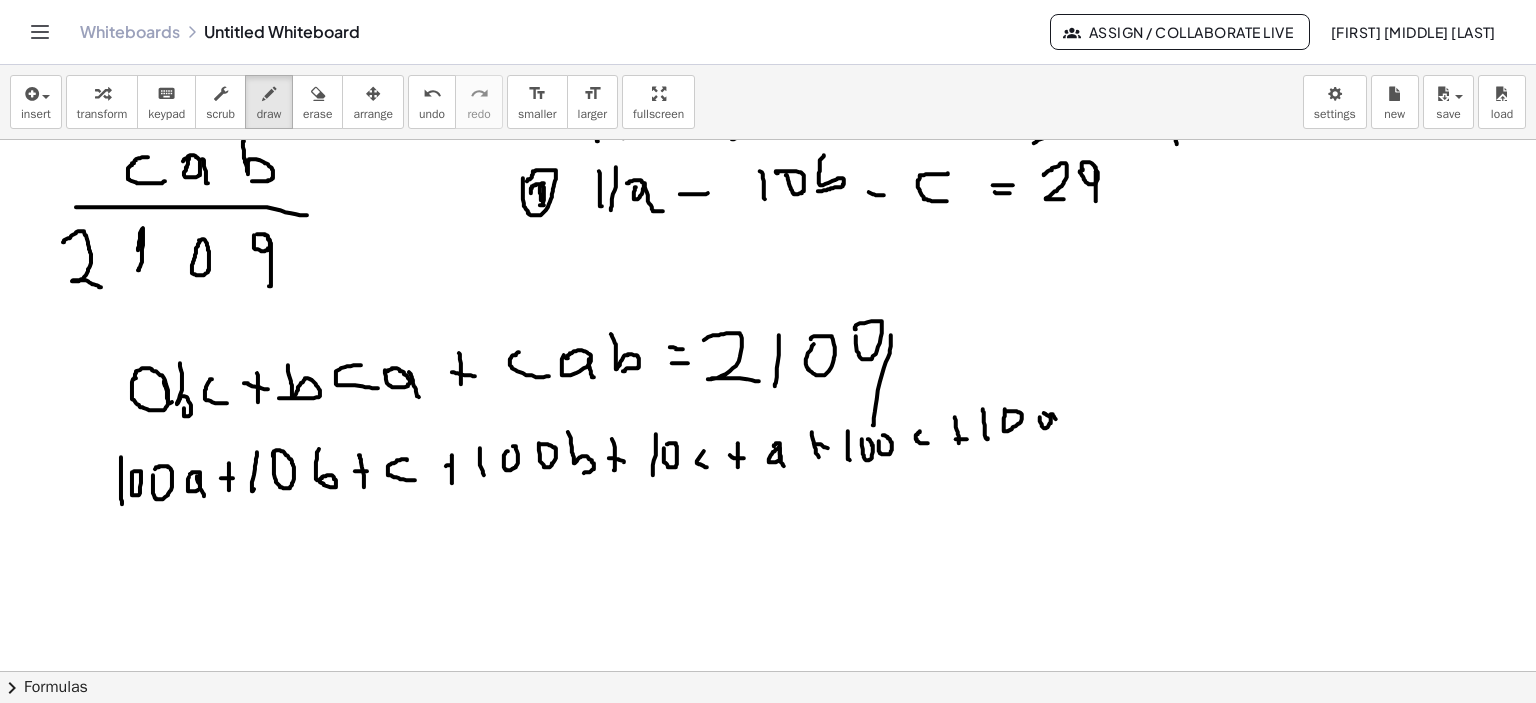 click at bounding box center (771, -605) 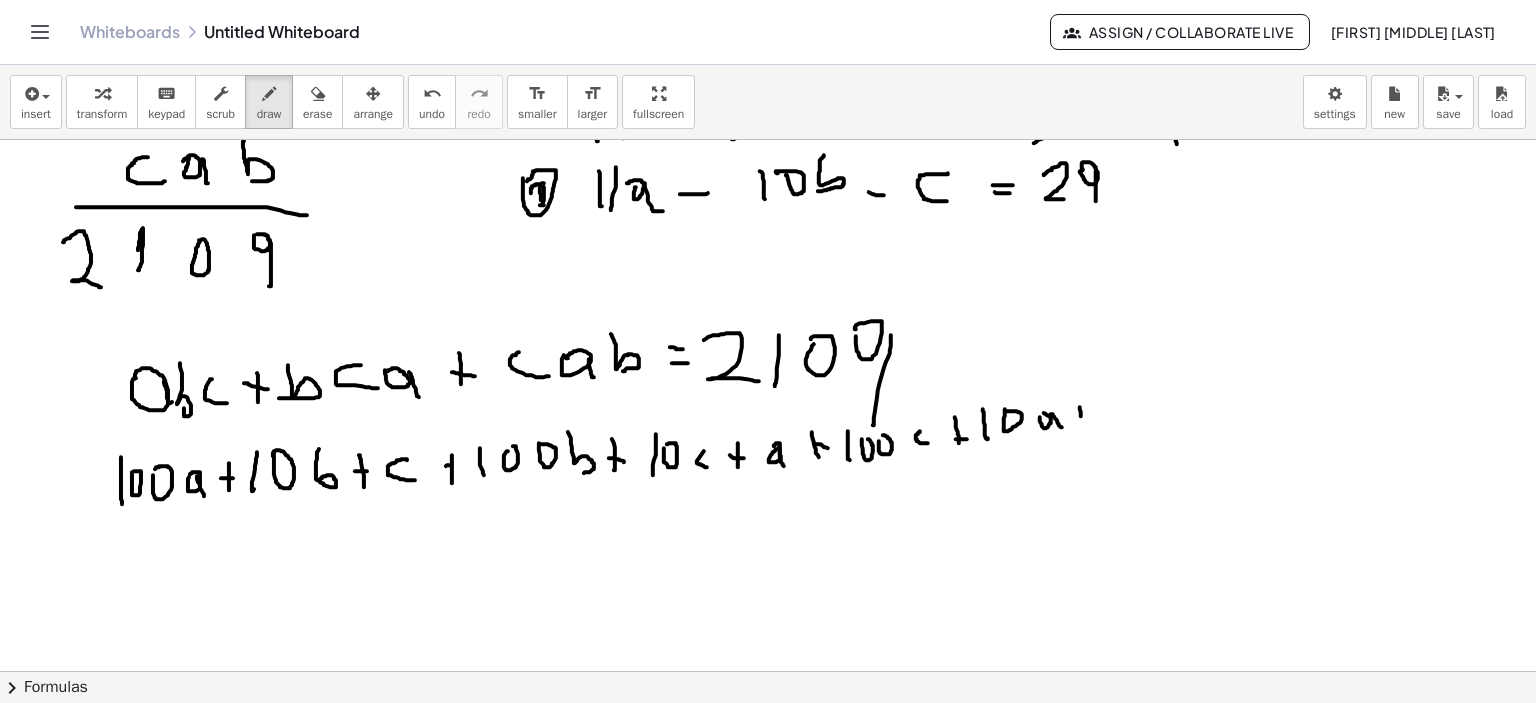 click at bounding box center (771, -605) 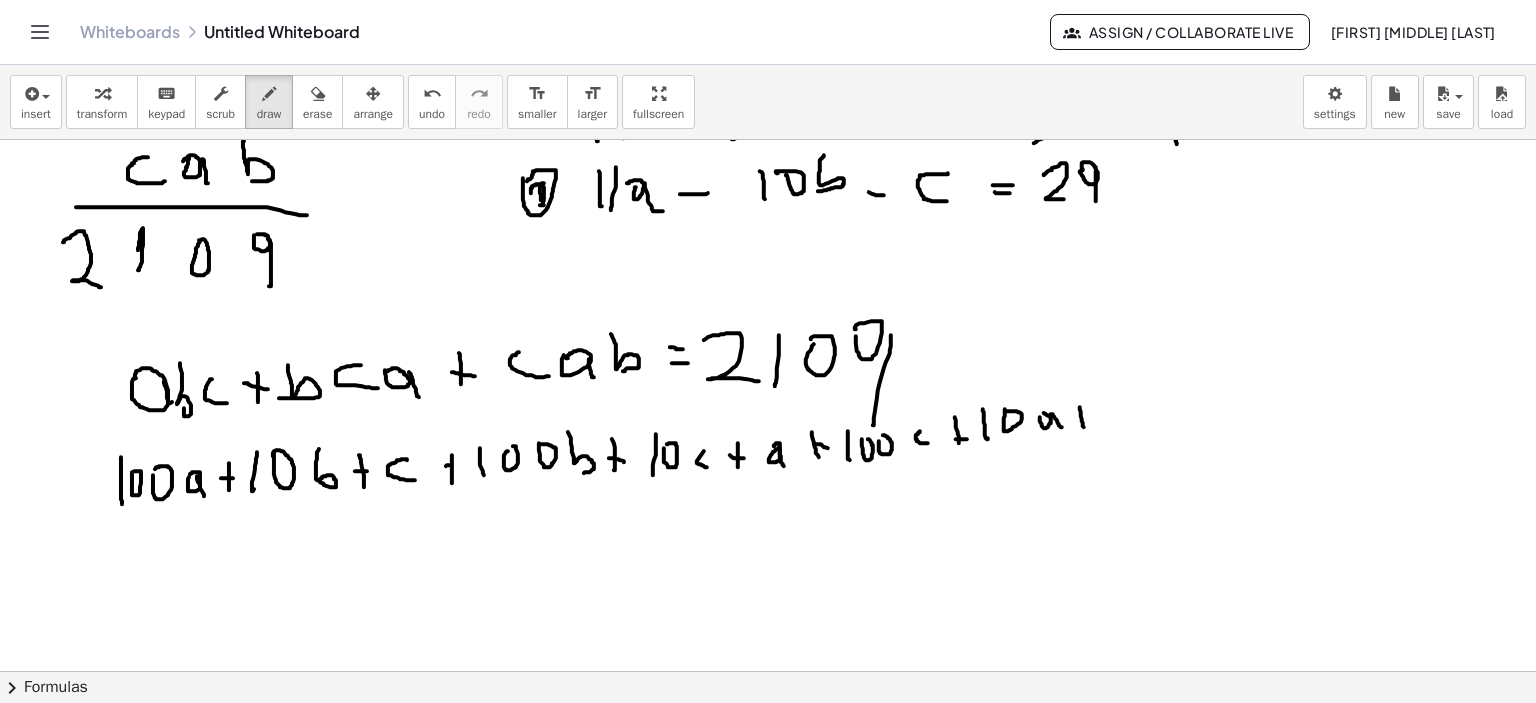 click at bounding box center [771, -605] 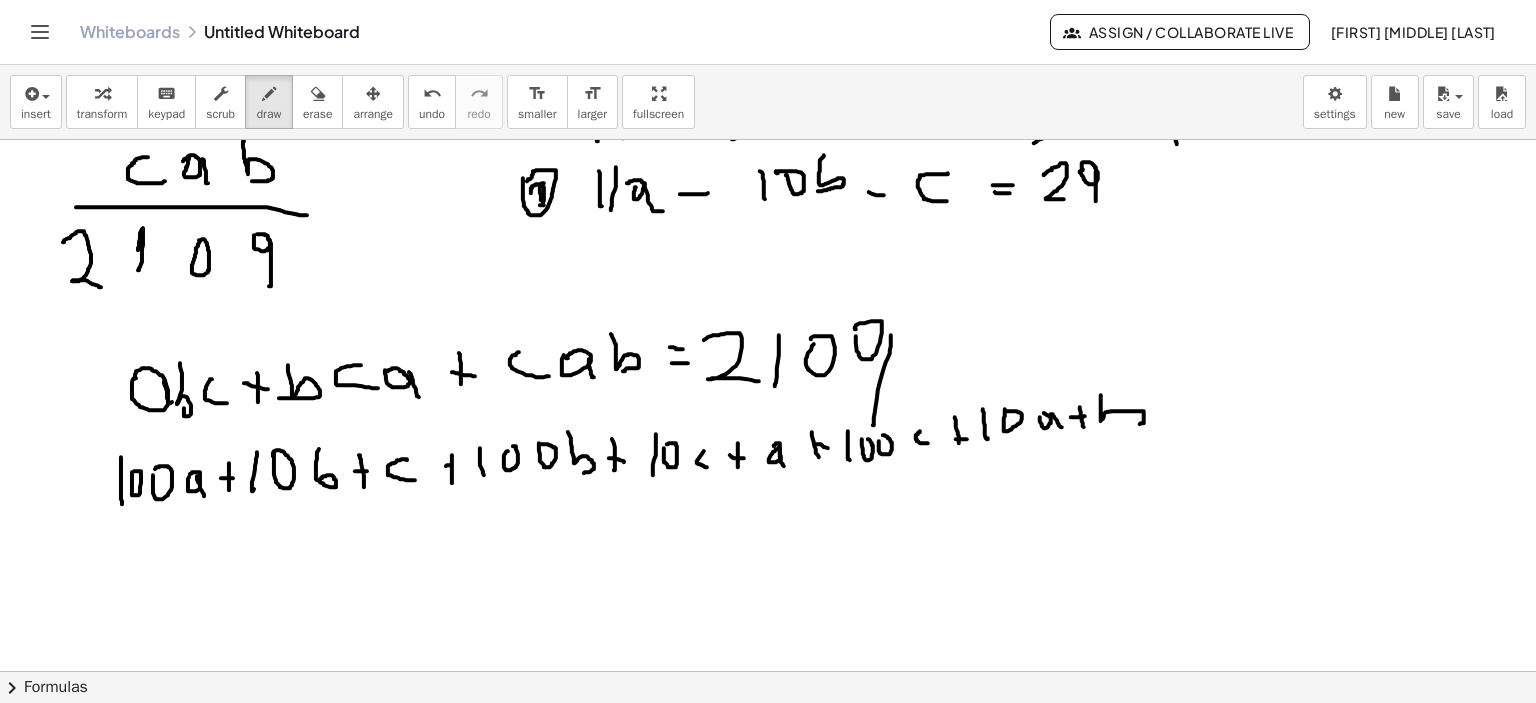click at bounding box center [771, -605] 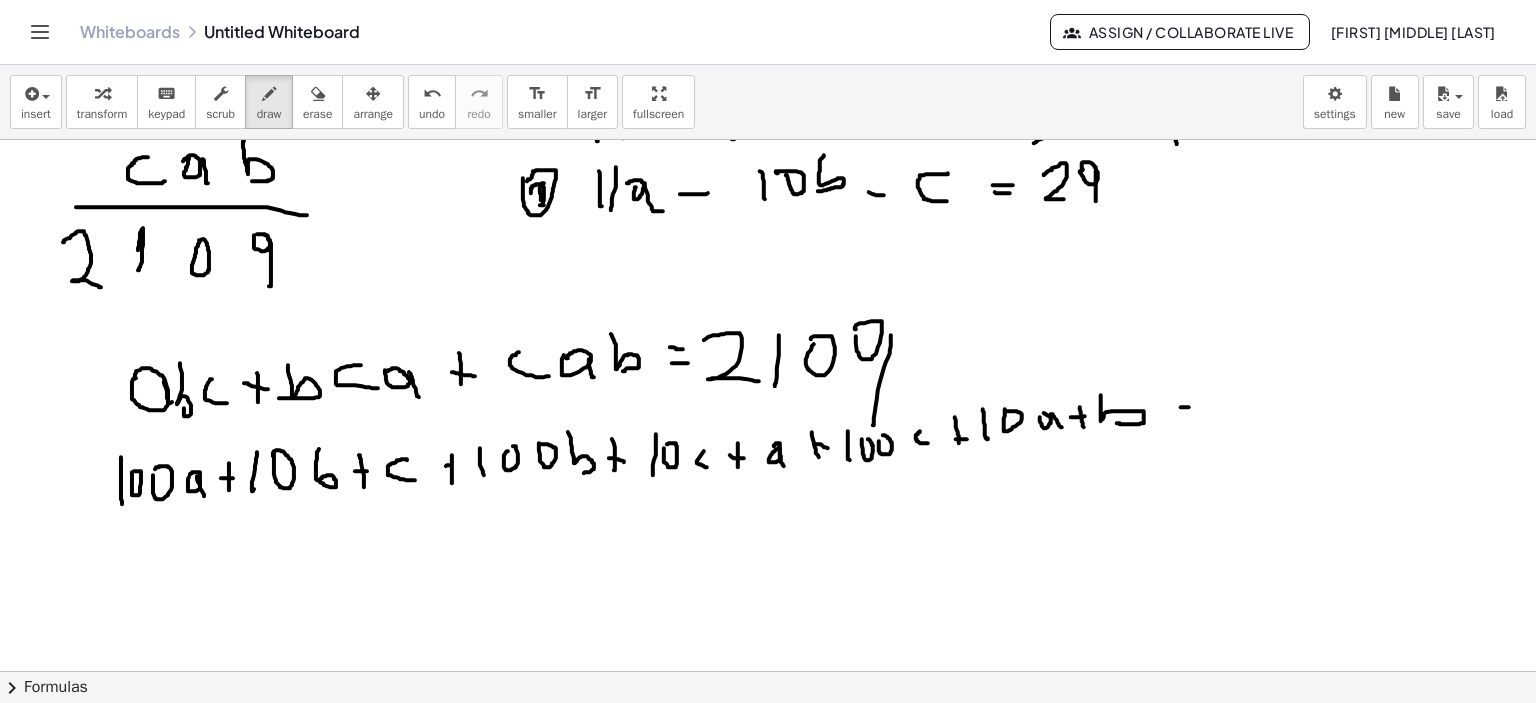 click at bounding box center (771, -605) 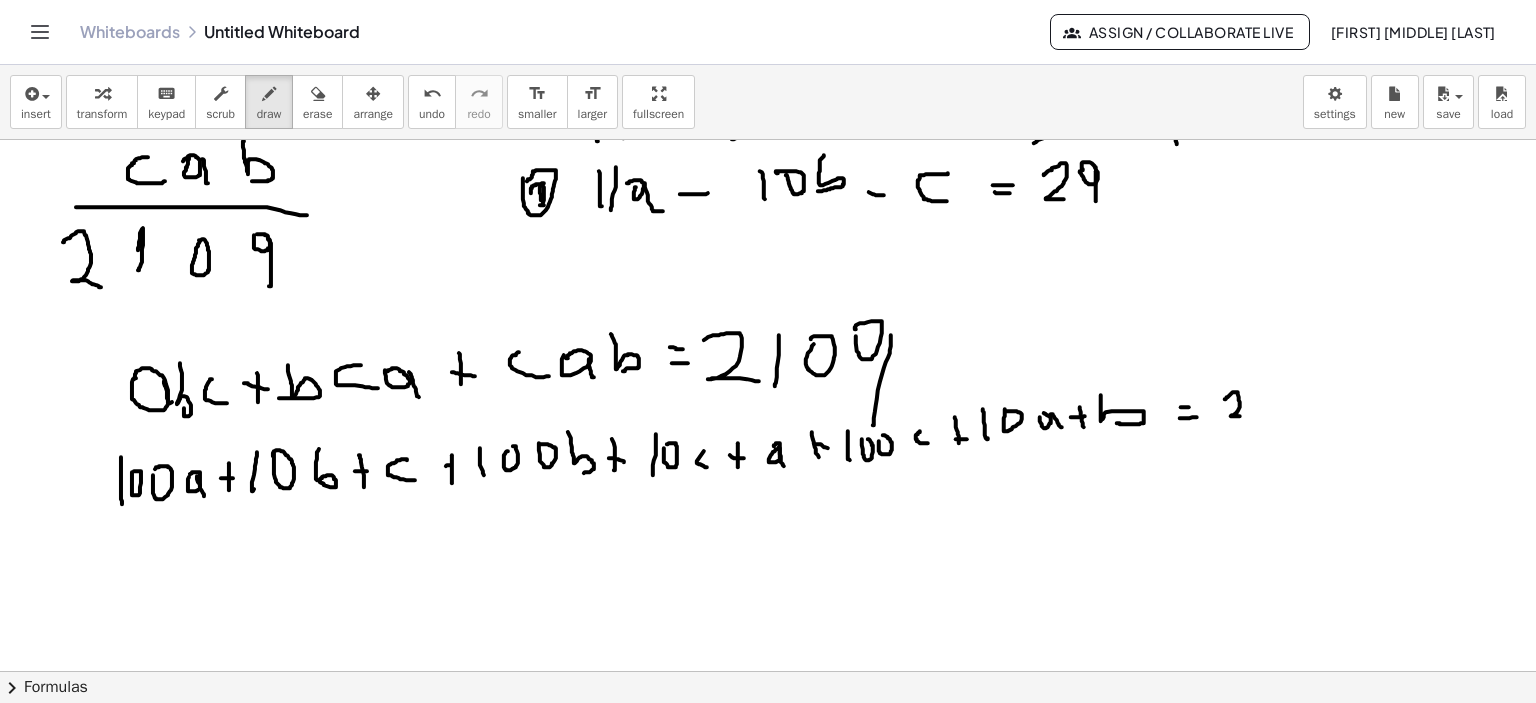 click at bounding box center [771, -605] 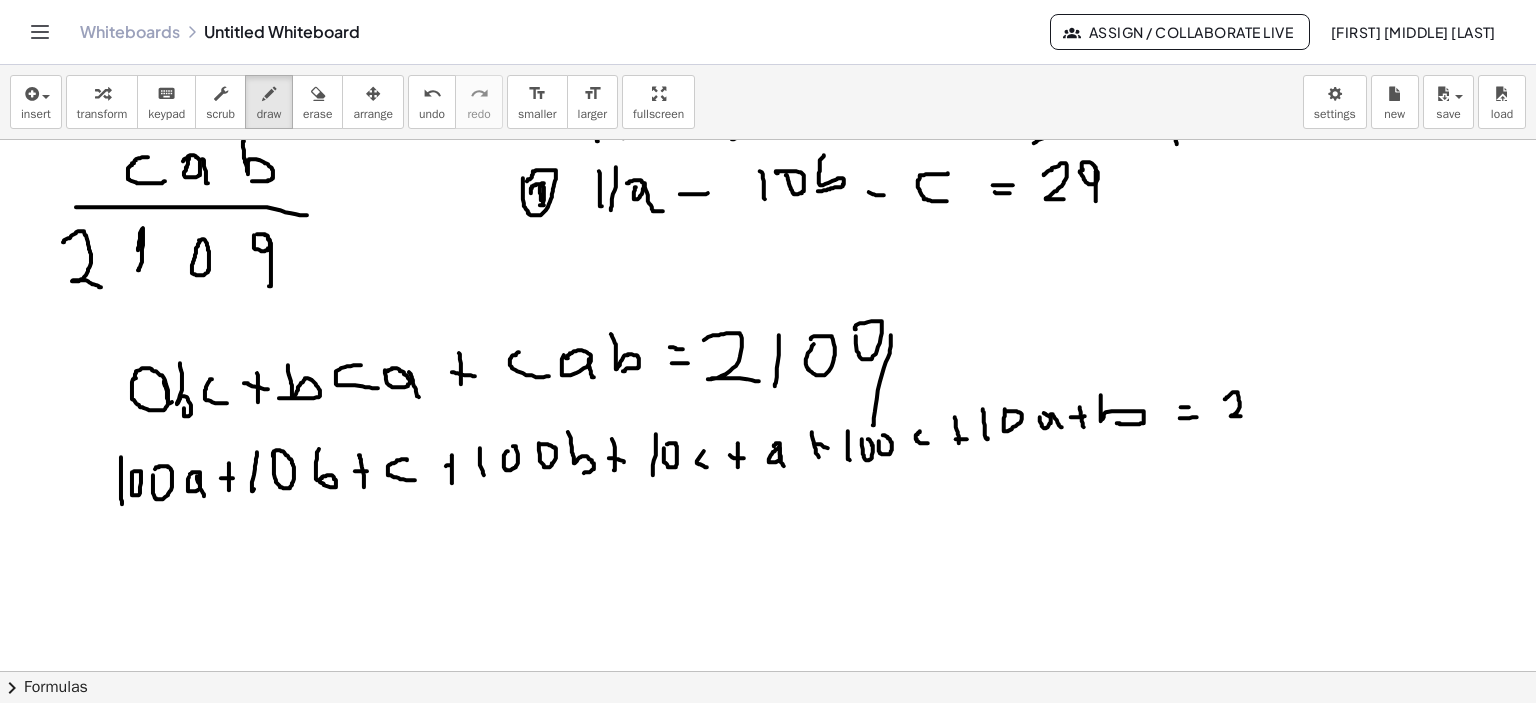 click at bounding box center (771, -605) 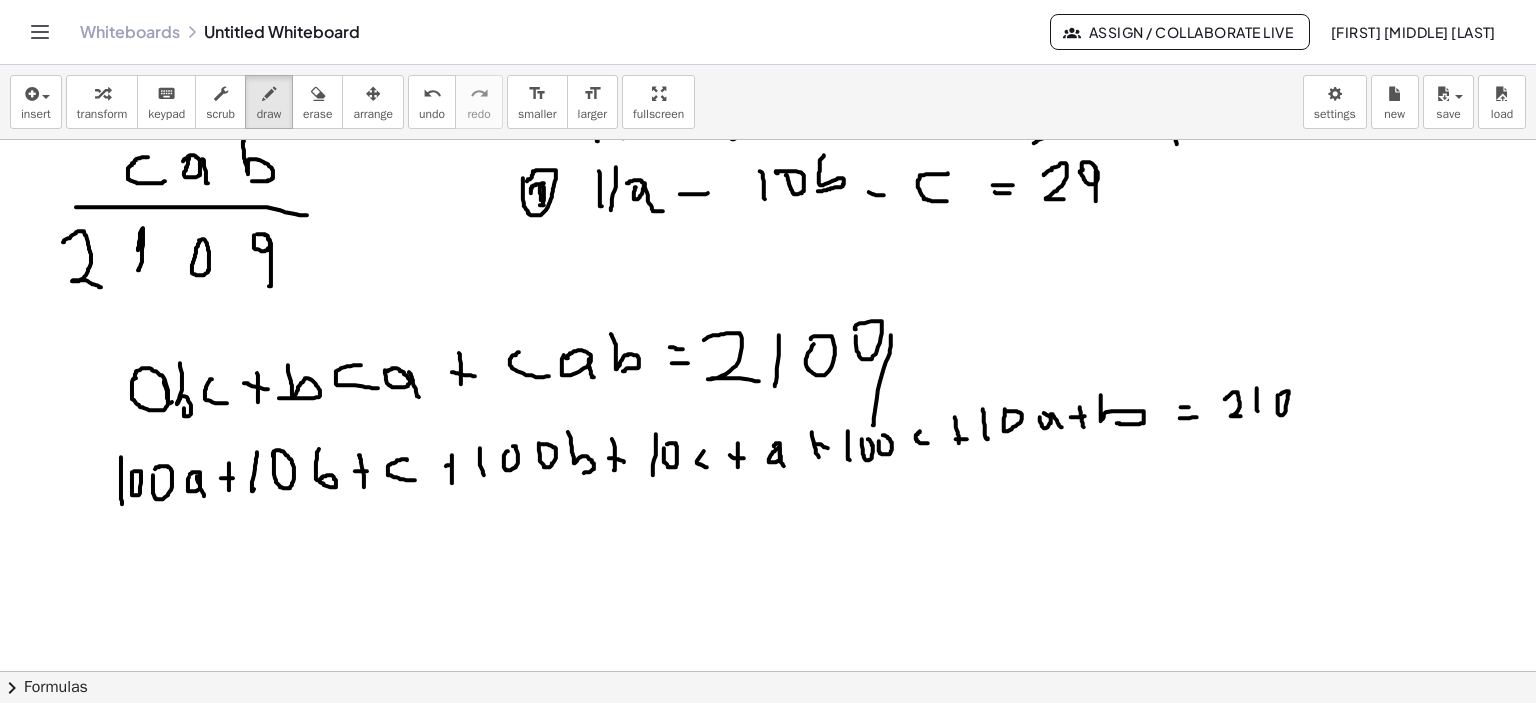 click at bounding box center (771, -605) 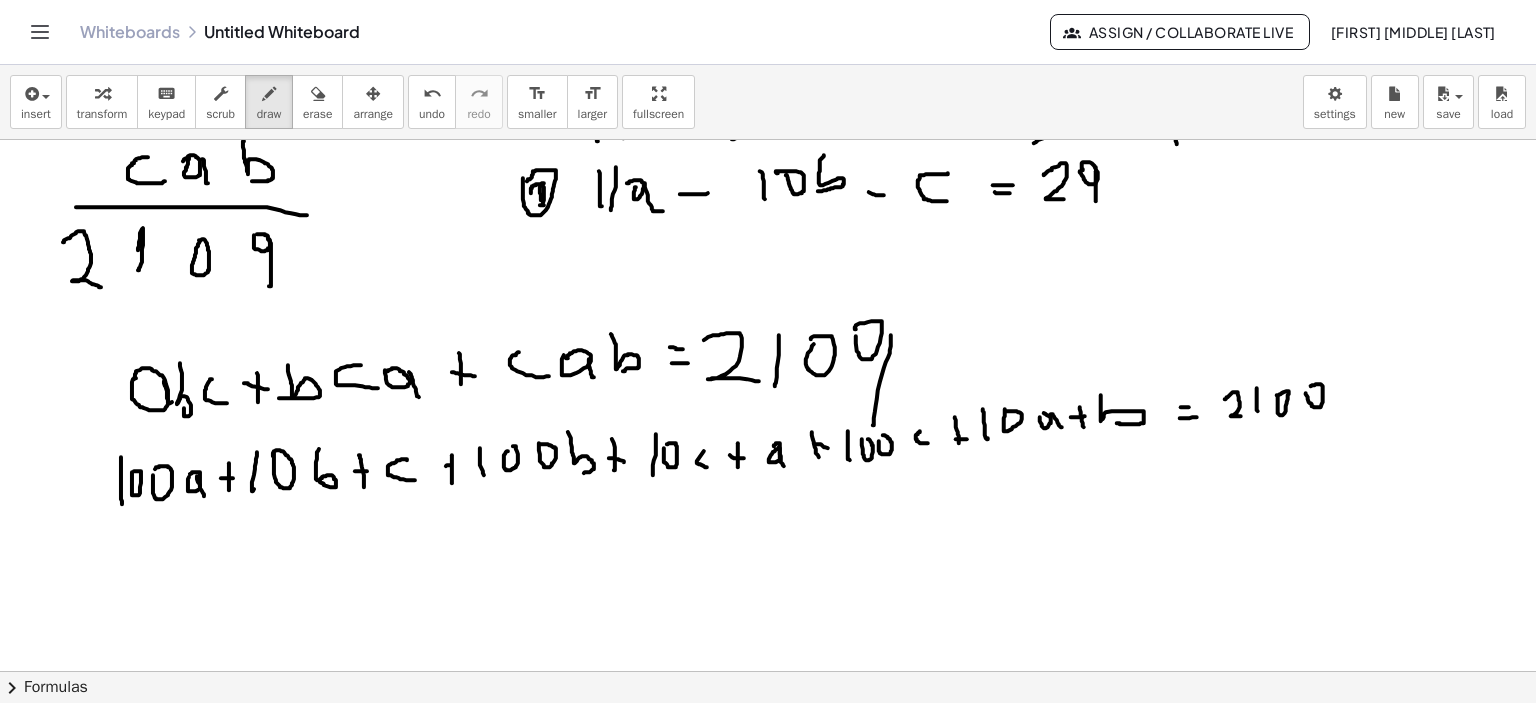 click at bounding box center [771, -605] 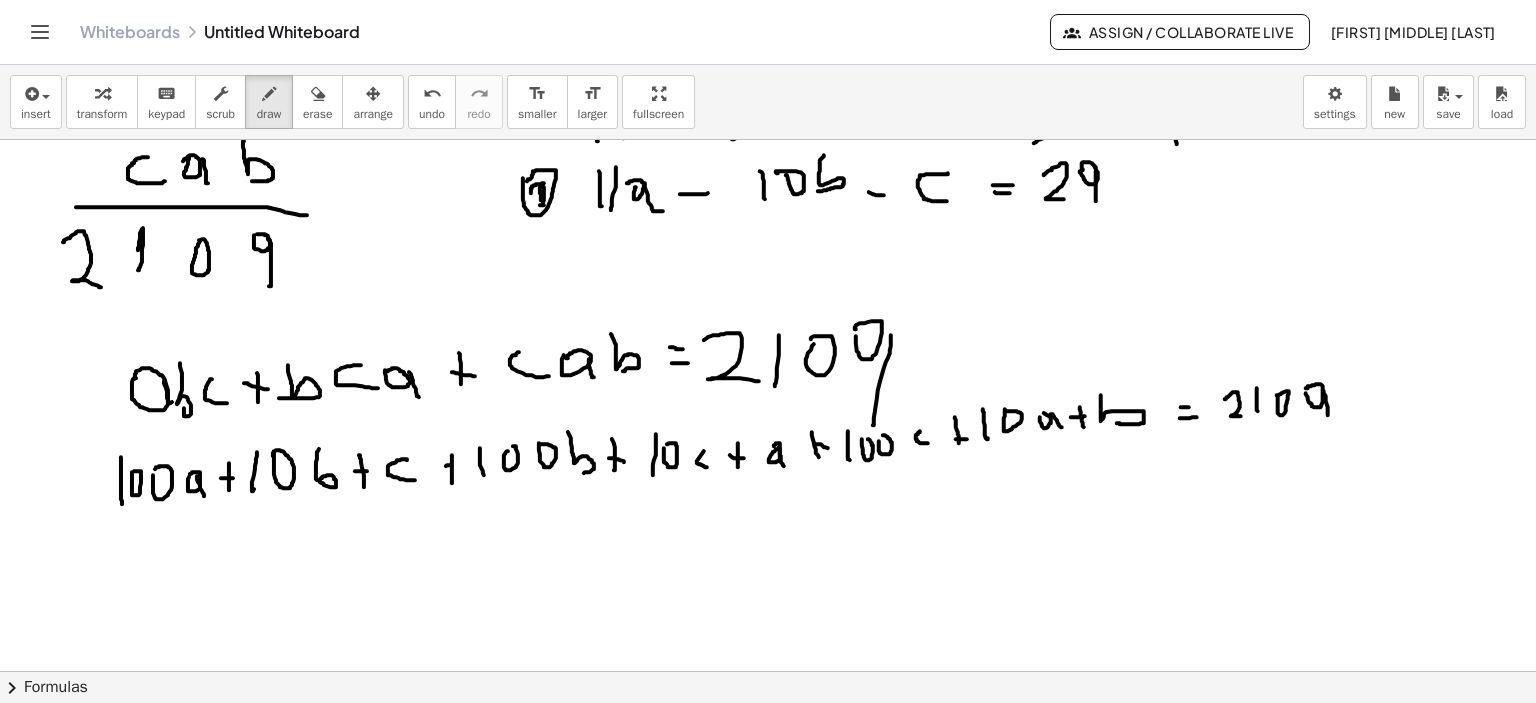 click at bounding box center (771, -605) 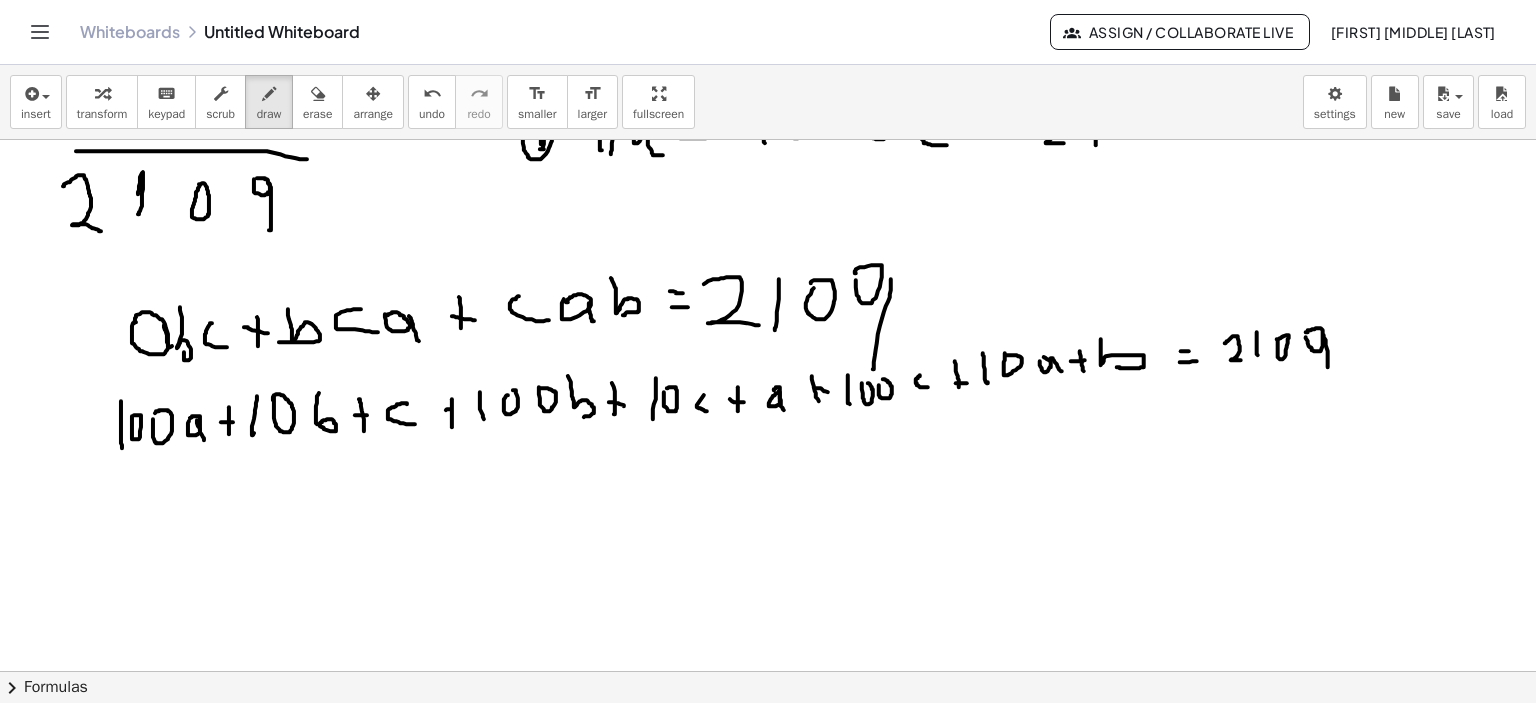 scroll, scrollTop: 3139, scrollLeft: 0, axis: vertical 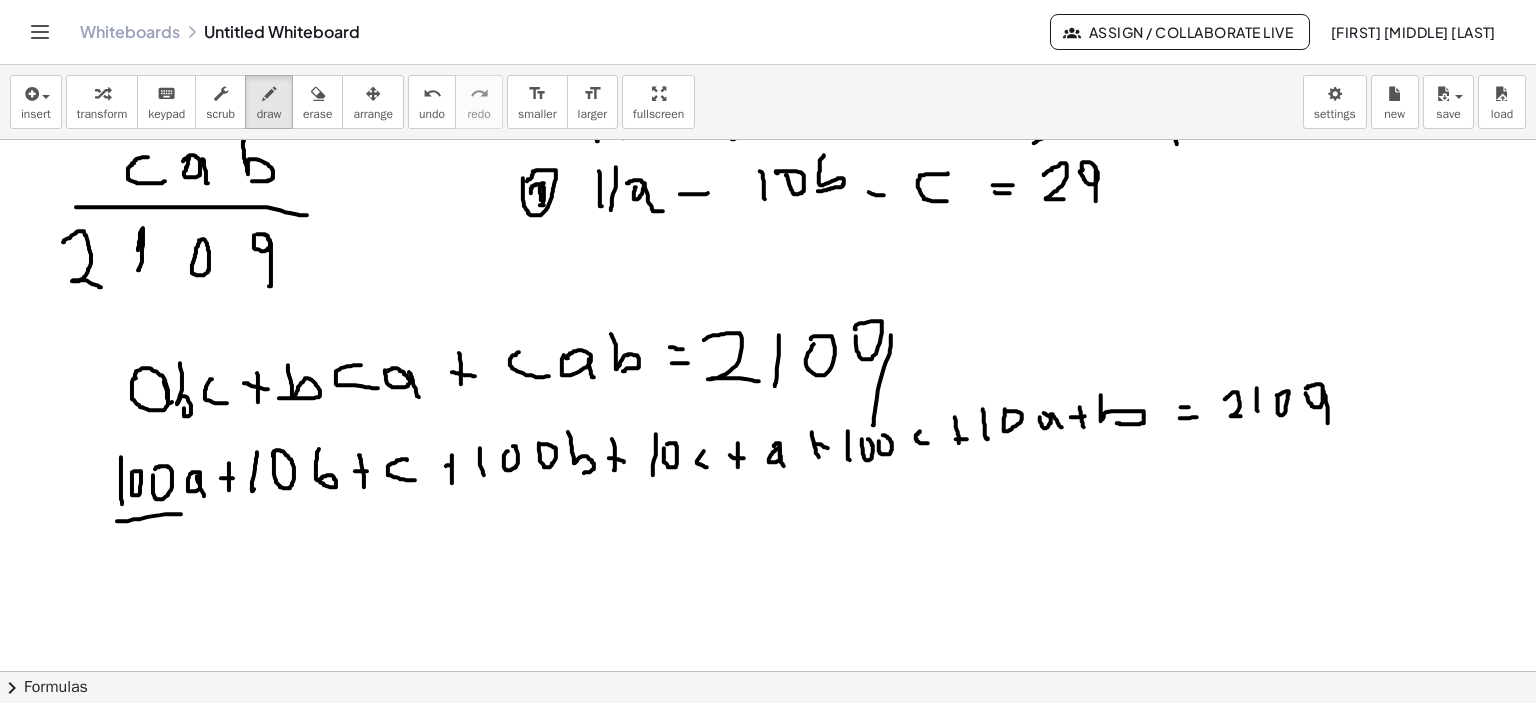 click at bounding box center (771, -605) 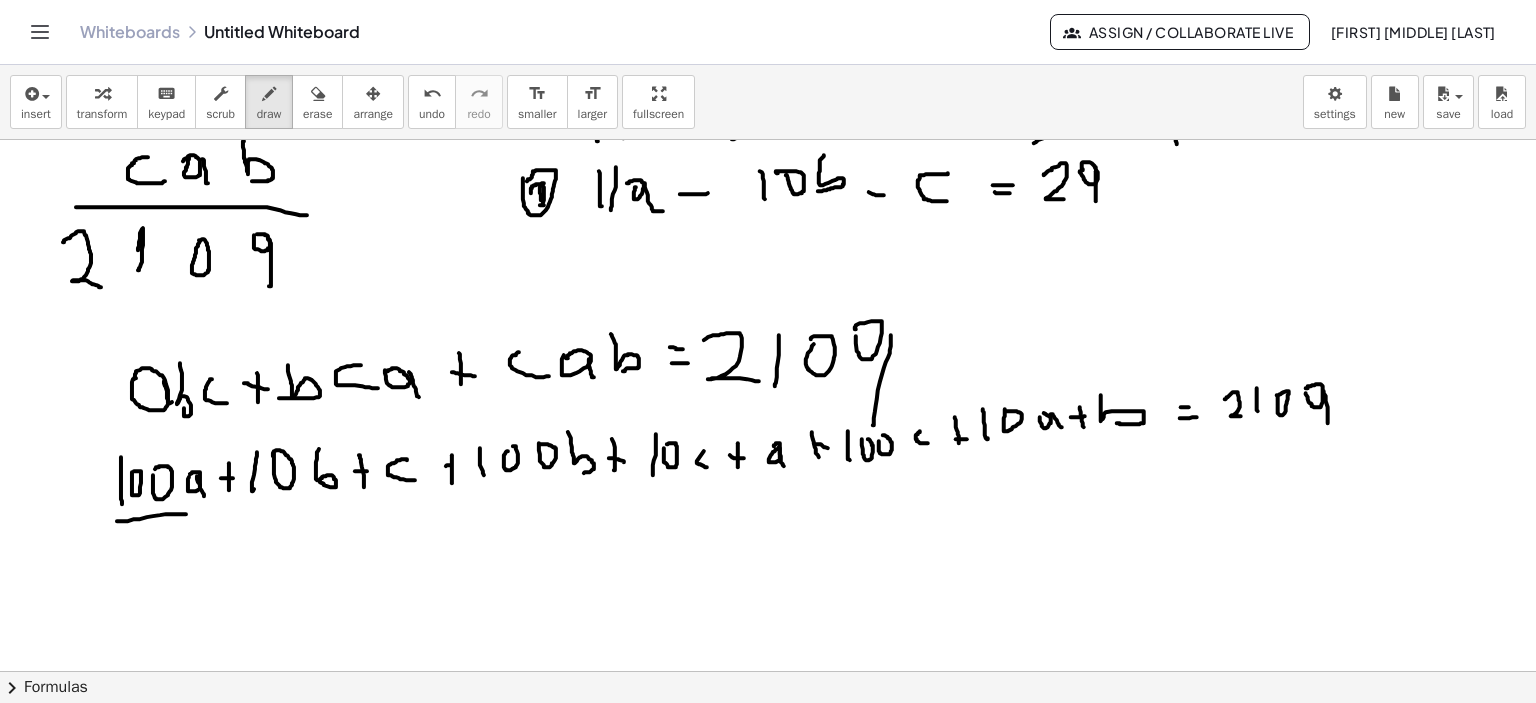 click at bounding box center [771, -605] 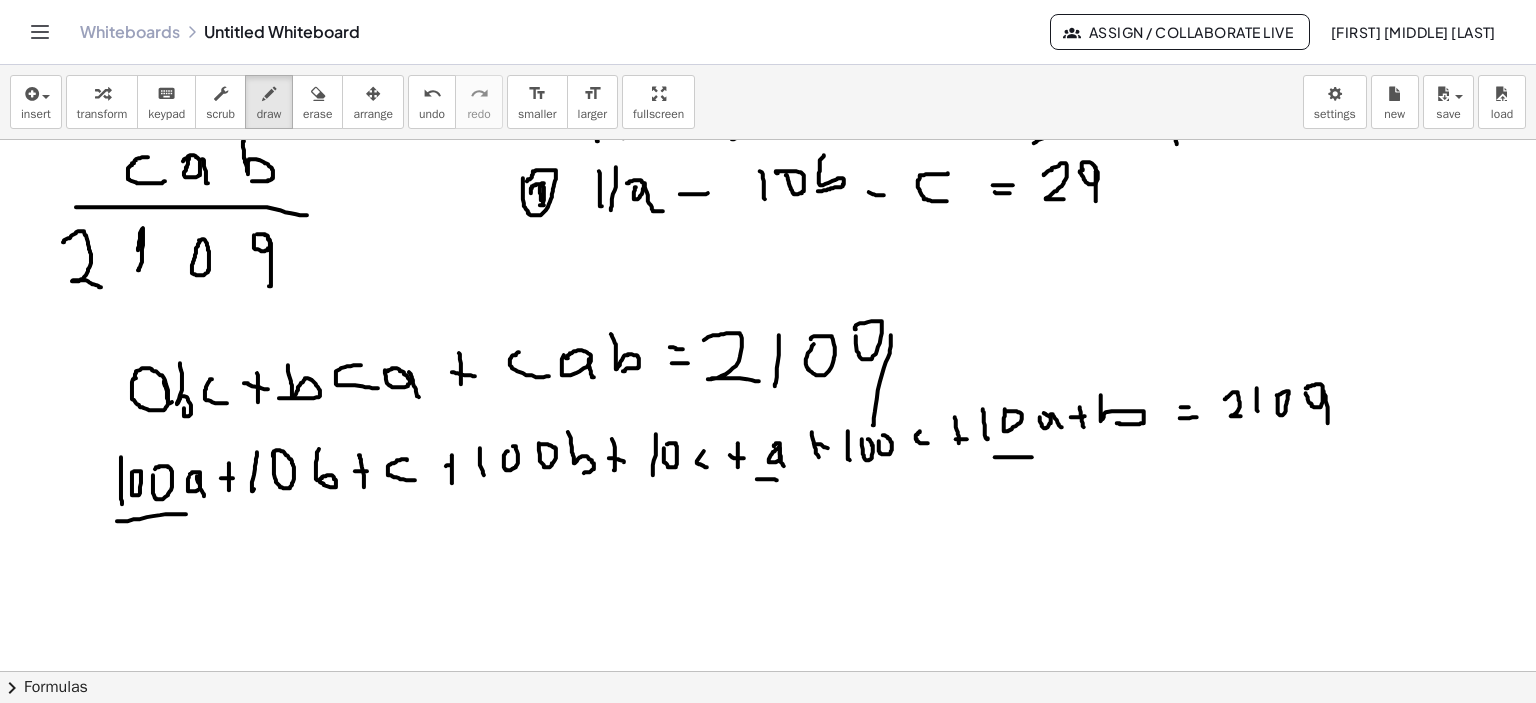 click at bounding box center (771, -605) 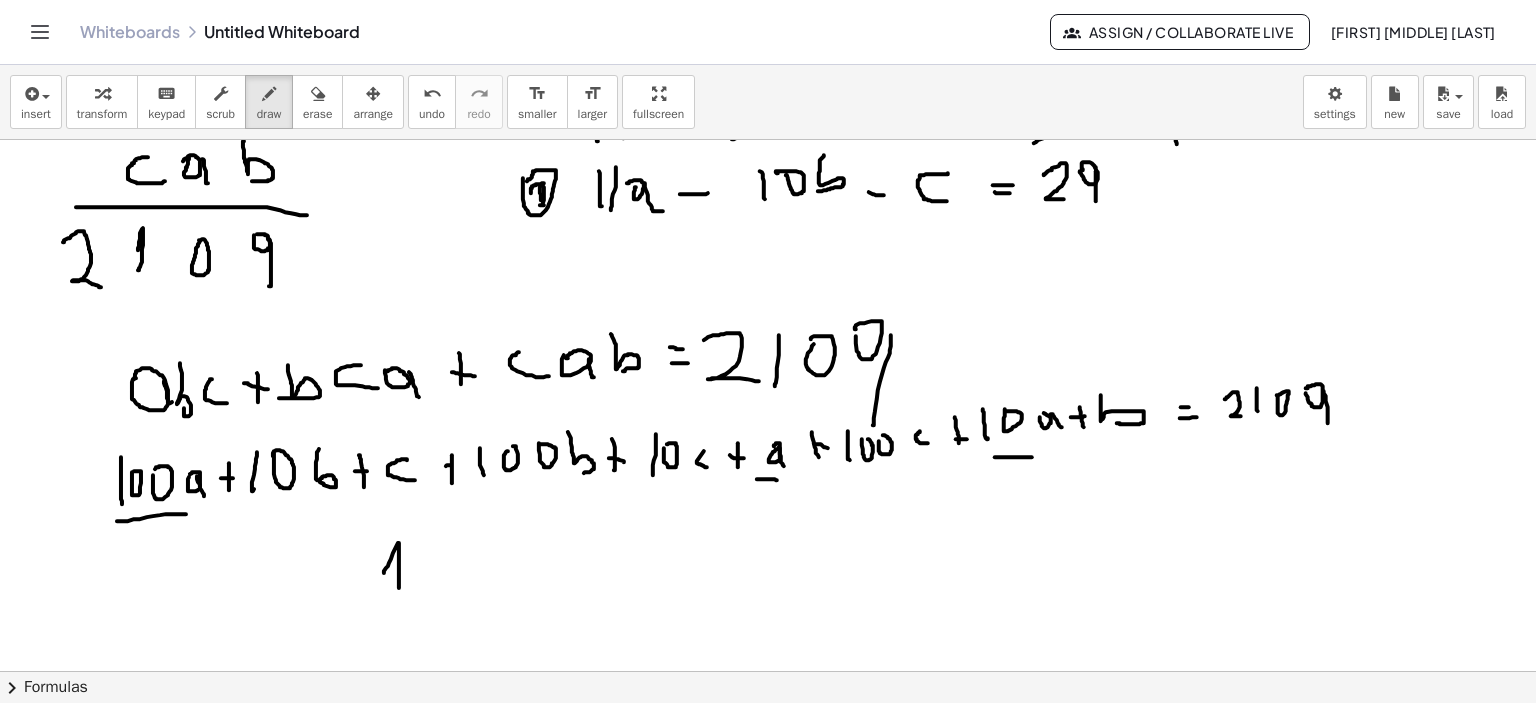 click at bounding box center [771, -605] 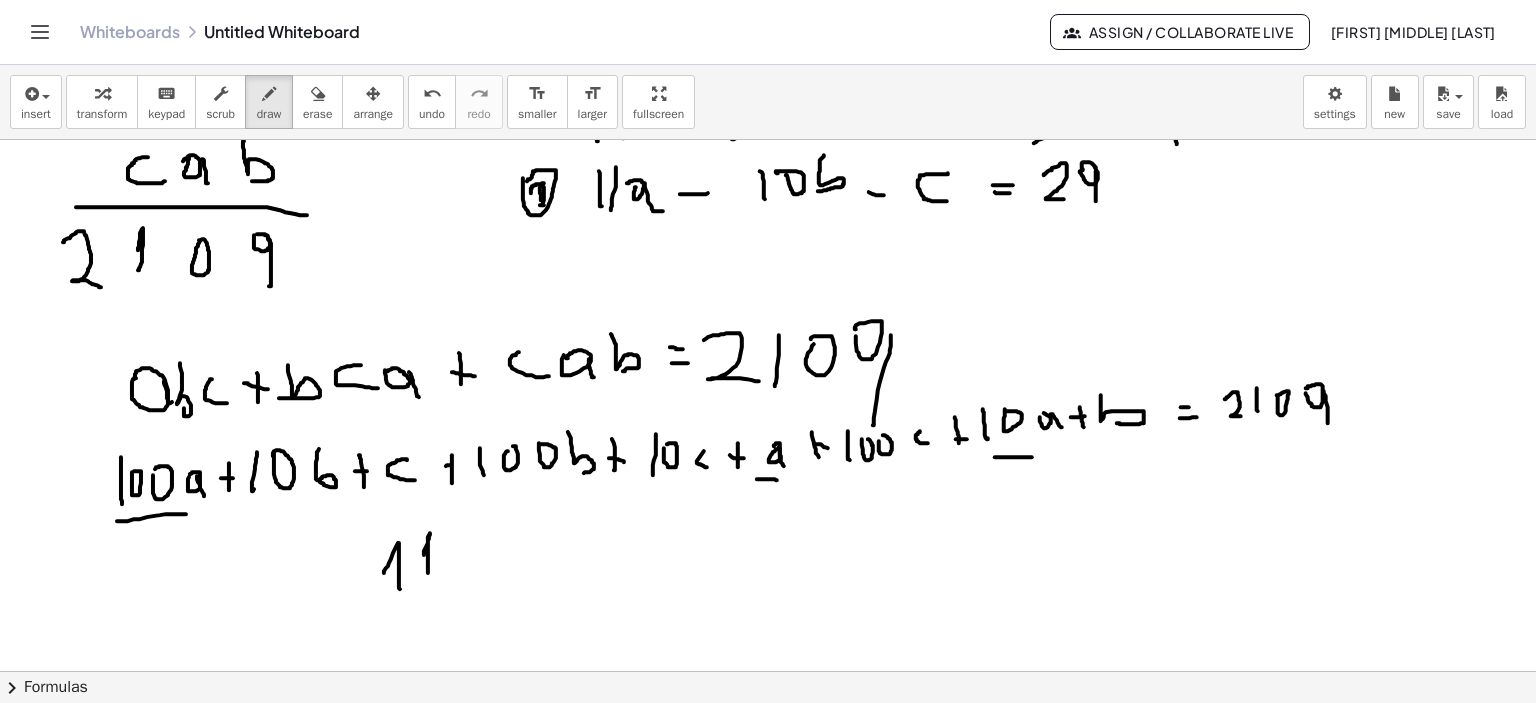 click at bounding box center [771, -605] 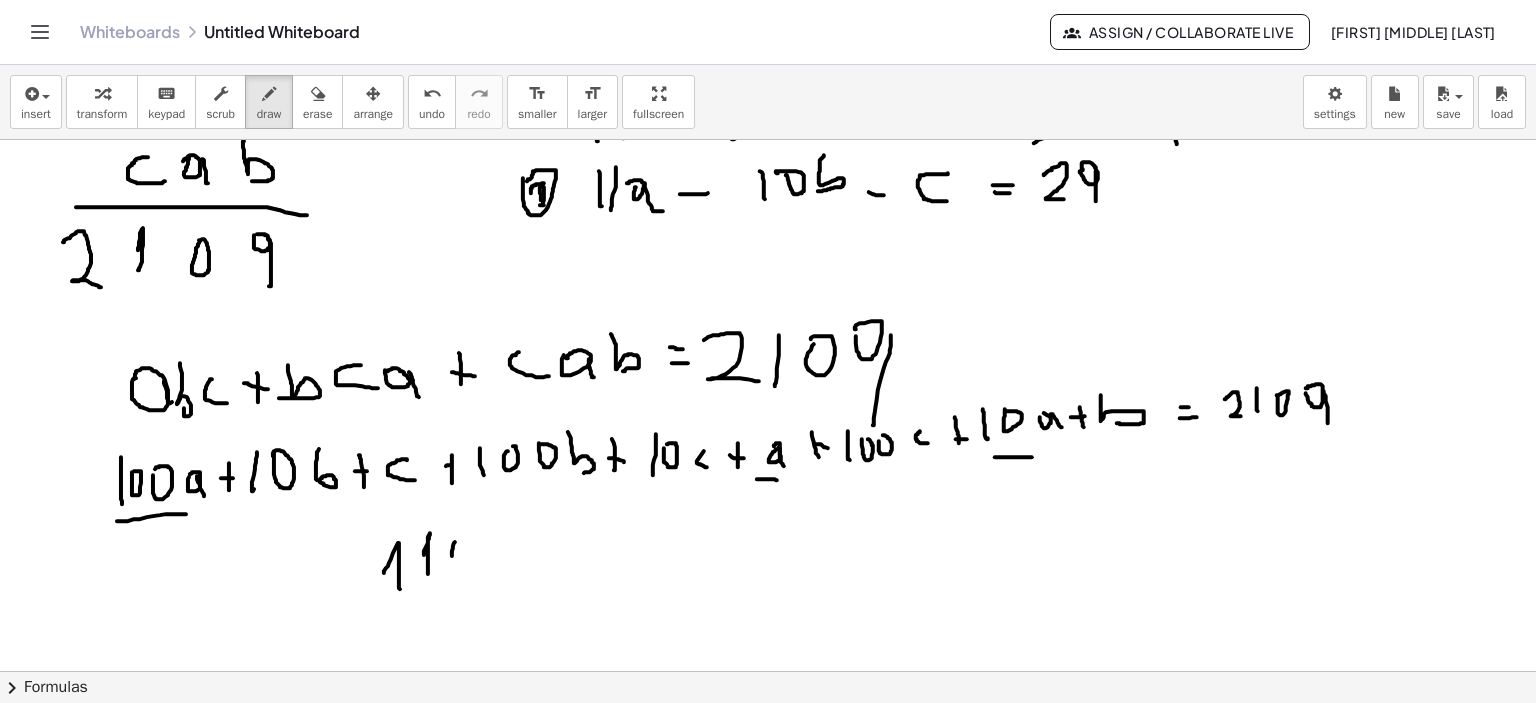 click at bounding box center [771, -605] 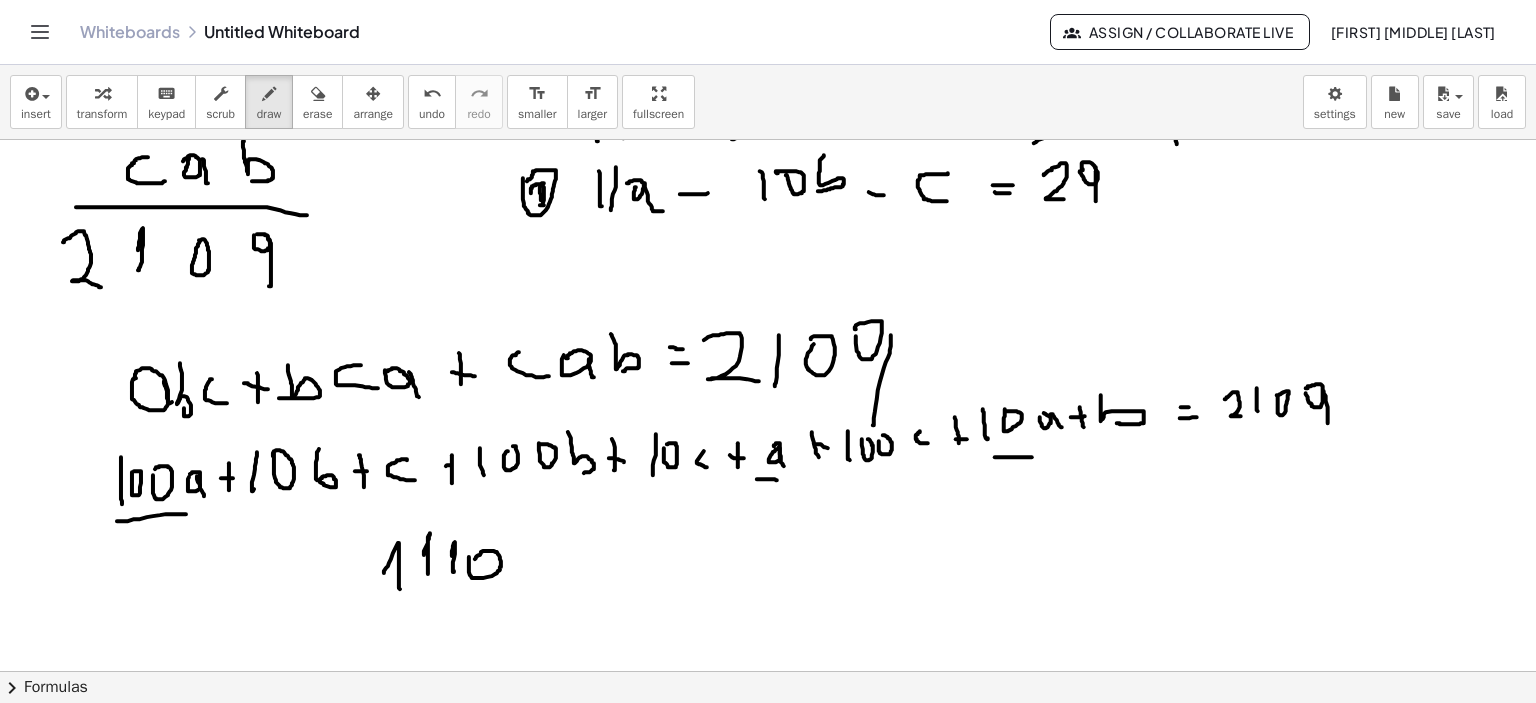 click at bounding box center [771, -605] 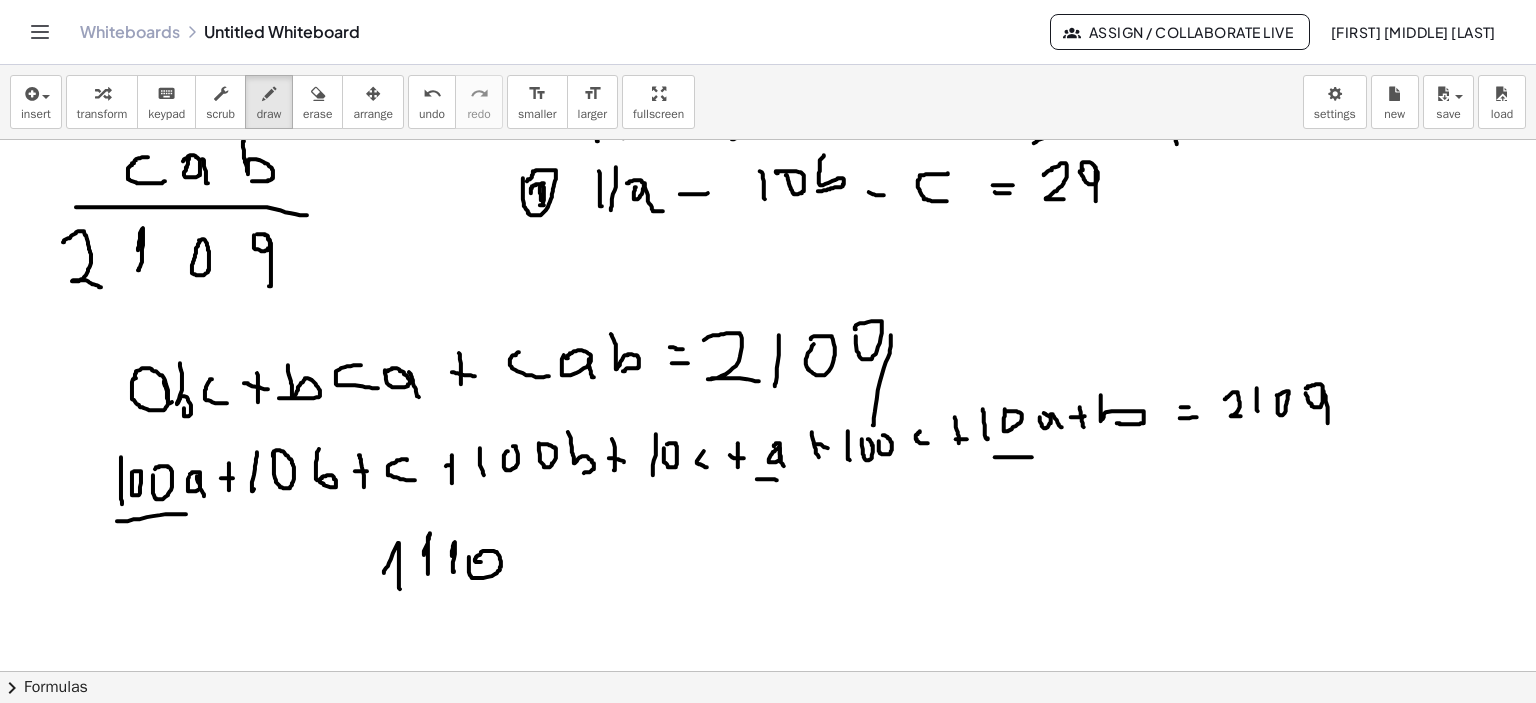 click at bounding box center (771, -605) 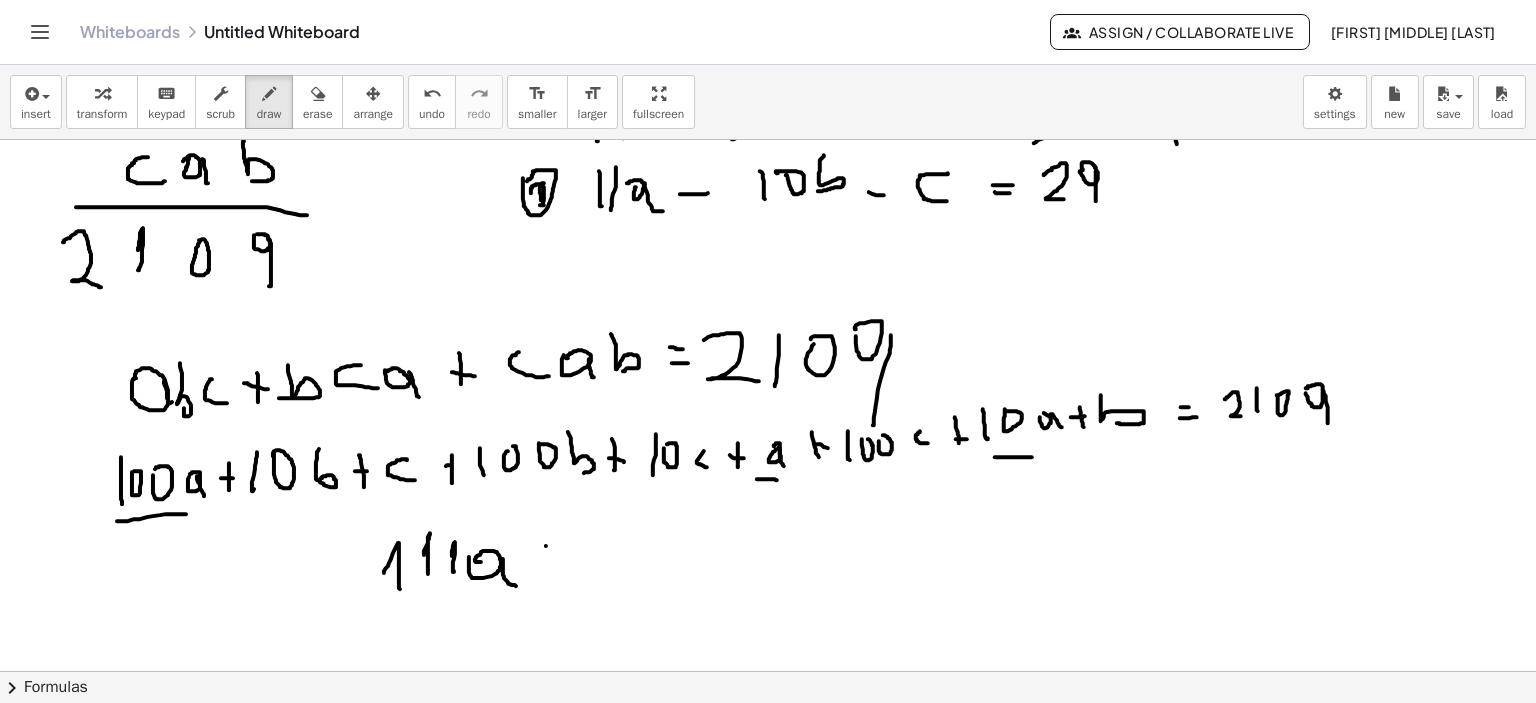 click at bounding box center (771, -605) 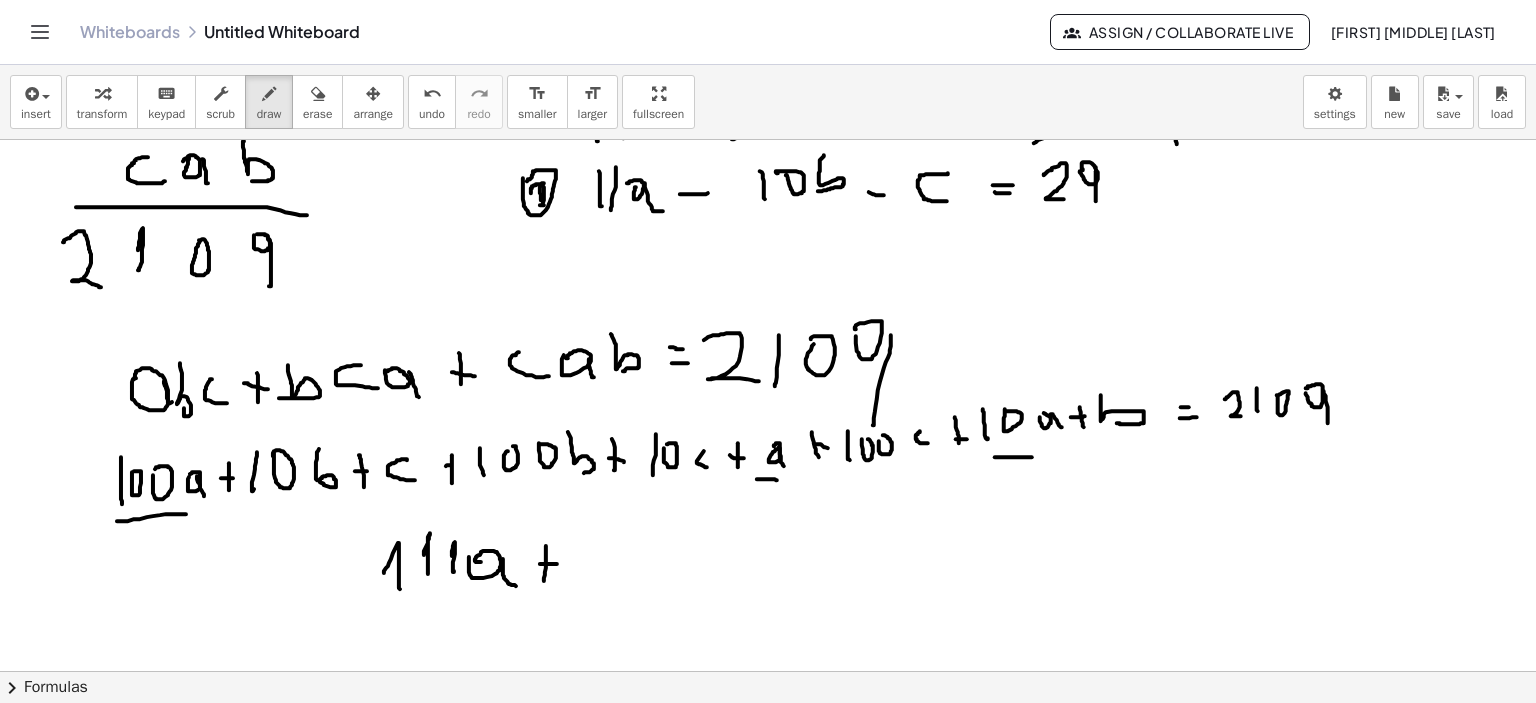 click at bounding box center (771, -605) 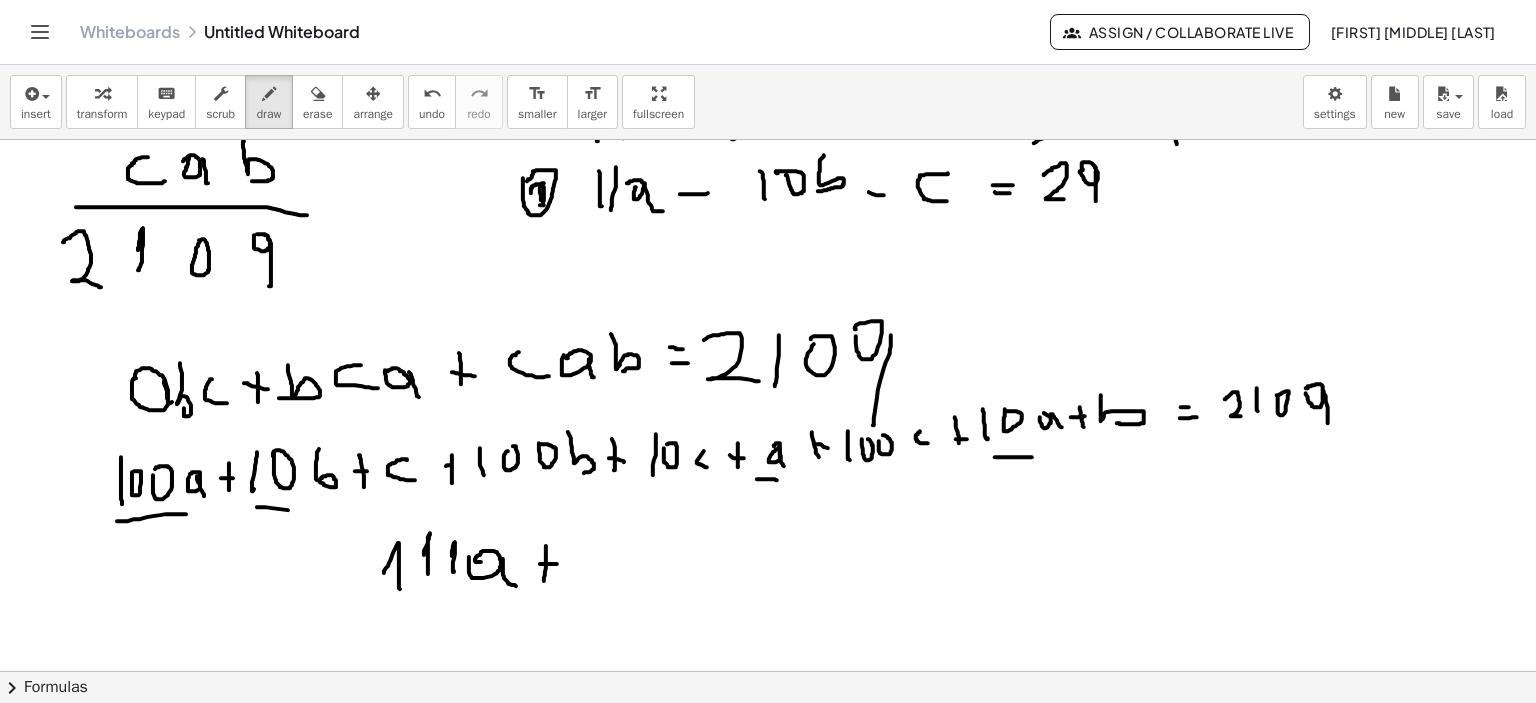 click at bounding box center (771, -605) 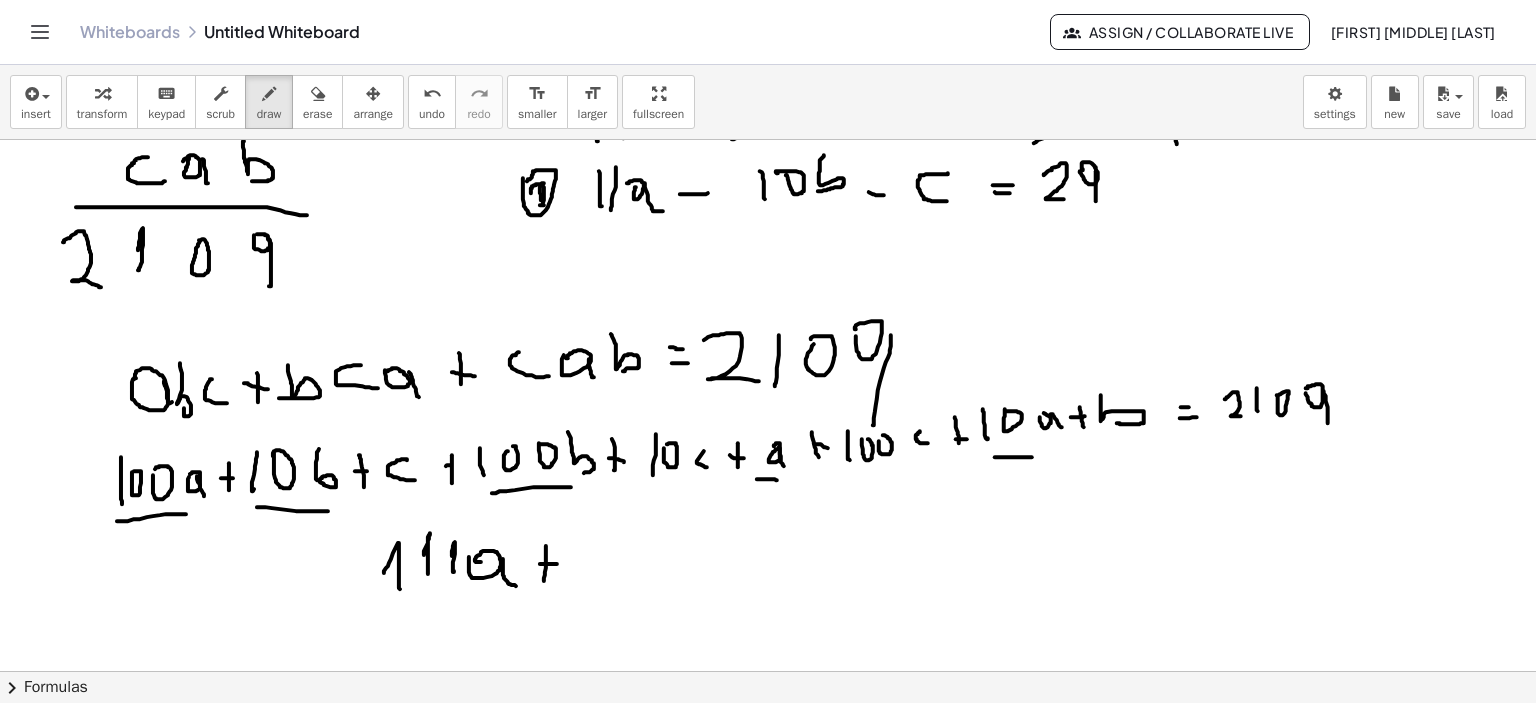 click at bounding box center (771, -605) 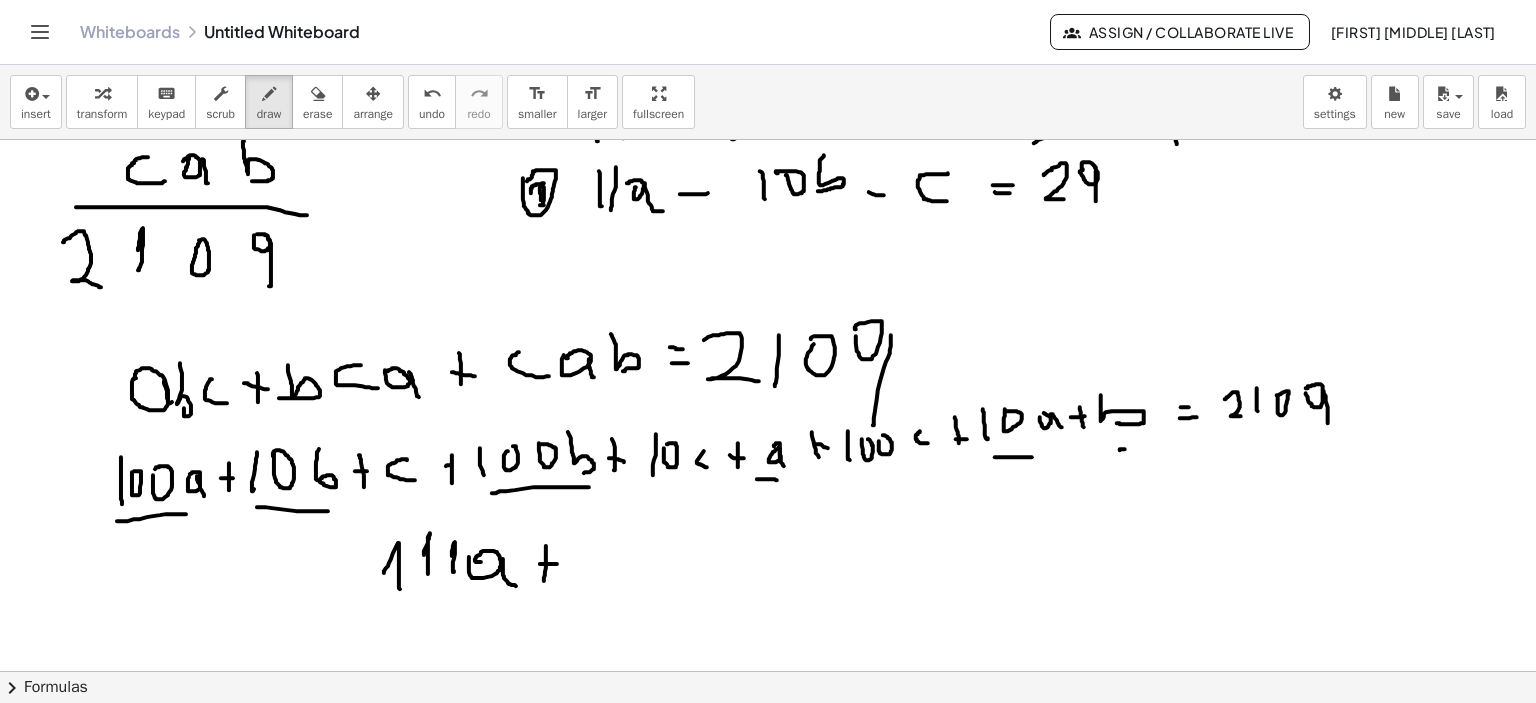 click at bounding box center [771, -605] 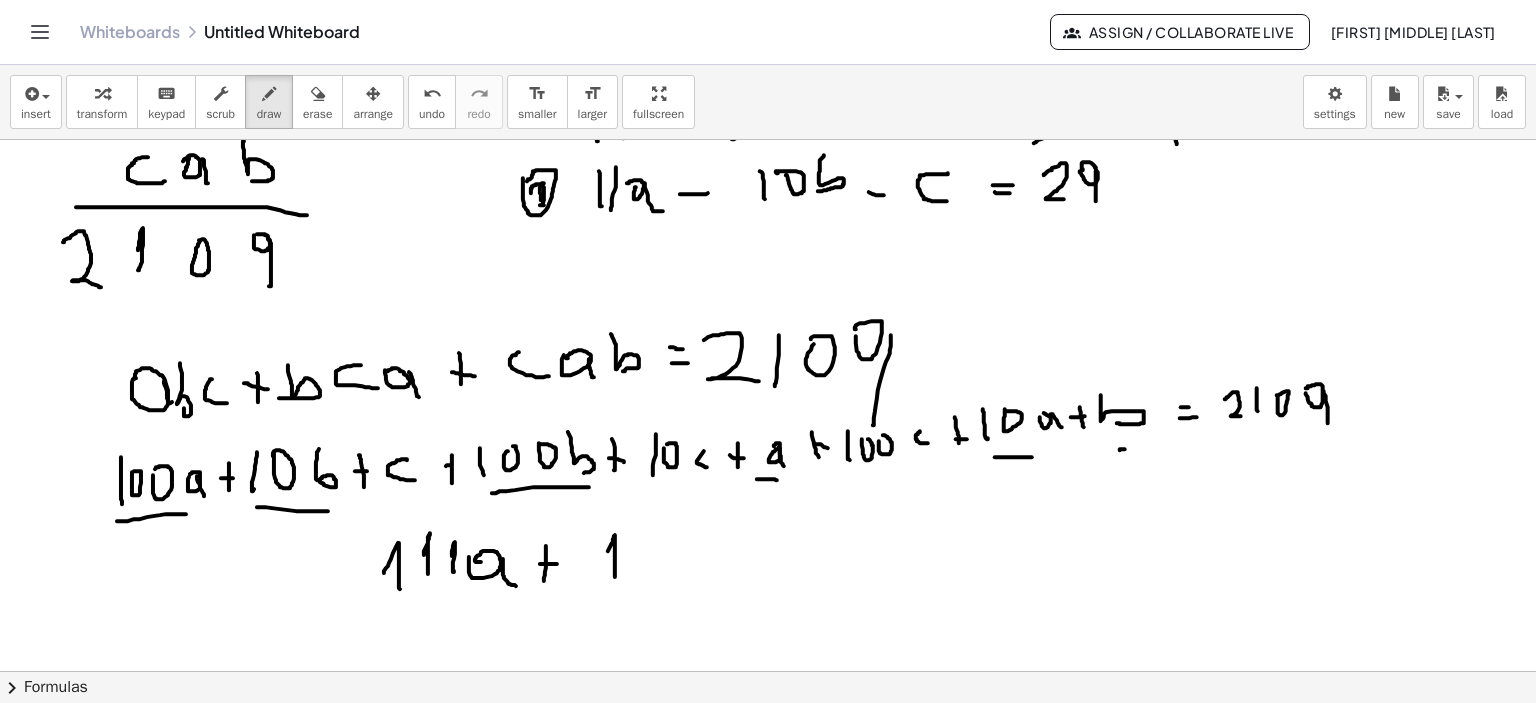 click at bounding box center [771, -605] 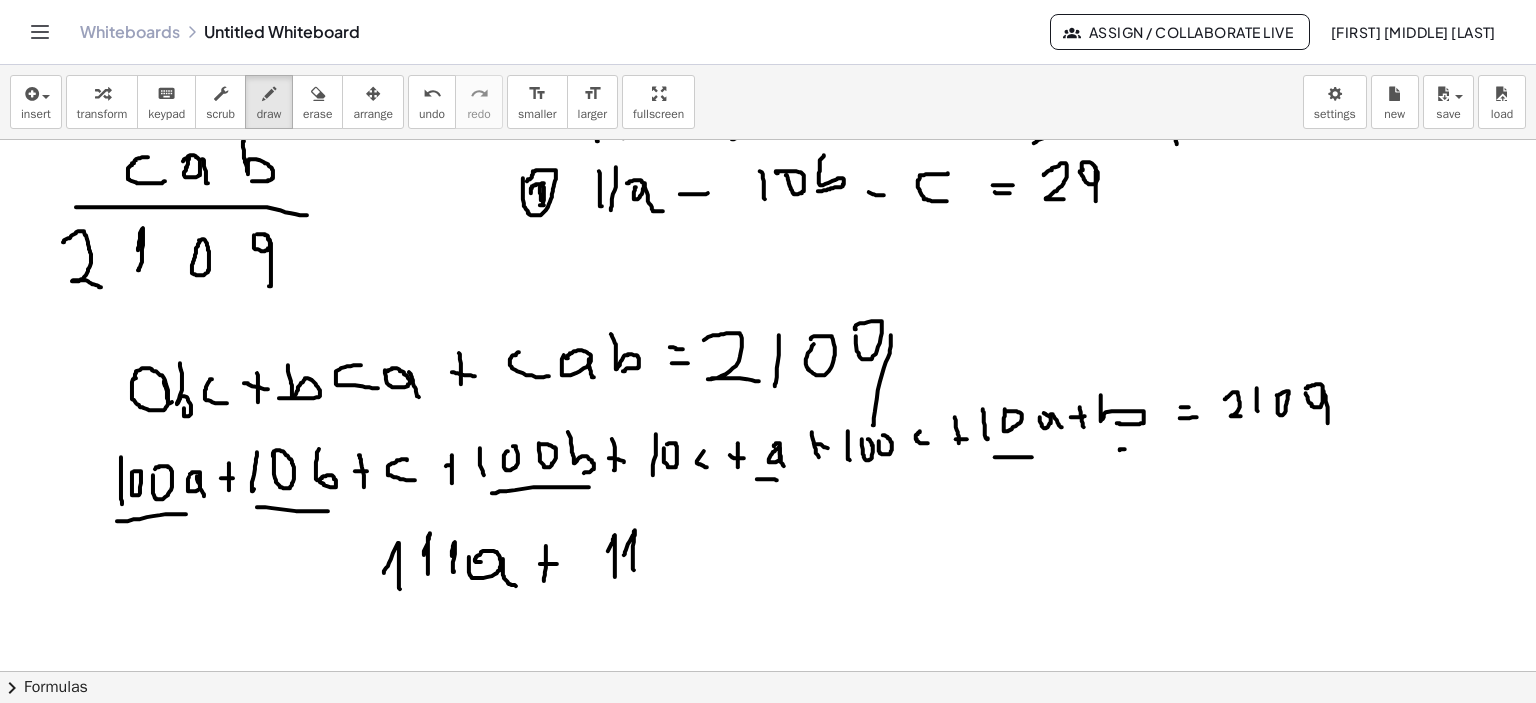 click at bounding box center (771, -605) 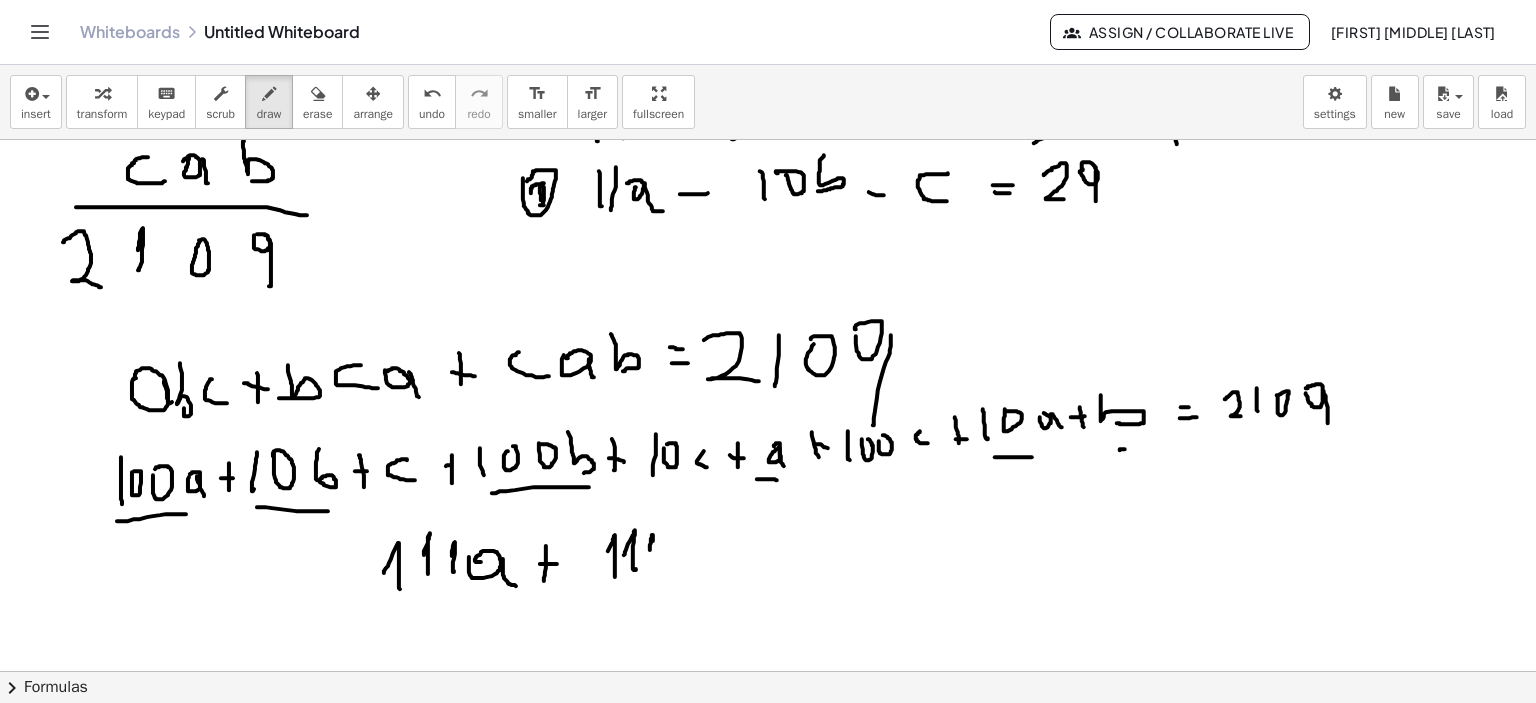 click at bounding box center (771, -605) 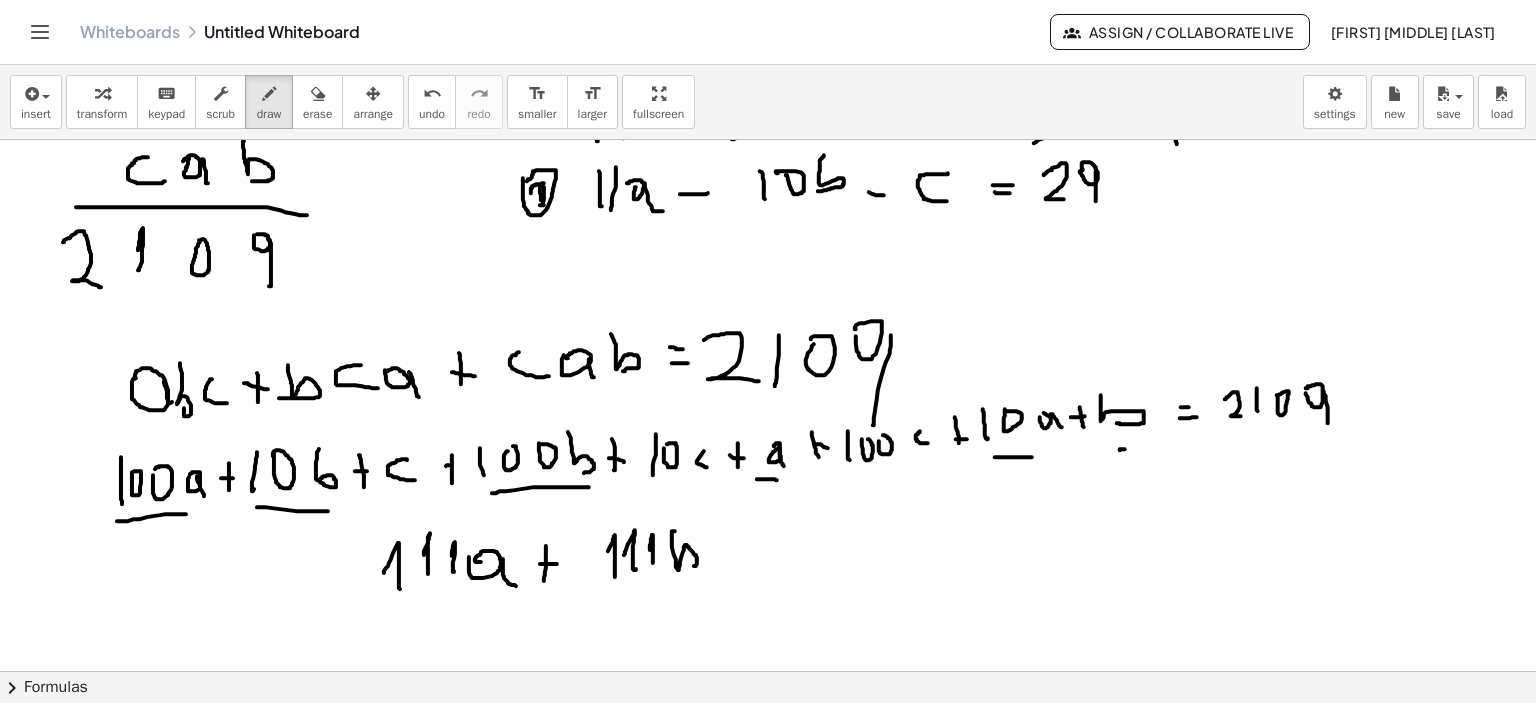 click at bounding box center (771, -605) 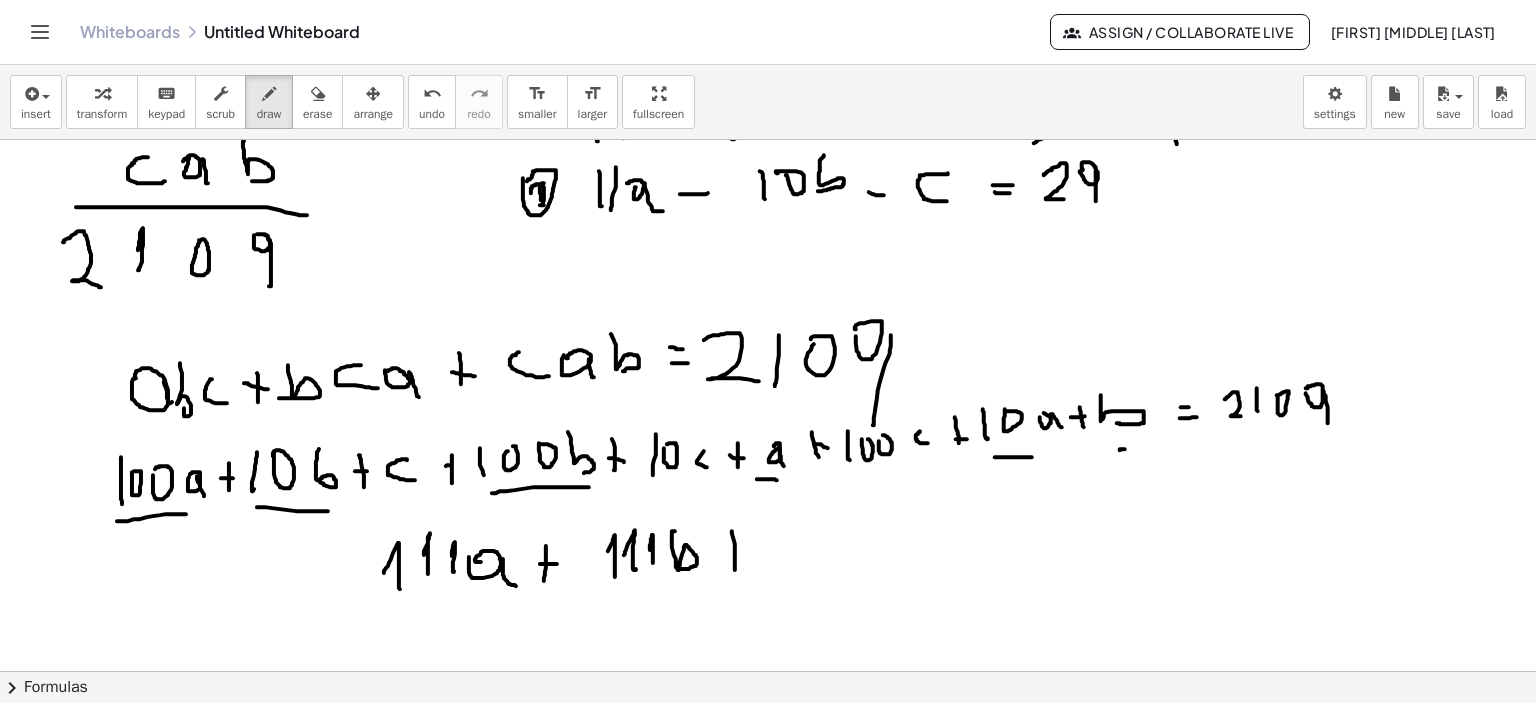 click at bounding box center [771, -605] 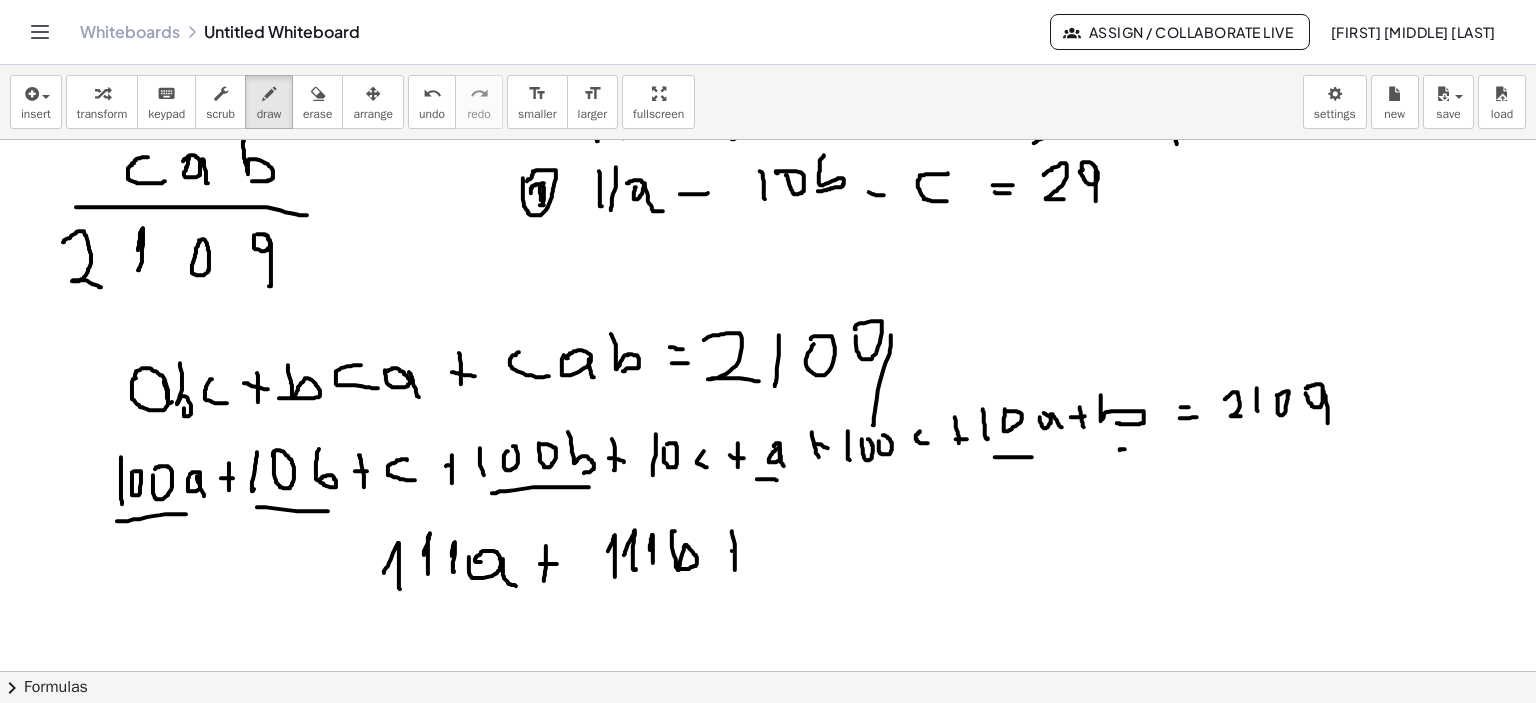 click at bounding box center (771, -605) 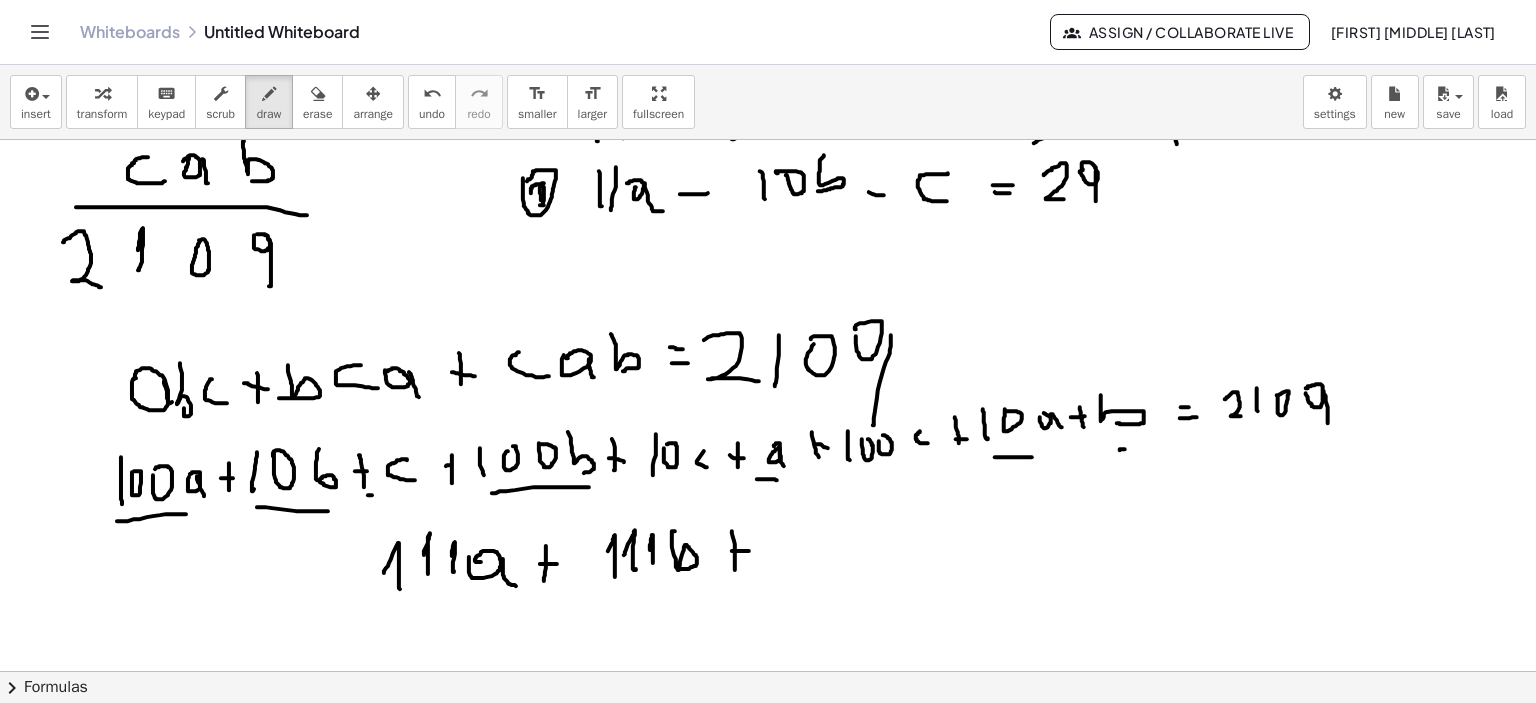 click at bounding box center [771, -605] 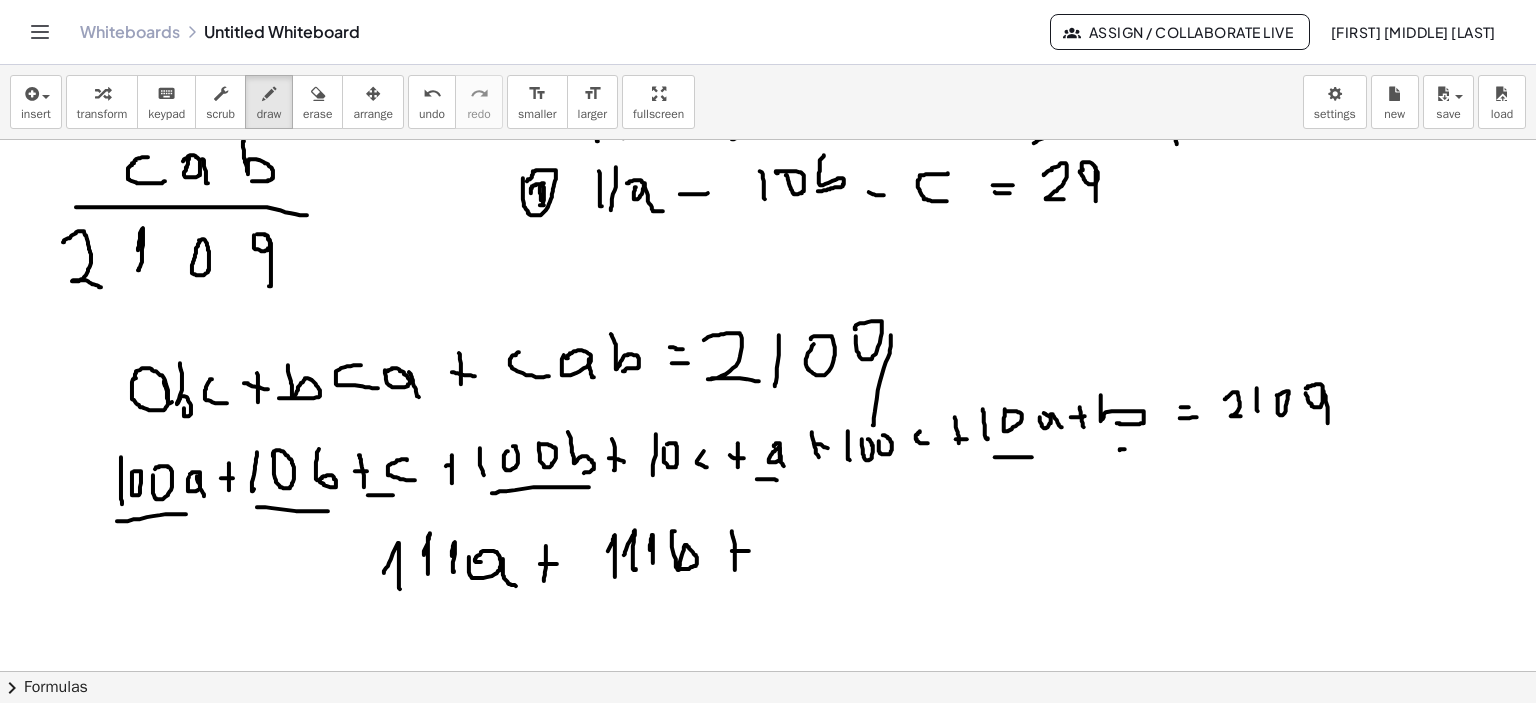click at bounding box center (771, -605) 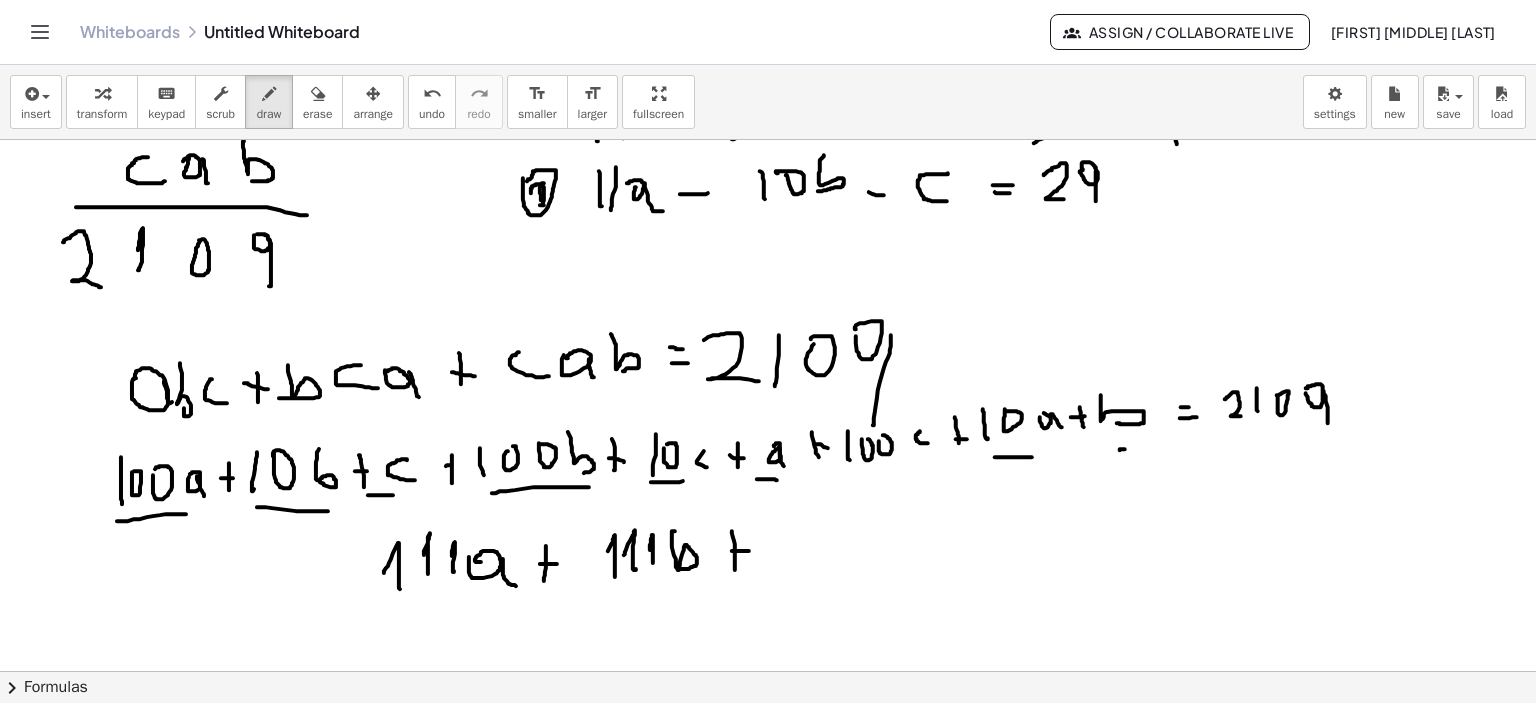 click at bounding box center [771, -605] 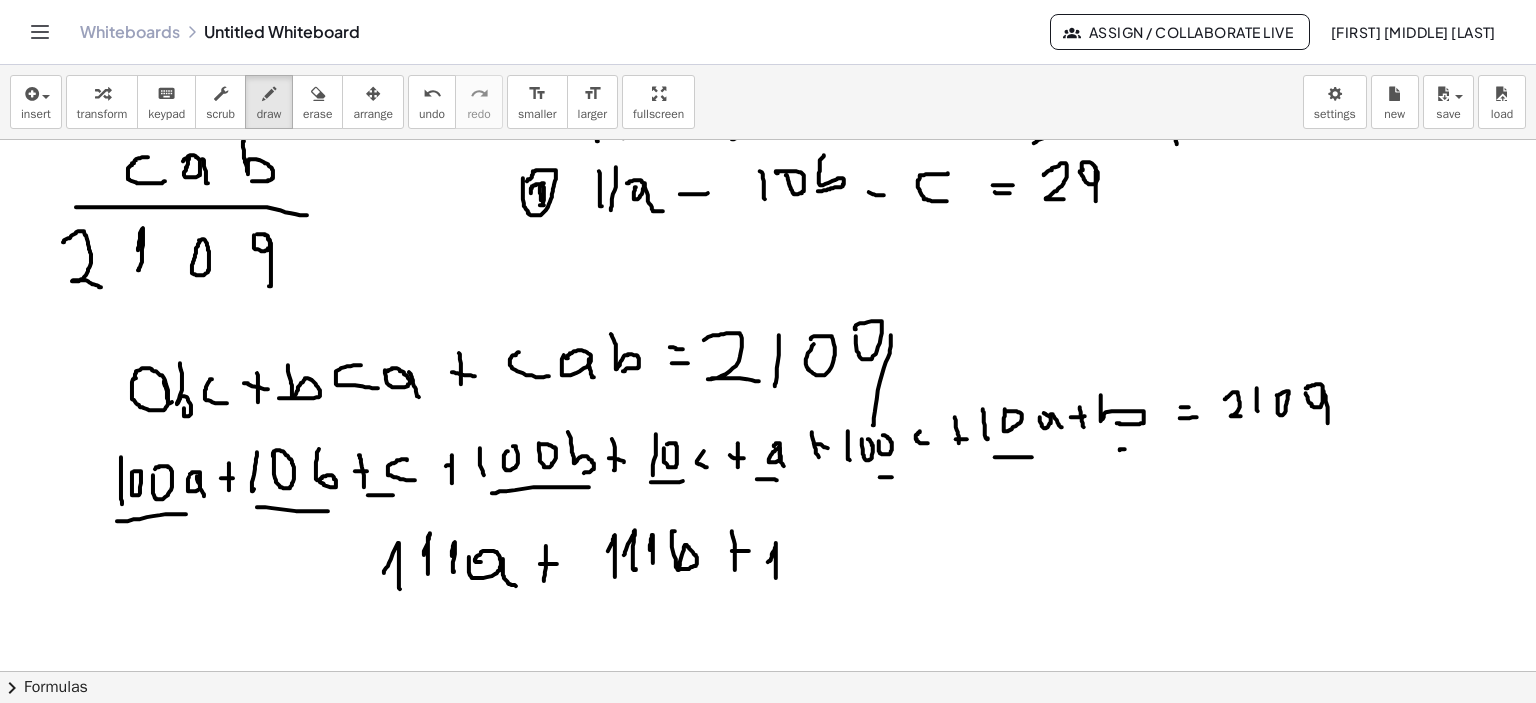 click at bounding box center [771, -605] 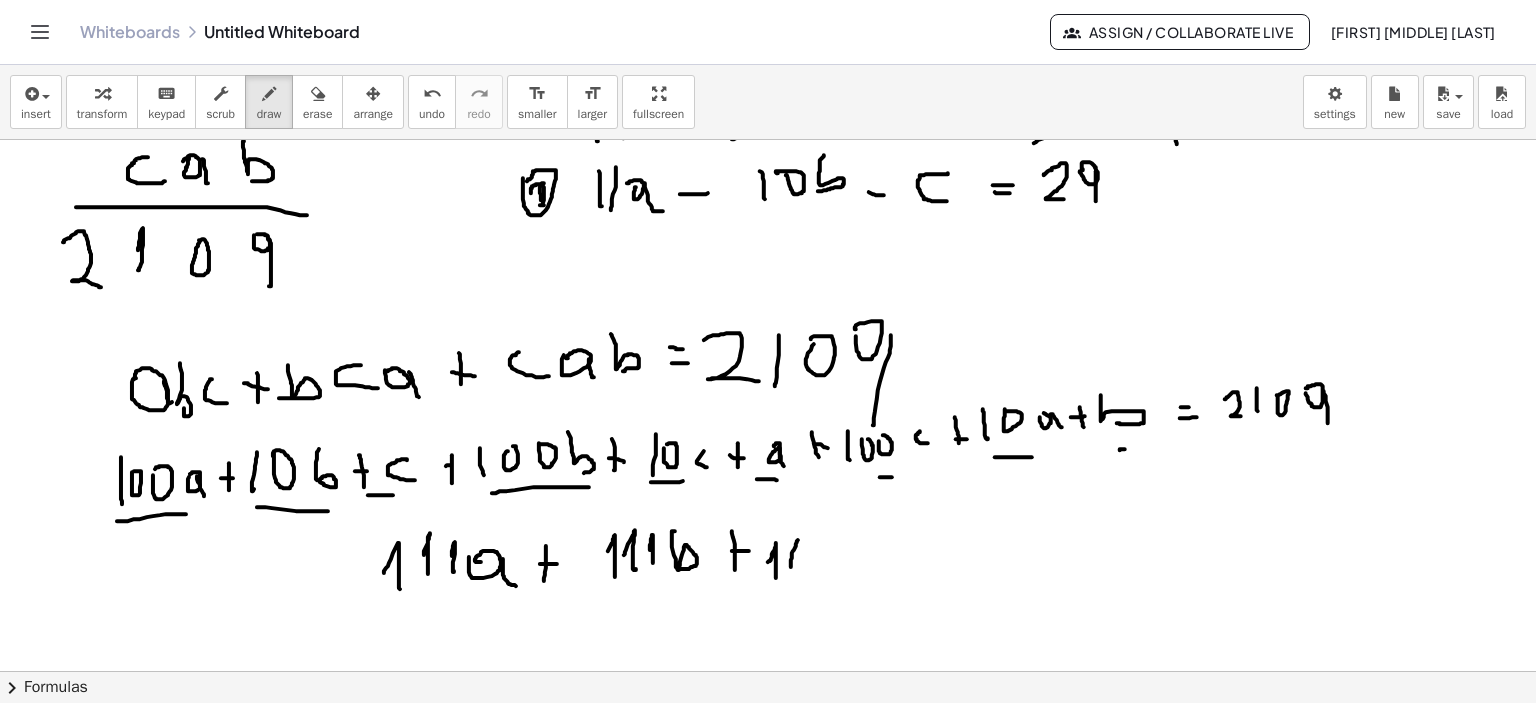 click at bounding box center (771, -605) 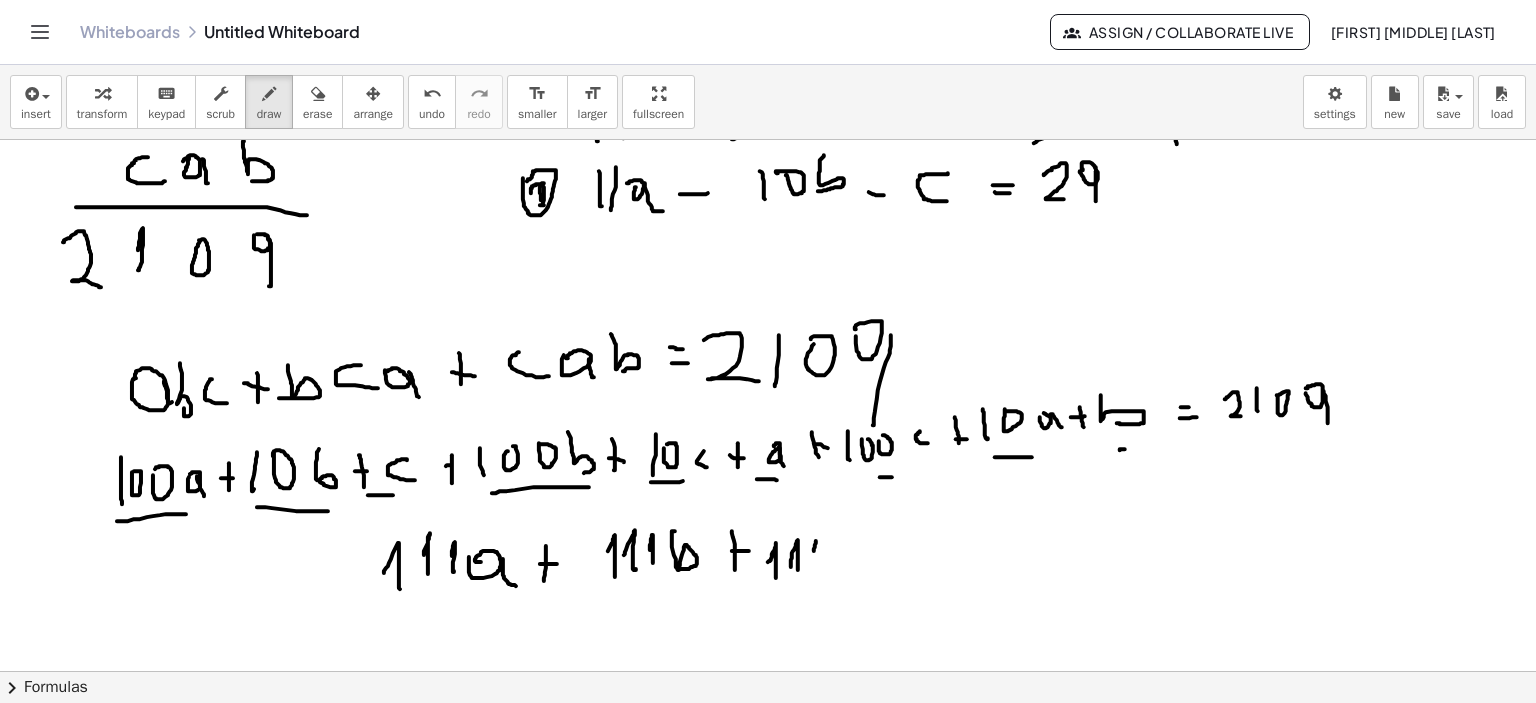 click at bounding box center (771, -605) 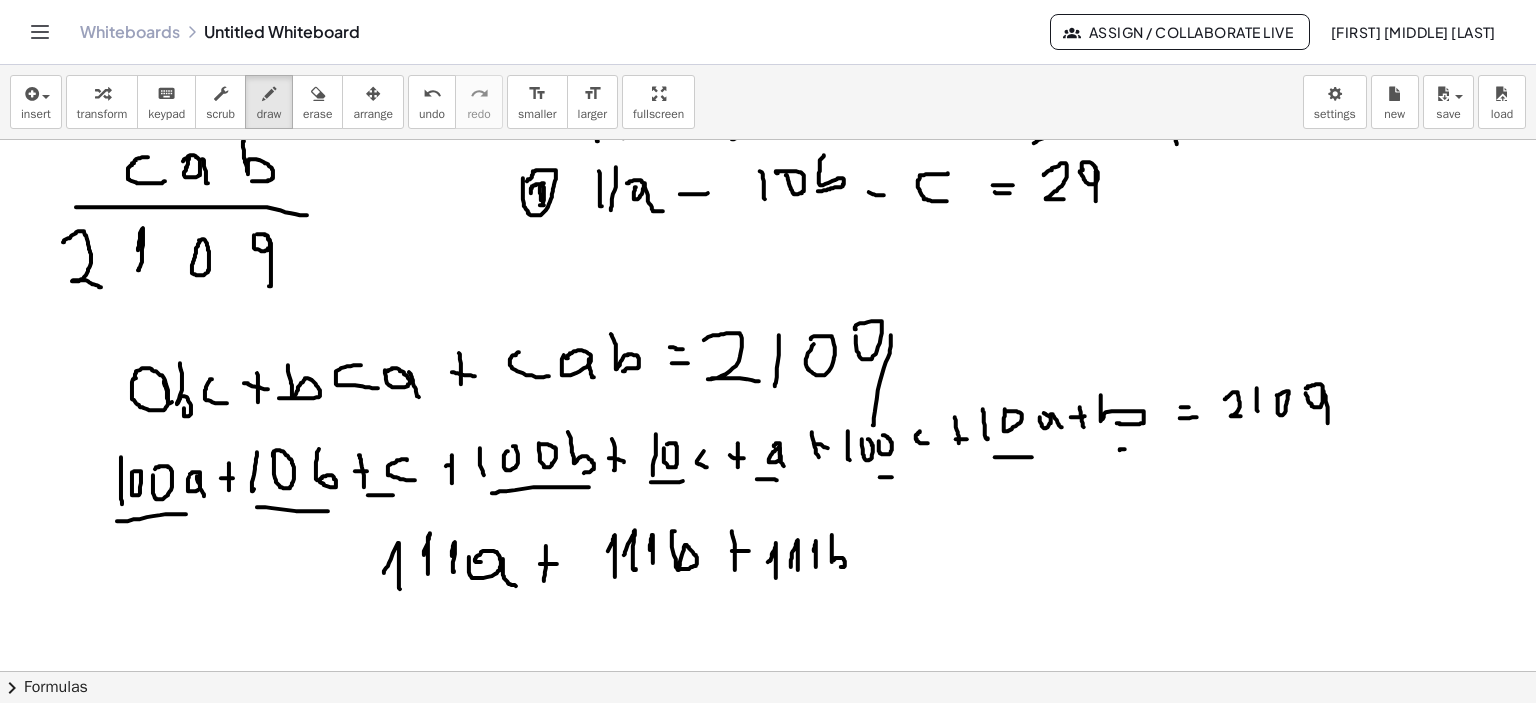 click at bounding box center (771, -605) 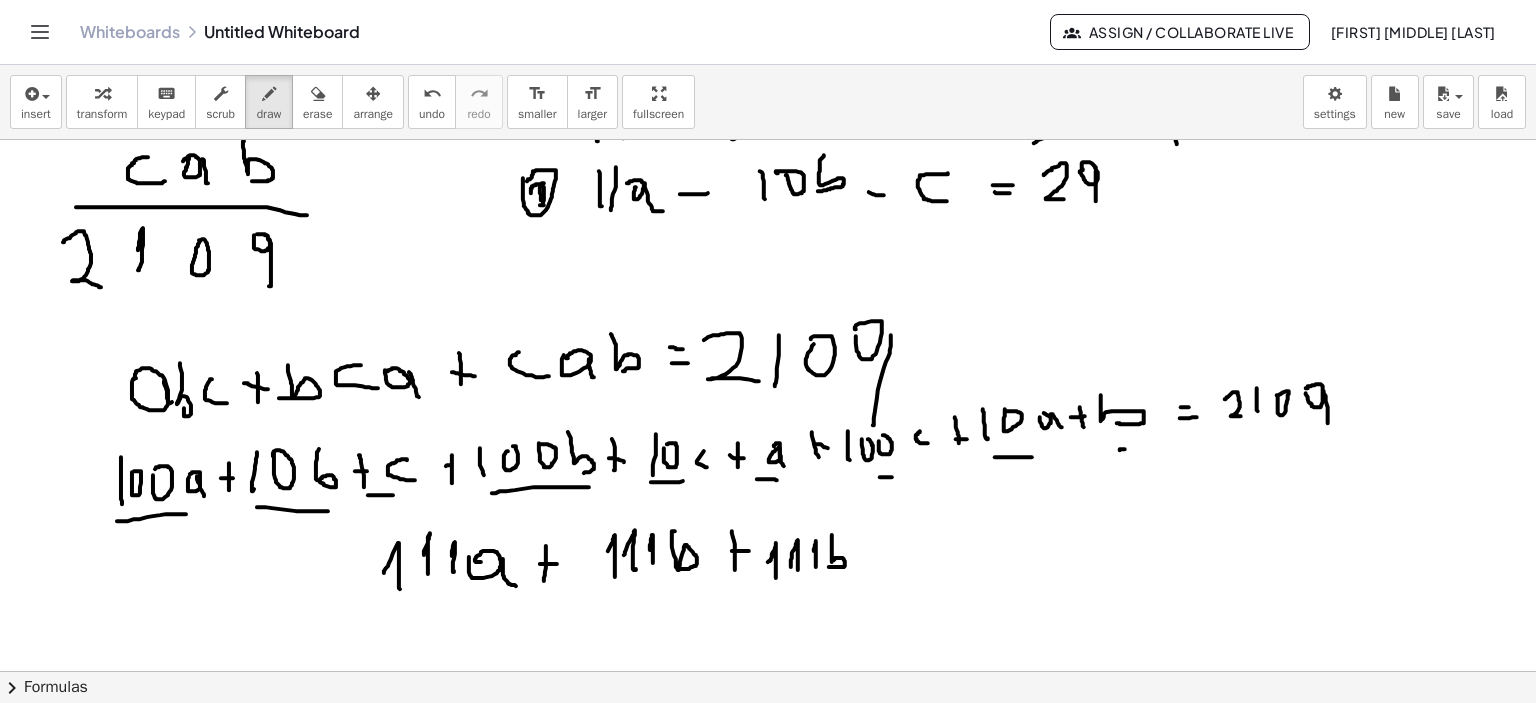 click at bounding box center (771, -605) 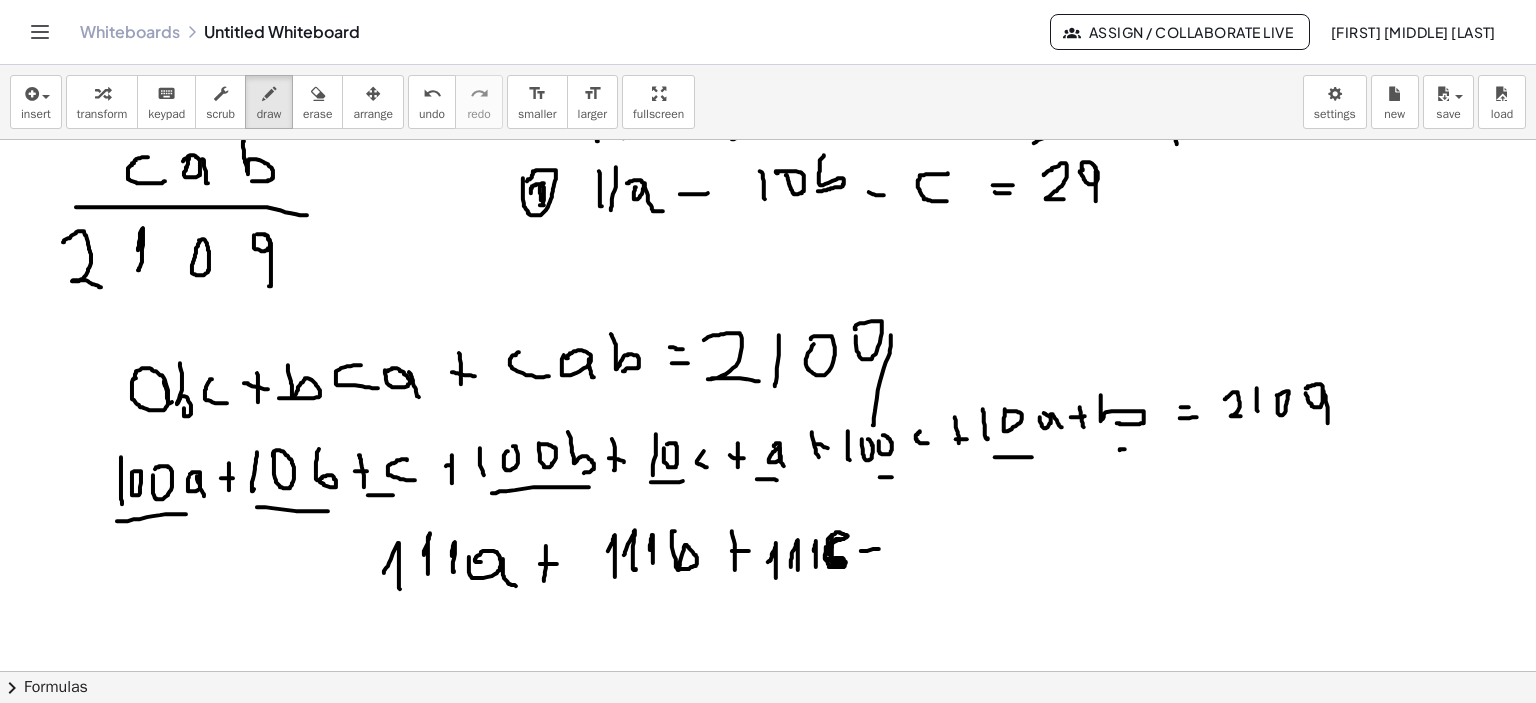 click at bounding box center (771, -605) 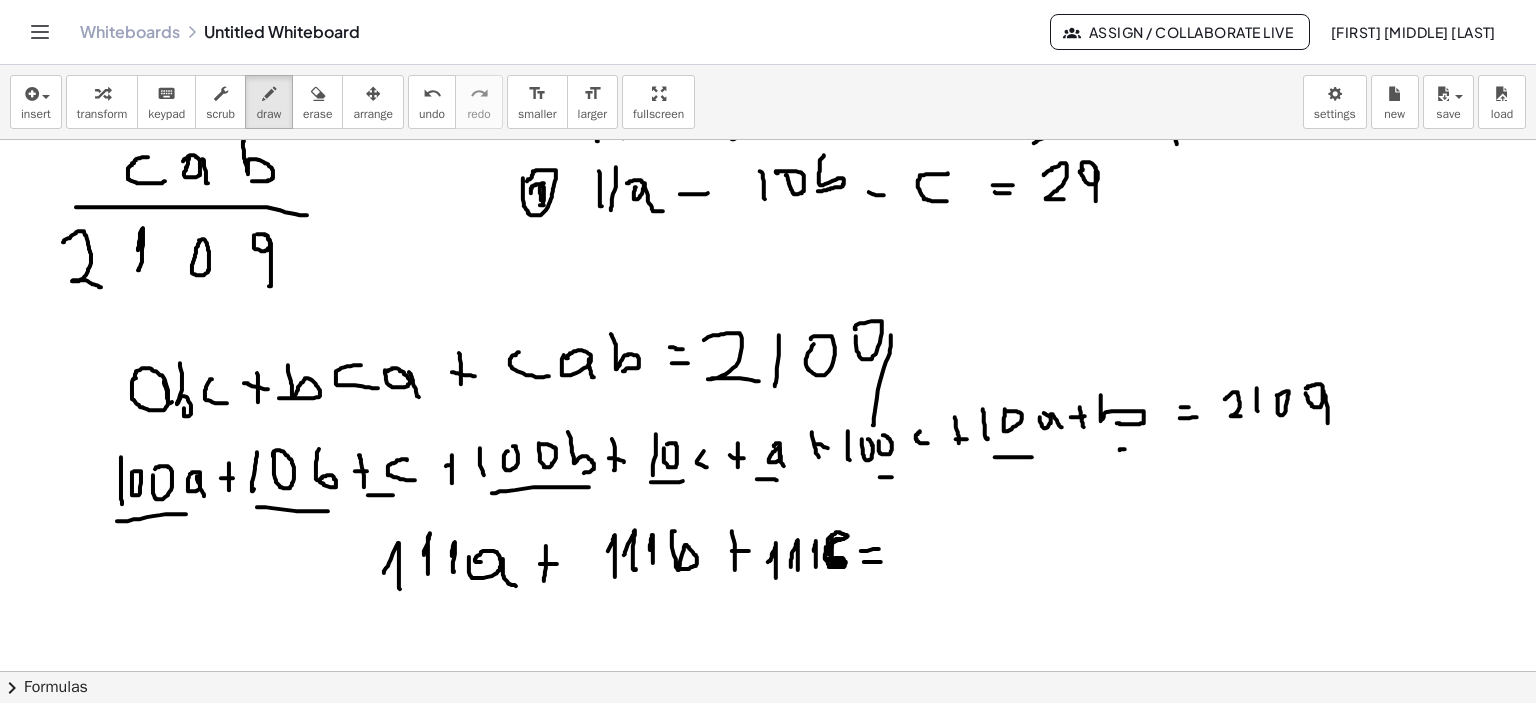 click at bounding box center [771, -605] 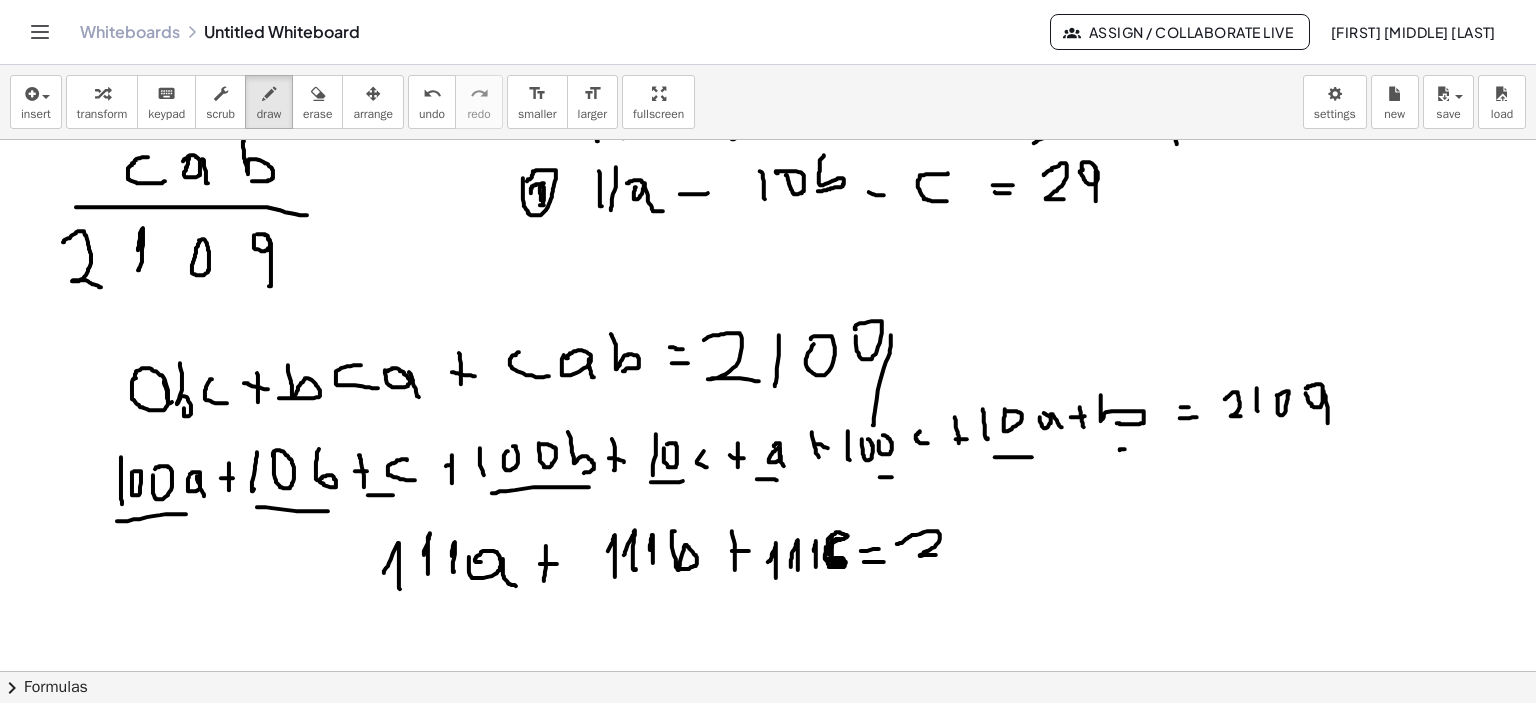 click at bounding box center (771, -605) 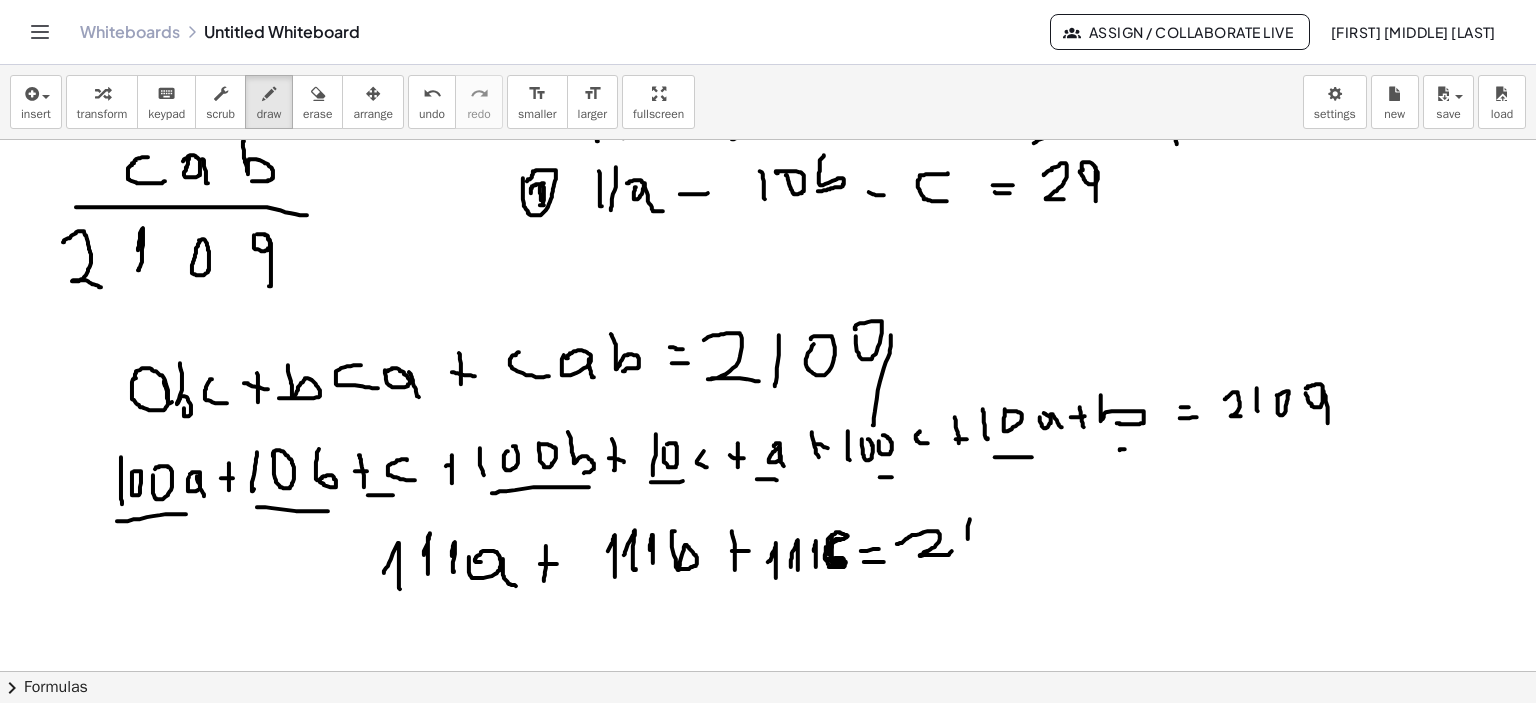 click at bounding box center [771, -605] 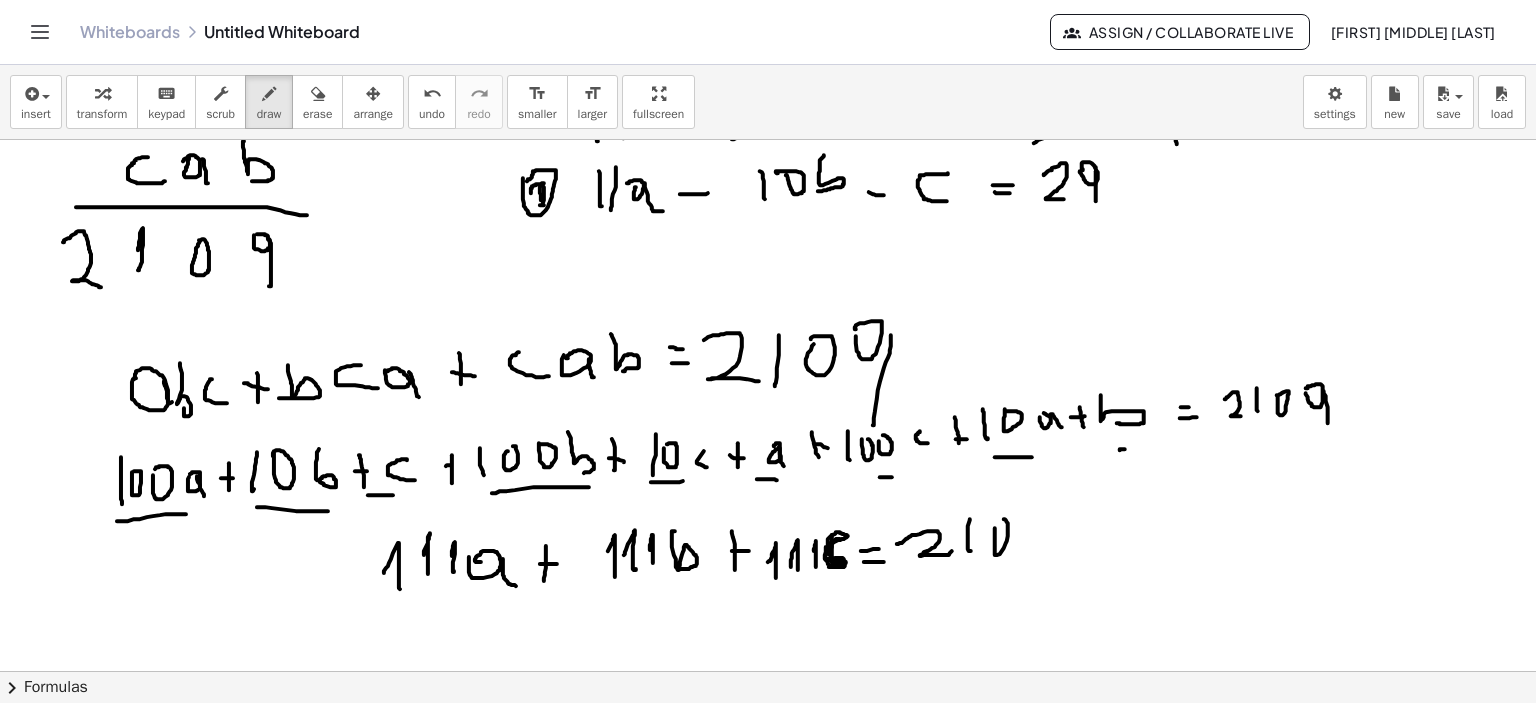 click at bounding box center (771, -605) 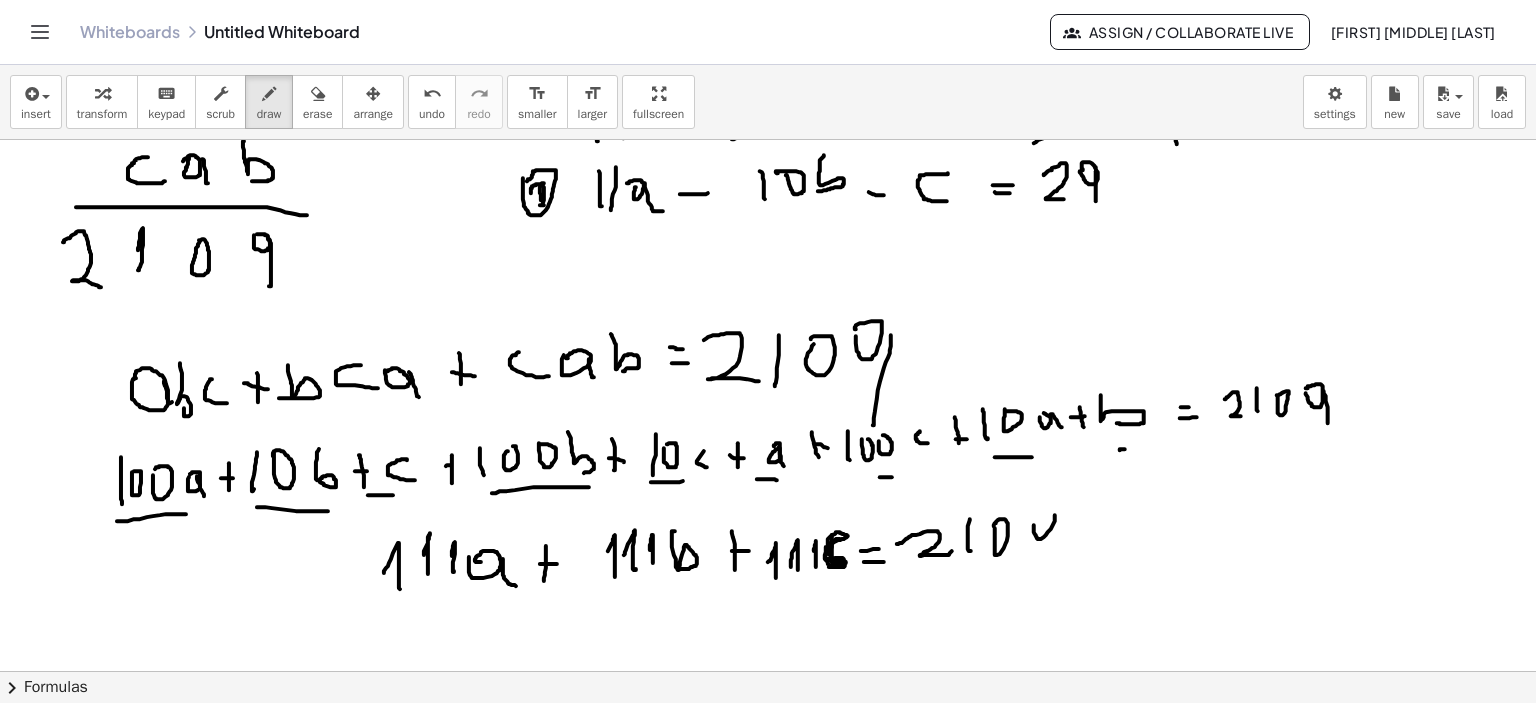click at bounding box center [771, -605] 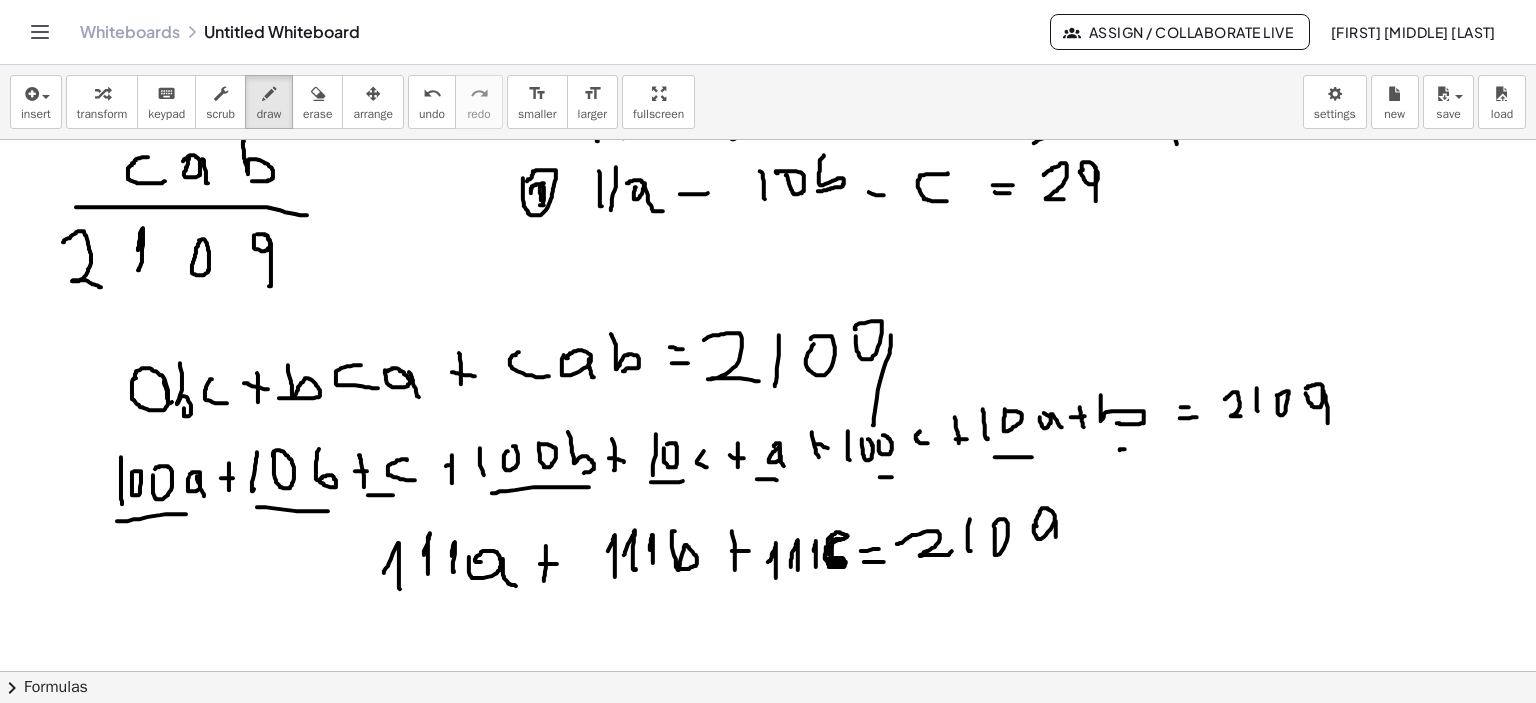 click at bounding box center (771, -605) 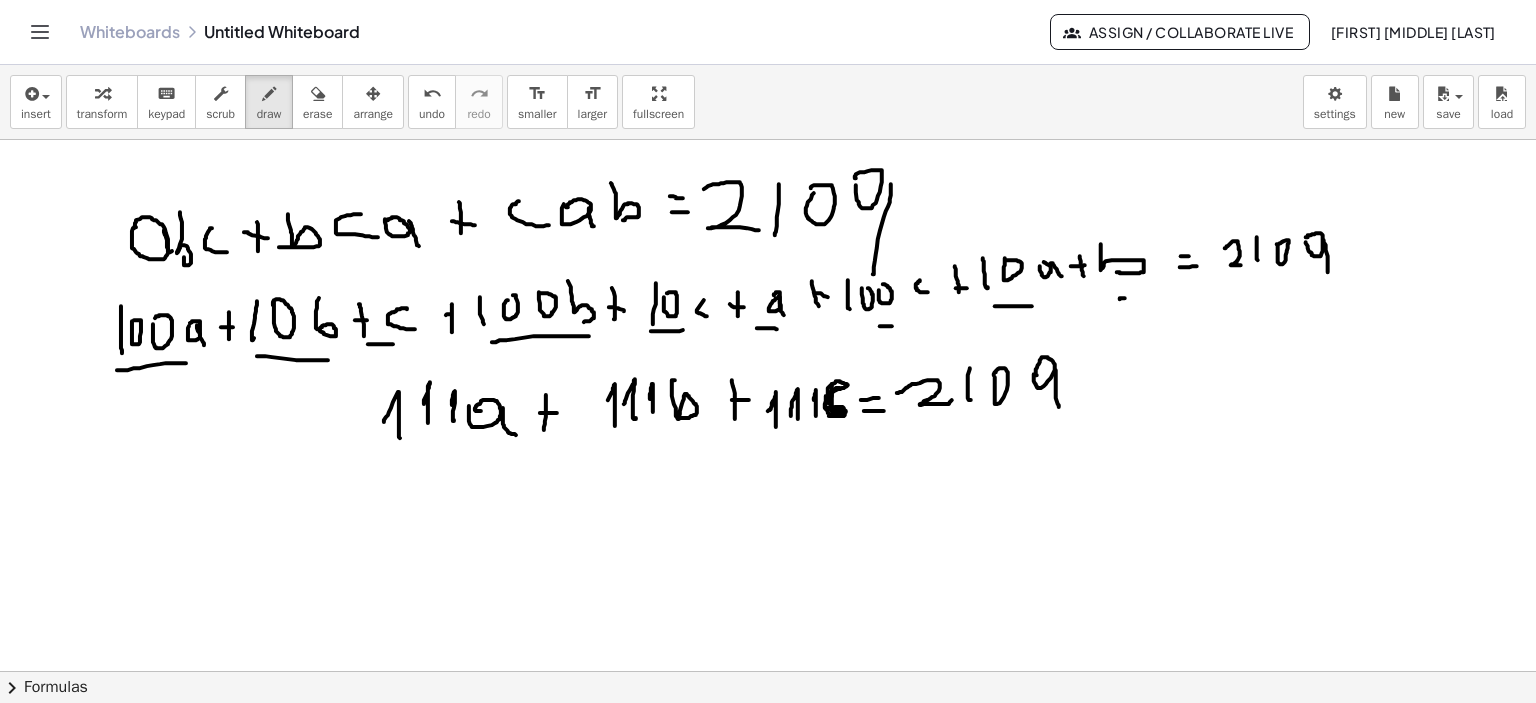 scroll, scrollTop: 3339, scrollLeft: 0, axis: vertical 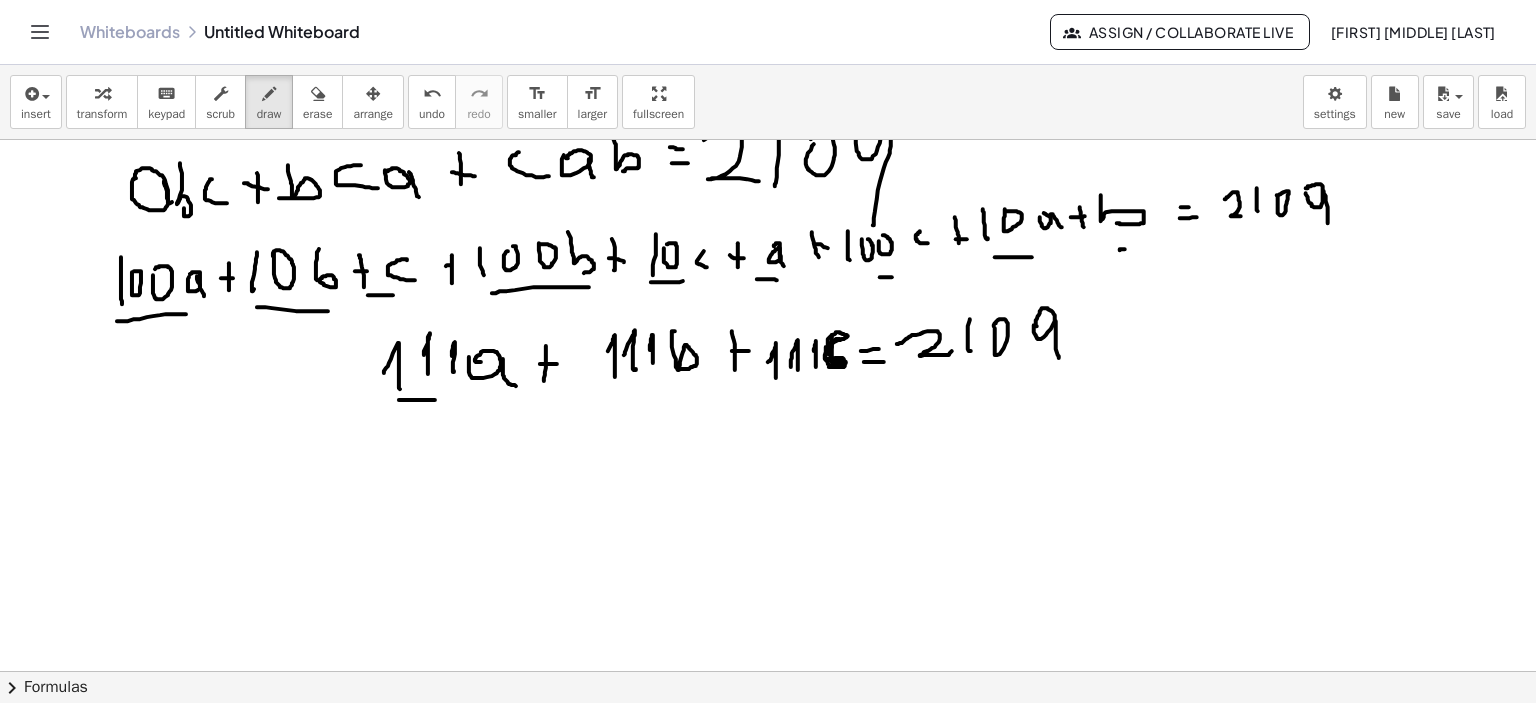 click at bounding box center (771, -805) 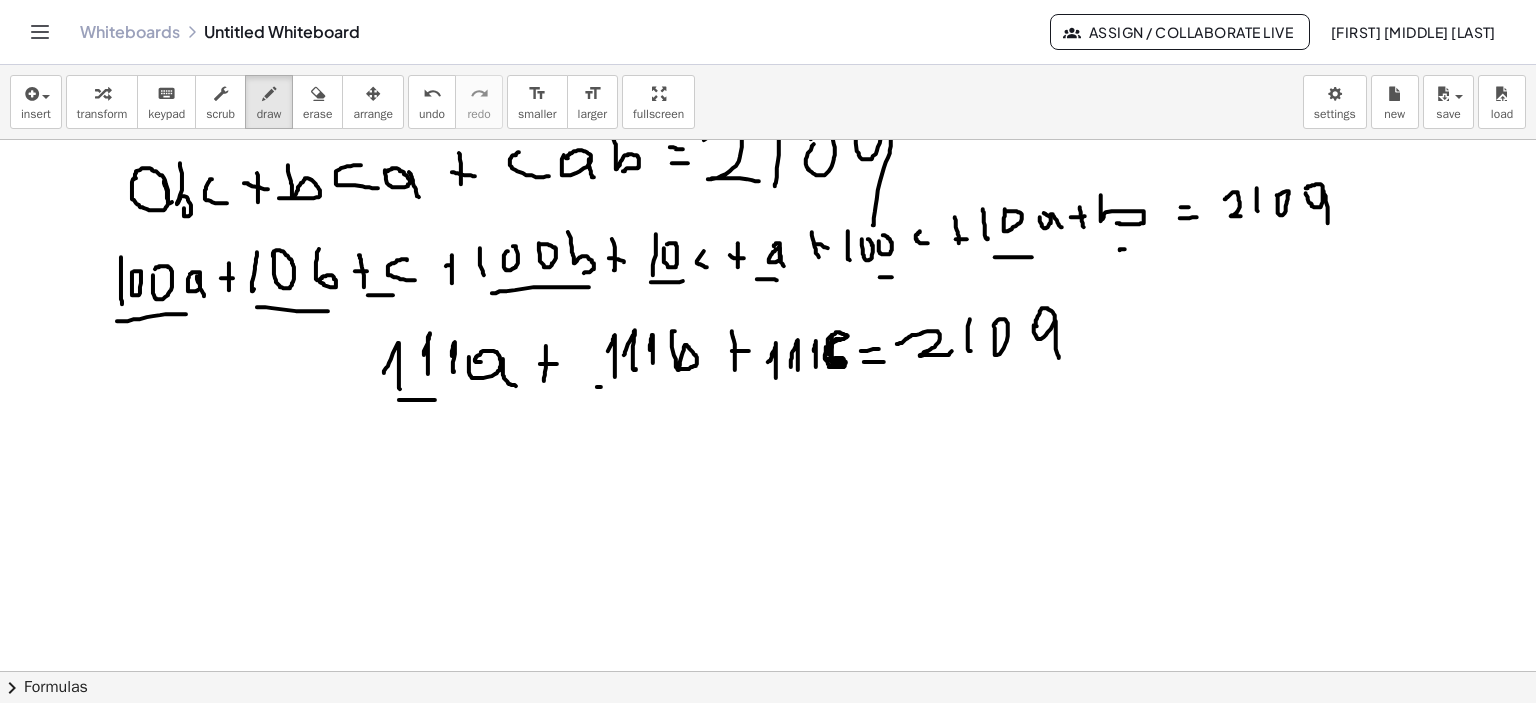 click at bounding box center [771, -805] 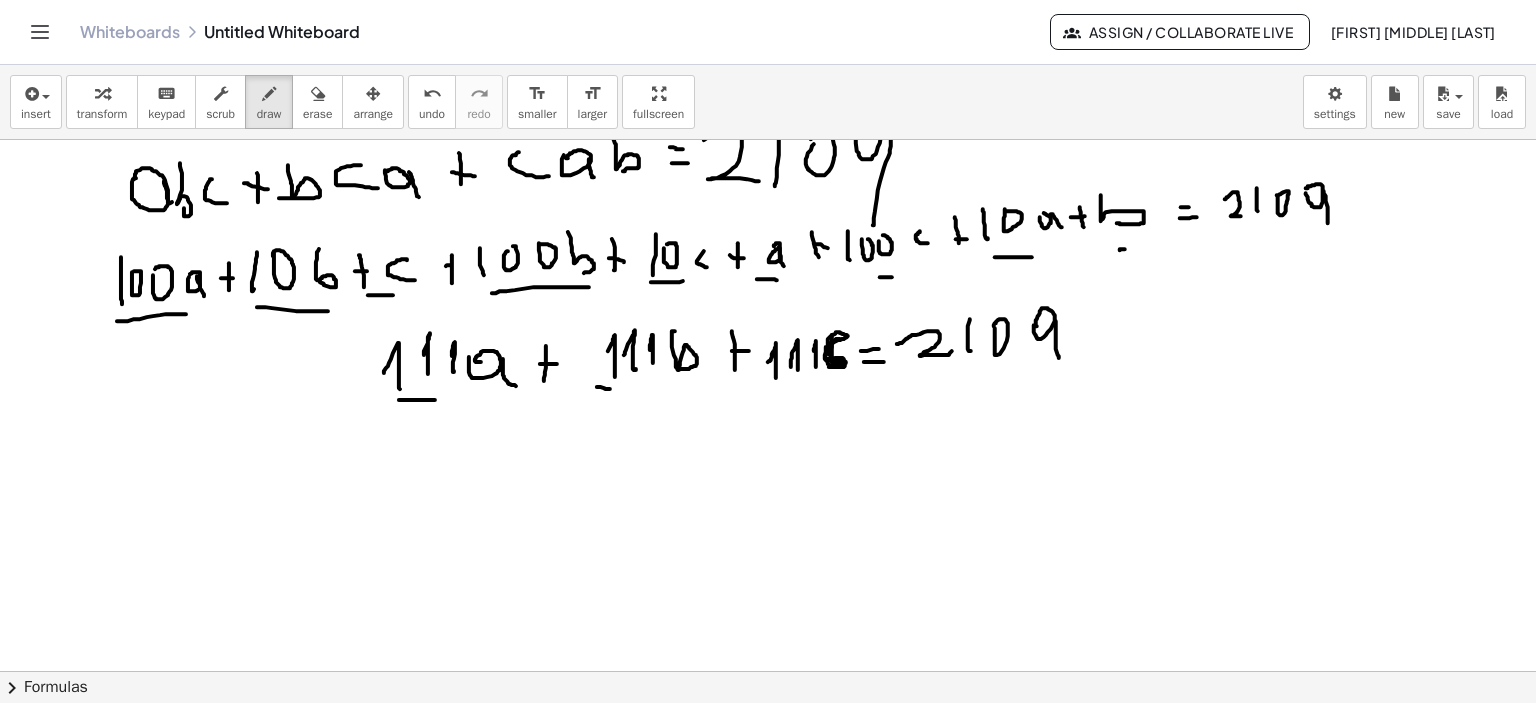click at bounding box center (771, -805) 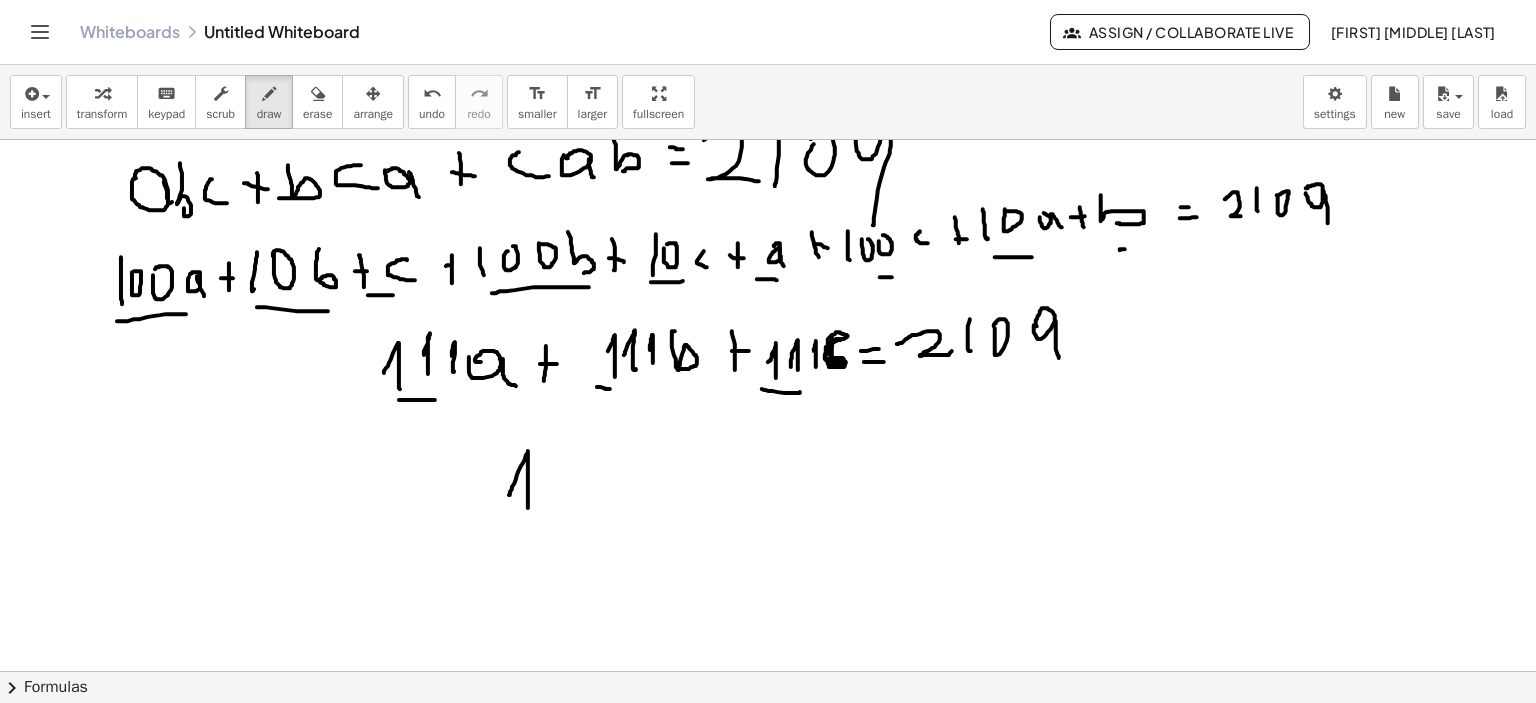 click at bounding box center [771, -805] 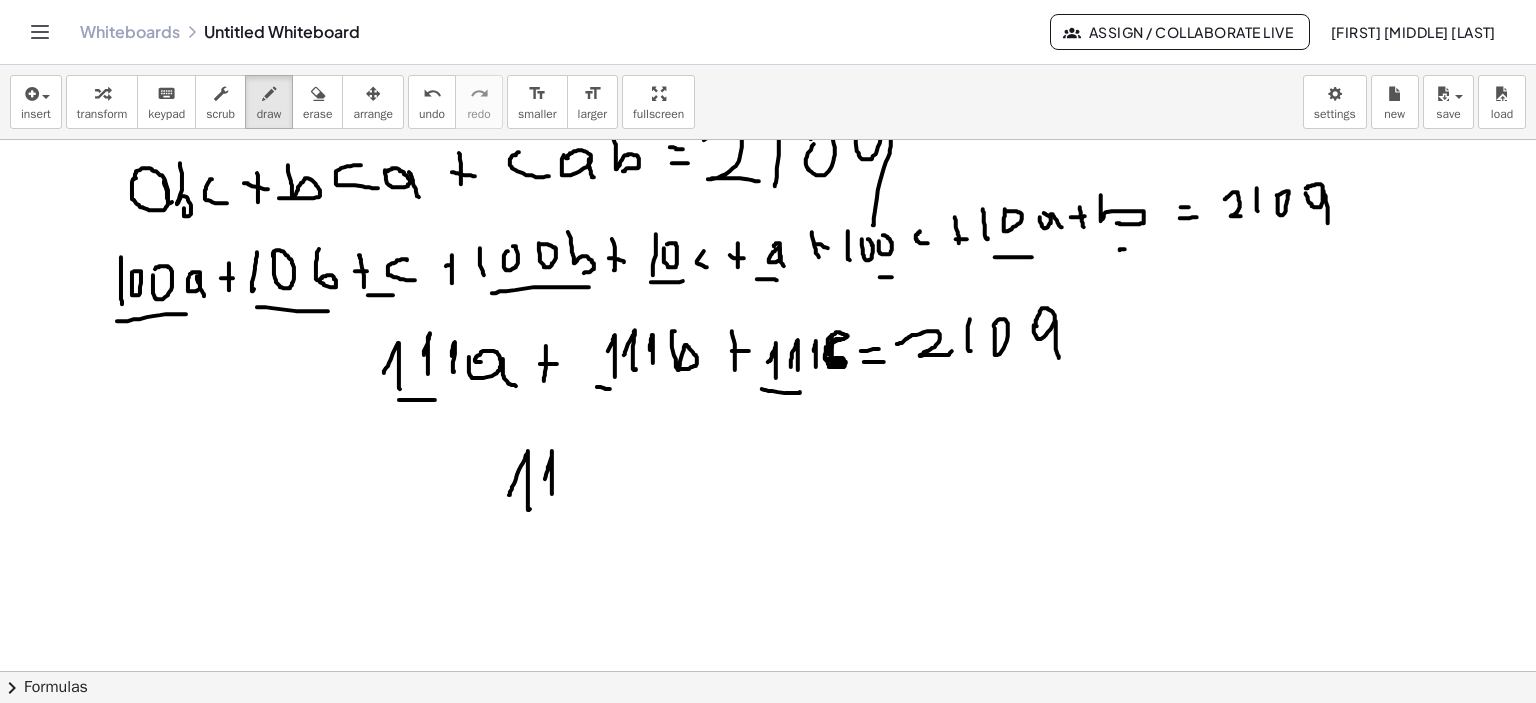 click at bounding box center [771, -805] 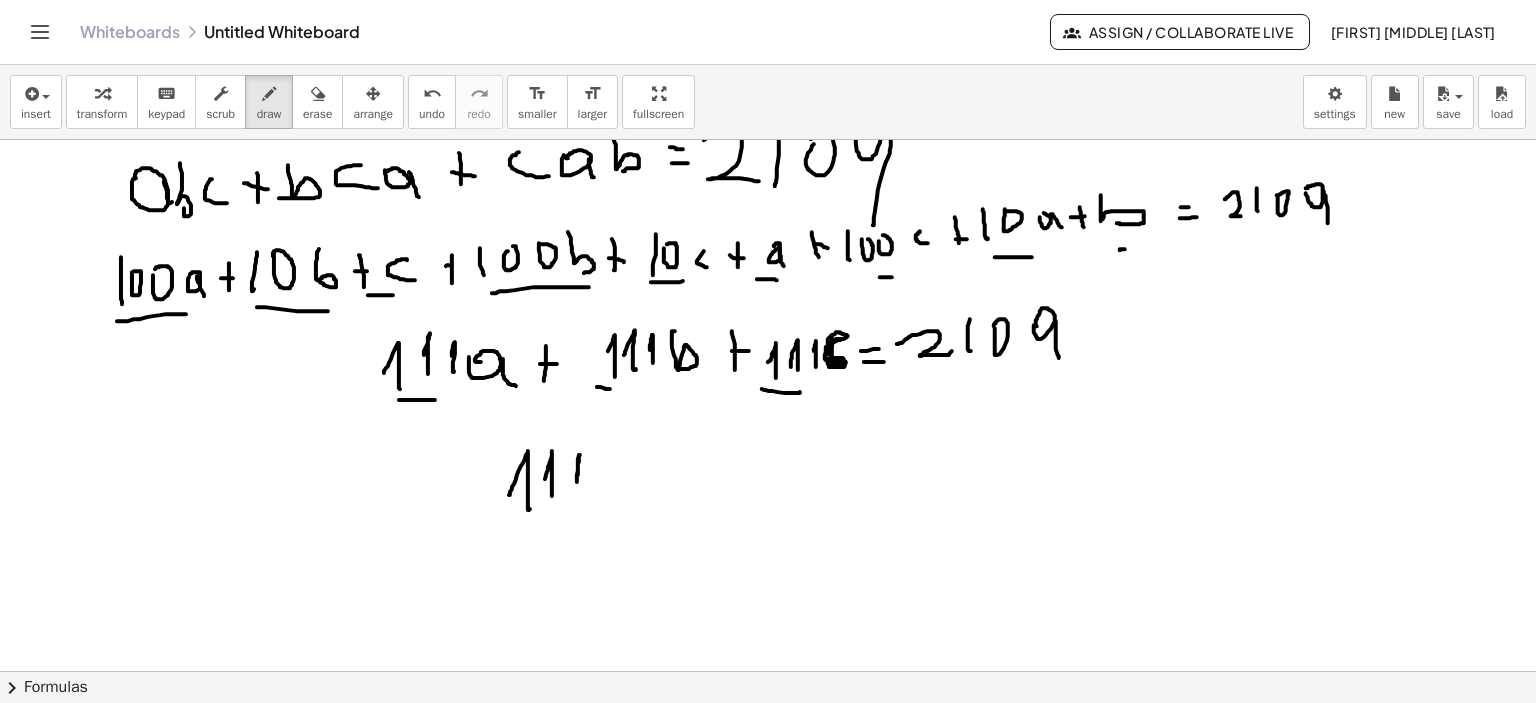 click at bounding box center [771, -805] 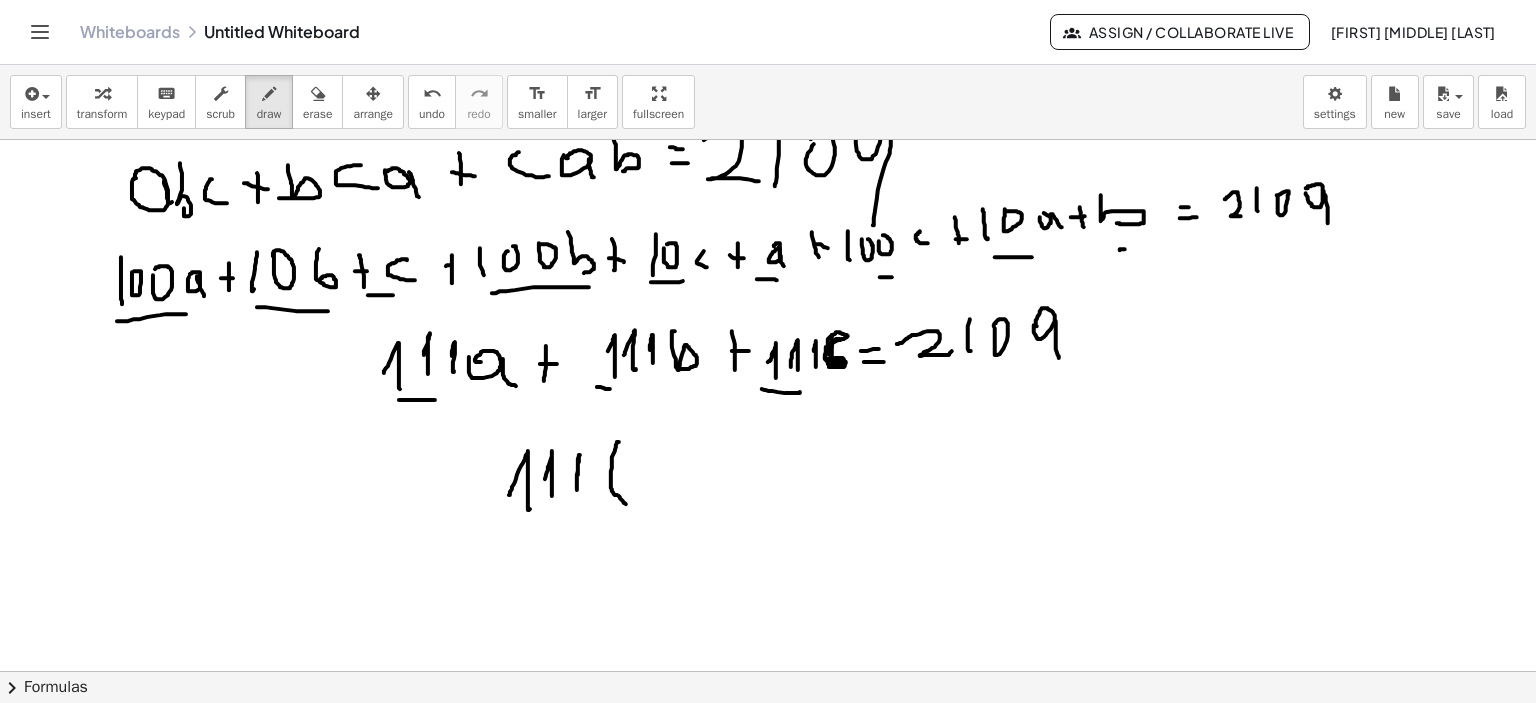 click at bounding box center [771, -805] 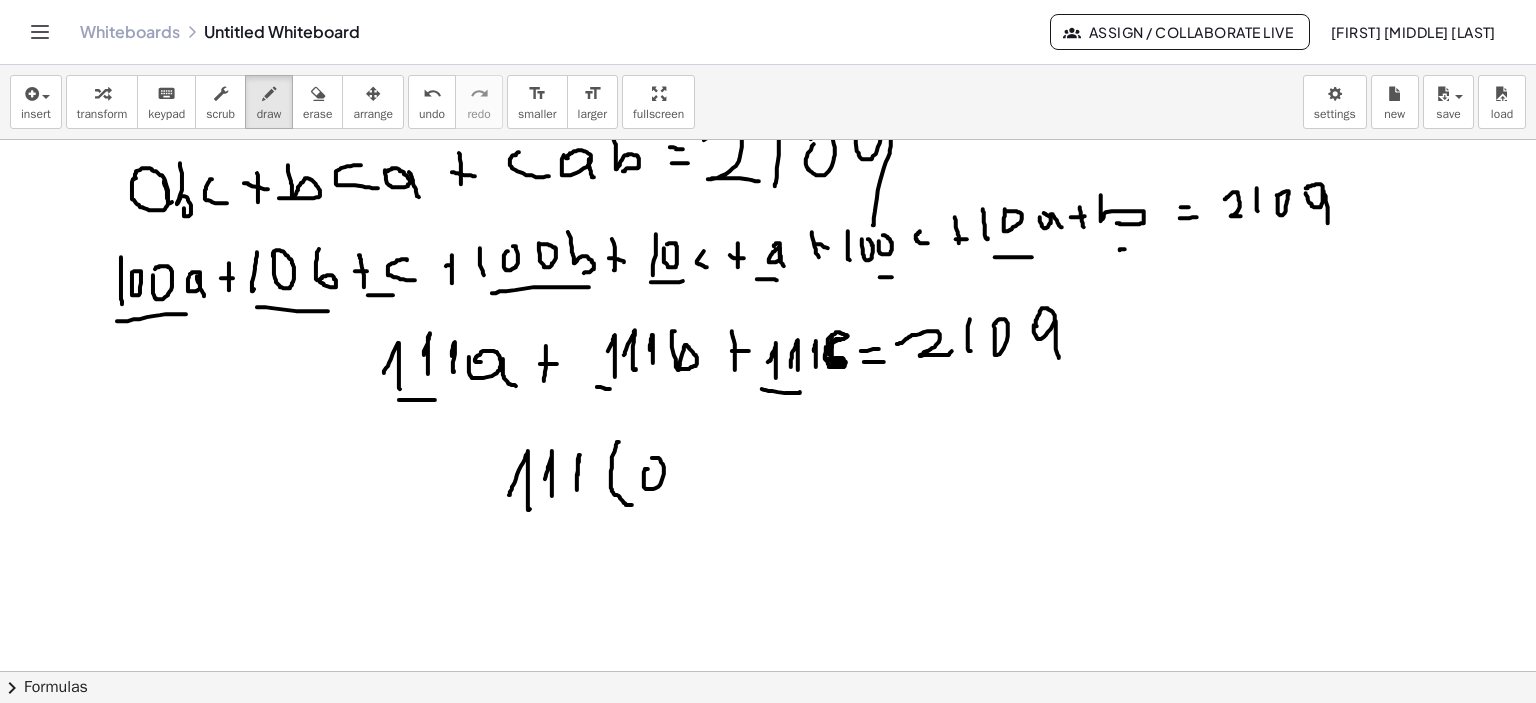 click at bounding box center [771, -805] 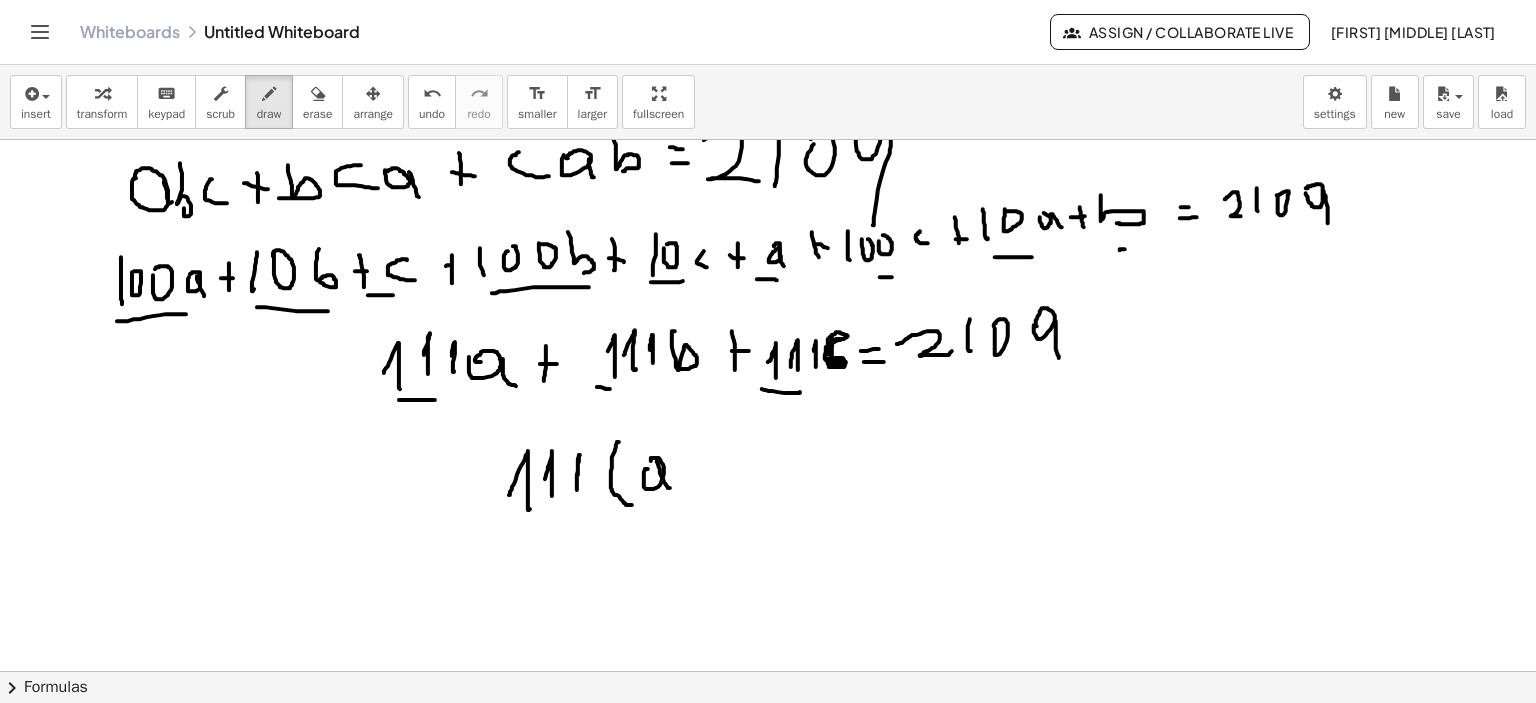 click at bounding box center [771, -805] 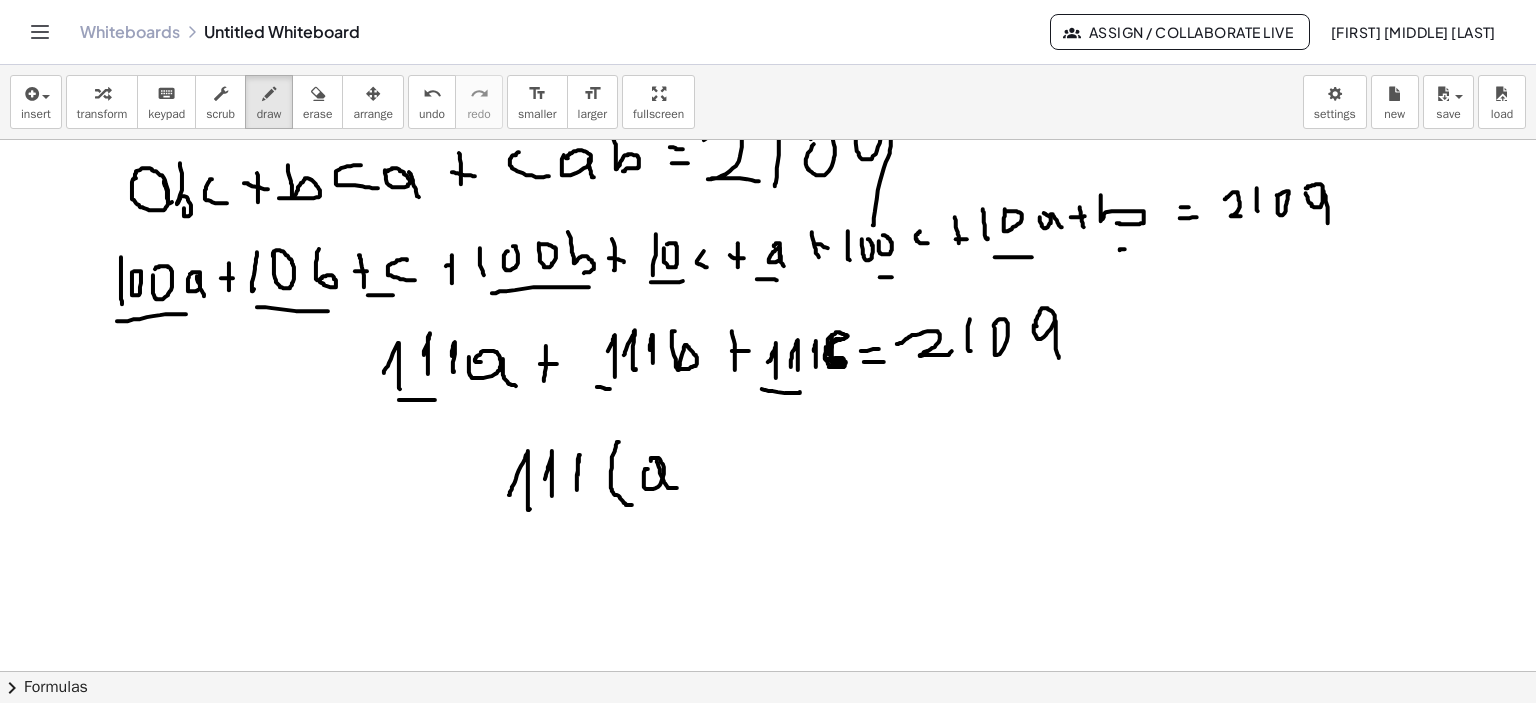 click at bounding box center (771, -805) 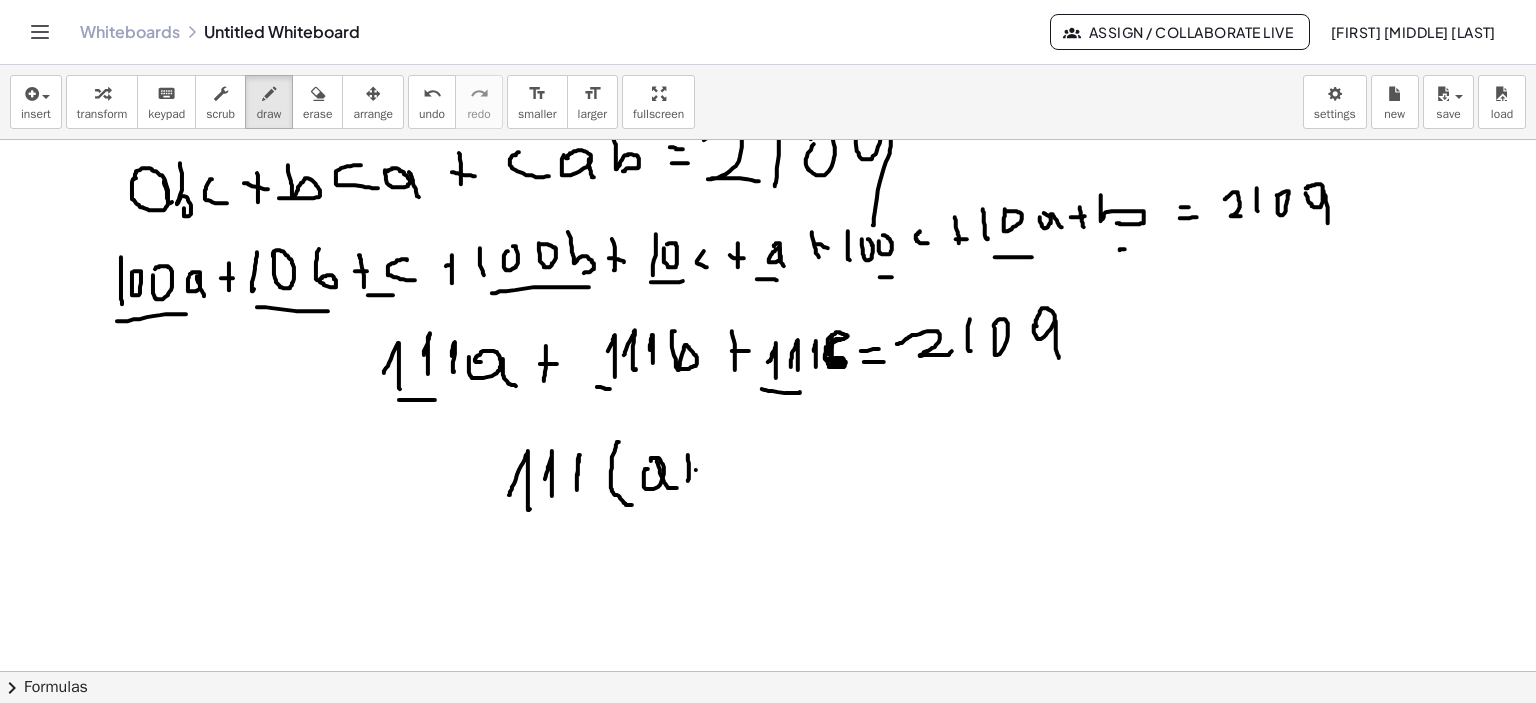 click at bounding box center (771, -805) 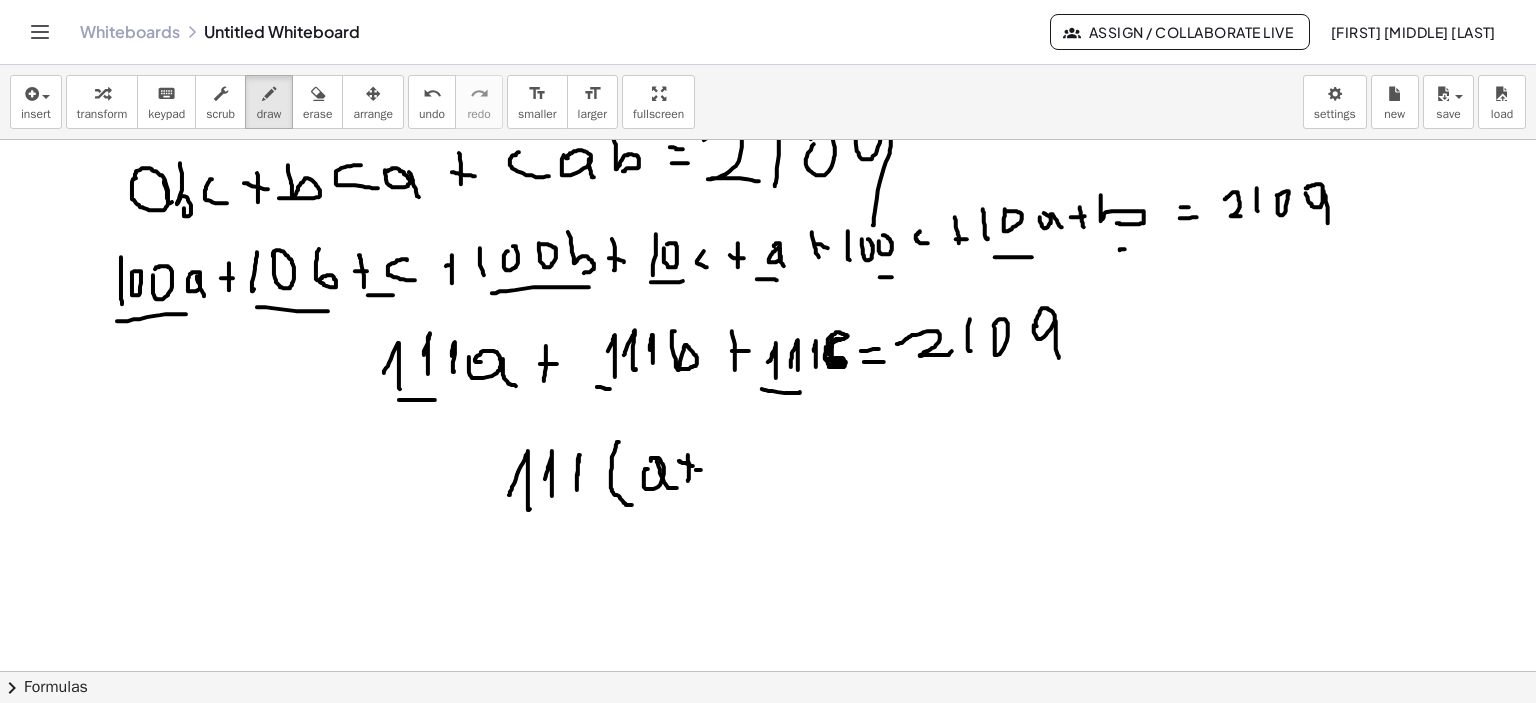 click at bounding box center (771, -805) 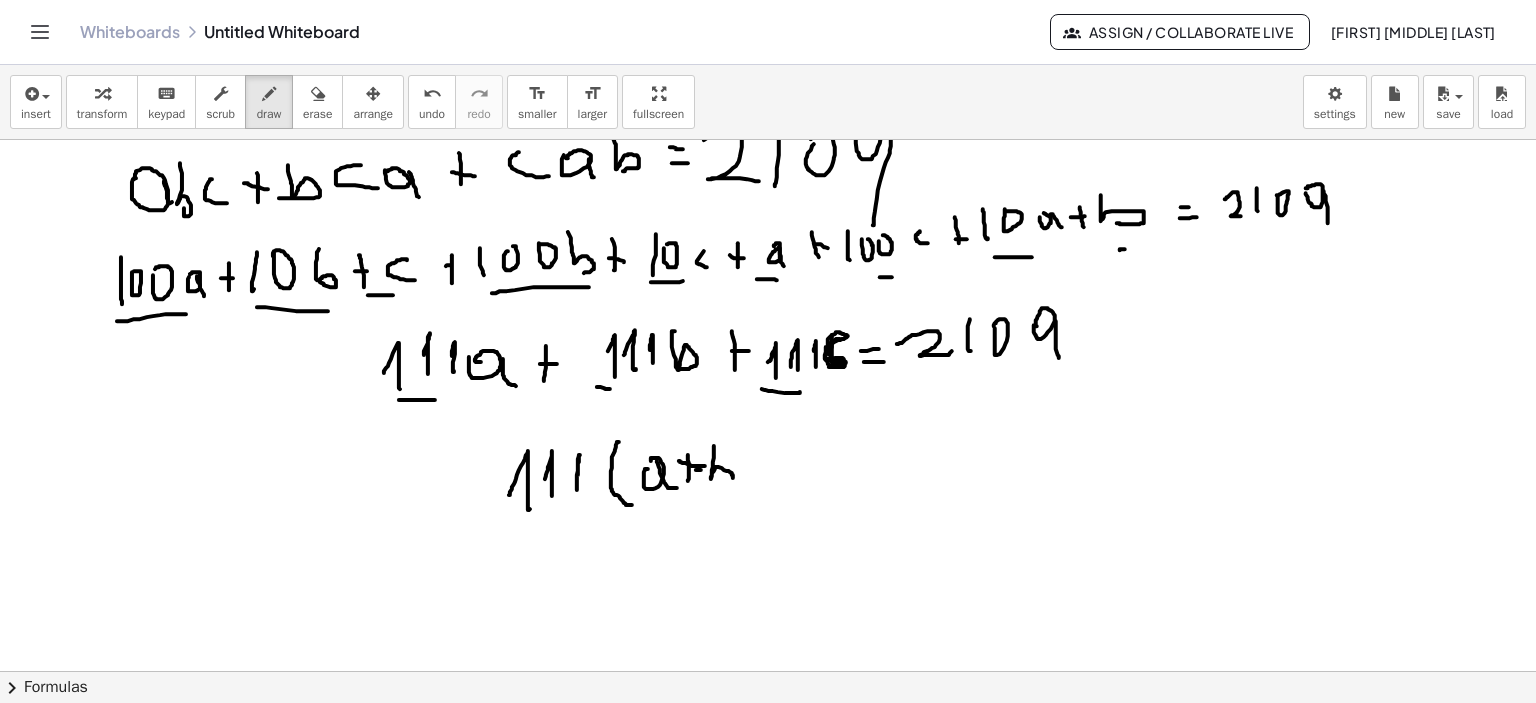 click at bounding box center [771, -805] 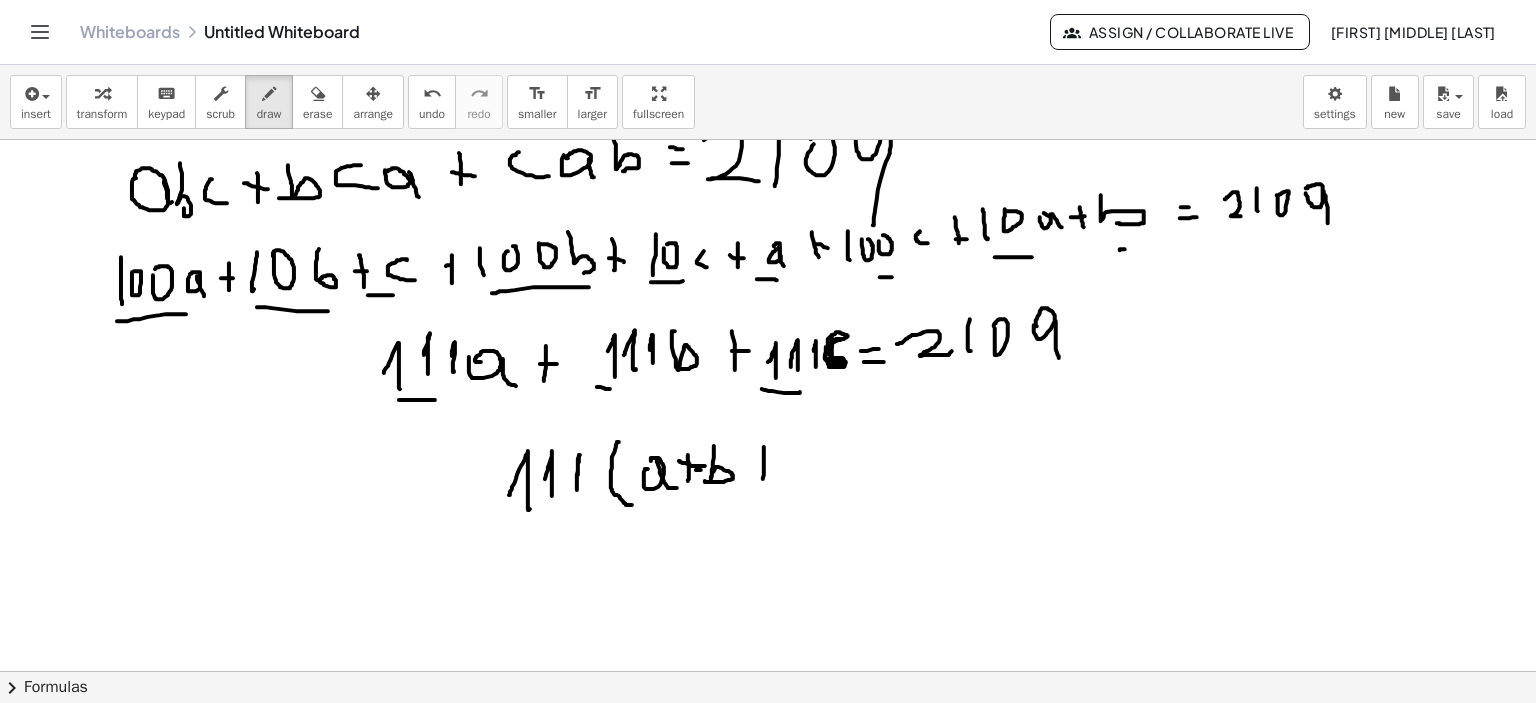 click at bounding box center [771, -805] 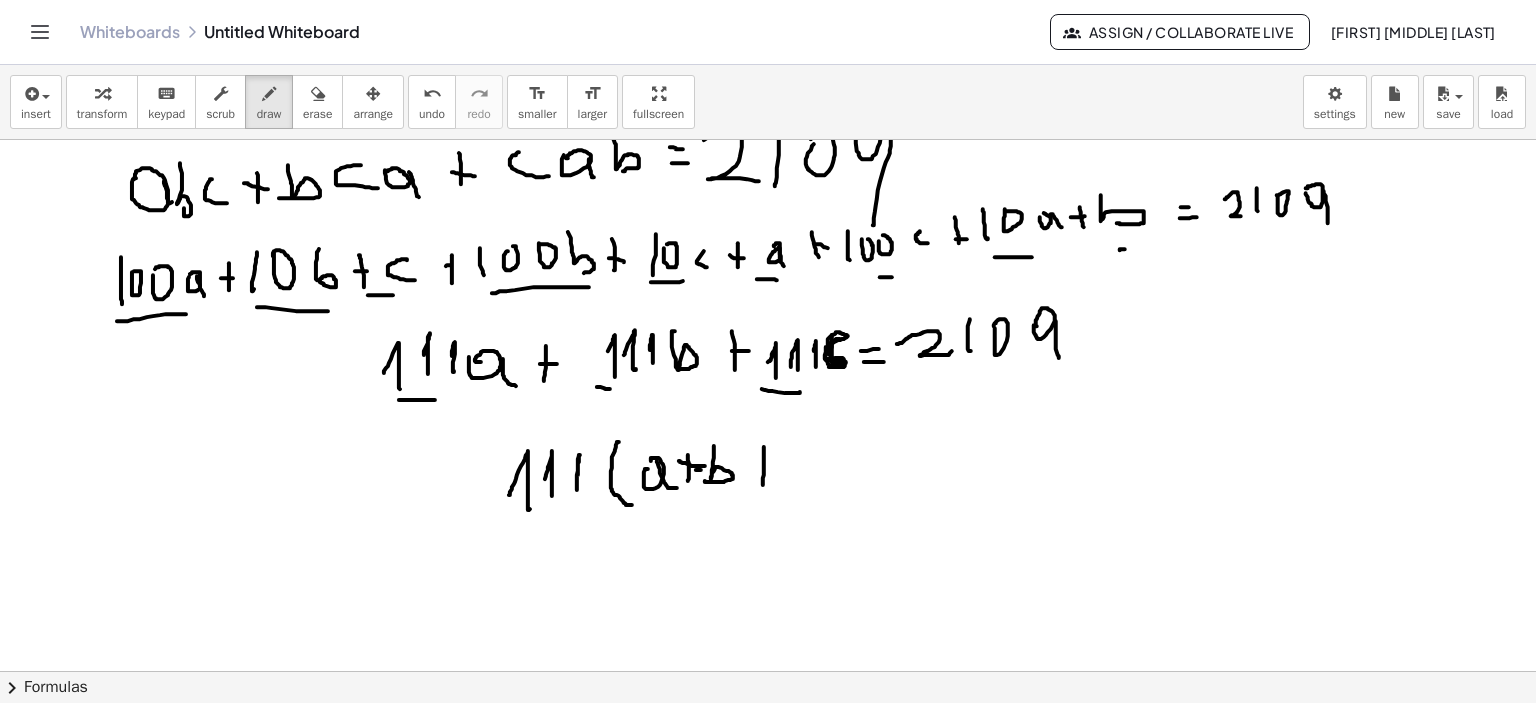 click at bounding box center [771, -805] 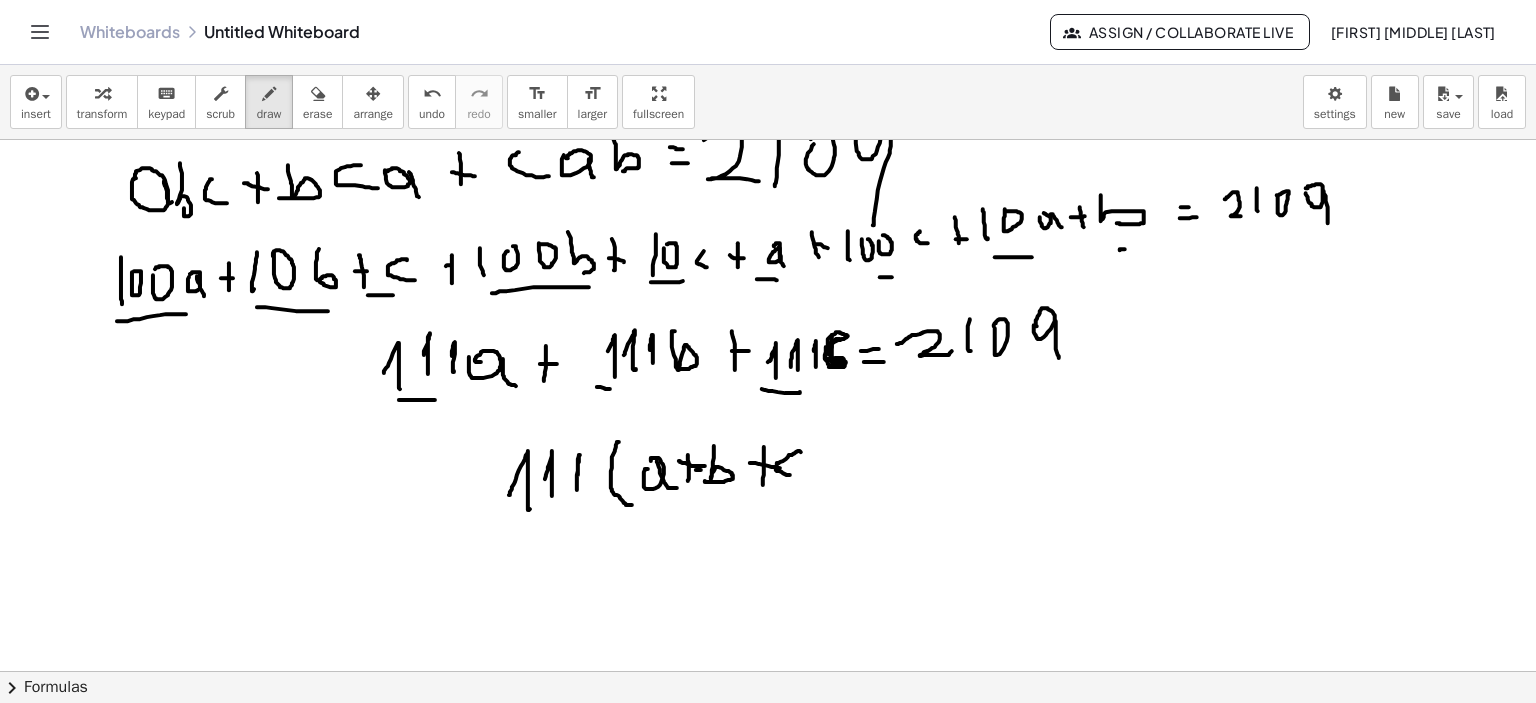 click at bounding box center (771, -805) 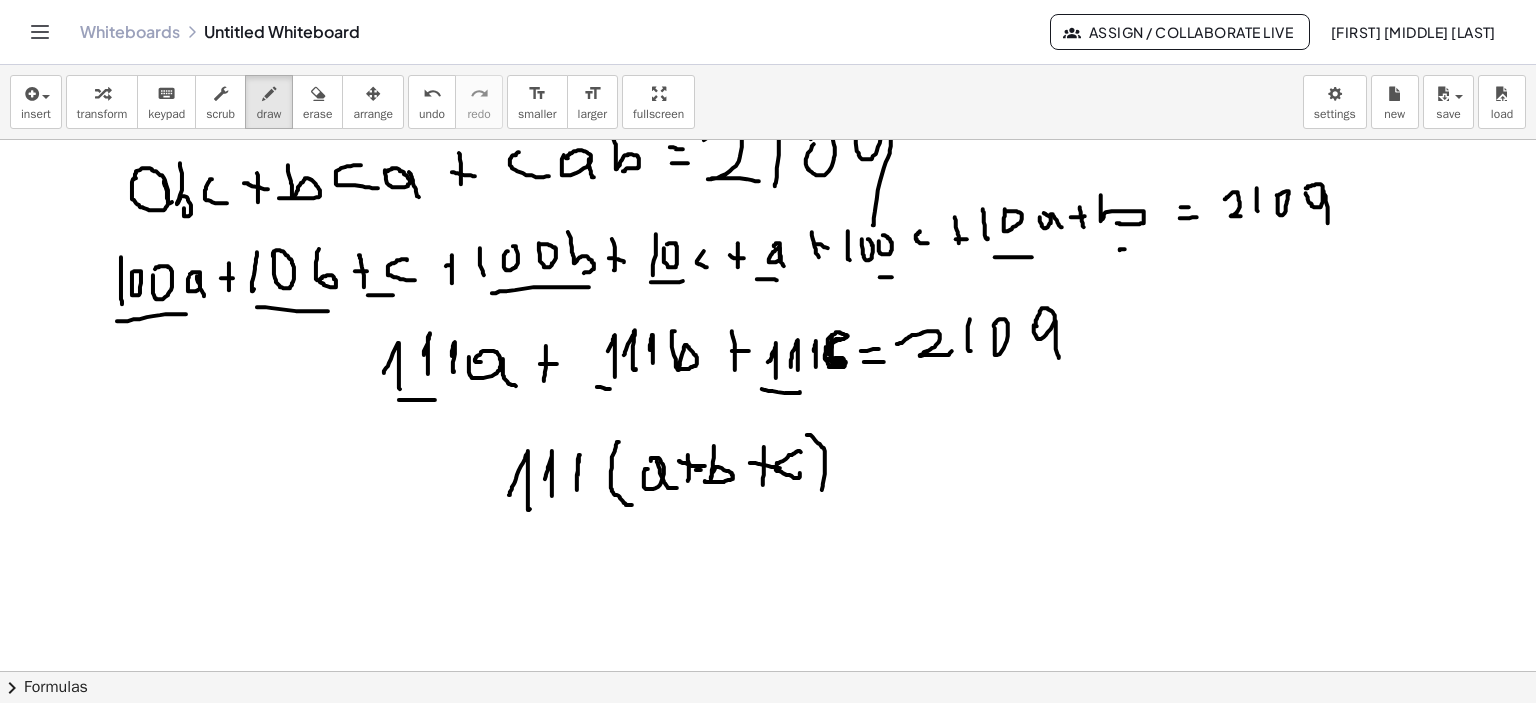 click at bounding box center [771, -805] 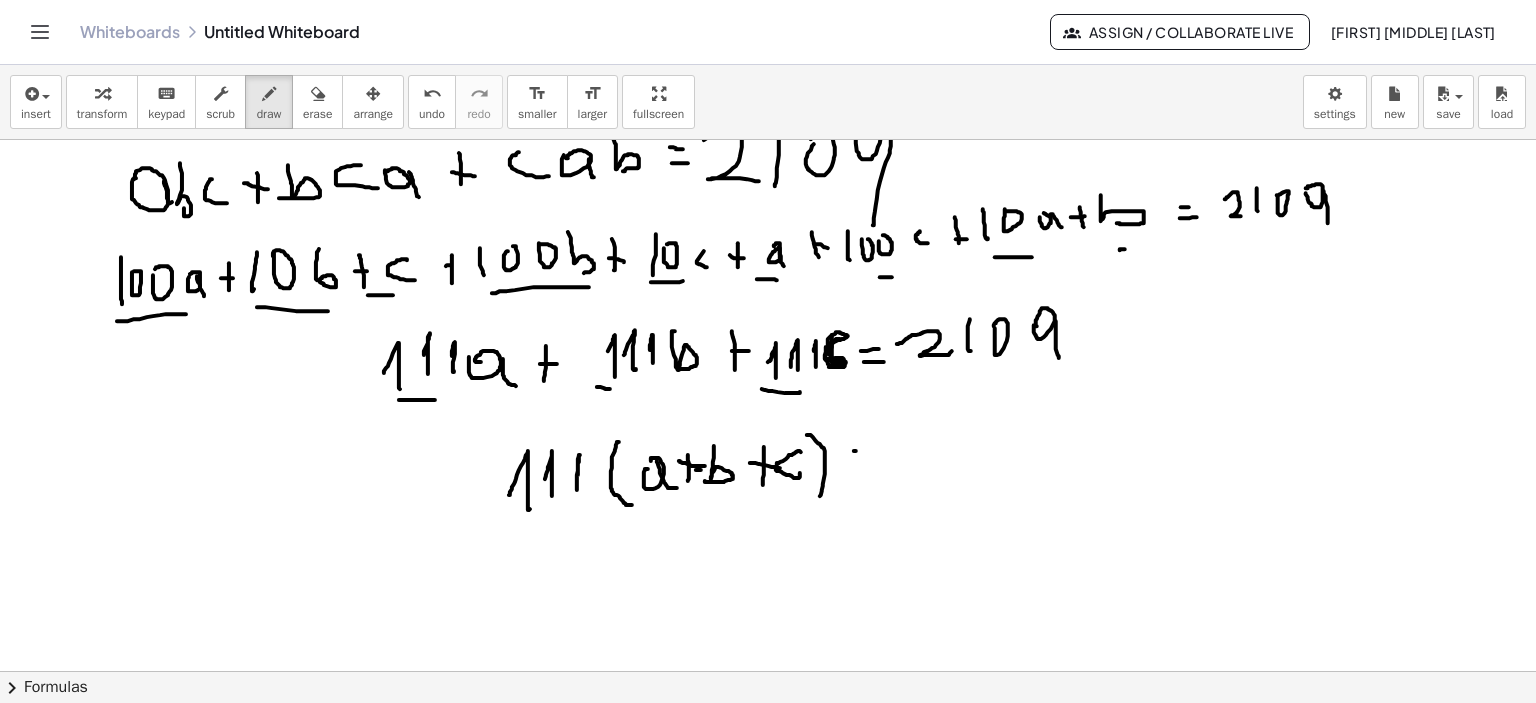 click at bounding box center (771, -805) 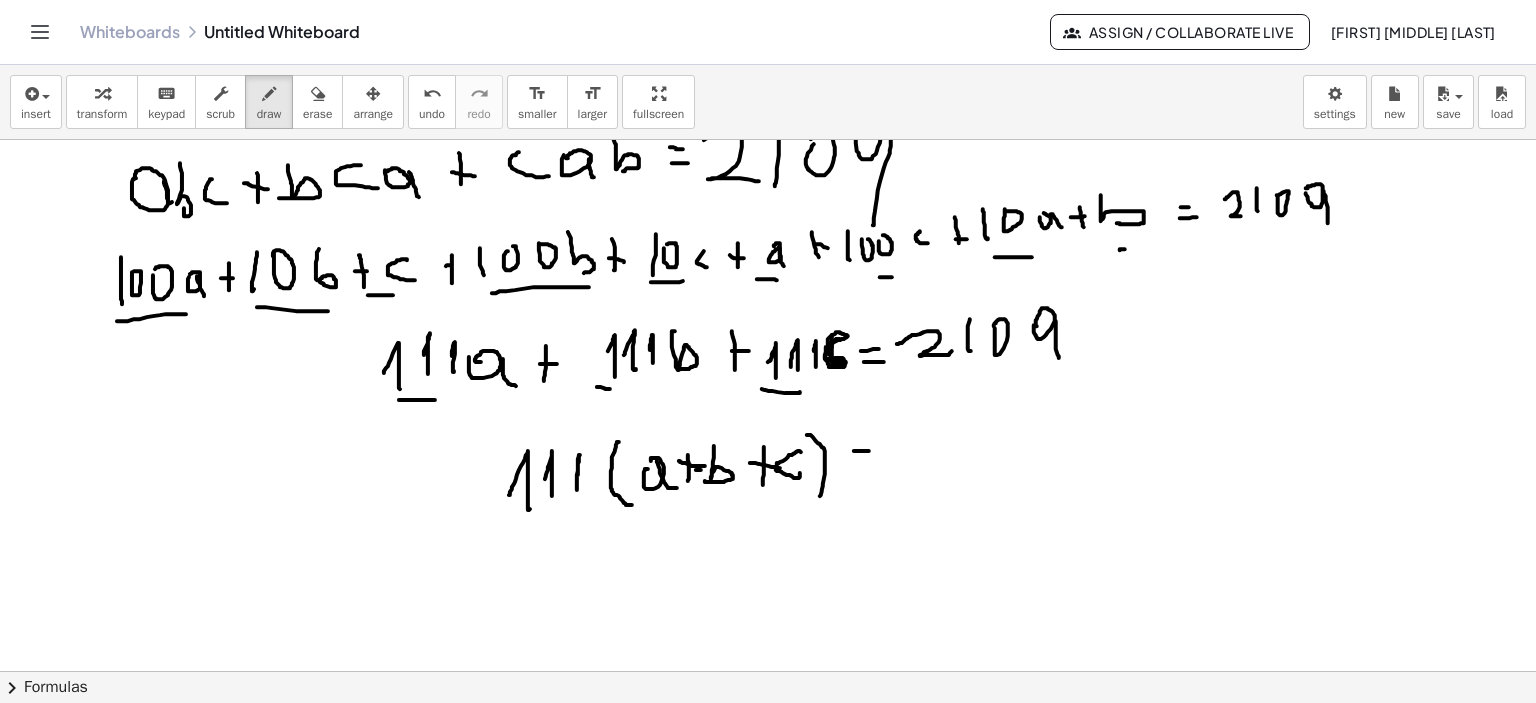 click at bounding box center (771, -805) 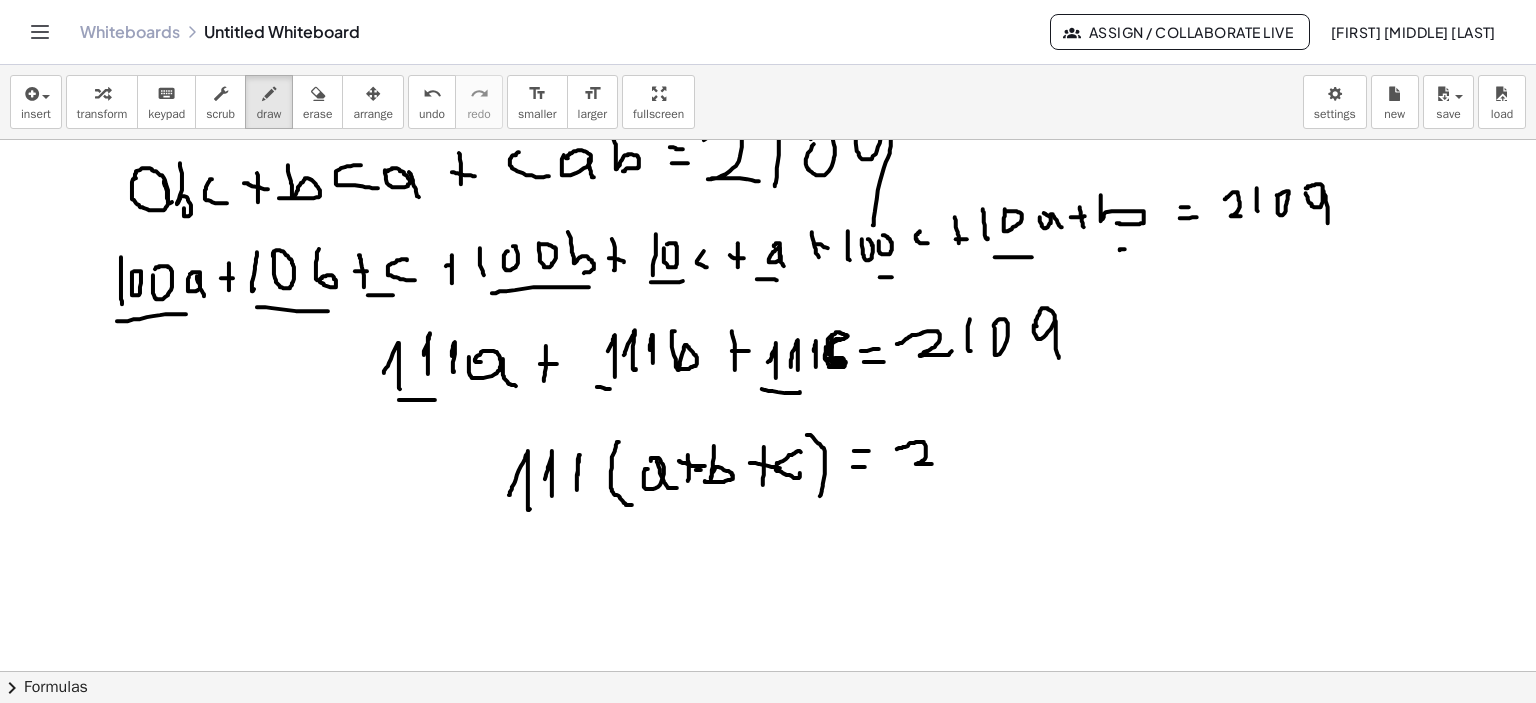 click at bounding box center (771, -805) 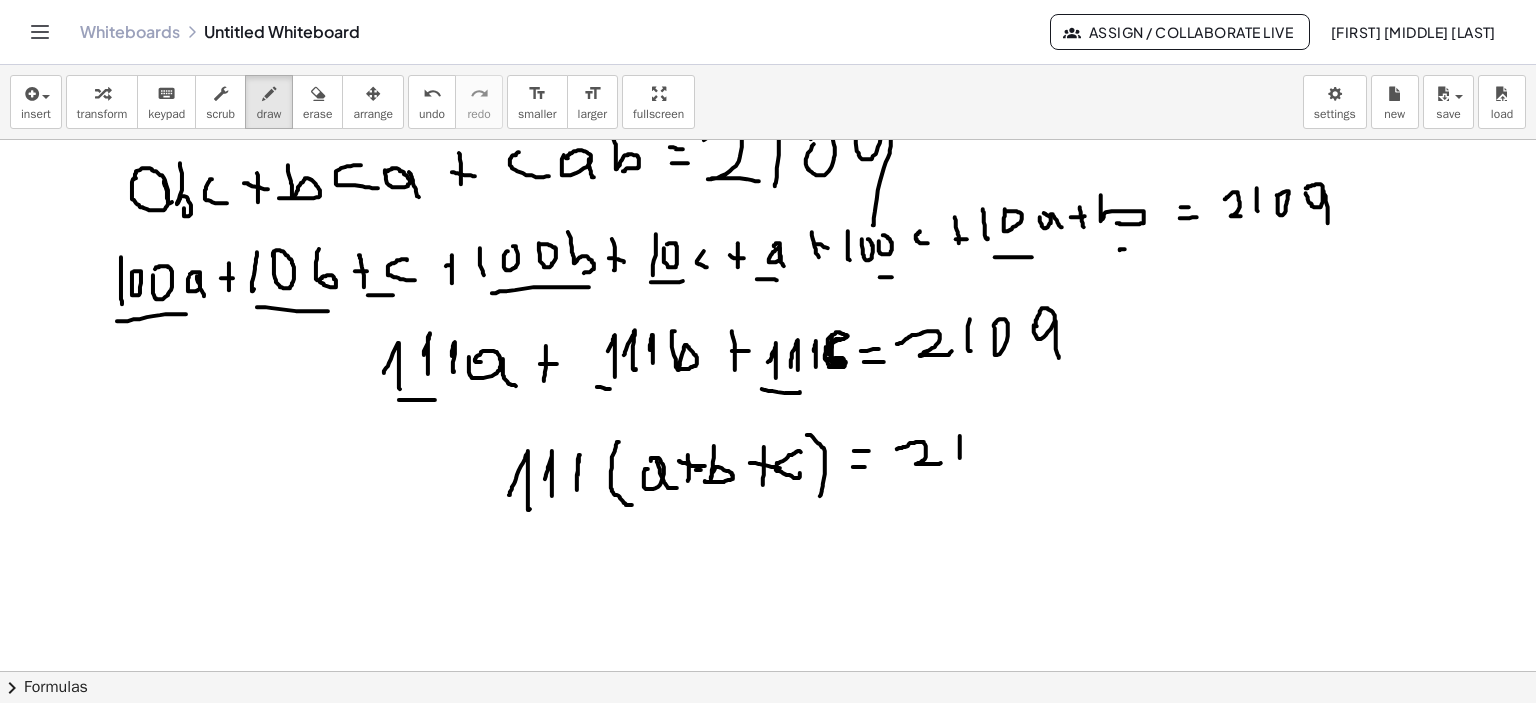 click at bounding box center [771, -805] 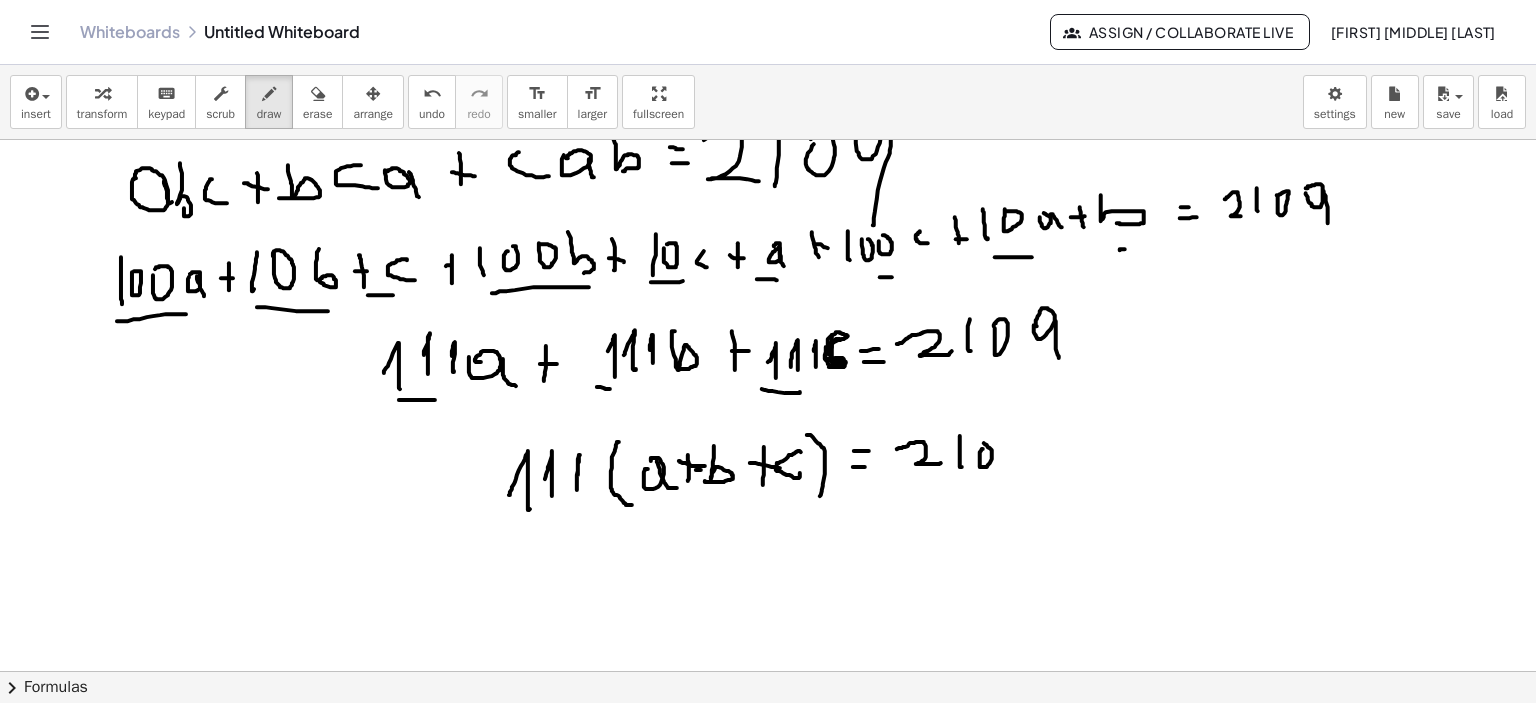 click at bounding box center (771, -805) 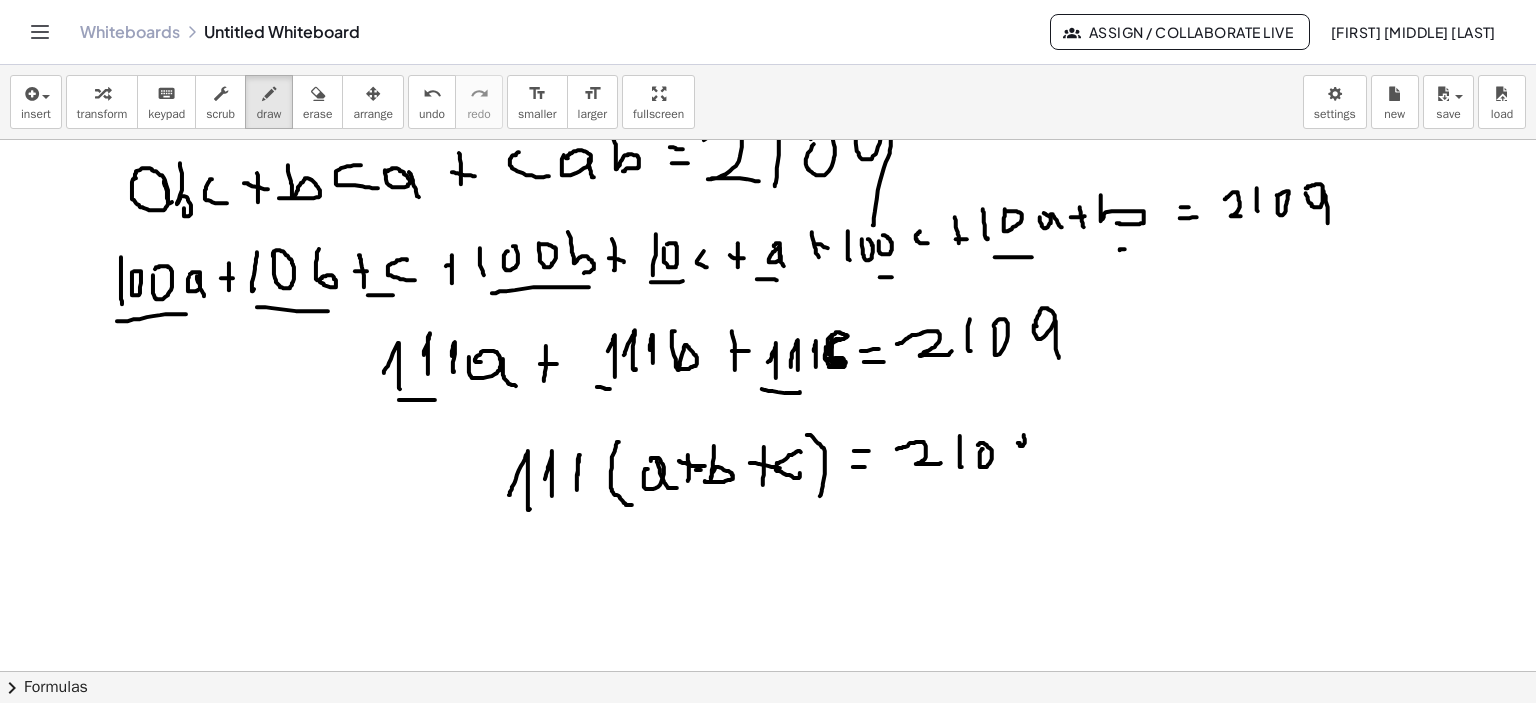 click at bounding box center (771, -805) 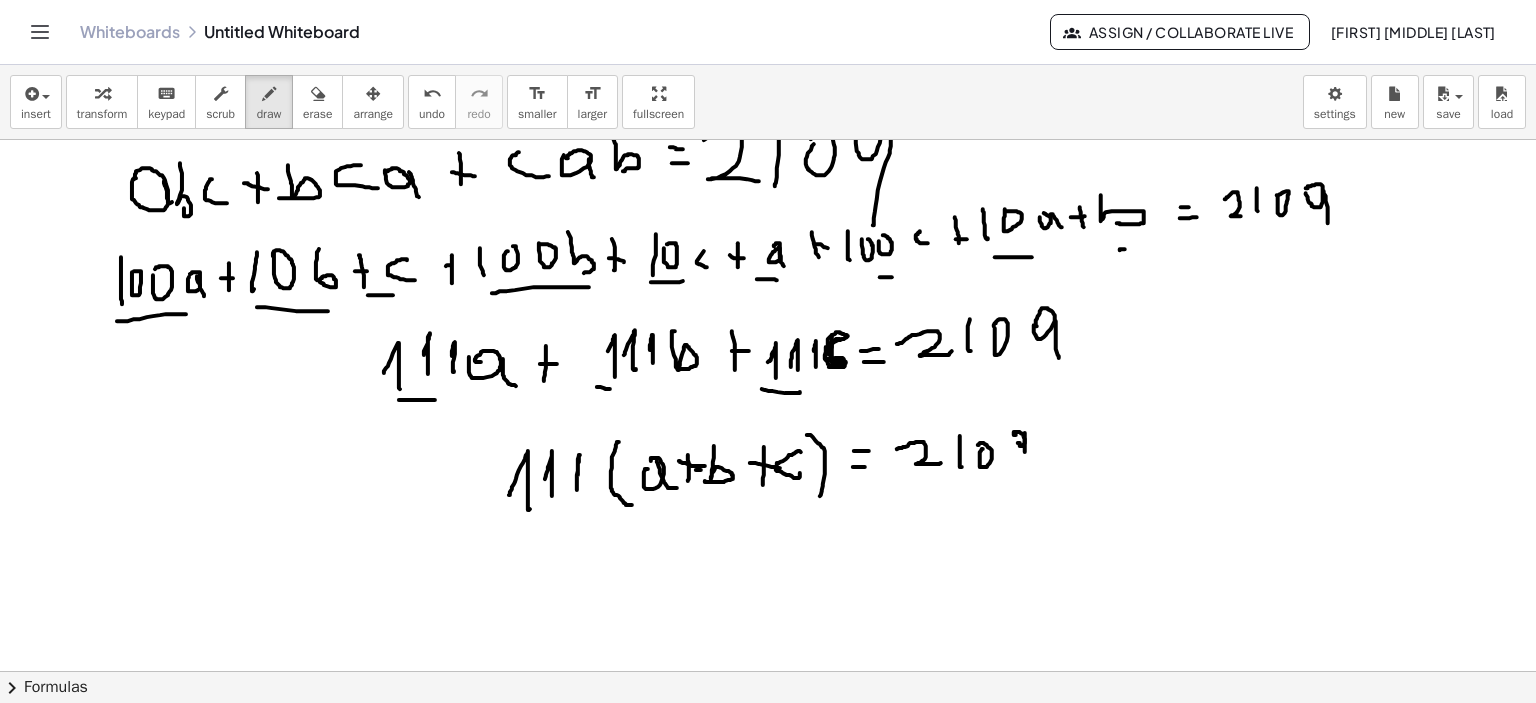 click at bounding box center [771, -805] 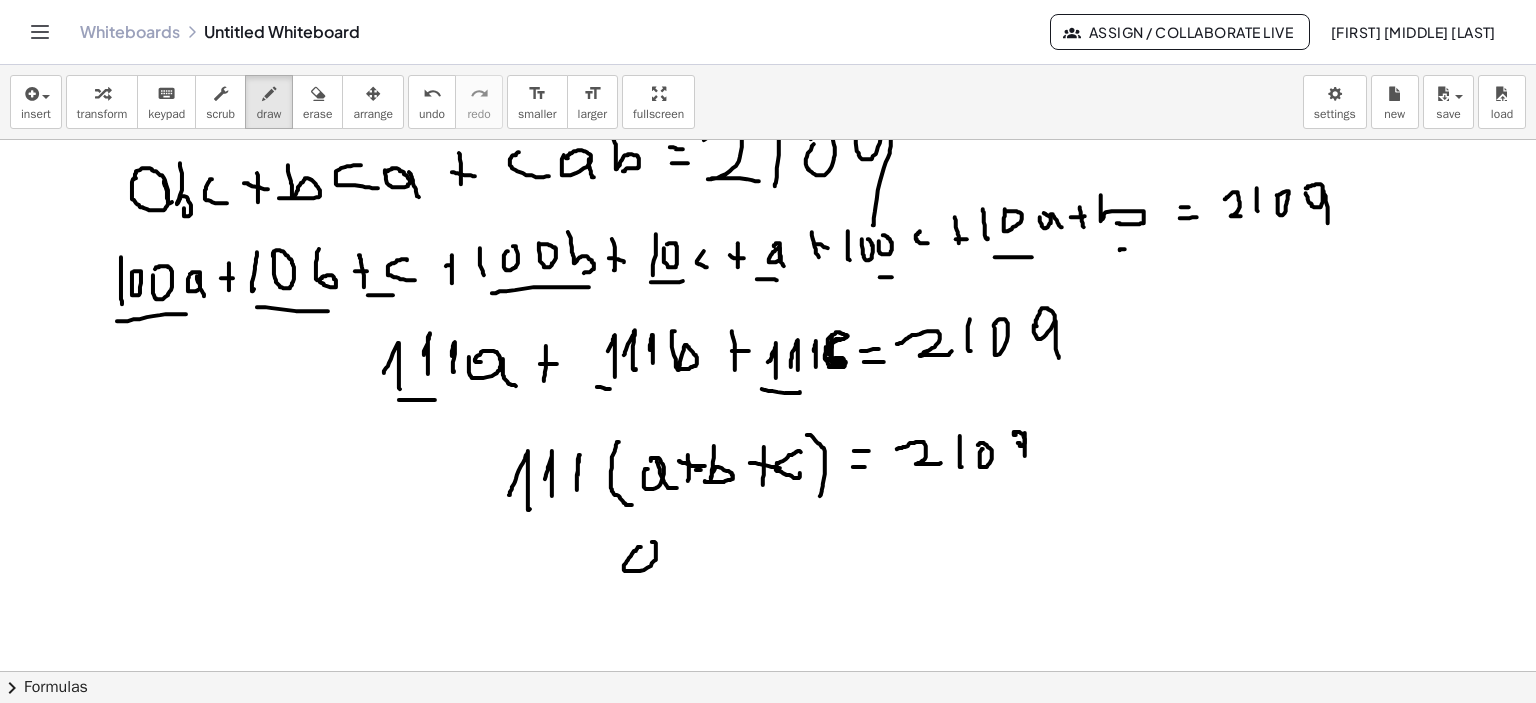 click at bounding box center (771, -805) 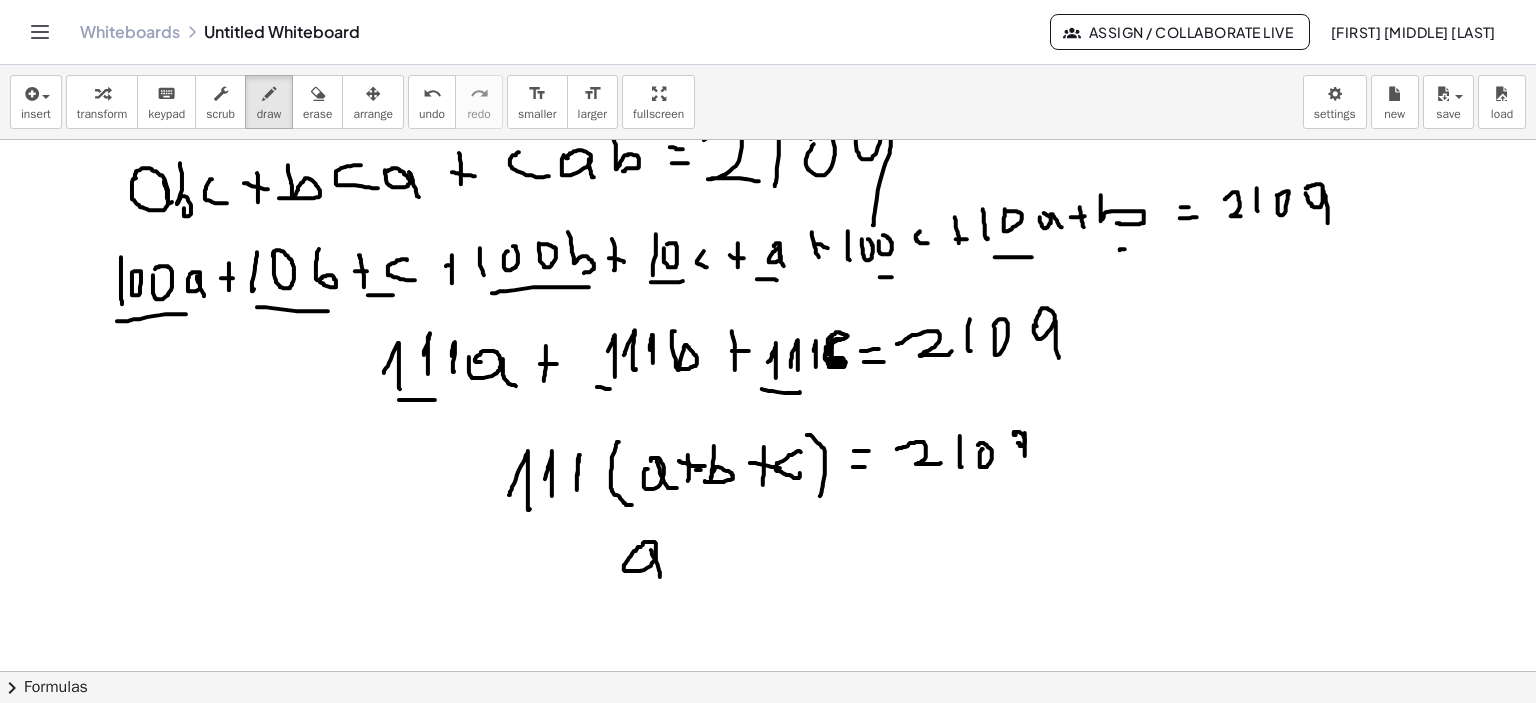 click at bounding box center [771, -805] 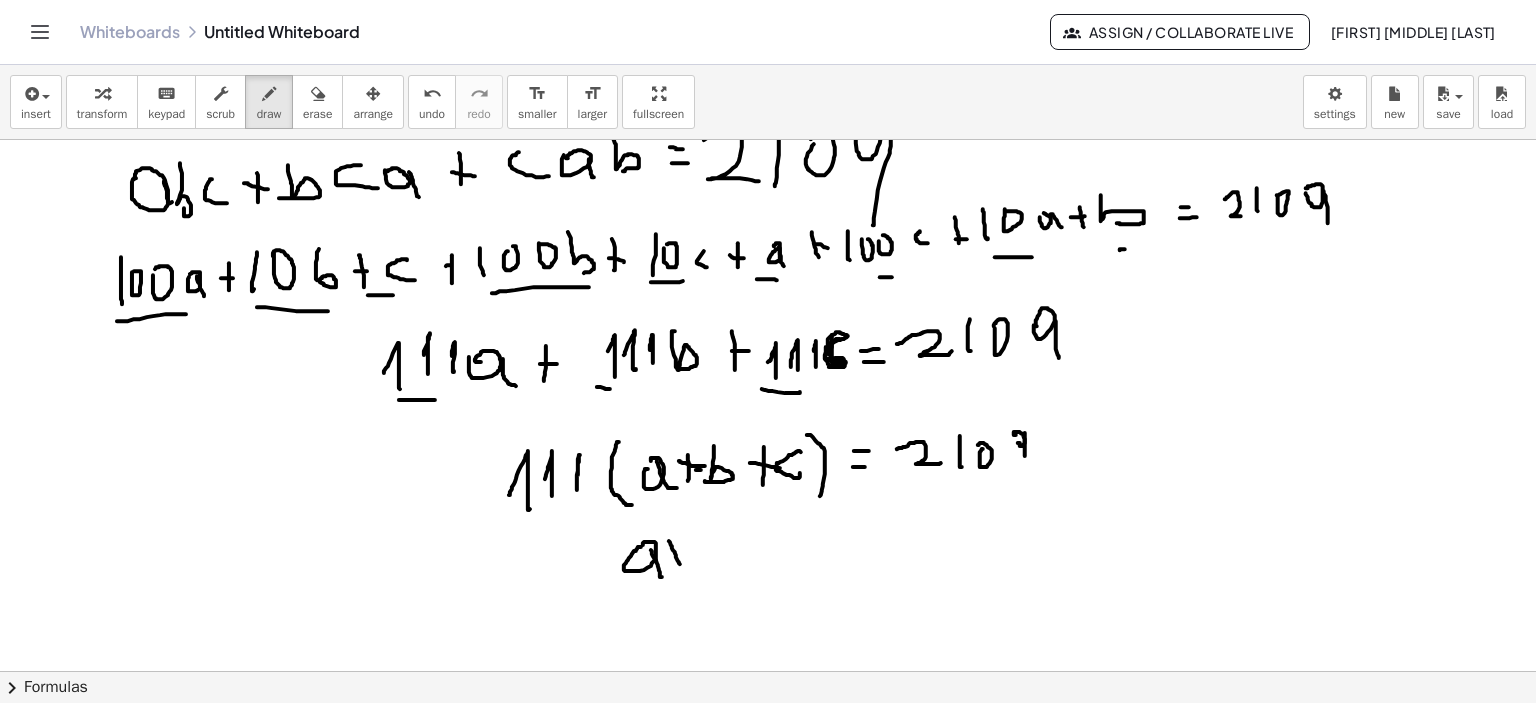 click at bounding box center (771, -805) 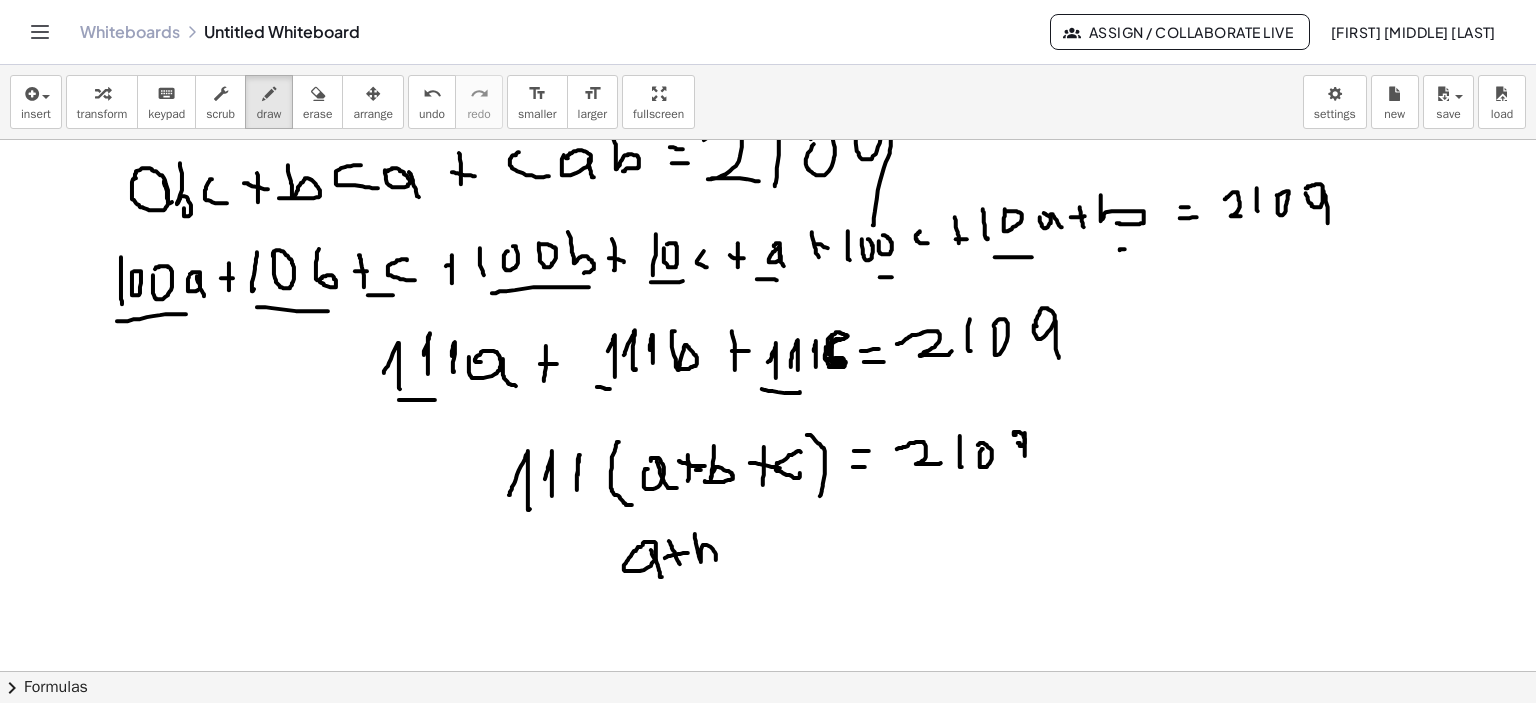 click at bounding box center (771, -805) 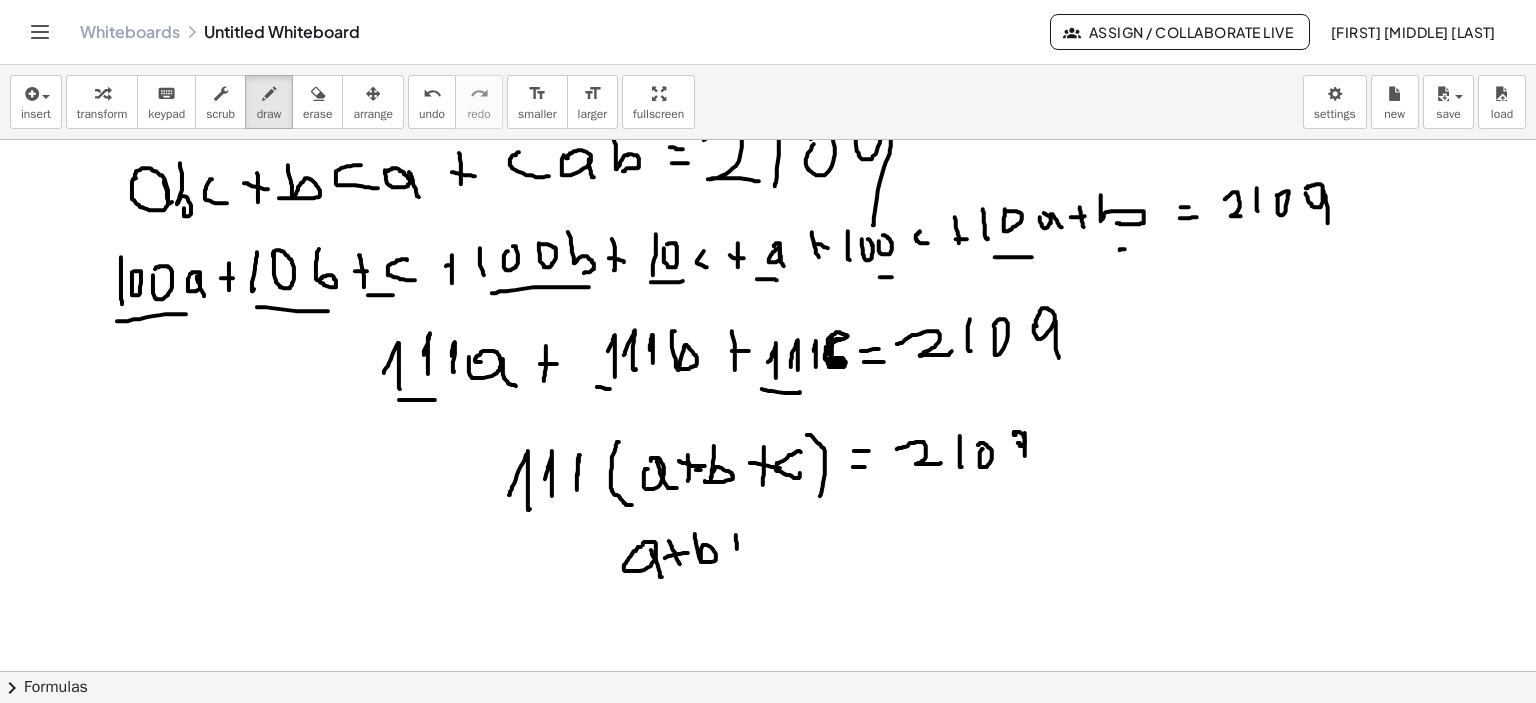 click at bounding box center [771, -805] 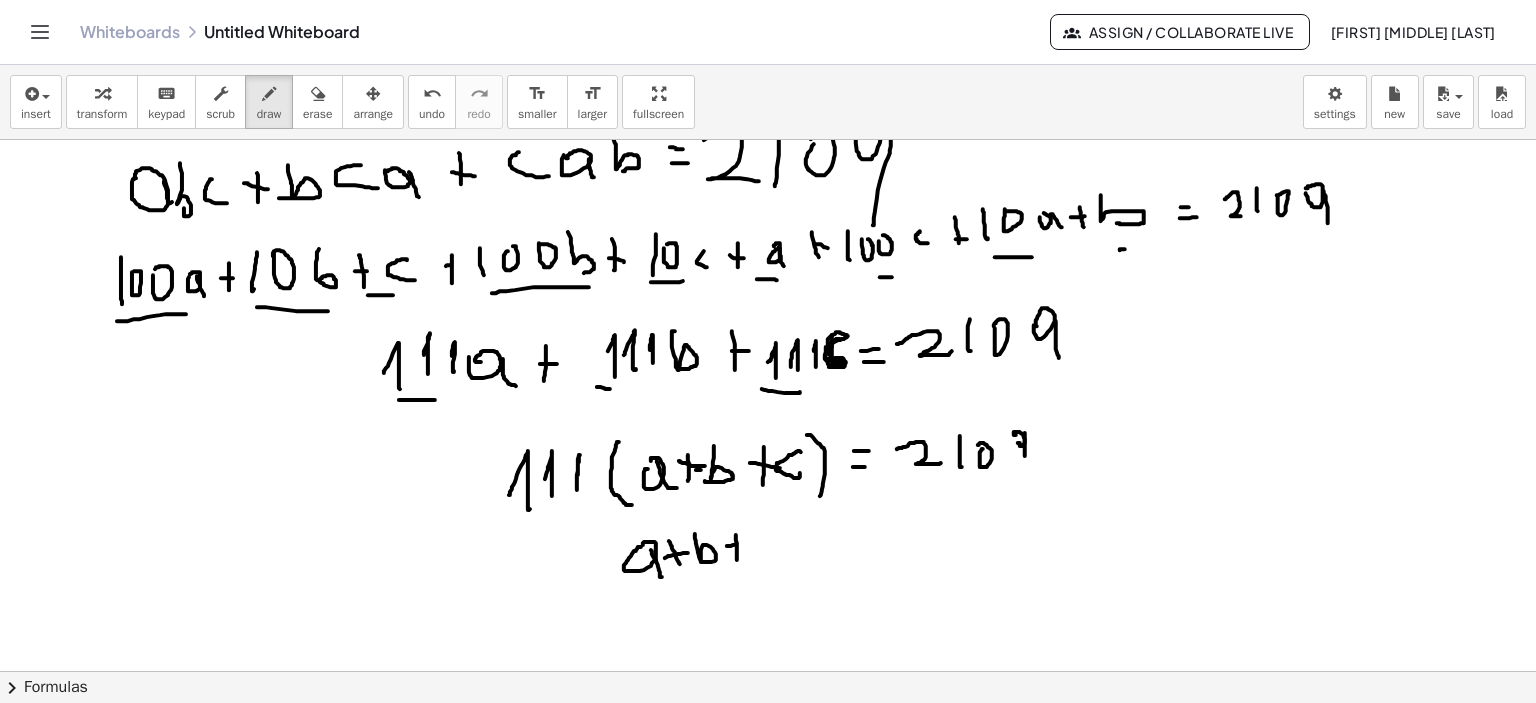 click at bounding box center (771, -805) 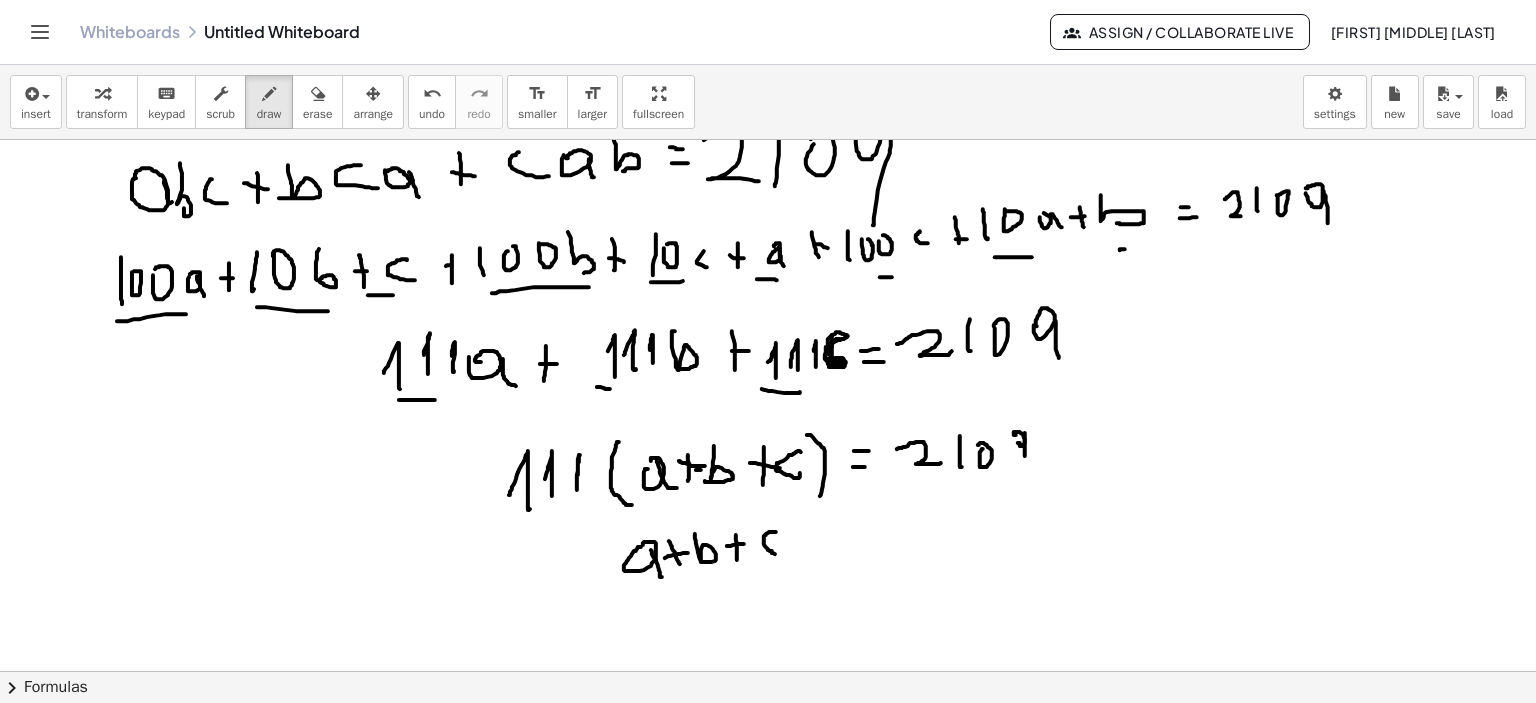 click at bounding box center [771, -805] 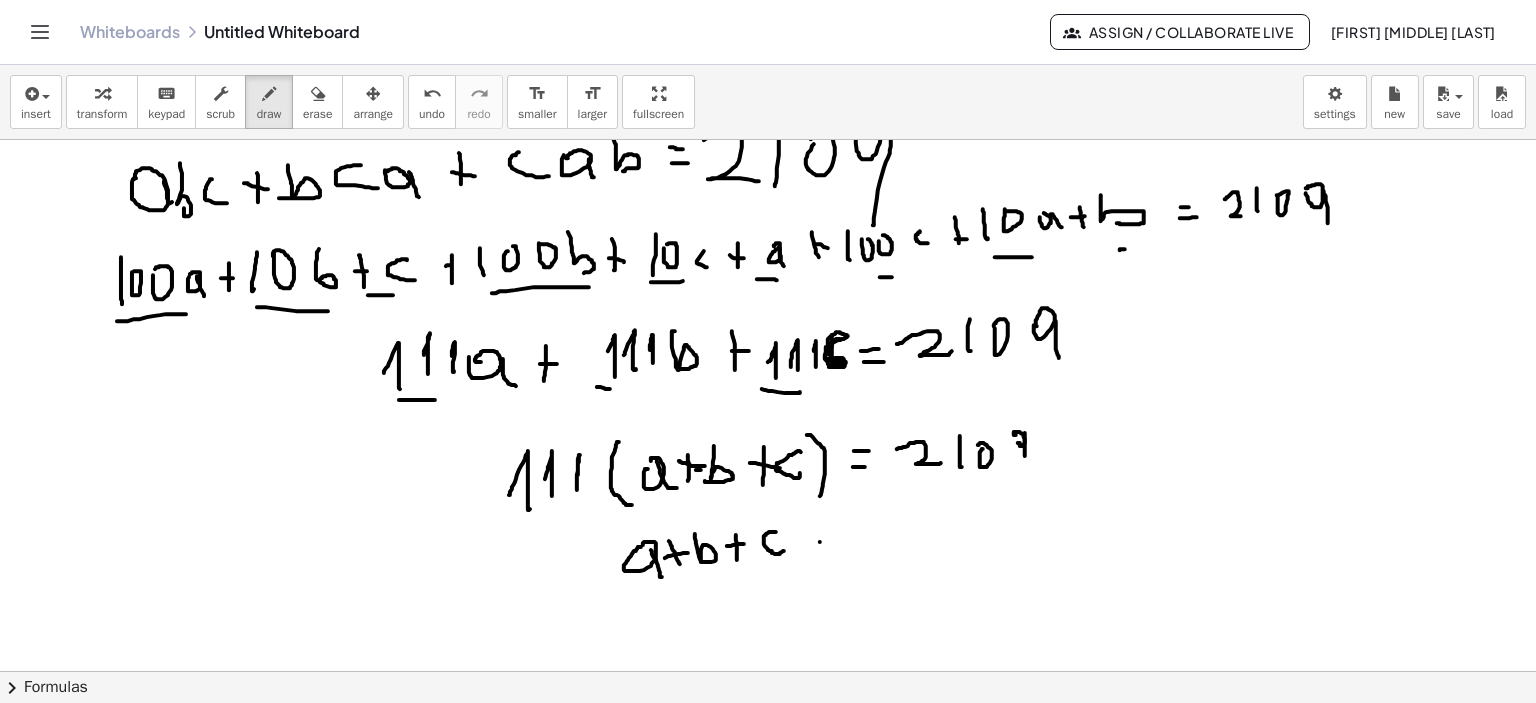 click at bounding box center [771, -805] 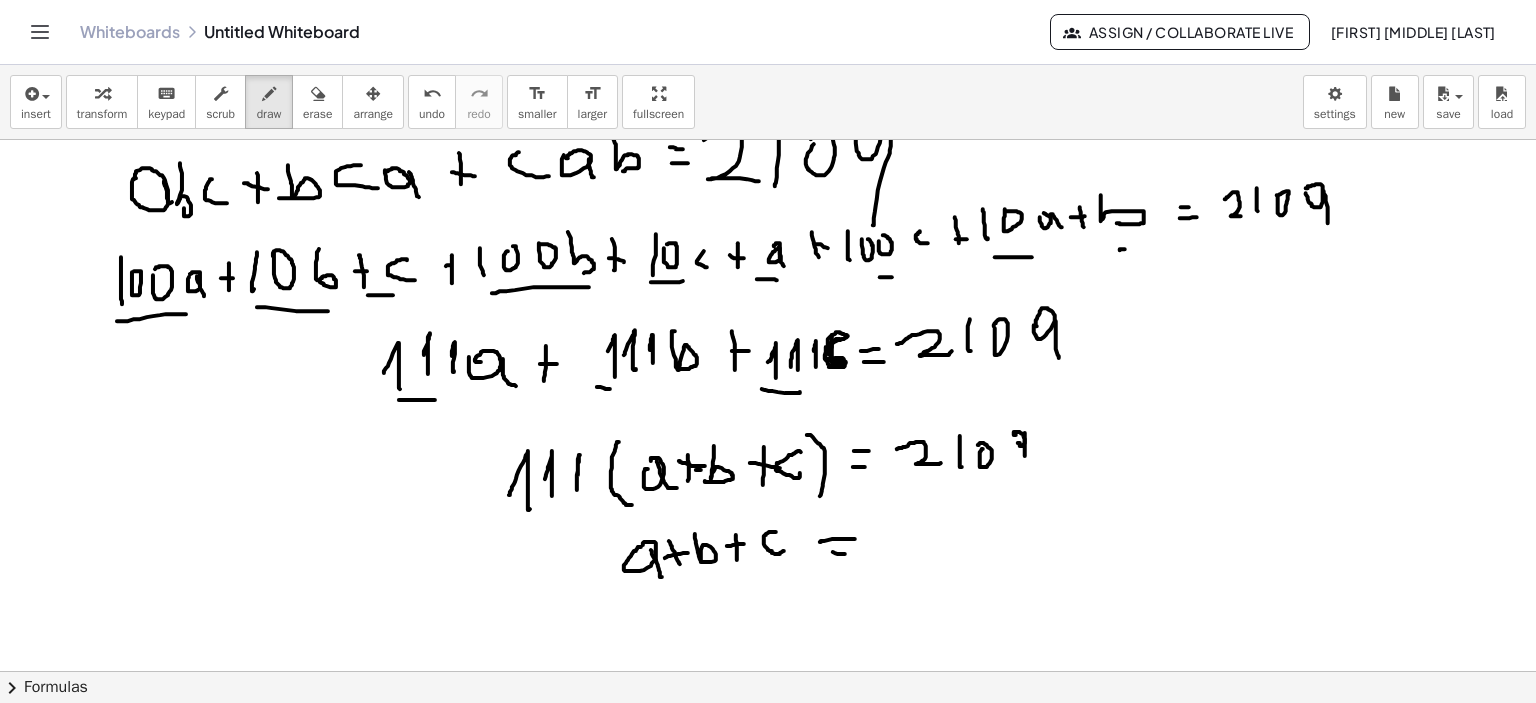 click at bounding box center (771, -805) 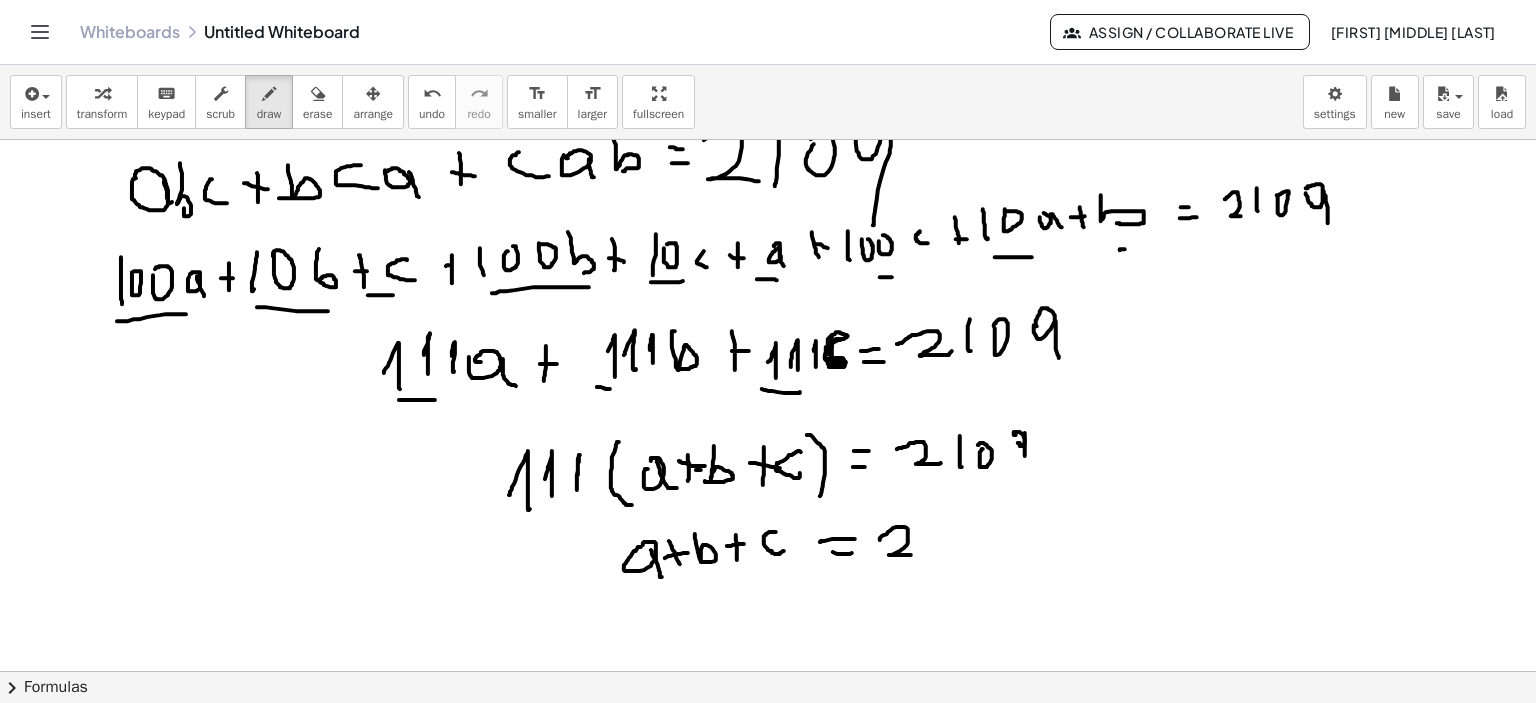 click at bounding box center (771, -805) 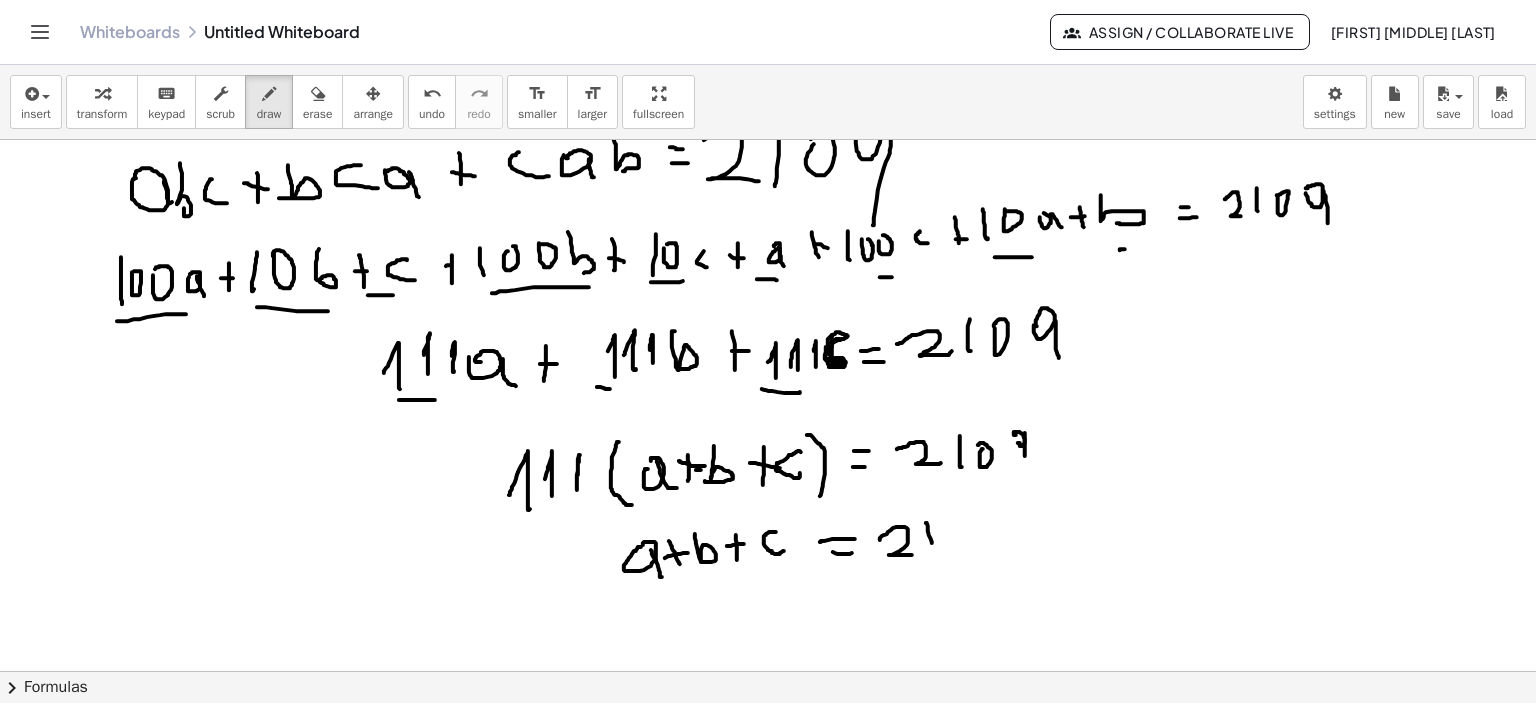 click at bounding box center (771, -805) 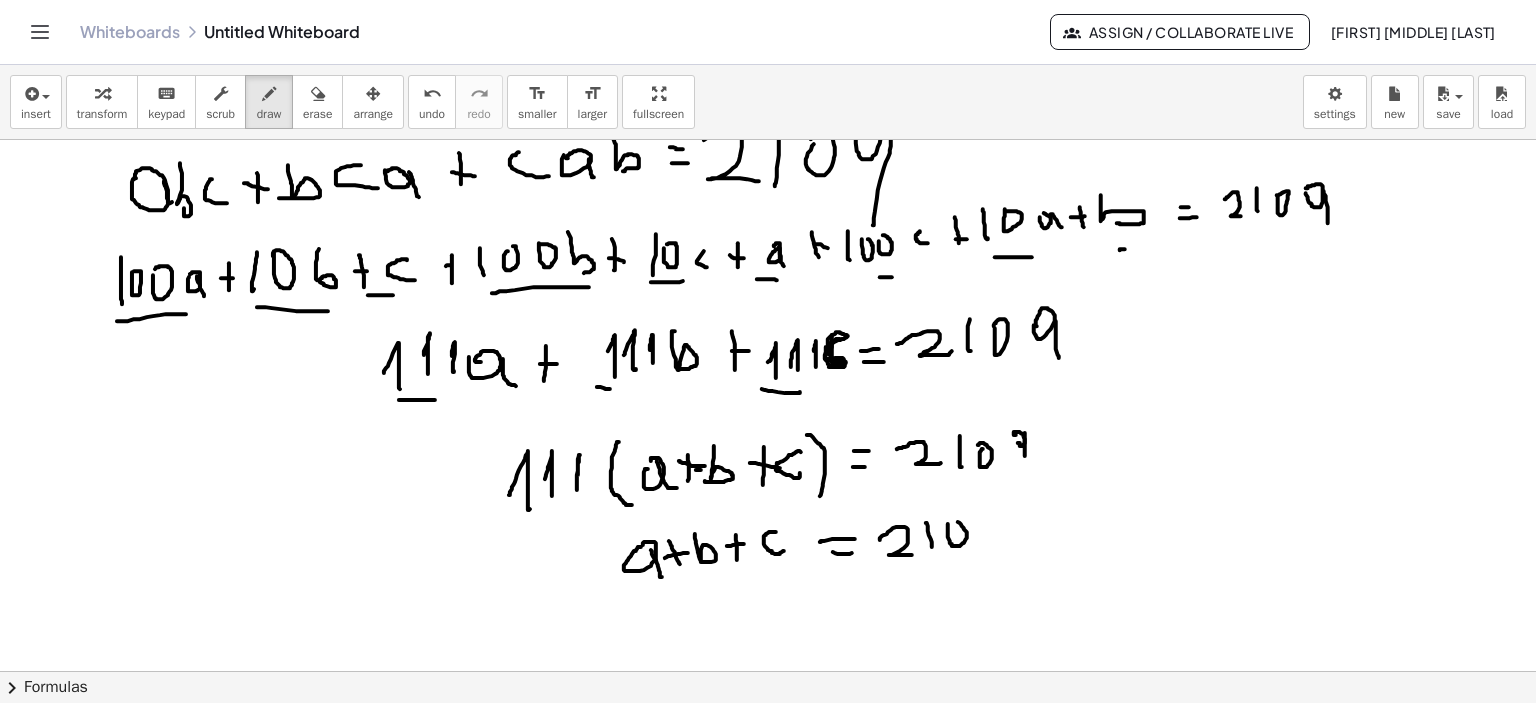 click at bounding box center [771, -805] 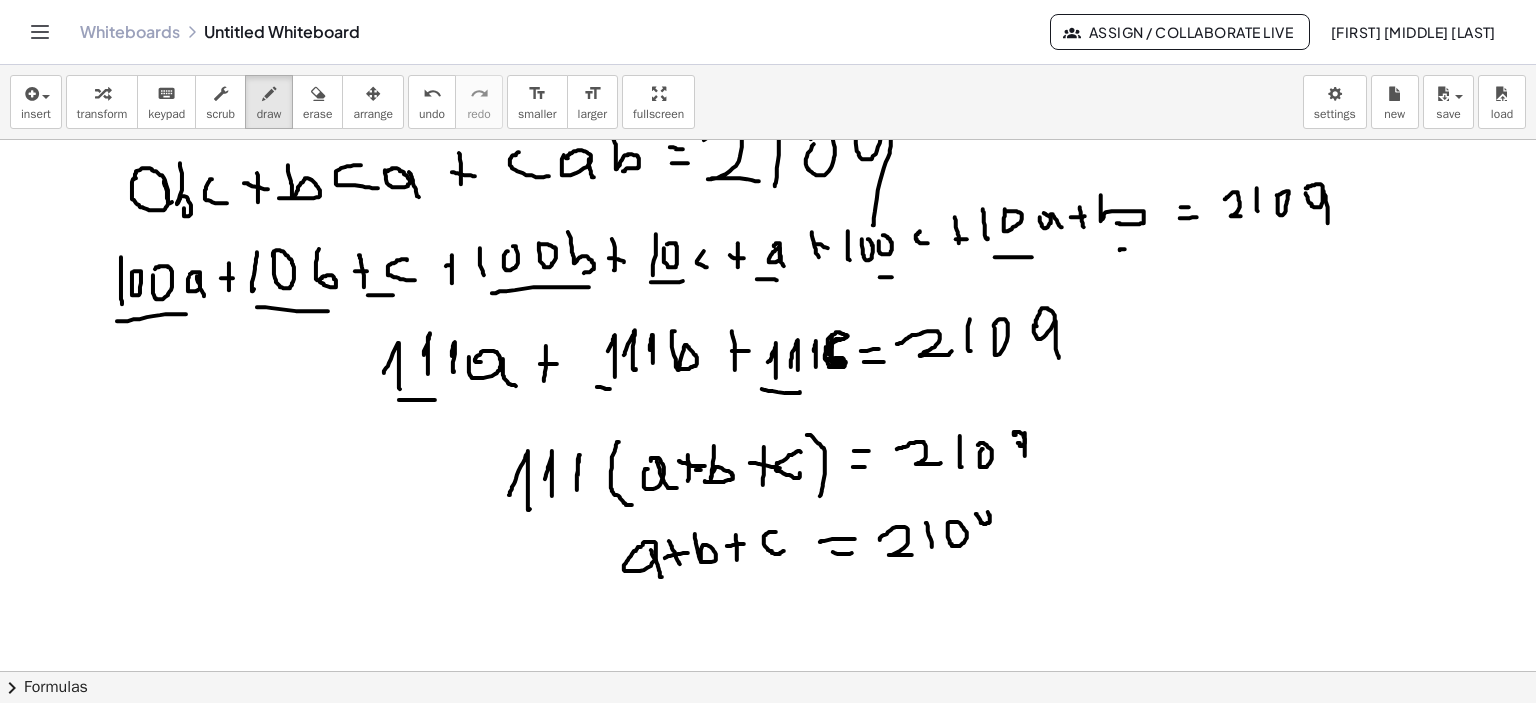 click at bounding box center (771, -805) 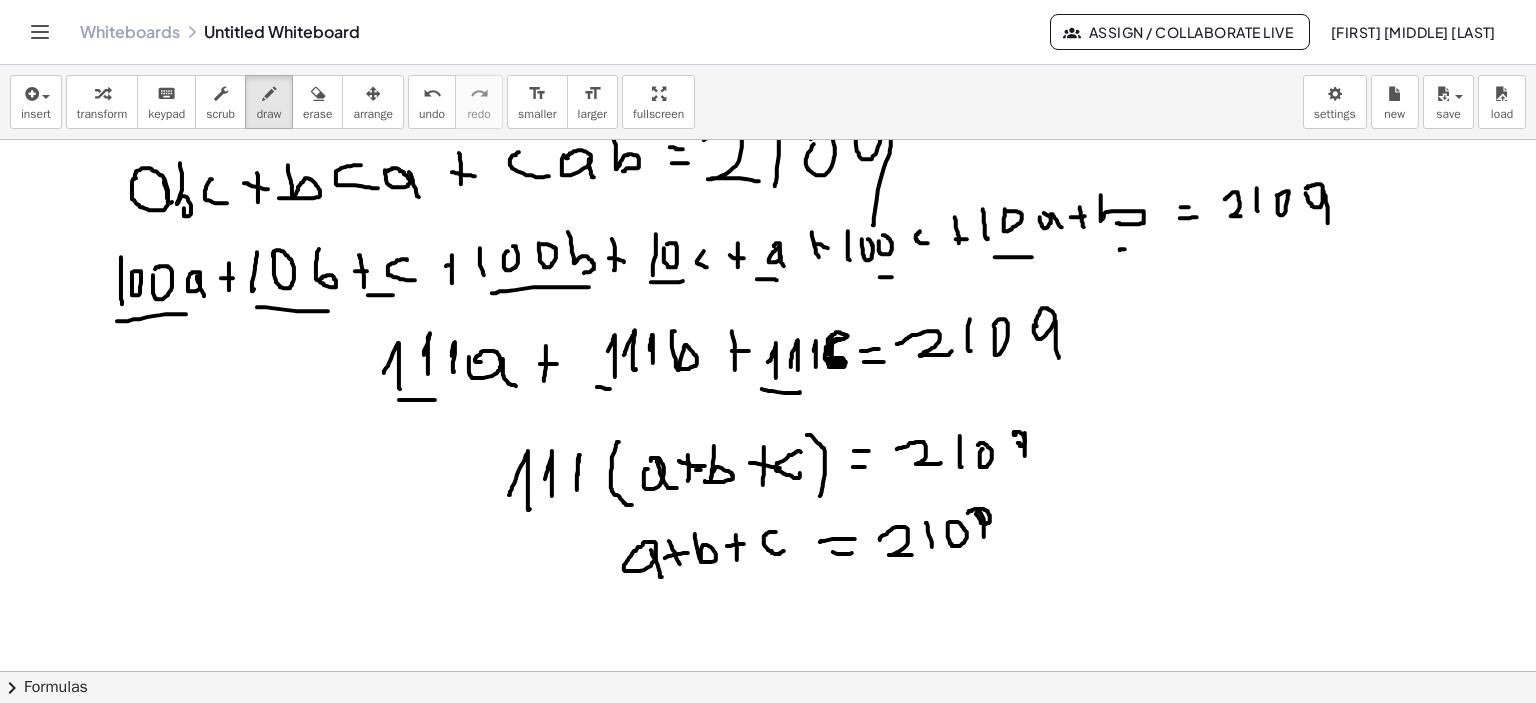 click at bounding box center (771, -805) 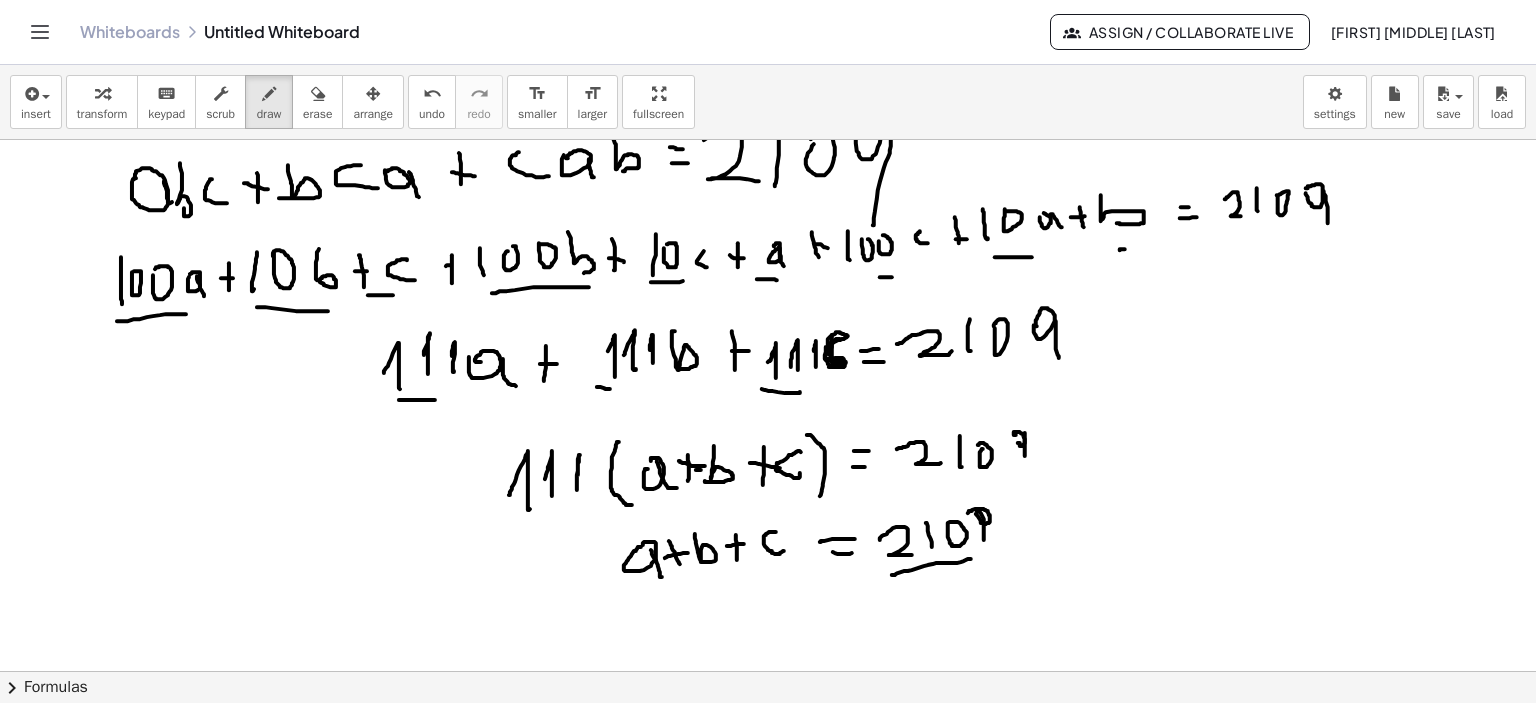 click at bounding box center [771, -805] 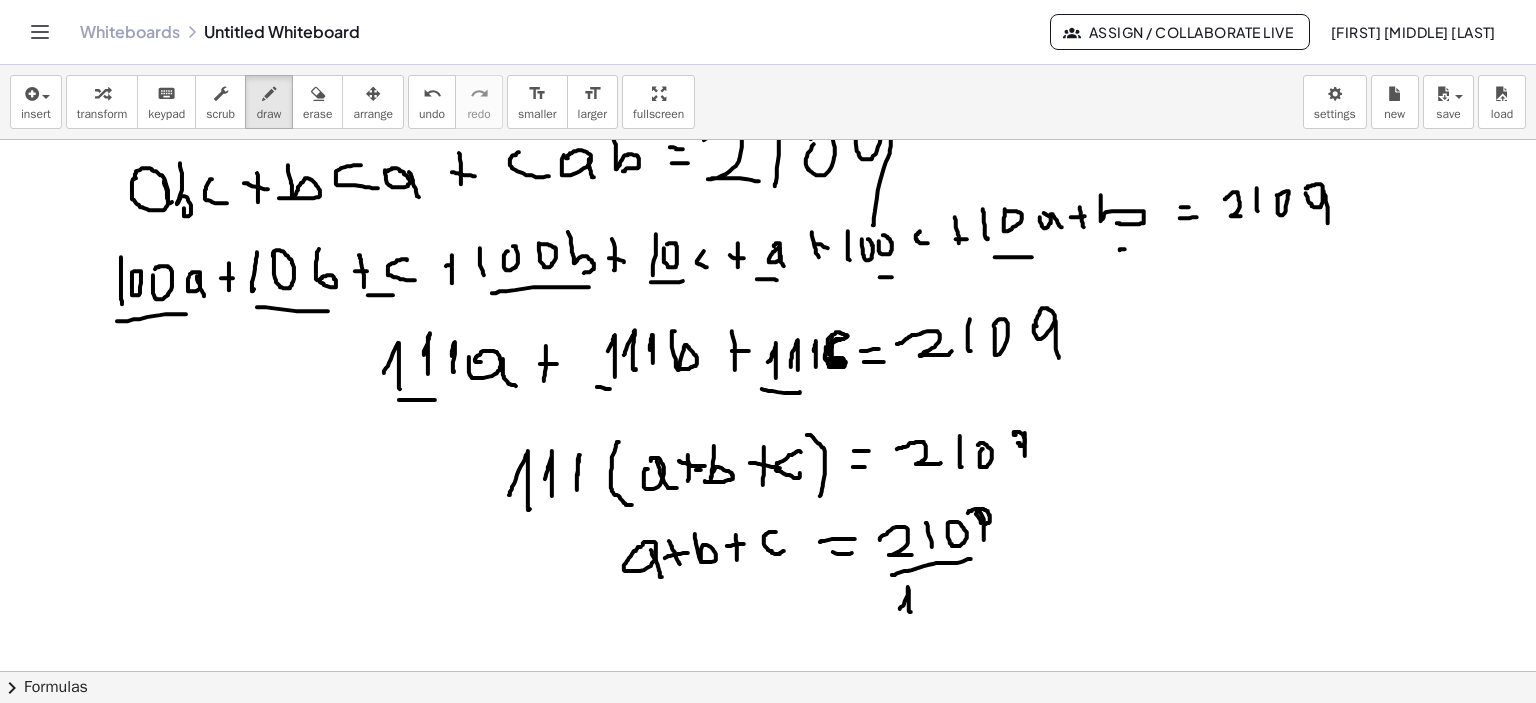 click at bounding box center (771, -805) 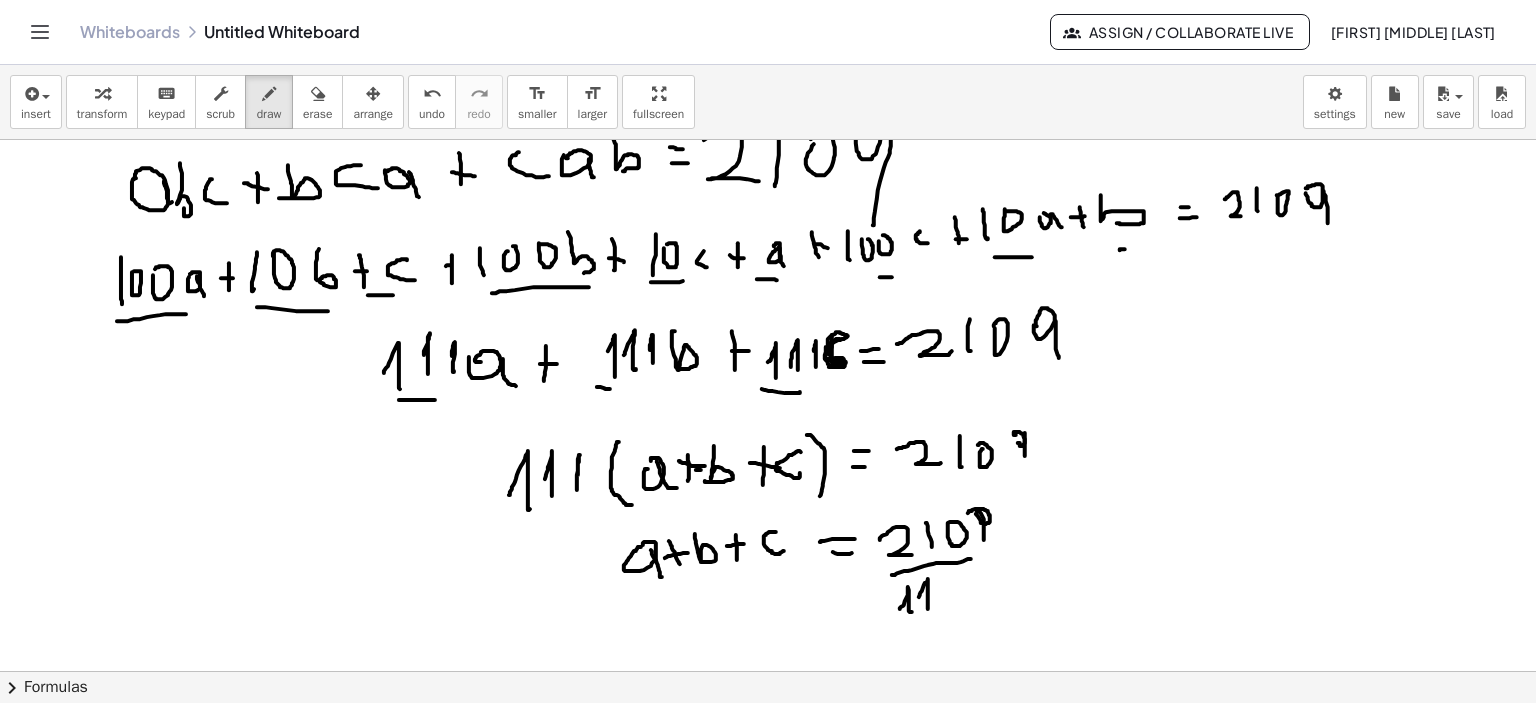 click at bounding box center [771, -805] 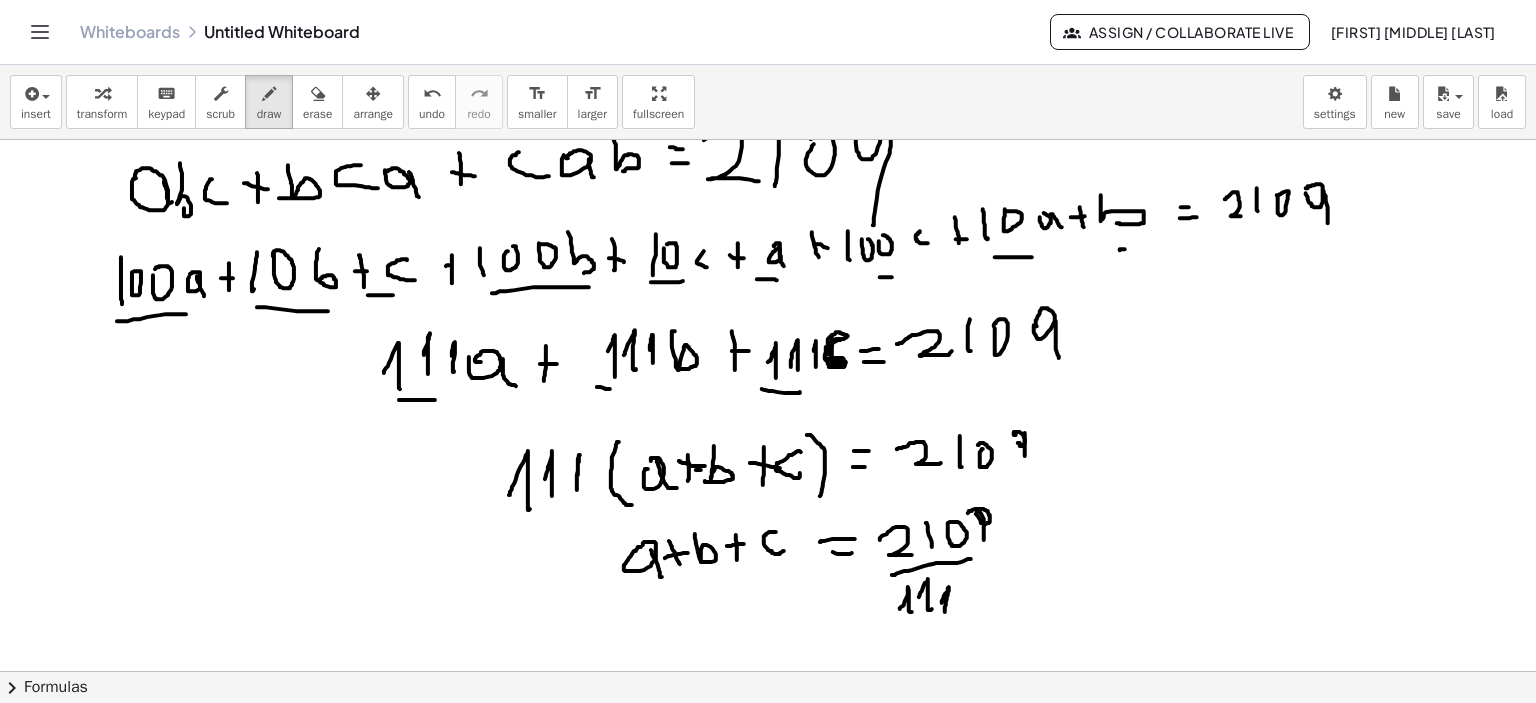 click at bounding box center [771, -805] 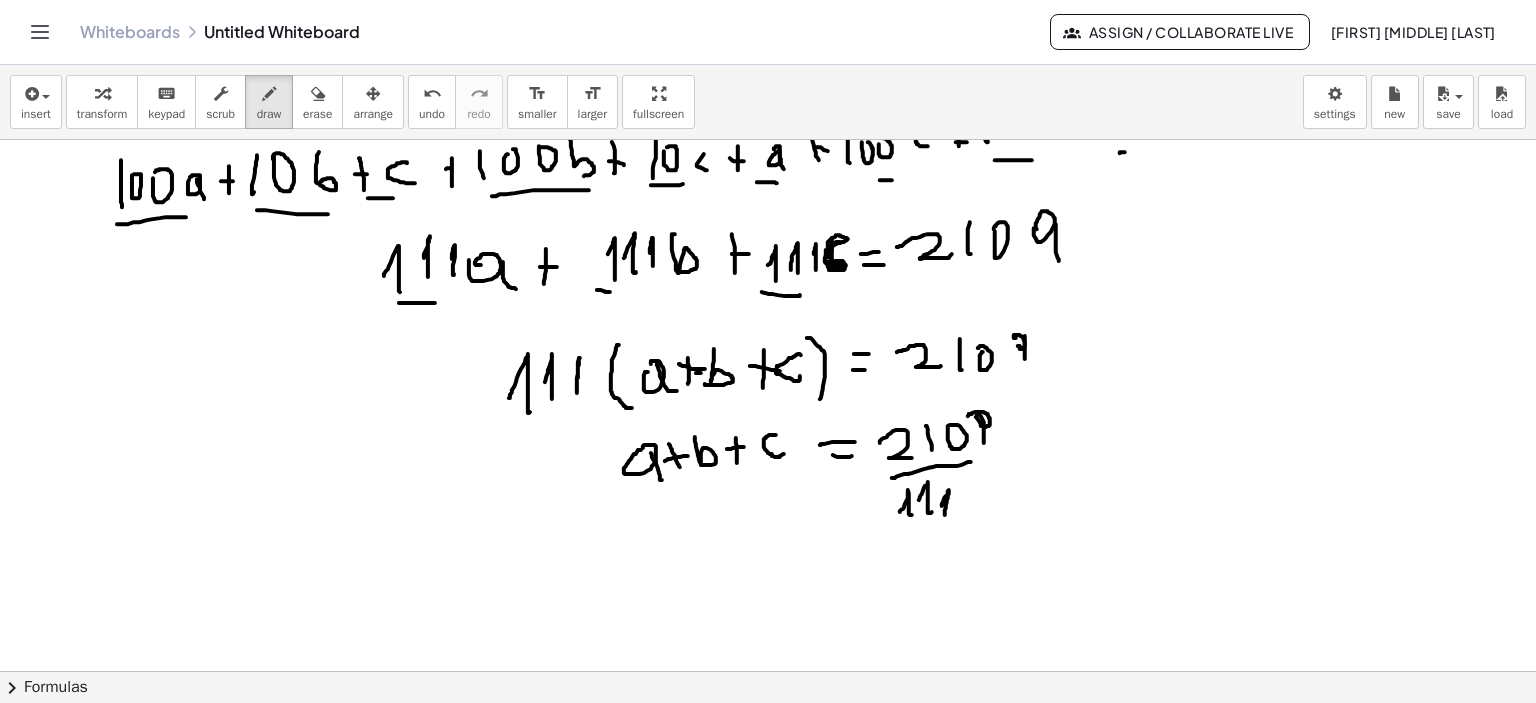 scroll, scrollTop: 3439, scrollLeft: 0, axis: vertical 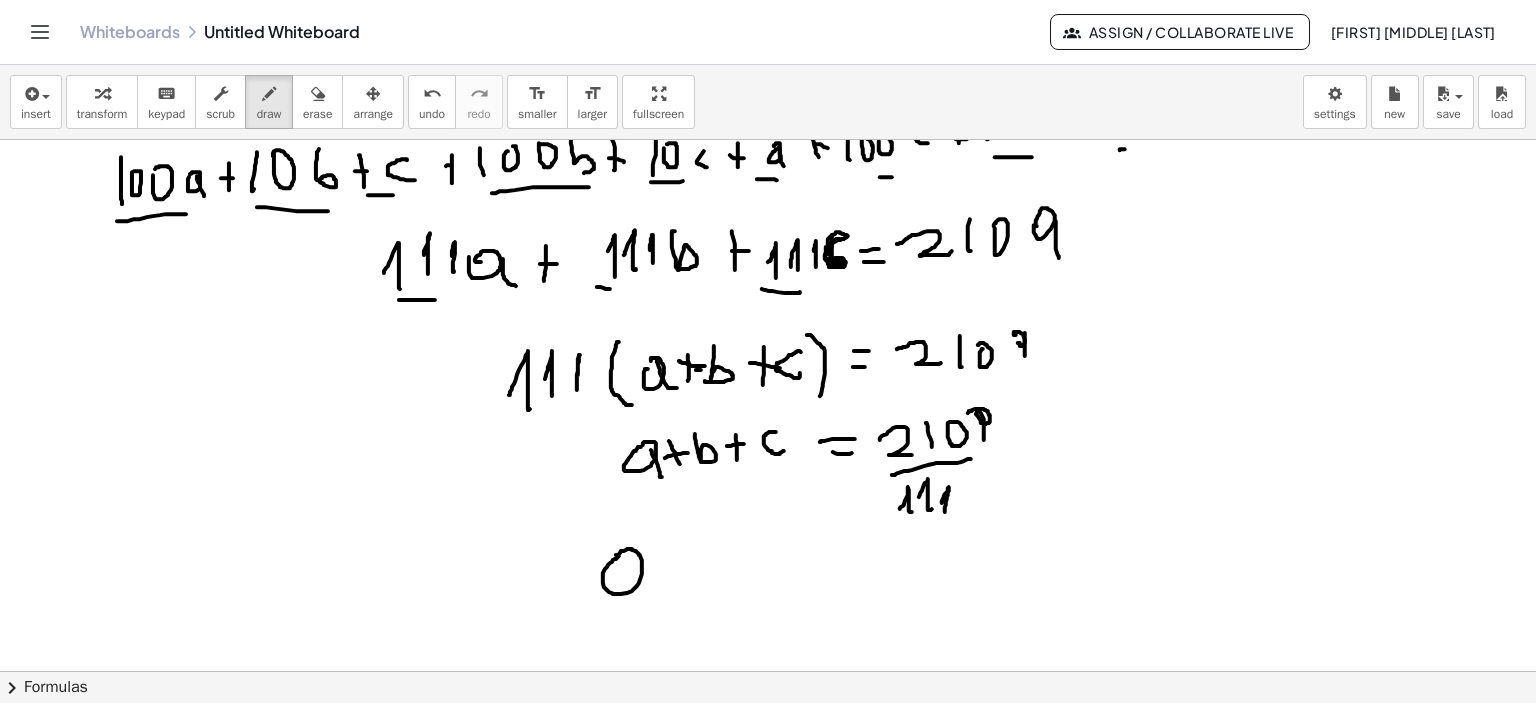 click at bounding box center [771, -905] 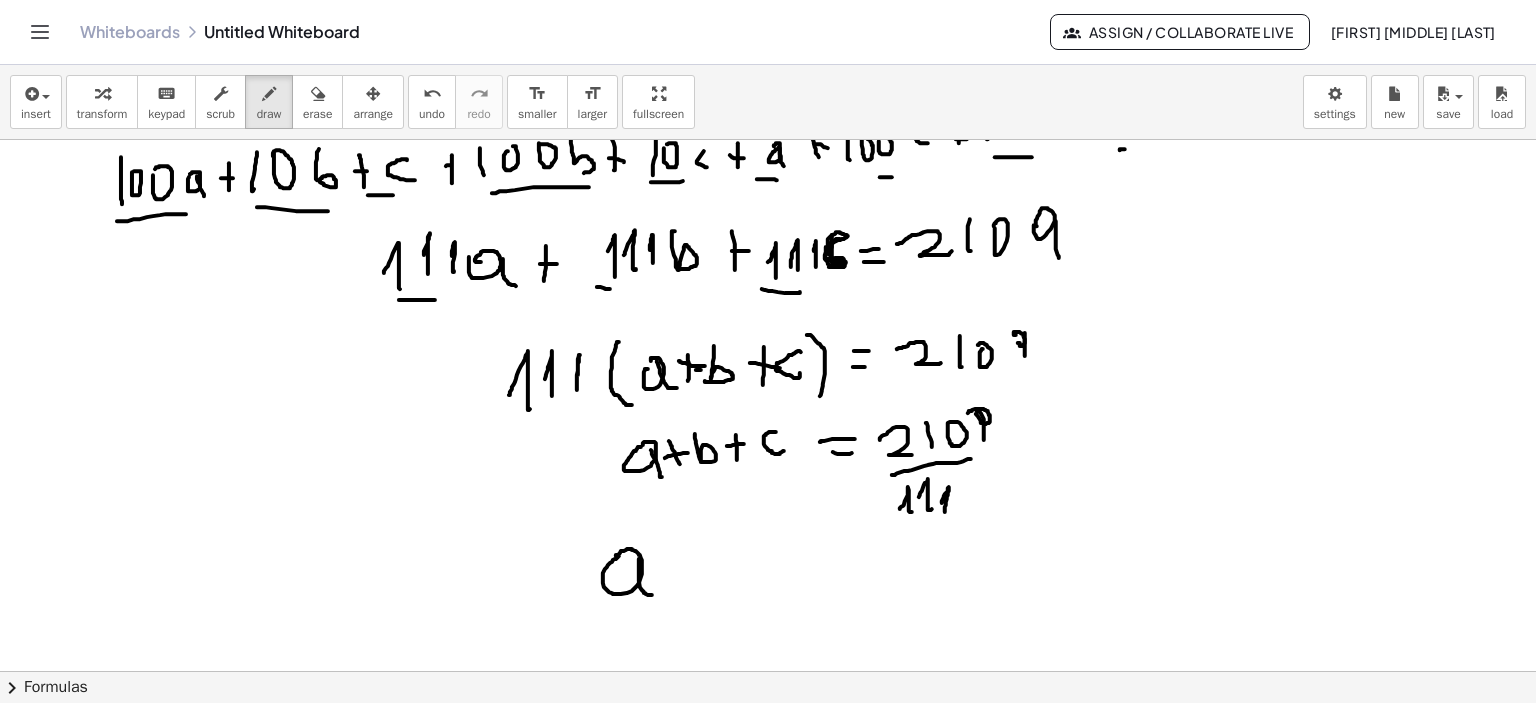 click at bounding box center [771, -905] 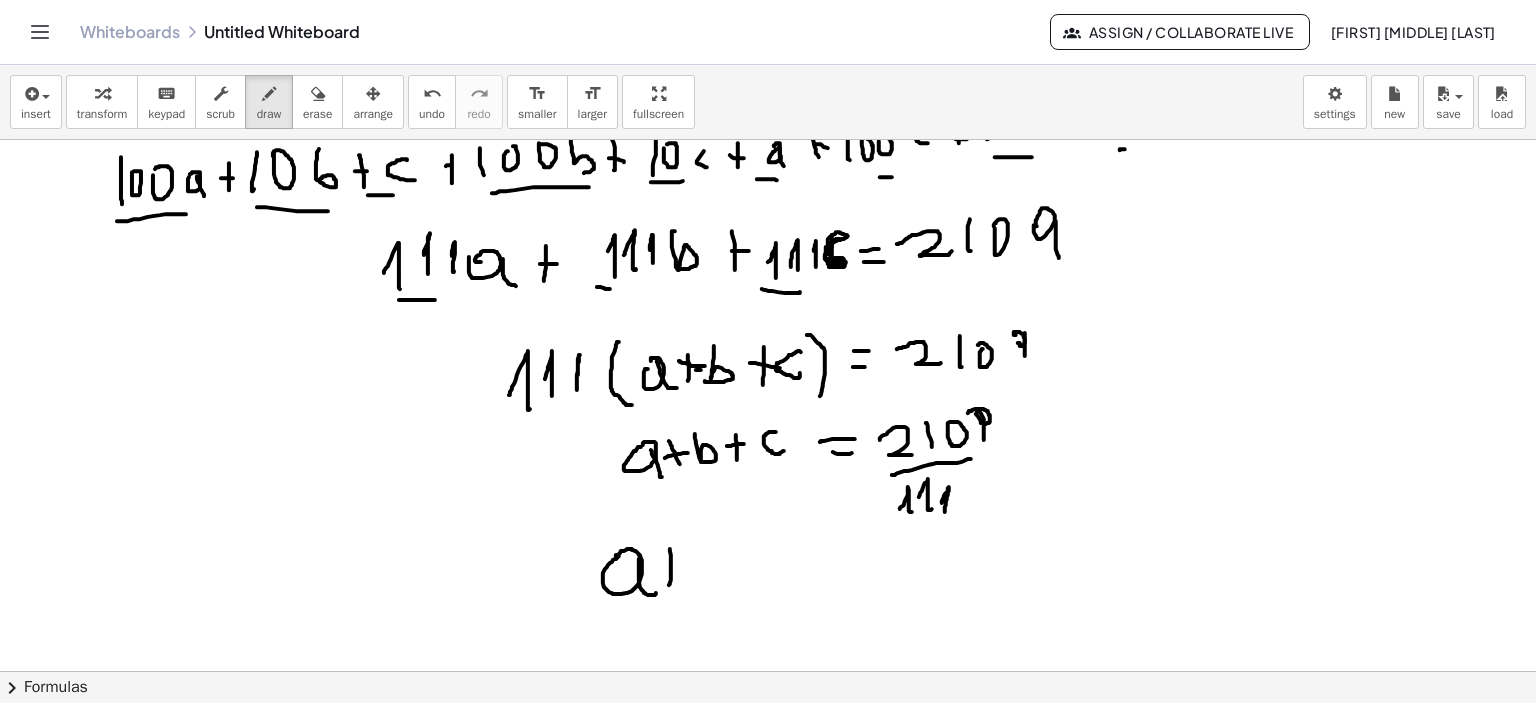 click at bounding box center [771, -905] 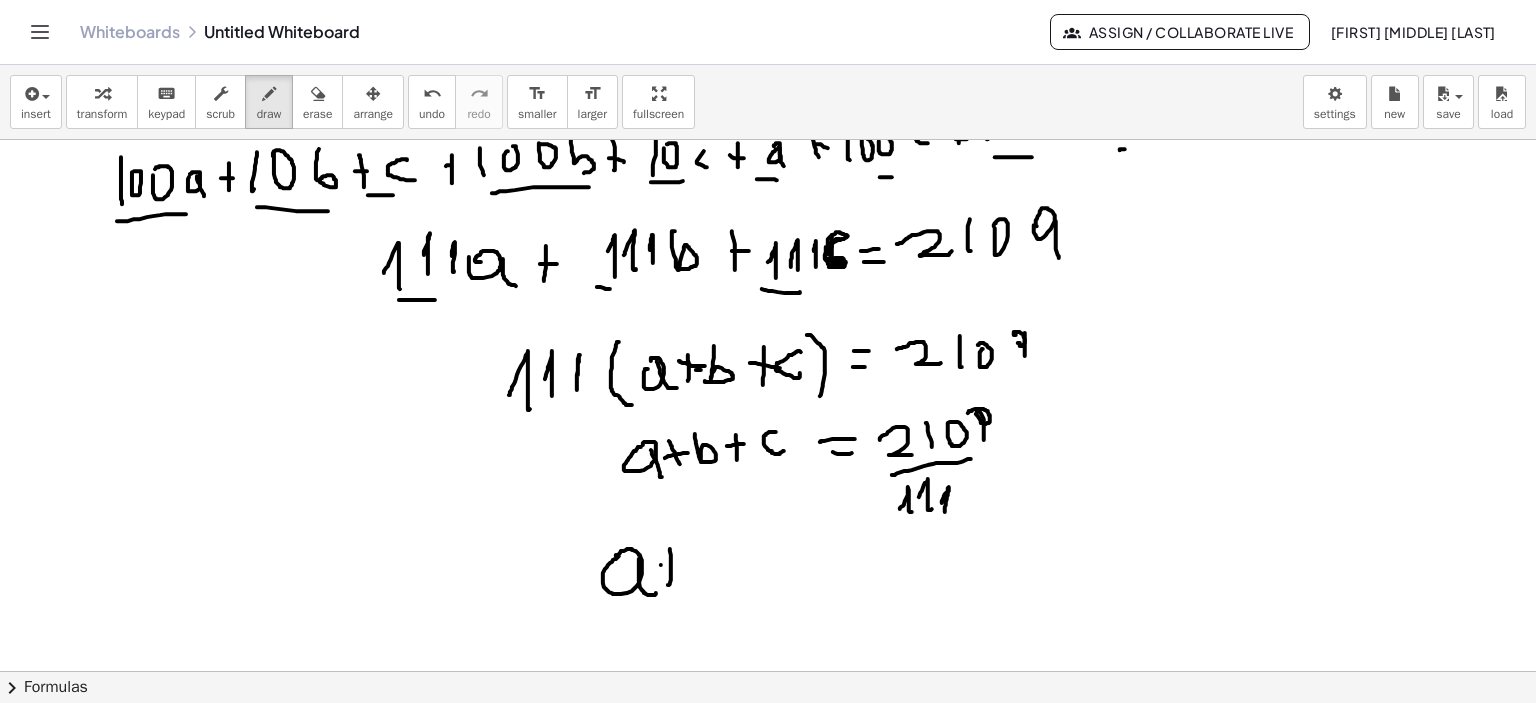 click at bounding box center [771, -905] 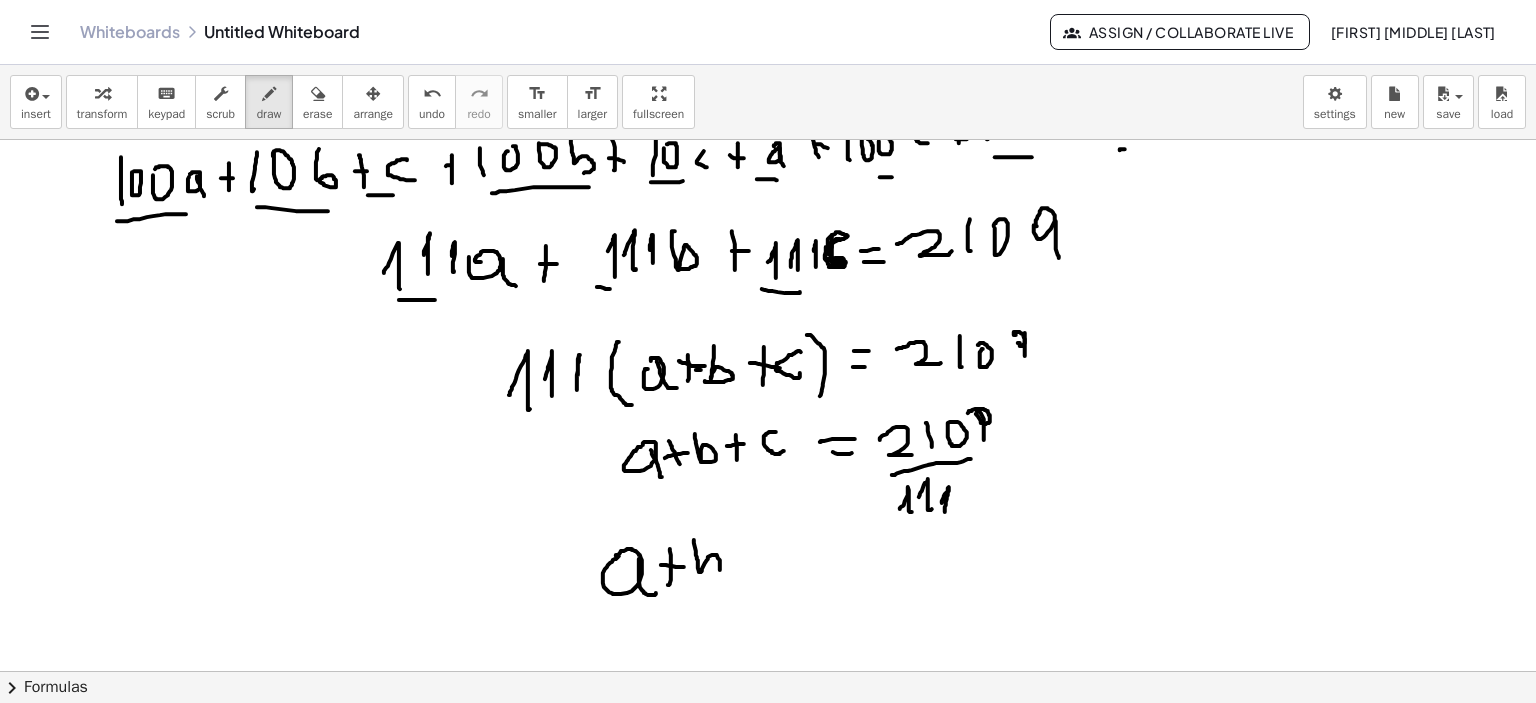 click at bounding box center (771, -905) 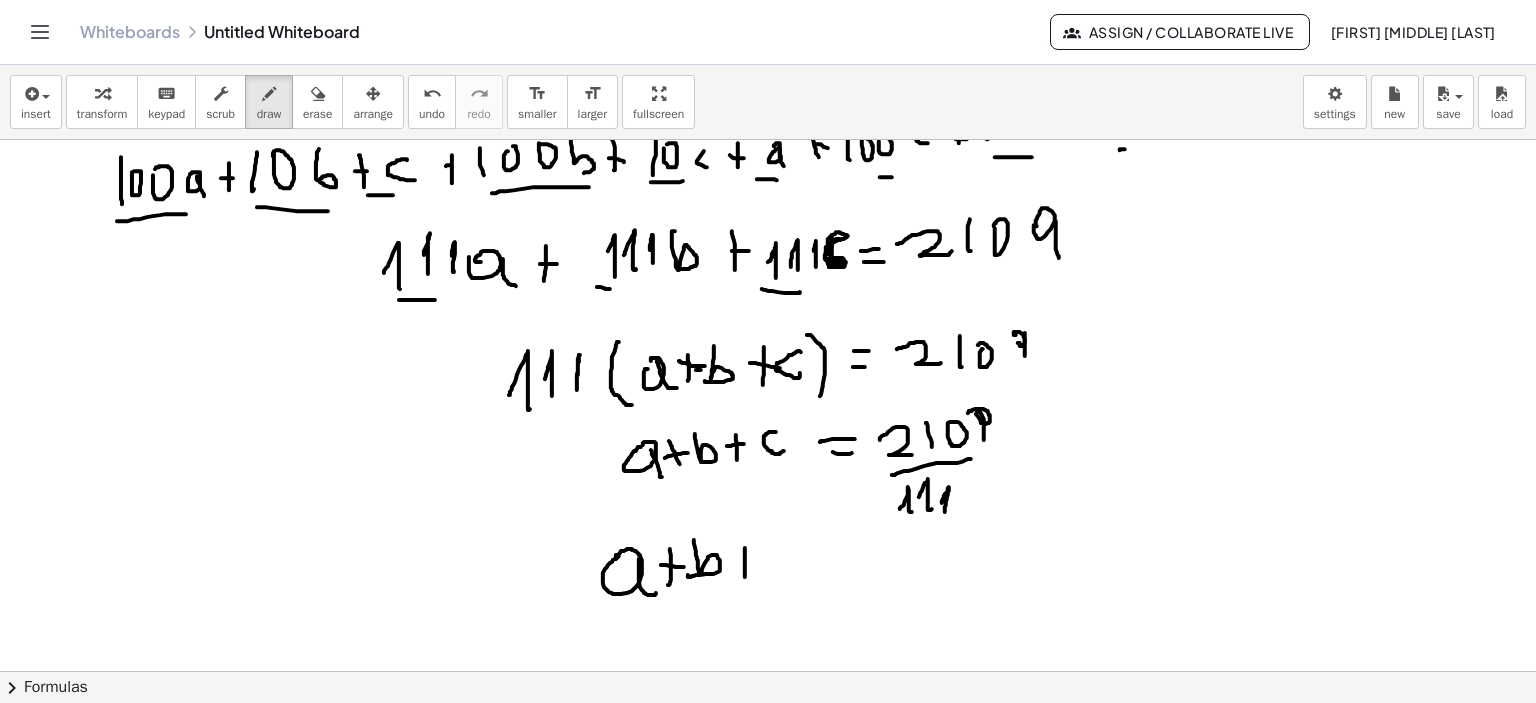 click at bounding box center [771, -905] 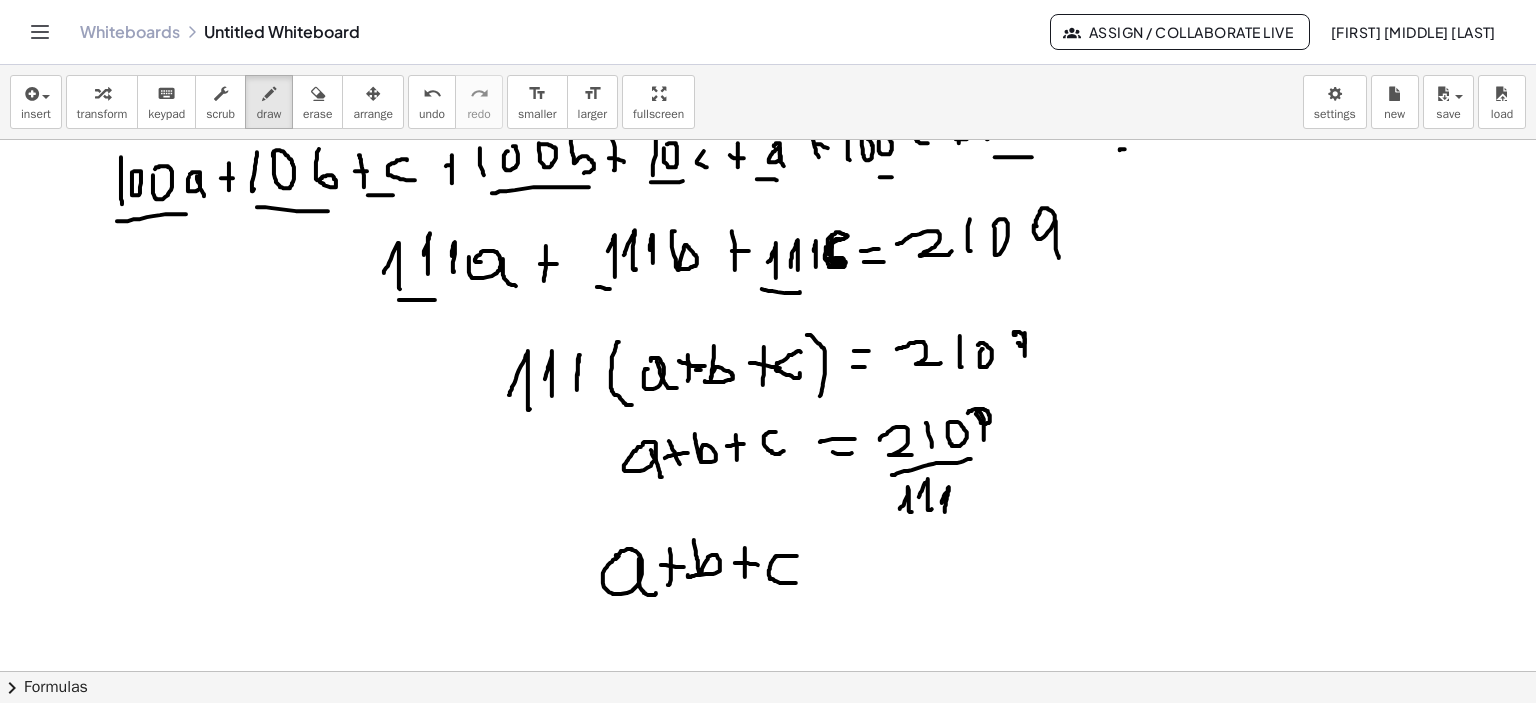 click at bounding box center (771, -905) 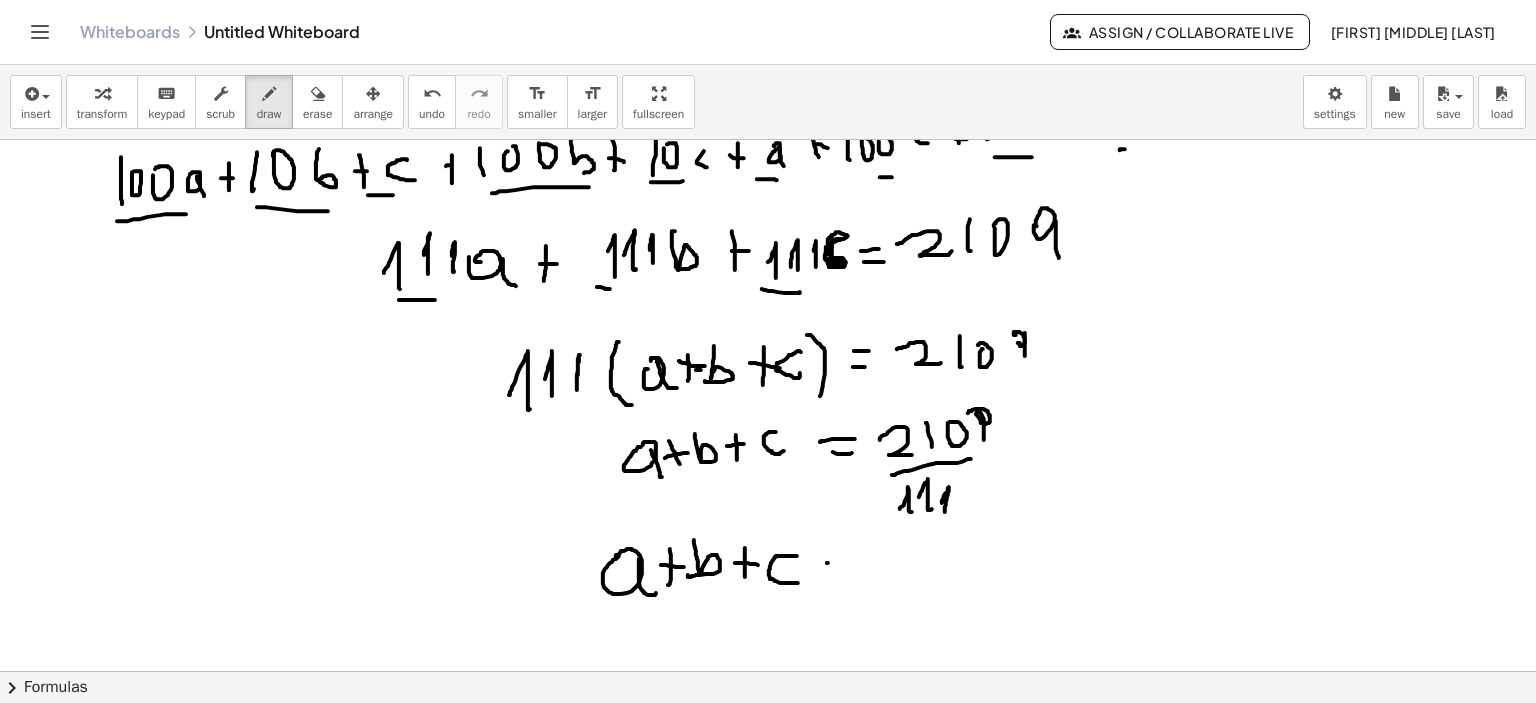 click at bounding box center (771, -905) 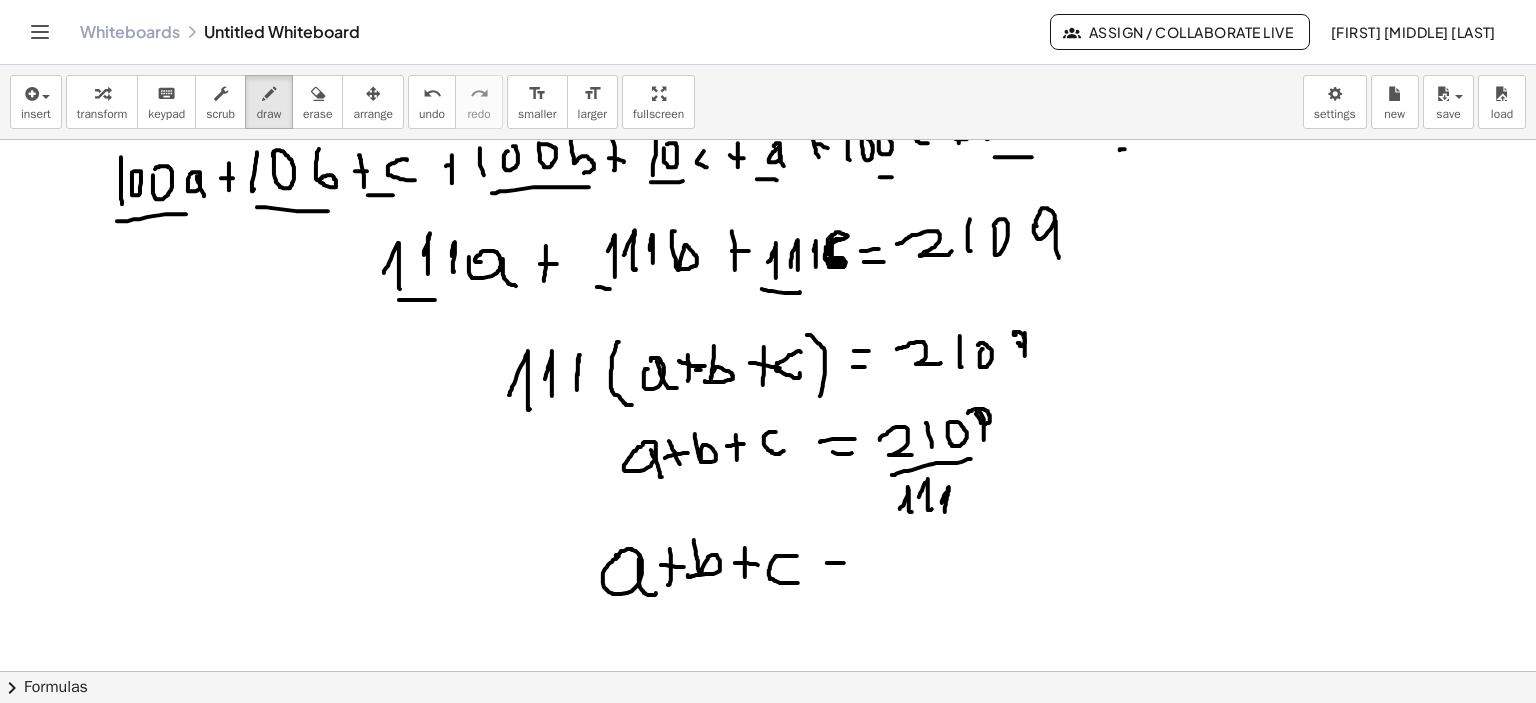 click at bounding box center (771, -905) 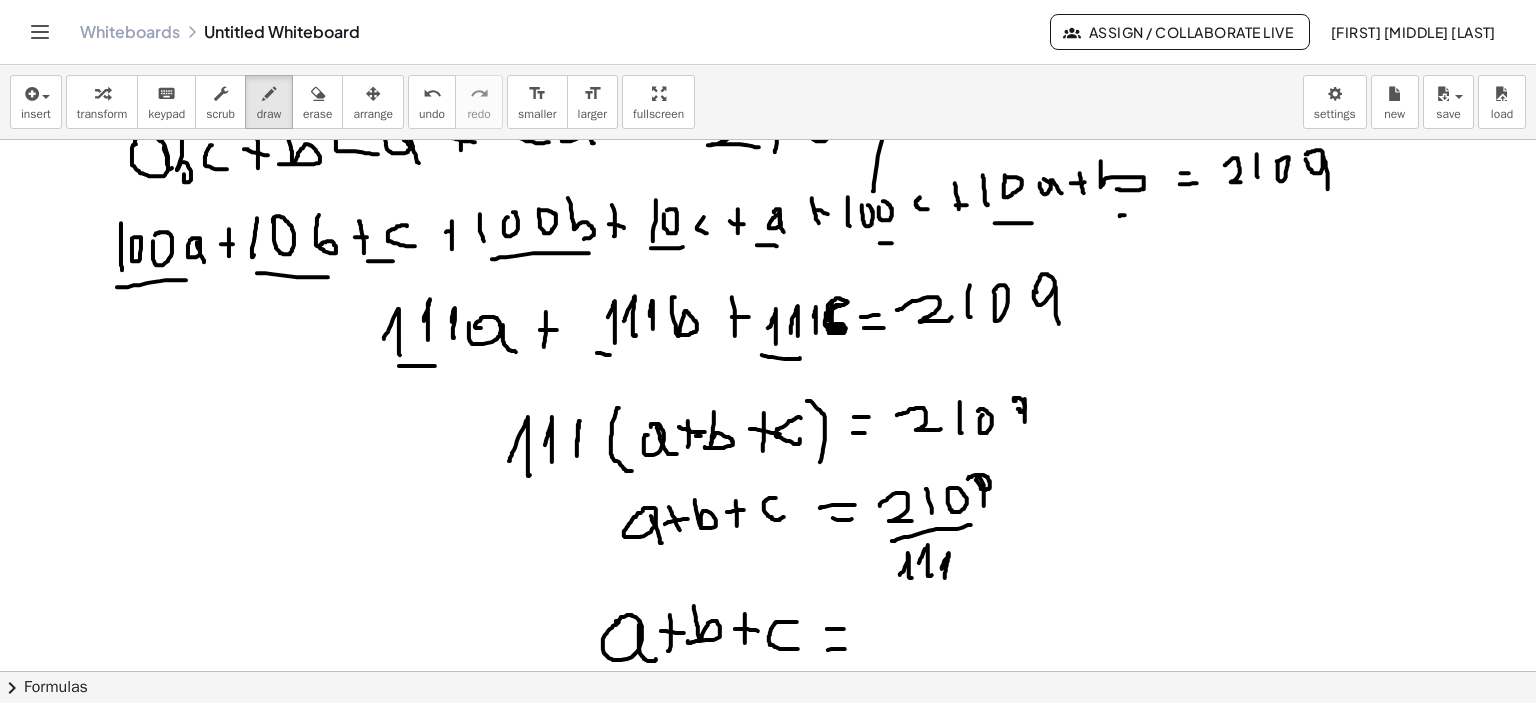 scroll, scrollTop: 3539, scrollLeft: 0, axis: vertical 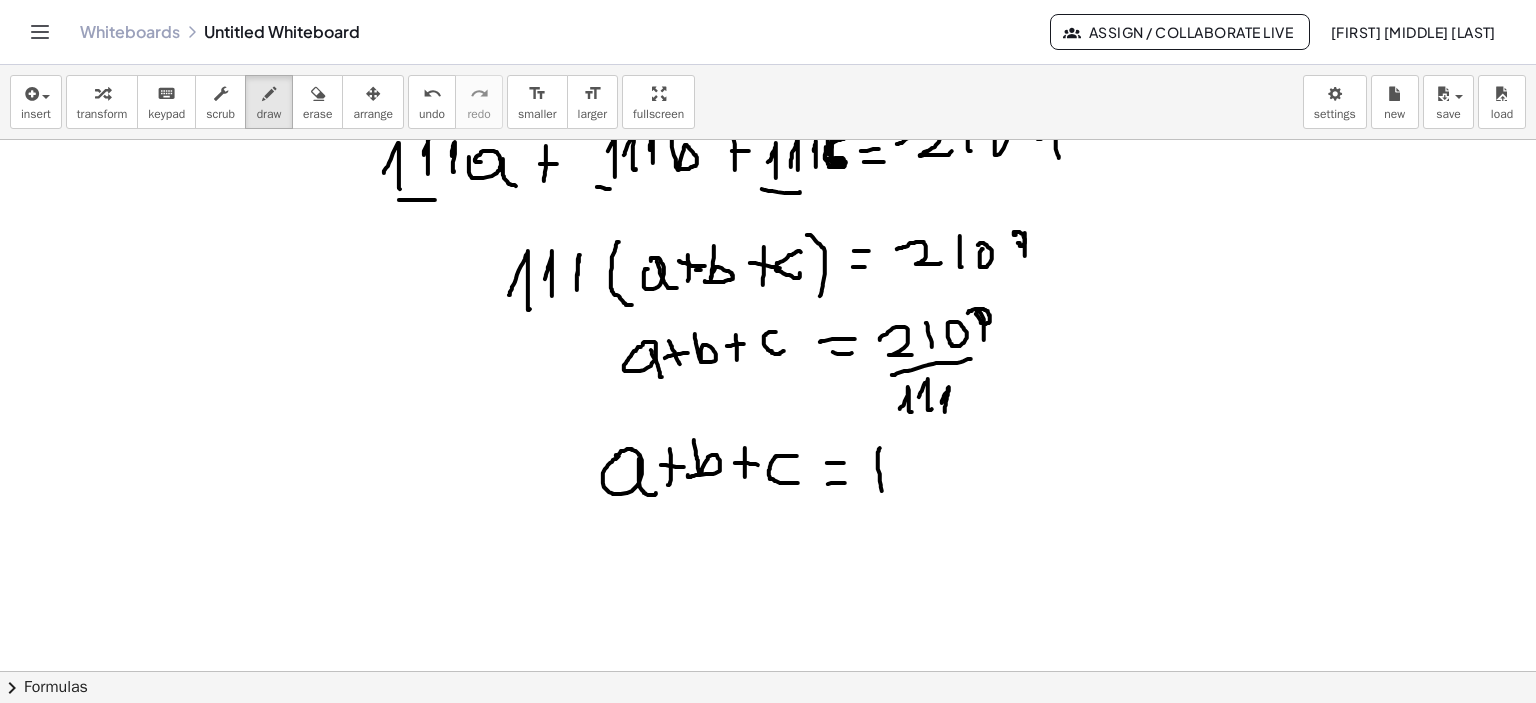 click at bounding box center (771, -1005) 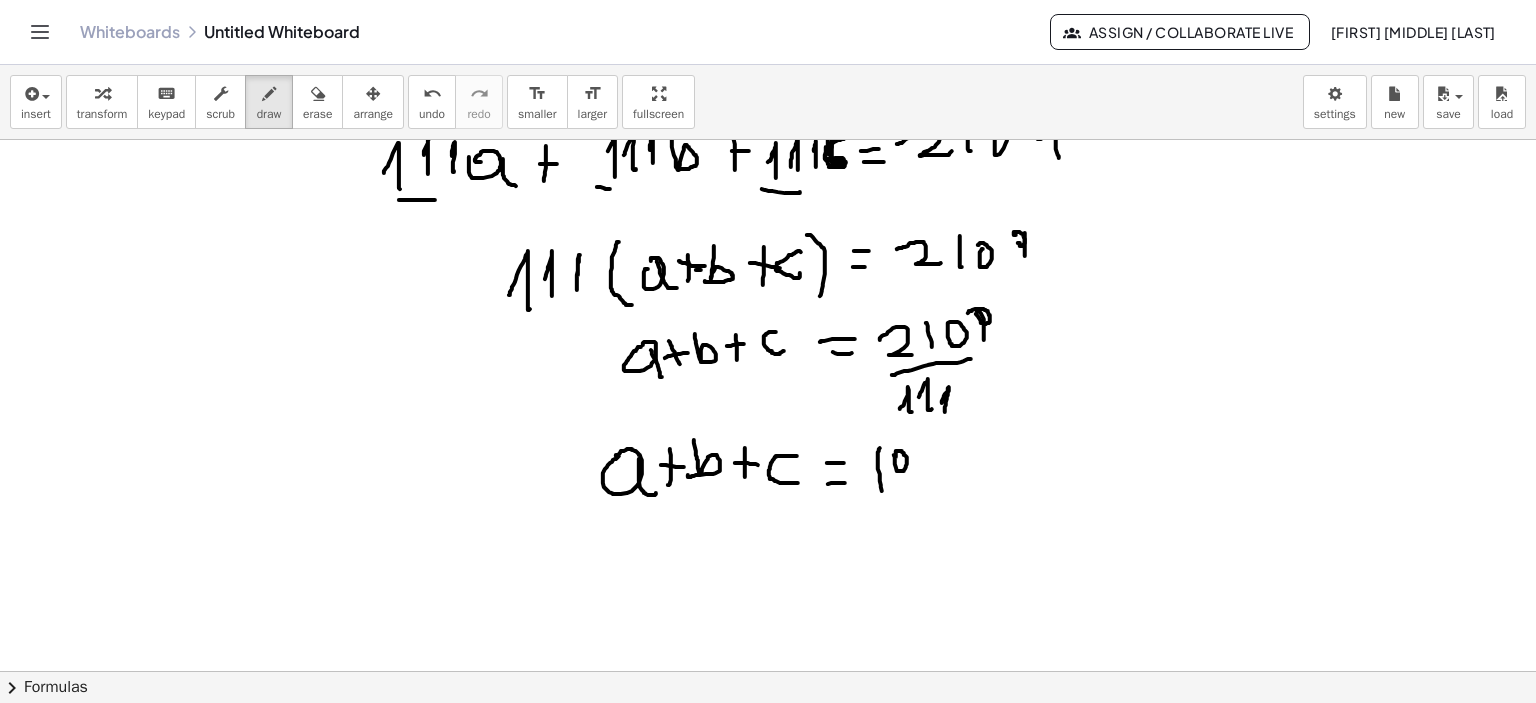 click at bounding box center (771, -1005) 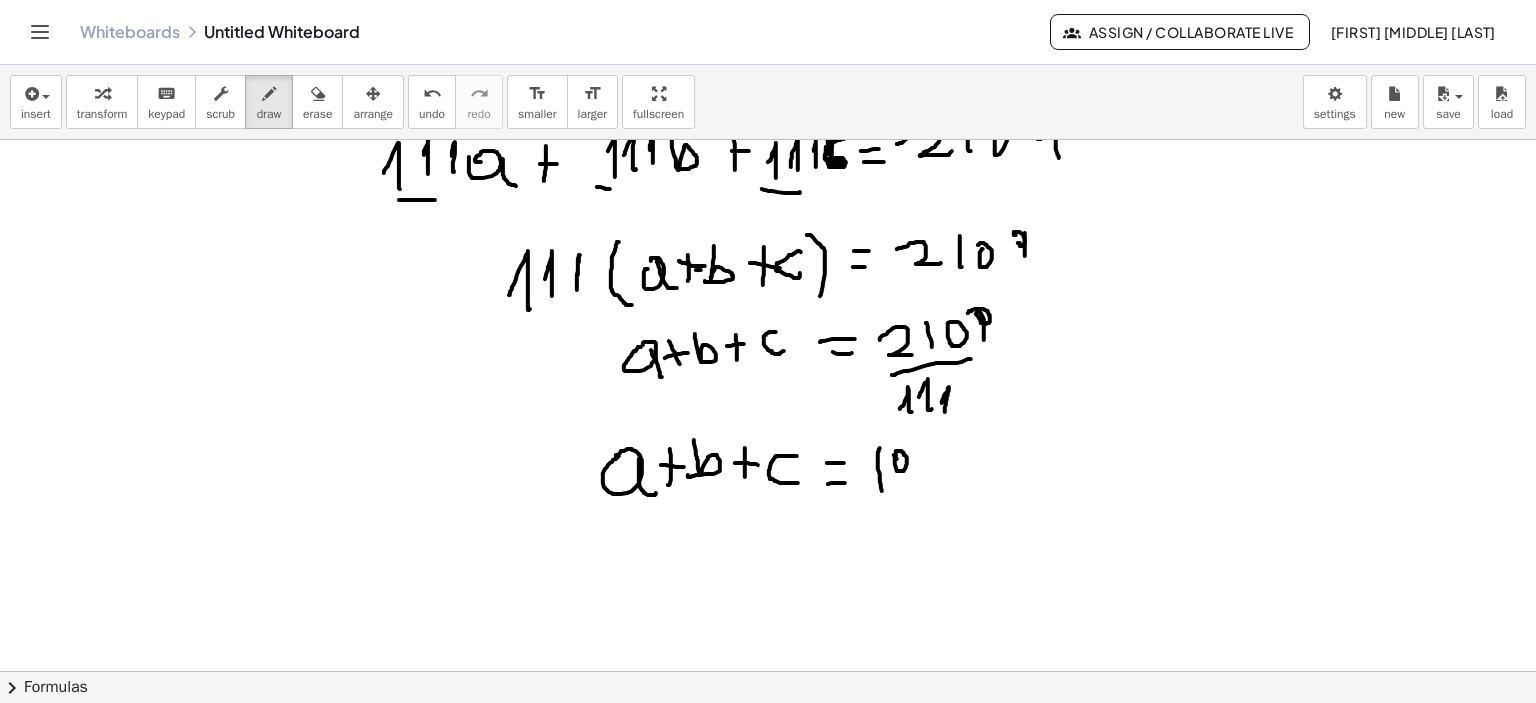 click at bounding box center (771, -1005) 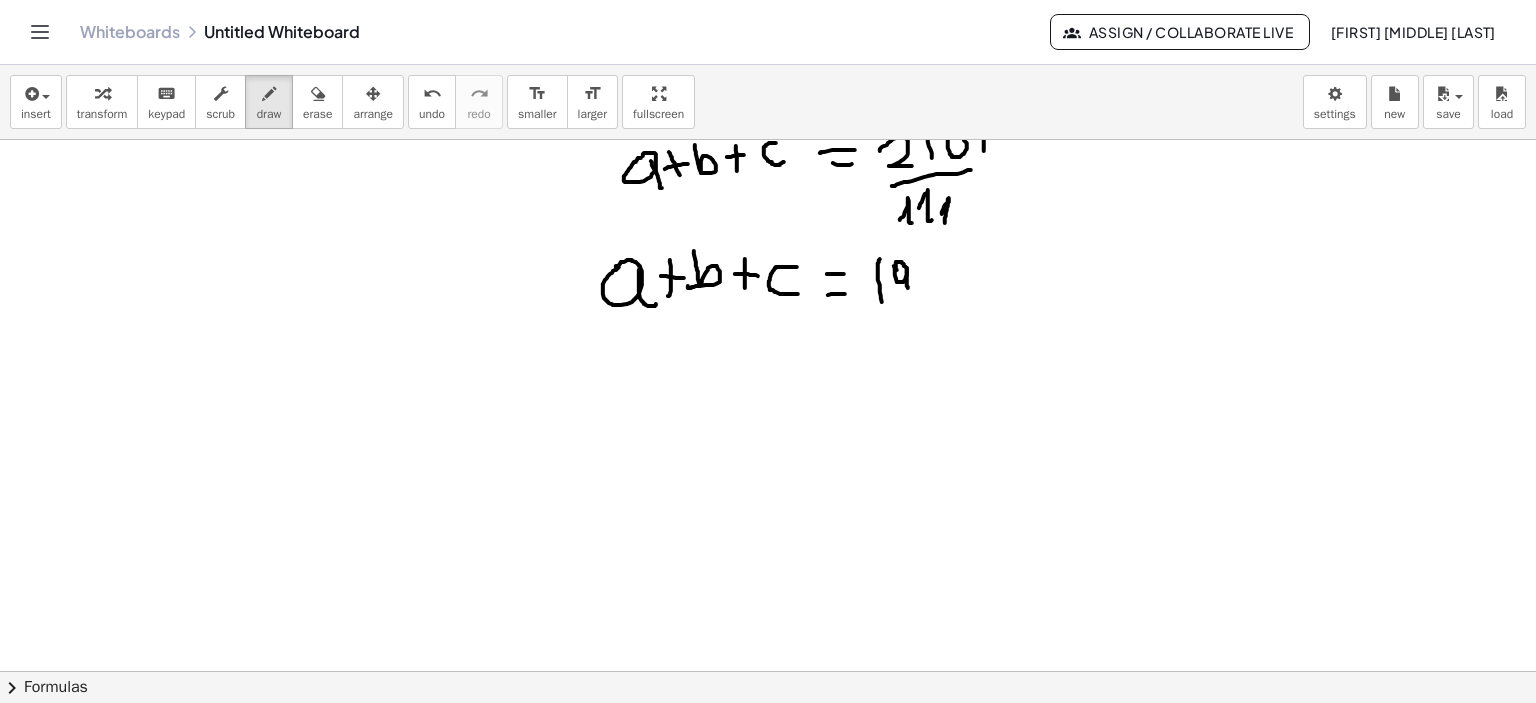 scroll, scrollTop: 3739, scrollLeft: 0, axis: vertical 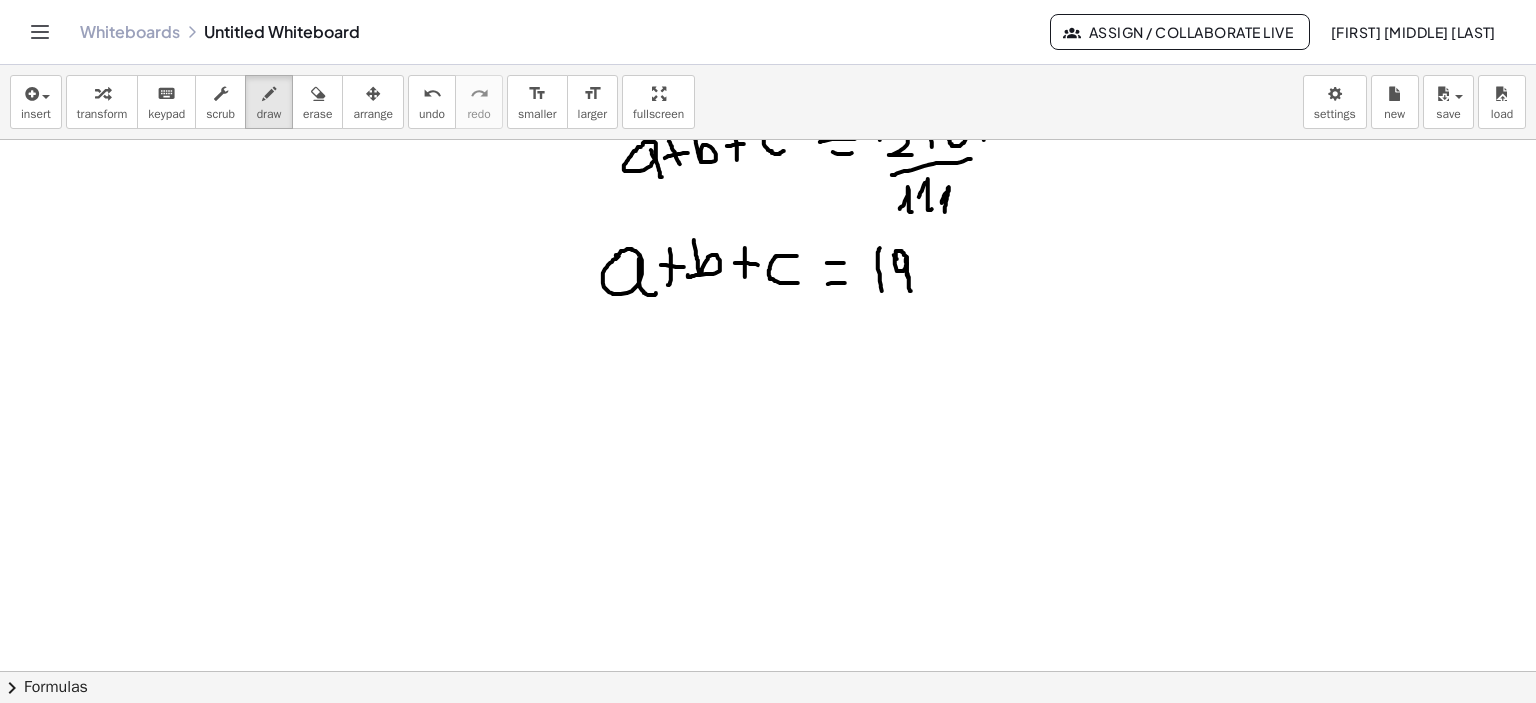 click at bounding box center [771, -1205] 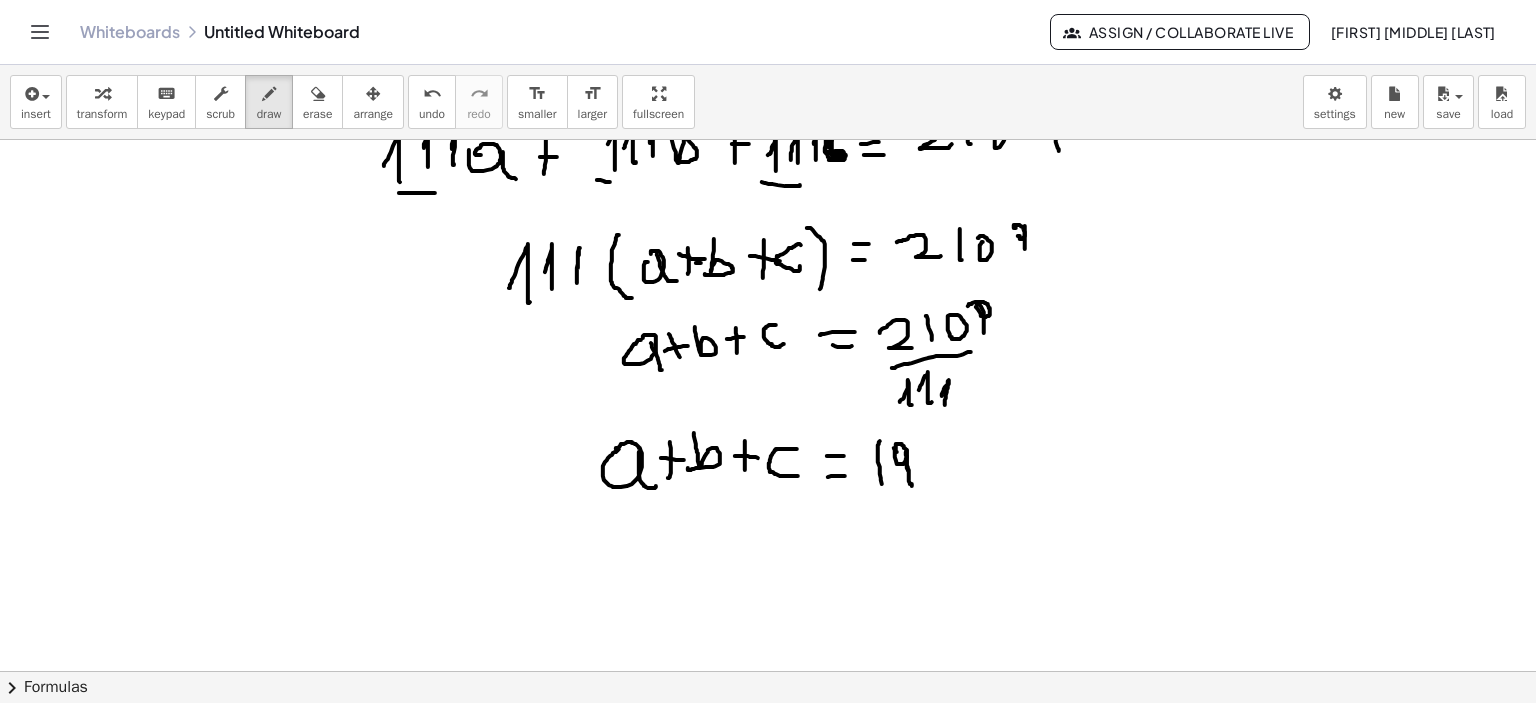 scroll, scrollTop: 3539, scrollLeft: 0, axis: vertical 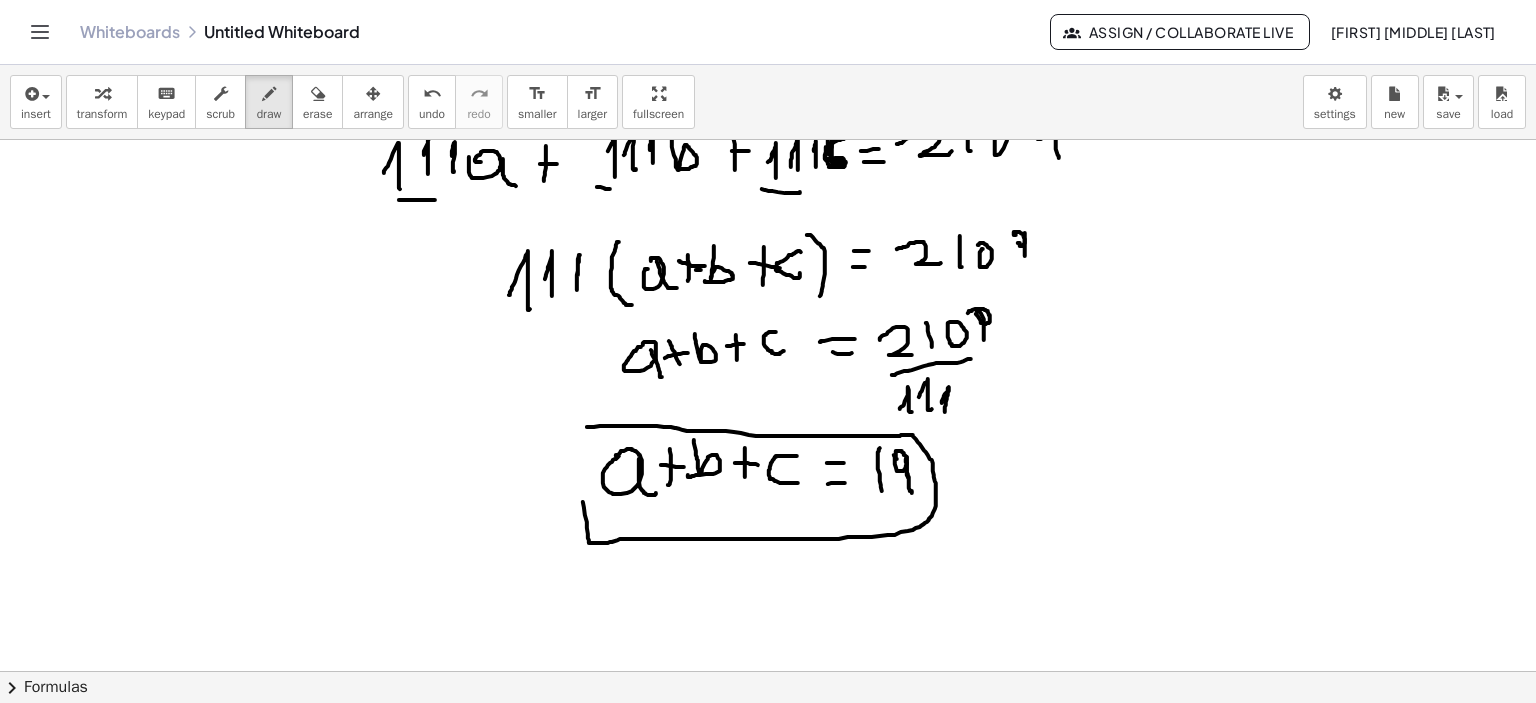 click at bounding box center [771, -1005] 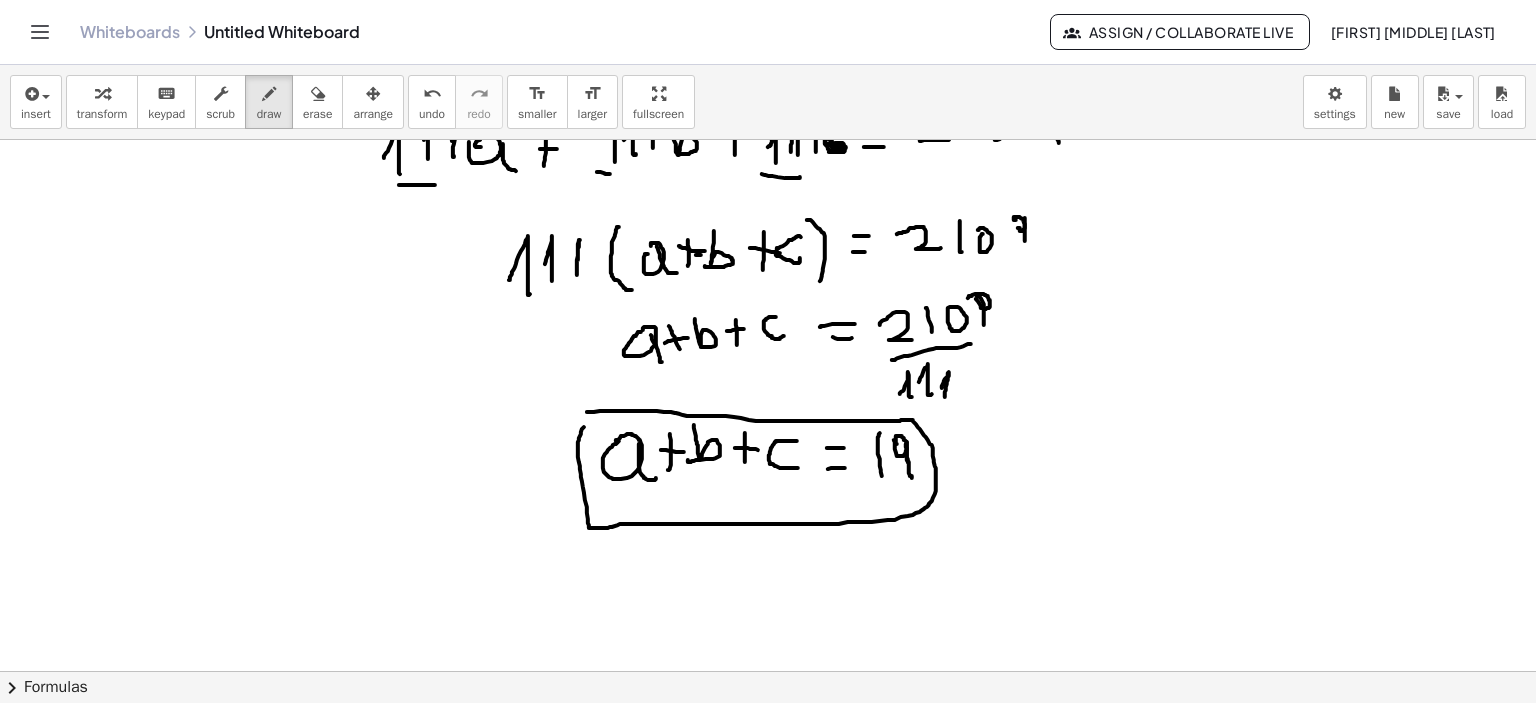 scroll, scrollTop: 3739, scrollLeft: 0, axis: vertical 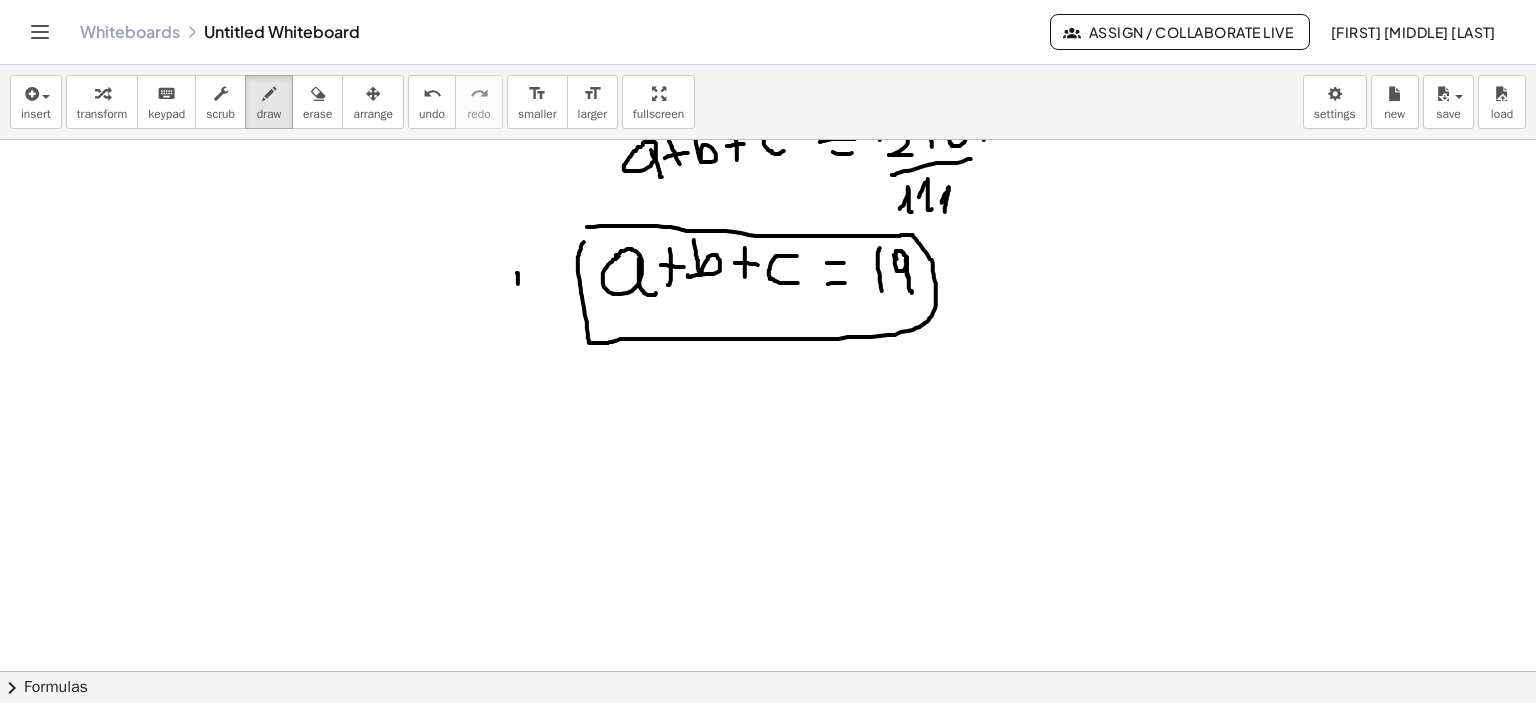 click at bounding box center [771, -1205] 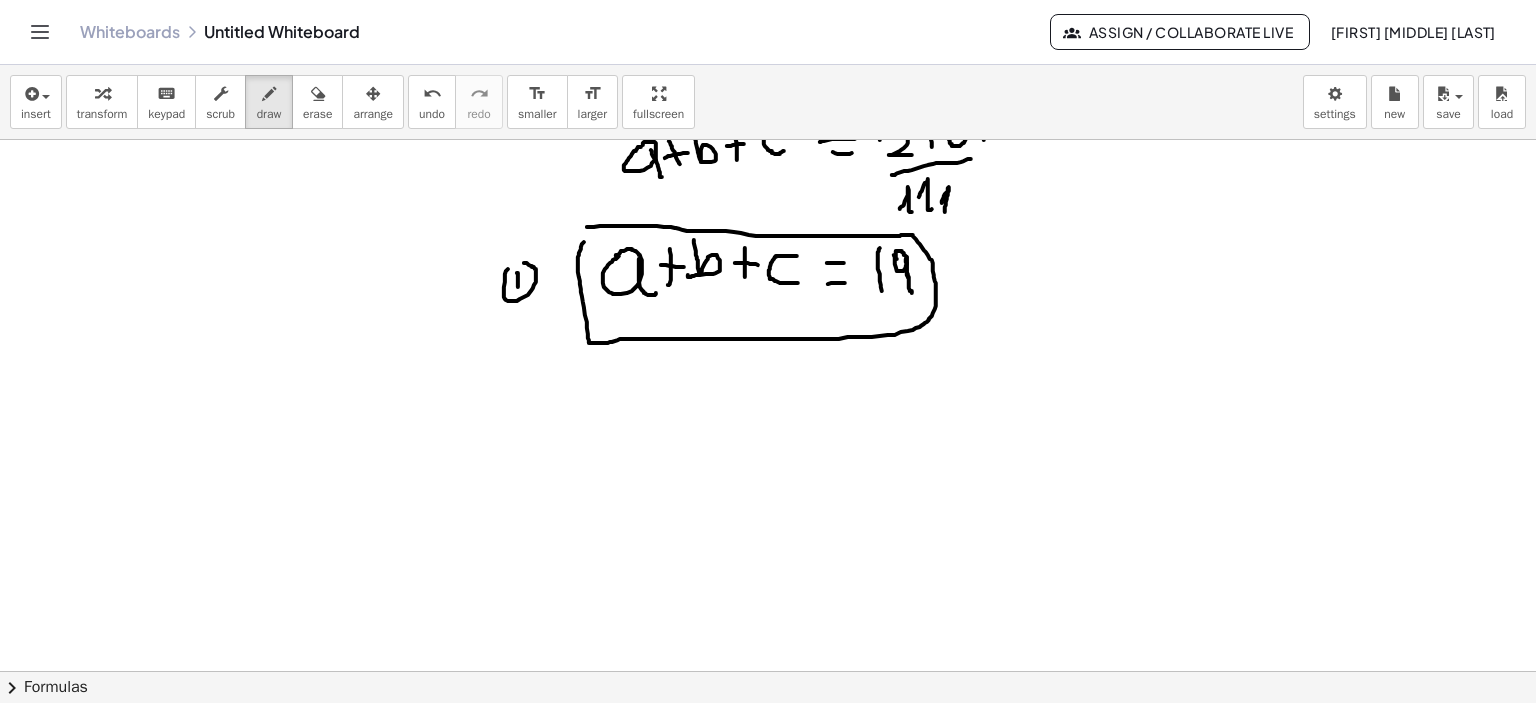 click at bounding box center [771, -1205] 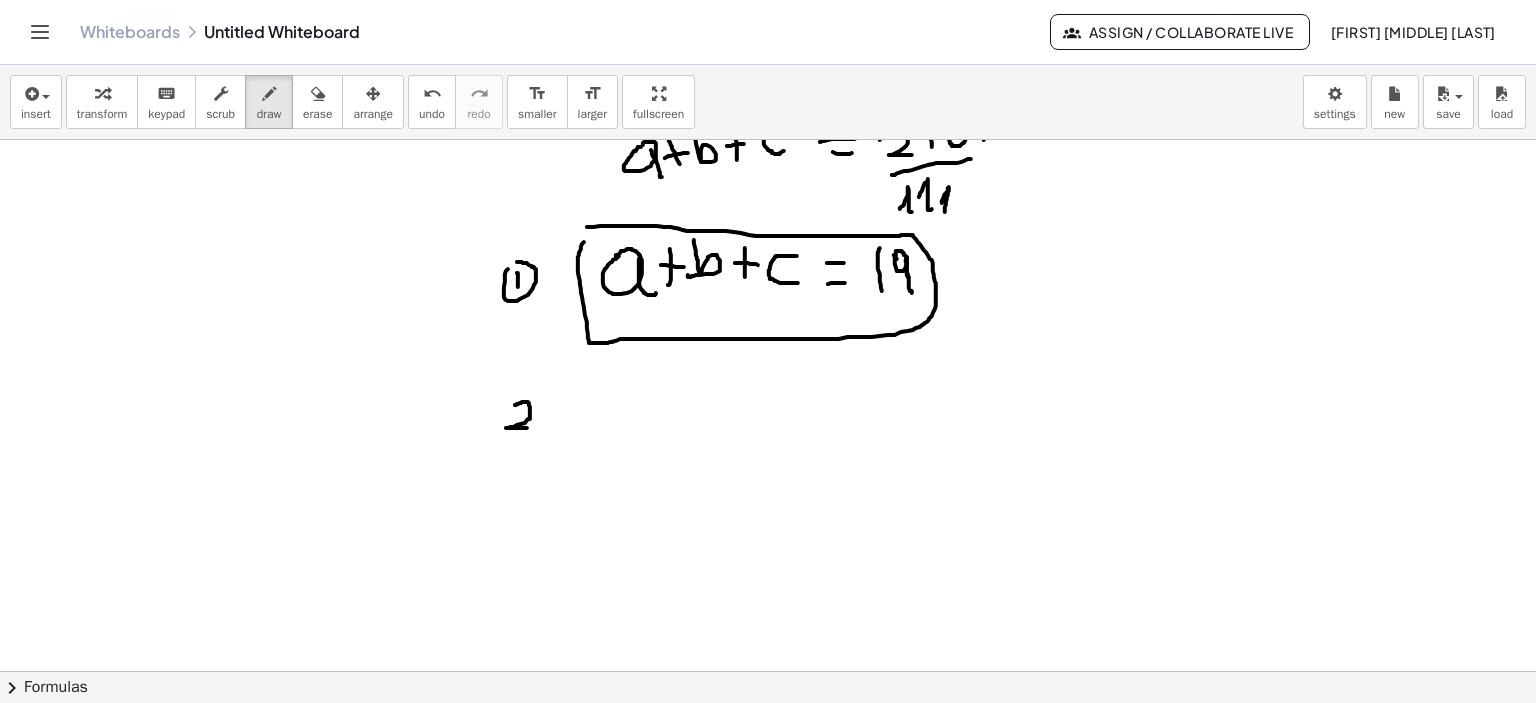click at bounding box center [771, -1205] 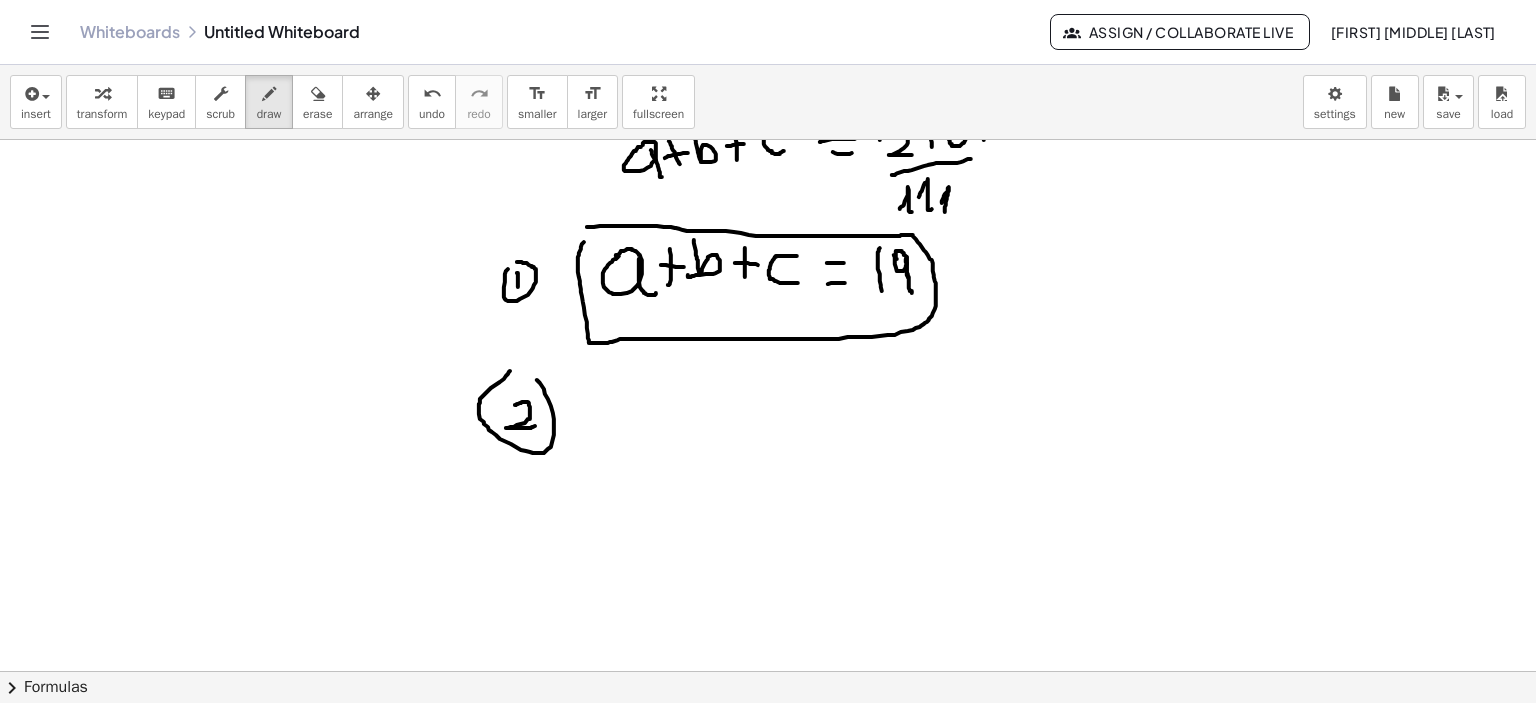 click at bounding box center [771, -1205] 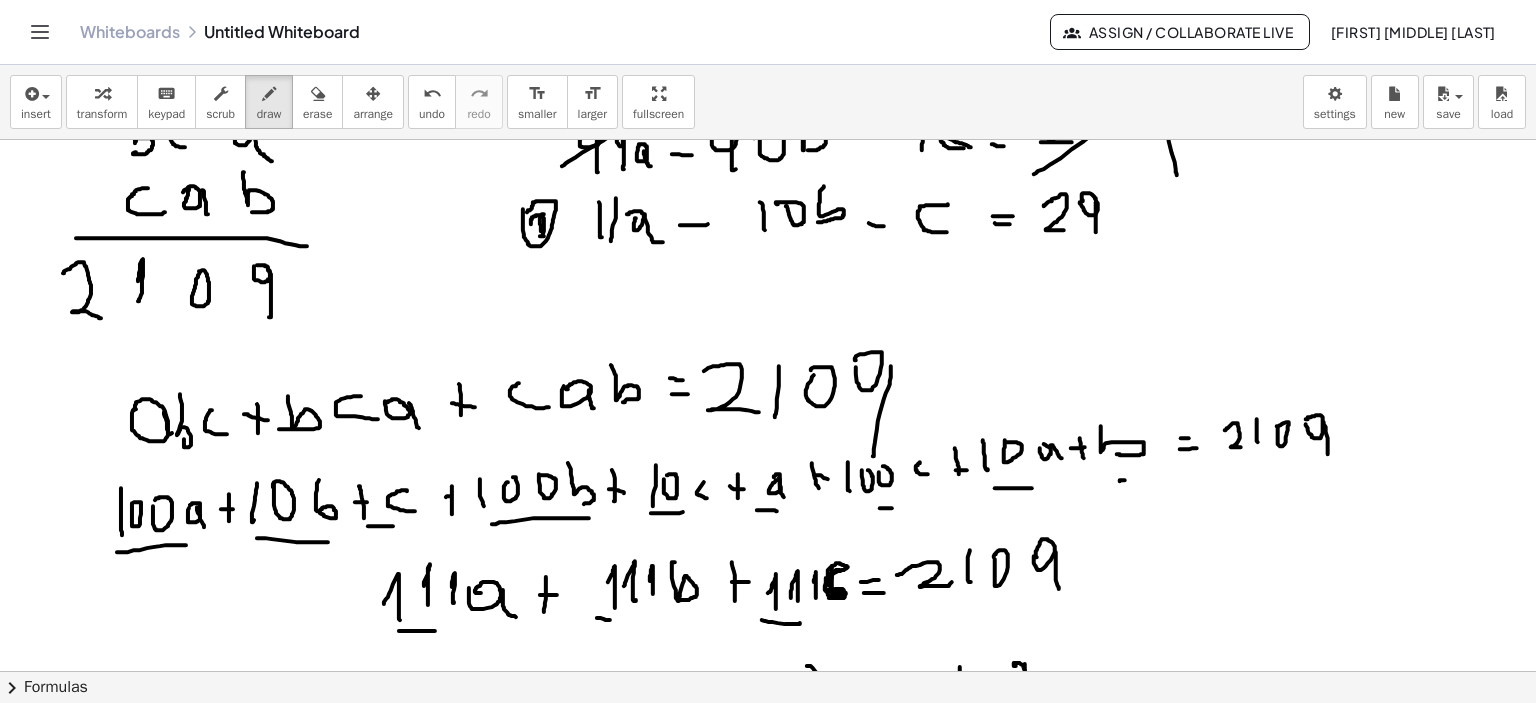 scroll, scrollTop: 3639, scrollLeft: 0, axis: vertical 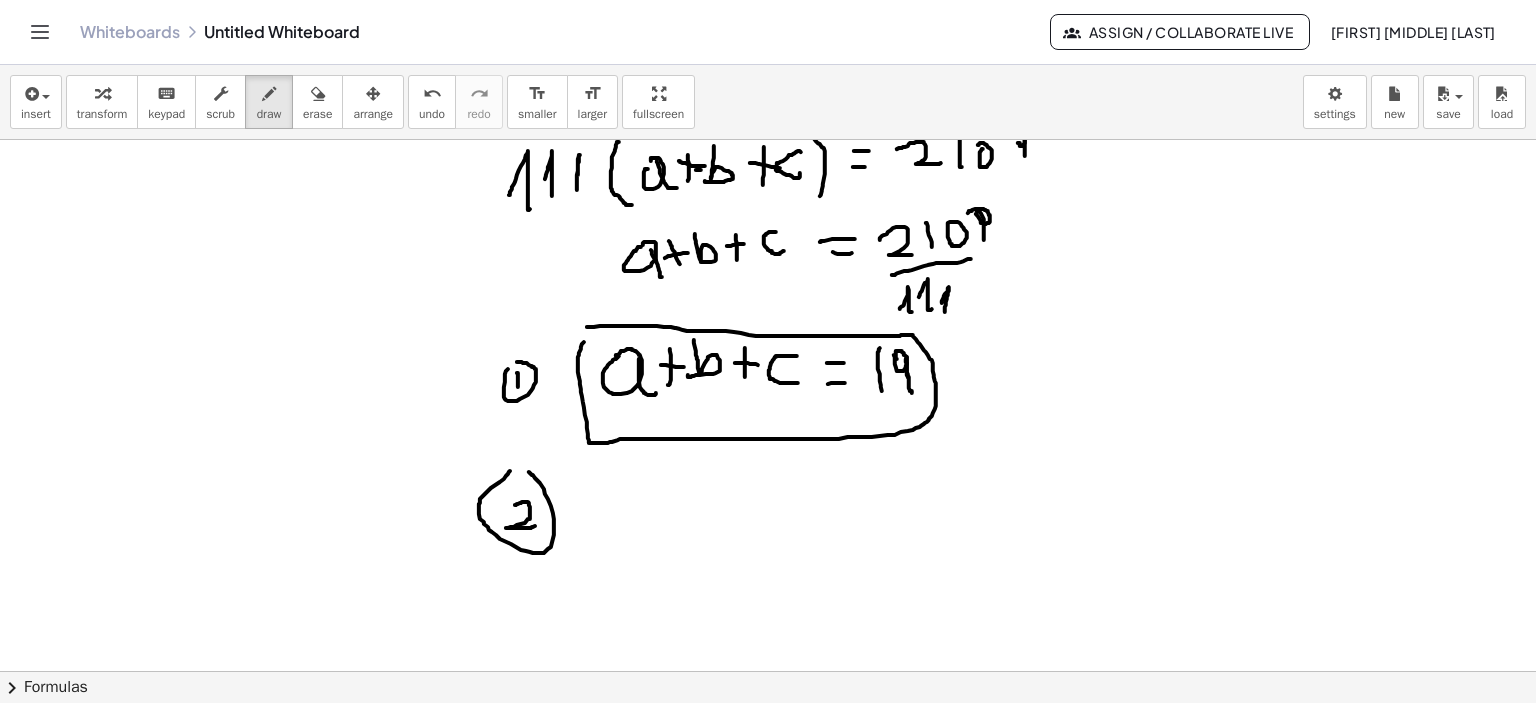 click at bounding box center (771, -1105) 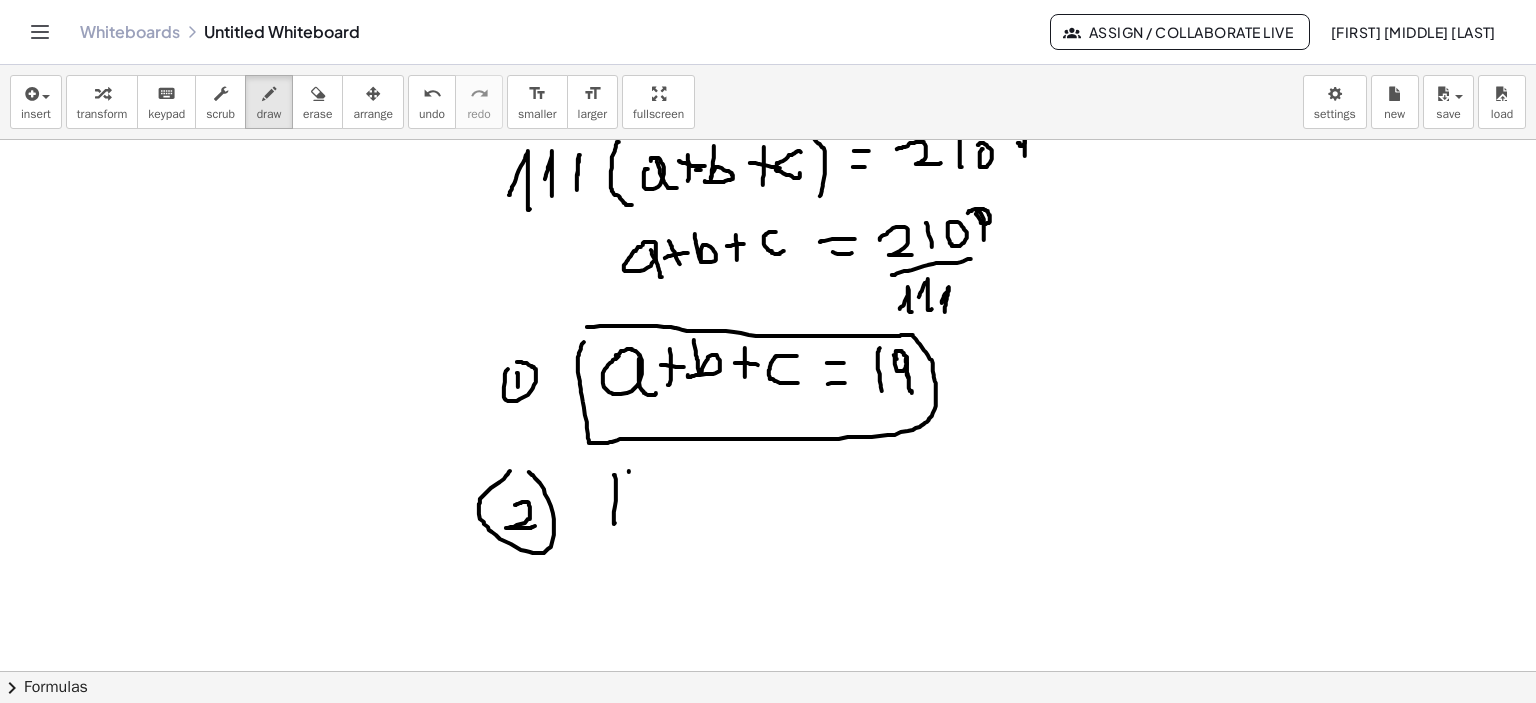 click at bounding box center (771, -1105) 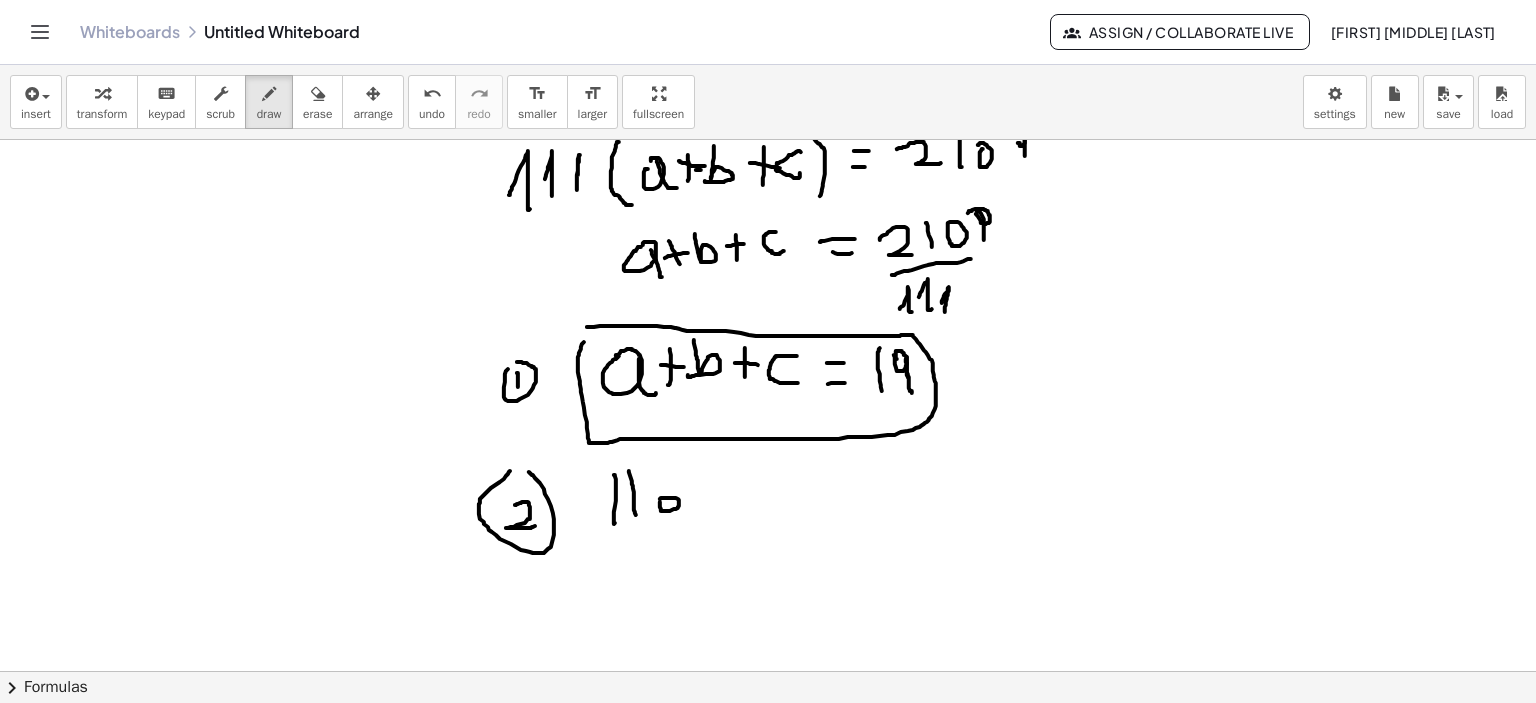 click at bounding box center (771, -1105) 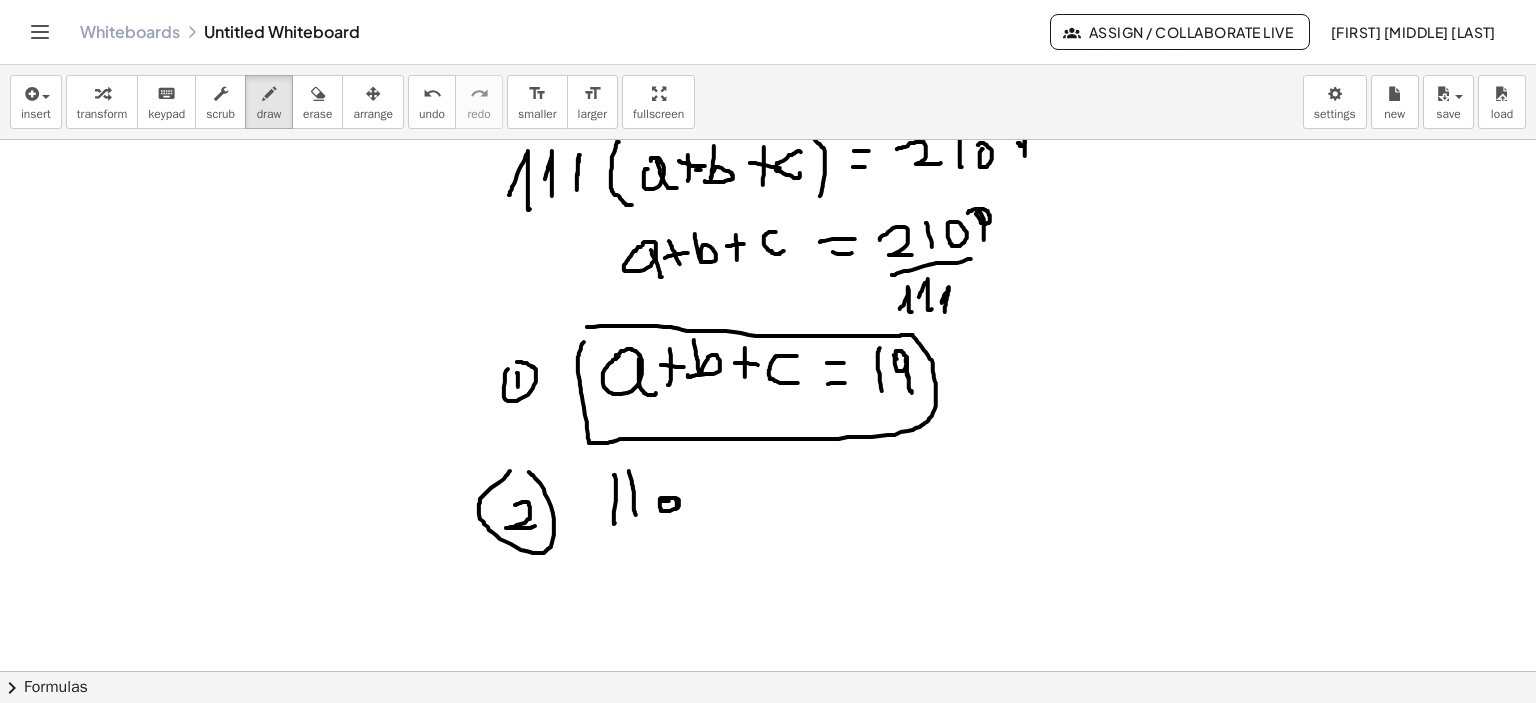 click at bounding box center (771, -1105) 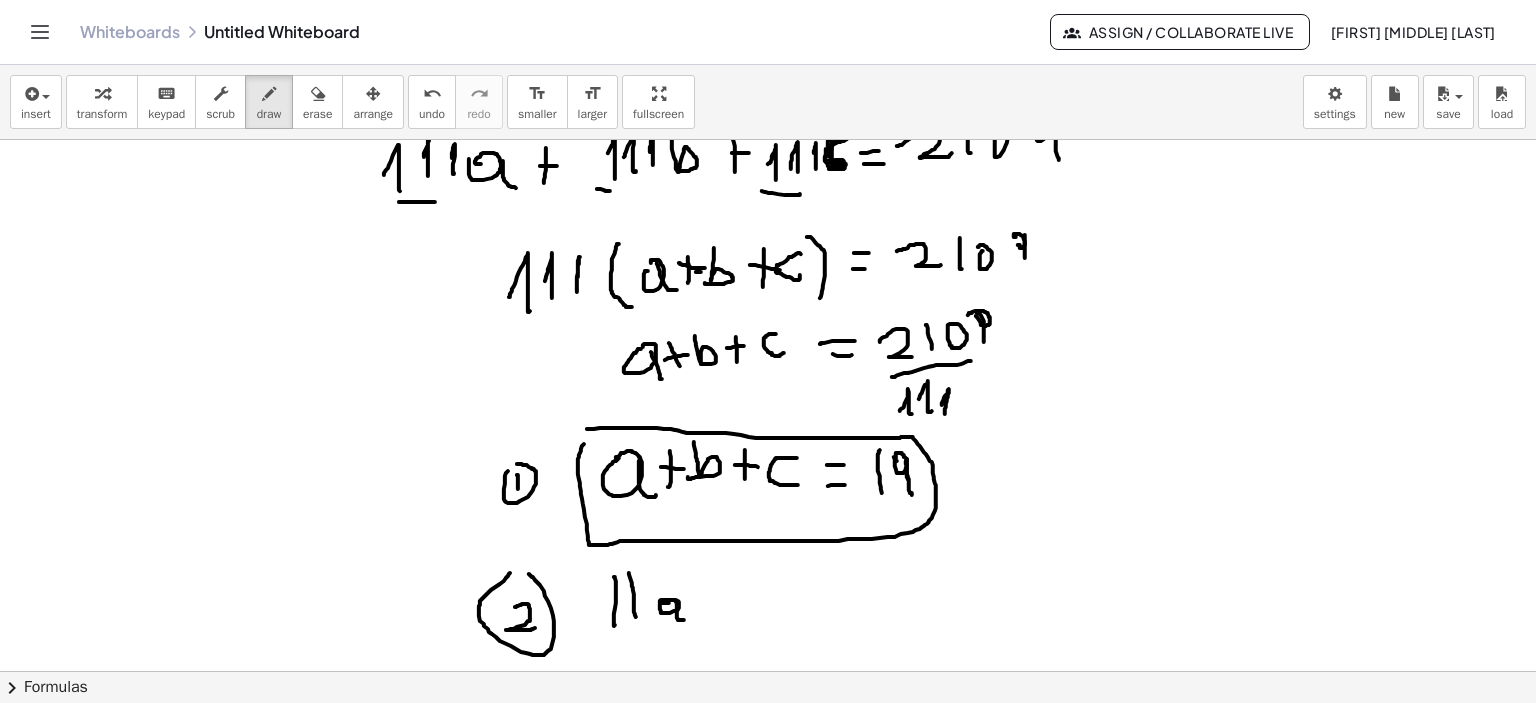 scroll, scrollTop: 3539, scrollLeft: 0, axis: vertical 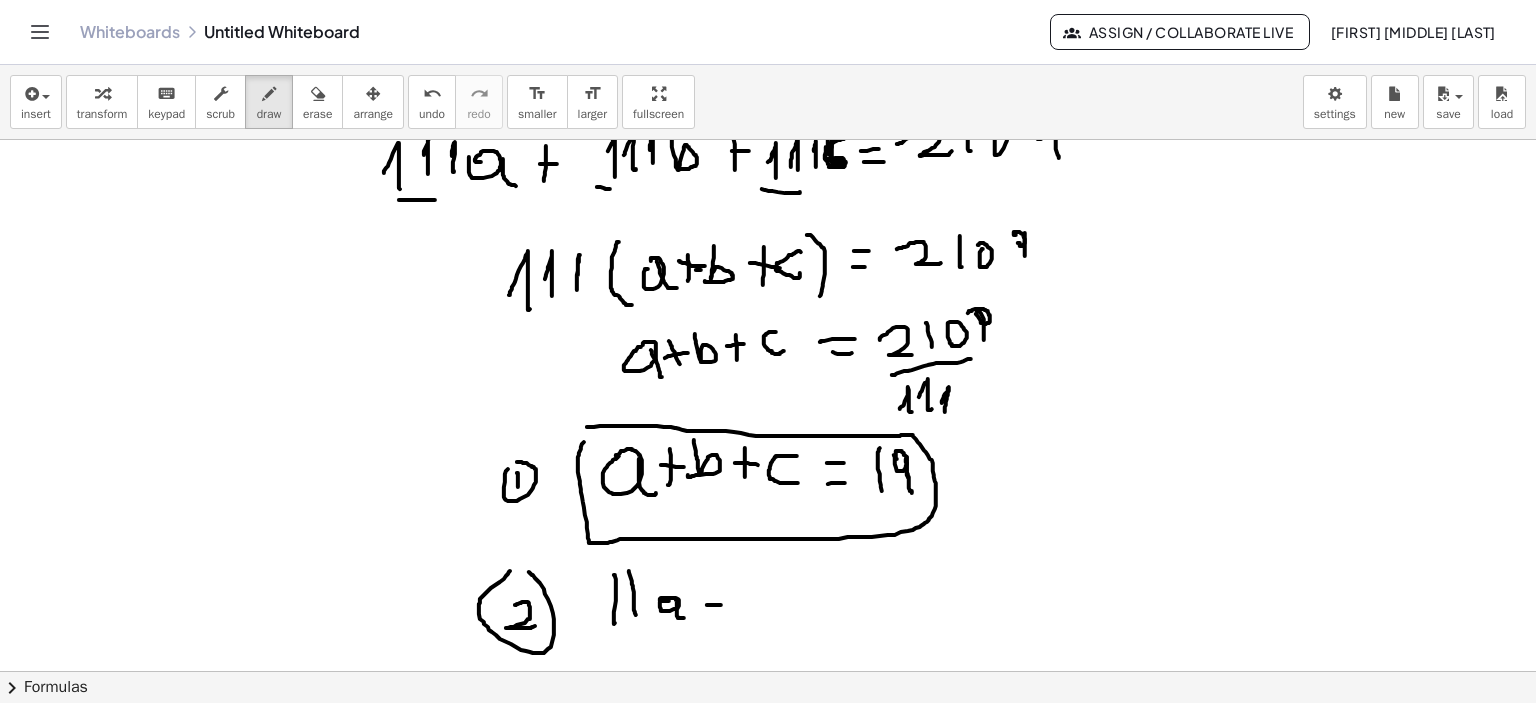 drag, startPoint x: 707, startPoint y: 605, endPoint x: 728, endPoint y: 604, distance: 21.023796 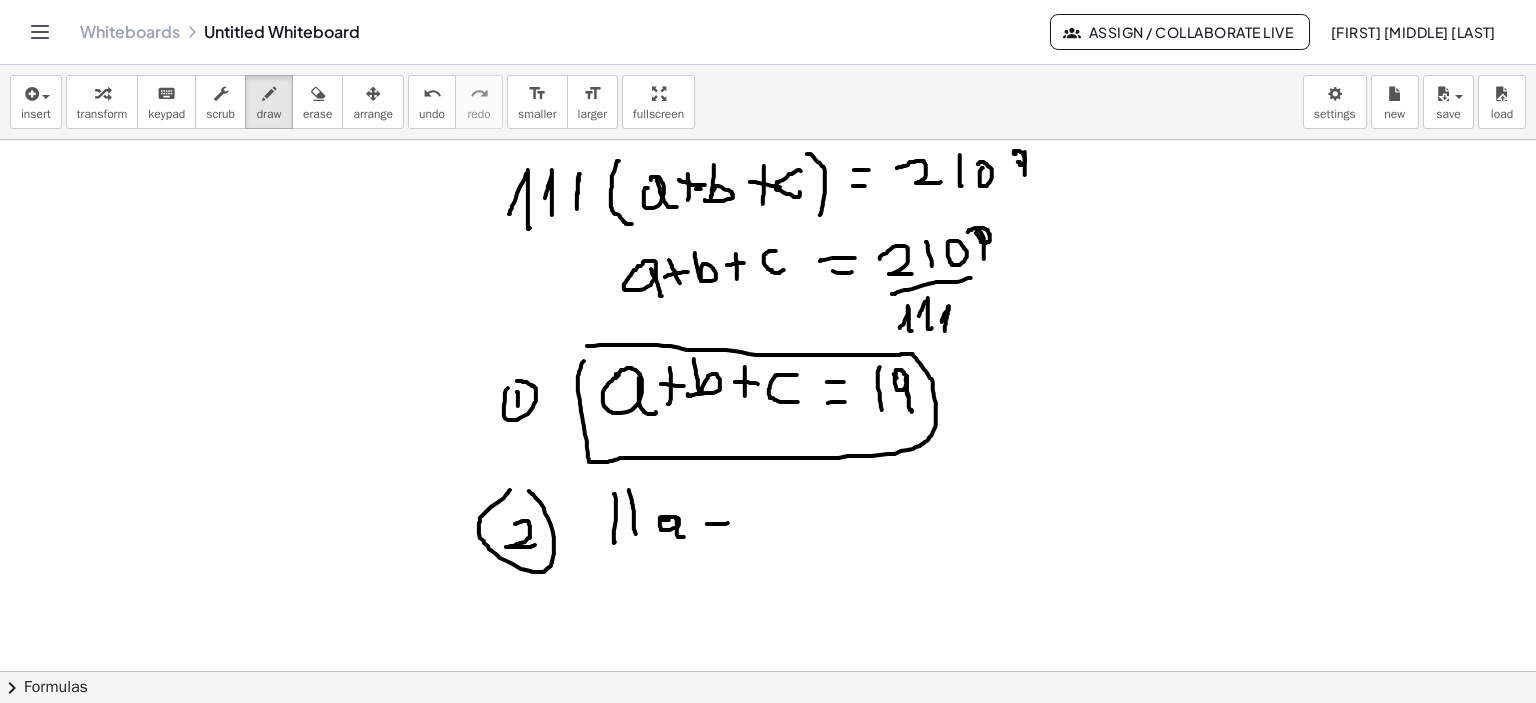 scroll, scrollTop: 3639, scrollLeft: 0, axis: vertical 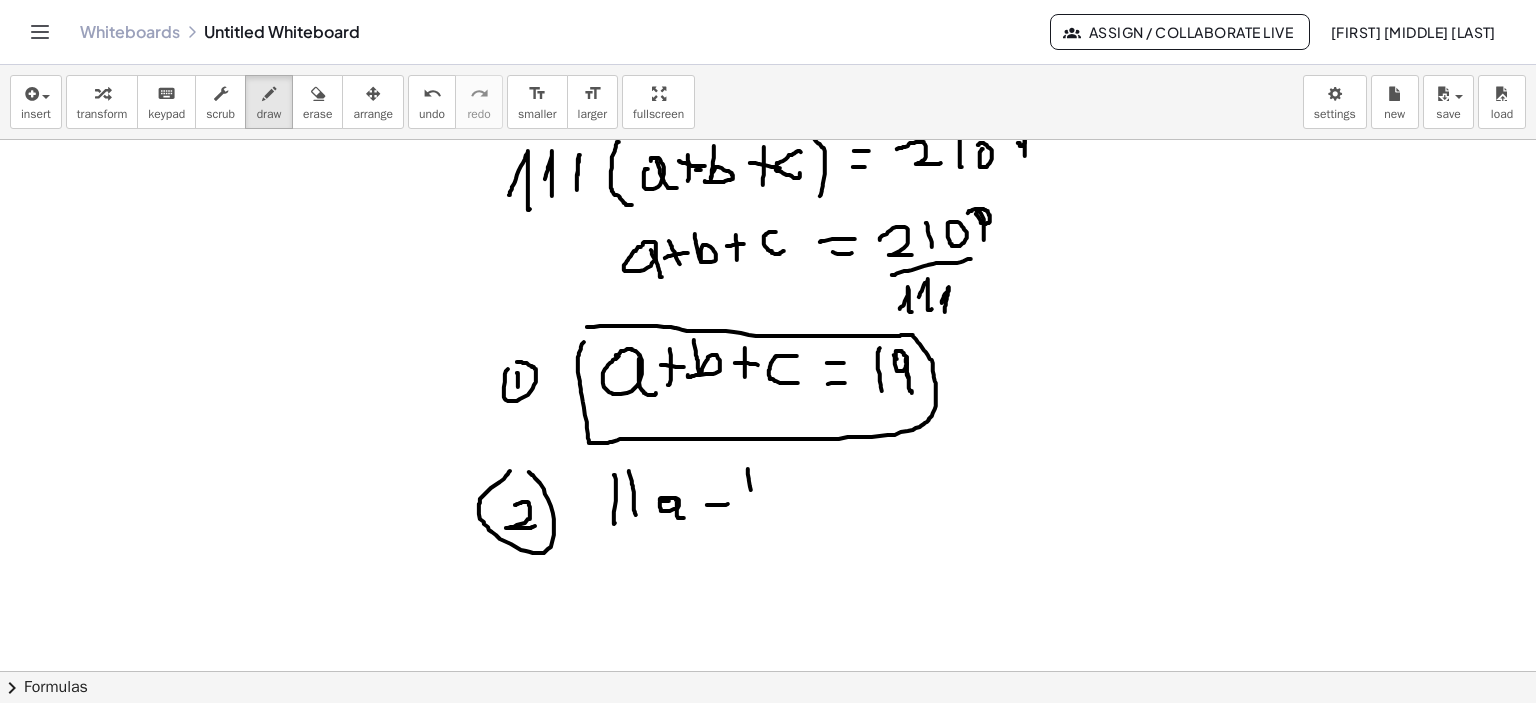 drag, startPoint x: 748, startPoint y: 469, endPoint x: 755, endPoint y: 516, distance: 47.518417 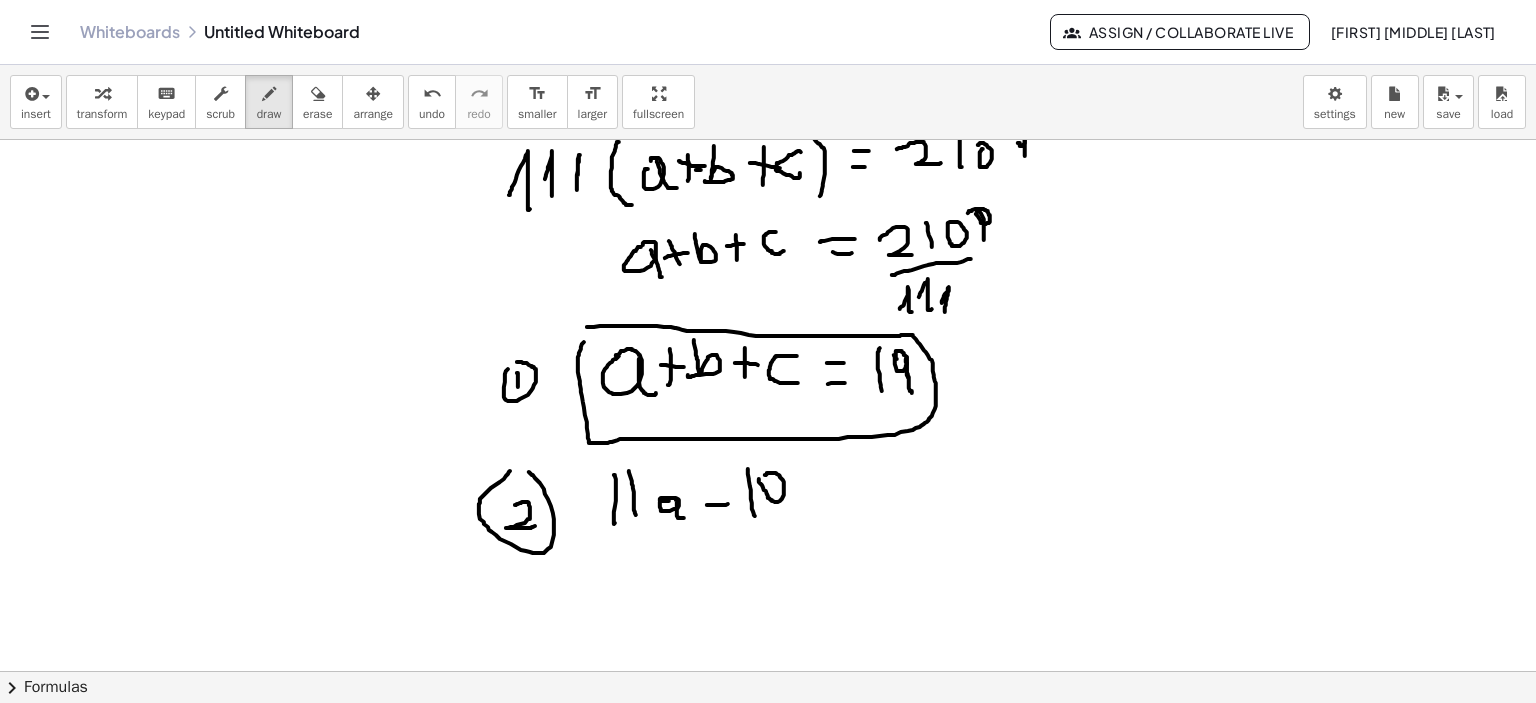 click at bounding box center [771, -1105] 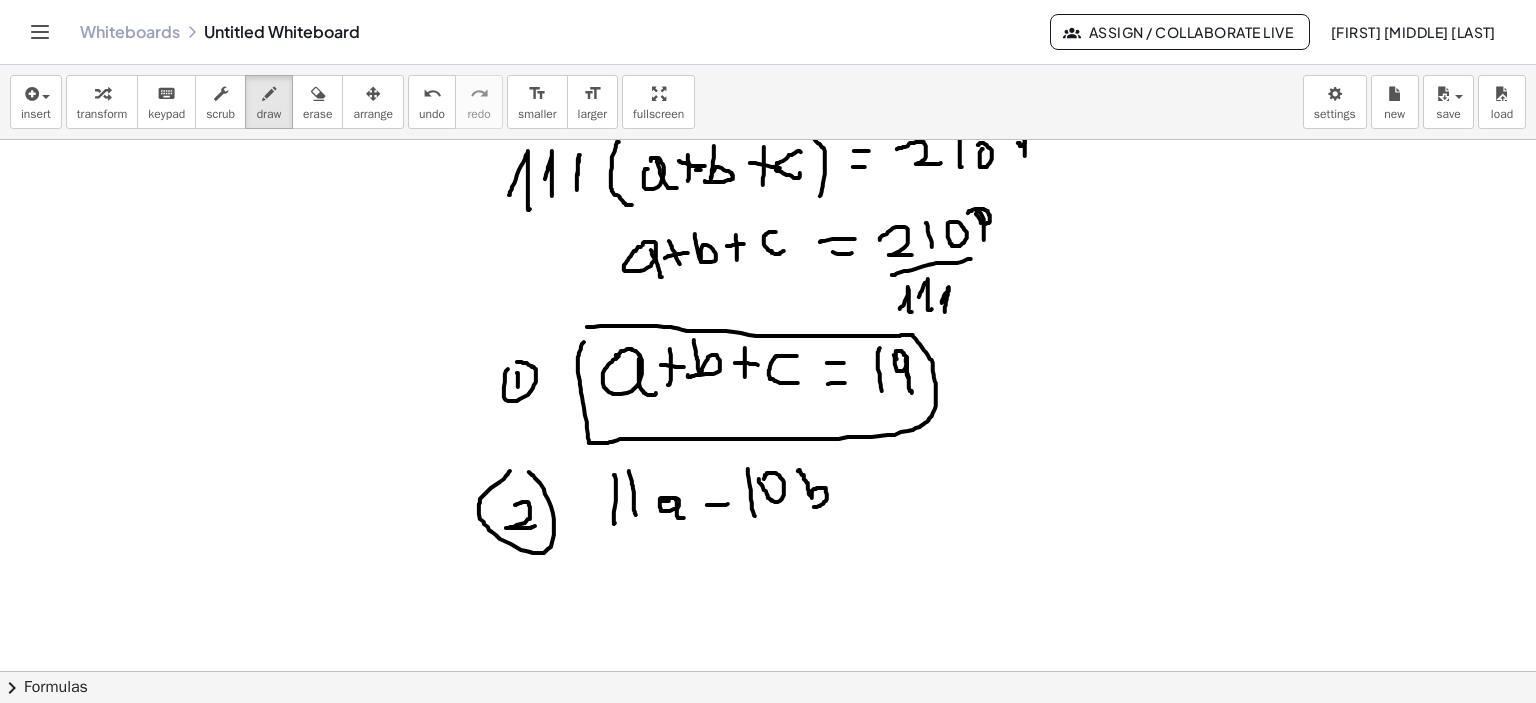 drag, startPoint x: 798, startPoint y: 471, endPoint x: 809, endPoint y: 501, distance: 31.95309 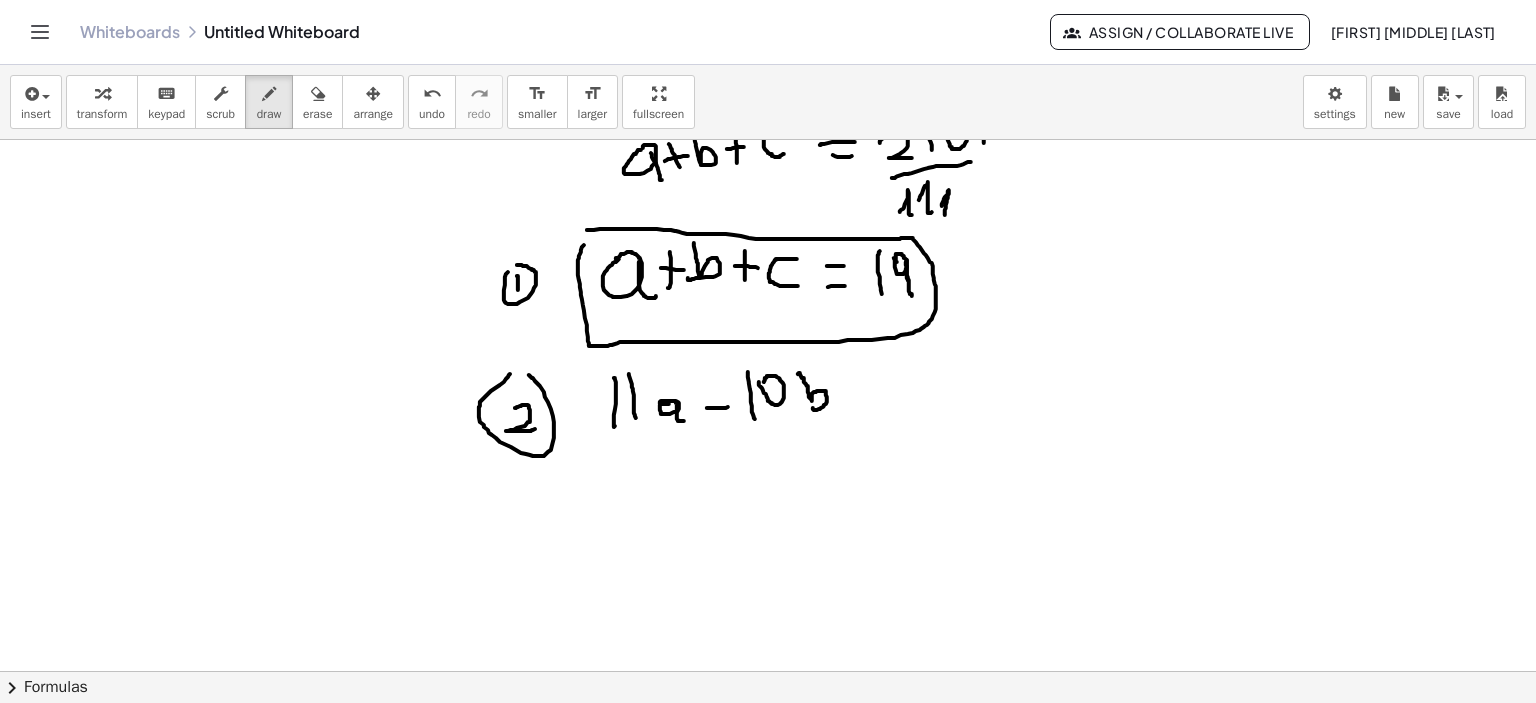scroll, scrollTop: 3739, scrollLeft: 0, axis: vertical 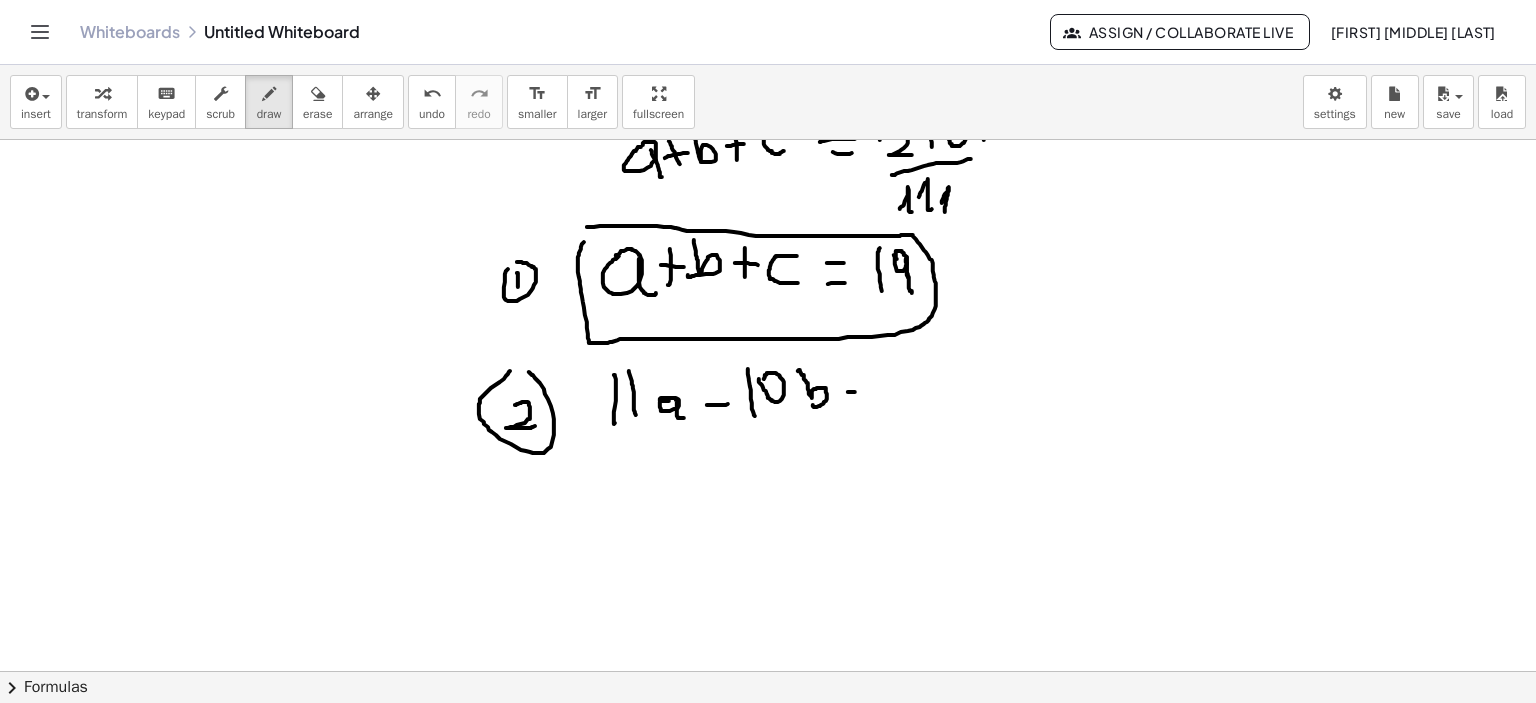 drag, startPoint x: 848, startPoint y: 392, endPoint x: 868, endPoint y: 392, distance: 20 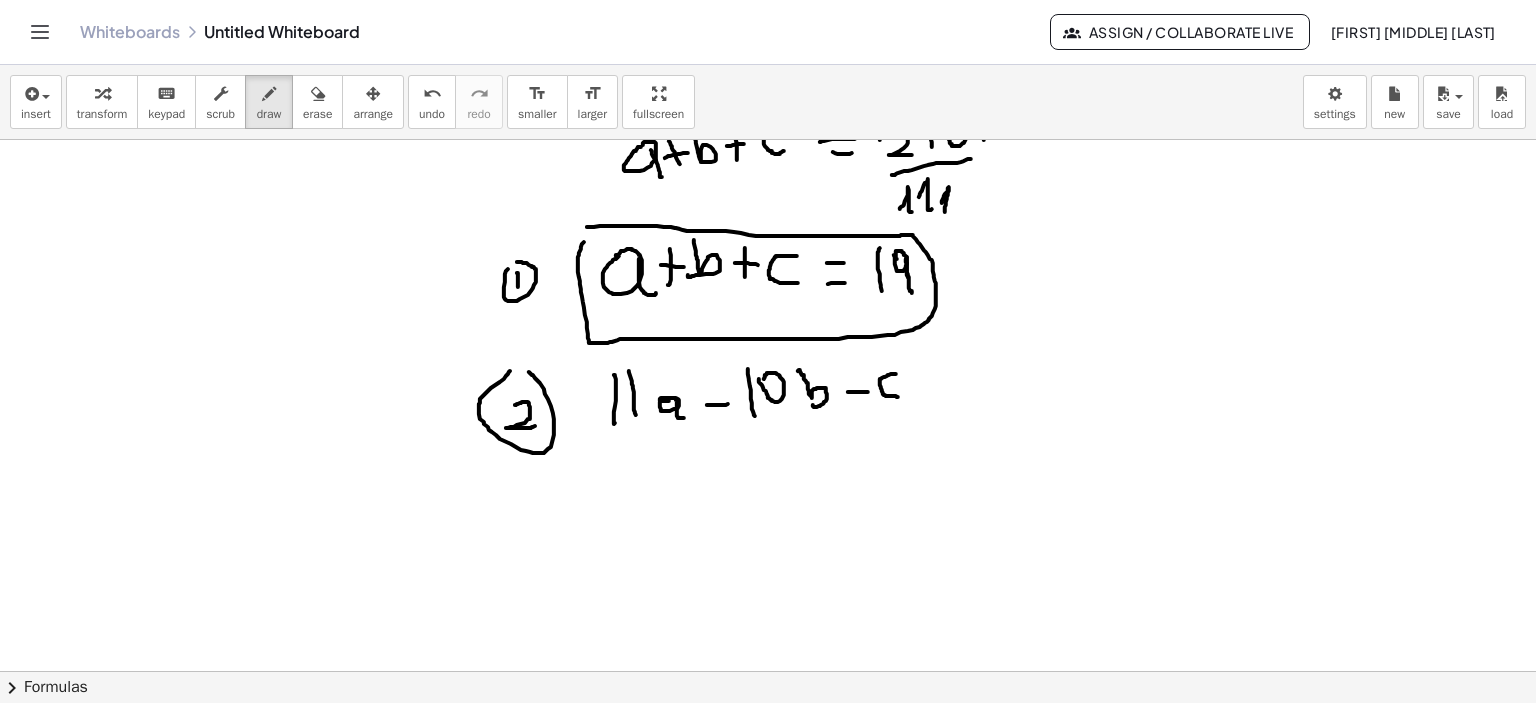 drag, startPoint x: 896, startPoint y: 374, endPoint x: 908, endPoint y: 395, distance: 24.186773 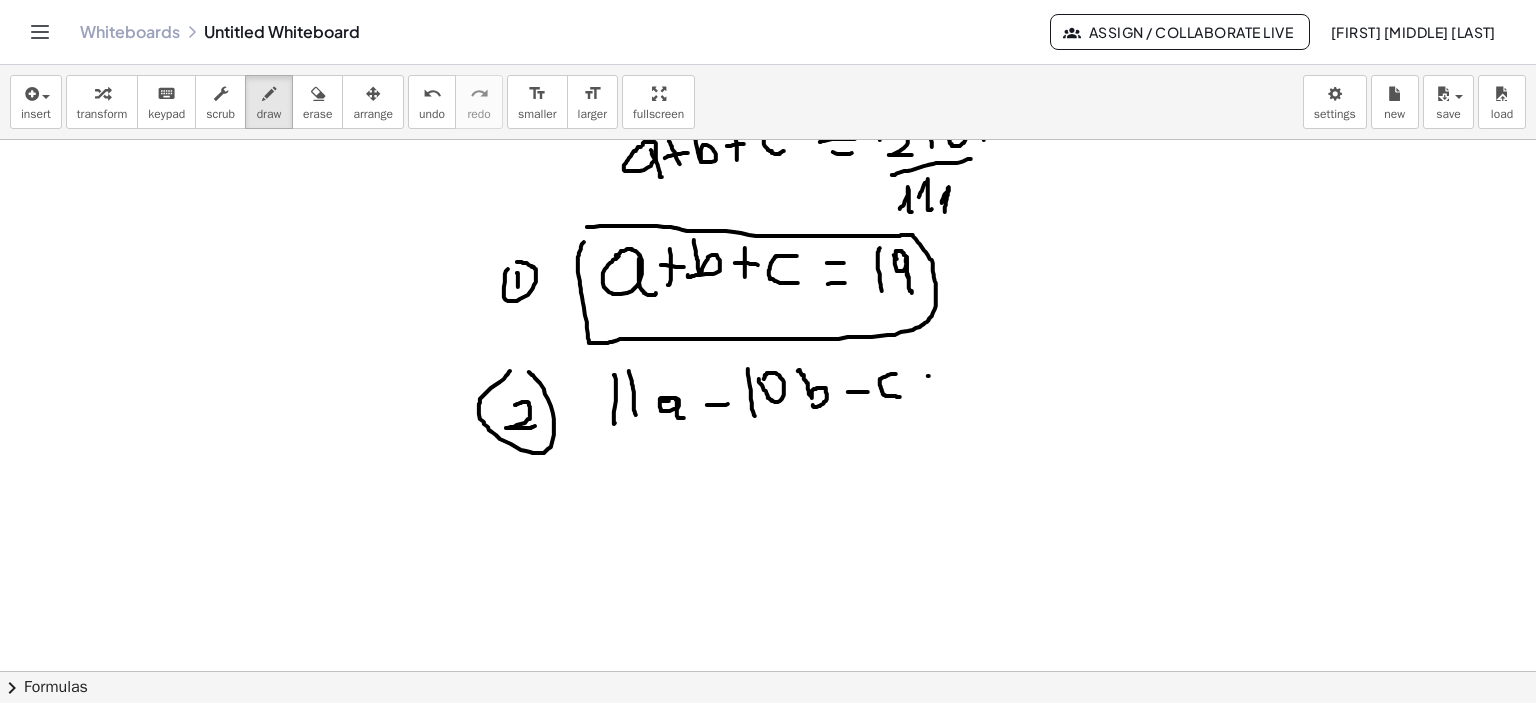 drag, startPoint x: 928, startPoint y: 376, endPoint x: 940, endPoint y: 376, distance: 12 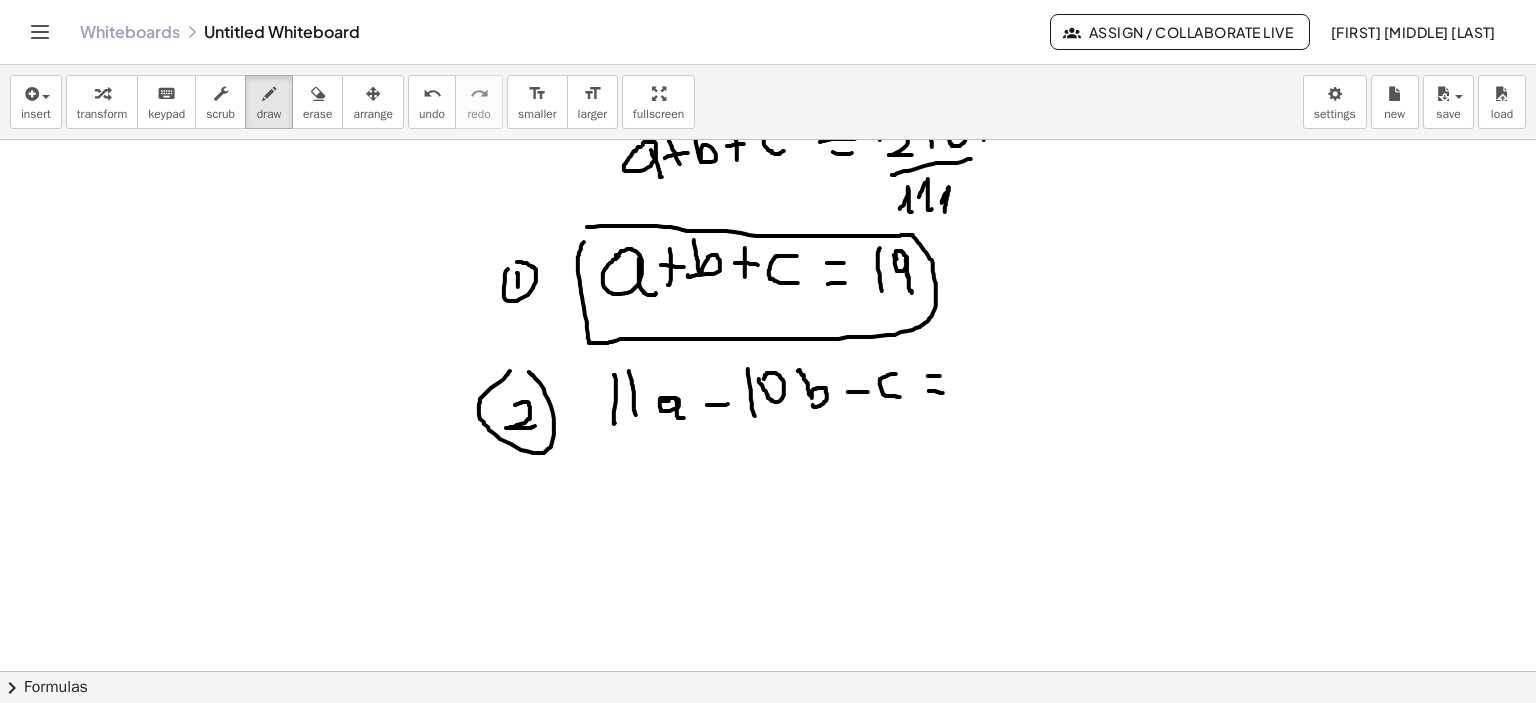 drag, startPoint x: 929, startPoint y: 391, endPoint x: 948, endPoint y: 393, distance: 19.104973 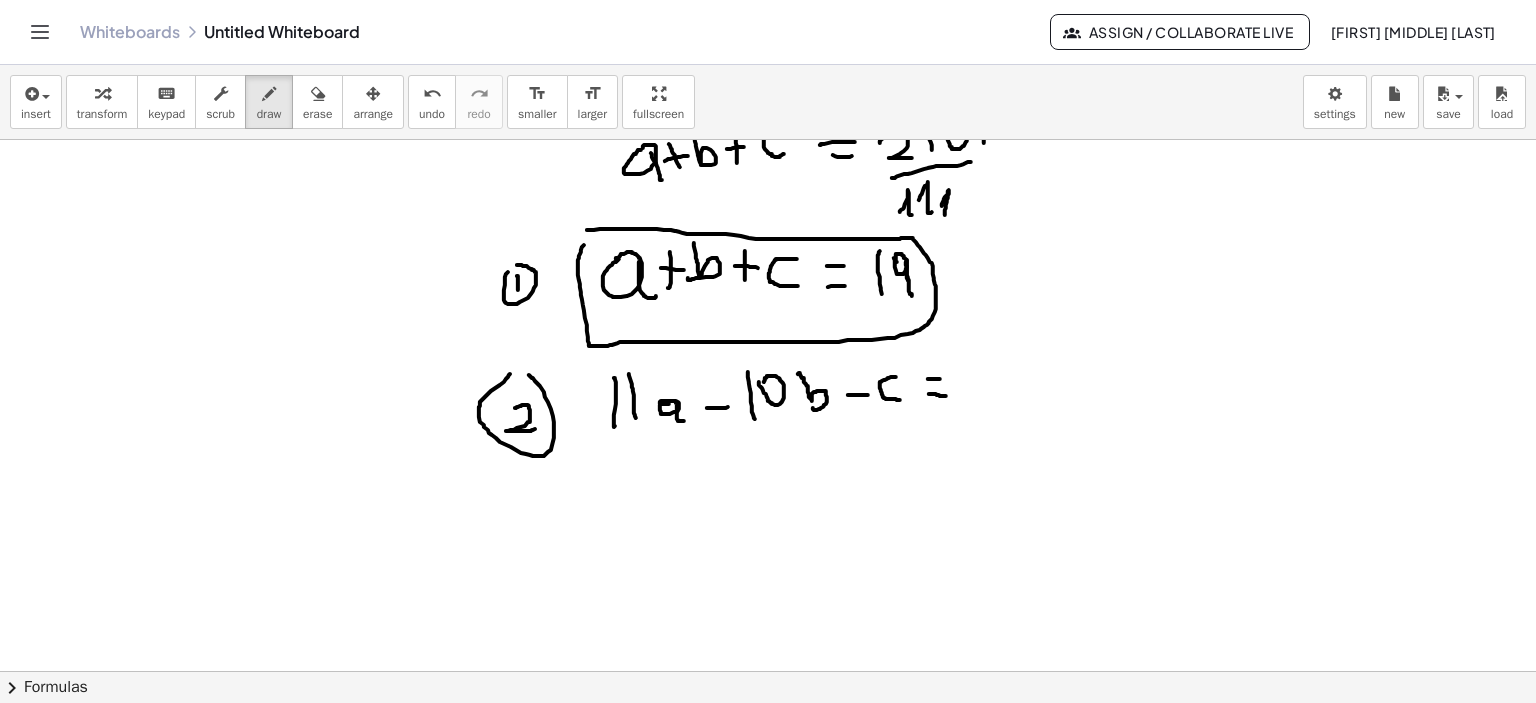 scroll, scrollTop: 3739, scrollLeft: 0, axis: vertical 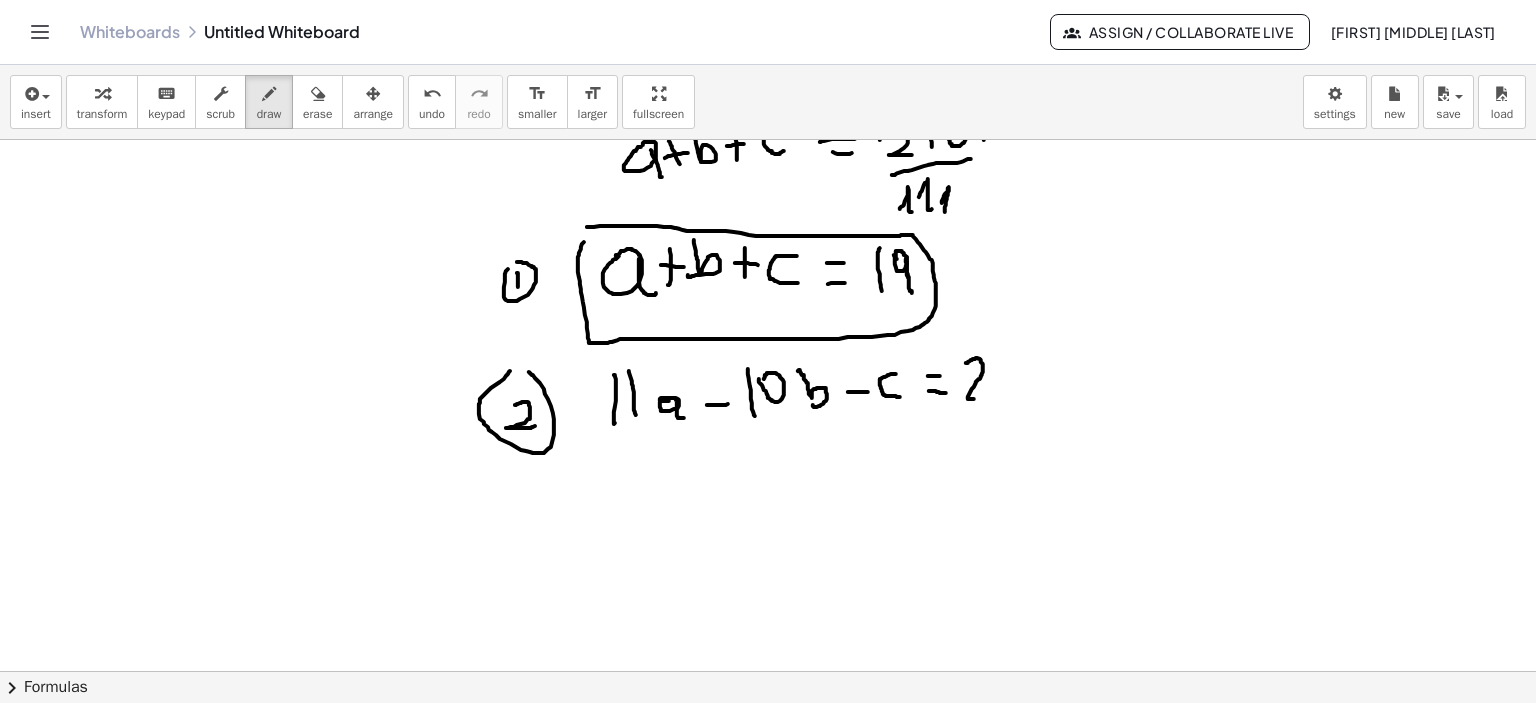 drag, startPoint x: 966, startPoint y: 363, endPoint x: 984, endPoint y: 399, distance: 40.24922 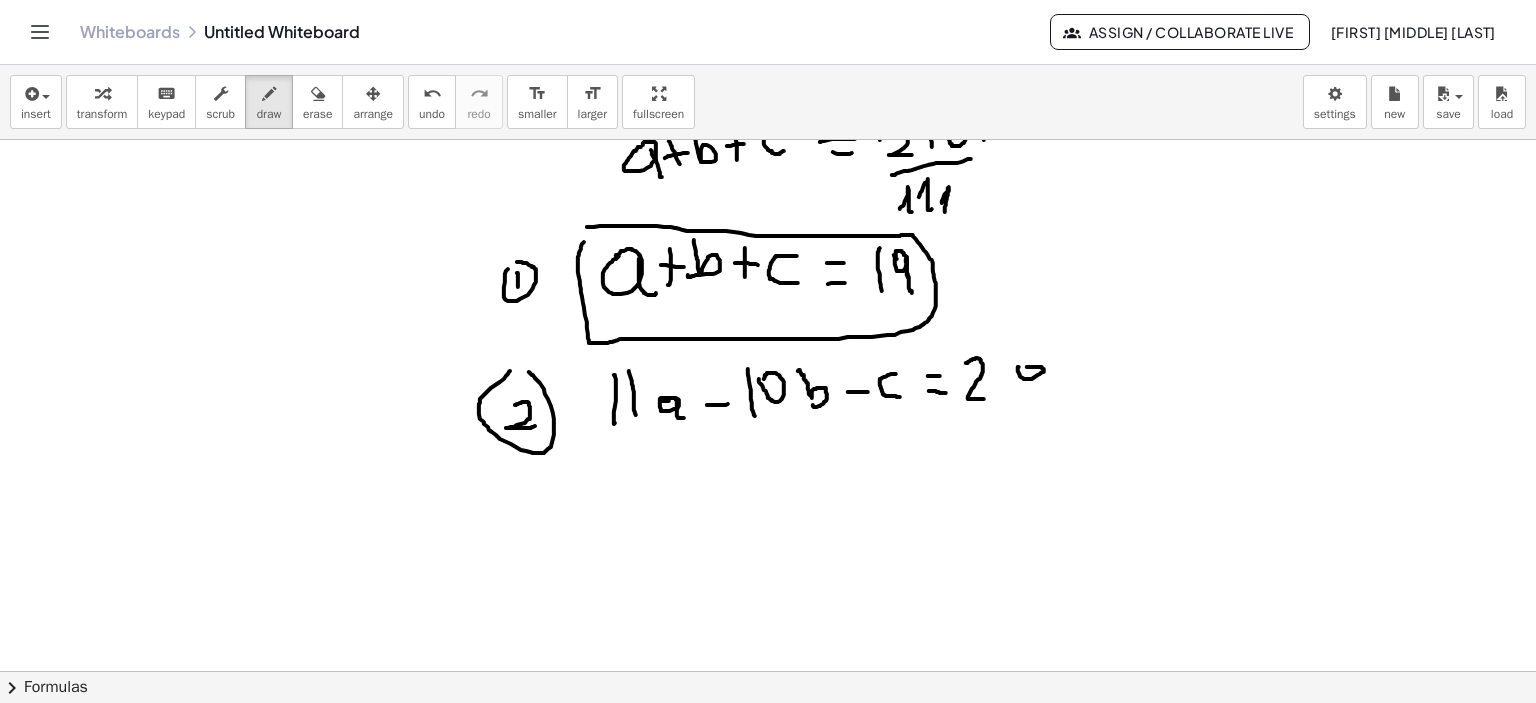 drag, startPoint x: 1019, startPoint y: 367, endPoint x: 1043, endPoint y: 363, distance: 24.33105 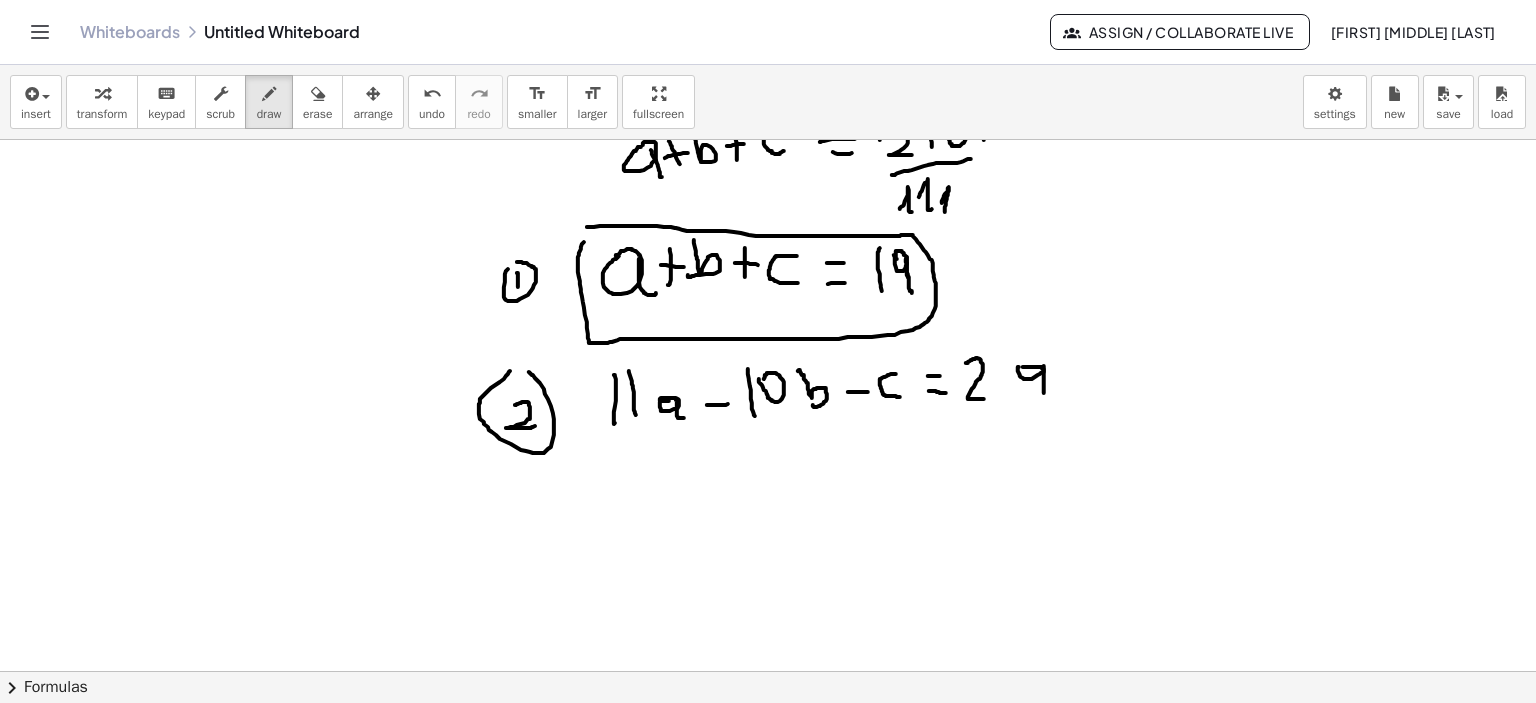 click at bounding box center (771, -1205) 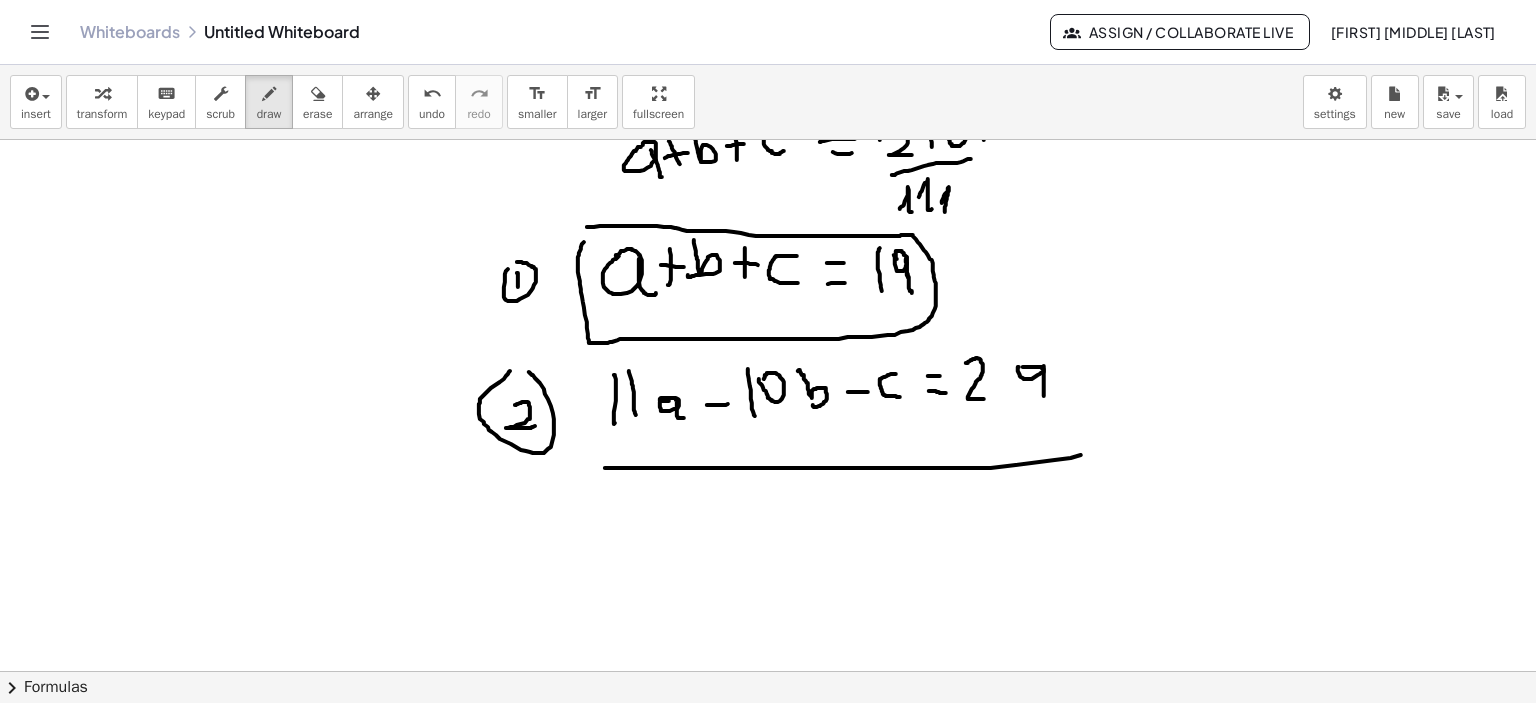 drag, startPoint x: 605, startPoint y: 468, endPoint x: 1116, endPoint y: 436, distance: 512.001 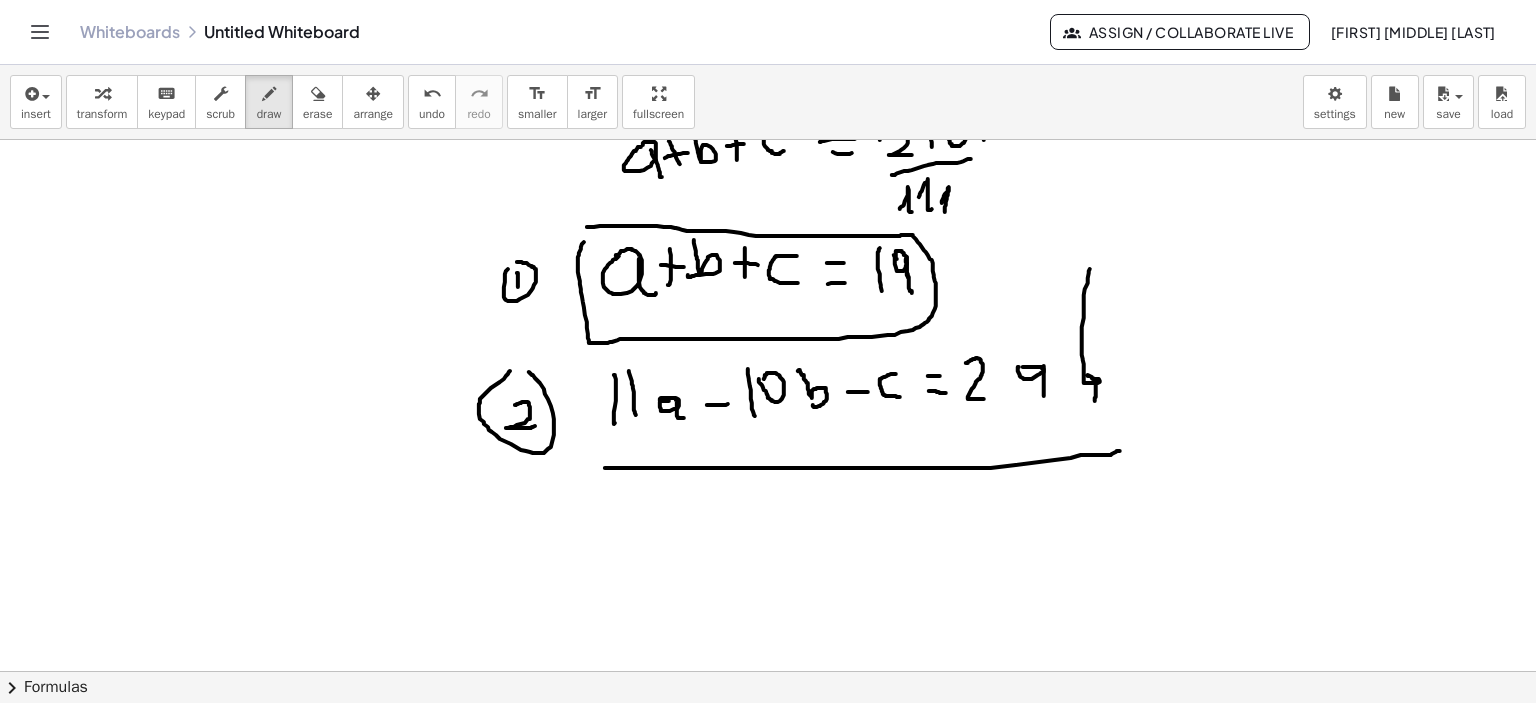 drag, startPoint x: 1090, startPoint y: 269, endPoint x: 1097, endPoint y: 383, distance: 114.21471 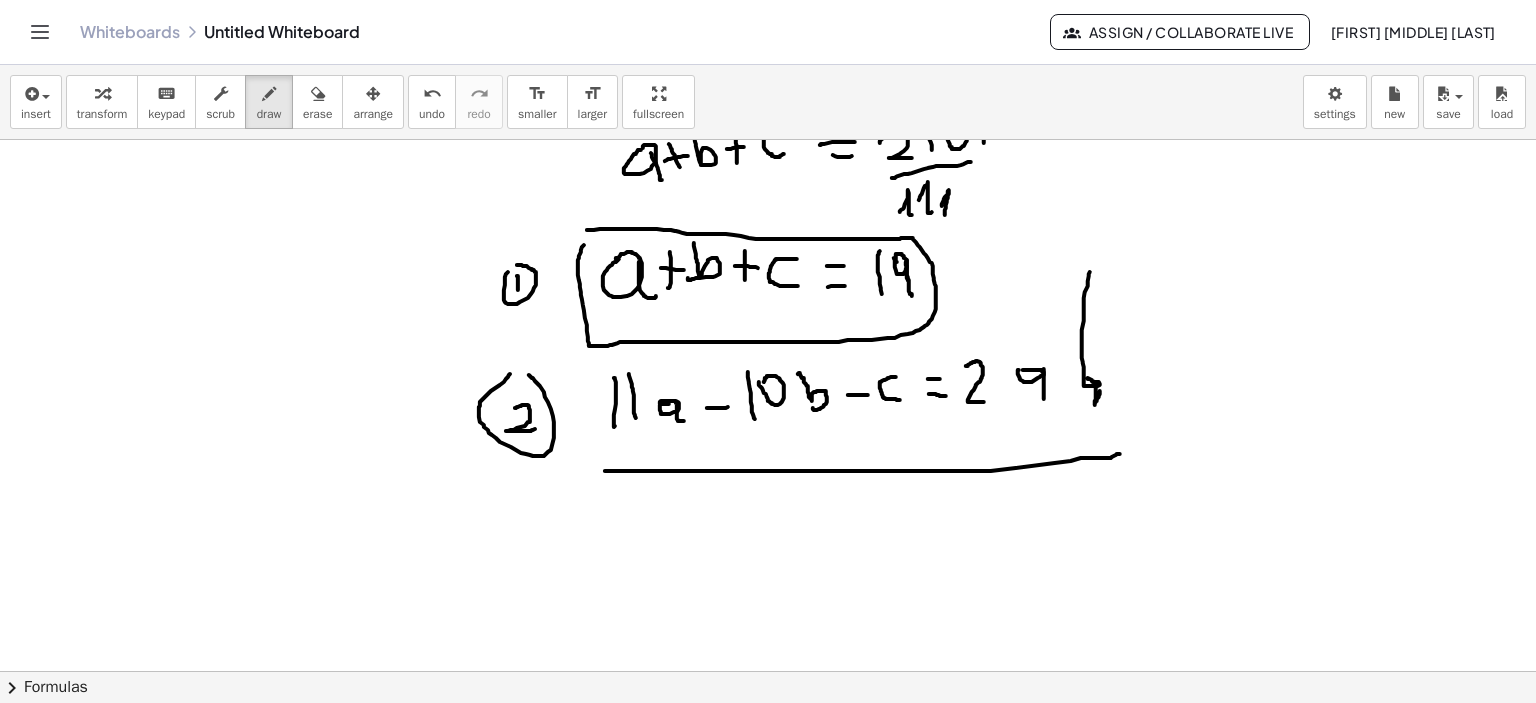 scroll, scrollTop: 3739, scrollLeft: 0, axis: vertical 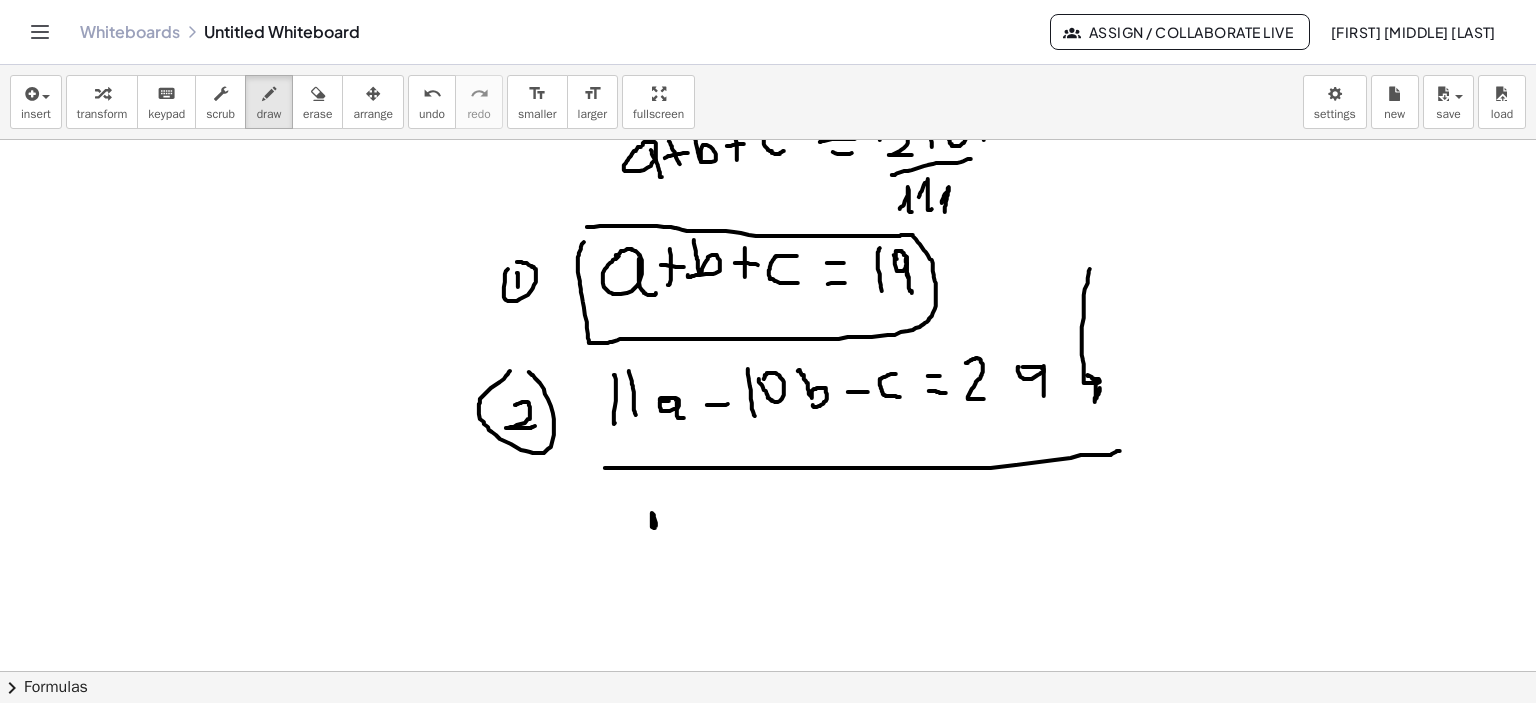 drag, startPoint x: 655, startPoint y: 528, endPoint x: 660, endPoint y: 548, distance: 20.615528 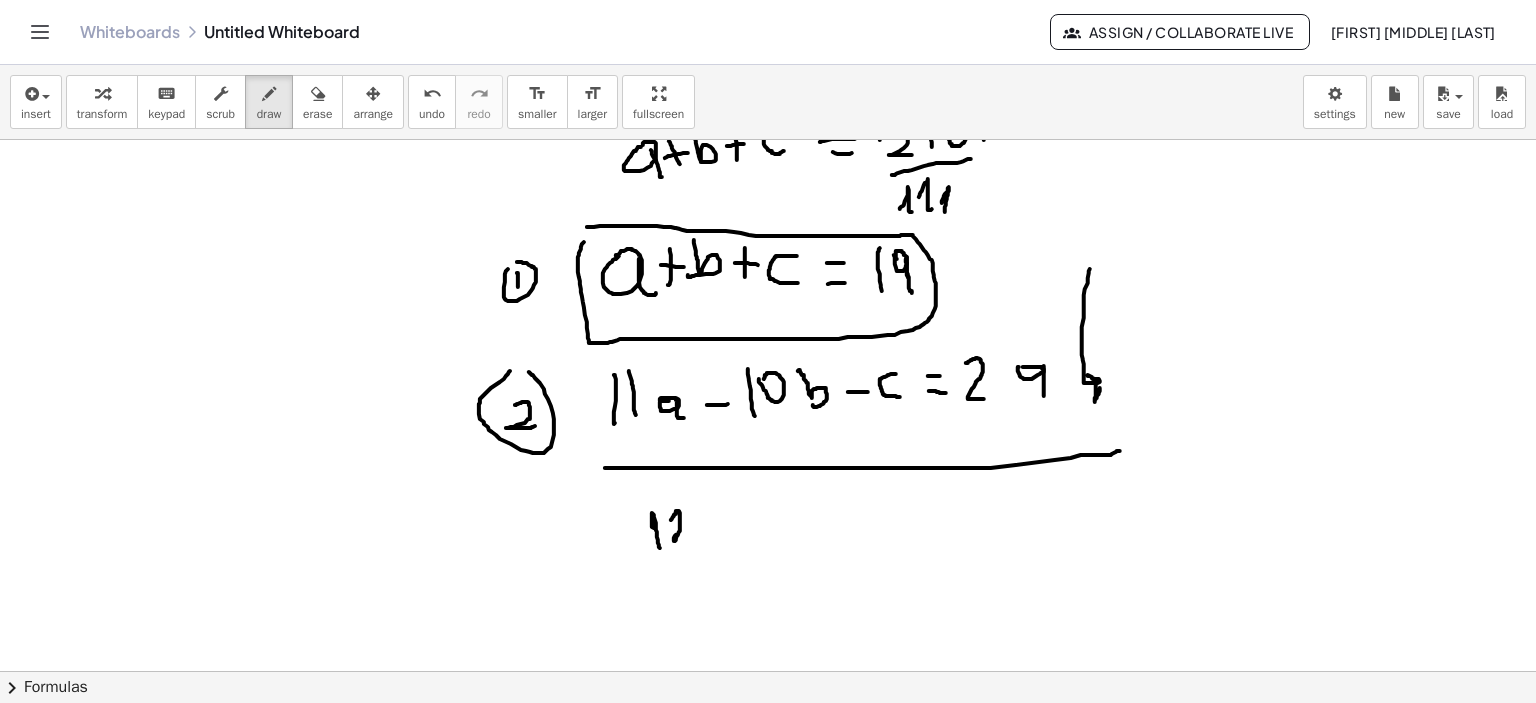 drag, startPoint x: 671, startPoint y: 520, endPoint x: 695, endPoint y: 537, distance: 29.410883 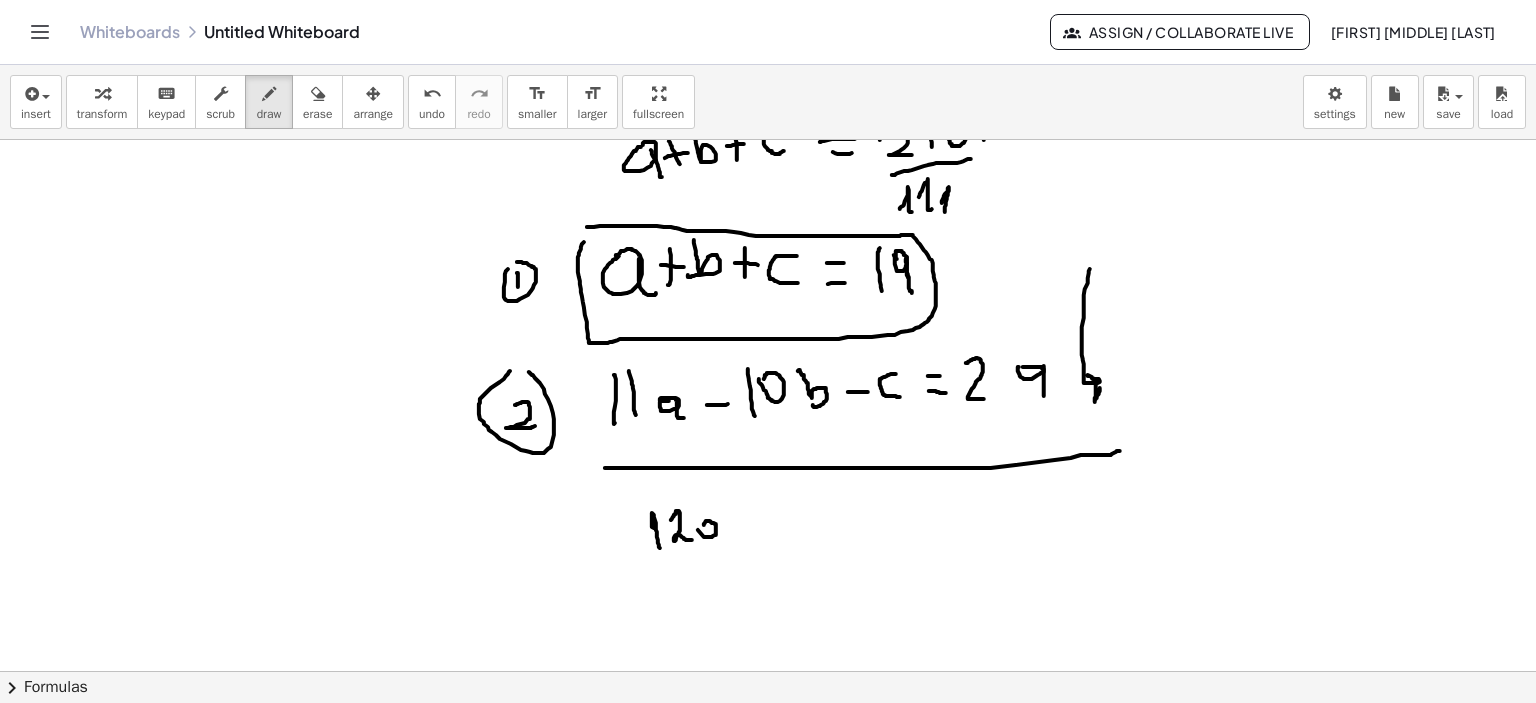 drag, startPoint x: 704, startPoint y: 537, endPoint x: 708, endPoint y: 525, distance: 12.649111 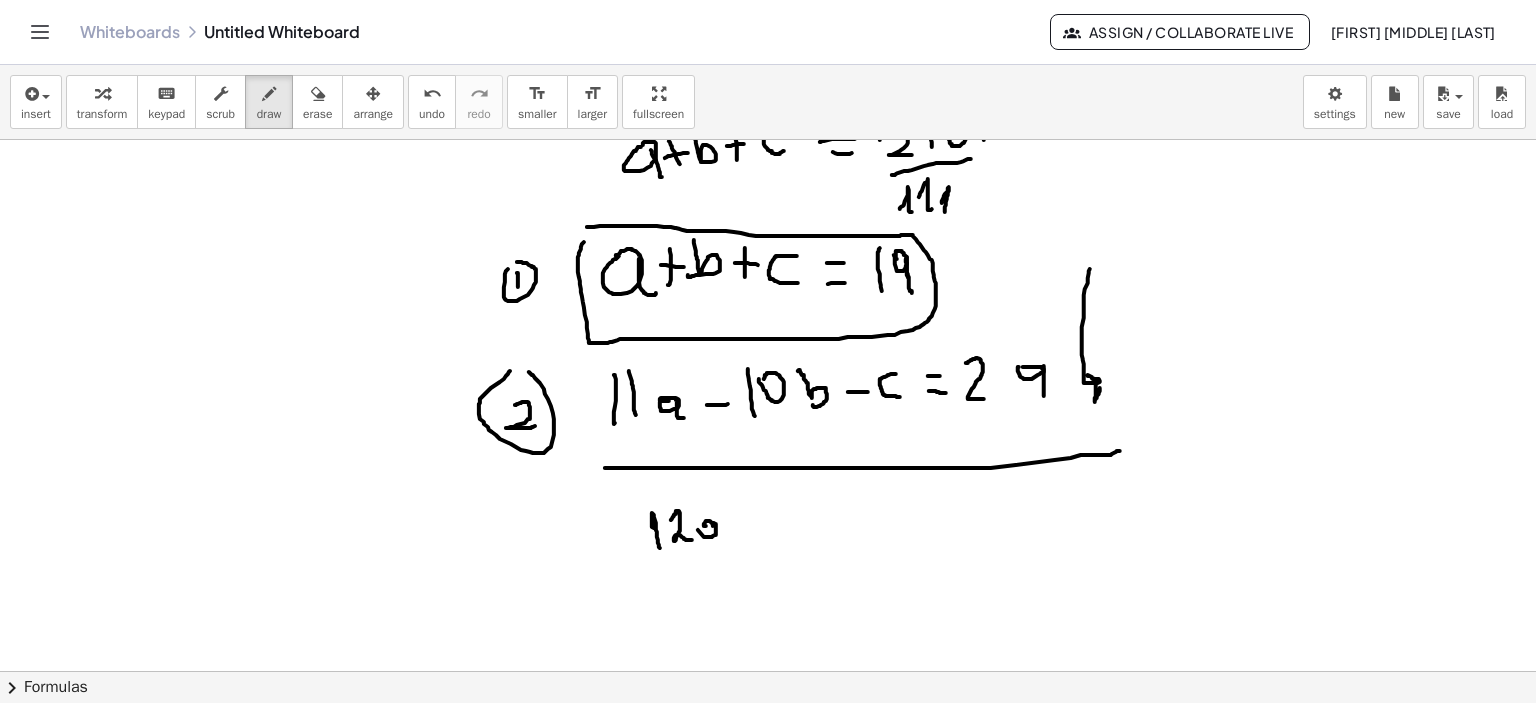 drag, startPoint x: 713, startPoint y: 523, endPoint x: 726, endPoint y: 539, distance: 20.615528 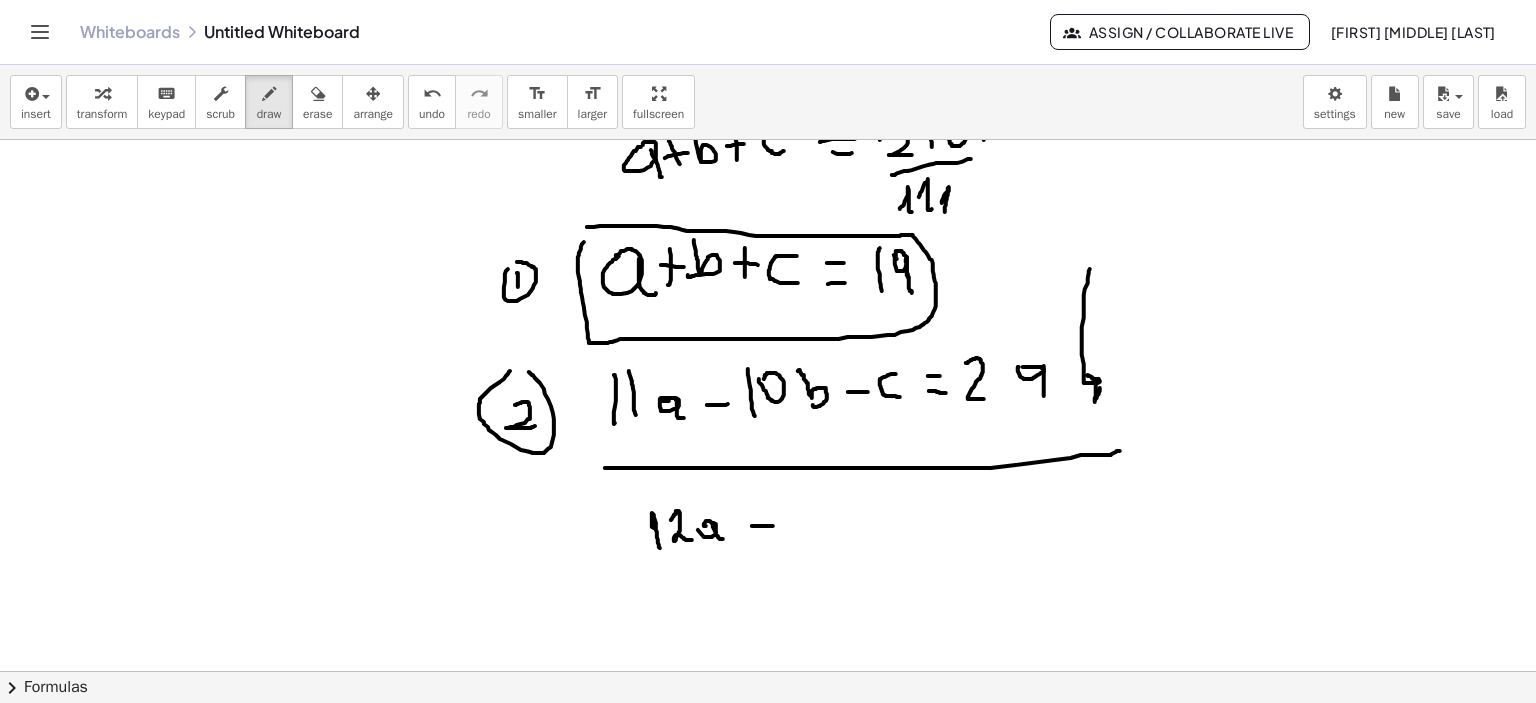 drag, startPoint x: 752, startPoint y: 526, endPoint x: 775, endPoint y: 526, distance: 23 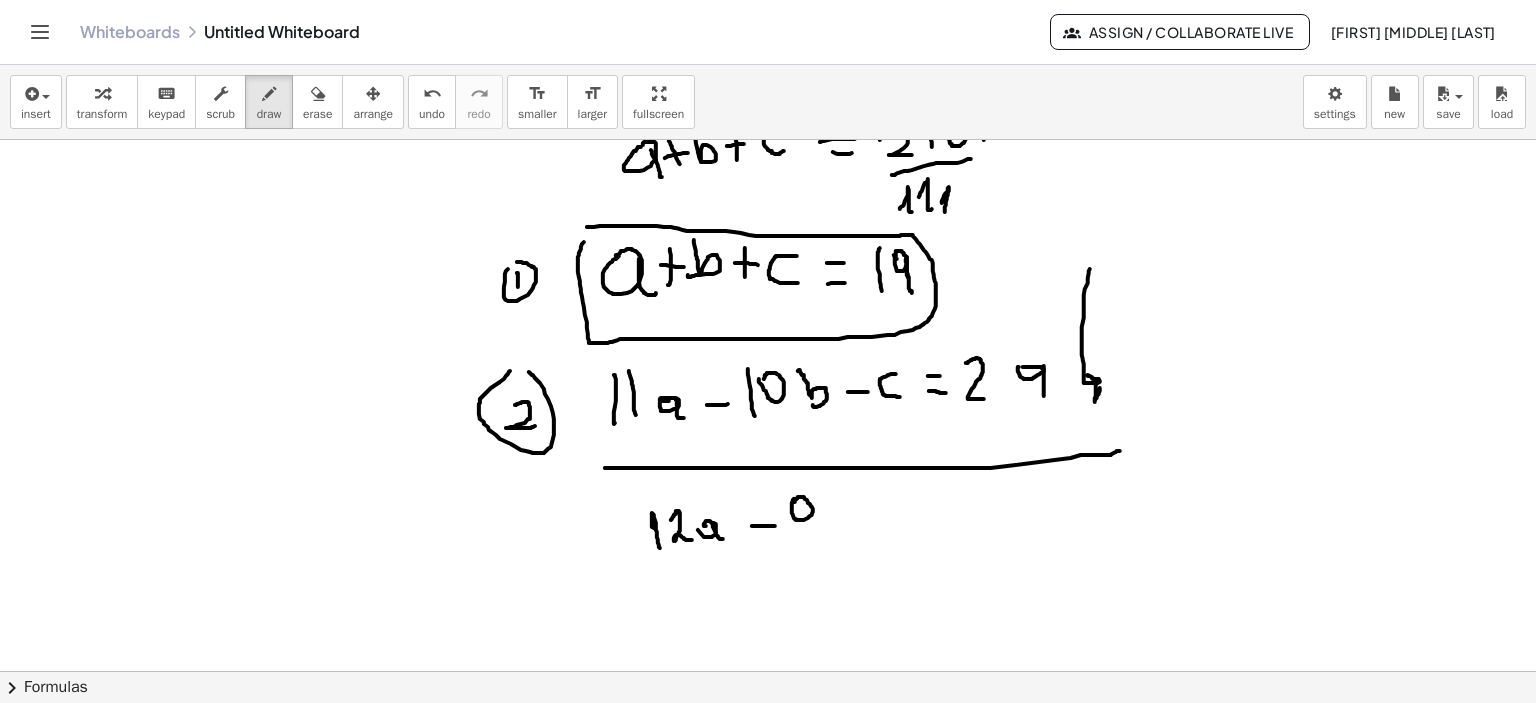 drag, startPoint x: 794, startPoint y: 499, endPoint x: 812, endPoint y: 501, distance: 18.110771 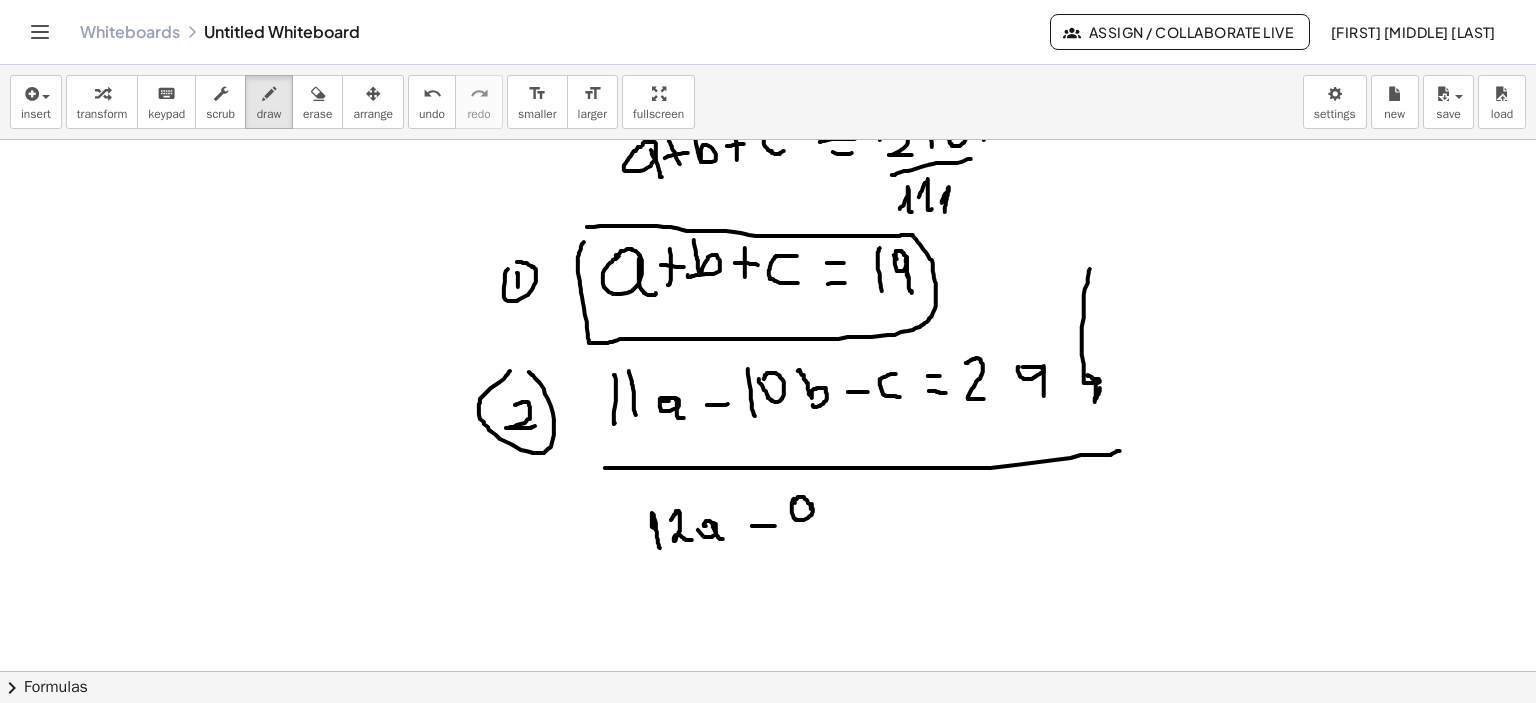 drag, startPoint x: 811, startPoint y: 509, endPoint x: 817, endPoint y: 527, distance: 18.973665 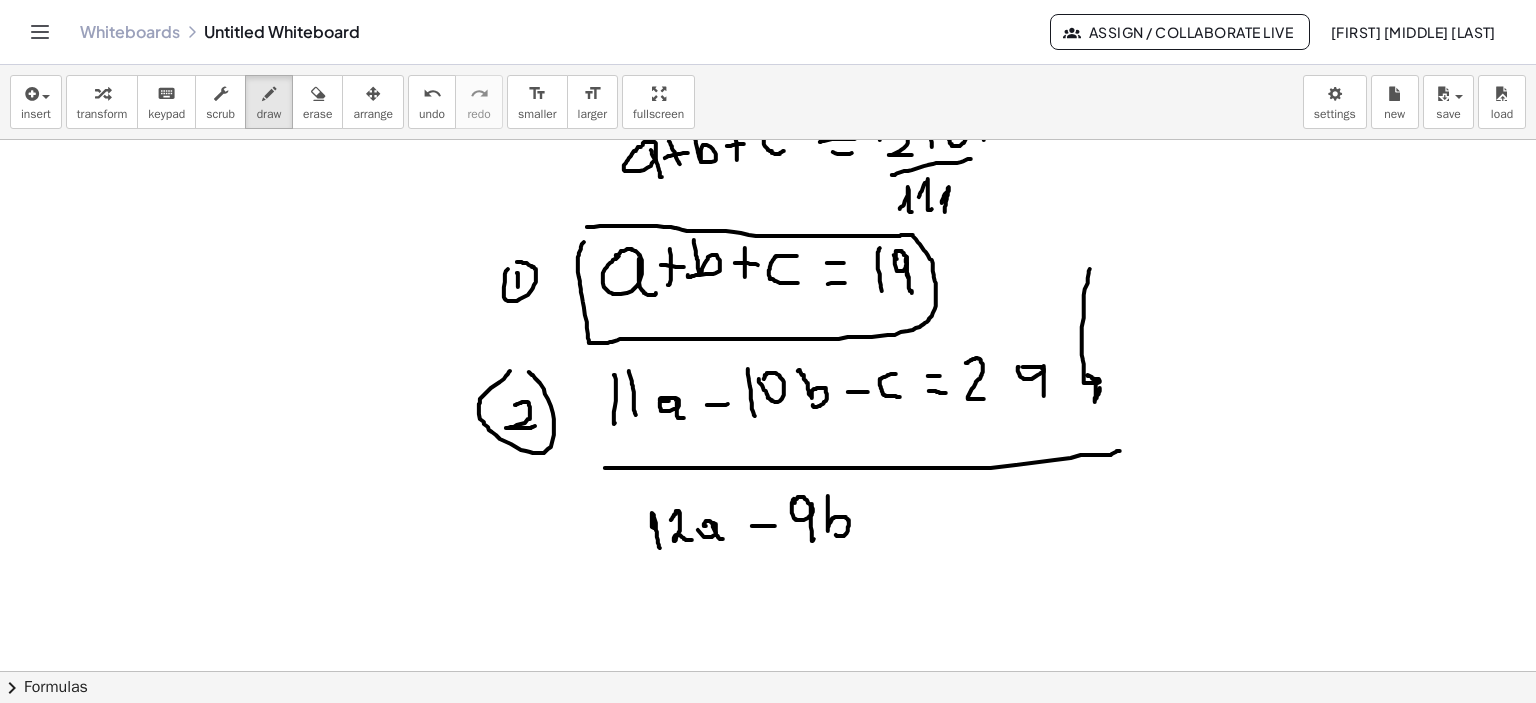 drag, startPoint x: 828, startPoint y: 496, endPoint x: 831, endPoint y: 532, distance: 36.124783 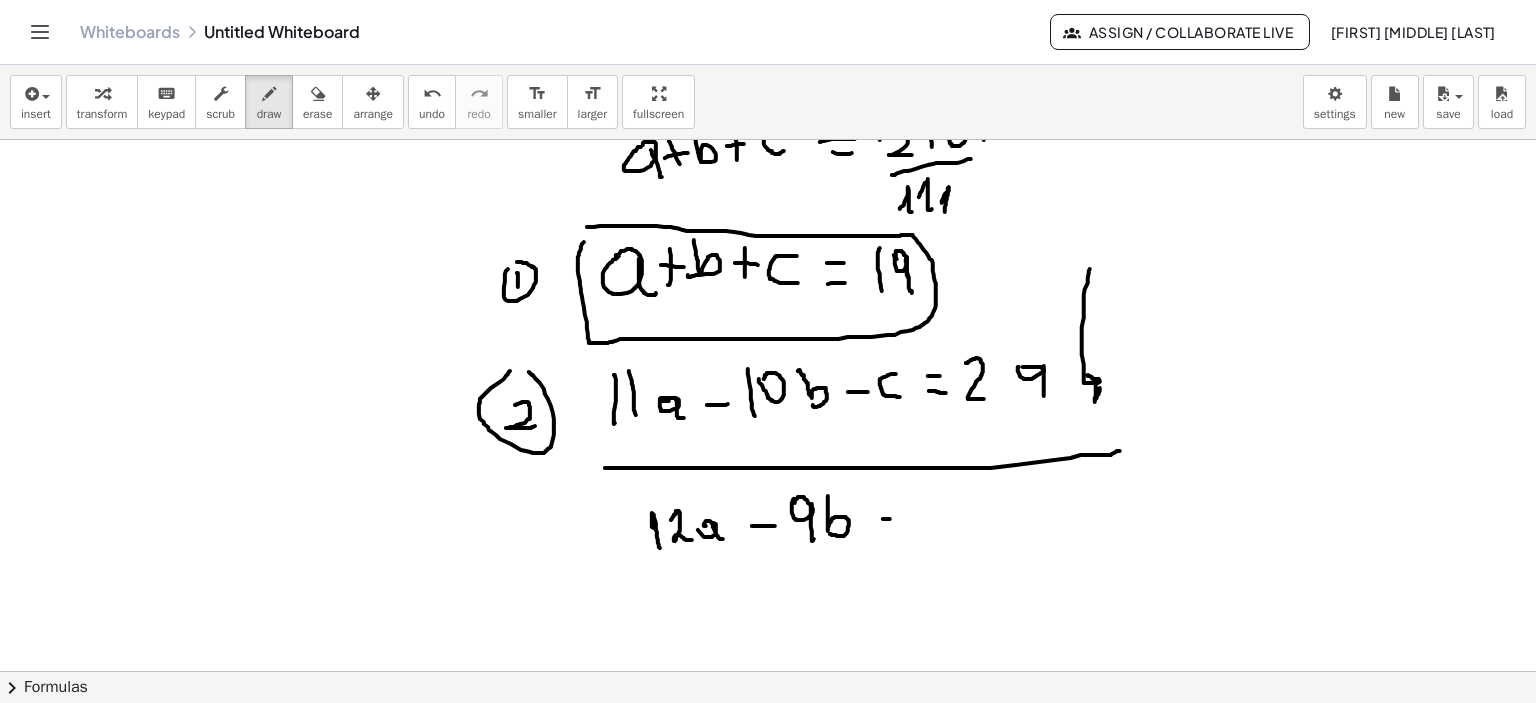 drag, startPoint x: 890, startPoint y: 519, endPoint x: 901, endPoint y: 524, distance: 12.083046 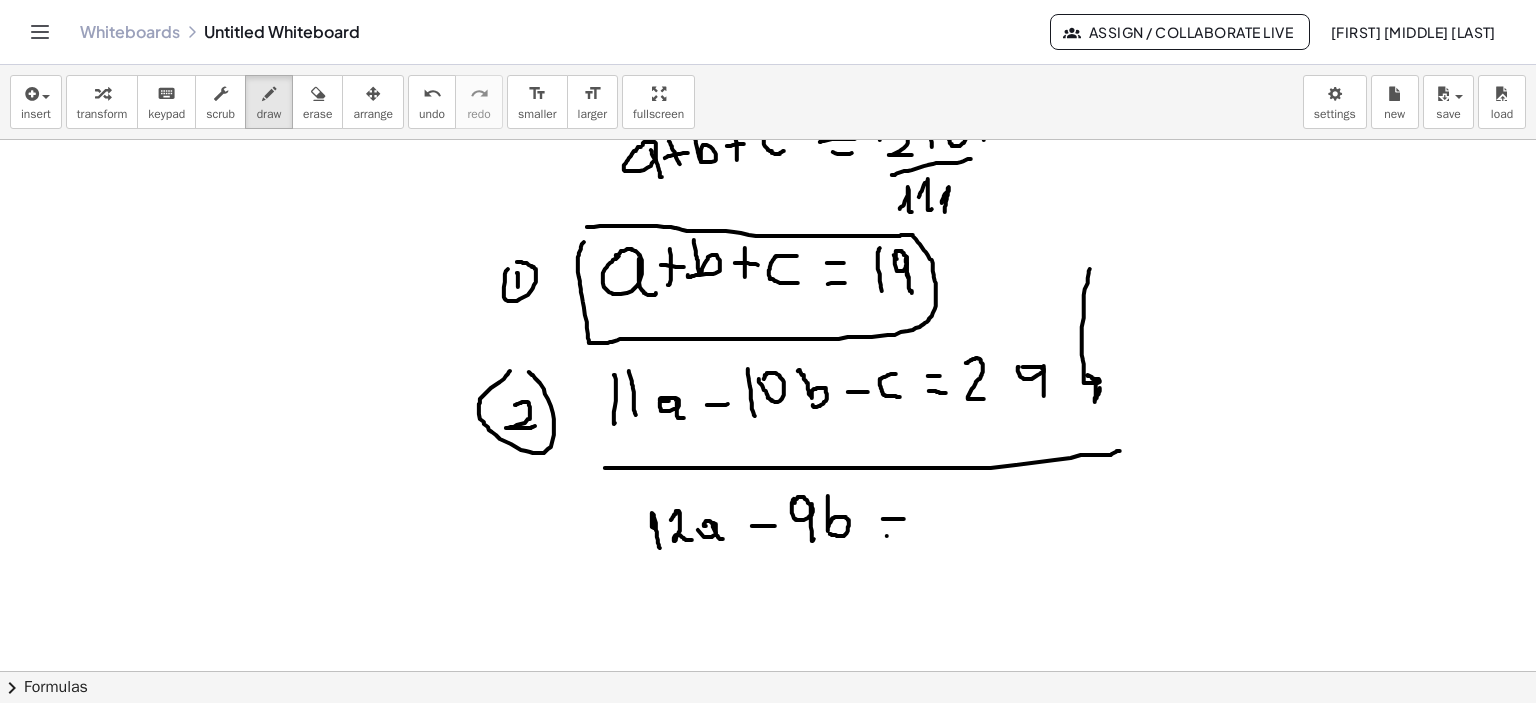drag, startPoint x: 887, startPoint y: 536, endPoint x: 909, endPoint y: 532, distance: 22.36068 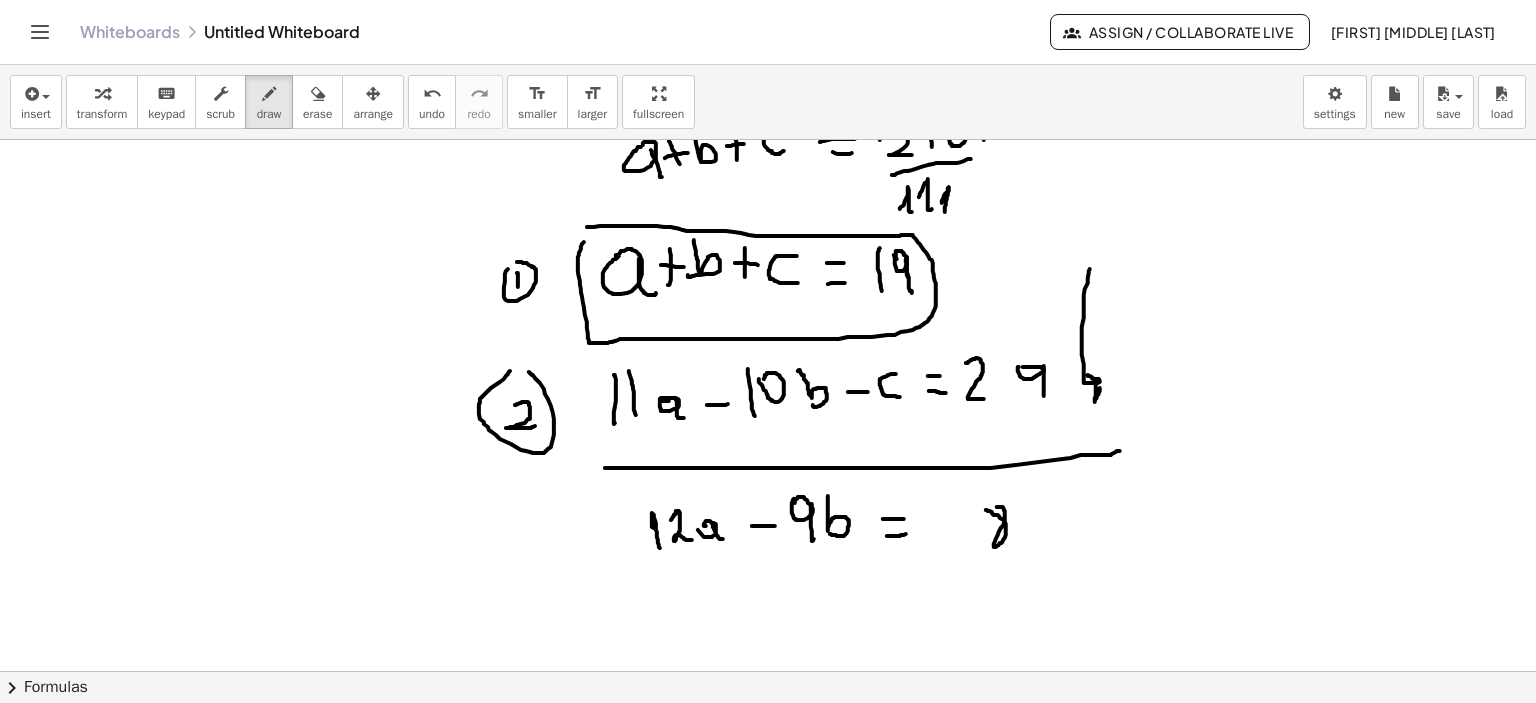 click at bounding box center (771, -1205) 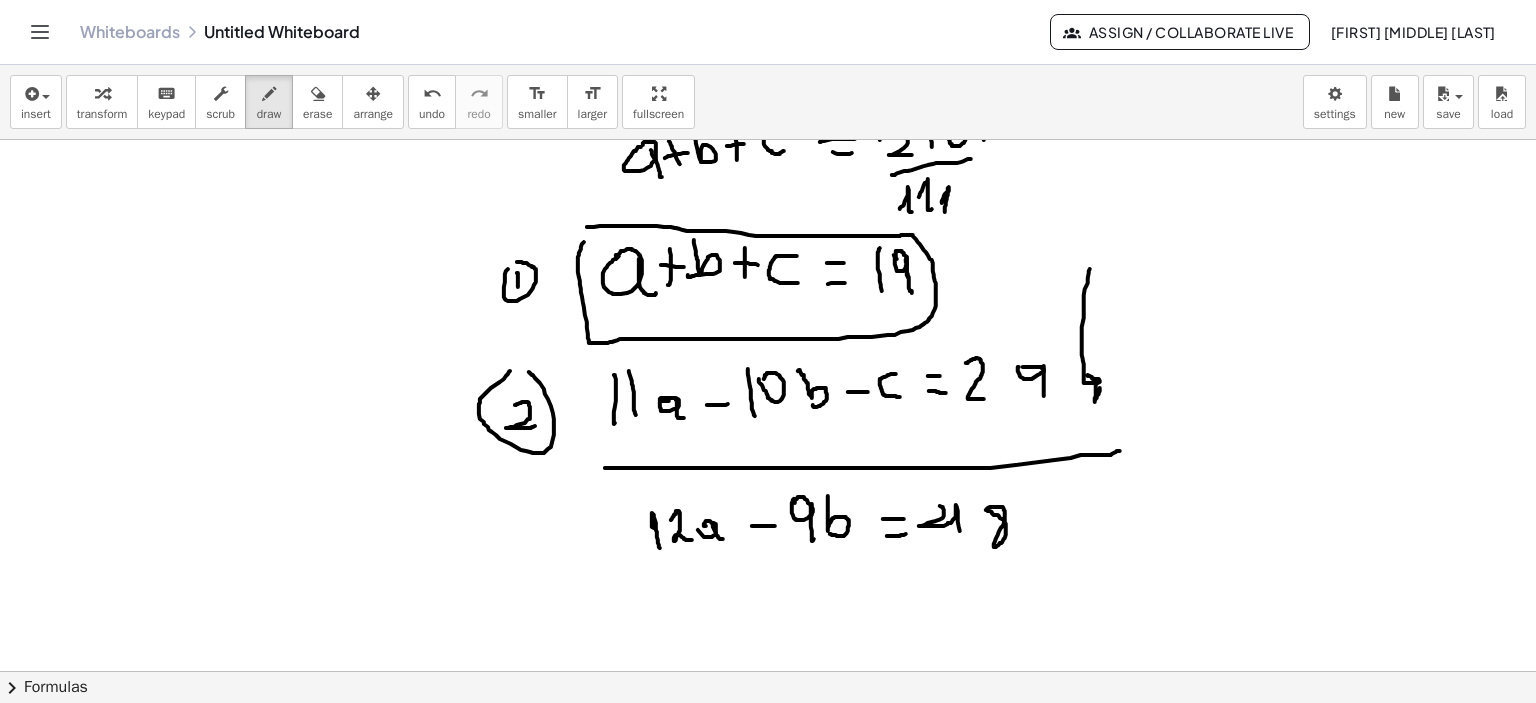 drag, startPoint x: 940, startPoint y: 506, endPoint x: 960, endPoint y: 551, distance: 49.24429 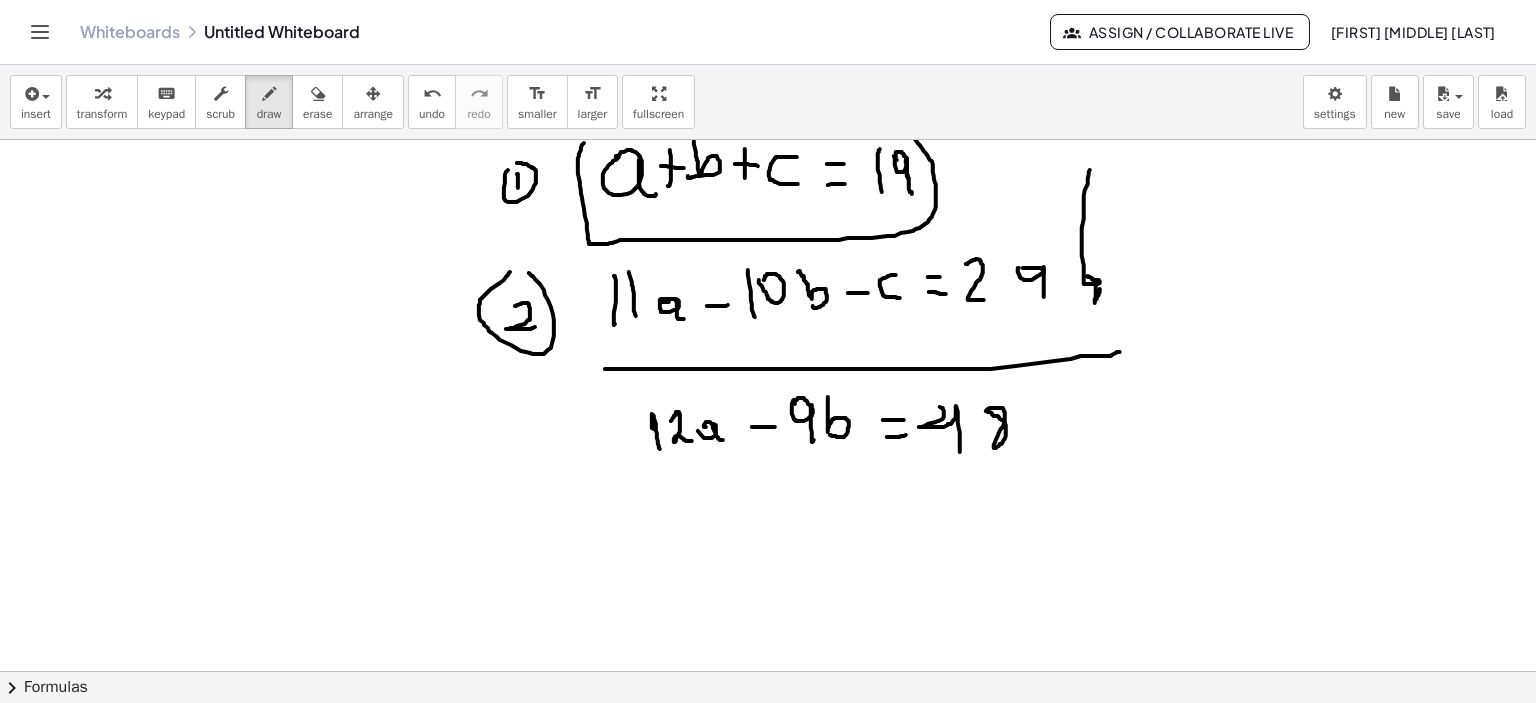 scroll, scrollTop: 3839, scrollLeft: 0, axis: vertical 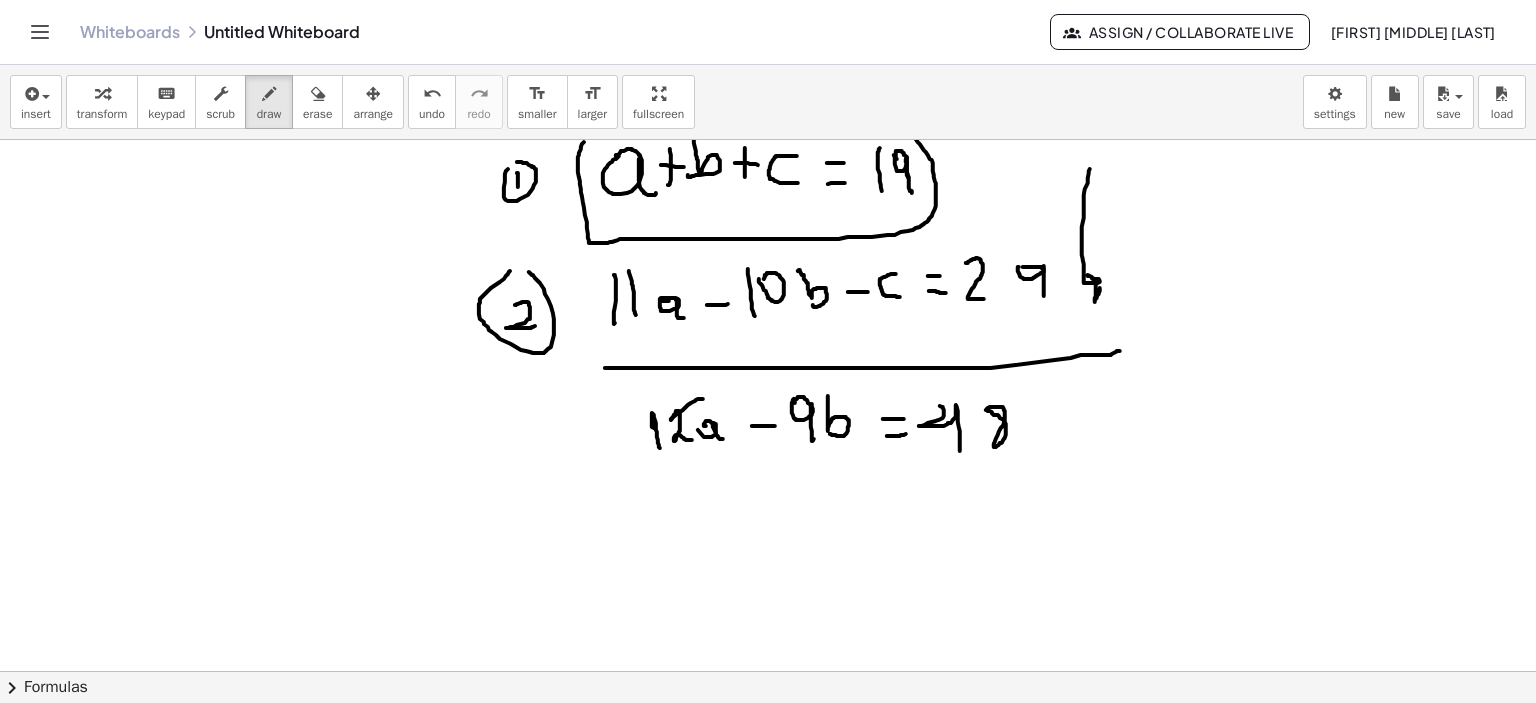 click at bounding box center [771, -1305] 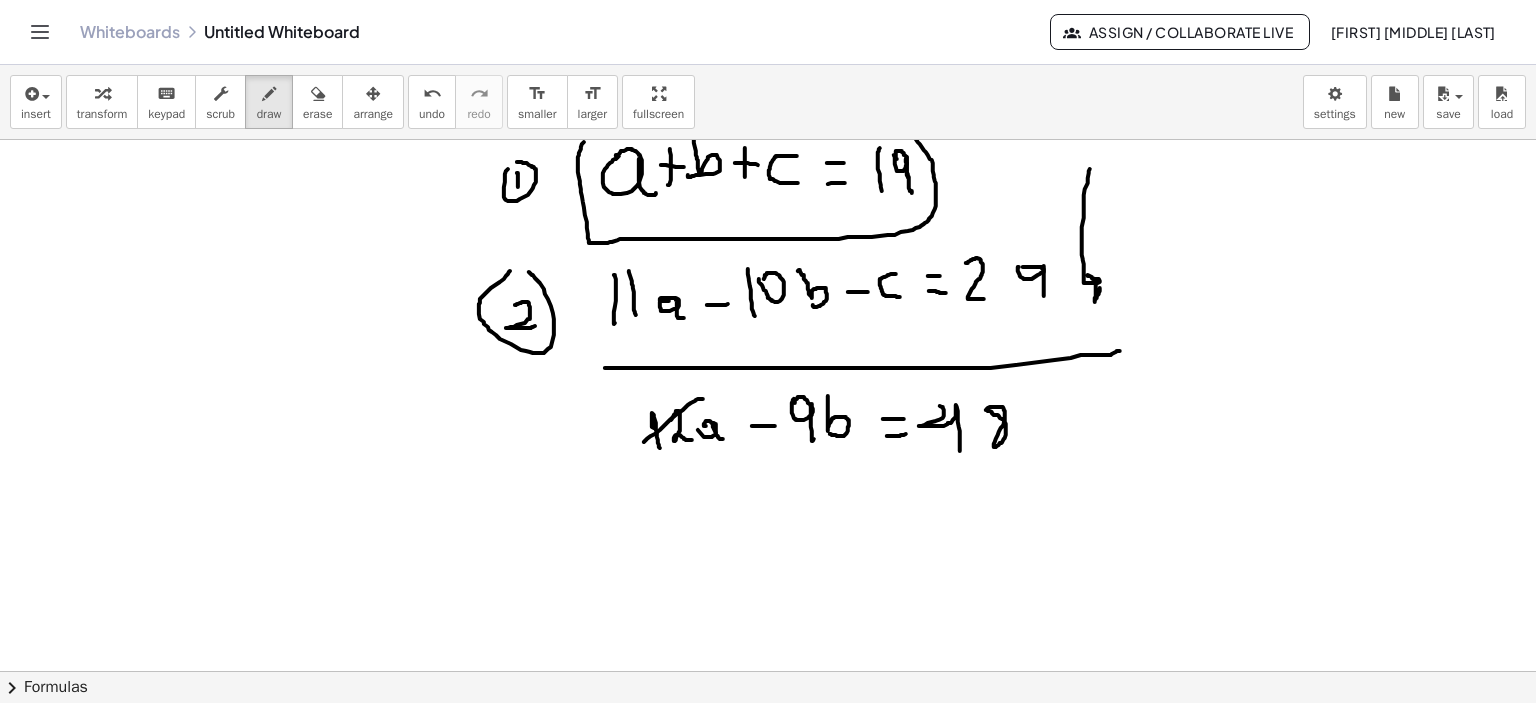 click at bounding box center [771, -1305] 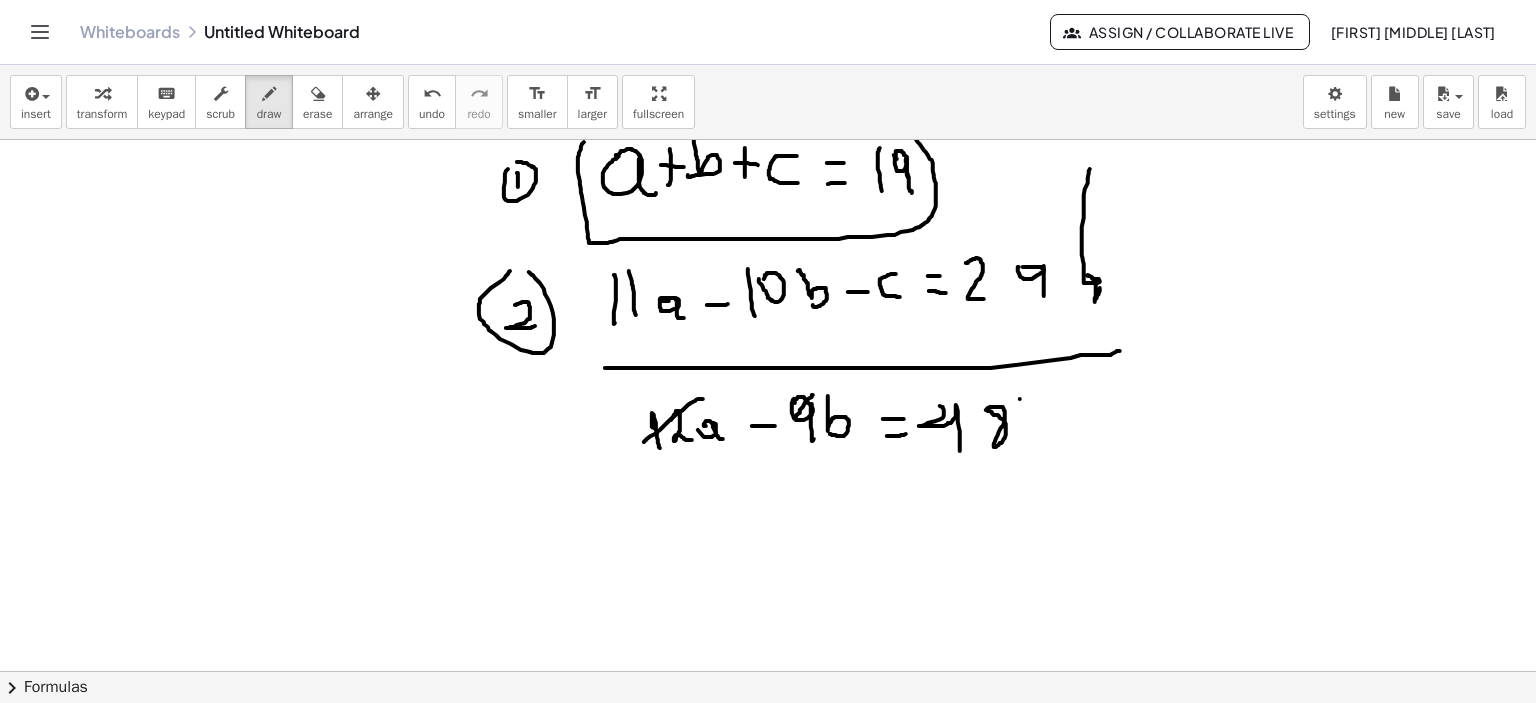 click at bounding box center [771, -1305] 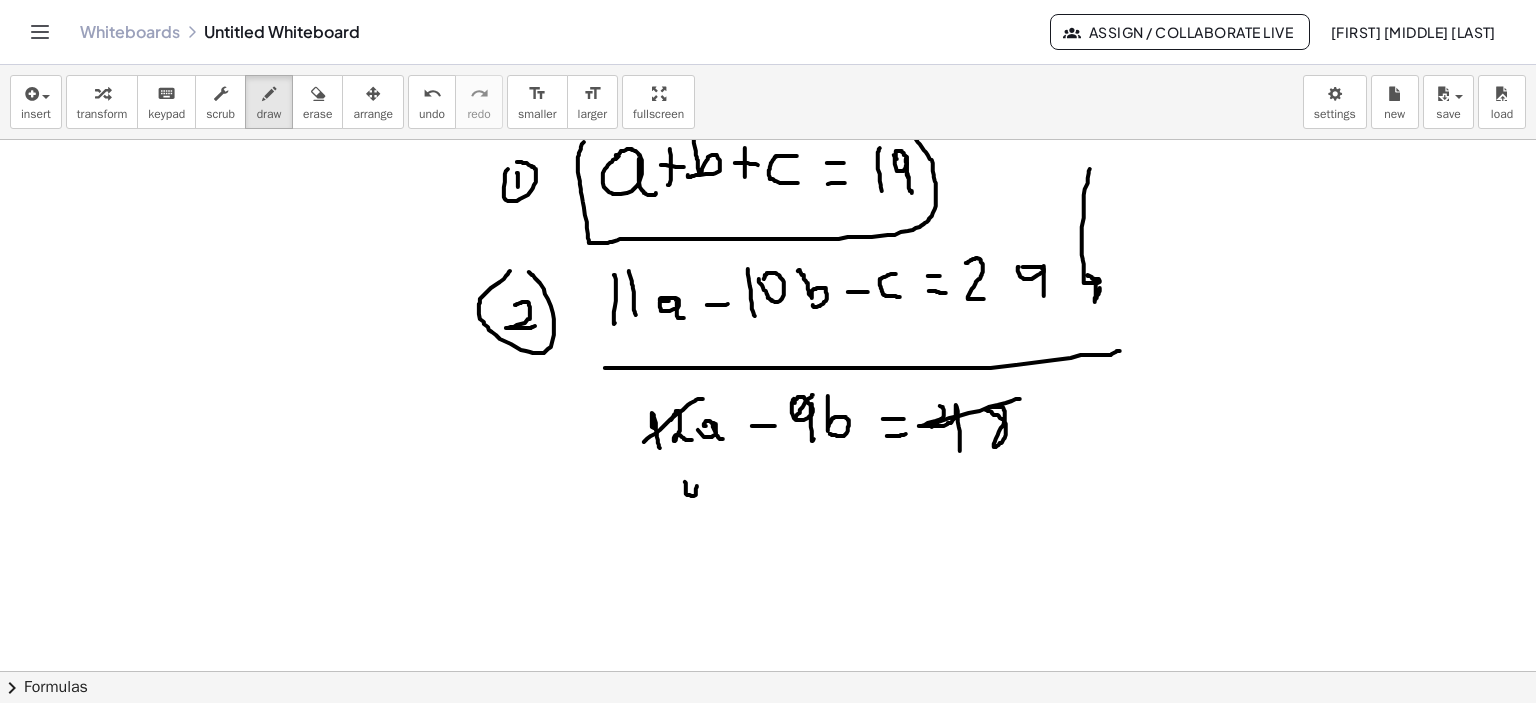 drag, startPoint x: 685, startPoint y: 482, endPoint x: 697, endPoint y: 523, distance: 42.72002 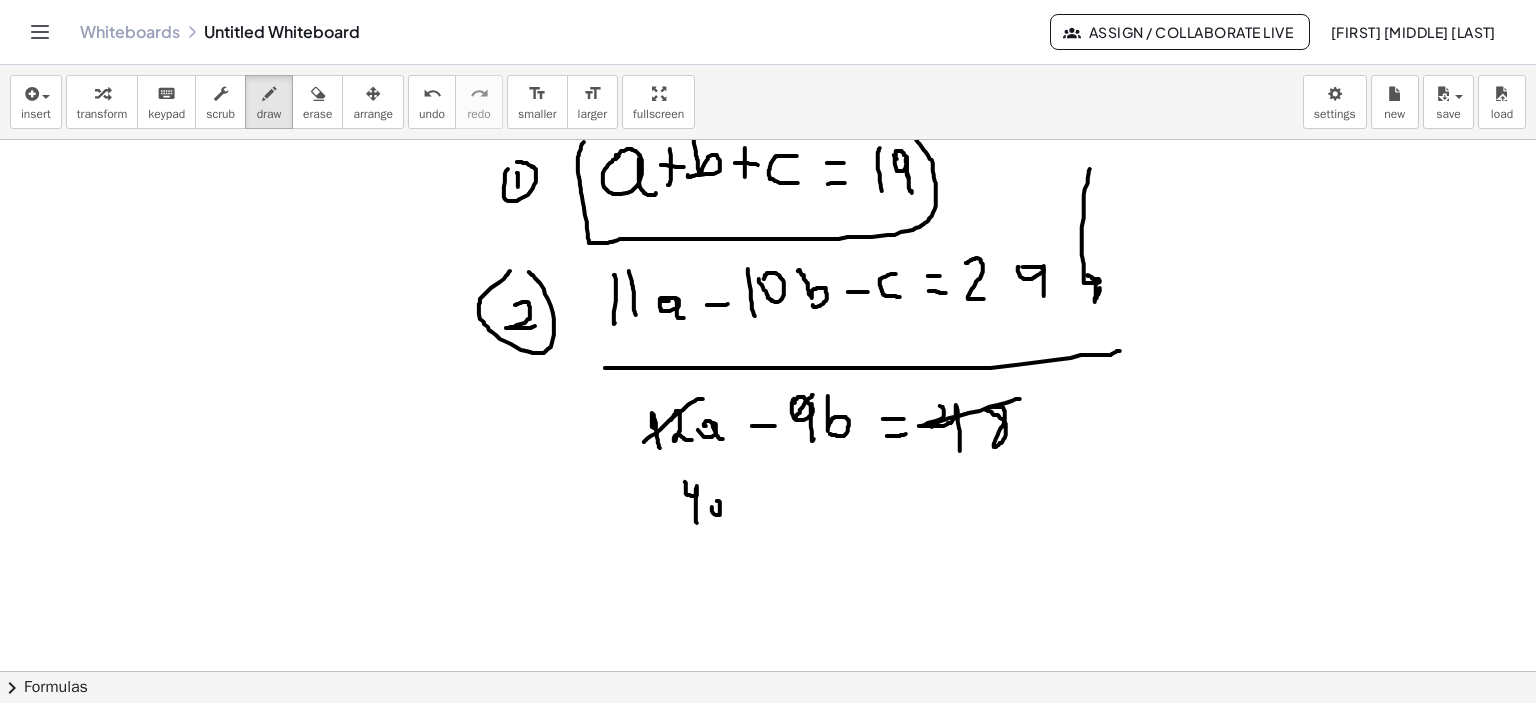 click at bounding box center (771, -1305) 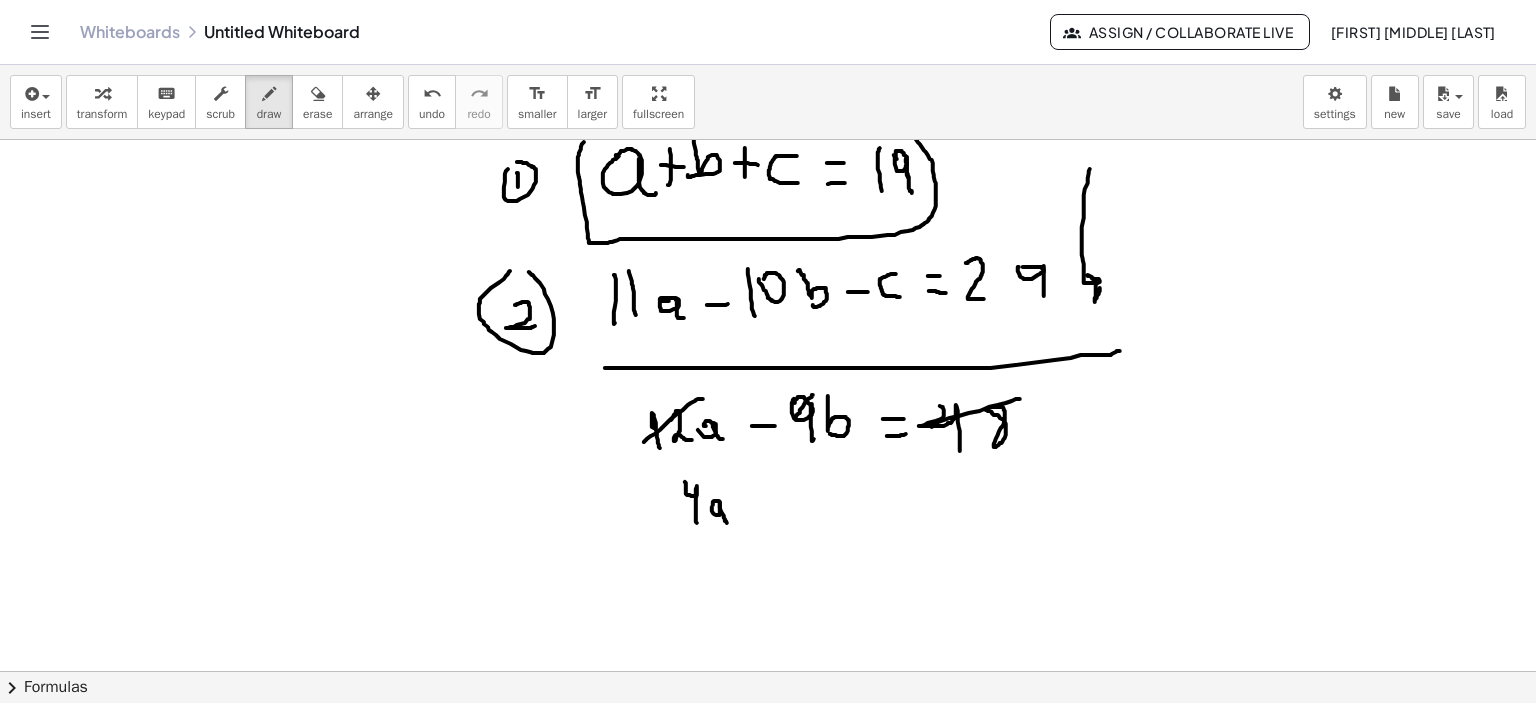 click at bounding box center (771, -1305) 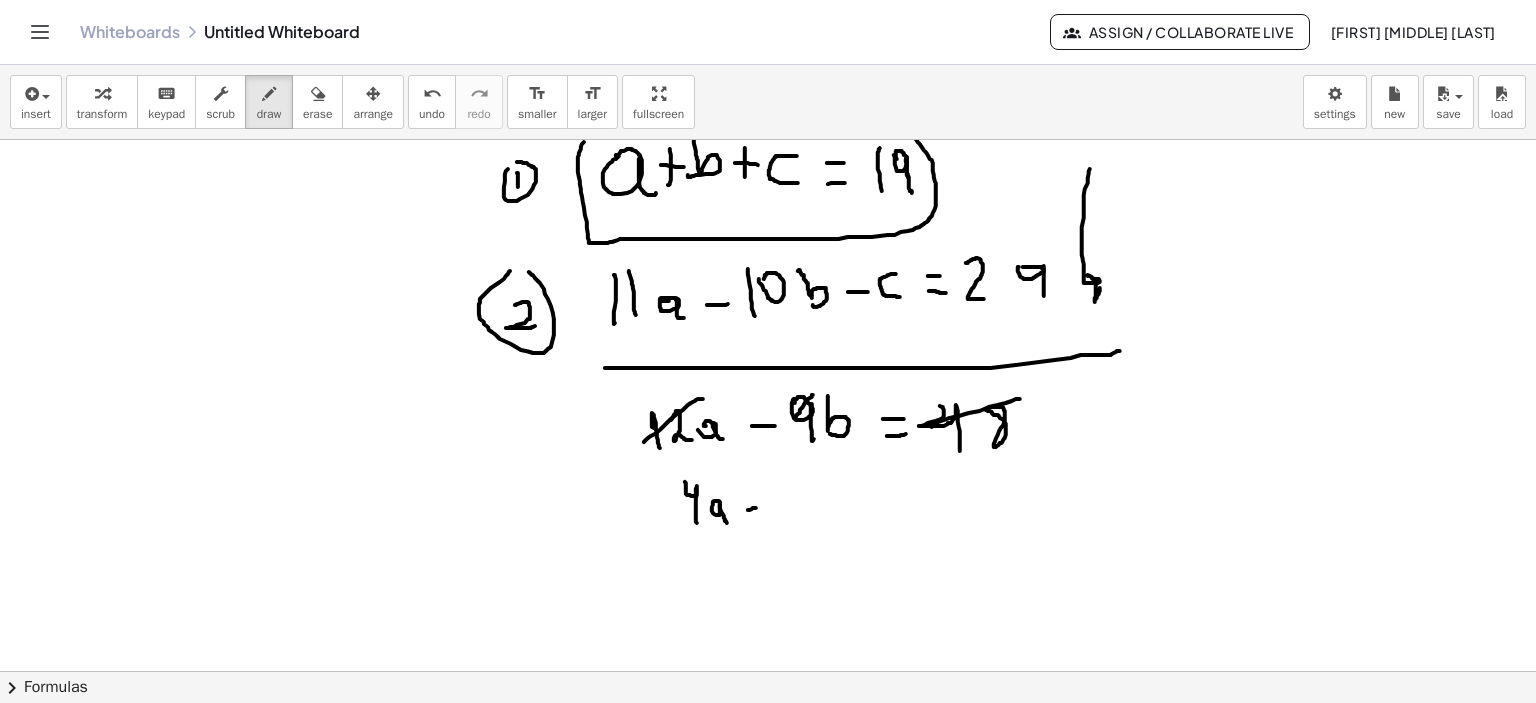 click at bounding box center (771, -1305) 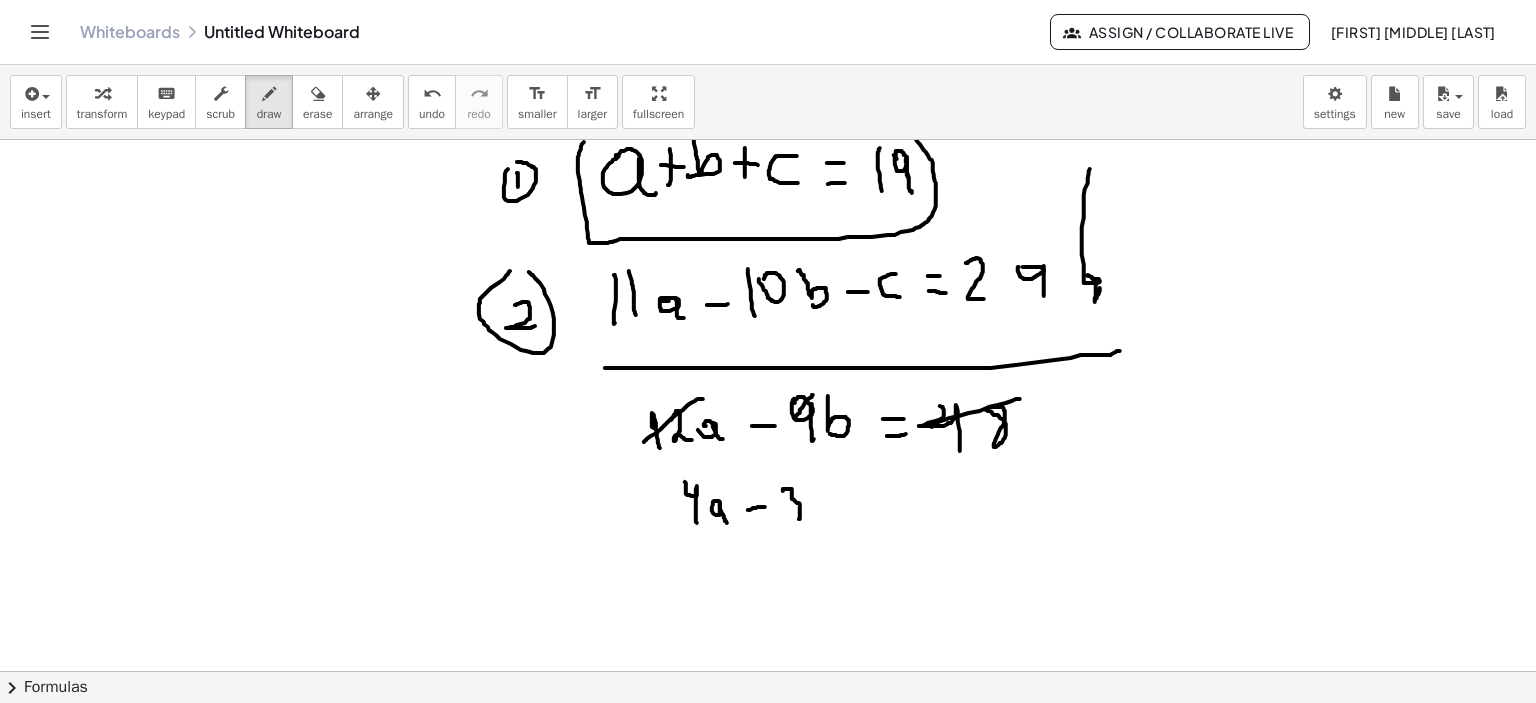 drag, startPoint x: 783, startPoint y: 491, endPoint x: 790, endPoint y: 509, distance: 19.313208 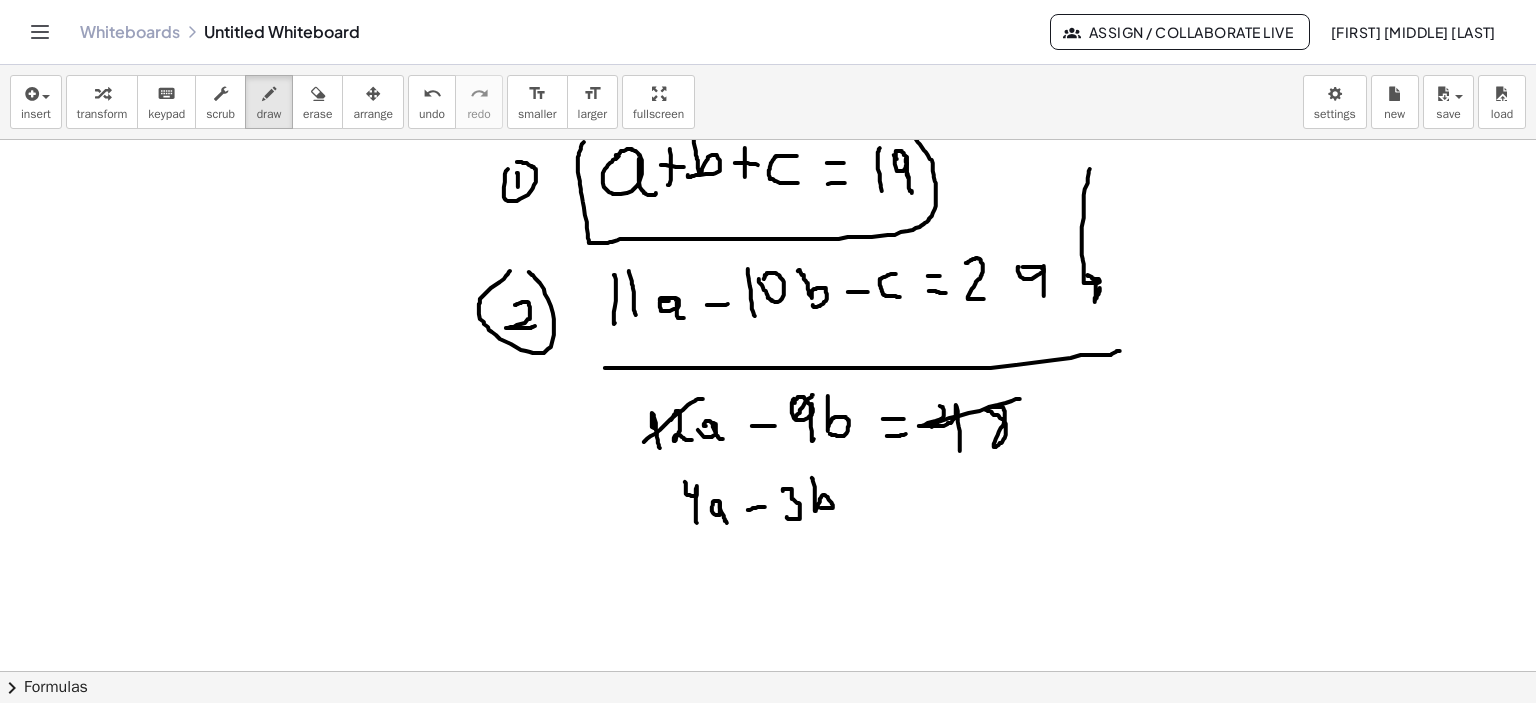 drag, startPoint x: 815, startPoint y: 497, endPoint x: 819, endPoint y: 508, distance: 11.7046995 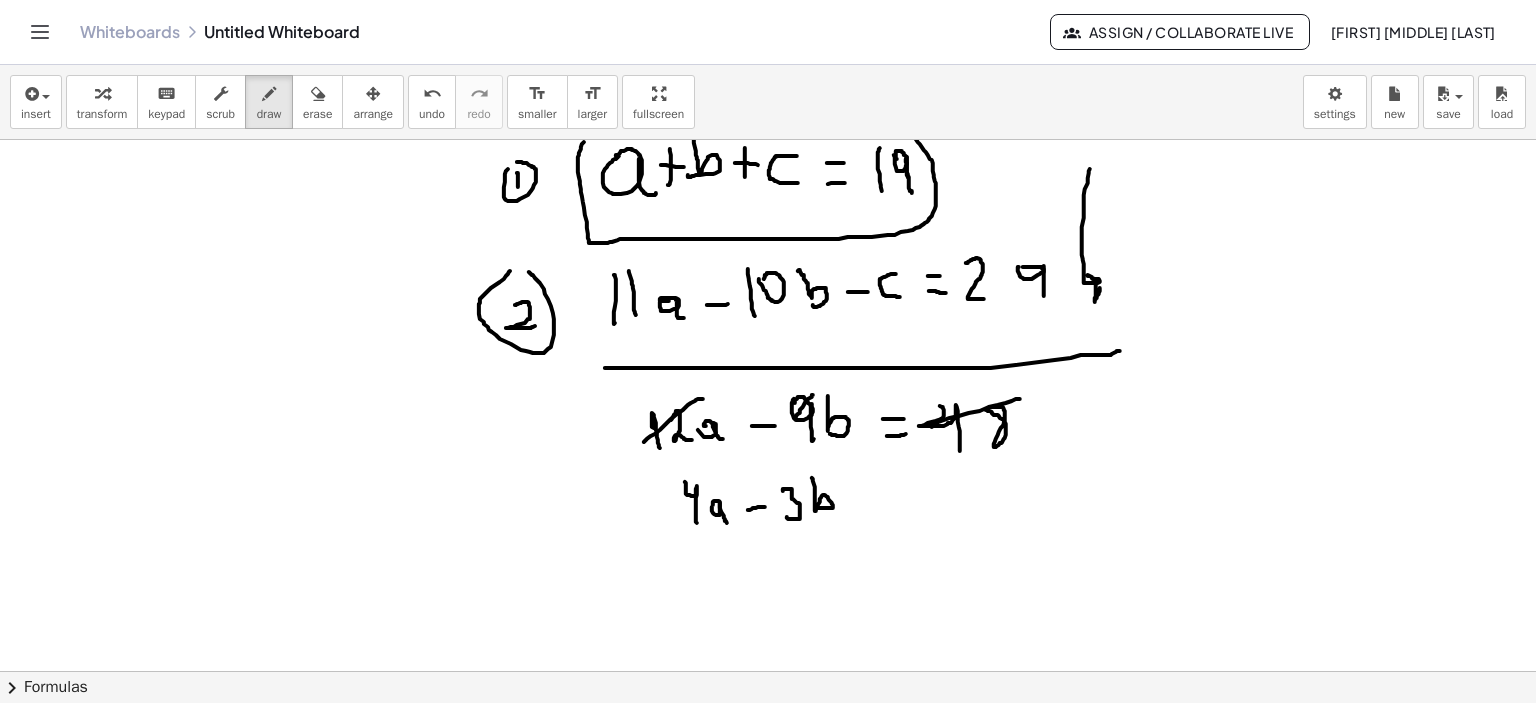 click at bounding box center [771, -1305] 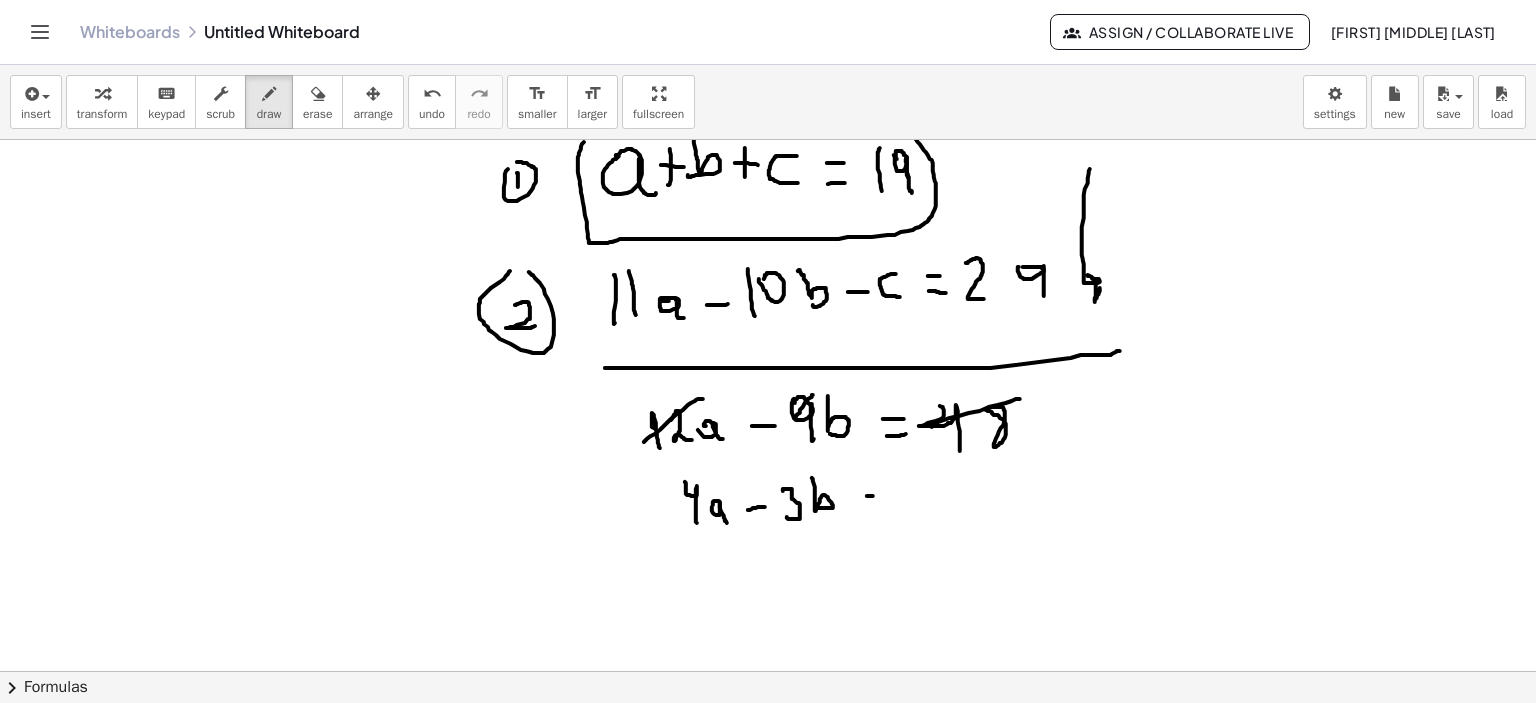 drag, startPoint x: 872, startPoint y: 504, endPoint x: 893, endPoint y: 499, distance: 21.587032 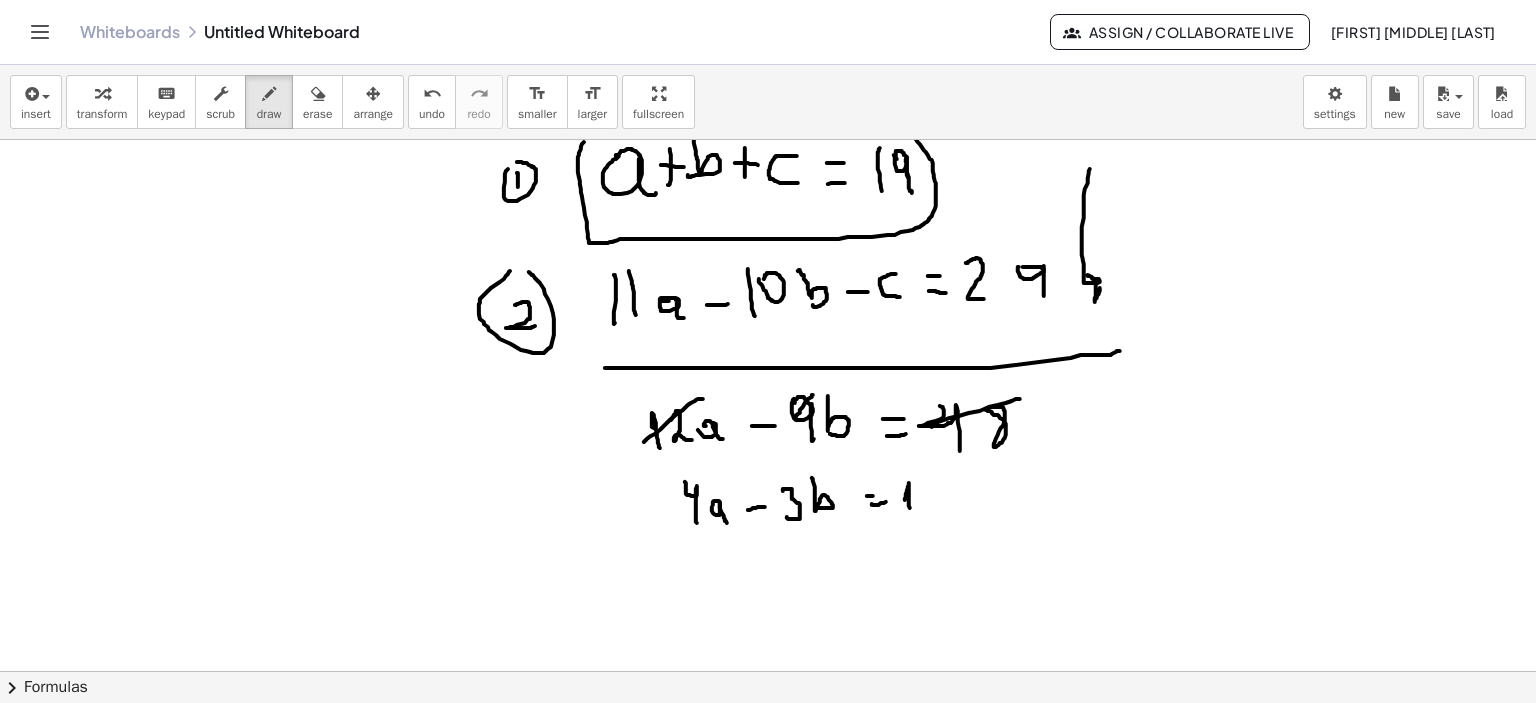 drag, startPoint x: 905, startPoint y: 500, endPoint x: 911, endPoint y: 509, distance: 10.816654 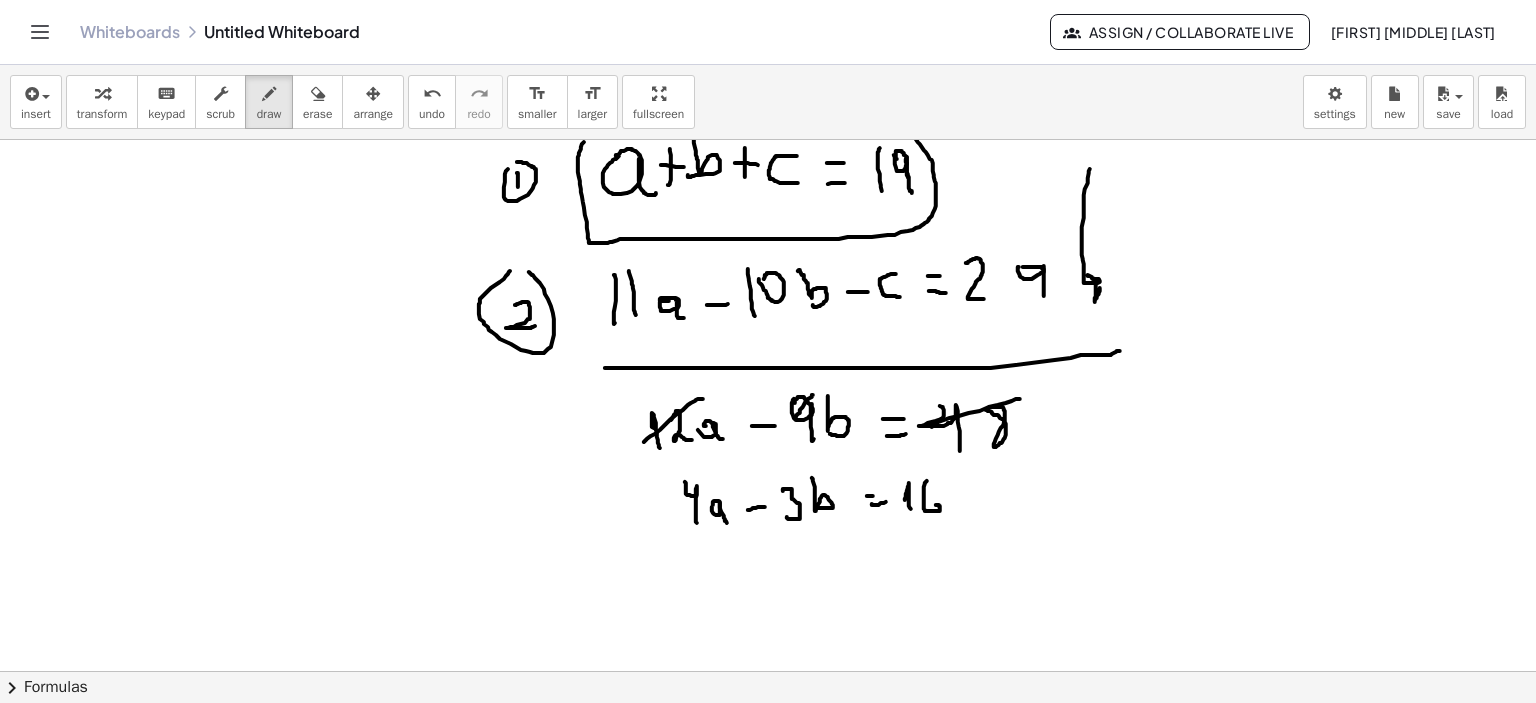 drag, startPoint x: 927, startPoint y: 481, endPoint x: 933, endPoint y: 506, distance: 25.70992 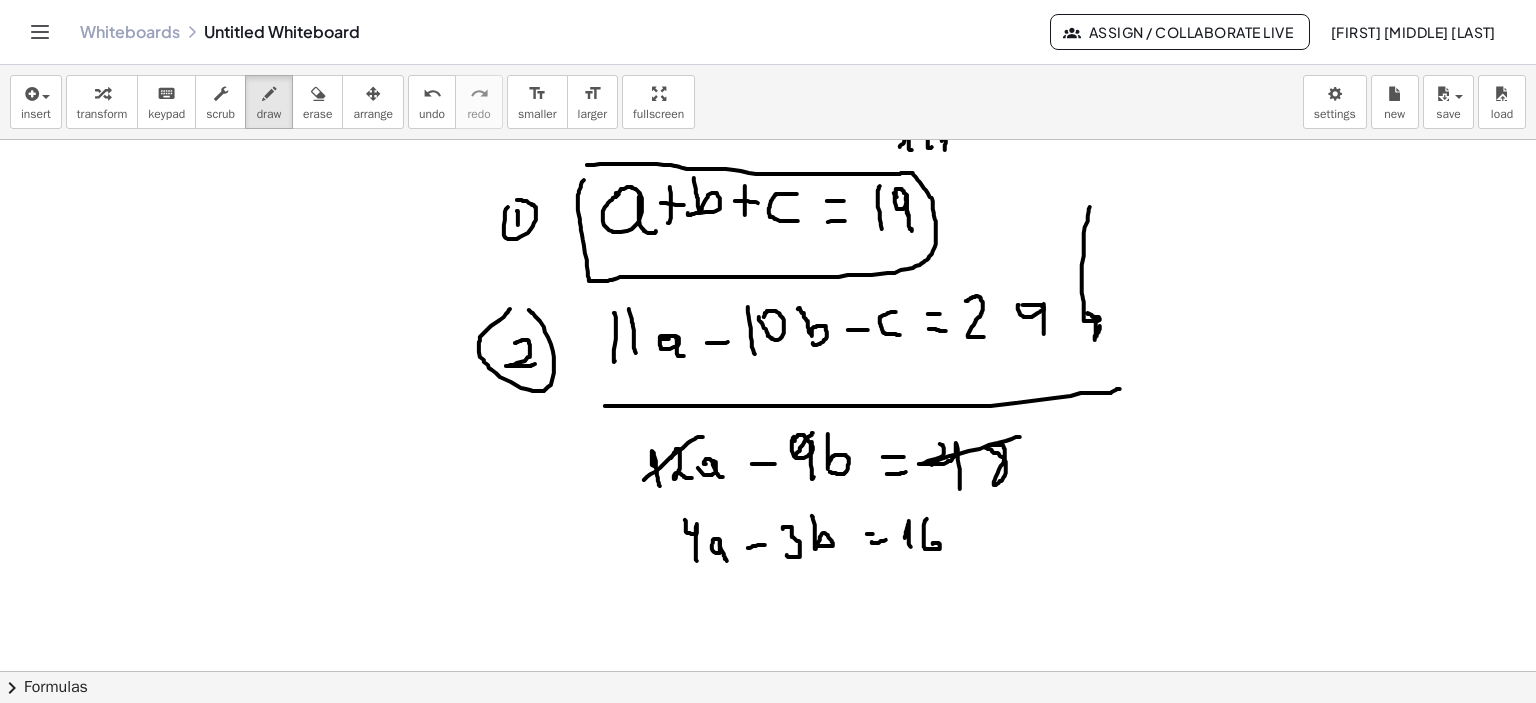 scroll, scrollTop: 3839, scrollLeft: 0, axis: vertical 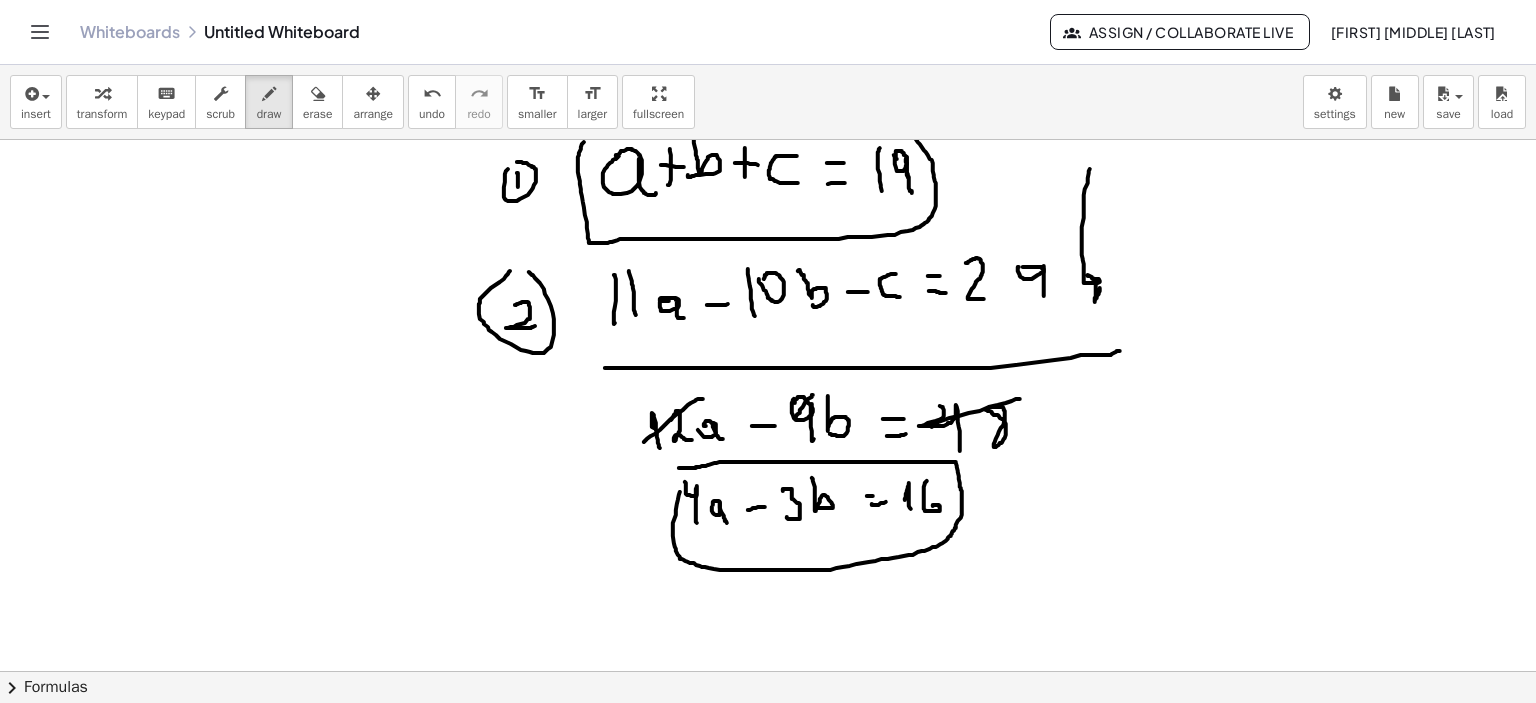 click at bounding box center [771, -1305] 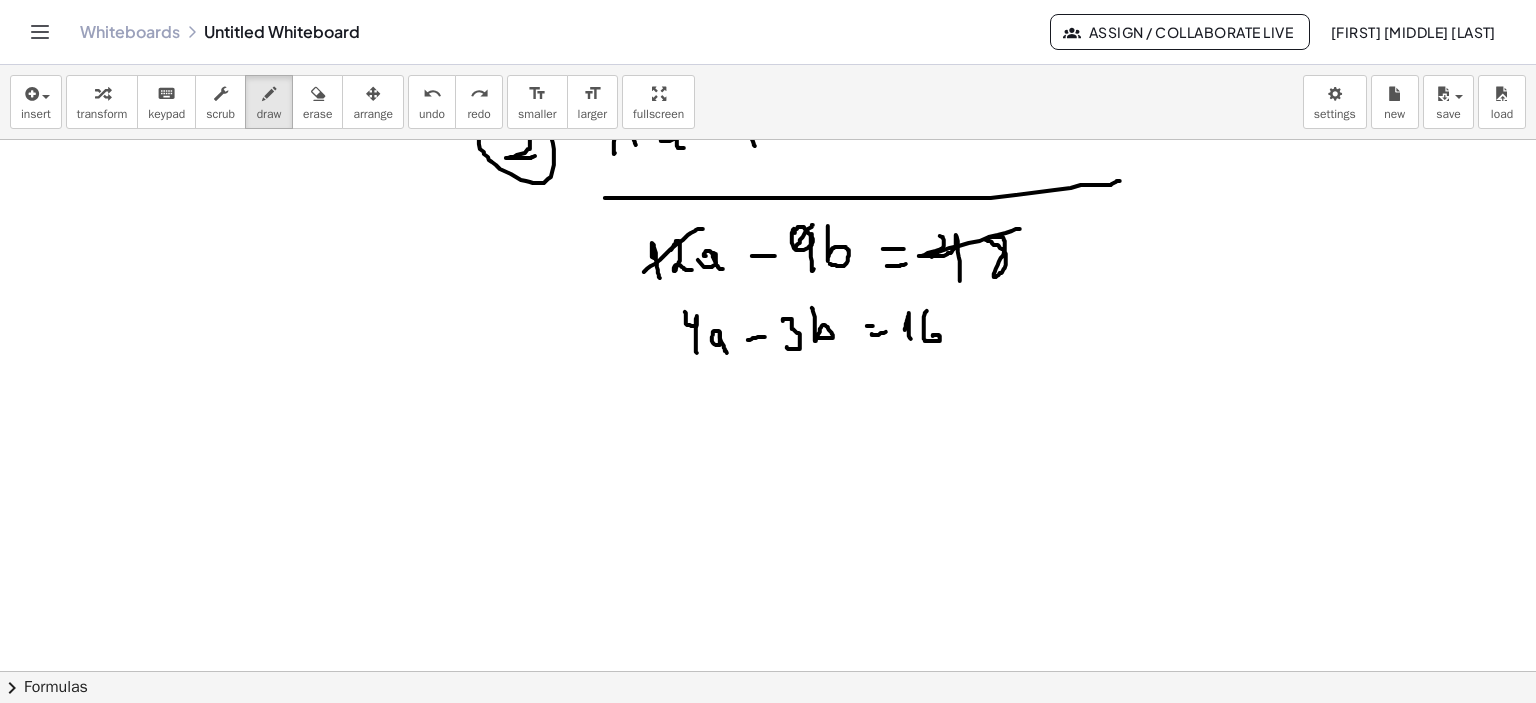 scroll, scrollTop: 4039, scrollLeft: 0, axis: vertical 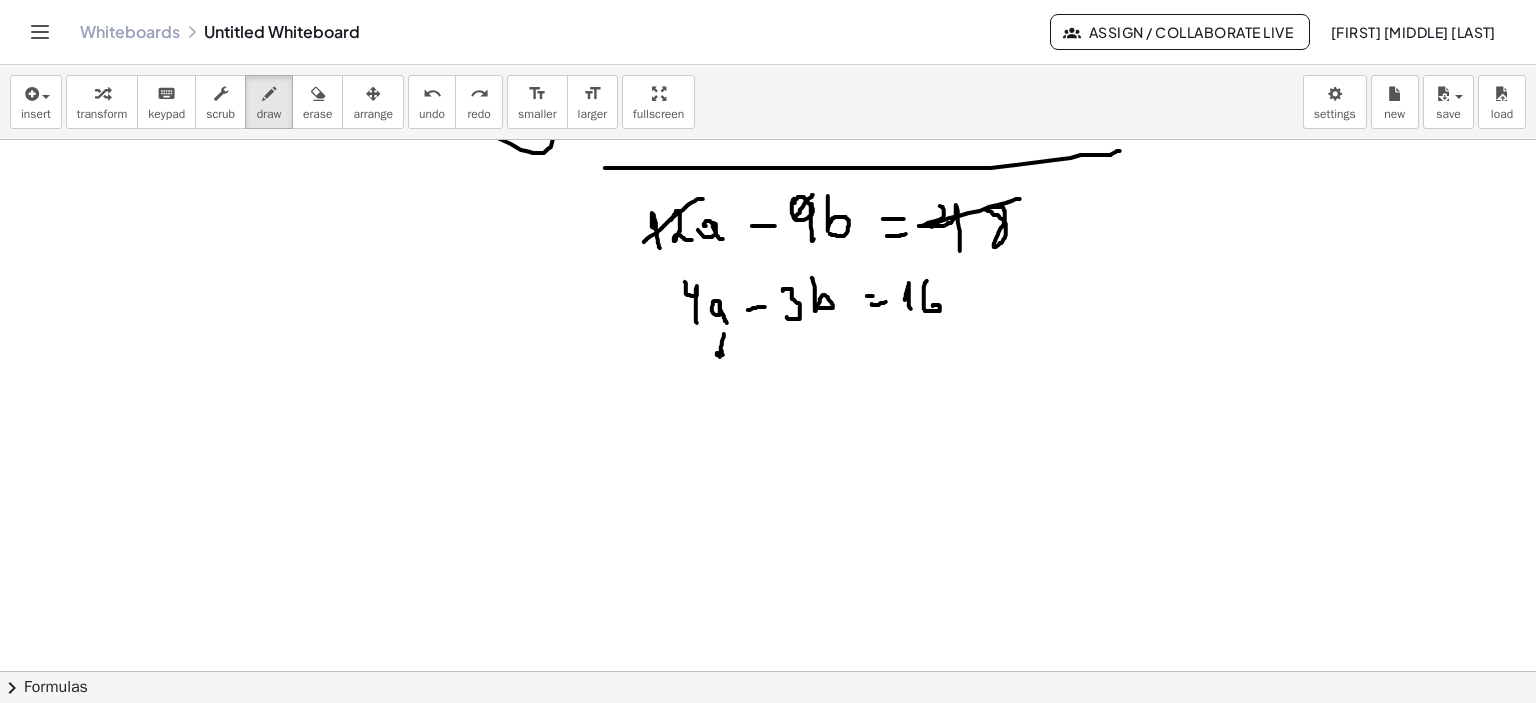 drag, startPoint x: 724, startPoint y: 334, endPoint x: 720, endPoint y: 356, distance: 22.36068 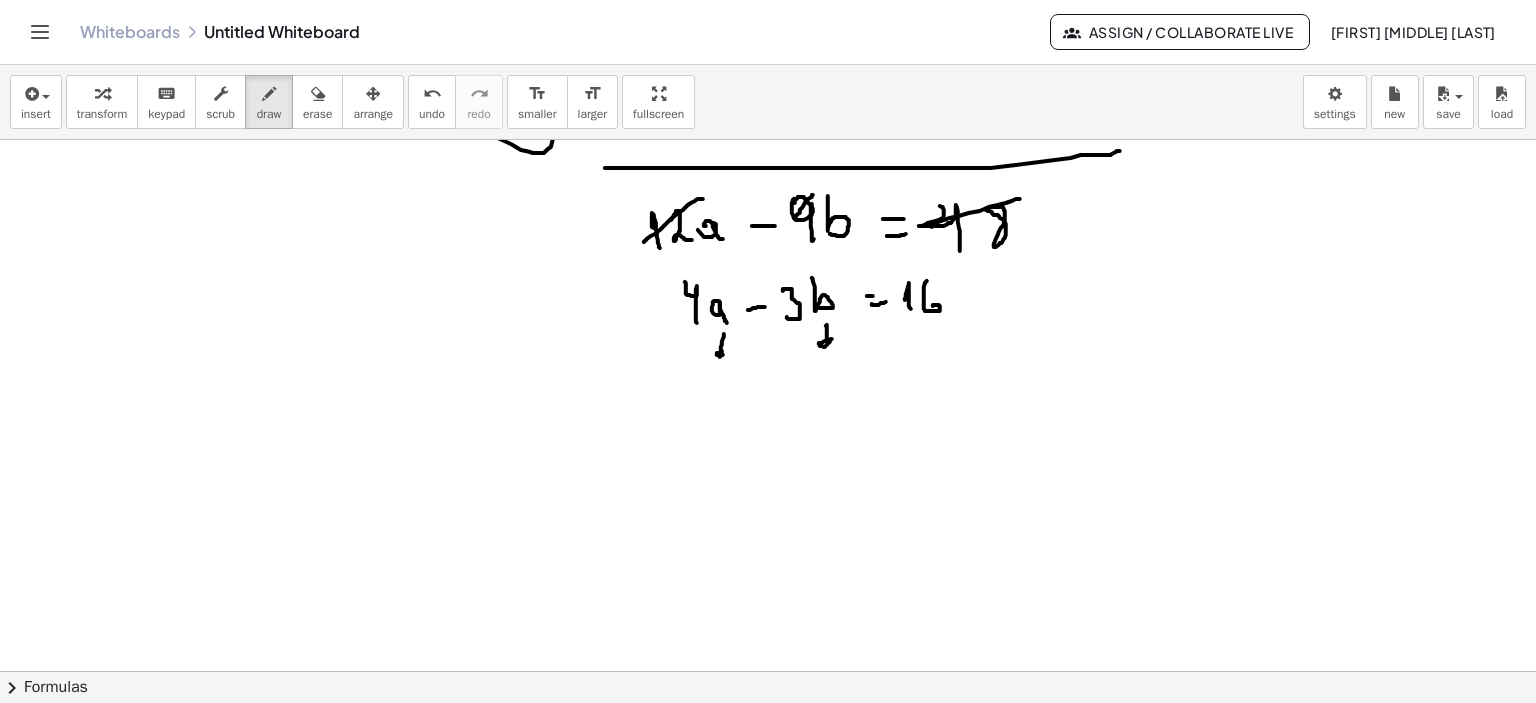 drag, startPoint x: 826, startPoint y: 326, endPoint x: 832, endPoint y: 339, distance: 14.3178215 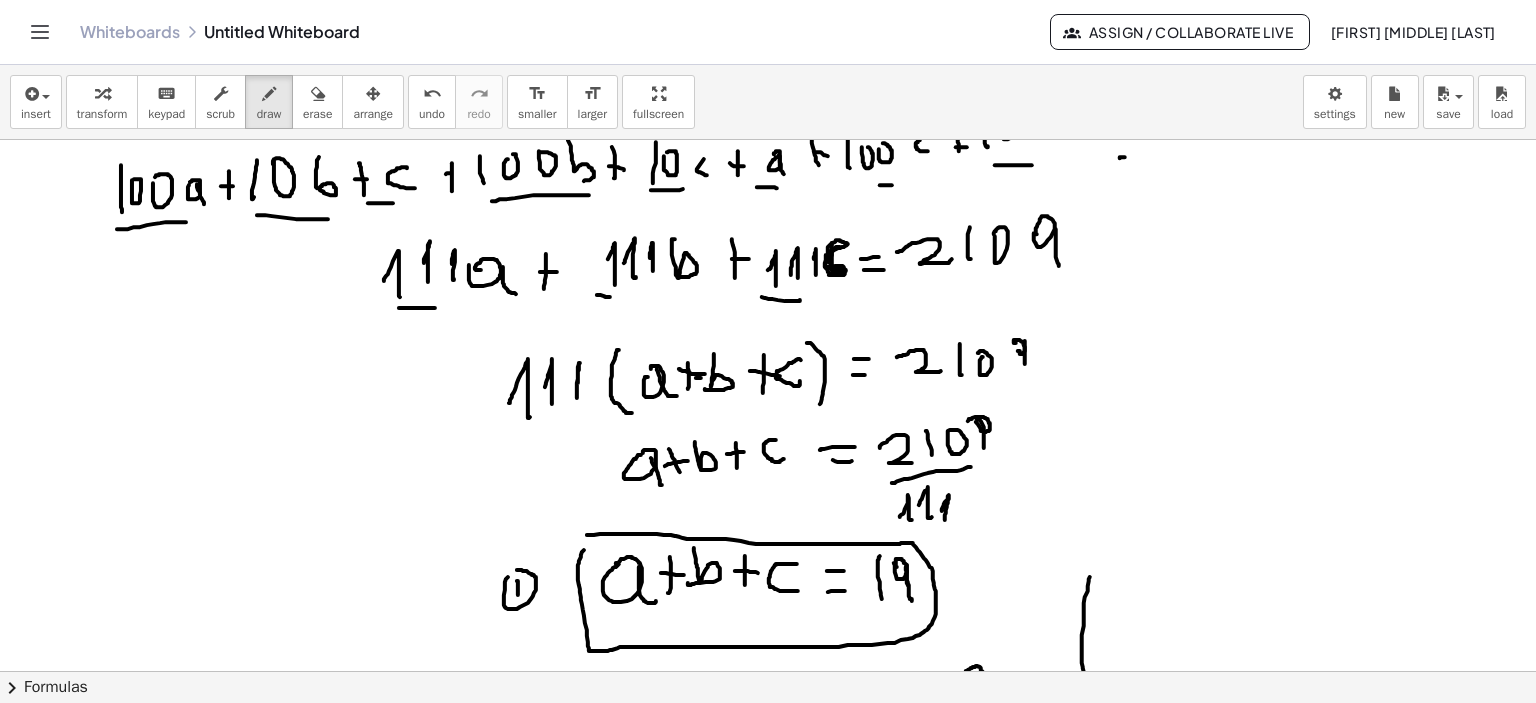 scroll, scrollTop: 3439, scrollLeft: 0, axis: vertical 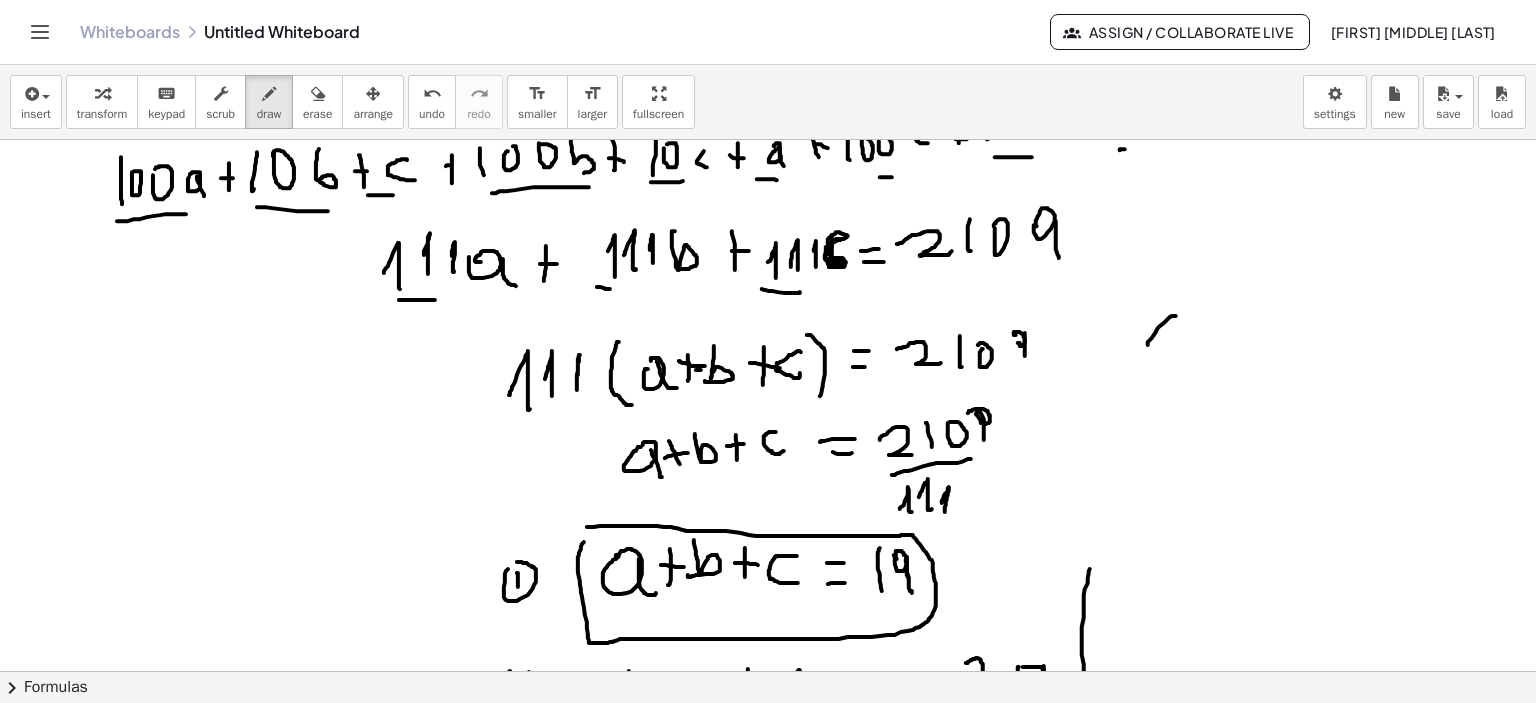 drag, startPoint x: 1176, startPoint y: 316, endPoint x: 1184, endPoint y: 348, distance: 32.984844 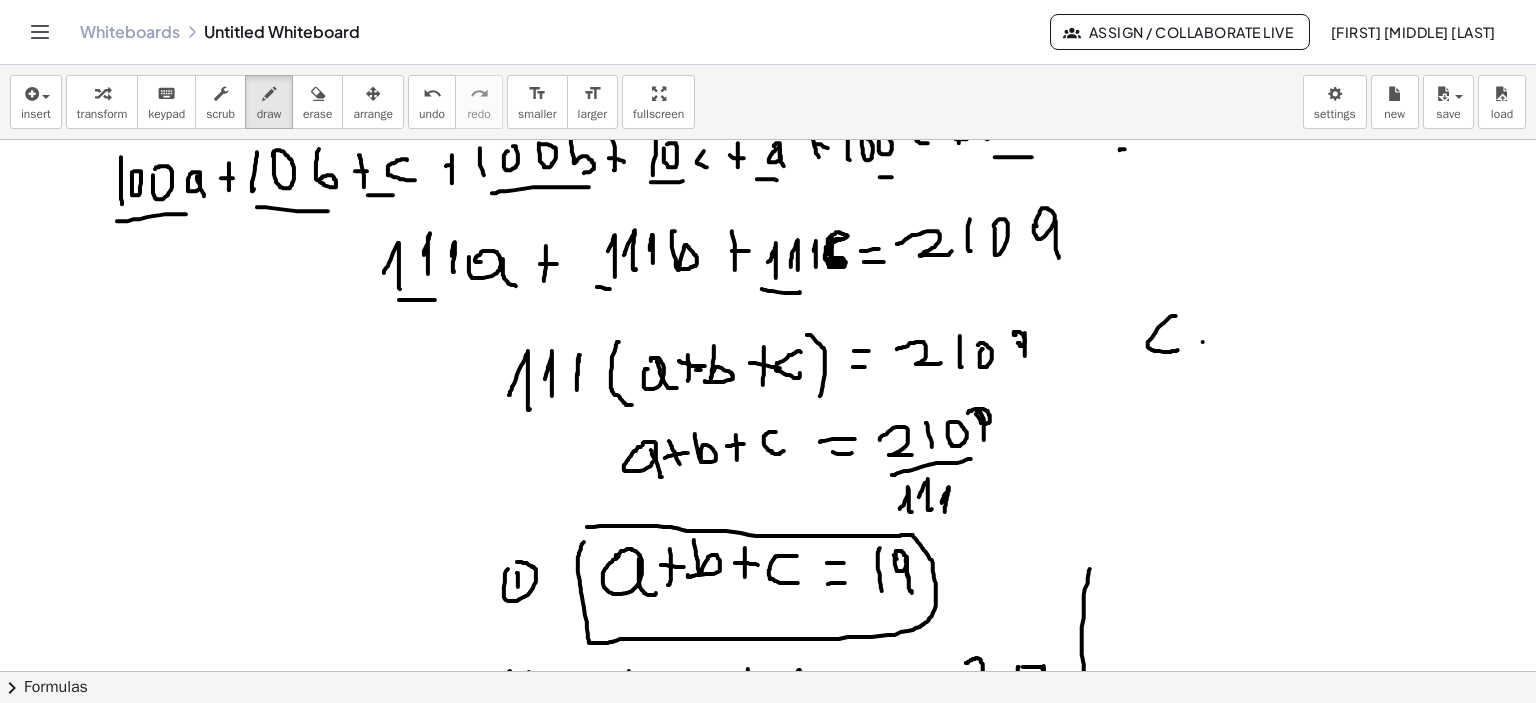 drag, startPoint x: 1203, startPoint y: 342, endPoint x: 1229, endPoint y: 339, distance: 26.172504 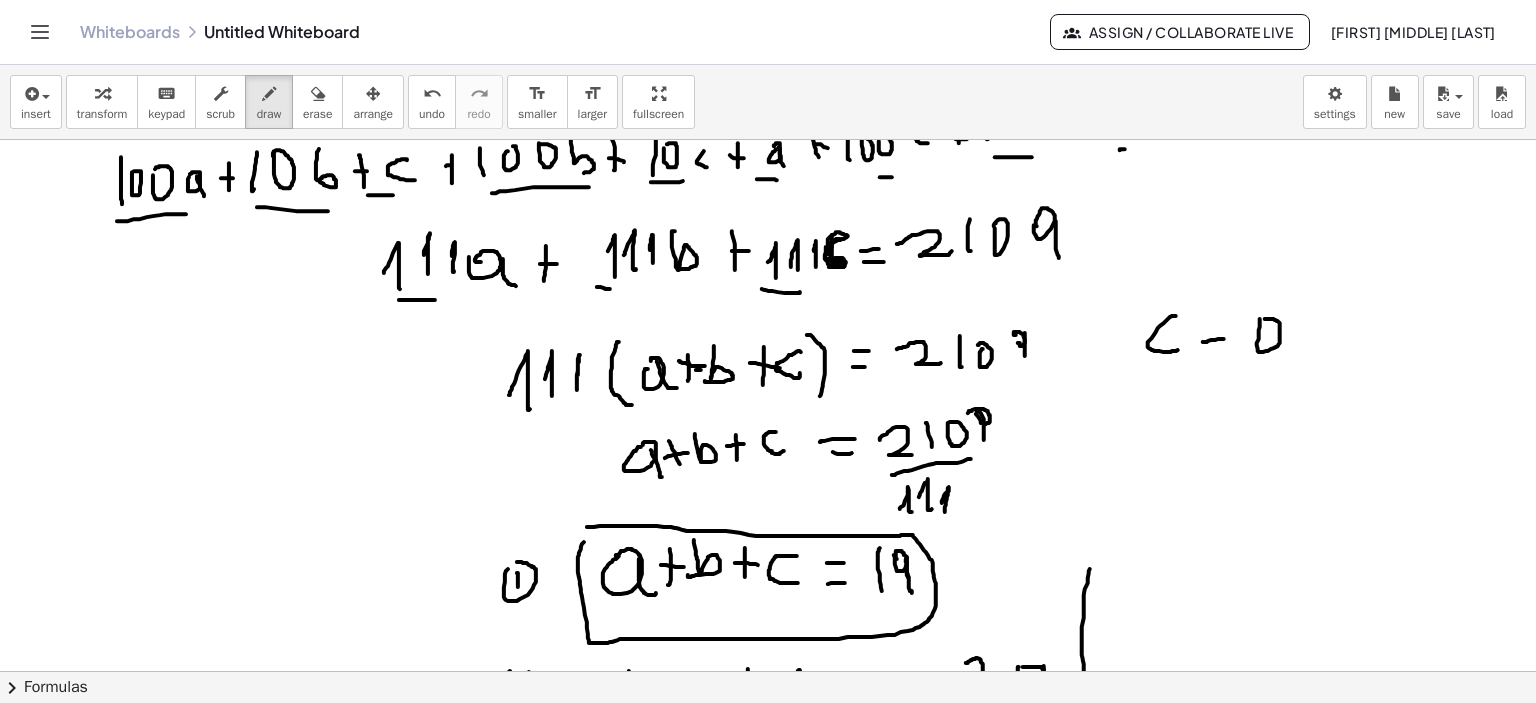 click at bounding box center (771, -905) 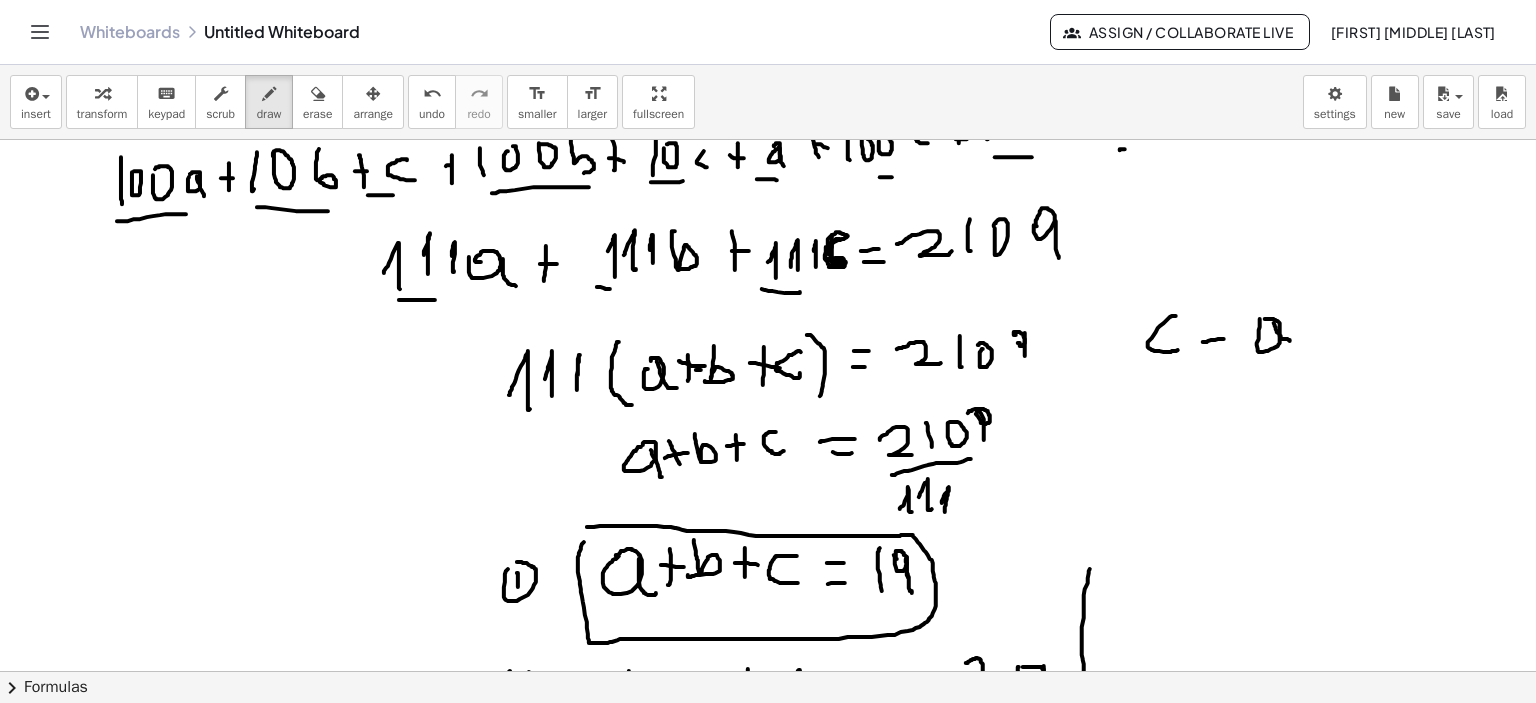 drag, startPoint x: 1274, startPoint y: 323, endPoint x: 1290, endPoint y: 341, distance: 24.083189 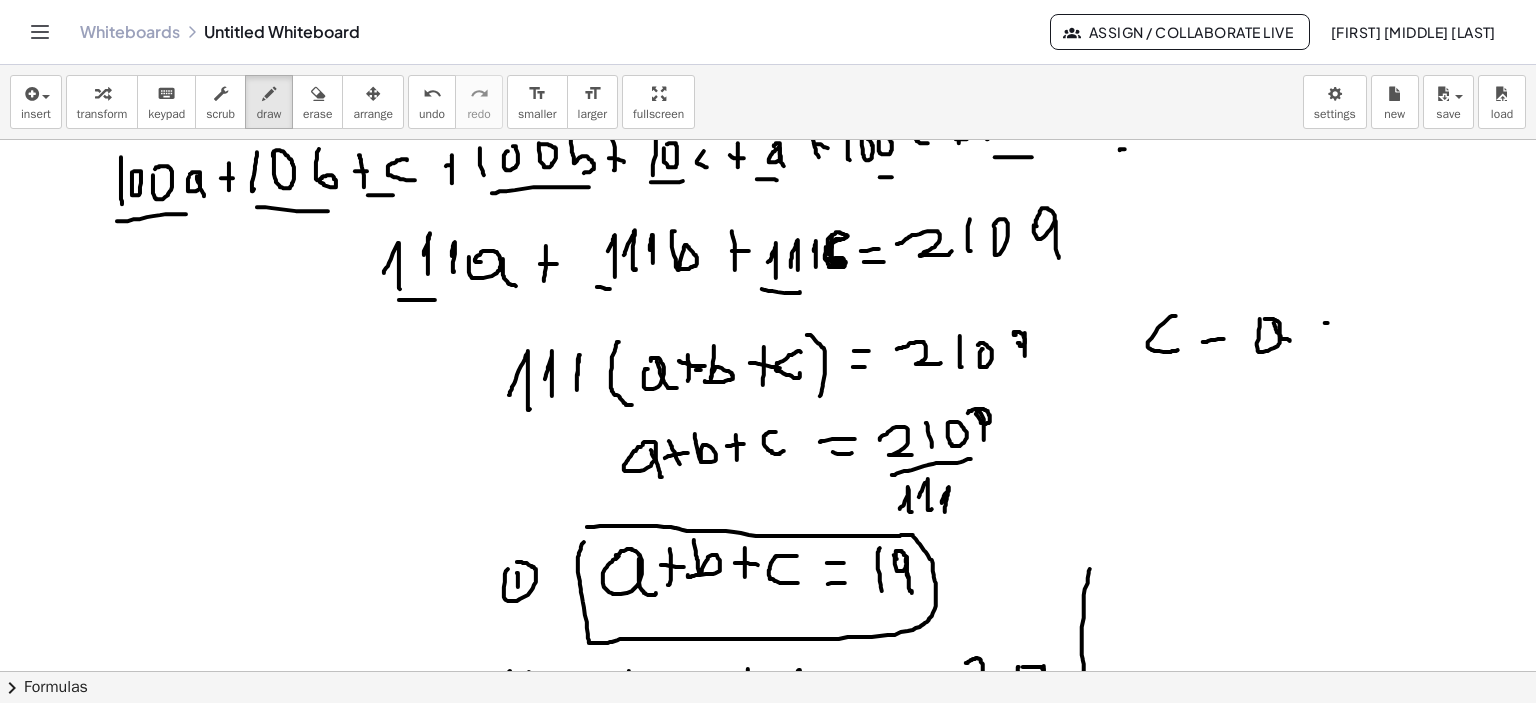 click at bounding box center [771, -905] 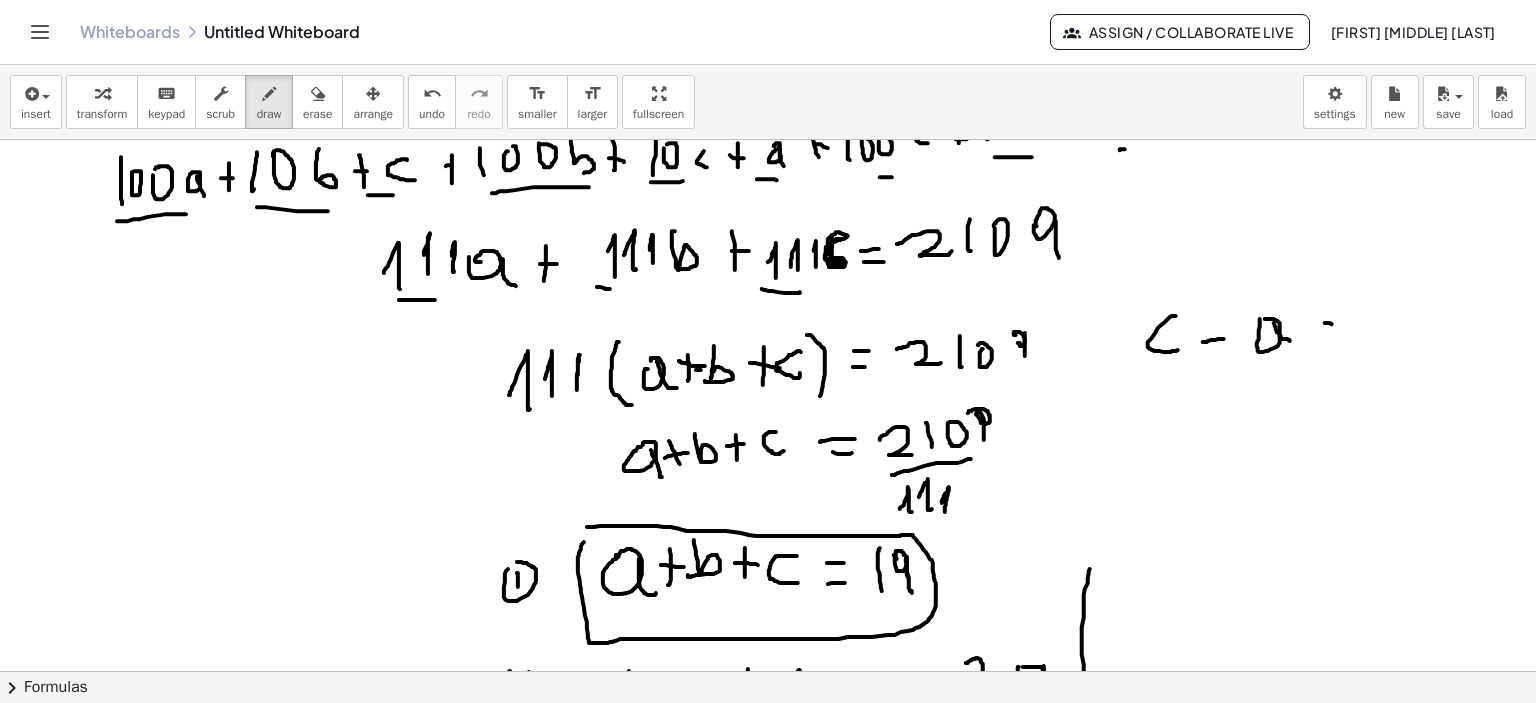 drag, startPoint x: 1325, startPoint y: 358, endPoint x: 1357, endPoint y: 362, distance: 32.24903 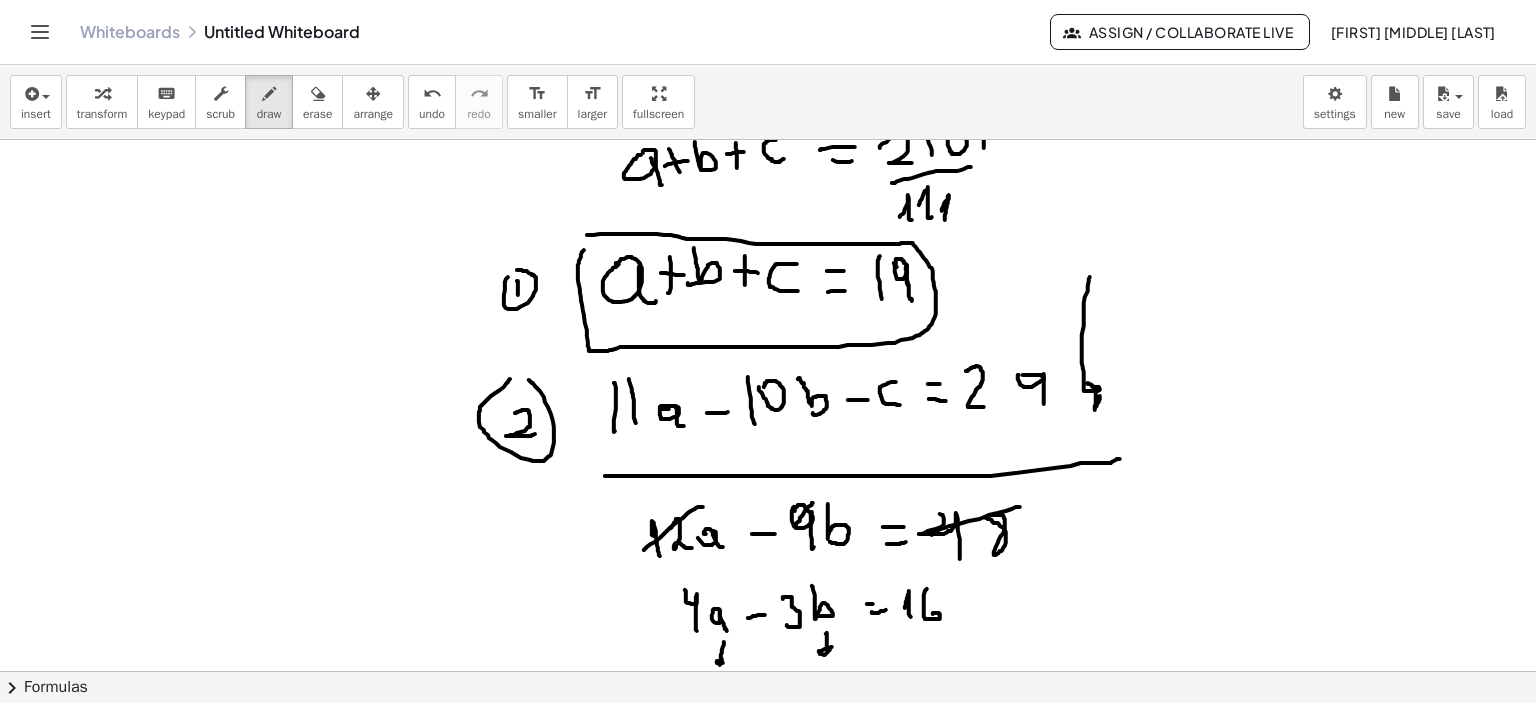 scroll, scrollTop: 3739, scrollLeft: 0, axis: vertical 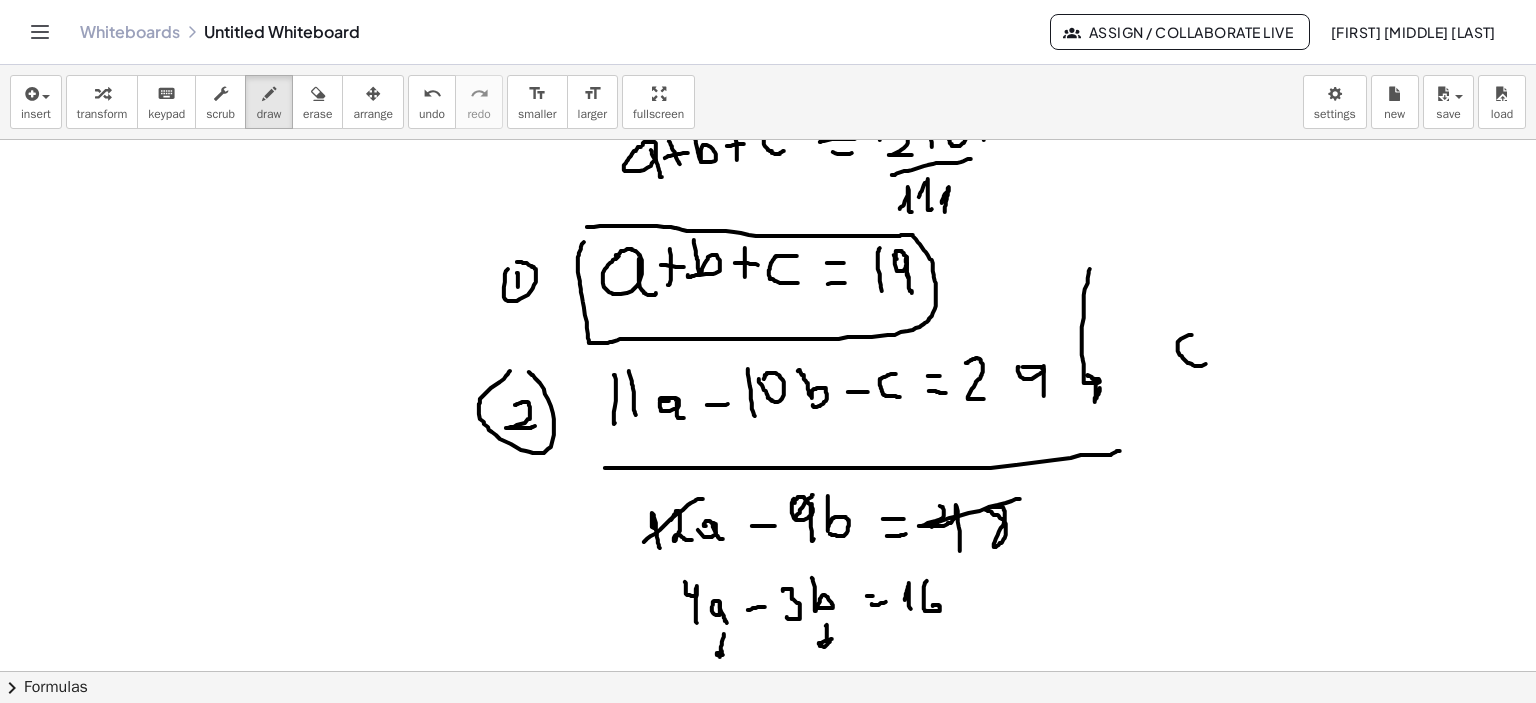drag, startPoint x: 1192, startPoint y: 335, endPoint x: 1224, endPoint y: 352, distance: 36.23534 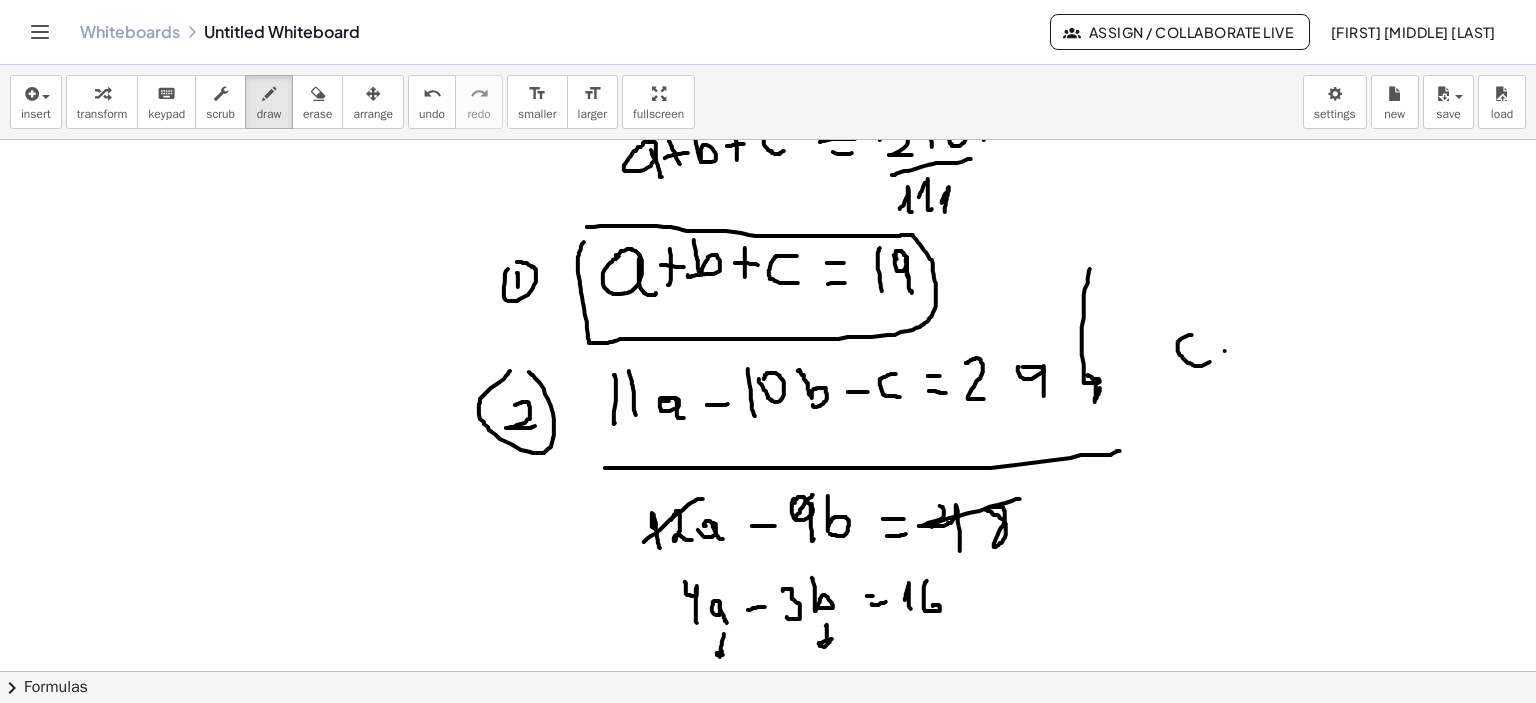 drag, startPoint x: 1225, startPoint y: 351, endPoint x: 1248, endPoint y: 348, distance: 23.194826 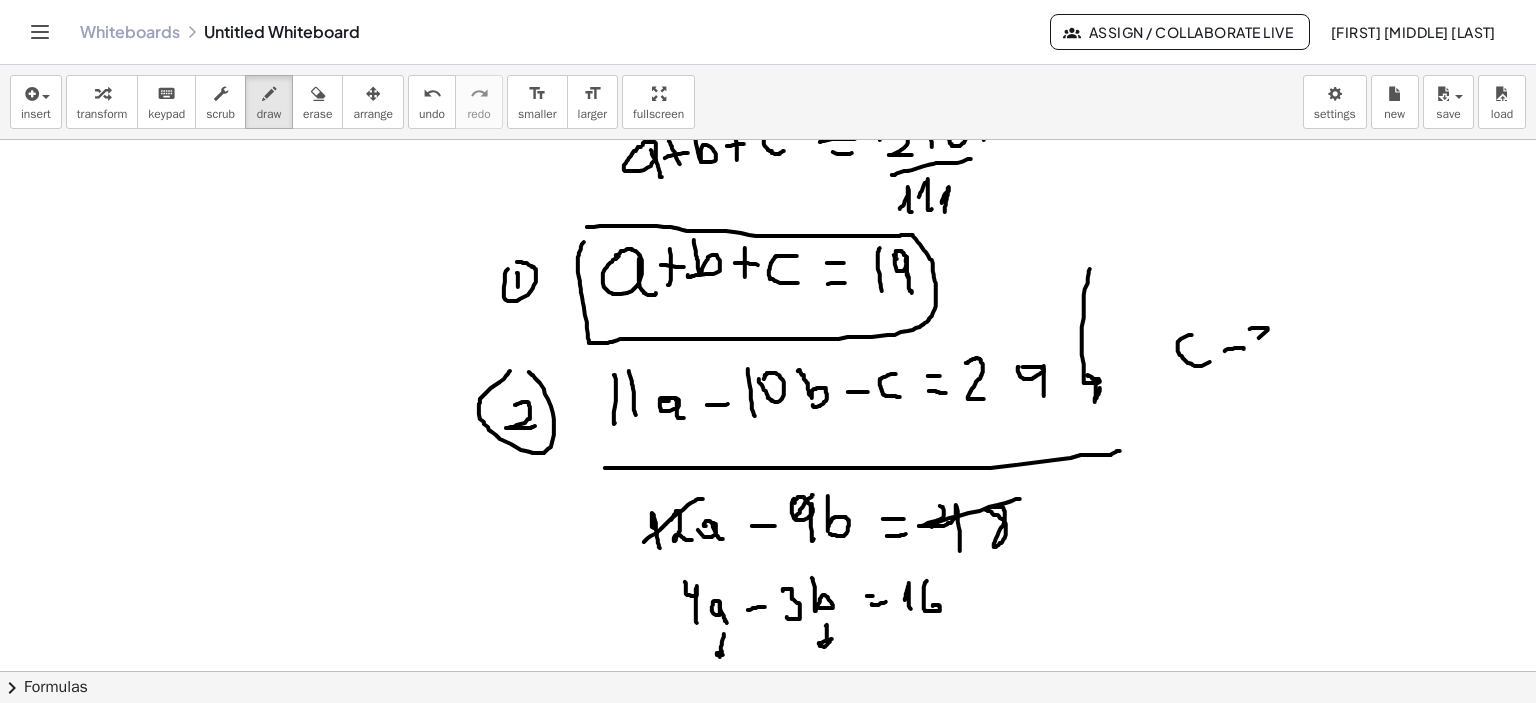 drag, startPoint x: 1268, startPoint y: 330, endPoint x: 1248, endPoint y: 330, distance: 20 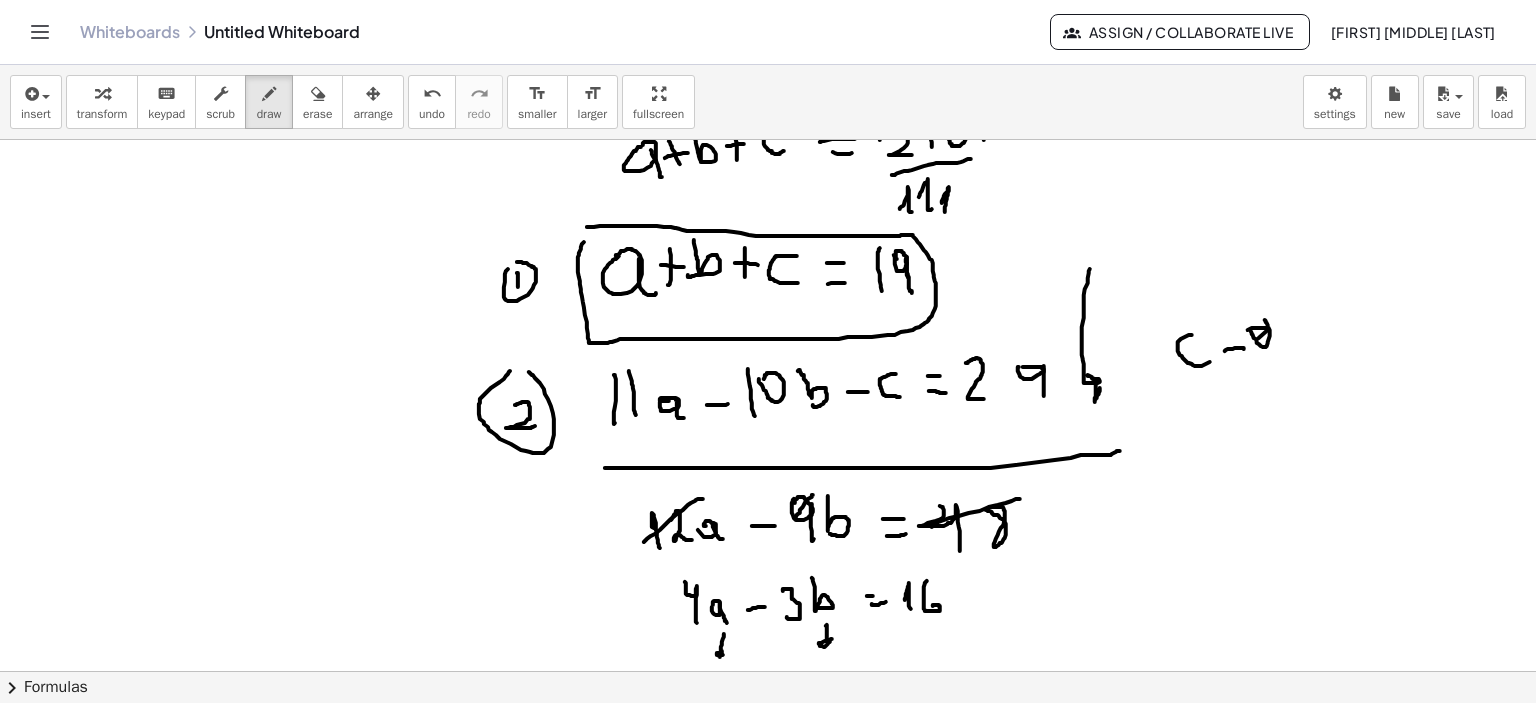 click at bounding box center (771, -1205) 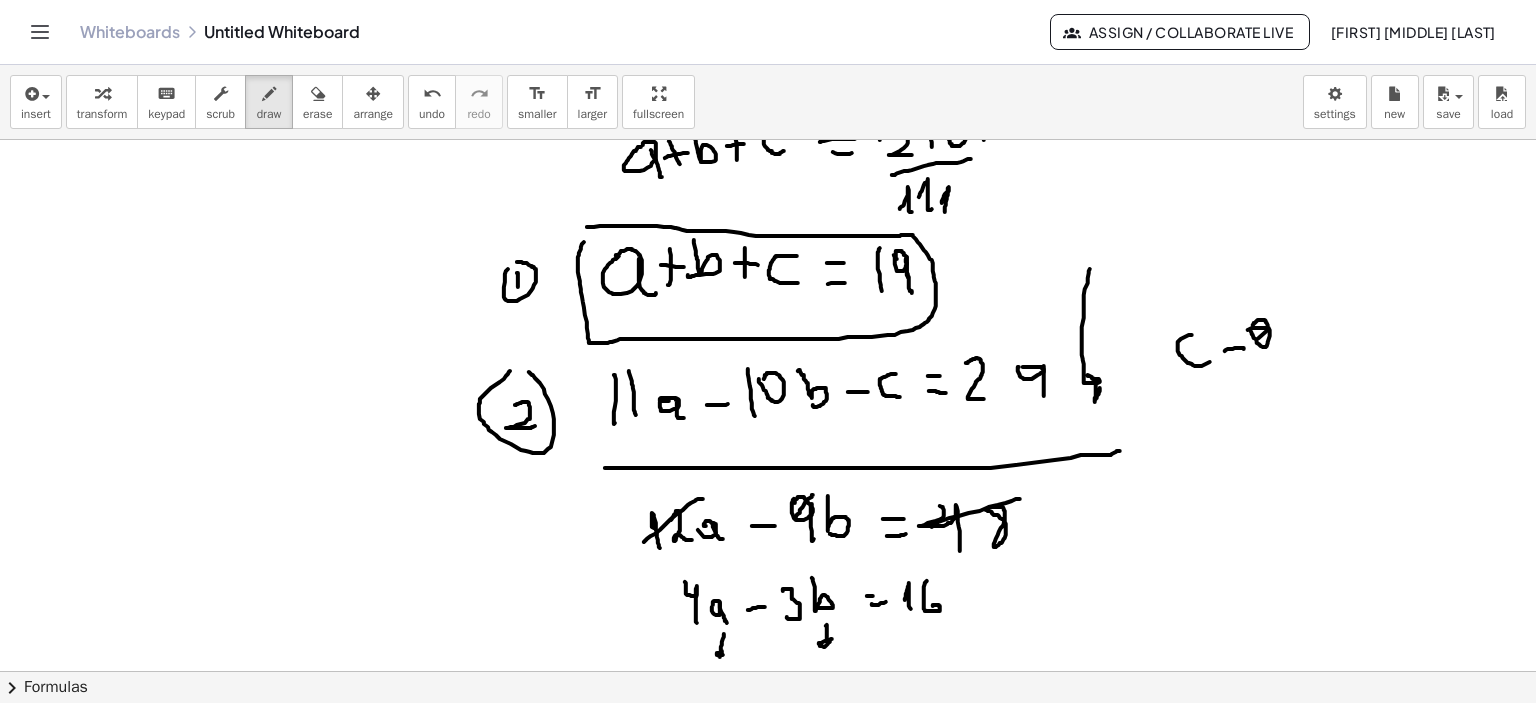 drag, startPoint x: 1269, startPoint y: 334, endPoint x: 1287, endPoint y: 363, distance: 34.132095 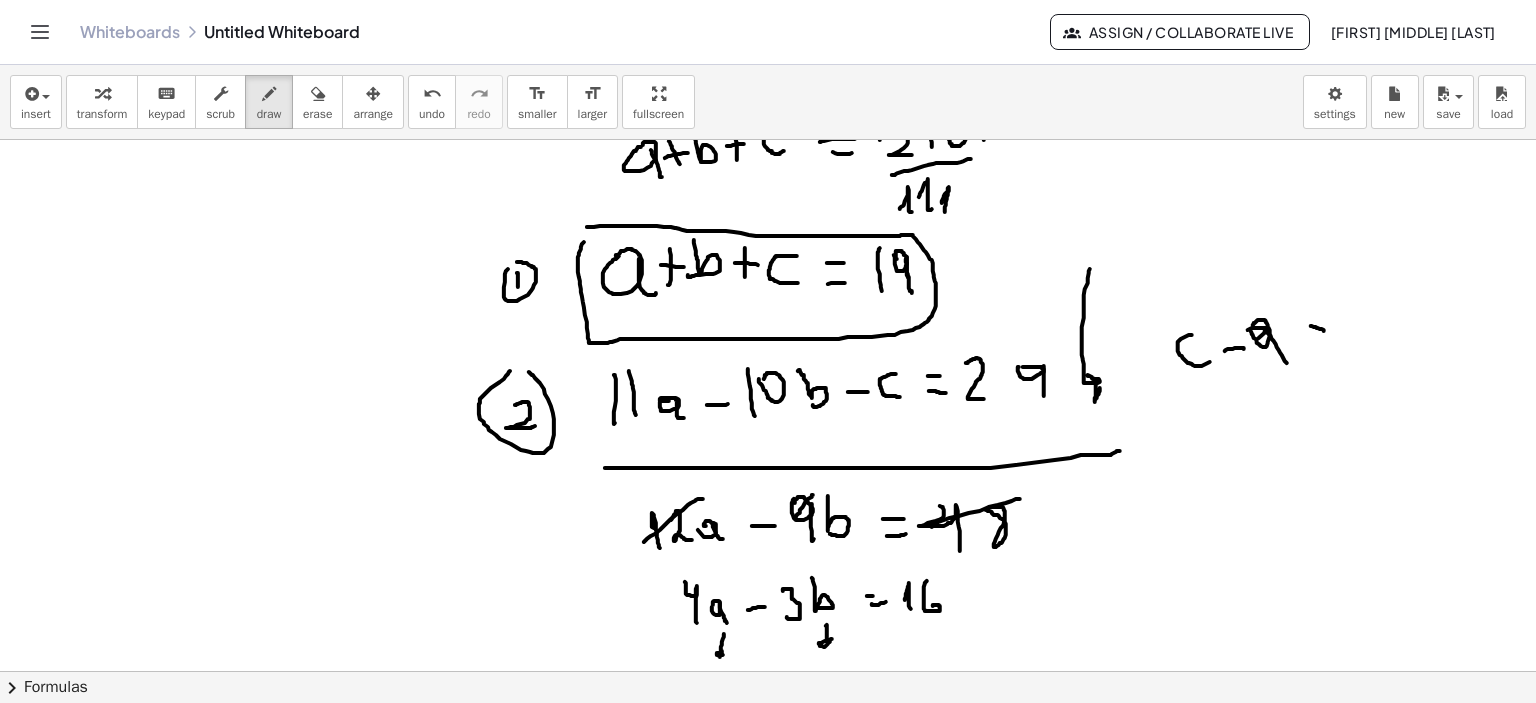 drag, startPoint x: 1314, startPoint y: 327, endPoint x: 1327, endPoint y: 331, distance: 13.601471 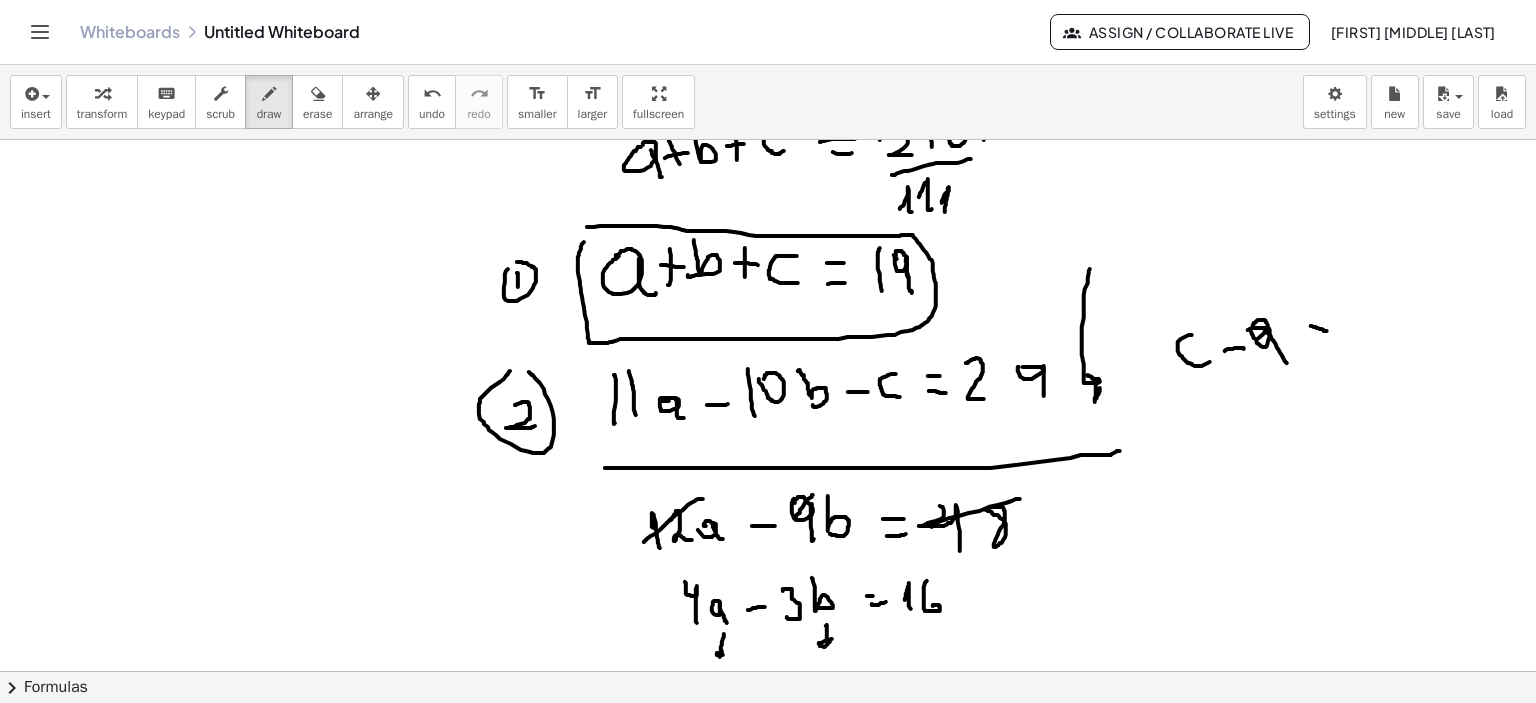 drag, startPoint x: 1322, startPoint y: 339, endPoint x: 1338, endPoint y: 339, distance: 16 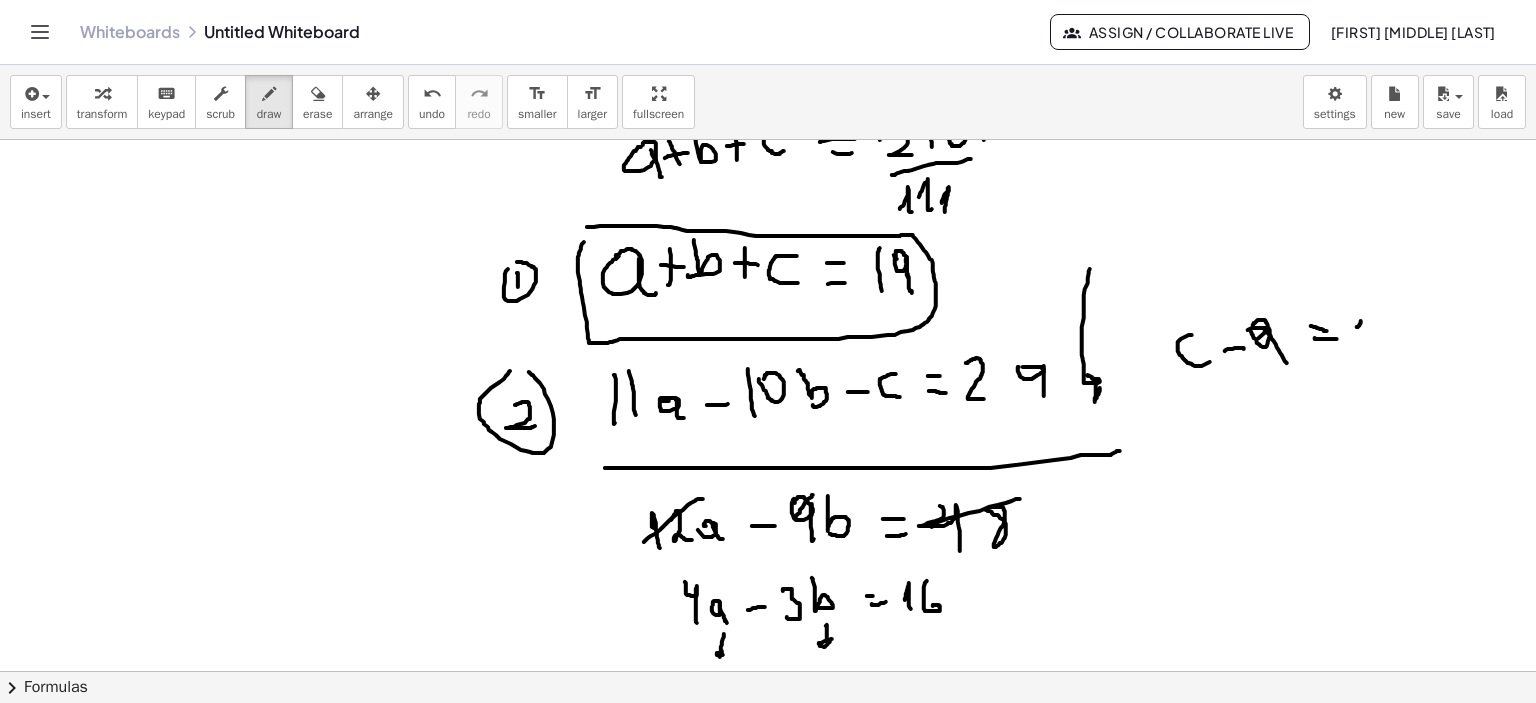 drag, startPoint x: 1360, startPoint y: 325, endPoint x: 1355, endPoint y: 370, distance: 45.276924 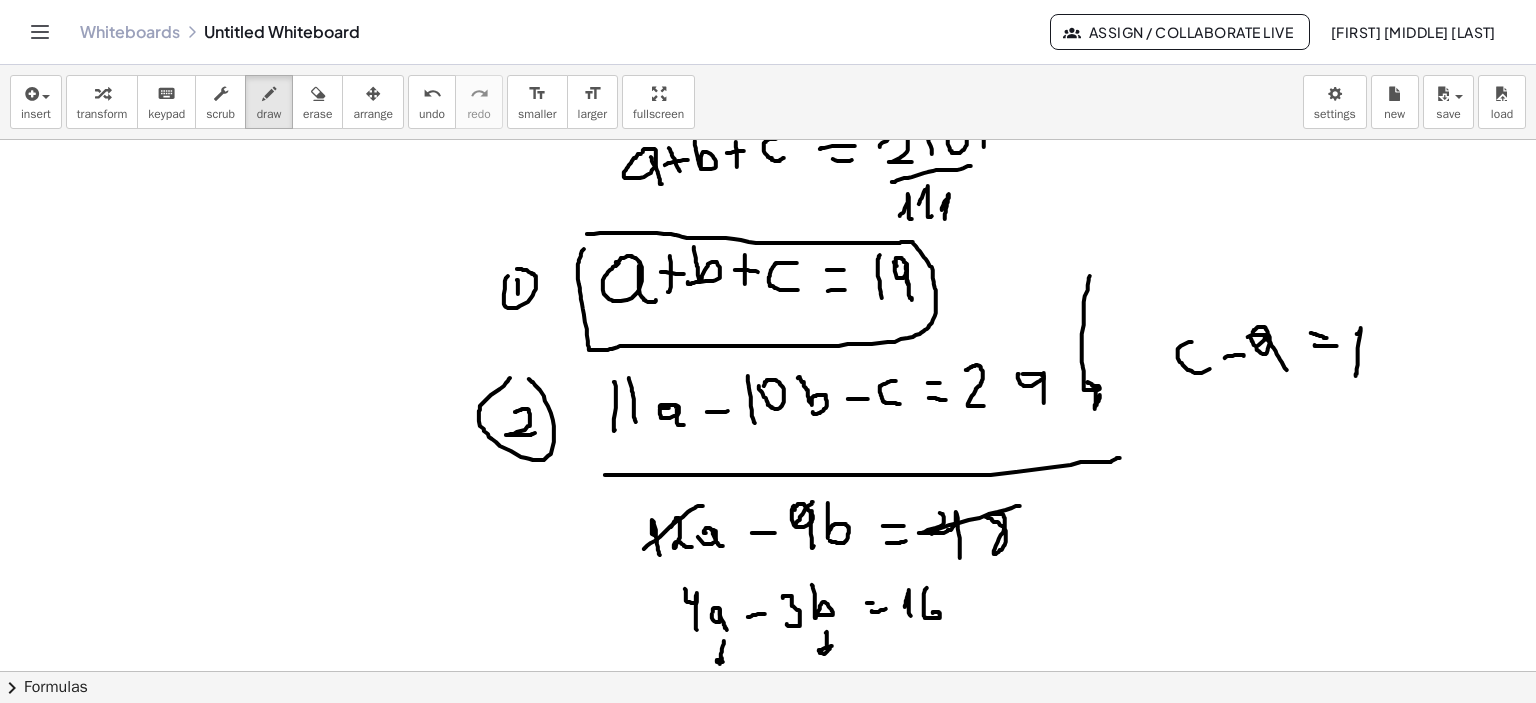 scroll, scrollTop: 3739, scrollLeft: 0, axis: vertical 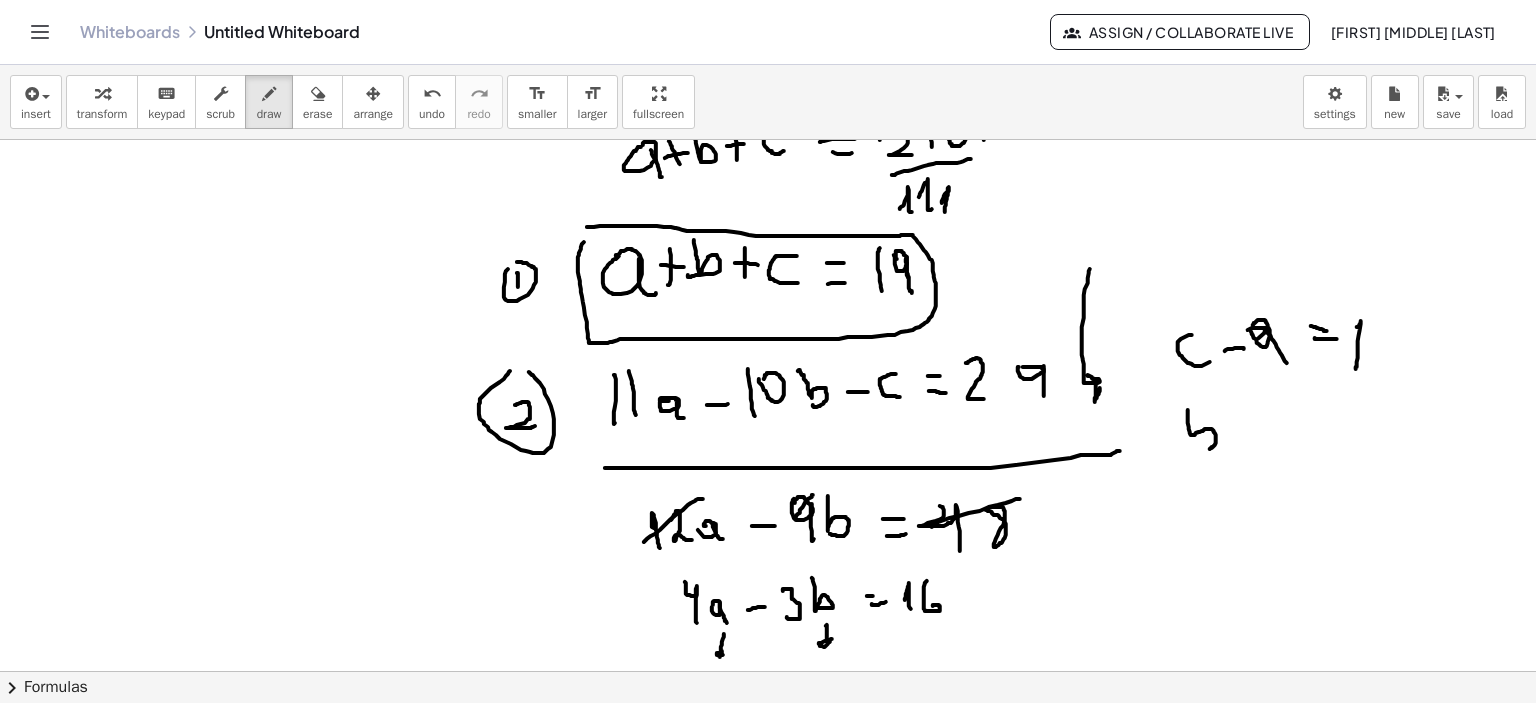 drag, startPoint x: 1188, startPoint y: 410, endPoint x: 1202, endPoint y: 435, distance: 28.653097 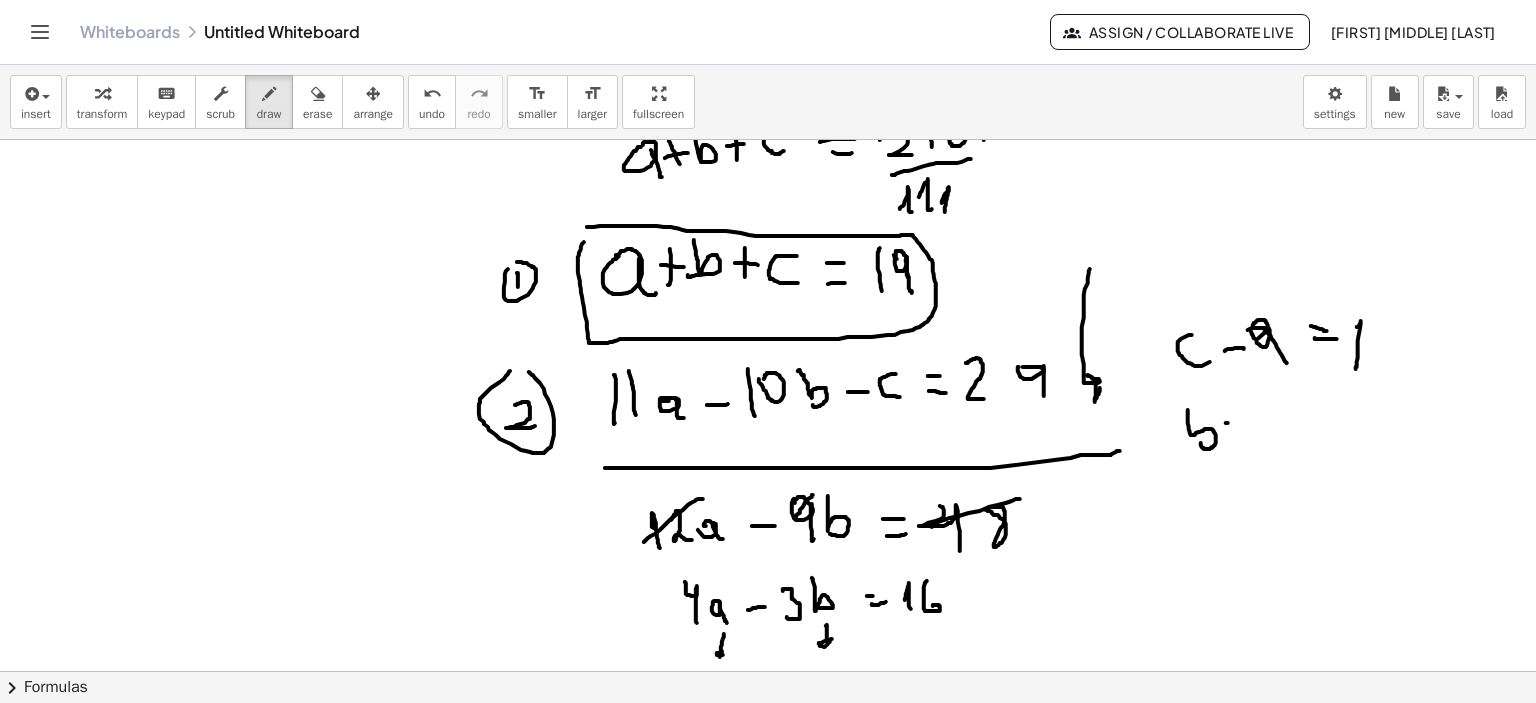 drag, startPoint x: 1226, startPoint y: 423, endPoint x: 1262, endPoint y: 417, distance: 36.496574 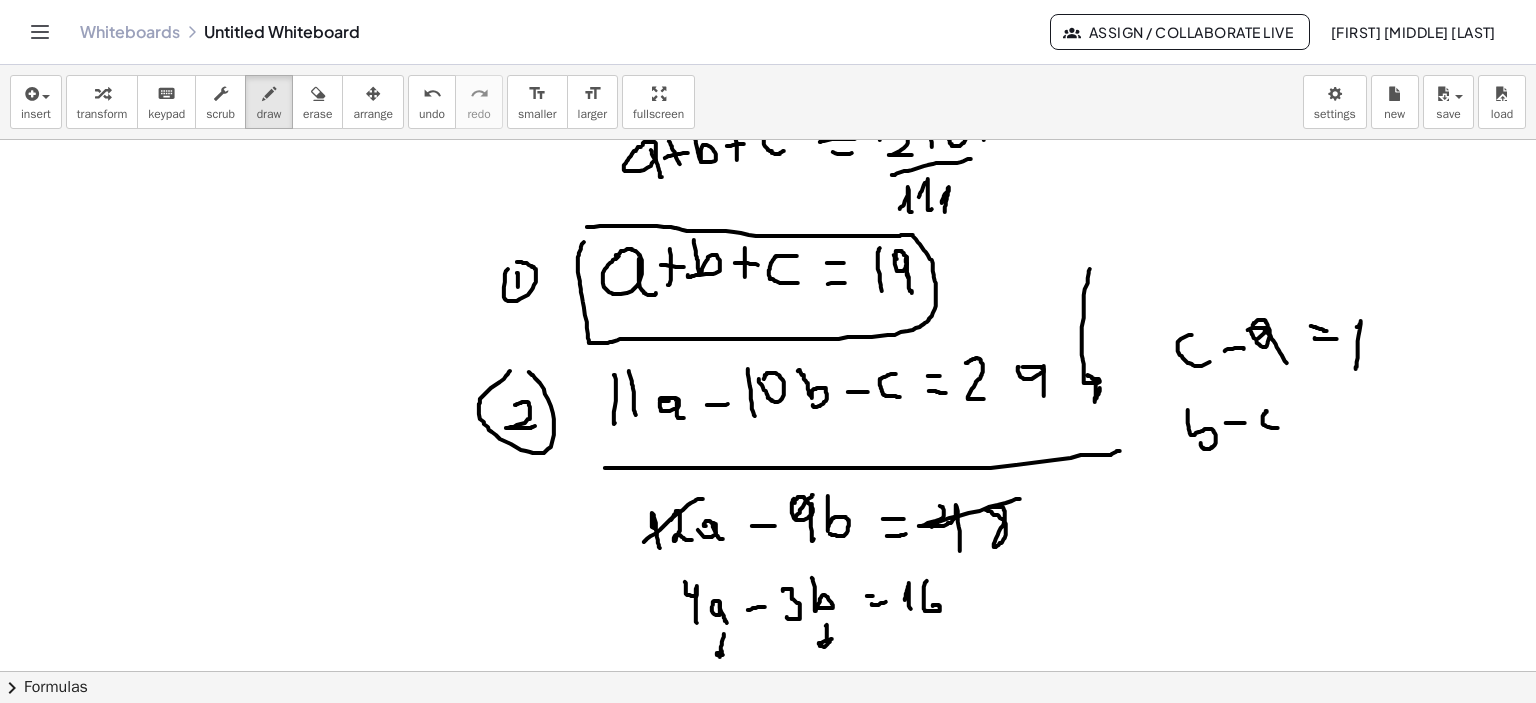 drag, startPoint x: 1267, startPoint y: 412, endPoint x: 1288, endPoint y: 419, distance: 22.135944 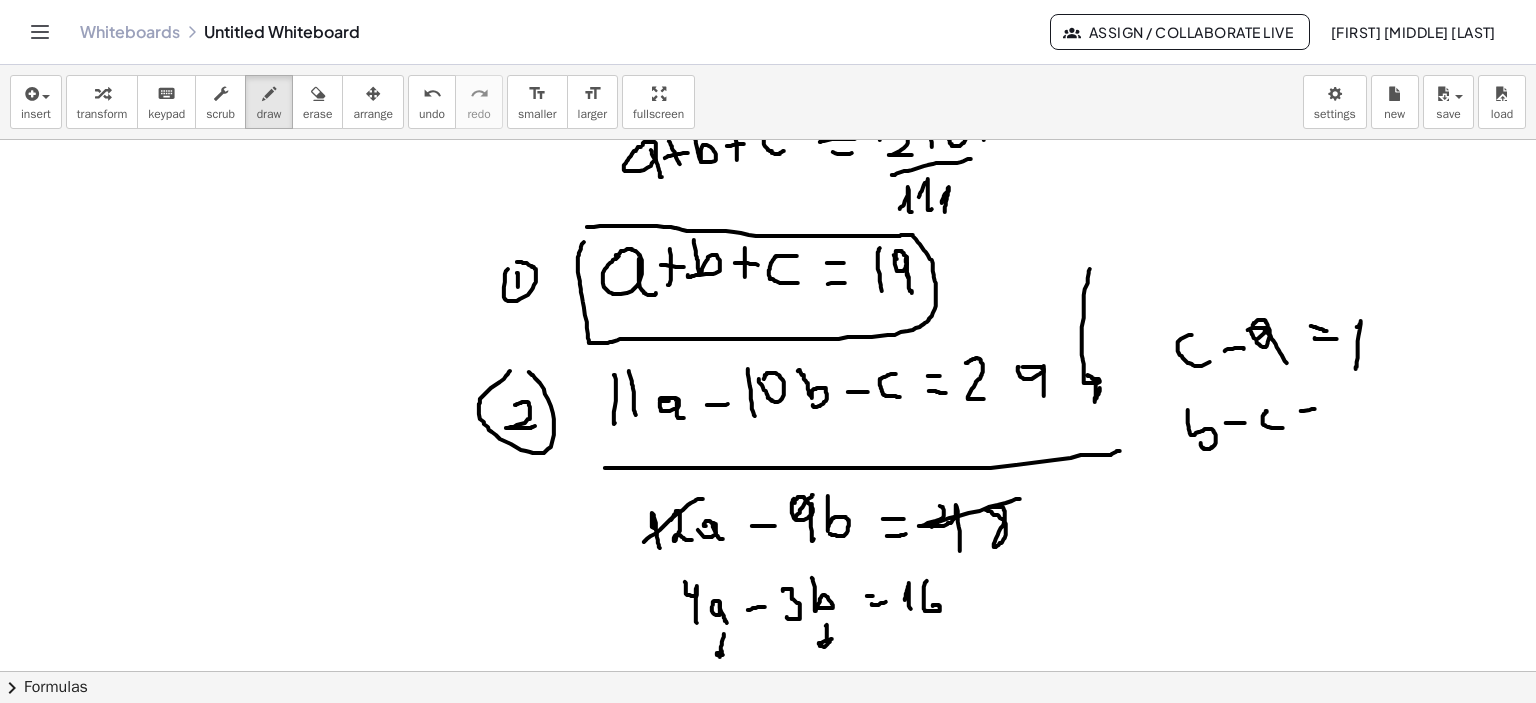click at bounding box center (771, -1205) 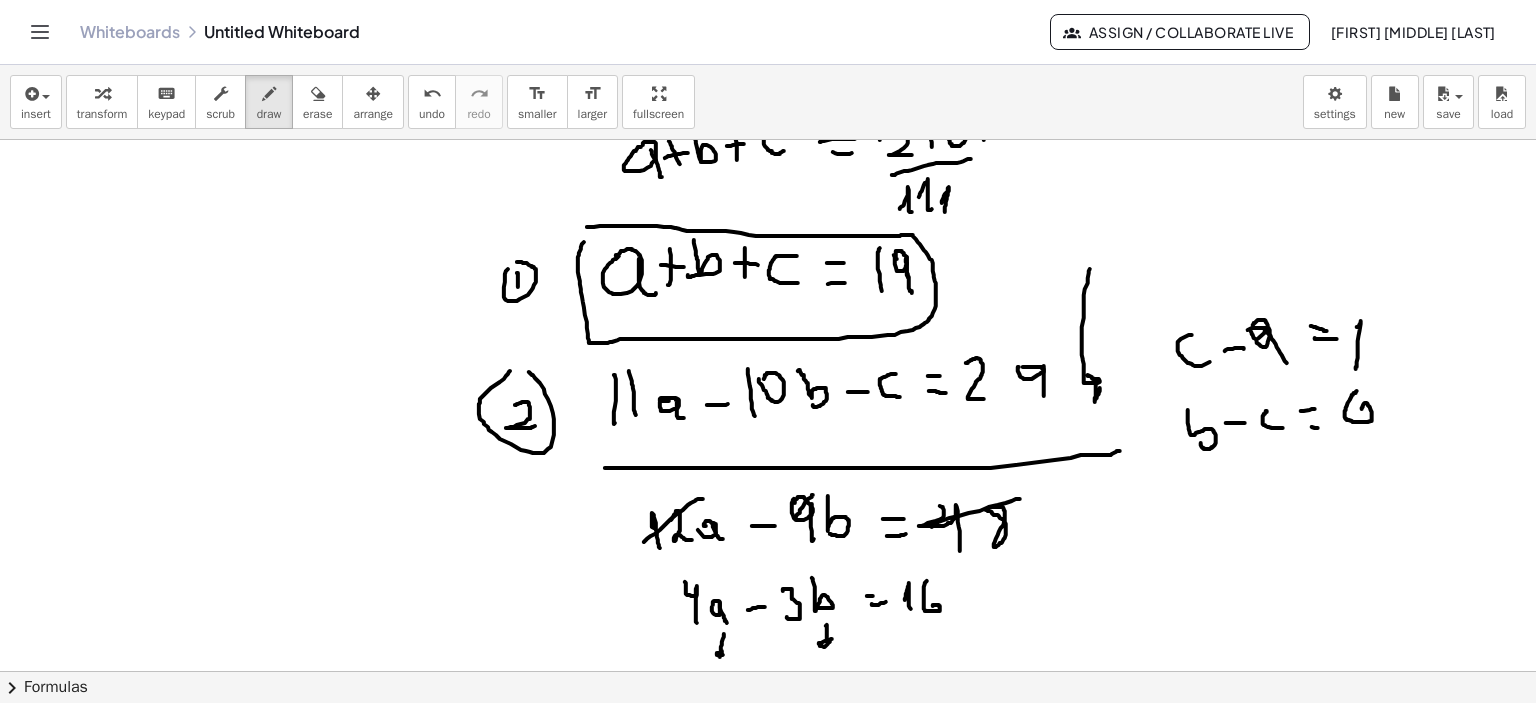 drag, startPoint x: 1356, startPoint y: 393, endPoint x: 1320, endPoint y: 430, distance: 51.62364 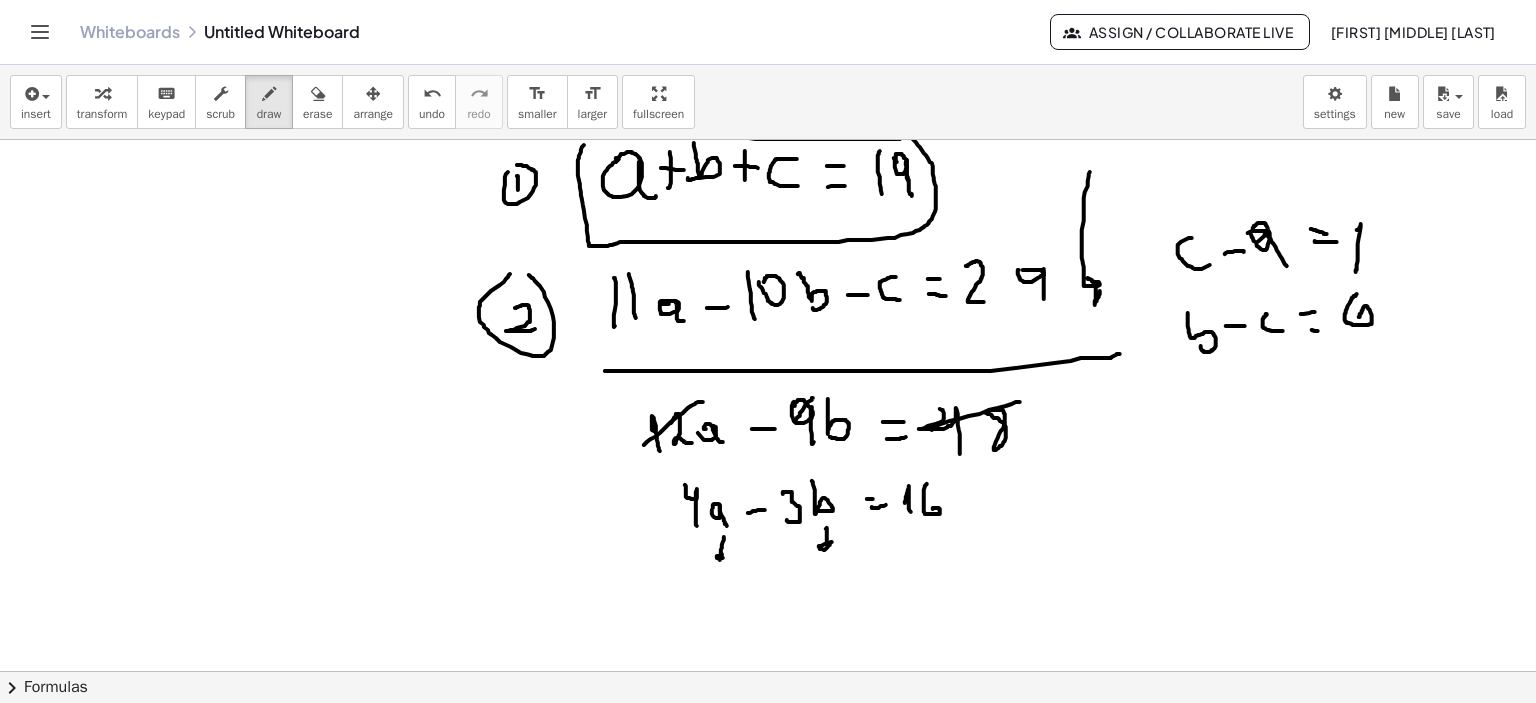 scroll, scrollTop: 3839, scrollLeft: 0, axis: vertical 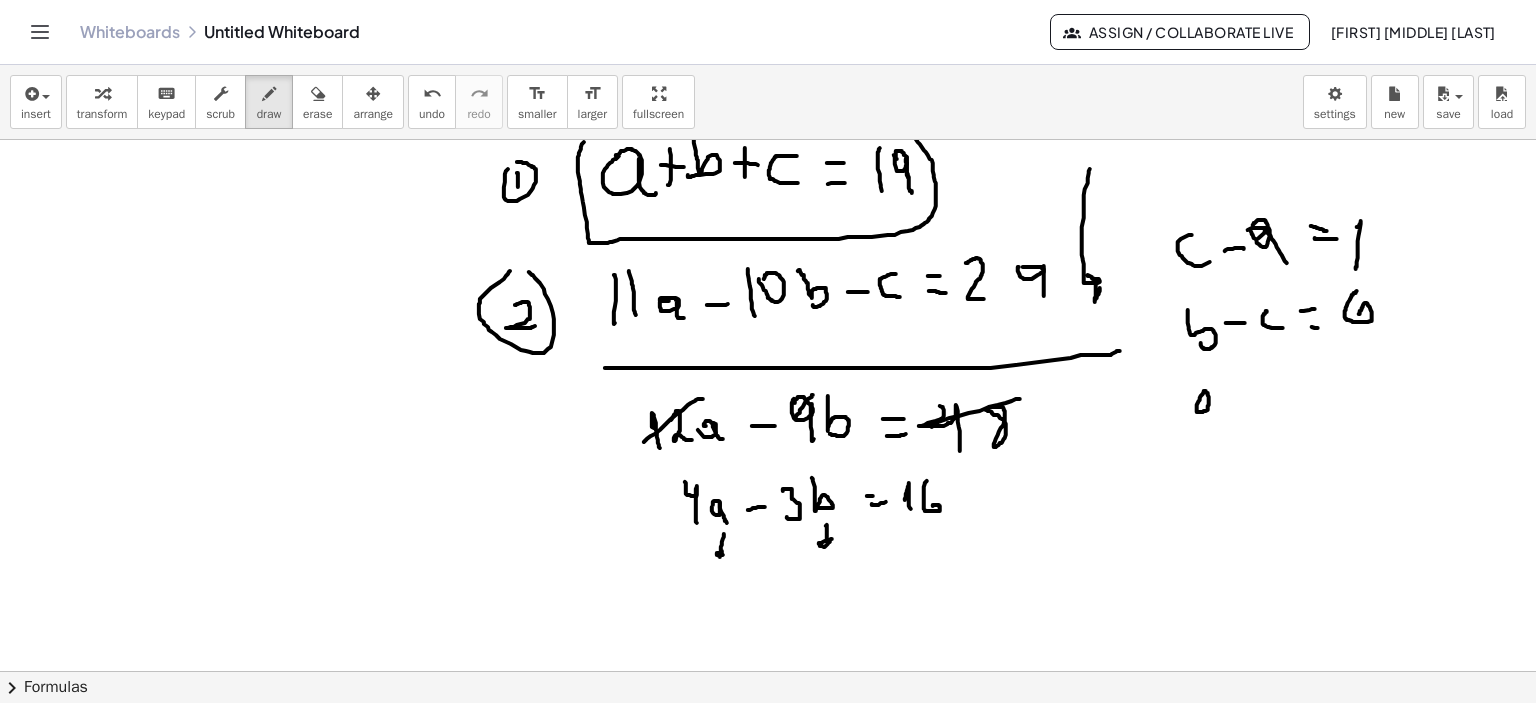 click at bounding box center [771, -1305] 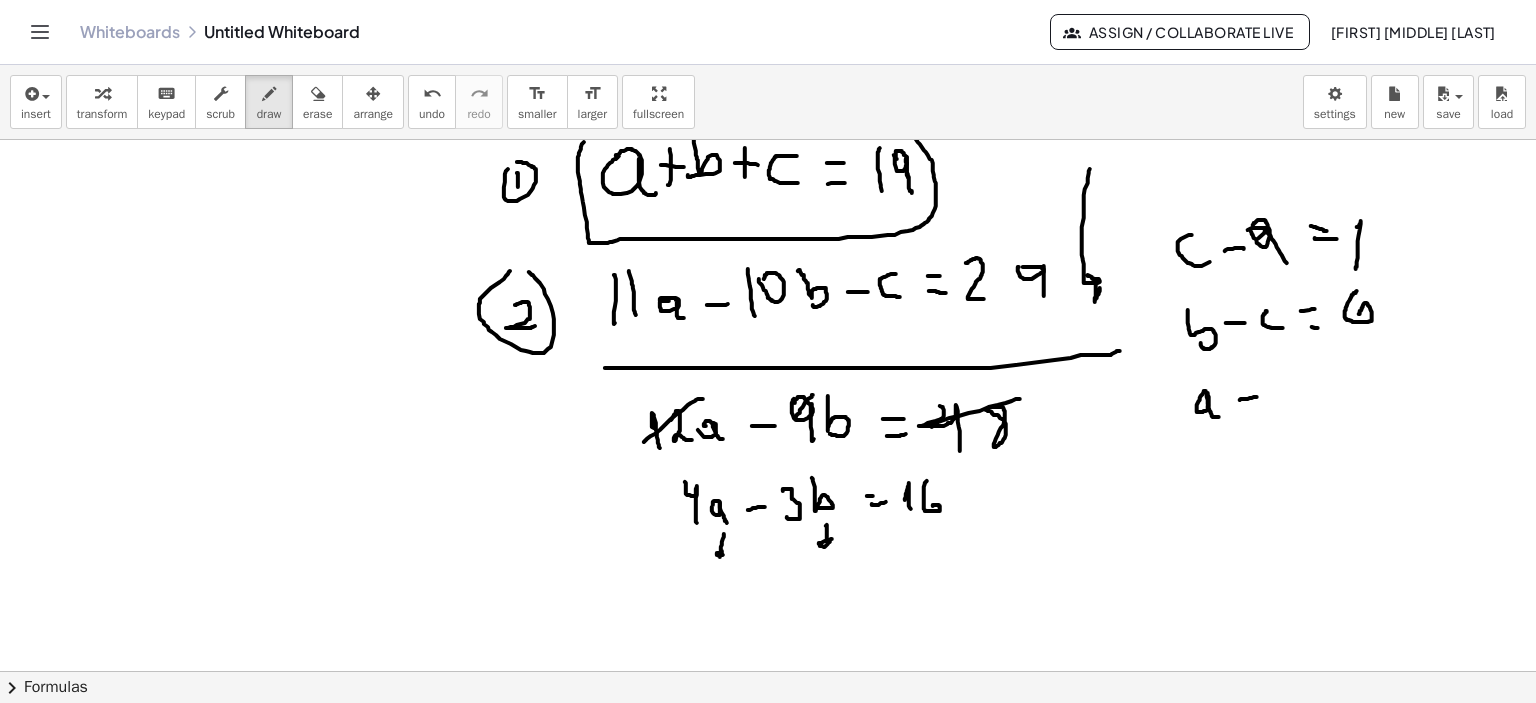click at bounding box center [771, -1305] 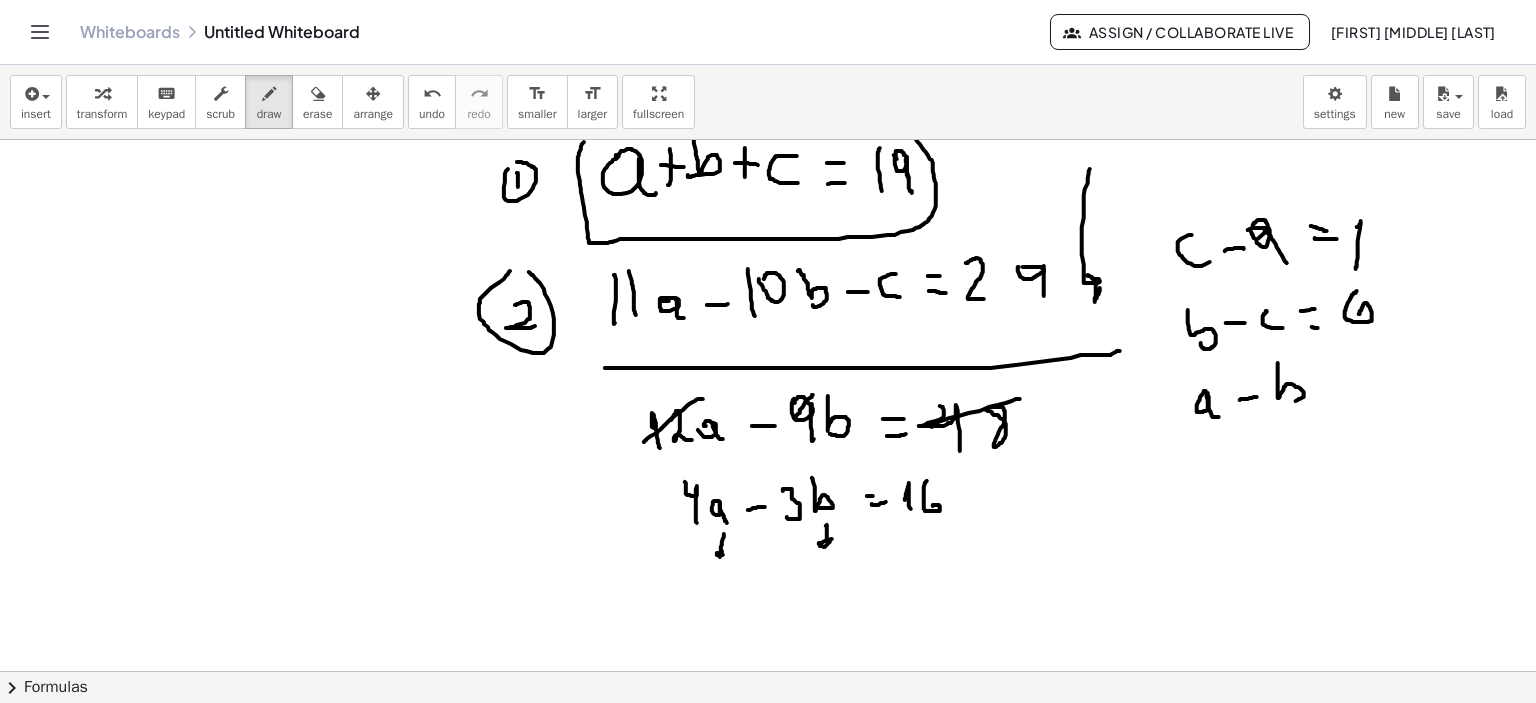 drag, startPoint x: 1278, startPoint y: 363, endPoint x: 1289, endPoint y: 403, distance: 41.484936 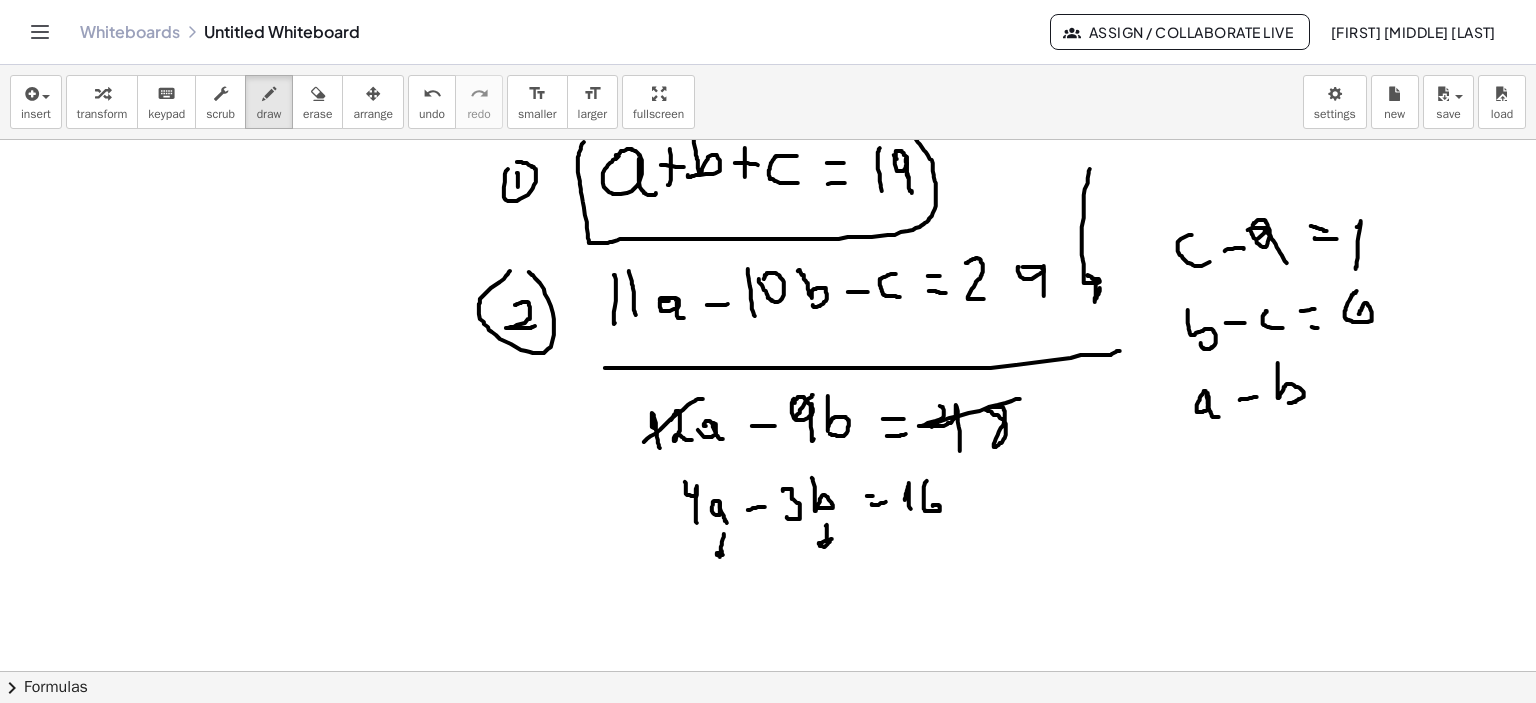 click at bounding box center [771, -1305] 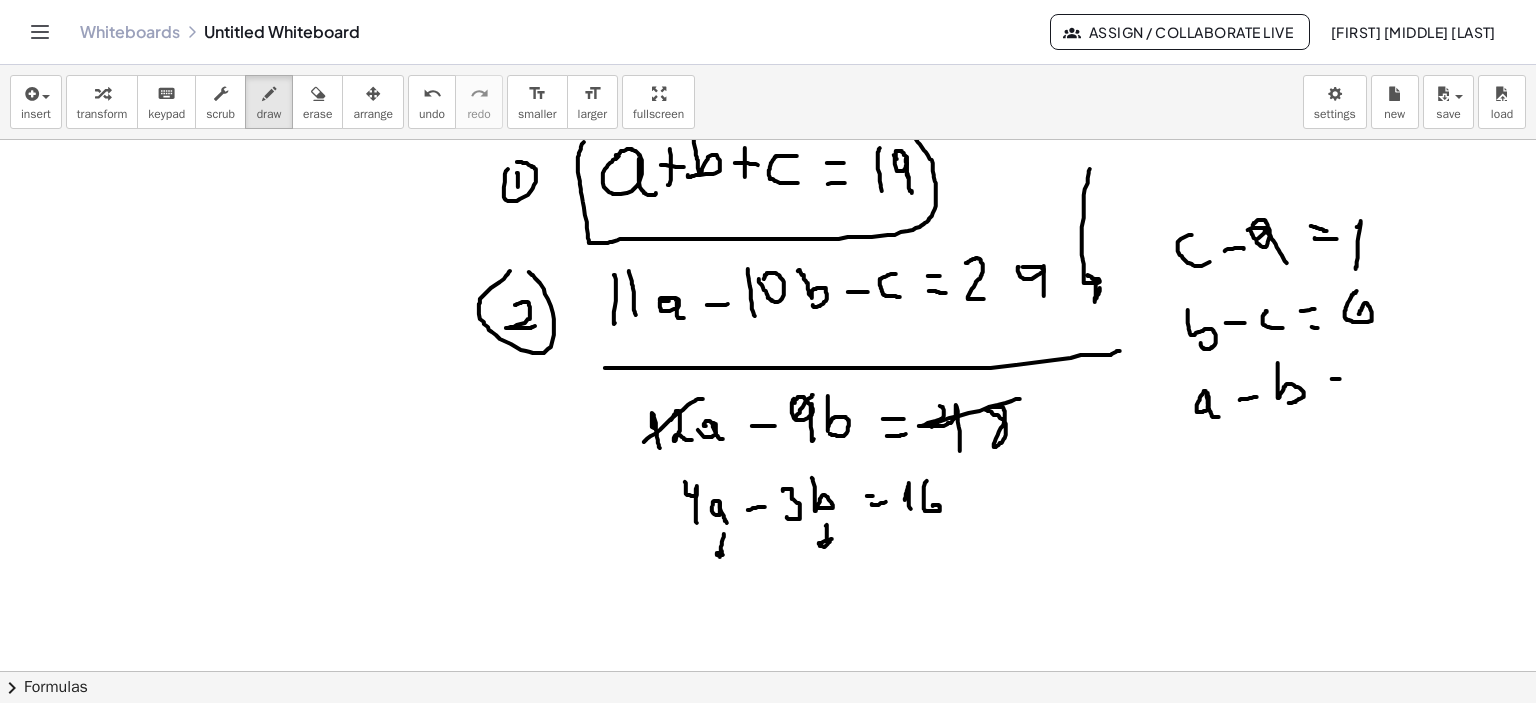drag, startPoint x: 1324, startPoint y: 394, endPoint x: 1336, endPoint y: 392, distance: 12.165525 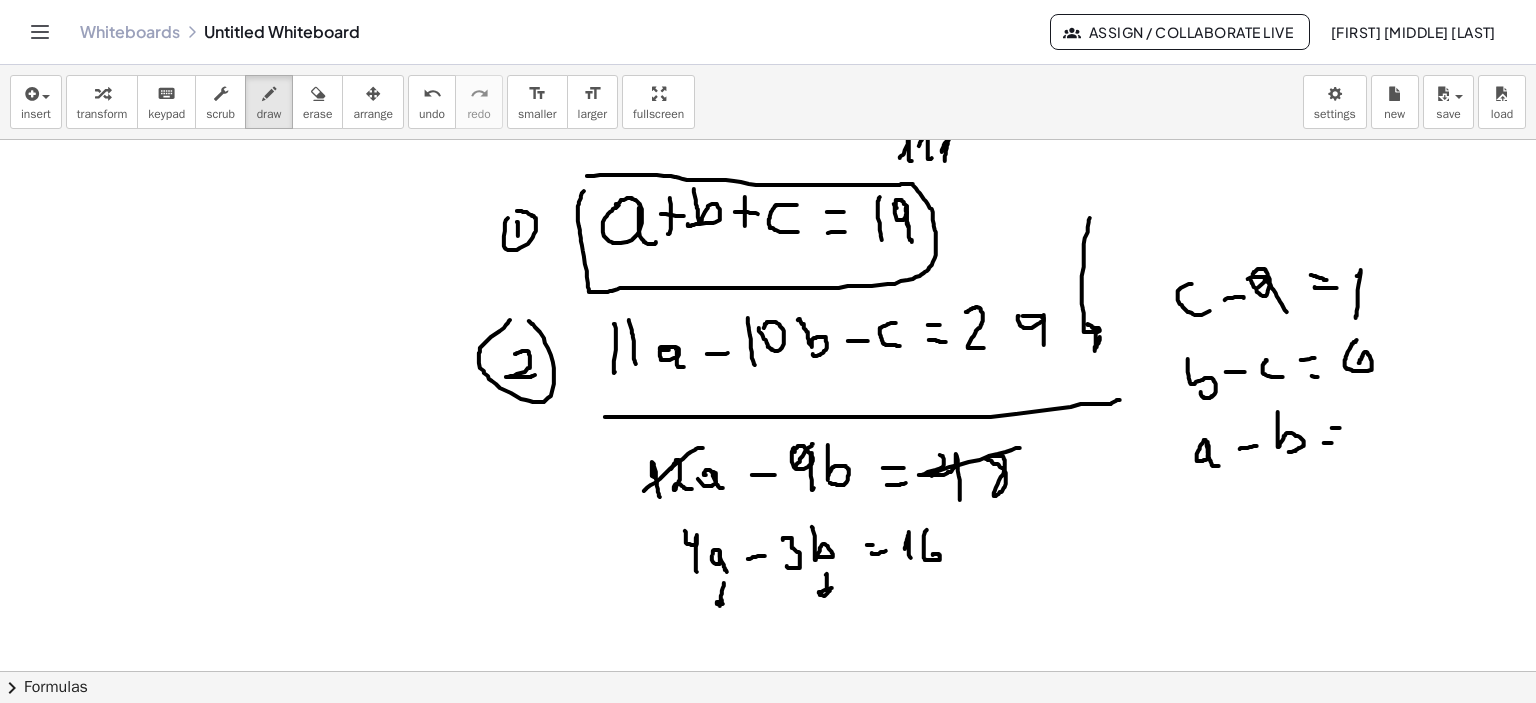 scroll, scrollTop: 3839, scrollLeft: 0, axis: vertical 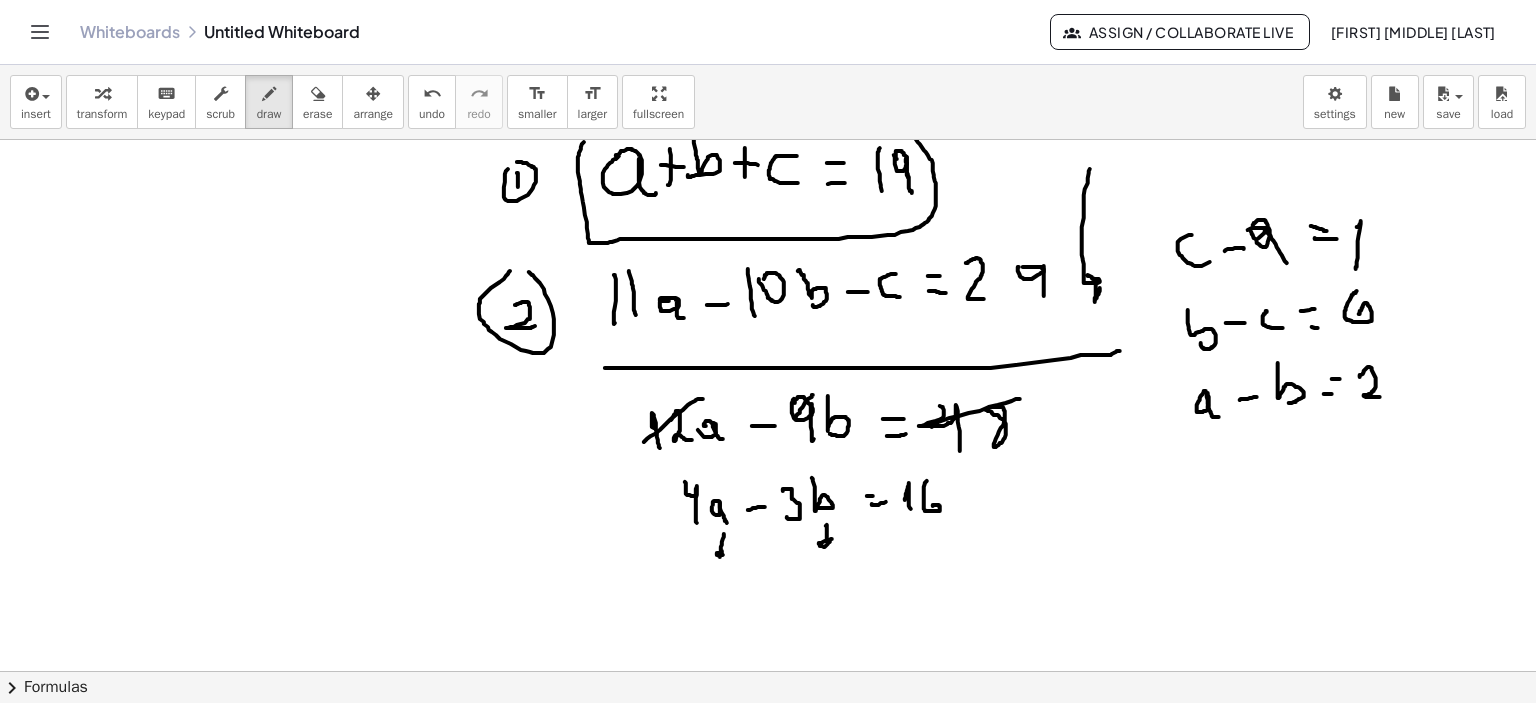 drag, startPoint x: 1360, startPoint y: 377, endPoint x: 1380, endPoint y: 397, distance: 28.284271 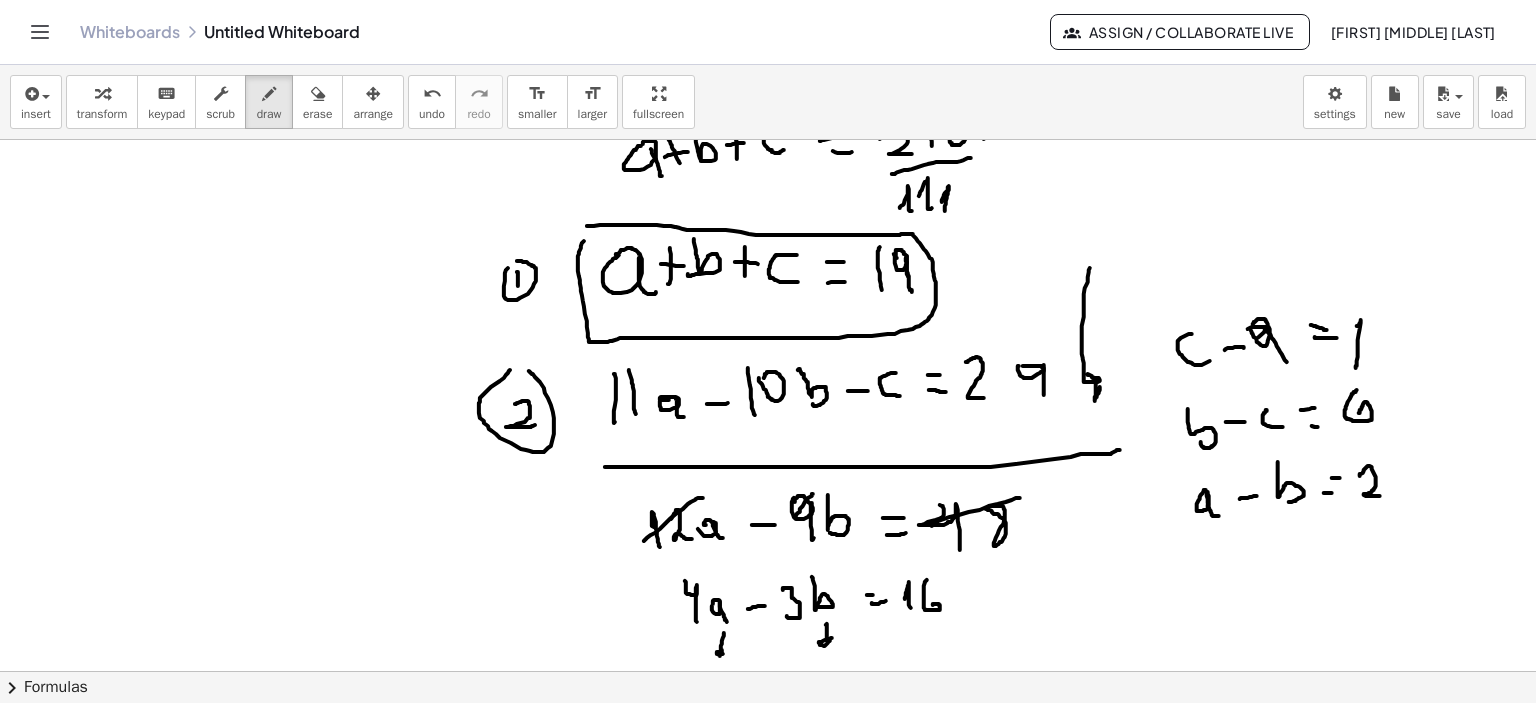 scroll, scrollTop: 3739, scrollLeft: 0, axis: vertical 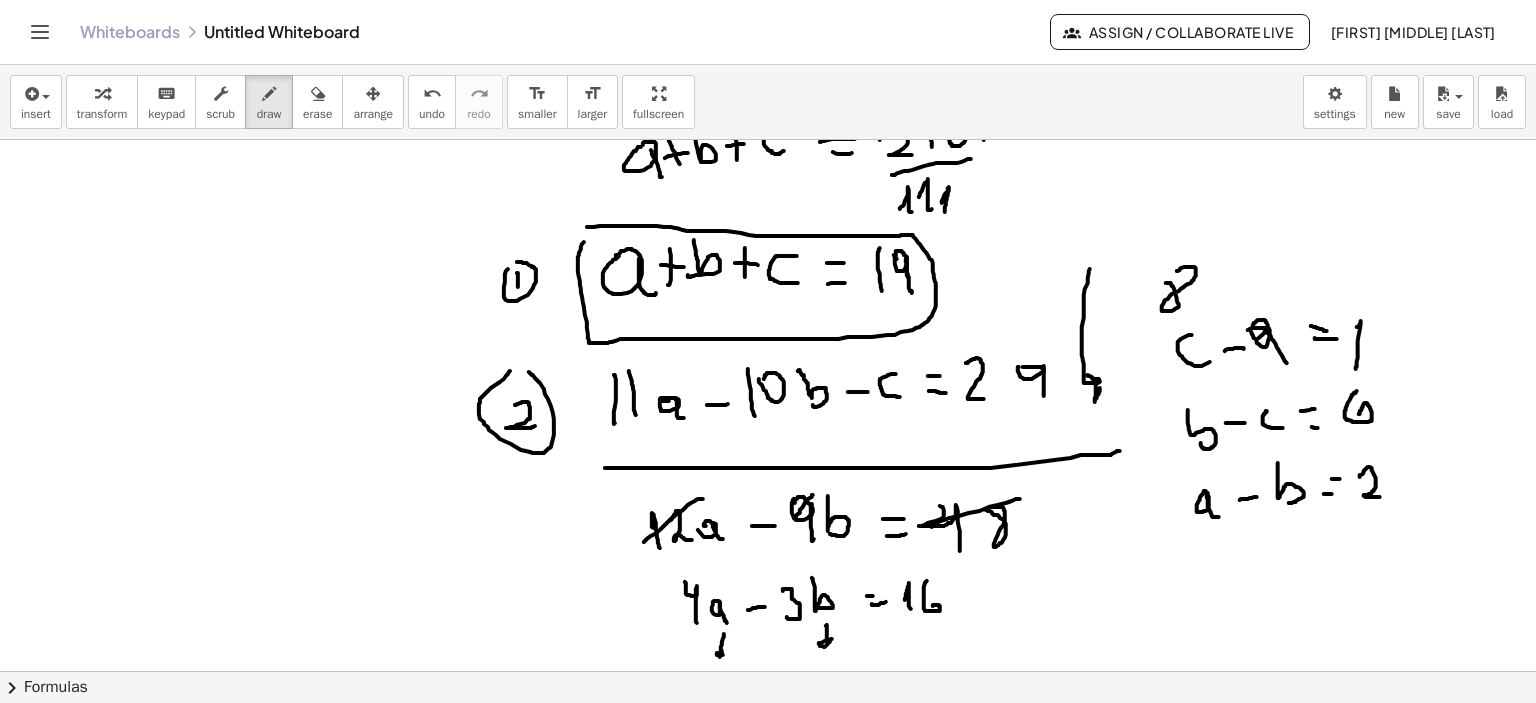 drag, startPoint x: 1167, startPoint y: 283, endPoint x: 1214, endPoint y: 280, distance: 47.095646 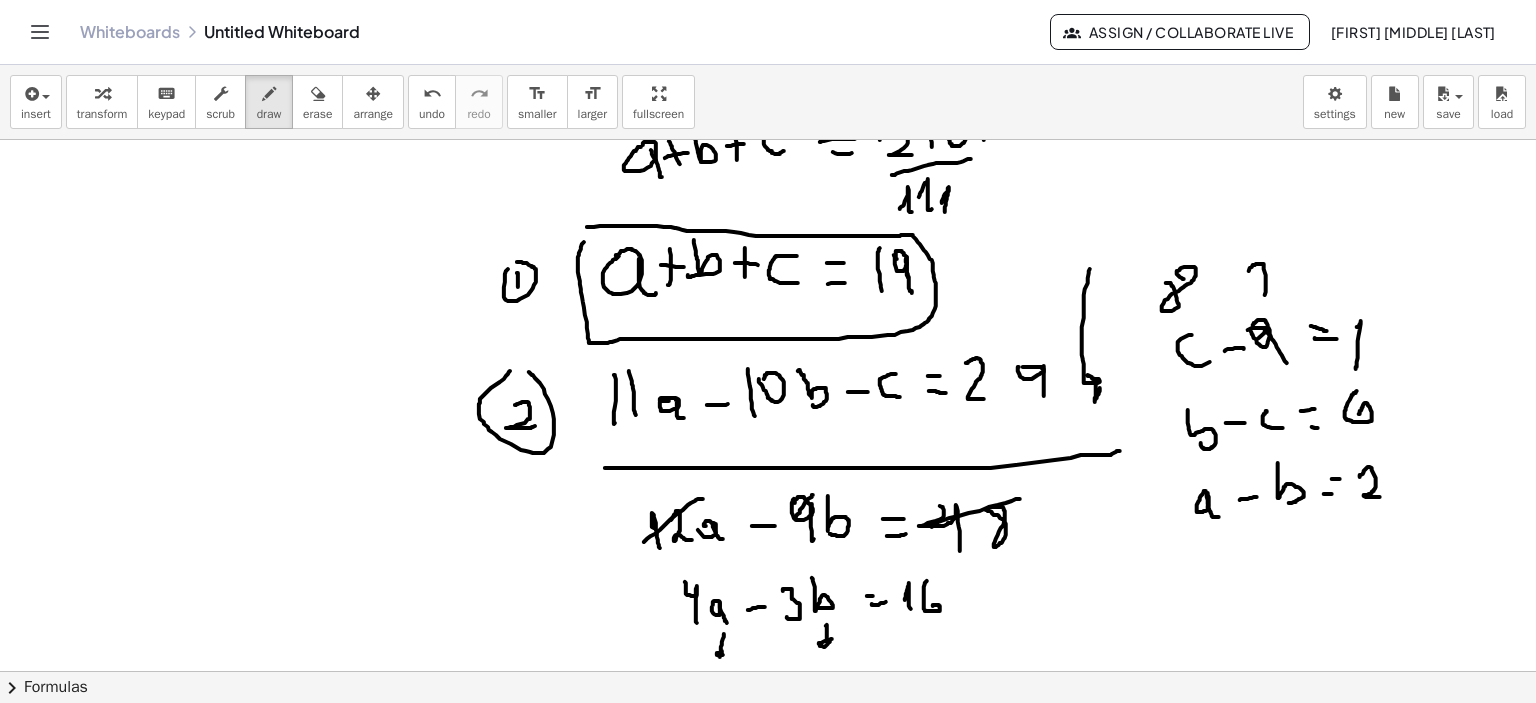 drag, startPoint x: 1249, startPoint y: 271, endPoint x: 1263, endPoint y: 299, distance: 31.304953 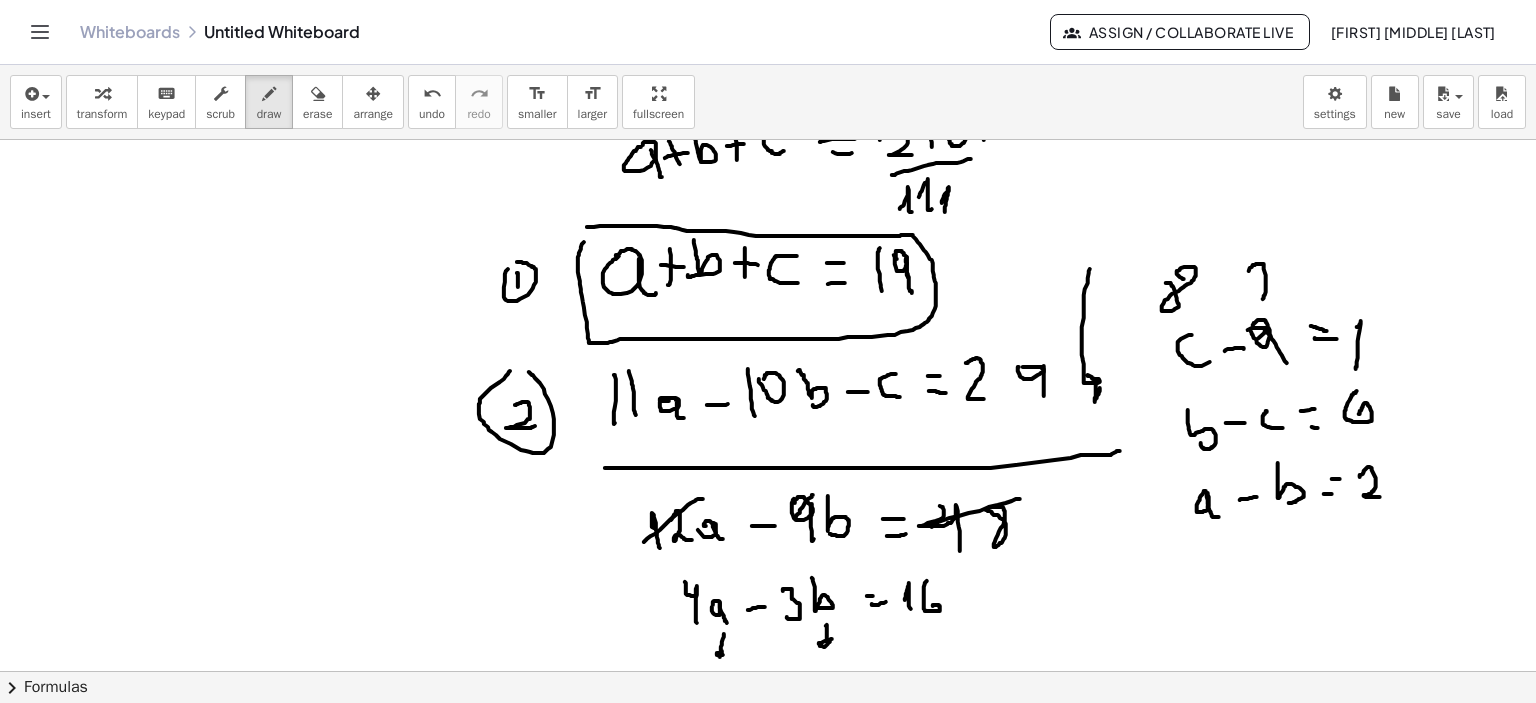 click at bounding box center (771, -1205) 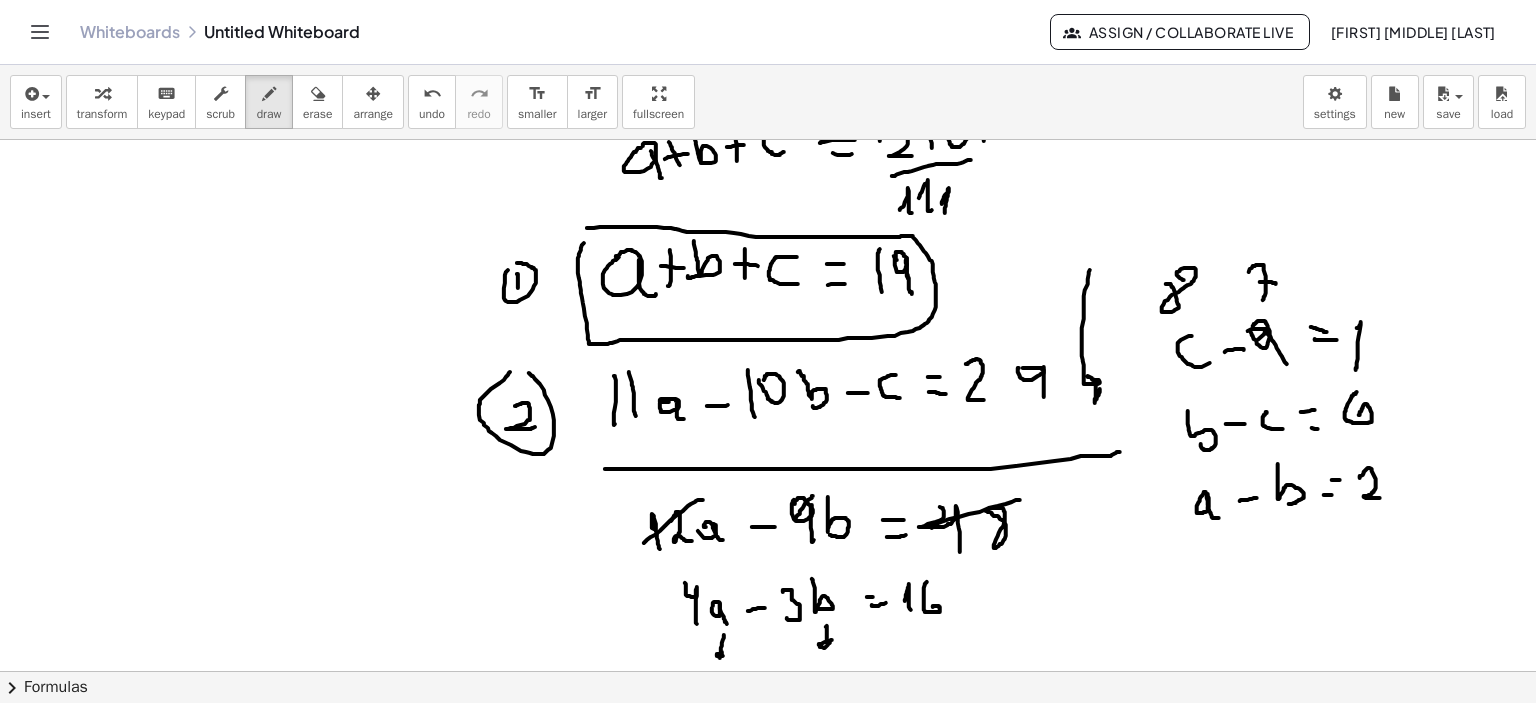 scroll, scrollTop: 3739, scrollLeft: 0, axis: vertical 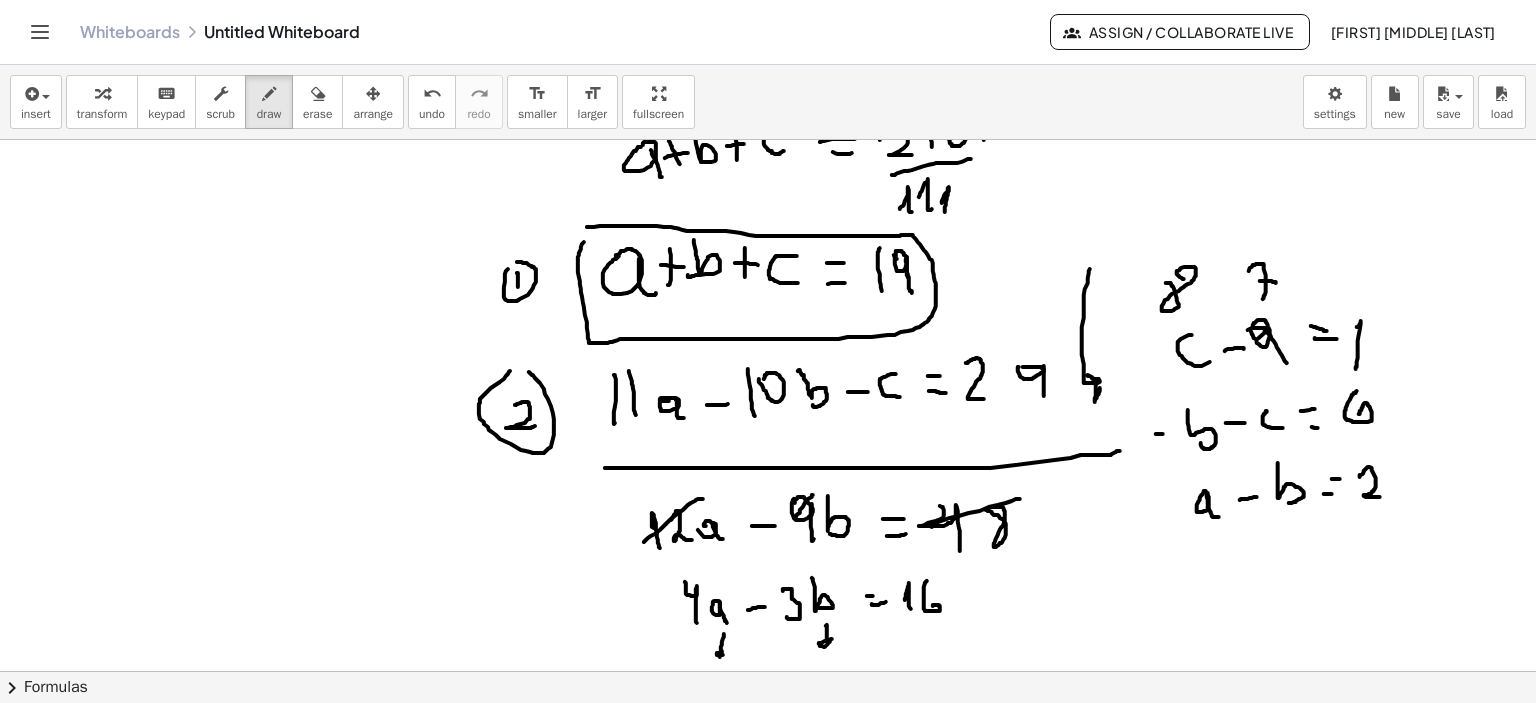 click at bounding box center (771, -1205) 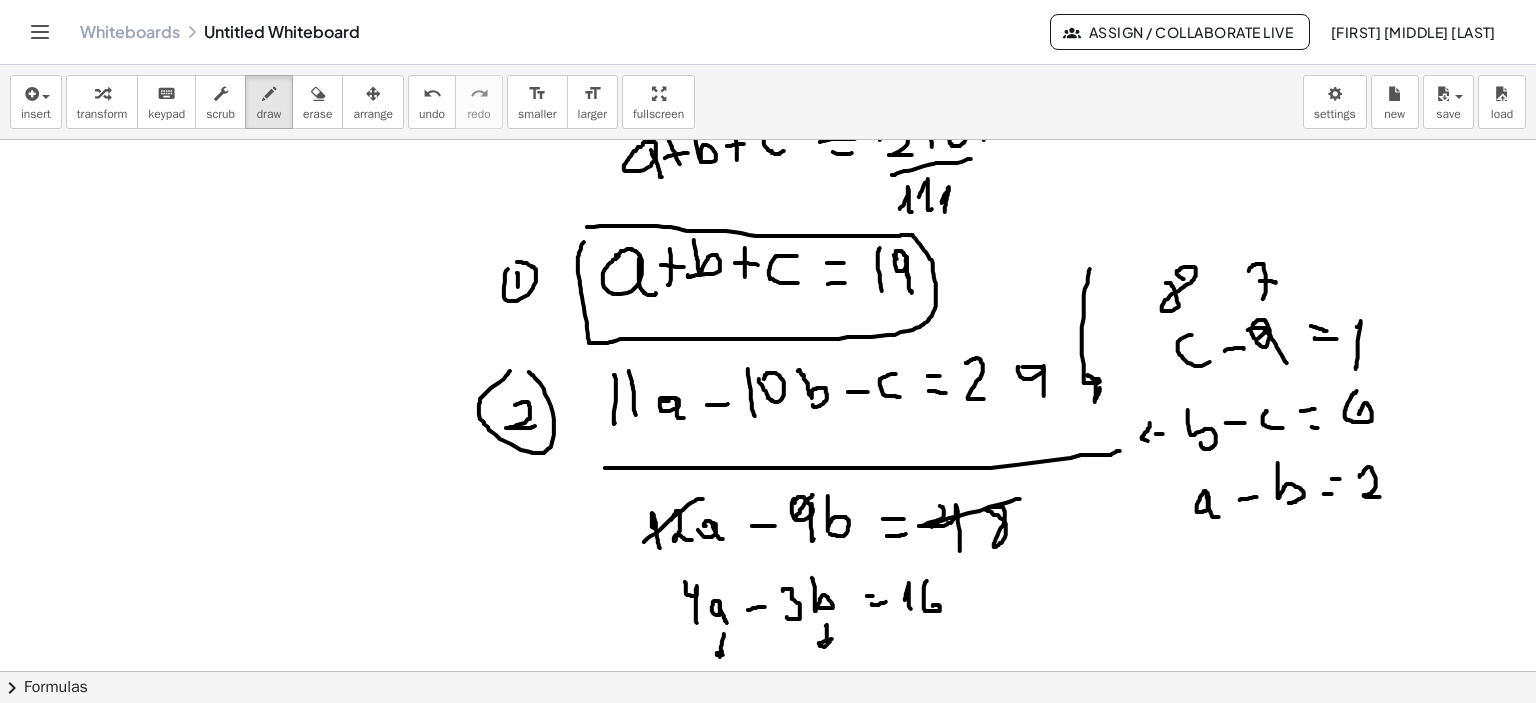 drag, startPoint x: 1150, startPoint y: 423, endPoint x: 1152, endPoint y: 442, distance: 19.104973 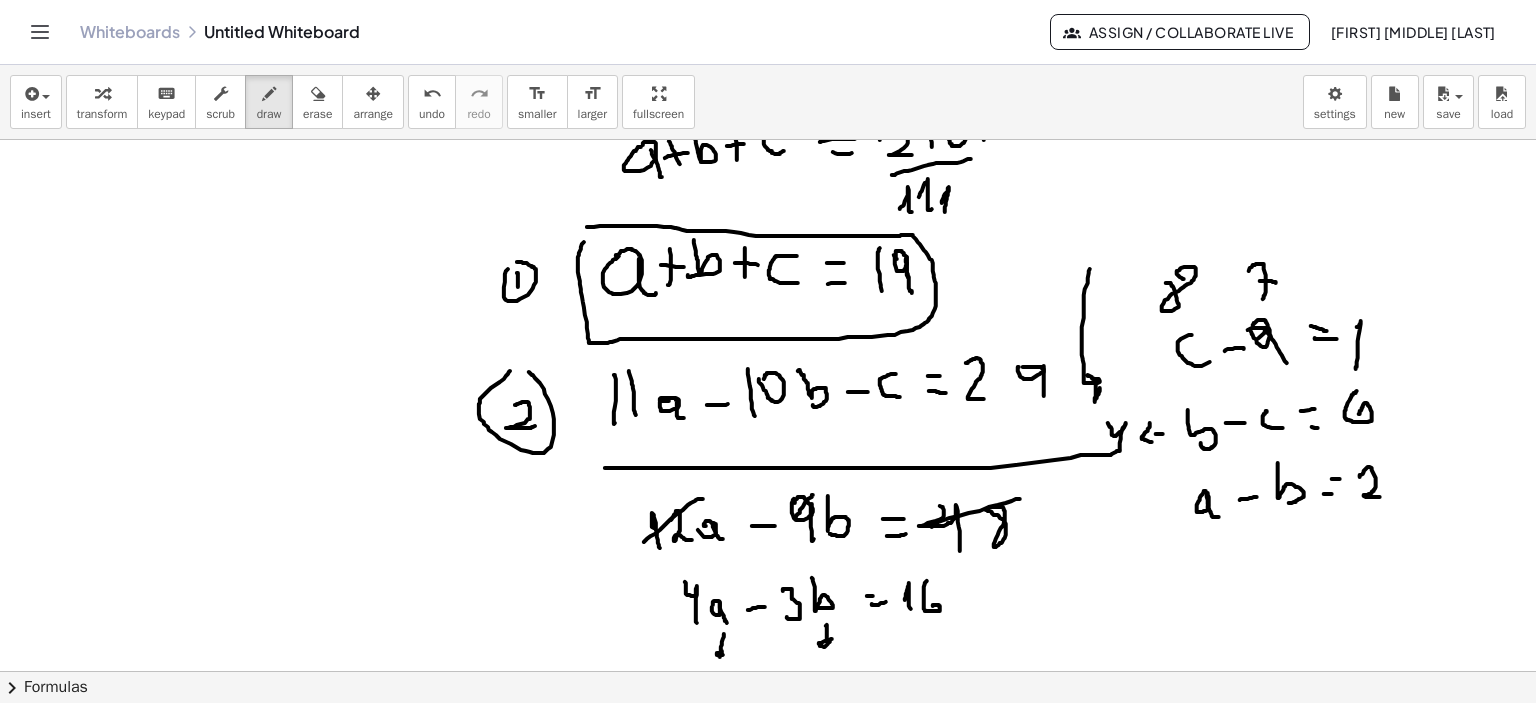 drag, startPoint x: 1112, startPoint y: 431, endPoint x: 1120, endPoint y: 452, distance: 22.472204 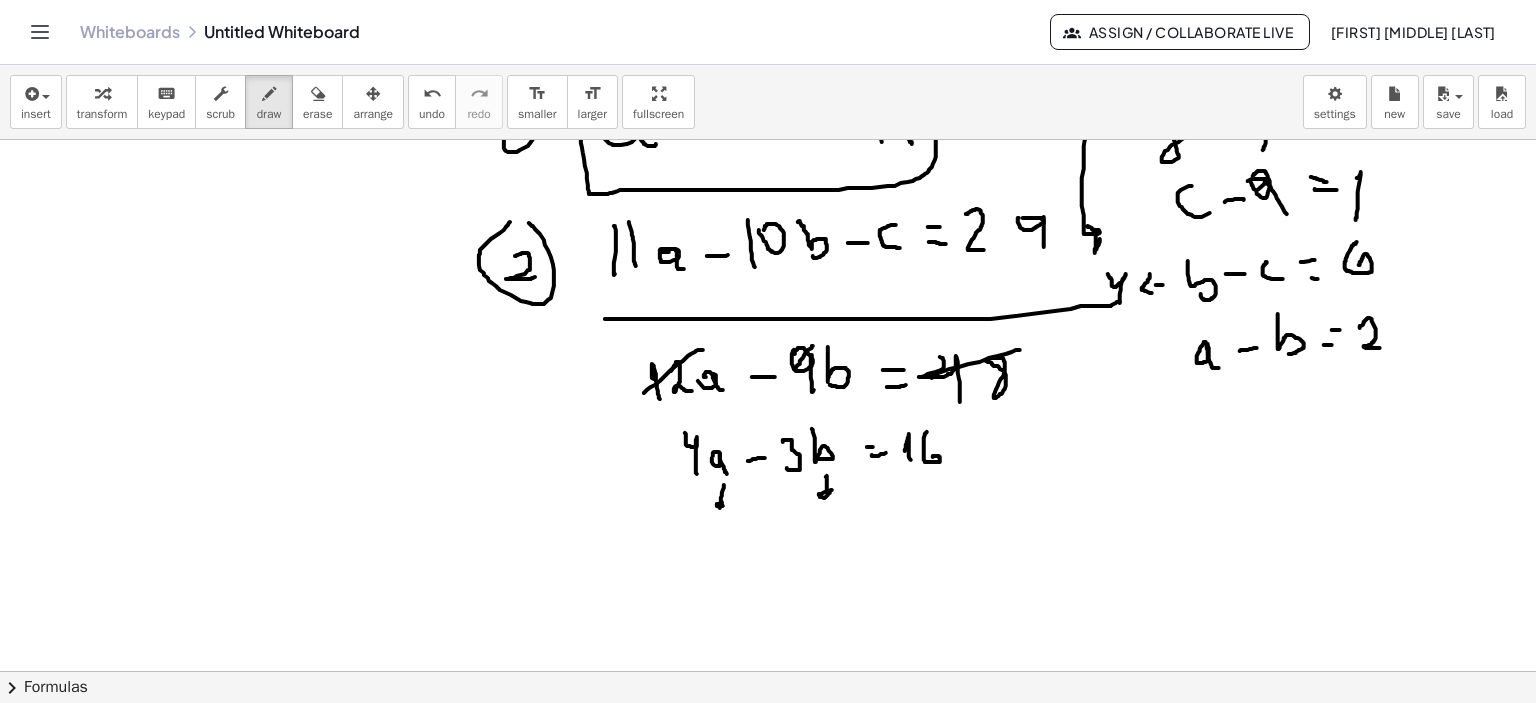 scroll, scrollTop: 3839, scrollLeft: 0, axis: vertical 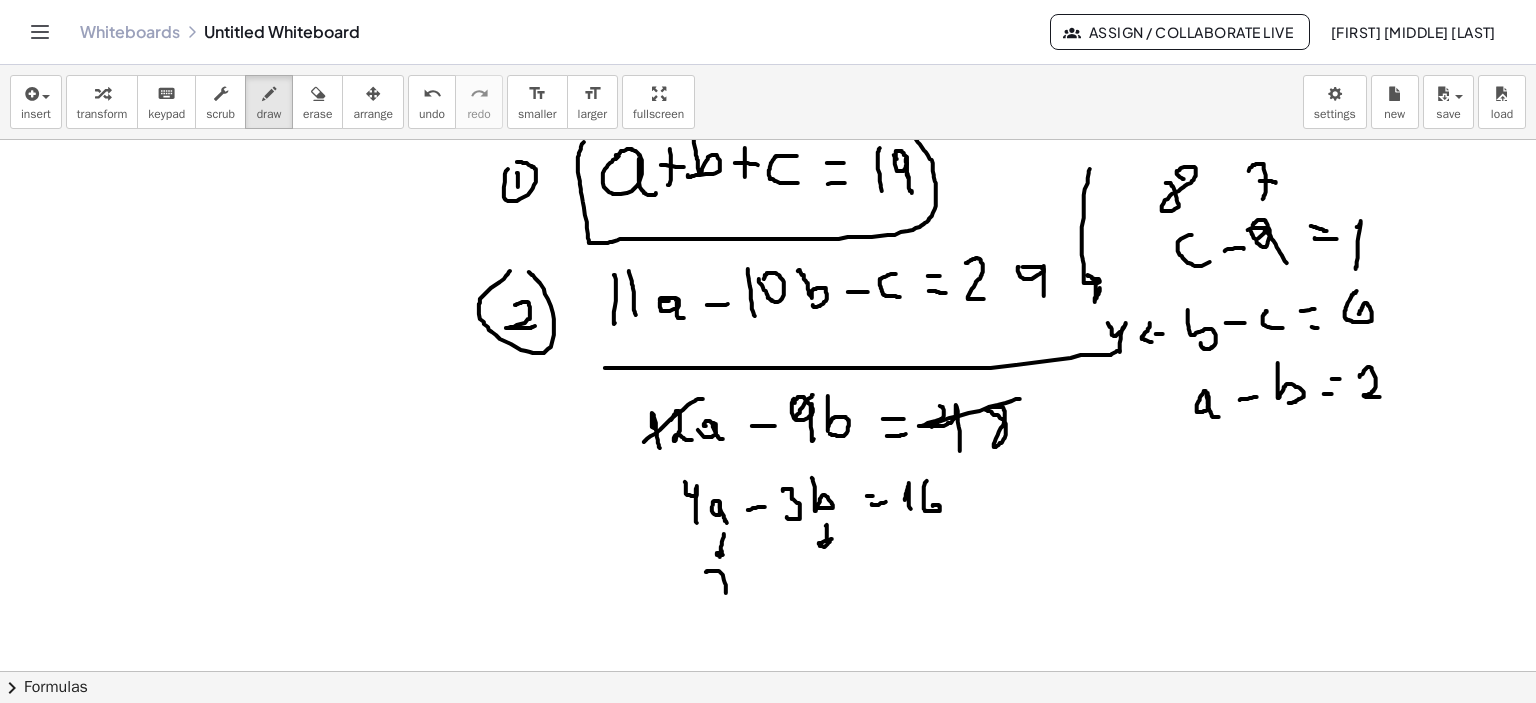 drag, startPoint x: 706, startPoint y: 572, endPoint x: 719, endPoint y: 599, distance: 29.966648 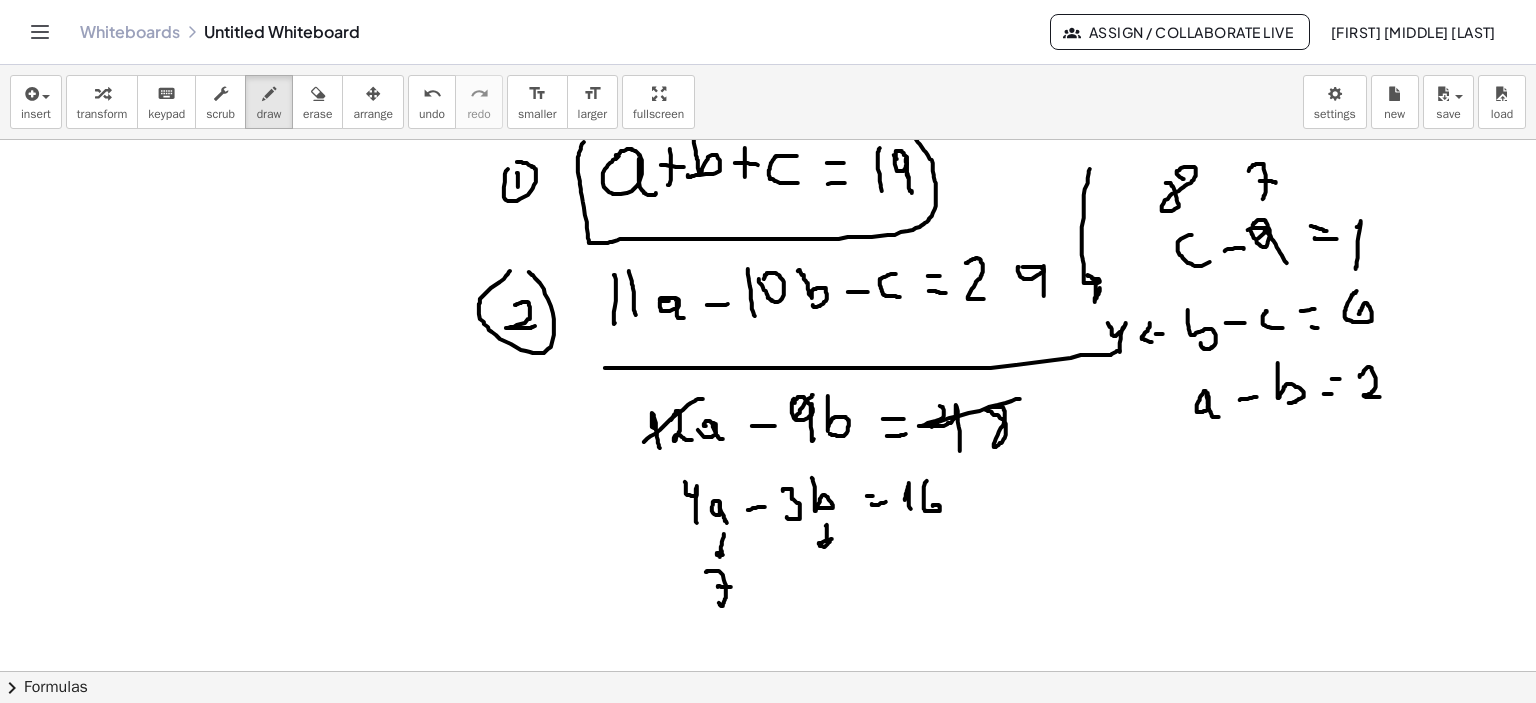 drag, startPoint x: 718, startPoint y: 587, endPoint x: 736, endPoint y: 587, distance: 18 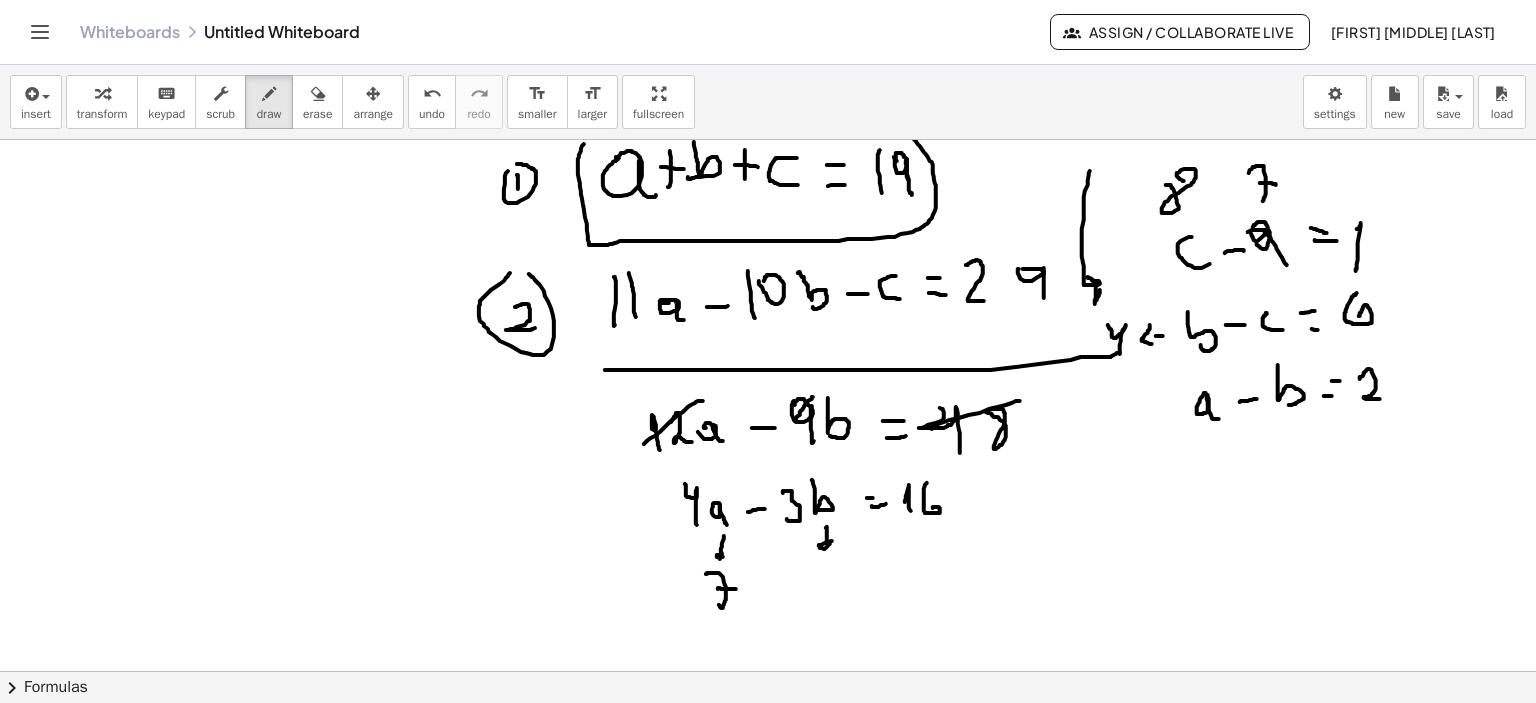 scroll, scrollTop: 3839, scrollLeft: 0, axis: vertical 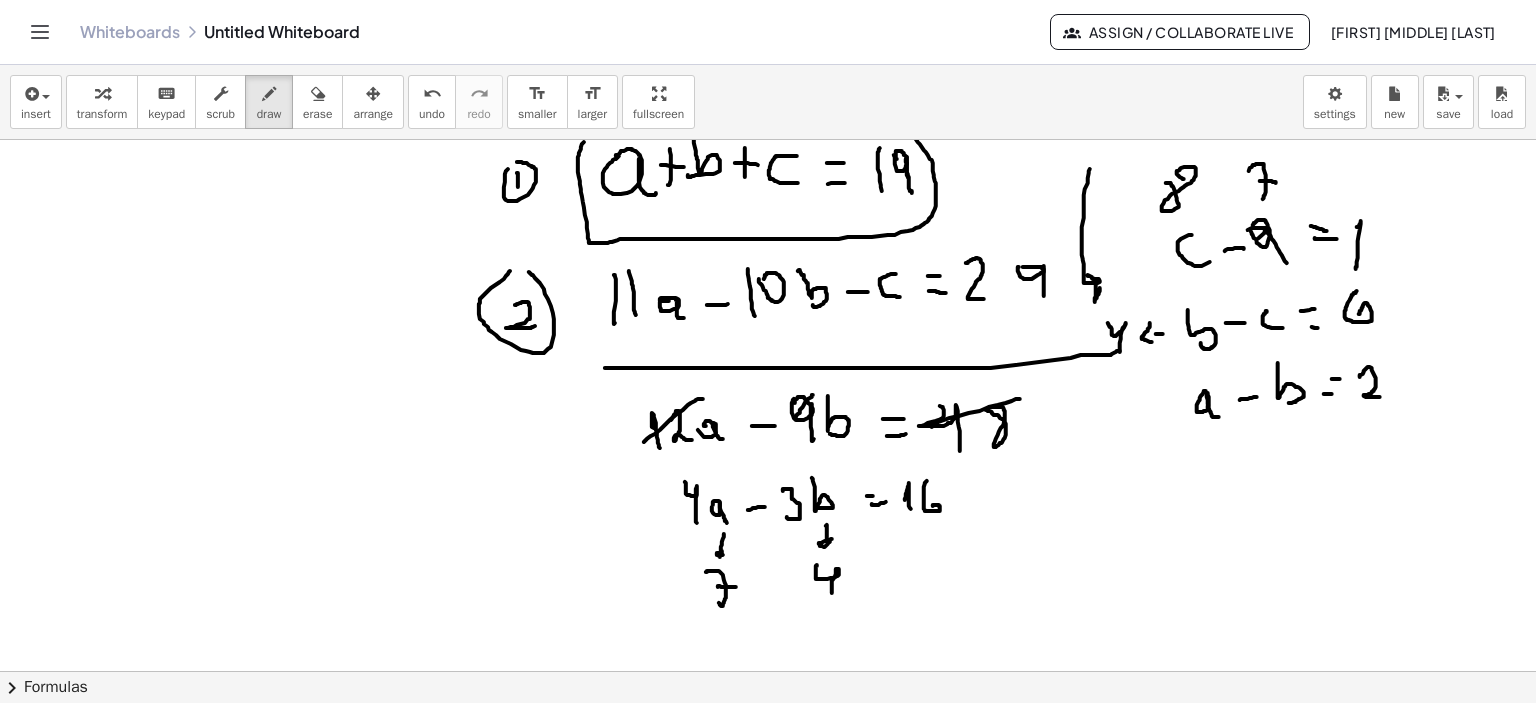 drag, startPoint x: 817, startPoint y: 566, endPoint x: 832, endPoint y: 602, distance: 39 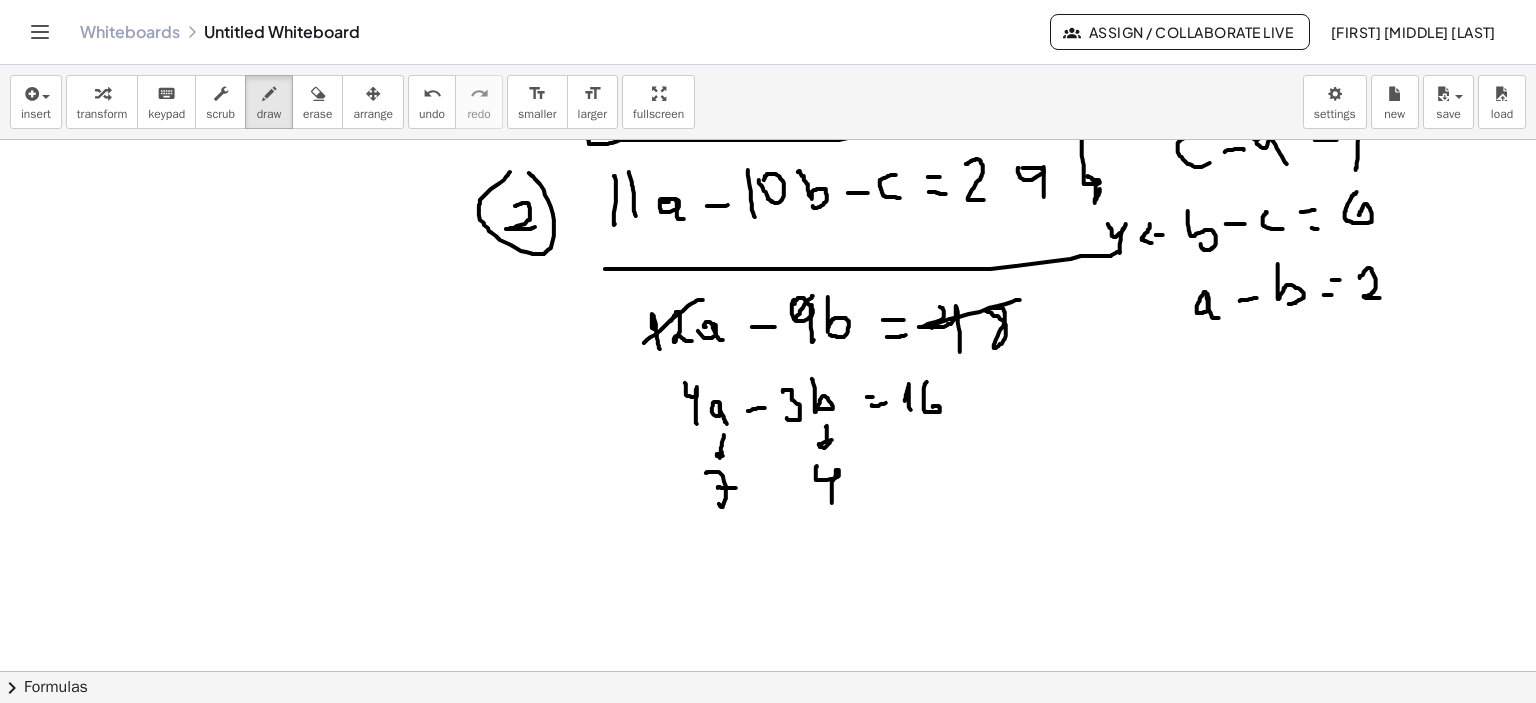 scroll, scrollTop: 3939, scrollLeft: 0, axis: vertical 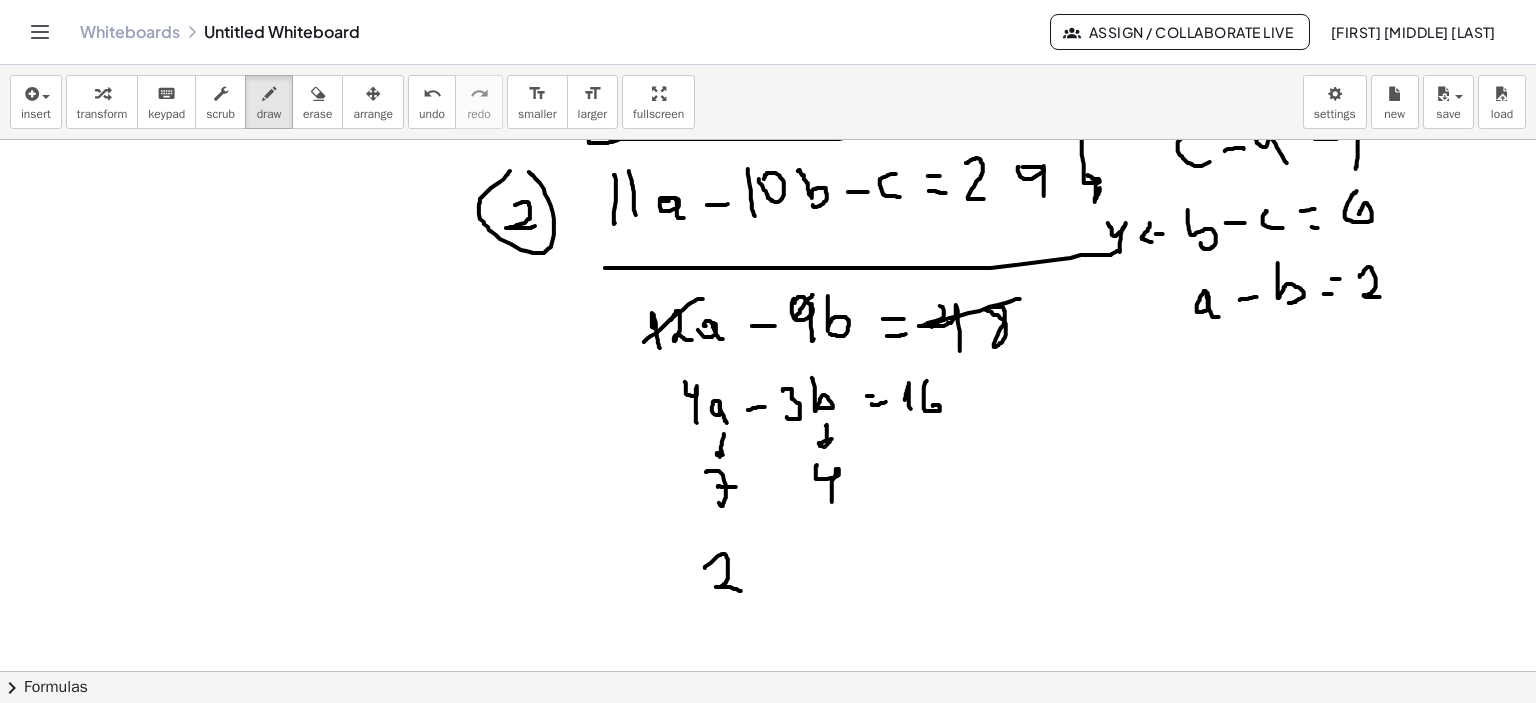 drag, startPoint x: 705, startPoint y: 568, endPoint x: 741, endPoint y: 591, distance: 42.72002 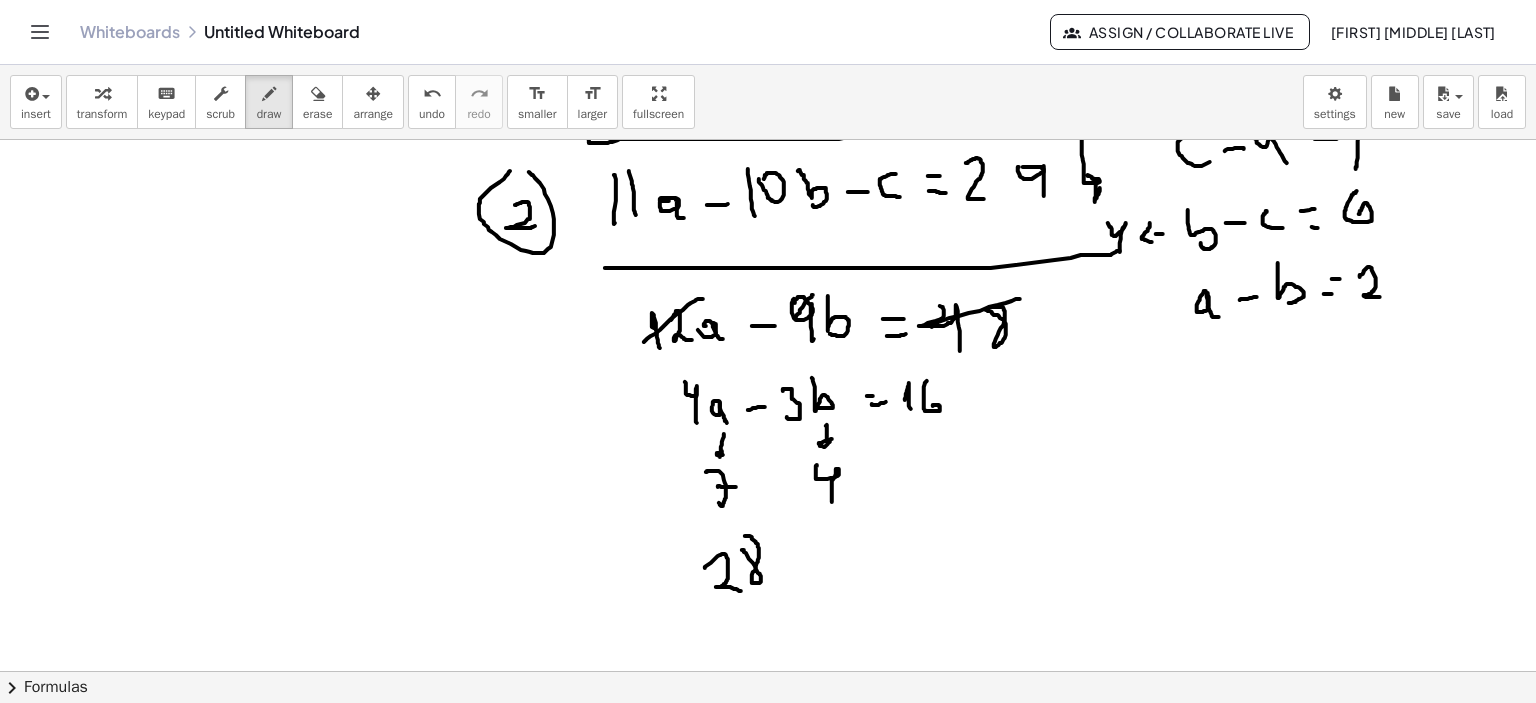 drag, startPoint x: 744, startPoint y: 552, endPoint x: 755, endPoint y: 550, distance: 11.18034 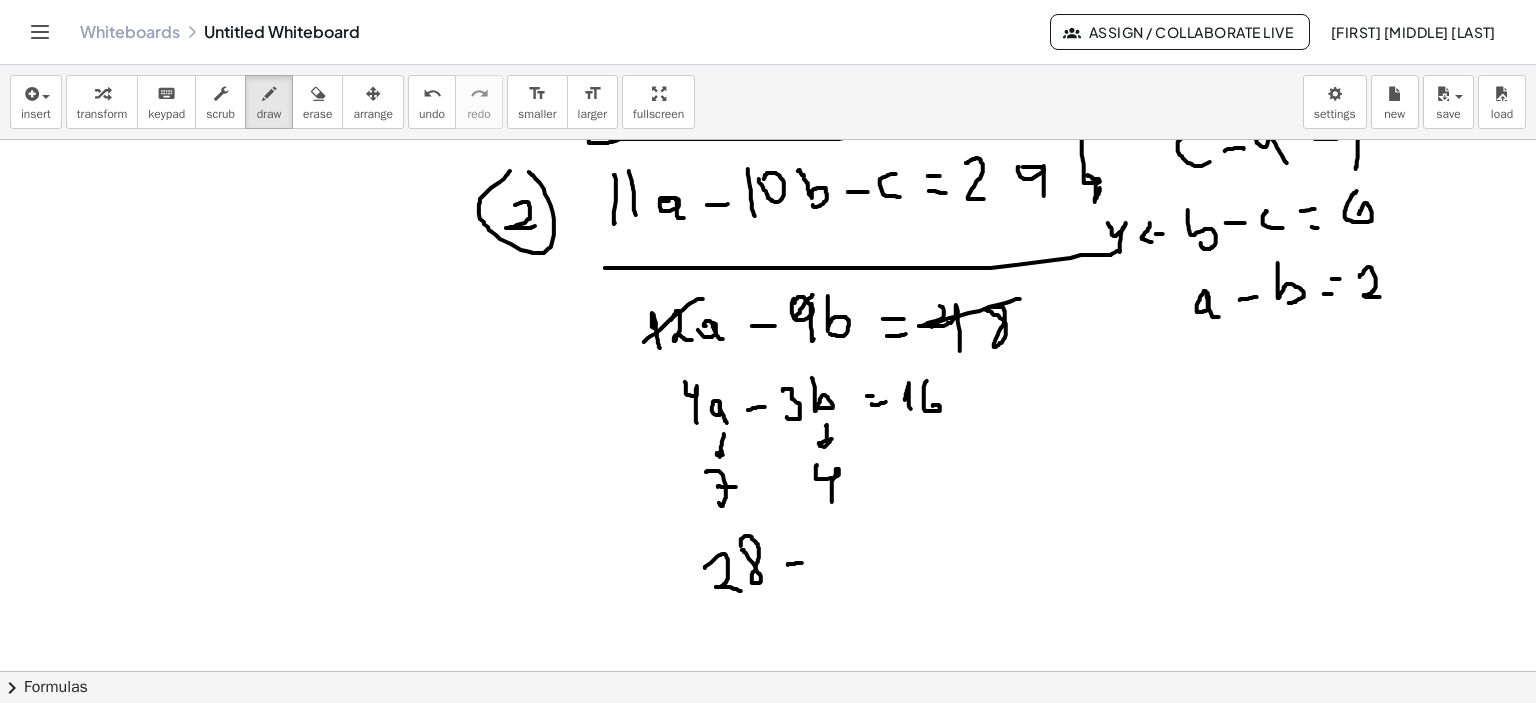 drag, startPoint x: 788, startPoint y: 565, endPoint x: 820, endPoint y: 514, distance: 60.207973 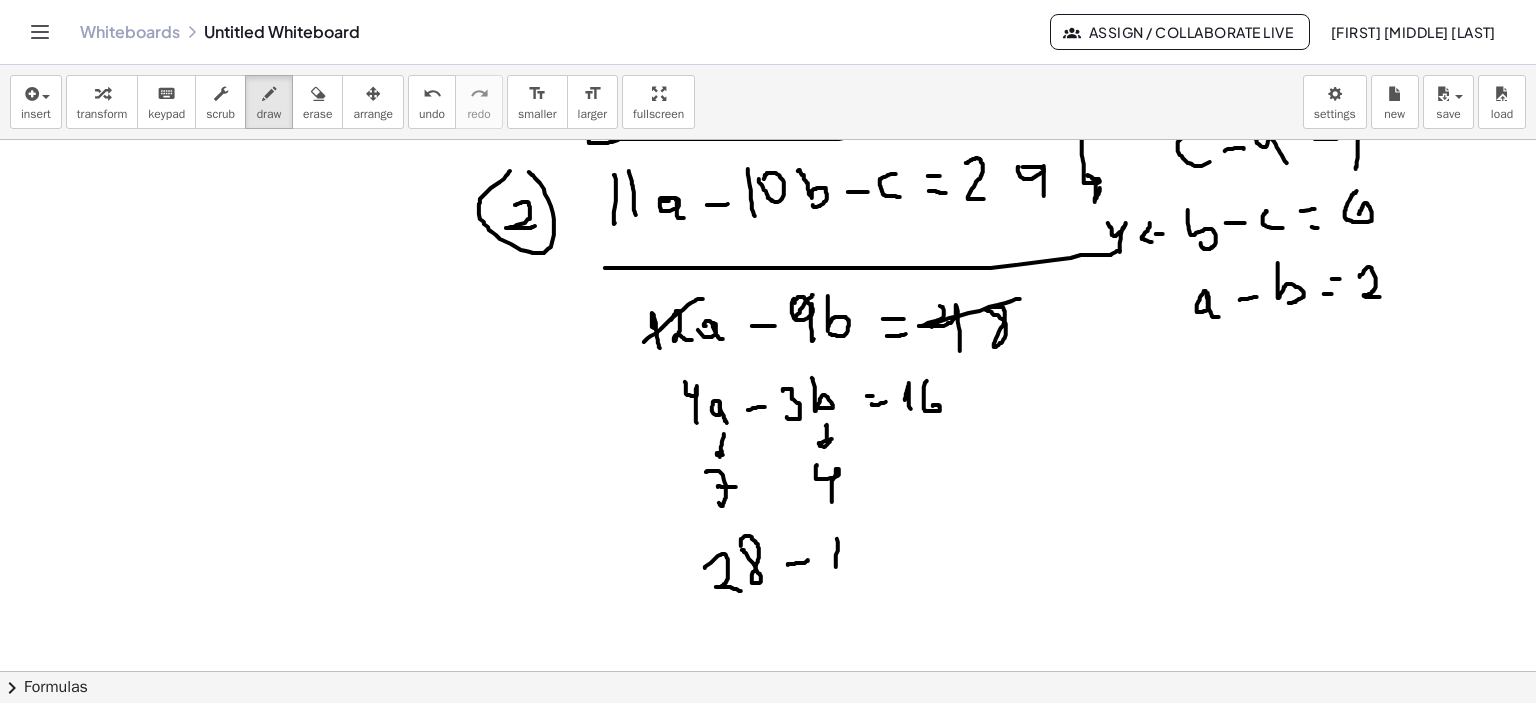 drag, startPoint x: 836, startPoint y: 559, endPoint x: 836, endPoint y: 571, distance: 12 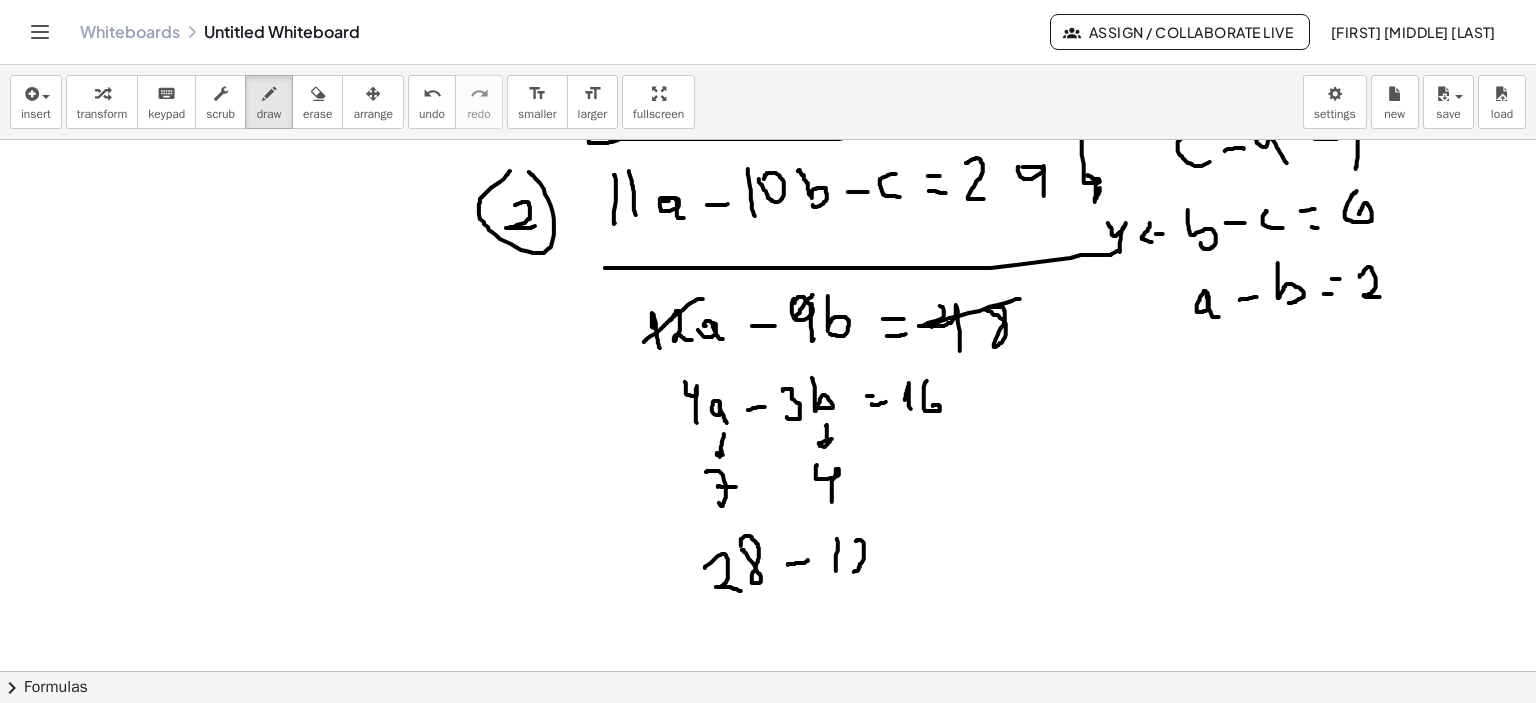 drag, startPoint x: 856, startPoint y: 541, endPoint x: 872, endPoint y: 566, distance: 29.681644 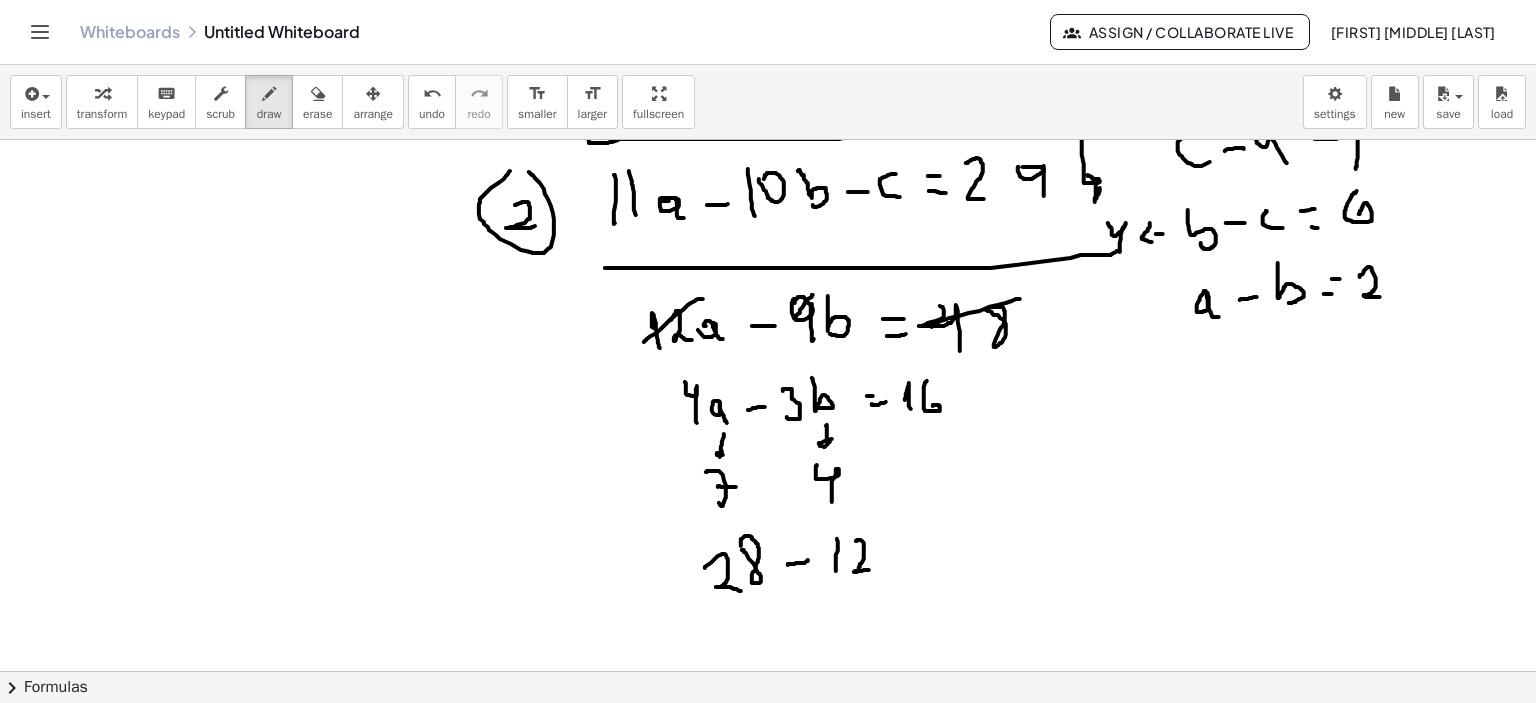 drag, startPoint x: 900, startPoint y: 547, endPoint x: 919, endPoint y: 547, distance: 19 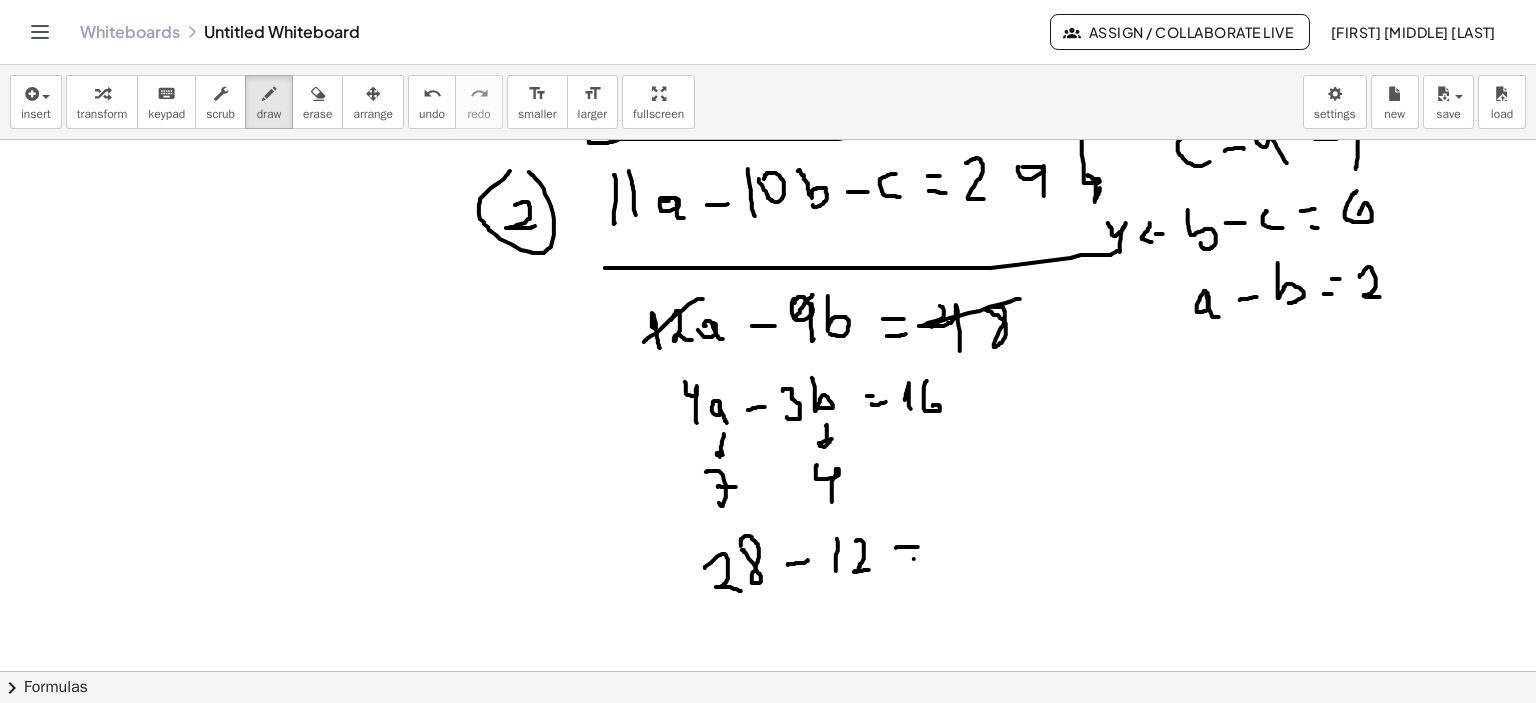 click at bounding box center (771, -1405) 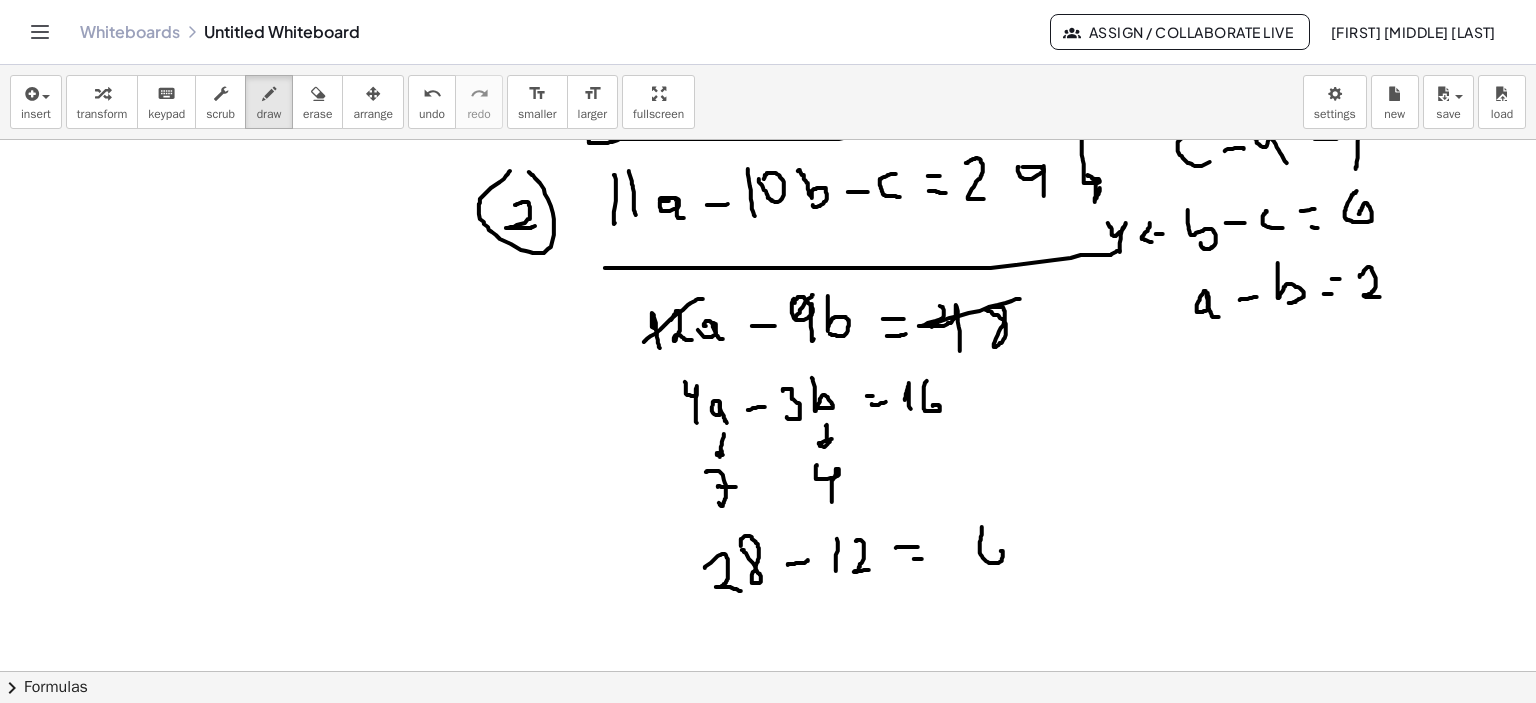 drag, startPoint x: 982, startPoint y: 527, endPoint x: 987, endPoint y: 556, distance: 29.427877 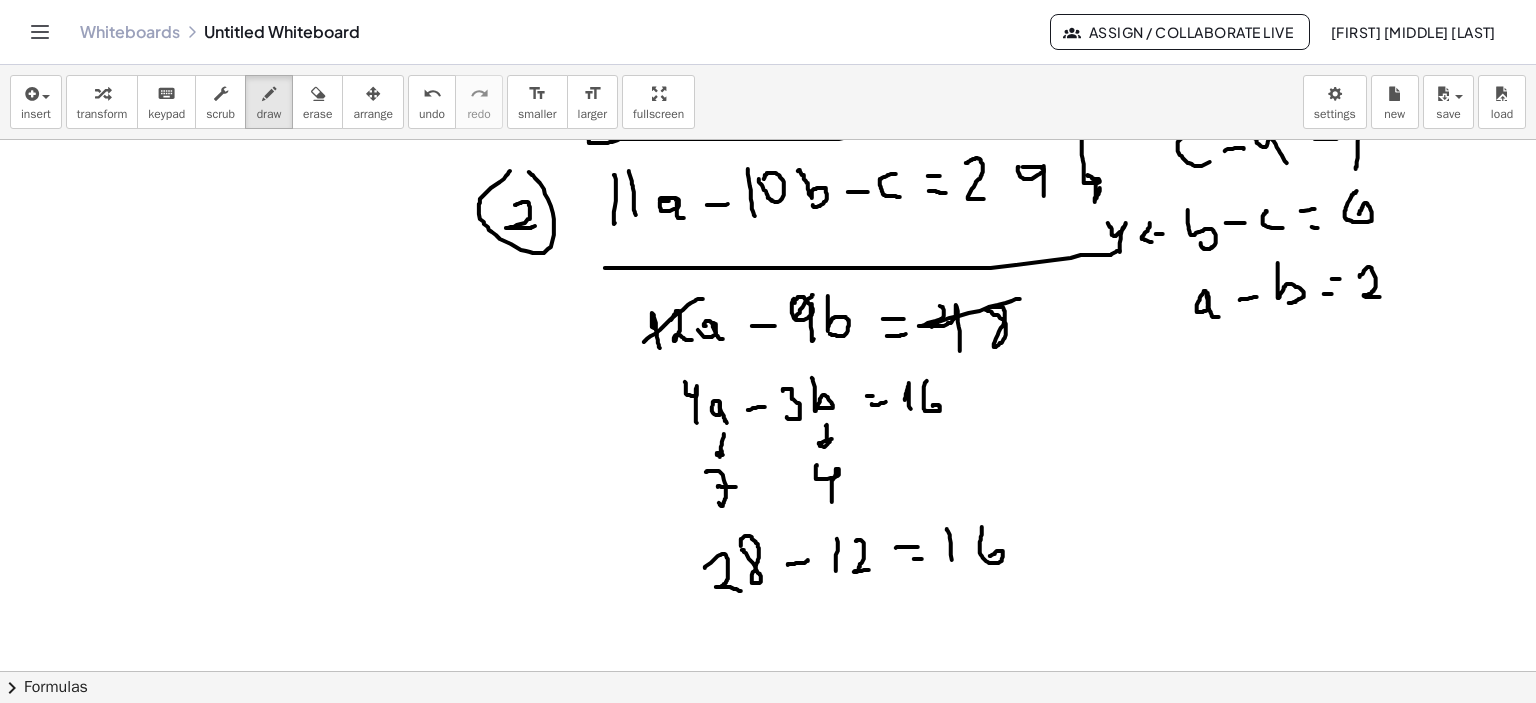 drag, startPoint x: 952, startPoint y: 560, endPoint x: 963, endPoint y: 567, distance: 13.038404 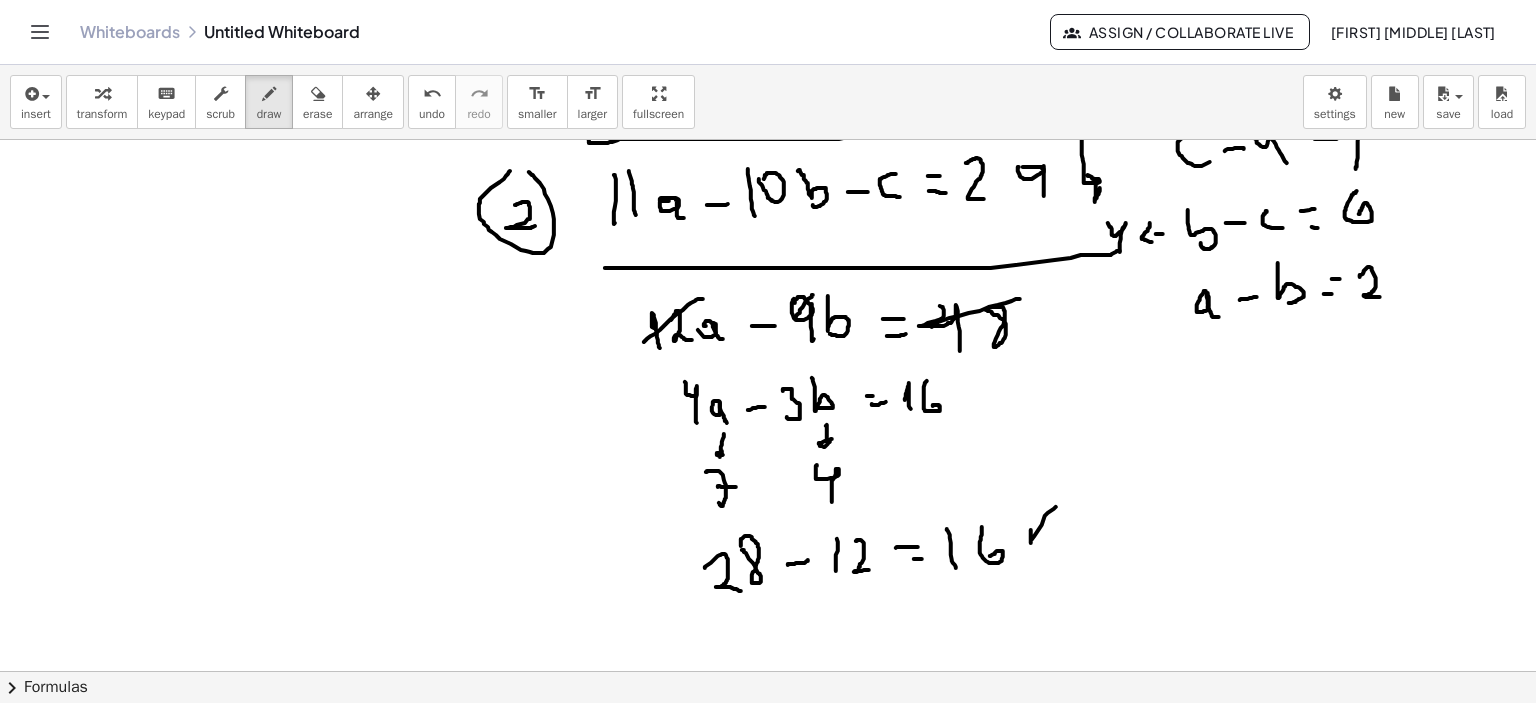 drag, startPoint x: 1031, startPoint y: 535, endPoint x: 1056, endPoint y: 507, distance: 37.536648 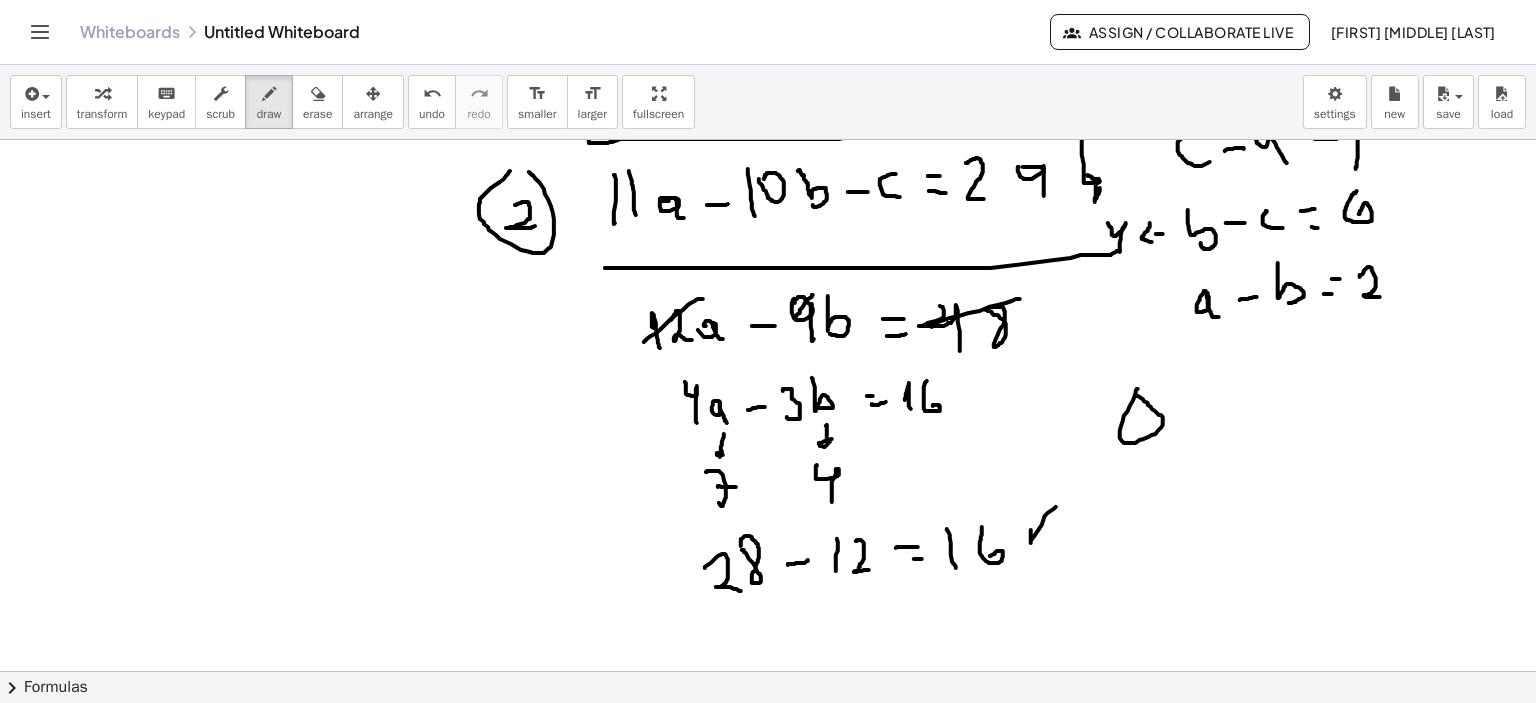 click at bounding box center [771, -1405] 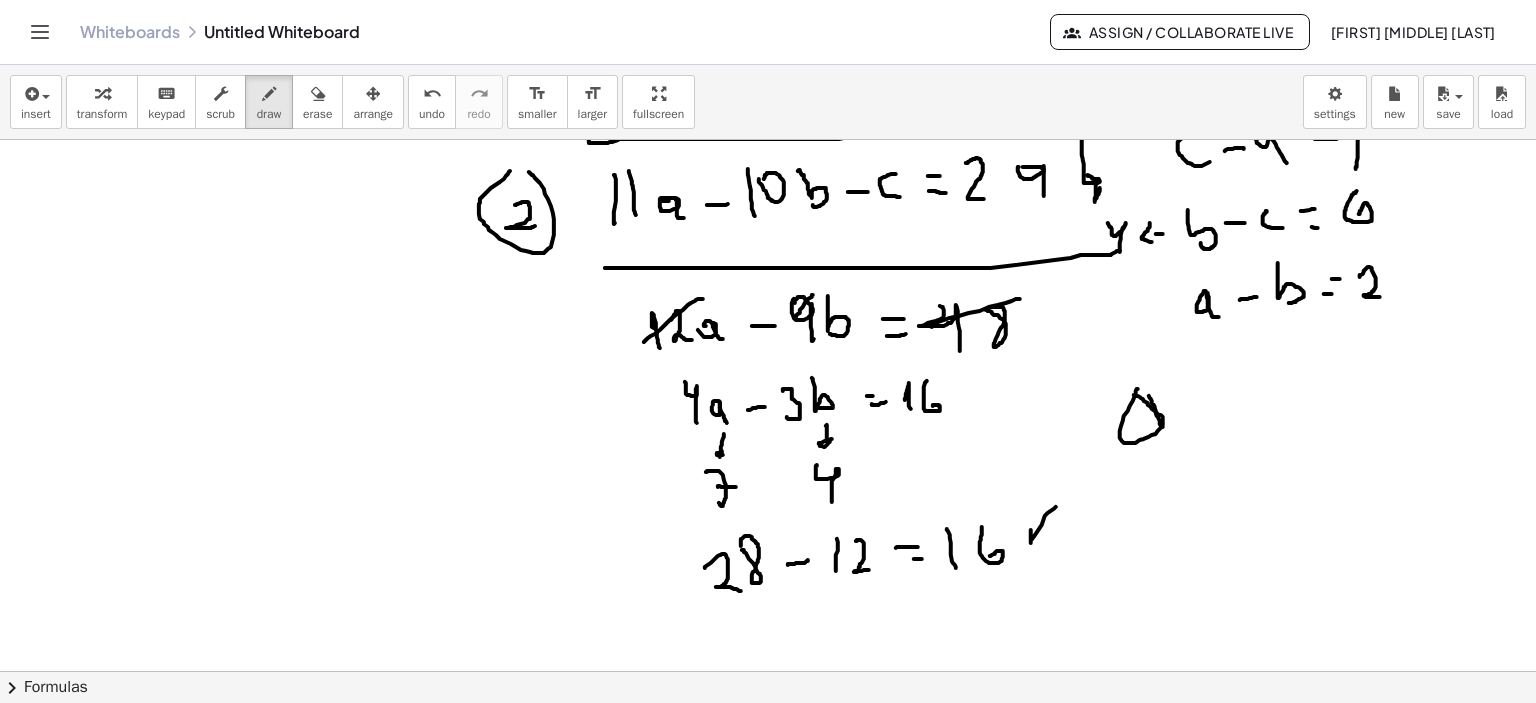 drag, startPoint x: 1160, startPoint y: 421, endPoint x: 1172, endPoint y: 434, distance: 17.691807 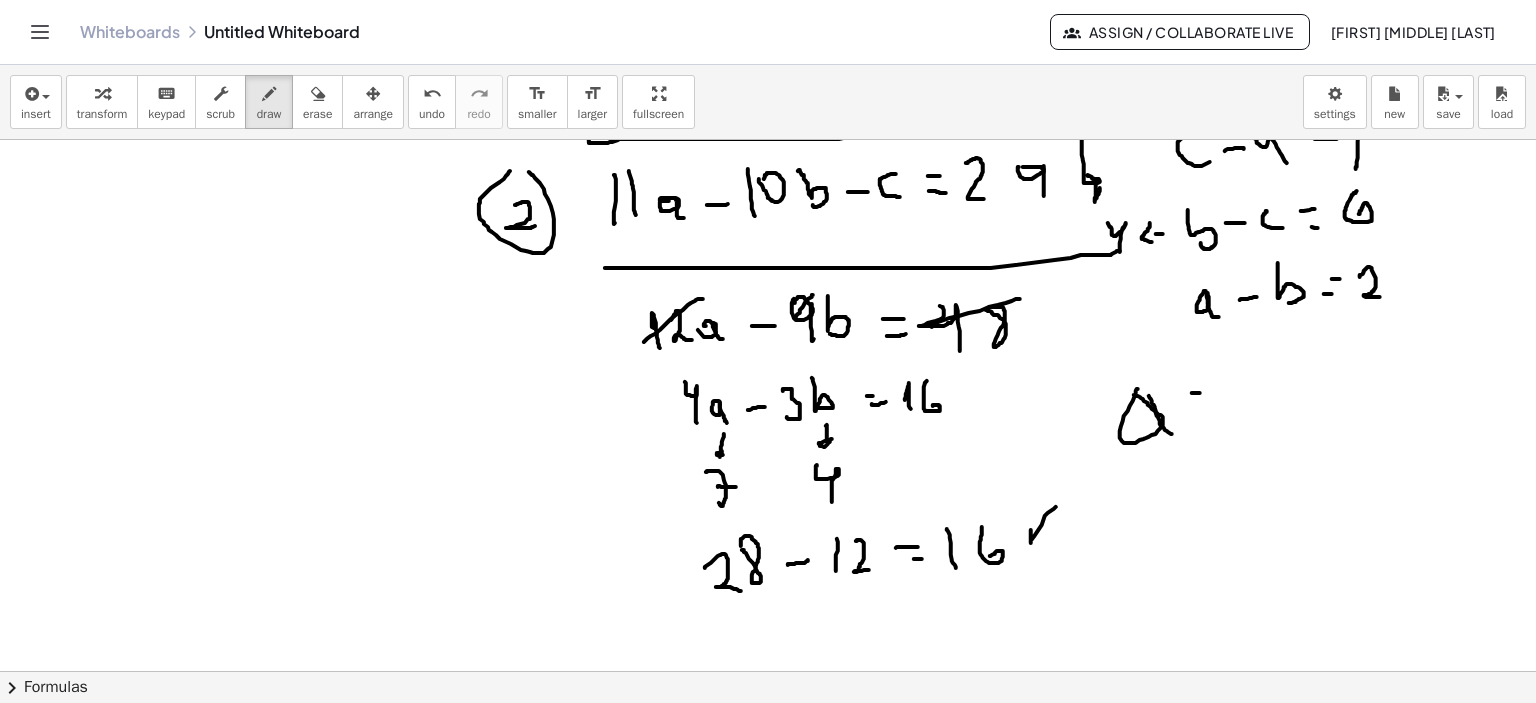 click at bounding box center [771, -1405] 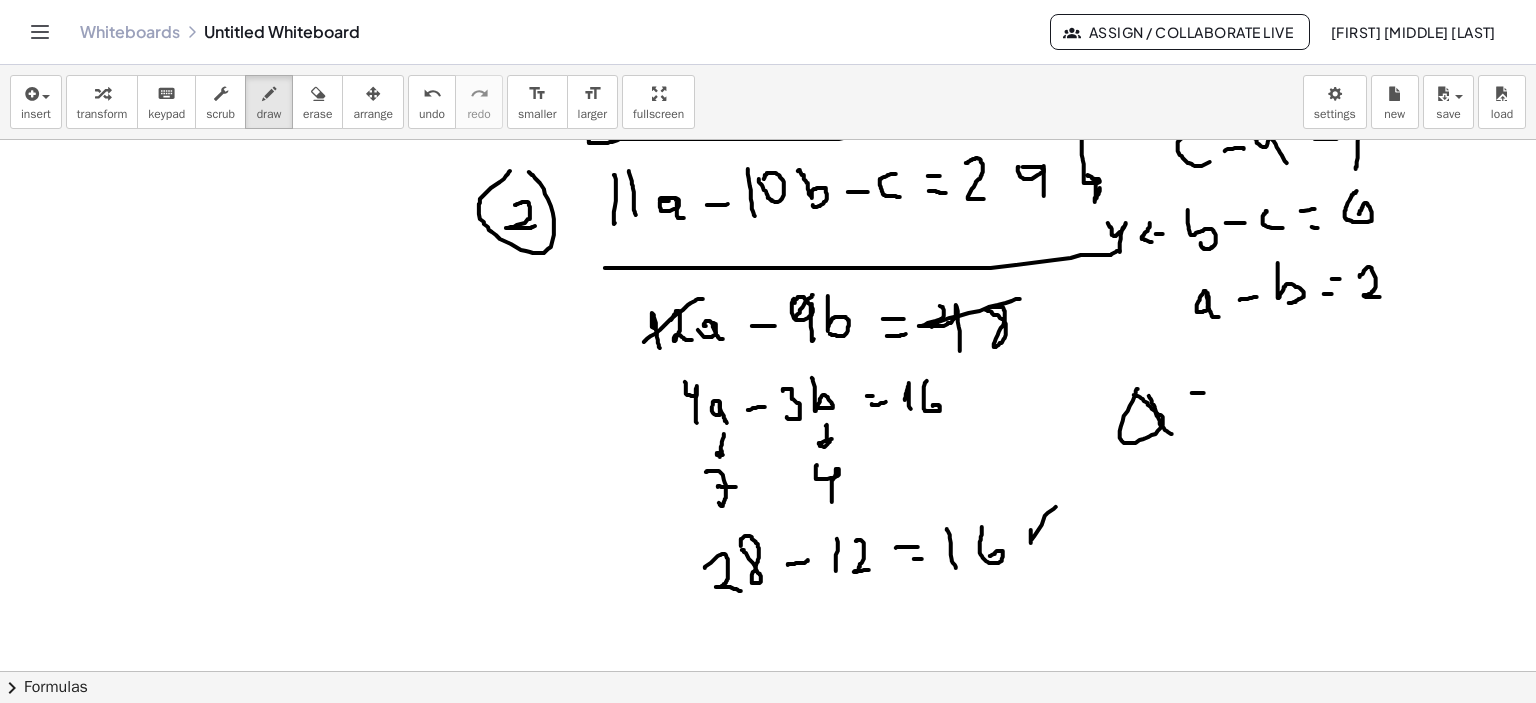 drag, startPoint x: 1203, startPoint y: 415, endPoint x: 1228, endPoint y: 407, distance: 26.24881 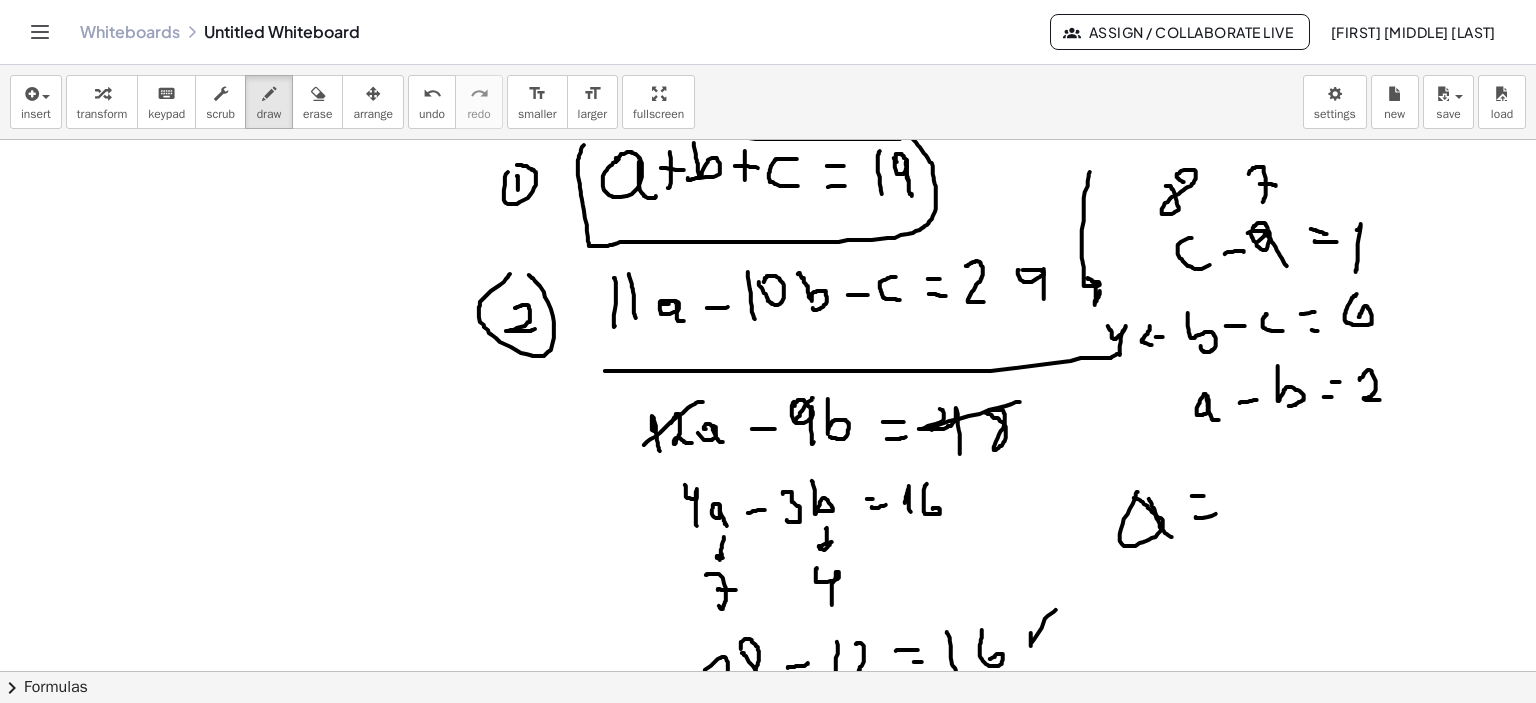 scroll, scrollTop: 3839, scrollLeft: 0, axis: vertical 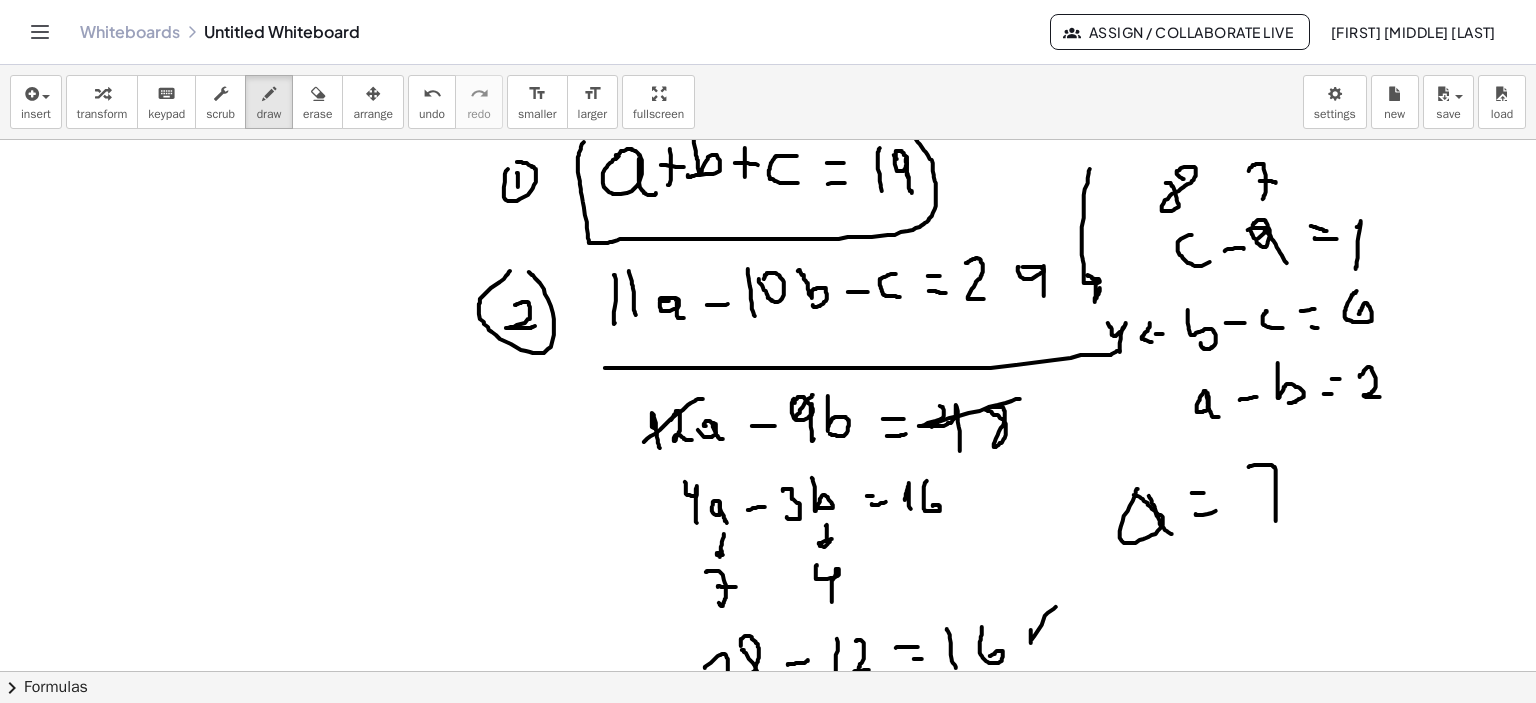 drag, startPoint x: 1249, startPoint y: 467, endPoint x: 1263, endPoint y: 499, distance: 34.928497 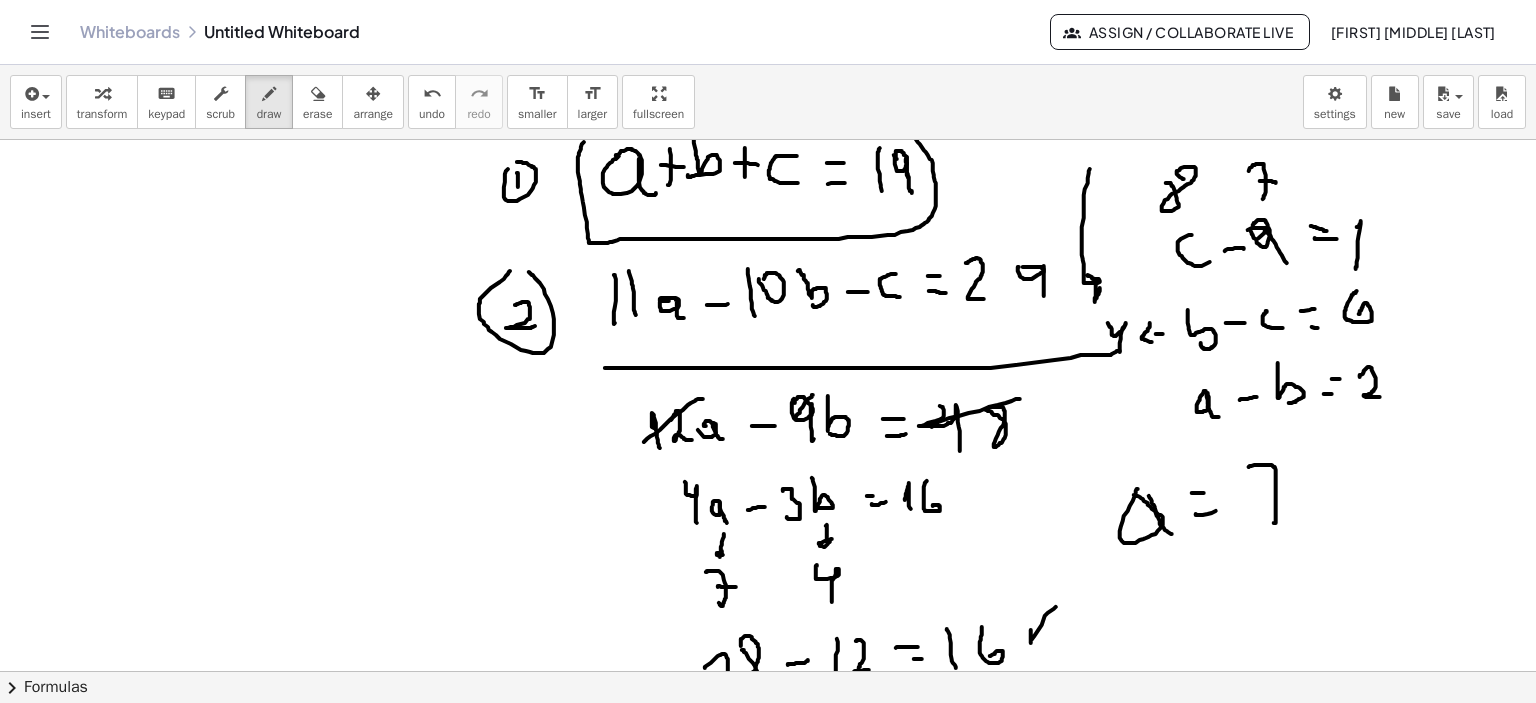 drag, startPoint x: 1285, startPoint y: 499, endPoint x: 1246, endPoint y: 554, distance: 67.424034 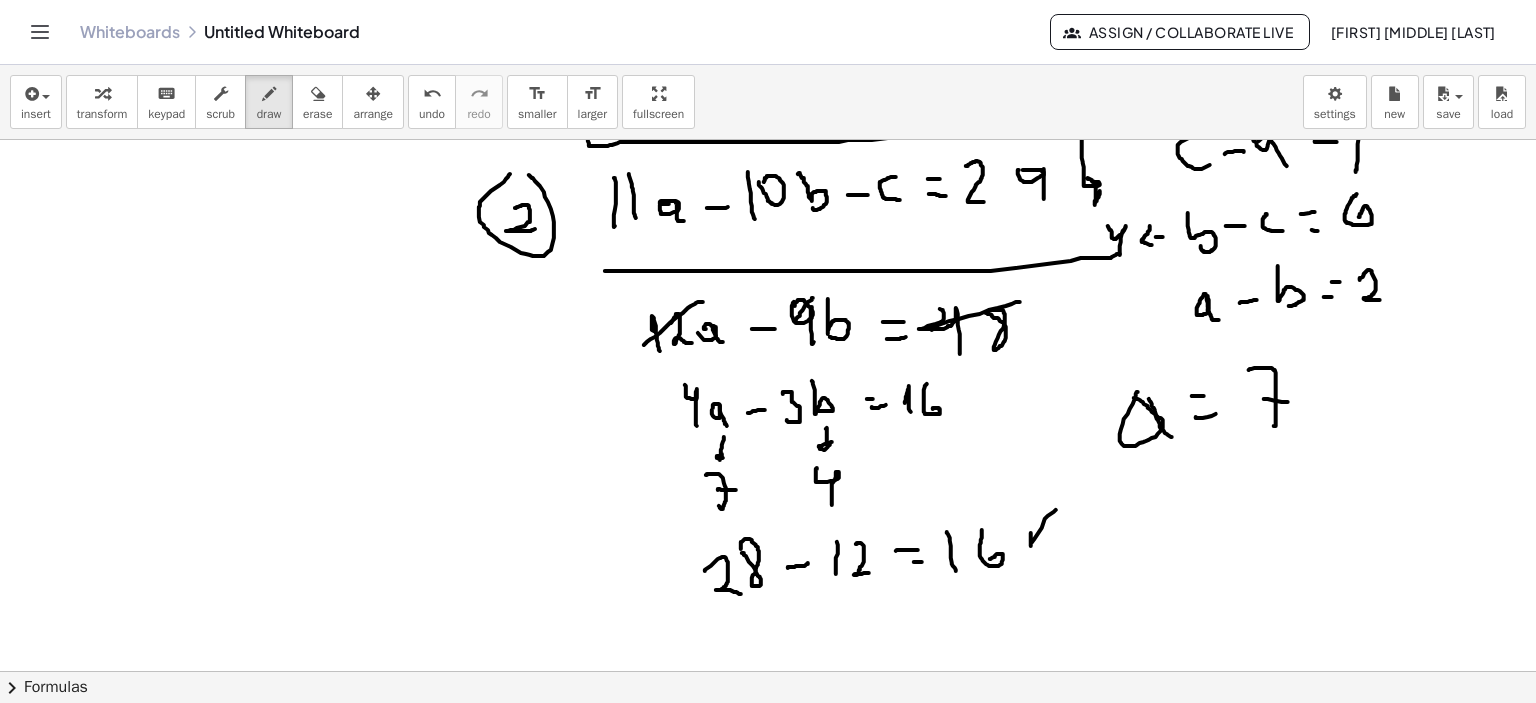 scroll, scrollTop: 3939, scrollLeft: 0, axis: vertical 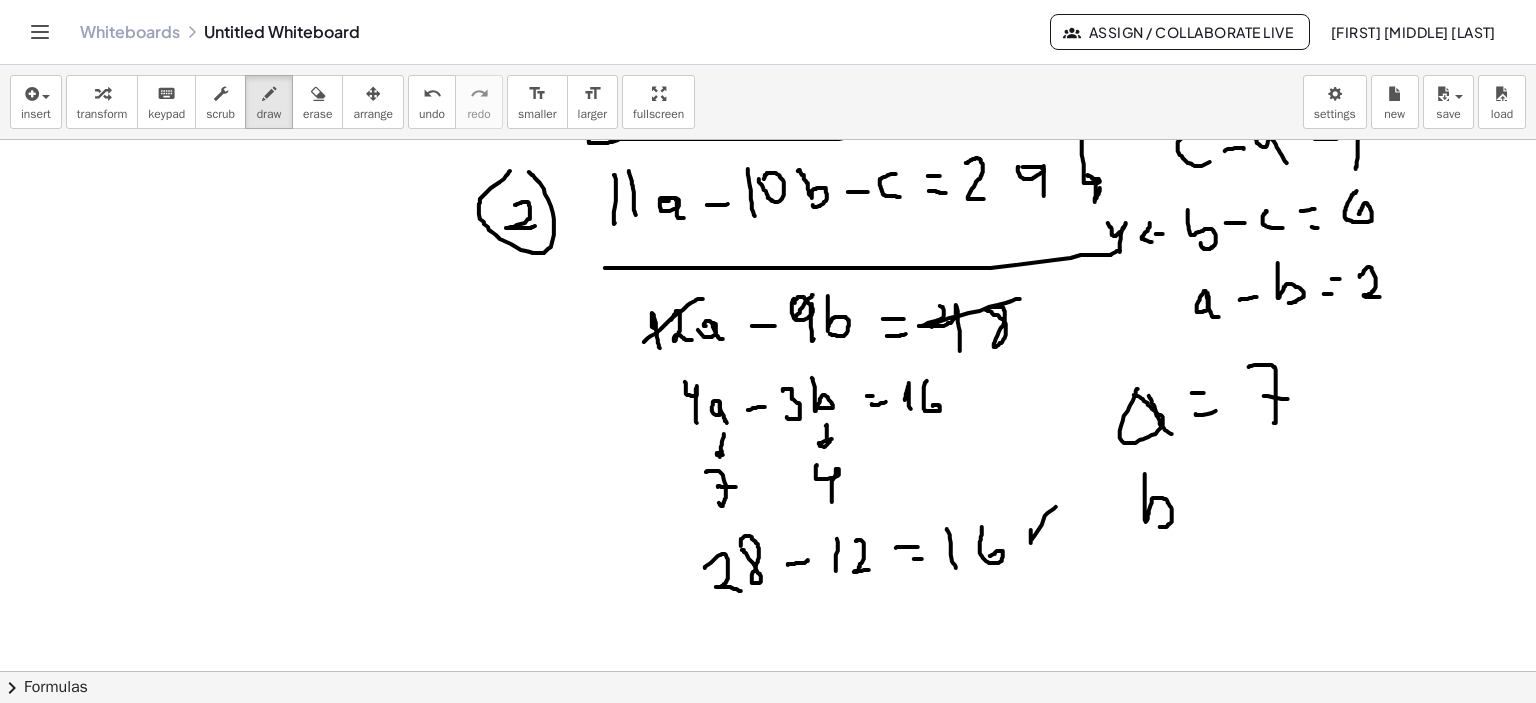 drag, startPoint x: 1146, startPoint y: 522, endPoint x: 1160, endPoint y: 517, distance: 14.866069 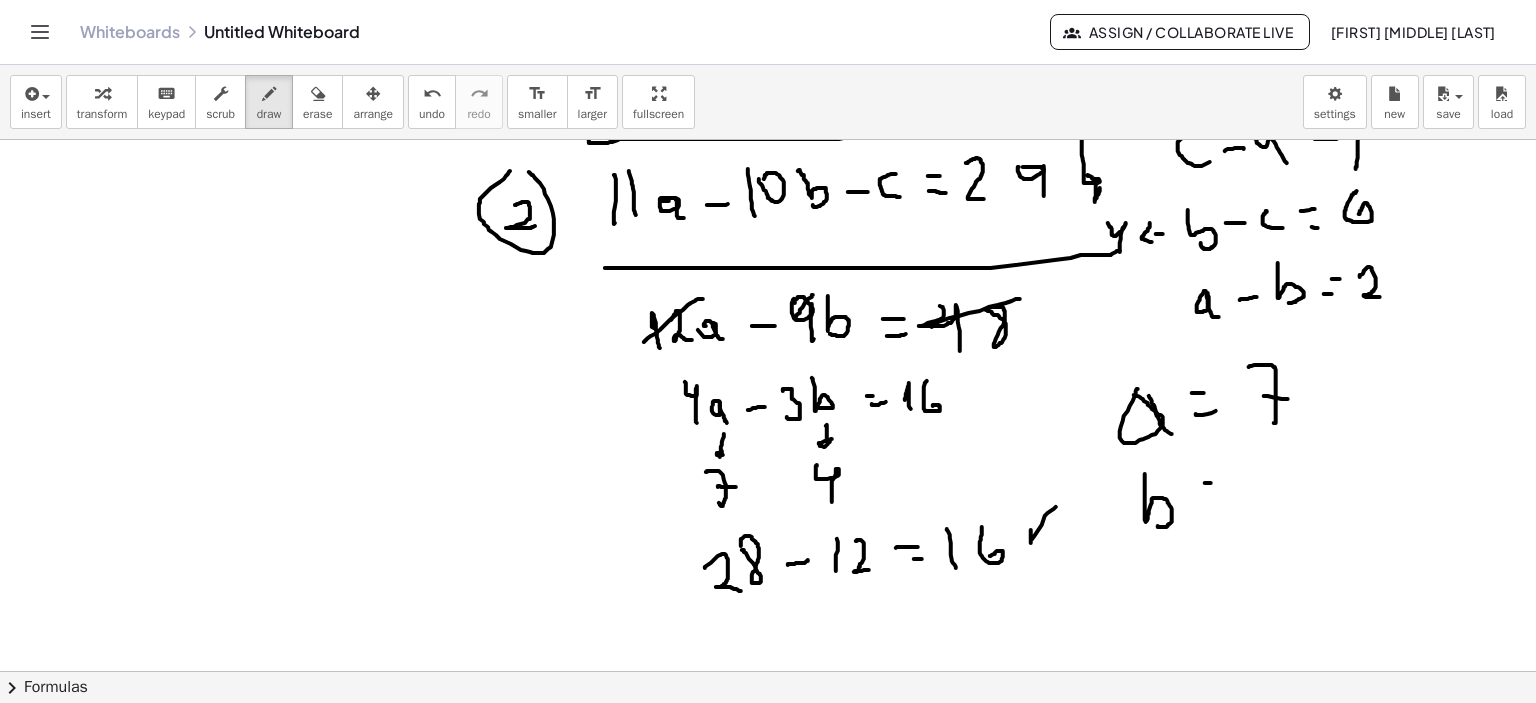 click at bounding box center [771, -1405] 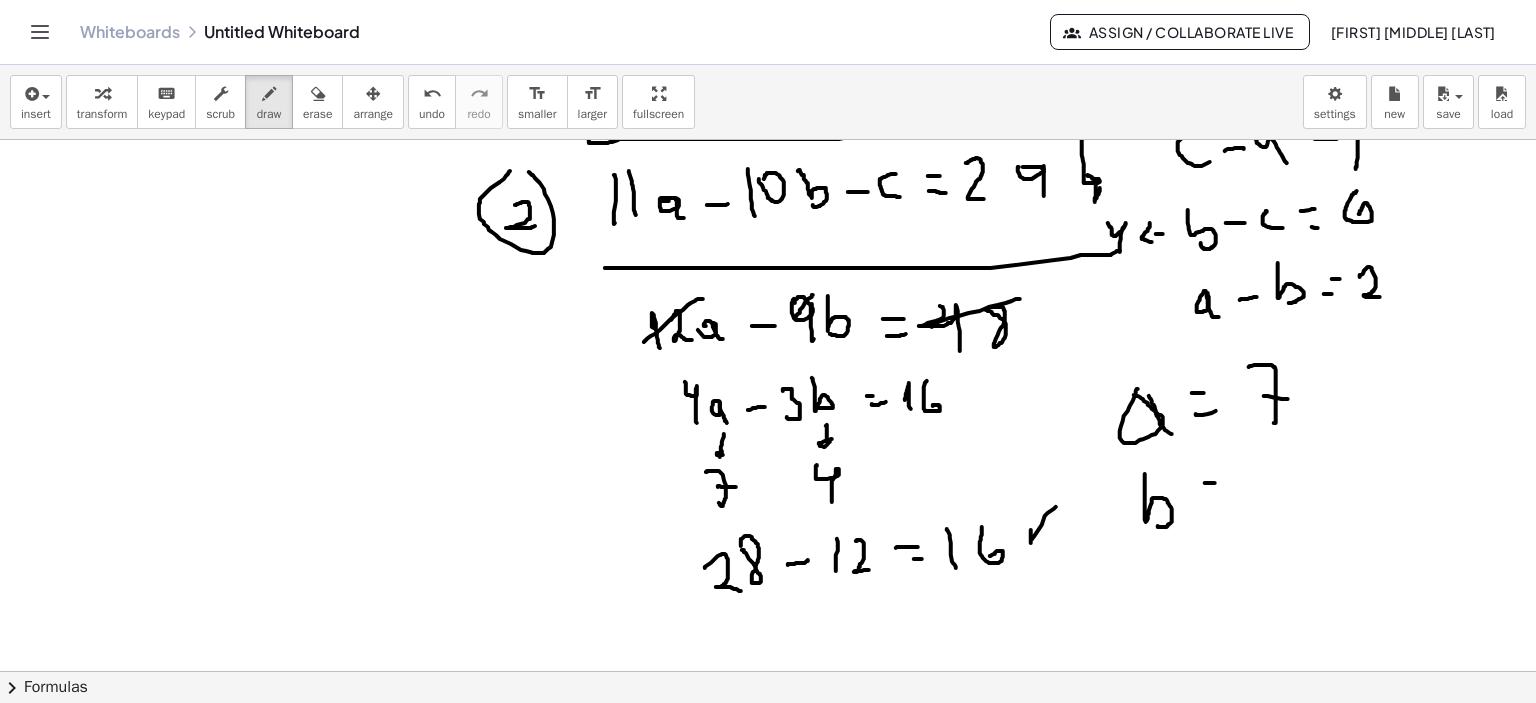 drag, startPoint x: 1213, startPoint y: 509, endPoint x: 1260, endPoint y: 502, distance: 47.518417 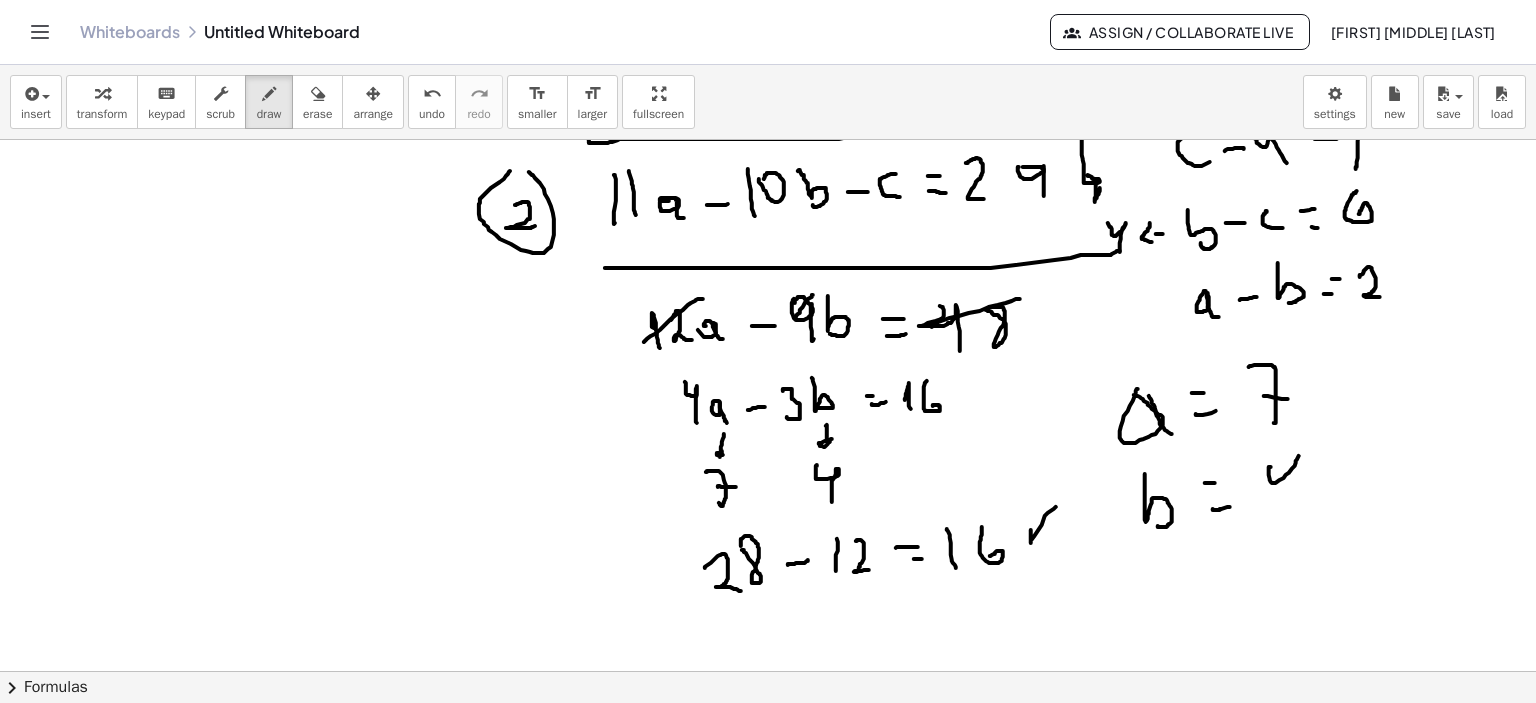 drag, startPoint x: 1269, startPoint y: 467, endPoint x: 1280, endPoint y: 521, distance: 55.108982 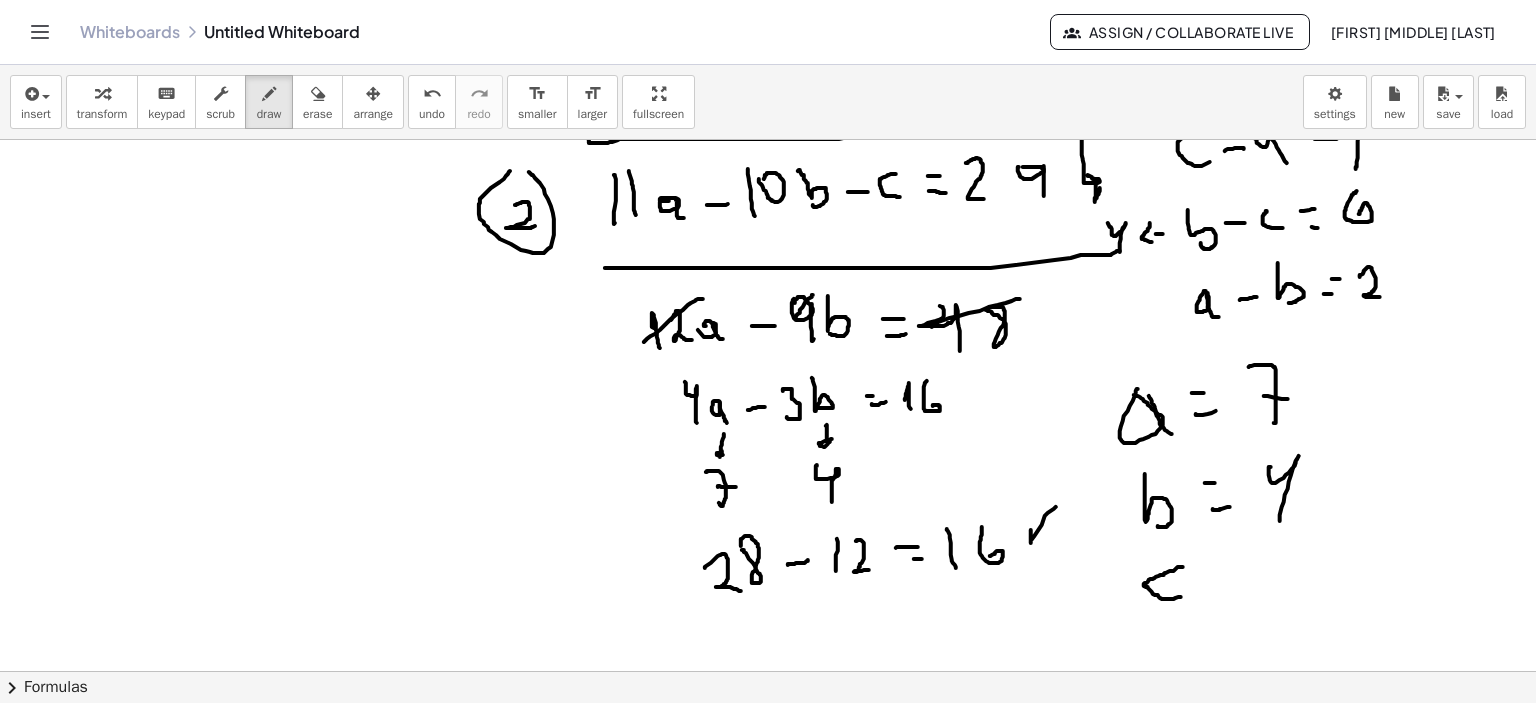 drag, startPoint x: 1183, startPoint y: 567, endPoint x: 1184, endPoint y: 589, distance: 22.022715 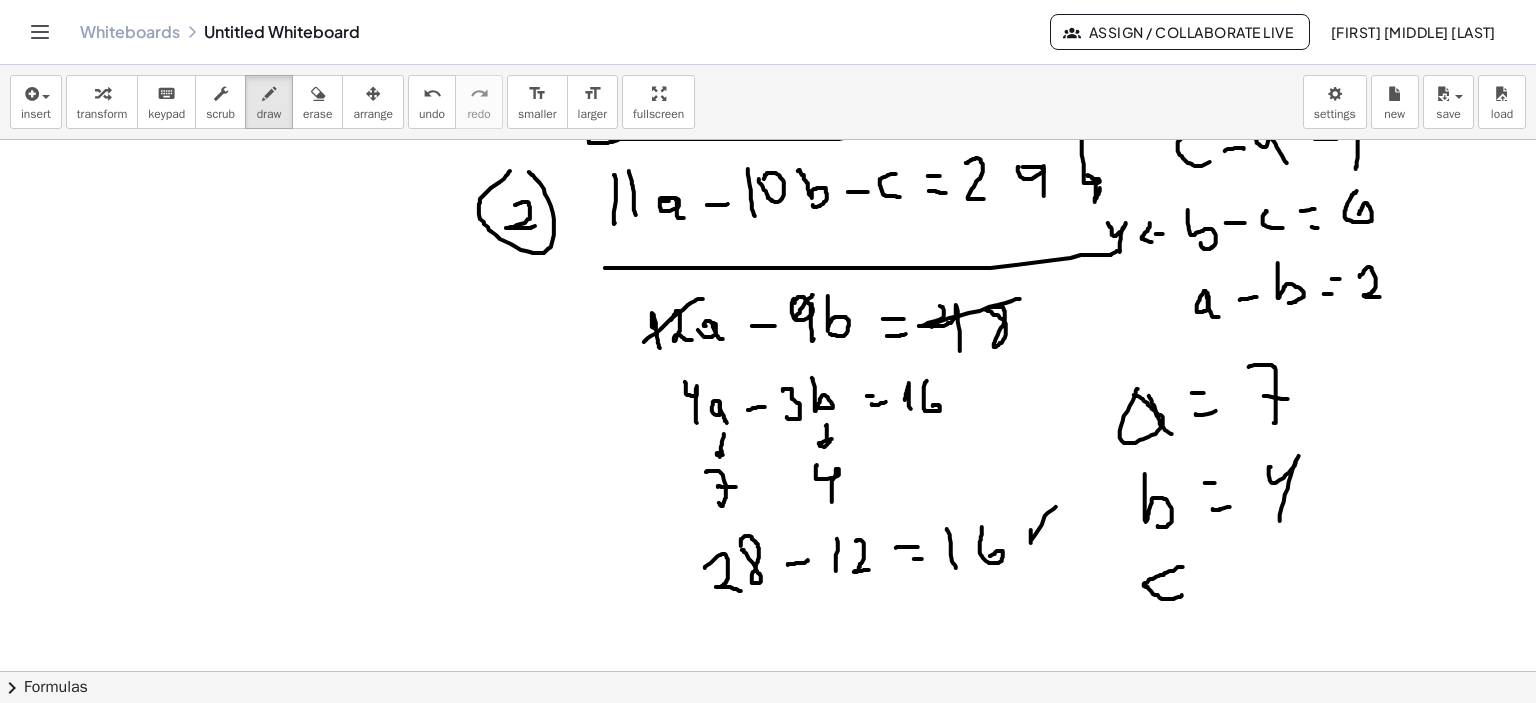 drag, startPoint x: 1212, startPoint y: 563, endPoint x: 1226, endPoint y: 563, distance: 14 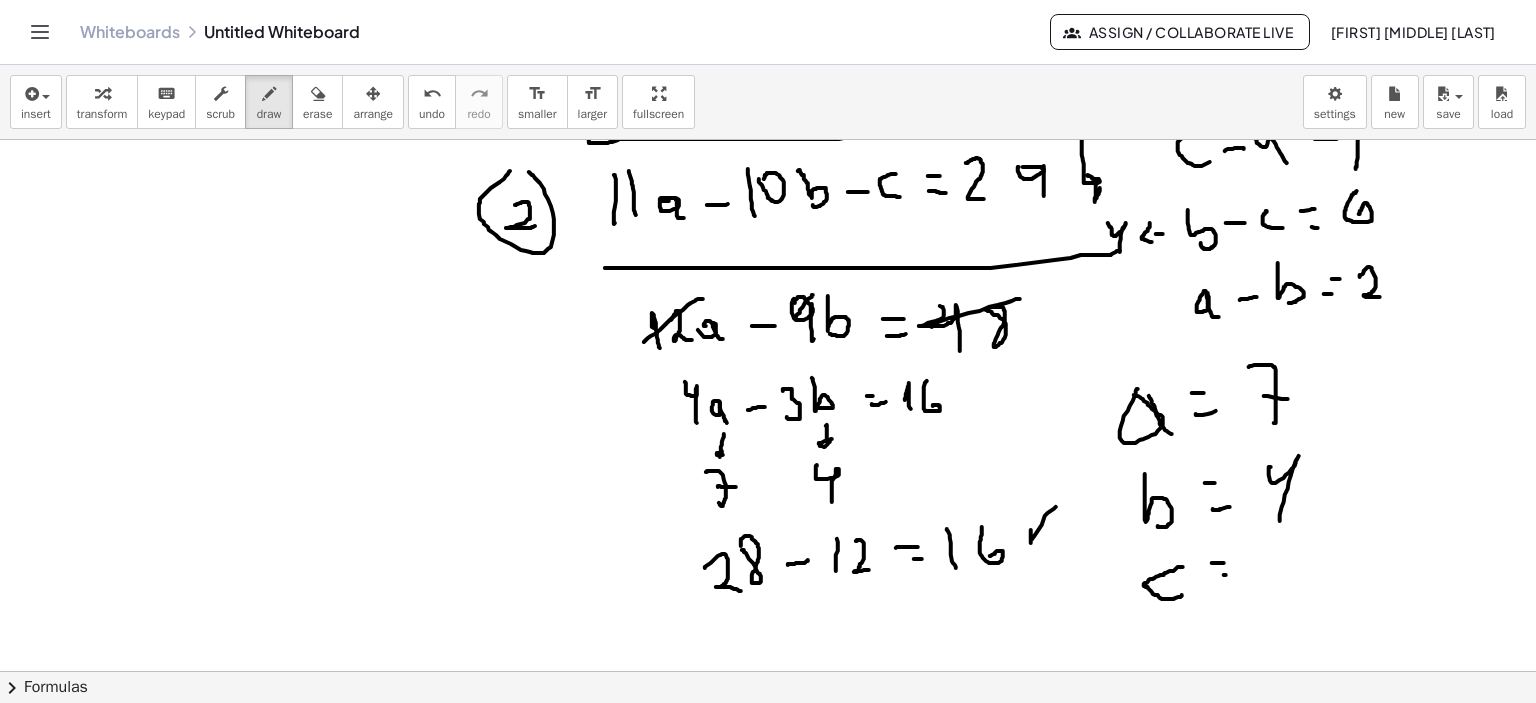 drag, startPoint x: 1224, startPoint y: 575, endPoint x: 1245, endPoint y: 575, distance: 21 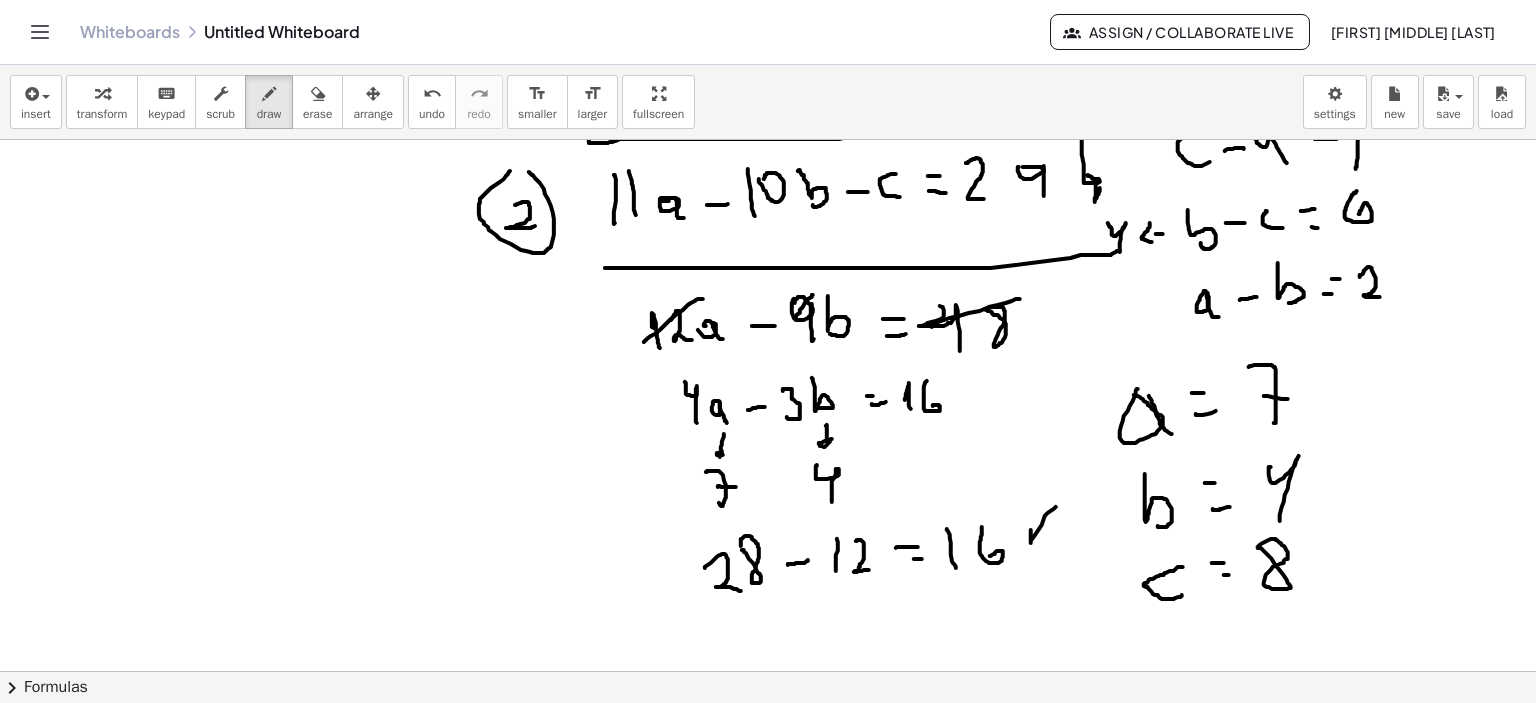 drag, startPoint x: 1272, startPoint y: 559, endPoint x: 1252, endPoint y: 551, distance: 21.540659 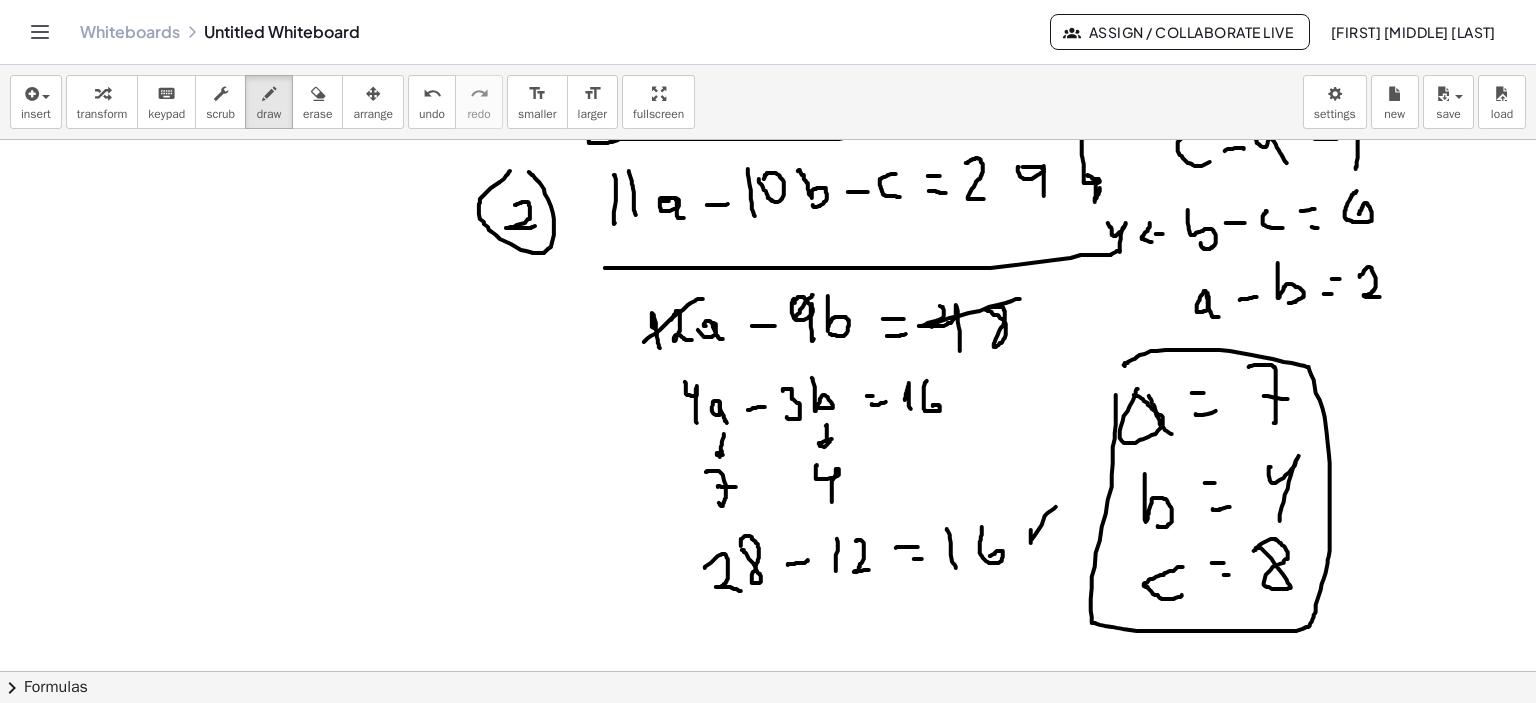 drag, startPoint x: 1125, startPoint y: 366, endPoint x: 1116, endPoint y: 361, distance: 10.29563 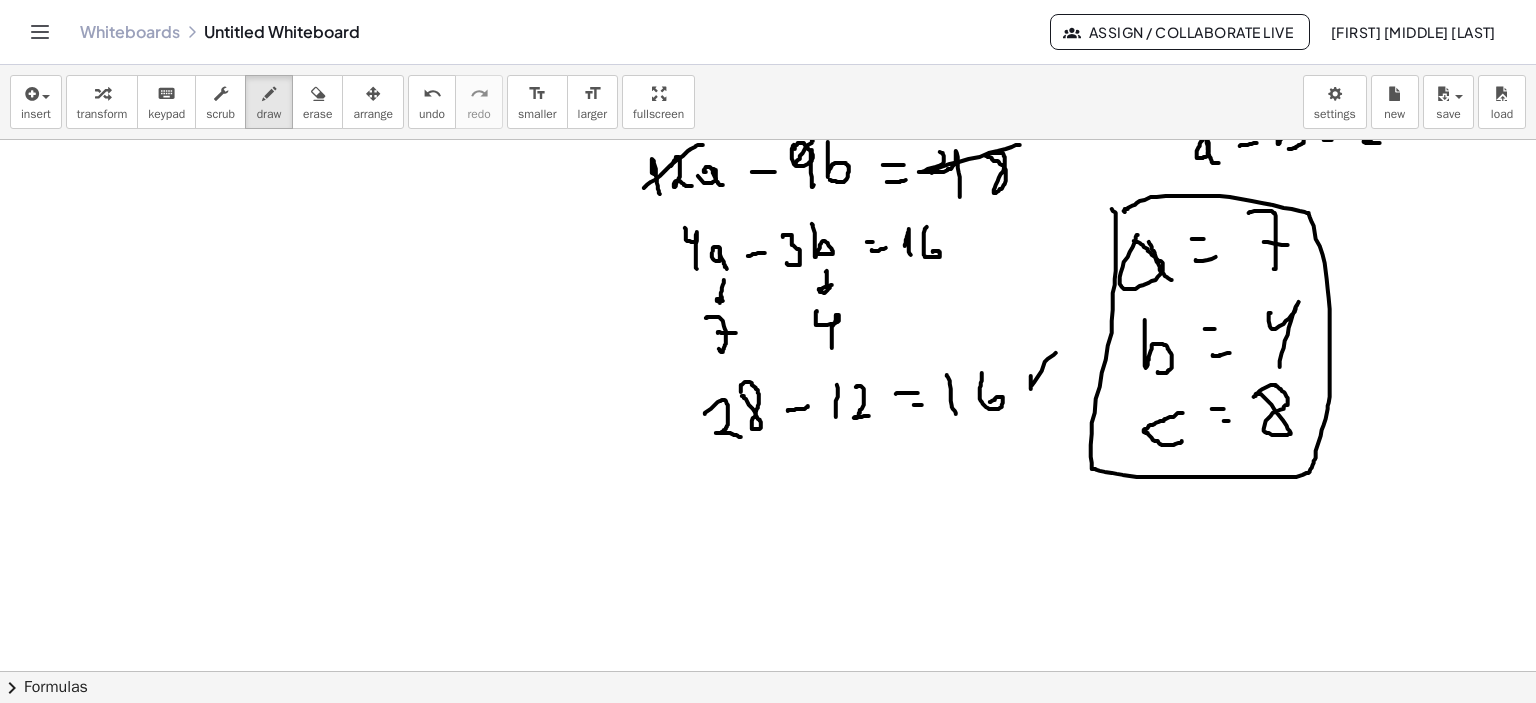 scroll, scrollTop: 4139, scrollLeft: 0, axis: vertical 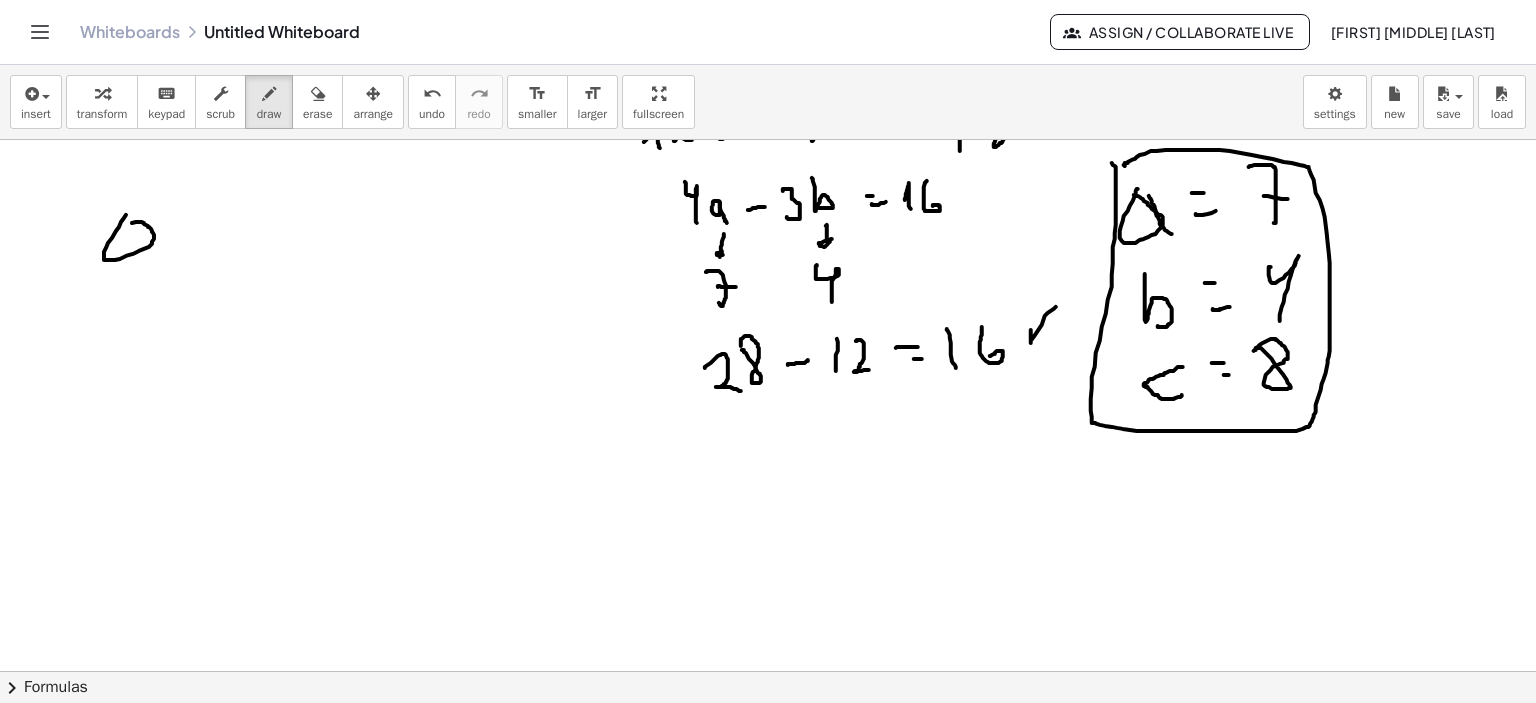 drag, startPoint x: 105, startPoint y: 260, endPoint x: 136, endPoint y: 223, distance: 48.270073 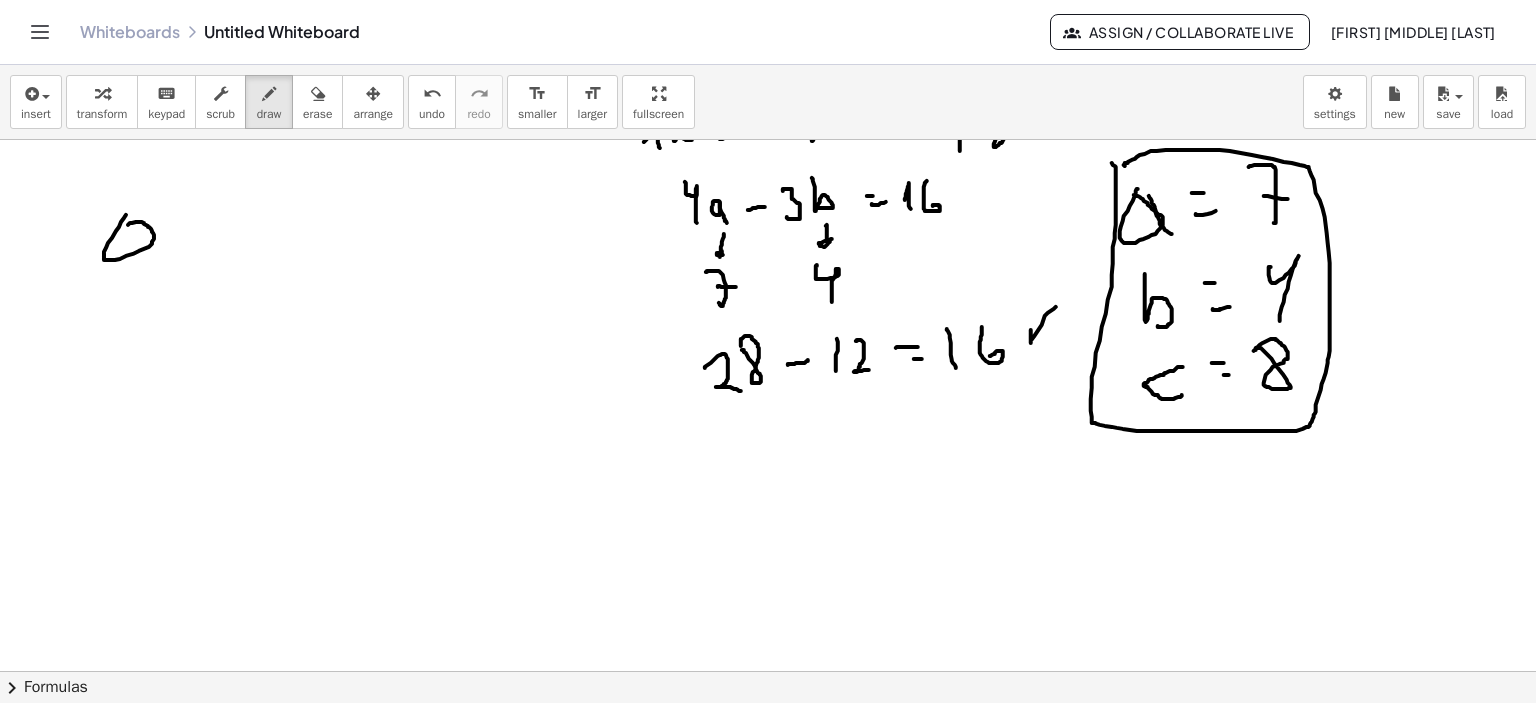 drag, startPoint x: 151, startPoint y: 237, endPoint x: 175, endPoint y: 244, distance: 25 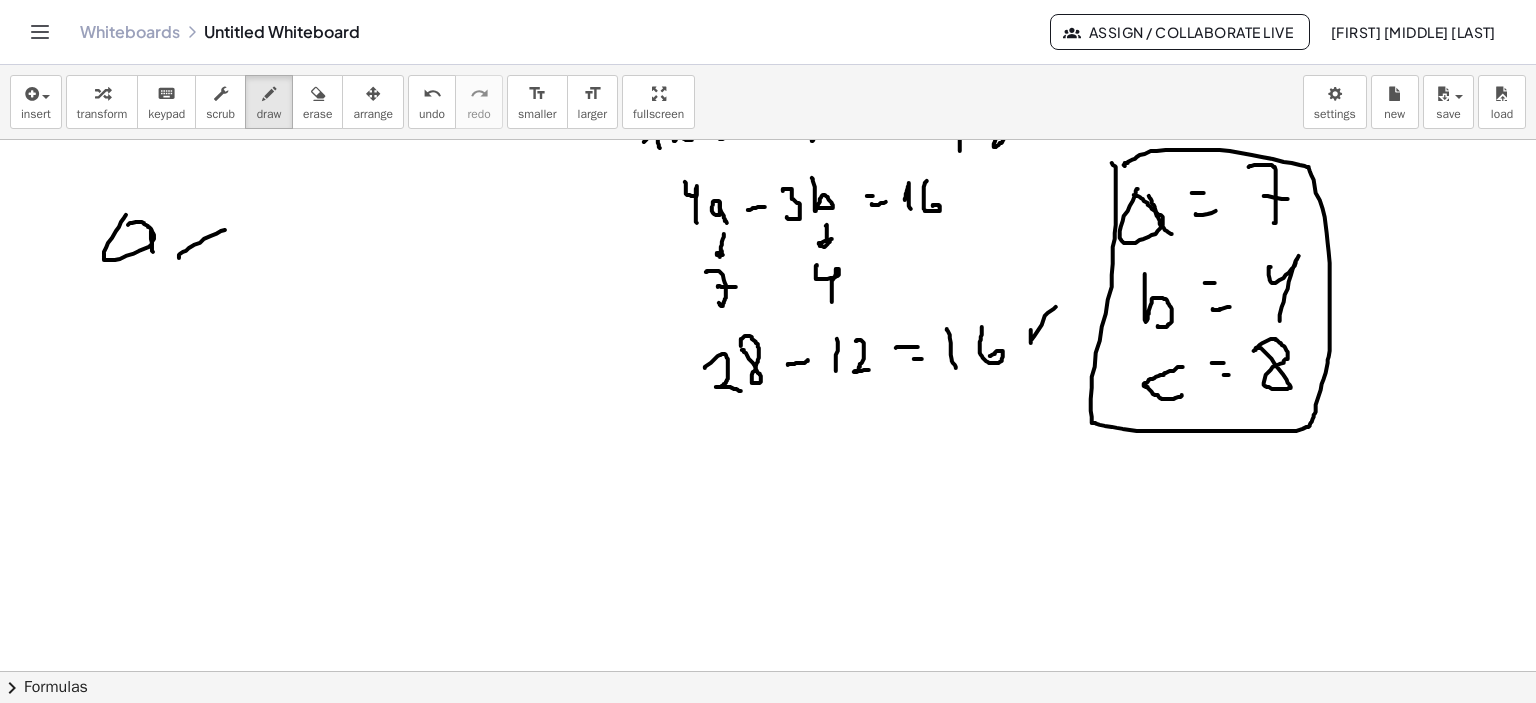 click at bounding box center [771, -1605] 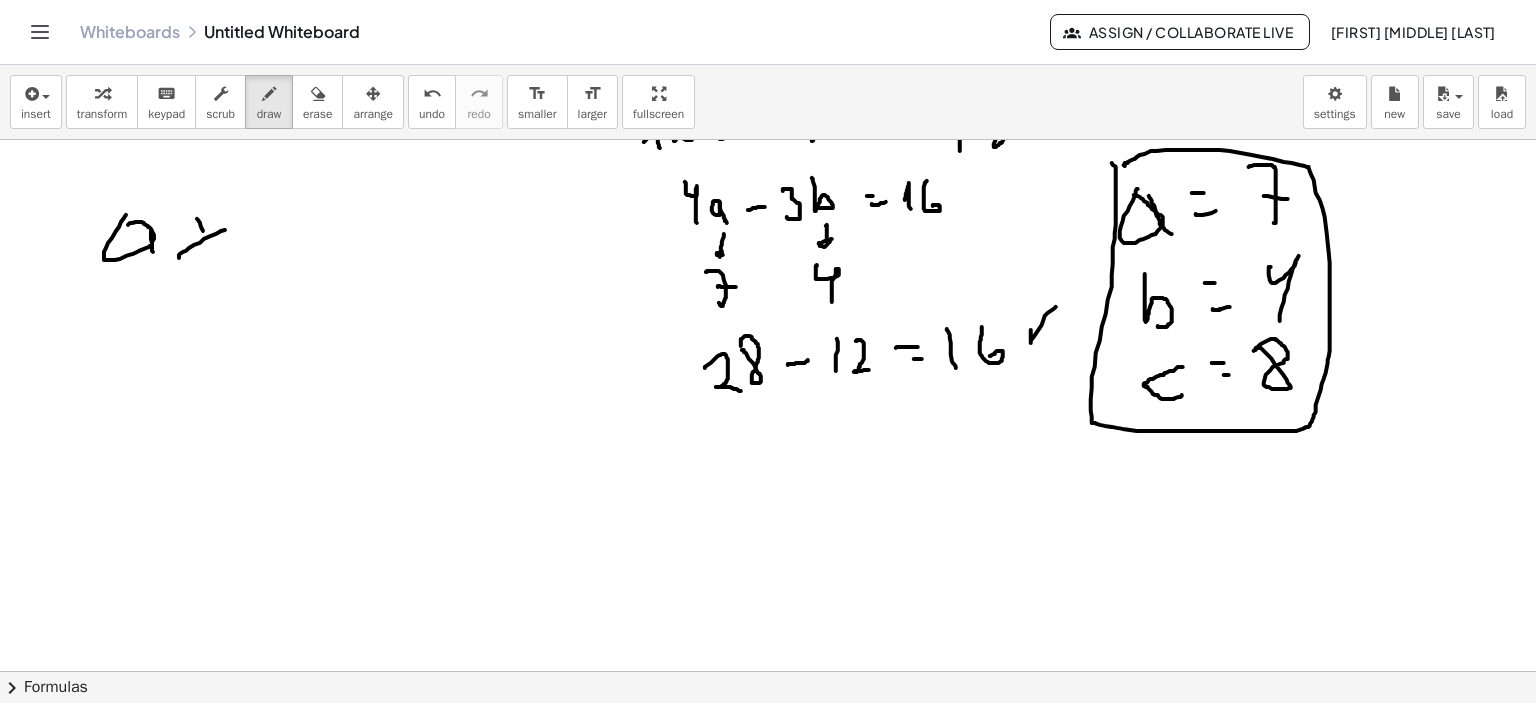 drag, startPoint x: 203, startPoint y: 231, endPoint x: 272, endPoint y: 210, distance: 72.12489 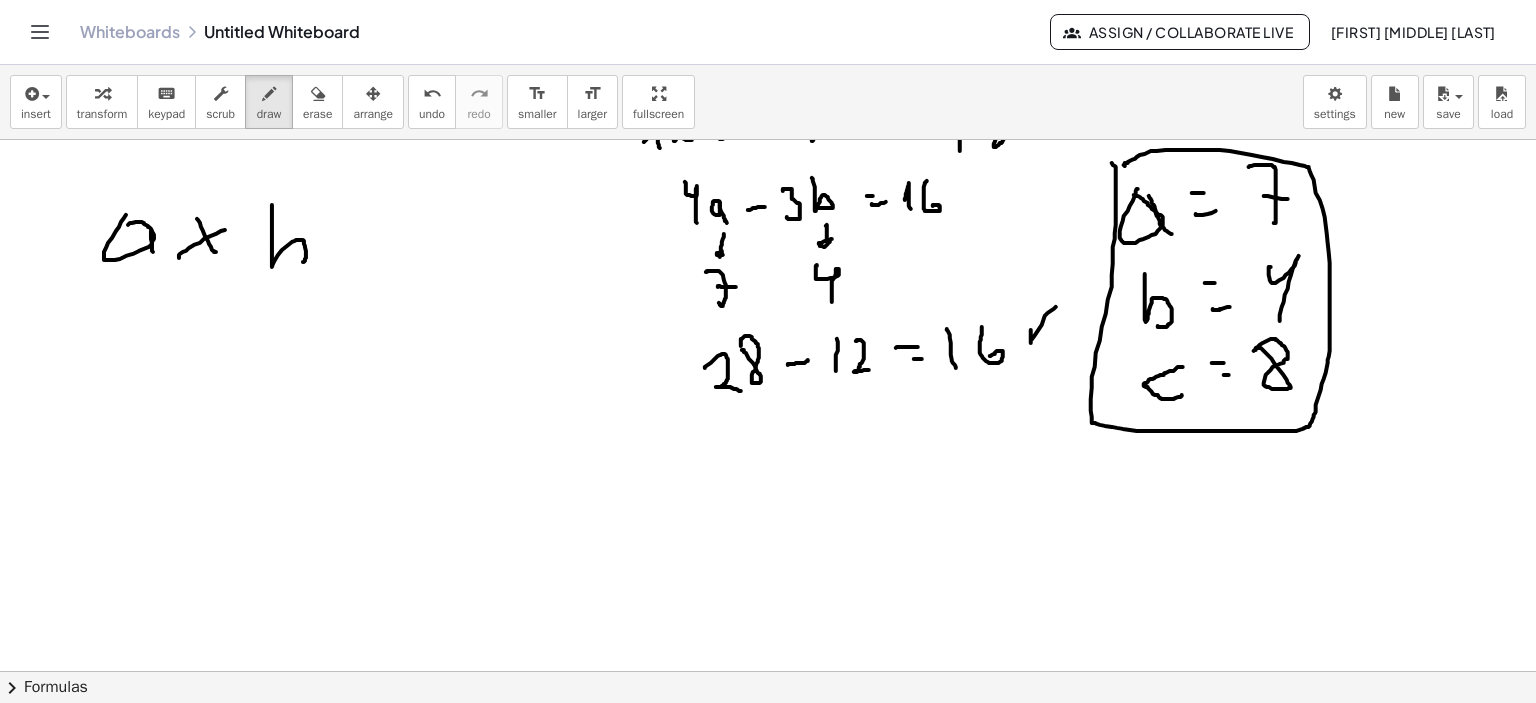drag, startPoint x: 272, startPoint y: 244, endPoint x: 349, endPoint y: 228, distance: 78.64477 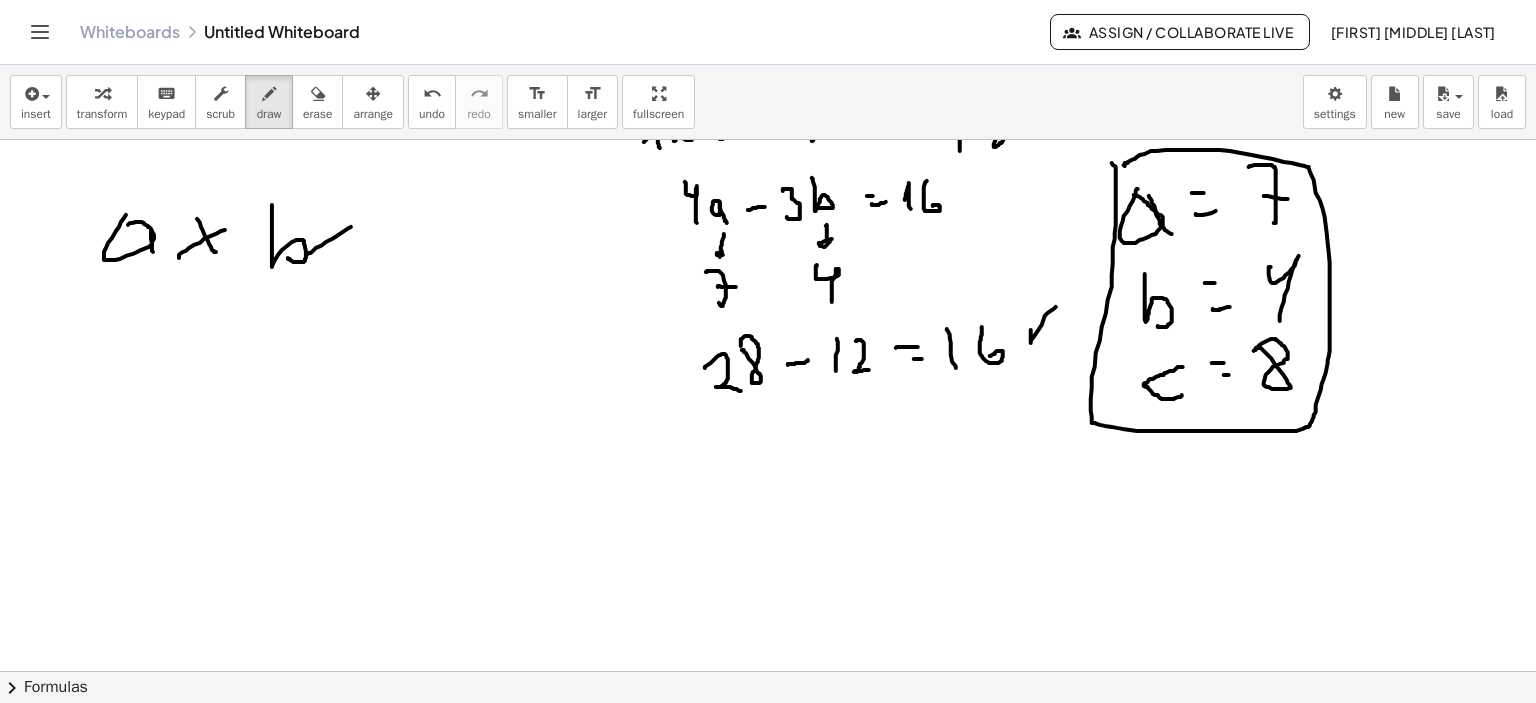drag, startPoint x: 346, startPoint y: 230, endPoint x: 308, endPoint y: 254, distance: 44.94441 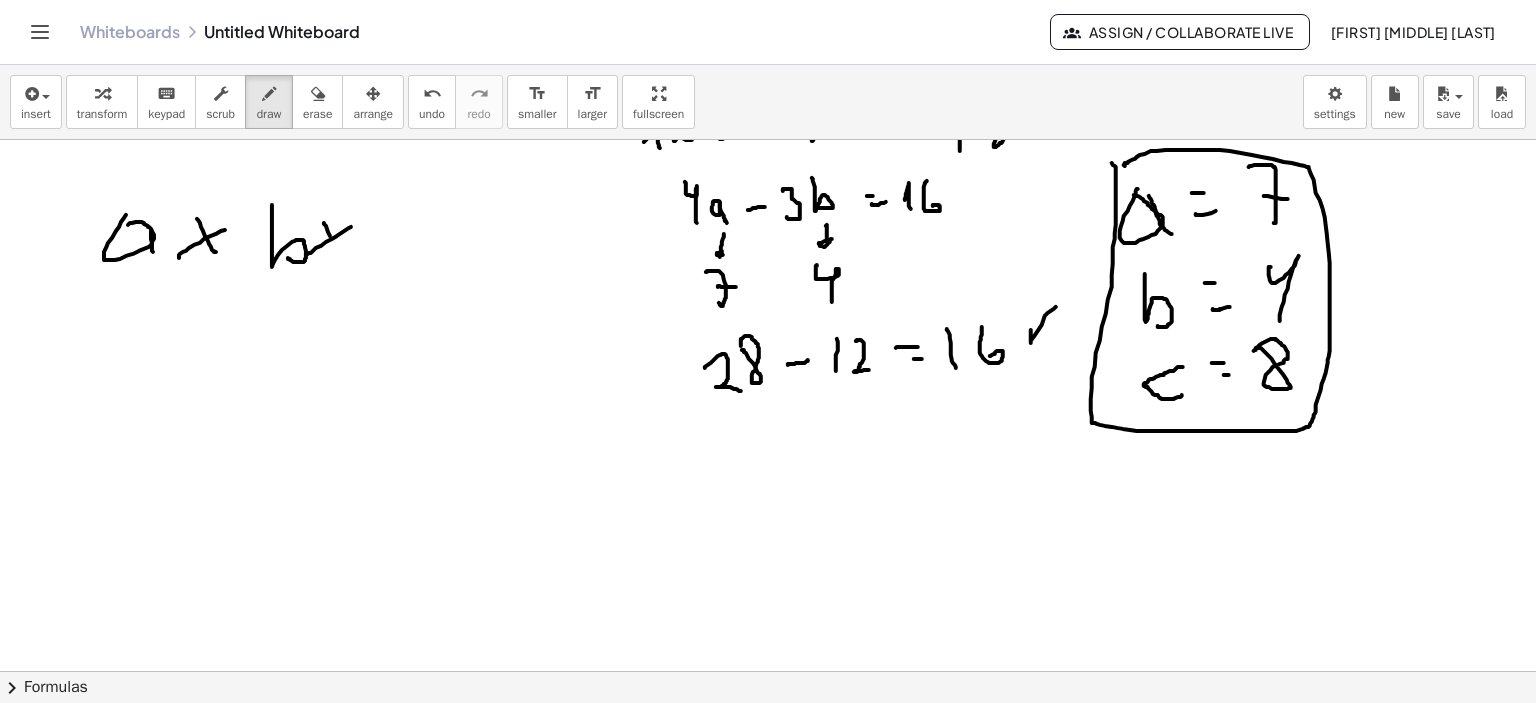 drag, startPoint x: 330, startPoint y: 236, endPoint x: 380, endPoint y: 270, distance: 60.464867 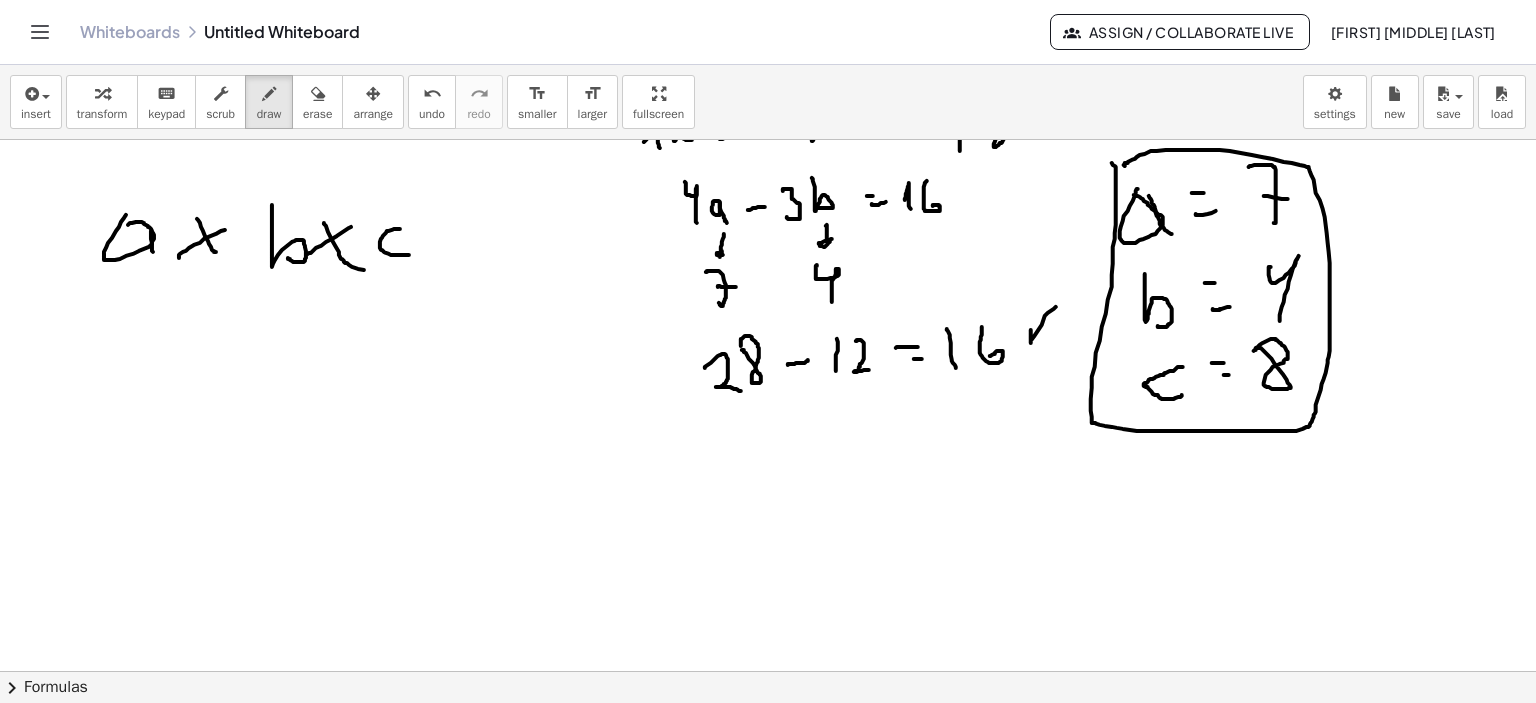 click at bounding box center [771, -1605] 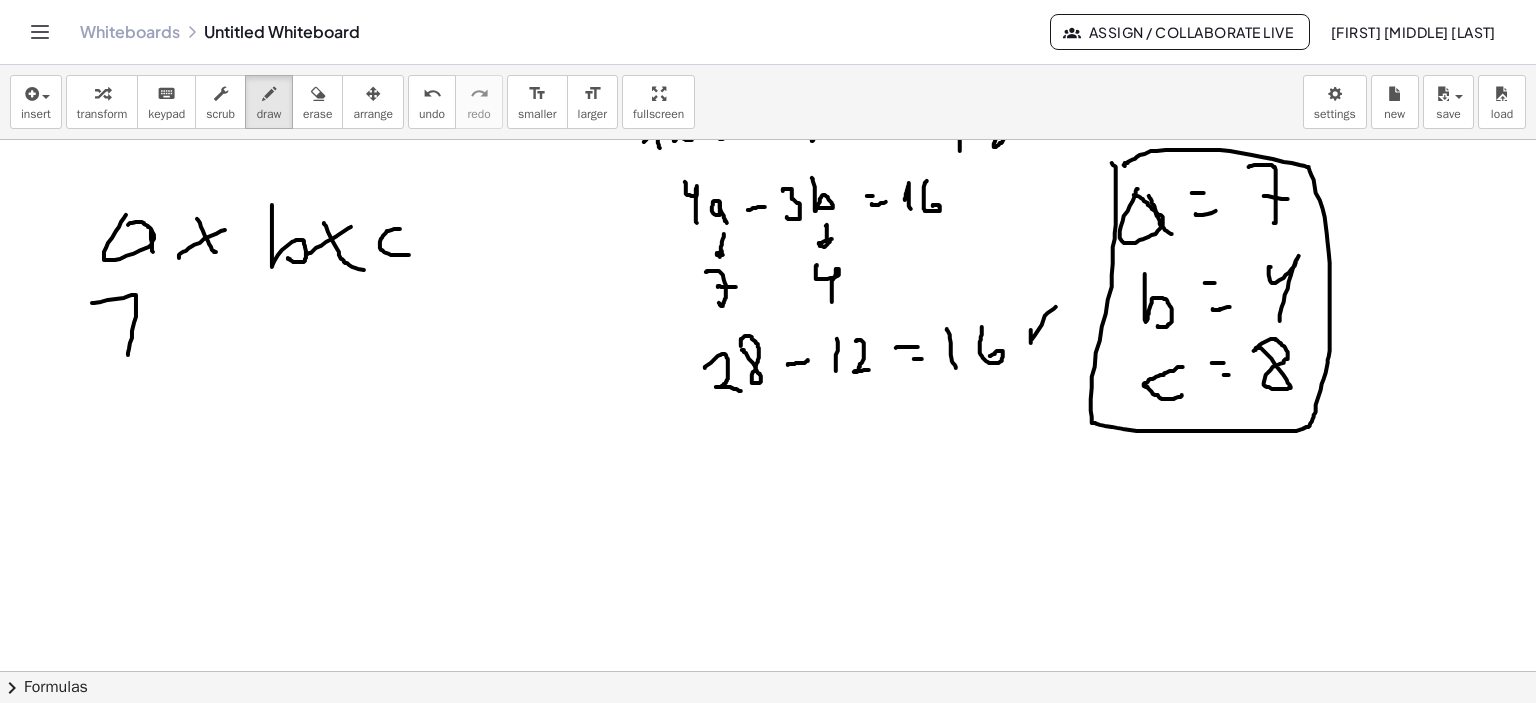 click at bounding box center [771, -1605] 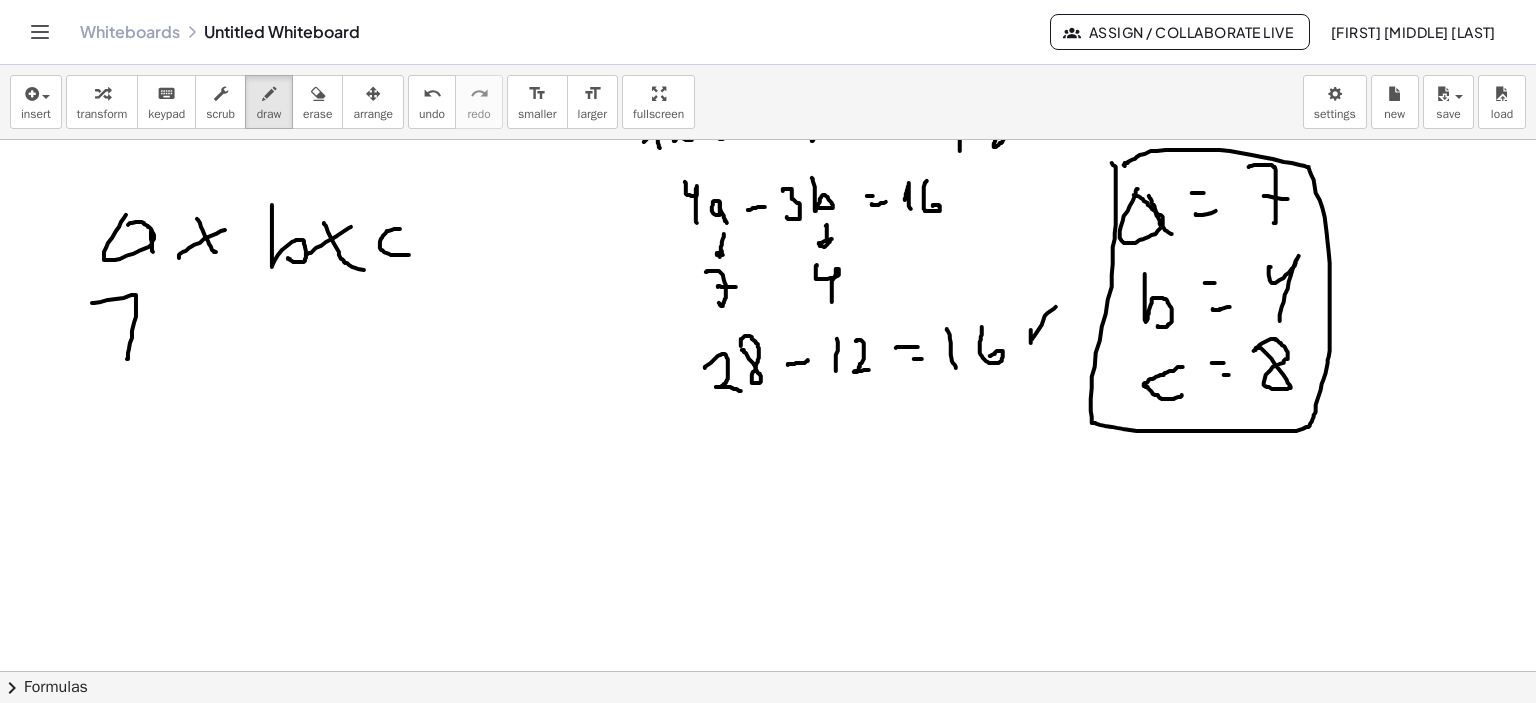 click at bounding box center (771, -1605) 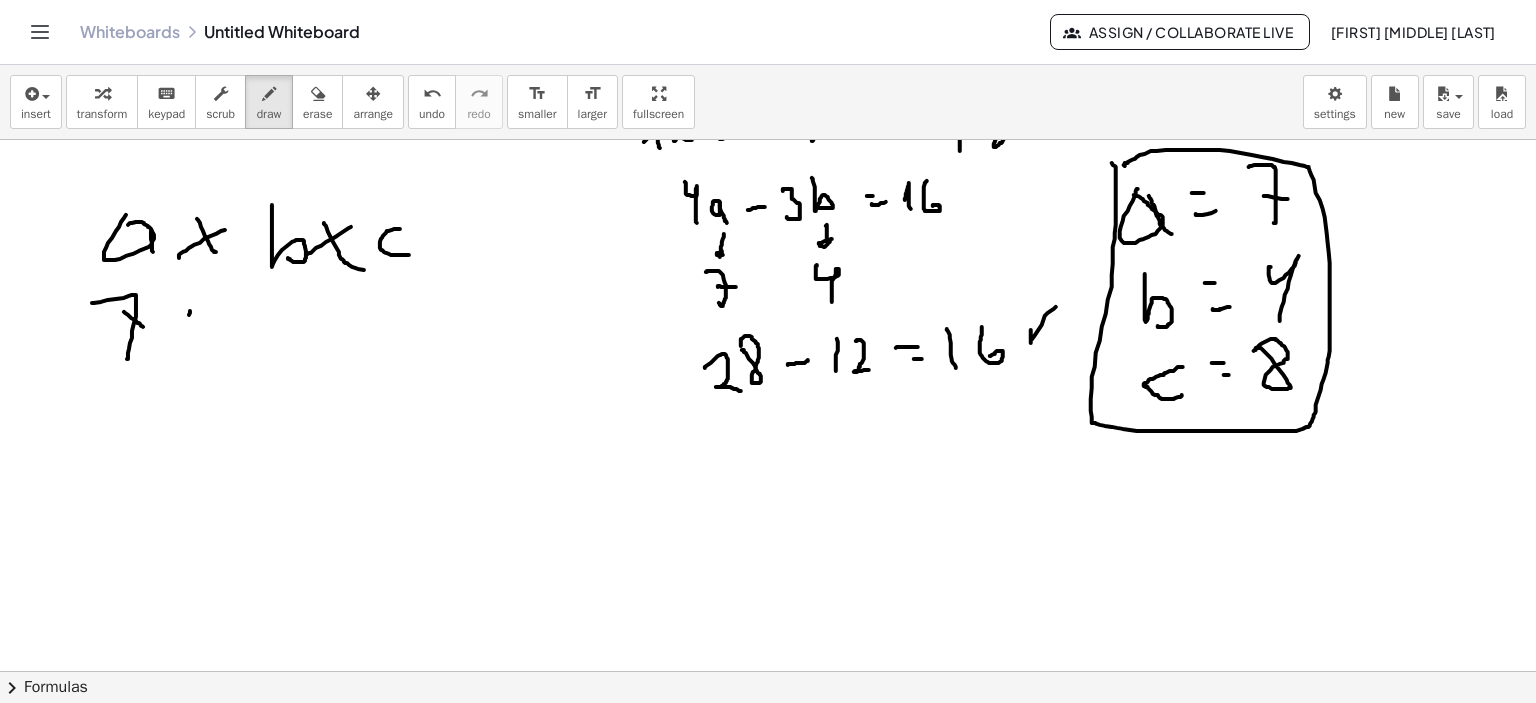 click at bounding box center (771, -1605) 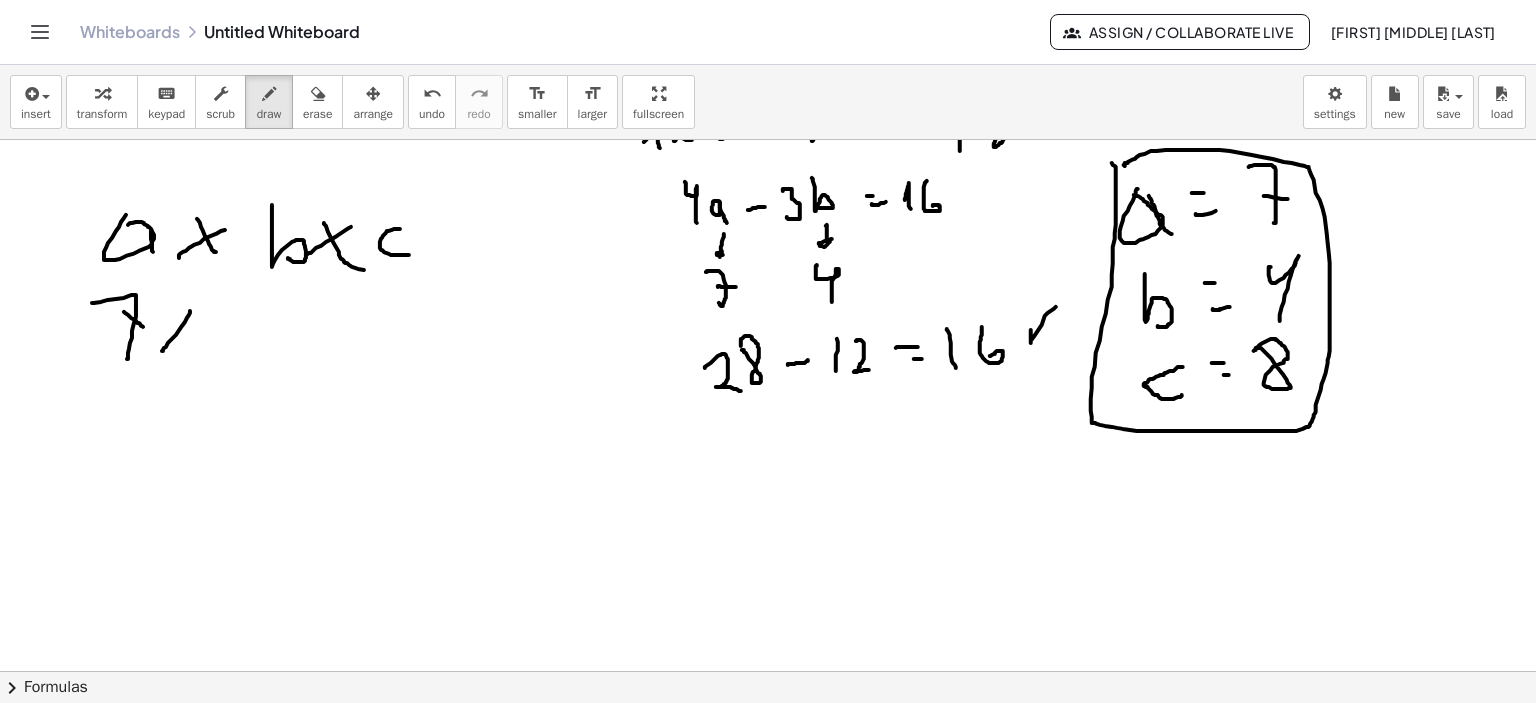 click at bounding box center [771, -1605] 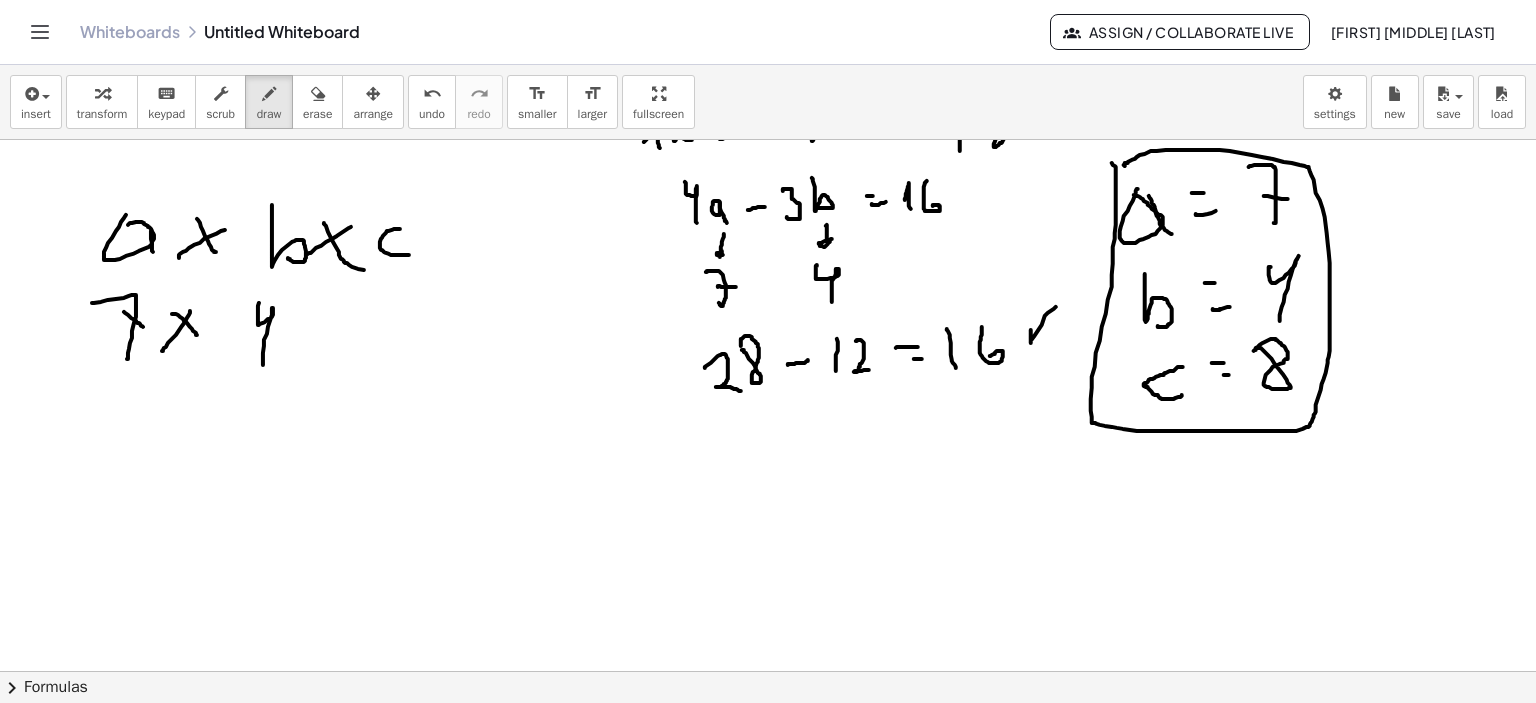 click at bounding box center (771, -1605) 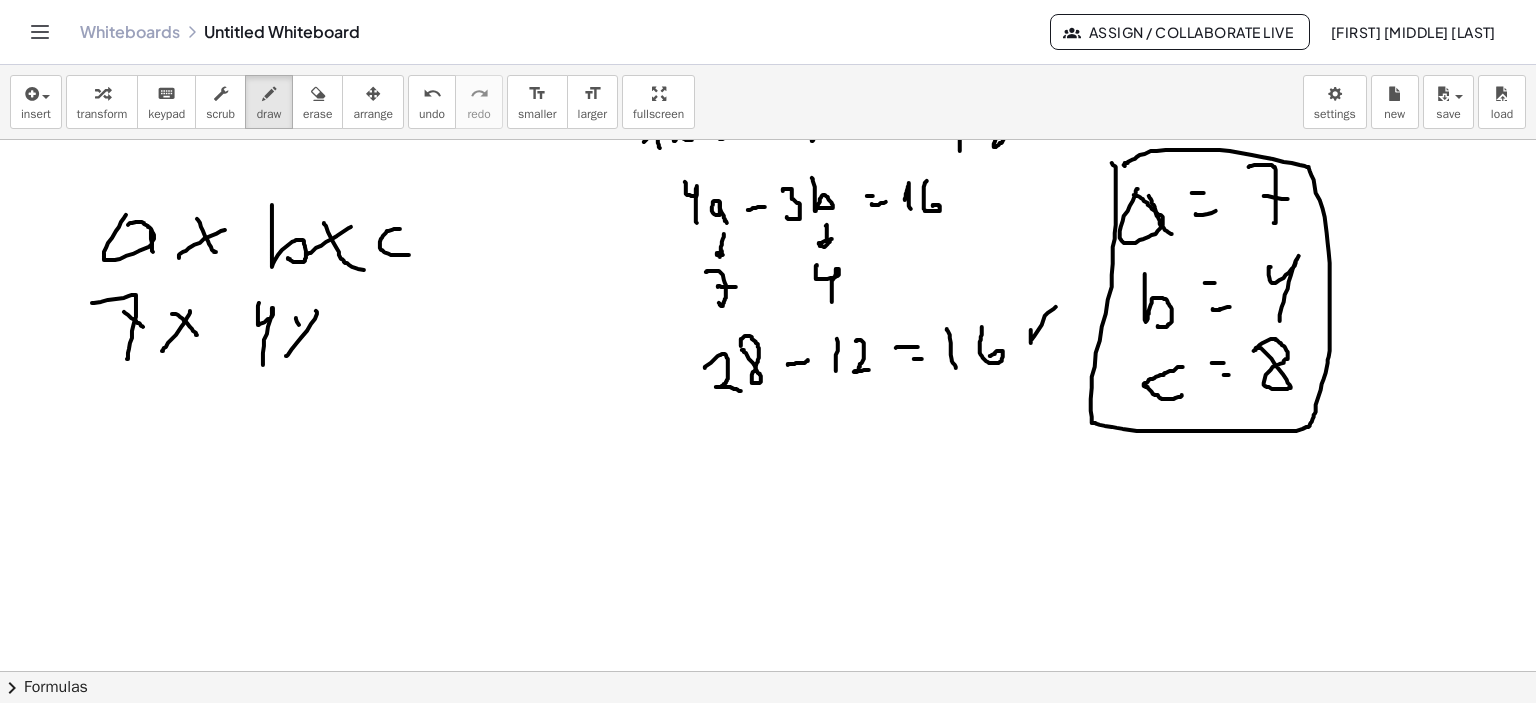 click at bounding box center [771, -1605] 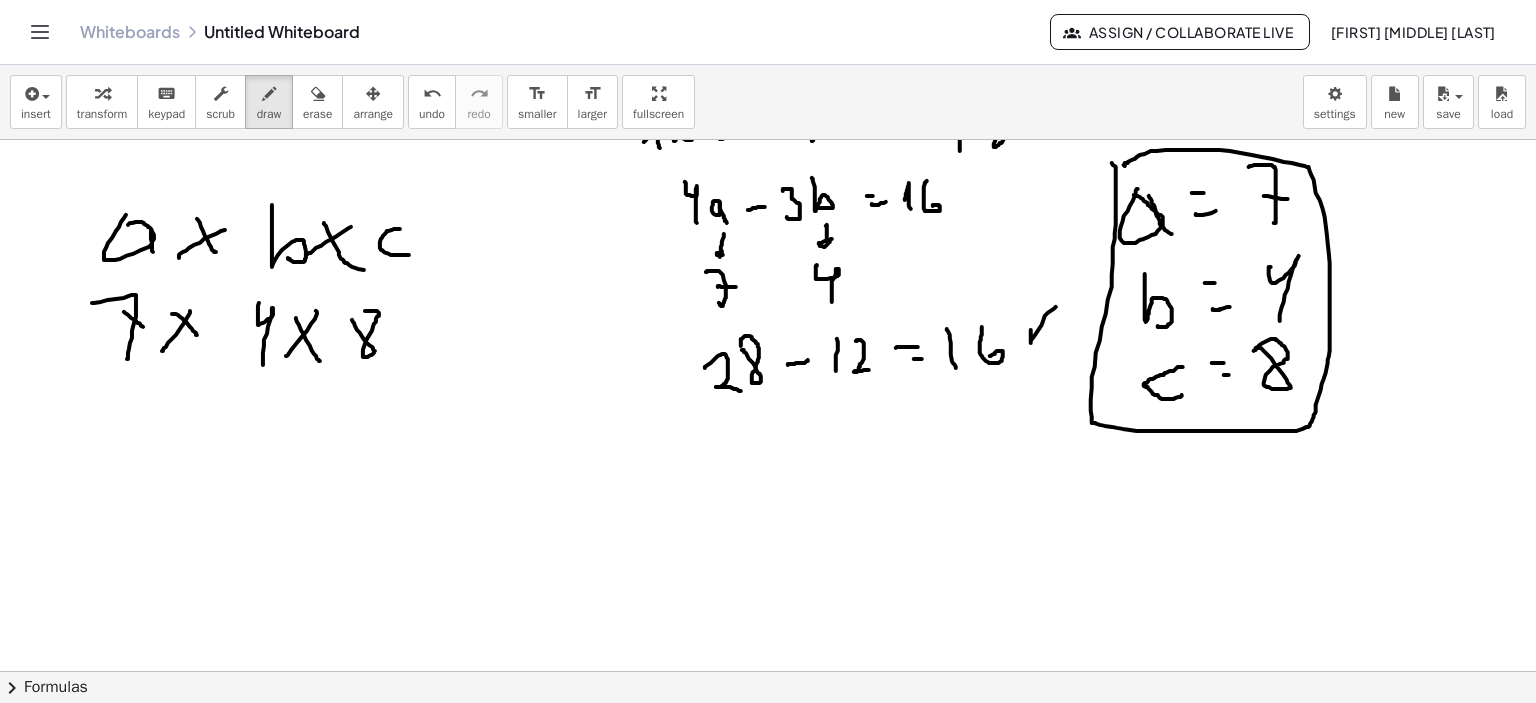 click at bounding box center [771, -1605] 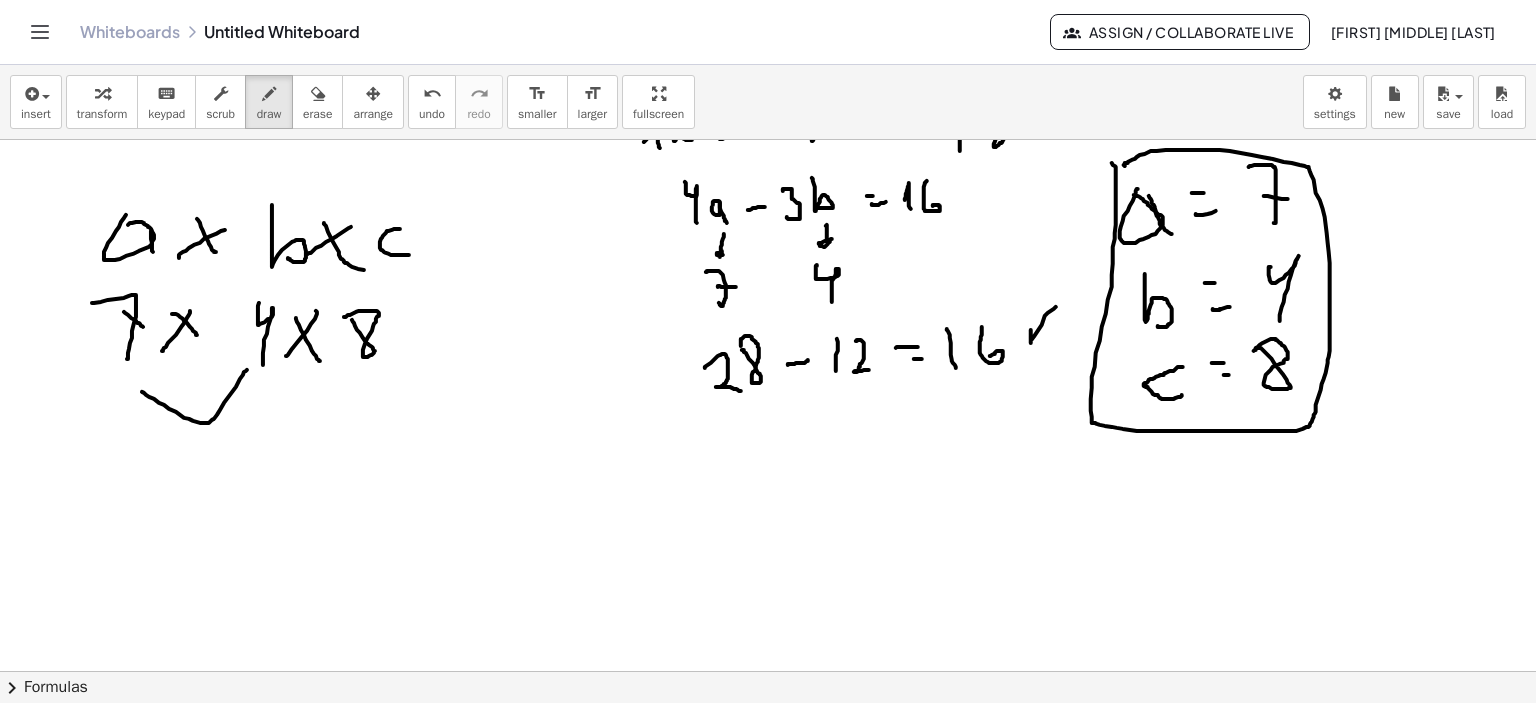 click at bounding box center (771, -1605) 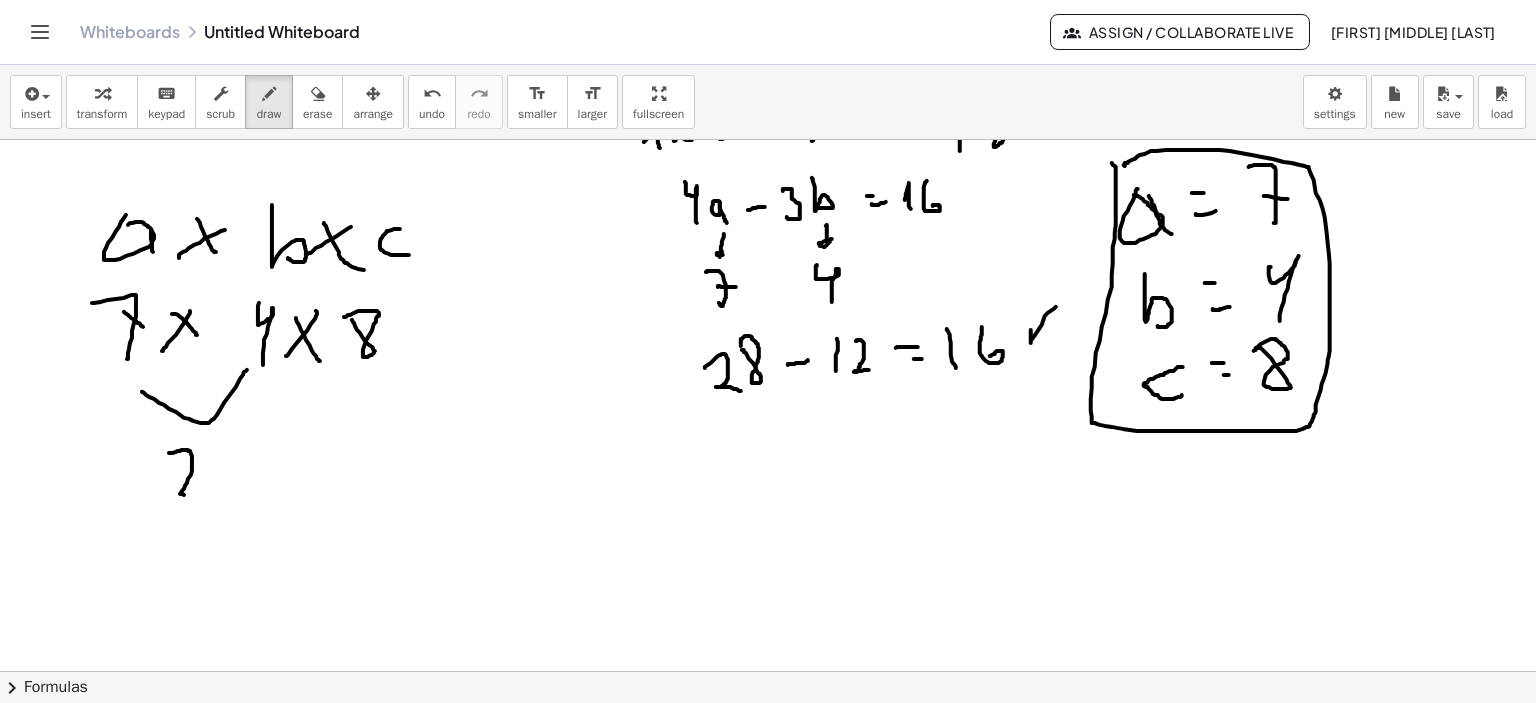 click at bounding box center [771, -1605] 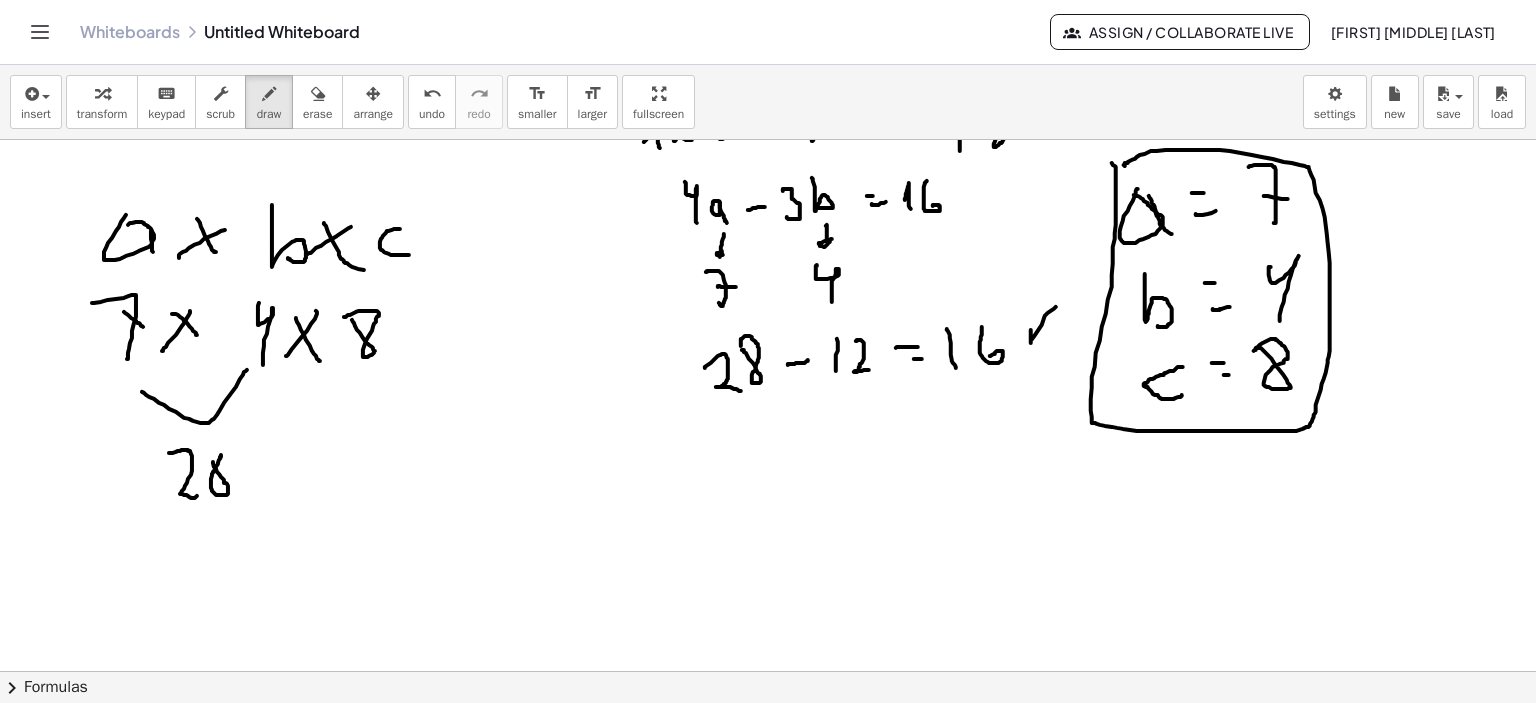 click at bounding box center (771, -1605) 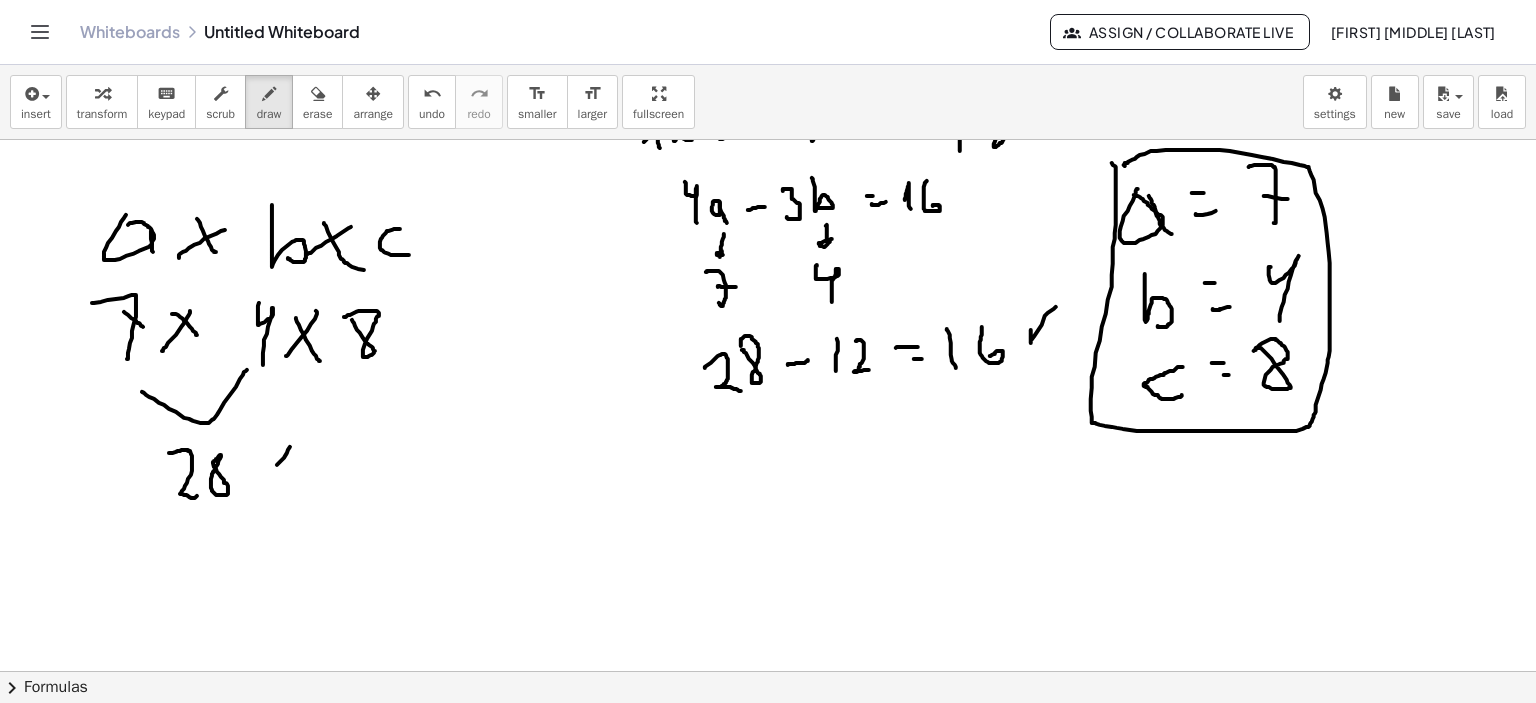 click at bounding box center [771, -1605] 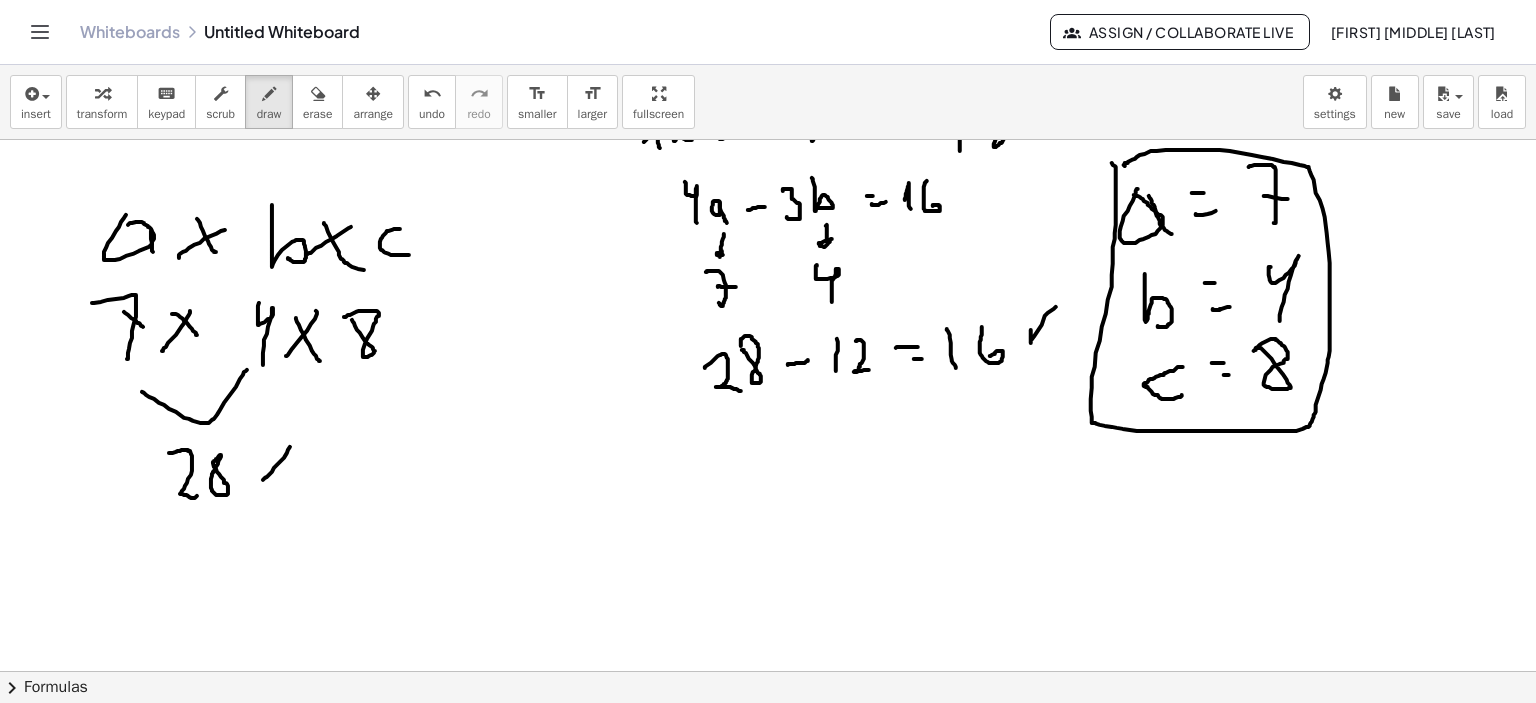 click at bounding box center (771, -1605) 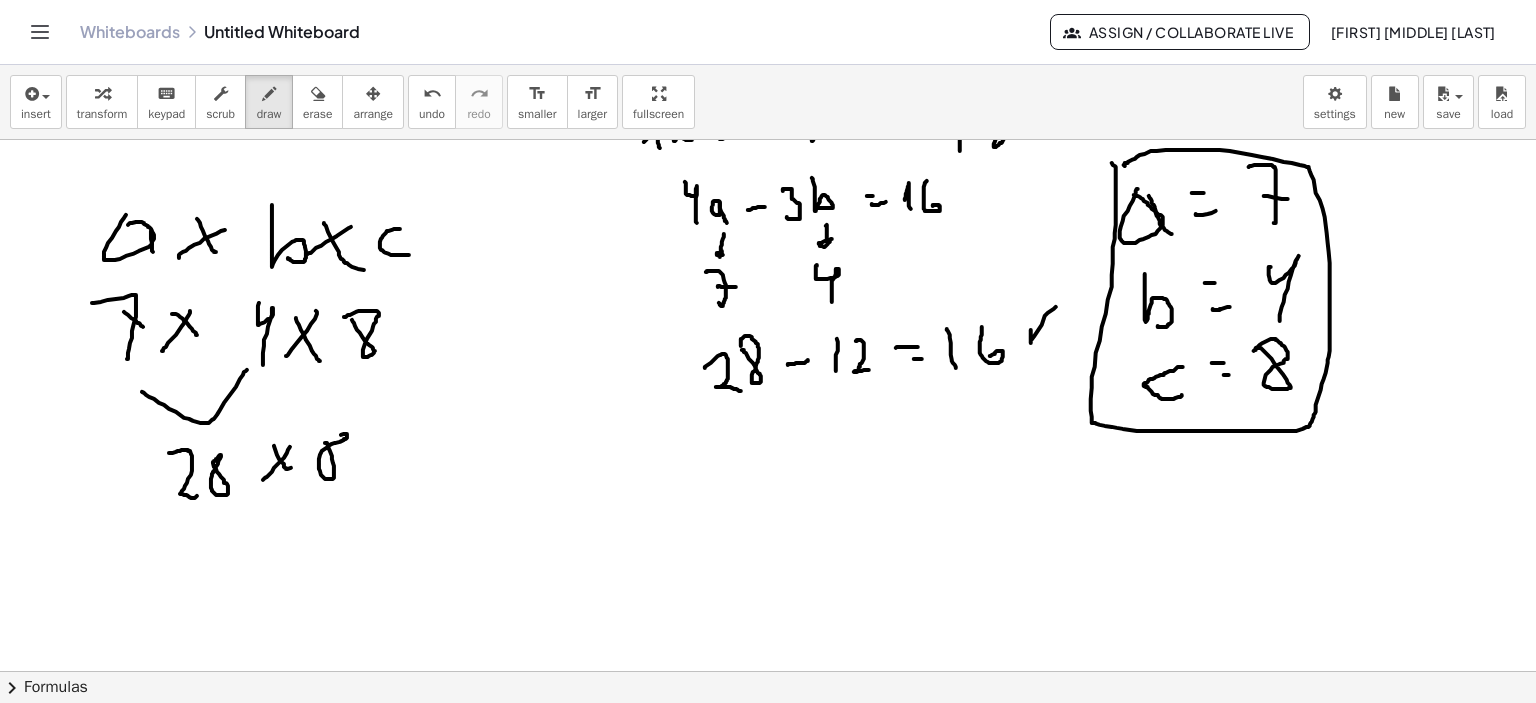 click at bounding box center (771, -1605) 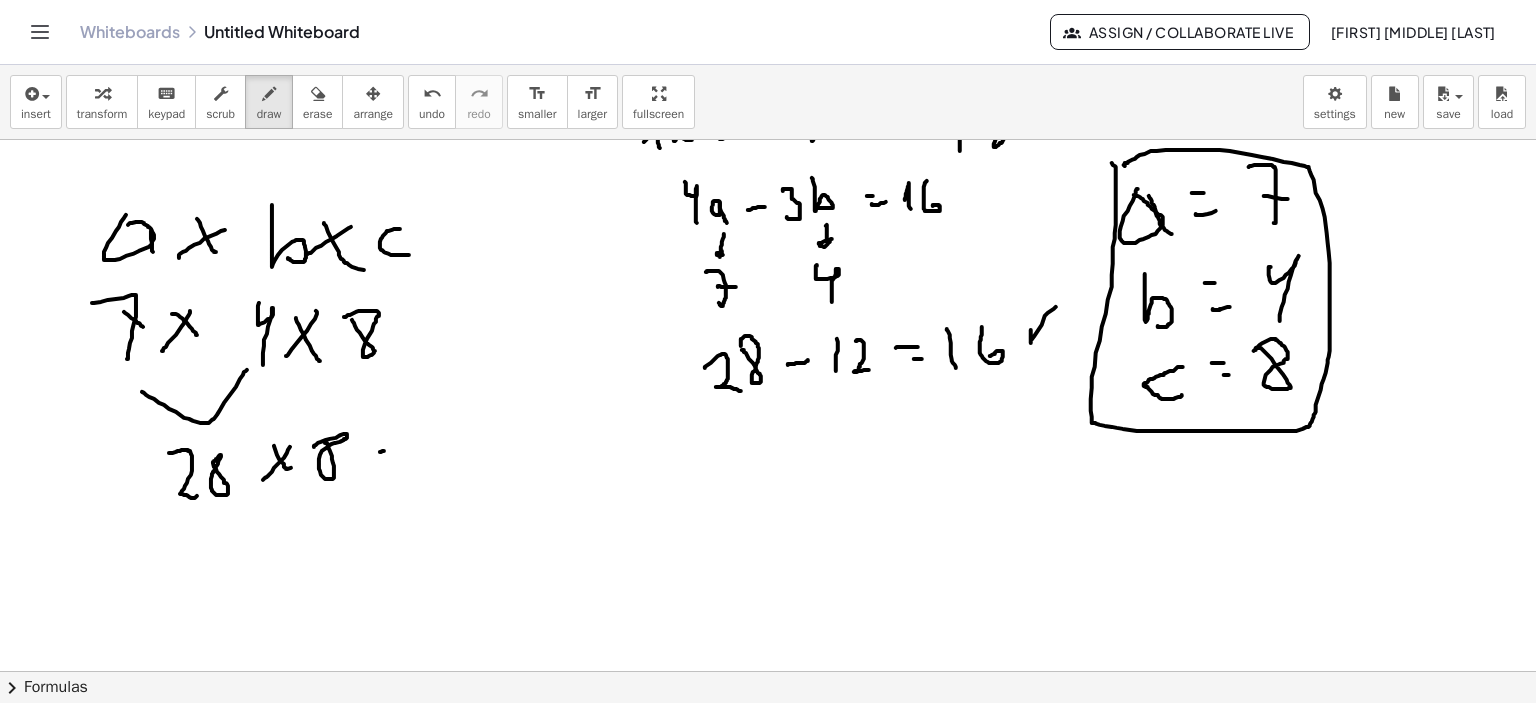 click at bounding box center [771, -1605] 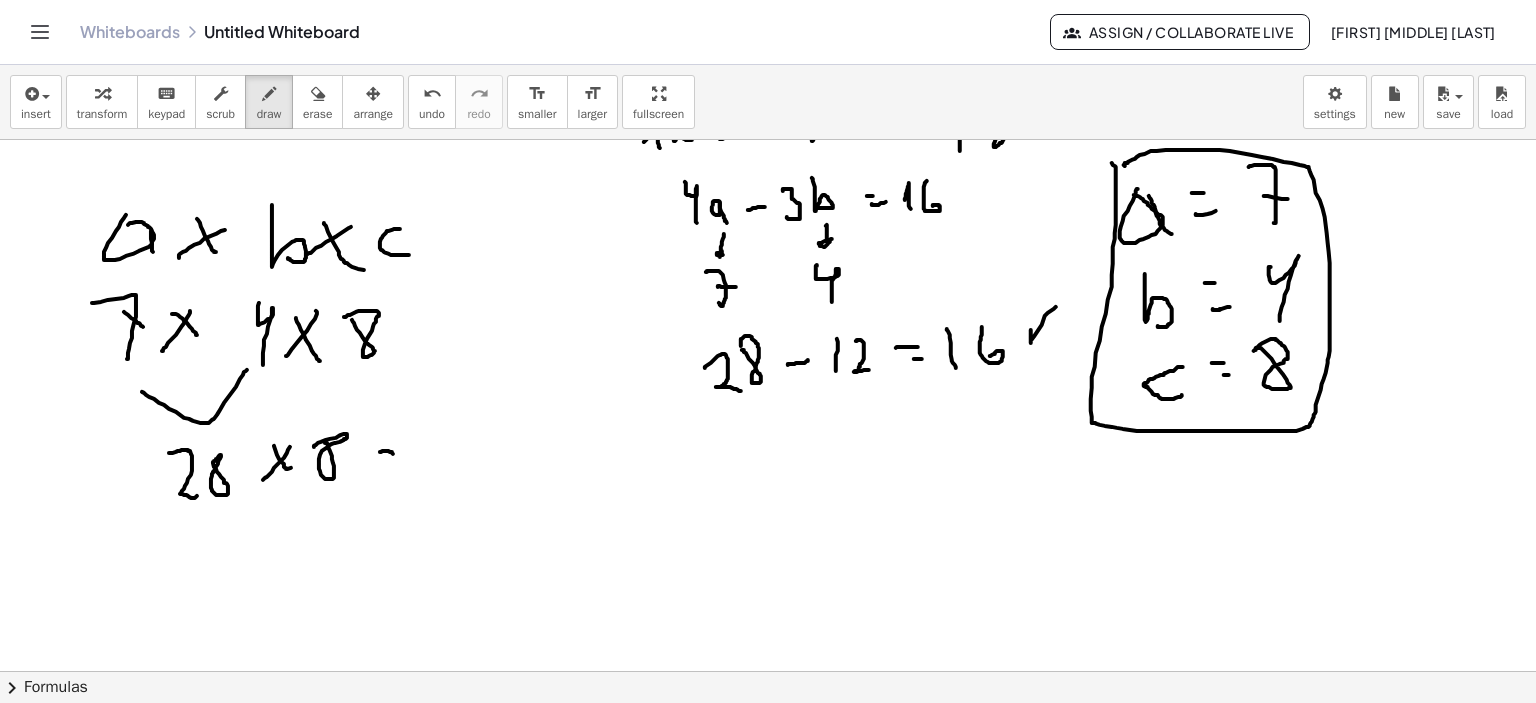 click at bounding box center (771, -1605) 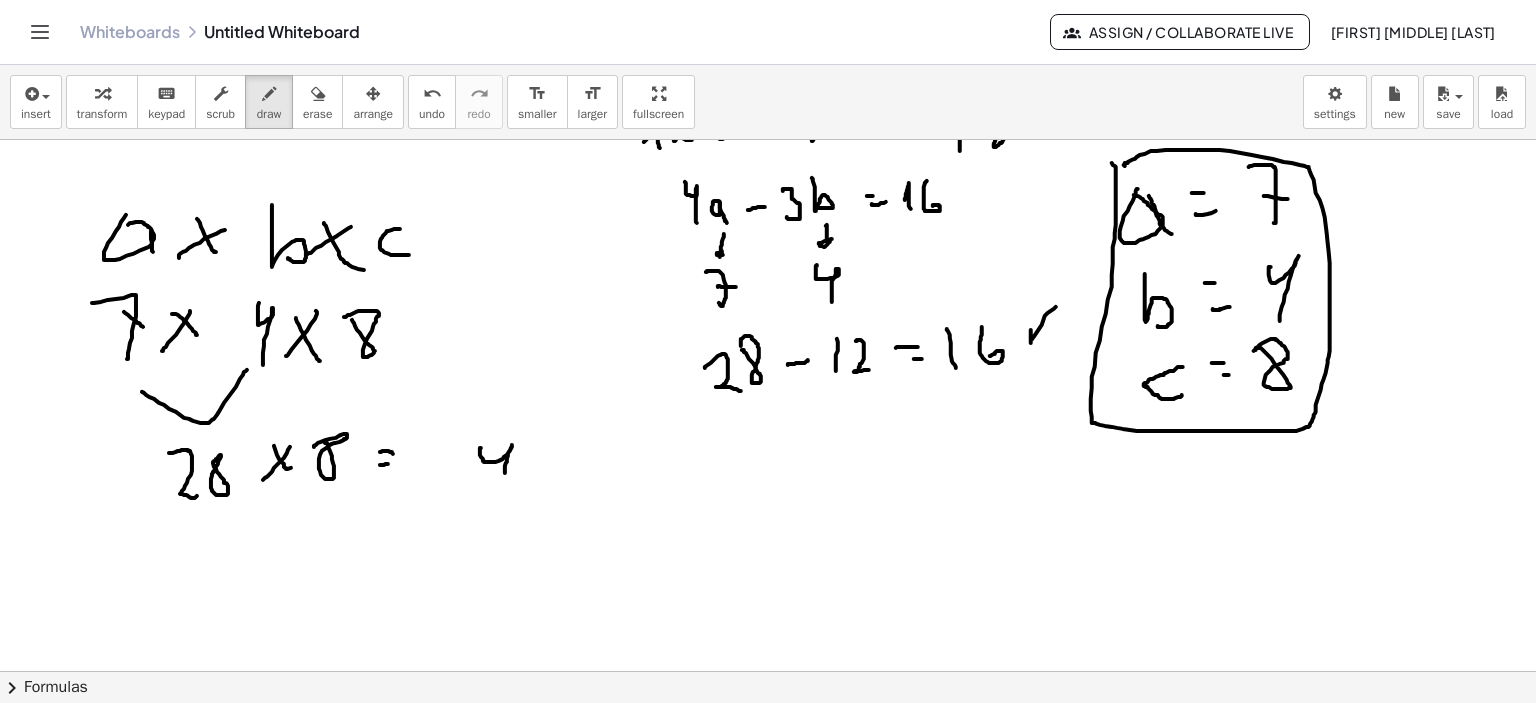 click at bounding box center (771, -1605) 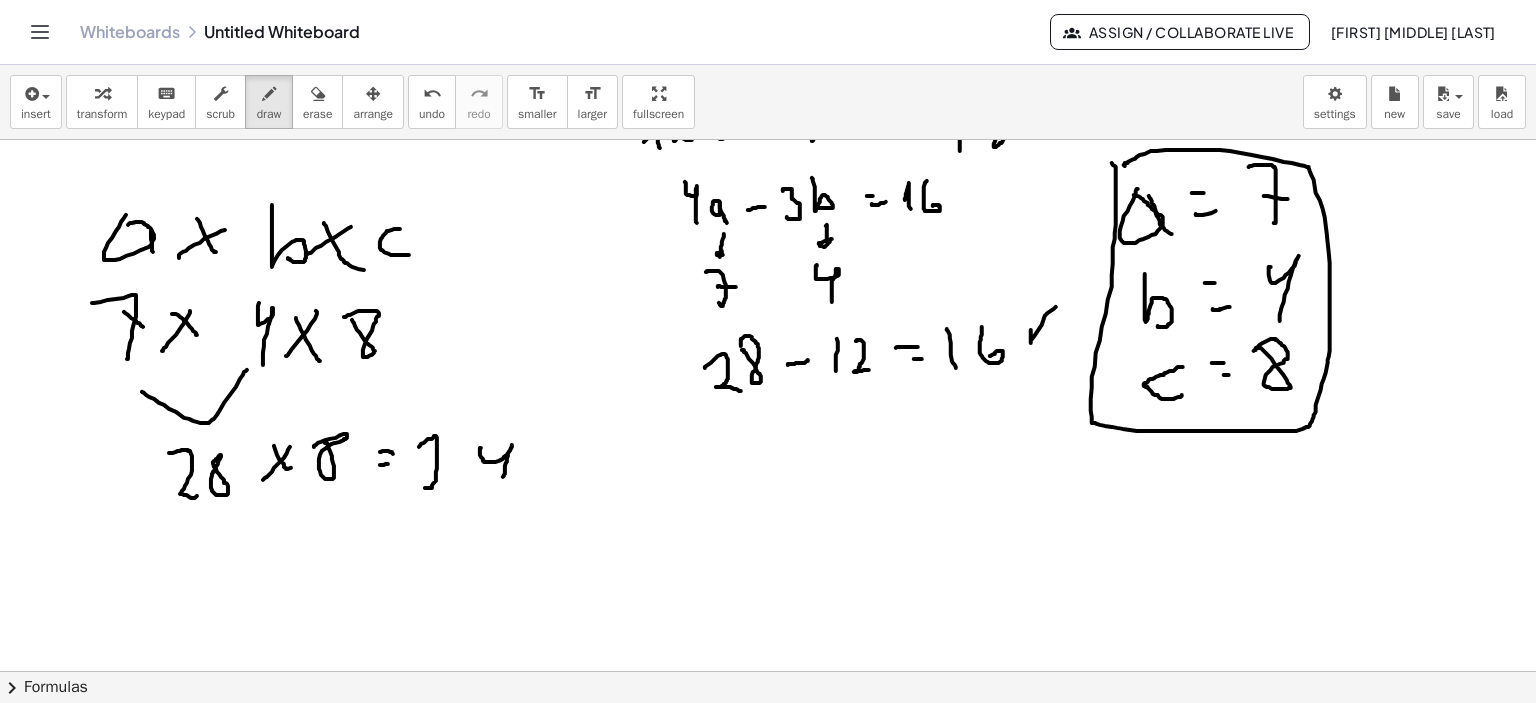 click at bounding box center [771, -1605] 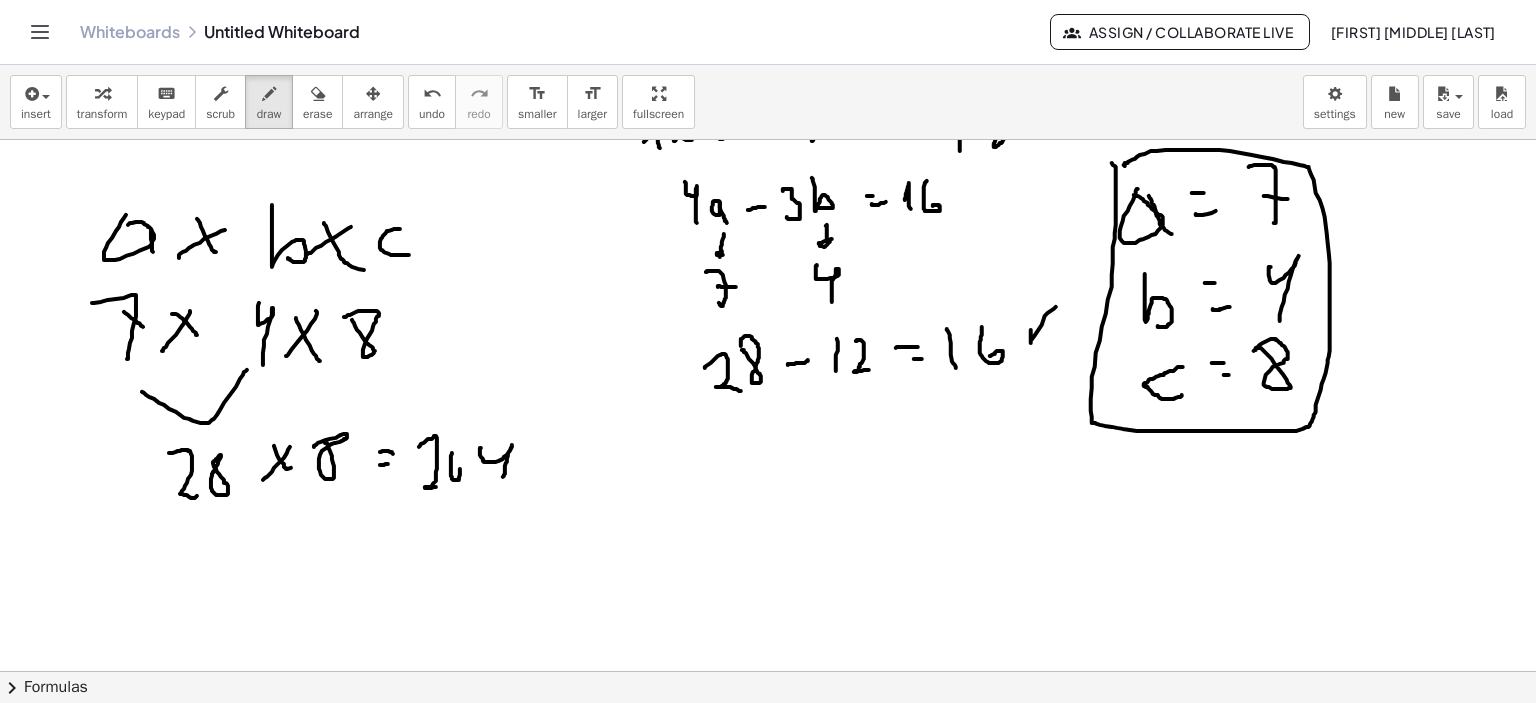 click at bounding box center [771, -1605] 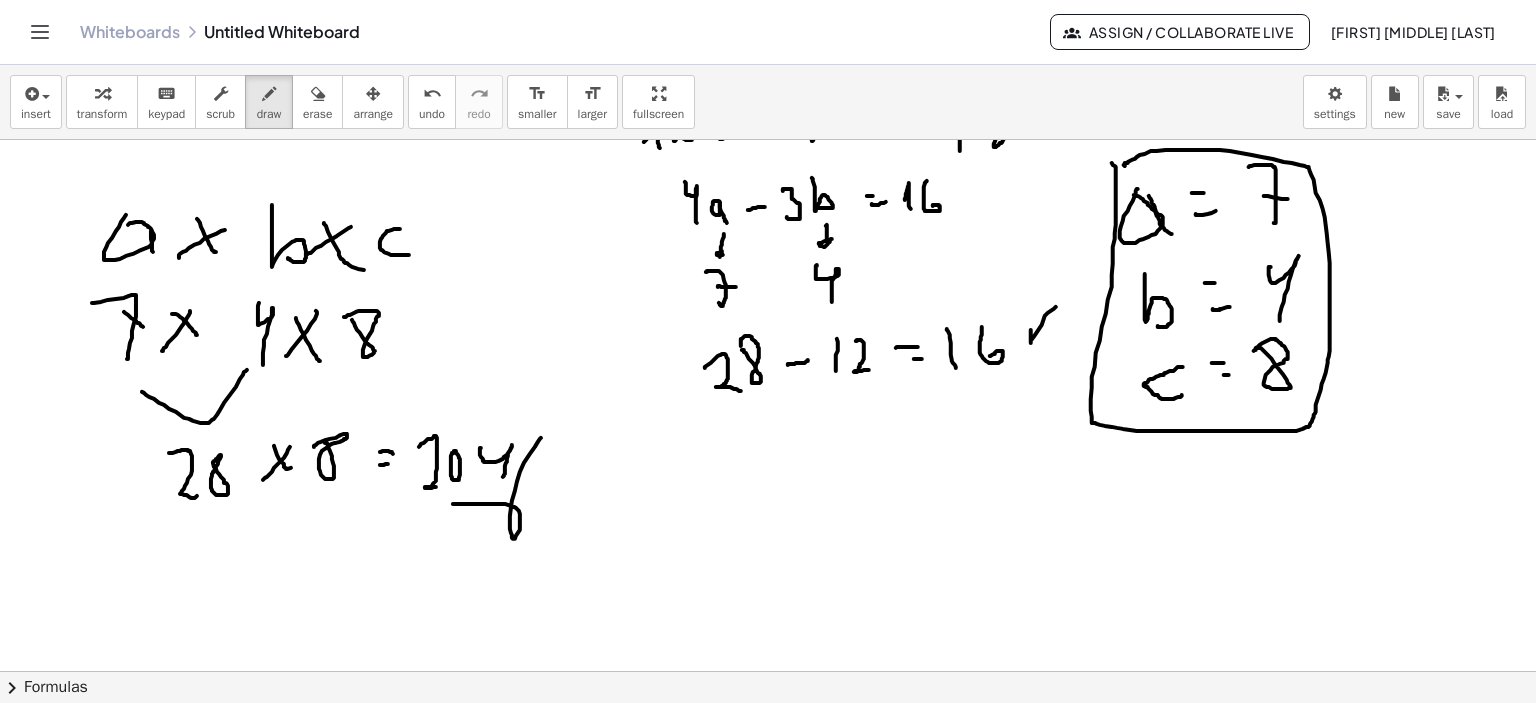 click at bounding box center [771, -1605] 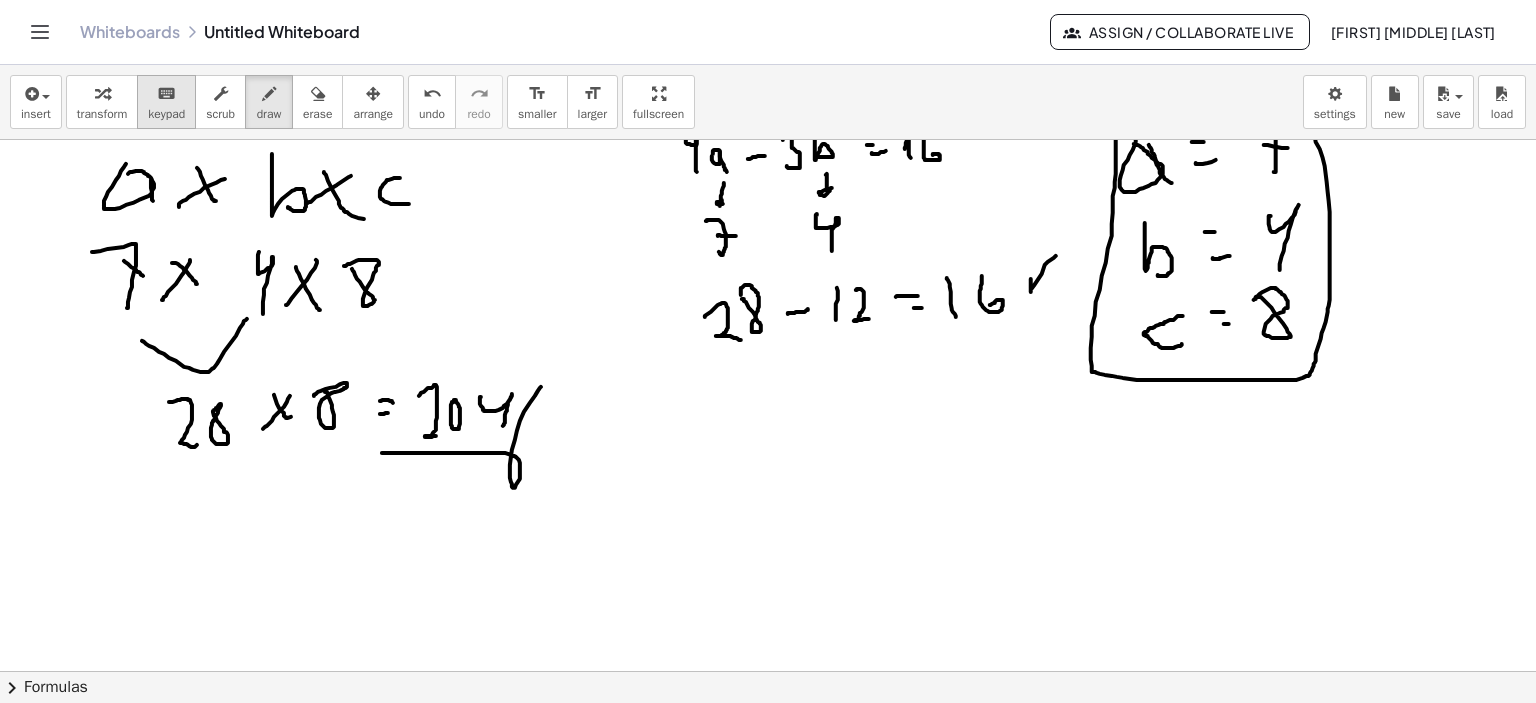 scroll, scrollTop: 4171, scrollLeft: 0, axis: vertical 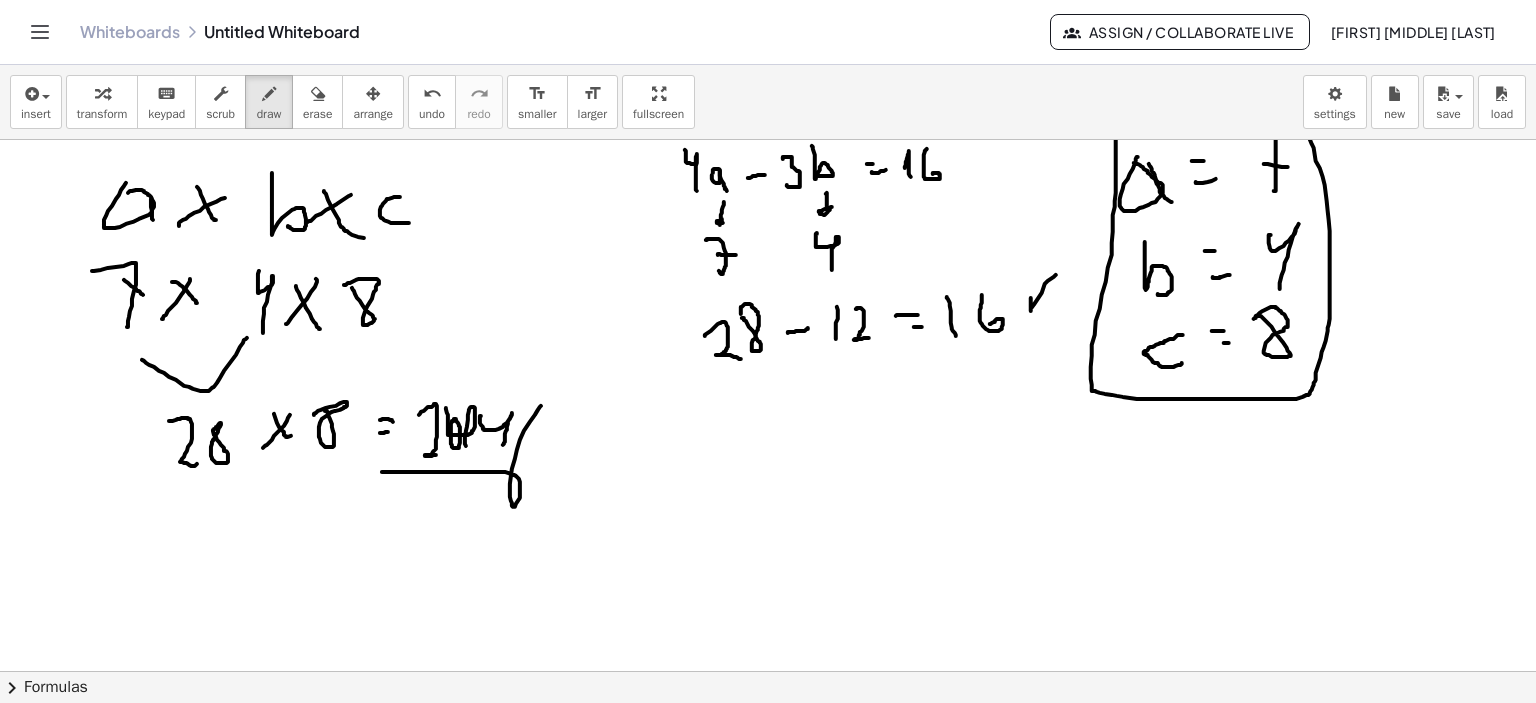 click at bounding box center [771, -1371] 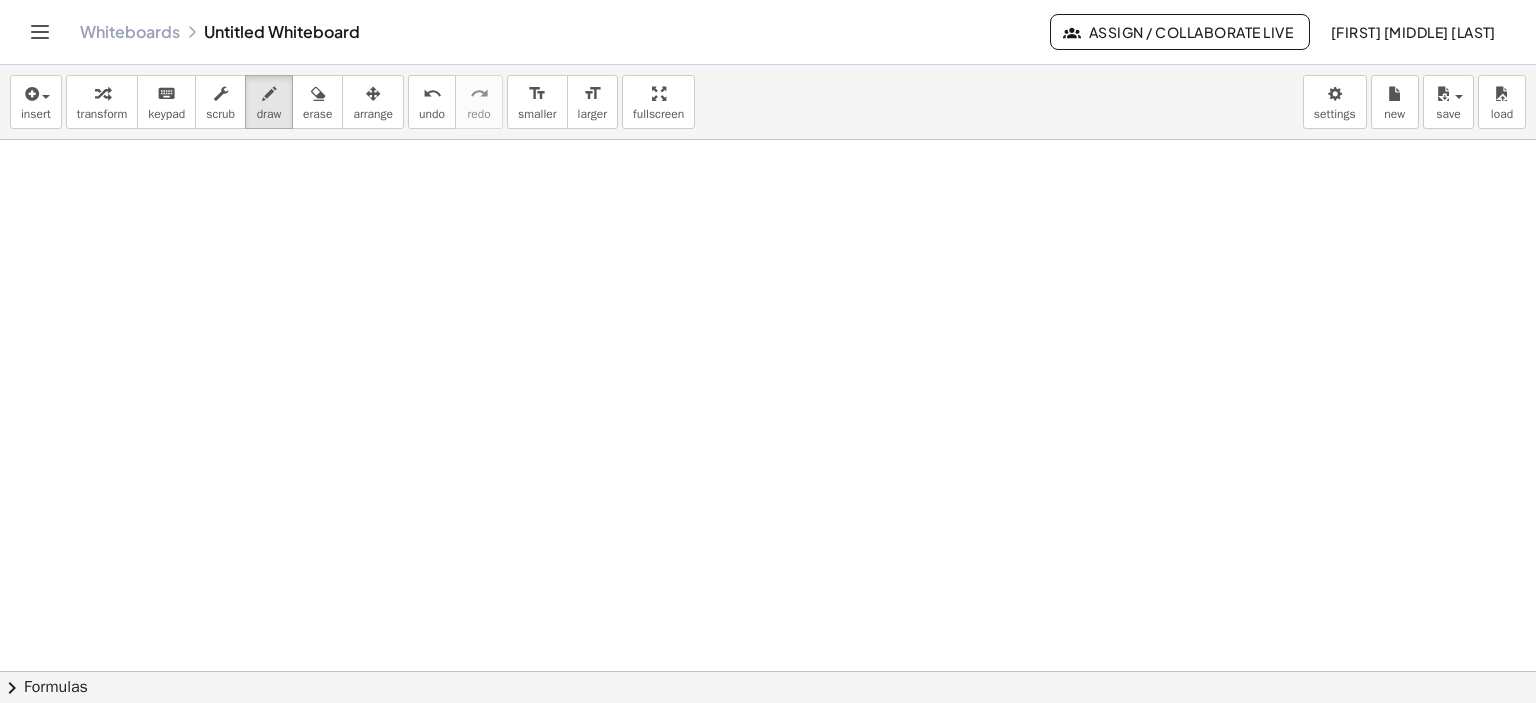 scroll, scrollTop: 4171, scrollLeft: 0, axis: vertical 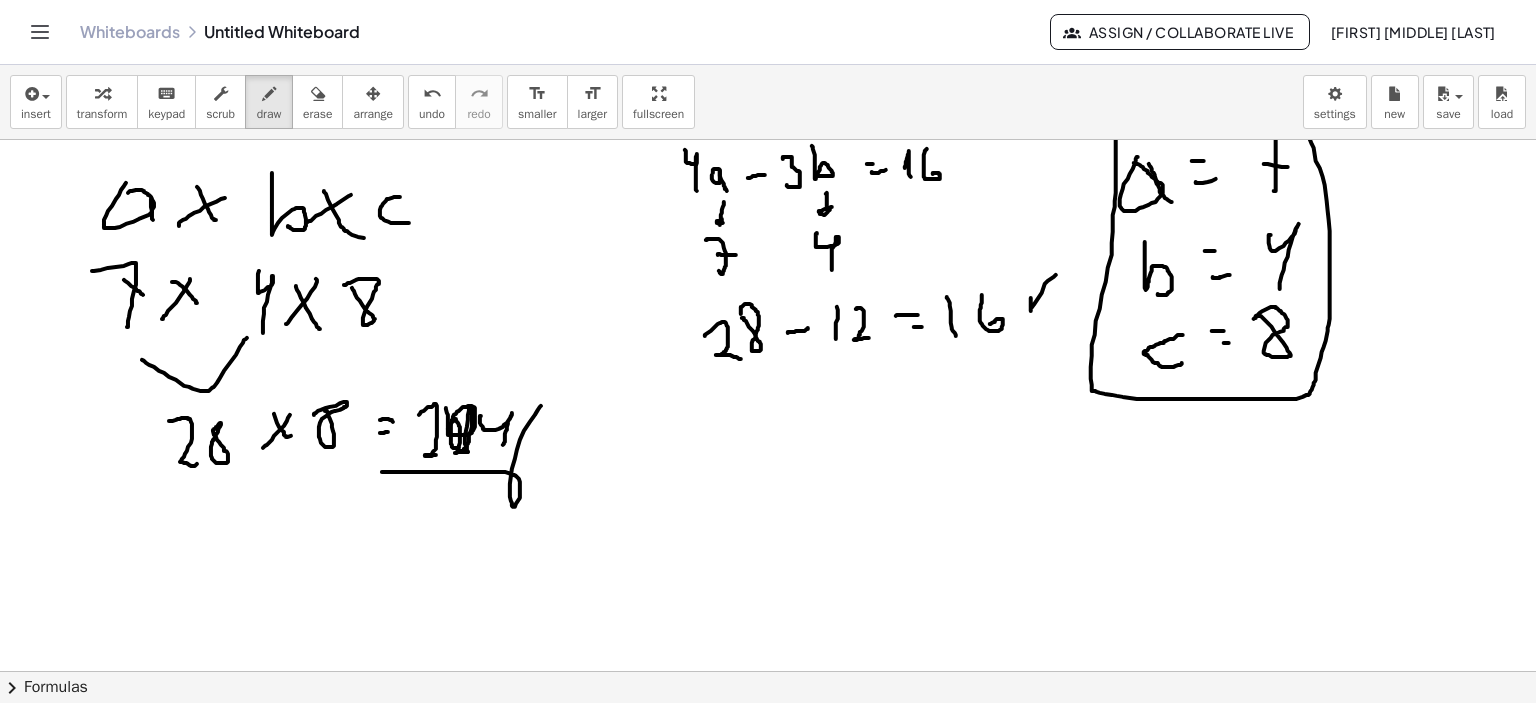 click at bounding box center [771, -1371] 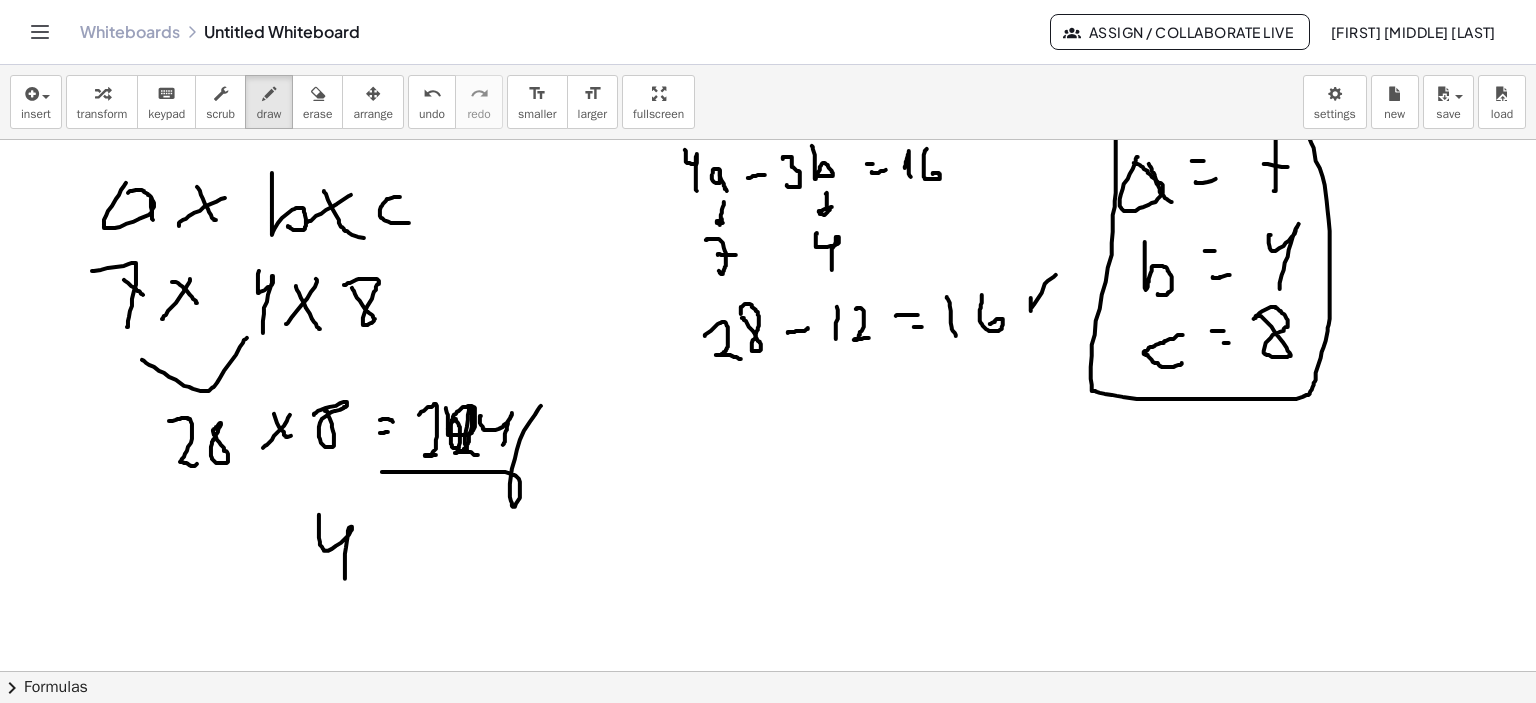click at bounding box center (771, -1371) 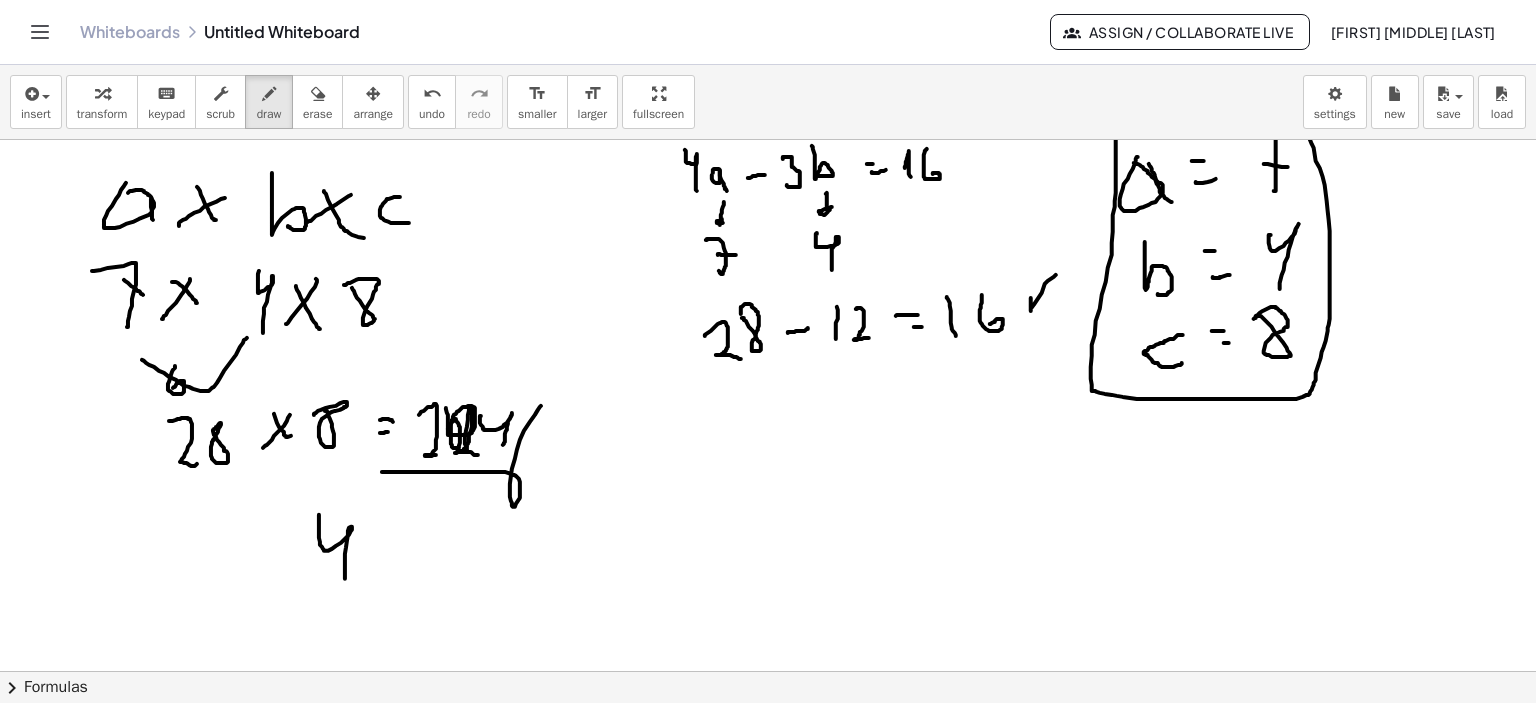 click at bounding box center (771, -1371) 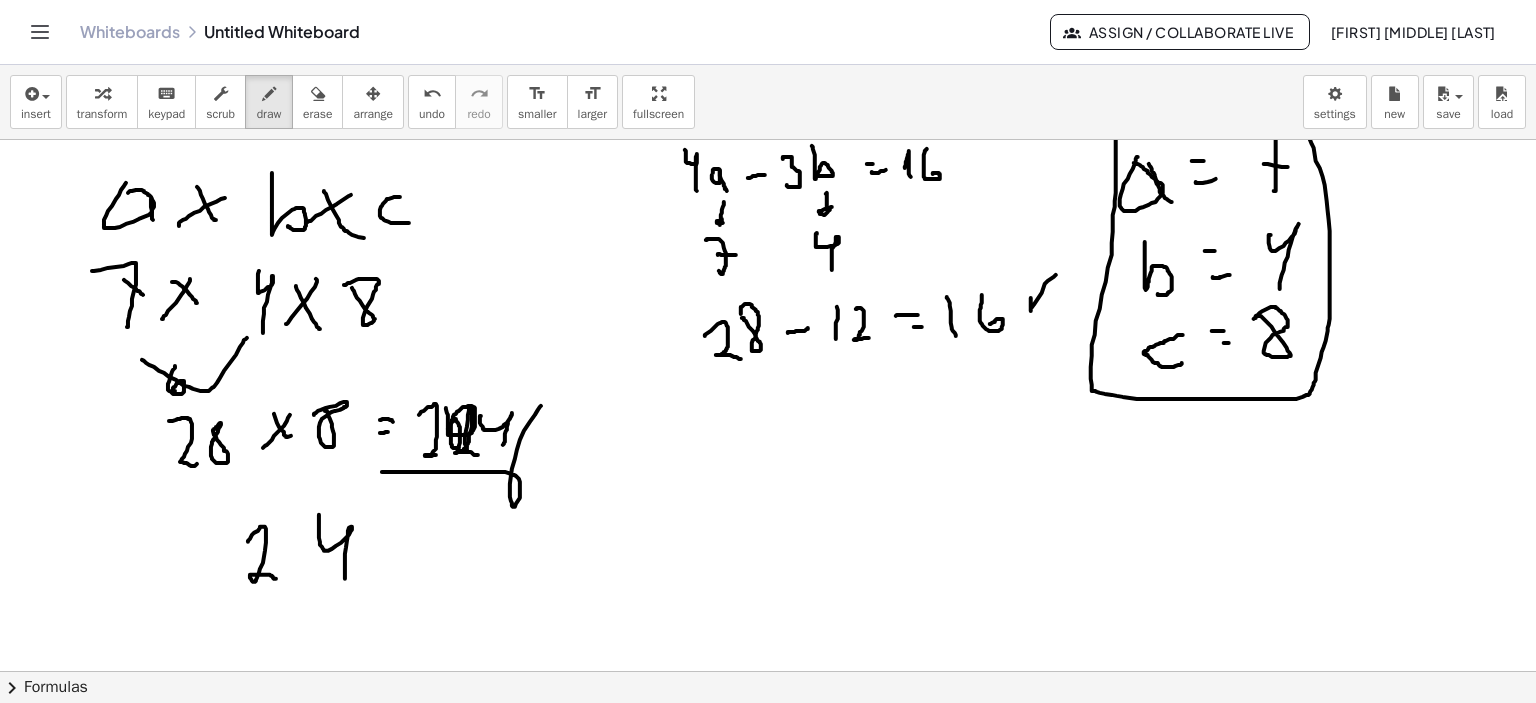 click at bounding box center (771, -1371) 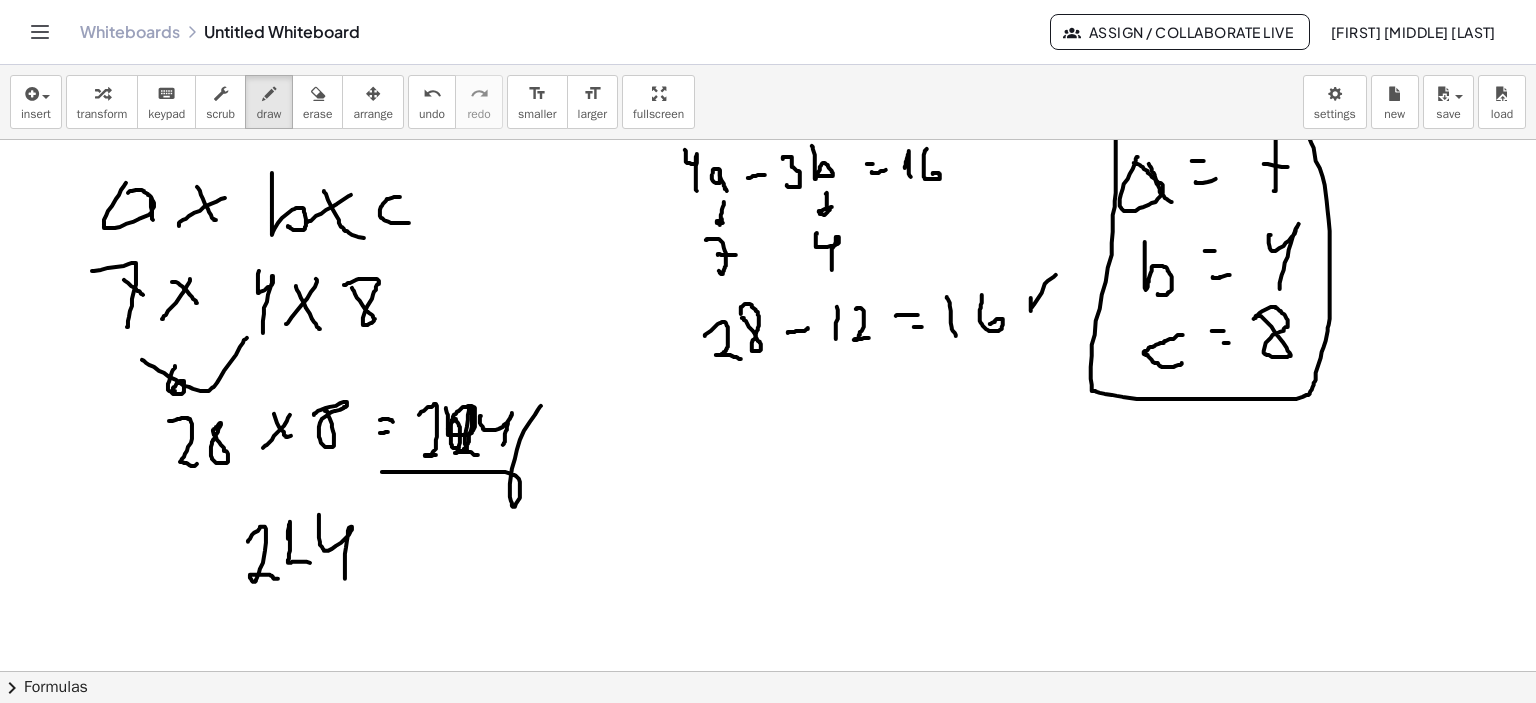 drag, startPoint x: 288, startPoint y: 539, endPoint x: 312, endPoint y: 563, distance: 33.941124 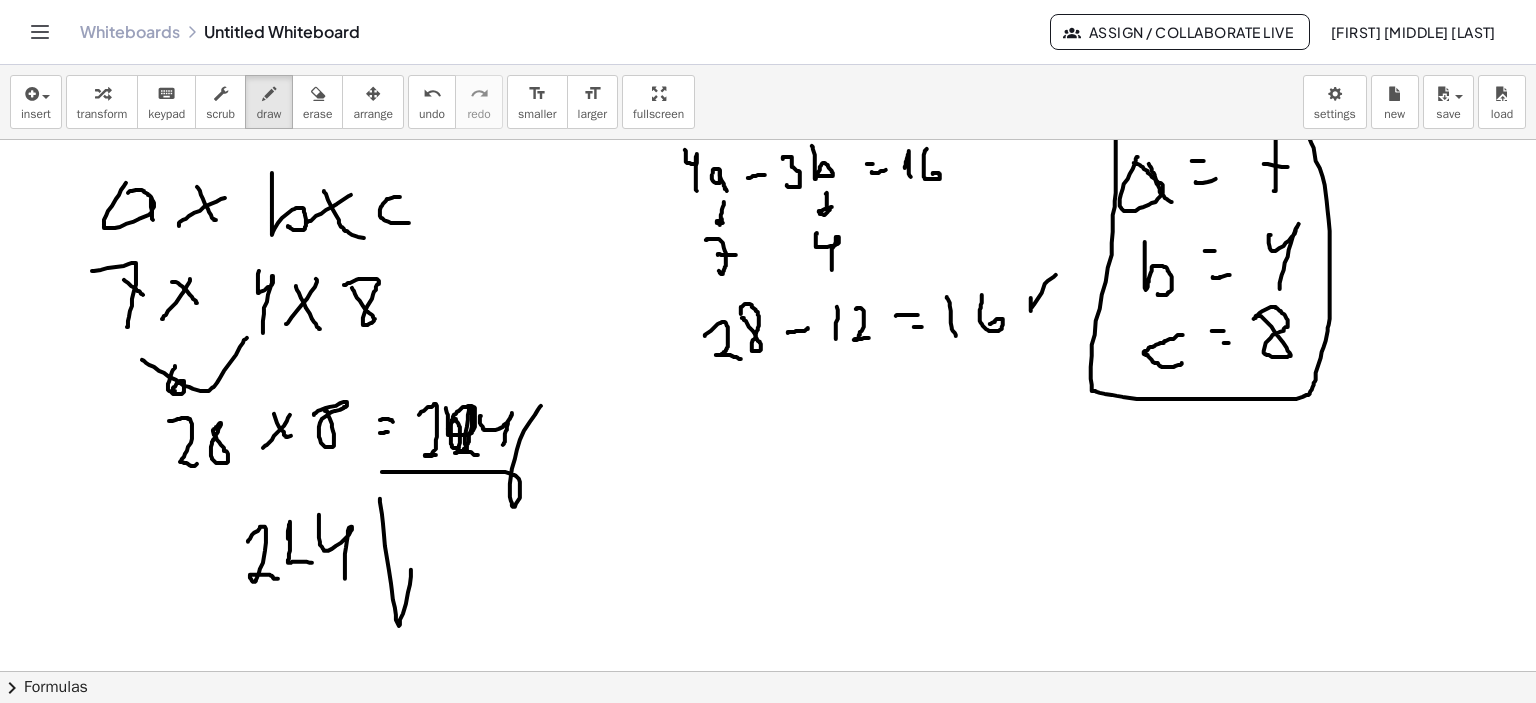 click at bounding box center [771, -1371] 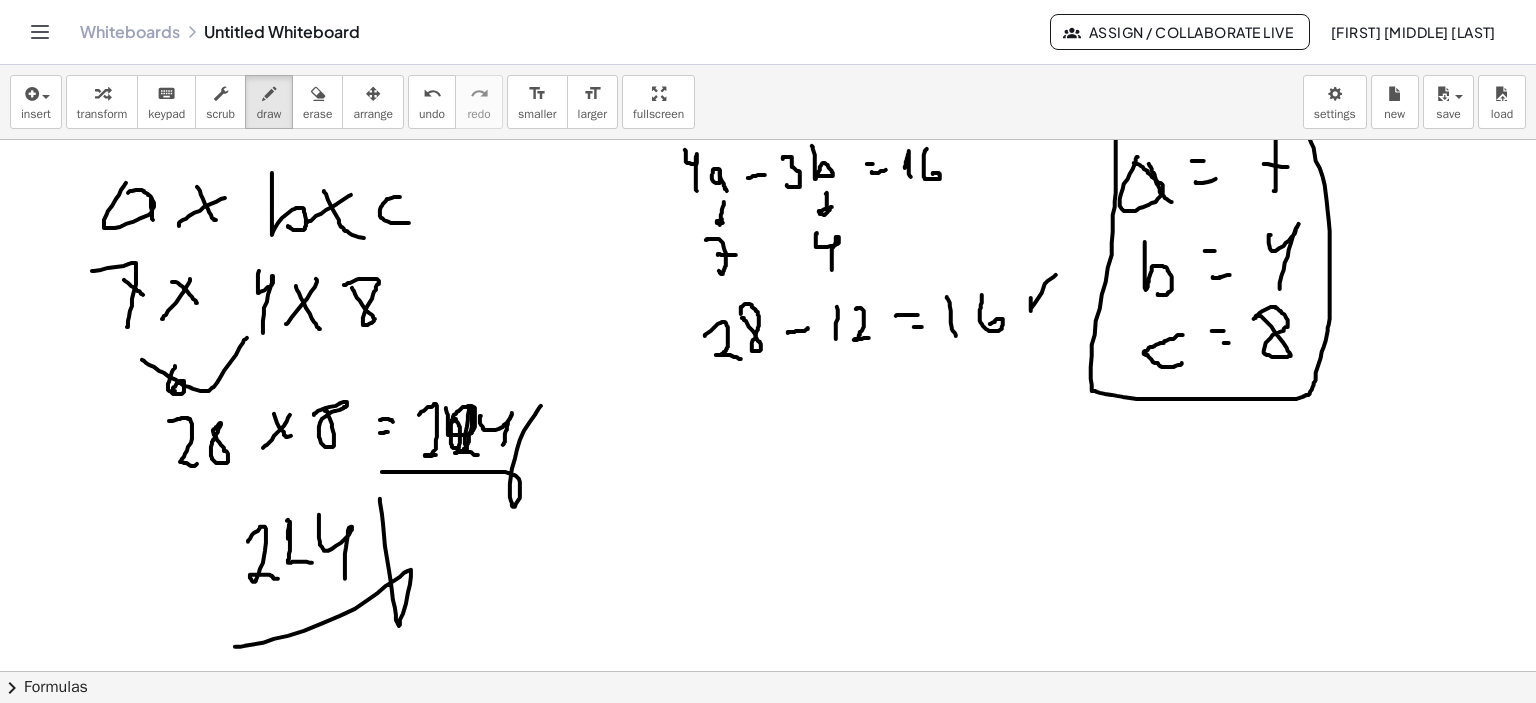 click at bounding box center (771, -1371) 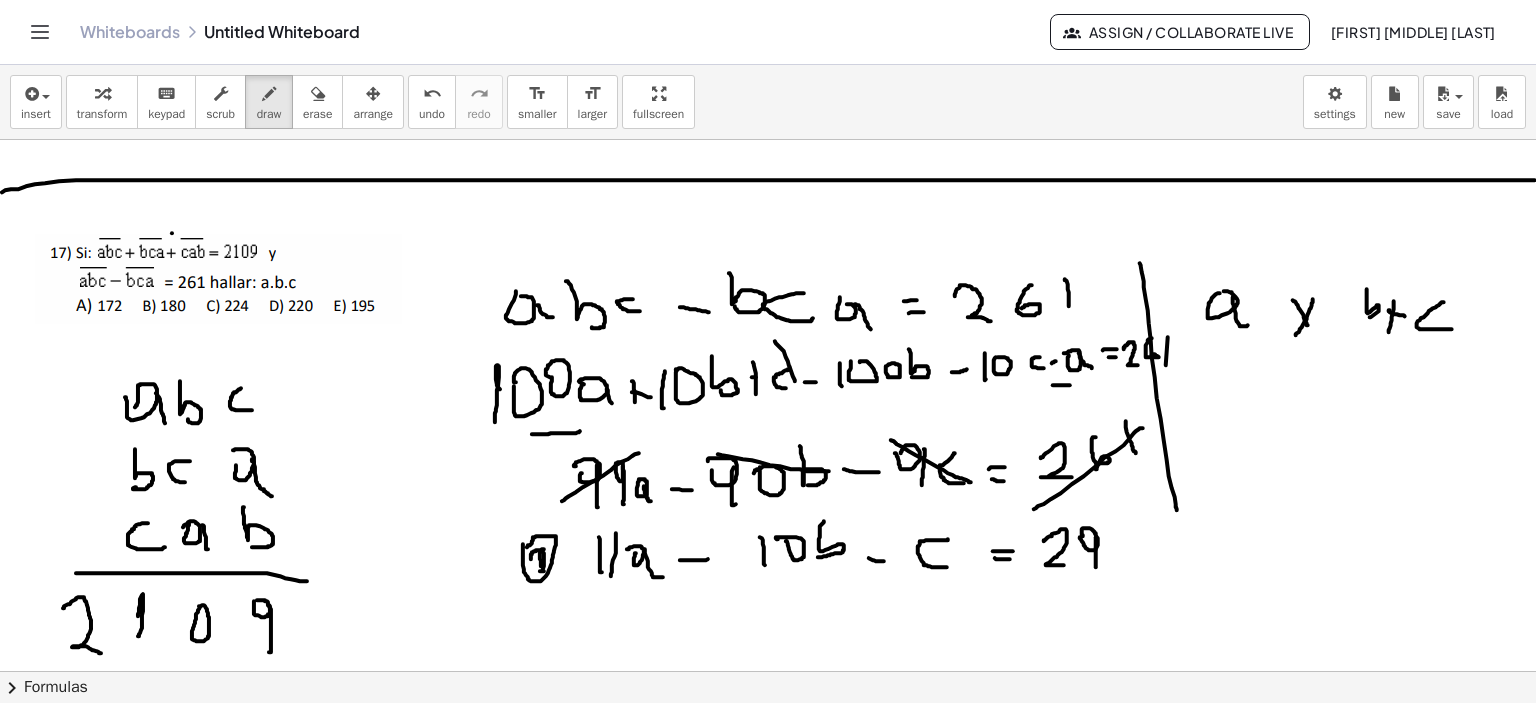 scroll, scrollTop: 2771, scrollLeft: 0, axis: vertical 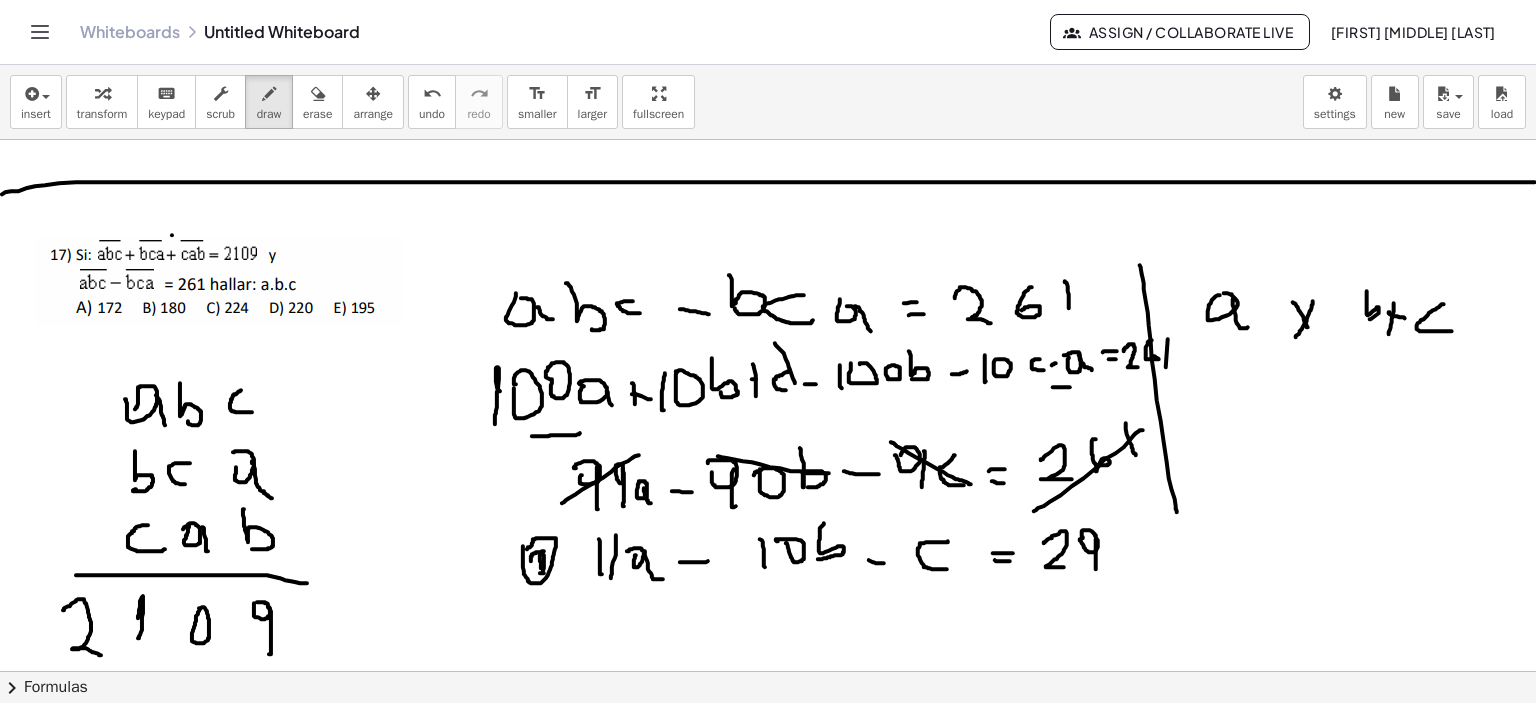click at bounding box center (771, 29) 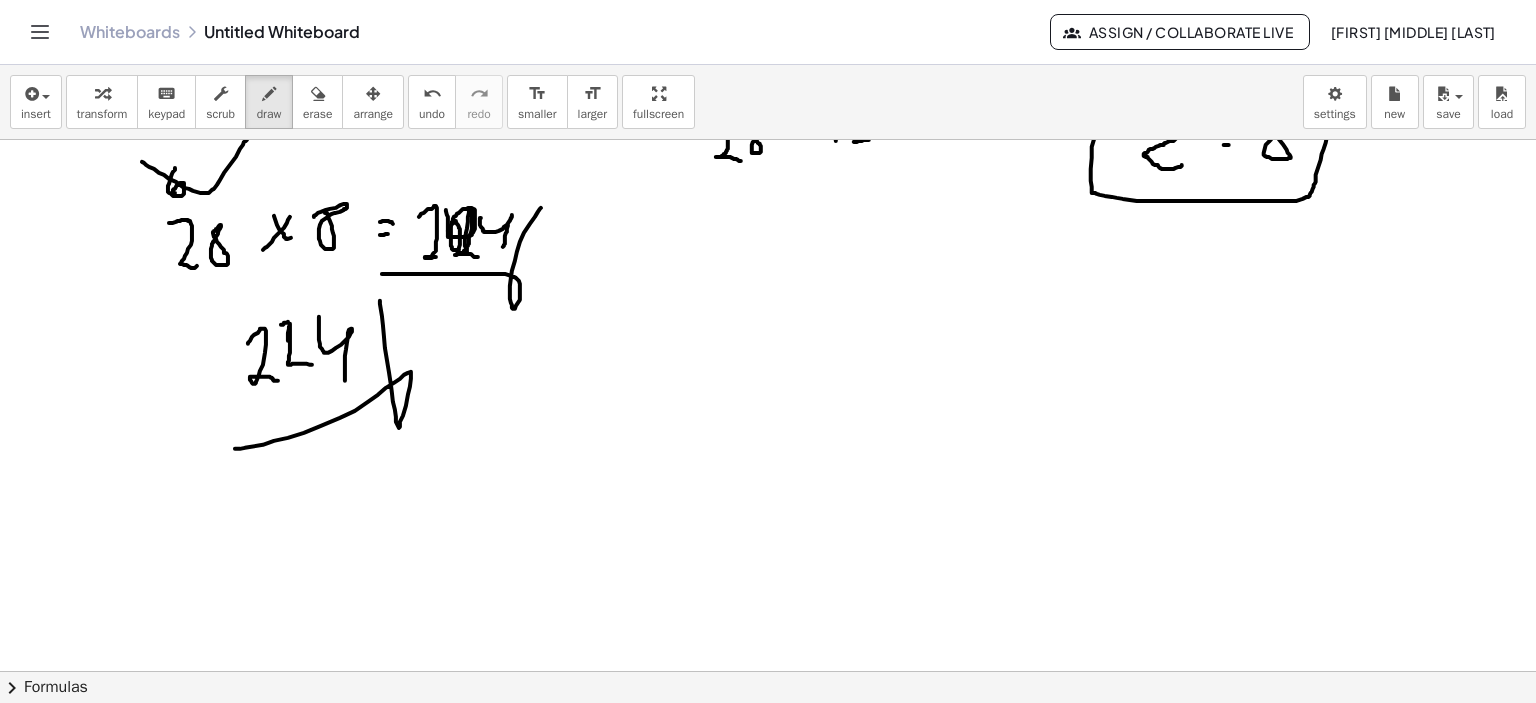 scroll, scrollTop: 4371, scrollLeft: 0, axis: vertical 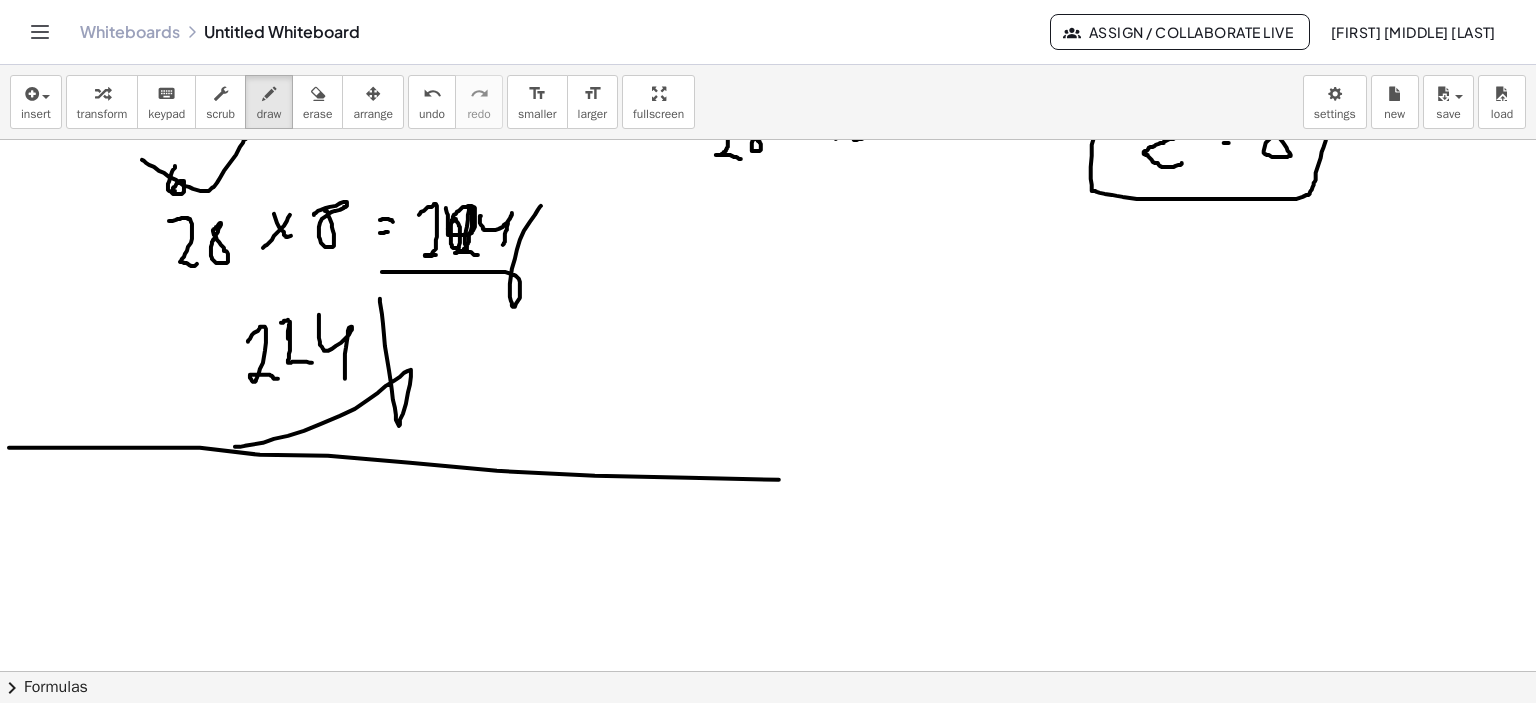 drag, startPoint x: 82, startPoint y: 448, endPoint x: 1419, endPoint y: 447, distance: 1337.0004 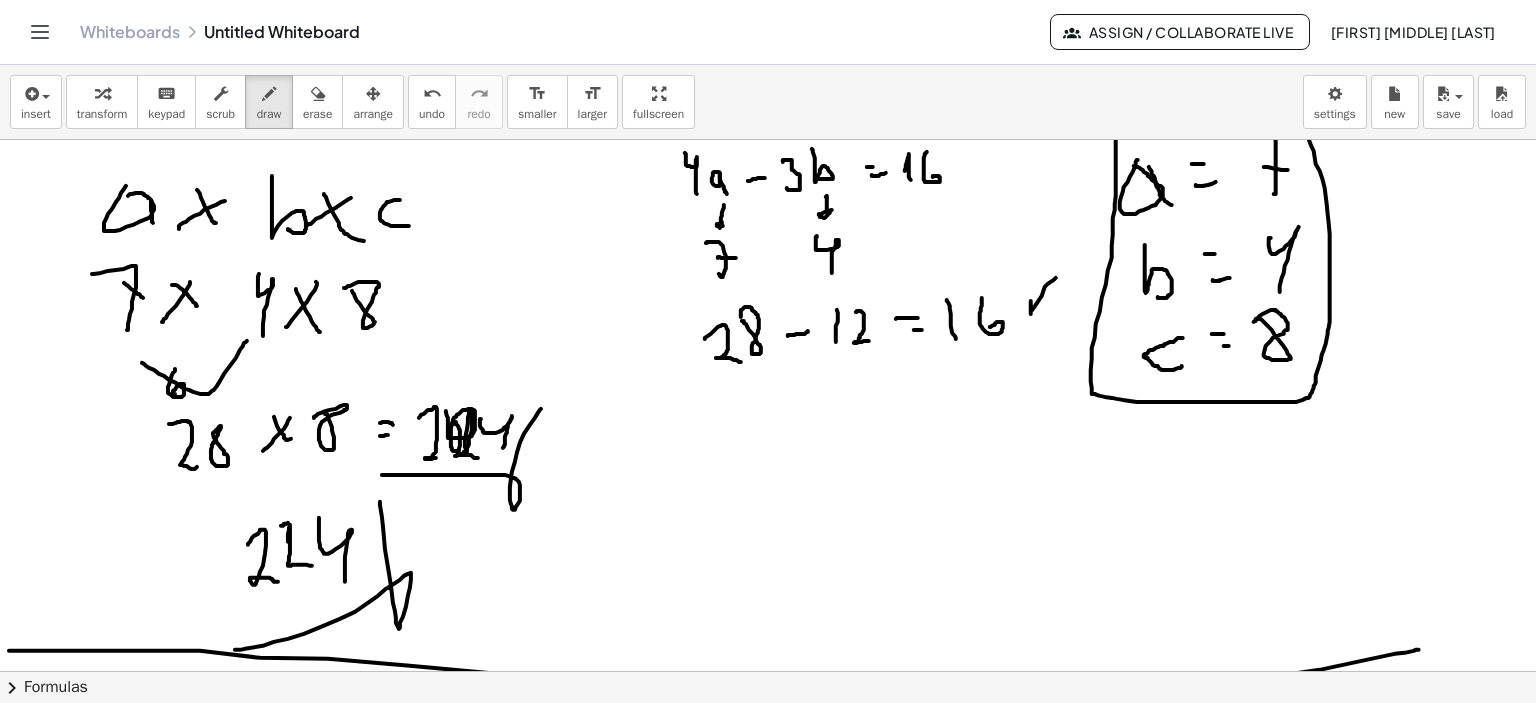 scroll, scrollTop: 3871, scrollLeft: 0, axis: vertical 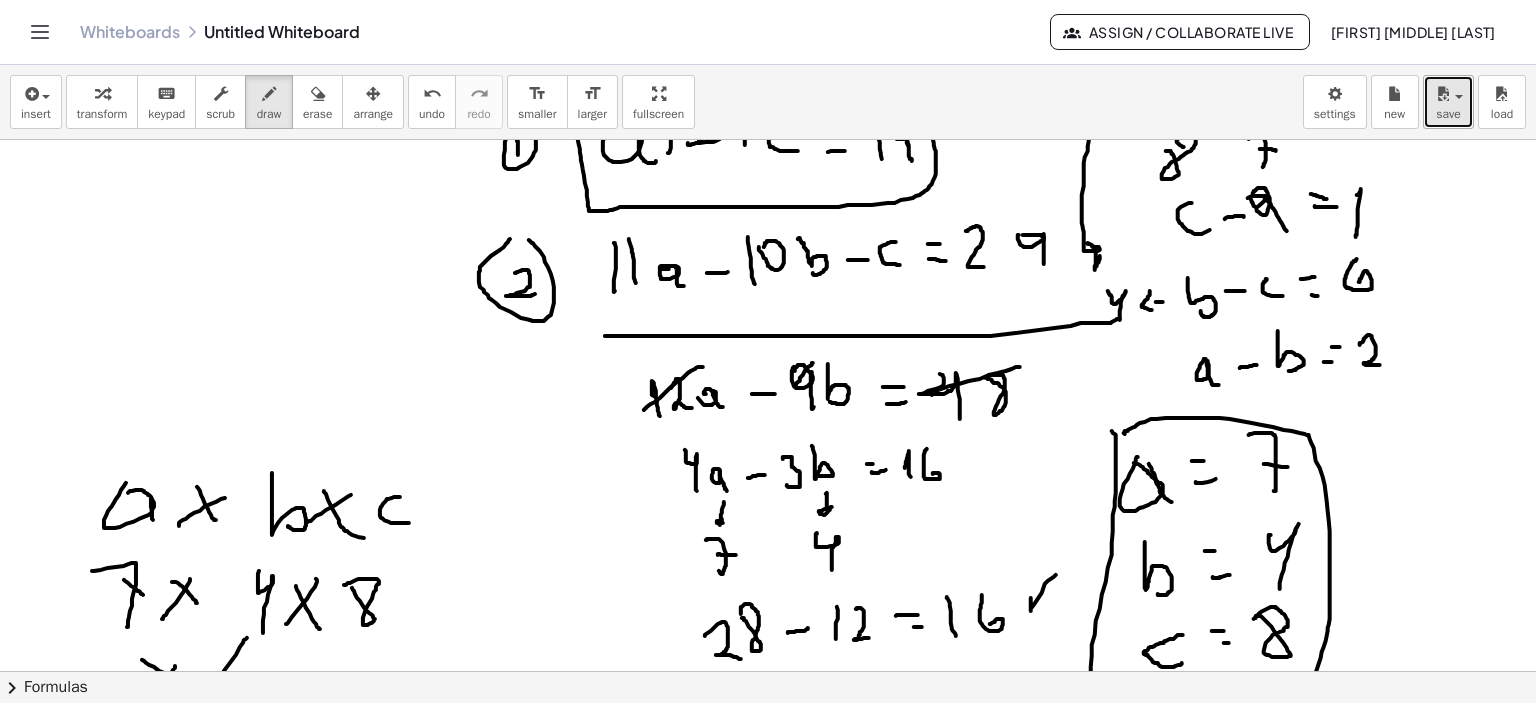 click at bounding box center [1443, 94] 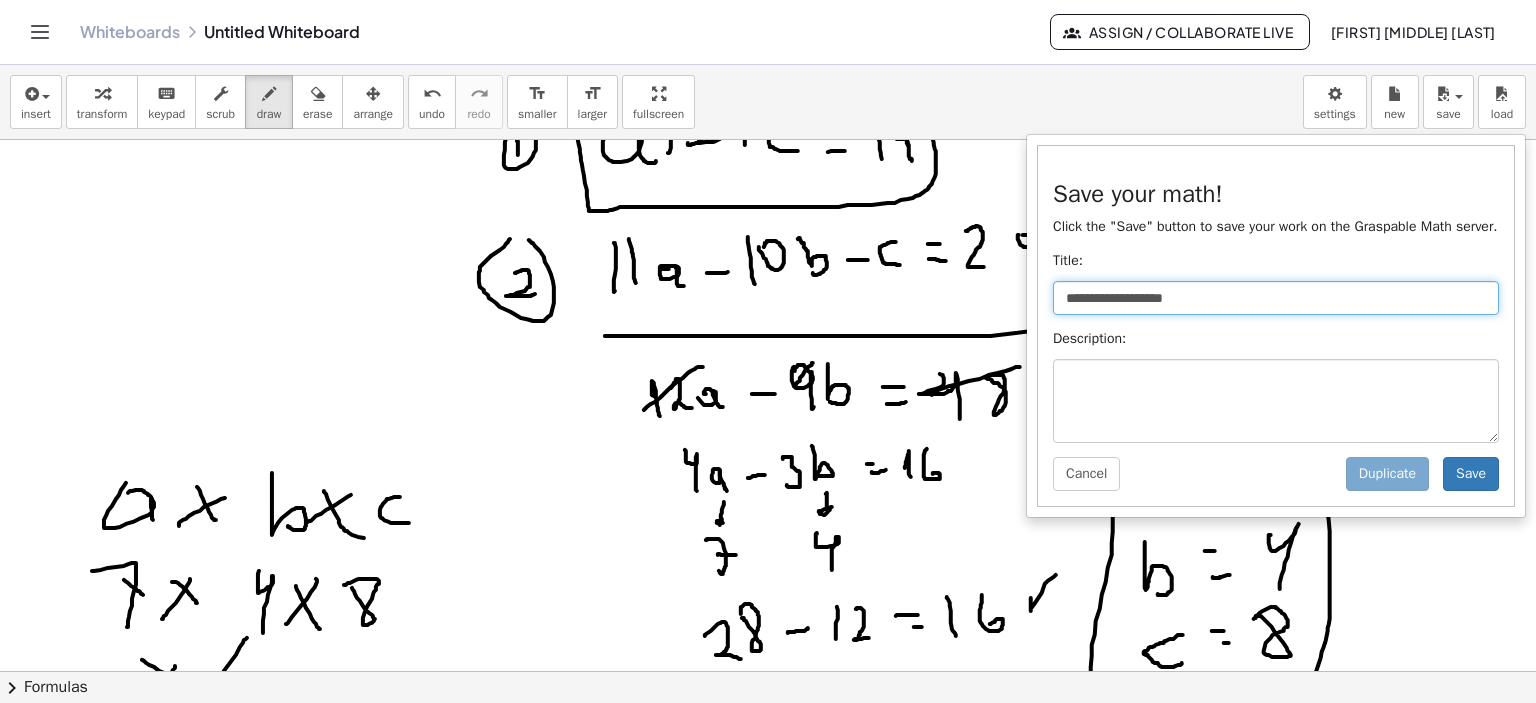 click on "**********" at bounding box center (1276, 298) 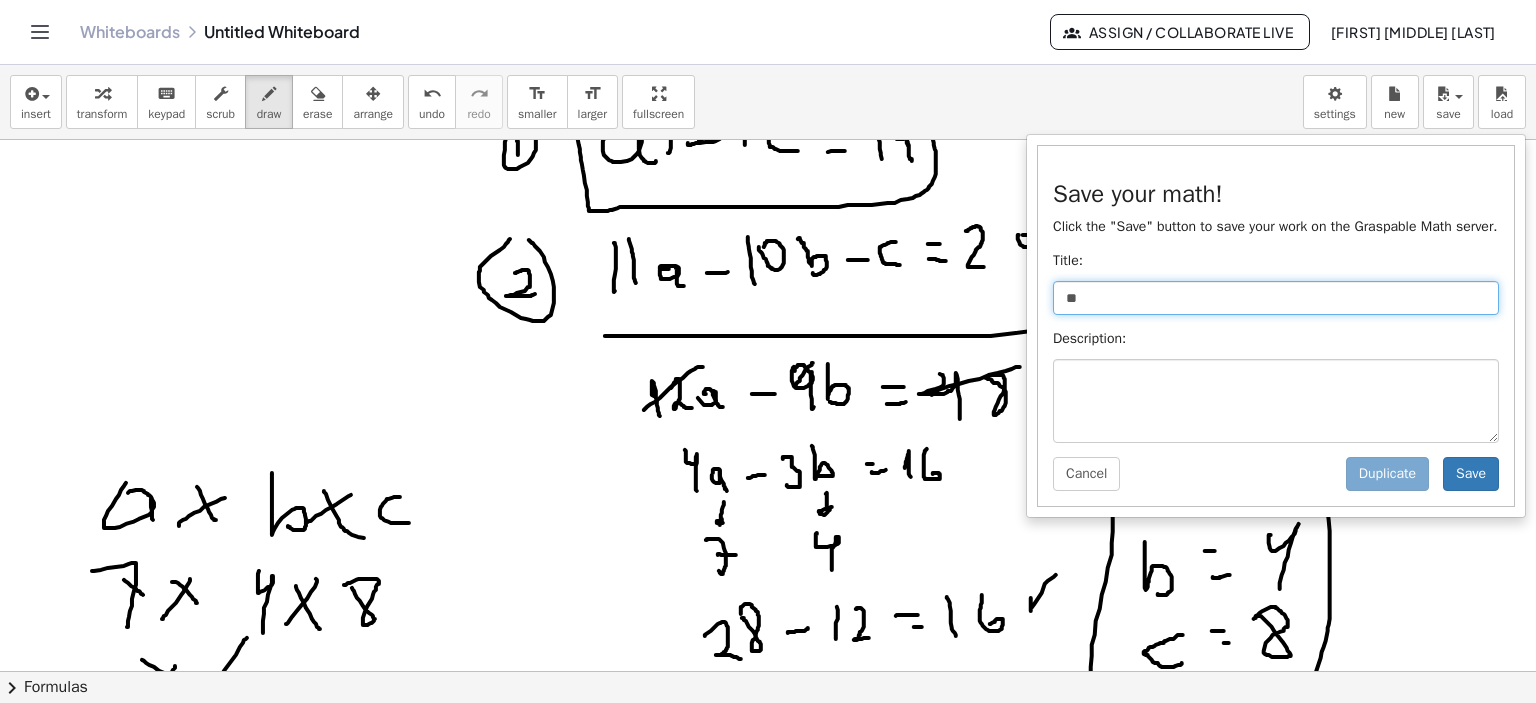 type on "*" 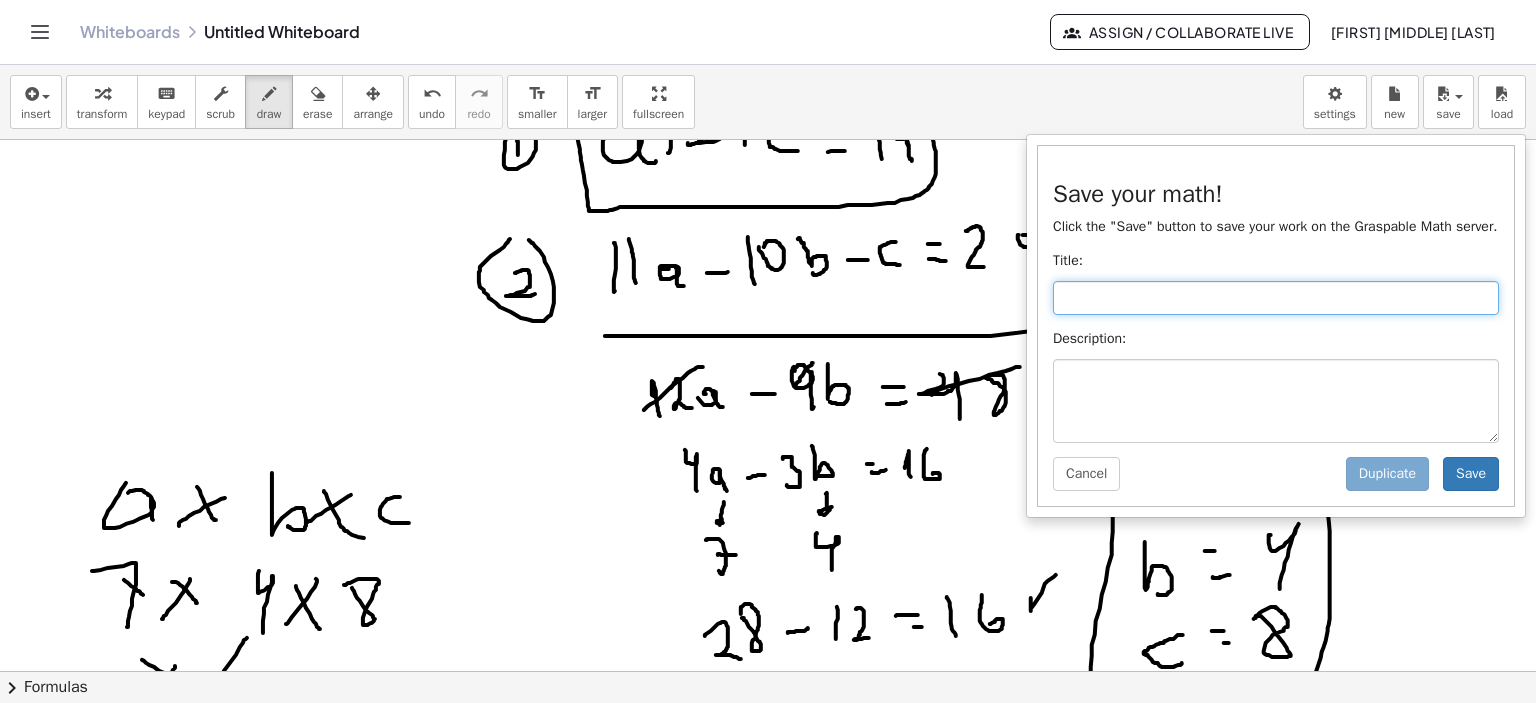 type on "*" 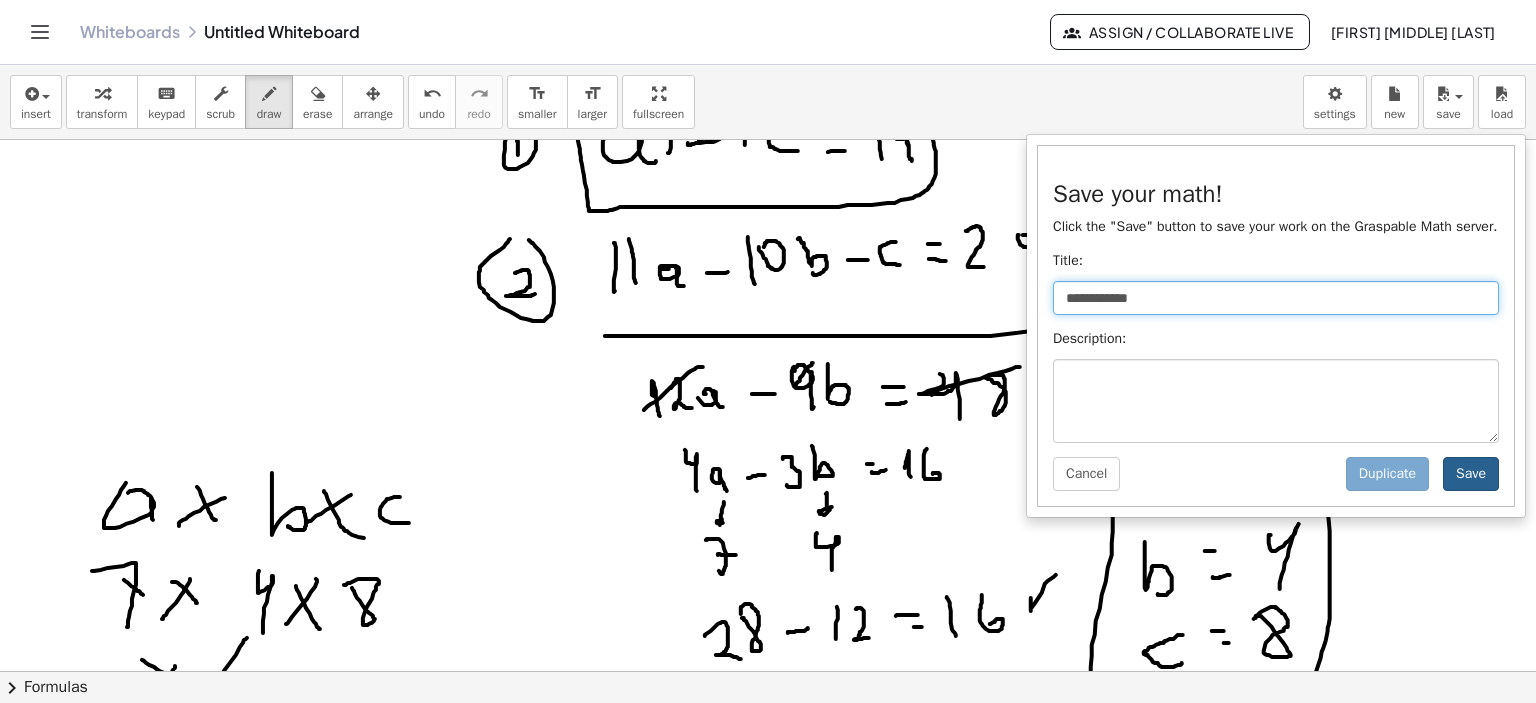 type on "**********" 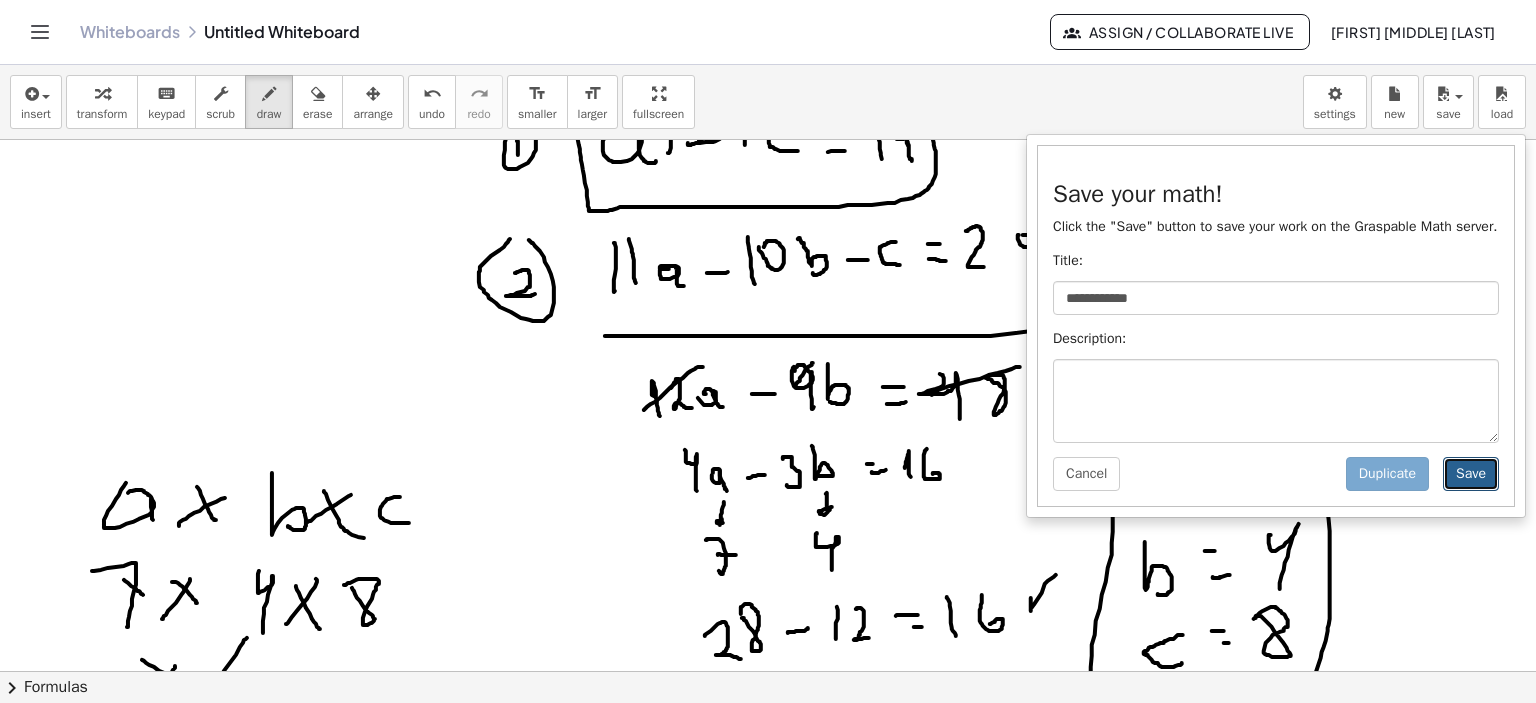 click on "Save" at bounding box center [1471, 474] 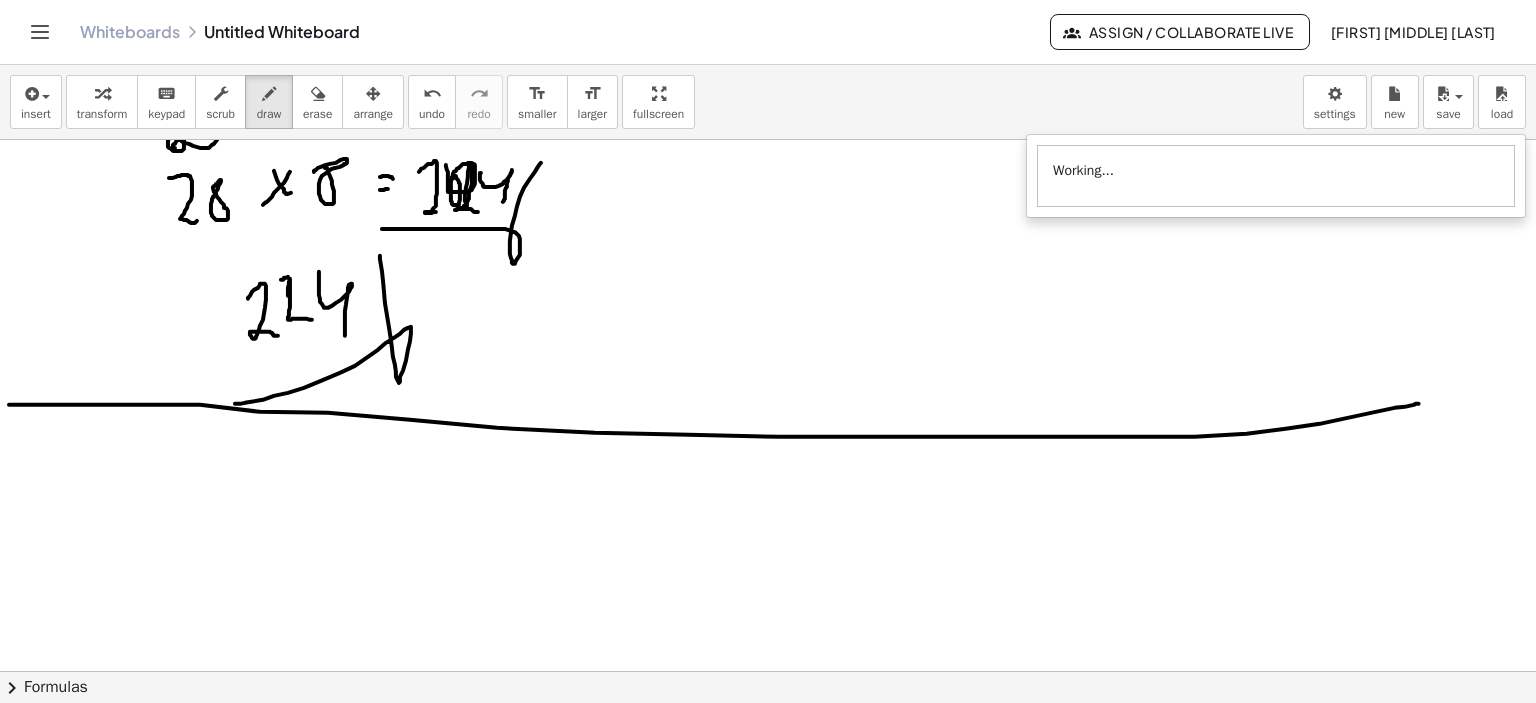 scroll, scrollTop: 4471, scrollLeft: 0, axis: vertical 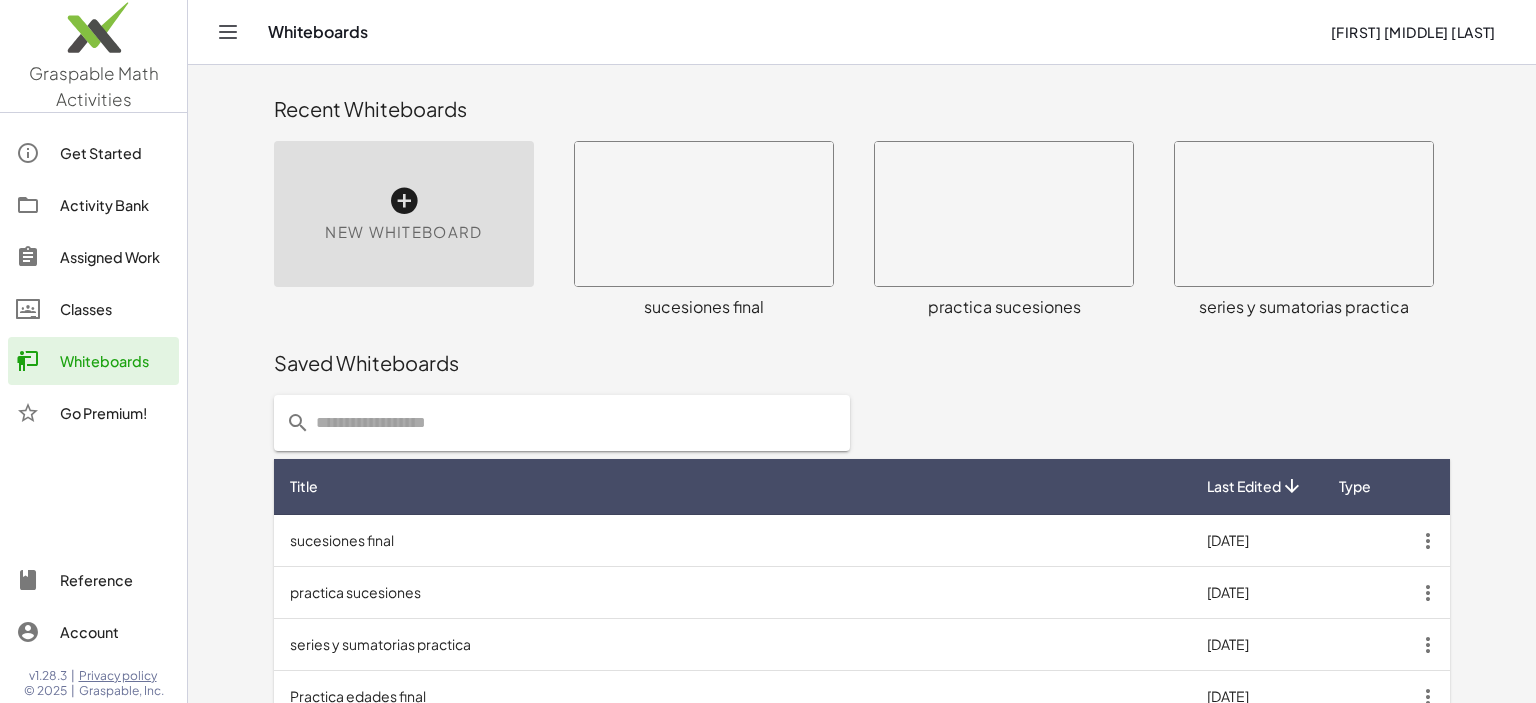 click on "Title Last Edited Type sucesiones final 5/8/2025 practica sucesiones 5/8/2025 series y sumatorias practica 1/8/2025 Practica edades final 1/8/2025 repaso edades separata 2 1/8/2025 practicando edades  31/7/2025 Practicando 2 circuitos 31/7/2025 ecuacionws 2 25/7/2025 examen ivan 24/7/2025 ecuaciones 24/7/2025 Items per page: 10 ** 1-10 of 43" at bounding box center [862, 778] 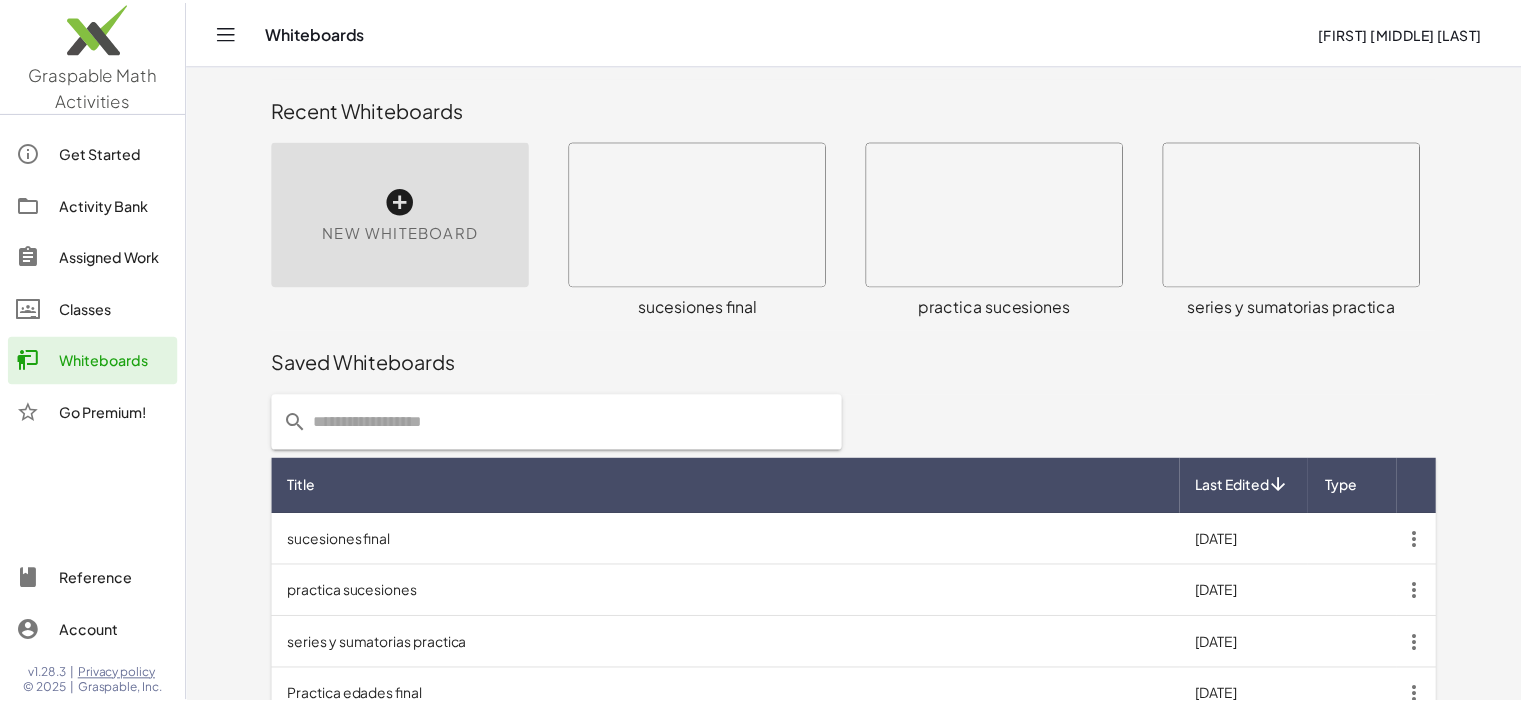 scroll, scrollTop: 405, scrollLeft: 0, axis: vertical 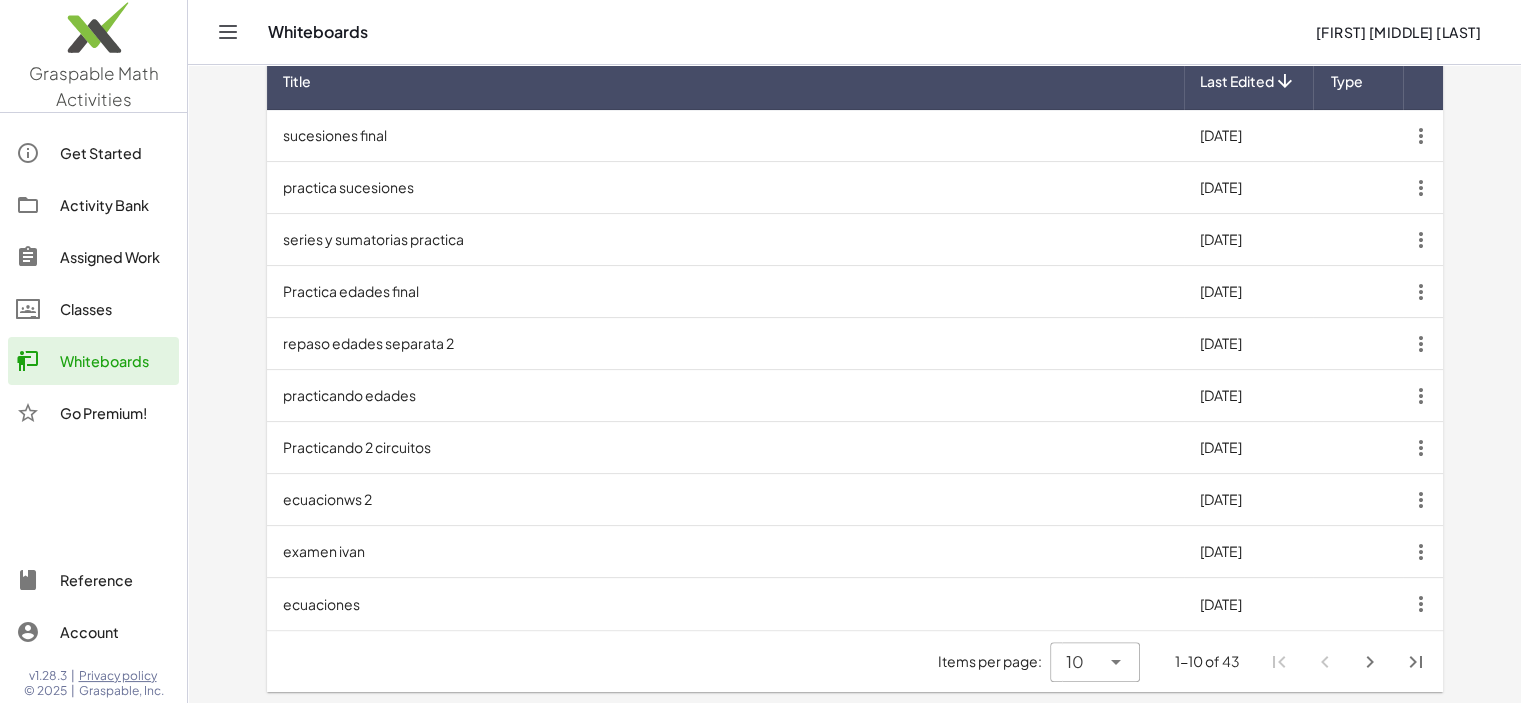 click at bounding box center (1370, 662) 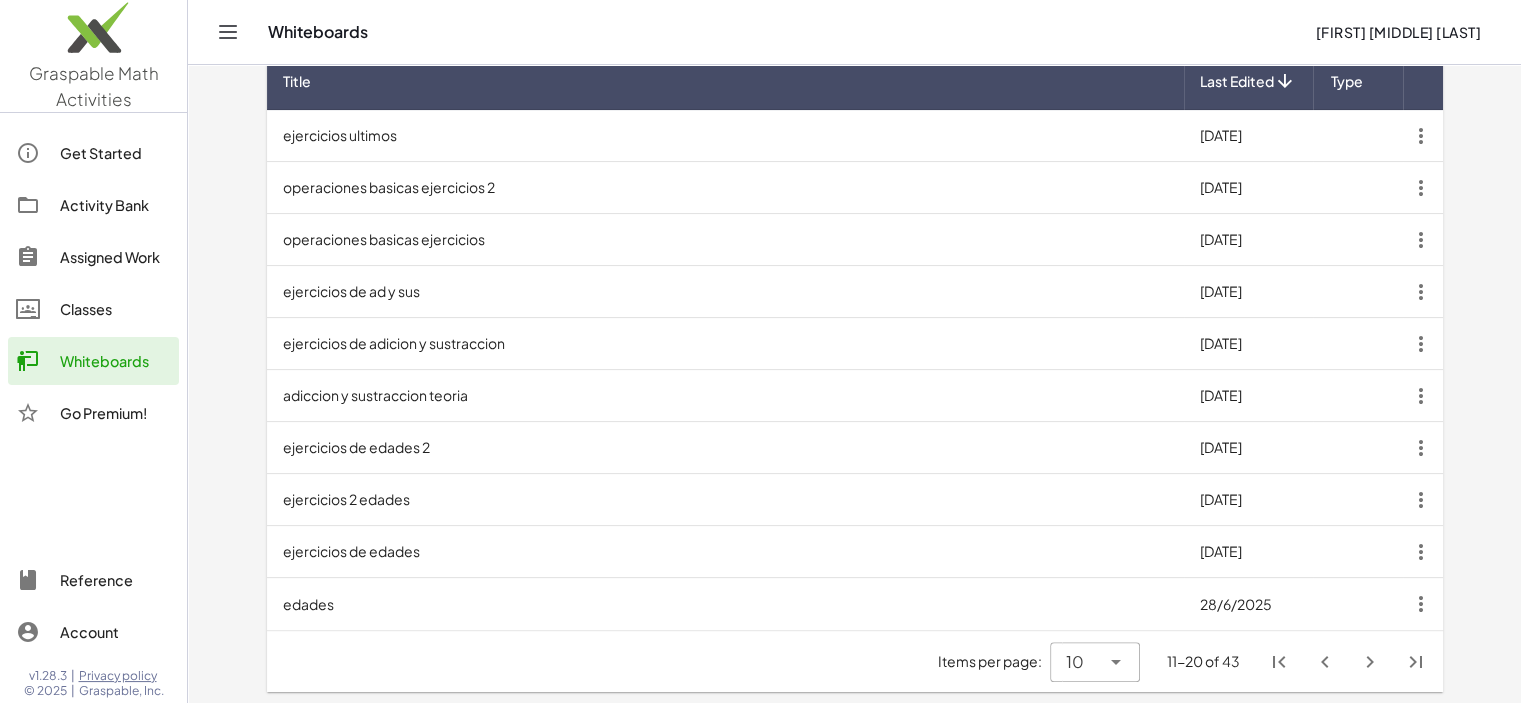 click on "ejercicios de ad y sus" at bounding box center [725, 292] 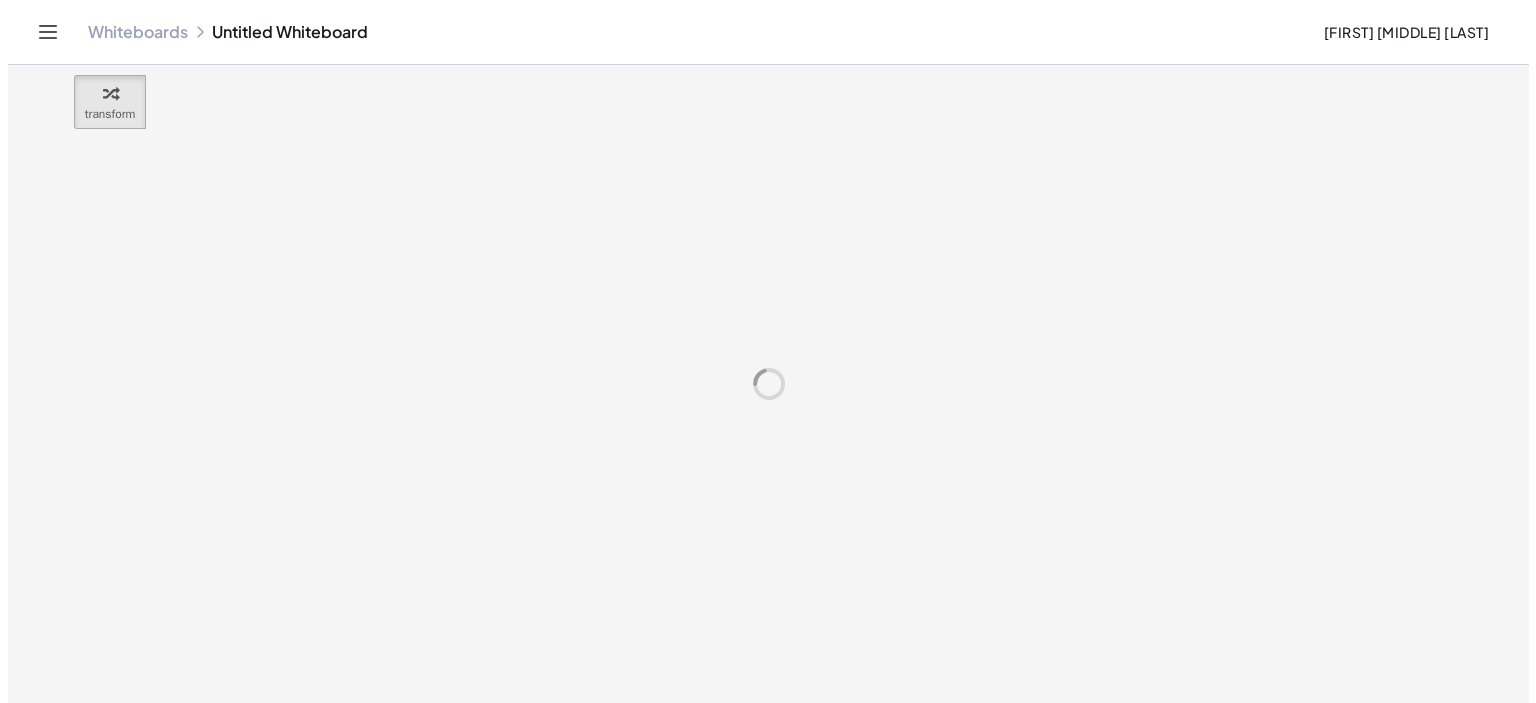 scroll, scrollTop: 0, scrollLeft: 0, axis: both 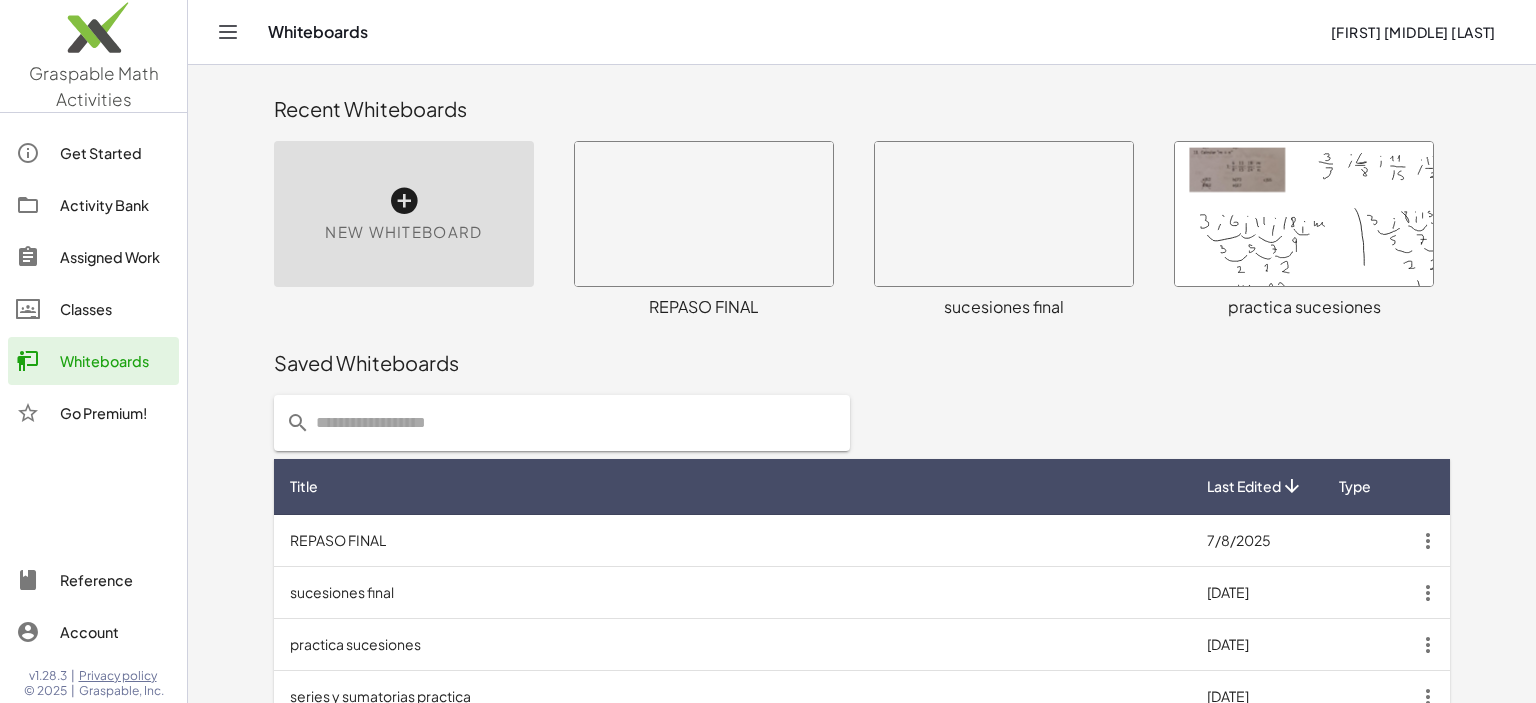 click 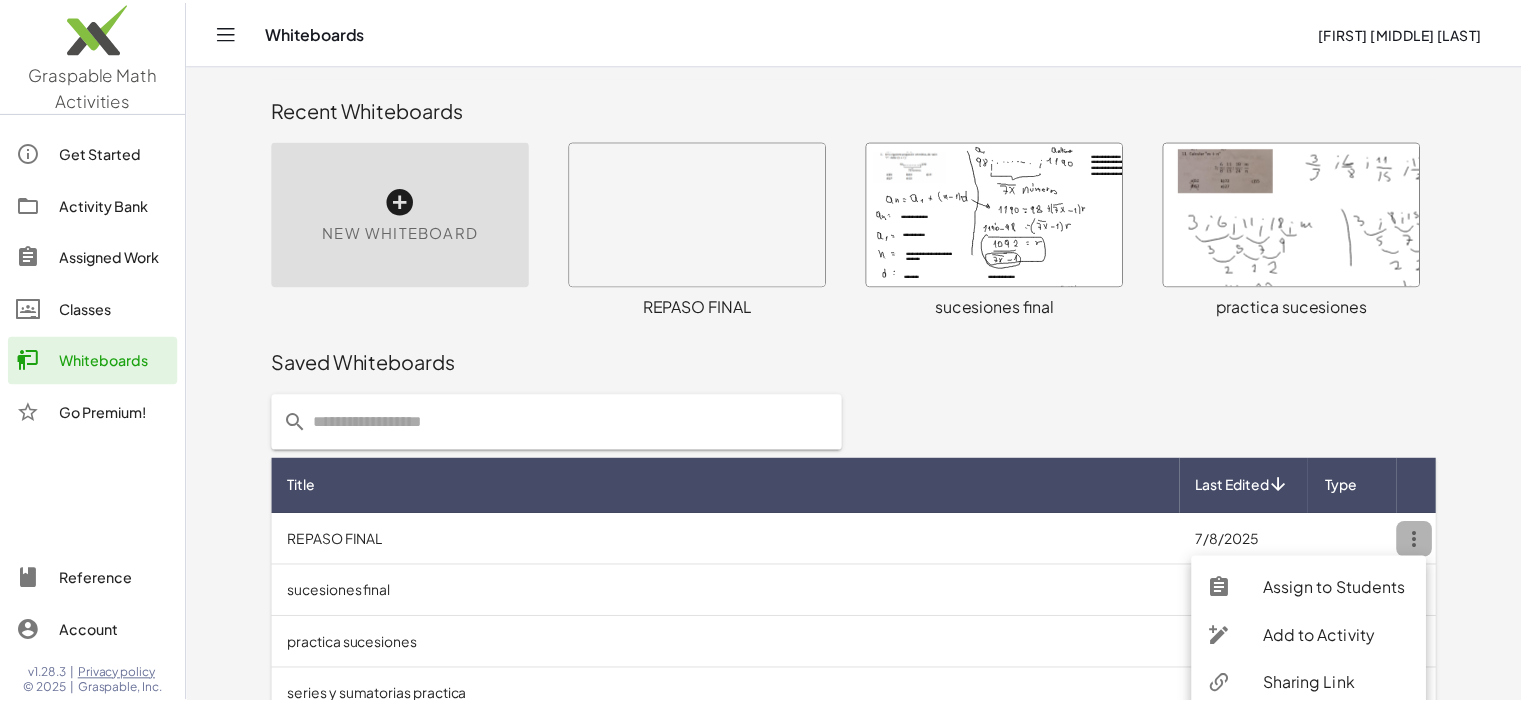 scroll, scrollTop: 300, scrollLeft: 0, axis: vertical 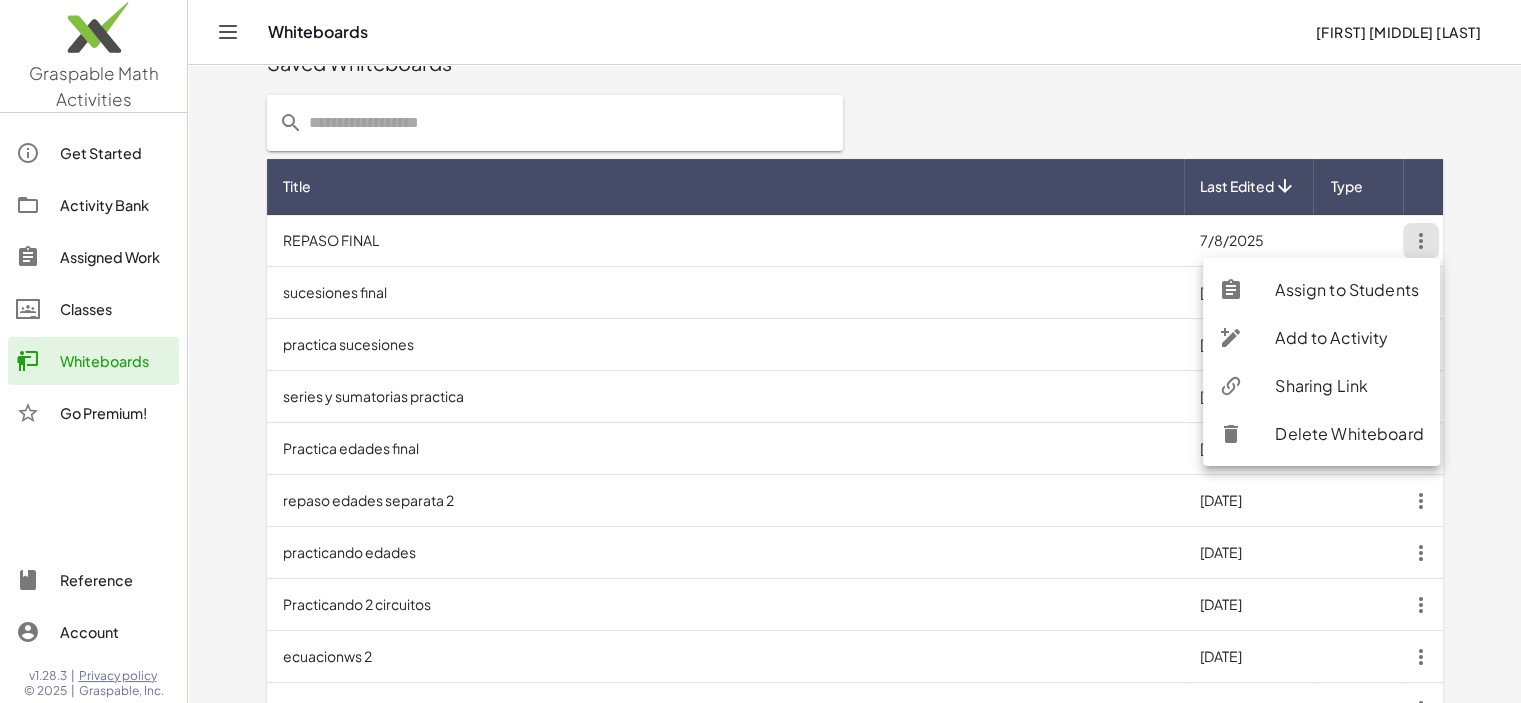 click on "Sharing Link" 